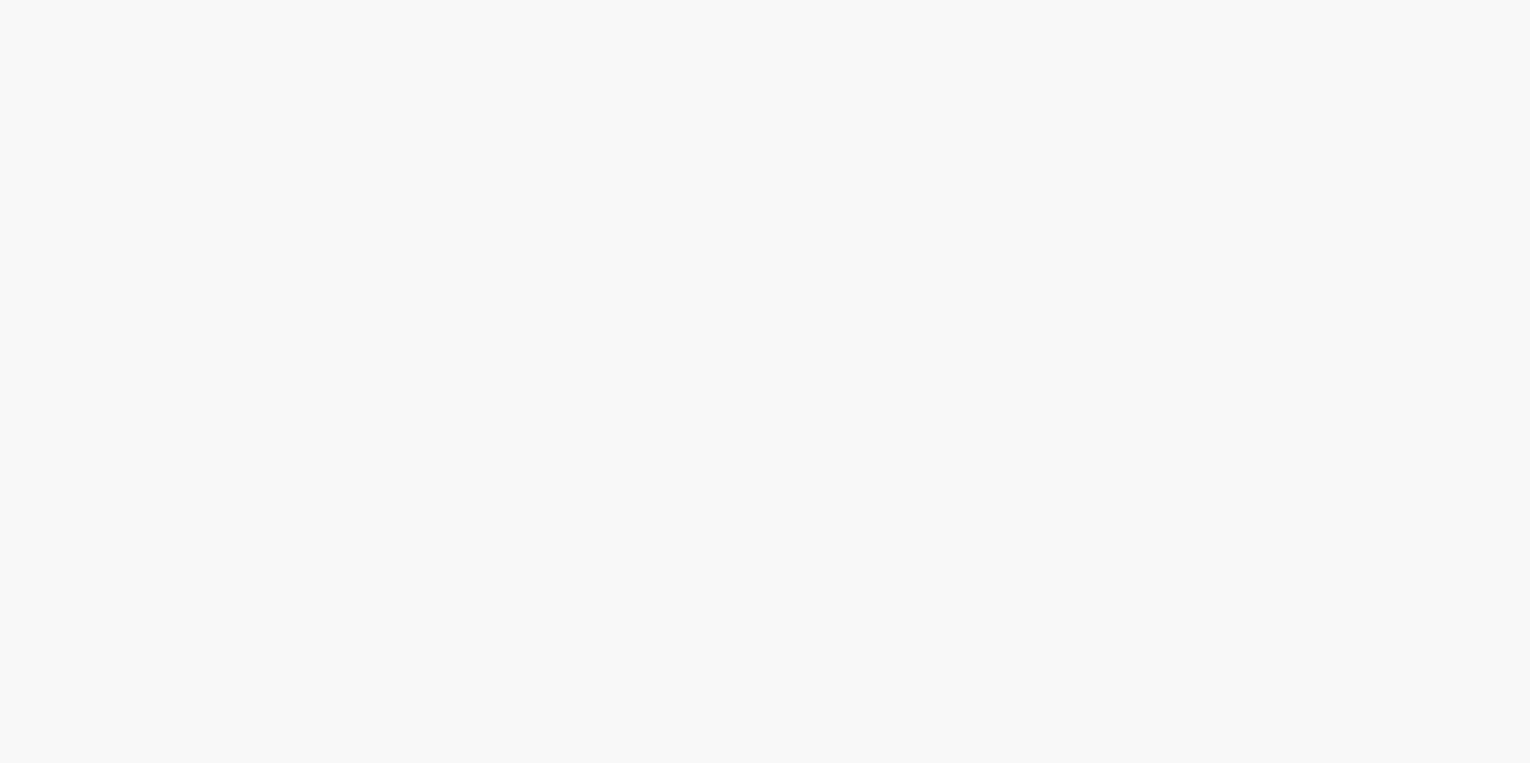 scroll, scrollTop: 0, scrollLeft: 0, axis: both 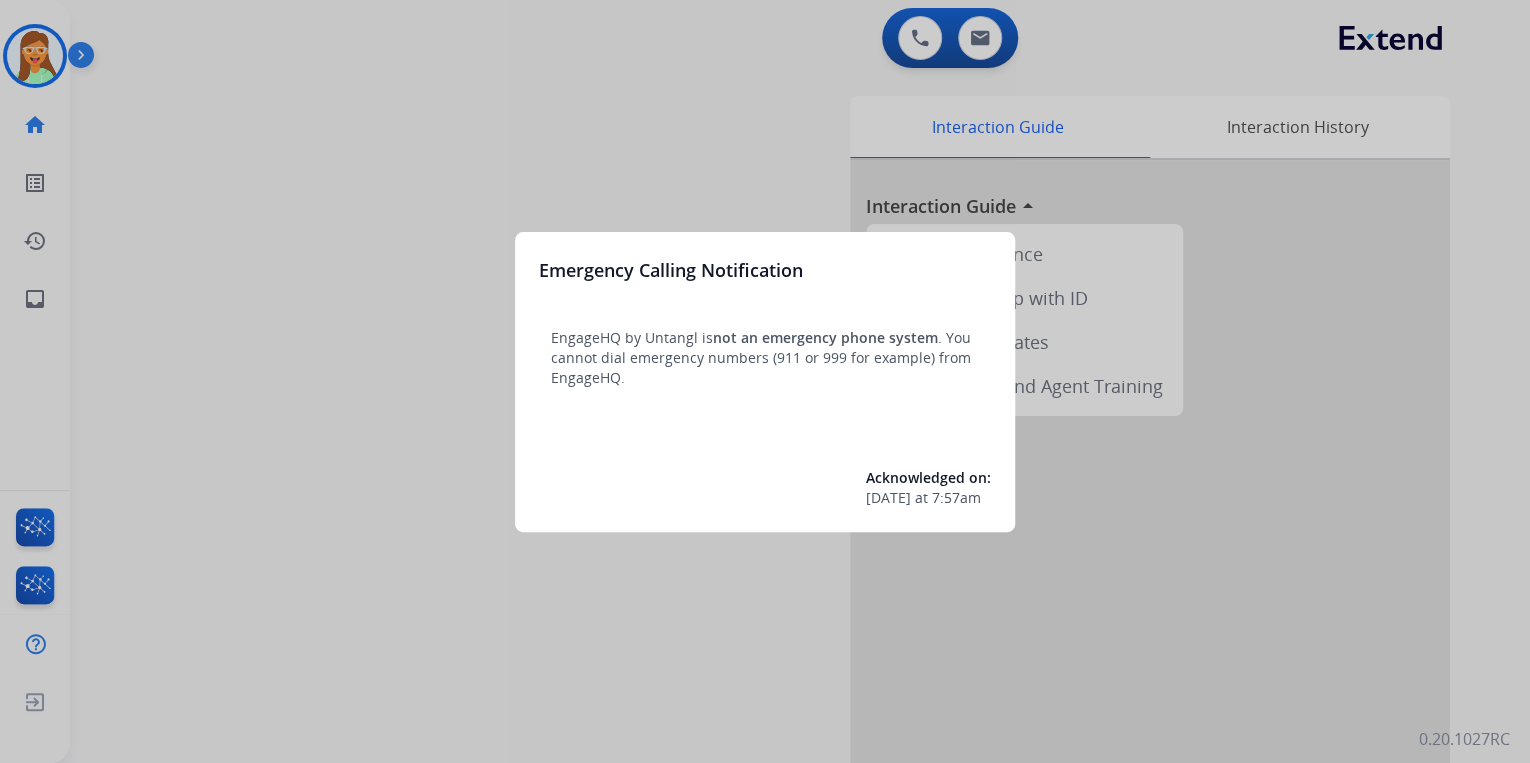 click at bounding box center [765, 381] 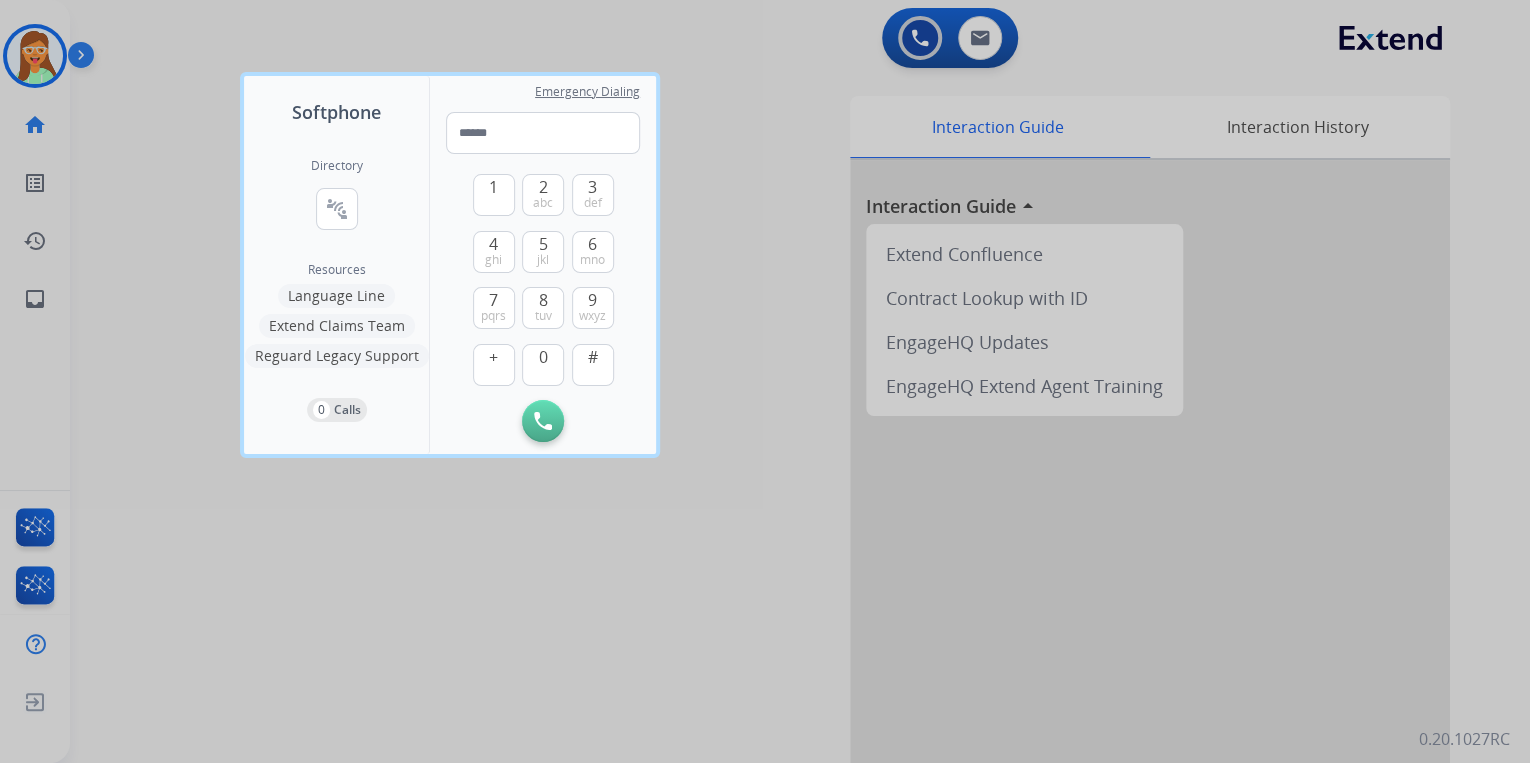 click at bounding box center [765, 381] 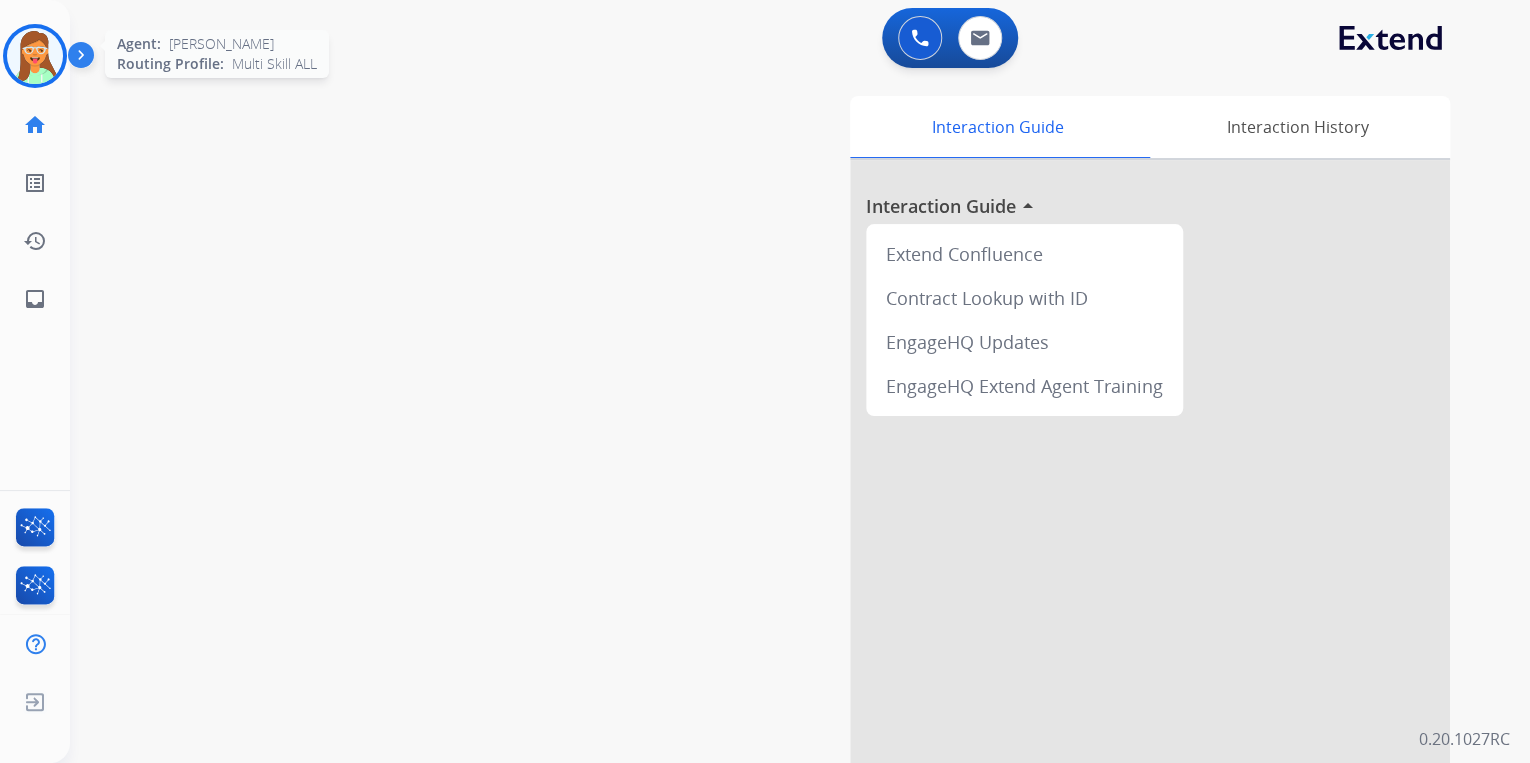 click at bounding box center (35, 56) 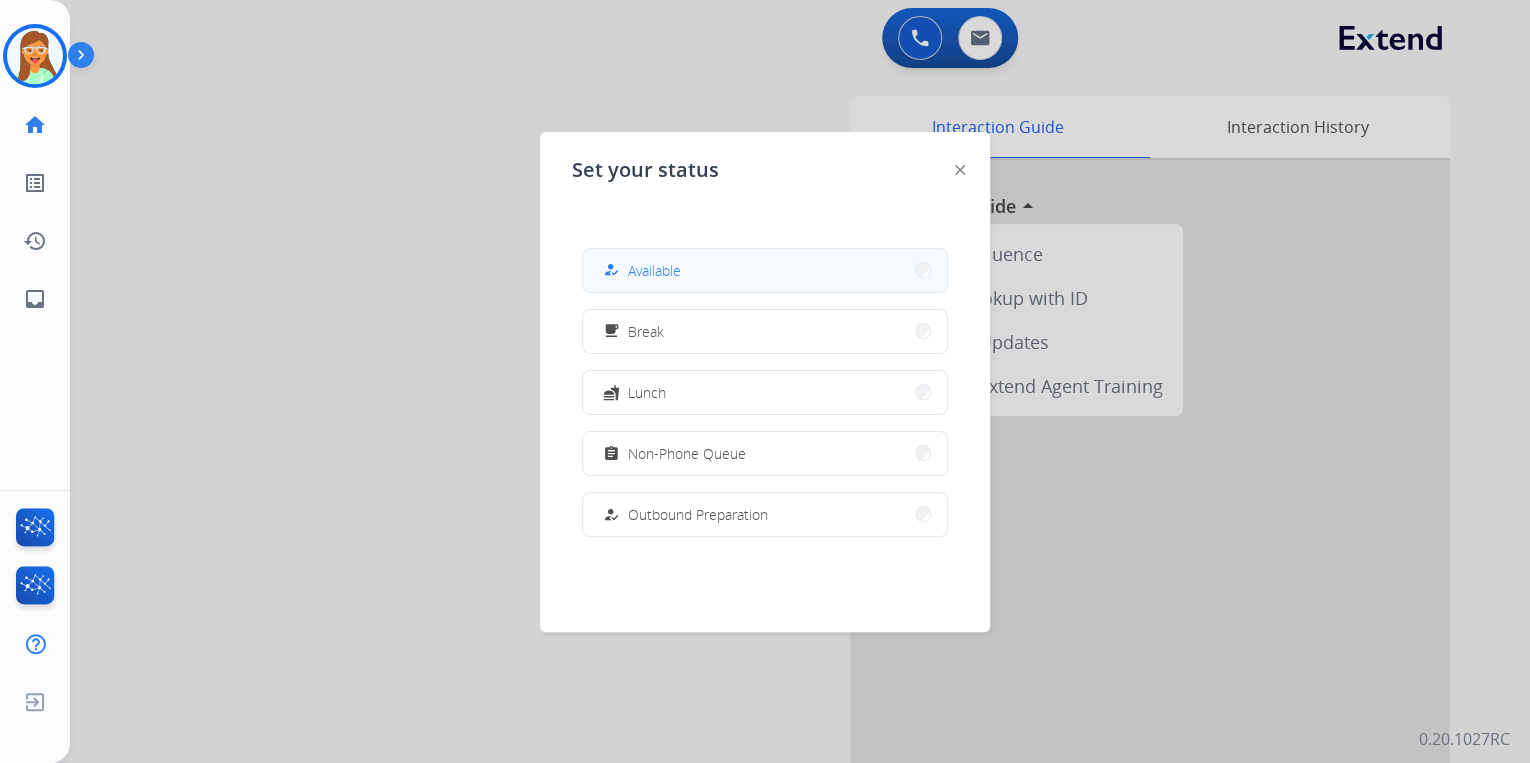 click on "how_to_reg Available" at bounding box center [765, 270] 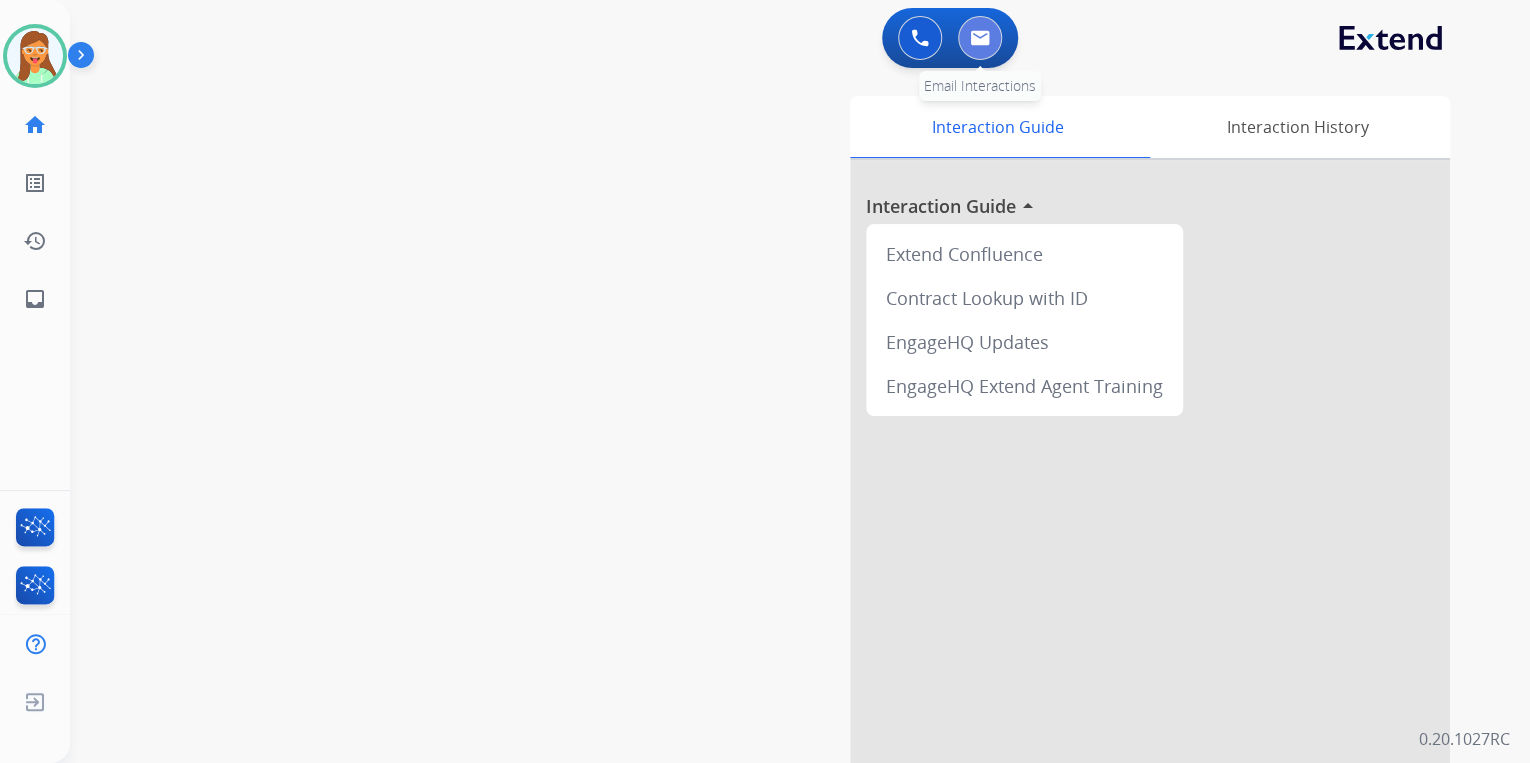click at bounding box center [980, 38] 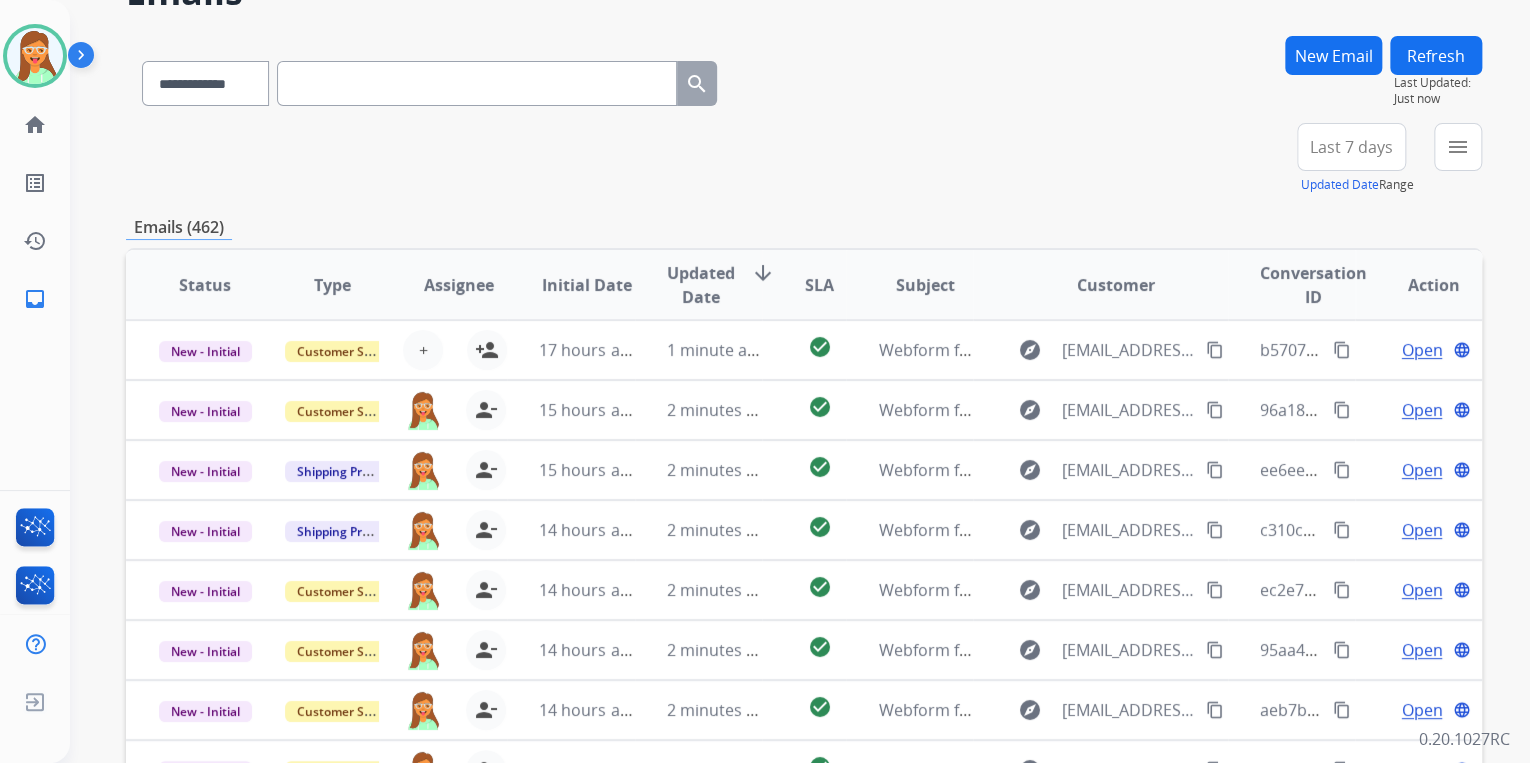 scroll, scrollTop: 0, scrollLeft: 0, axis: both 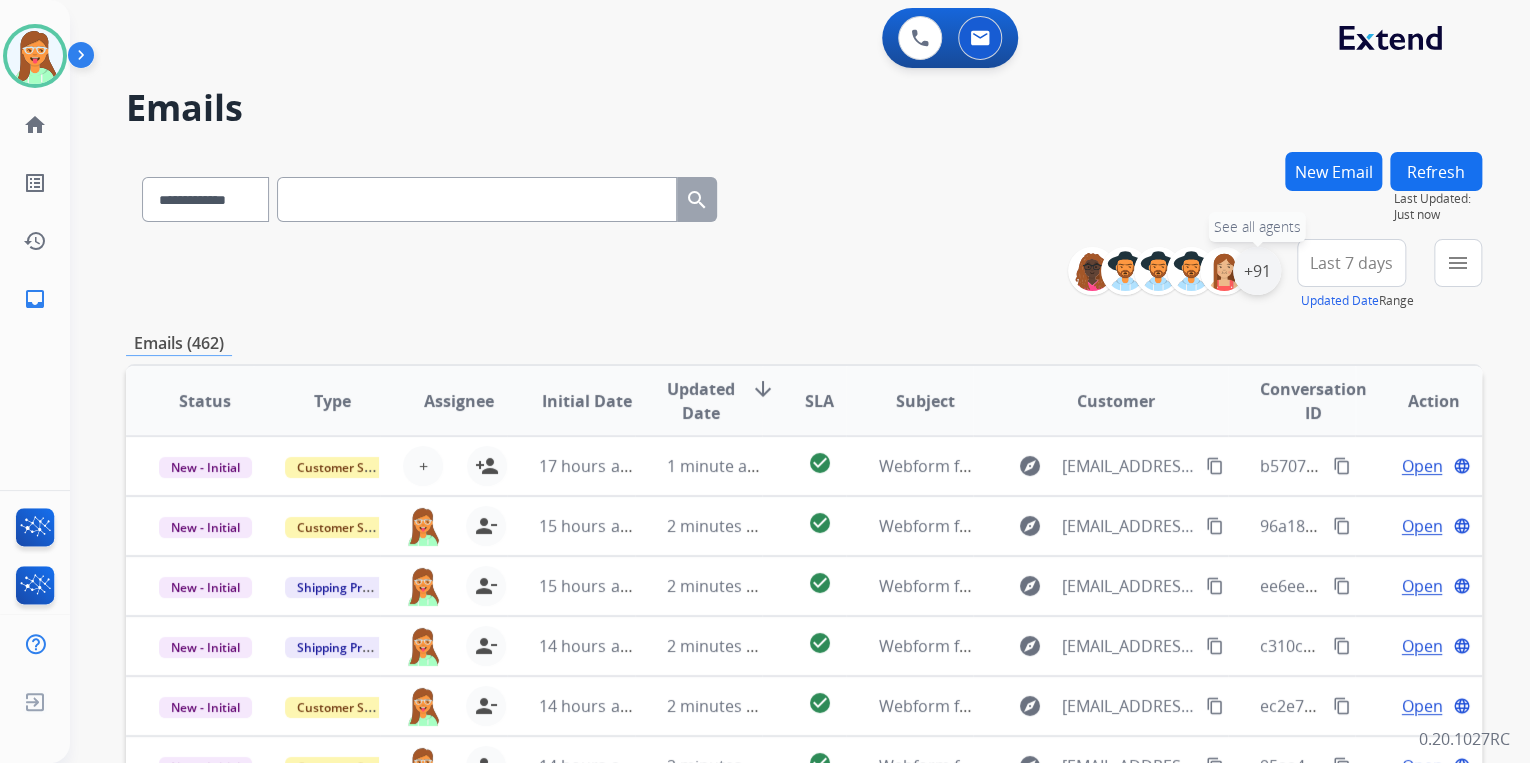 click on "+91" at bounding box center (1257, 271) 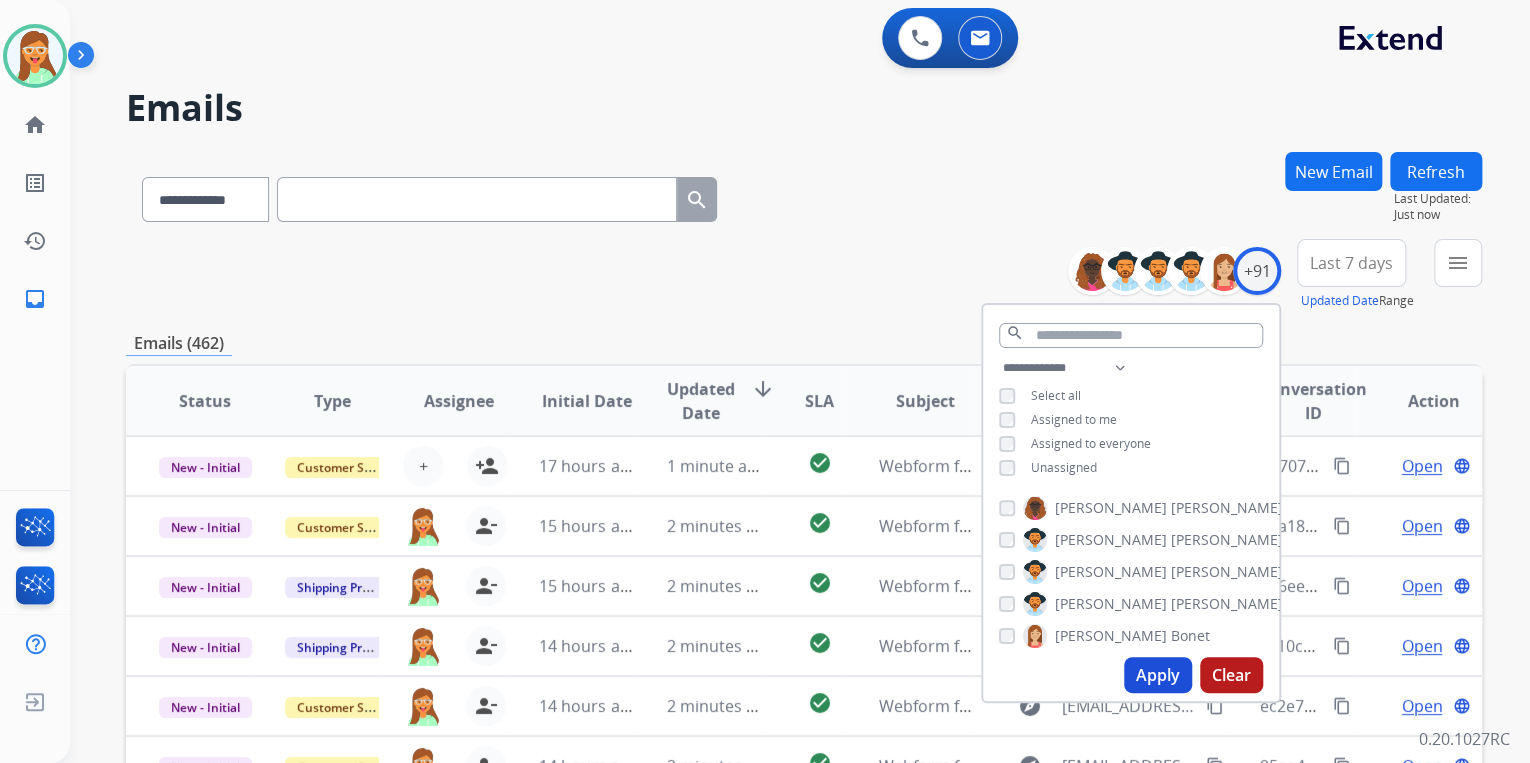 click on "Apply" at bounding box center (1158, 675) 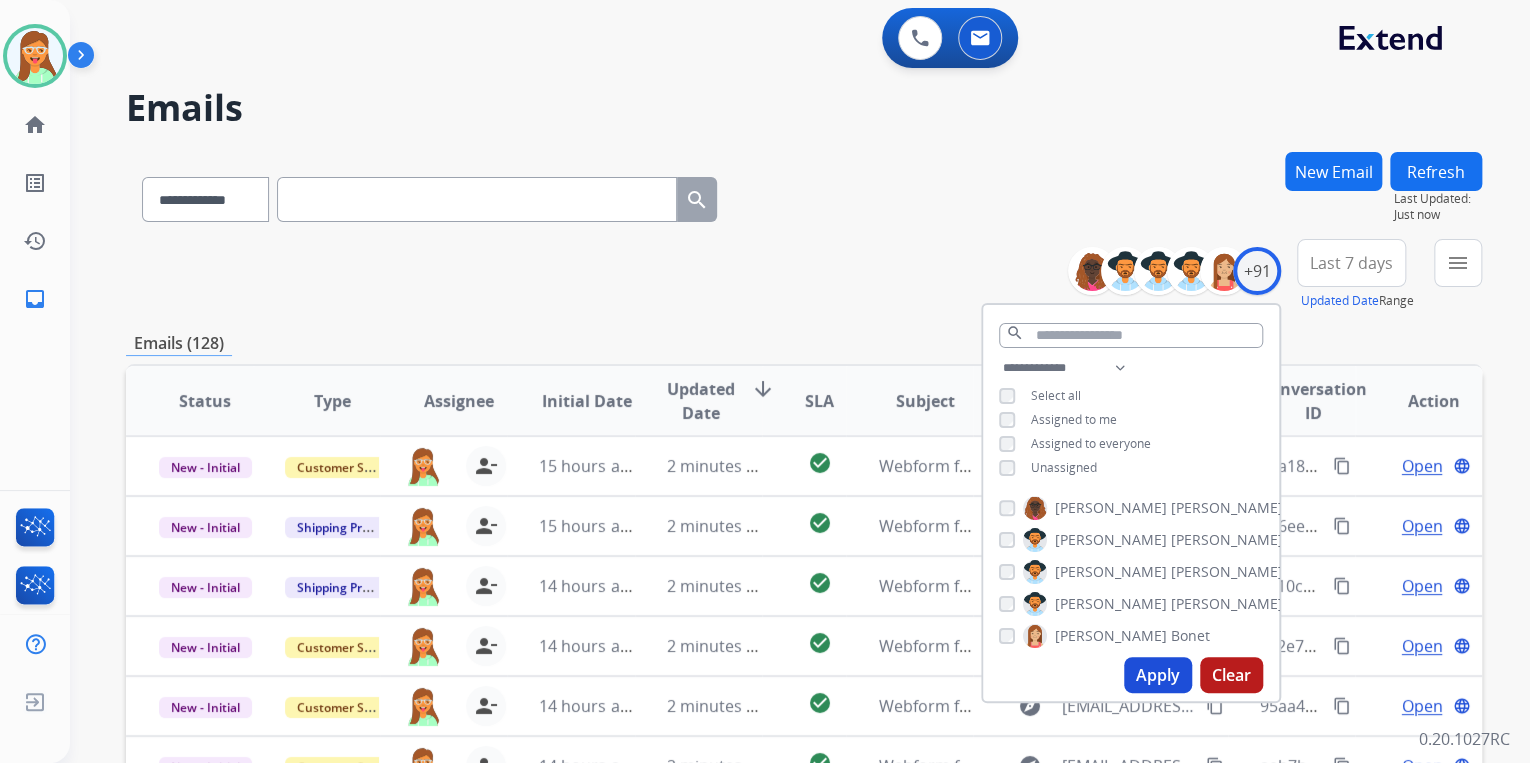 click on "**********" at bounding box center [804, 195] 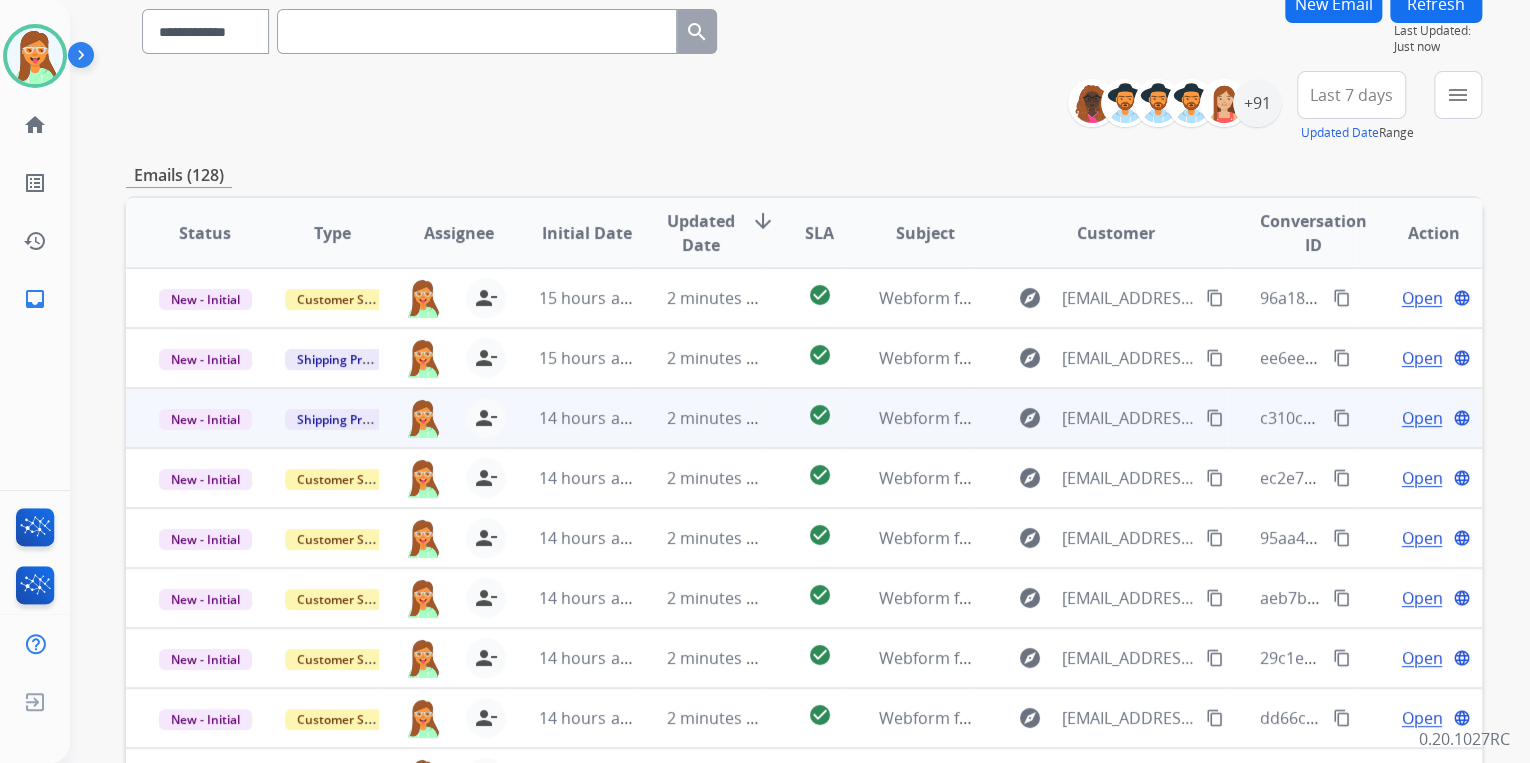 scroll, scrollTop: 320, scrollLeft: 0, axis: vertical 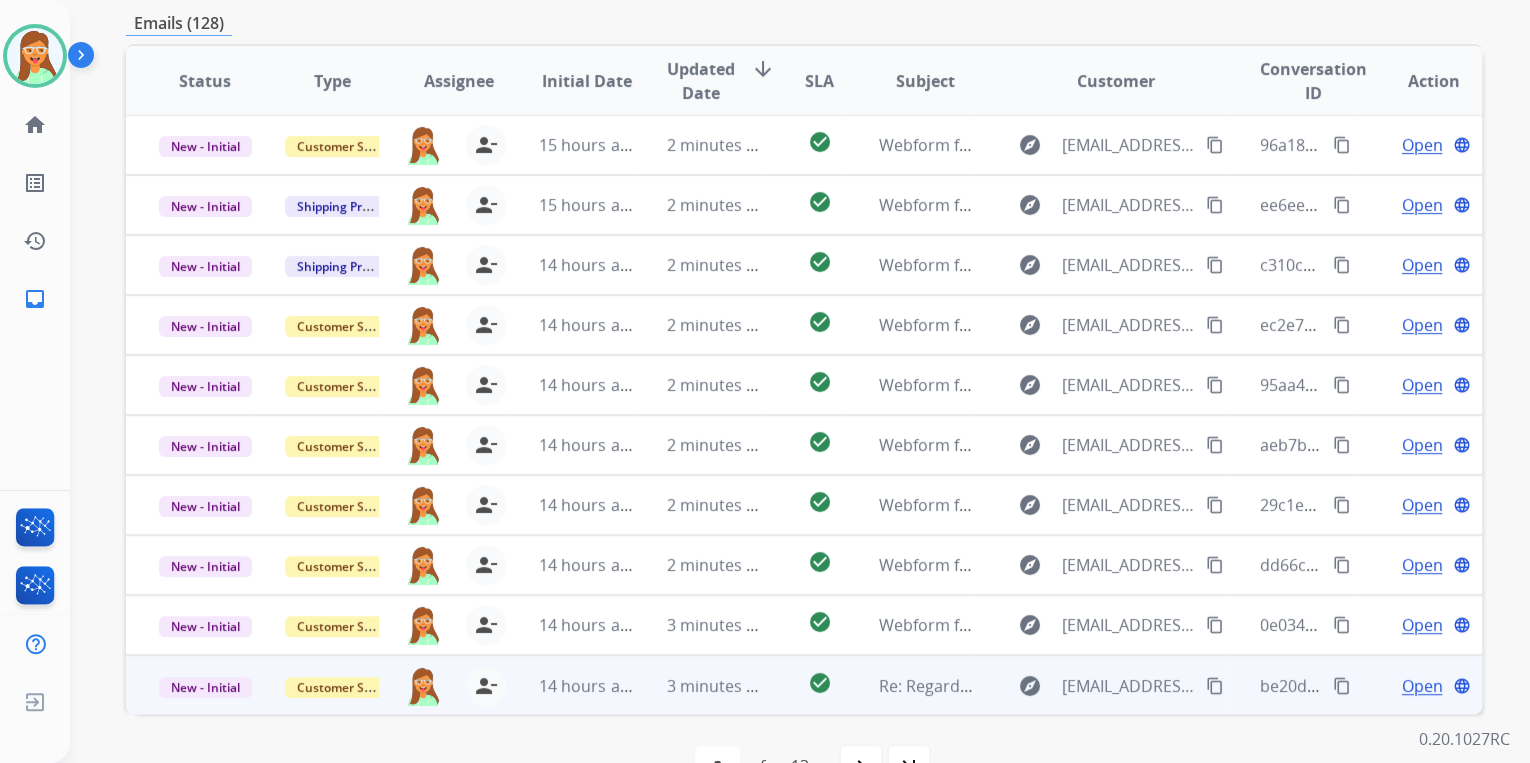 click on "Open" at bounding box center [1421, 686] 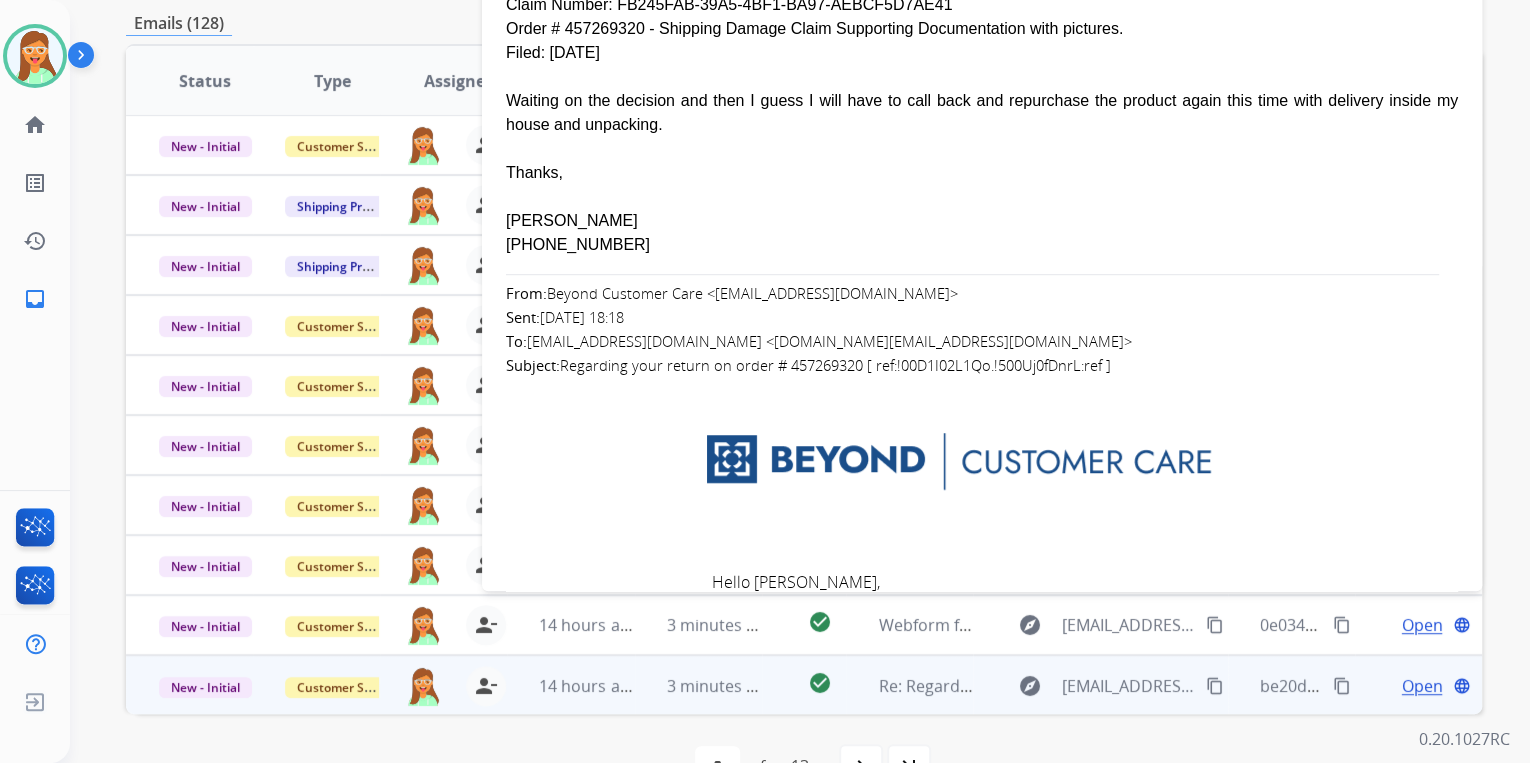 scroll, scrollTop: 0, scrollLeft: 0, axis: both 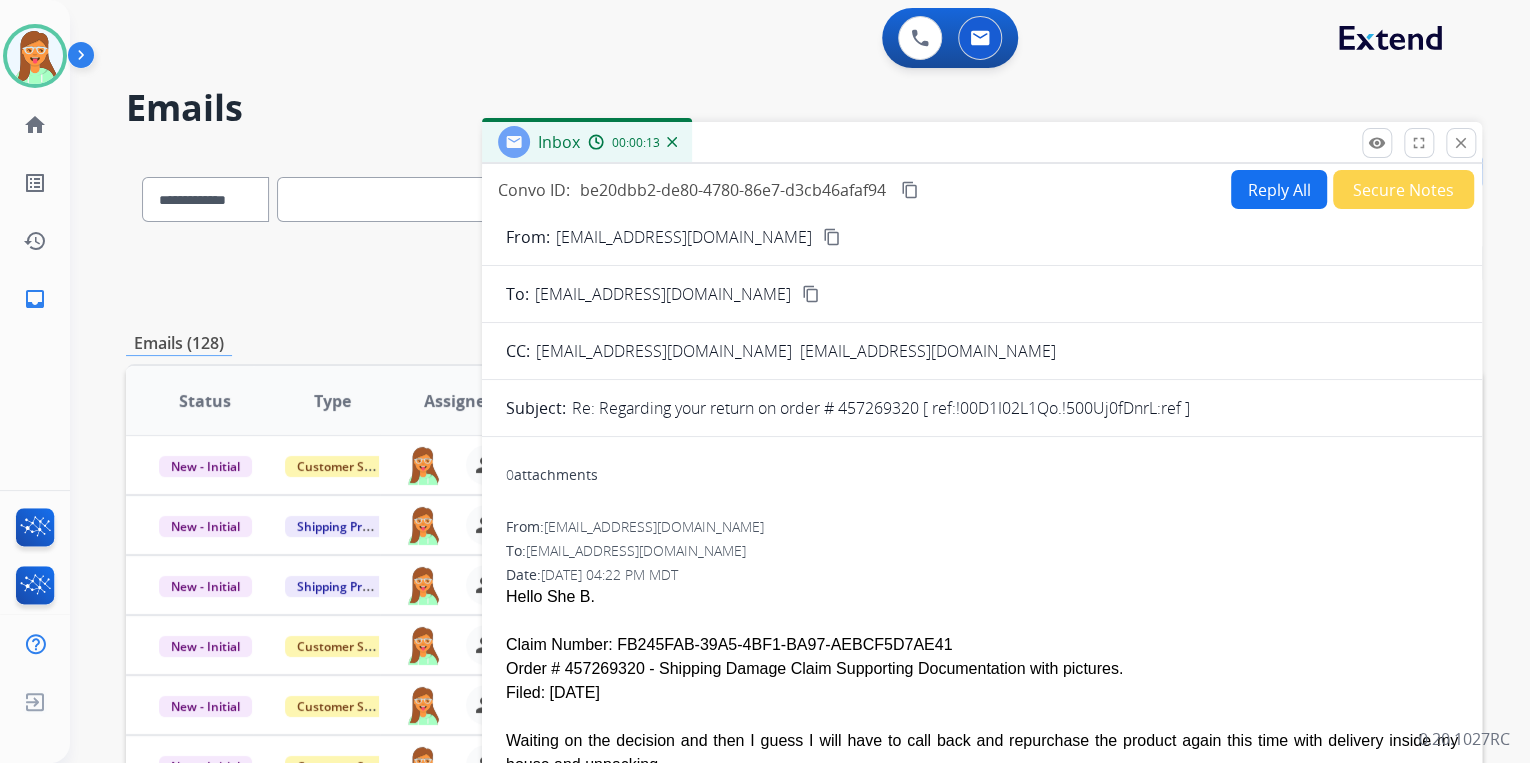 click on "content_copy" at bounding box center (832, 237) 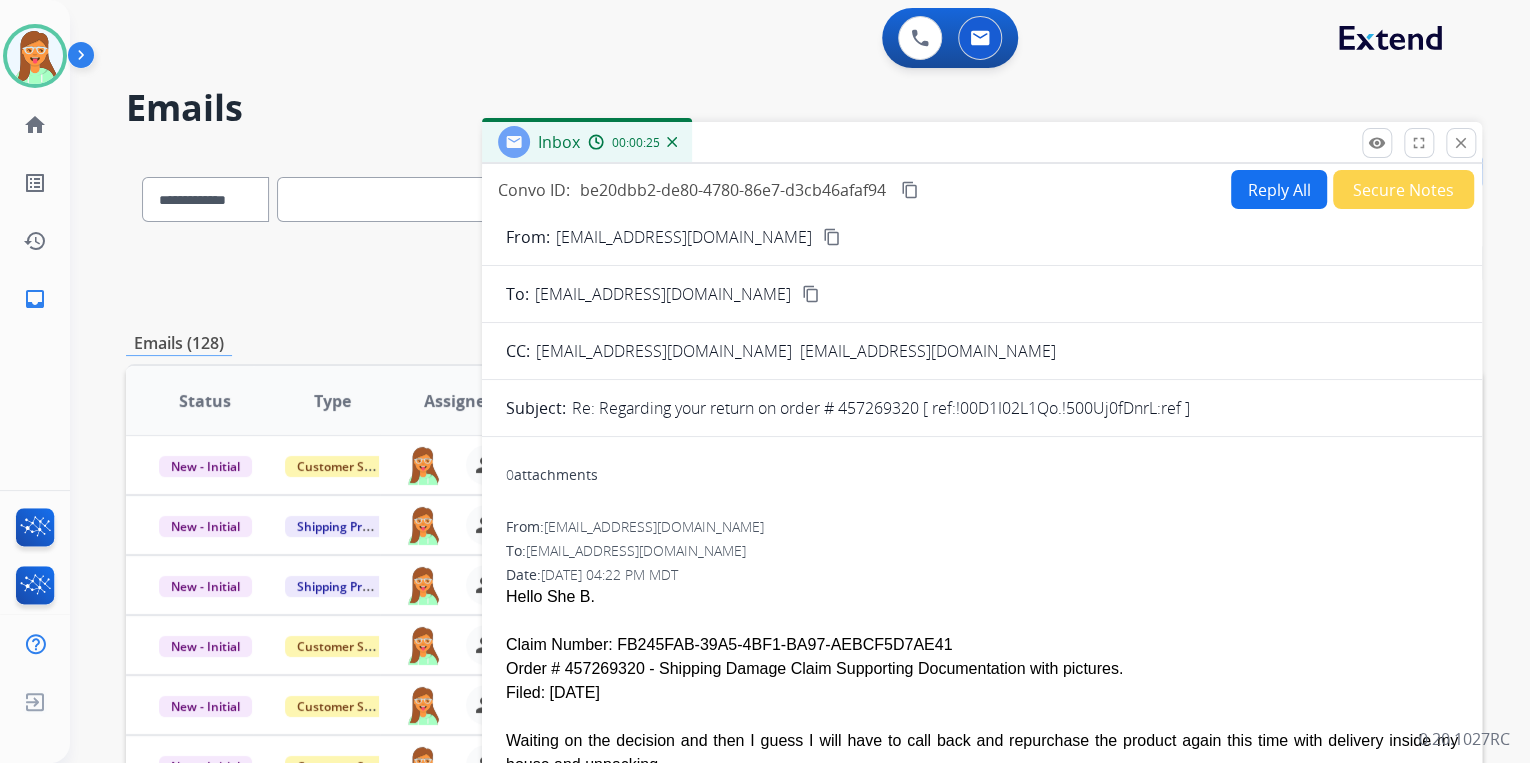 scroll, scrollTop: 80, scrollLeft: 0, axis: vertical 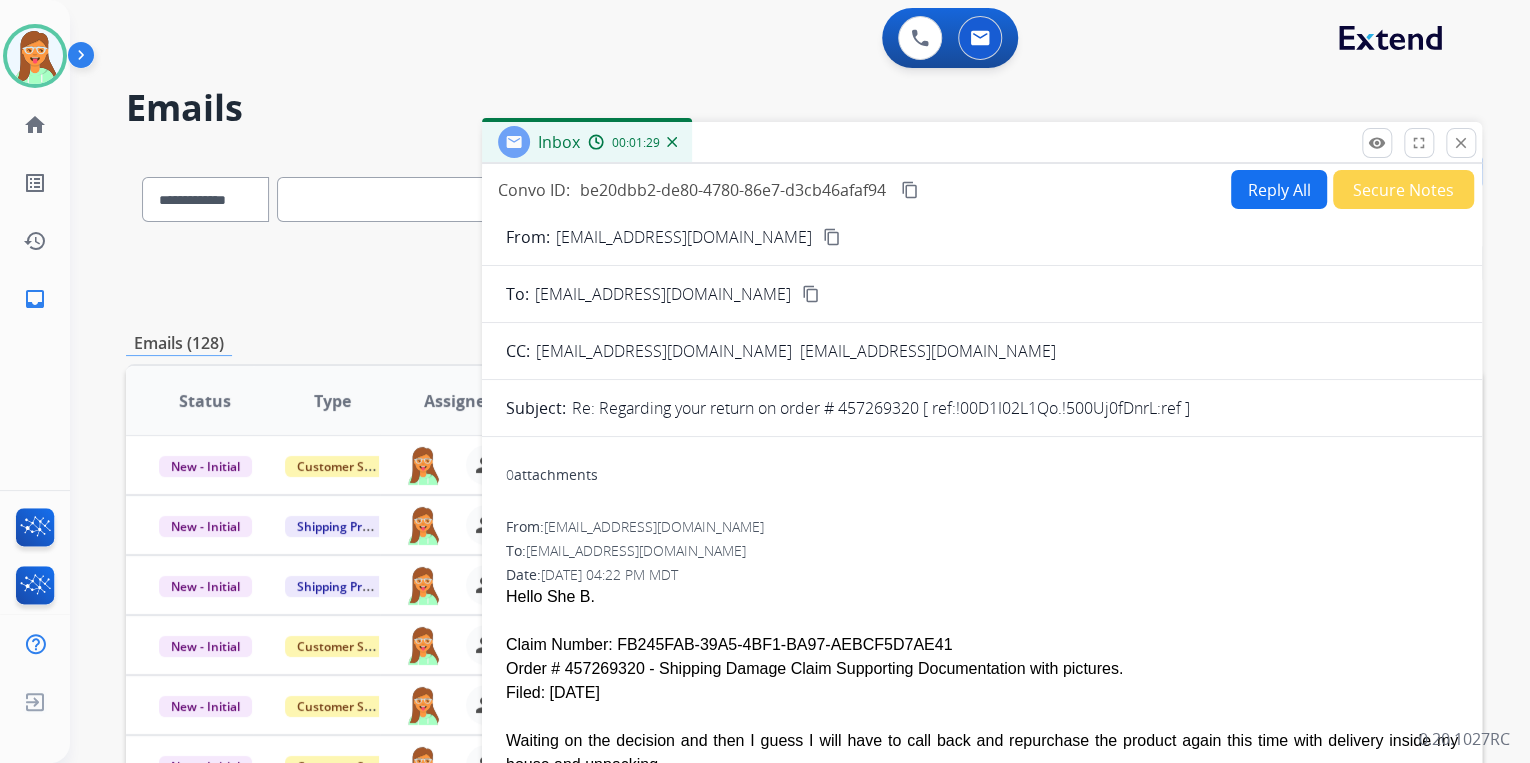 click on "Reply All" at bounding box center (1279, 189) 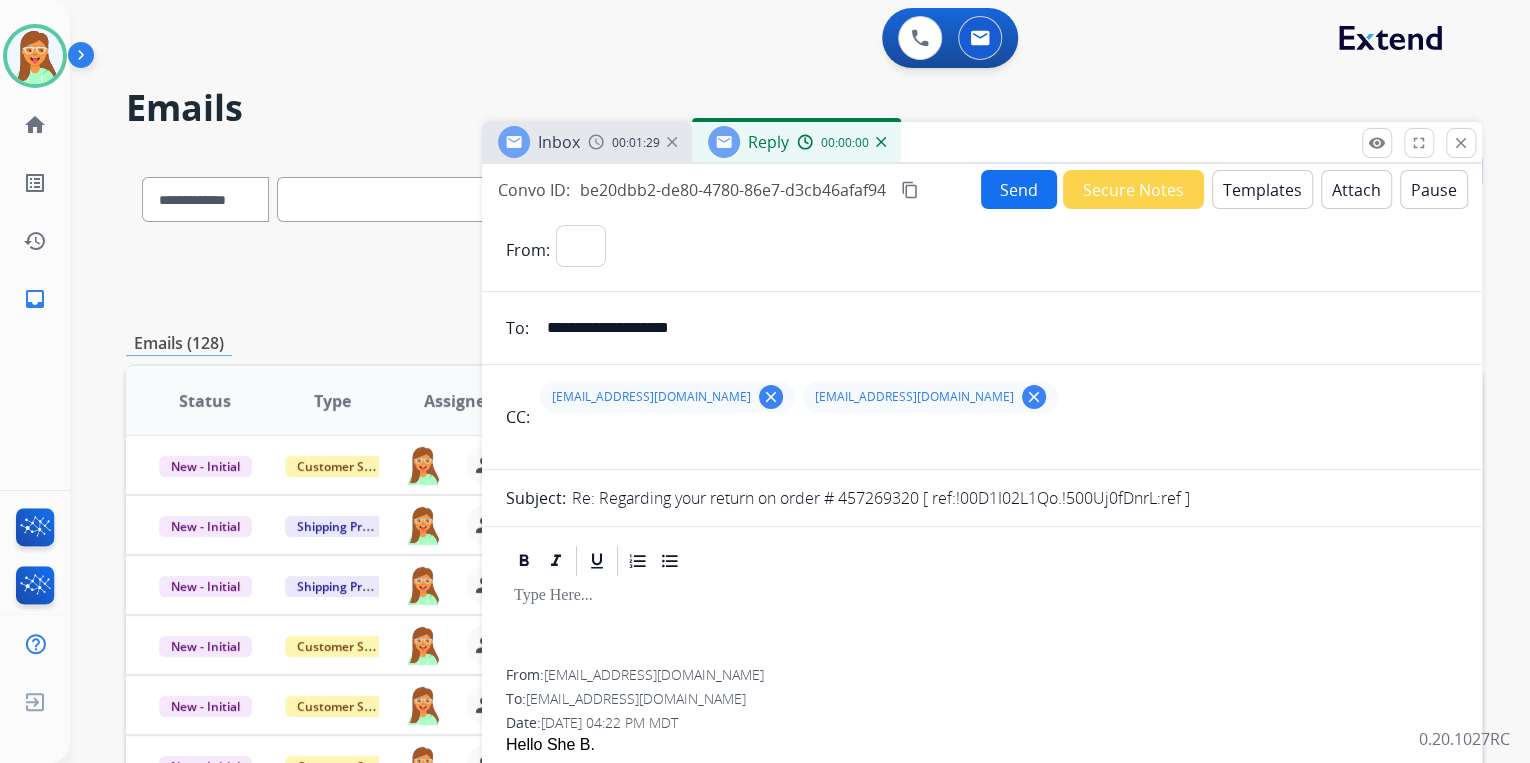 click on "Templates" at bounding box center [1262, 189] 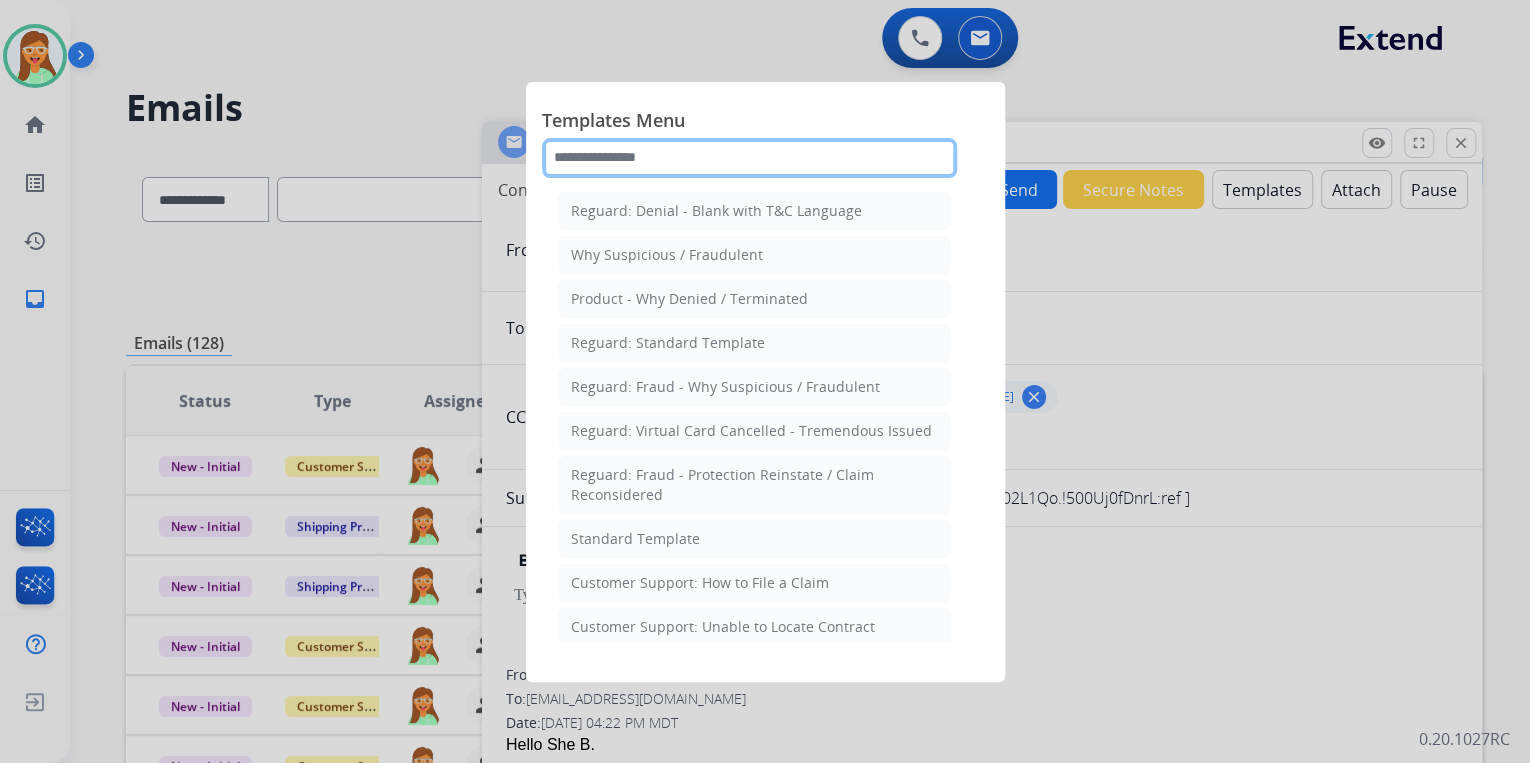 click 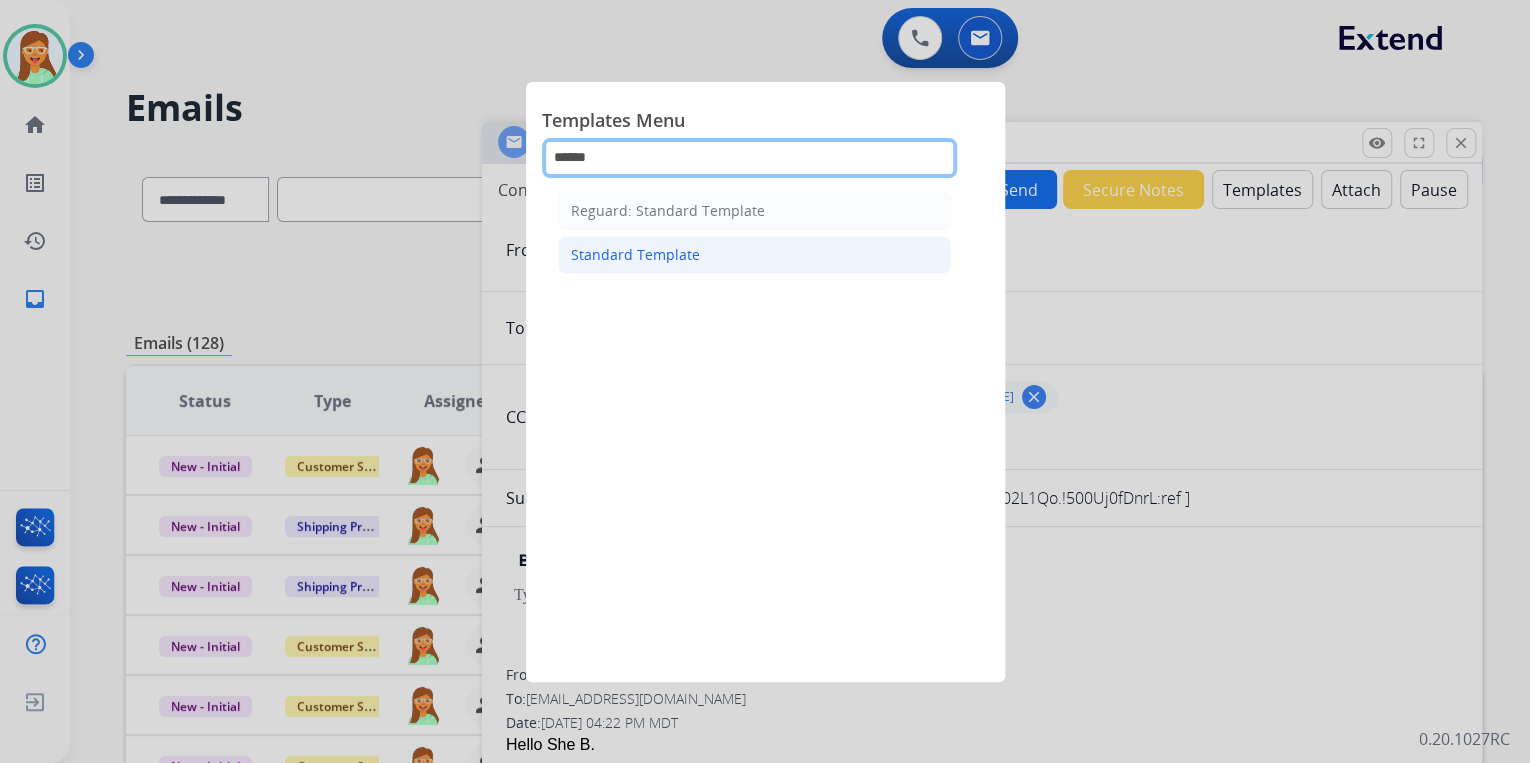 type on "******" 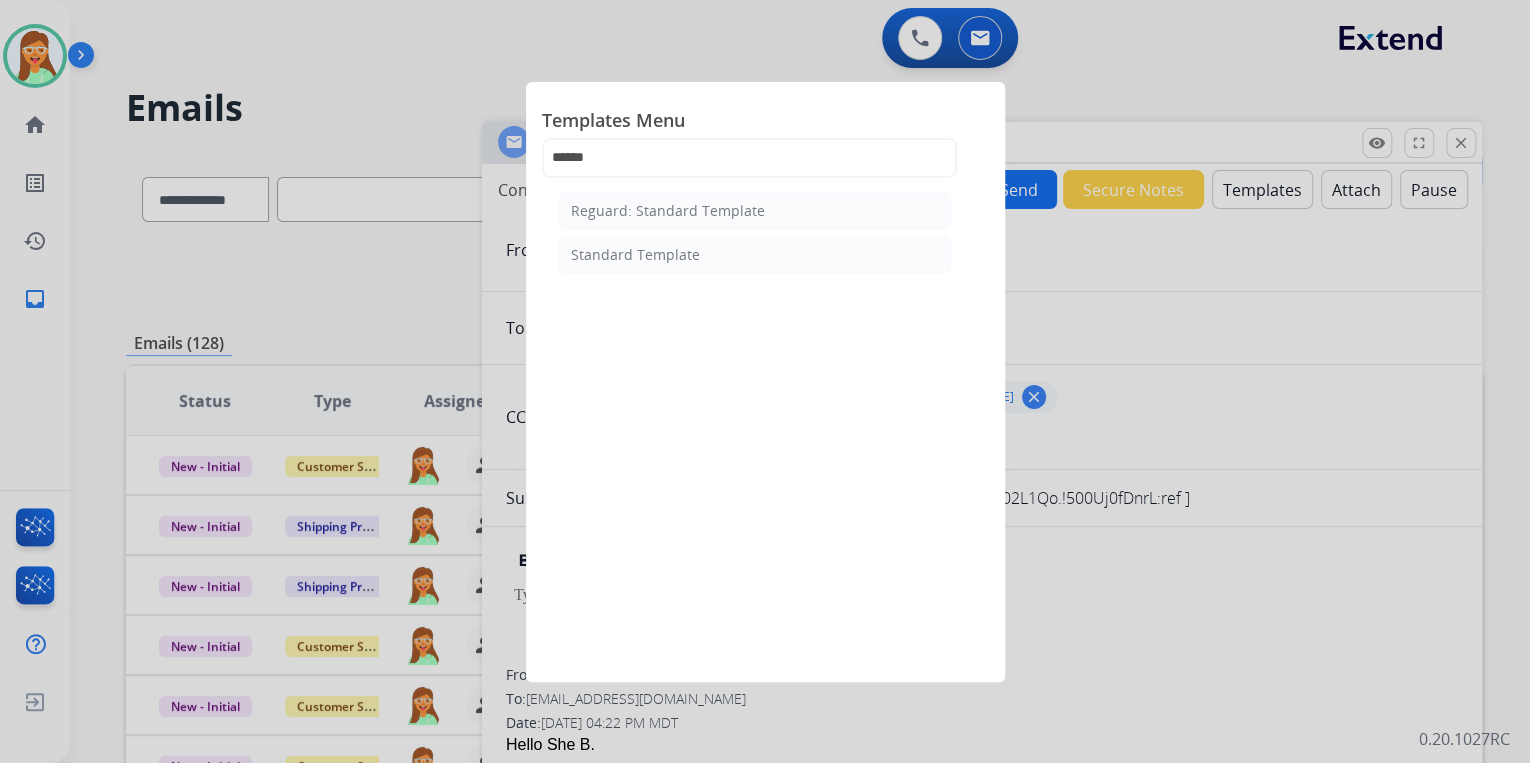 click on "Standard Template" 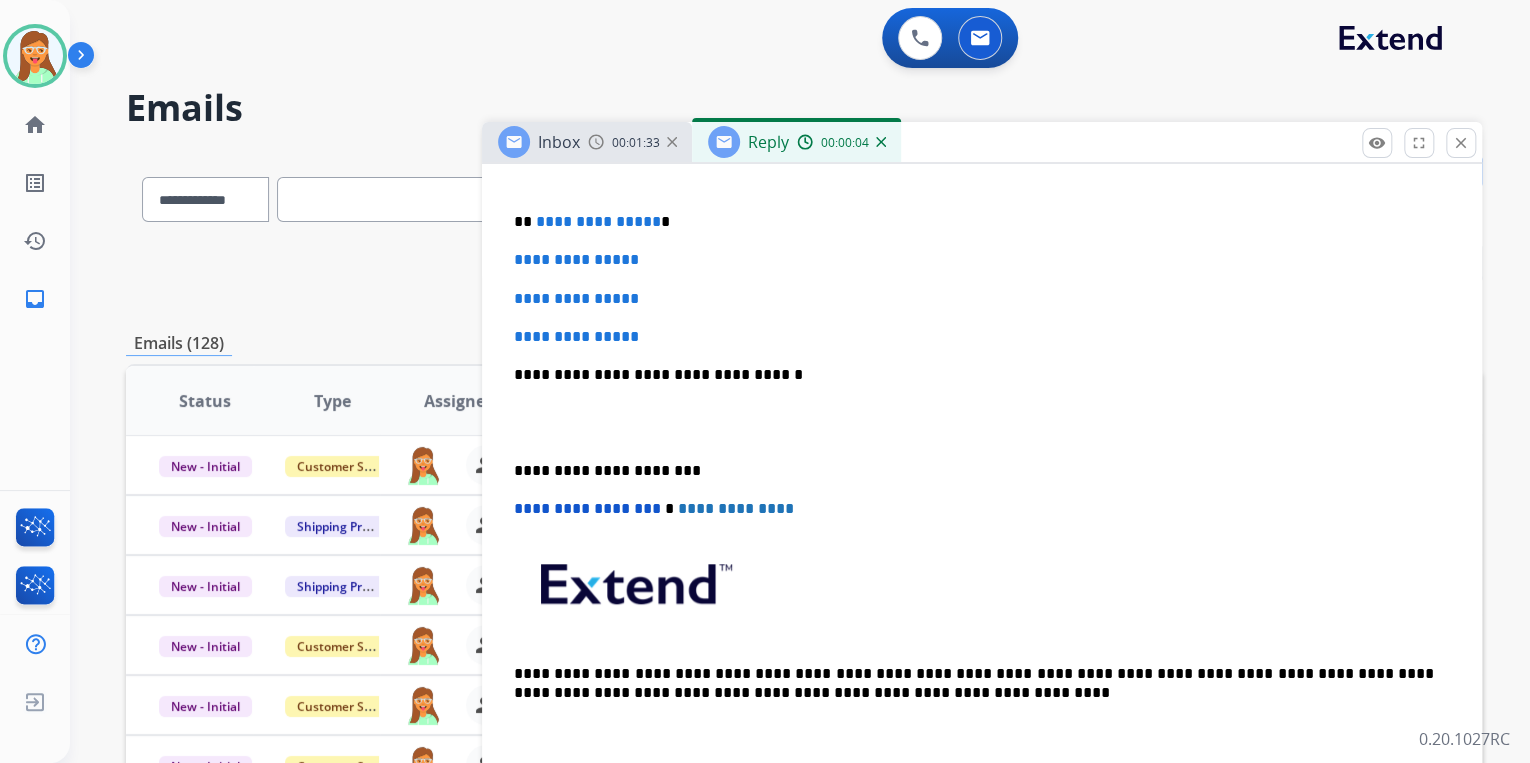 scroll, scrollTop: 480, scrollLeft: 0, axis: vertical 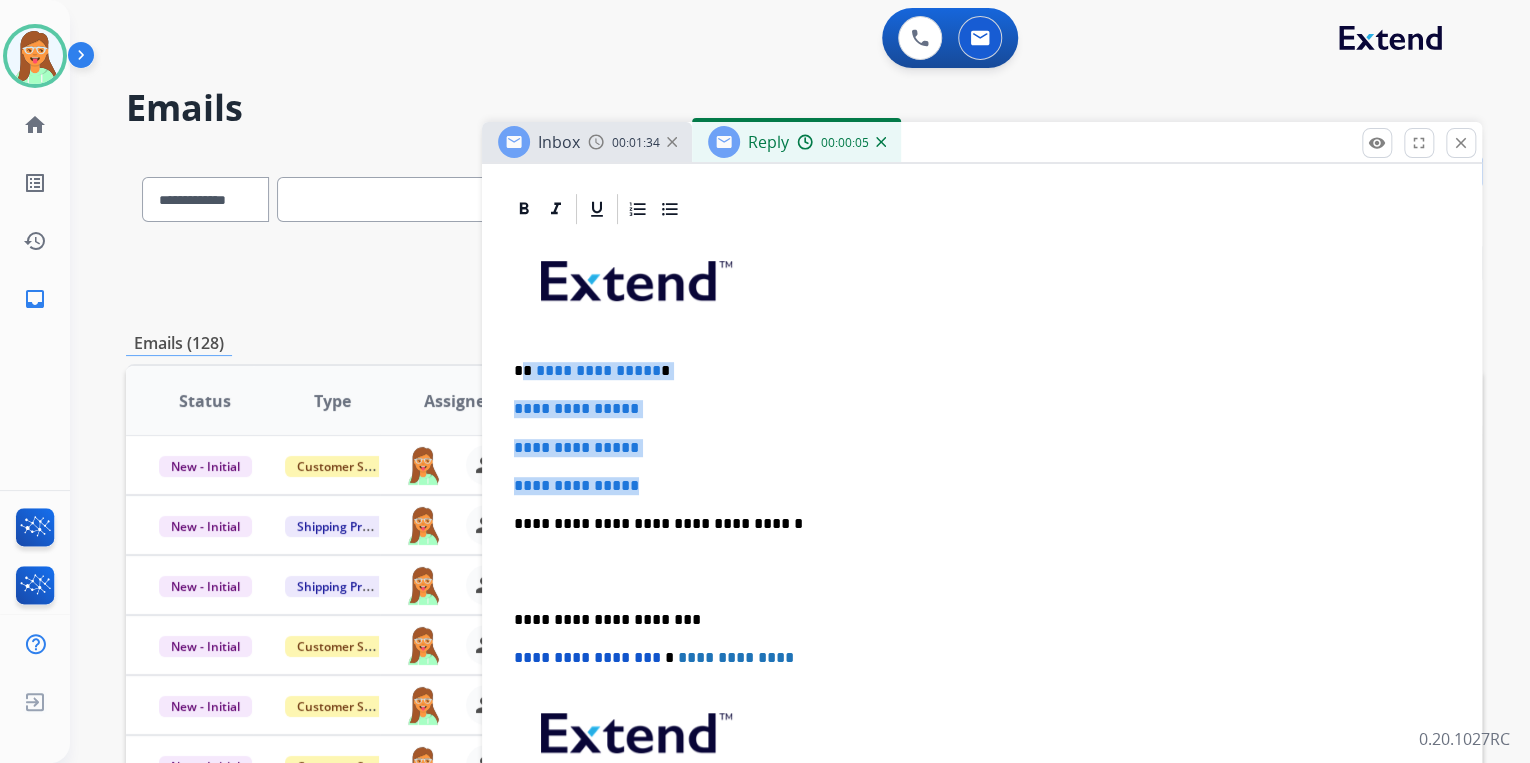 drag, startPoint x: 664, startPoint y: 480, endPoint x: 524, endPoint y: 361, distance: 183.74167 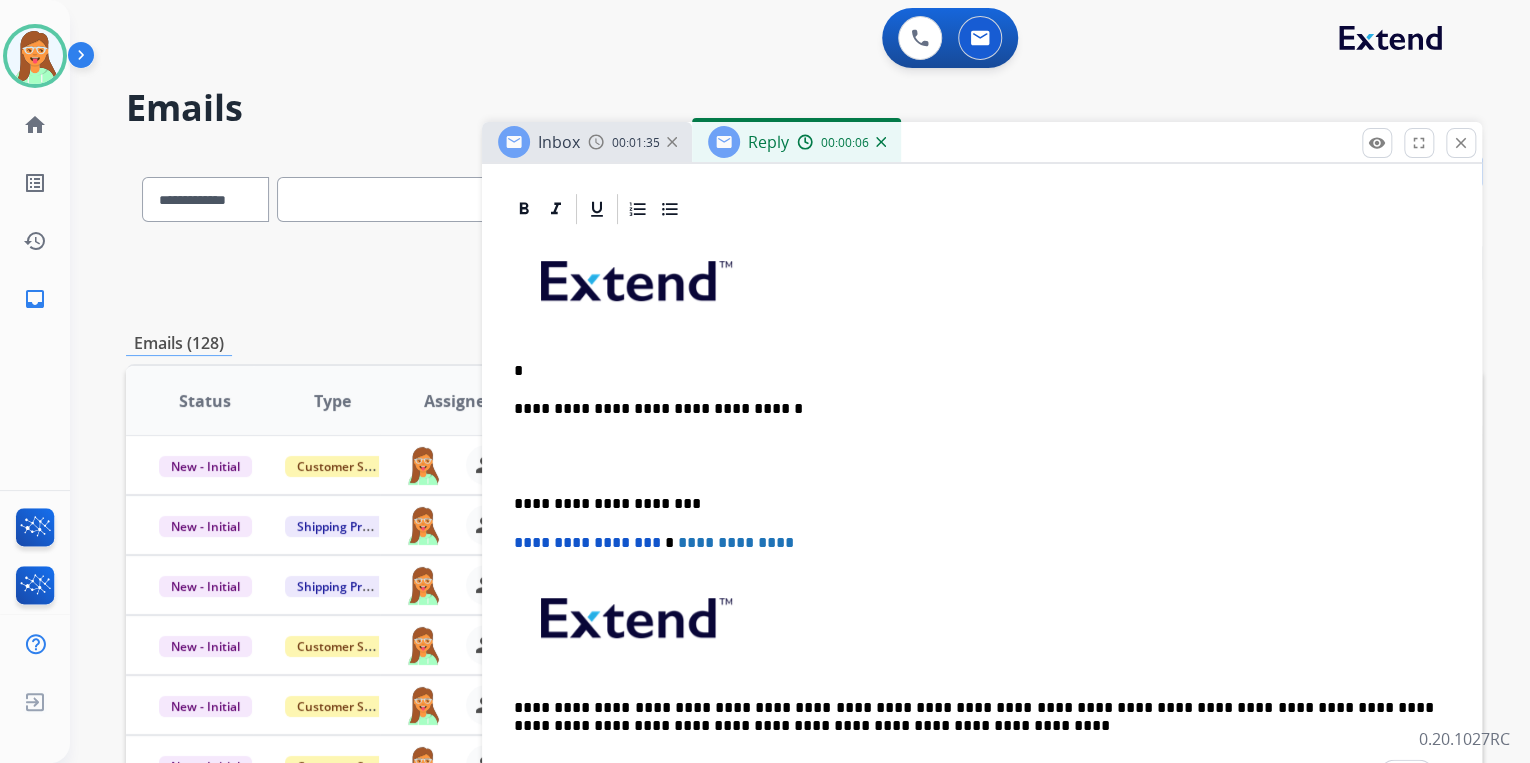 type 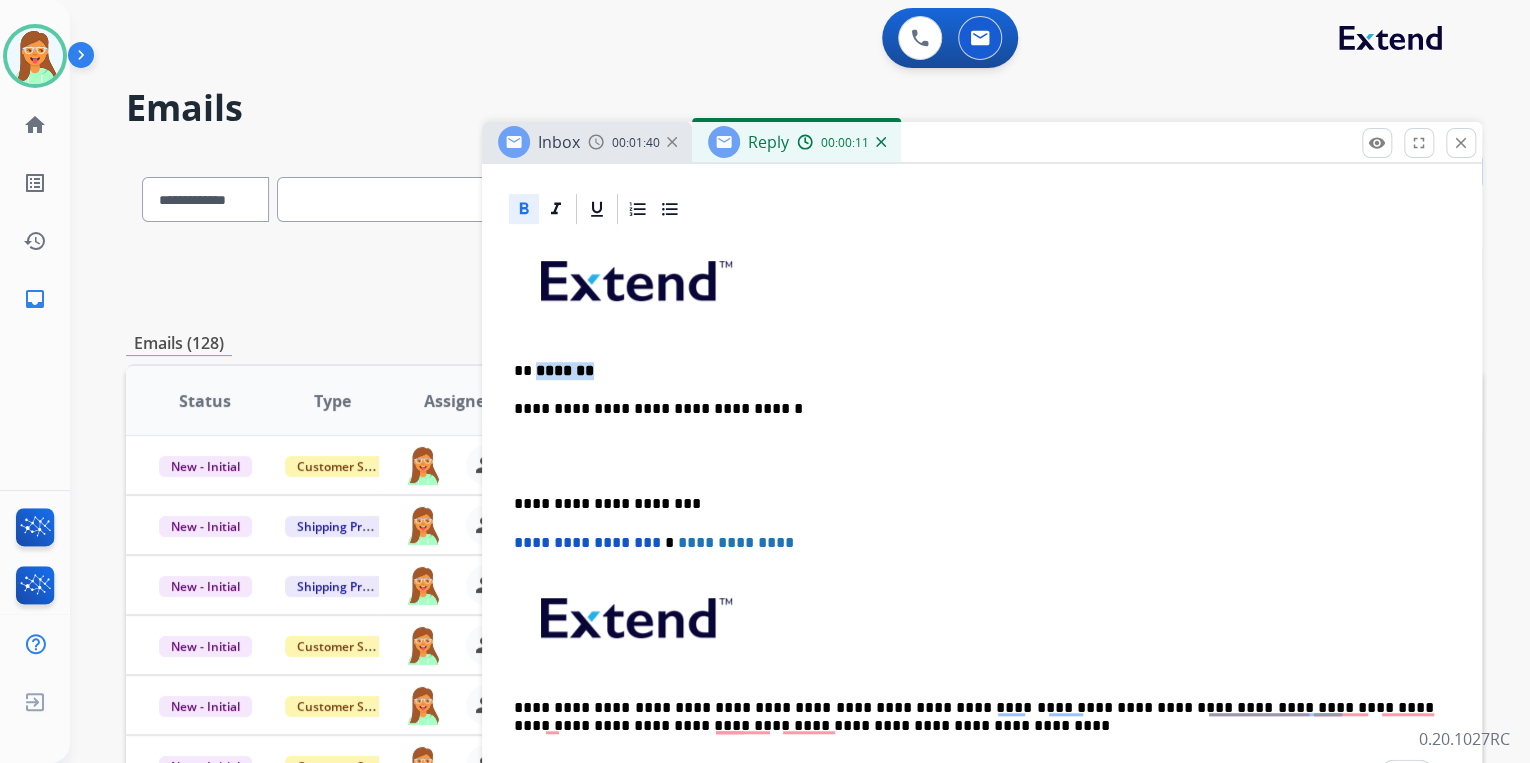 drag, startPoint x: 614, startPoint y: 360, endPoint x: 548, endPoint y: 244, distance: 133.46161 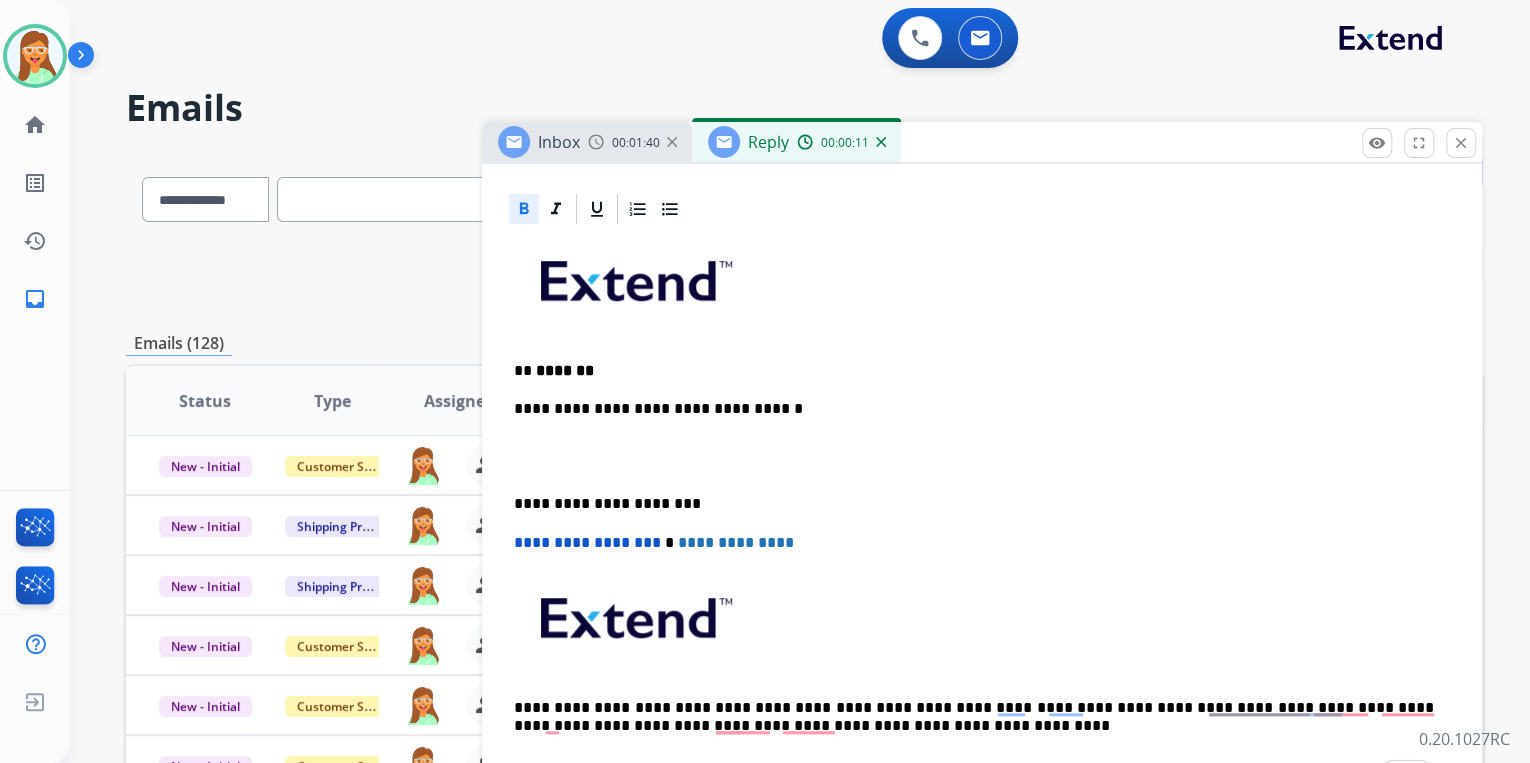 click at bounding box center (982, 209) 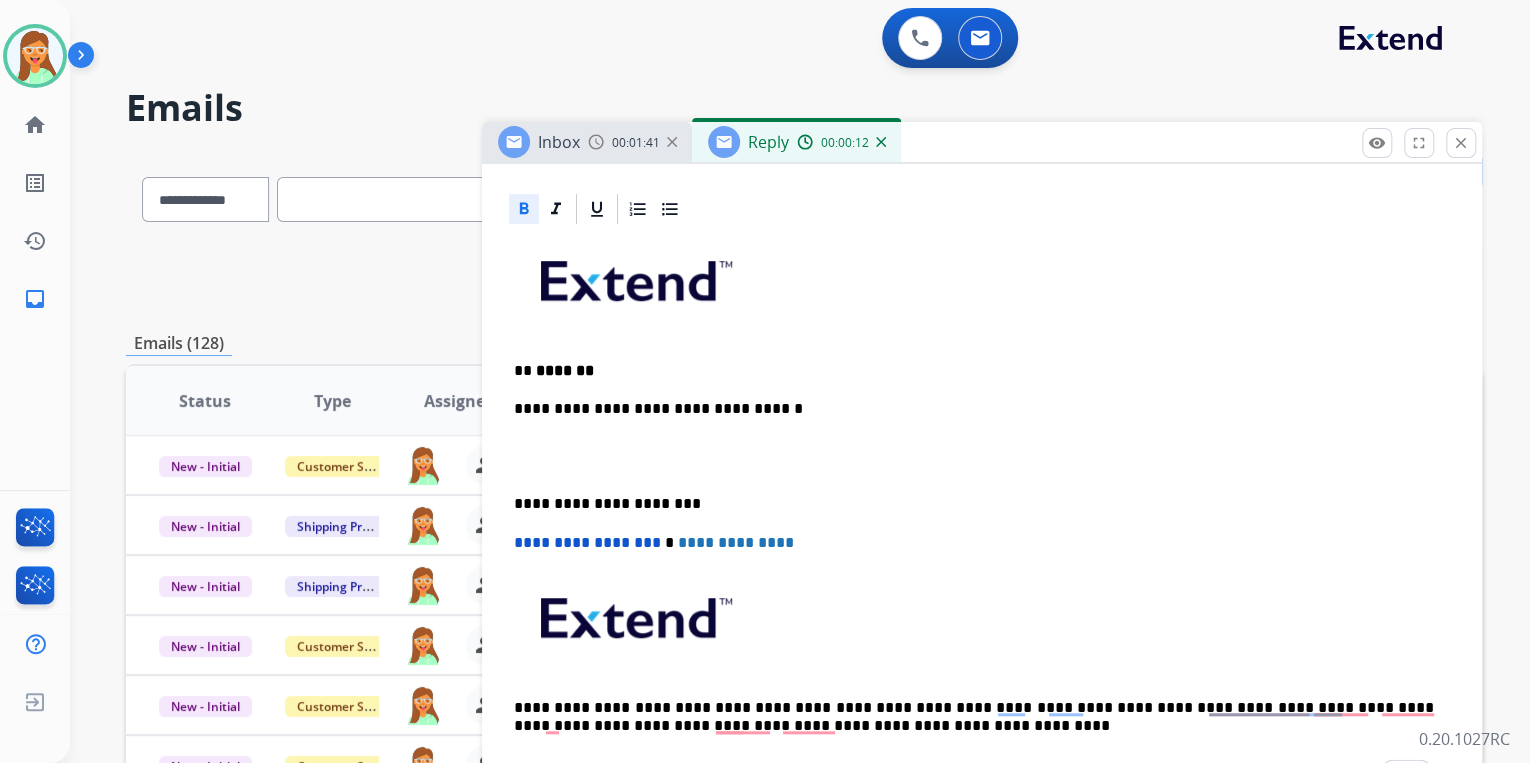 click on "**********" at bounding box center [982, 513] 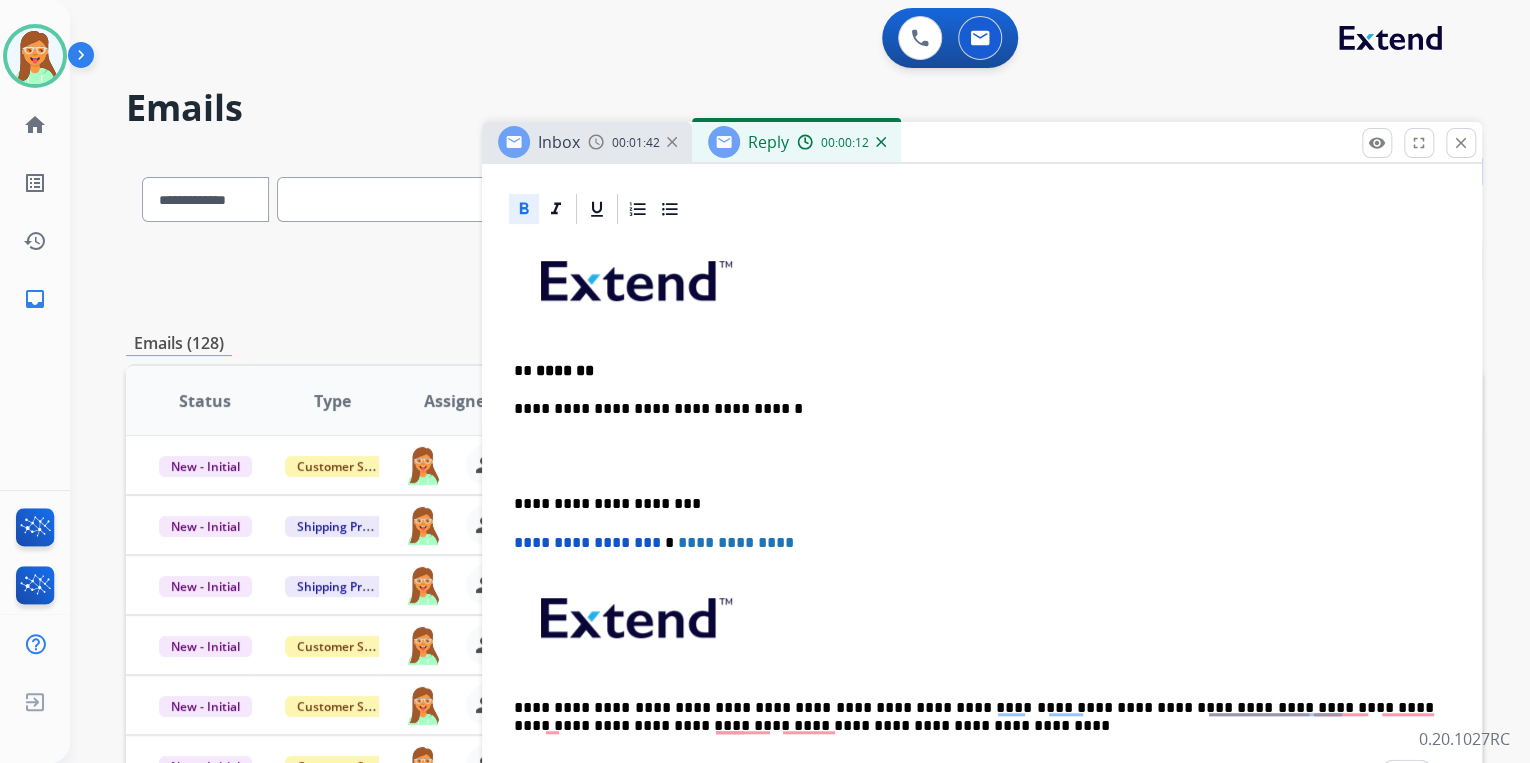 click 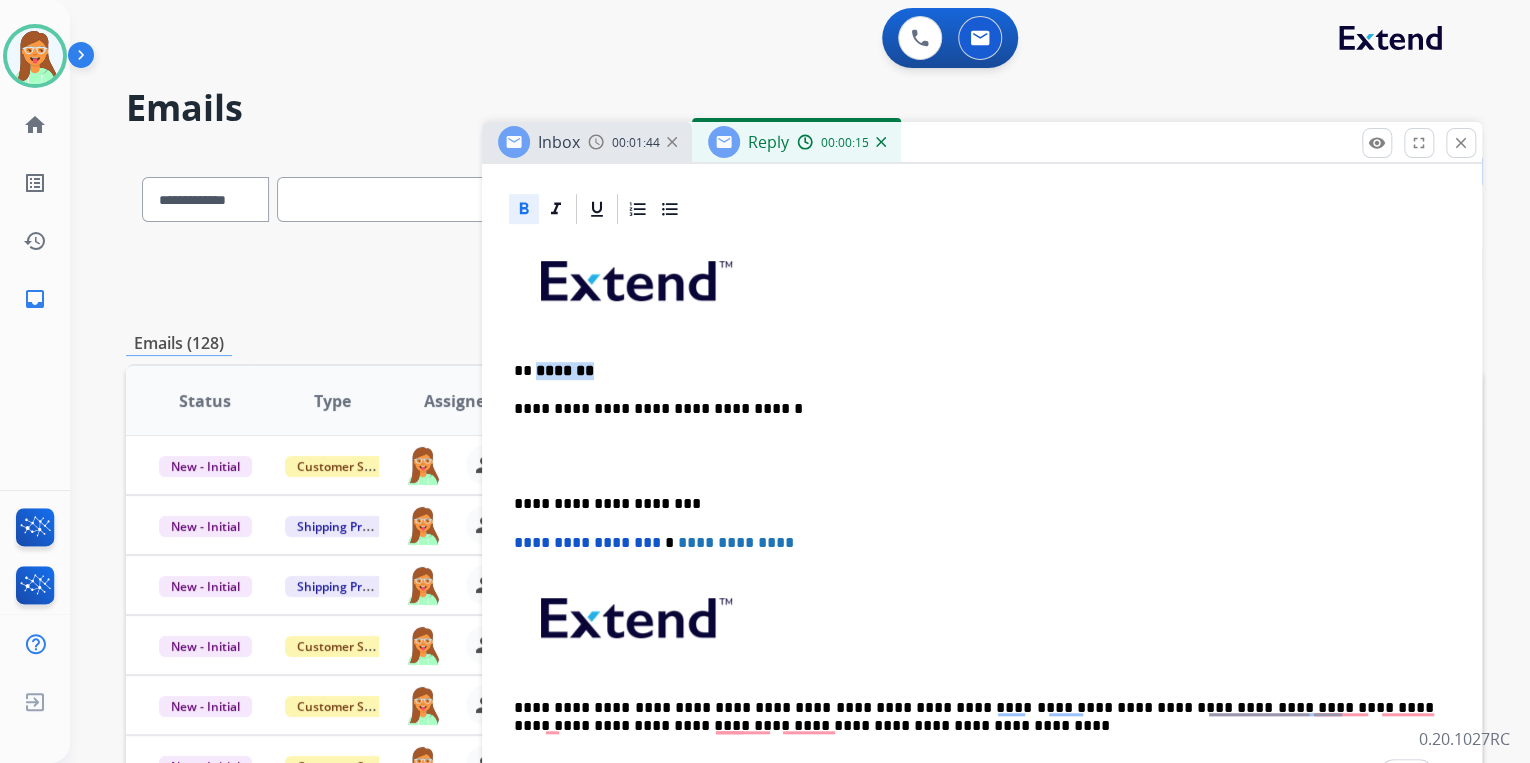 drag, startPoint x: 616, startPoint y: 372, endPoint x: 545, endPoint y: 284, distance: 113.07078 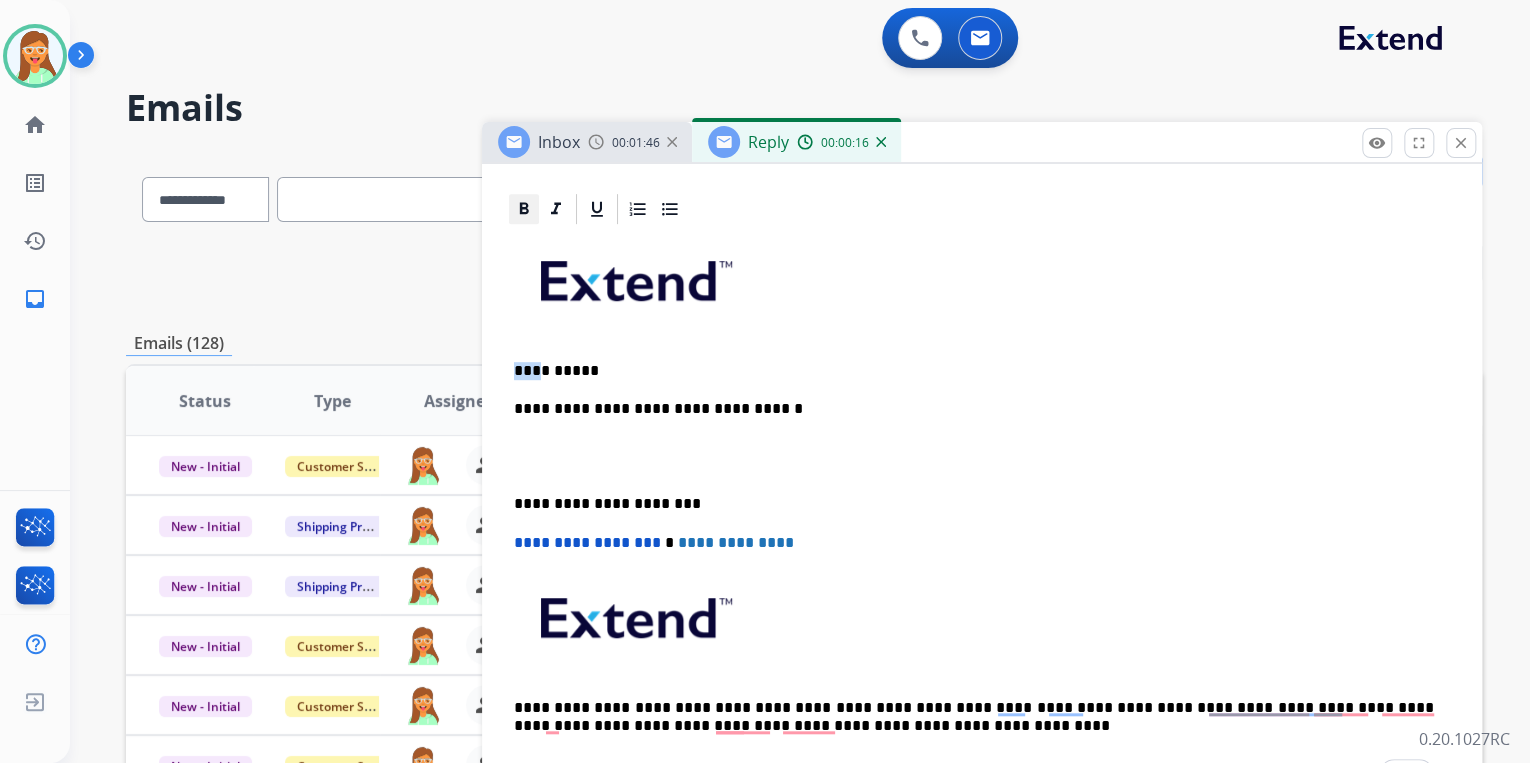 click 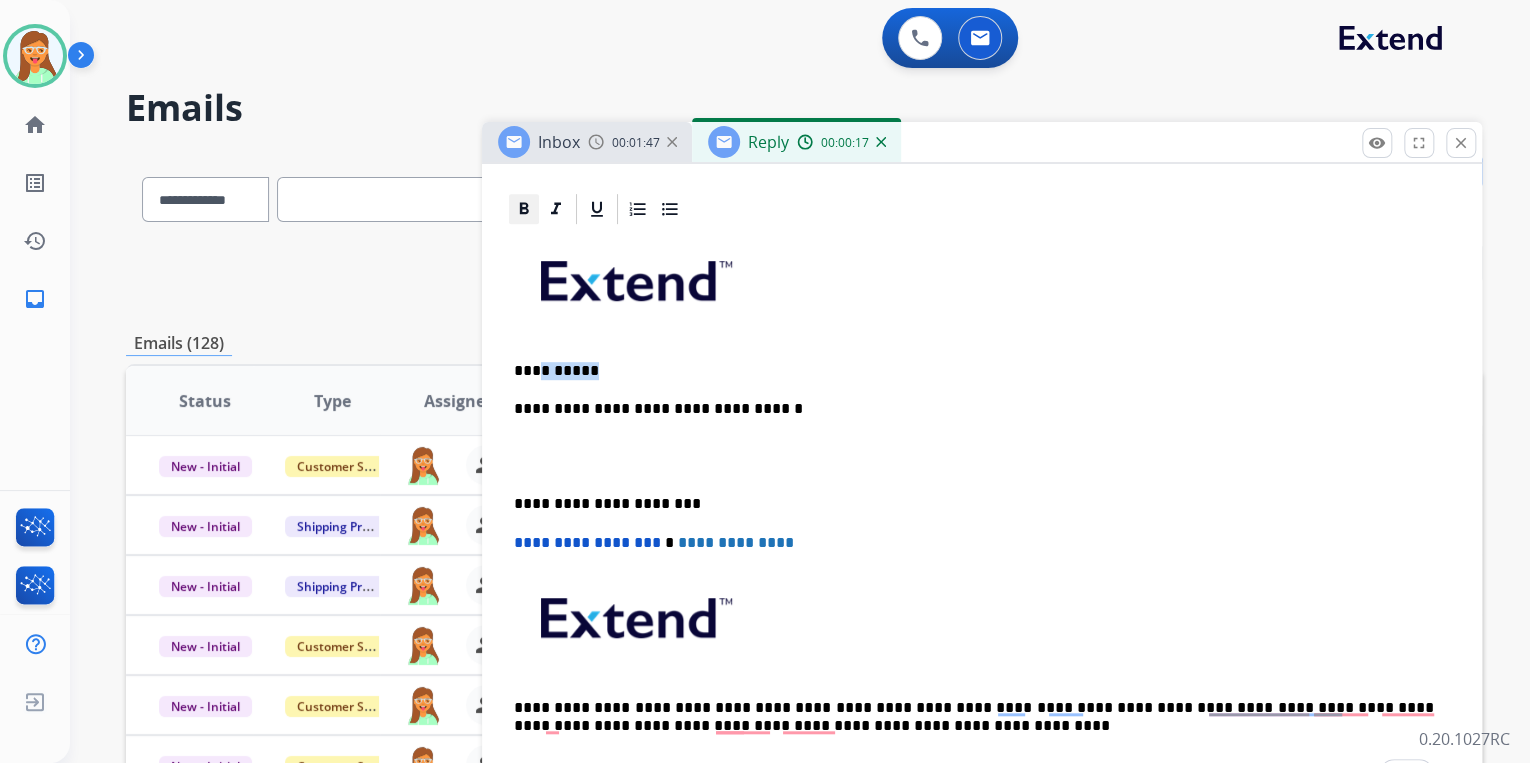 click at bounding box center [524, 209] 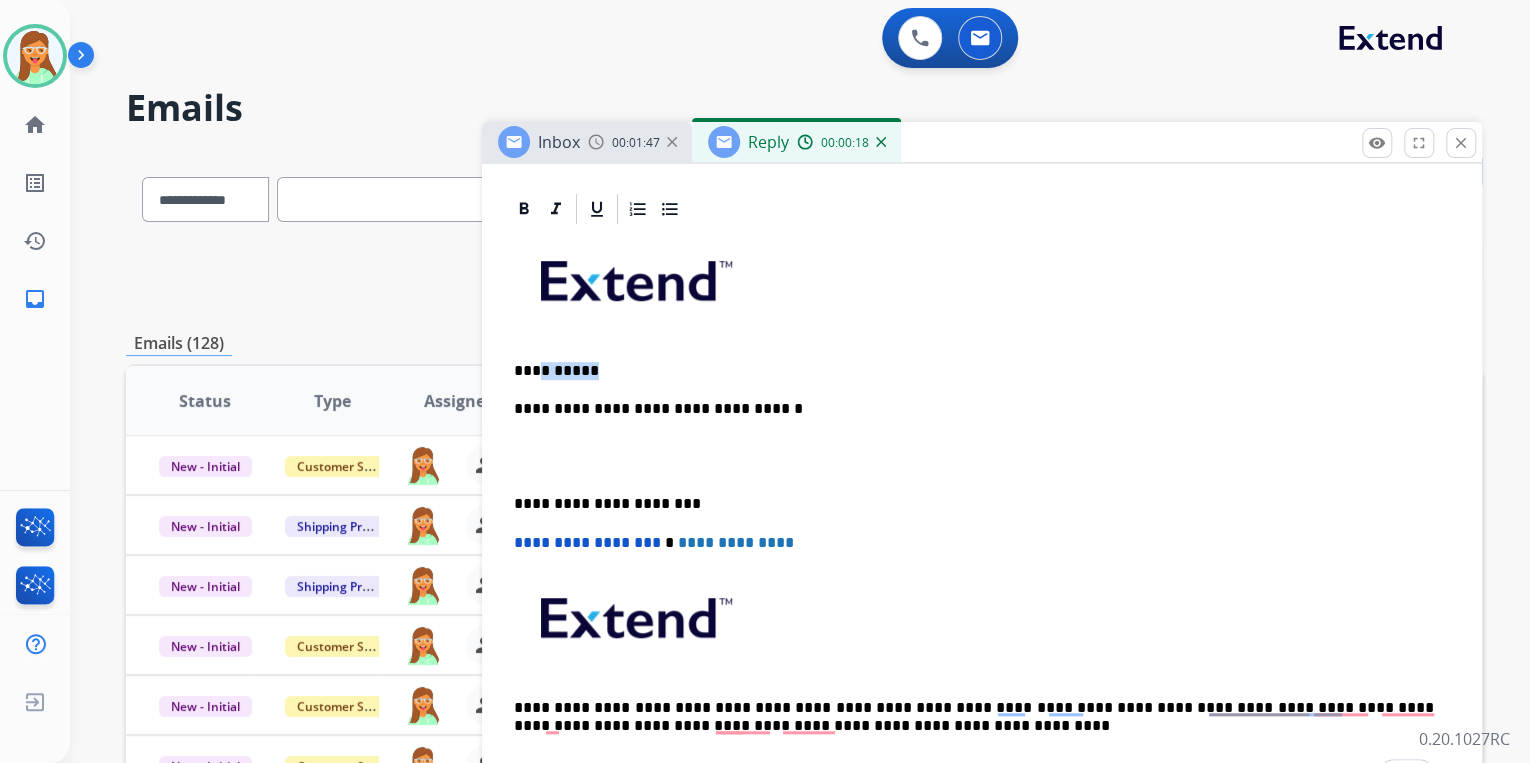 click on "**********" at bounding box center [974, 371] 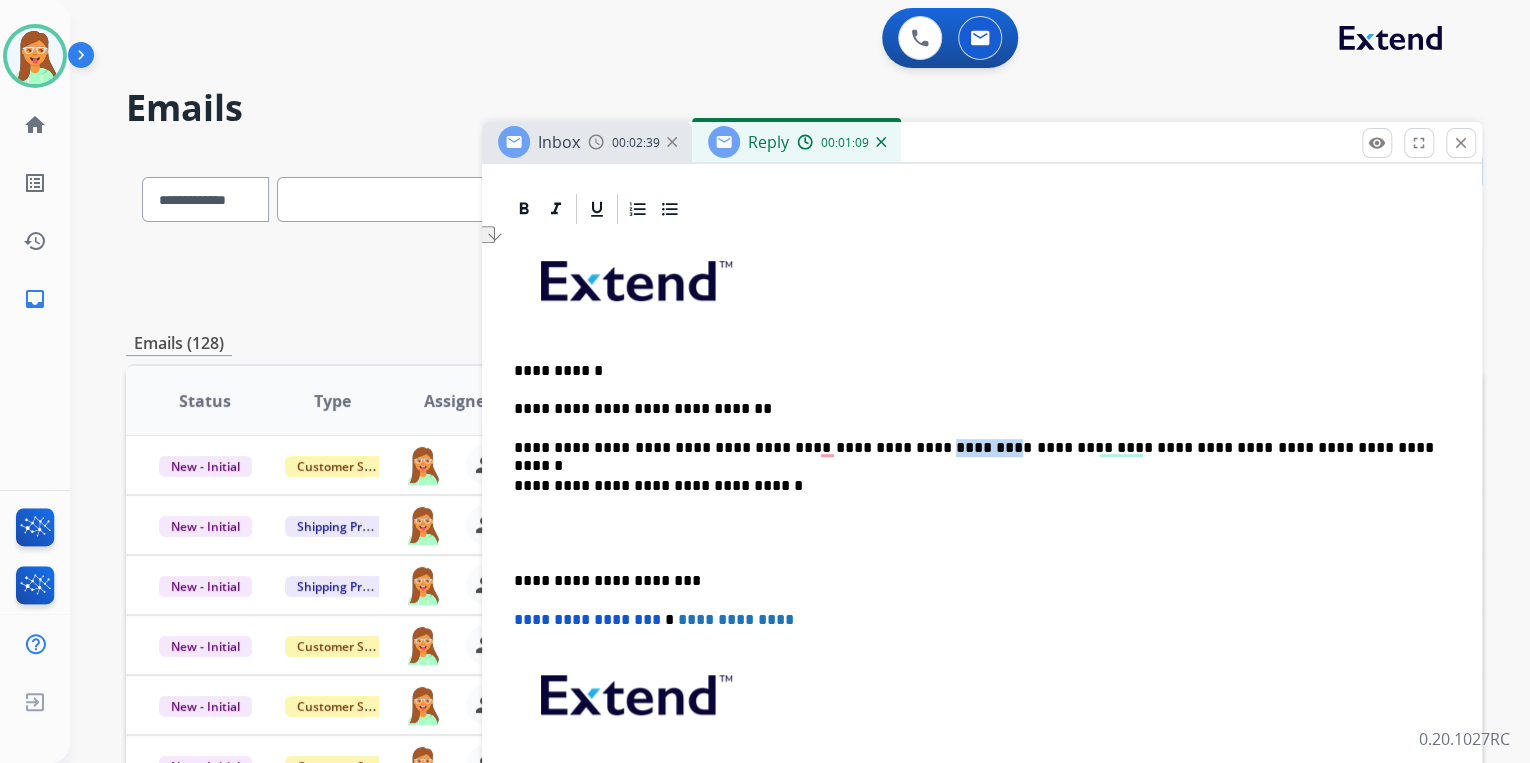 drag, startPoint x: 919, startPoint y: 442, endPoint x: 872, endPoint y: 448, distance: 47.38143 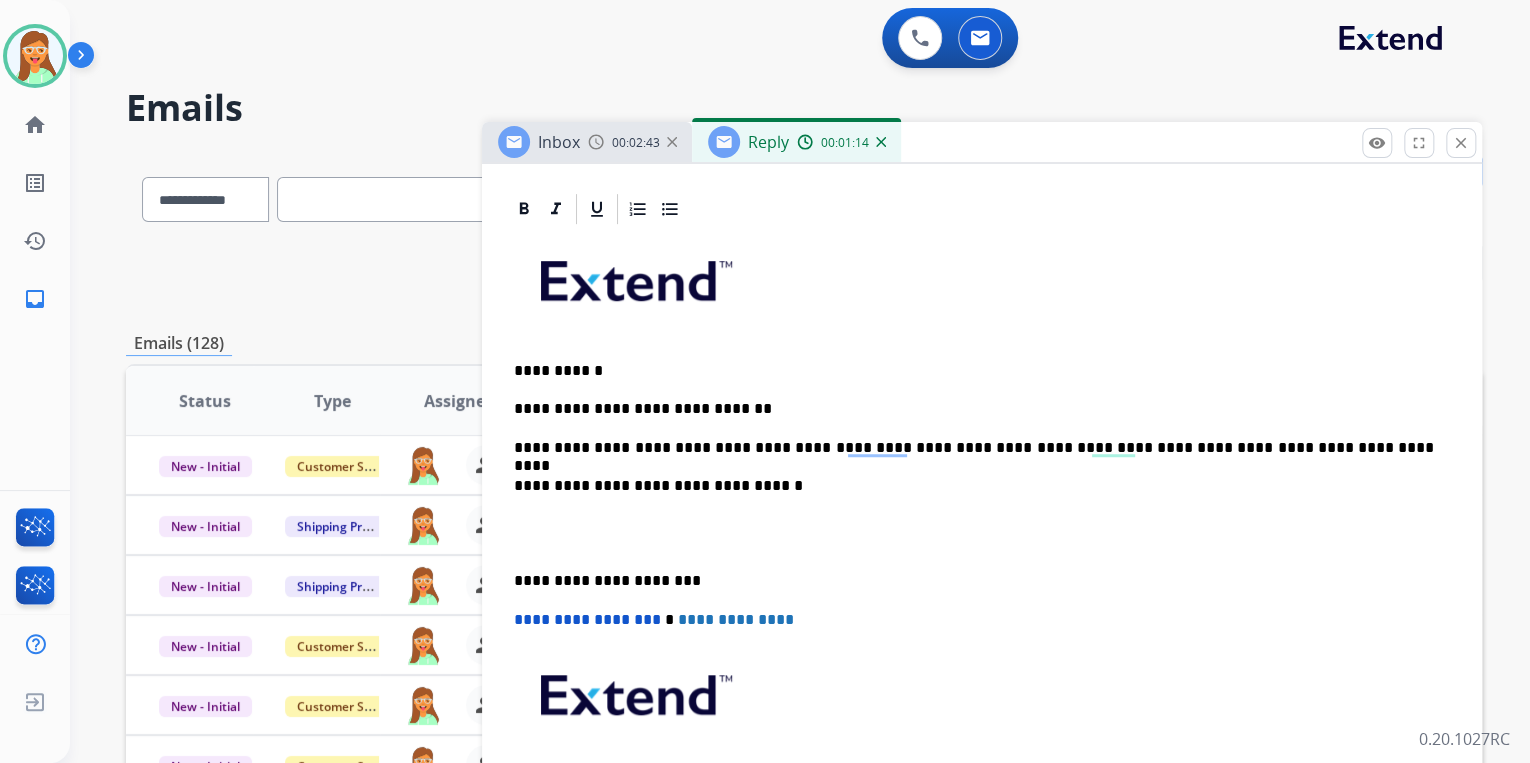 click on "**********" at bounding box center [974, 448] 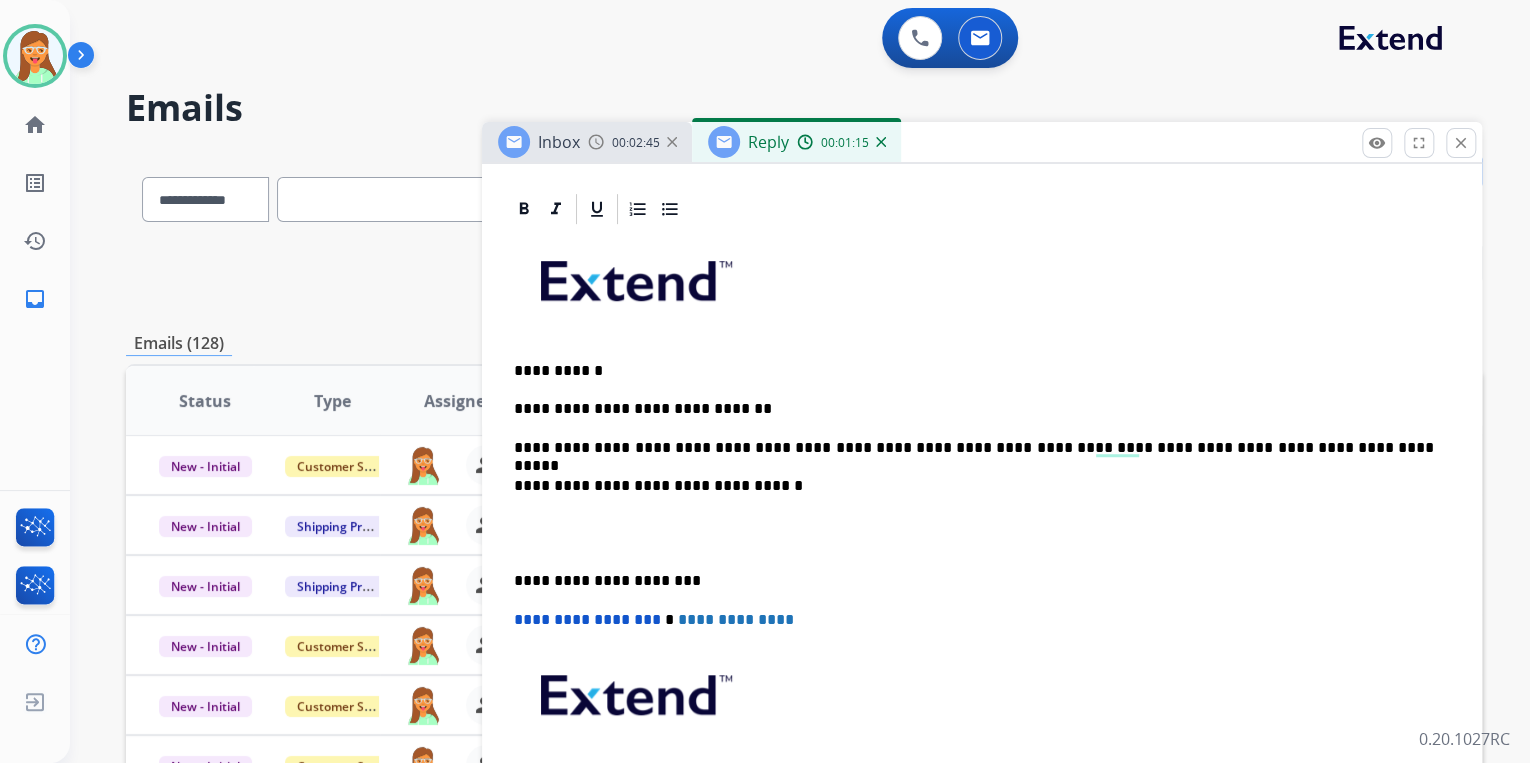 click on "**********" at bounding box center (974, 486) 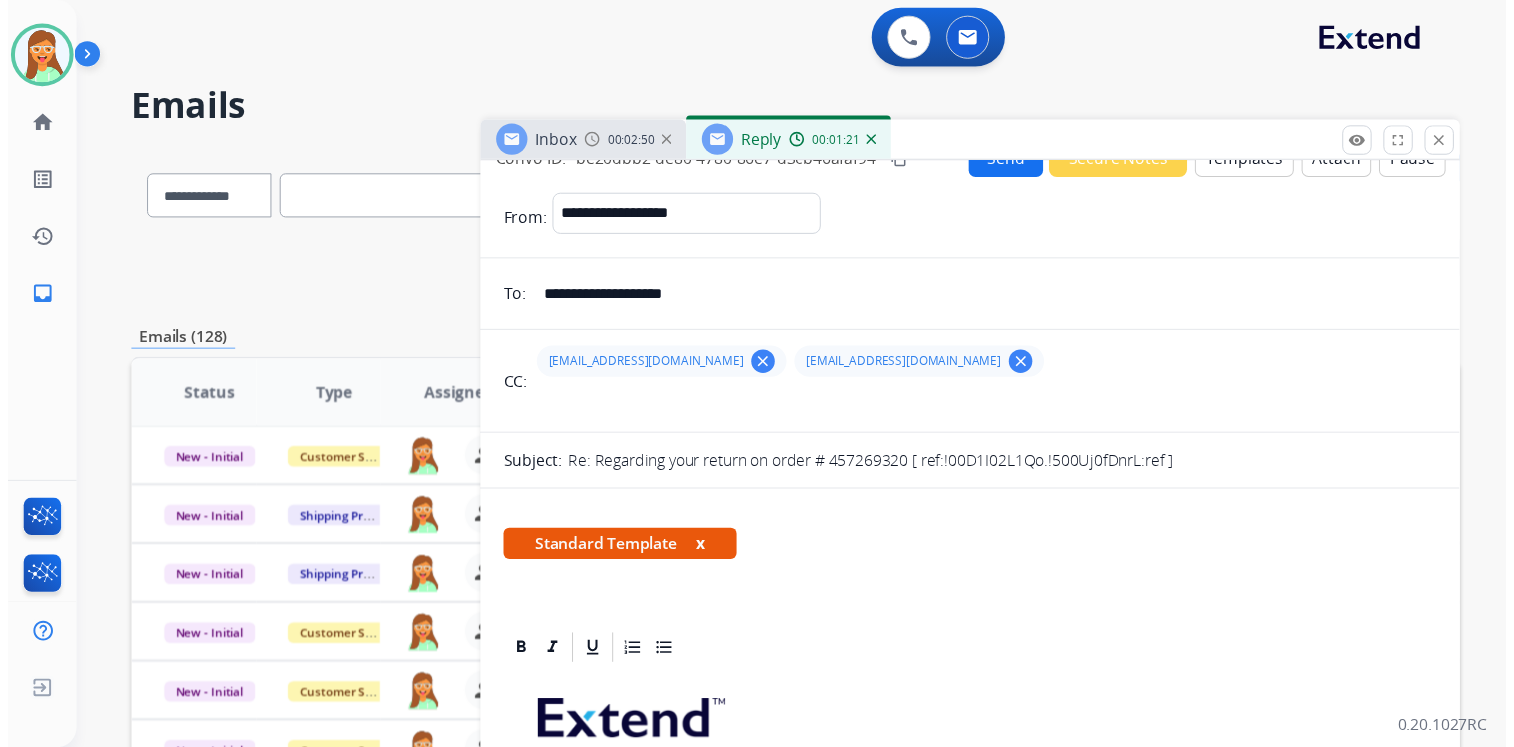 scroll, scrollTop: 0, scrollLeft: 0, axis: both 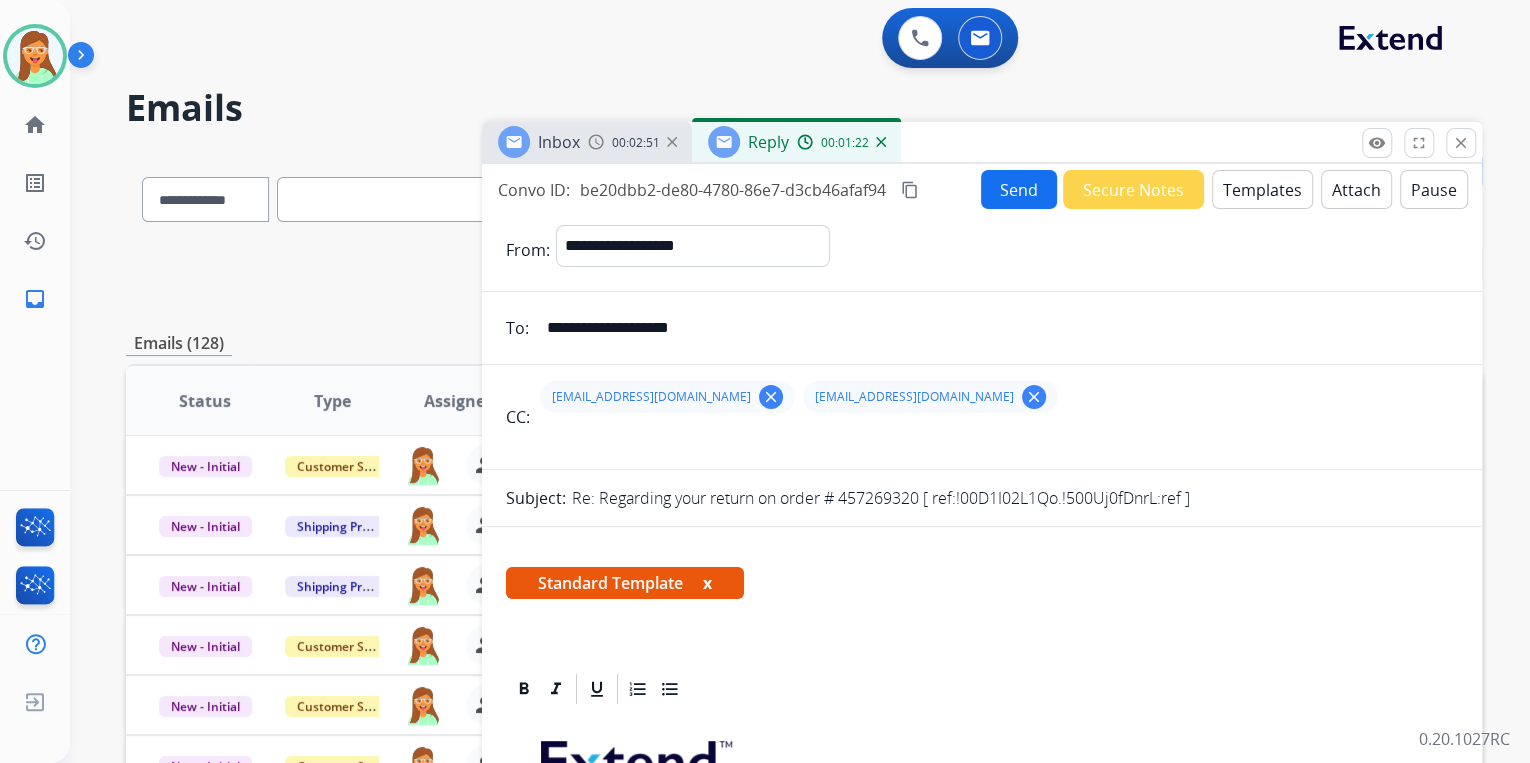 click on "Send" at bounding box center [1019, 189] 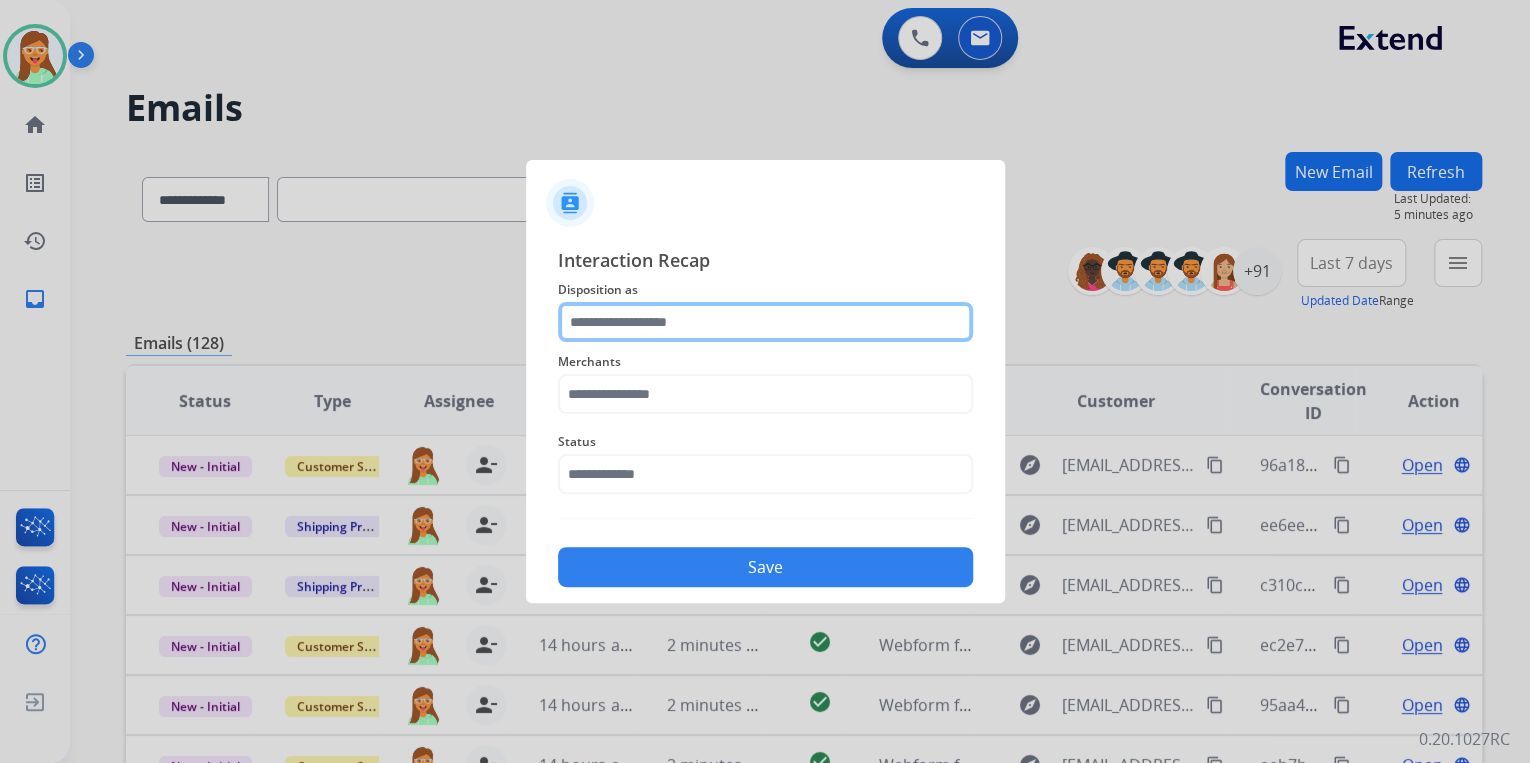 click 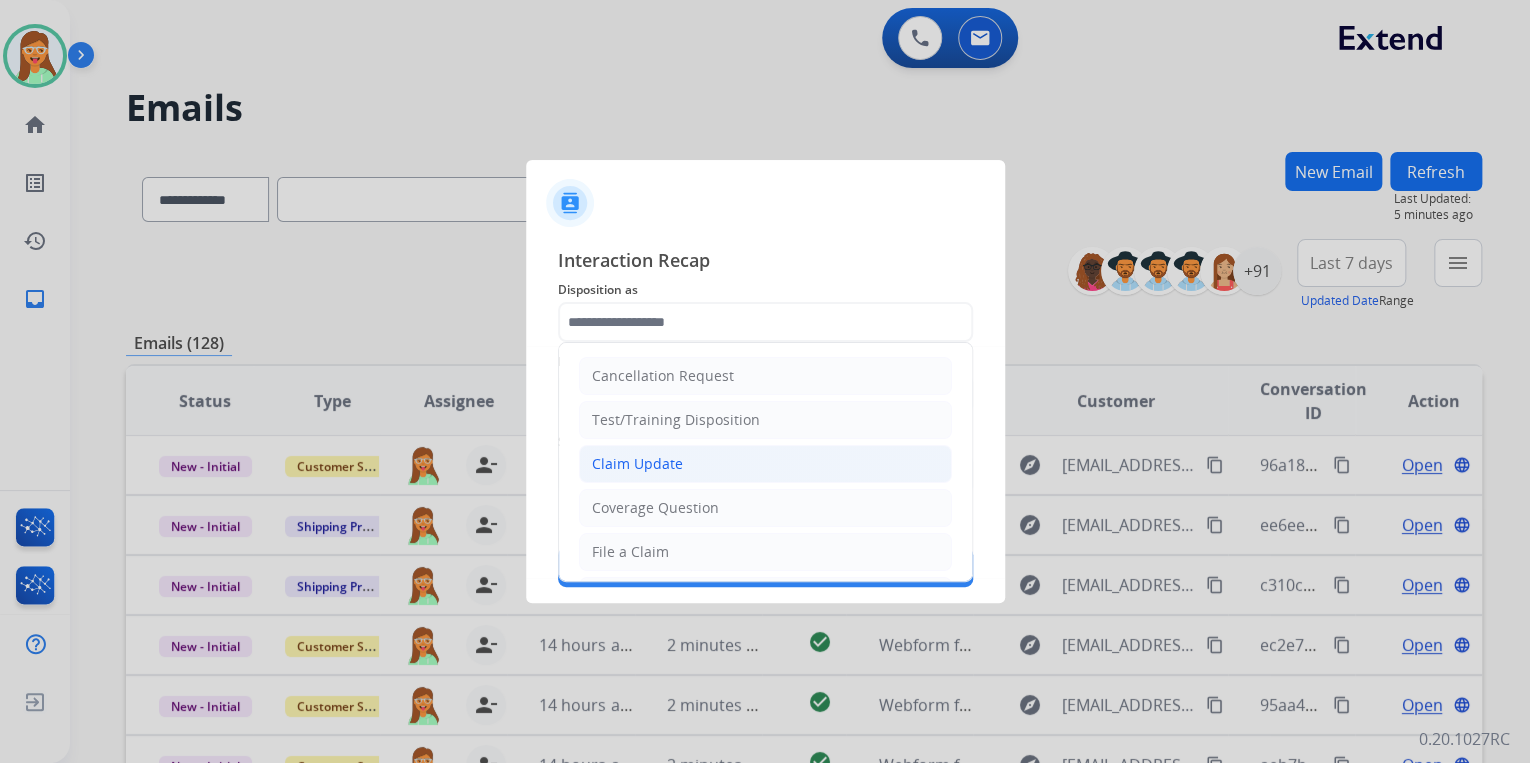 click on "Claim Update" 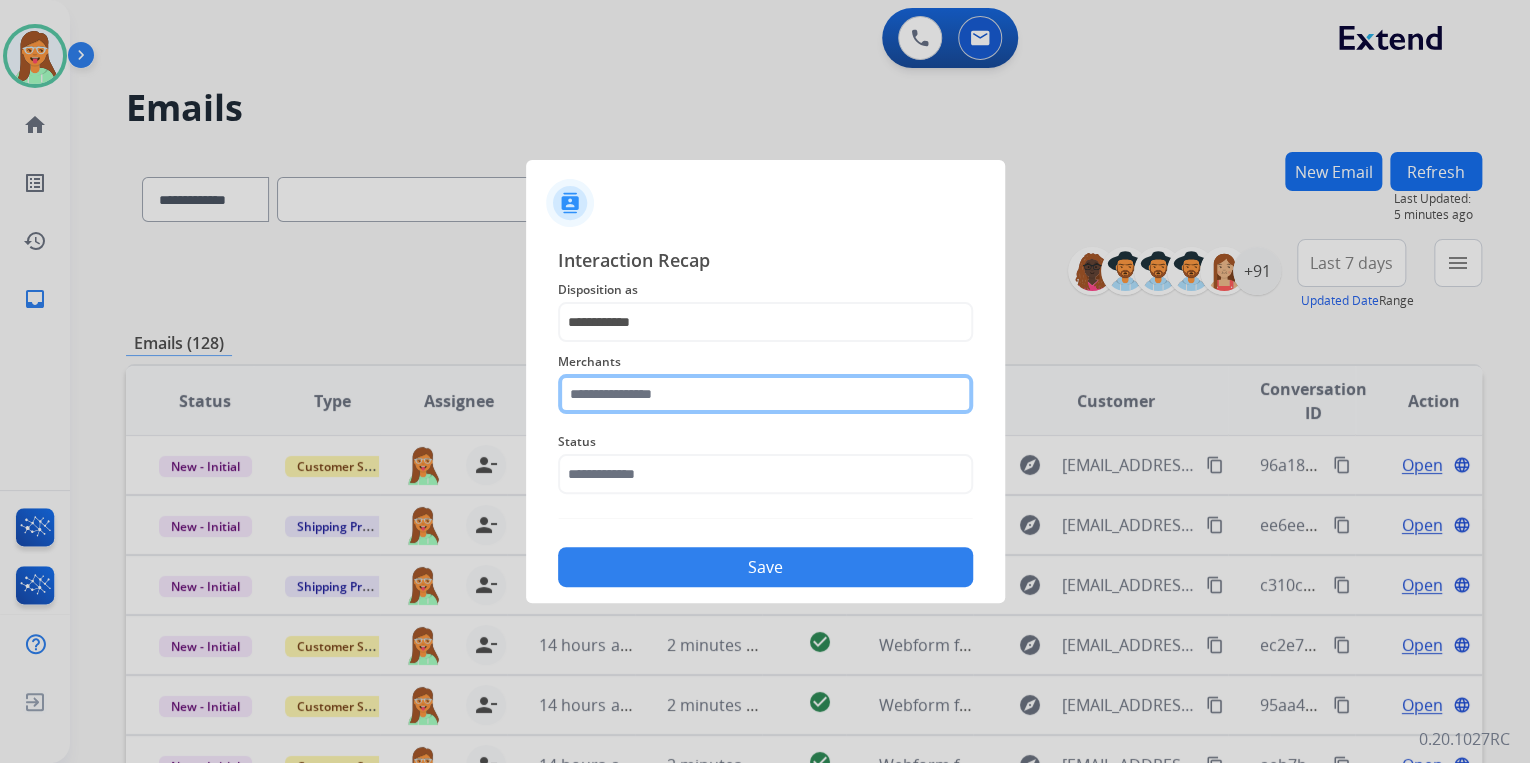 click 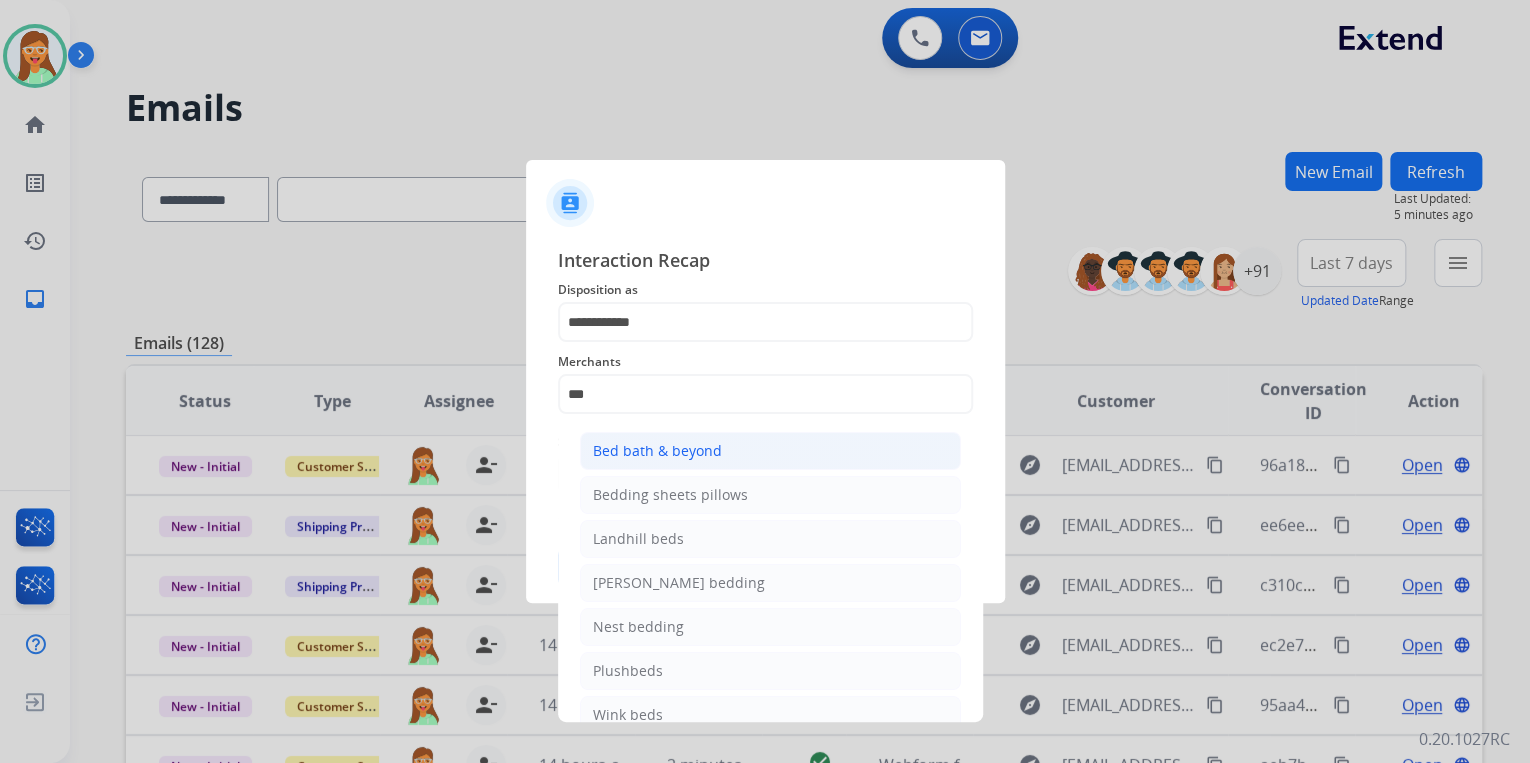 click on "Bed bath & beyond" 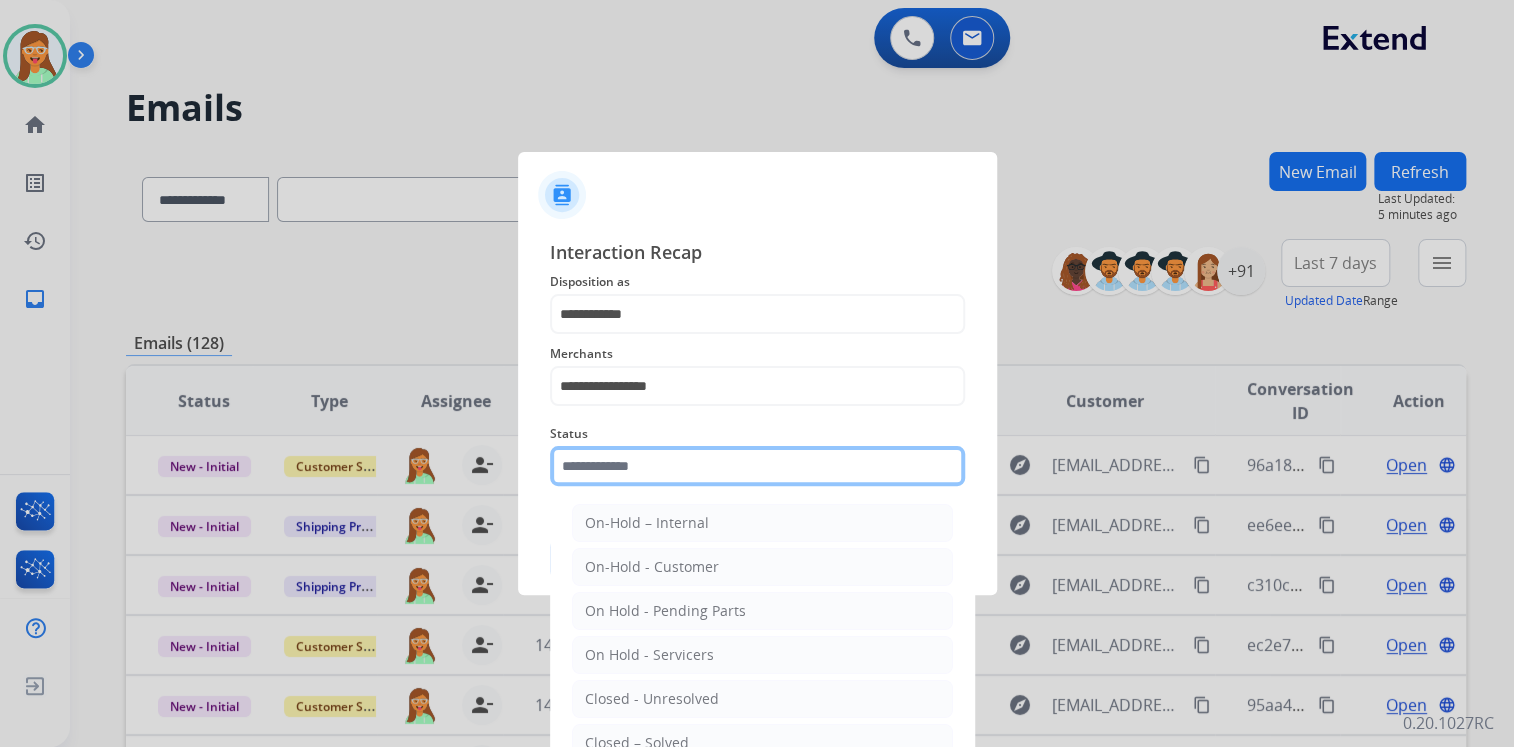 click 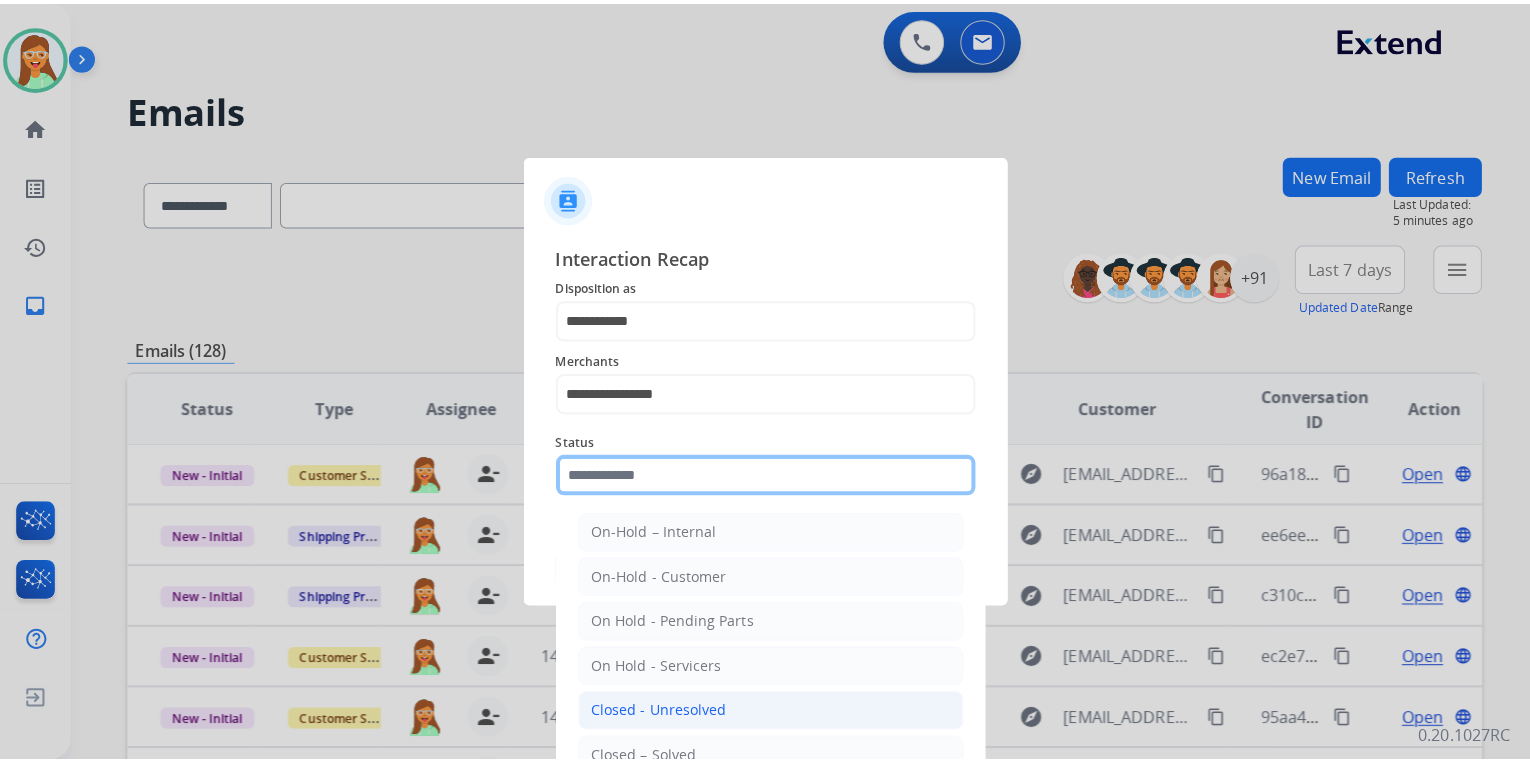 scroll, scrollTop: 116, scrollLeft: 0, axis: vertical 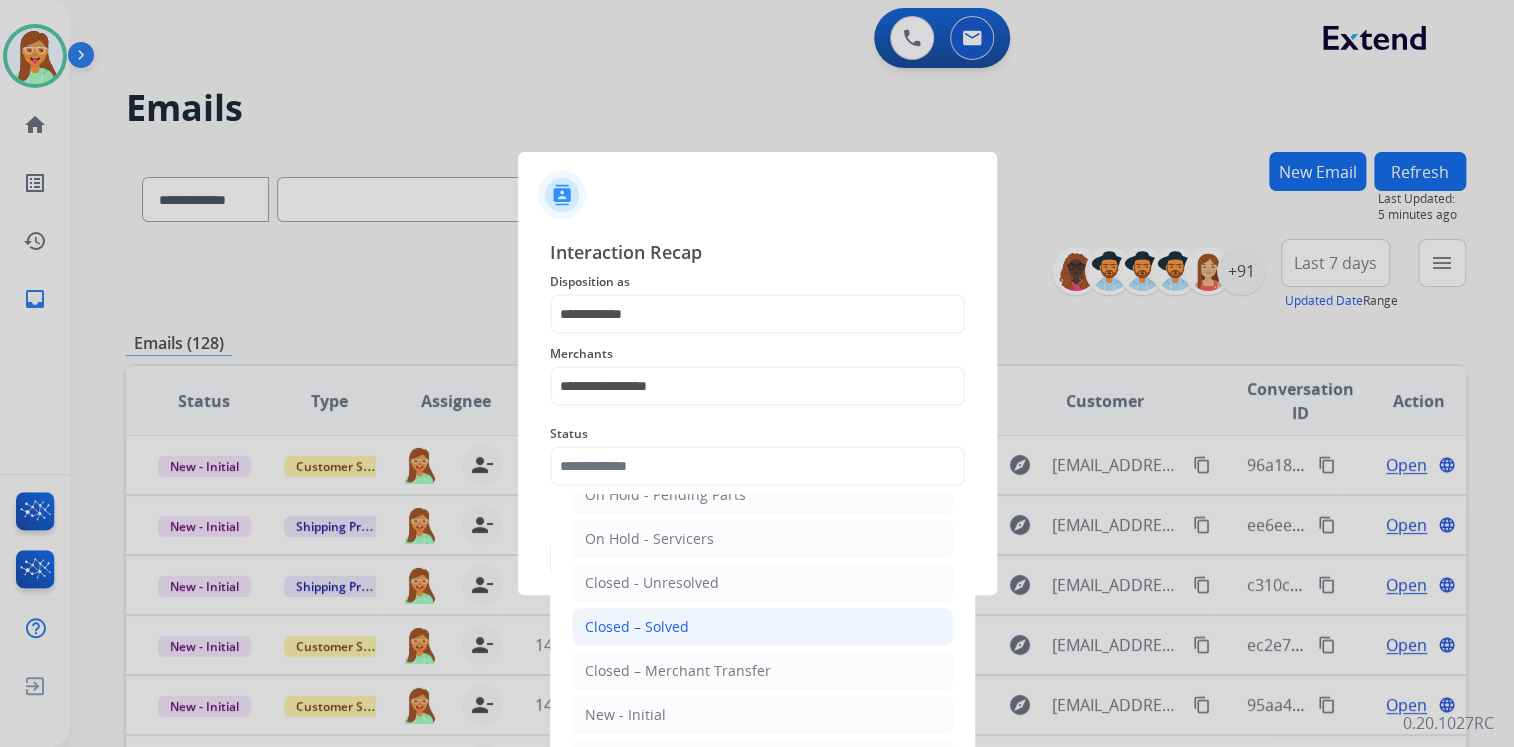 click on "Closed – Solved" 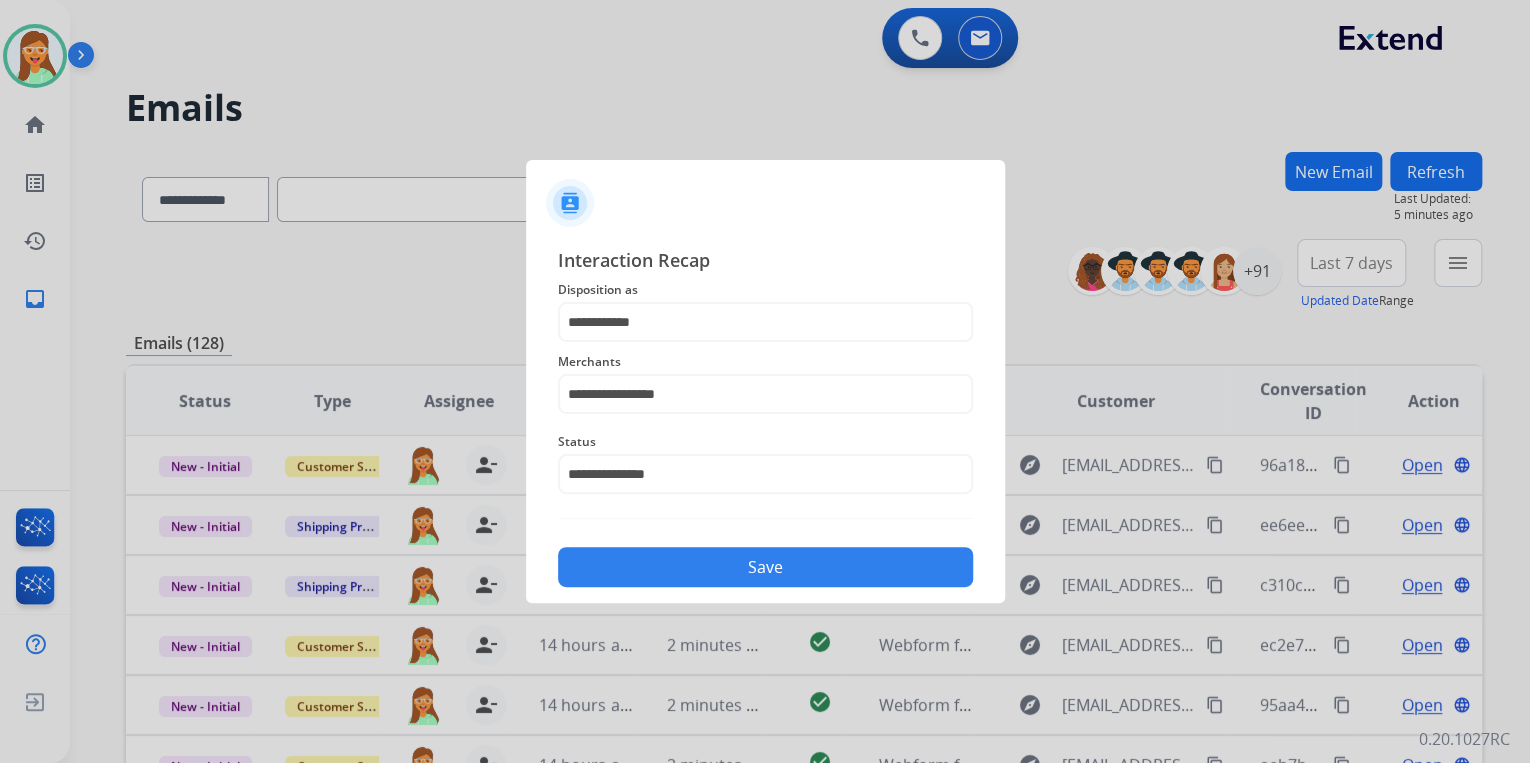 click on "Save" 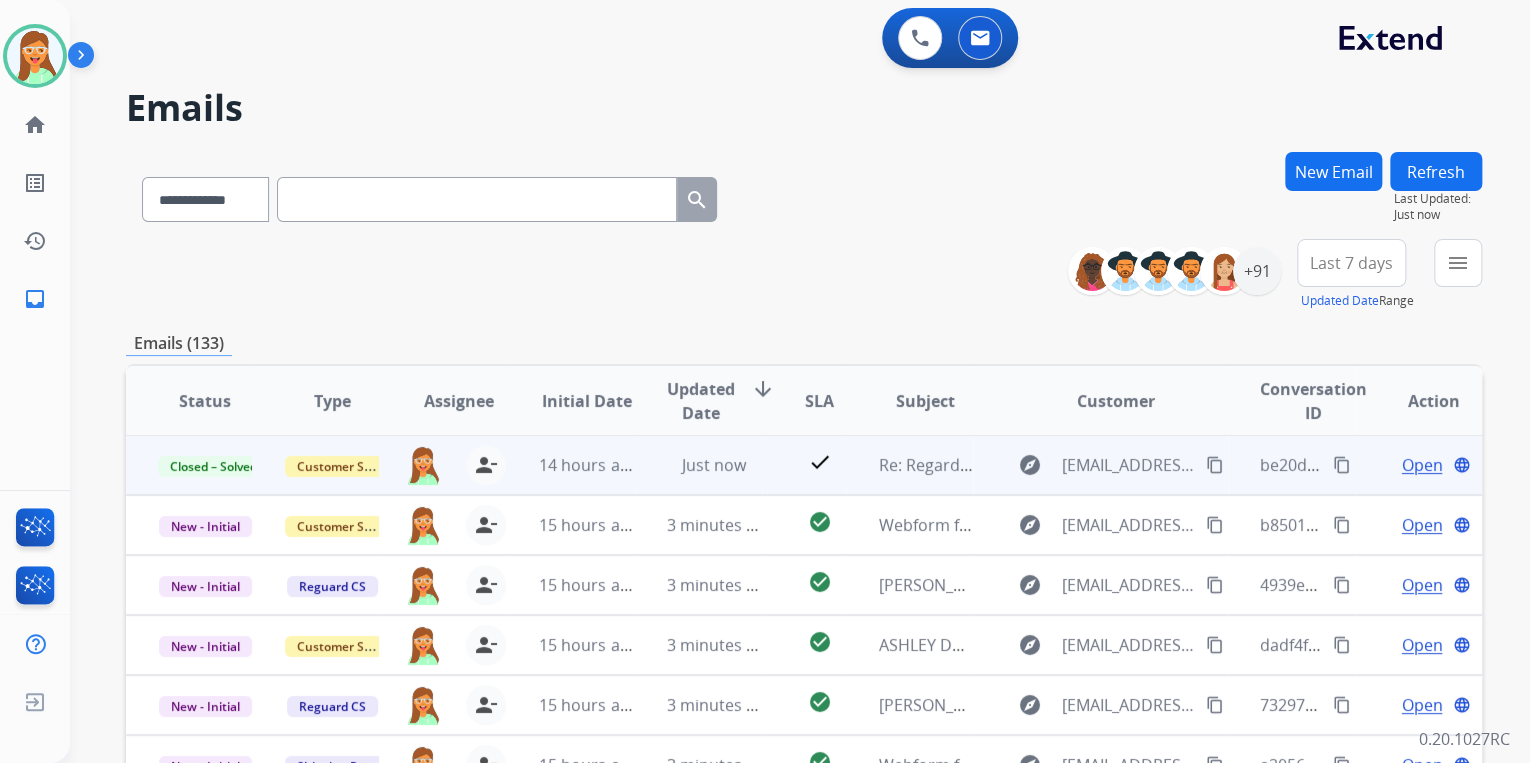click on "content_copy" at bounding box center (1342, 465) 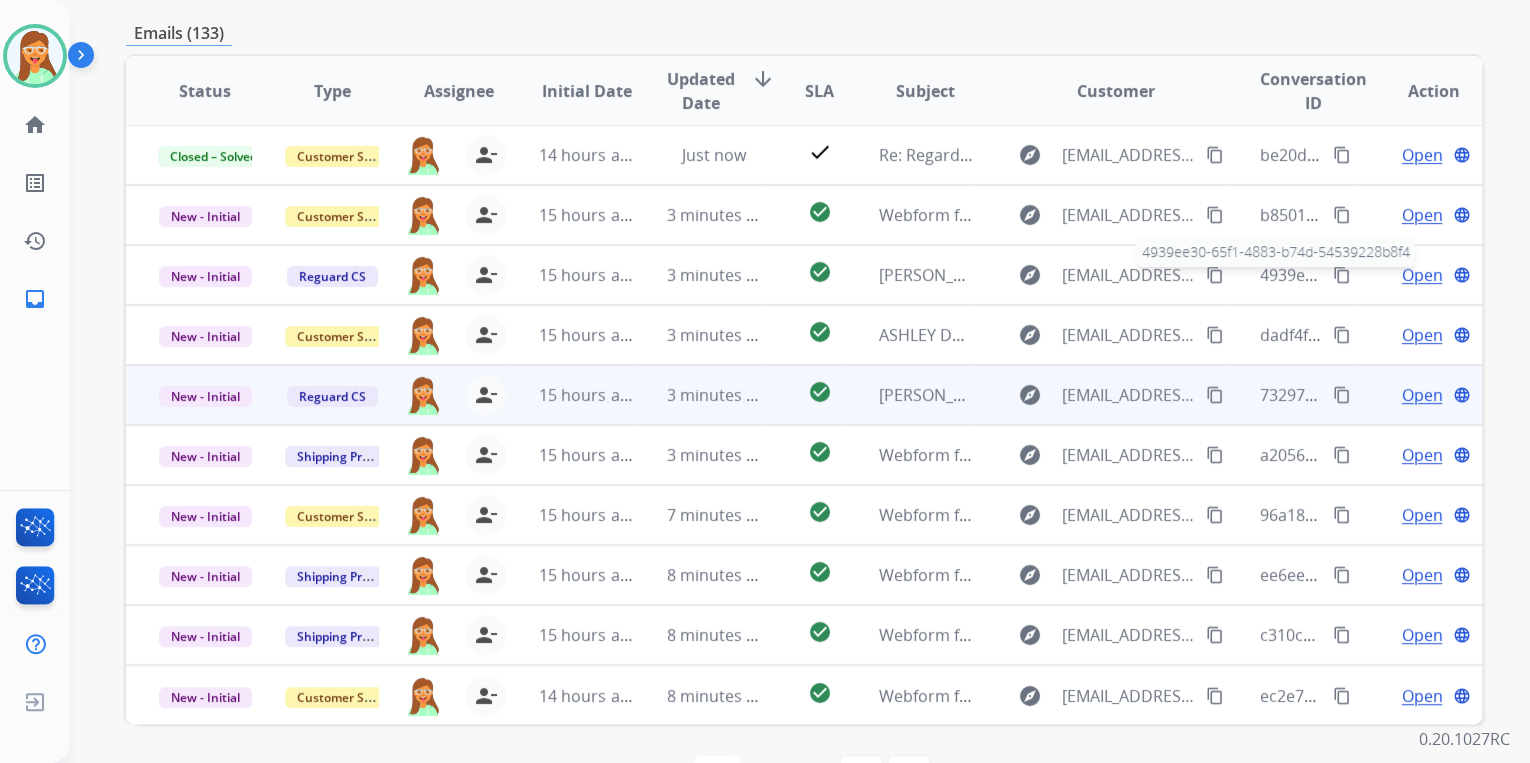scroll, scrollTop: 374, scrollLeft: 0, axis: vertical 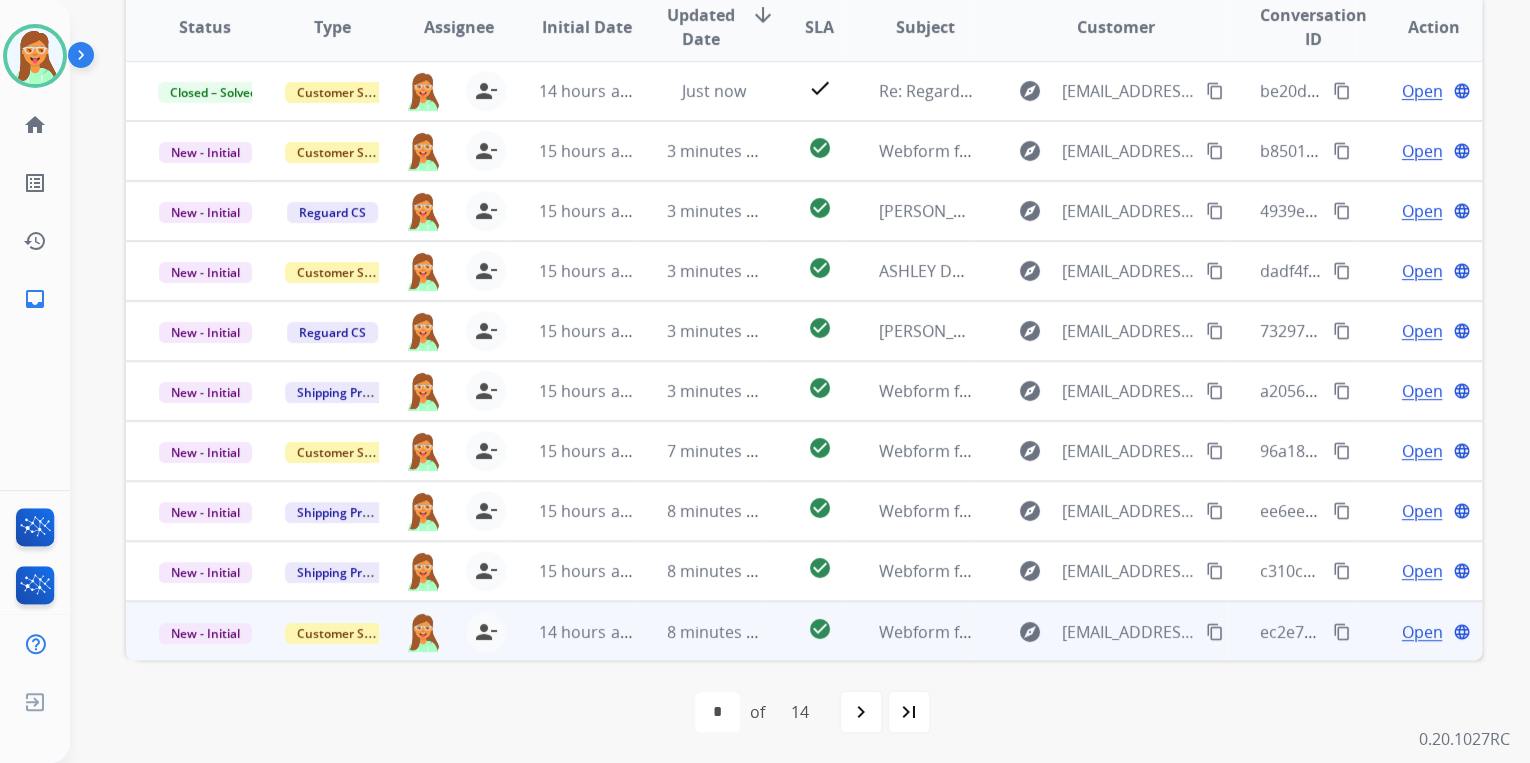 click on "Open" at bounding box center [1421, 632] 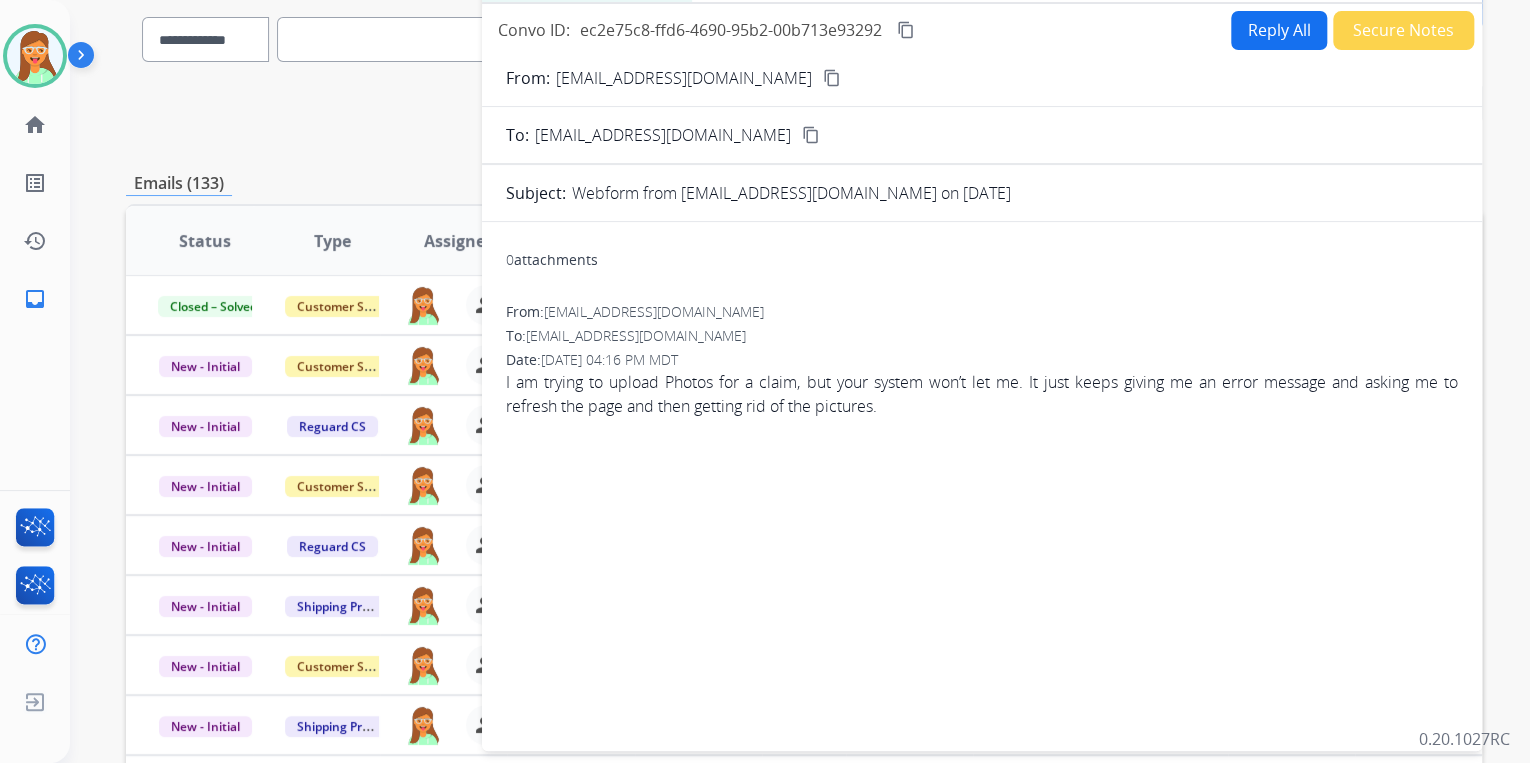 scroll, scrollTop: 134, scrollLeft: 0, axis: vertical 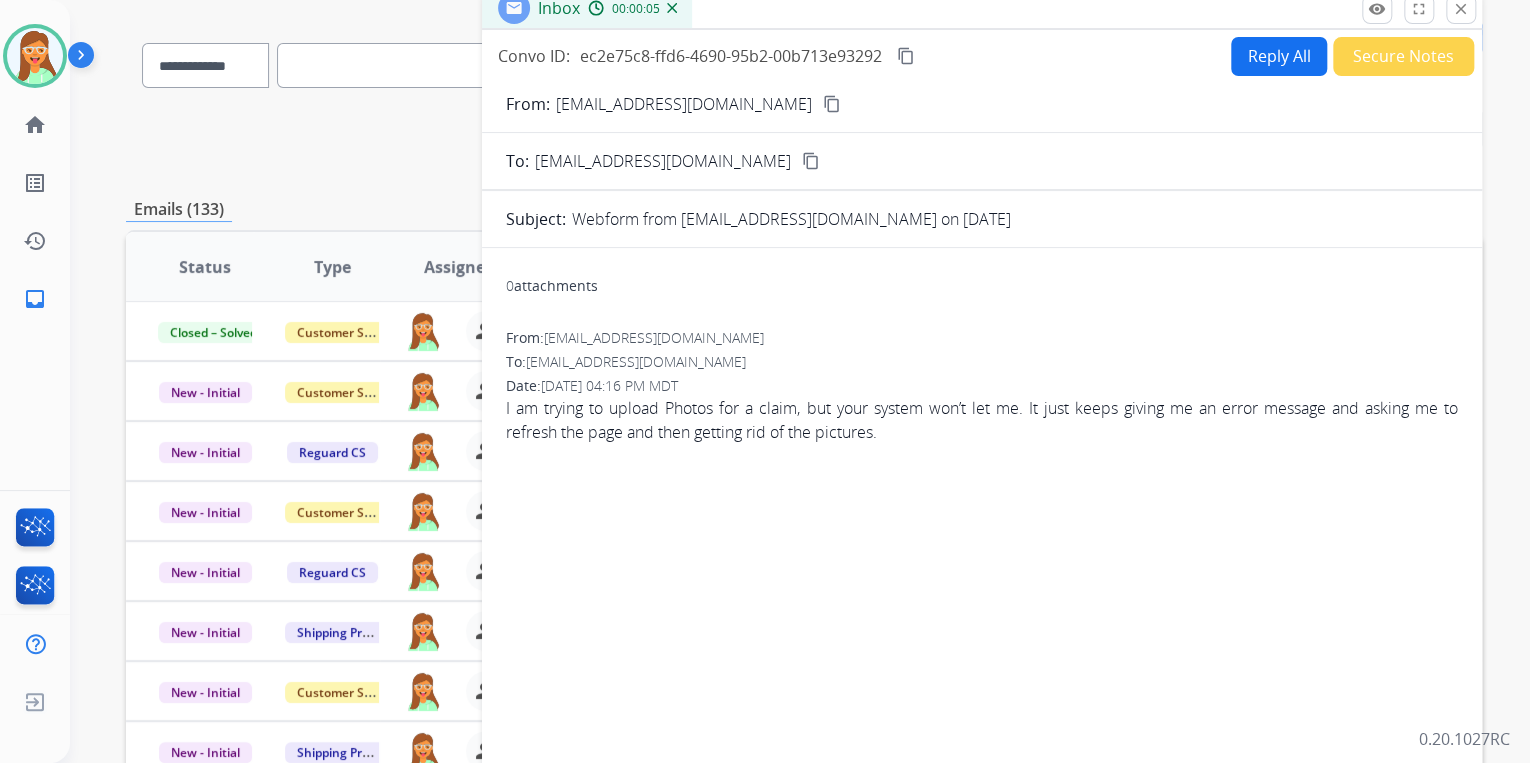 click on "content_copy" at bounding box center (832, 104) 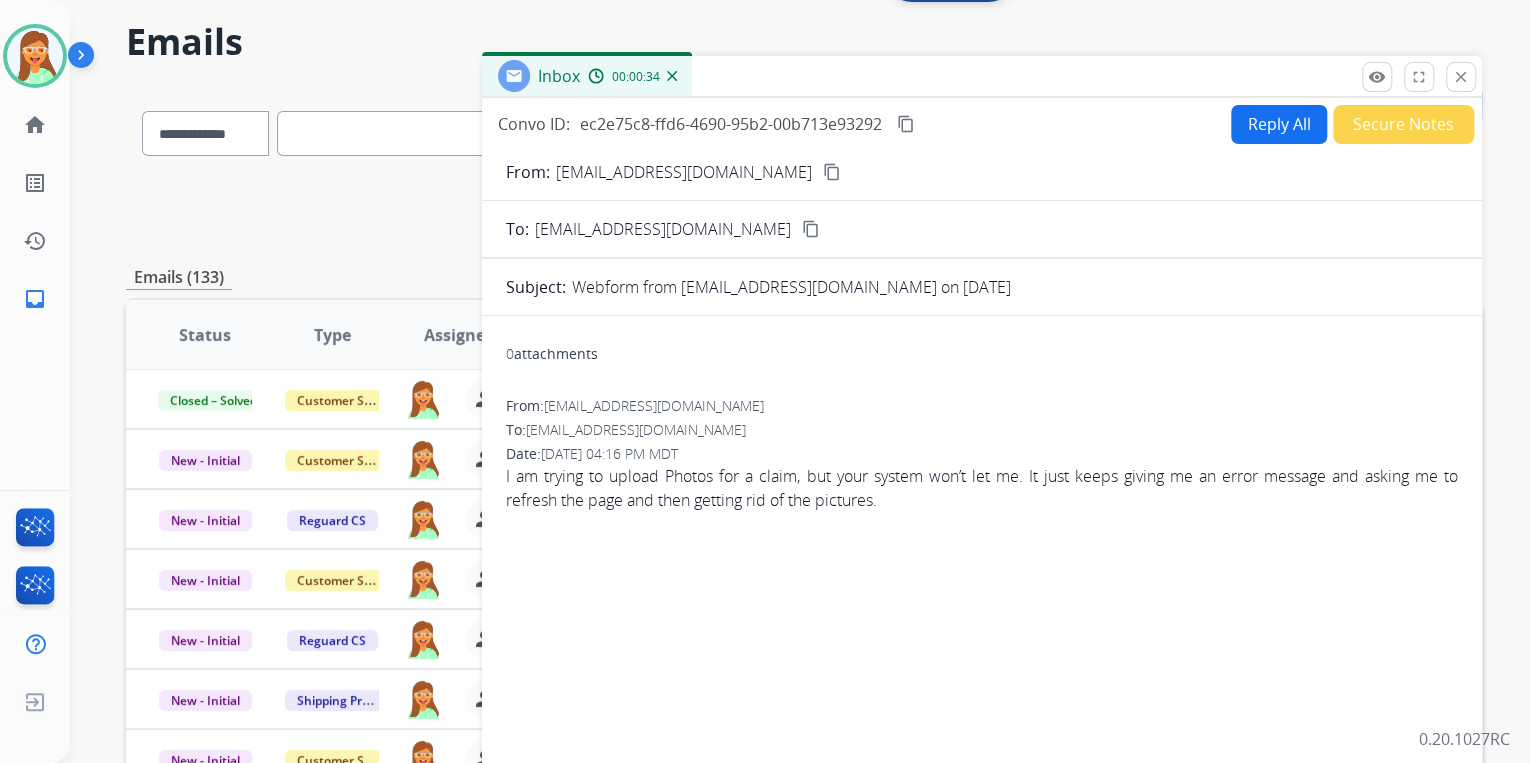scroll, scrollTop: 0, scrollLeft: 0, axis: both 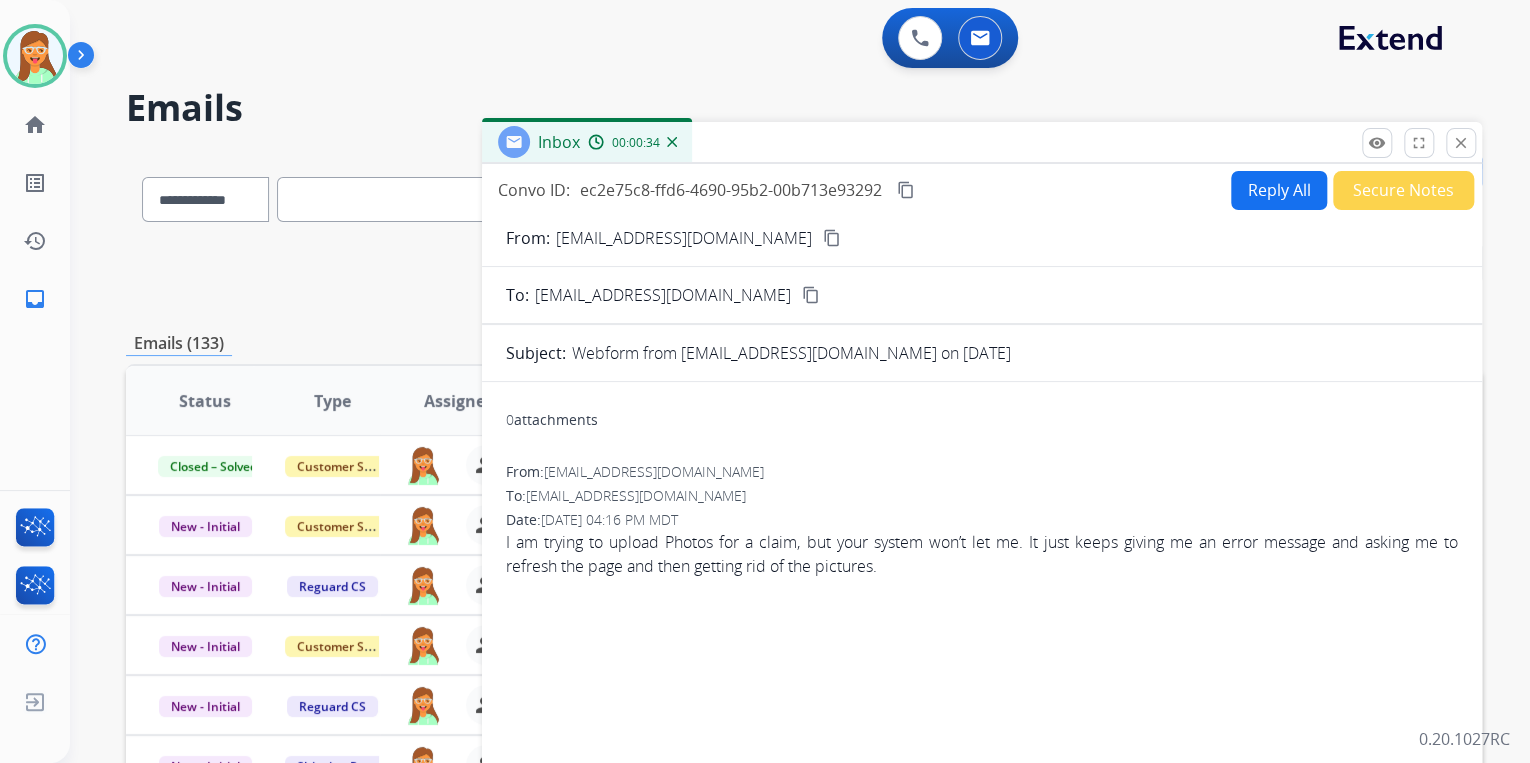 click on "Reply All" at bounding box center (1279, 190) 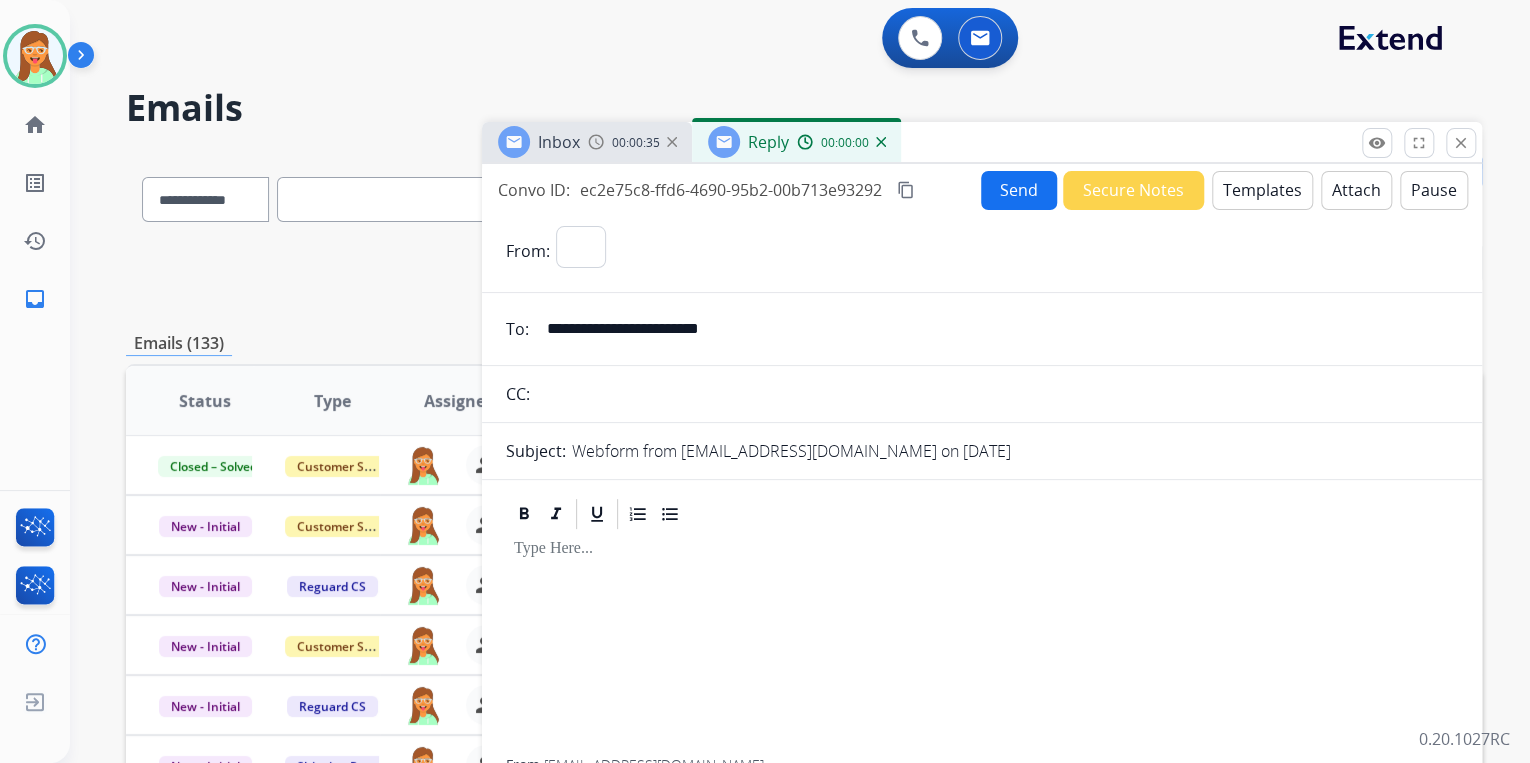 click on "Templates" at bounding box center (1262, 190) 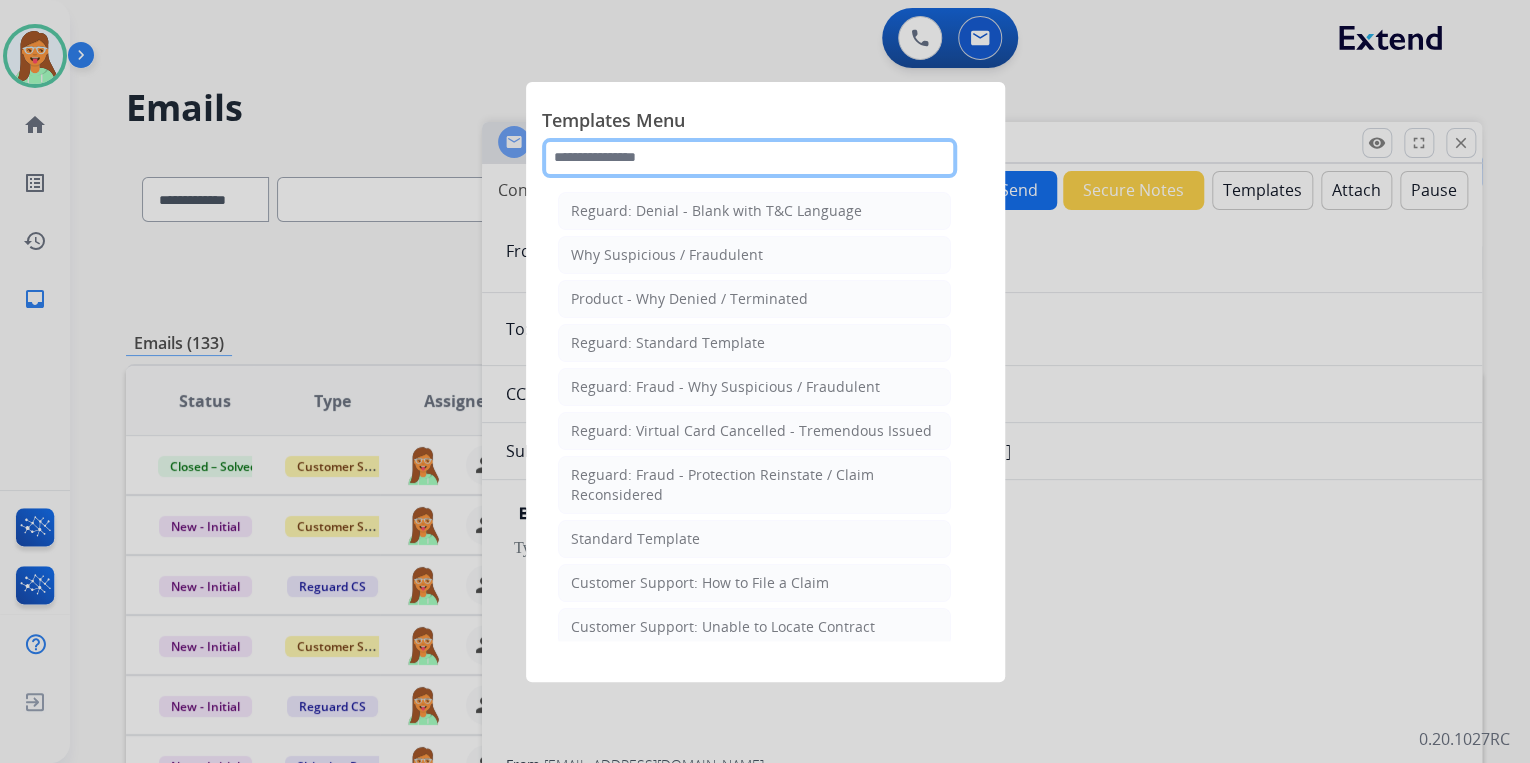 click 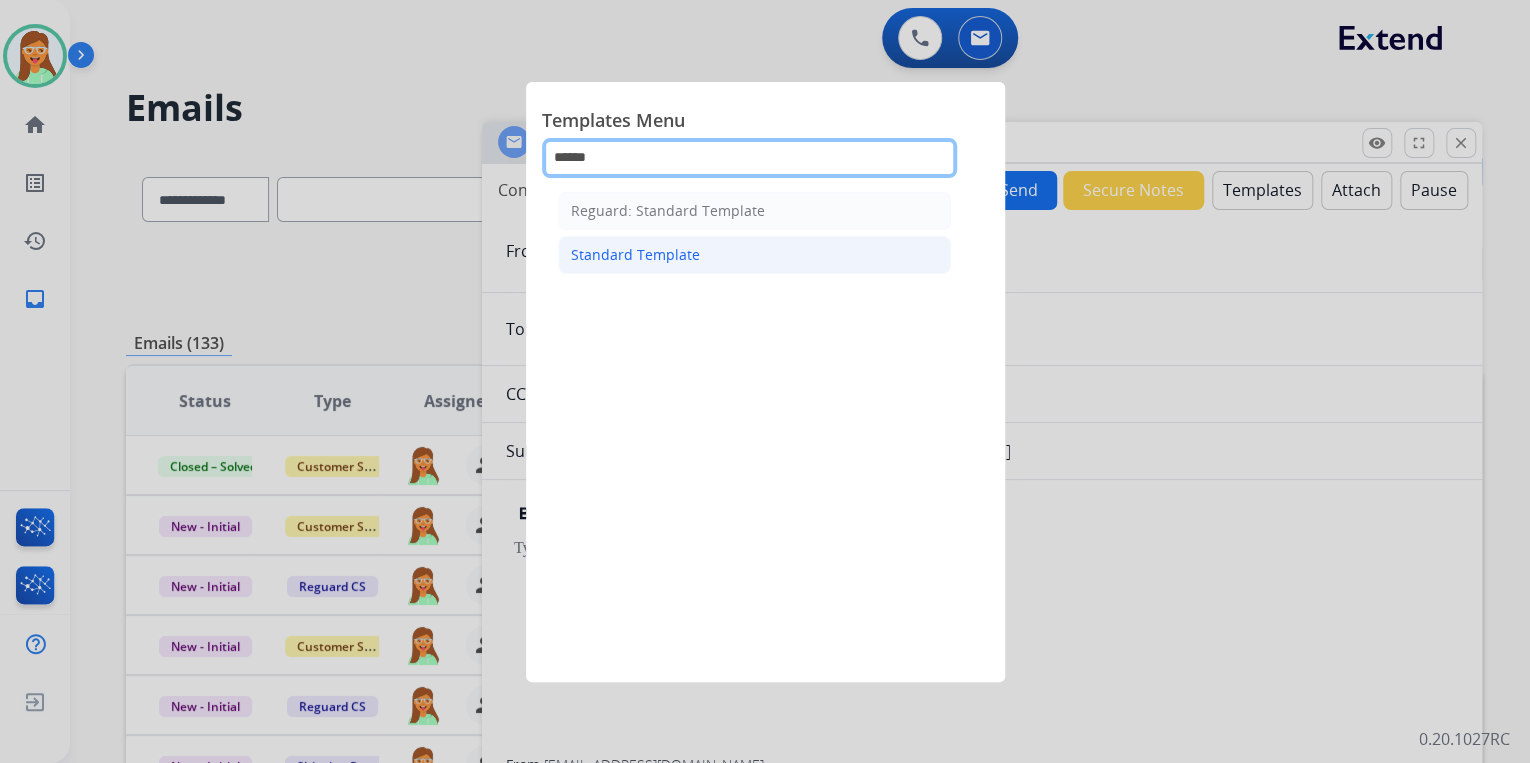 type on "******" 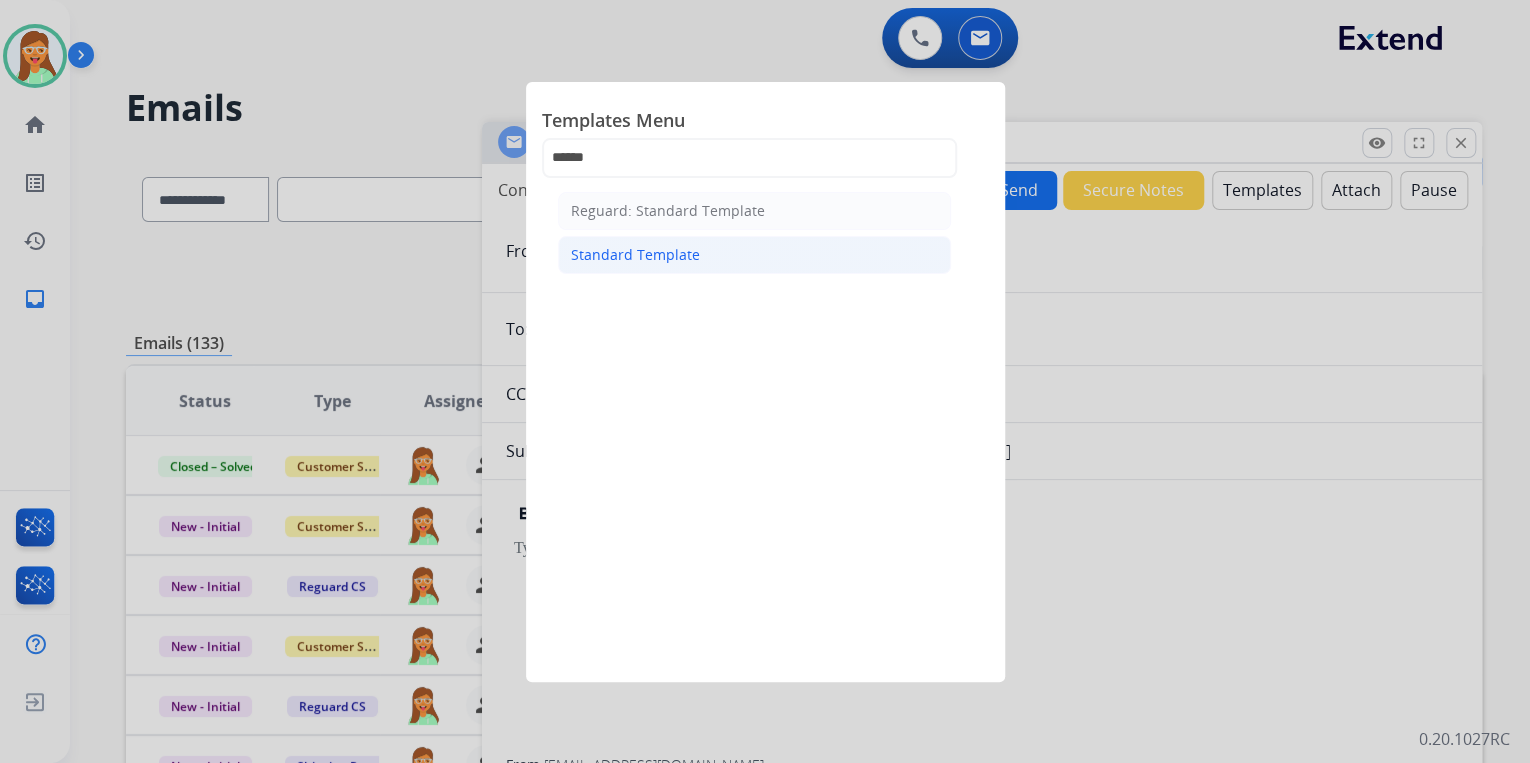 click on "Standard Template" 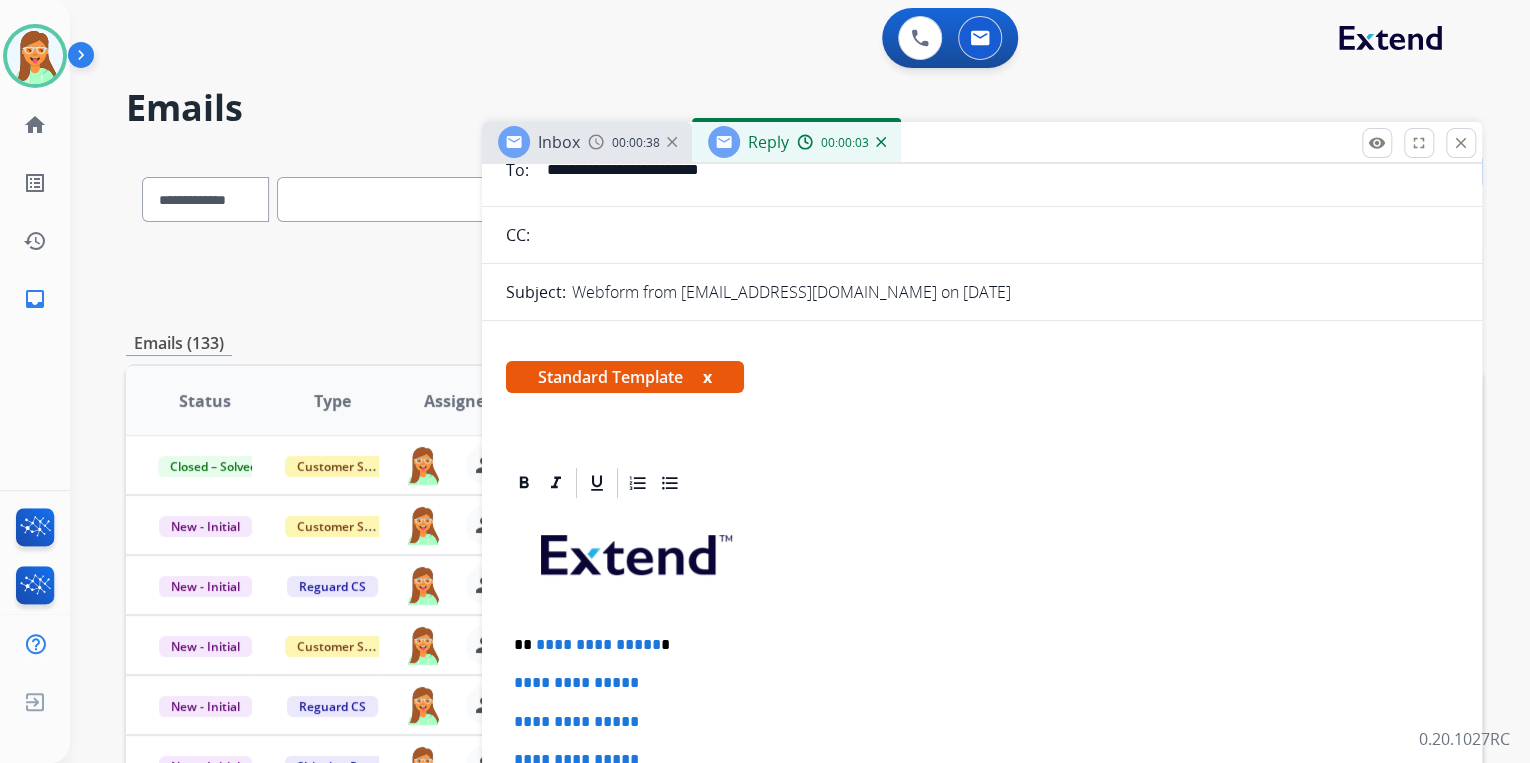 scroll, scrollTop: 400, scrollLeft: 0, axis: vertical 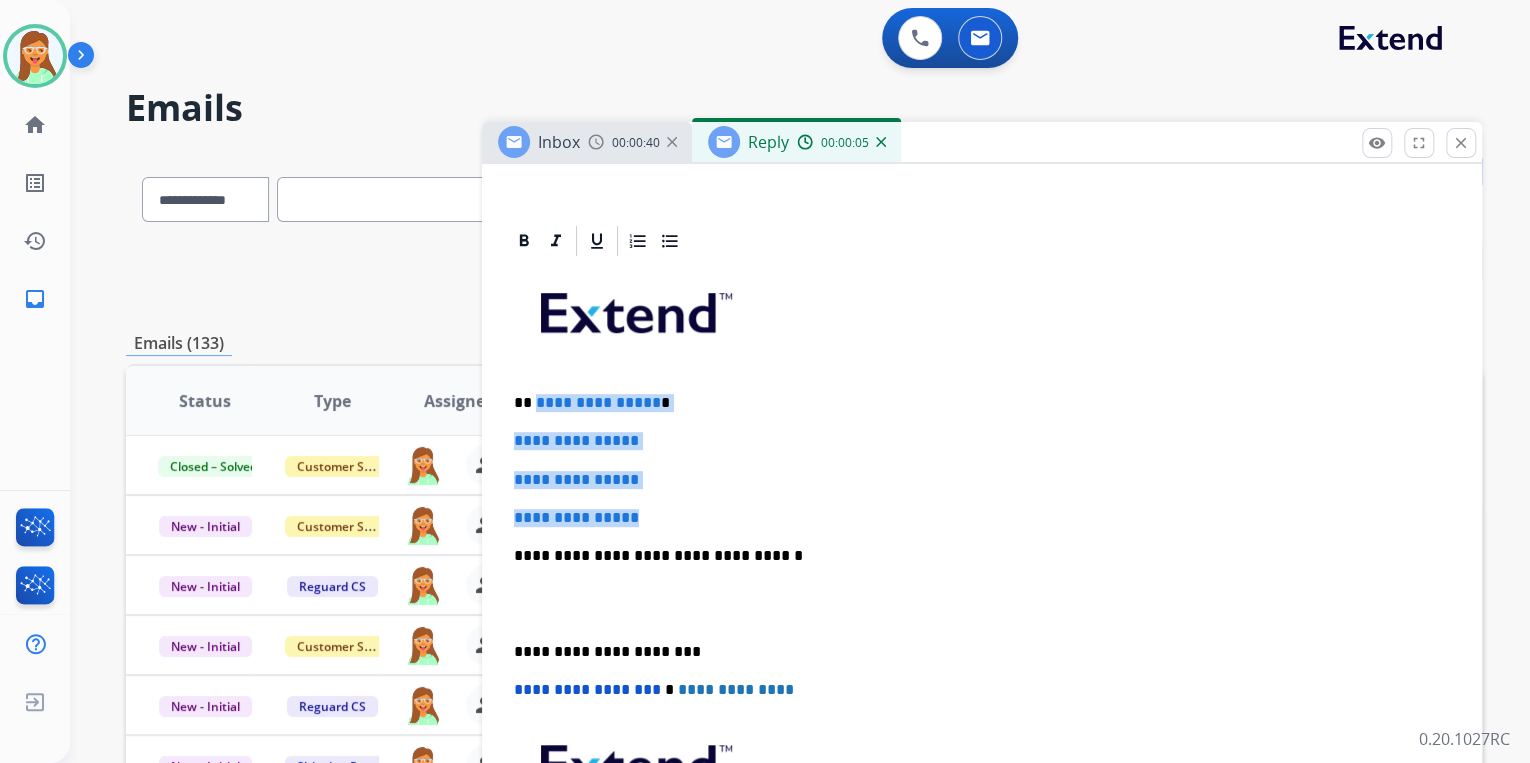 drag, startPoint x: 684, startPoint y: 496, endPoint x: 546, endPoint y: 382, distance: 178.99721 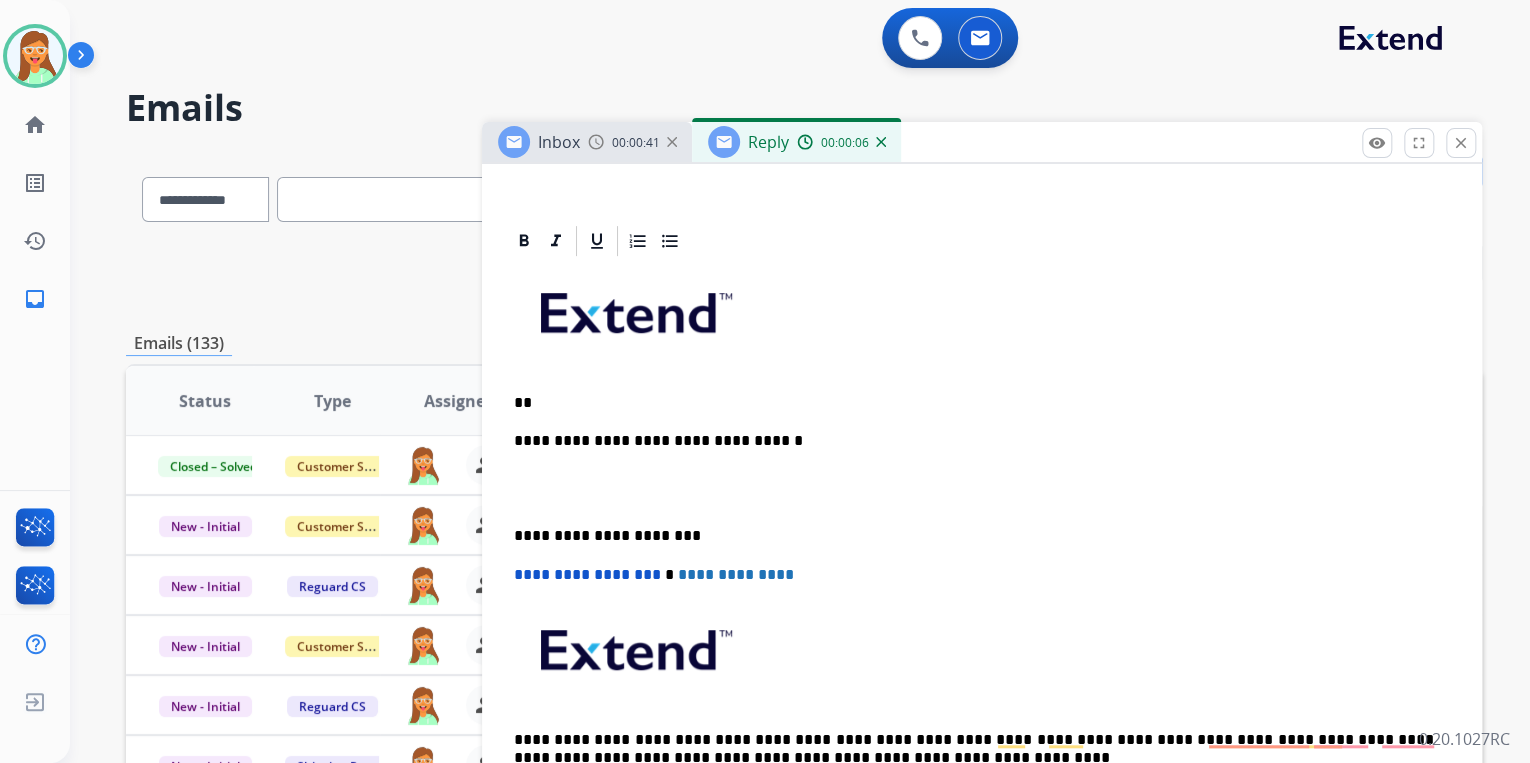 type 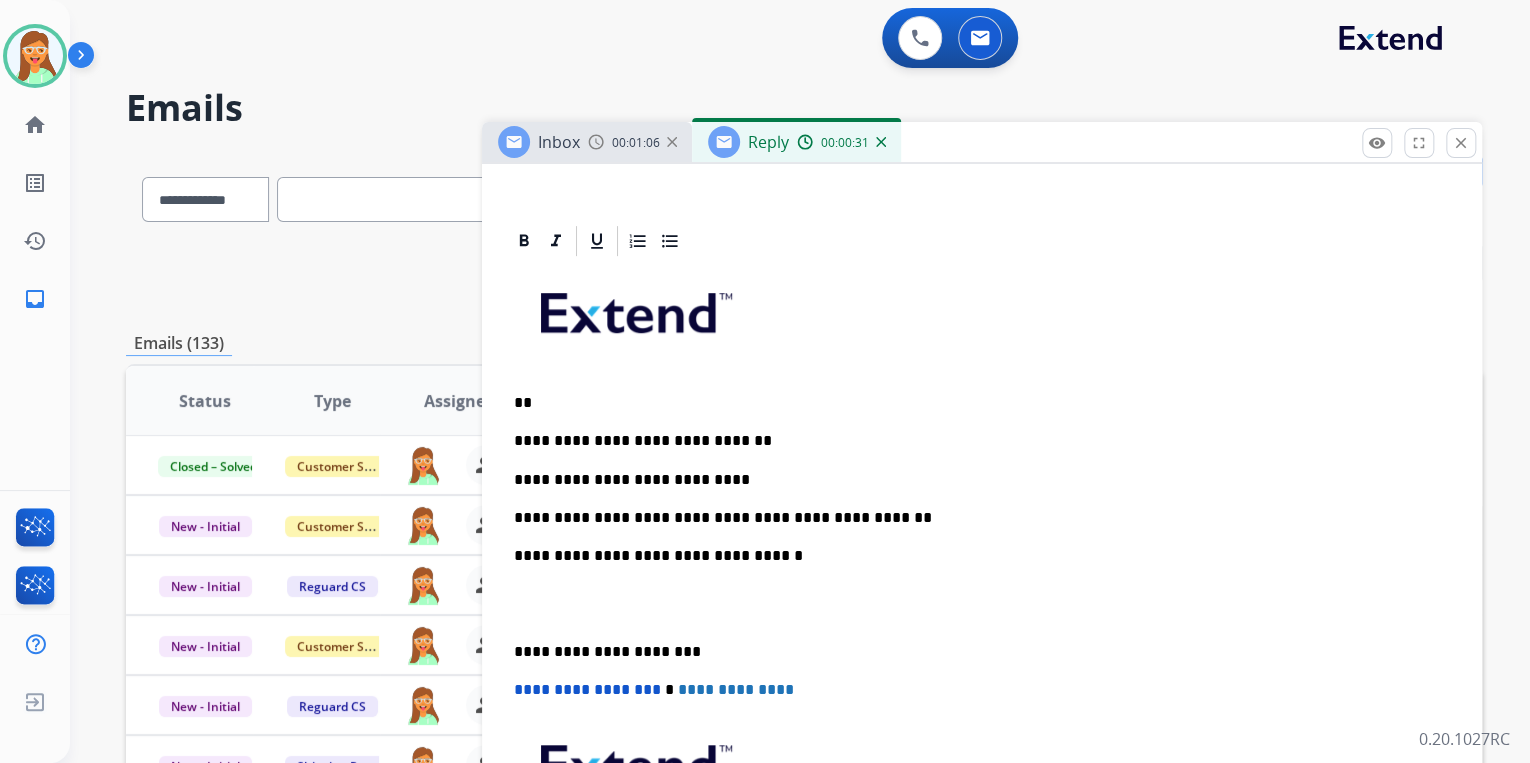 click on "**********" at bounding box center [974, 518] 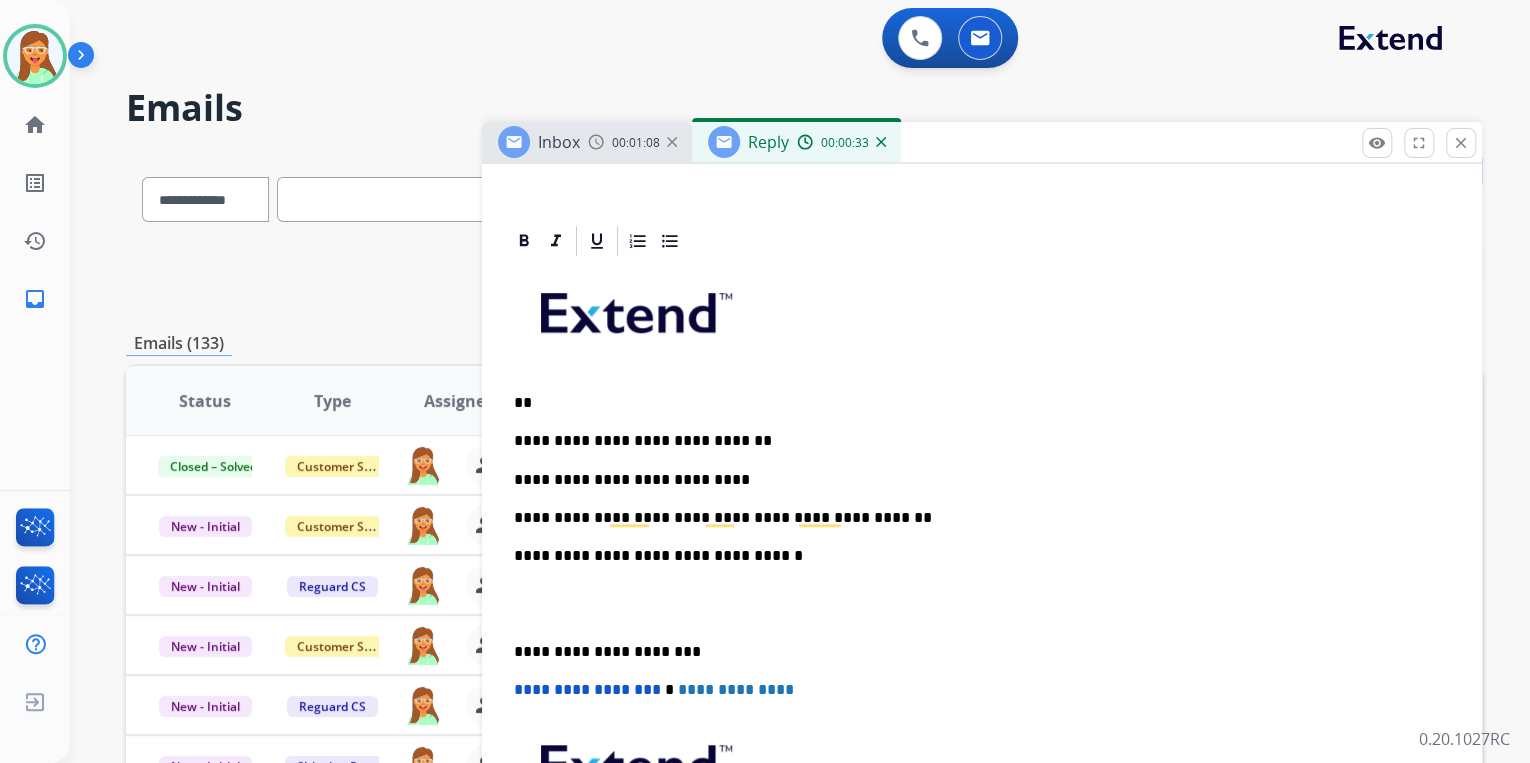 click on "**********" at bounding box center (982, 603) 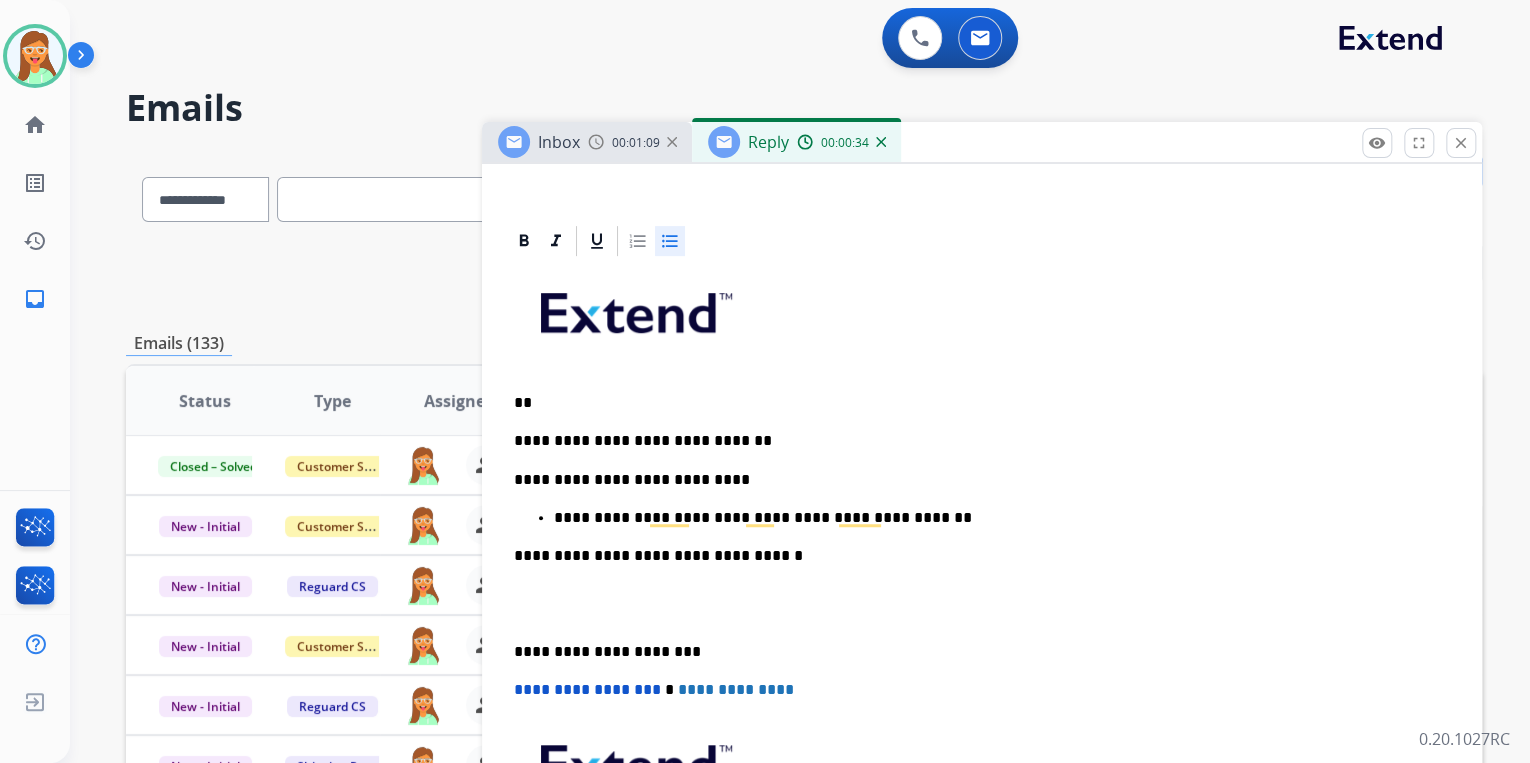 click 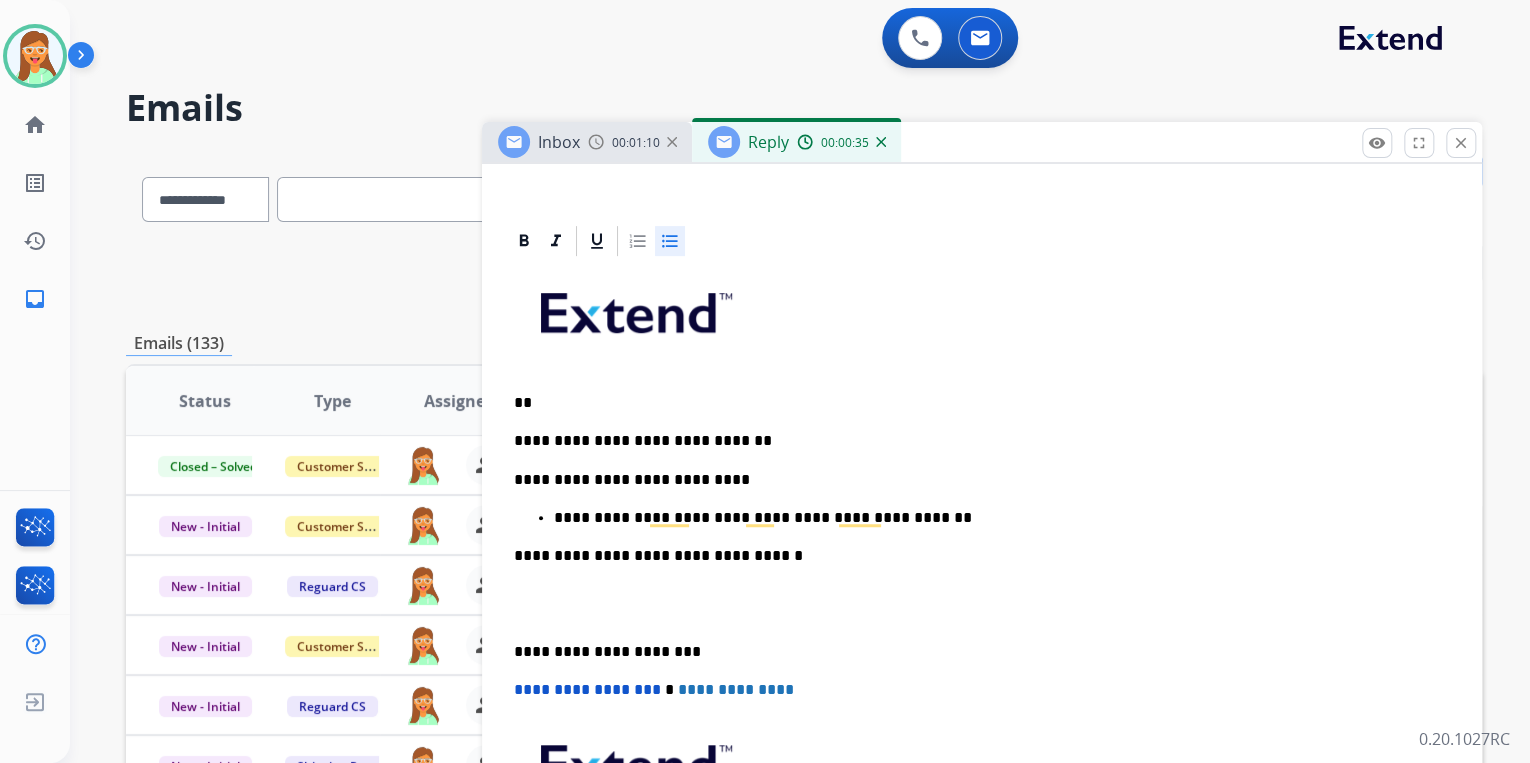 click on "**********" at bounding box center [982, 603] 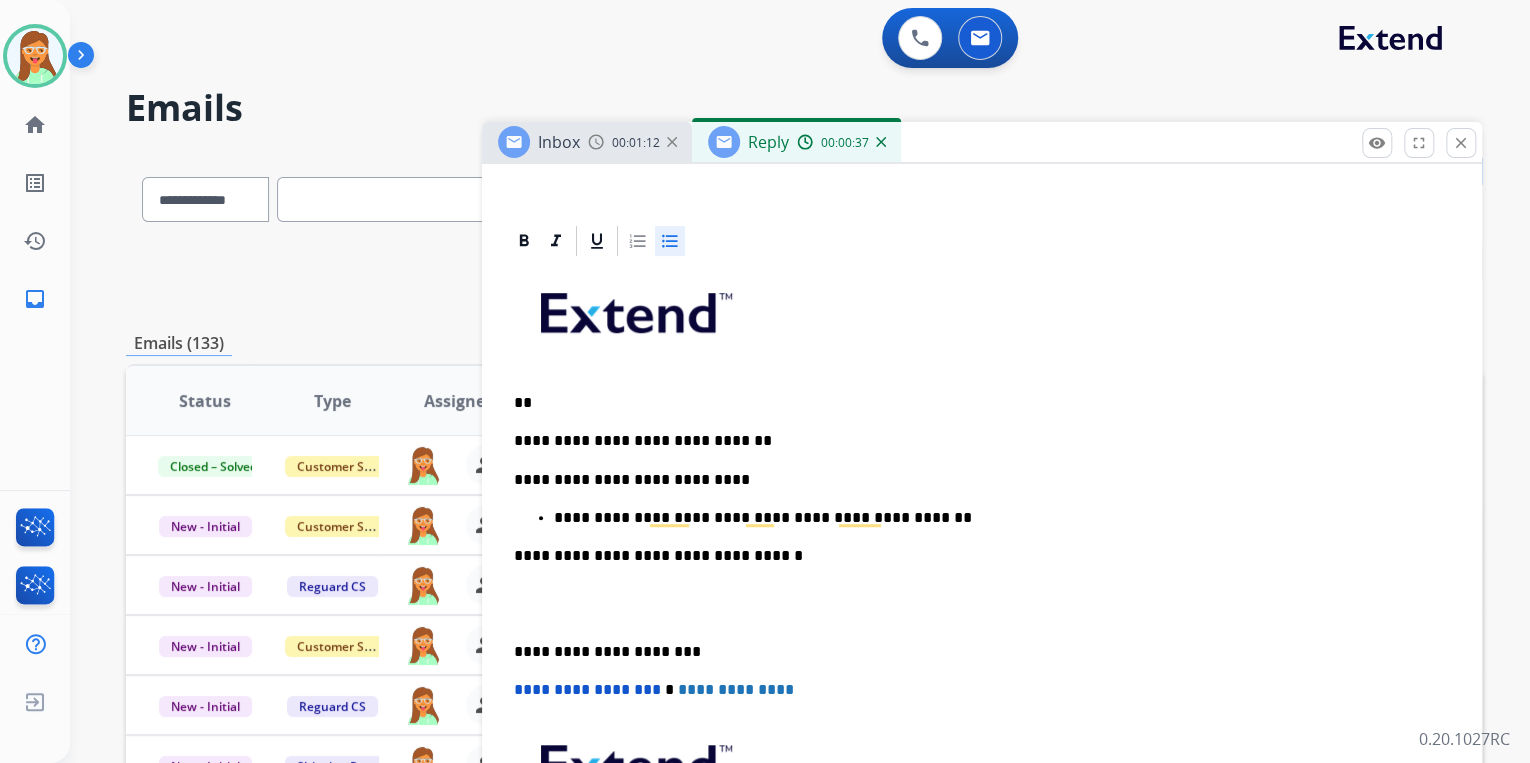 click on "**********" at bounding box center [994, 518] 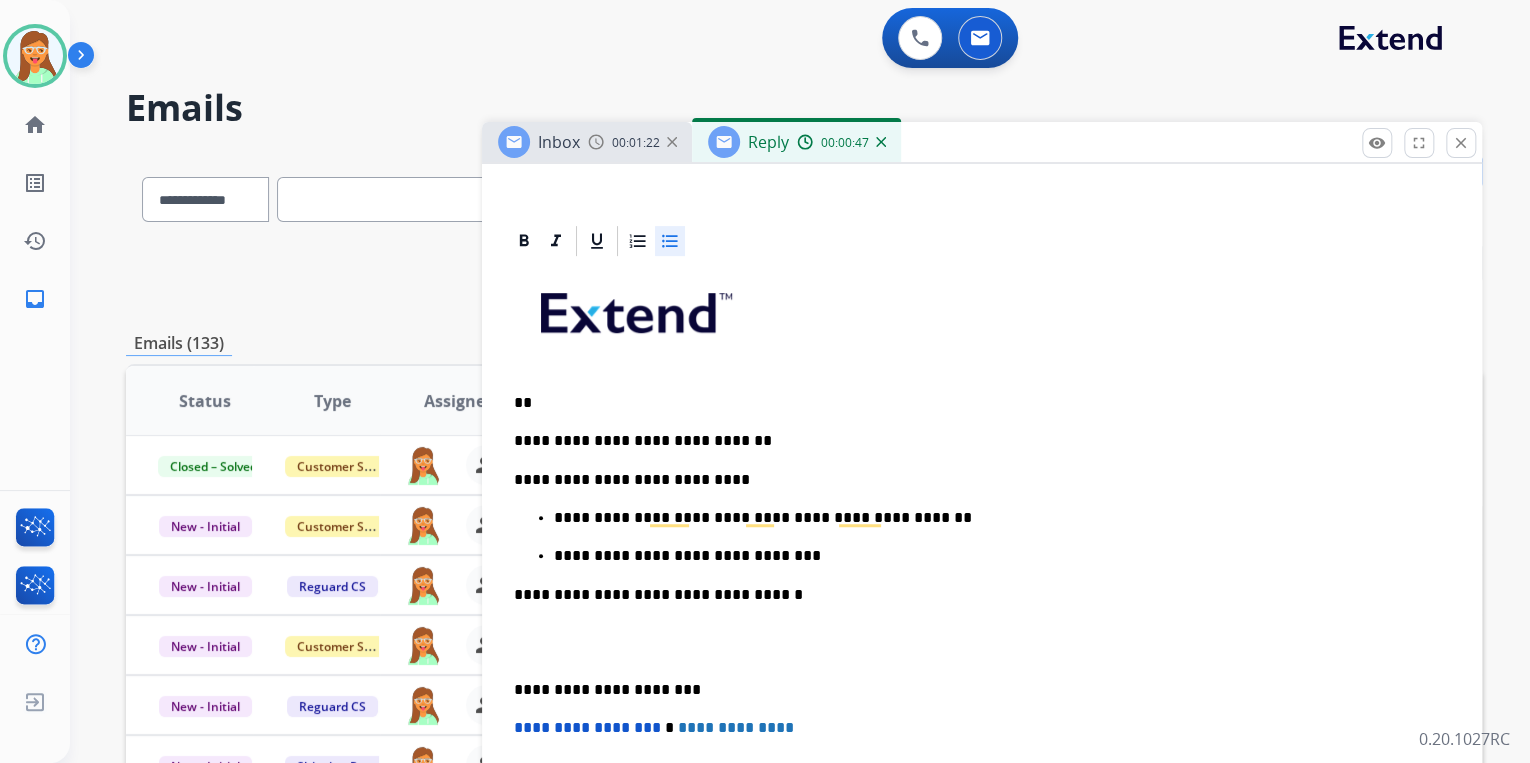 click on "**********" at bounding box center (994, 556) 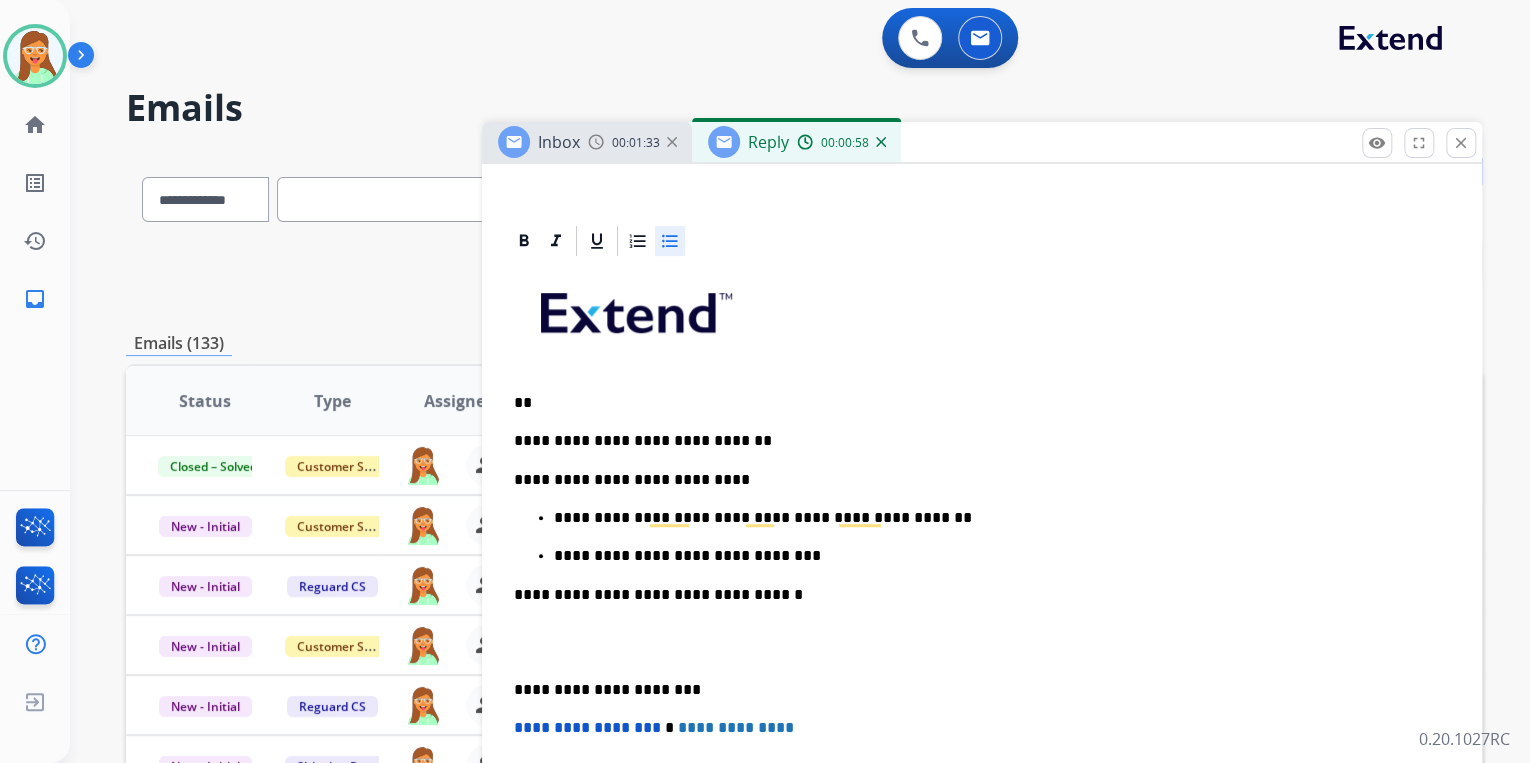 click on "**" at bounding box center (974, 403) 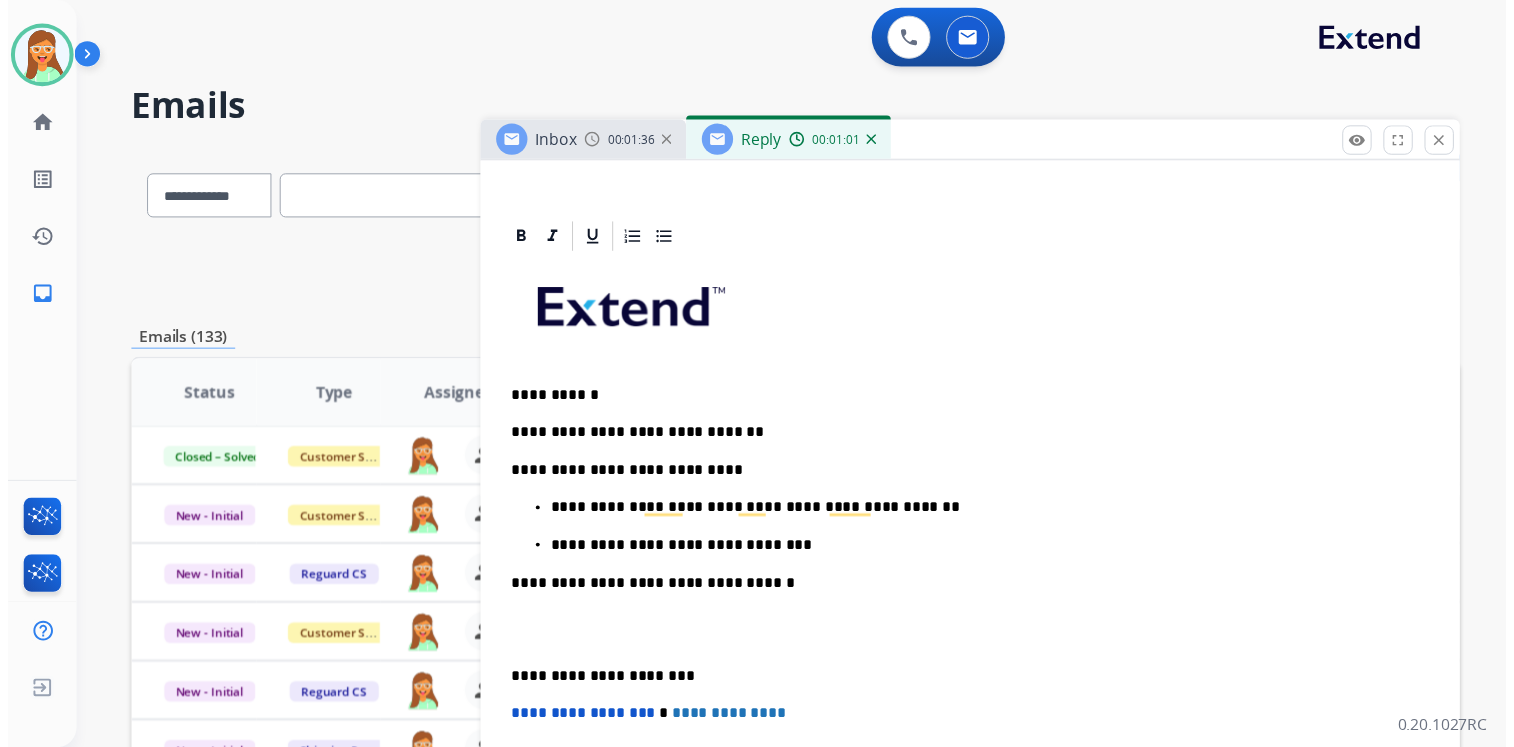 scroll, scrollTop: 0, scrollLeft: 0, axis: both 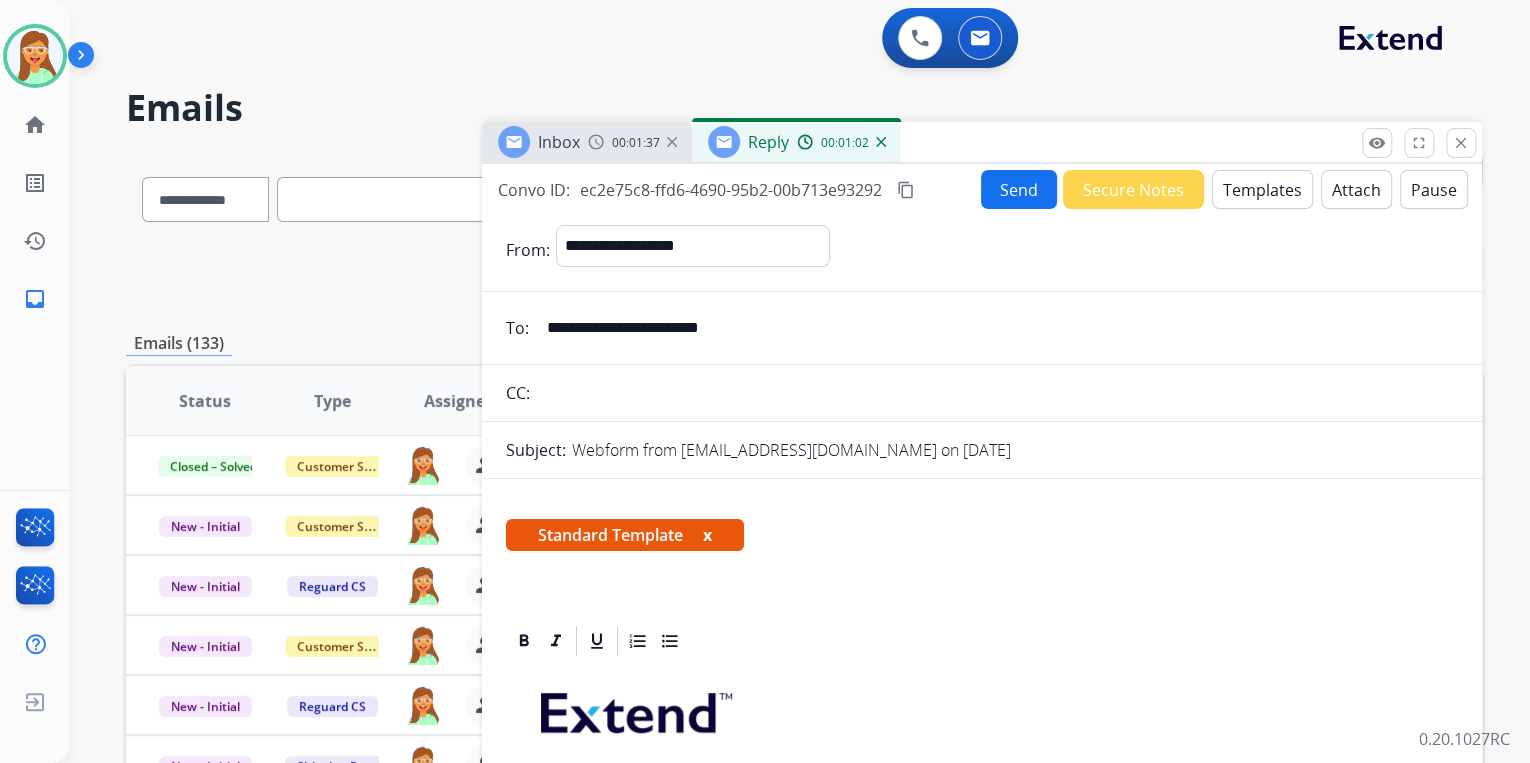 click on "Send" at bounding box center [1019, 189] 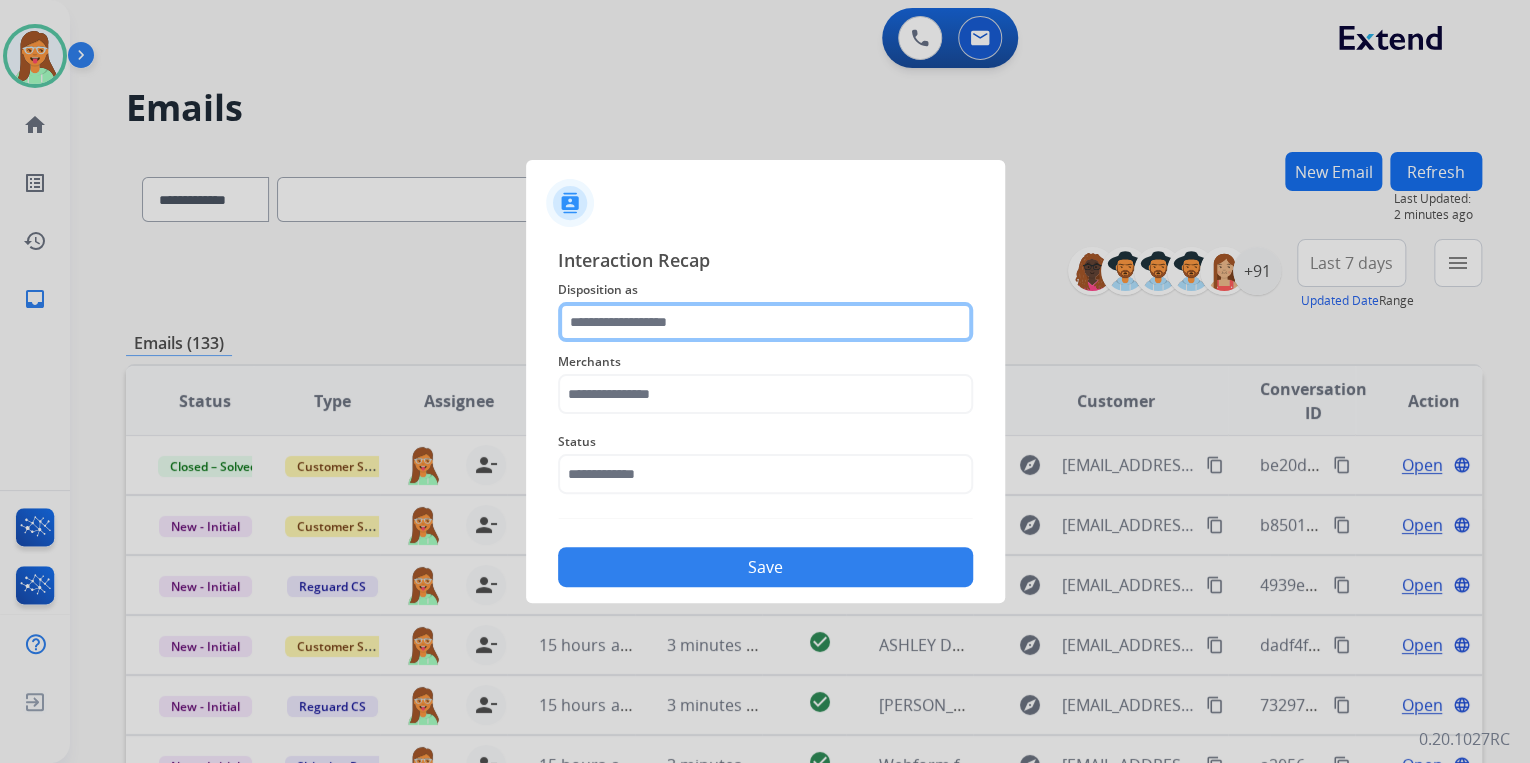 click 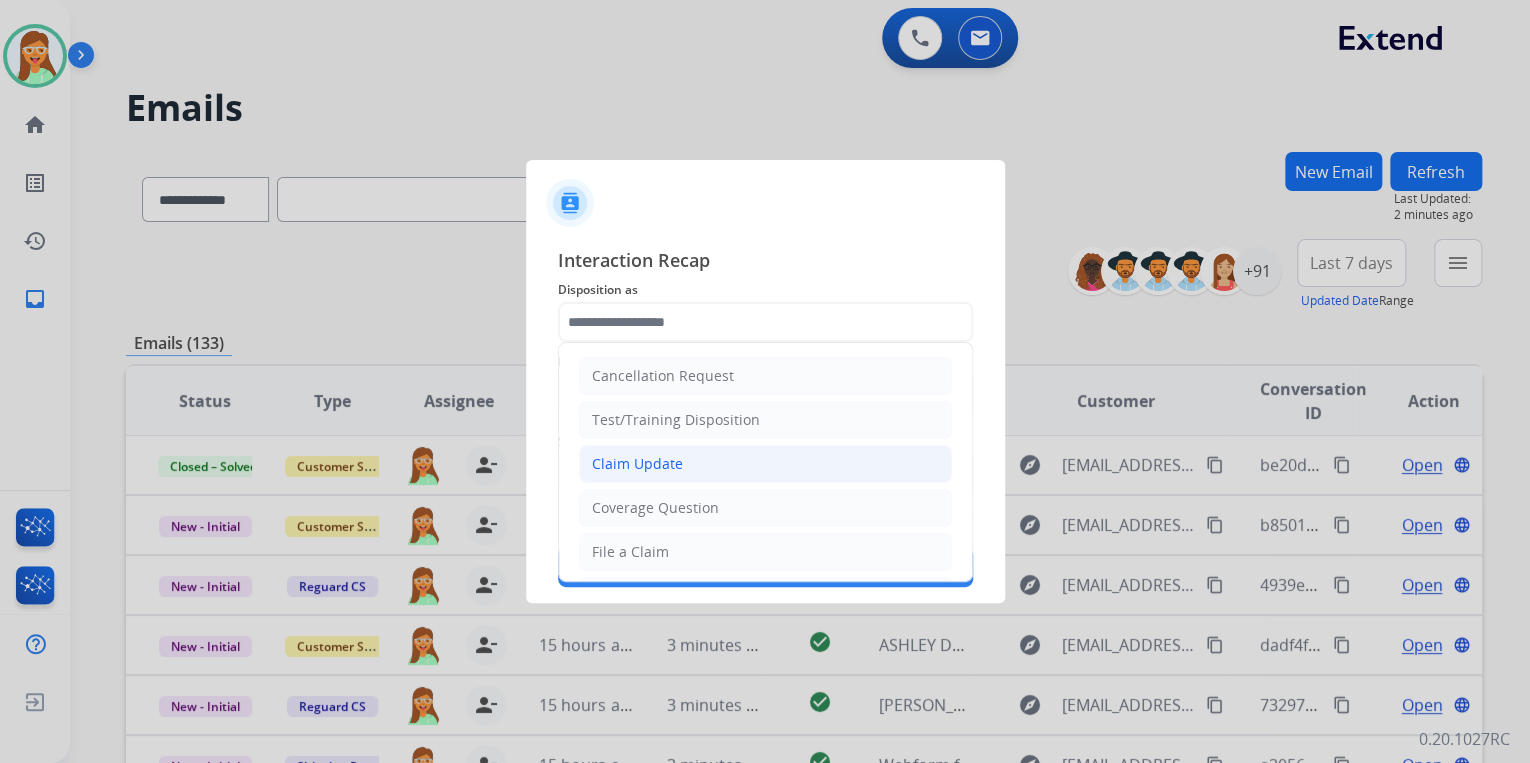 click on "Claim Update" 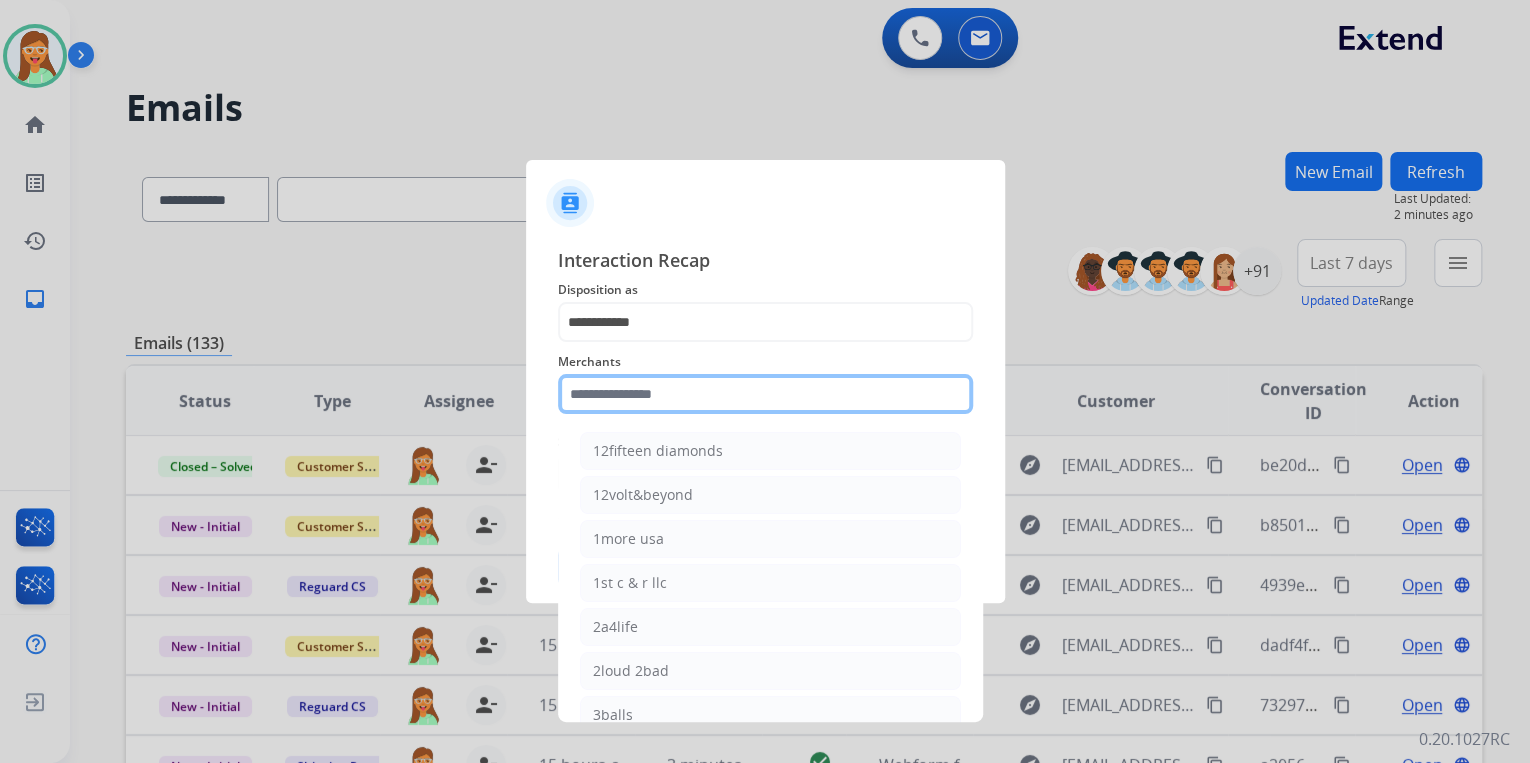 click 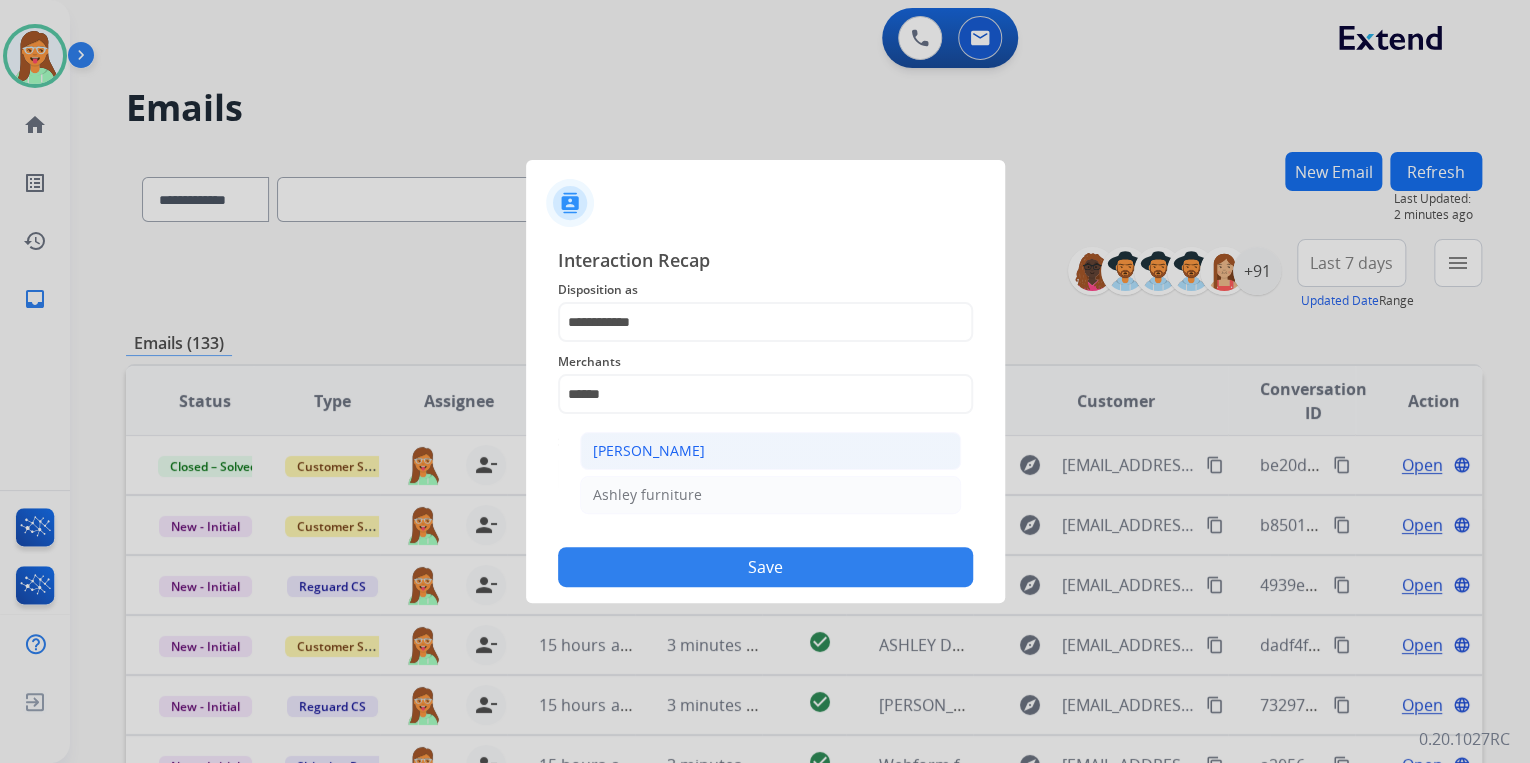 click on "[PERSON_NAME]" 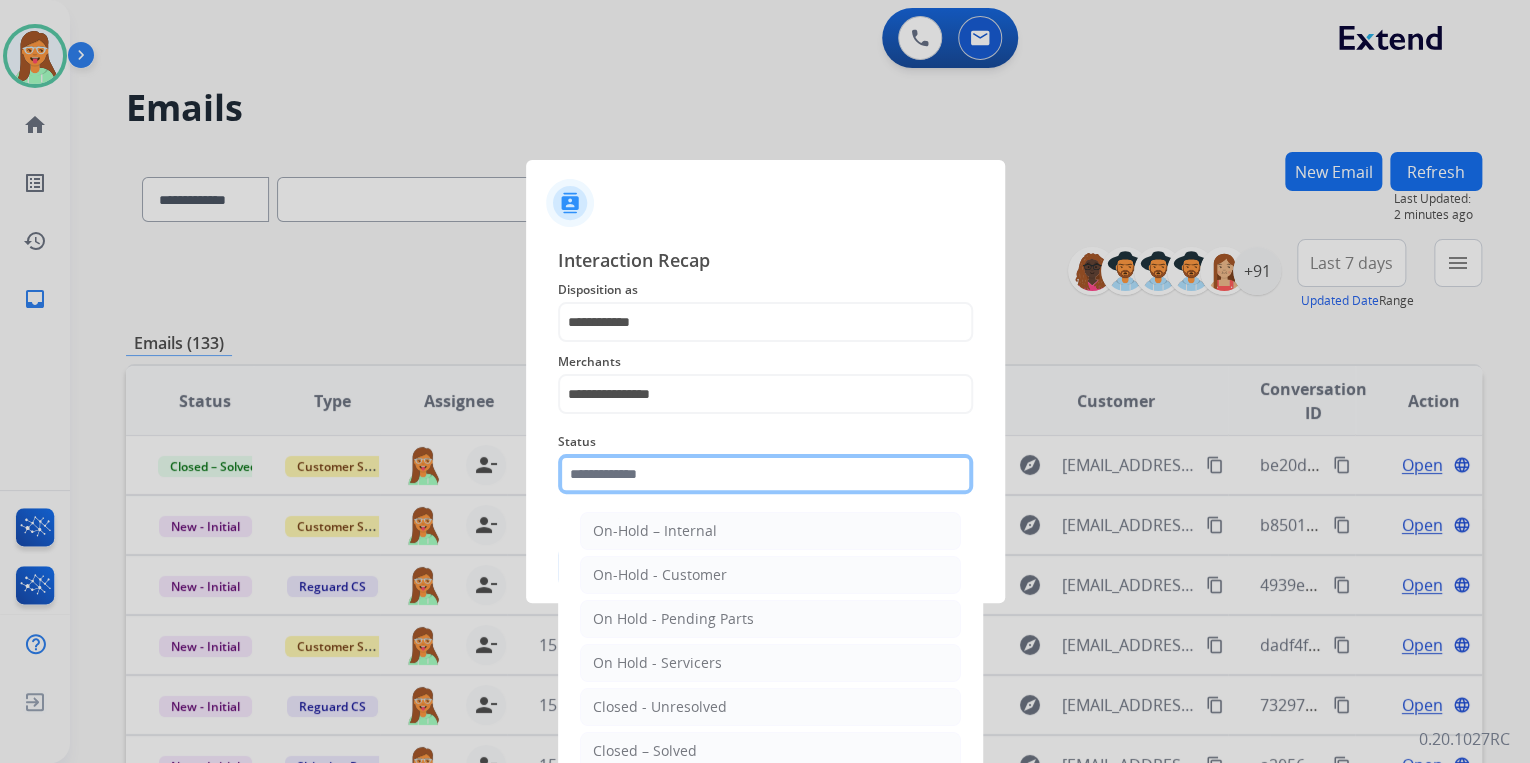 click 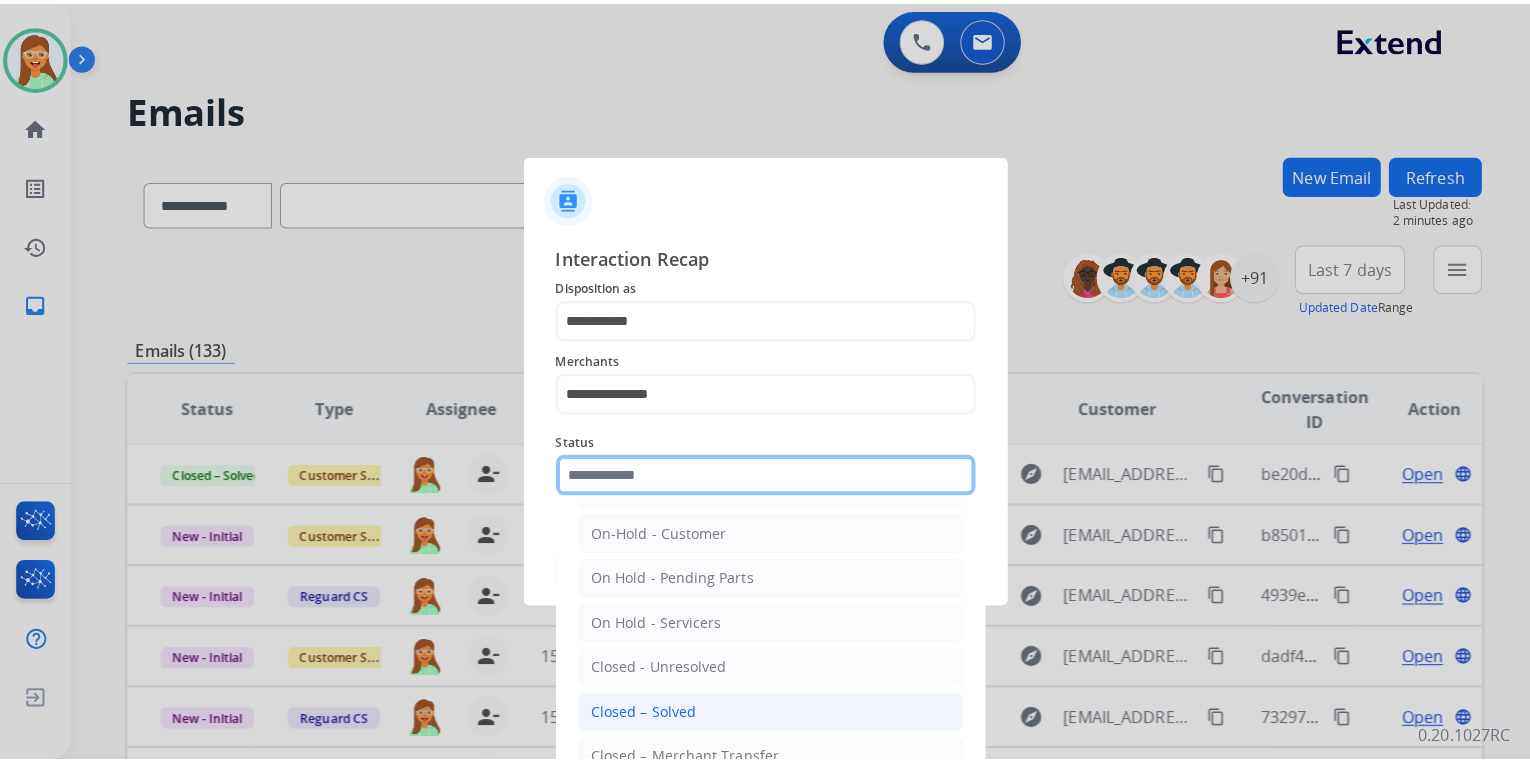 scroll, scrollTop: 116, scrollLeft: 0, axis: vertical 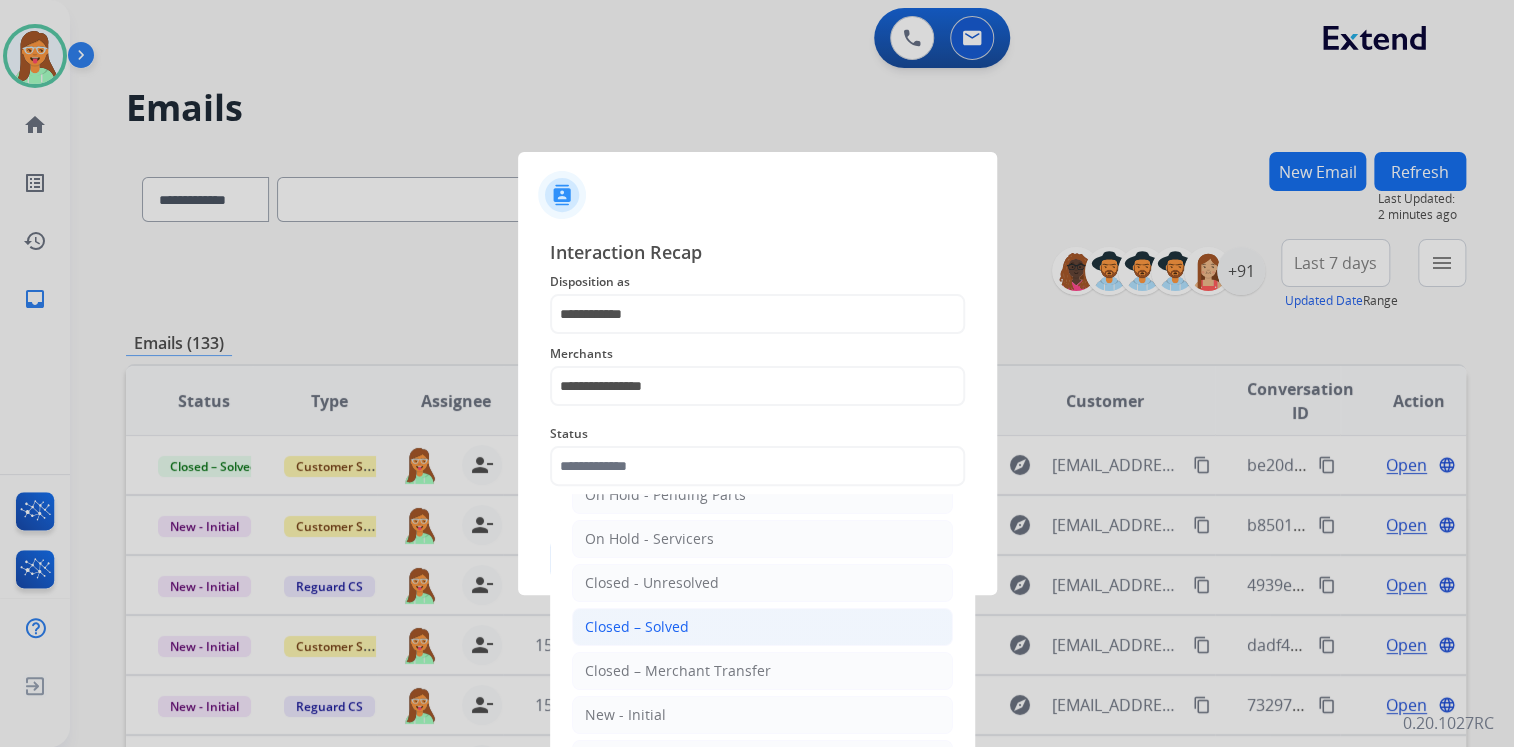 click on "Closed – Solved" 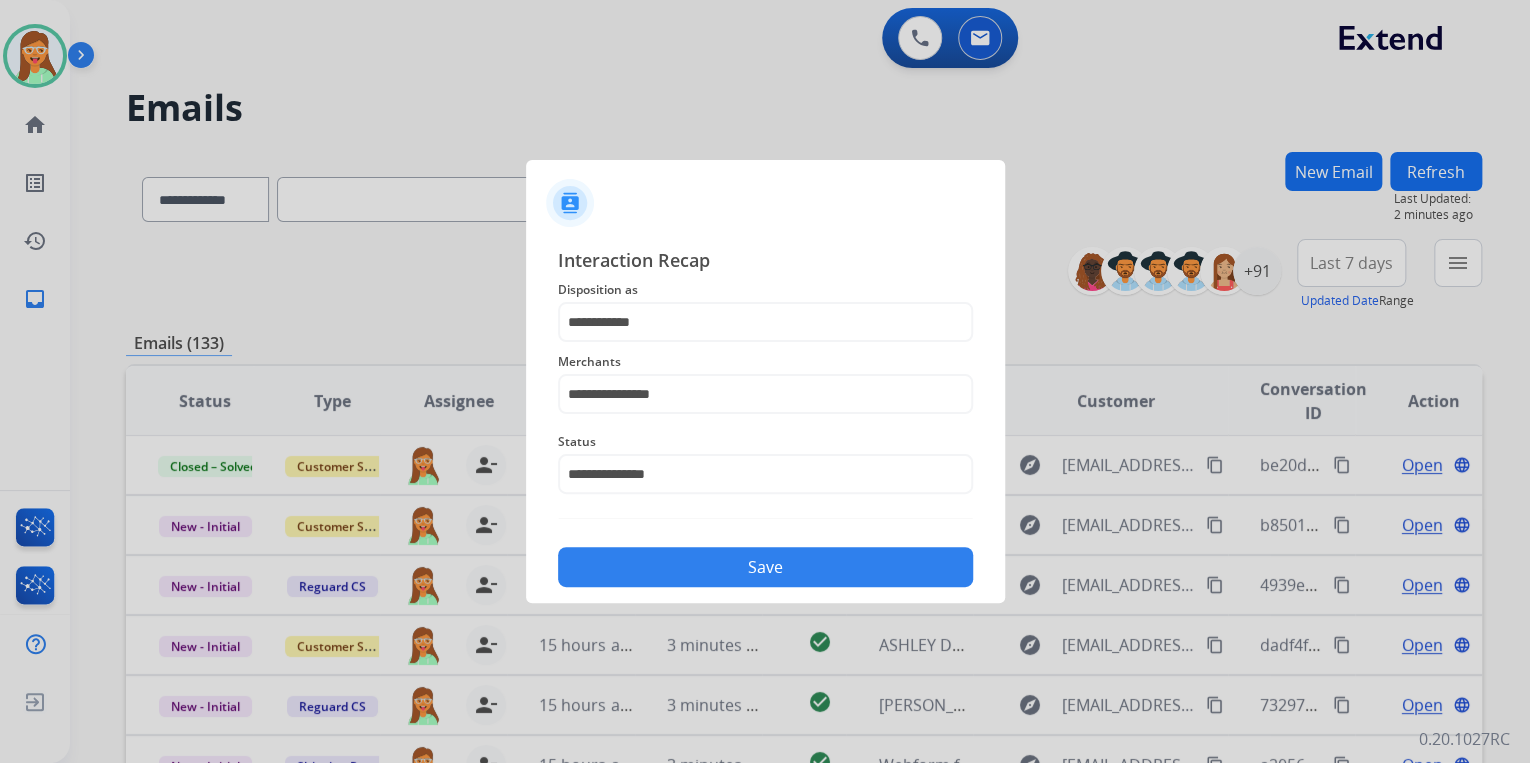 click on "Save" 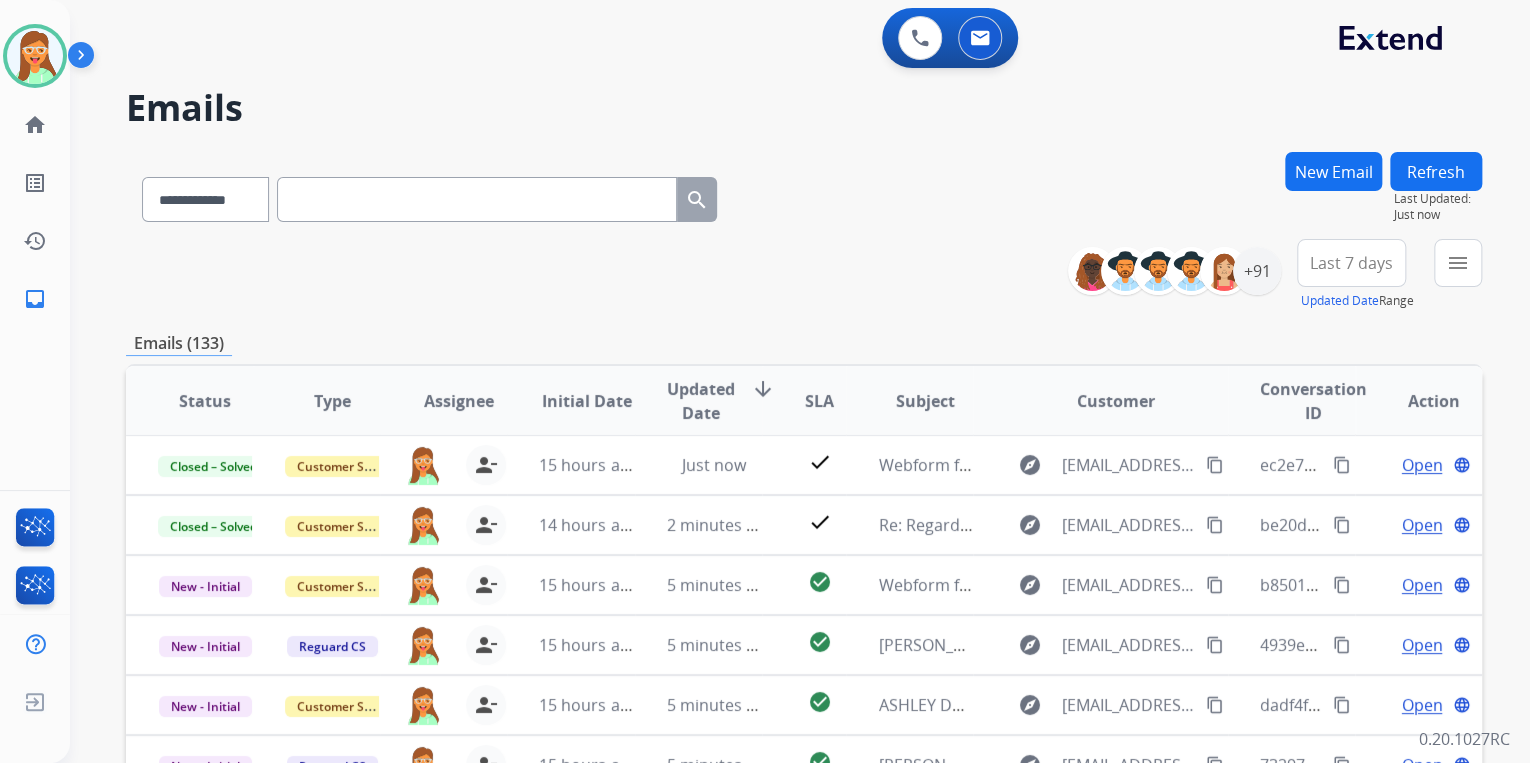 click on "**********" at bounding box center (804, 275) 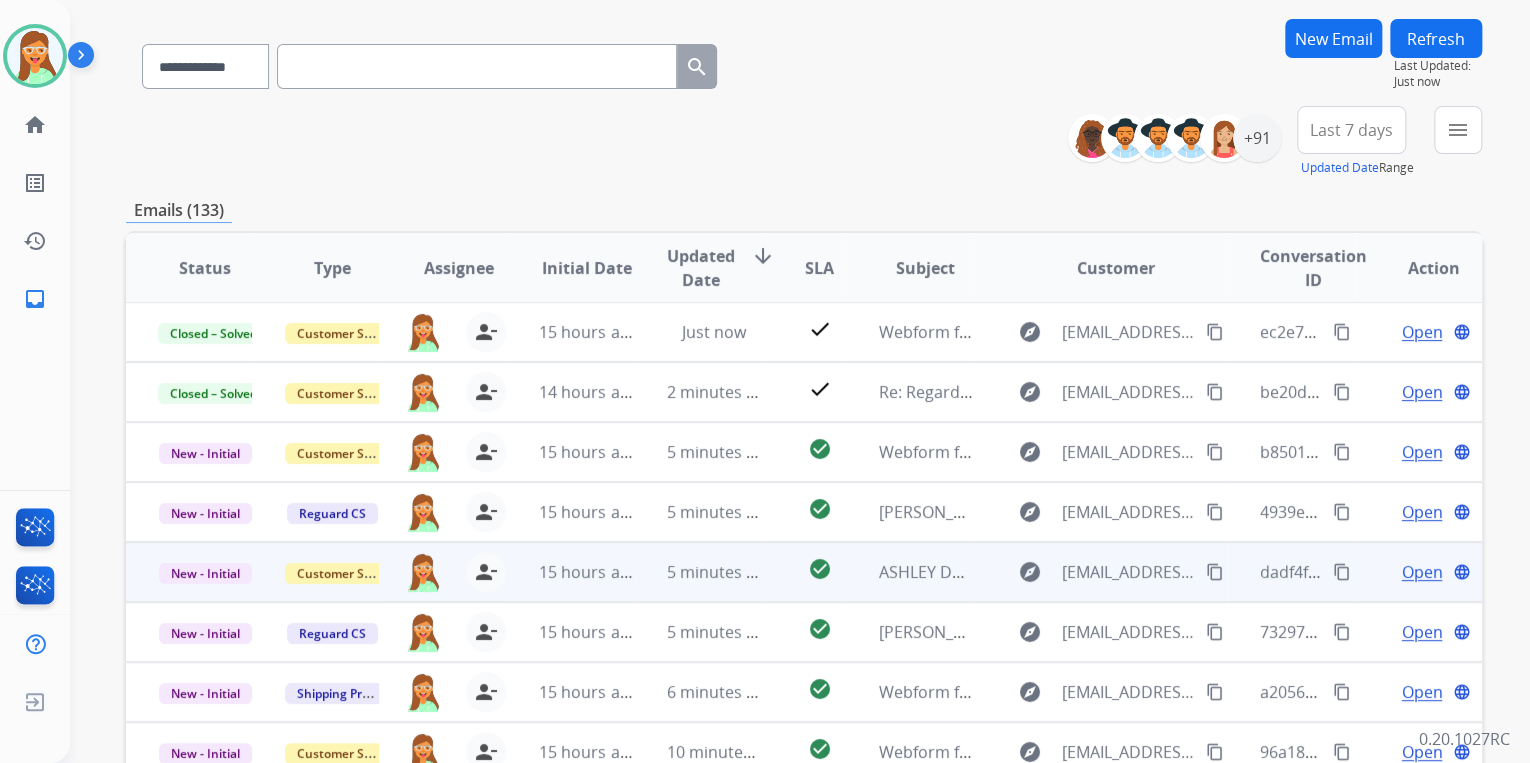 scroll, scrollTop: 374, scrollLeft: 0, axis: vertical 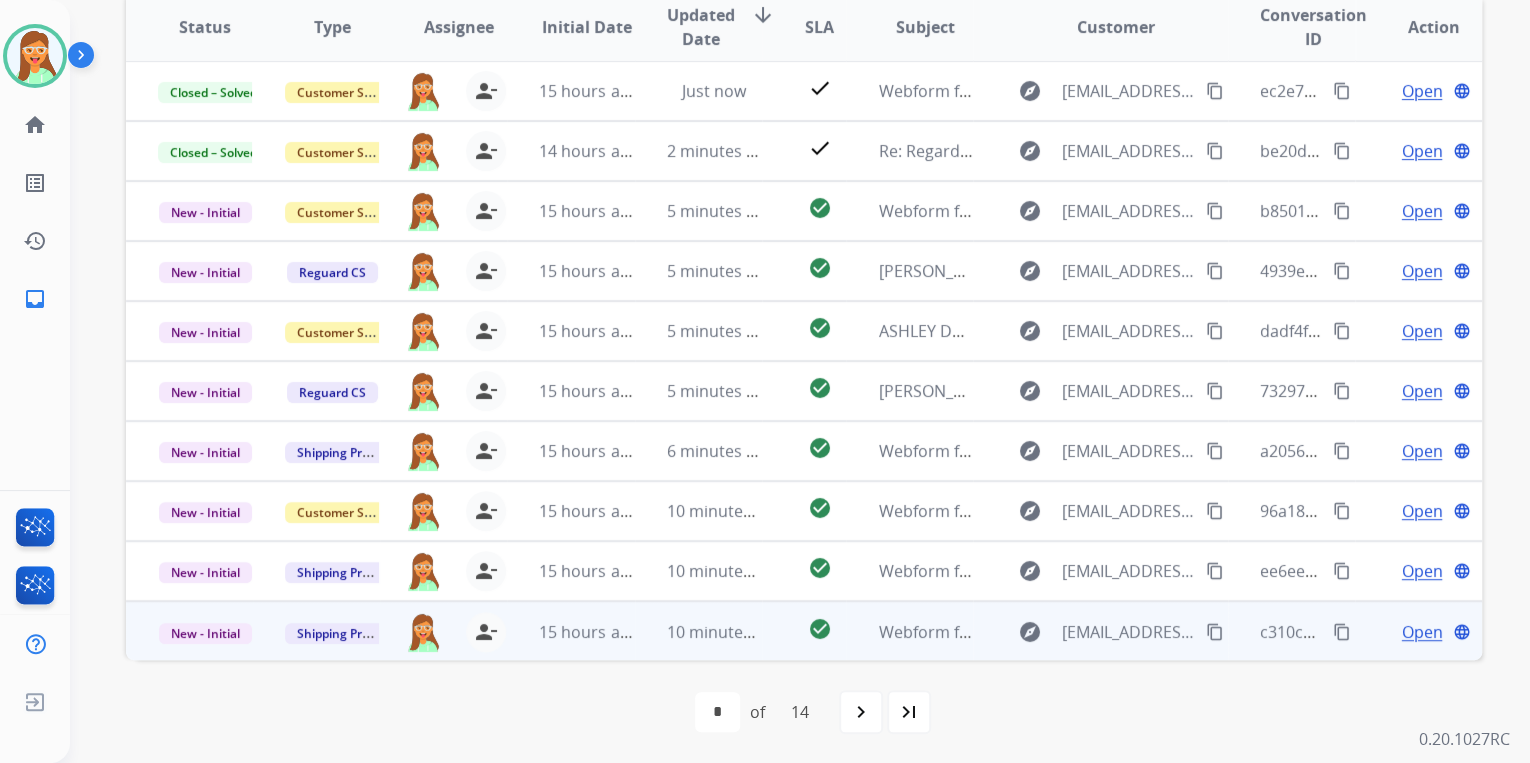 click on "Open" at bounding box center (1421, 632) 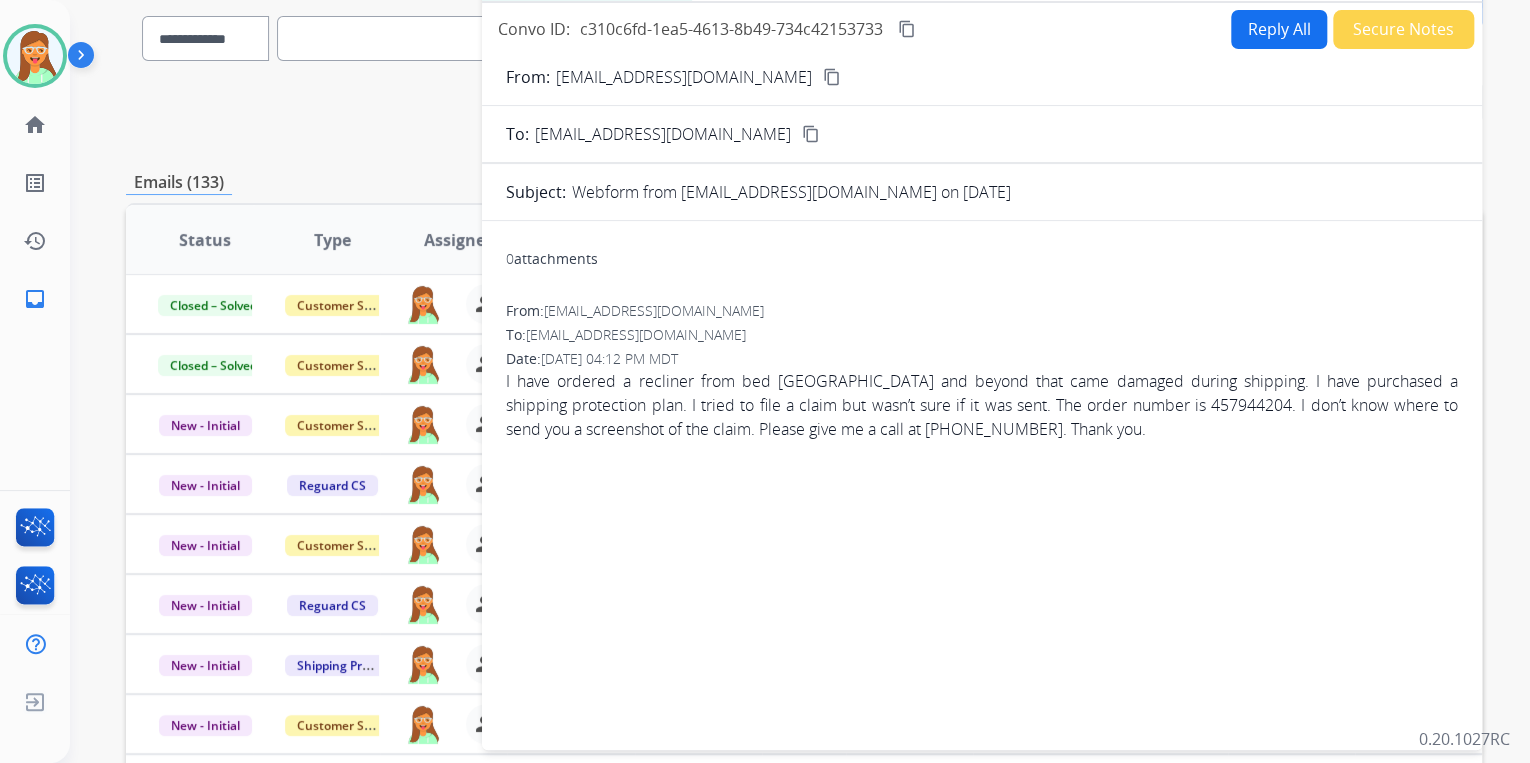 scroll, scrollTop: 134, scrollLeft: 0, axis: vertical 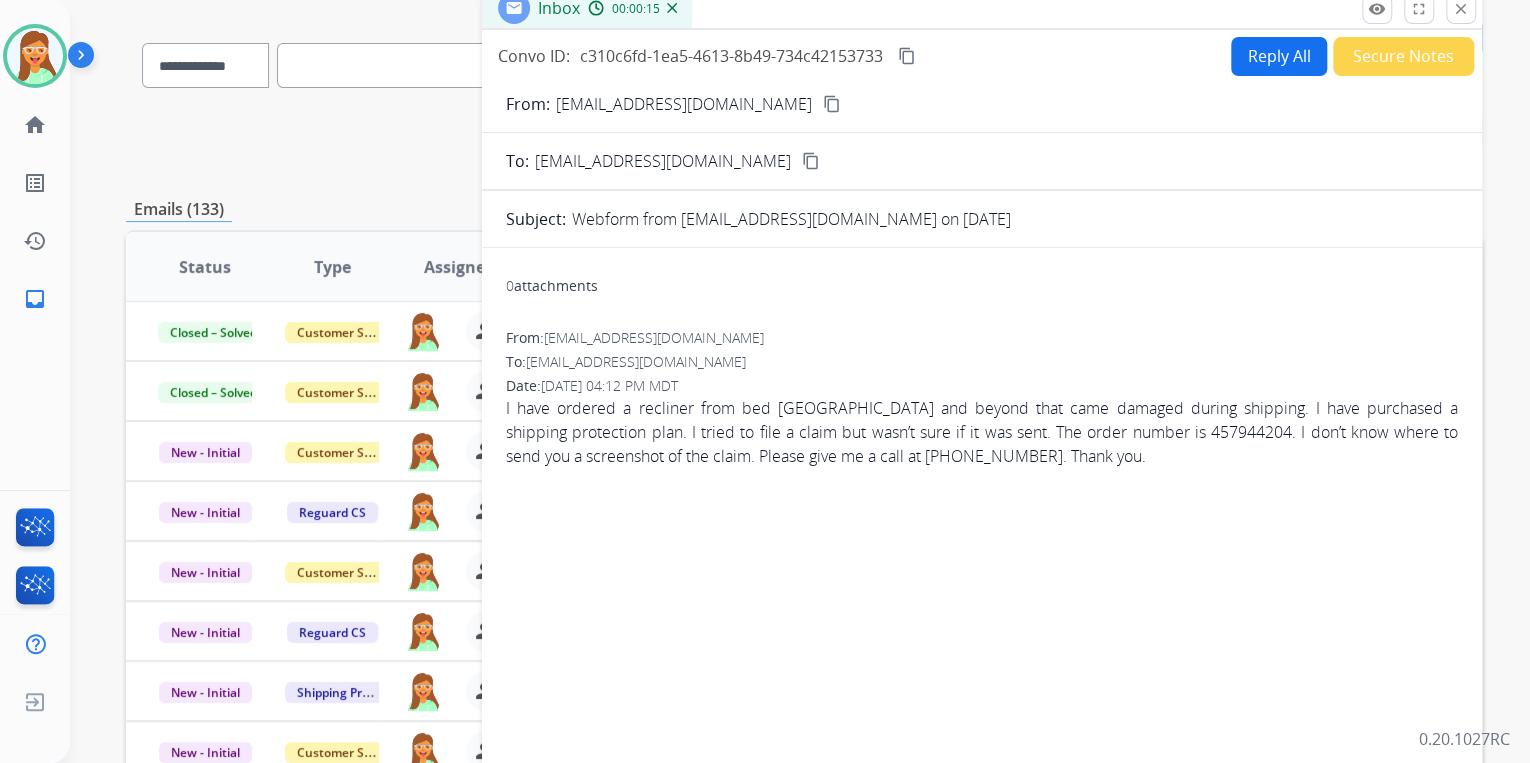 click on "content_copy" at bounding box center [832, 104] 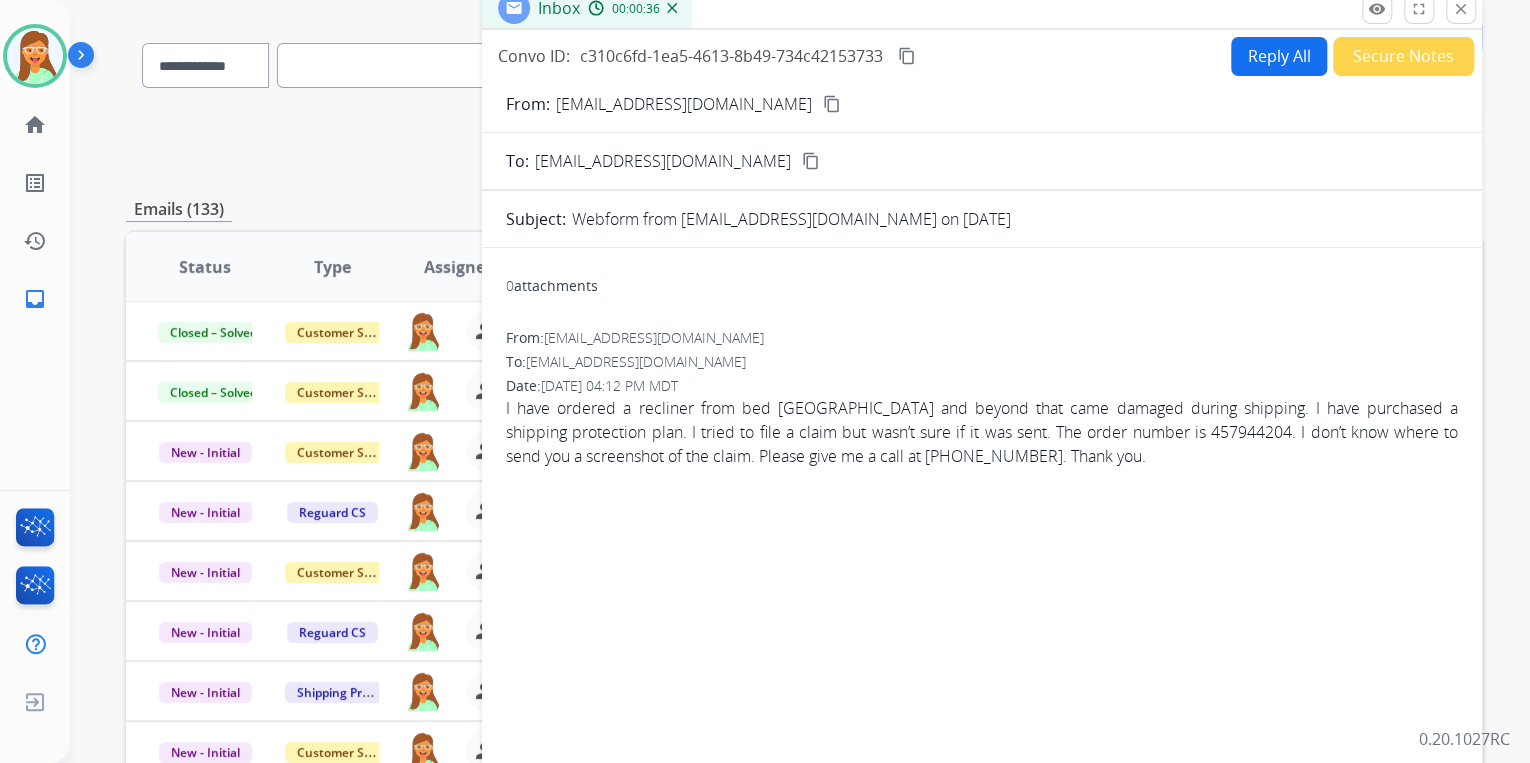 click on "Reply All" at bounding box center (1279, 56) 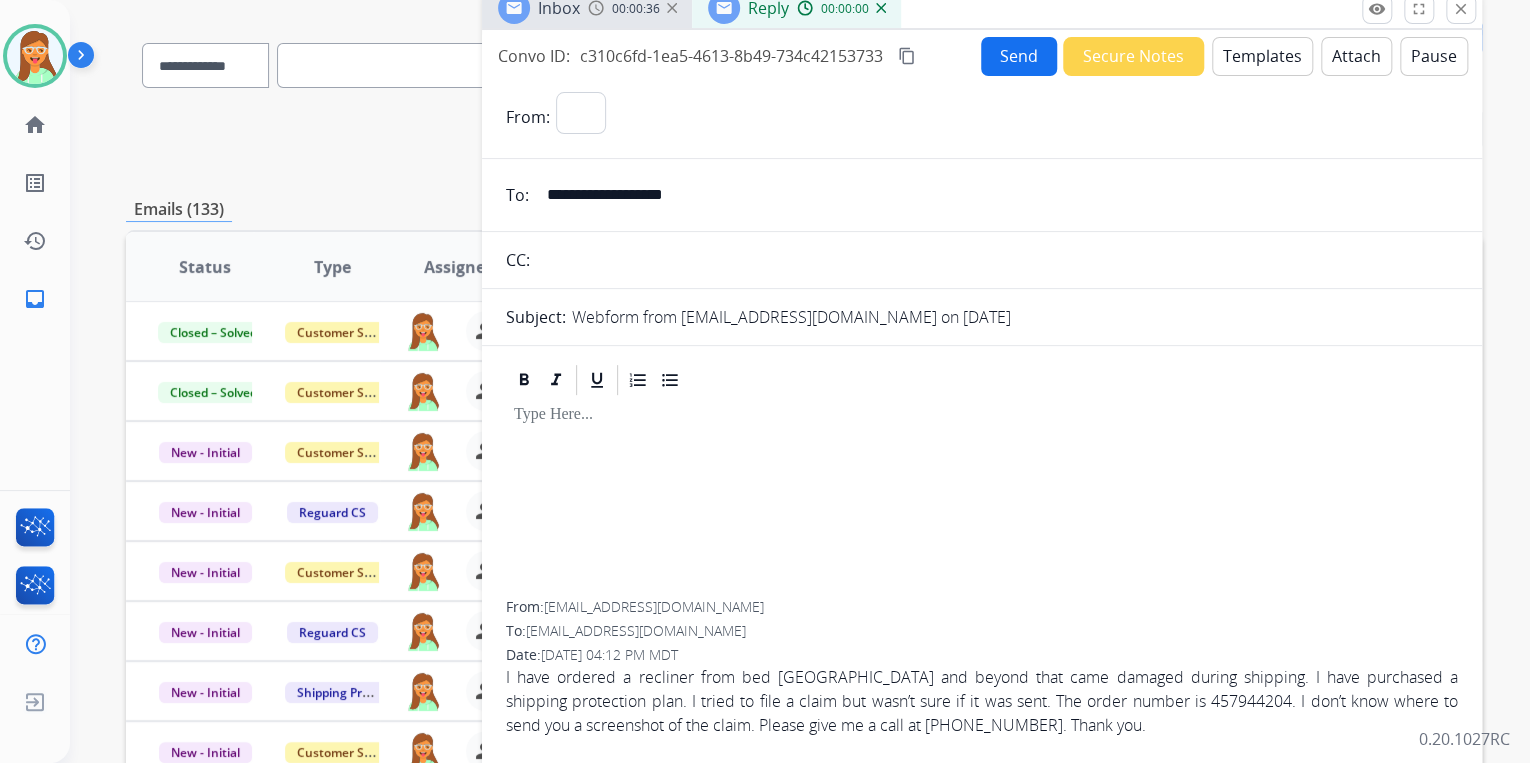 click on "Templates" at bounding box center (1262, 56) 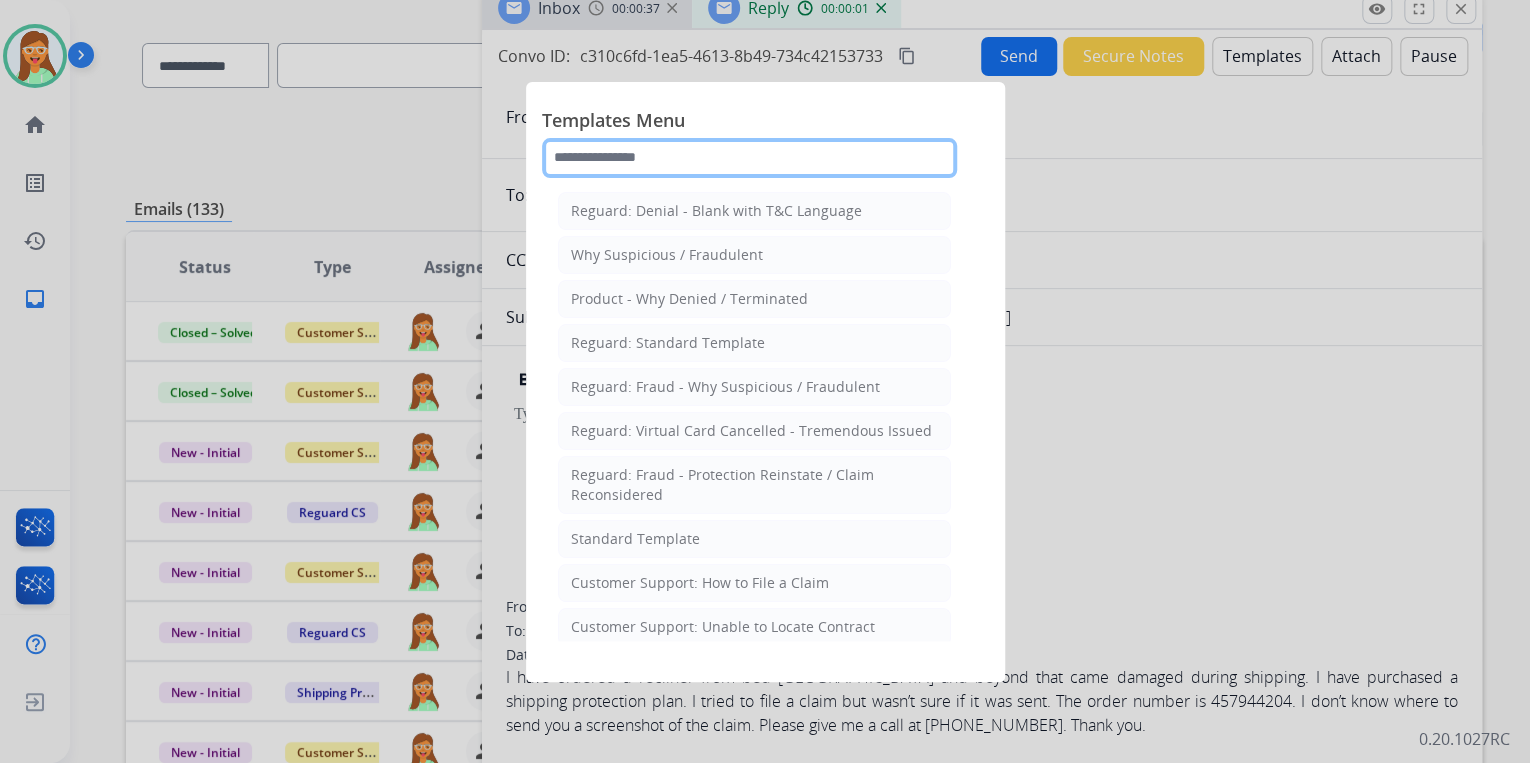 click 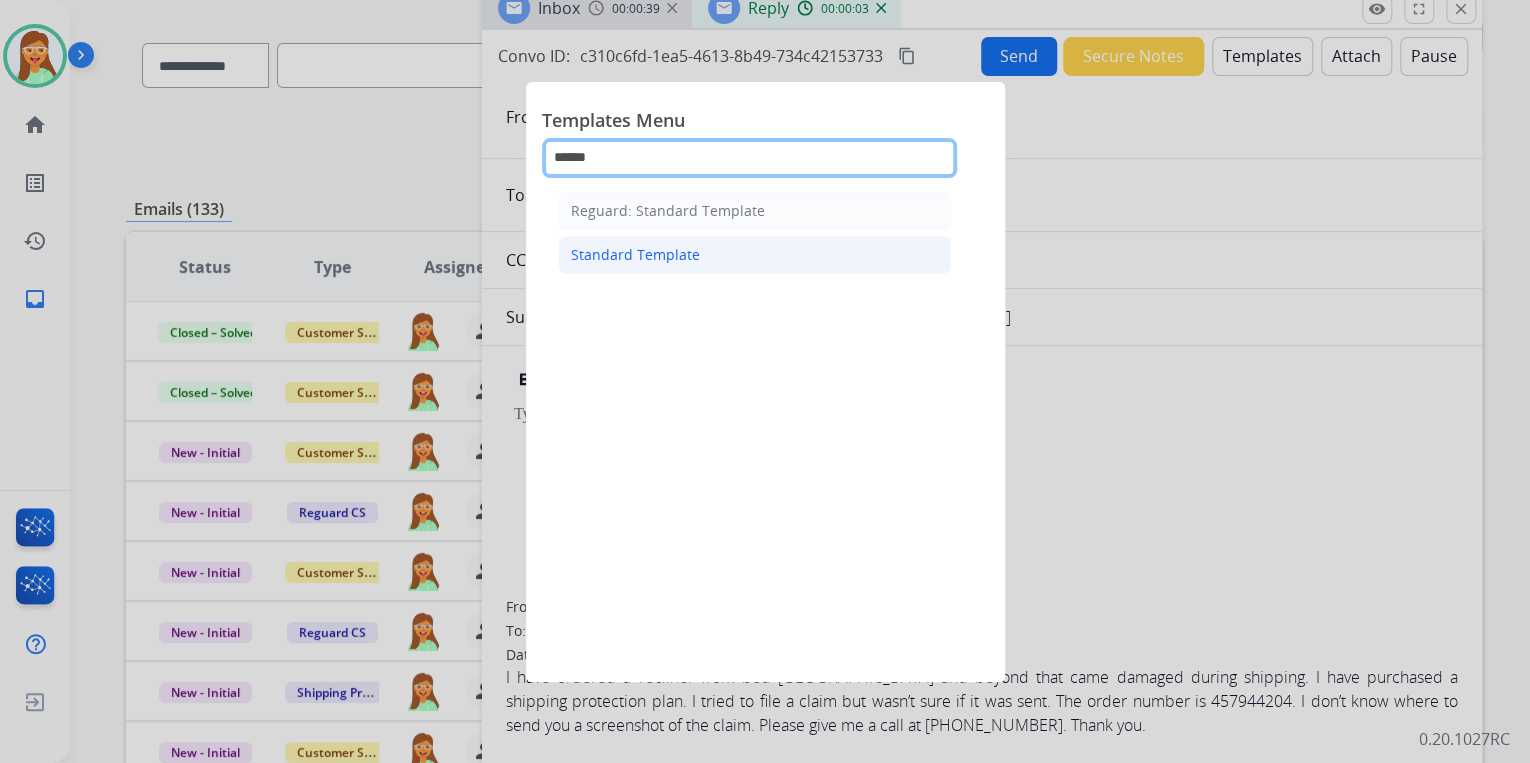 type on "******" 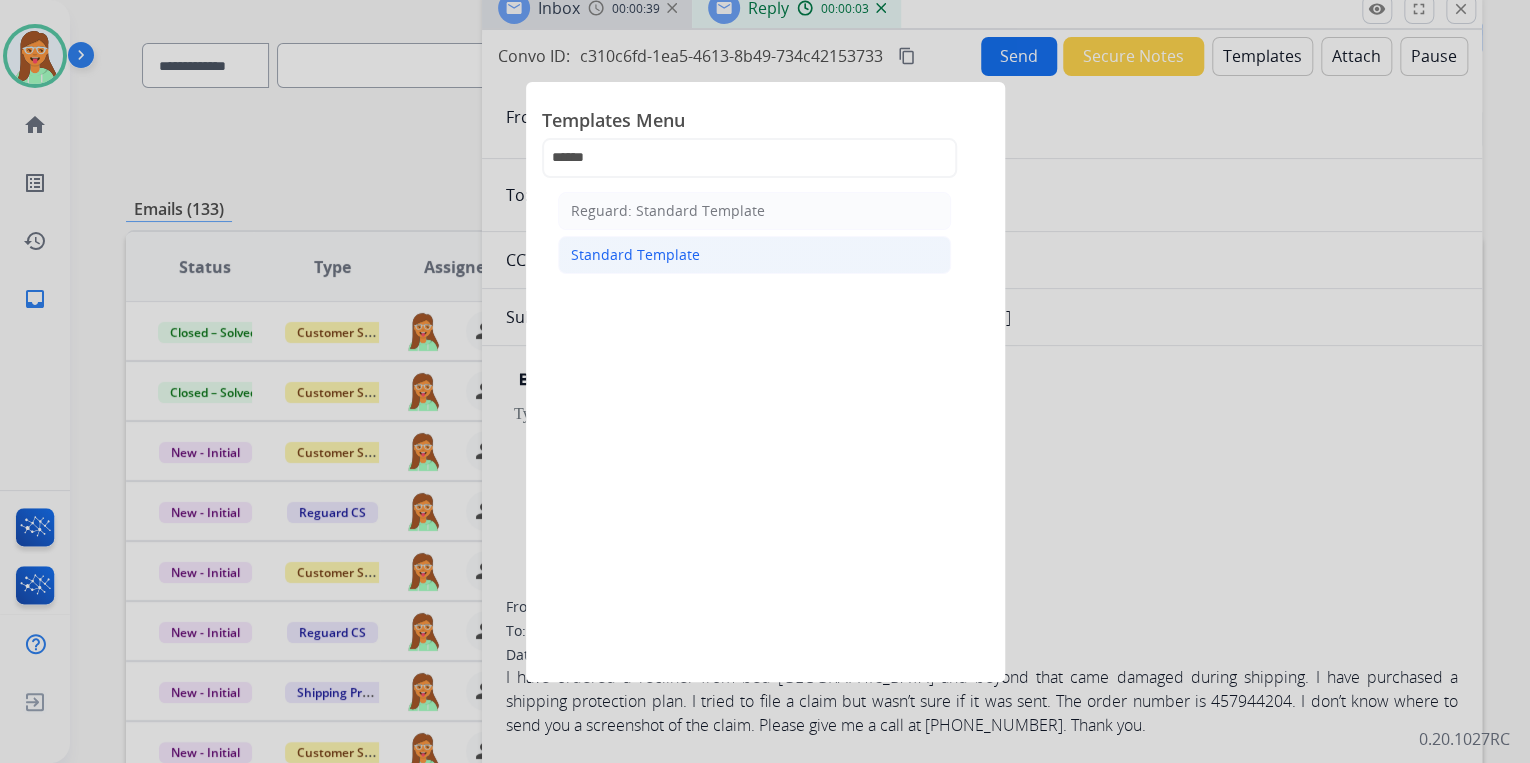 click on "Standard Template" 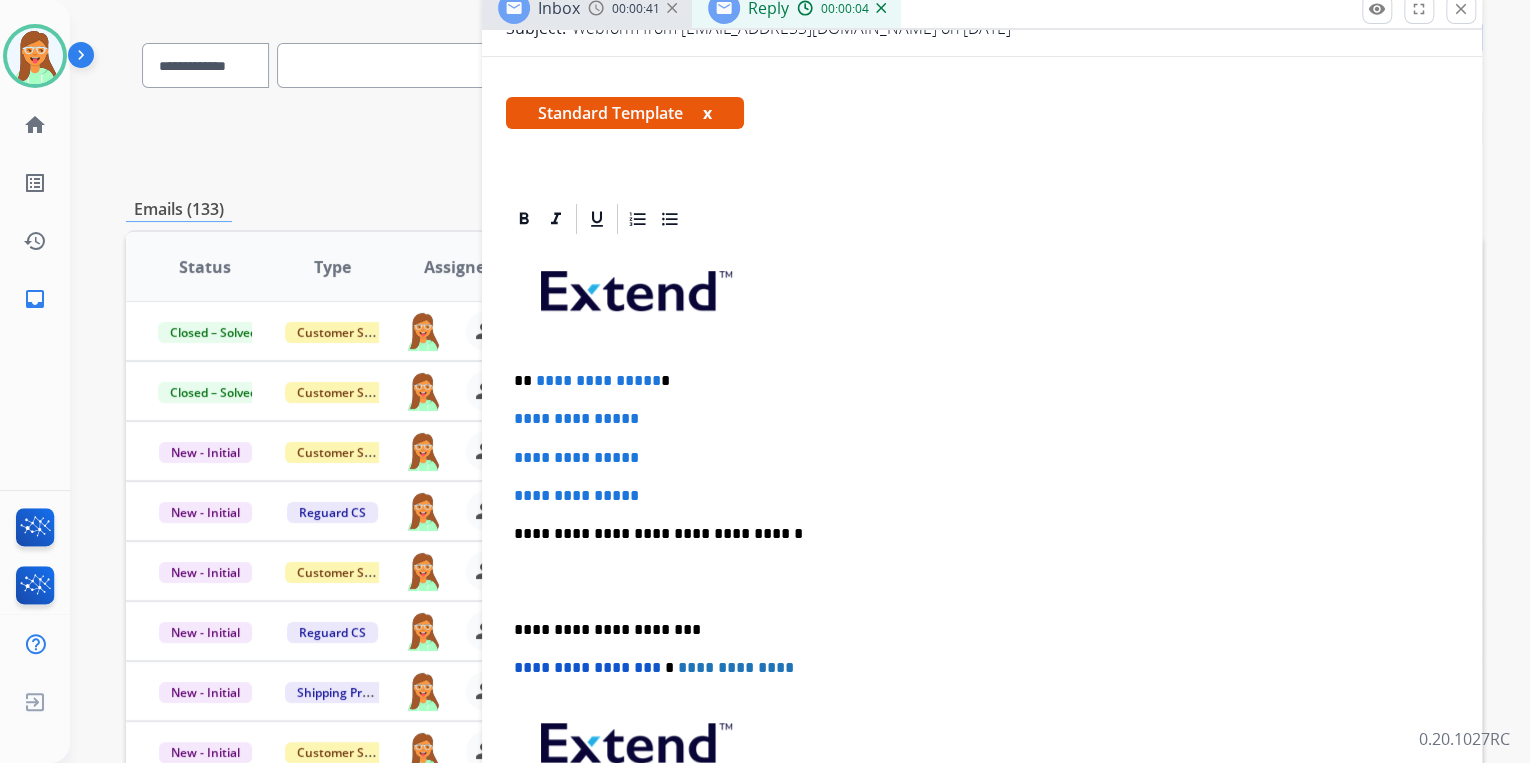 scroll, scrollTop: 240, scrollLeft: 0, axis: vertical 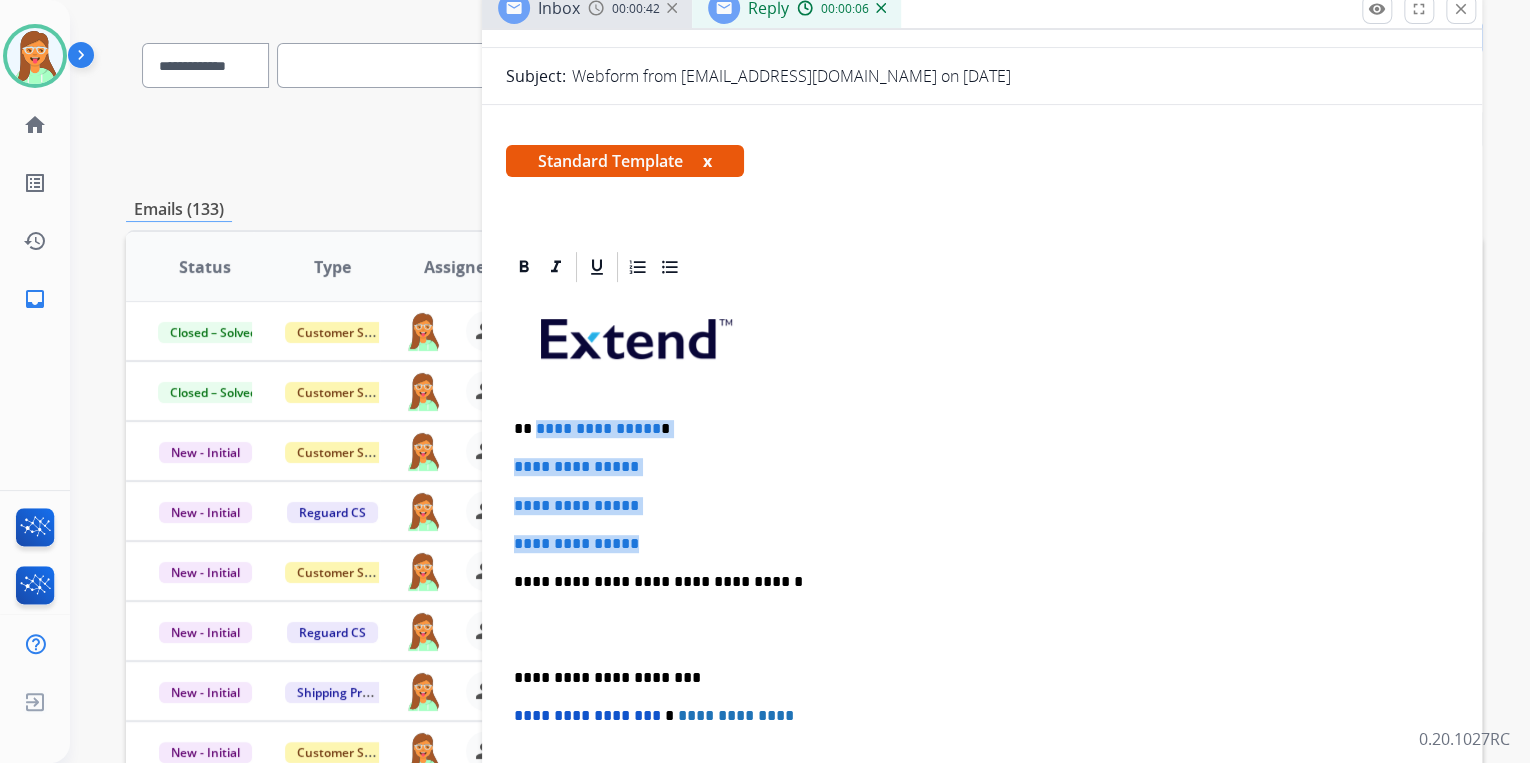 drag, startPoint x: 664, startPoint y: 524, endPoint x: 532, endPoint y: 409, distance: 175.06856 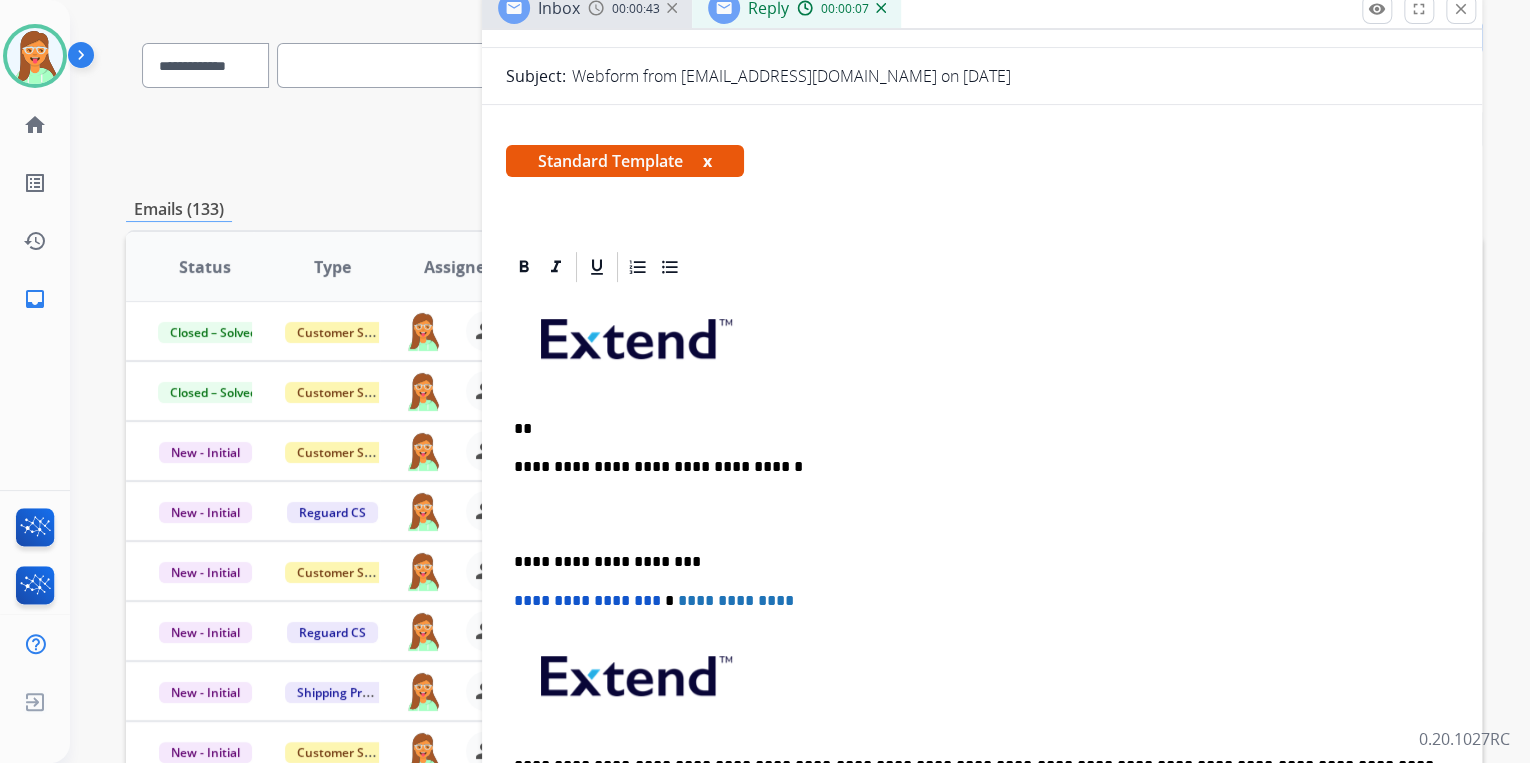 type 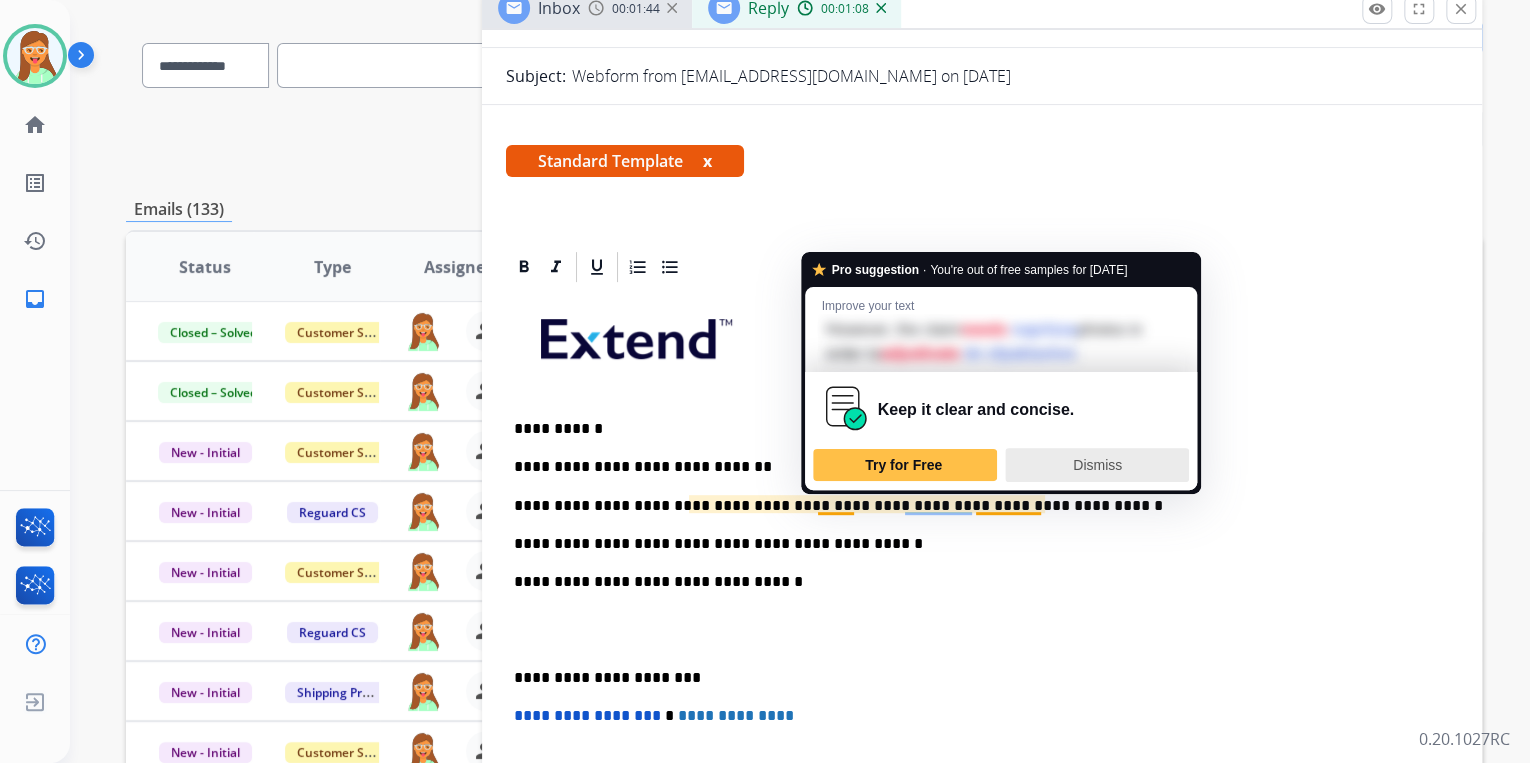 click on "Dismiss" at bounding box center [1097, 465] 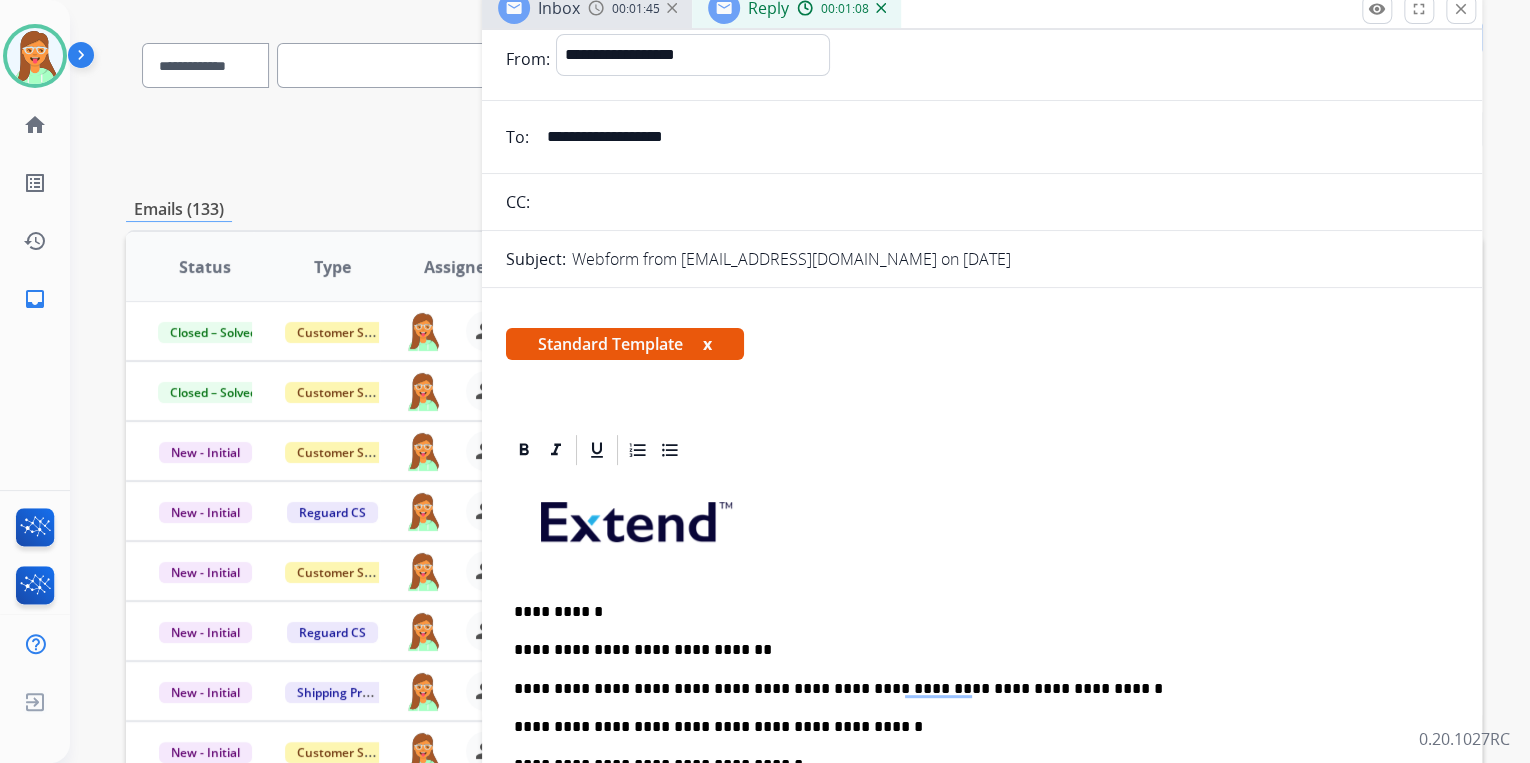 scroll, scrollTop: 0, scrollLeft: 0, axis: both 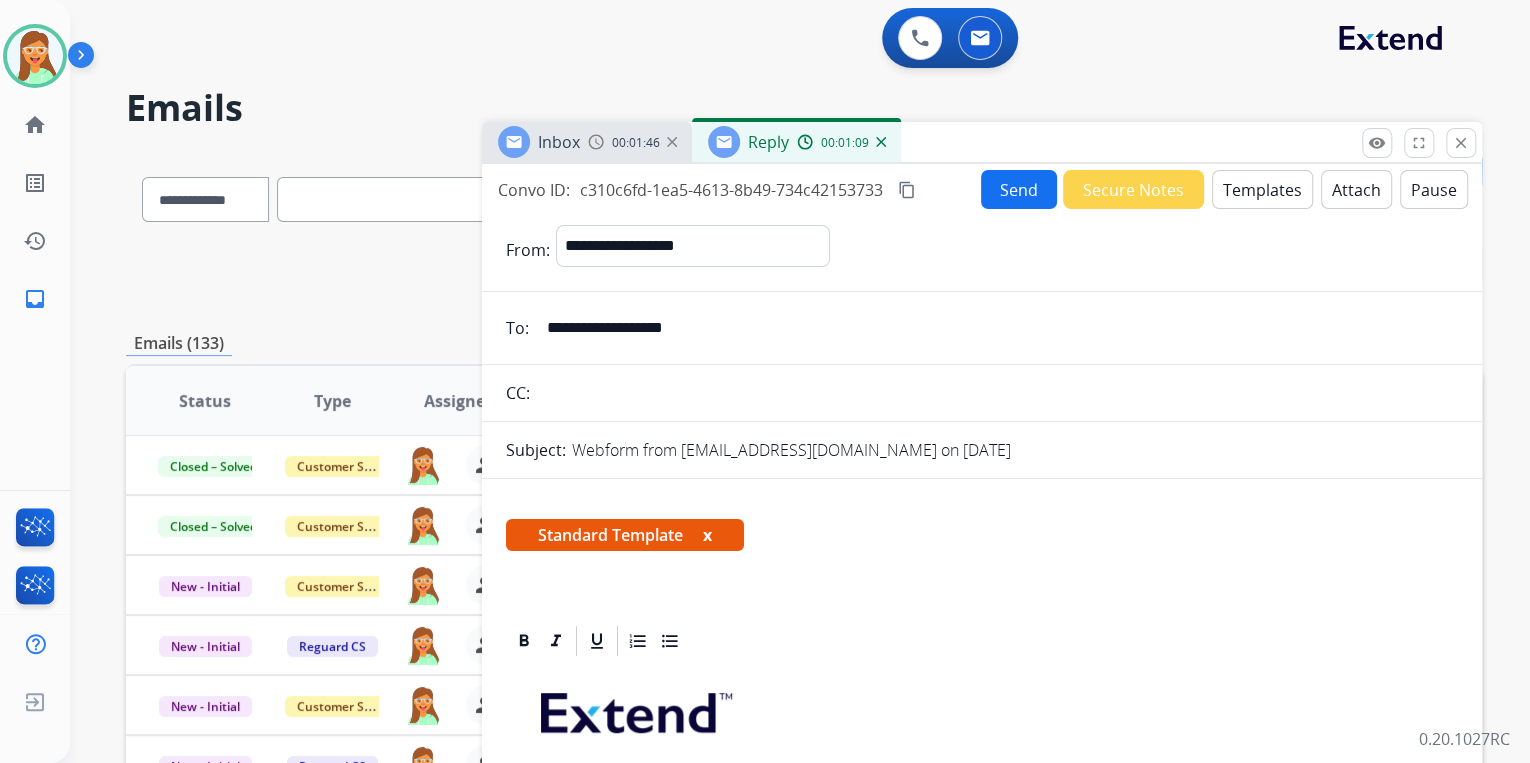 click on "Send" at bounding box center [1019, 189] 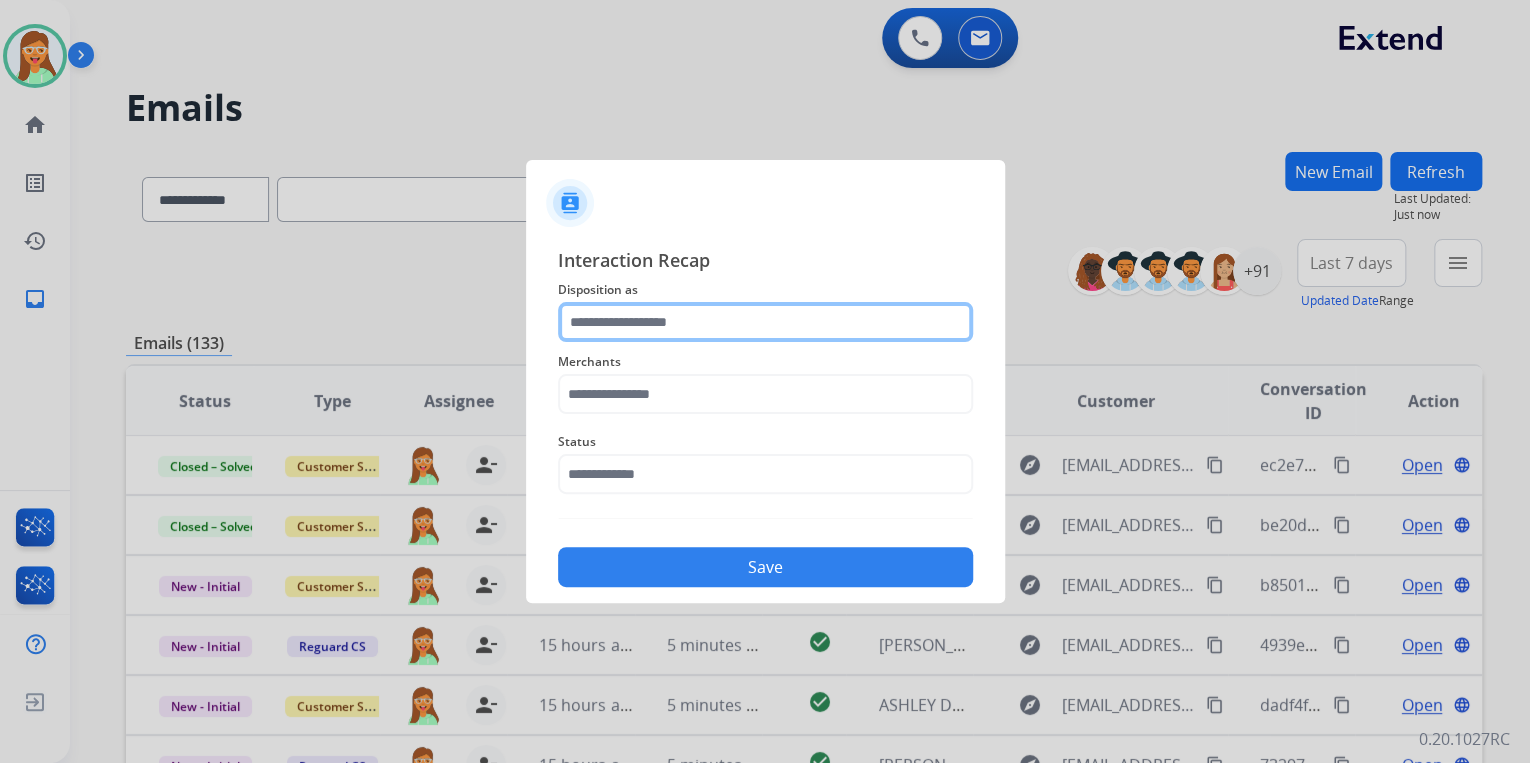 click 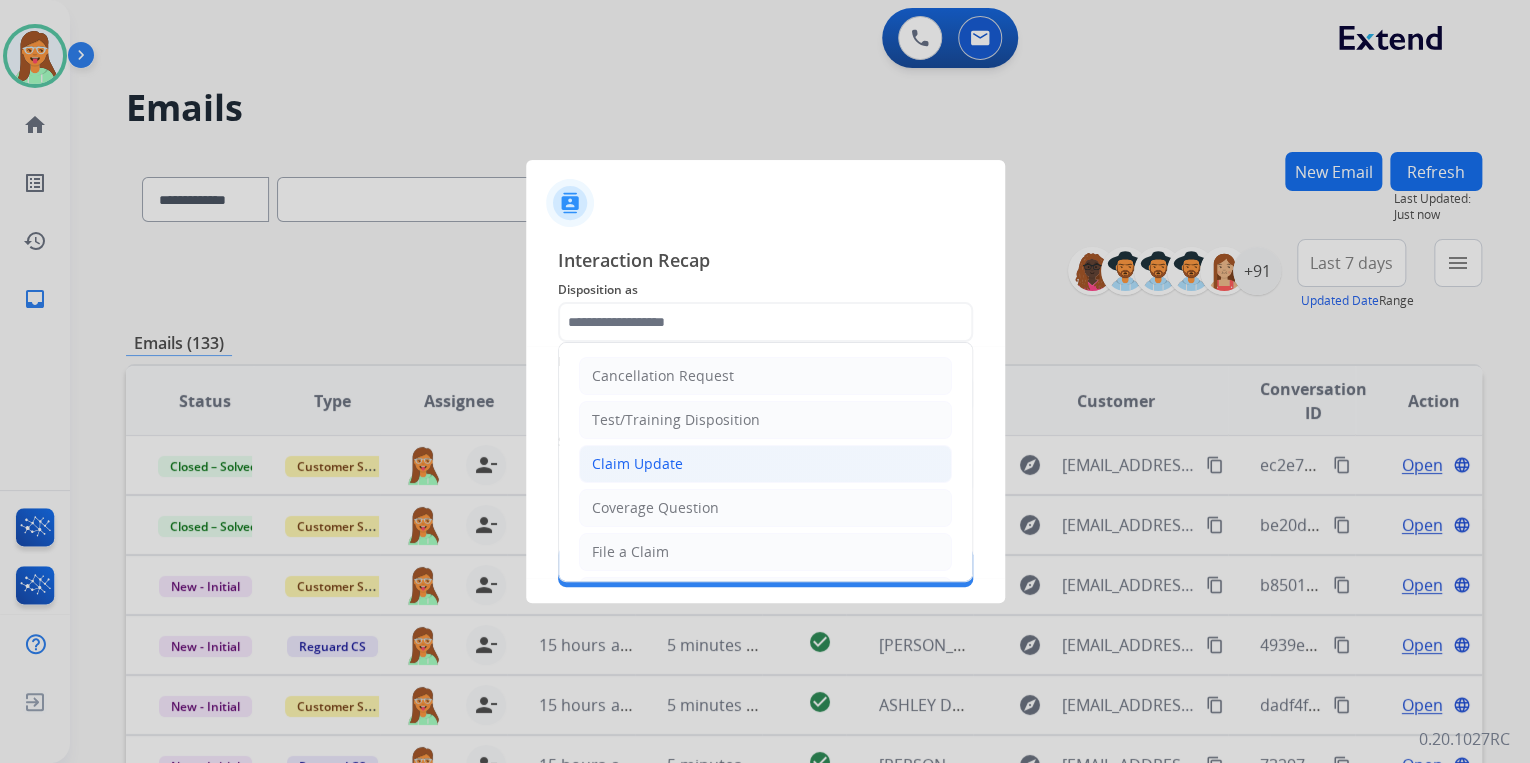 click on "Claim Update" 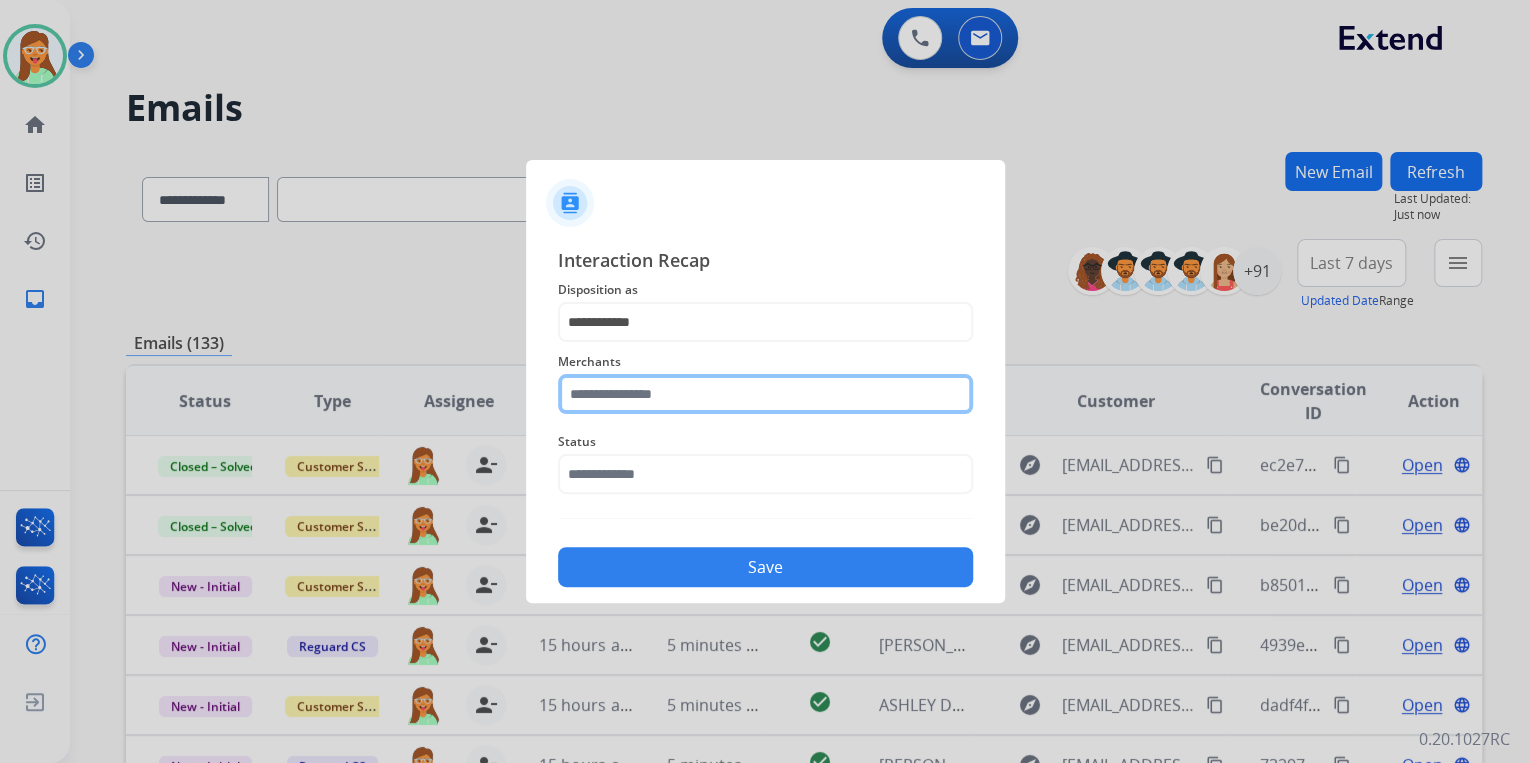 click 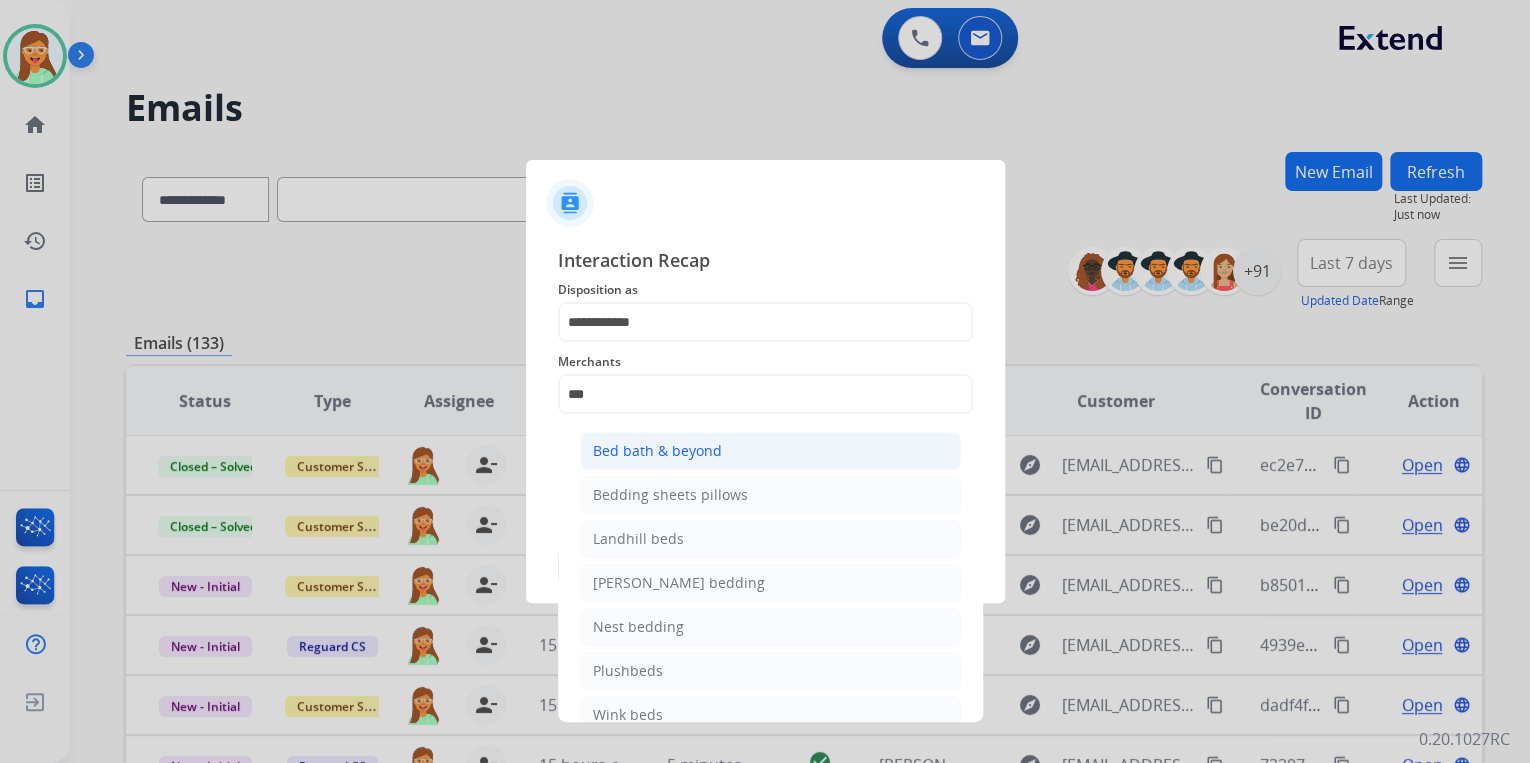 click on "Bed bath & beyond" 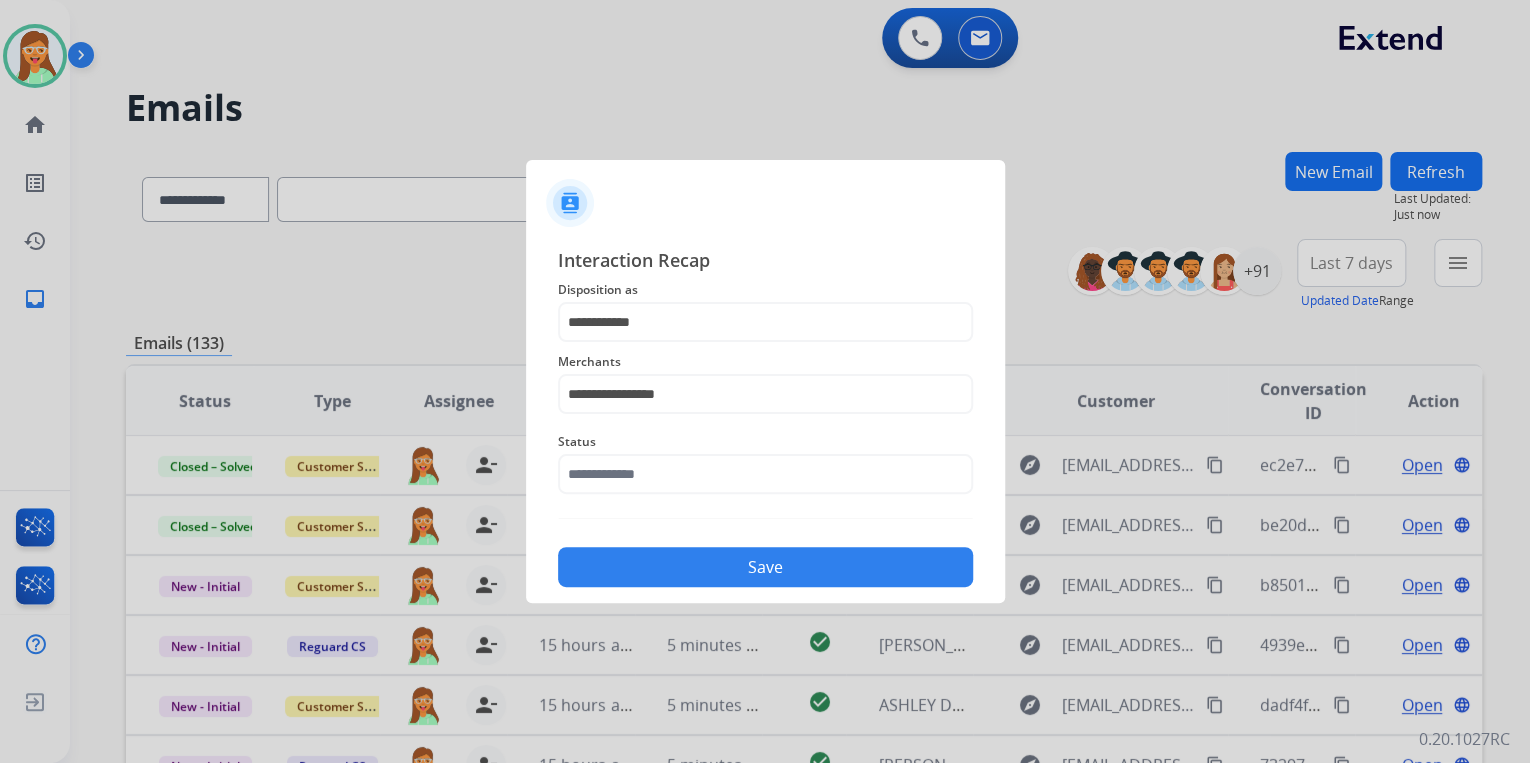 drag, startPoint x: 702, startPoint y: 451, endPoint x: 707, endPoint y: 474, distance: 23.537205 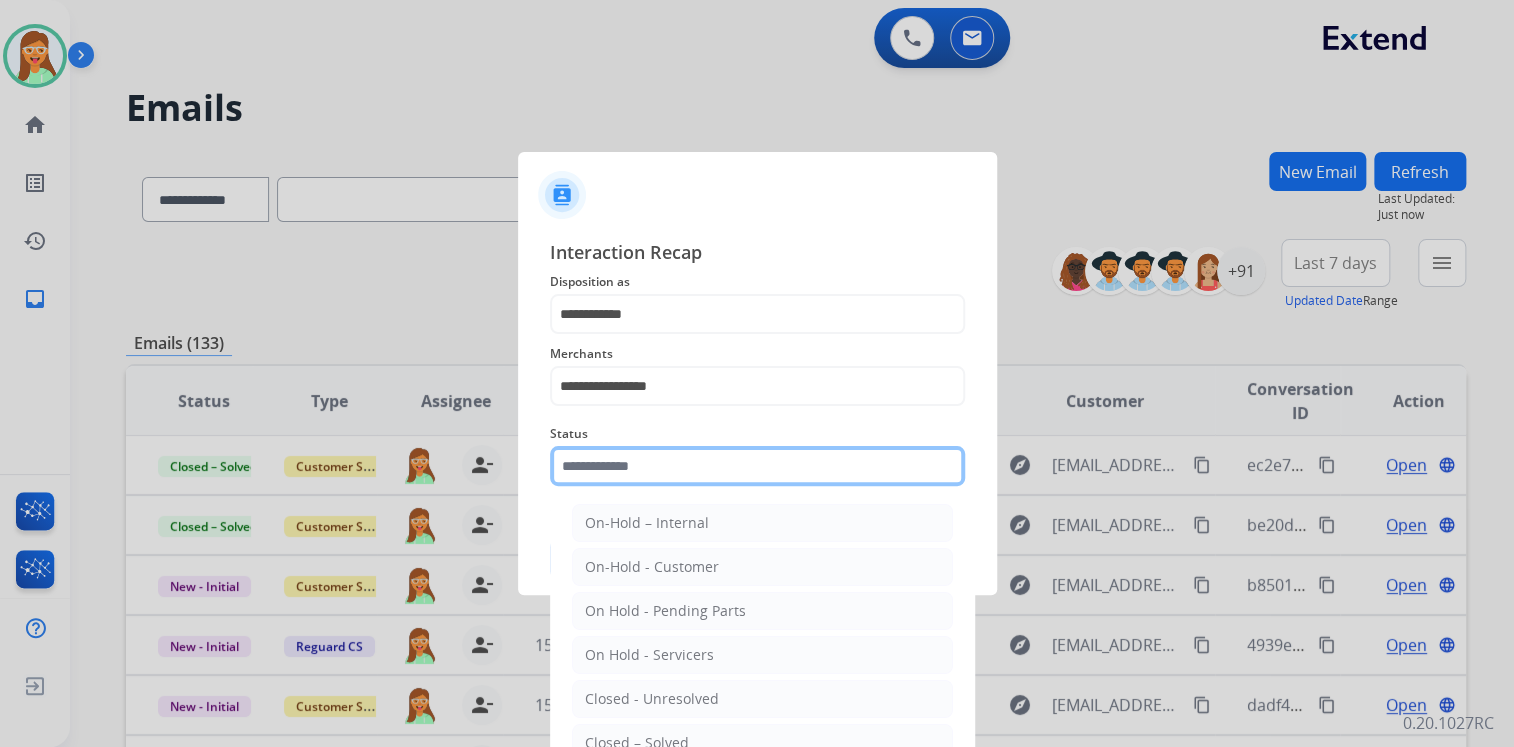 click 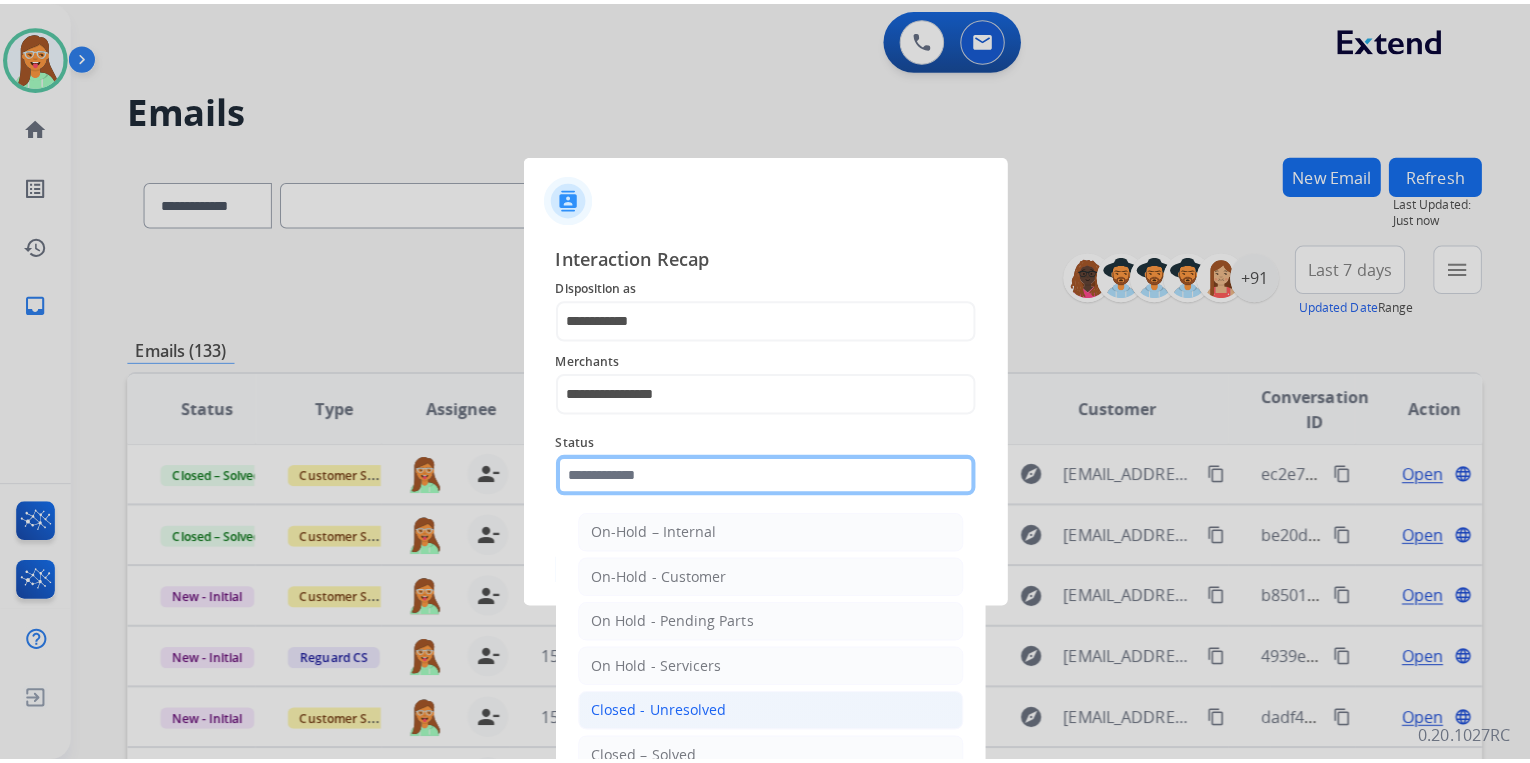 scroll, scrollTop: 116, scrollLeft: 0, axis: vertical 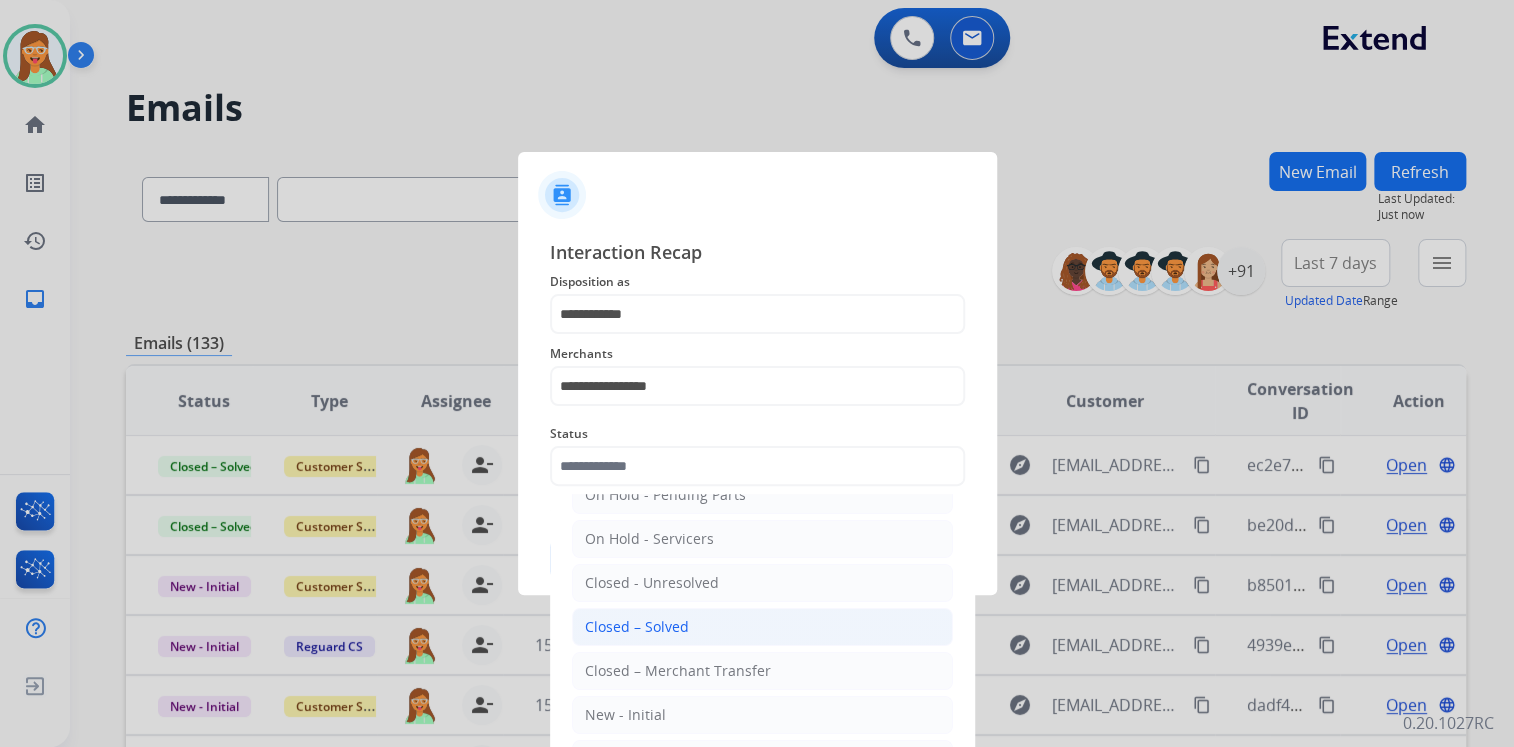 click on "Closed – Solved" 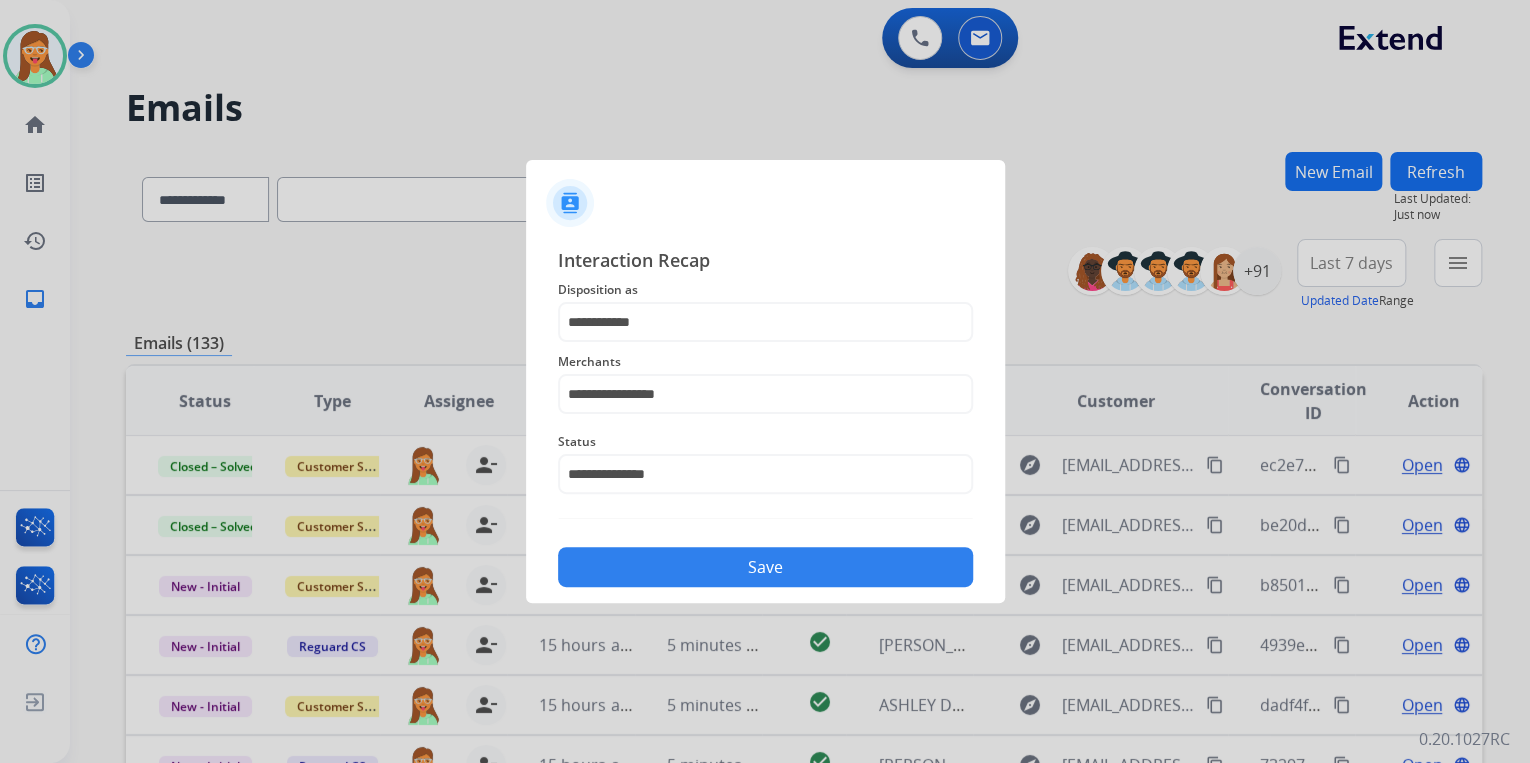 click on "Save" 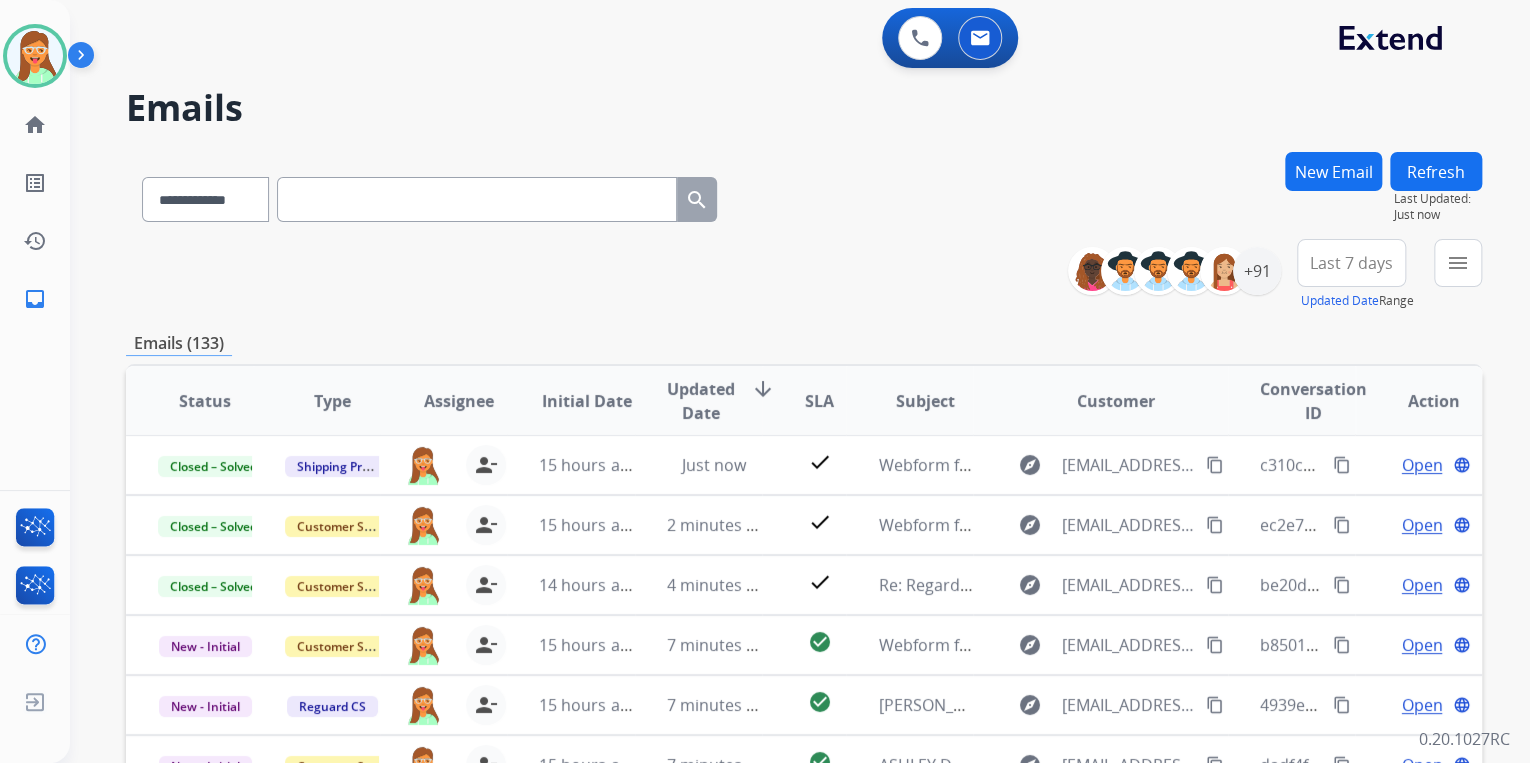 click on "**********" at bounding box center [804, 195] 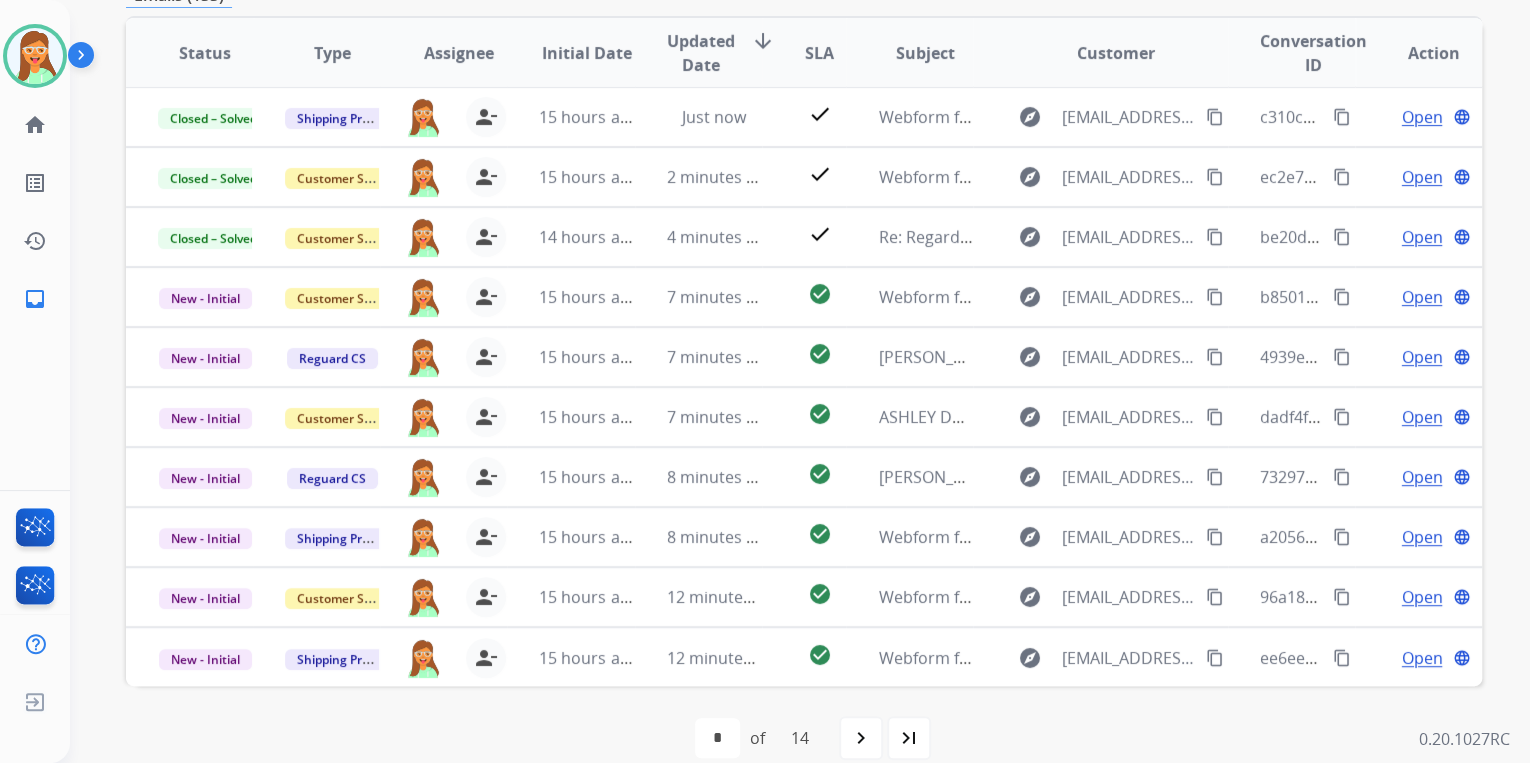 scroll, scrollTop: 374, scrollLeft: 0, axis: vertical 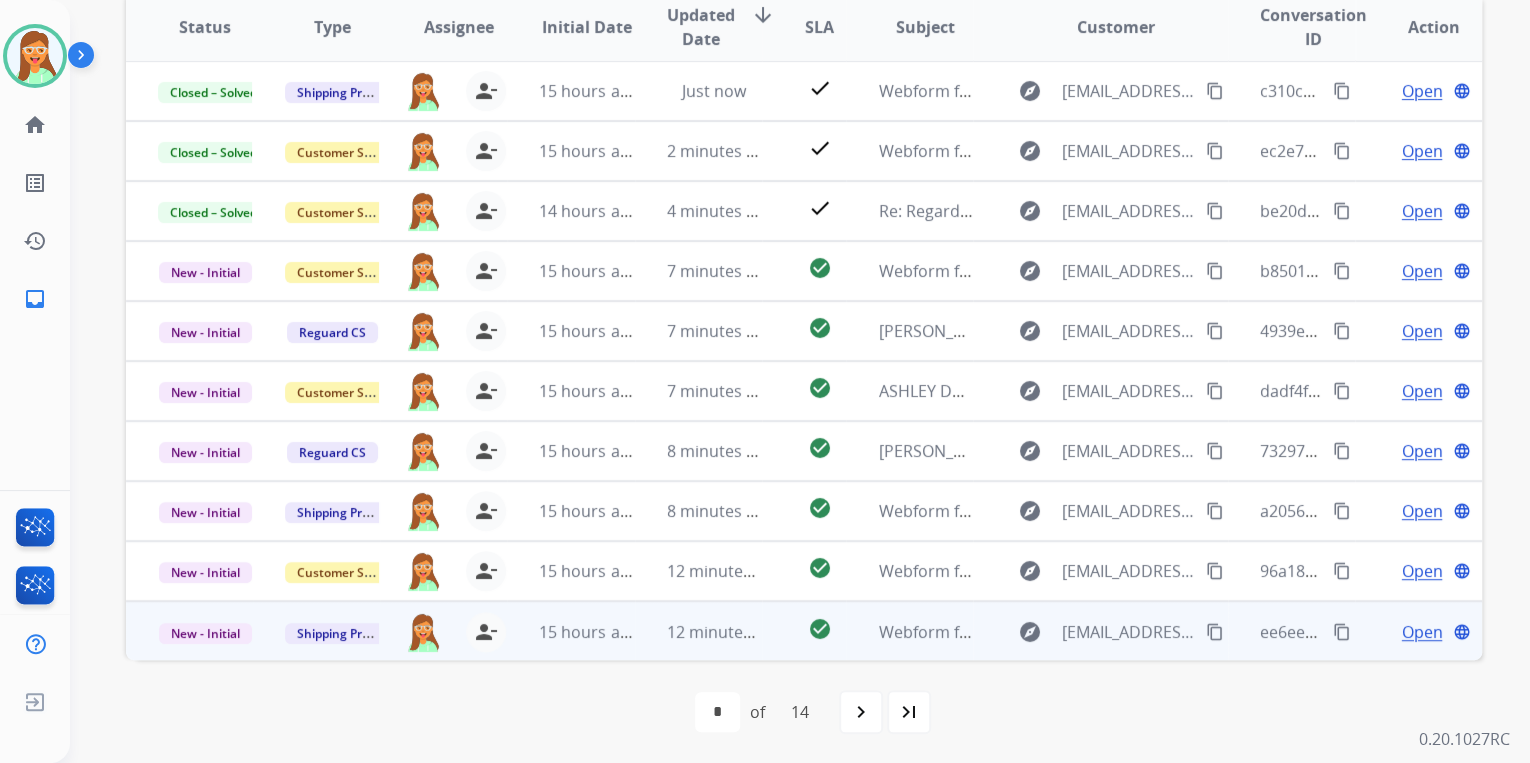 click on "Open" at bounding box center [1421, 632] 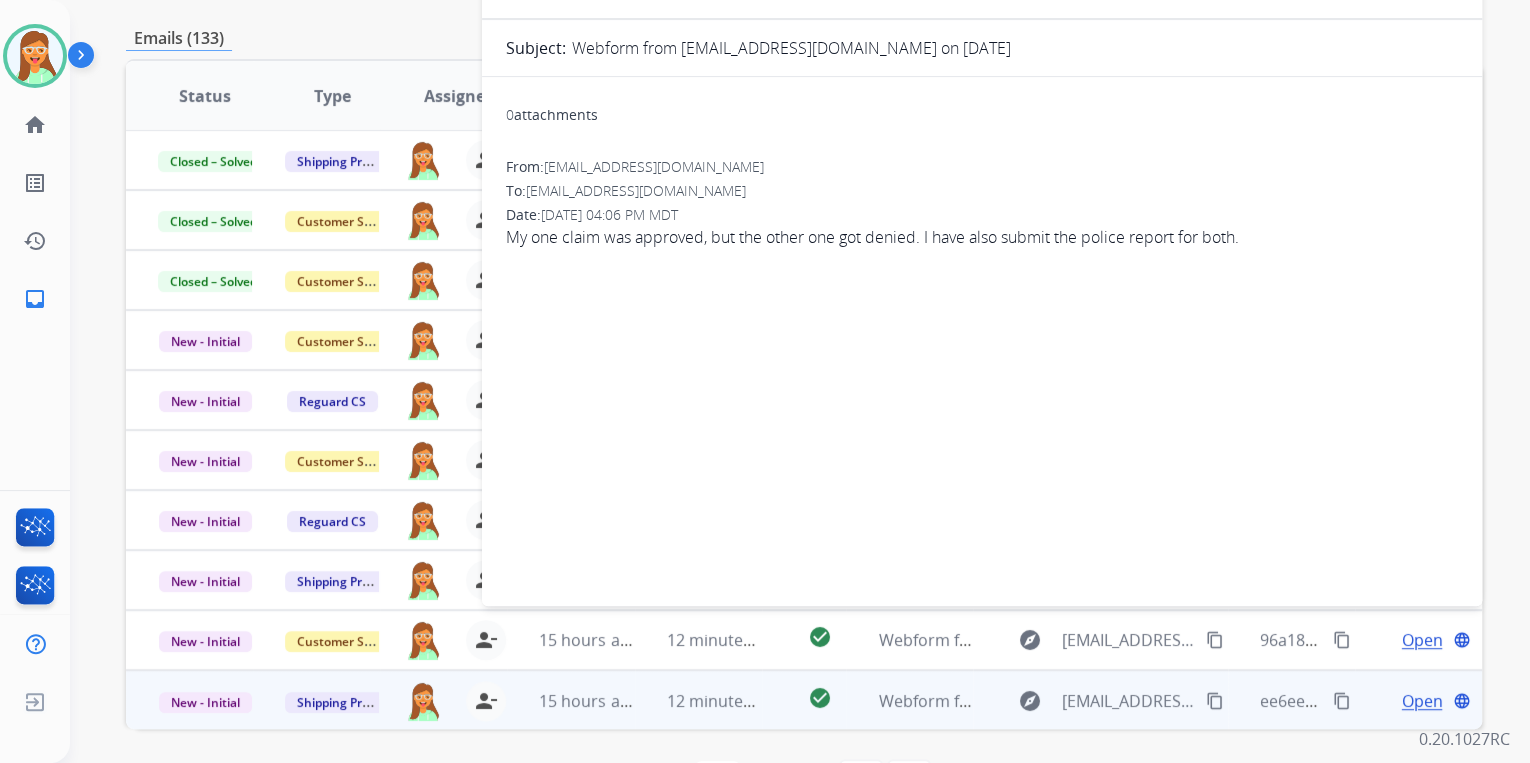 scroll, scrollTop: 134, scrollLeft: 0, axis: vertical 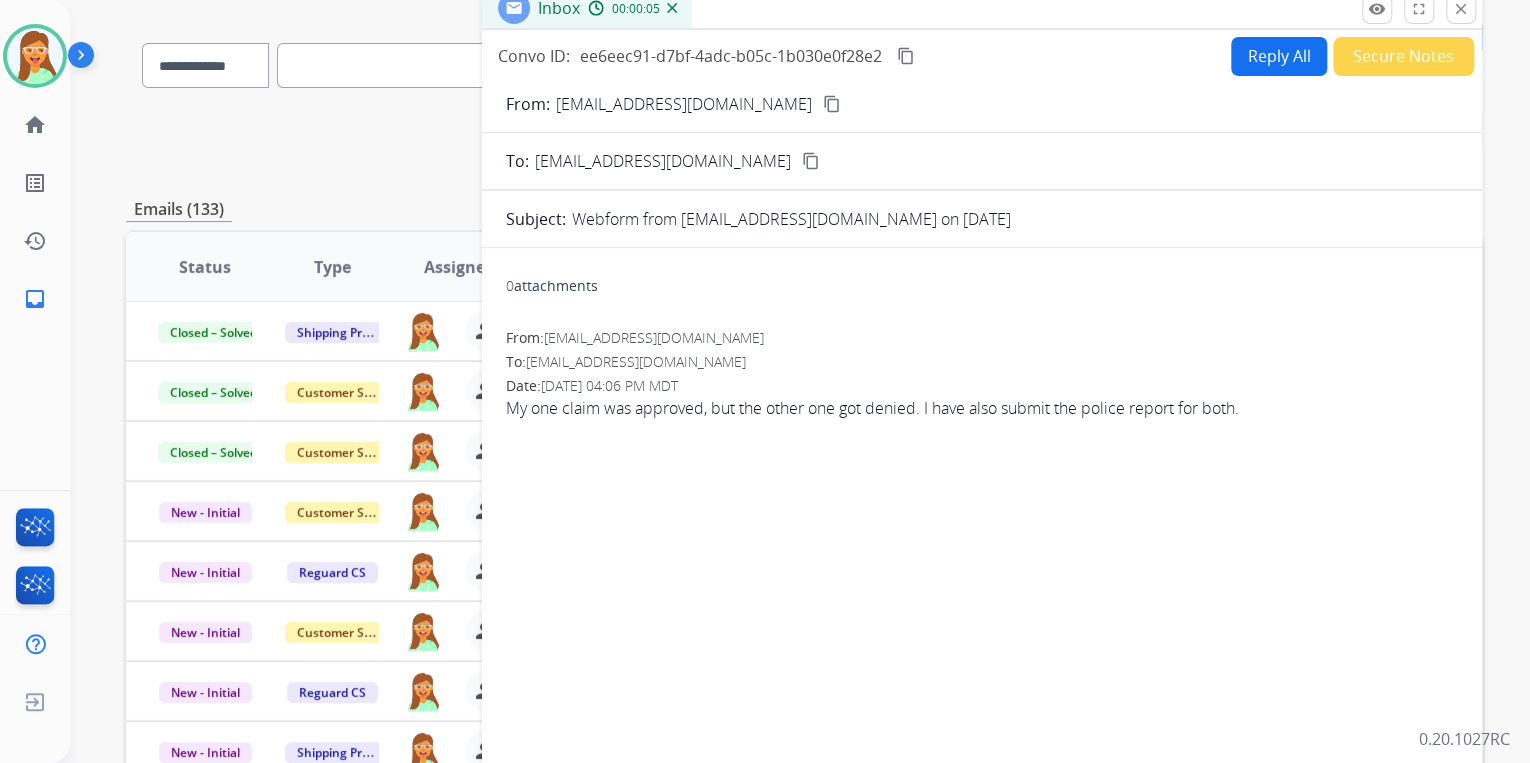 click on "content_copy" at bounding box center (832, 104) 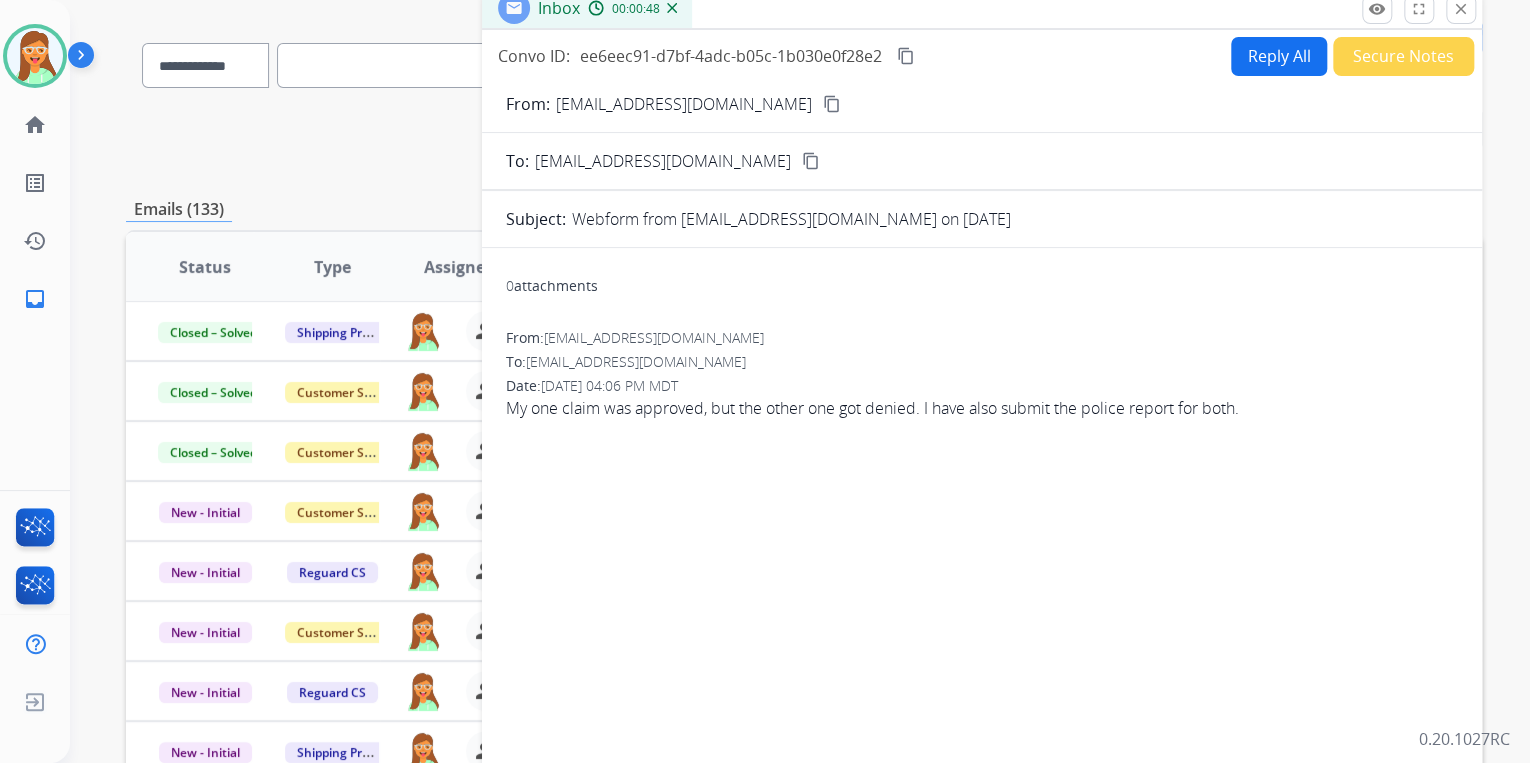 click on "Reply All" at bounding box center (1279, 56) 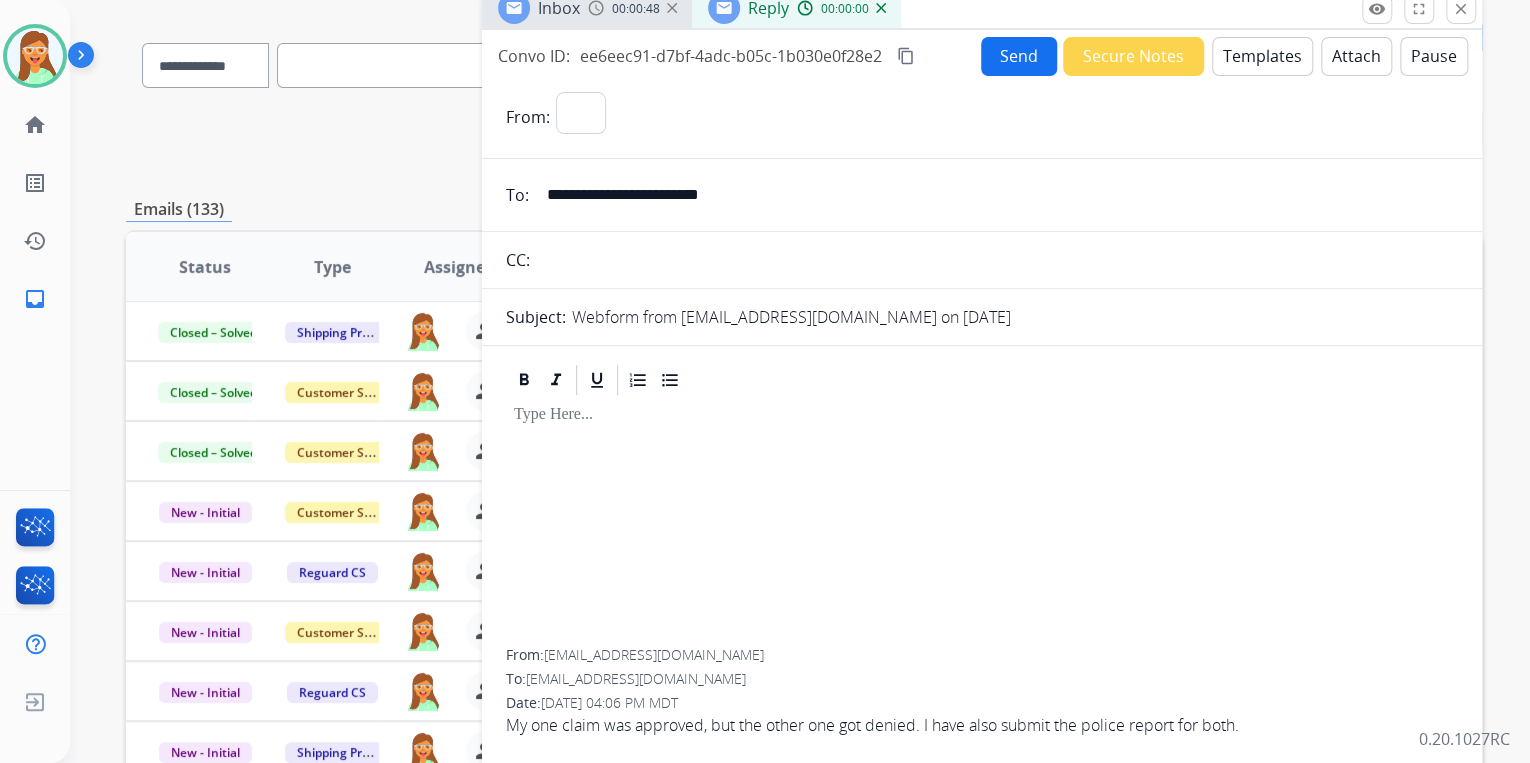 click on "Templates" at bounding box center [1262, 56] 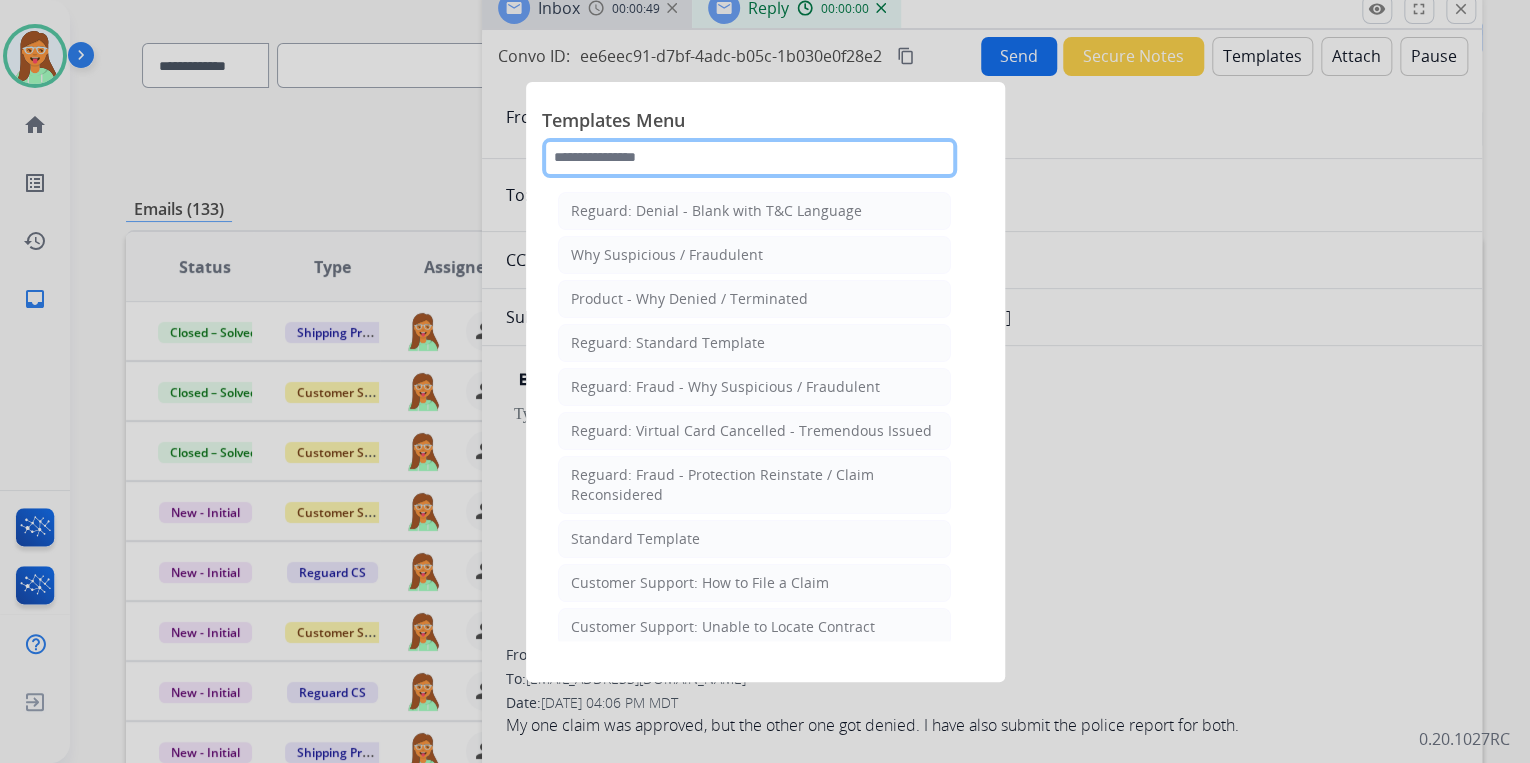 click 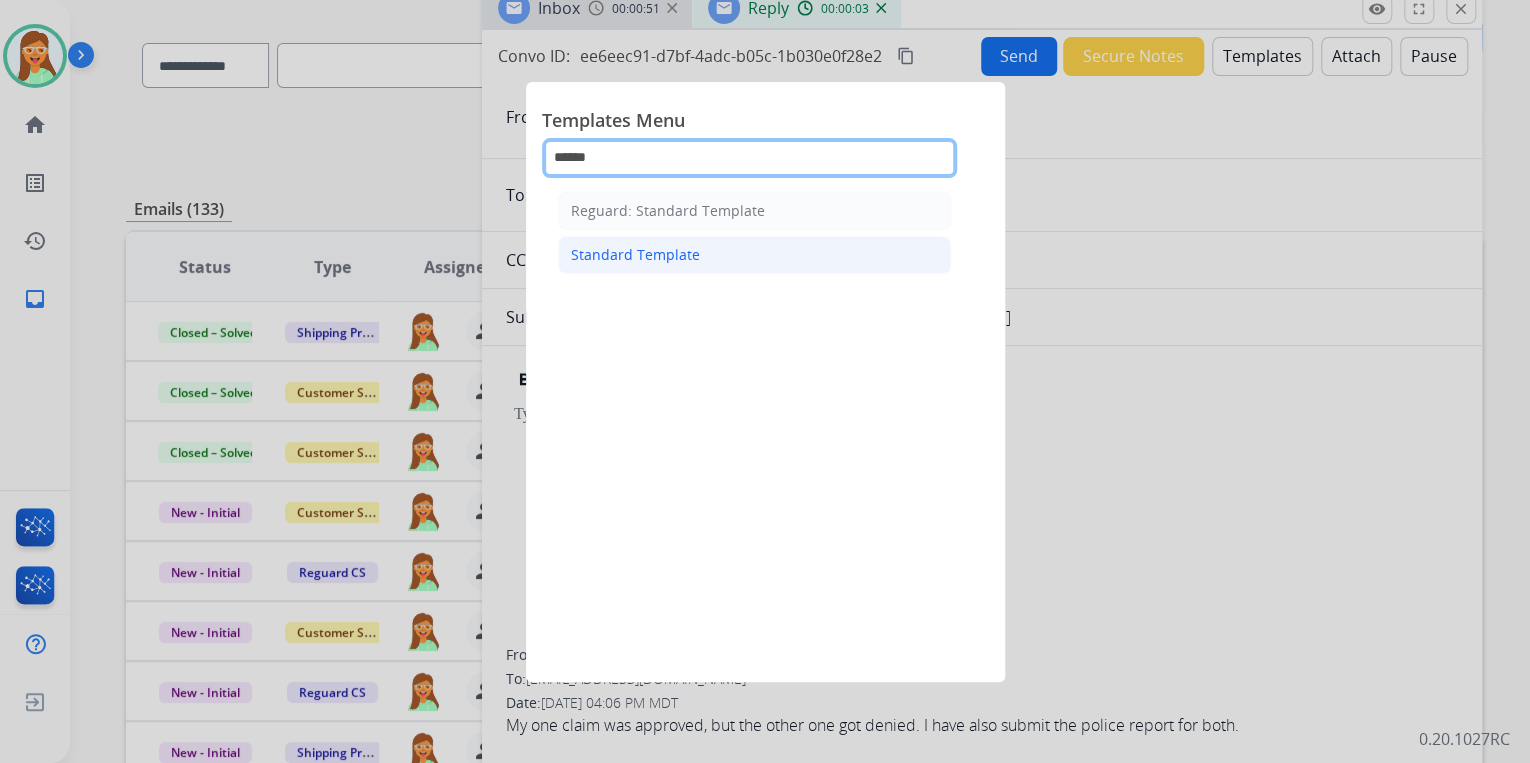 type on "******" 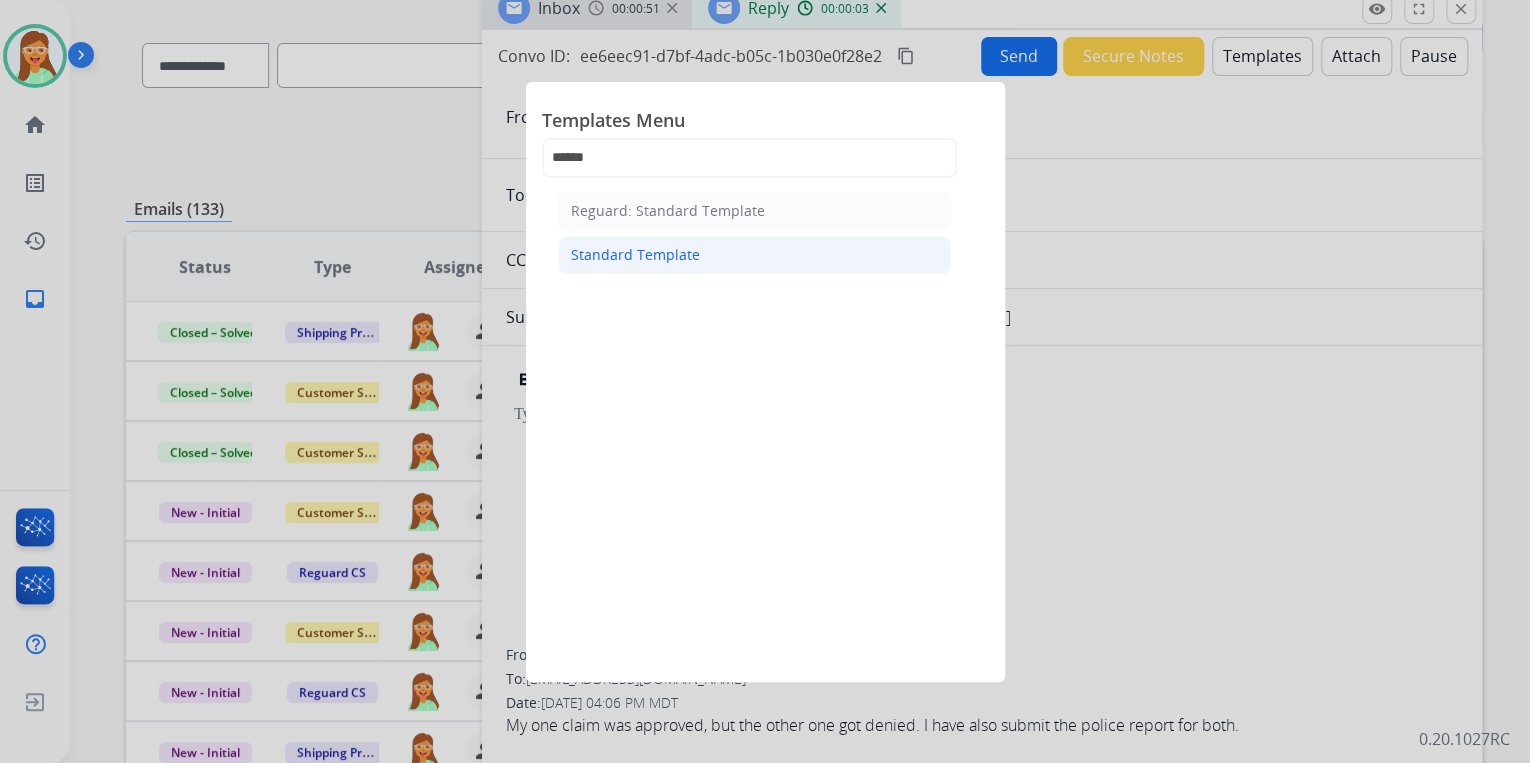 click on "Standard Template" 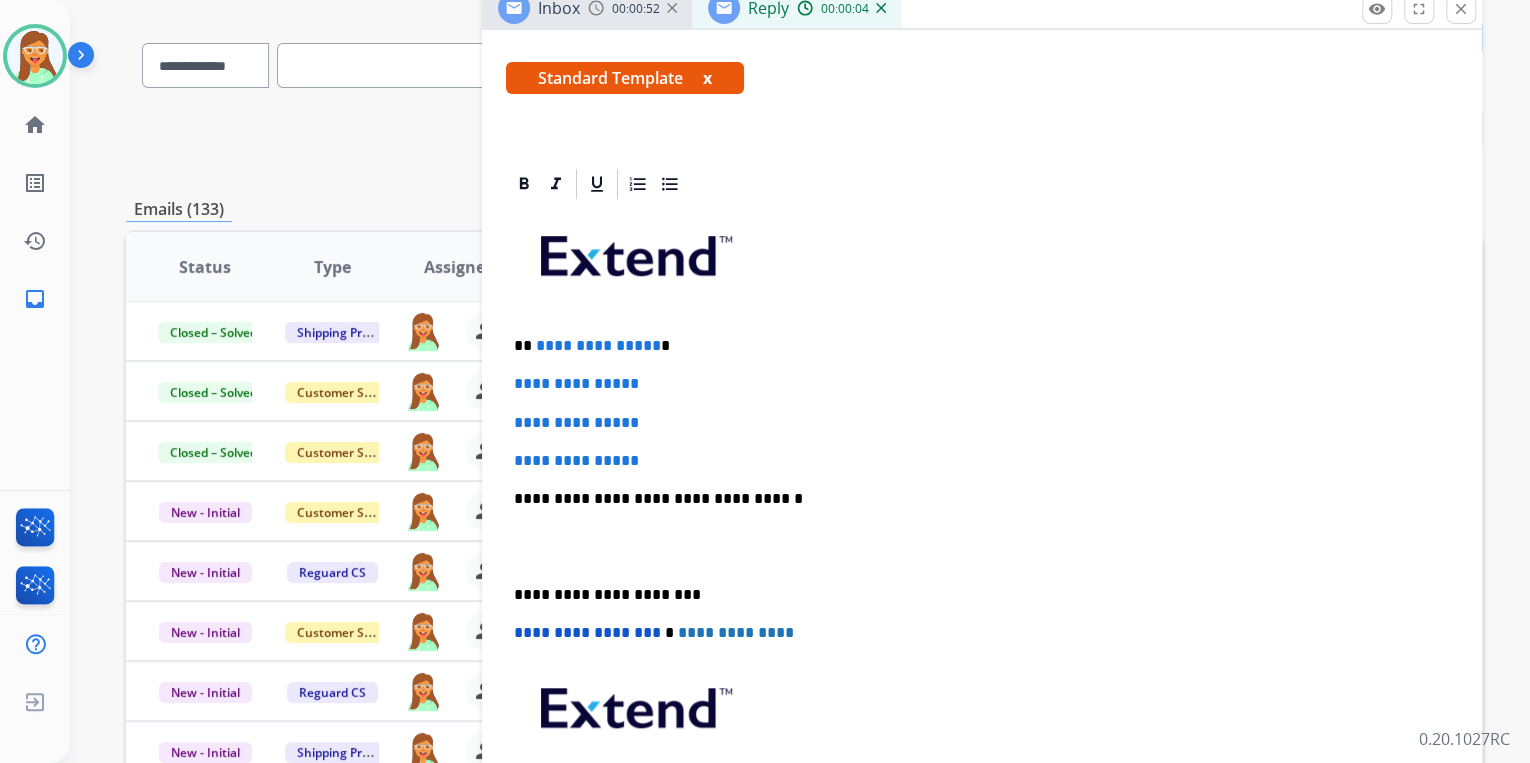 scroll, scrollTop: 400, scrollLeft: 0, axis: vertical 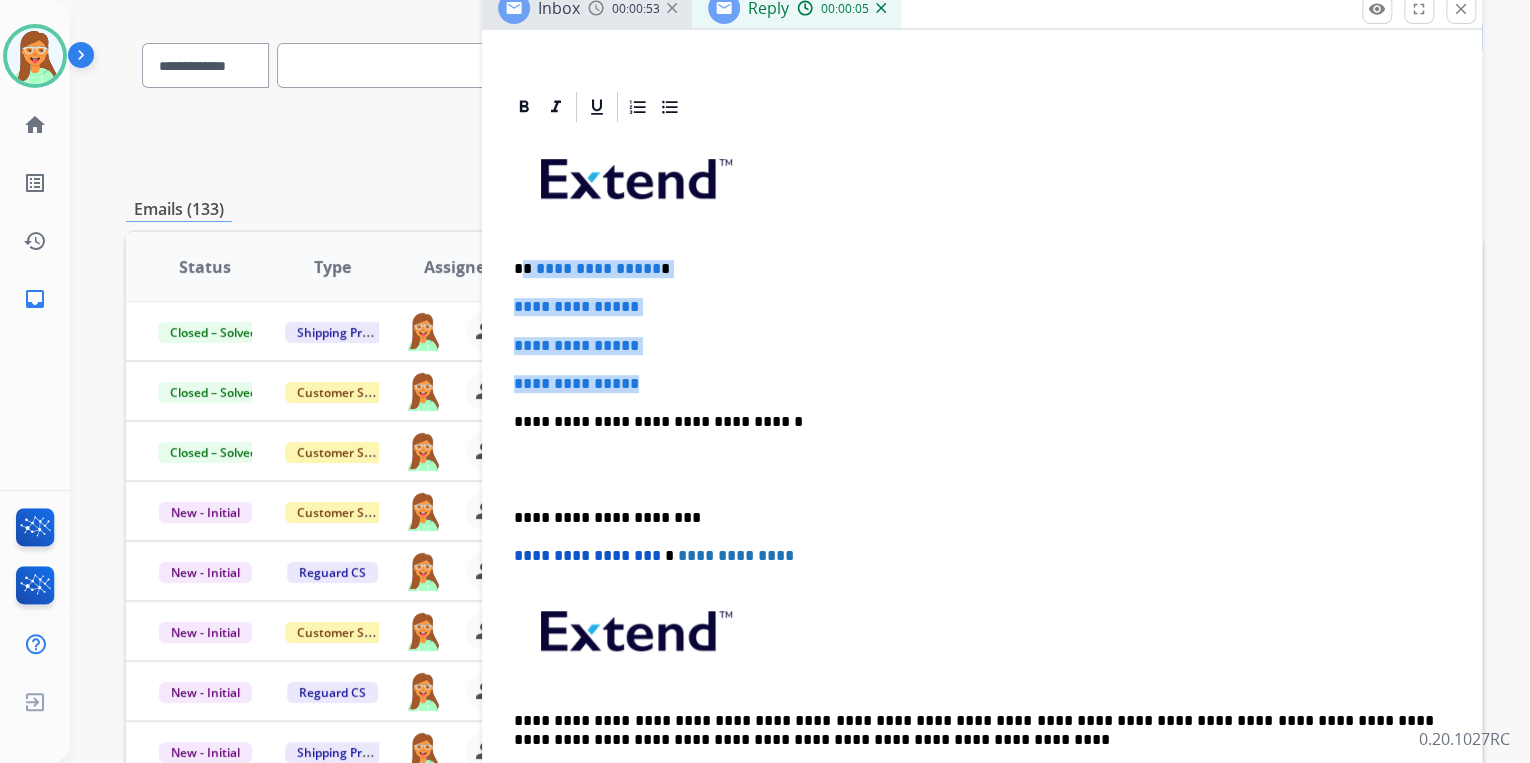 drag, startPoint x: 666, startPoint y: 376, endPoint x: 524, endPoint y: 257, distance: 185.27008 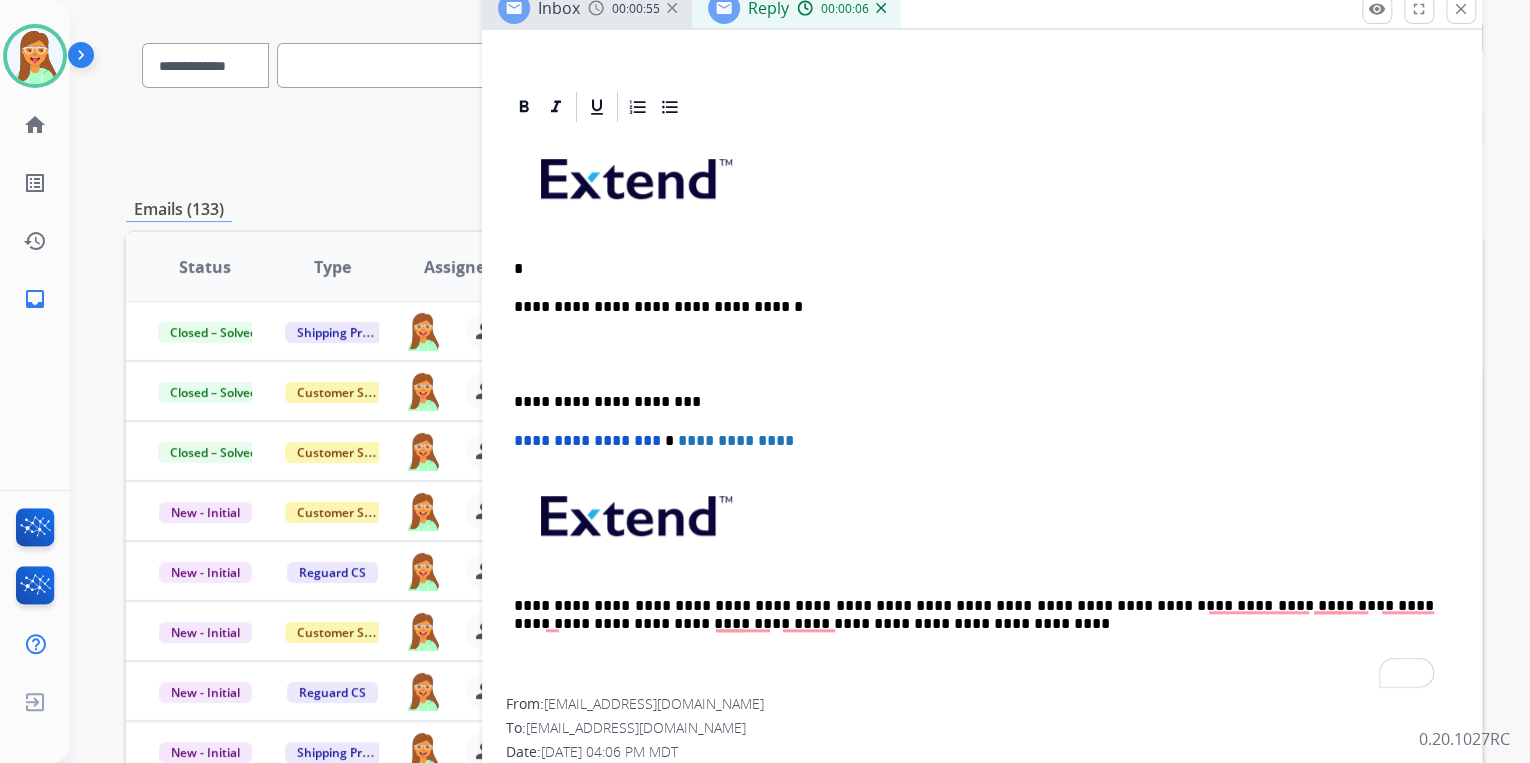 type 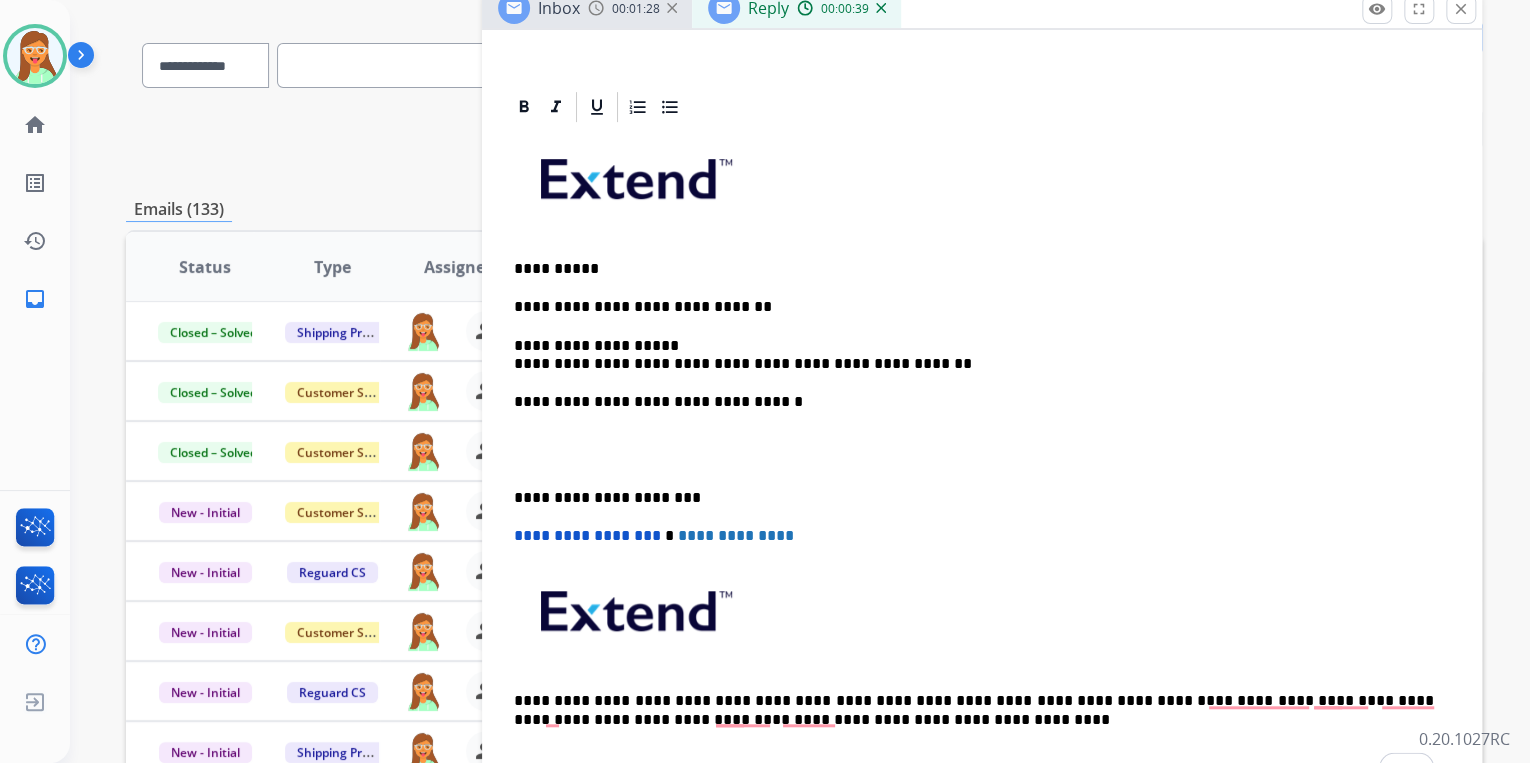 drag, startPoint x: 508, startPoint y: 367, endPoint x: 518, endPoint y: 368, distance: 10.049875 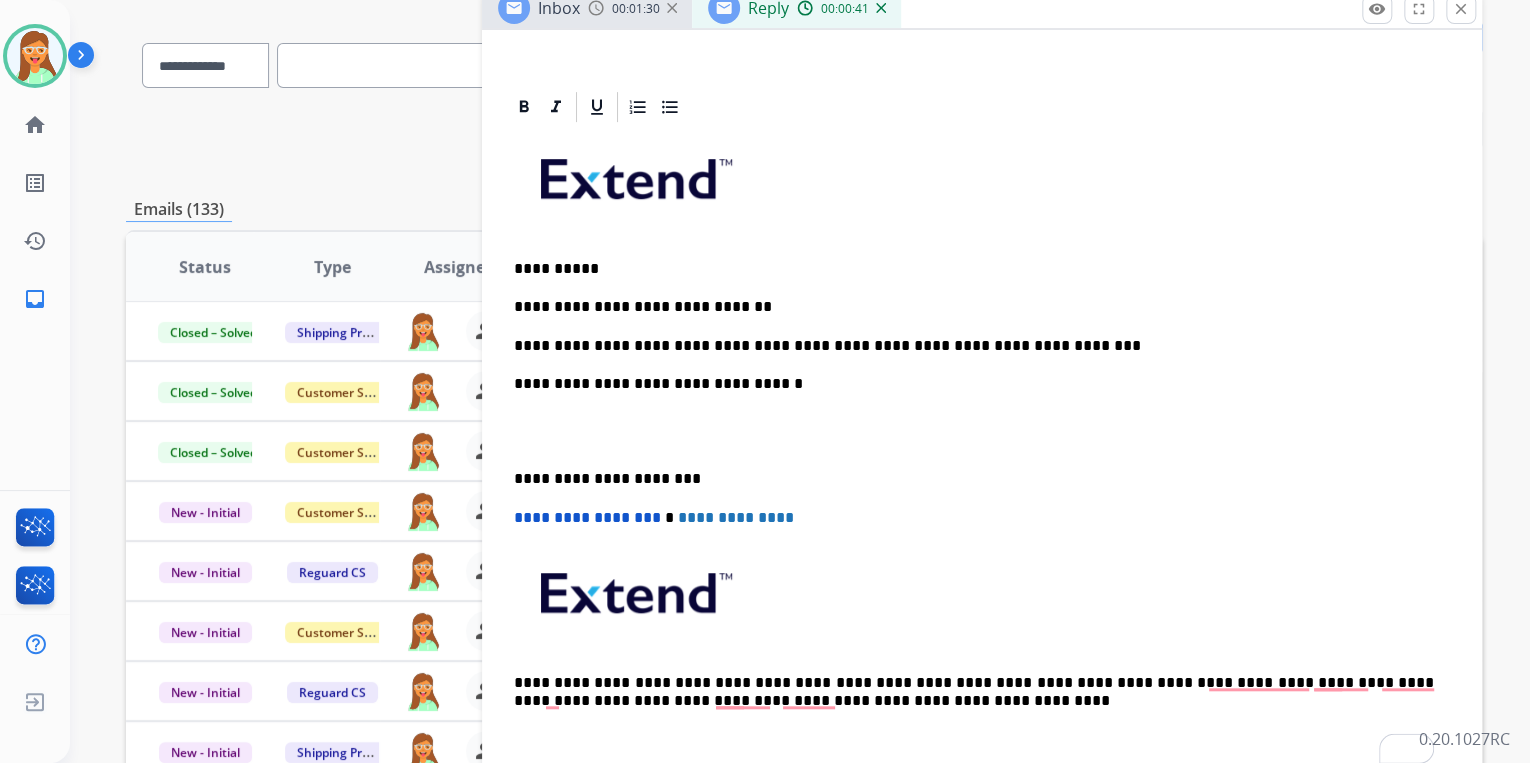 click on "**********" at bounding box center [974, 346] 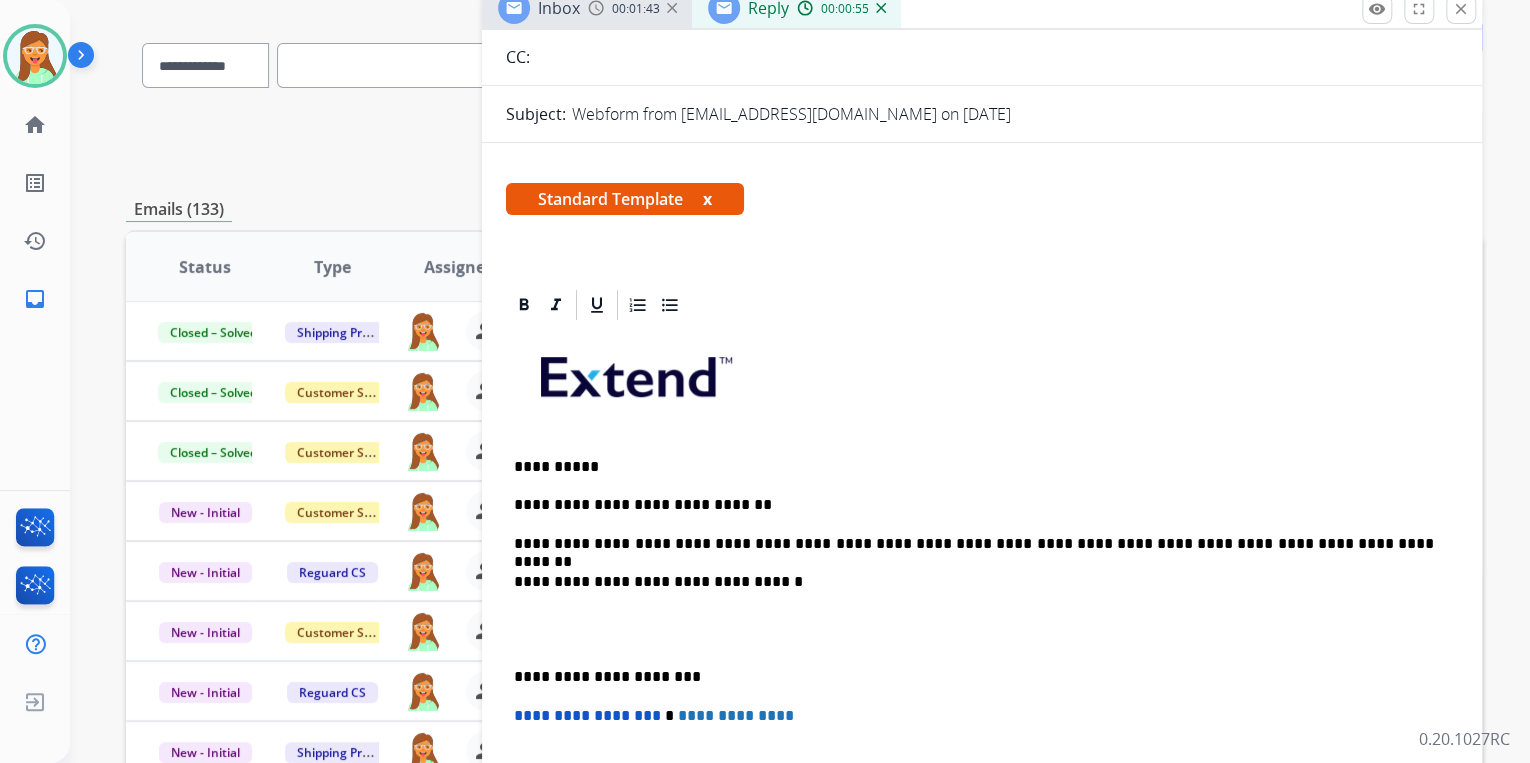 scroll, scrollTop: 0, scrollLeft: 0, axis: both 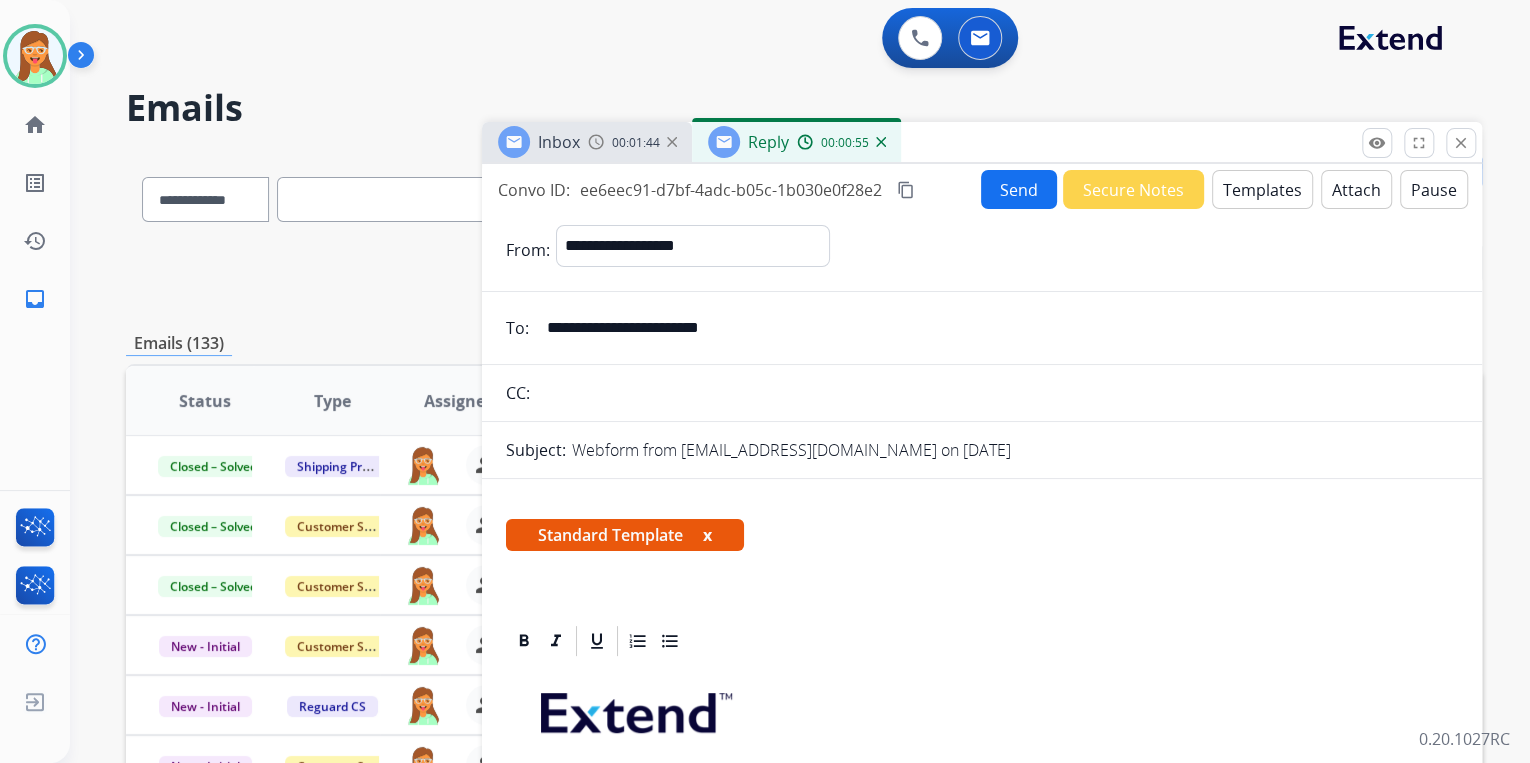 click on "Send" at bounding box center (1019, 189) 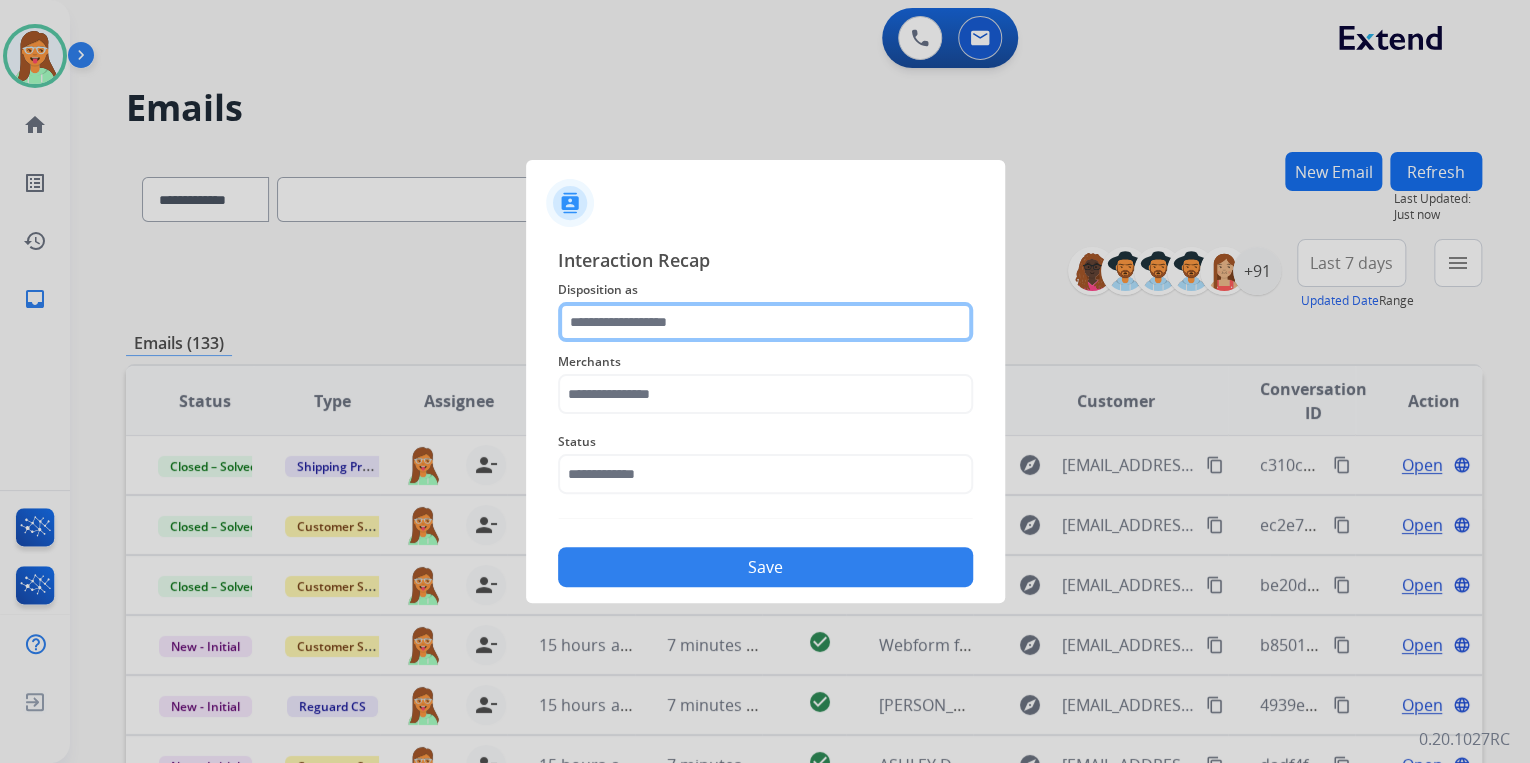 click 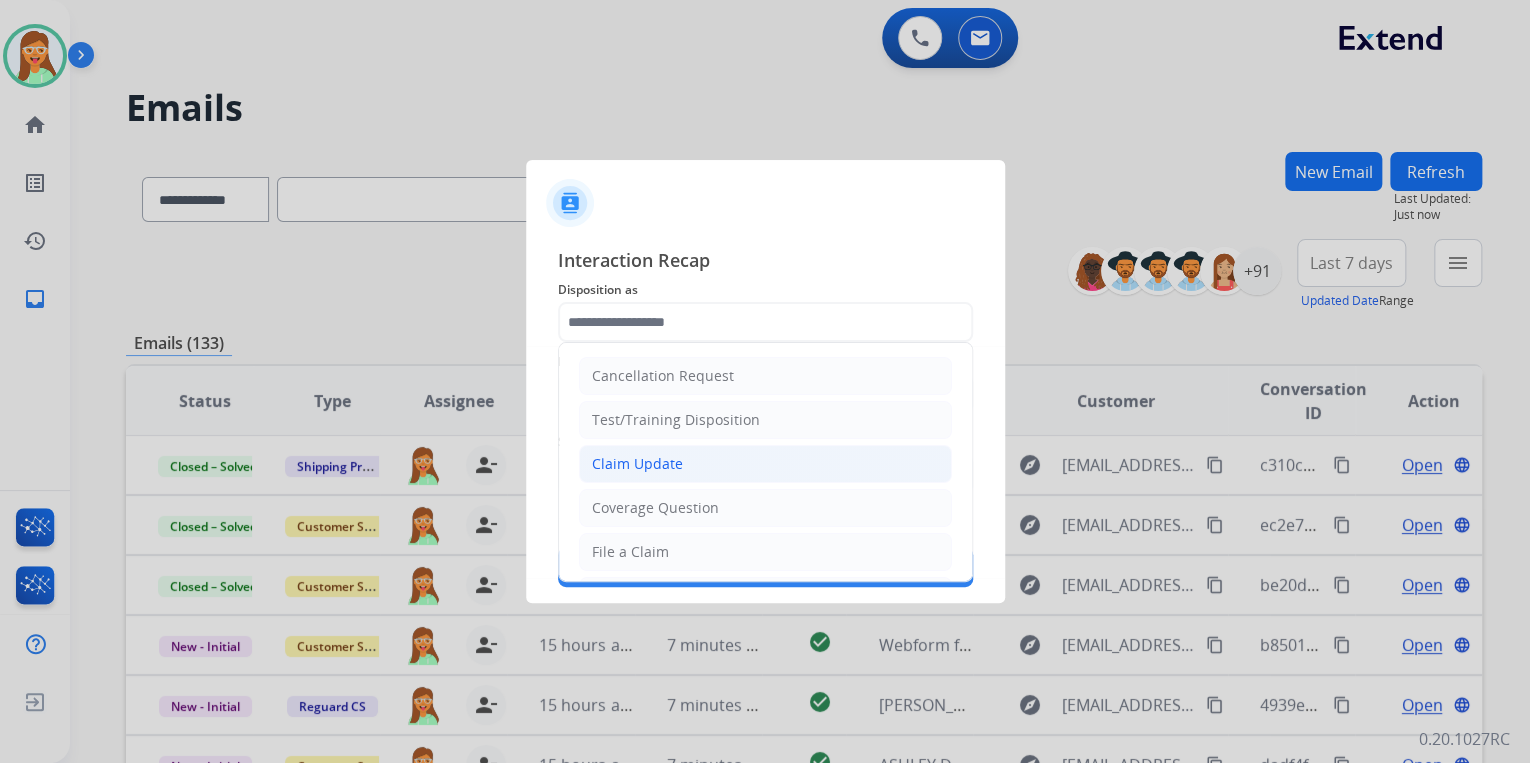 click on "Claim Update" 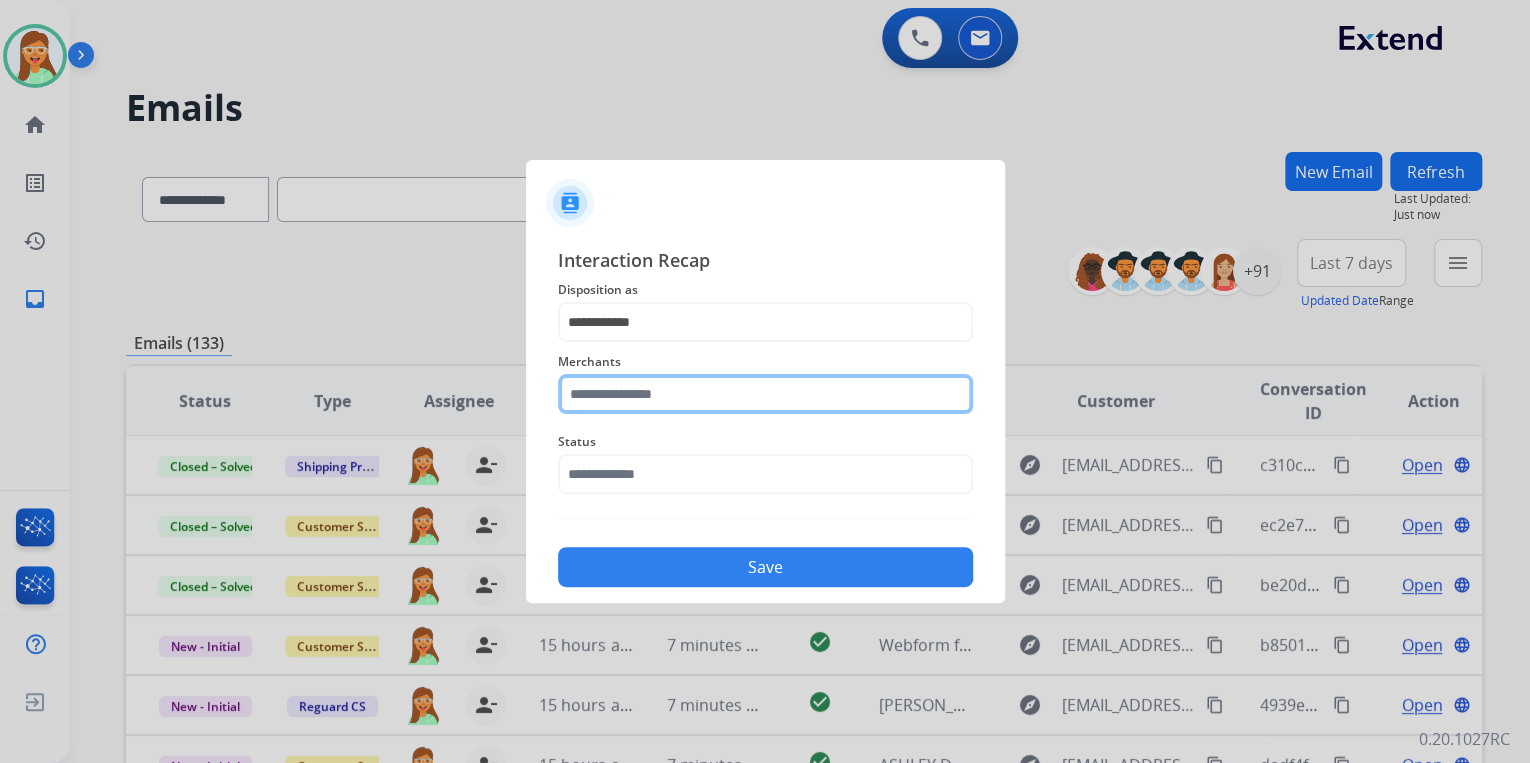 click 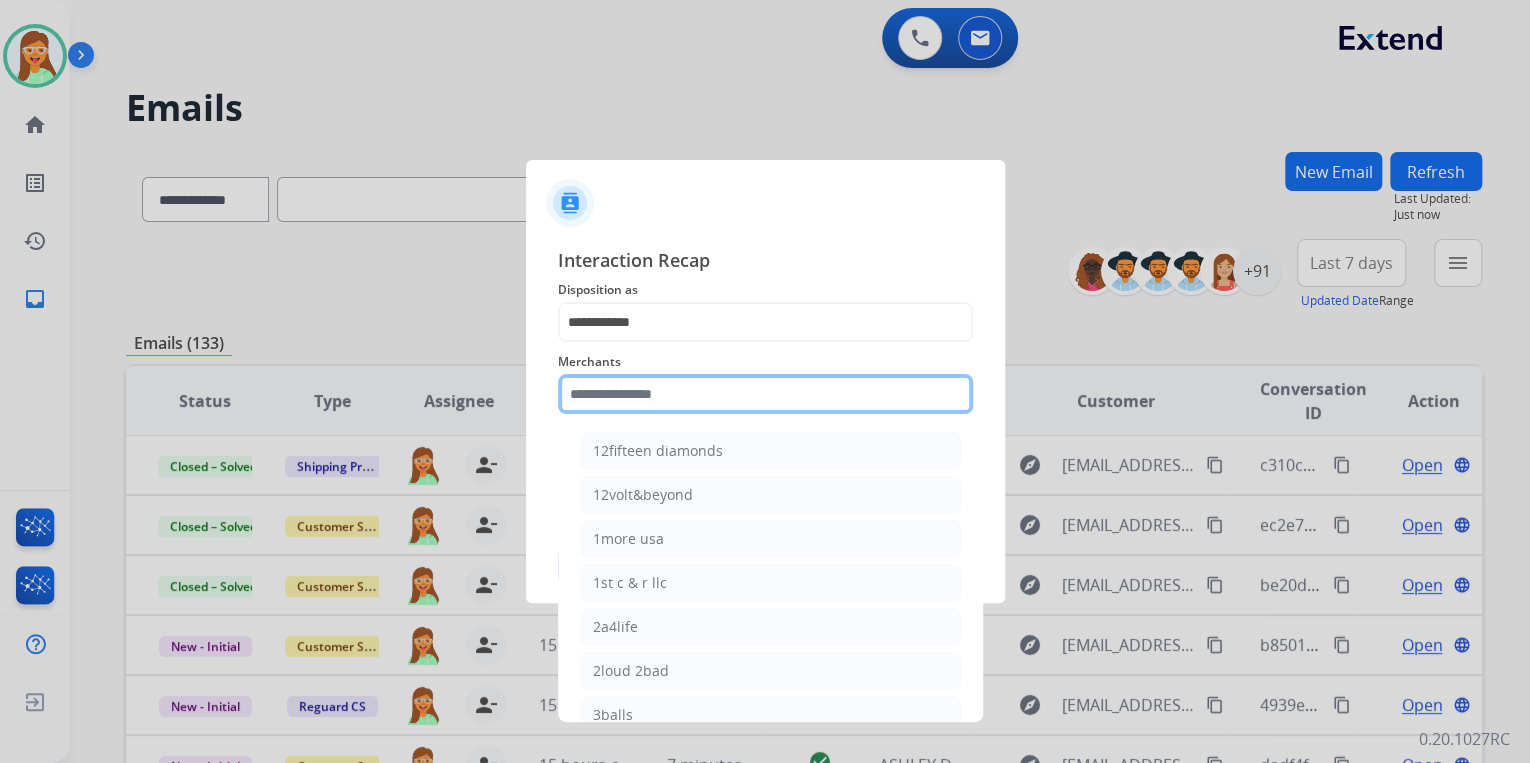 type on "*" 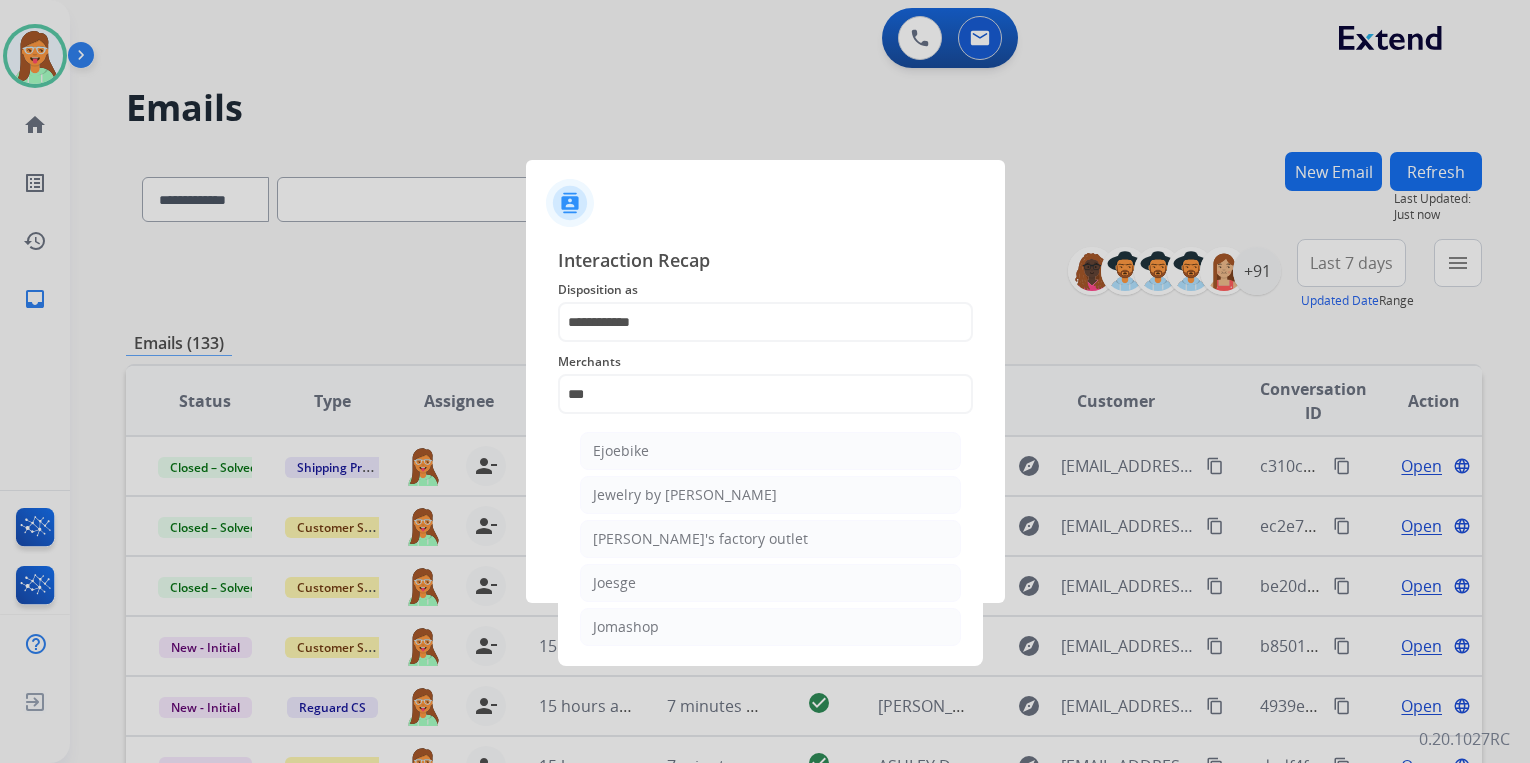 scroll, scrollTop: 0, scrollLeft: 0, axis: both 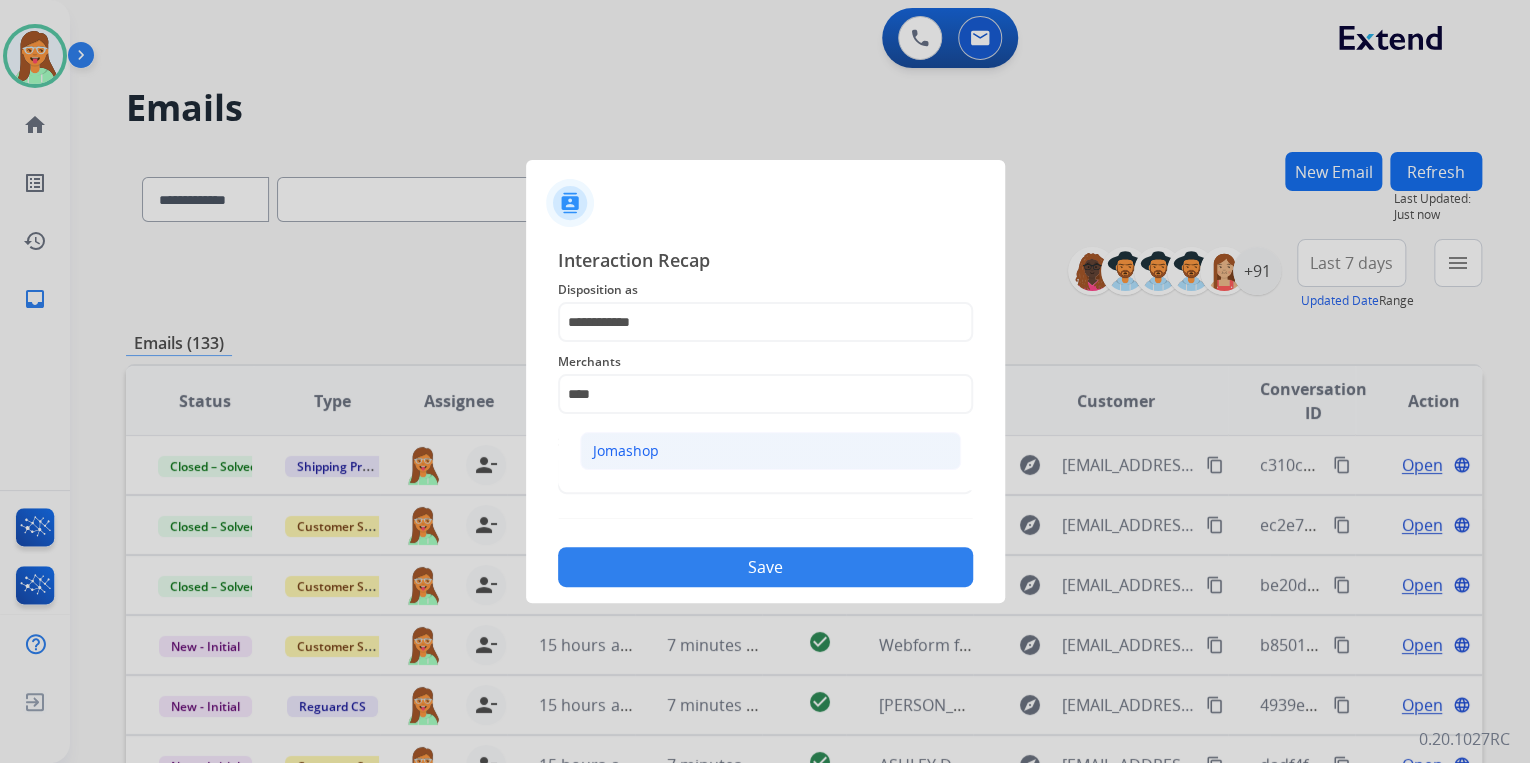 click on "Jomashop" 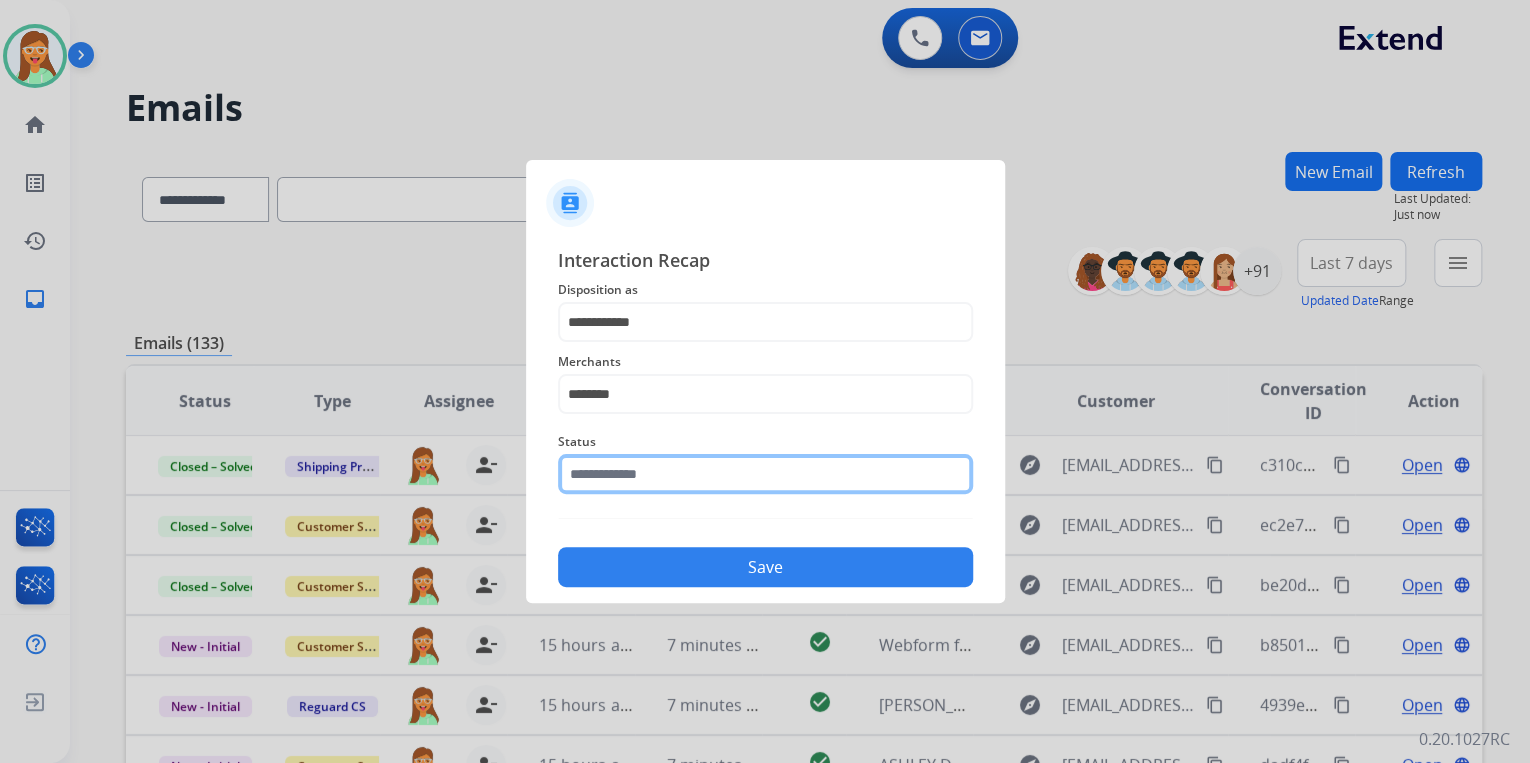 click 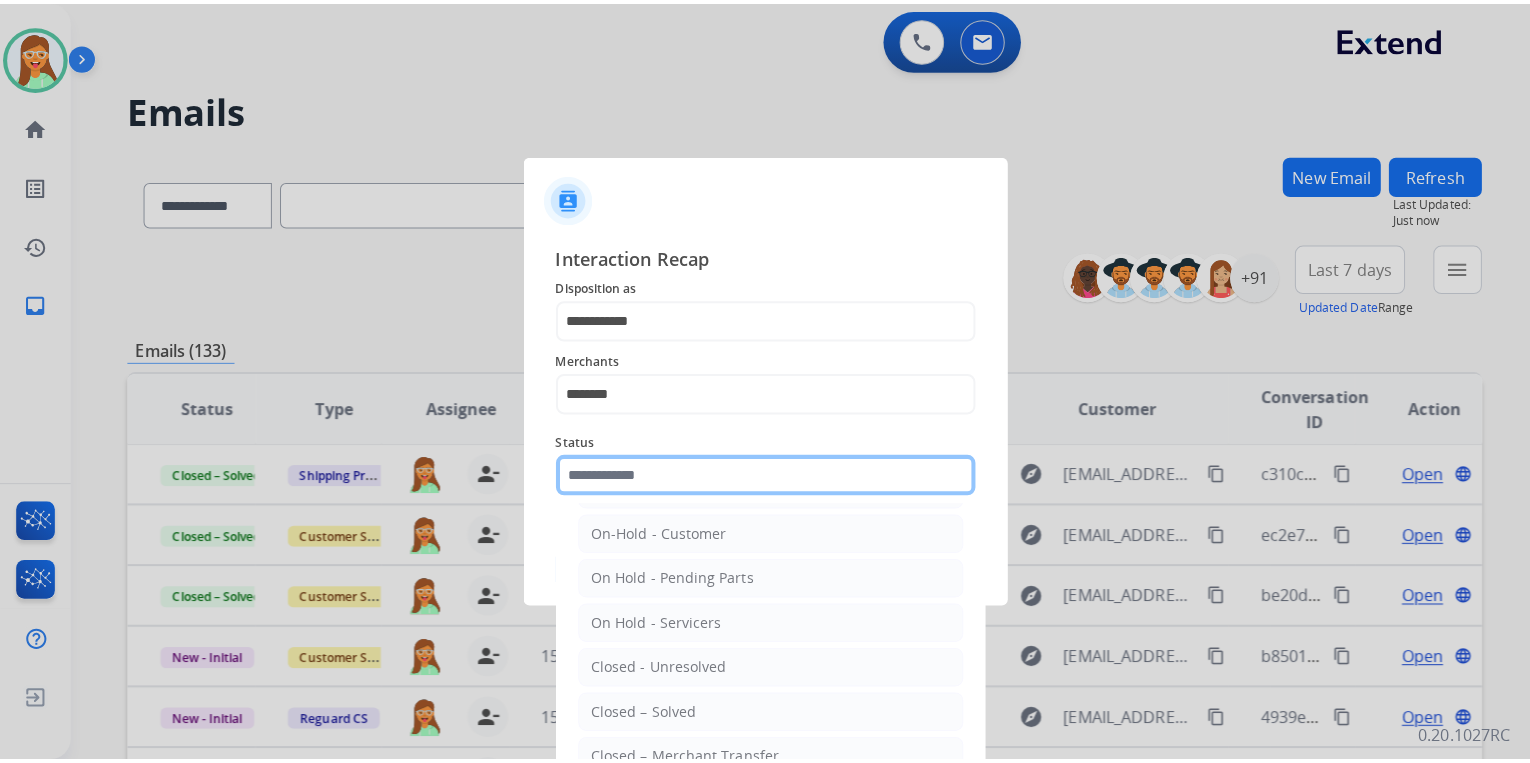 scroll, scrollTop: 116, scrollLeft: 0, axis: vertical 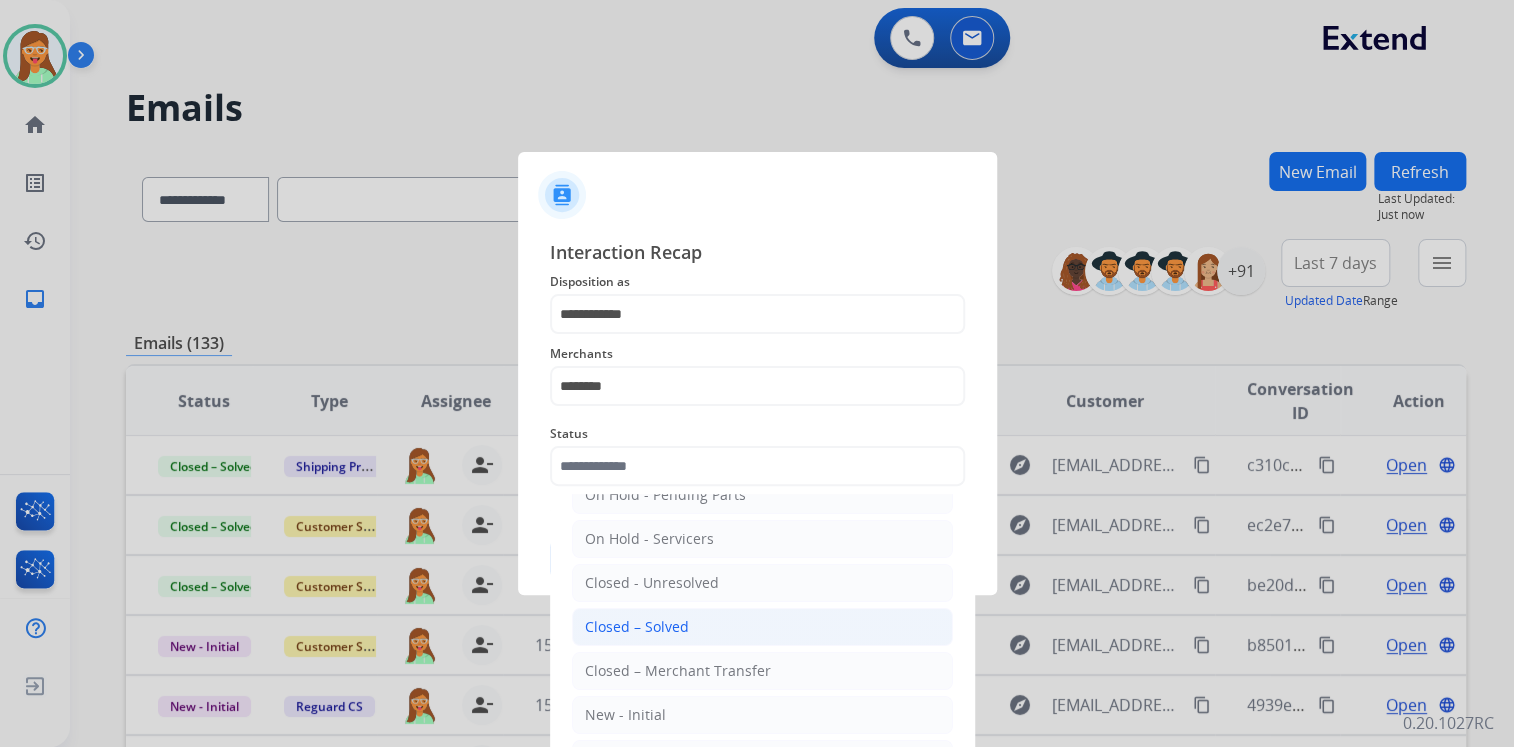 click on "Closed – Solved" 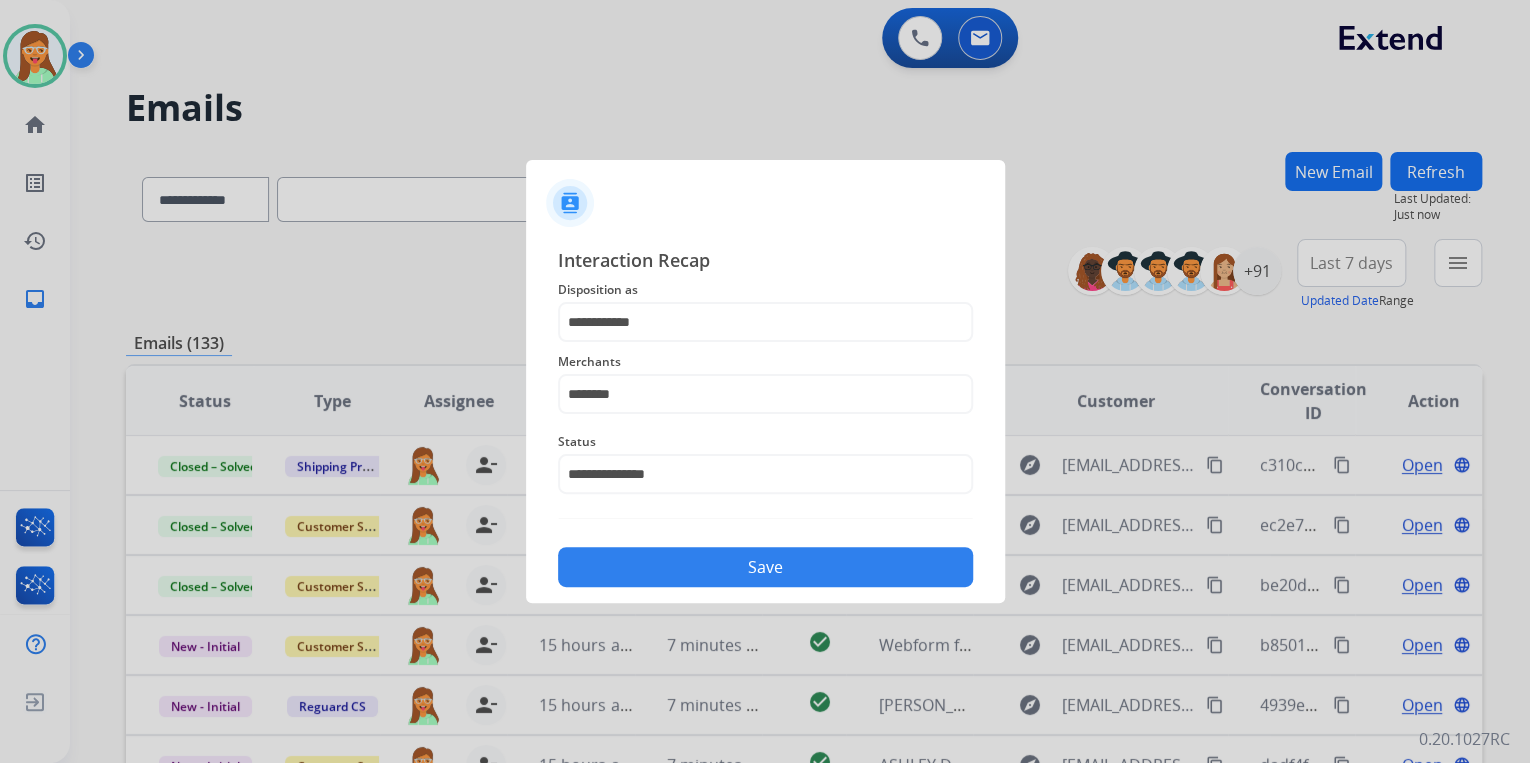 click on "Save" 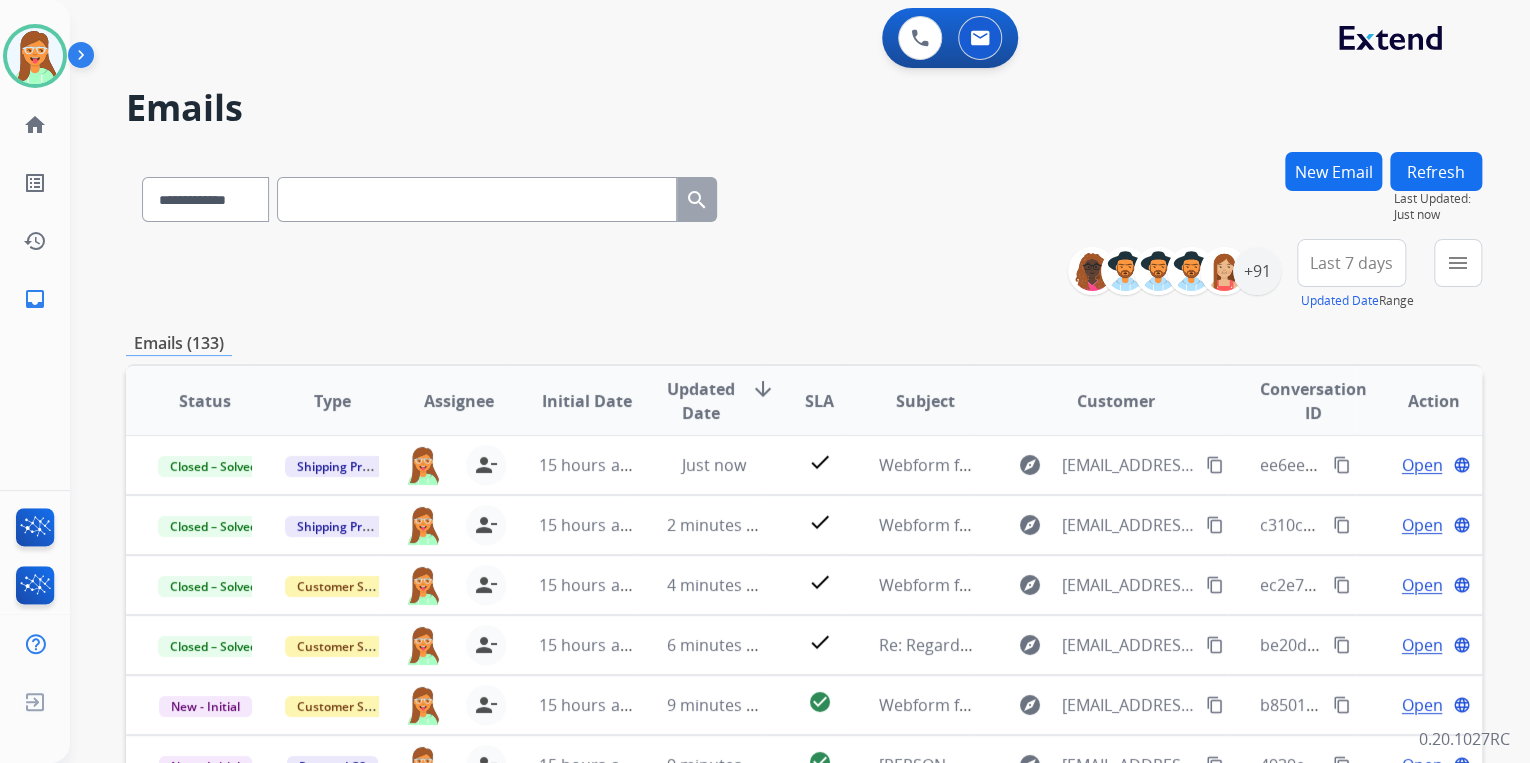 click on "**********" at bounding box center [804, 275] 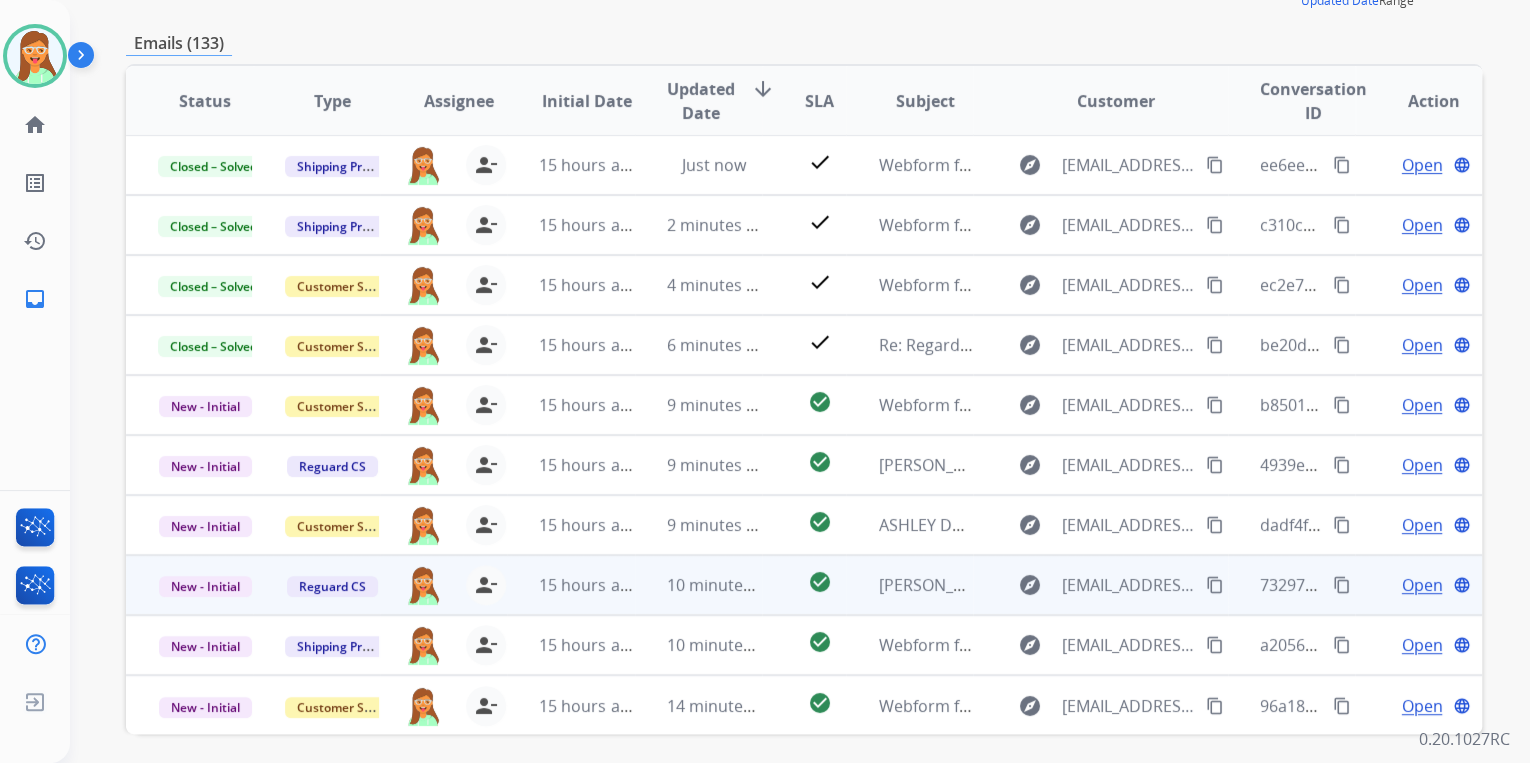 scroll, scrollTop: 374, scrollLeft: 0, axis: vertical 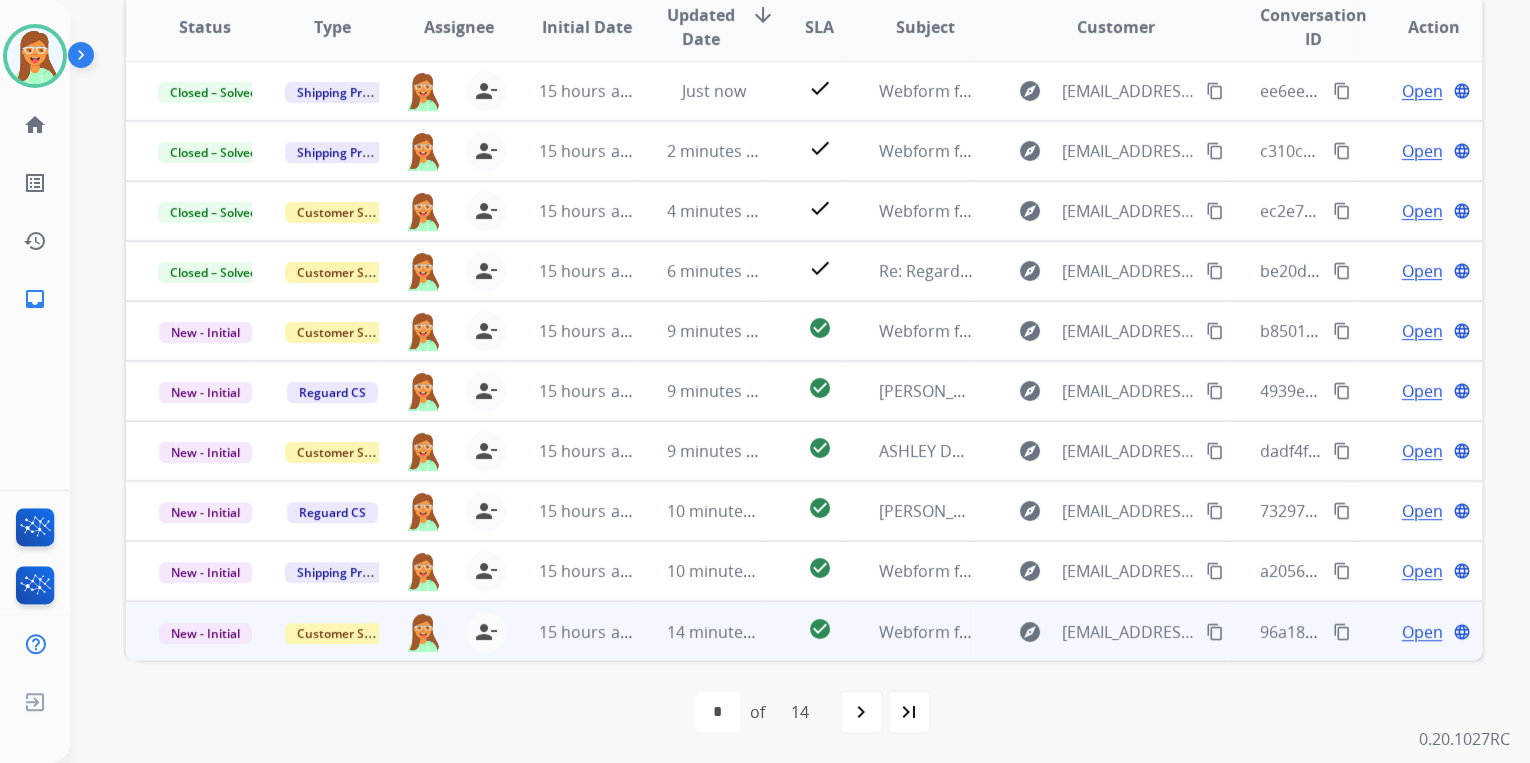 click on "Open" at bounding box center [1421, 632] 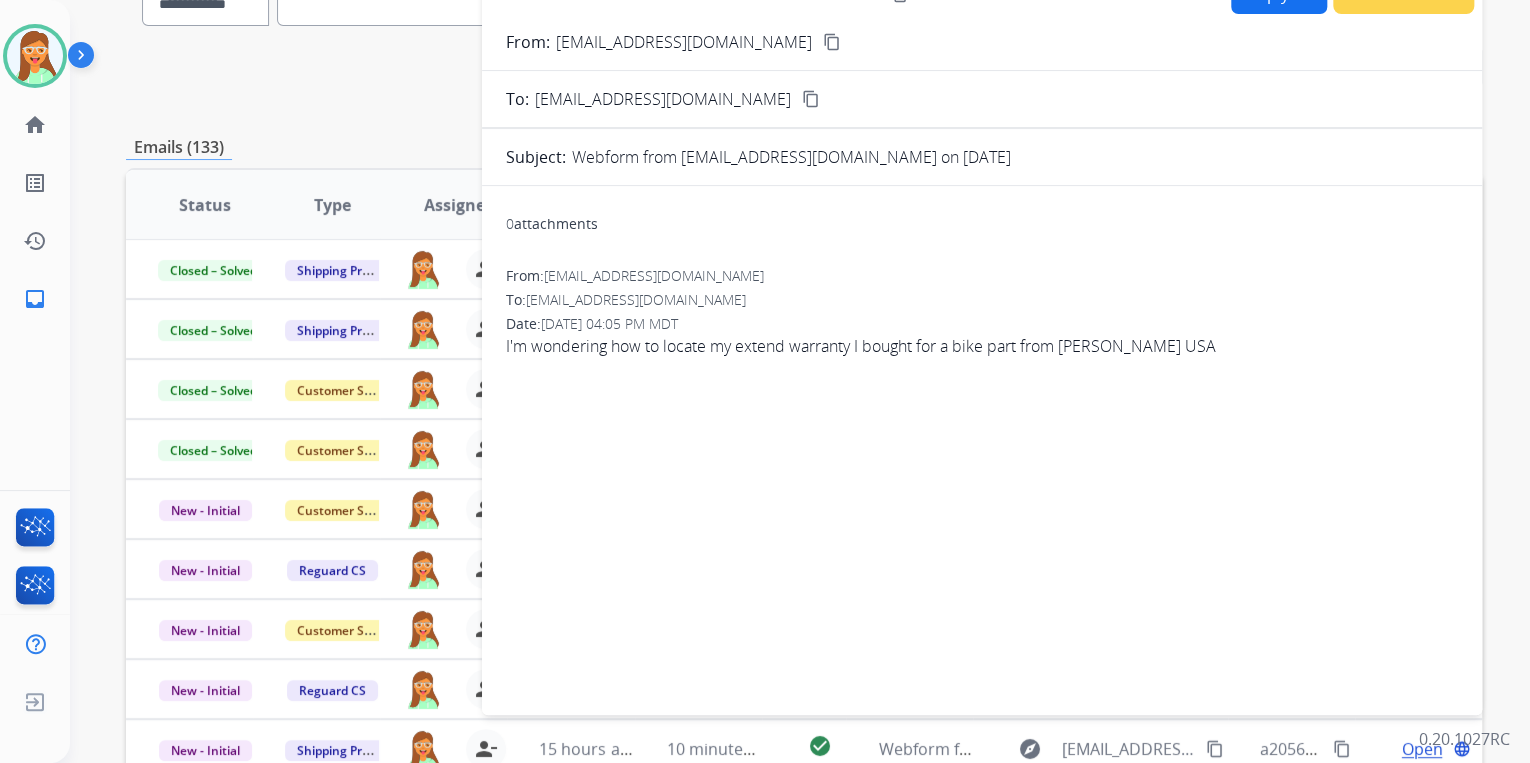 scroll, scrollTop: 134, scrollLeft: 0, axis: vertical 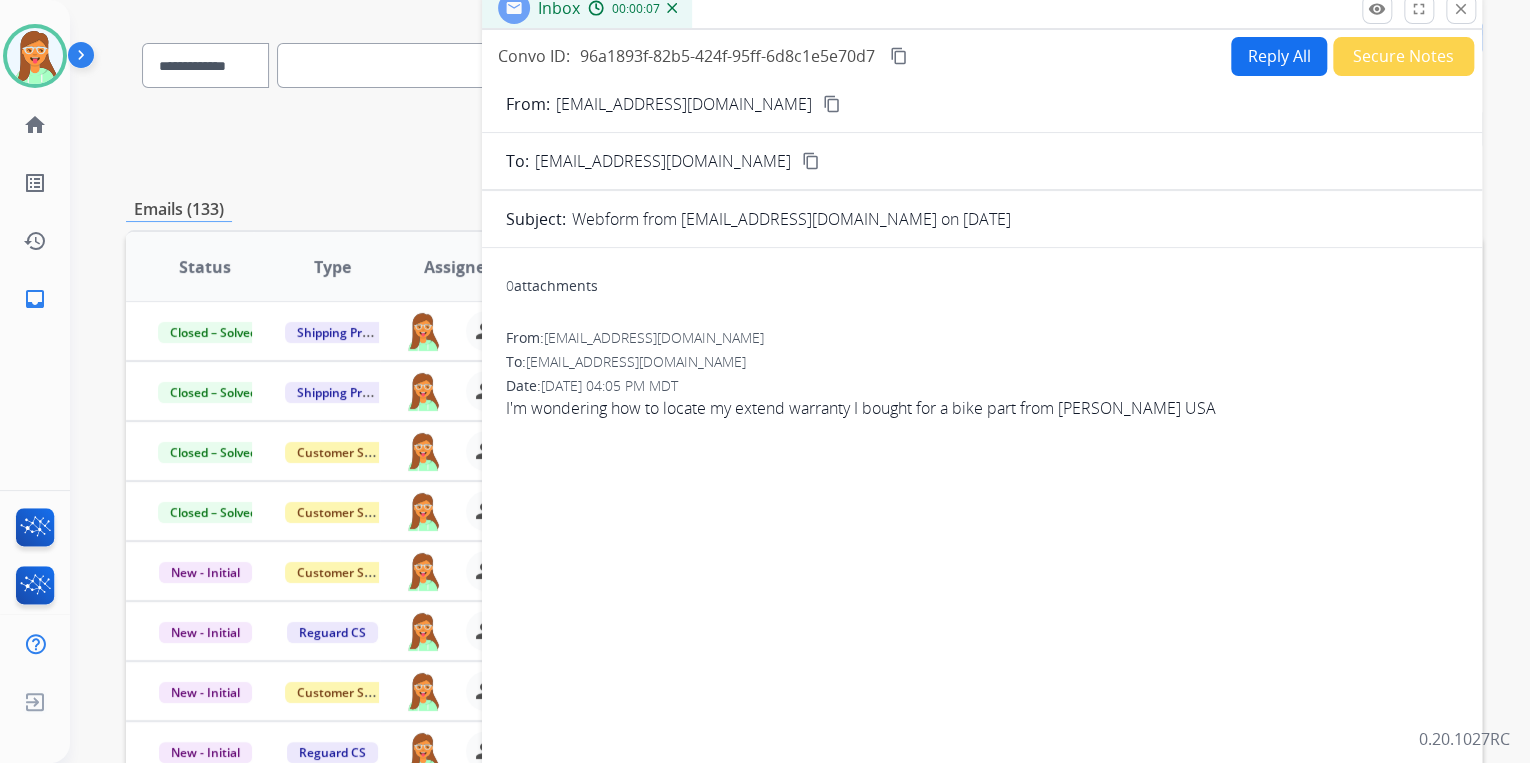 click on "content_copy" at bounding box center (832, 104) 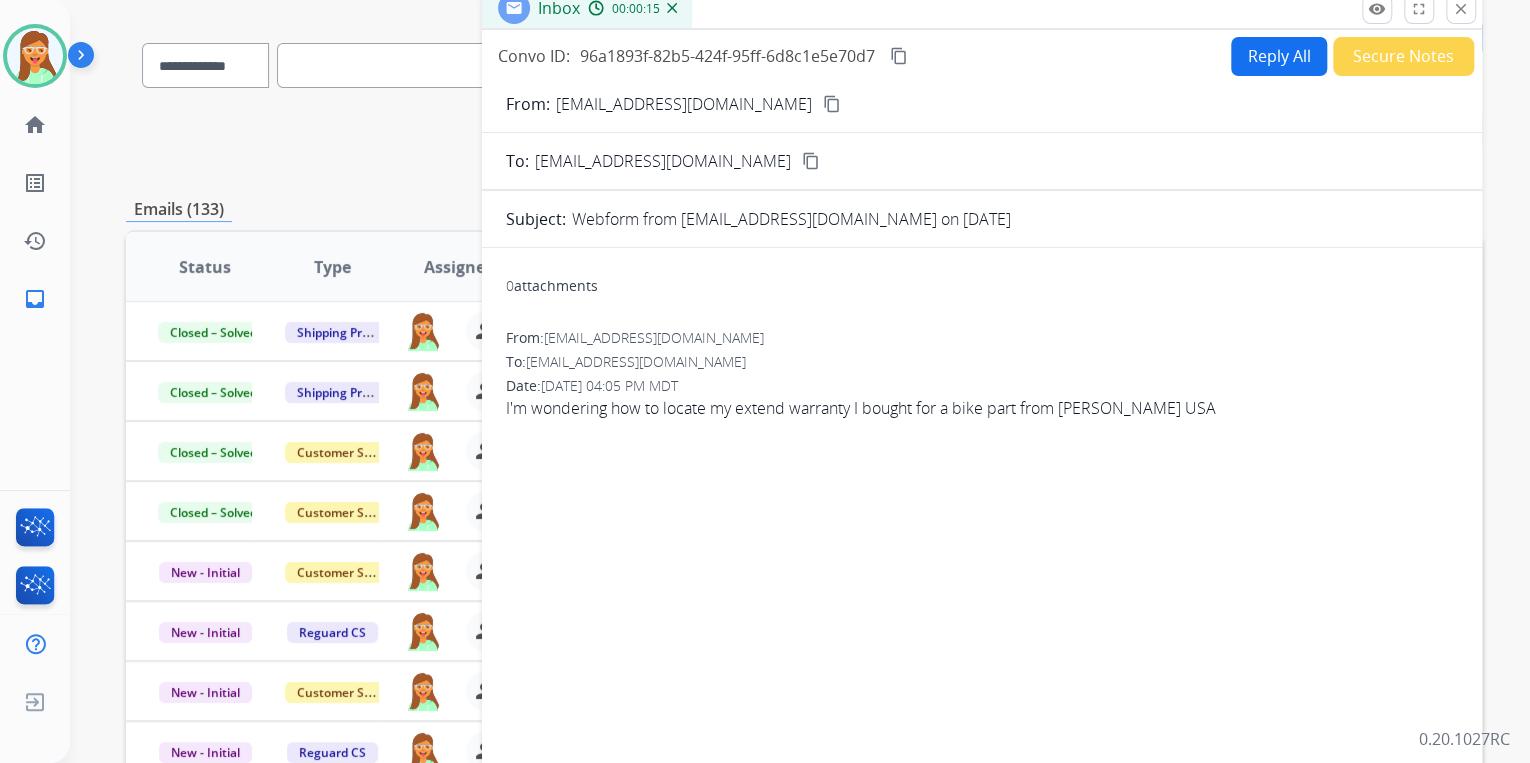 click on "Reply All" at bounding box center [1279, 56] 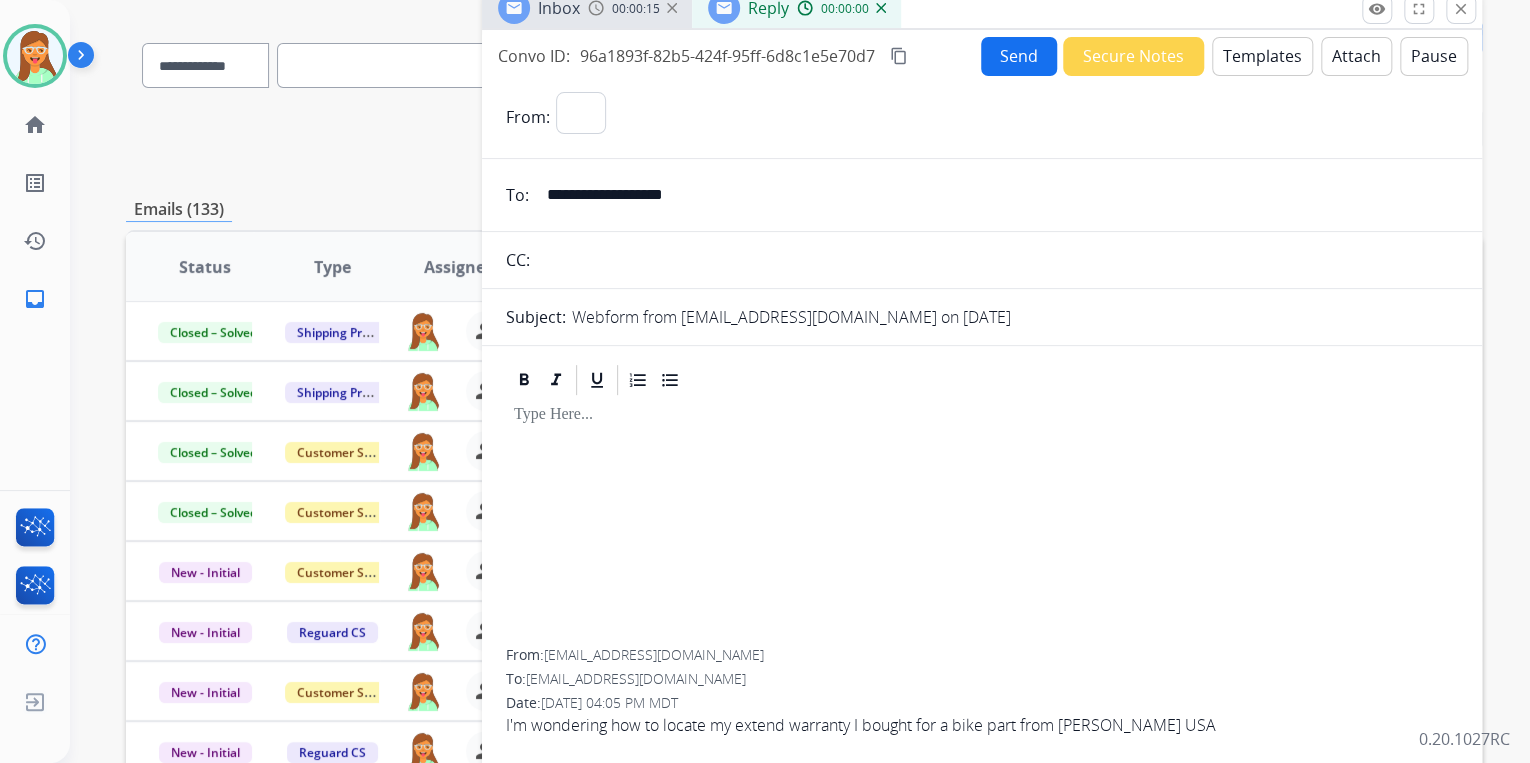 click on "Templates" at bounding box center (1262, 56) 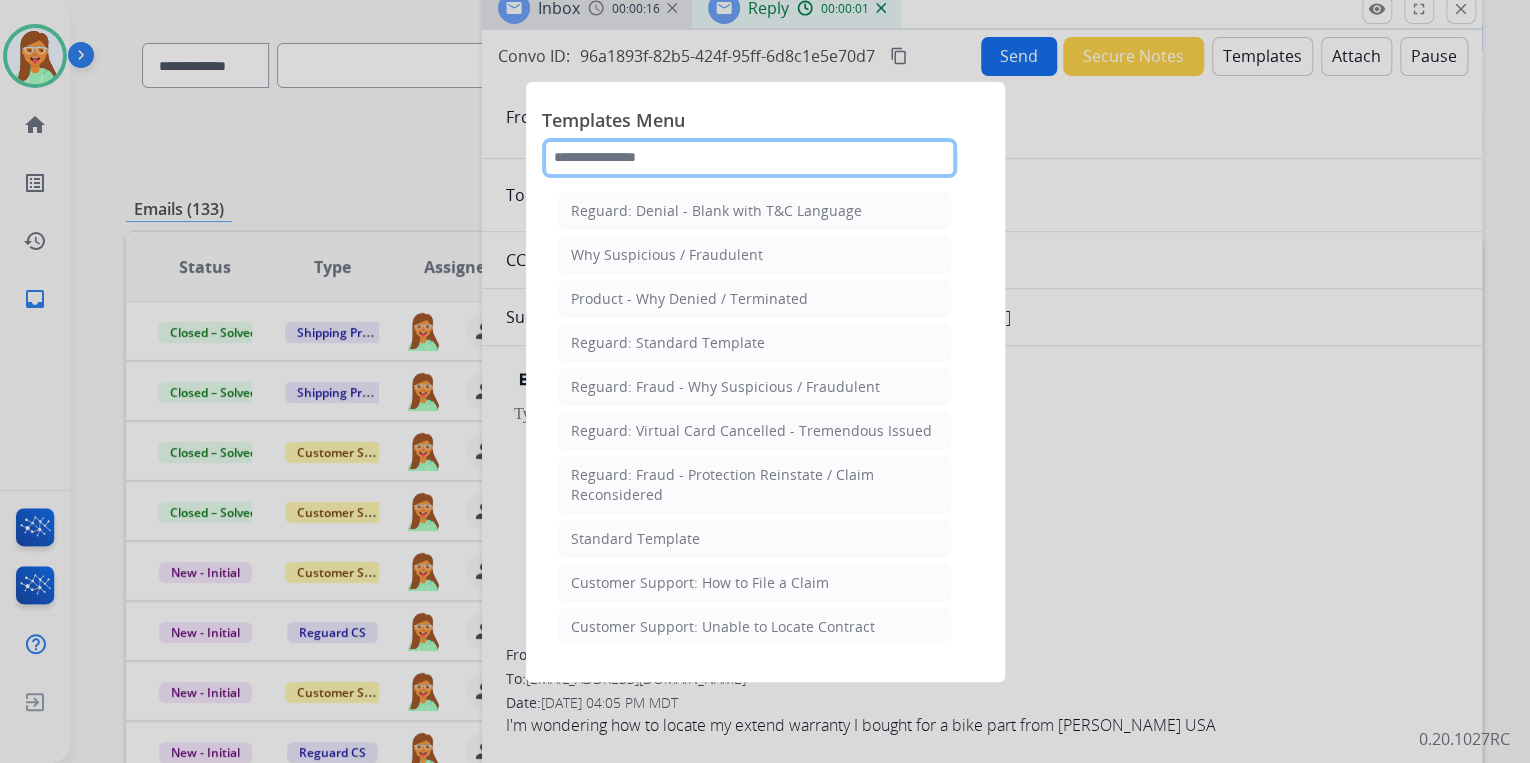 click 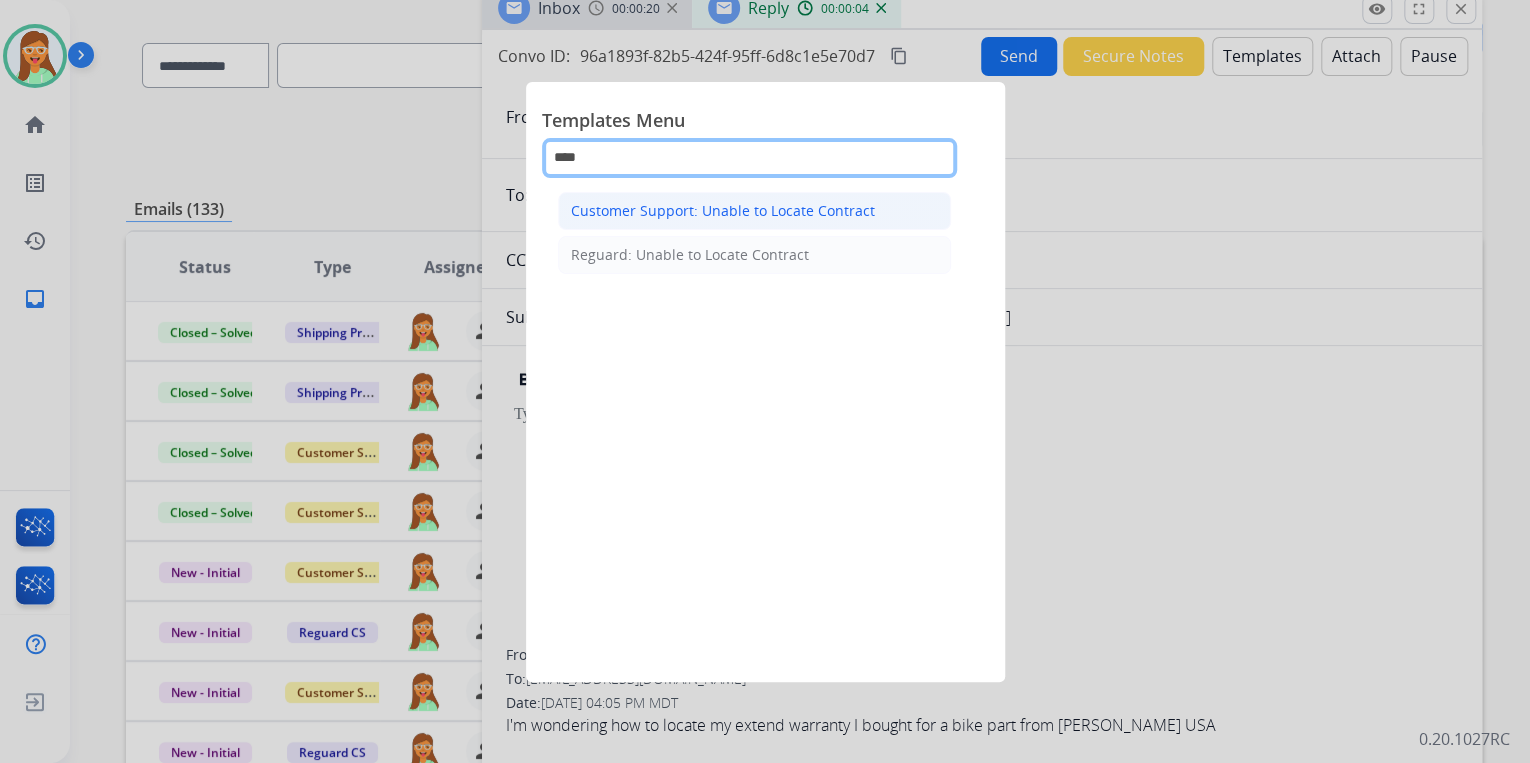 type on "****" 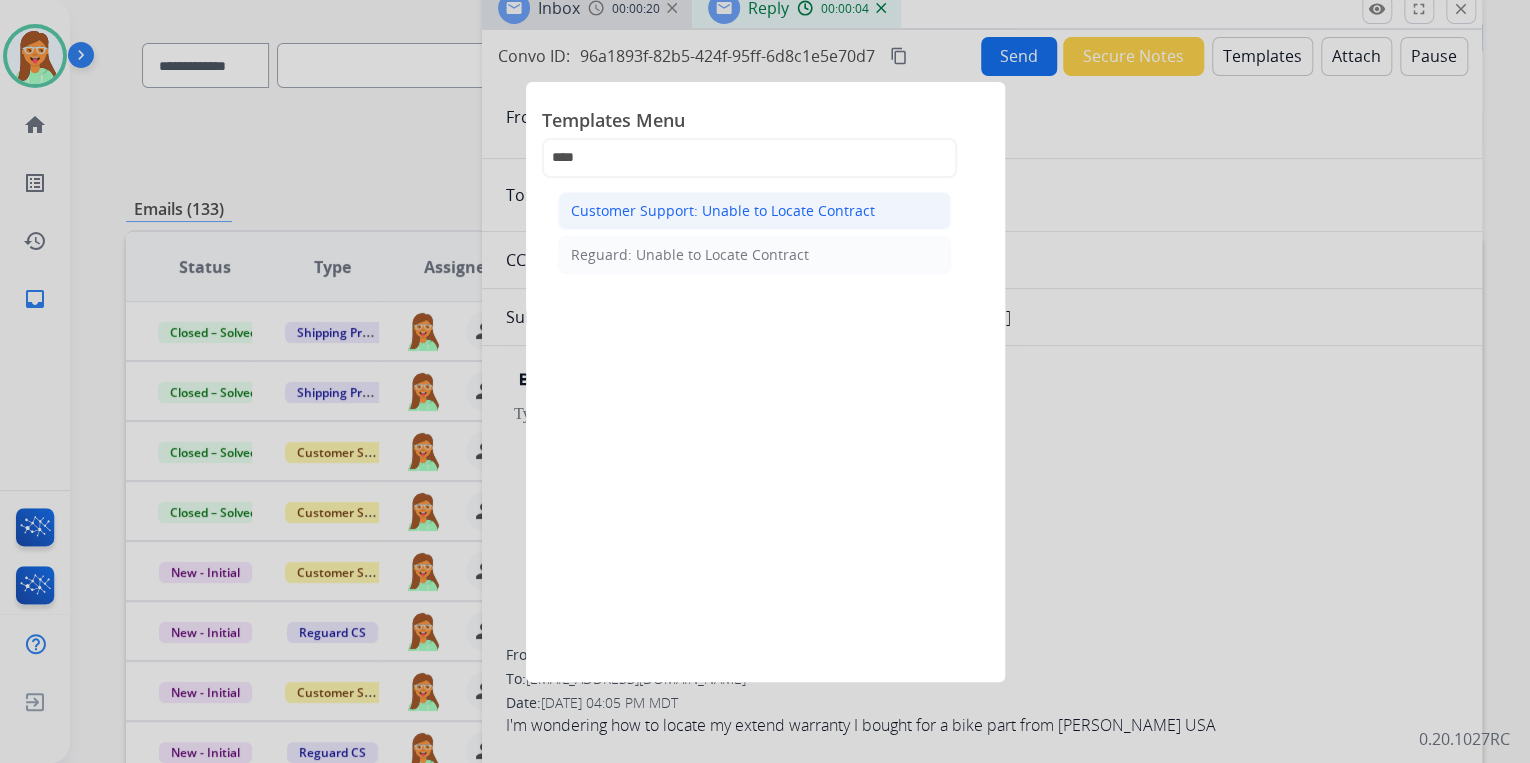 click on "Customer Support: Unable to Locate Contract" 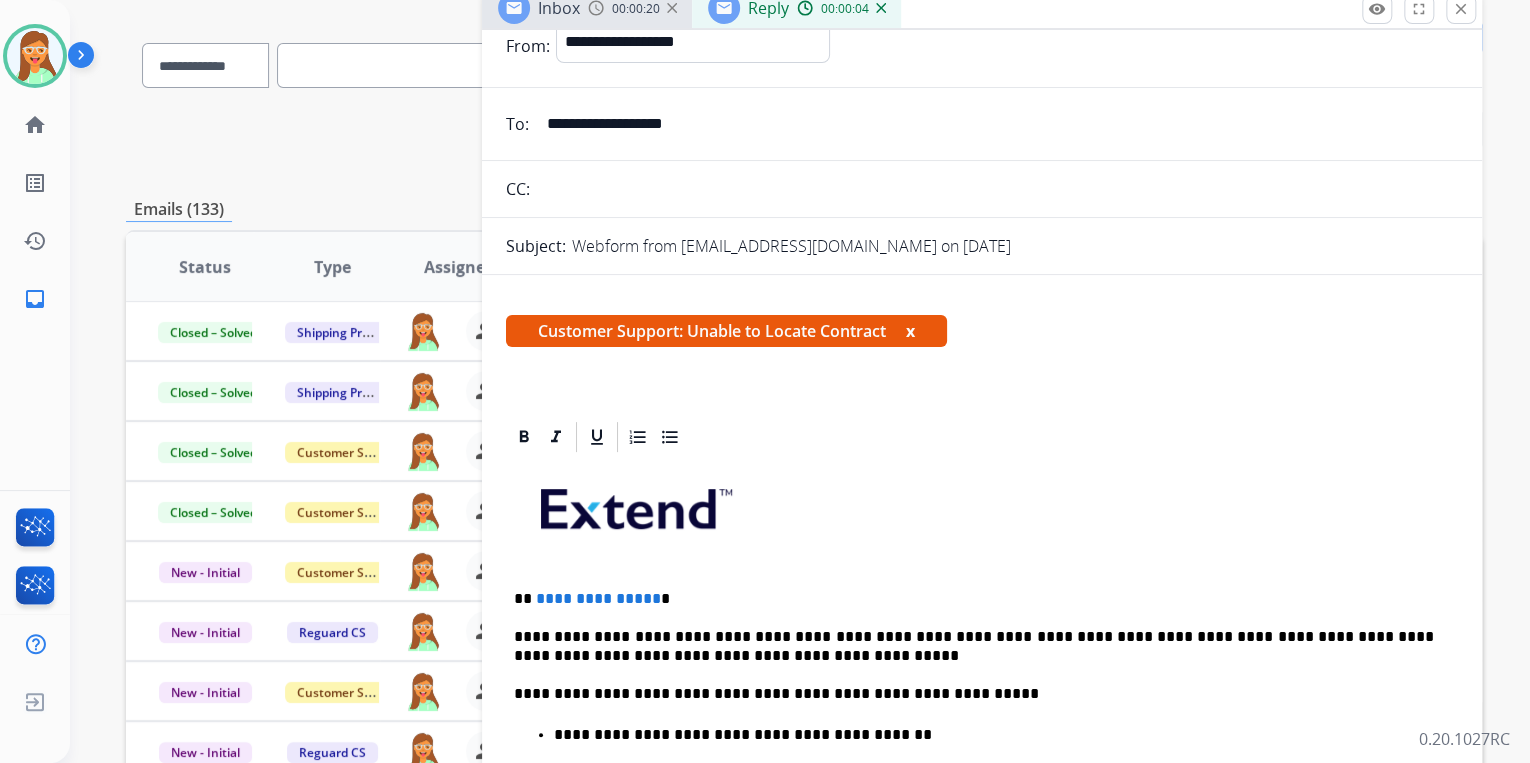 scroll, scrollTop: 320, scrollLeft: 0, axis: vertical 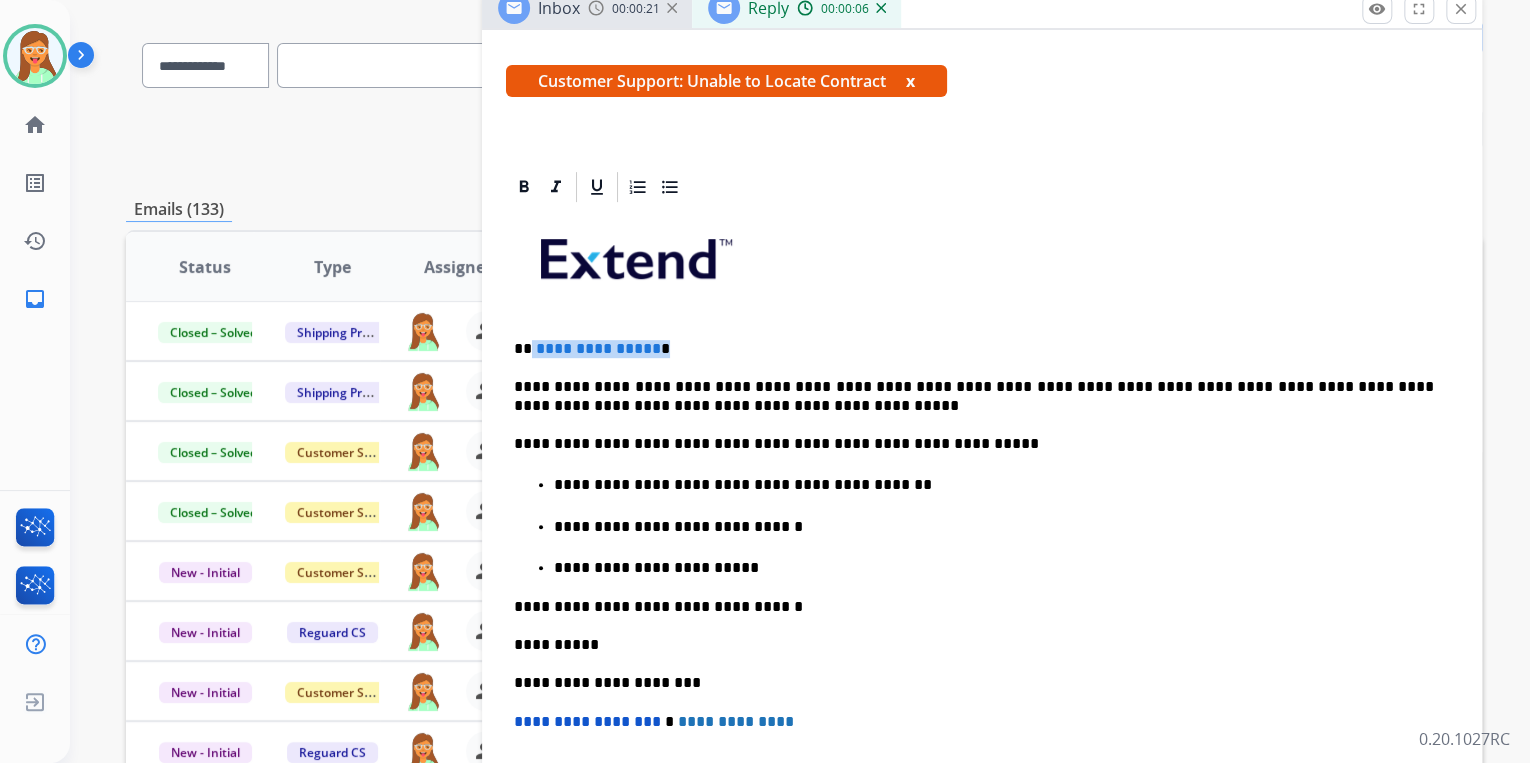 drag, startPoint x: 636, startPoint y: 330, endPoint x: 529, endPoint y: 326, distance: 107.07474 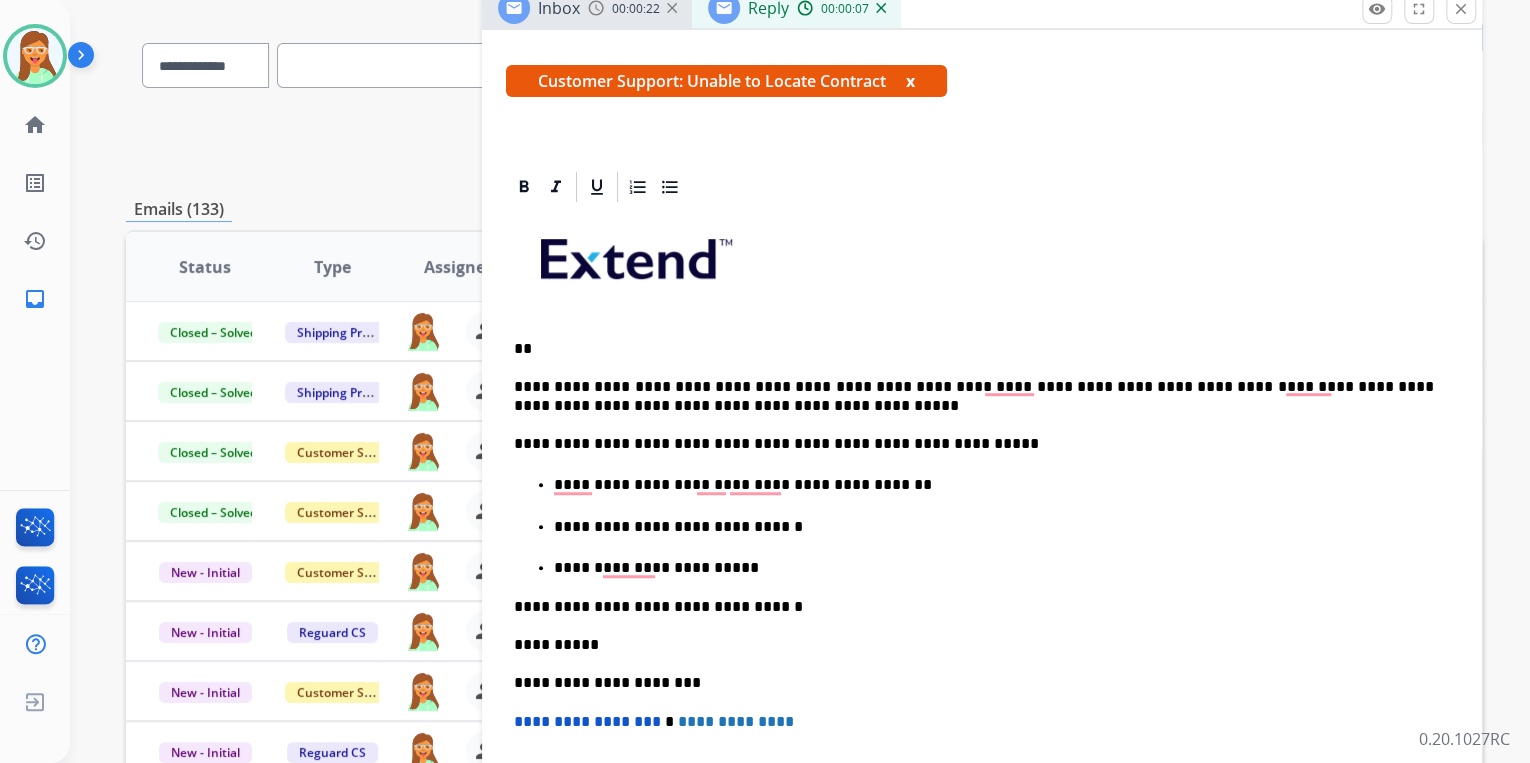 type 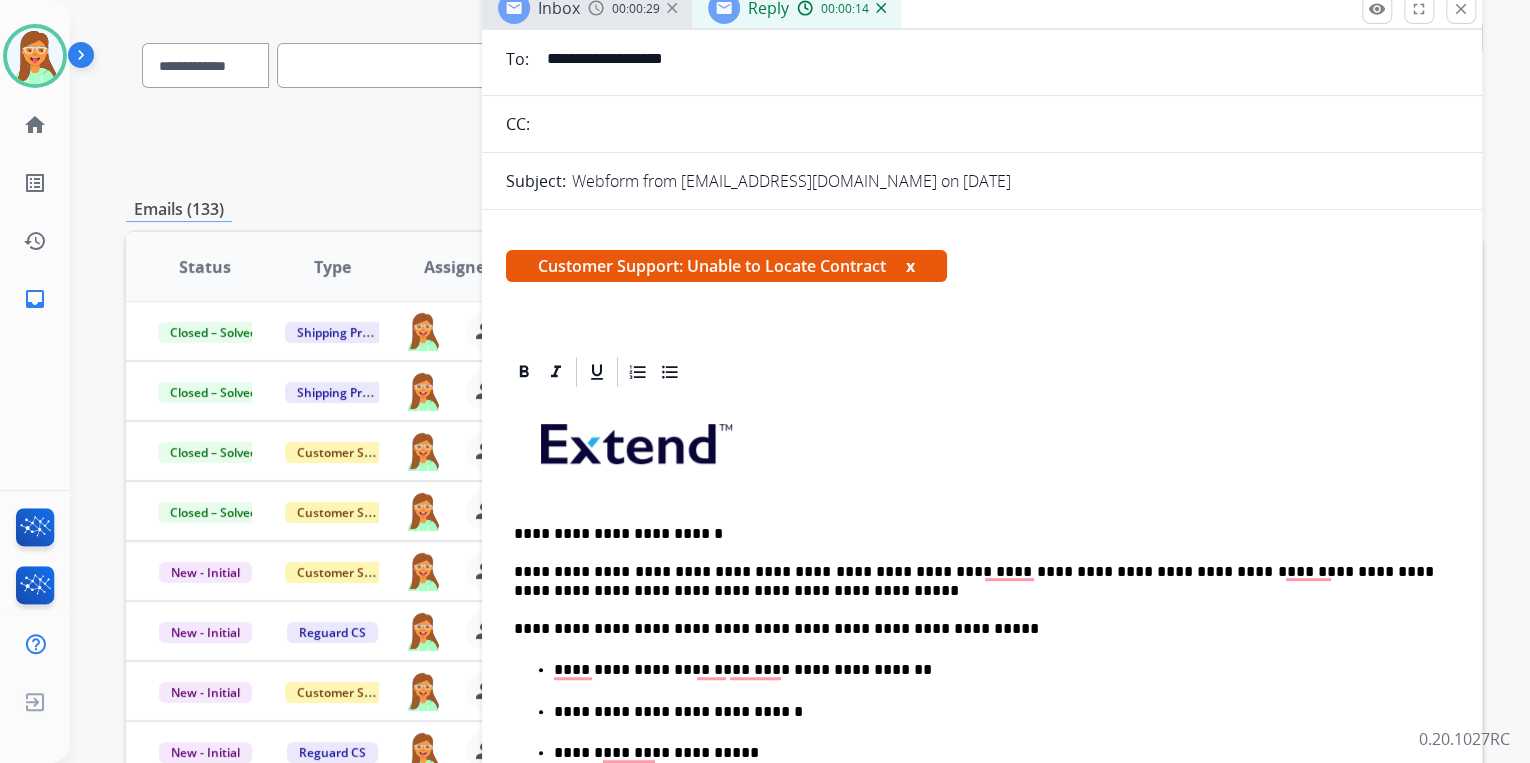 scroll, scrollTop: 0, scrollLeft: 0, axis: both 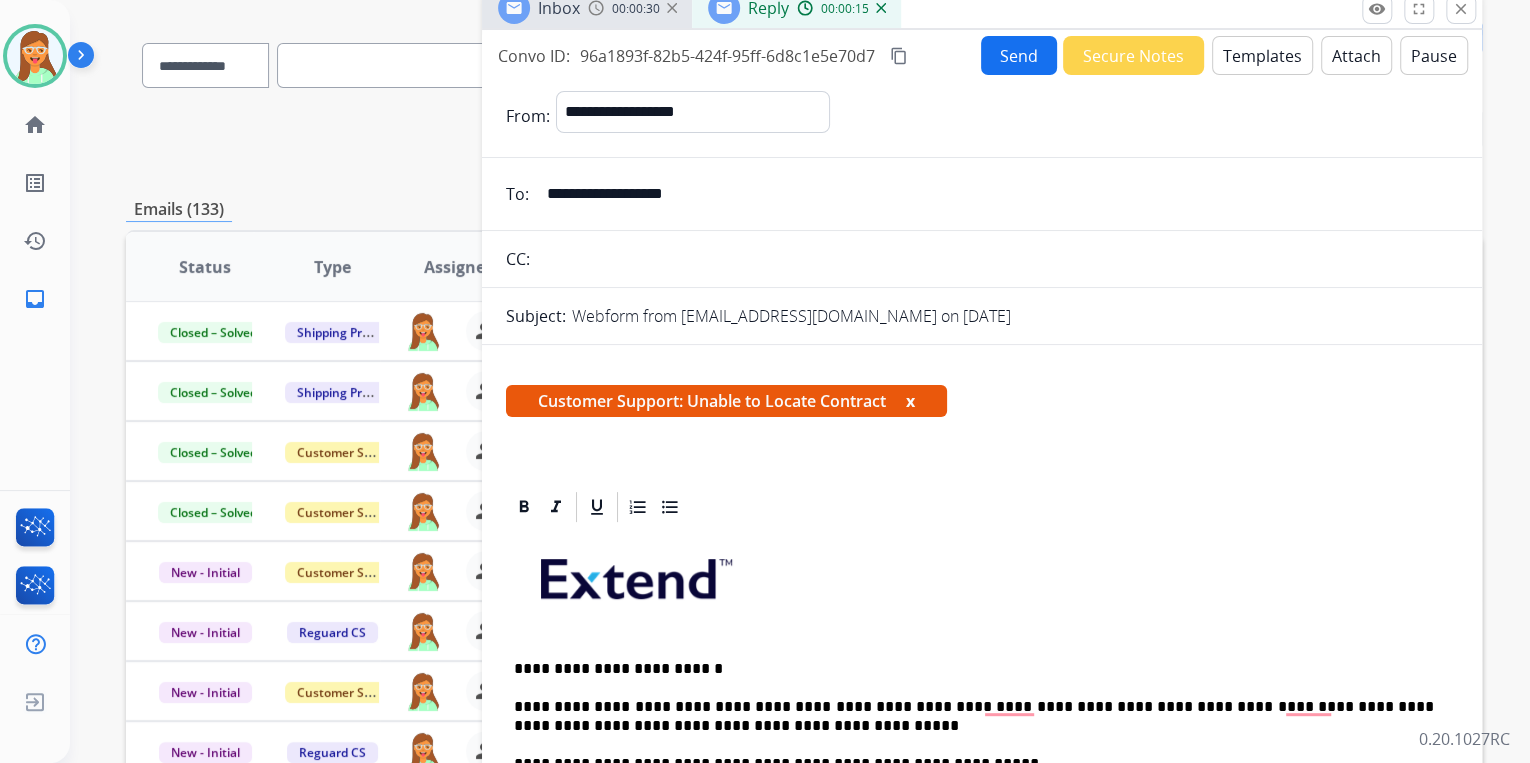 click on "Send" at bounding box center [1019, 55] 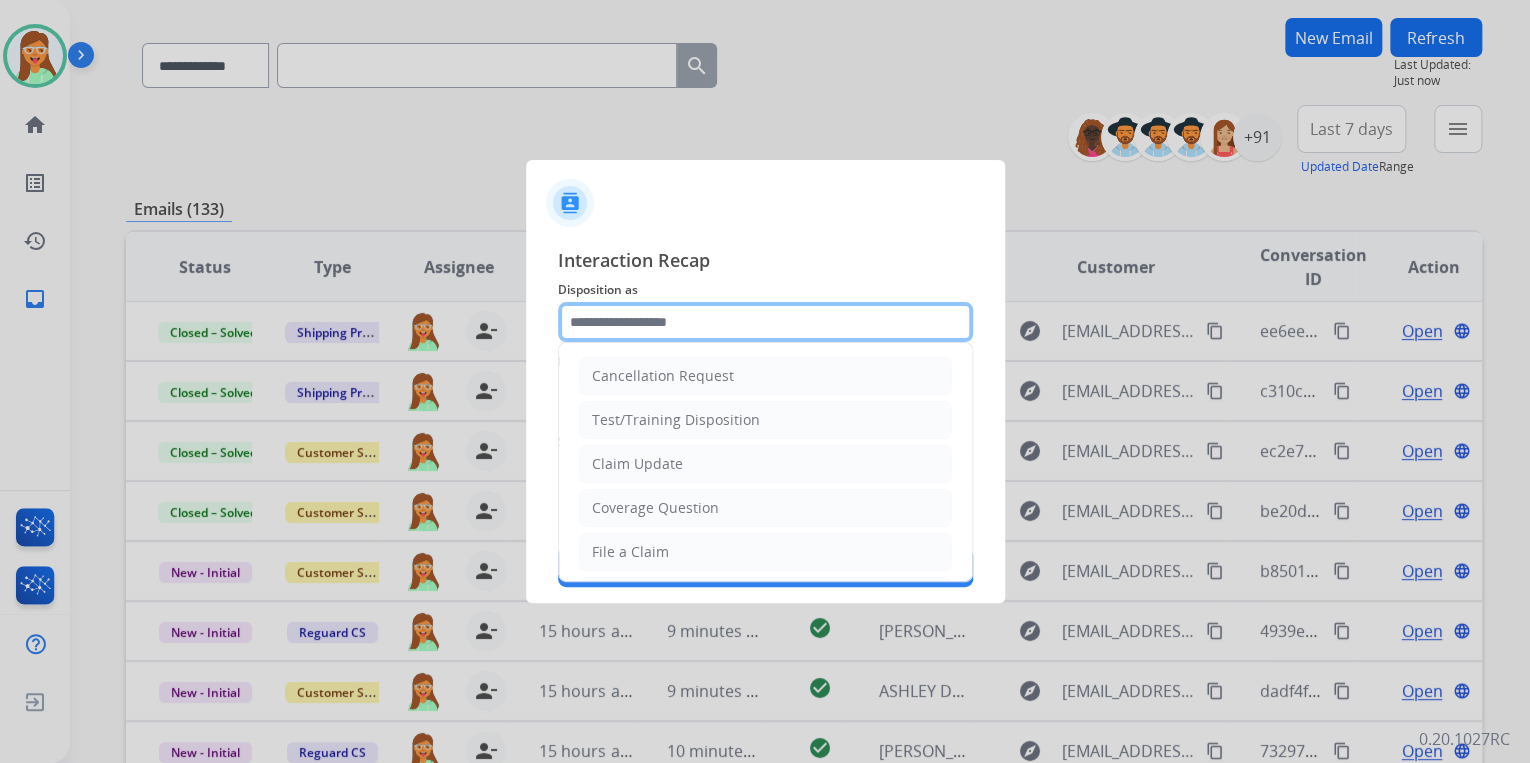 drag, startPoint x: 805, startPoint y: 327, endPoint x: 792, endPoint y: 351, distance: 27.294687 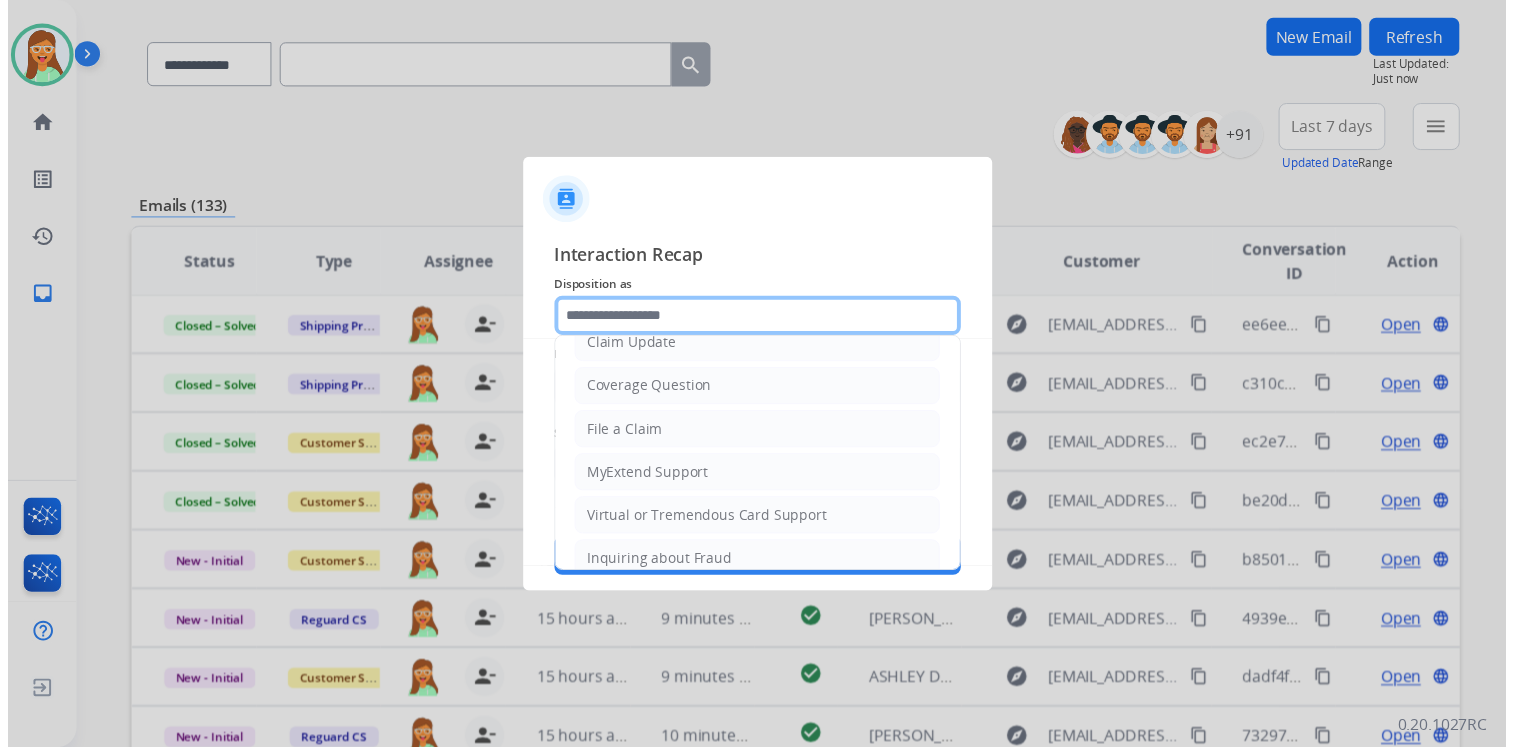 scroll, scrollTop: 306, scrollLeft: 0, axis: vertical 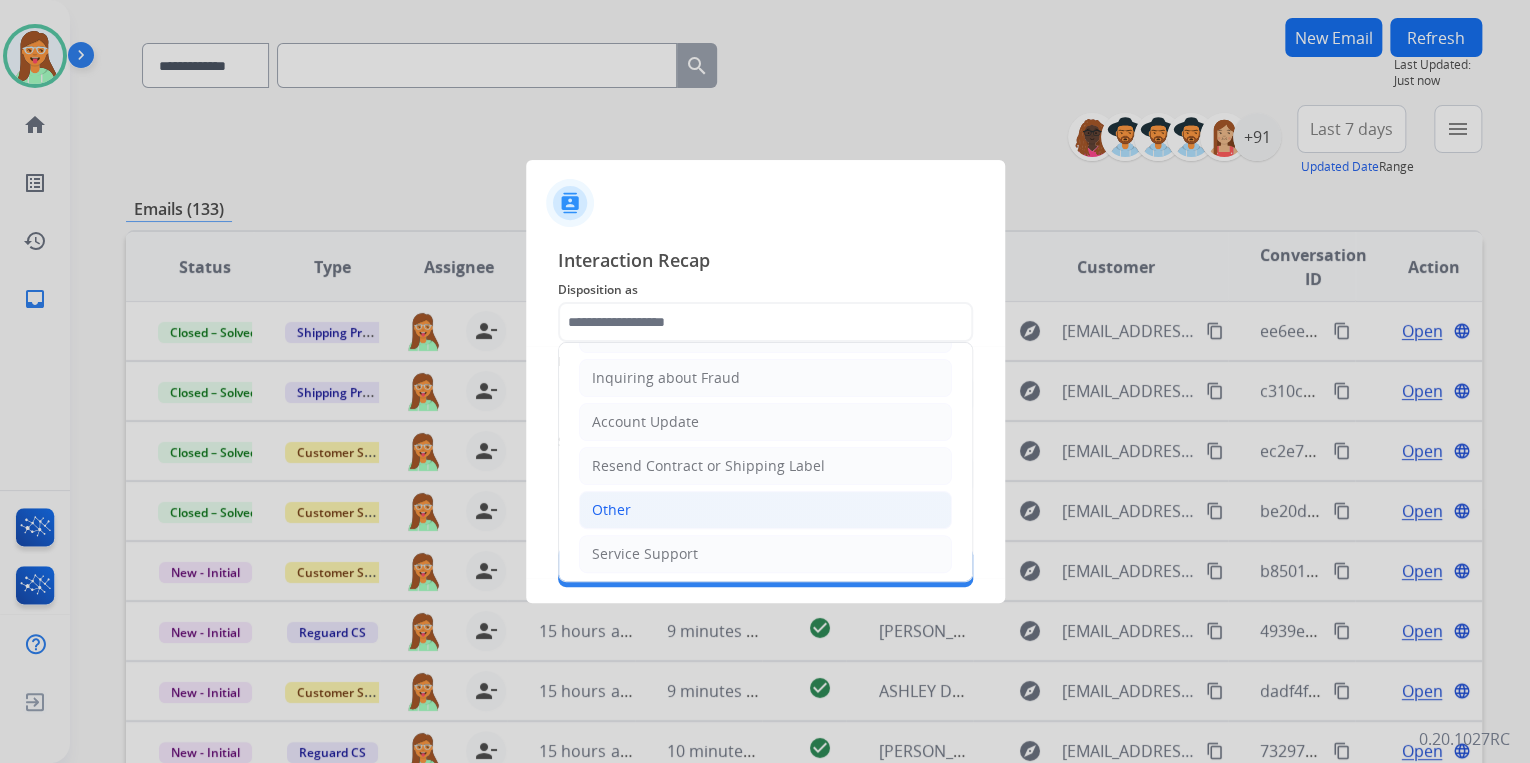 click on "Other" 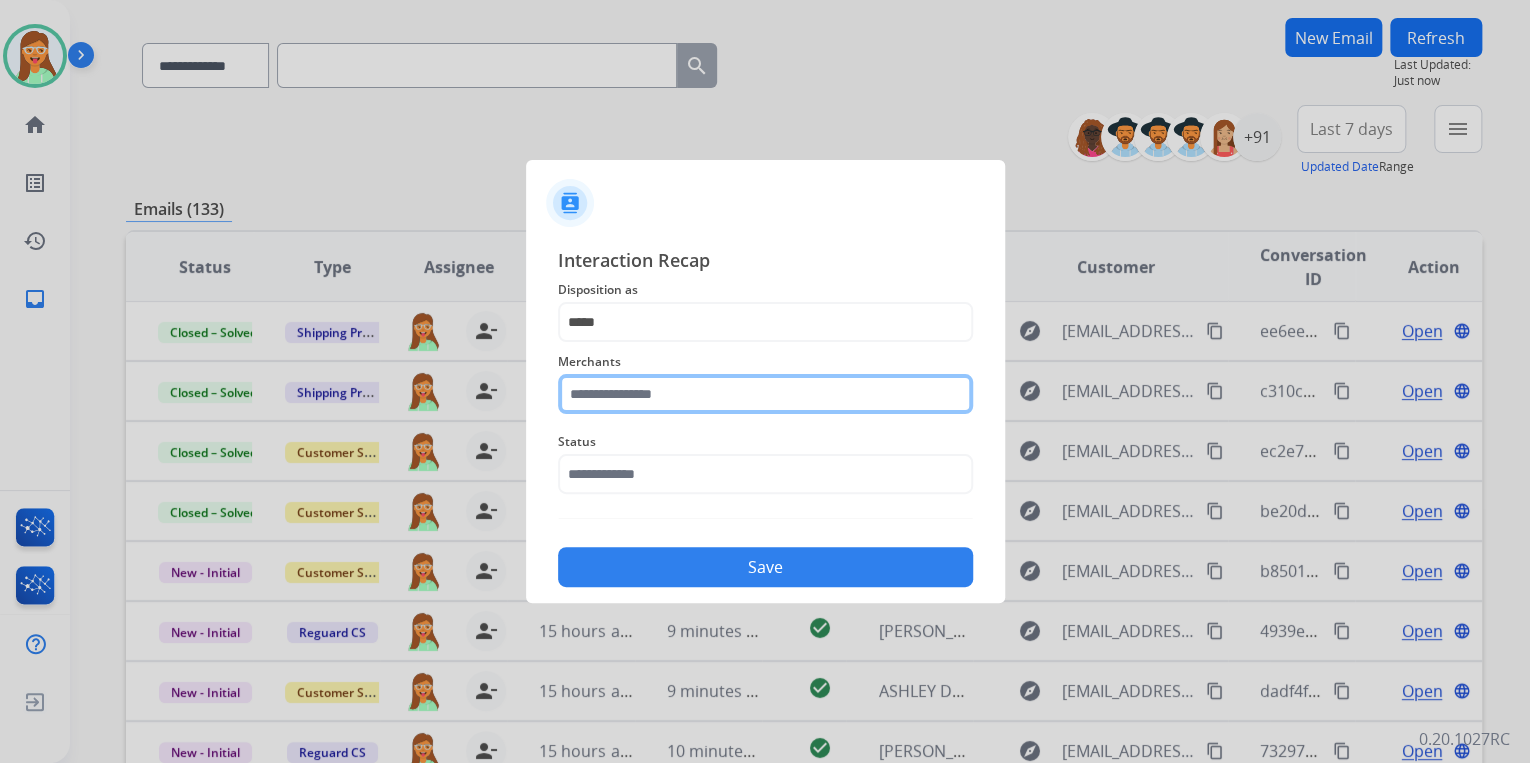 click 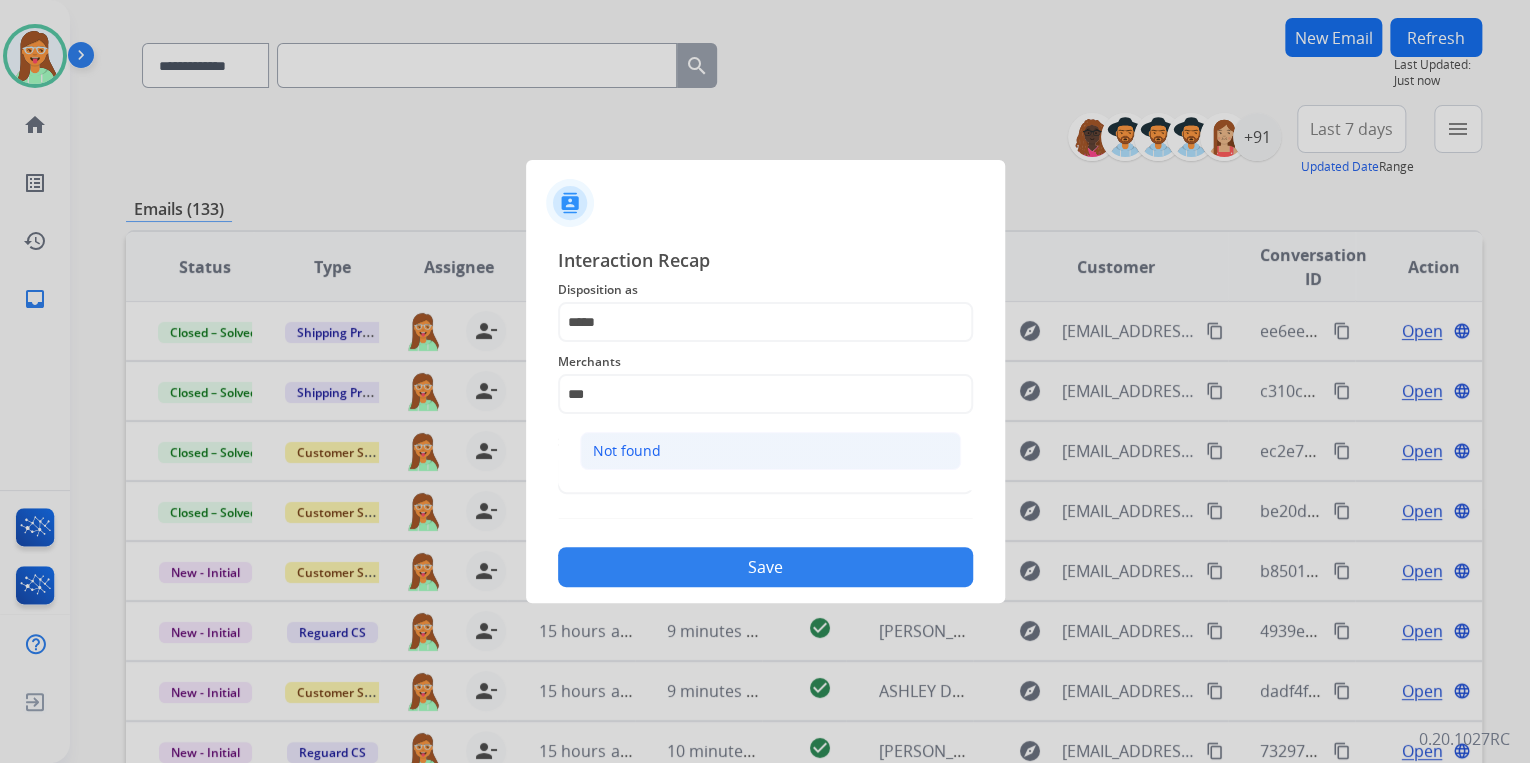 click on "Not found" 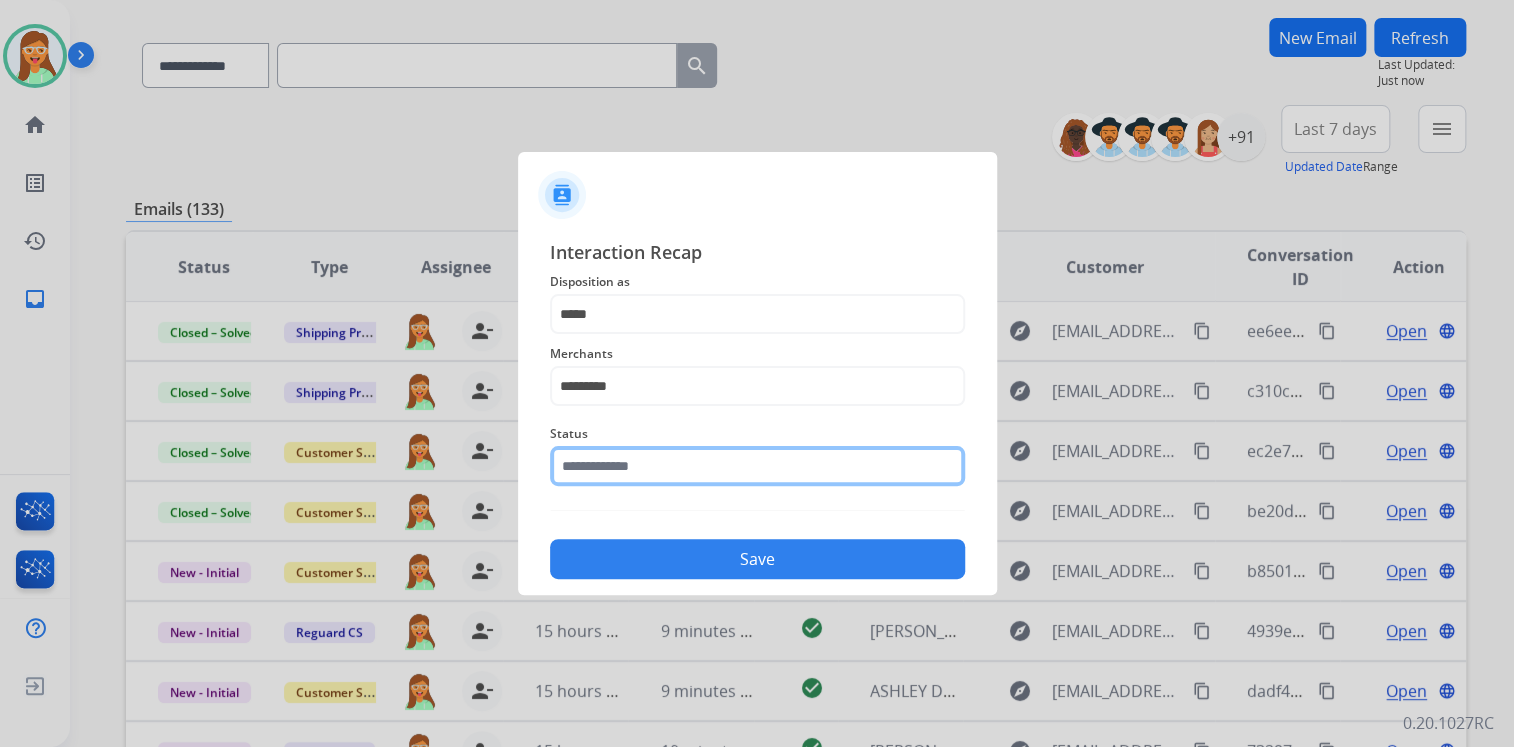 click 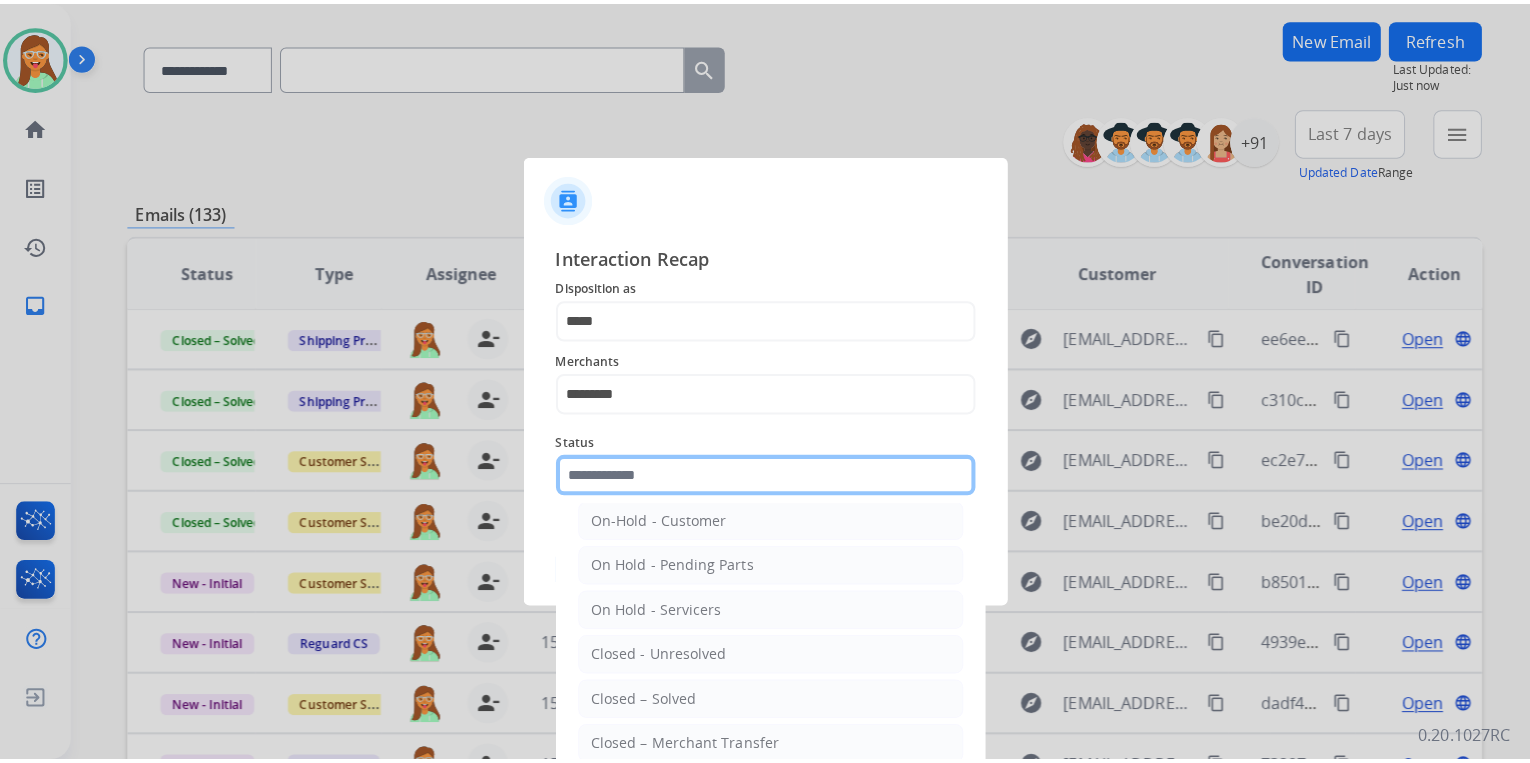 scroll, scrollTop: 116, scrollLeft: 0, axis: vertical 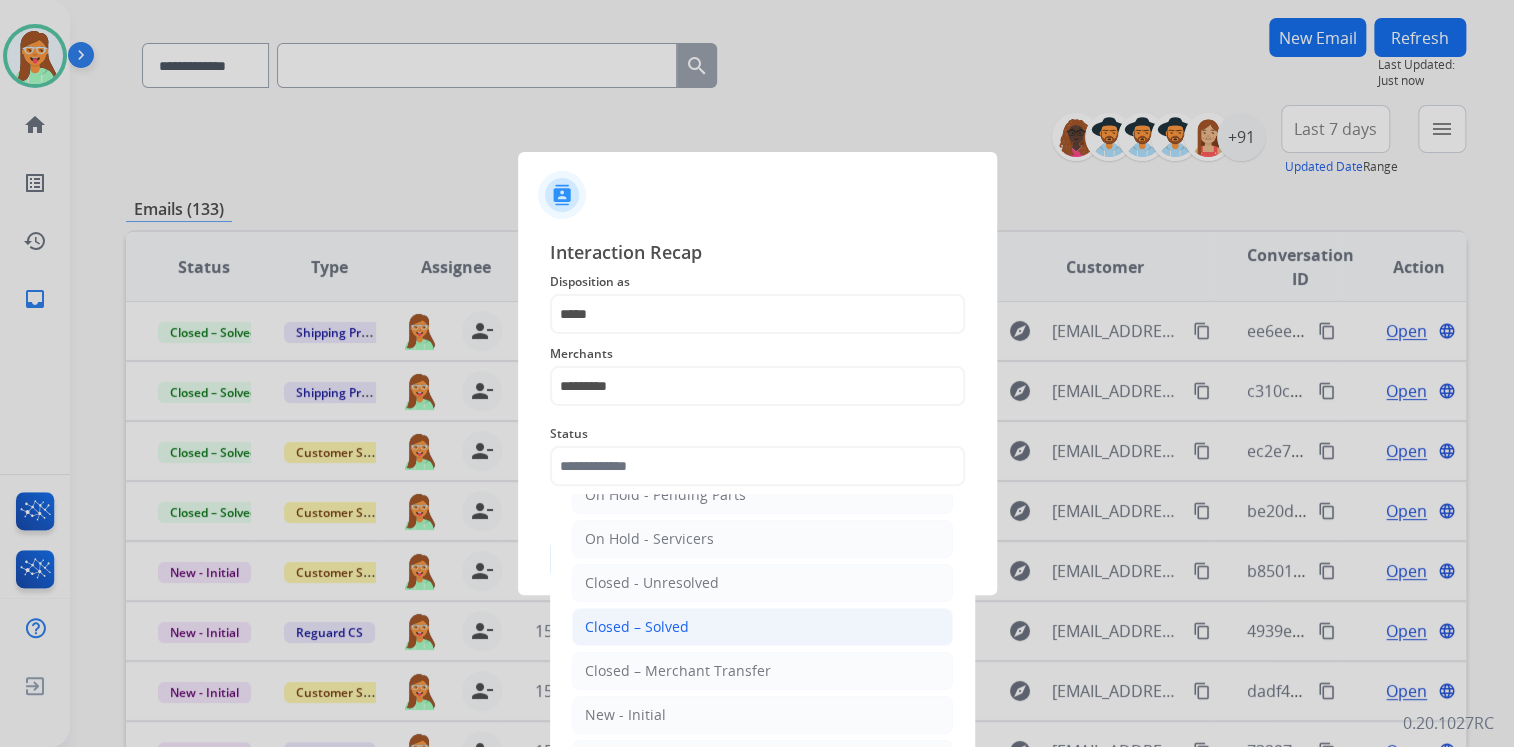 click on "Closed – Solved" 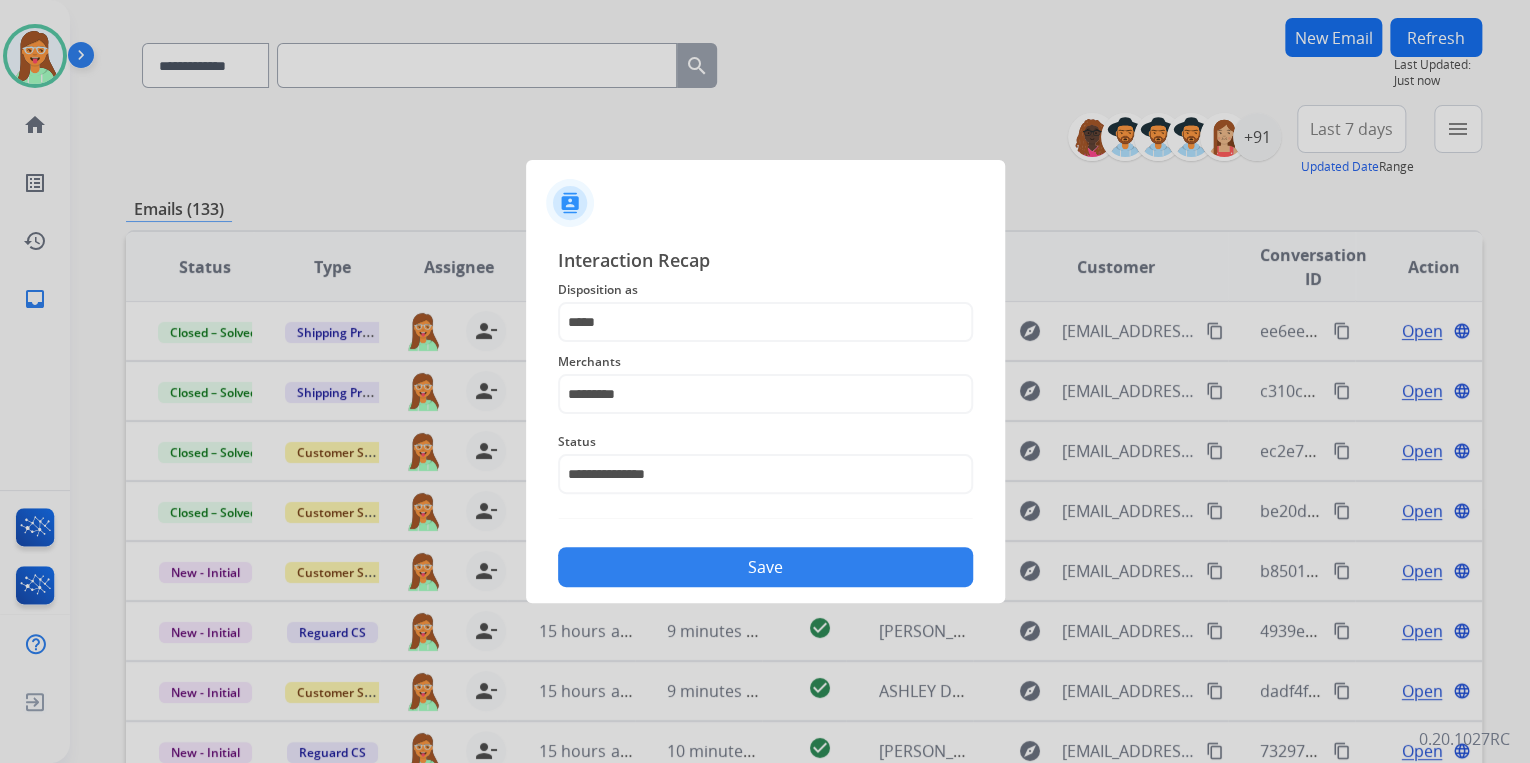 click on "Save" 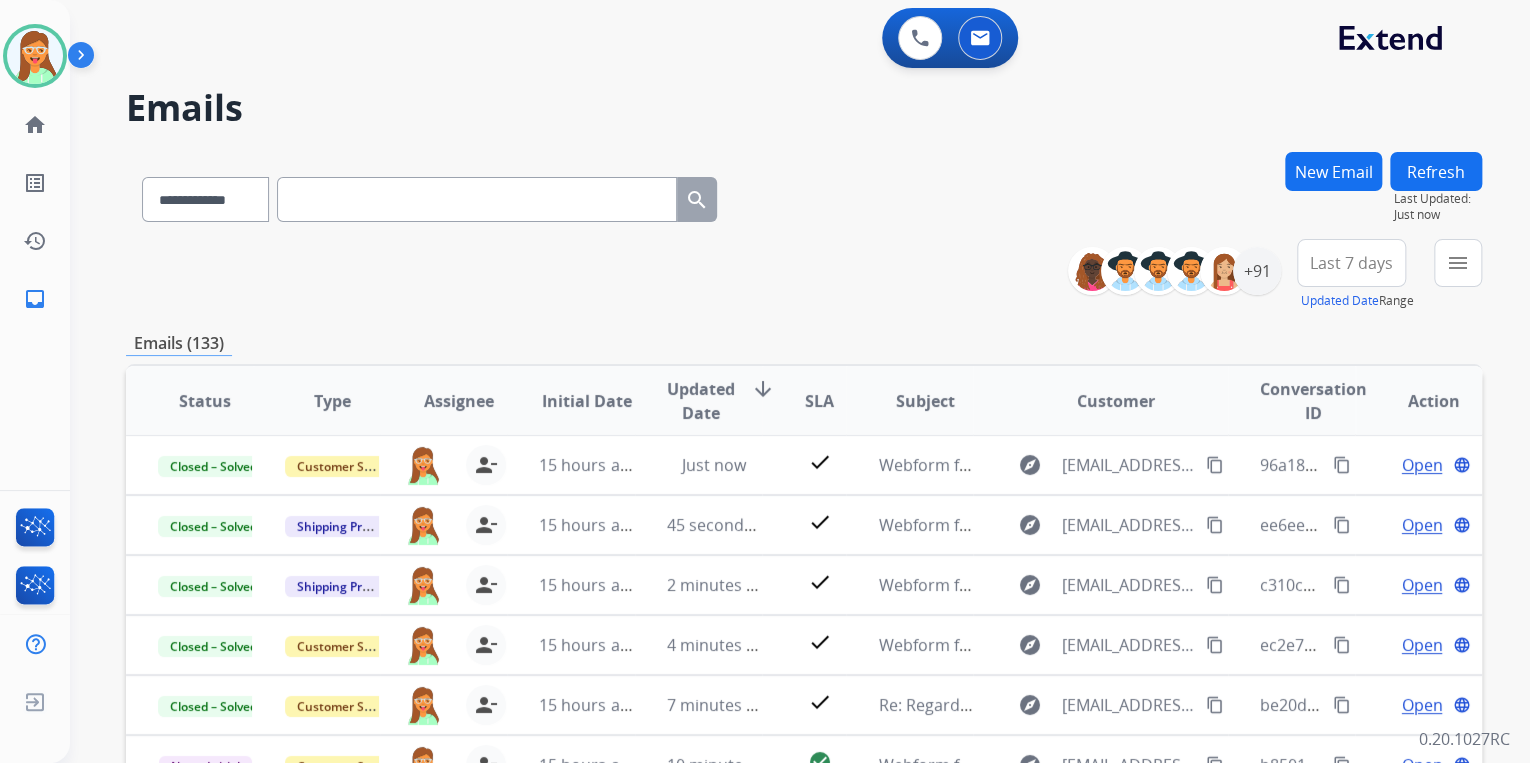 scroll, scrollTop: 374, scrollLeft: 0, axis: vertical 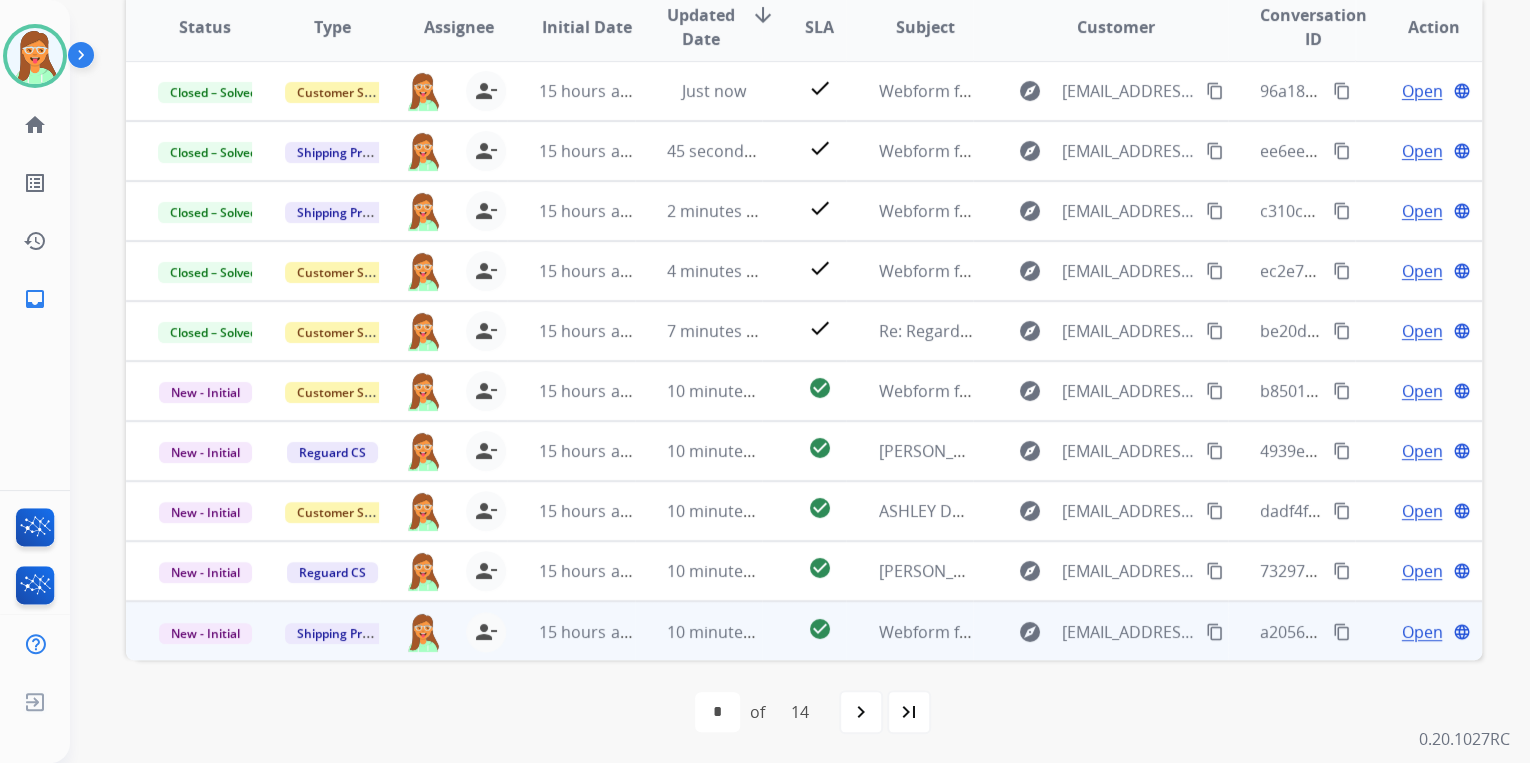 click on "Open" at bounding box center [1421, 632] 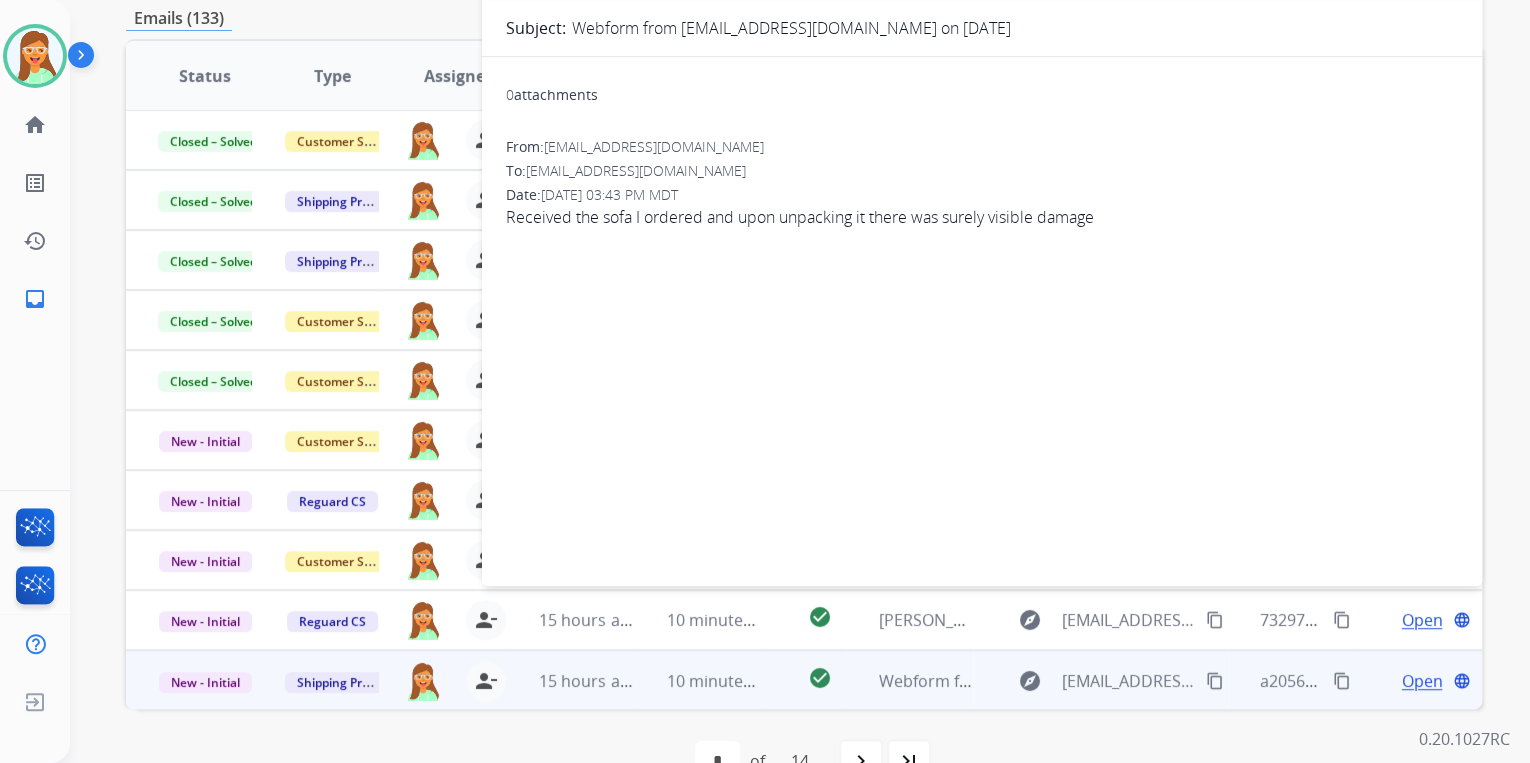scroll, scrollTop: 0, scrollLeft: 0, axis: both 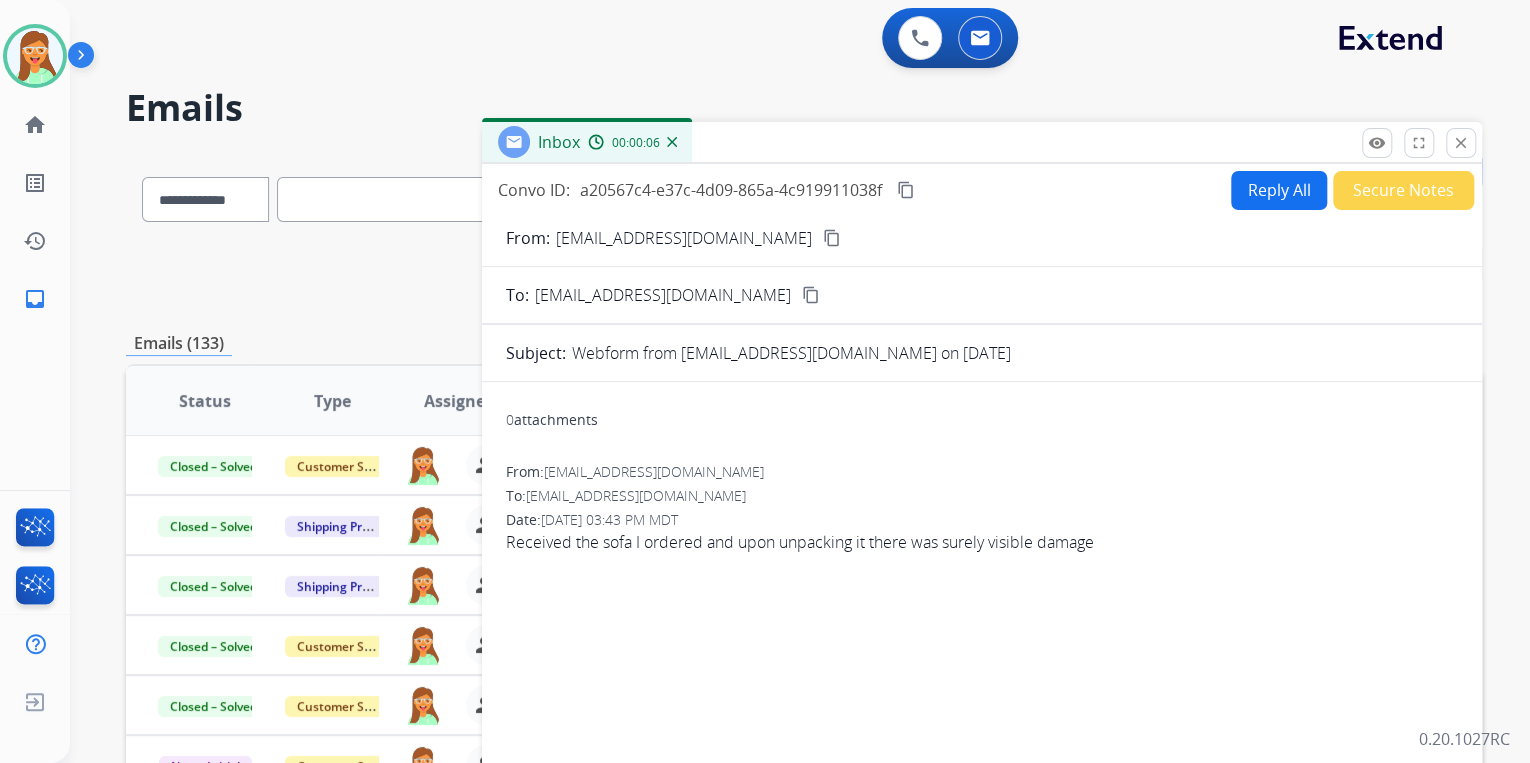 click on "content_copy" at bounding box center [832, 238] 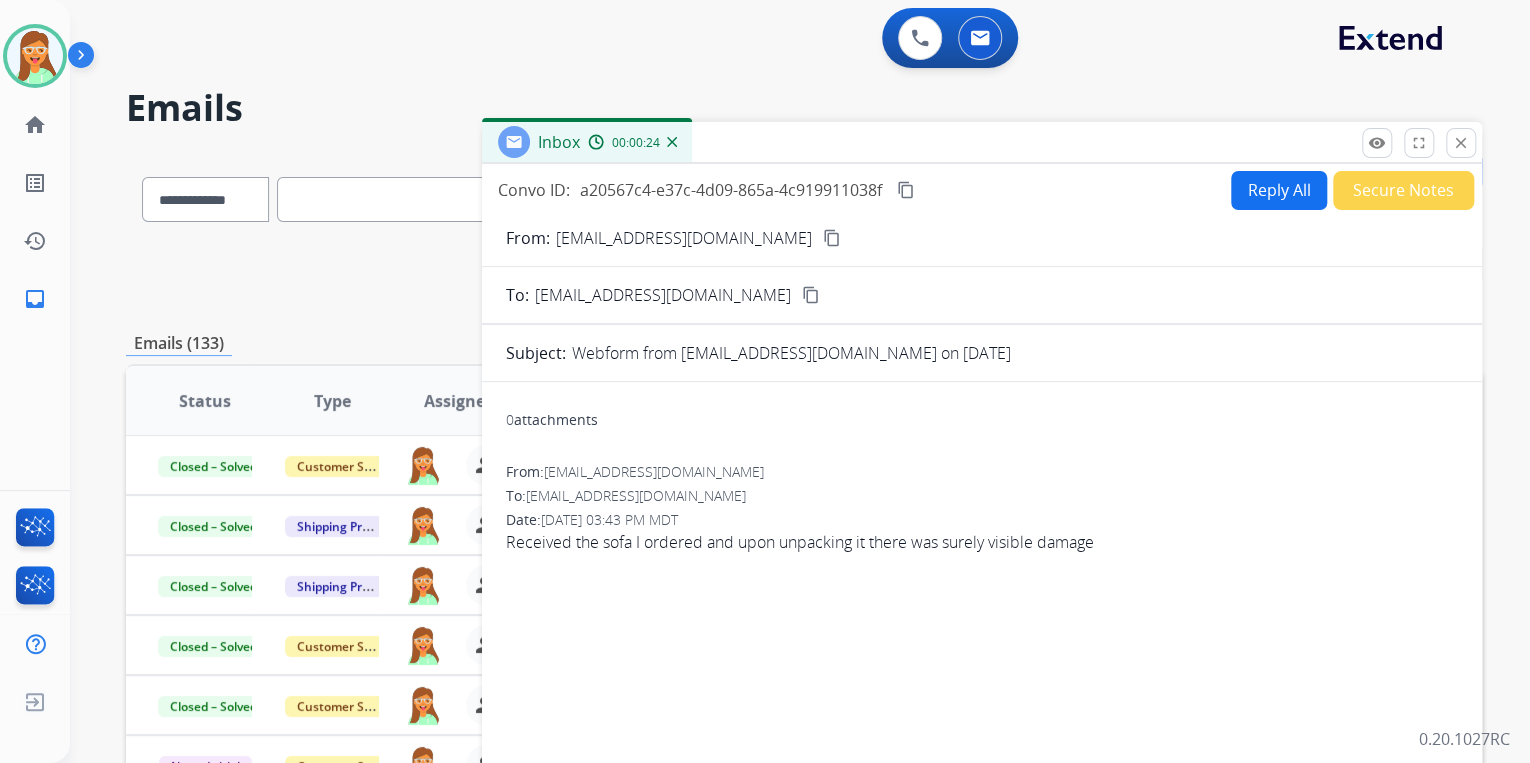 click on "Reply All" at bounding box center [1279, 190] 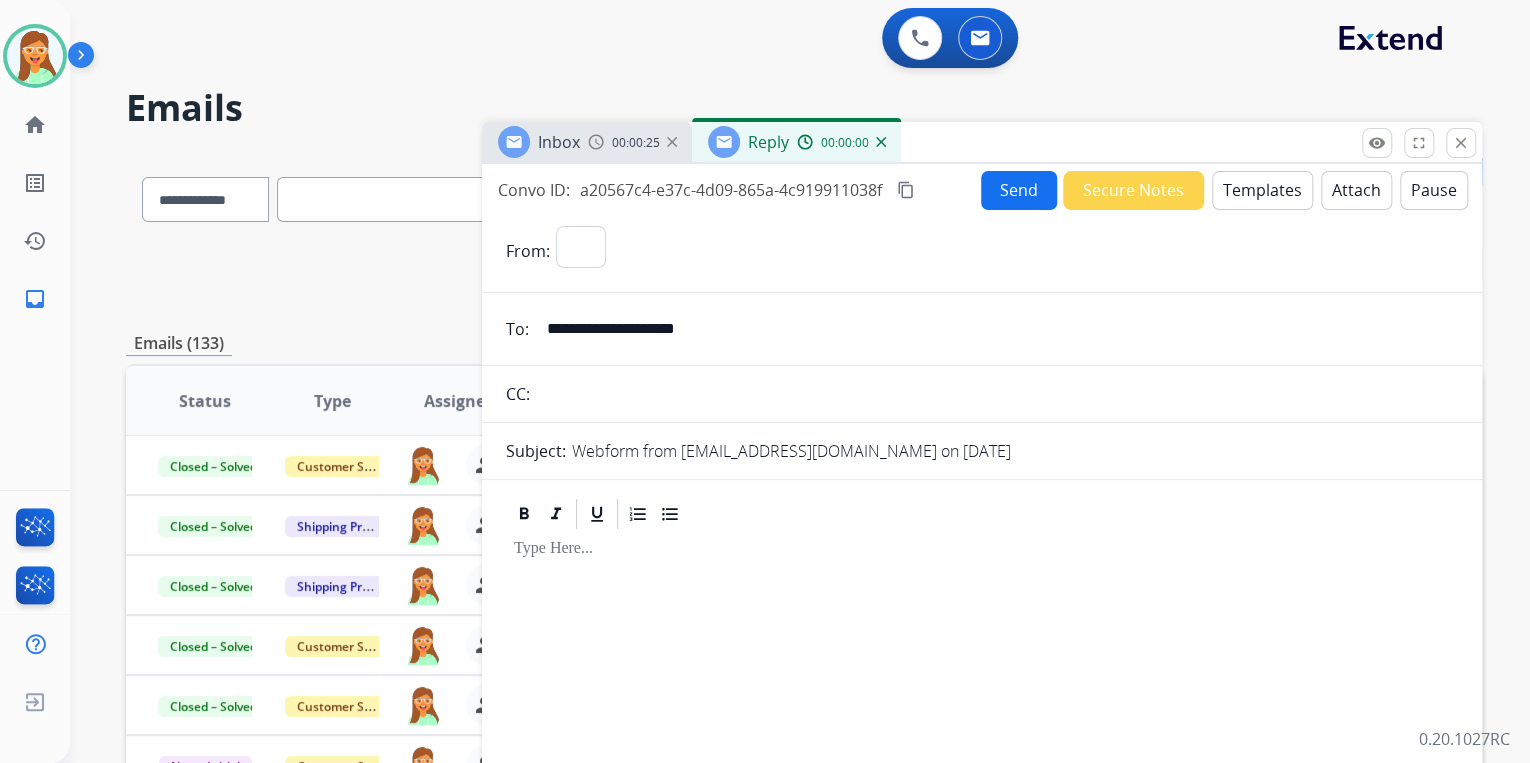 click on "Templates" at bounding box center [1262, 190] 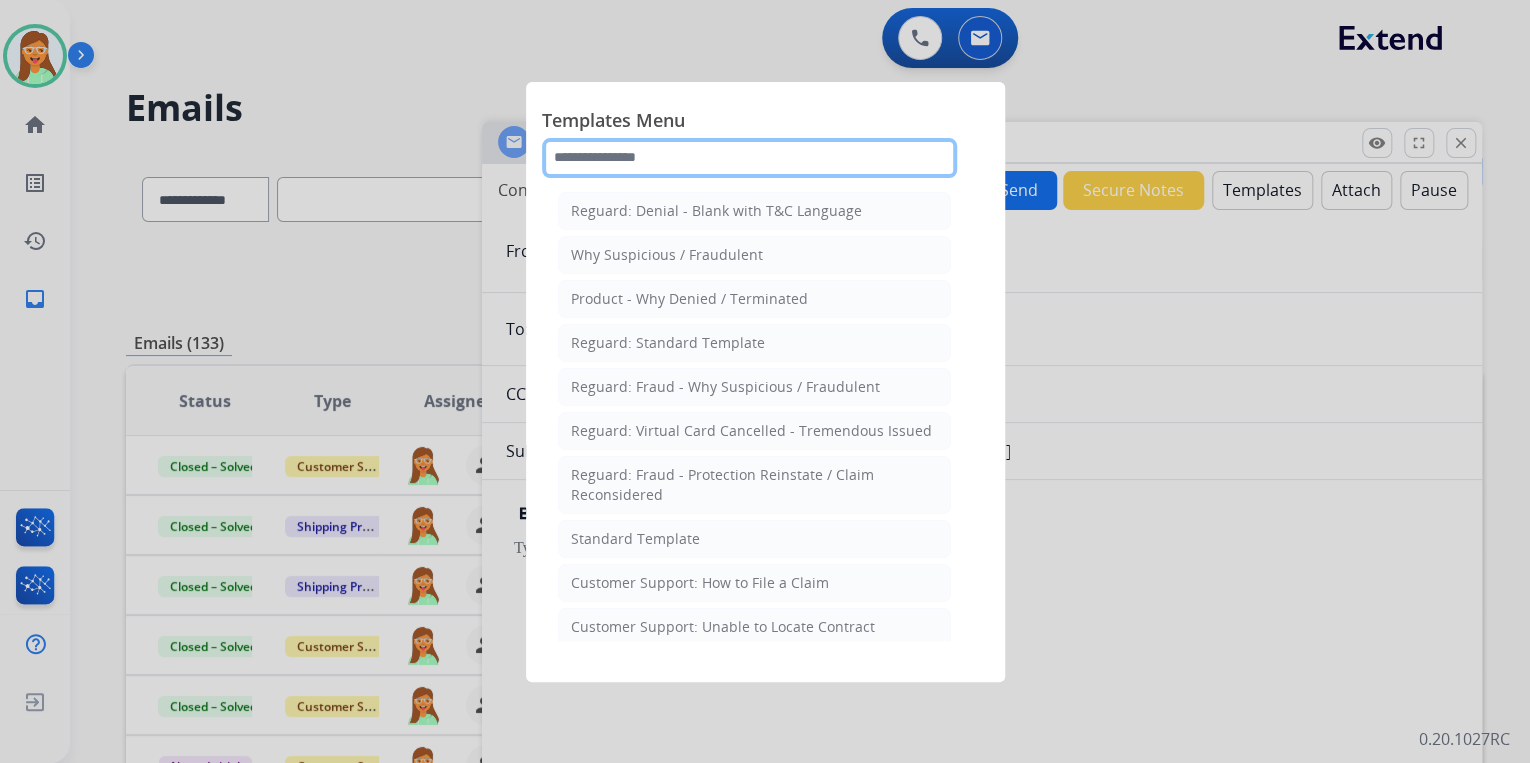 click 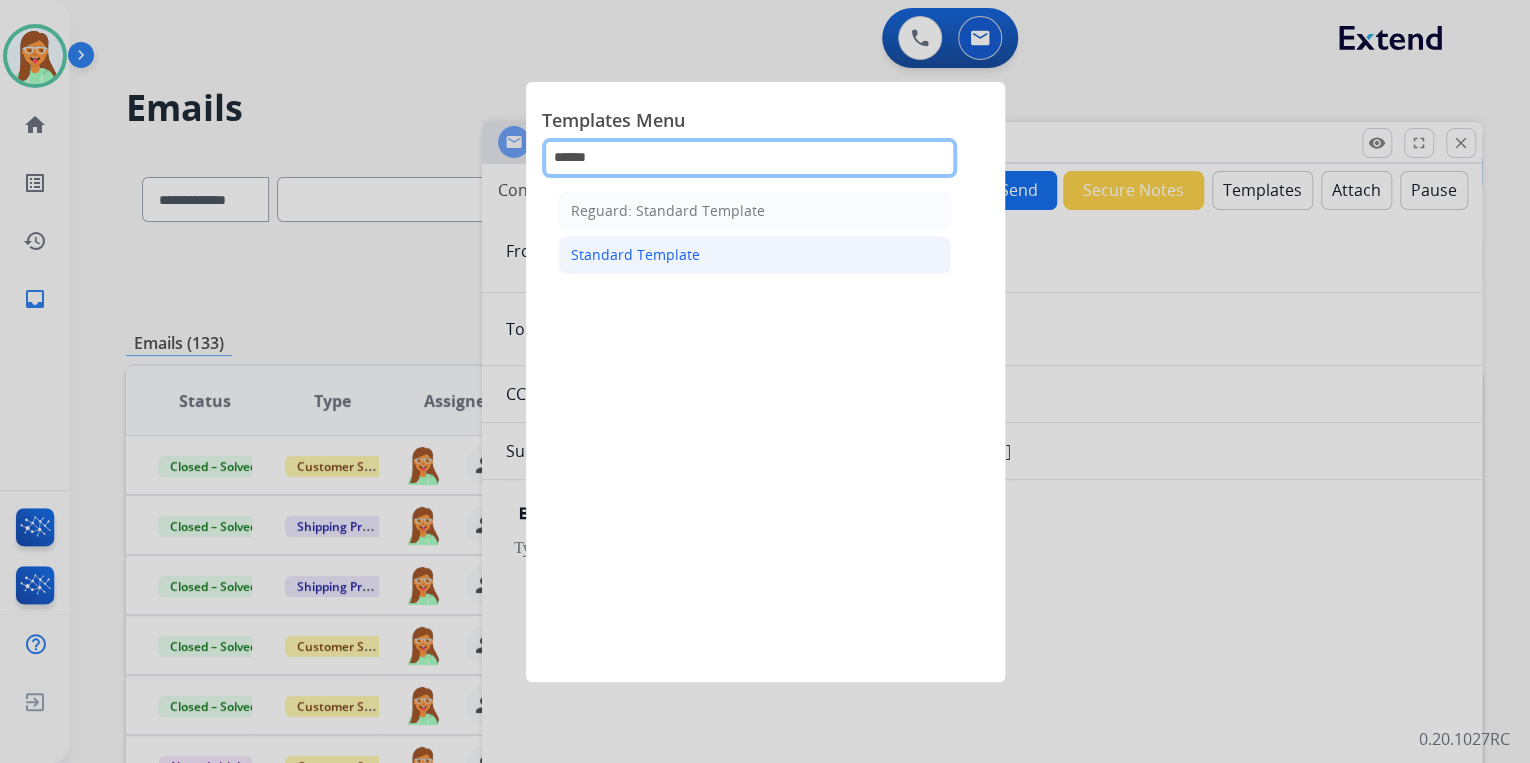 type on "******" 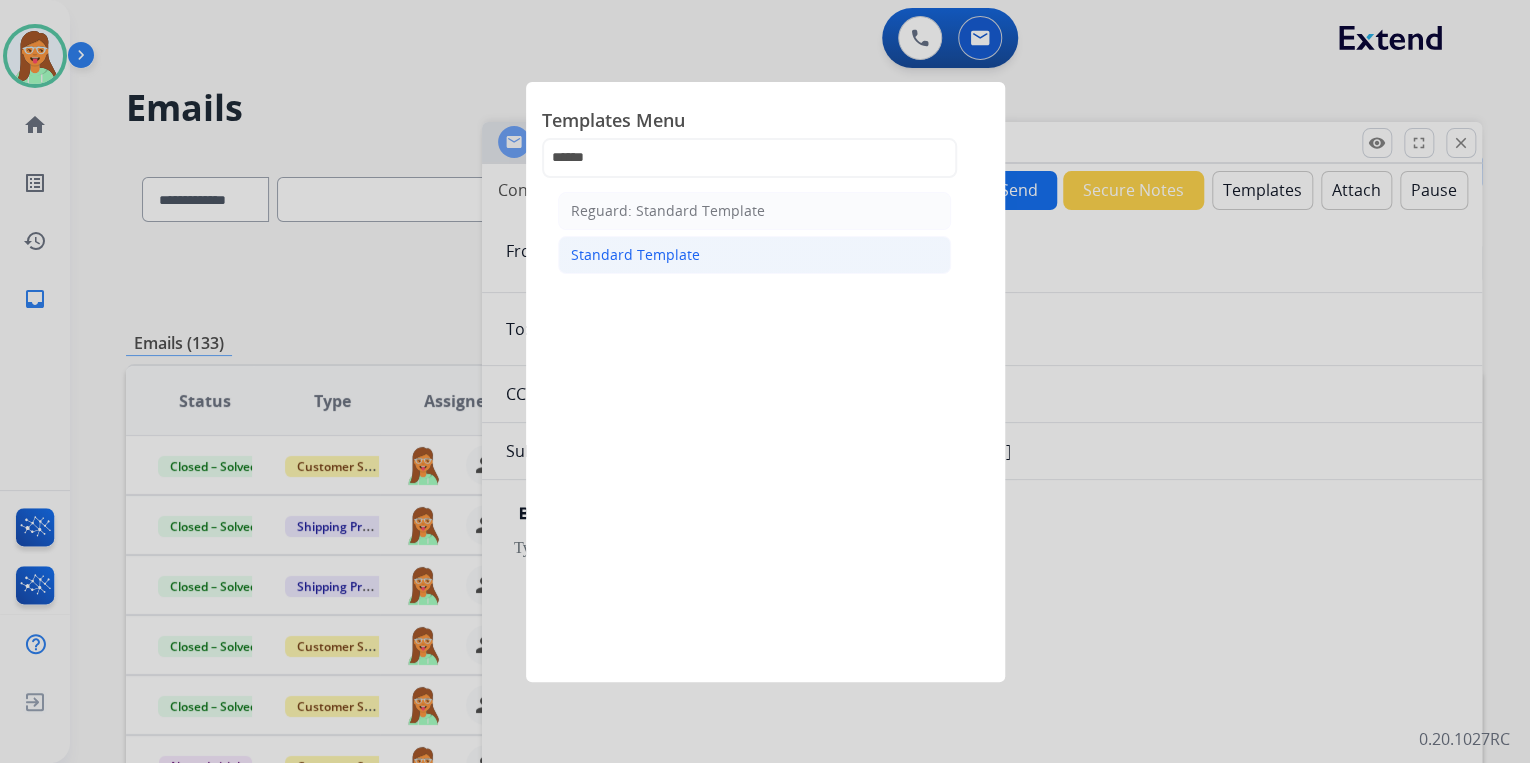 click on "Standard Template" 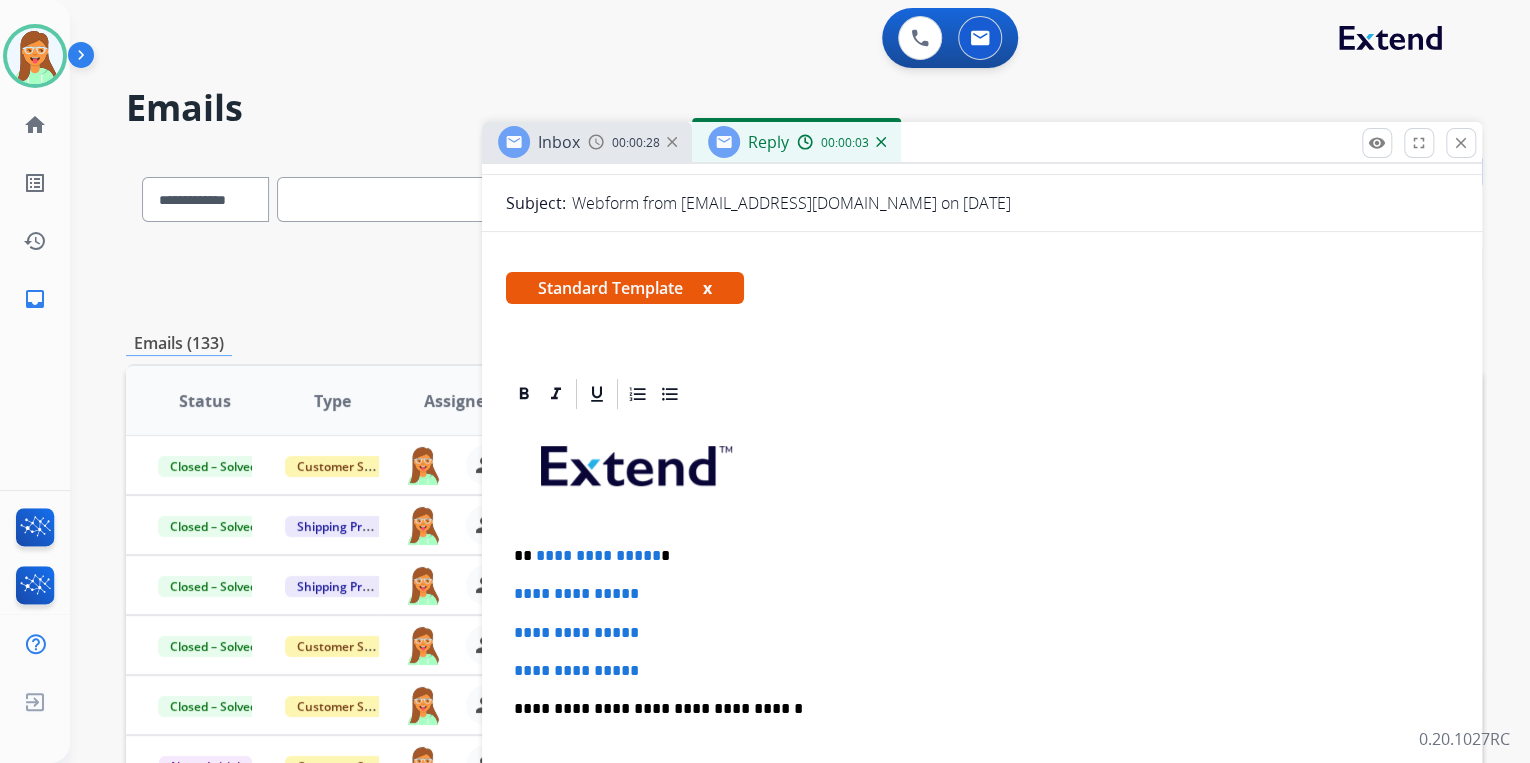 scroll, scrollTop: 552, scrollLeft: 0, axis: vertical 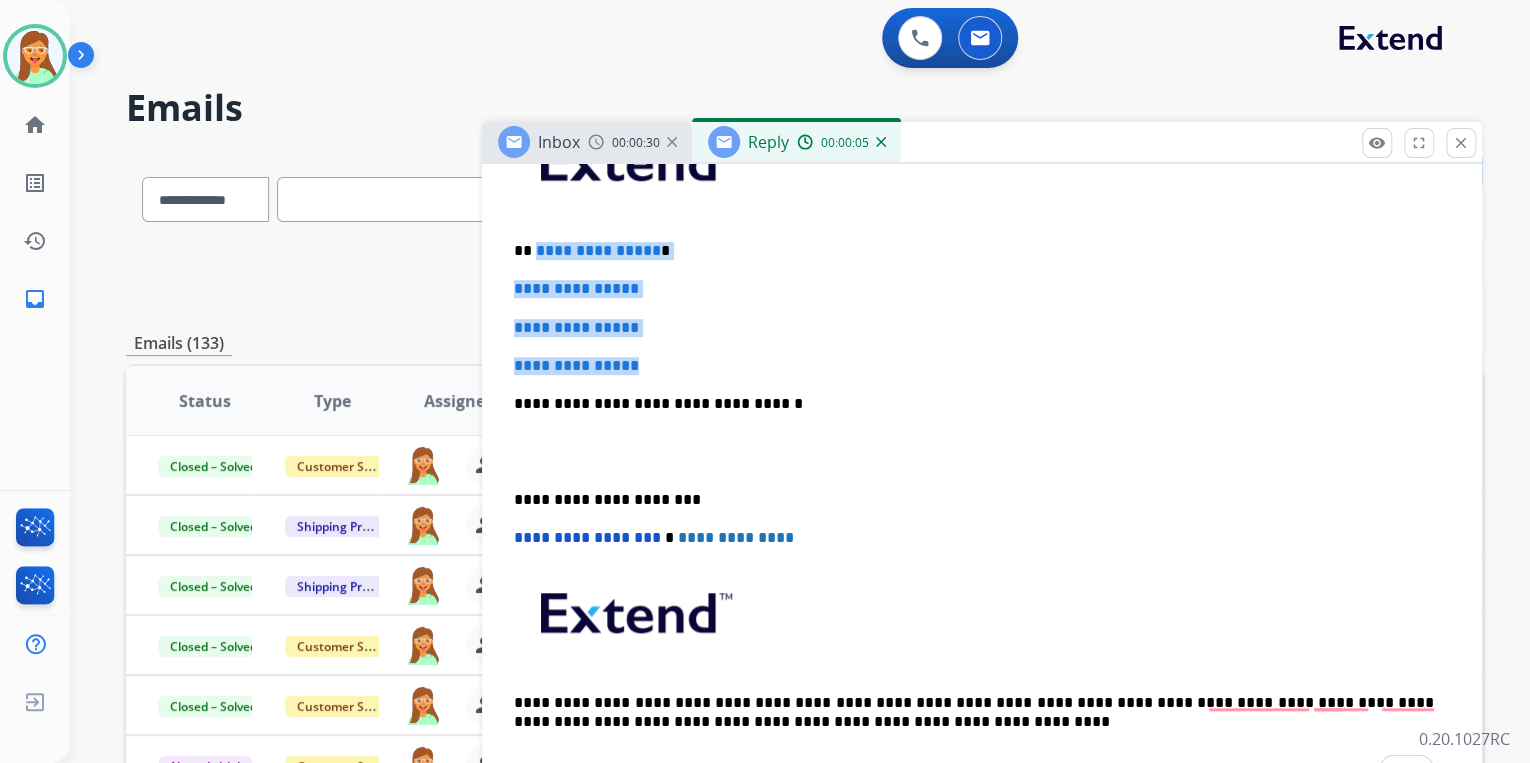 drag, startPoint x: 660, startPoint y: 364, endPoint x: 532, endPoint y: 240, distance: 178.21335 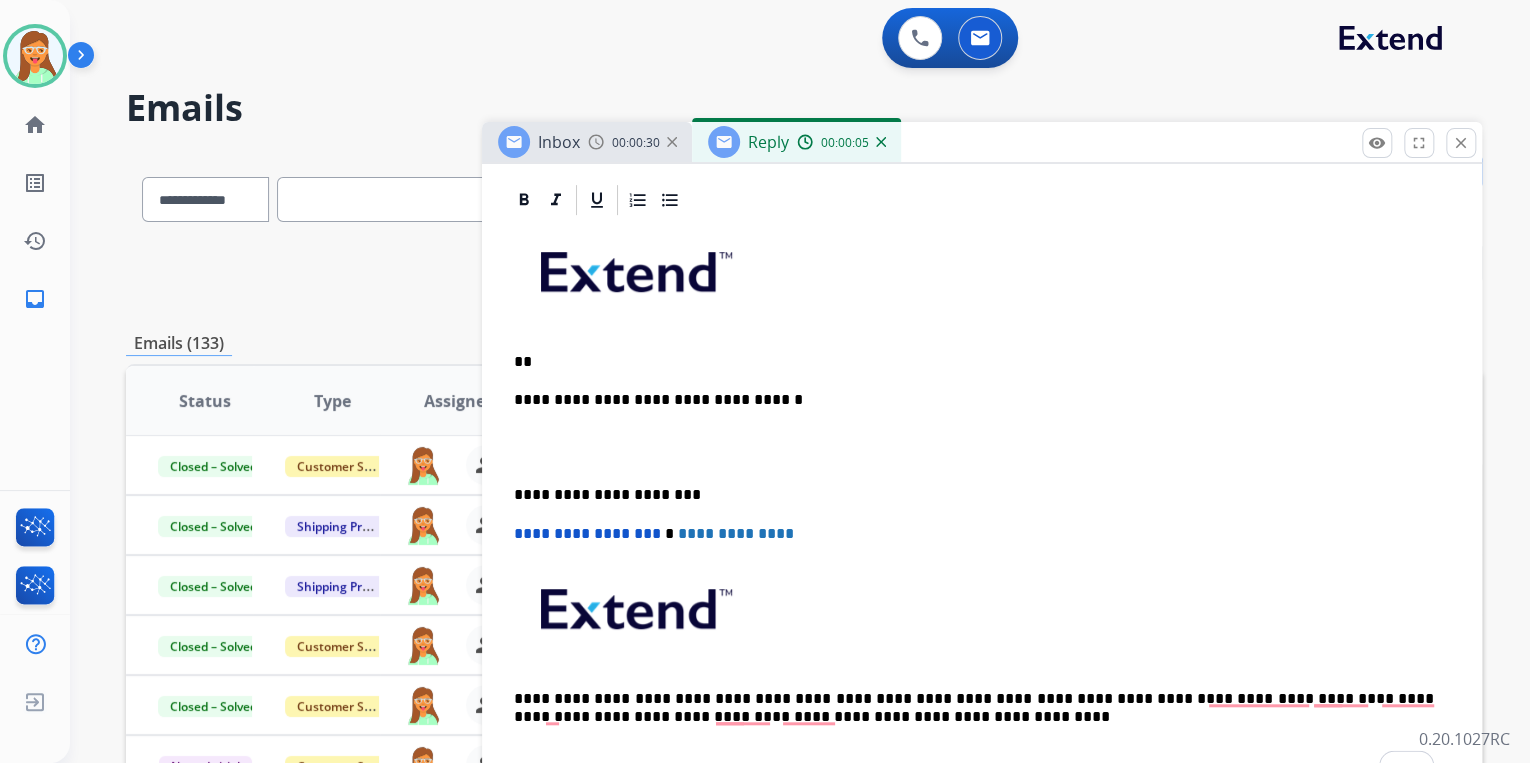 scroll, scrollTop: 436, scrollLeft: 0, axis: vertical 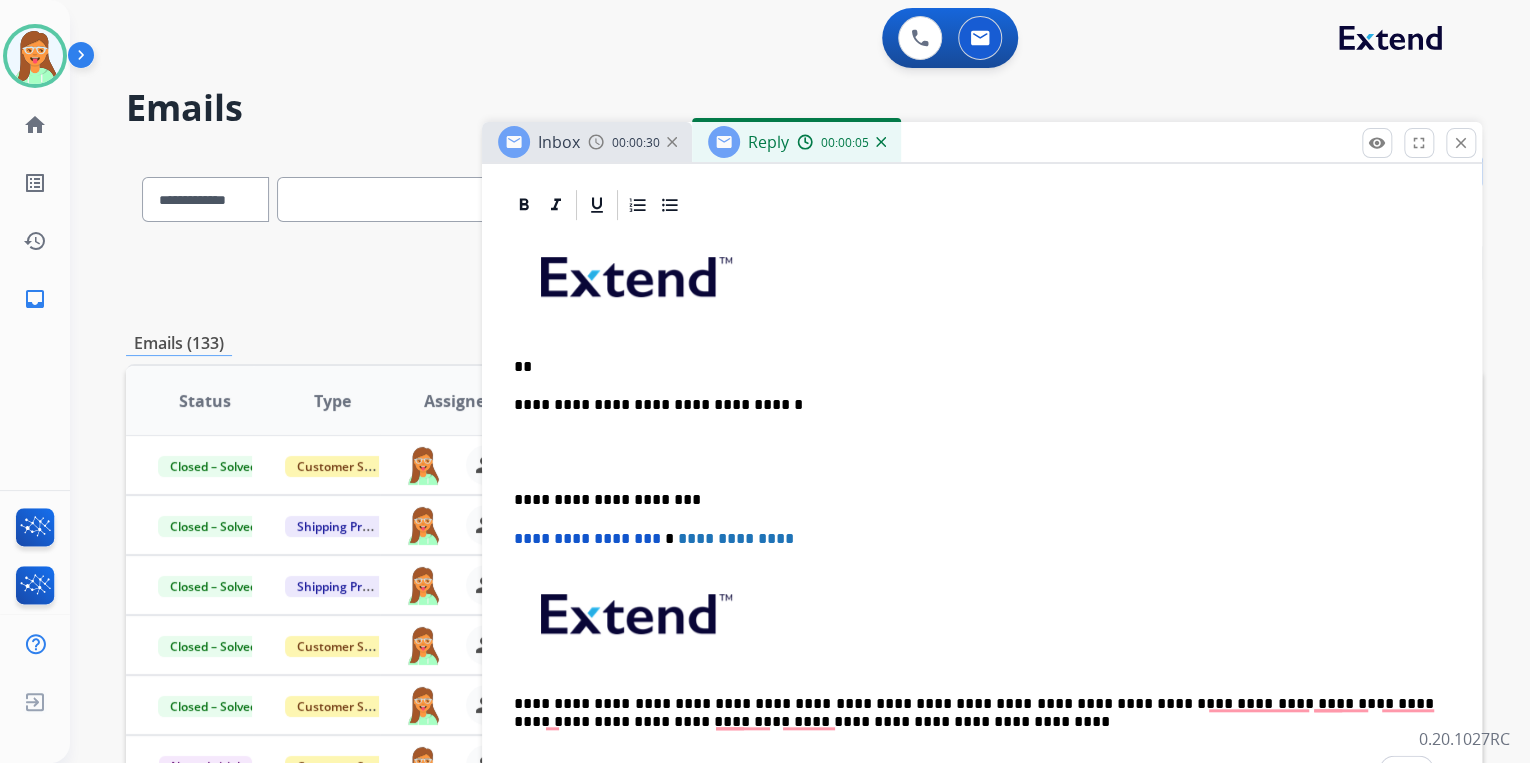type 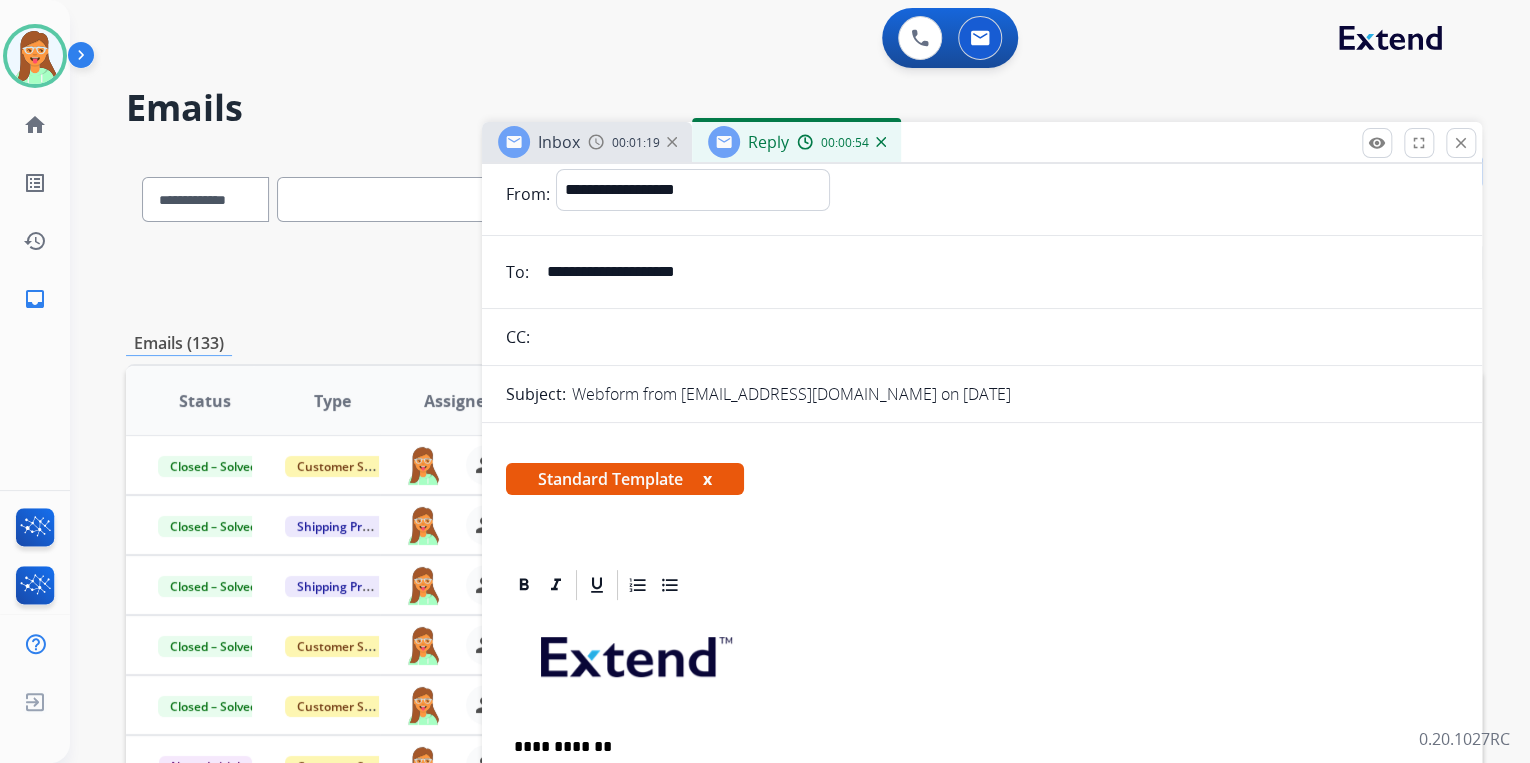 scroll, scrollTop: 0, scrollLeft: 0, axis: both 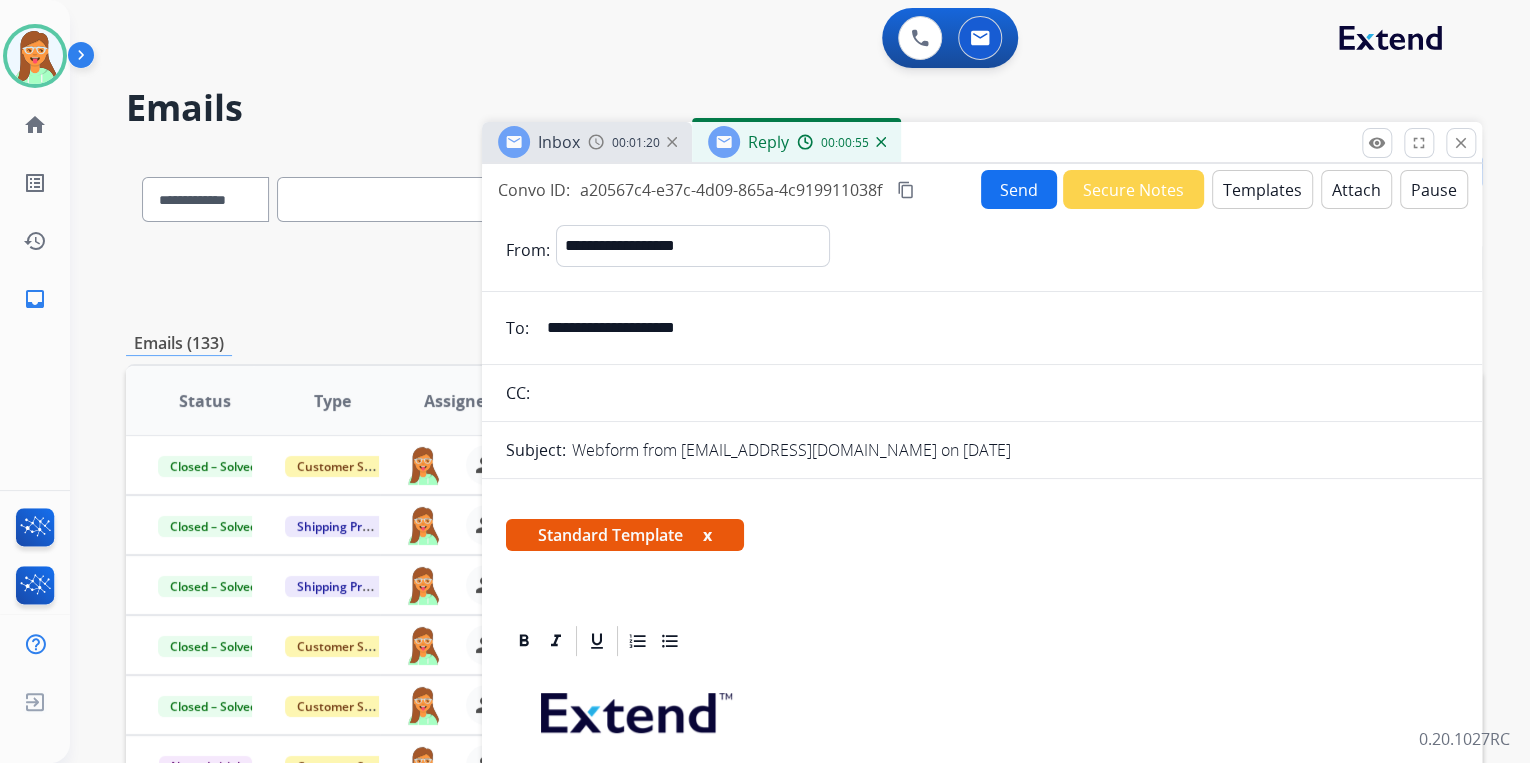 click on "Send" at bounding box center (1019, 189) 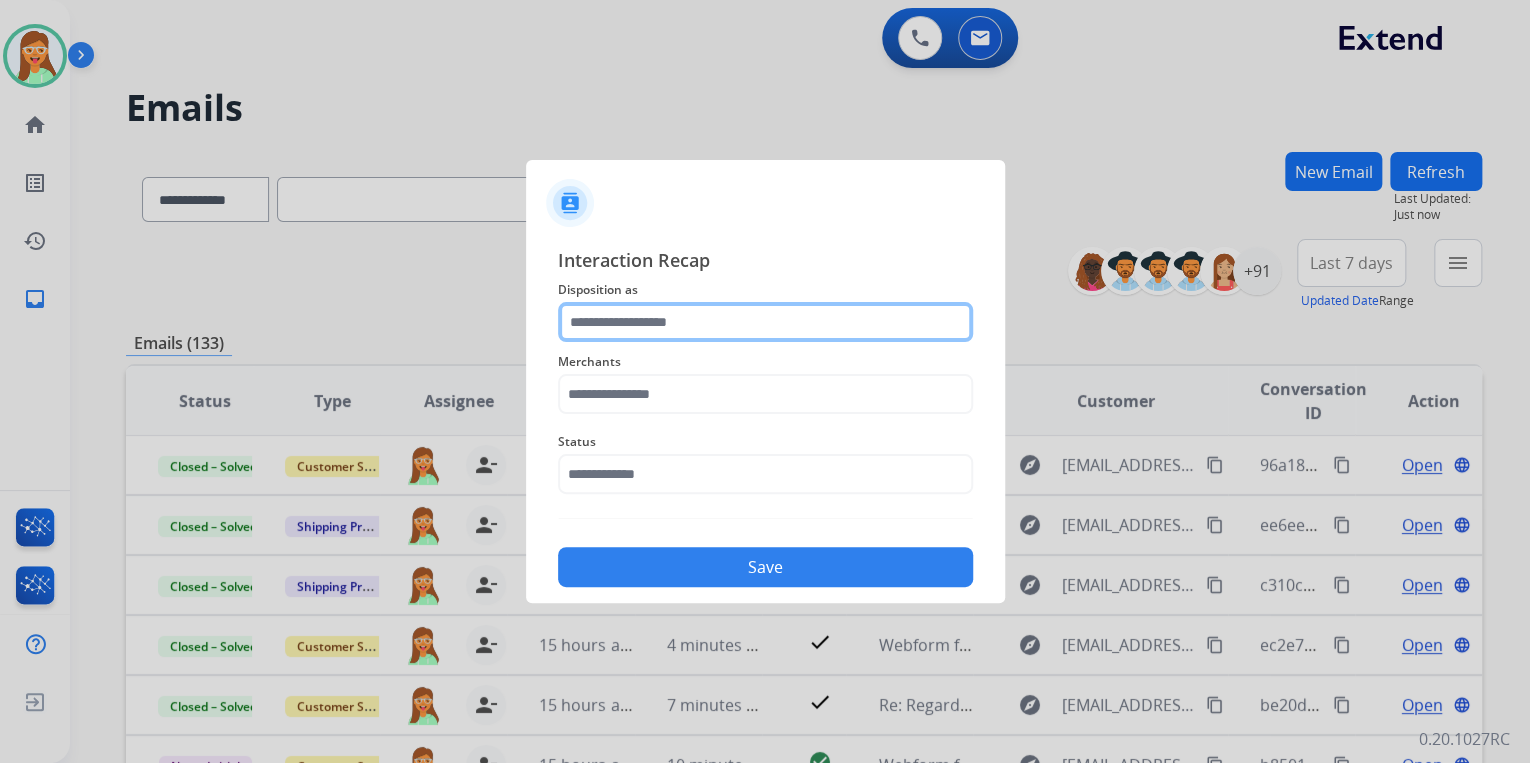 click 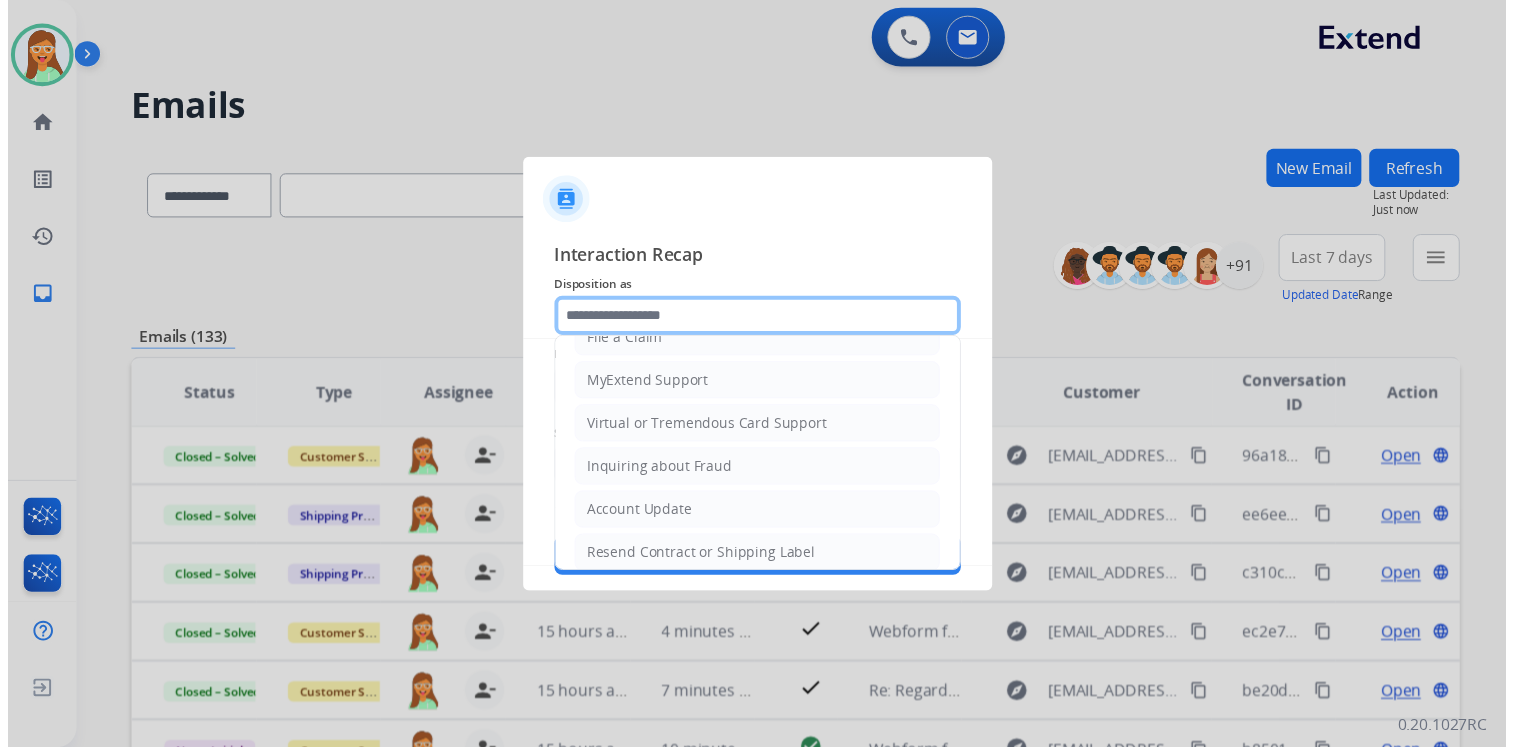 scroll, scrollTop: 306, scrollLeft: 0, axis: vertical 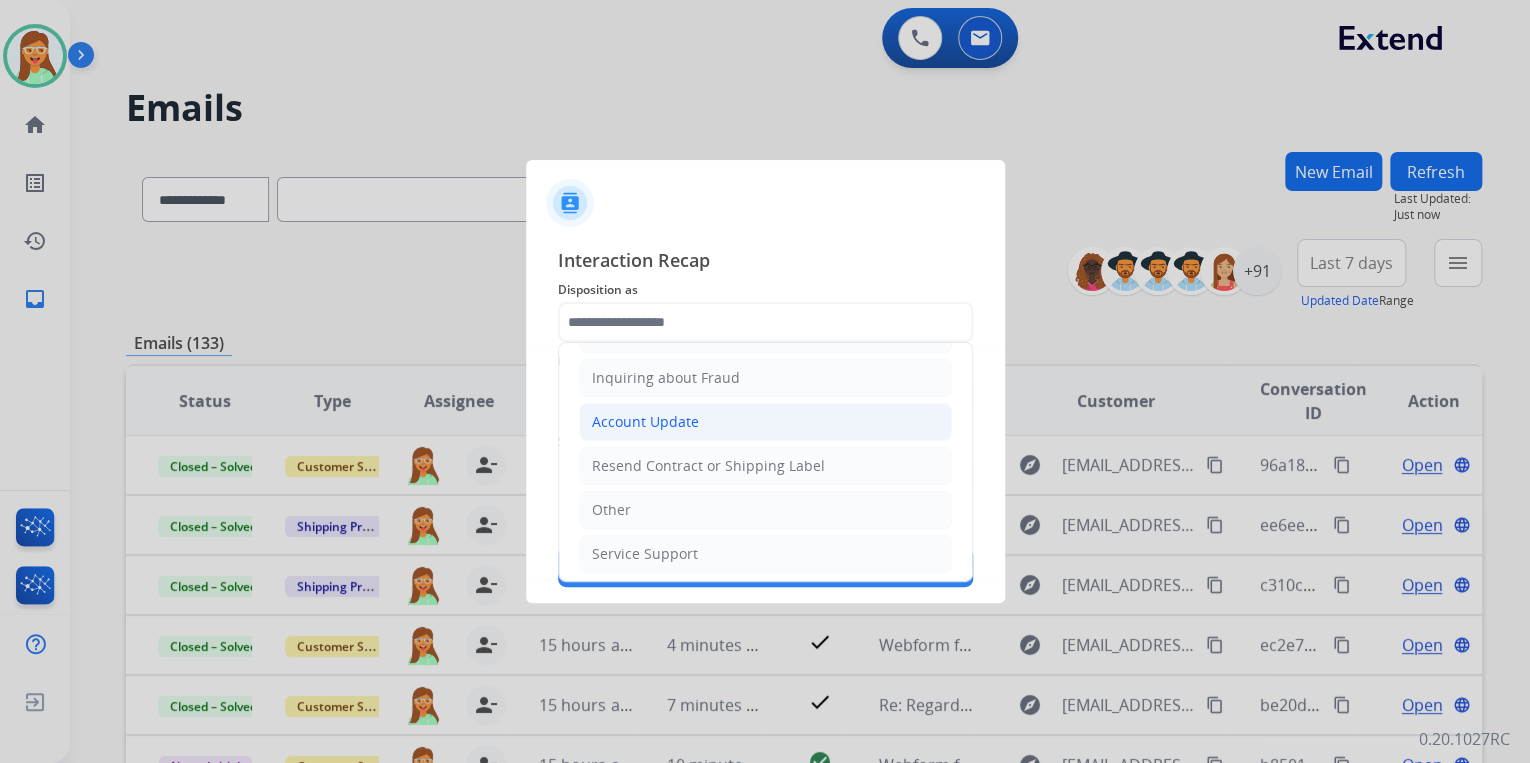 click on "Account Update" 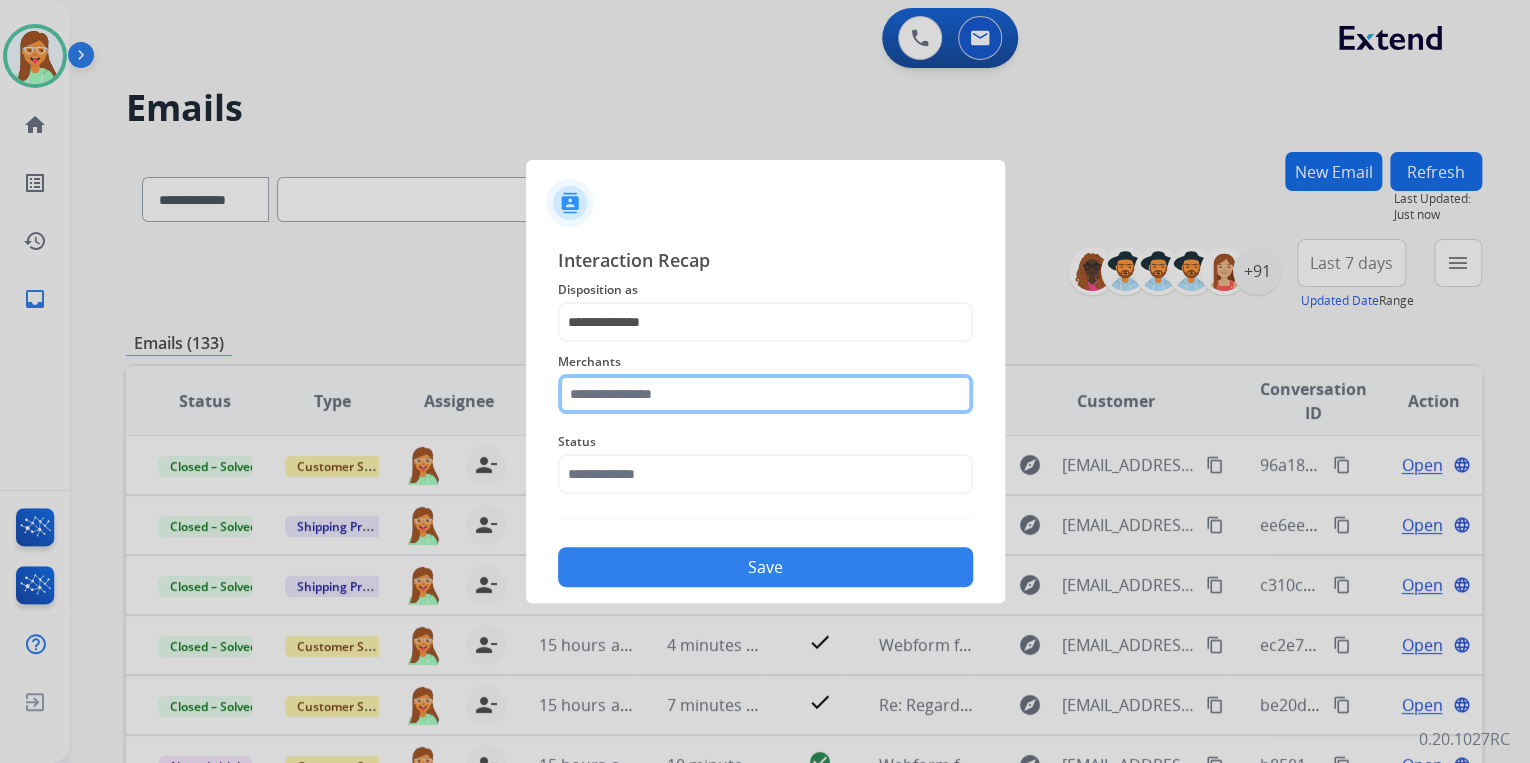 click 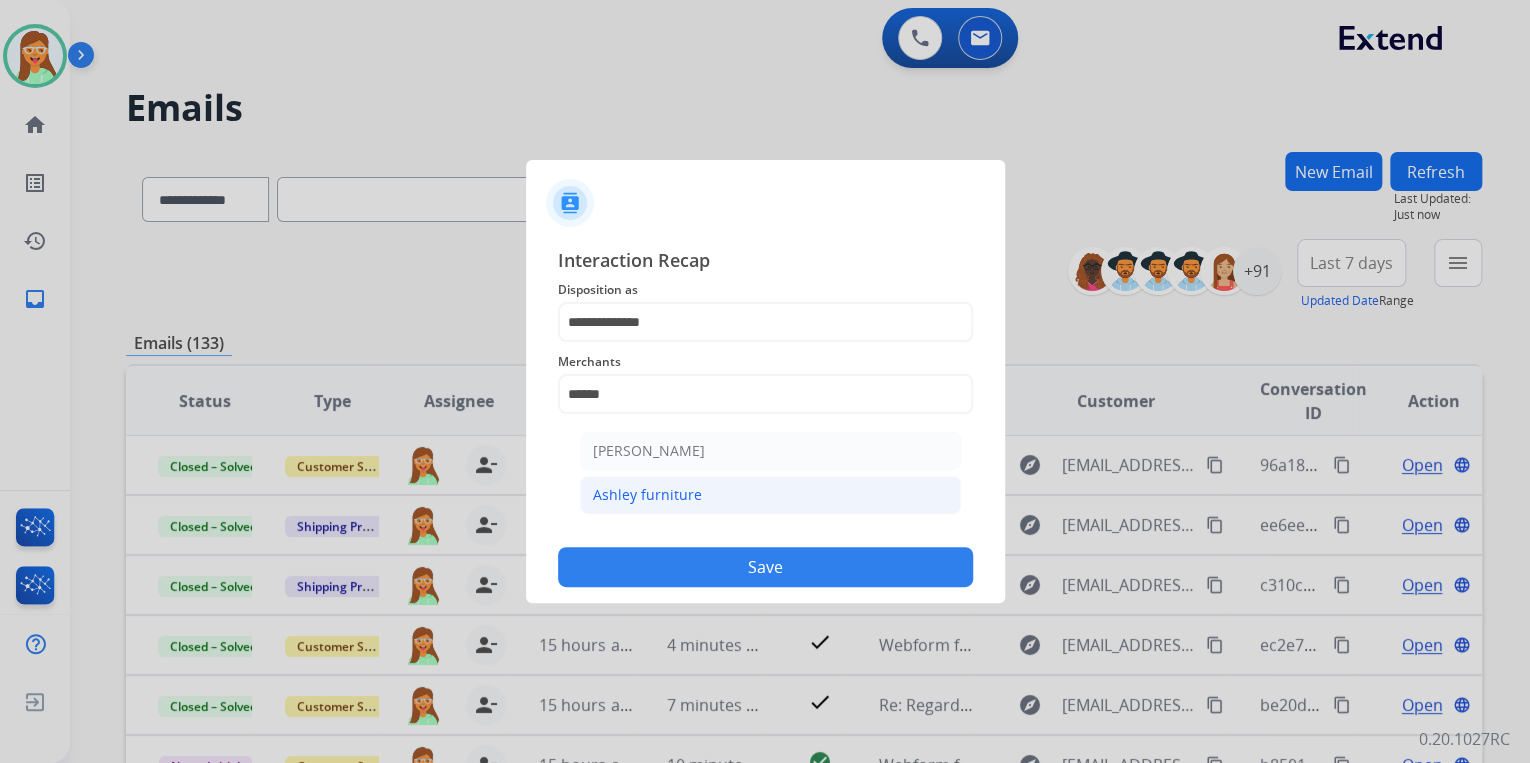 click on "Ashley furniture" 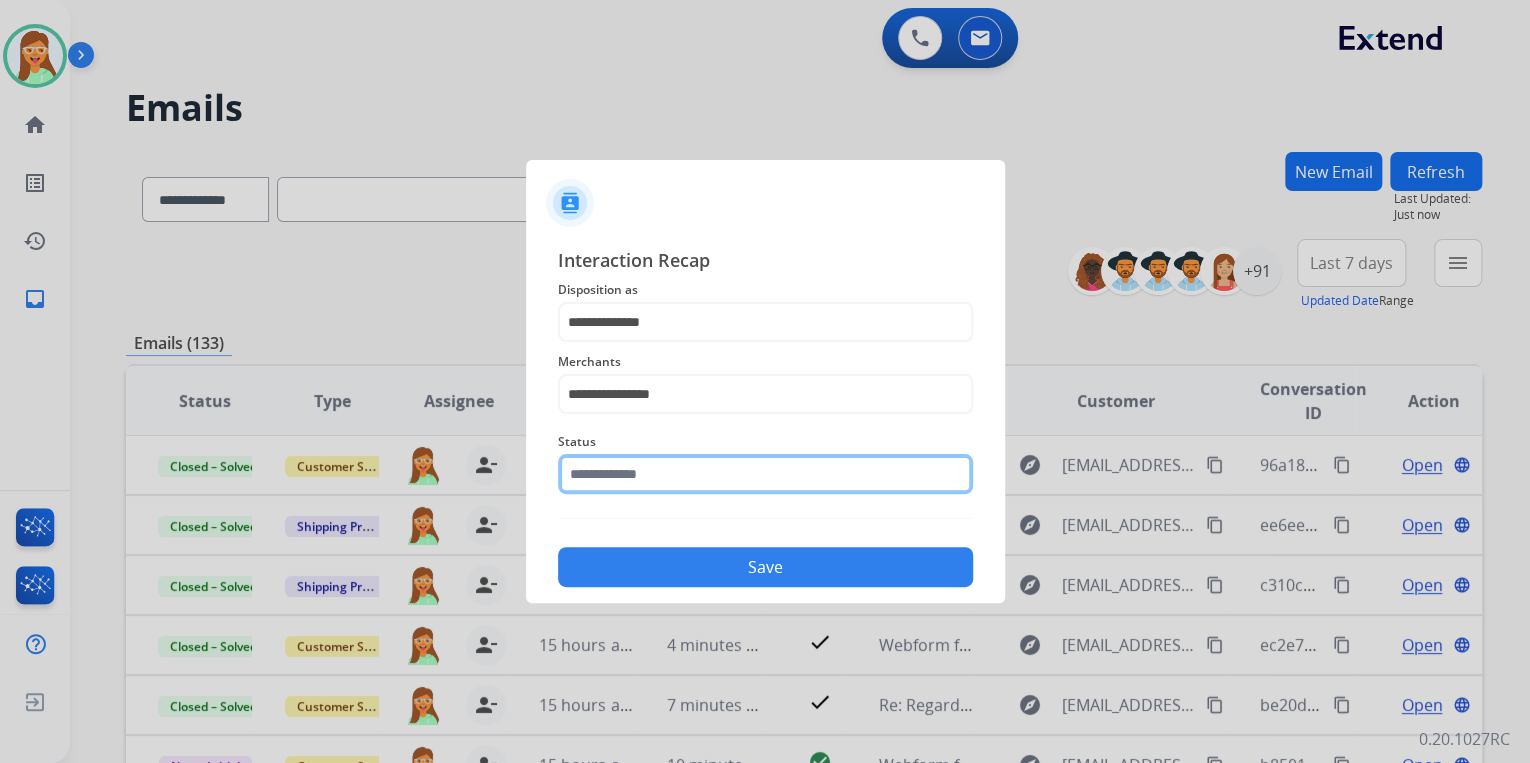 click on "Status" 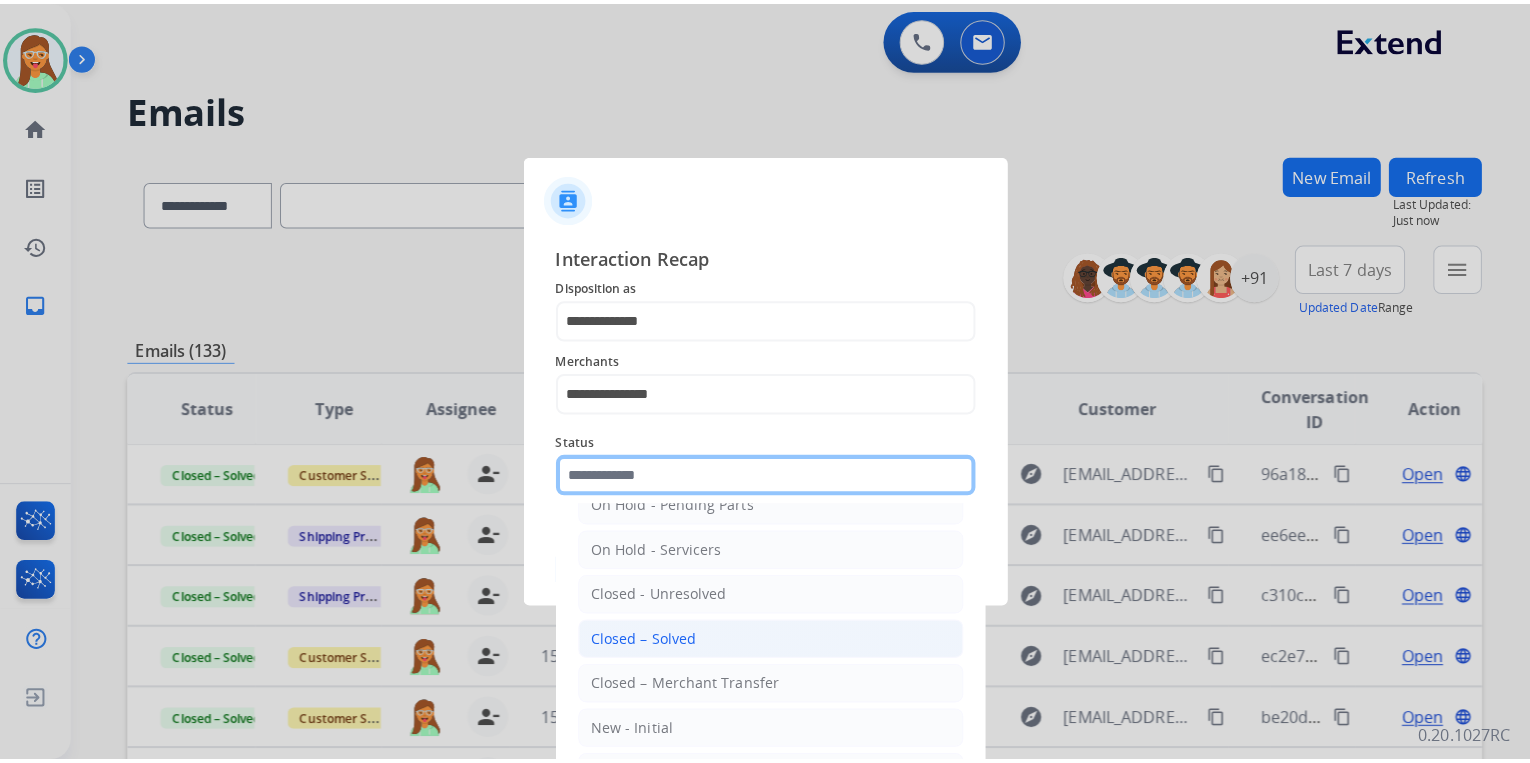 scroll, scrollTop: 116, scrollLeft: 0, axis: vertical 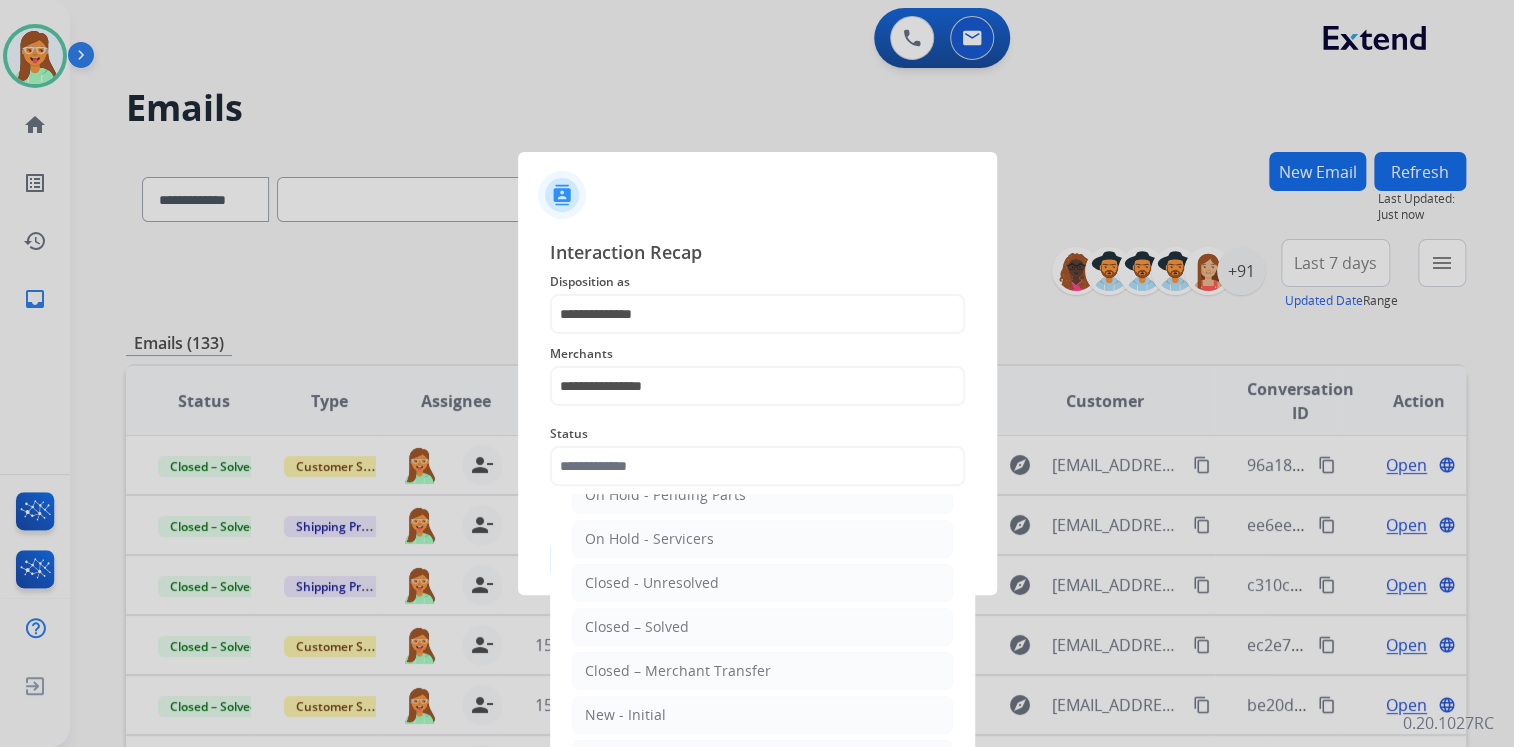 click on "Closed – Solved" 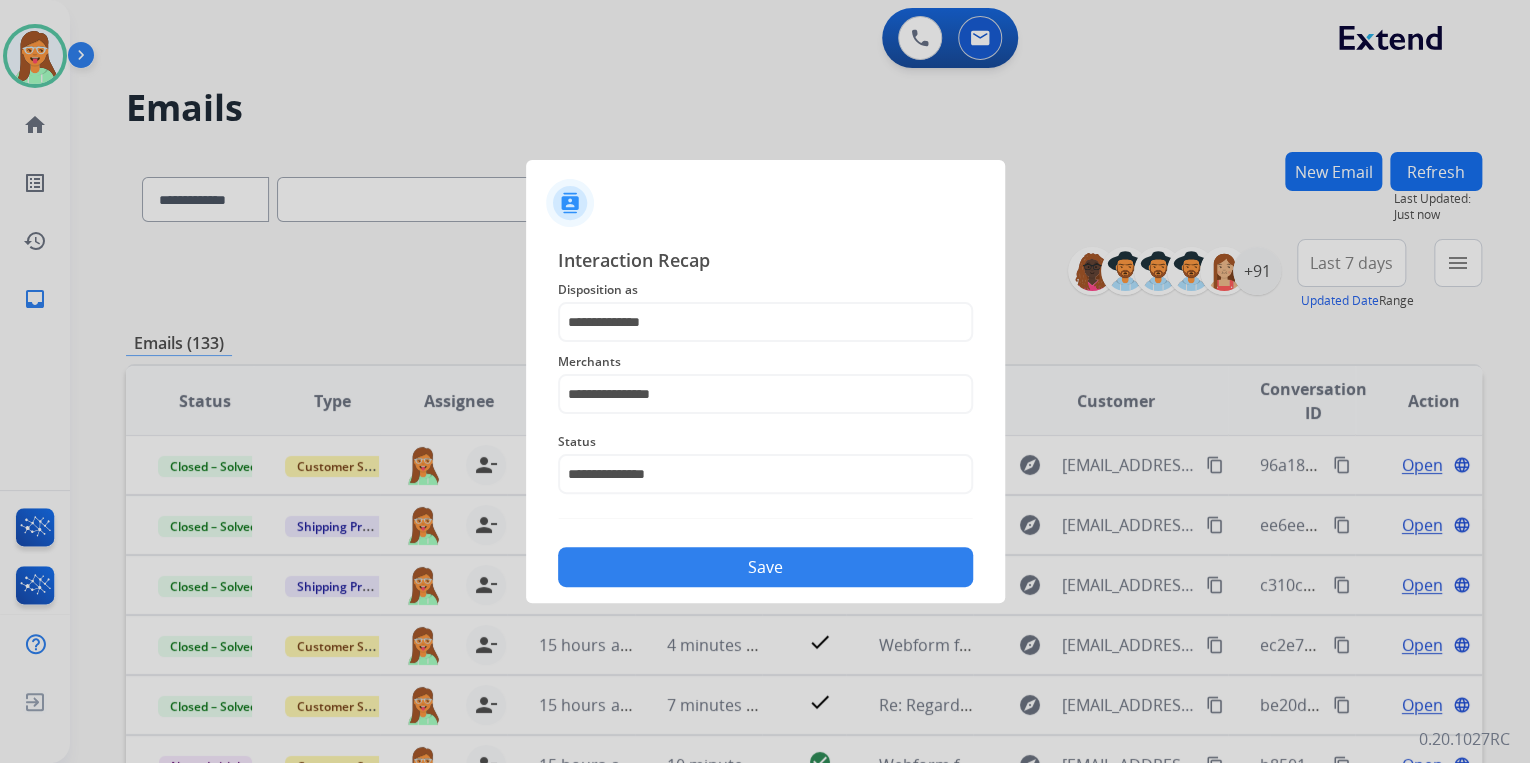drag, startPoint x: 738, startPoint y: 564, endPoint x: 748, endPoint y: 560, distance: 10.770329 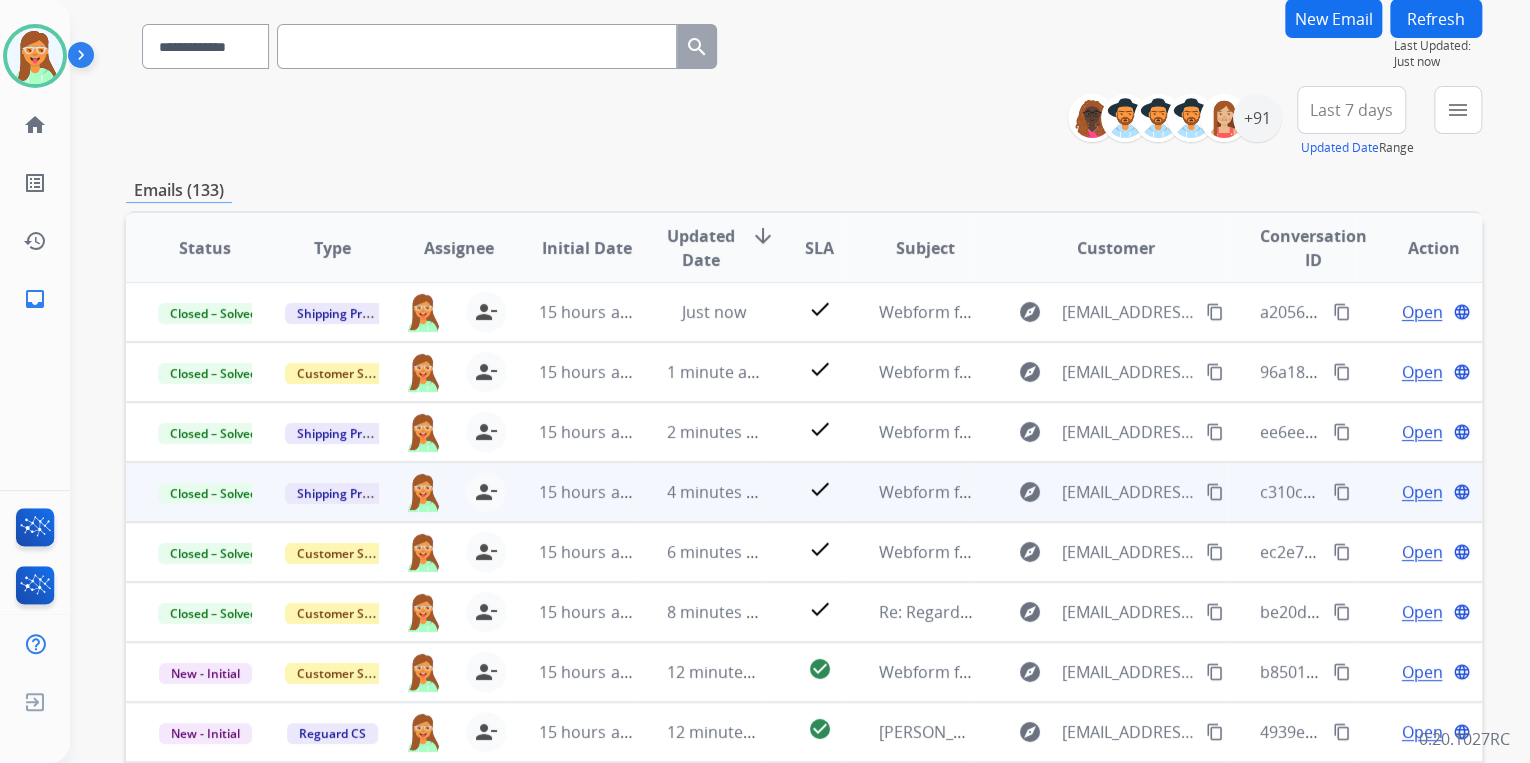 scroll, scrollTop: 374, scrollLeft: 0, axis: vertical 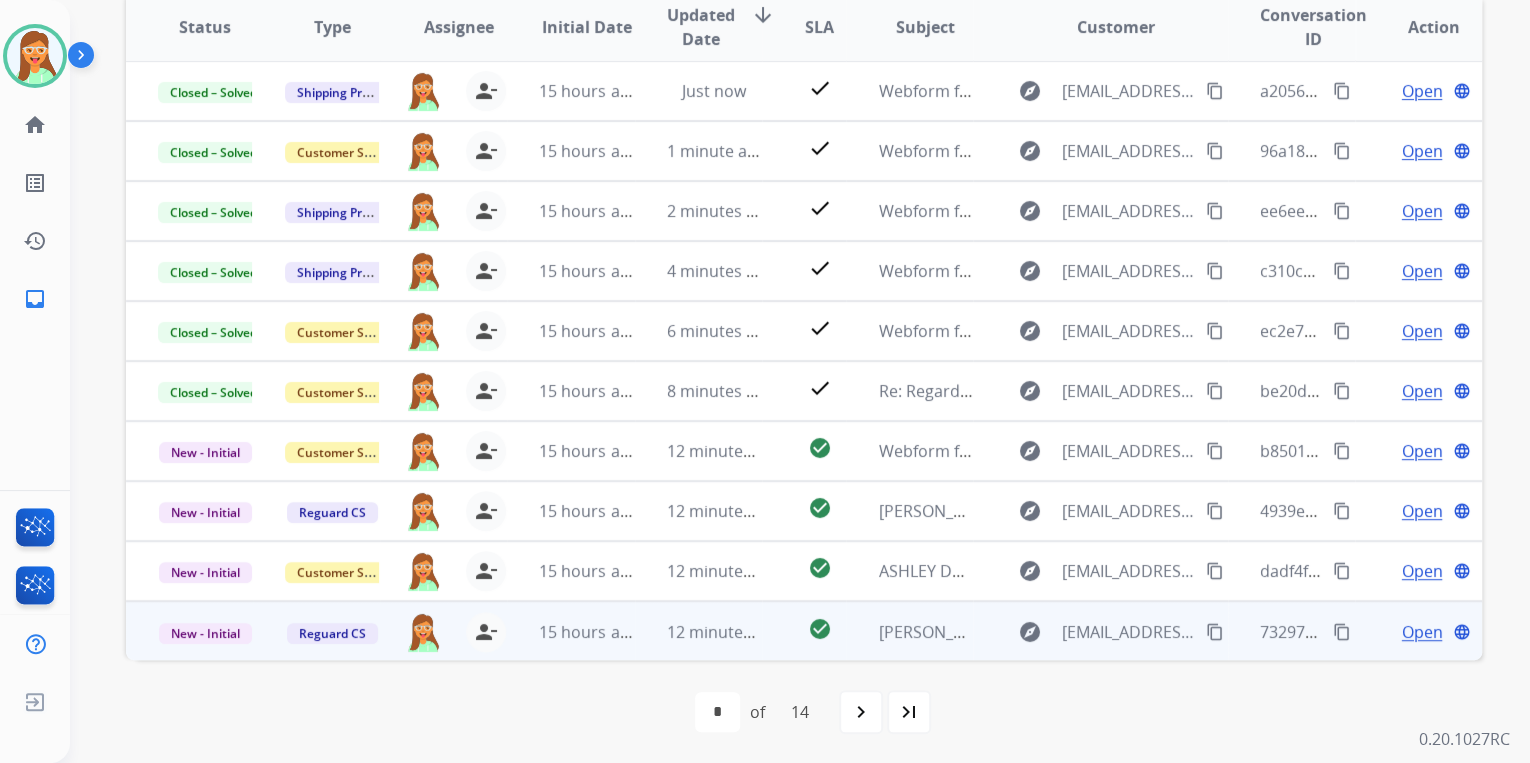 click on "Open" at bounding box center (1421, 632) 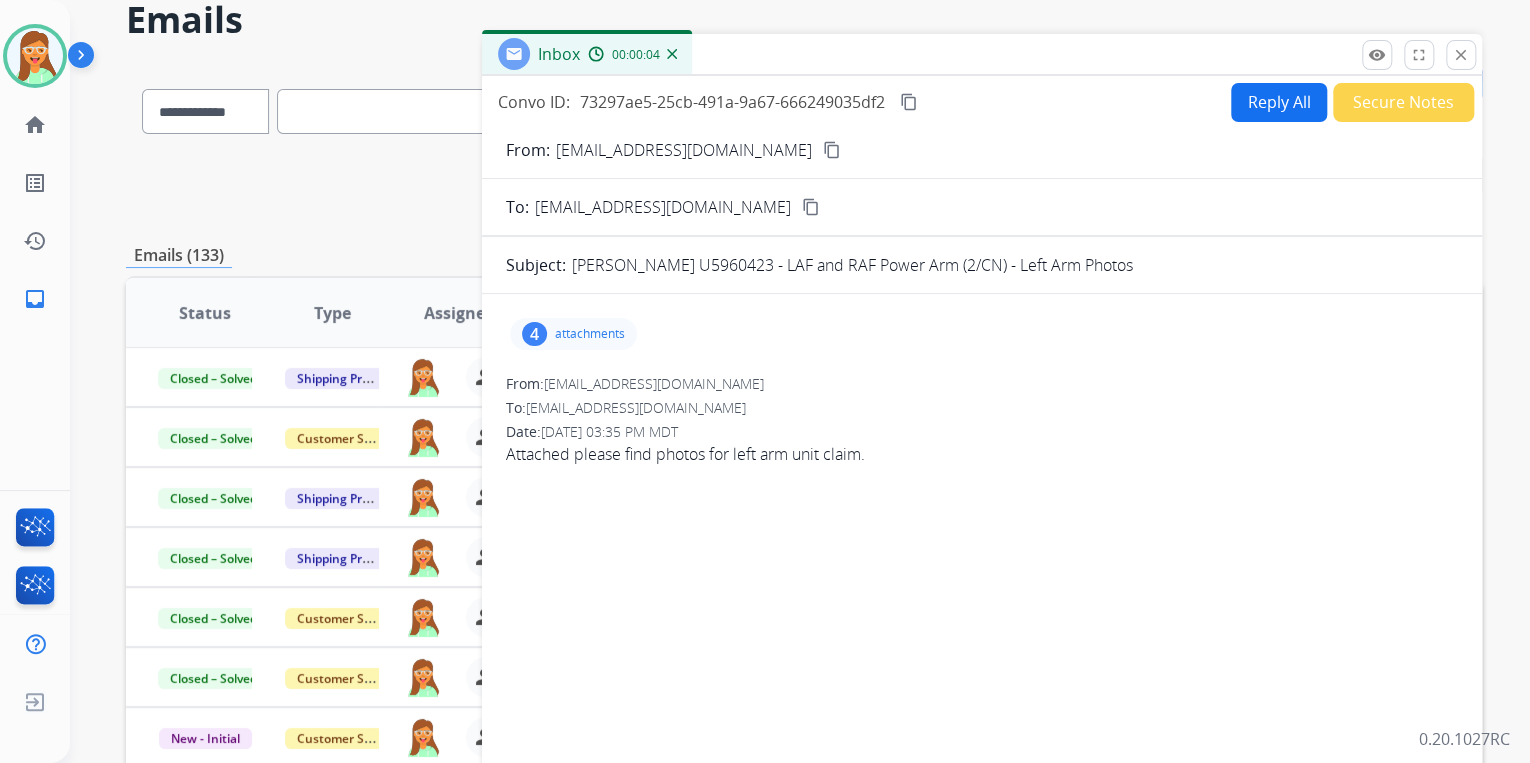 scroll, scrollTop: 54, scrollLeft: 0, axis: vertical 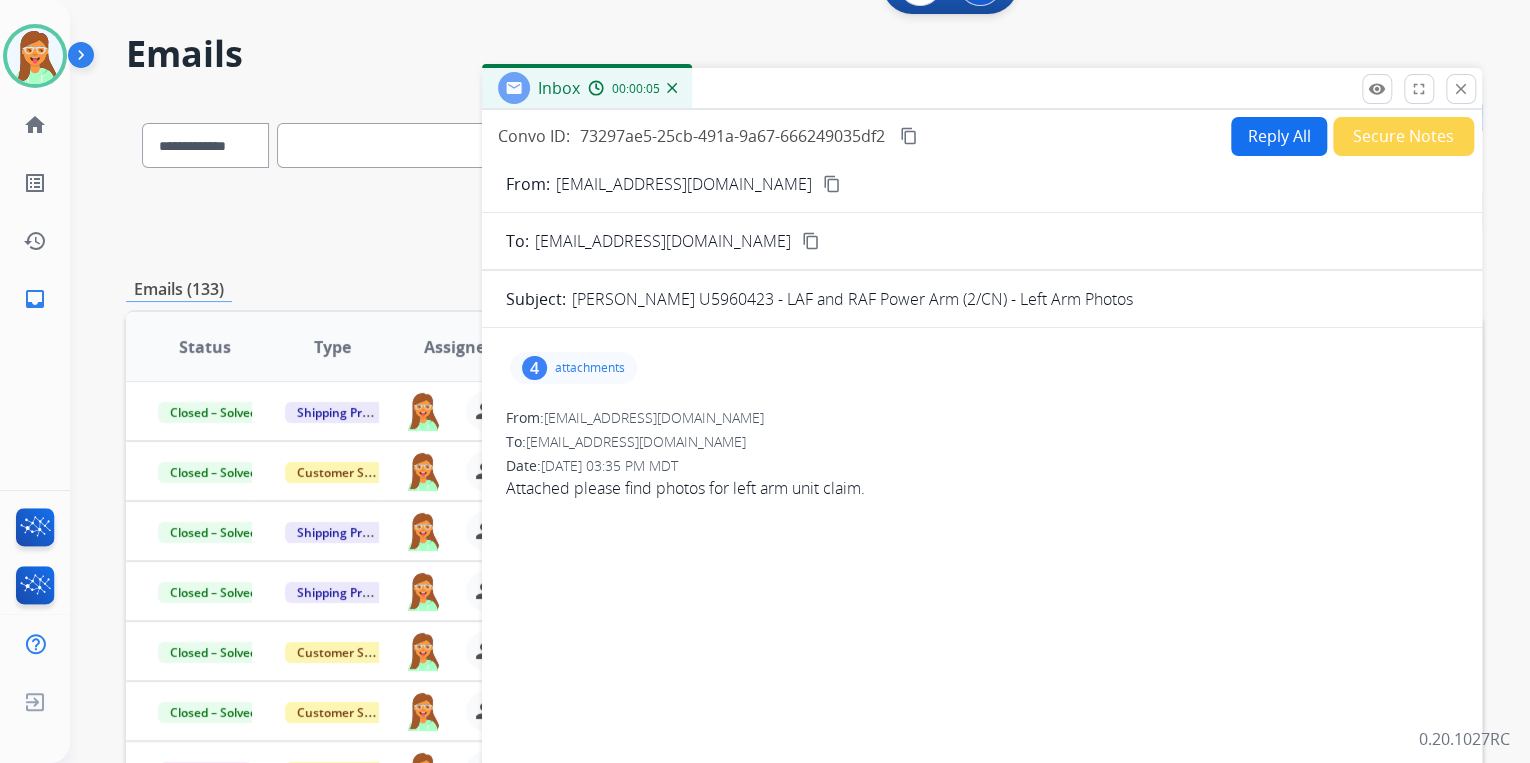click on "content_copy" at bounding box center [832, 184] 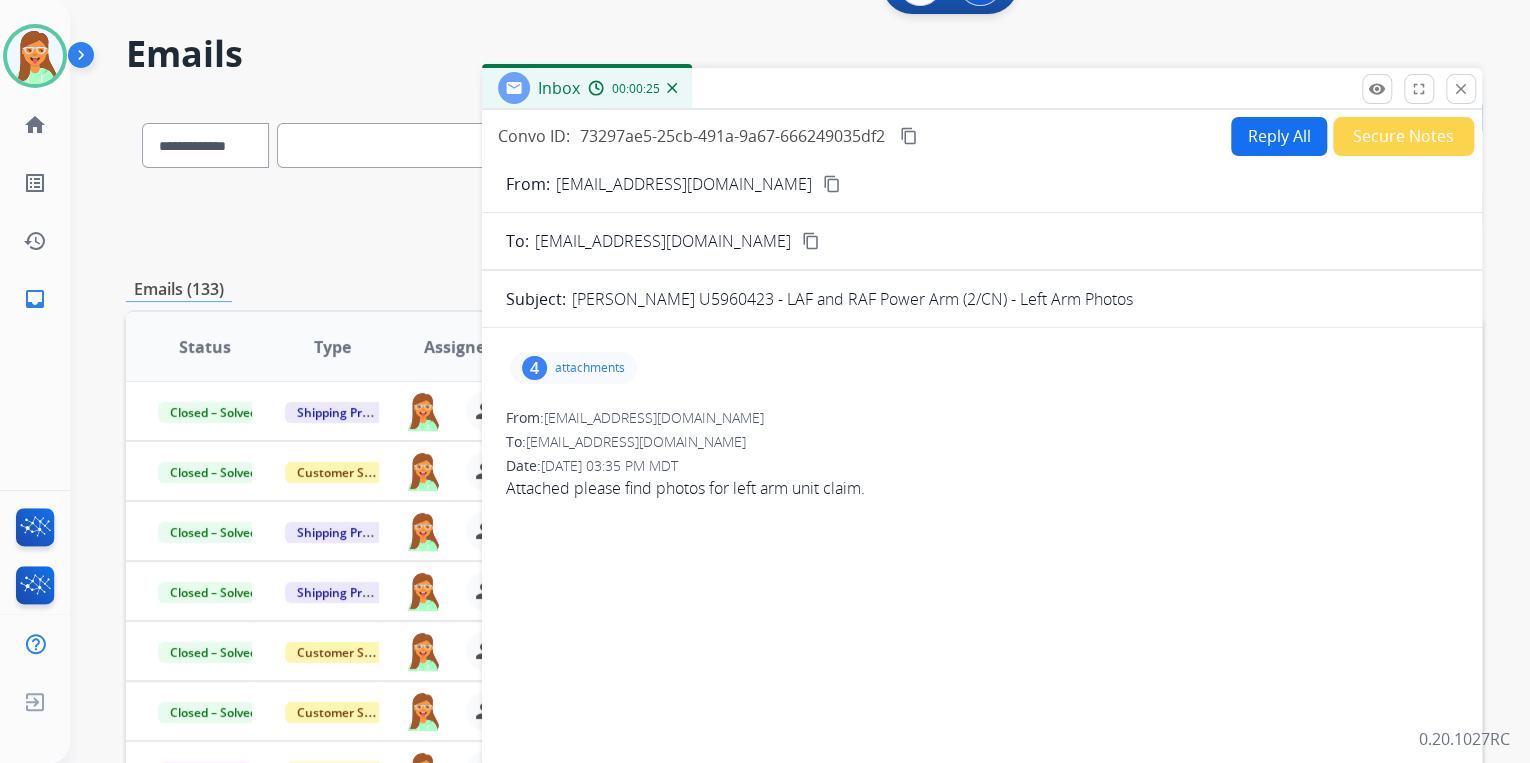 click on "4 attachments" at bounding box center (573, 368) 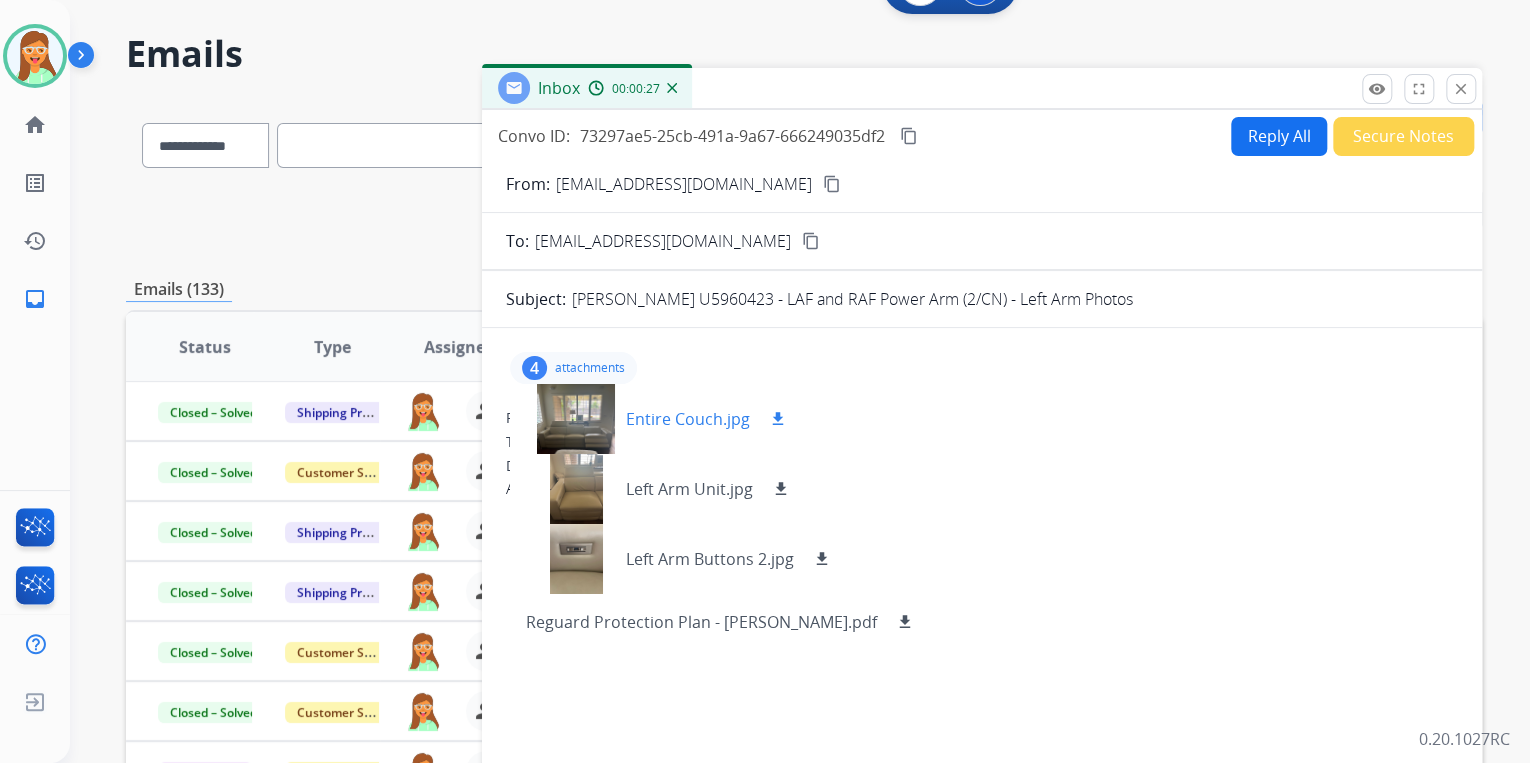 click on "download" at bounding box center (778, 419) 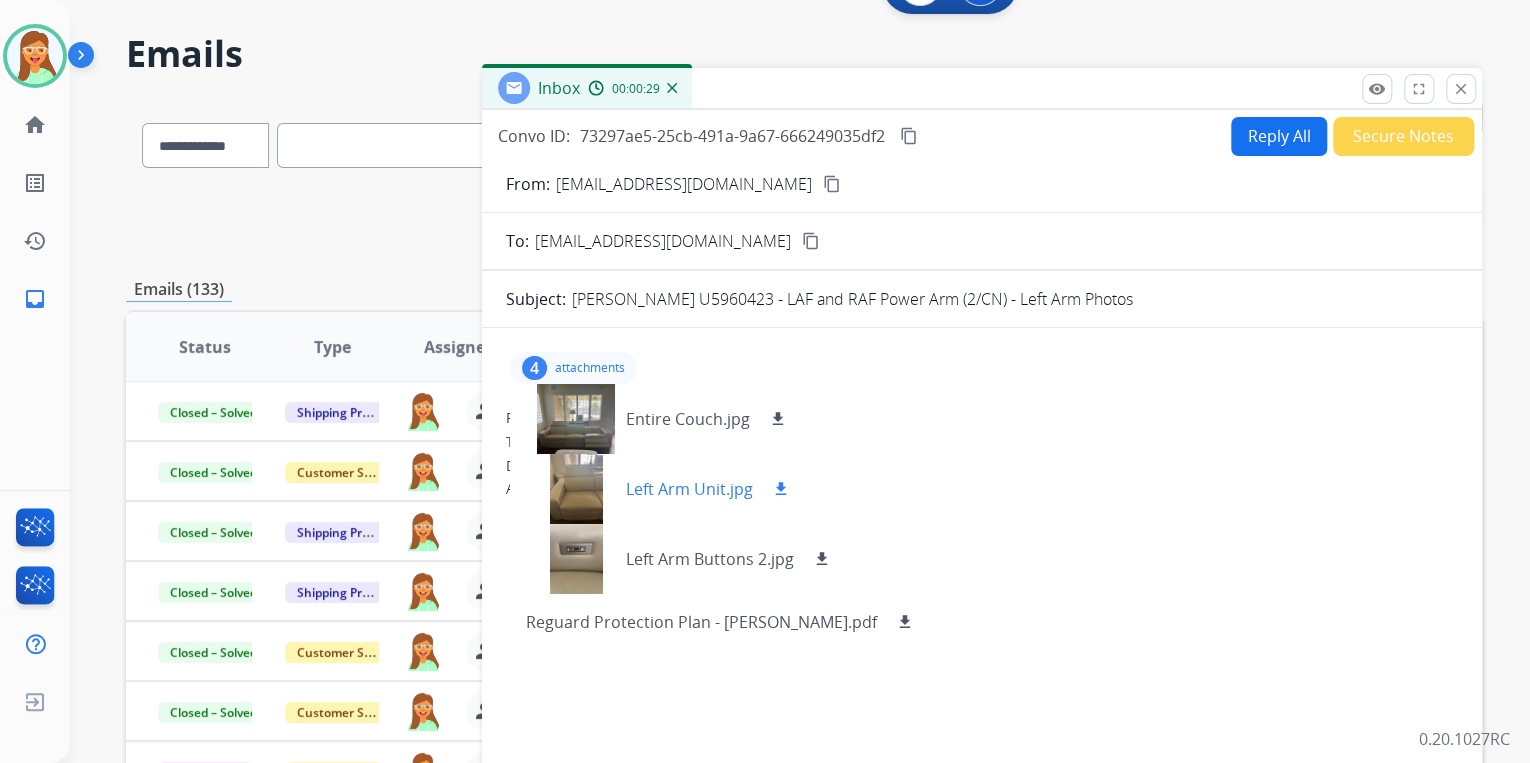 click on "download" at bounding box center [781, 489] 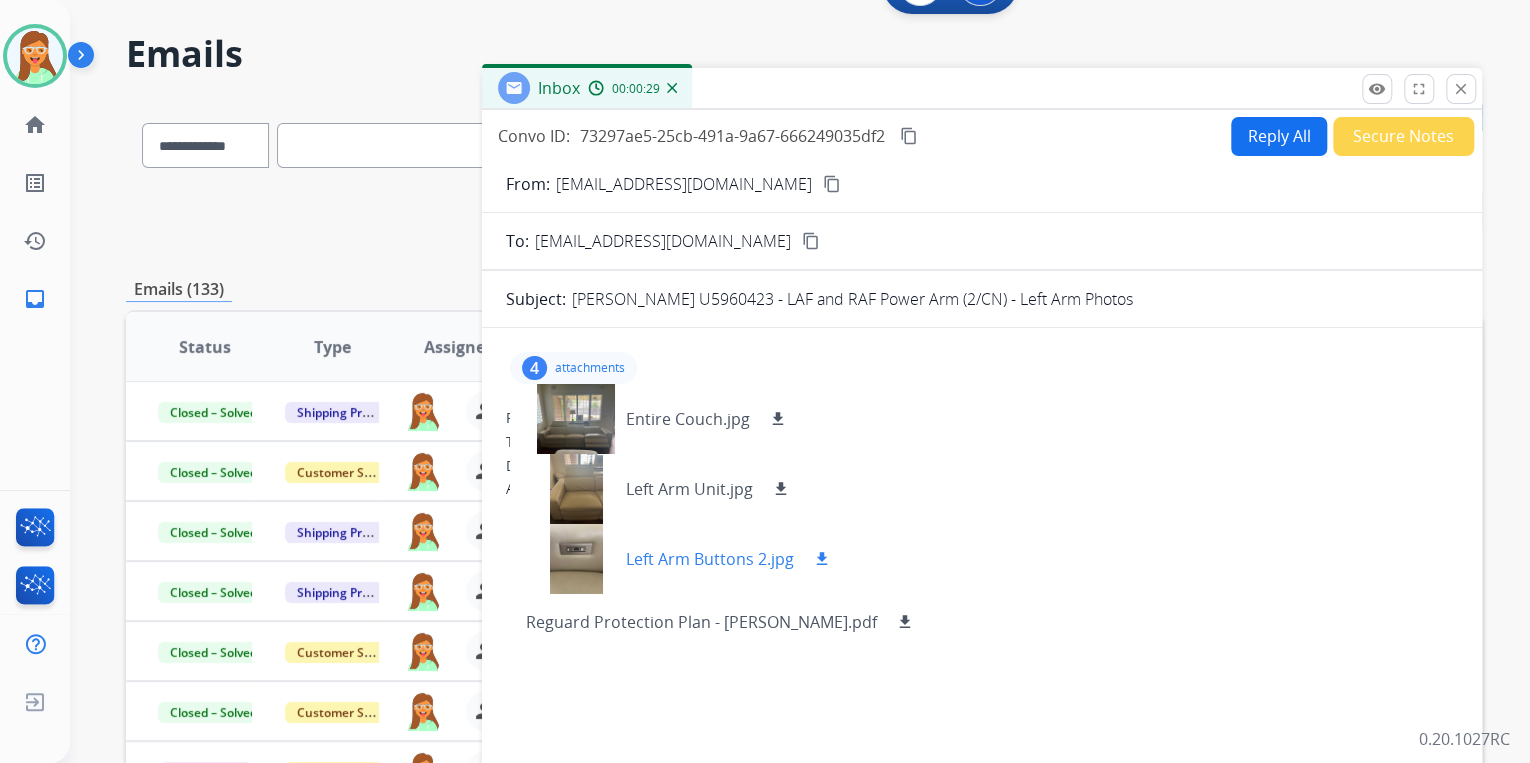 click on "download" at bounding box center [822, 559] 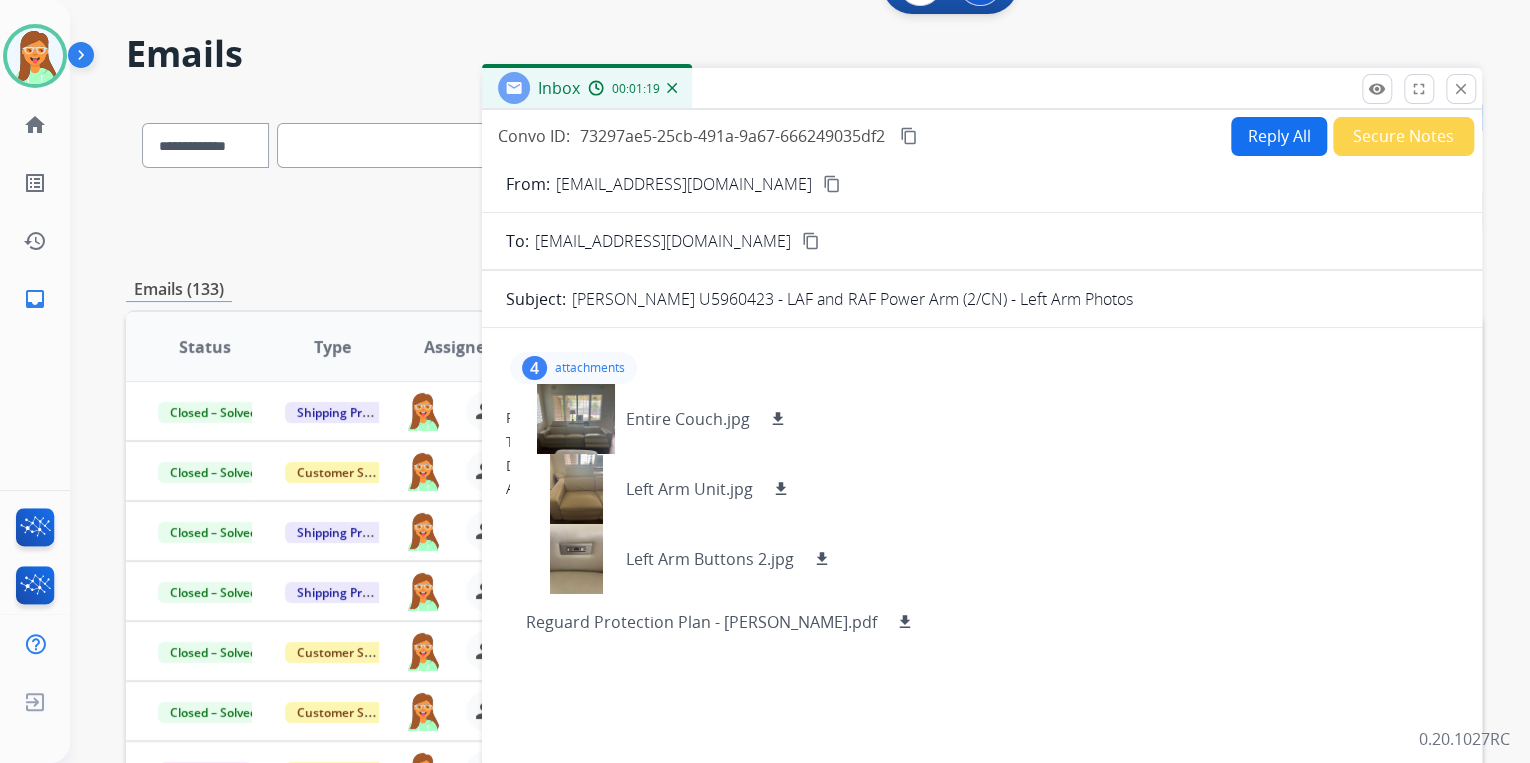 drag, startPoint x: 903, startPoint y: 88, endPoint x: 935, endPoint y: 412, distance: 325.57642 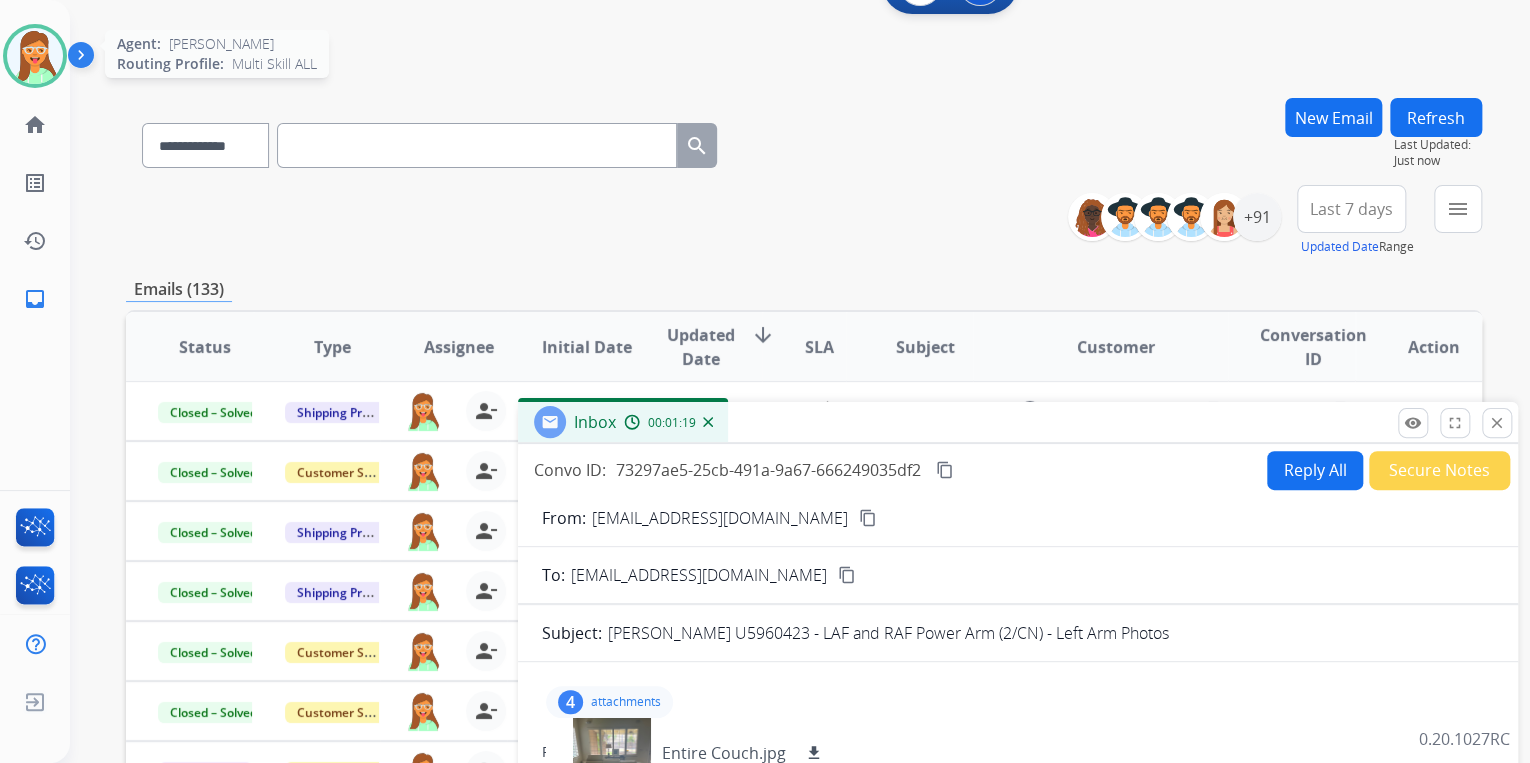 click at bounding box center [35, 56] 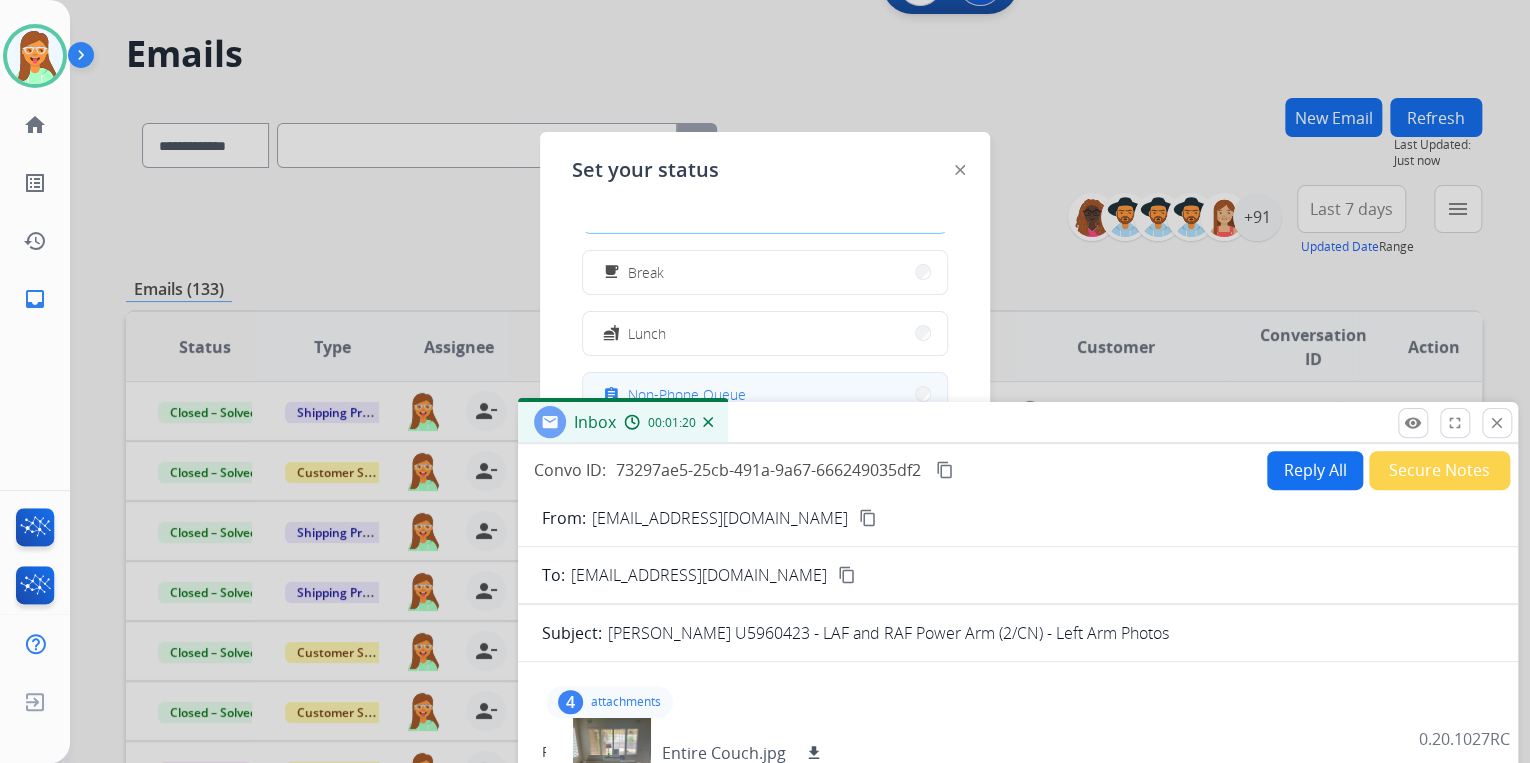 scroll, scrollTop: 160, scrollLeft: 0, axis: vertical 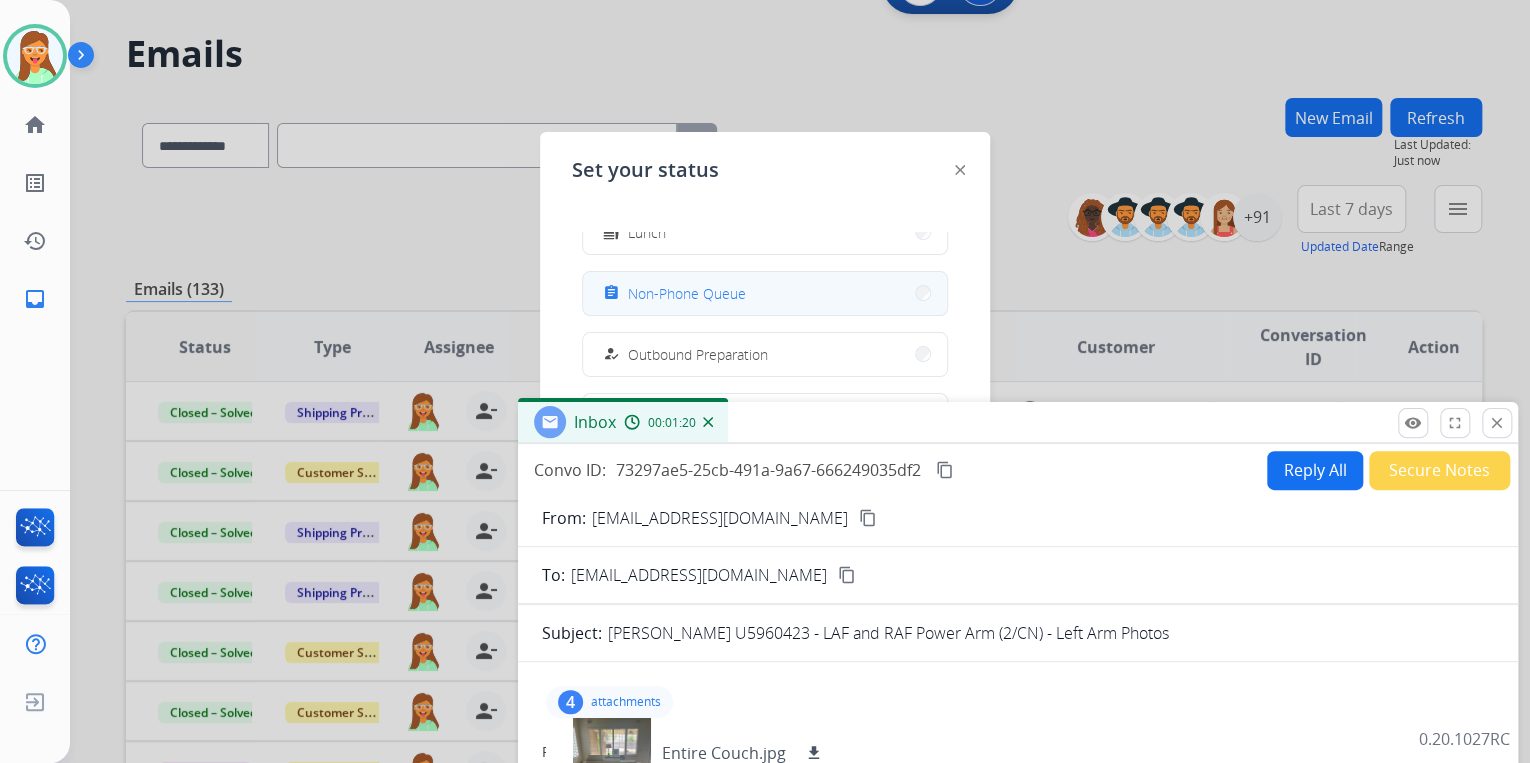 click on "Non-Phone Queue" at bounding box center (687, 293) 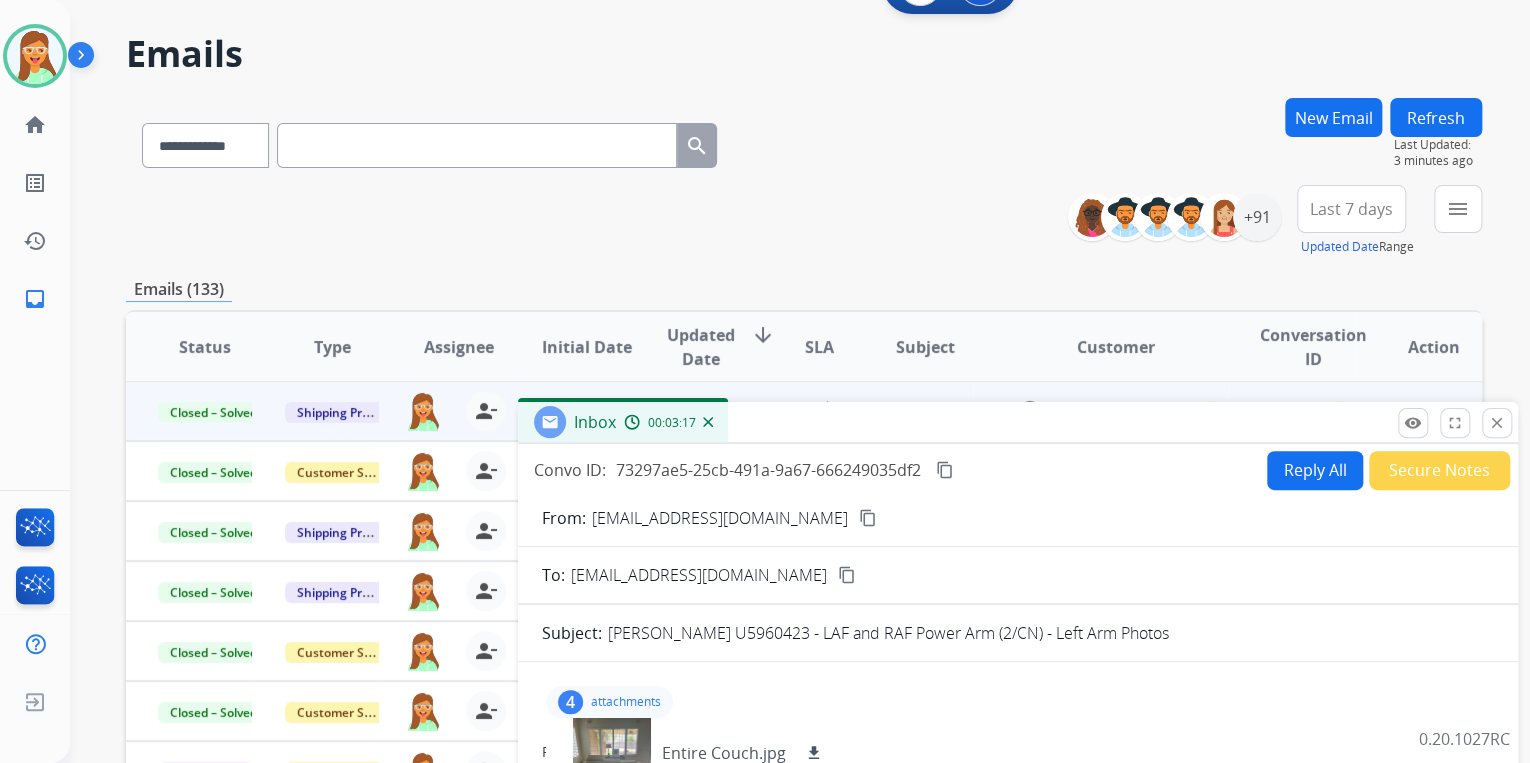scroll, scrollTop: 0, scrollLeft: 0, axis: both 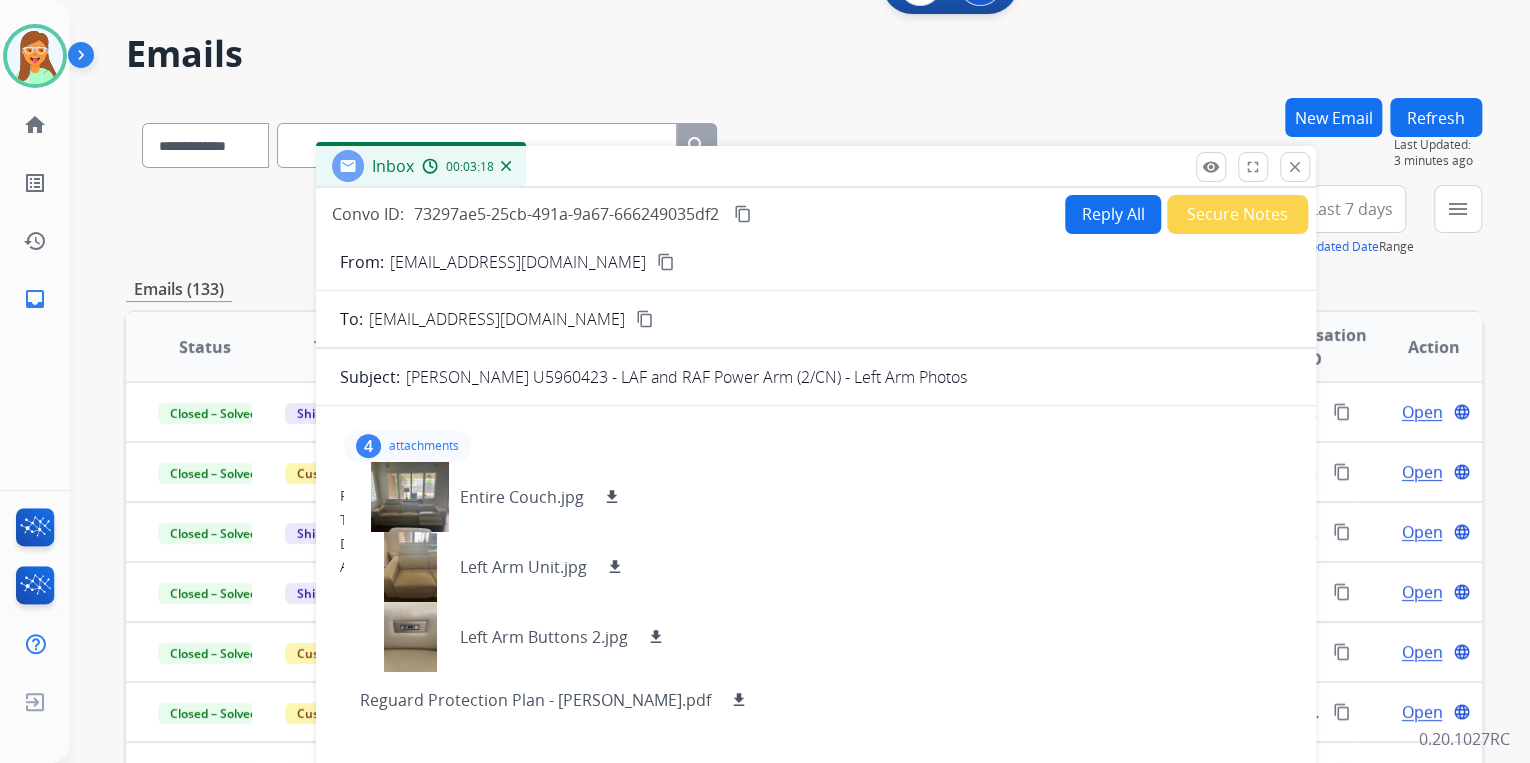 drag, startPoint x: 1190, startPoint y: 436, endPoint x: 987, endPoint y: 177, distance: 329.07446 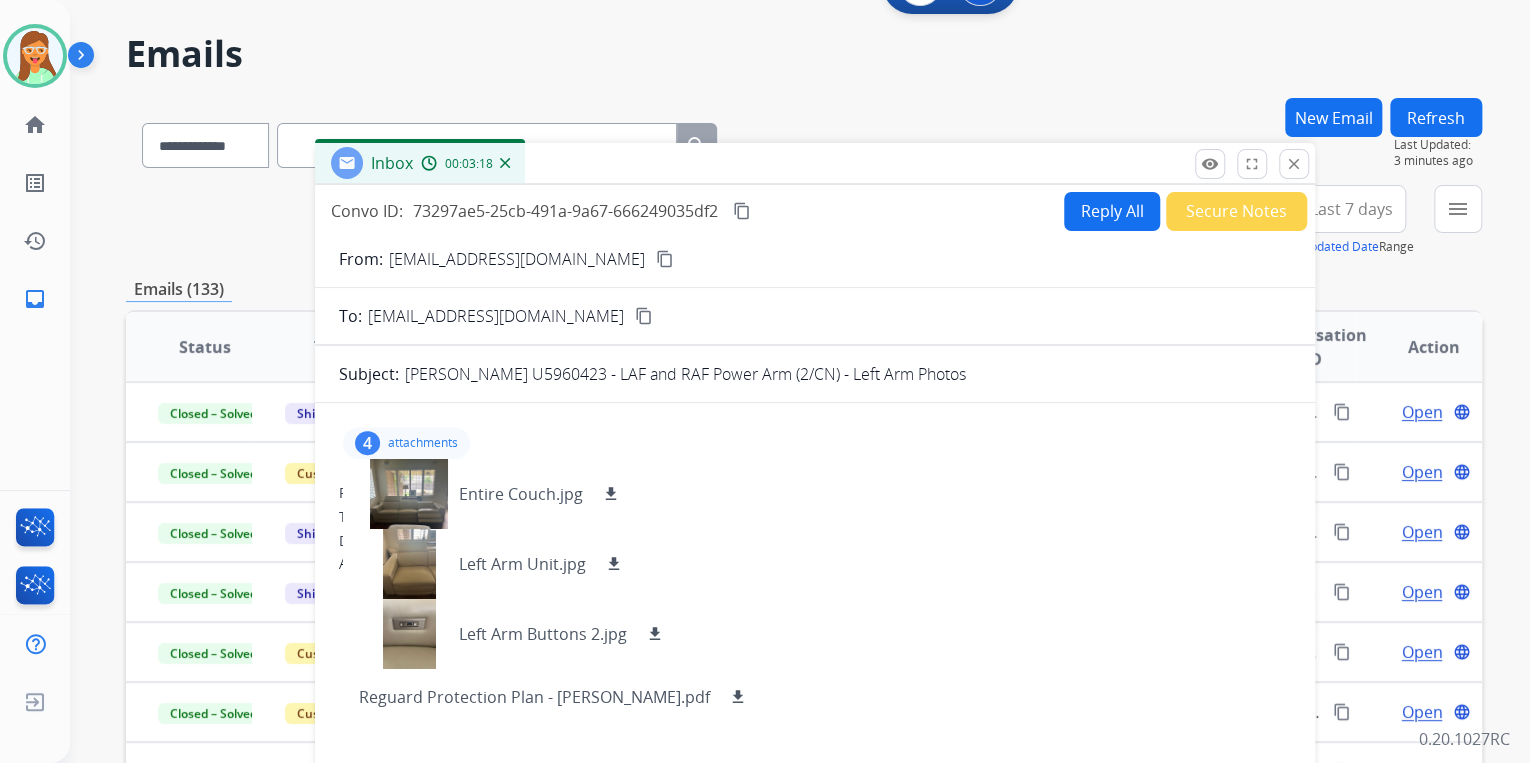 click on "Reply All" at bounding box center (1112, 211) 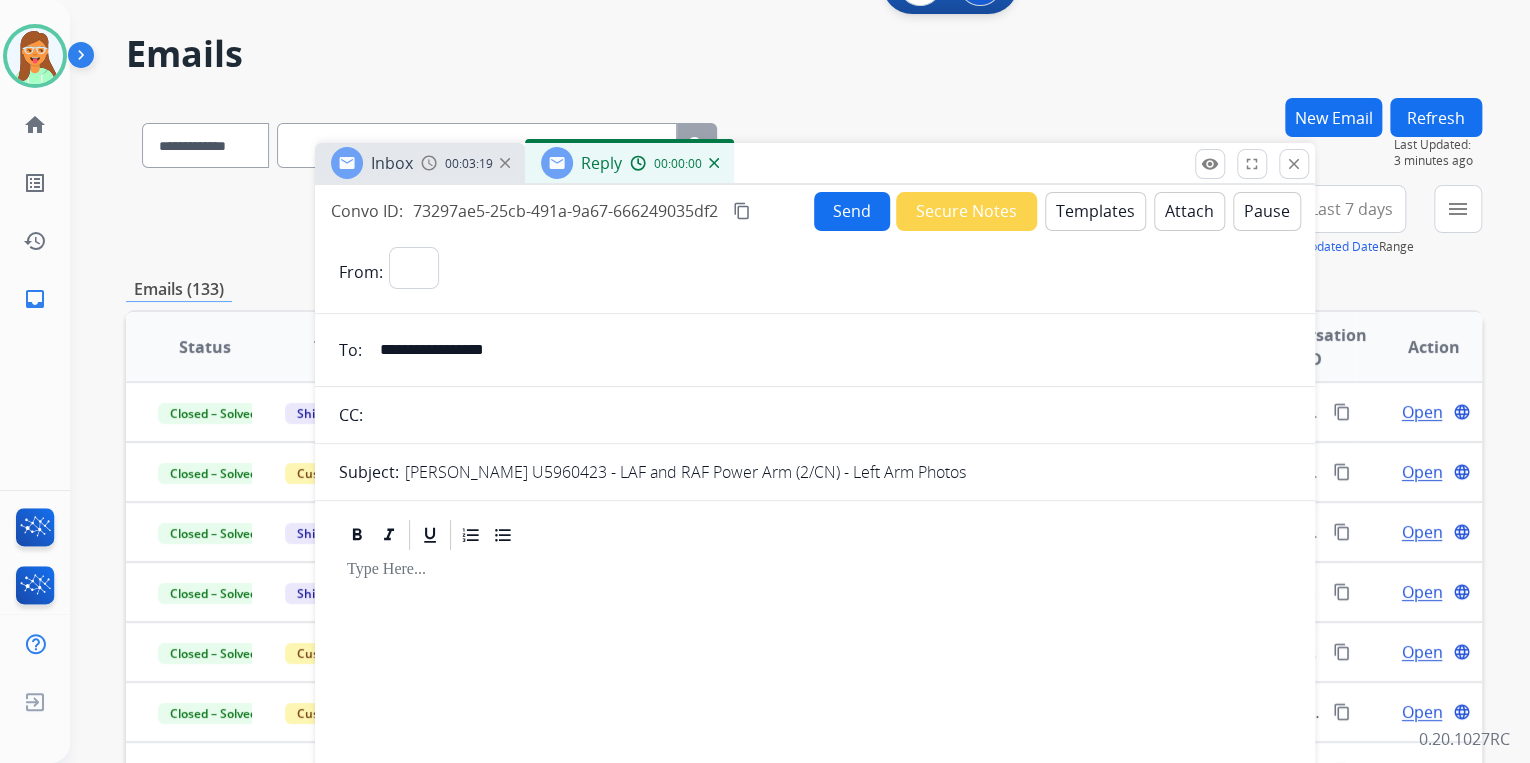 select on "**********" 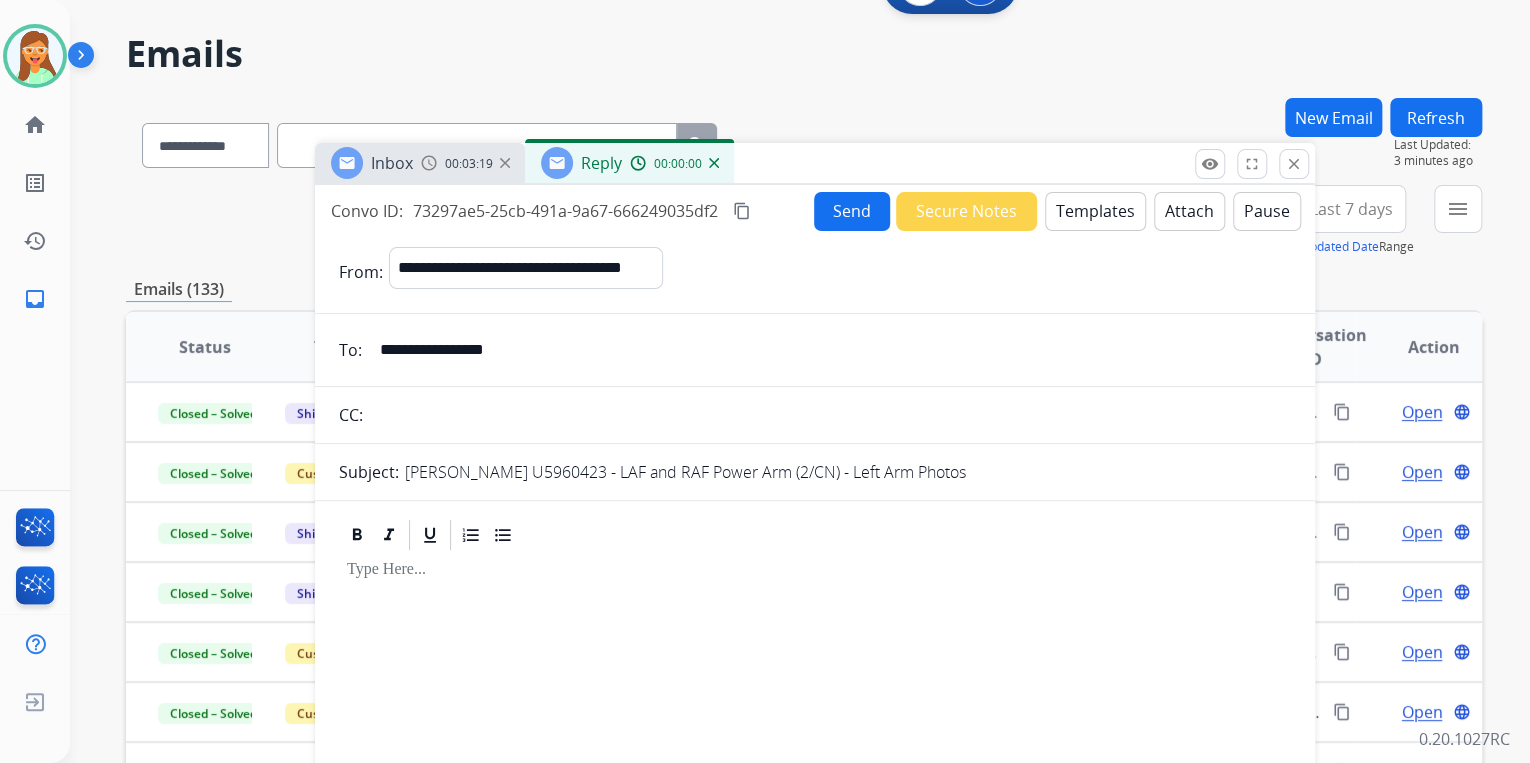 click on "Templates" at bounding box center [1095, 211] 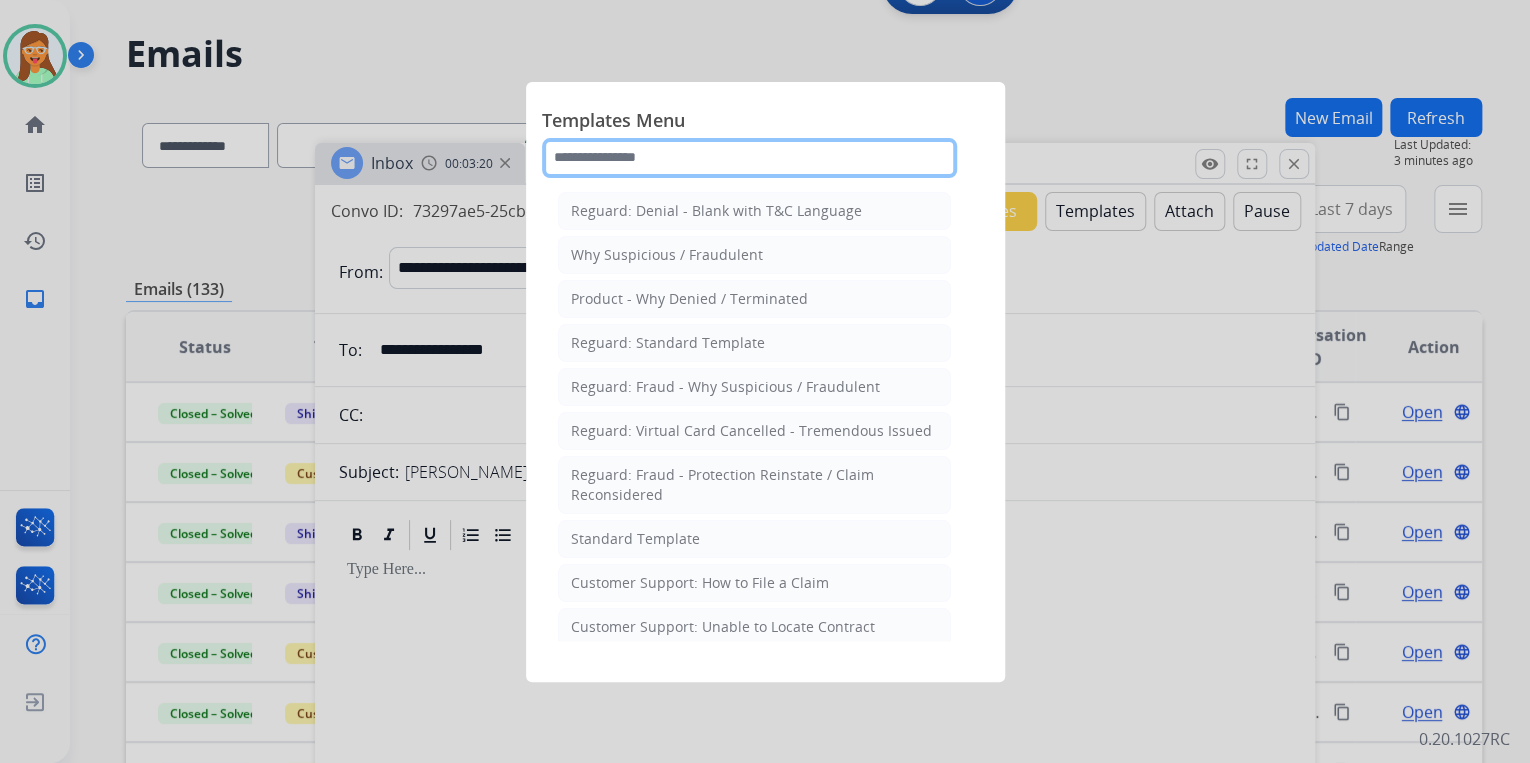 click 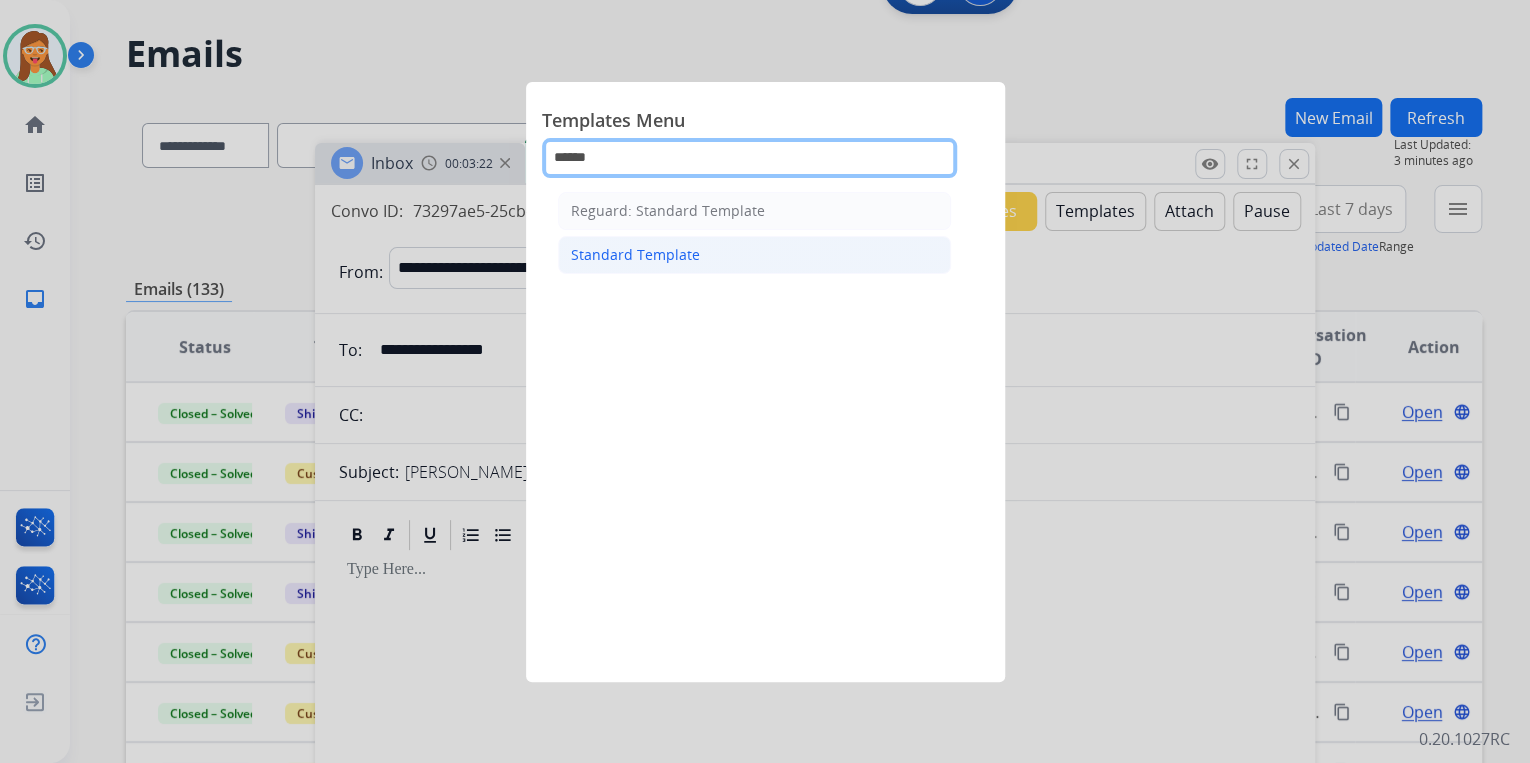 type on "******" 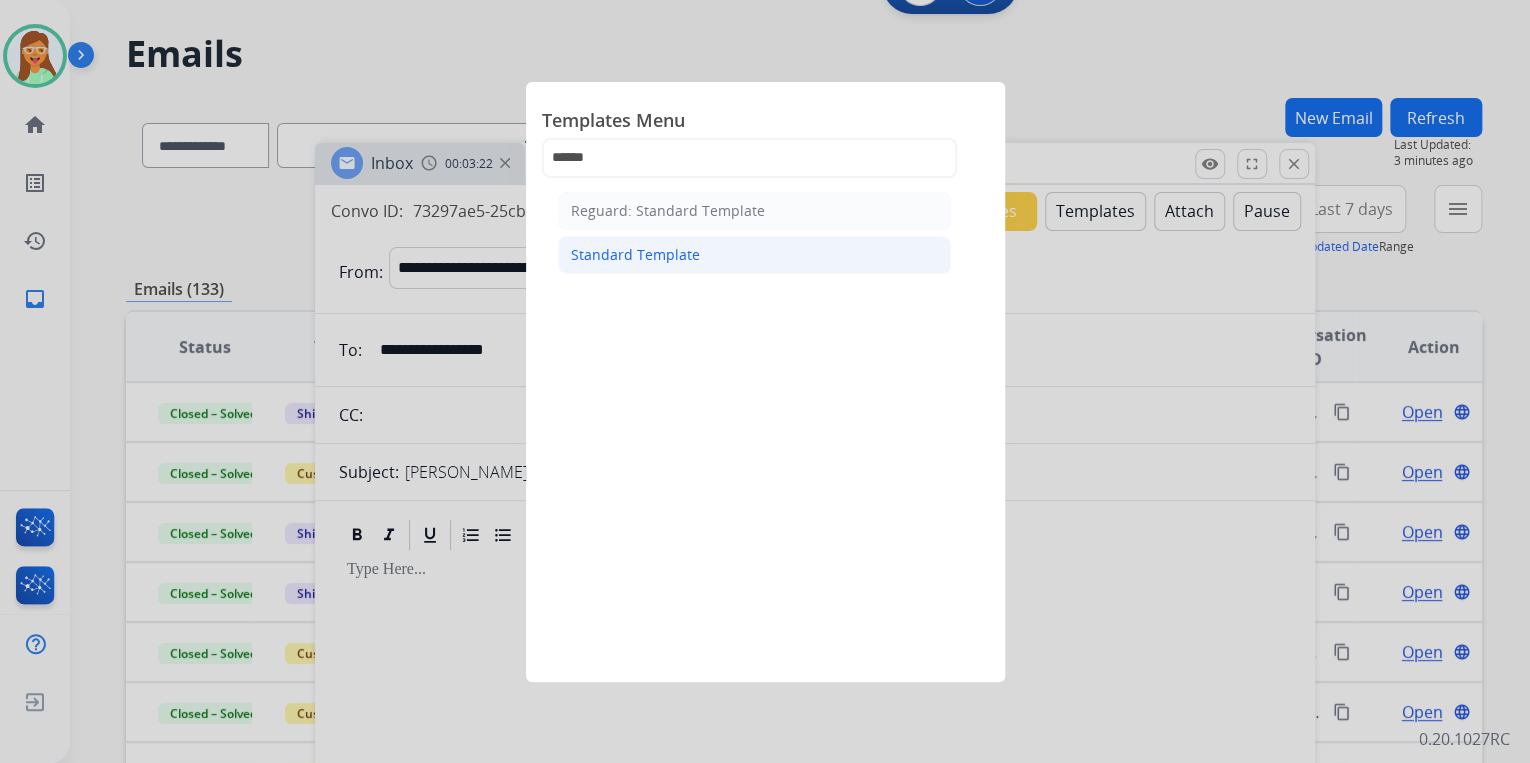 click on "Standard Template" 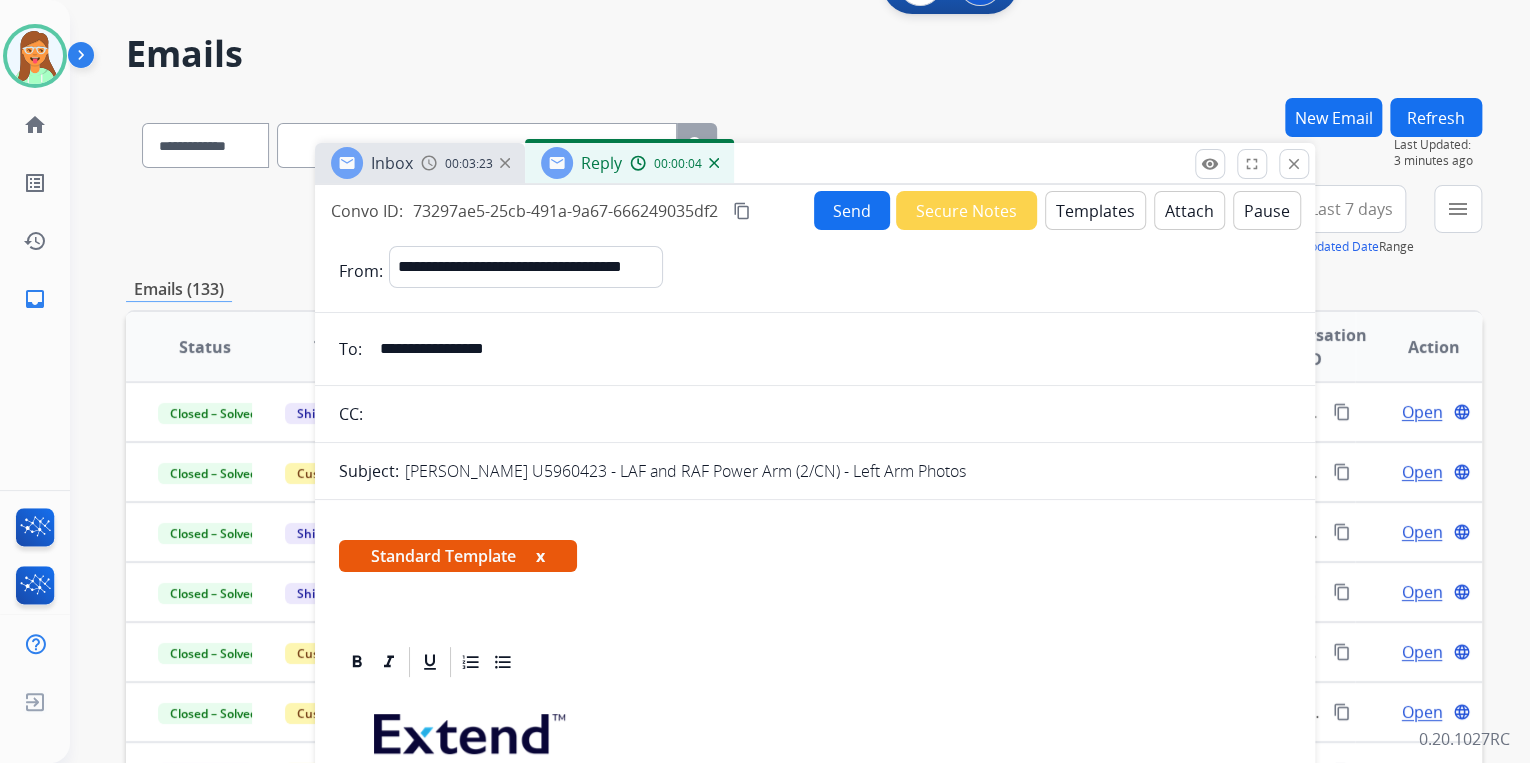 scroll, scrollTop: 400, scrollLeft: 0, axis: vertical 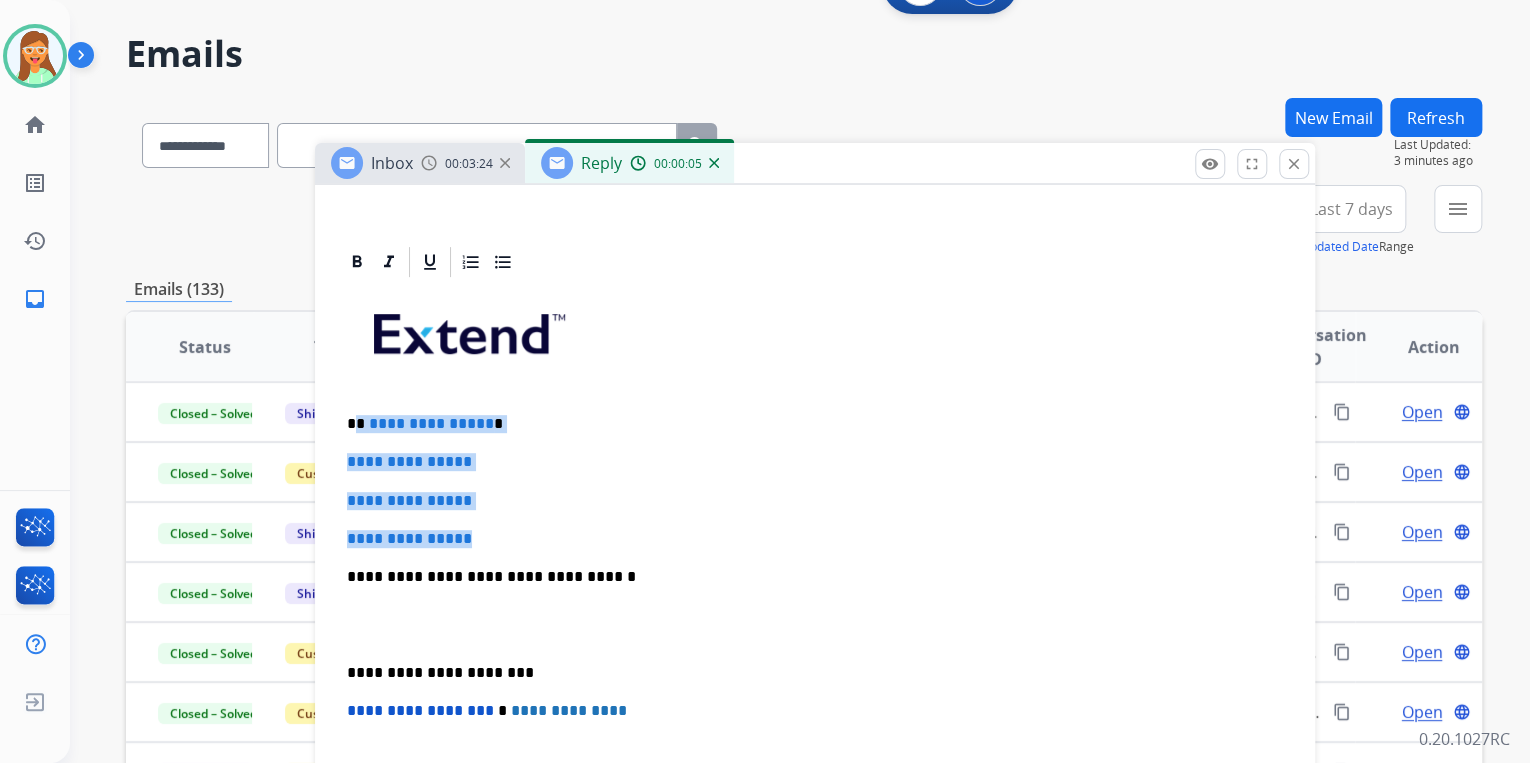 drag, startPoint x: 514, startPoint y: 538, endPoint x: 352, endPoint y: 412, distance: 205.23158 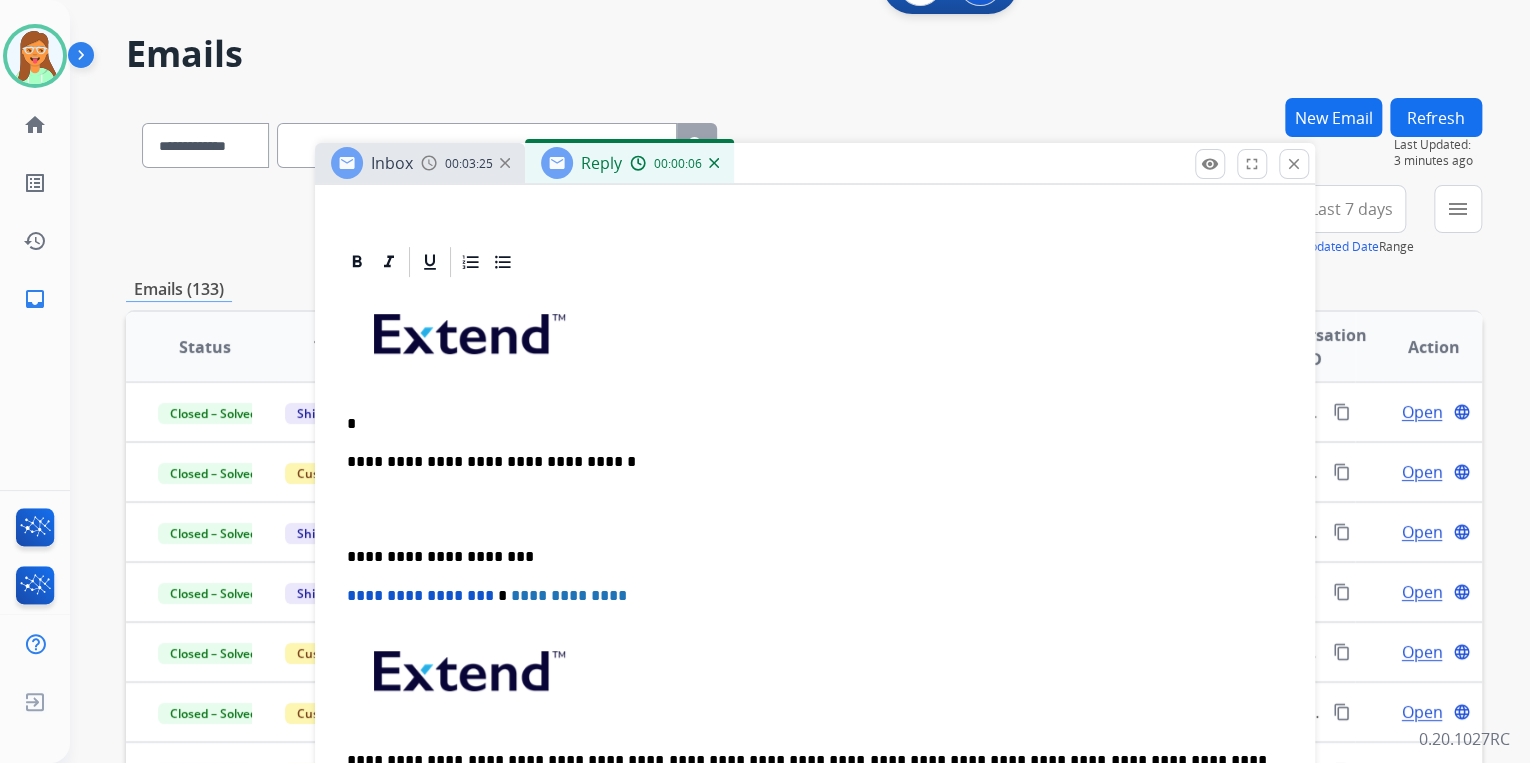 type 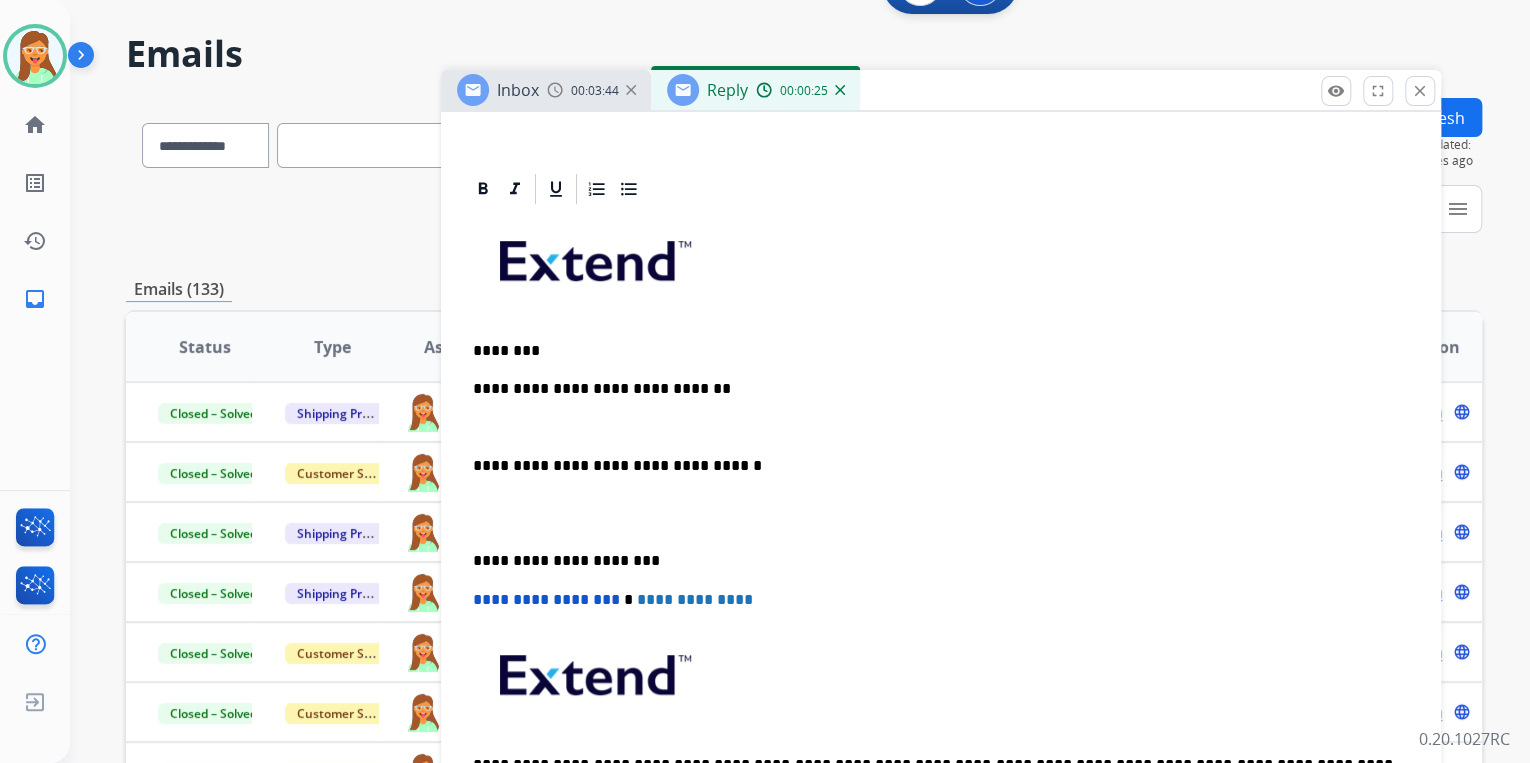 drag, startPoint x: 842, startPoint y: 156, endPoint x: 968, endPoint y: 82, distance: 146.12323 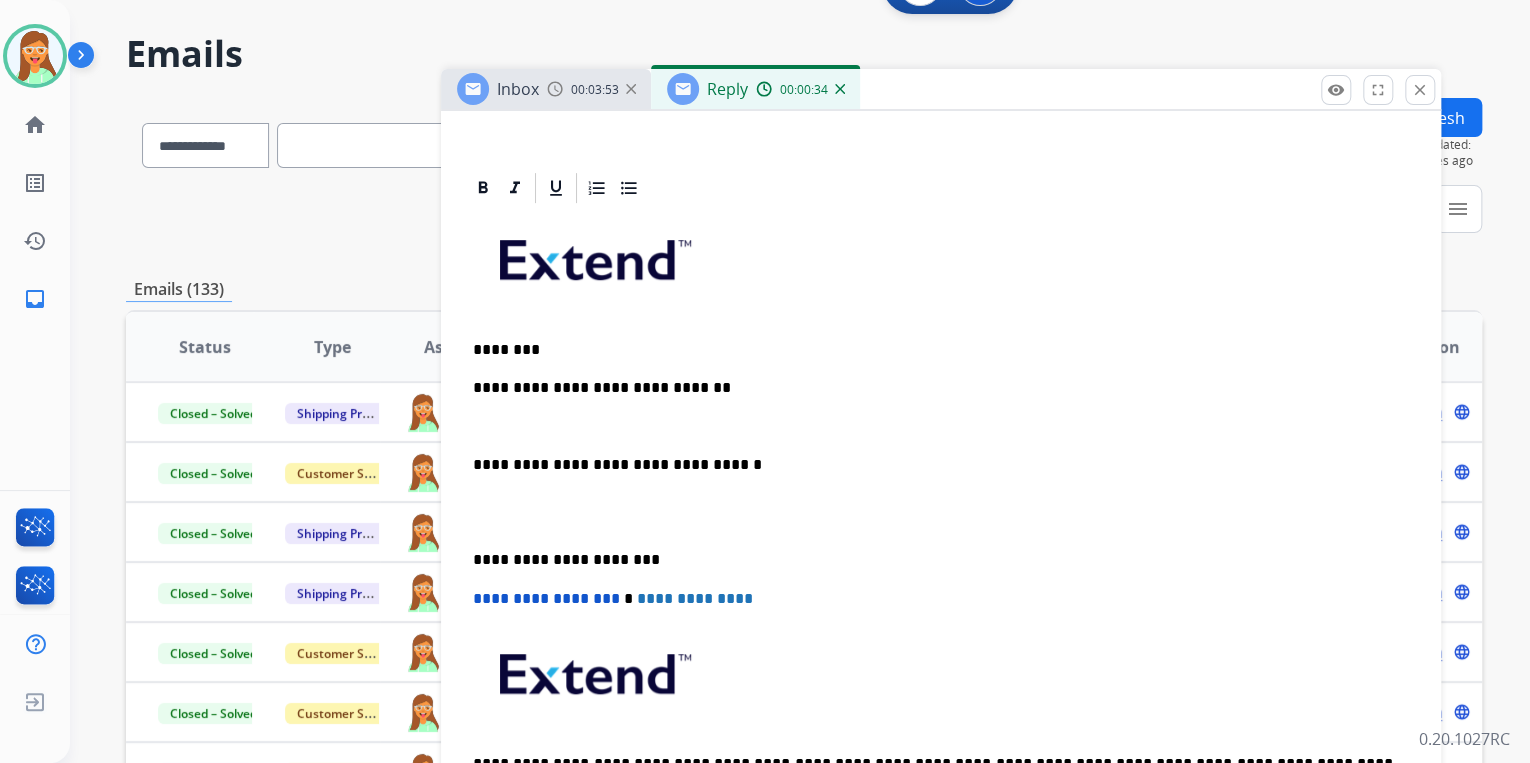 click at bounding box center [941, 427] 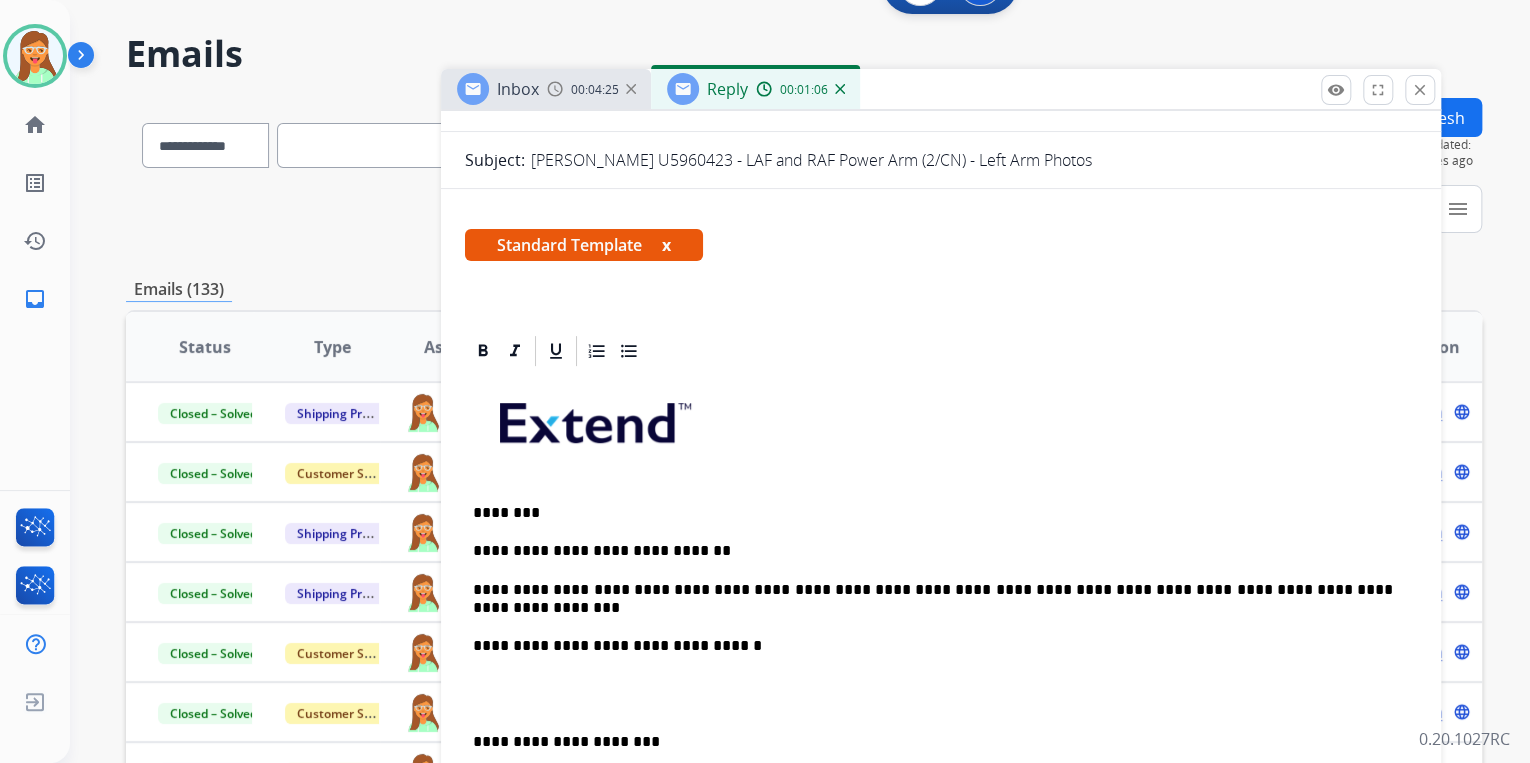 scroll, scrollTop: 0, scrollLeft: 0, axis: both 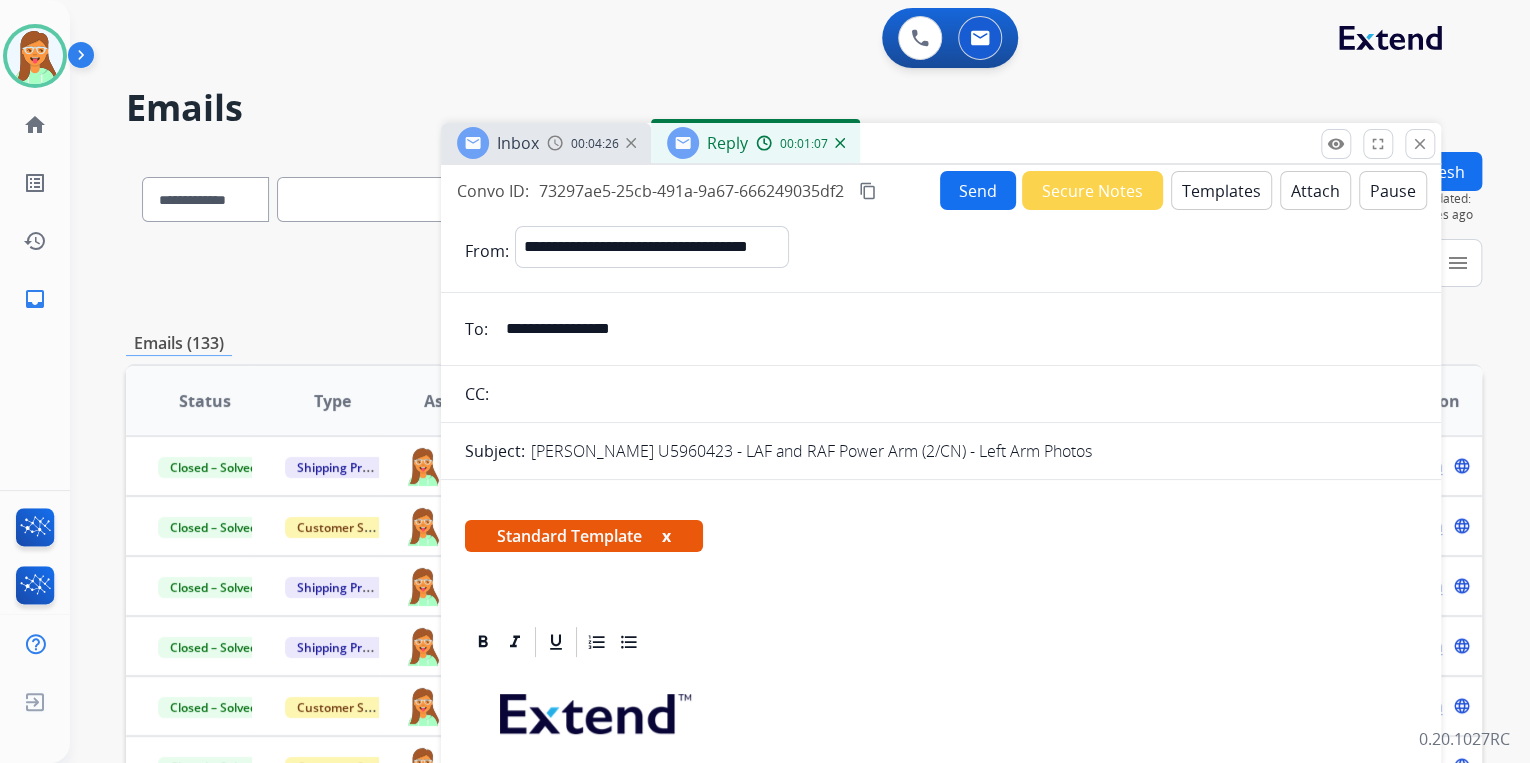 click on "Send" at bounding box center (978, 190) 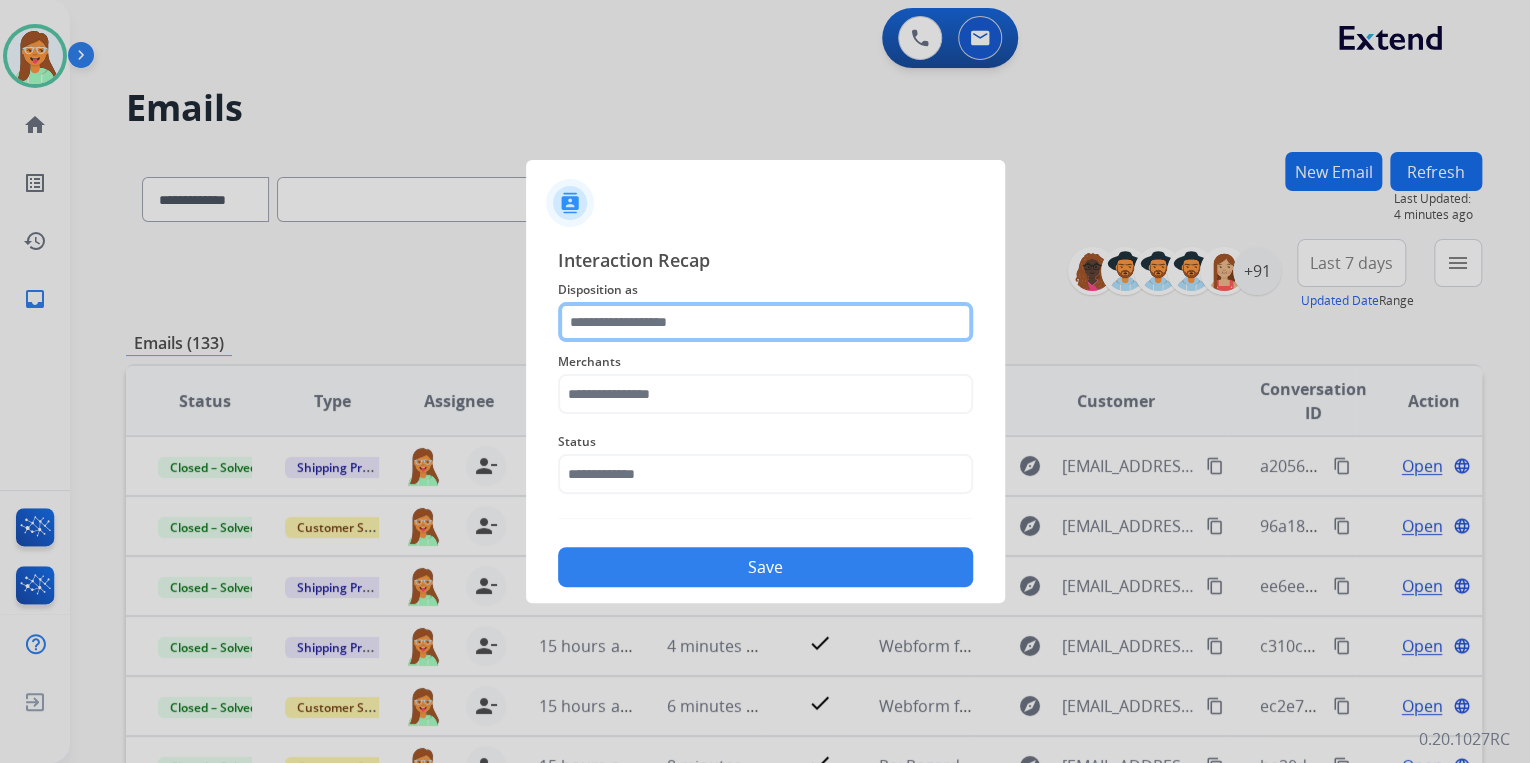click 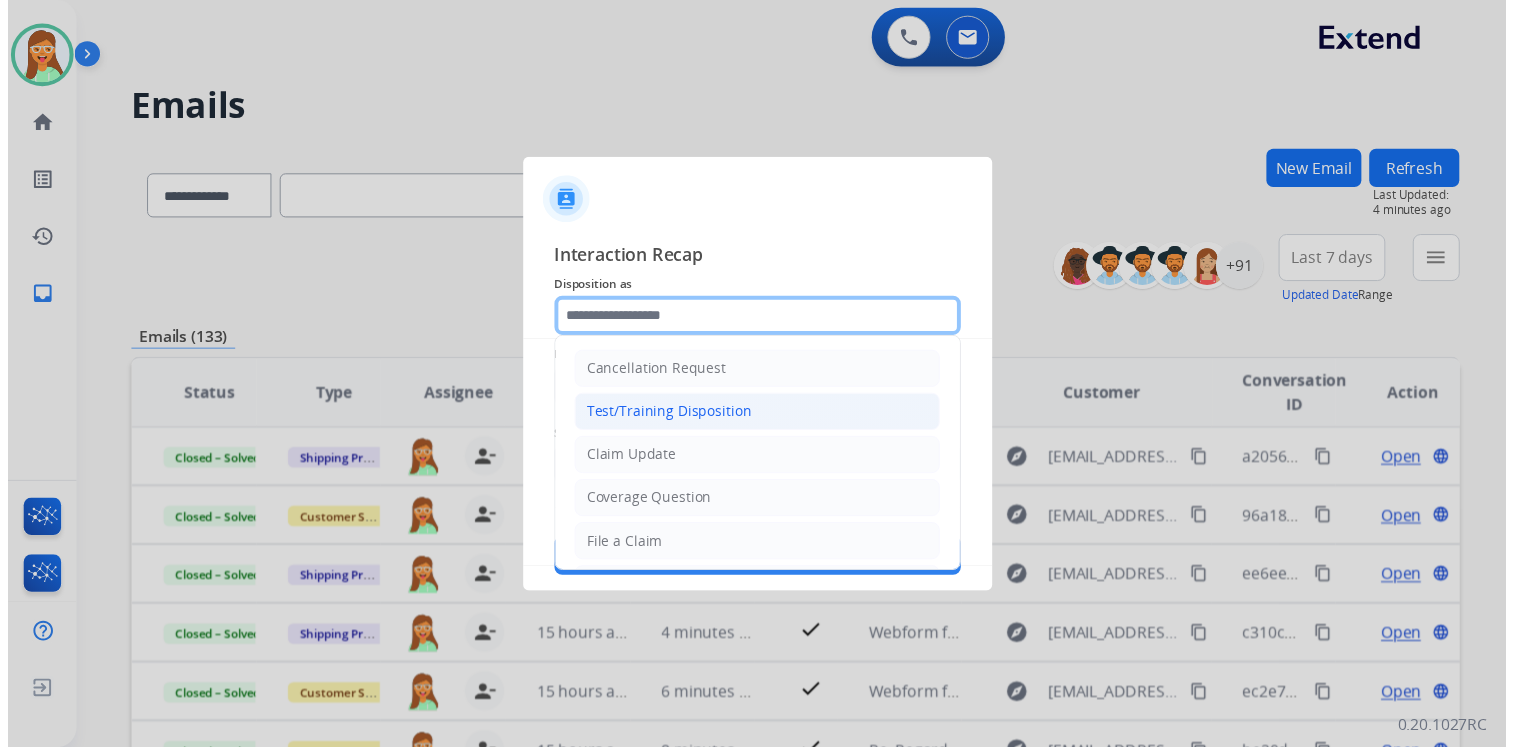 scroll, scrollTop: 80, scrollLeft: 0, axis: vertical 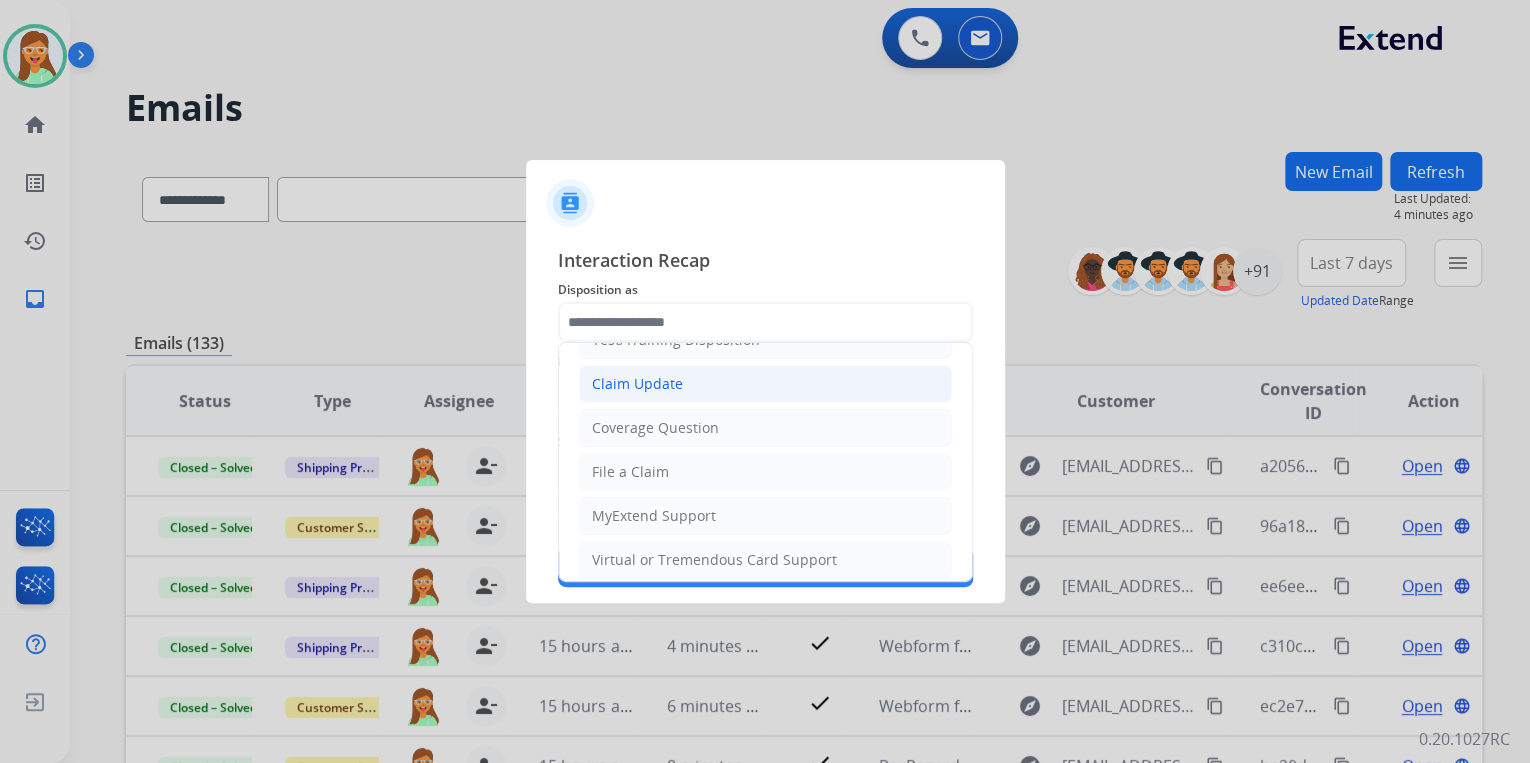 click on "Claim Update" 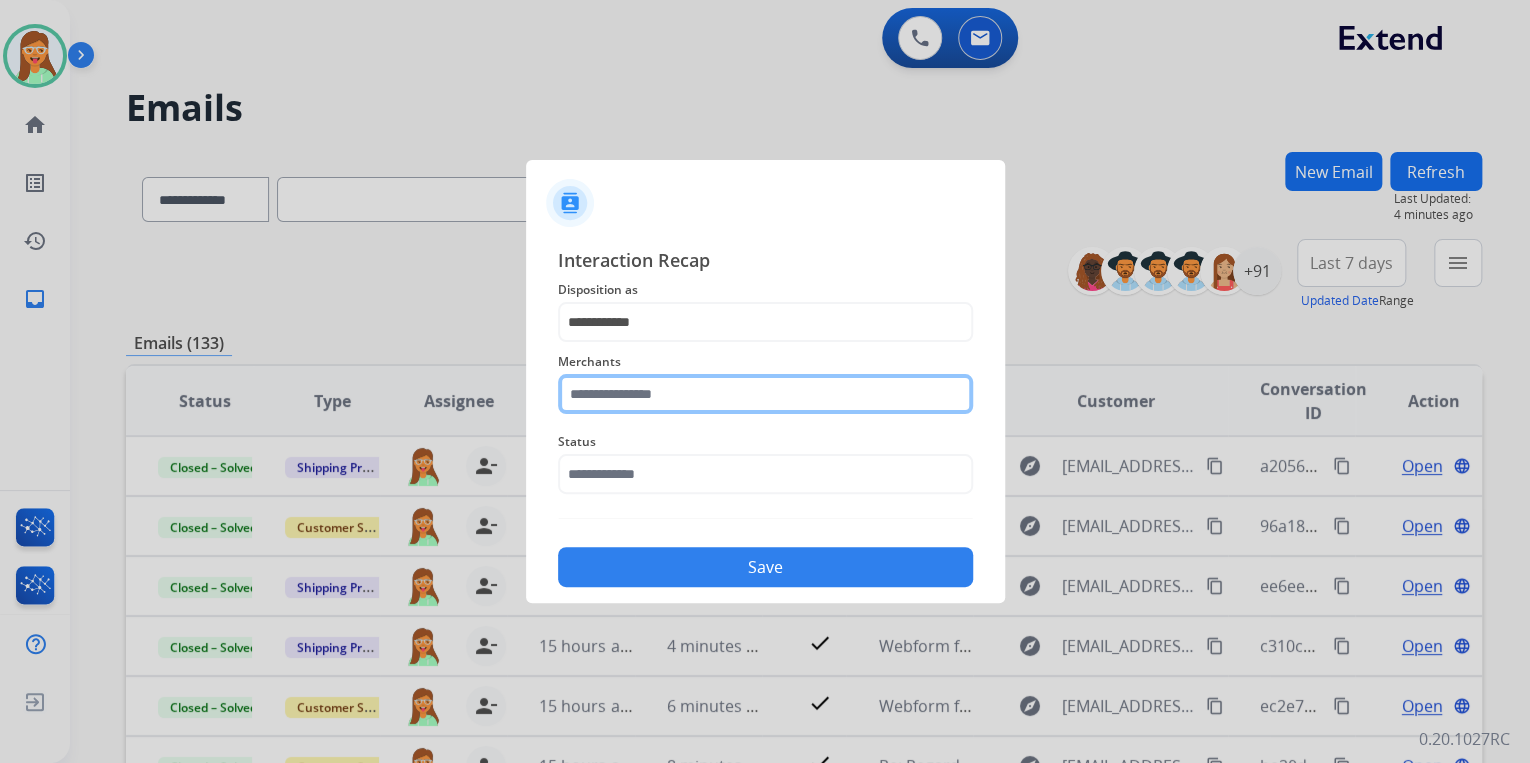 click 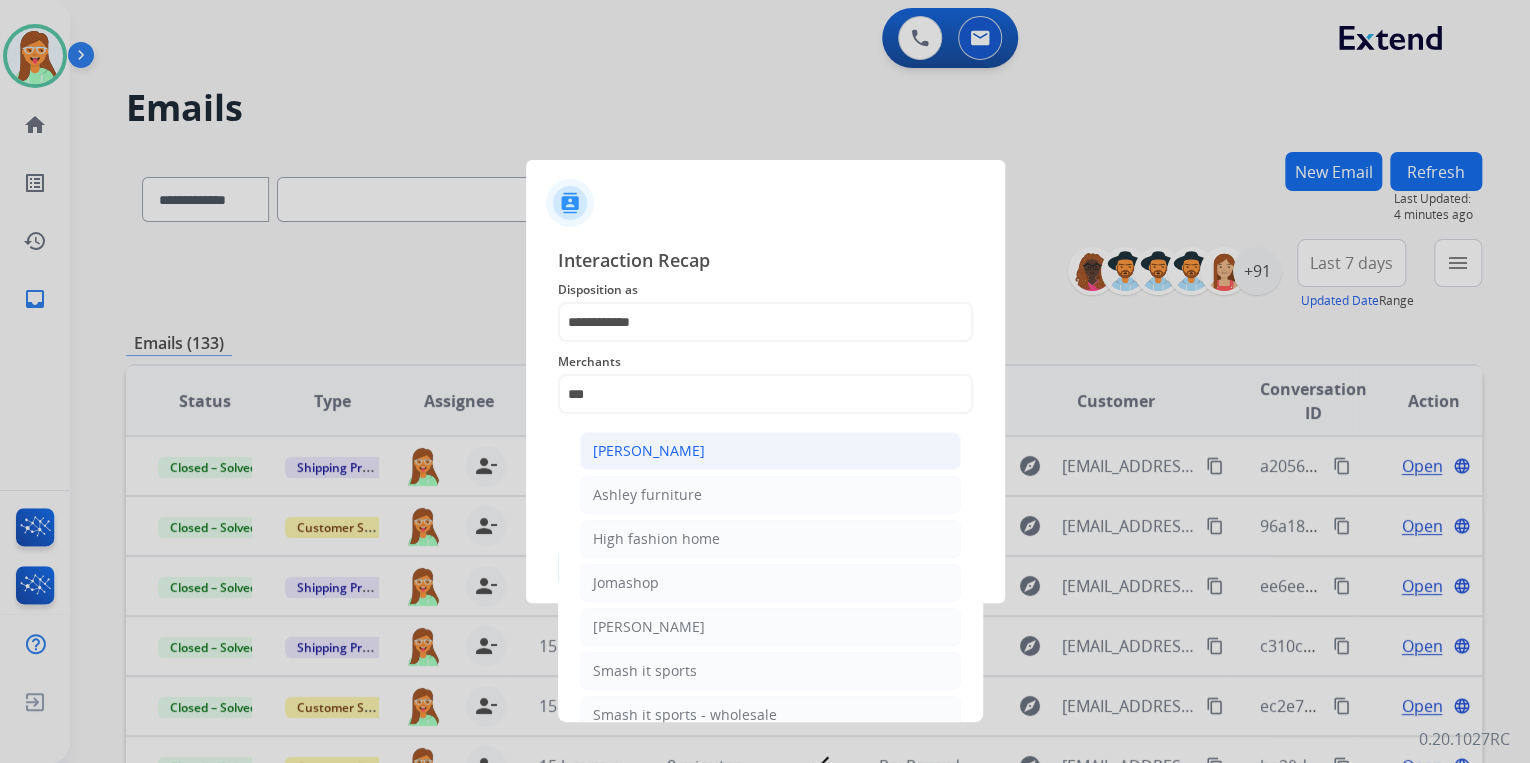 click on "[PERSON_NAME]" 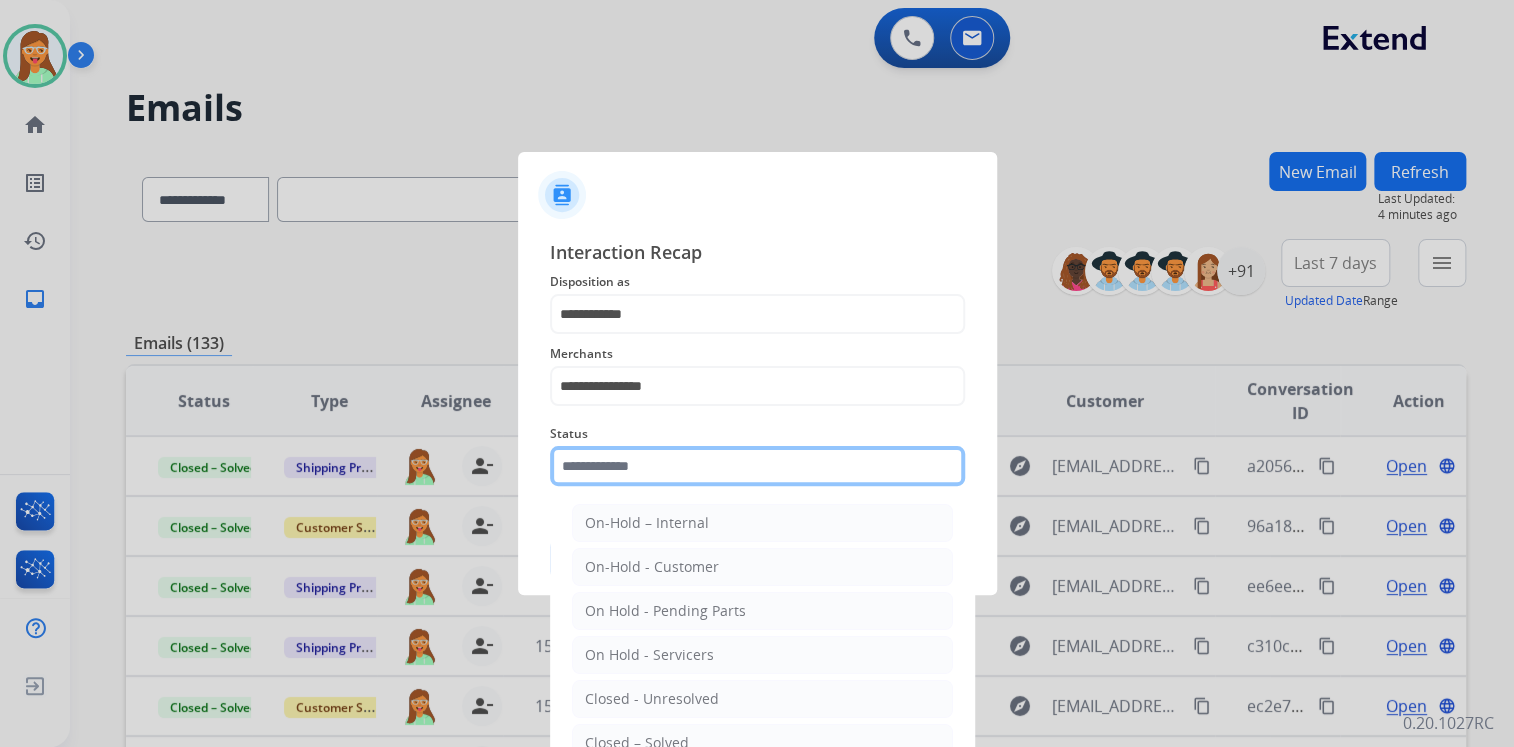 click 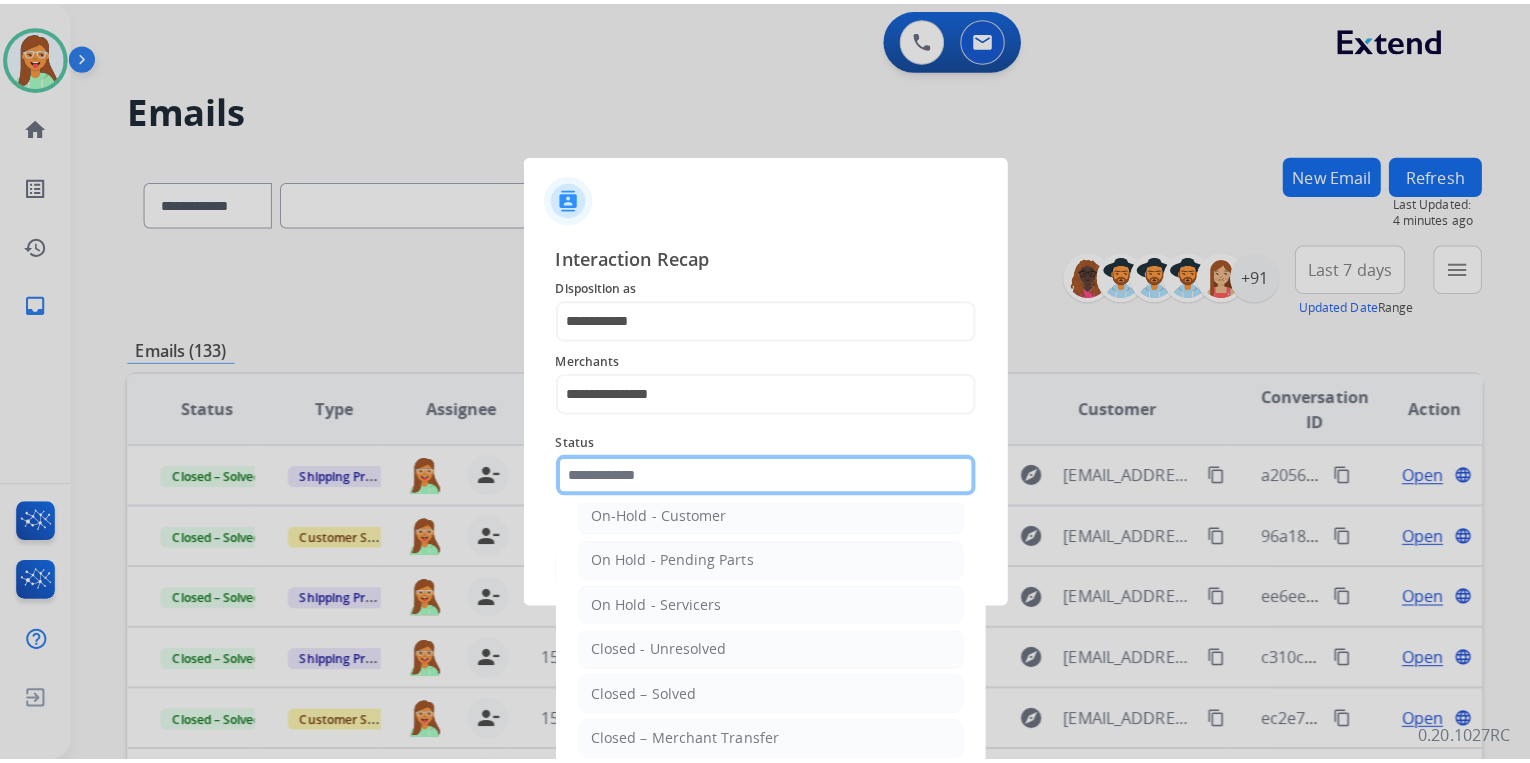 scroll, scrollTop: 116, scrollLeft: 0, axis: vertical 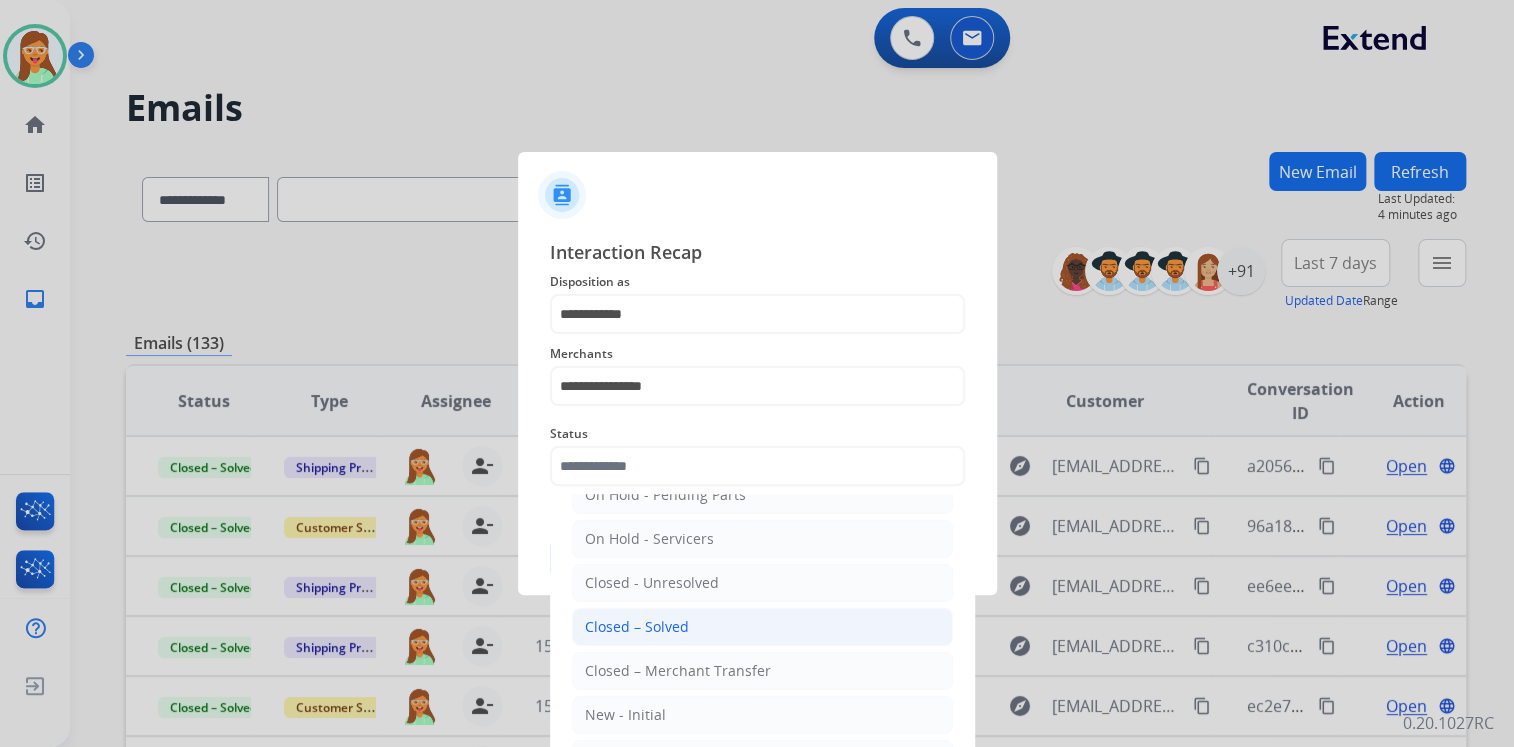 click on "Closed – Solved" 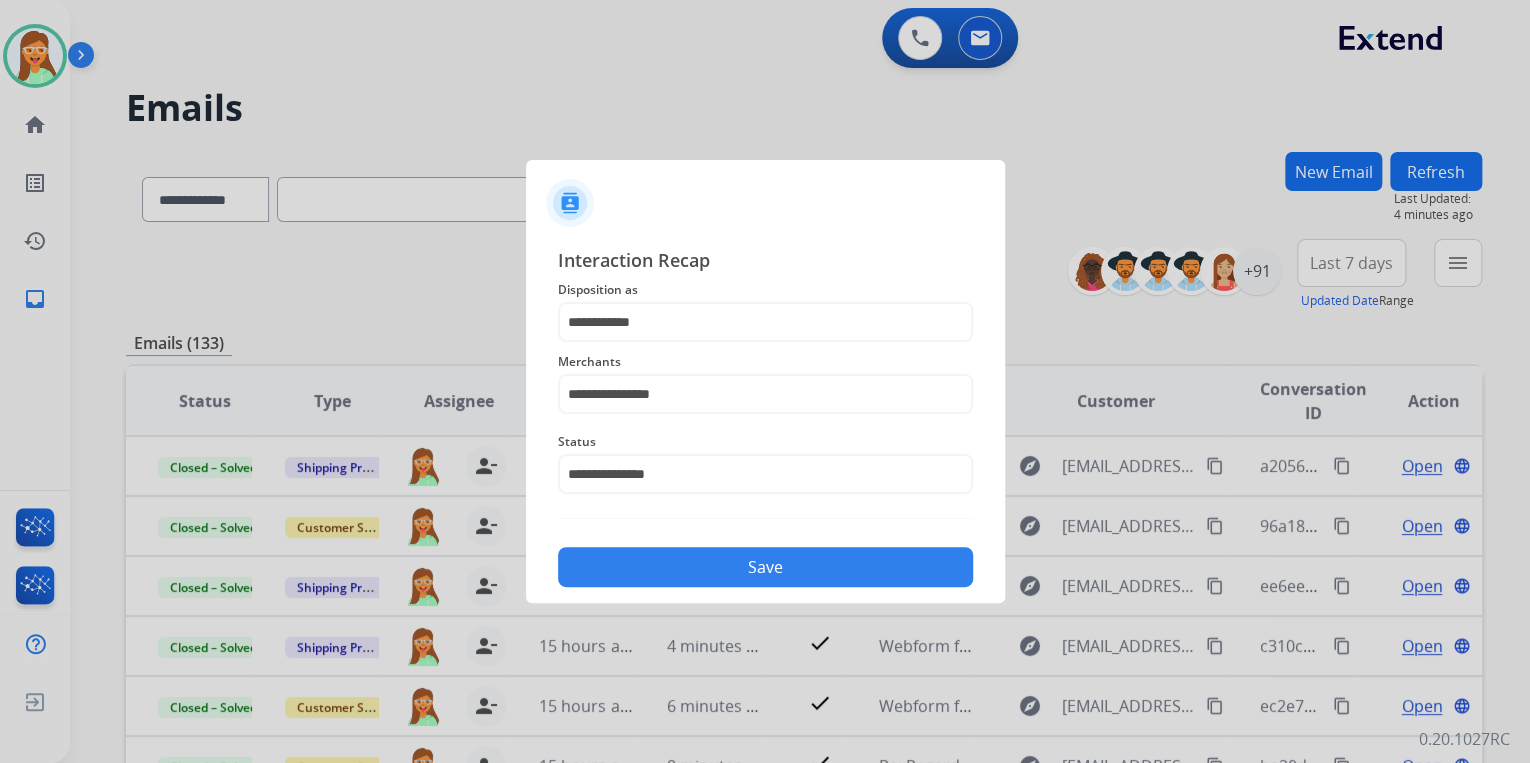 click on "Save" 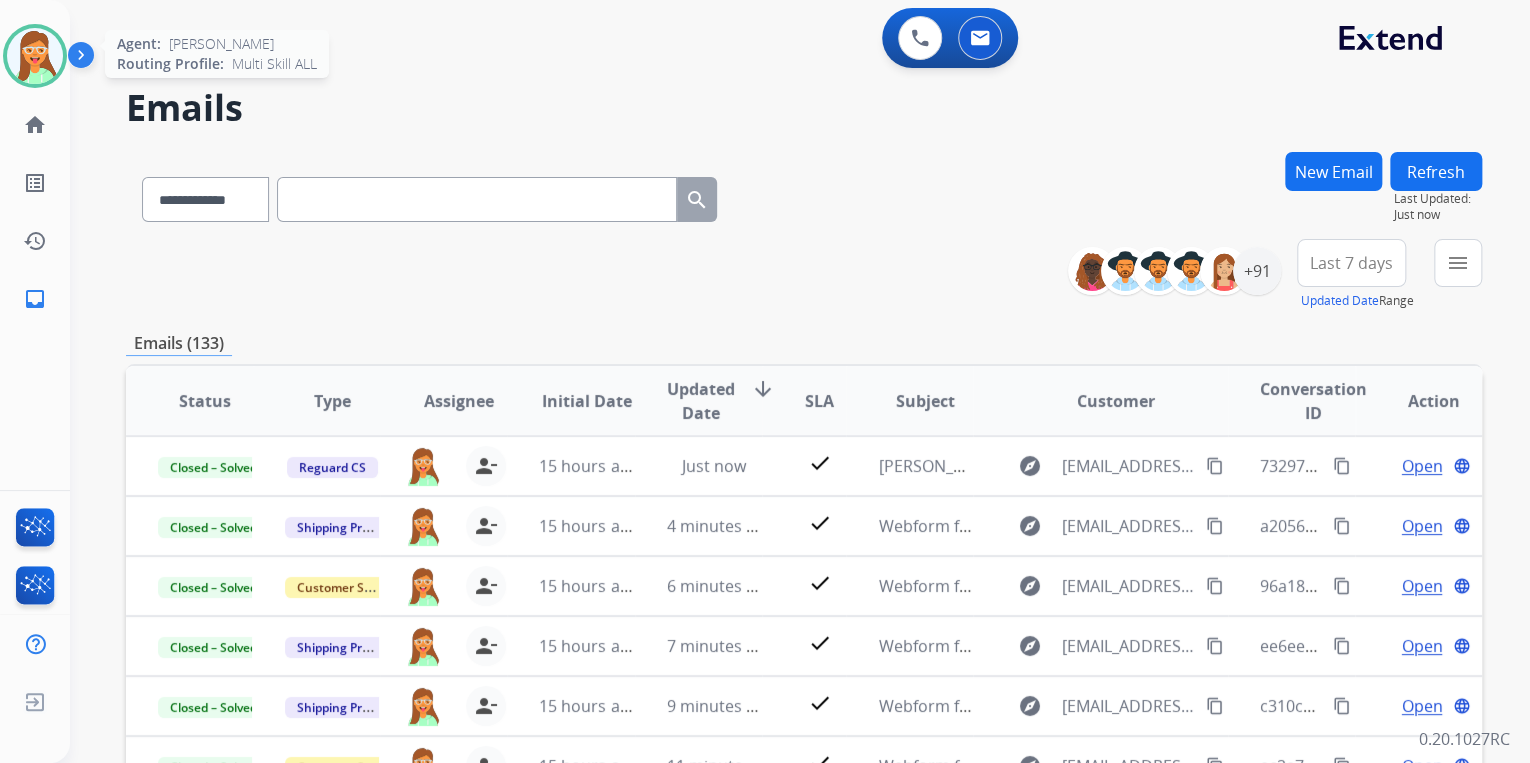 click at bounding box center (35, 56) 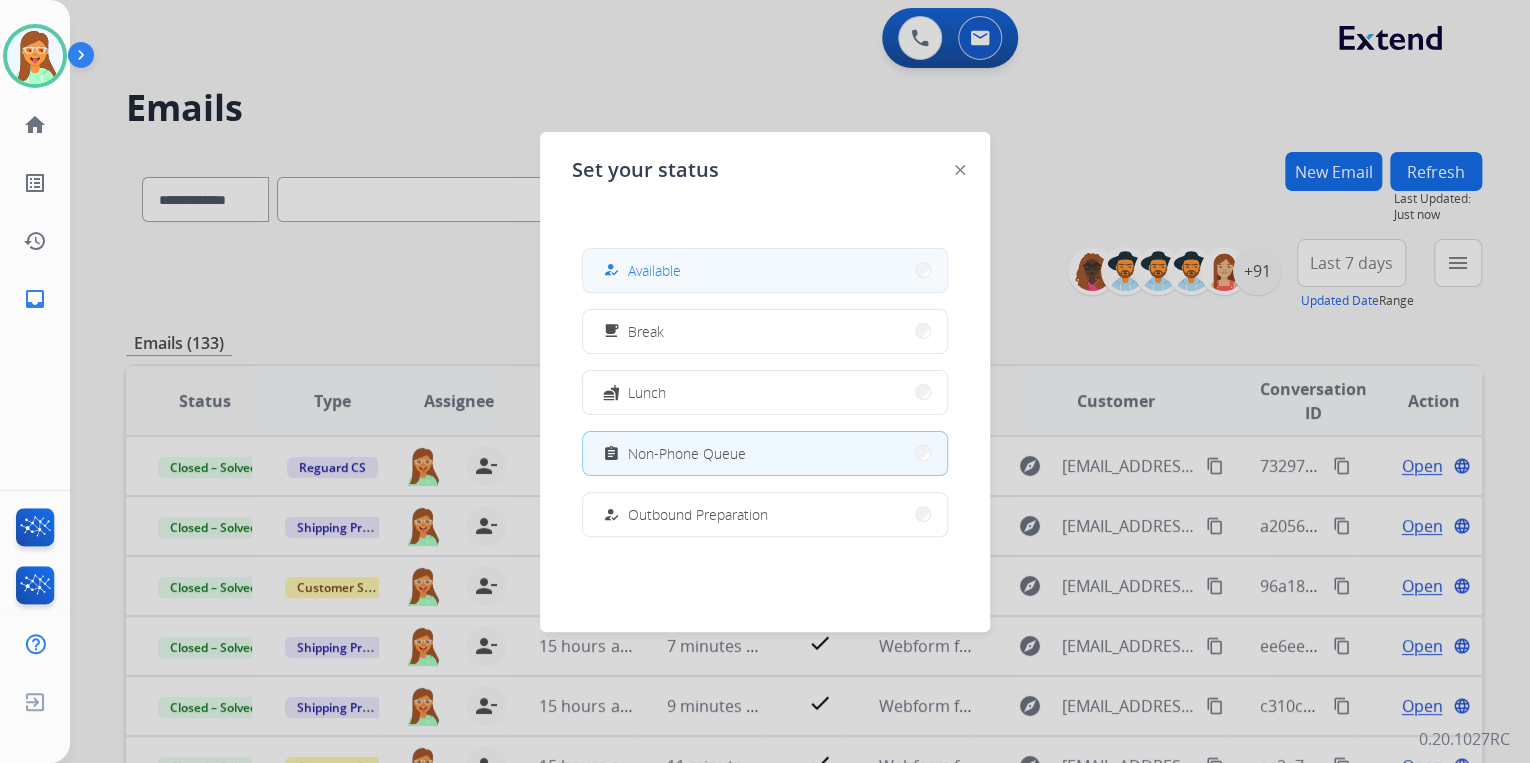 click on "how_to_reg Available" at bounding box center [765, 270] 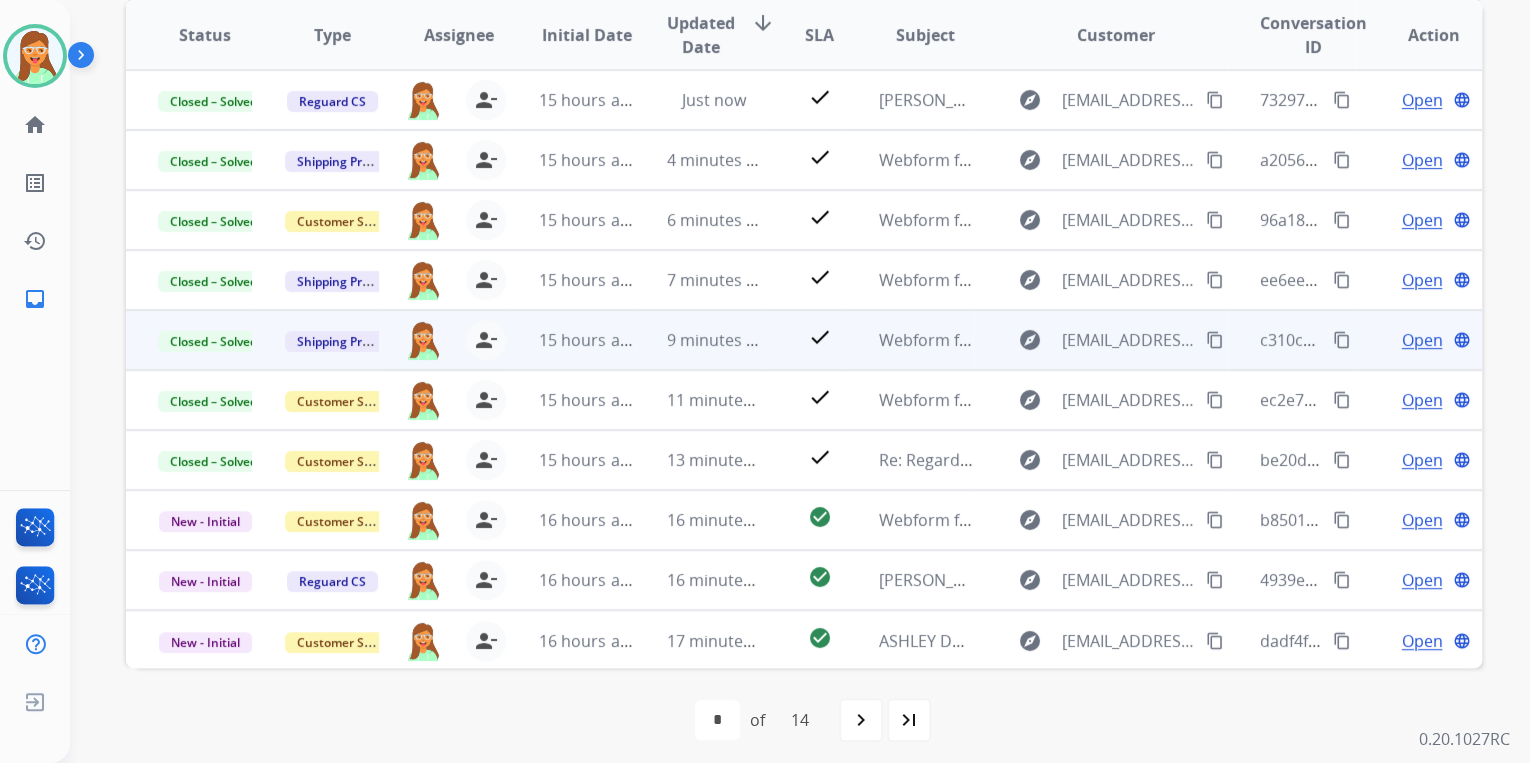 scroll, scrollTop: 374, scrollLeft: 0, axis: vertical 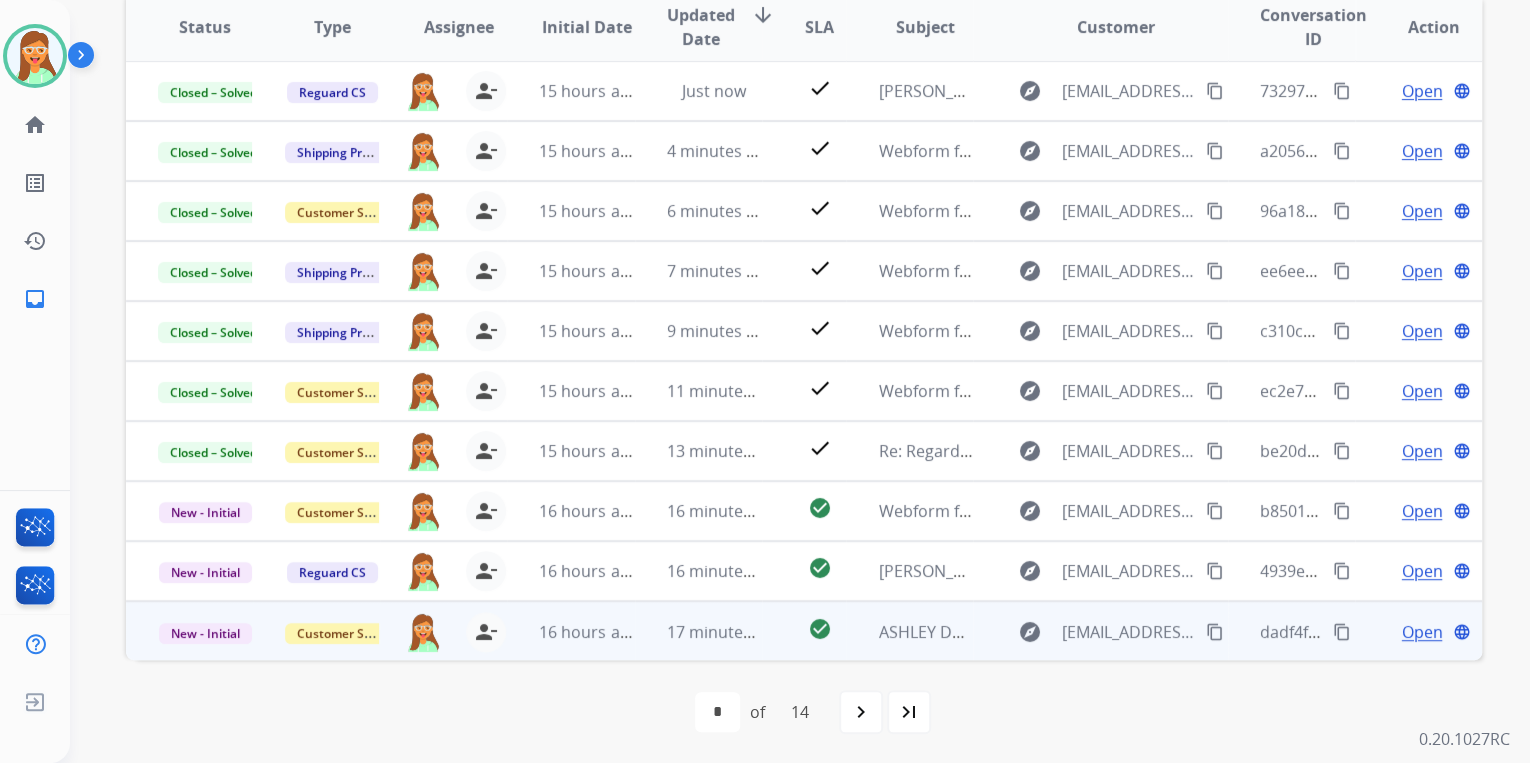 click on "Open" at bounding box center (1421, 632) 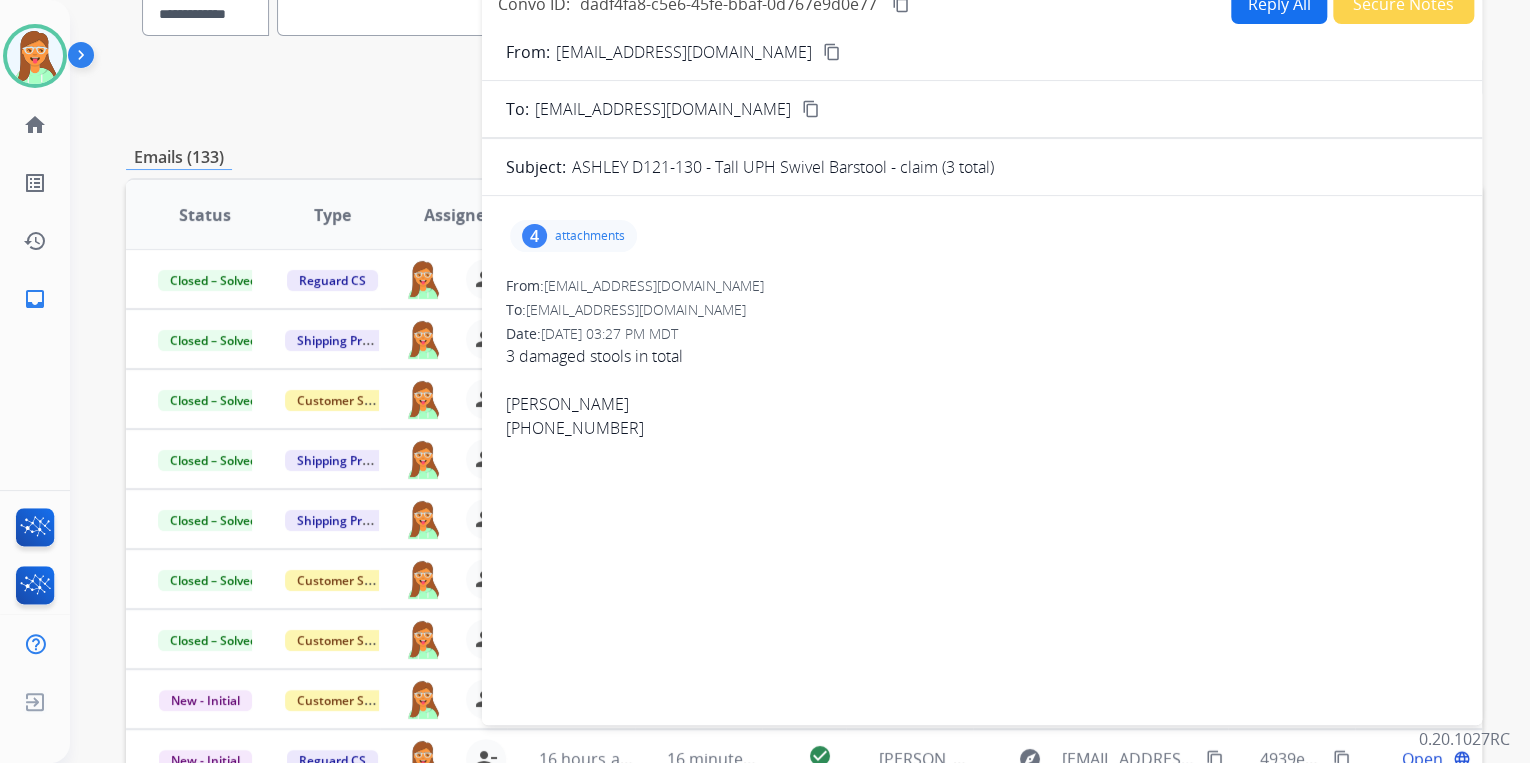 scroll, scrollTop: 134, scrollLeft: 0, axis: vertical 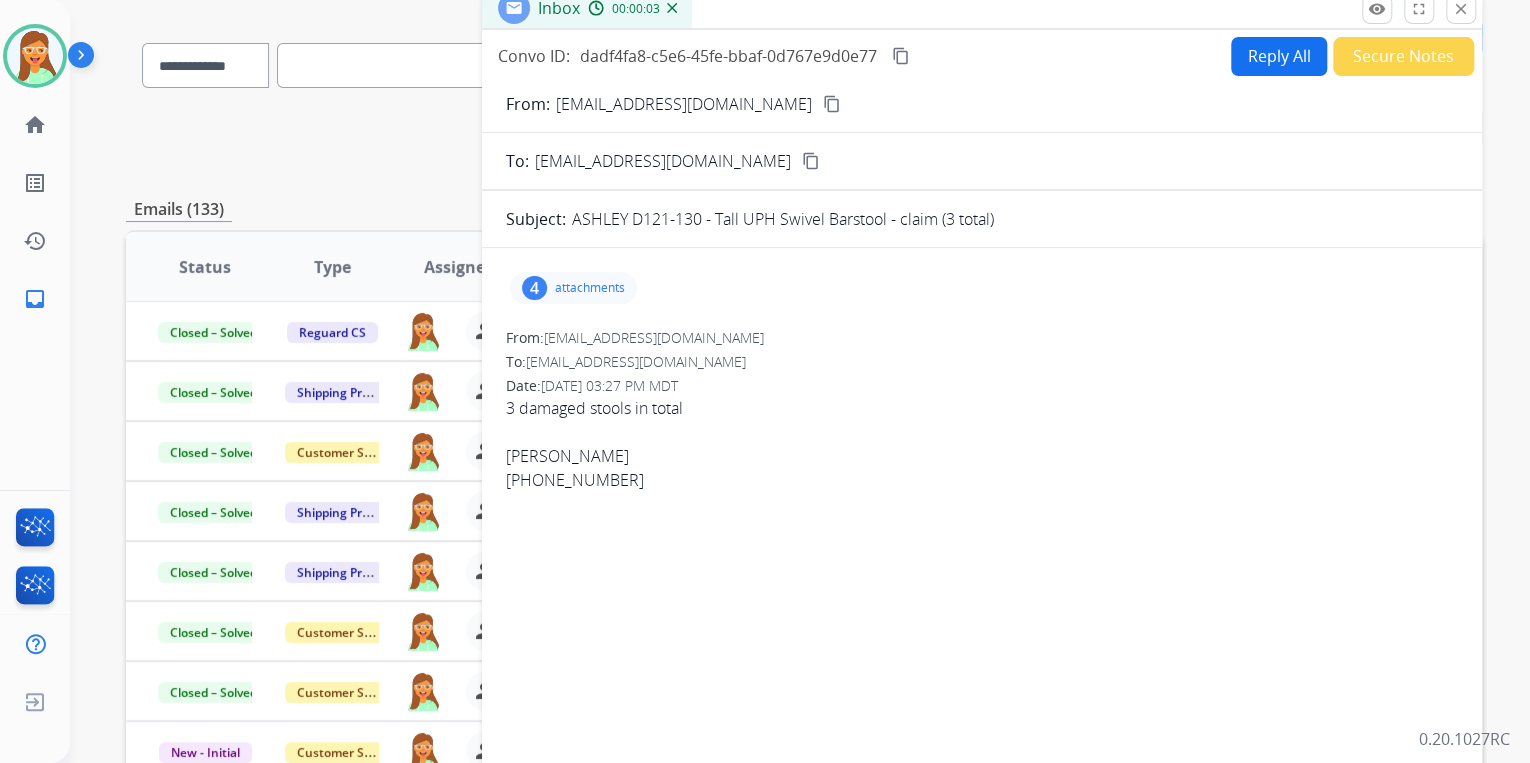 click on "content_copy" at bounding box center [832, 104] 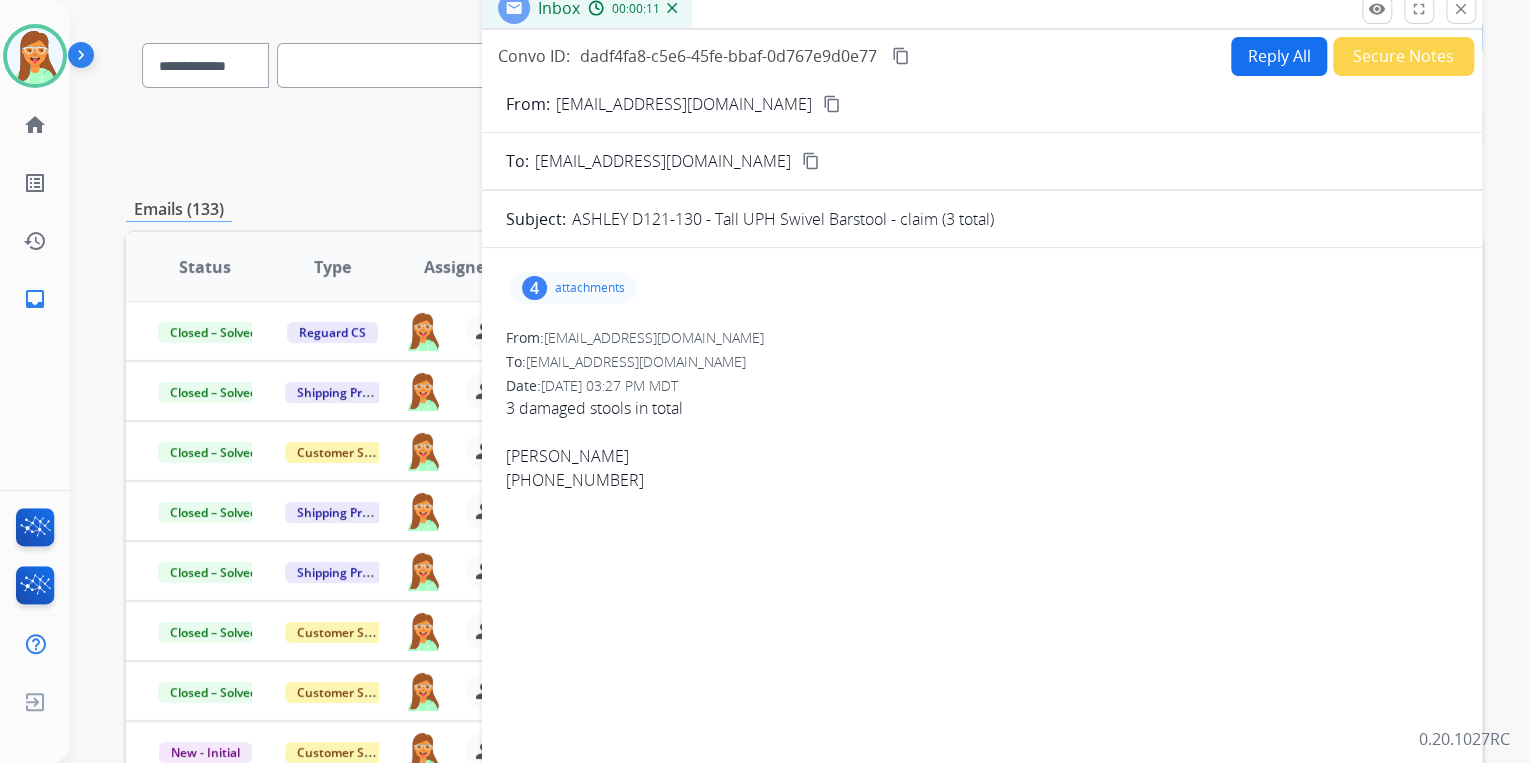 click on "4 attachments" at bounding box center (573, 288) 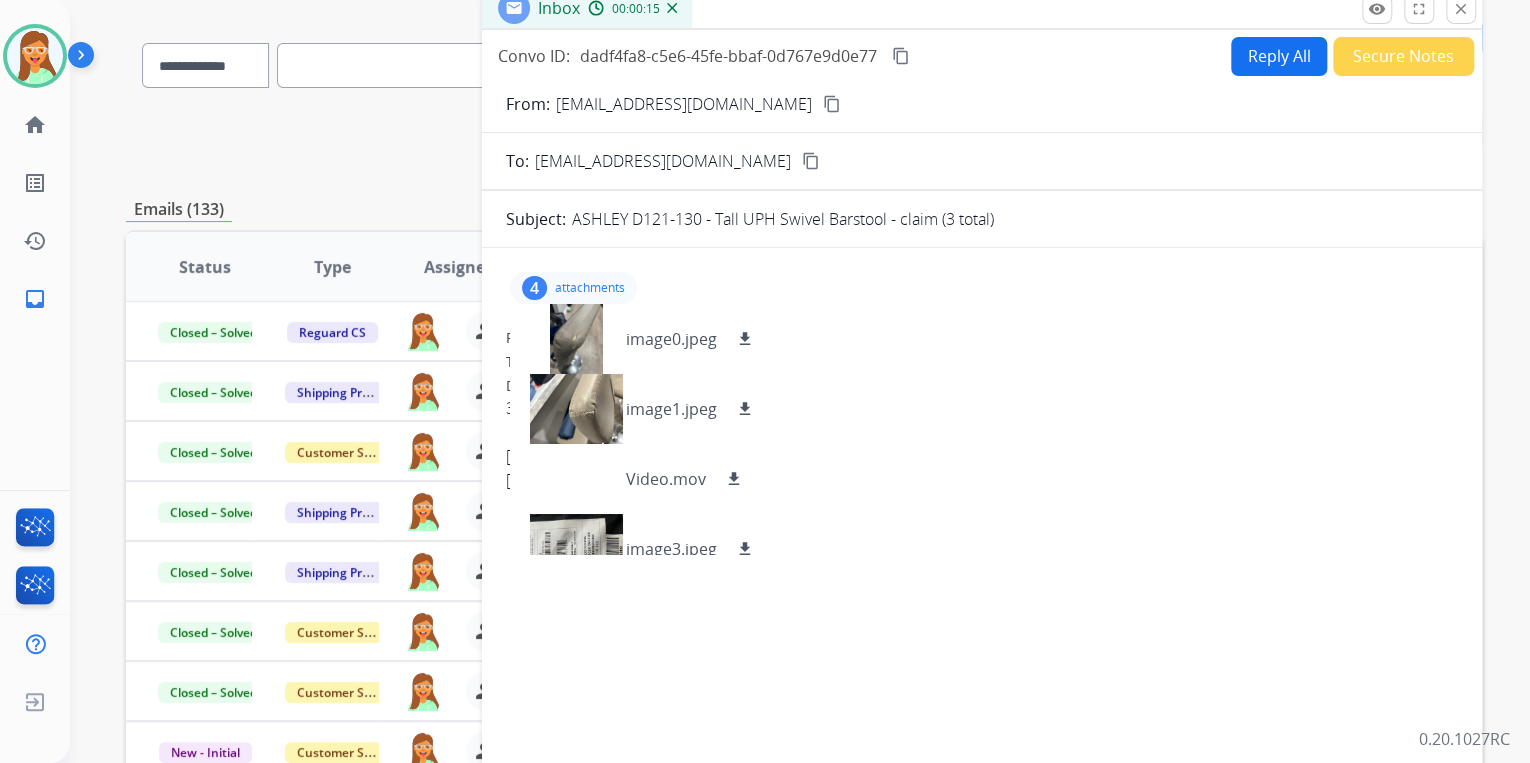 click on "attachments" at bounding box center [590, 288] 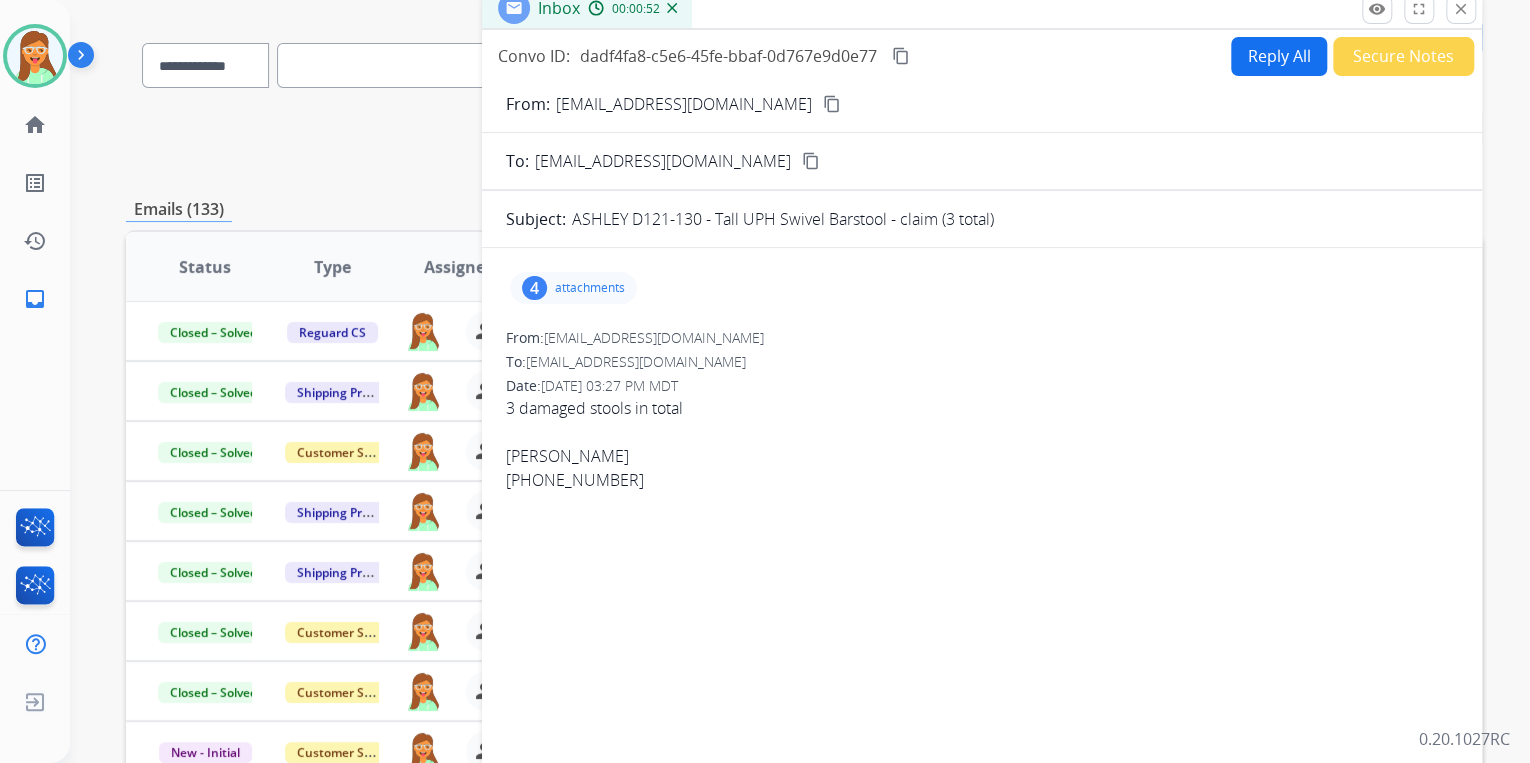 click on "4 attachments" at bounding box center [573, 288] 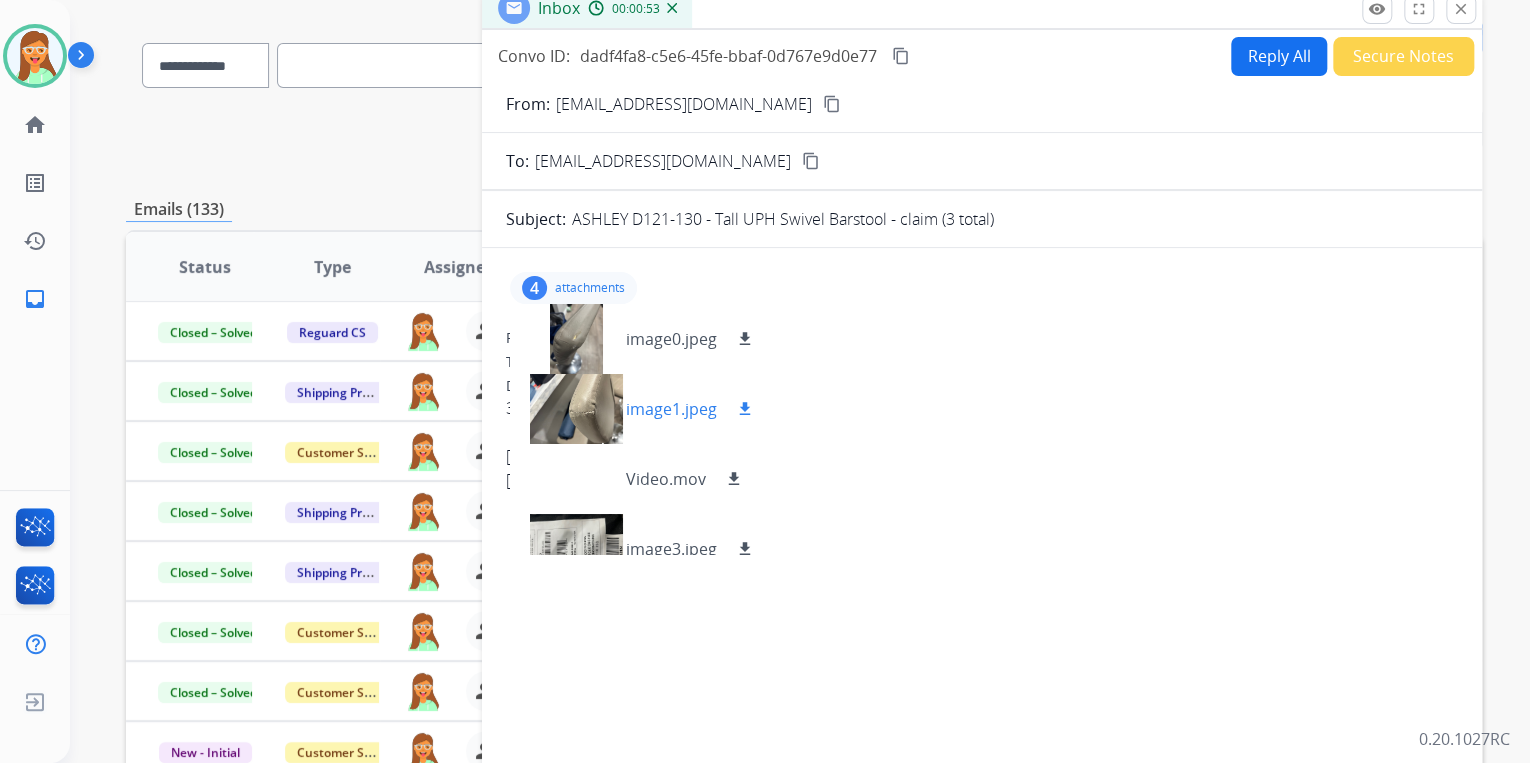 click at bounding box center [576, 409] 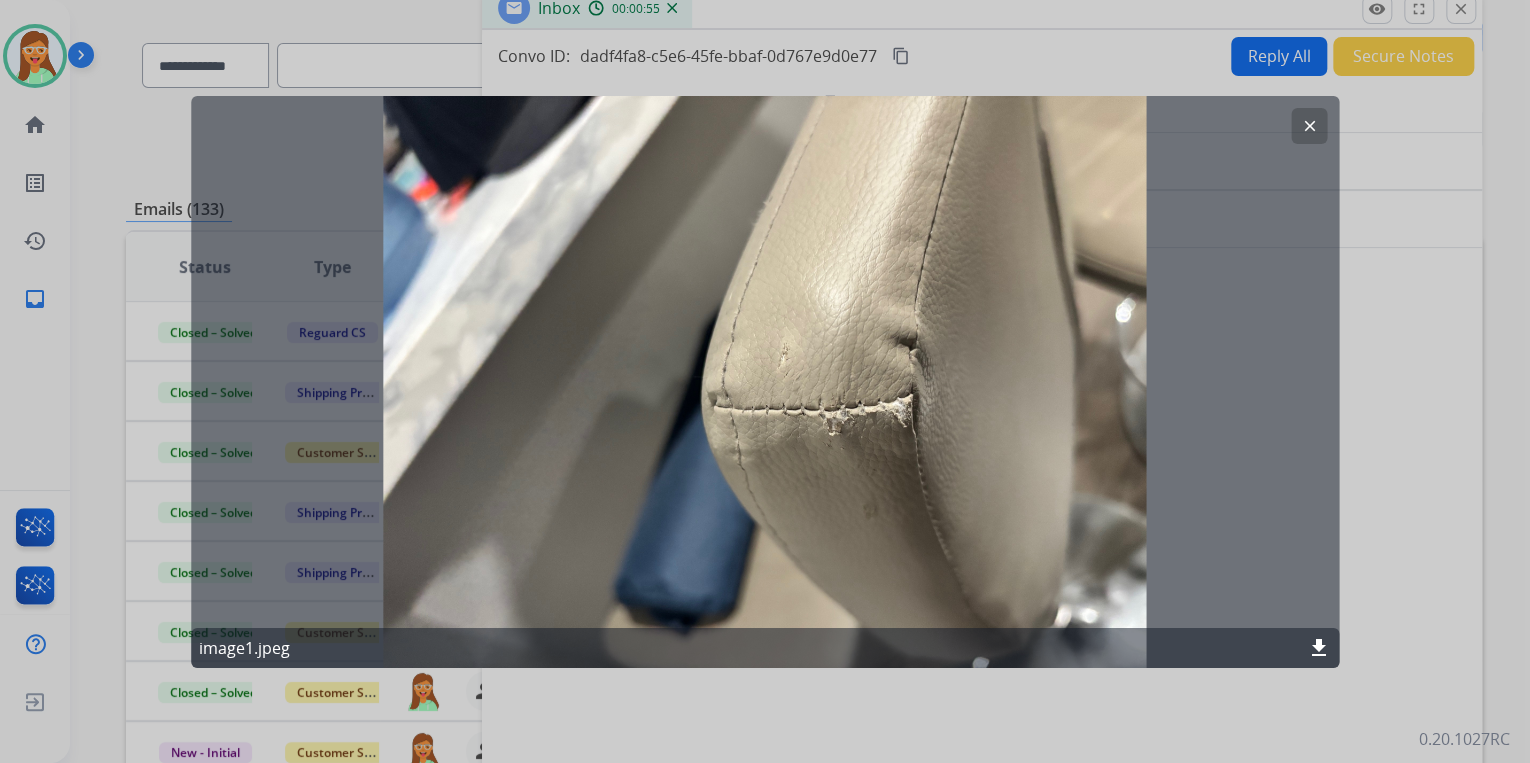 click on "download" 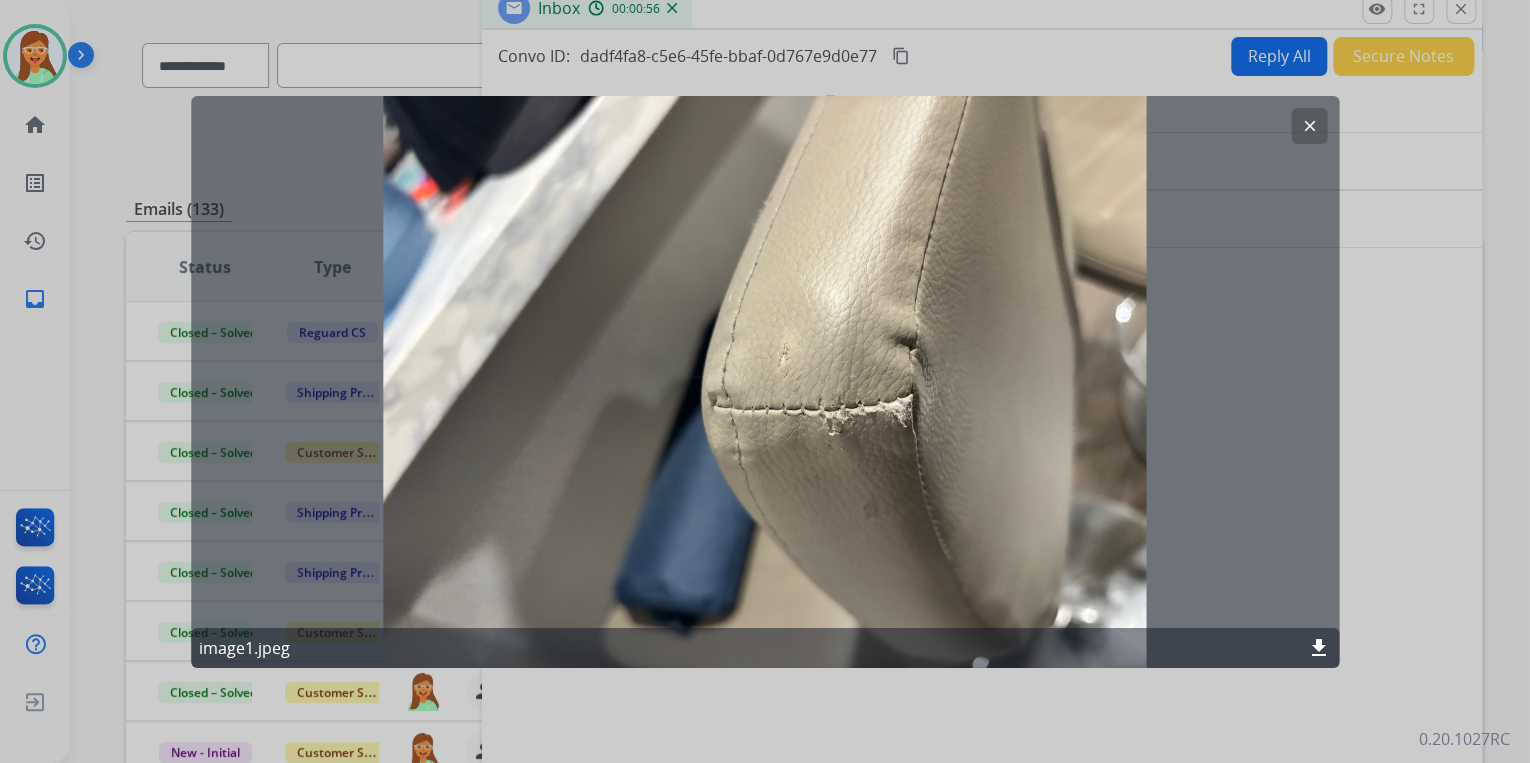 click on "clear" 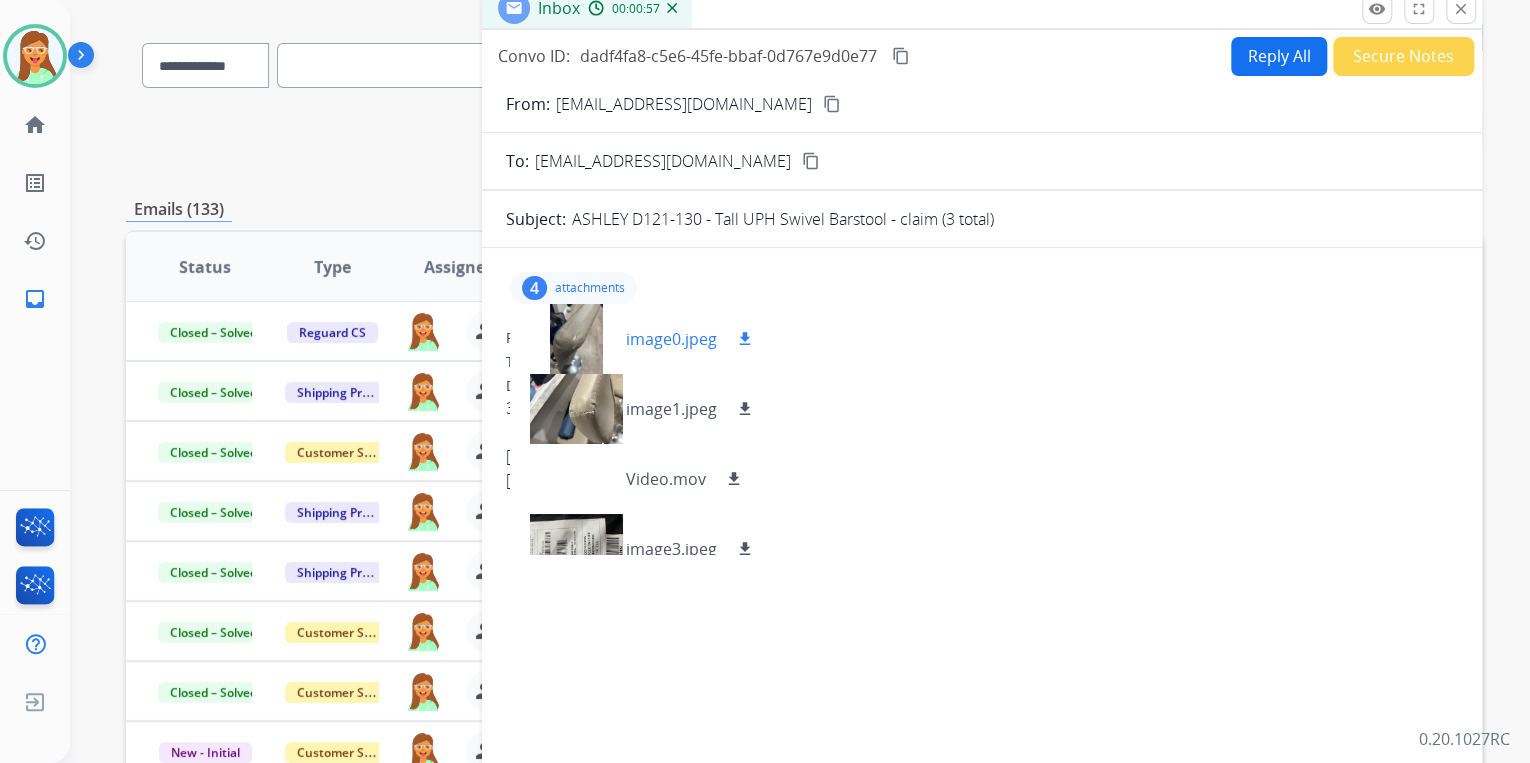 click at bounding box center [576, 339] 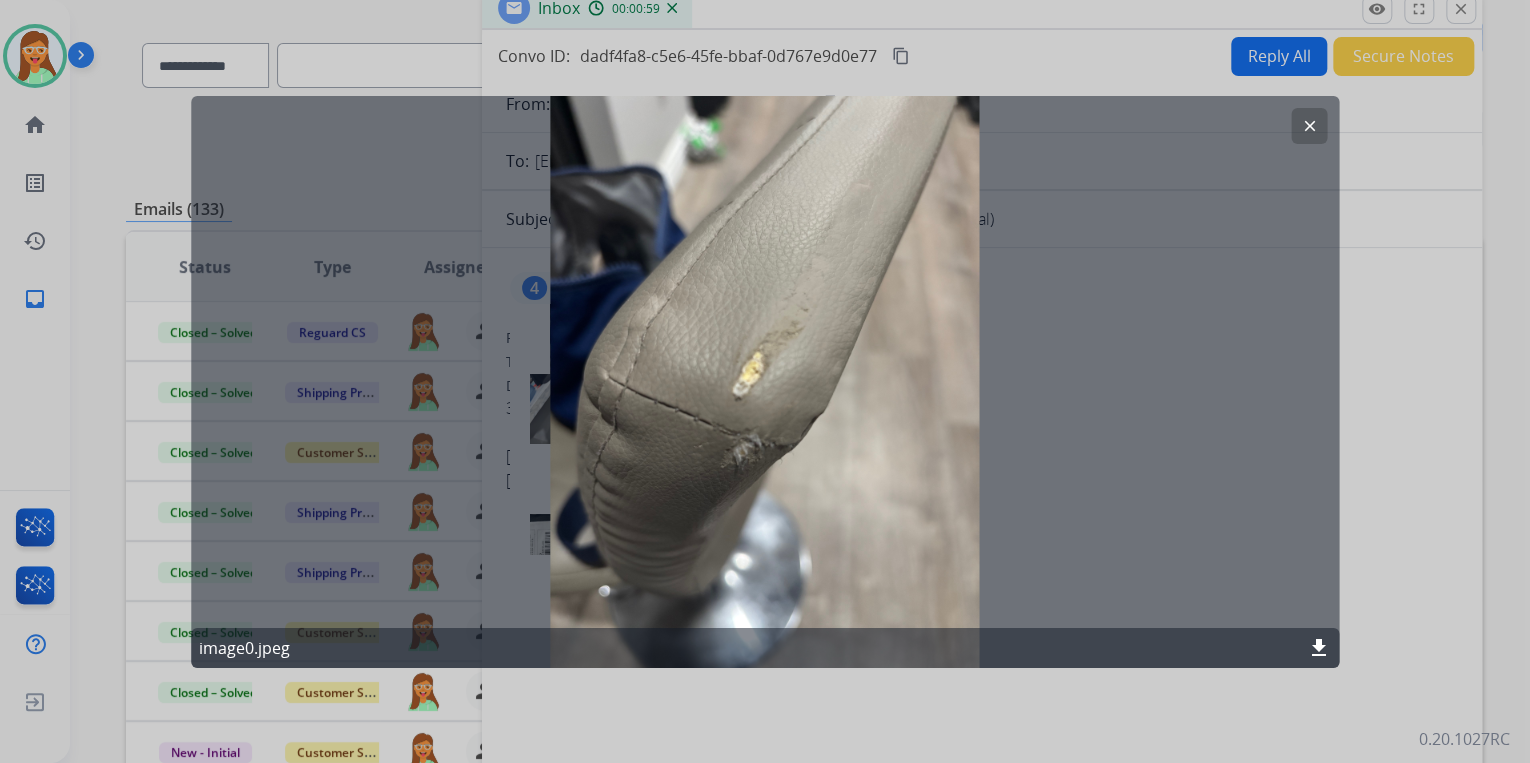 click on "clear" 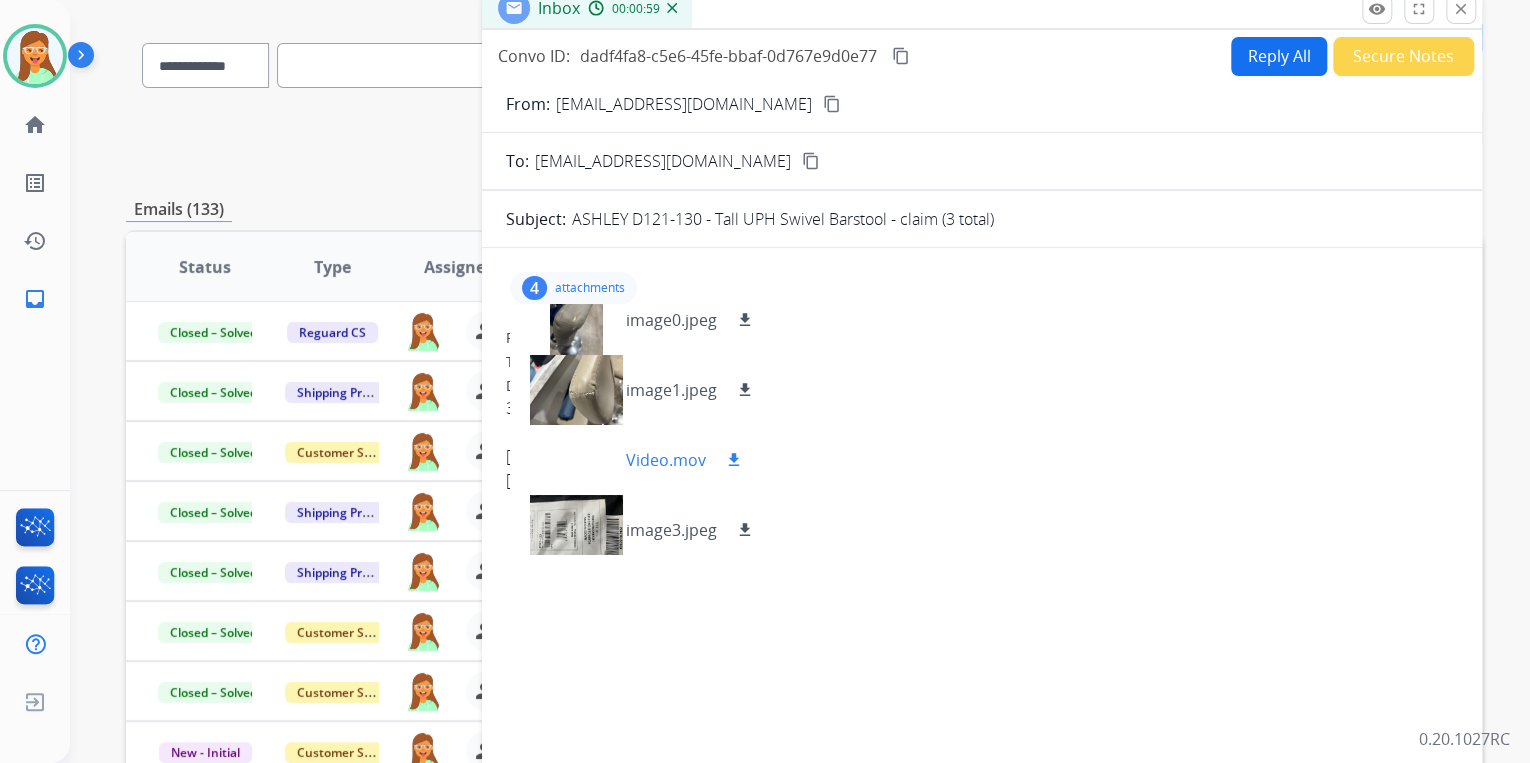 scroll, scrollTop: 29, scrollLeft: 0, axis: vertical 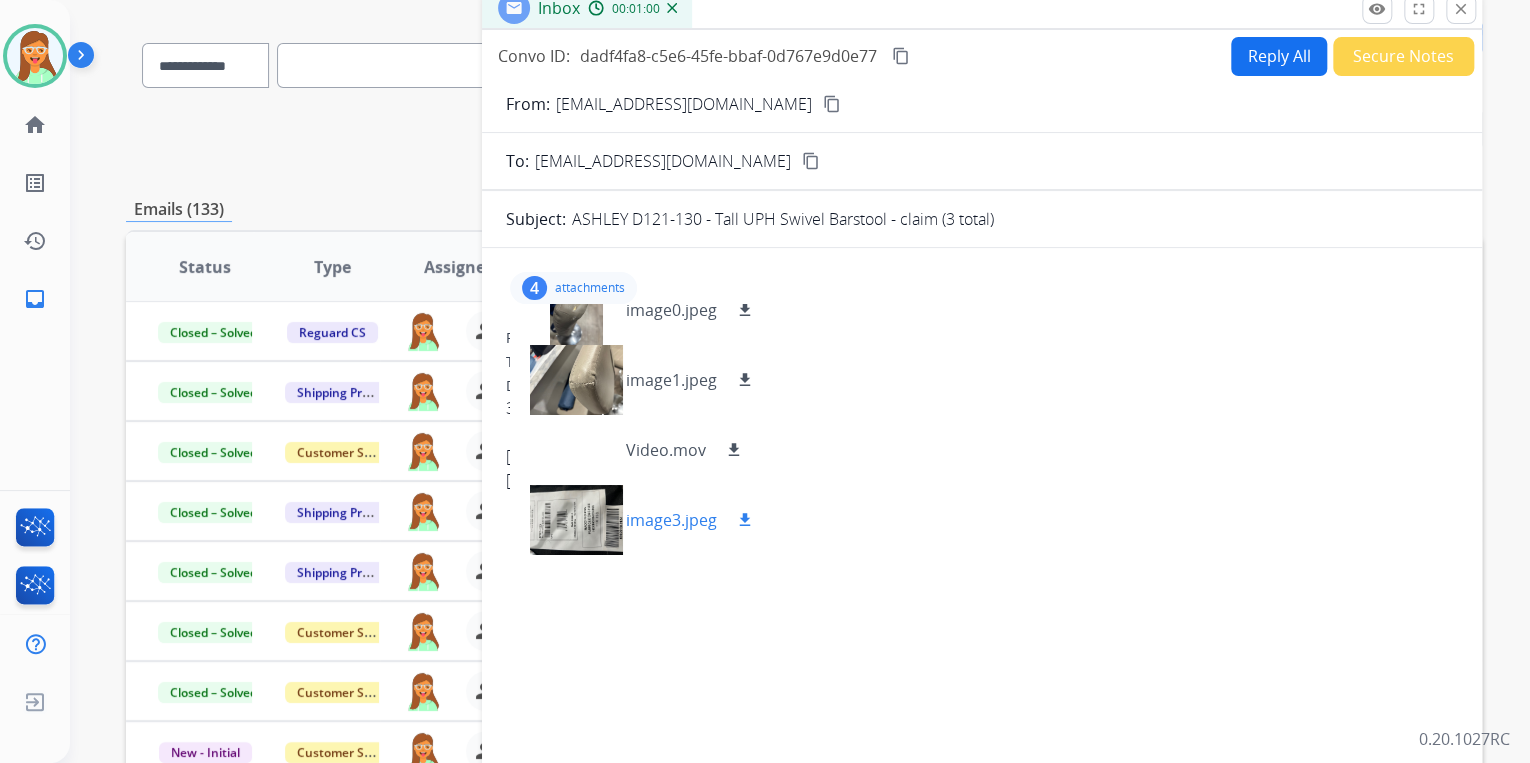 click at bounding box center [576, 520] 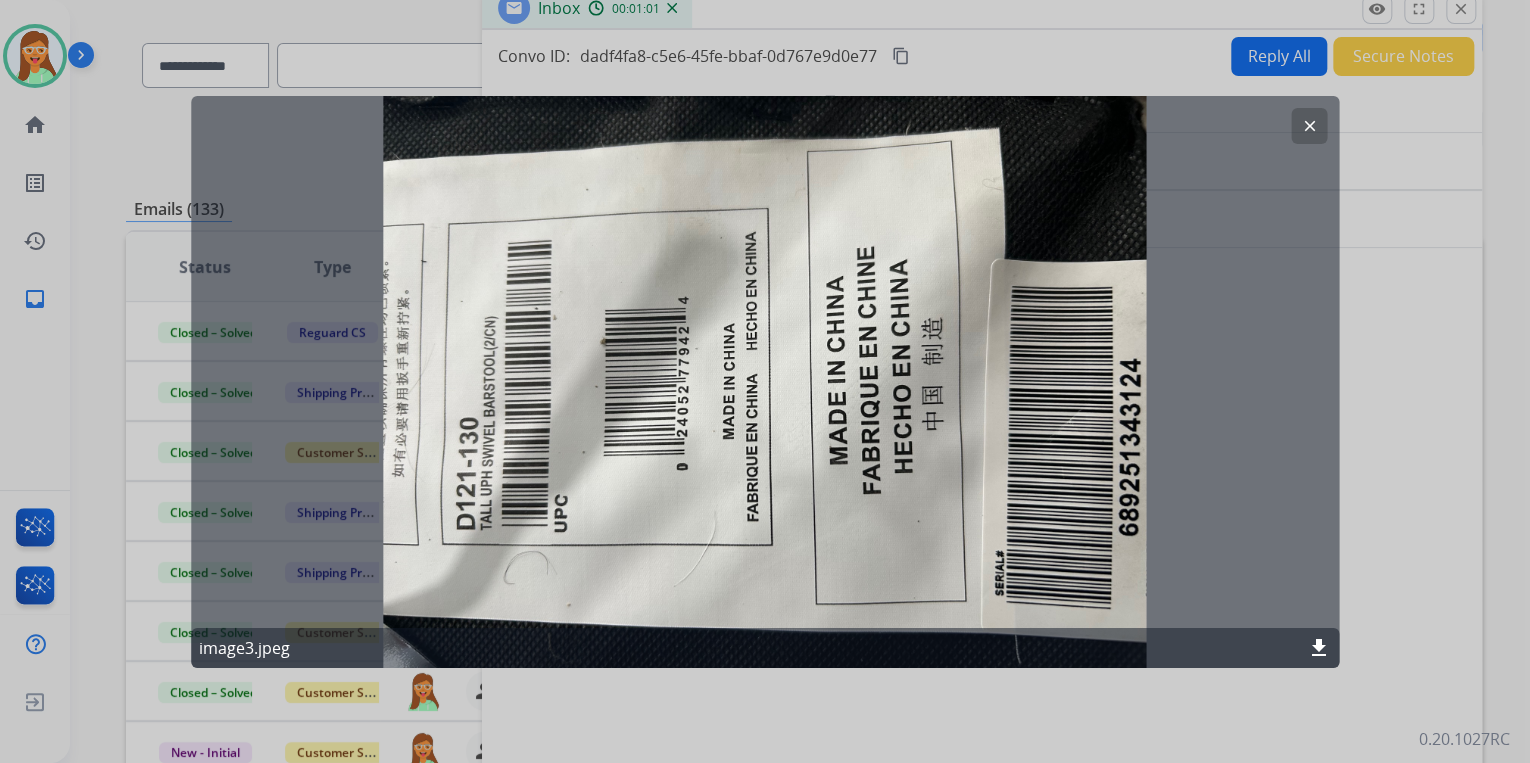 click on "download" 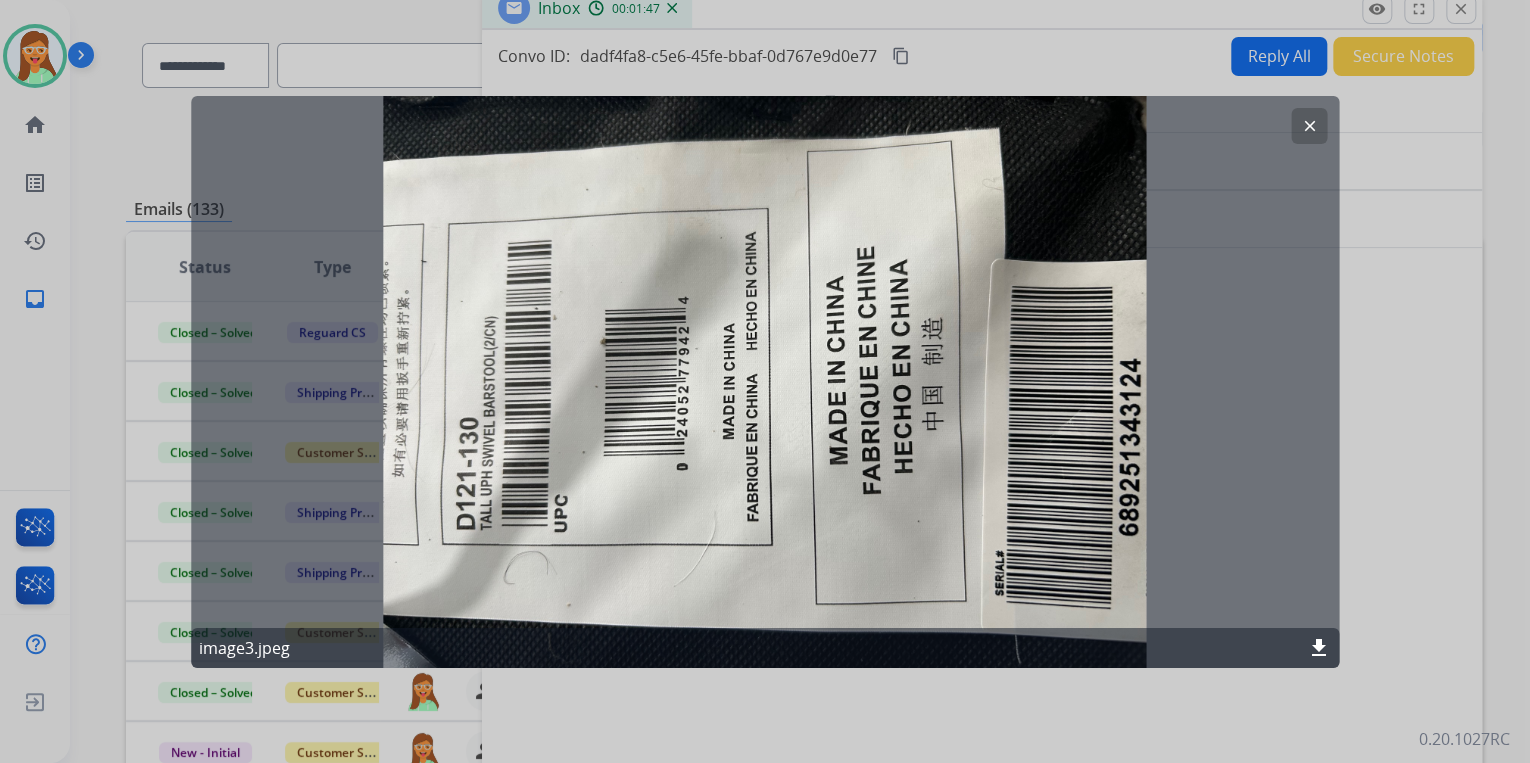 click on "clear" 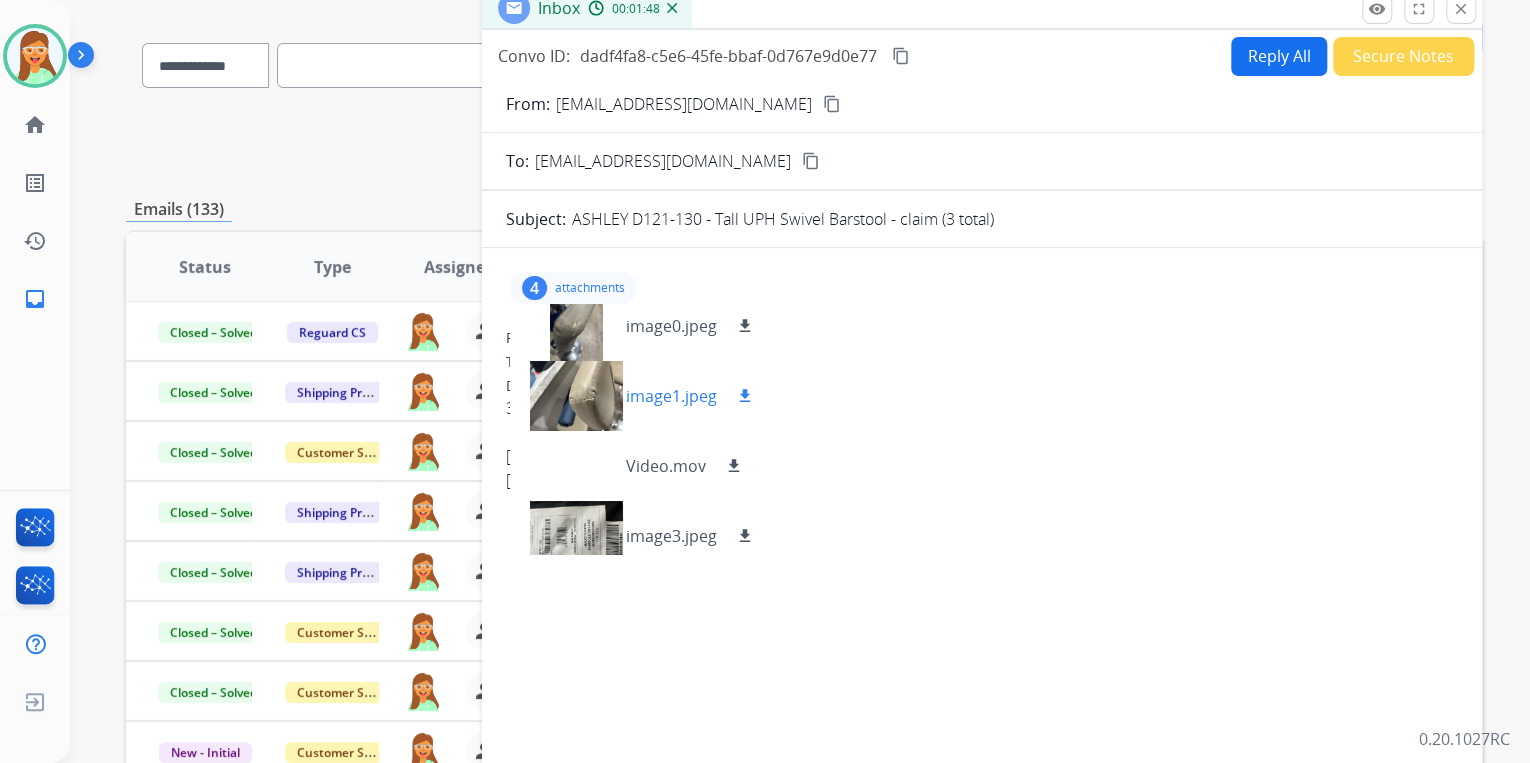 scroll, scrollTop: 0, scrollLeft: 0, axis: both 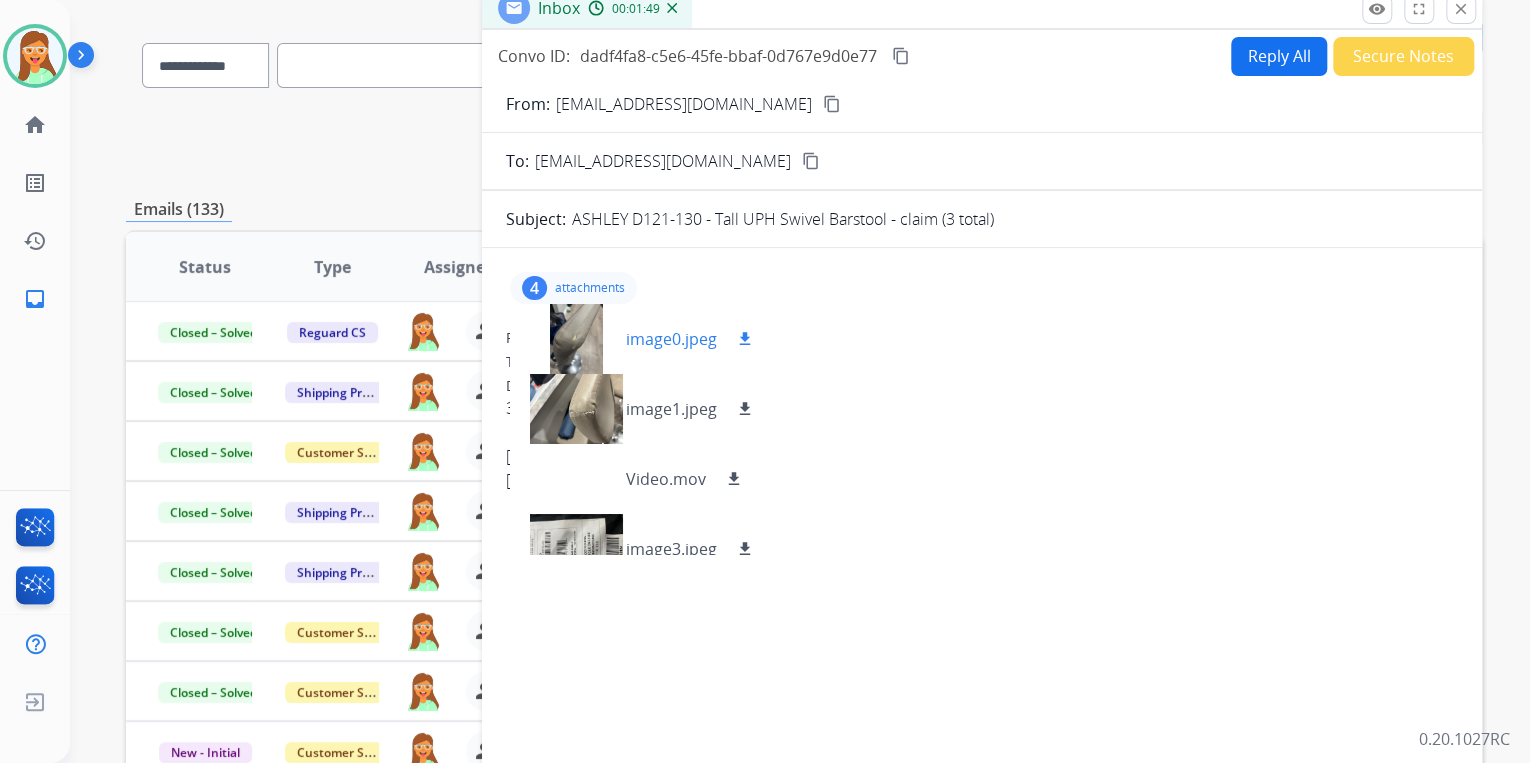 click on "image0.jpeg  download" at bounding box center [641, 339] 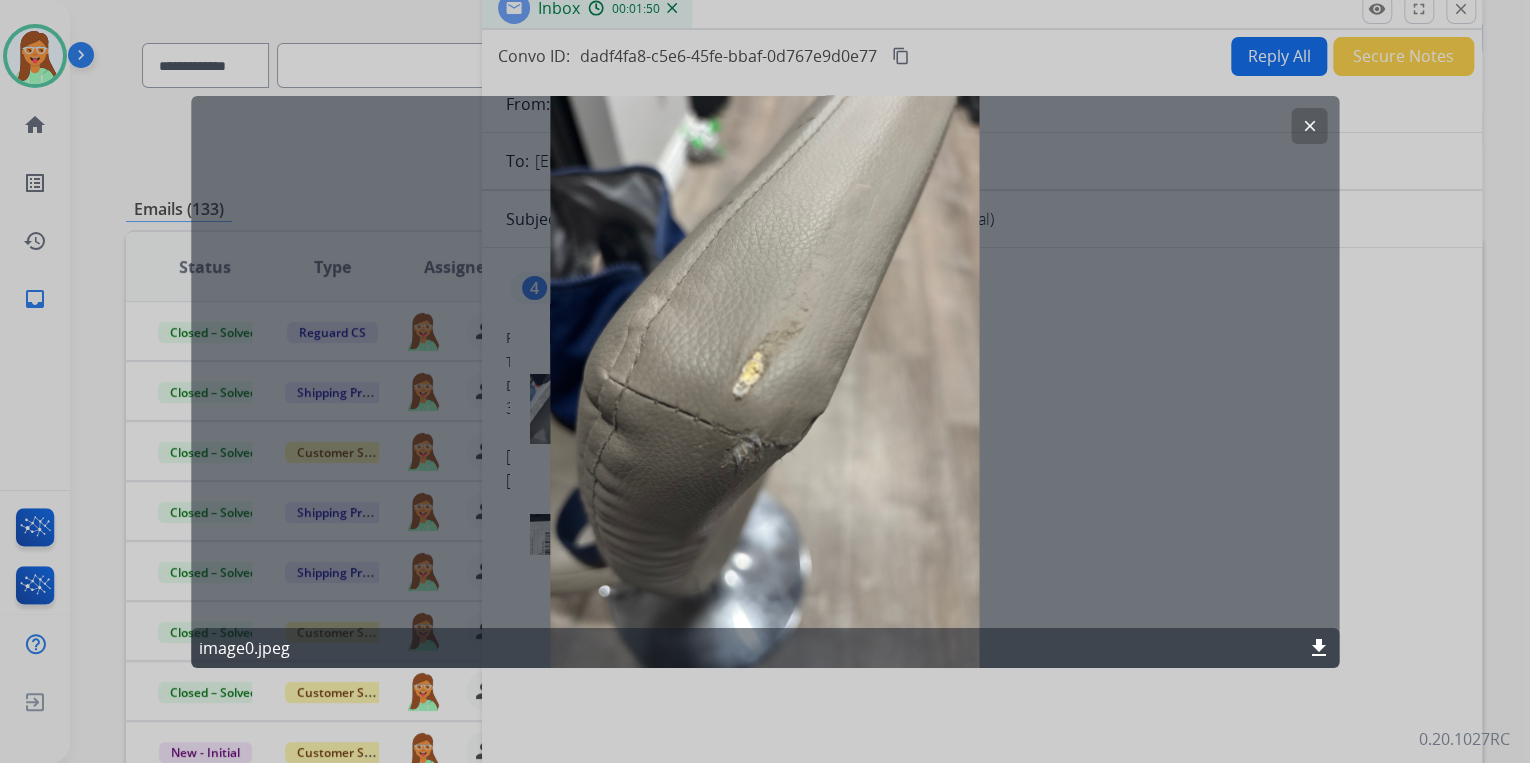 click on "download" 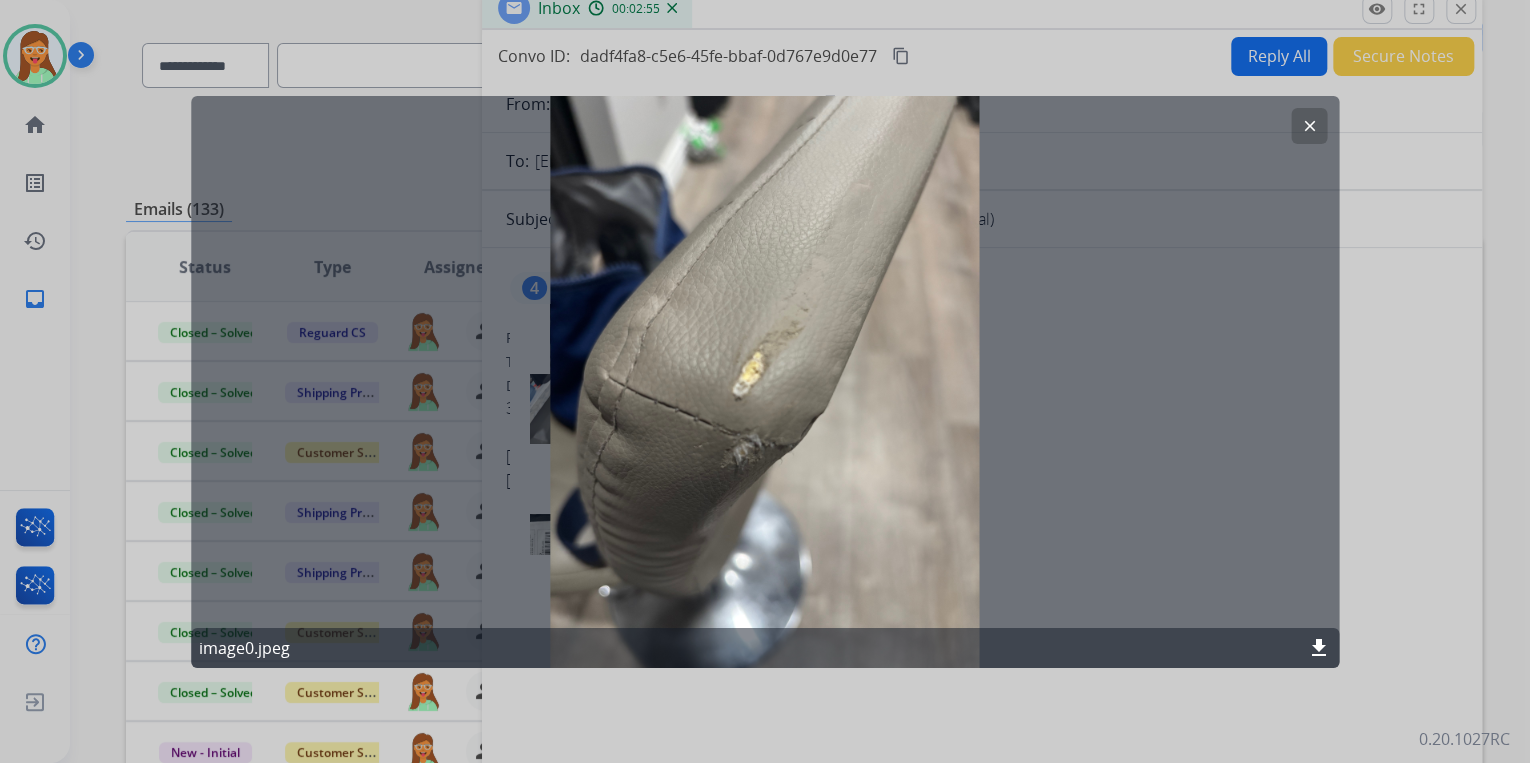 click on "clear" 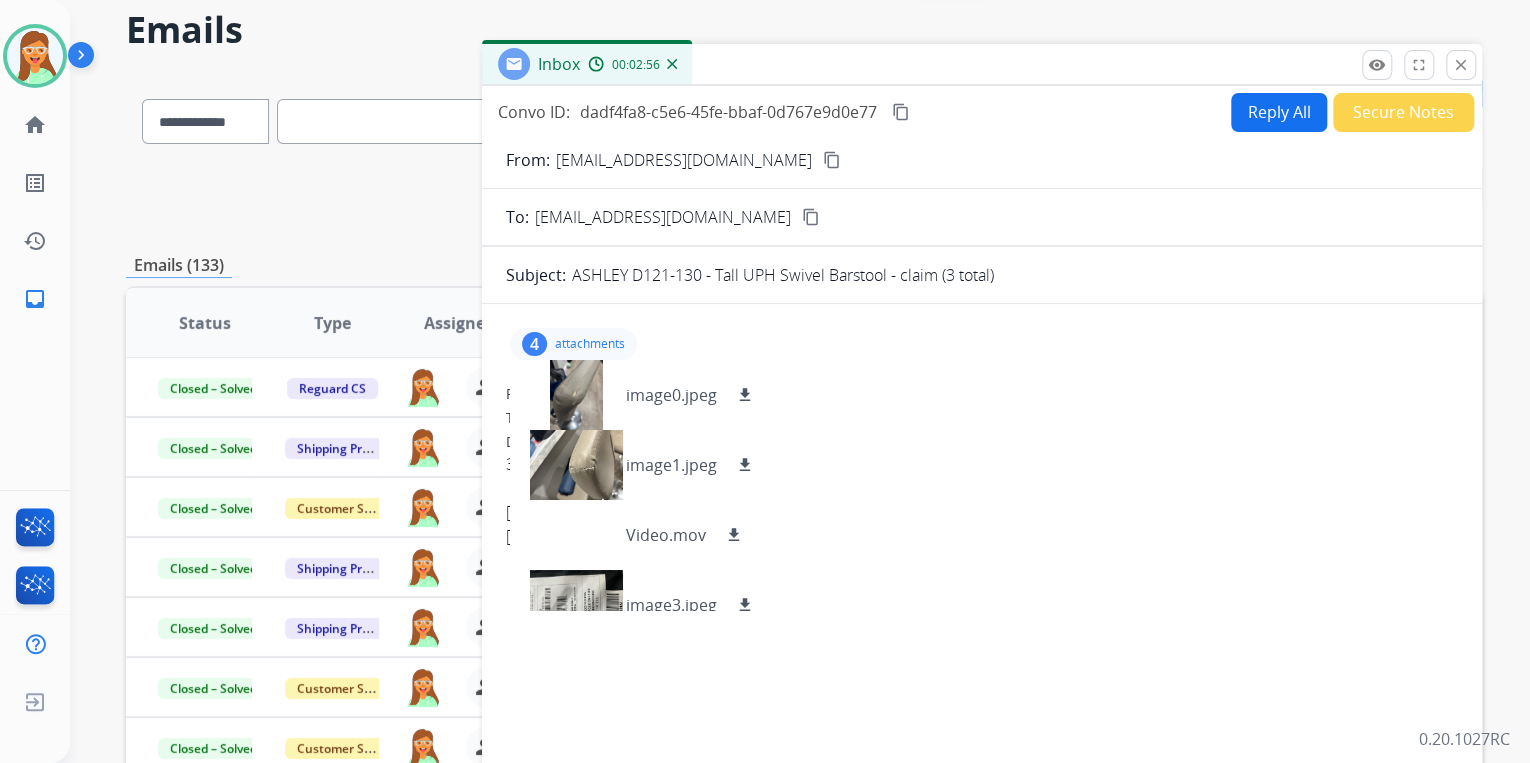 scroll, scrollTop: 0, scrollLeft: 0, axis: both 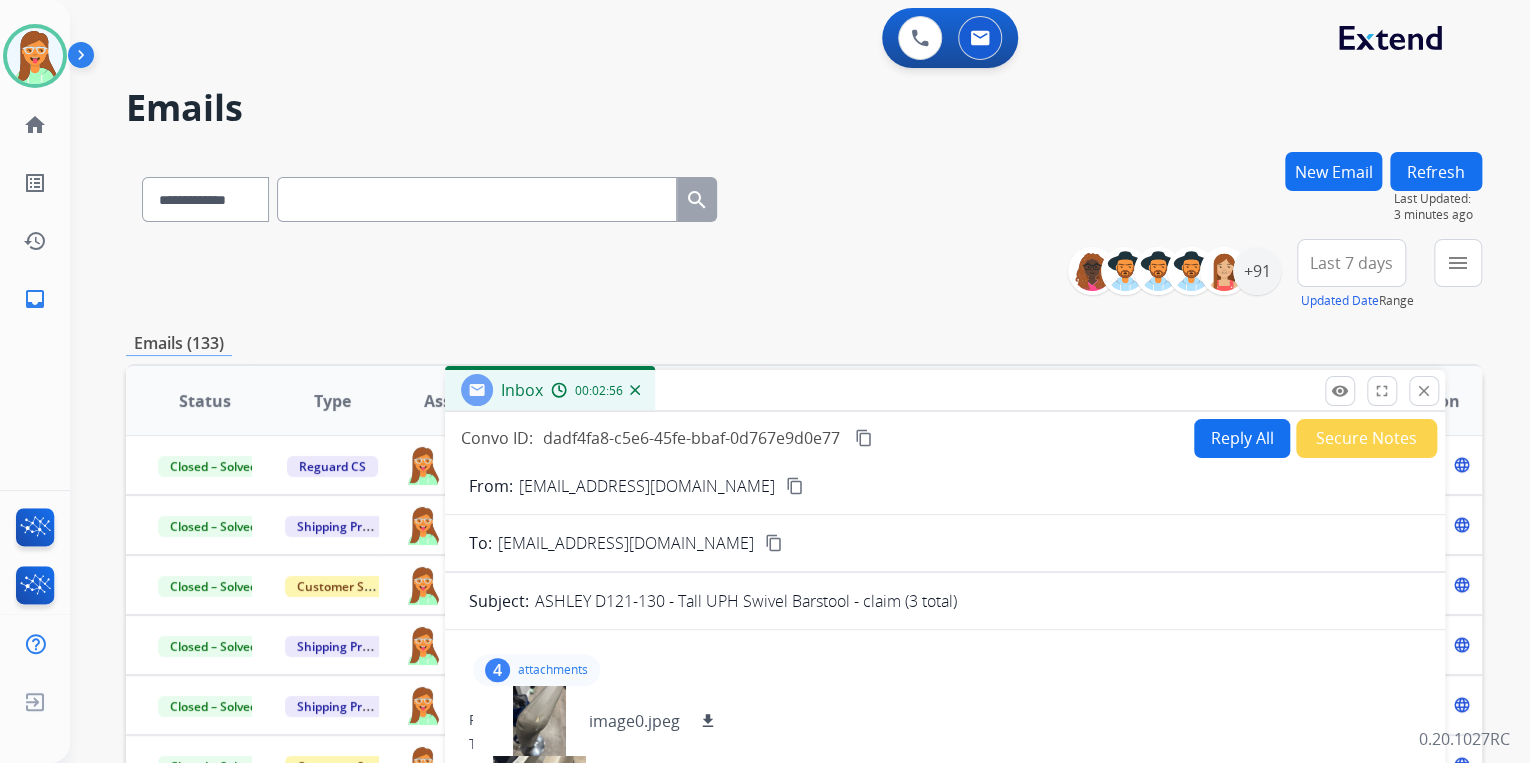 drag, startPoint x: 797, startPoint y: 153, endPoint x: 752, endPoint y: 398, distance: 249.09837 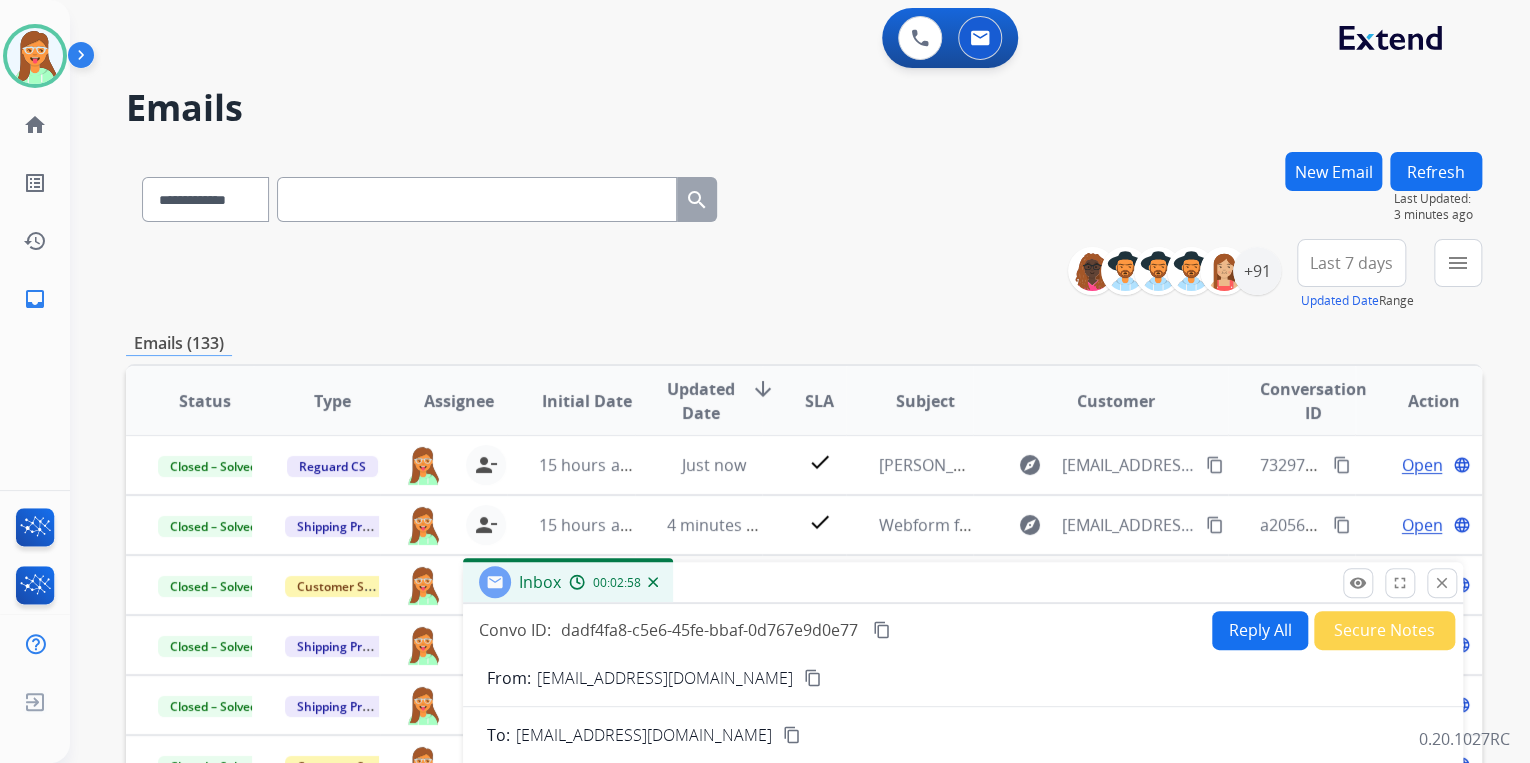 drag, startPoint x: 777, startPoint y: 391, endPoint x: 796, endPoint y: 582, distance: 191.9427 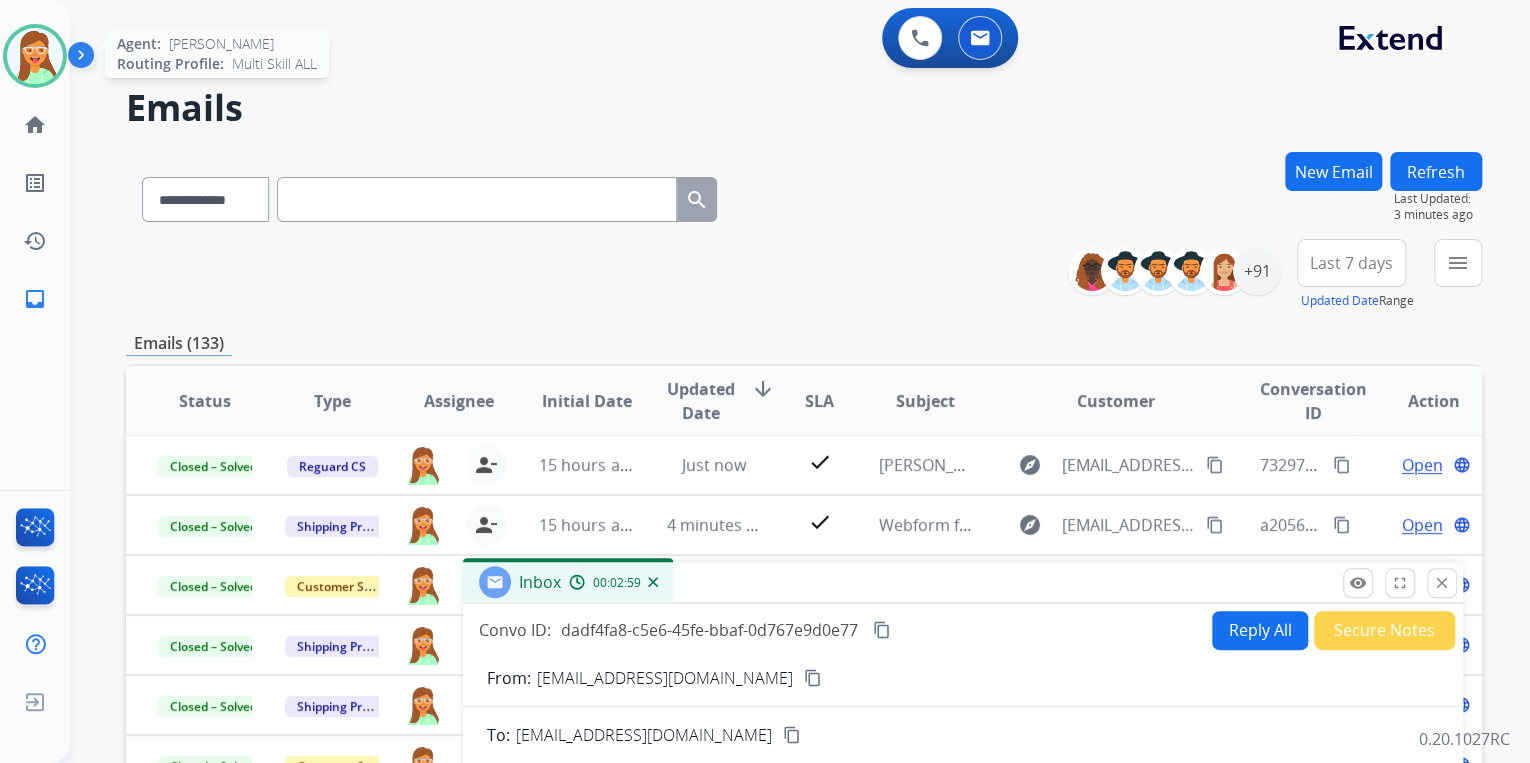 click at bounding box center (35, 56) 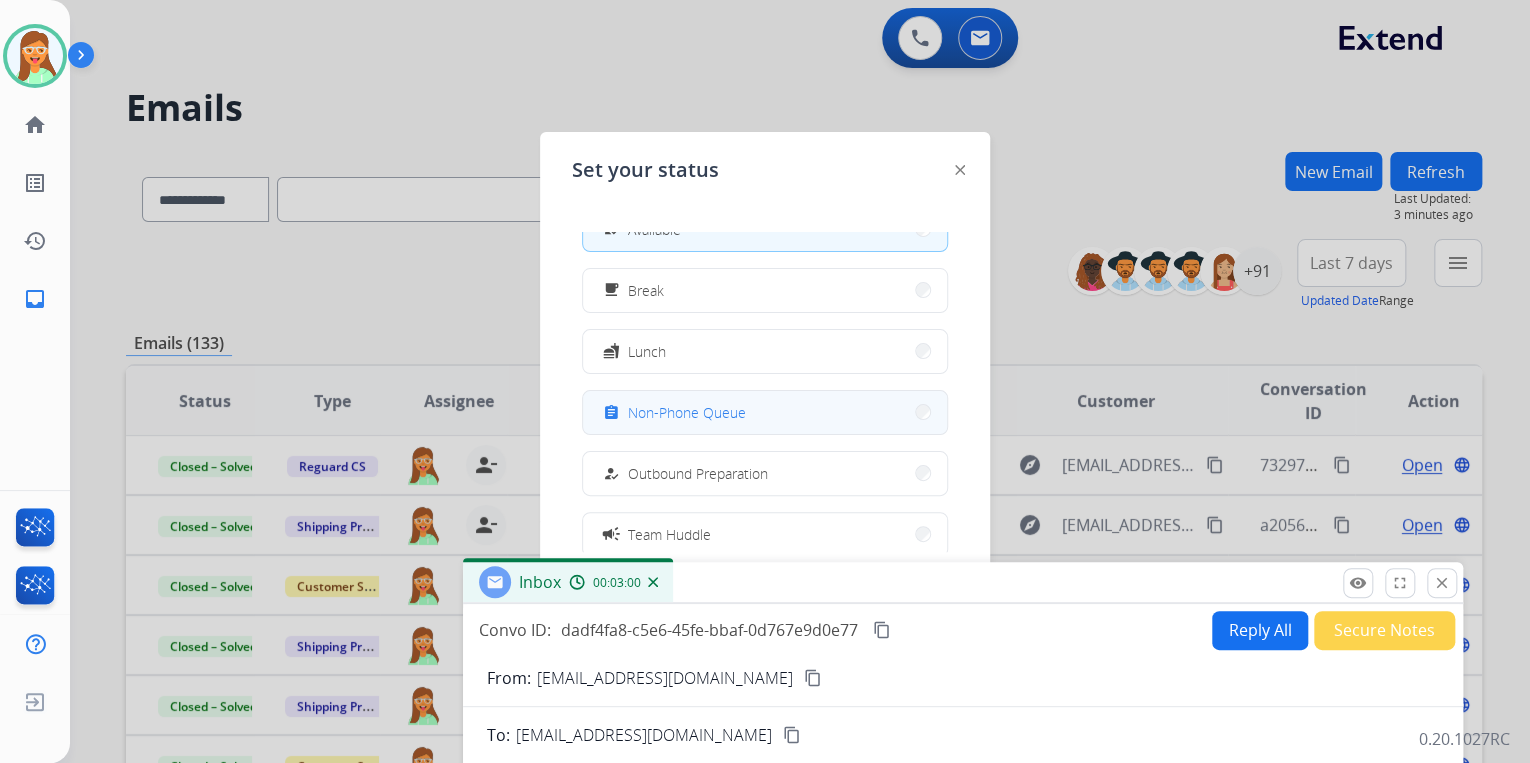 scroll, scrollTop: 80, scrollLeft: 0, axis: vertical 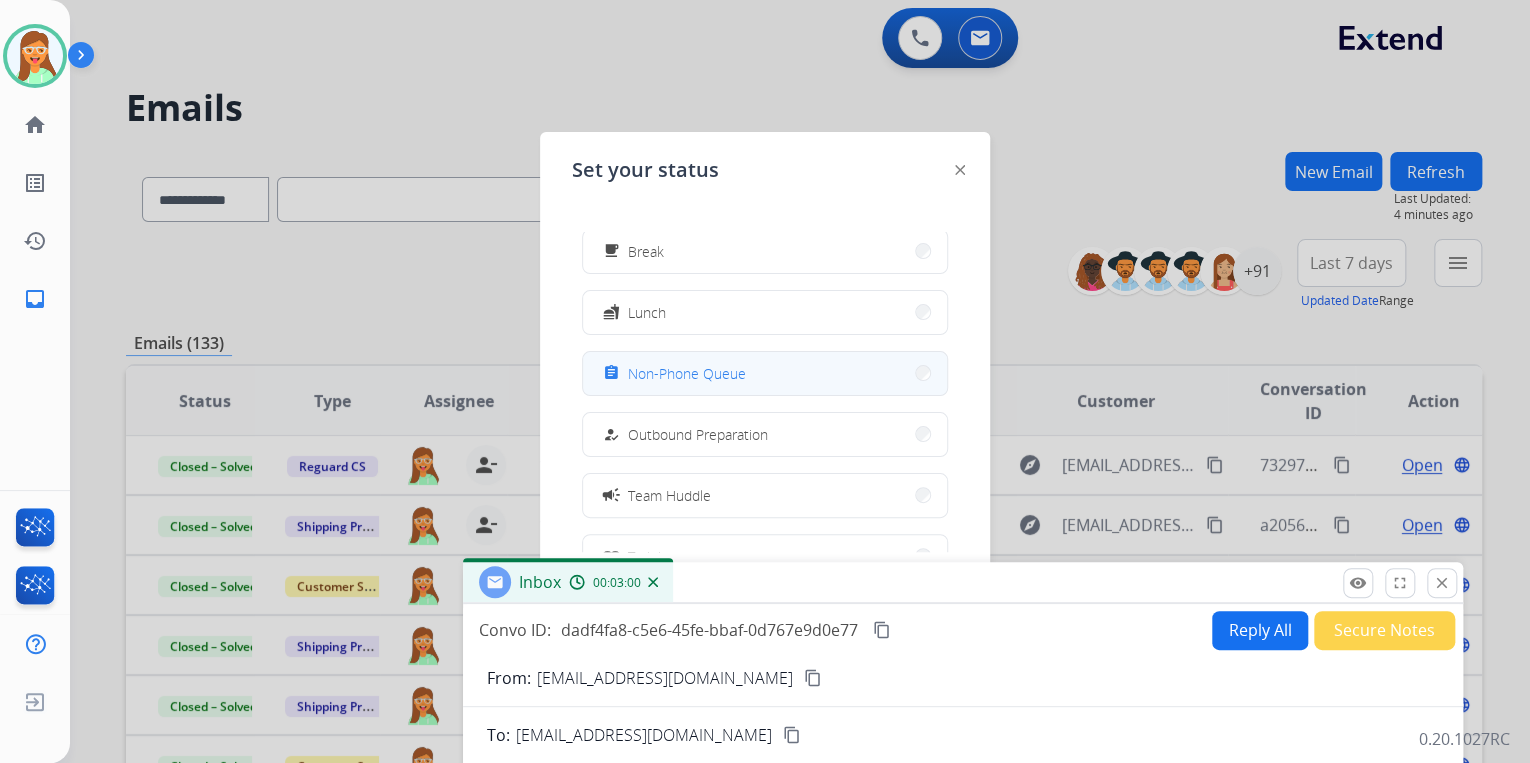 click on "Non-Phone Queue" at bounding box center [687, 373] 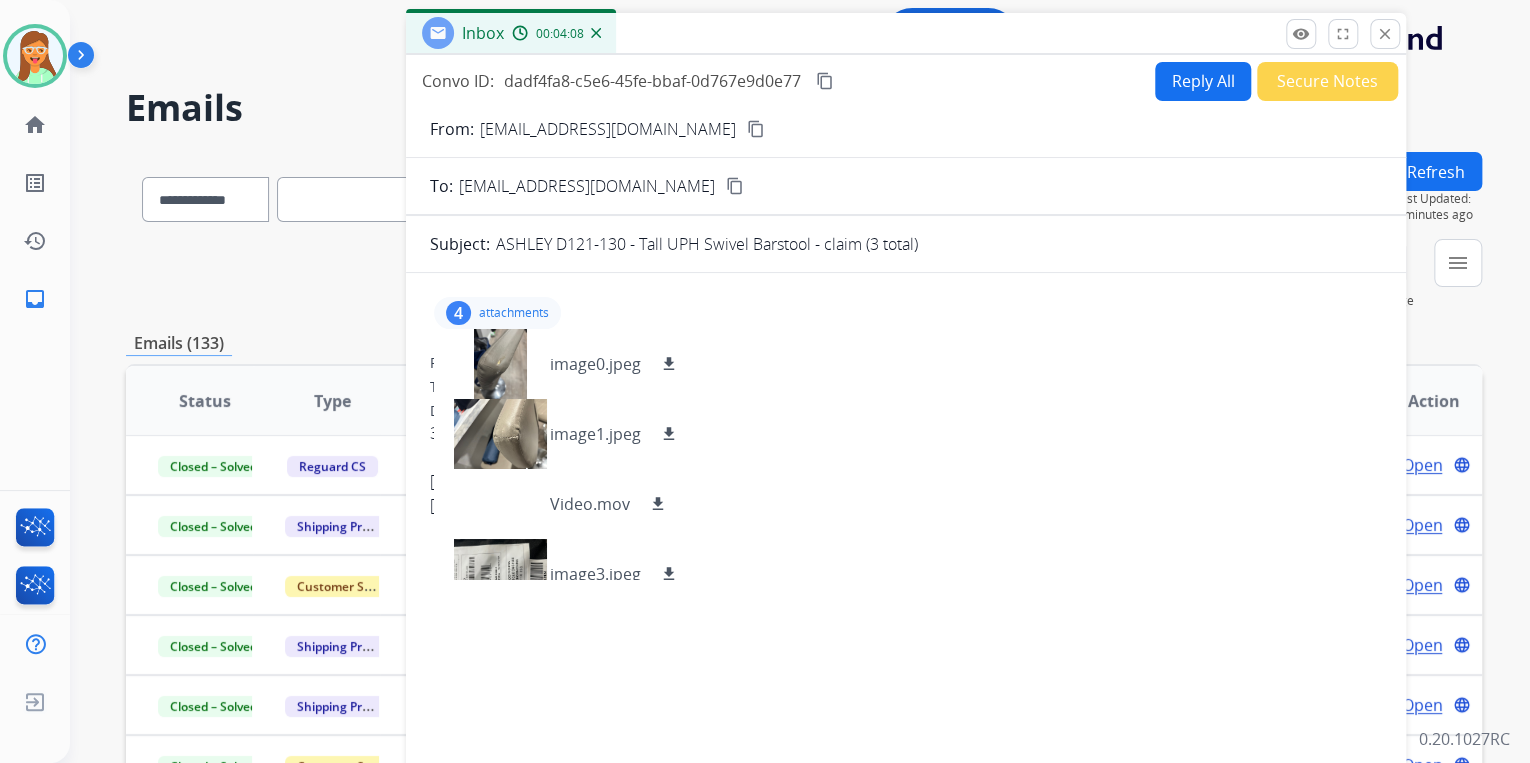 drag, startPoint x: 824, startPoint y: 589, endPoint x: 745, endPoint y: 87, distance: 508.17813 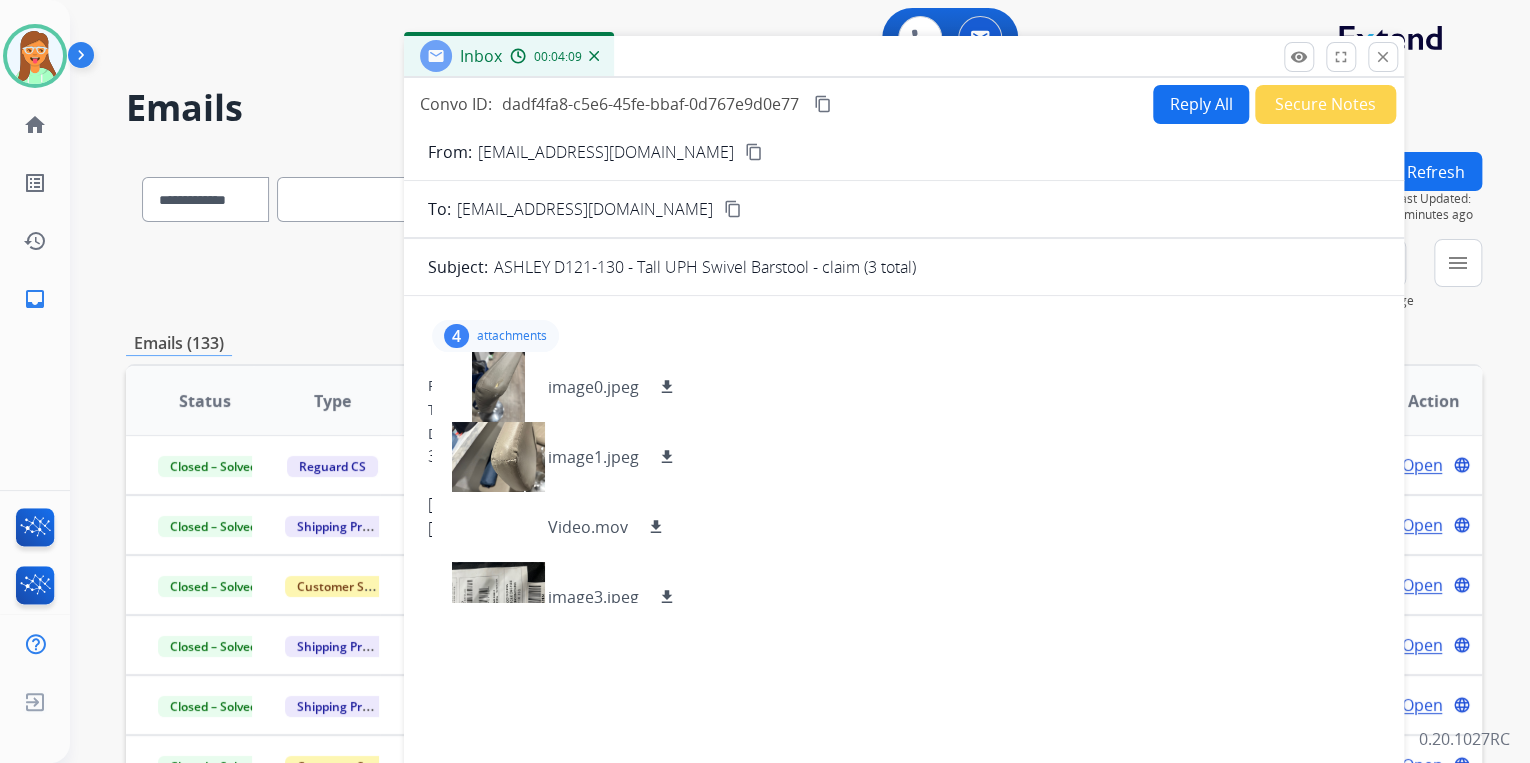 click on "attachments" at bounding box center [512, 336] 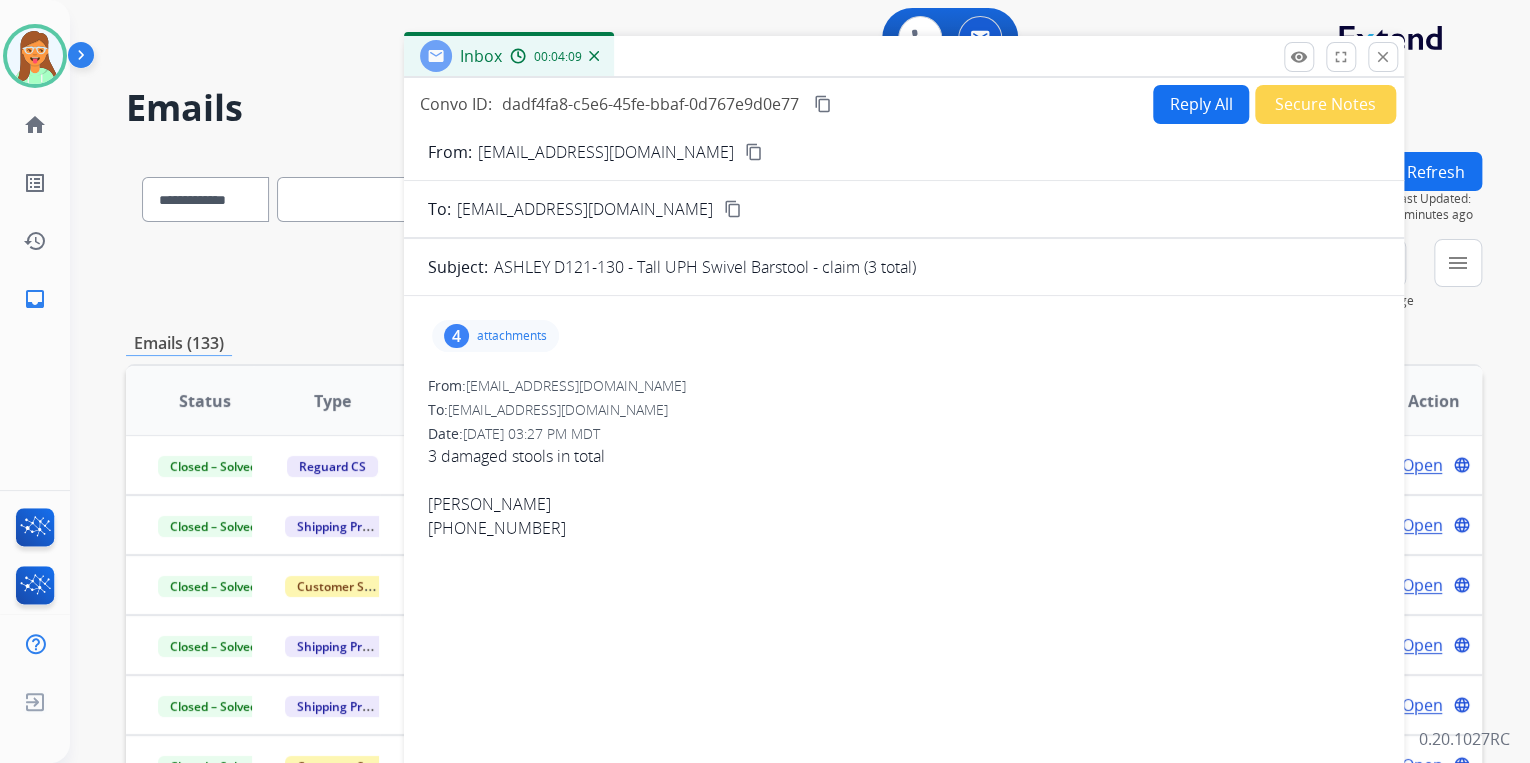 click on "Reply All" at bounding box center [1201, 104] 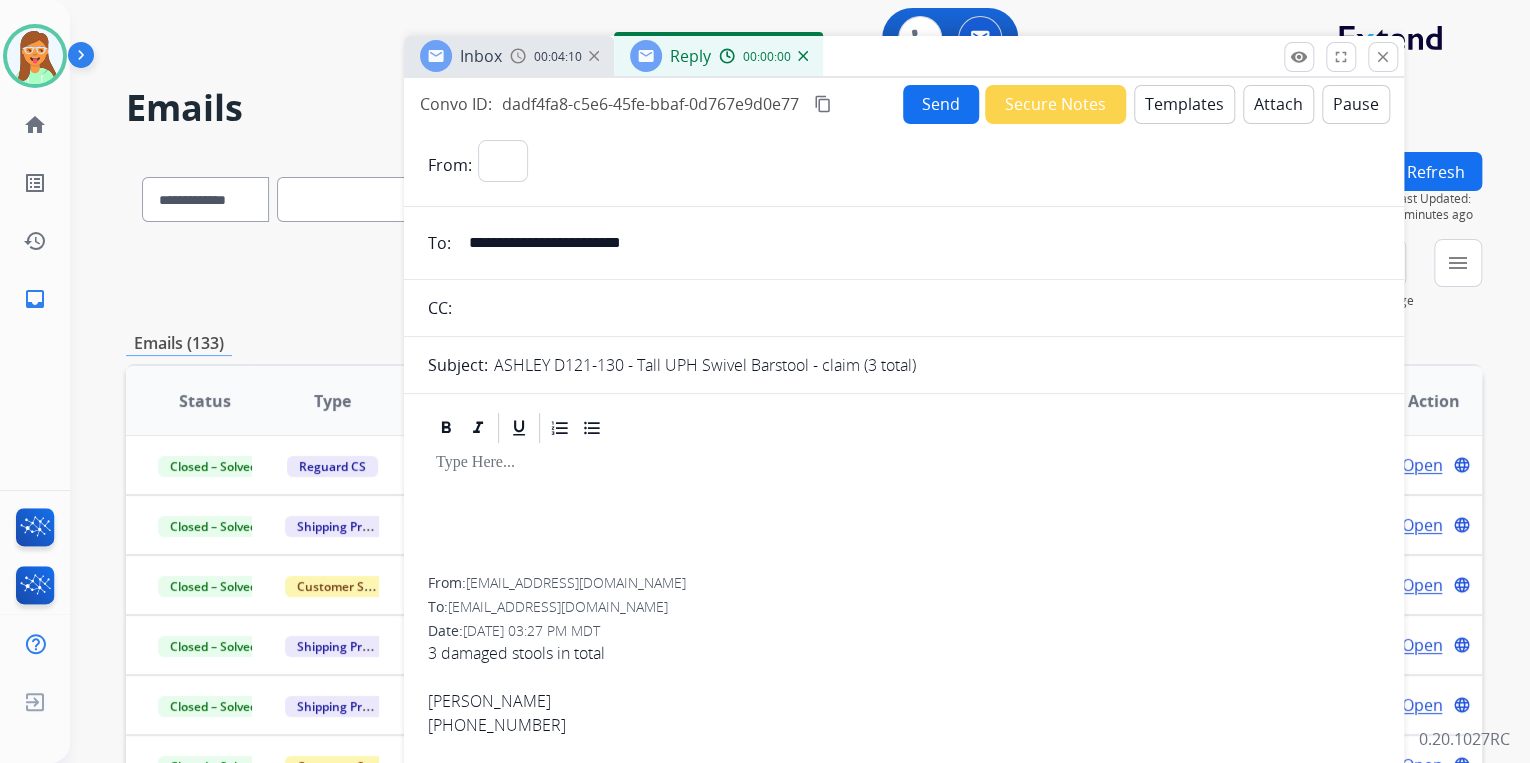 click on "Templates" at bounding box center [1184, 104] 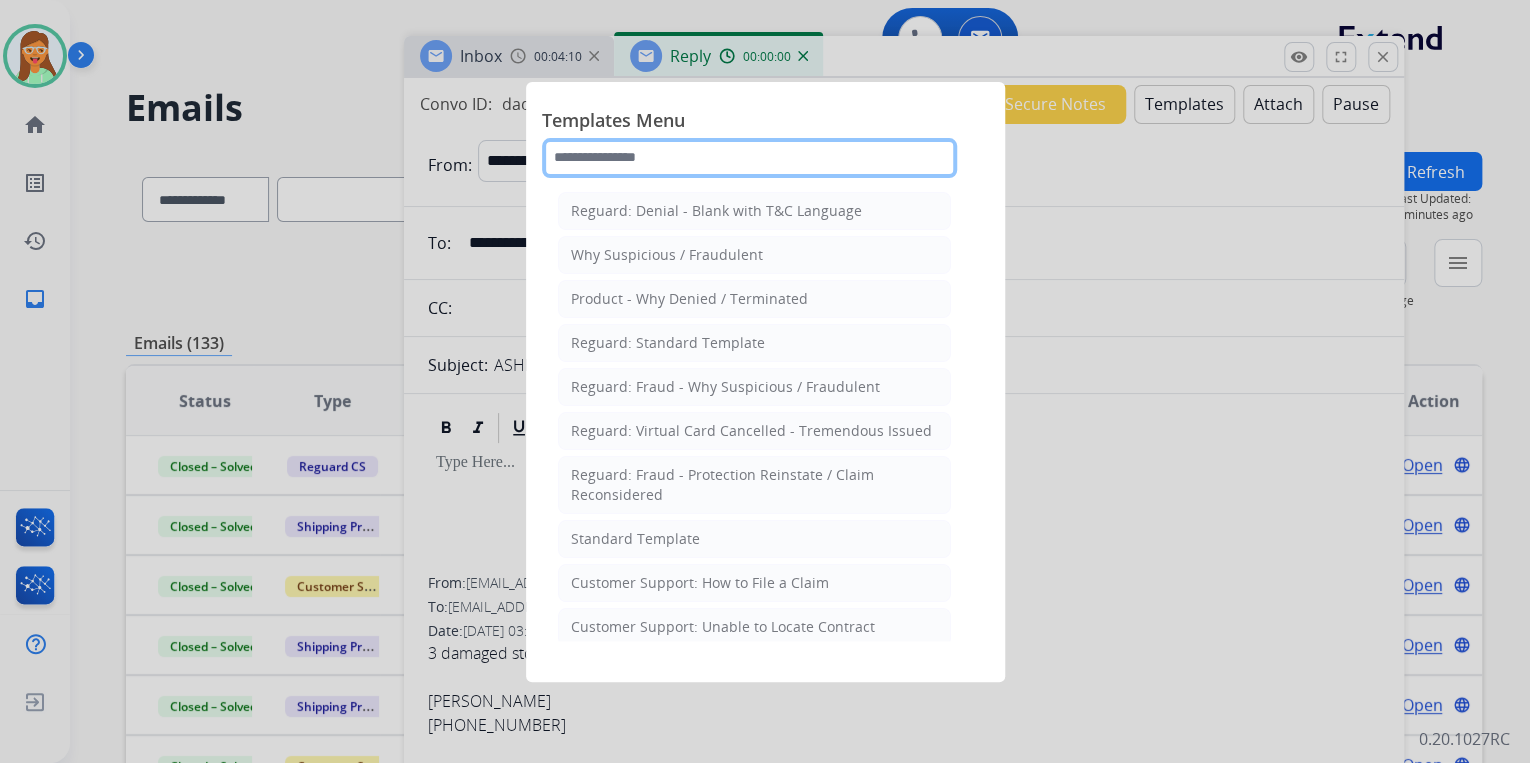 click 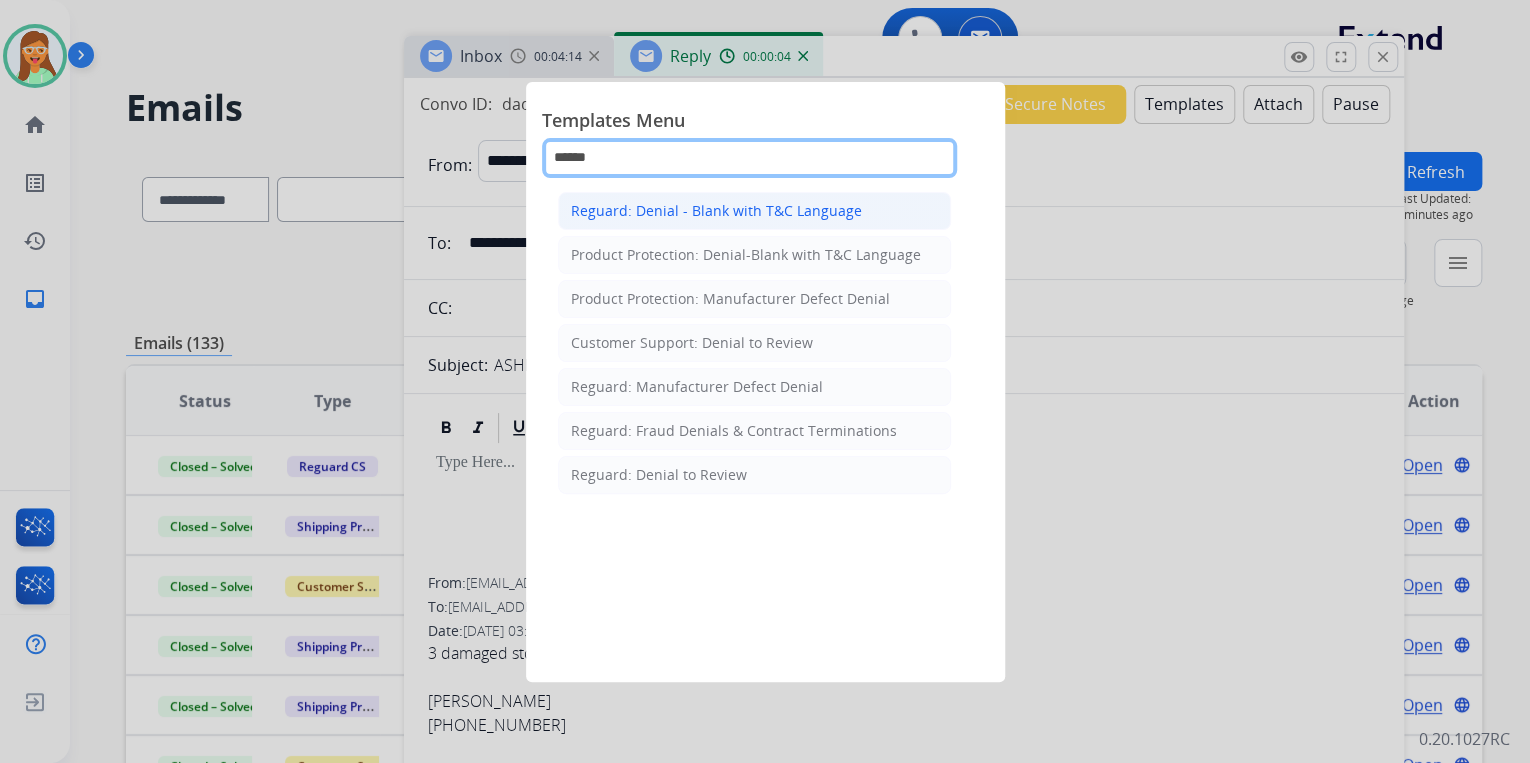 type on "******" 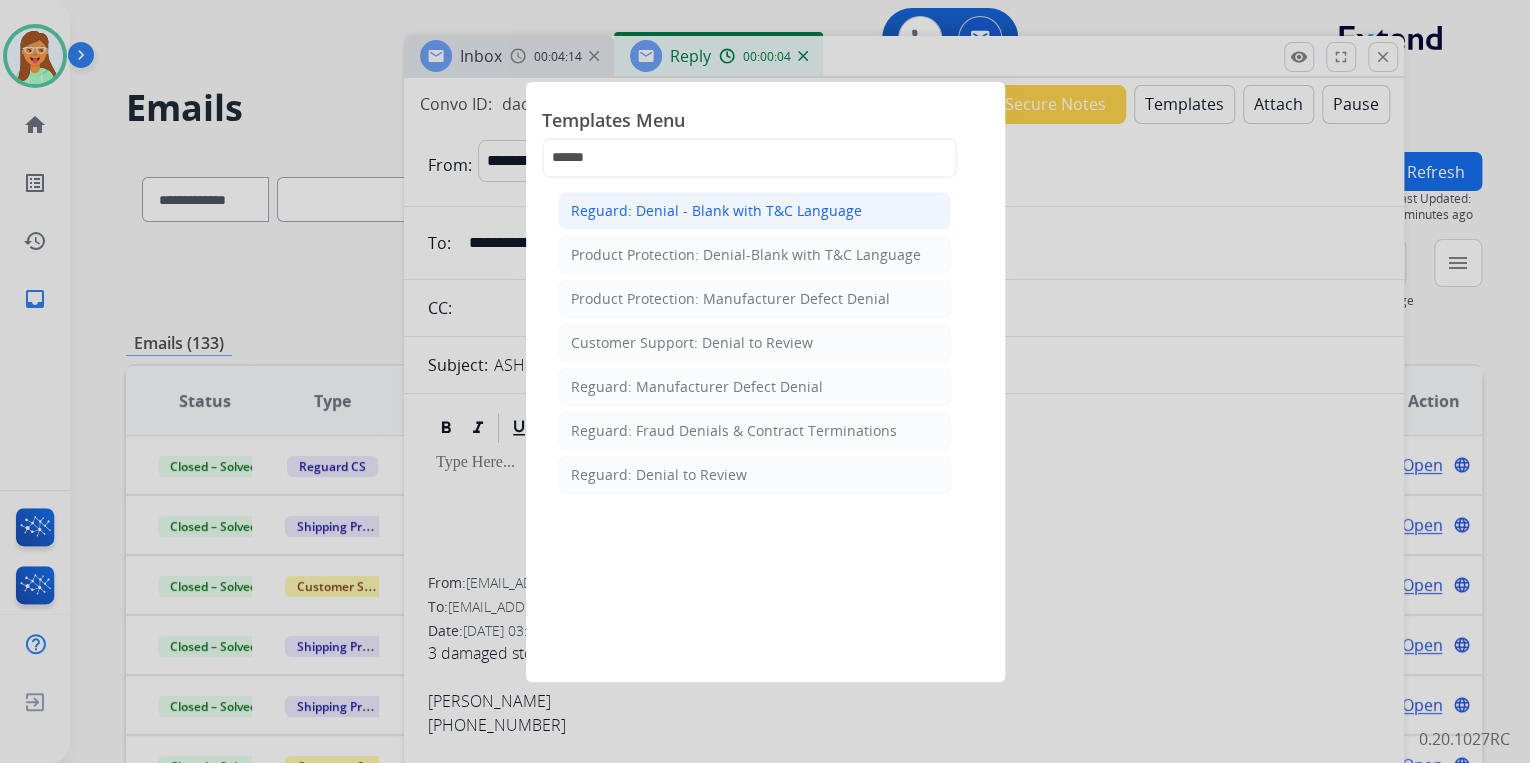 click on "Reguard: Denial - Blank with T&C Language" 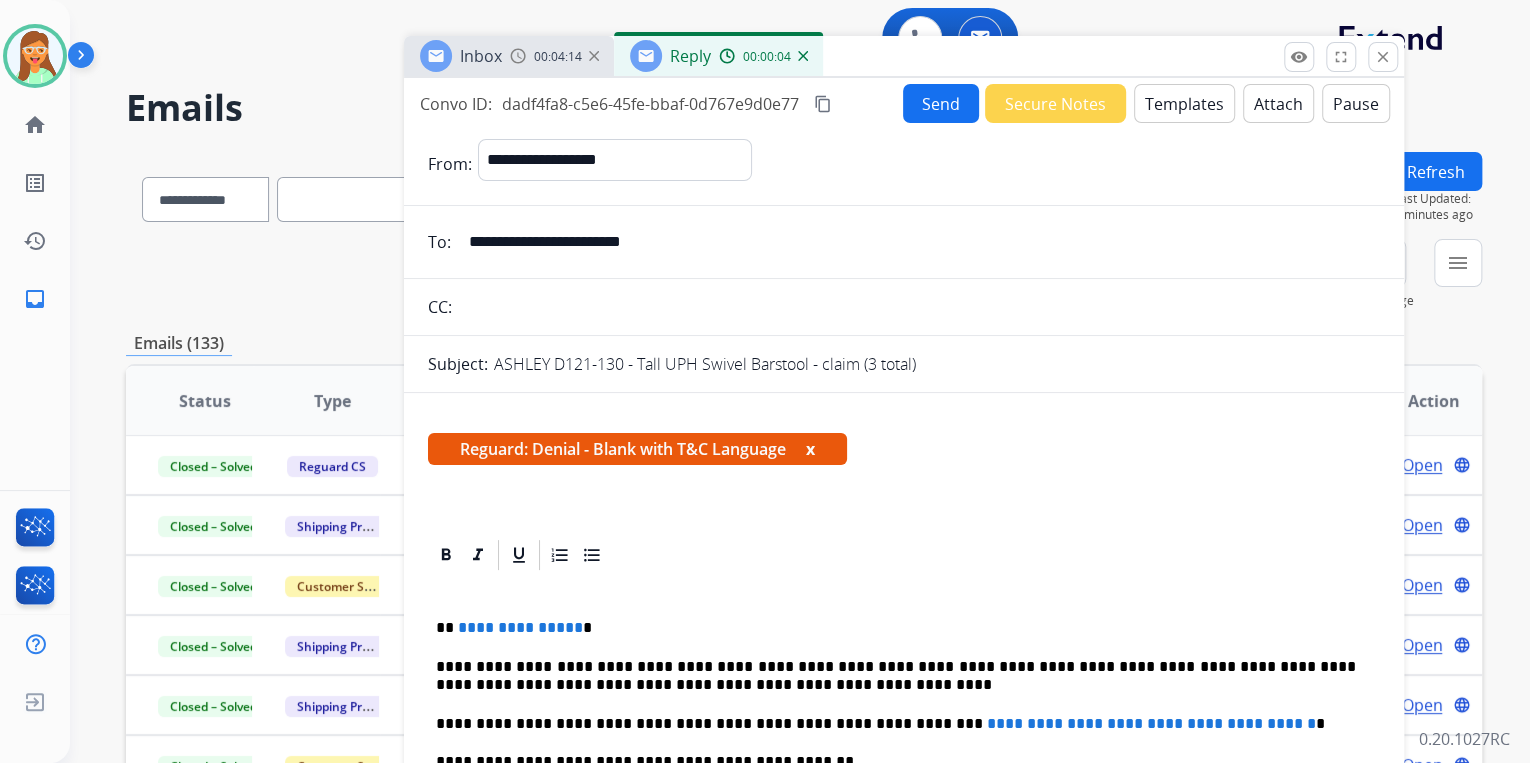 scroll, scrollTop: 320, scrollLeft: 0, axis: vertical 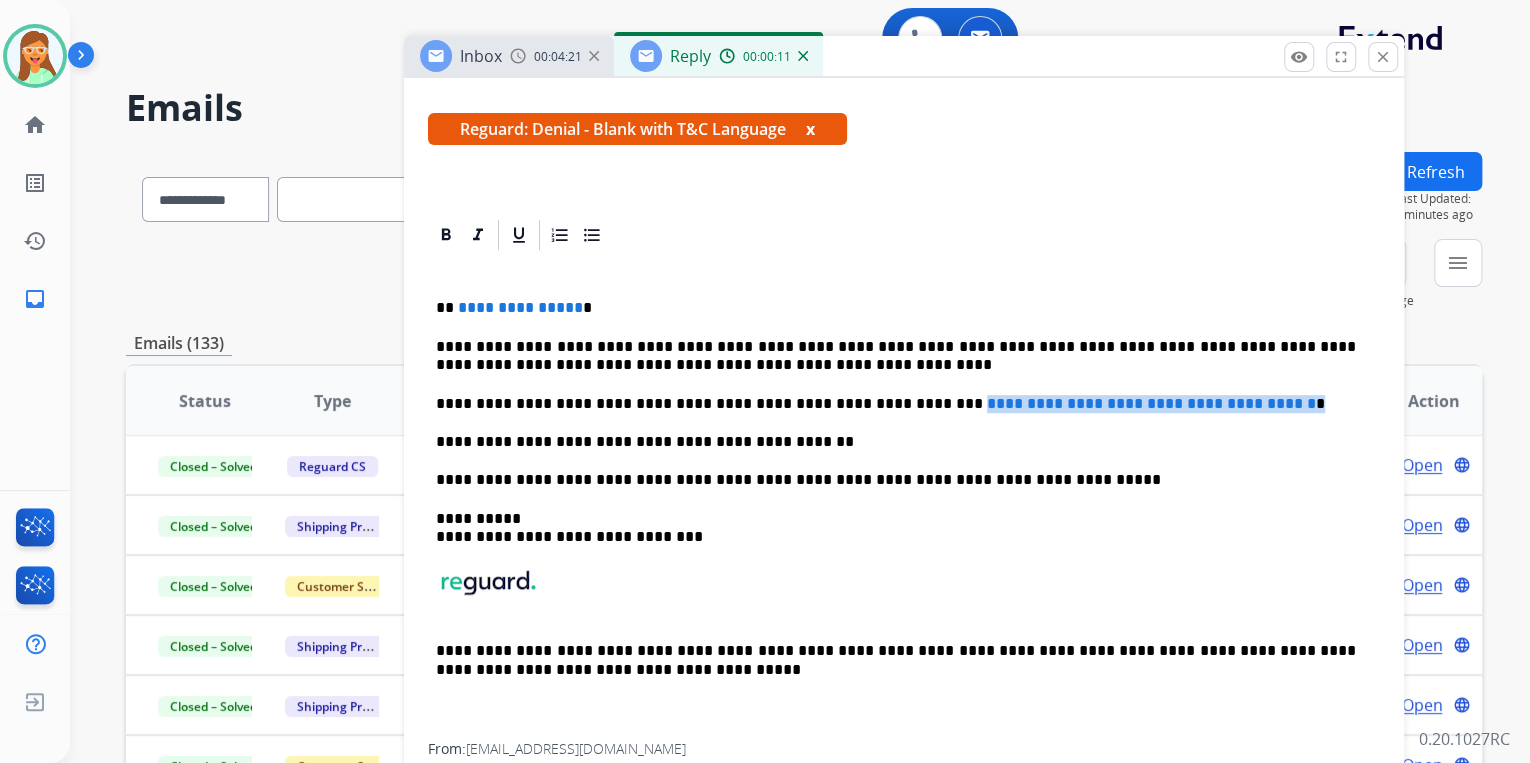 drag, startPoint x: 1275, startPoint y: 396, endPoint x: 873, endPoint y: 384, distance: 402.17908 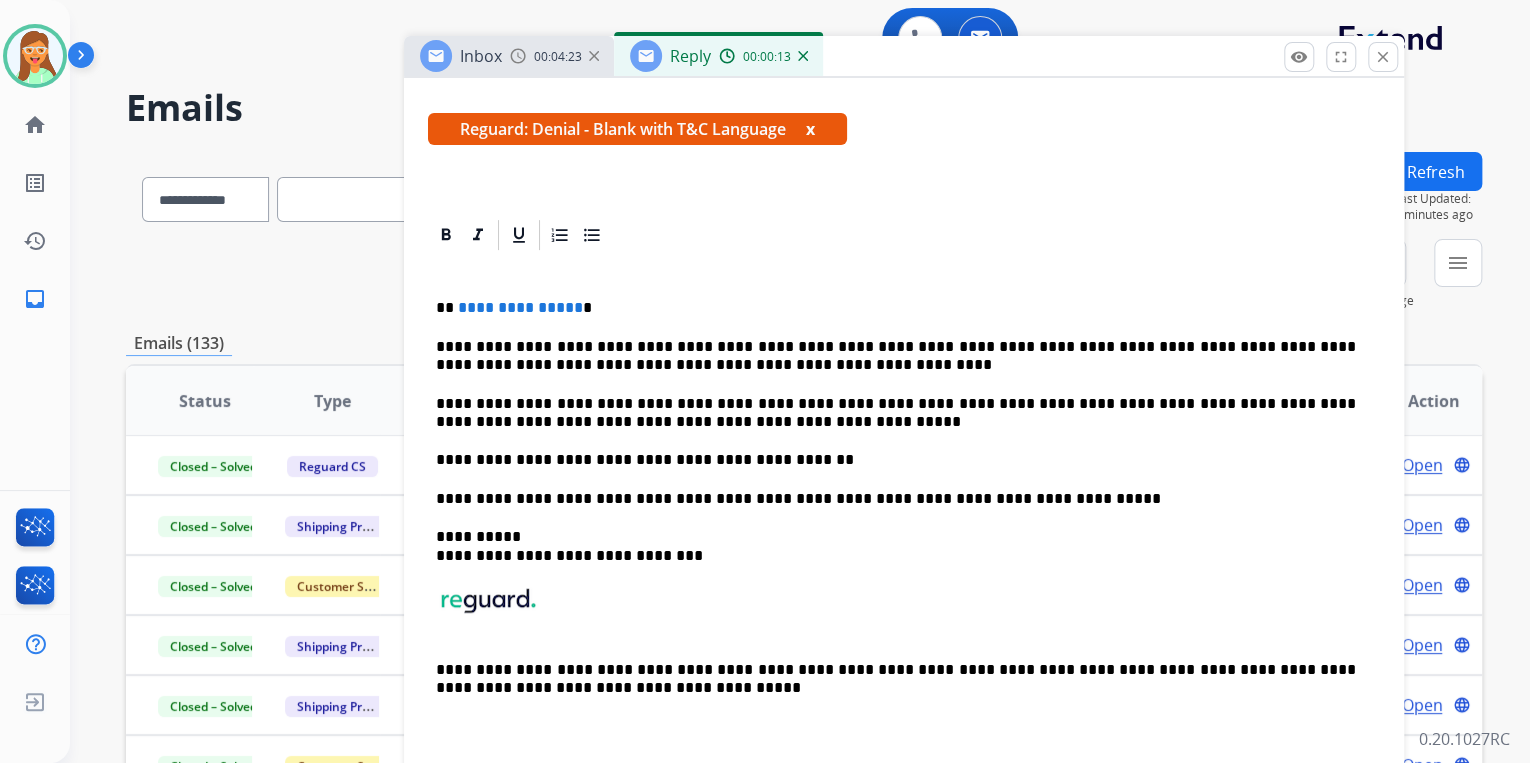 type 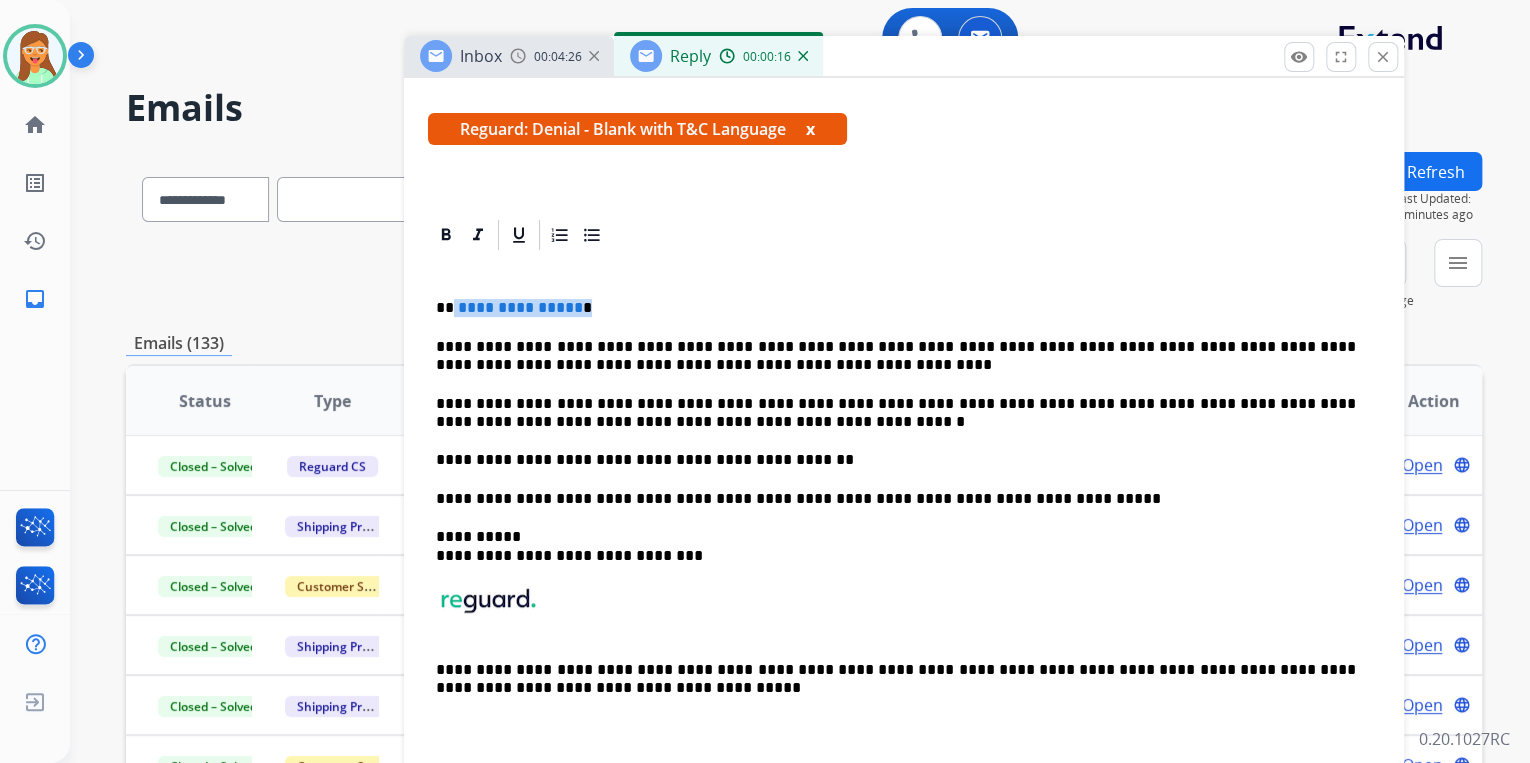 drag, startPoint x: 607, startPoint y: 299, endPoint x: 450, endPoint y: 299, distance: 157 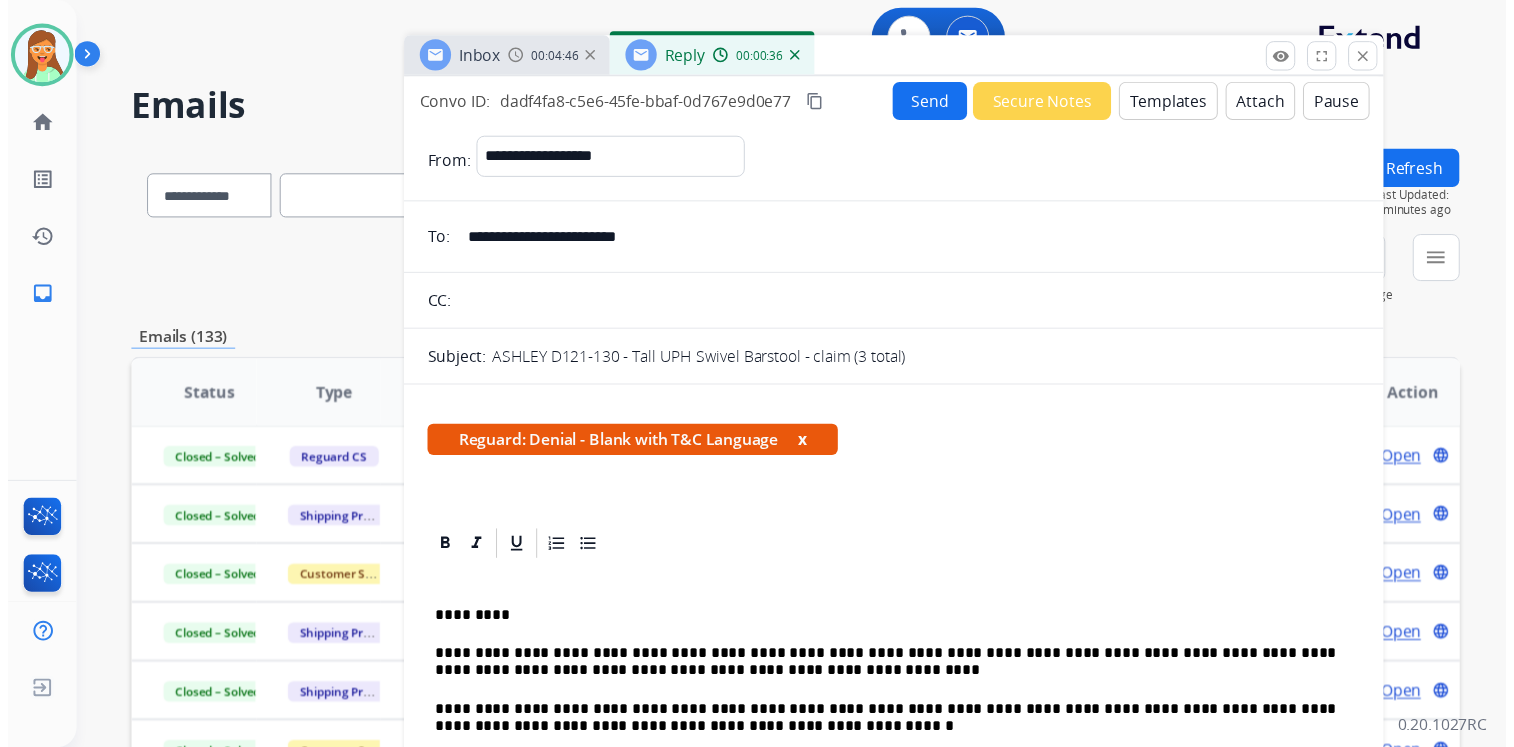 scroll, scrollTop: 0, scrollLeft: 0, axis: both 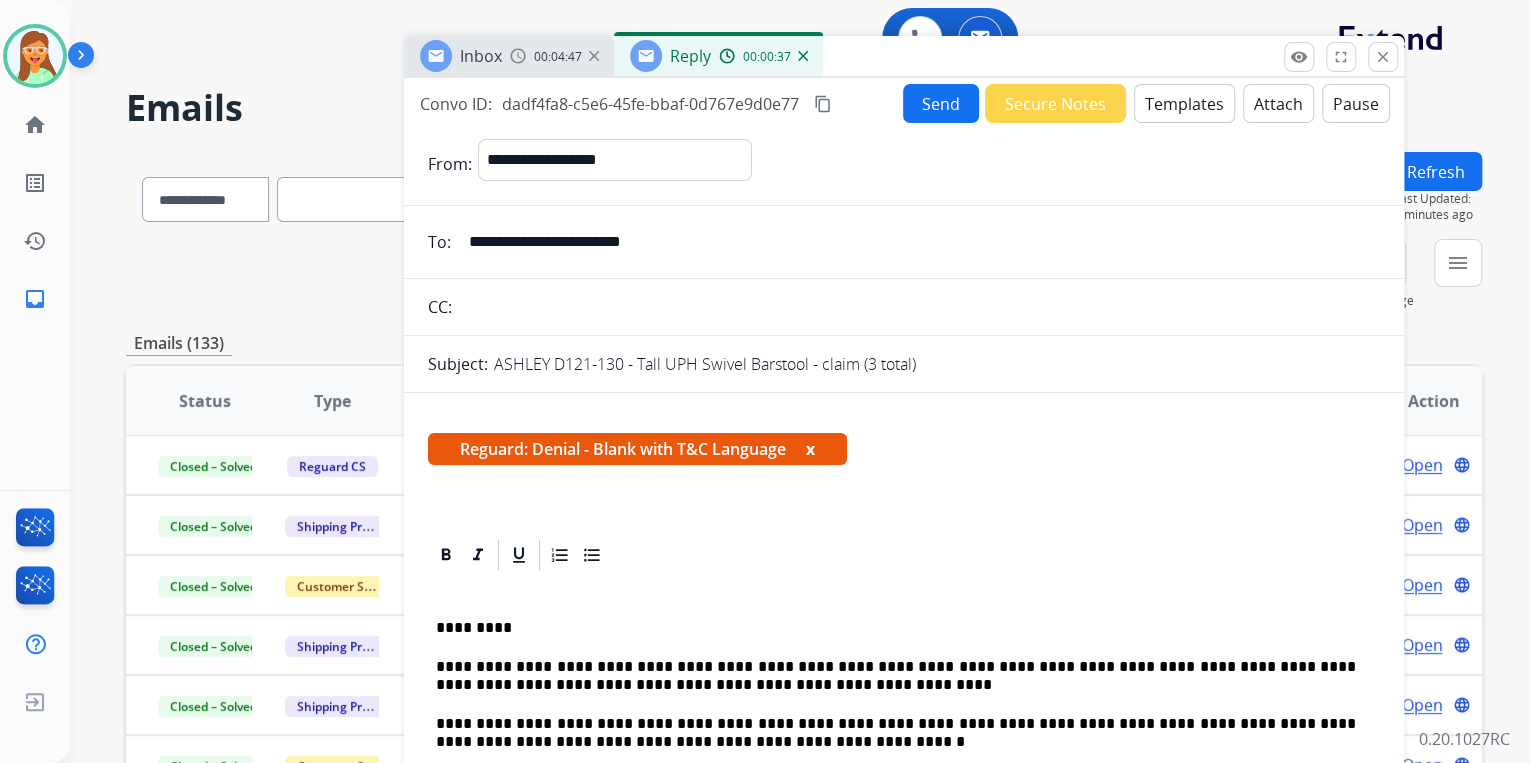 click on "content_copy" at bounding box center [823, 104] 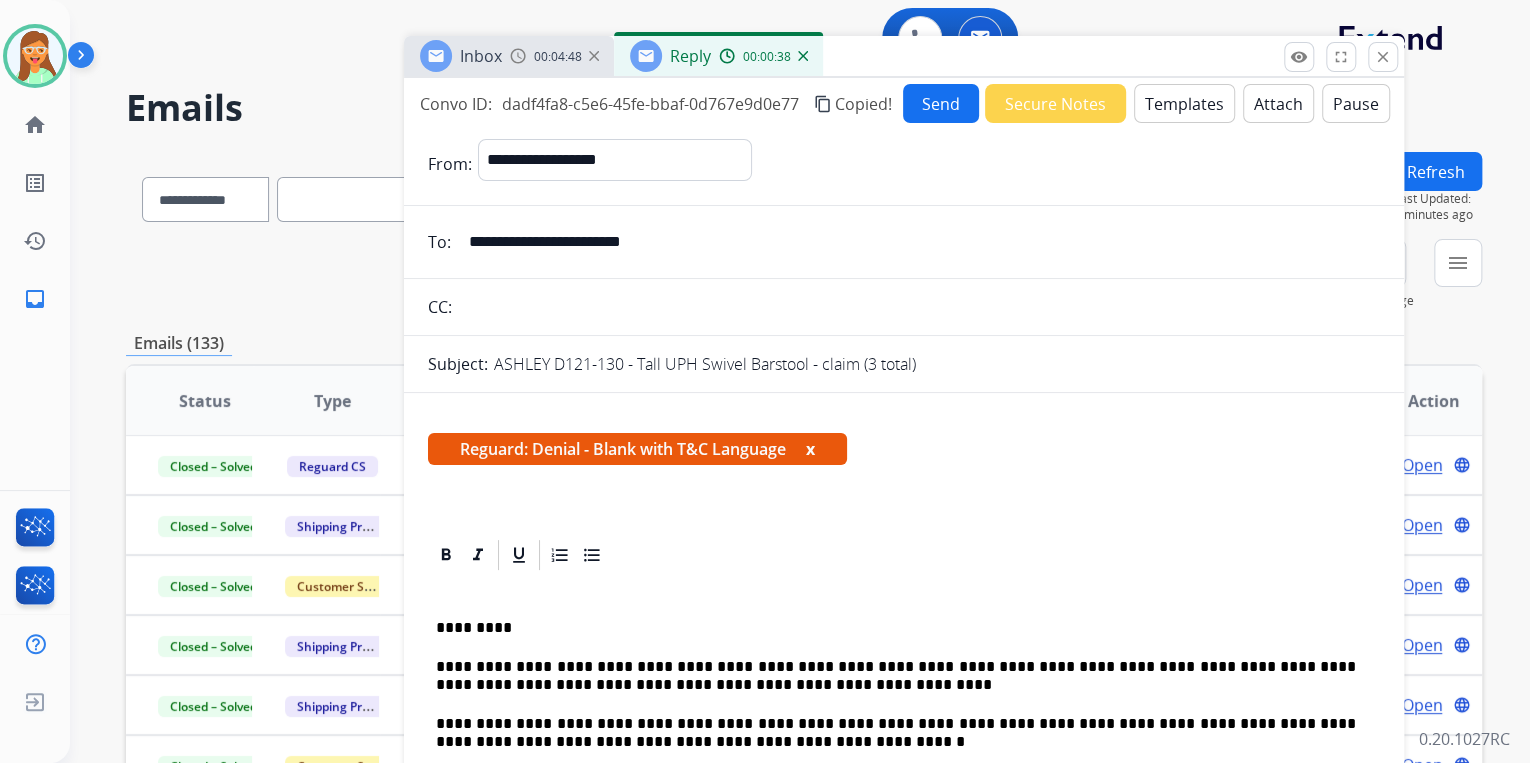 click on "Send" at bounding box center [941, 103] 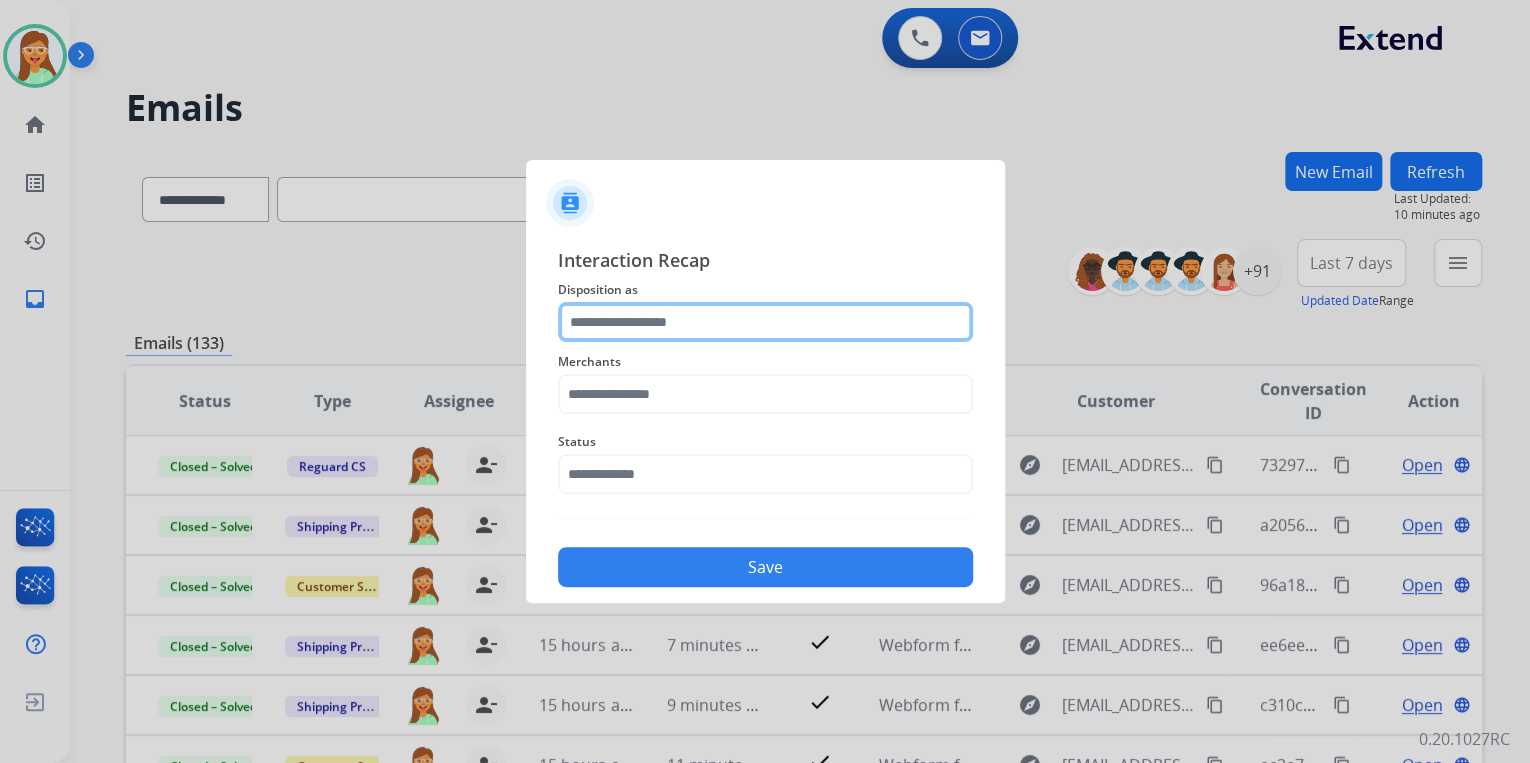 click 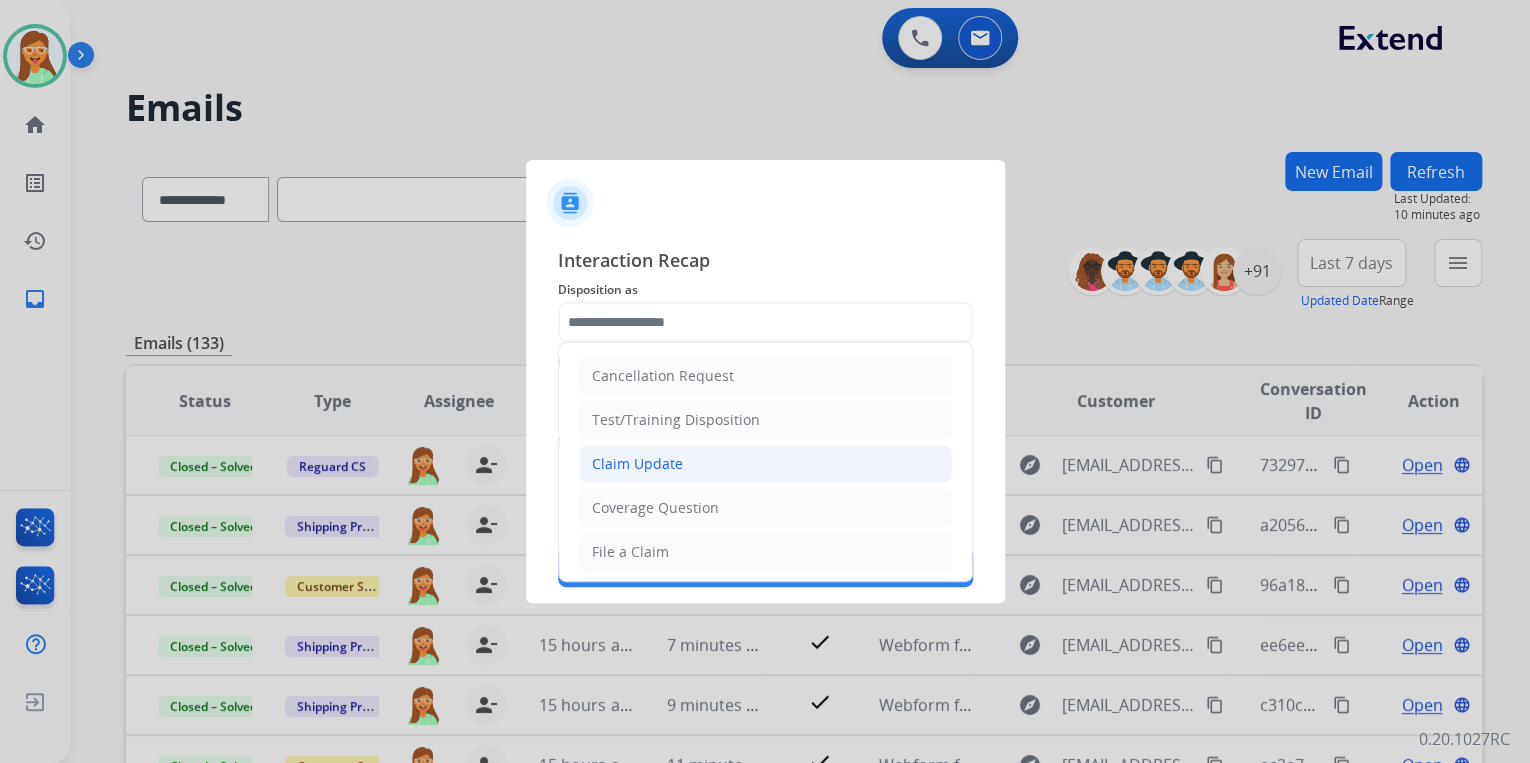 click on "Claim Update" 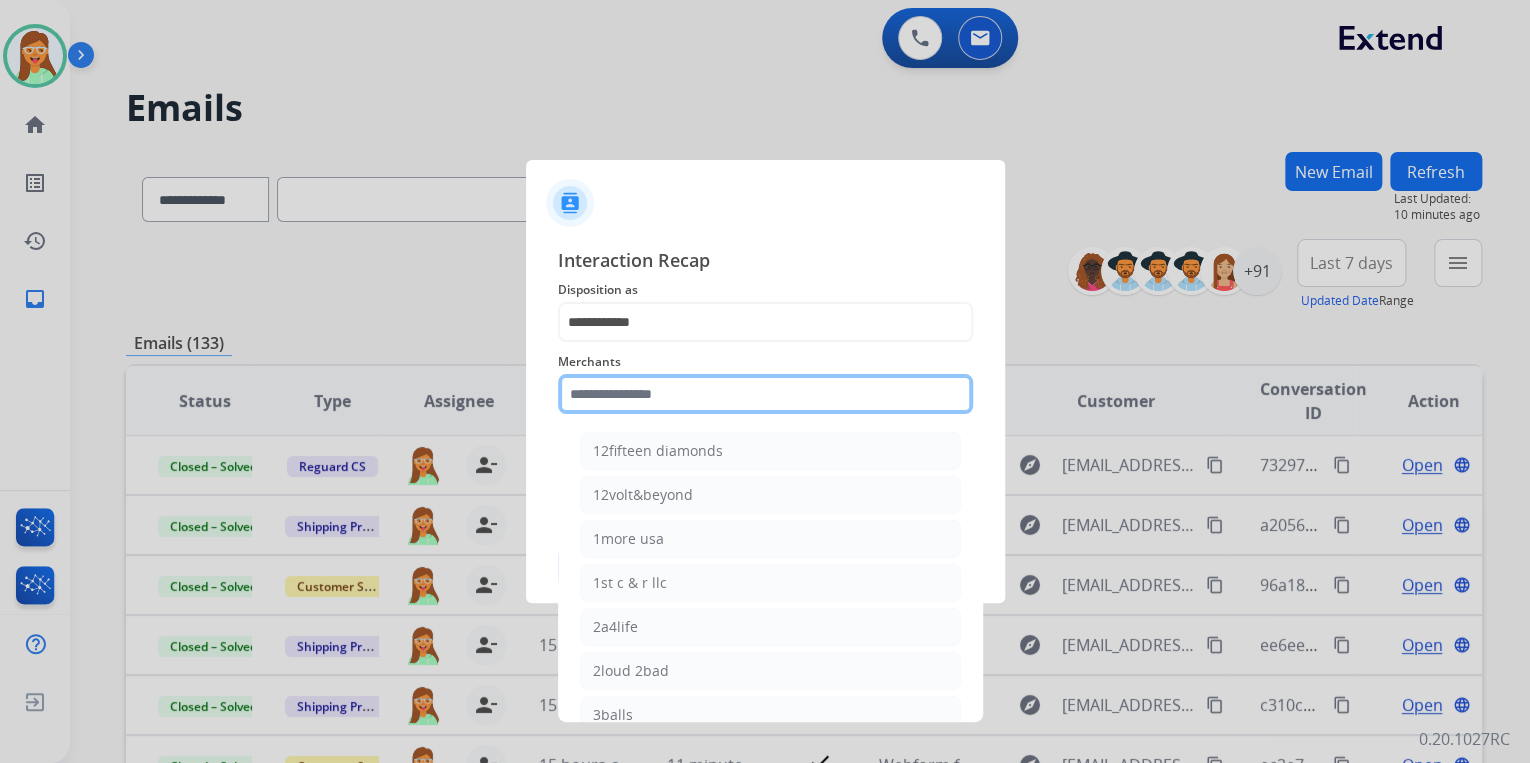 click 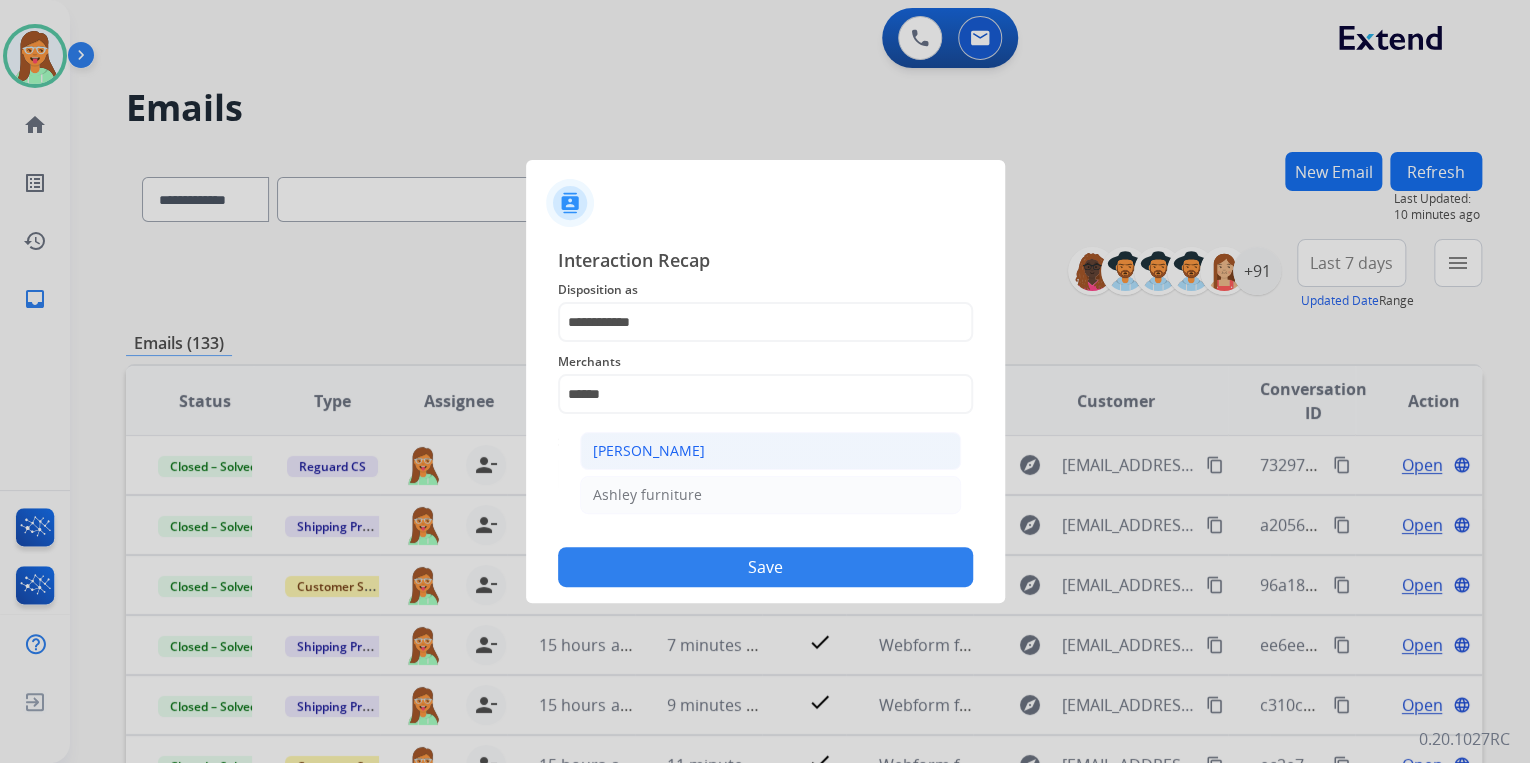 click on "[PERSON_NAME]" 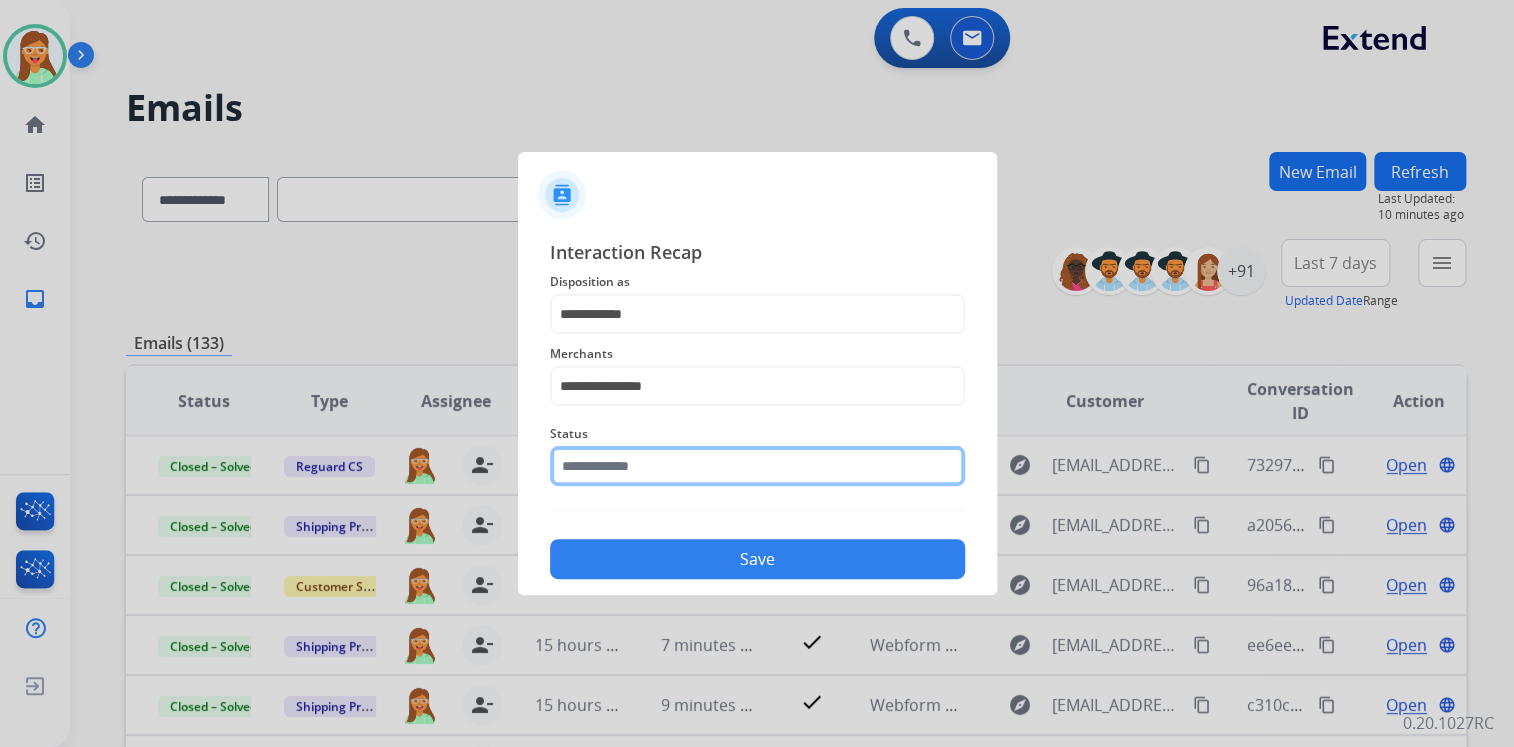 click on "Status" 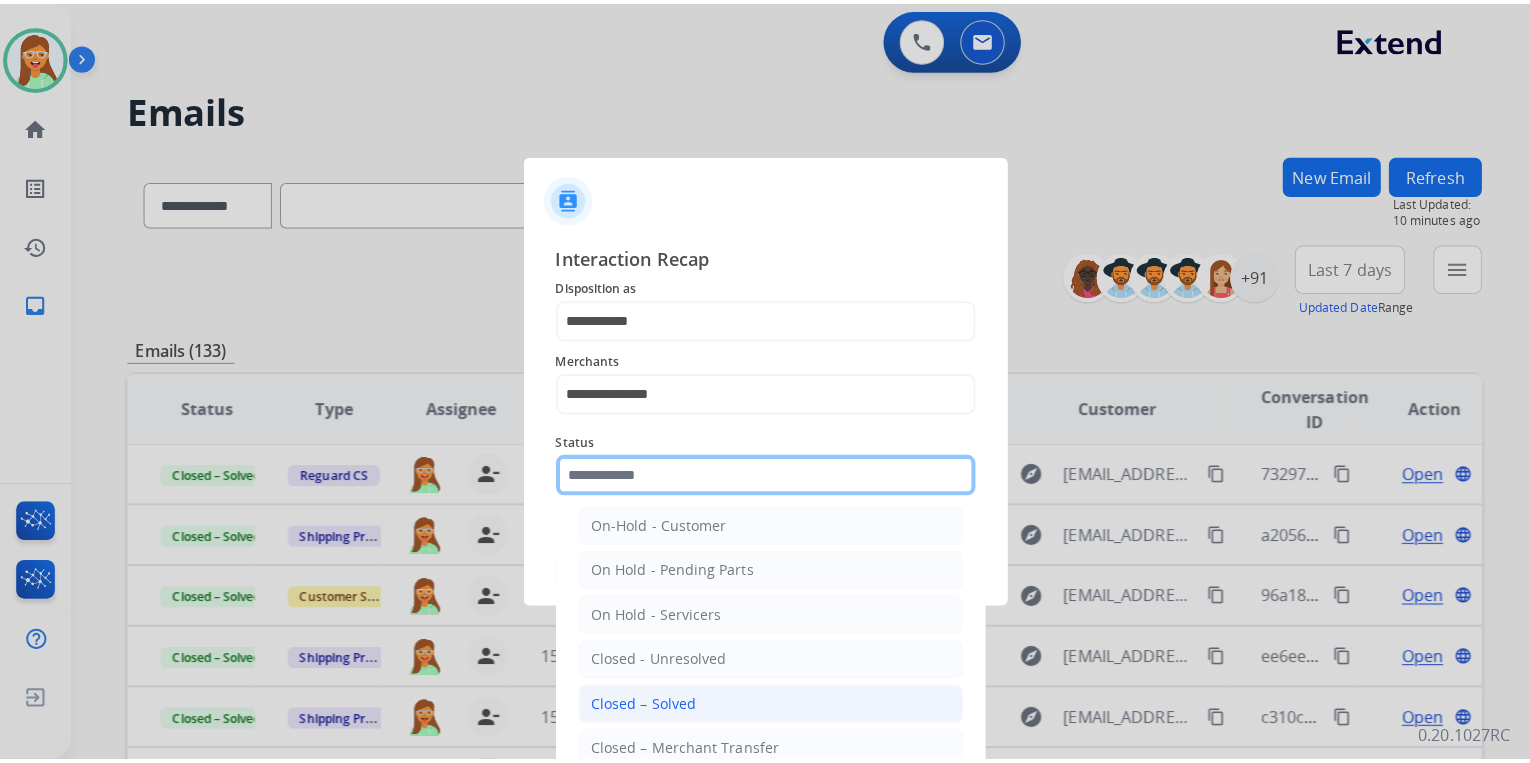 scroll, scrollTop: 116, scrollLeft: 0, axis: vertical 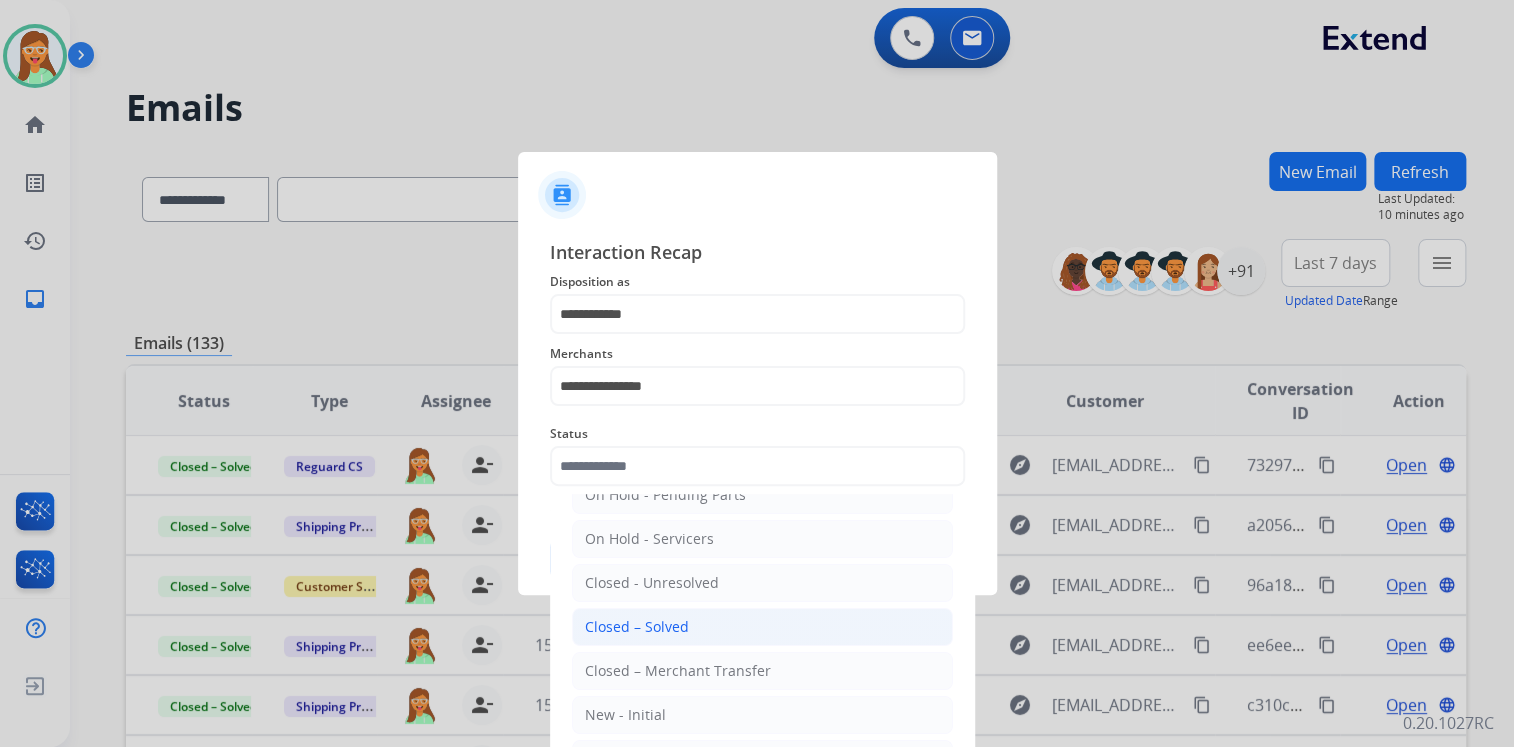 click on "Closed – Solved" 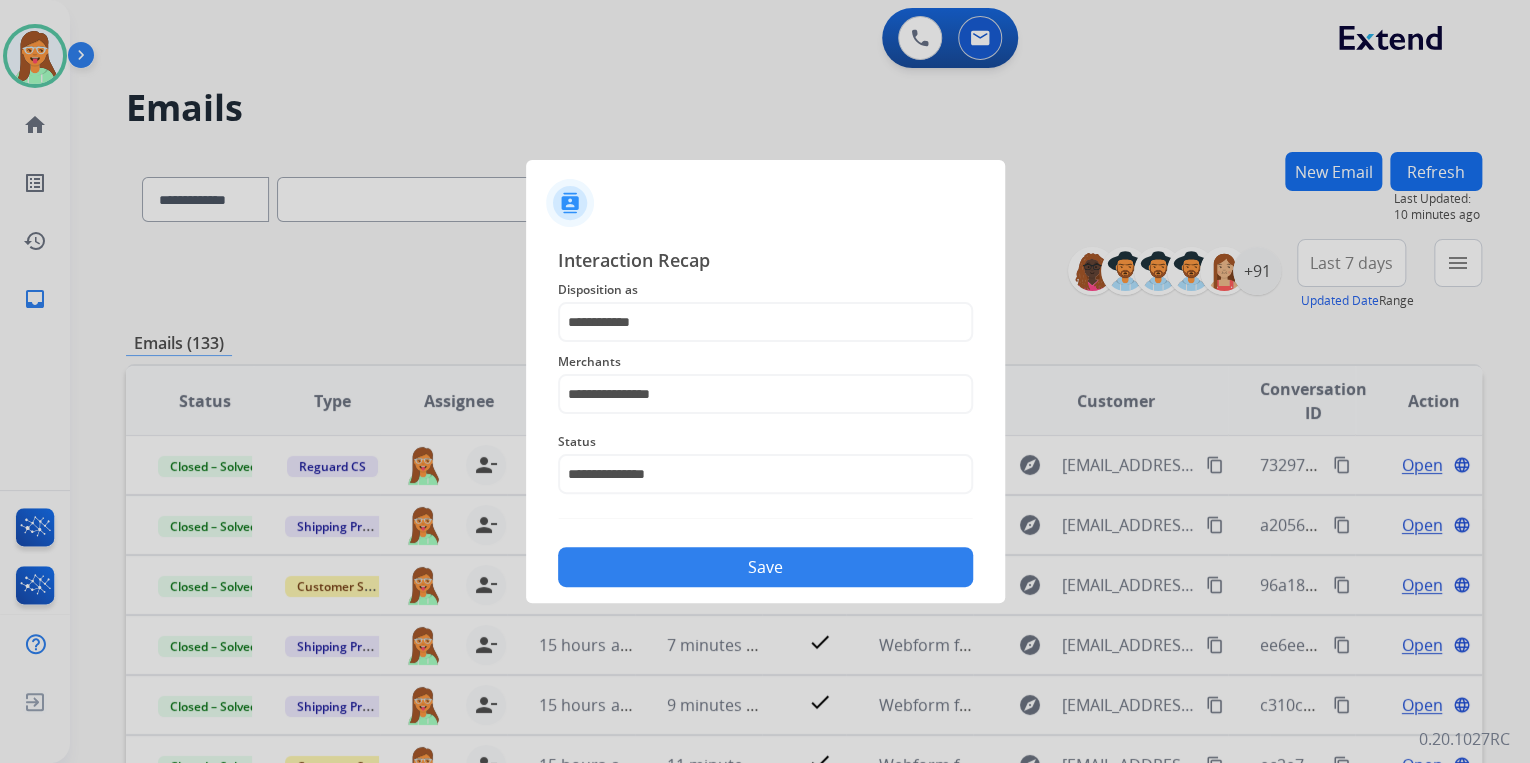 click on "Save" 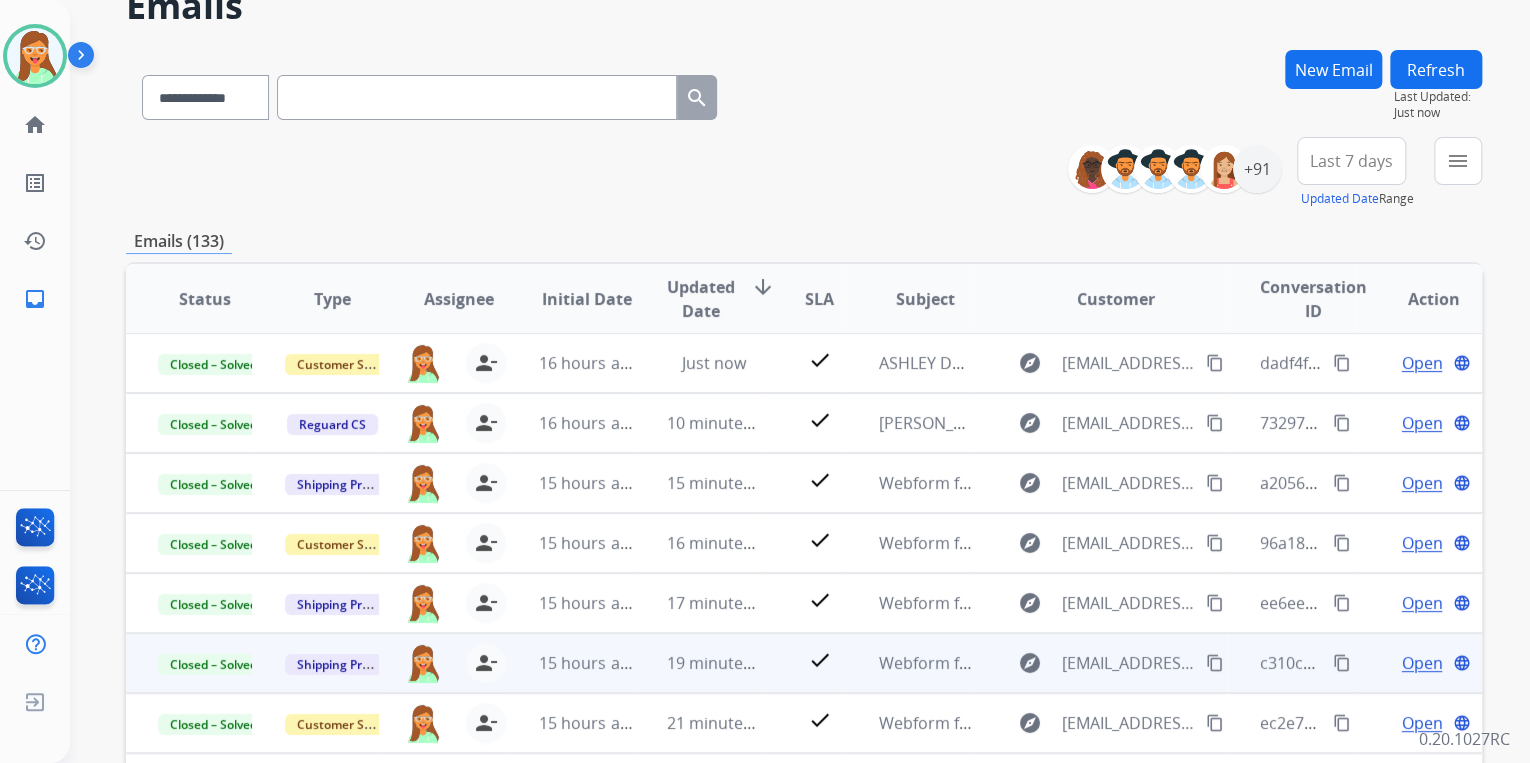scroll, scrollTop: 374, scrollLeft: 0, axis: vertical 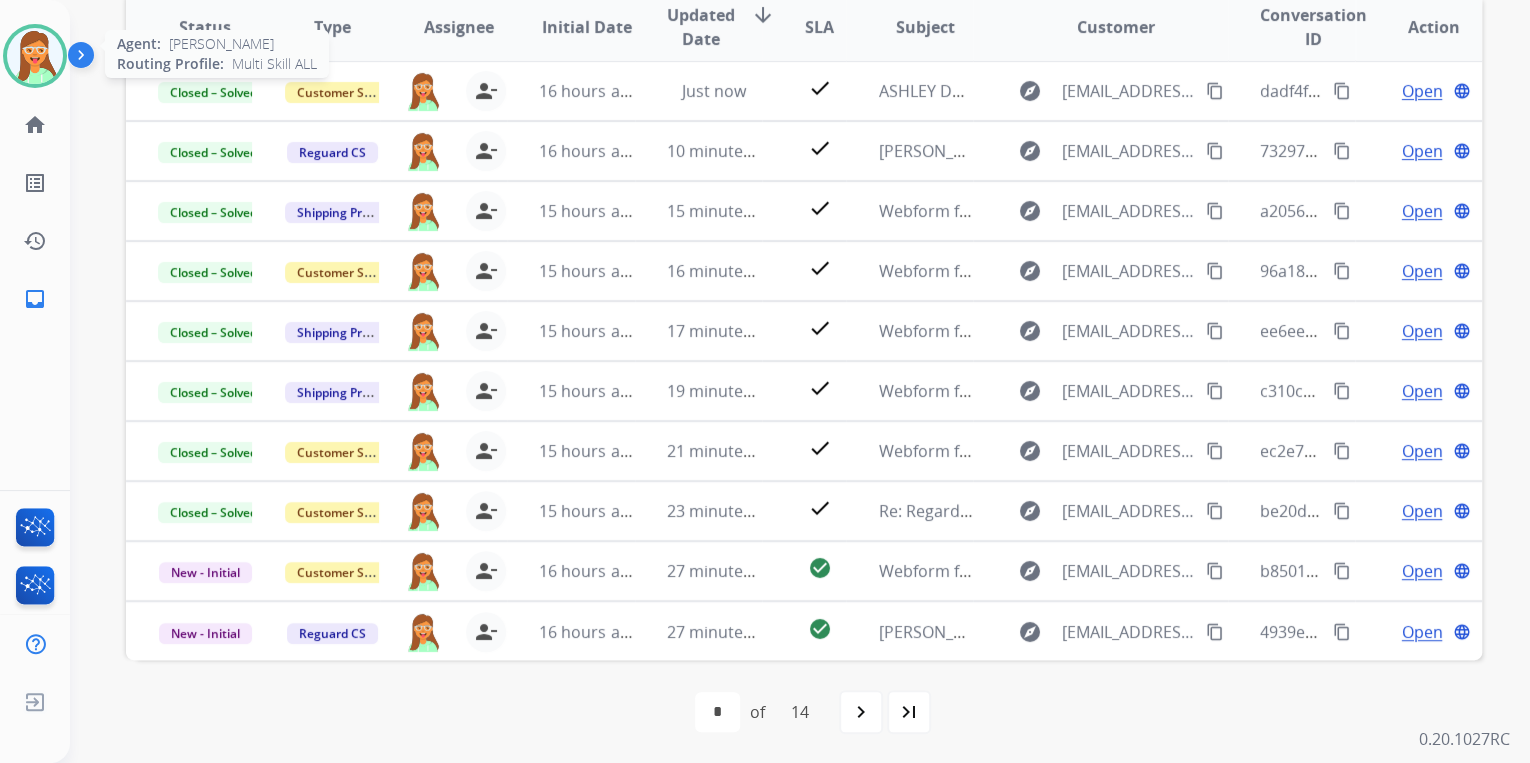 click at bounding box center [35, 56] 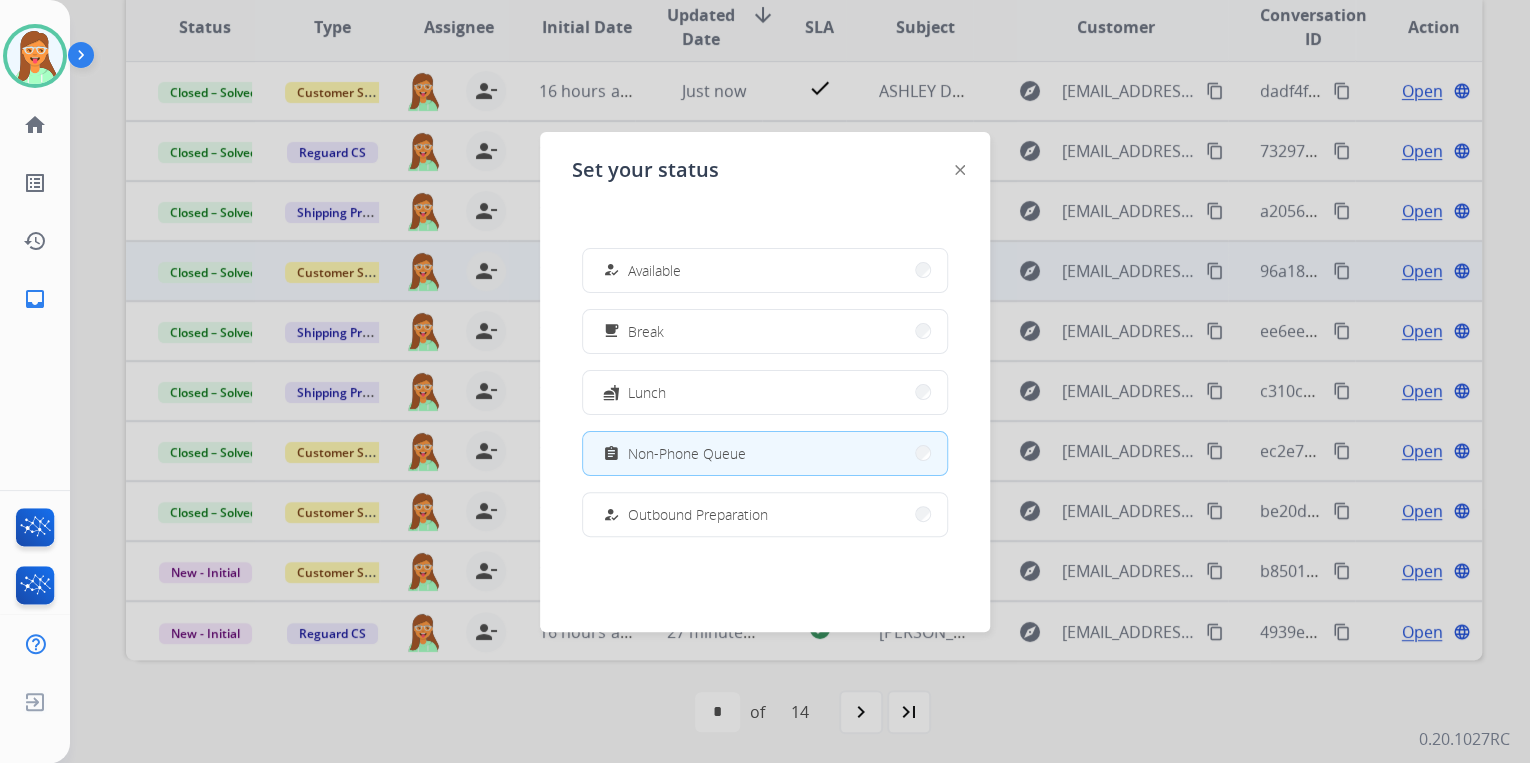 drag, startPoint x: 750, startPoint y: 279, endPoint x: 775, endPoint y: 288, distance: 26.57066 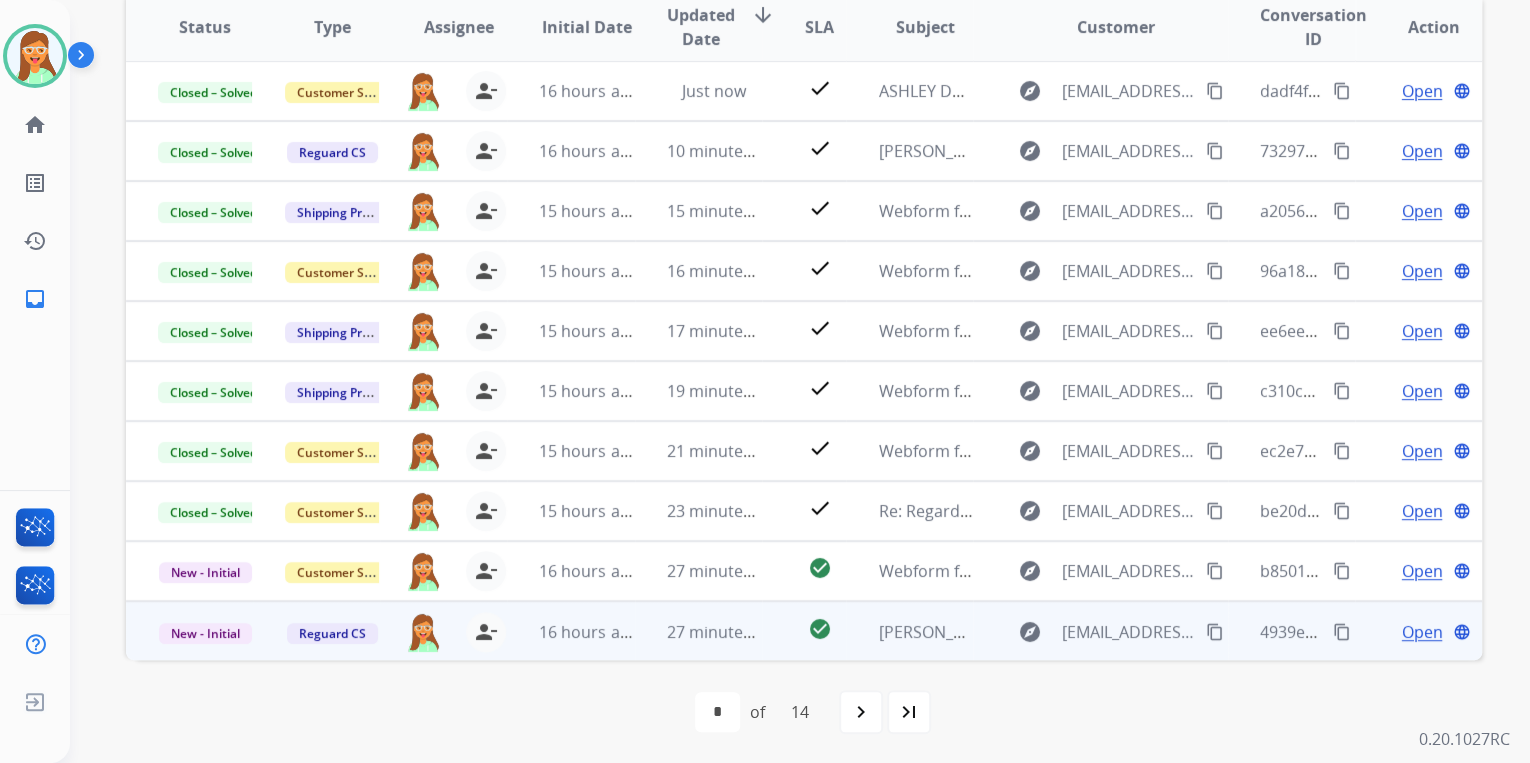 click on "Open" at bounding box center (1421, 632) 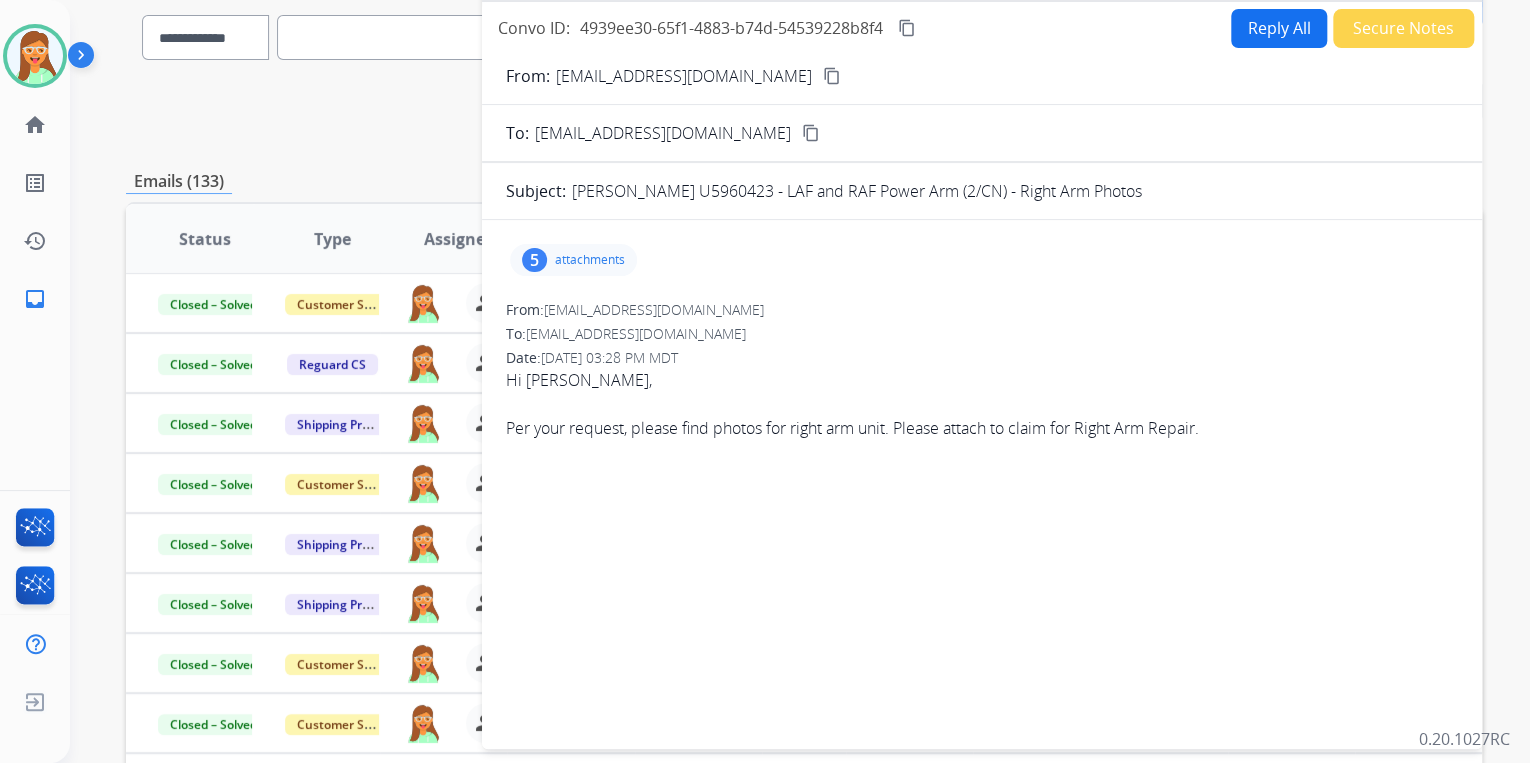 scroll, scrollTop: 134, scrollLeft: 0, axis: vertical 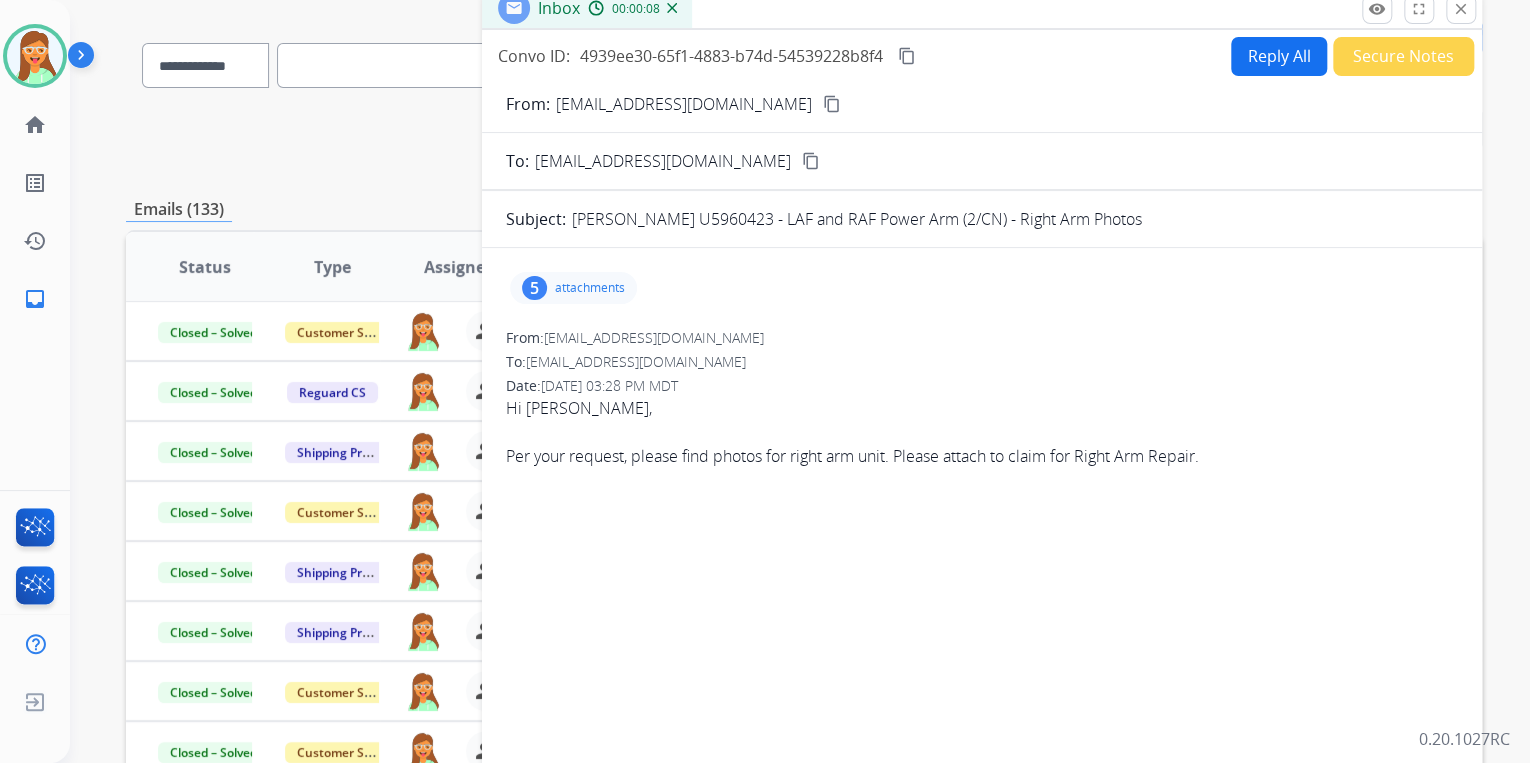 click on "content_copy" at bounding box center (832, 104) 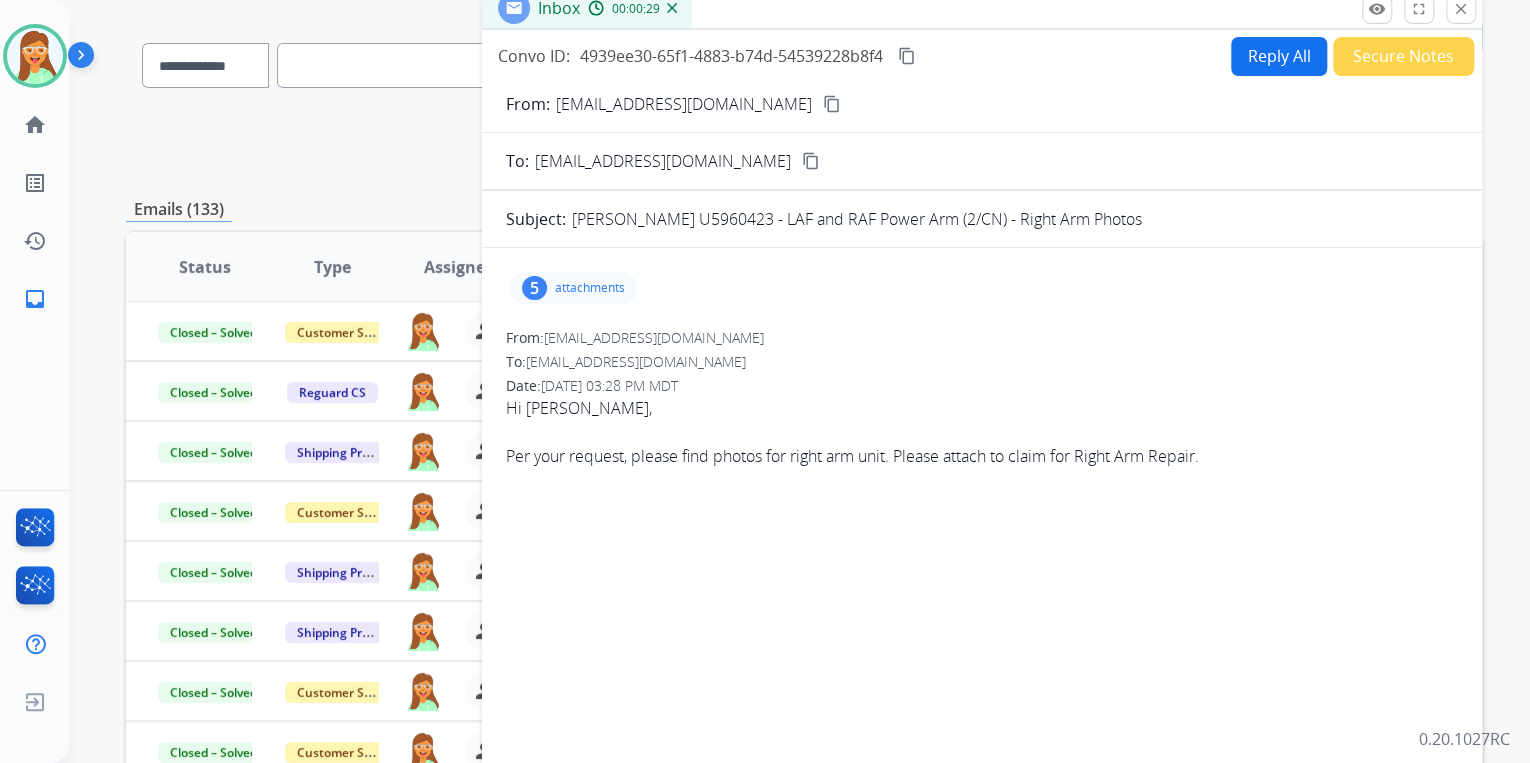 click on "attachments" at bounding box center (590, 288) 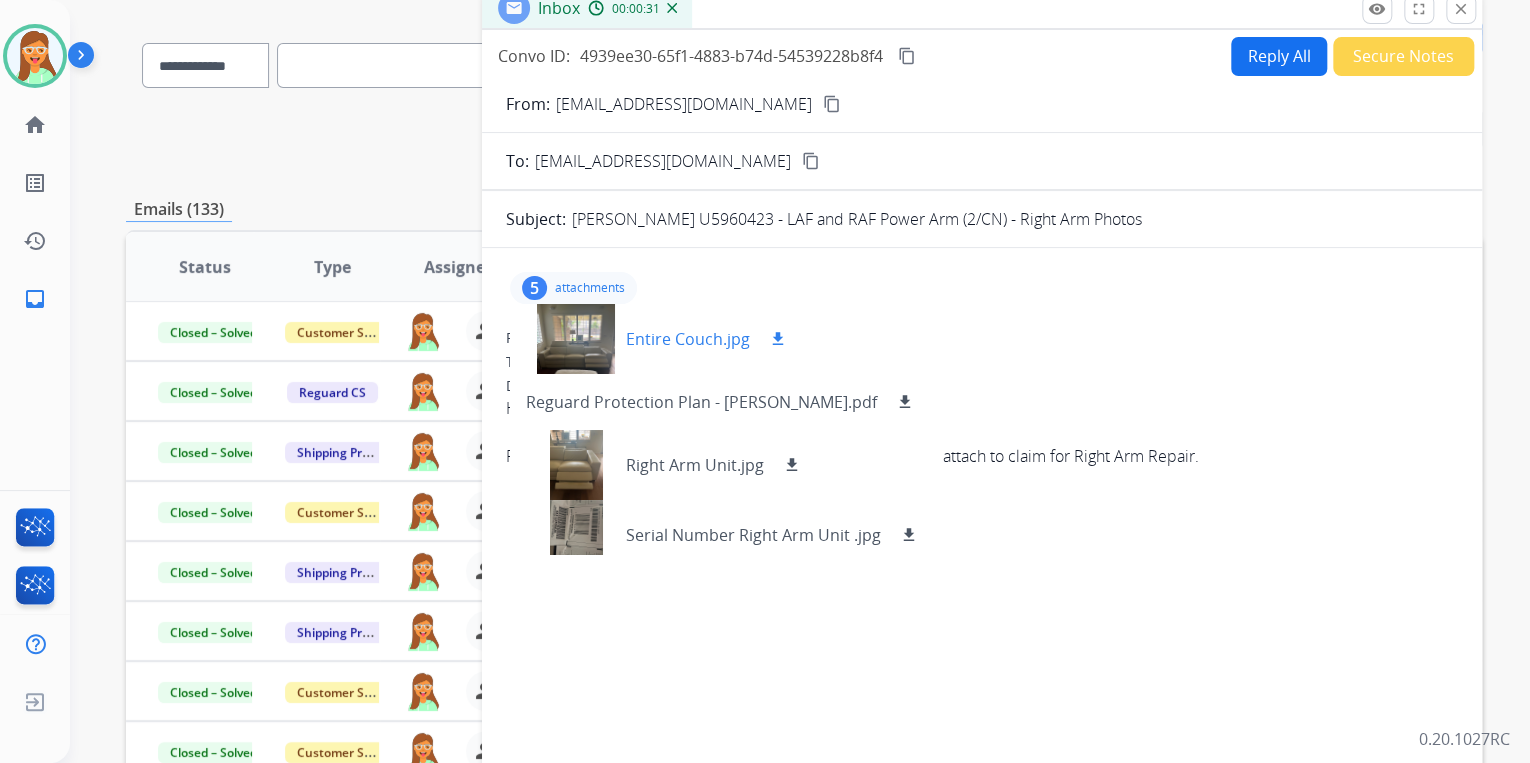 click on "download" at bounding box center [778, 339] 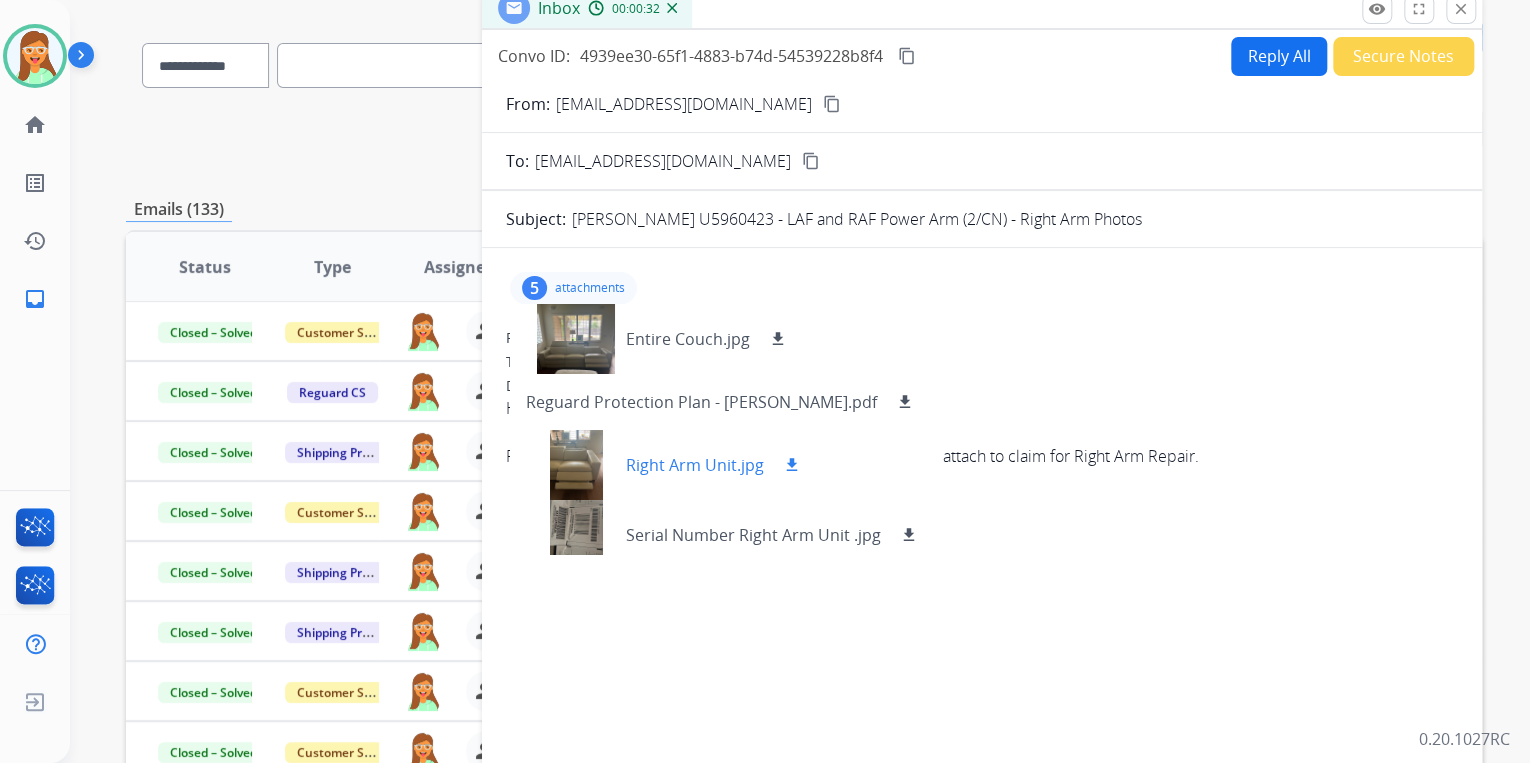scroll, scrollTop: 85, scrollLeft: 0, axis: vertical 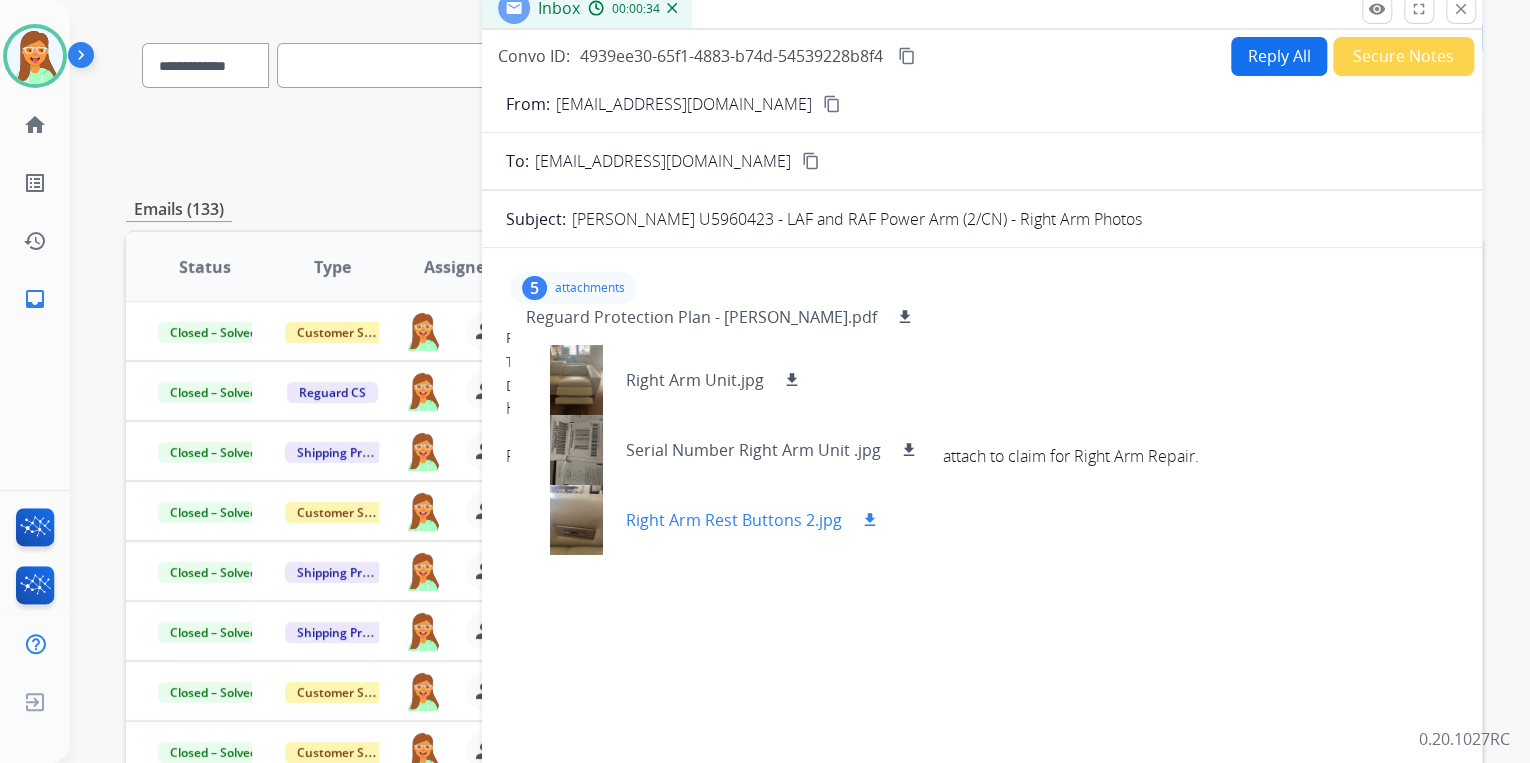 click on "download" at bounding box center [870, 520] 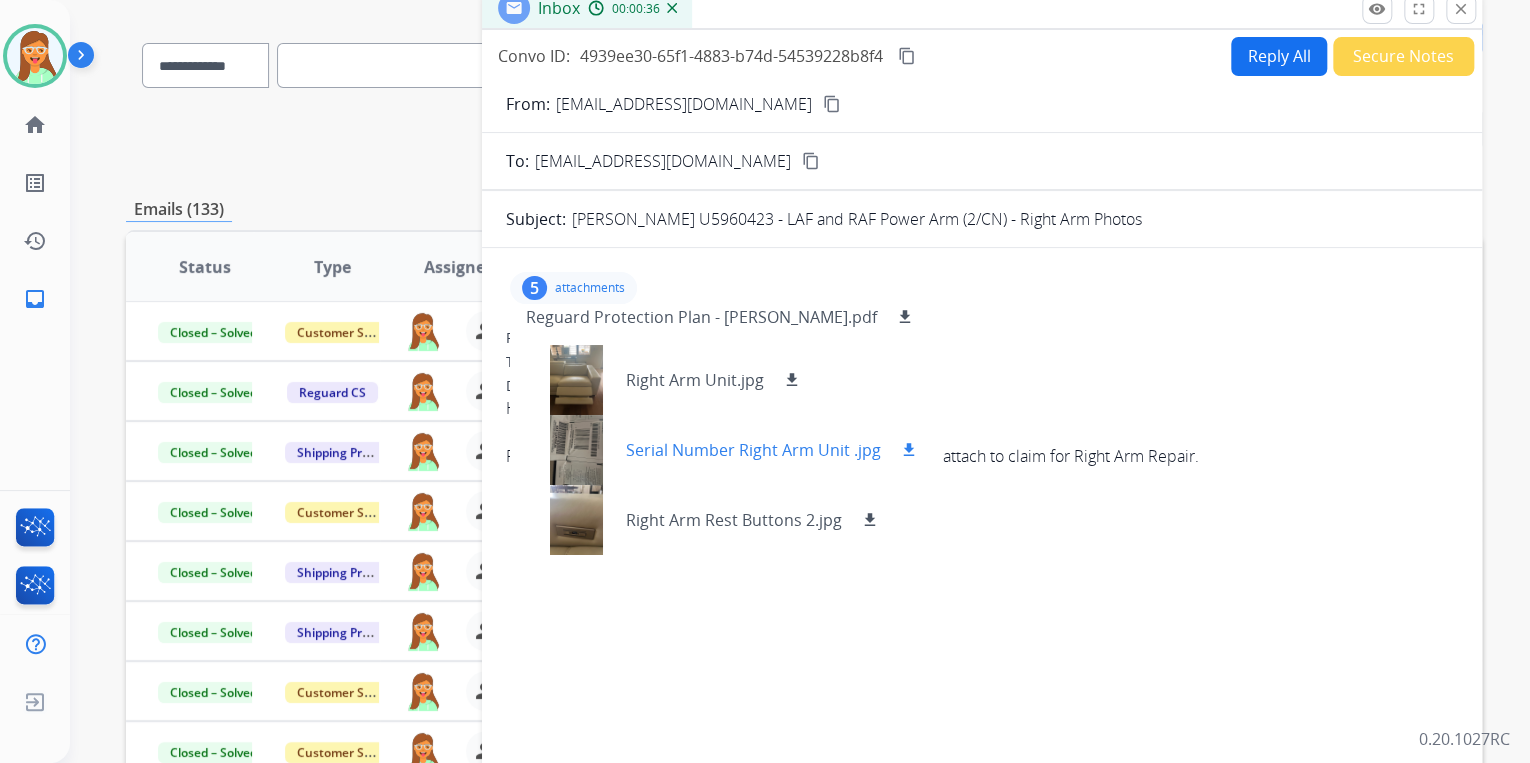 click on "download" at bounding box center [909, 450] 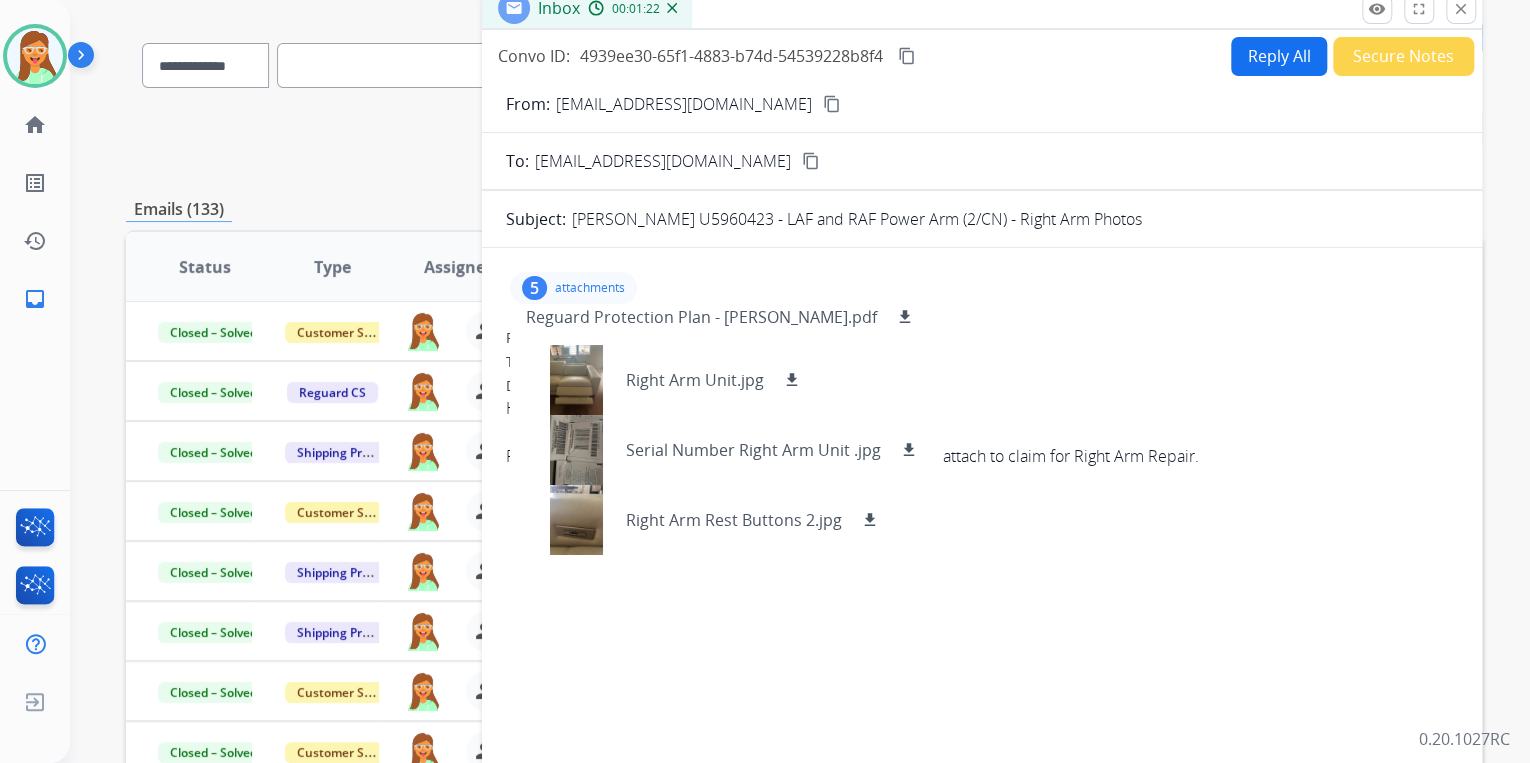 click on "5 attachments  Entire Couch.jpg  download  Reguard Protection Plan - Ashley Couch.pdf  download  Right Arm Unit.jpg  download  Serial Number Right Arm Unit .jpg  download  Right Arm Rest Buttons 2.jpg  download" at bounding box center [573, 288] 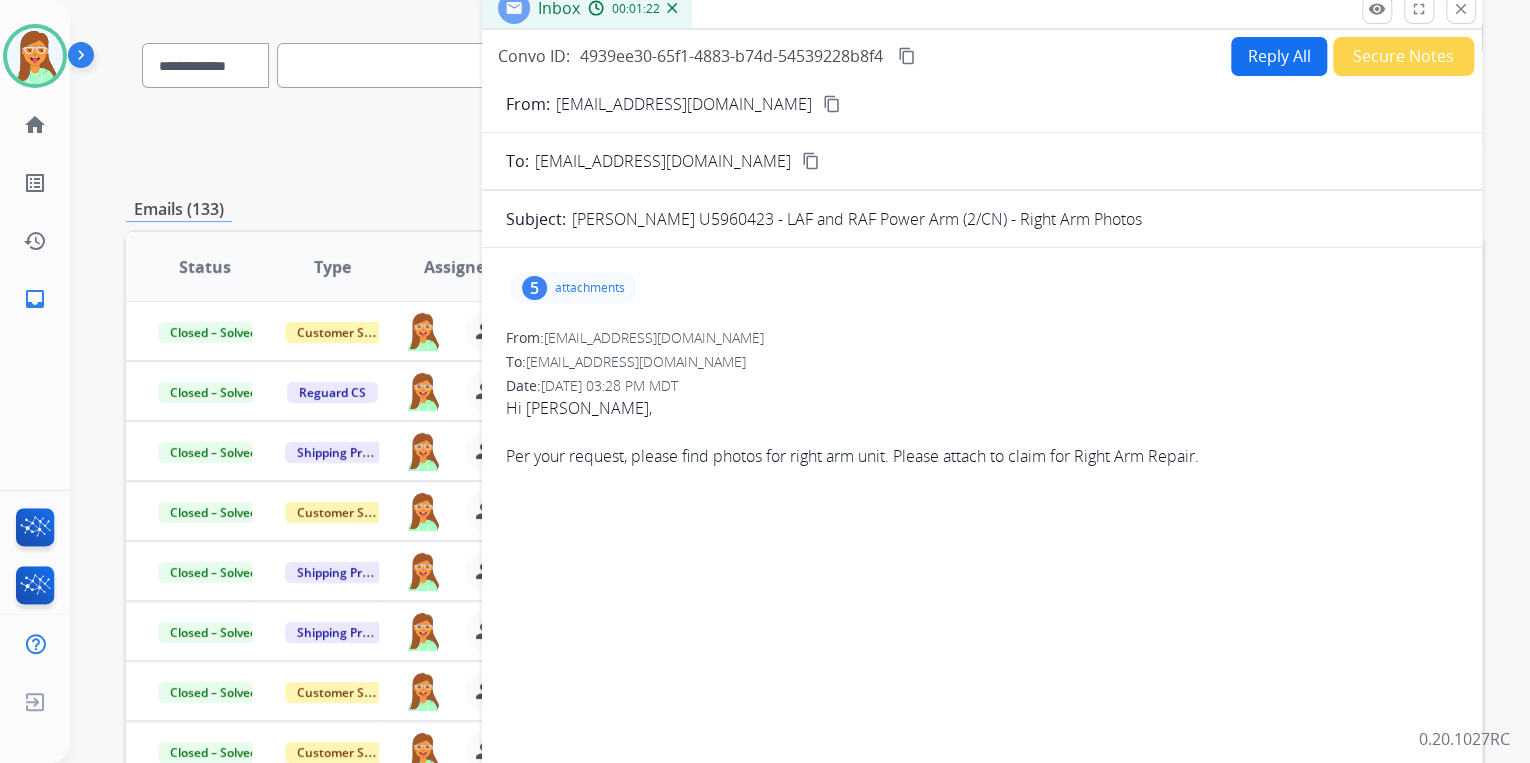 click on "Reply All" at bounding box center (1279, 56) 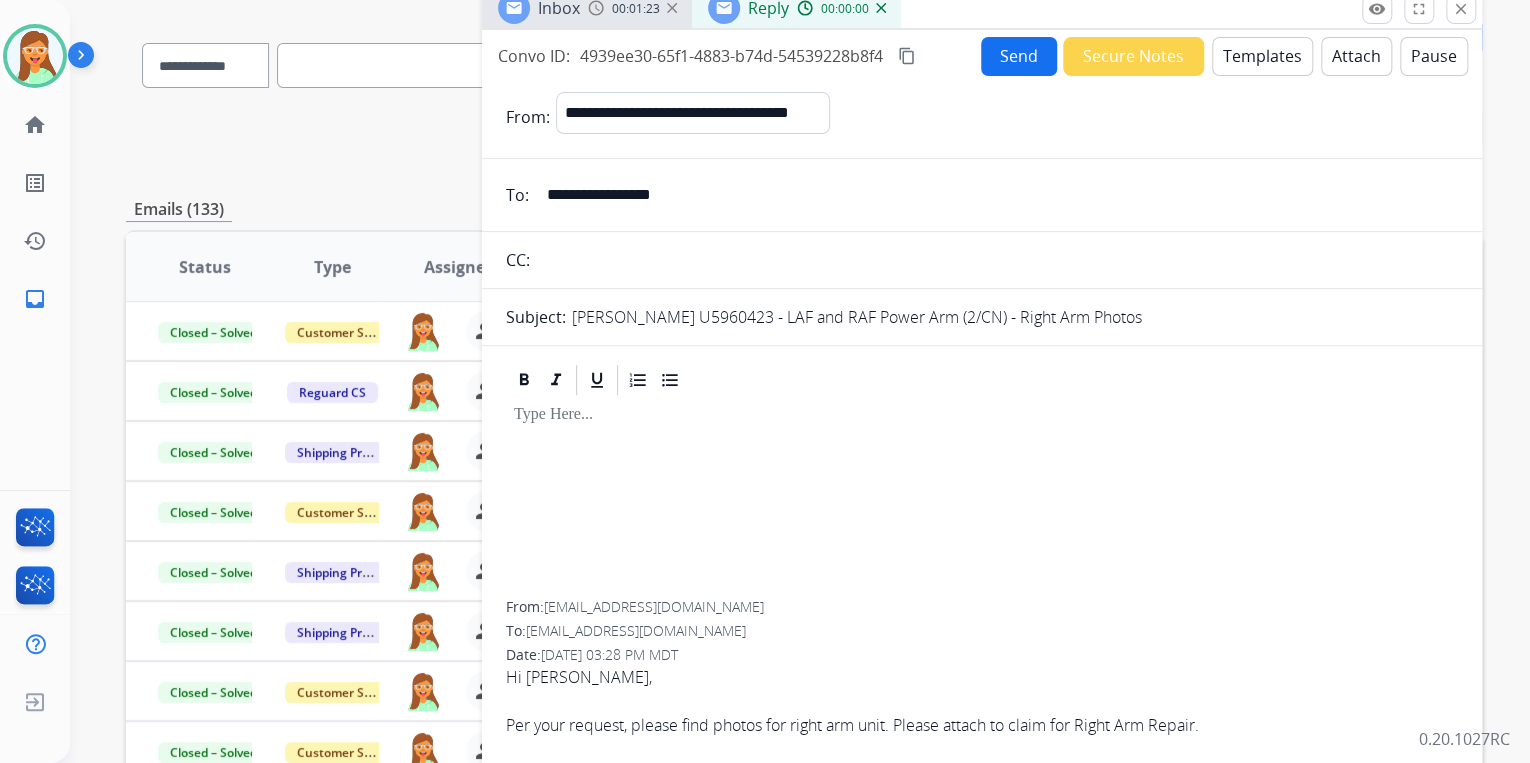 click on "Templates" at bounding box center (1262, 56) 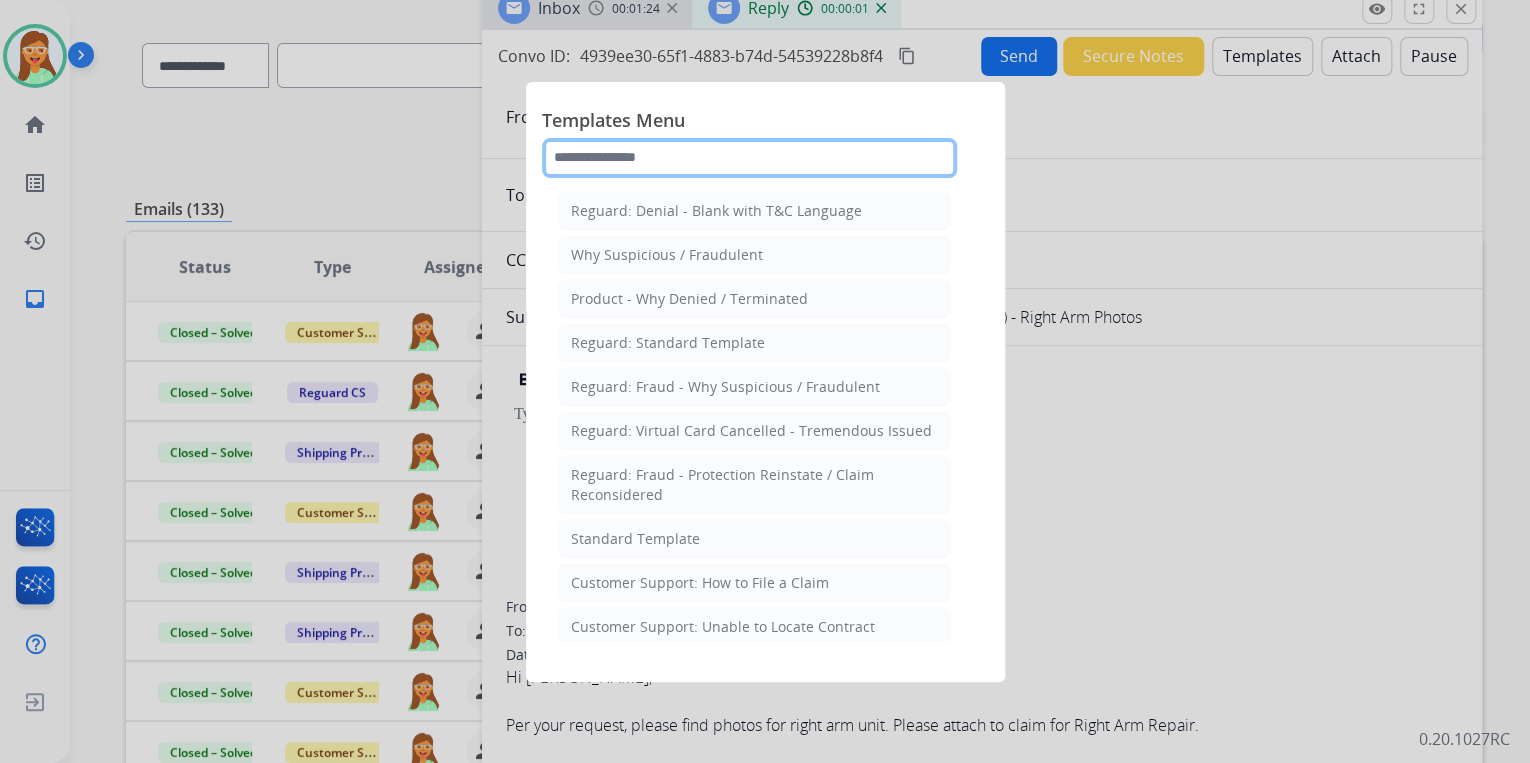 drag, startPoint x: 660, startPoint y: 168, endPoint x: 647, endPoint y: 169, distance: 13.038404 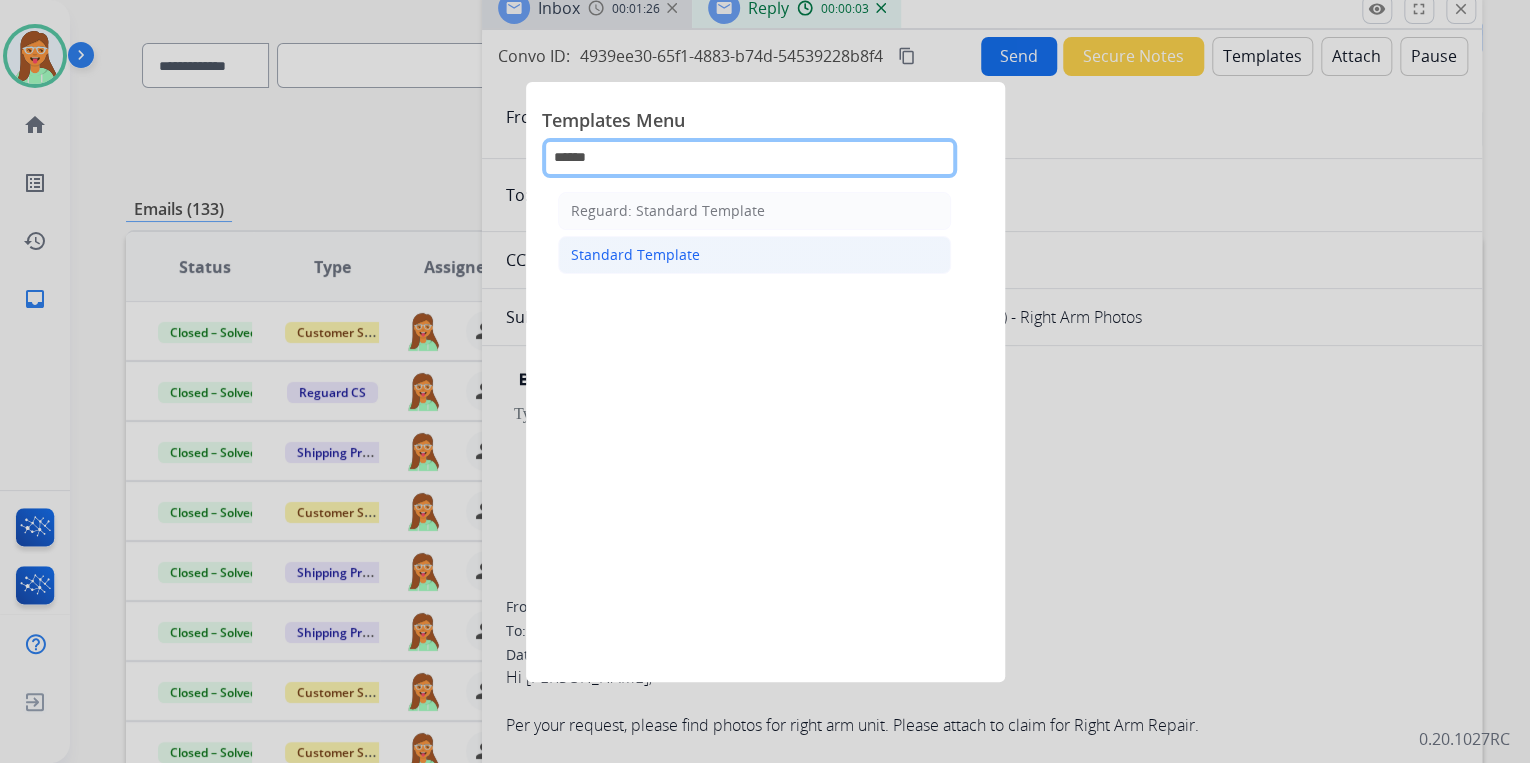 type on "******" 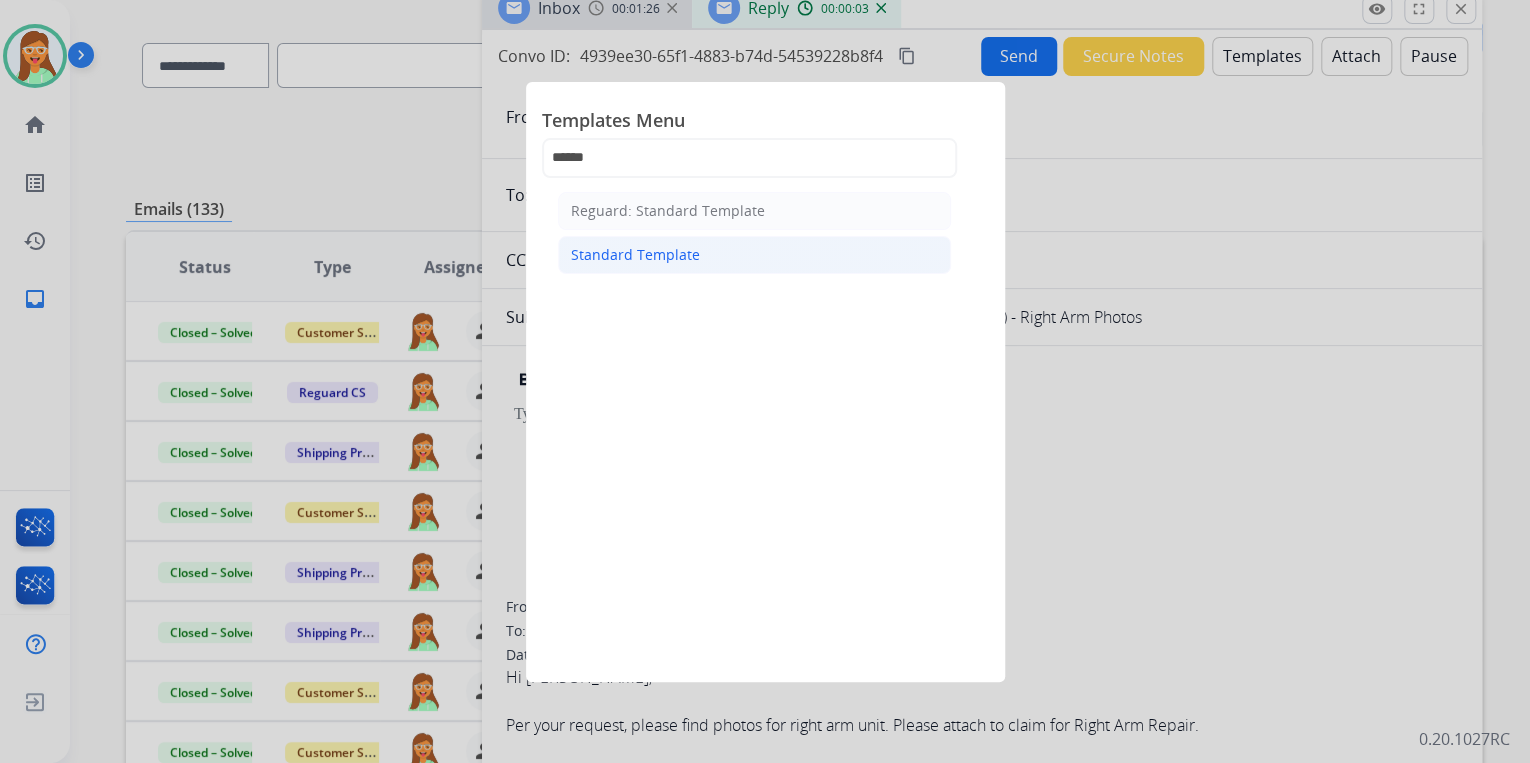 click on "Standard Template" 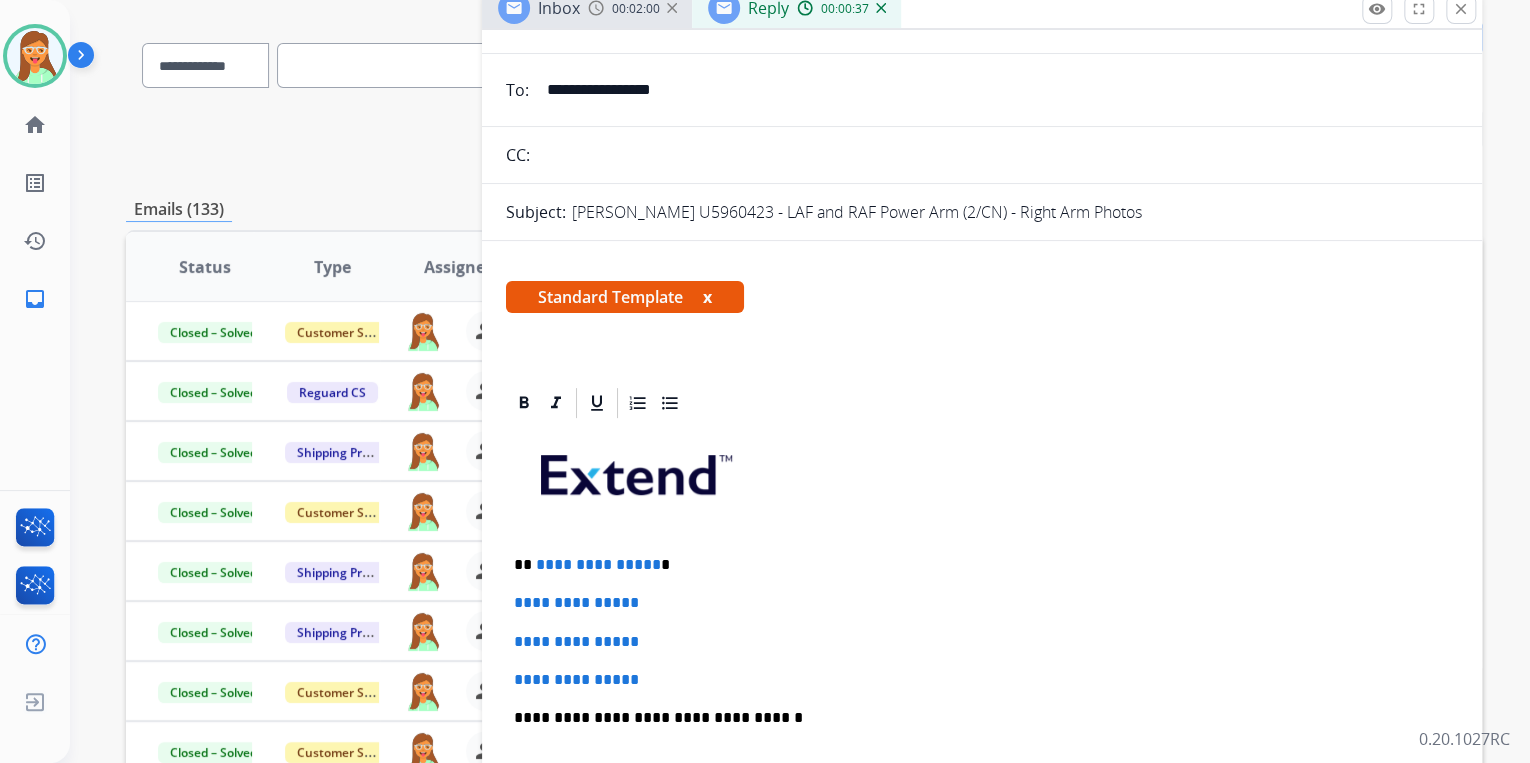 scroll, scrollTop: 320, scrollLeft: 0, axis: vertical 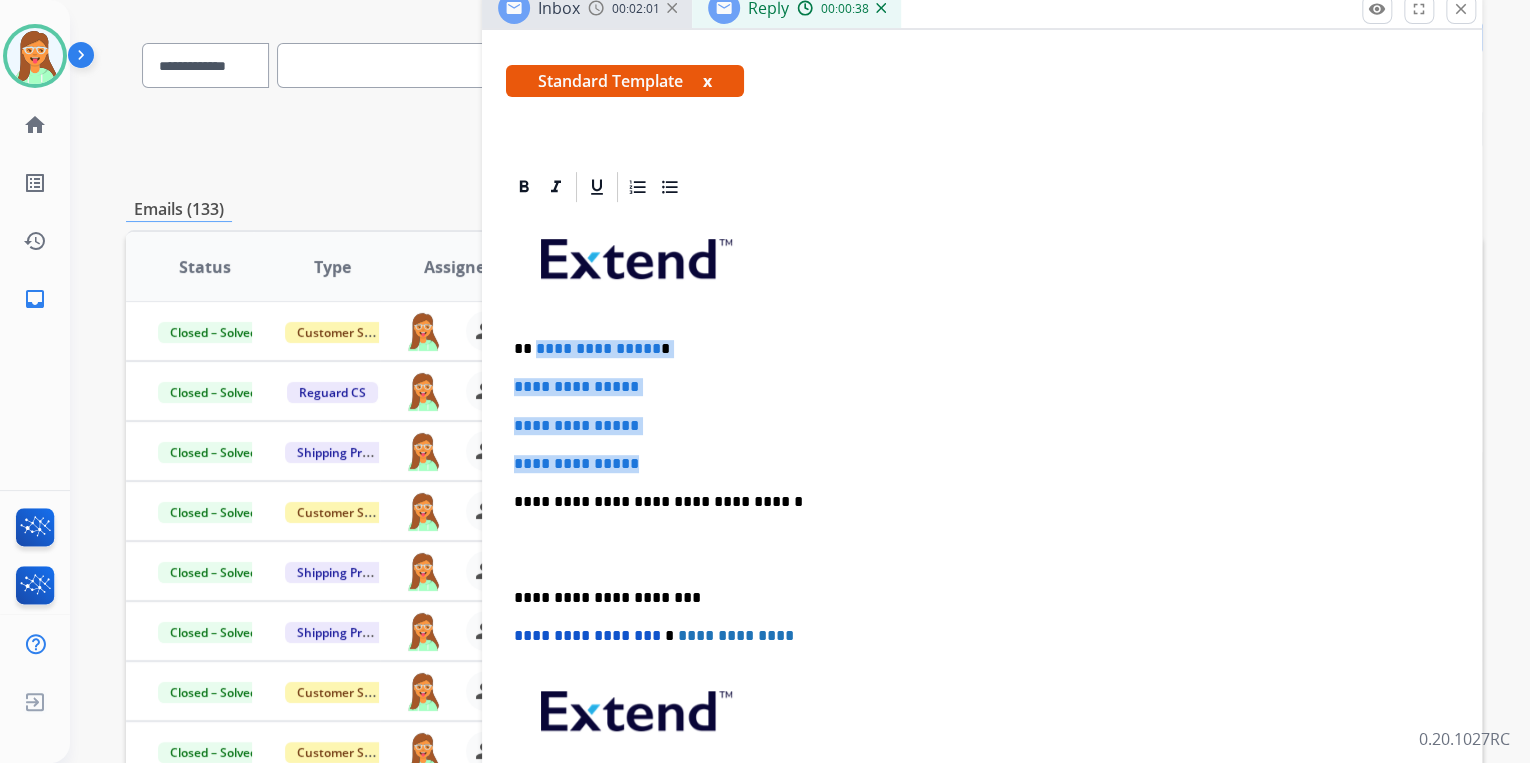 drag, startPoint x: 673, startPoint y: 453, endPoint x: 532, endPoint y: 335, distance: 183.86136 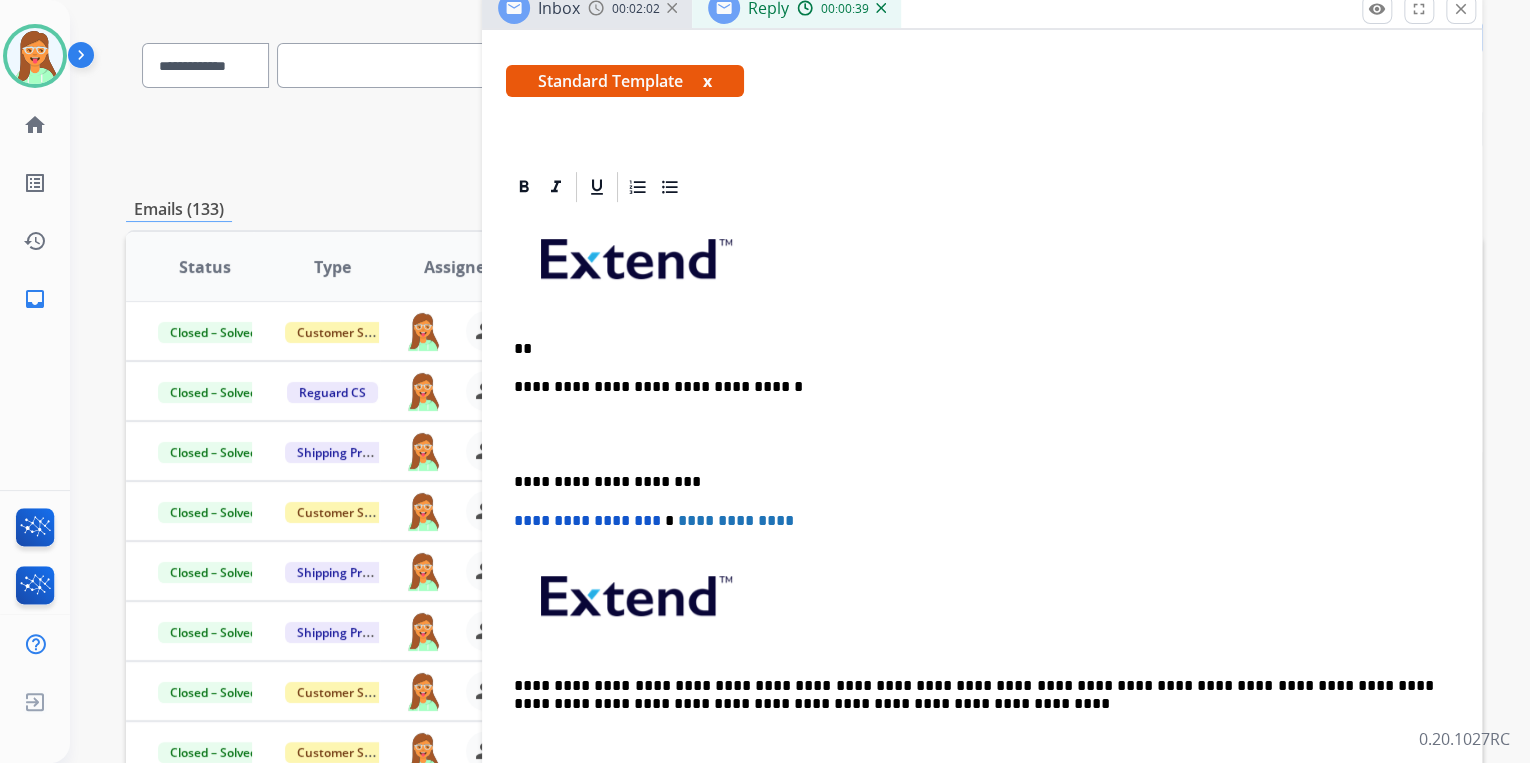 type 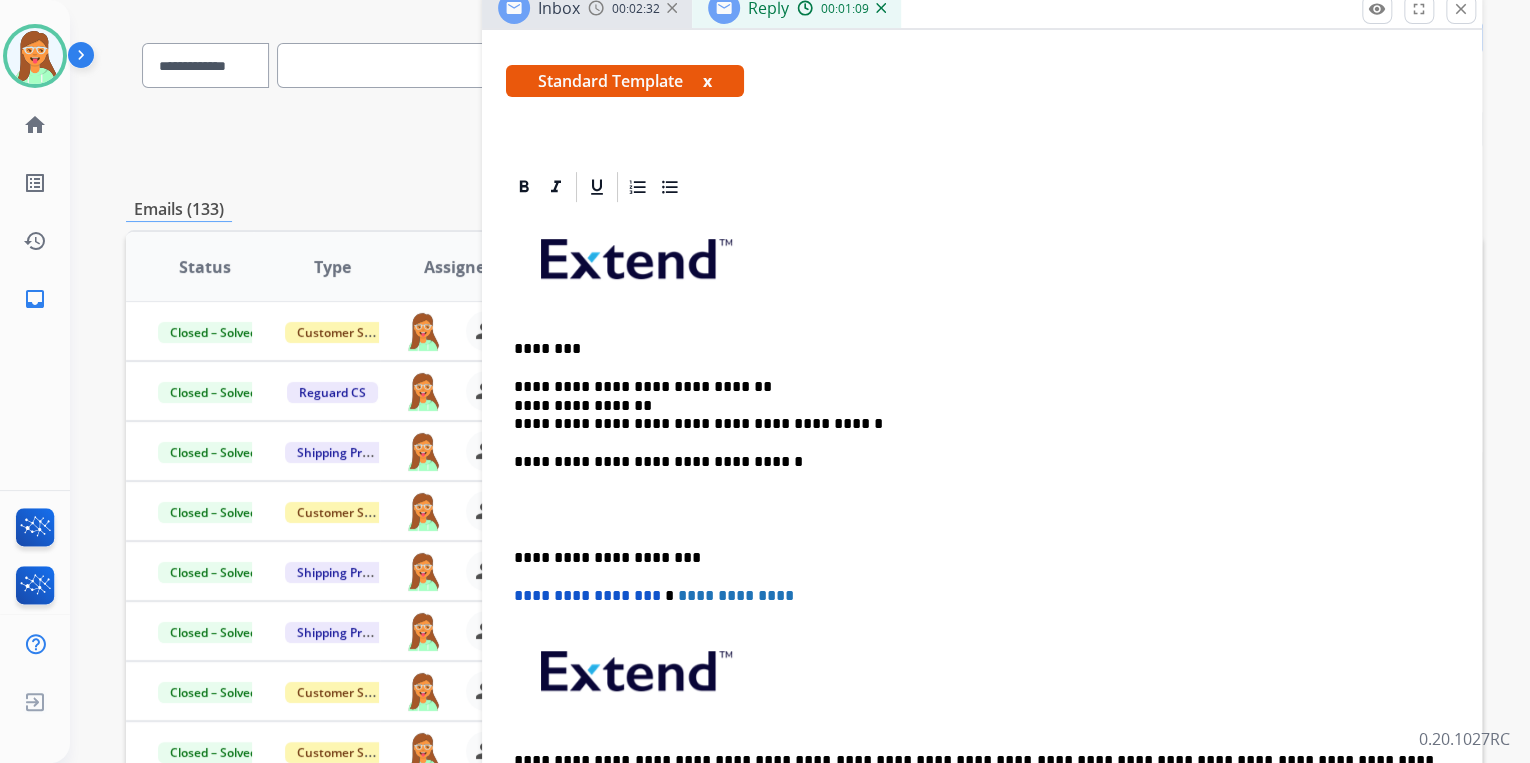 click on "**********" at bounding box center (974, 405) 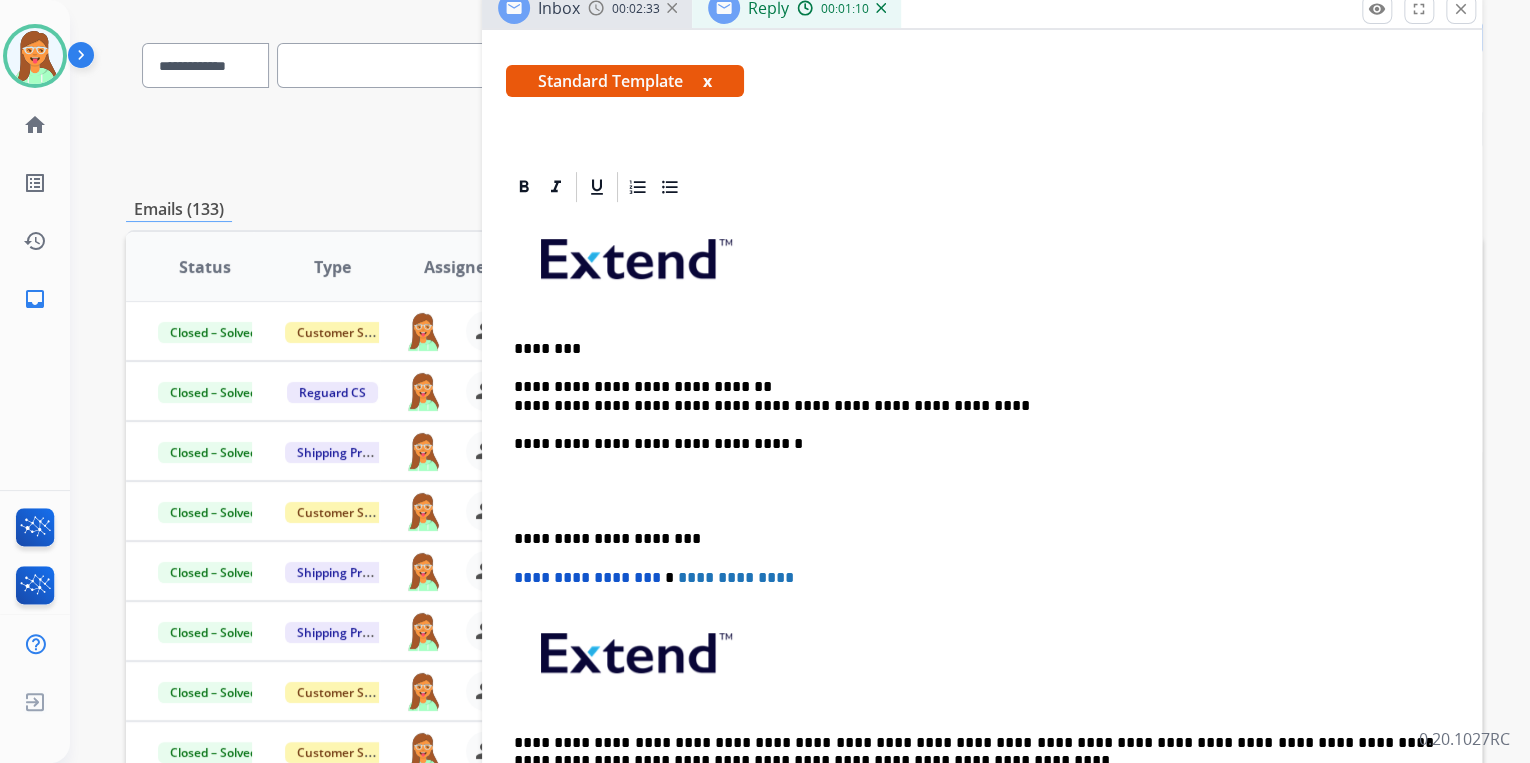 click on "**********" at bounding box center [974, 396] 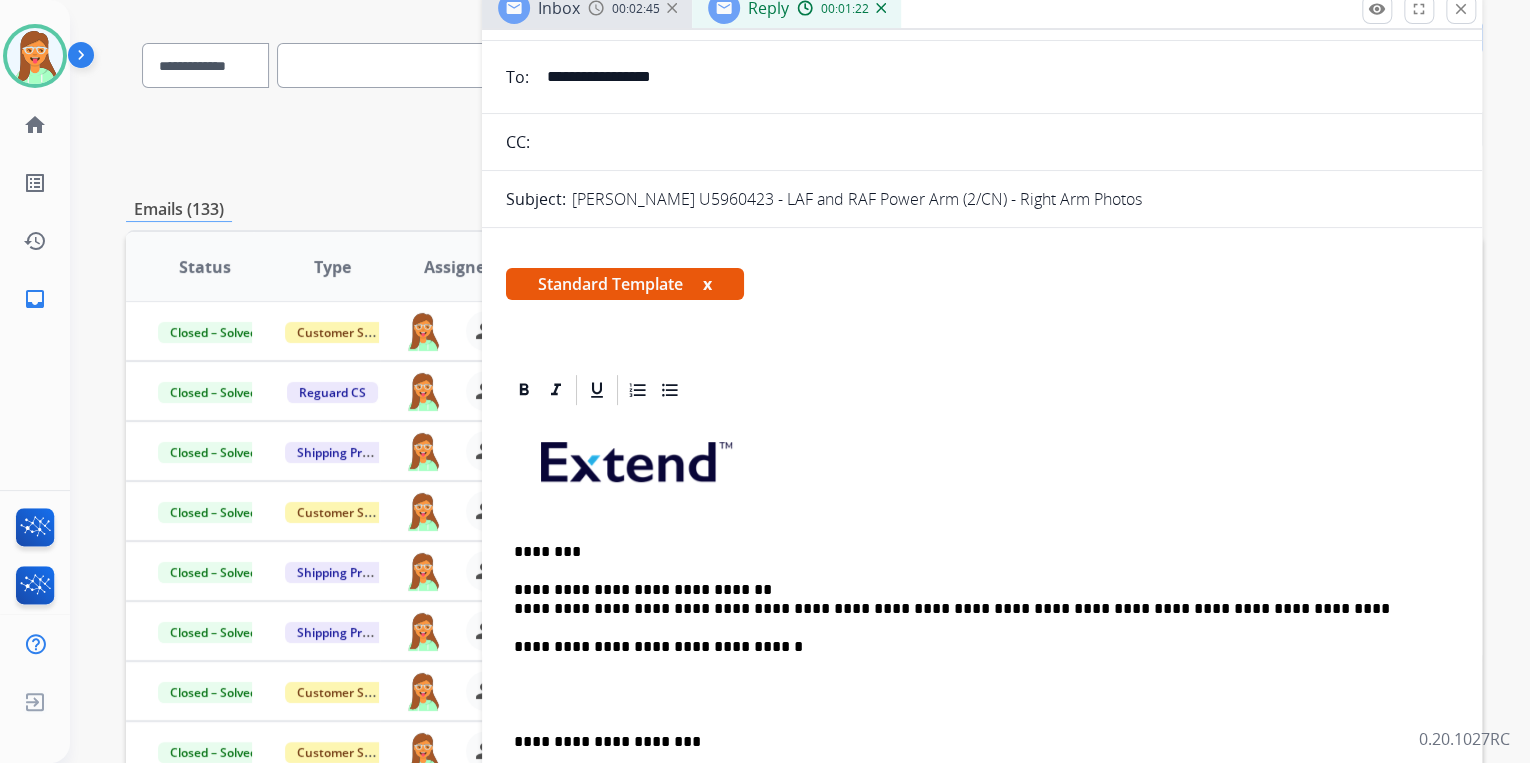 scroll, scrollTop: 0, scrollLeft: 0, axis: both 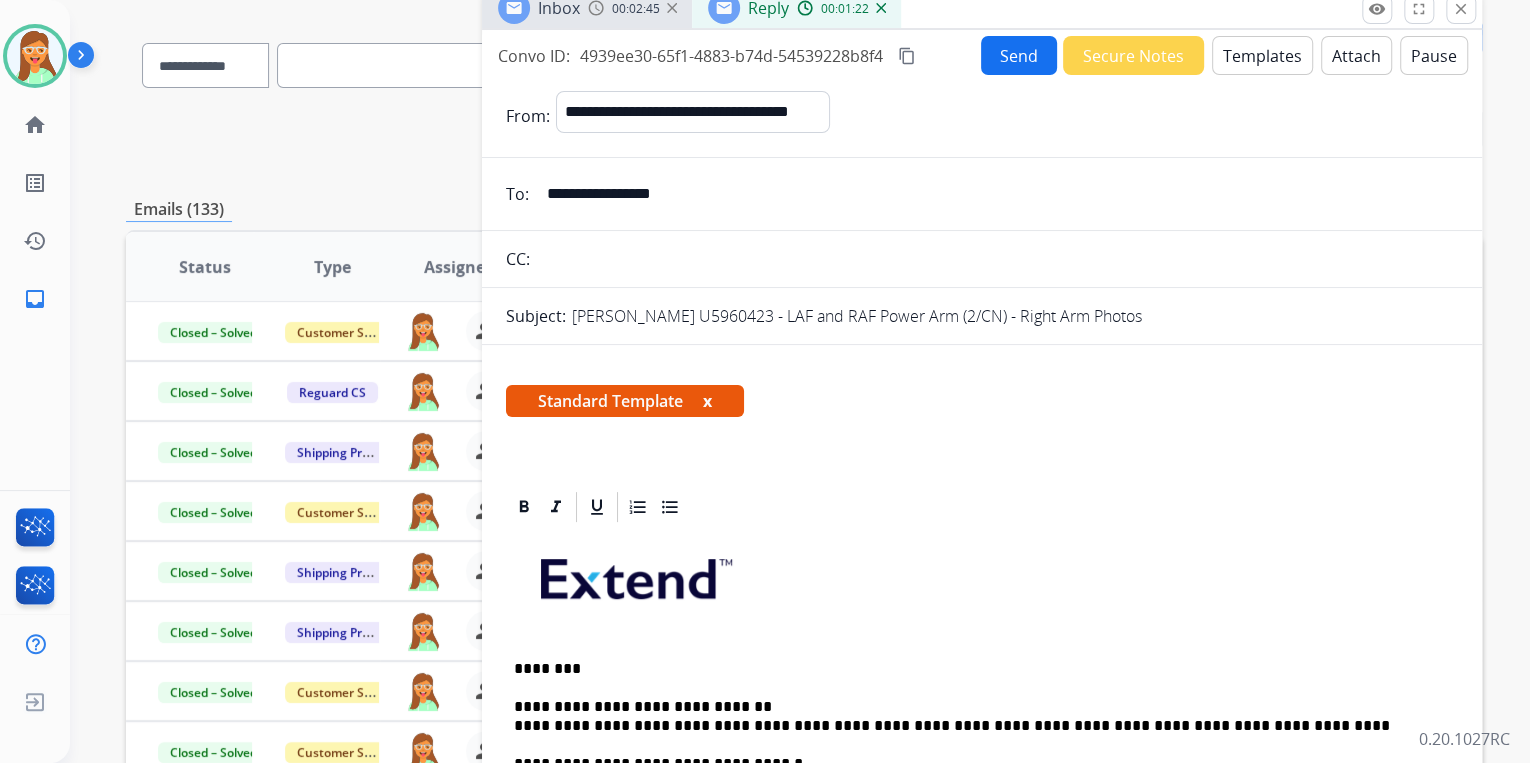 click on "Send" at bounding box center (1019, 55) 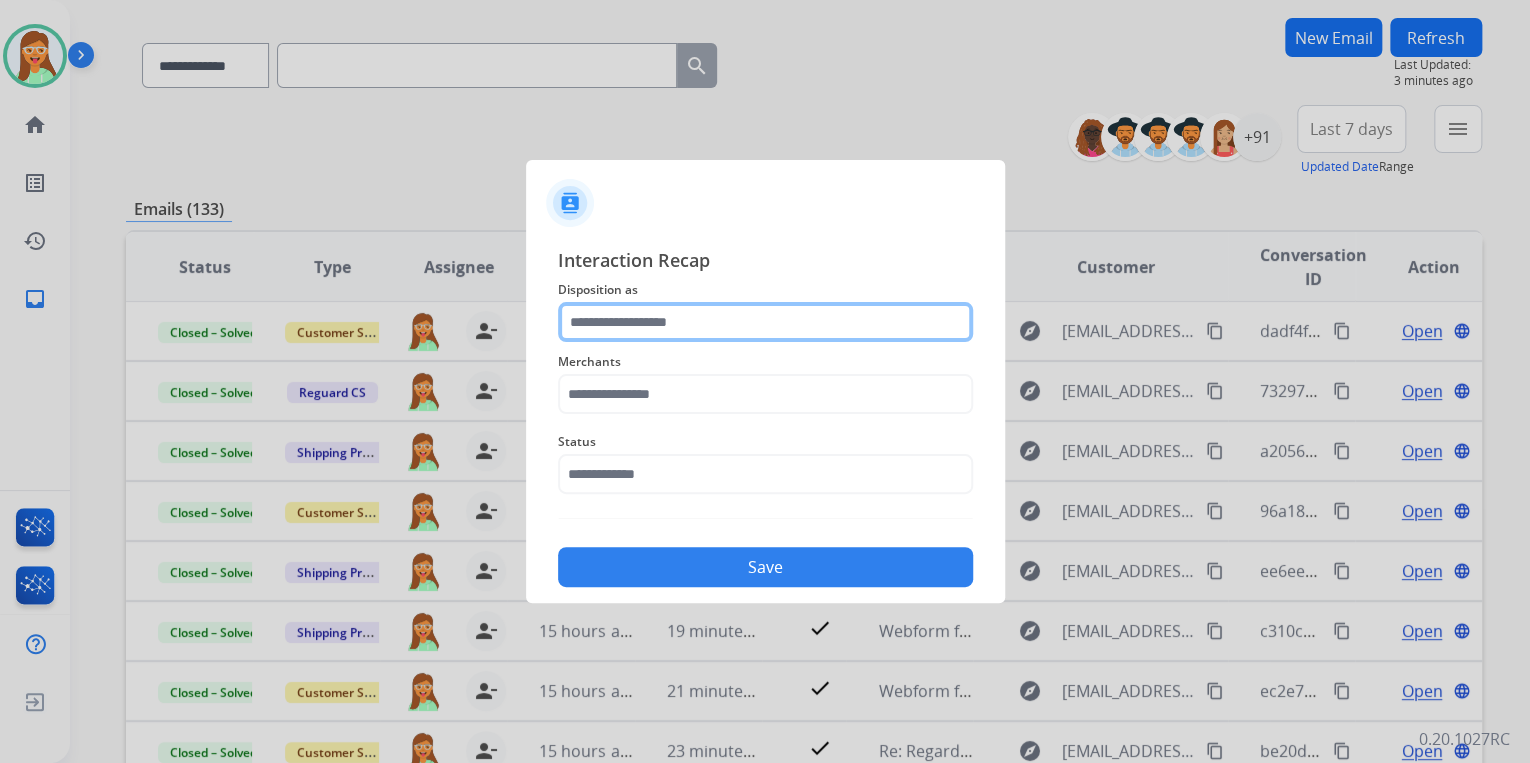 click 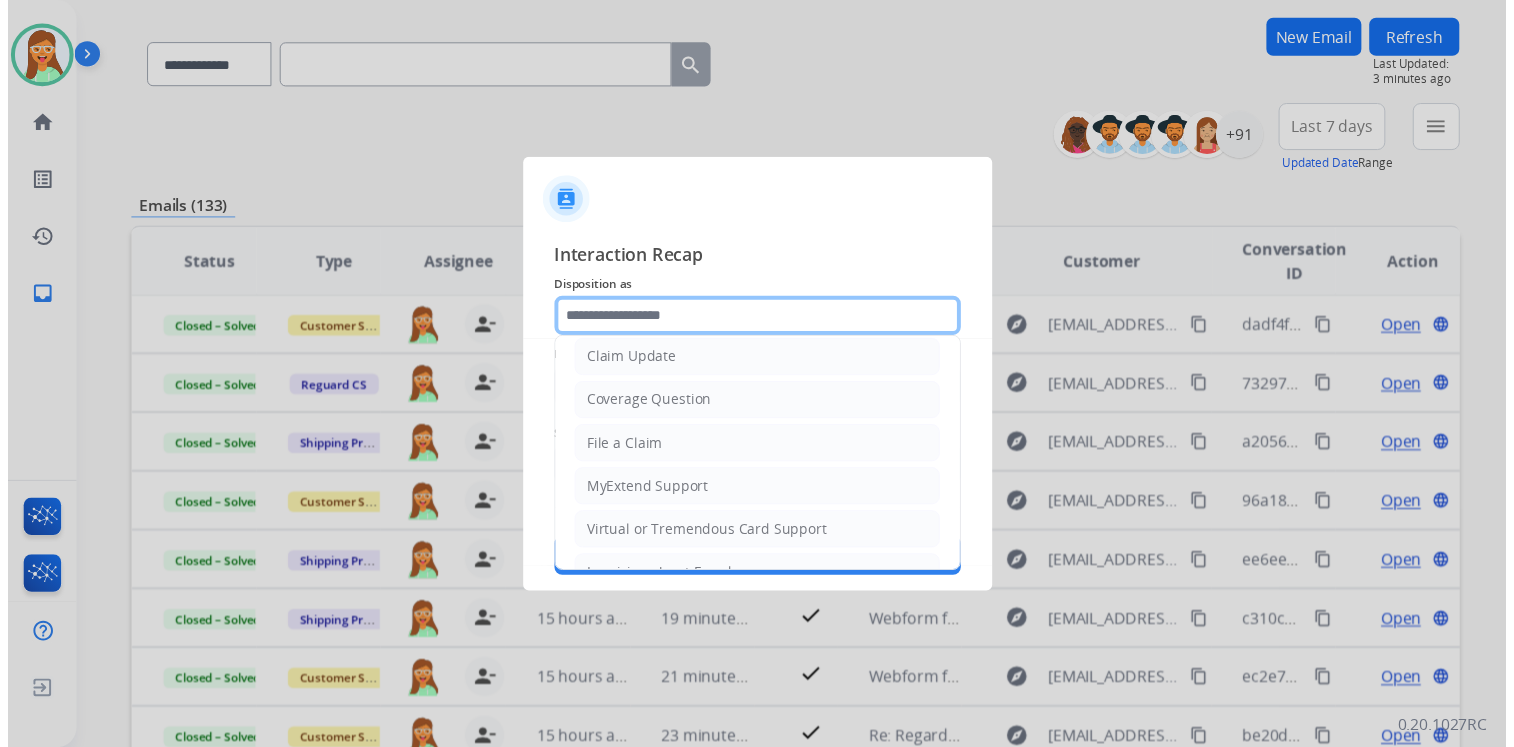 scroll, scrollTop: 0, scrollLeft: 0, axis: both 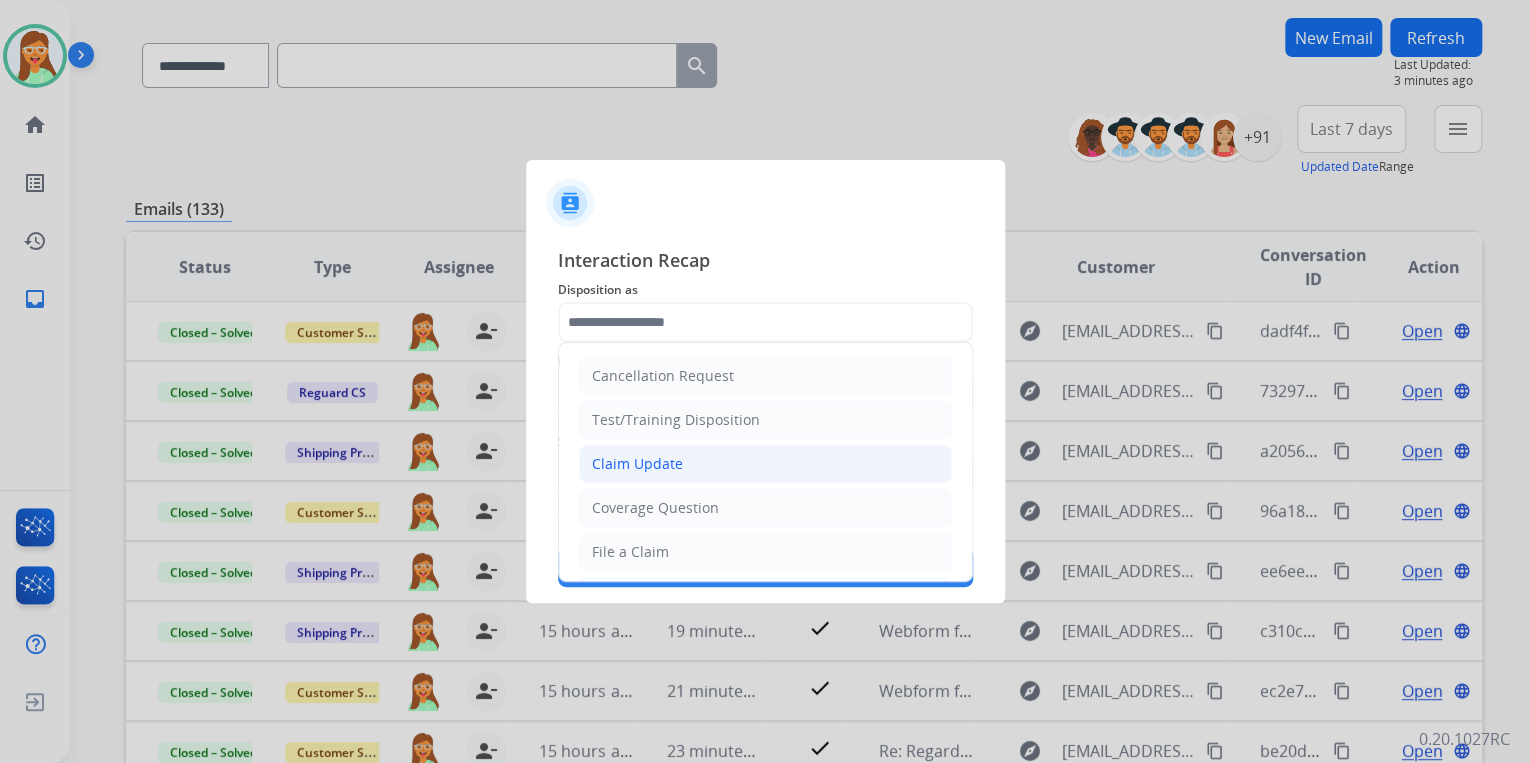 click on "Claim Update" 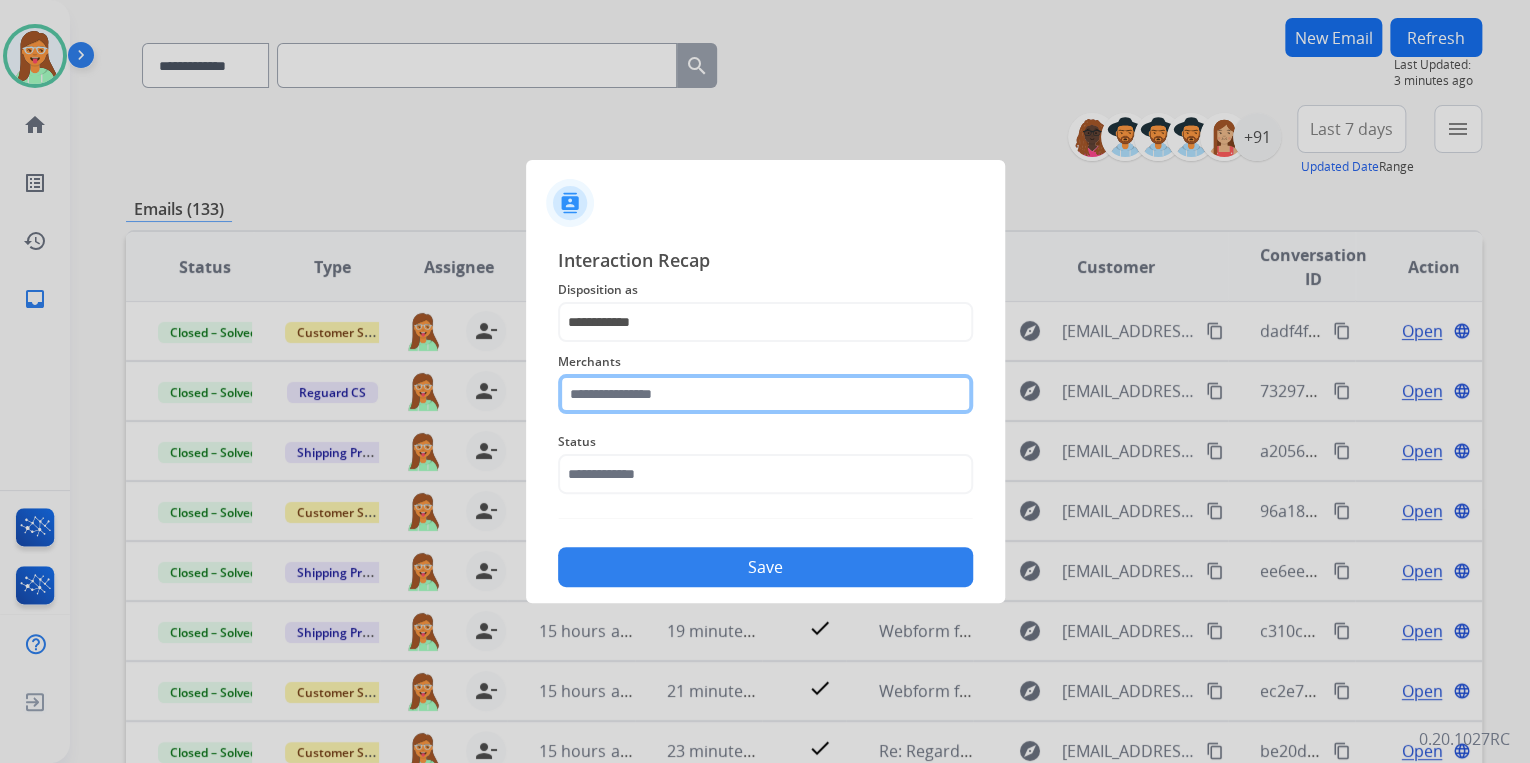 click 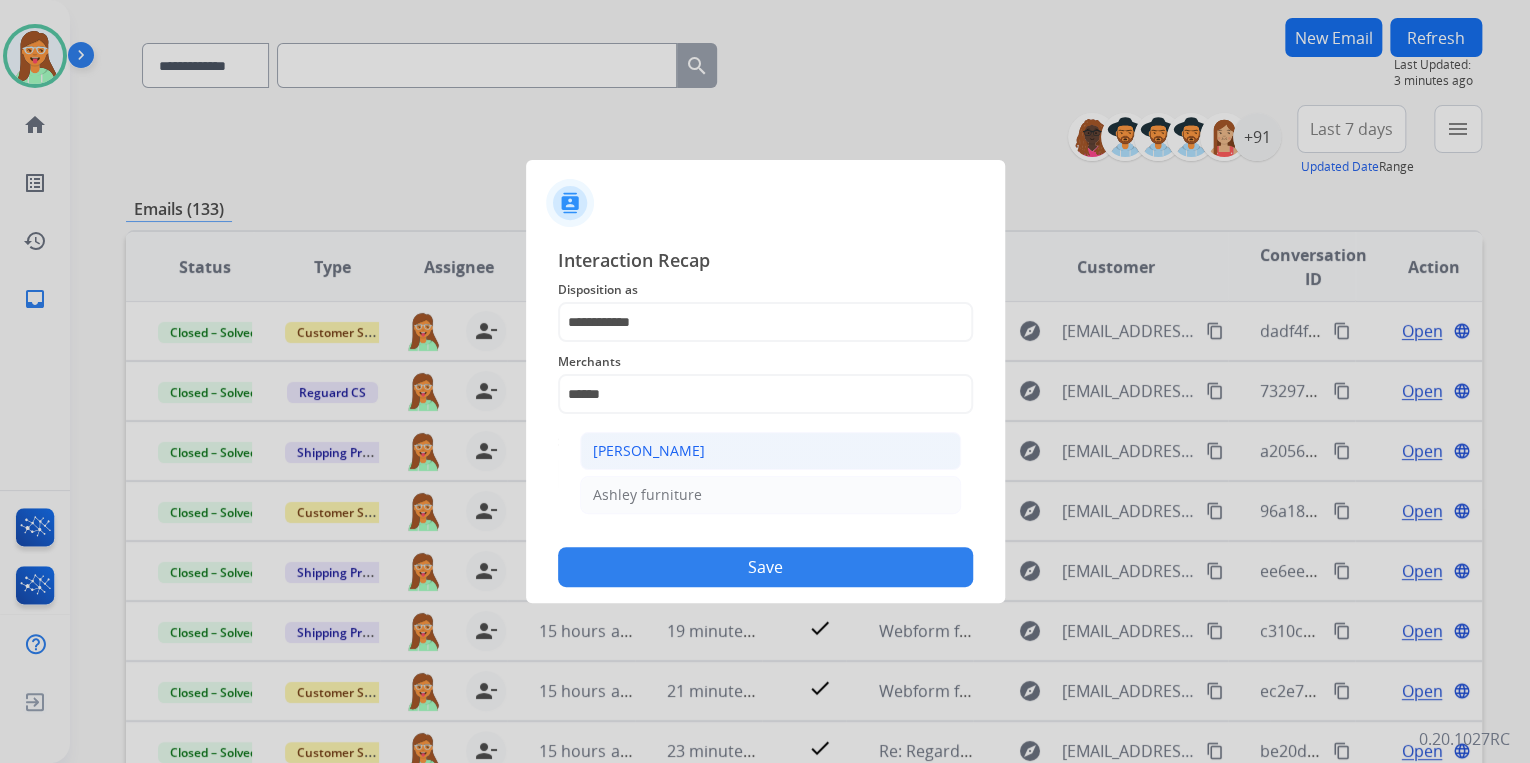 click on "[PERSON_NAME]" 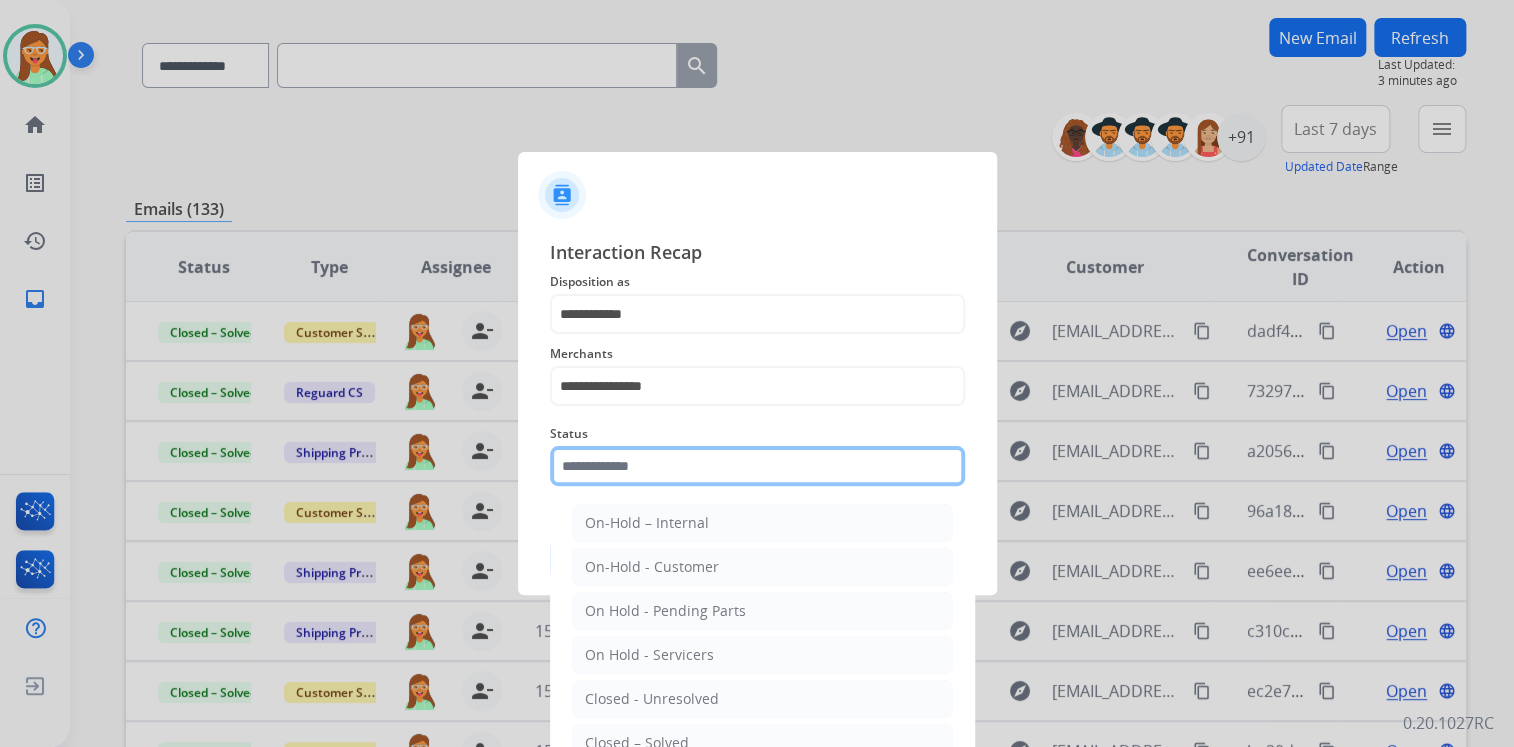 click 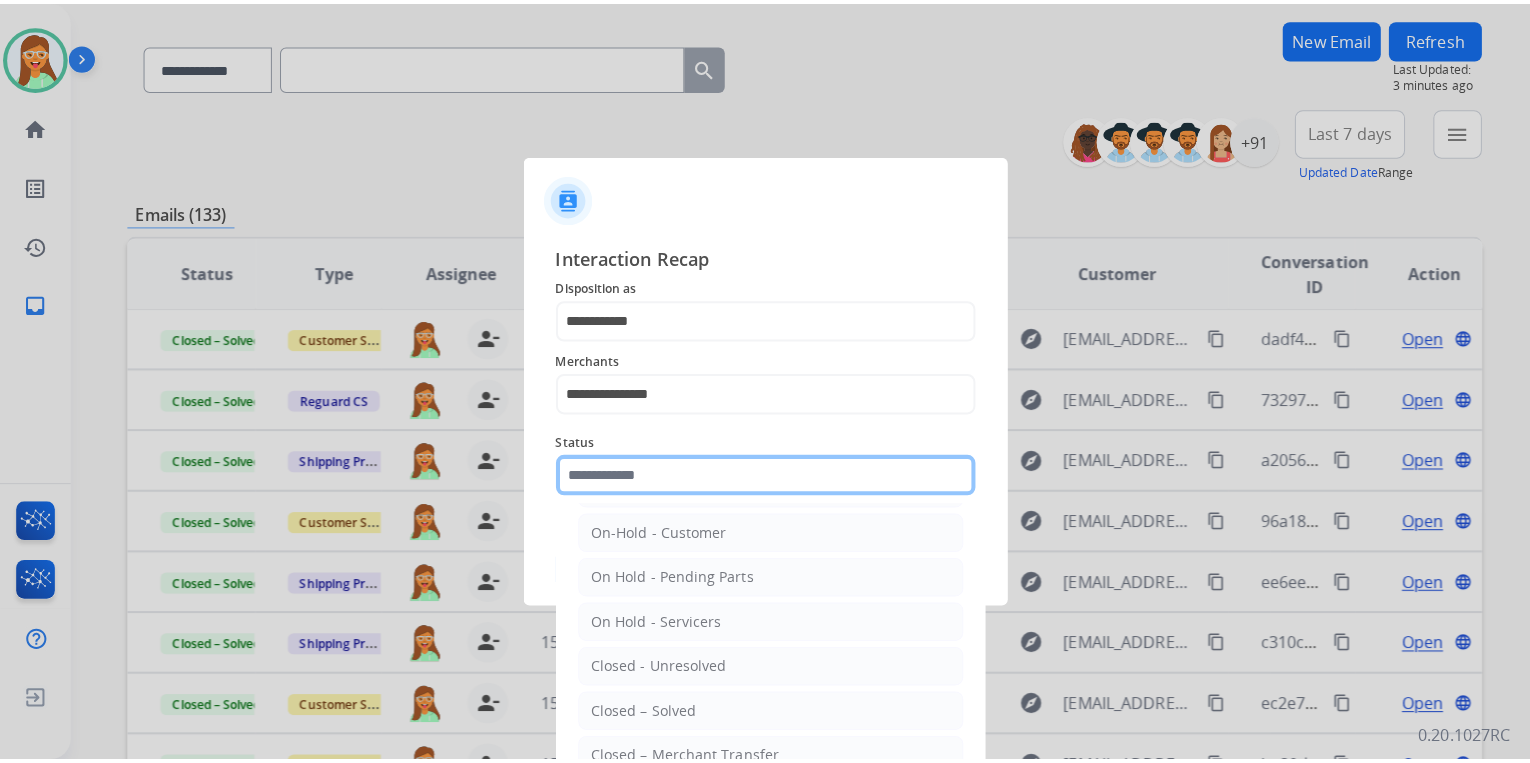 scroll, scrollTop: 116, scrollLeft: 0, axis: vertical 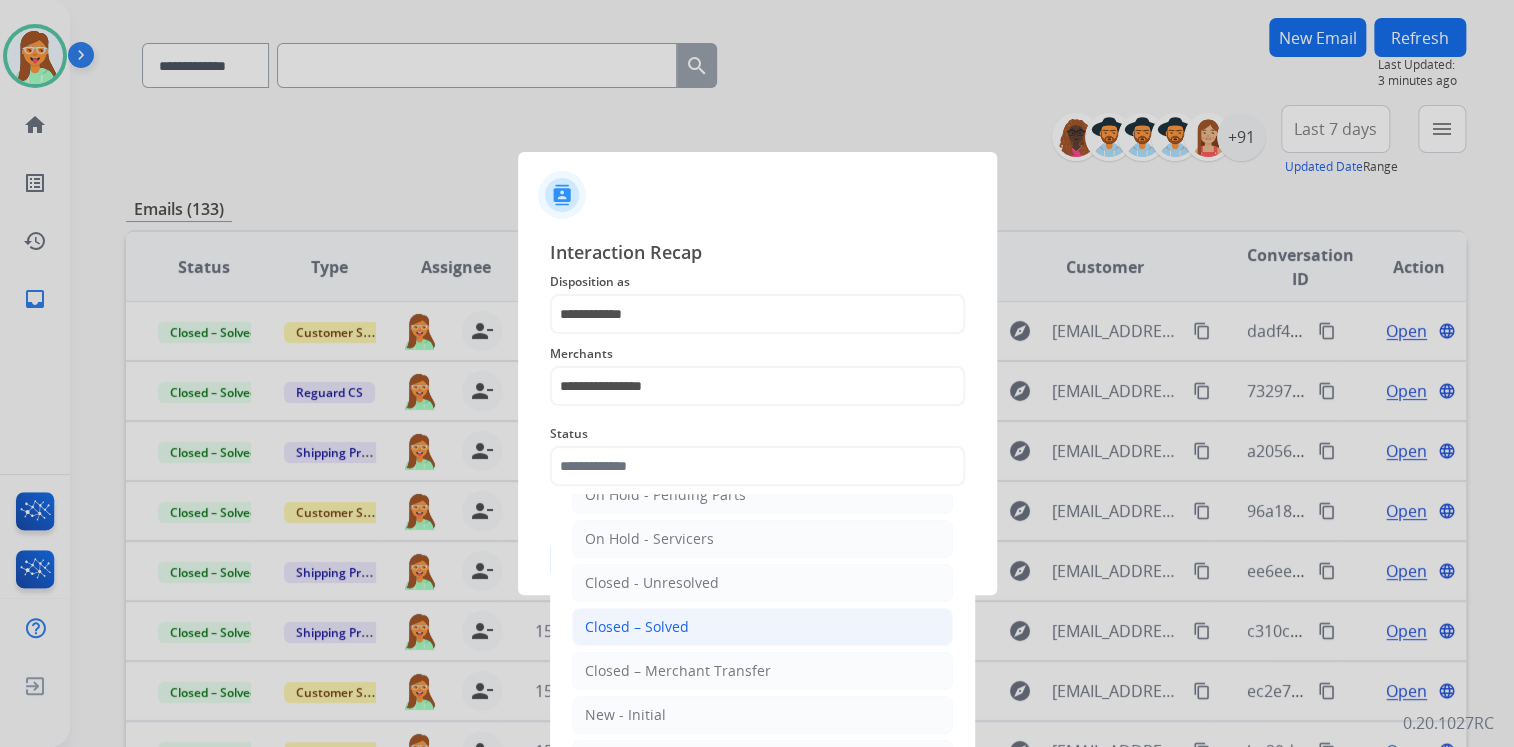 click on "Closed – Solved" 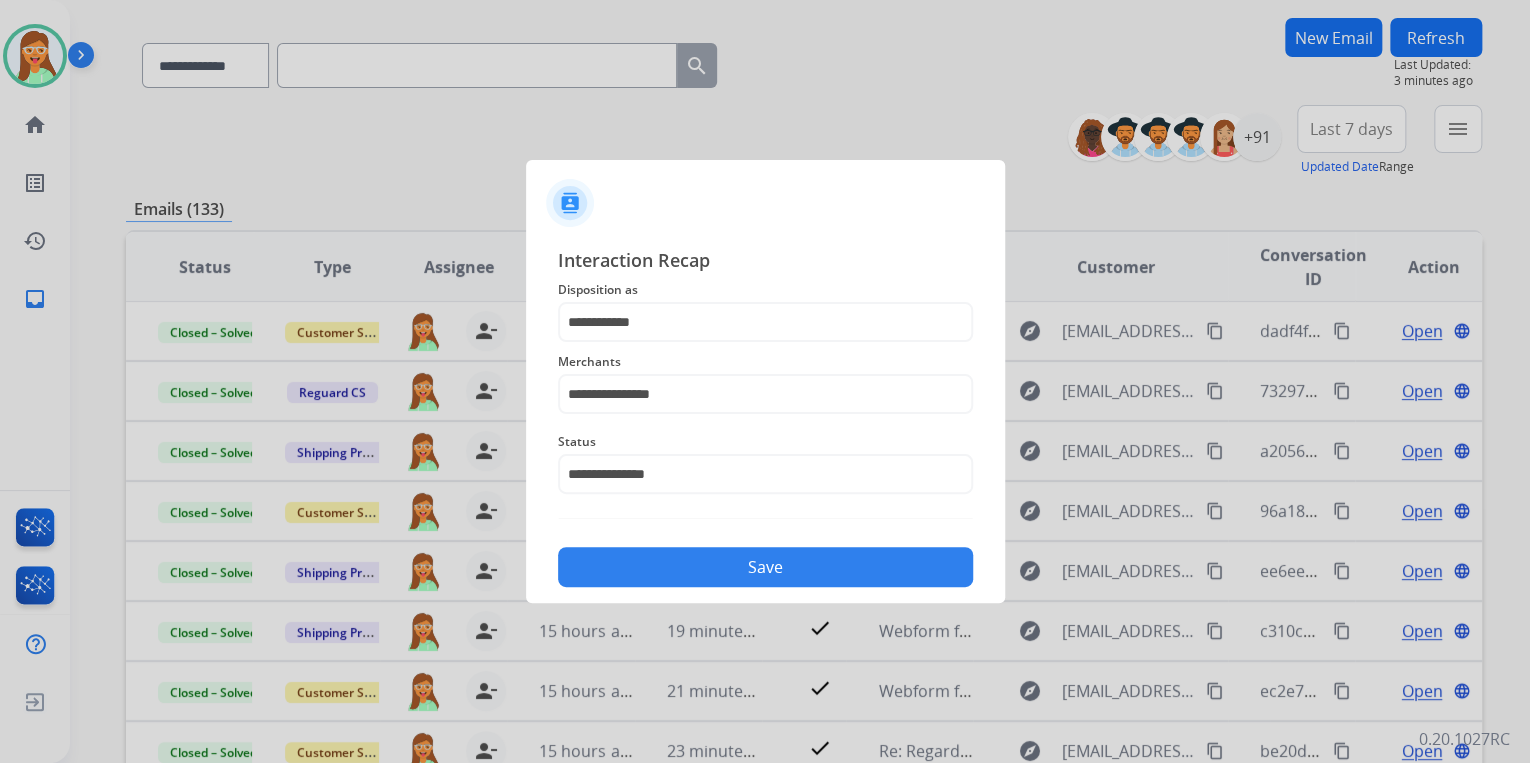 click on "Save" 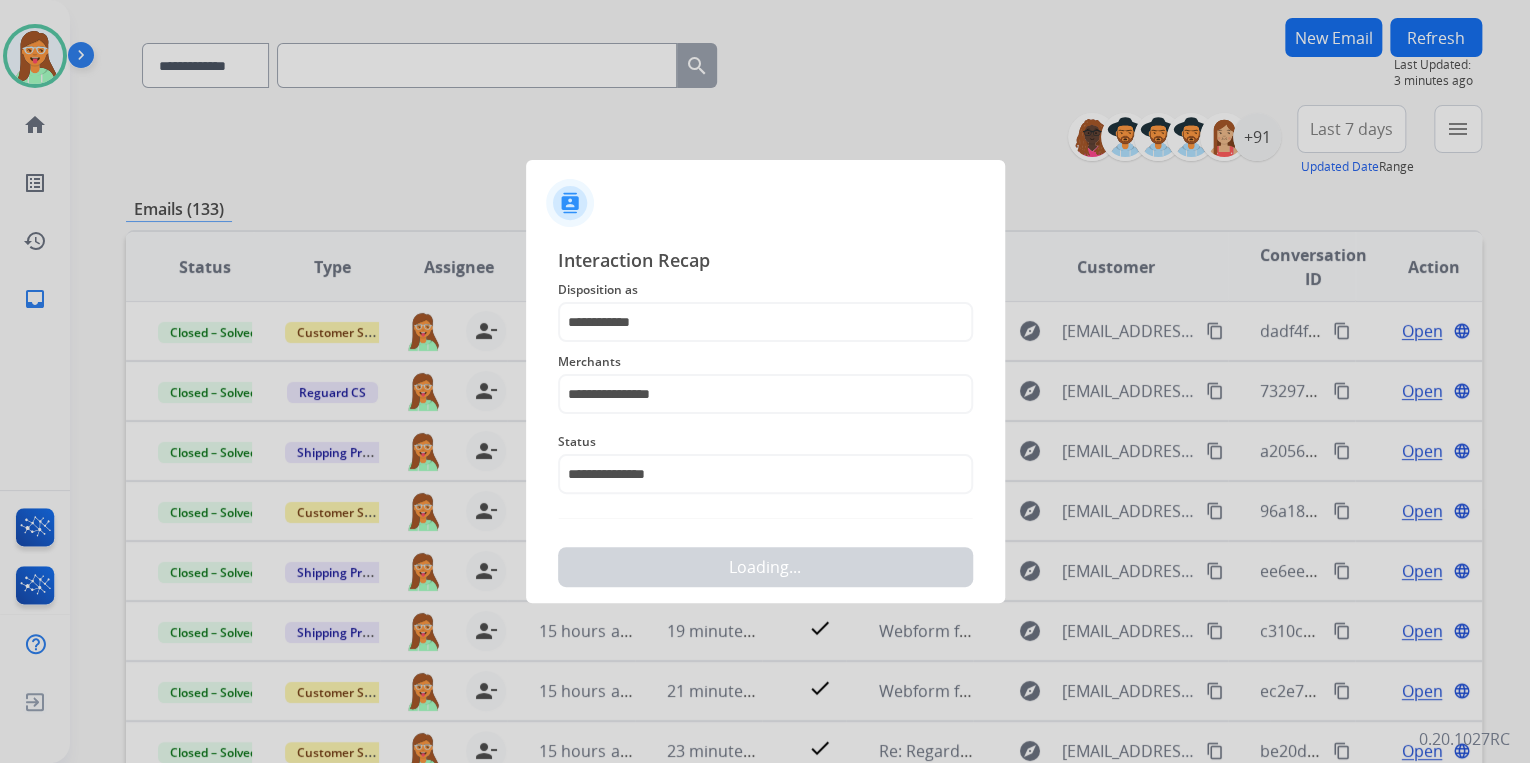 scroll, scrollTop: 0, scrollLeft: 0, axis: both 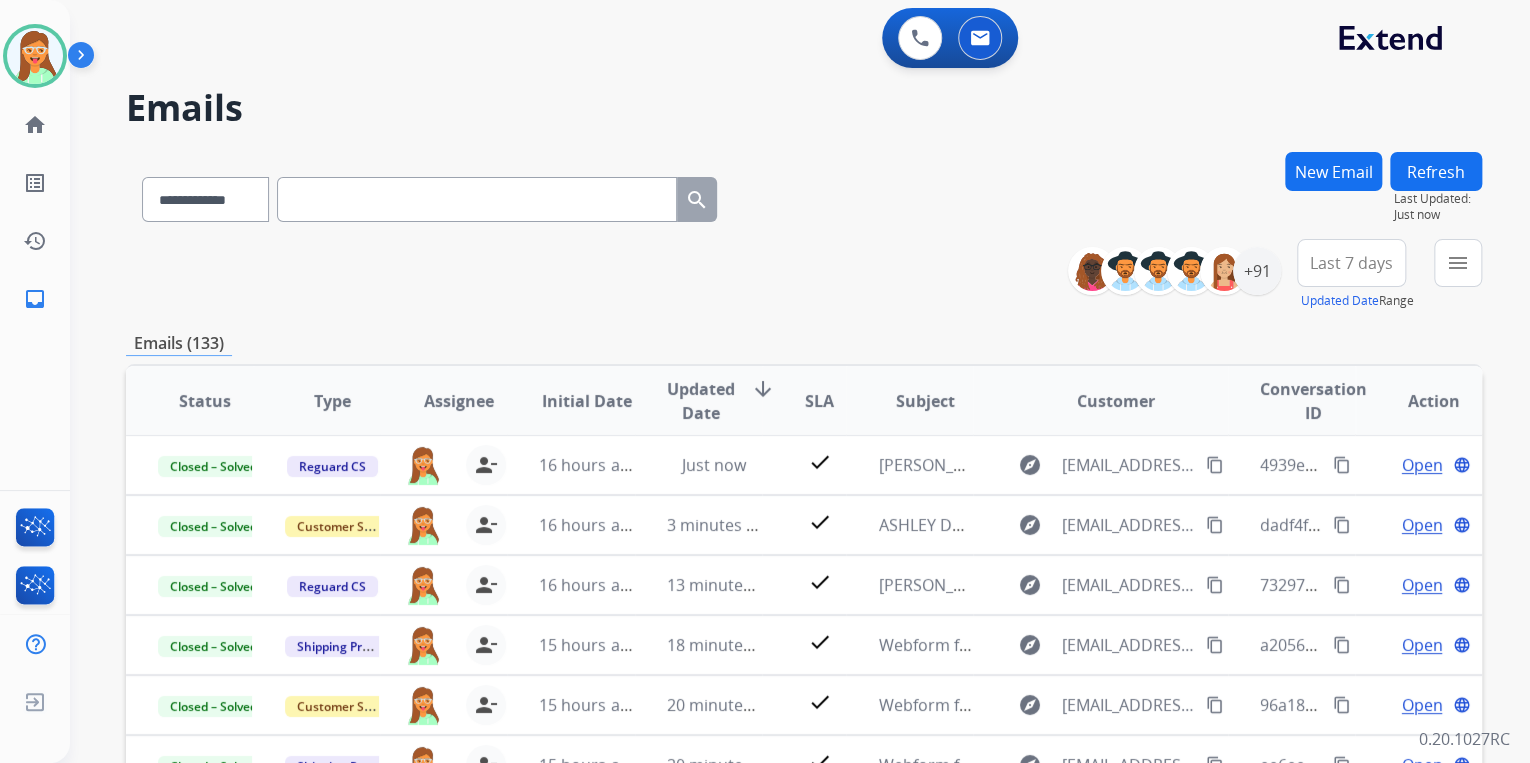 click on "**********" at bounding box center (804, 275) 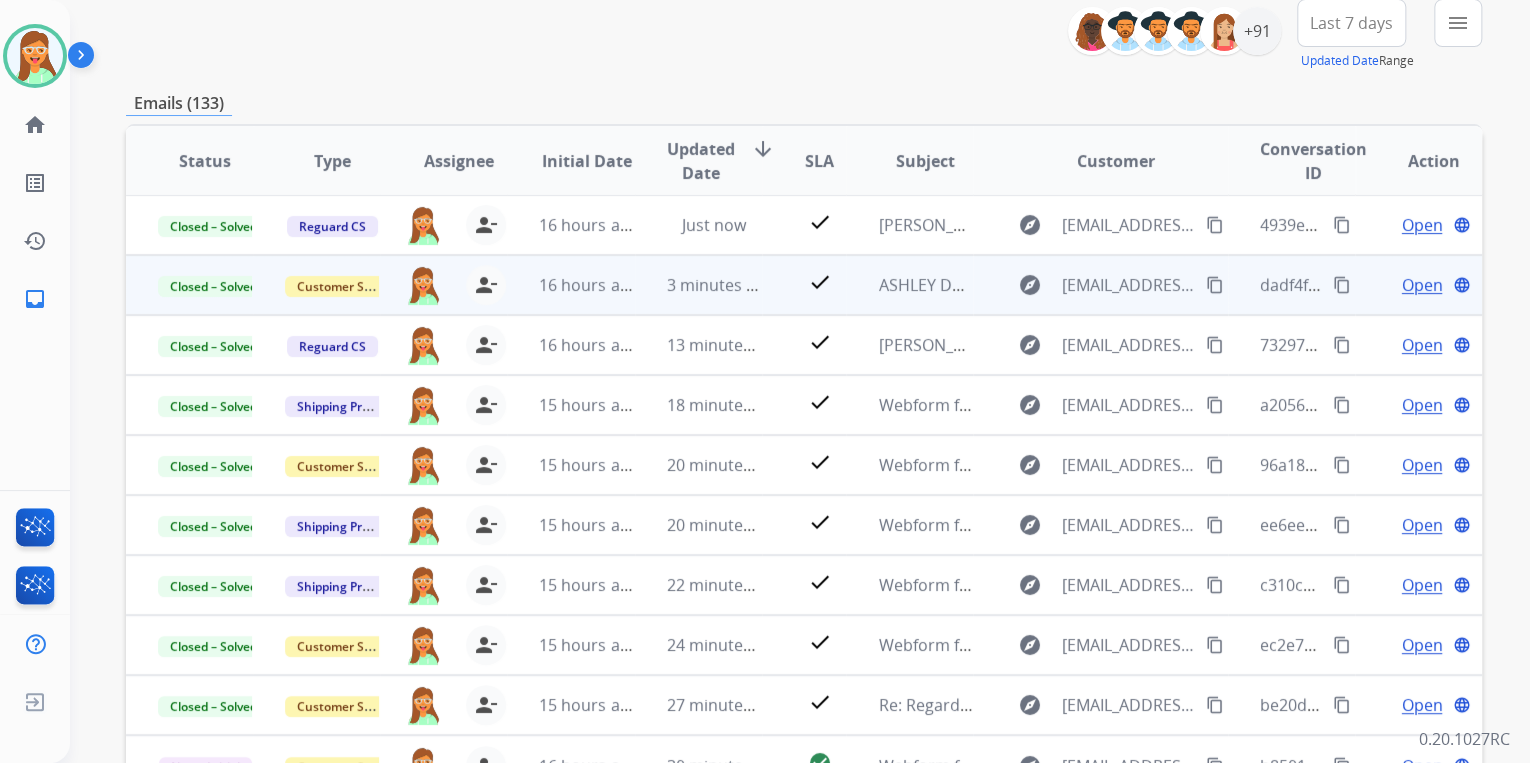 scroll, scrollTop: 374, scrollLeft: 0, axis: vertical 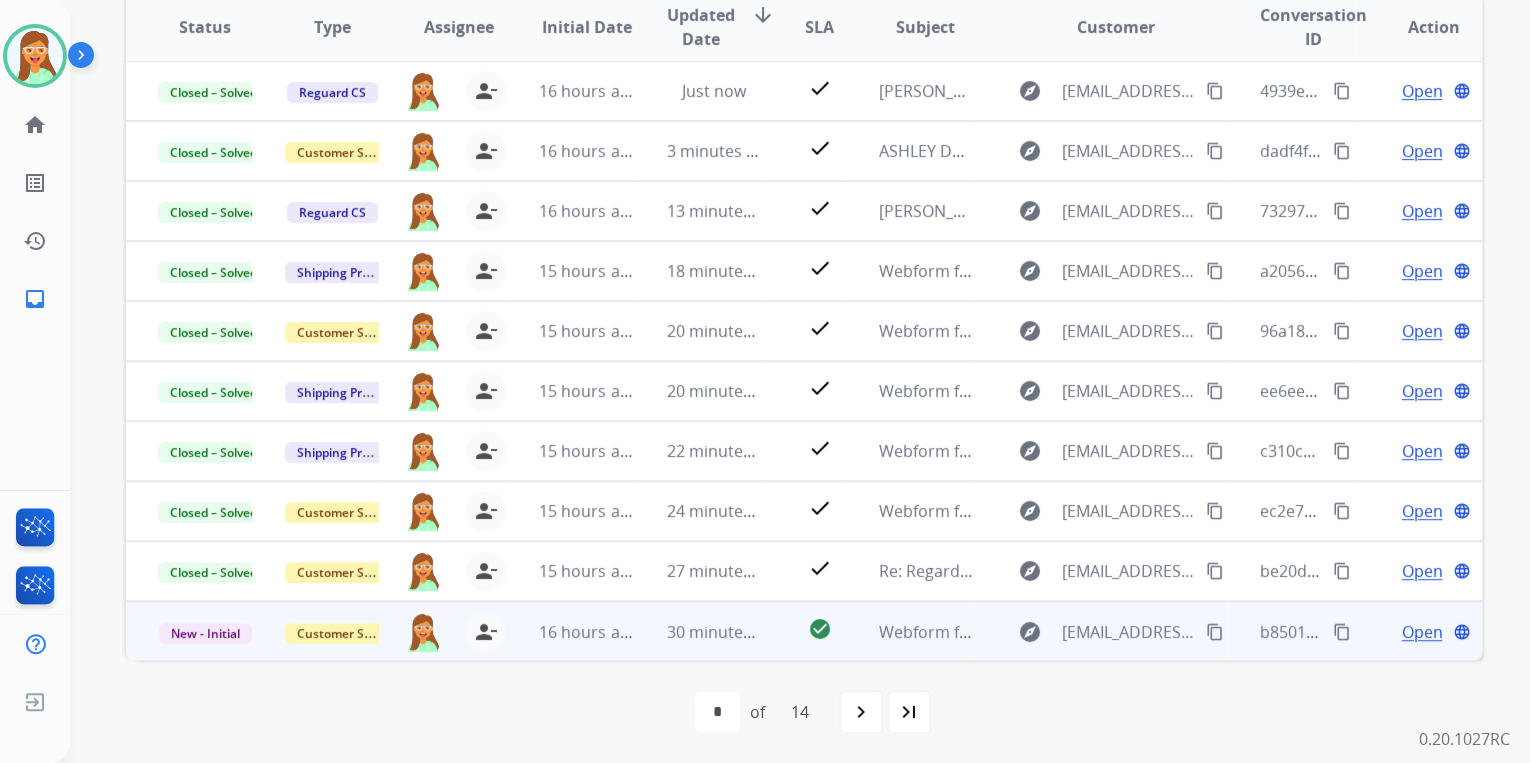 click on "Open" at bounding box center [1421, 632] 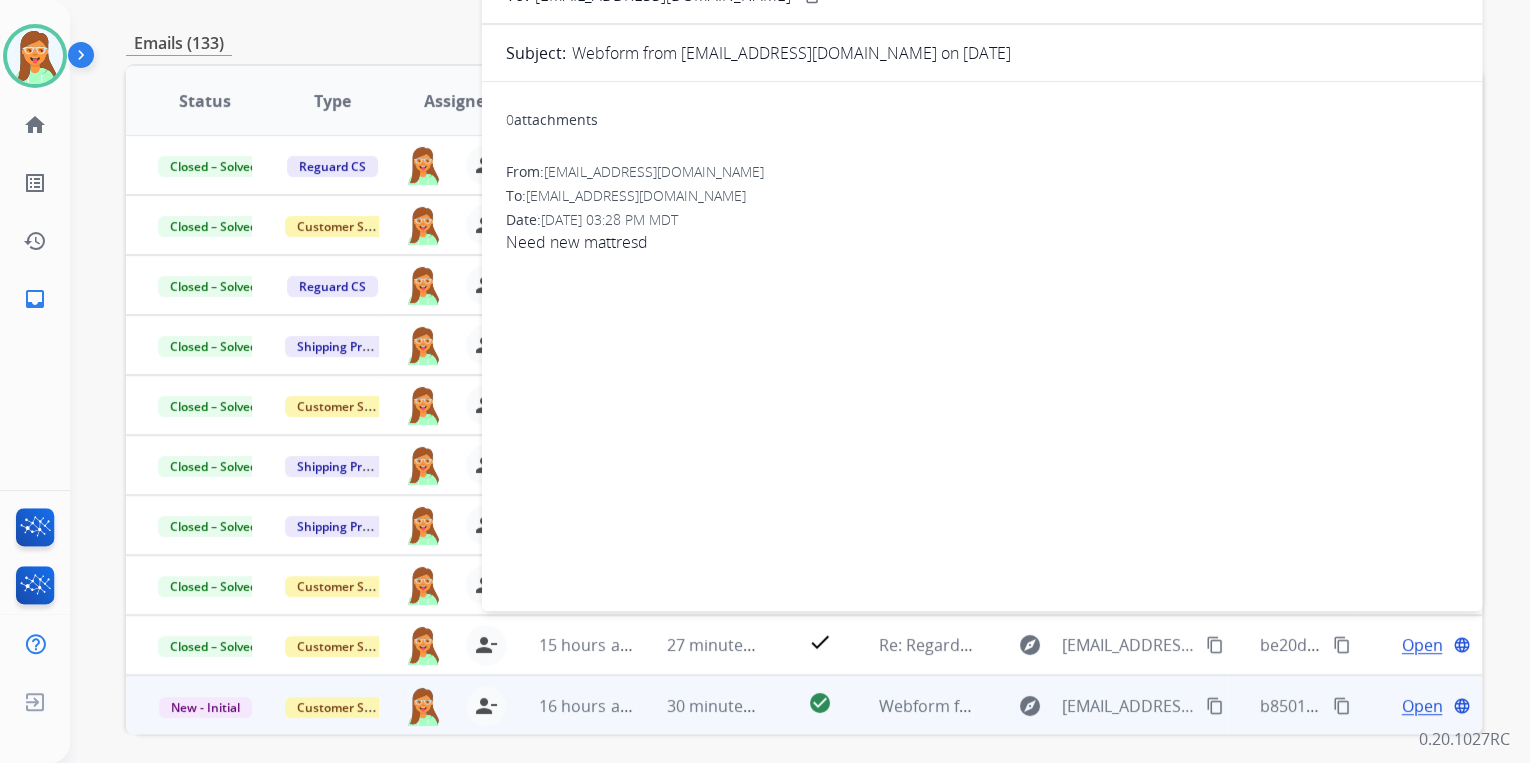 scroll, scrollTop: 54, scrollLeft: 0, axis: vertical 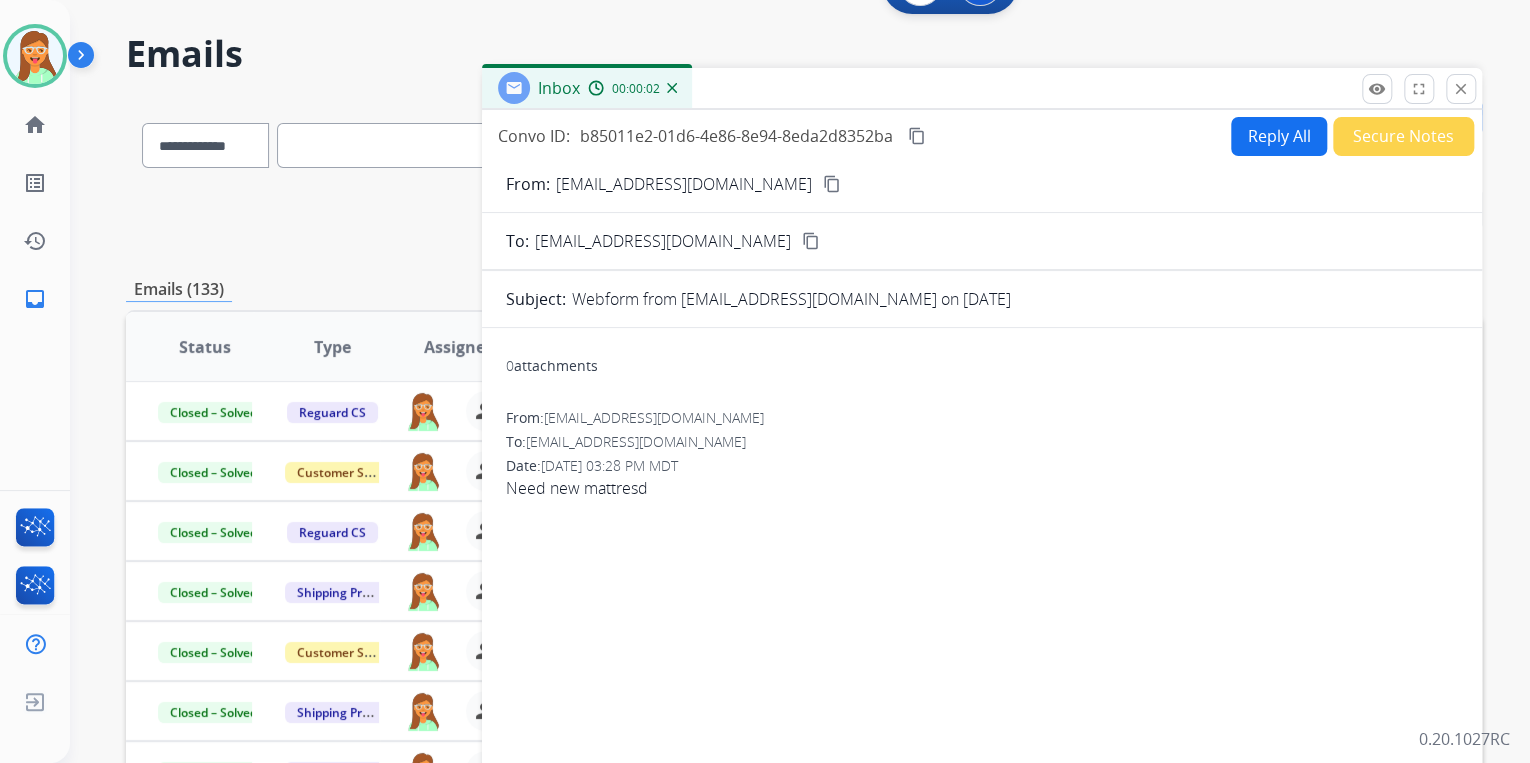 click on "content_copy" at bounding box center (832, 184) 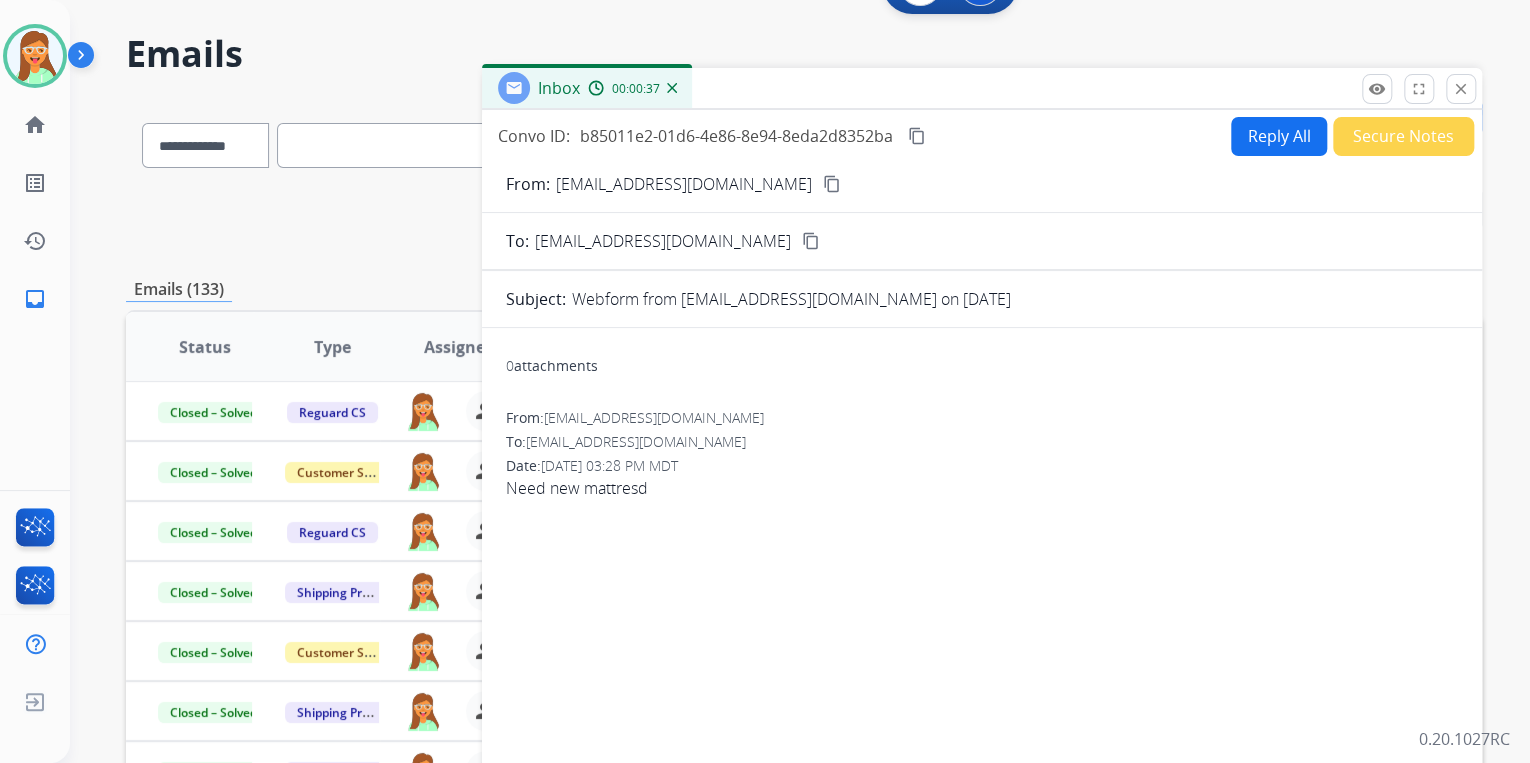 click on "Secure Notes" at bounding box center [1403, 136] 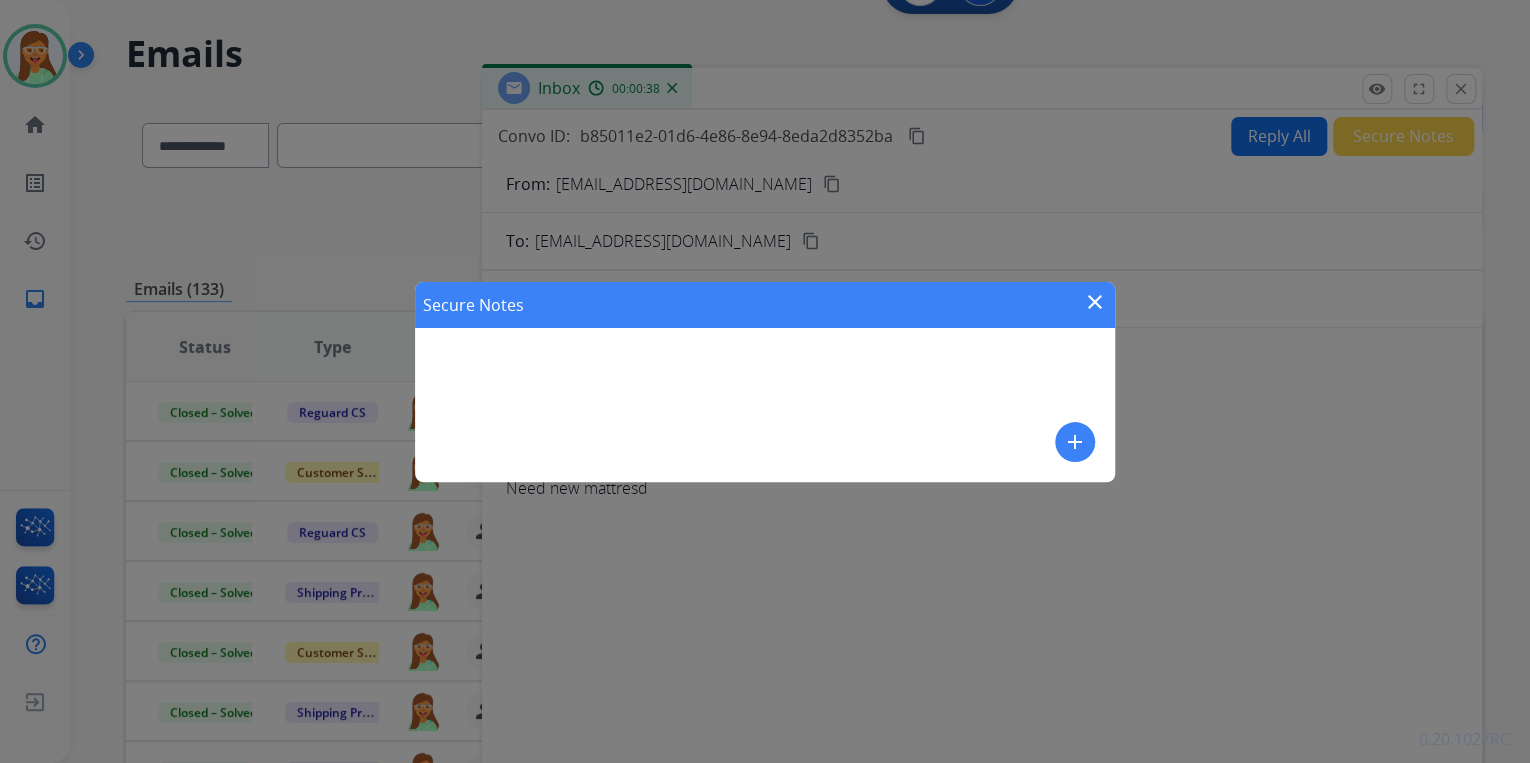 click on "add" at bounding box center [1075, 442] 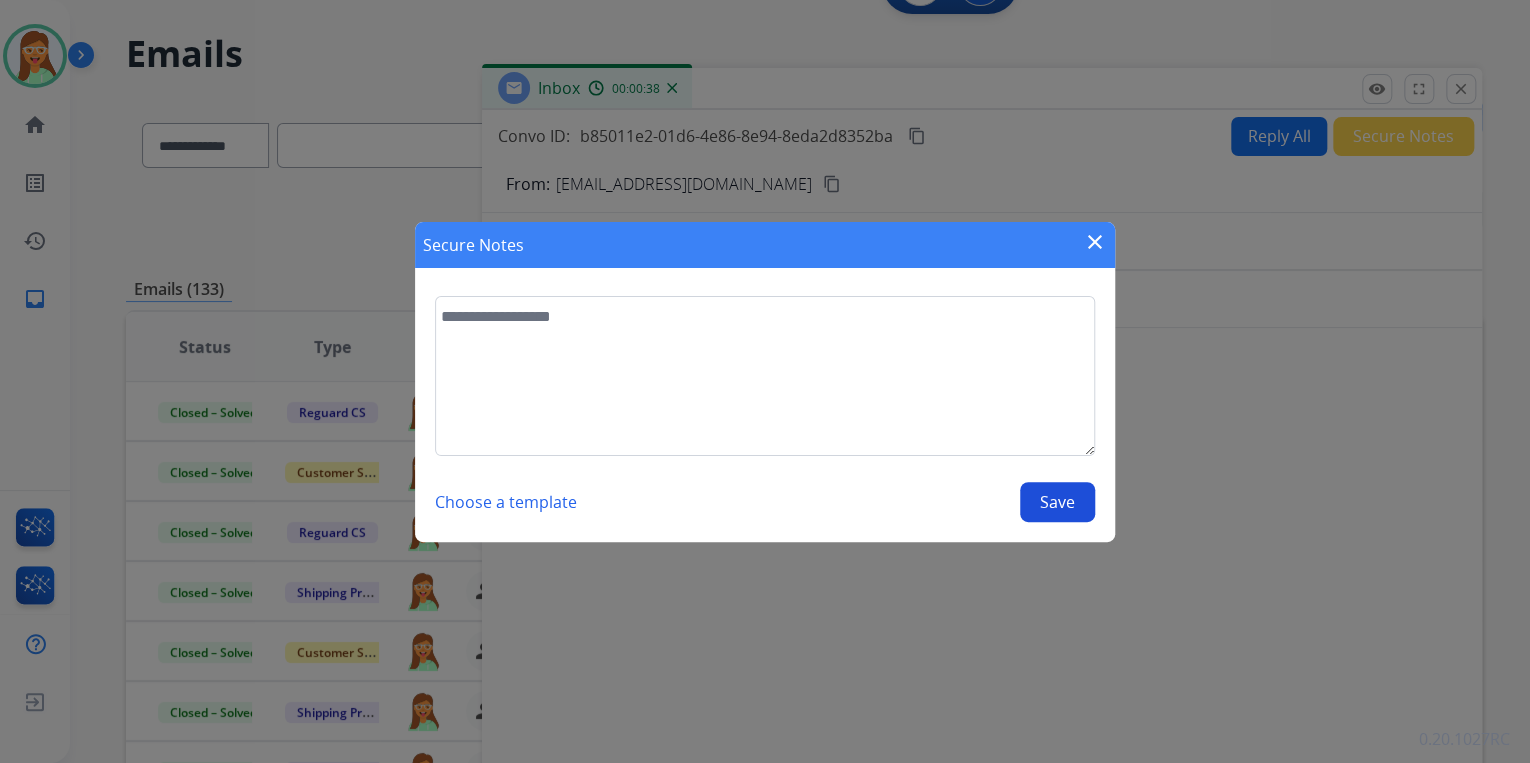 click at bounding box center [765, 376] 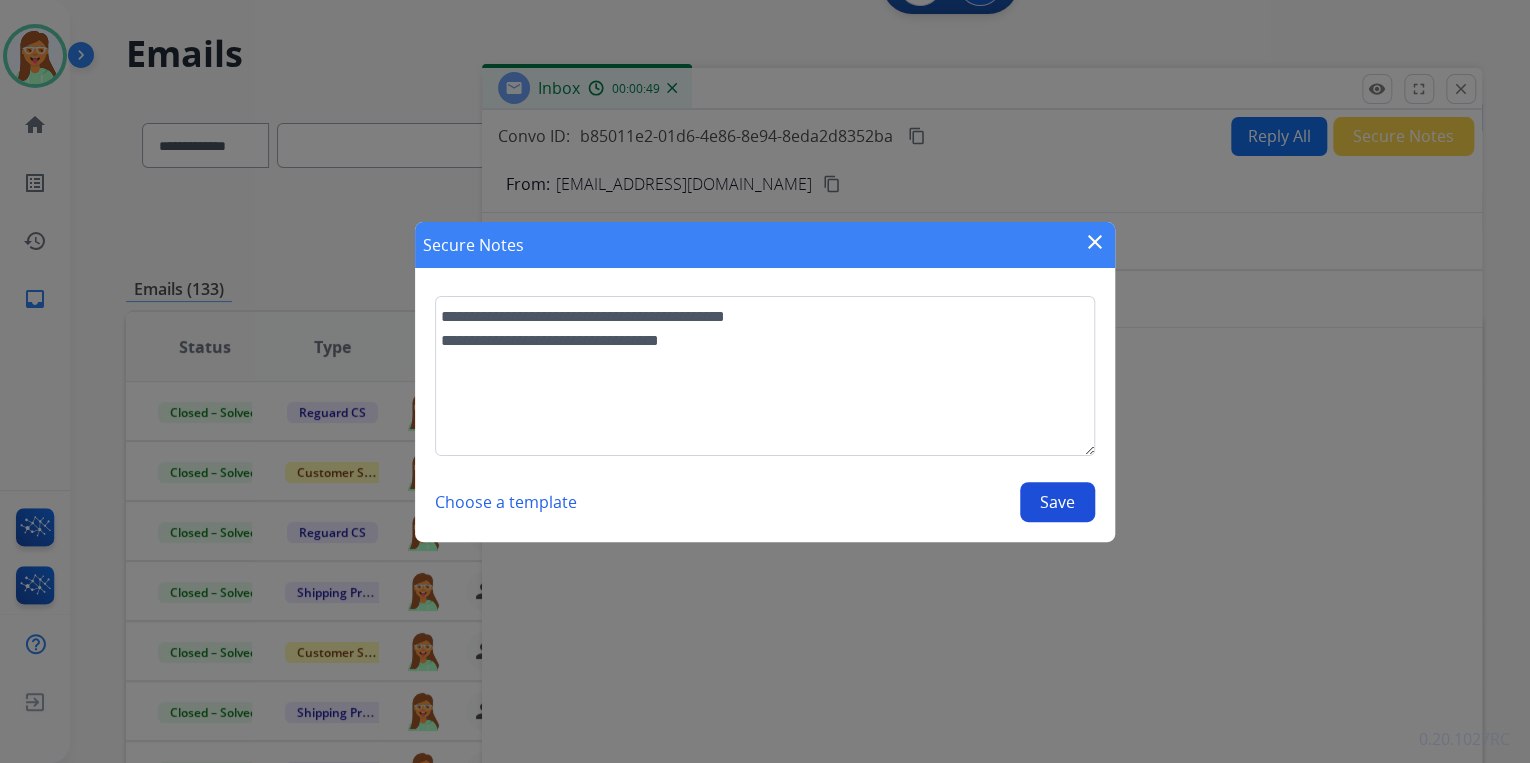 type on "**********" 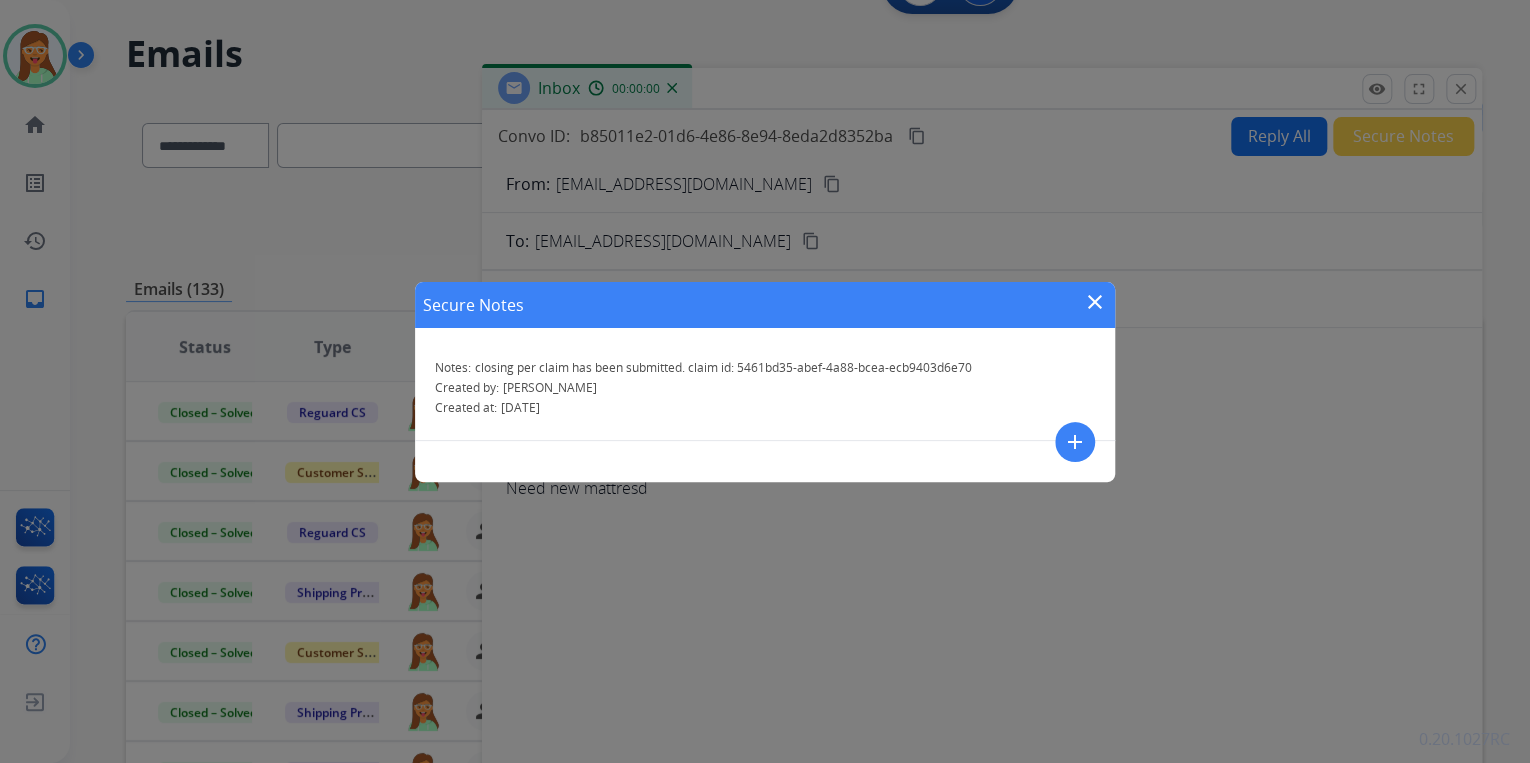 click on "close" at bounding box center (1095, 302) 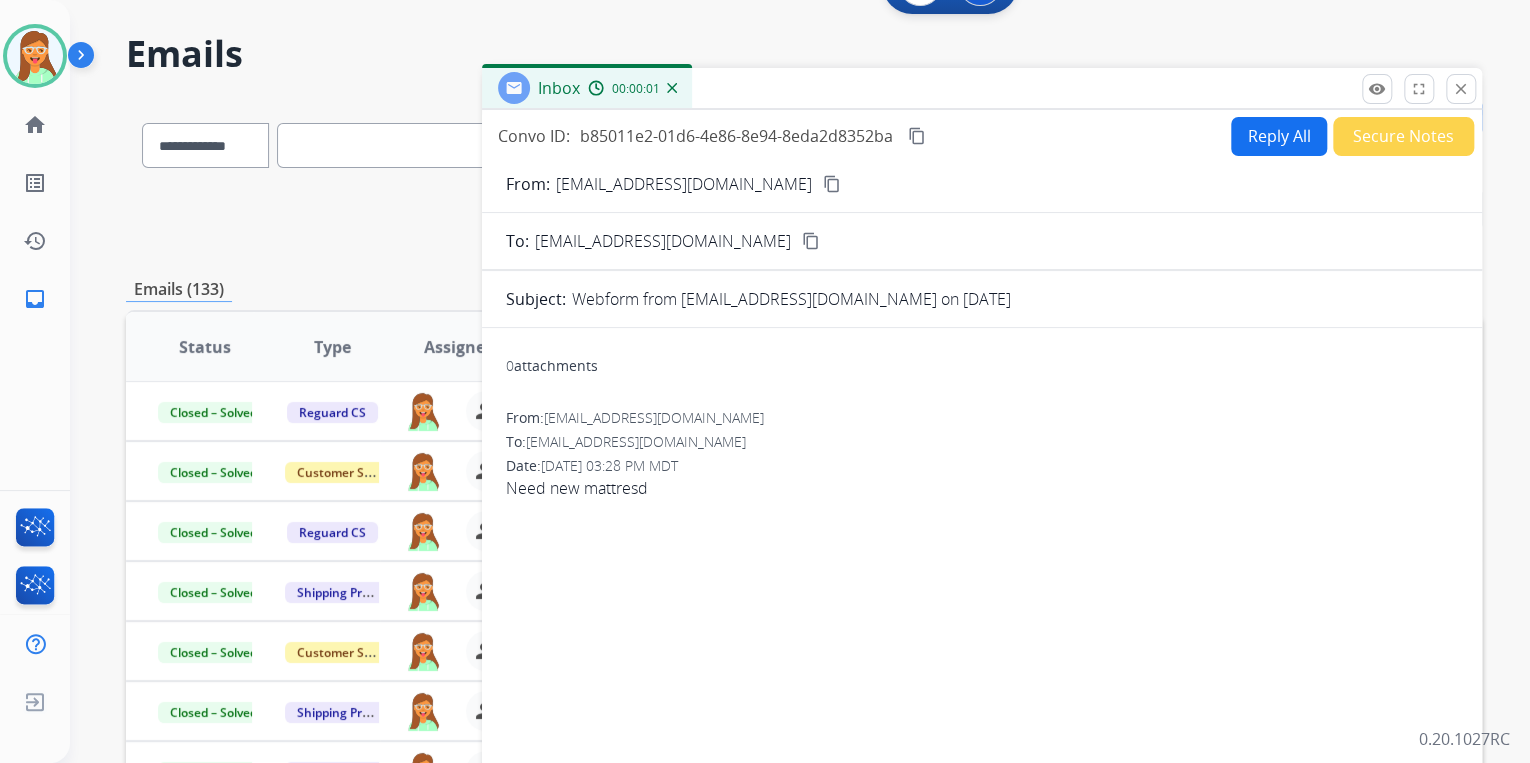 click on "close" at bounding box center (1461, 89) 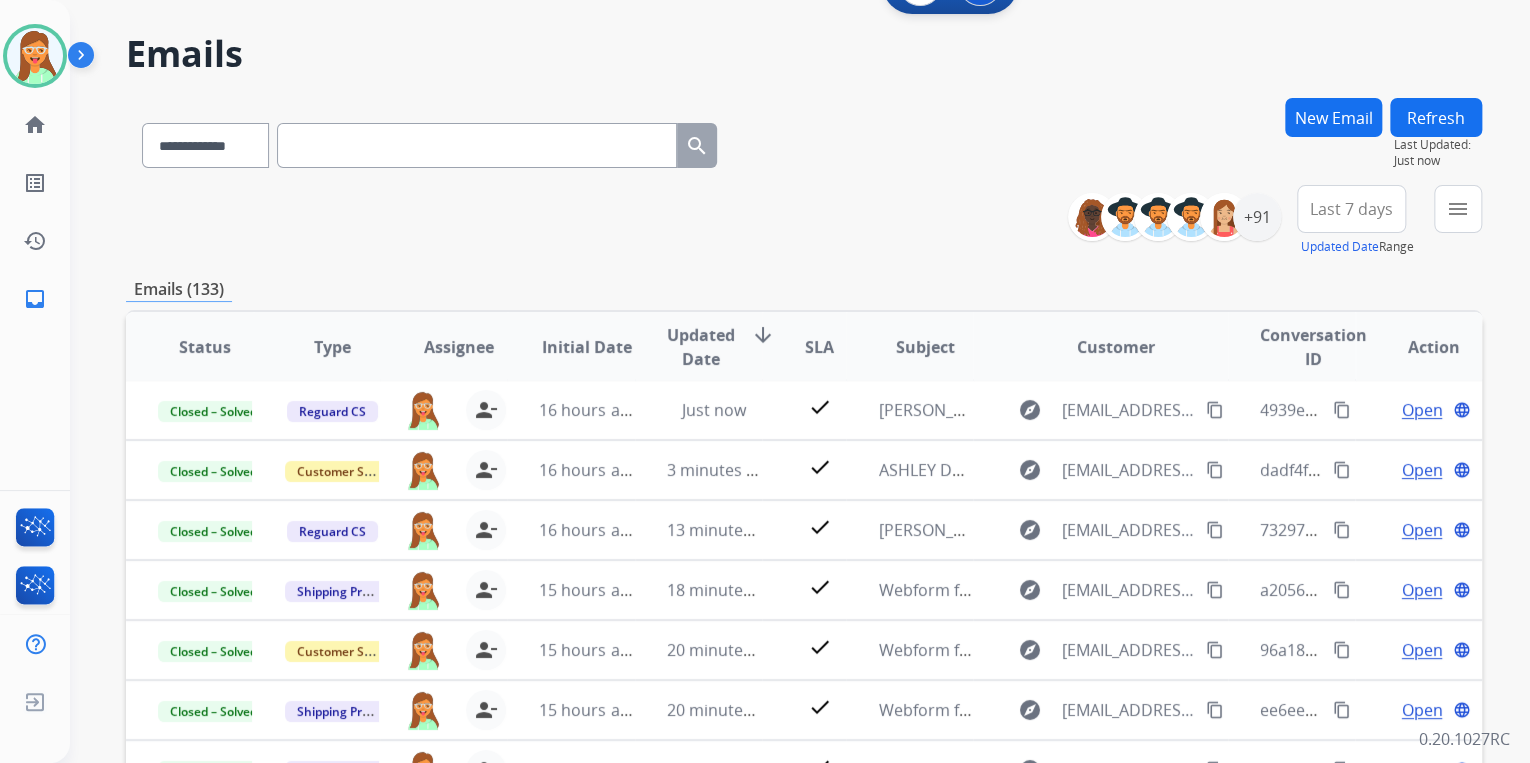scroll, scrollTop: 17, scrollLeft: 0, axis: vertical 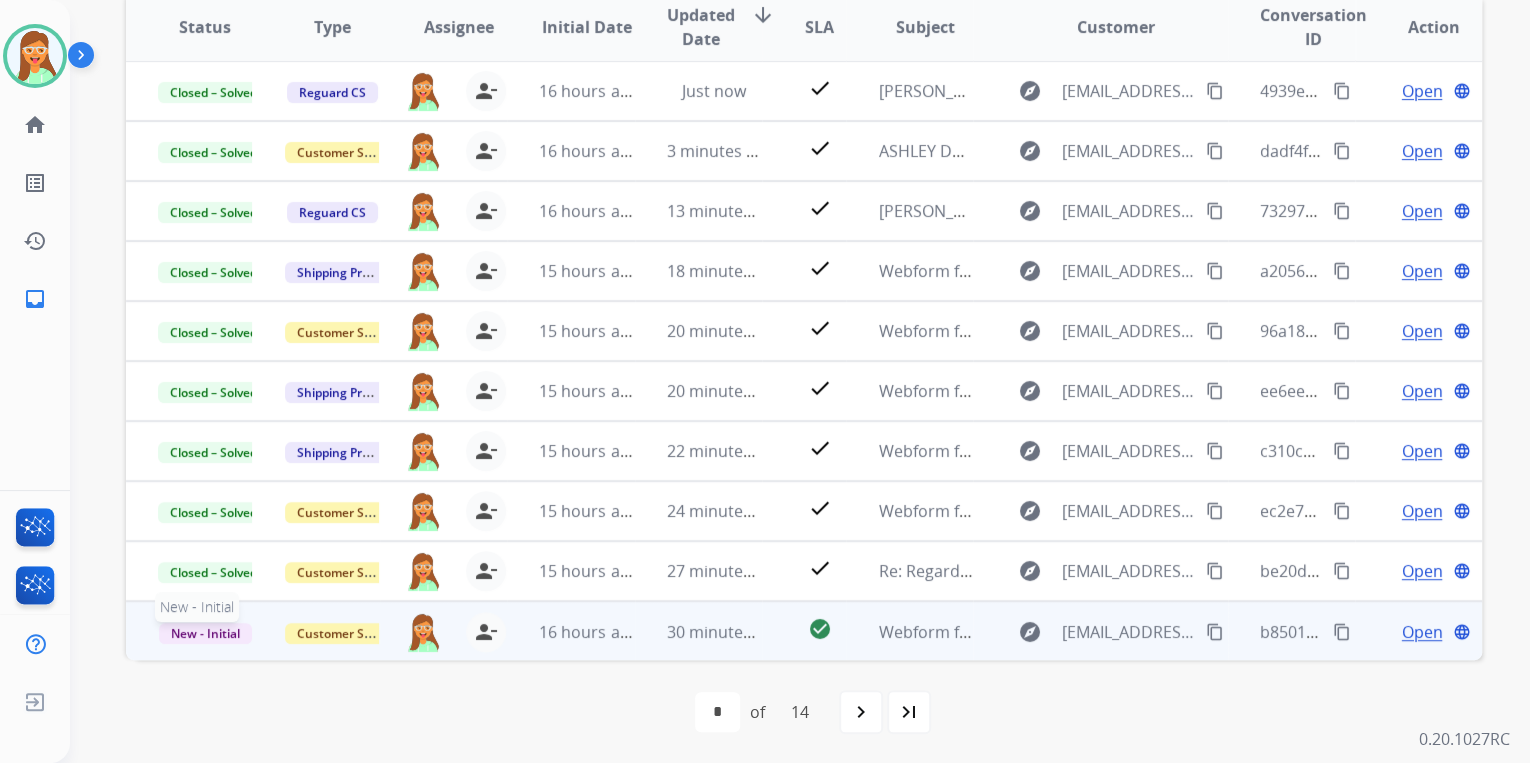 click on "New - Initial" at bounding box center [205, 633] 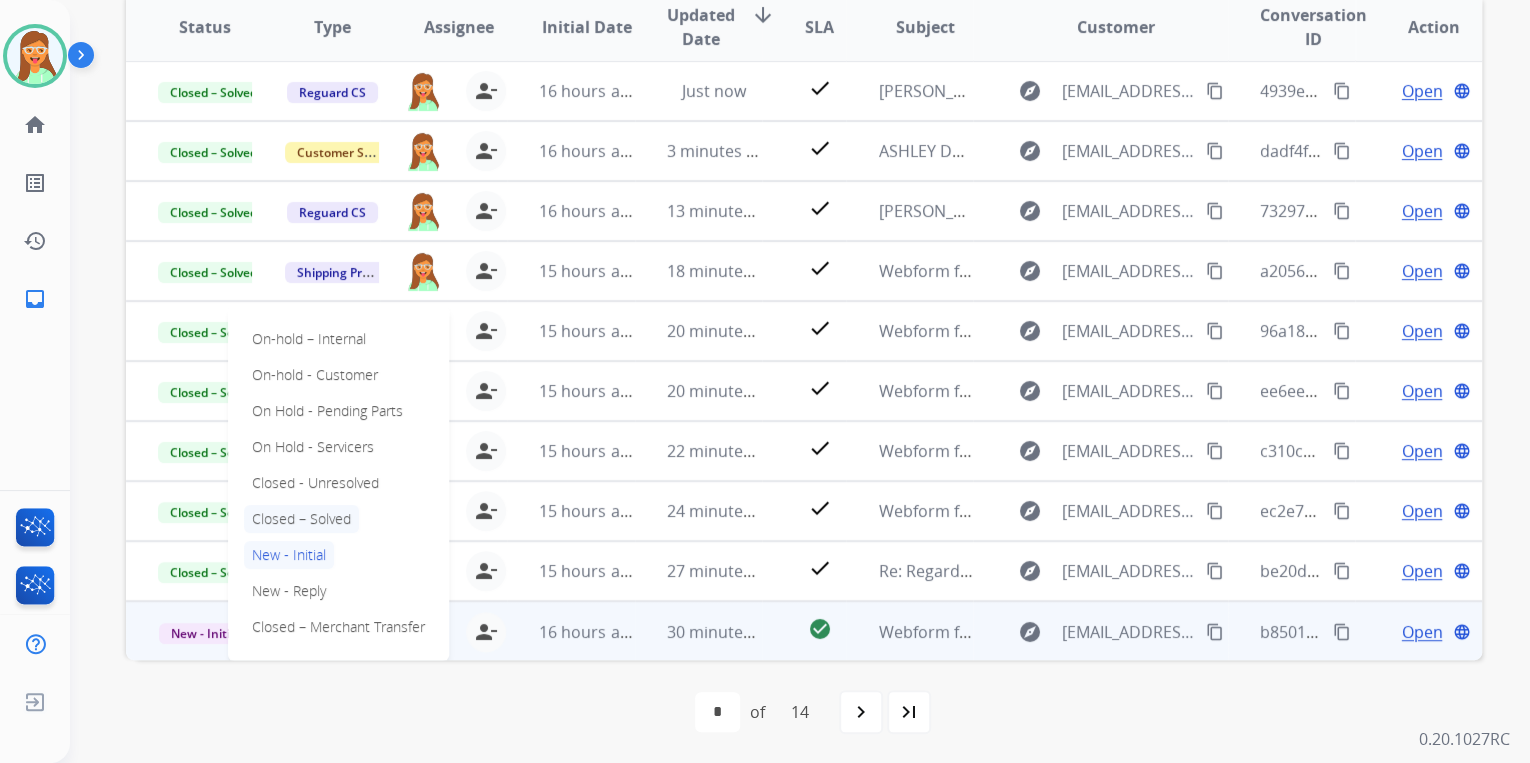 click on "Closed – Solved" at bounding box center [301, 519] 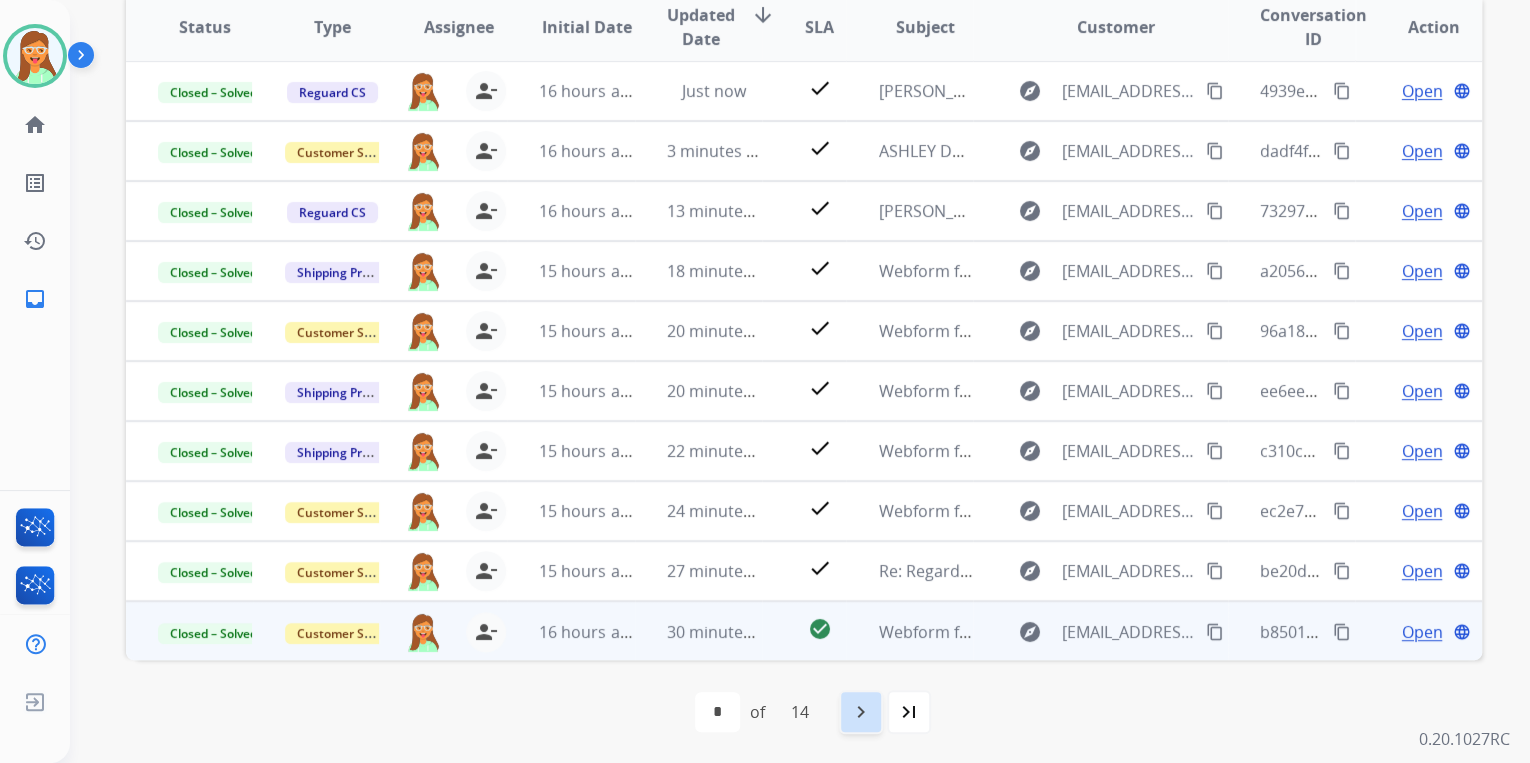click on "navigate_next" at bounding box center [861, 712] 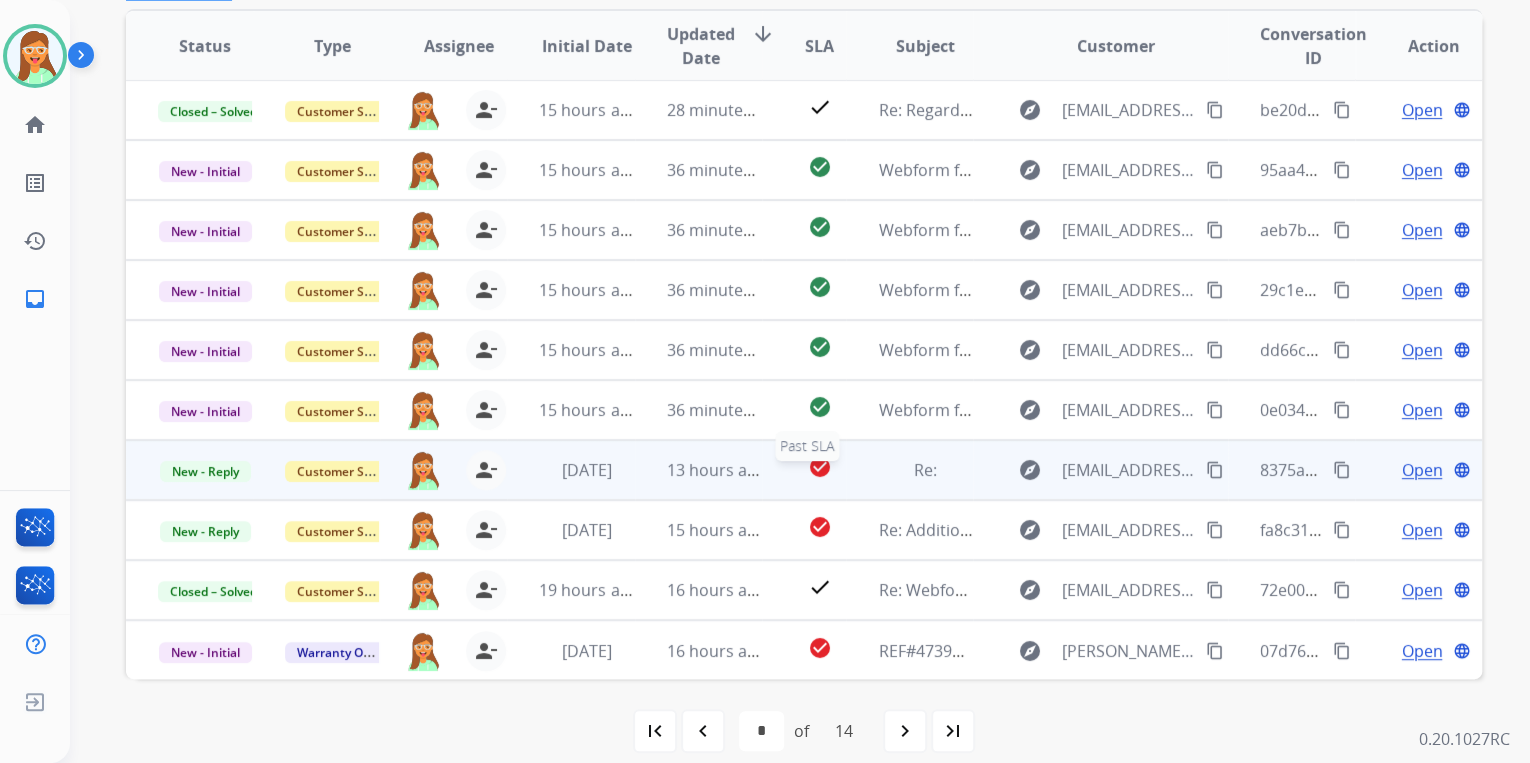 scroll, scrollTop: 374, scrollLeft: 0, axis: vertical 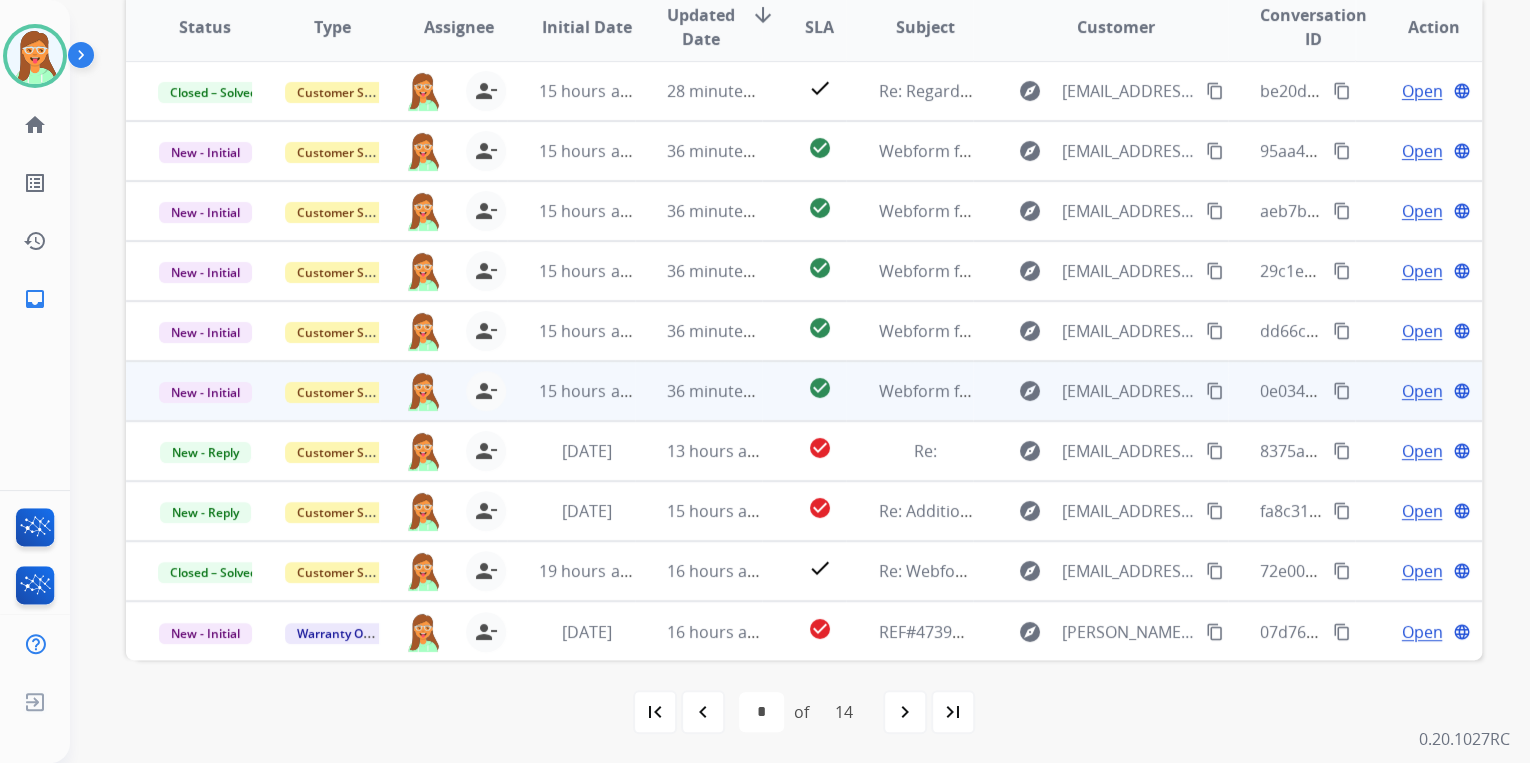 click on "Open" at bounding box center (1421, 391) 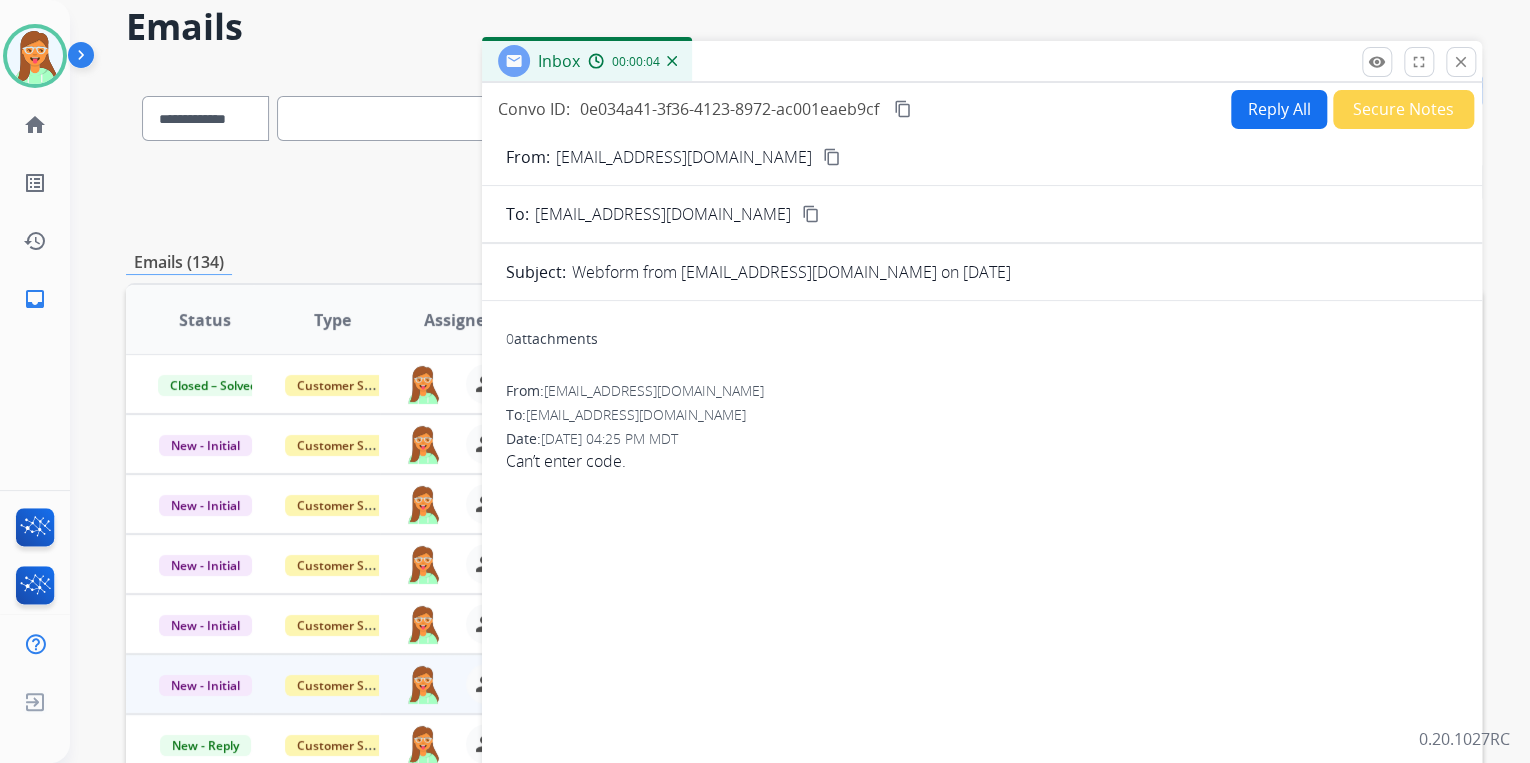scroll, scrollTop: 0, scrollLeft: 0, axis: both 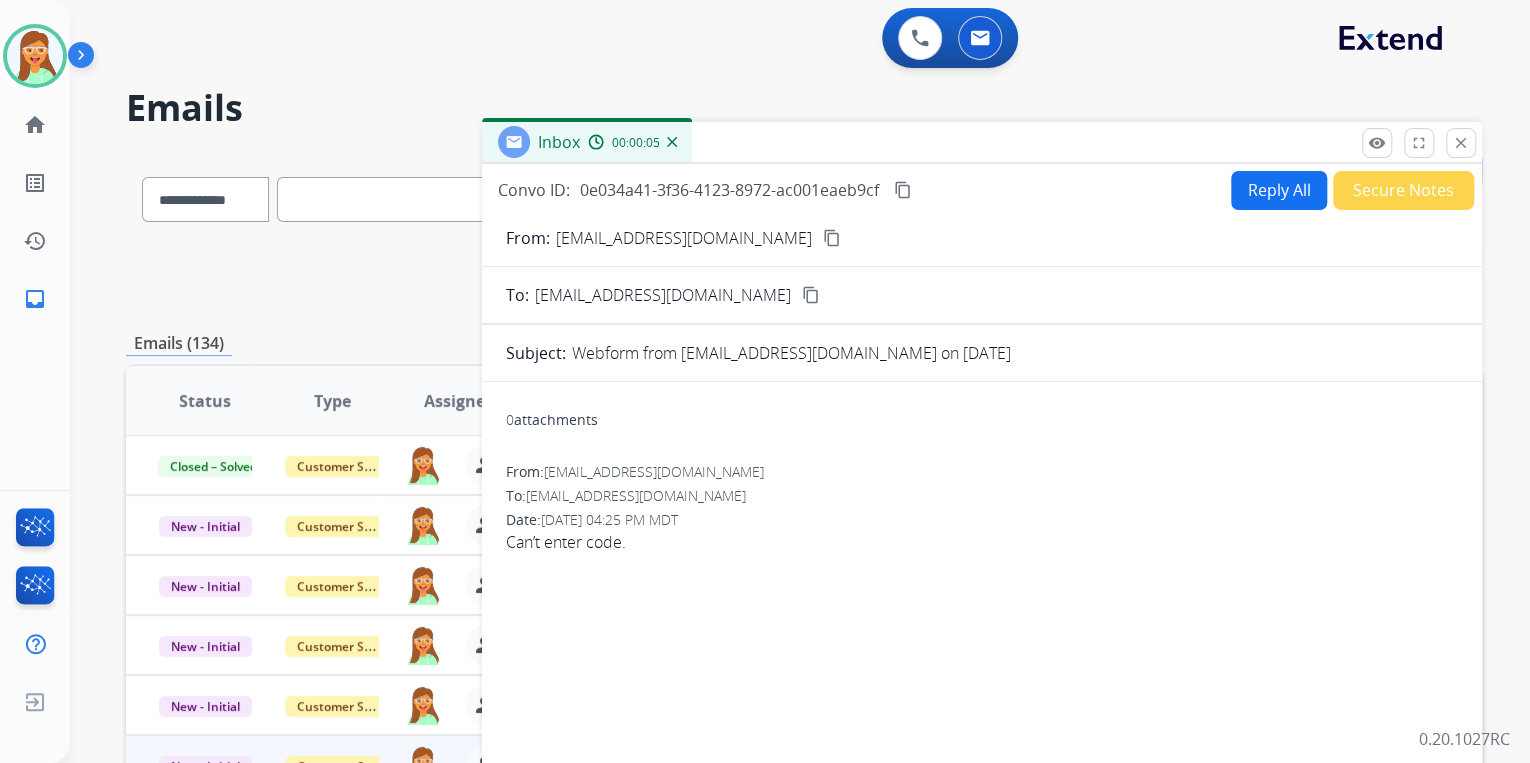 click on "content_copy" at bounding box center (832, 238) 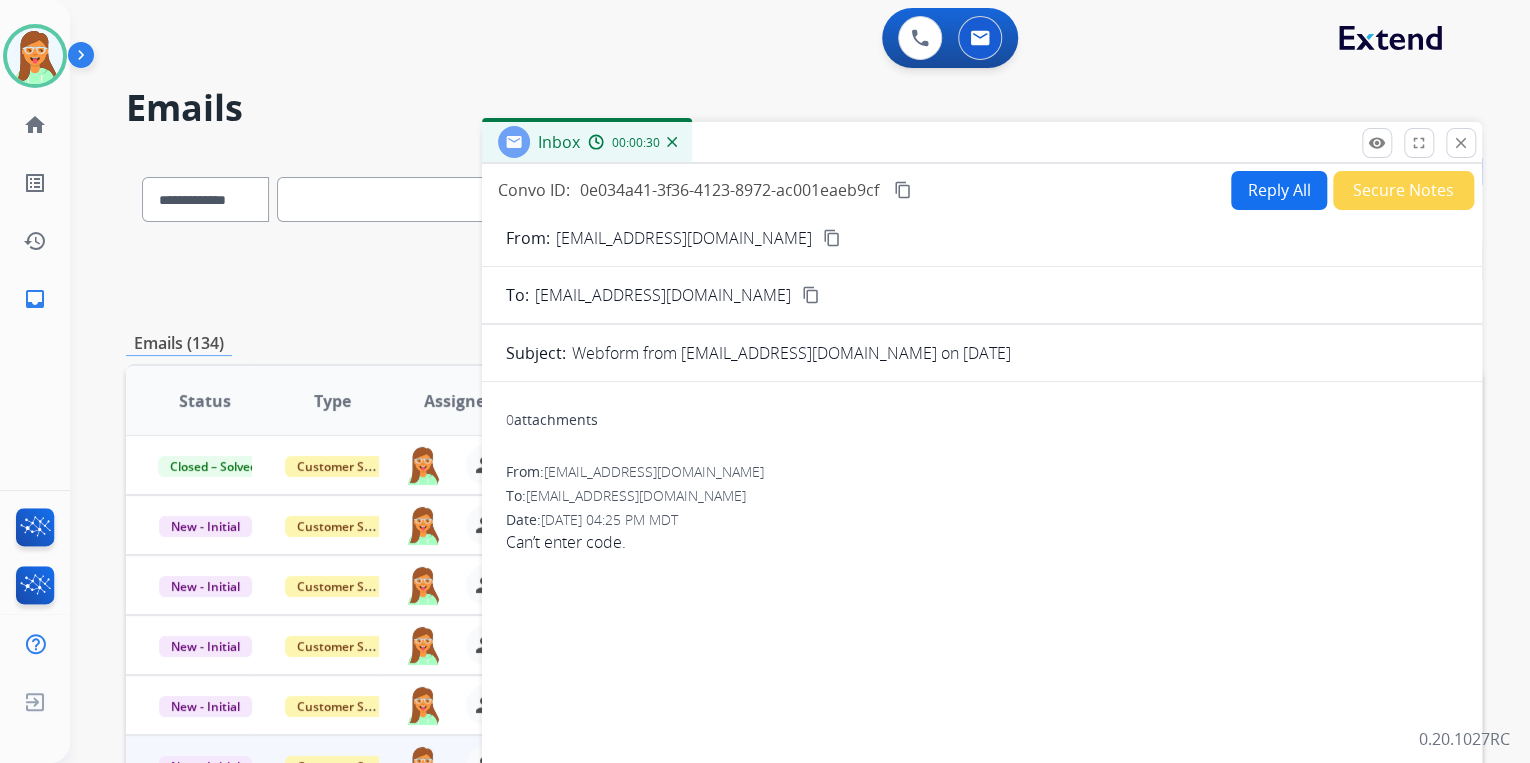 click on "Reply All" at bounding box center (1279, 190) 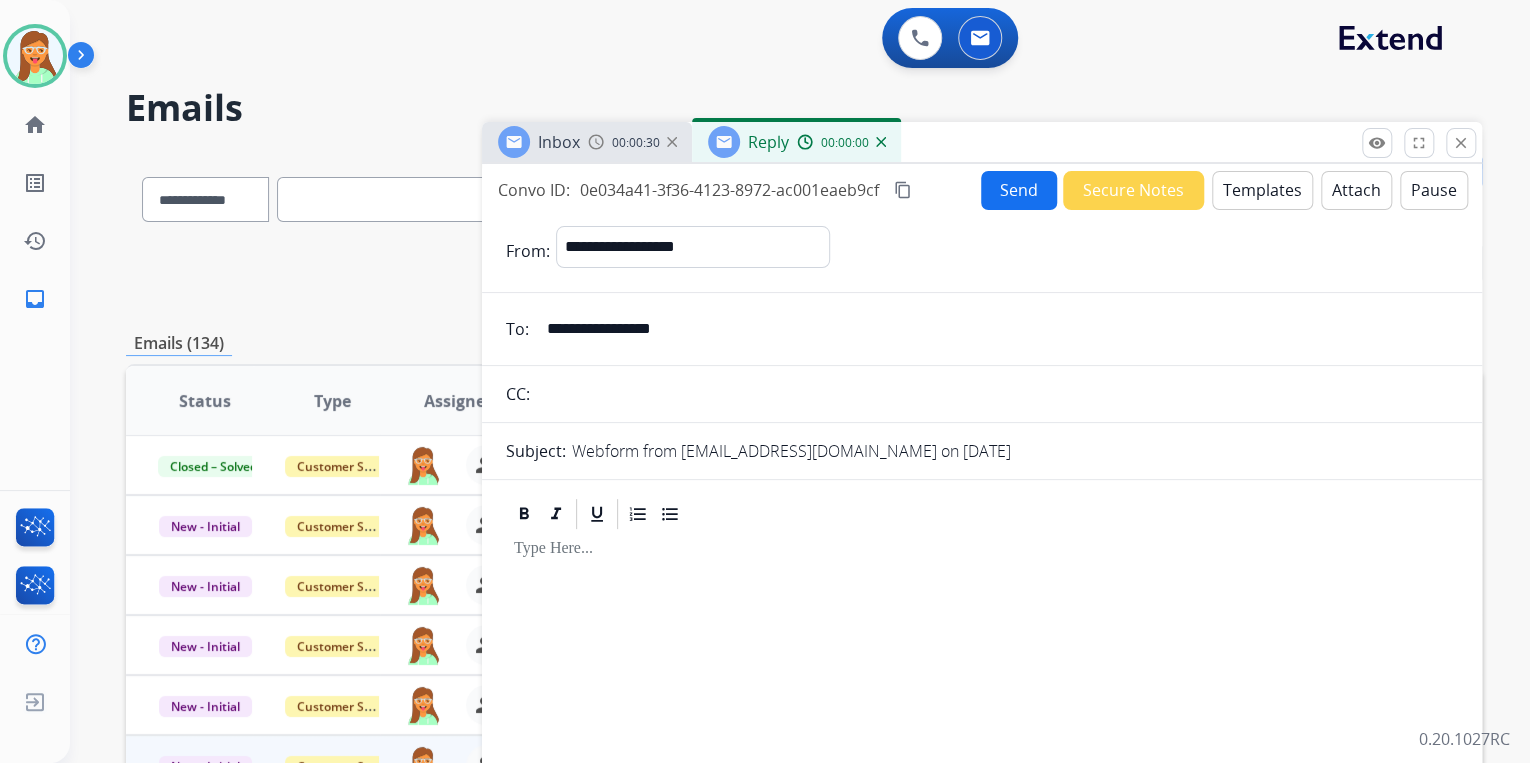 click on "Templates" at bounding box center [1262, 190] 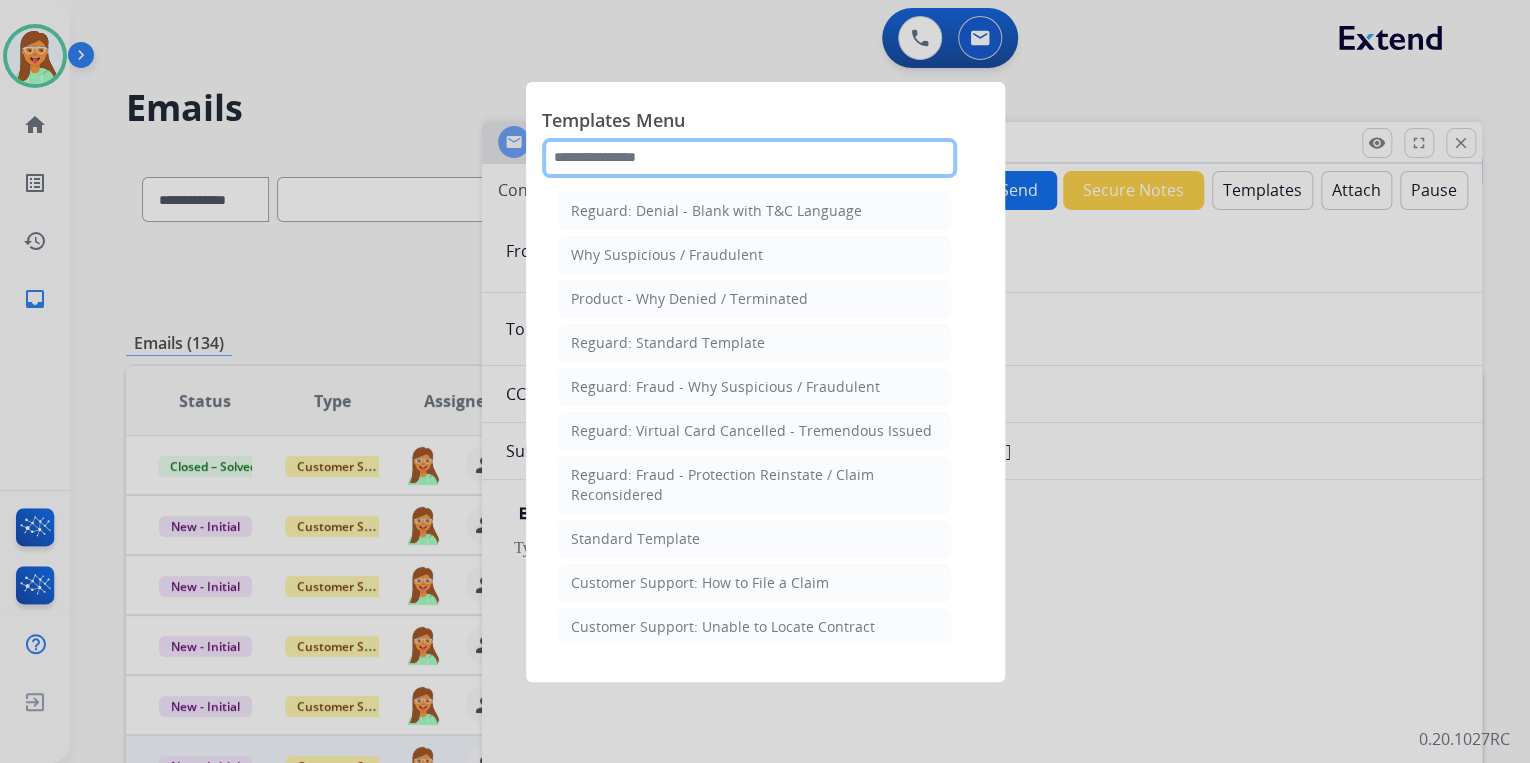 click 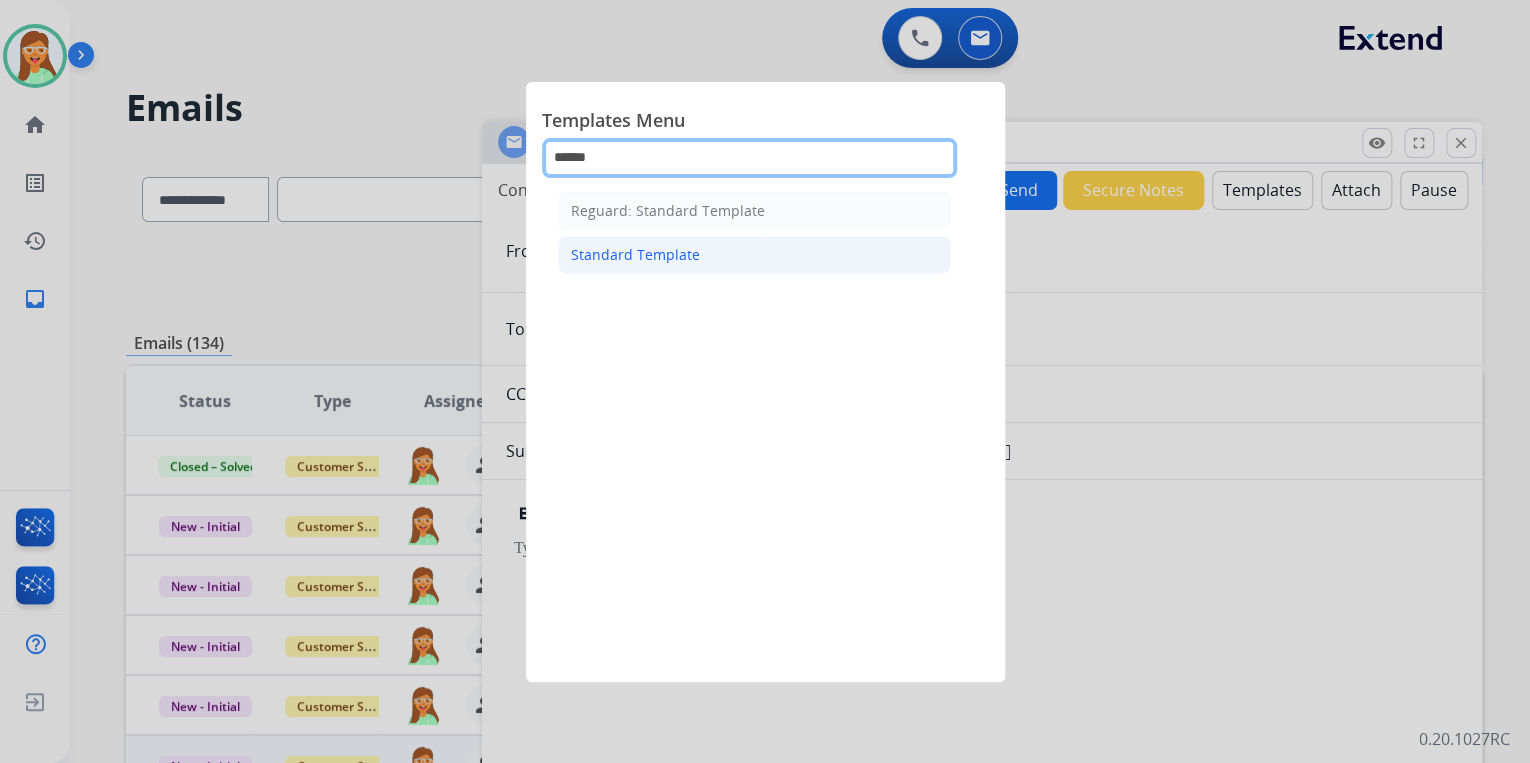 type on "******" 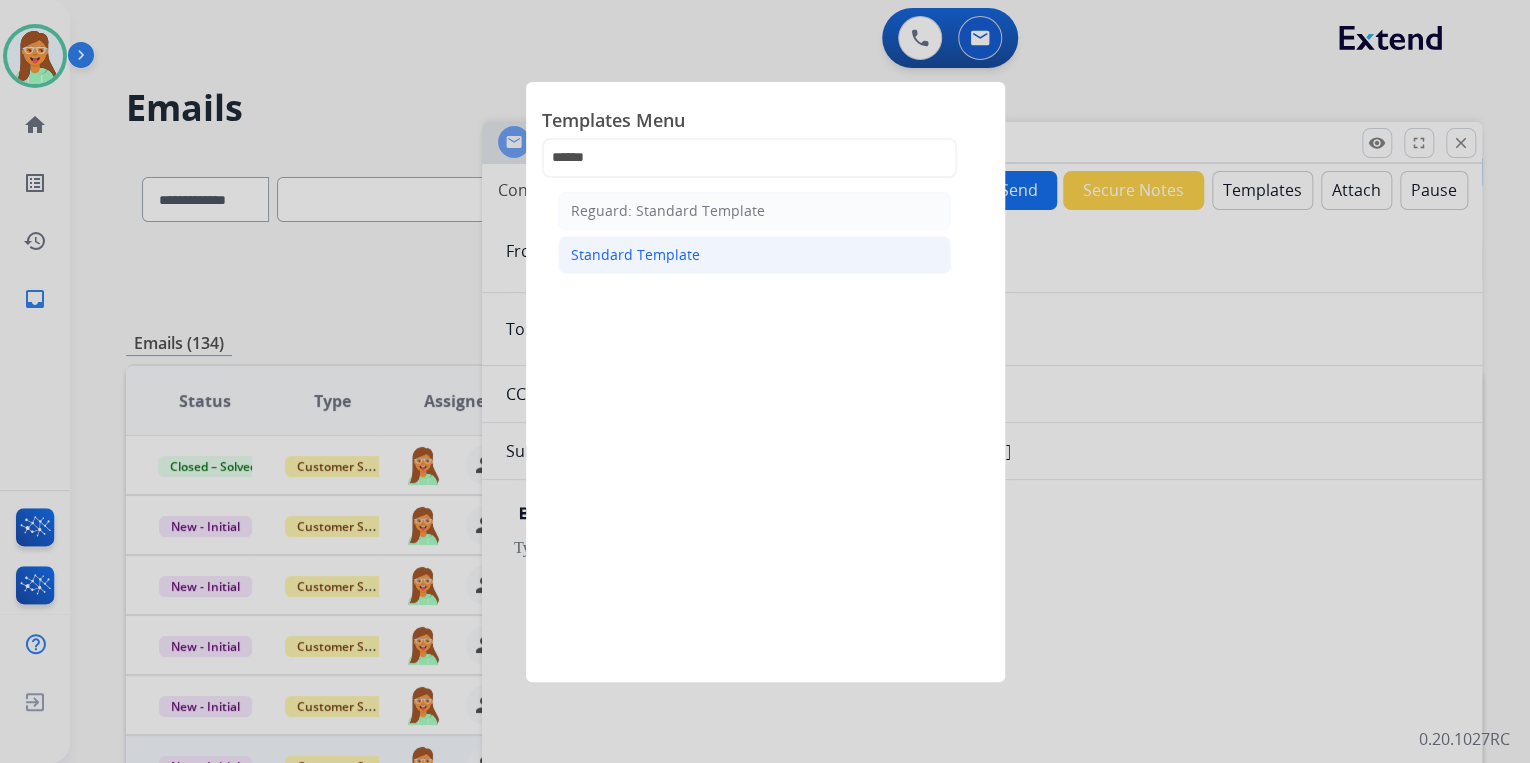 click on "Standard Template" 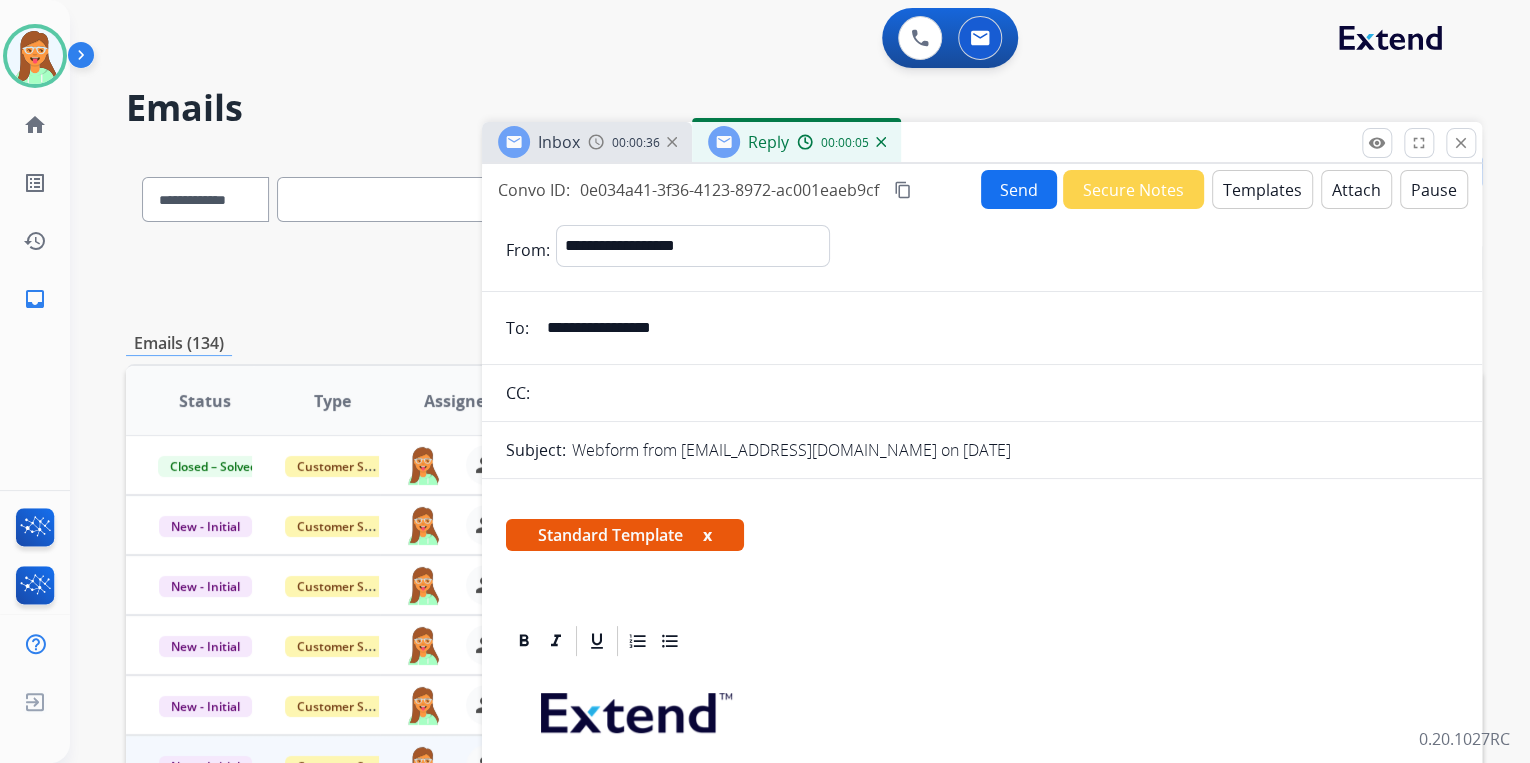 scroll, scrollTop: 400, scrollLeft: 0, axis: vertical 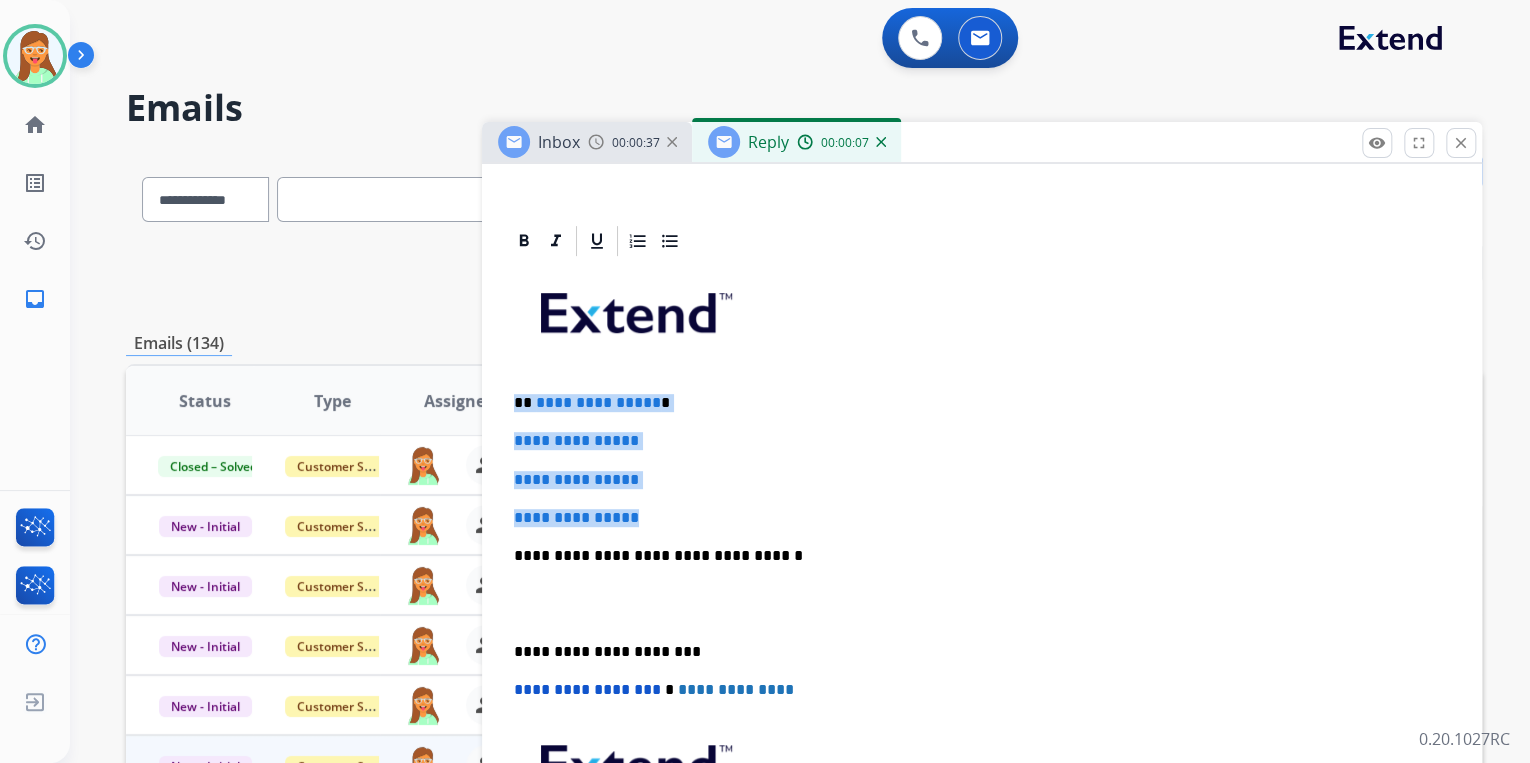 drag, startPoint x: 661, startPoint y: 500, endPoint x: 519, endPoint y: 388, distance: 180.85353 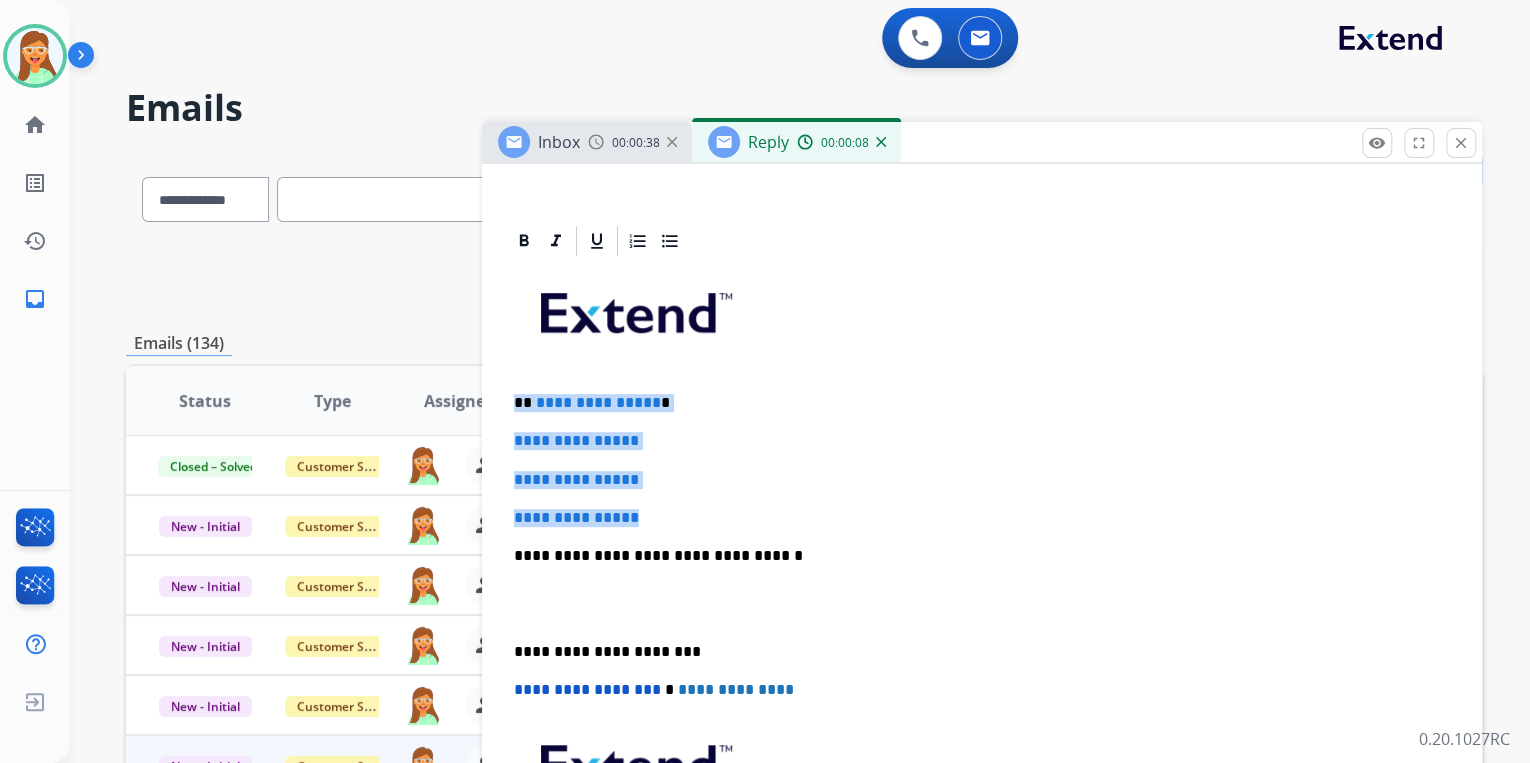 click on "**********" at bounding box center (982, 603) 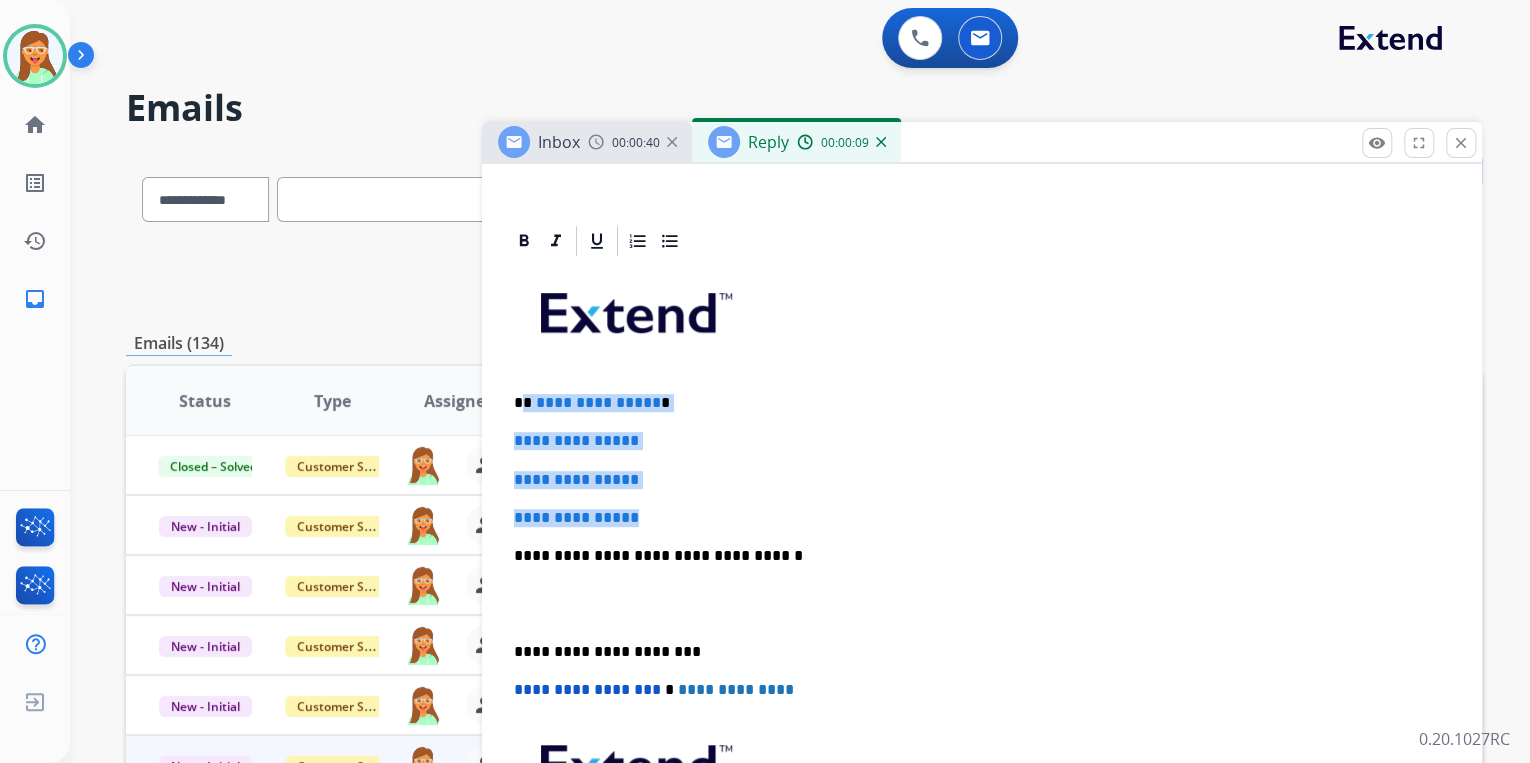 drag, startPoint x: 652, startPoint y: 516, endPoint x: 526, endPoint y: 384, distance: 182.48288 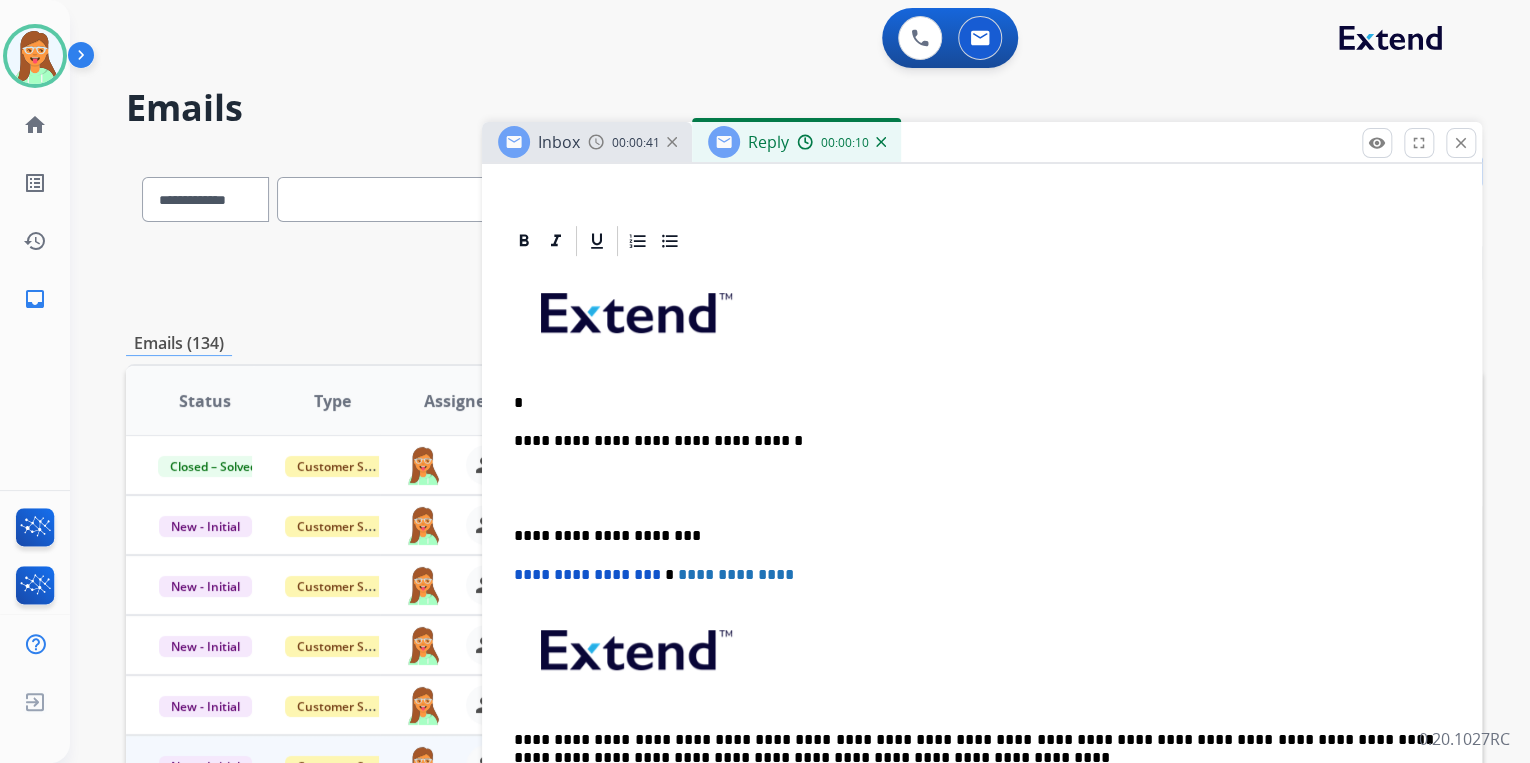 type 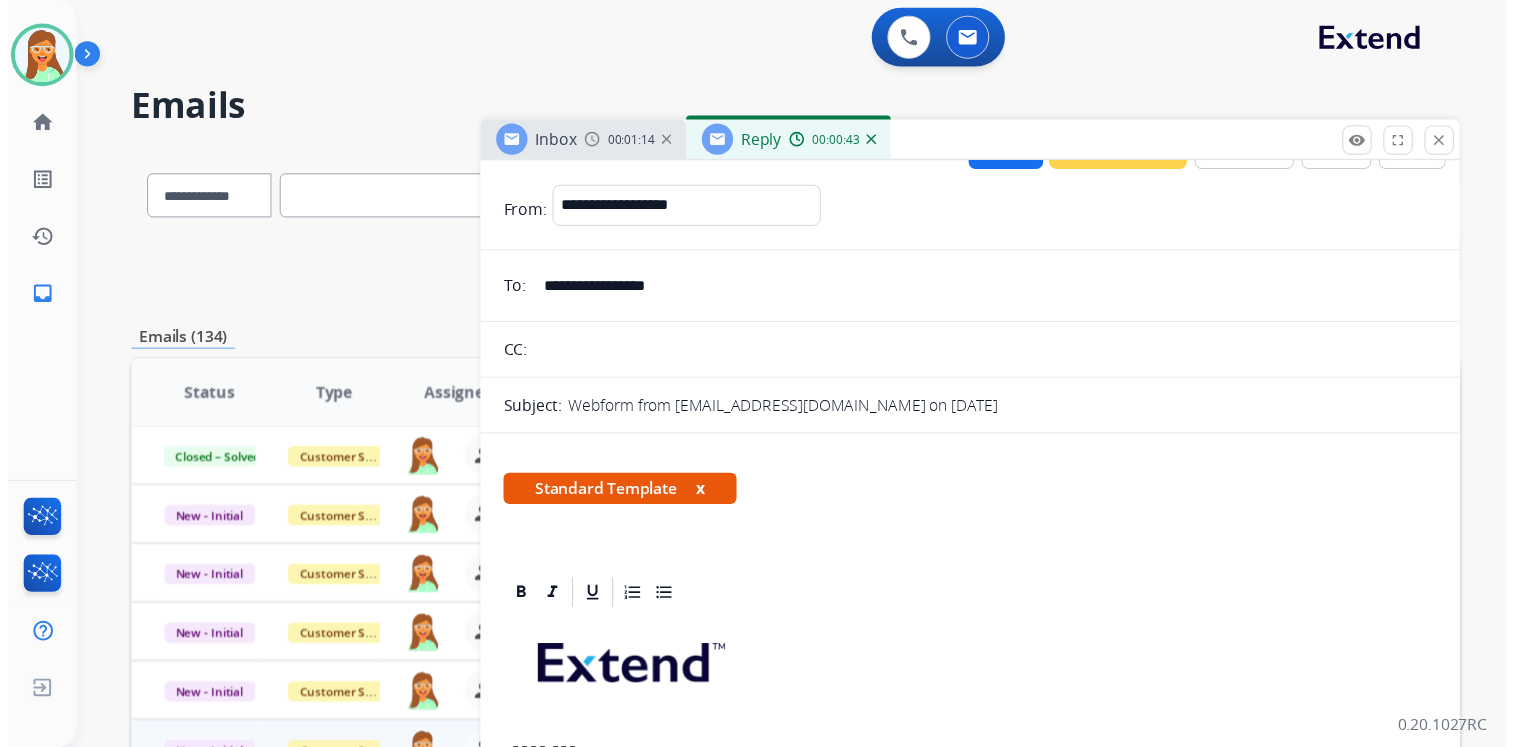 scroll, scrollTop: 0, scrollLeft: 0, axis: both 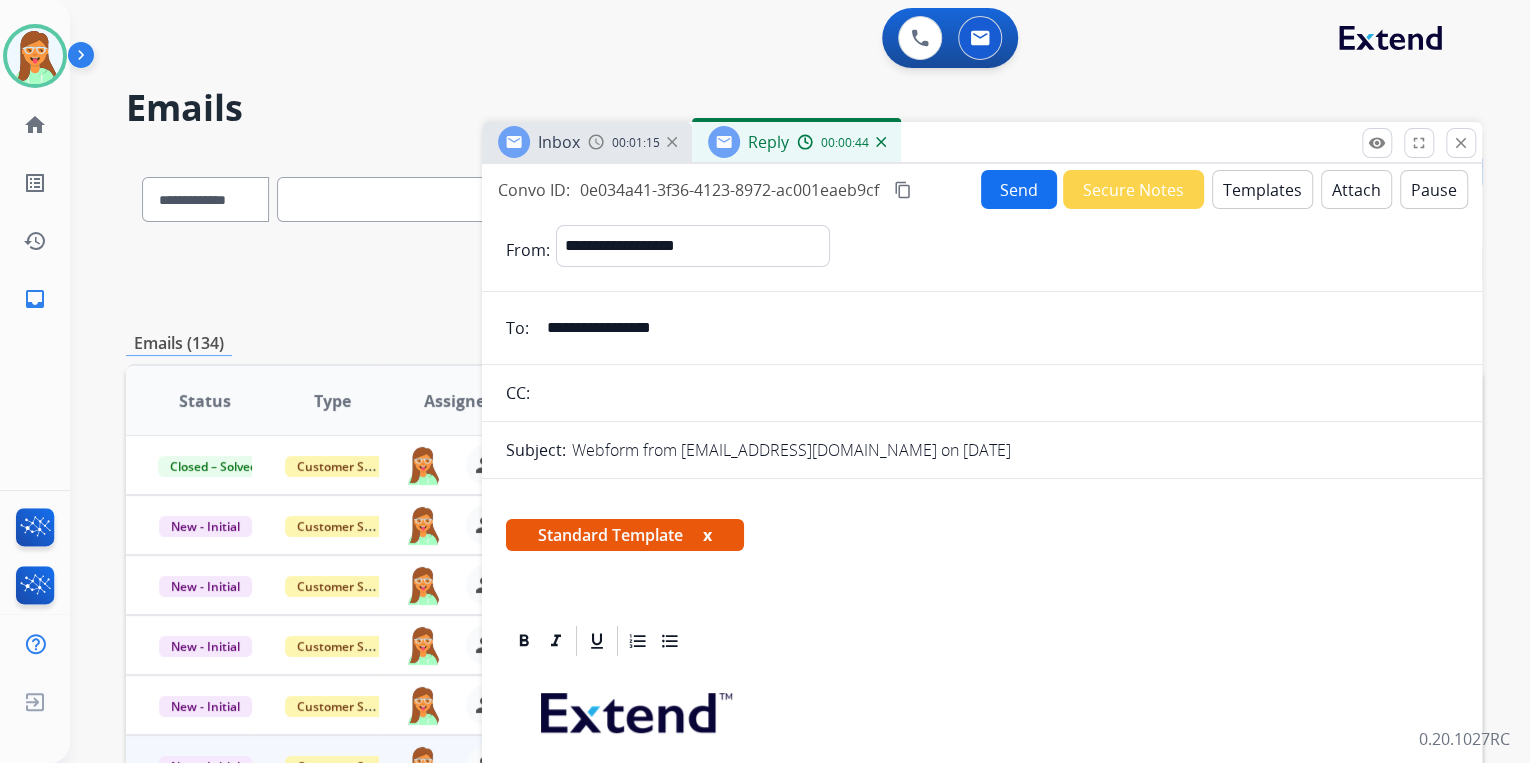 click on "Send" at bounding box center [1019, 189] 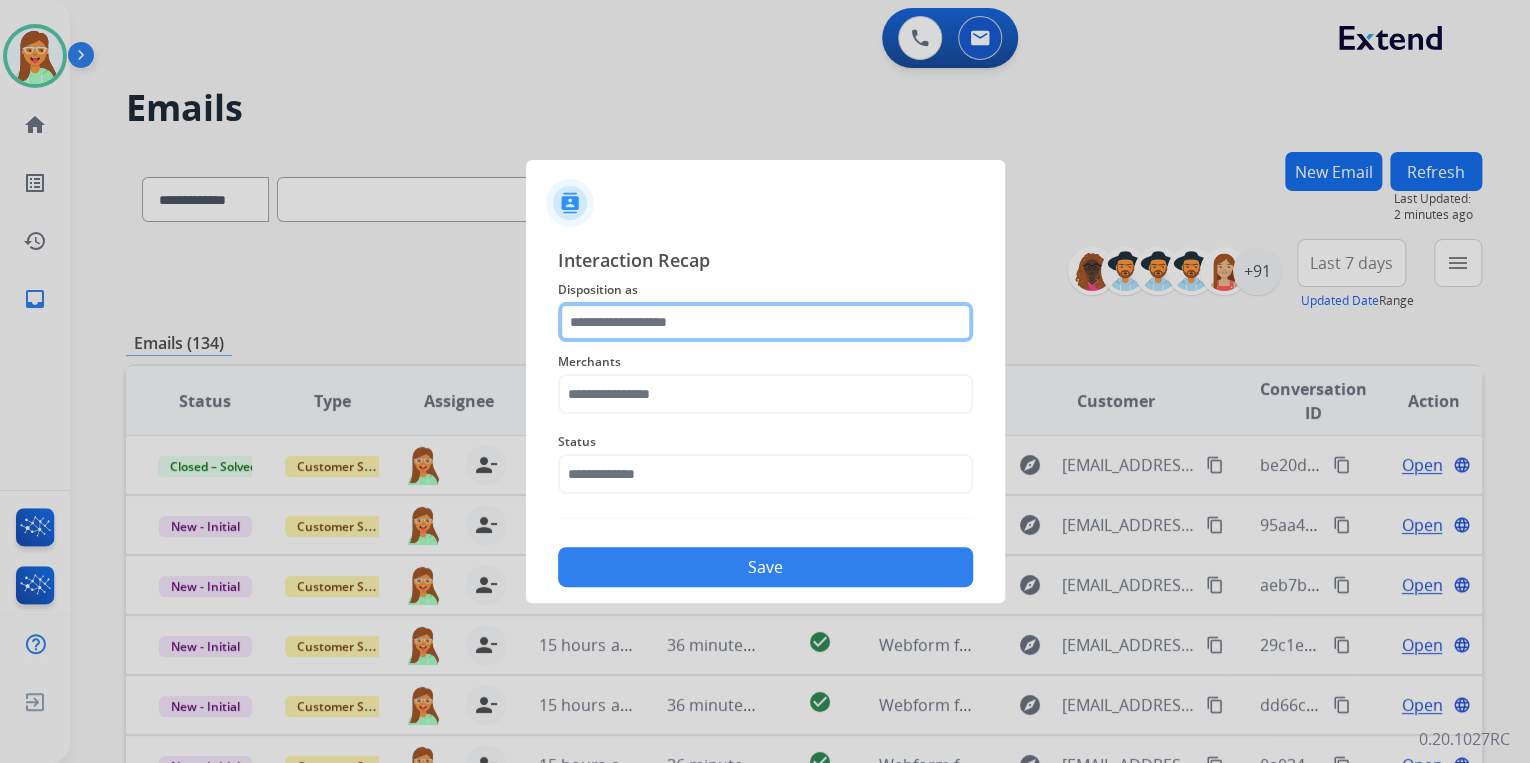 click 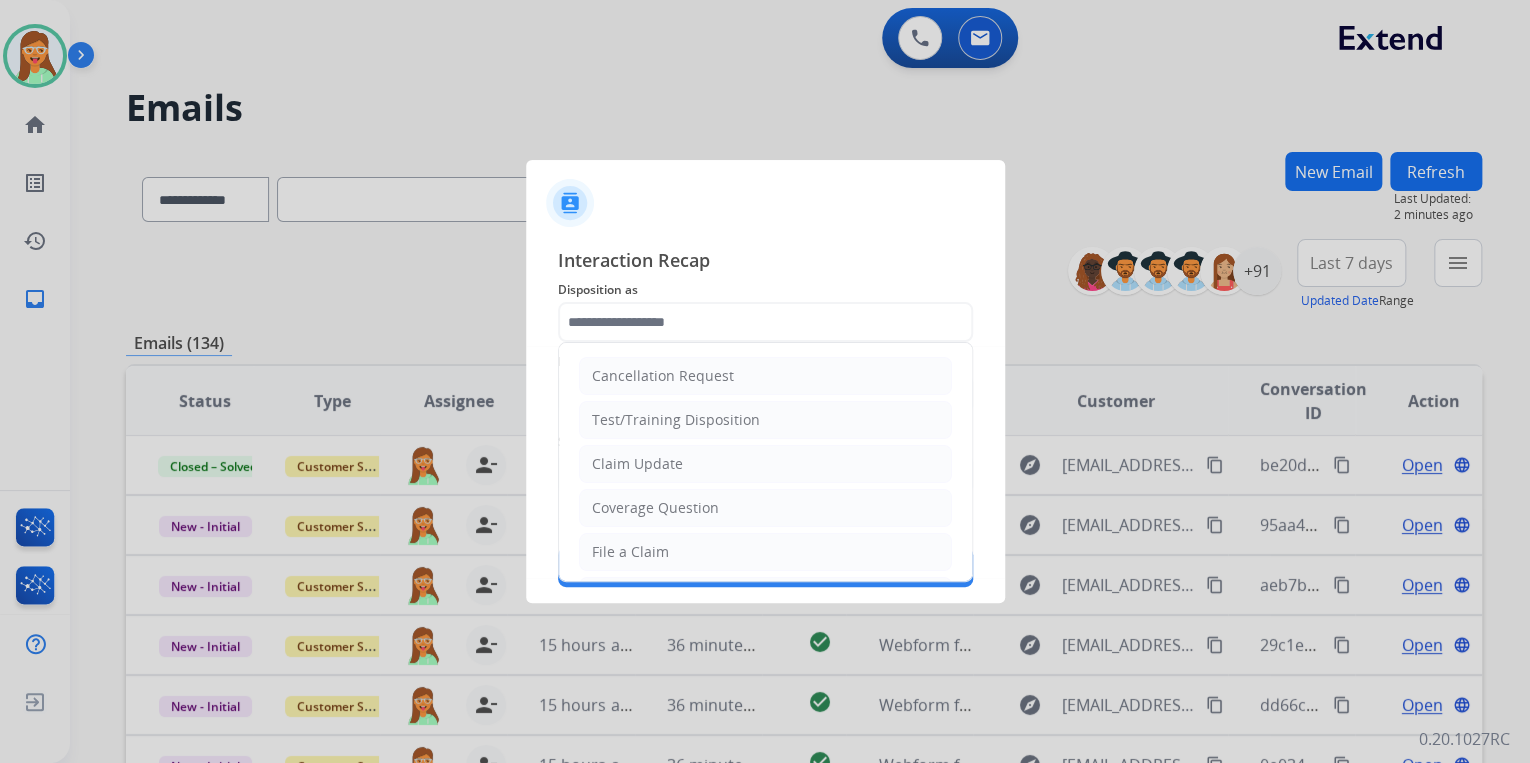 click on "Claim Update" 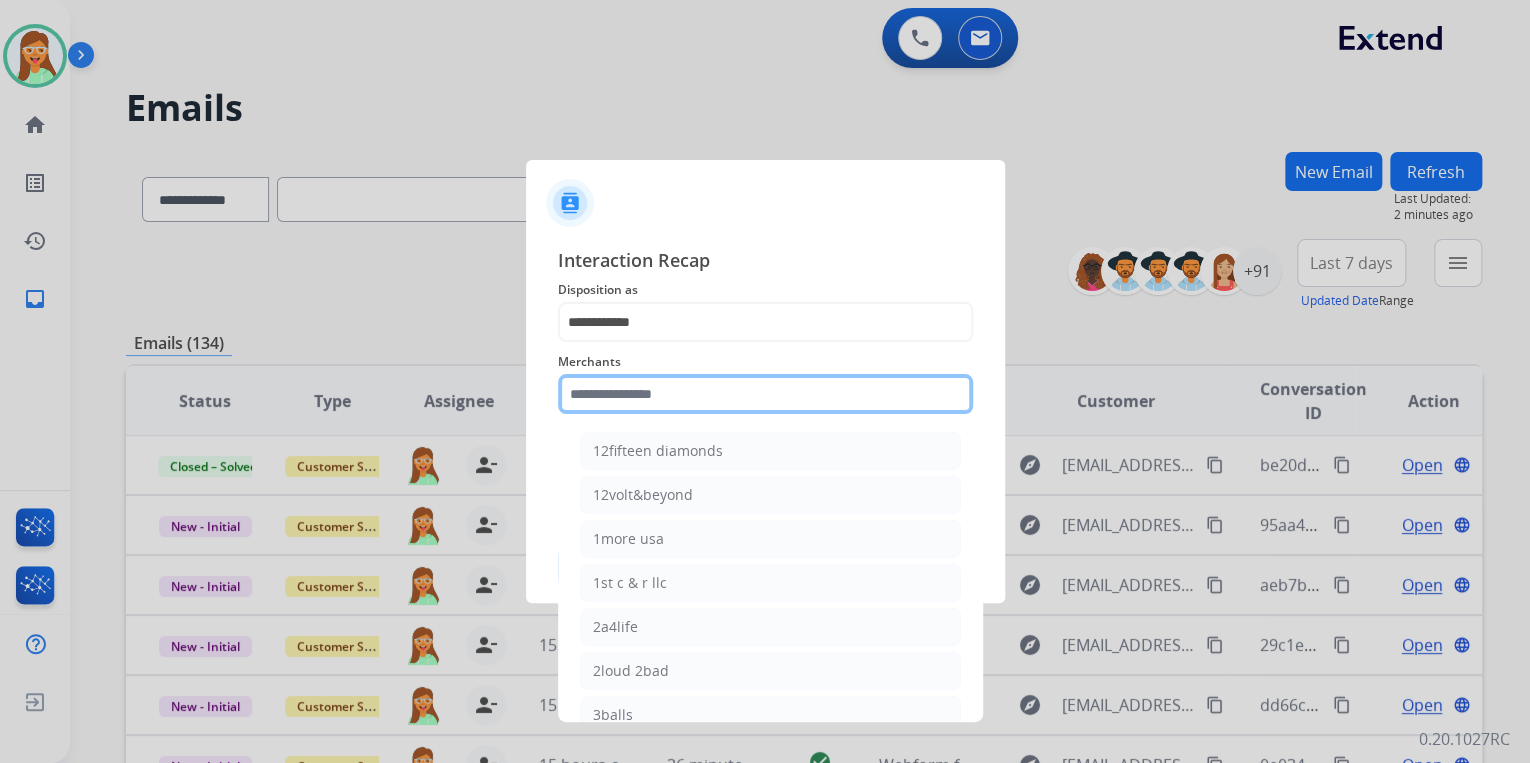click 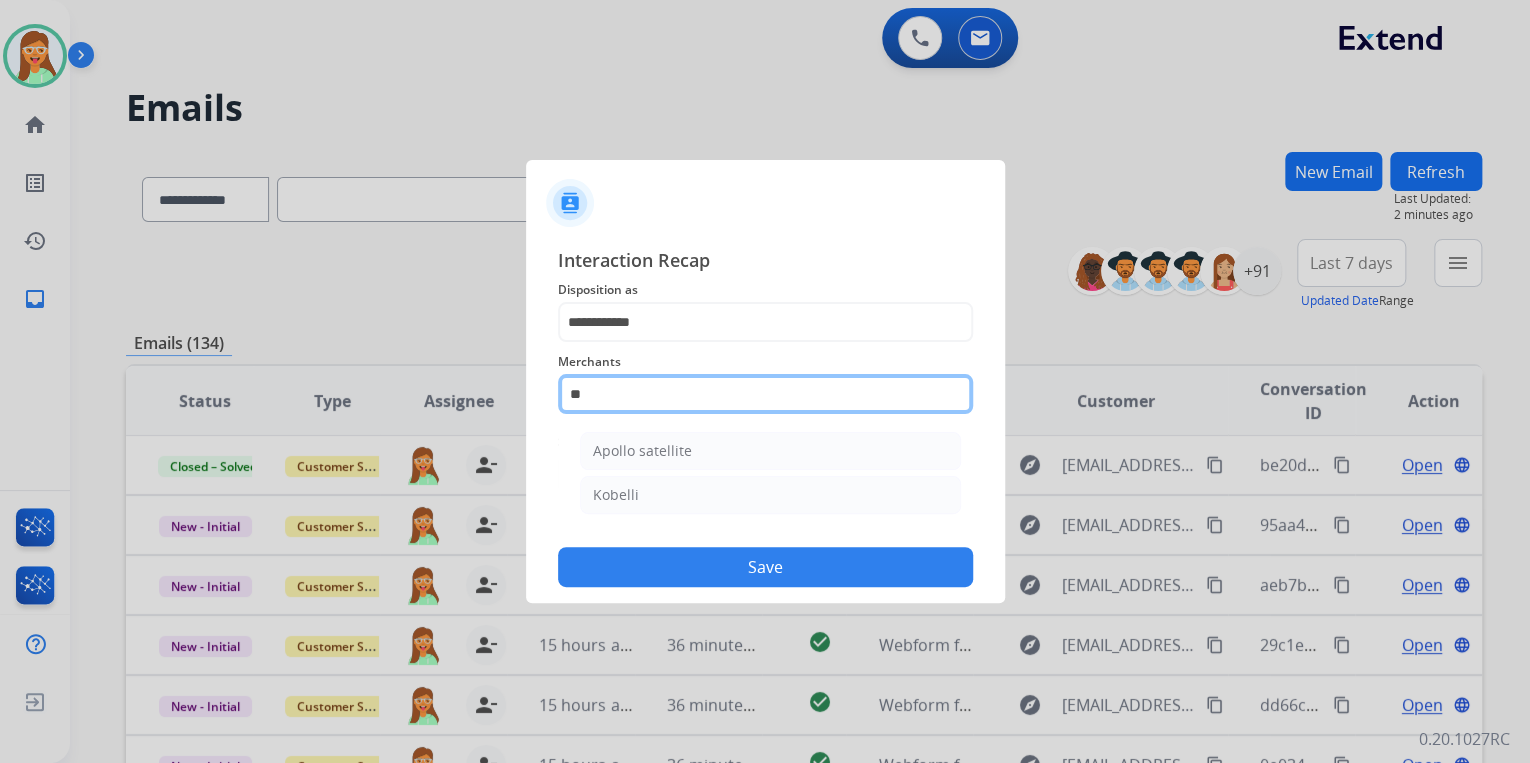 type on "*" 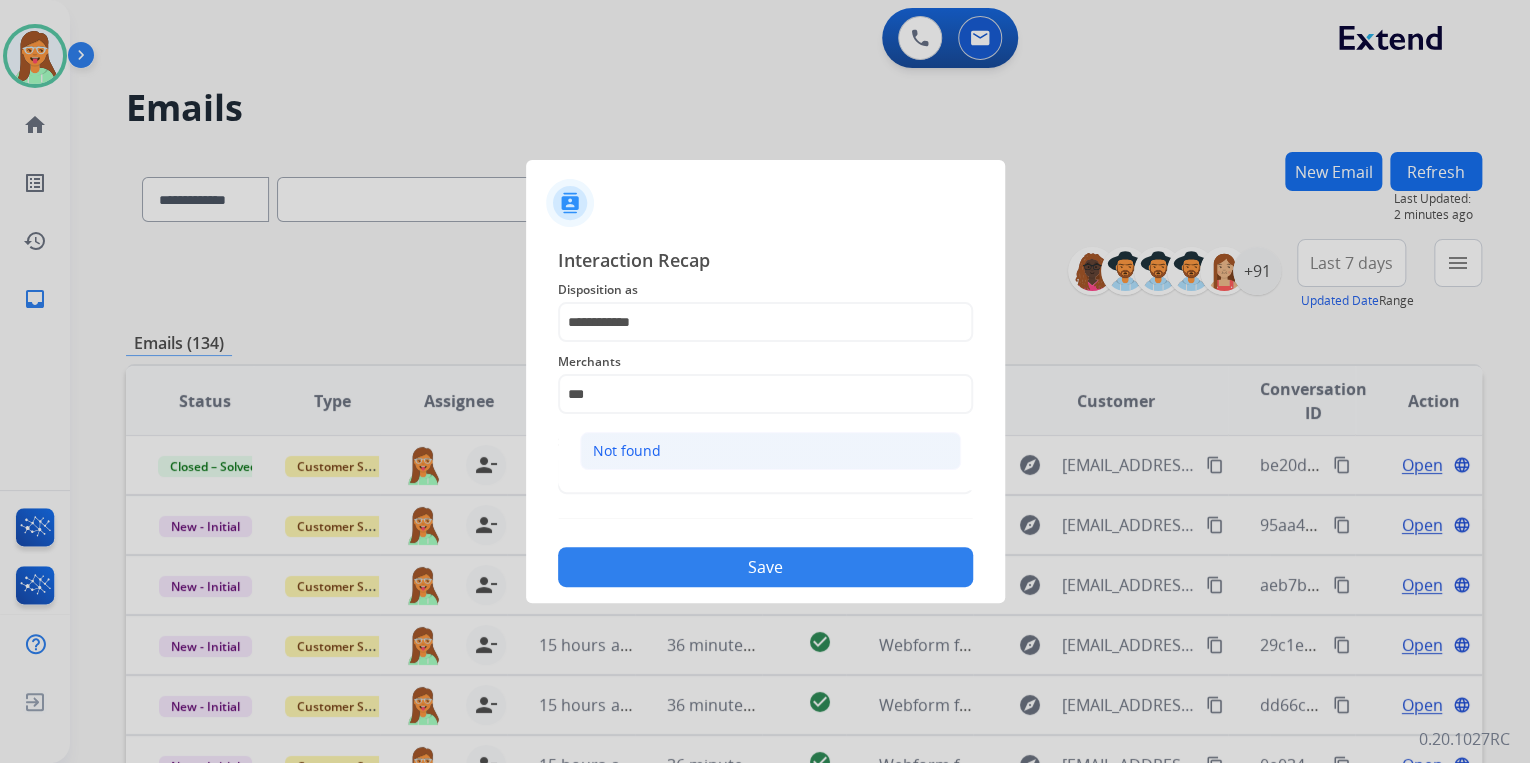 click on "Not found" 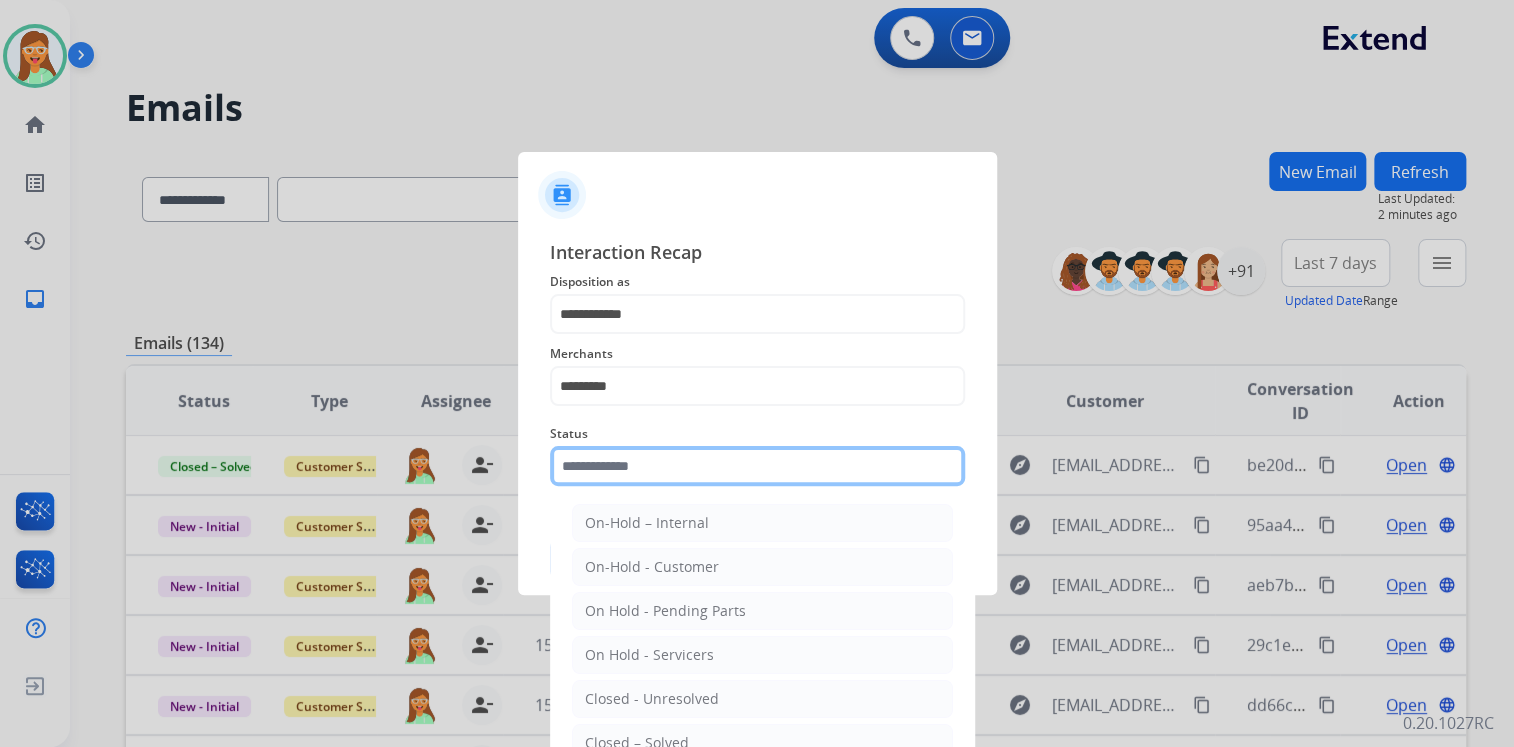 click 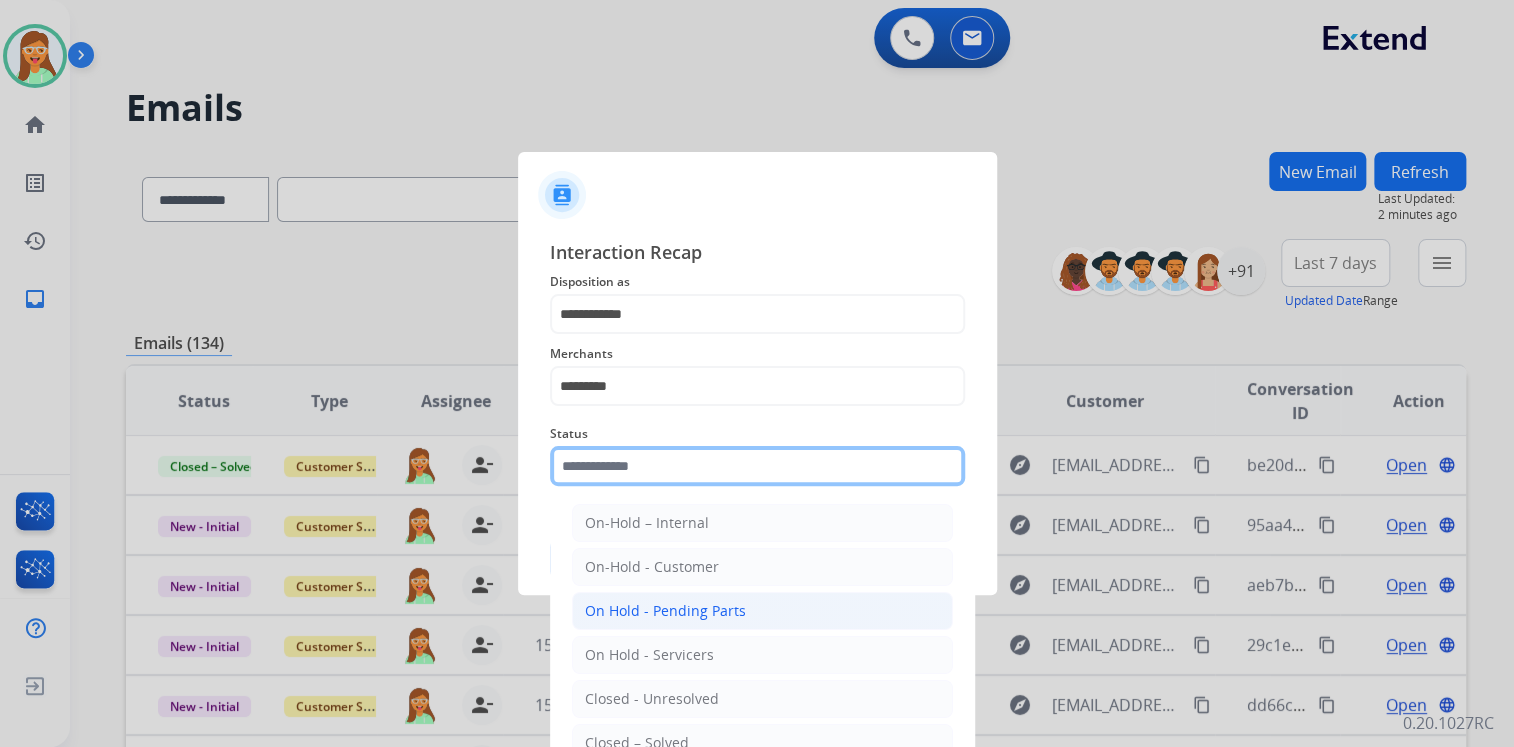 scroll, scrollTop: 47, scrollLeft: 0, axis: vertical 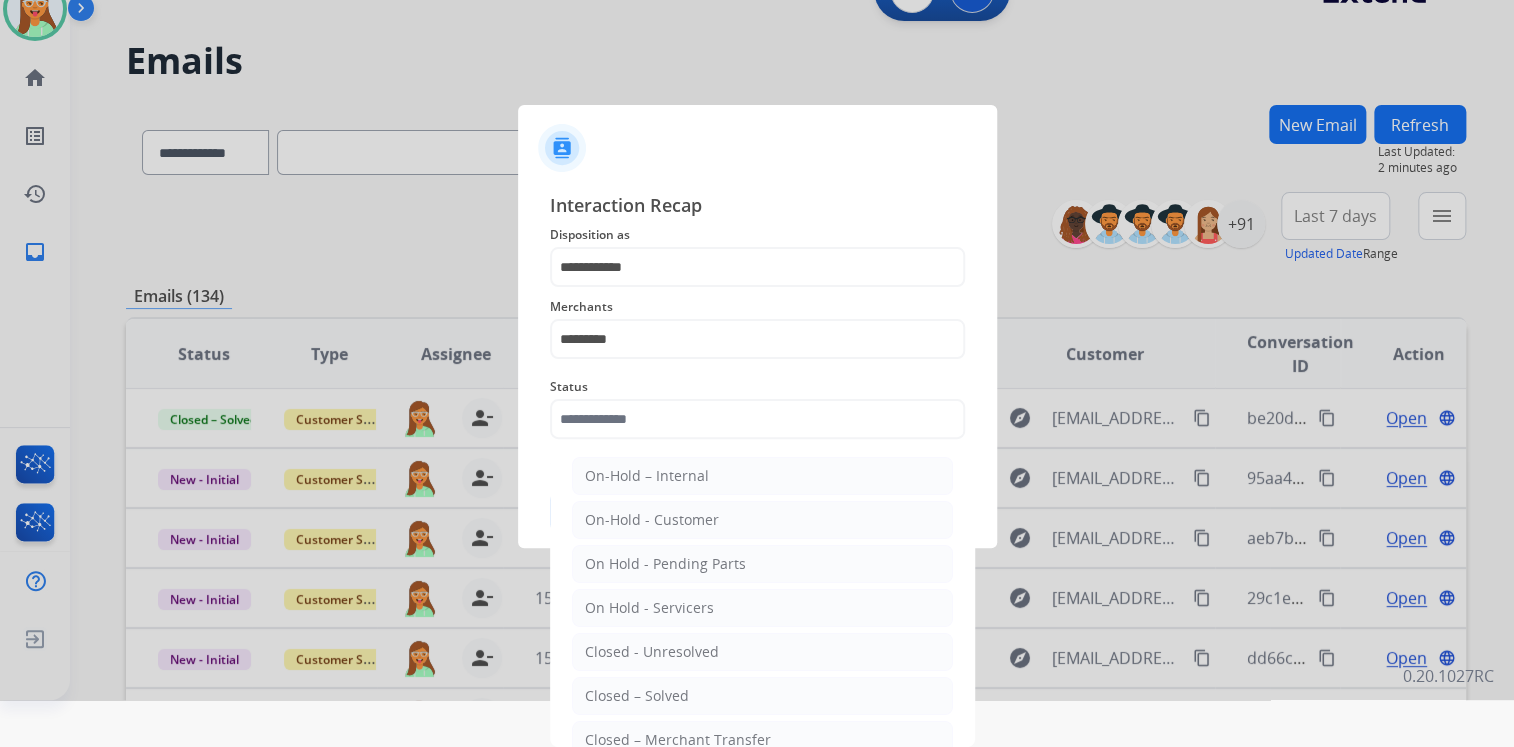 drag, startPoint x: 680, startPoint y: 689, endPoint x: 700, endPoint y: 640, distance: 52.924473 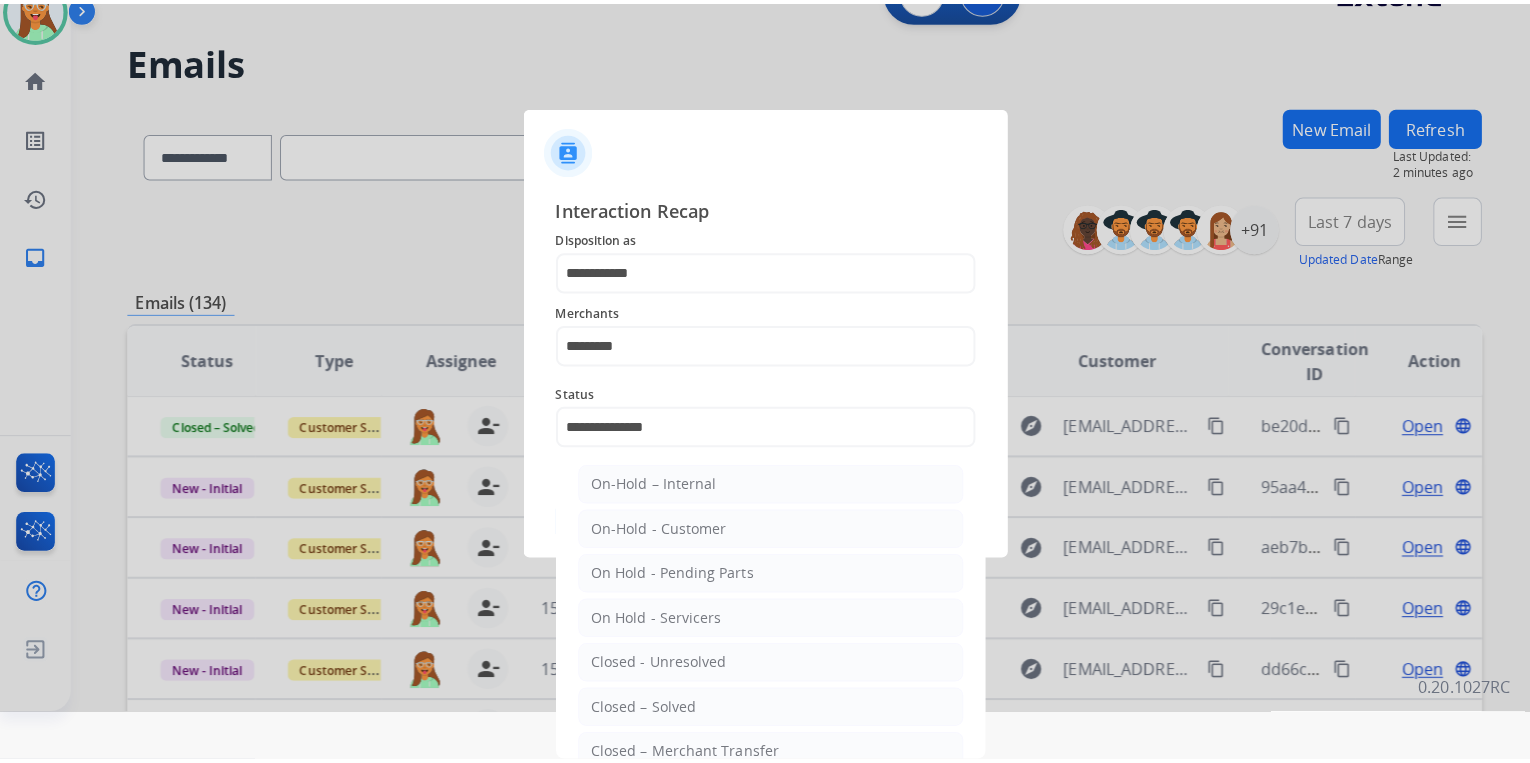 scroll, scrollTop: 0, scrollLeft: 0, axis: both 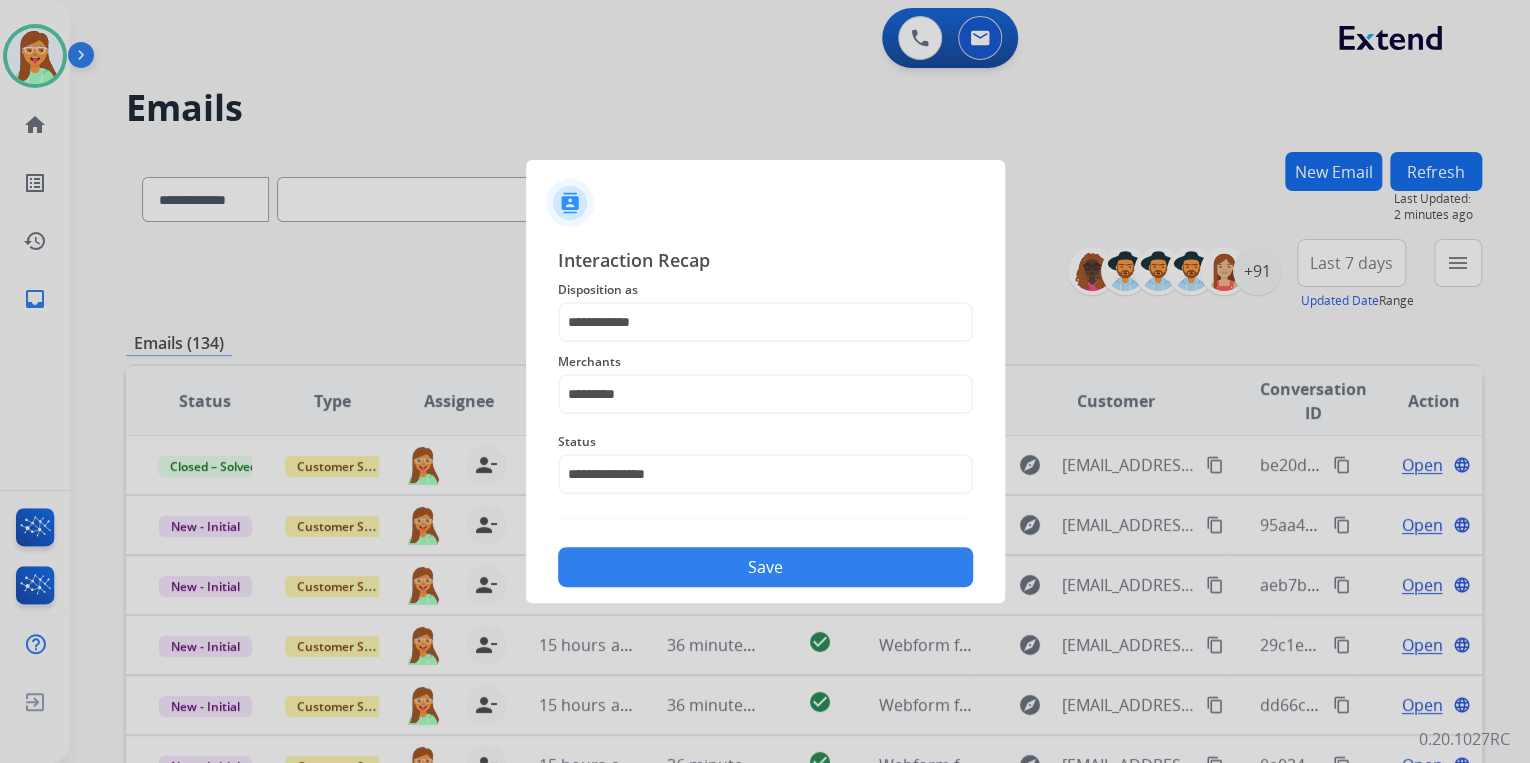 click on "Save" 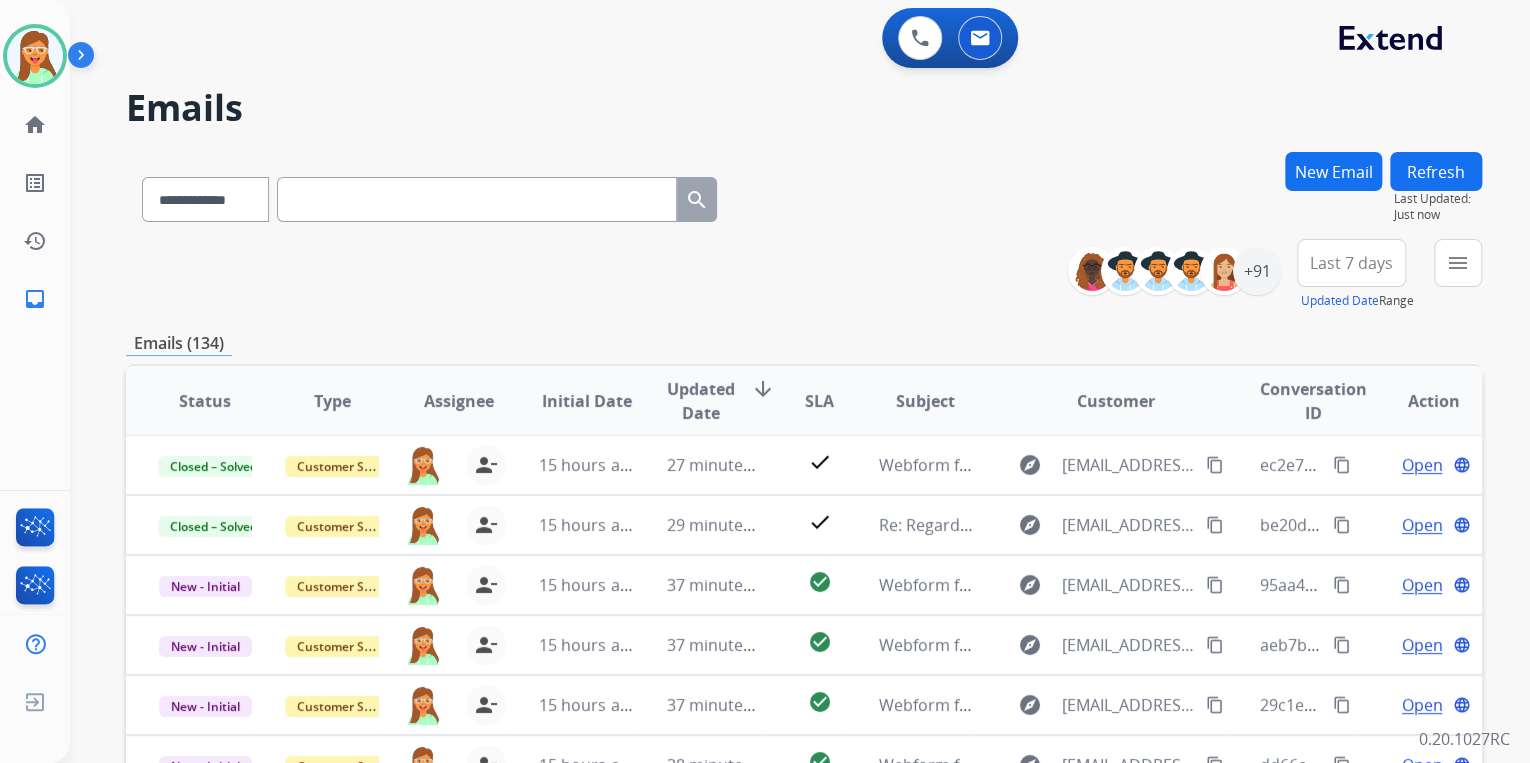click on "**********" at bounding box center (804, 275) 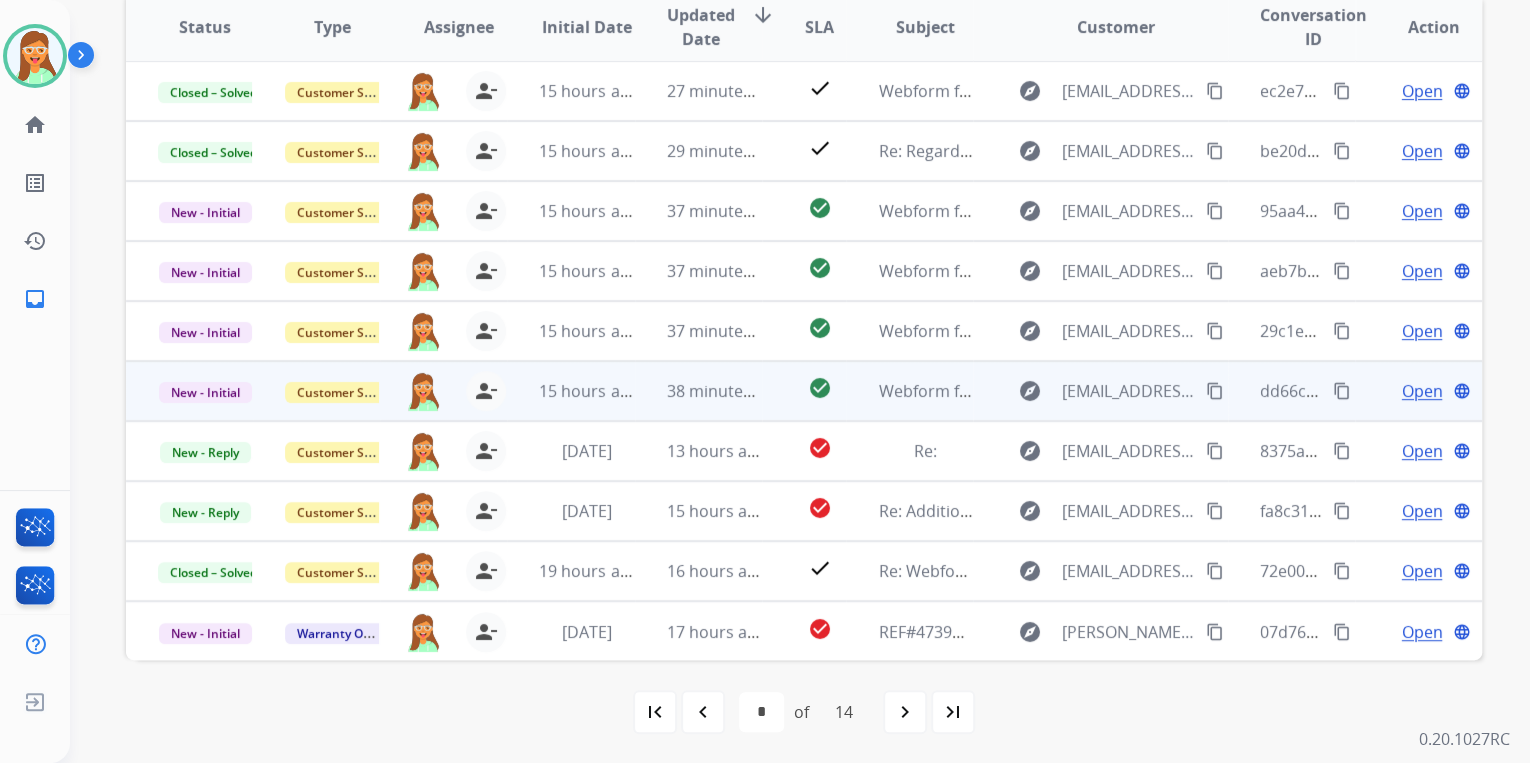 click on "Open" at bounding box center [1421, 391] 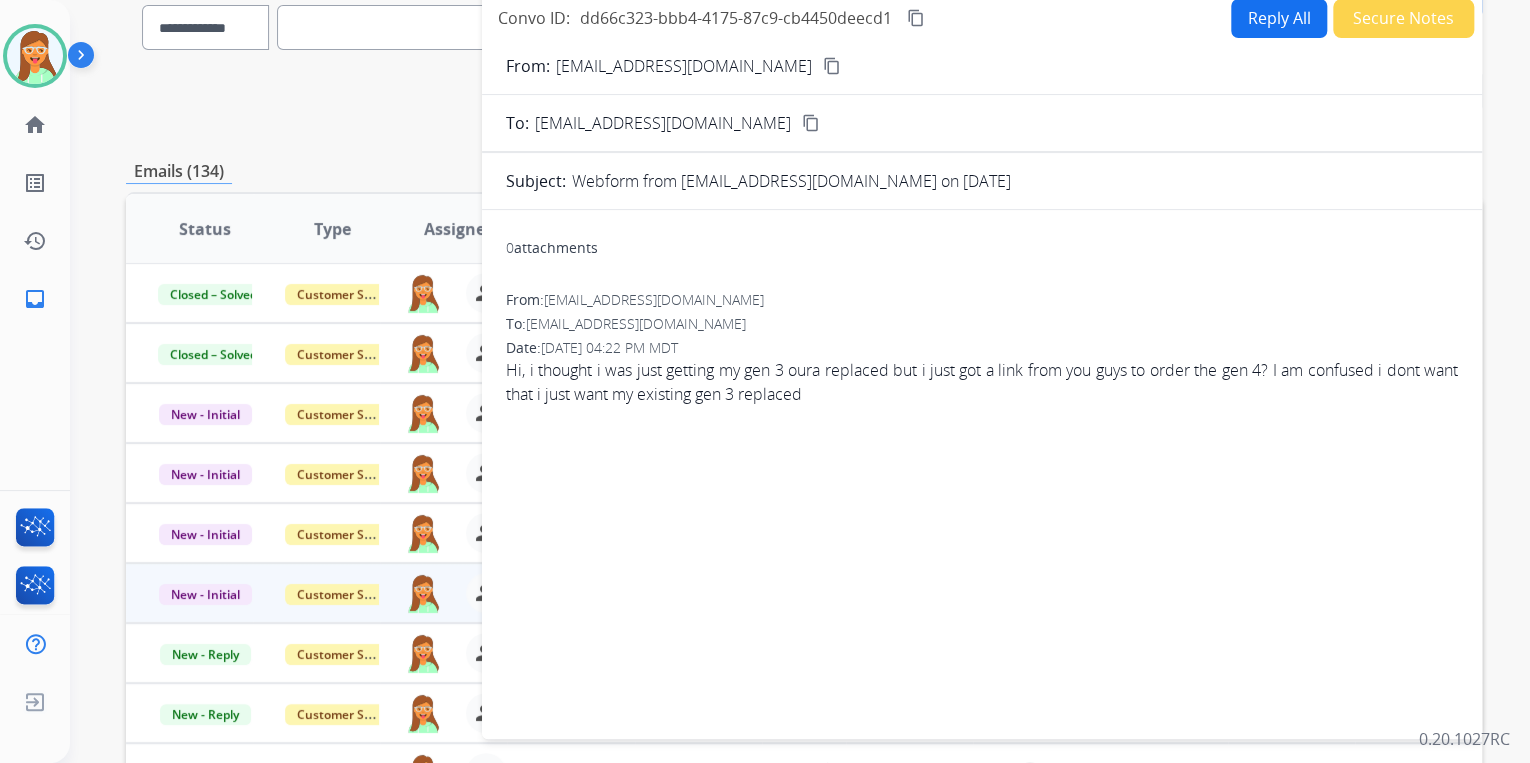 scroll, scrollTop: 134, scrollLeft: 0, axis: vertical 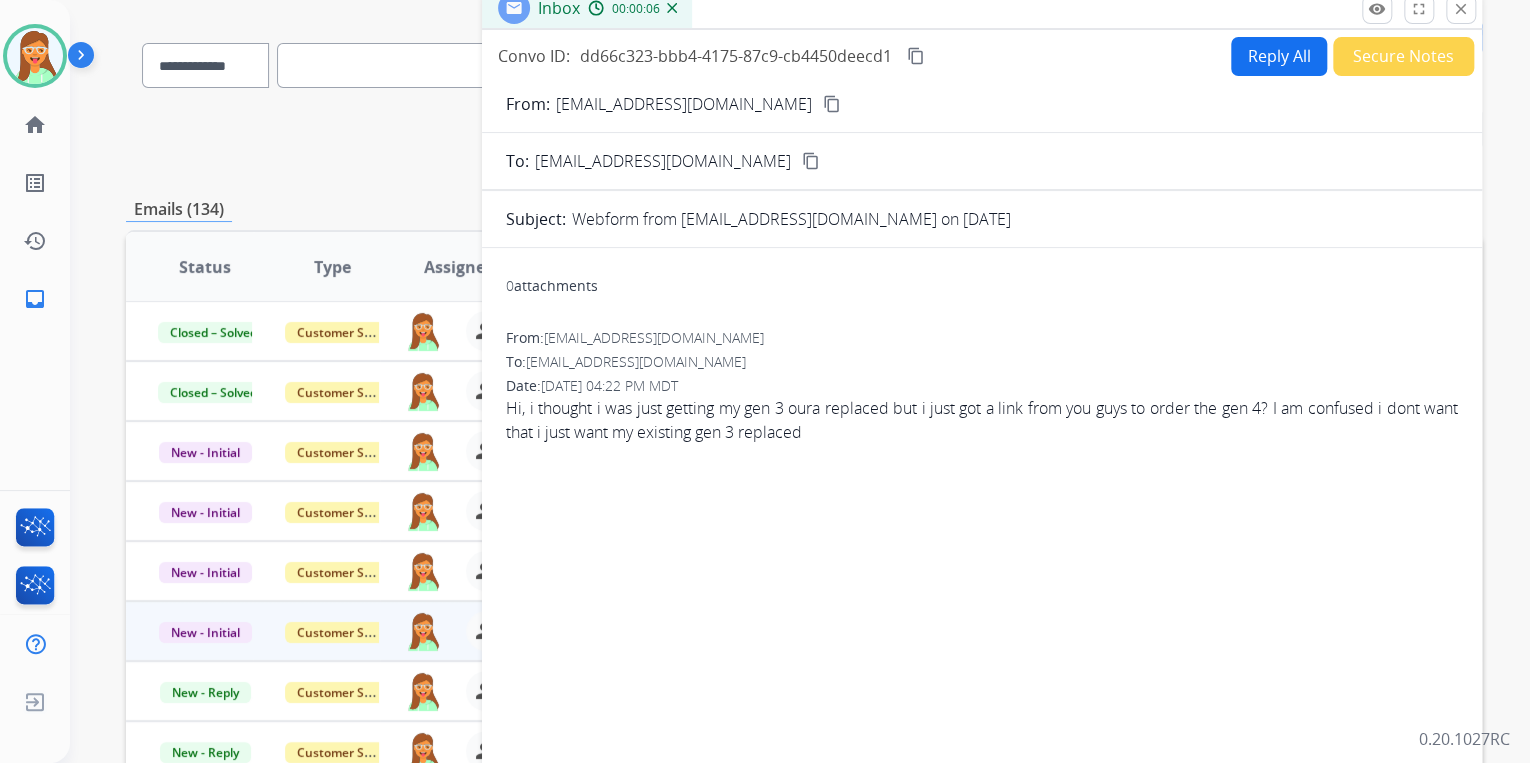 click on "content_copy" at bounding box center (832, 104) 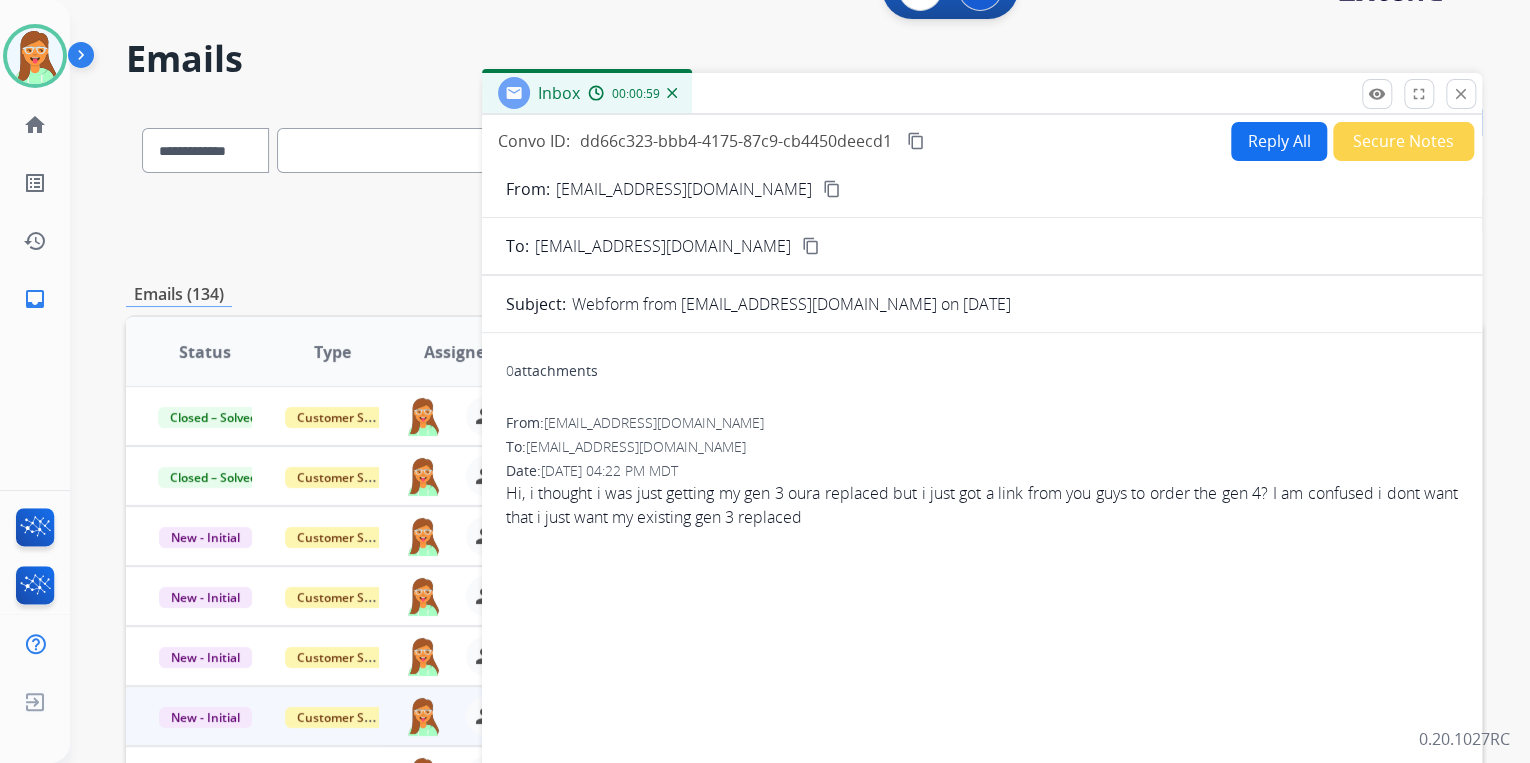 scroll, scrollTop: 0, scrollLeft: 0, axis: both 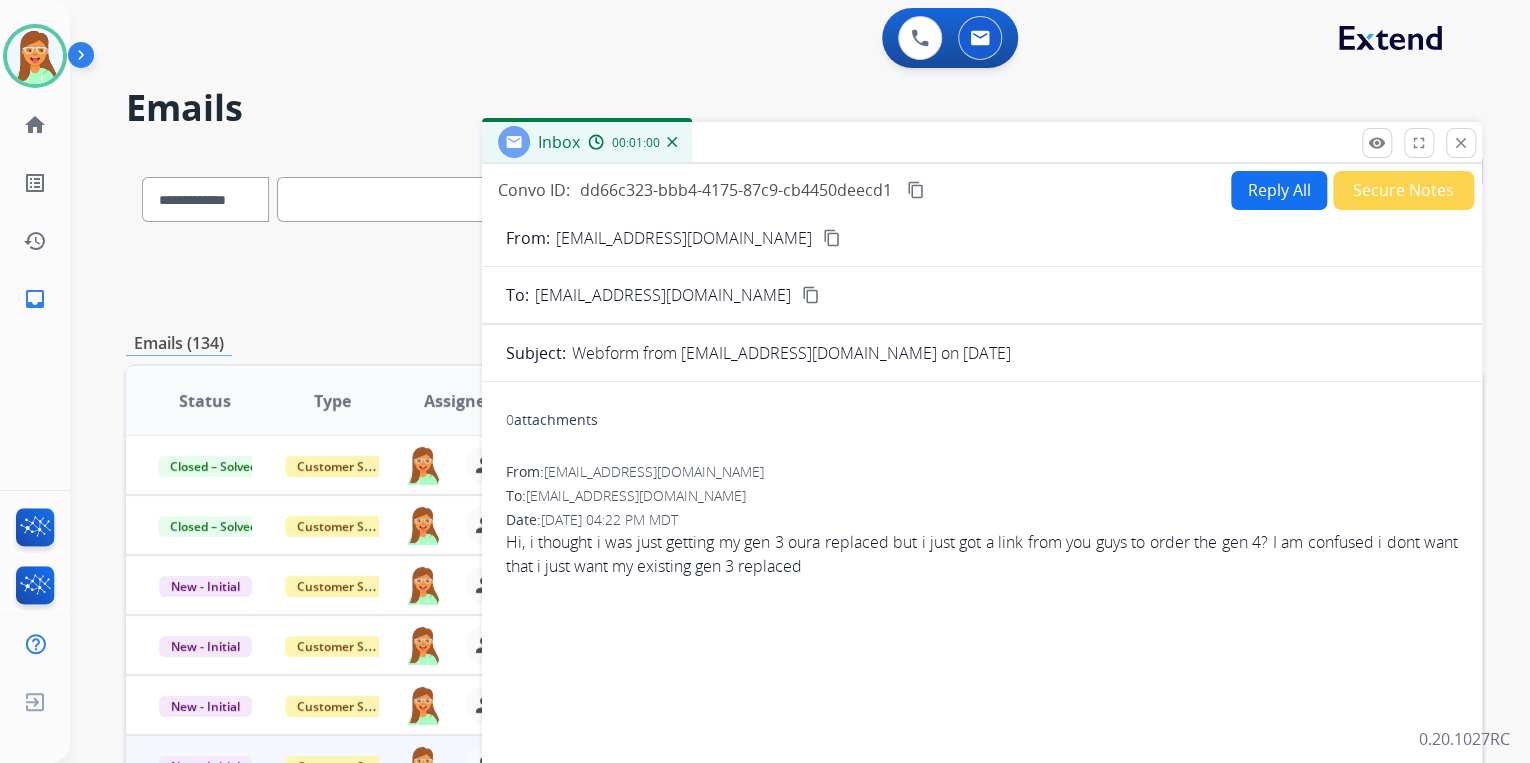 click on "Inbox  00:01:00" at bounding box center [982, 143] 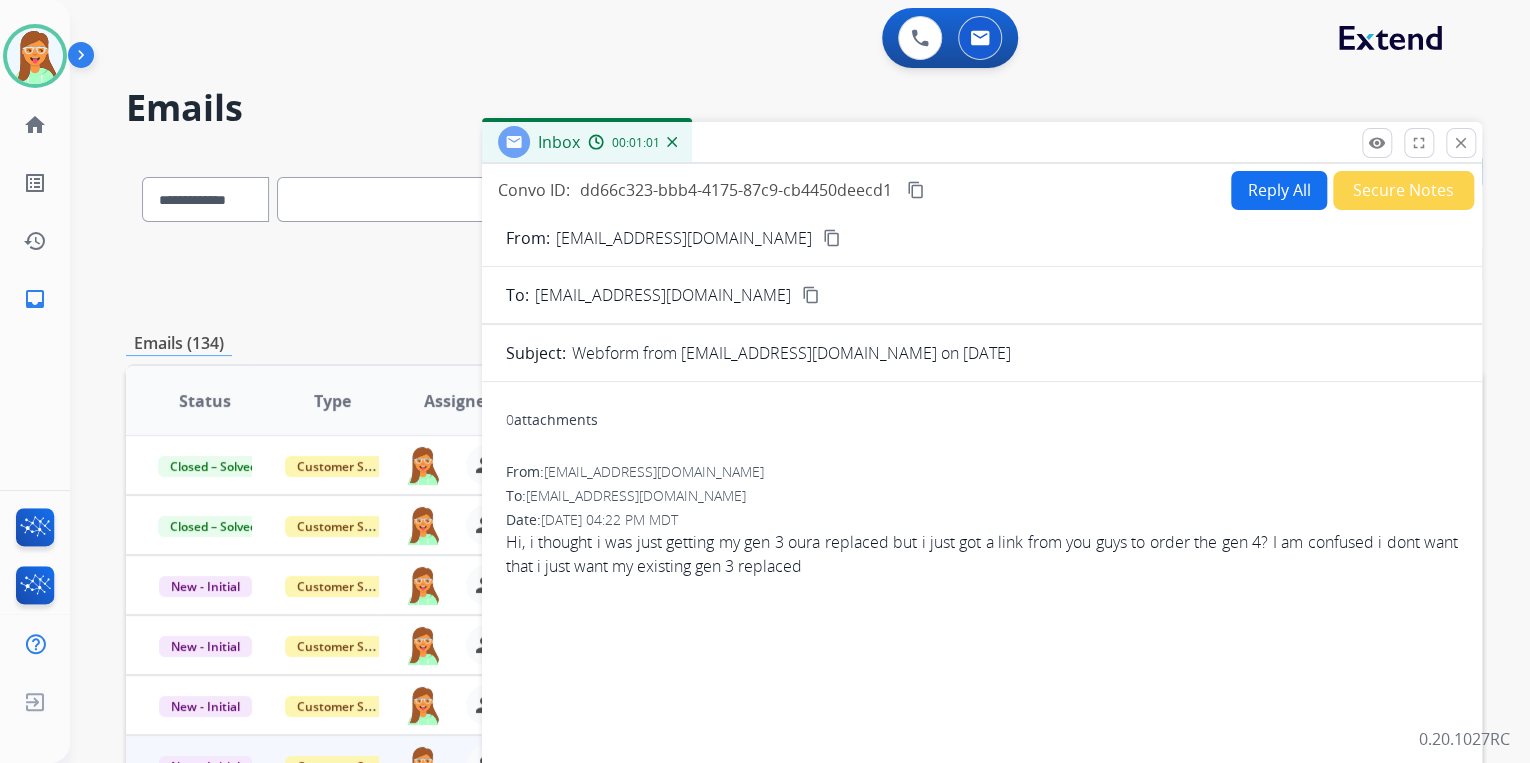 click on "close Close" at bounding box center (1461, 143) 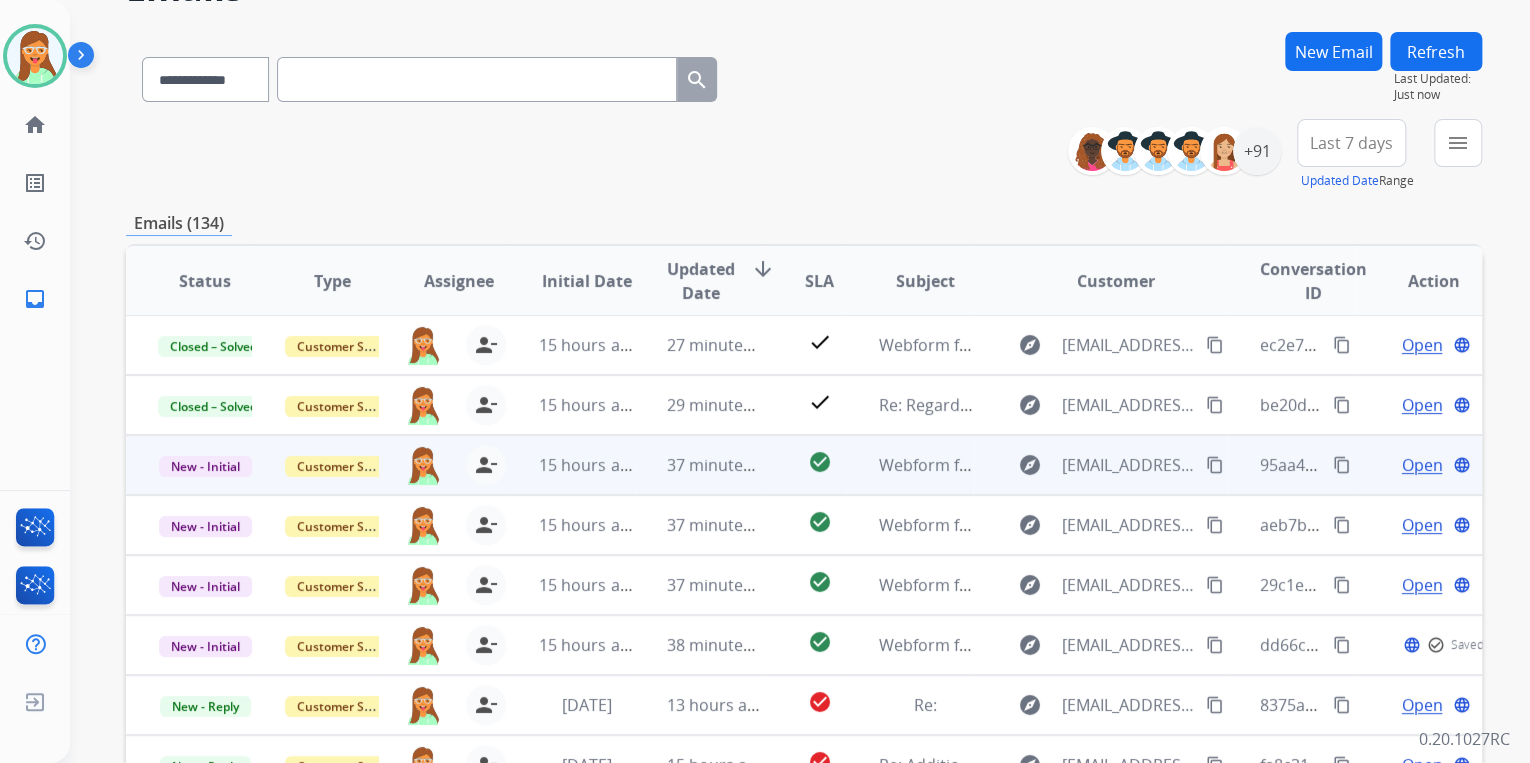 scroll, scrollTop: 374, scrollLeft: 0, axis: vertical 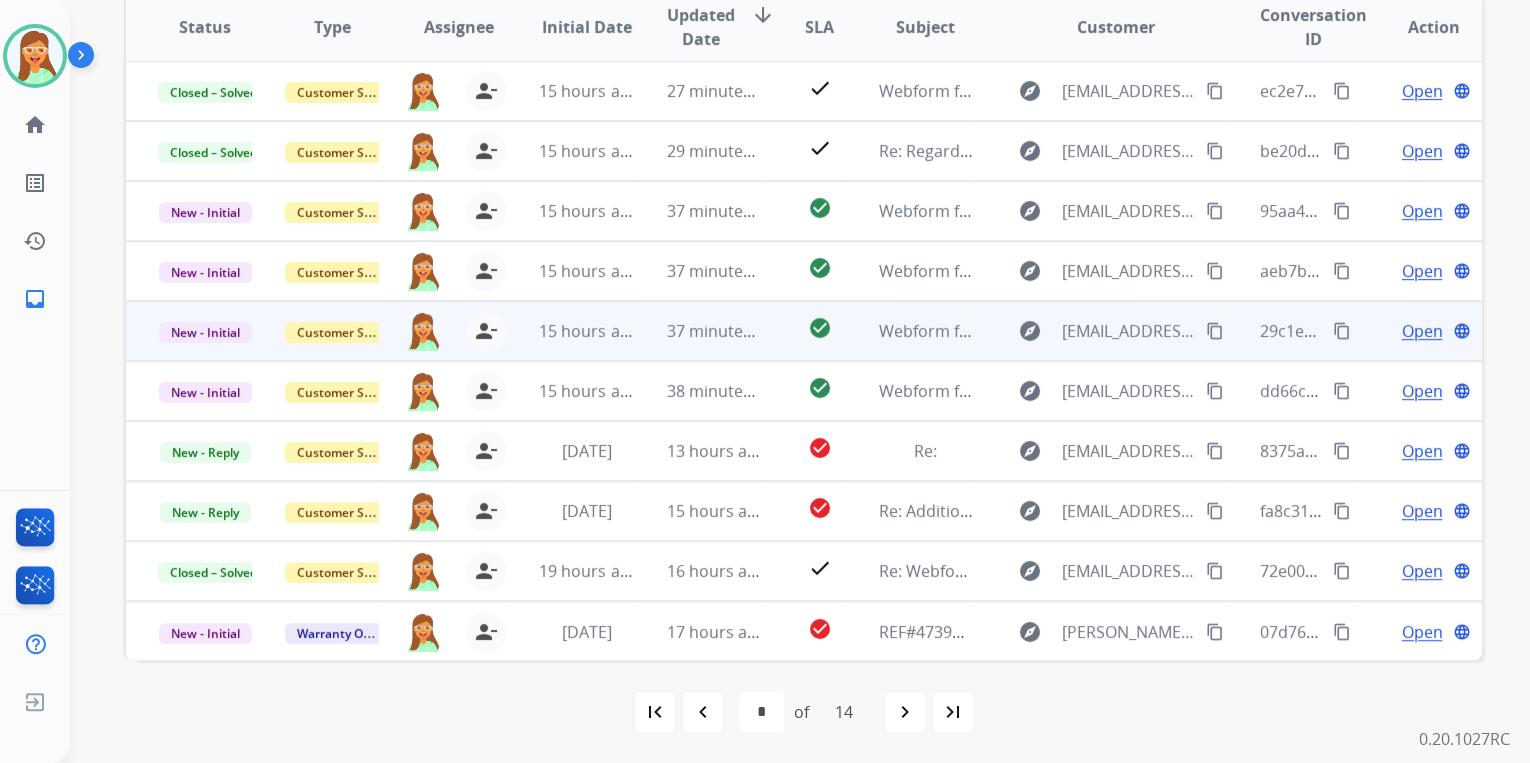 click on "Open" at bounding box center [1421, 331] 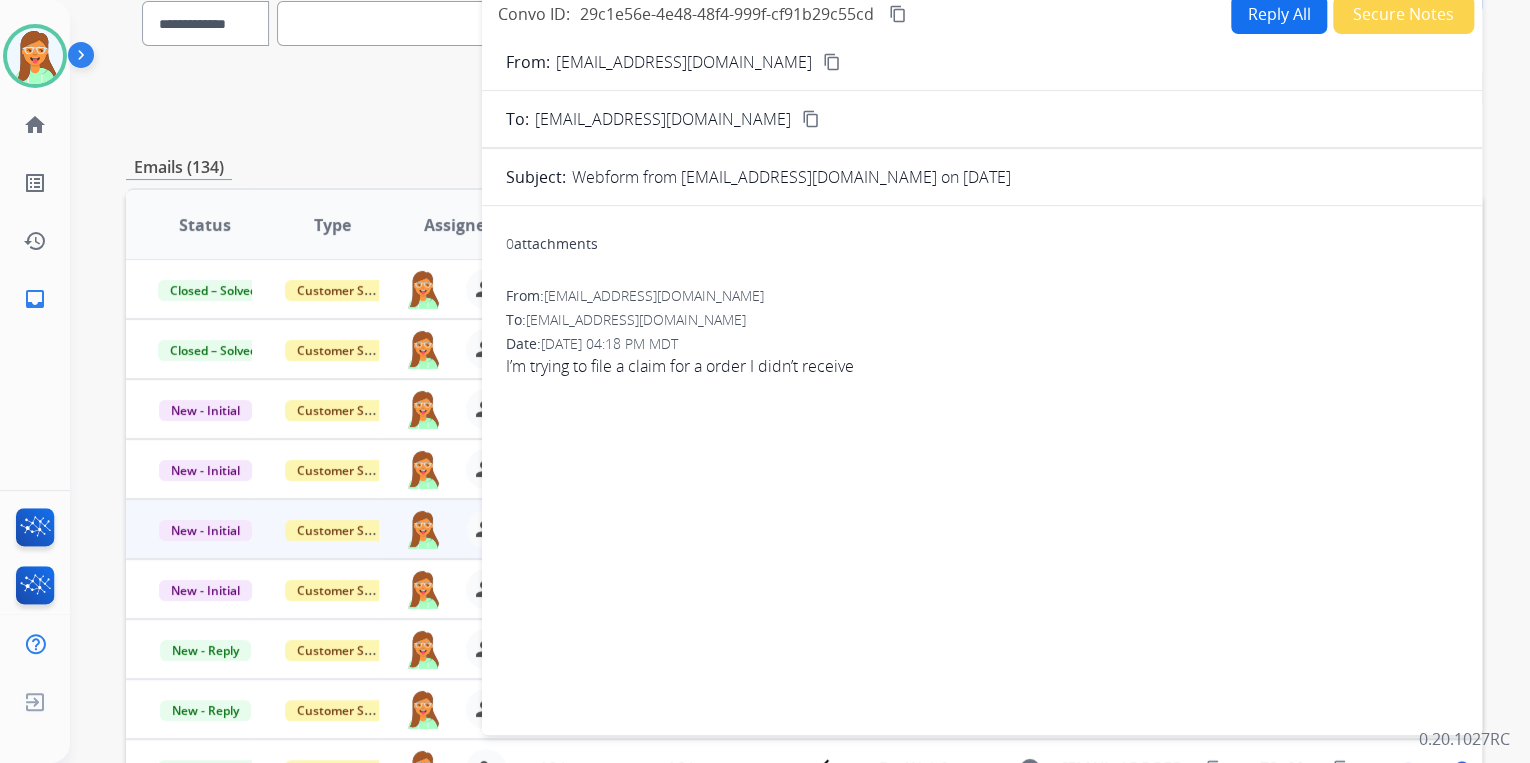 scroll, scrollTop: 134, scrollLeft: 0, axis: vertical 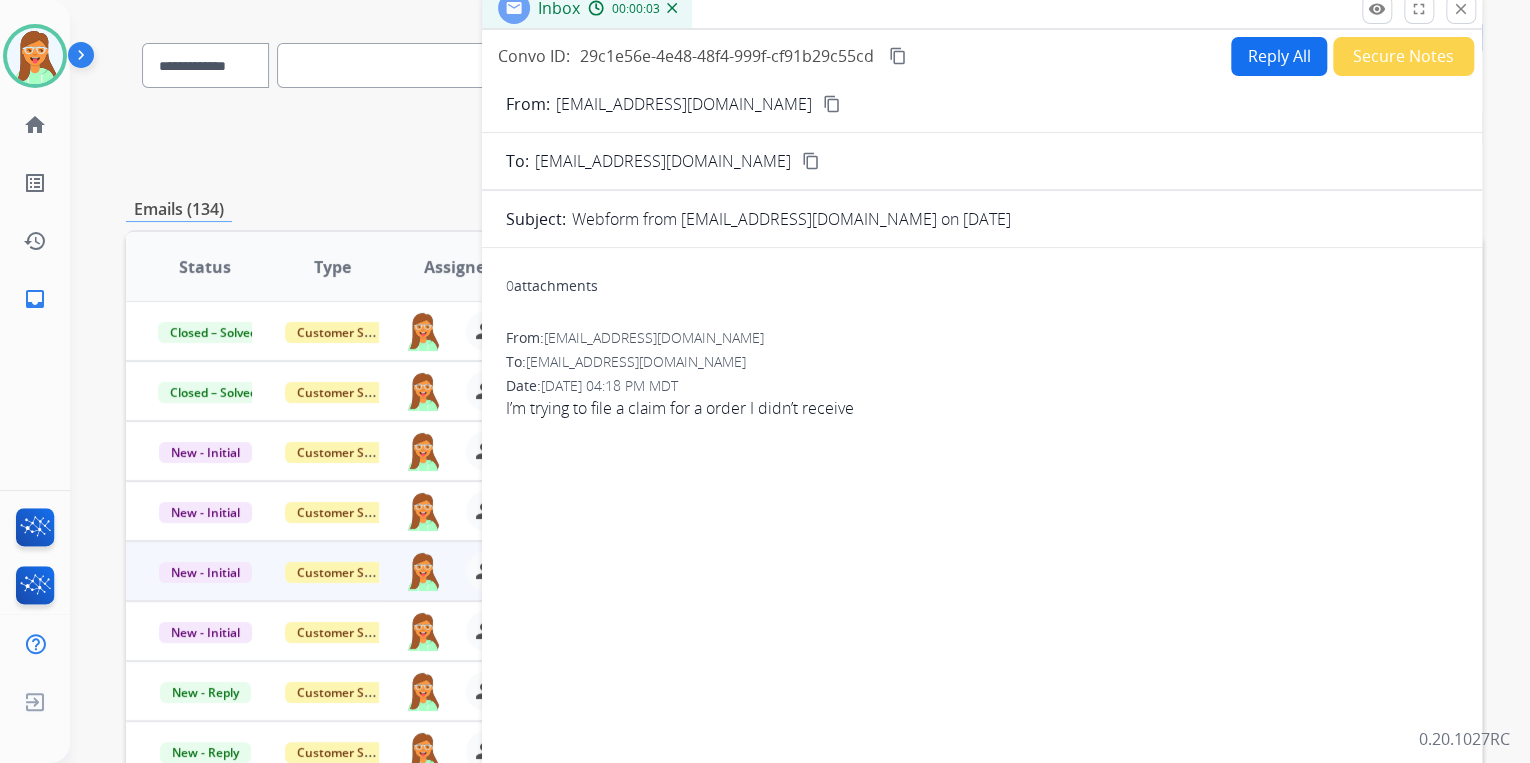 click on "content_copy" at bounding box center (832, 104) 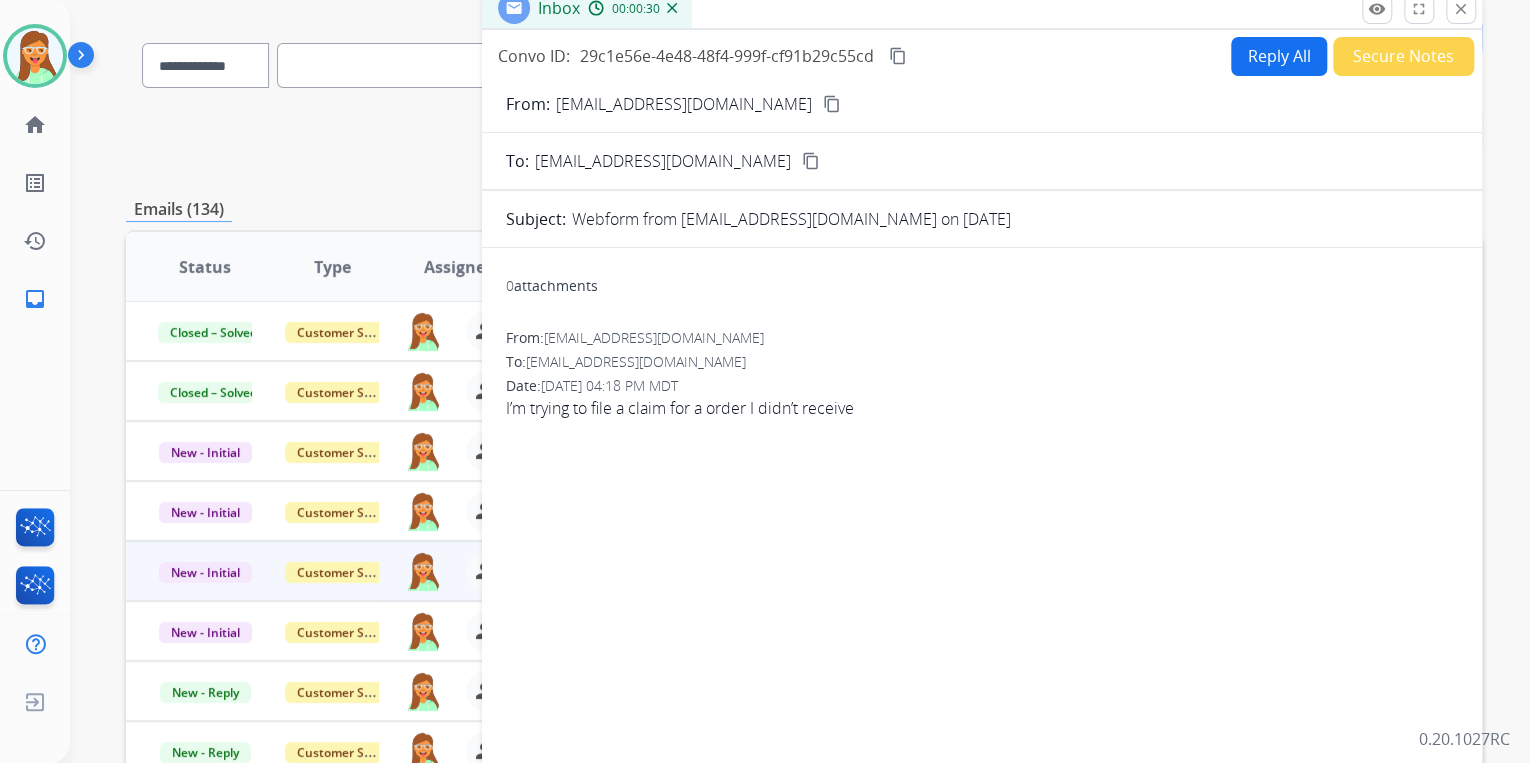 click on "Secure Notes" at bounding box center (1403, 56) 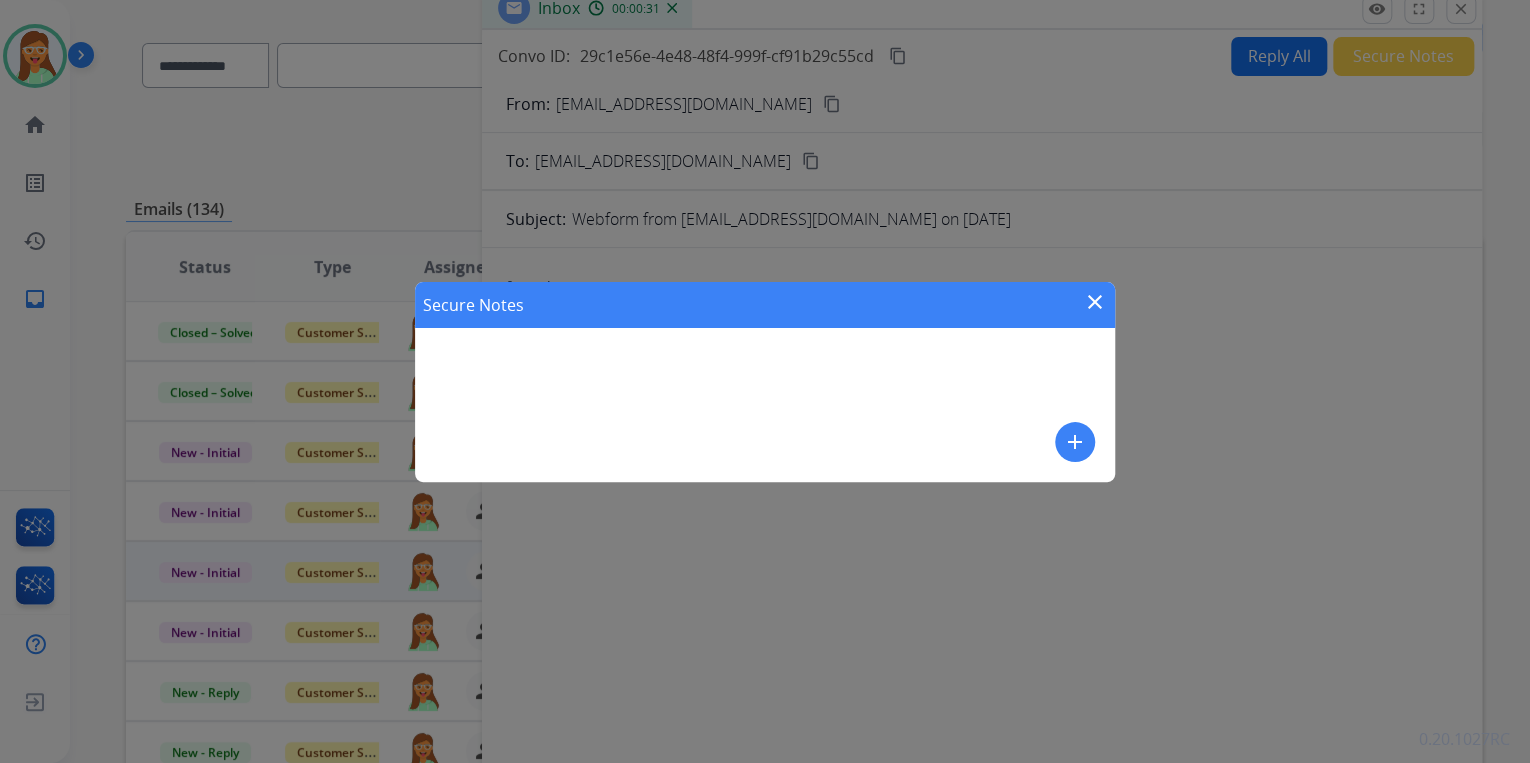 click on "add" at bounding box center [1075, 442] 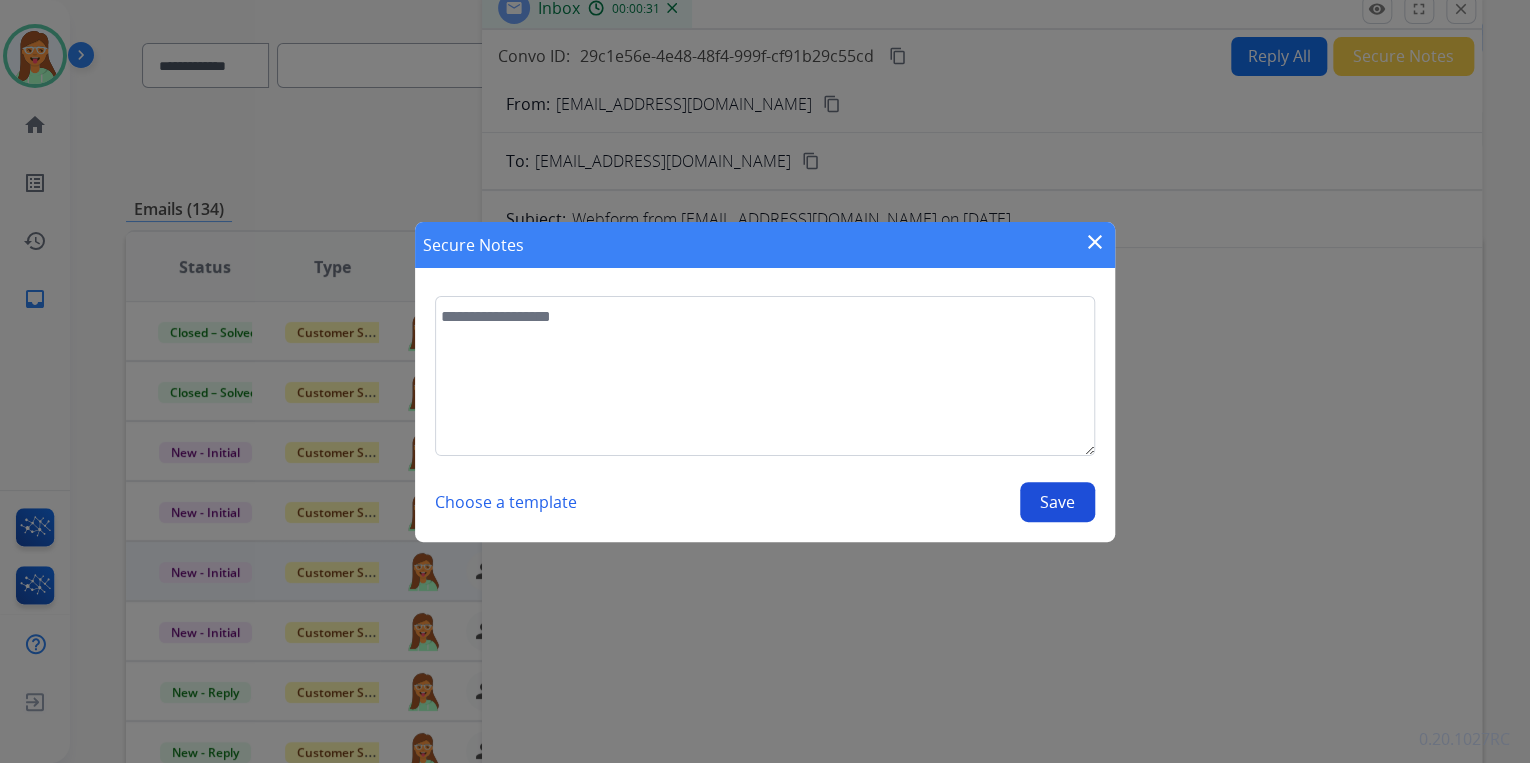 click at bounding box center (765, 376) 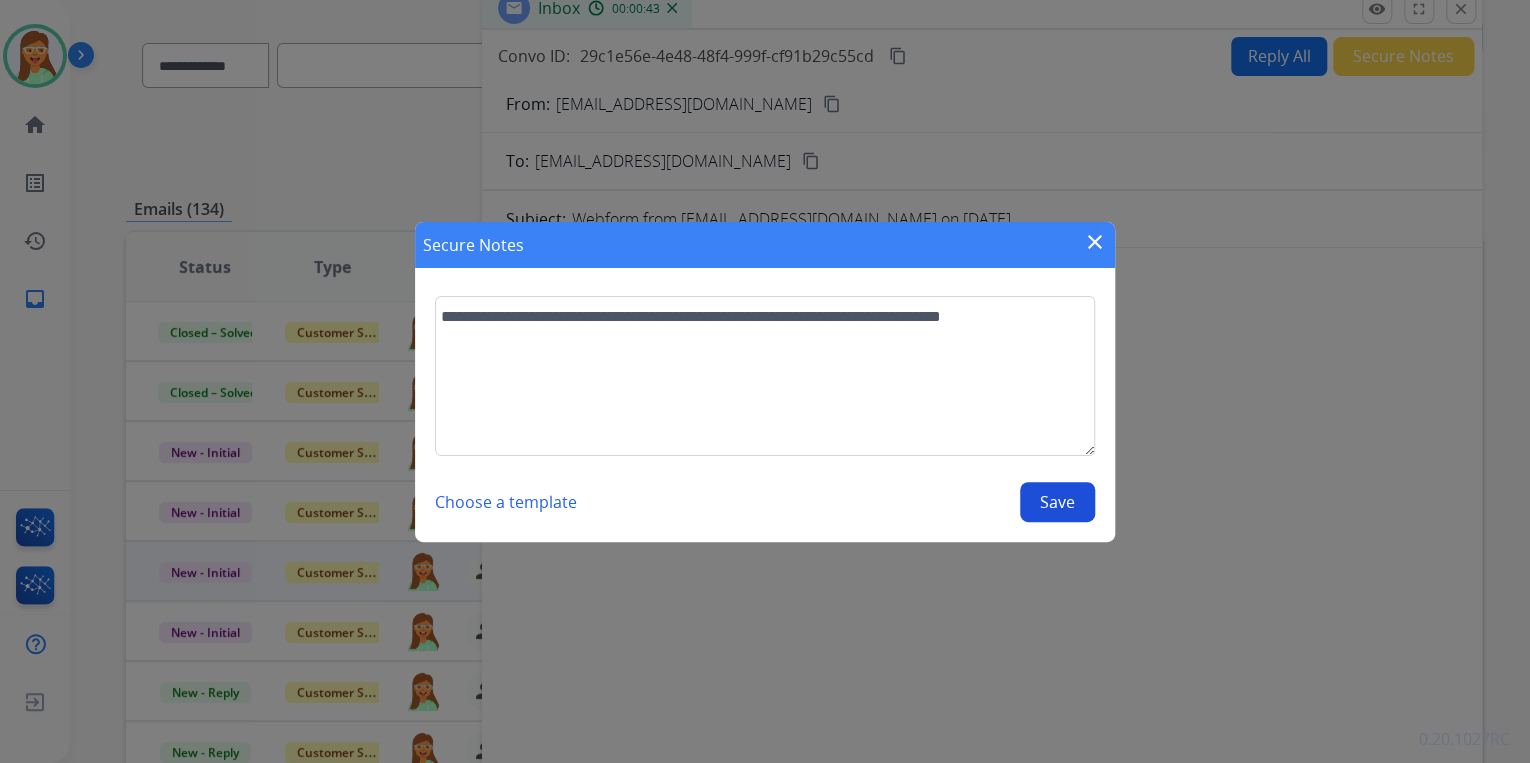 type on "**********" 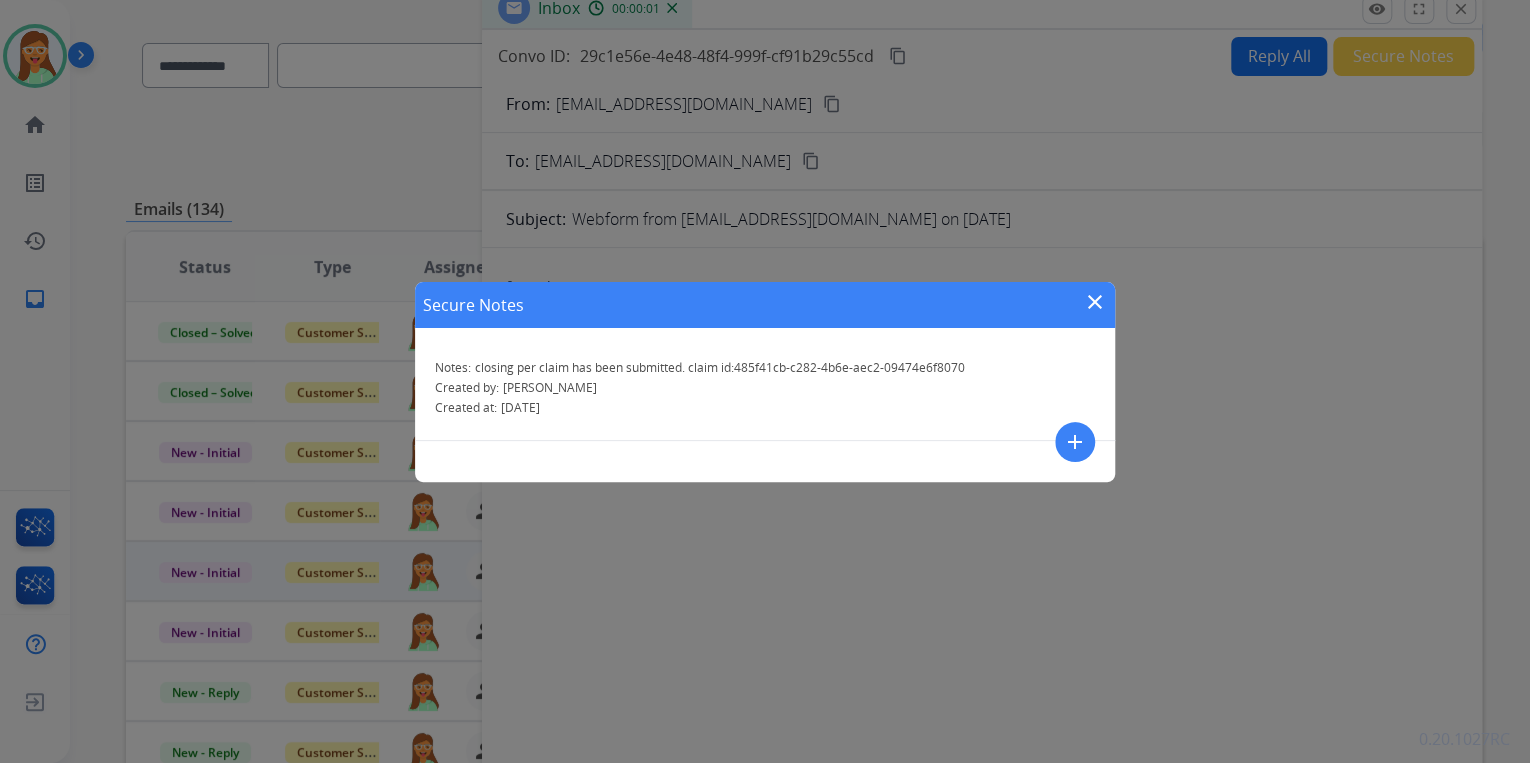click on "close" at bounding box center [1095, 302] 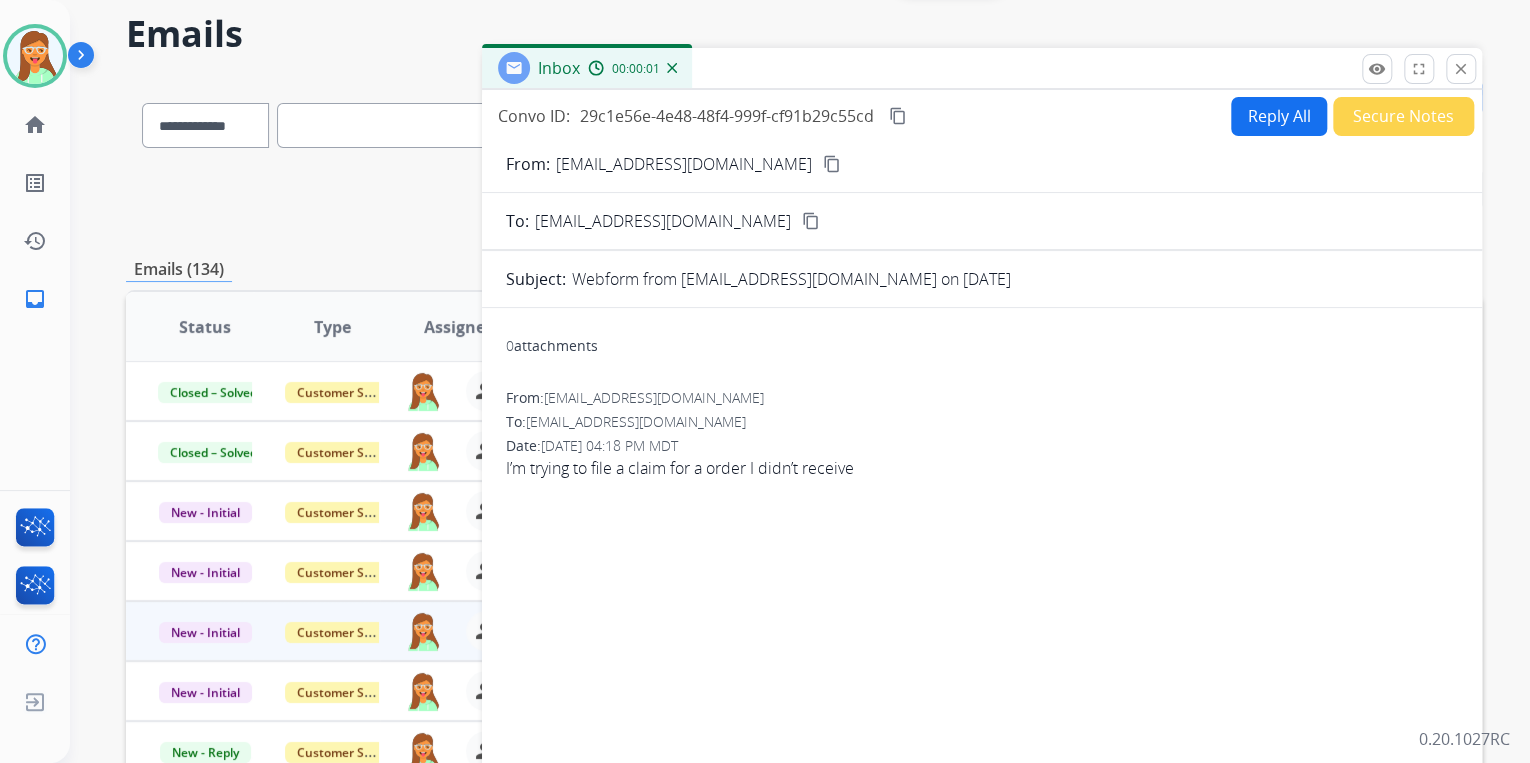scroll, scrollTop: 0, scrollLeft: 0, axis: both 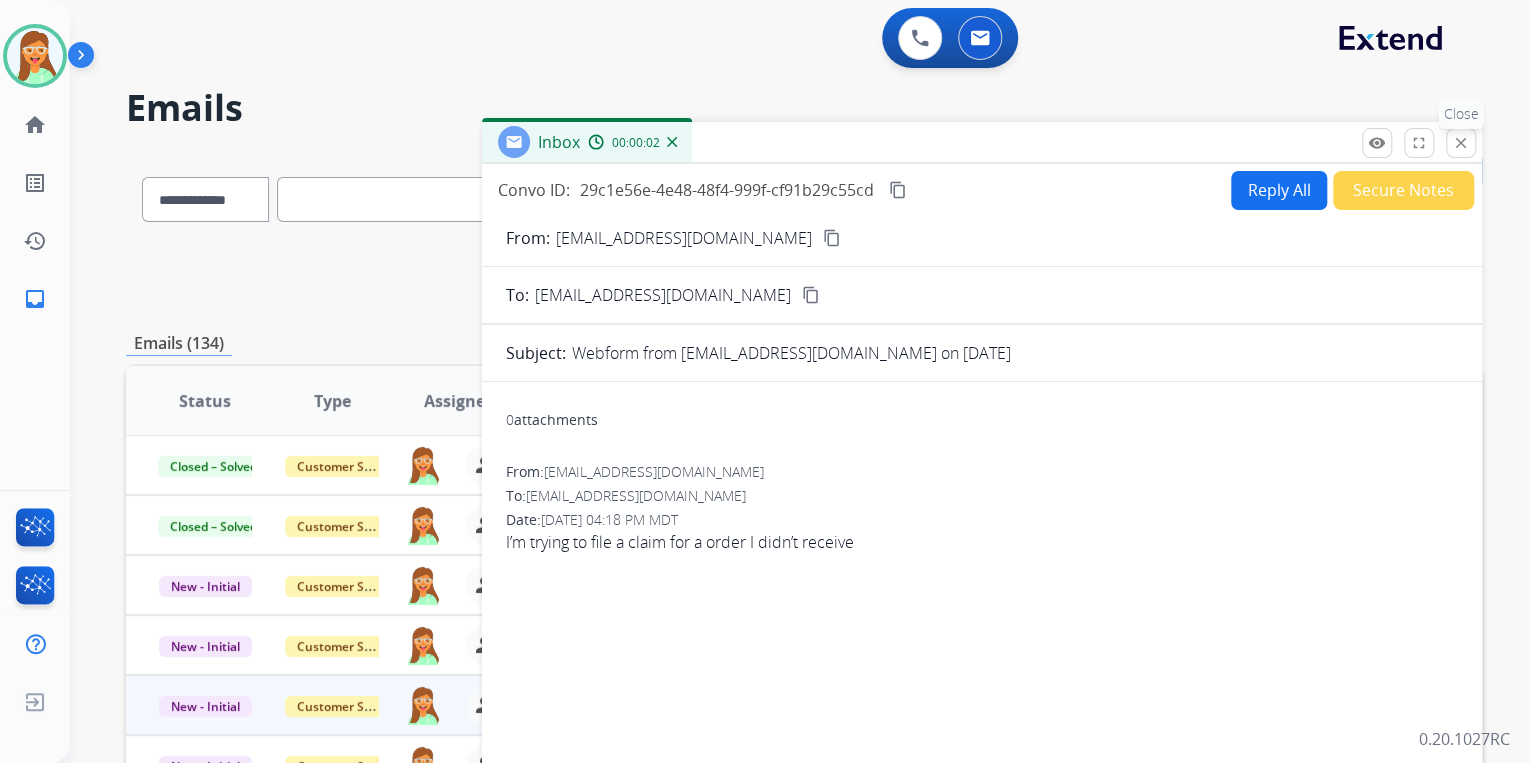 click on "close Close" at bounding box center (1461, 143) 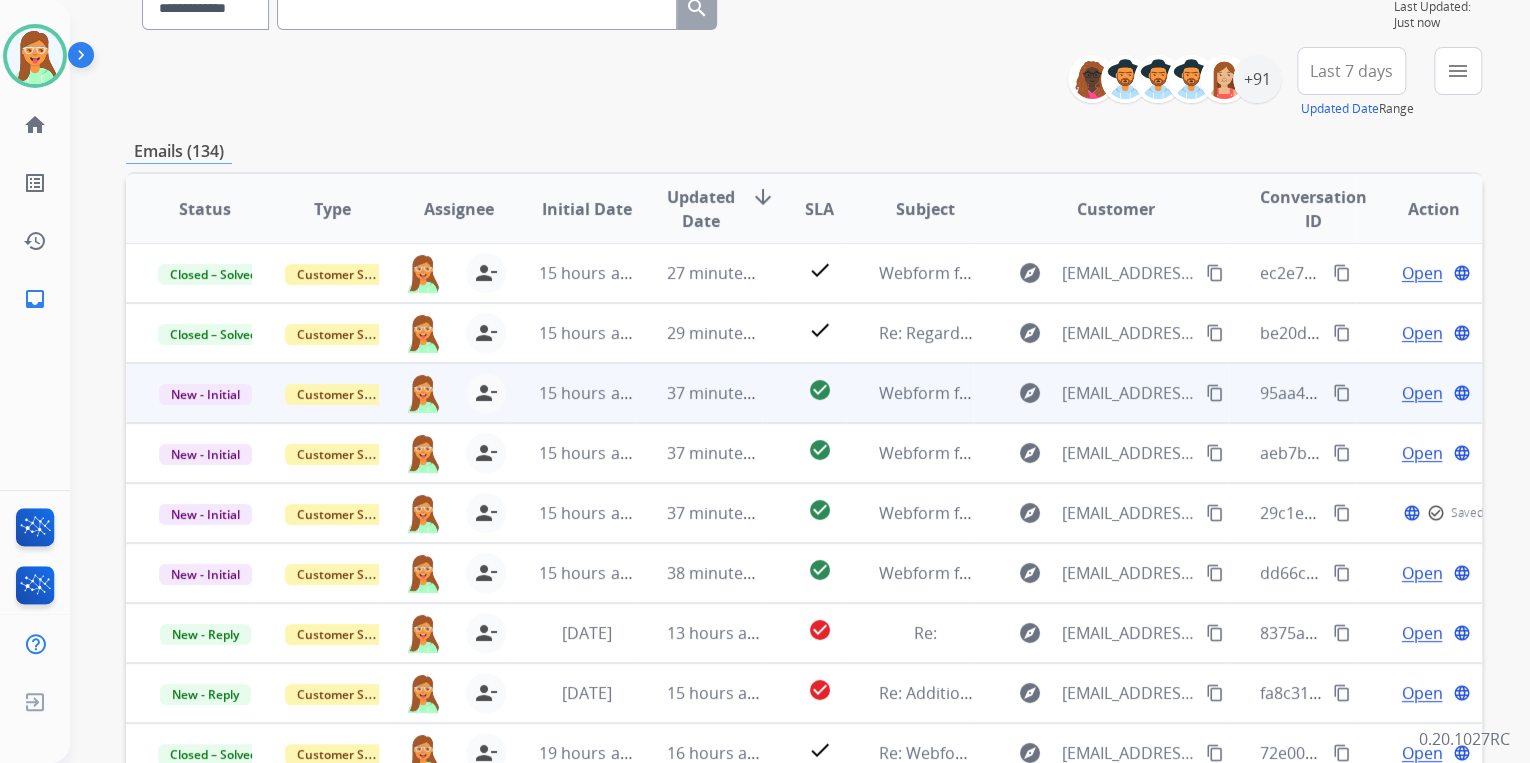 scroll, scrollTop: 320, scrollLeft: 0, axis: vertical 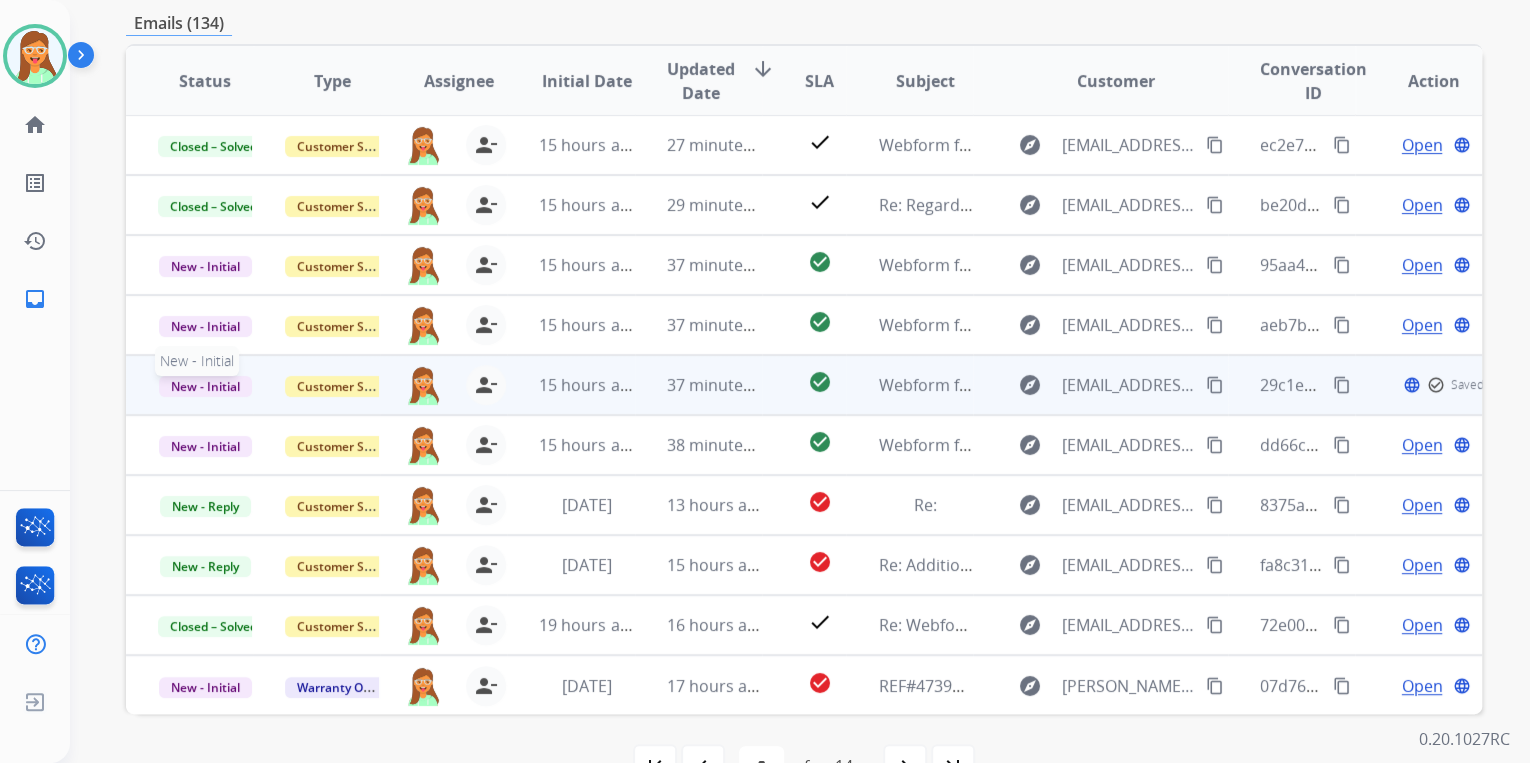 click on "New - Initial" at bounding box center (205, 386) 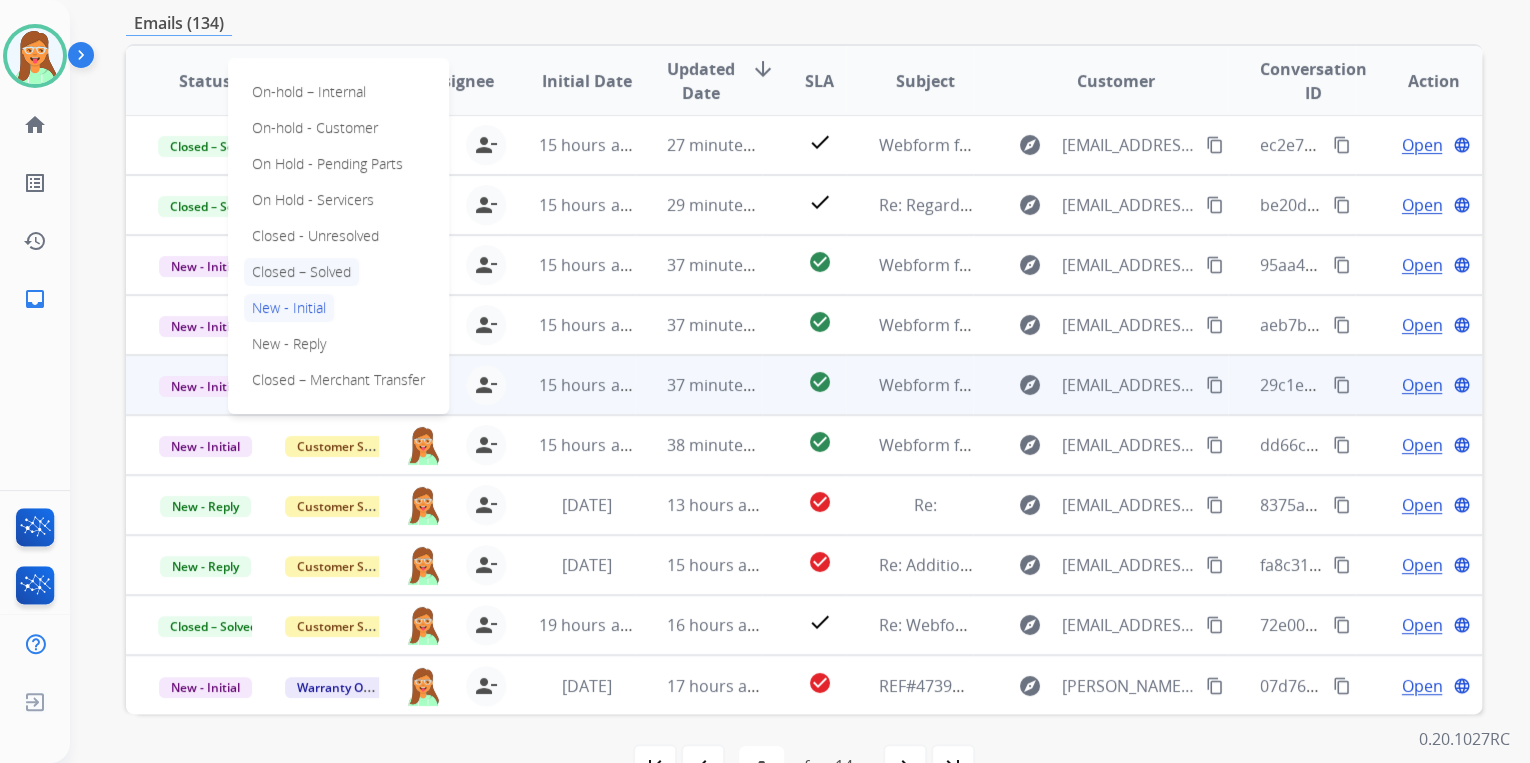 click on "Closed – Solved" at bounding box center [301, 272] 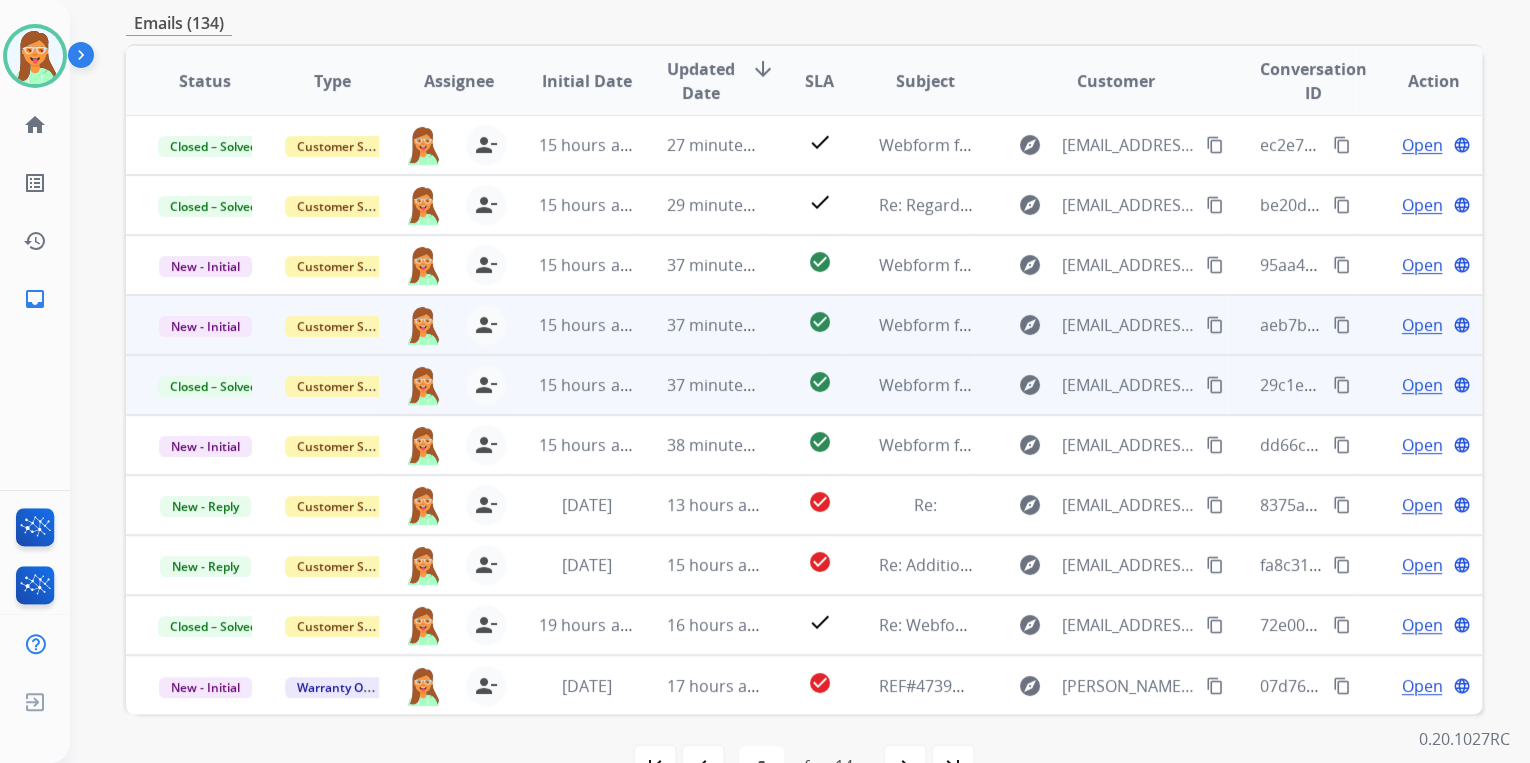 click on "Open" at bounding box center (1421, 325) 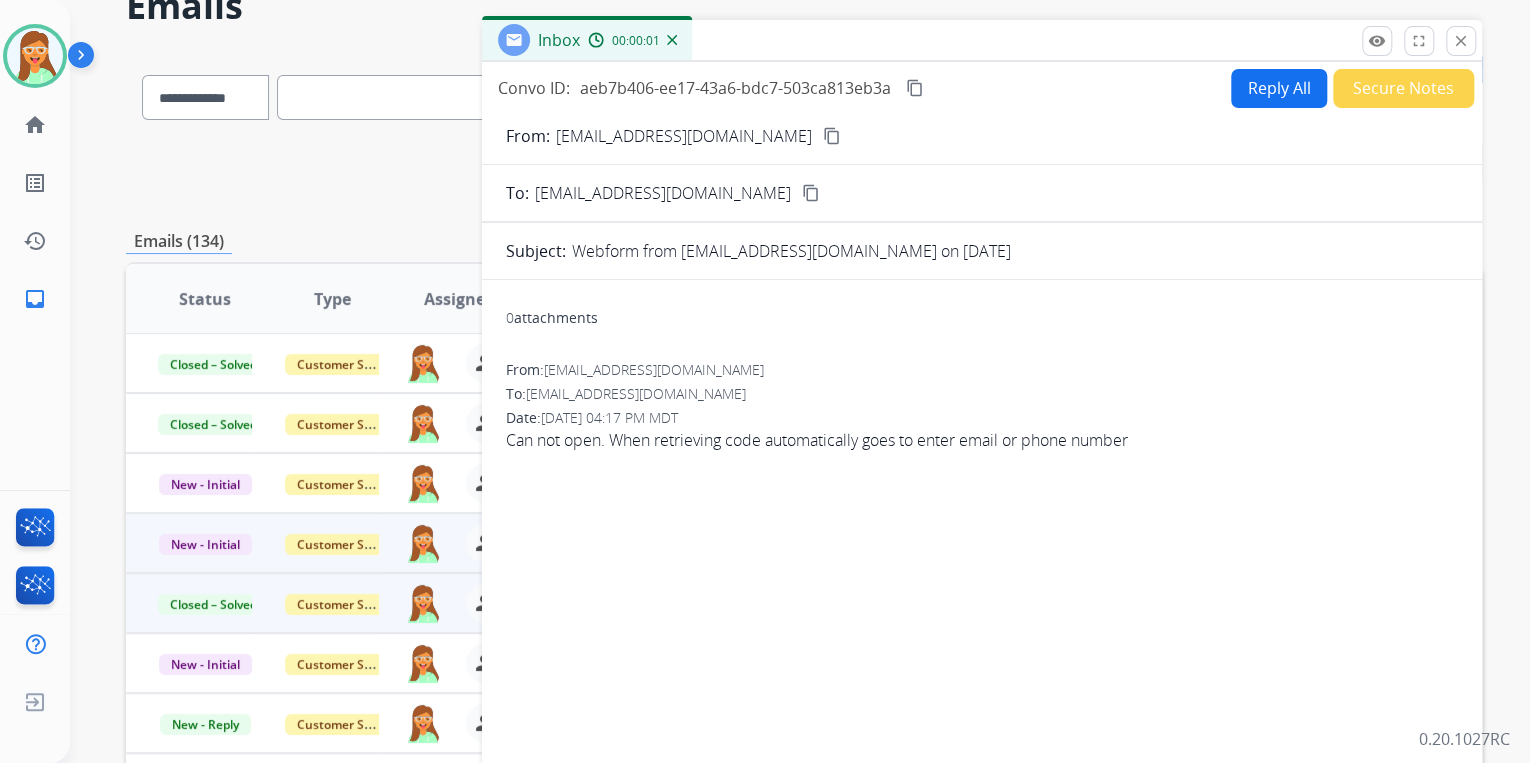 scroll, scrollTop: 80, scrollLeft: 0, axis: vertical 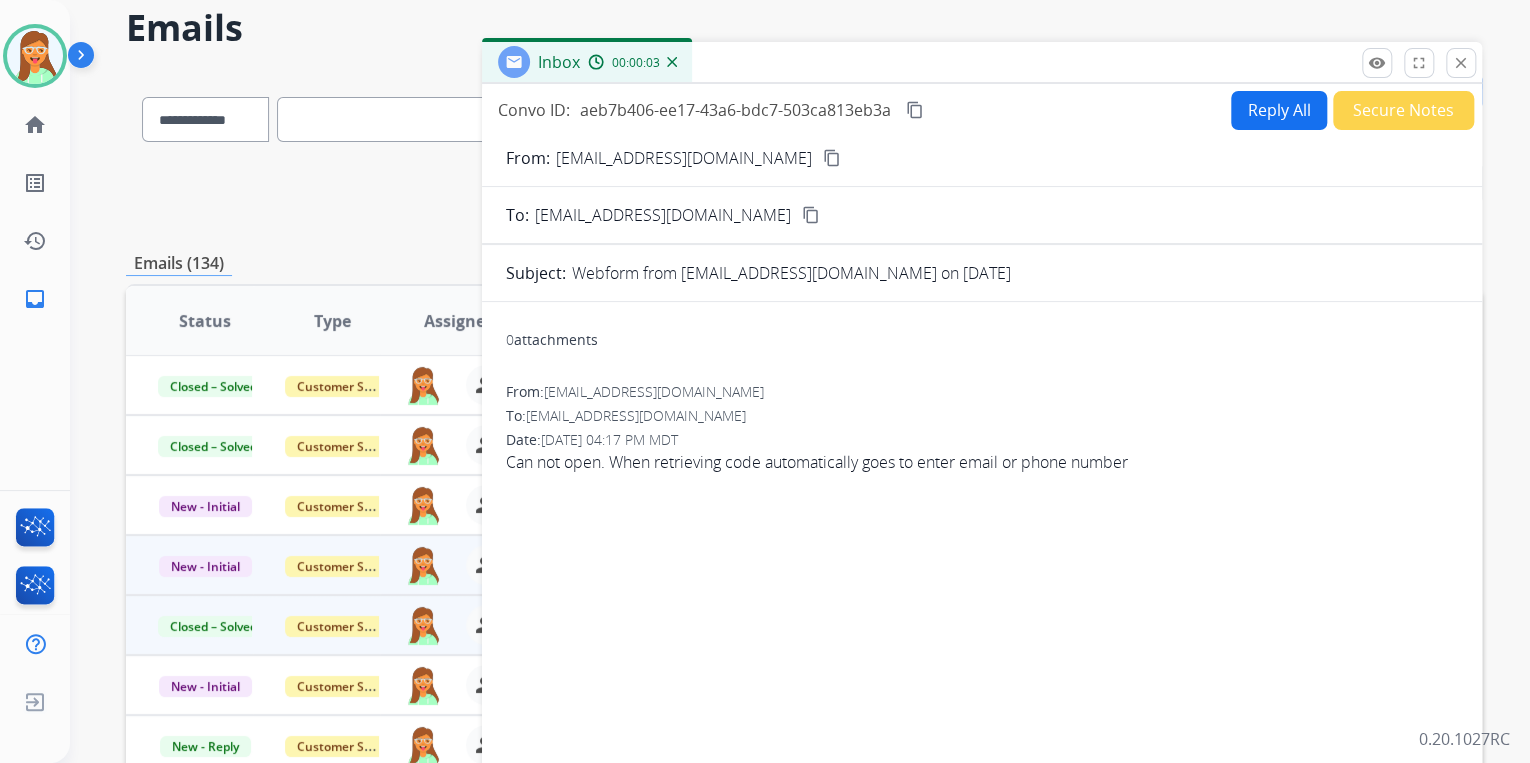 click on "content_copy" at bounding box center [832, 158] 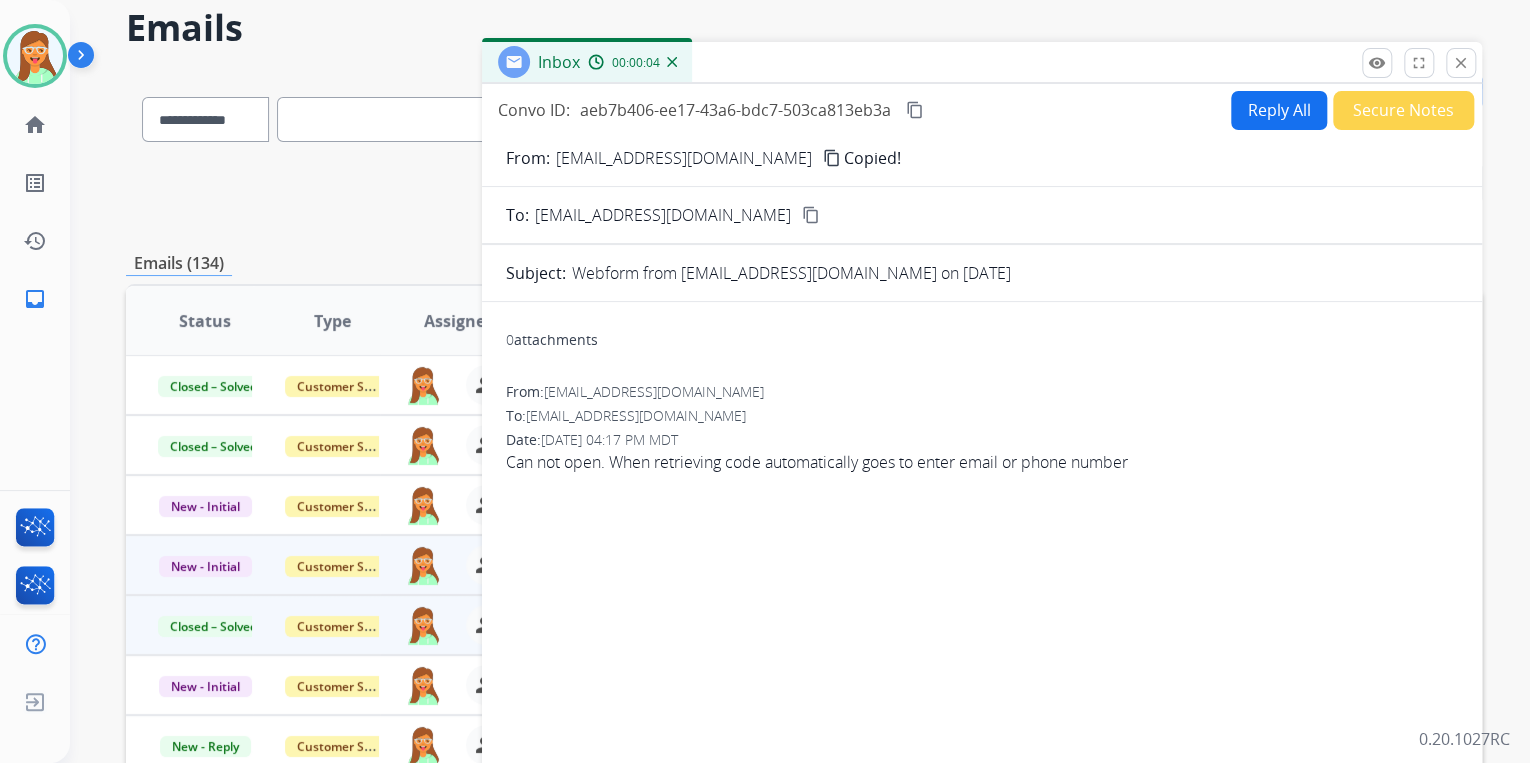 drag, startPoint x: 658, startPoint y: 22, endPoint x: 1097, endPoint y: 36, distance: 439.22318 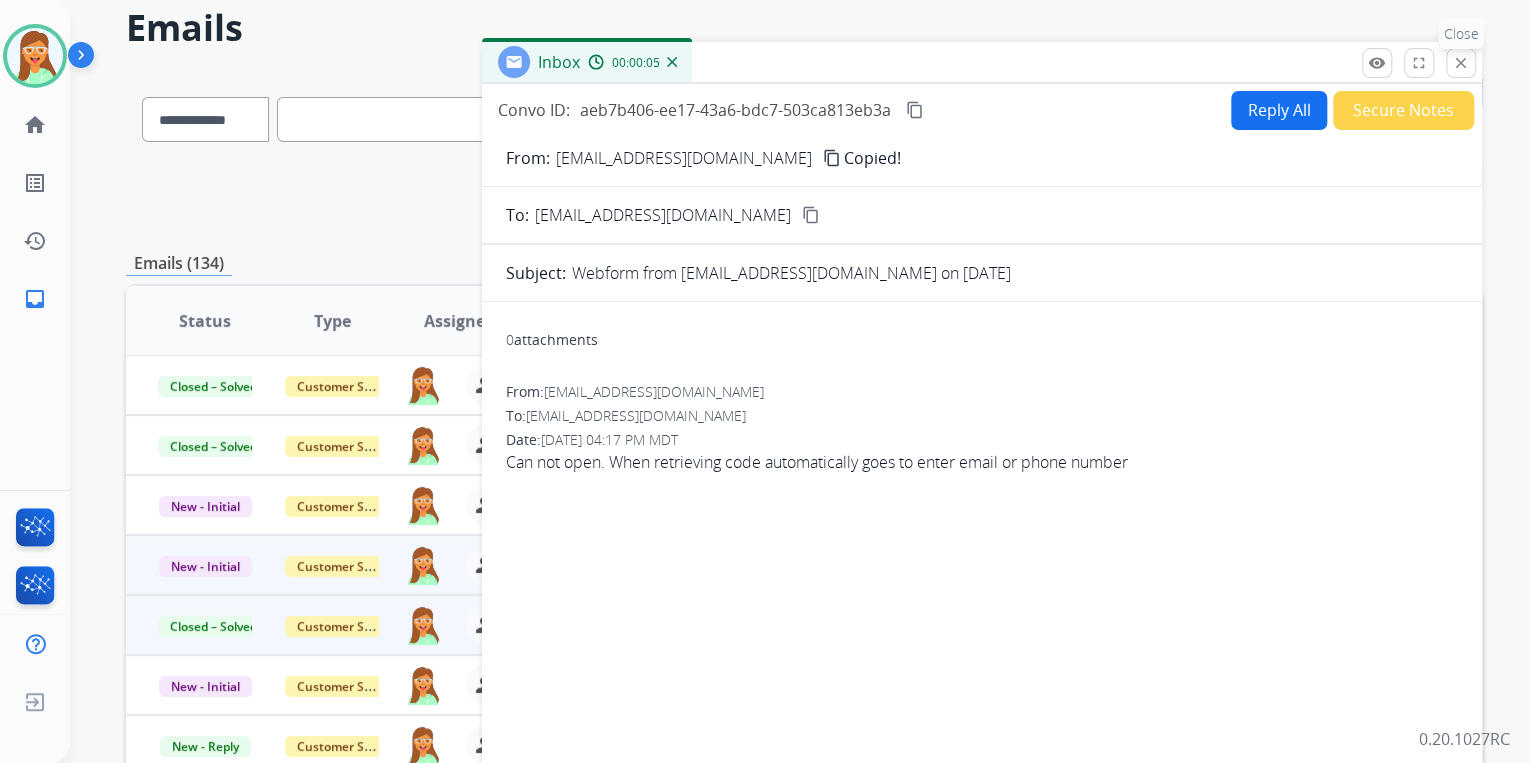 click on "close" at bounding box center [1461, 63] 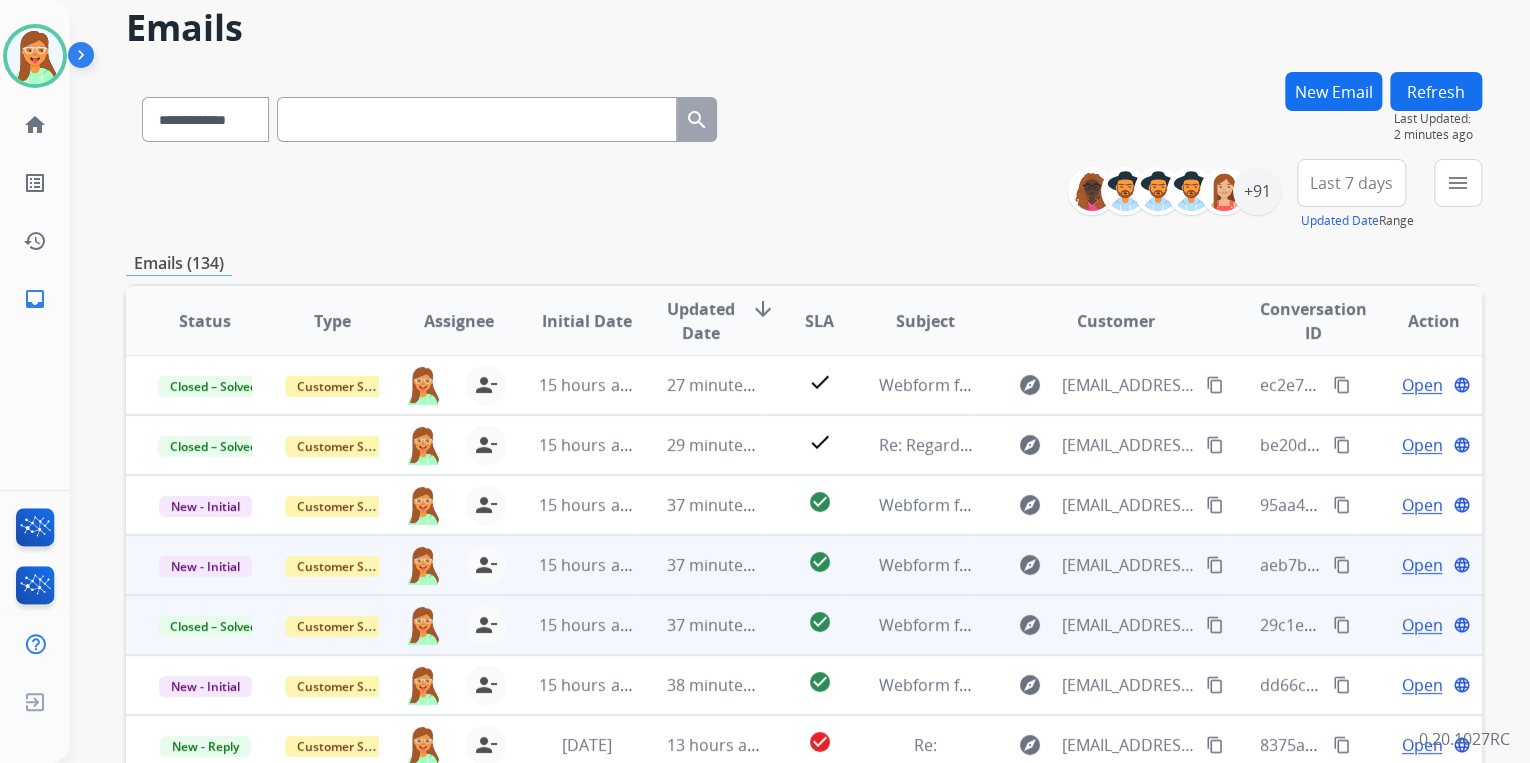 click on "New - Initial" at bounding box center [189, 565] 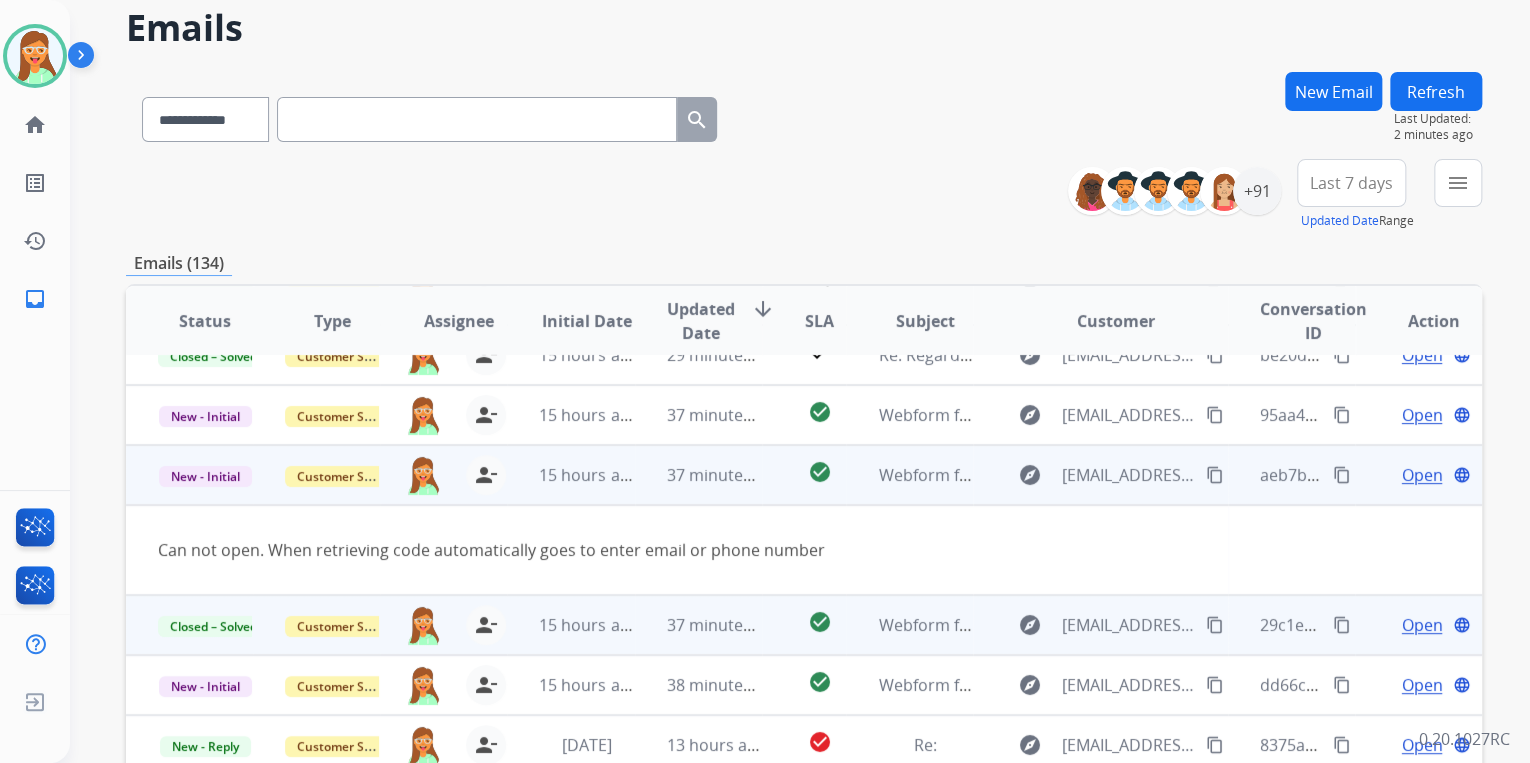 click on "Customer Support" at bounding box center (316, 475) 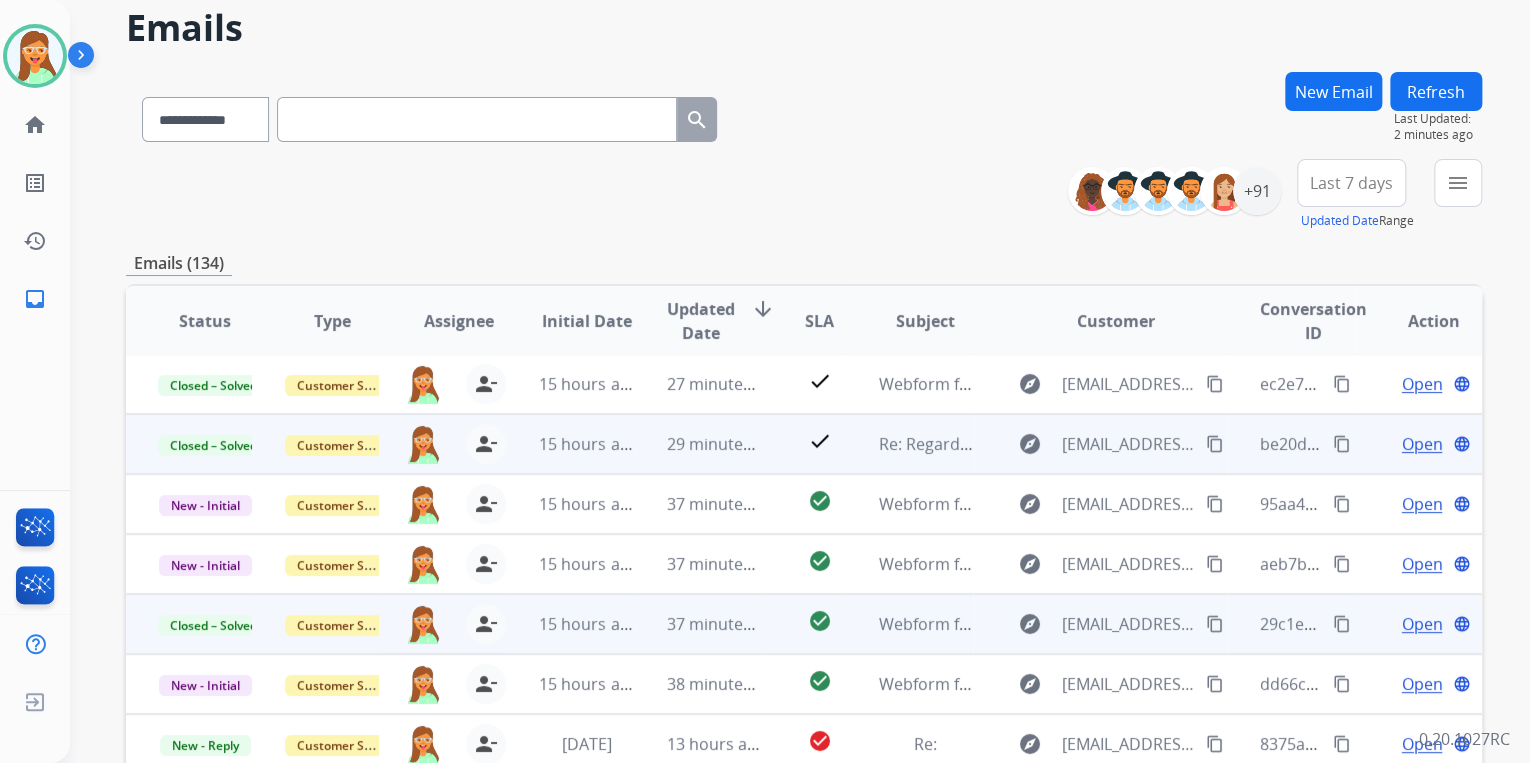 scroll, scrollTop: 1, scrollLeft: 0, axis: vertical 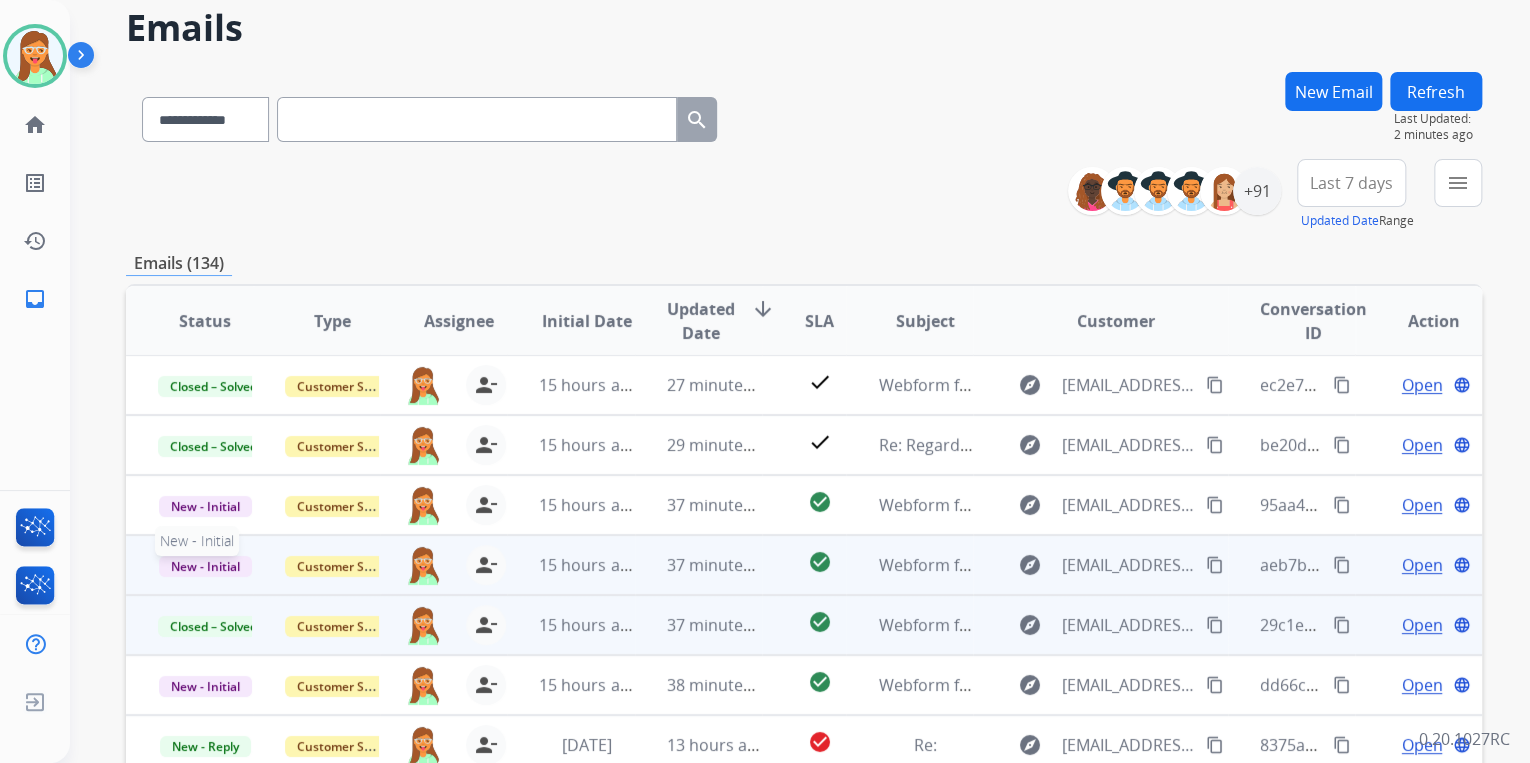 click on "New - Initial" at bounding box center [205, 566] 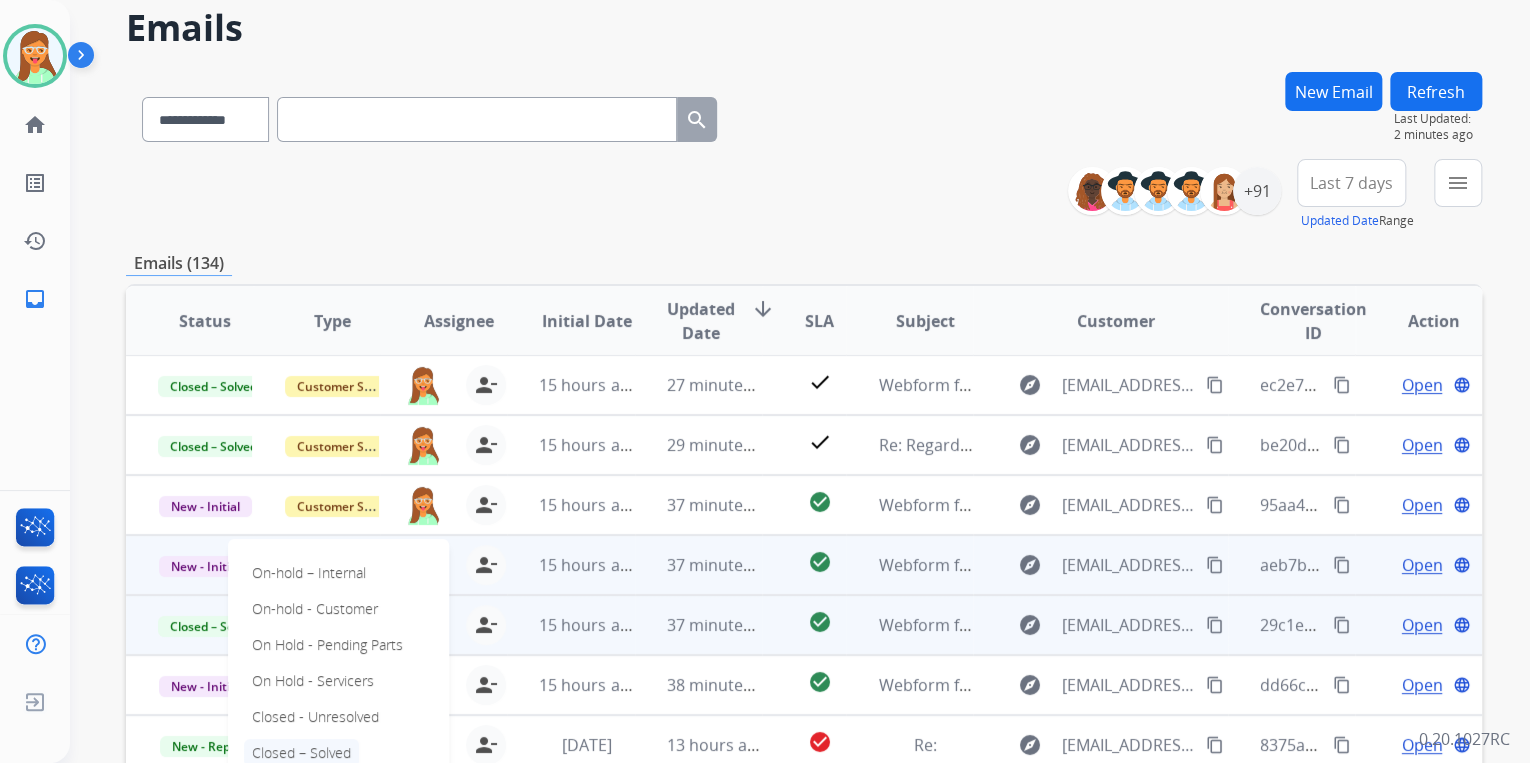 click on "Closed – Solved" at bounding box center (301, 753) 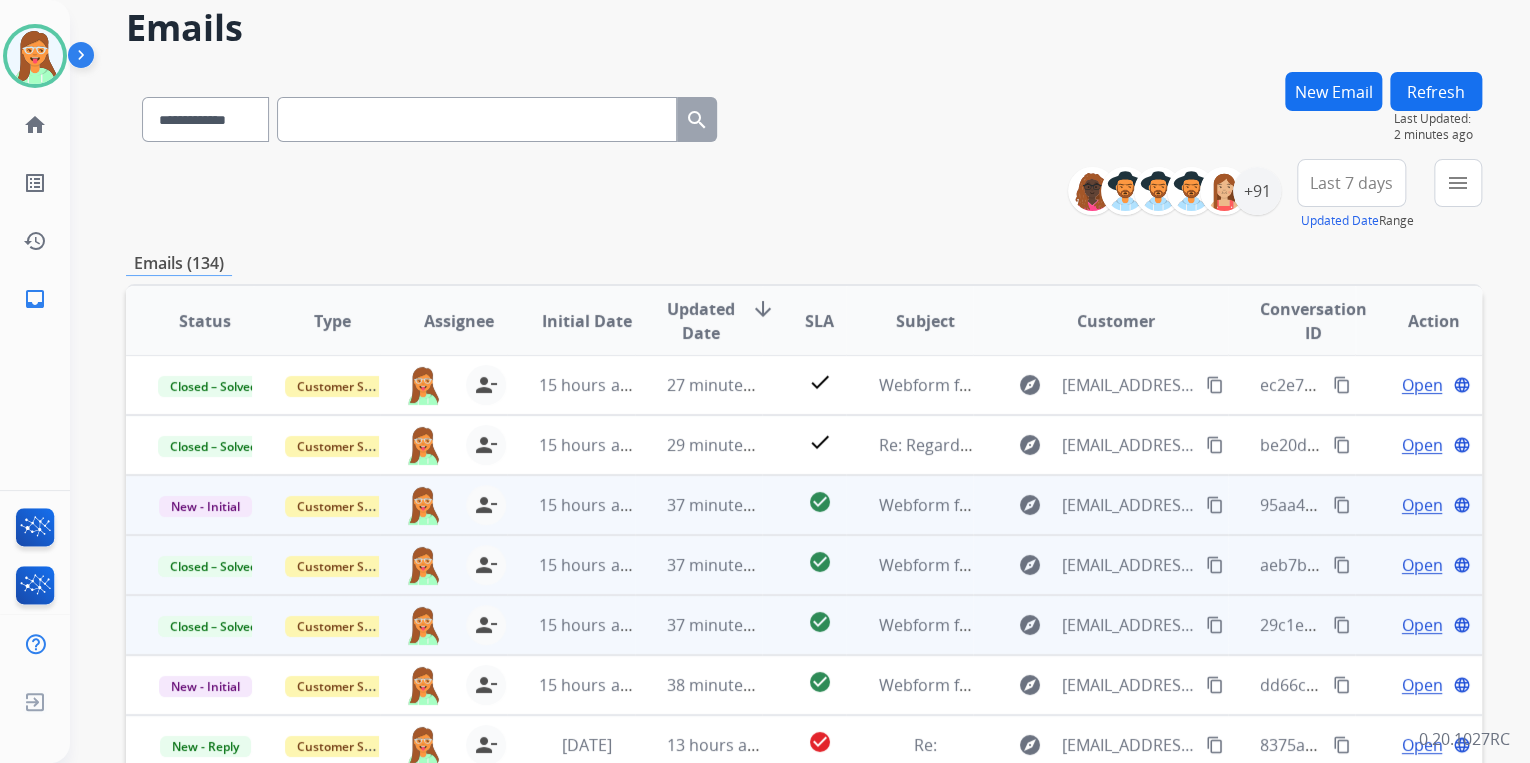 click on "Open" at bounding box center [1421, 505] 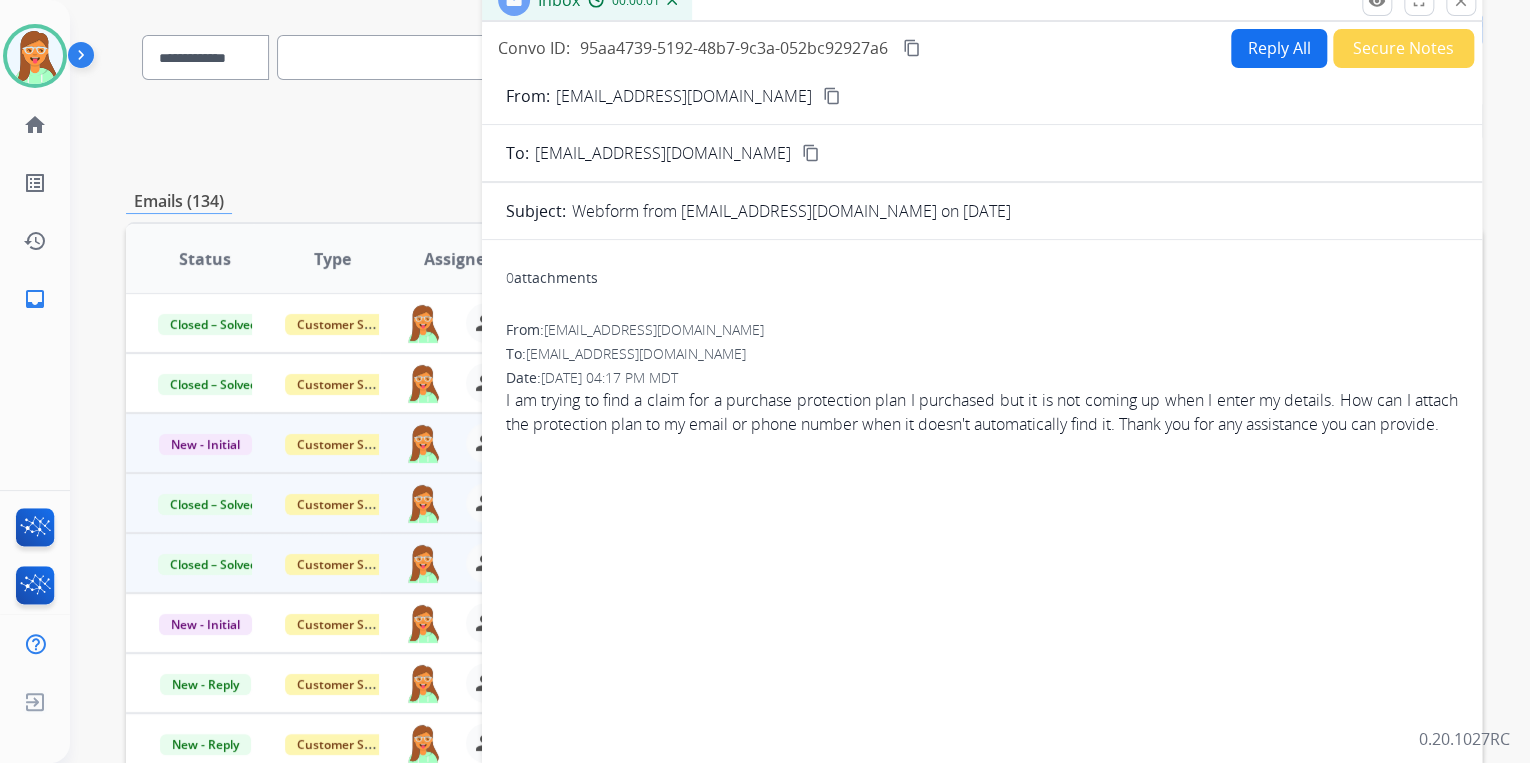 scroll, scrollTop: 160, scrollLeft: 0, axis: vertical 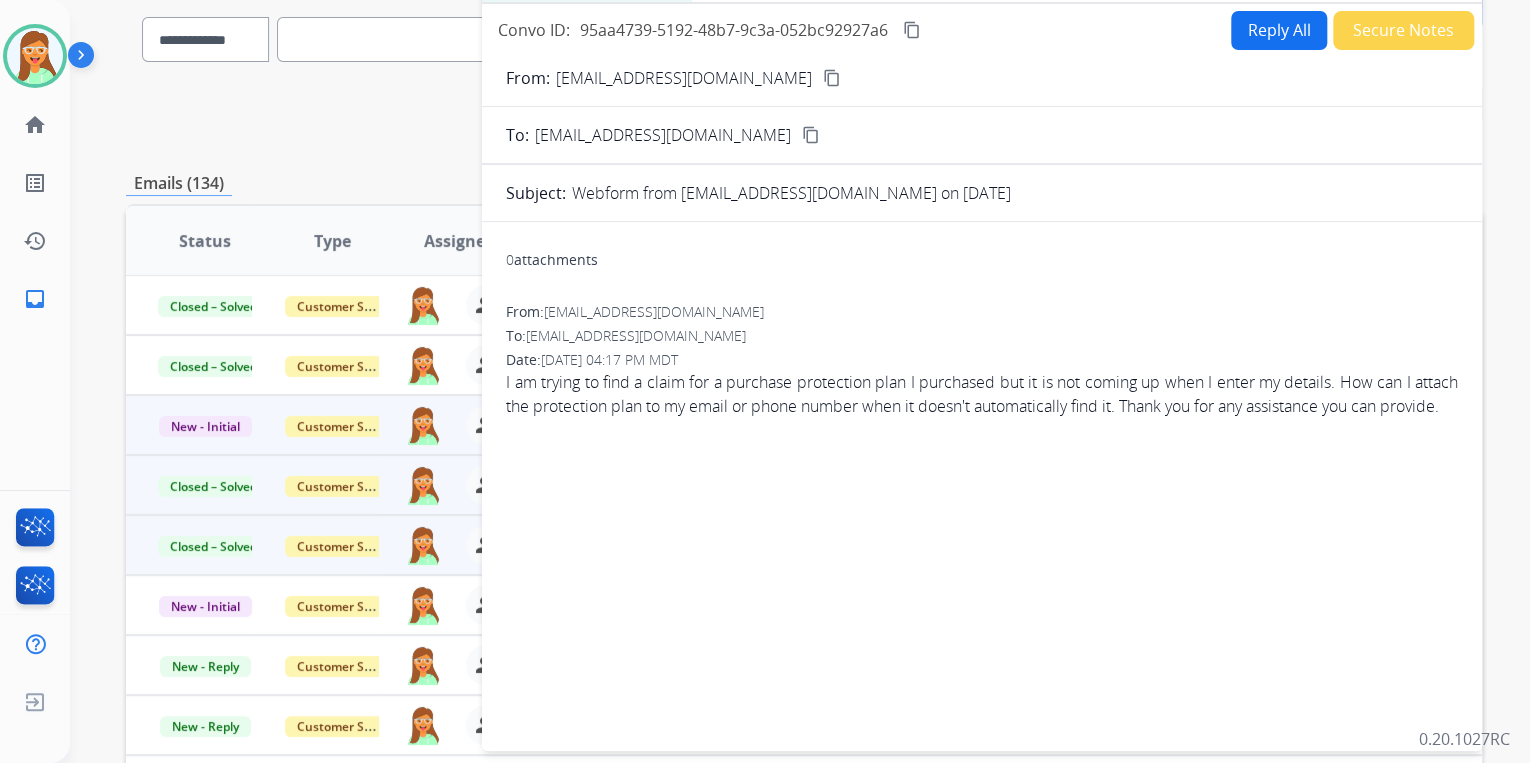 click on "content_copy" at bounding box center [832, 78] 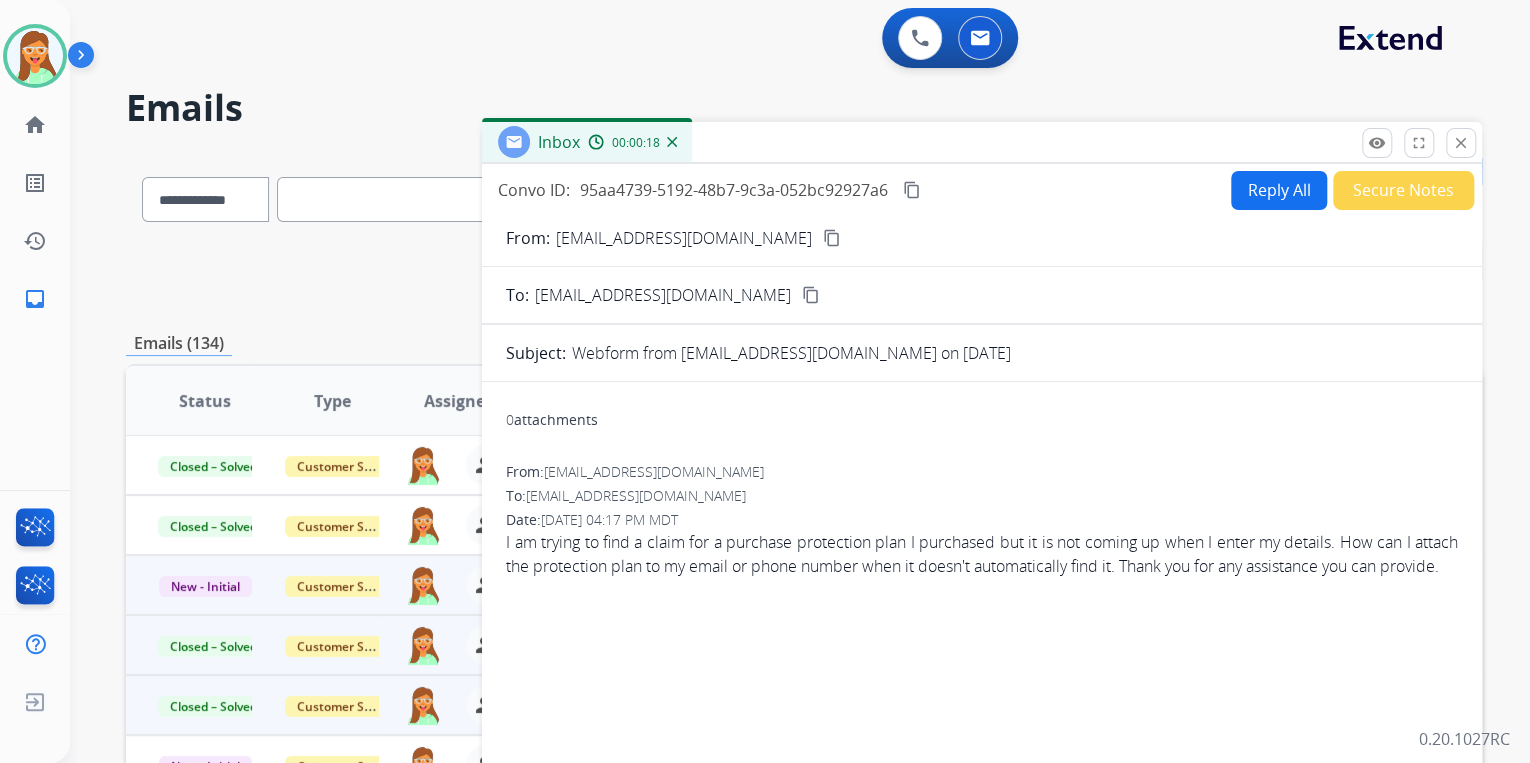 click on "Reply All" at bounding box center (1279, 190) 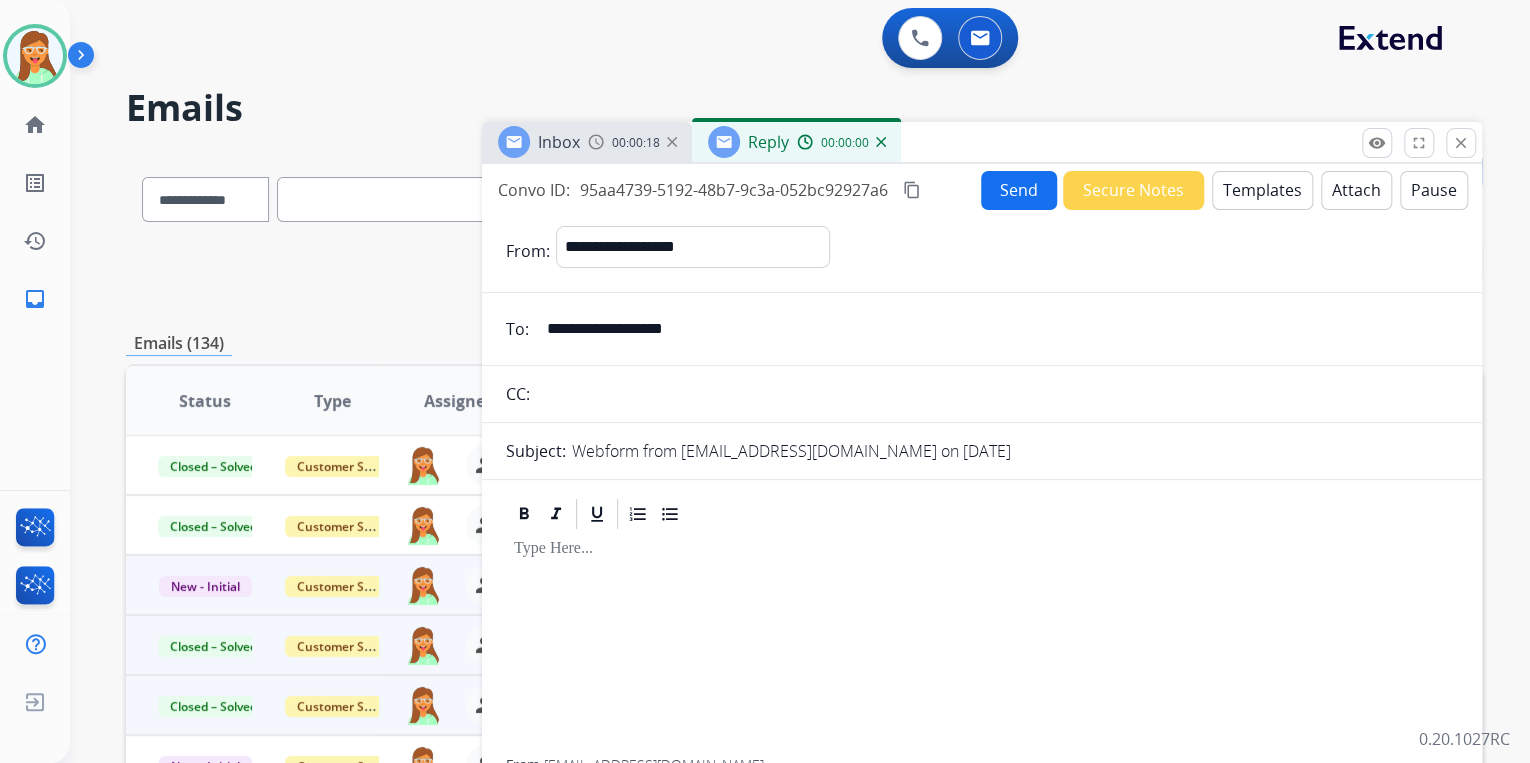 click on "Templates" at bounding box center (1262, 190) 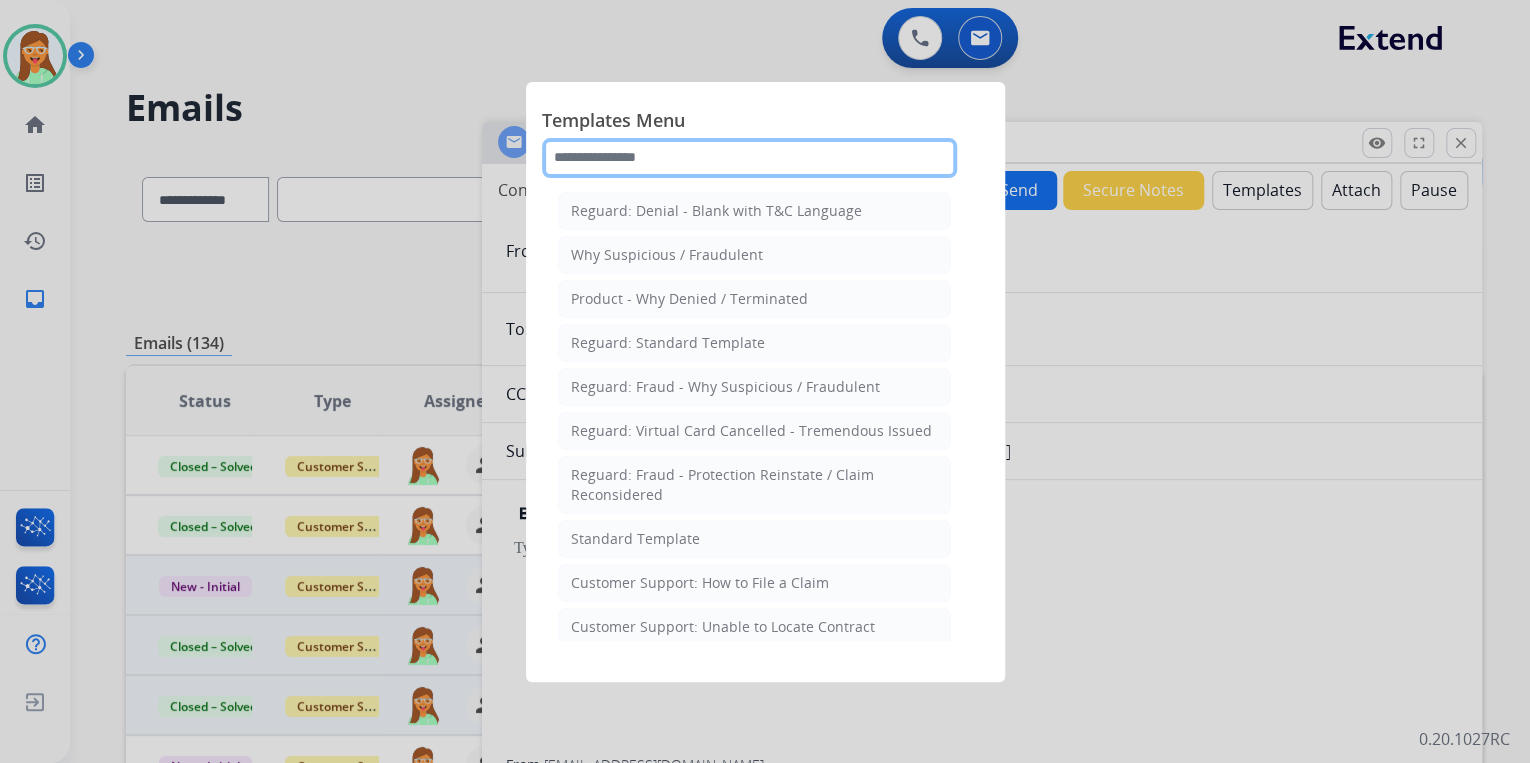 click 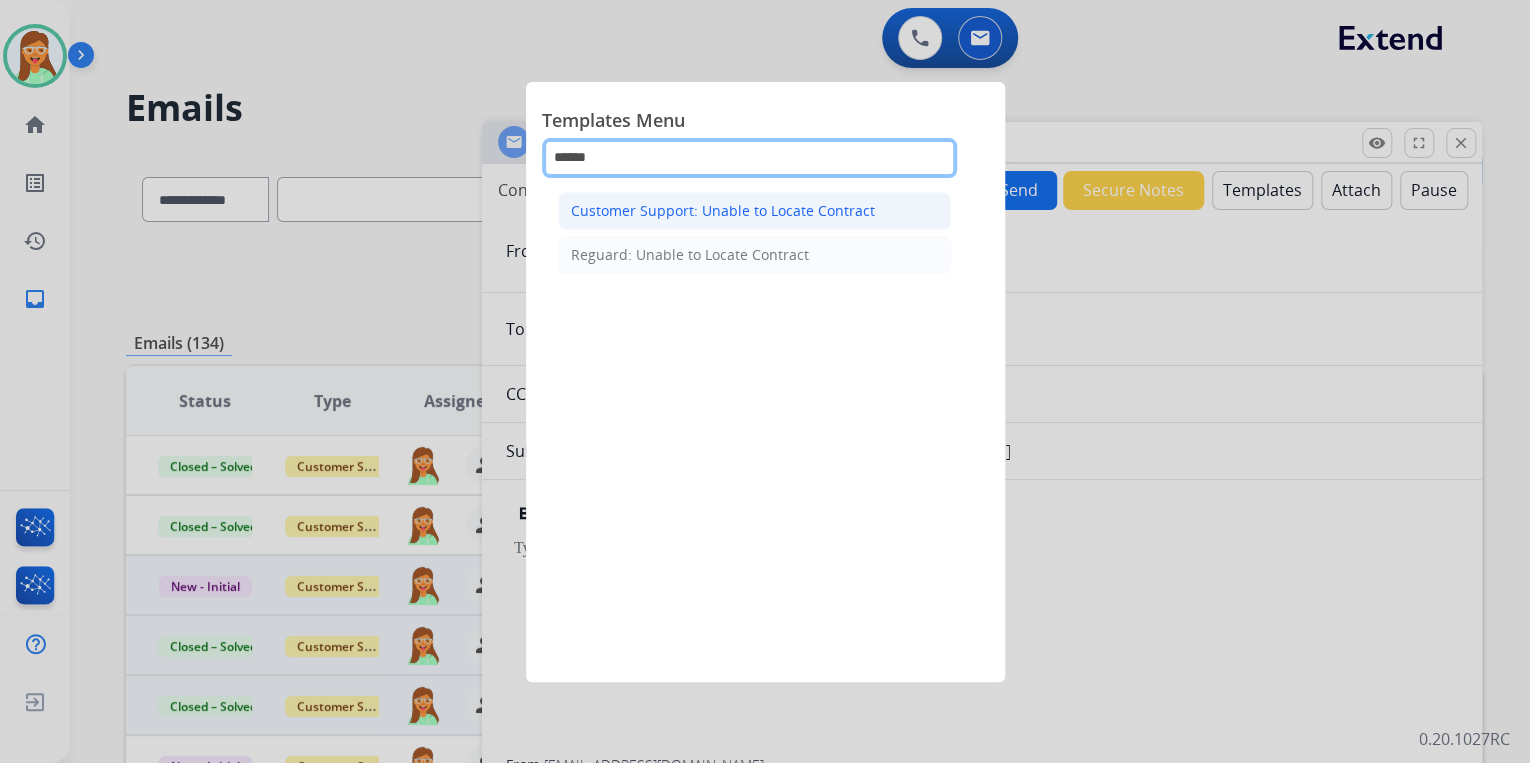 type on "******" 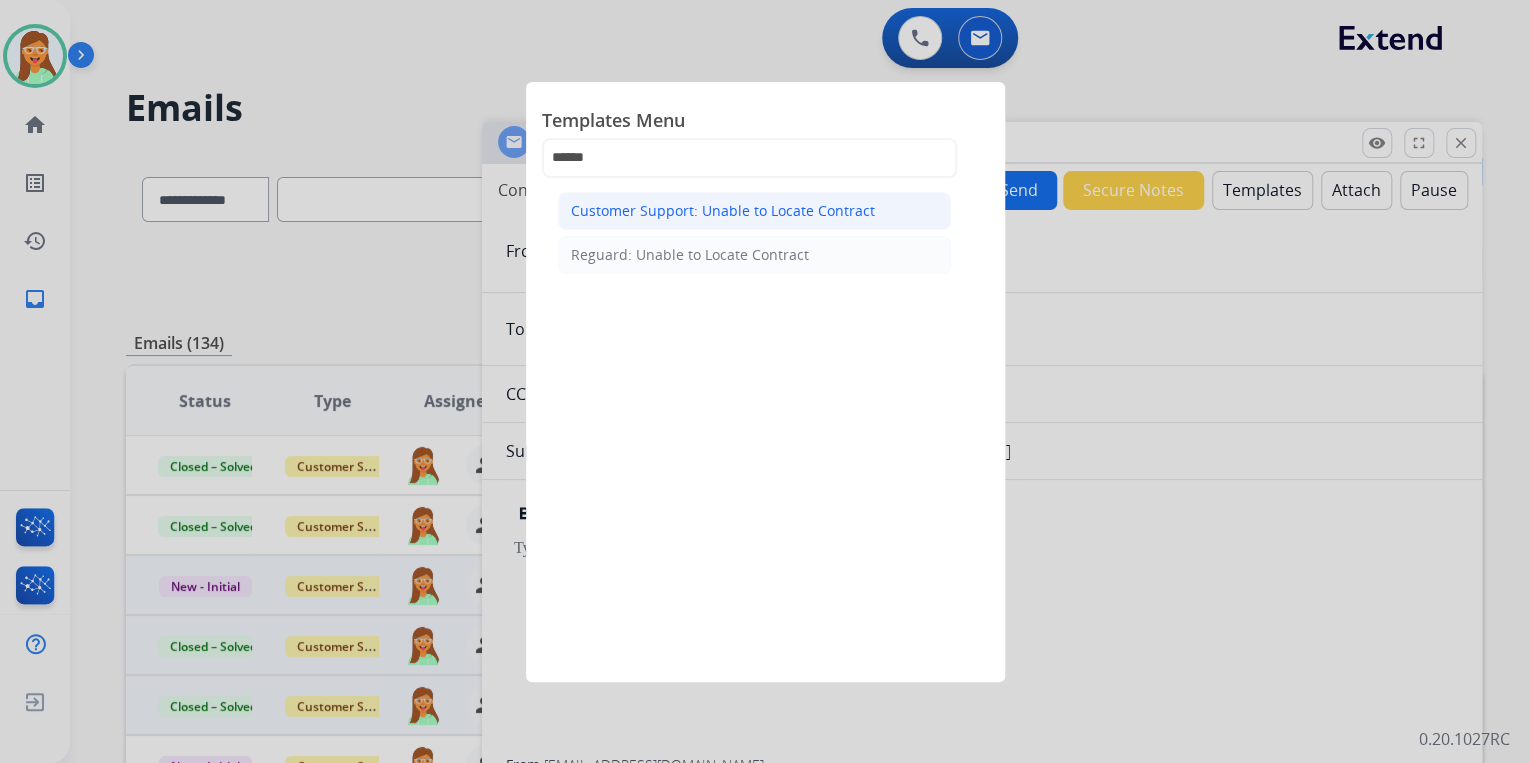 click on "Customer Support: Unable to Locate Contract" 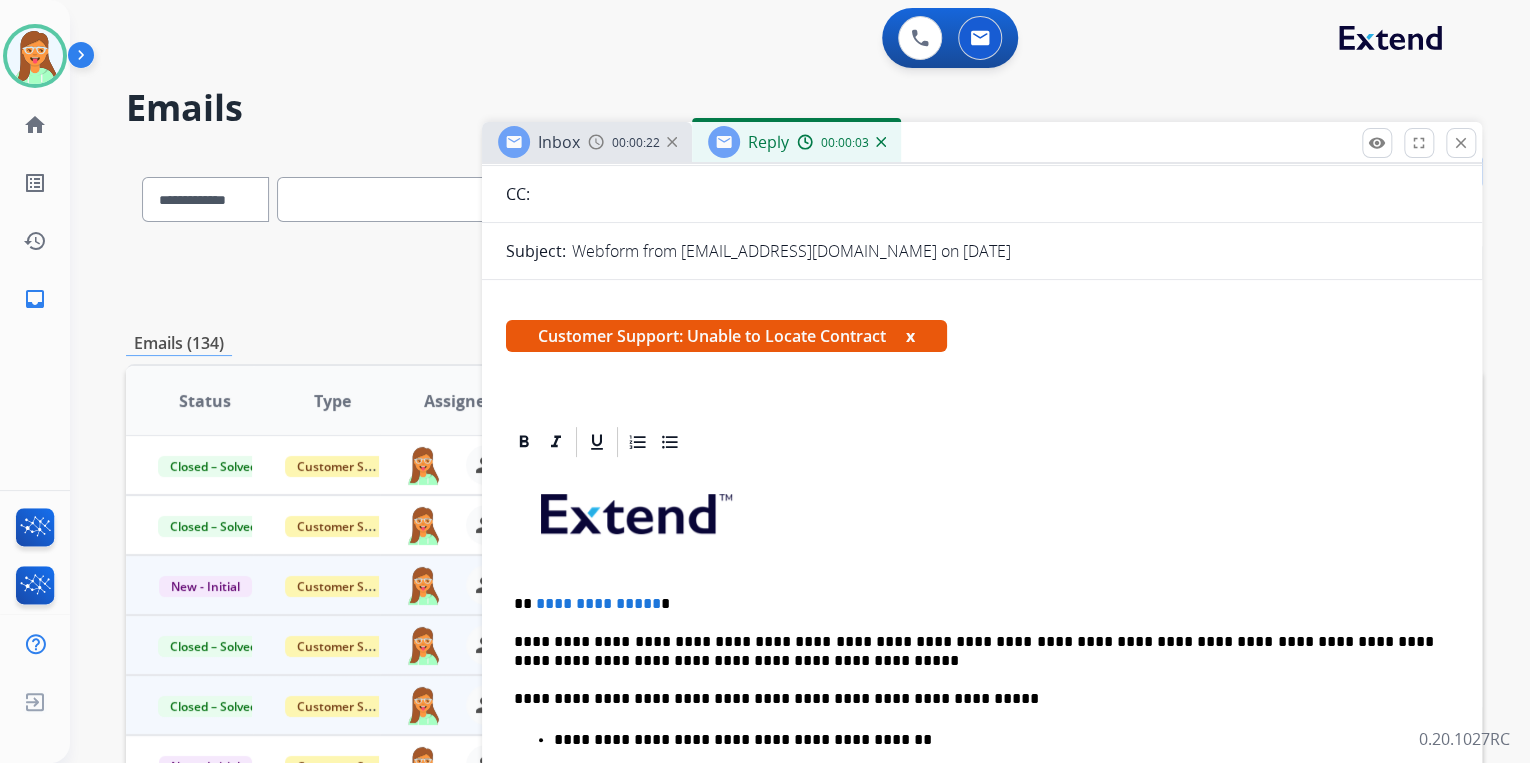 scroll, scrollTop: 480, scrollLeft: 0, axis: vertical 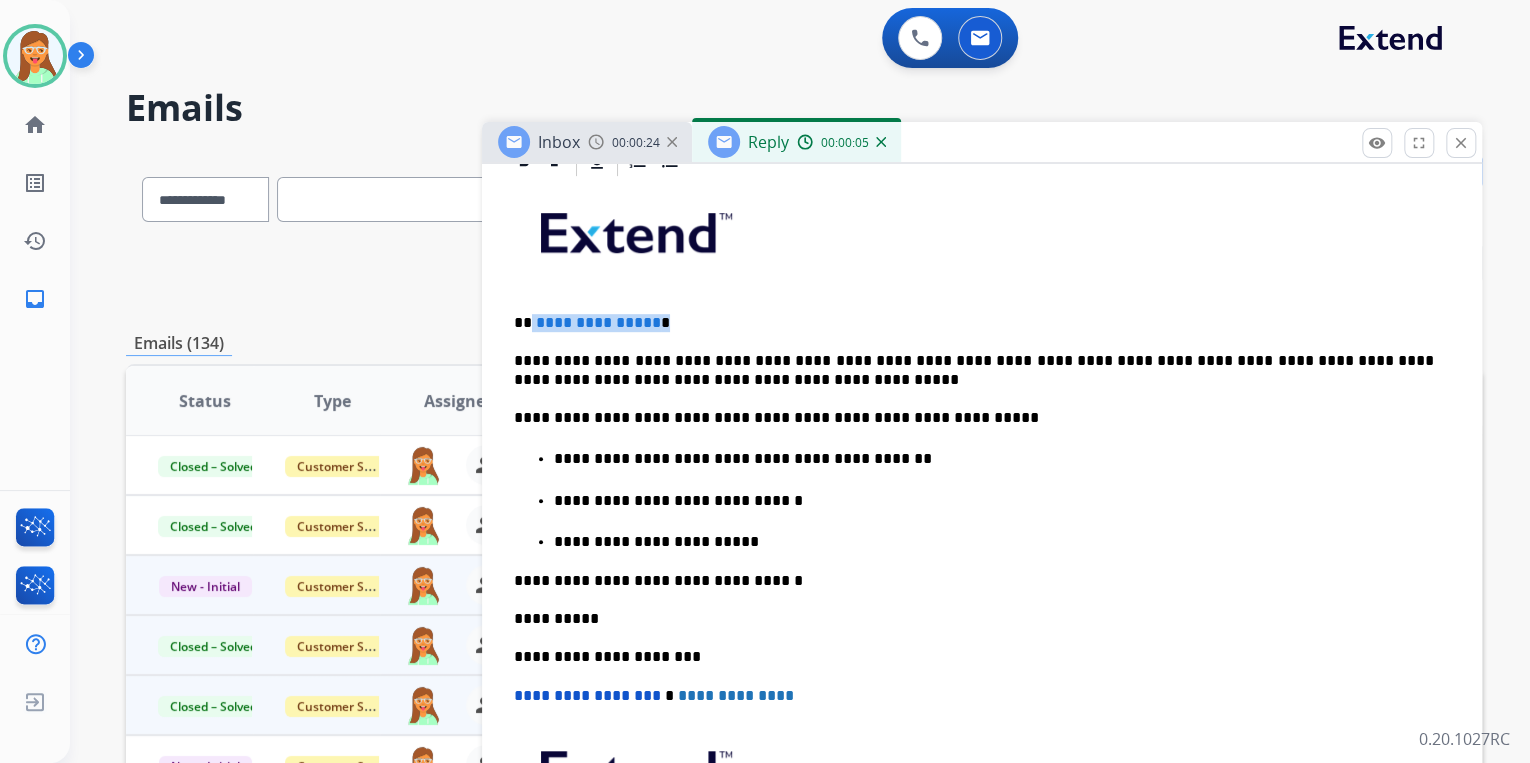 drag, startPoint x: 686, startPoint y: 316, endPoint x: 534, endPoint y: 304, distance: 152.47295 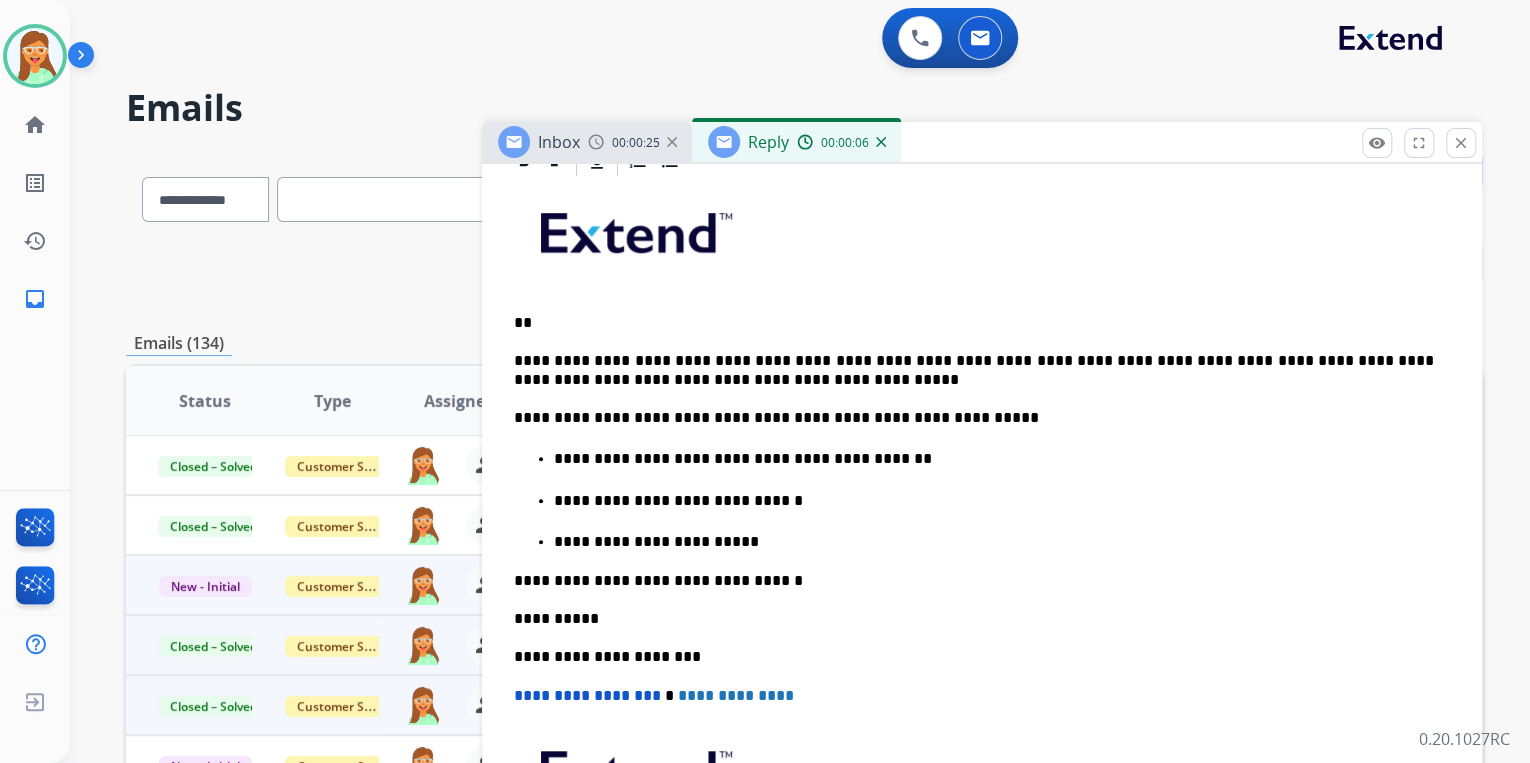 type 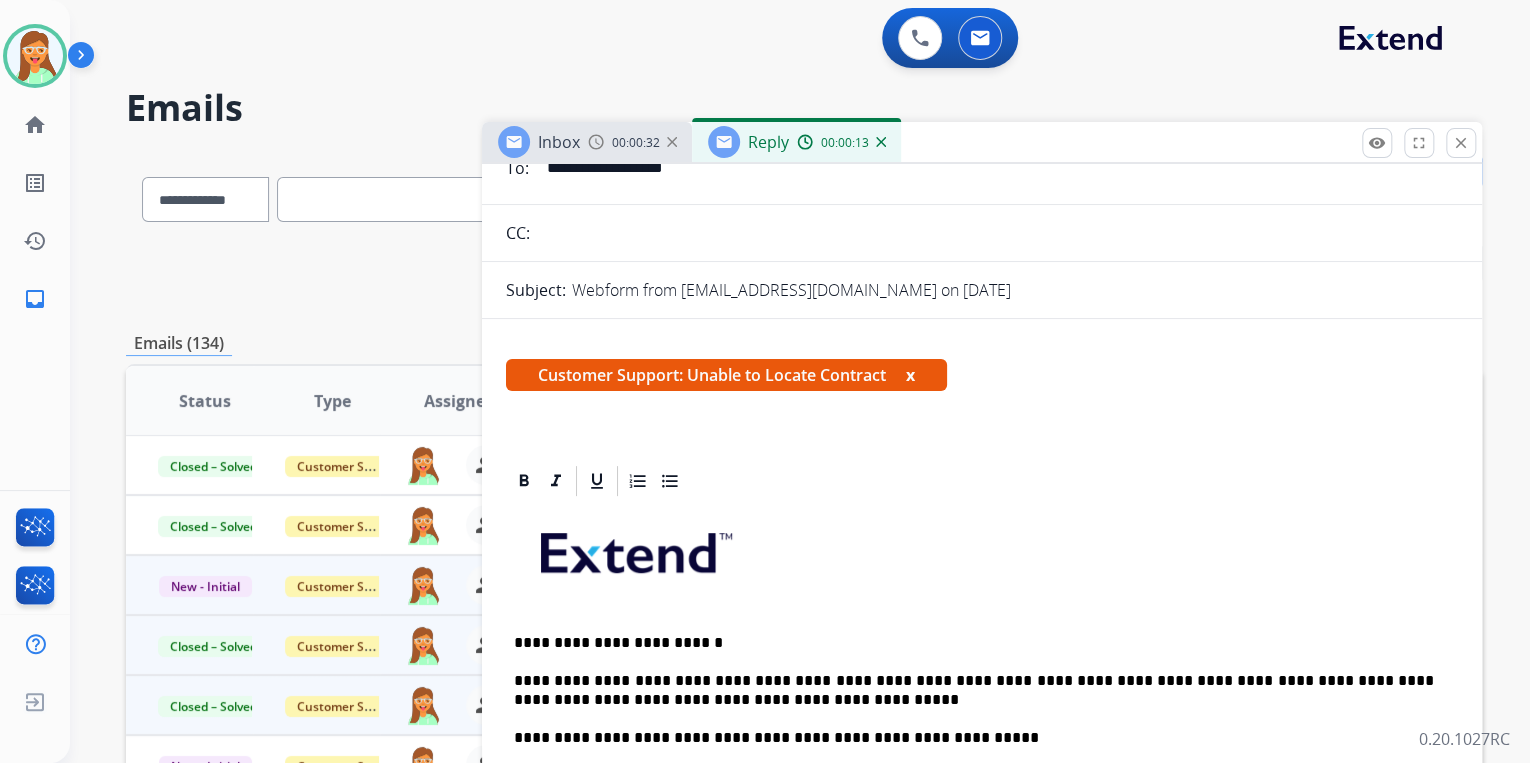 scroll, scrollTop: 0, scrollLeft: 0, axis: both 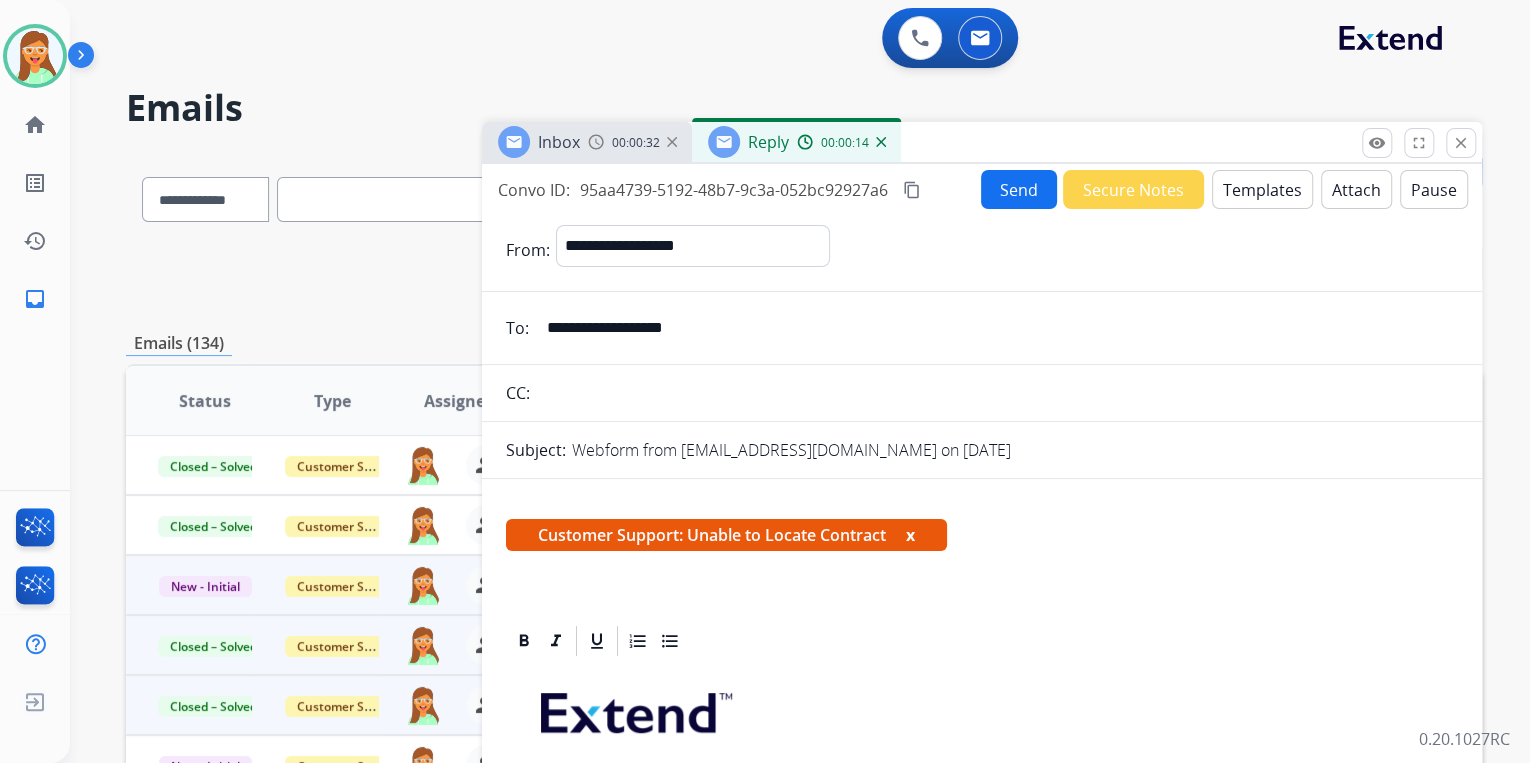 click on "Send" at bounding box center [1019, 189] 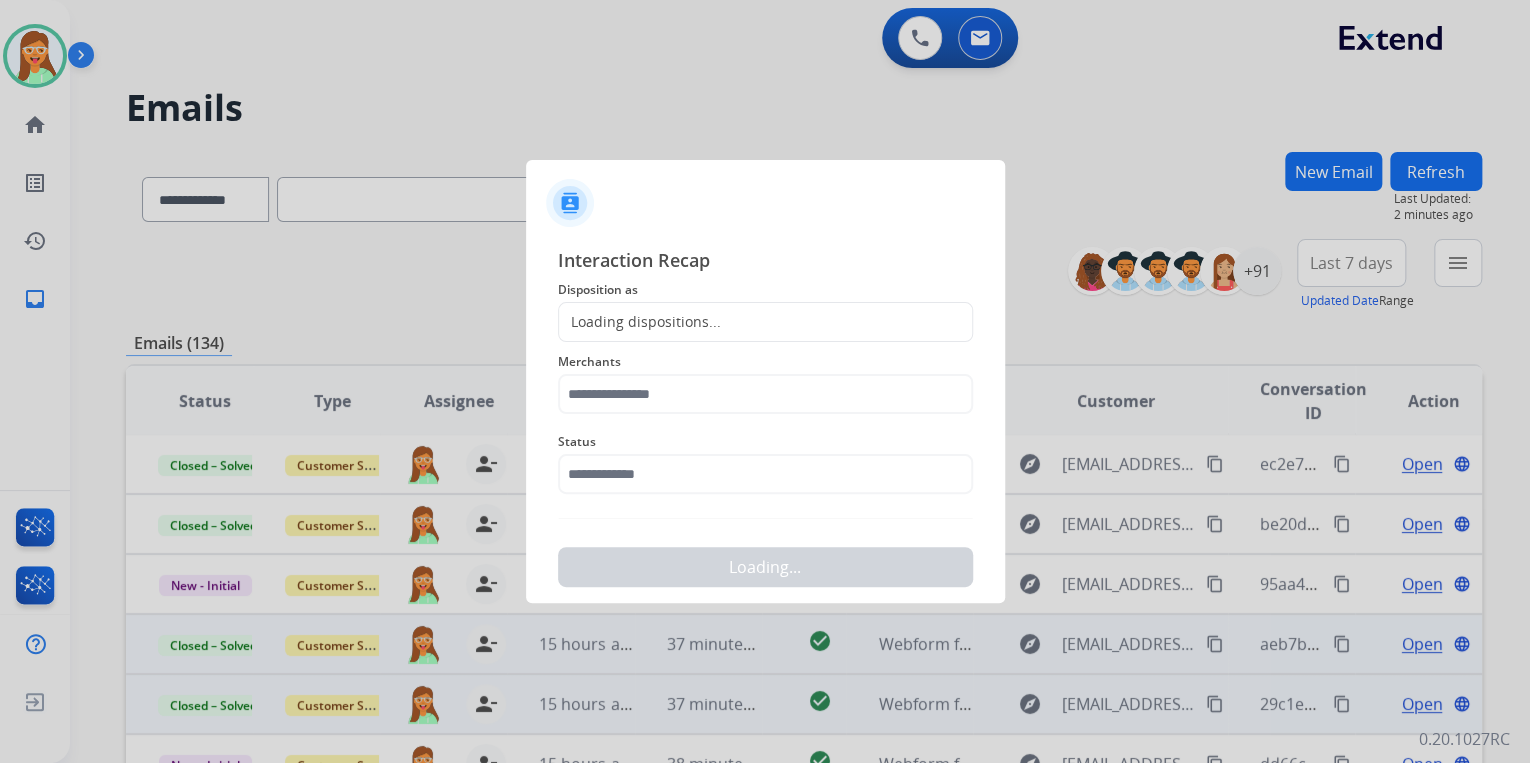scroll, scrollTop: 1, scrollLeft: 0, axis: vertical 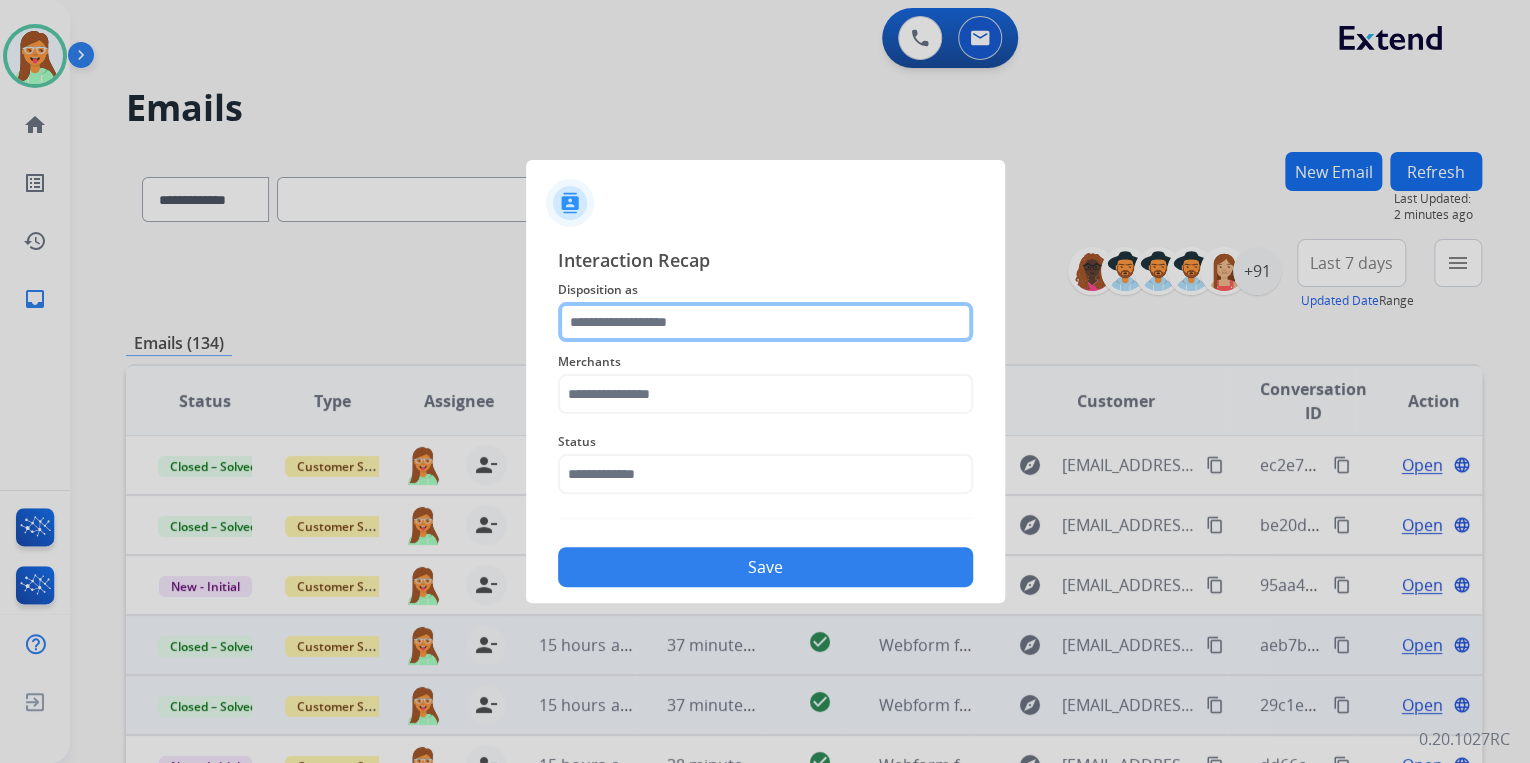 click 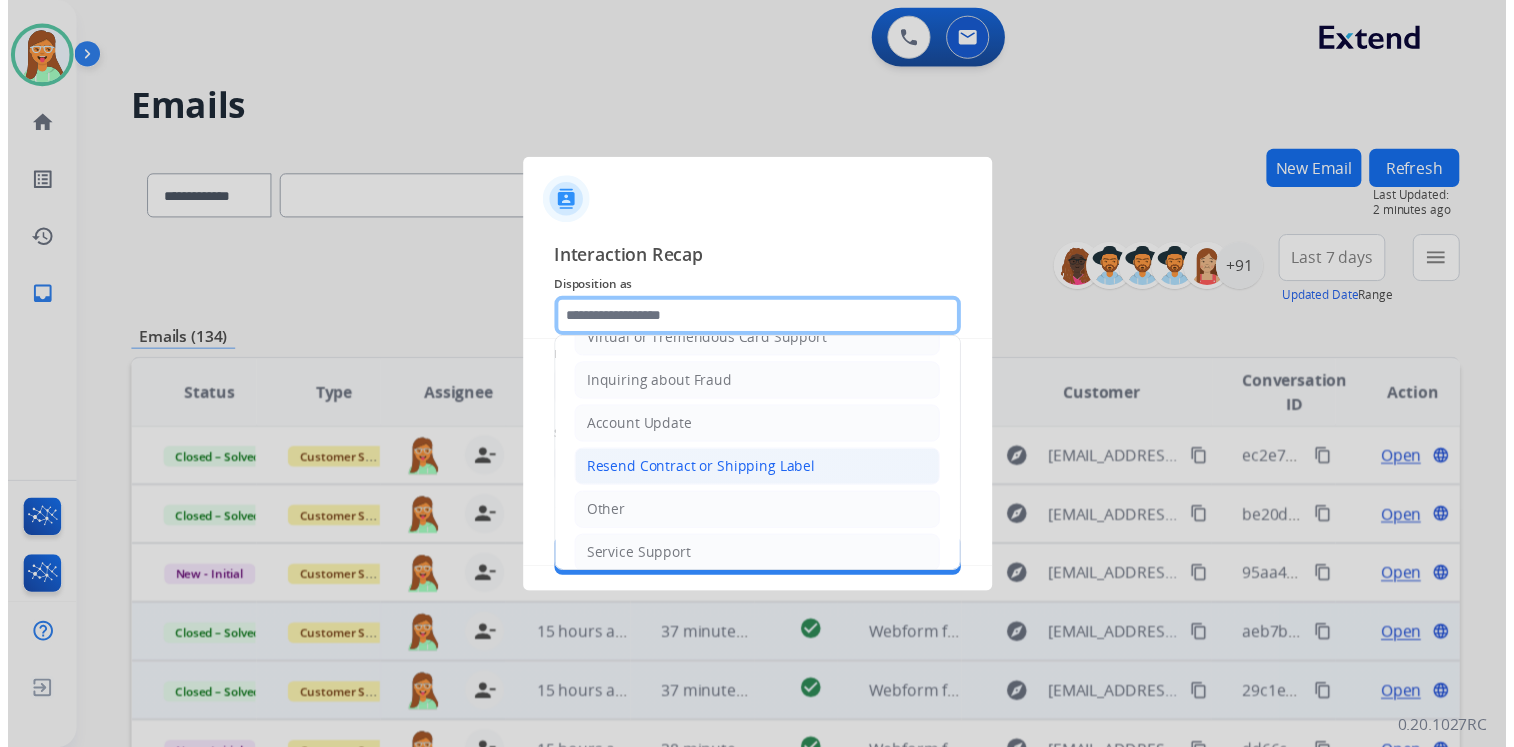 scroll, scrollTop: 306, scrollLeft: 0, axis: vertical 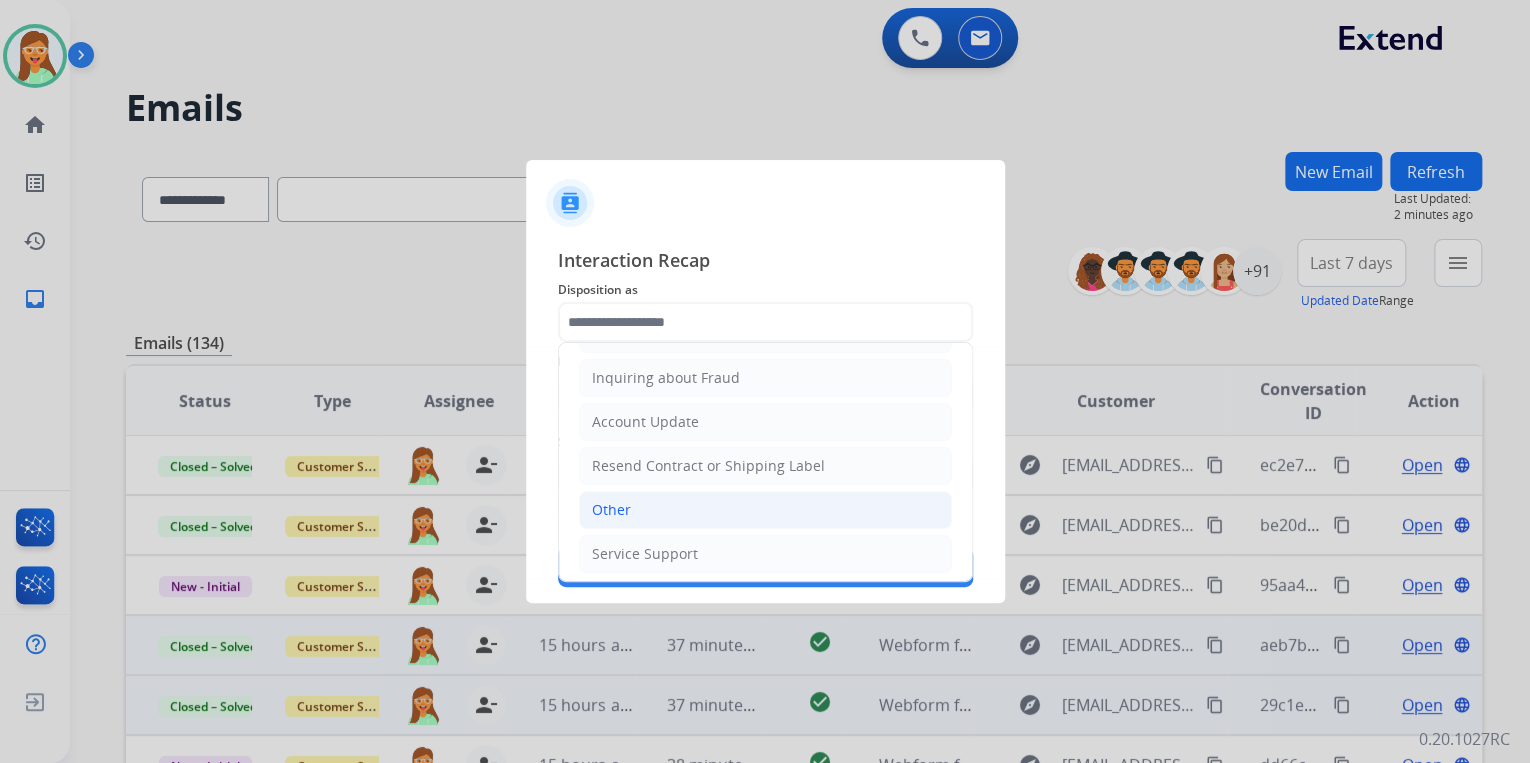 click on "Other" 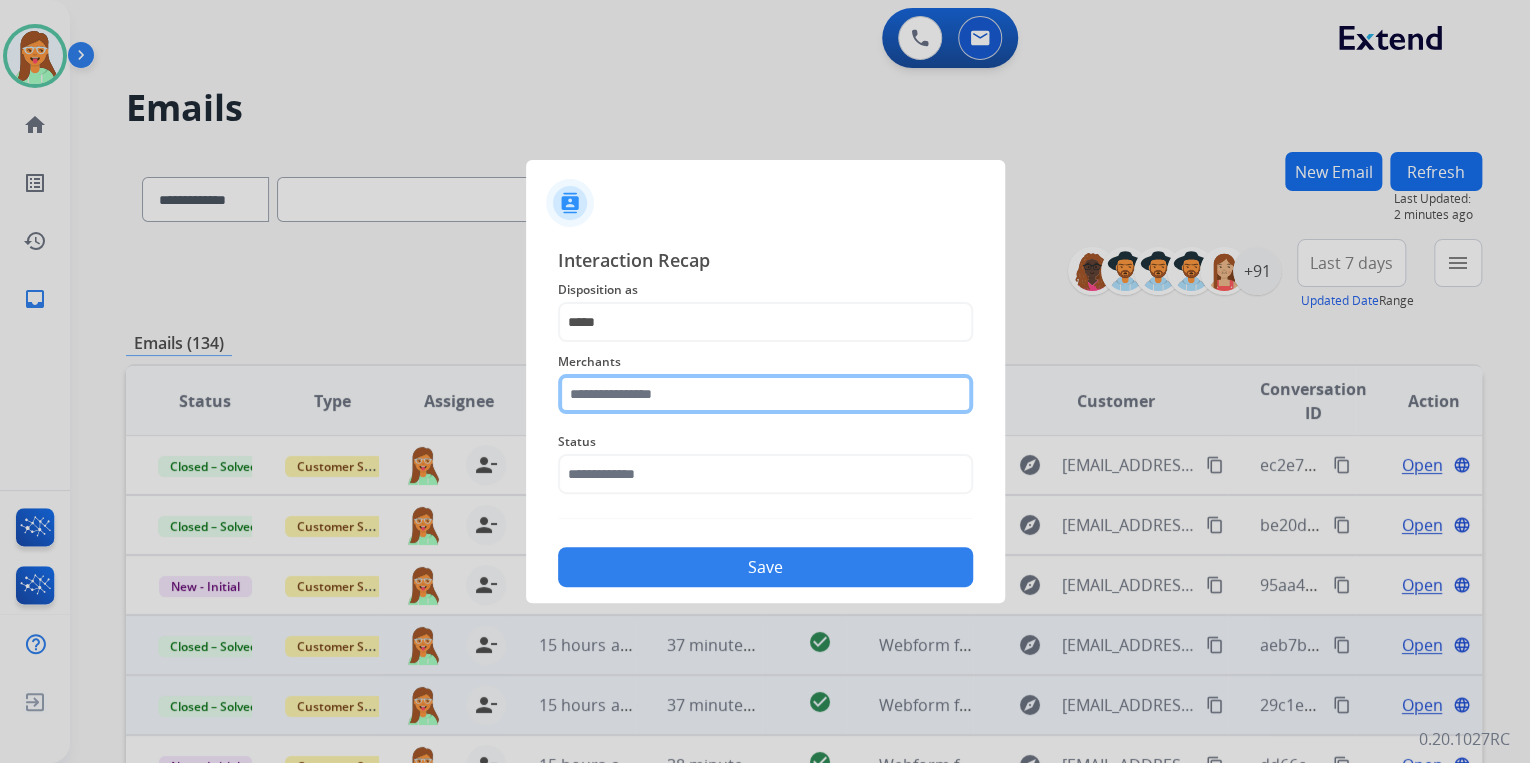click 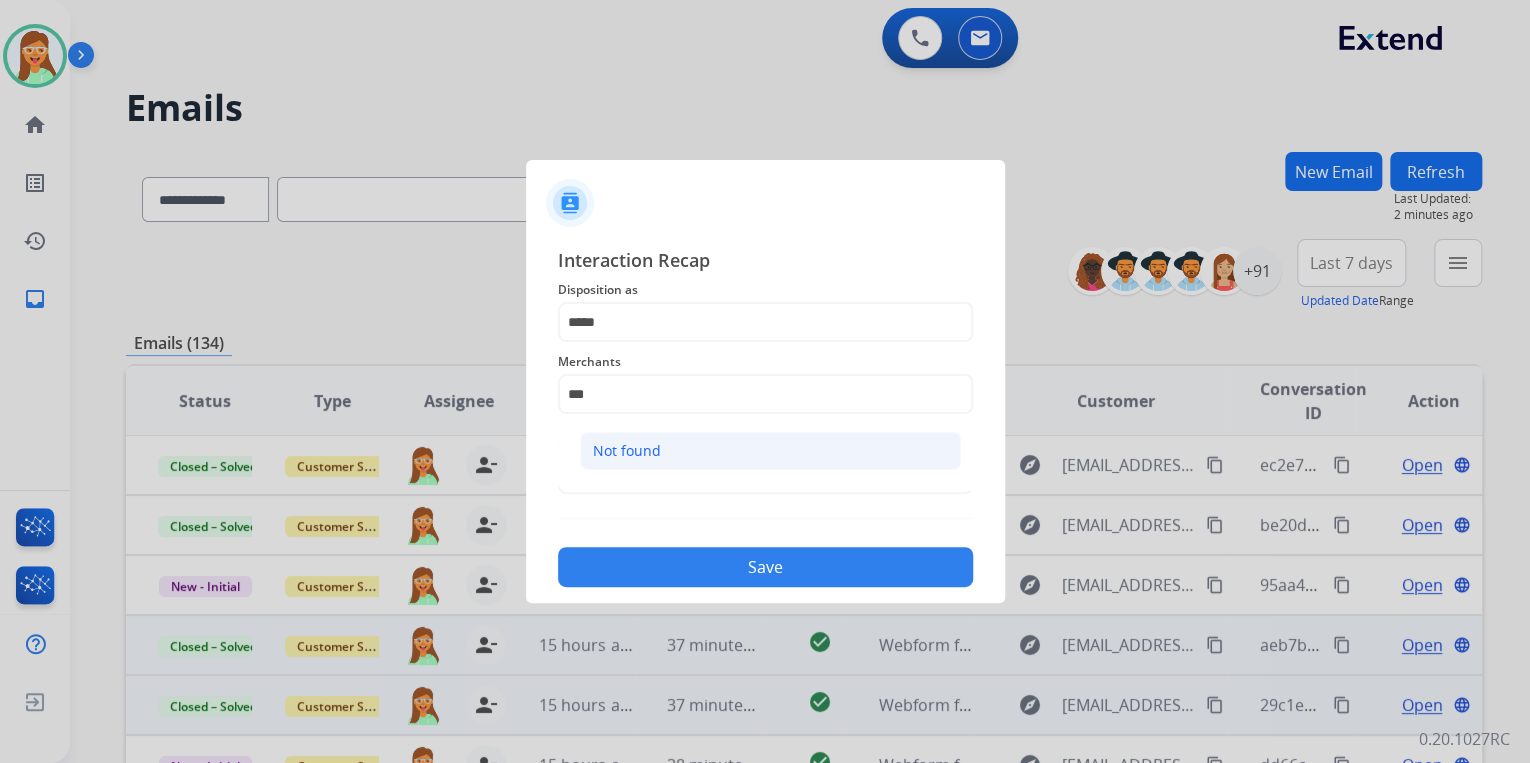 click on "Not found" 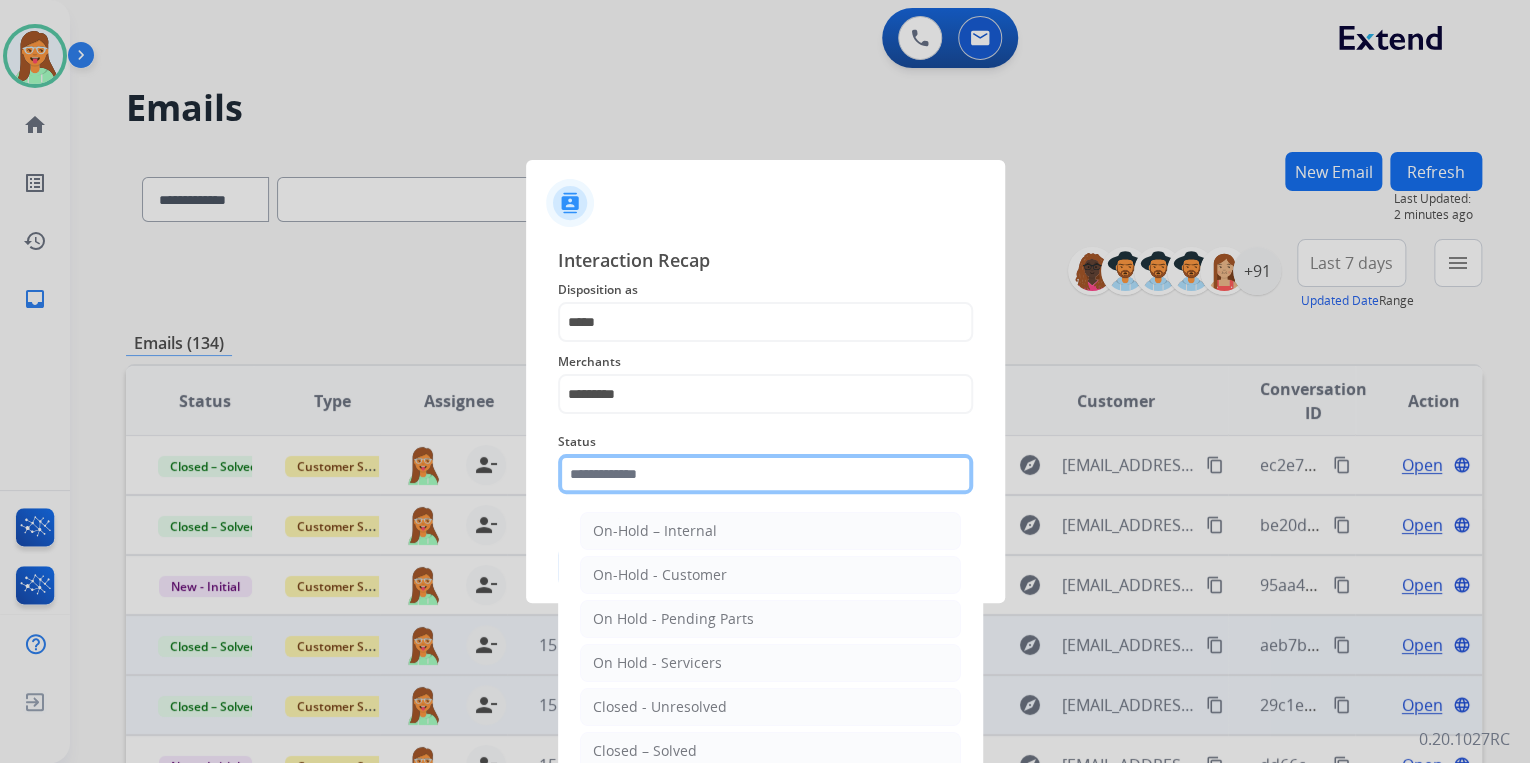 click 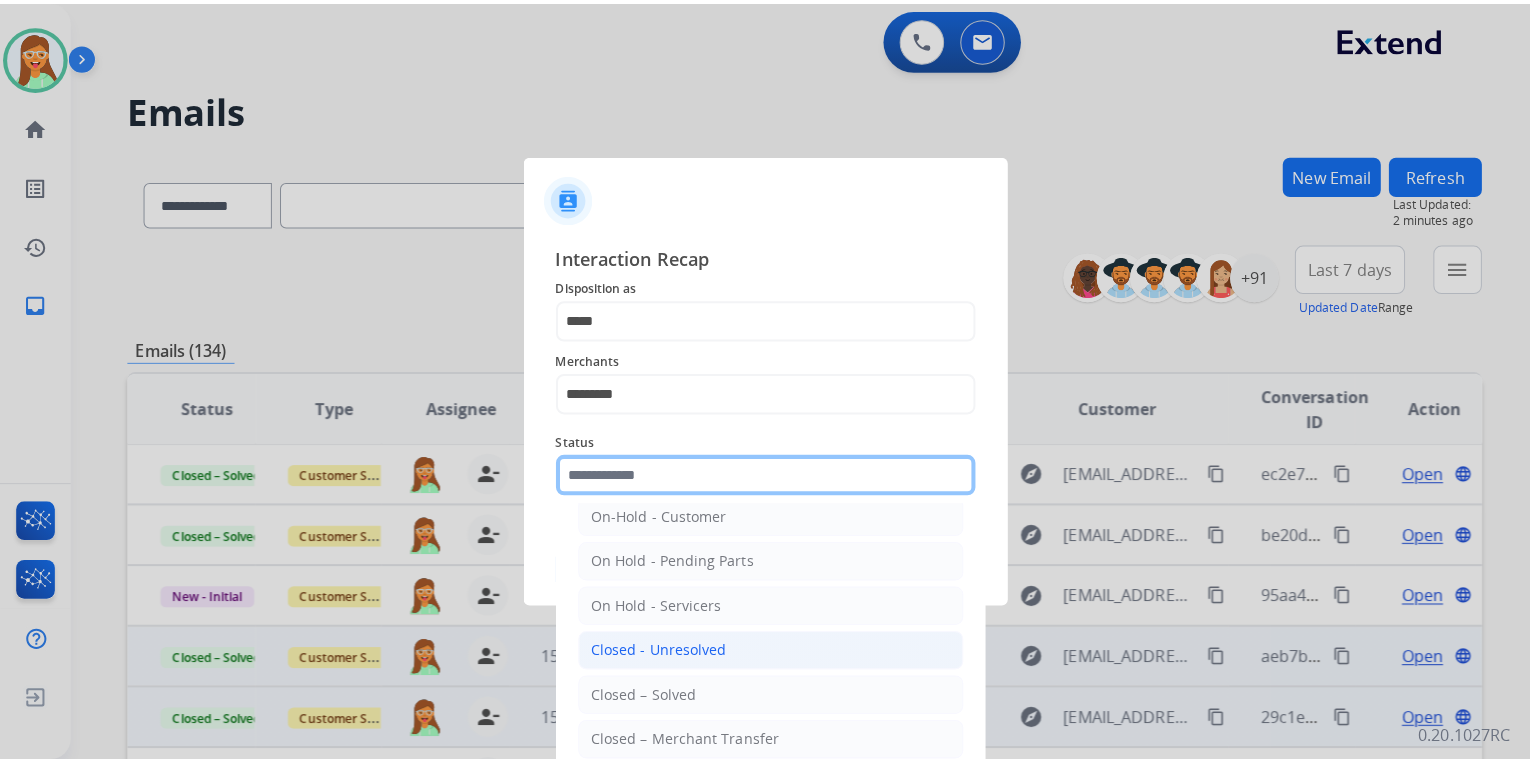 scroll, scrollTop: 116, scrollLeft: 0, axis: vertical 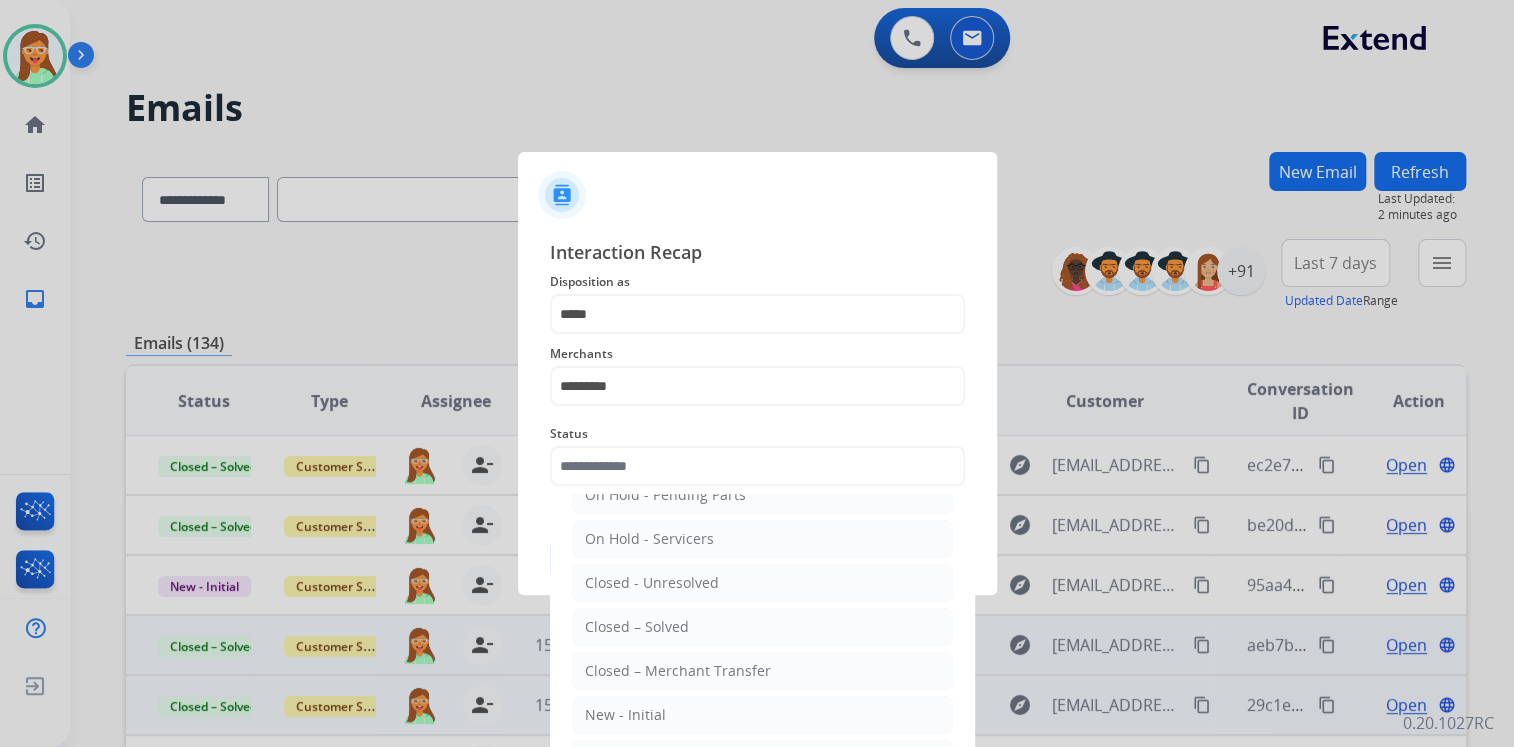 click on "Closed – Solved" 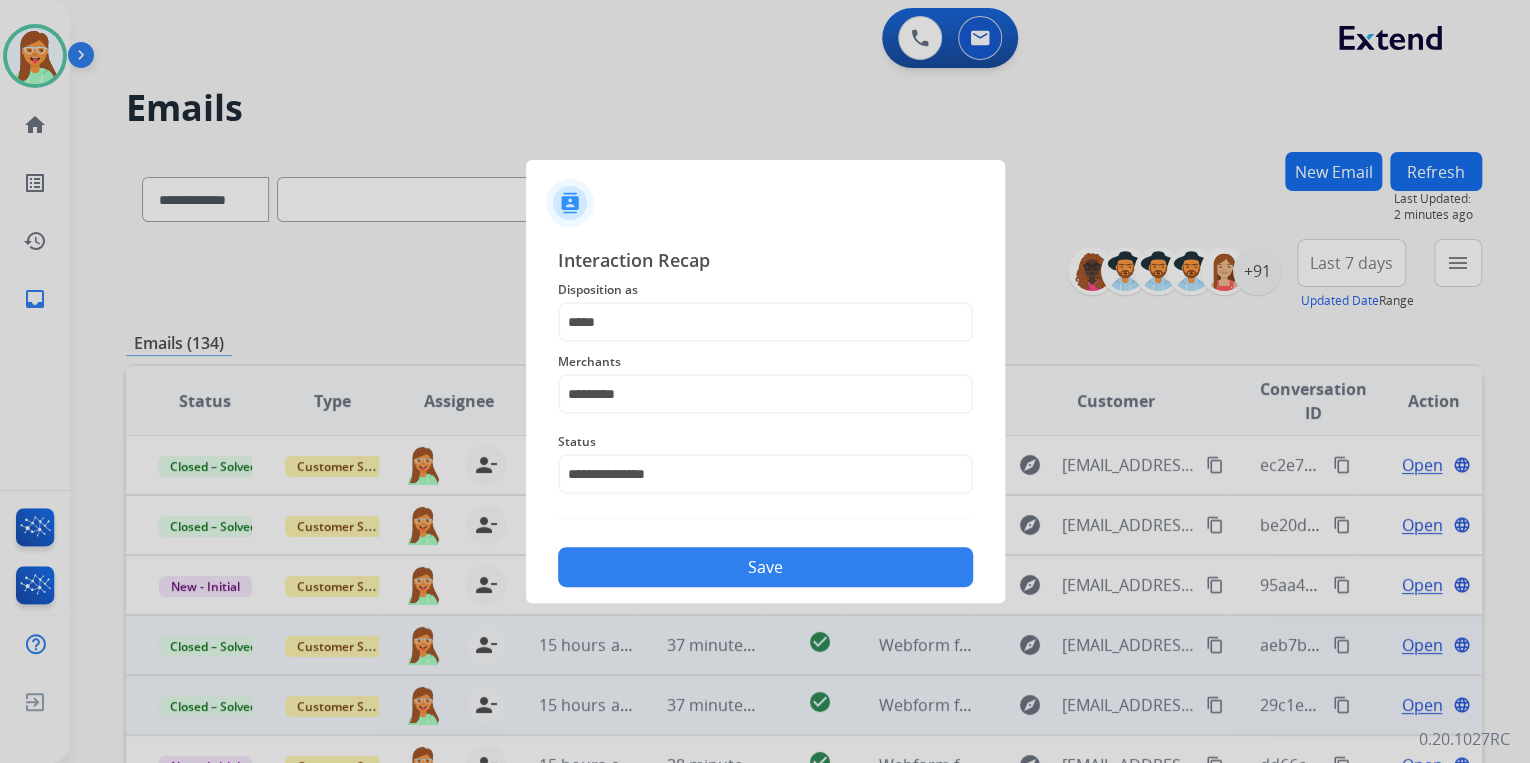 click on "Save" 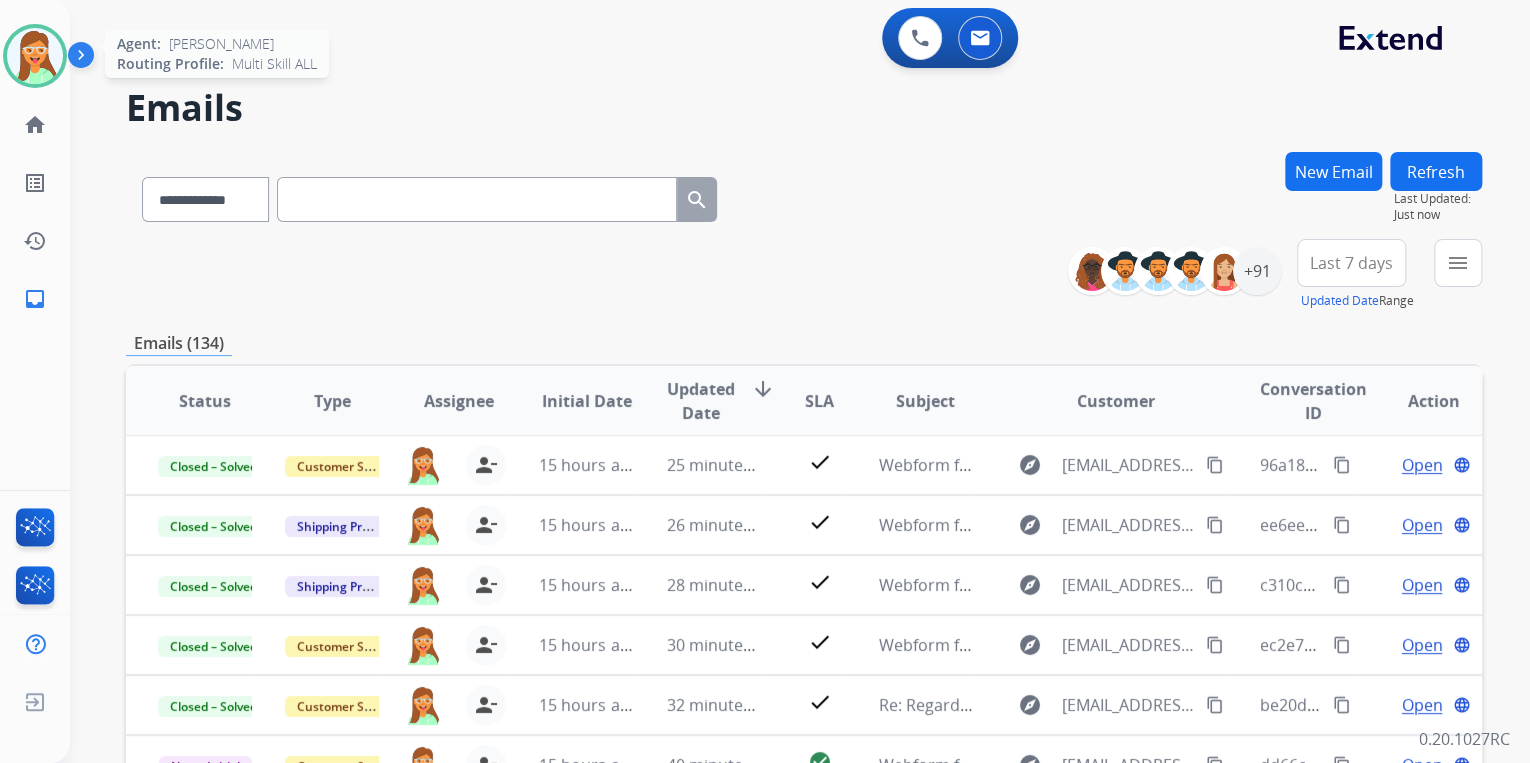 click at bounding box center (35, 56) 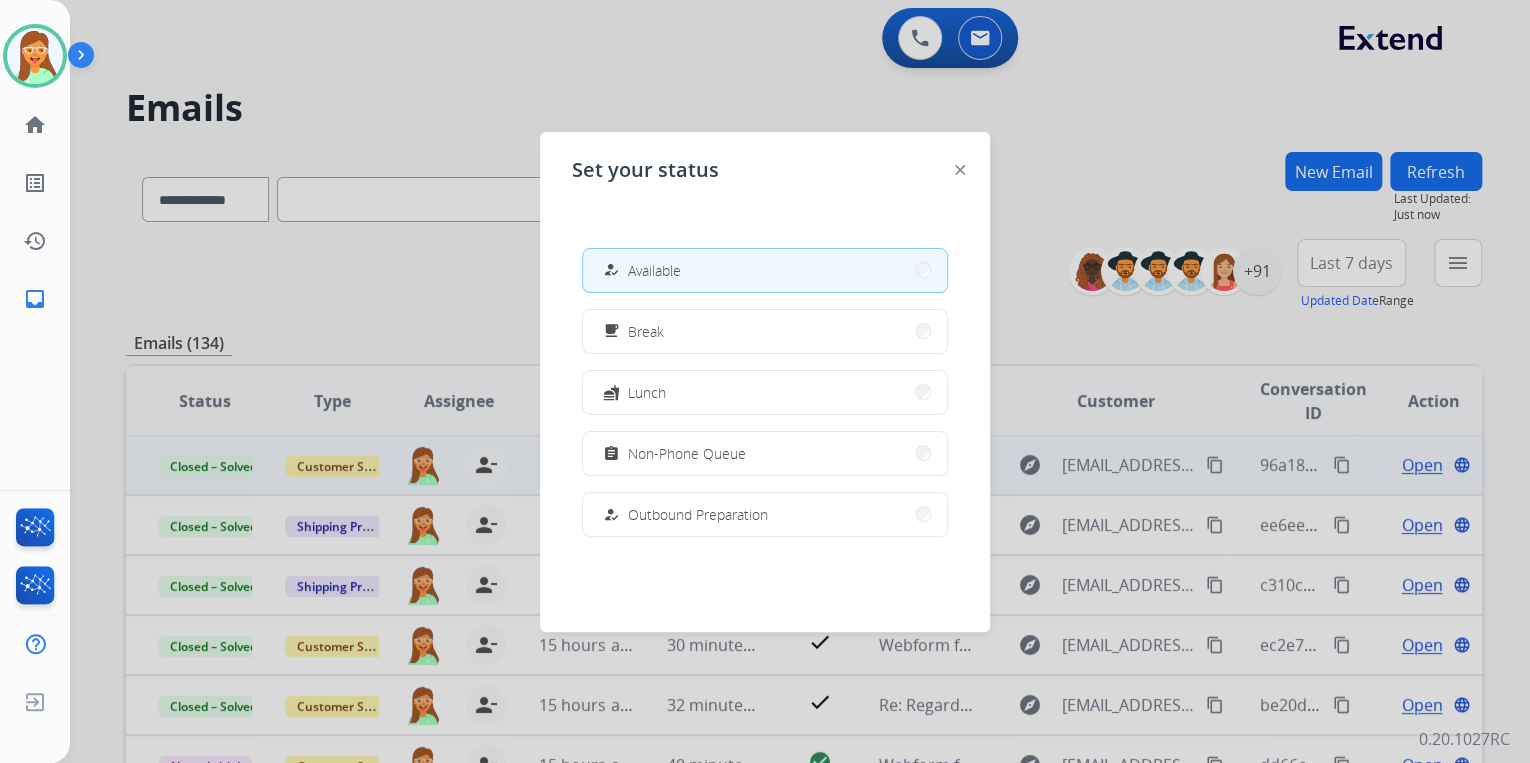 click on "assignment Non-Phone Queue" at bounding box center (765, 453) 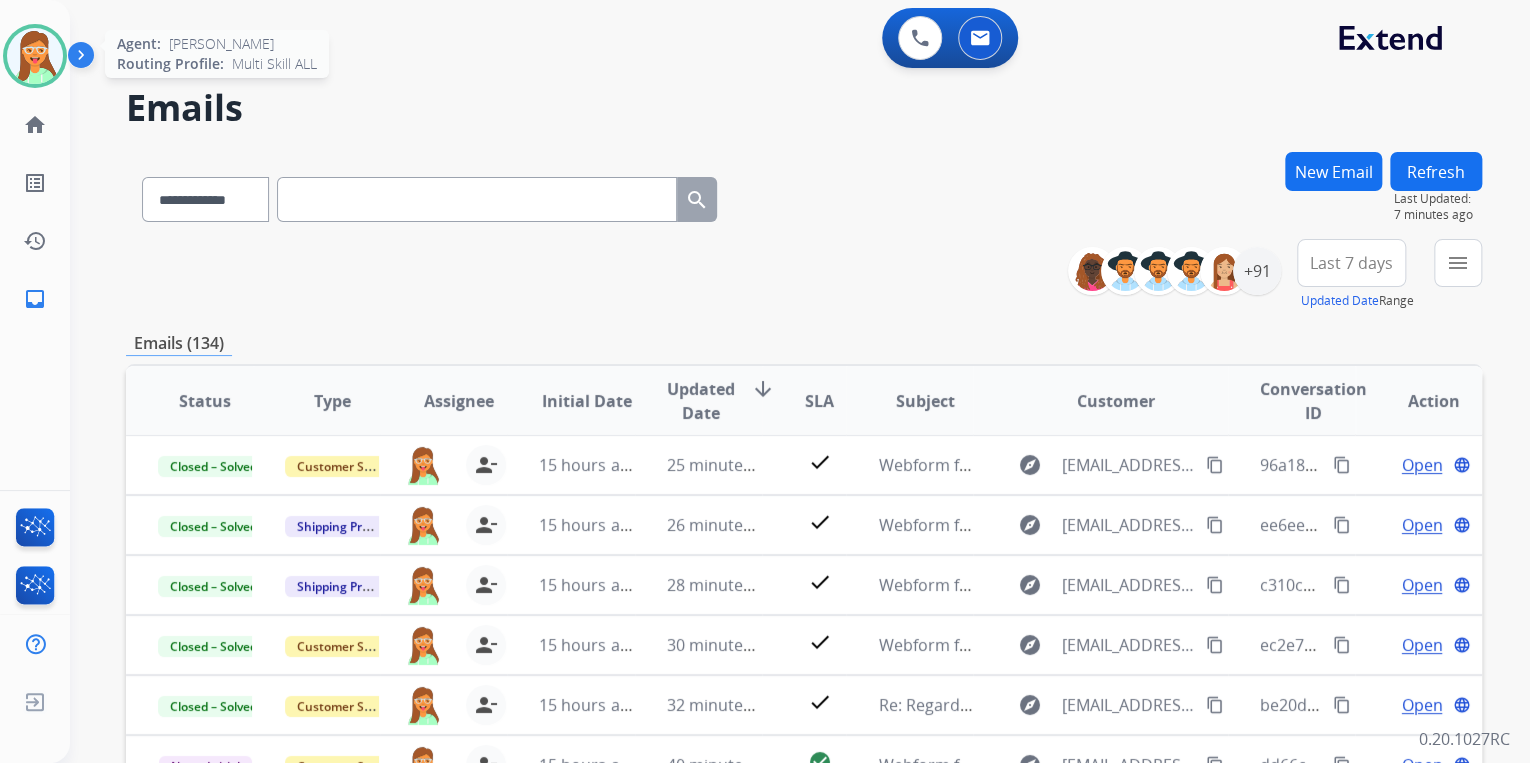 click at bounding box center [35, 56] 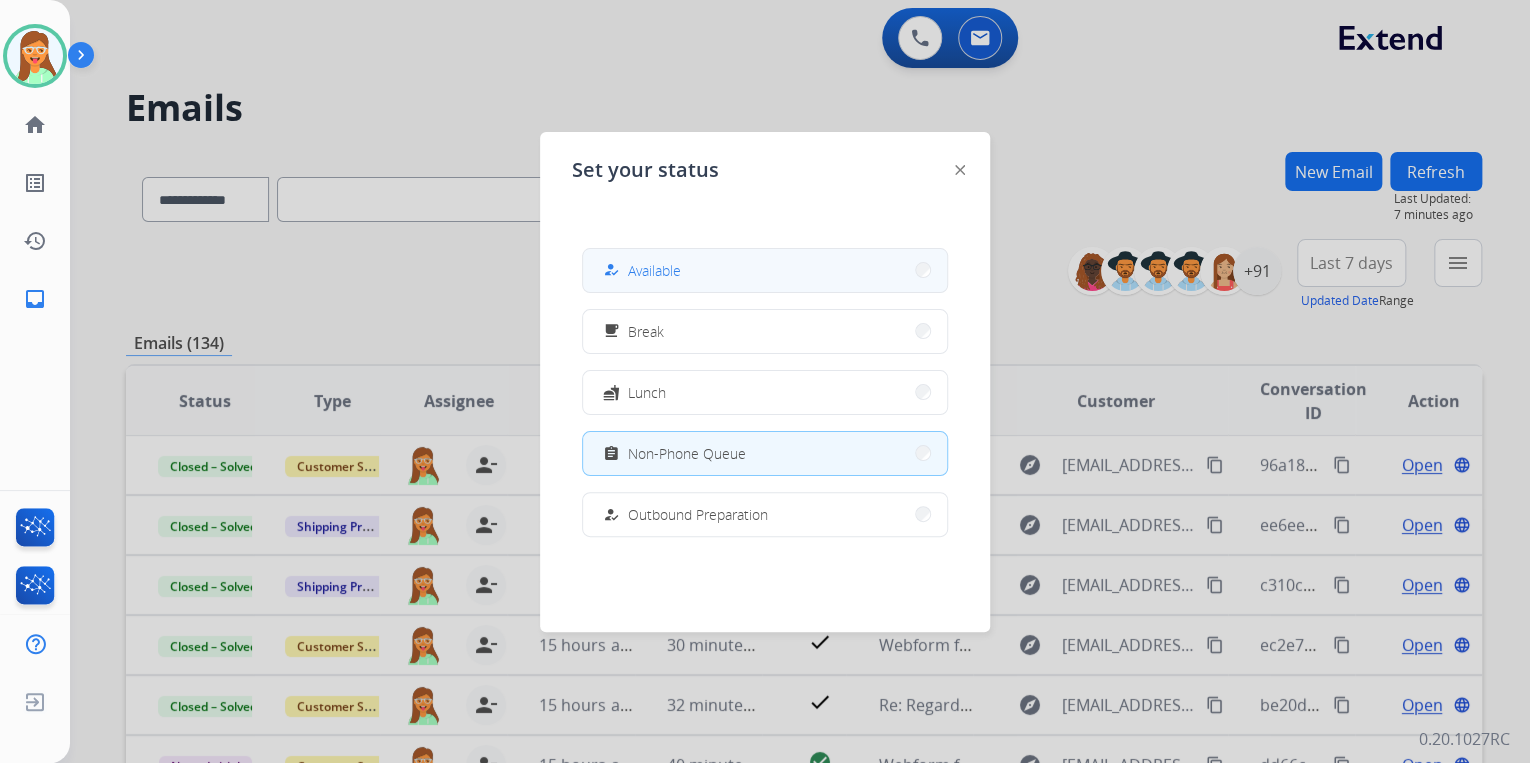 click on "how_to_reg Available" at bounding box center (765, 270) 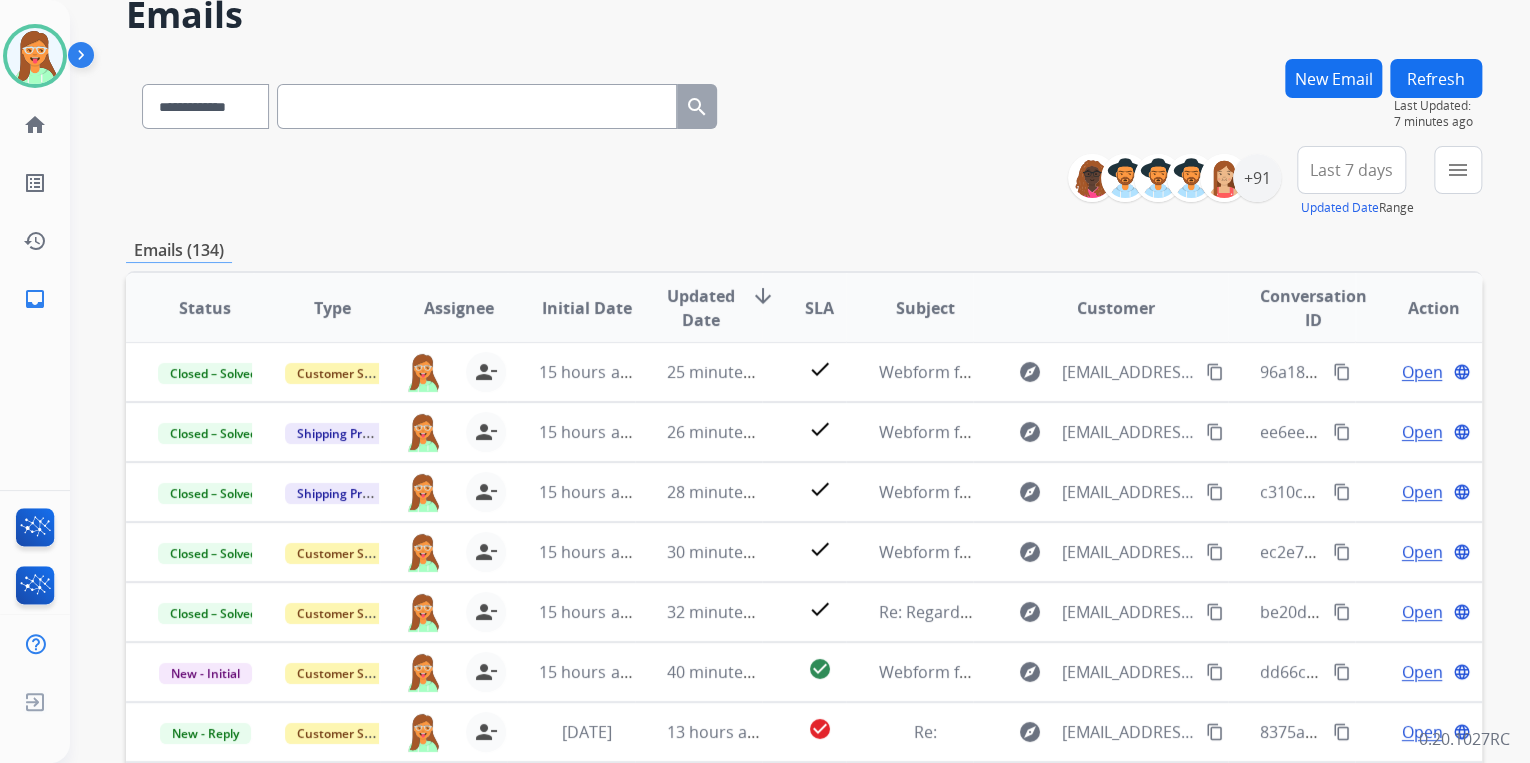 scroll, scrollTop: 320, scrollLeft: 0, axis: vertical 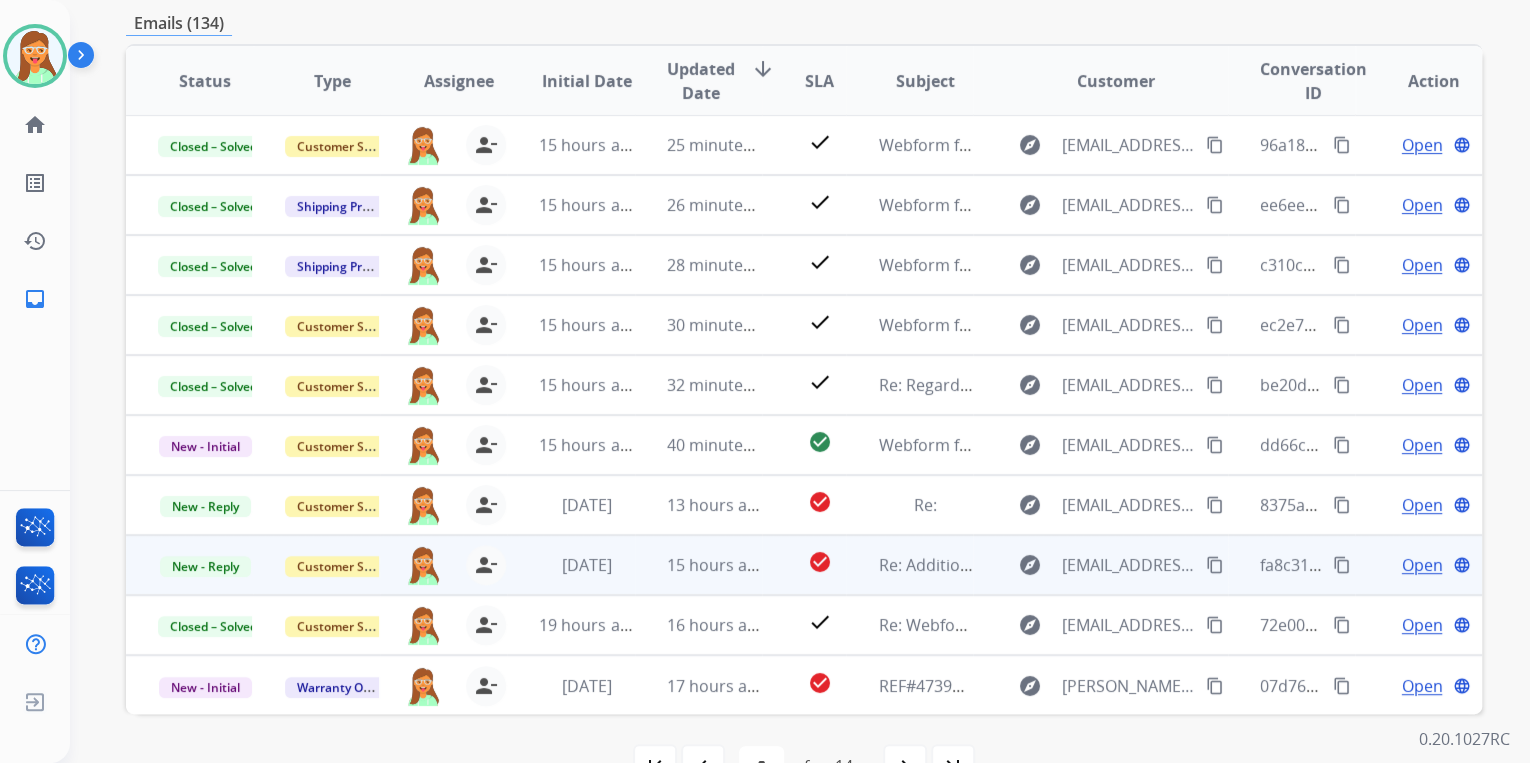 click on "Open" at bounding box center (1421, 565) 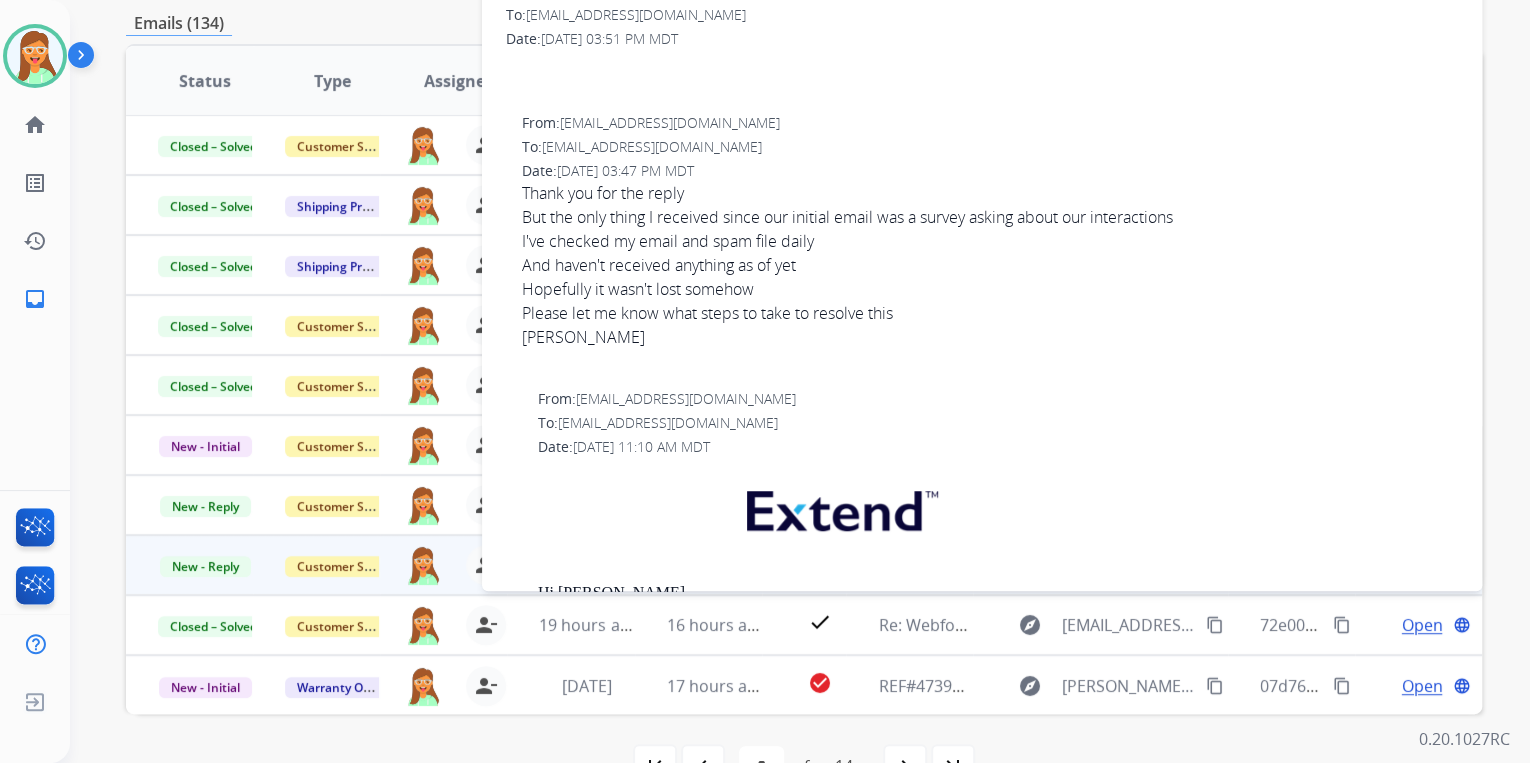 scroll, scrollTop: 0, scrollLeft: 0, axis: both 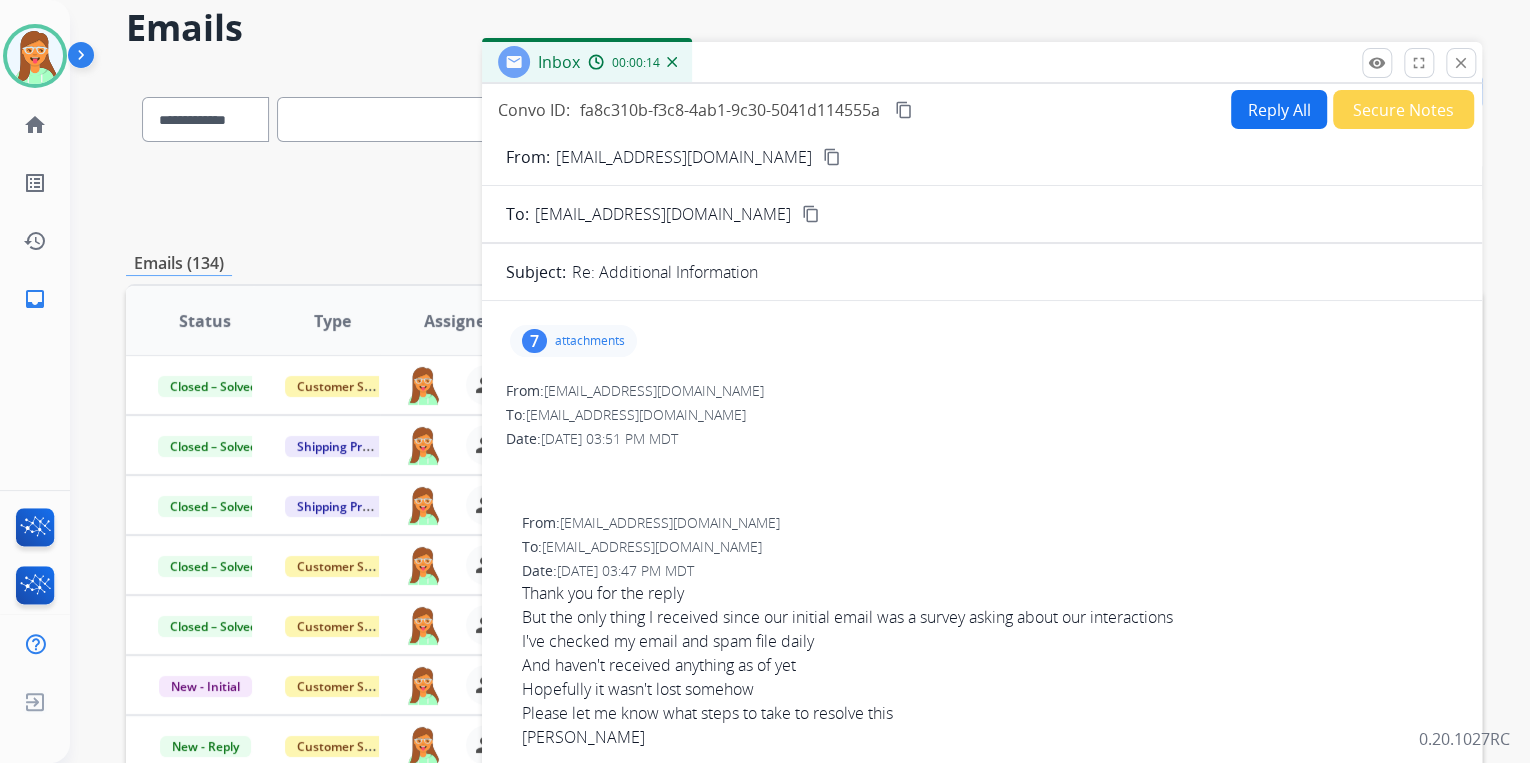 click on "Reply All" at bounding box center [1279, 109] 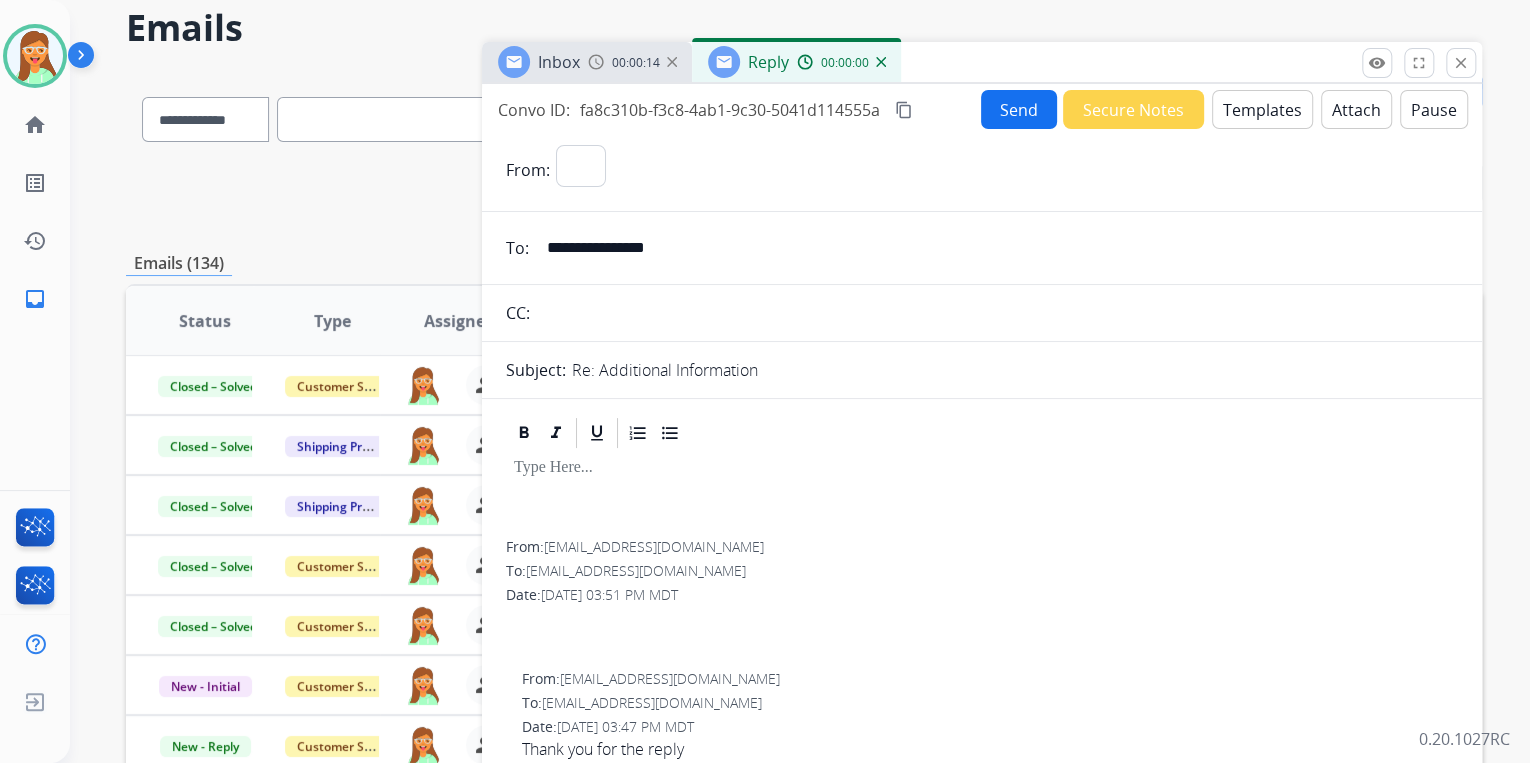 click on "Templates" at bounding box center [1262, 109] 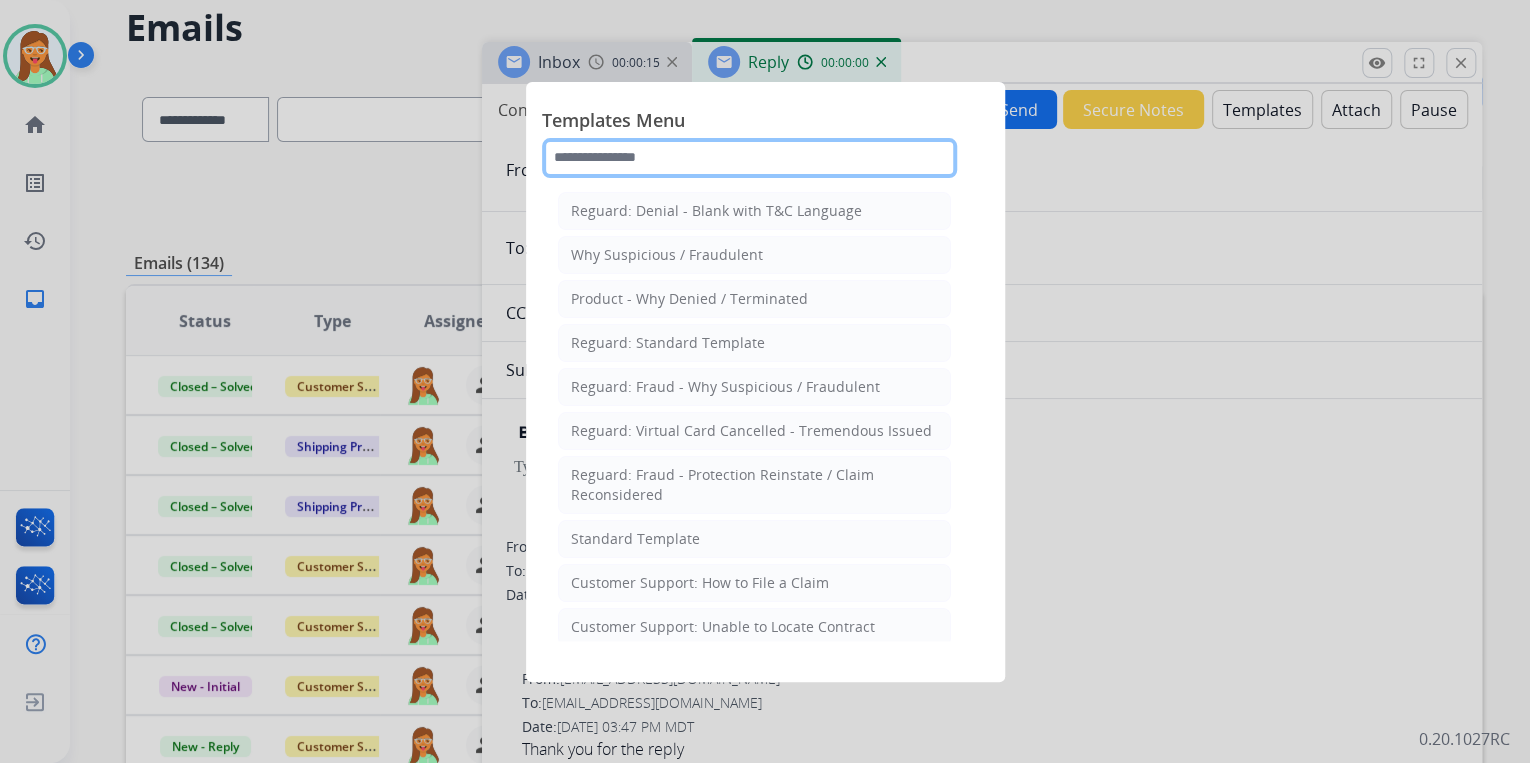 click 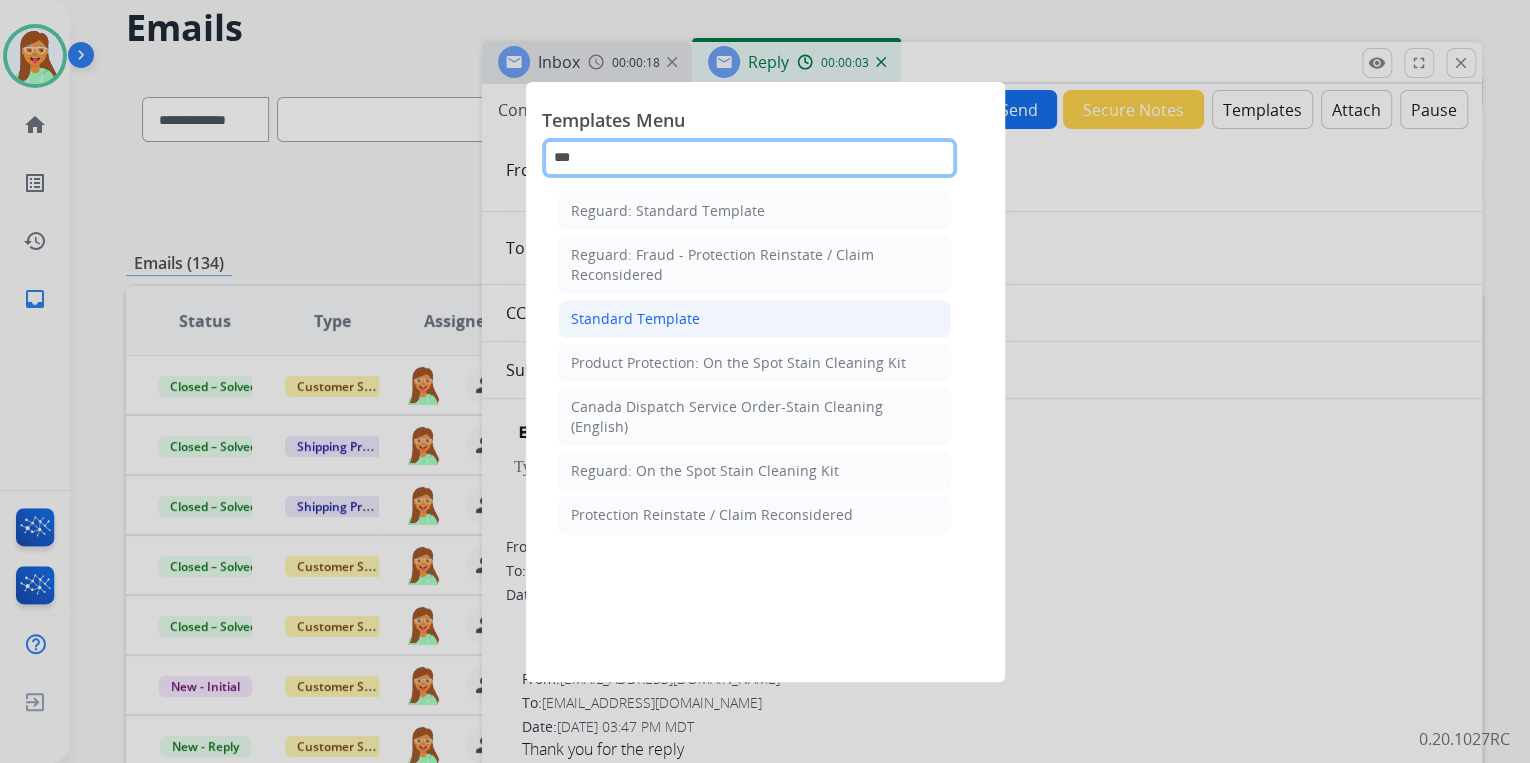 type on "***" 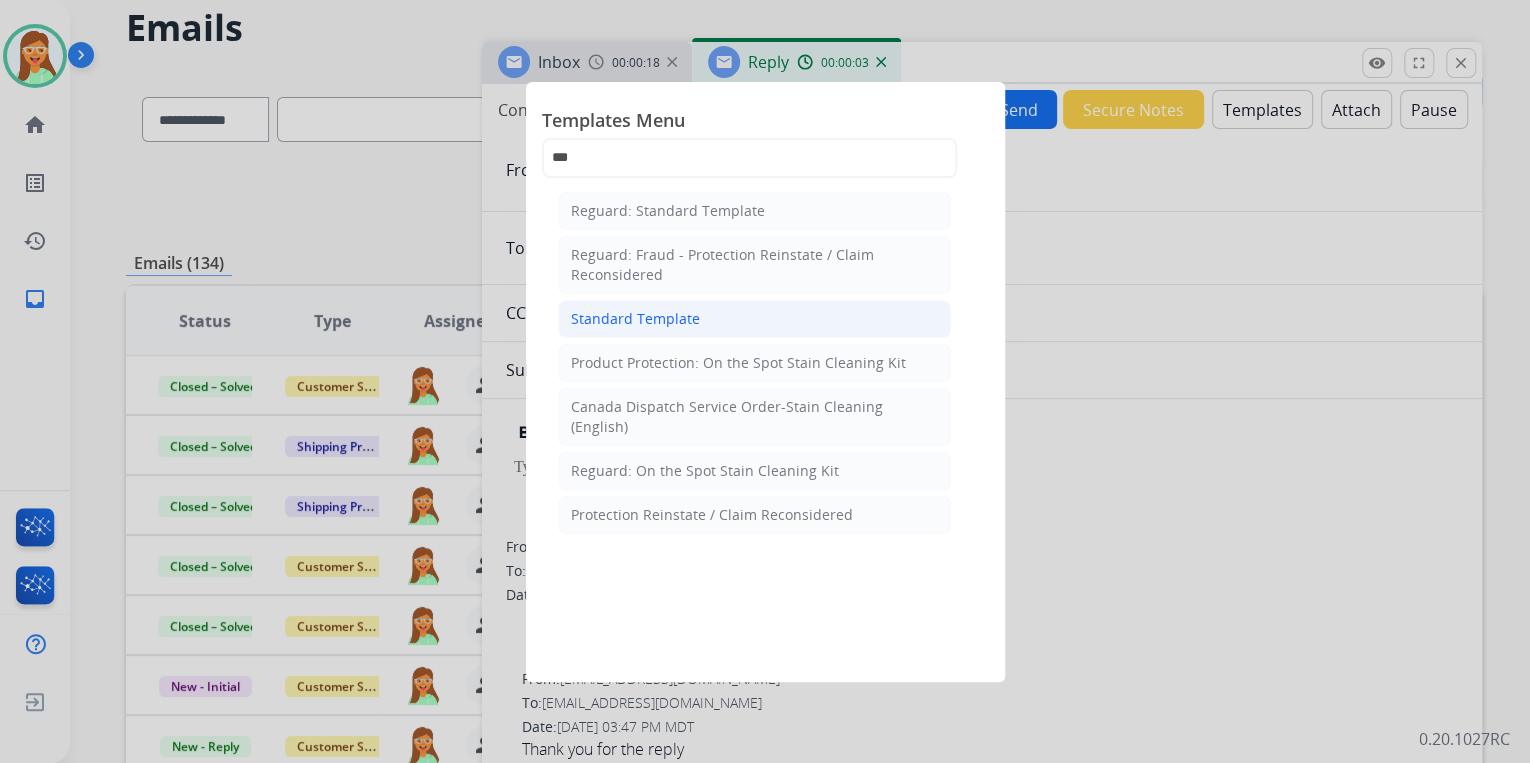 click on "Standard Template" 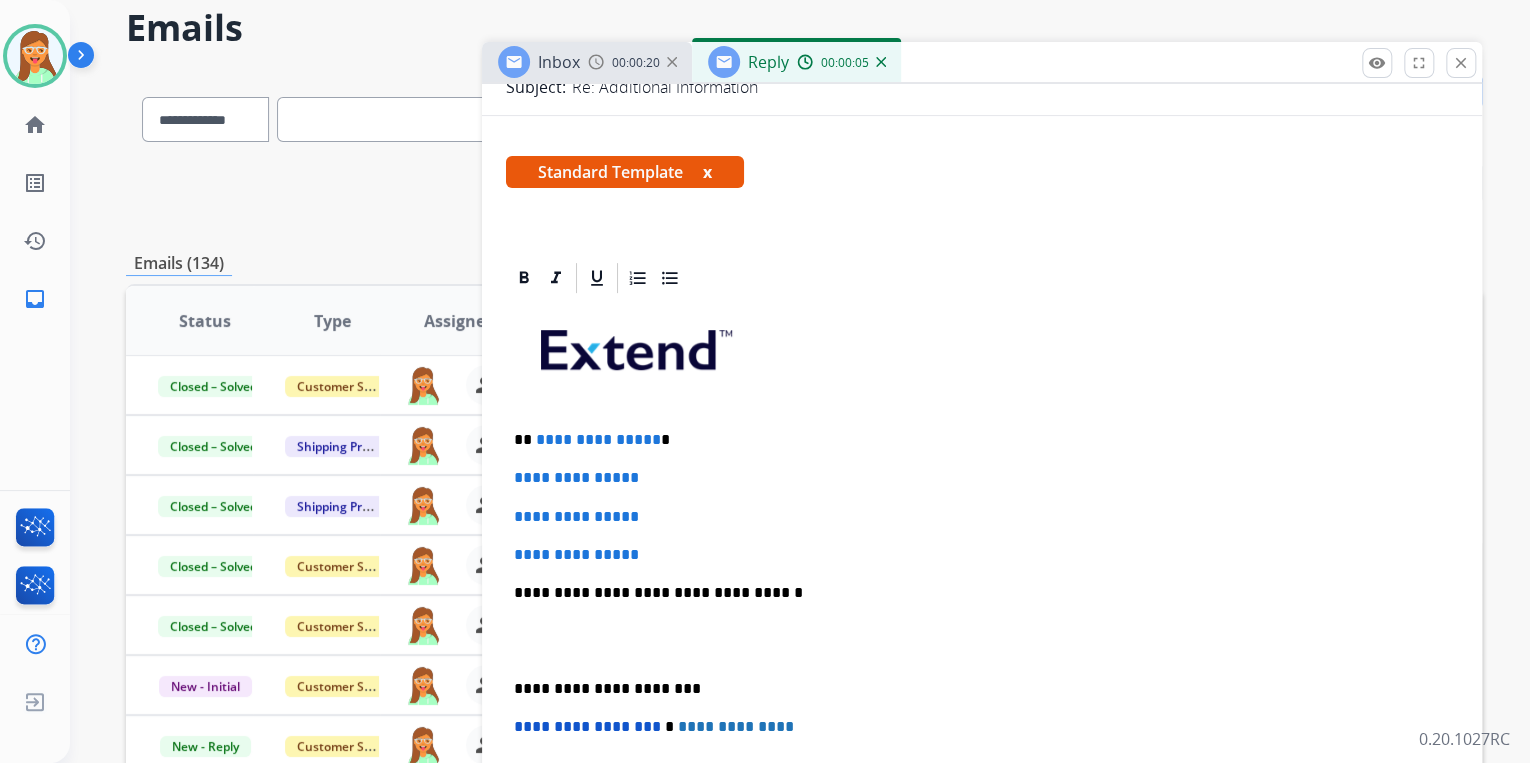 scroll, scrollTop: 400, scrollLeft: 0, axis: vertical 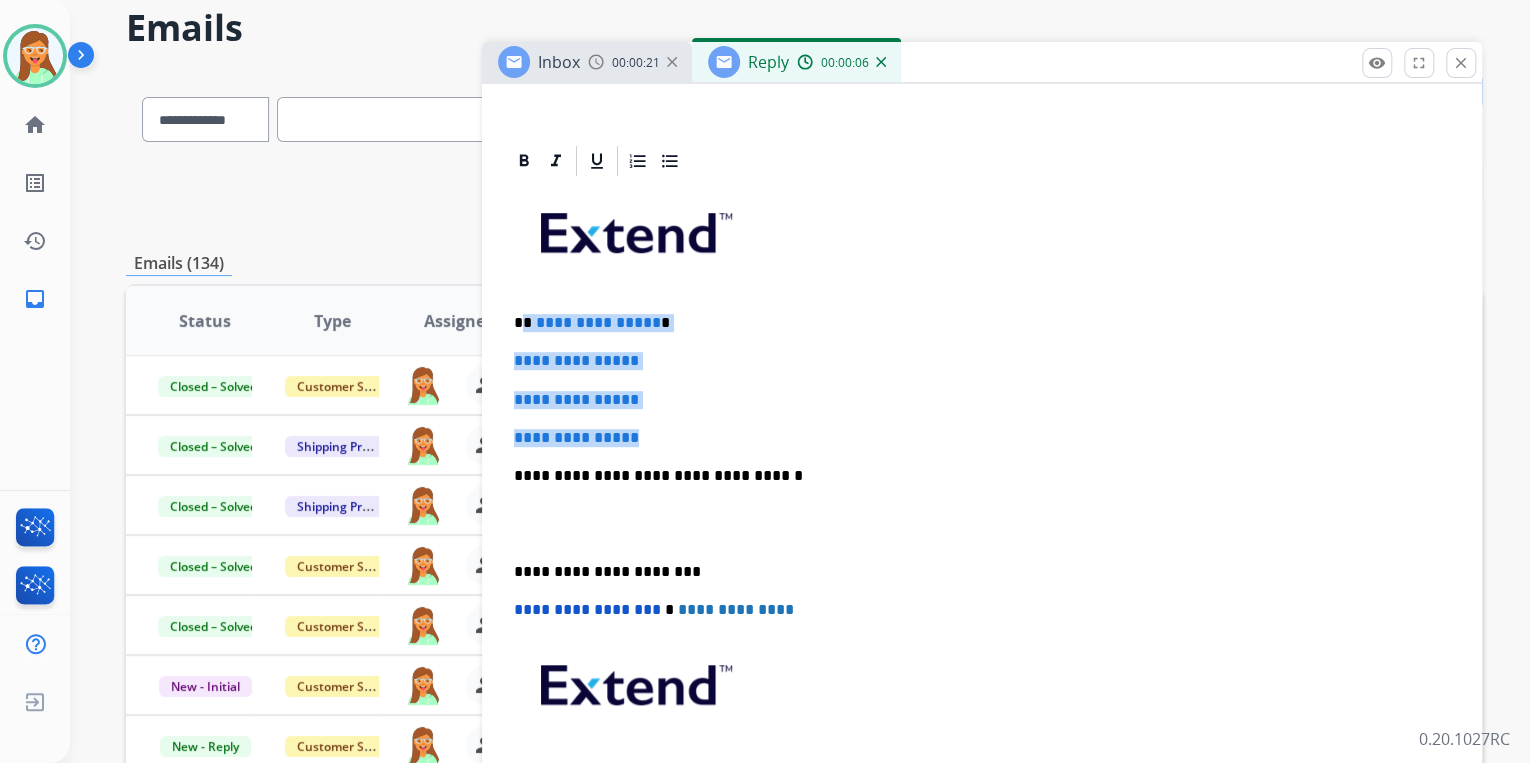 drag, startPoint x: 683, startPoint y: 428, endPoint x: 524, endPoint y: 300, distance: 204.12006 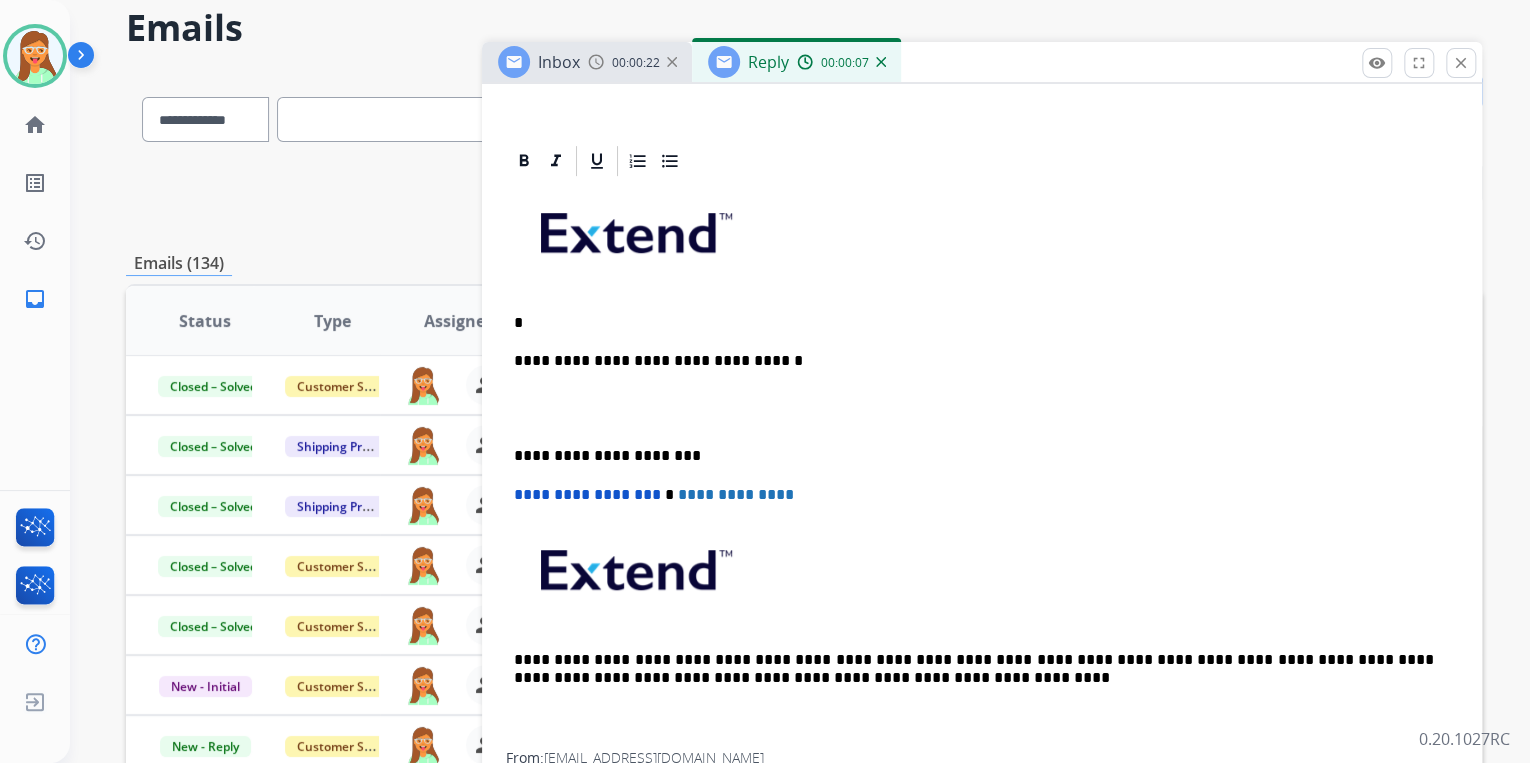 type 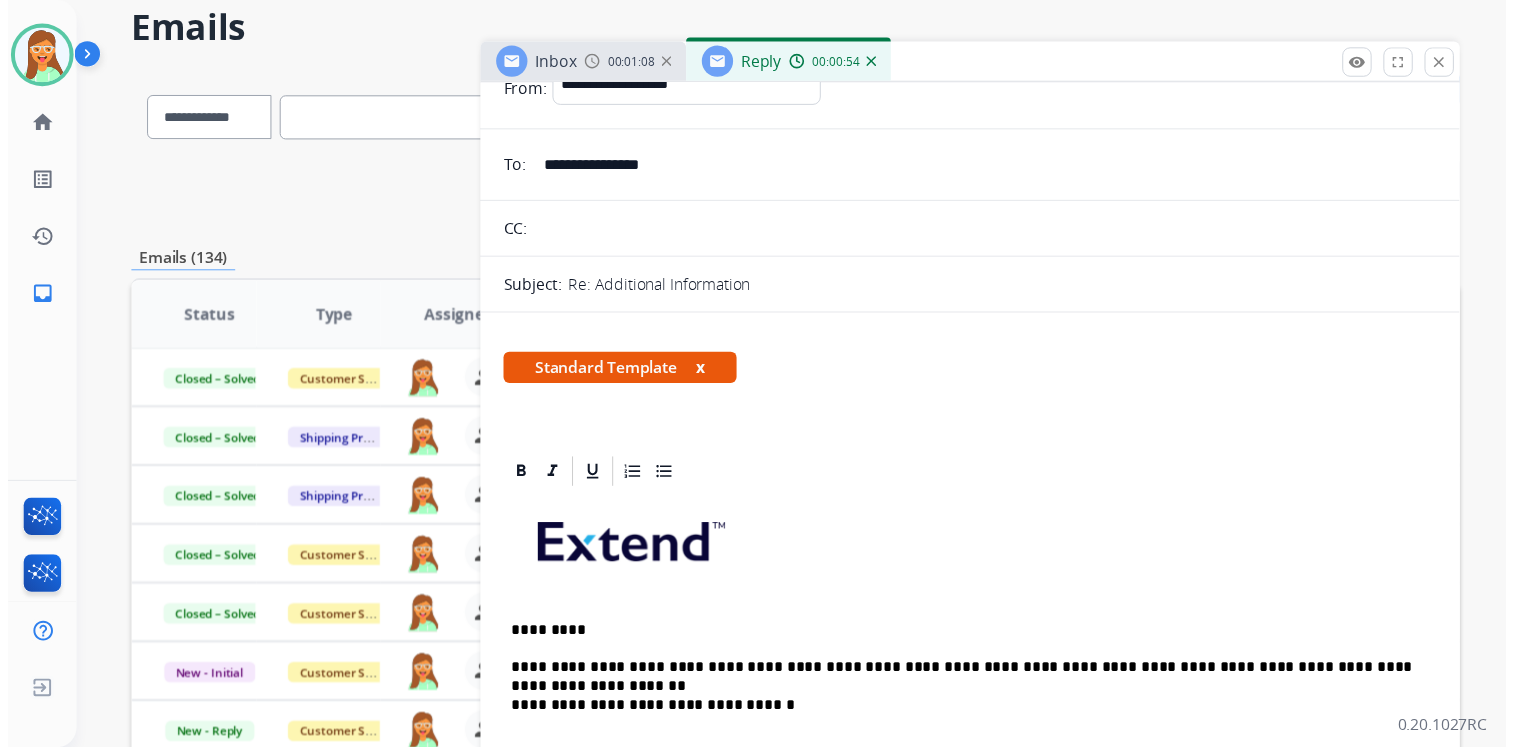 scroll, scrollTop: 0, scrollLeft: 0, axis: both 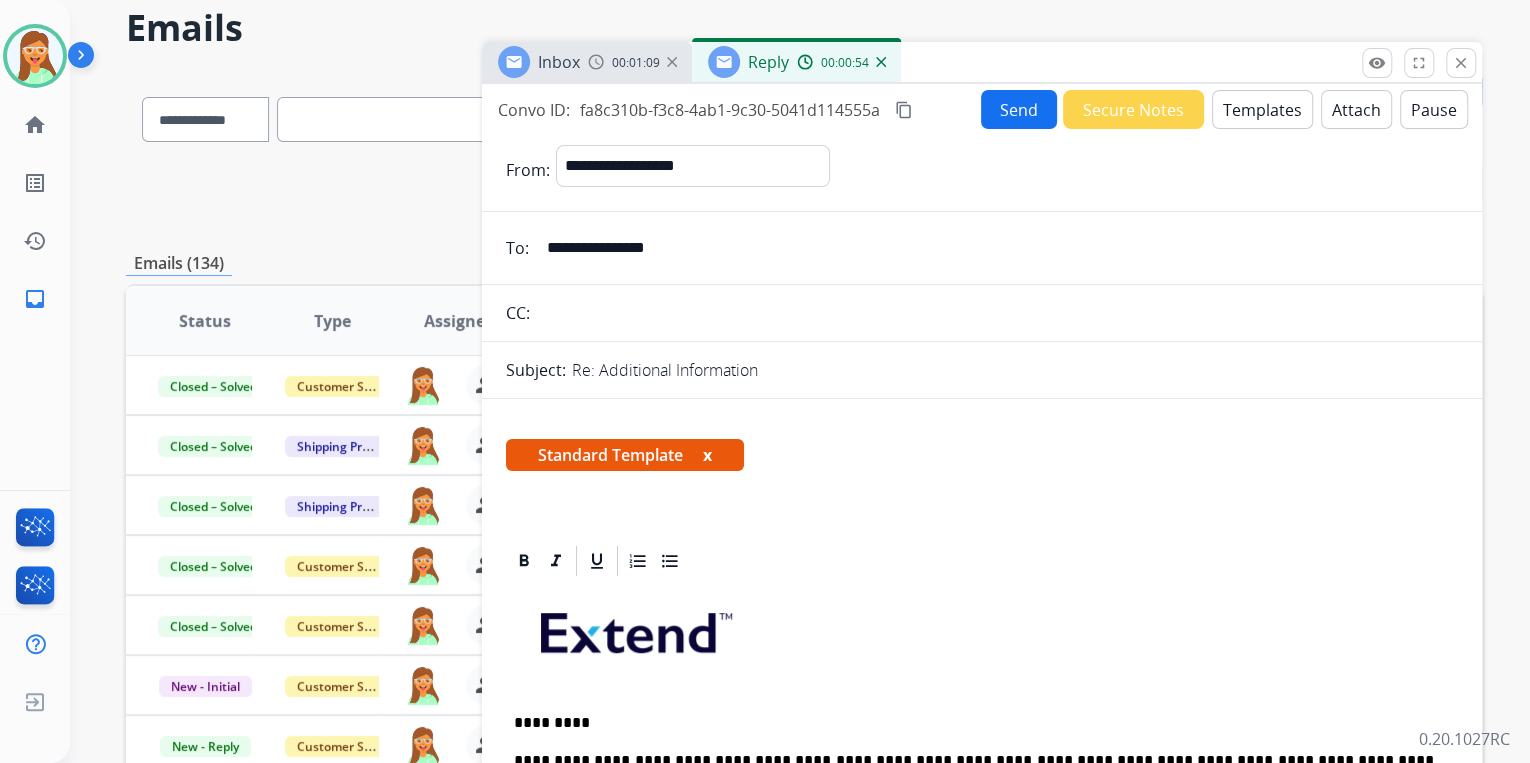 click on "Send" at bounding box center (1019, 109) 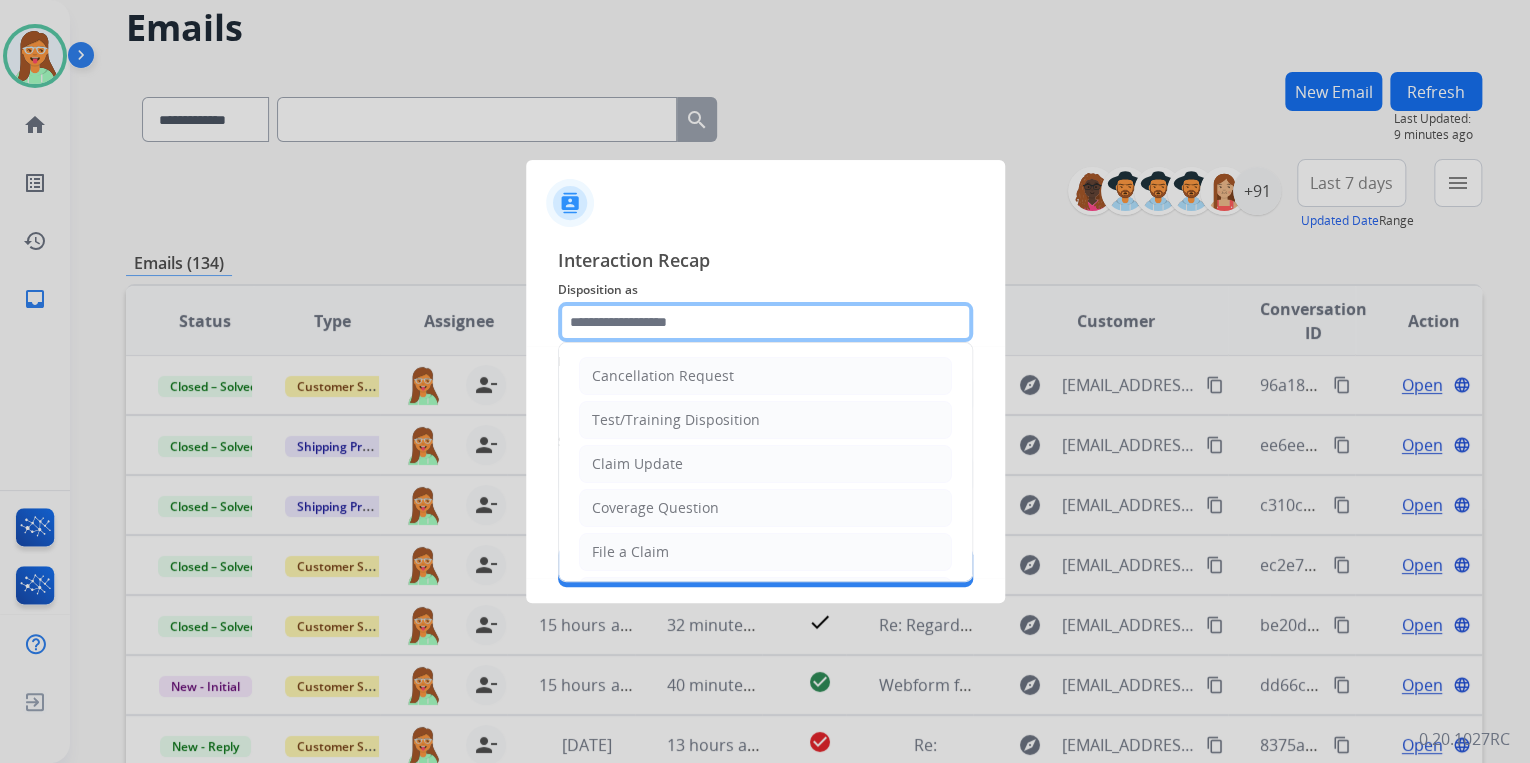 click 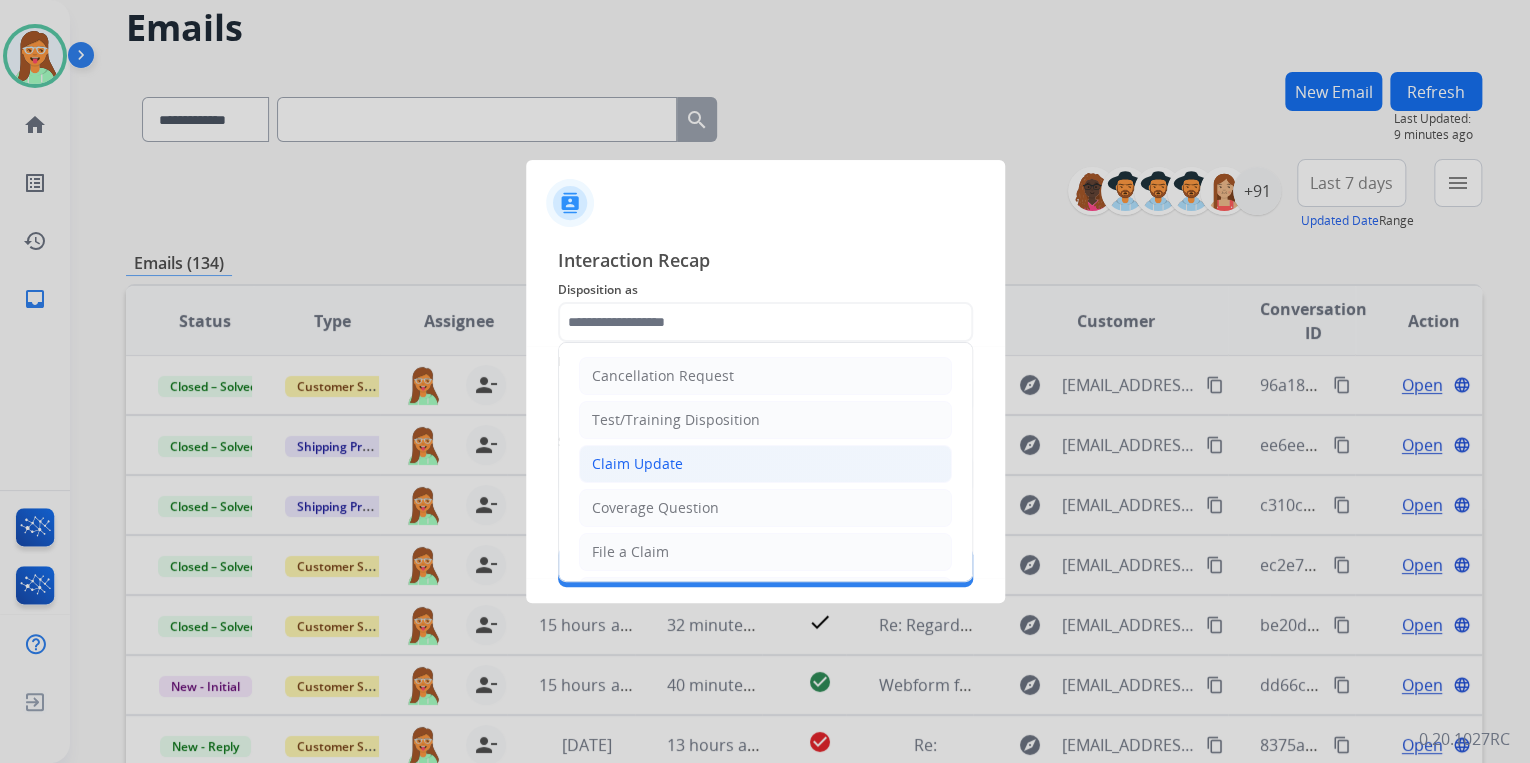 click on "Claim Update" 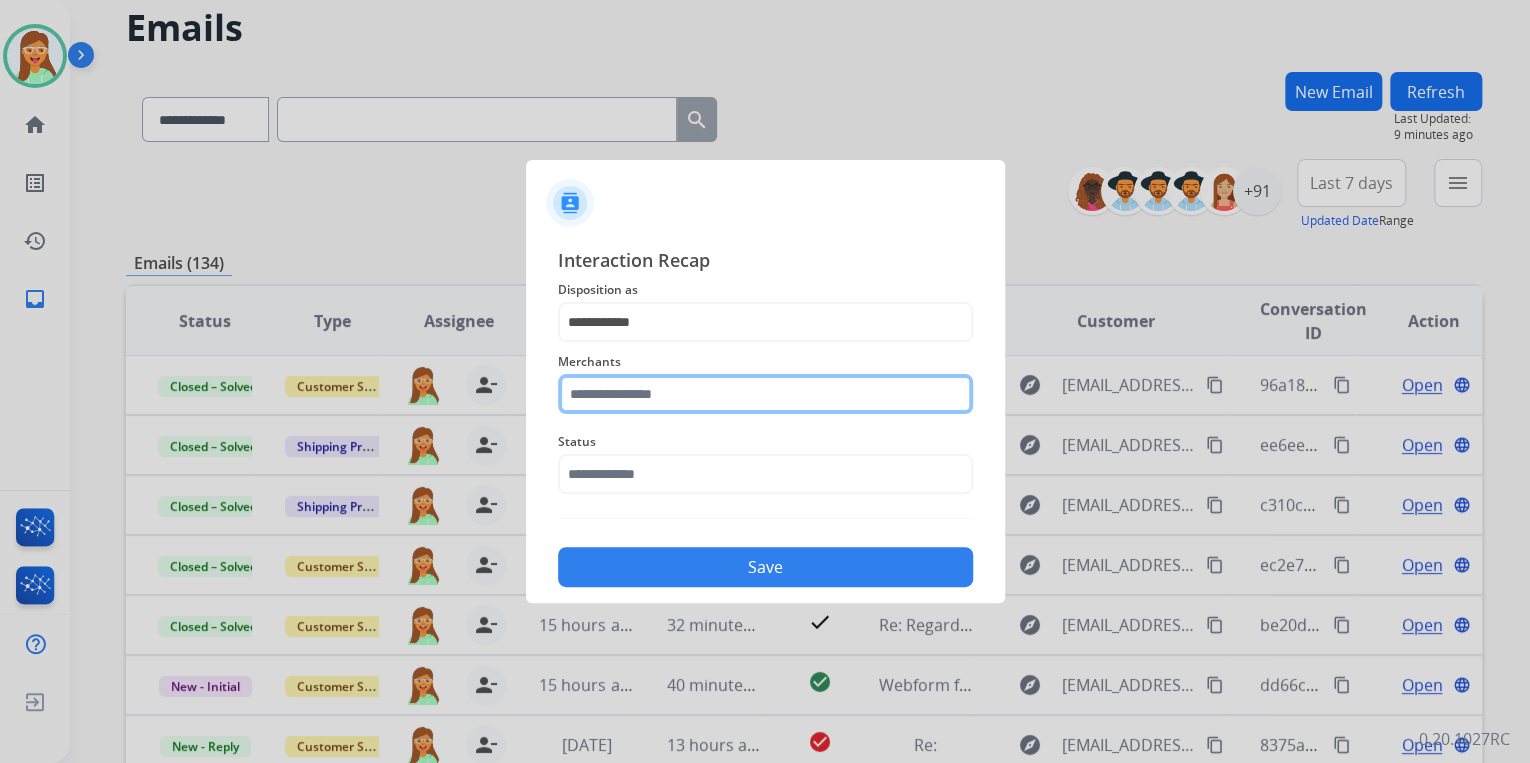 click 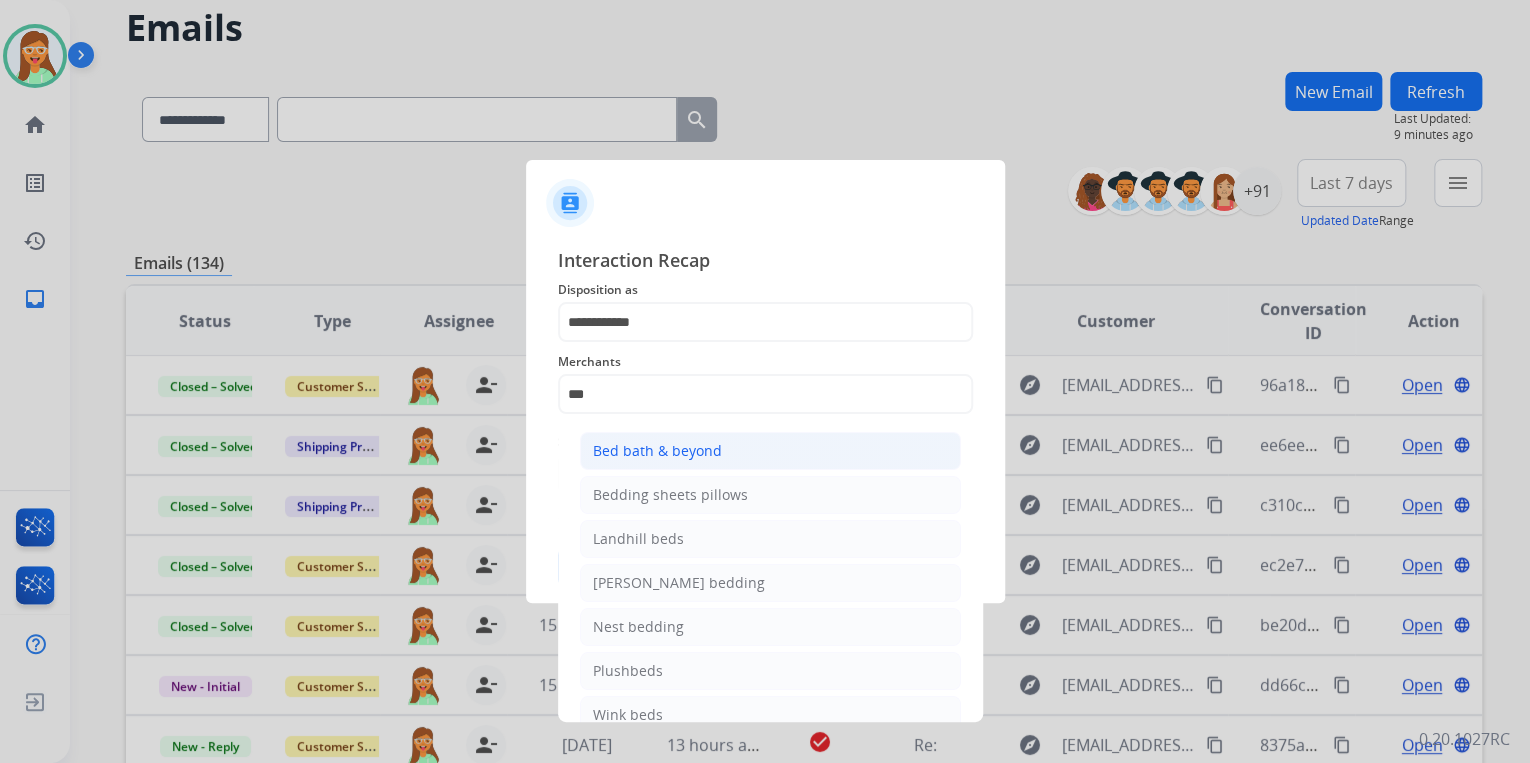 click on "Bed bath & beyond" 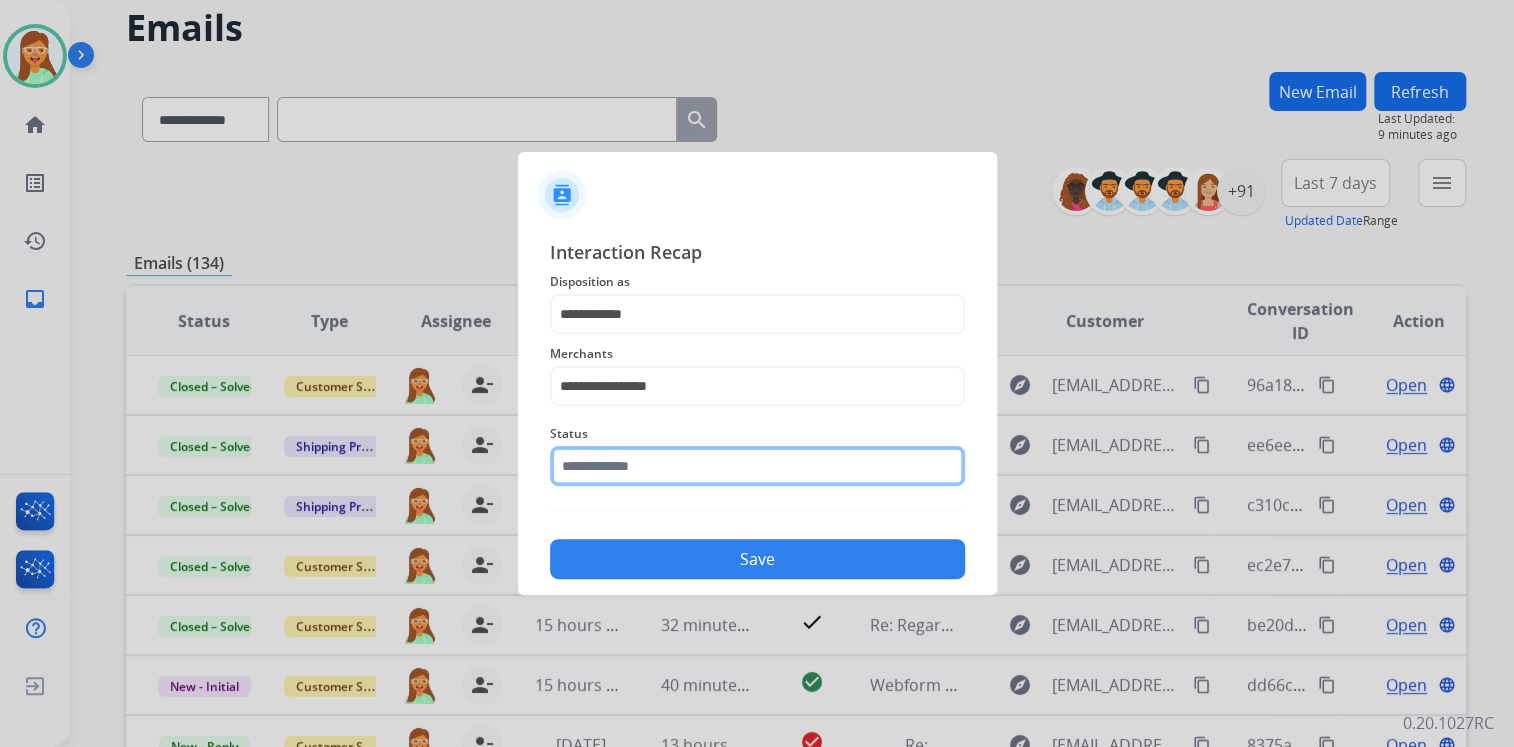 click 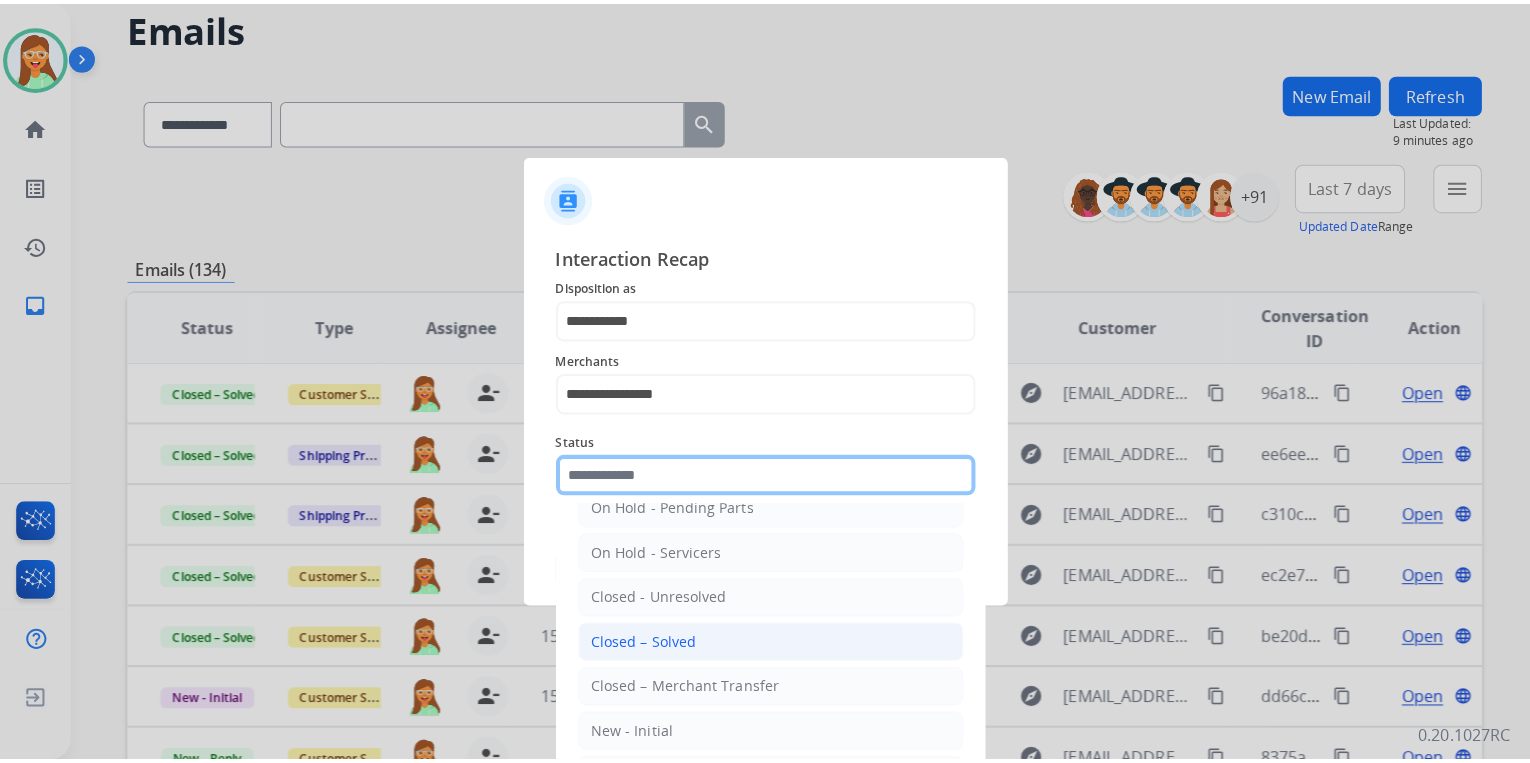 scroll, scrollTop: 116, scrollLeft: 0, axis: vertical 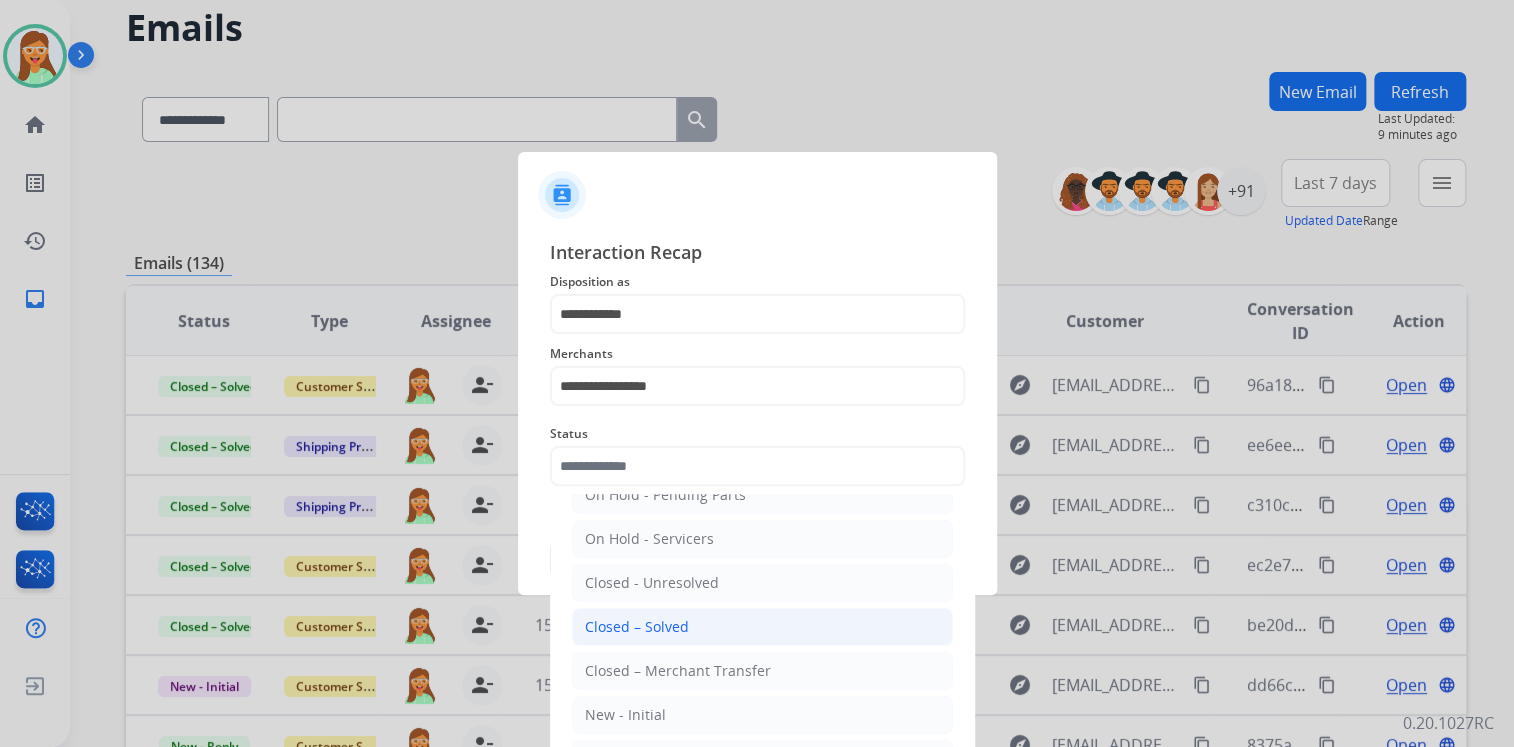 click on "Closed – Solved" 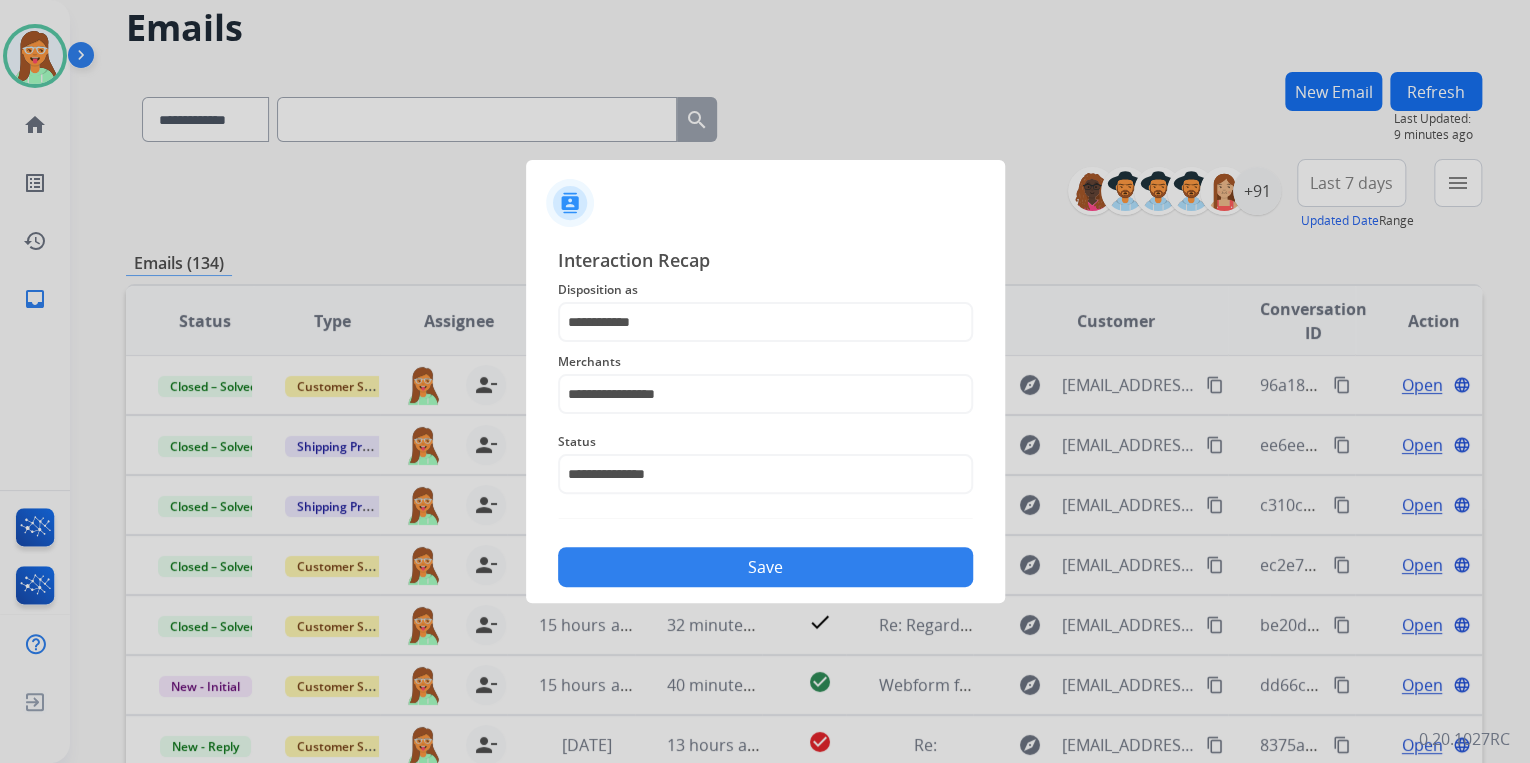click on "Save" 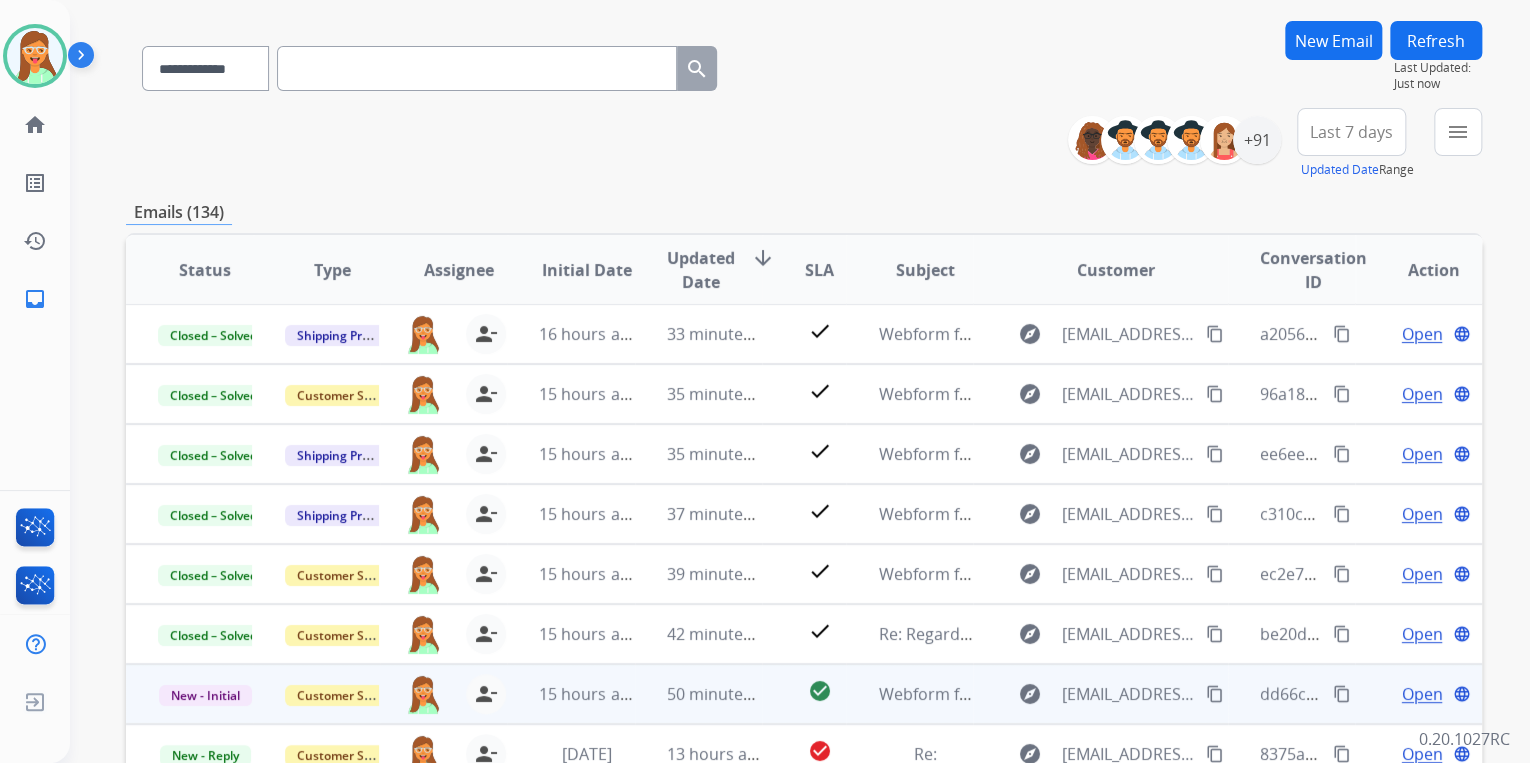 scroll, scrollTop: 374, scrollLeft: 0, axis: vertical 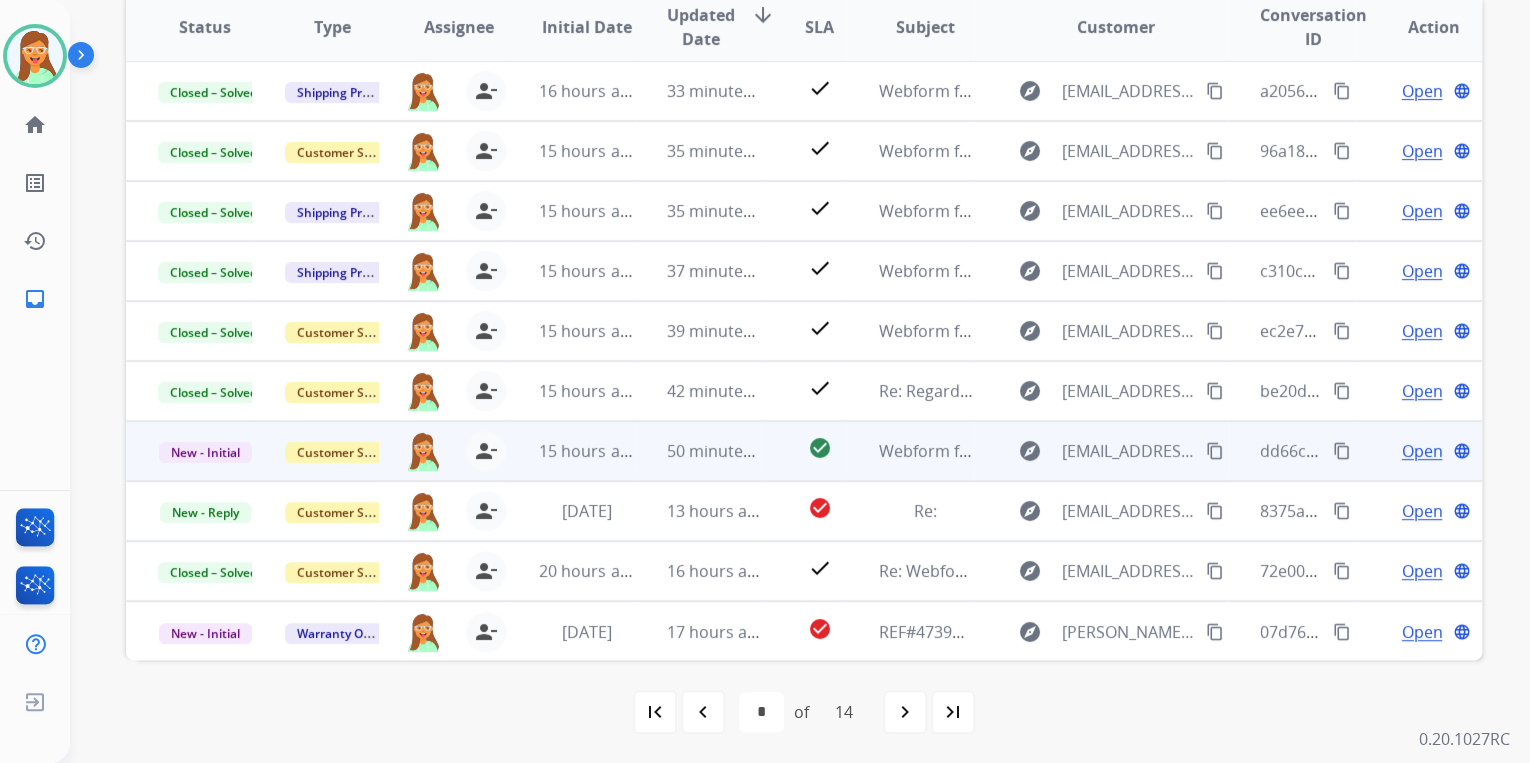 click on "Open" at bounding box center (1421, 451) 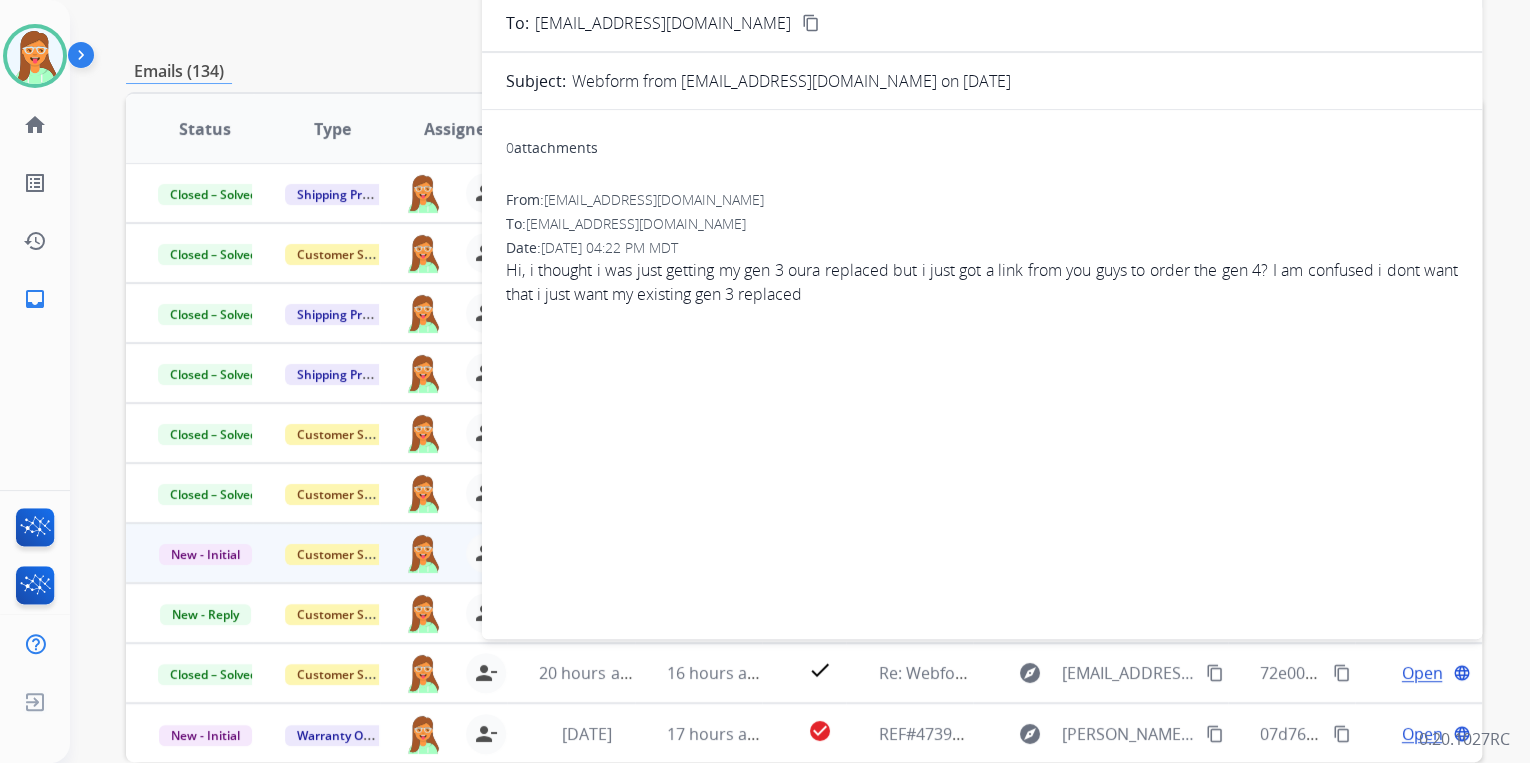 scroll, scrollTop: 54, scrollLeft: 0, axis: vertical 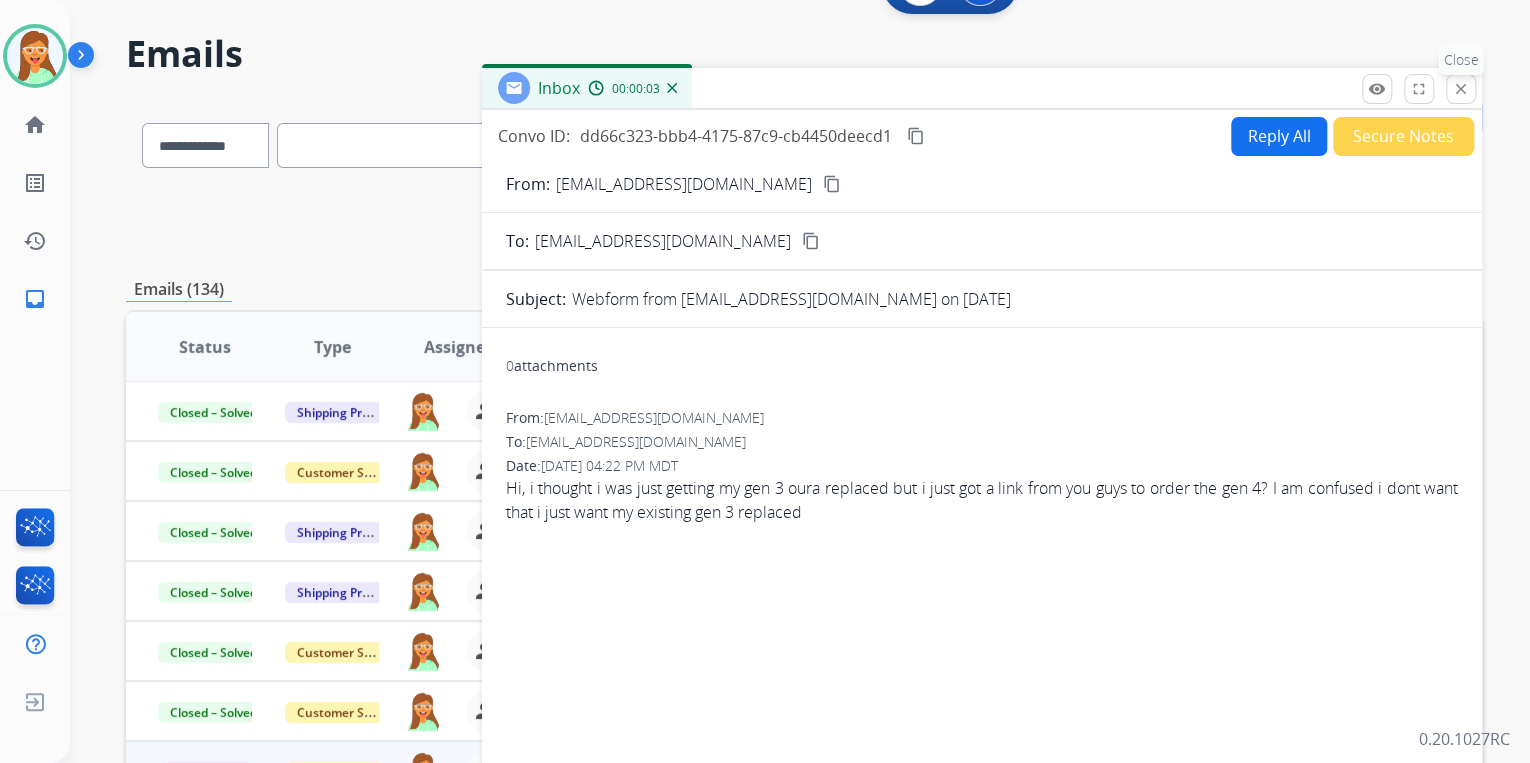 click on "close" at bounding box center [1461, 89] 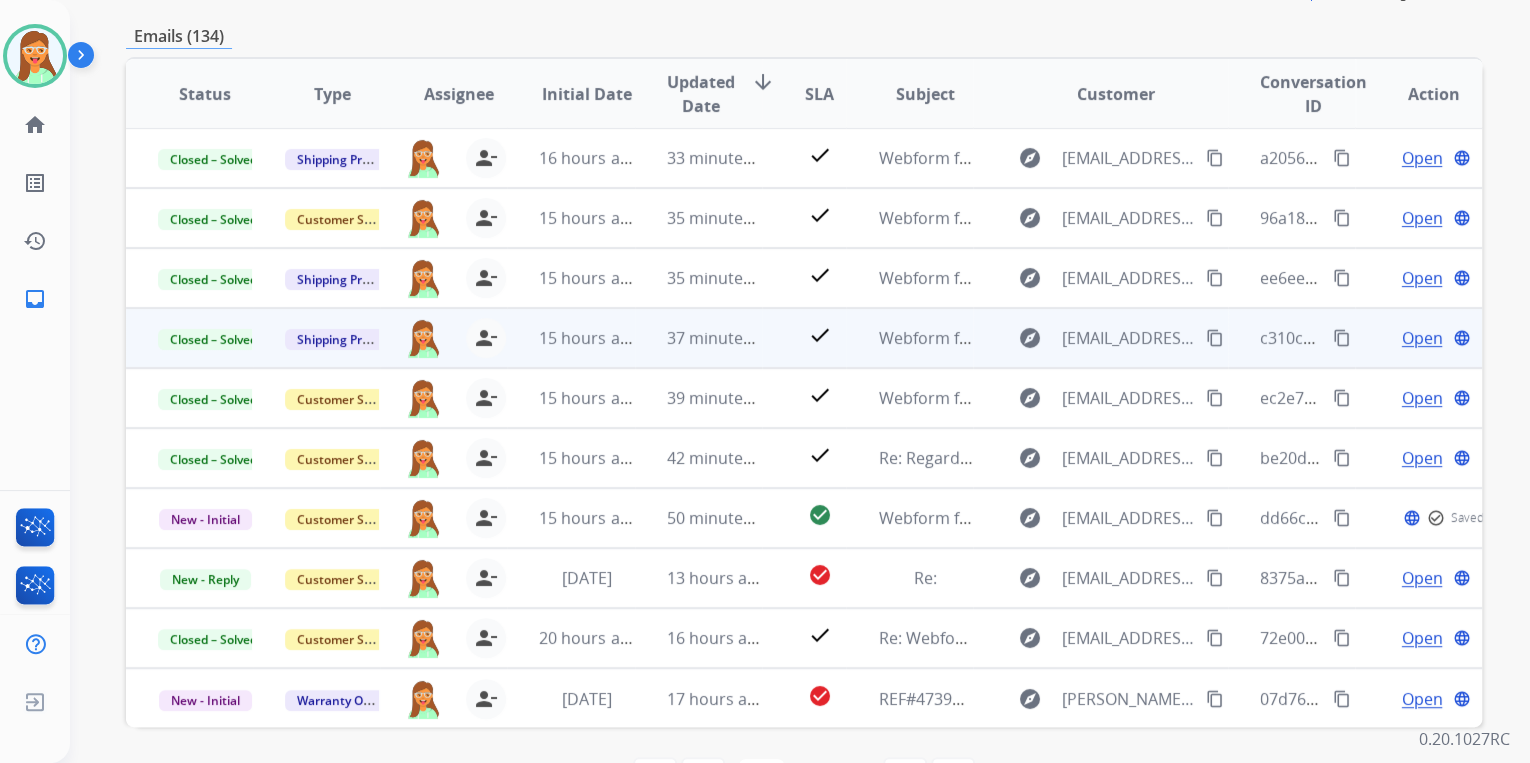 scroll, scrollTop: 374, scrollLeft: 0, axis: vertical 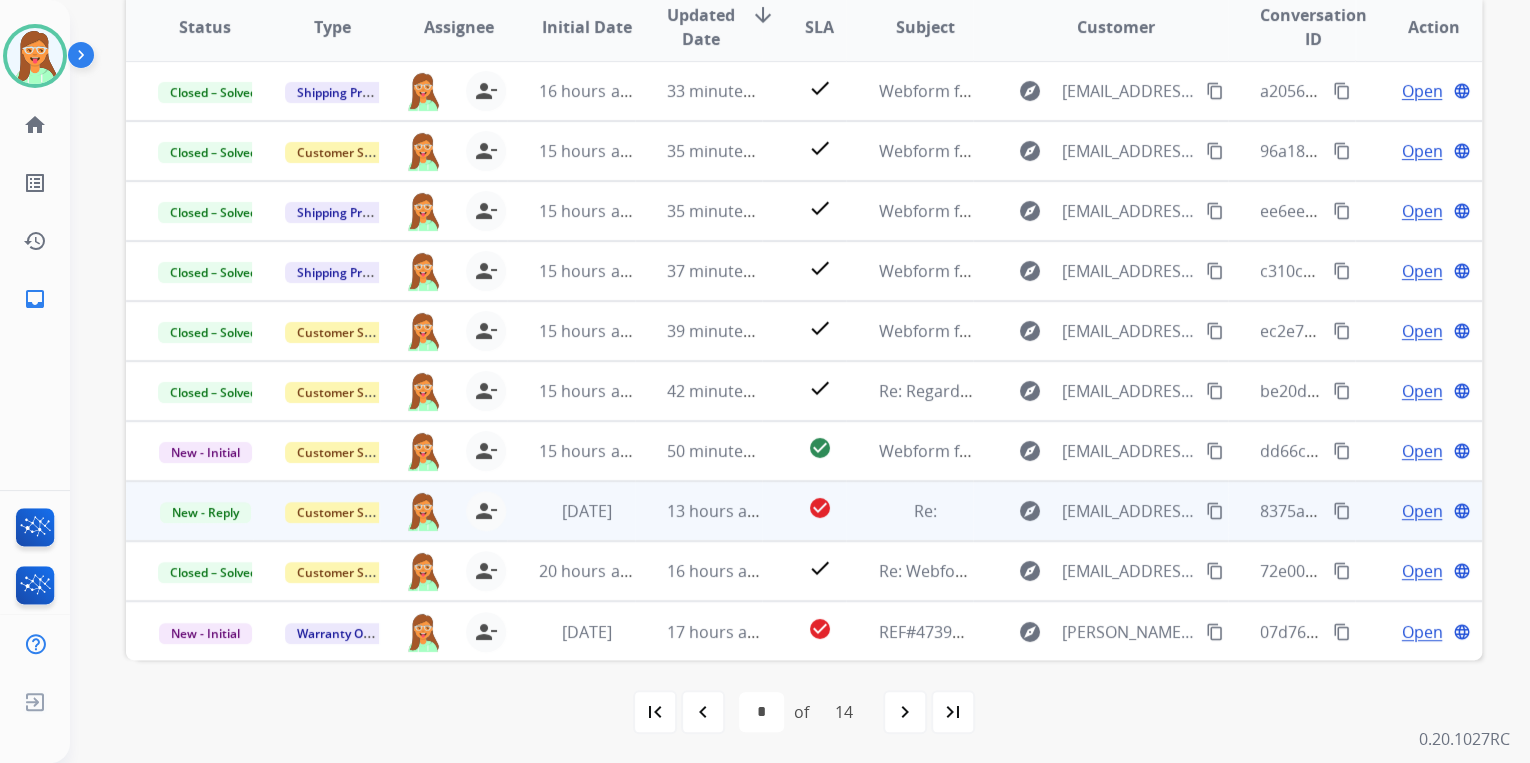 click on "Open" at bounding box center [1421, 511] 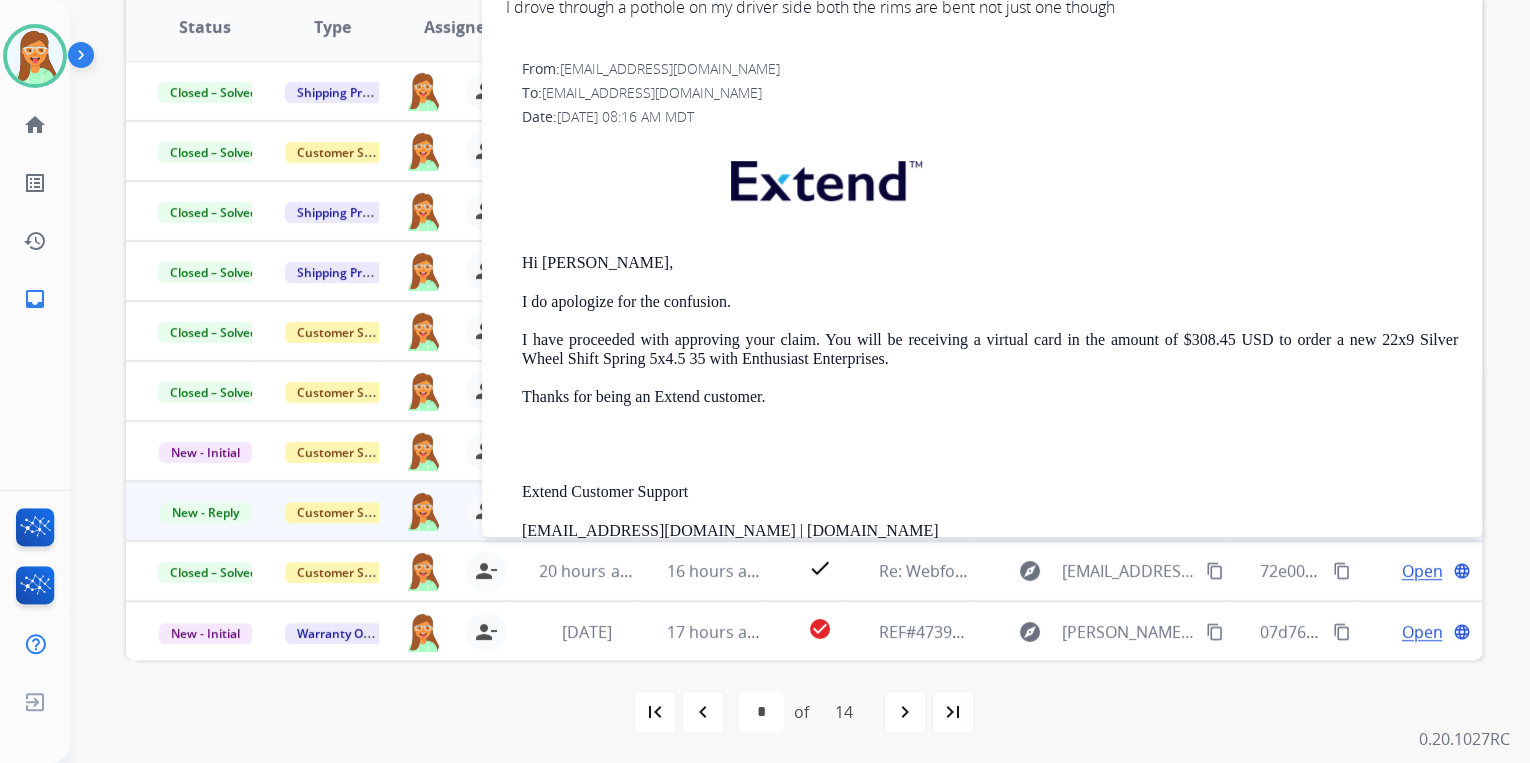 scroll, scrollTop: 0, scrollLeft: 0, axis: both 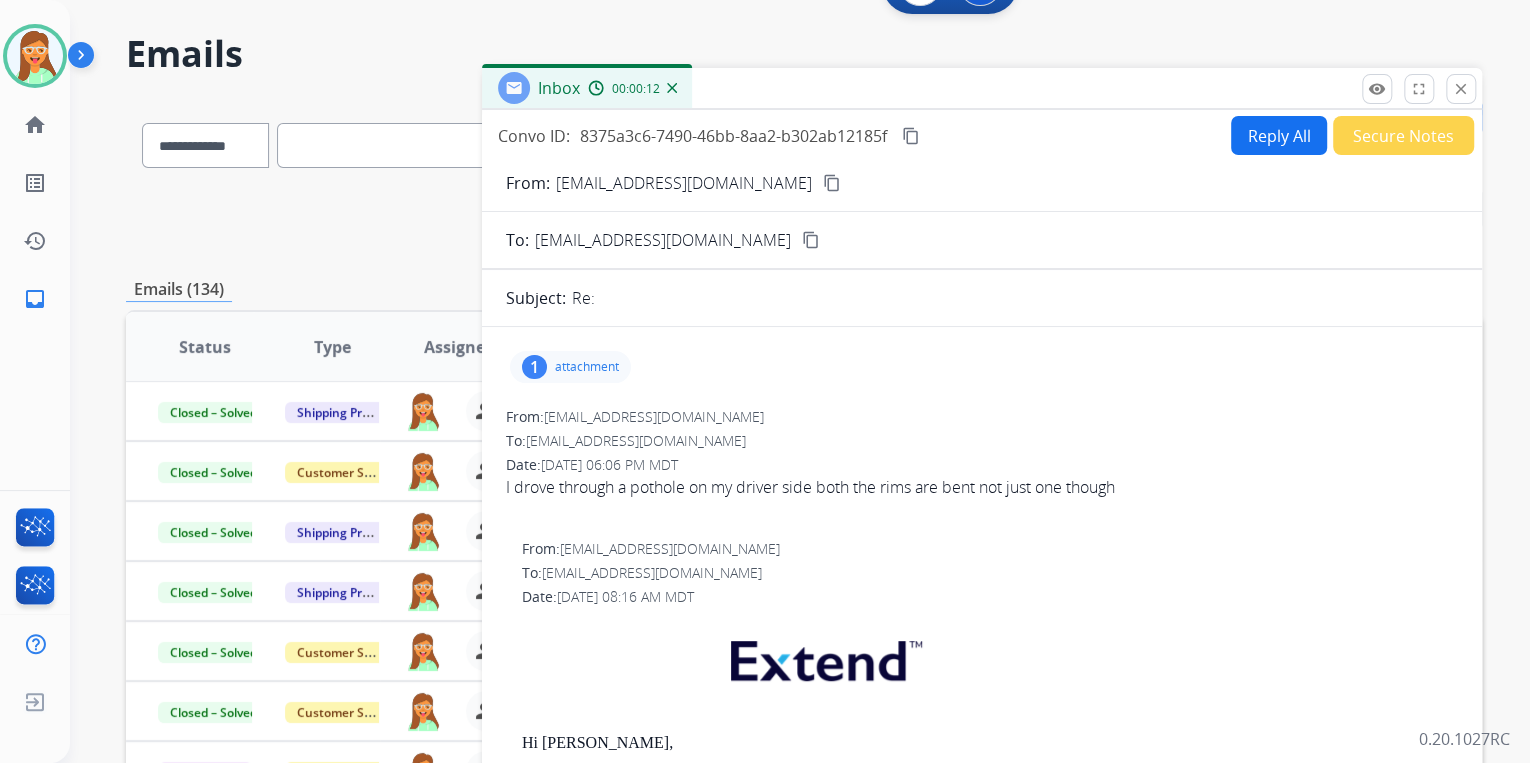 click on "Reply All" at bounding box center [1279, 135] 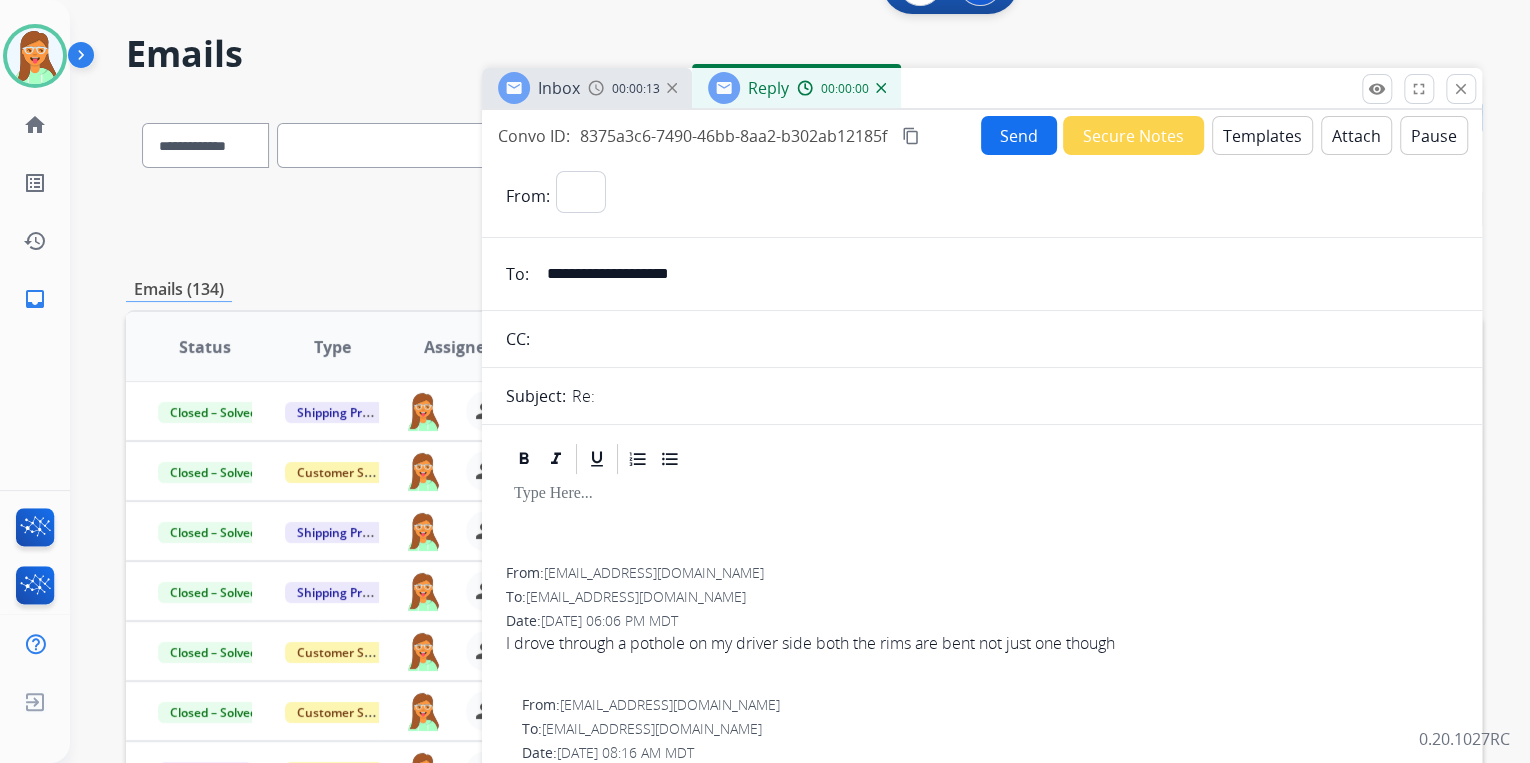 click on "Templates" at bounding box center (1262, 135) 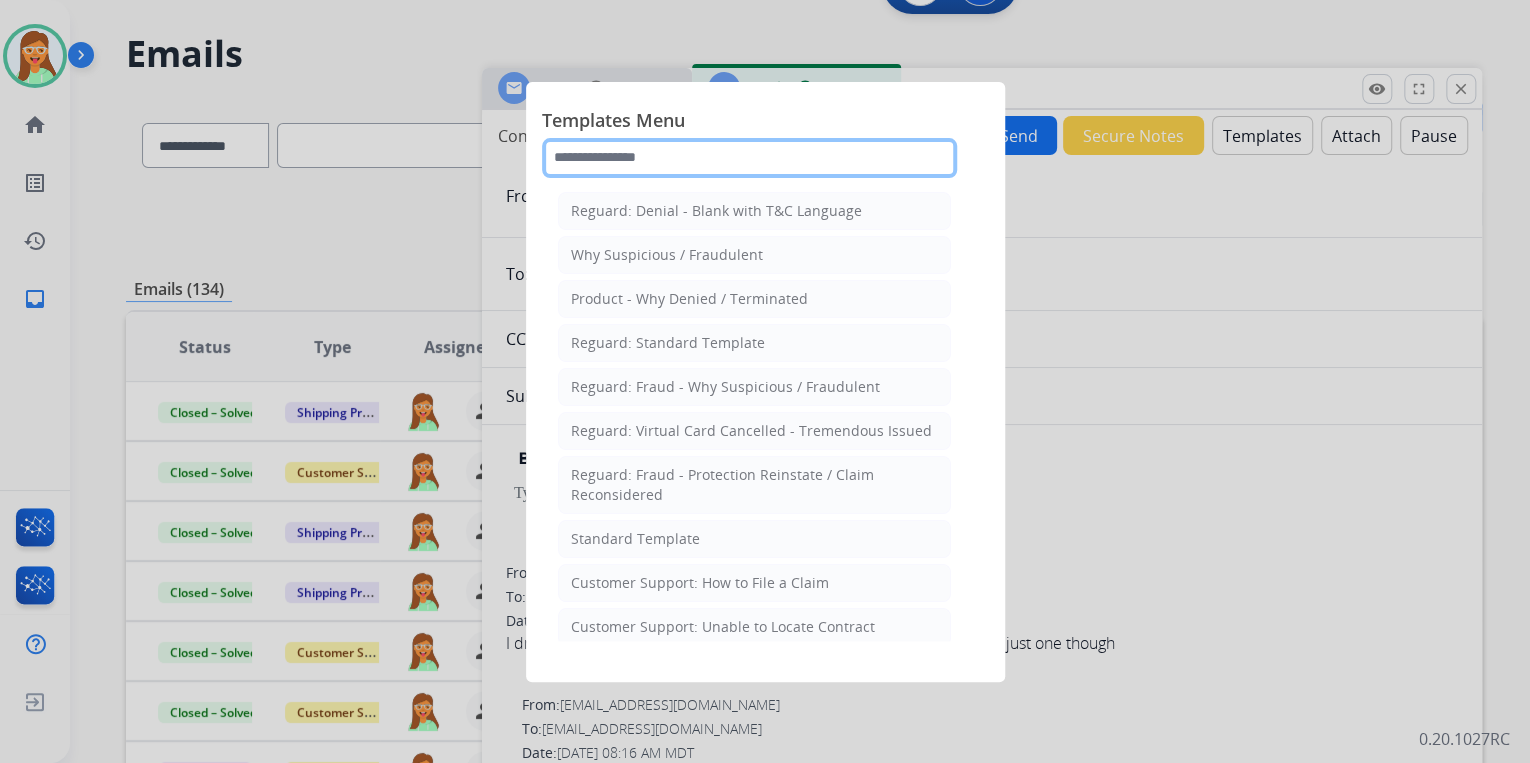 click 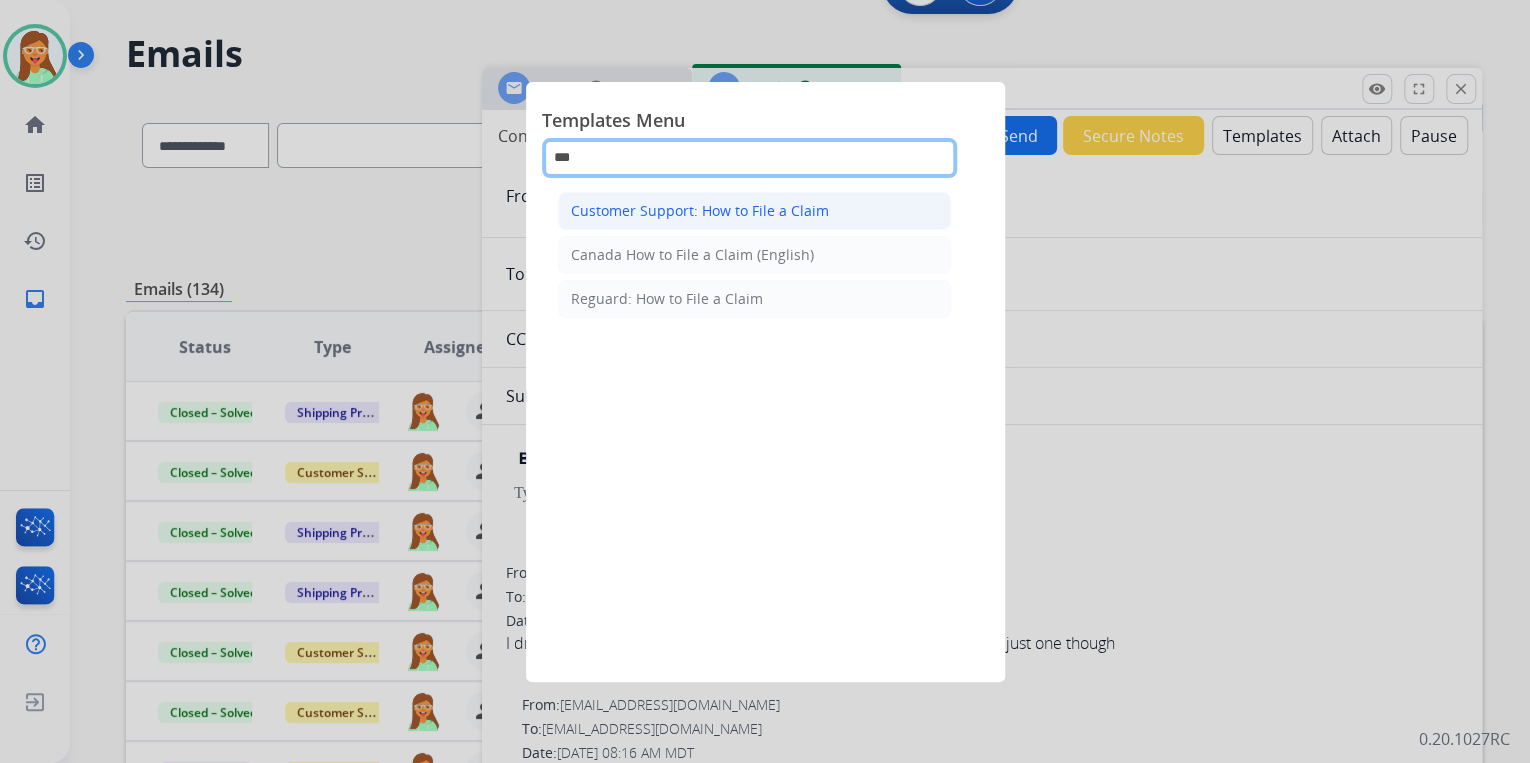 type on "***" 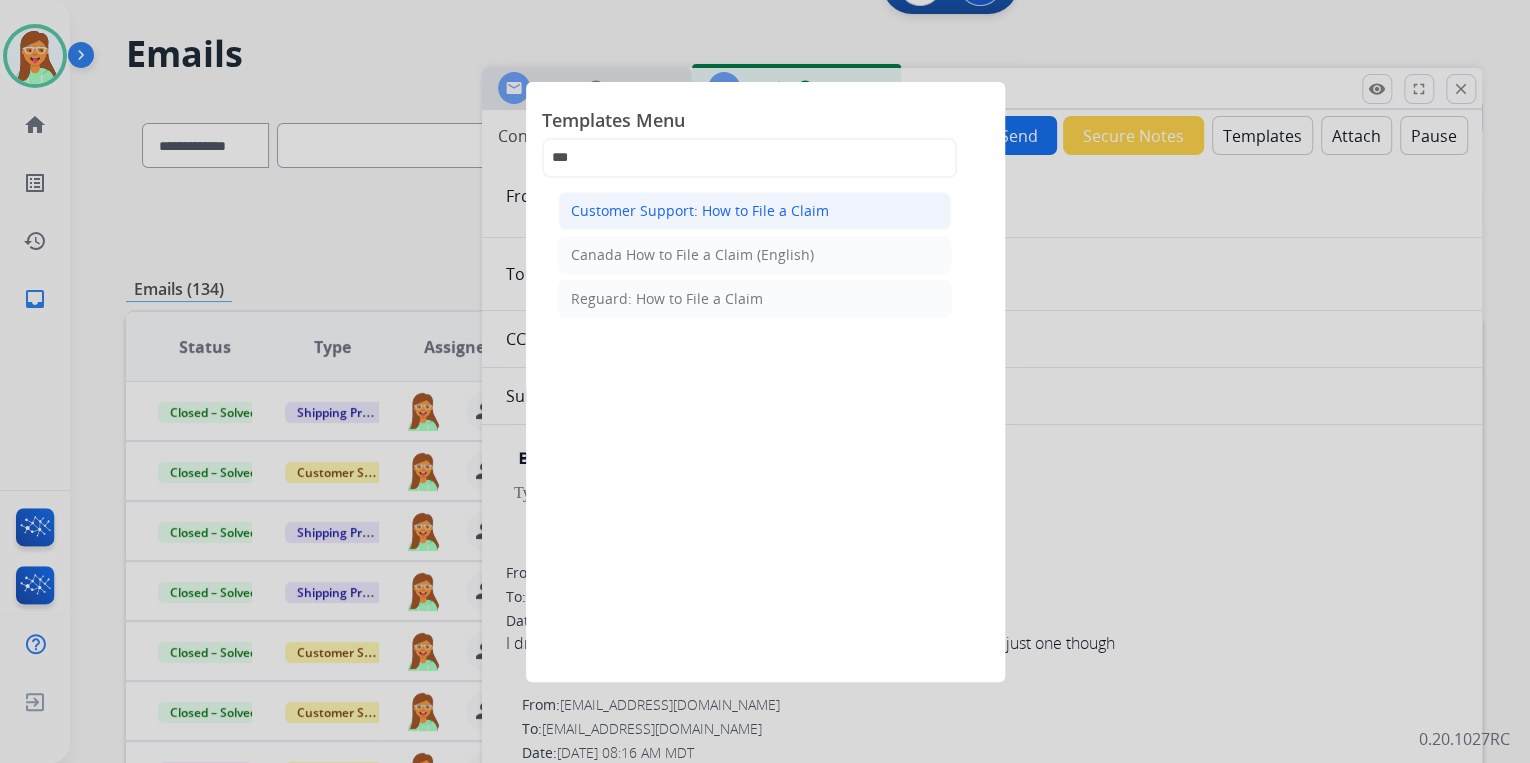 click on "Customer Support: How to File a Claim" 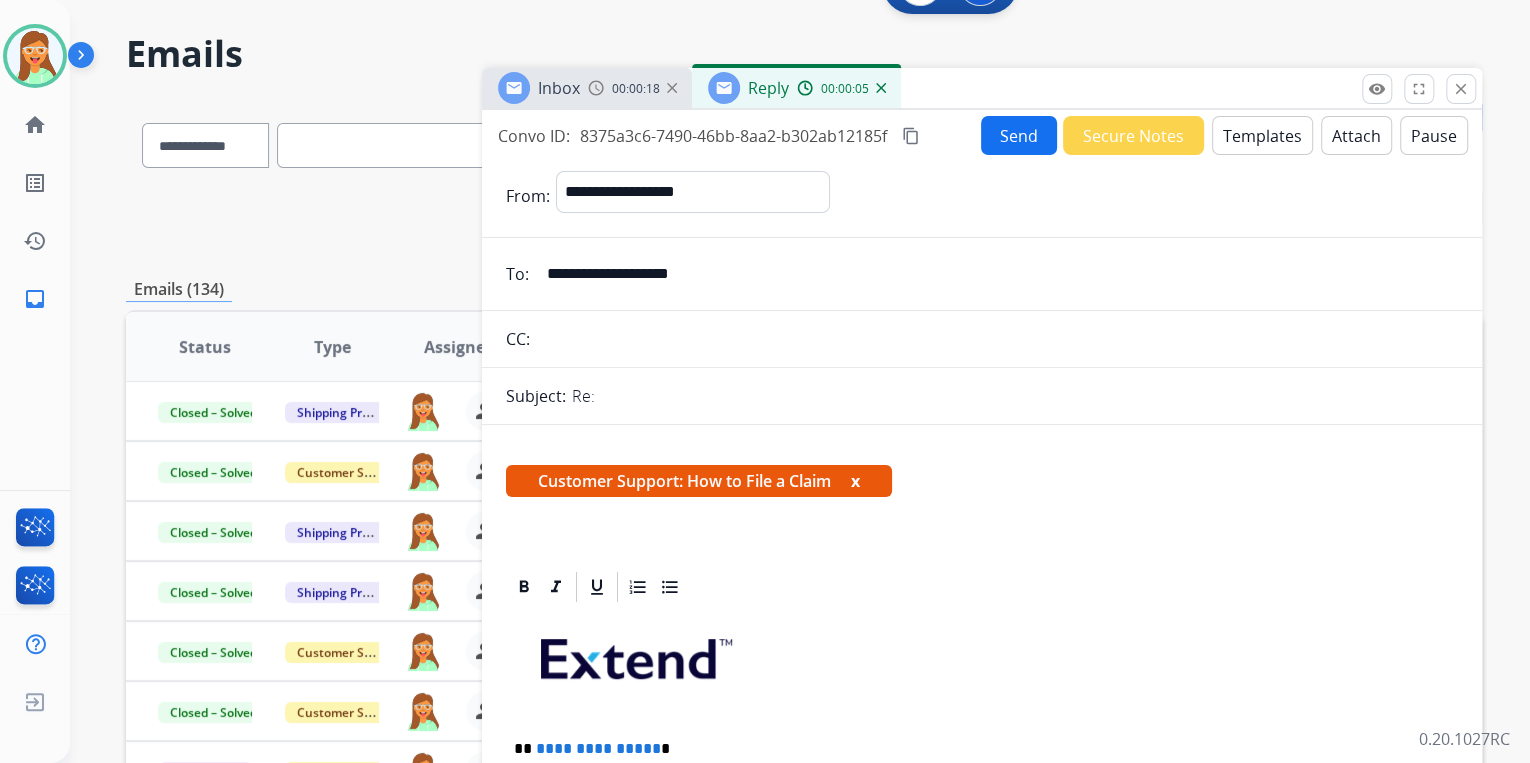 drag, startPoint x: 747, startPoint y: 279, endPoint x: 544, endPoint y: 286, distance: 203.12065 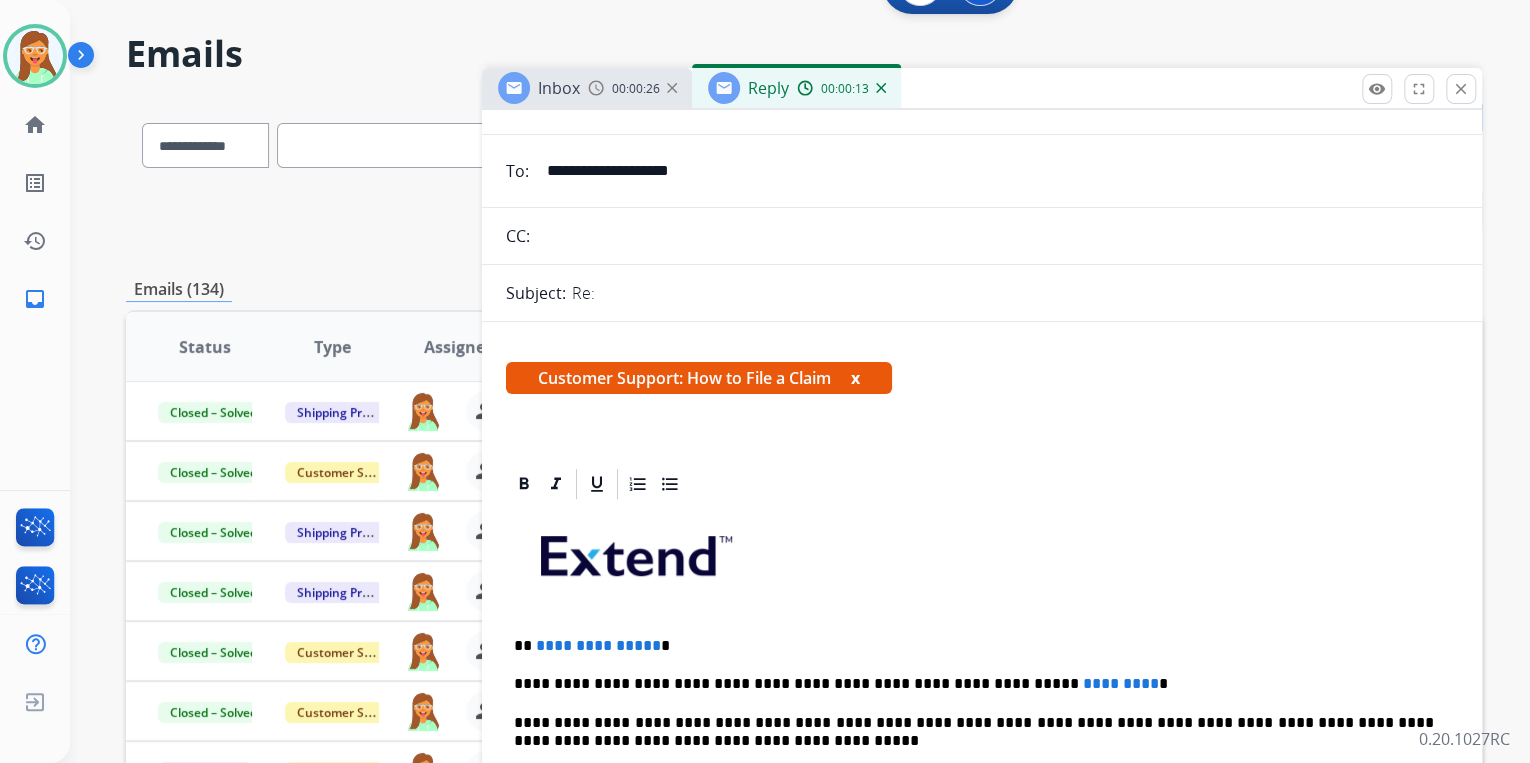 scroll, scrollTop: 320, scrollLeft: 0, axis: vertical 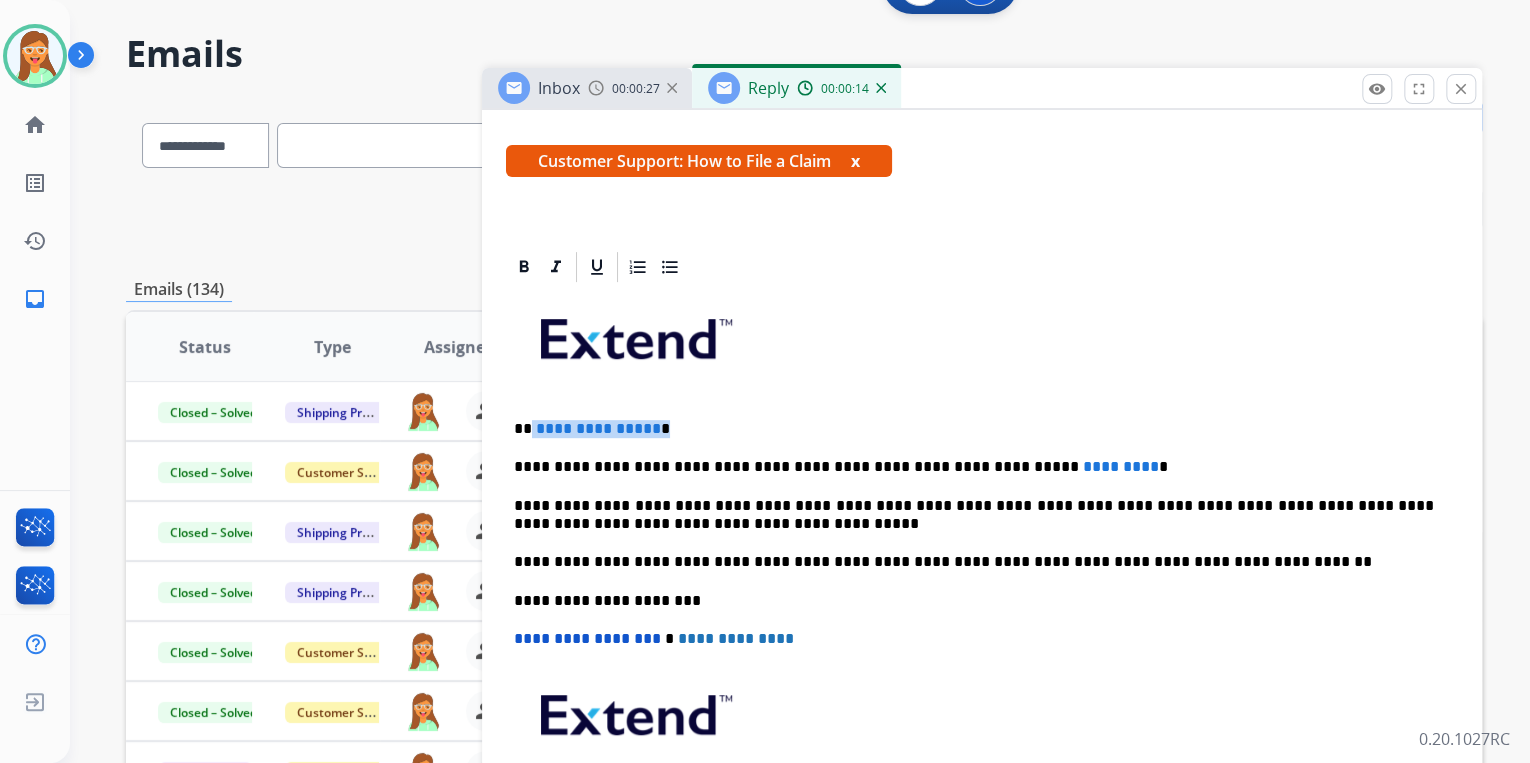 drag, startPoint x: 693, startPoint y: 412, endPoint x: 528, endPoint y: 412, distance: 165 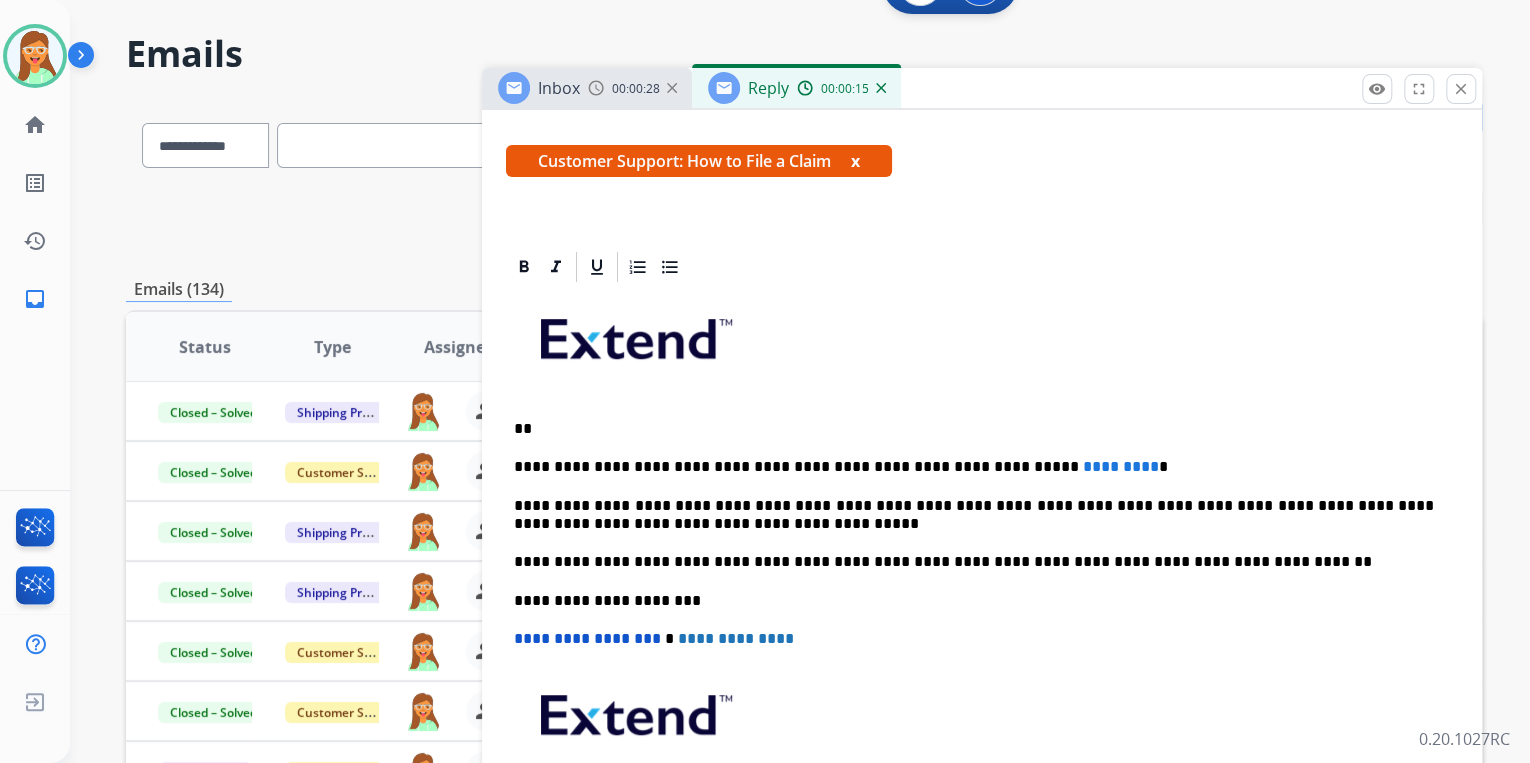 type 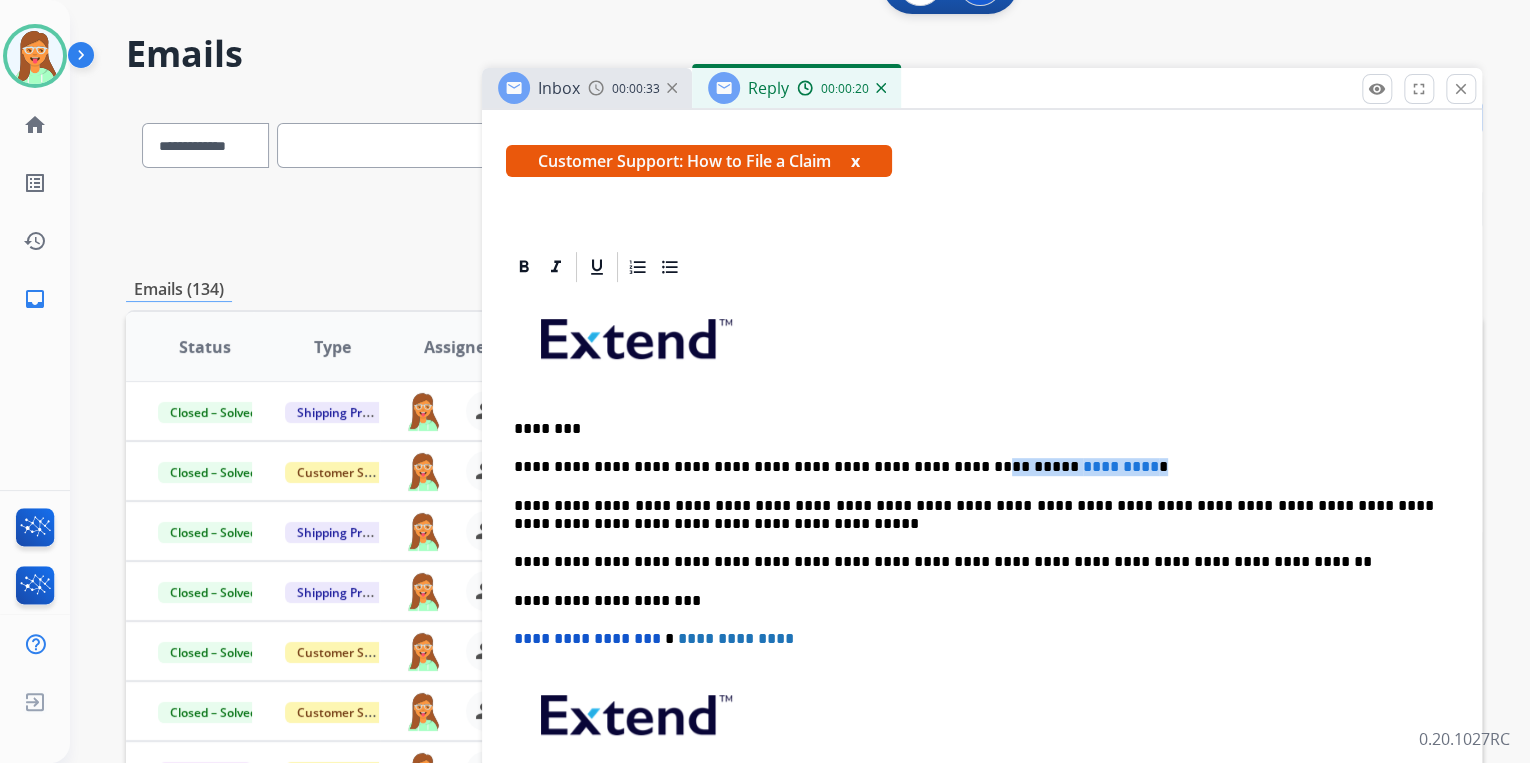drag, startPoint x: 1079, startPoint y: 464, endPoint x: 915, endPoint y: 446, distance: 164.98485 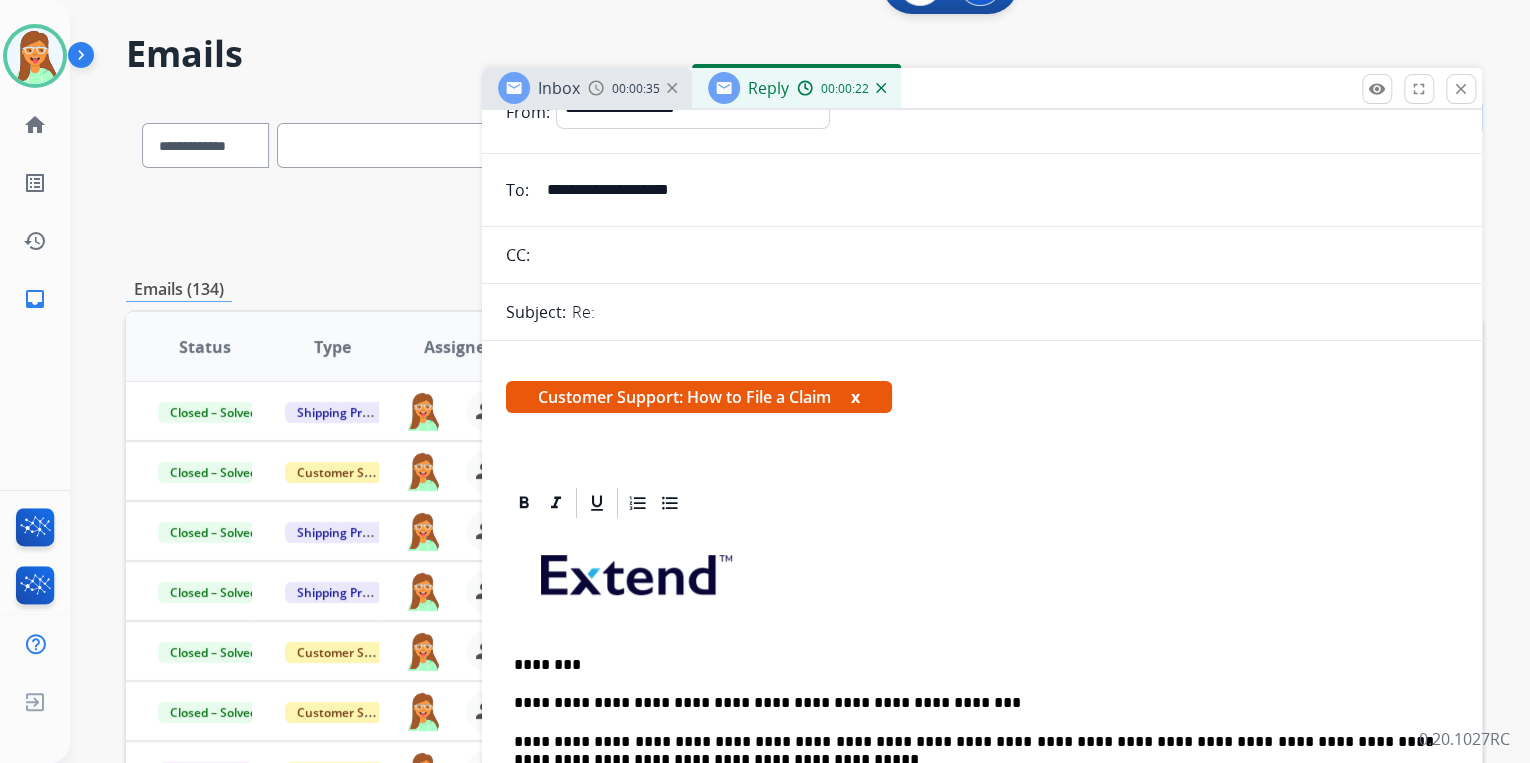 scroll, scrollTop: 0, scrollLeft: 0, axis: both 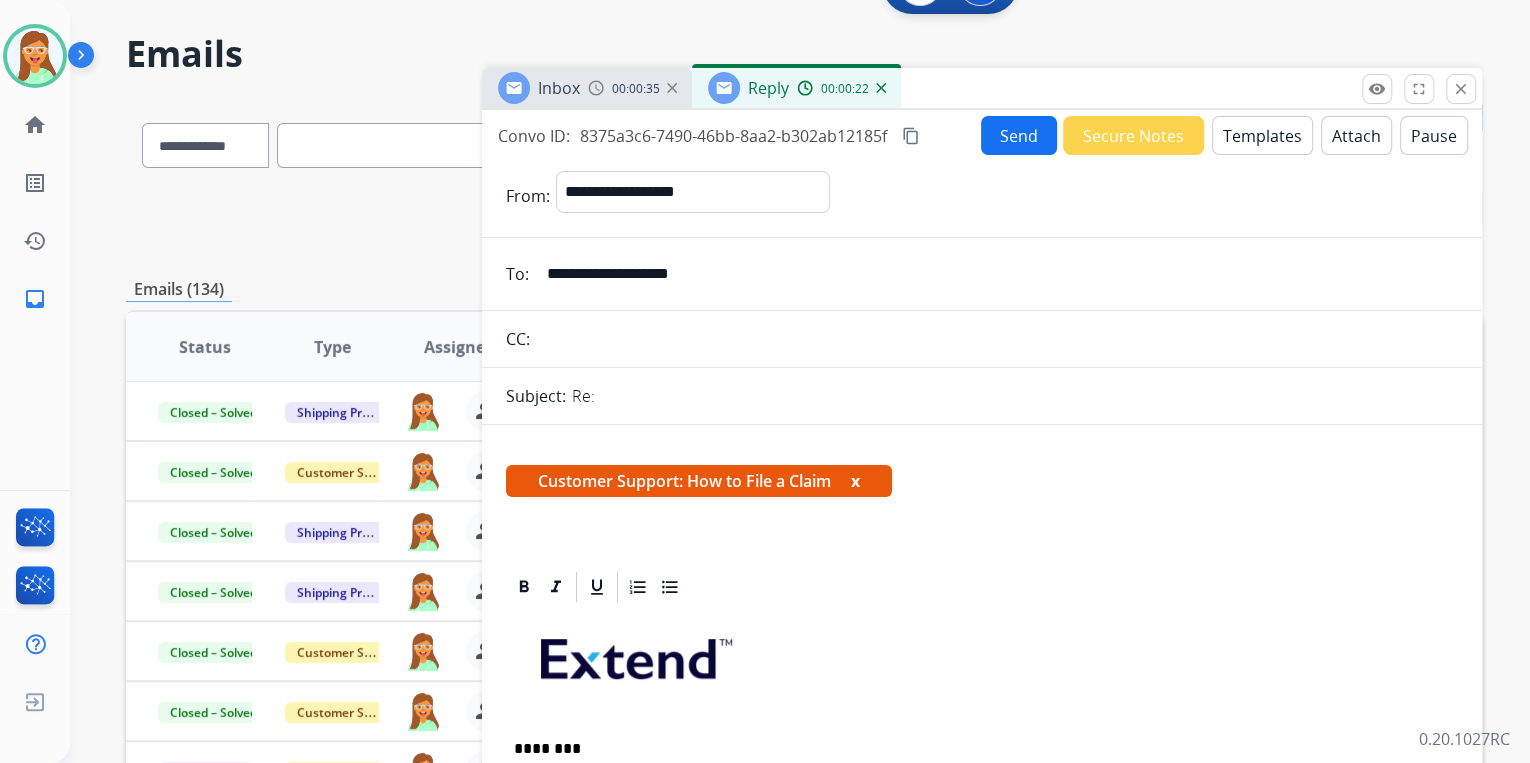 click on "Send" at bounding box center [1019, 135] 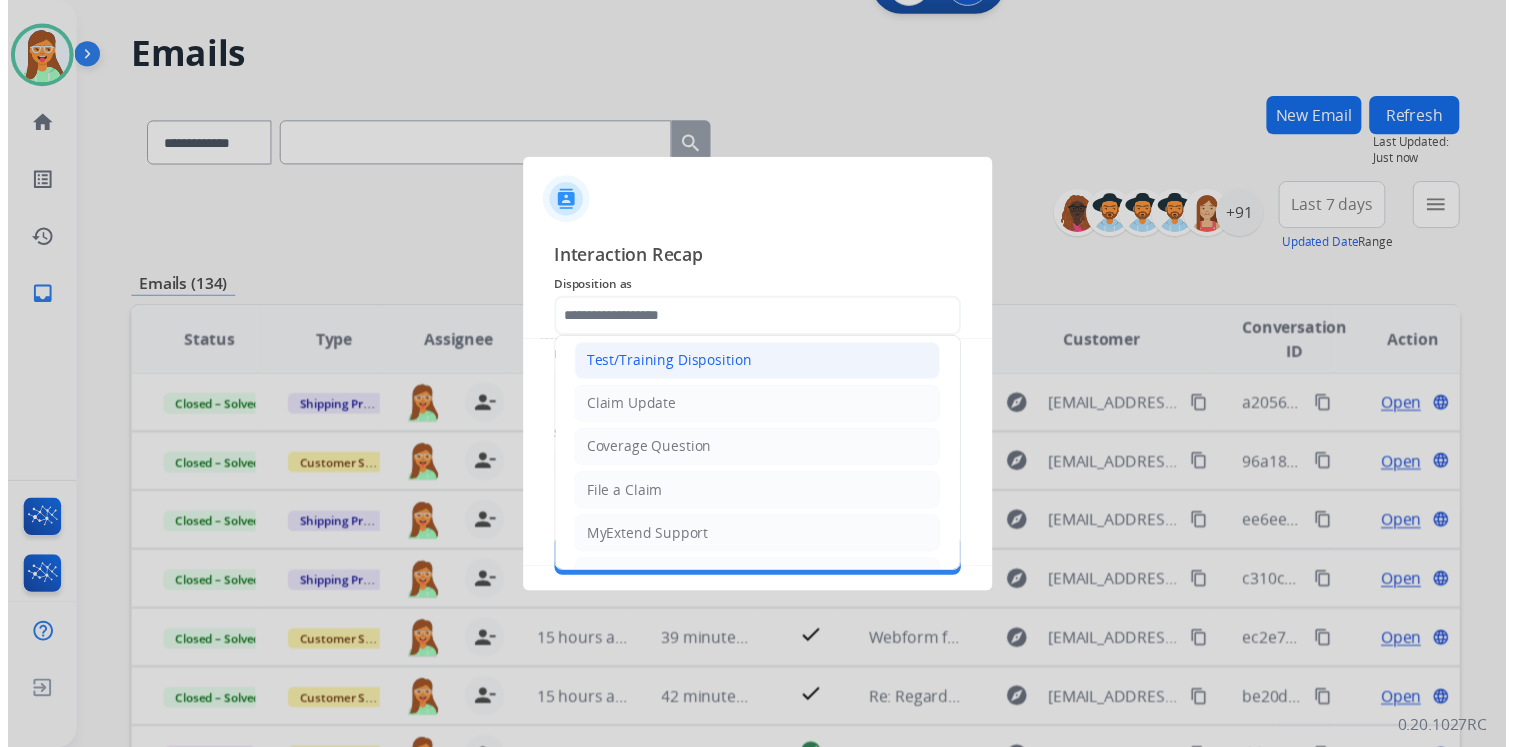 scroll, scrollTop: 80, scrollLeft: 0, axis: vertical 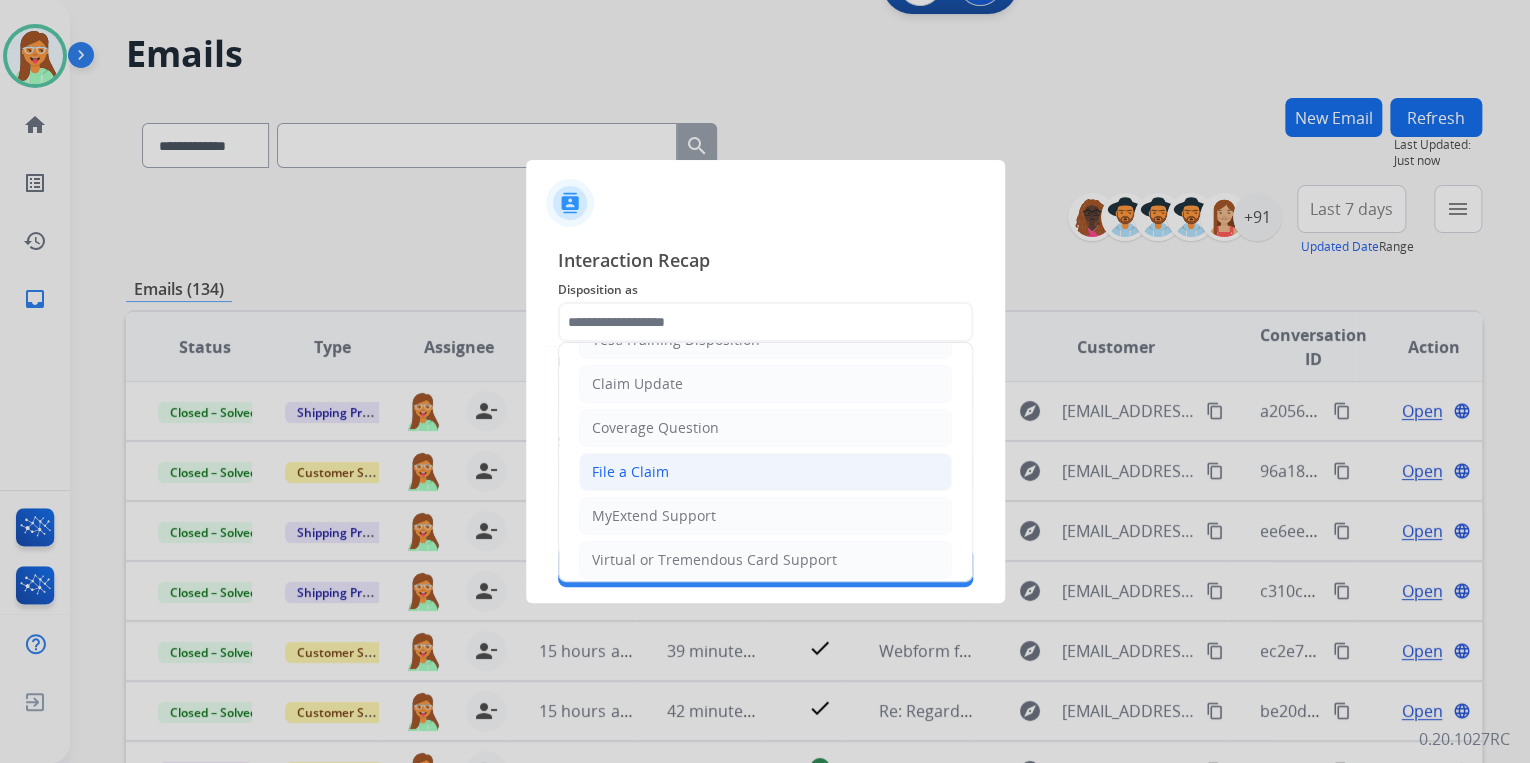 click on "File a Claim" 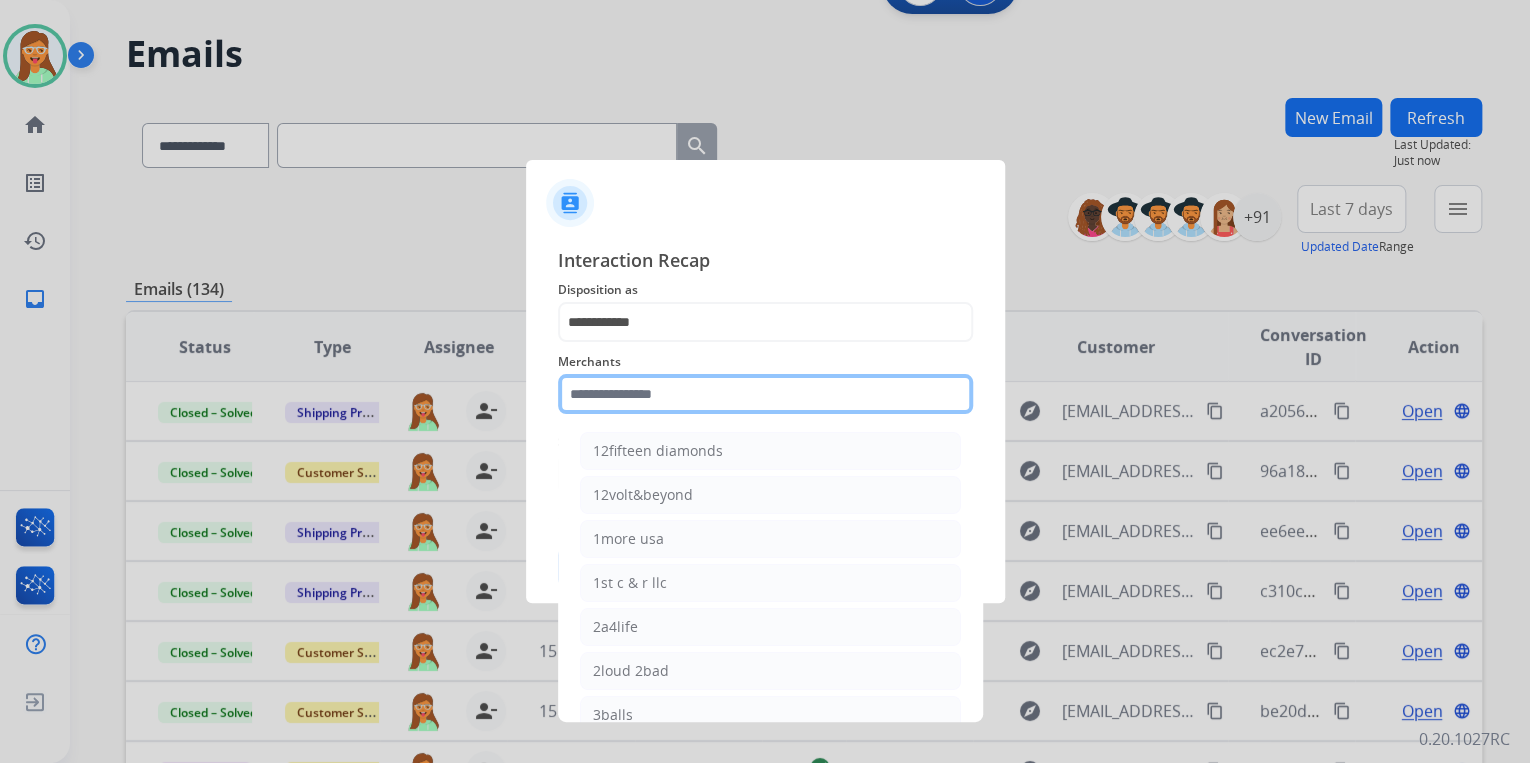 drag, startPoint x: 720, startPoint y: 398, endPoint x: 706, endPoint y: 384, distance: 19.79899 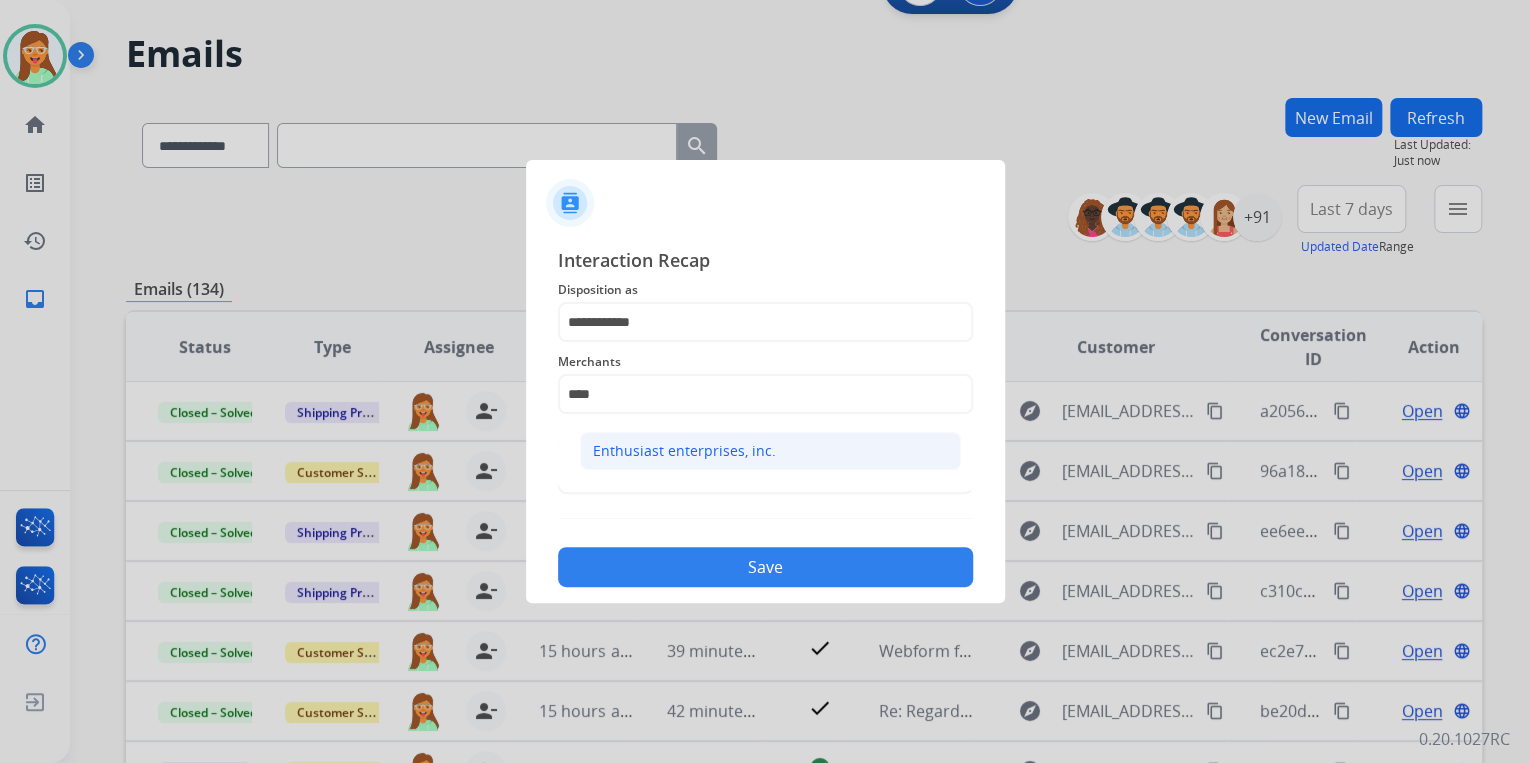 click on "Enthusiast enterprises, inc." 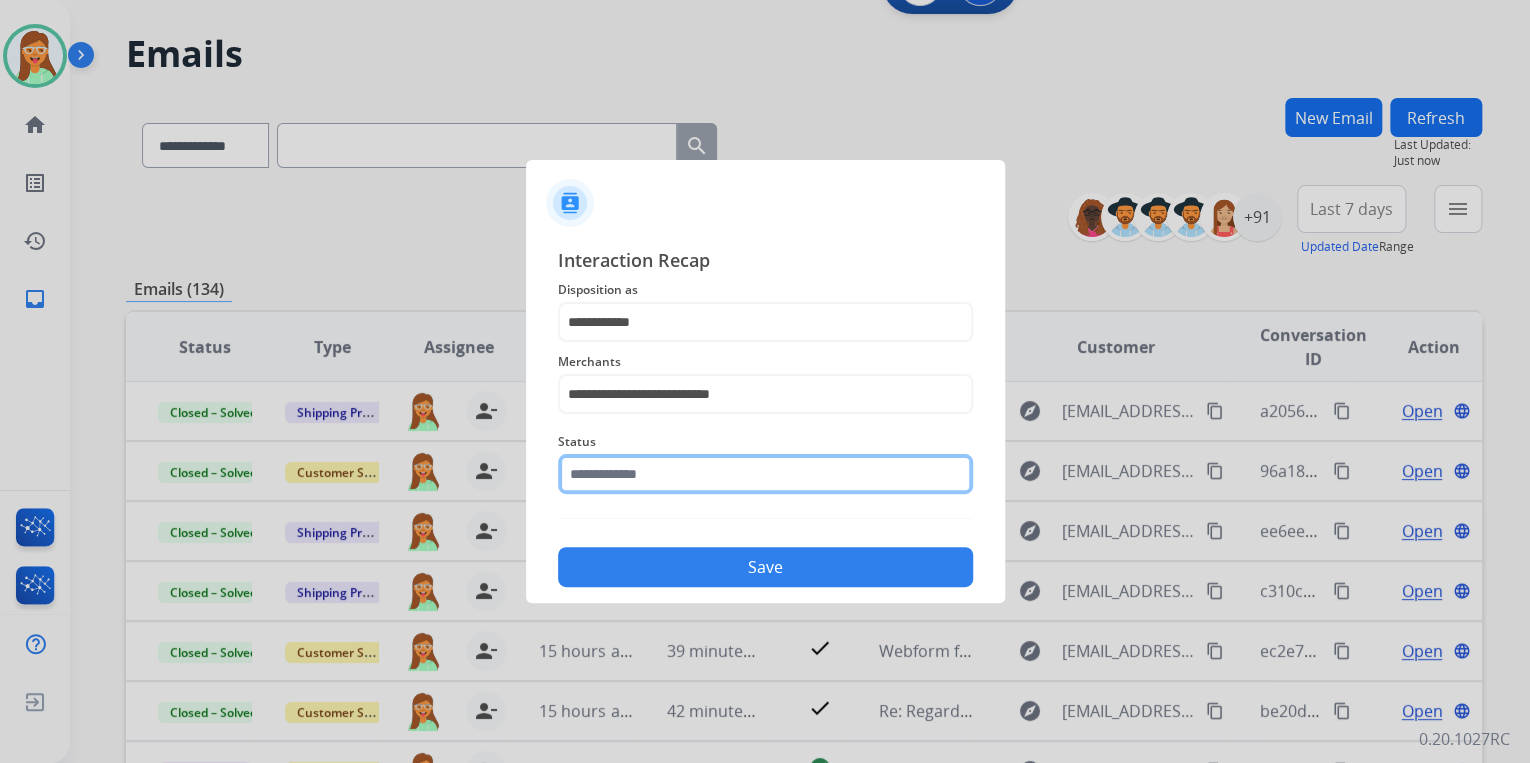 click 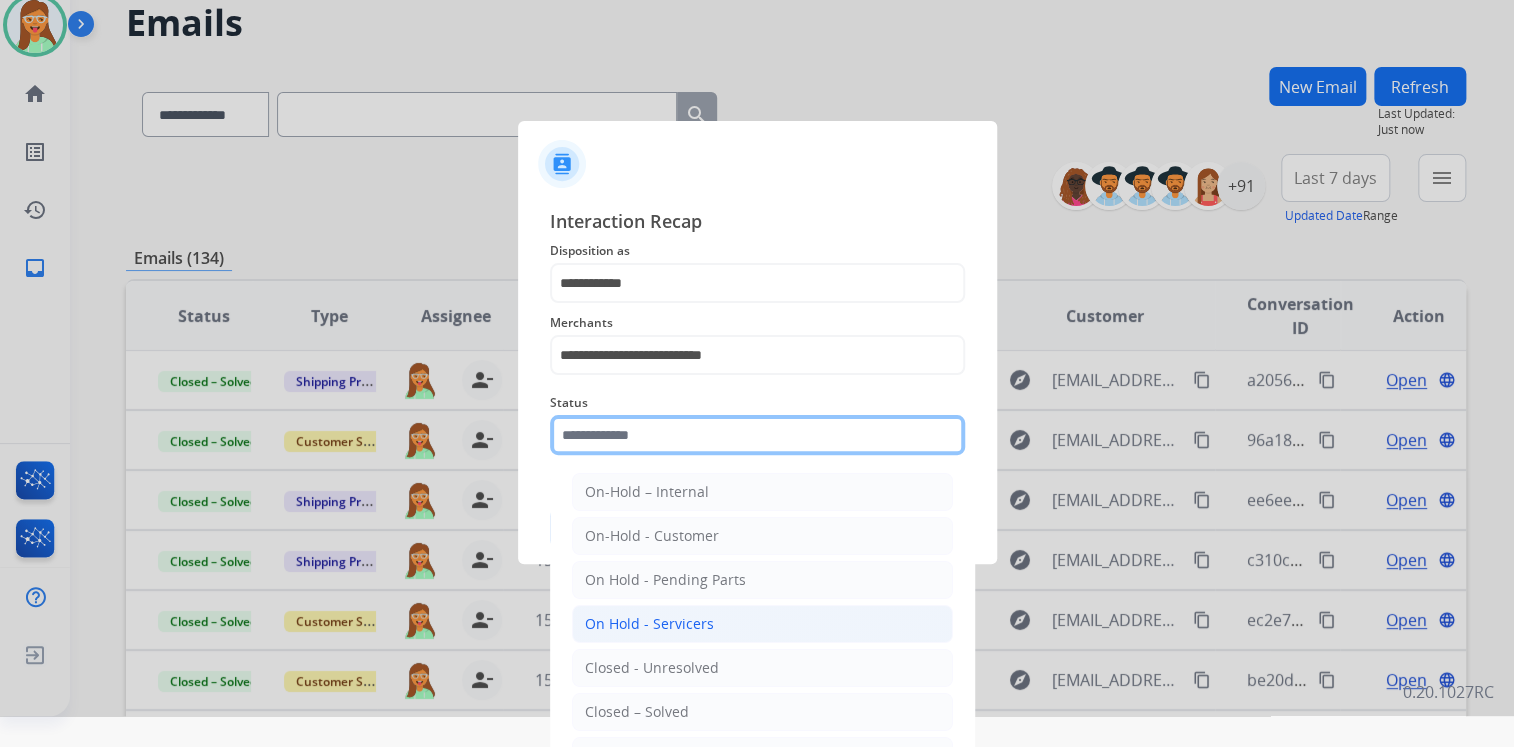 scroll, scrollTop: 47, scrollLeft: 0, axis: vertical 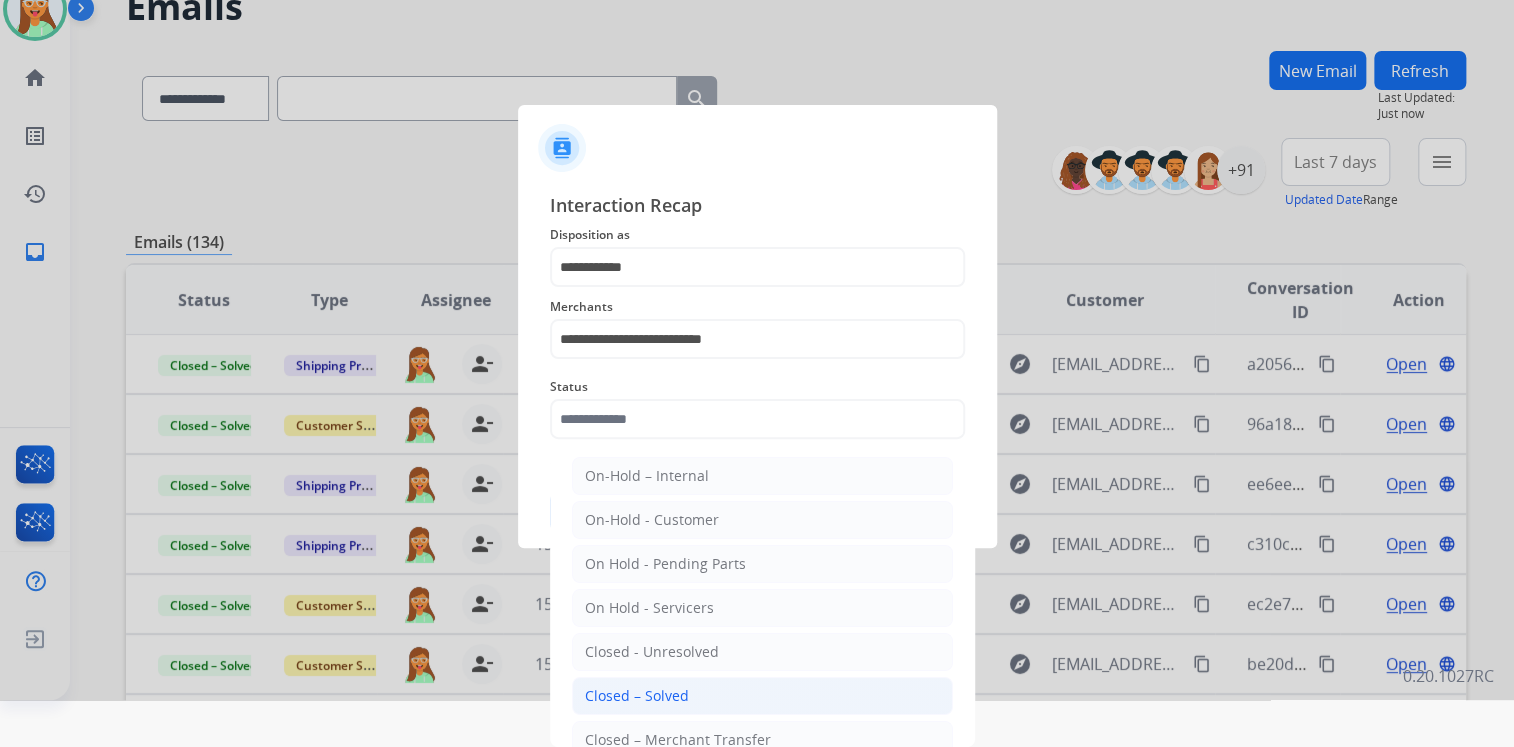 click on "Closed – Solved" 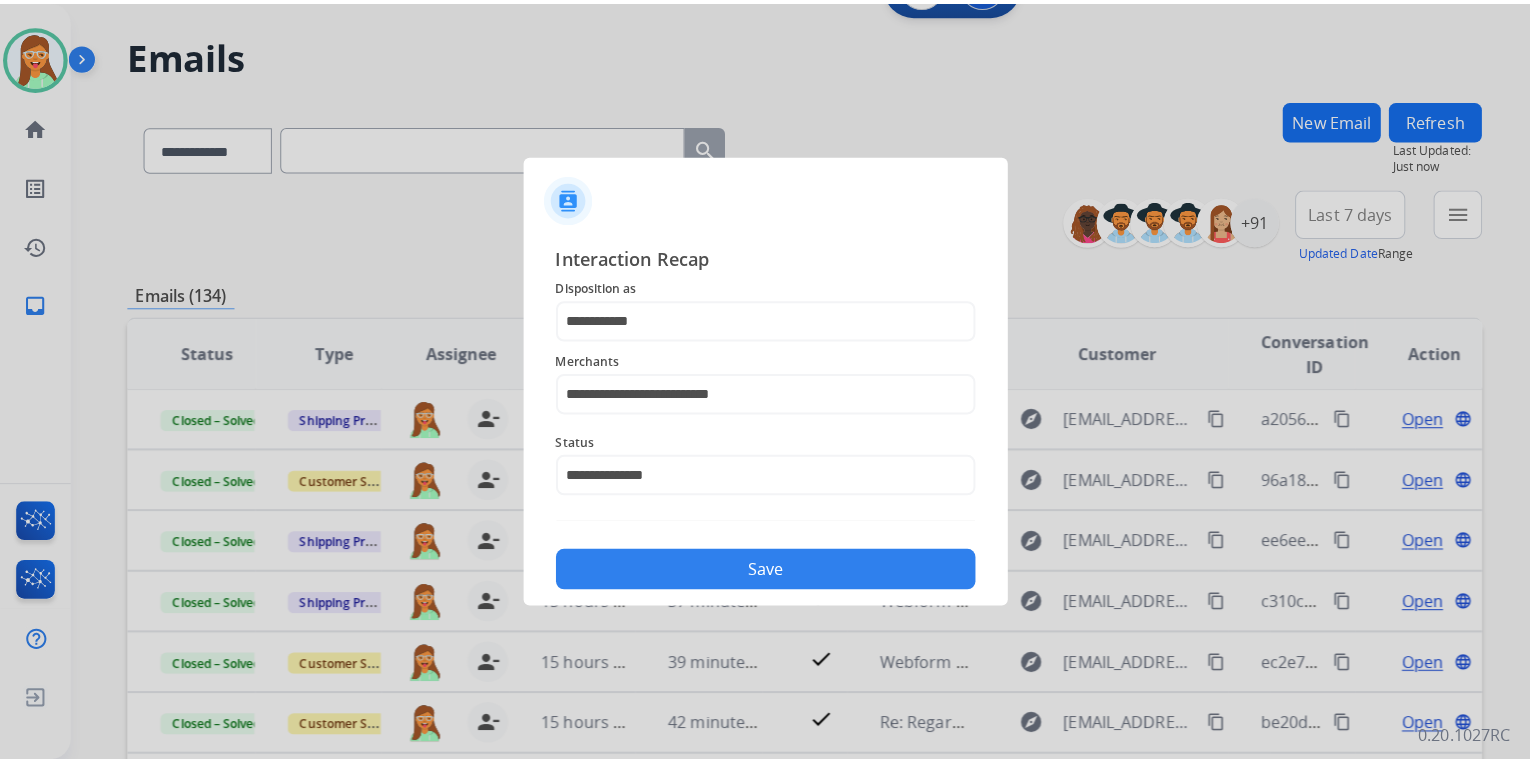 scroll, scrollTop: 0, scrollLeft: 0, axis: both 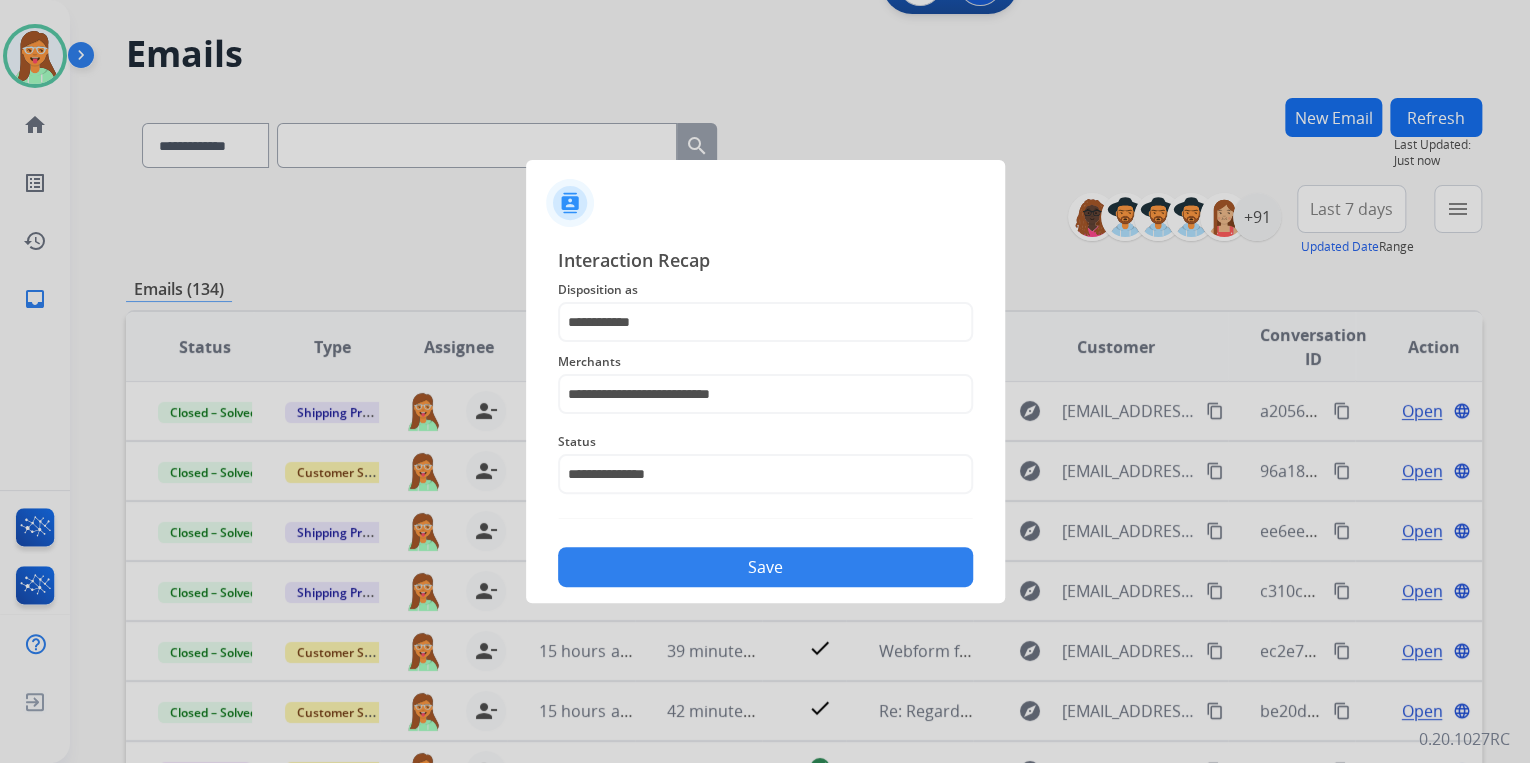 click on "Save" 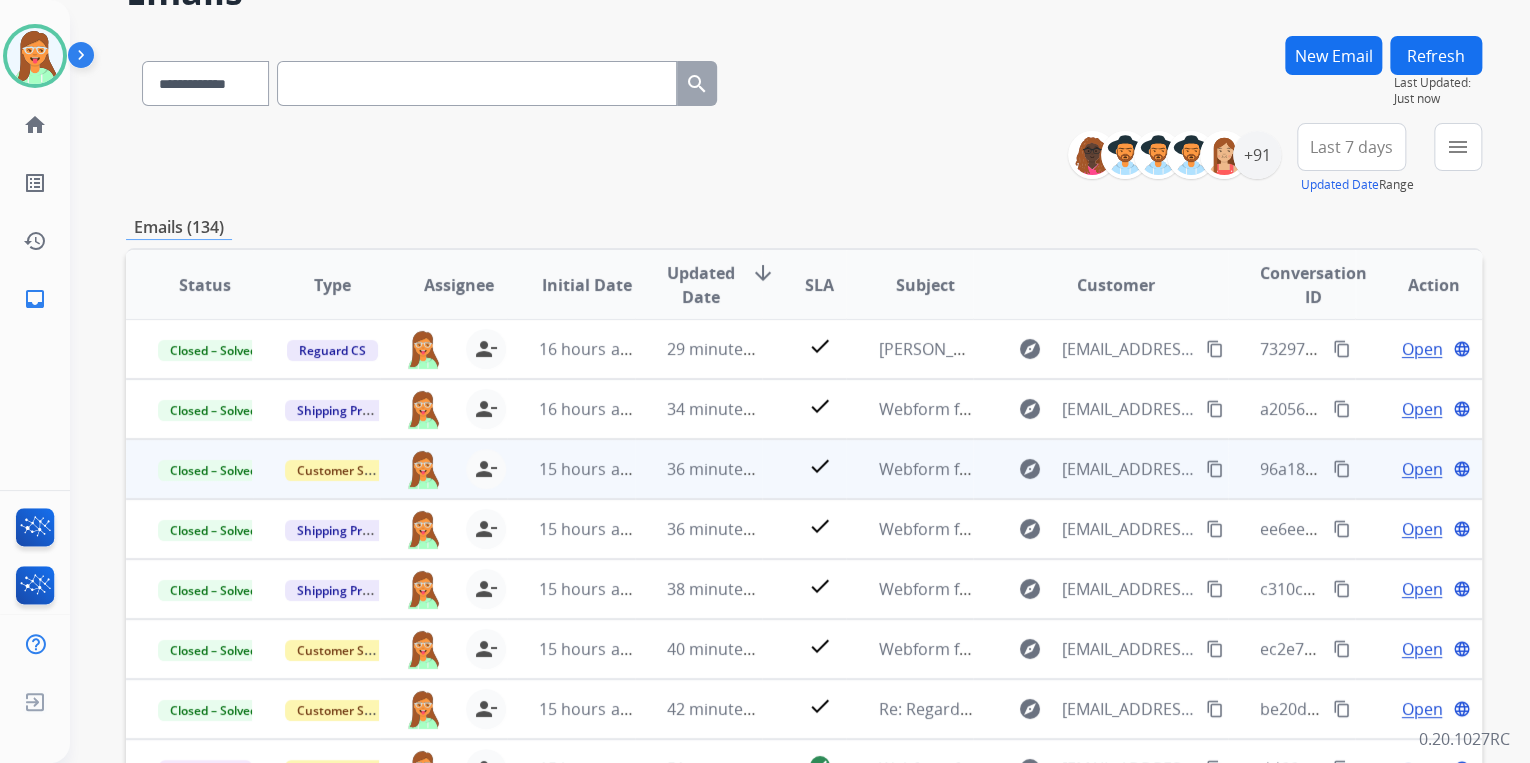 scroll, scrollTop: 374, scrollLeft: 0, axis: vertical 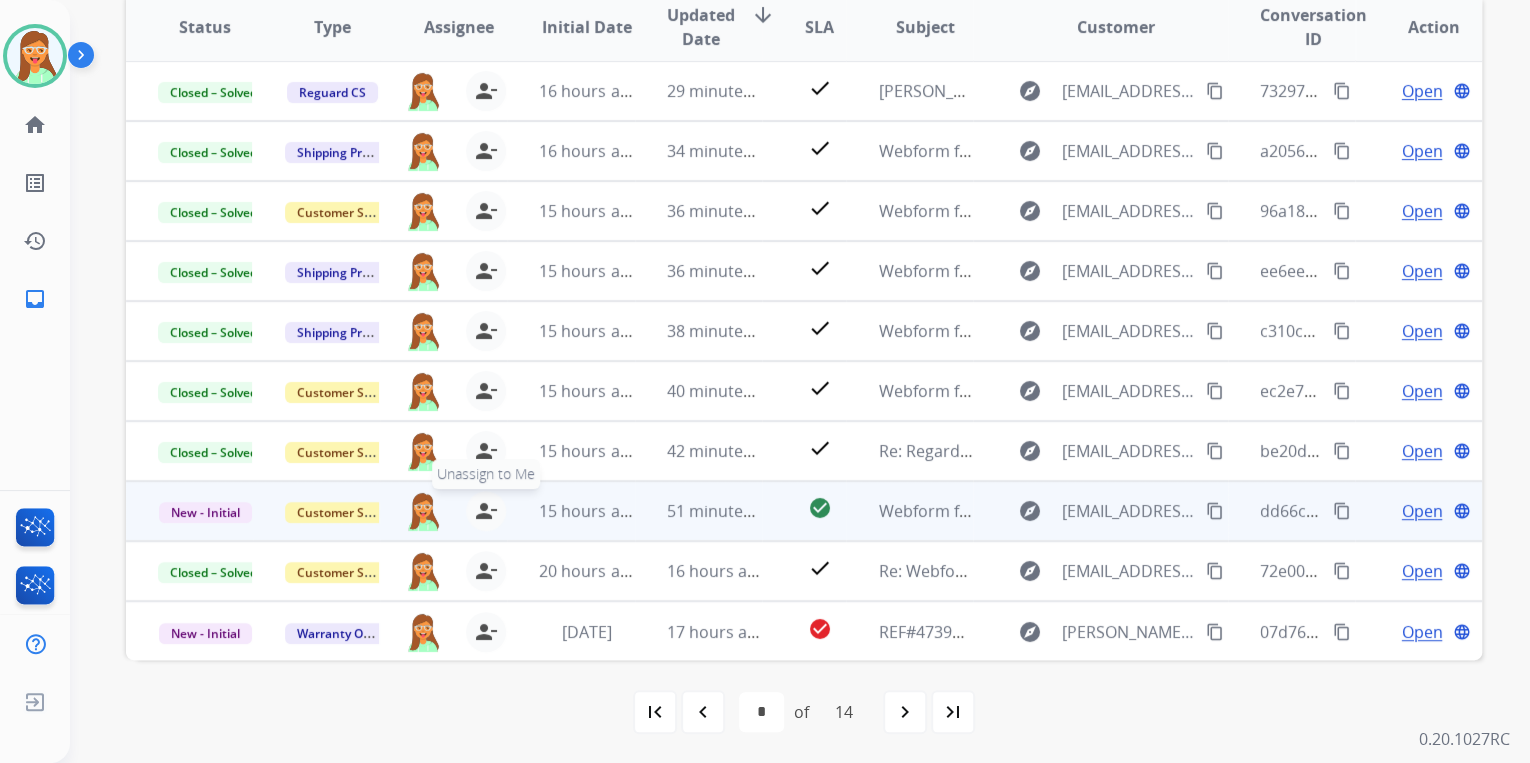 click on "person_remove Unassign to Me" at bounding box center [486, 511] 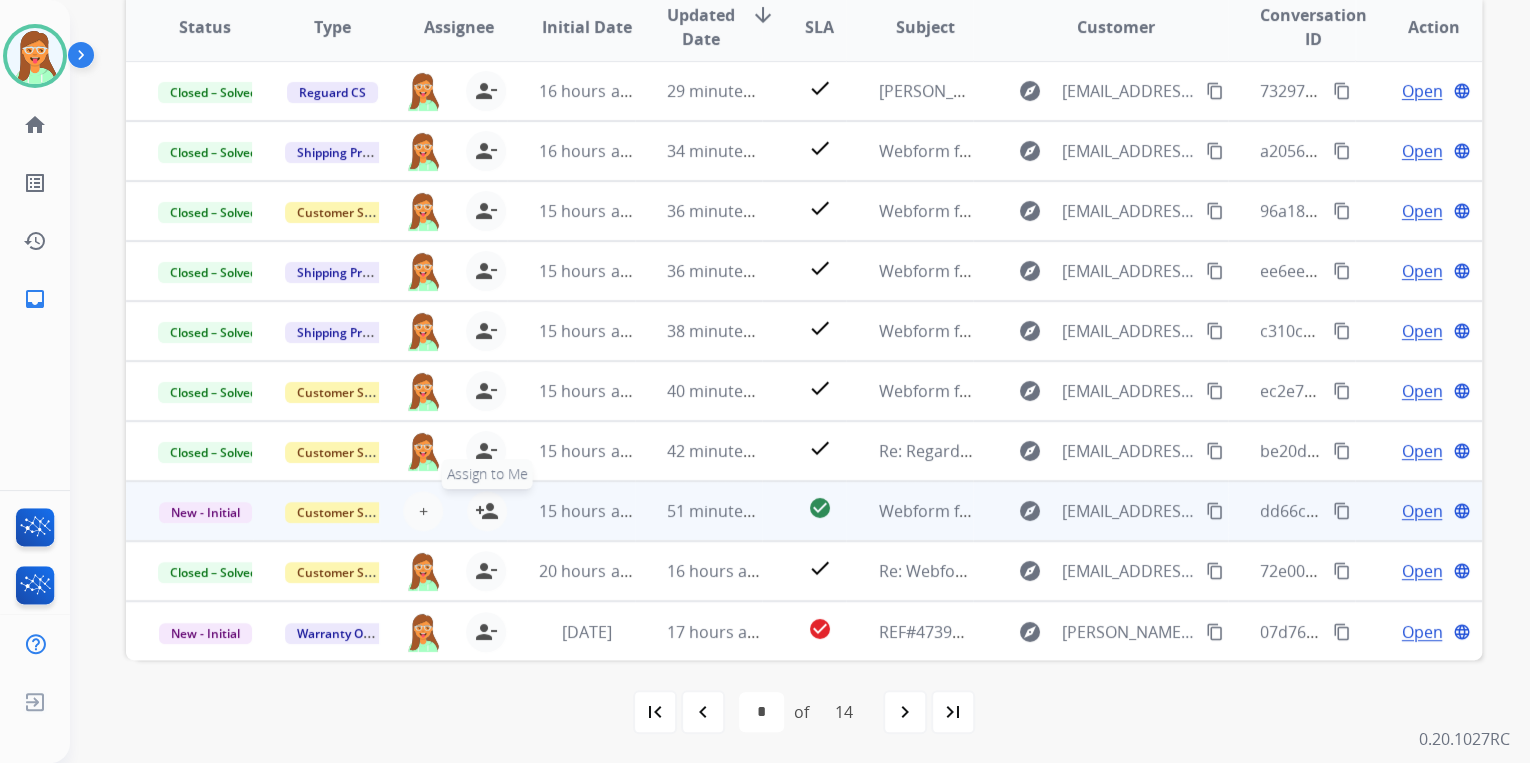 click on "person_add" at bounding box center [487, 511] 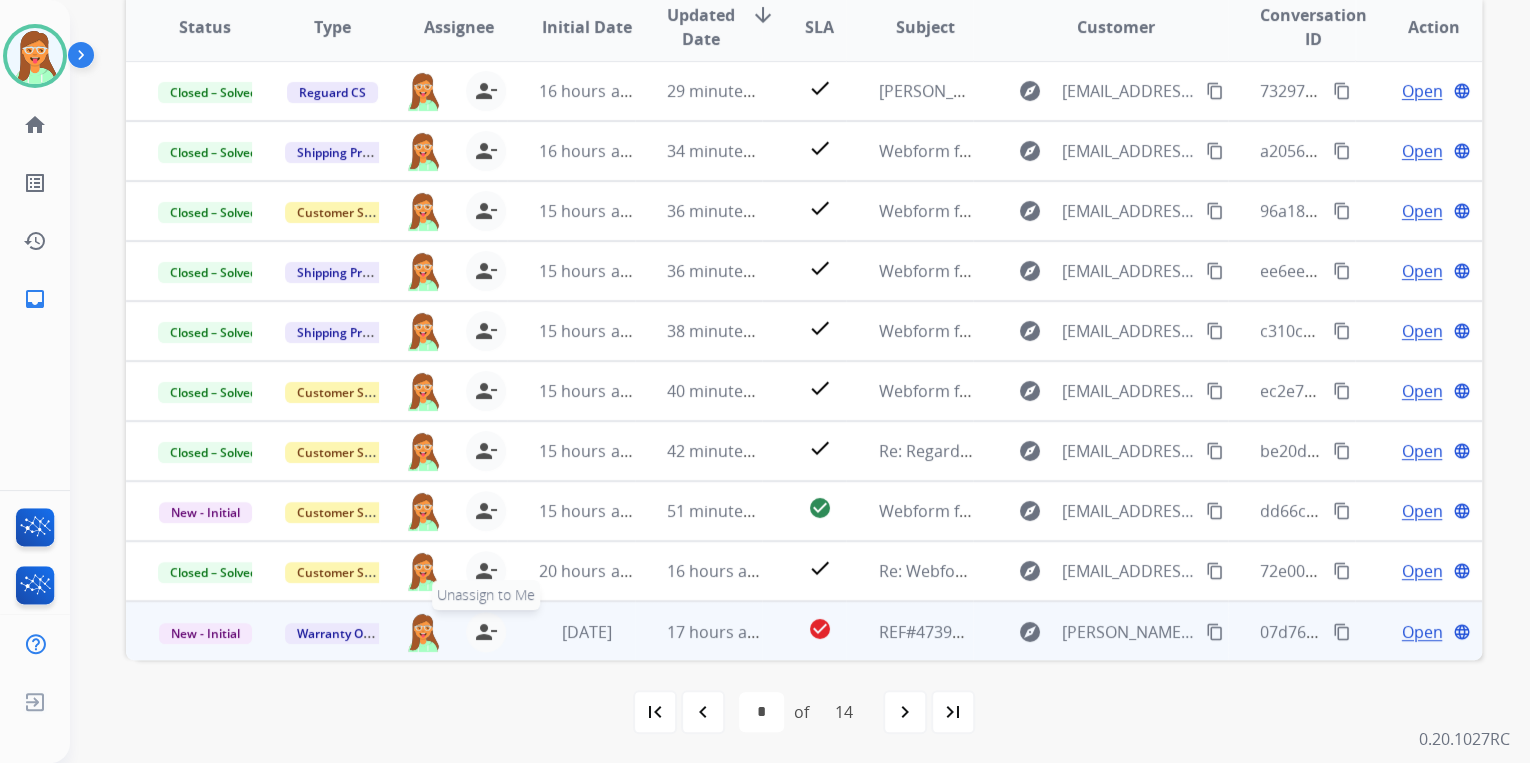 click on "person_remove" at bounding box center (486, 632) 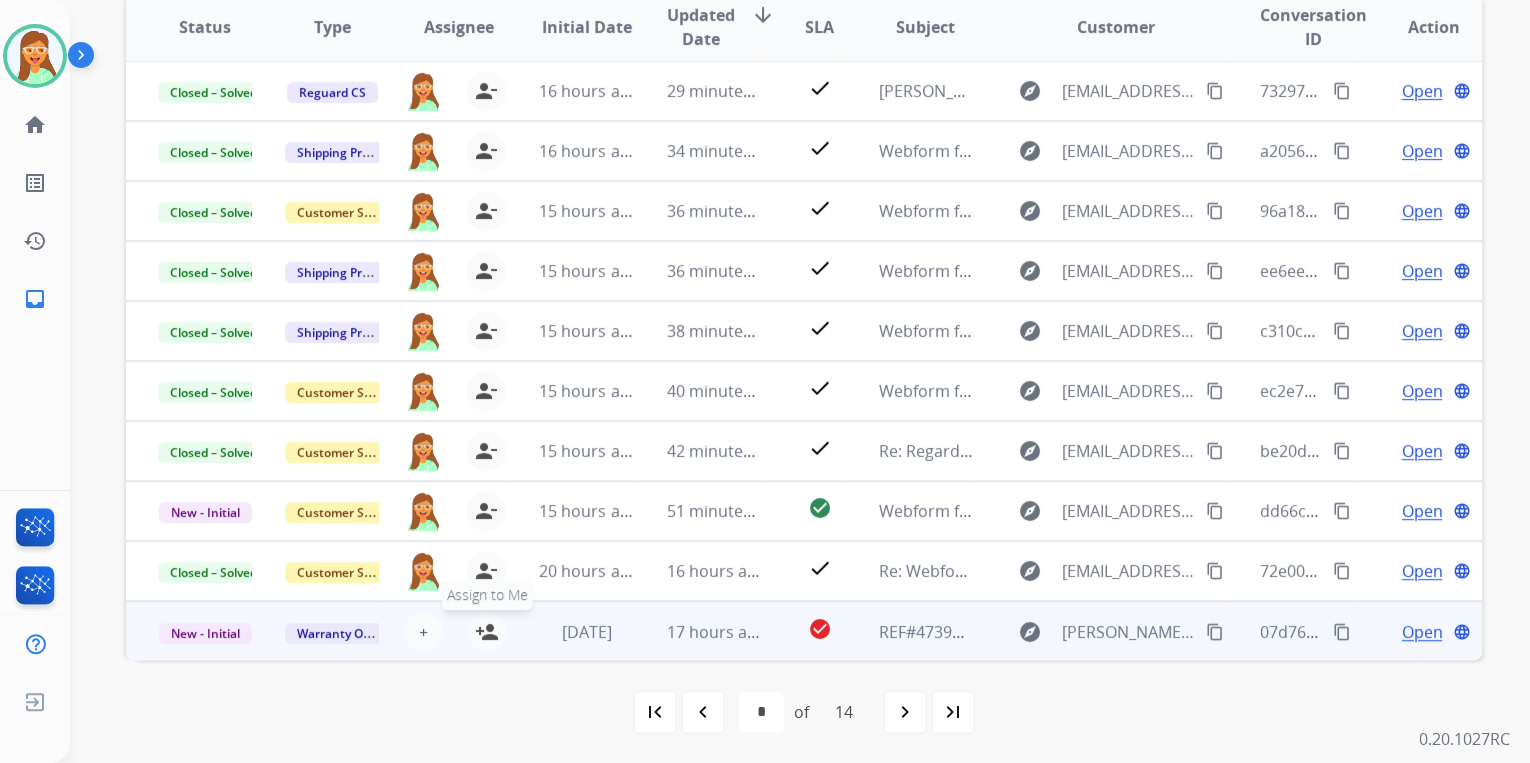 click on "person_add" at bounding box center [487, 632] 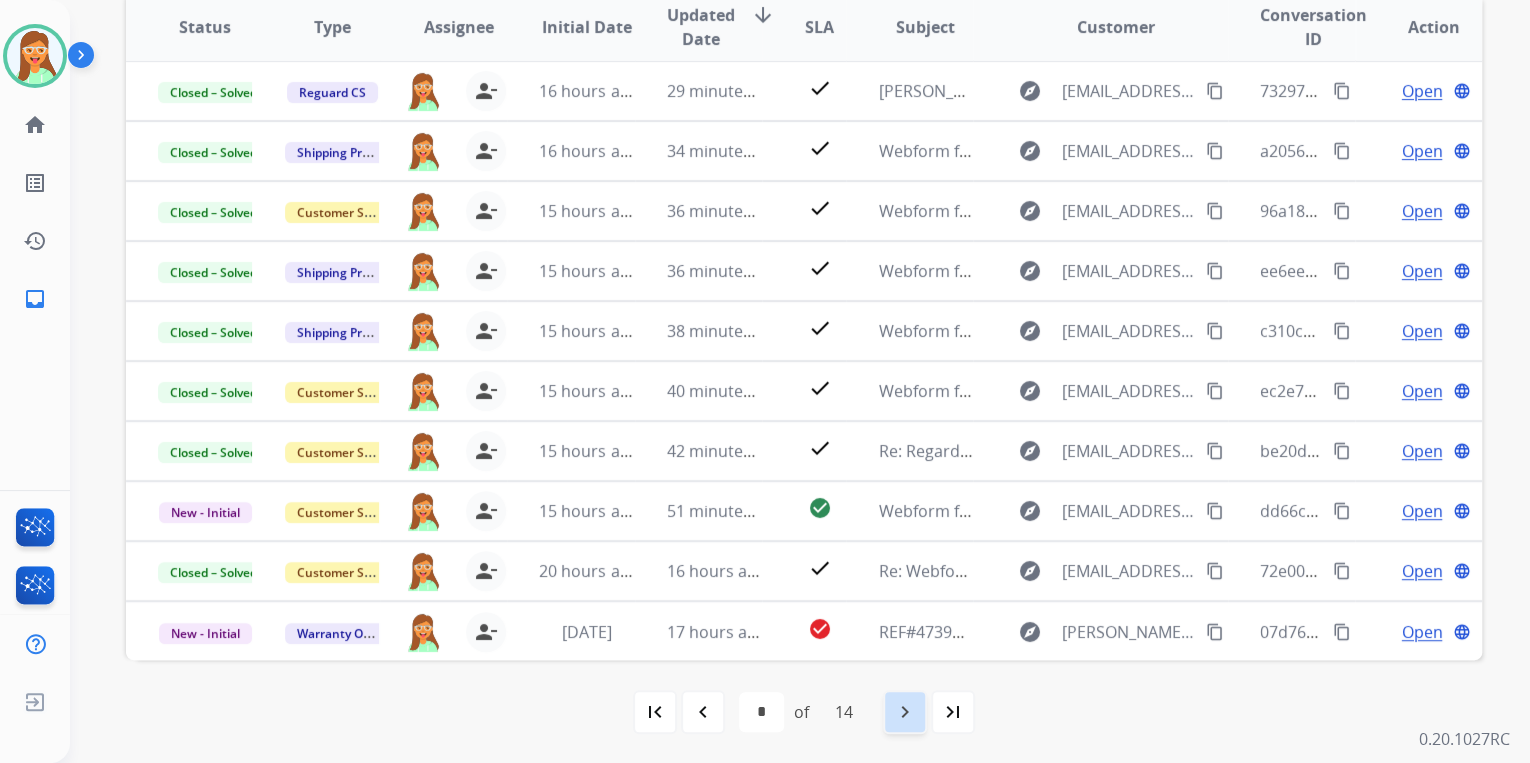 click on "navigate_next" at bounding box center (905, 712) 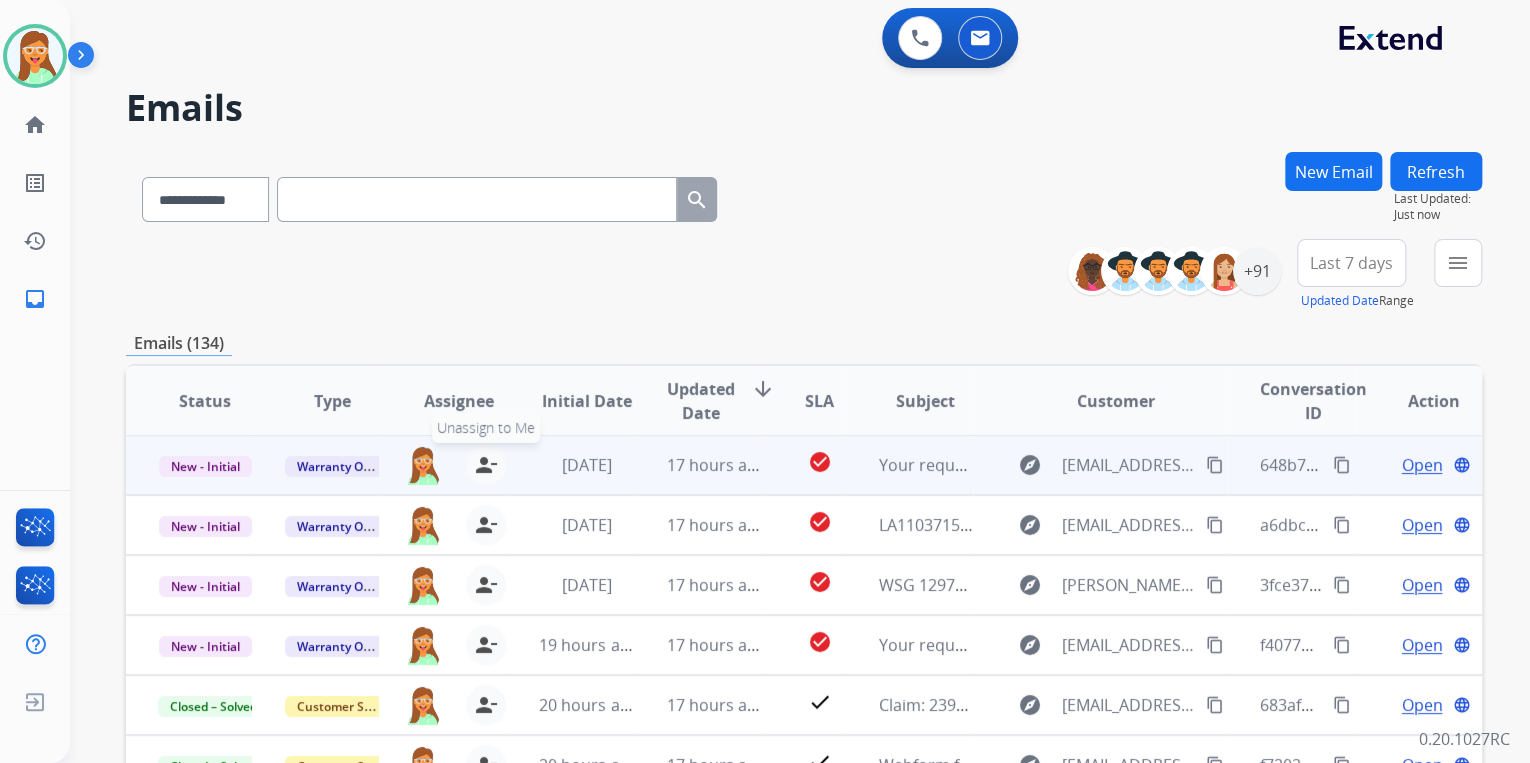 click on "person_remove" at bounding box center (486, 465) 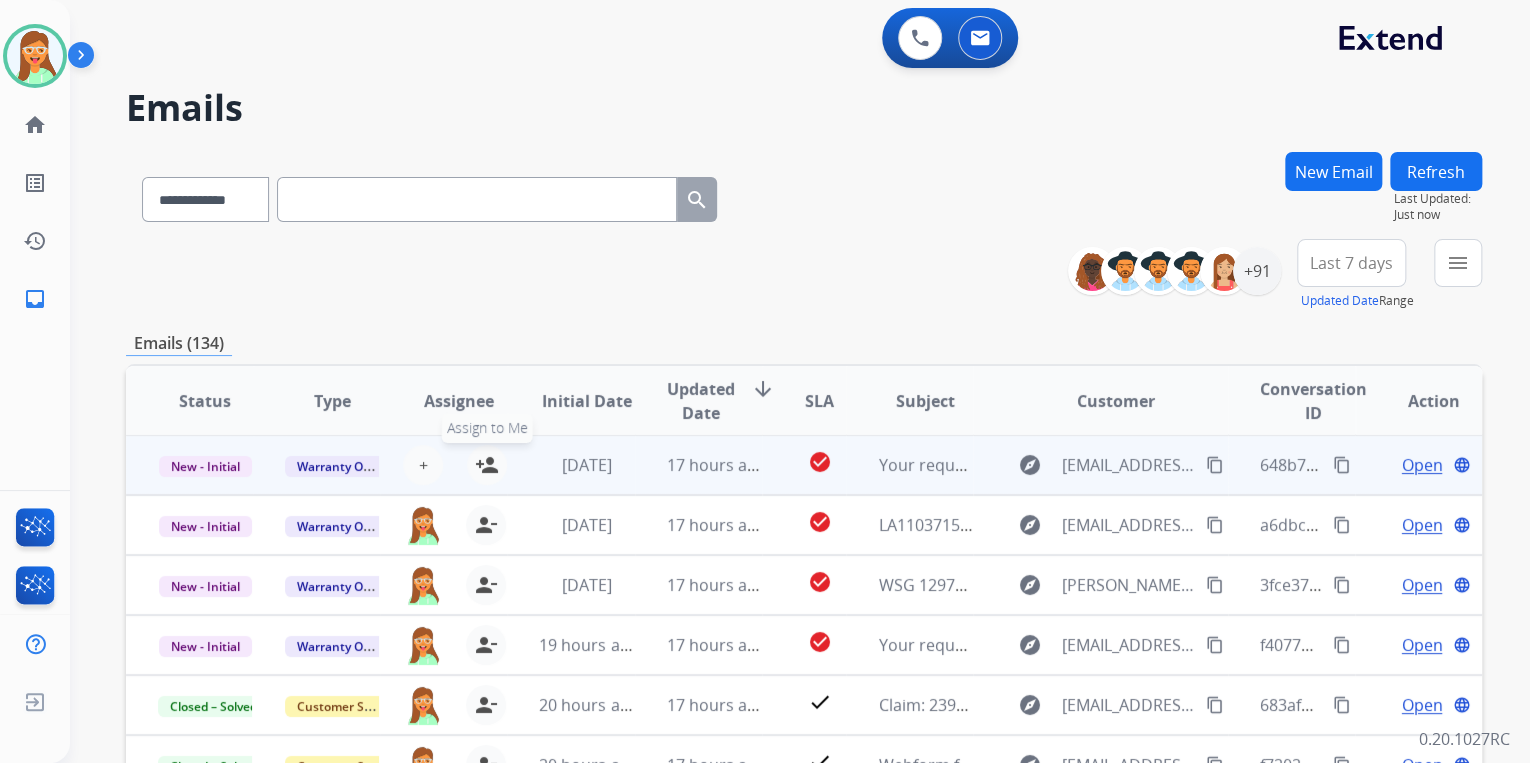 click on "person_add" at bounding box center (487, 465) 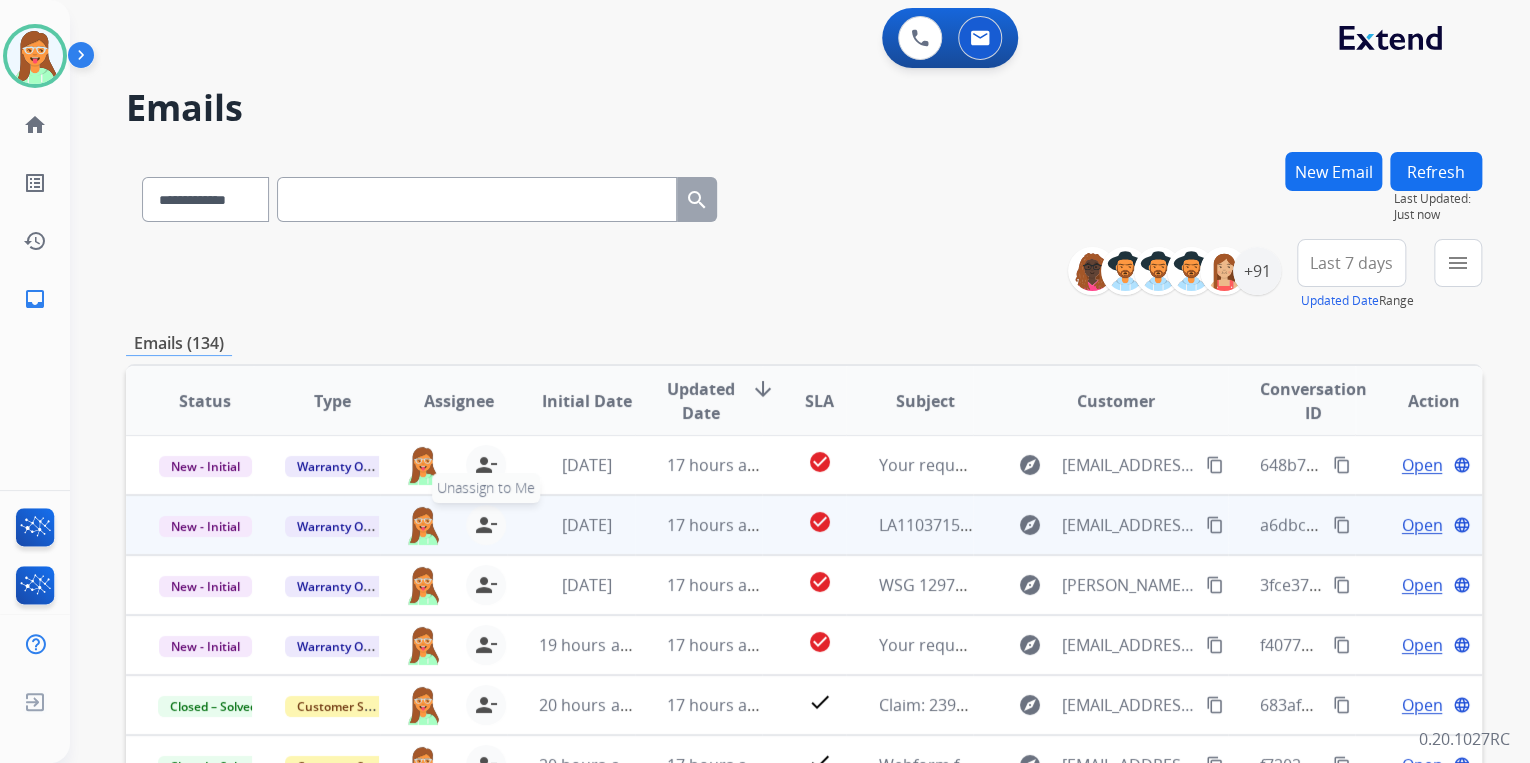 click on "person_remove" at bounding box center [486, 525] 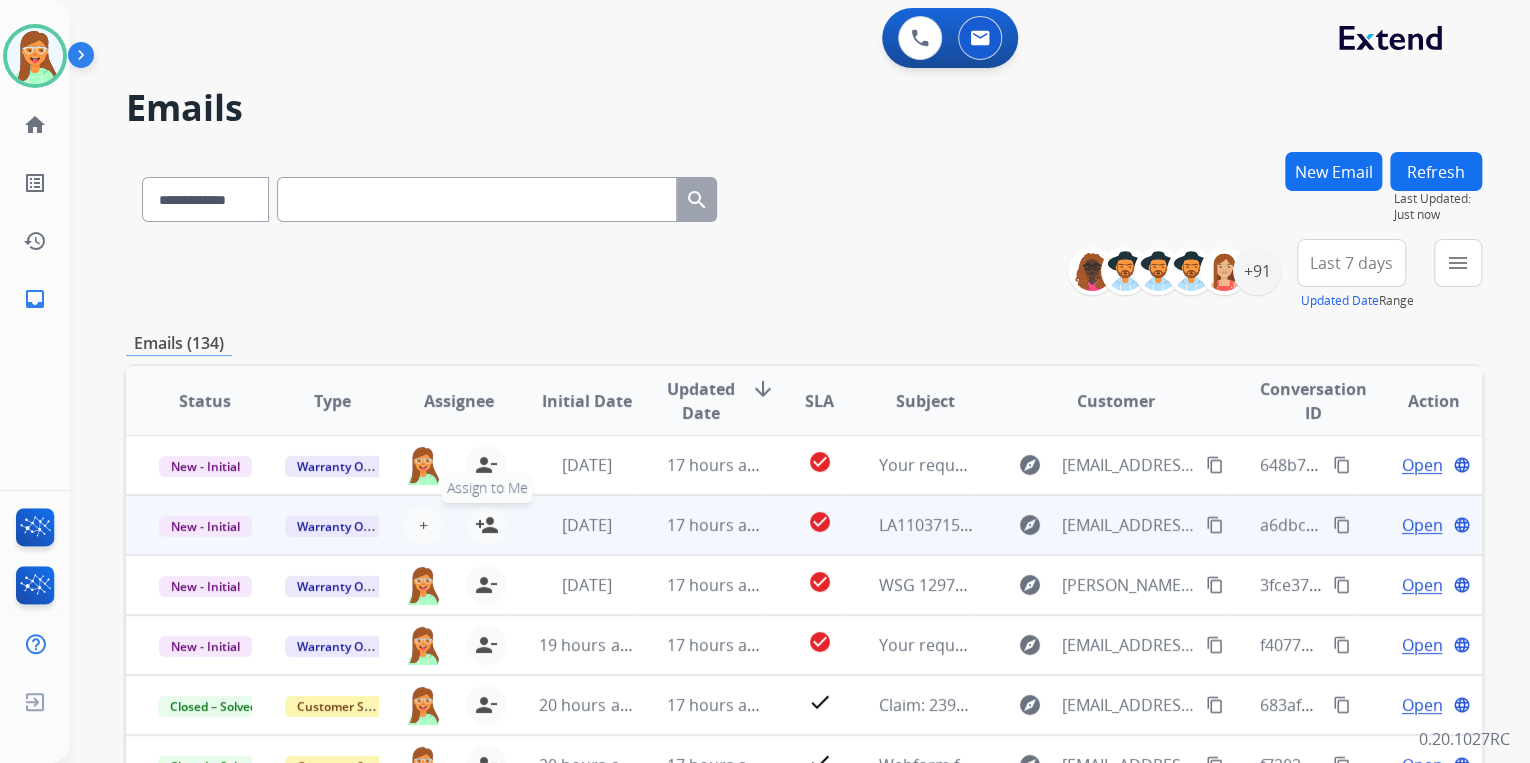 click on "person_add" at bounding box center [487, 525] 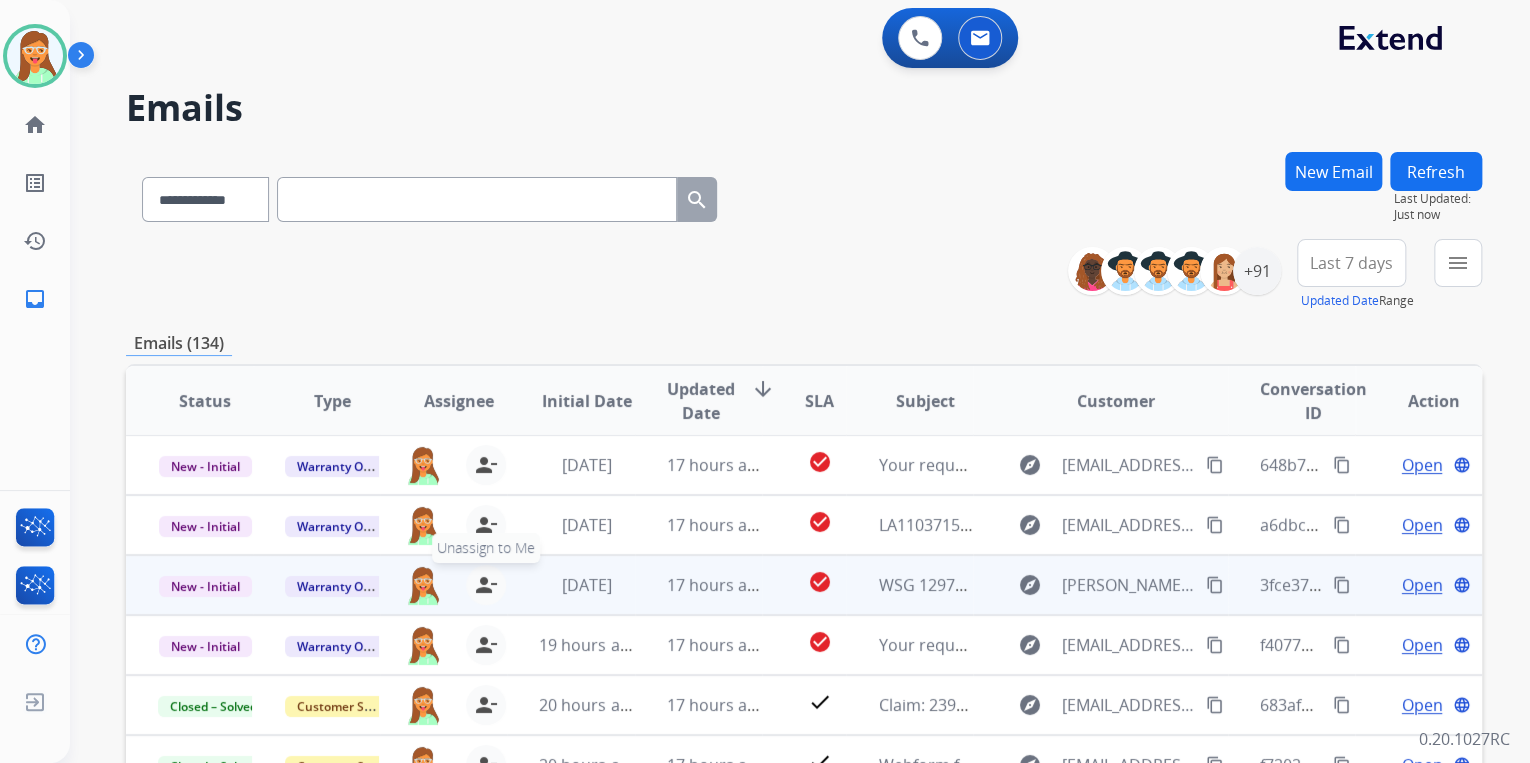 click on "person_remove" at bounding box center (486, 585) 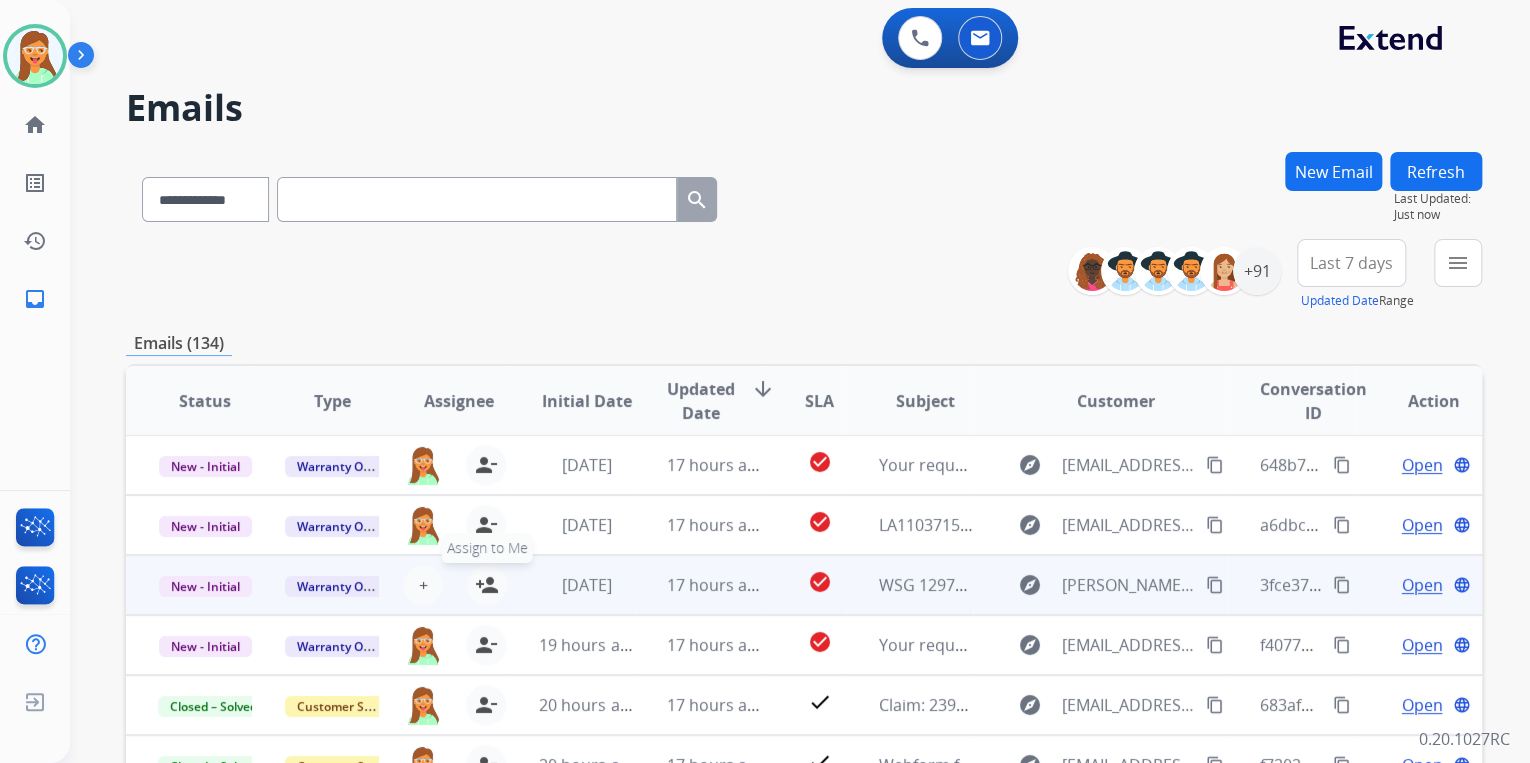 click on "person_add Assign to Me" at bounding box center [487, 585] 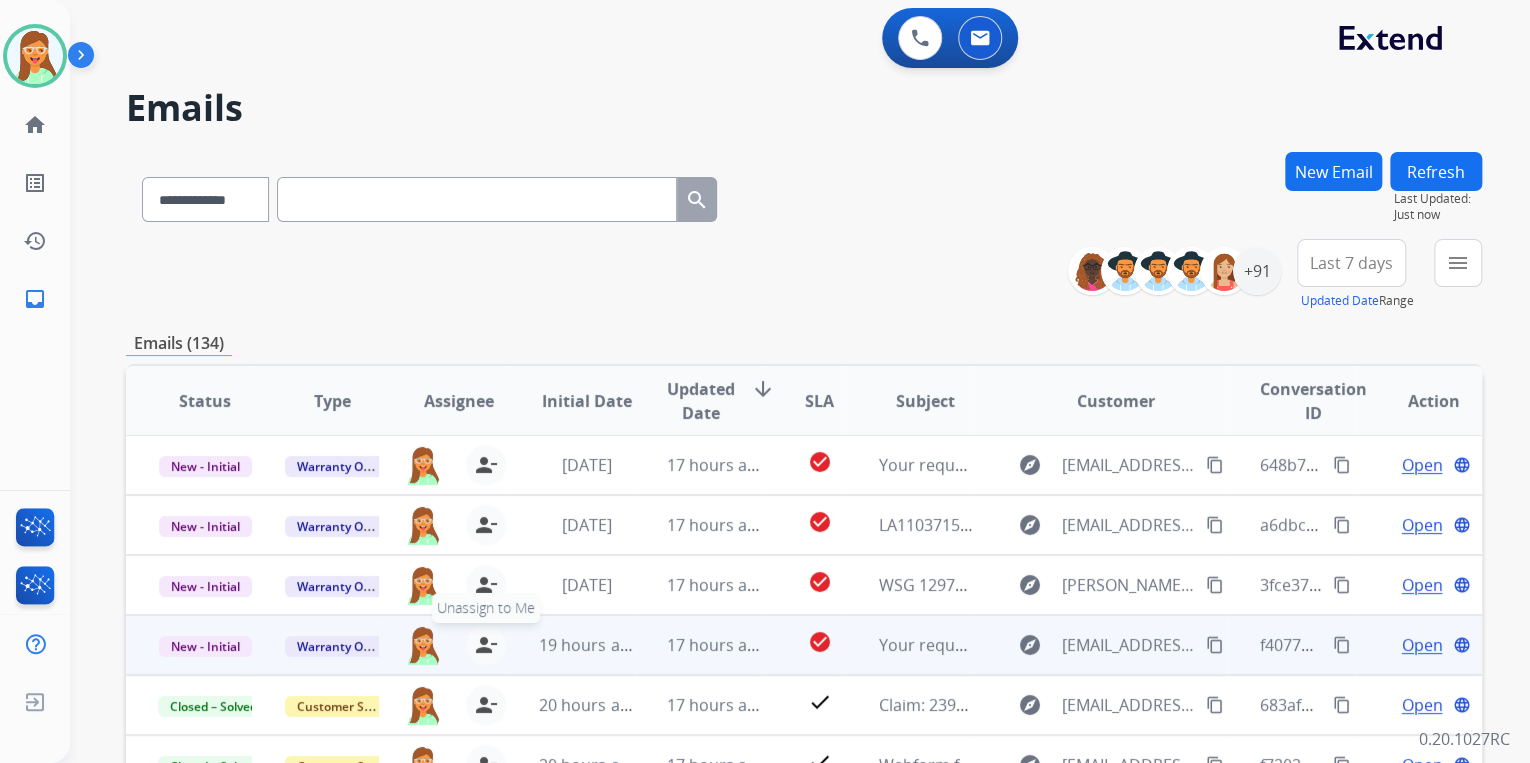 click on "person_remove" at bounding box center [486, 645] 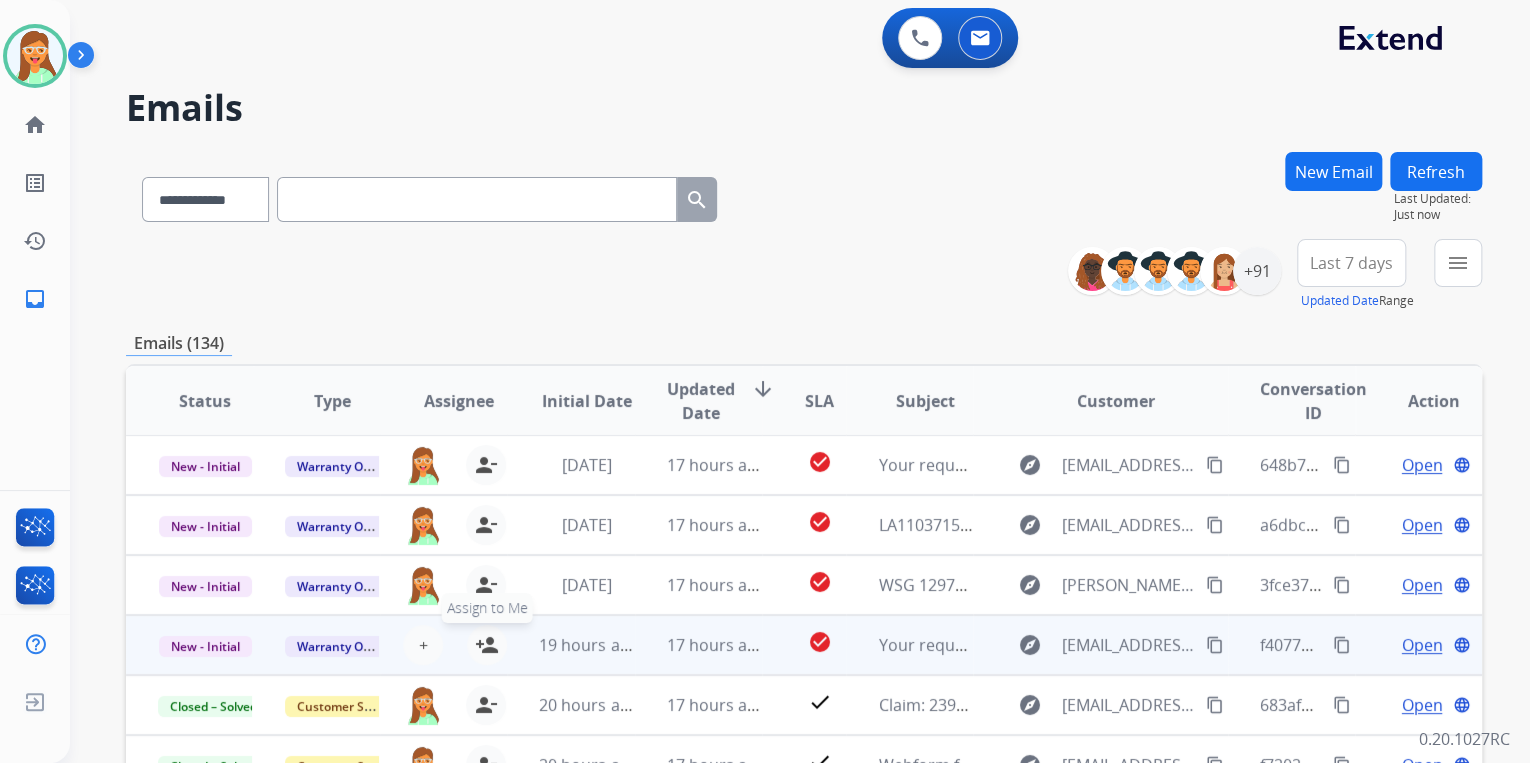 click on "person_add" at bounding box center (487, 645) 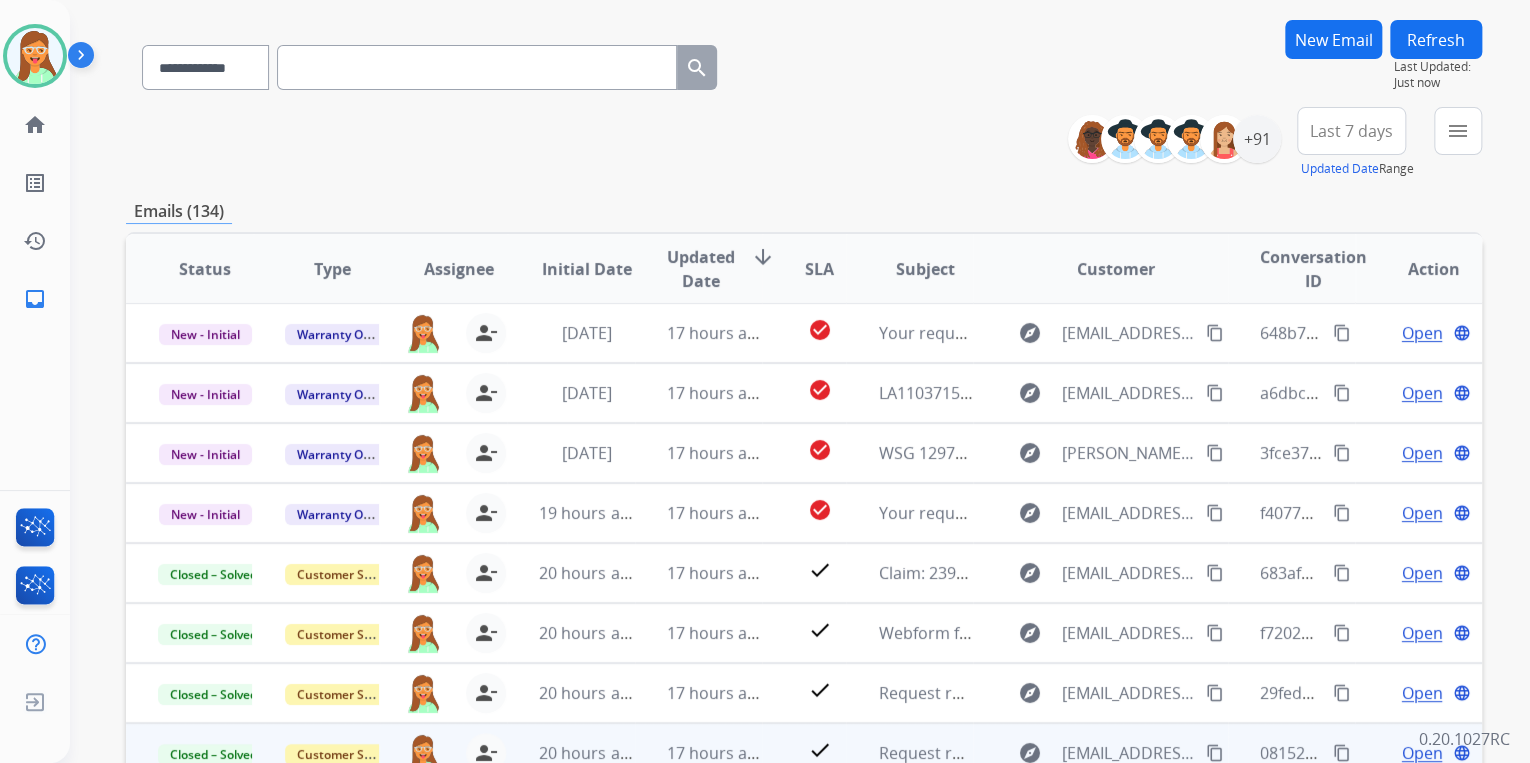 scroll, scrollTop: 374, scrollLeft: 0, axis: vertical 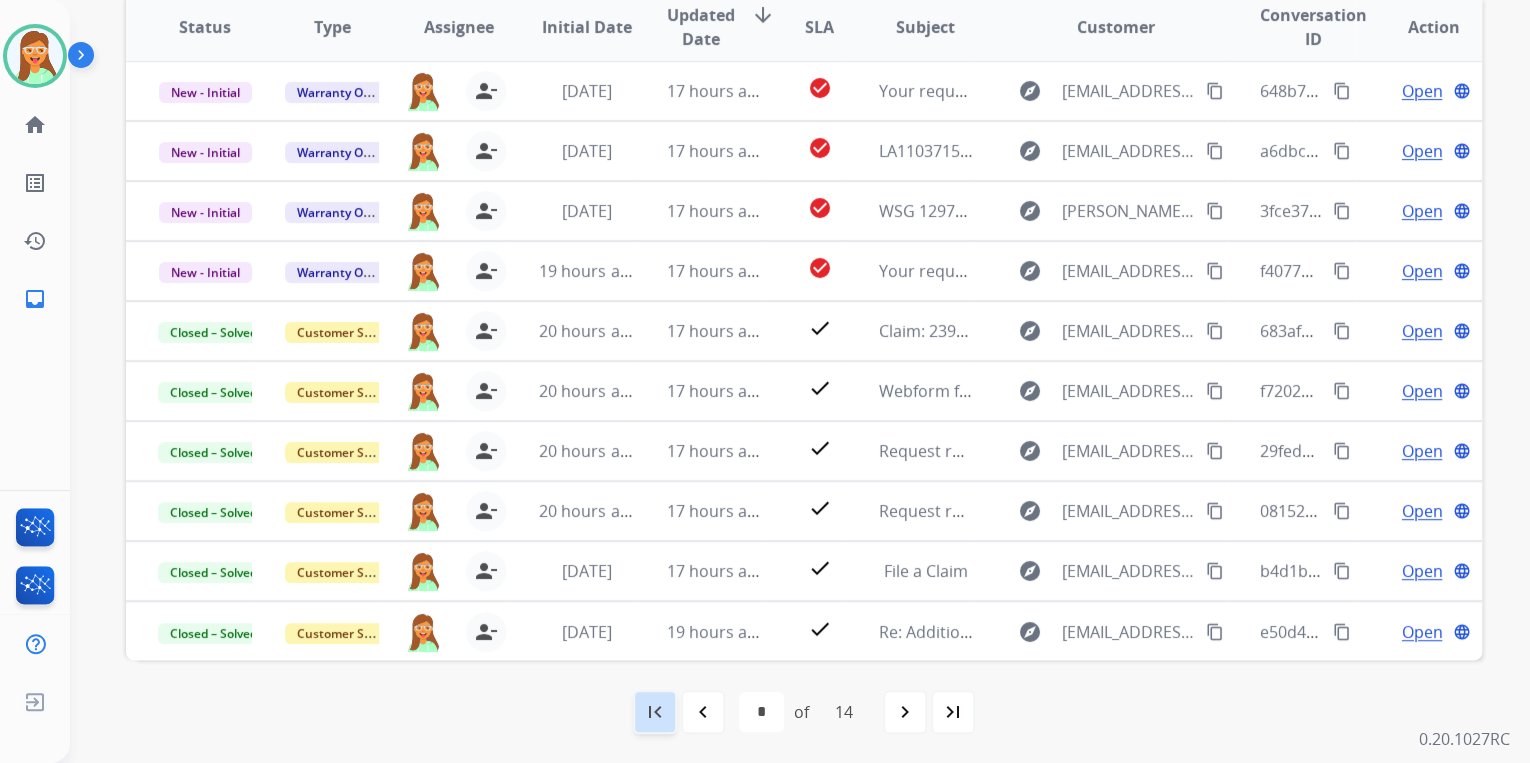 click on "first_page" at bounding box center (655, 712) 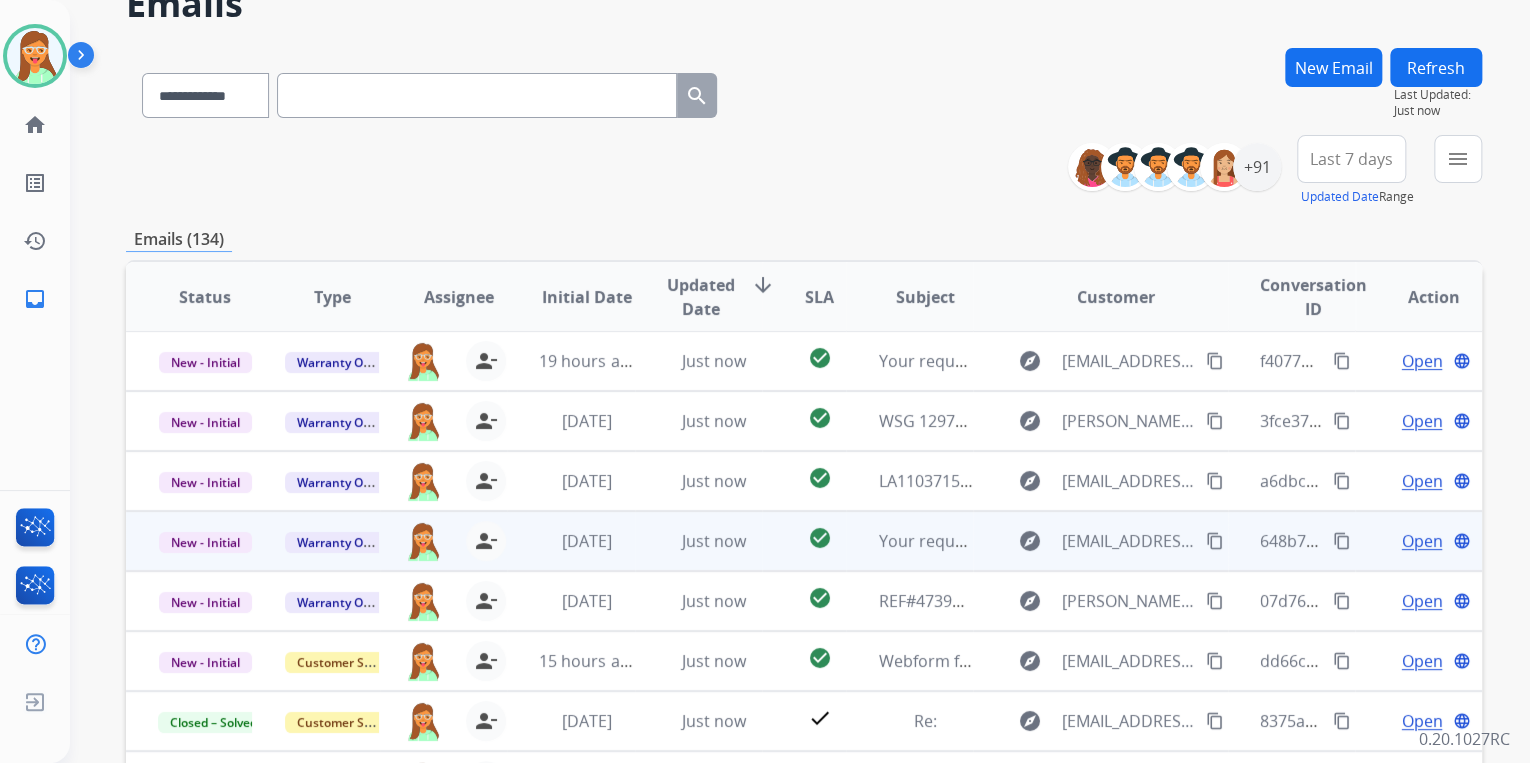 scroll, scrollTop: 374, scrollLeft: 0, axis: vertical 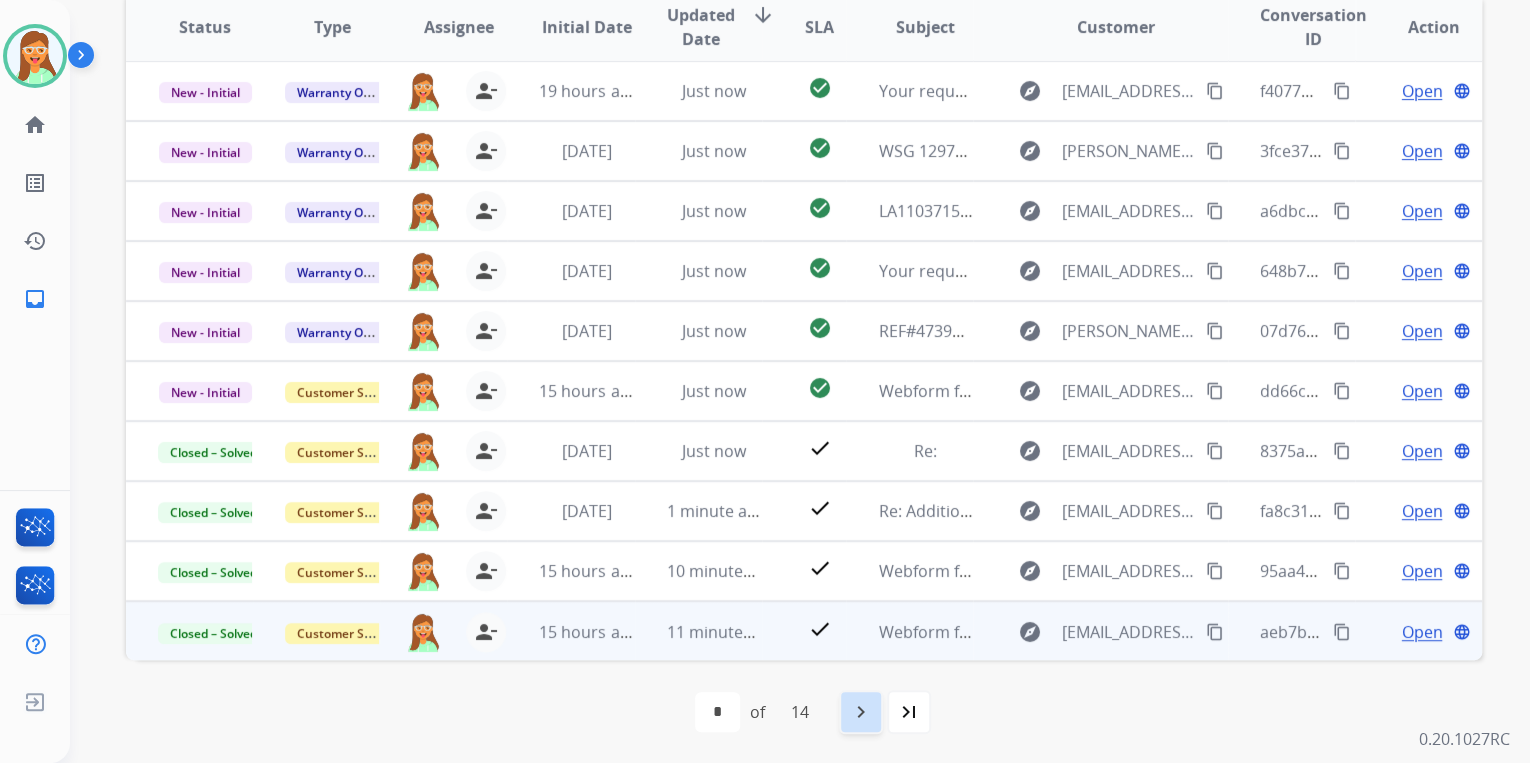 click on "navigate_next" at bounding box center [861, 712] 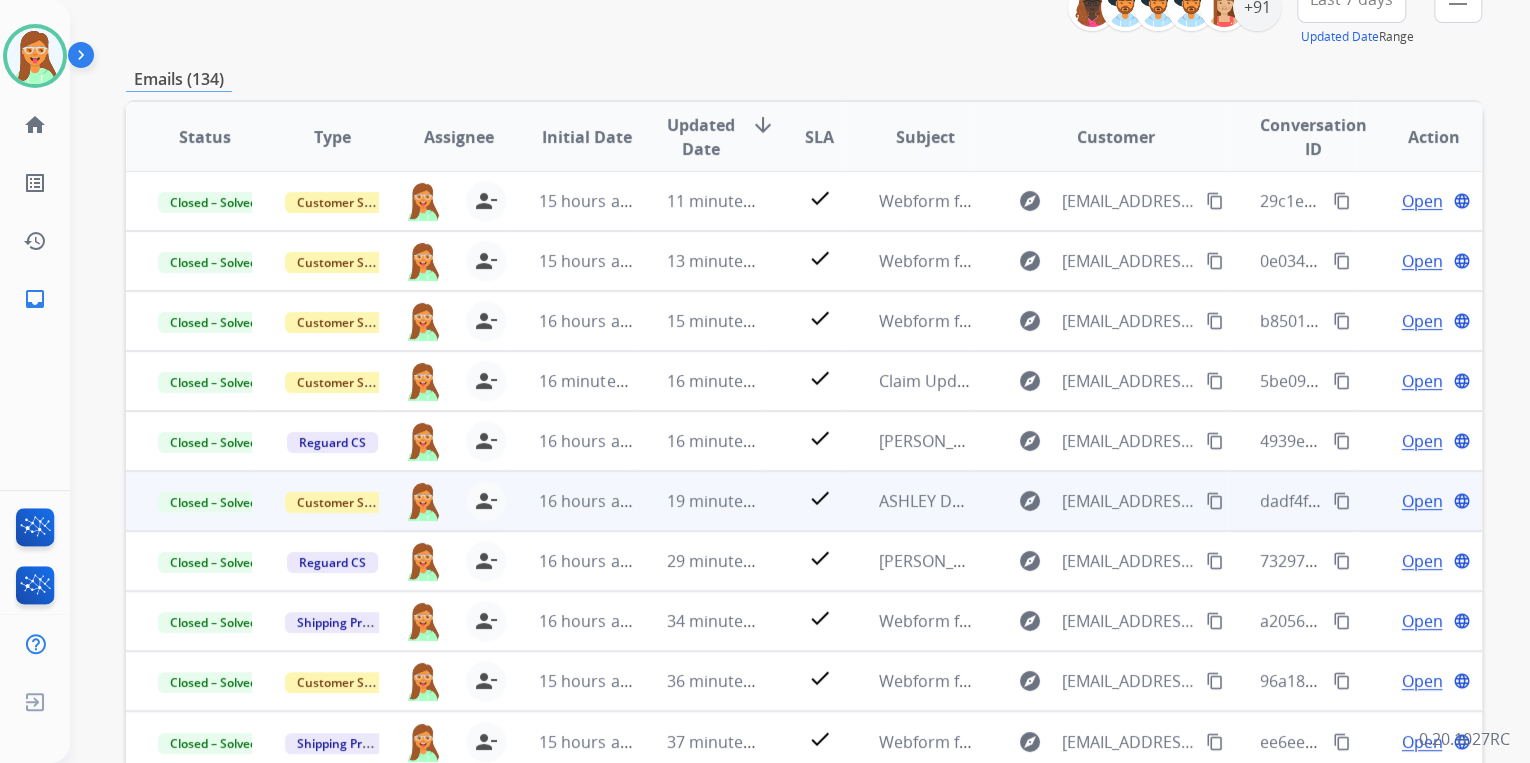 scroll, scrollTop: 374, scrollLeft: 0, axis: vertical 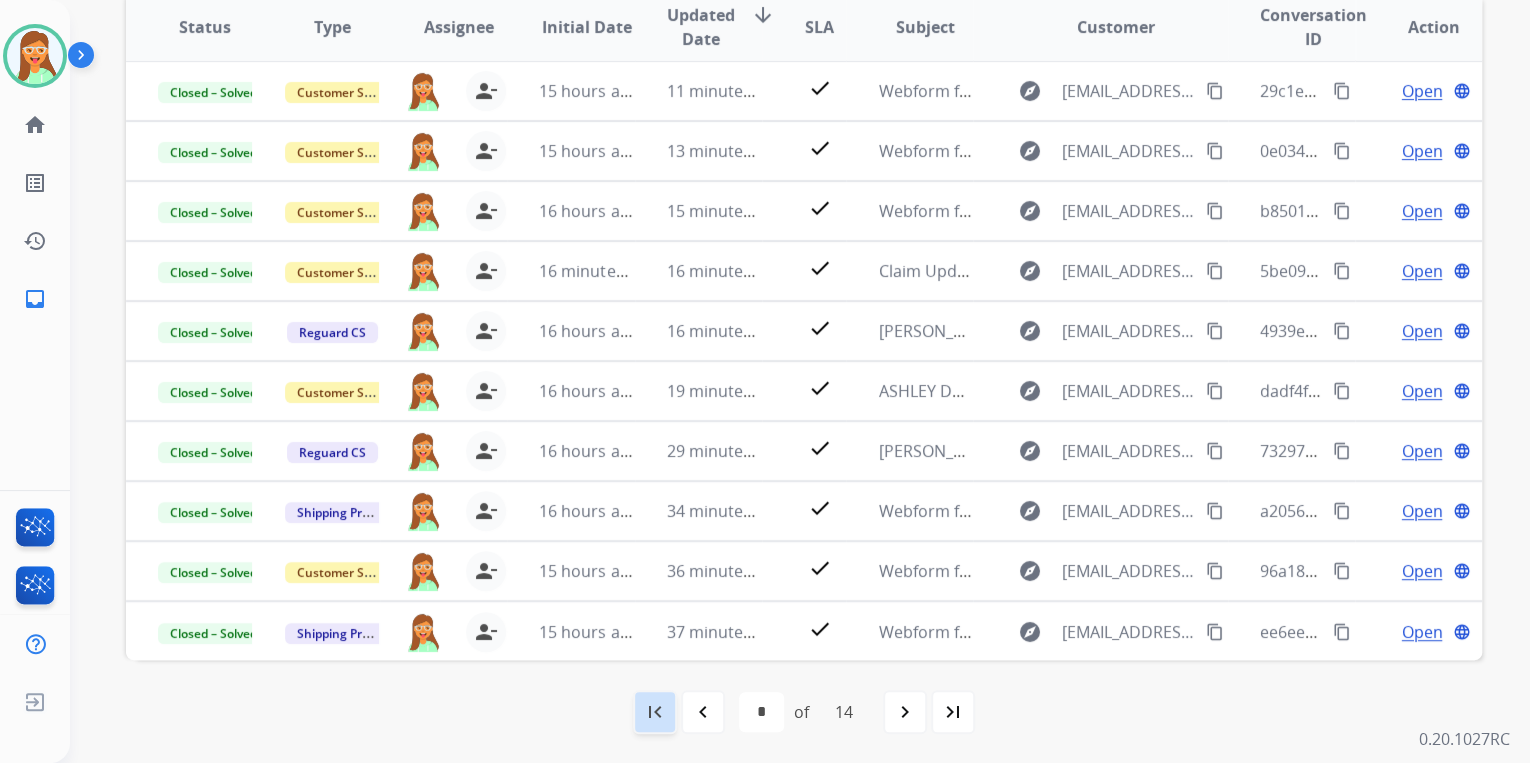 click on "first_page" at bounding box center (655, 712) 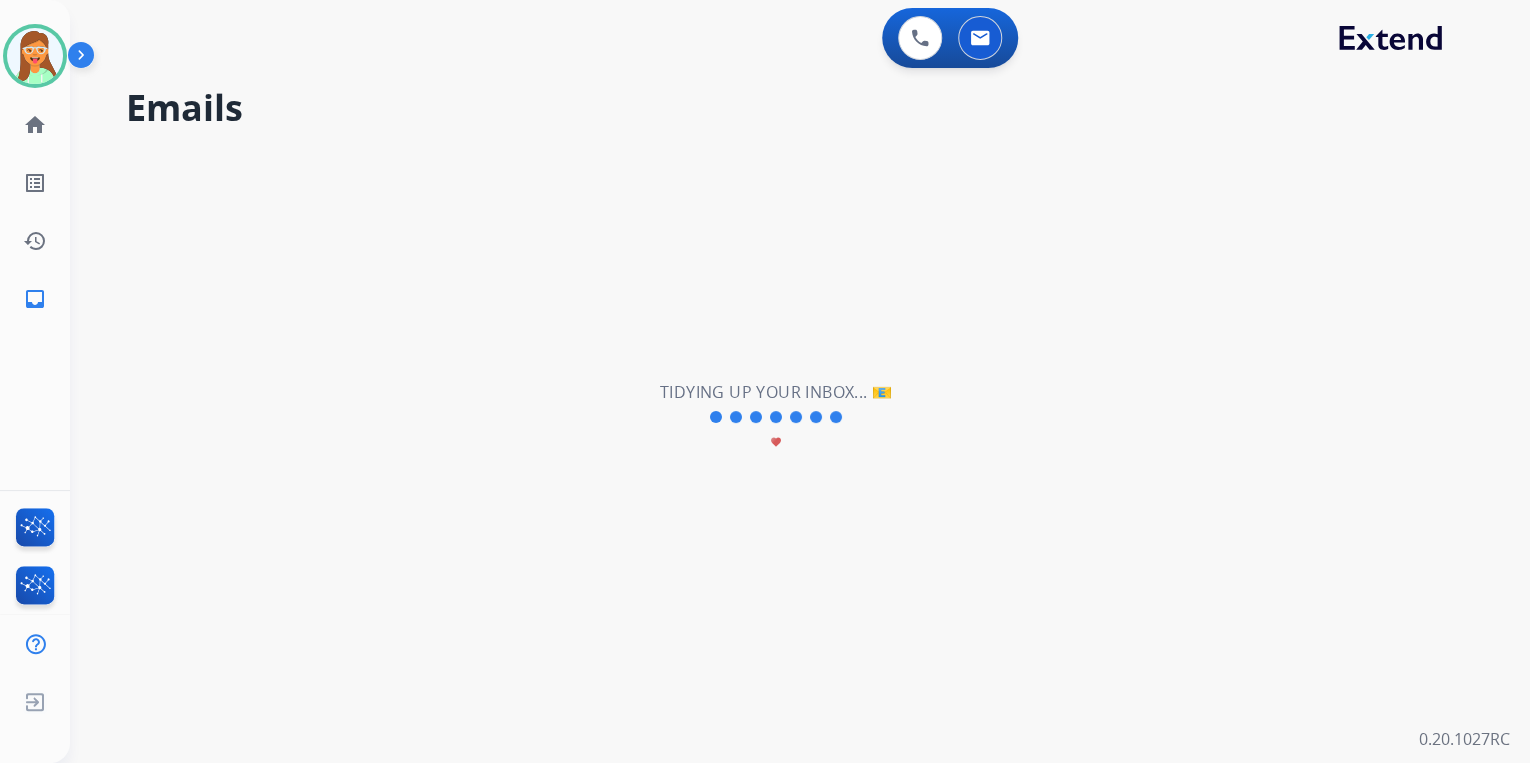 select on "*" 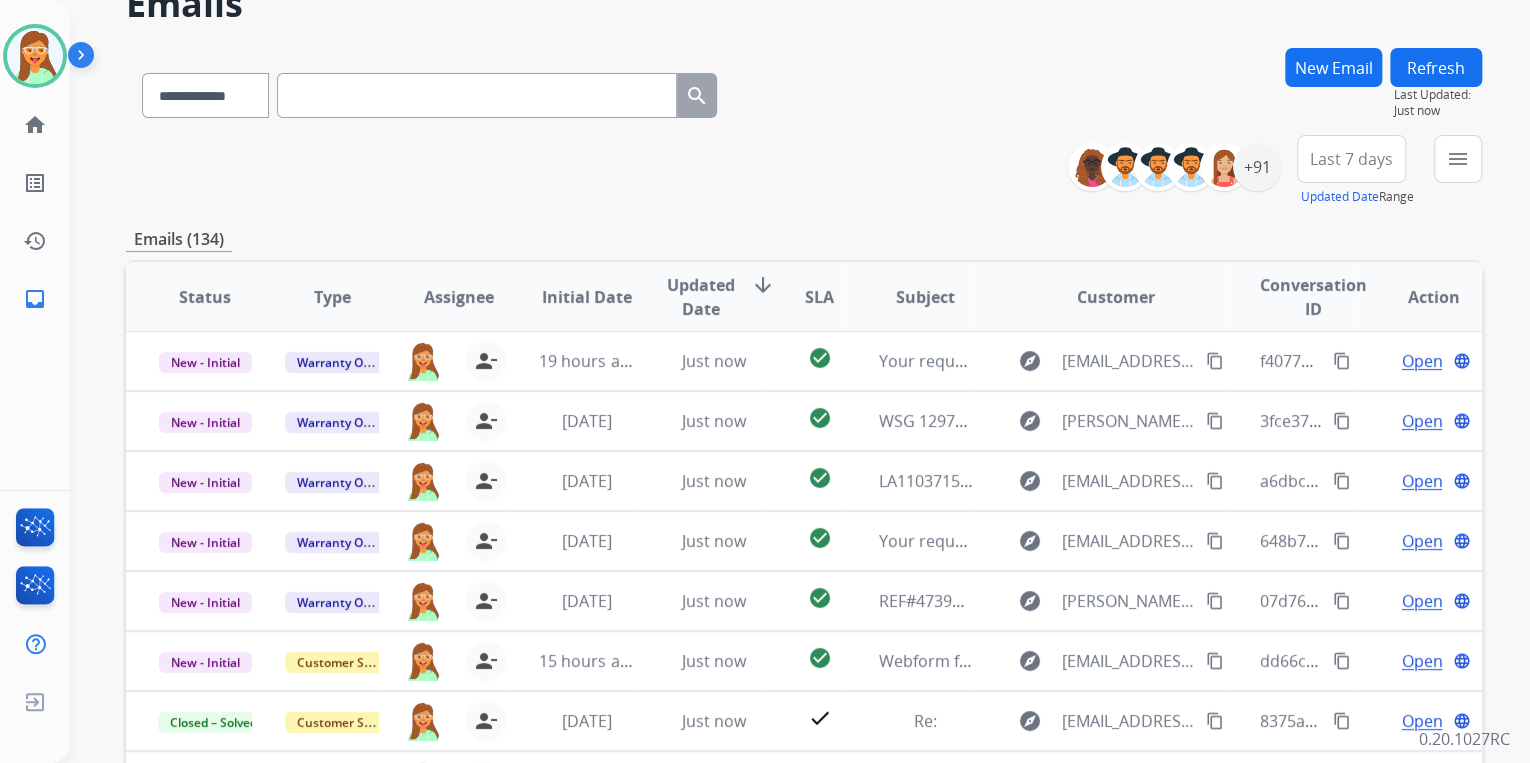 scroll, scrollTop: 374, scrollLeft: 0, axis: vertical 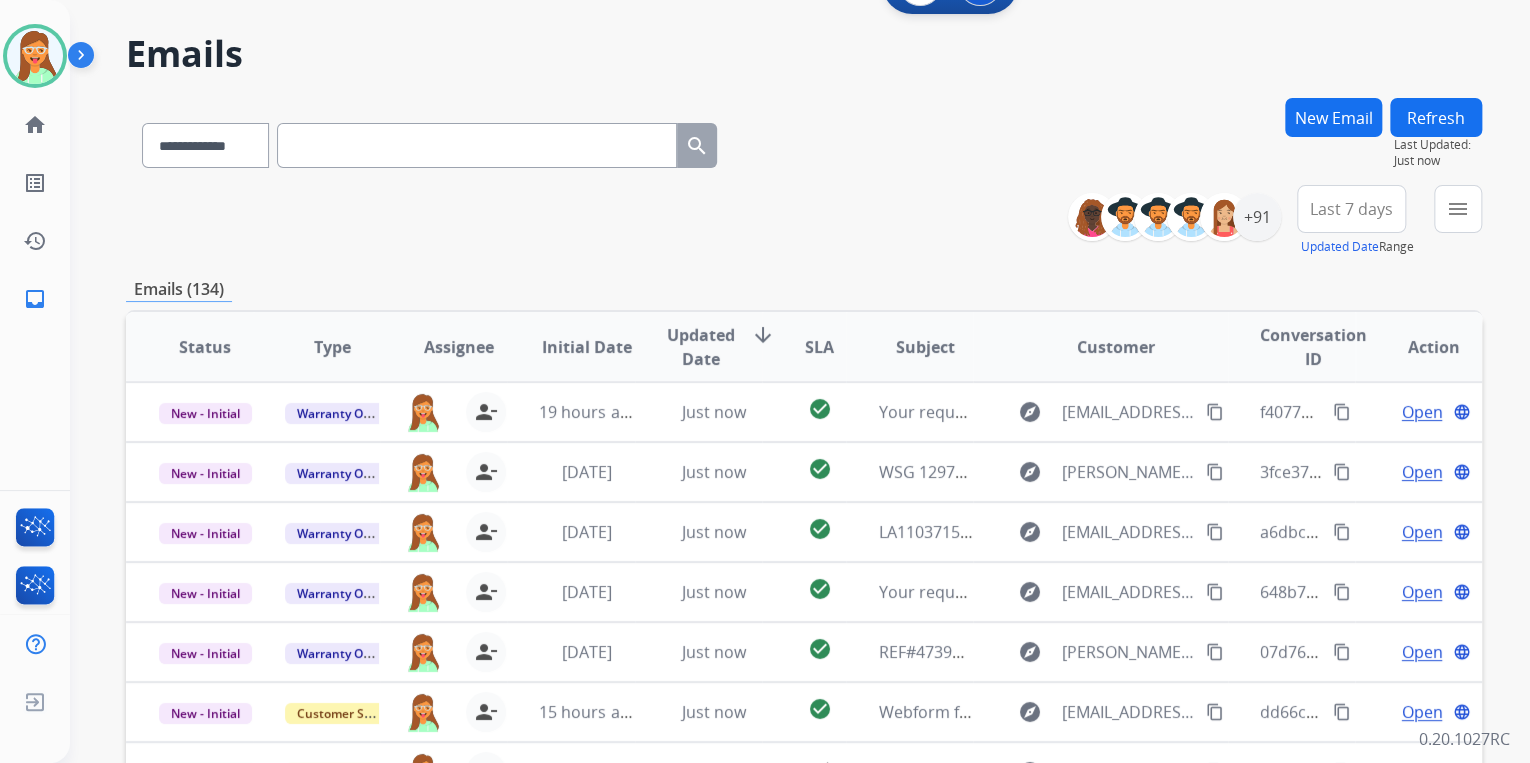 click at bounding box center (477, 145) 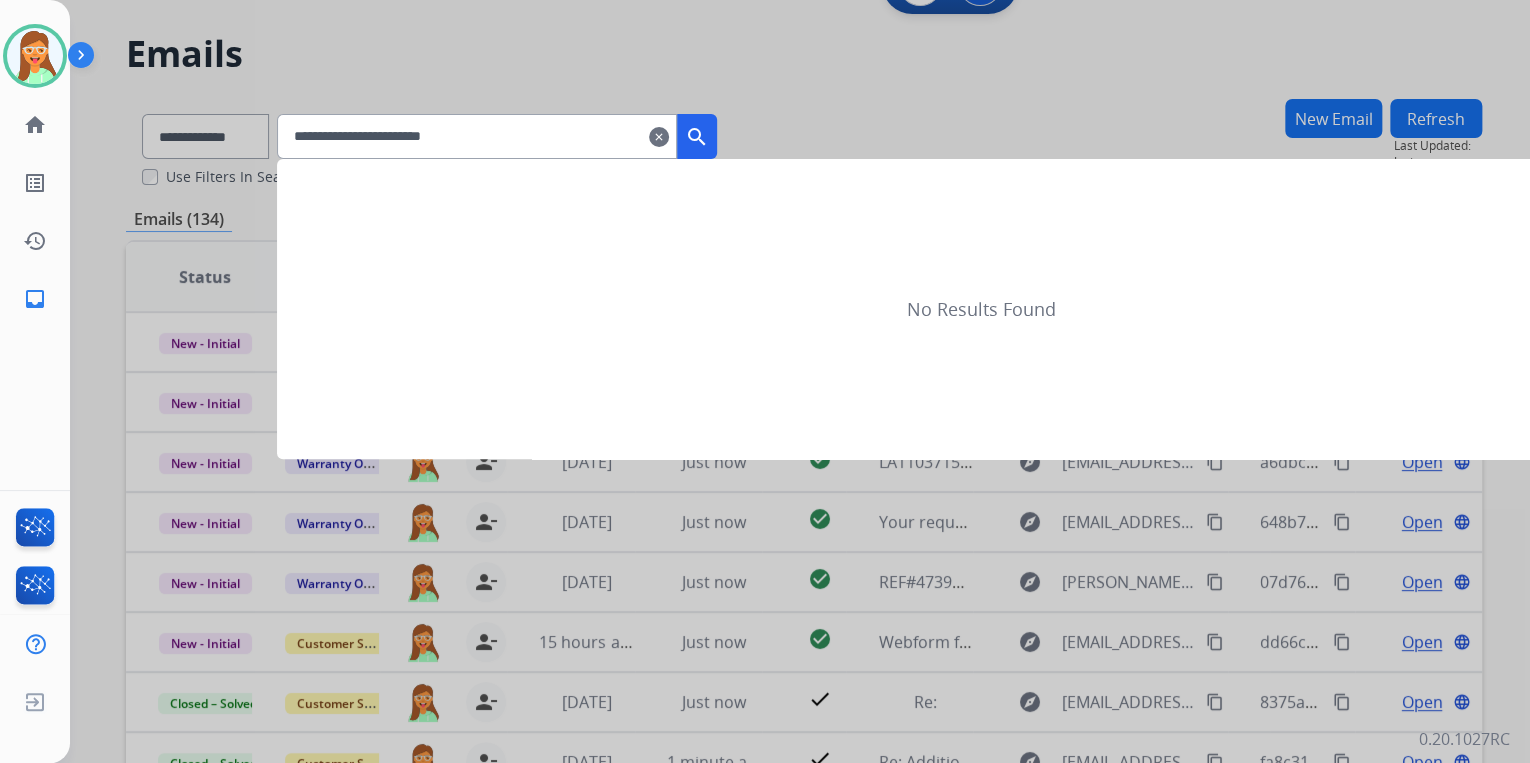 scroll, scrollTop: 0, scrollLeft: 0, axis: both 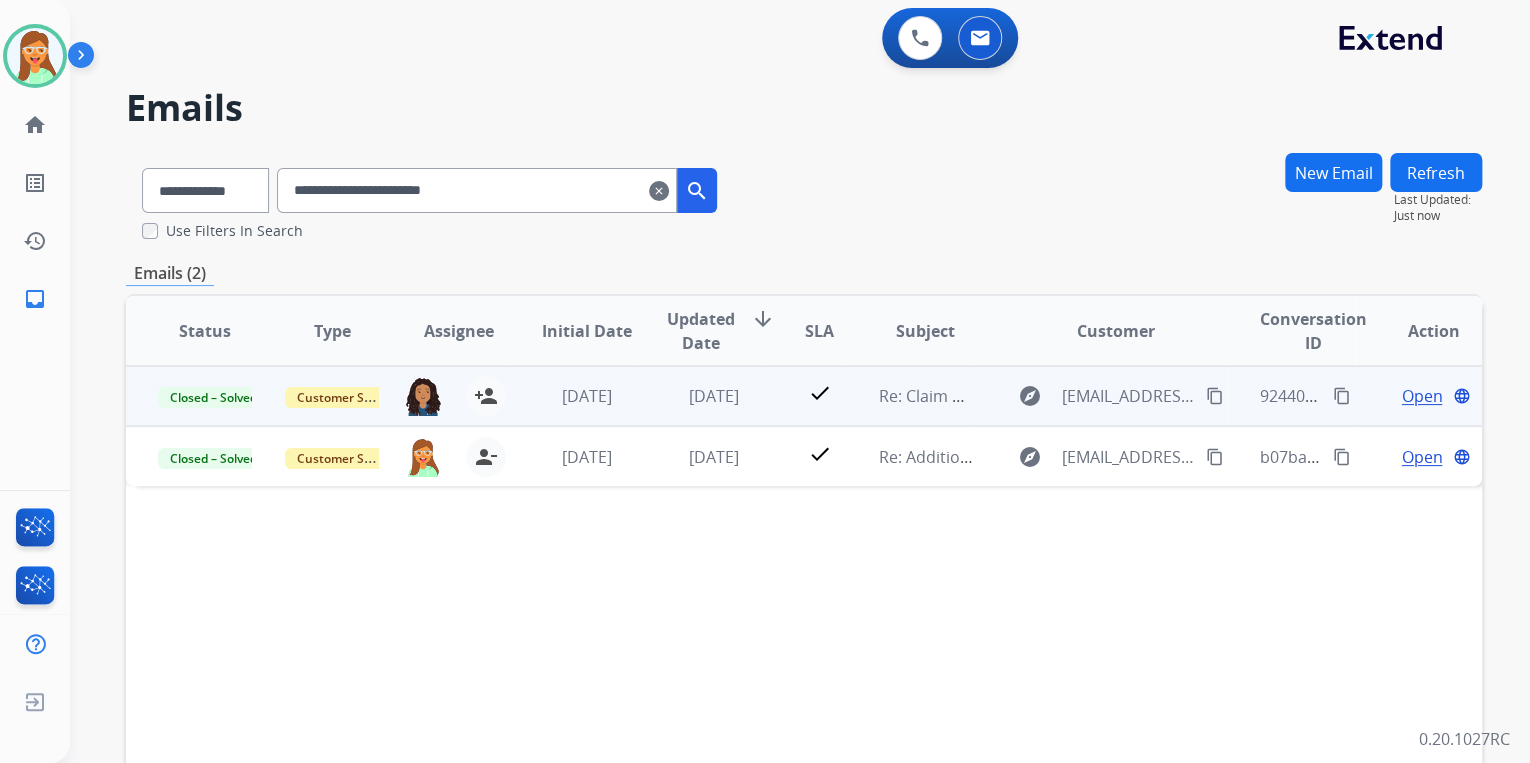click on "Open" at bounding box center [1421, 396] 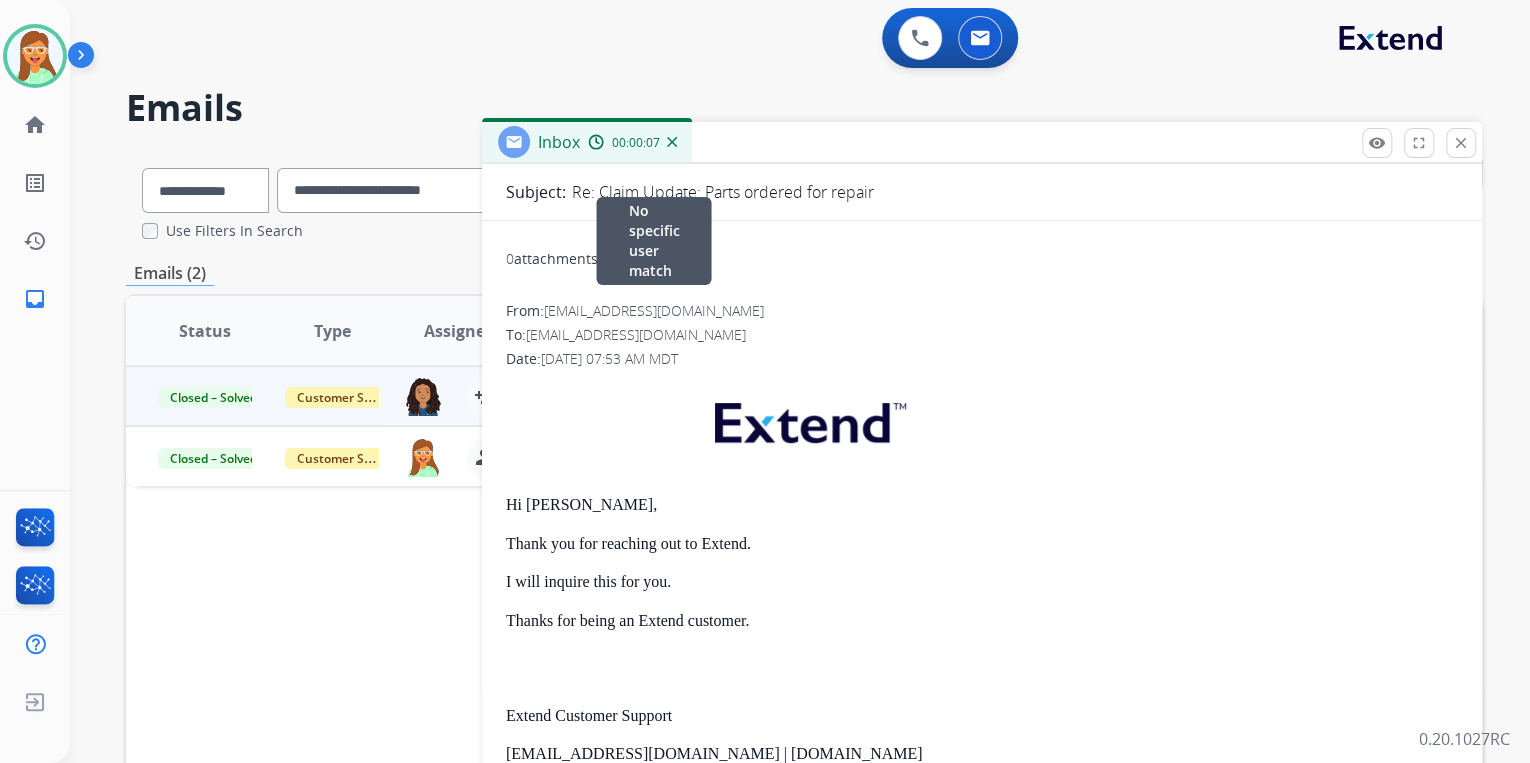 scroll, scrollTop: 160, scrollLeft: 0, axis: vertical 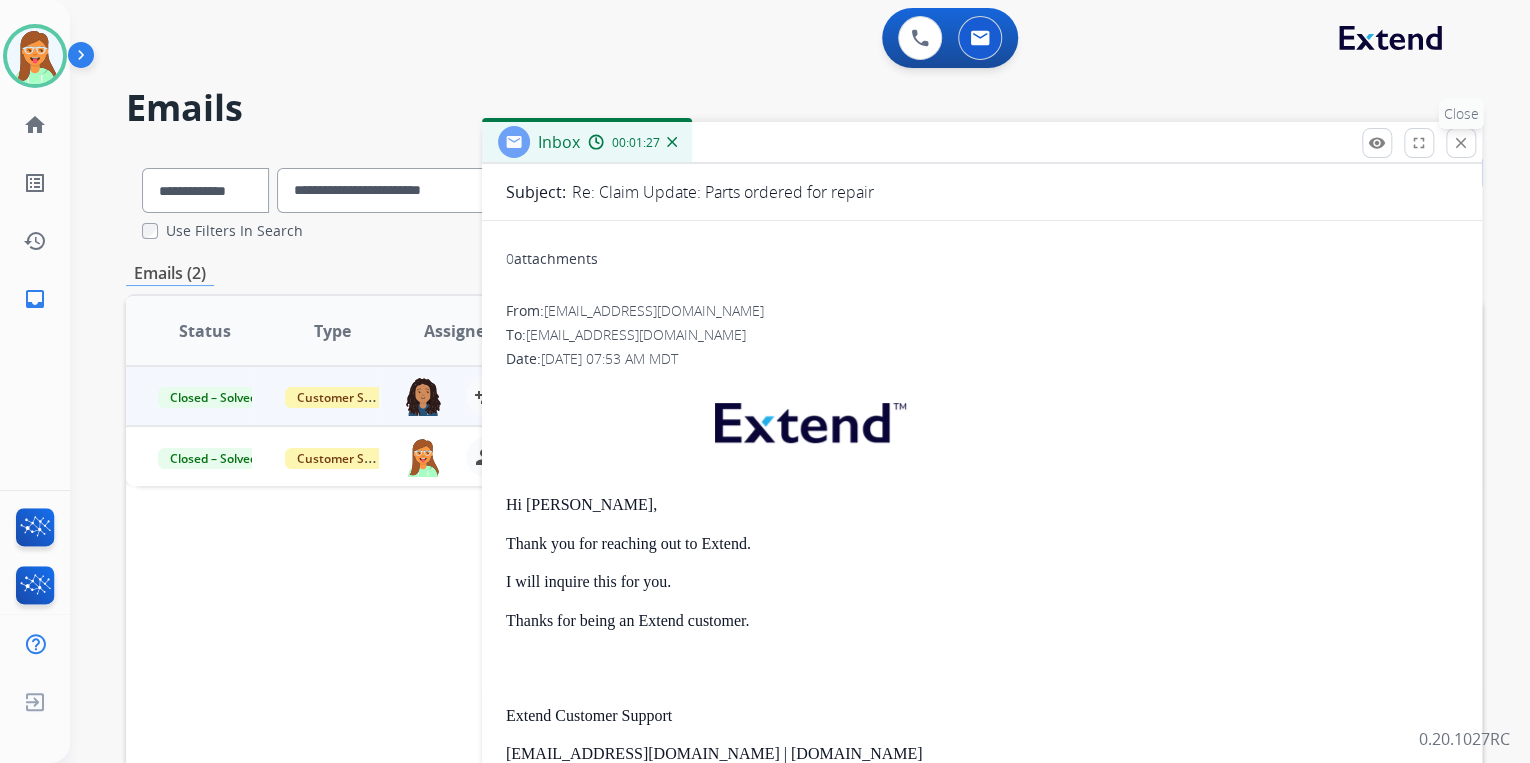 click on "close Close" at bounding box center (1461, 143) 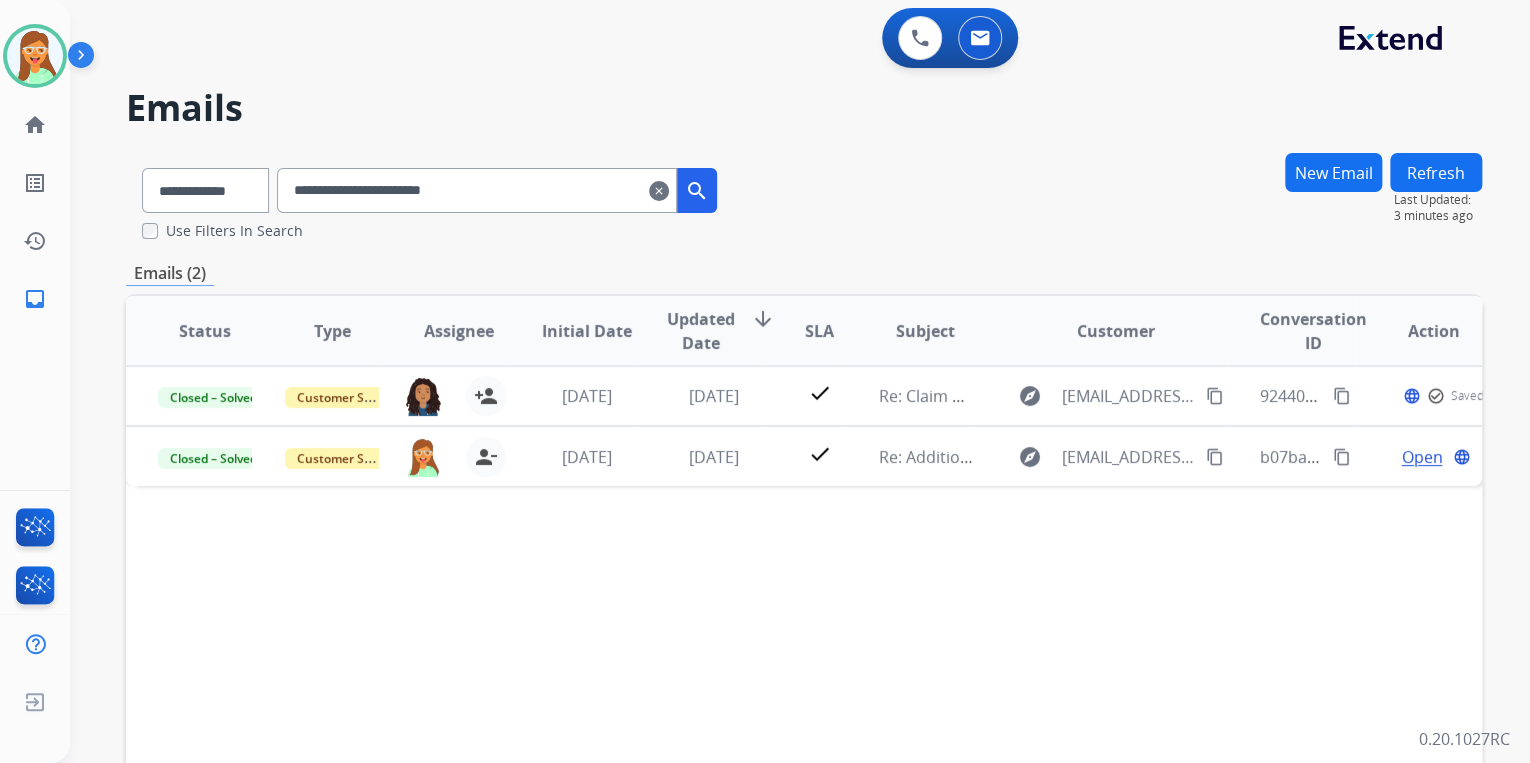 drag, startPoint x: 581, startPoint y: 198, endPoint x: 111, endPoint y: 203, distance: 470.02658 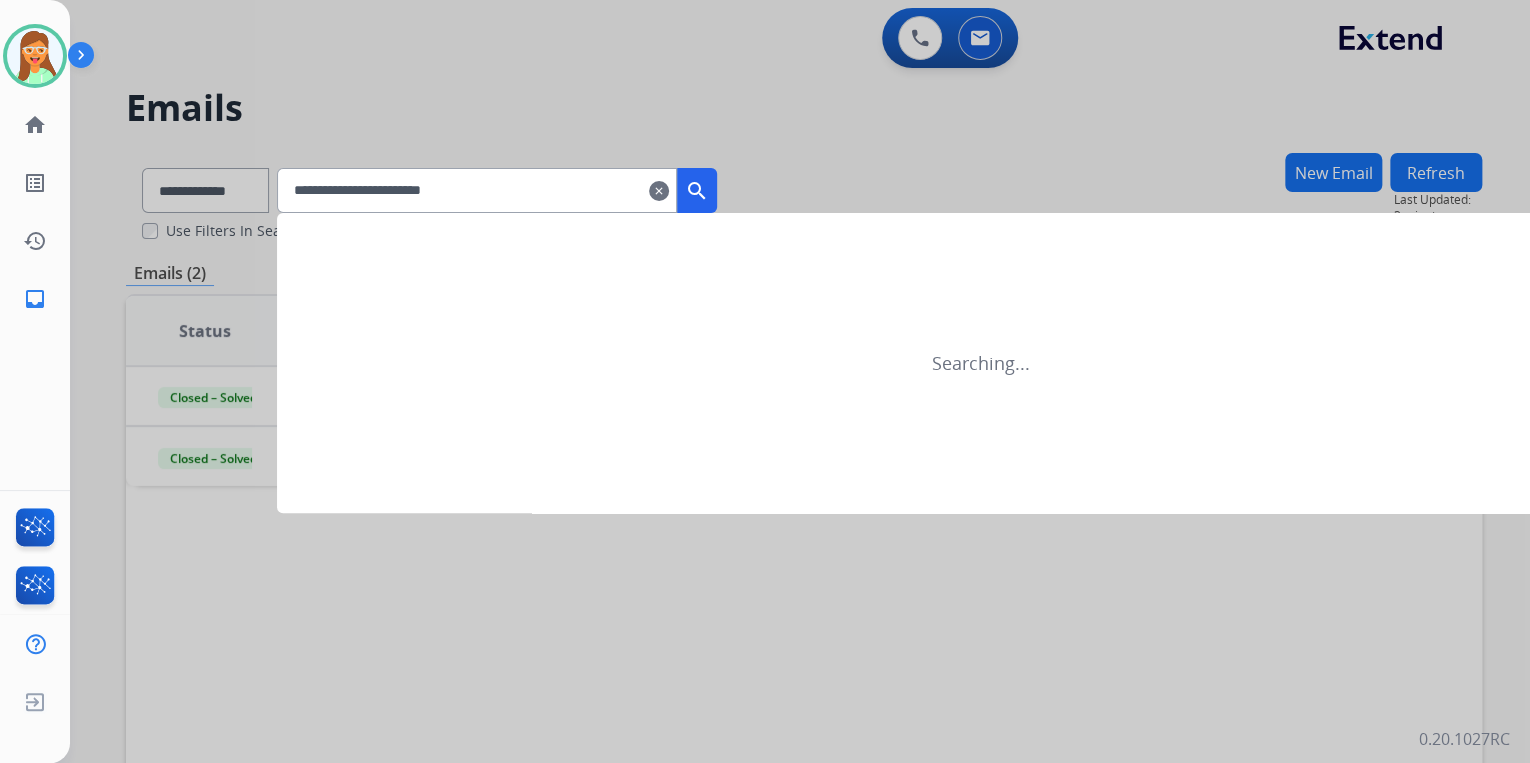 type on "**********" 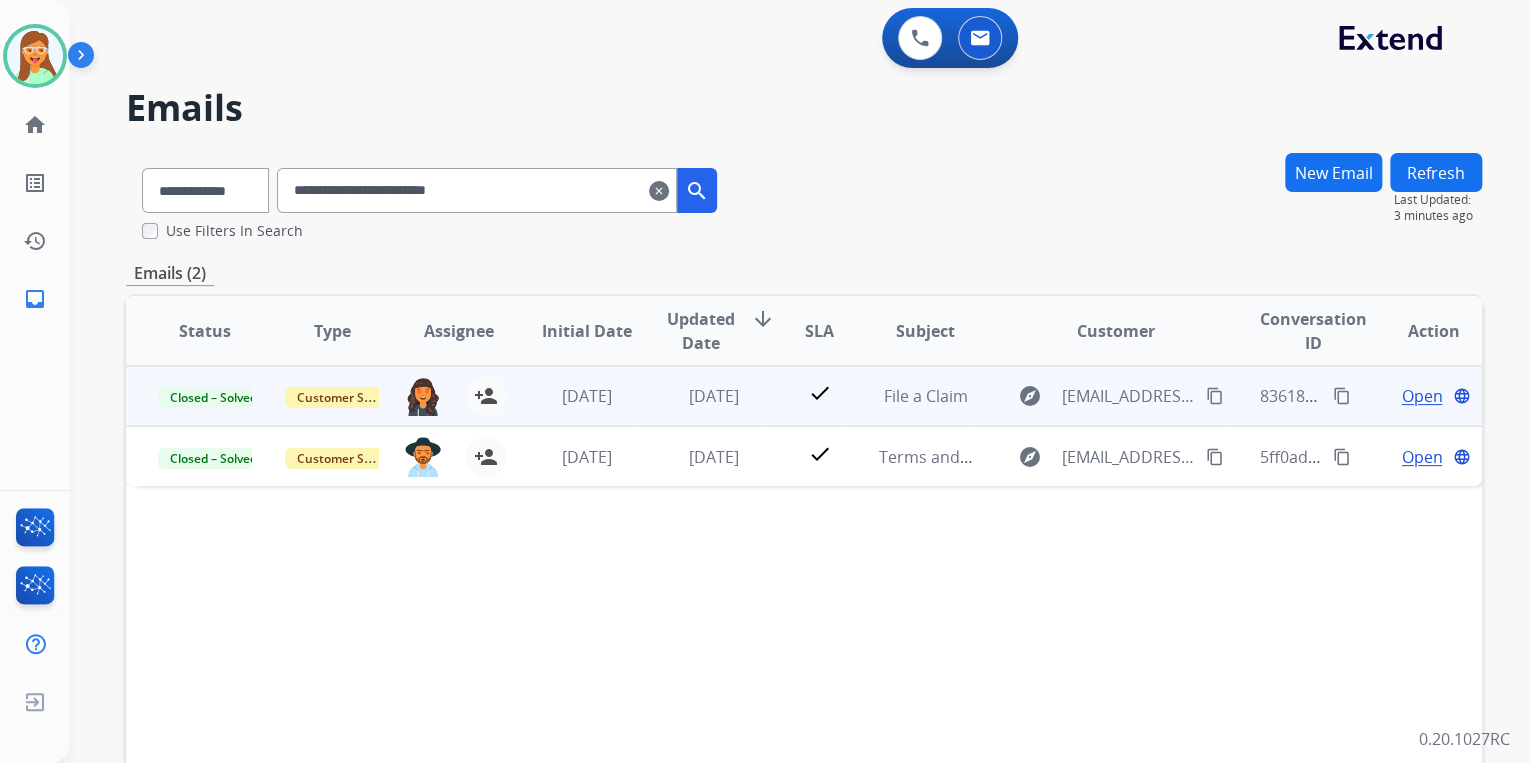 click on "Open" at bounding box center [1421, 396] 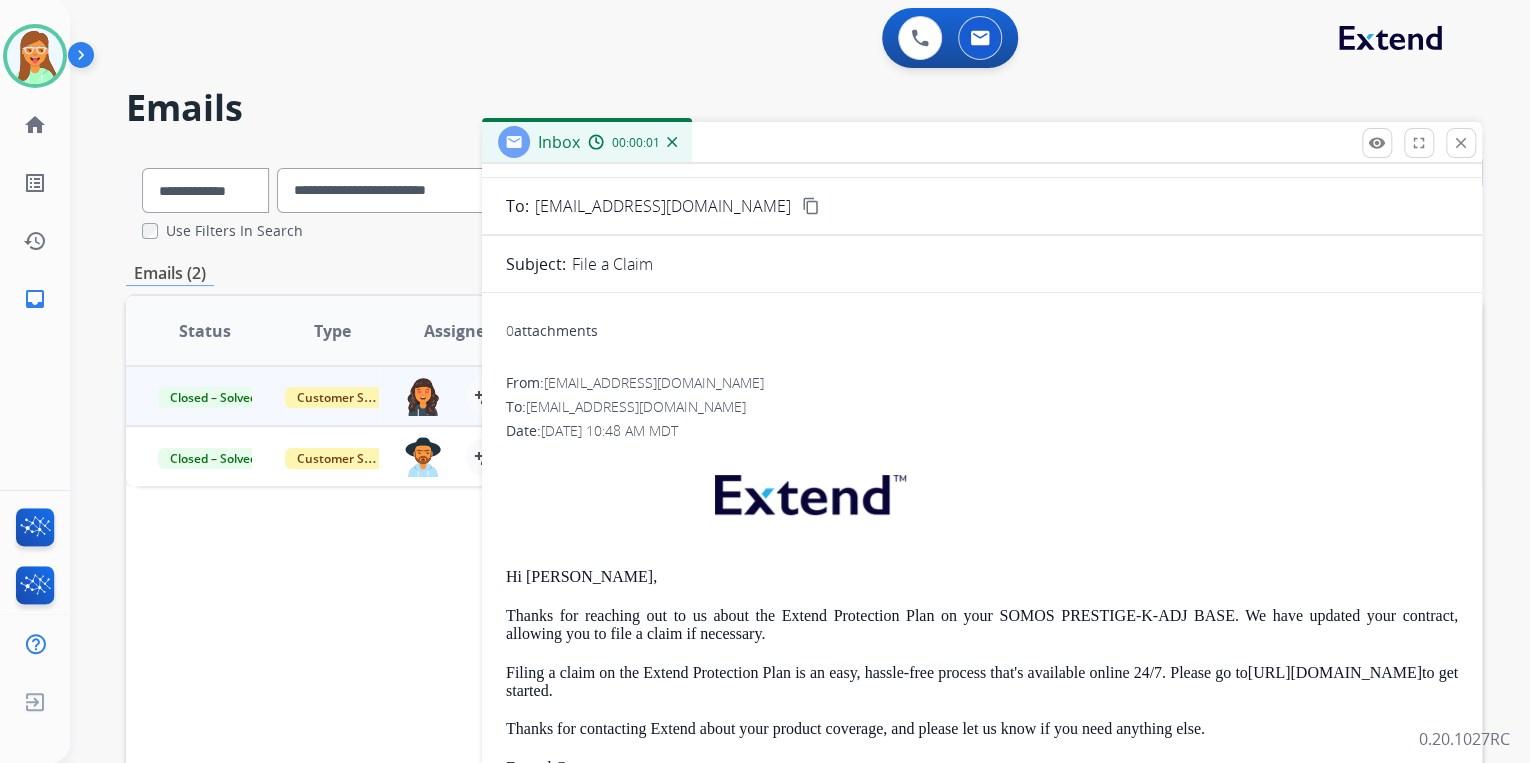 scroll, scrollTop: 286, scrollLeft: 0, axis: vertical 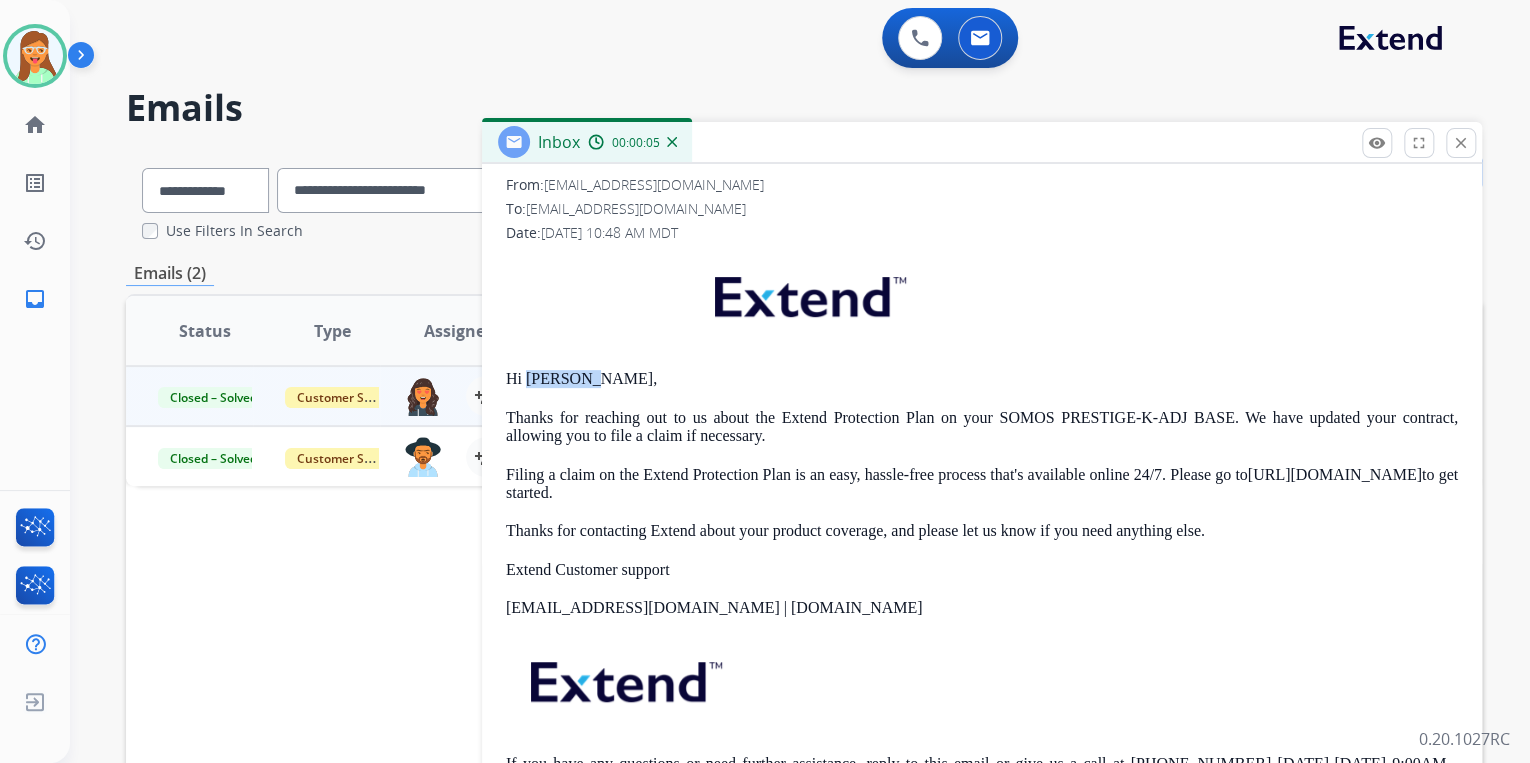 drag, startPoint x: 576, startPoint y: 383, endPoint x: 528, endPoint y: 381, distance: 48.04165 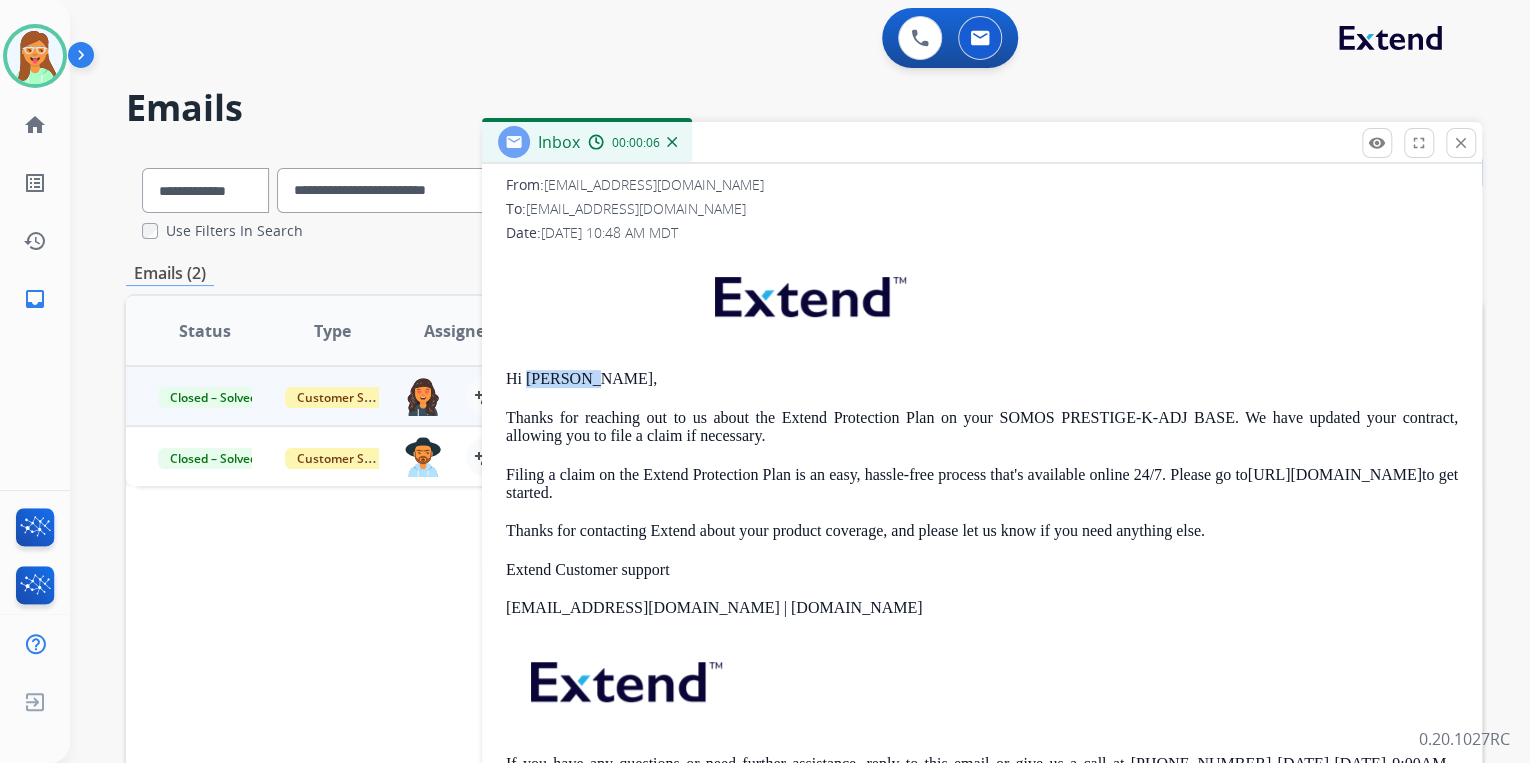 scroll, scrollTop: 0, scrollLeft: 0, axis: both 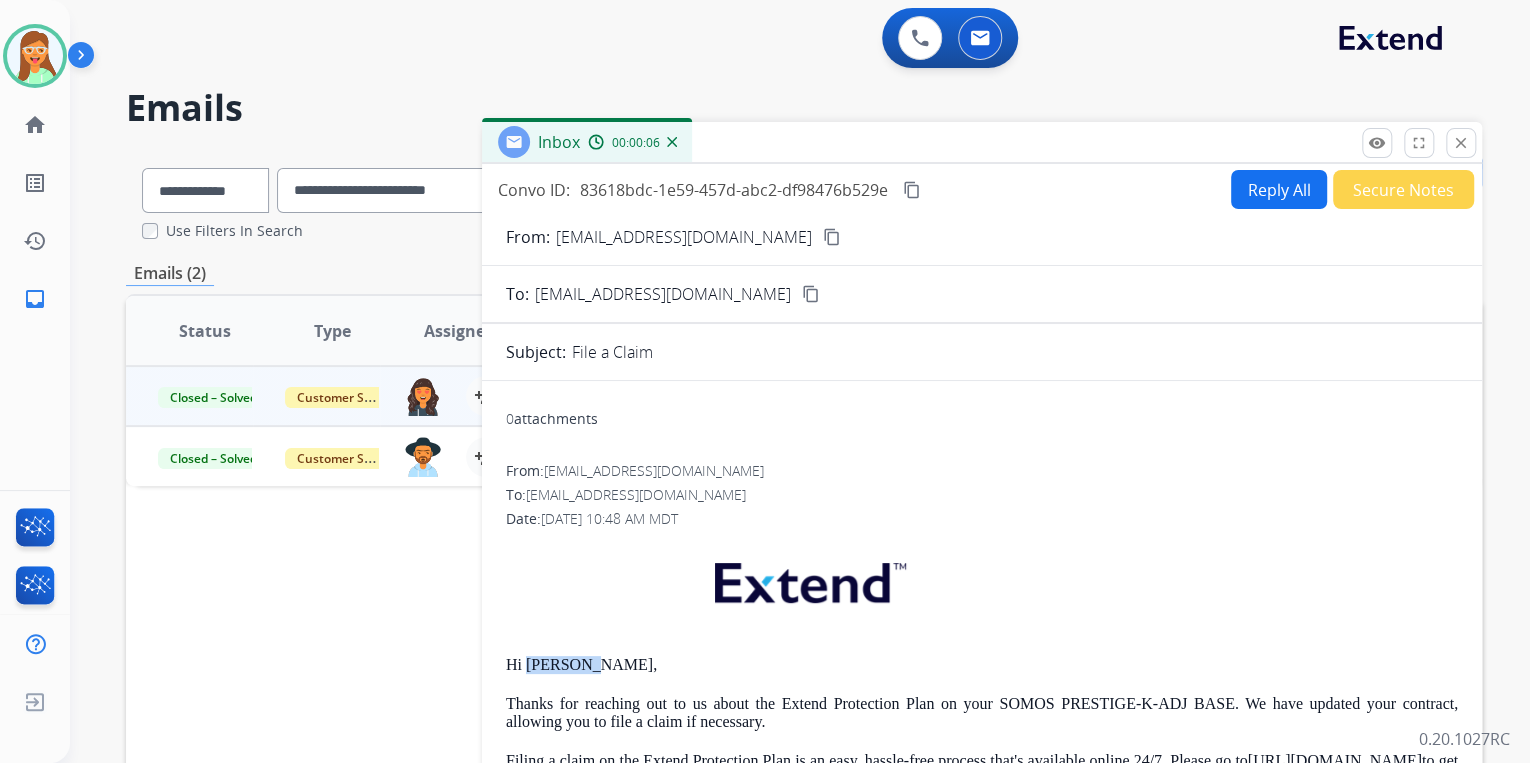 click on "Reply All" at bounding box center (1279, 189) 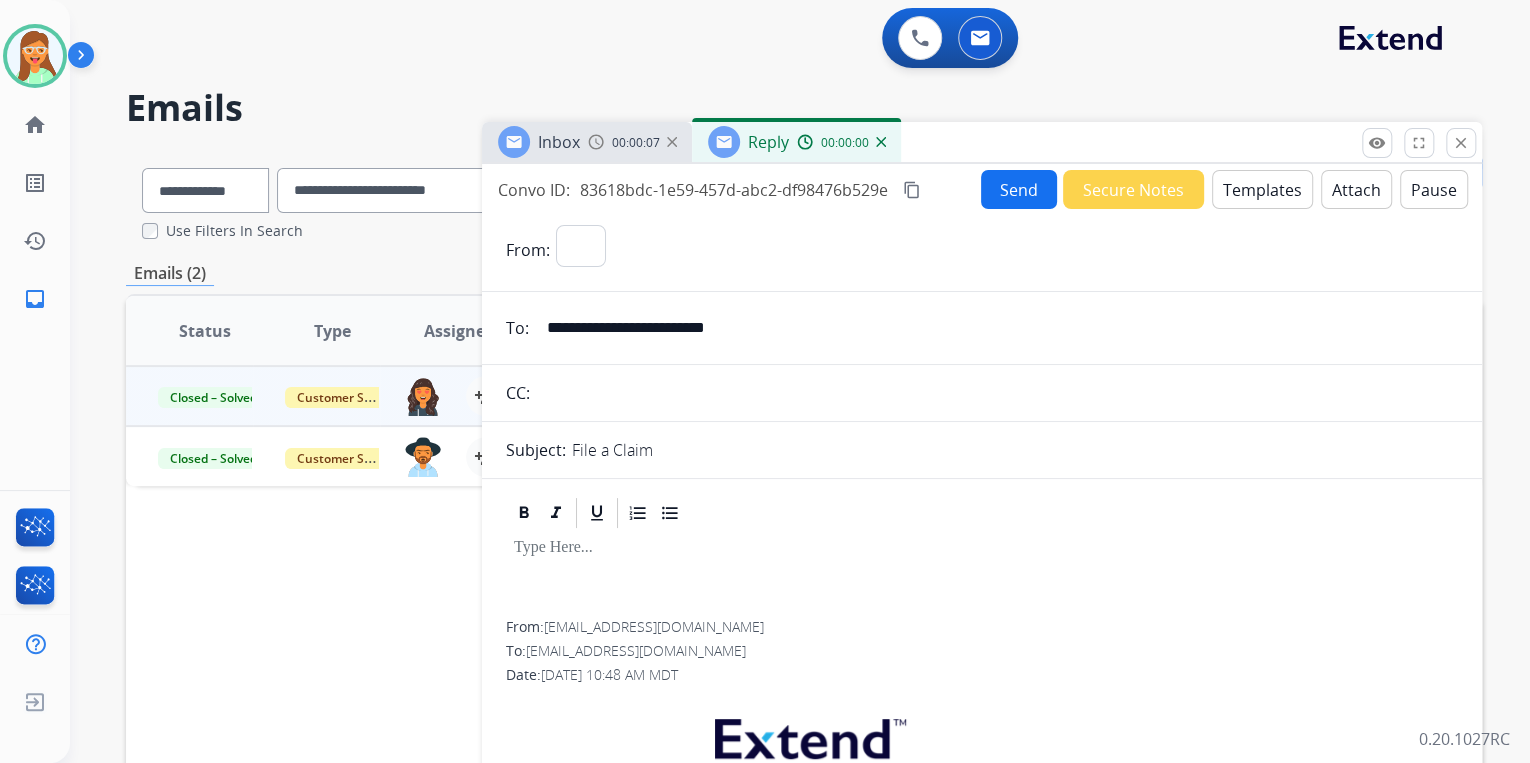 click on "Templates" at bounding box center (1262, 189) 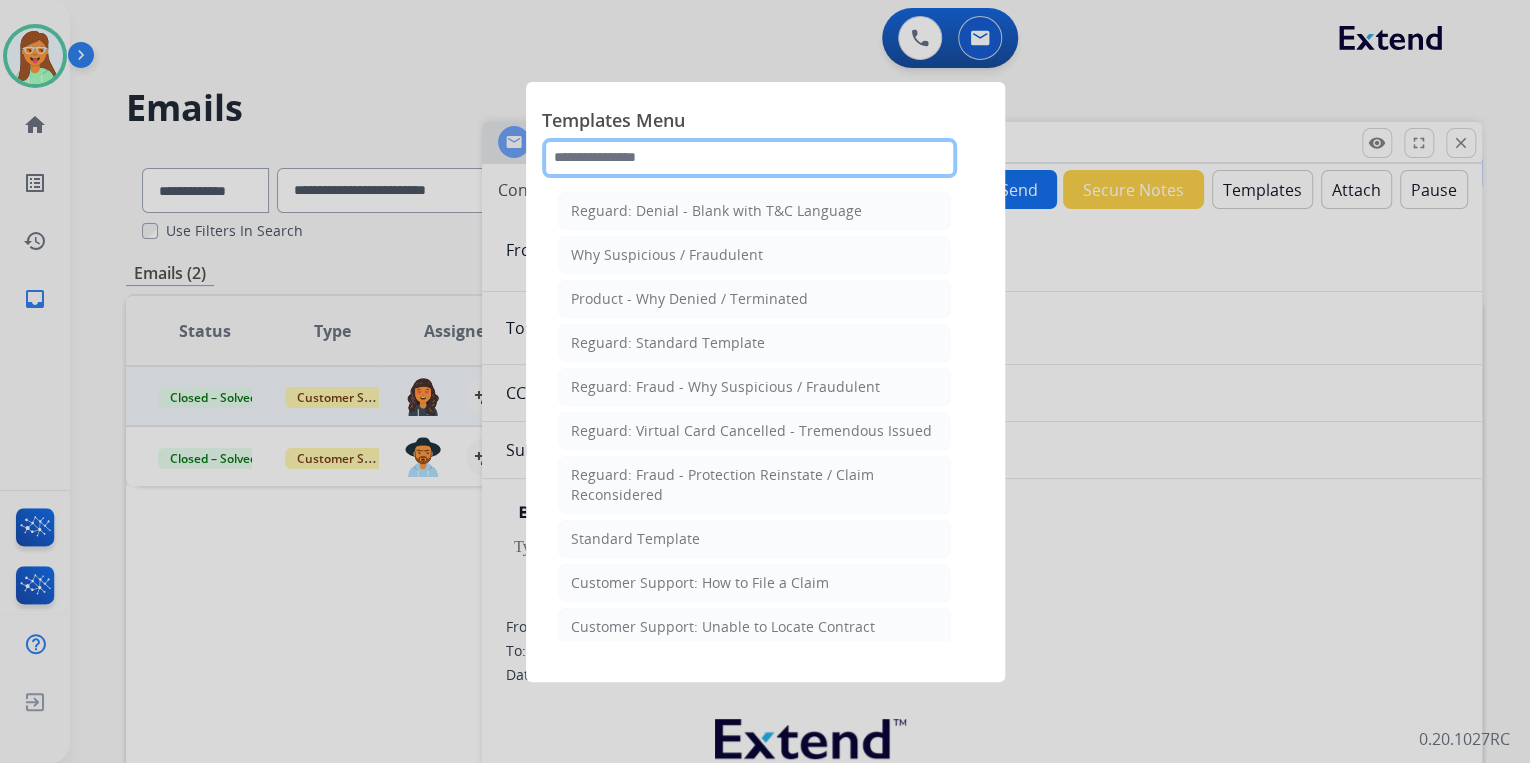 click 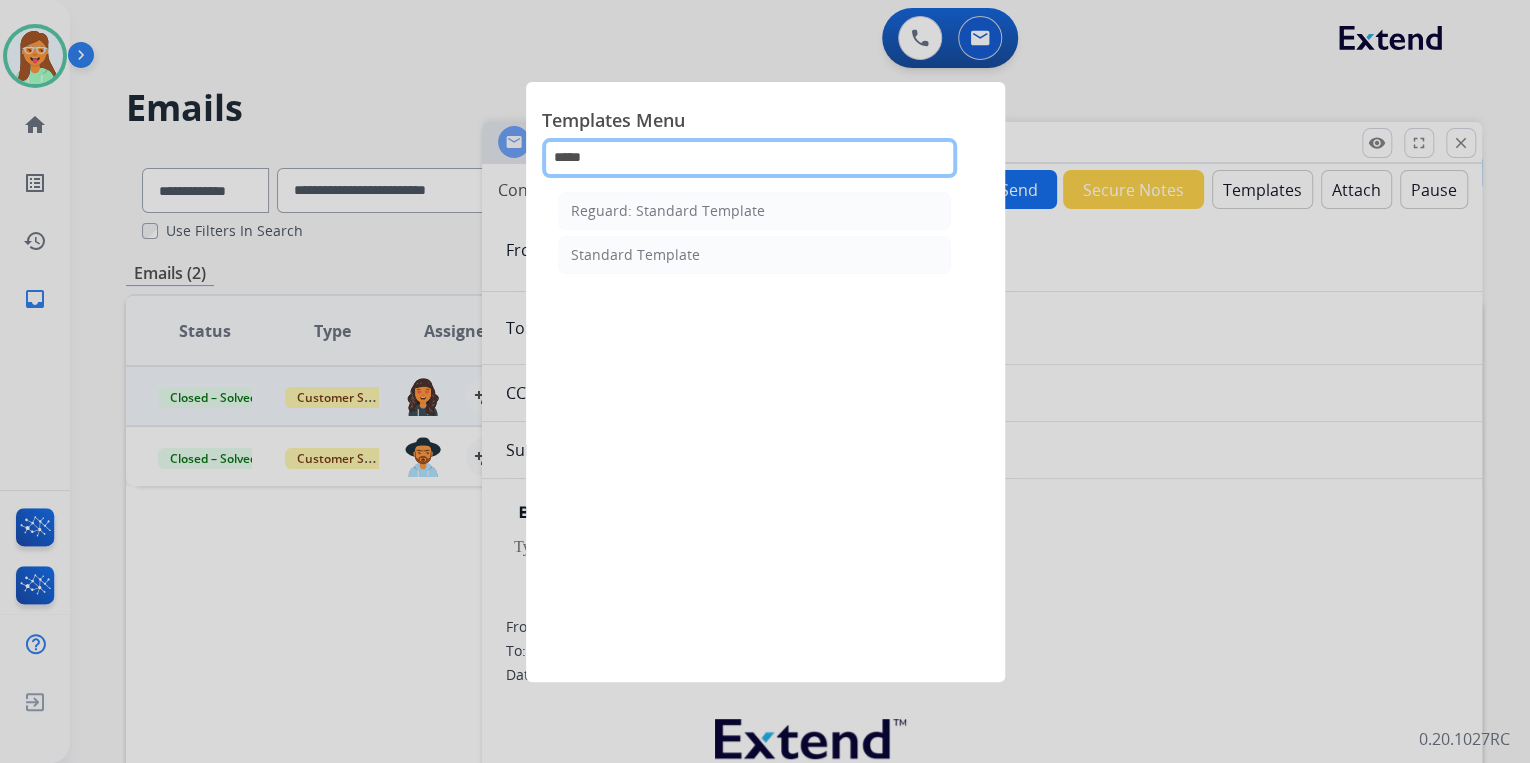 type on "******" 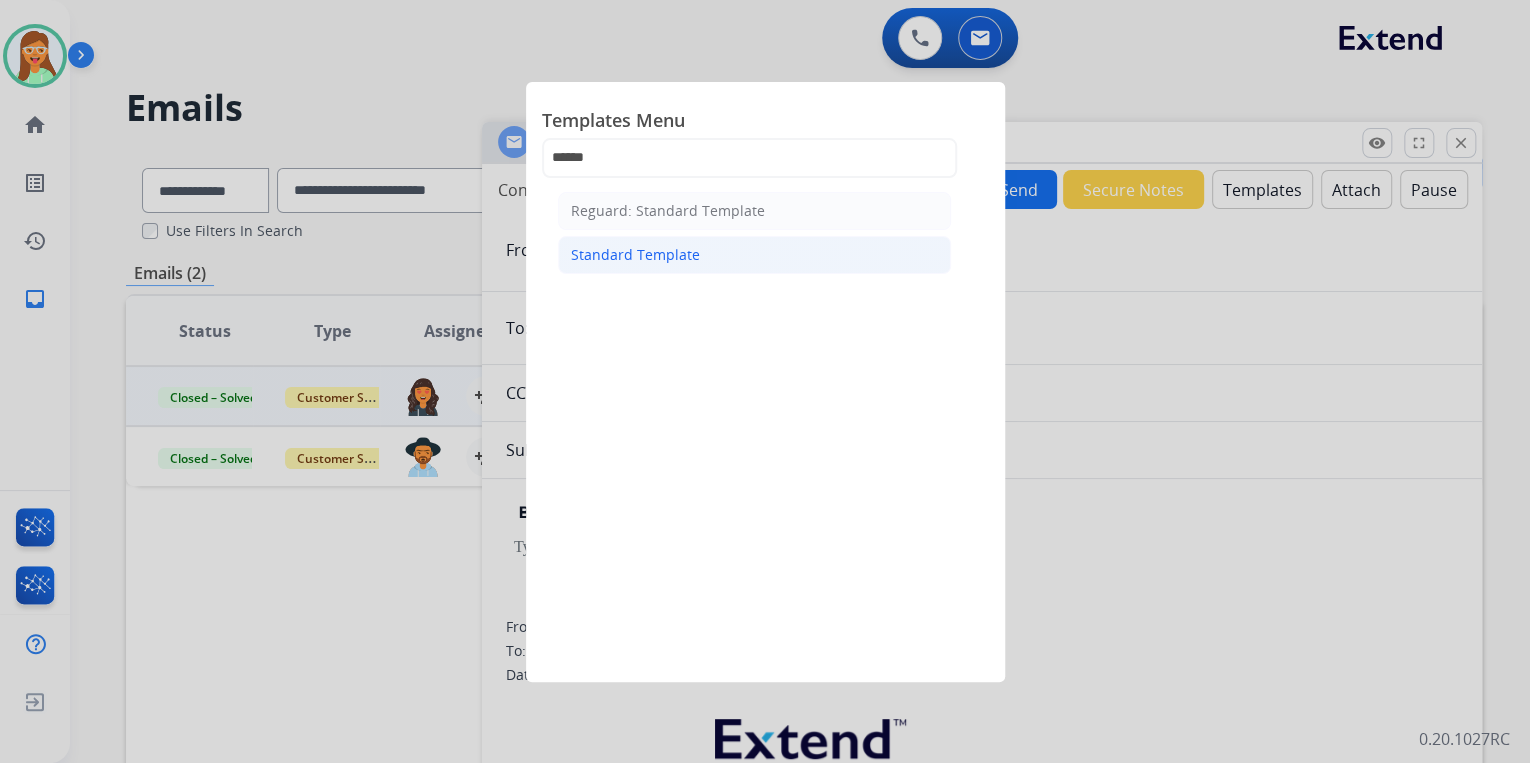 click on "Standard Template" 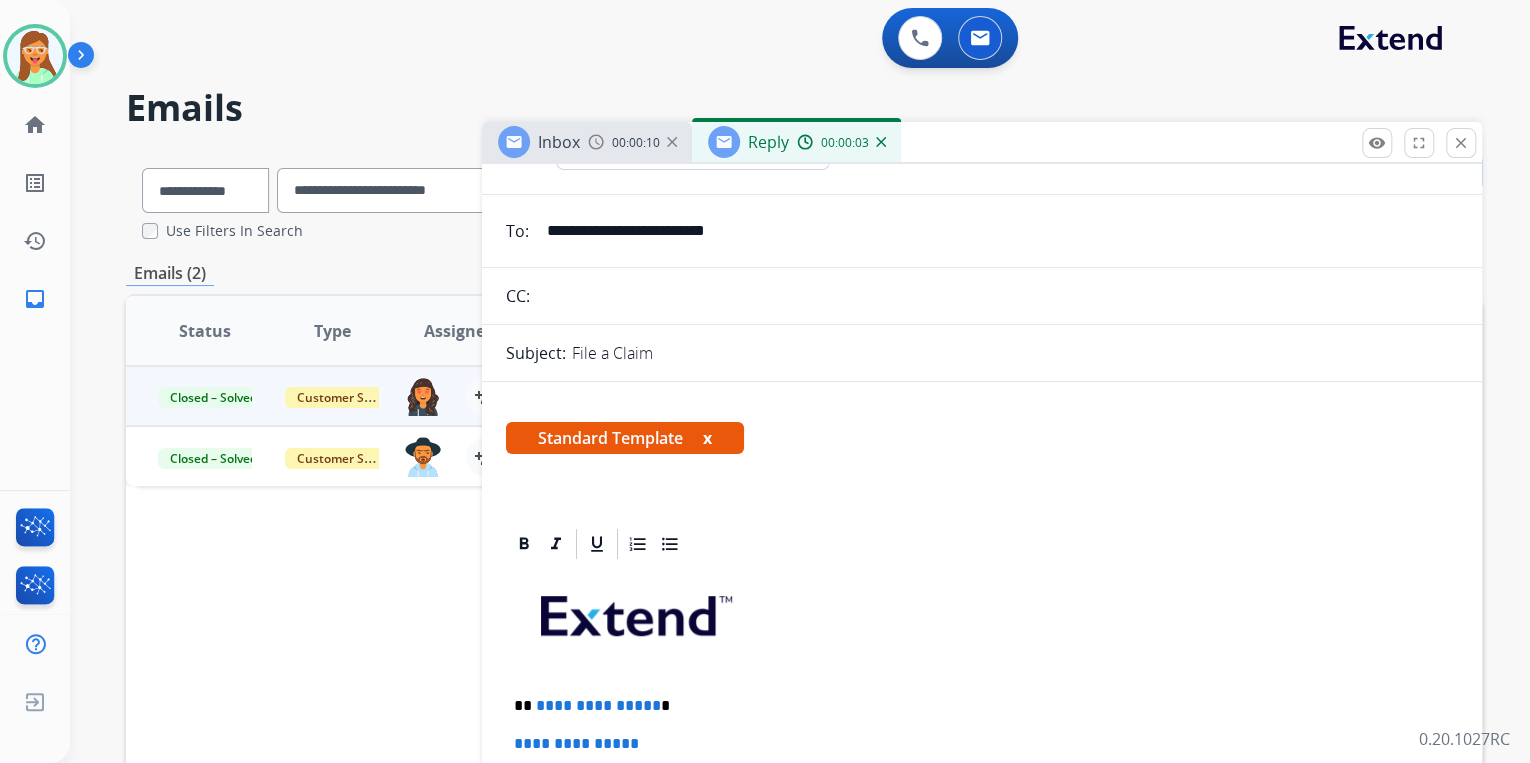 scroll, scrollTop: 480, scrollLeft: 0, axis: vertical 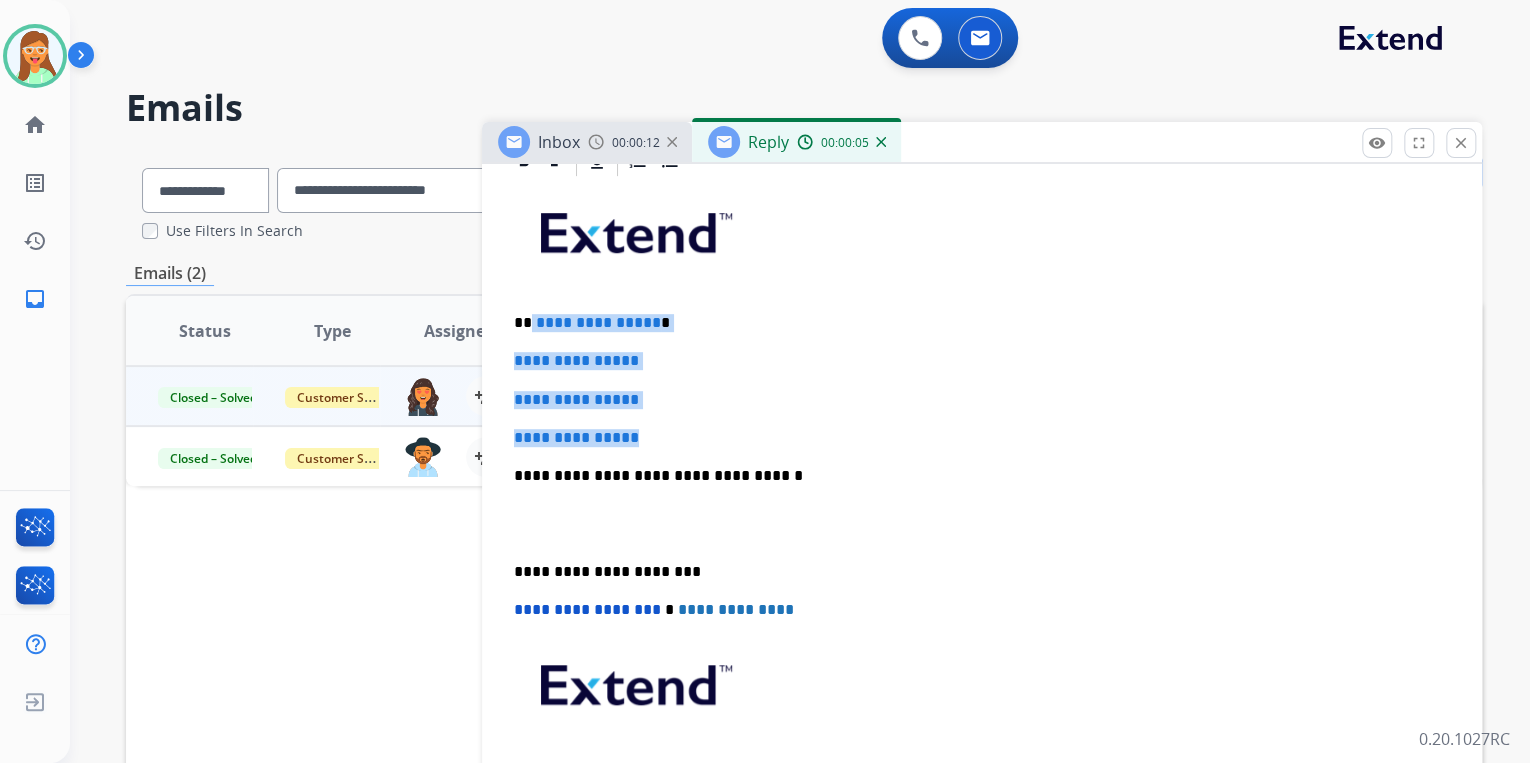 drag, startPoint x: 653, startPoint y: 429, endPoint x: 530, endPoint y: 304, distance: 175.36818 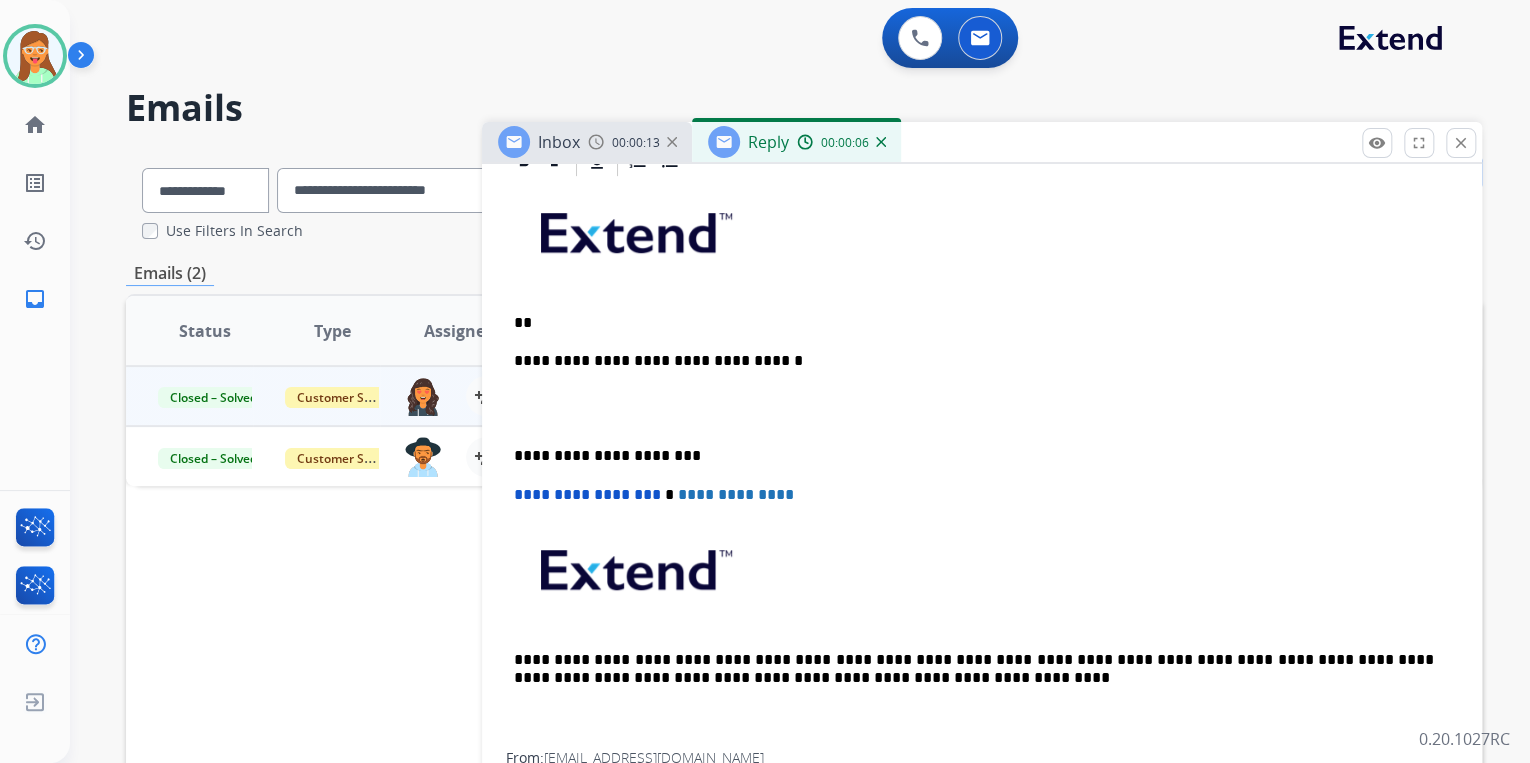 type 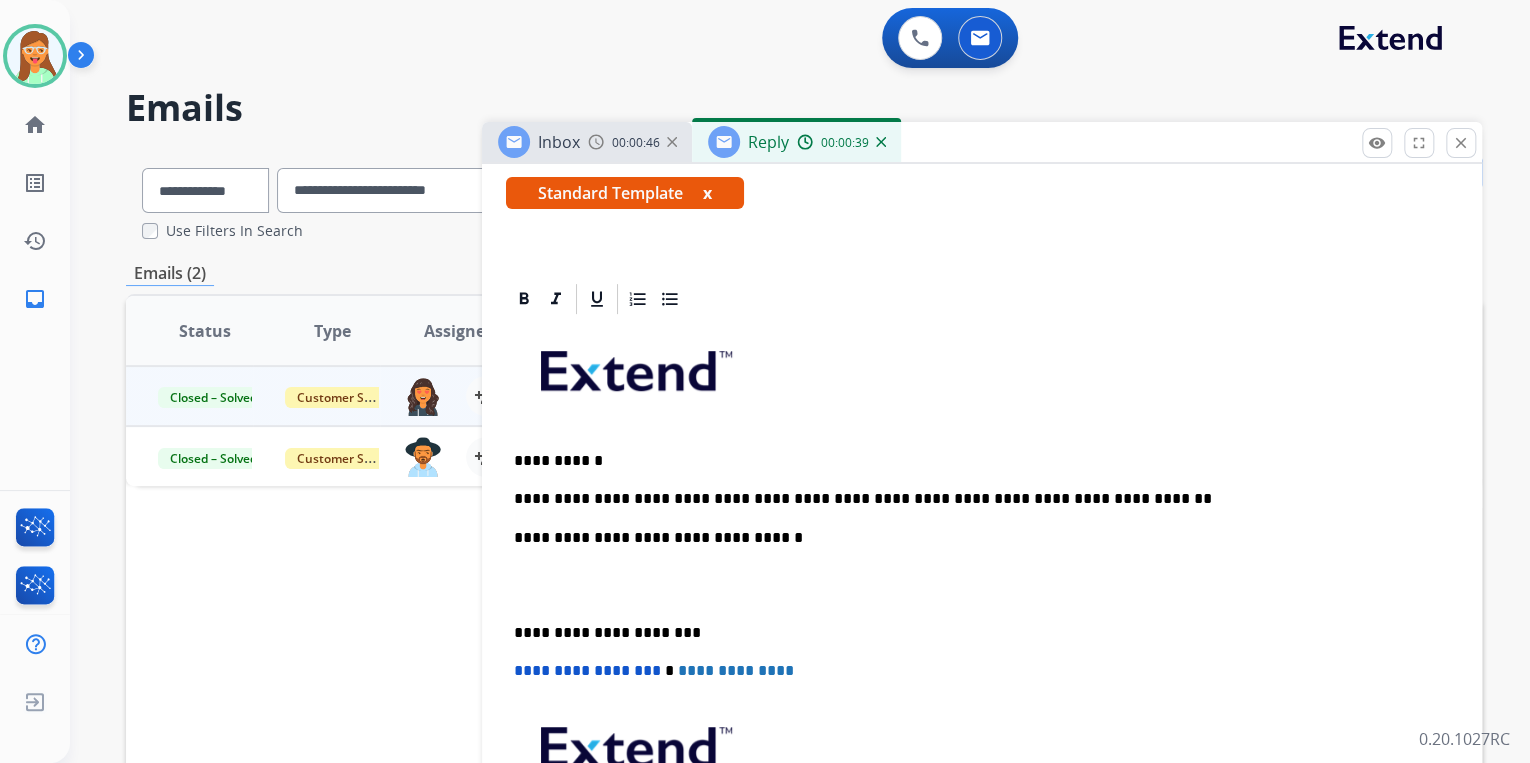 scroll, scrollTop: 160, scrollLeft: 0, axis: vertical 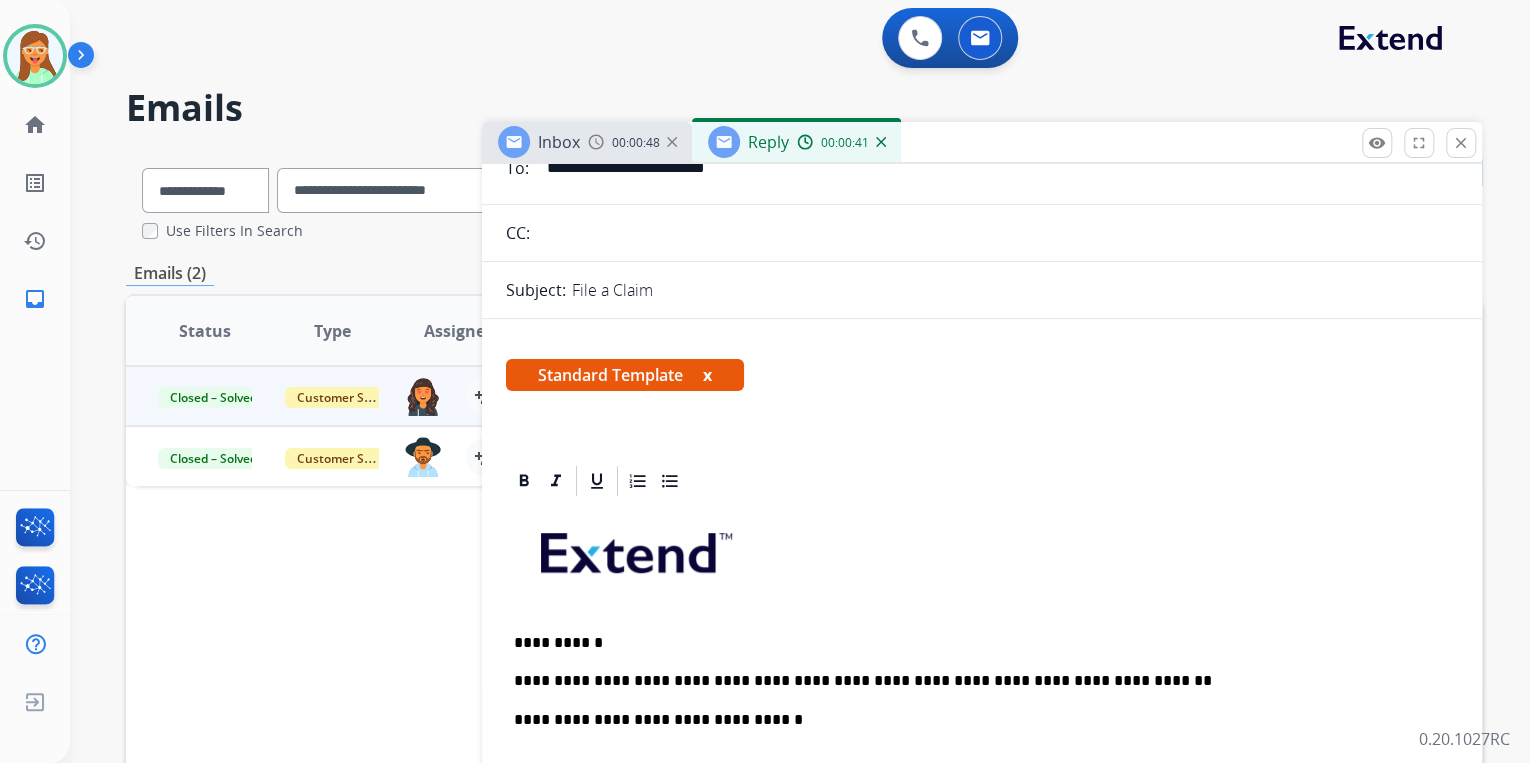click on "**********" at bounding box center [974, 681] 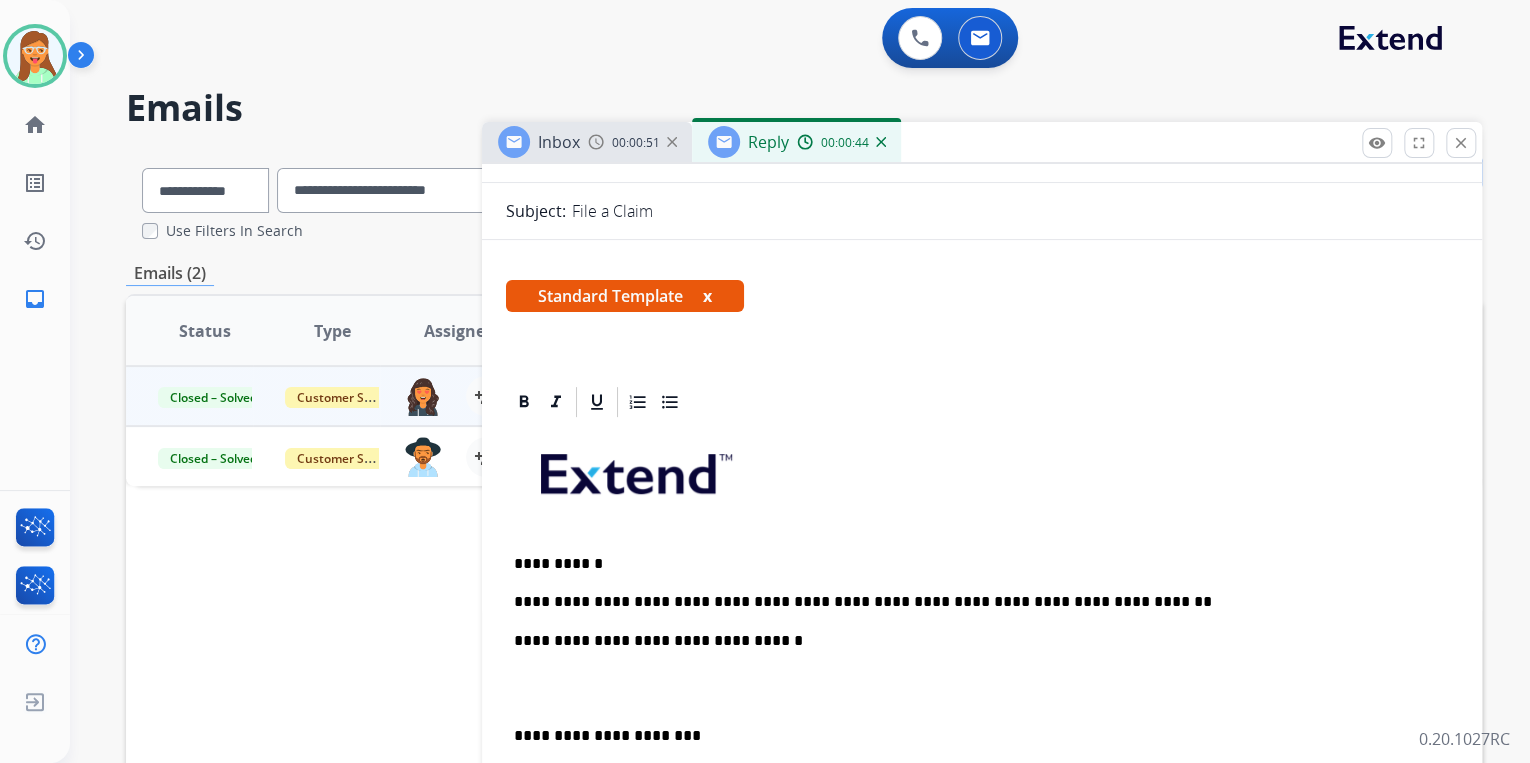 scroll, scrollTop: 240, scrollLeft: 0, axis: vertical 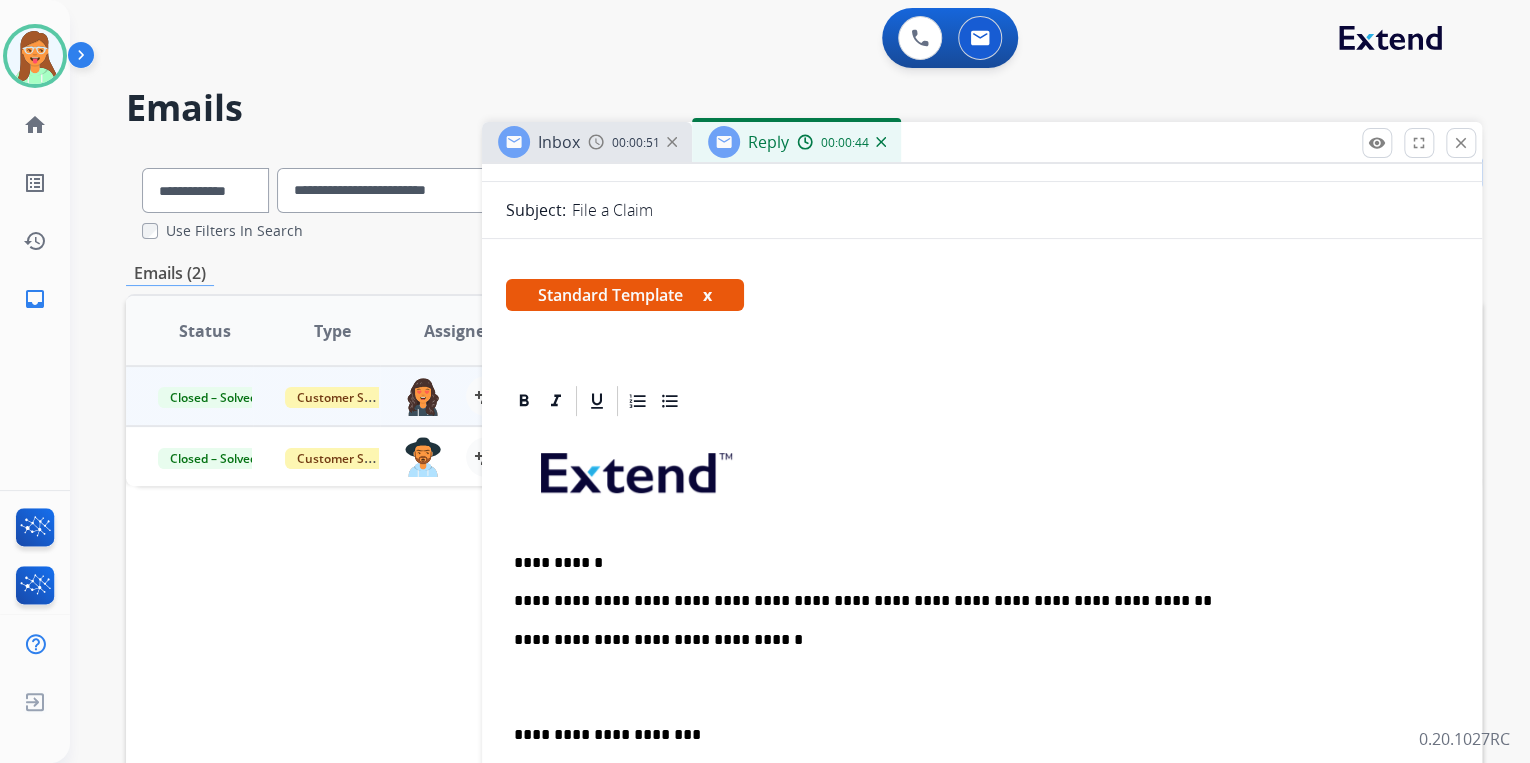 click on "**********" at bounding box center [982, 724] 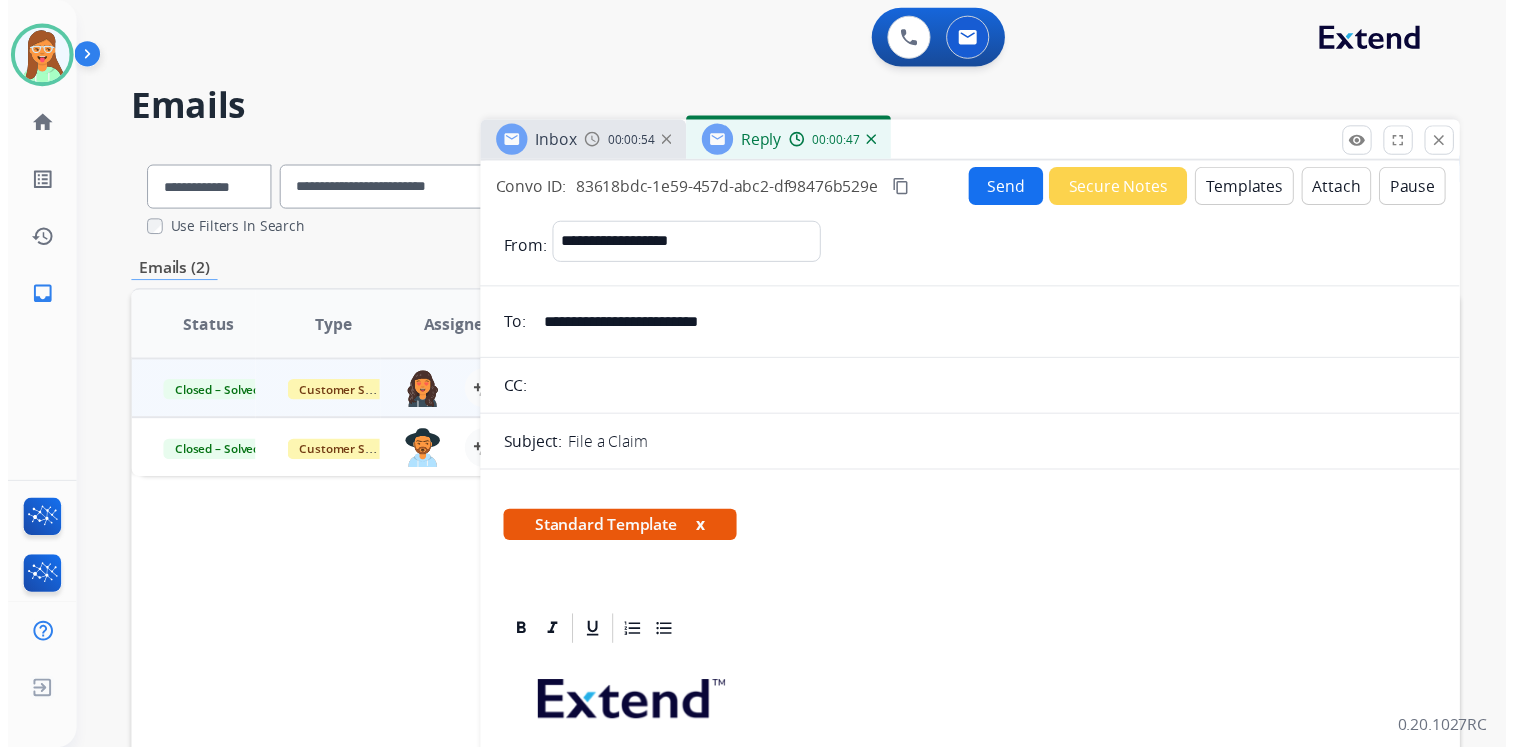 scroll, scrollTop: 0, scrollLeft: 0, axis: both 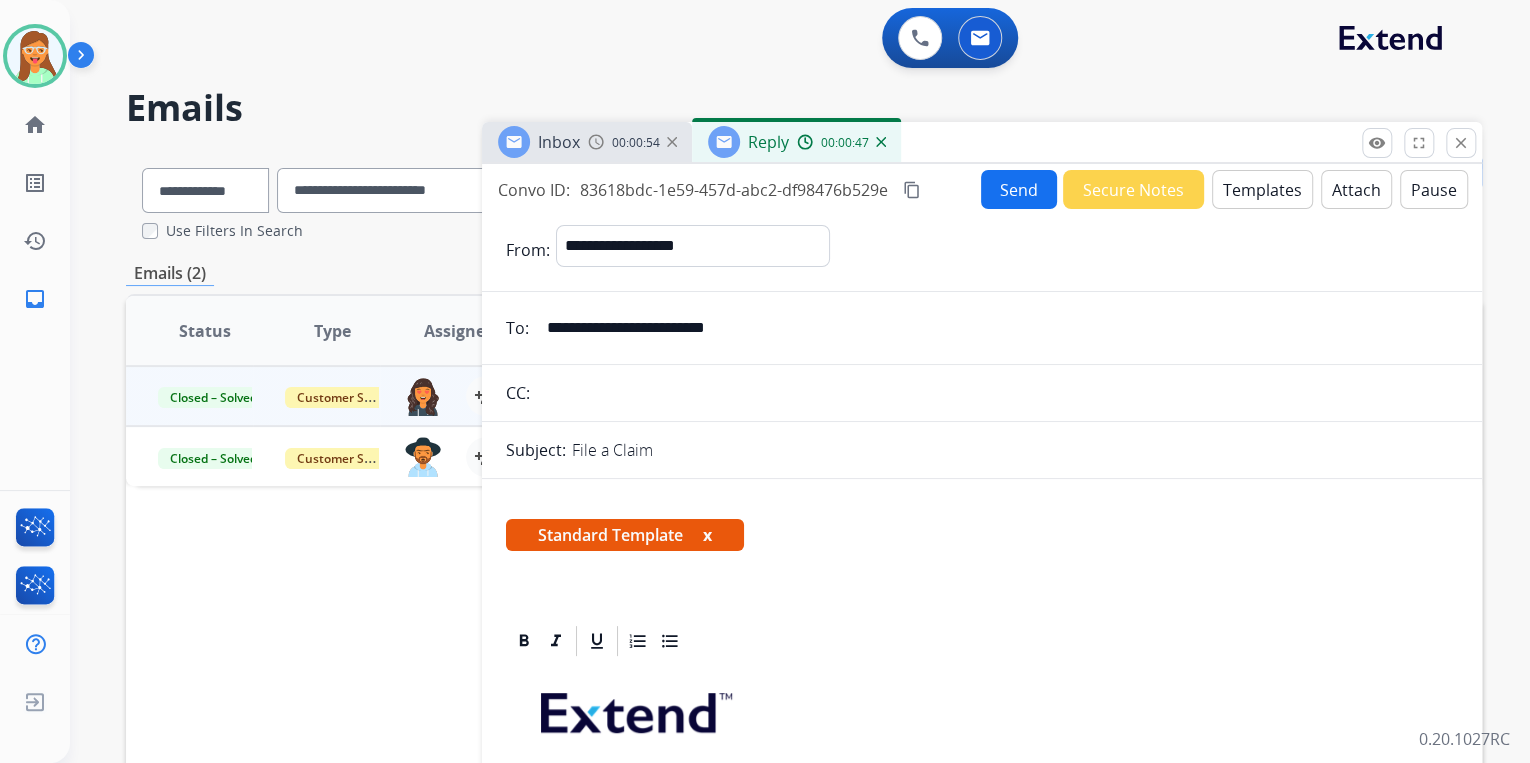 click on "Send" at bounding box center [1019, 189] 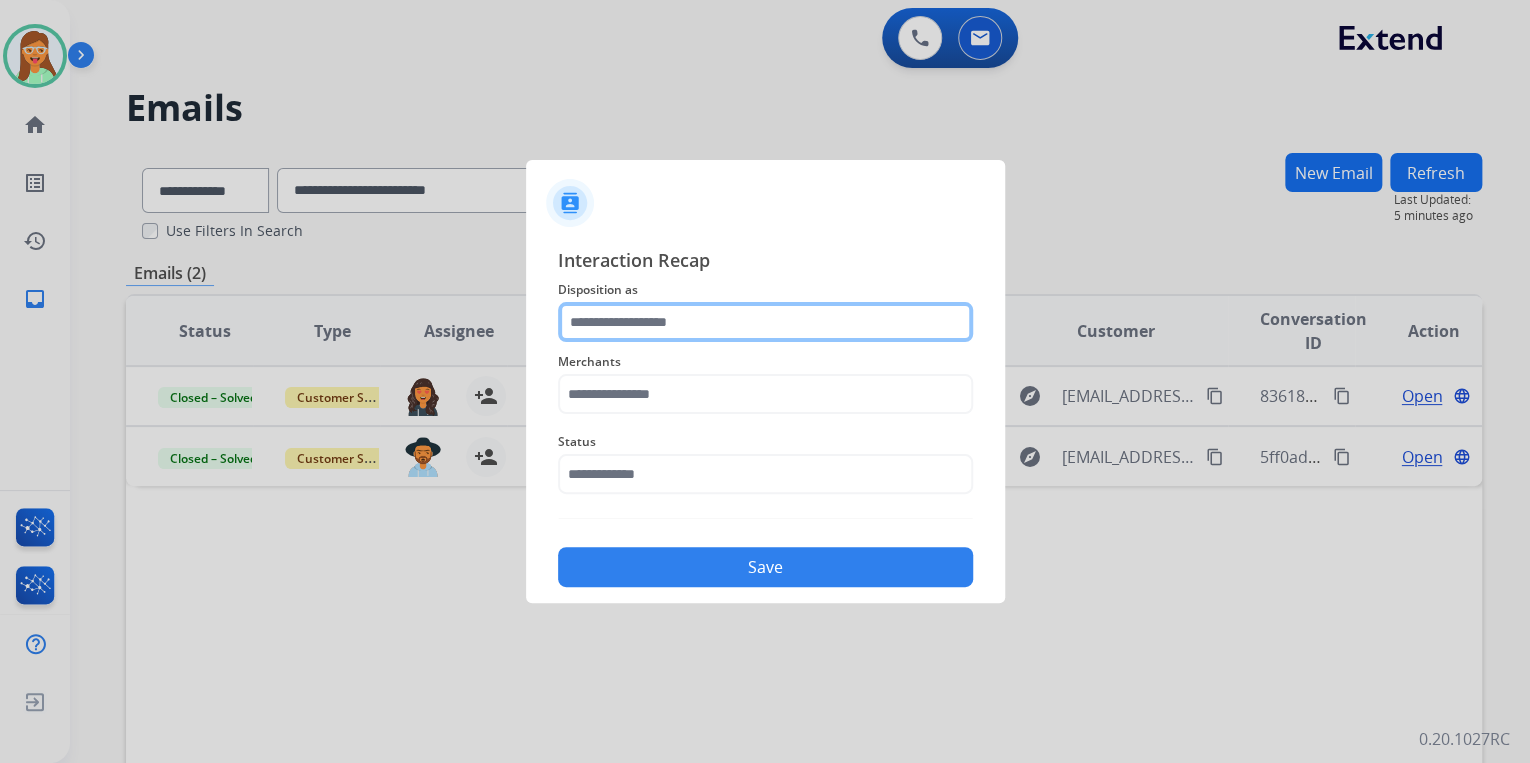 click 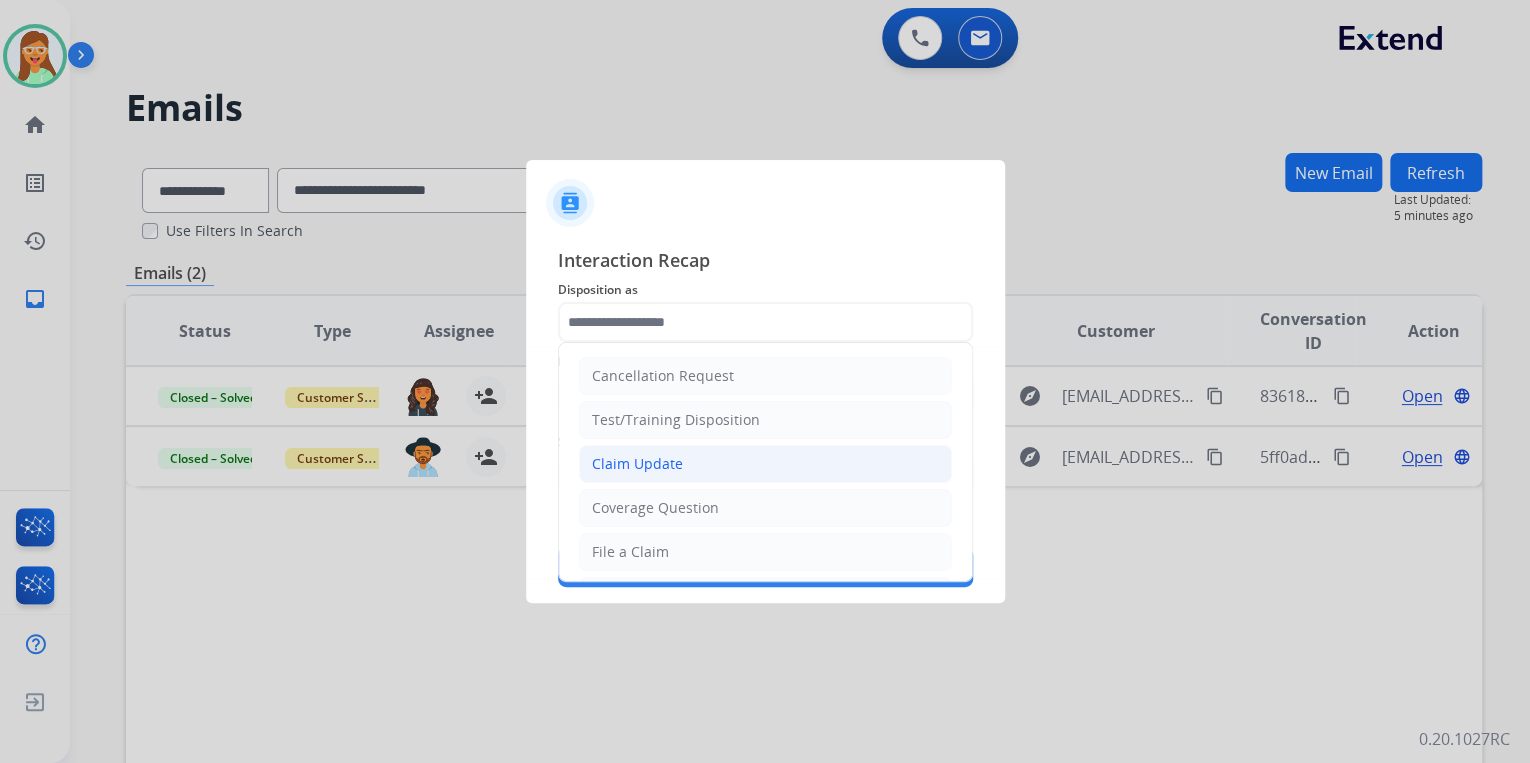click on "Claim Update" 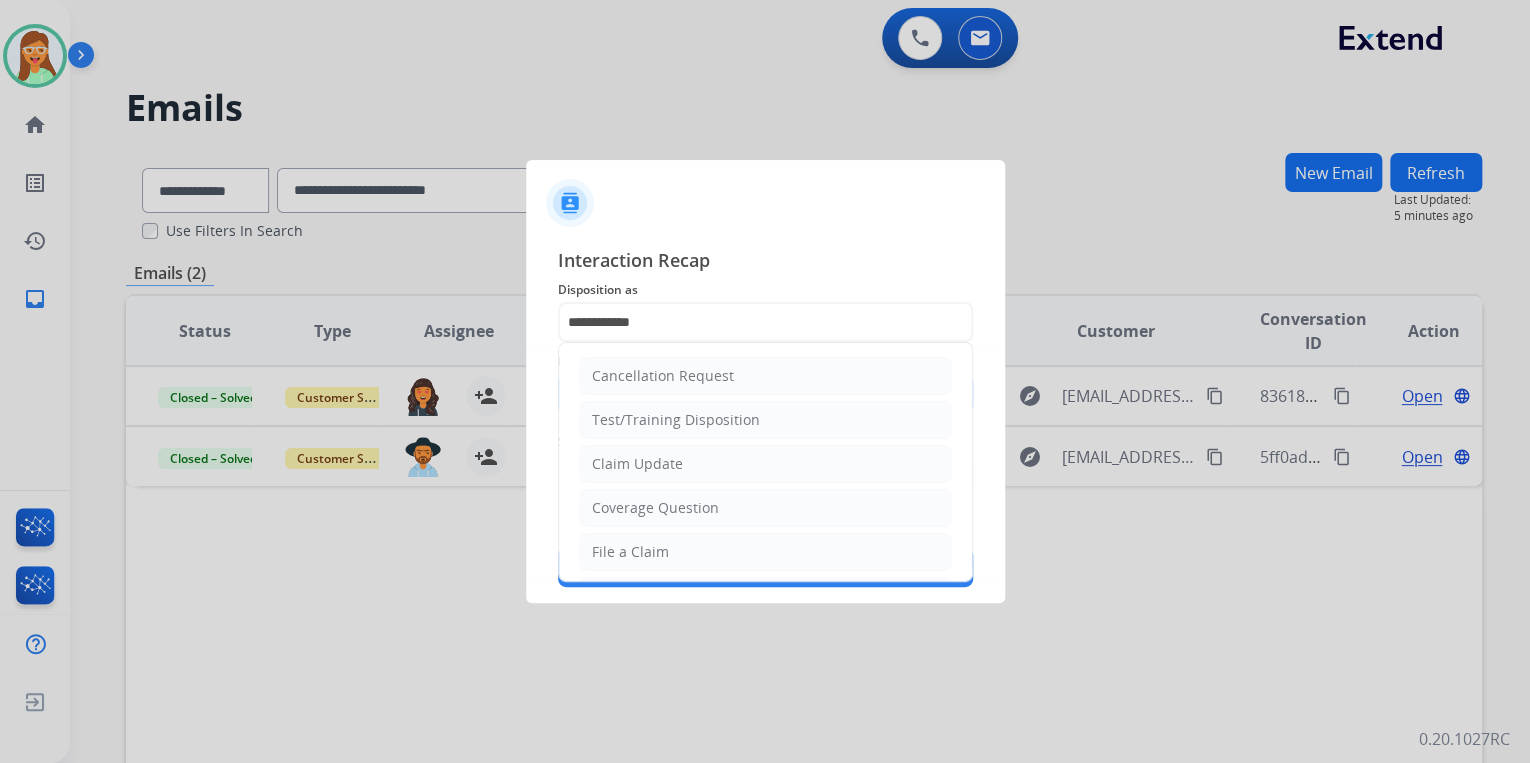 click 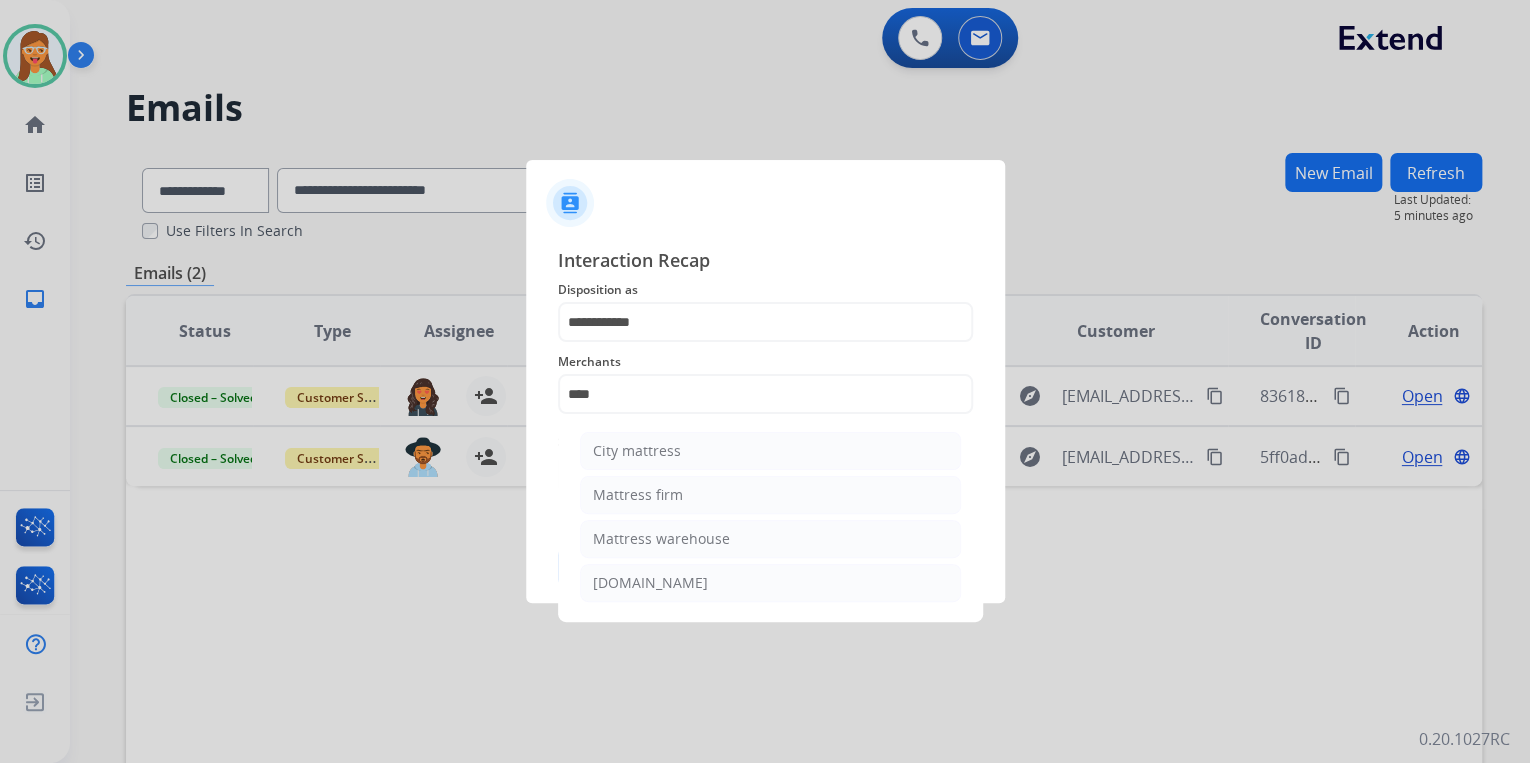 drag, startPoint x: 760, startPoint y: 525, endPoint x: 729, endPoint y: 473, distance: 60.53924 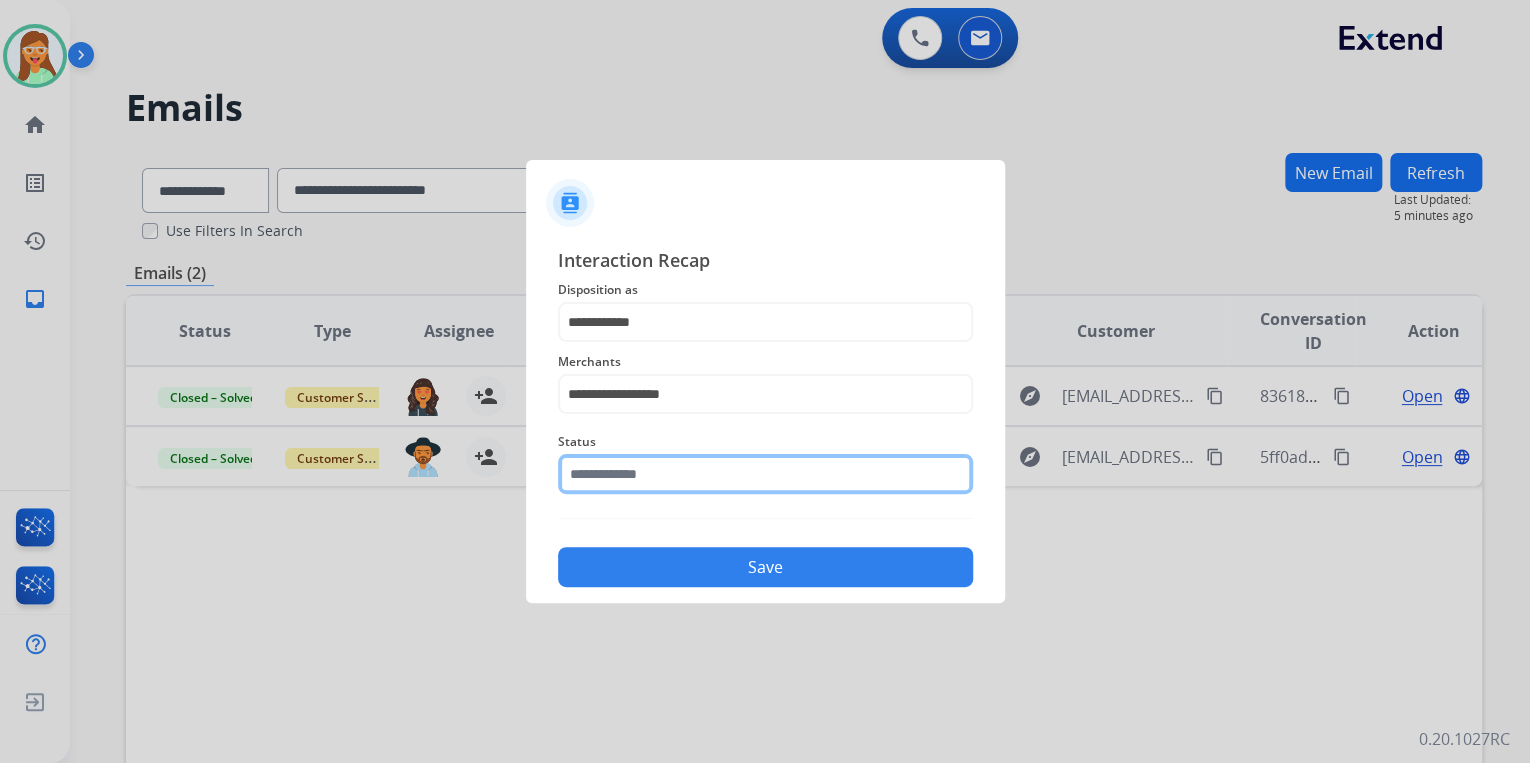 click 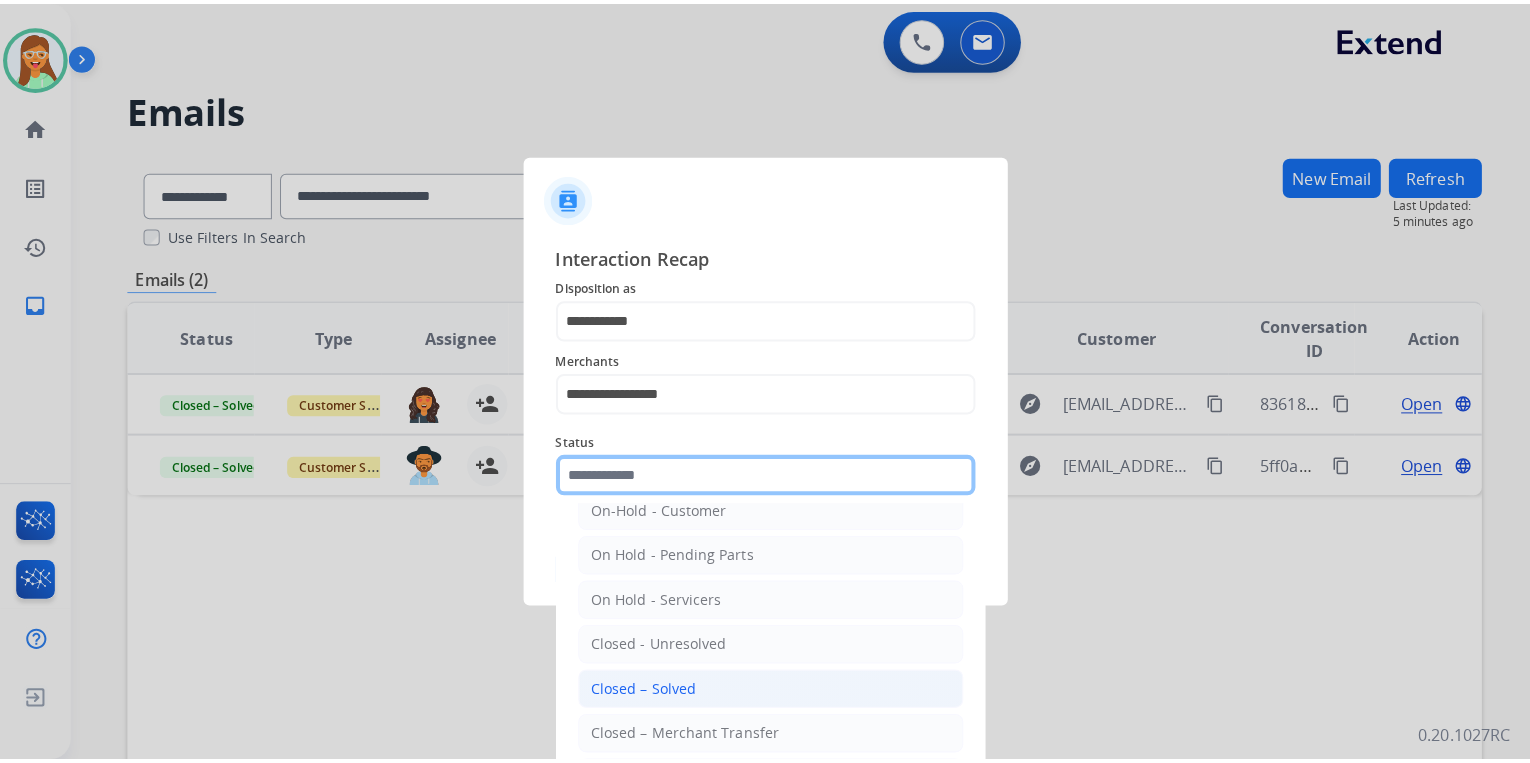 scroll, scrollTop: 116, scrollLeft: 0, axis: vertical 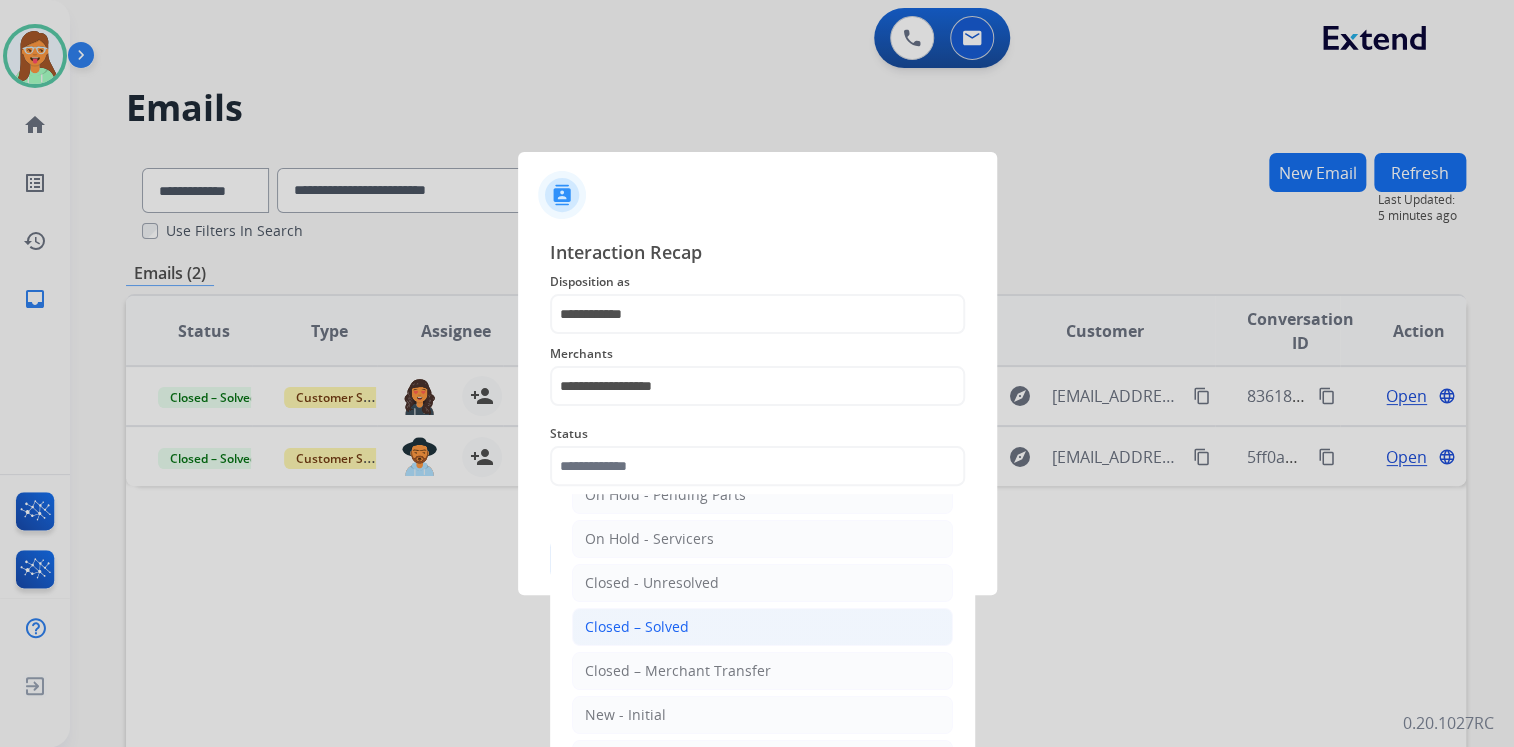 click on "Closed – Solved" 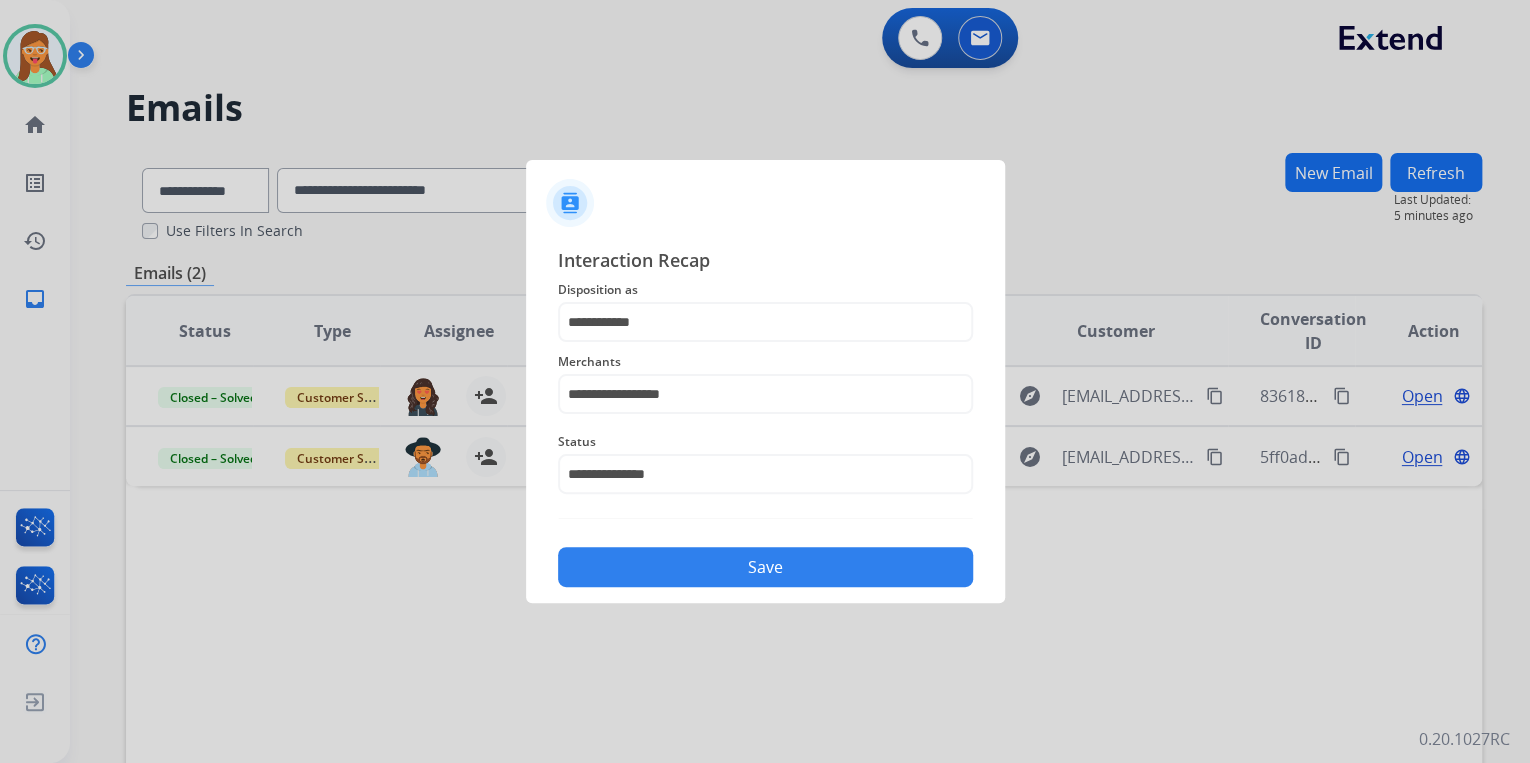 click on "Save" 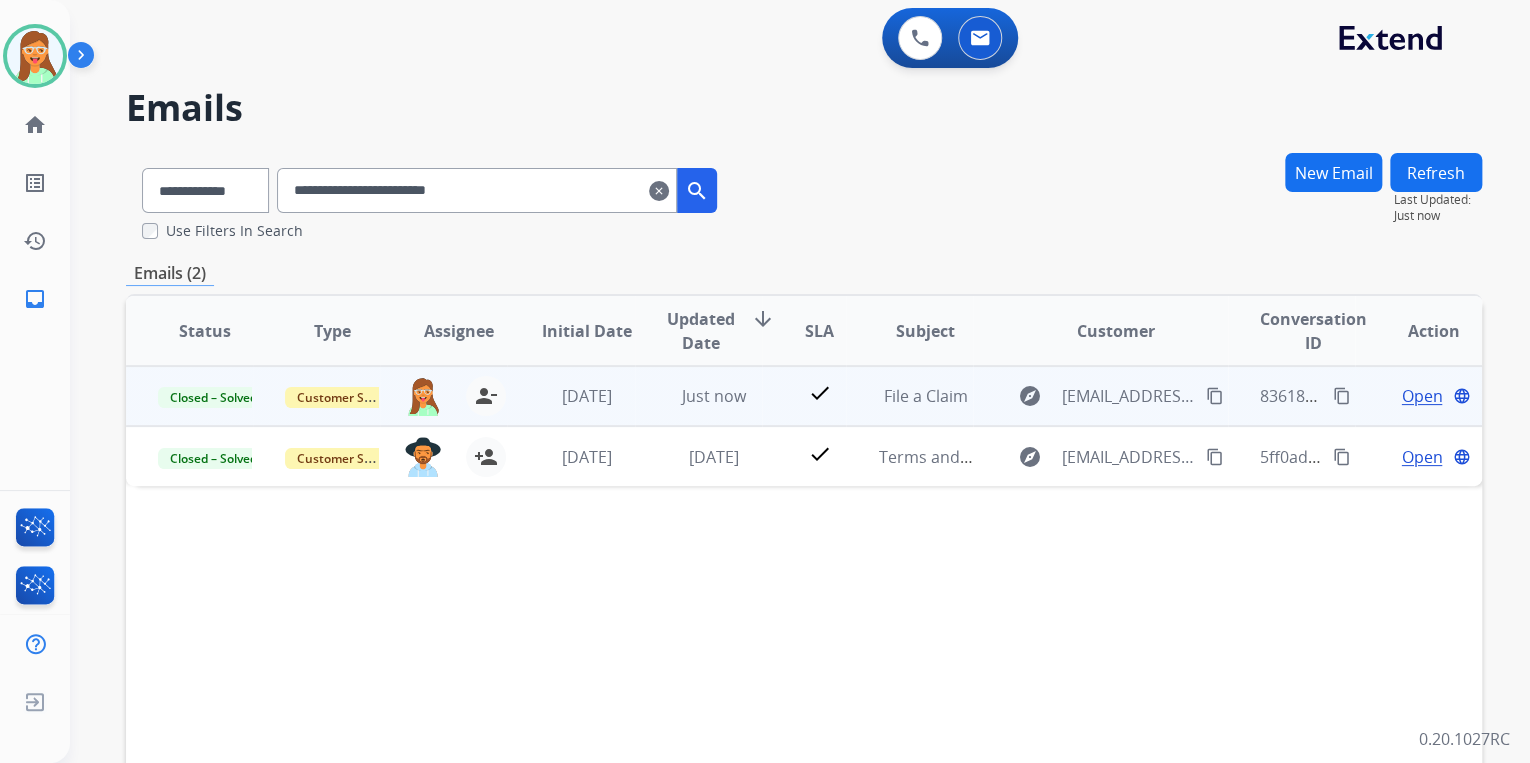 click on "content_copy" at bounding box center (1342, 396) 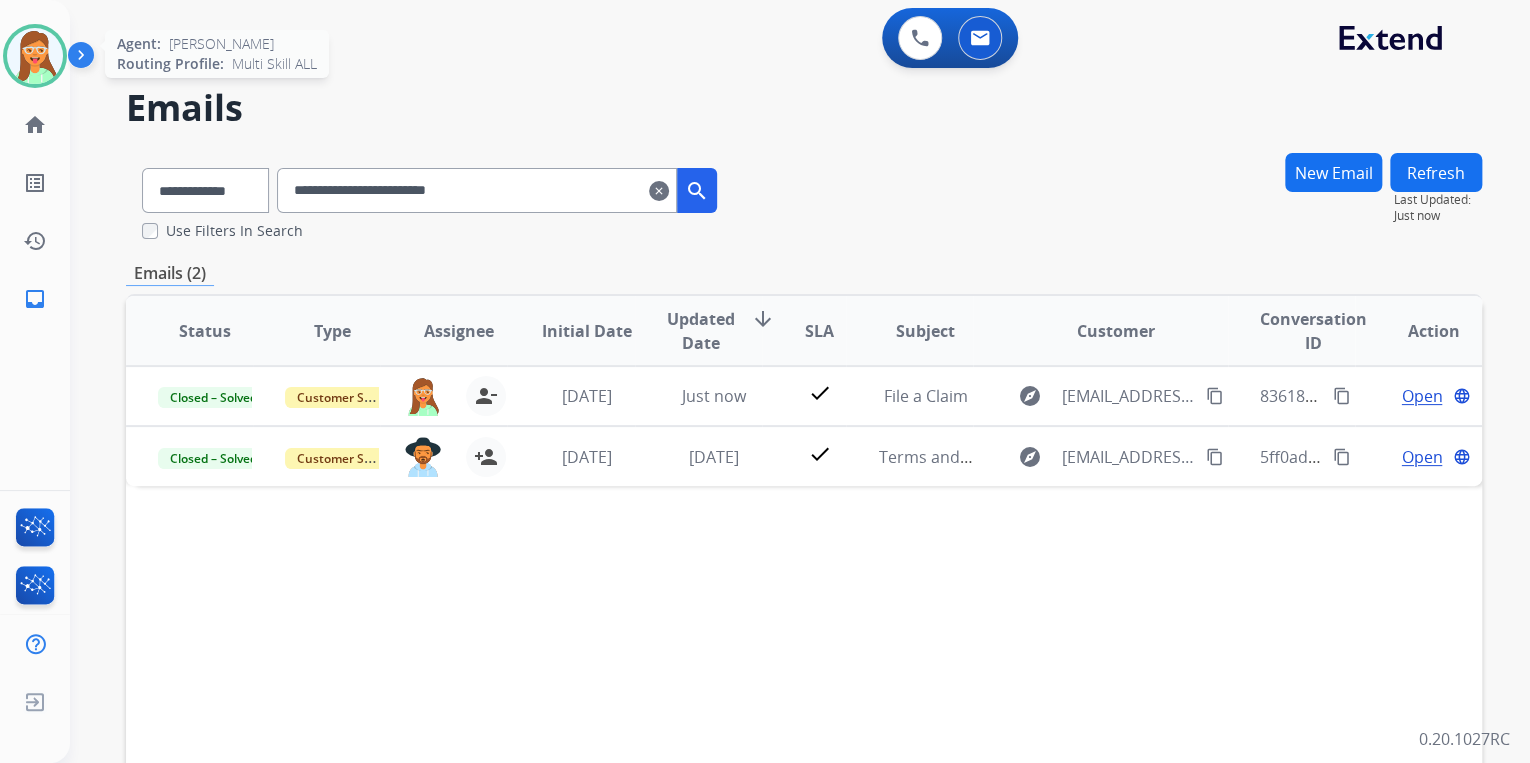 click at bounding box center (35, 56) 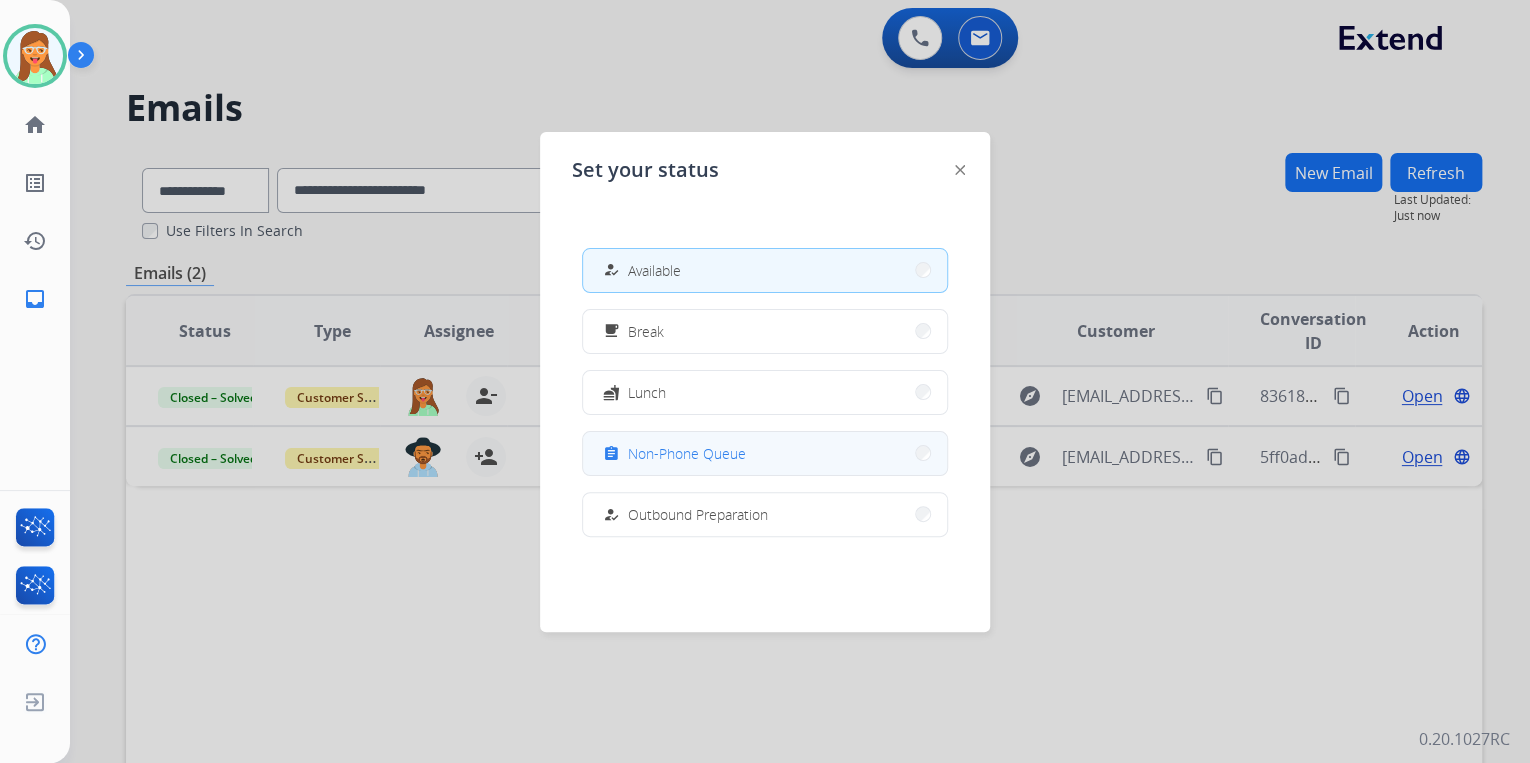 click on "assignment Non-Phone Queue" at bounding box center [765, 453] 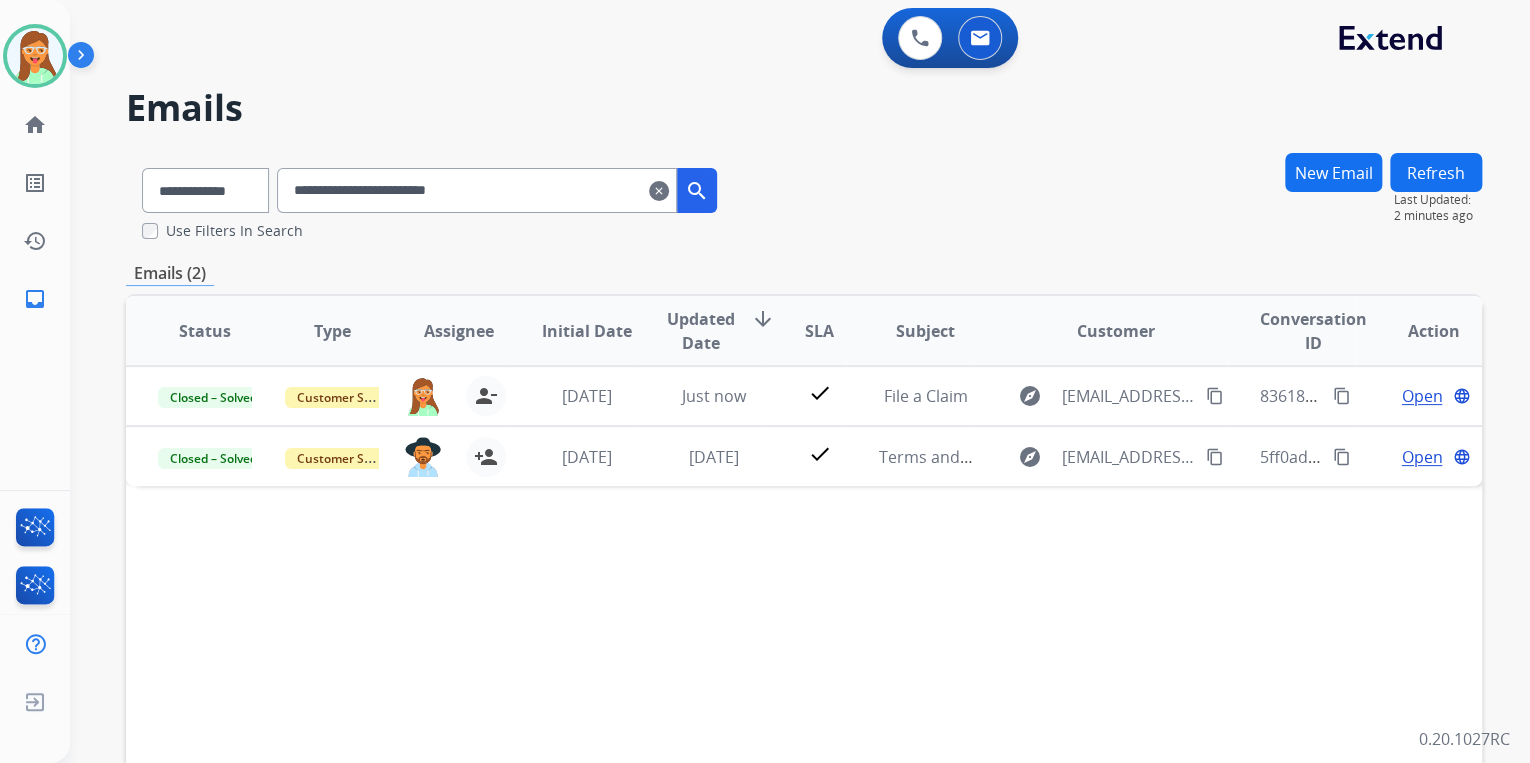 click on "New Email" at bounding box center (1333, 172) 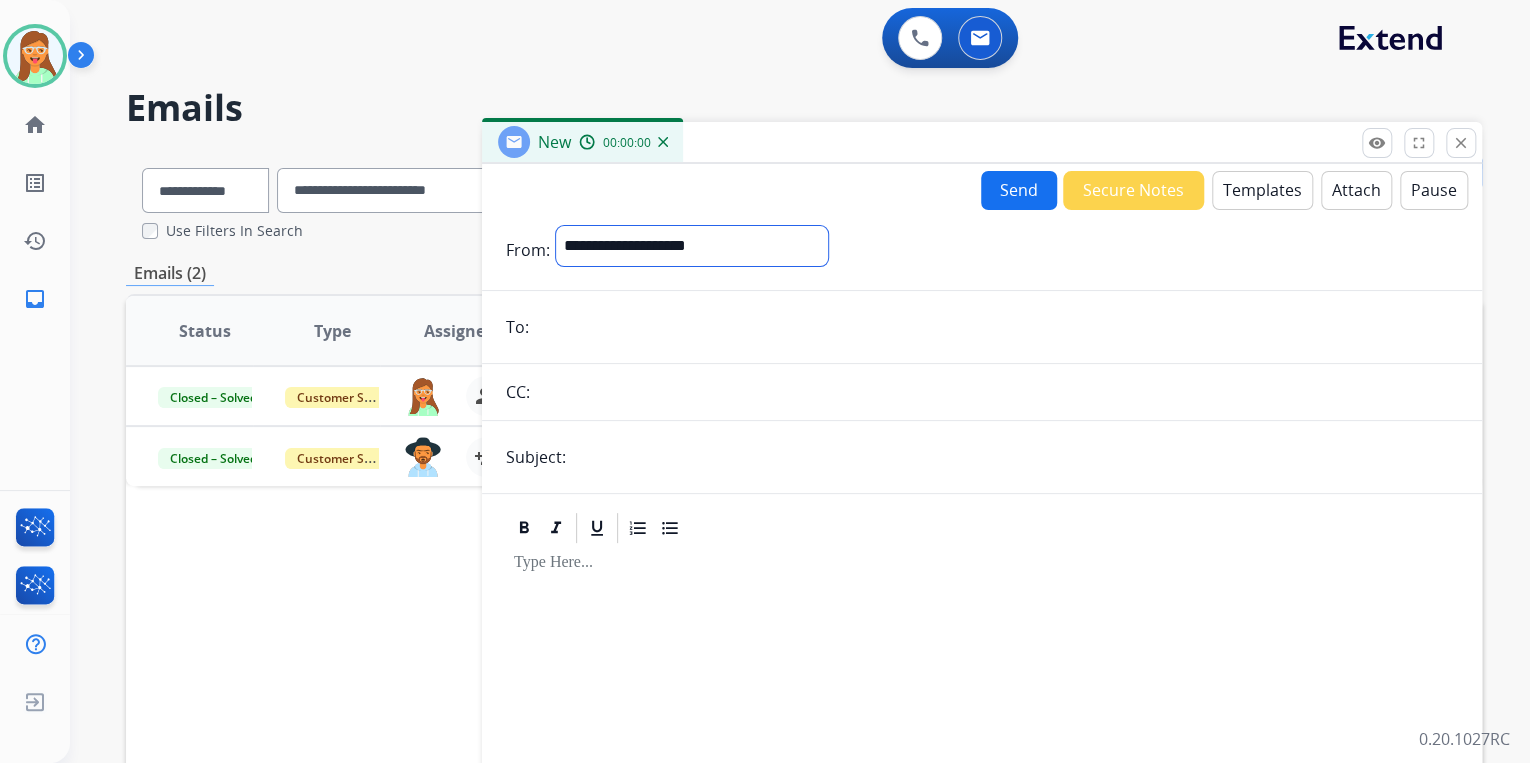 click on "**********" at bounding box center (692, 246) 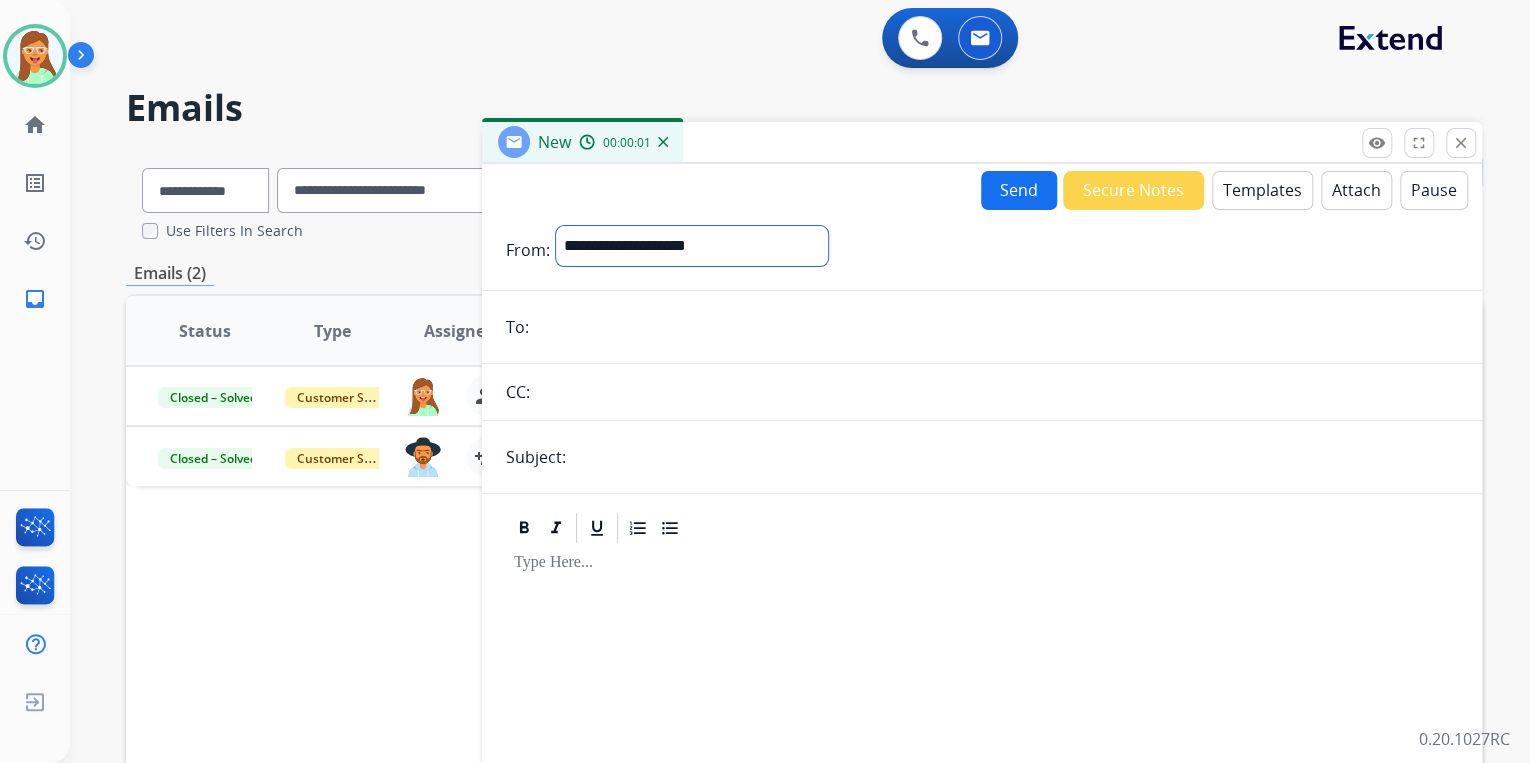 select on "**********" 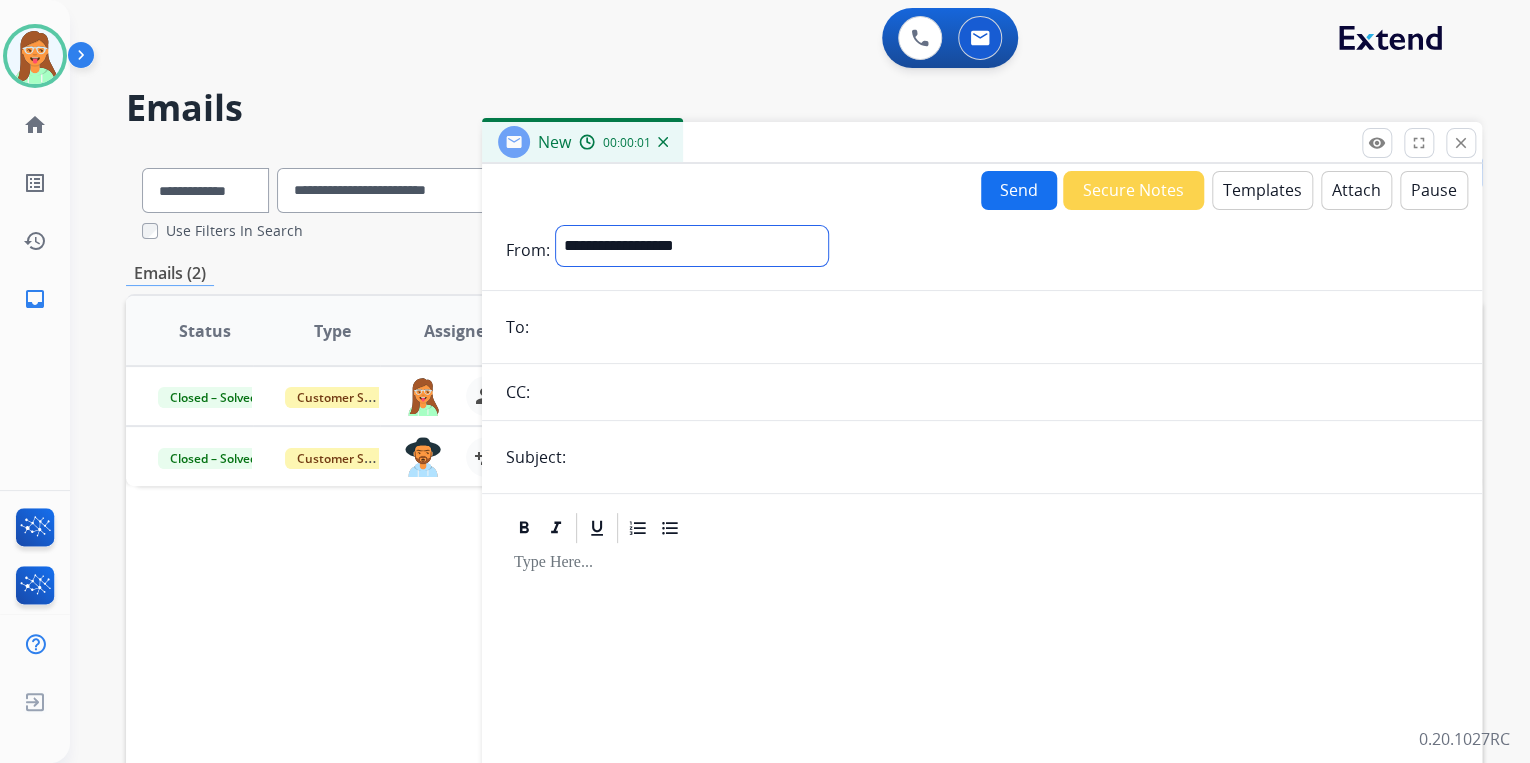 click on "**********" at bounding box center (692, 246) 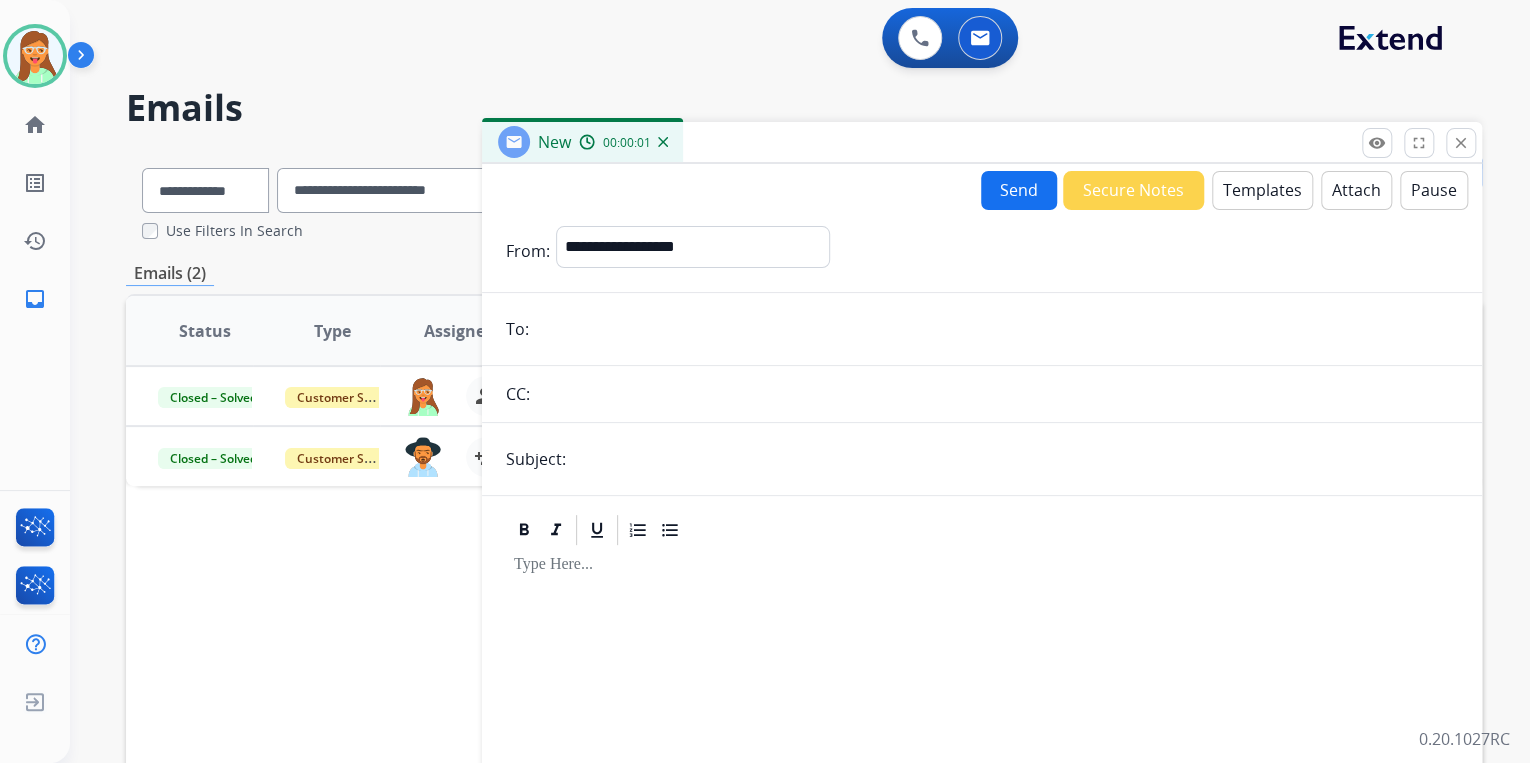 click on "**********" at bounding box center (982, 528) 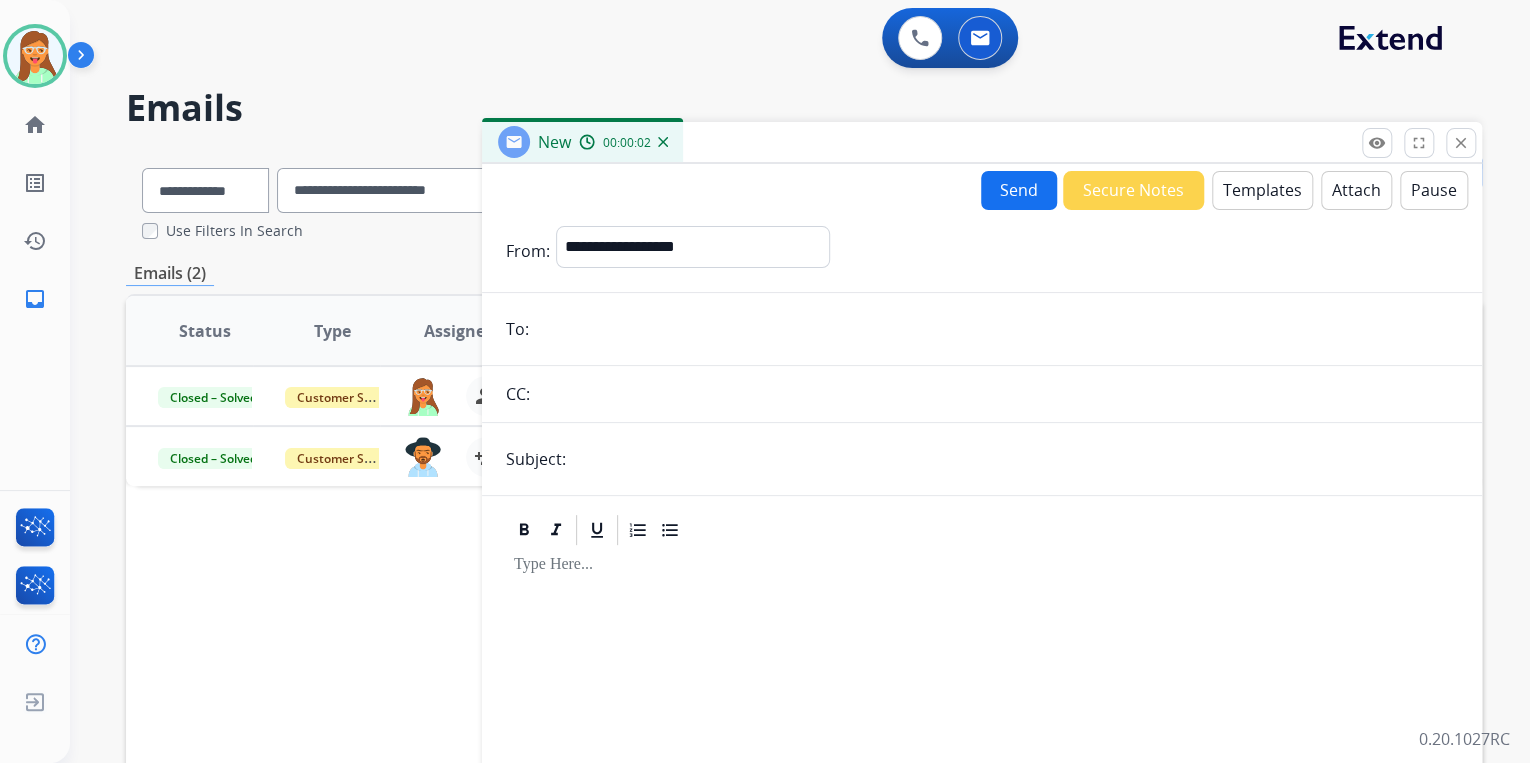 paste on "**********" 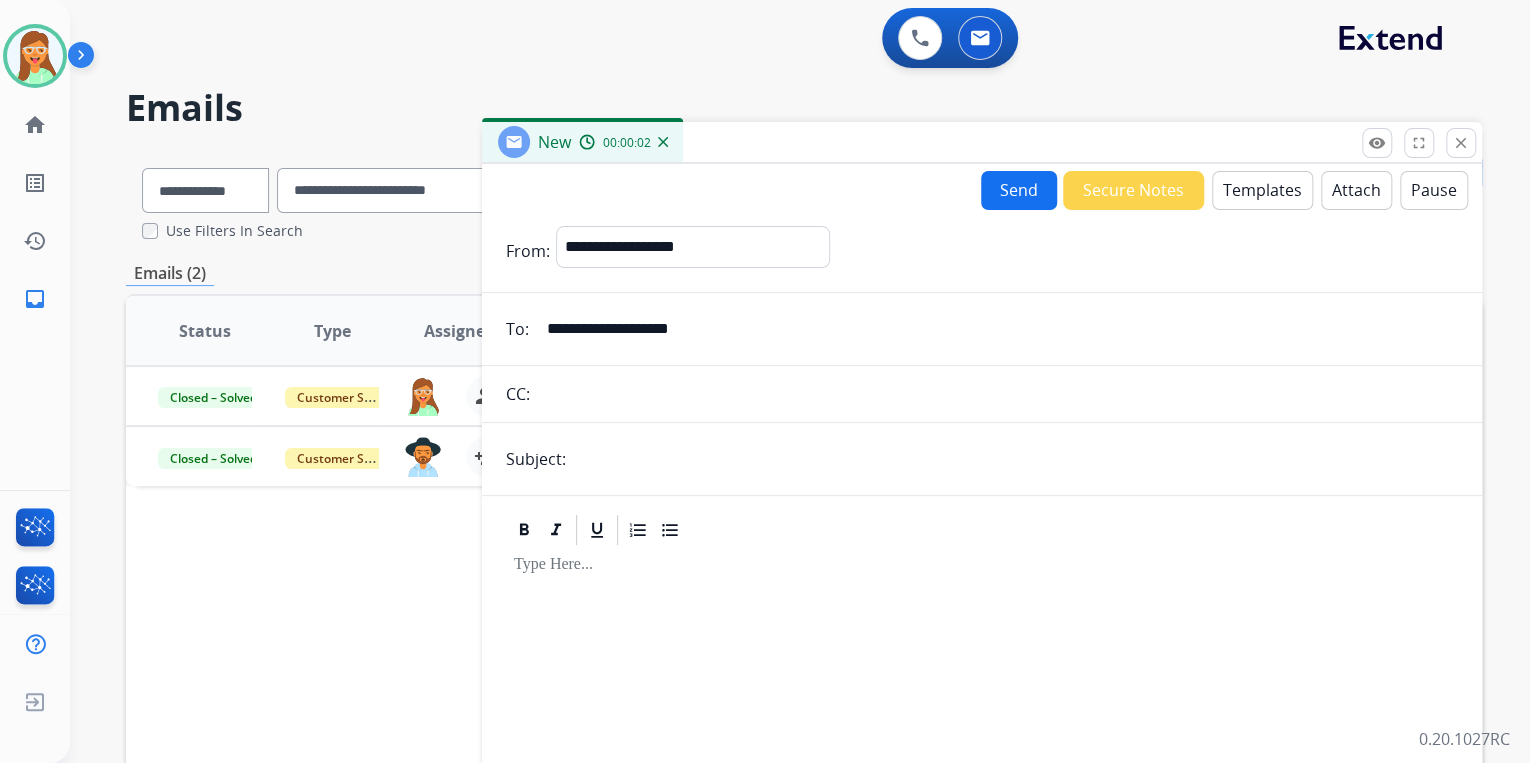 type on "**********" 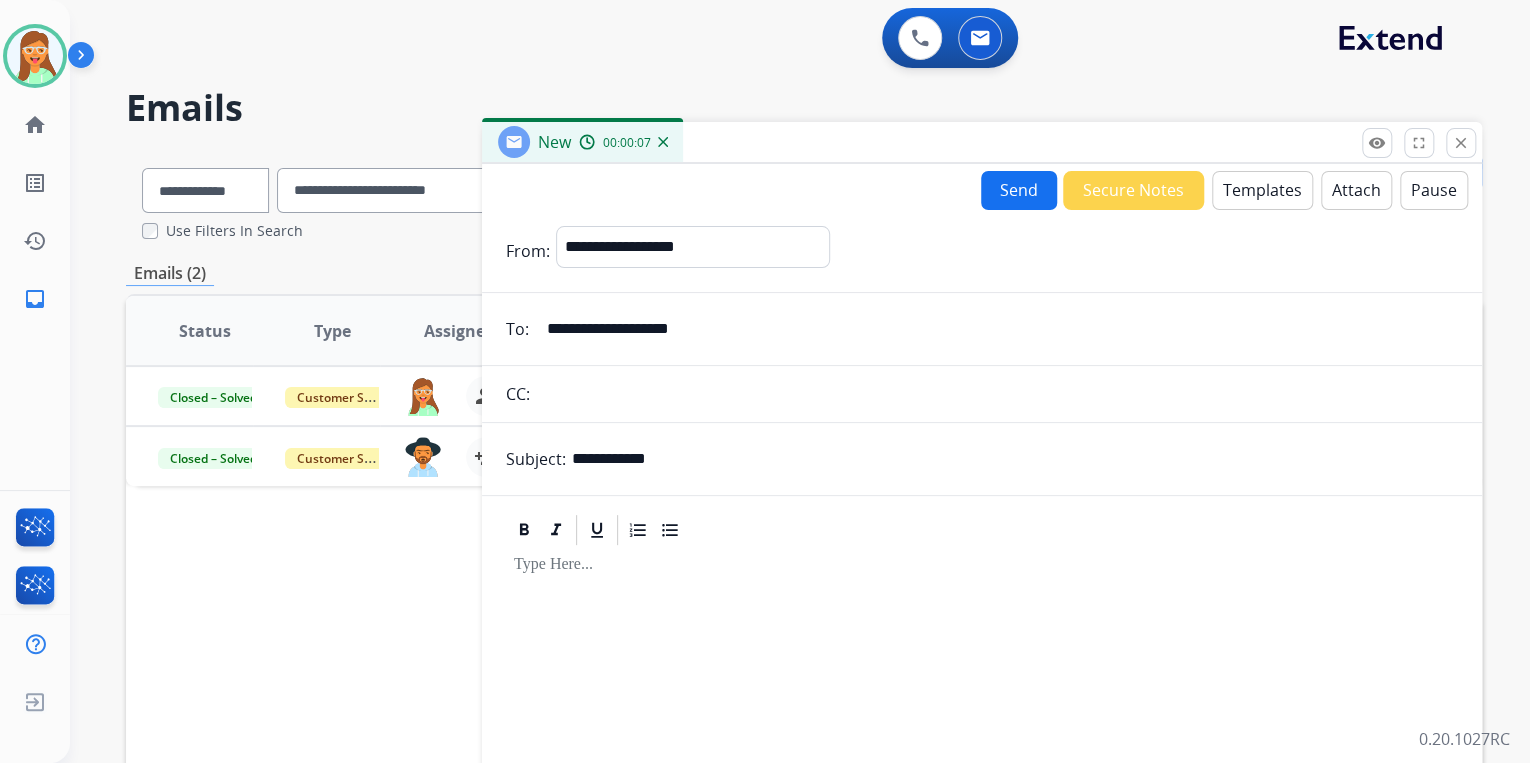 type on "**********" 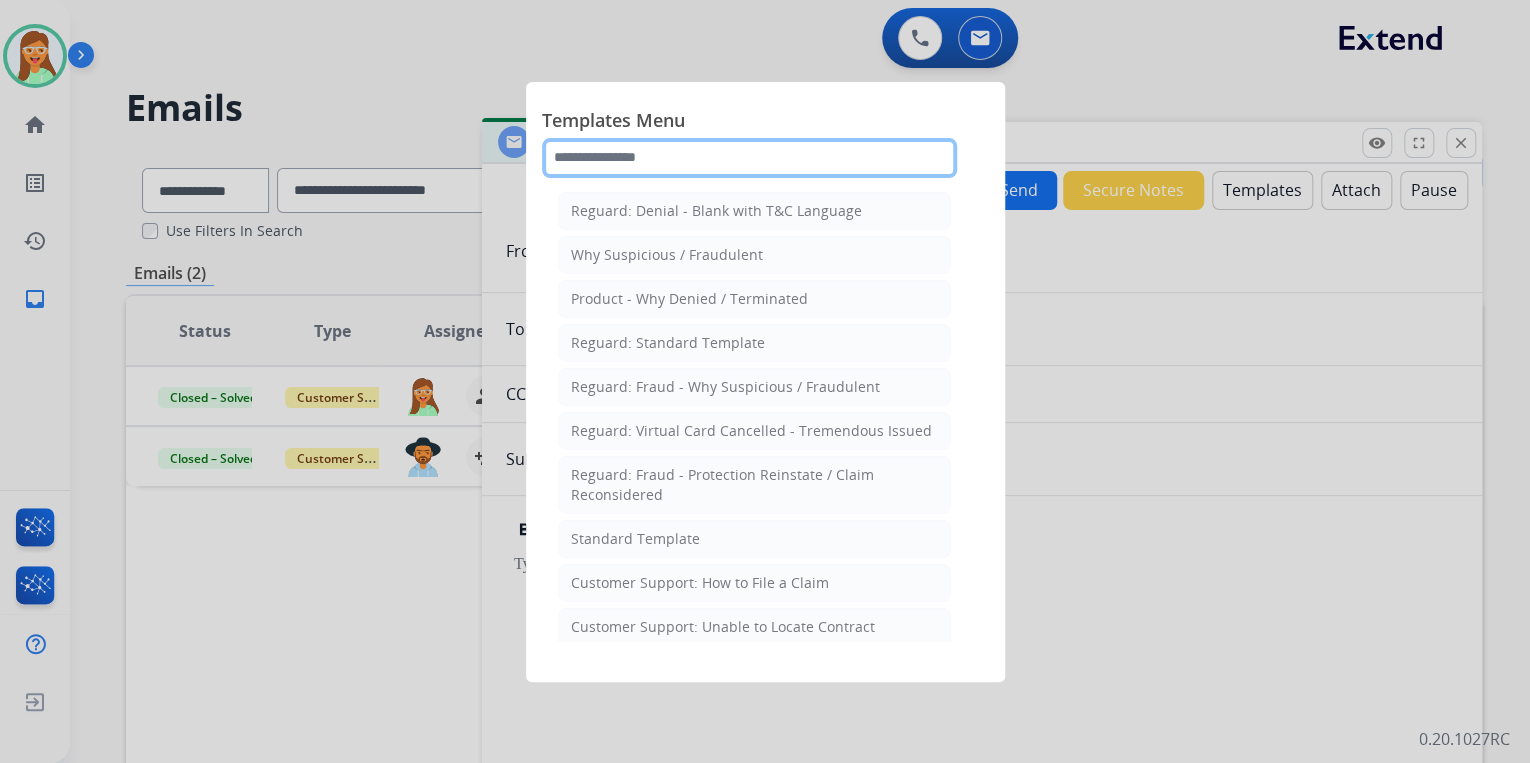 click 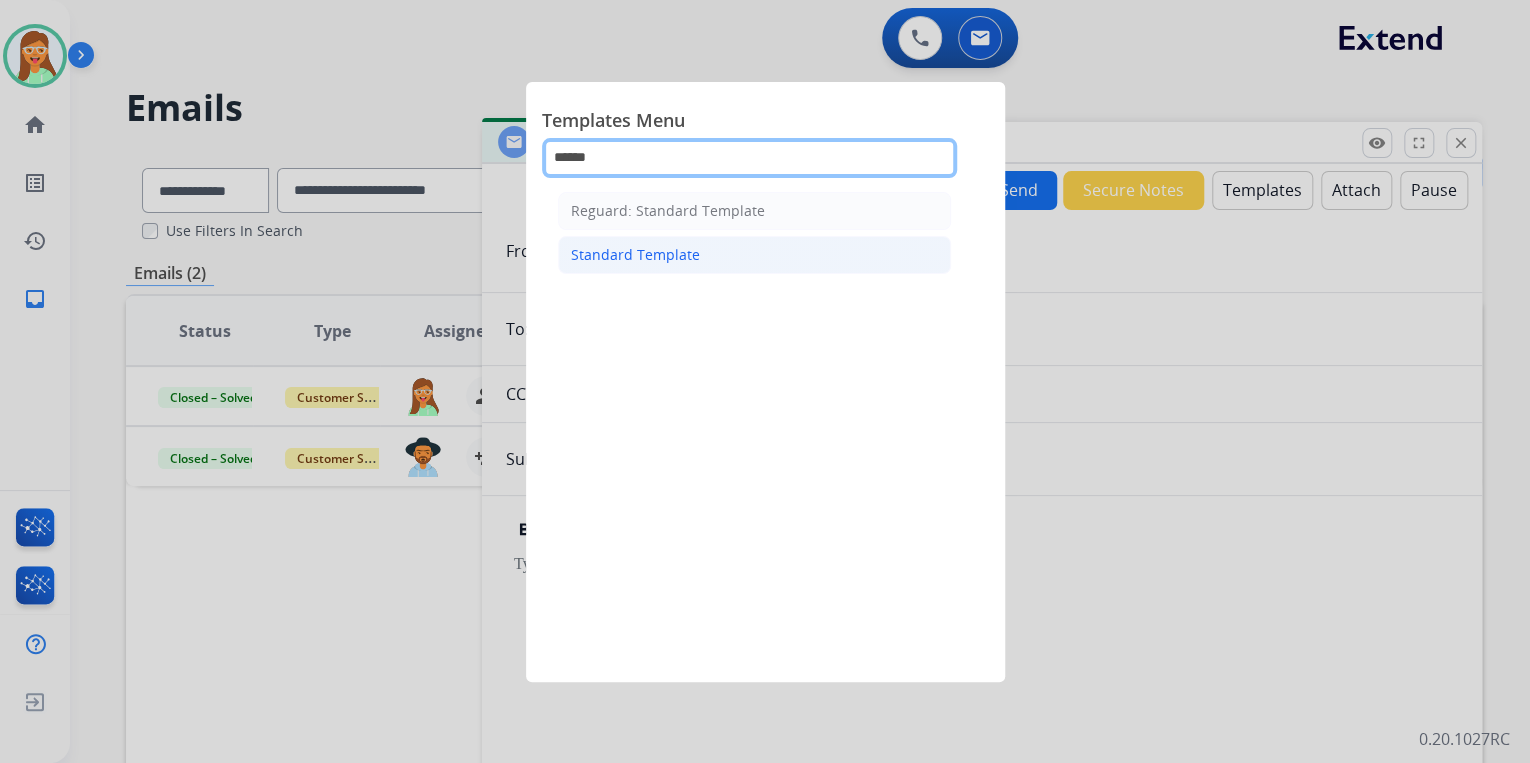 type on "******" 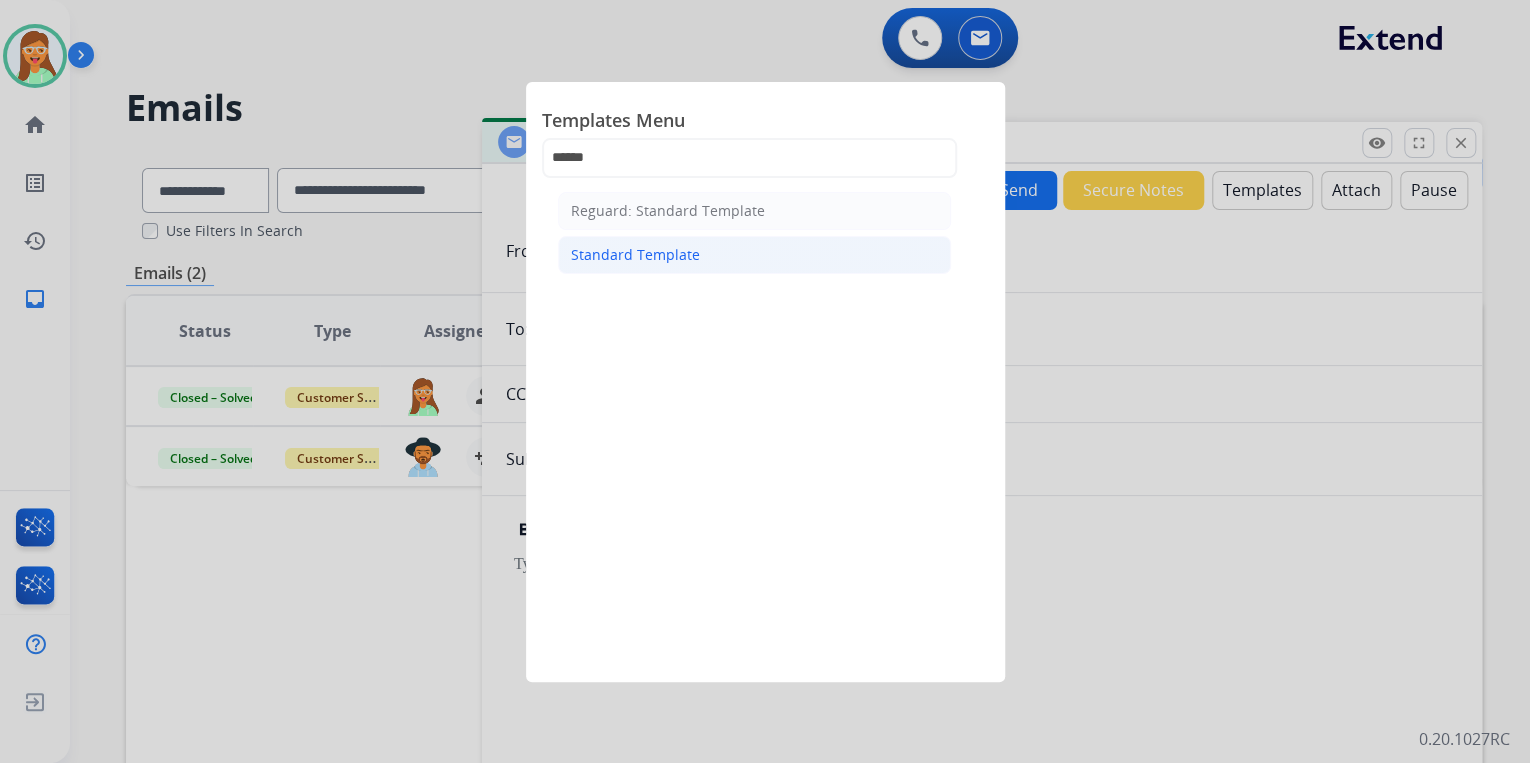 click on "Standard Template" 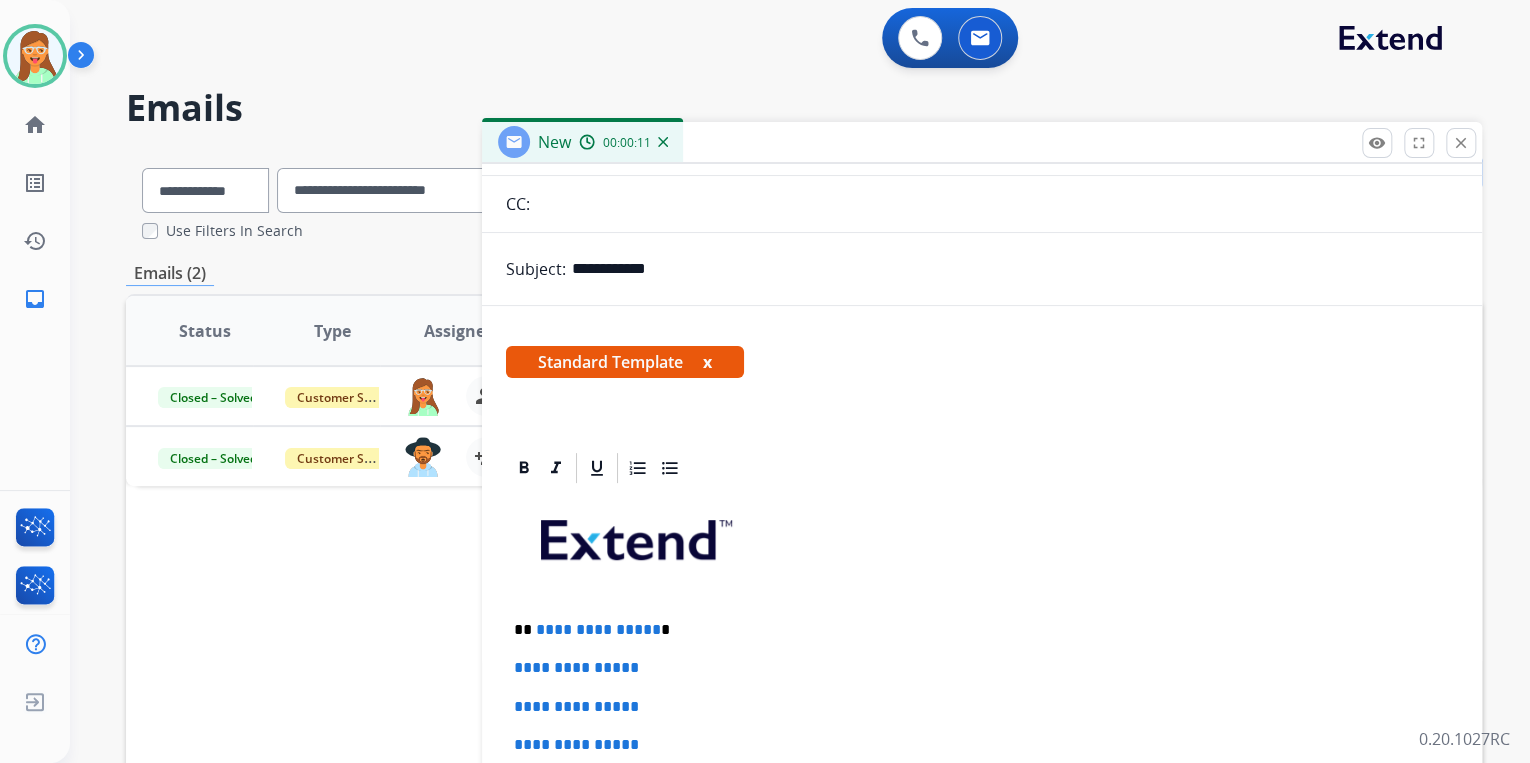 scroll, scrollTop: 400, scrollLeft: 0, axis: vertical 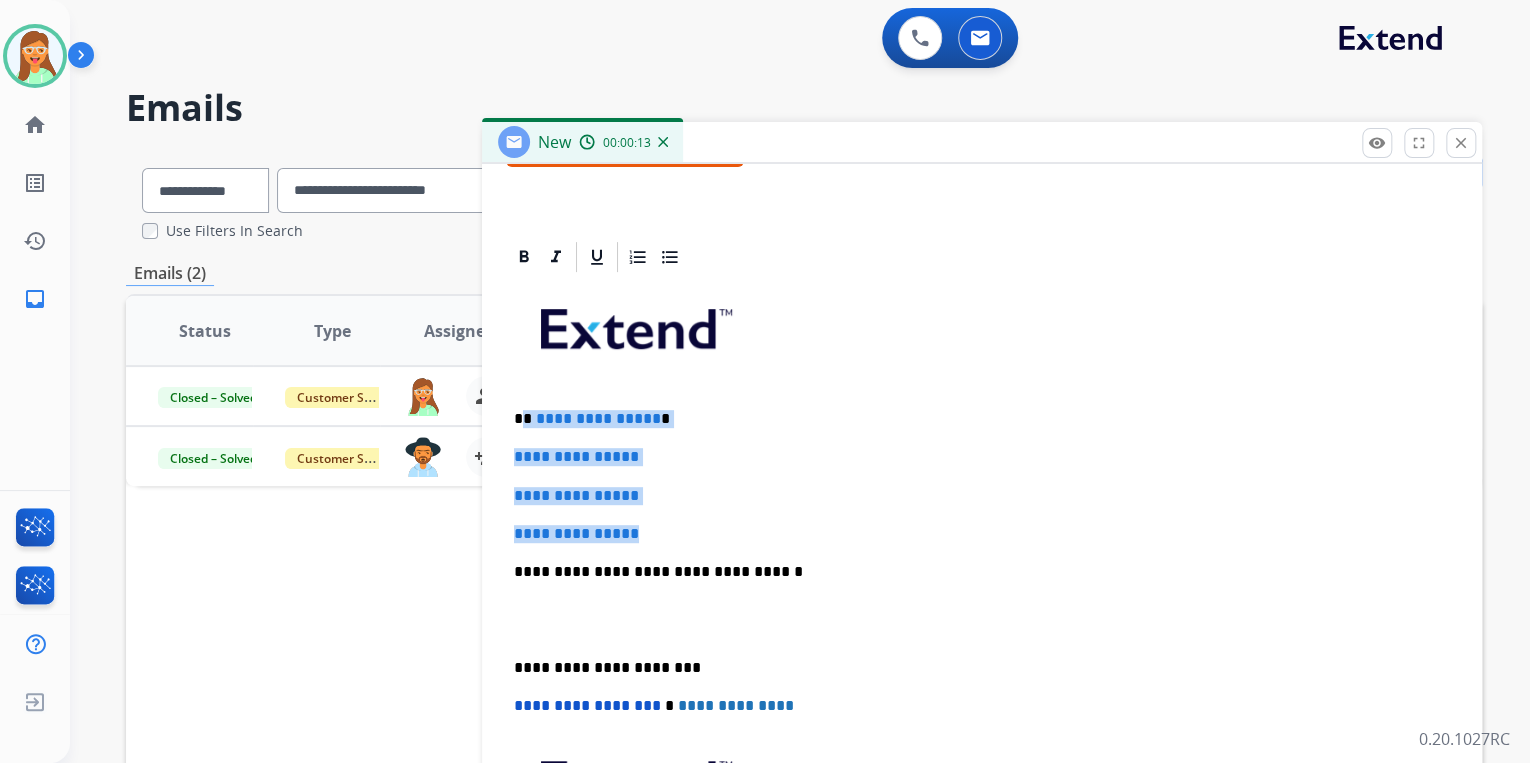 drag, startPoint x: 651, startPoint y: 528, endPoint x: 525, endPoint y: 406, distance: 175.38528 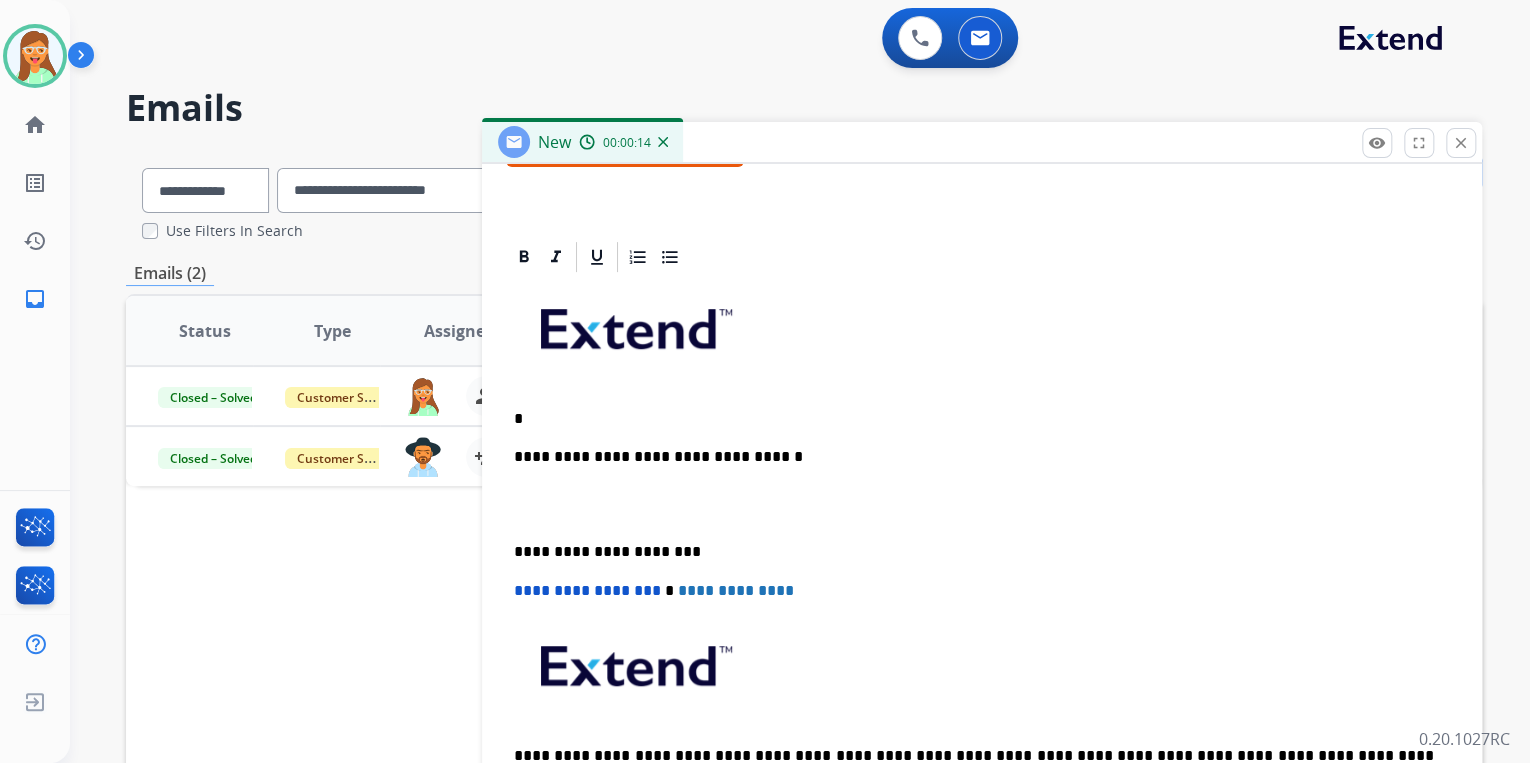 type 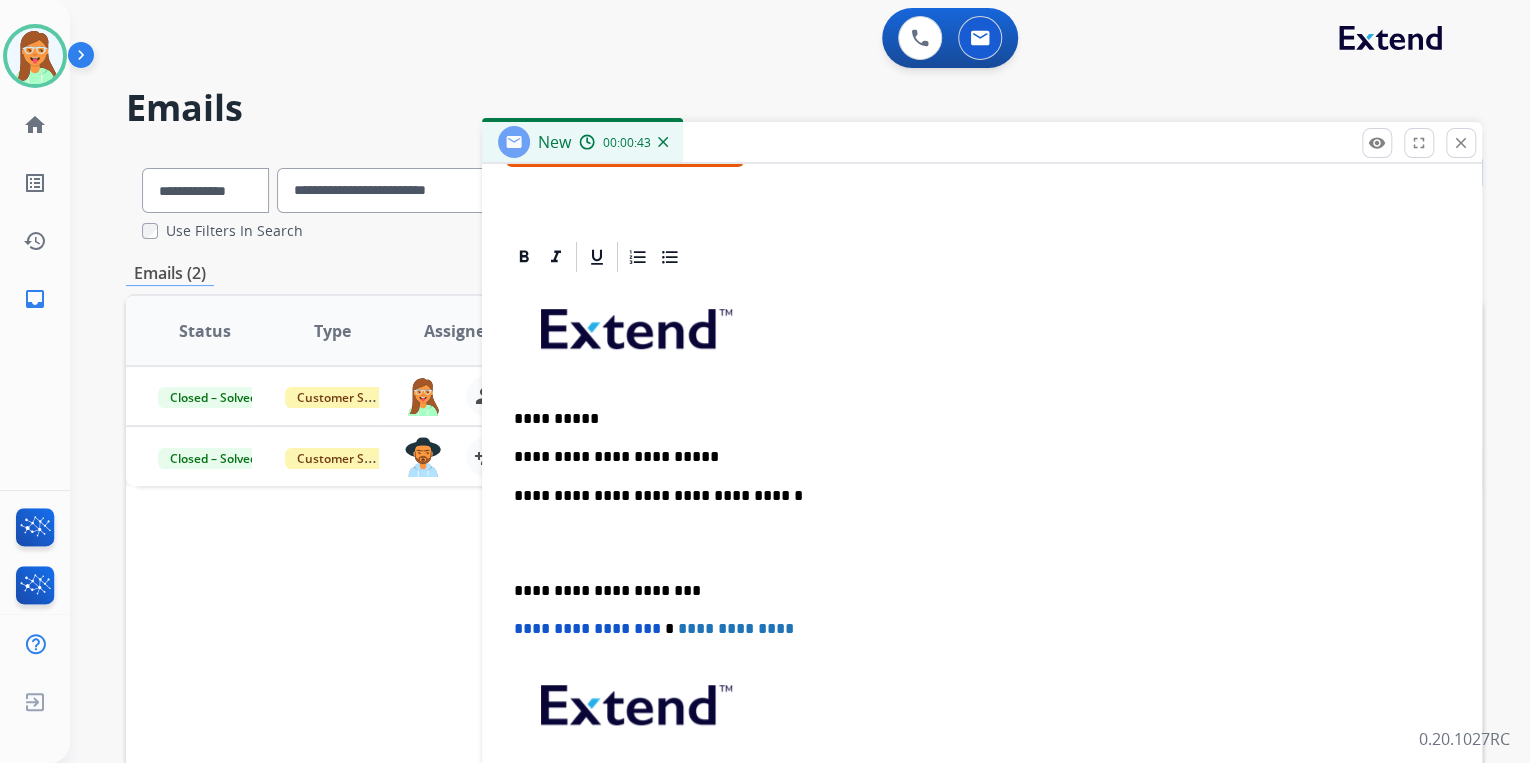 click on "**********" at bounding box center [974, 457] 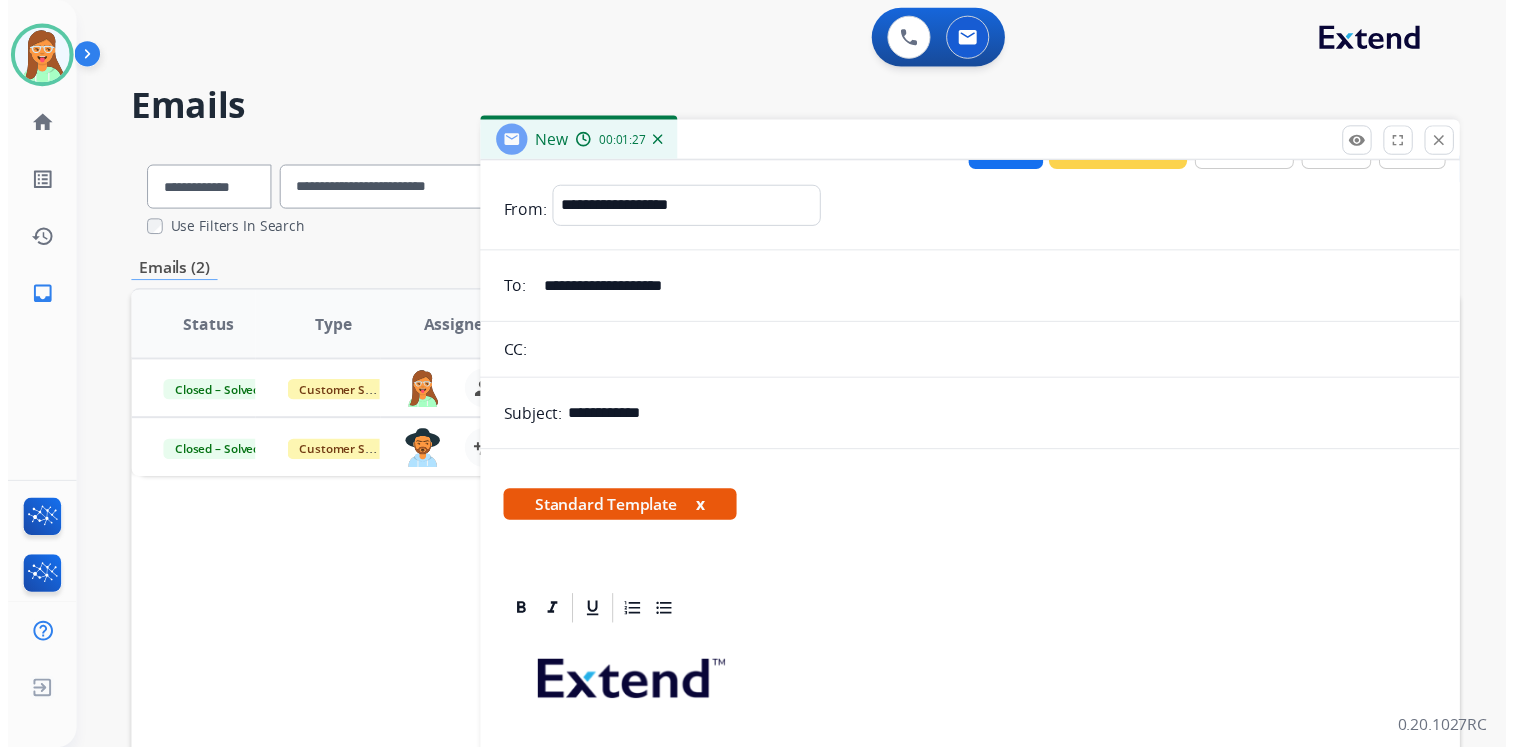 scroll, scrollTop: 0, scrollLeft: 0, axis: both 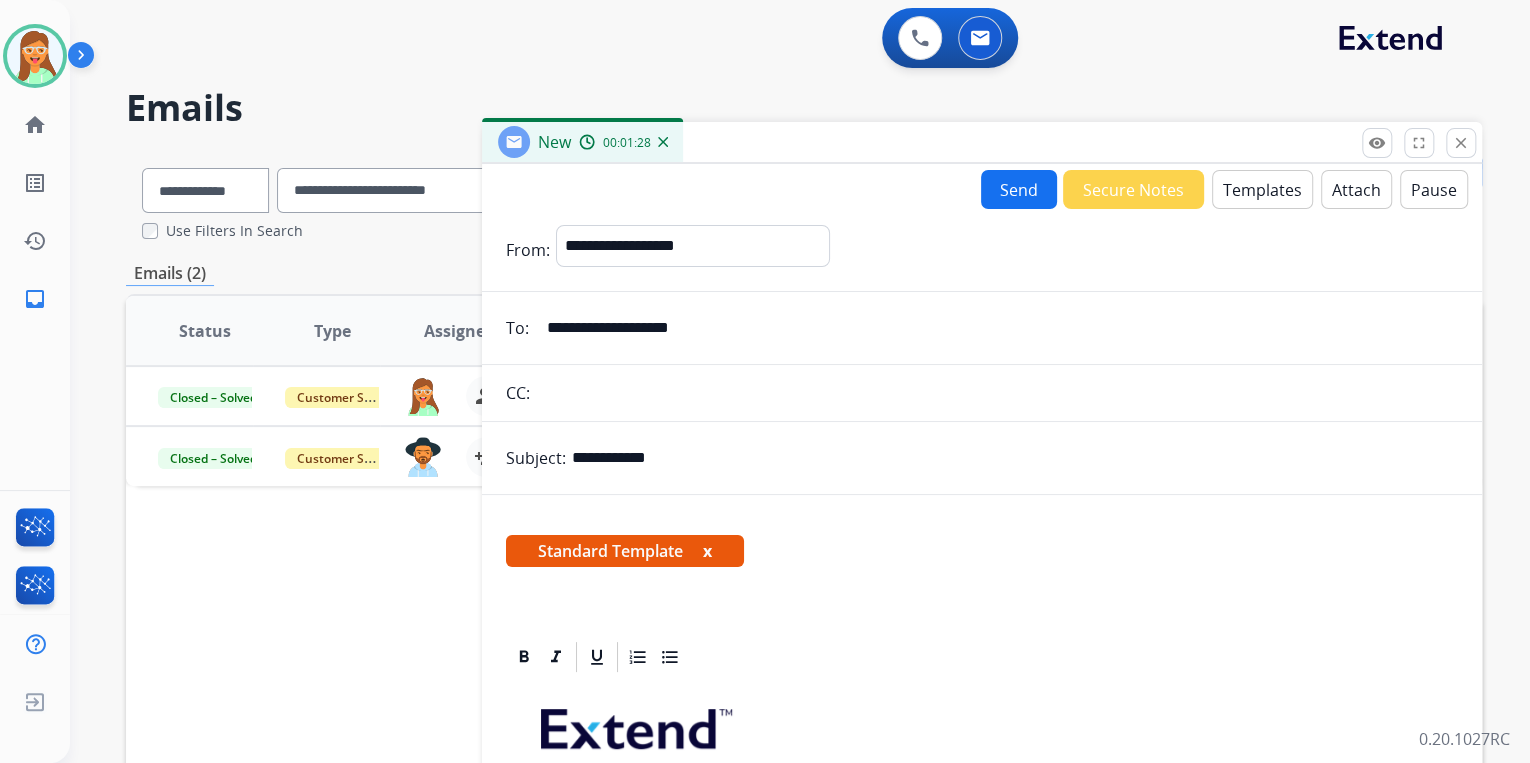 click on "Send" at bounding box center [1019, 189] 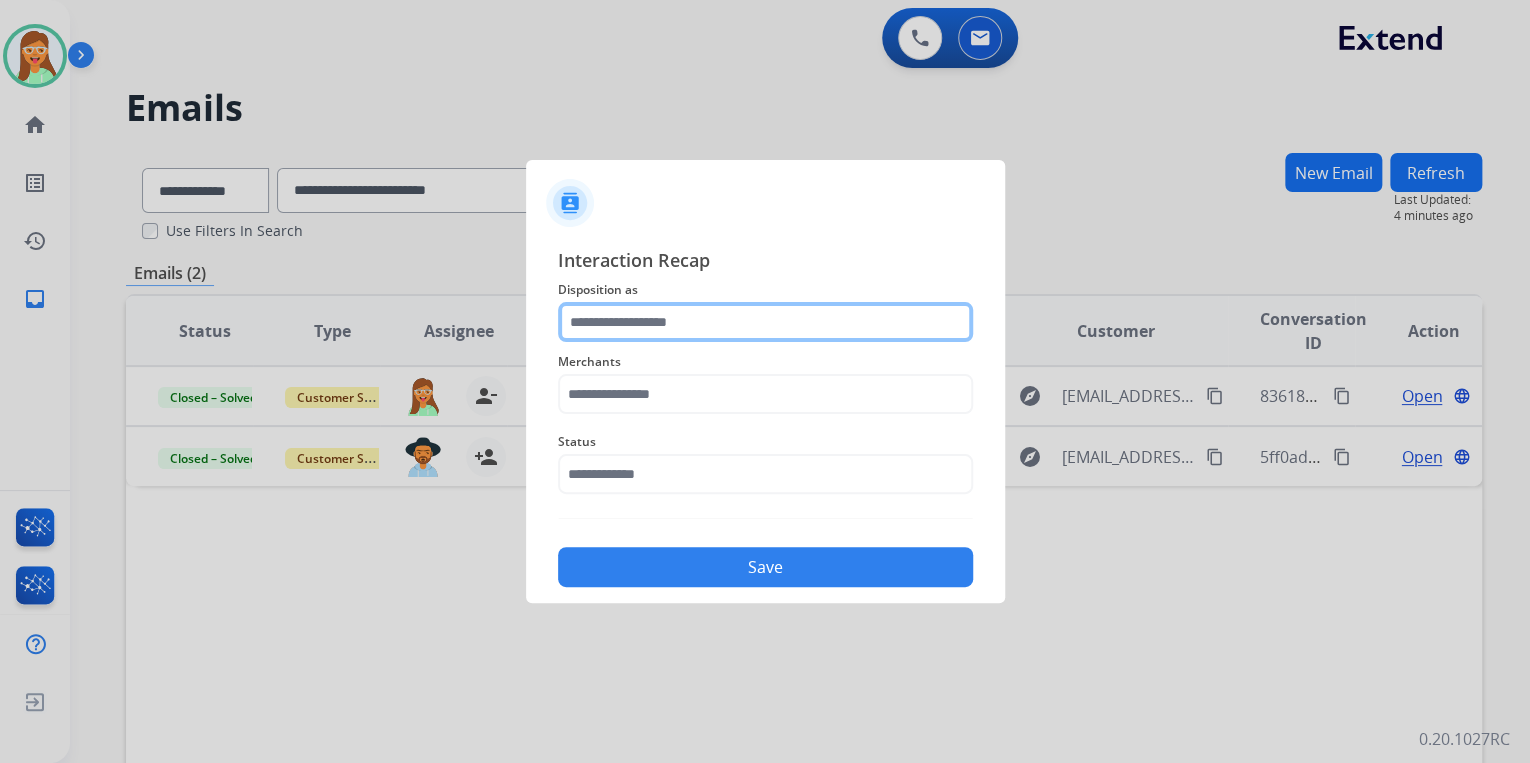 click 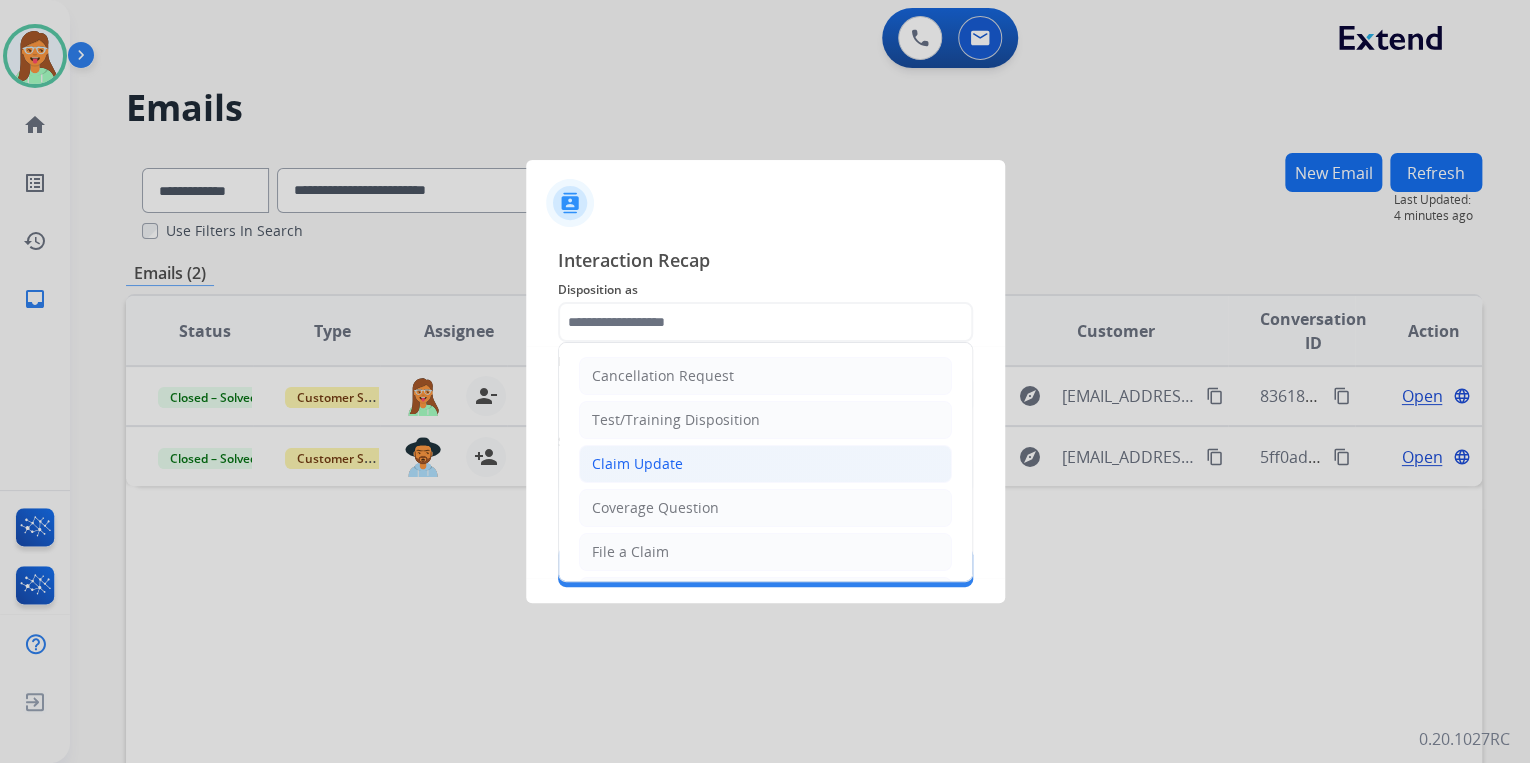 click on "Claim Update" 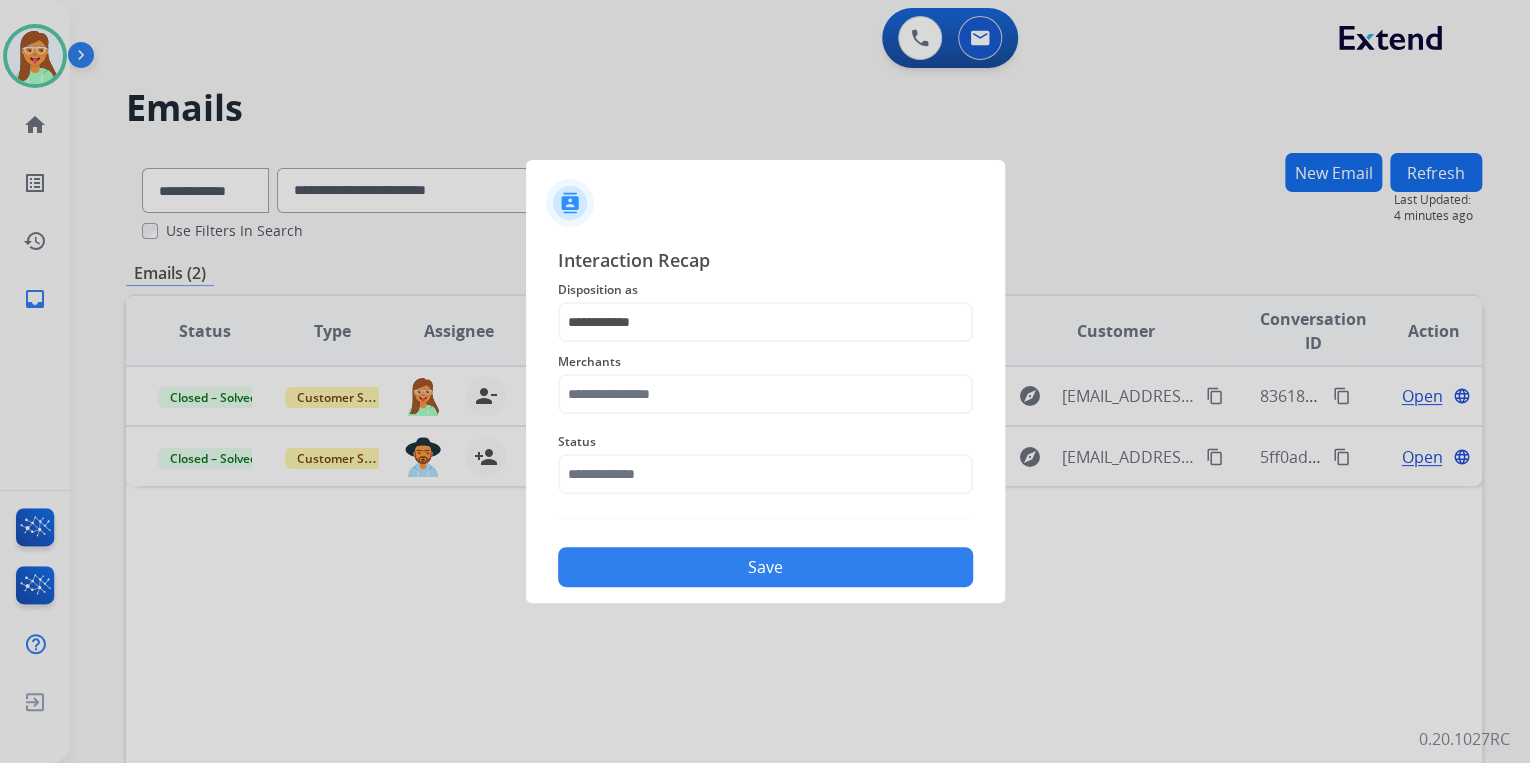 click on "Merchants" 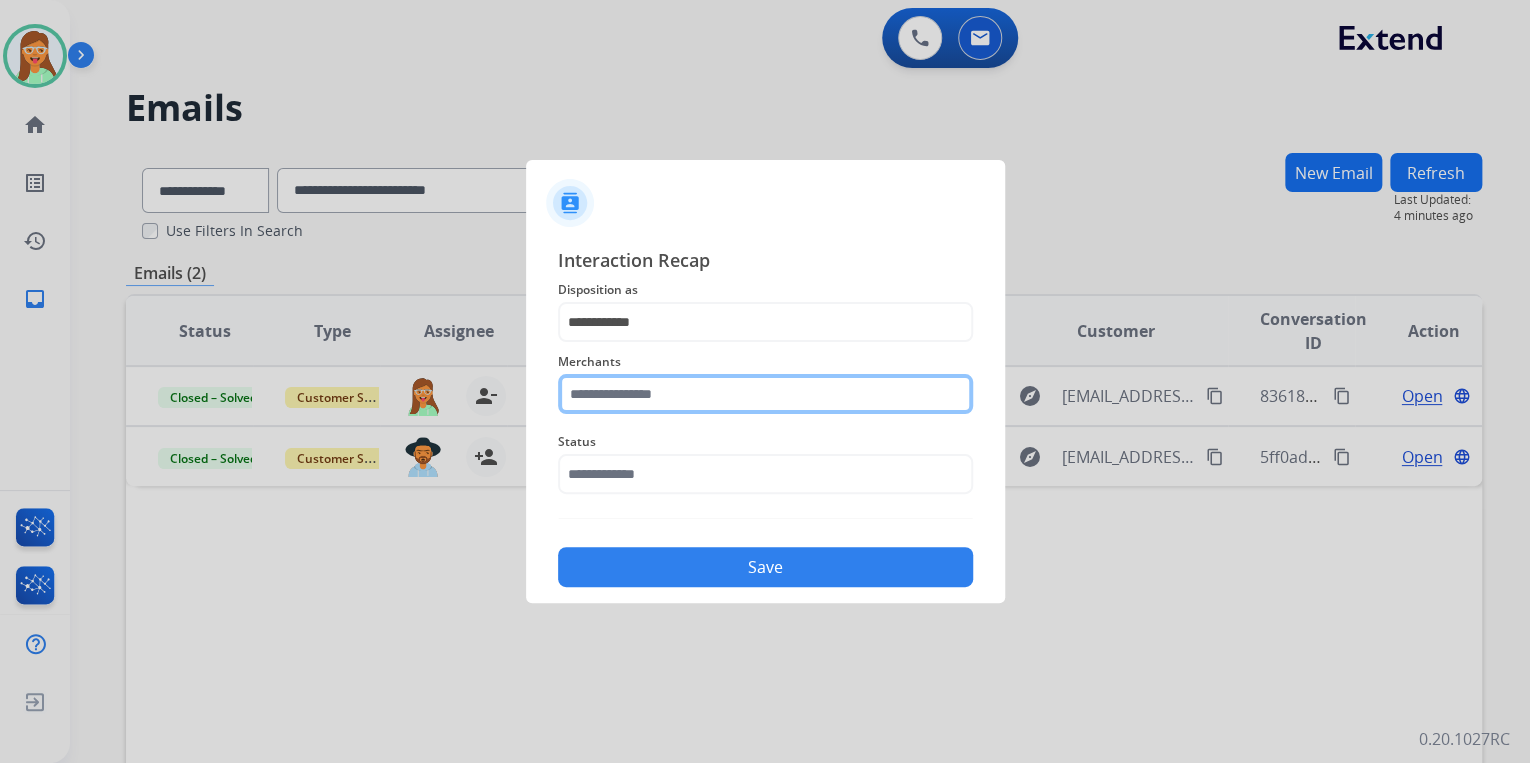 click 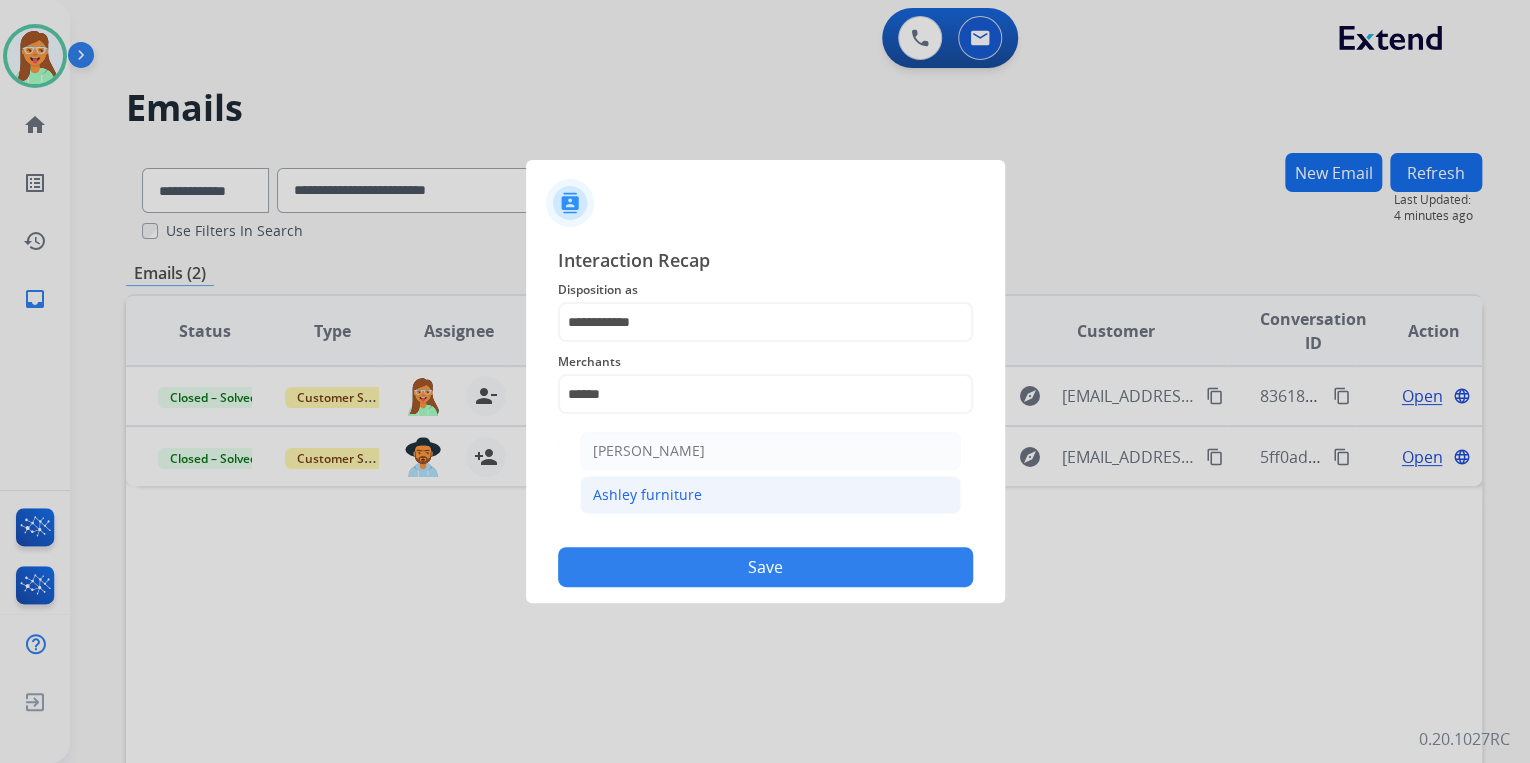 drag, startPoint x: 724, startPoint y: 501, endPoint x: 716, endPoint y: 491, distance: 12.806249 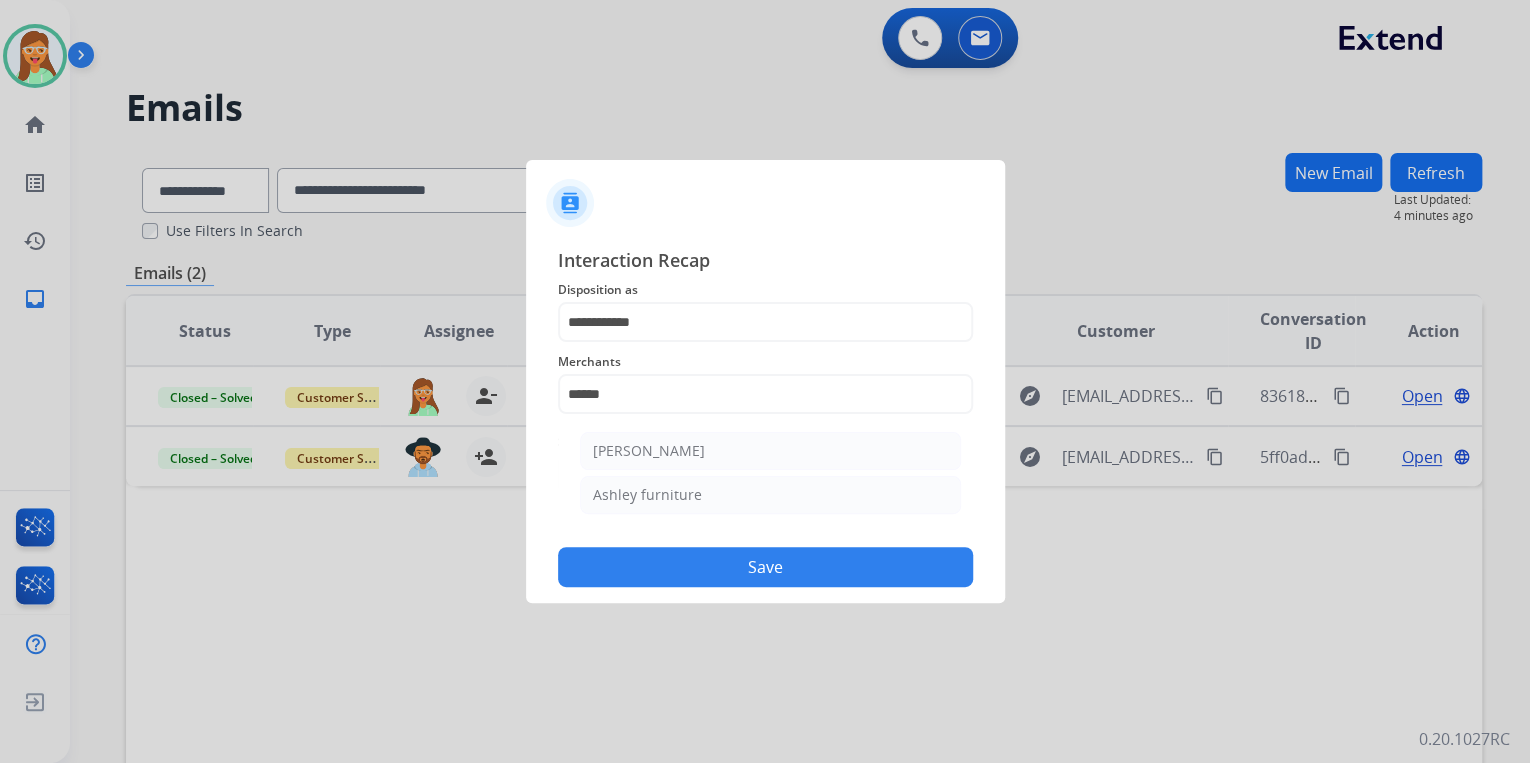 click on "Ashley furniture" 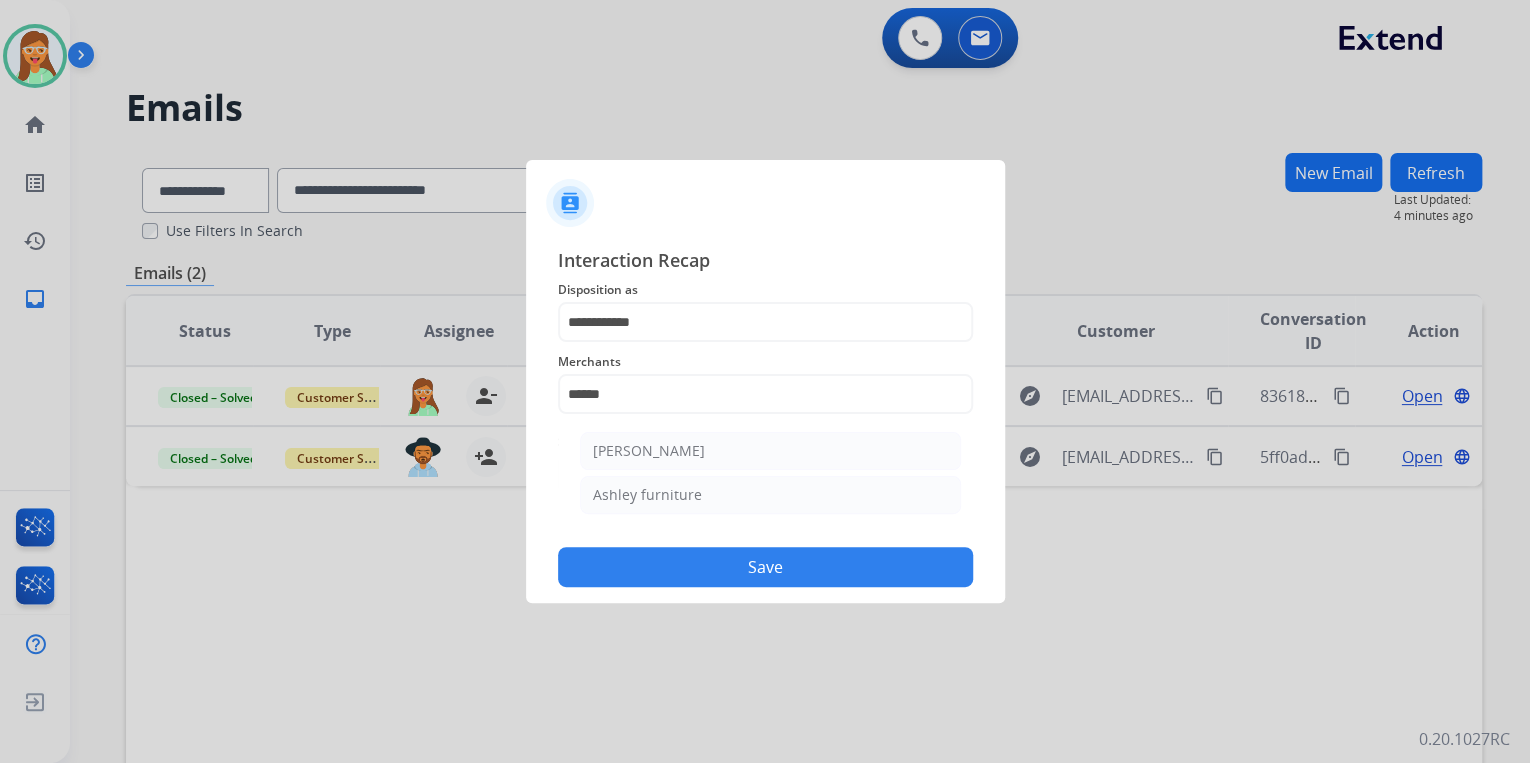 type on "**********" 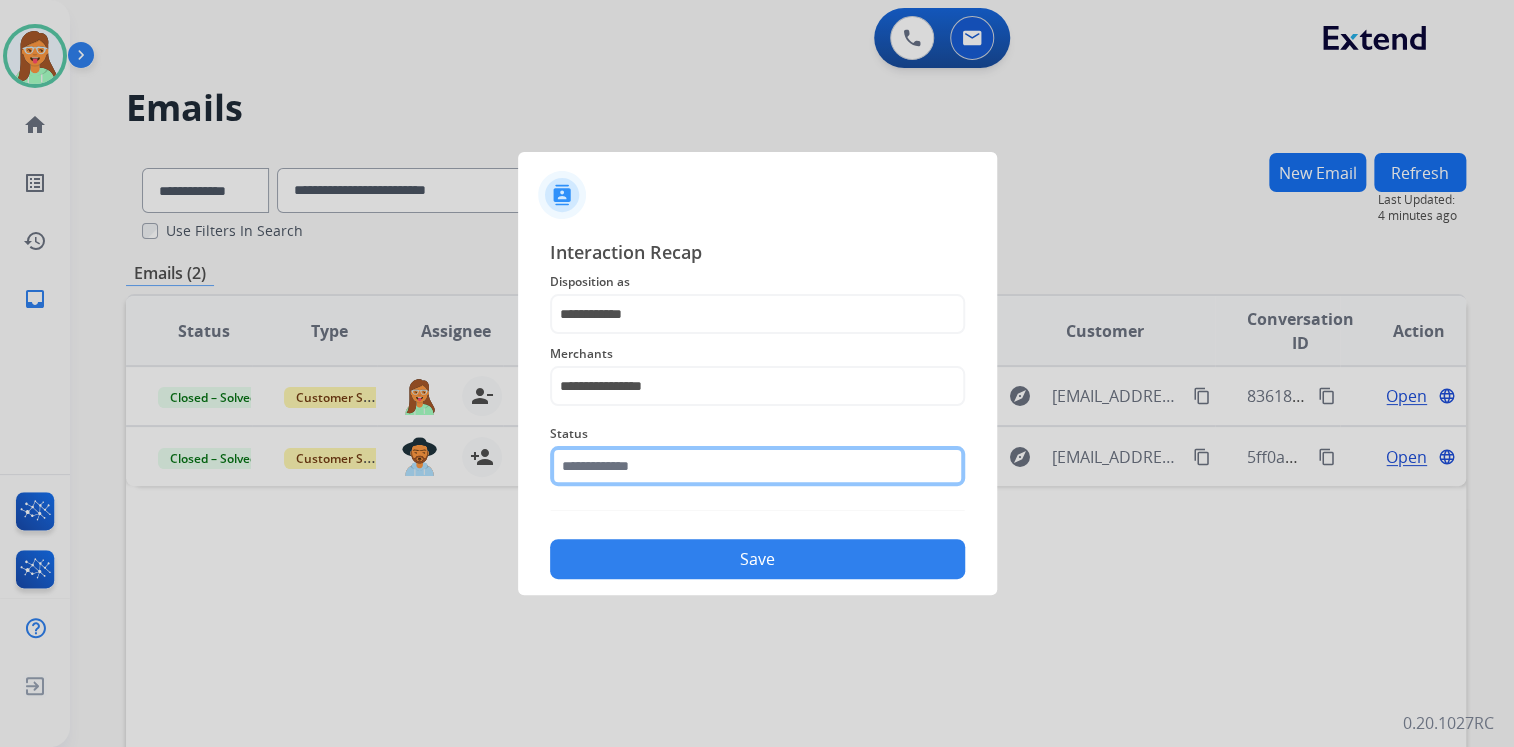 click 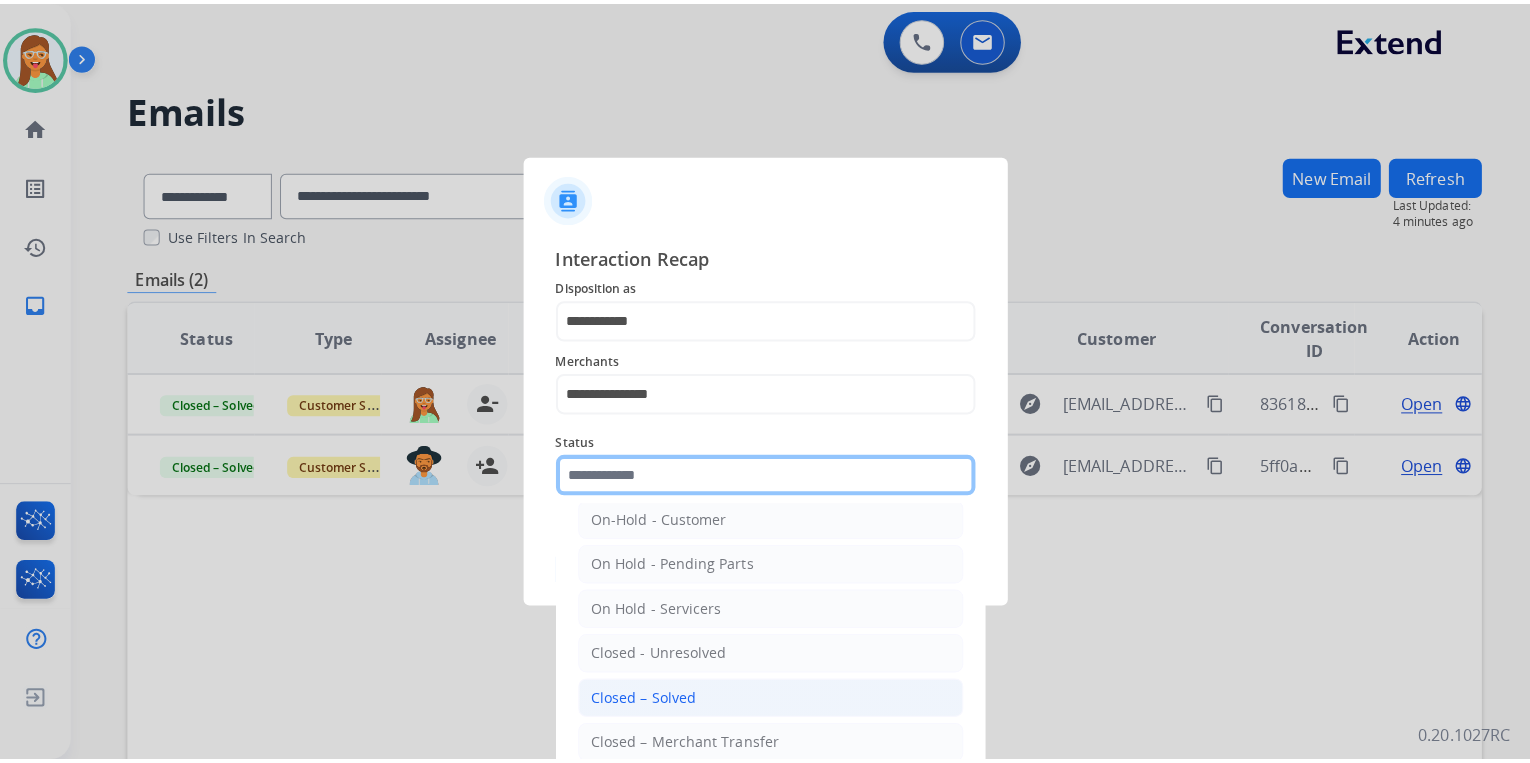 scroll, scrollTop: 116, scrollLeft: 0, axis: vertical 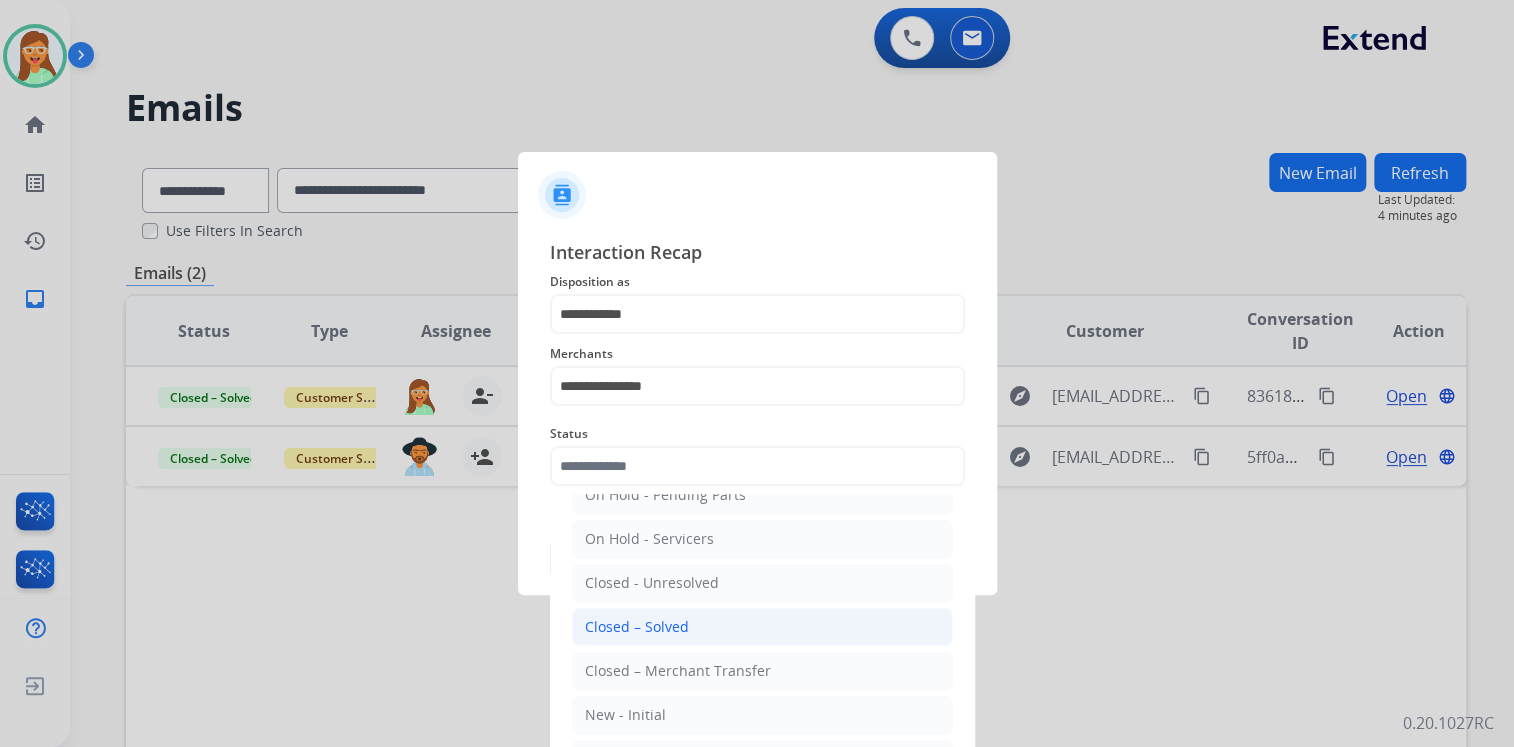 click on "Closed – Solved" 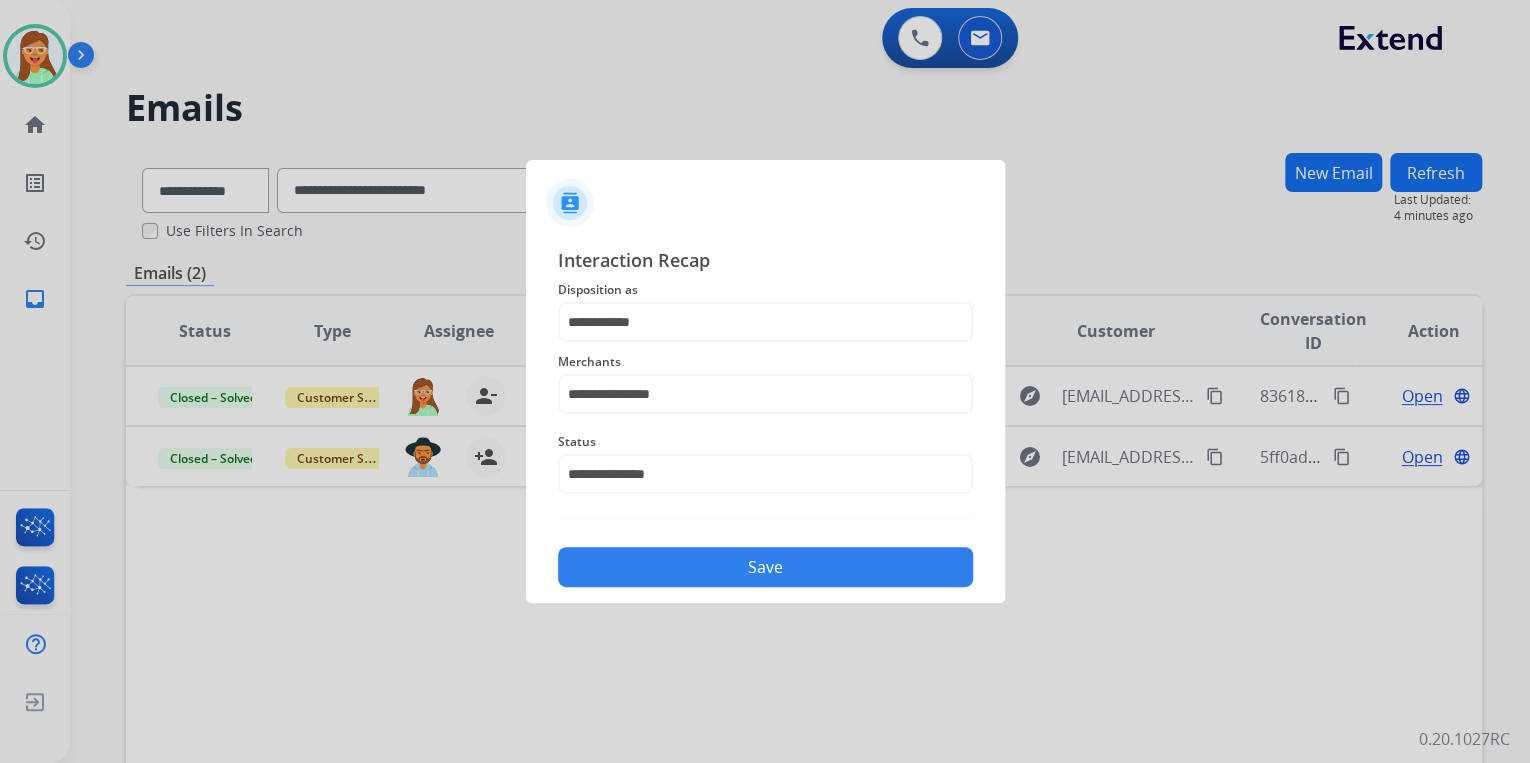 click on "Save" 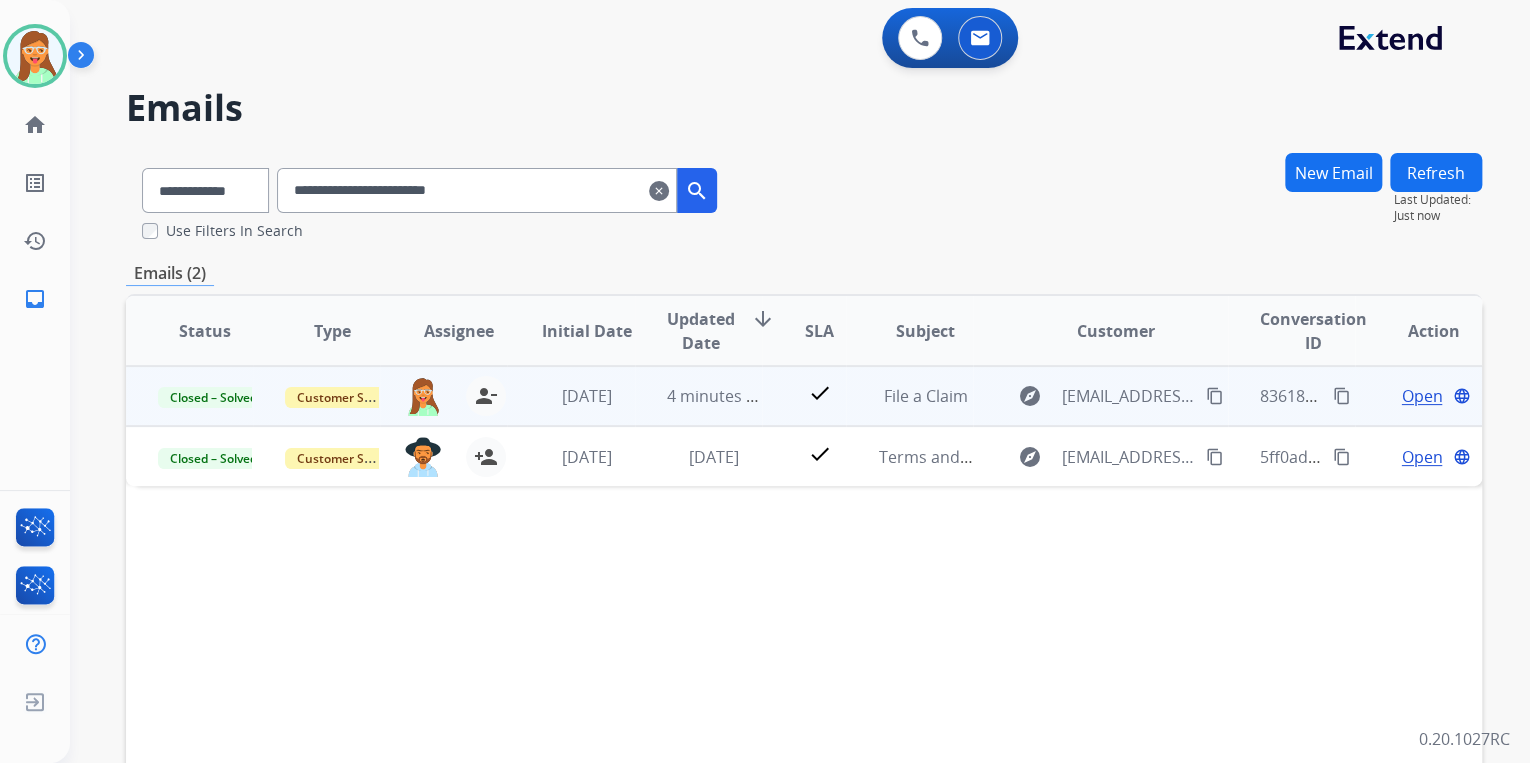 click on "content_copy" at bounding box center (1342, 396) 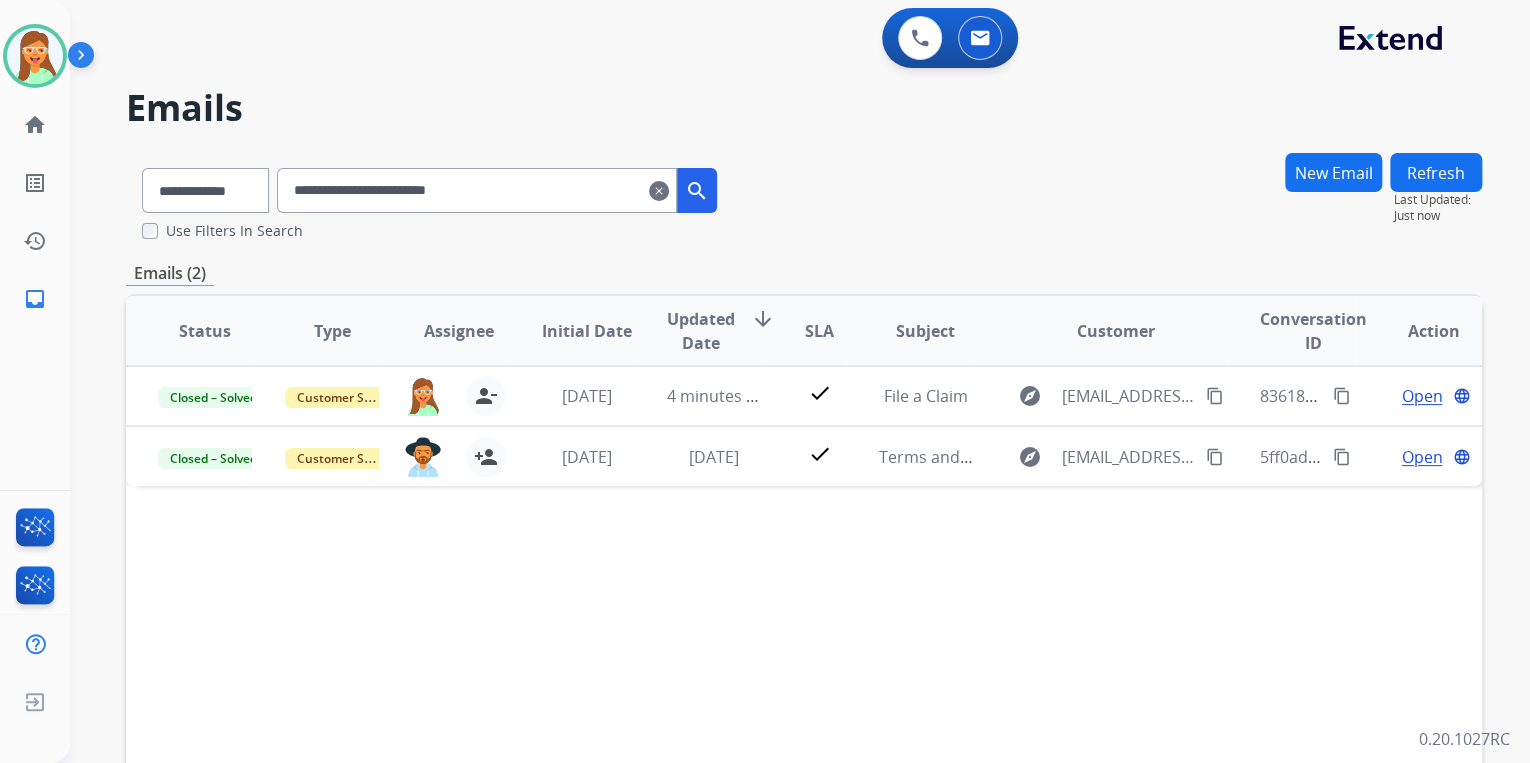 drag, startPoint x: 674, startPoint y: 191, endPoint x: 805, endPoint y: 202, distance: 131.46101 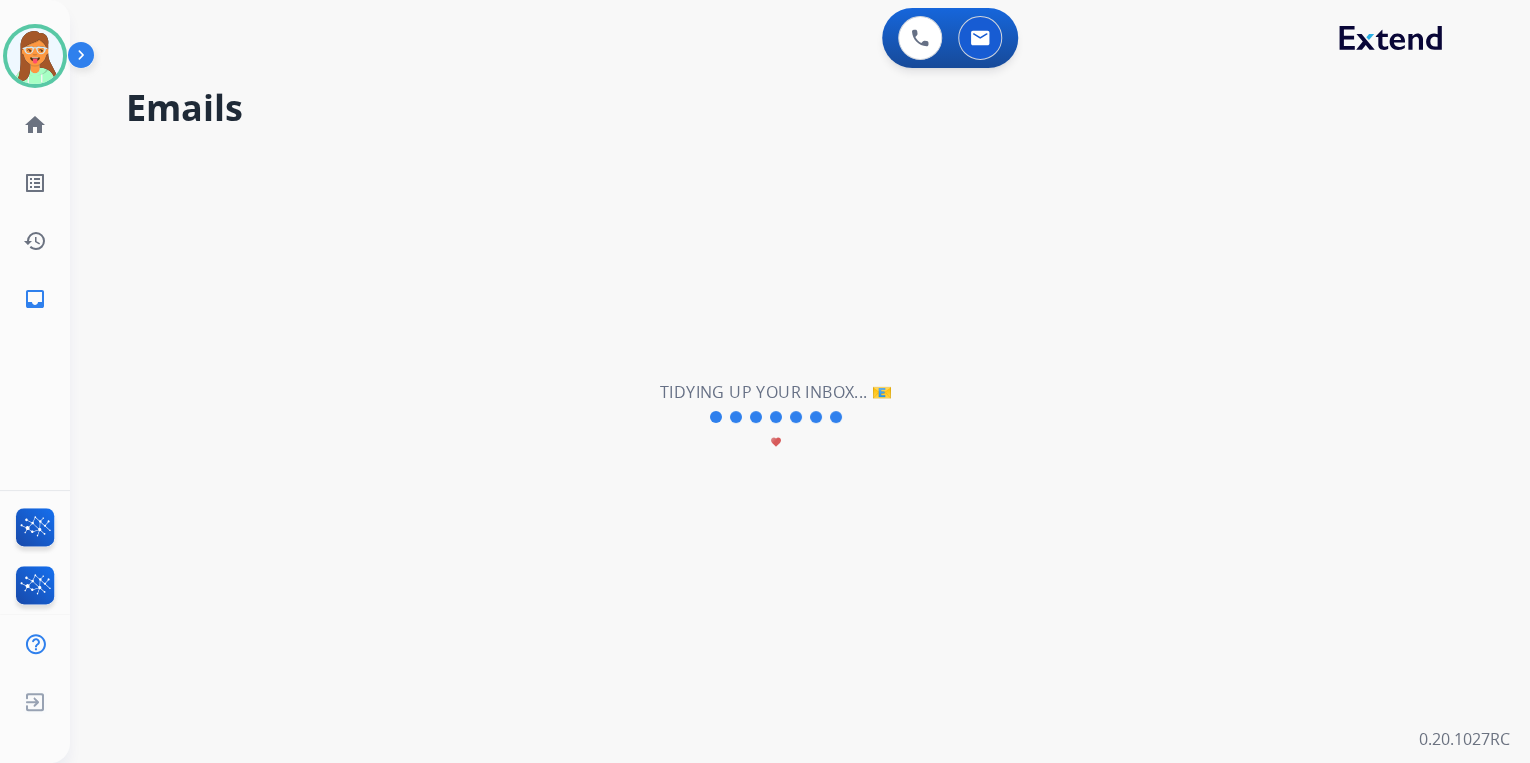 type 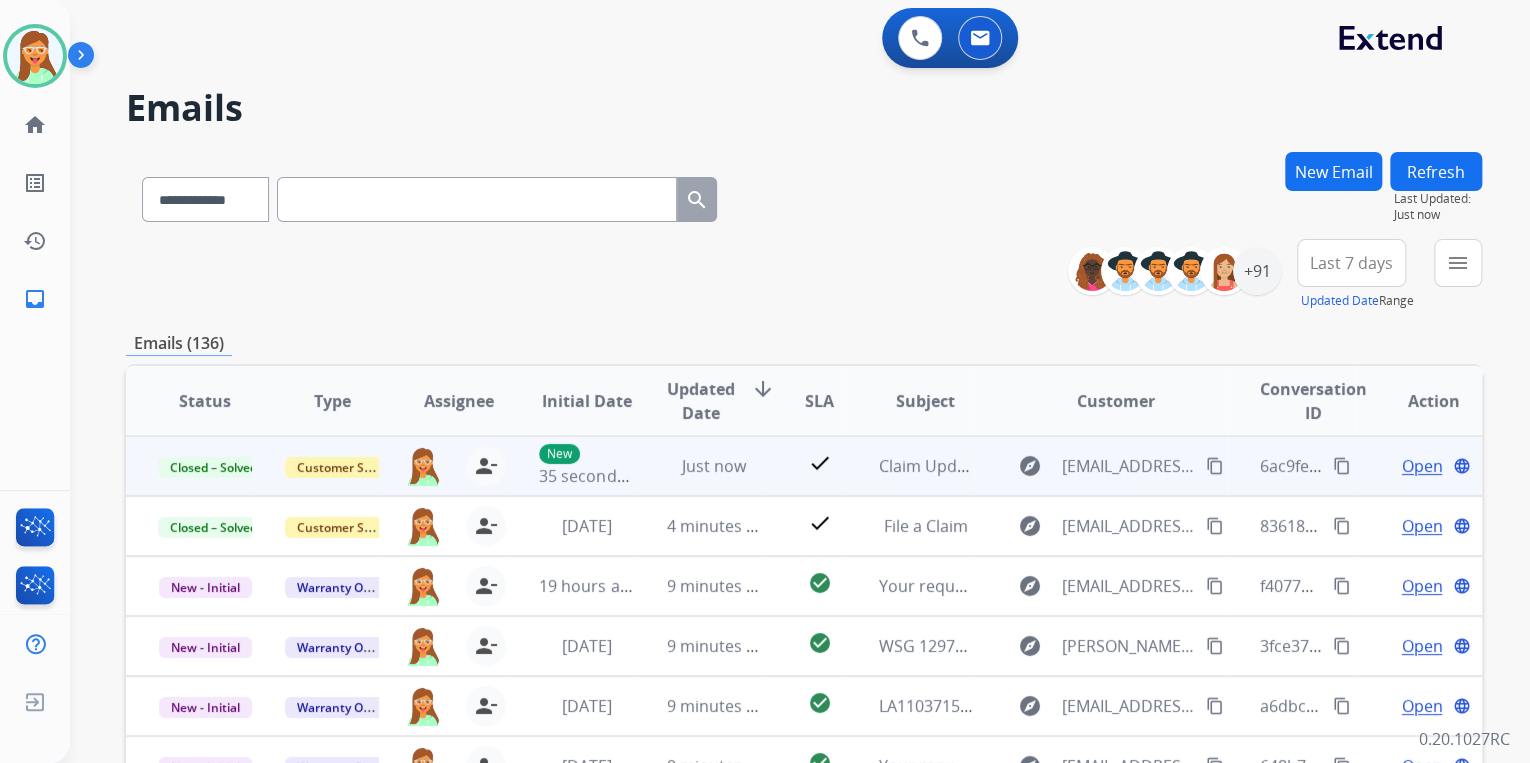 click on "content_copy" at bounding box center [1342, 466] 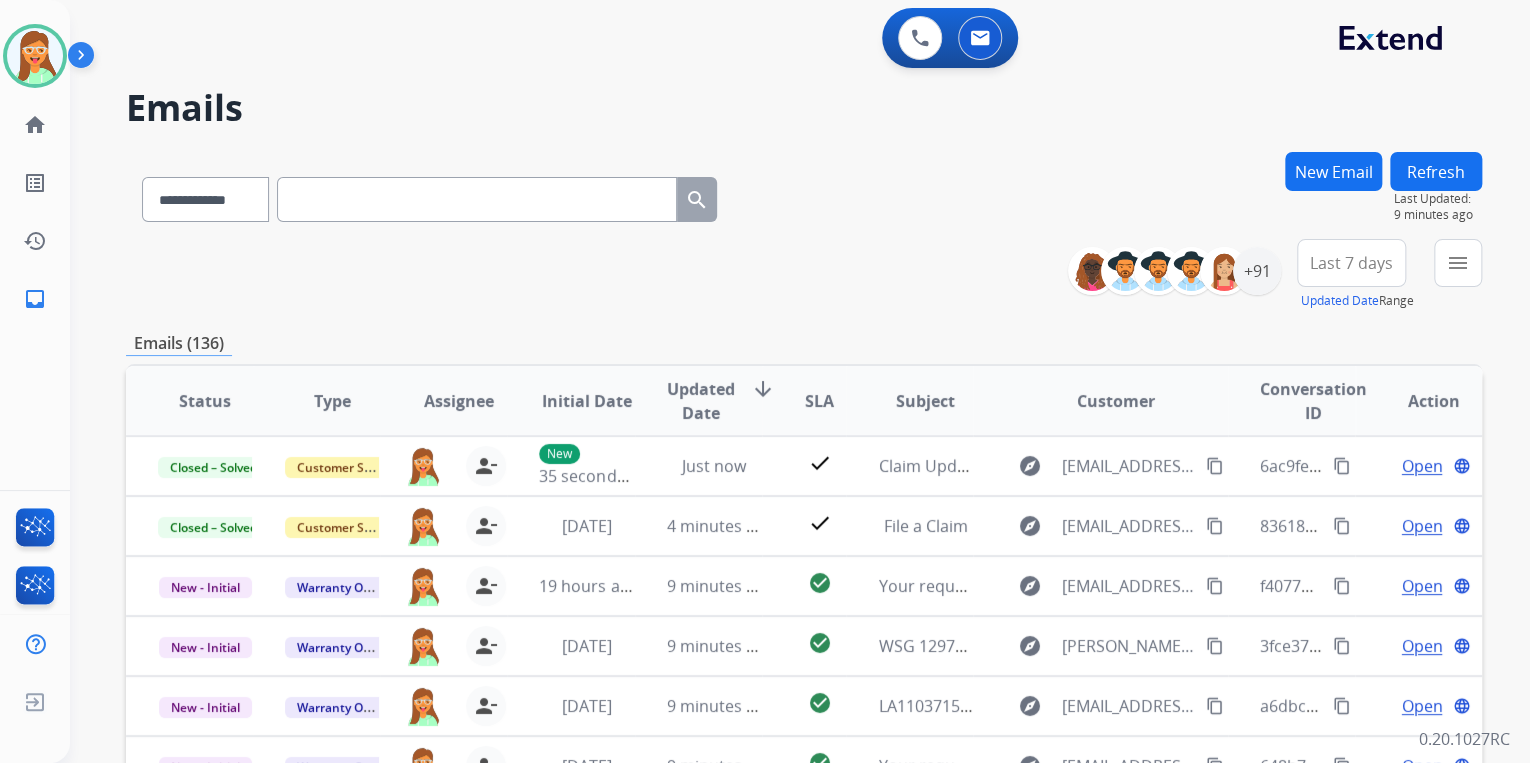 click on "New Email" at bounding box center [1333, 171] 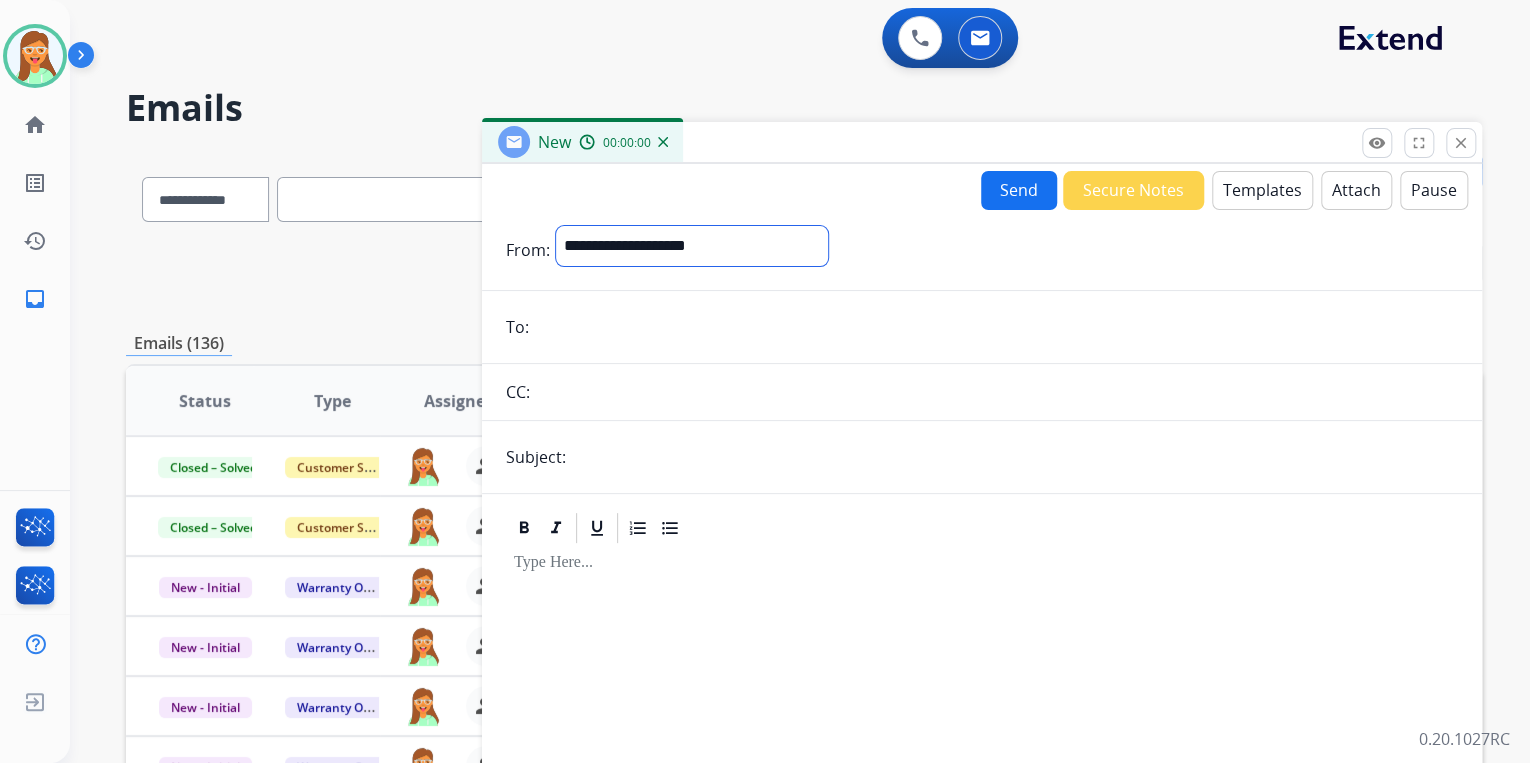 click on "**********" at bounding box center (692, 246) 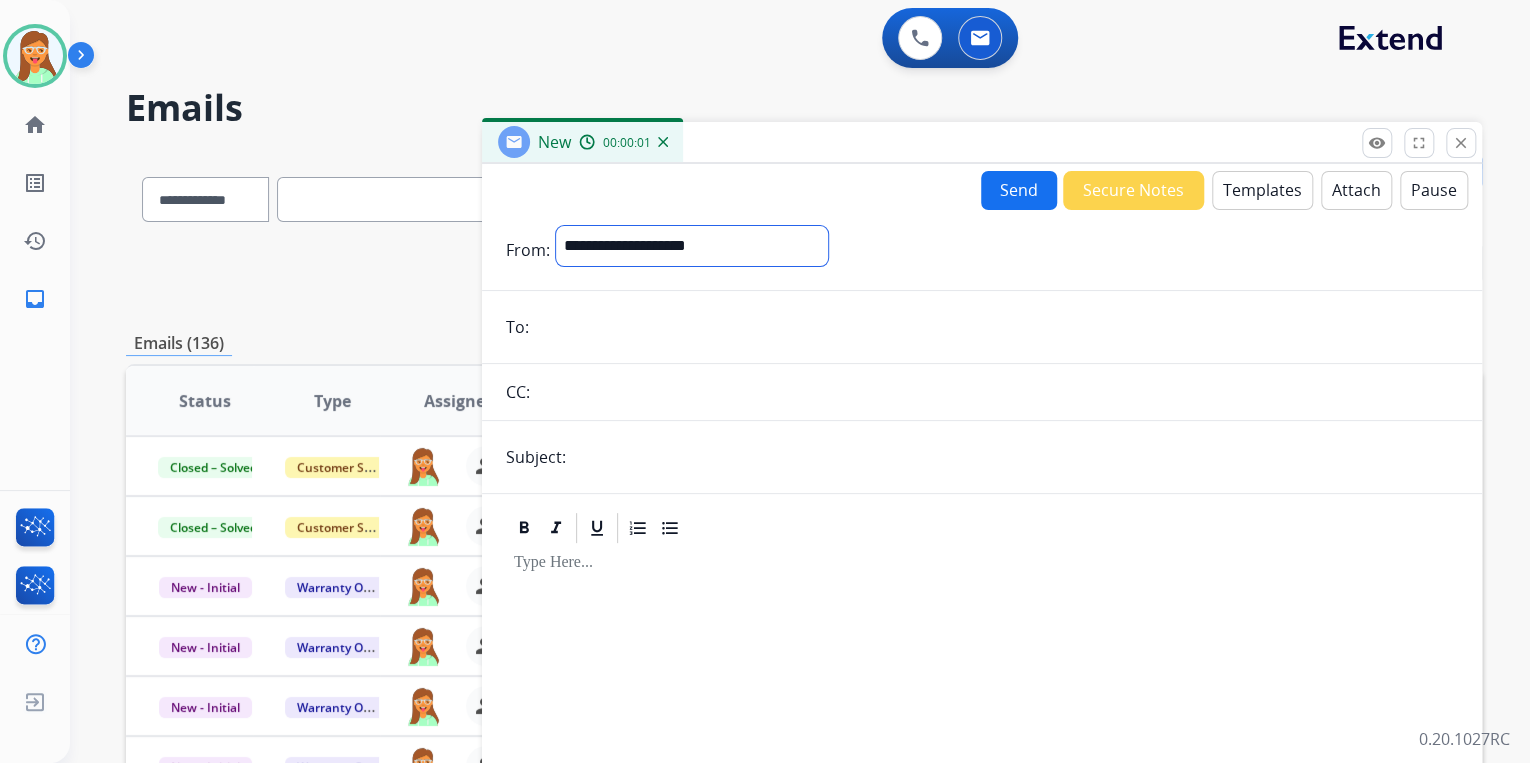 select on "**********" 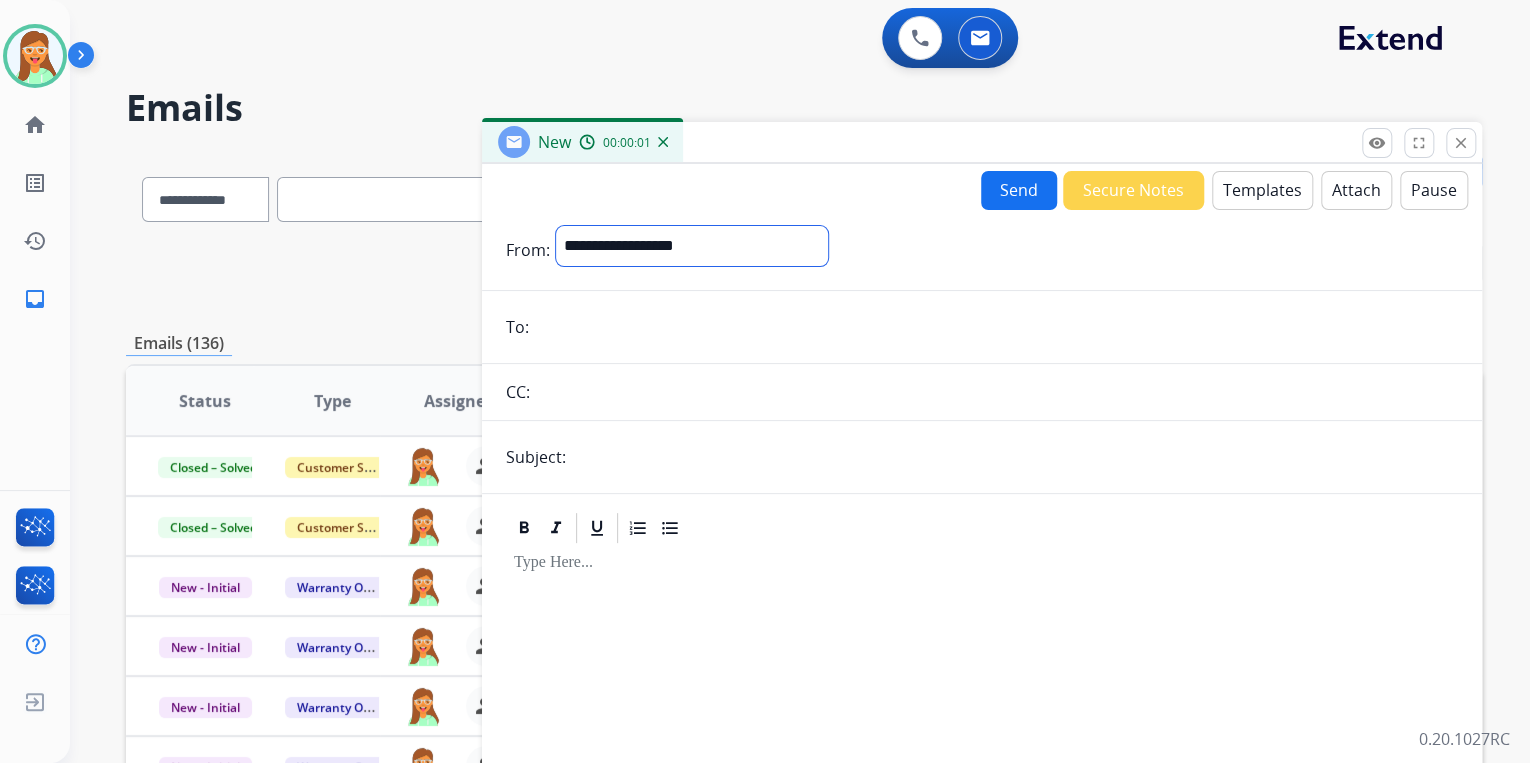 click on "**********" at bounding box center (692, 246) 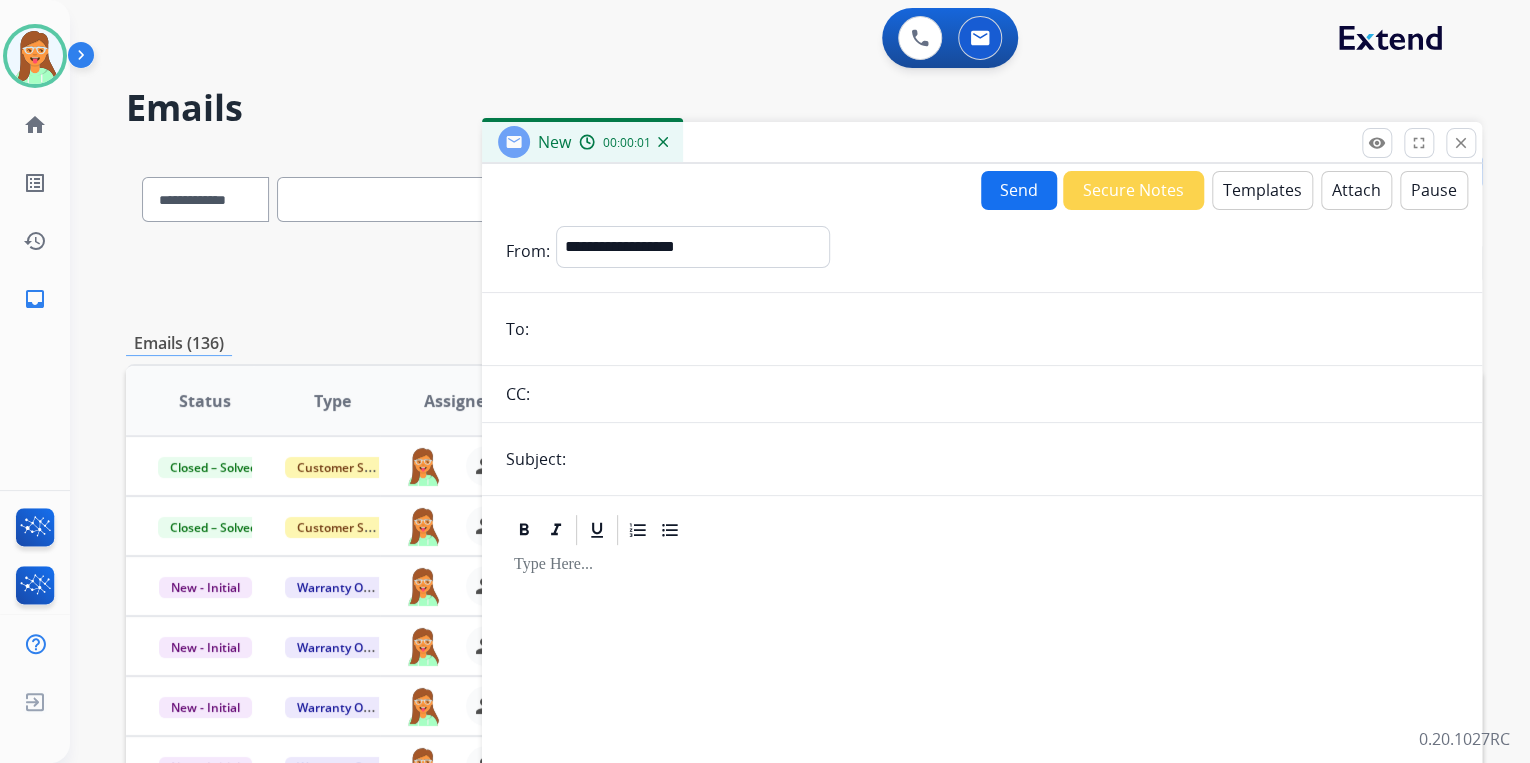click on "**********" at bounding box center (982, 556) 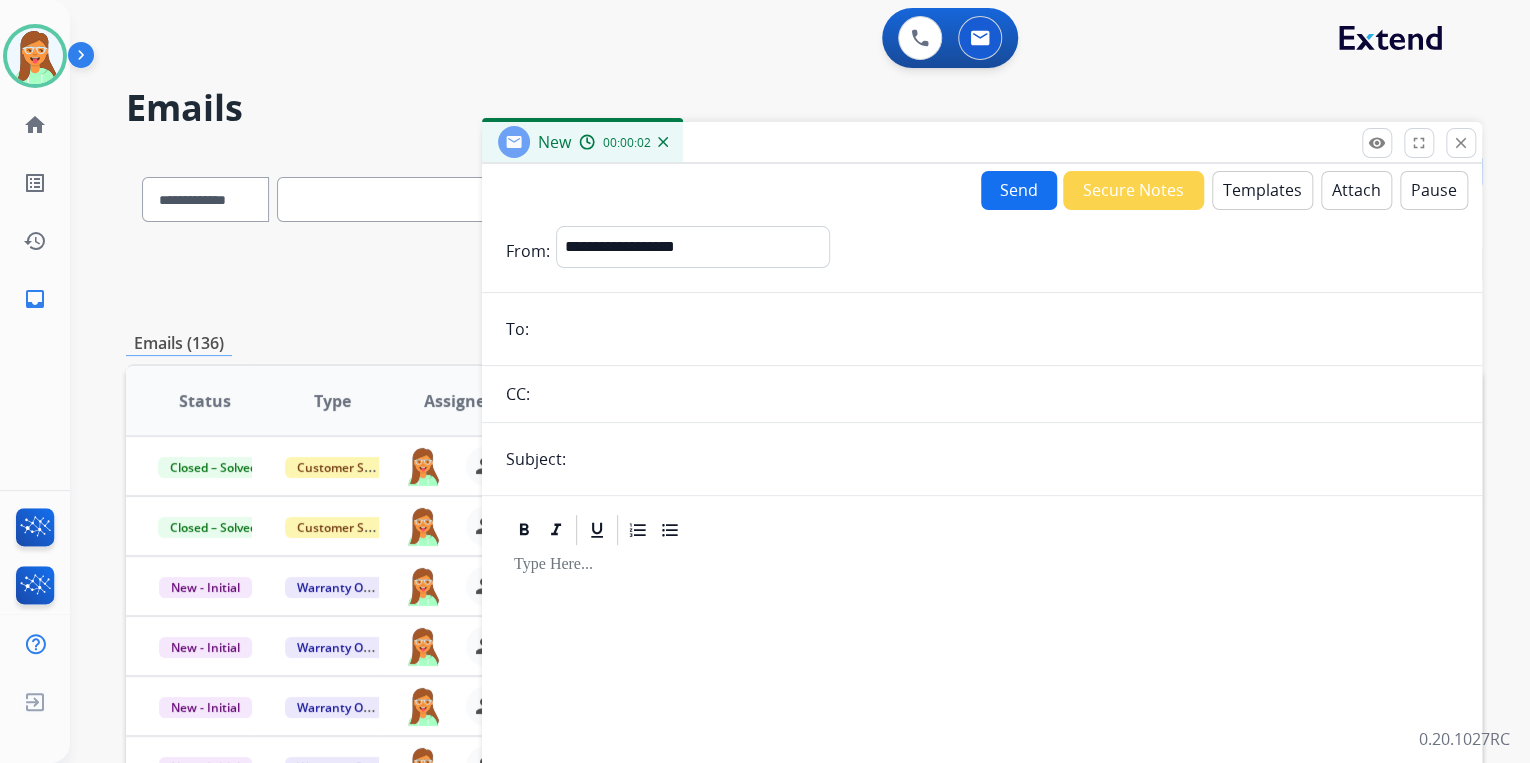 click at bounding box center [996, 329] 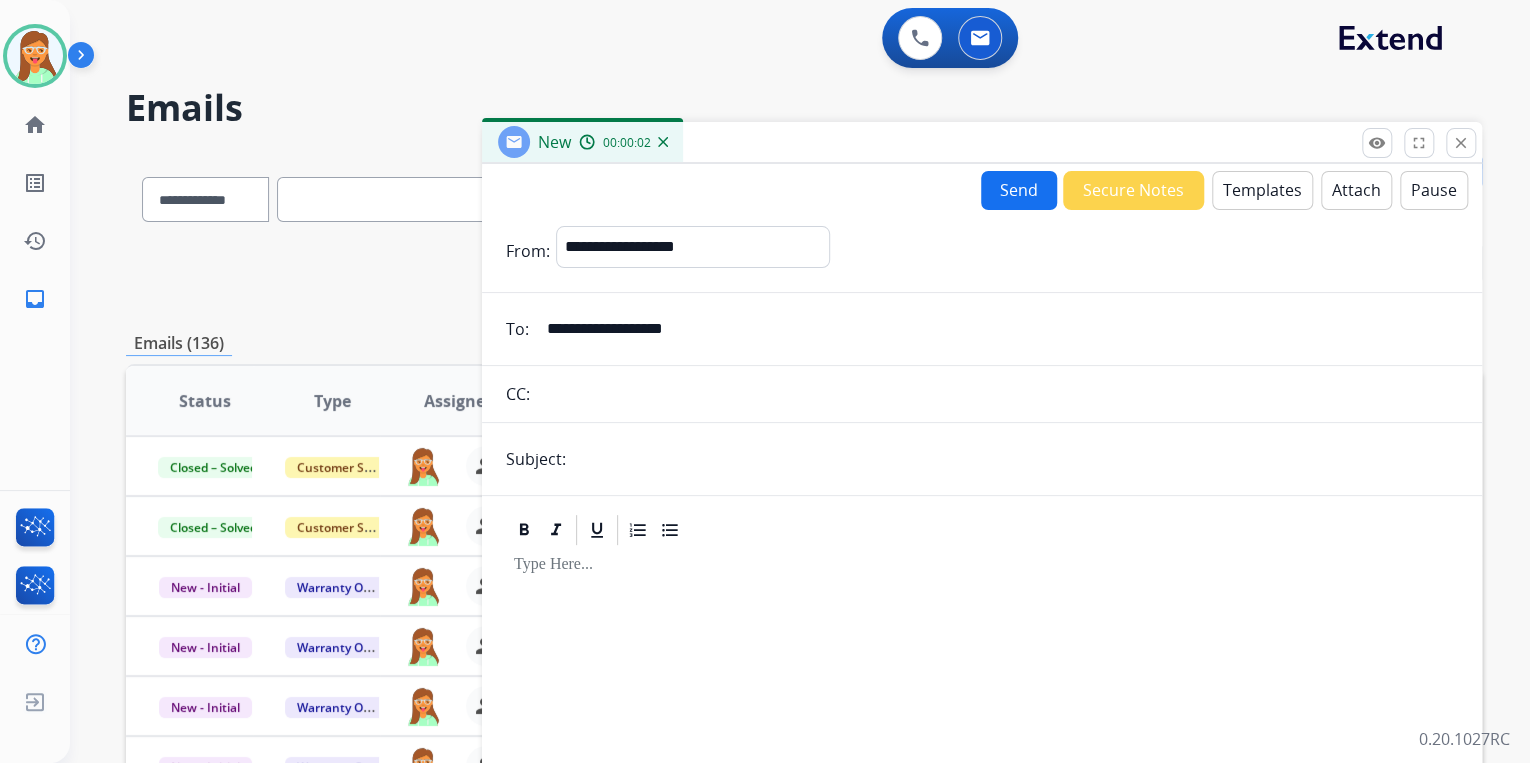 type on "**********" 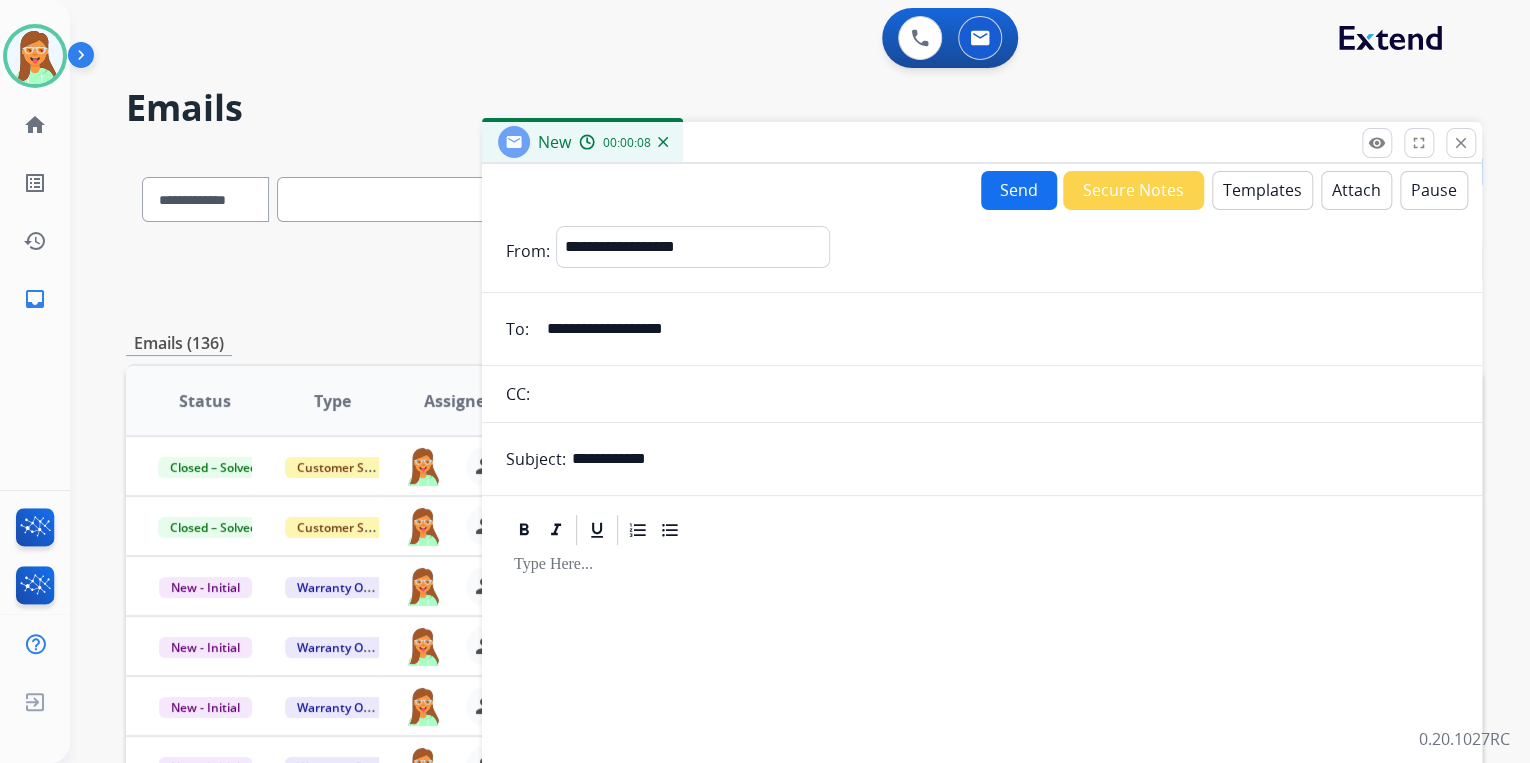 type on "**********" 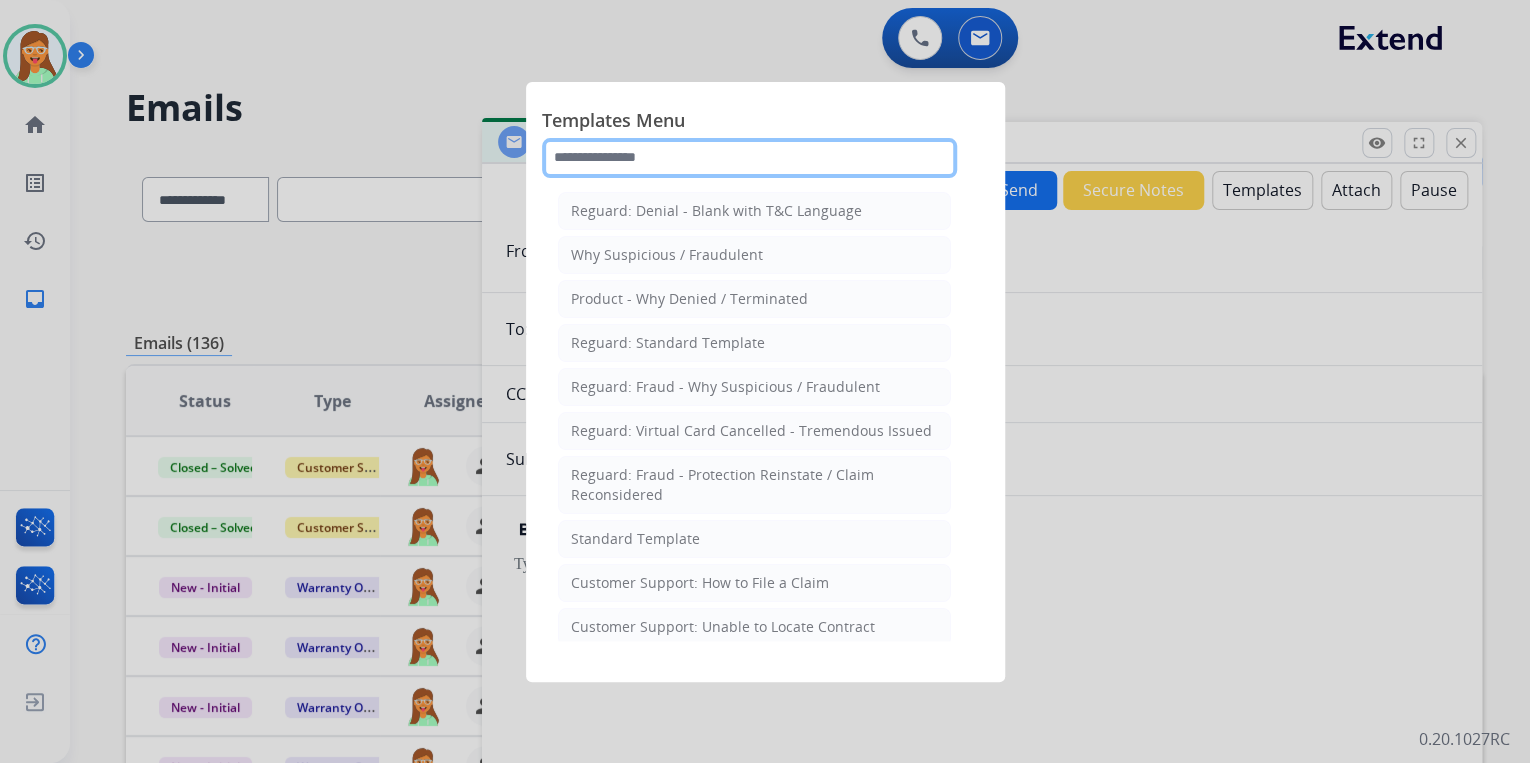 click 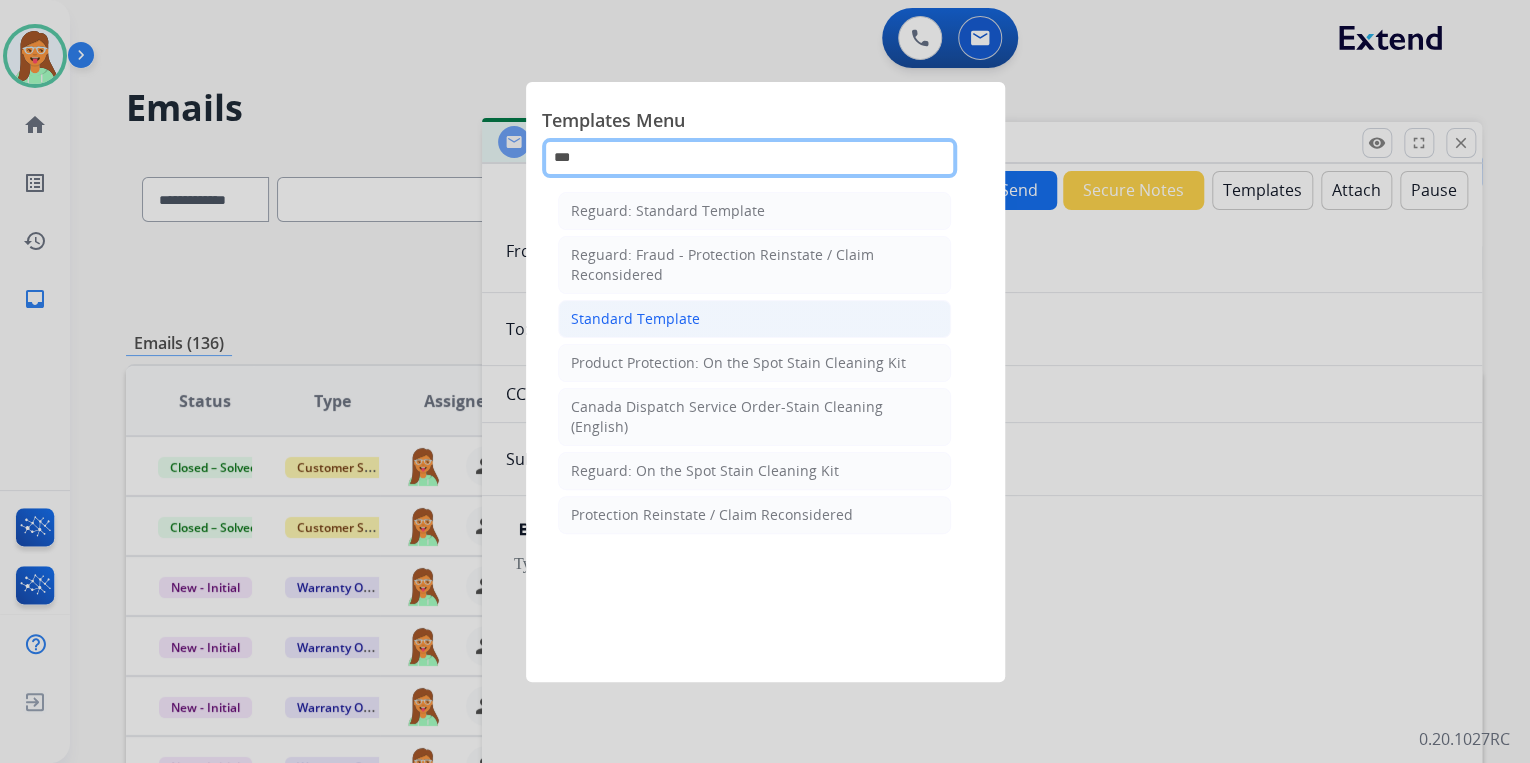 type on "***" 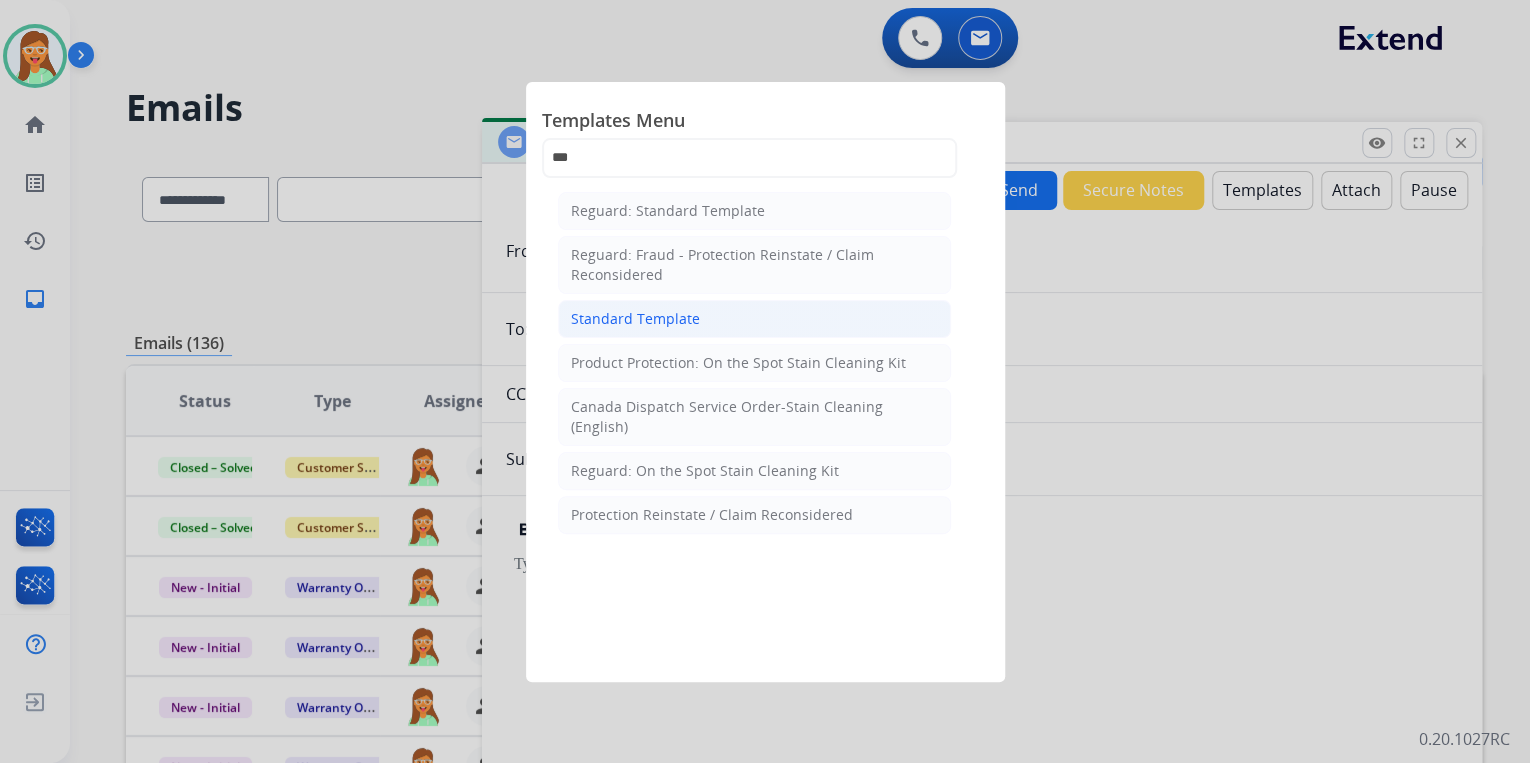 click on "Standard Template" 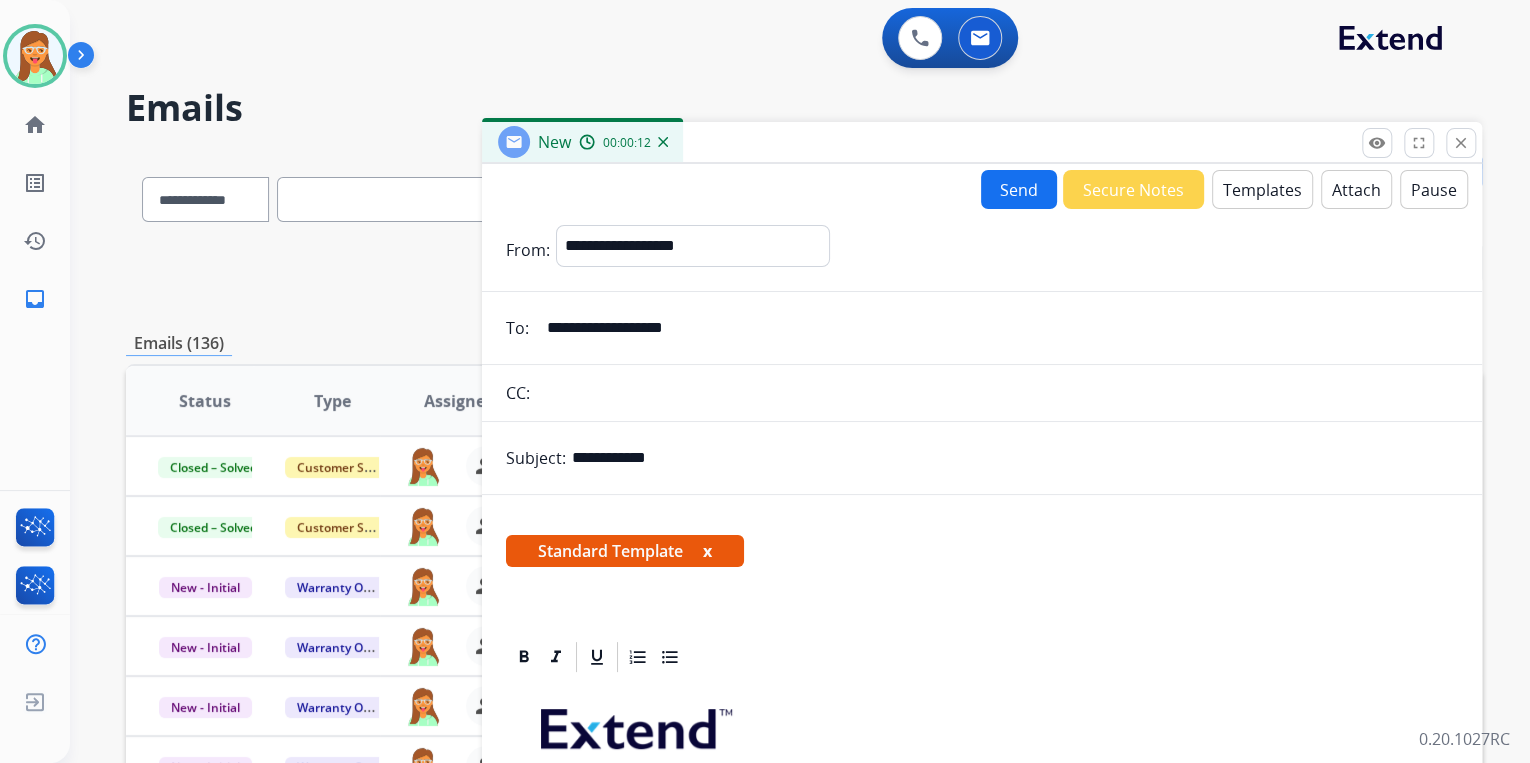 scroll, scrollTop: 460, scrollLeft: 0, axis: vertical 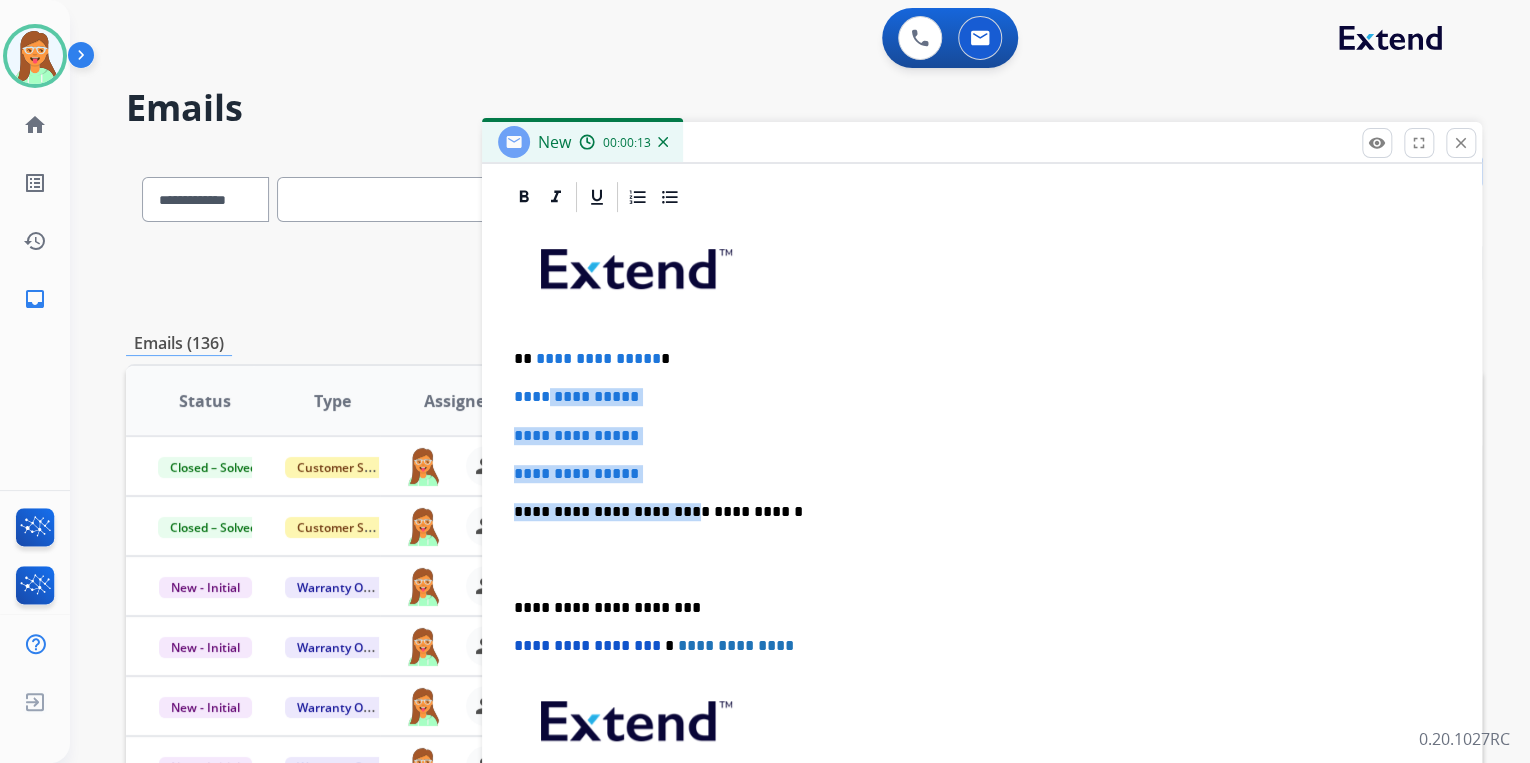 drag, startPoint x: 668, startPoint y: 481, endPoint x: 556, endPoint y: 395, distance: 141.20906 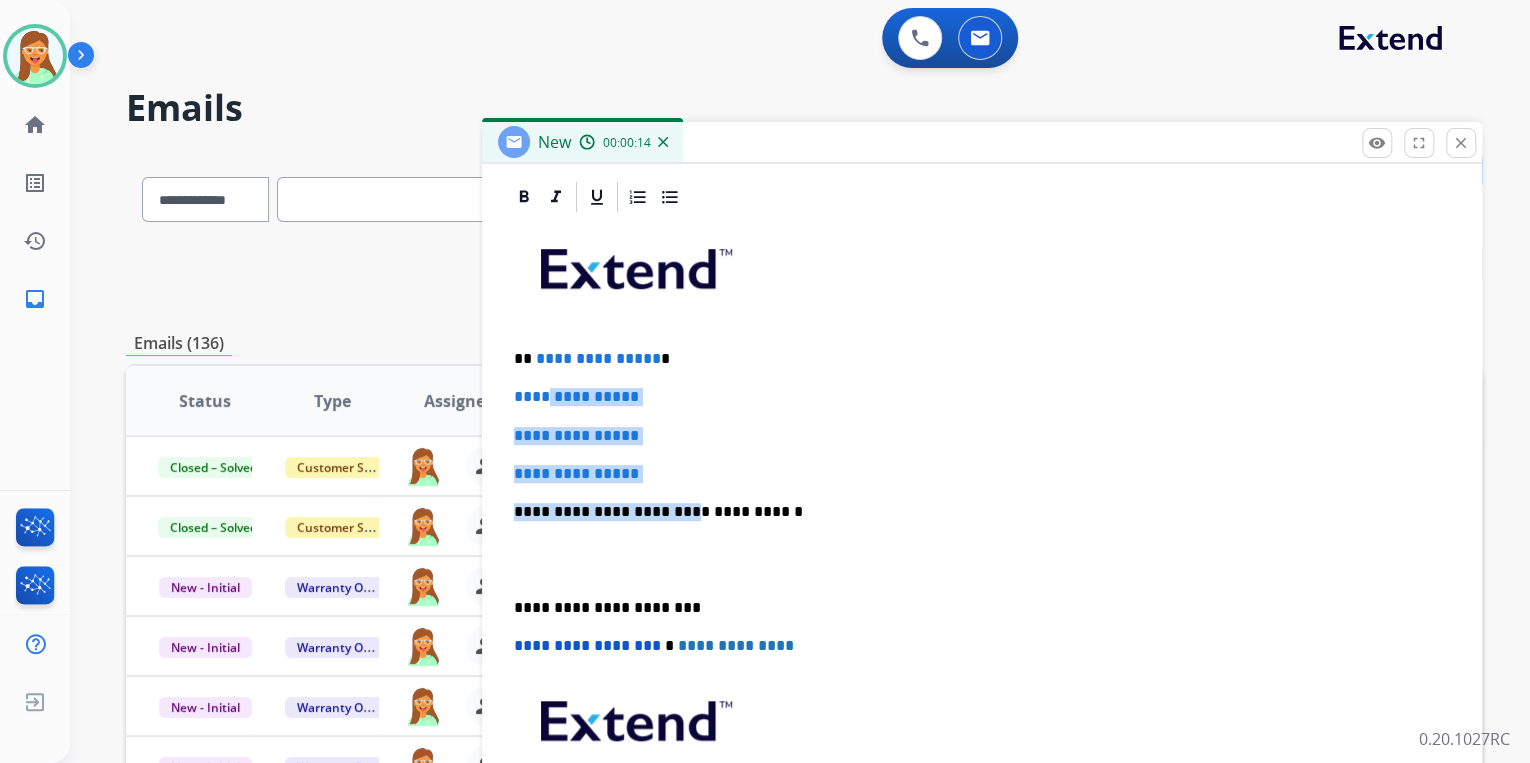 drag, startPoint x: 833, startPoint y: 443, endPoint x: 660, endPoint y: 450, distance: 173.14156 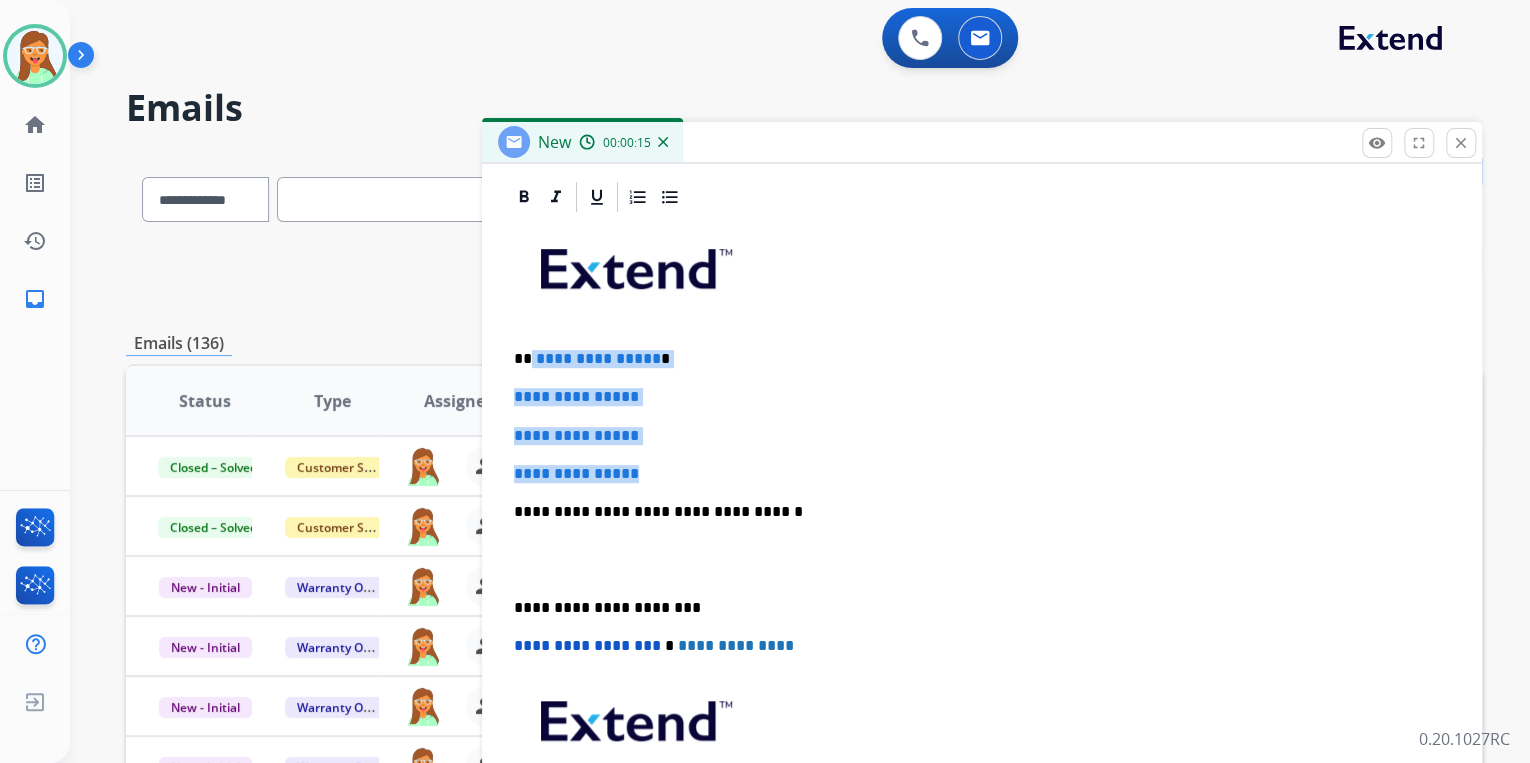 drag, startPoint x: 664, startPoint y: 465, endPoint x: 530, endPoint y: 350, distance: 176.58142 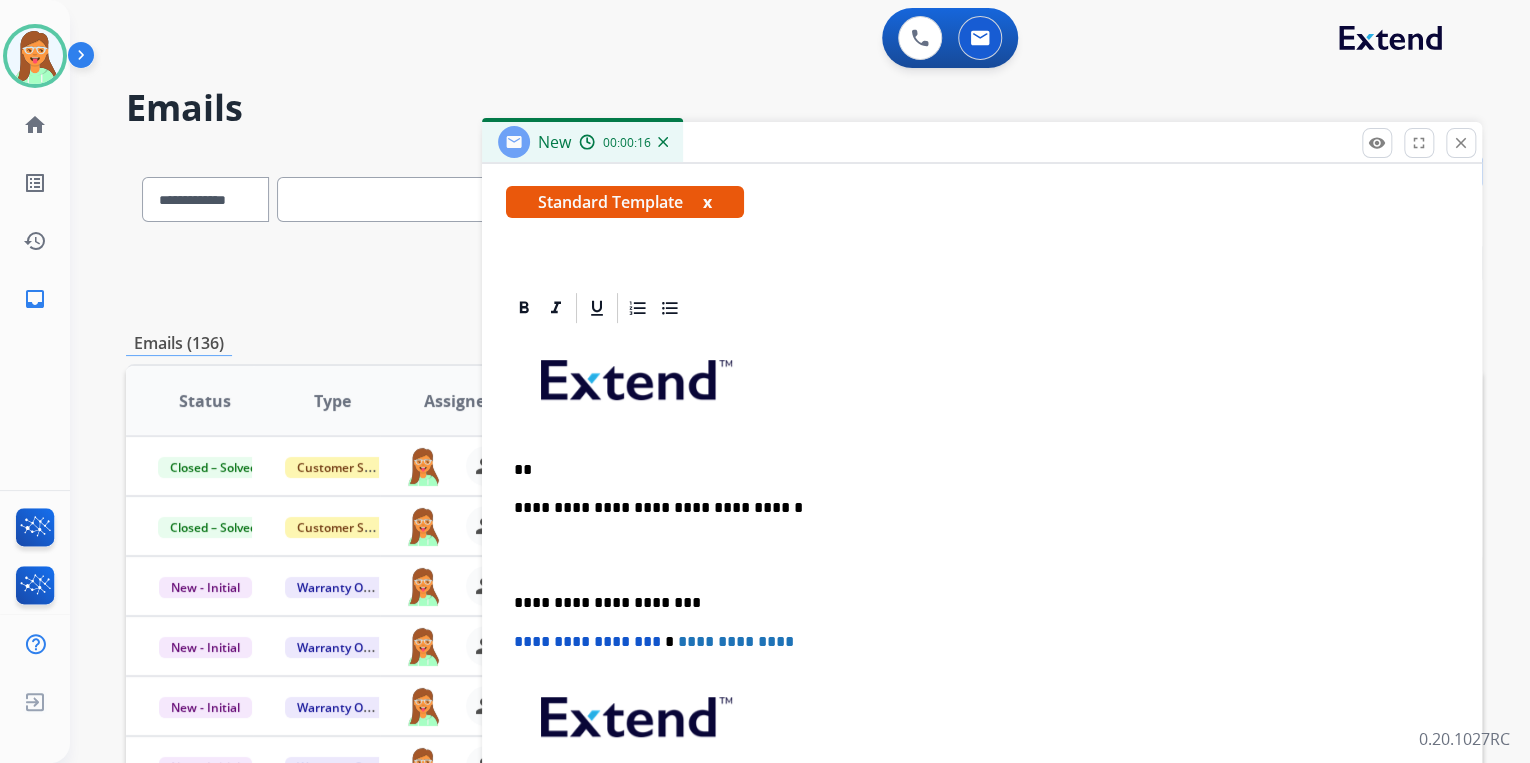 scroll, scrollTop: 344, scrollLeft: 0, axis: vertical 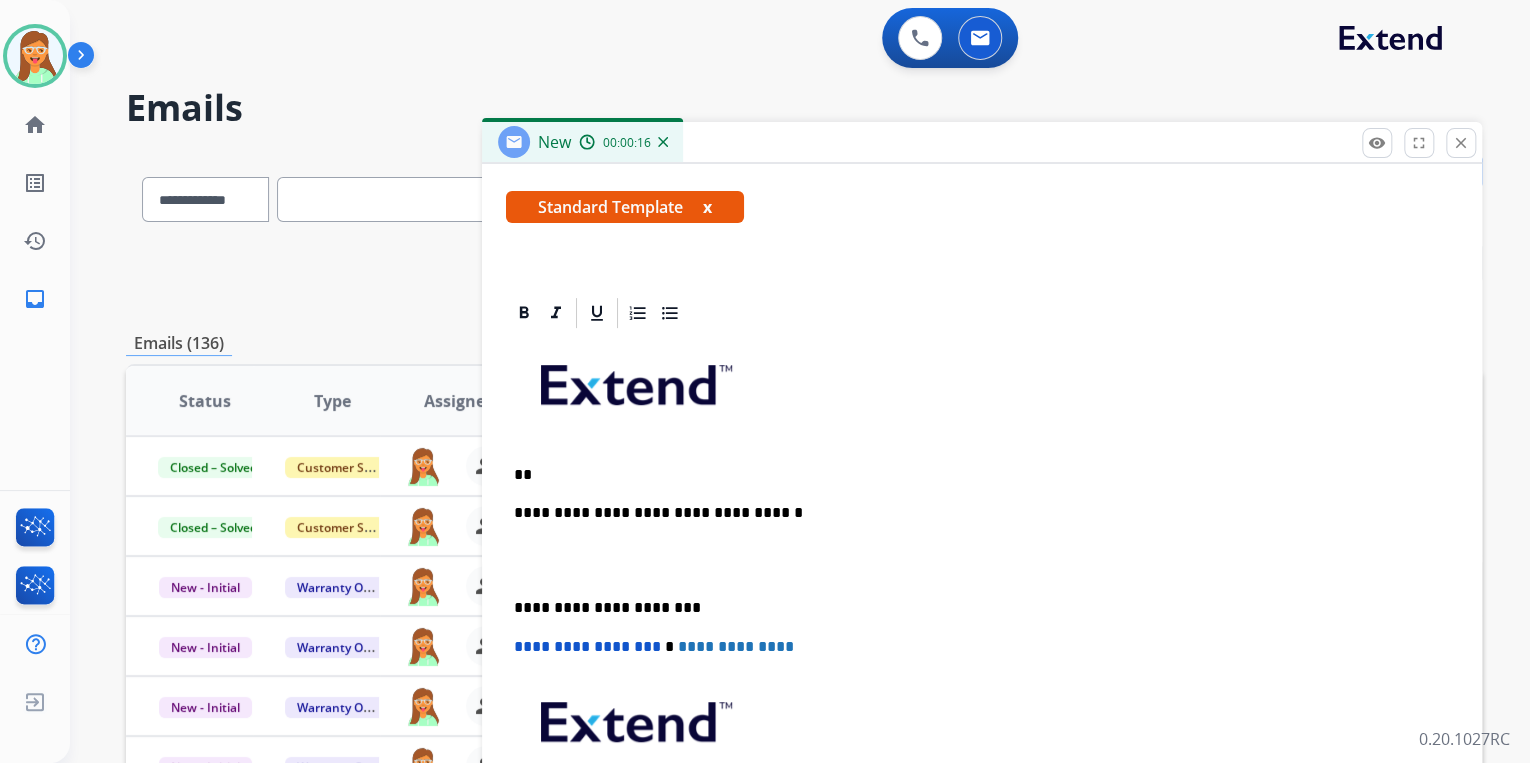 type 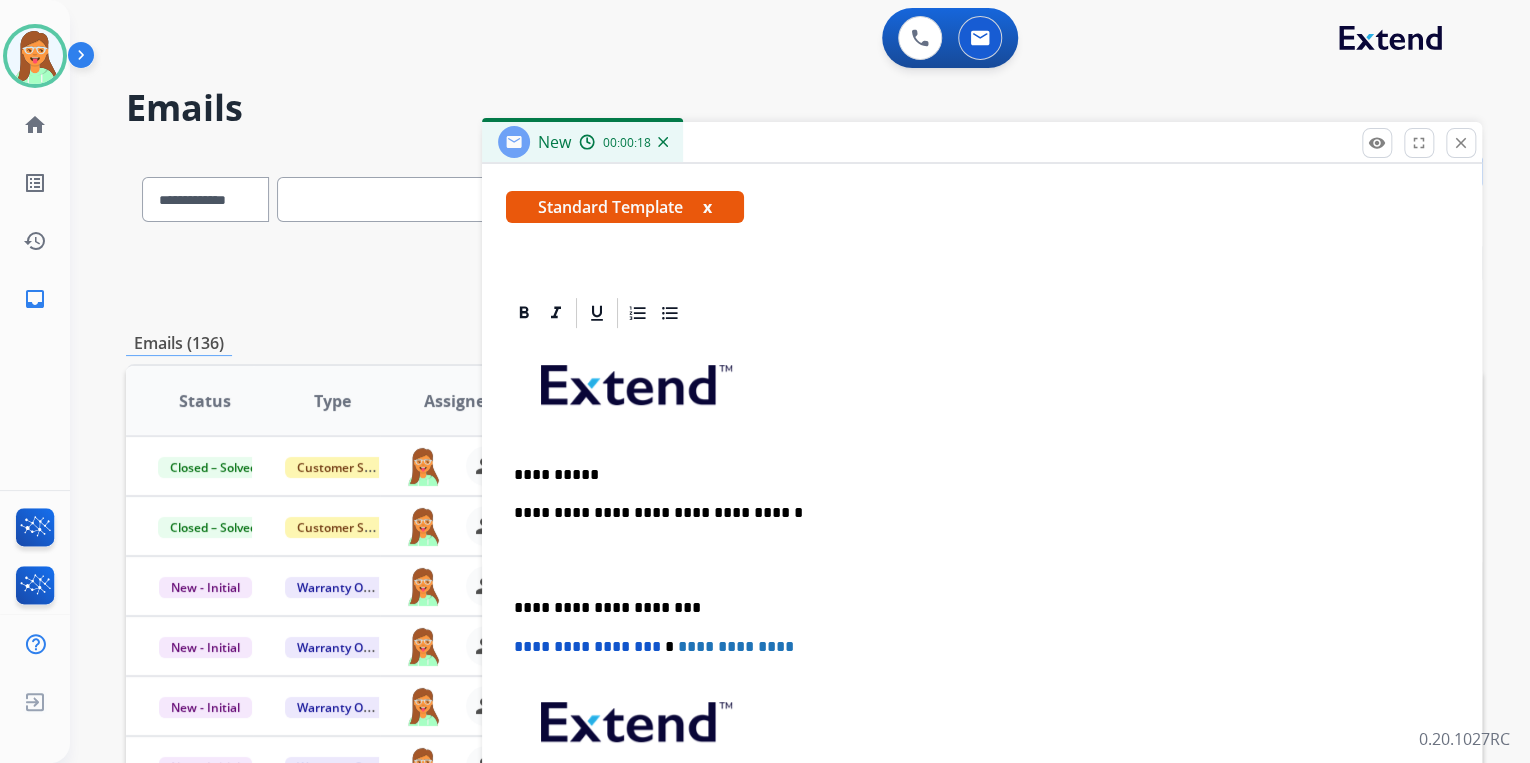 scroll, scrollTop: 383, scrollLeft: 0, axis: vertical 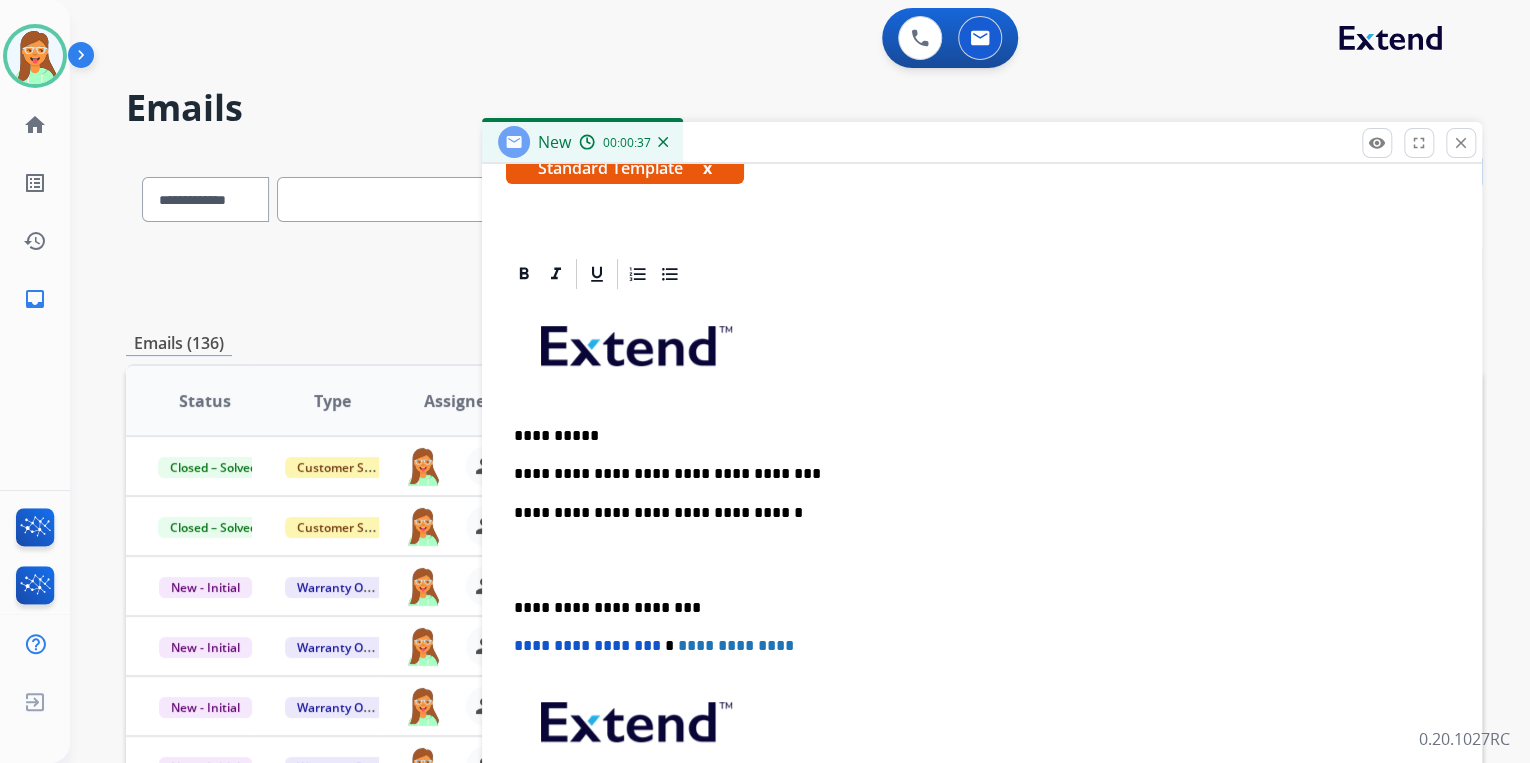 click on "**********" at bounding box center [974, 474] 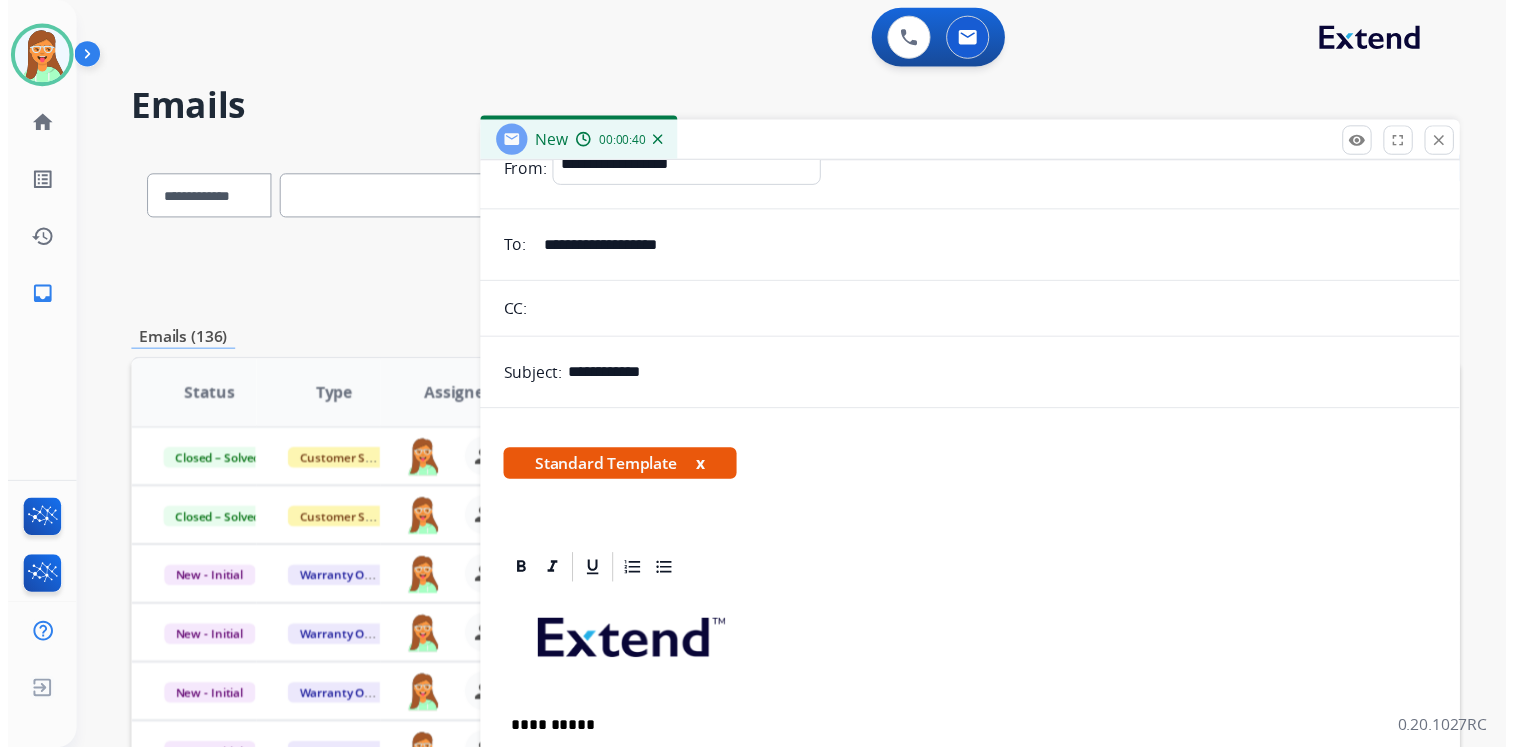 scroll, scrollTop: 1, scrollLeft: 0, axis: vertical 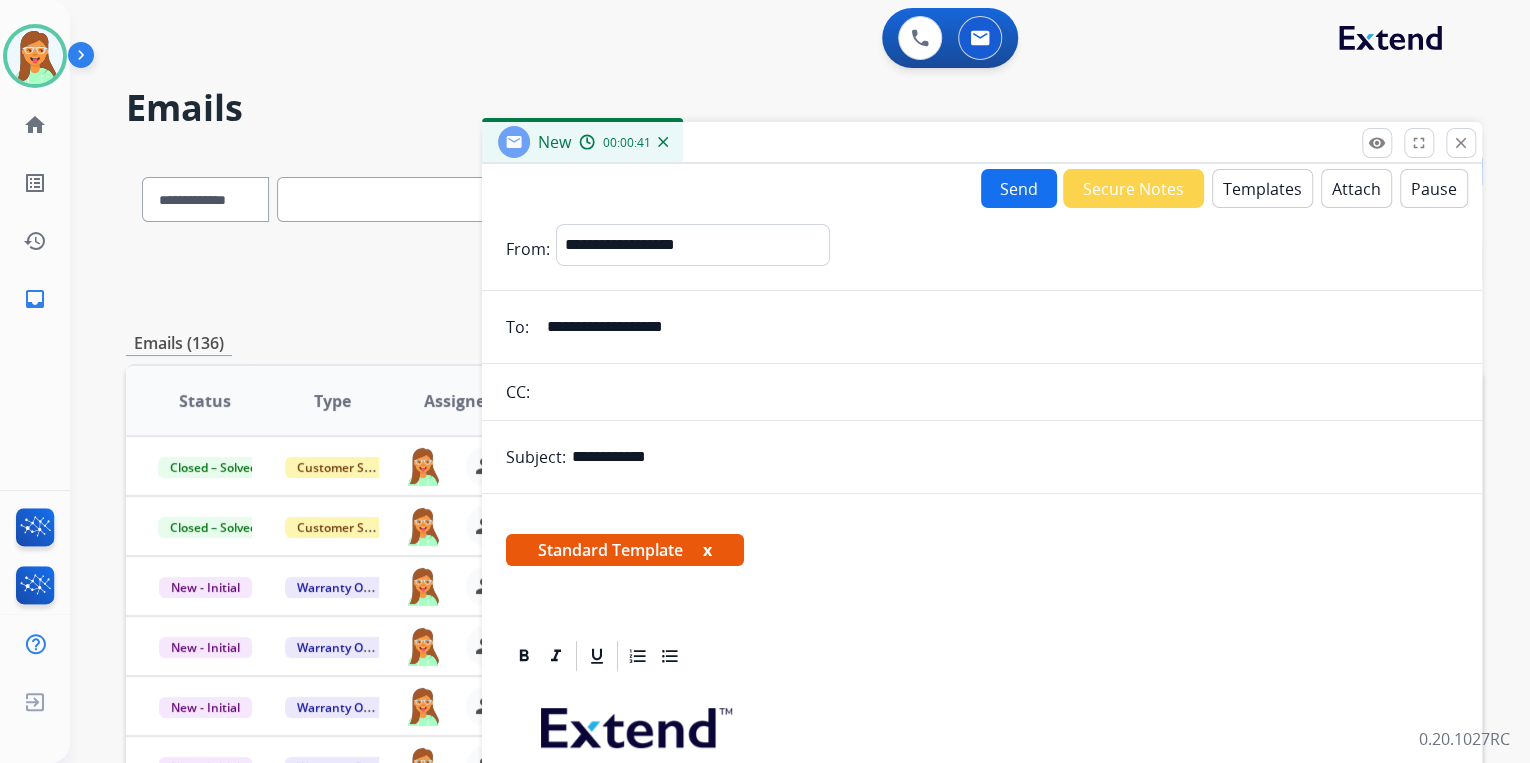 click on "Send" at bounding box center (1019, 188) 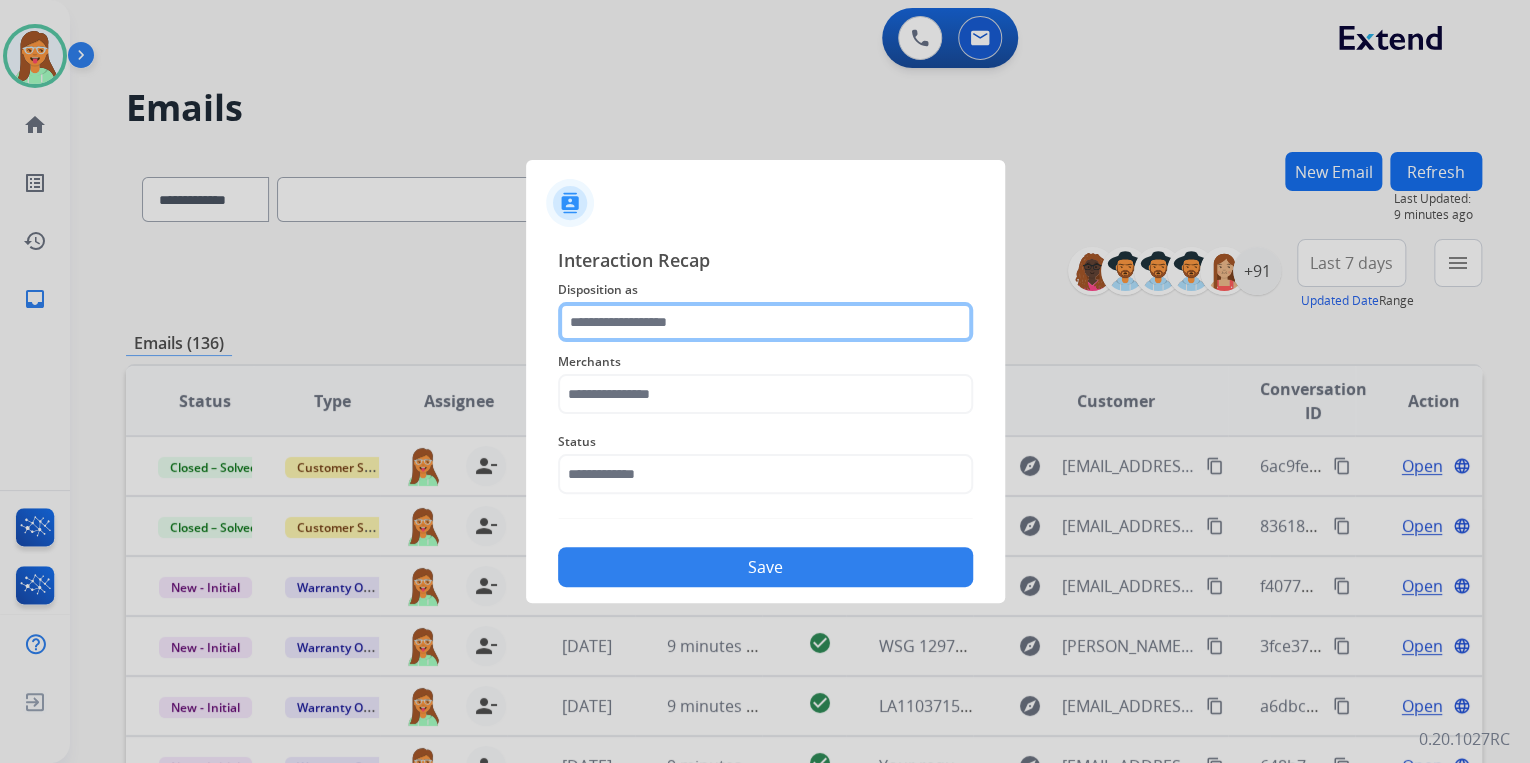 click 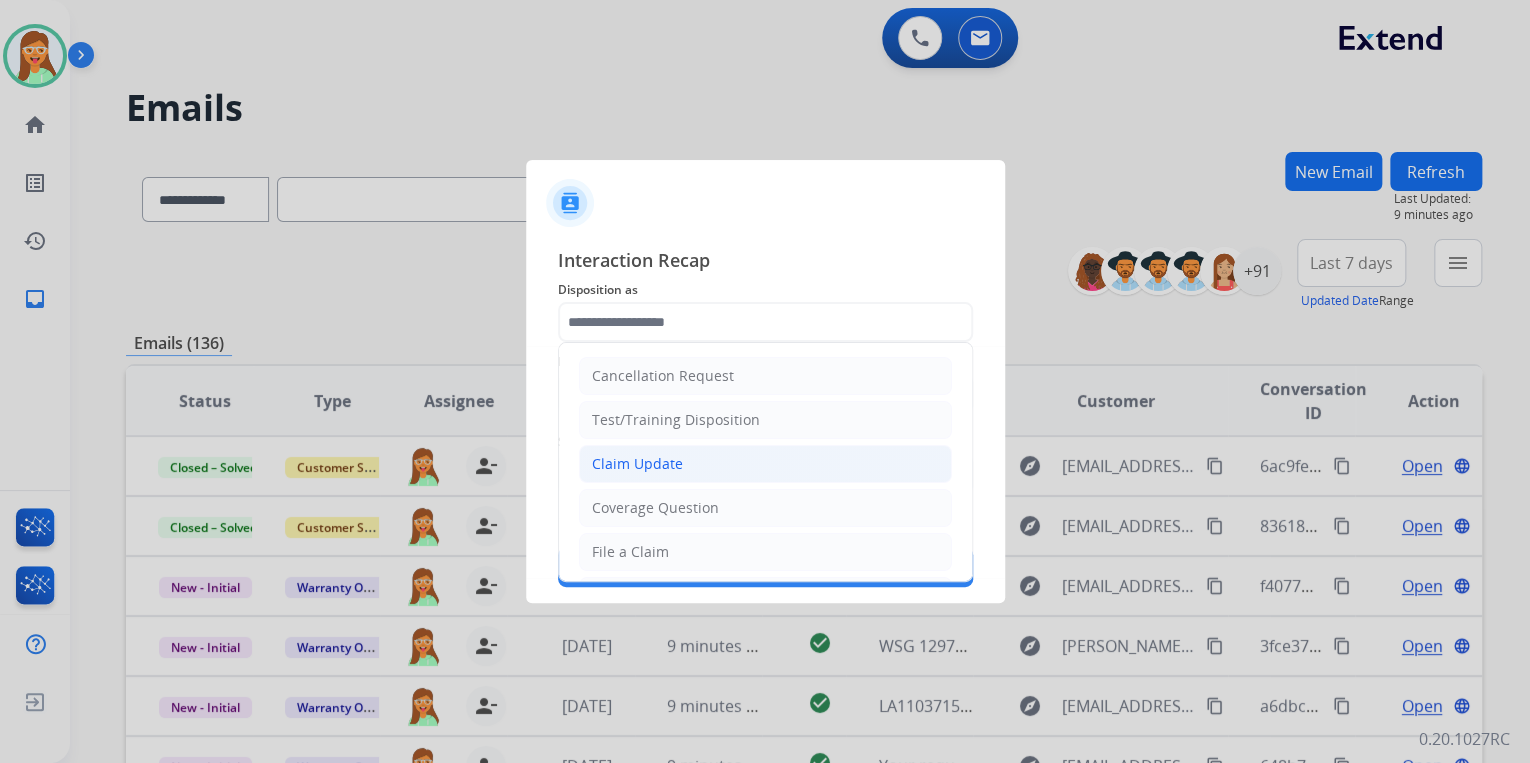 click on "Claim Update" 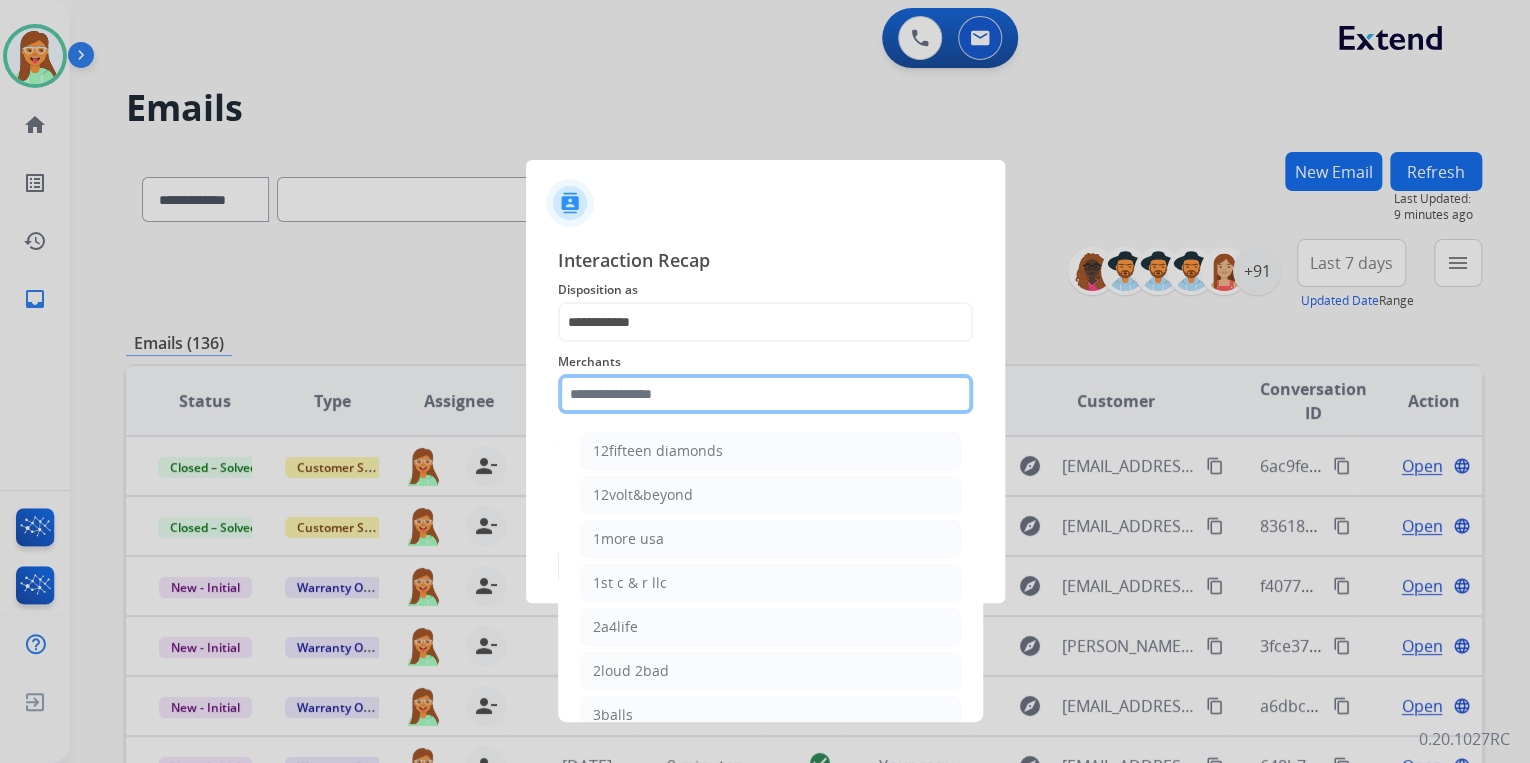 click 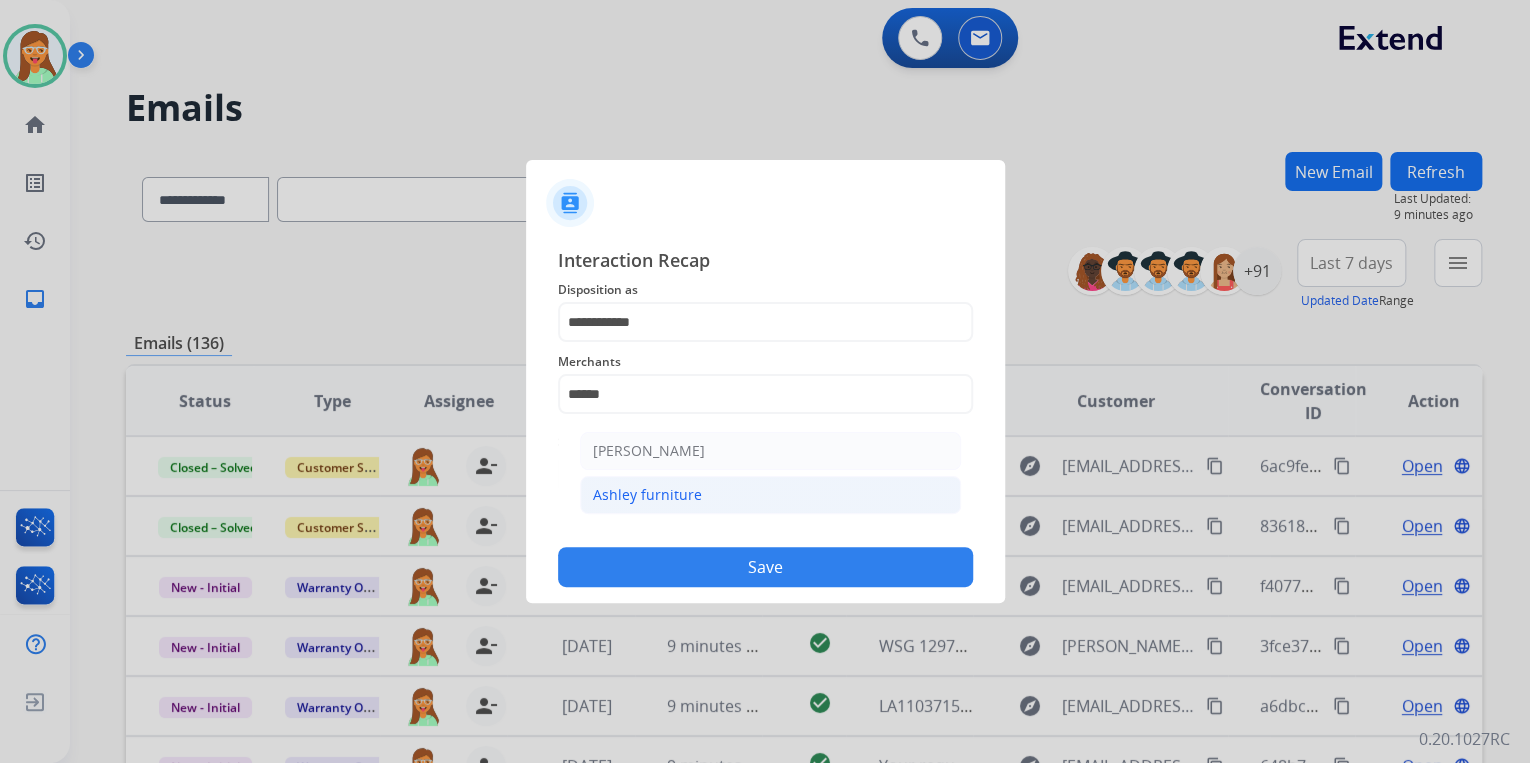 click on "Ashley furniture" 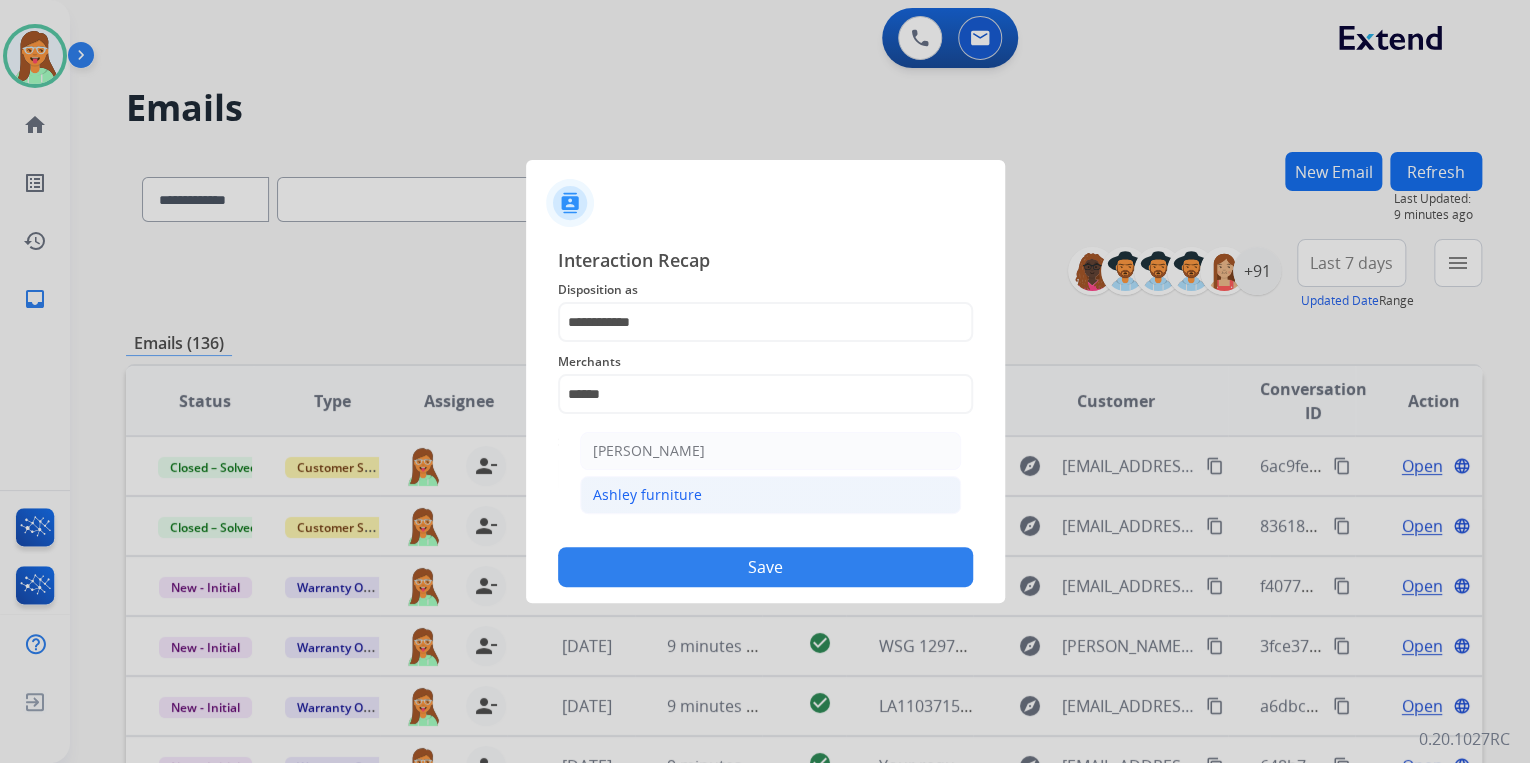type on "**********" 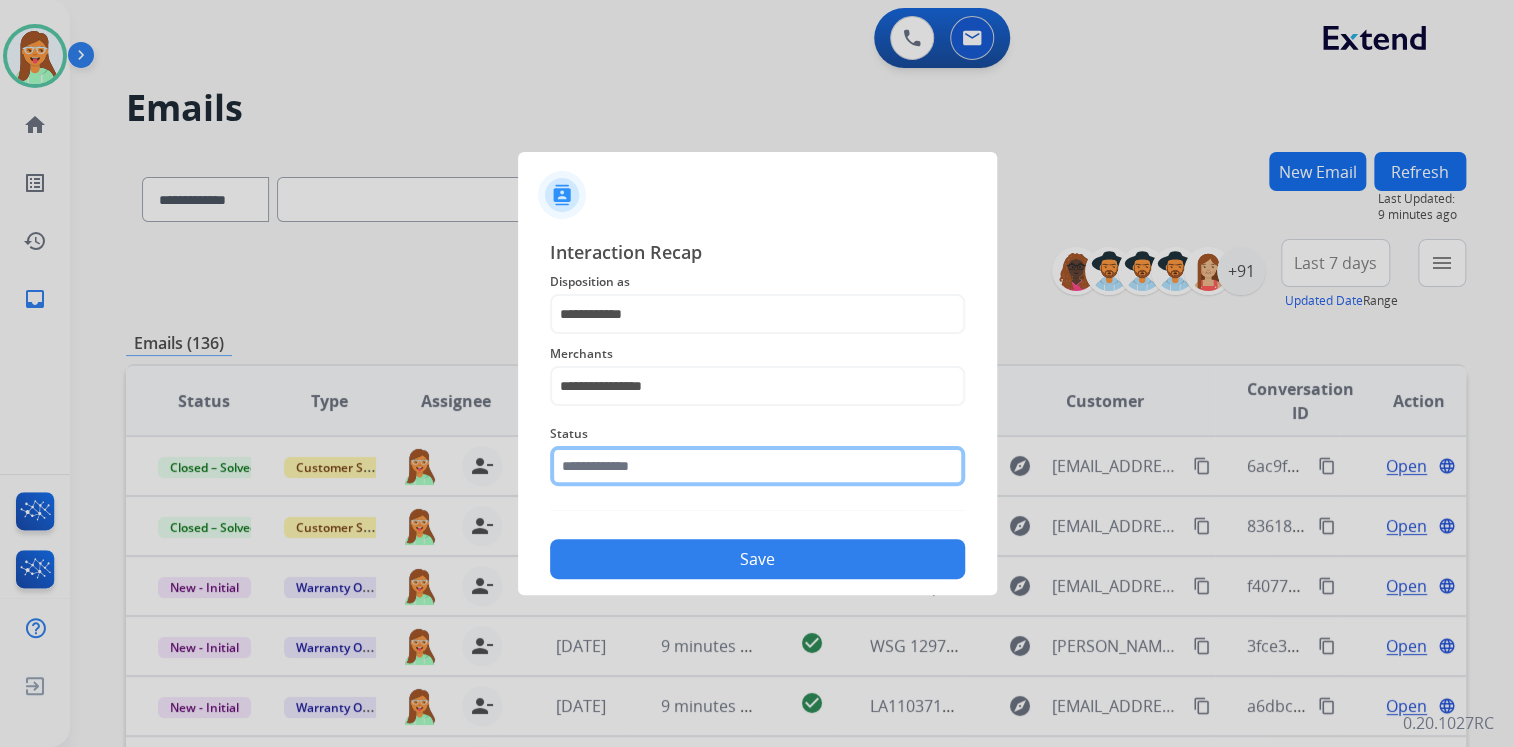 click 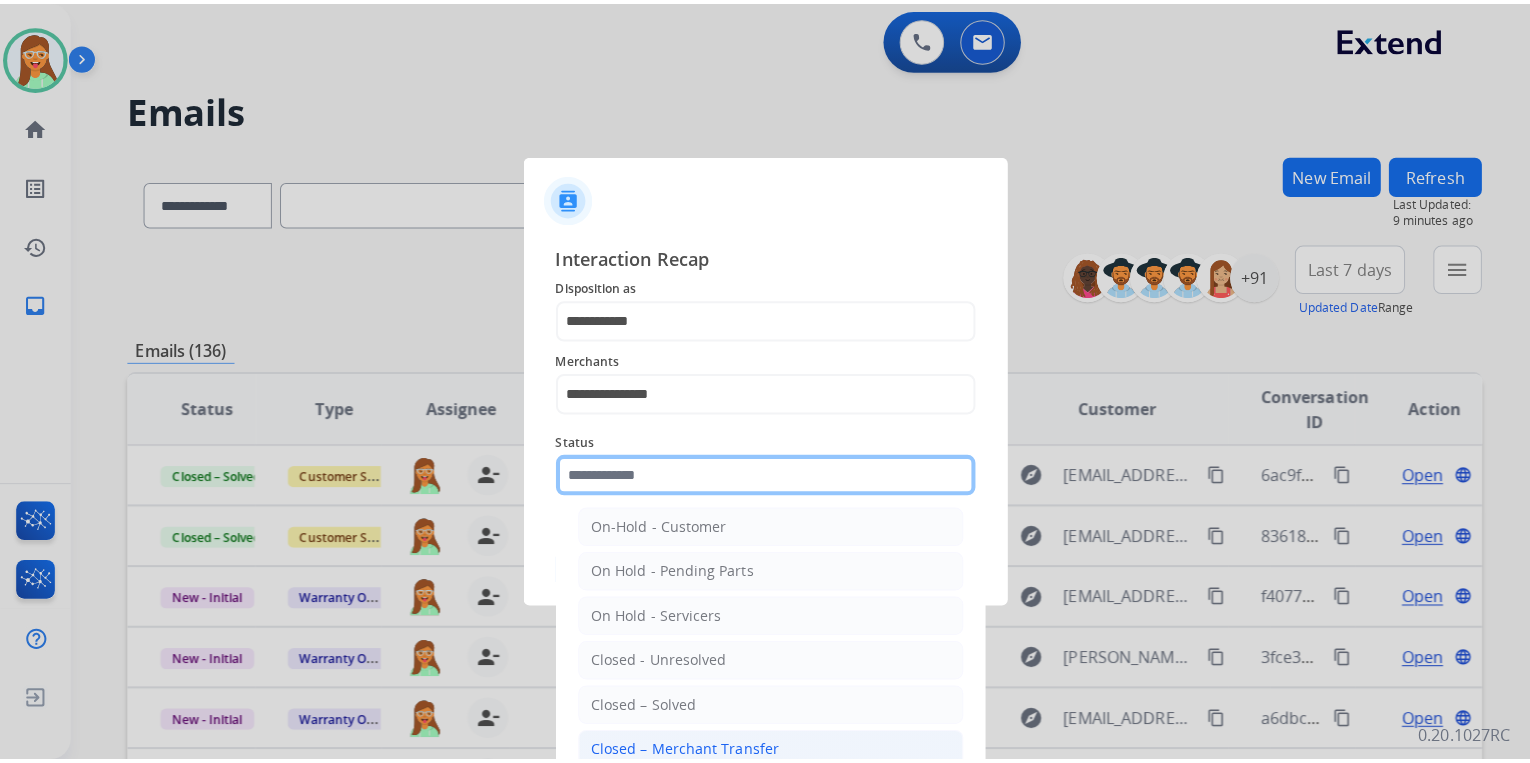 scroll, scrollTop: 116, scrollLeft: 0, axis: vertical 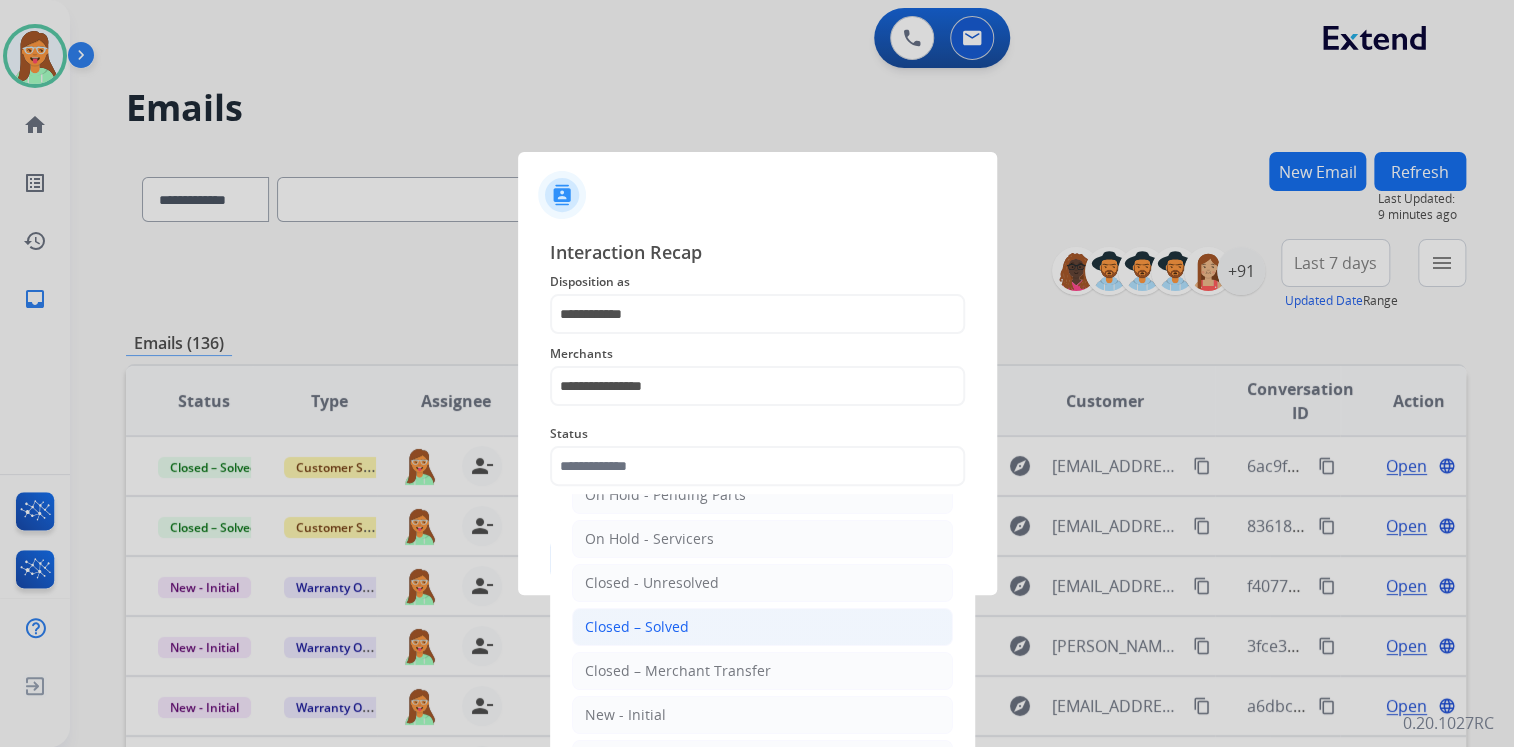 click on "Closed – Solved" 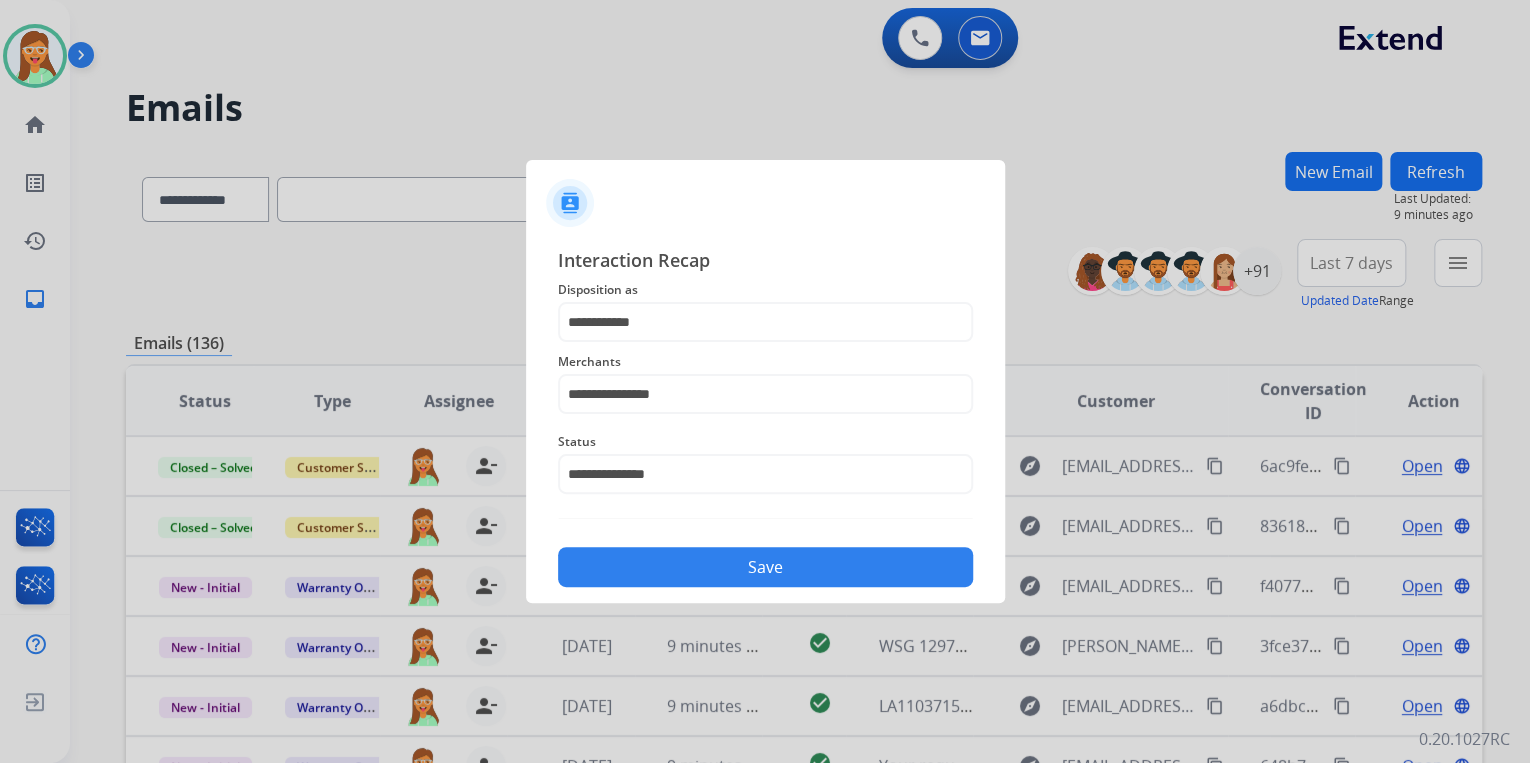click on "Save" 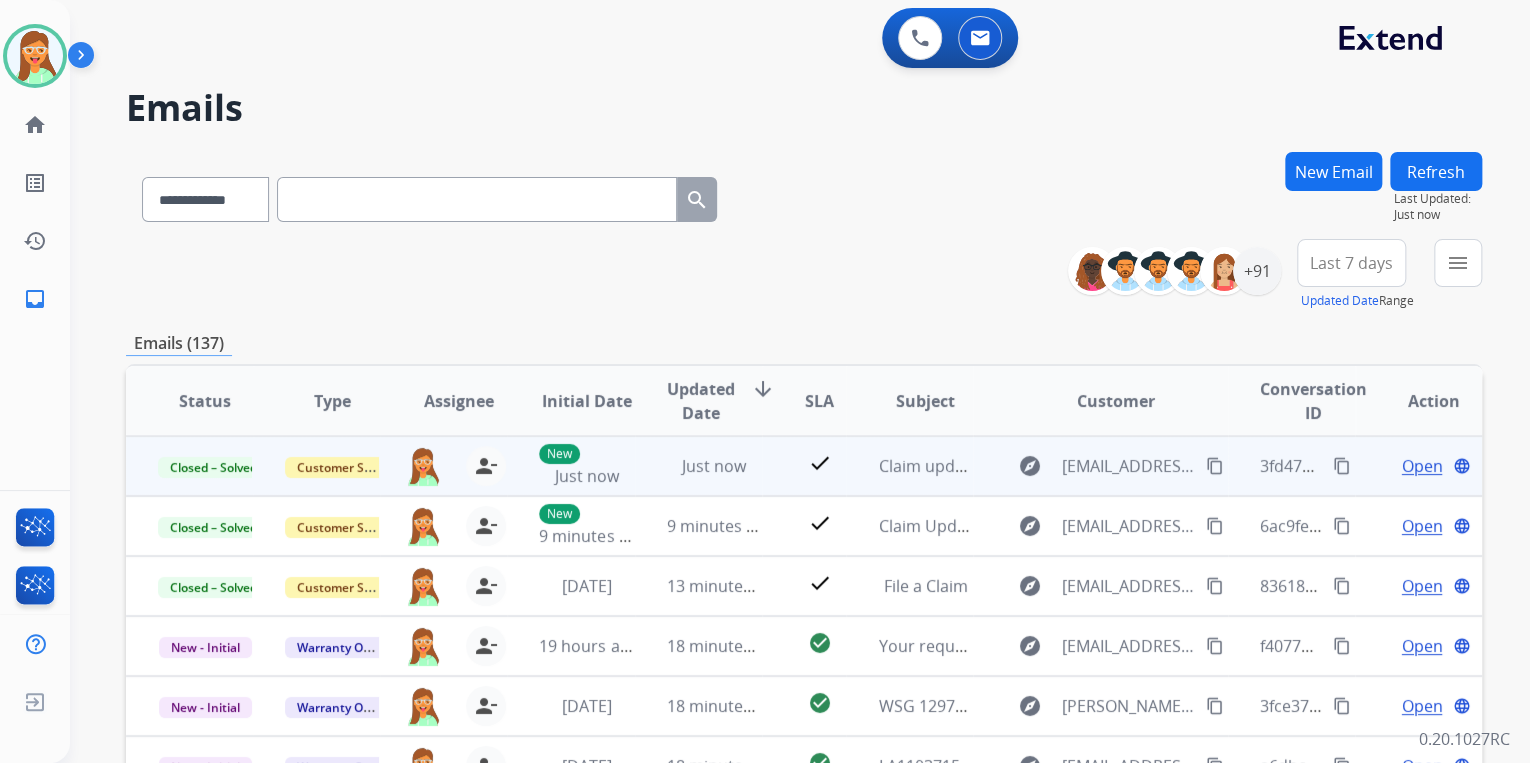 click on "content_copy" at bounding box center [1342, 466] 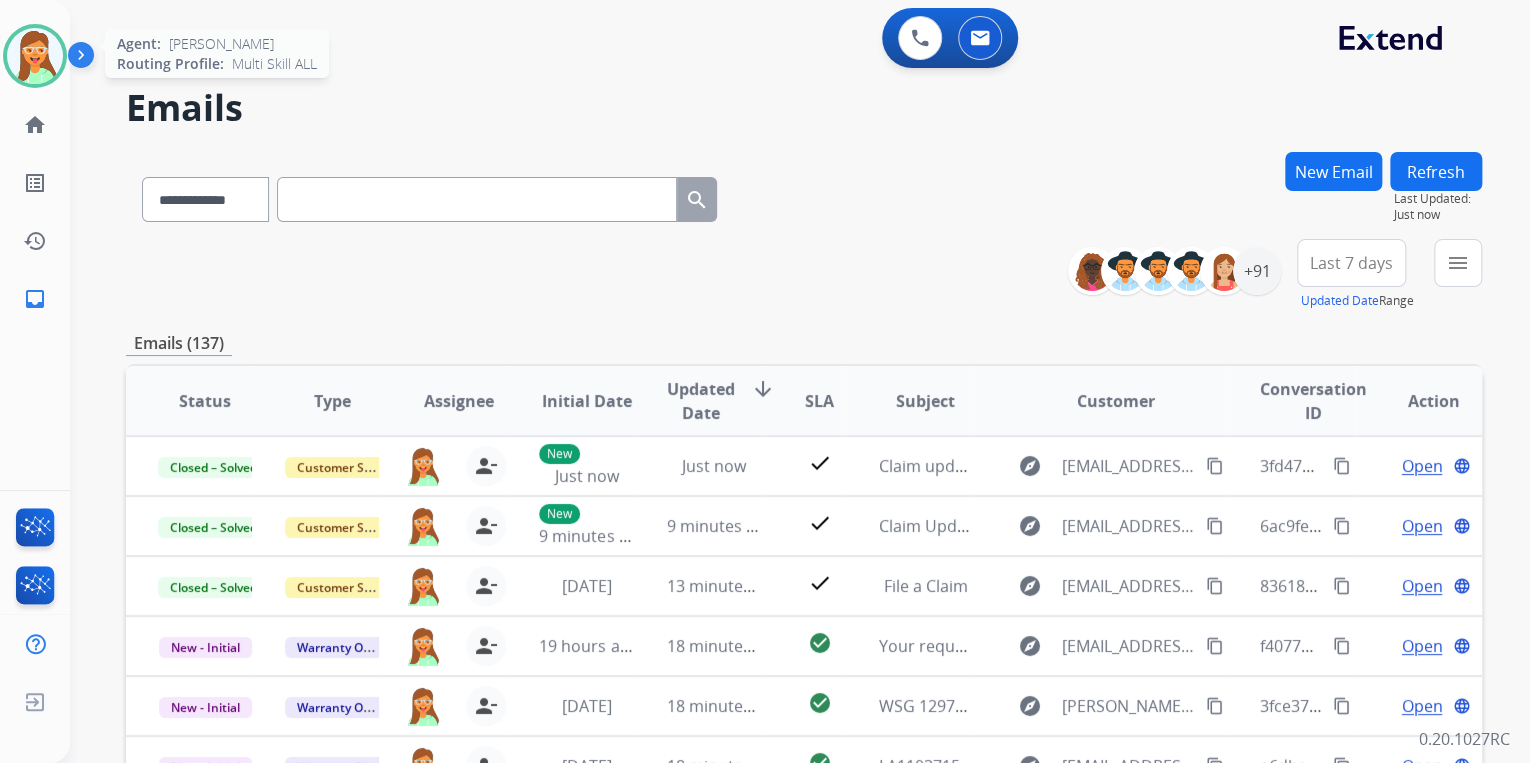 click at bounding box center [35, 56] 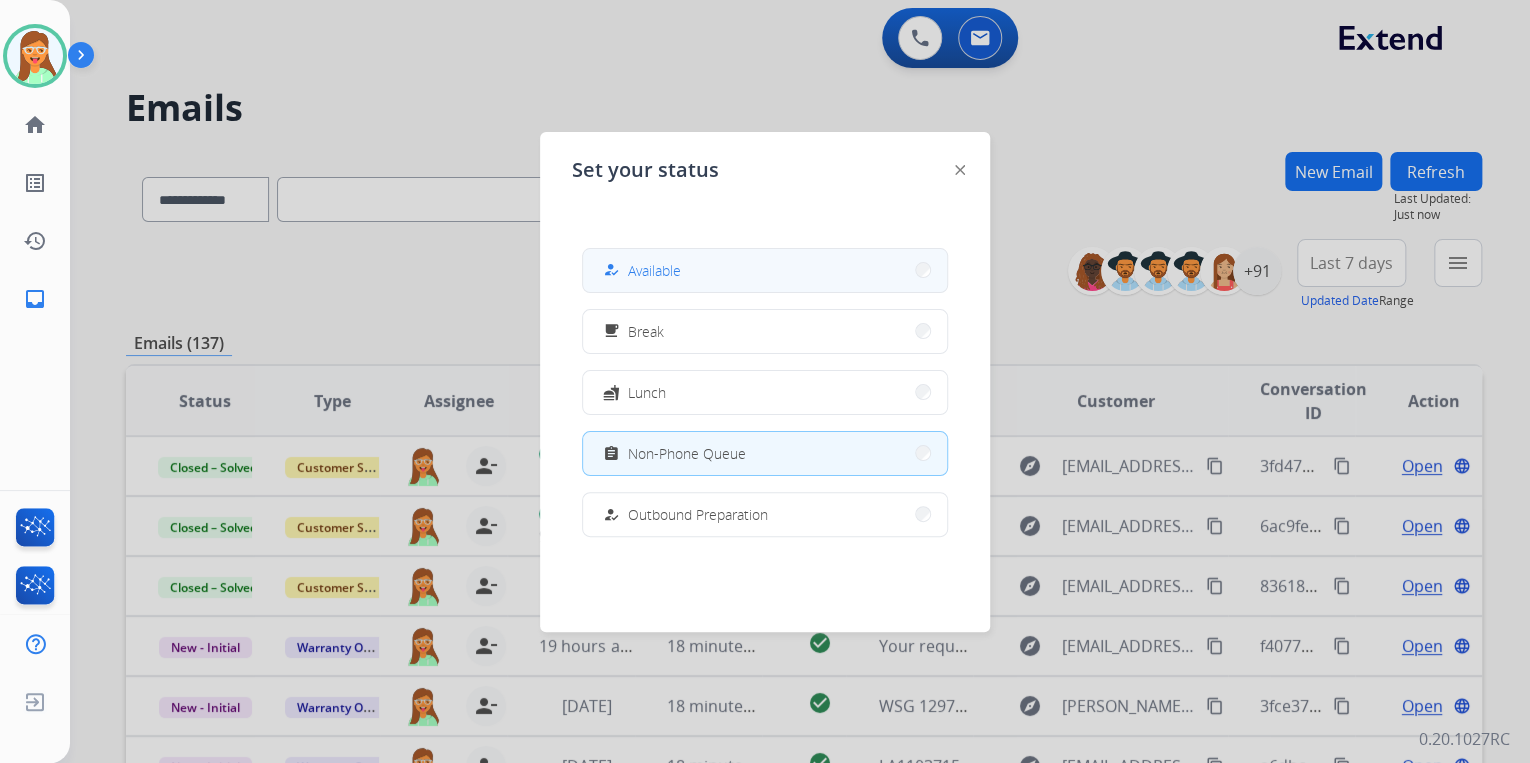 drag, startPoint x: 718, startPoint y: 277, endPoint x: 704, endPoint y: 20, distance: 257.38104 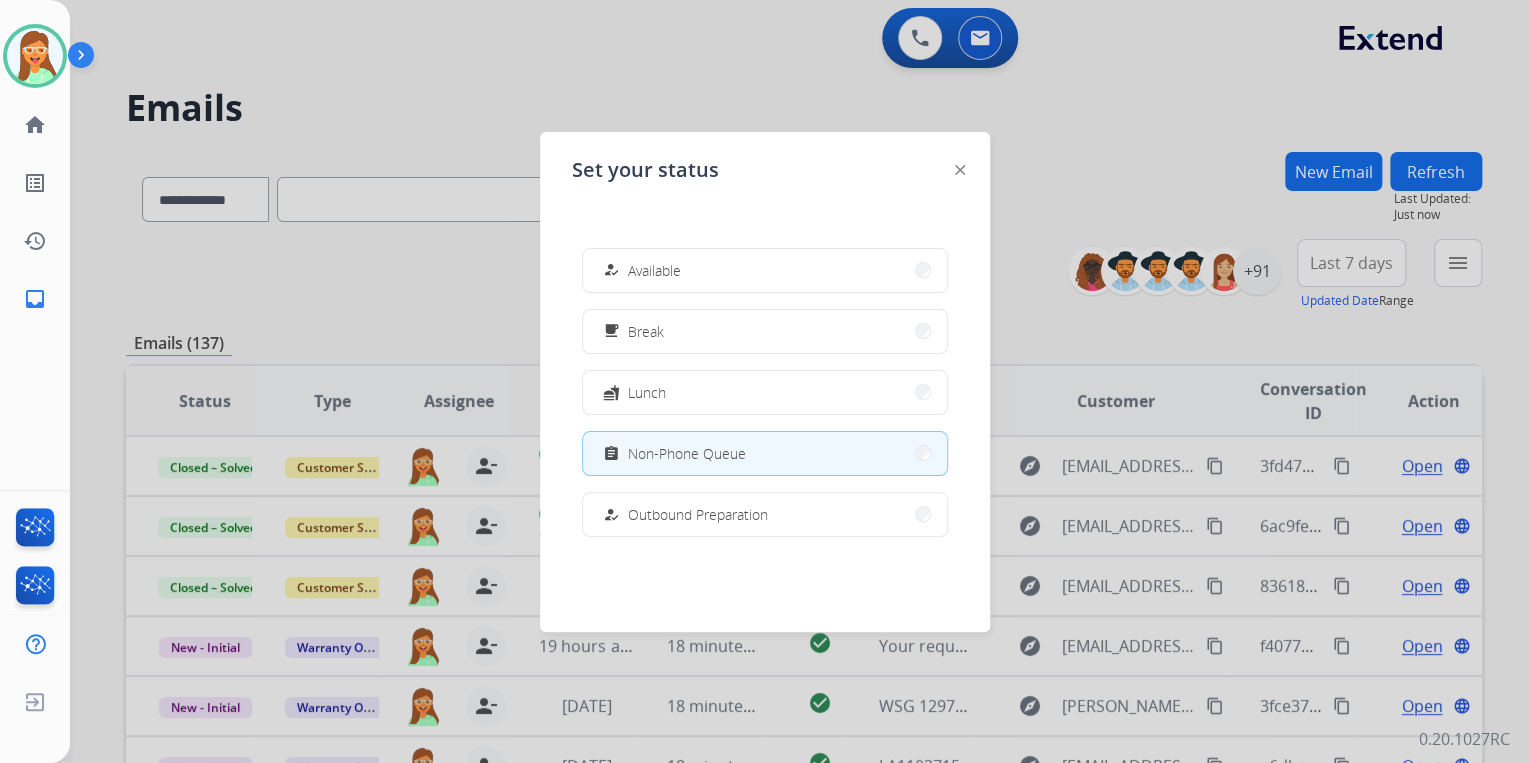 click on "how_to_reg Available" at bounding box center [765, 270] 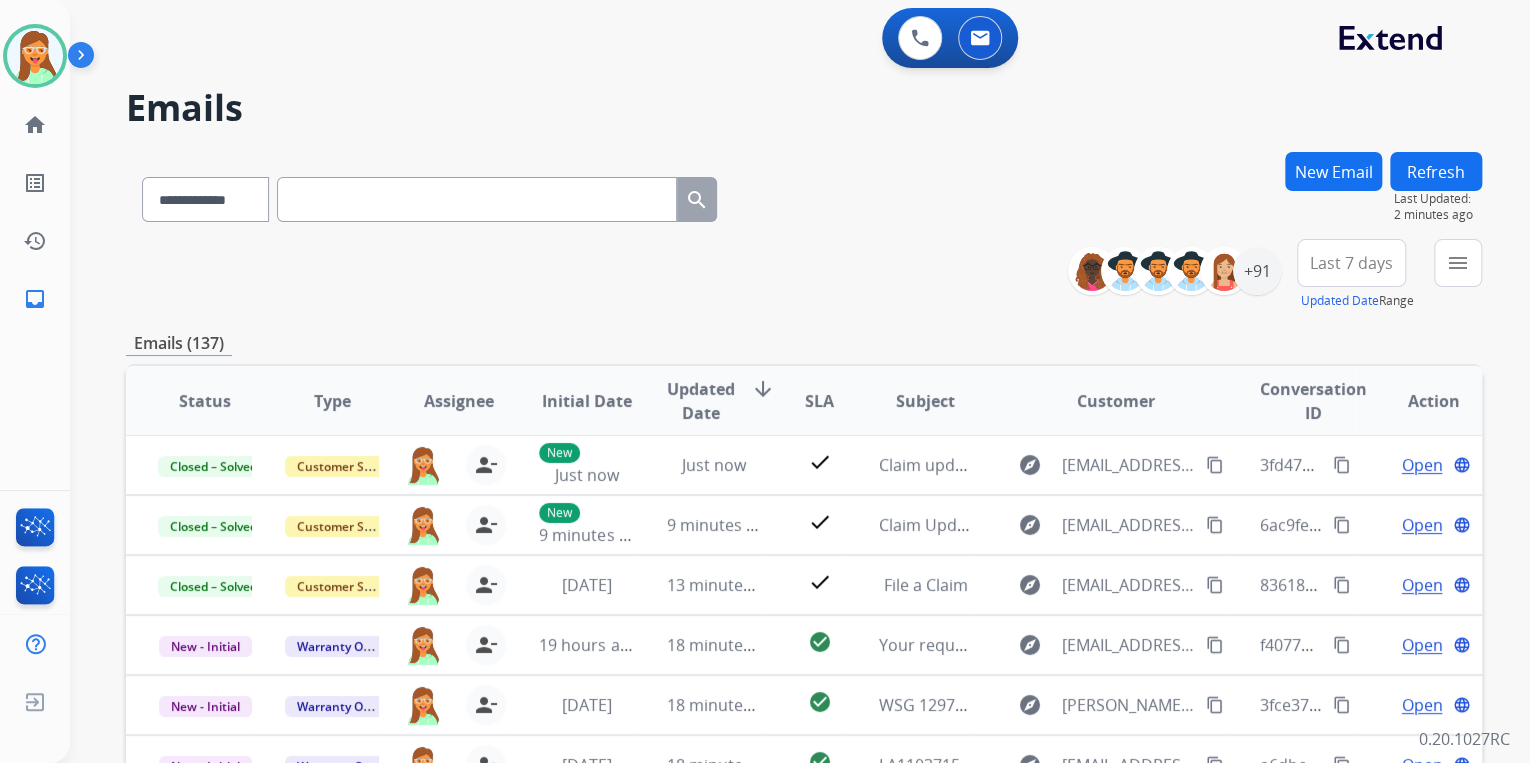 scroll, scrollTop: 0, scrollLeft: 0, axis: both 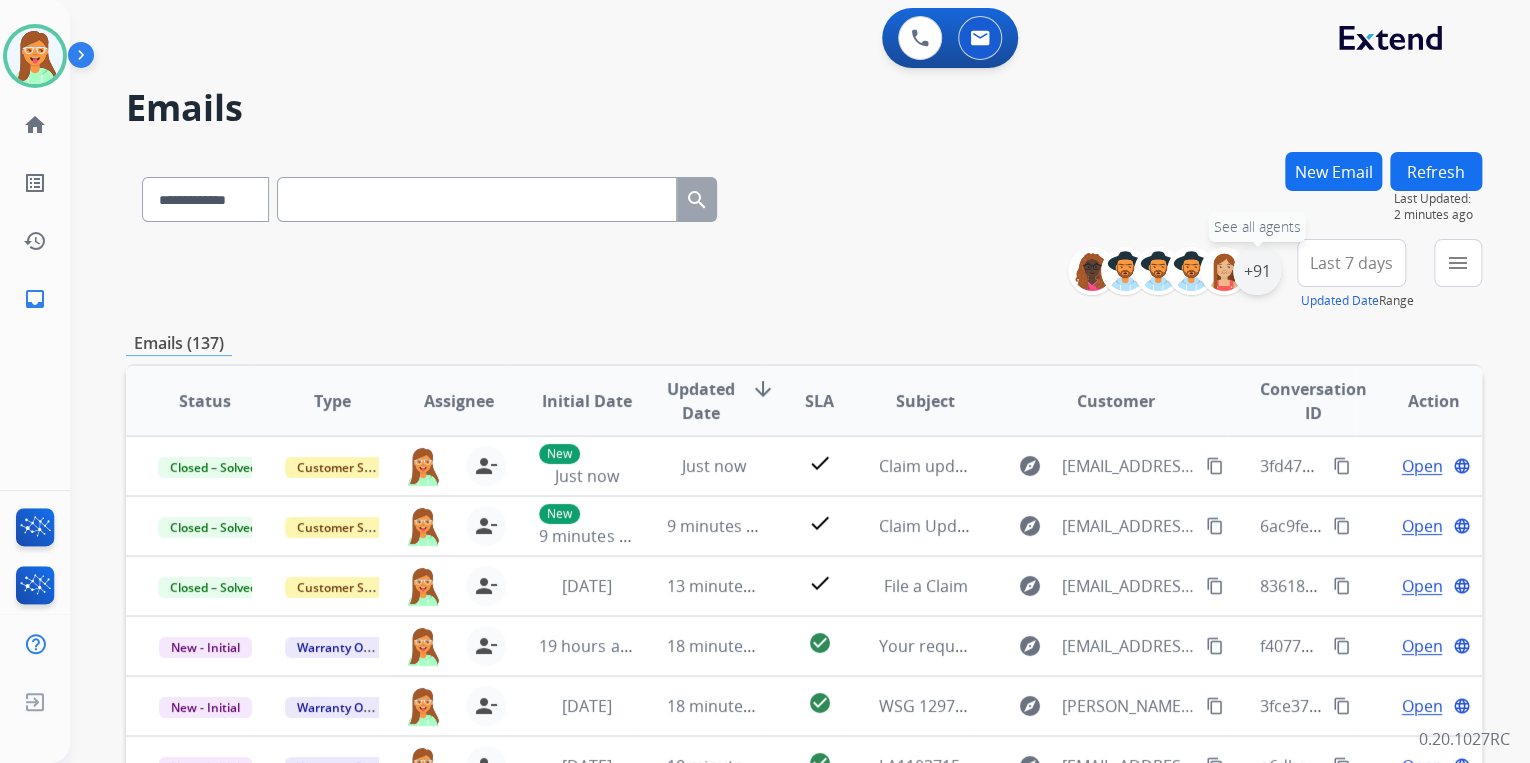 click on "+91" at bounding box center [1257, 271] 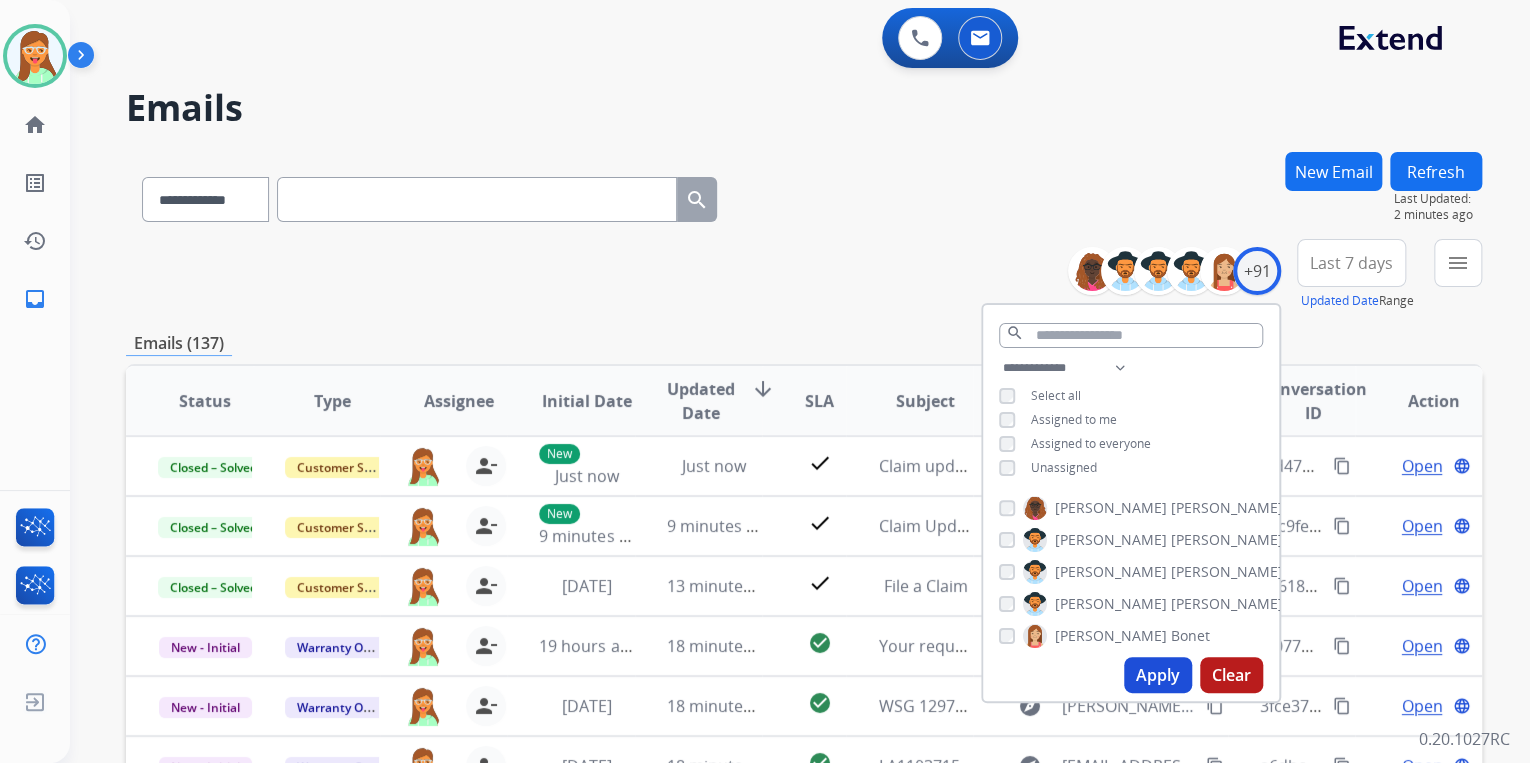 click on "Apply" at bounding box center (1158, 675) 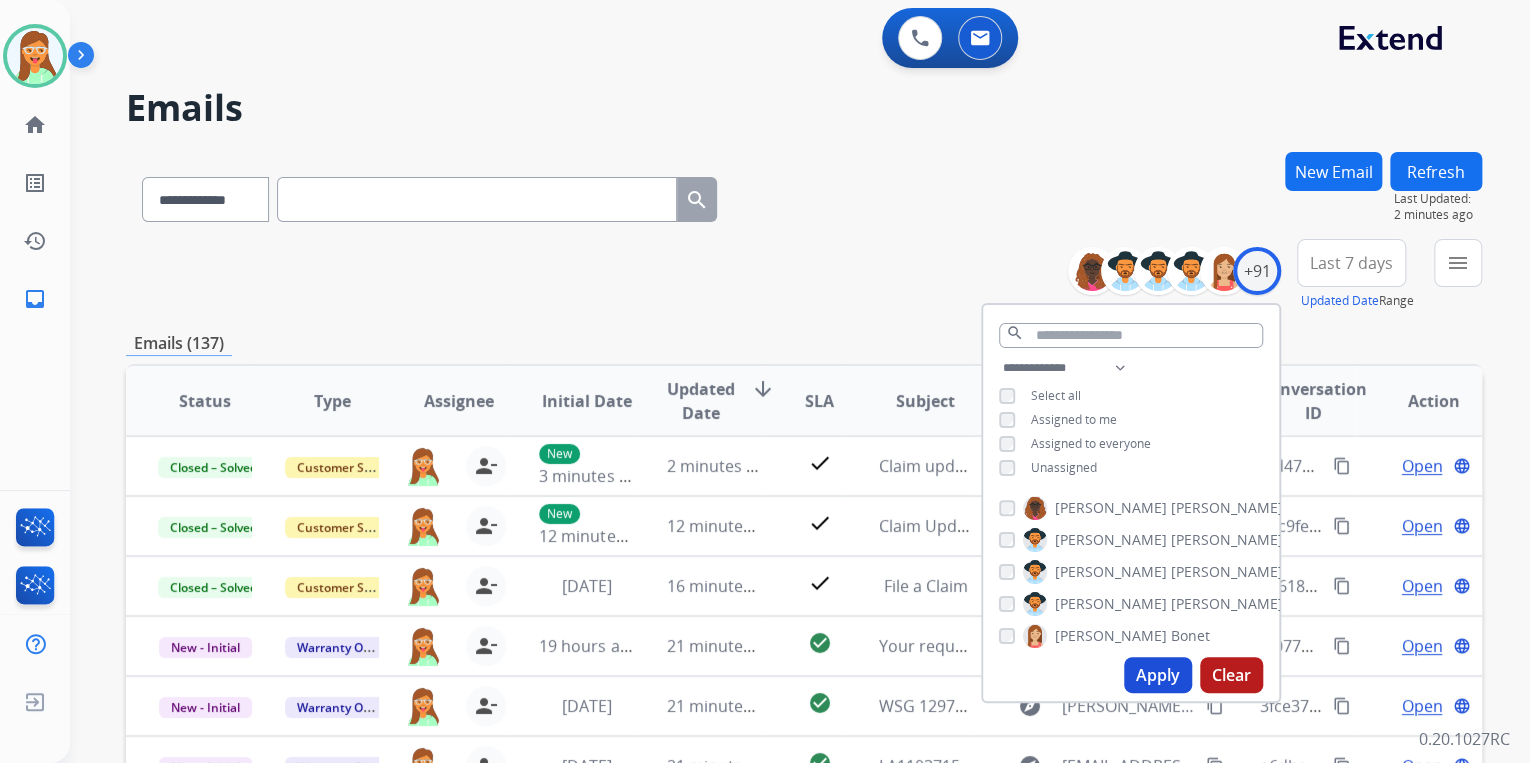click on "**********" at bounding box center (804, 275) 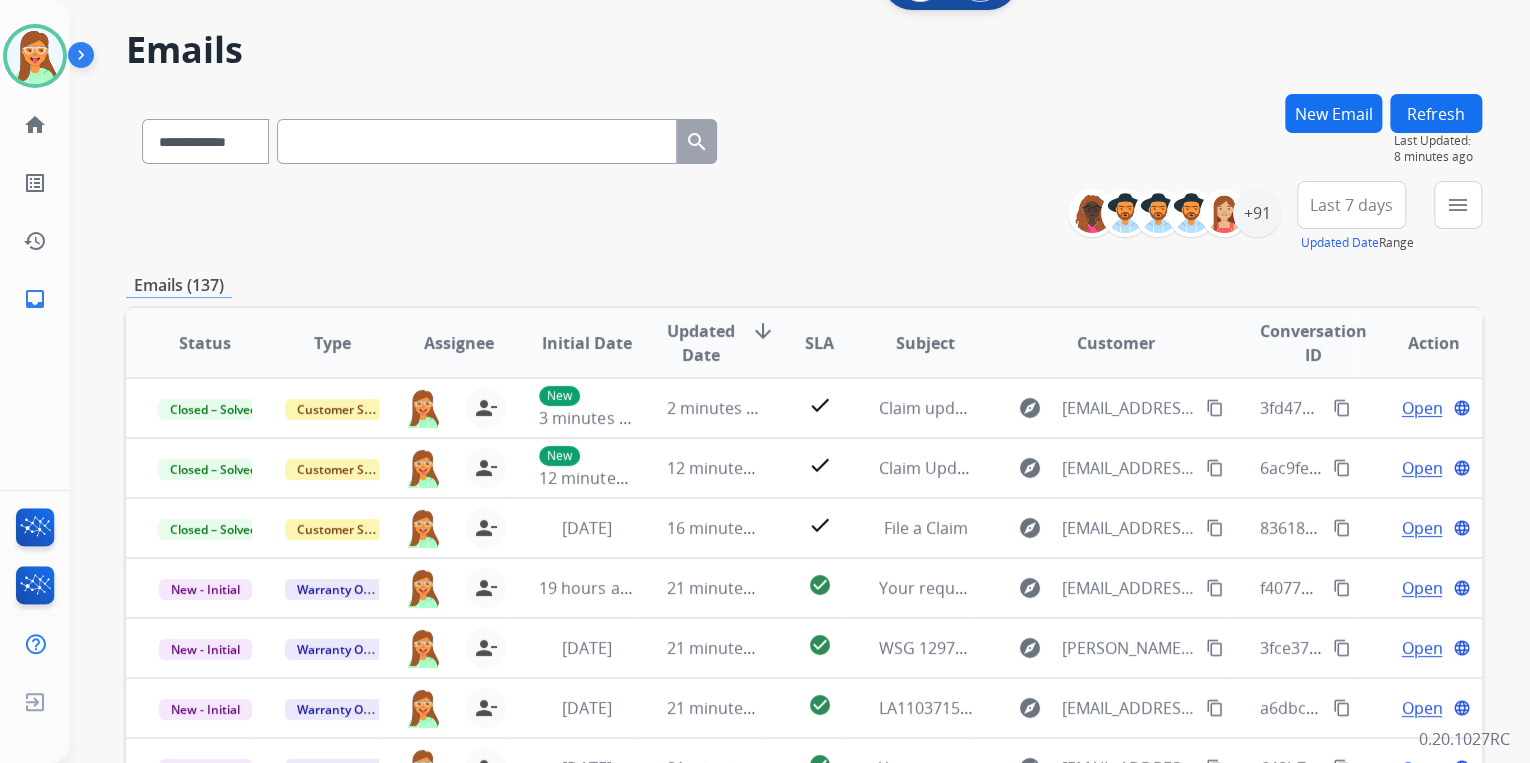 scroll, scrollTop: 54, scrollLeft: 0, axis: vertical 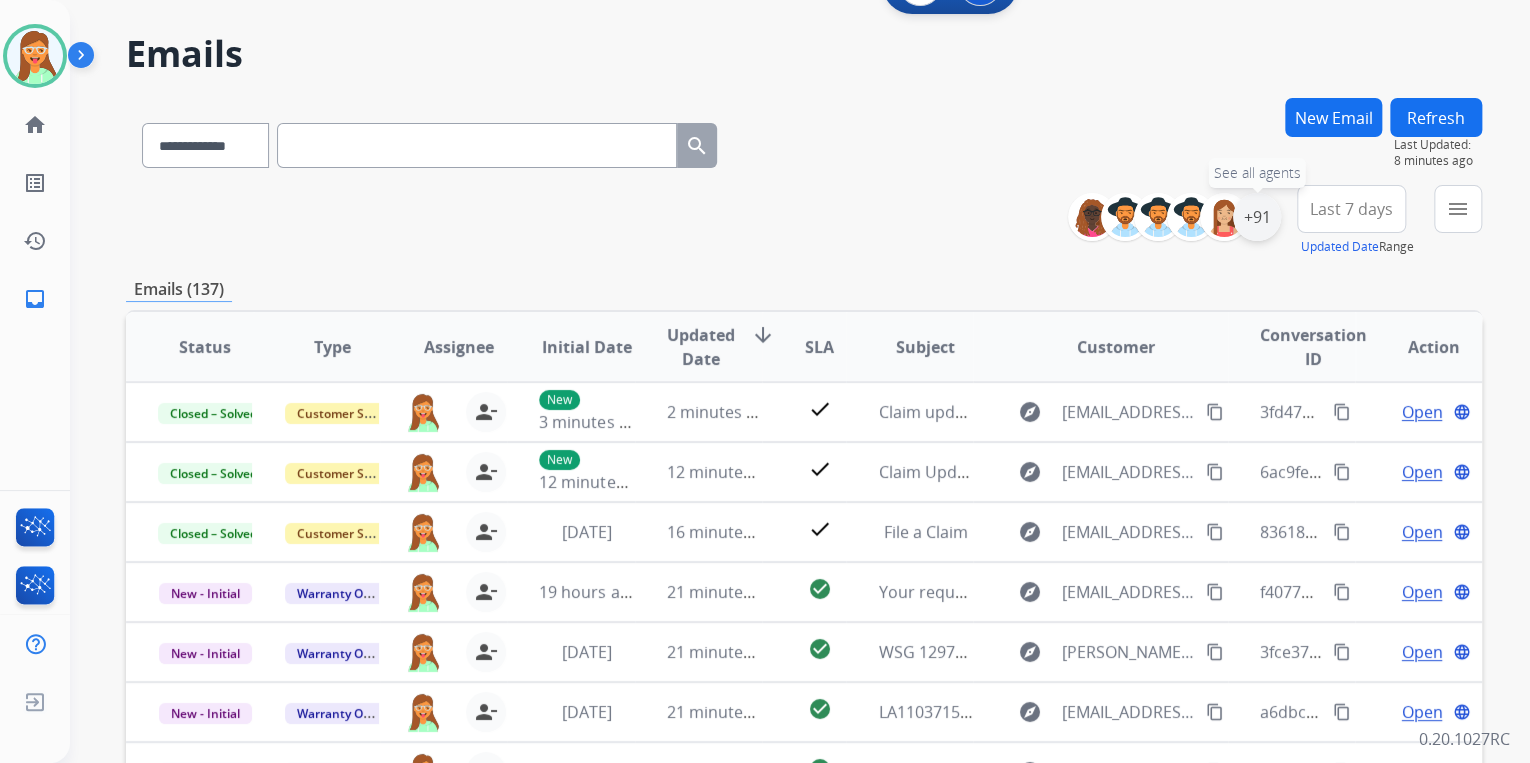 click on "+91" at bounding box center [1257, 217] 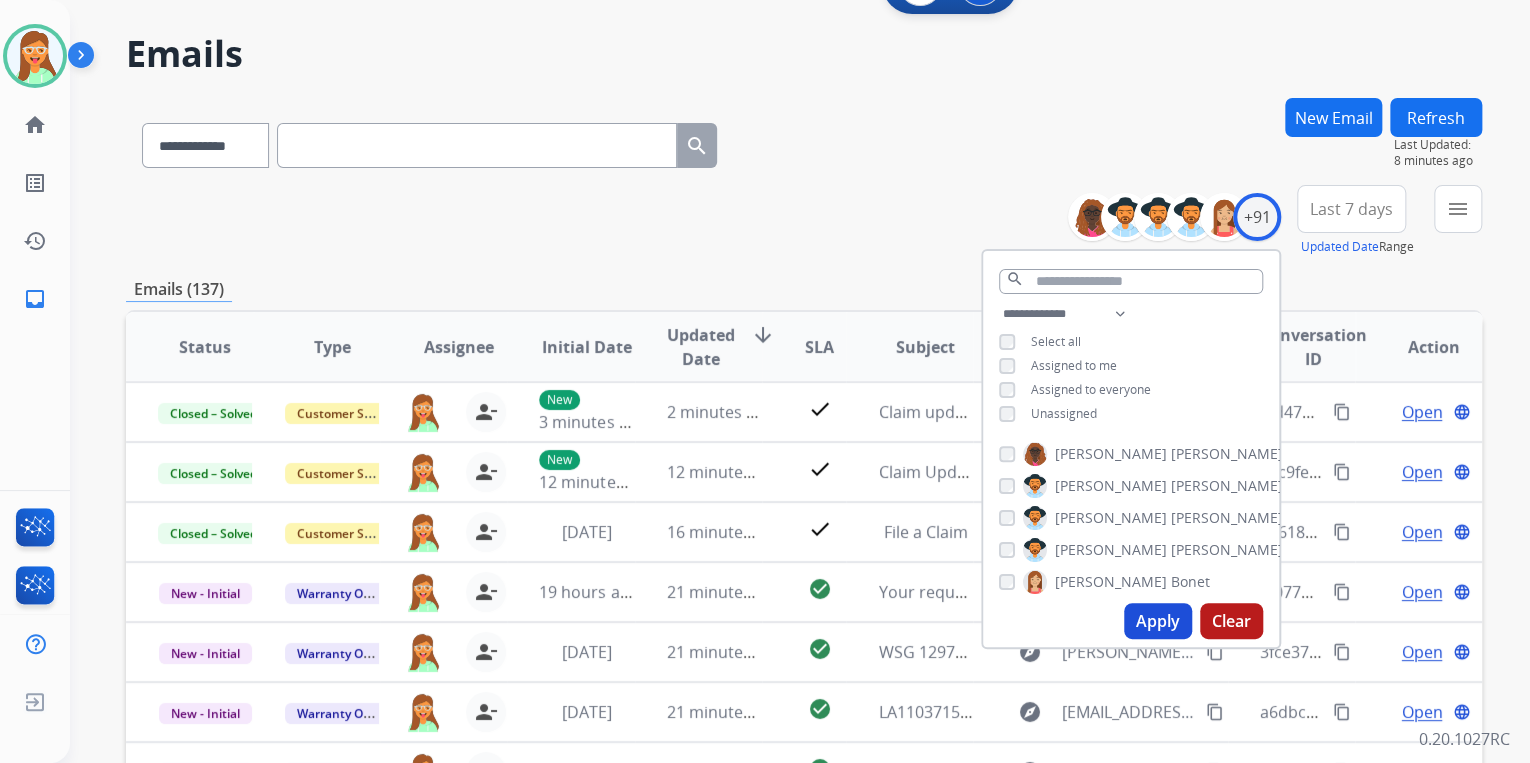 click on "**********" at bounding box center [804, 221] 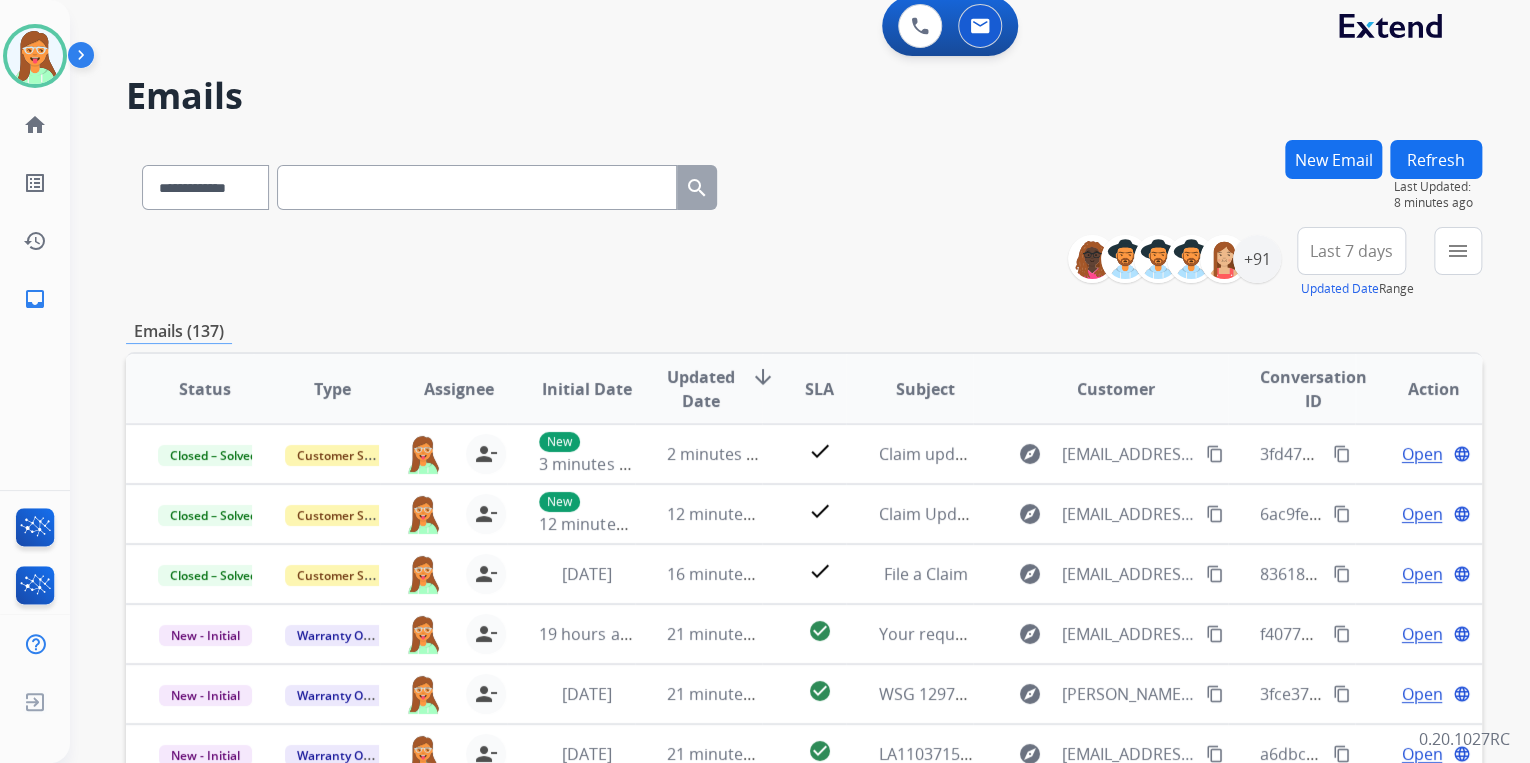 scroll, scrollTop: 0, scrollLeft: 0, axis: both 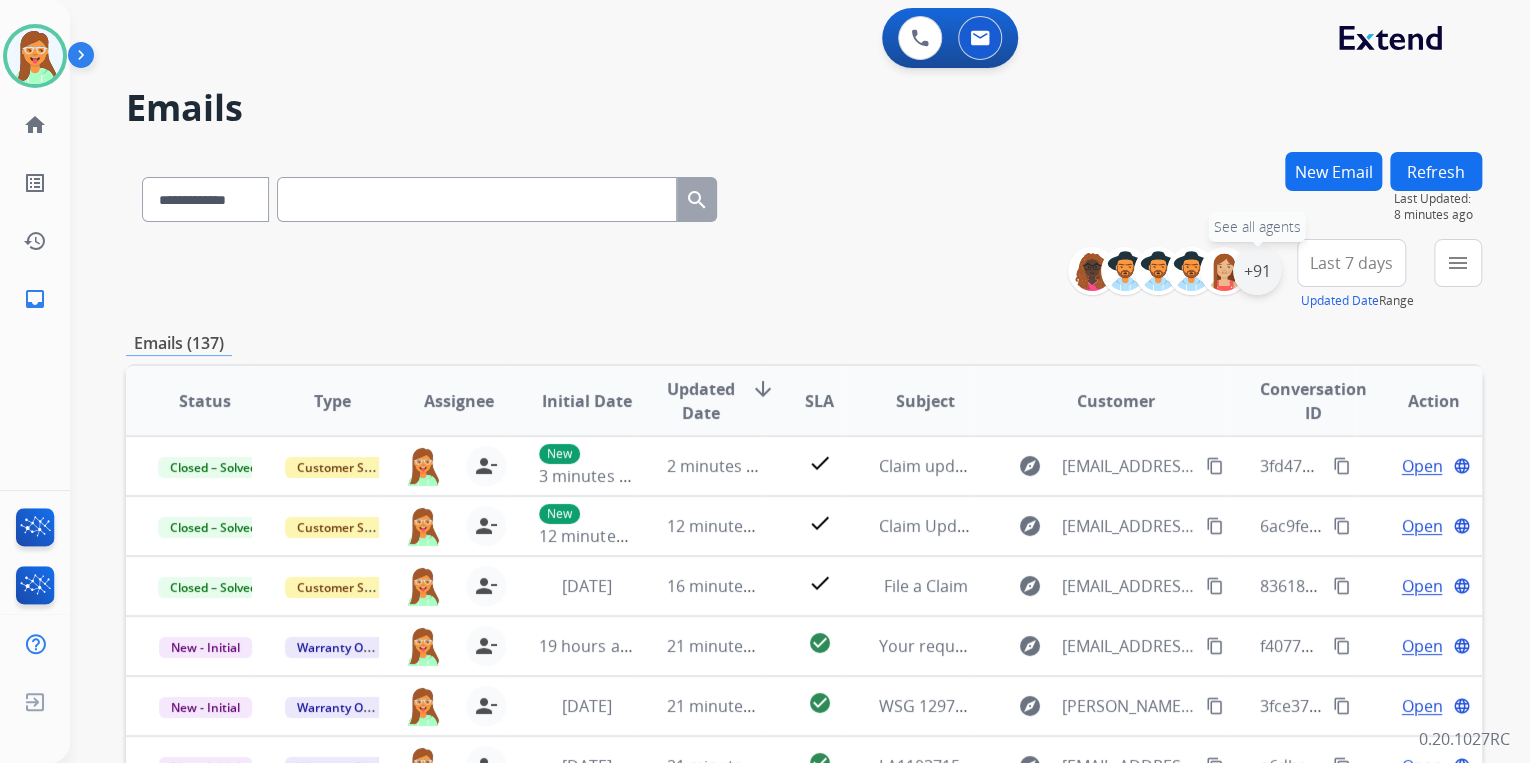 click on "+91" at bounding box center [1257, 271] 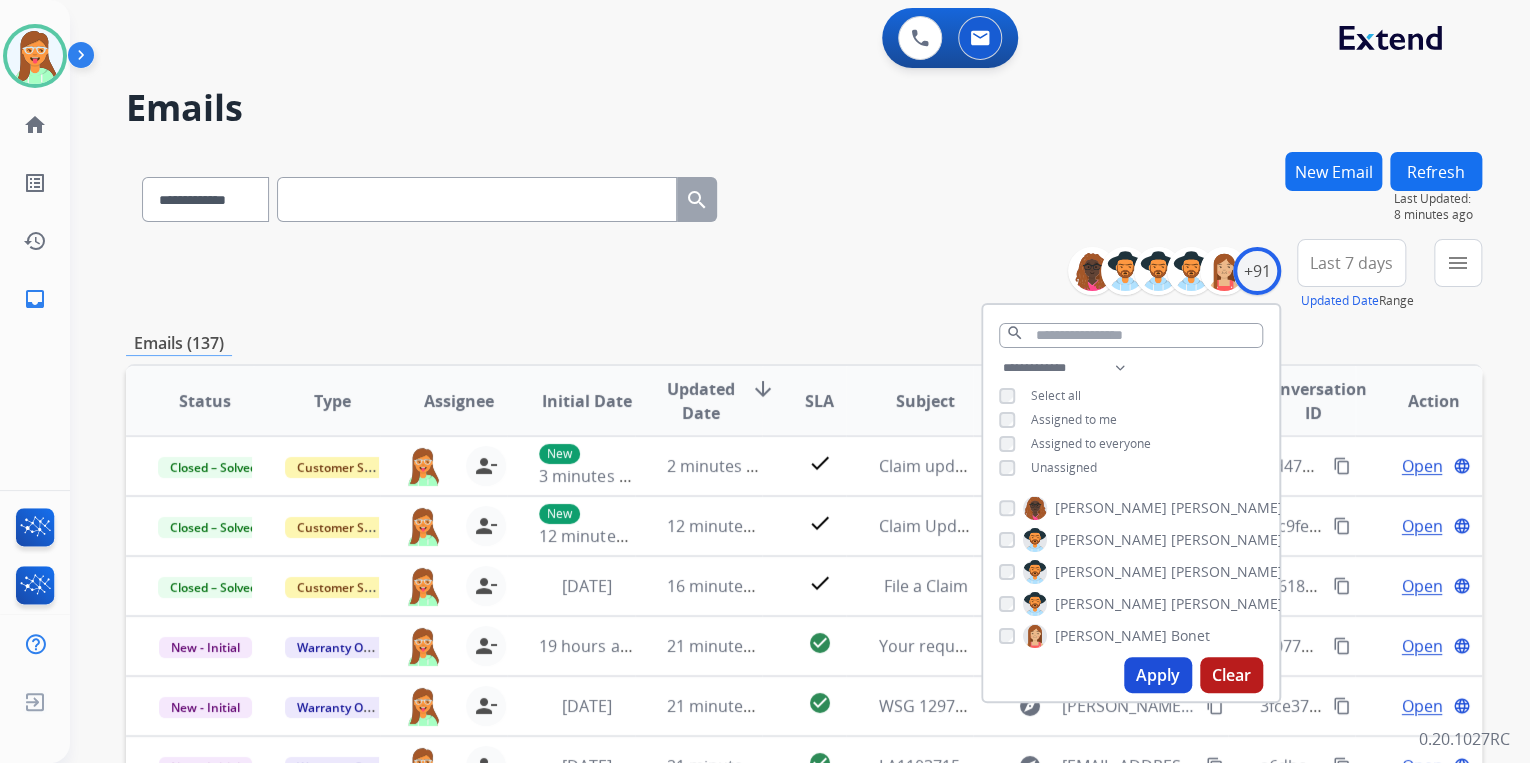click on "**********" at bounding box center (1131, 420) 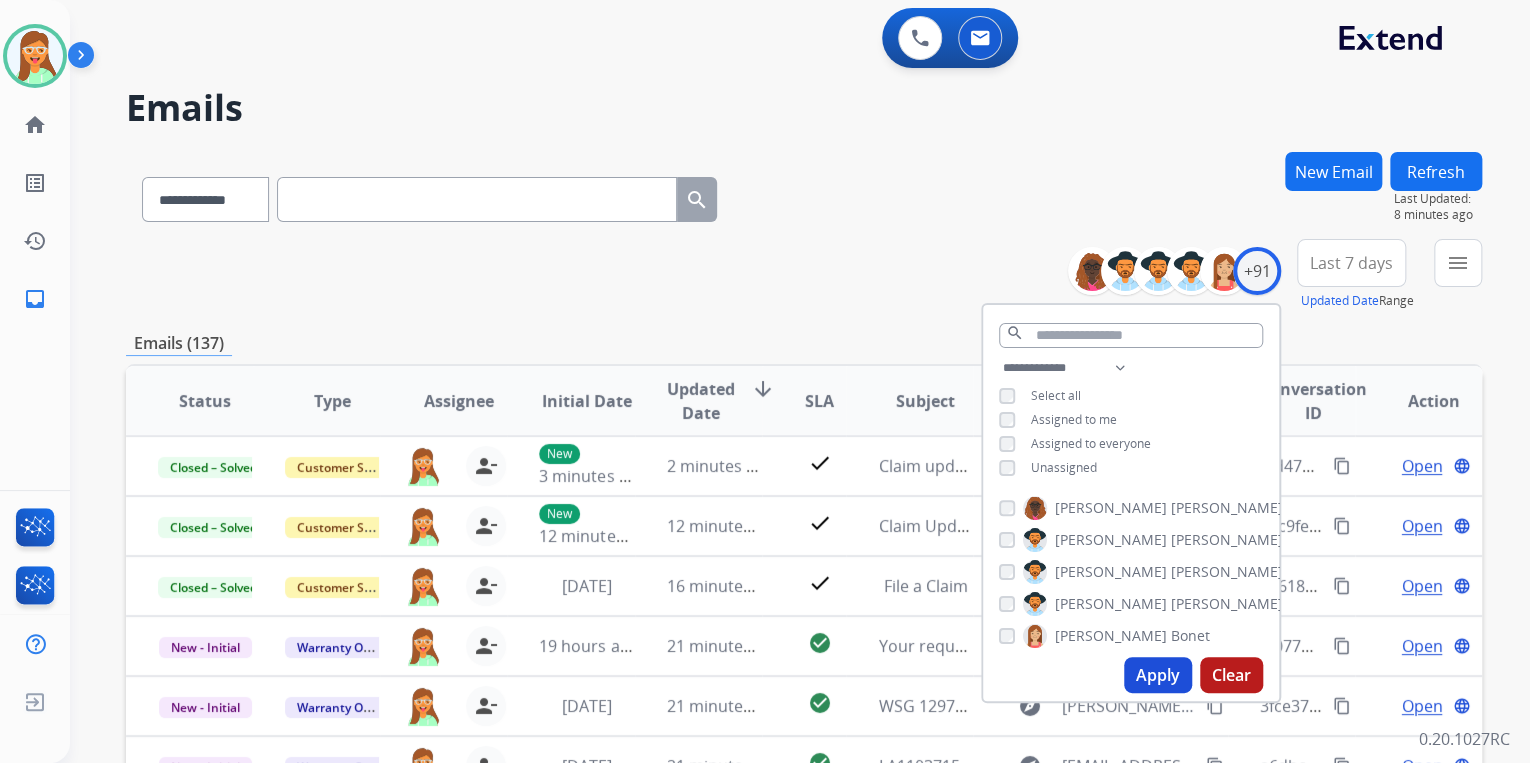 click on "**********" at bounding box center (776, 453) 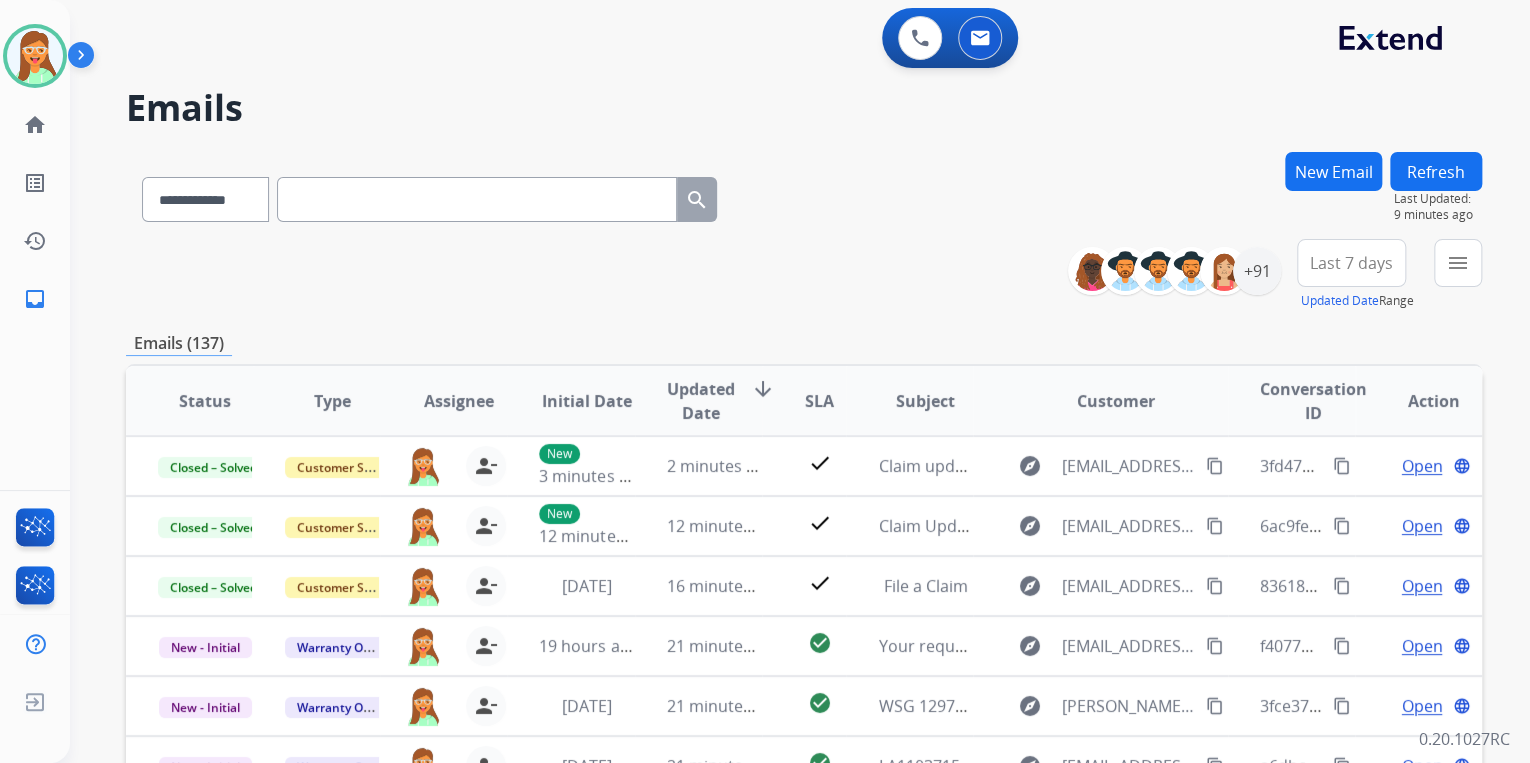 click on "New Email" at bounding box center (1333, 171) 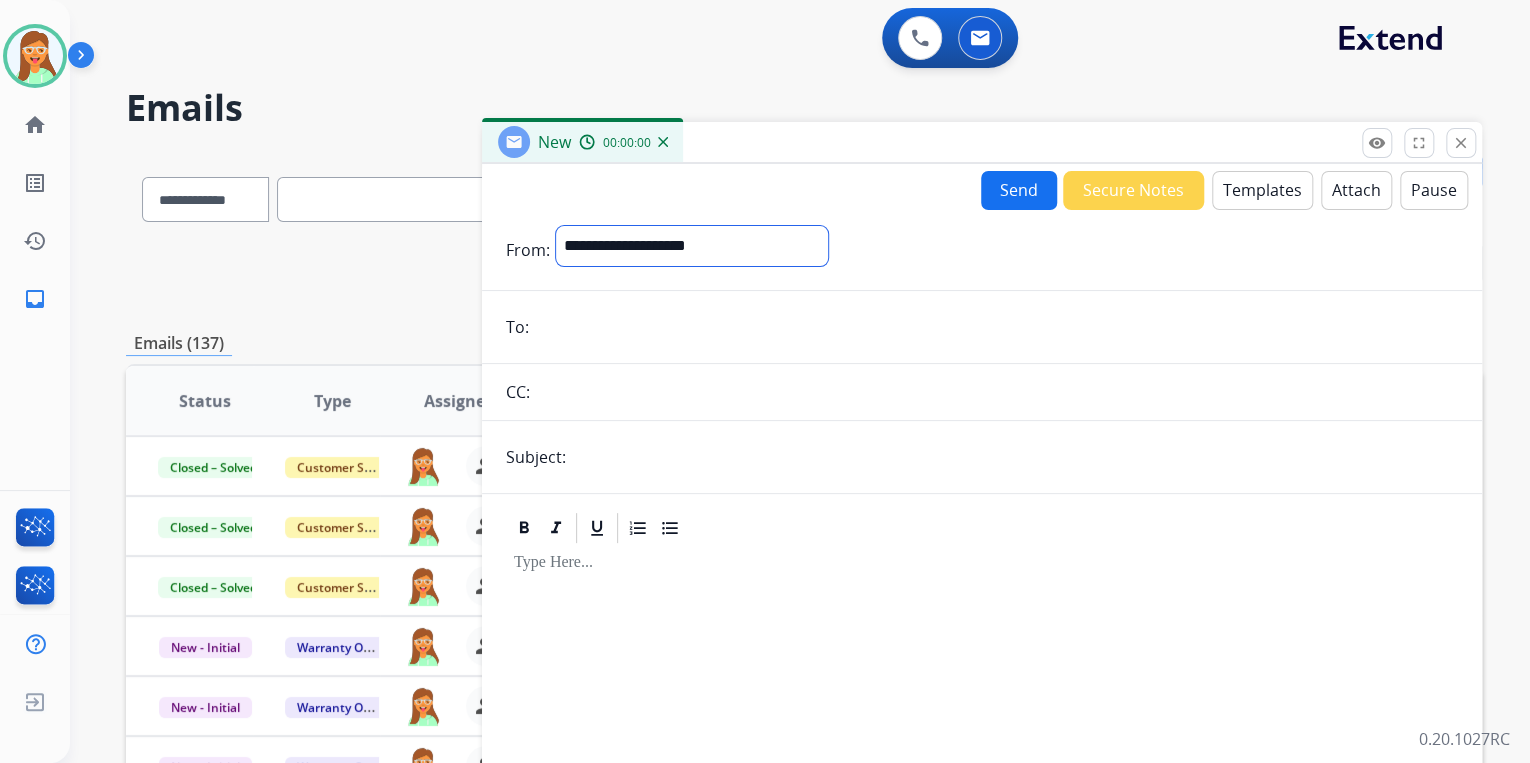 click on "**********" at bounding box center [692, 246] 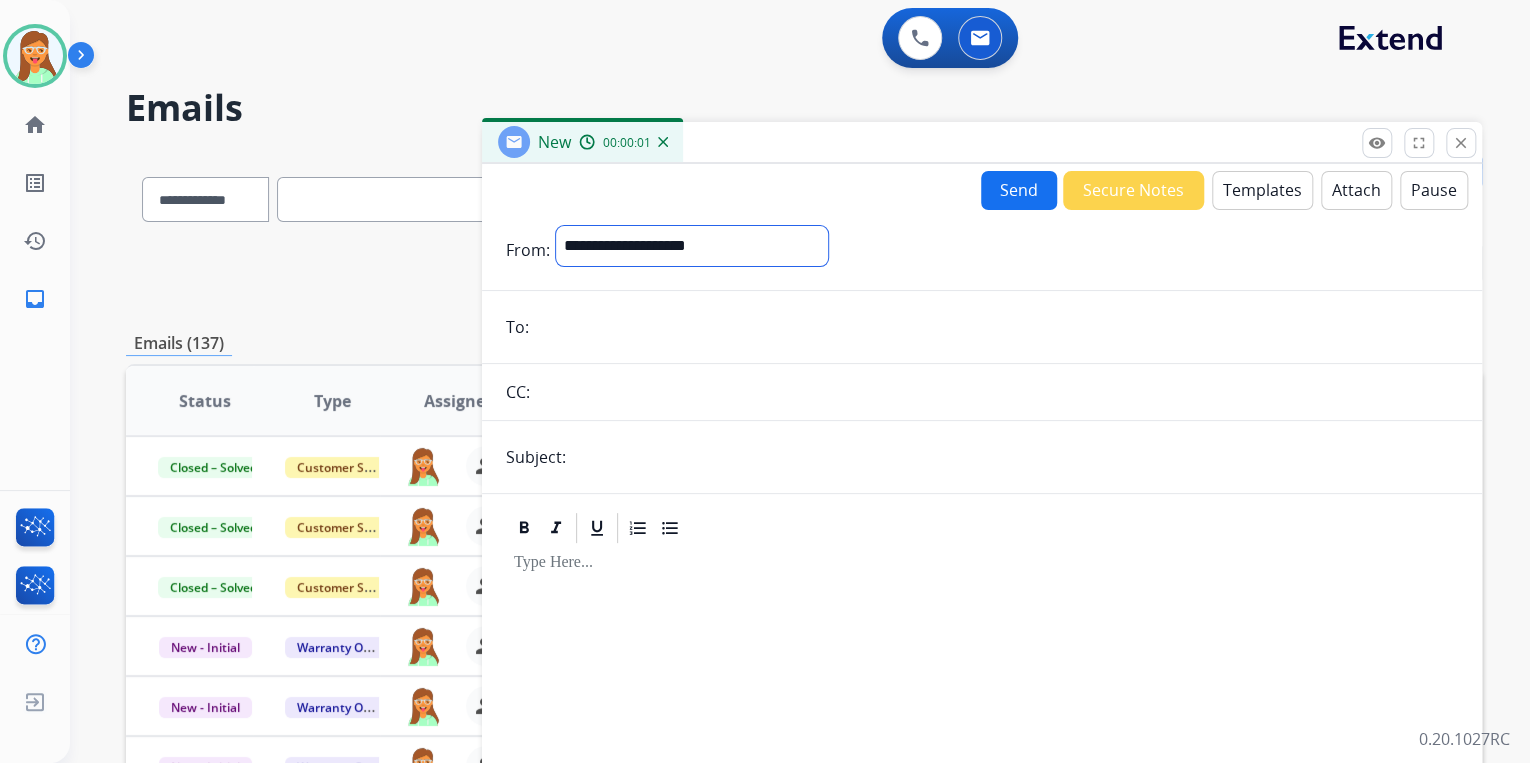 select on "**********" 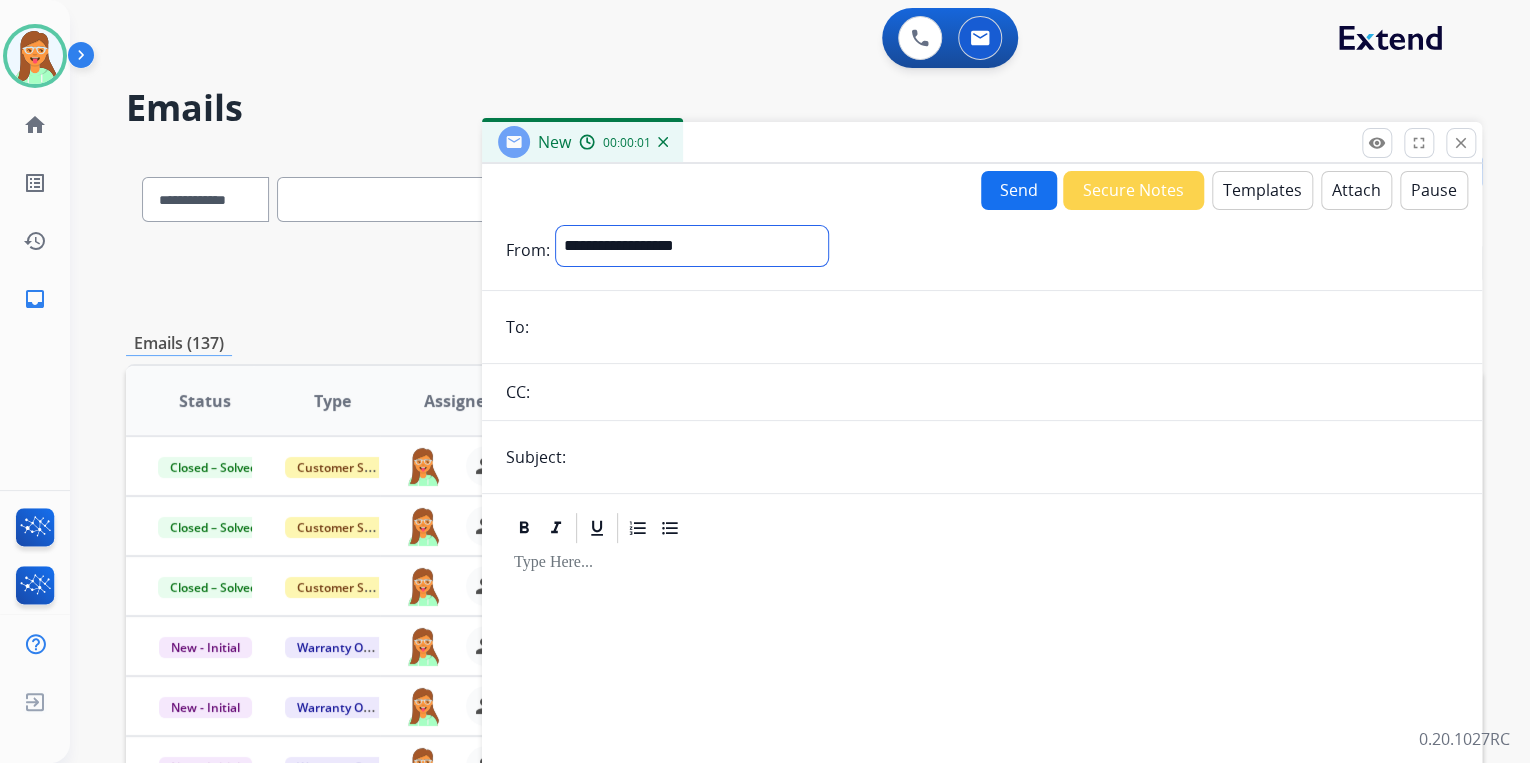 click on "**********" at bounding box center [692, 246] 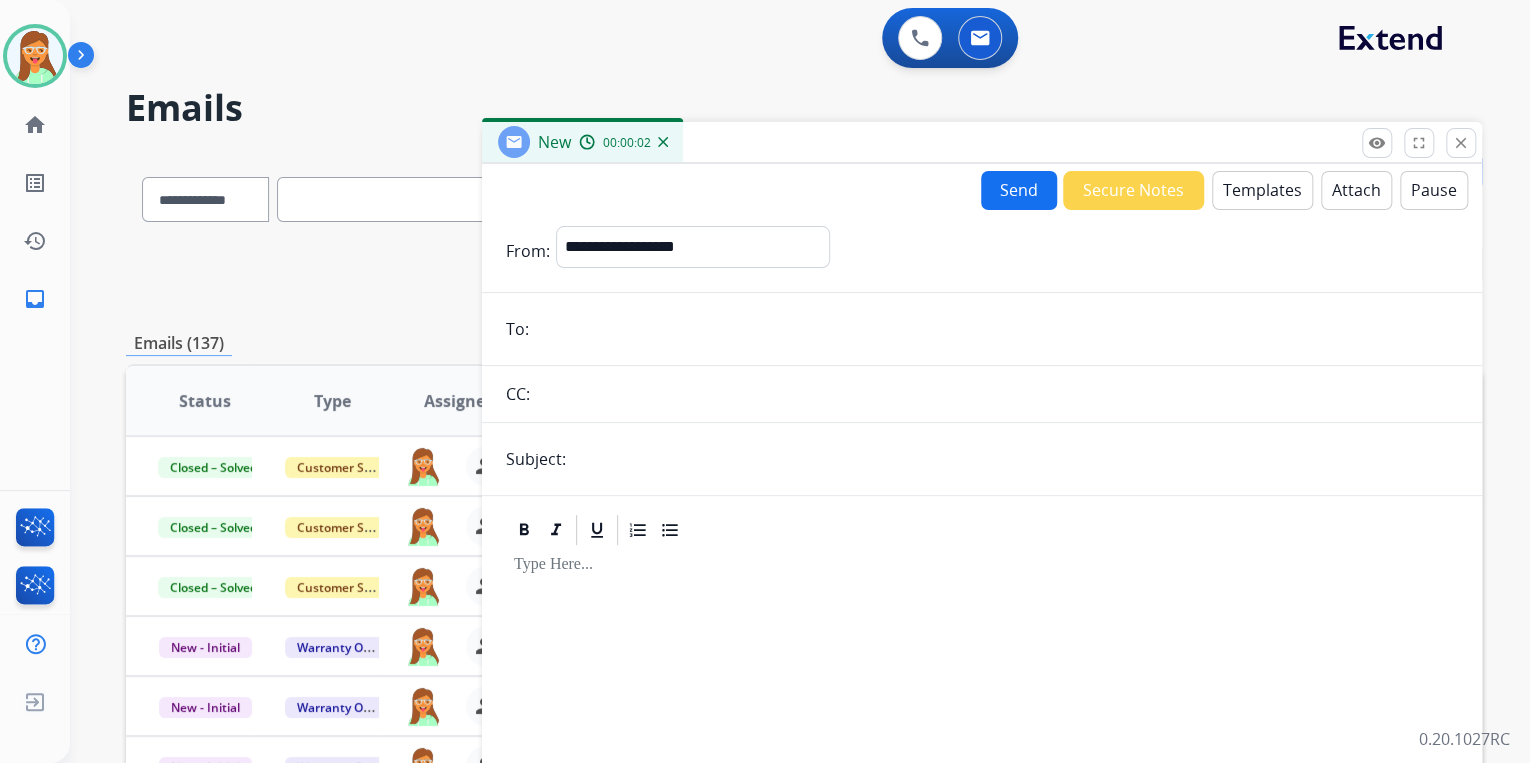 click at bounding box center [996, 329] 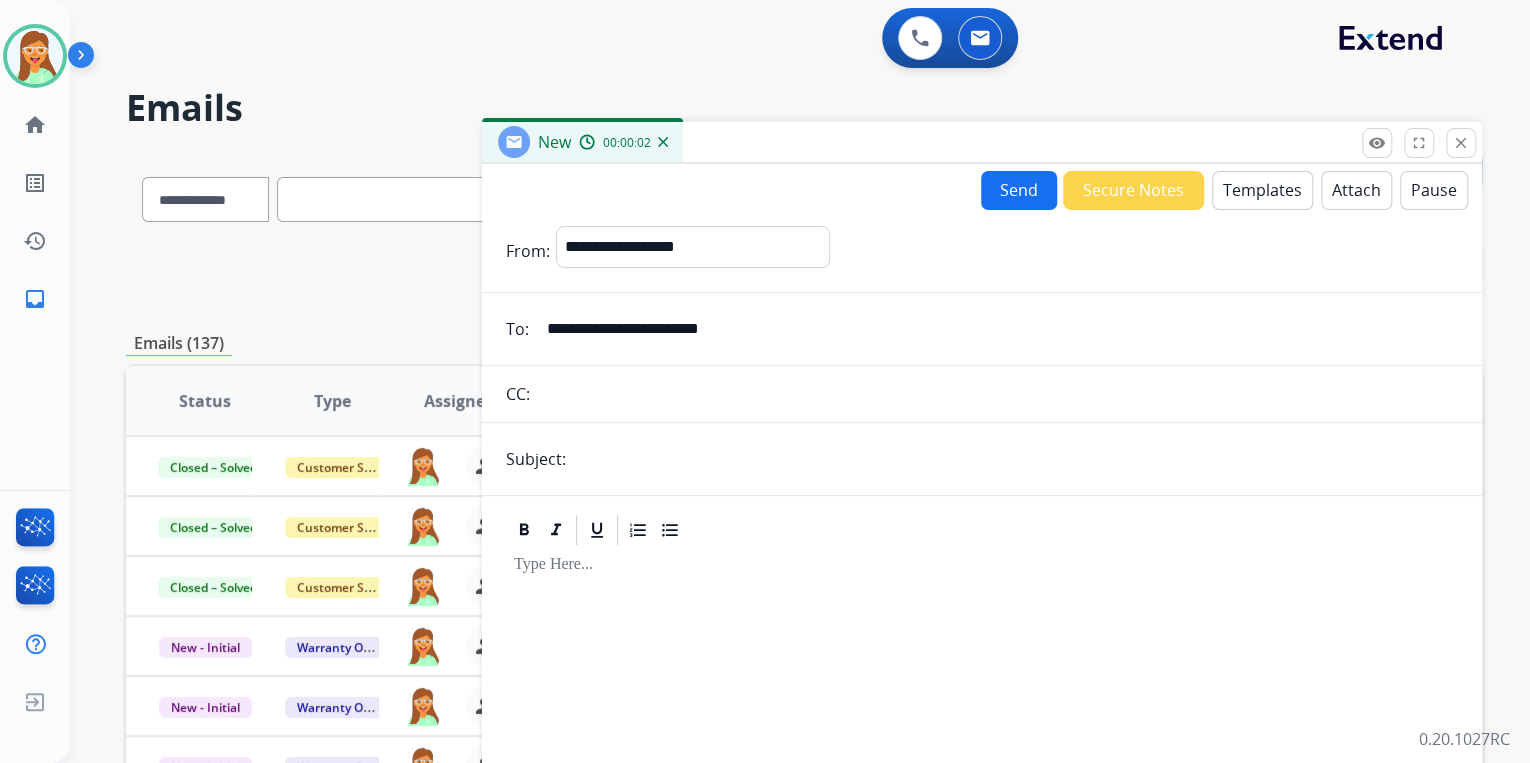type on "**********" 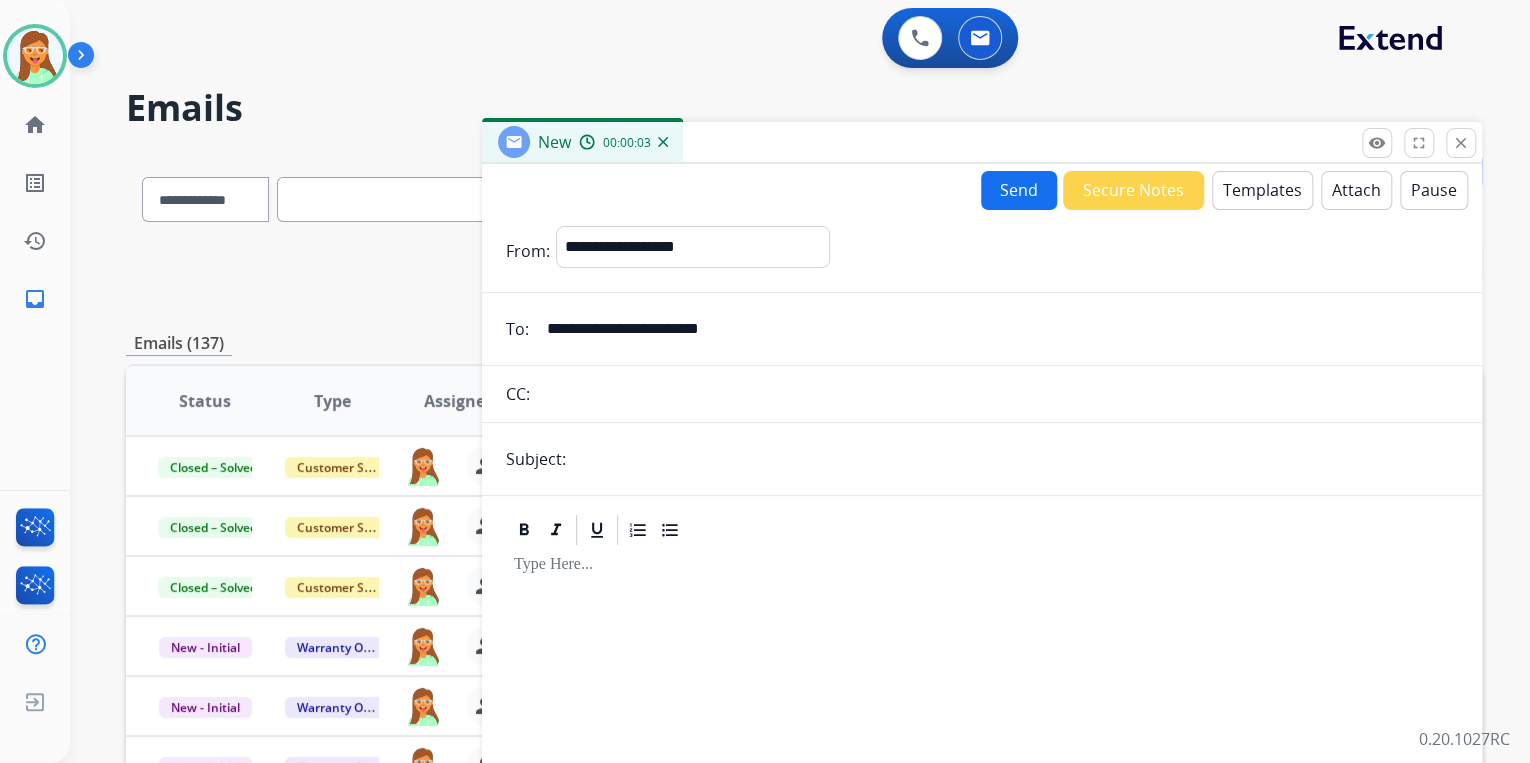 click at bounding box center (1015, 459) 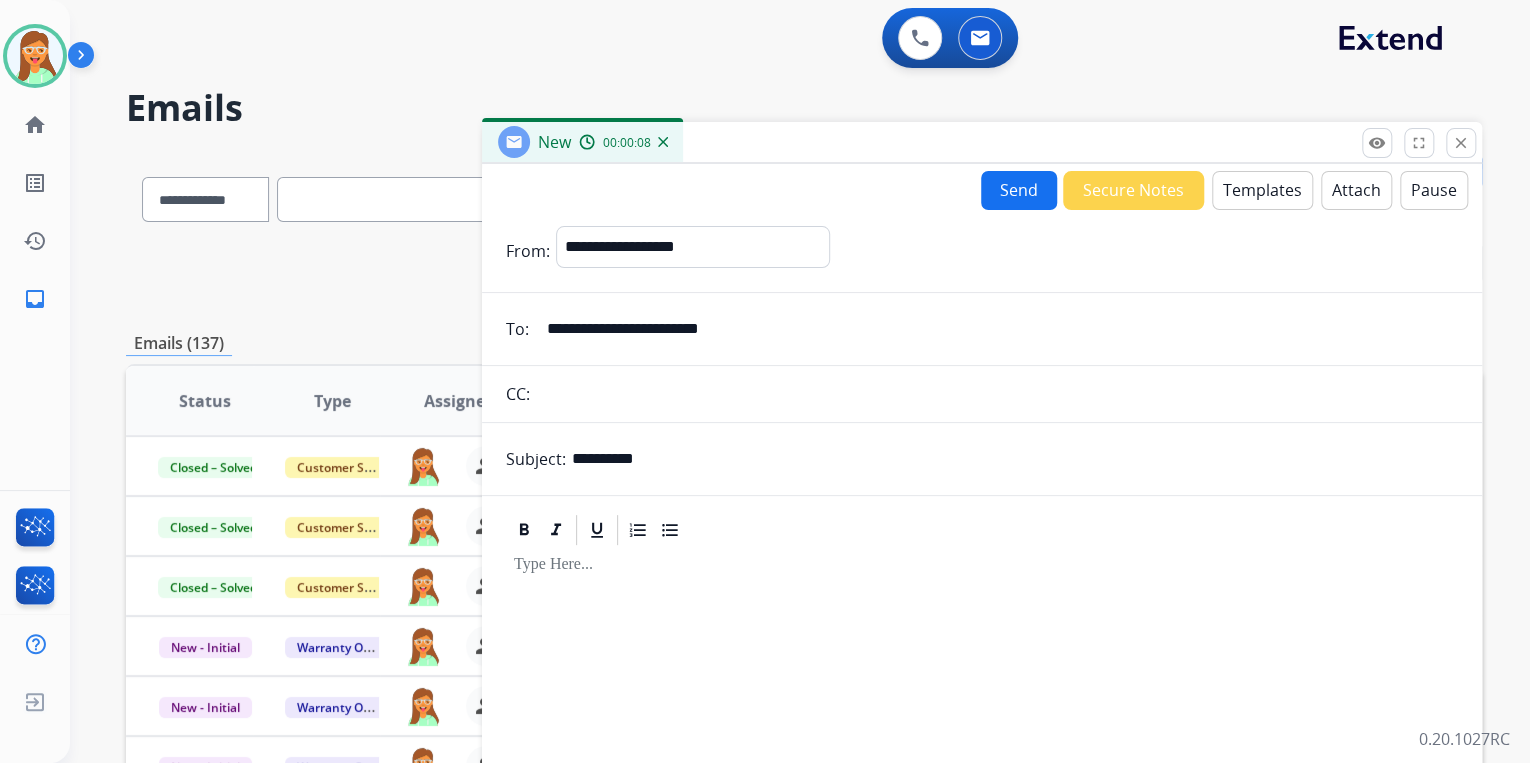 type on "**********" 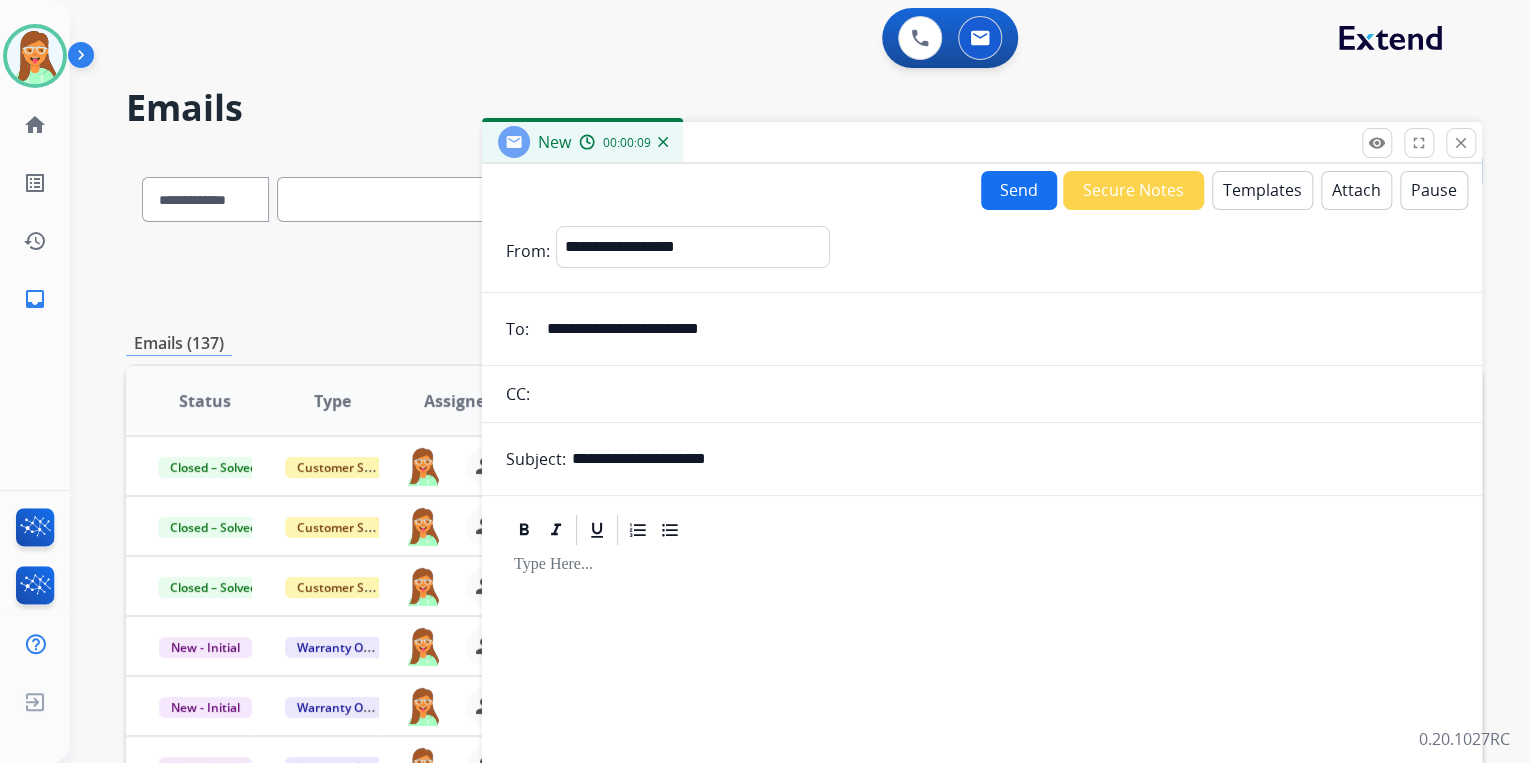 click on "Templates" at bounding box center [1262, 190] 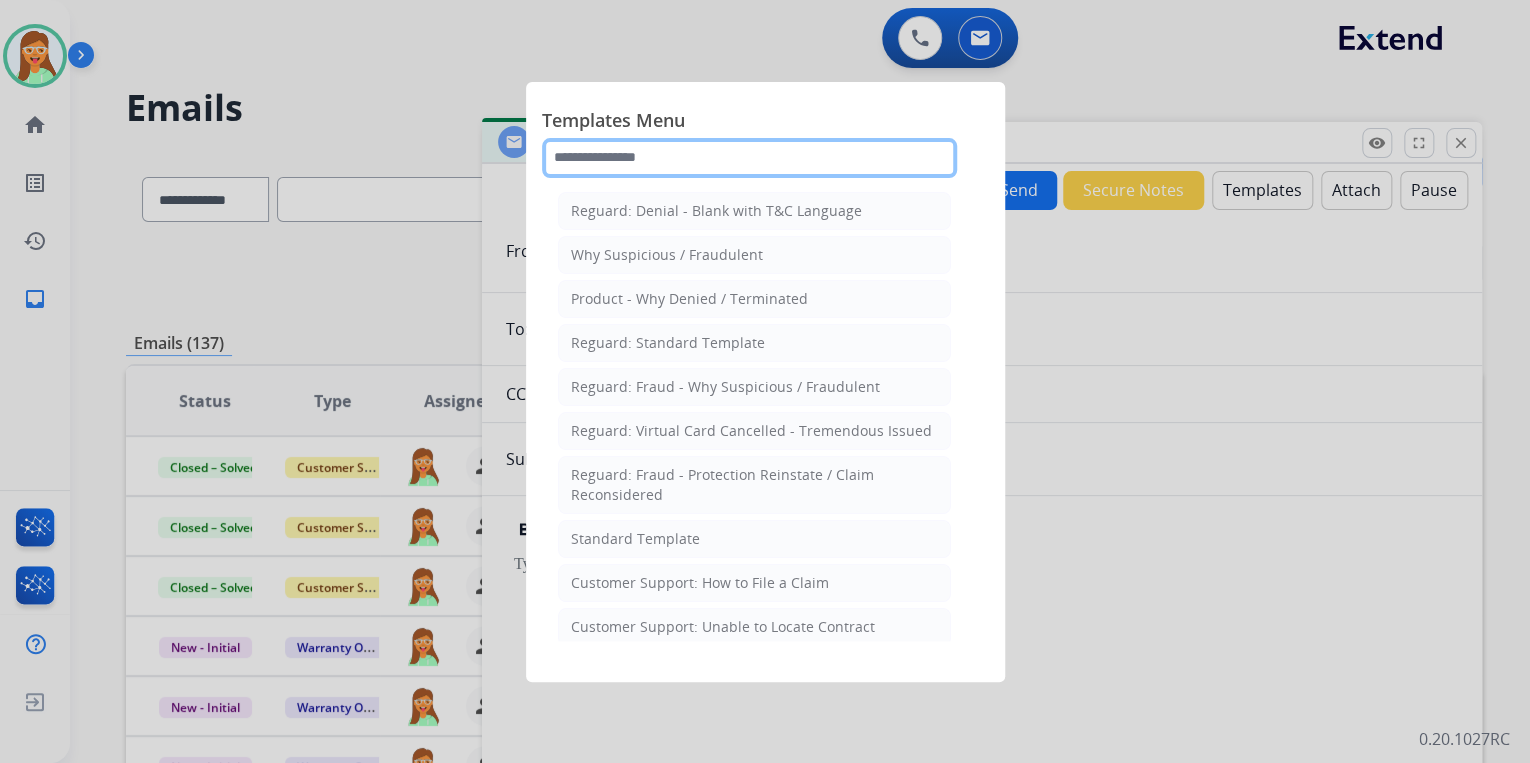 click 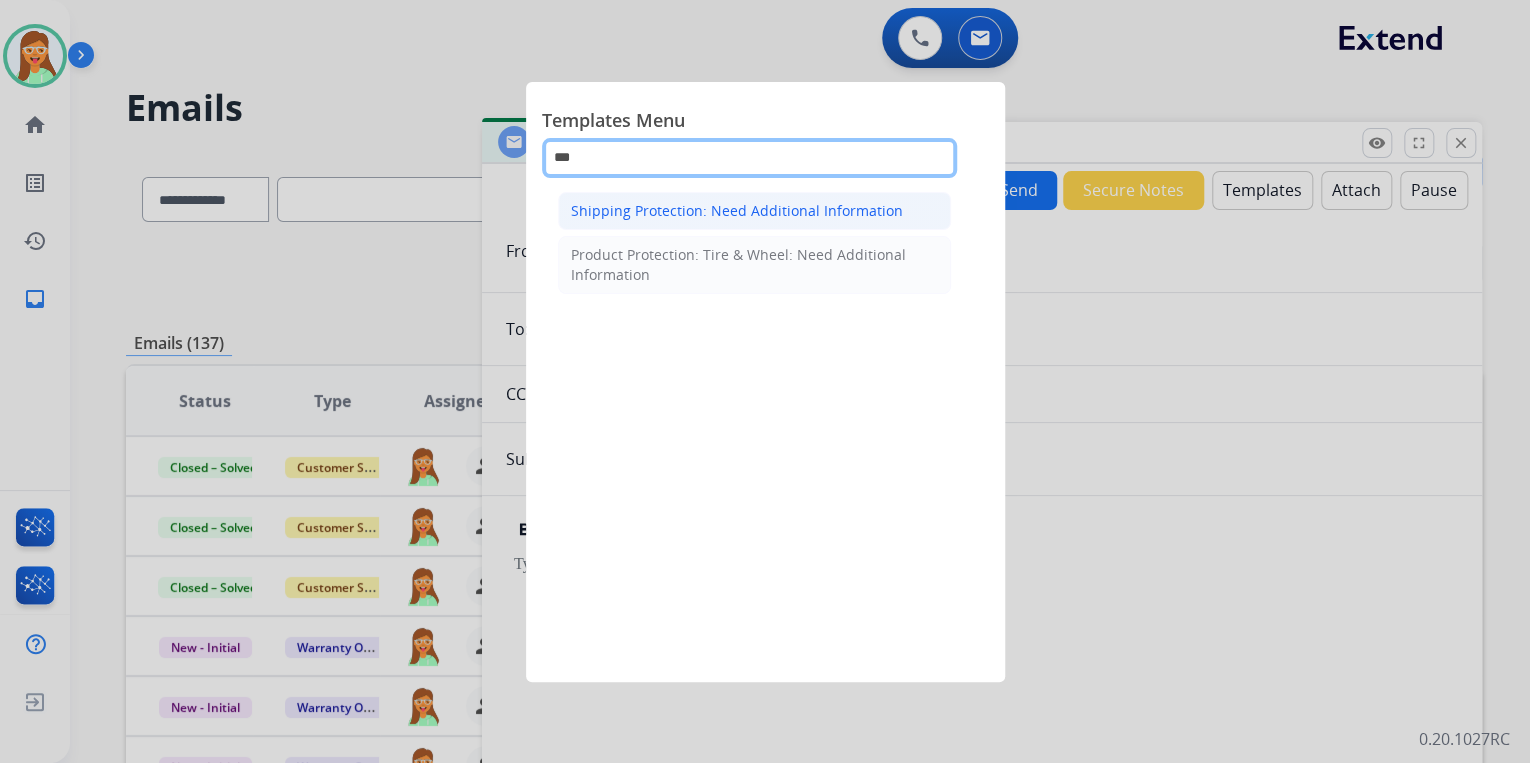 type on "***" 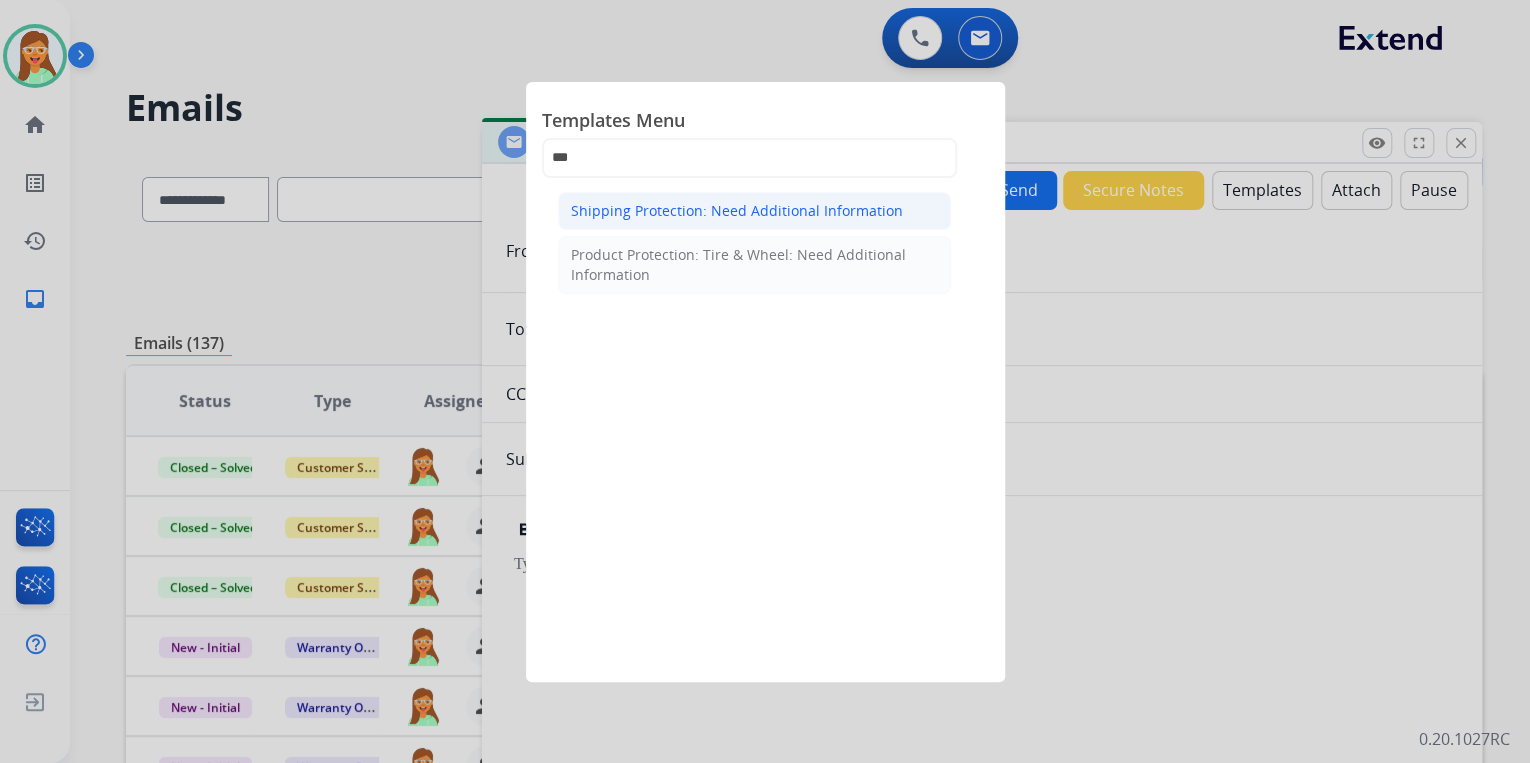 click on "Shipping Protection: Need Additional Information" 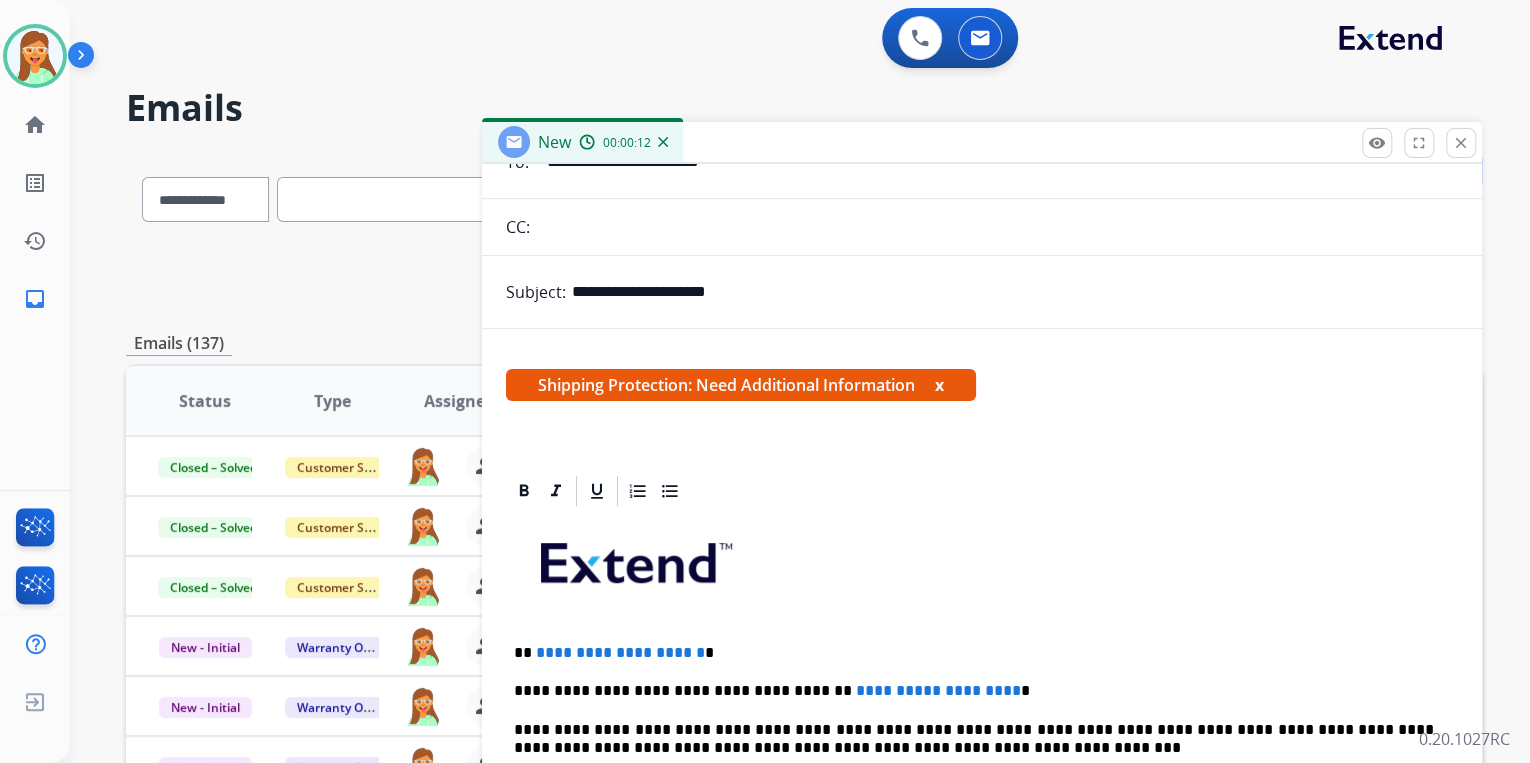 scroll, scrollTop: 383, scrollLeft: 0, axis: vertical 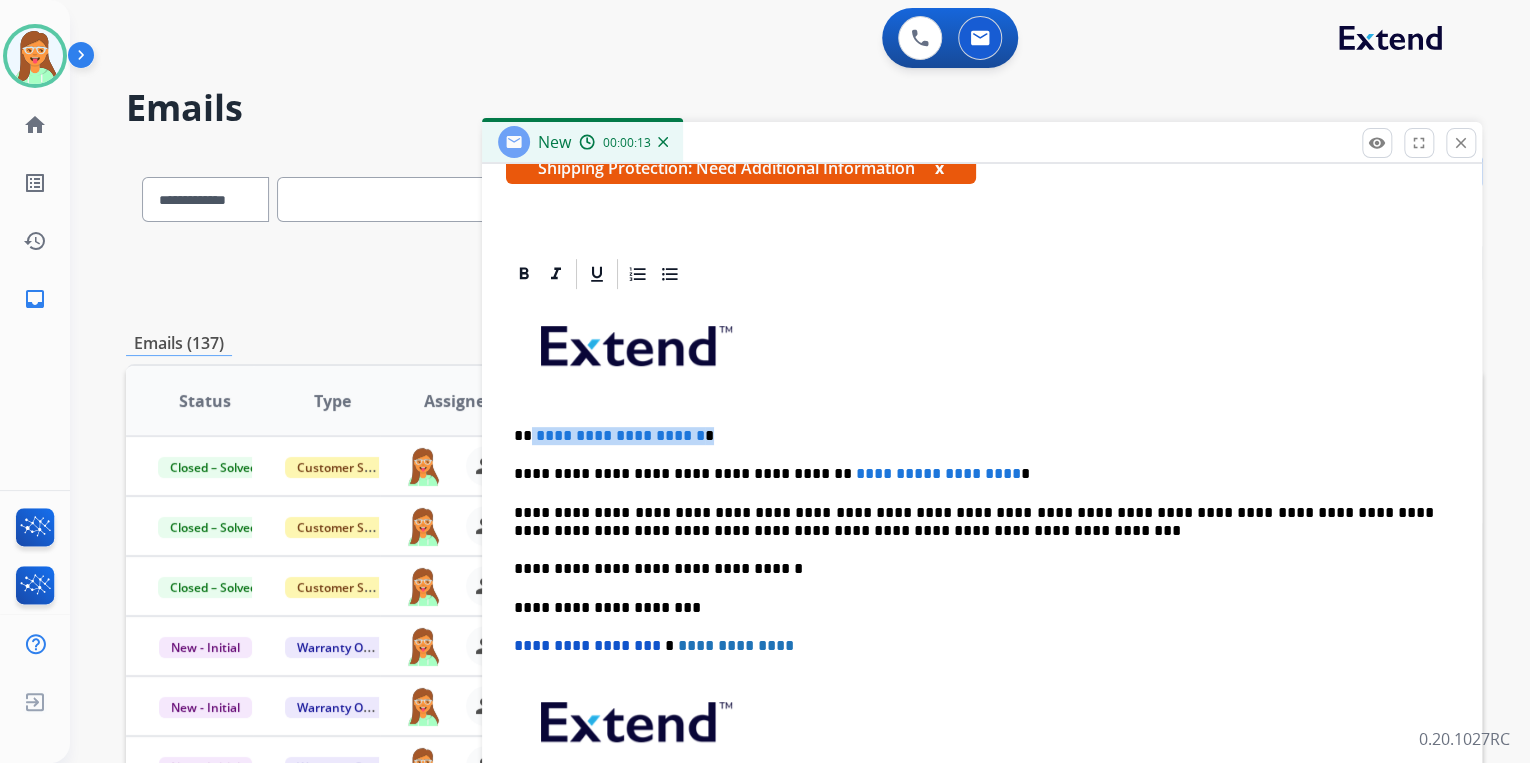 drag, startPoint x: 764, startPoint y: 431, endPoint x: 528, endPoint y: 407, distance: 237.2172 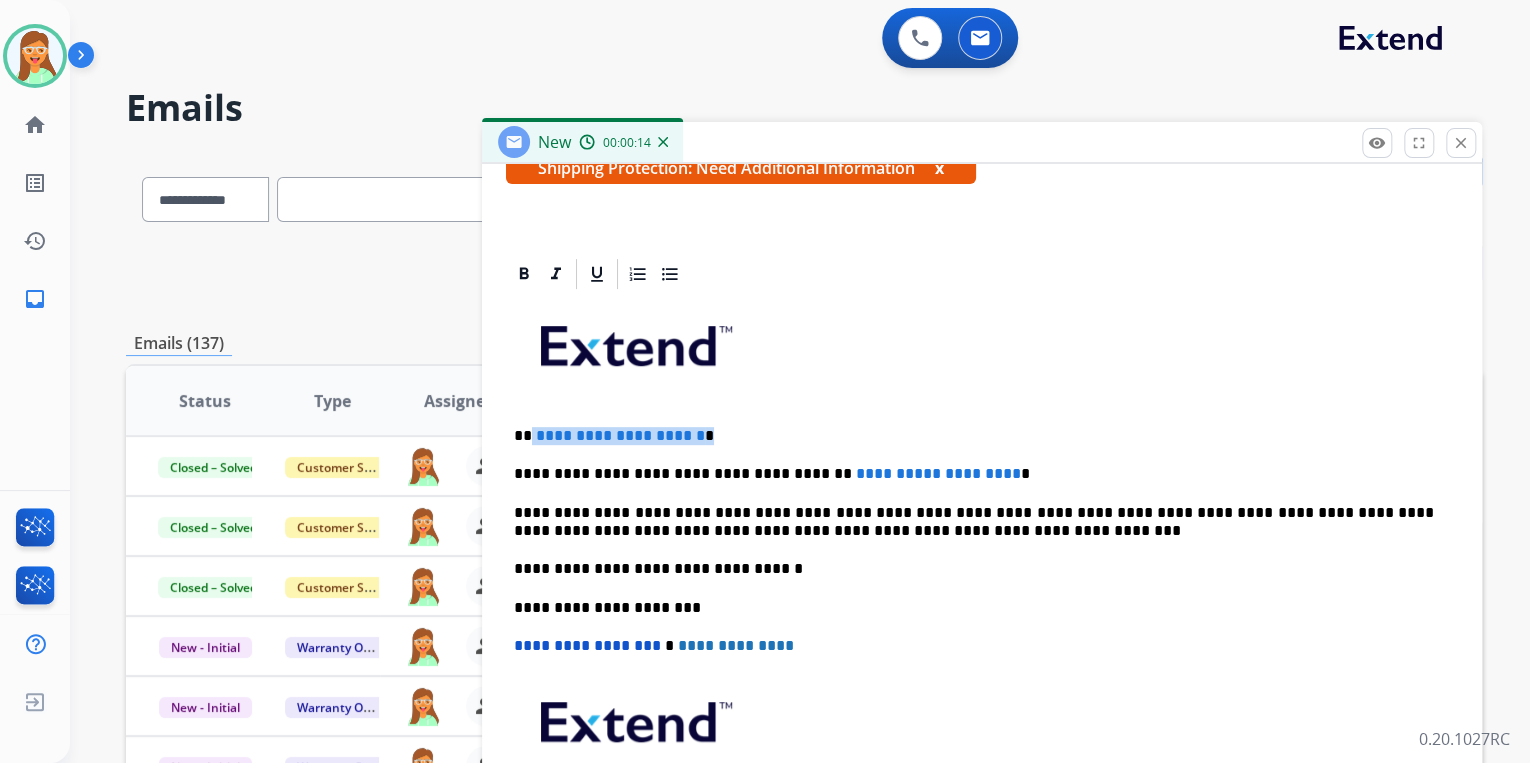 click on "**********" at bounding box center (982, 597) 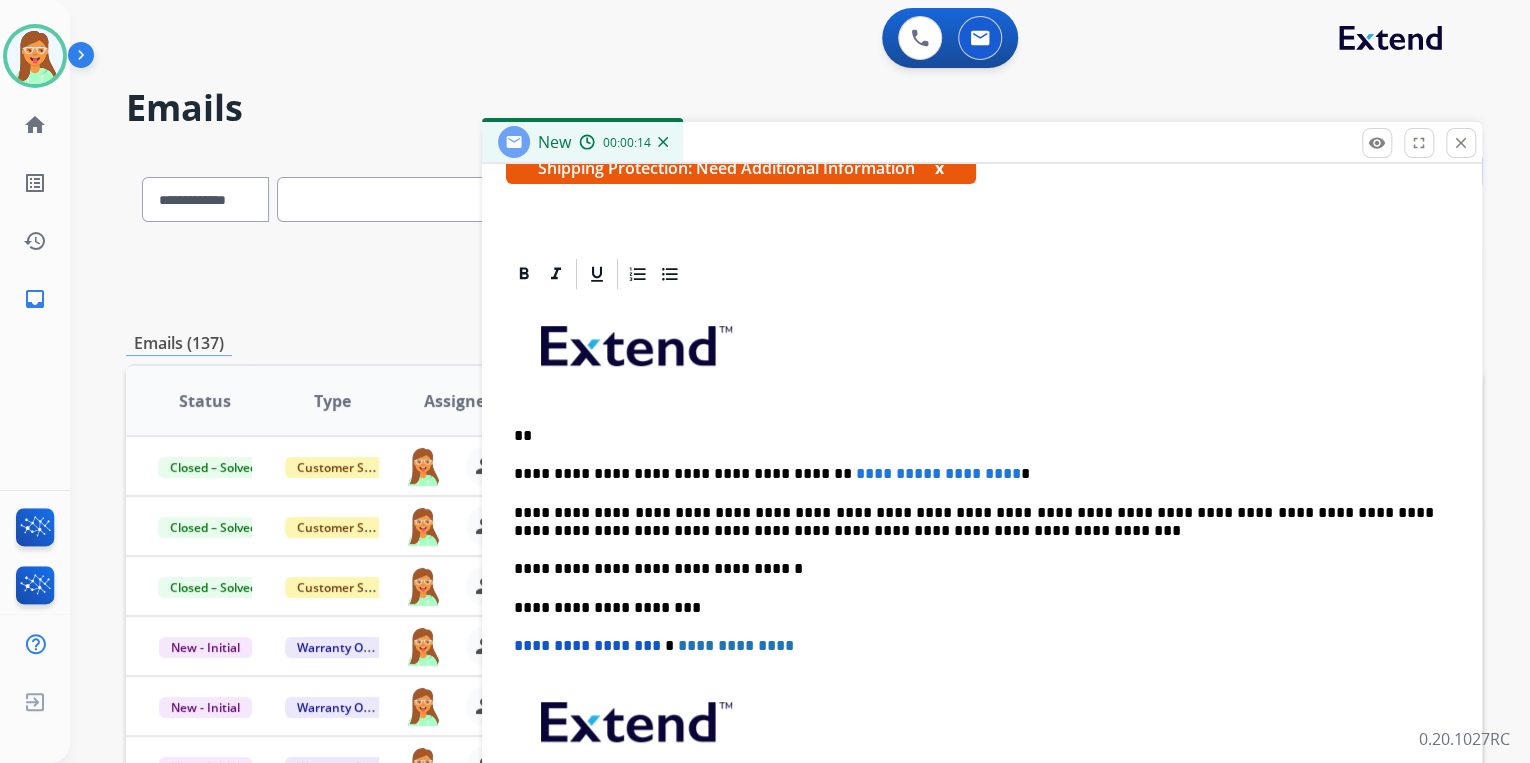 type 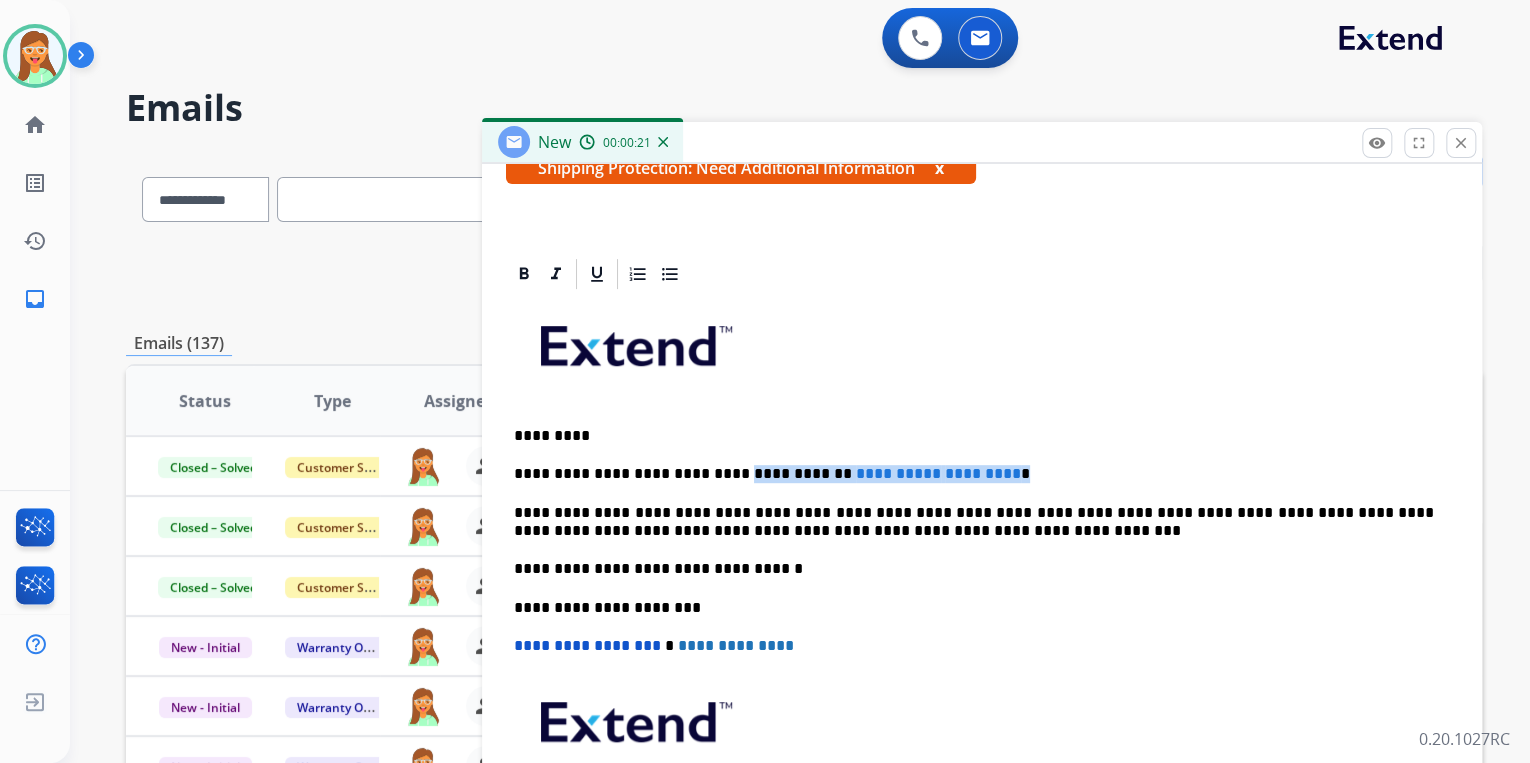 drag, startPoint x: 1045, startPoint y: 452, endPoint x: 720, endPoint y: 459, distance: 325.07538 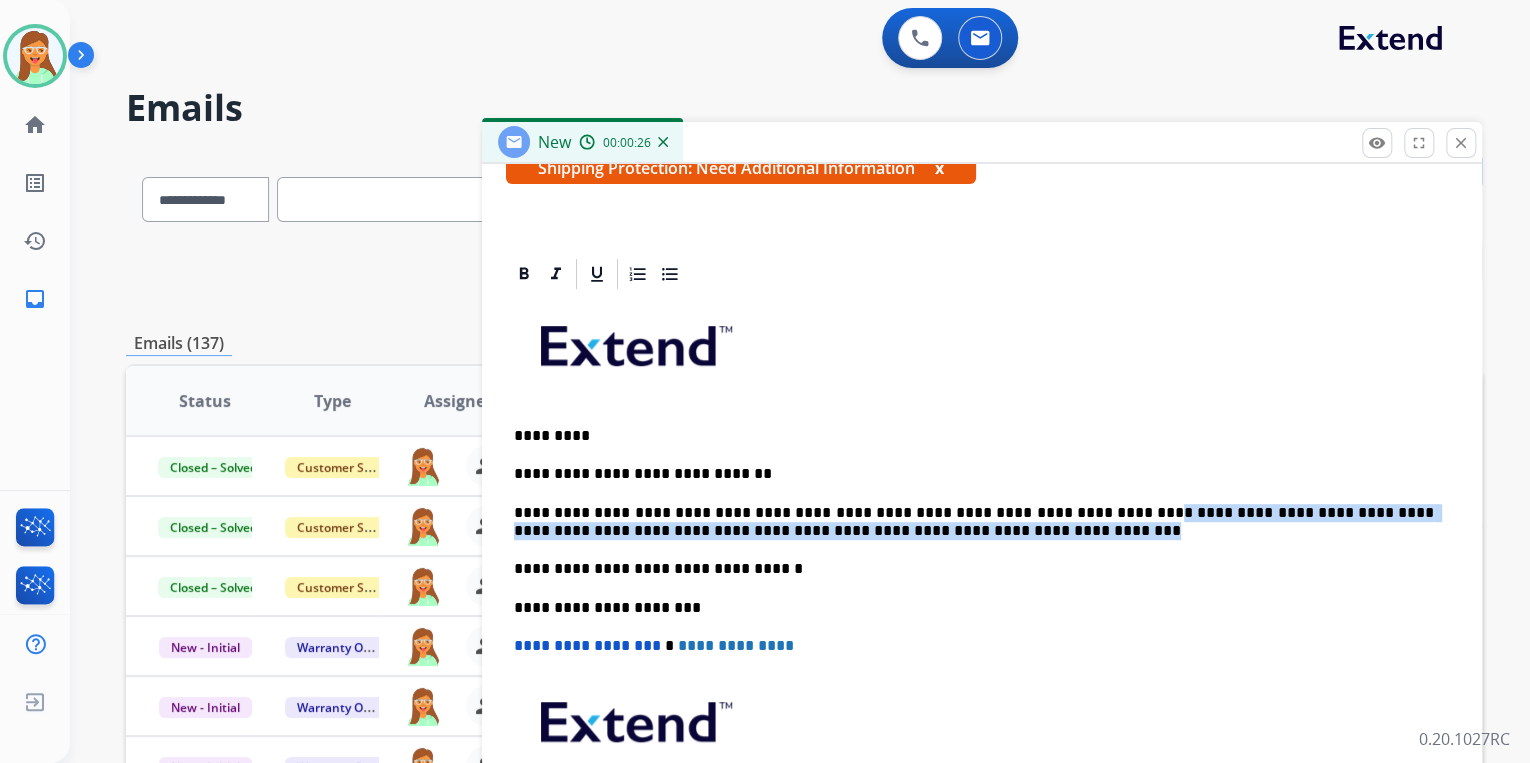 drag, startPoint x: 1082, startPoint y: 512, endPoint x: 1113, endPoint y: 520, distance: 32.01562 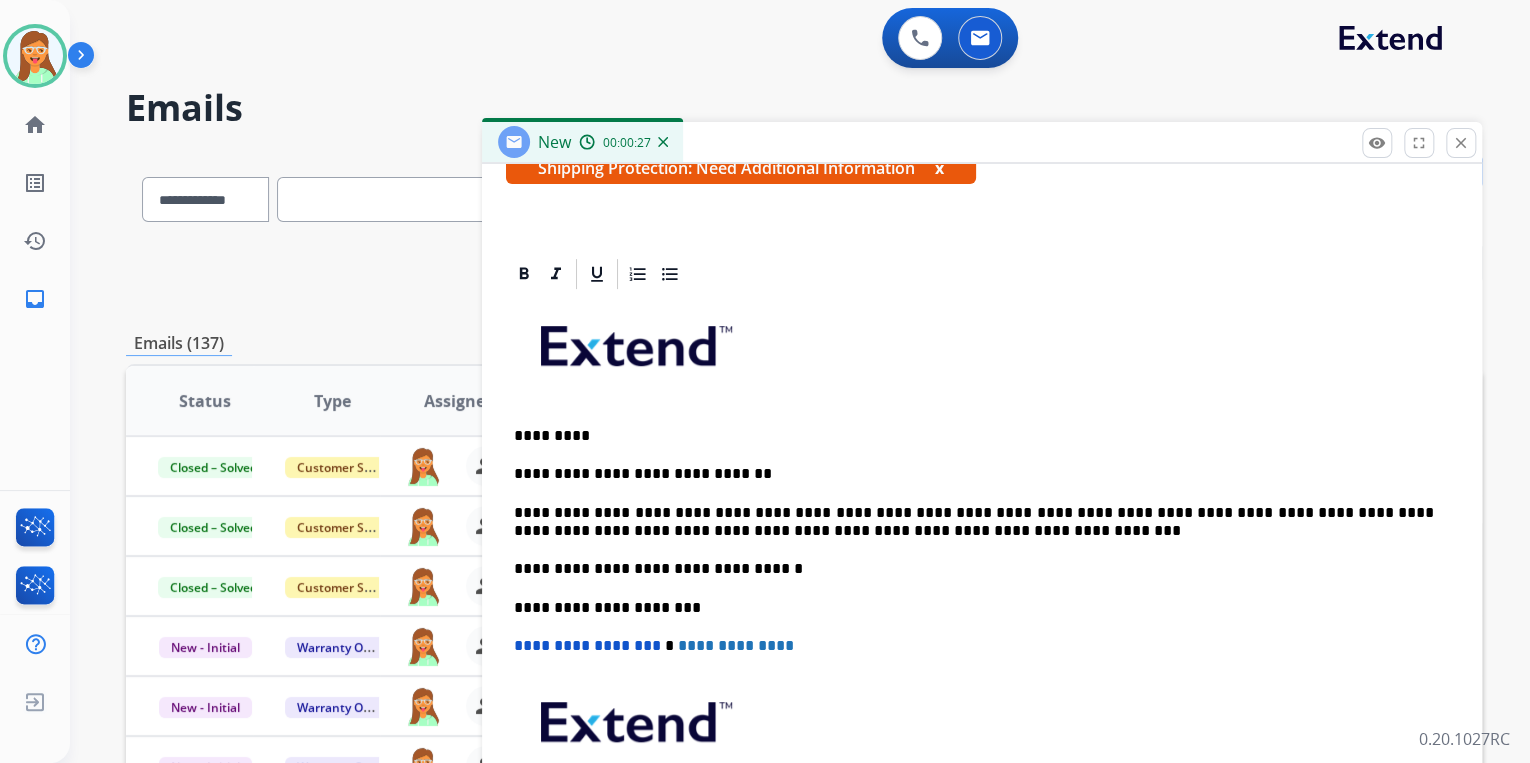 scroll, scrollTop: 364, scrollLeft: 0, axis: vertical 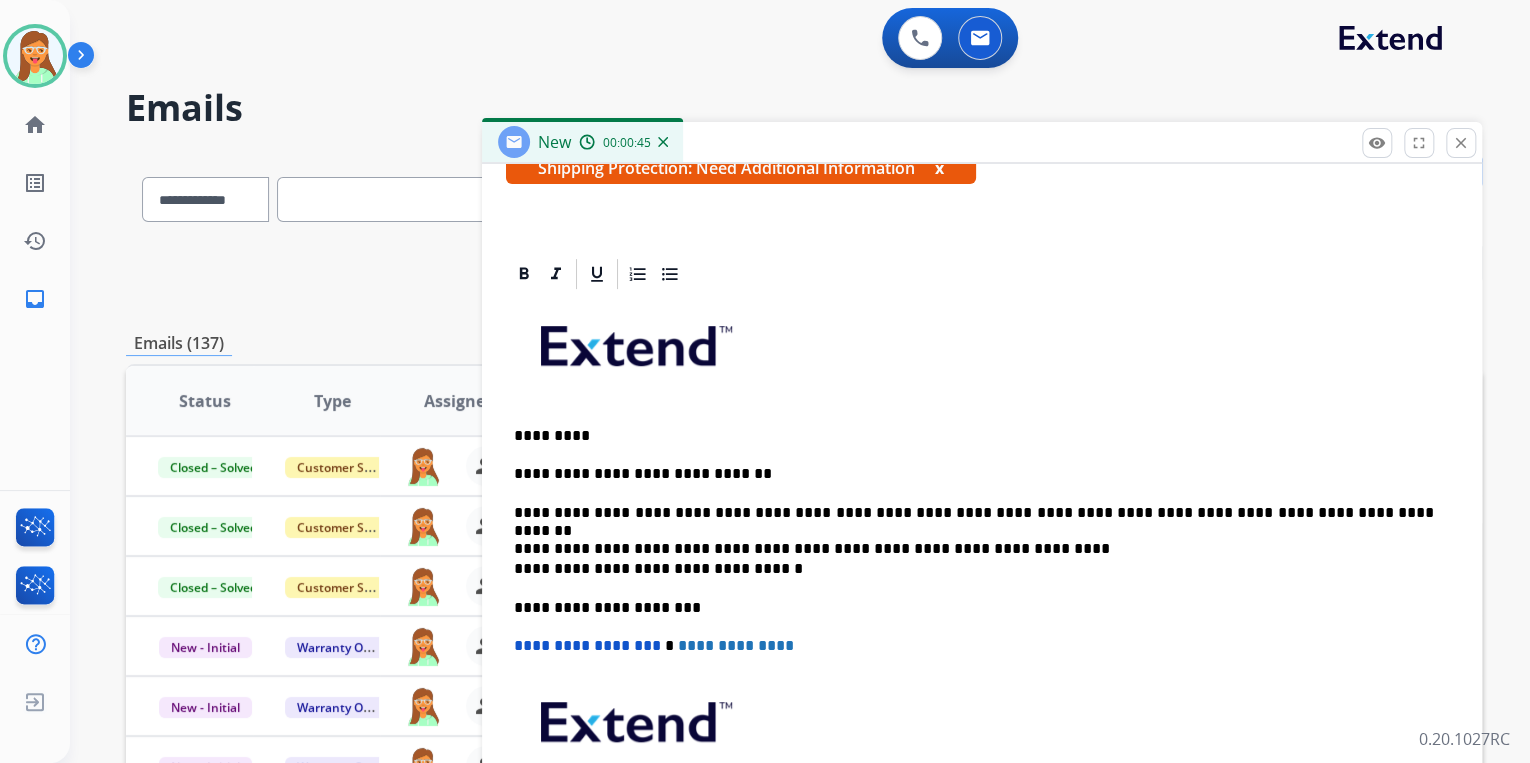 click on "**********" at bounding box center (982, 597) 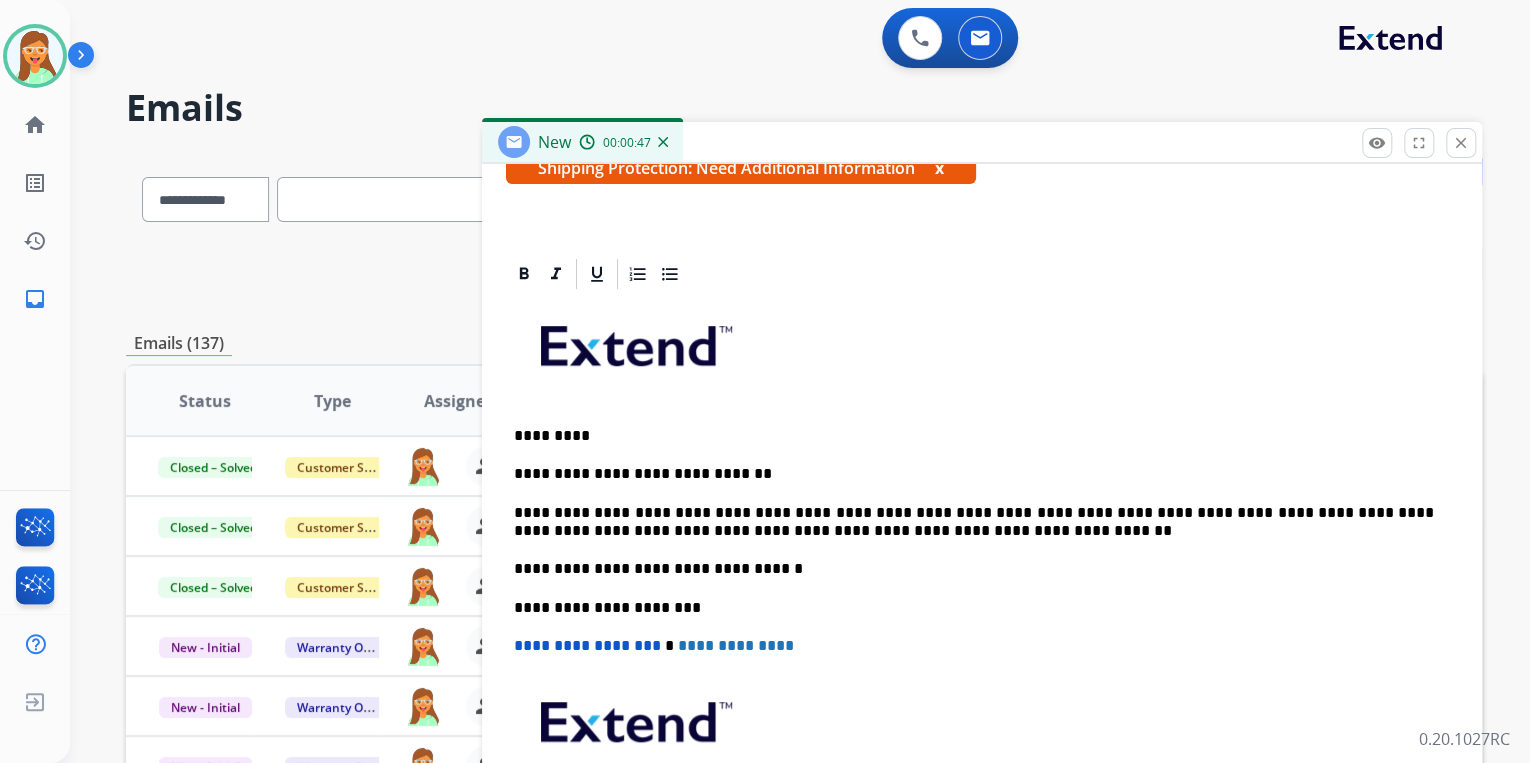 click on "**********" at bounding box center (974, 522) 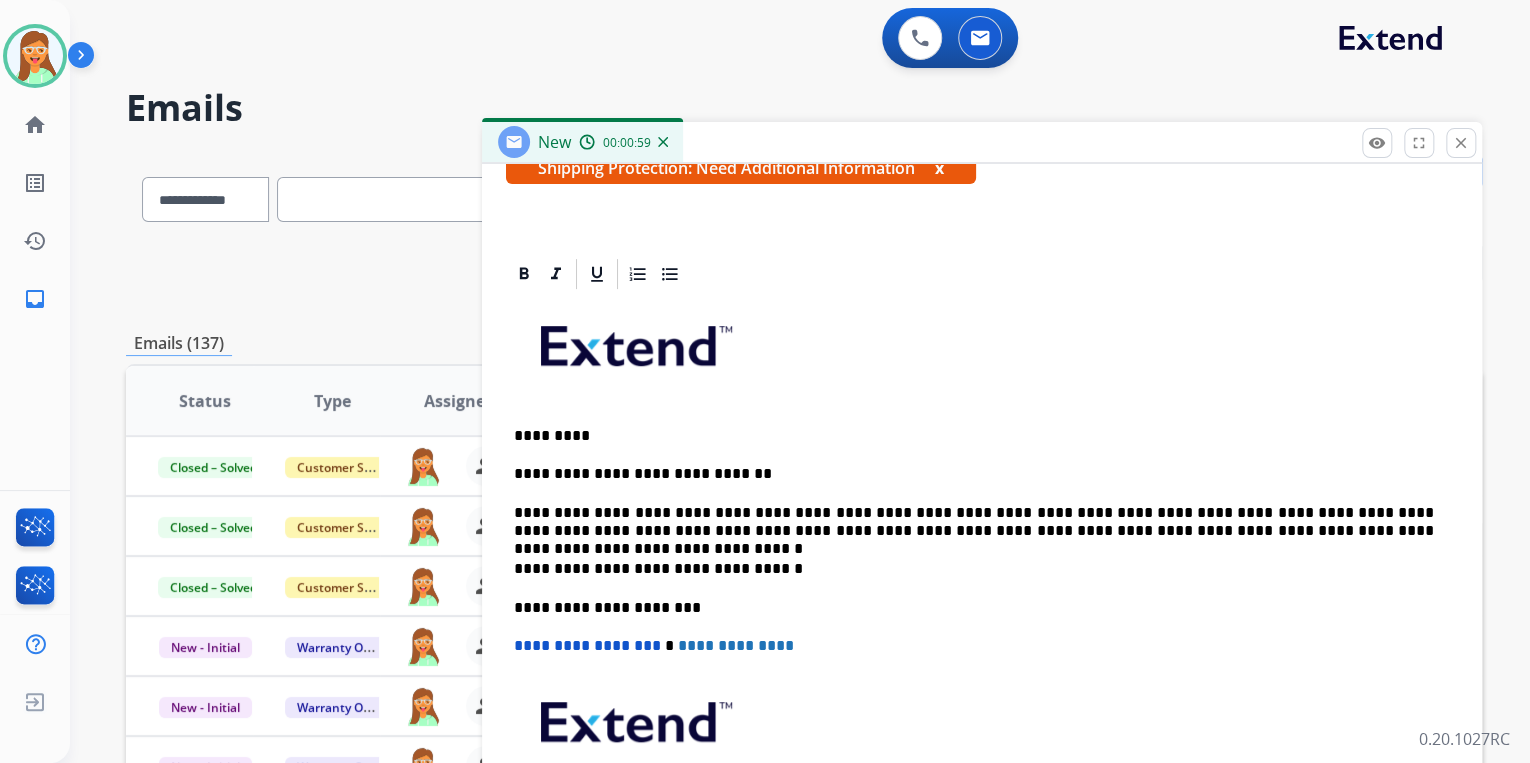 click on "**********" at bounding box center [974, 522] 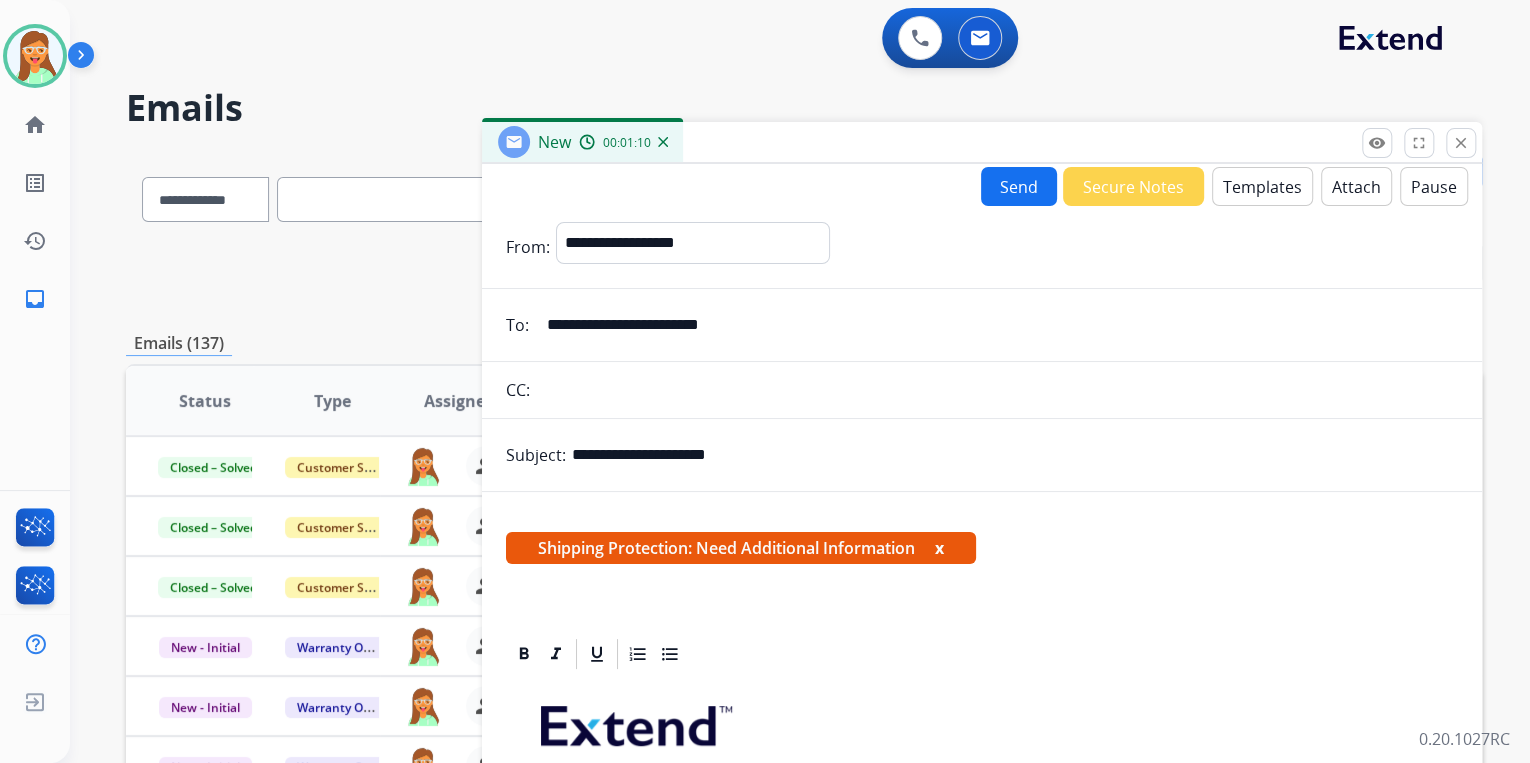 scroll, scrollTop: 0, scrollLeft: 0, axis: both 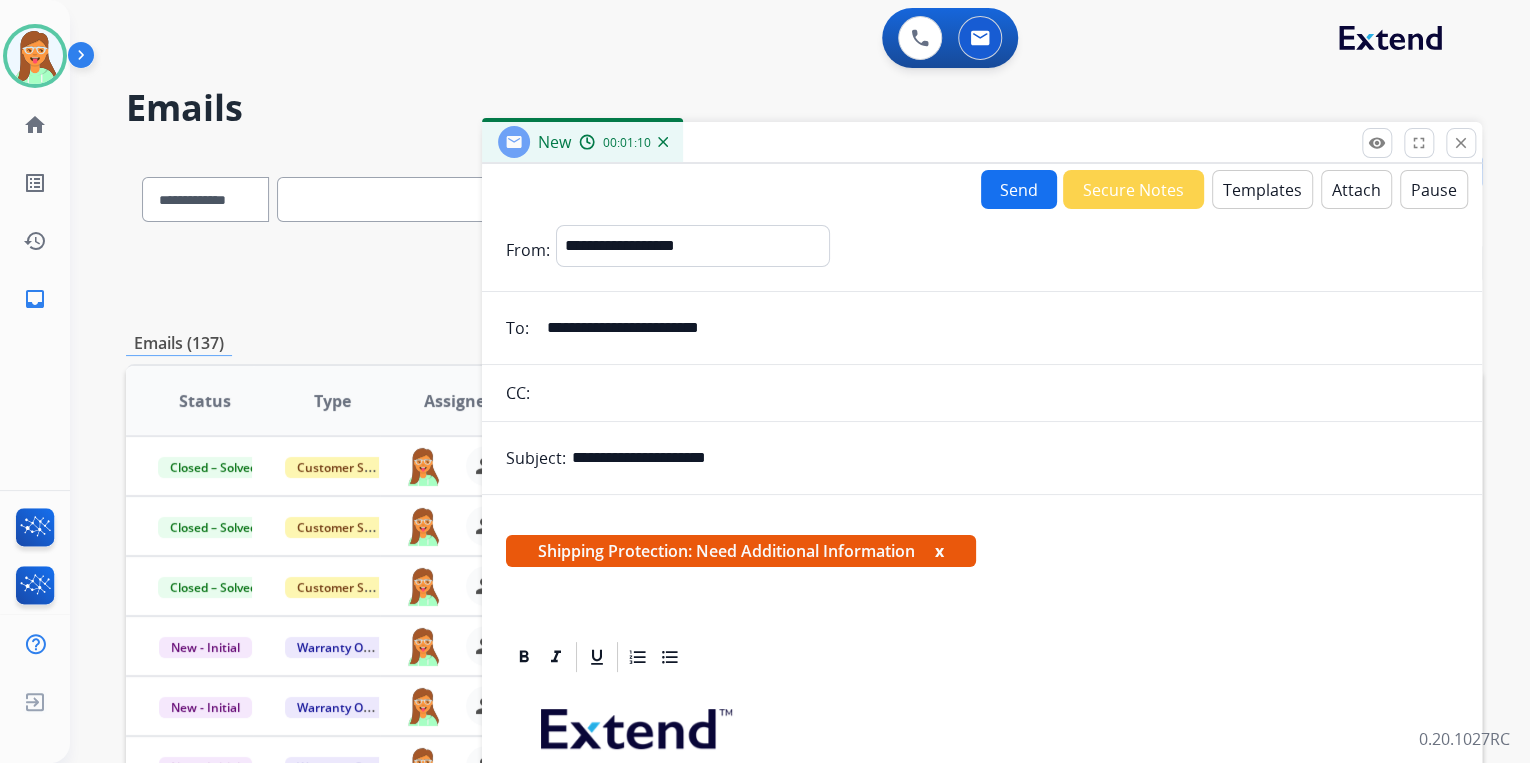 click on "Send" at bounding box center [1019, 189] 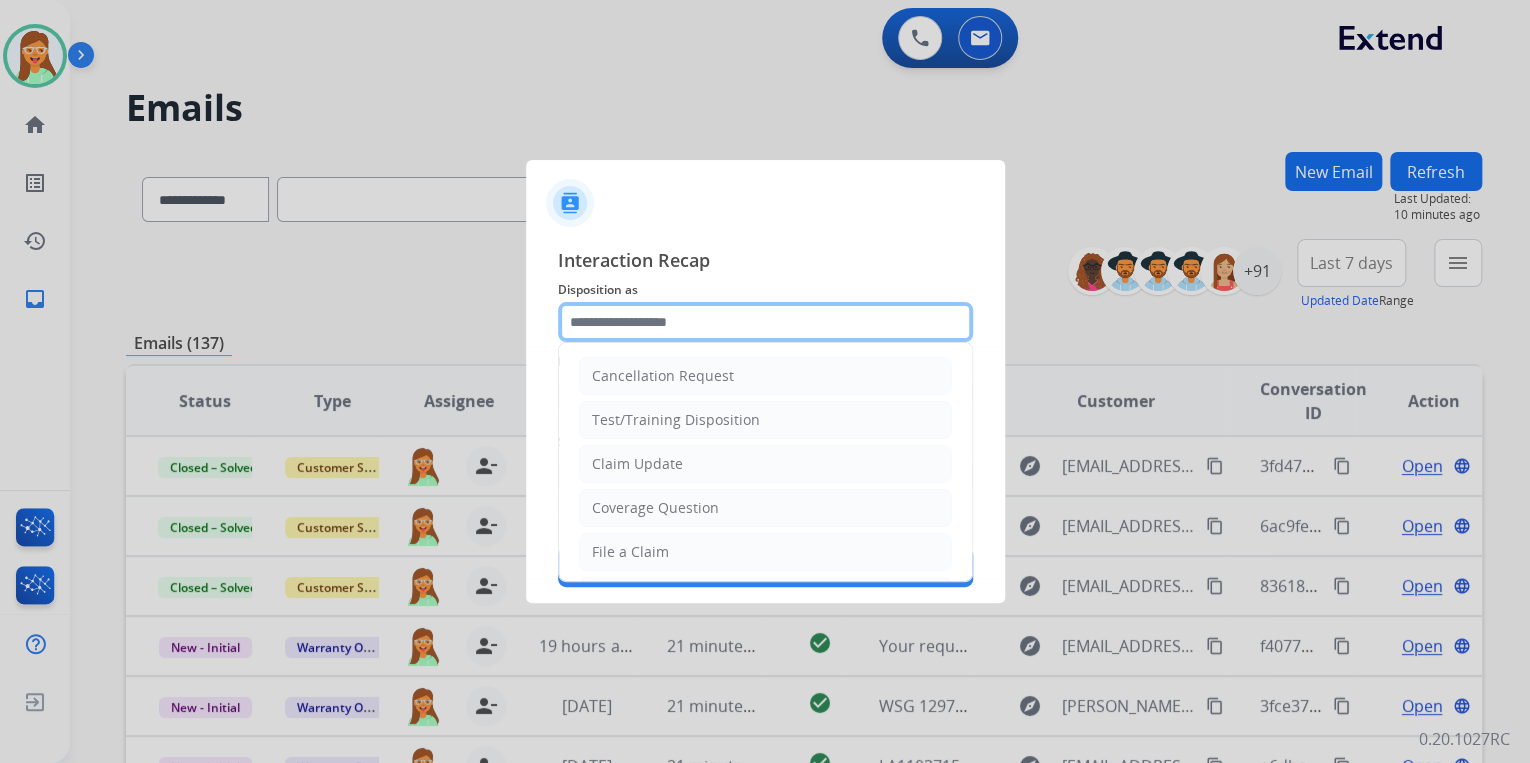 click 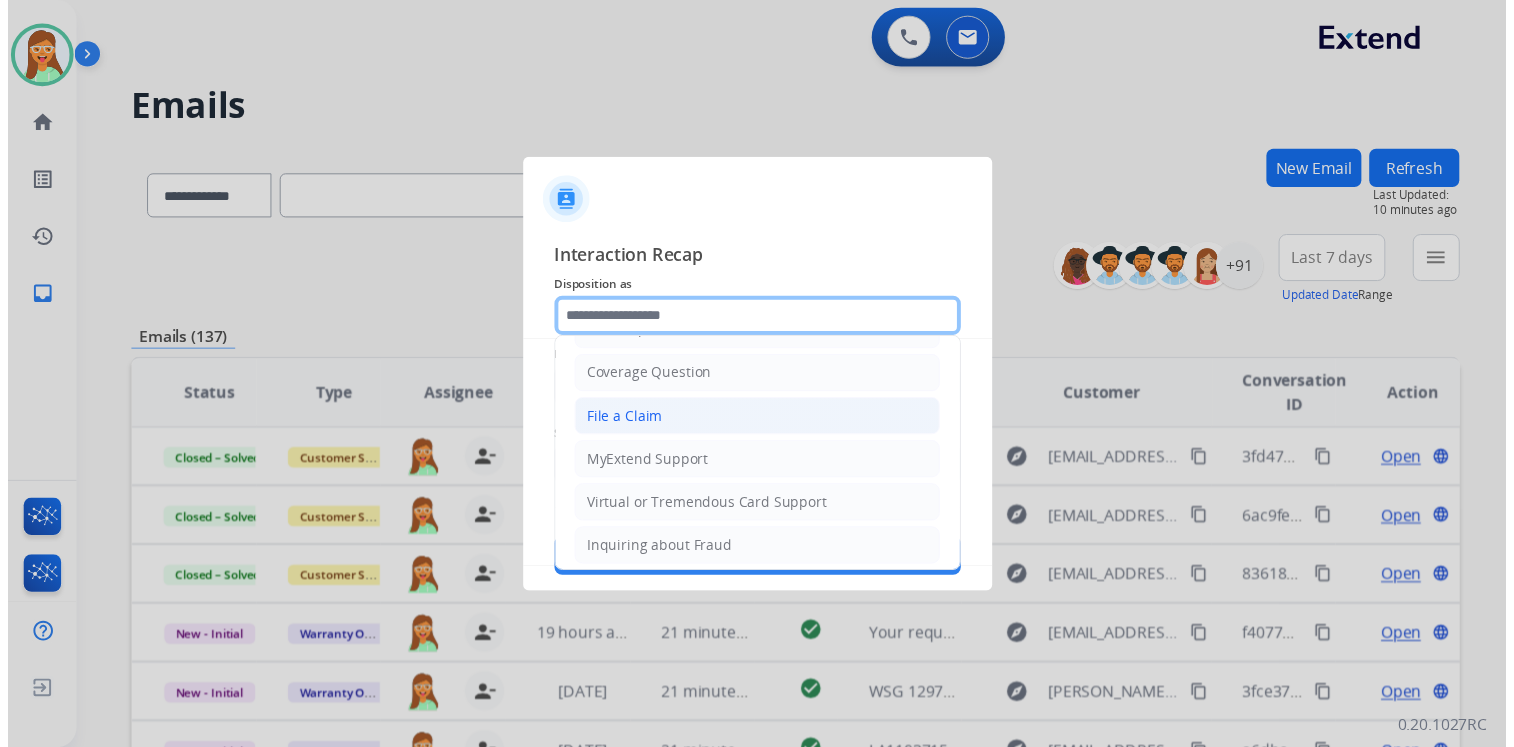 scroll, scrollTop: 0, scrollLeft: 0, axis: both 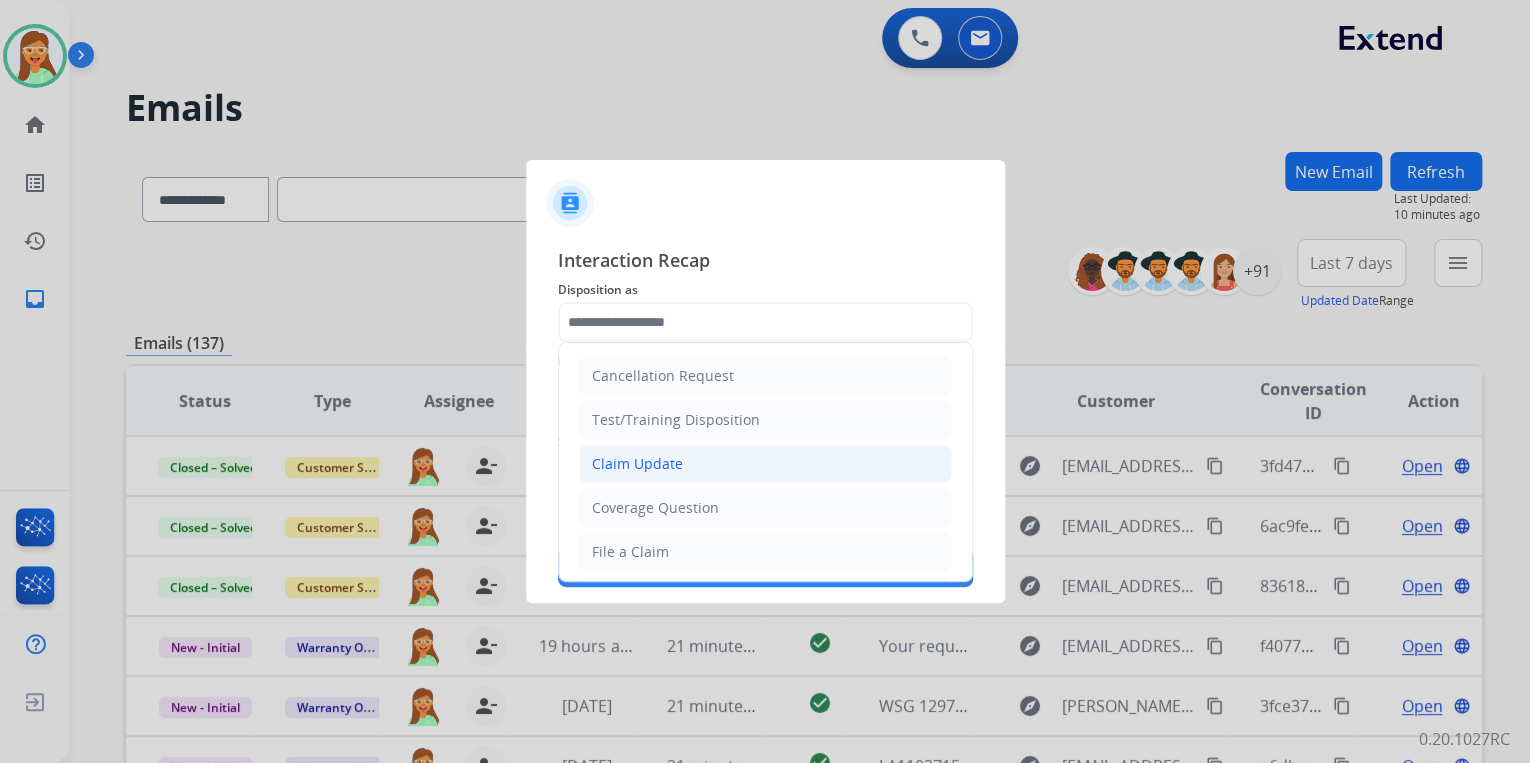 click on "Claim Update" 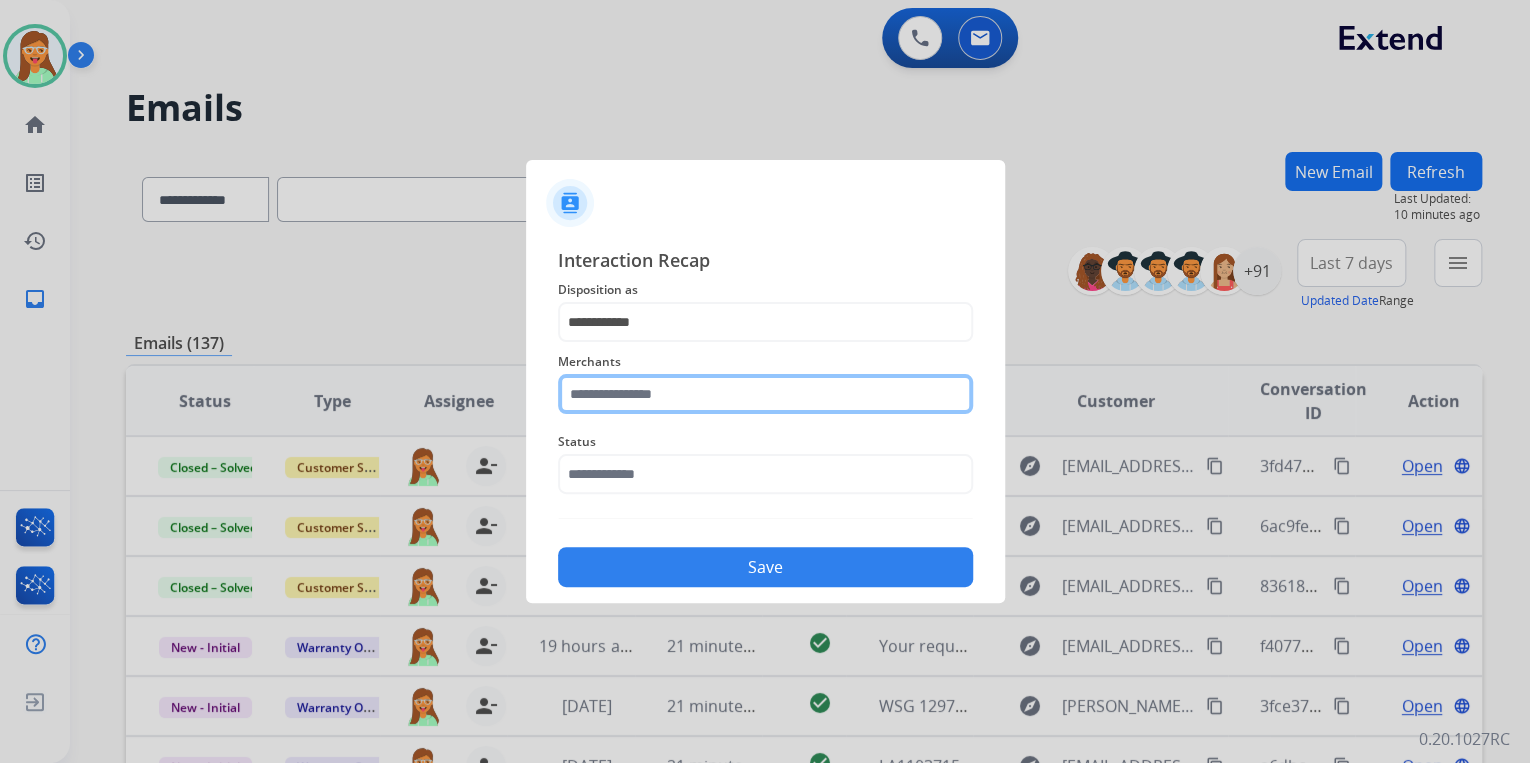 click 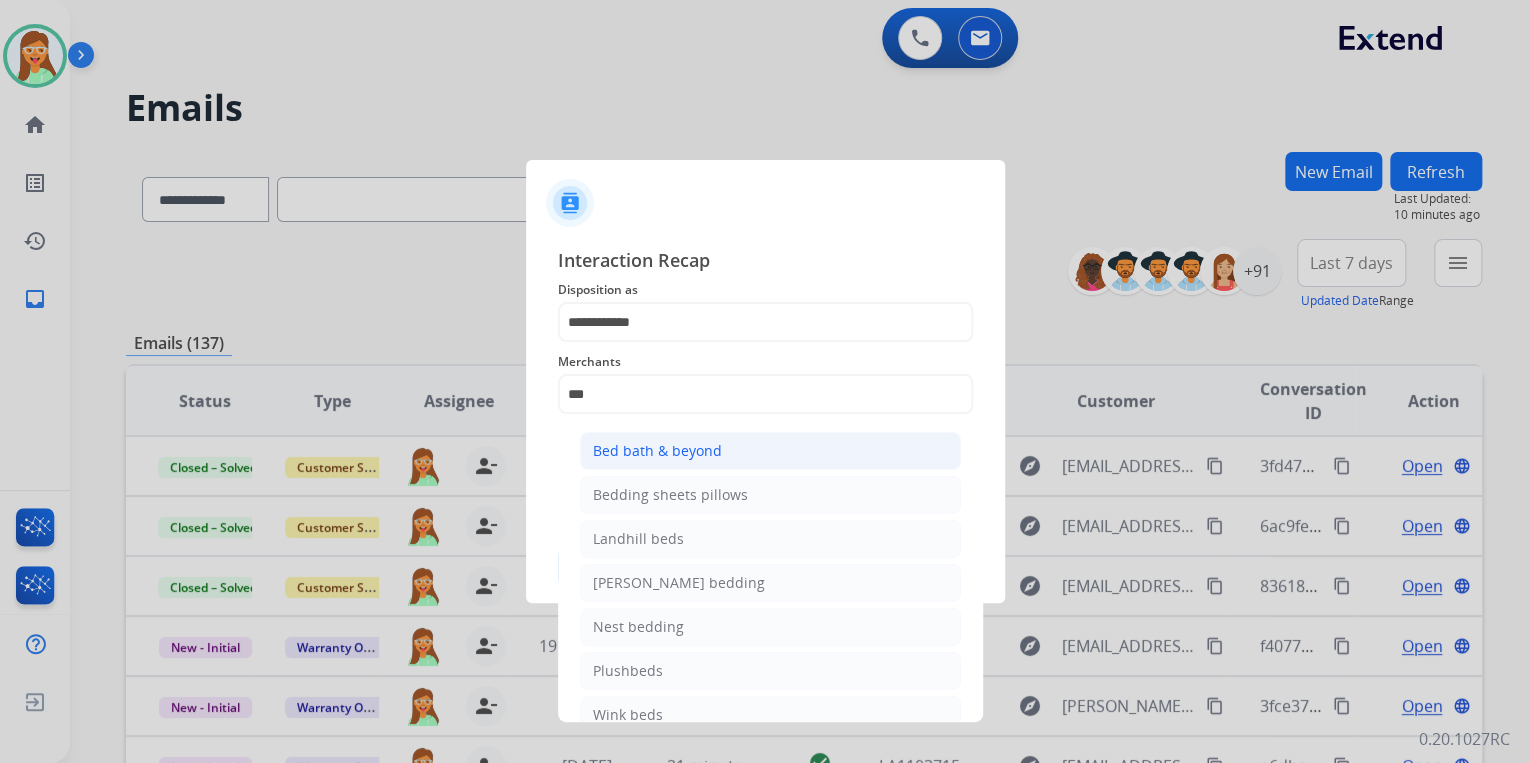 click on "Bed bath & beyond" 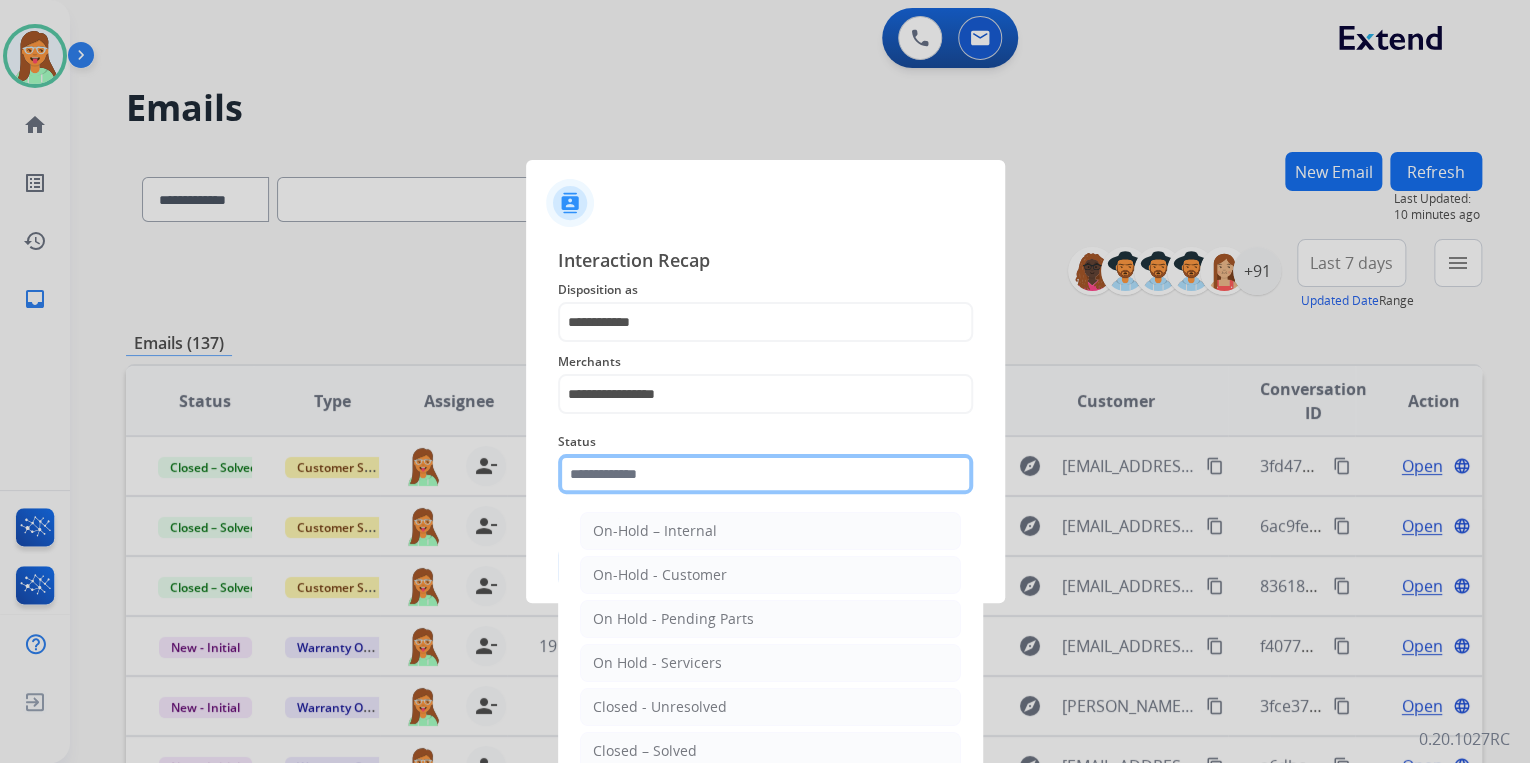 drag, startPoint x: 632, startPoint y: 458, endPoint x: 661, endPoint y: 510, distance: 59.5399 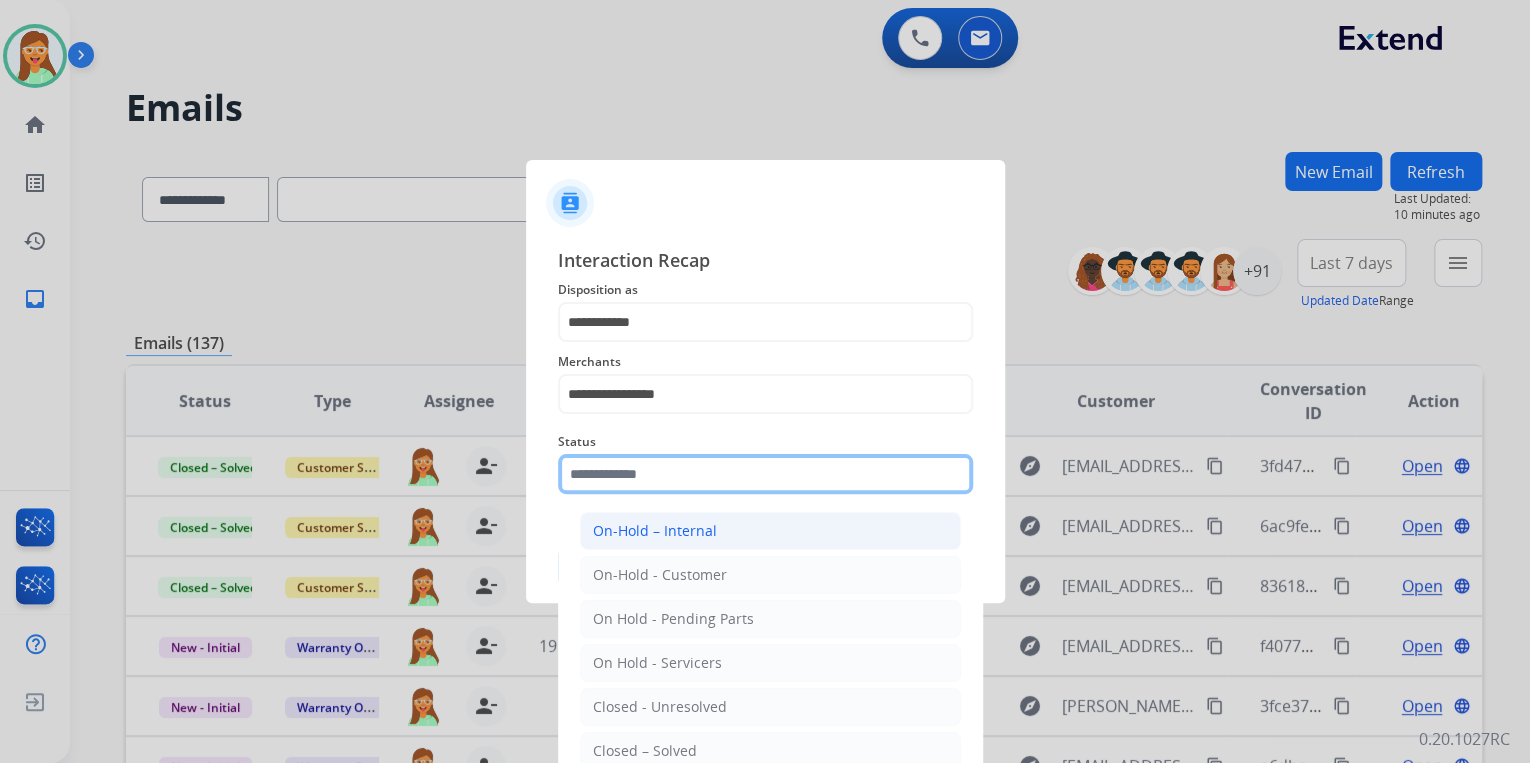 click 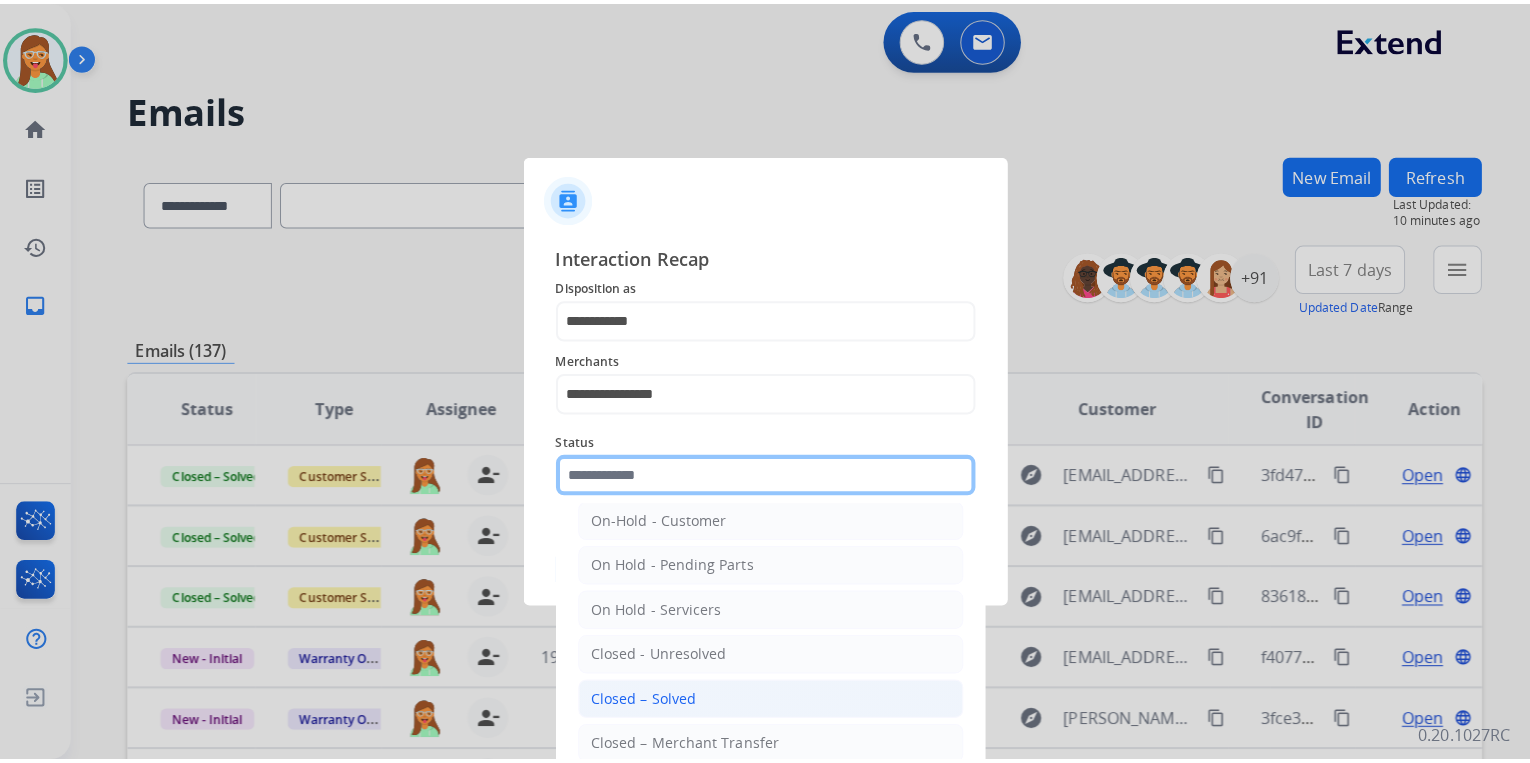 scroll, scrollTop: 116, scrollLeft: 0, axis: vertical 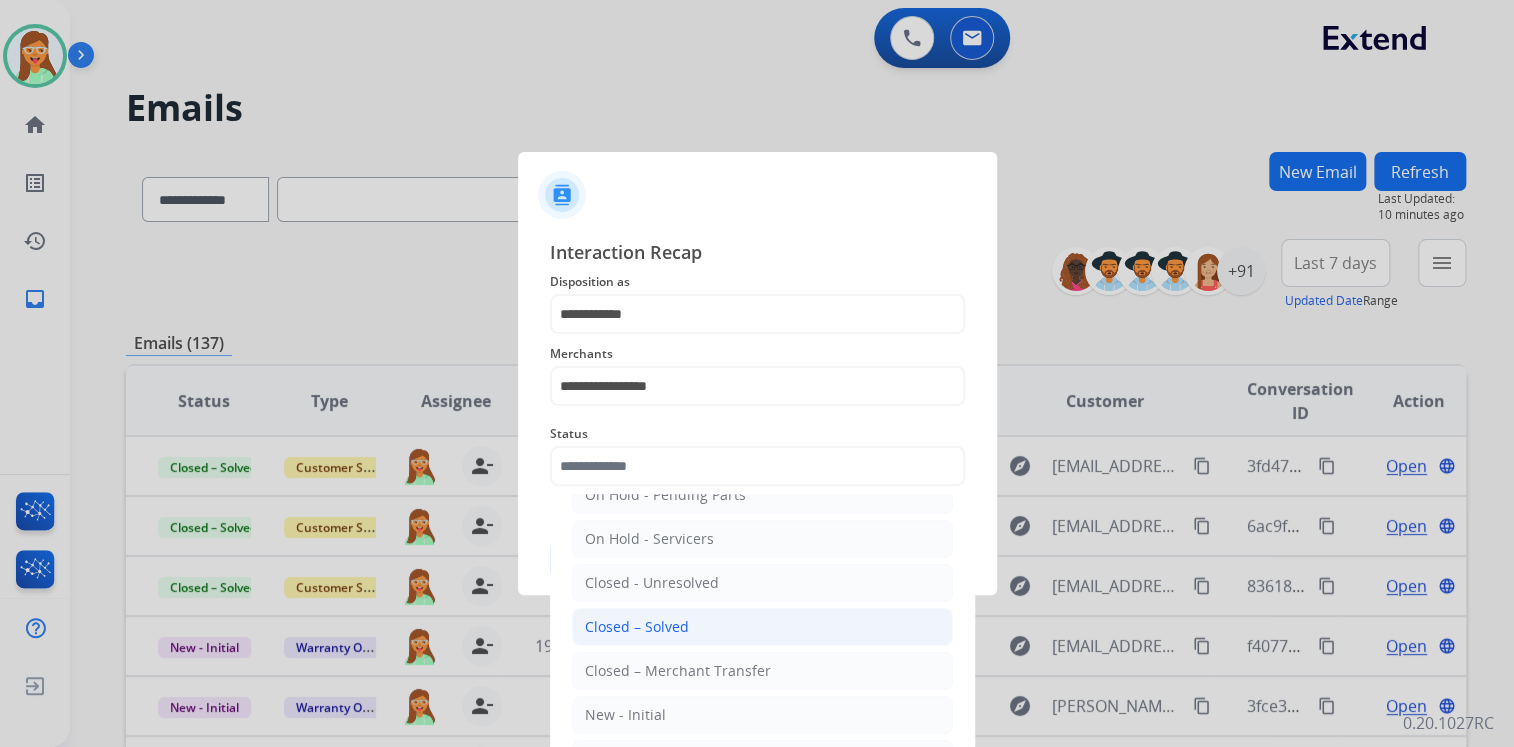 click on "Closed – Solved" 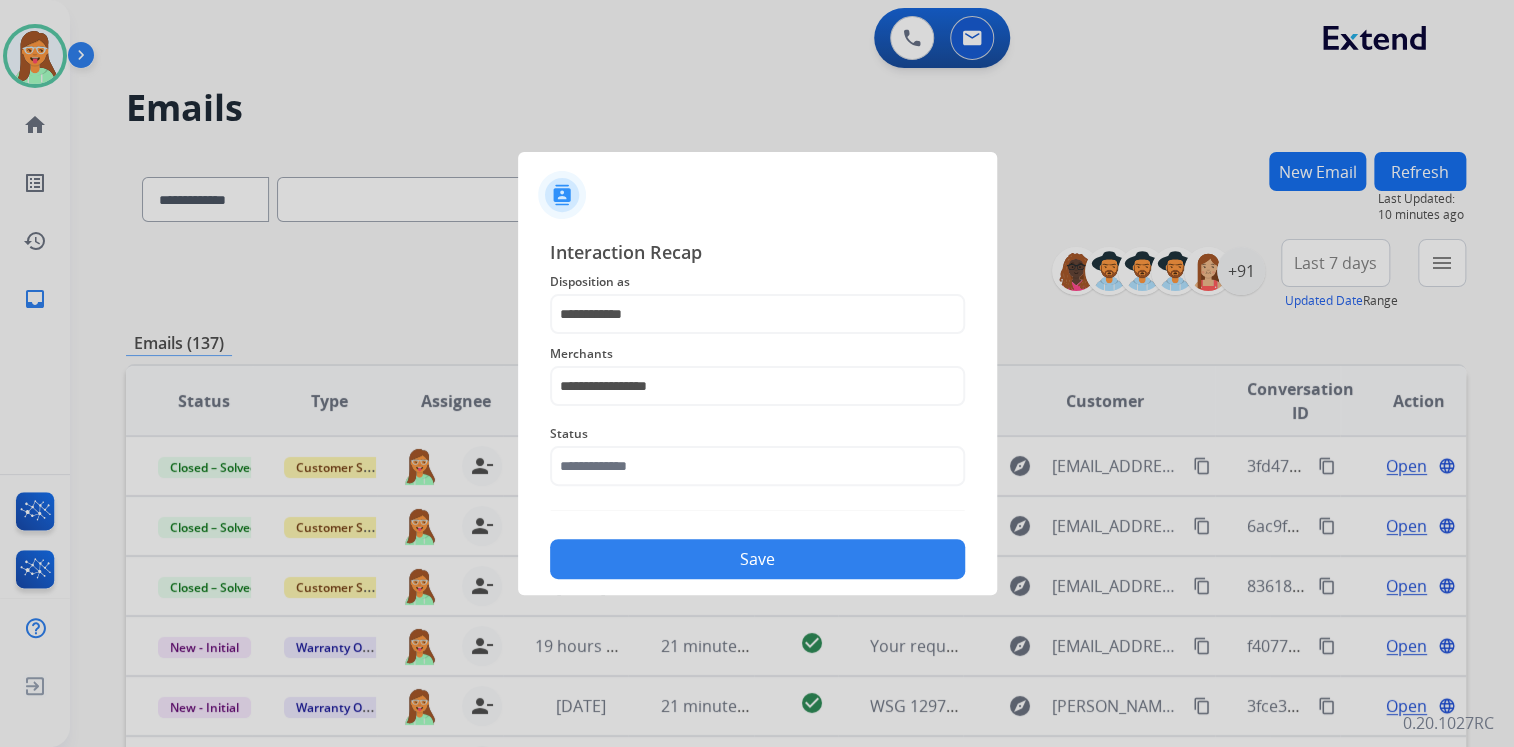 type on "**********" 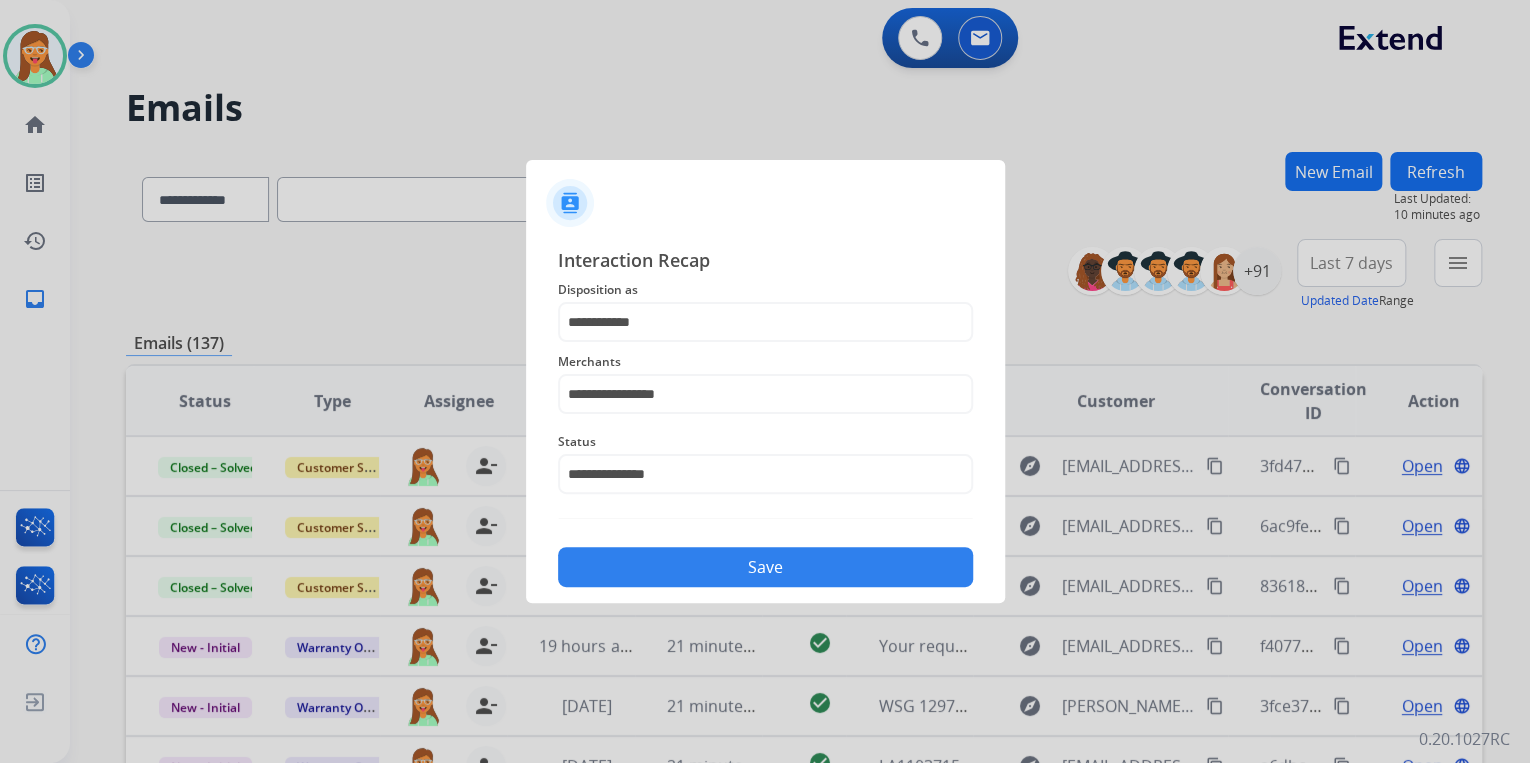 click on "Save" 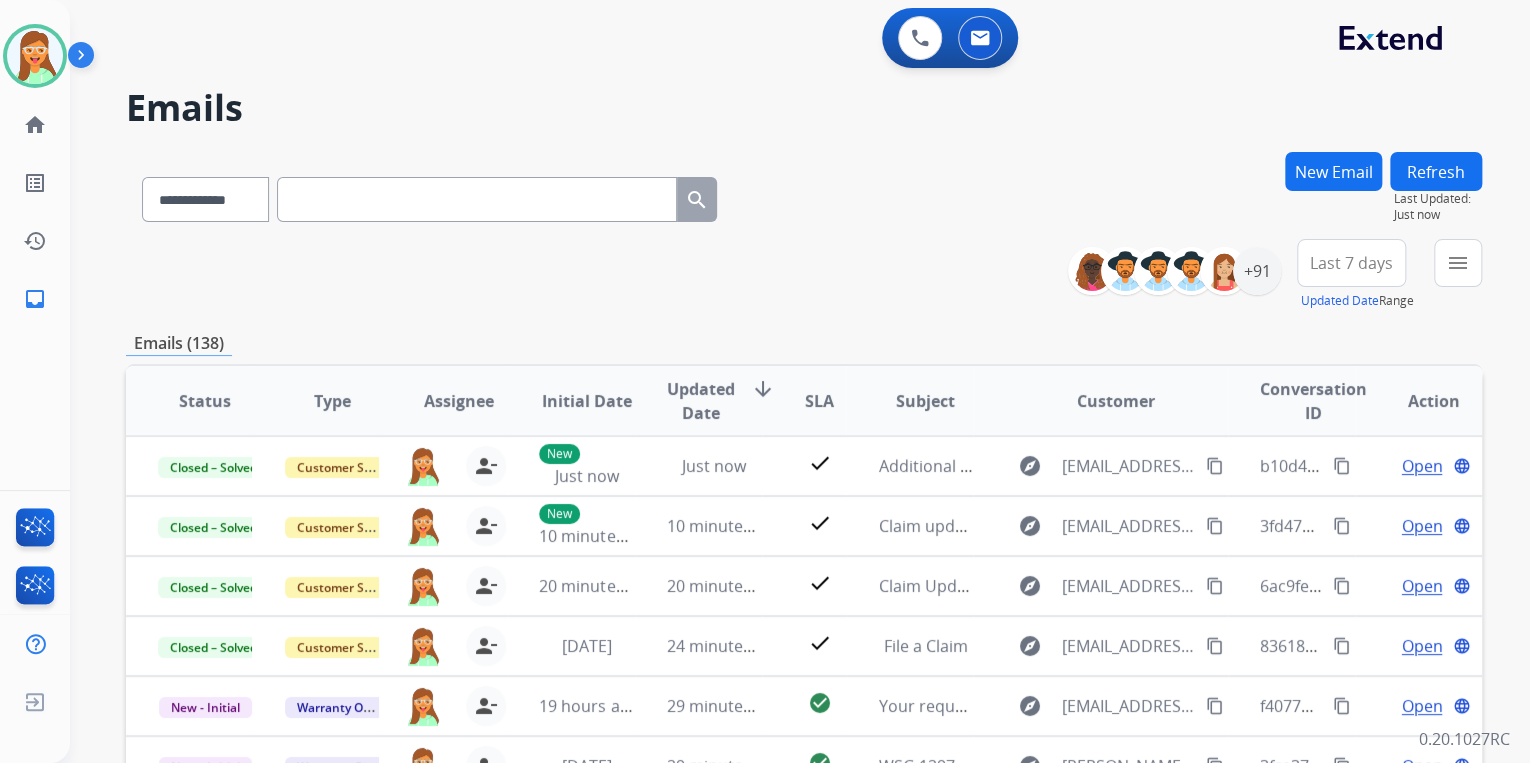 click on "**********" at bounding box center (804, 275) 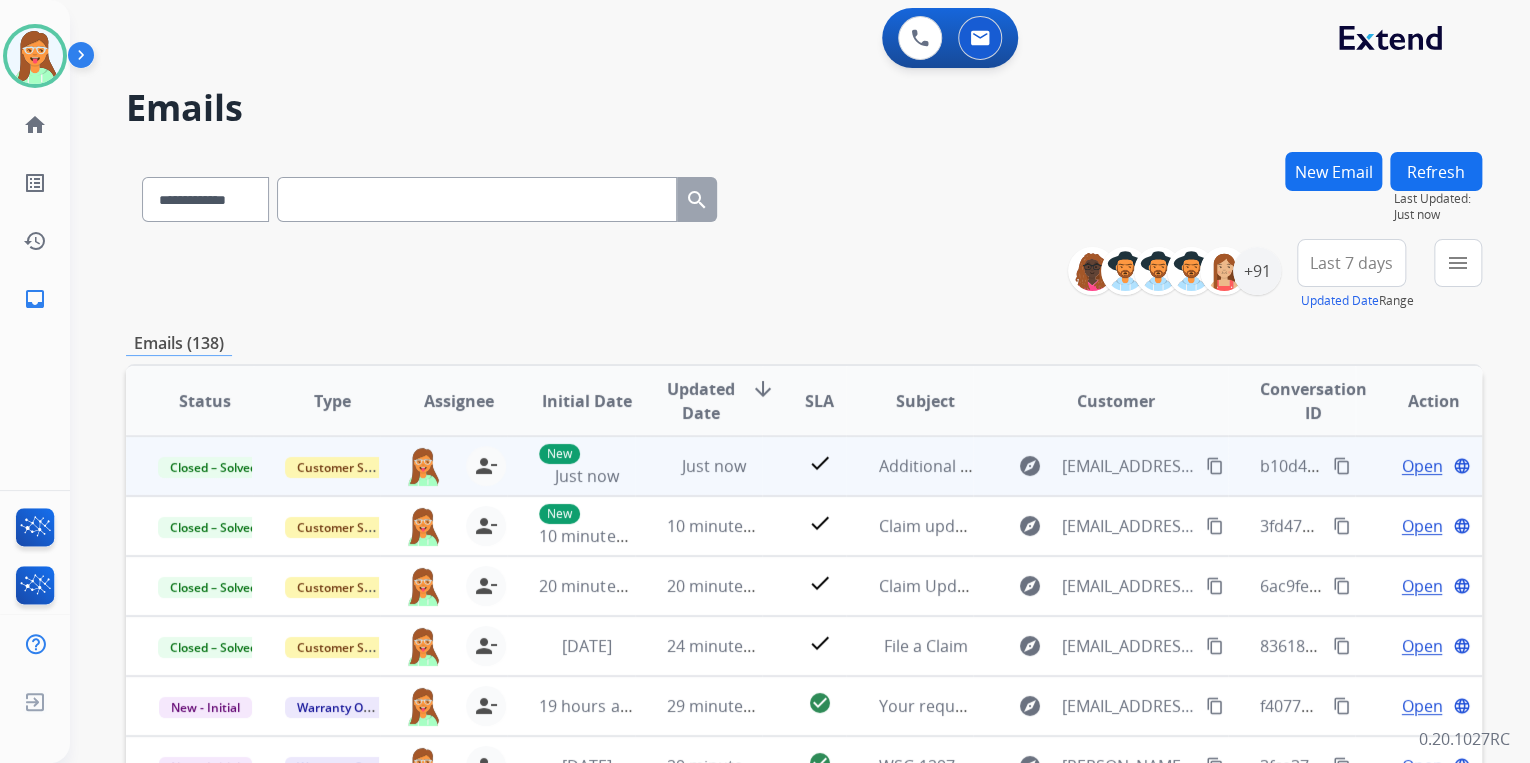 click on "content_copy" at bounding box center (1342, 466) 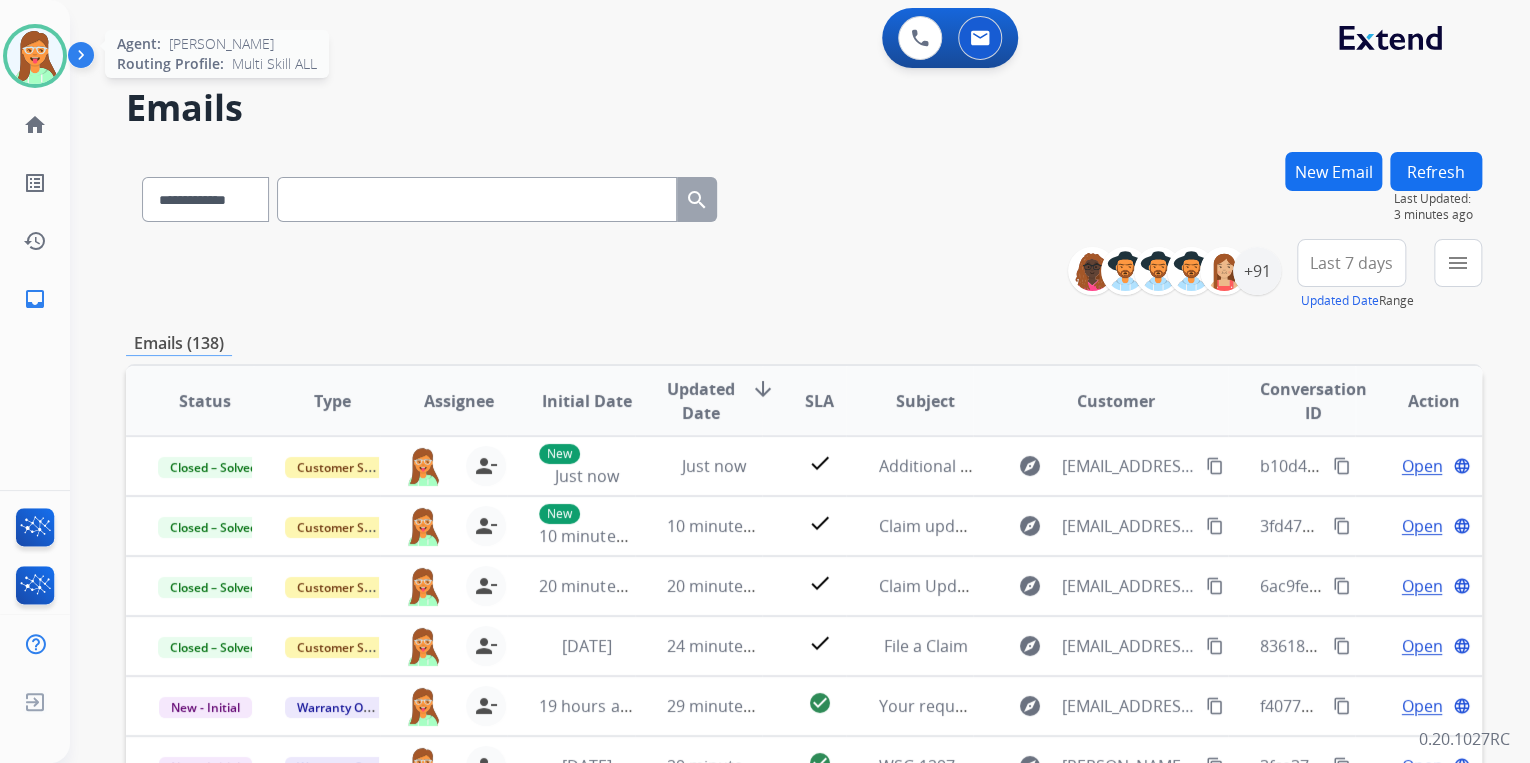 click at bounding box center (35, 56) 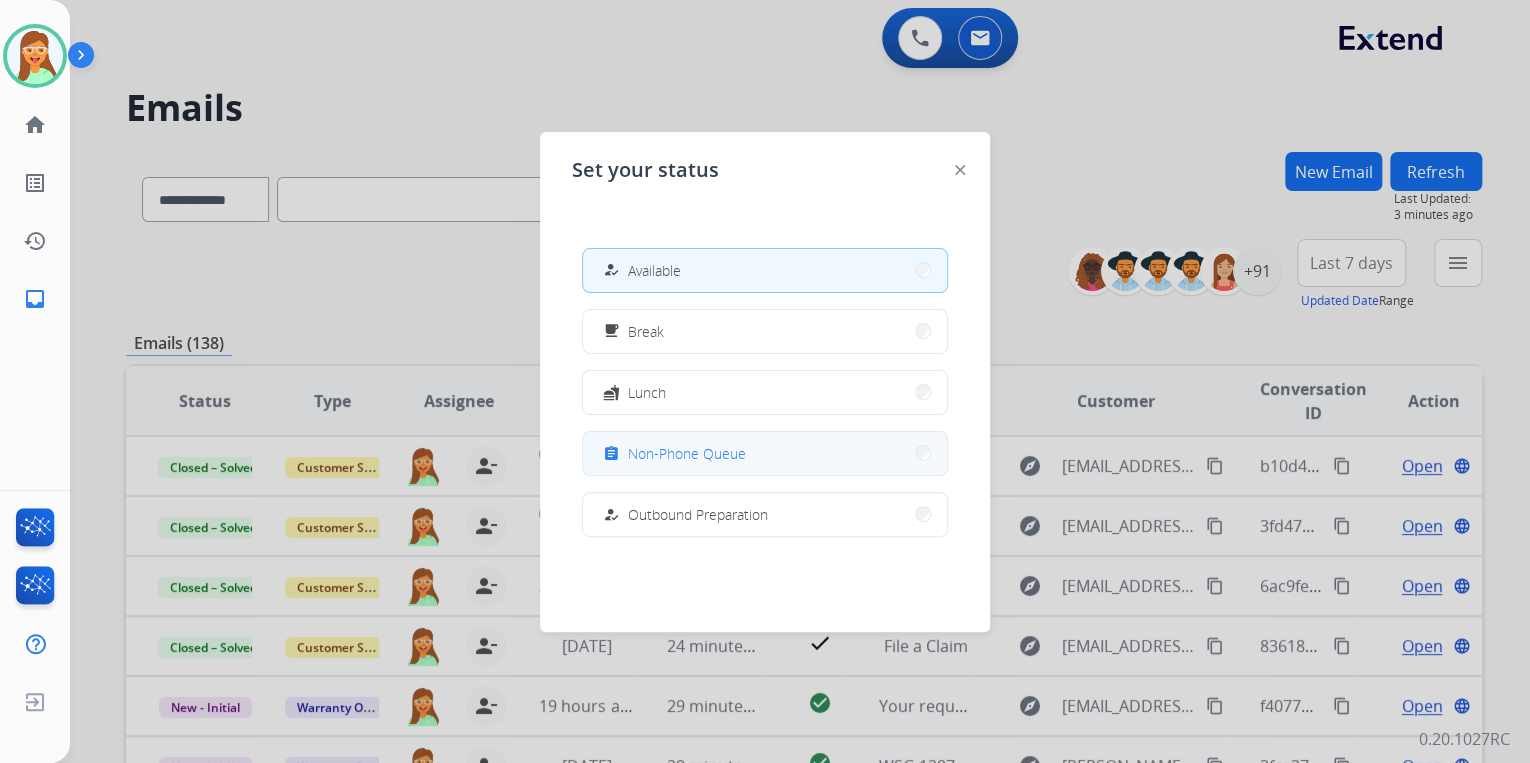 click on "Non-Phone Queue" at bounding box center (687, 453) 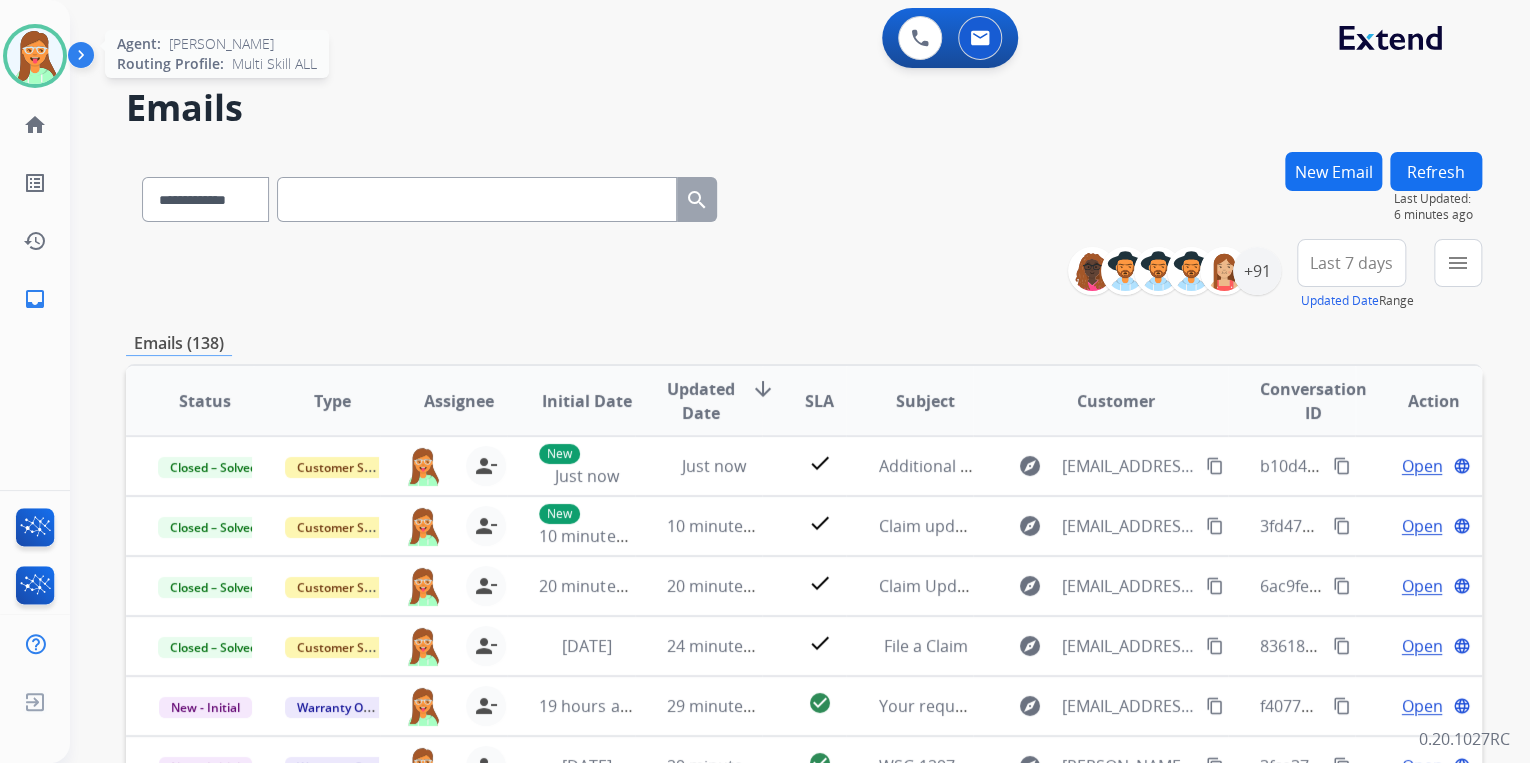click at bounding box center (35, 56) 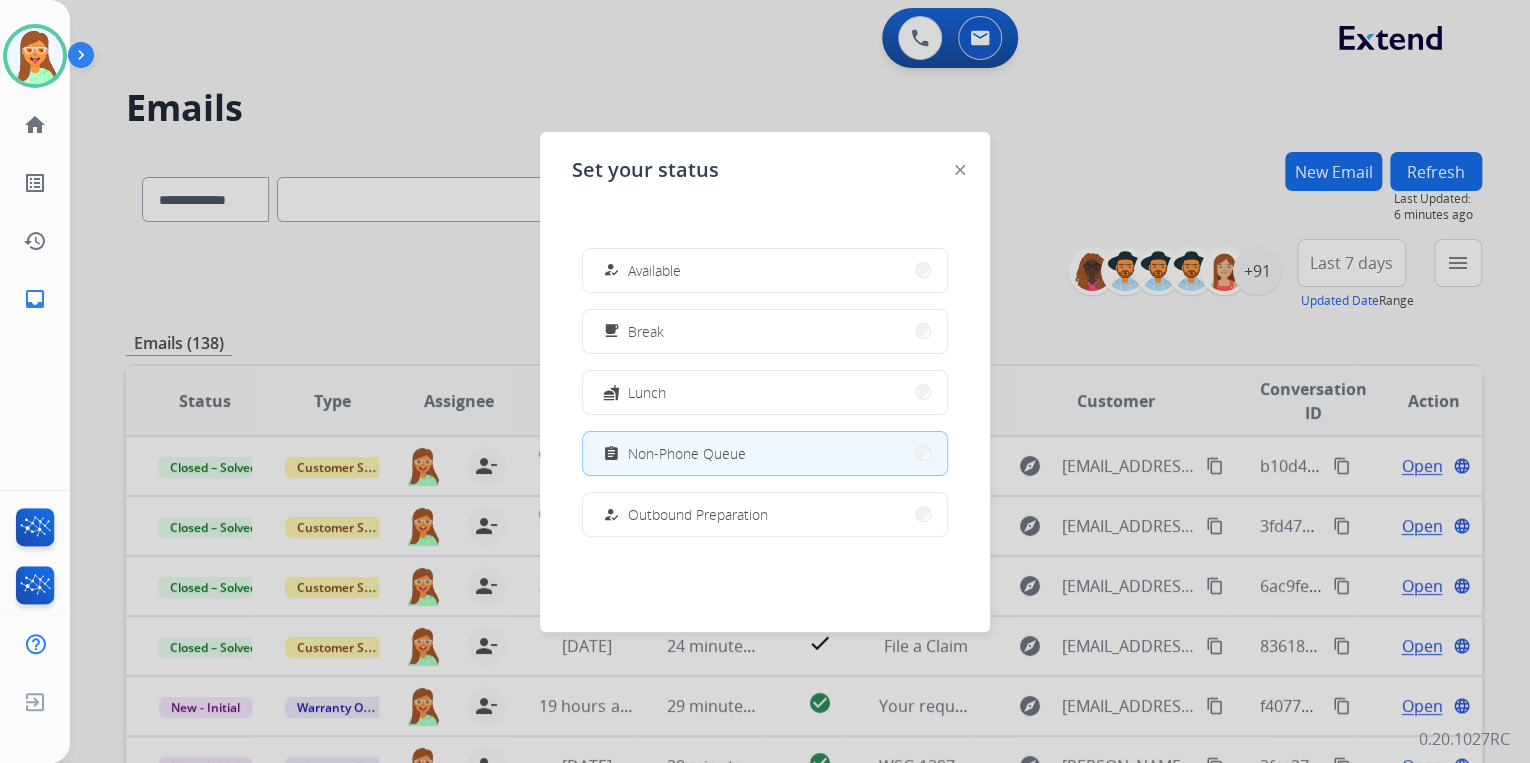 click on "how_to_reg Available" at bounding box center (765, 270) 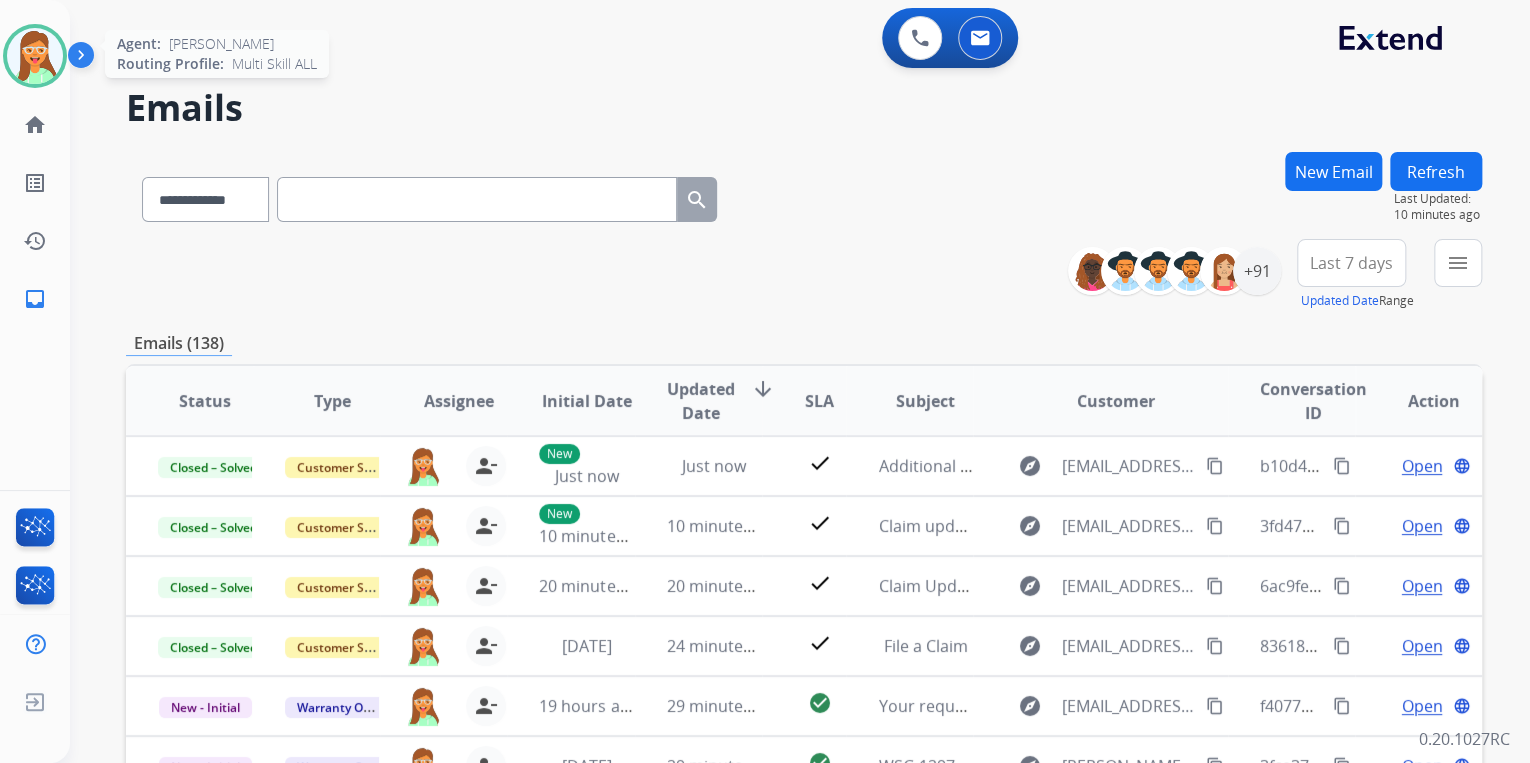 click at bounding box center (35, 56) 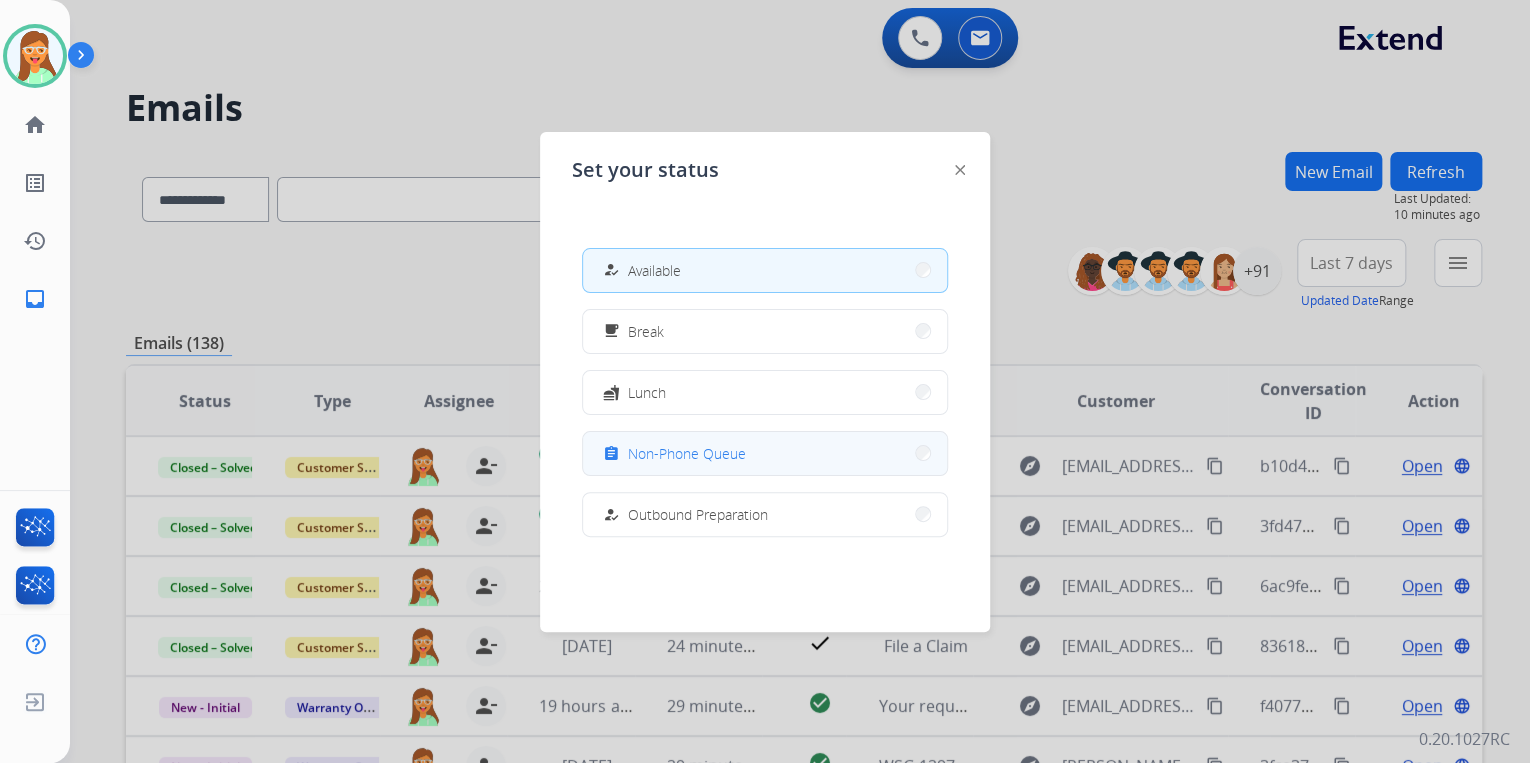 click on "assignment Non-Phone Queue" at bounding box center [765, 453] 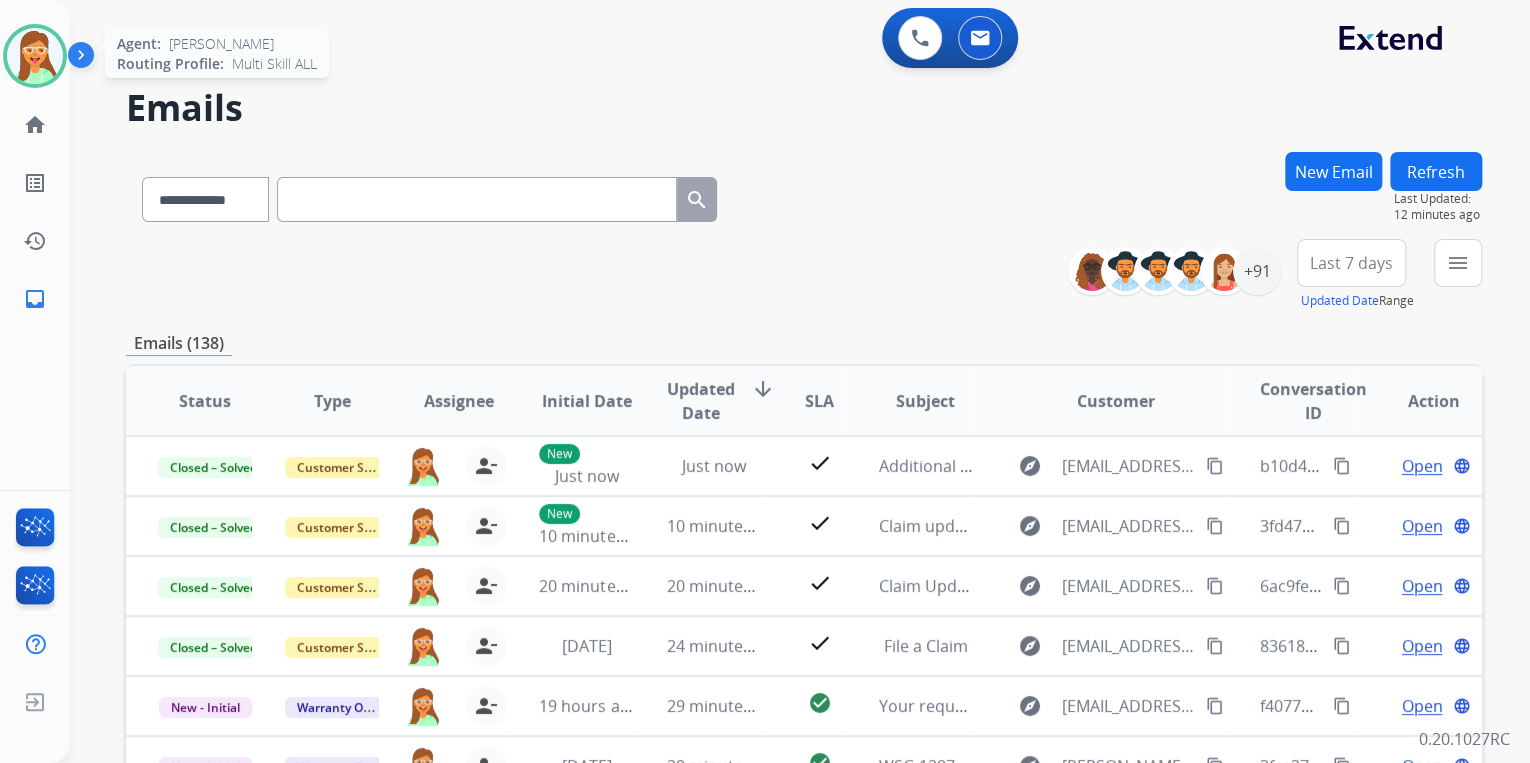 click at bounding box center [35, 56] 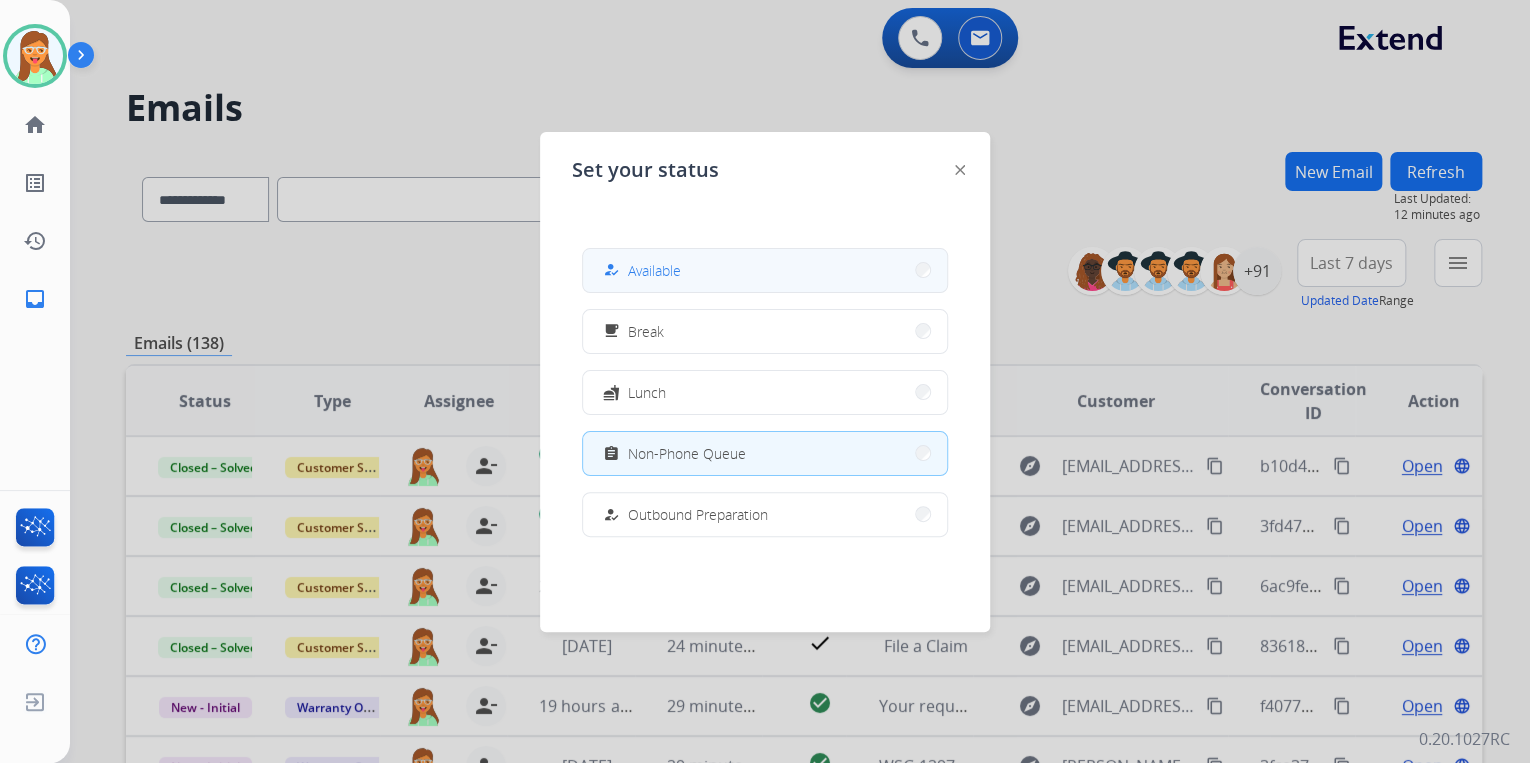 click on "how_to_reg Available" at bounding box center [765, 270] 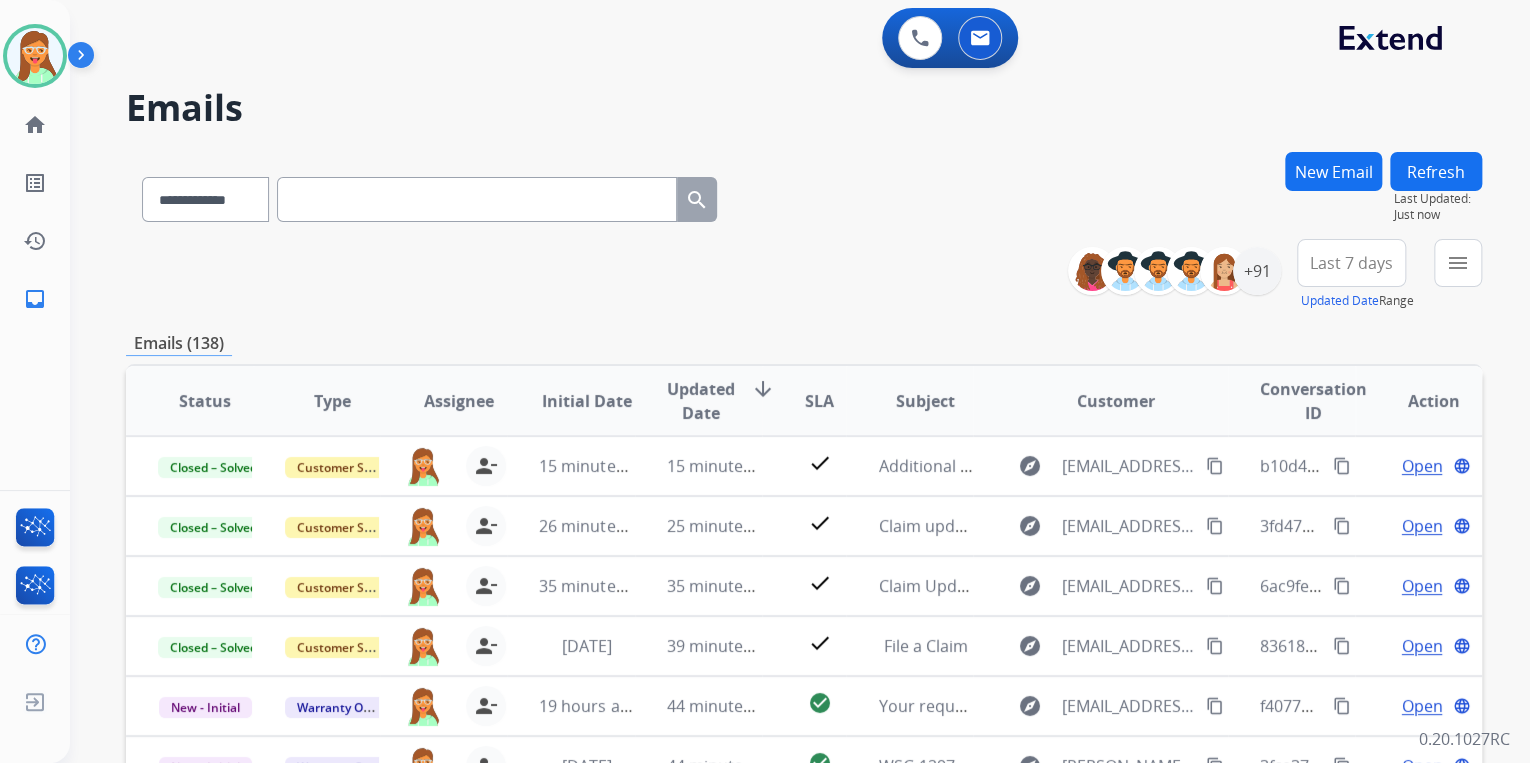 click on "**********" at bounding box center [804, 195] 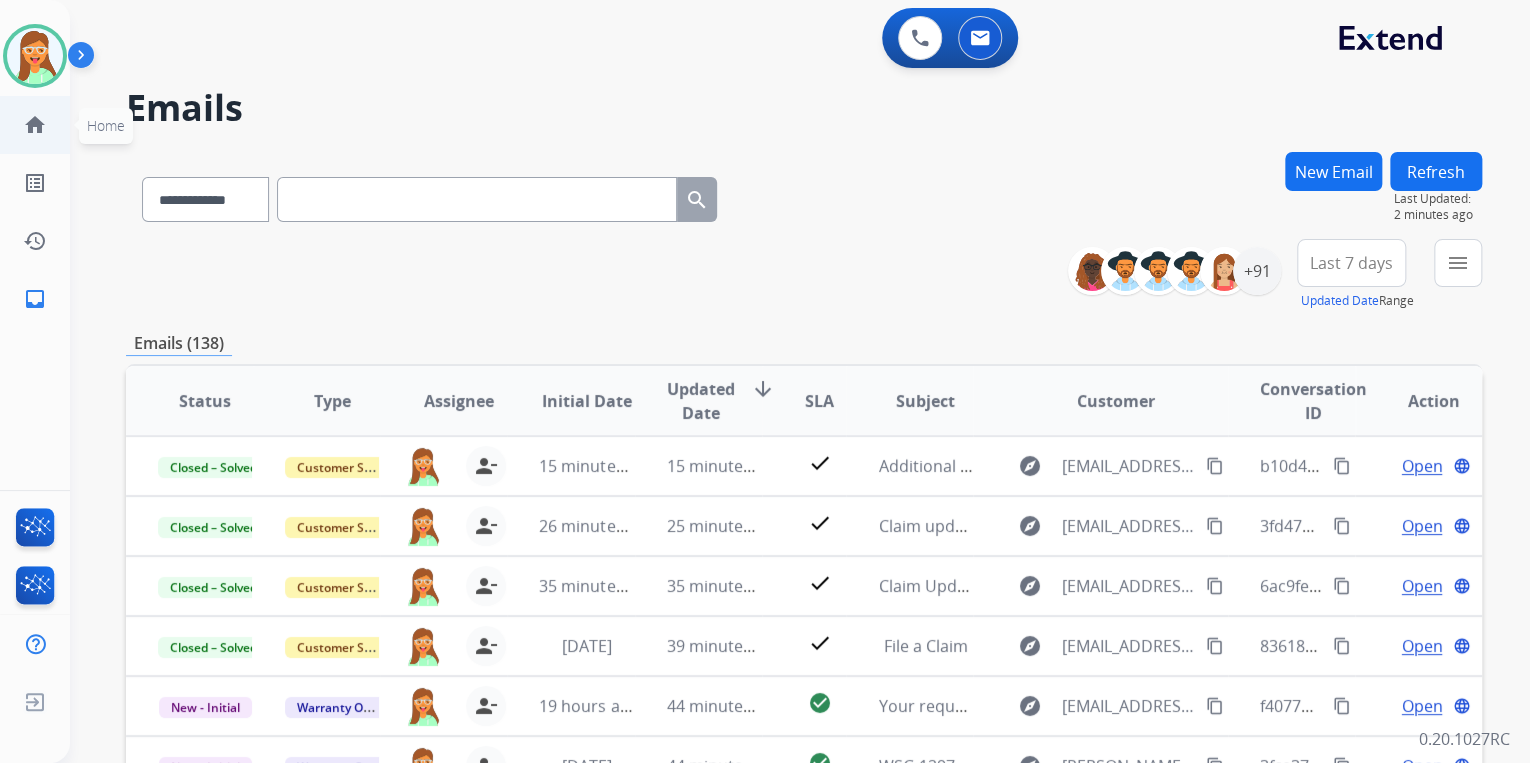 drag, startPoint x: 18, startPoint y: 71, endPoint x: 52, endPoint y: 112, distance: 53.263496 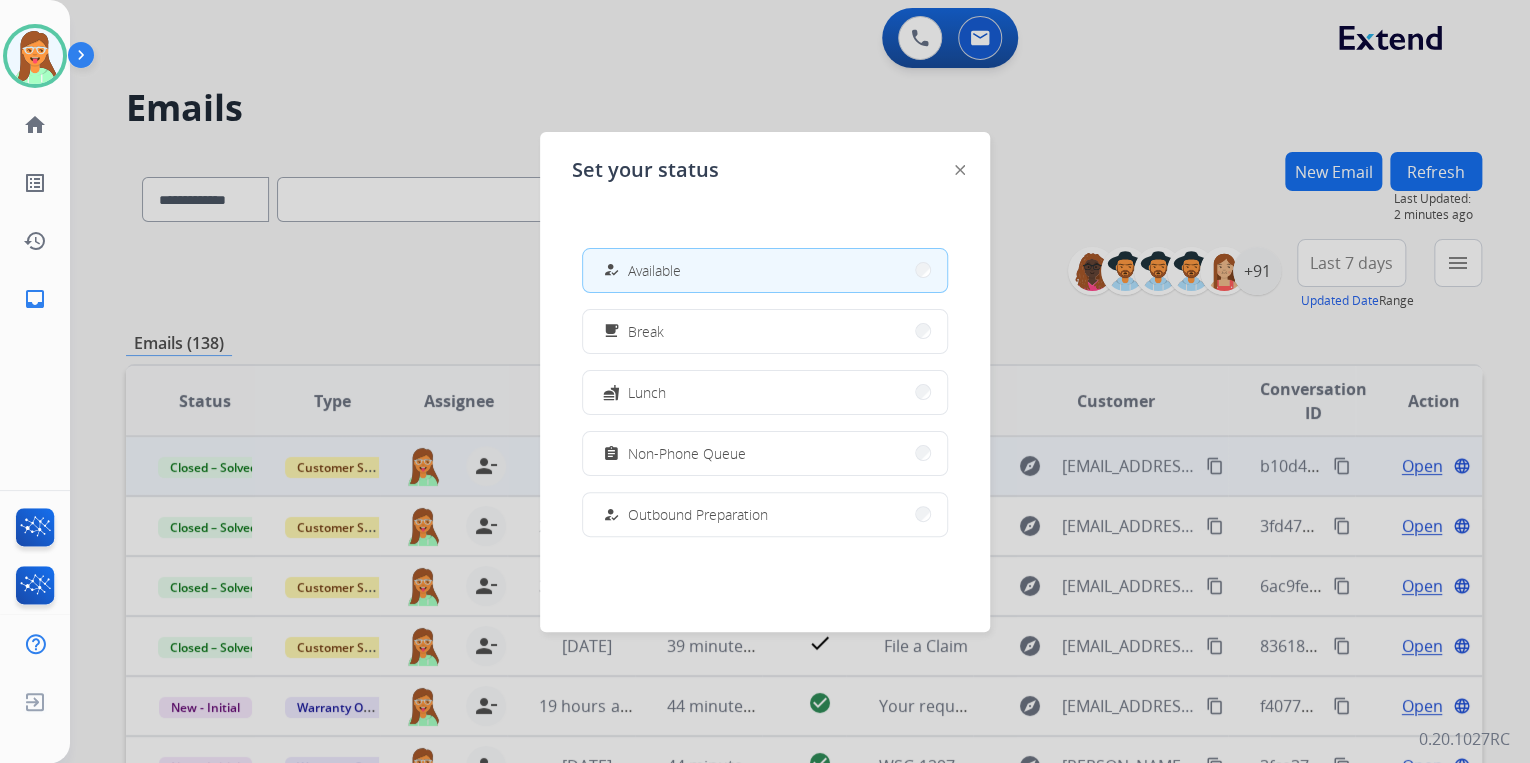 drag, startPoint x: 784, startPoint y: 442, endPoint x: 784, endPoint y: 460, distance: 18 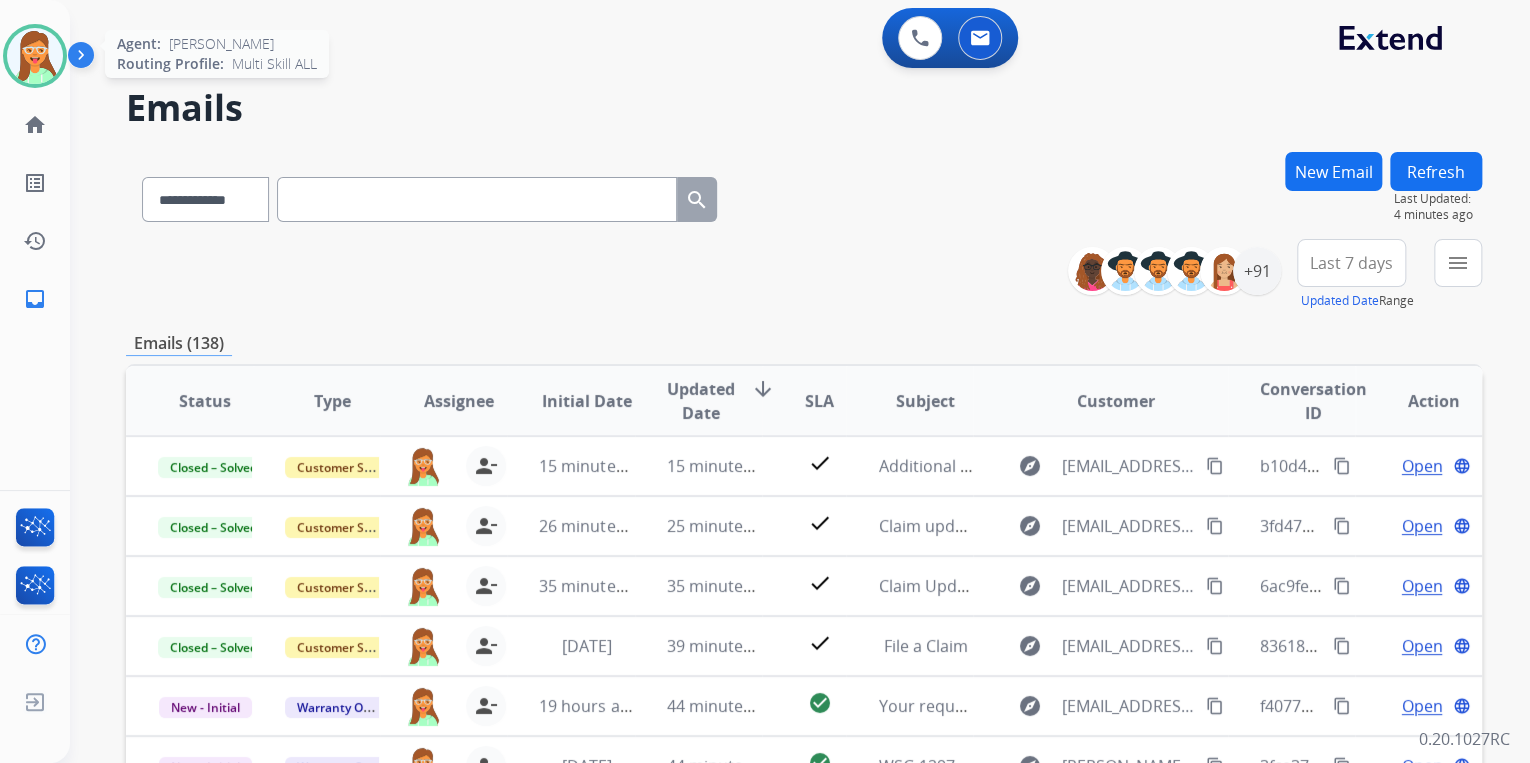 click at bounding box center [35, 56] 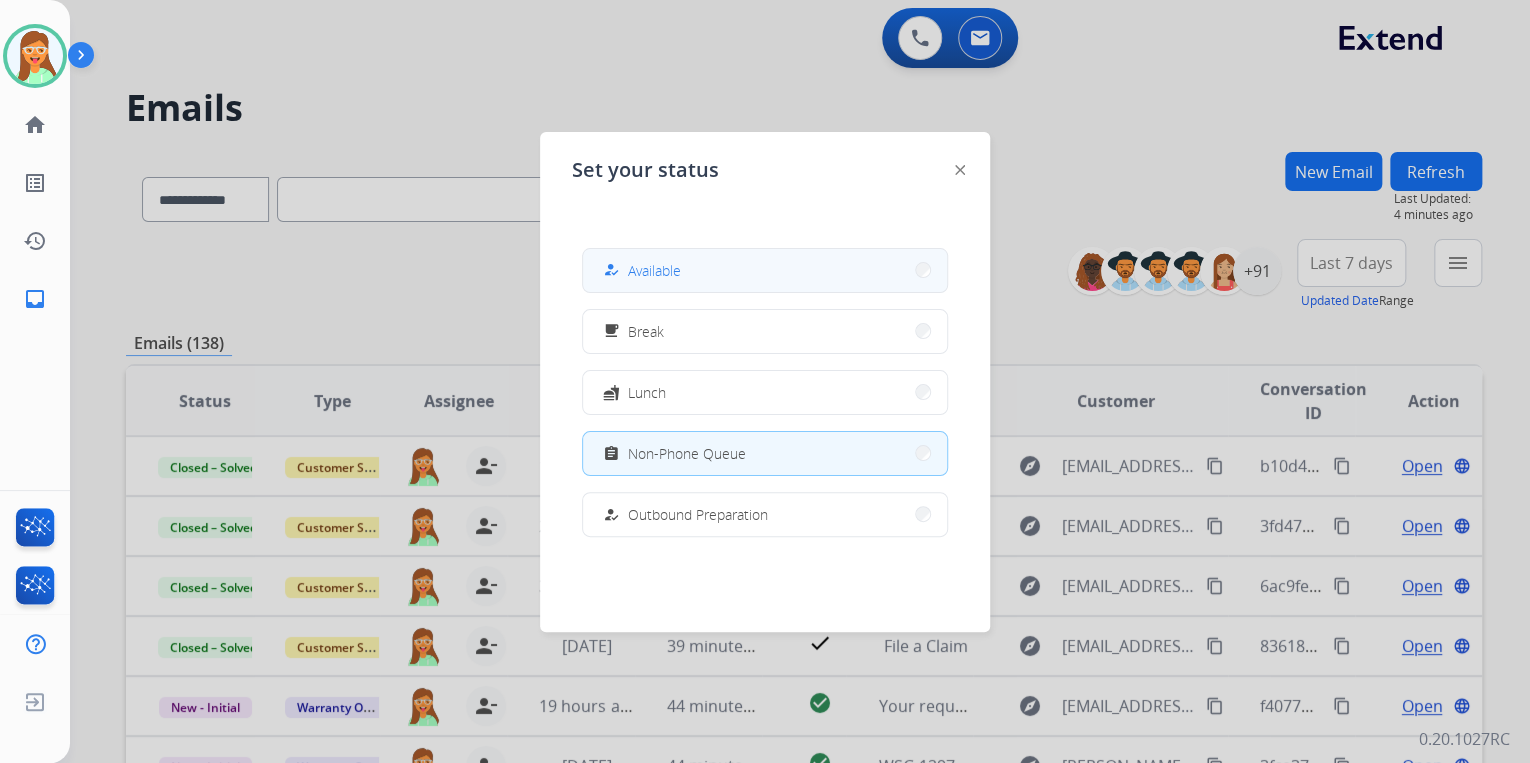 click on "how_to_reg Available" at bounding box center (765, 270) 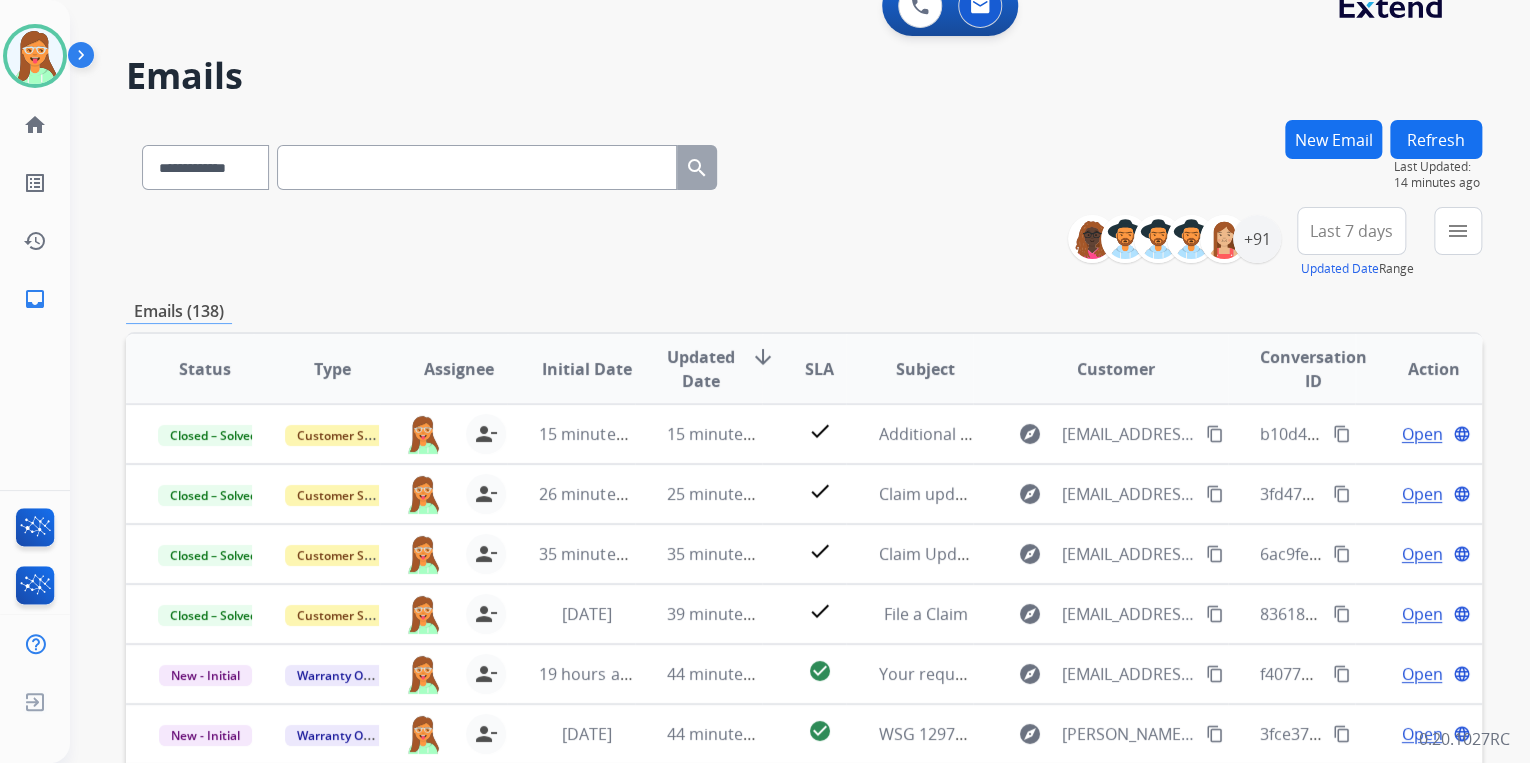 scroll, scrollTop: 80, scrollLeft: 0, axis: vertical 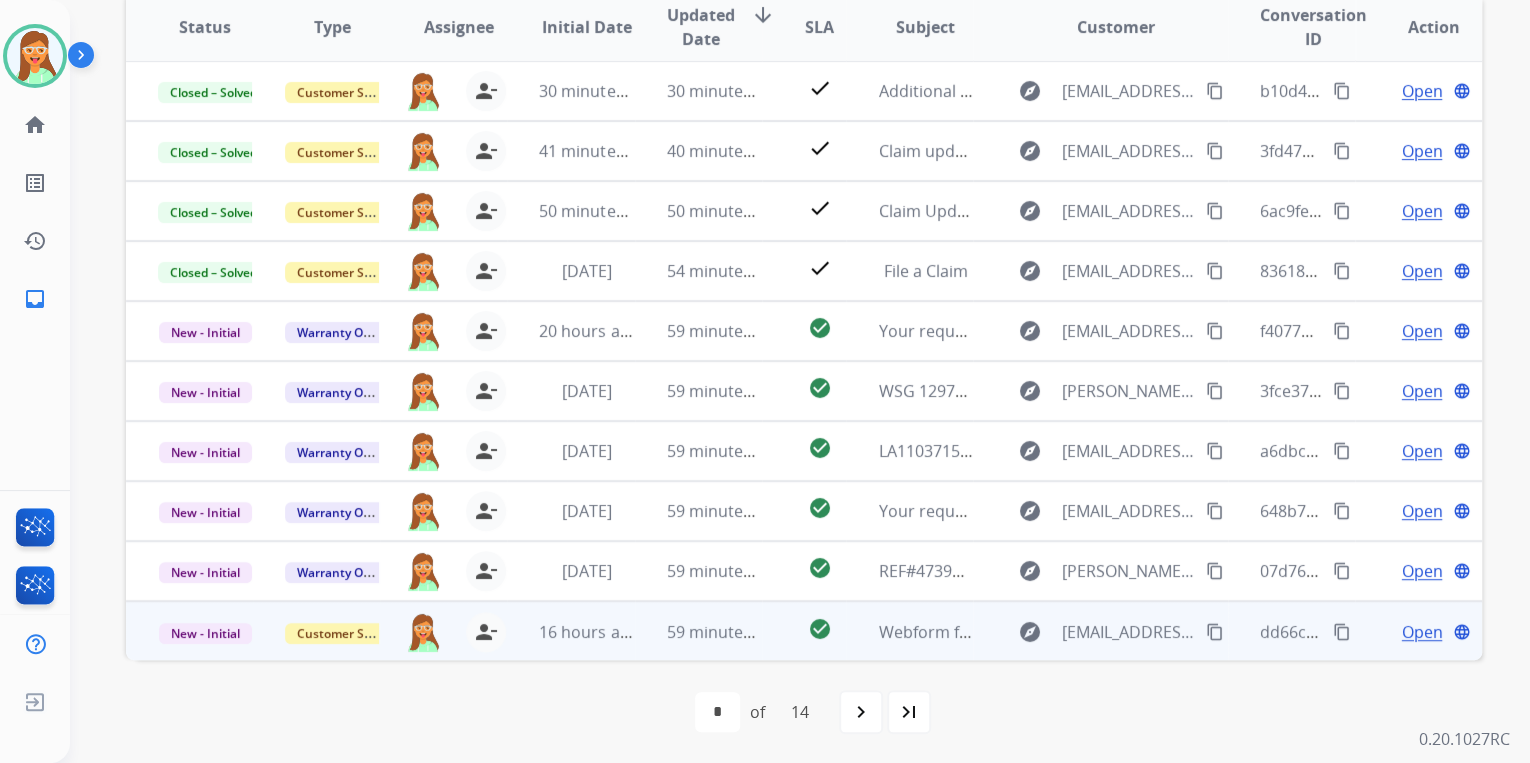 click on "Open" at bounding box center (1421, 632) 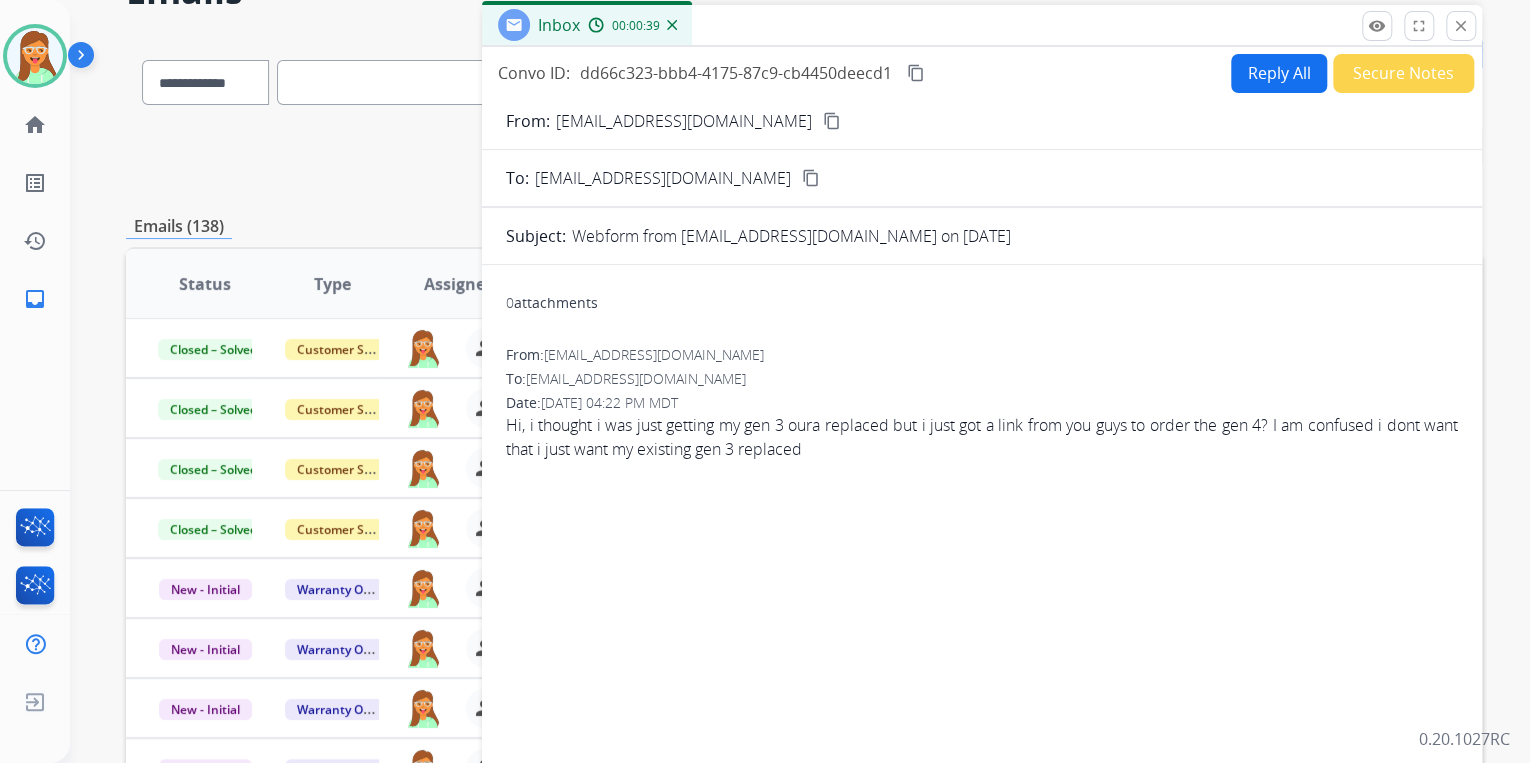 scroll, scrollTop: 0, scrollLeft: 0, axis: both 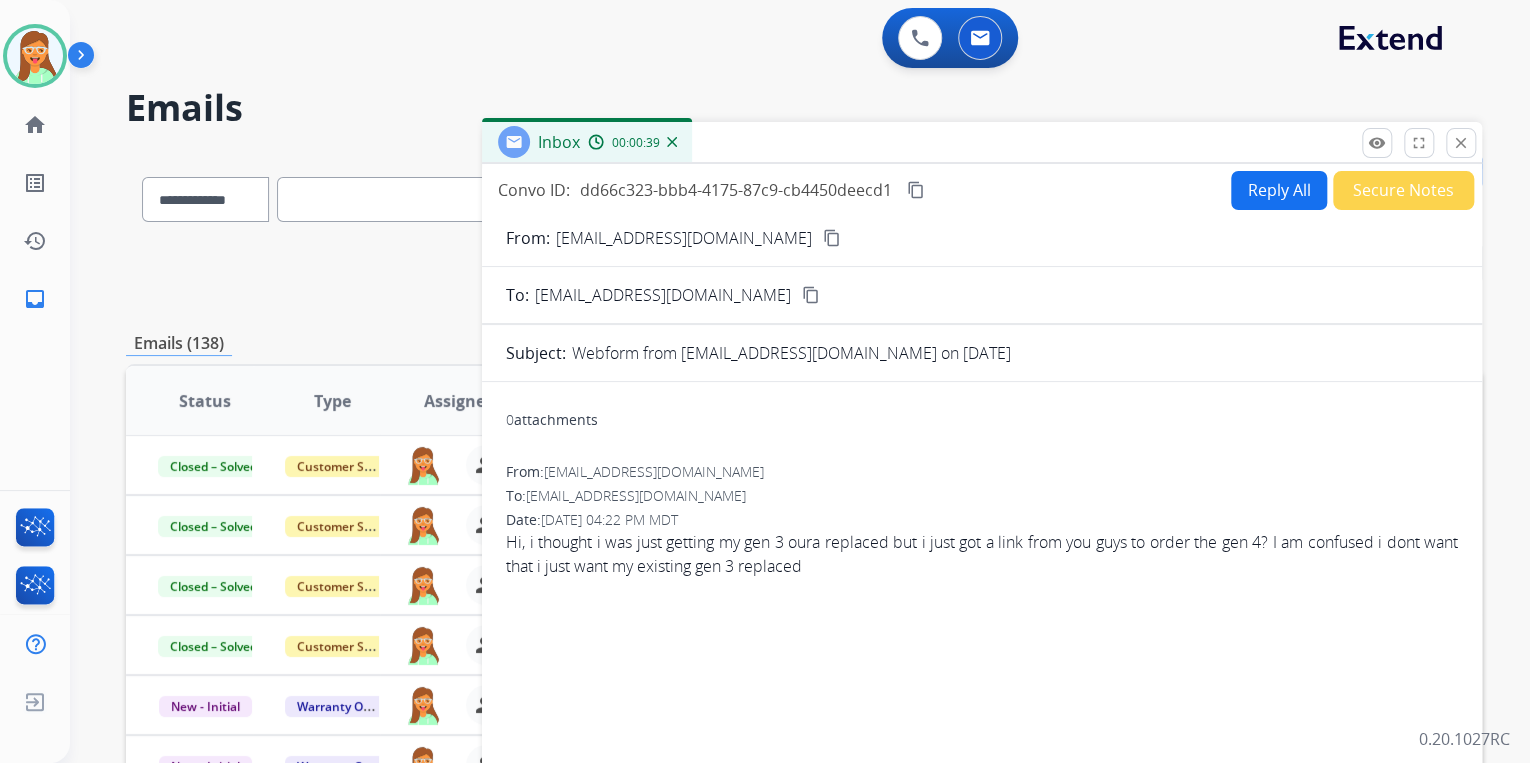 click on "Reply All" at bounding box center [1279, 190] 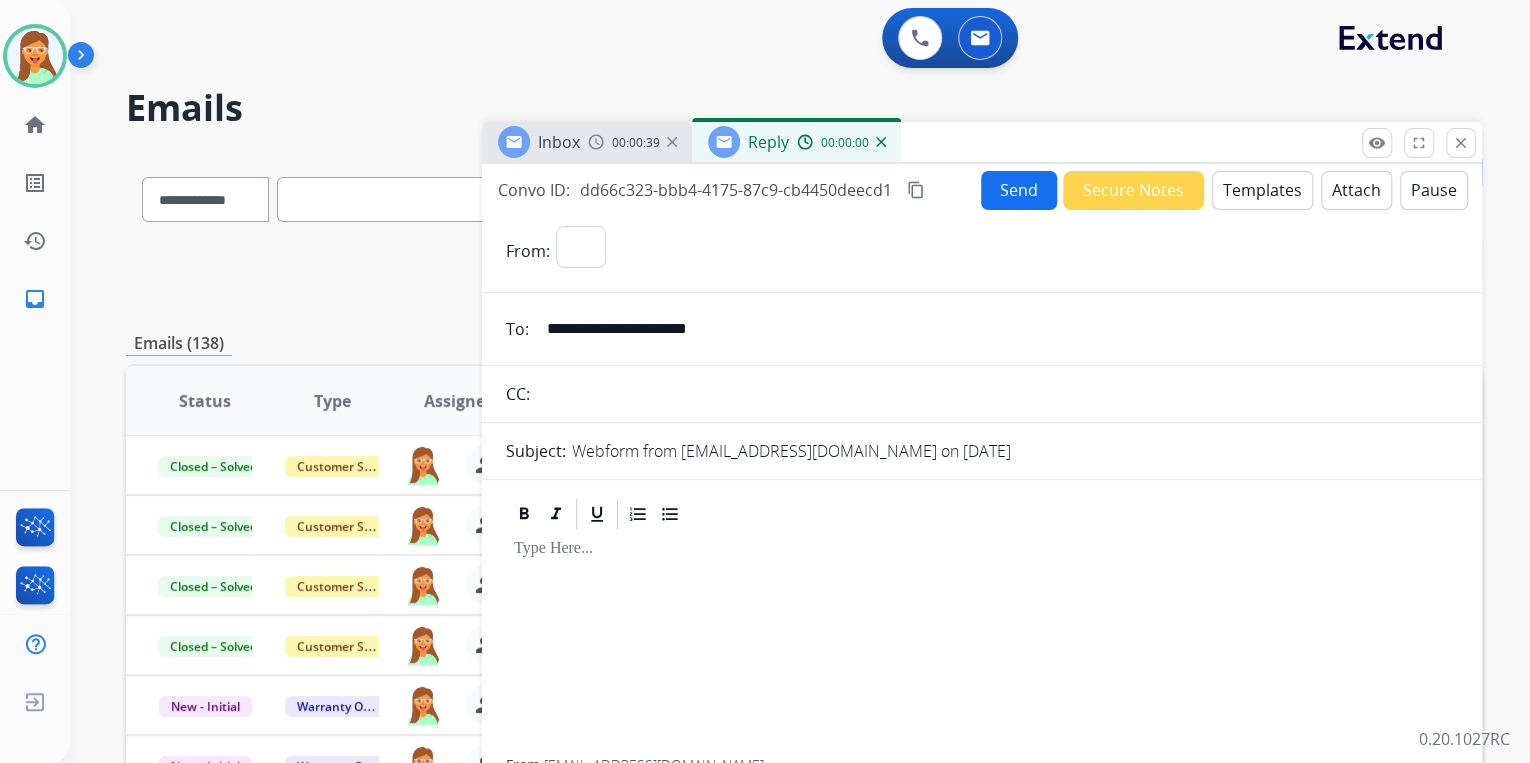 click on "Templates" at bounding box center [1262, 190] 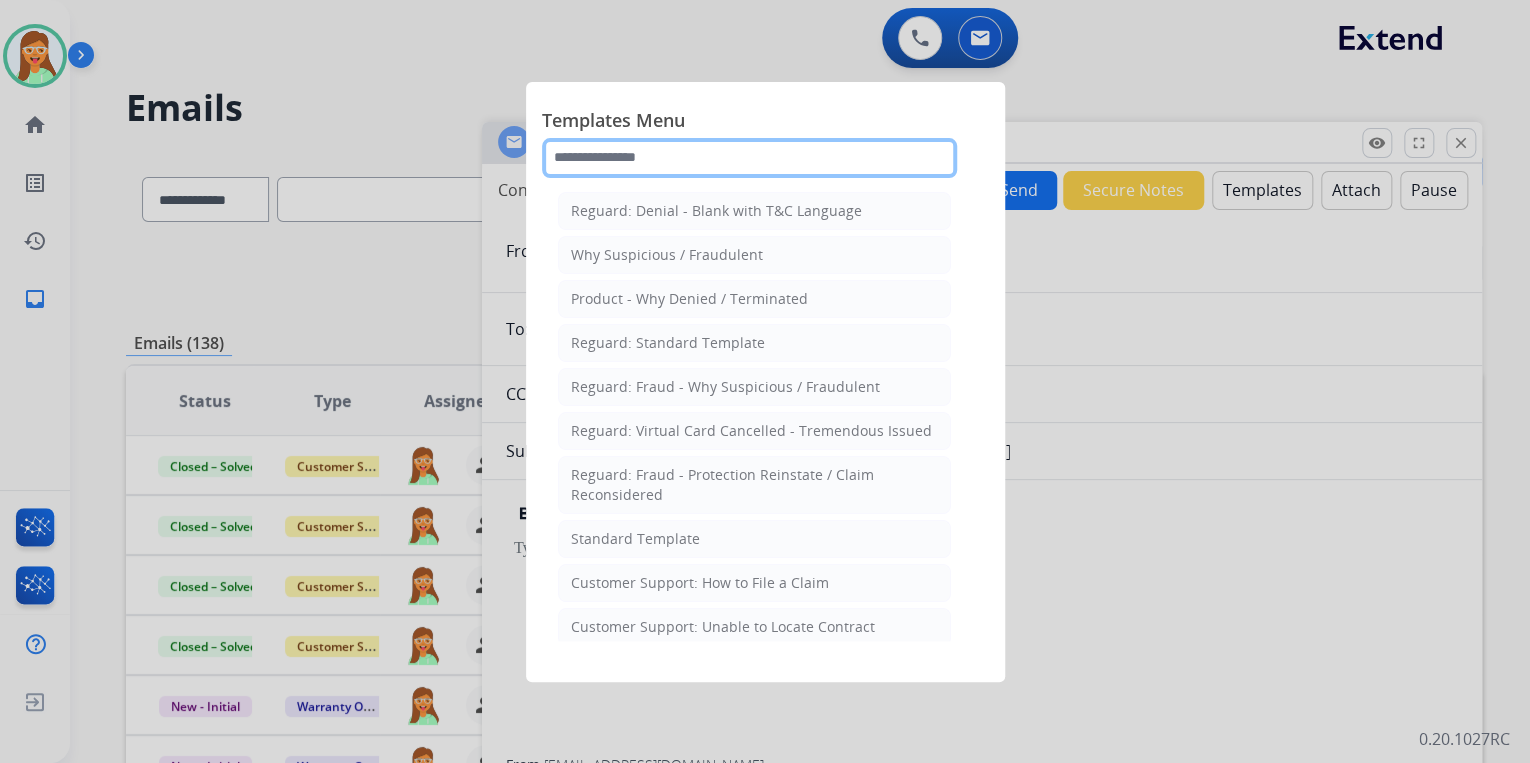 click 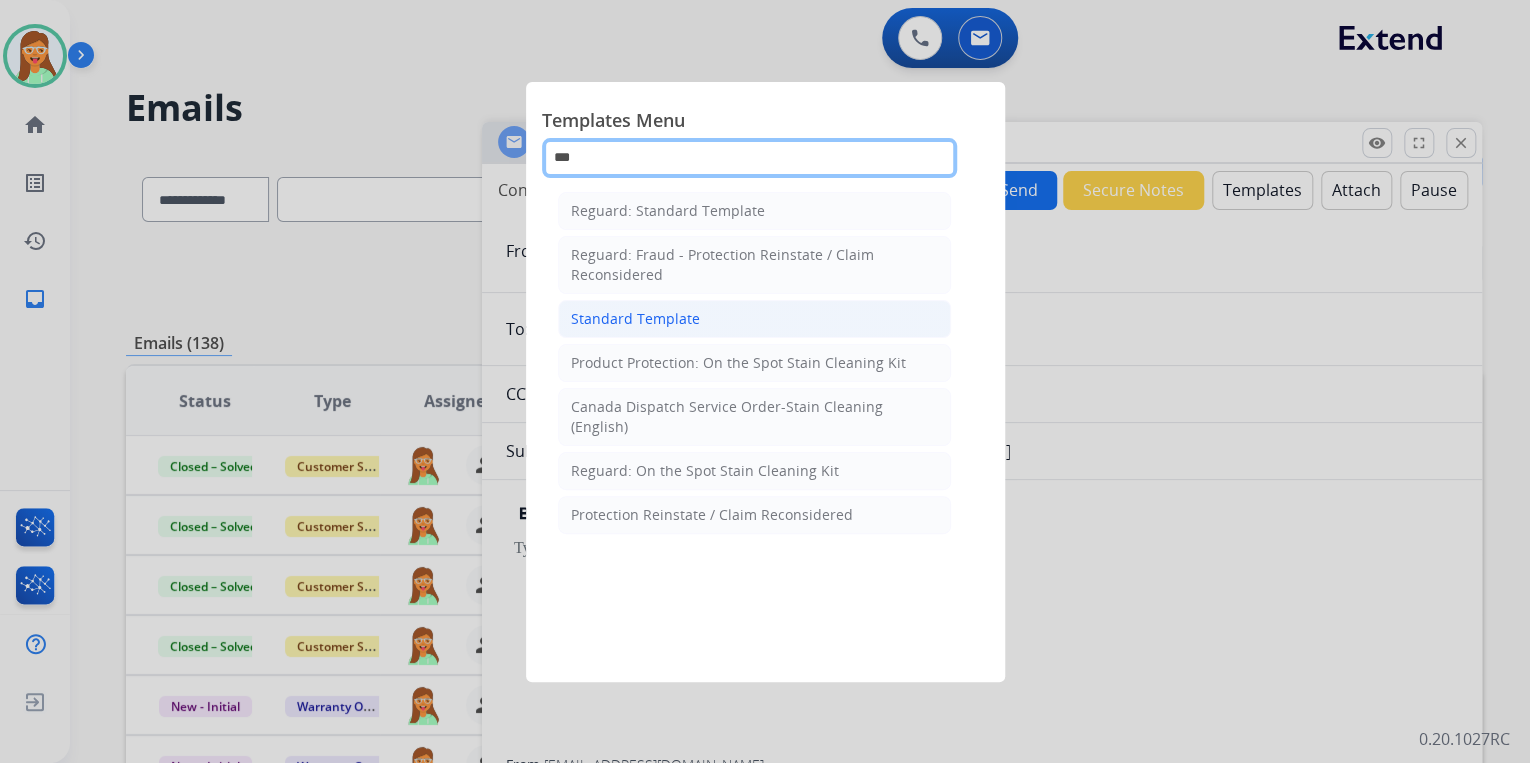 type on "***" 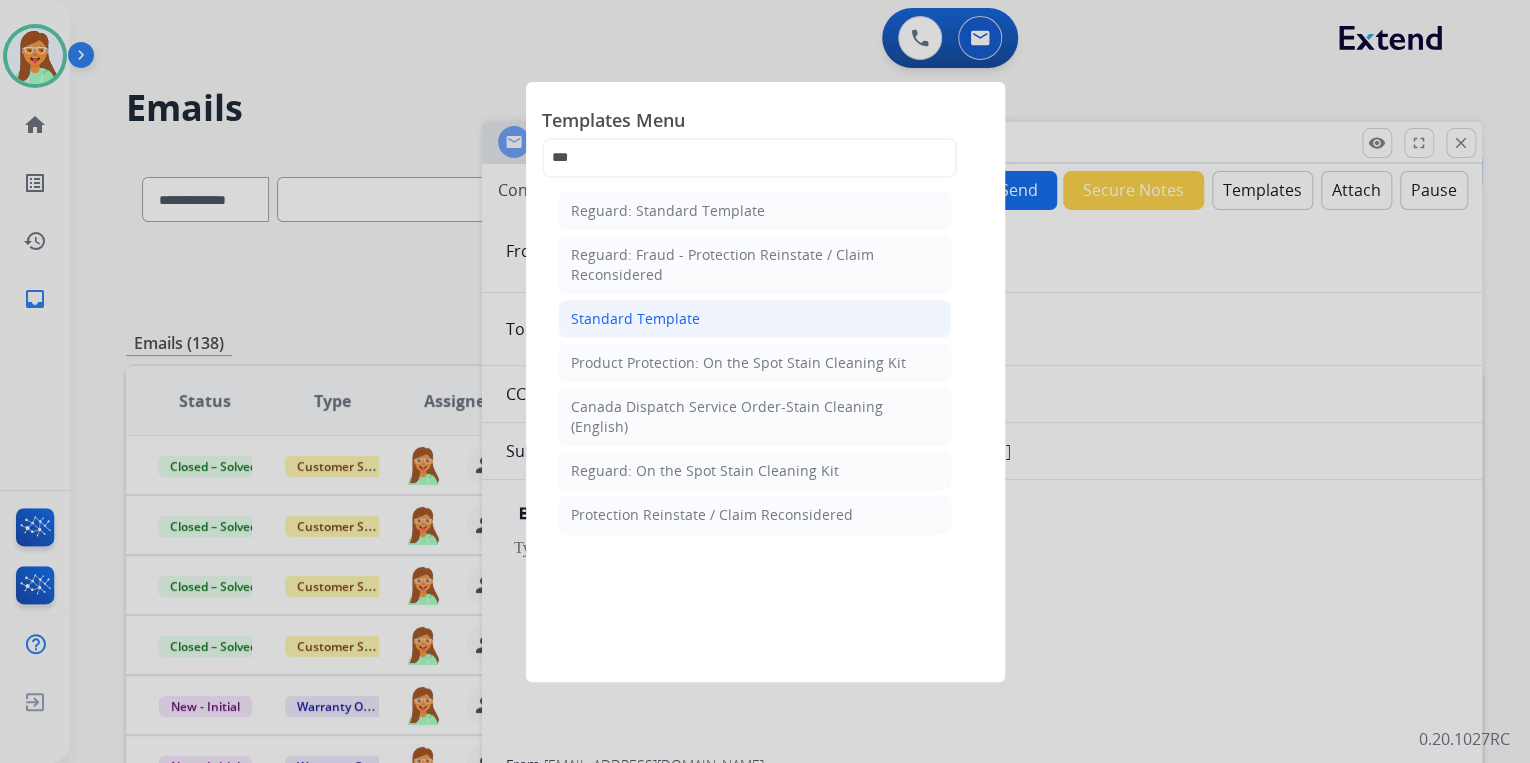click on "Standard Template" 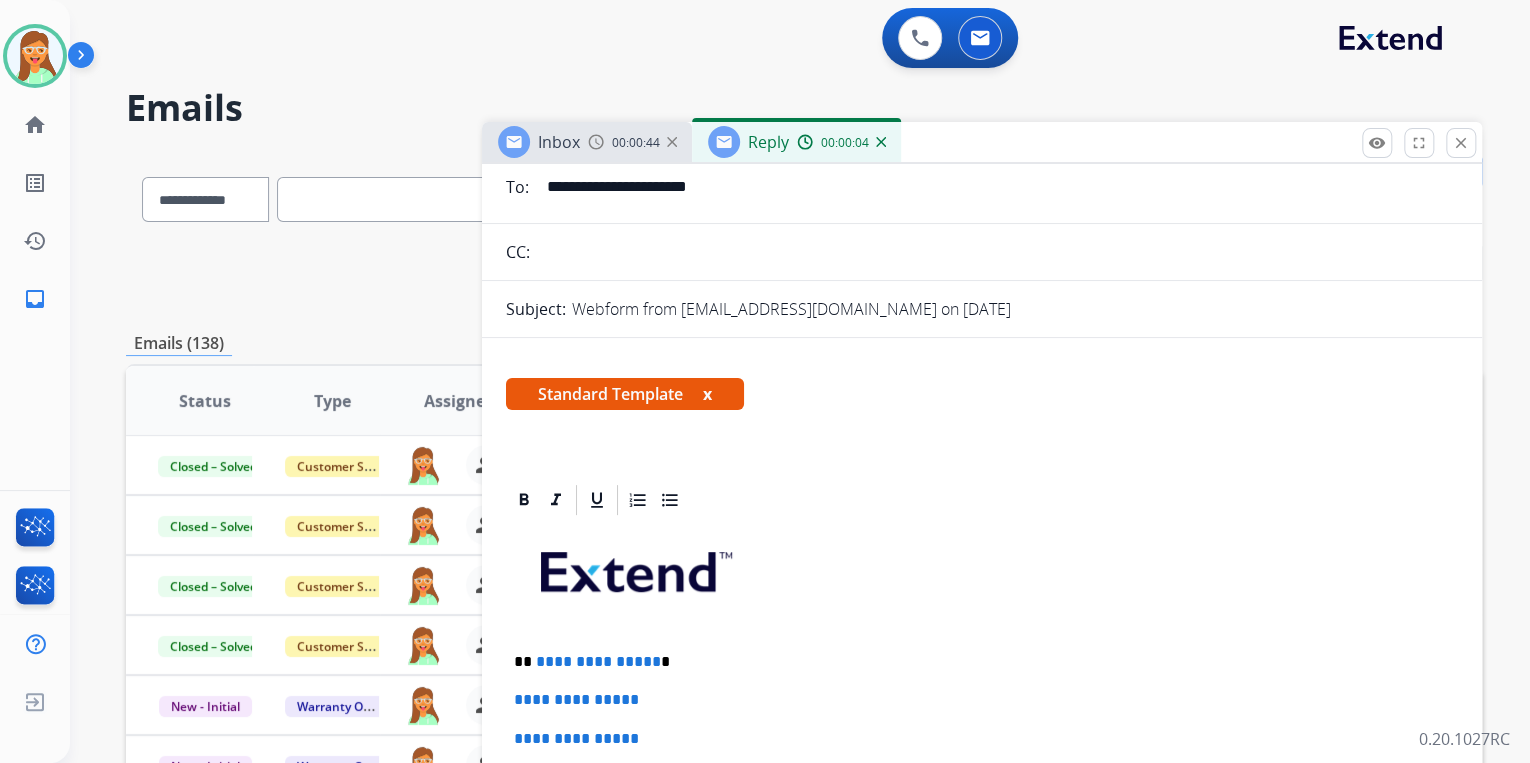 scroll, scrollTop: 320, scrollLeft: 0, axis: vertical 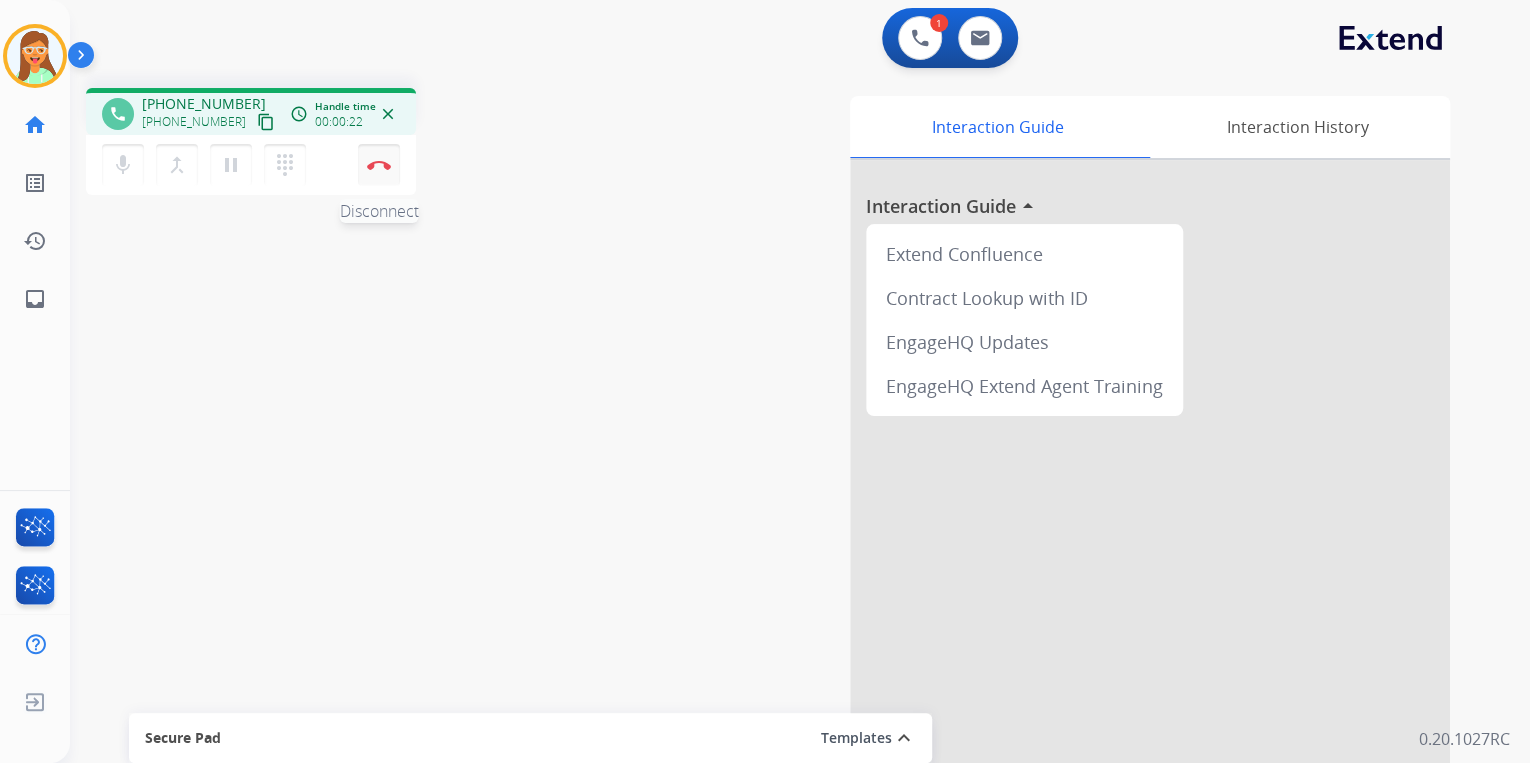 click at bounding box center [379, 165] 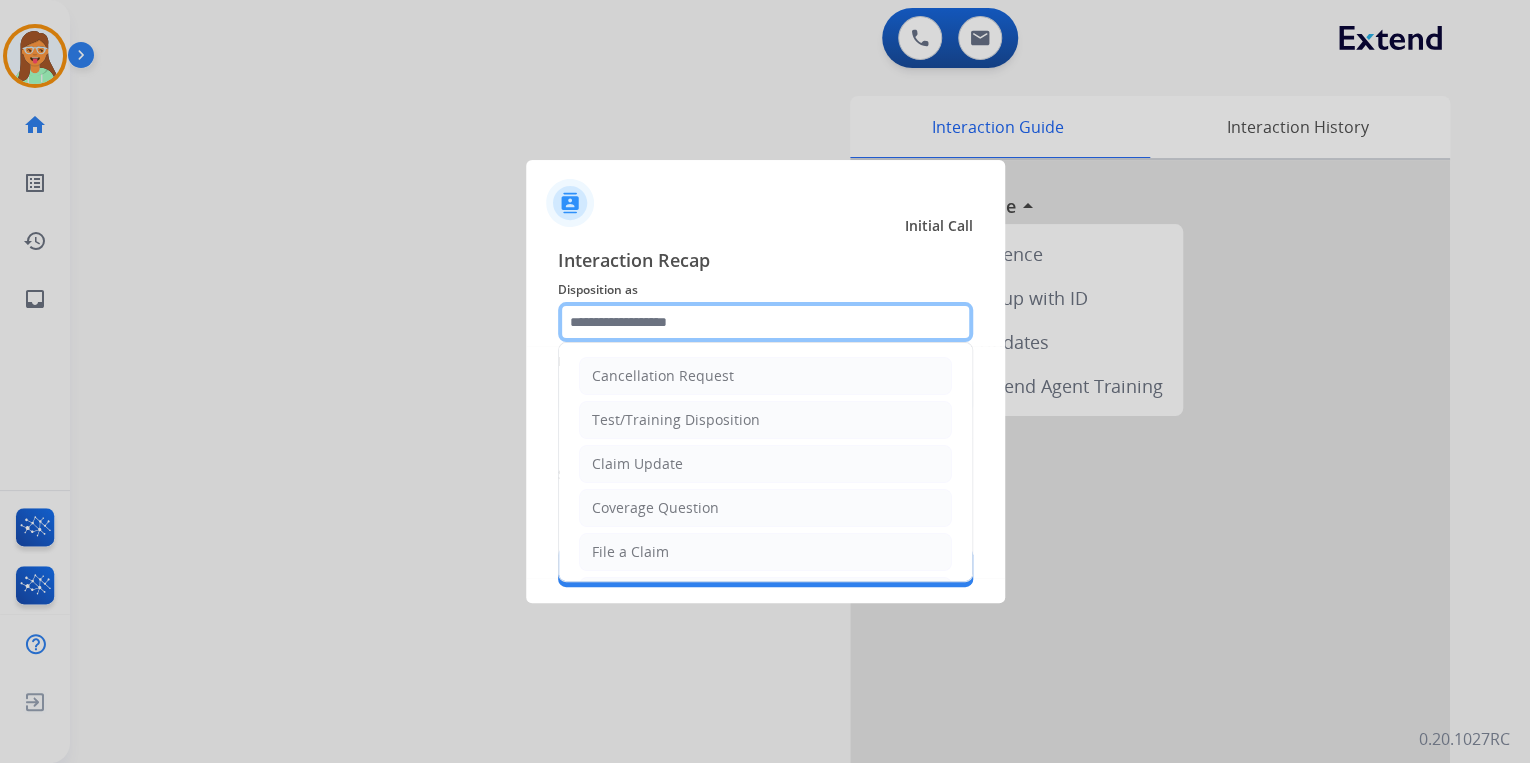 click 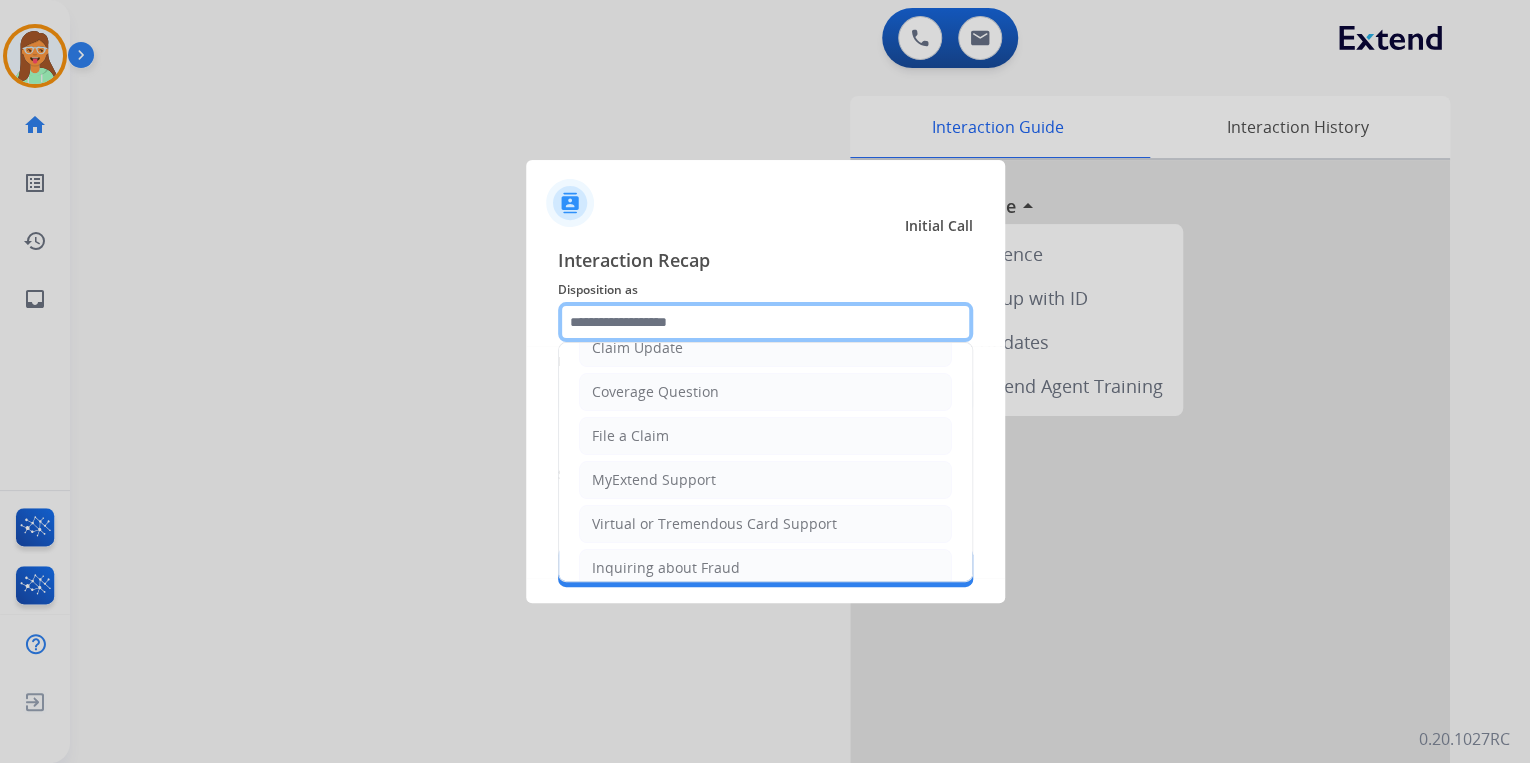 scroll, scrollTop: 240, scrollLeft: 0, axis: vertical 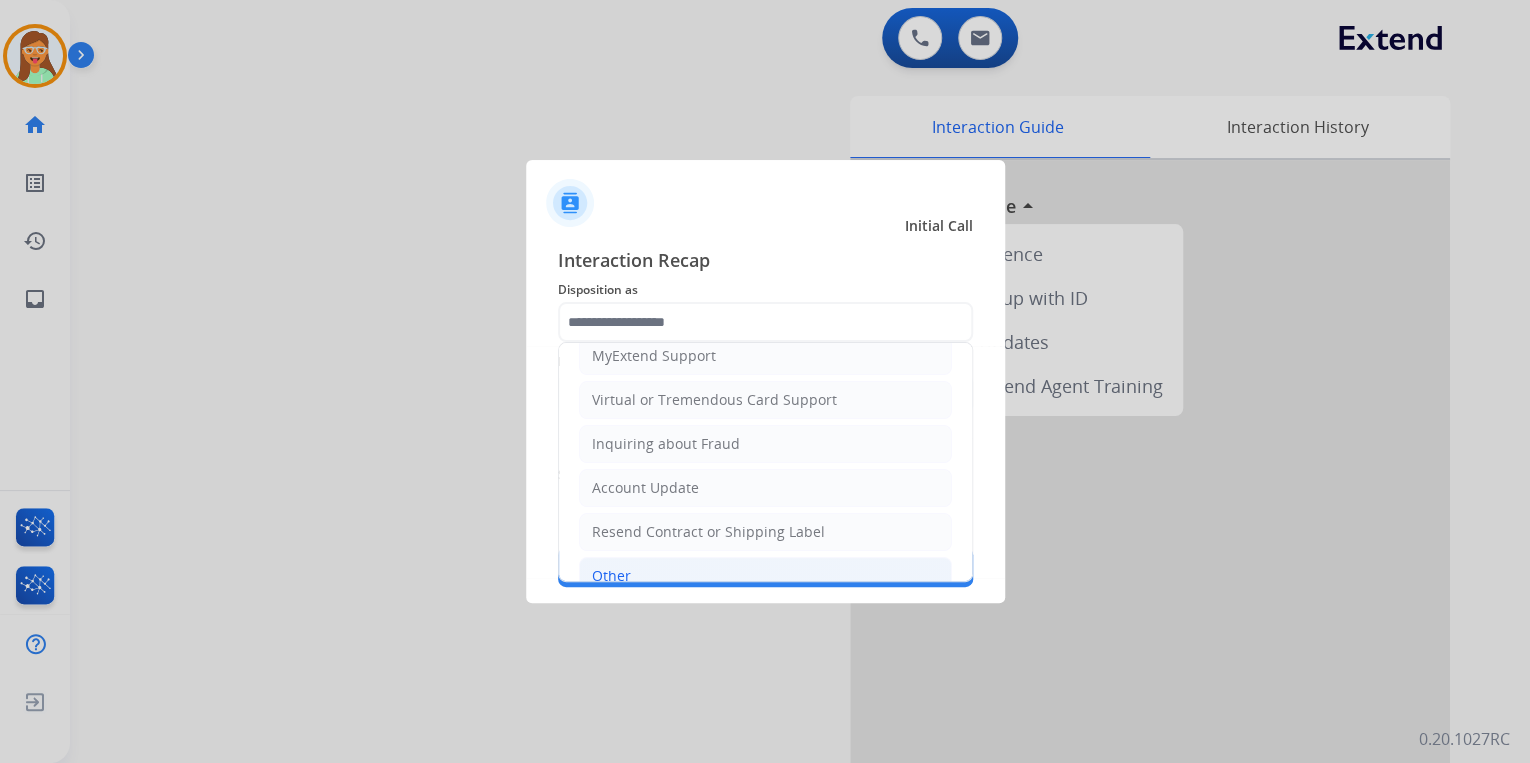click on "Other" 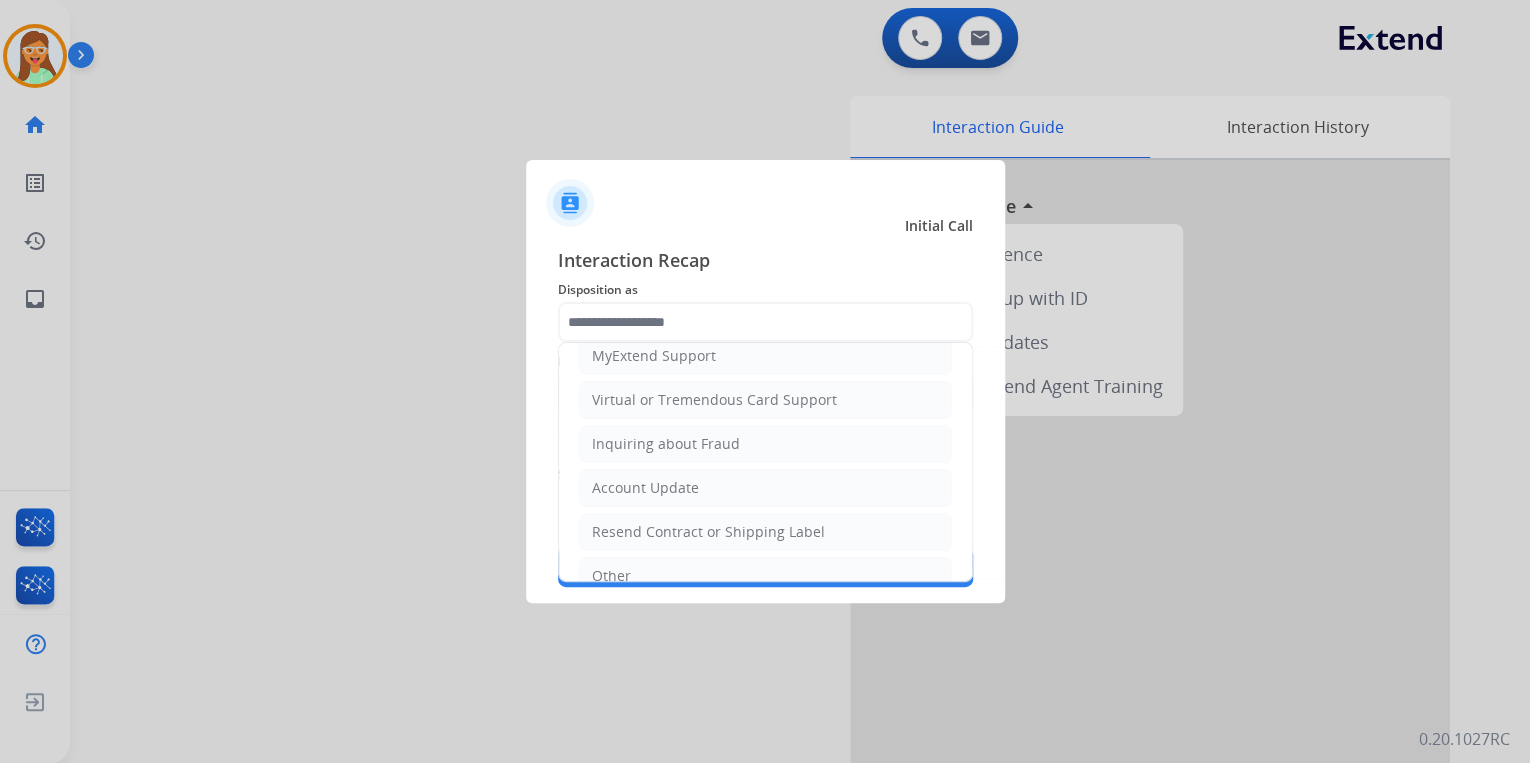 type on "*****" 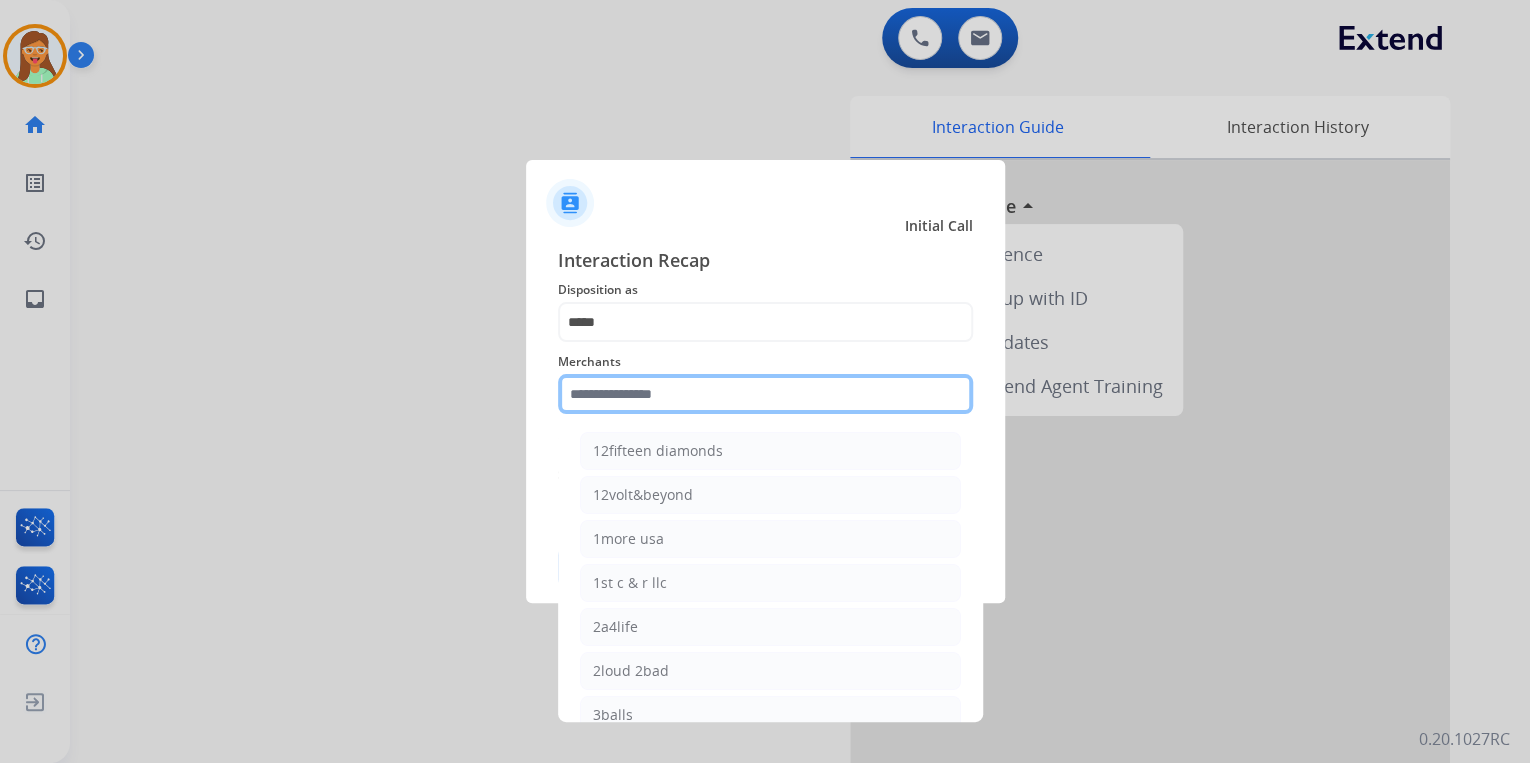 click 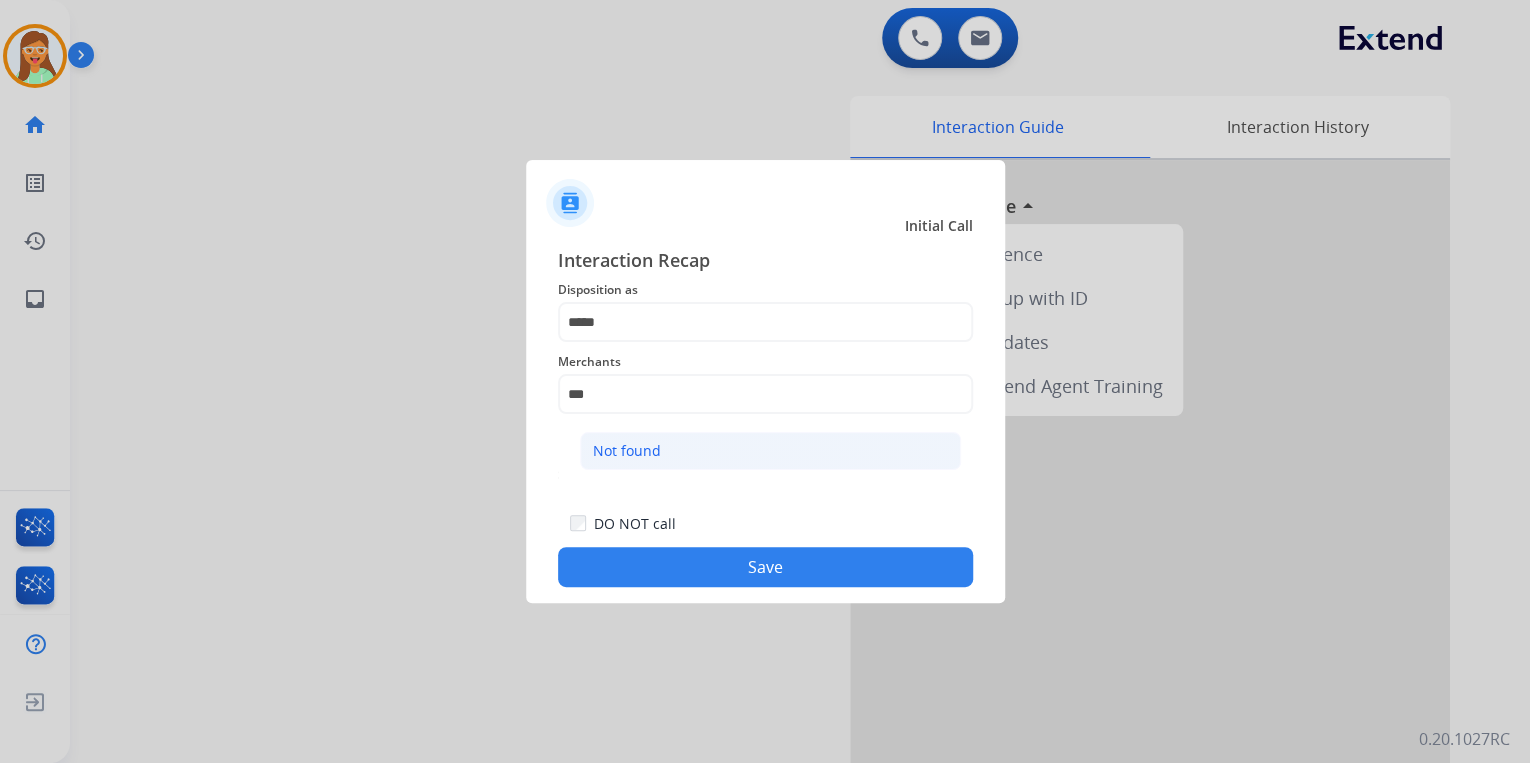 click on "Not found" 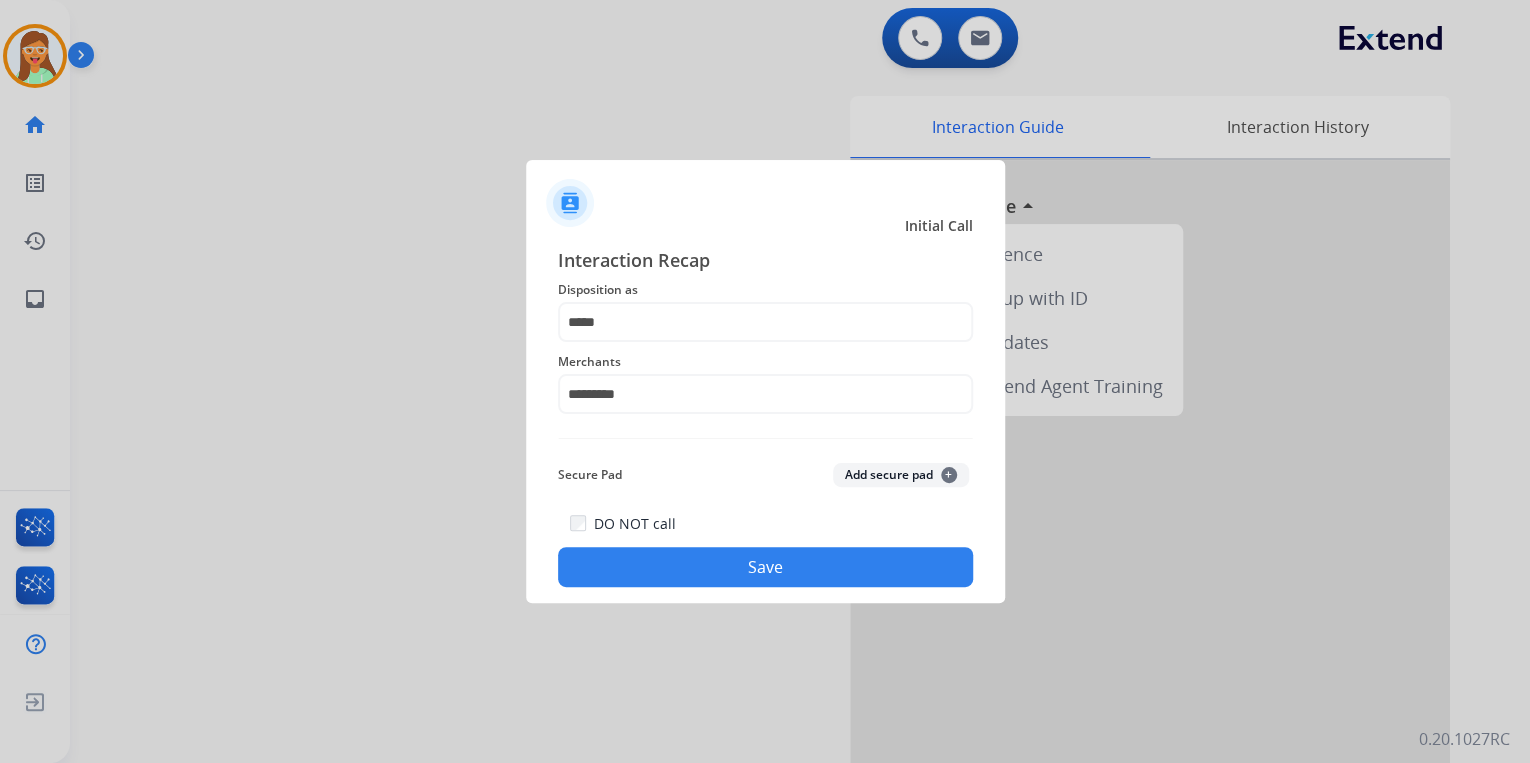 click on "Save" 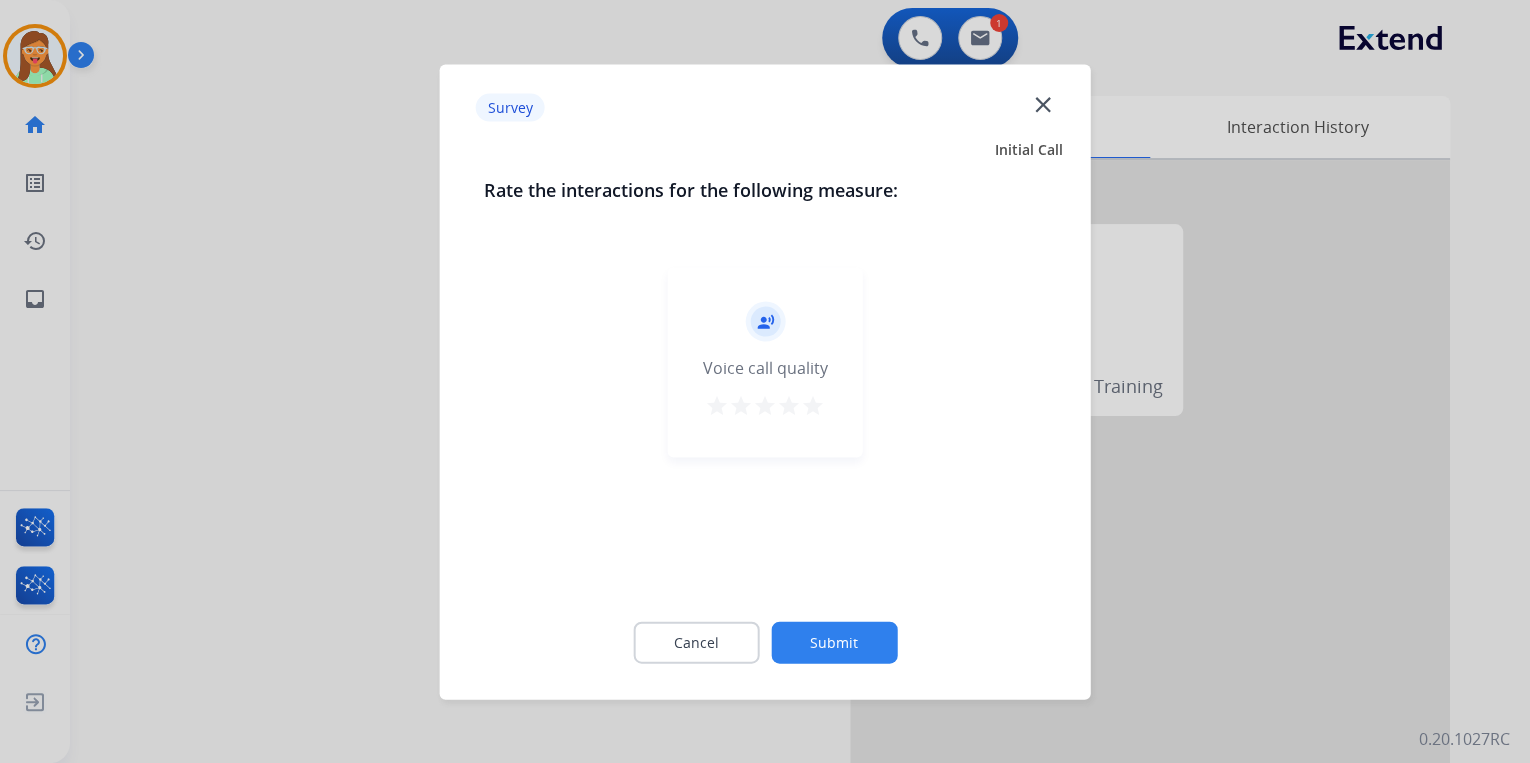 click on "star" at bounding box center [813, 405] 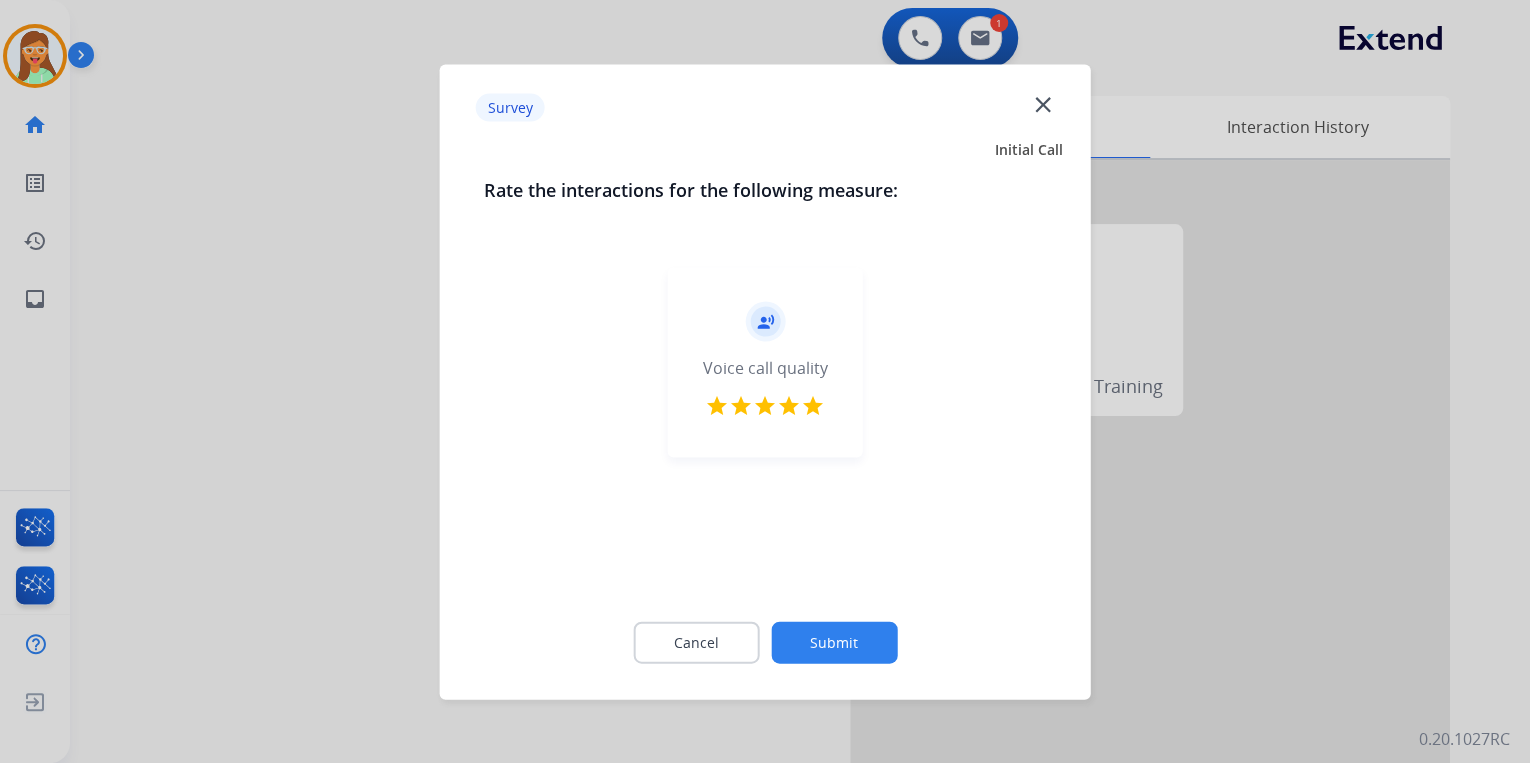click on "Submit" 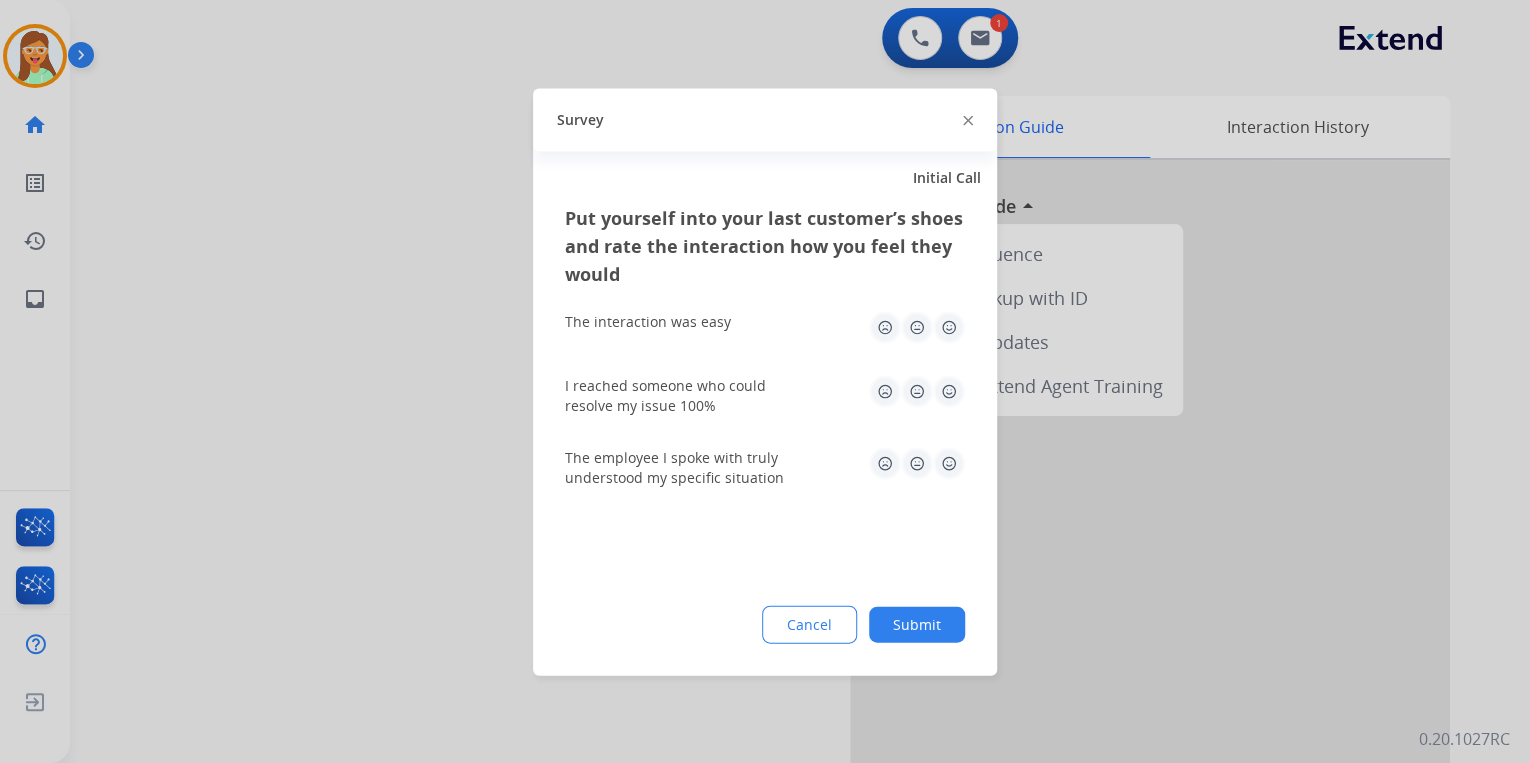 click 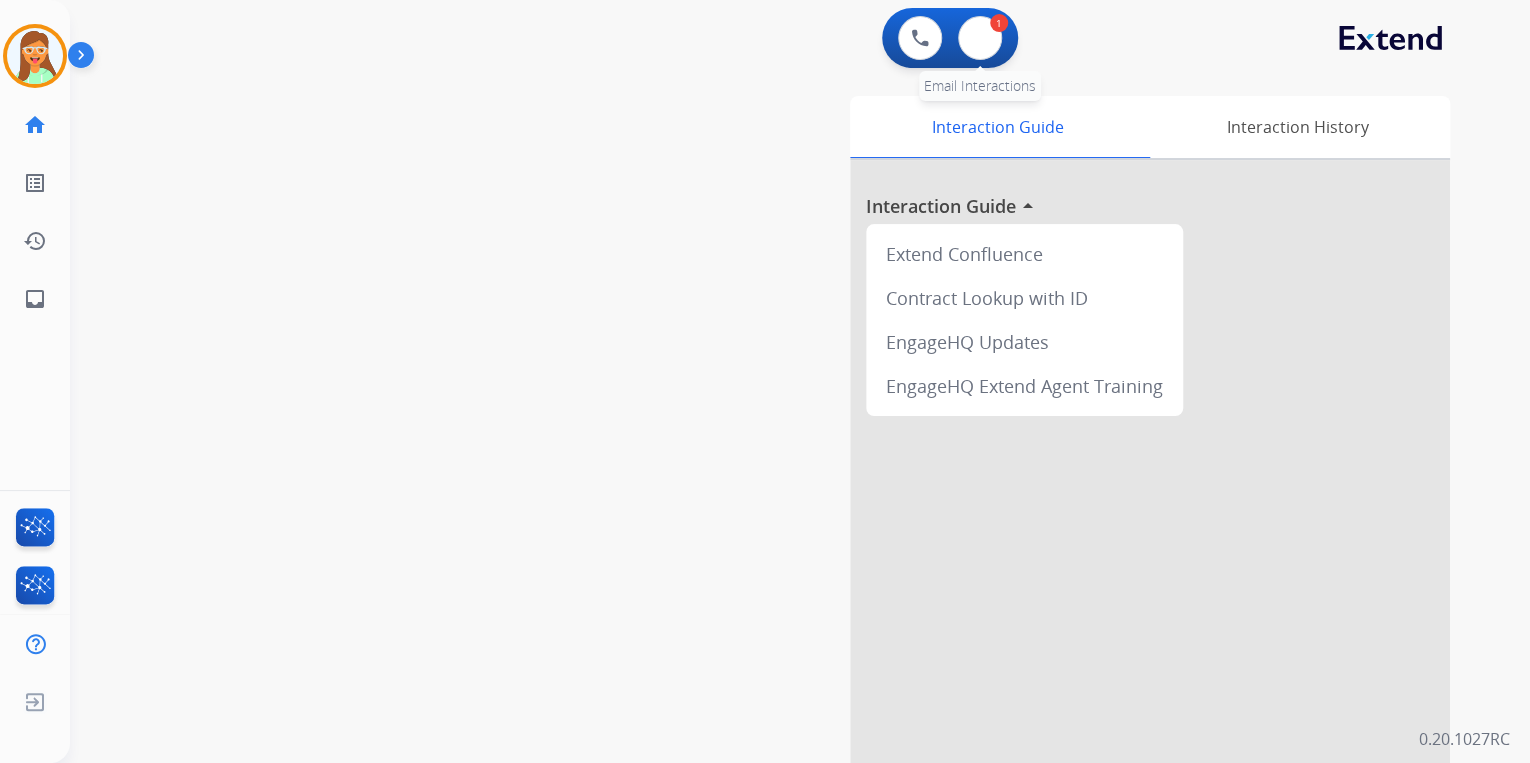 click on "1" at bounding box center [999, 23] 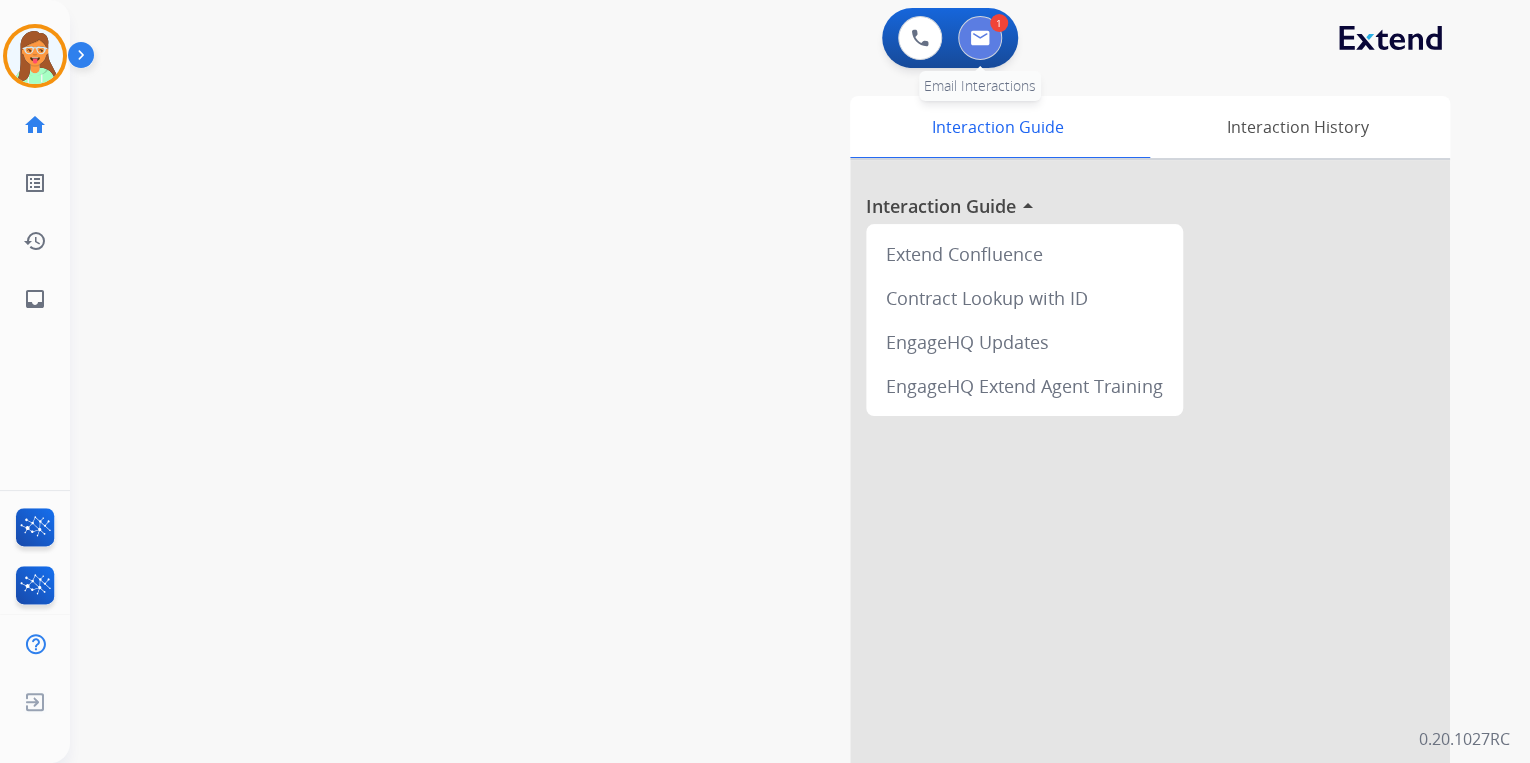 click at bounding box center (980, 38) 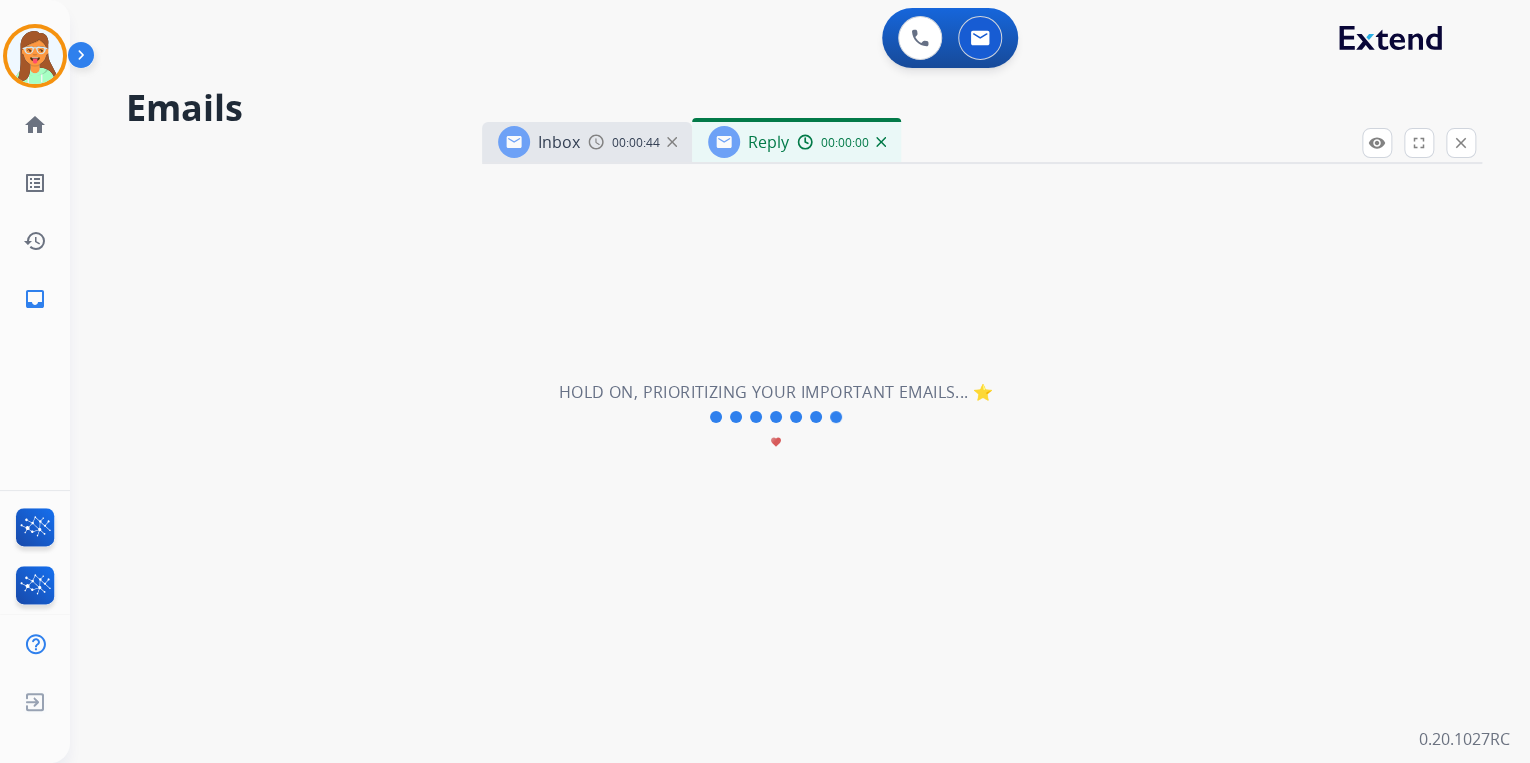 select on "**********" 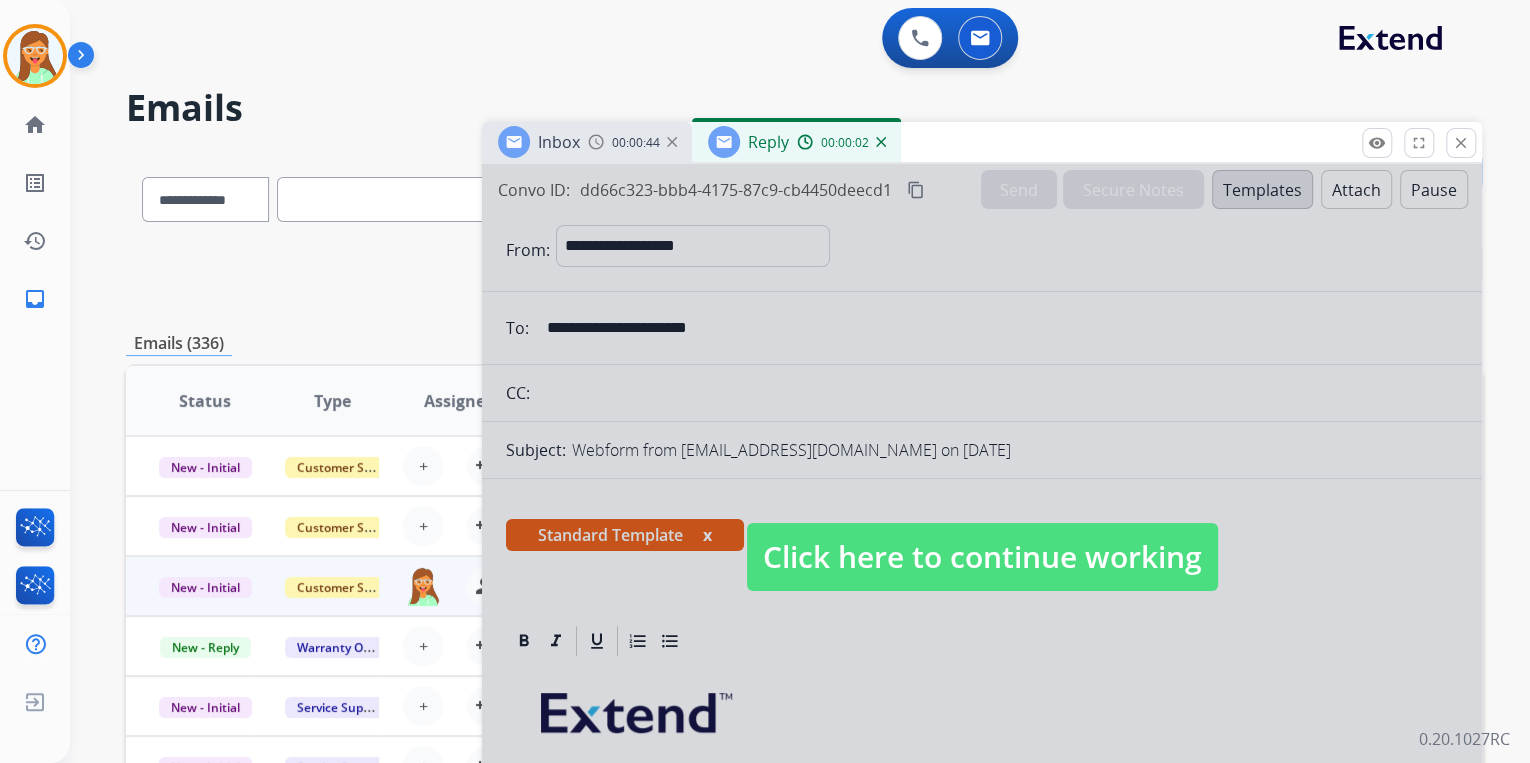click on "Click here to continue working" at bounding box center (982, 557) 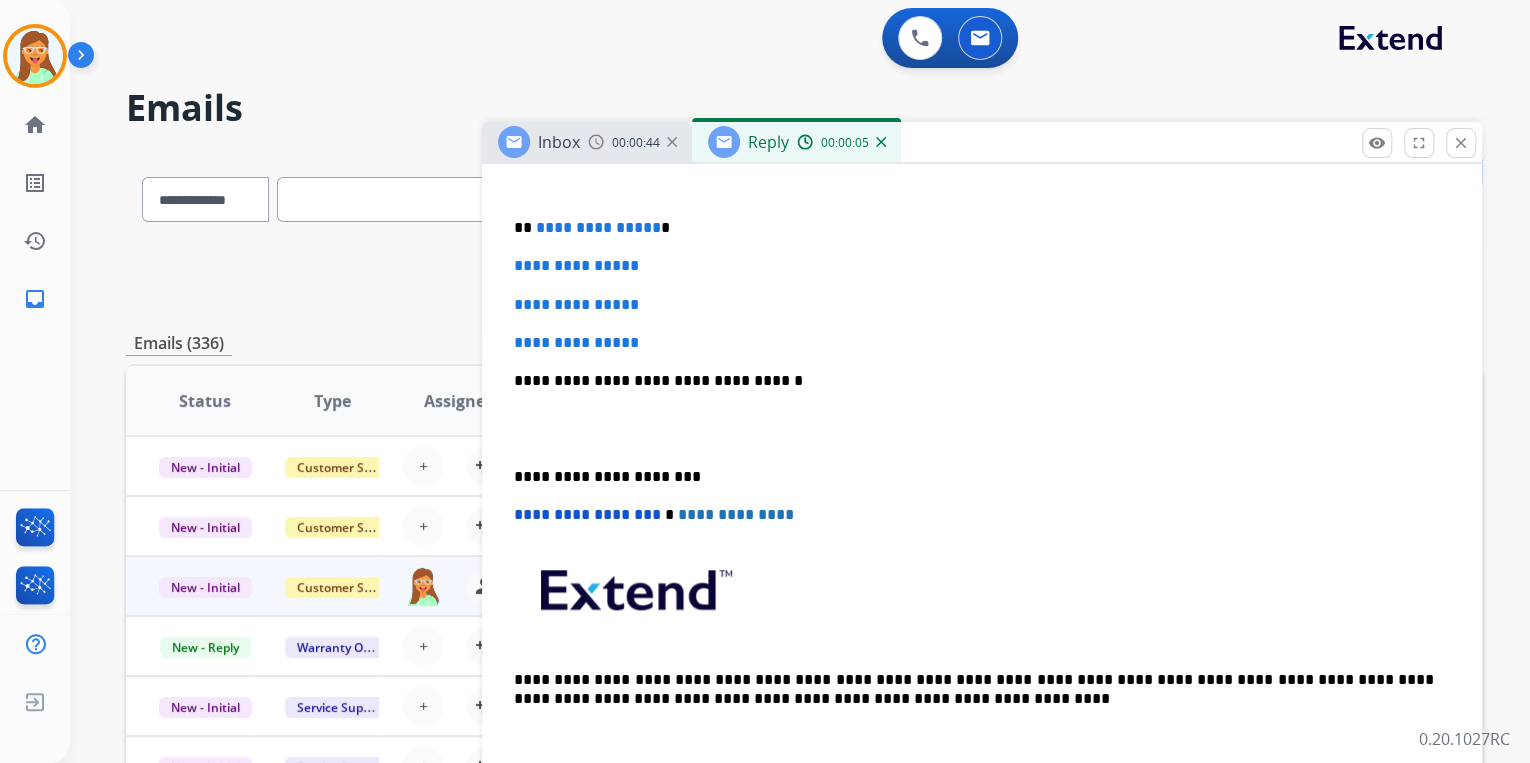 scroll, scrollTop: 576, scrollLeft: 0, axis: vertical 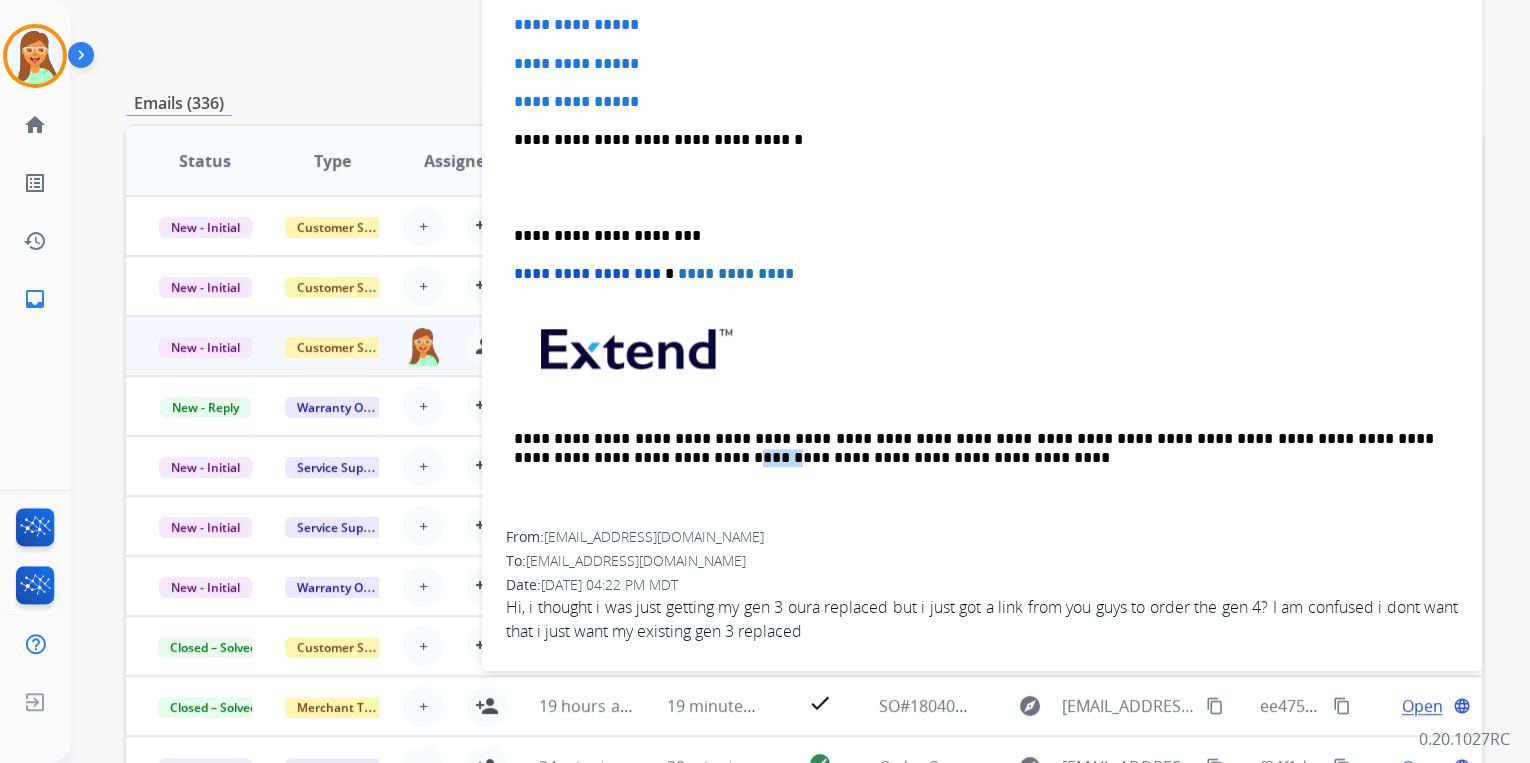 drag, startPoint x: 591, startPoint y: 520, endPoint x: 556, endPoint y: 515, distance: 35.35534 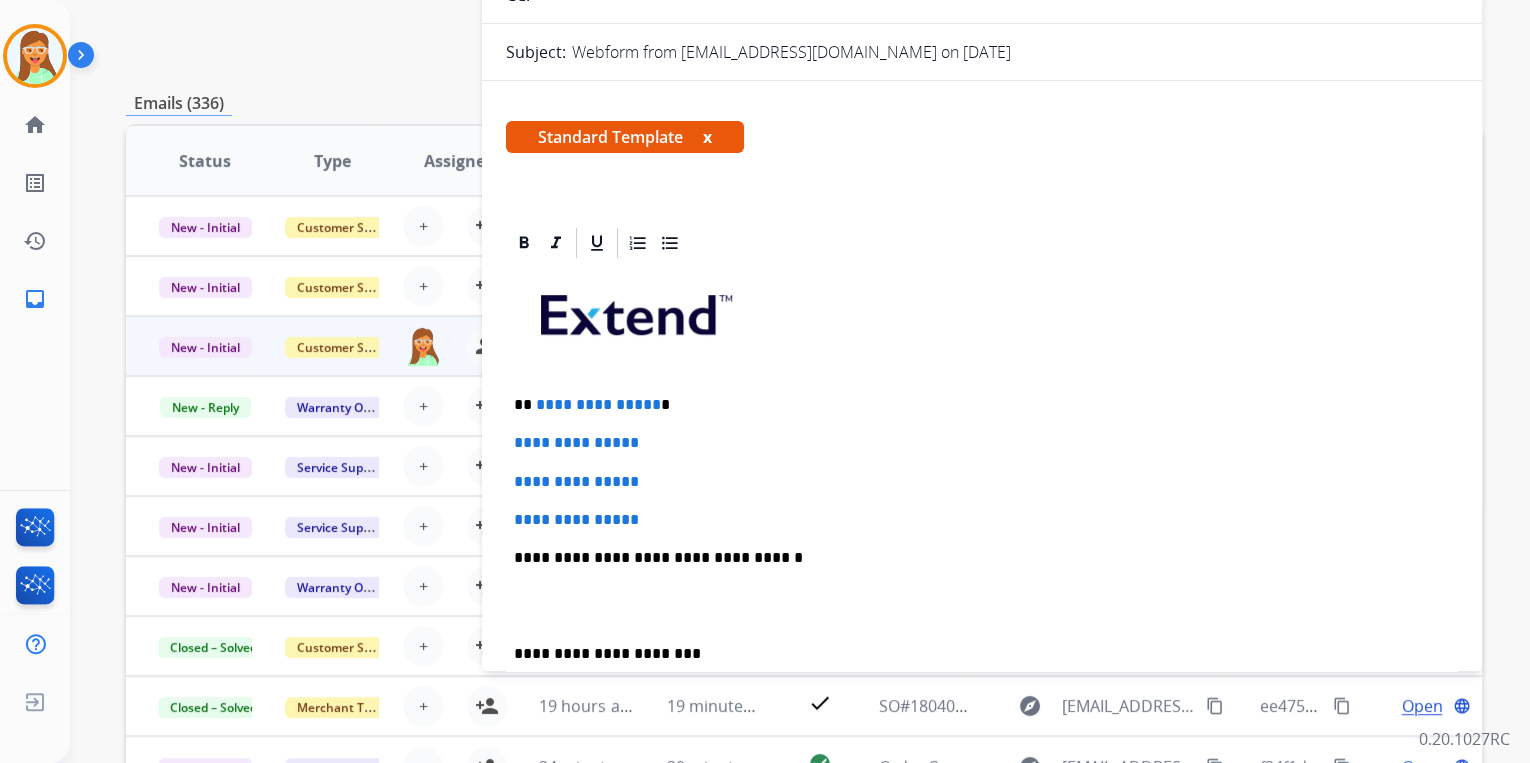 scroll, scrollTop: 160, scrollLeft: 0, axis: vertical 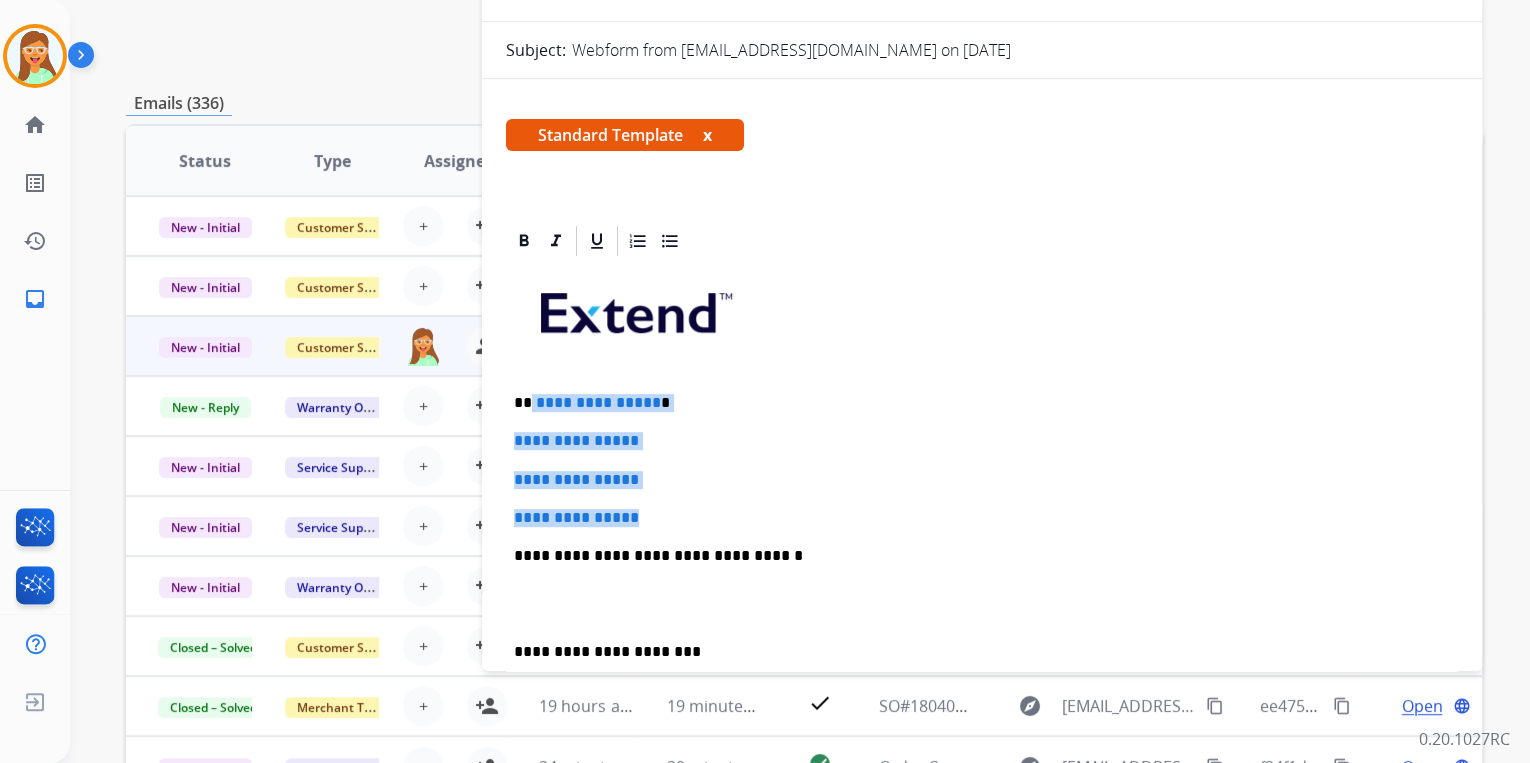 drag, startPoint x: 655, startPoint y: 512, endPoint x: 528, endPoint y: 388, distance: 177.49648 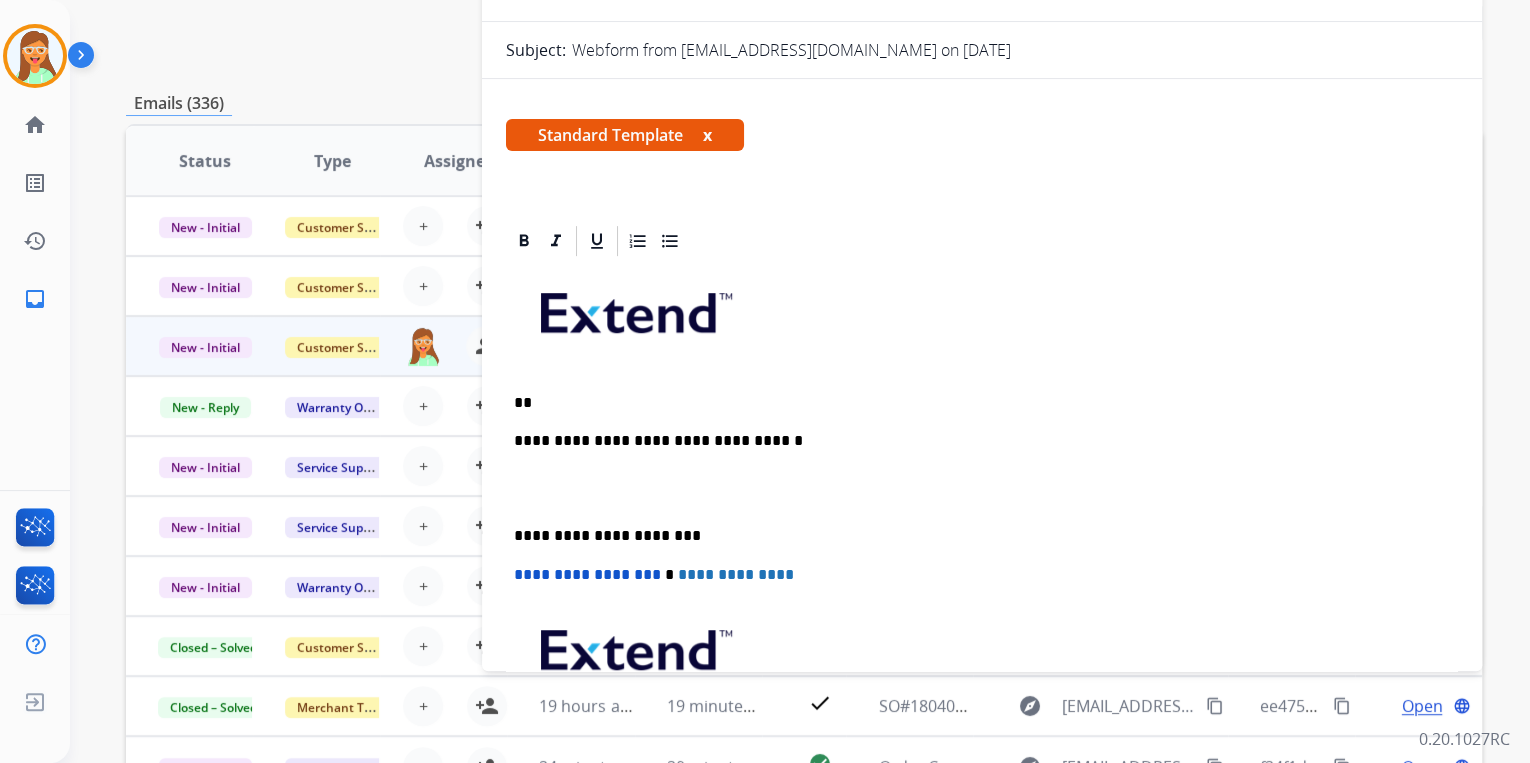 type 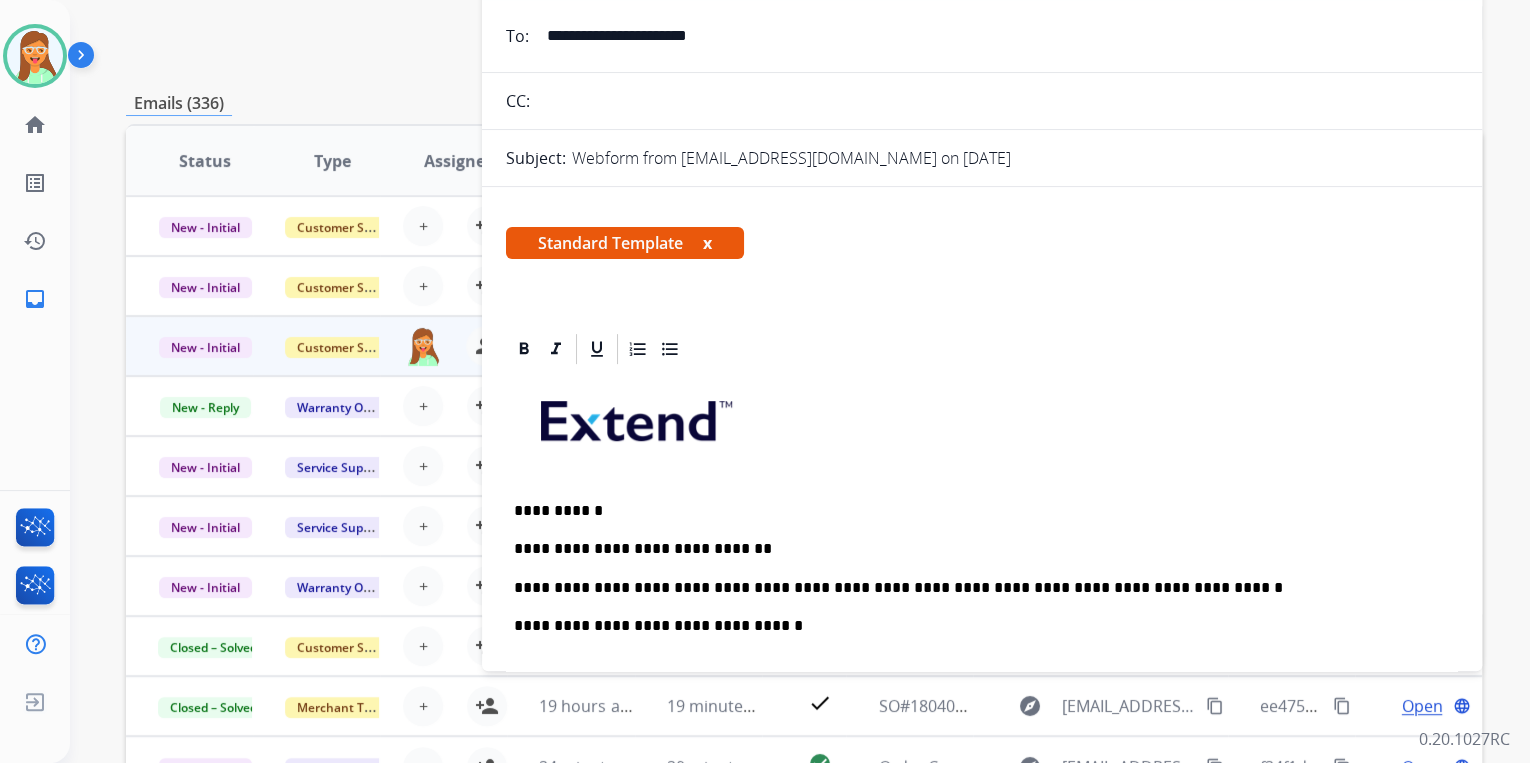 scroll, scrollTop: 0, scrollLeft: 0, axis: both 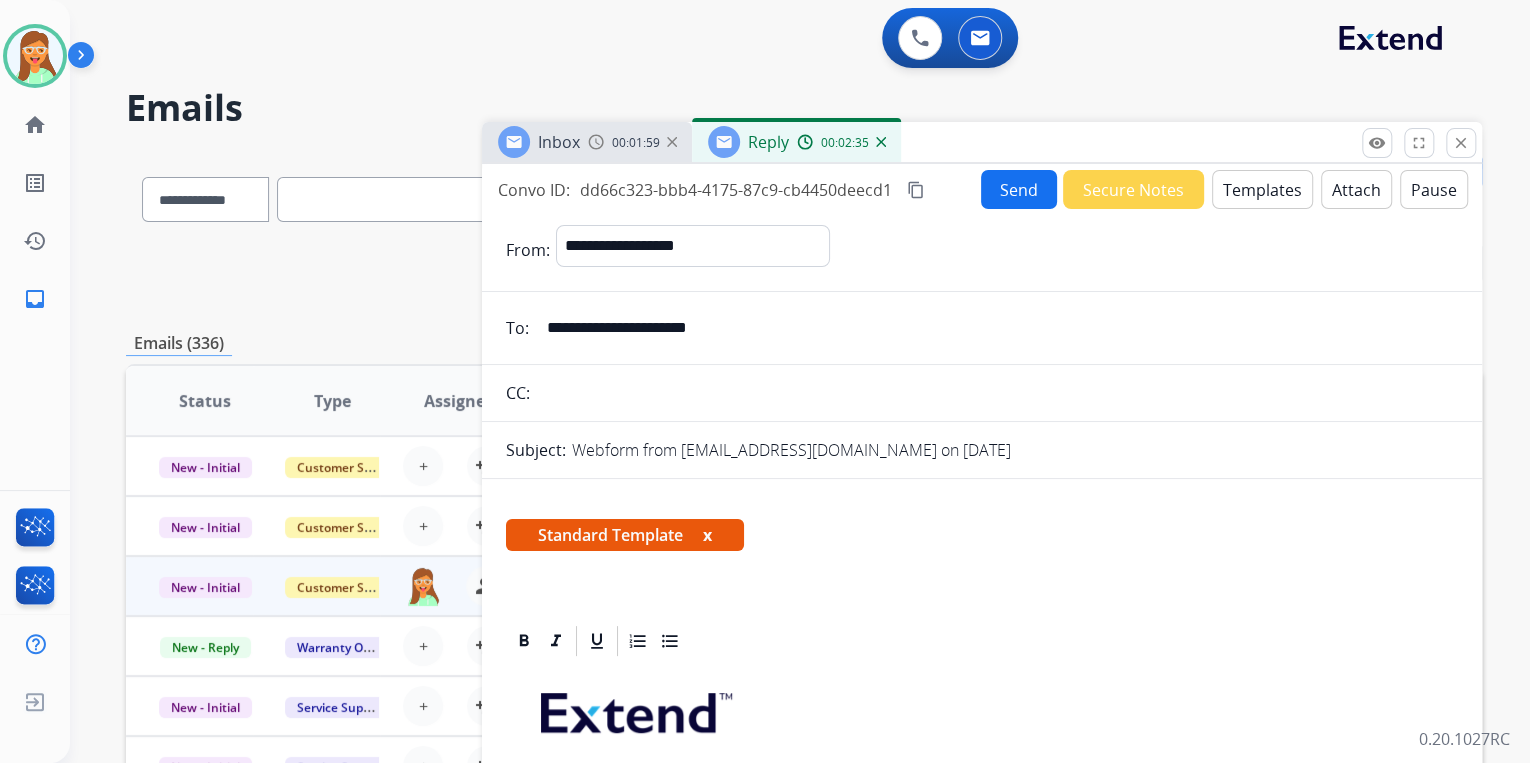 click on "Send" at bounding box center [1019, 189] 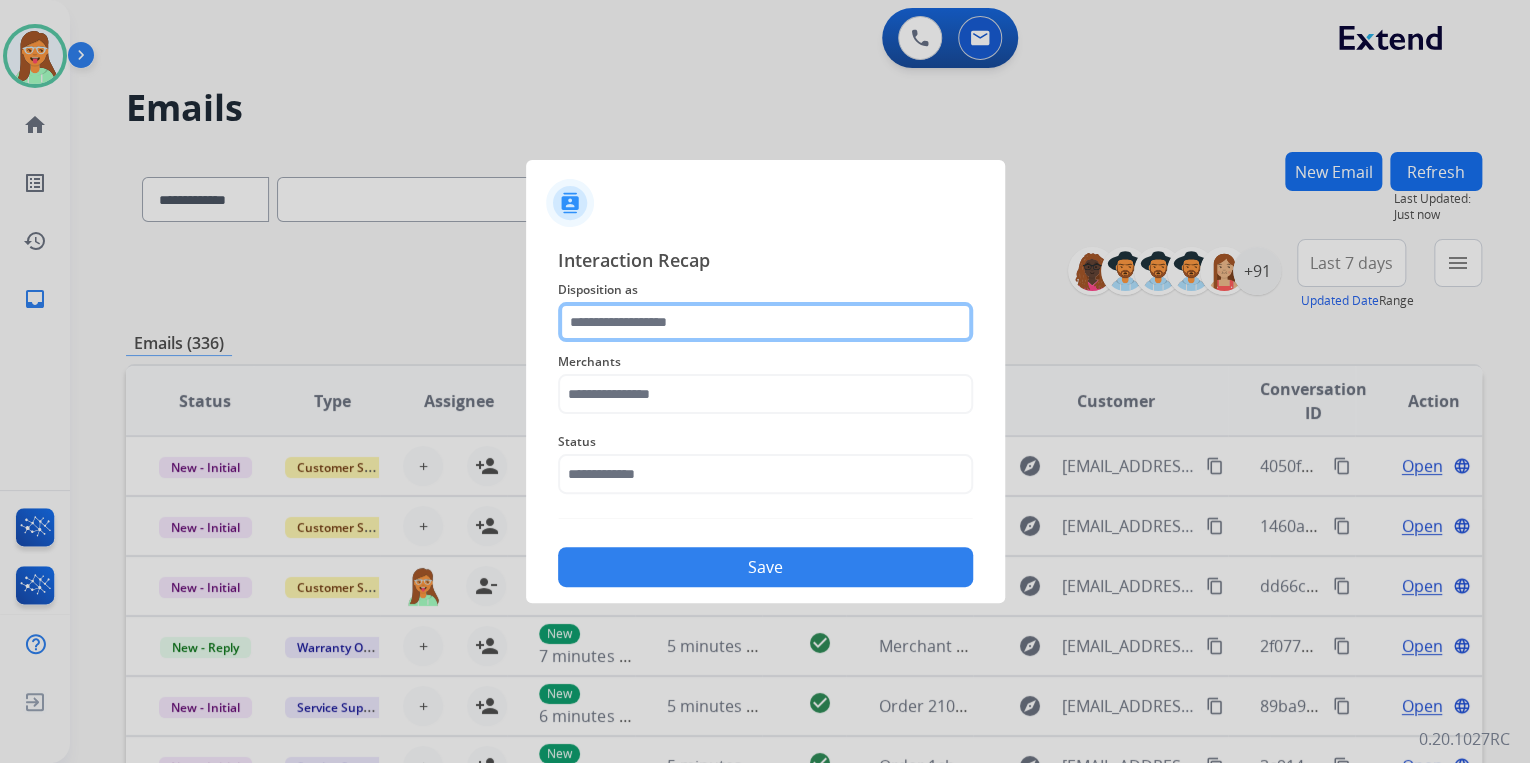 click 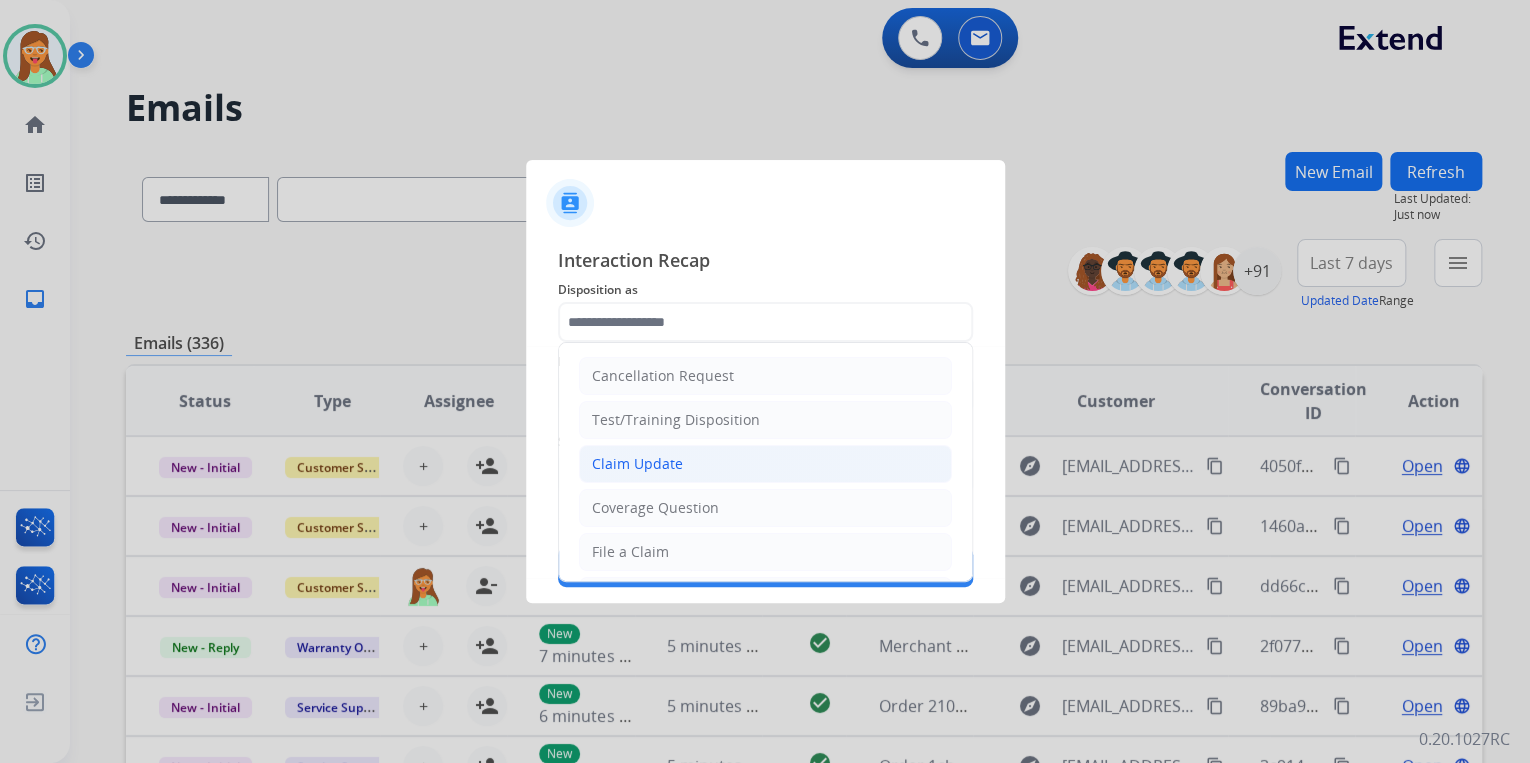 click on "Claim Update" 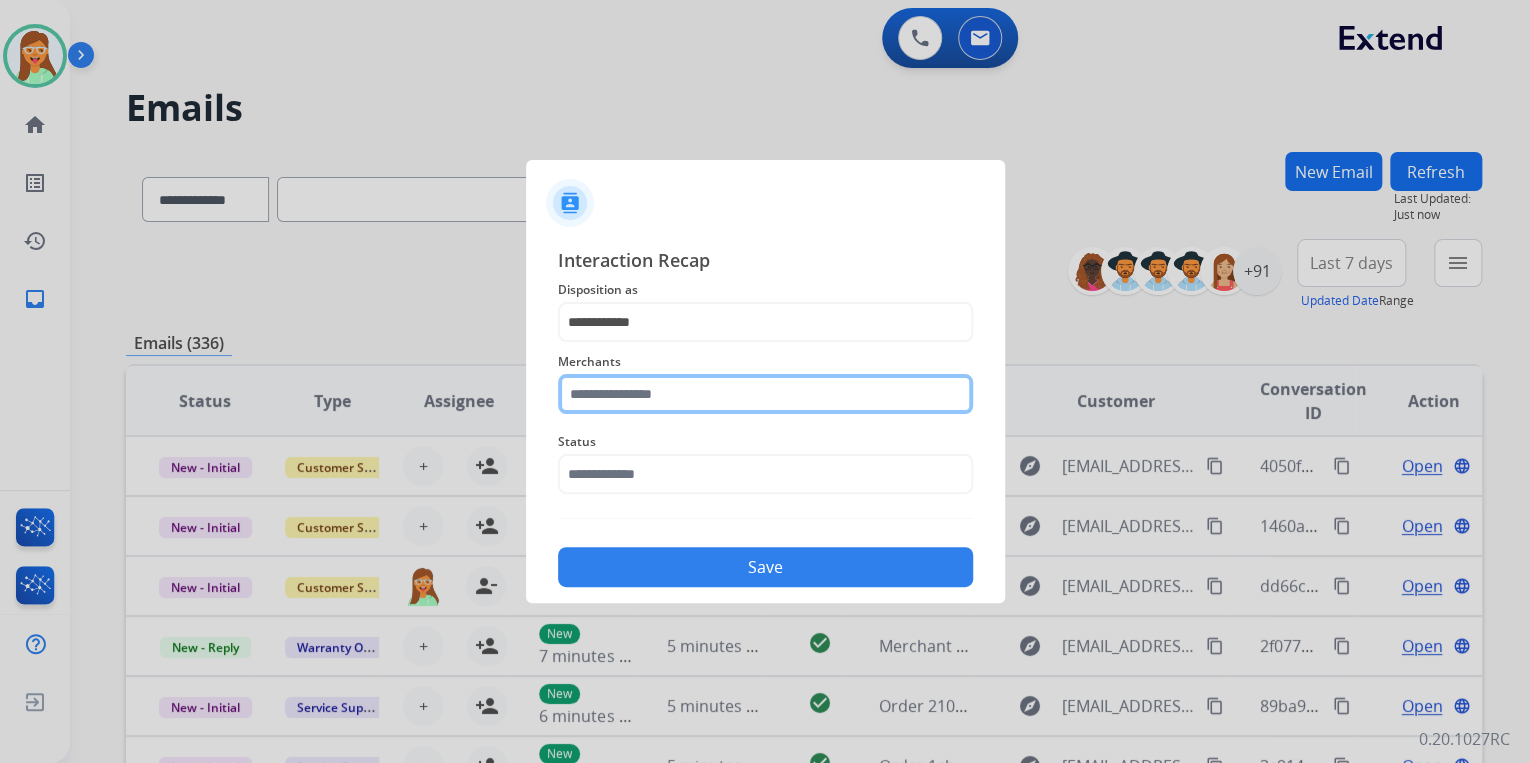 click 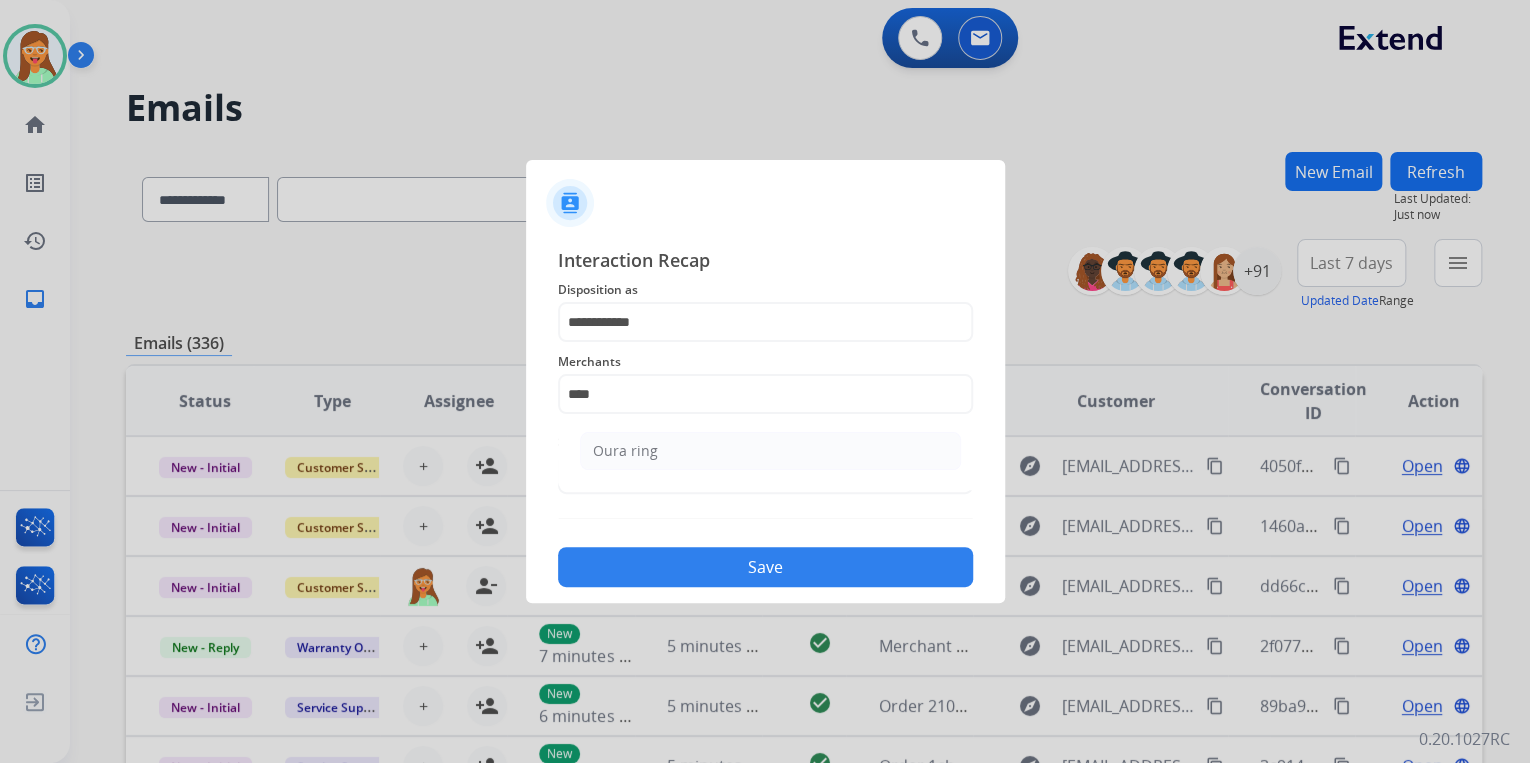 click on "Oura ring" 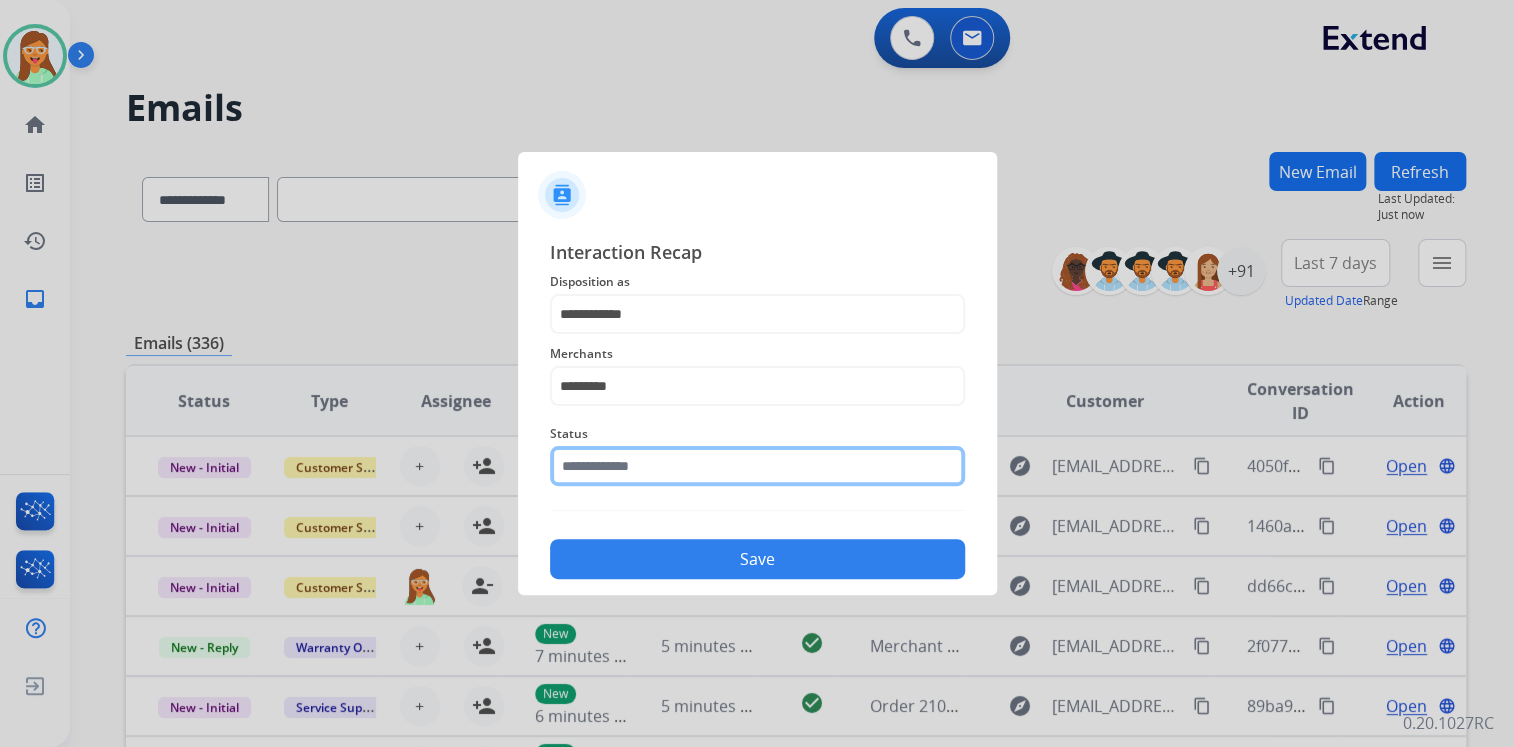 click 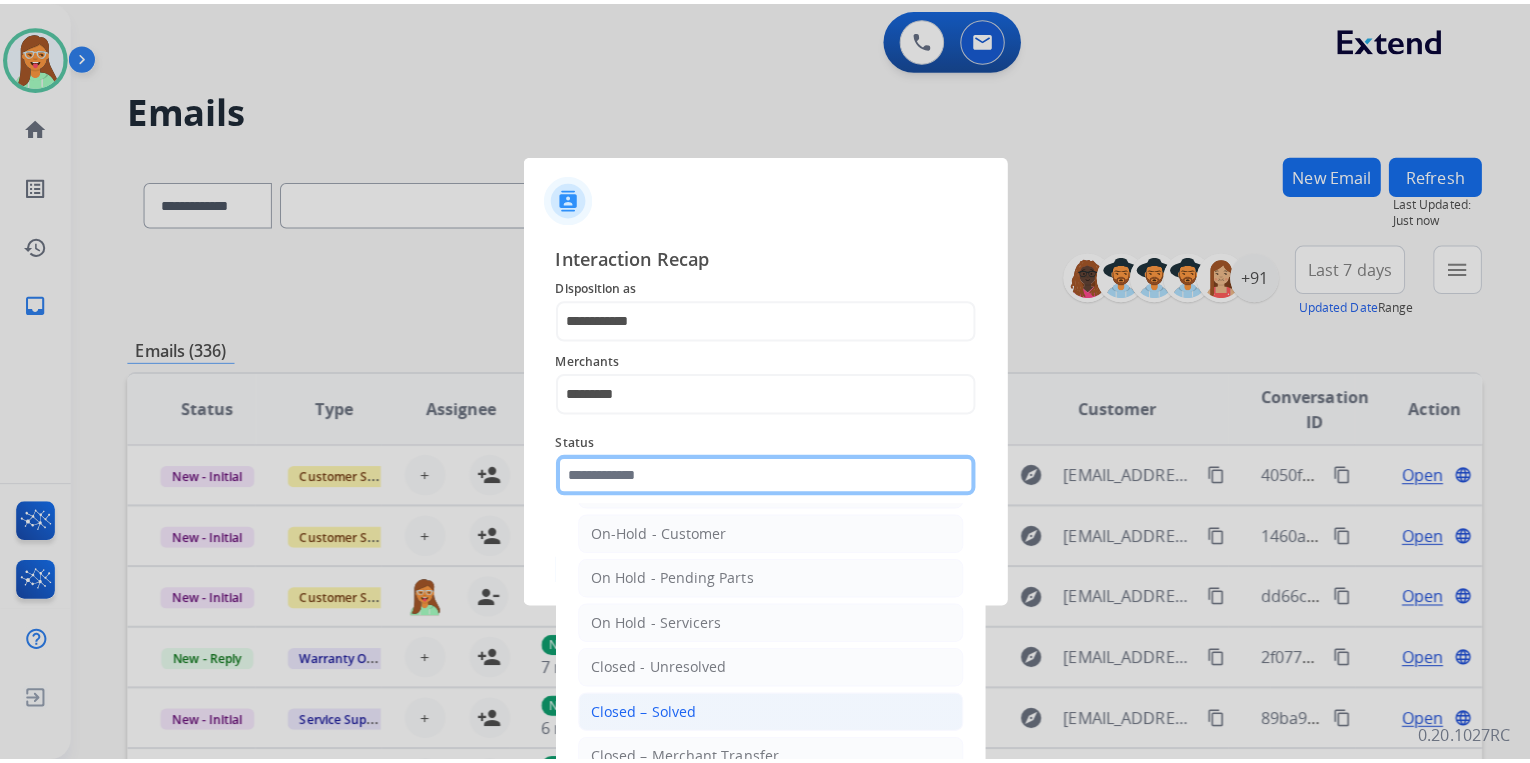 scroll, scrollTop: 116, scrollLeft: 0, axis: vertical 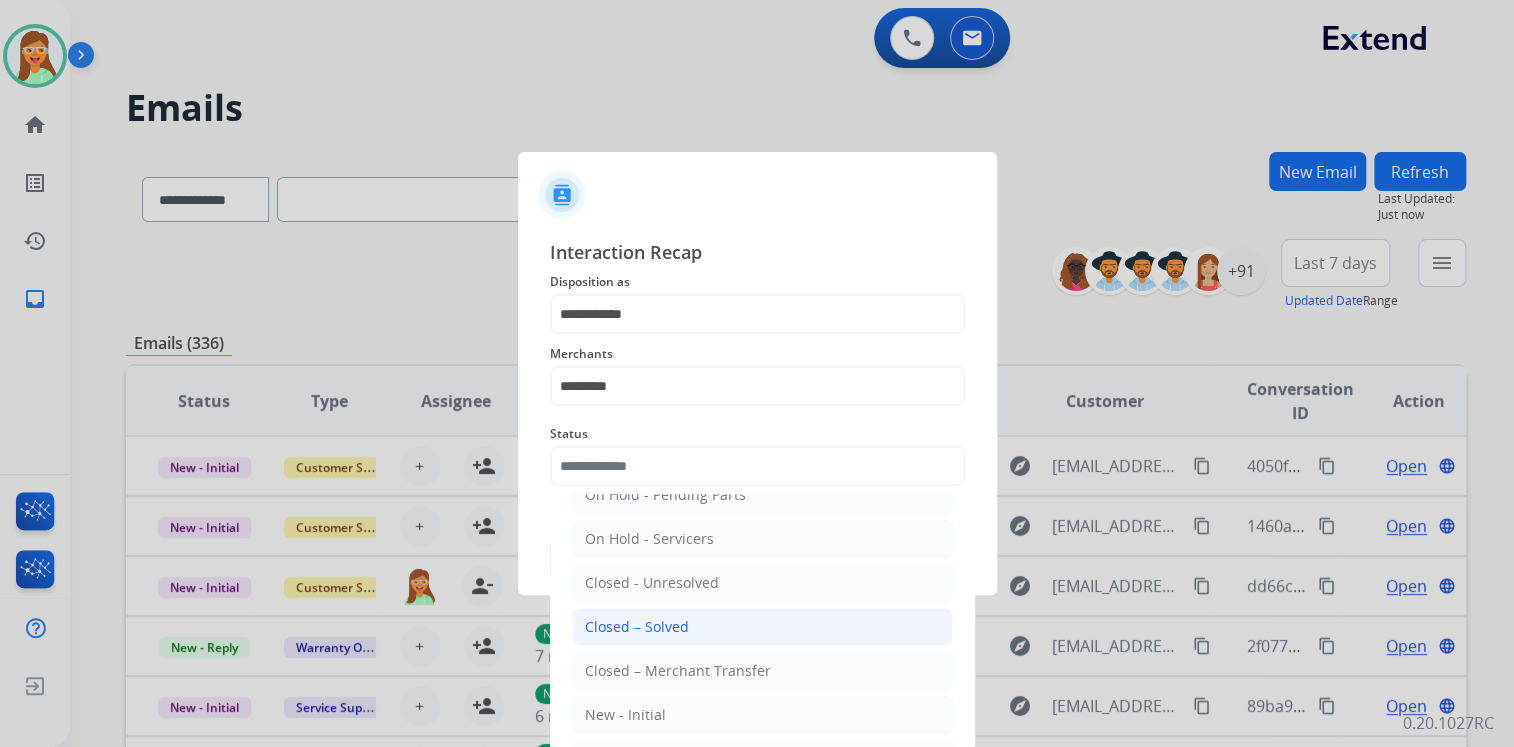 click on "Closed – Solved" 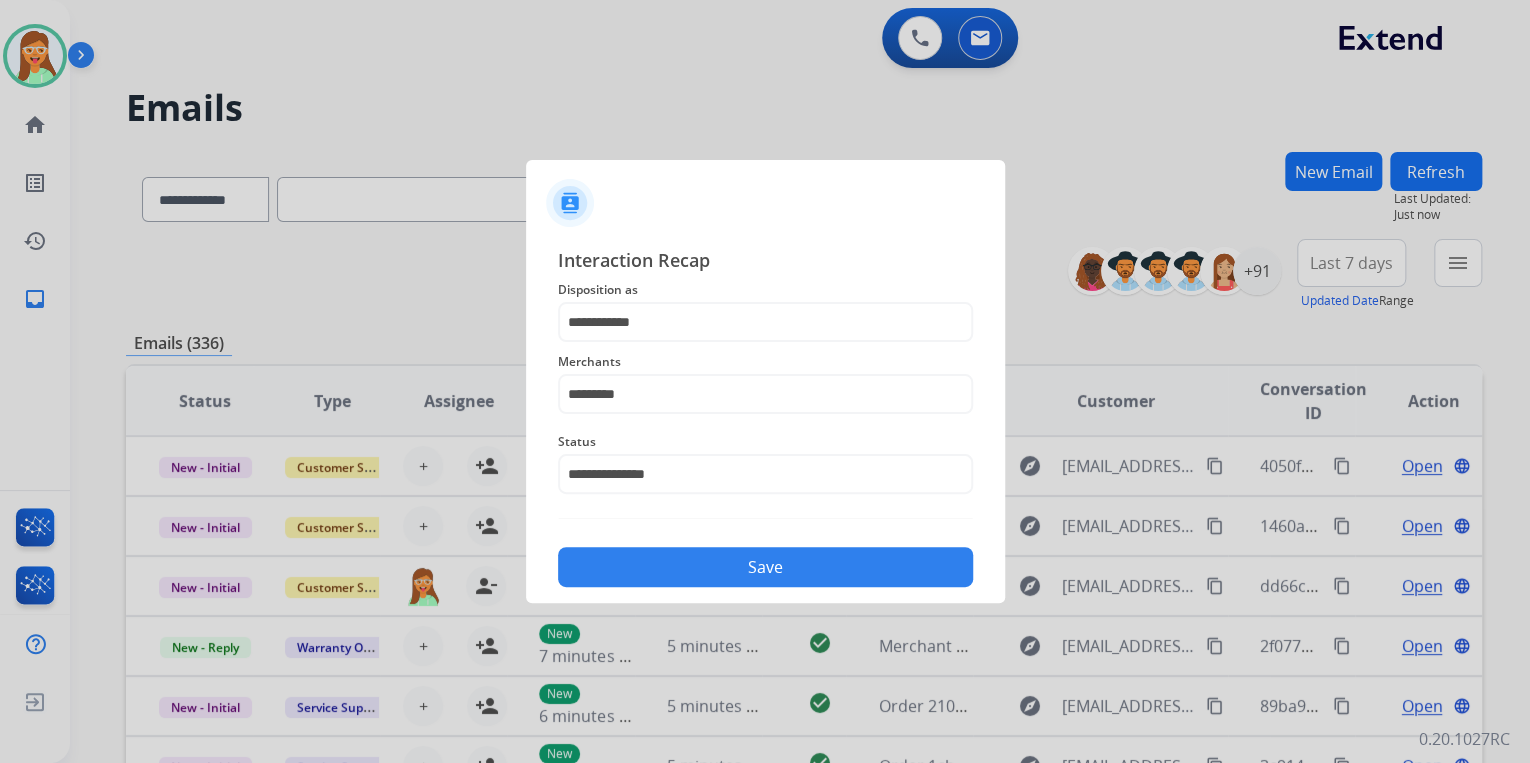 click on "Save" 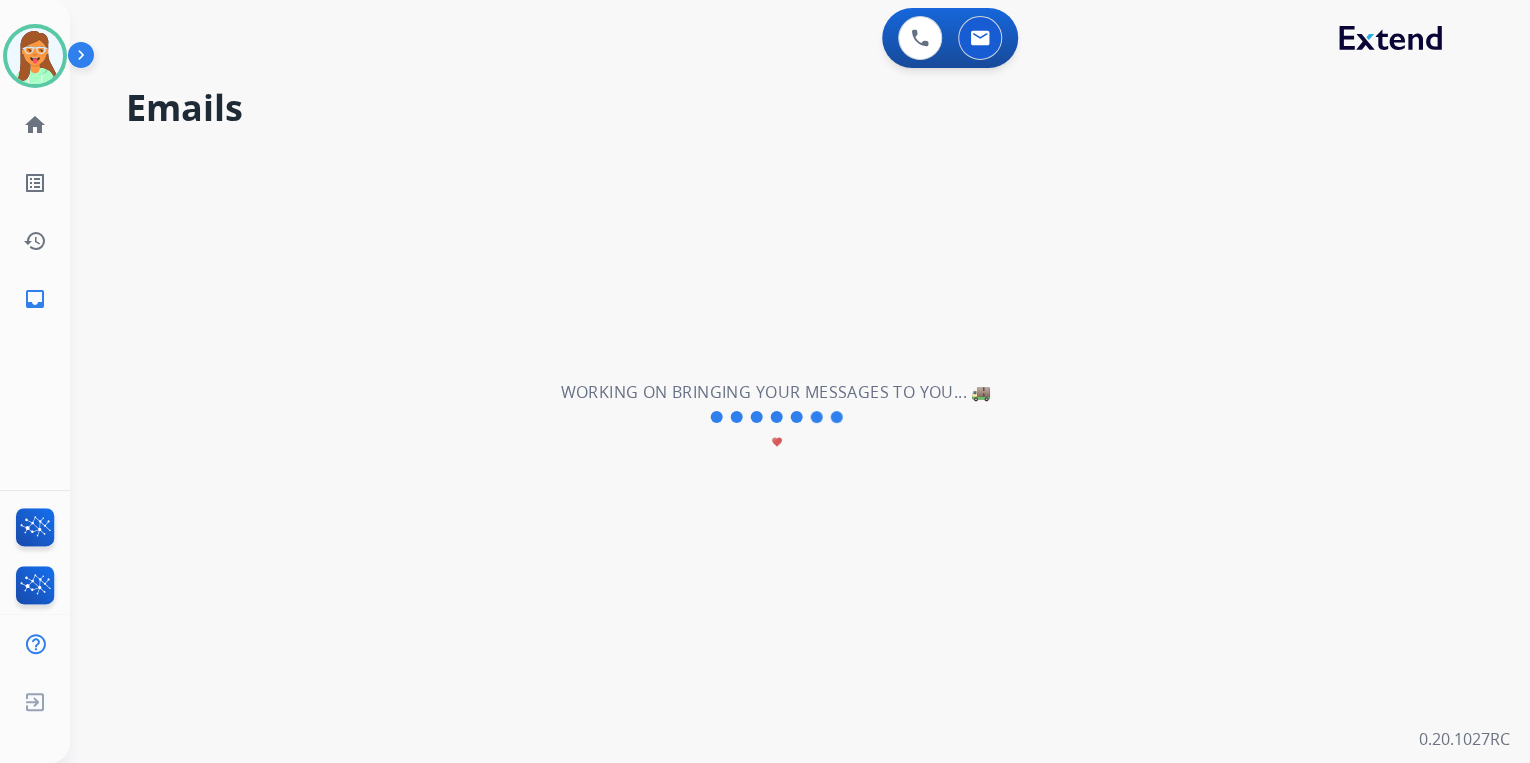click on "**********" at bounding box center [776, 417] 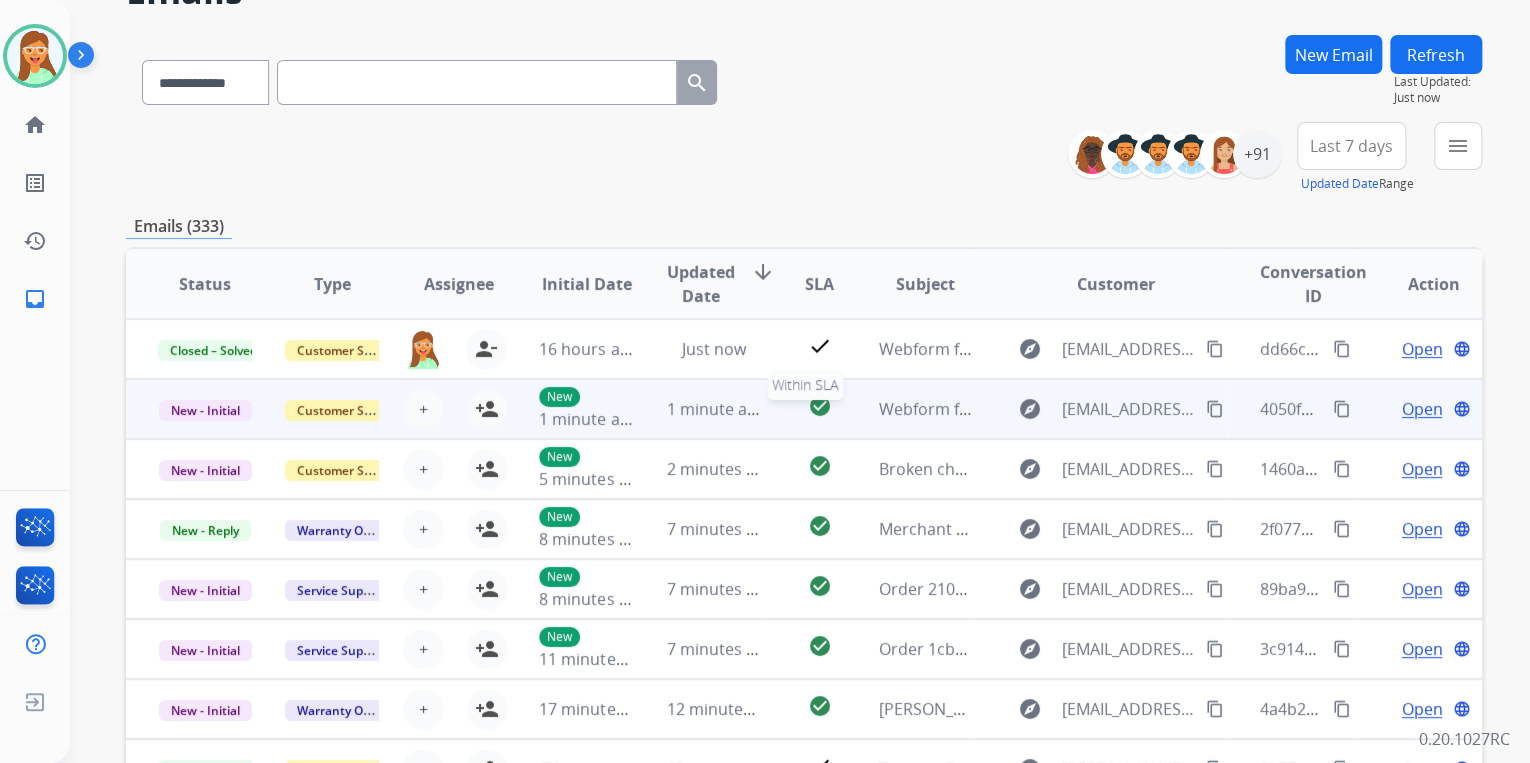scroll, scrollTop: 320, scrollLeft: 0, axis: vertical 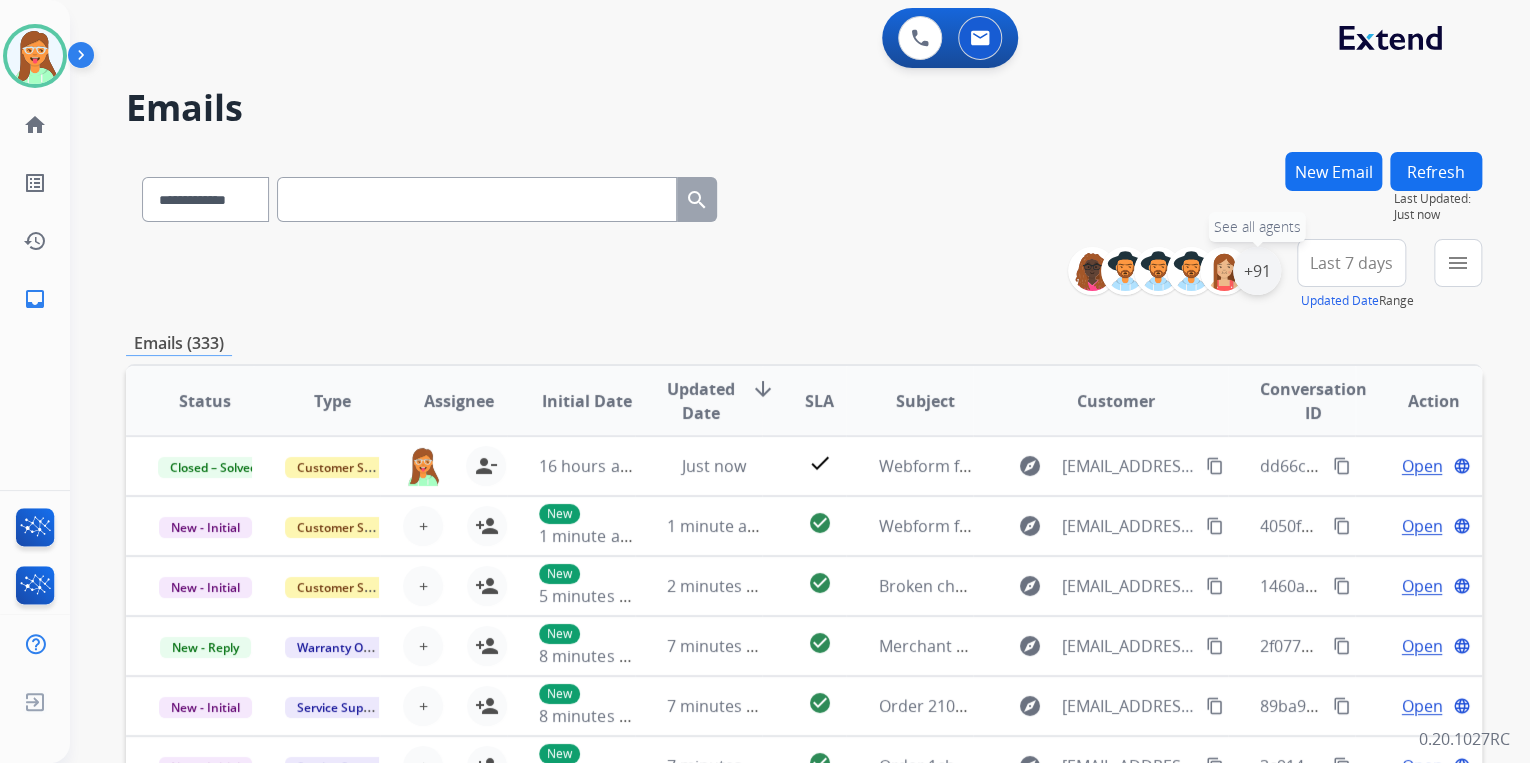 click on "+91" at bounding box center (1257, 271) 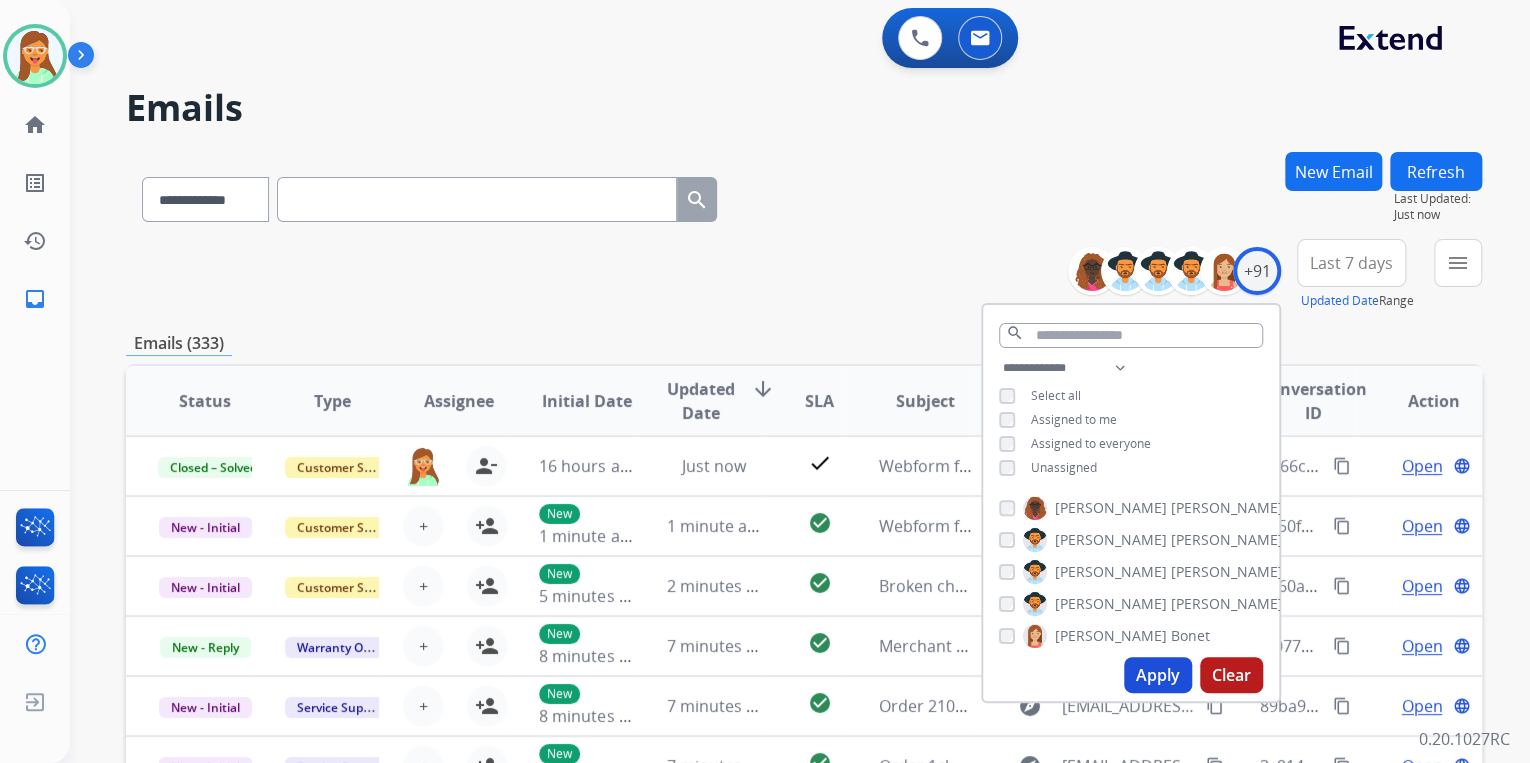 click on "Apply" at bounding box center (1158, 675) 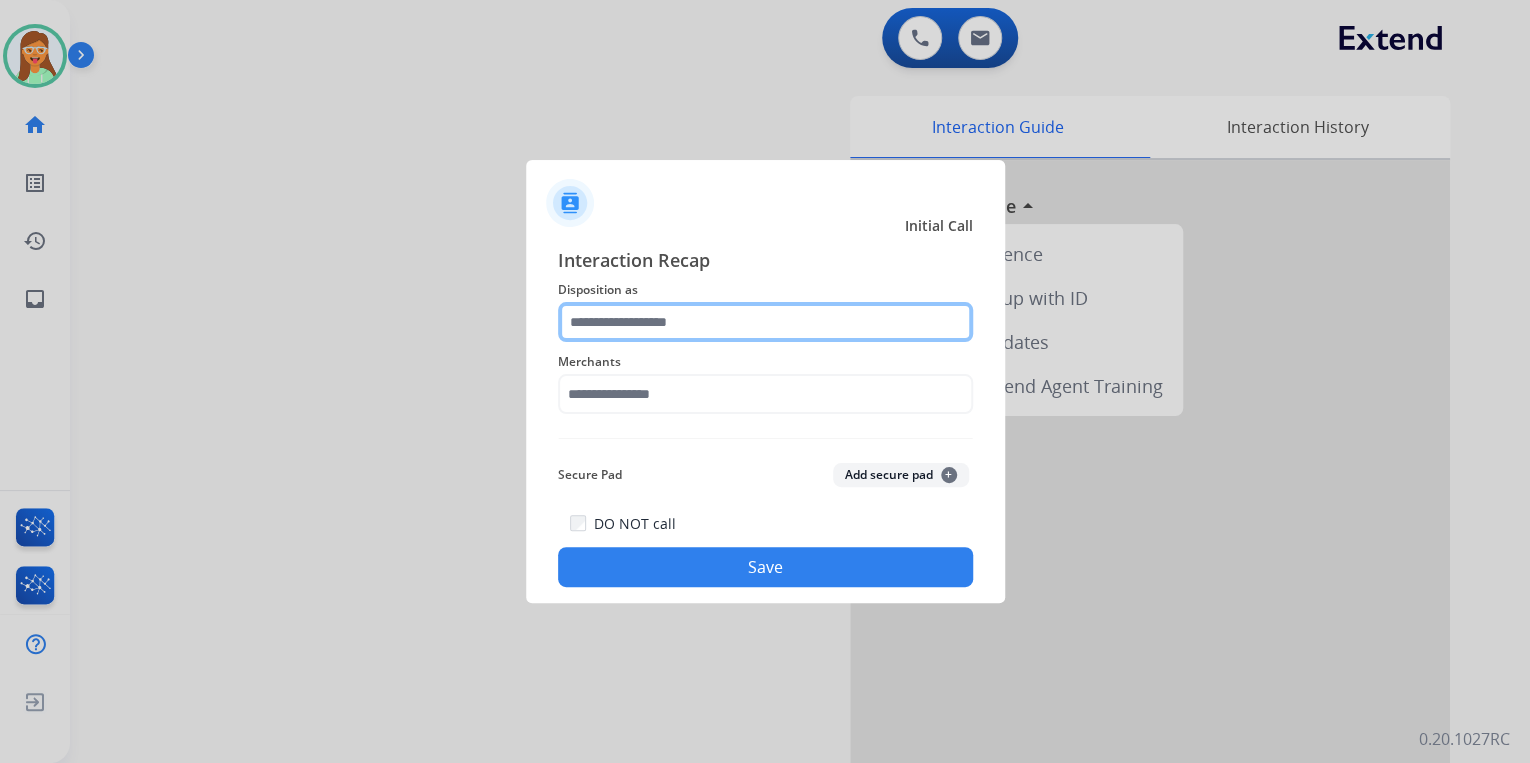 click 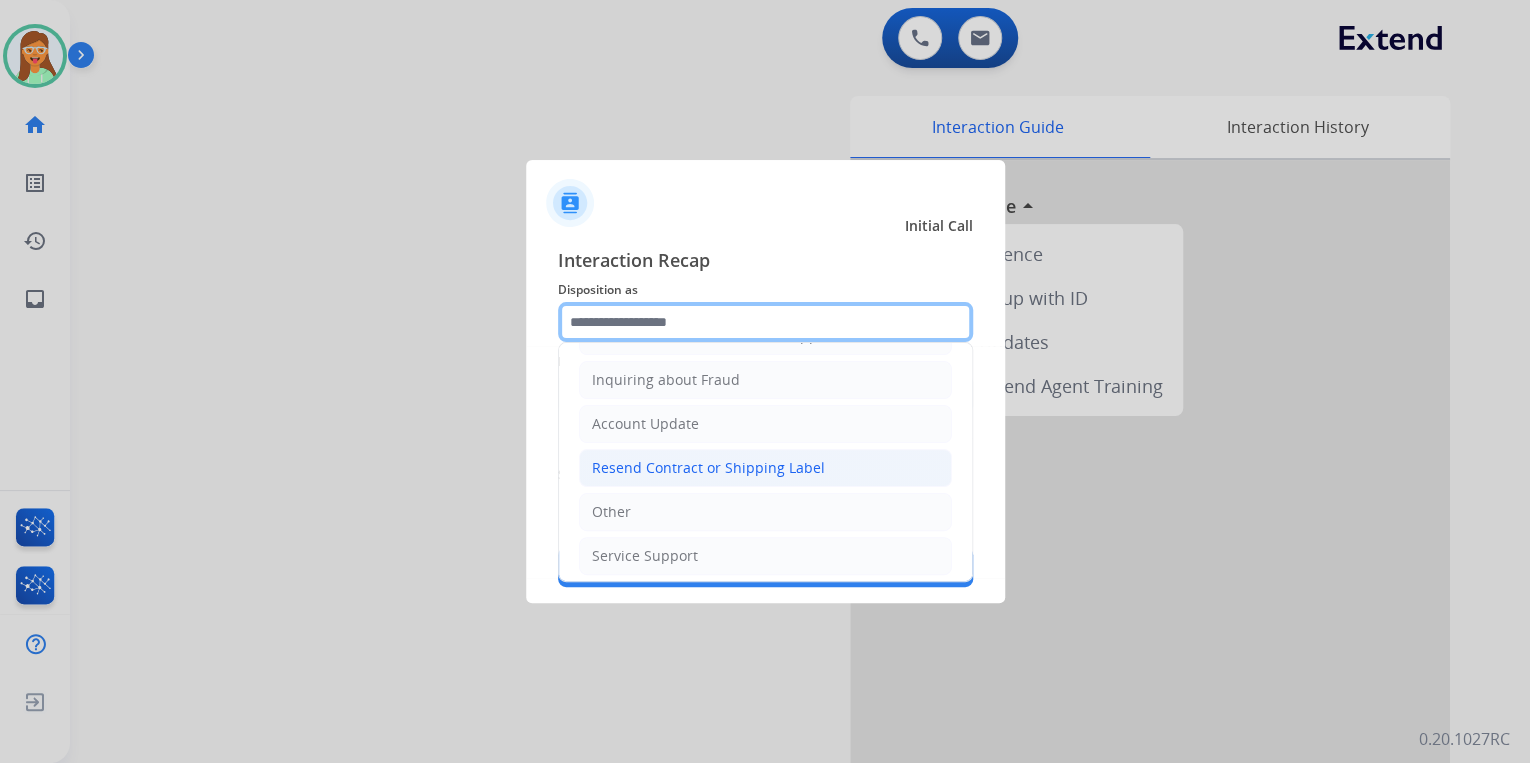 scroll, scrollTop: 306, scrollLeft: 0, axis: vertical 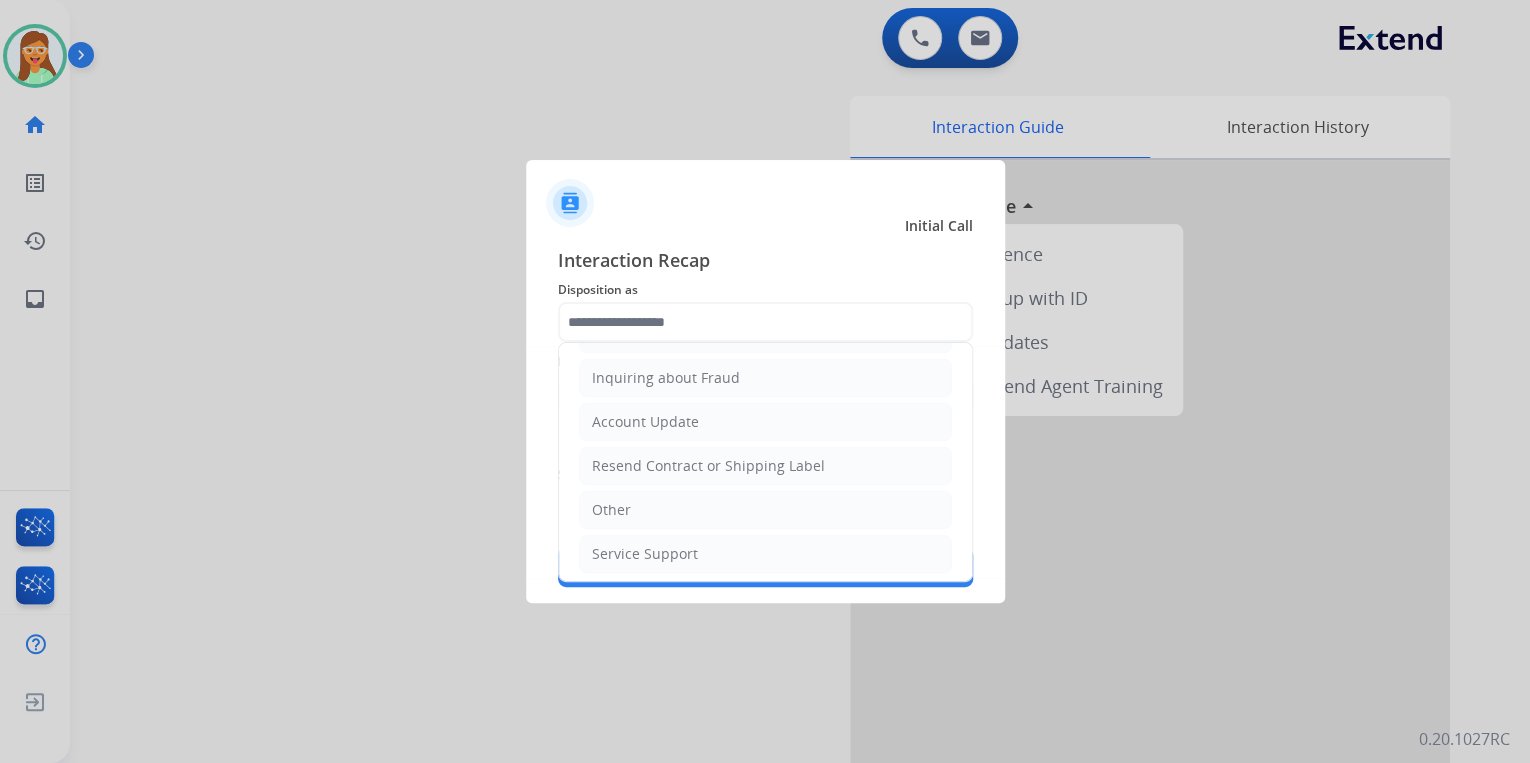 drag, startPoint x: 688, startPoint y: 494, endPoint x: 688, endPoint y: 454, distance: 40 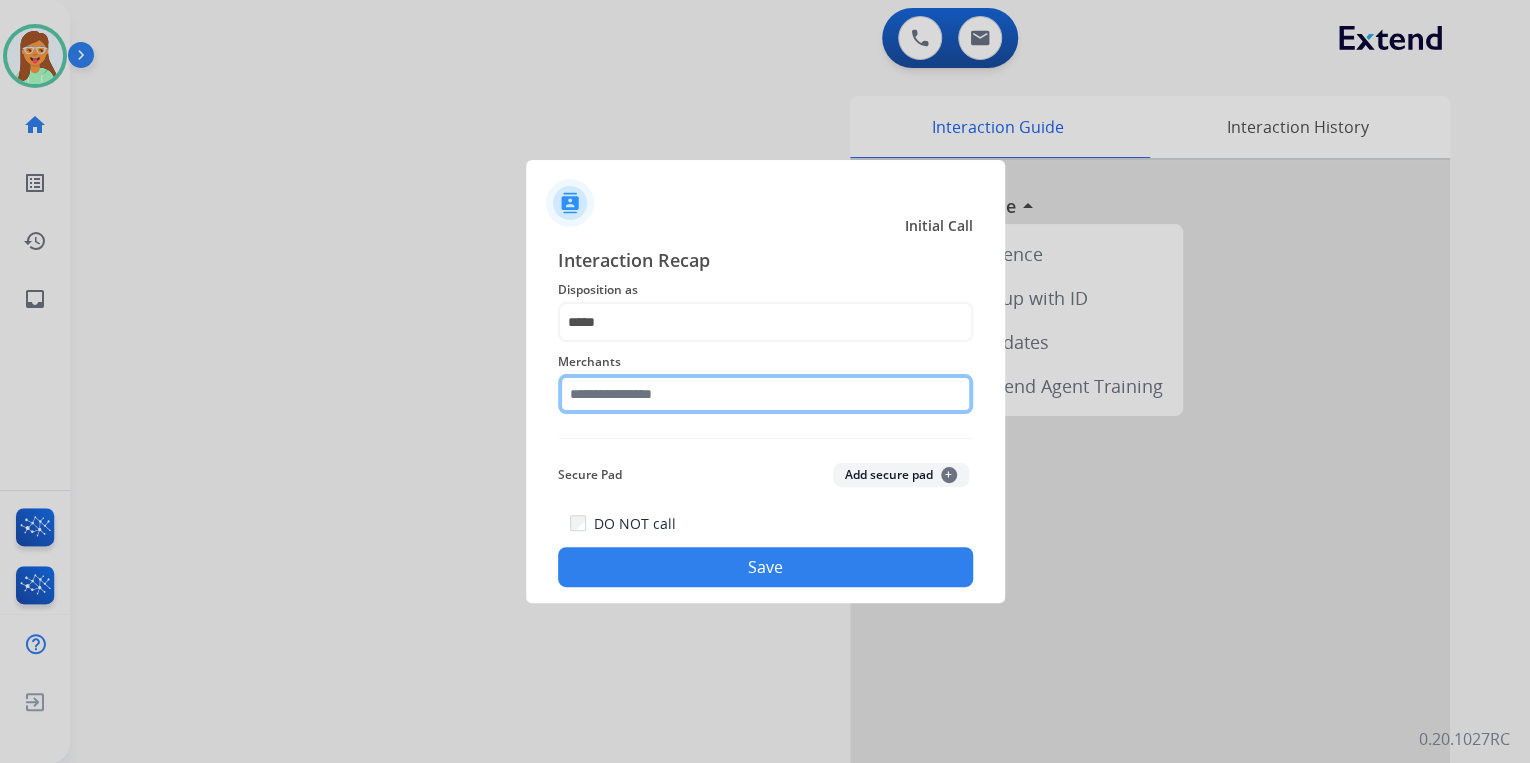 click 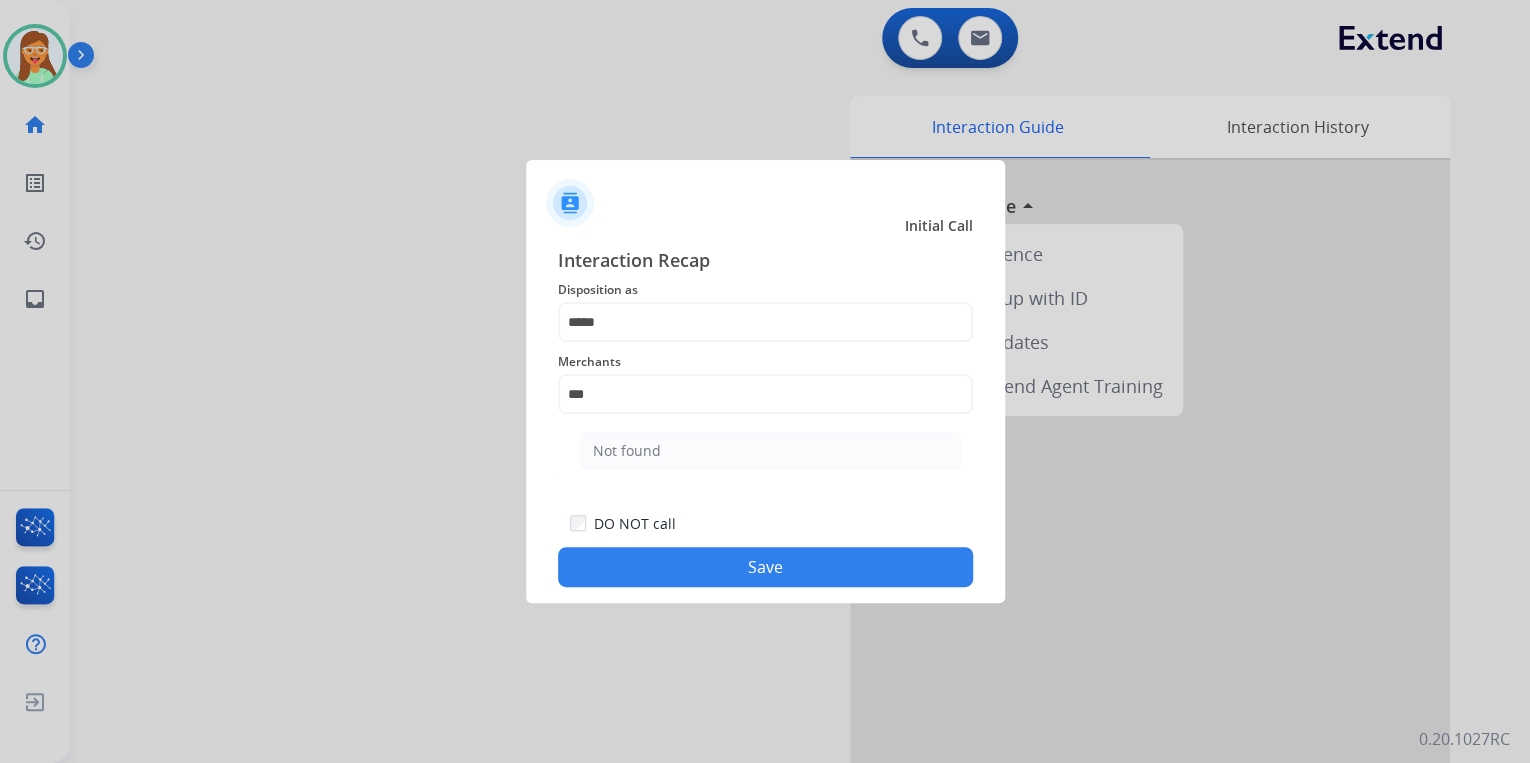 drag, startPoint x: 808, startPoint y: 455, endPoint x: 808, endPoint y: 404, distance: 51 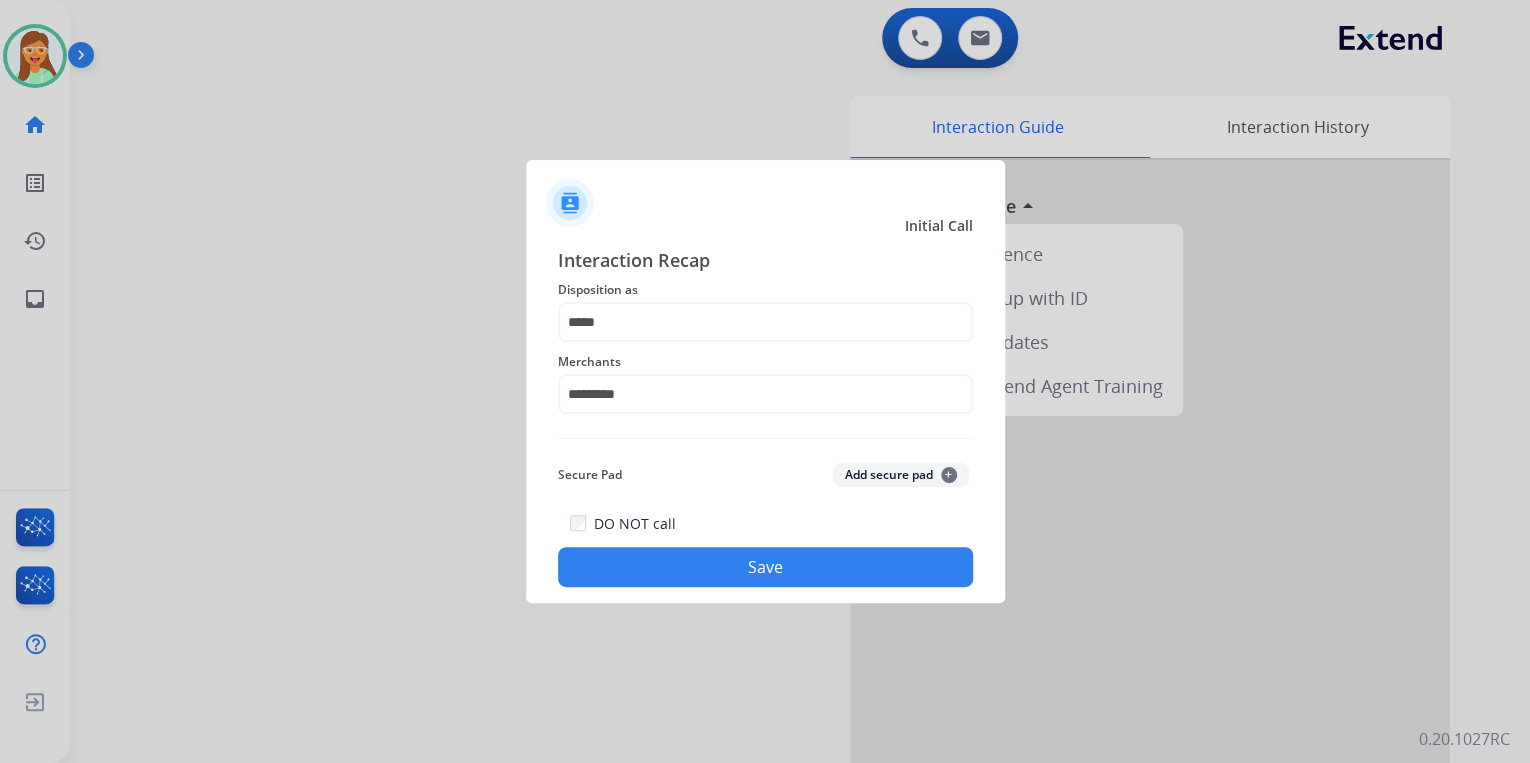 click on "Save" 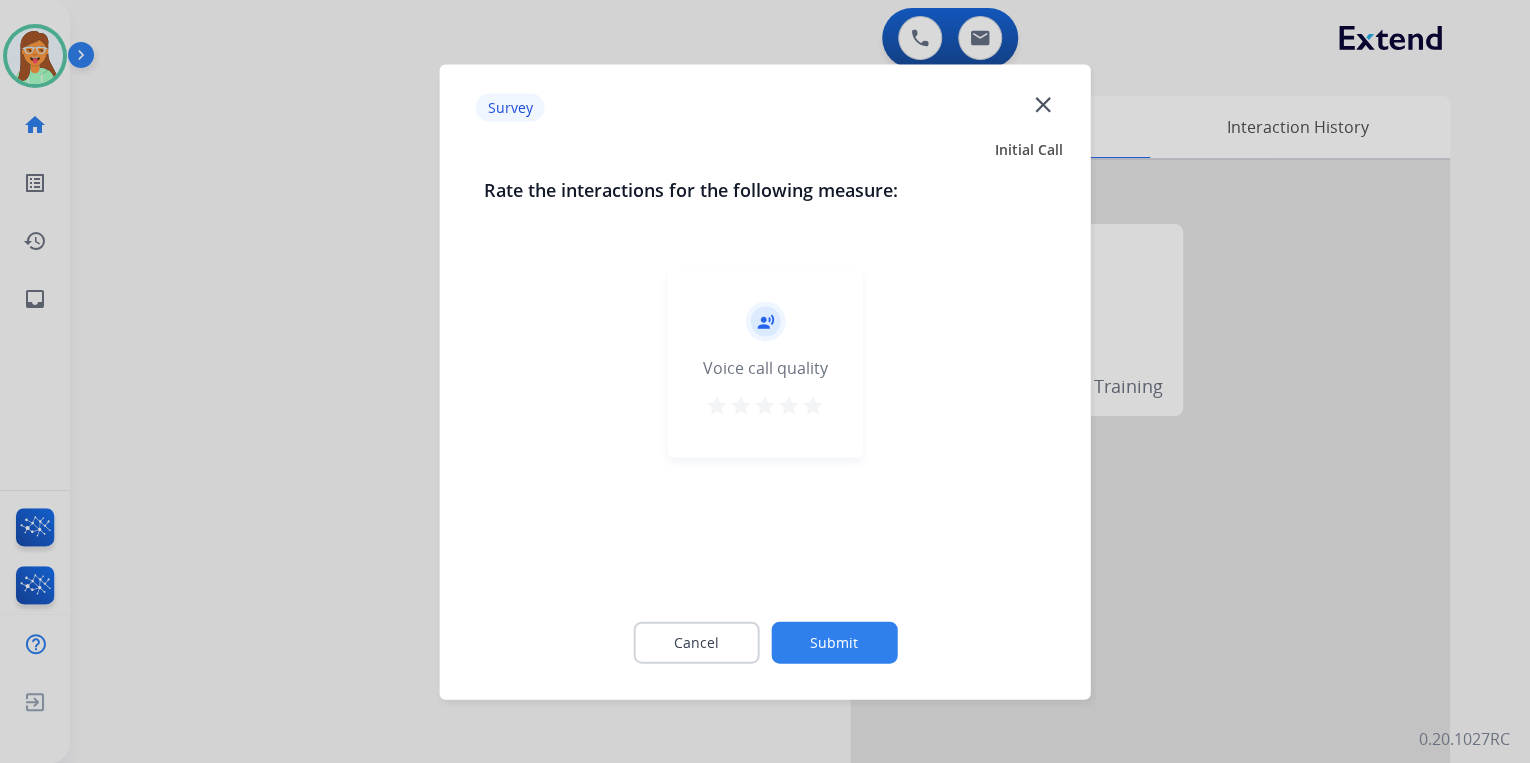 click on "close" 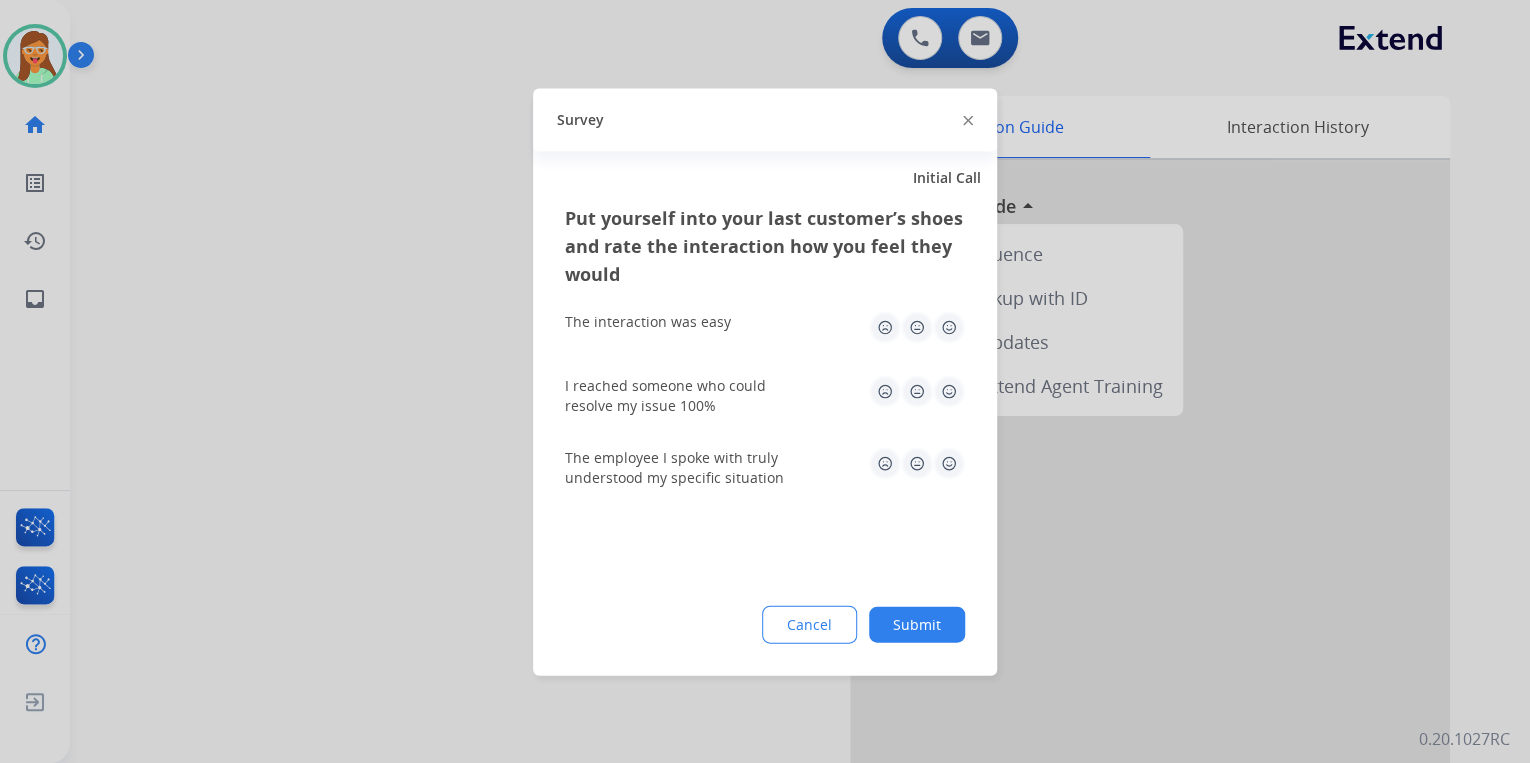 click 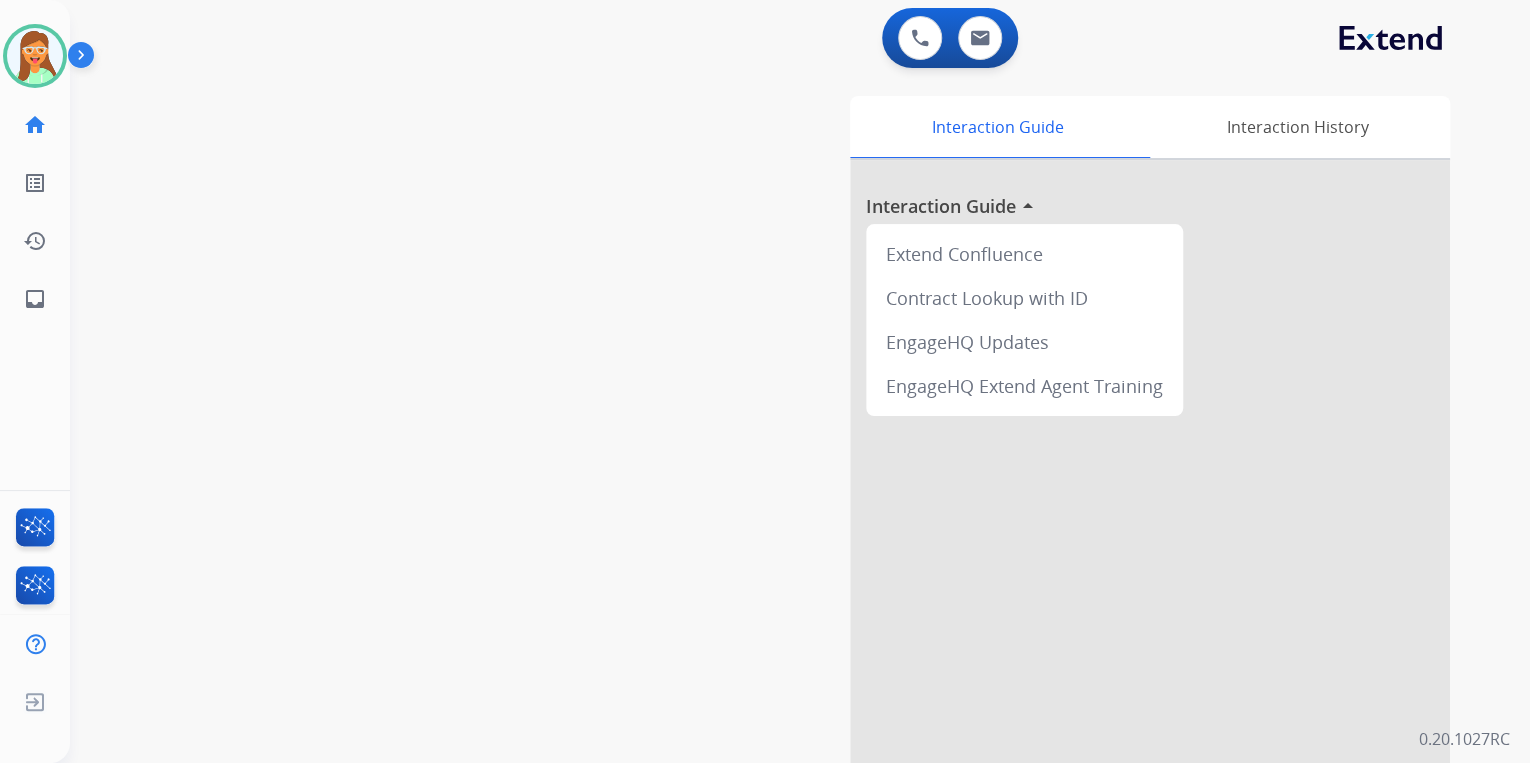 click on "Interaction Guide   Interaction History  Interaction Guide arrow_drop_up  Extend Confluence   Contract Lookup with ID   EngageHQ Updates   EngageHQ Extend Agent Training" at bounding box center (1032, 501) 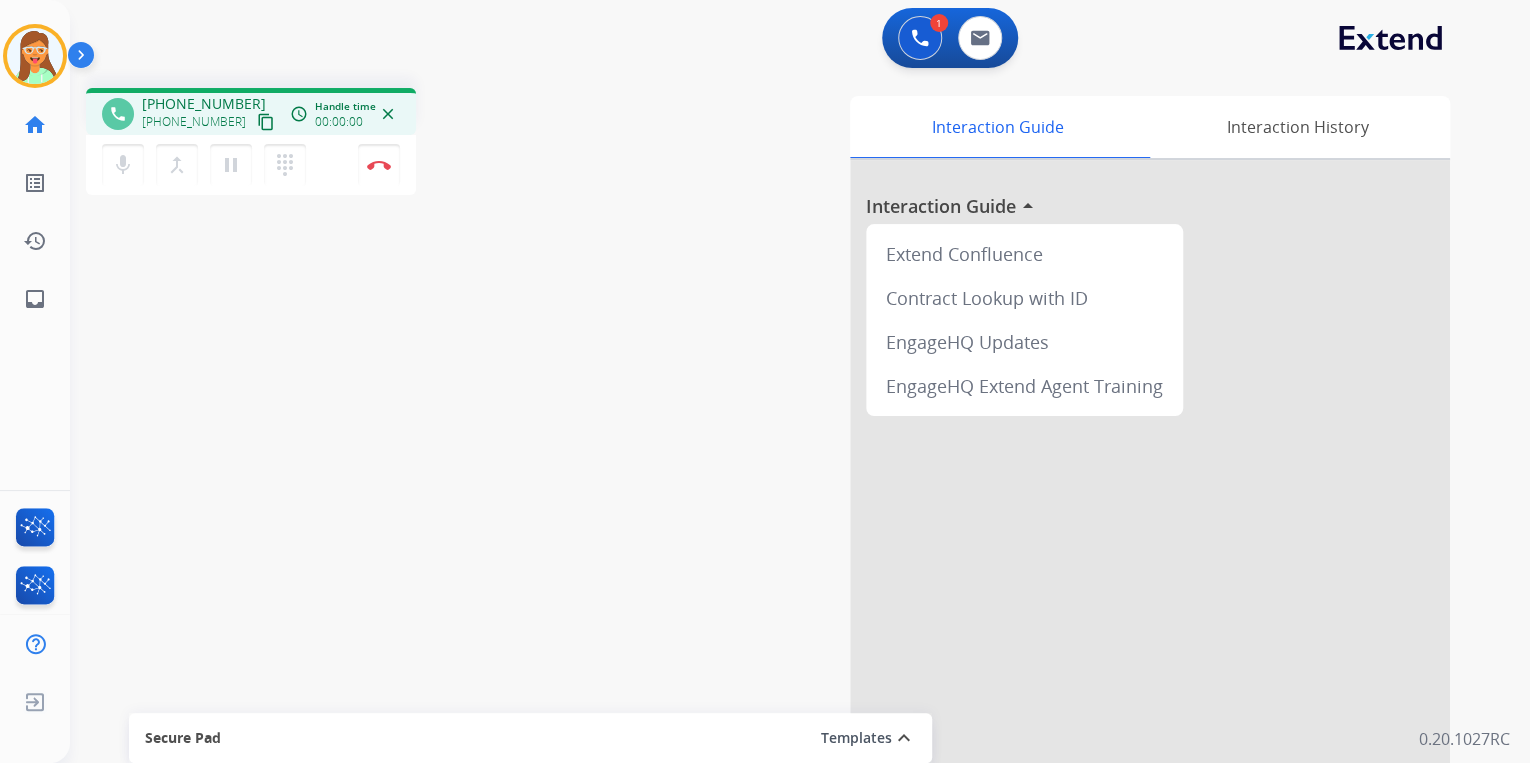 click on "content_copy" at bounding box center (266, 122) 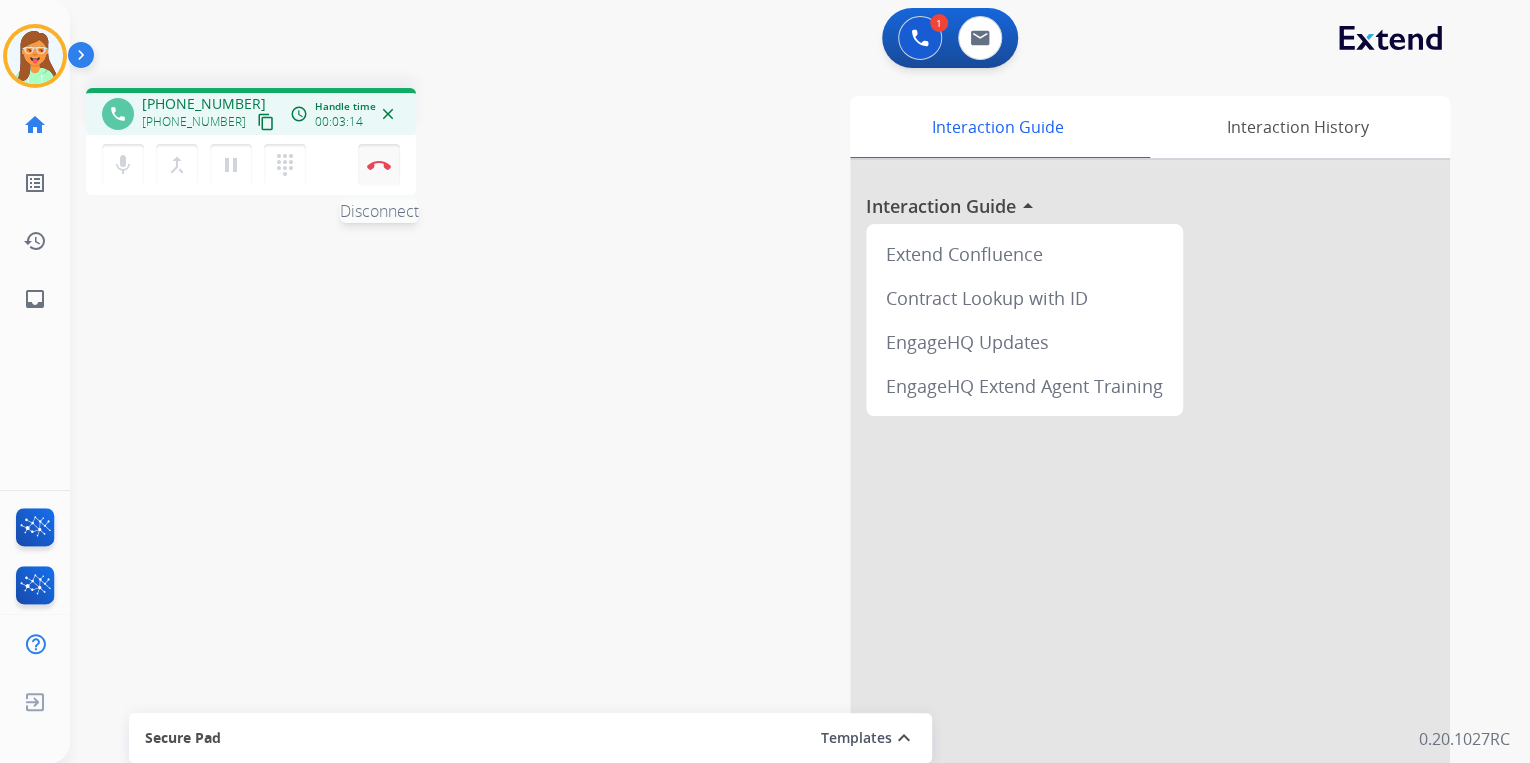 click on "Disconnect" at bounding box center [379, 165] 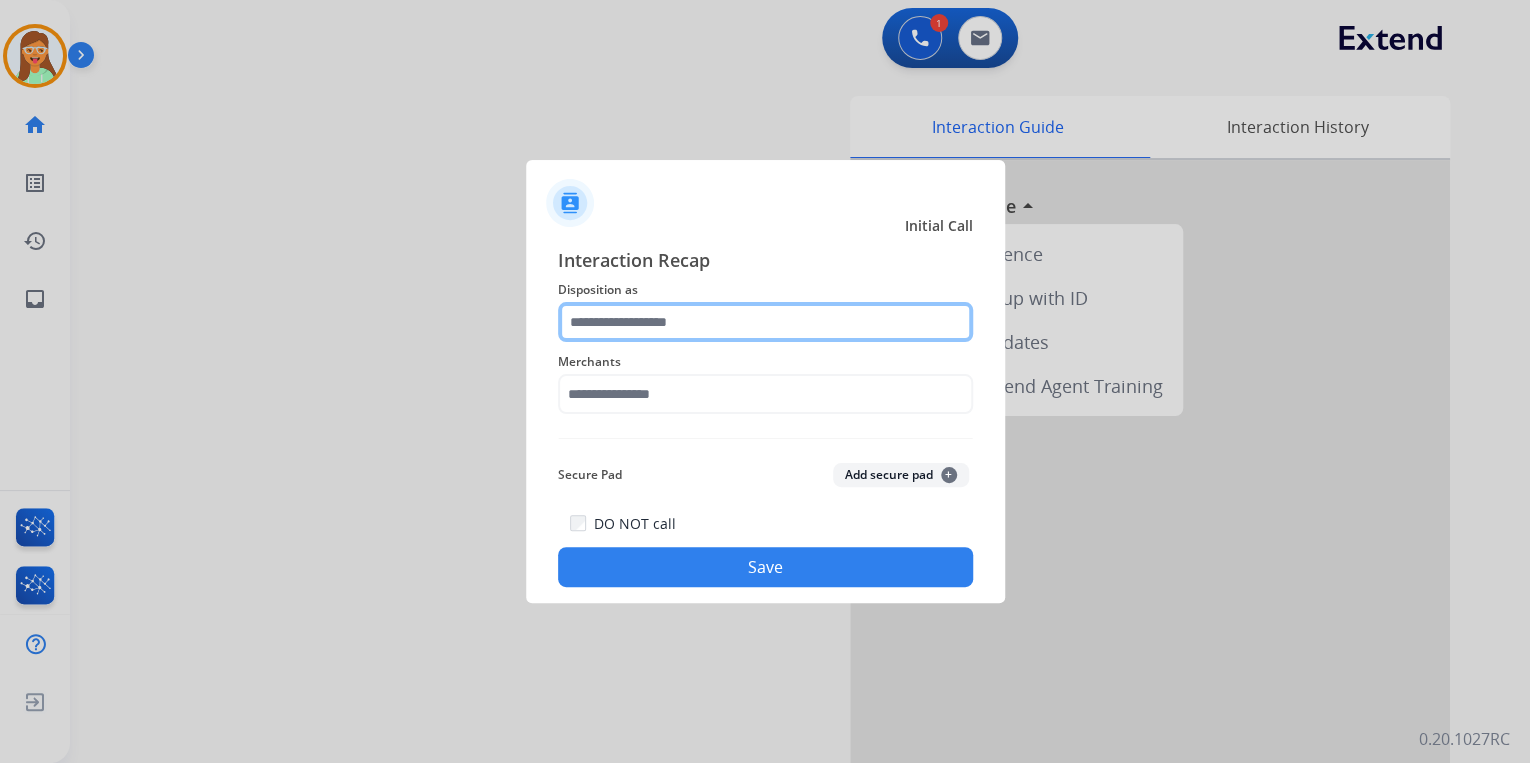 click 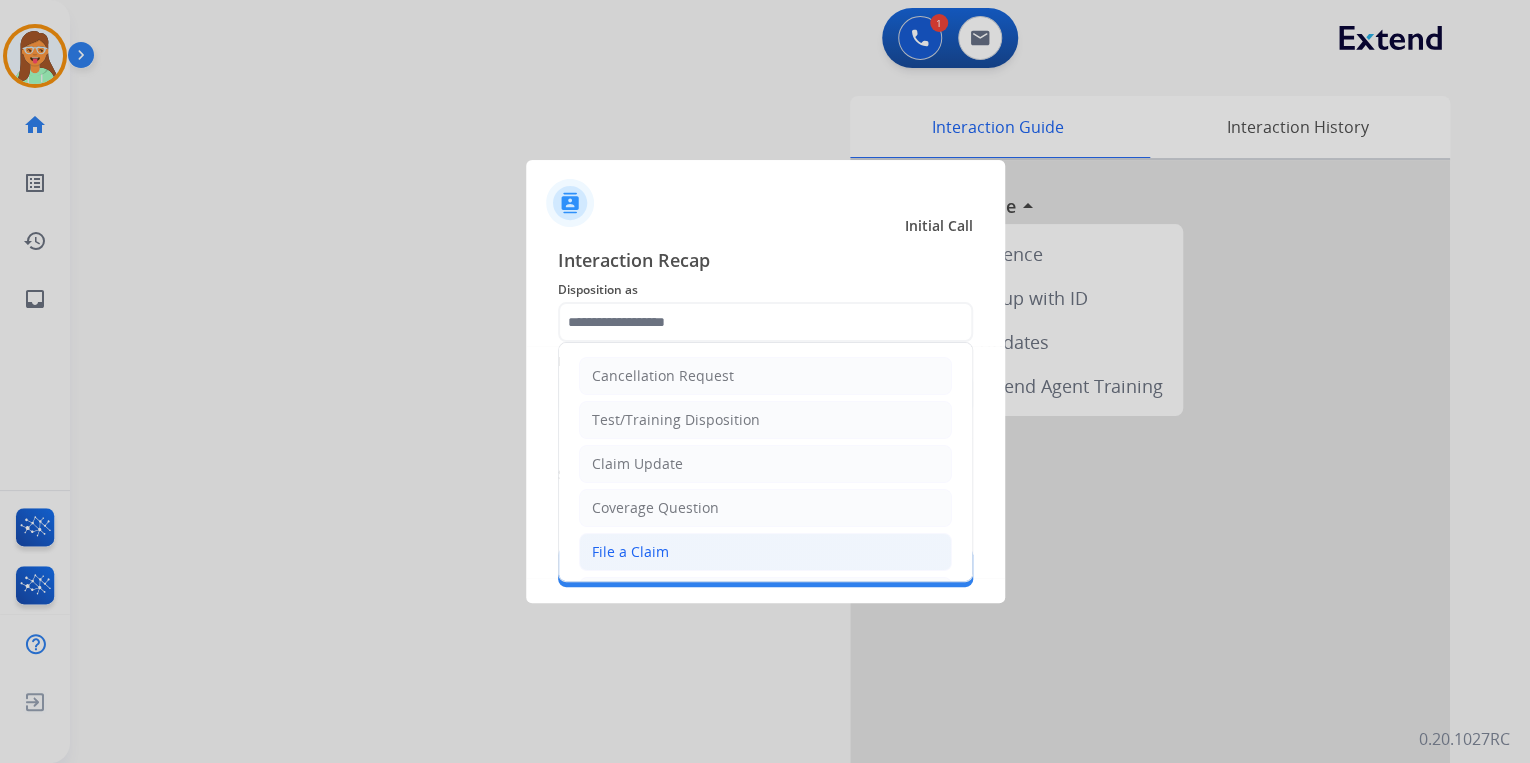 drag, startPoint x: 604, startPoint y: 555, endPoint x: 632, endPoint y: 454, distance: 104.80935 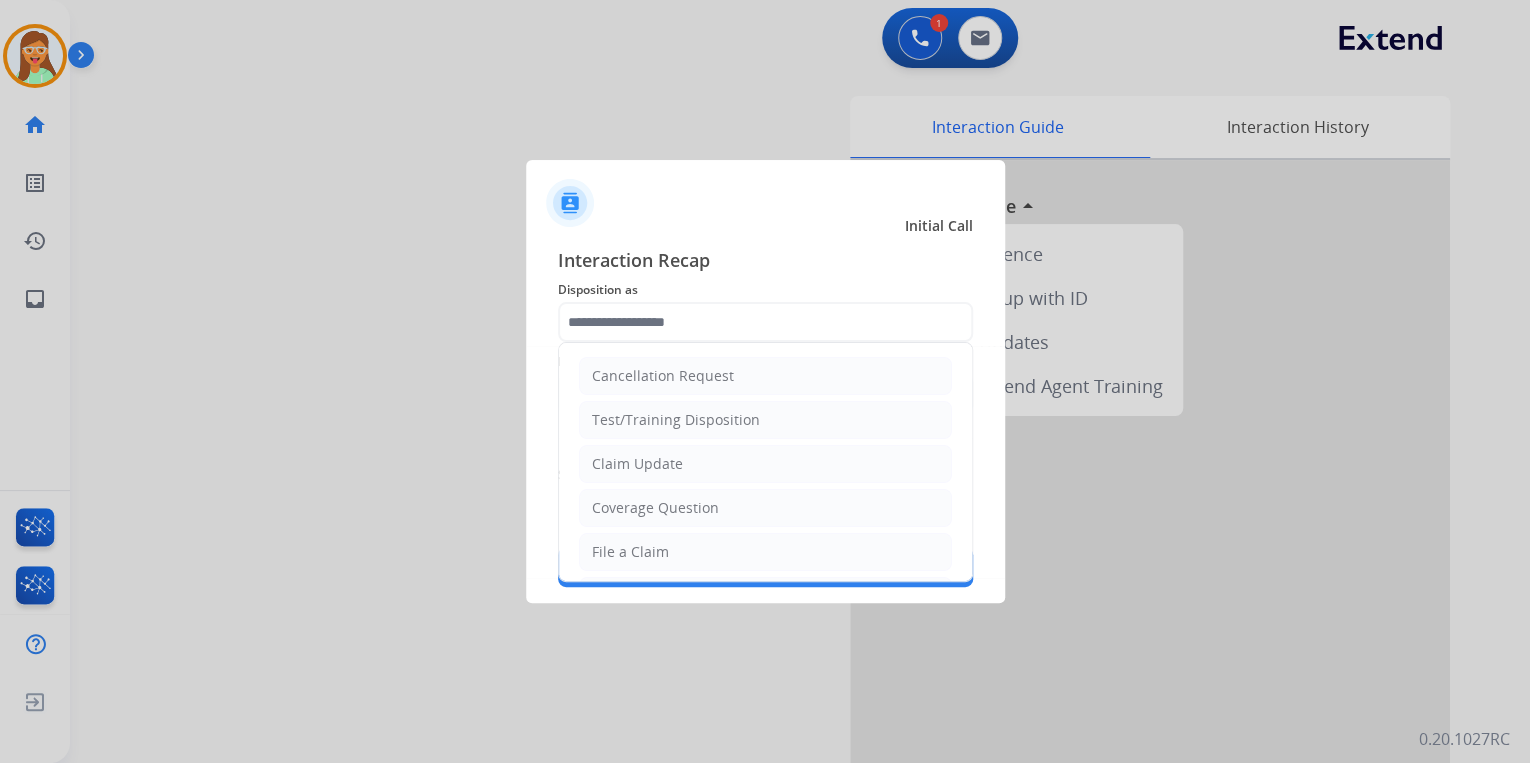 click on "File a Claim" 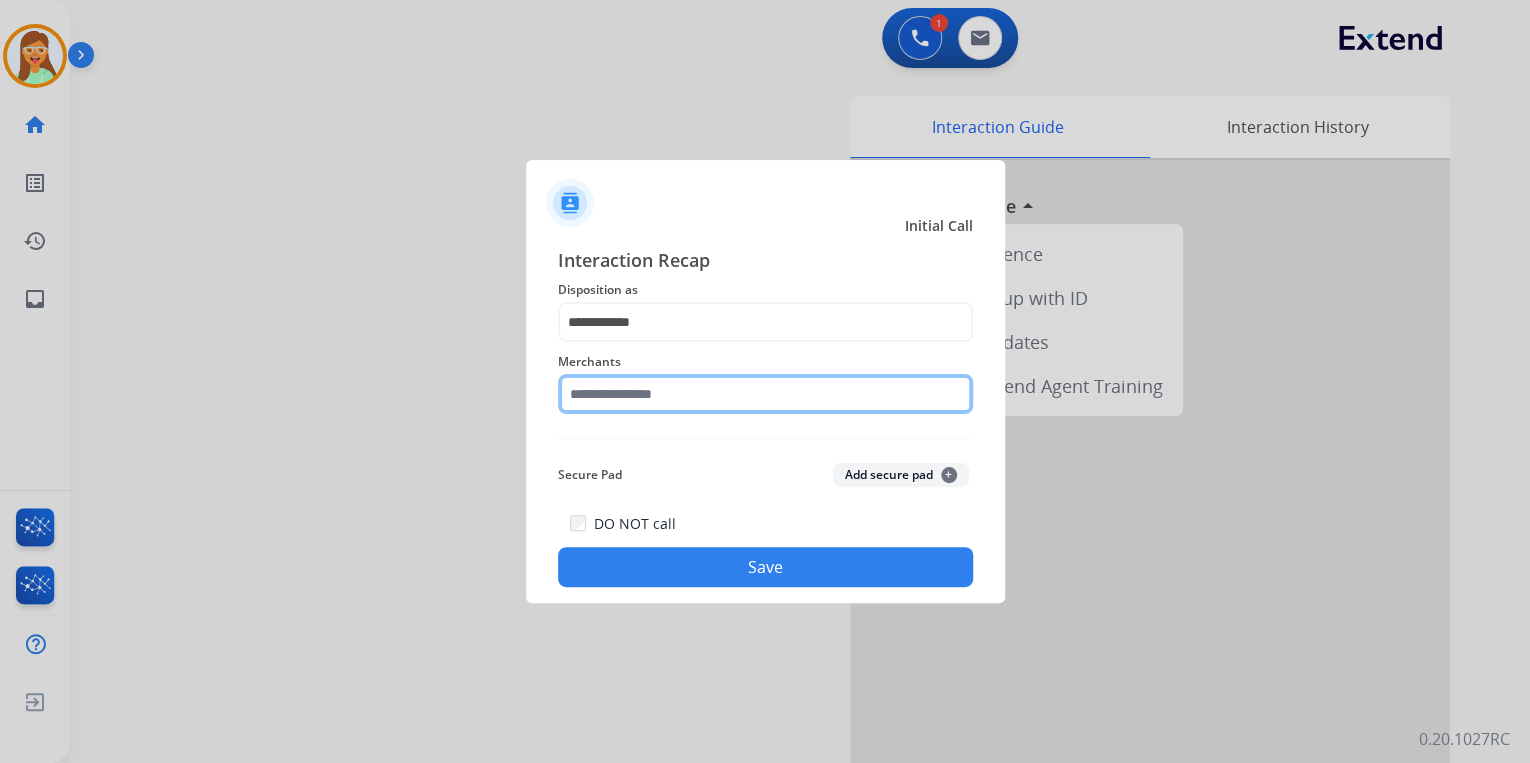 click 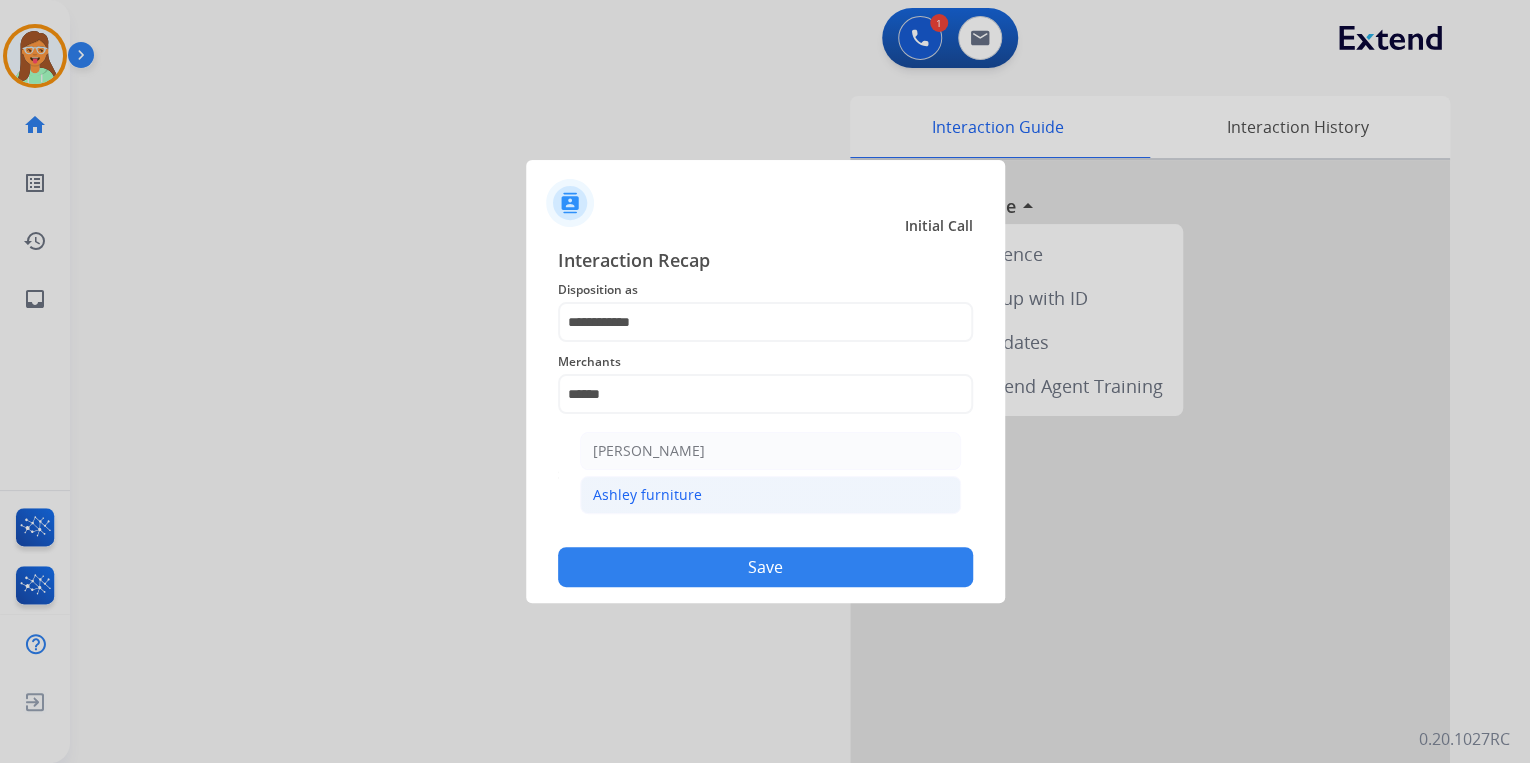 click on "Ashley furniture" 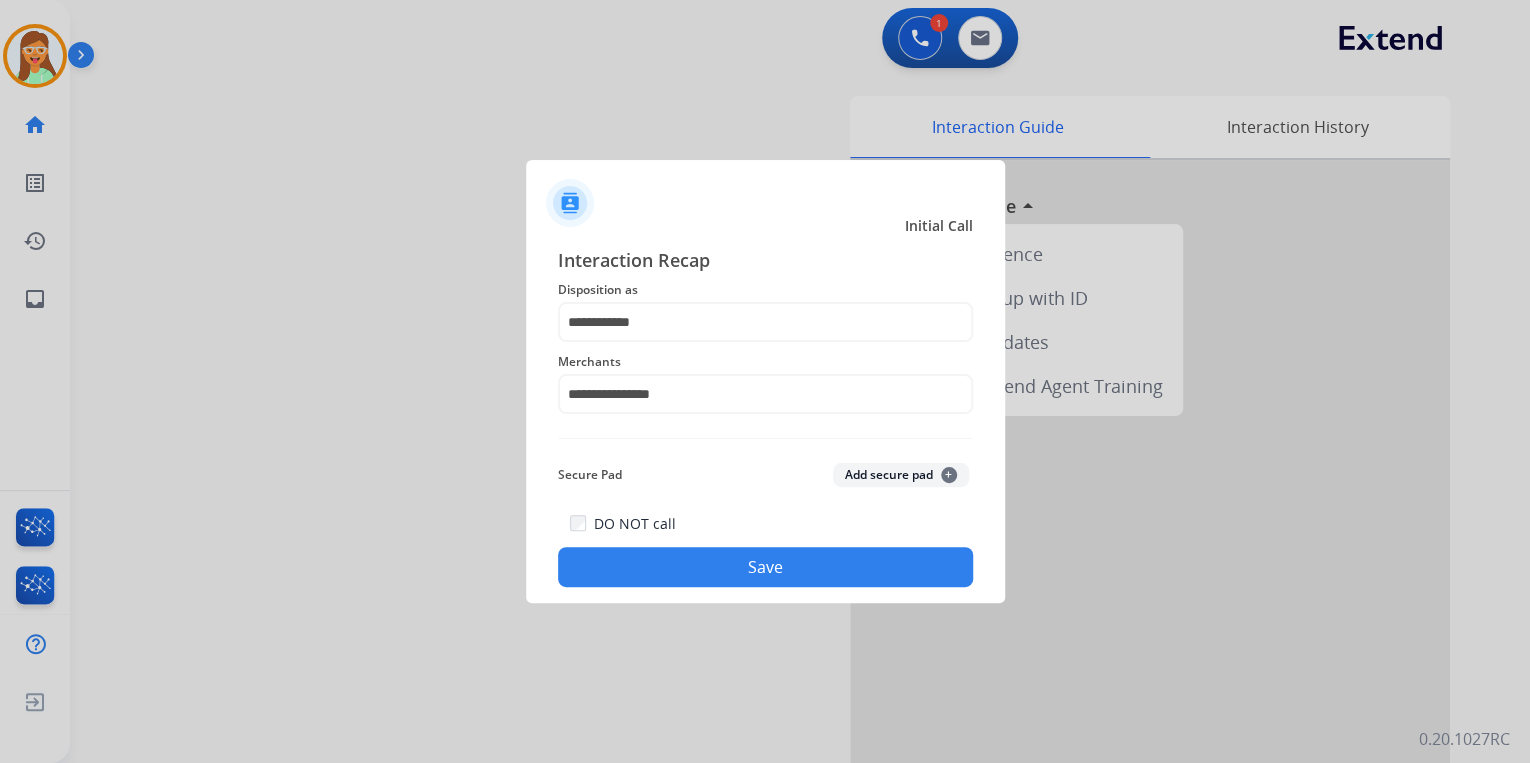 click on "Save" 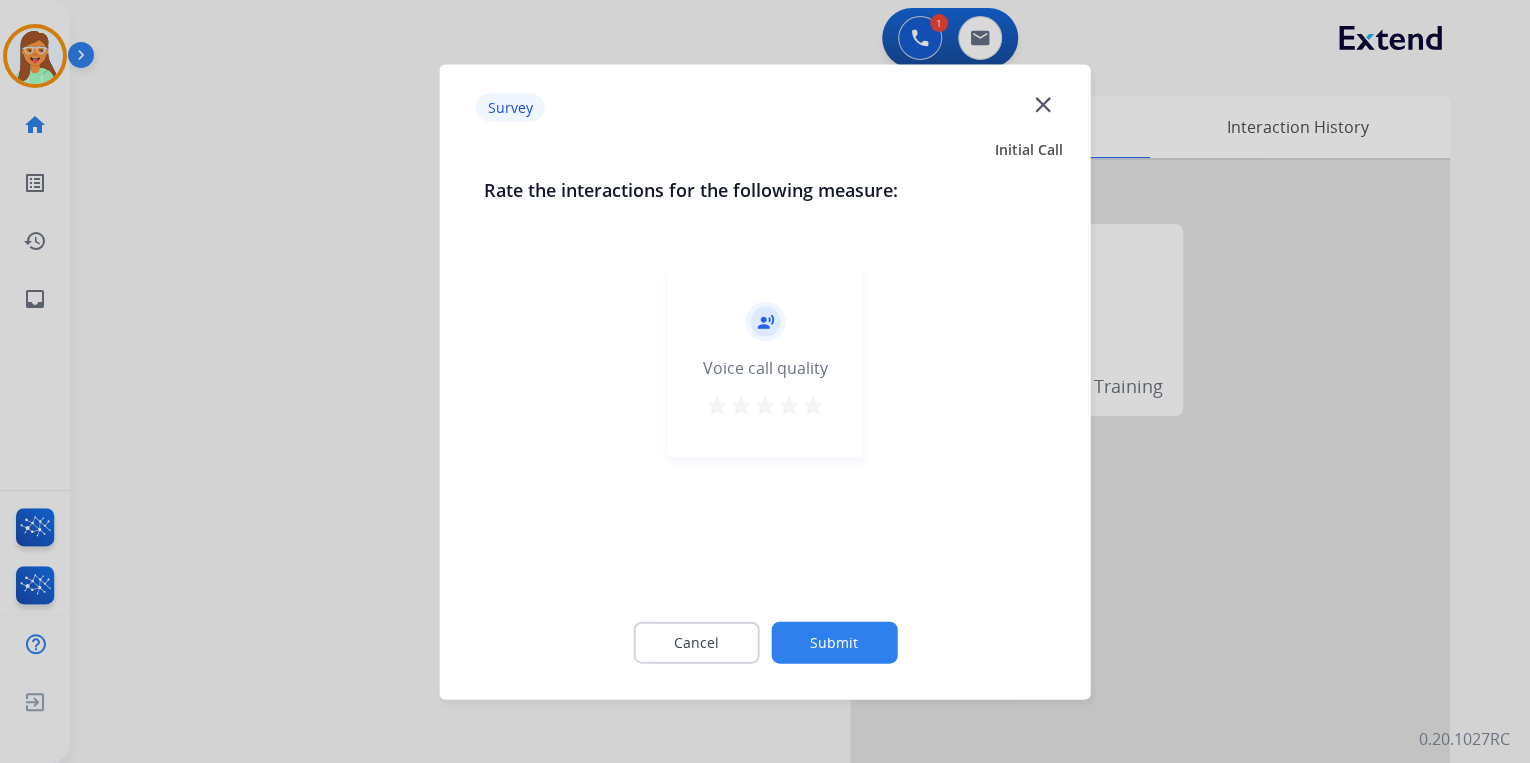 click on "star" at bounding box center [813, 408] 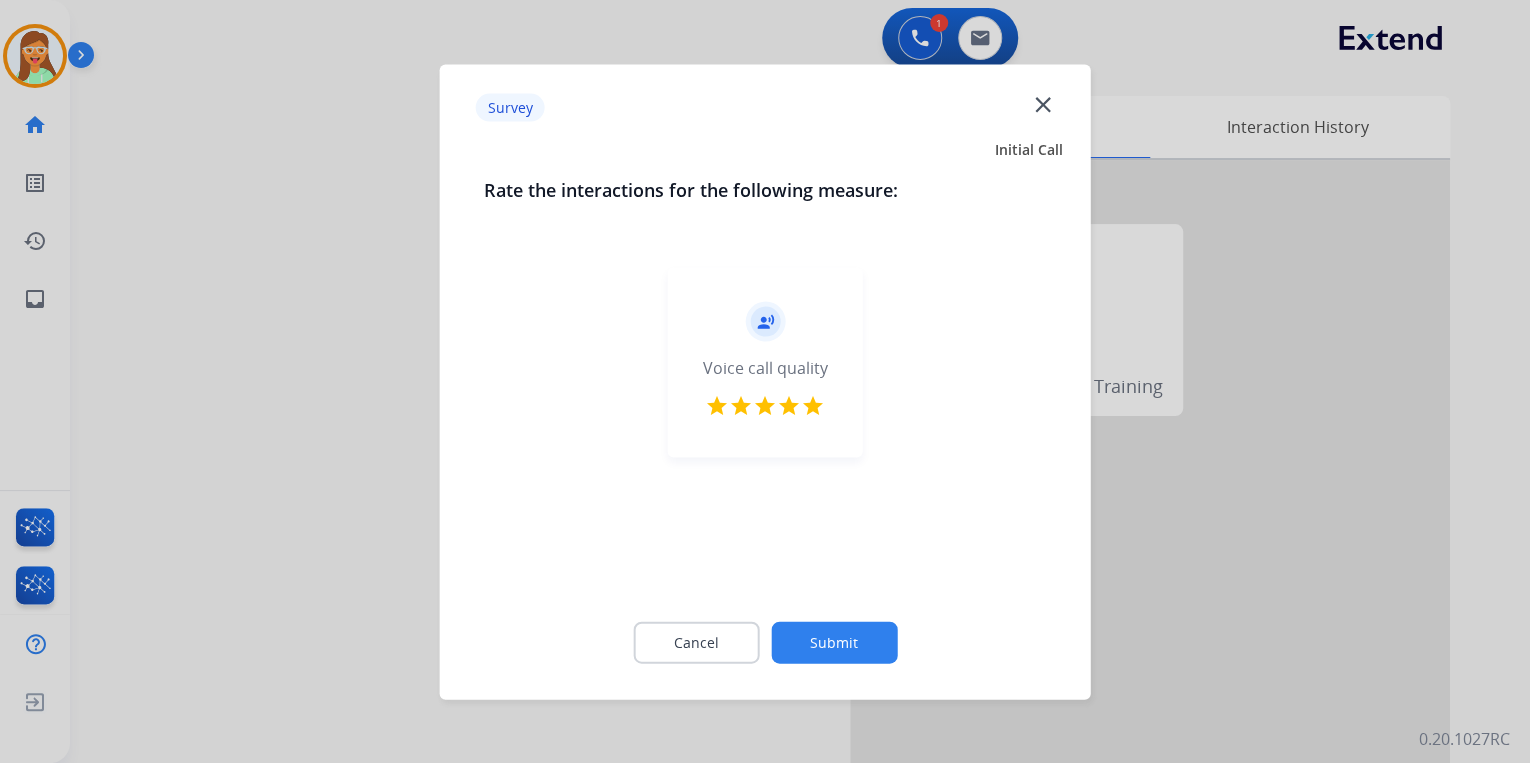 click on "Submit" 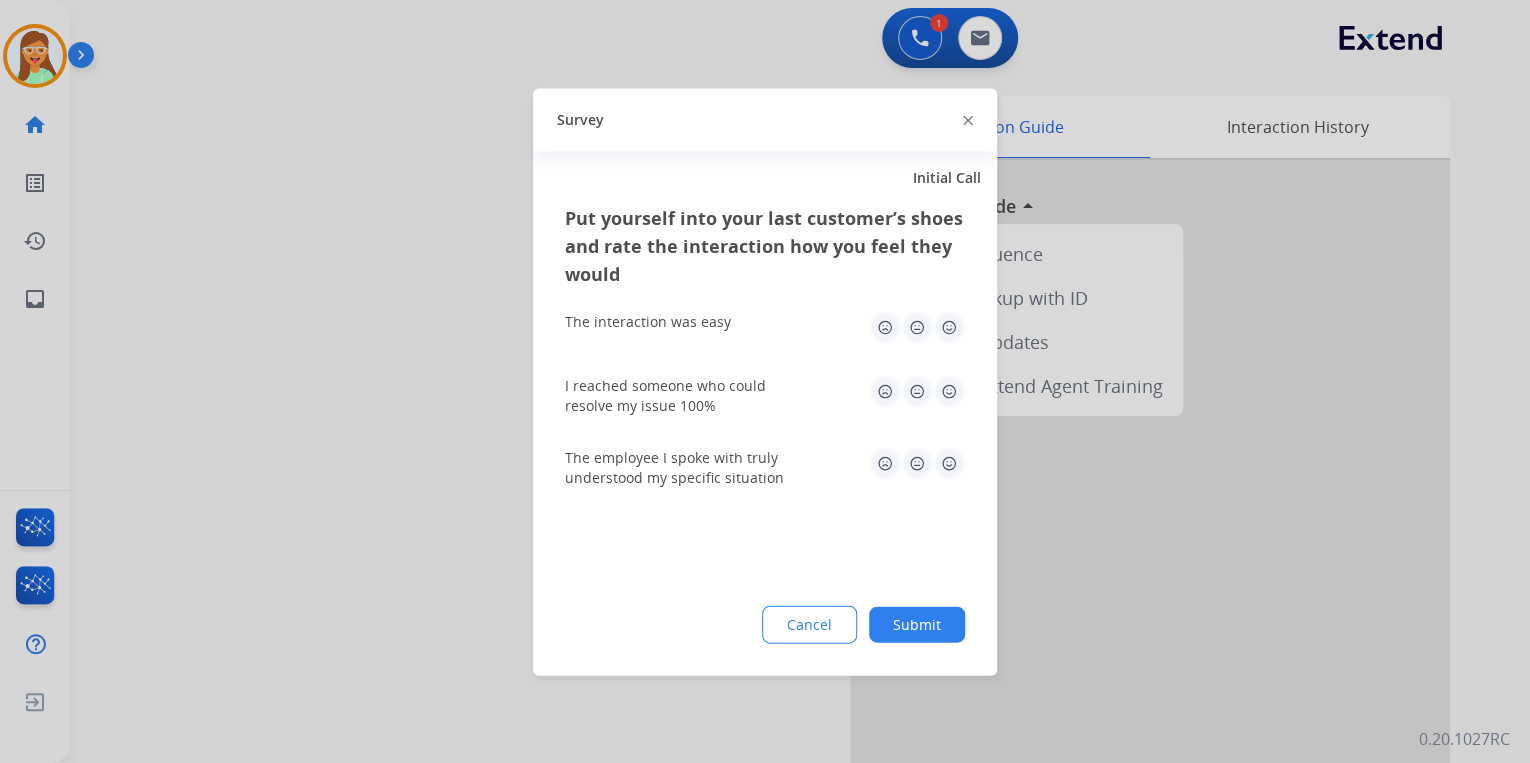 click 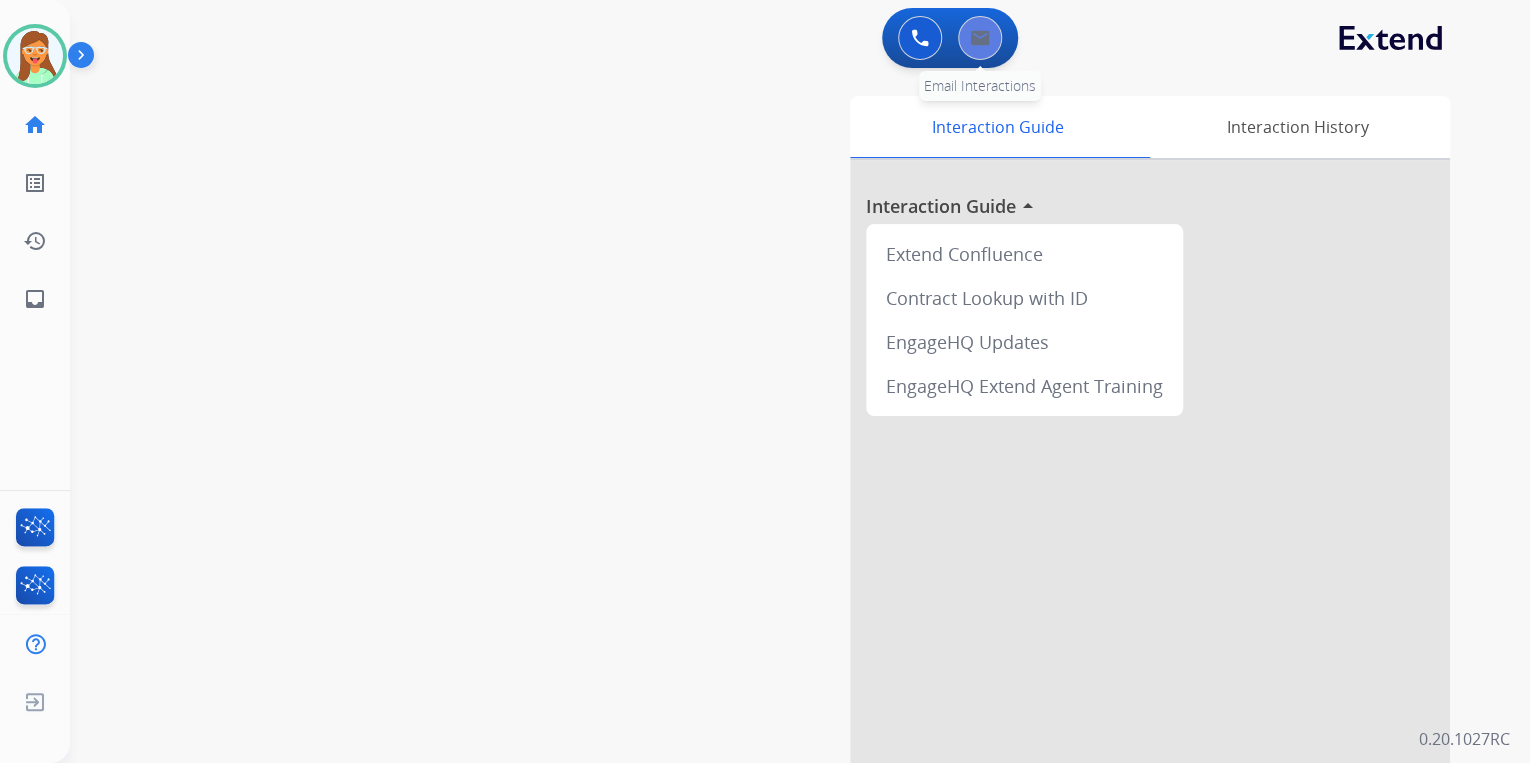 click at bounding box center (980, 38) 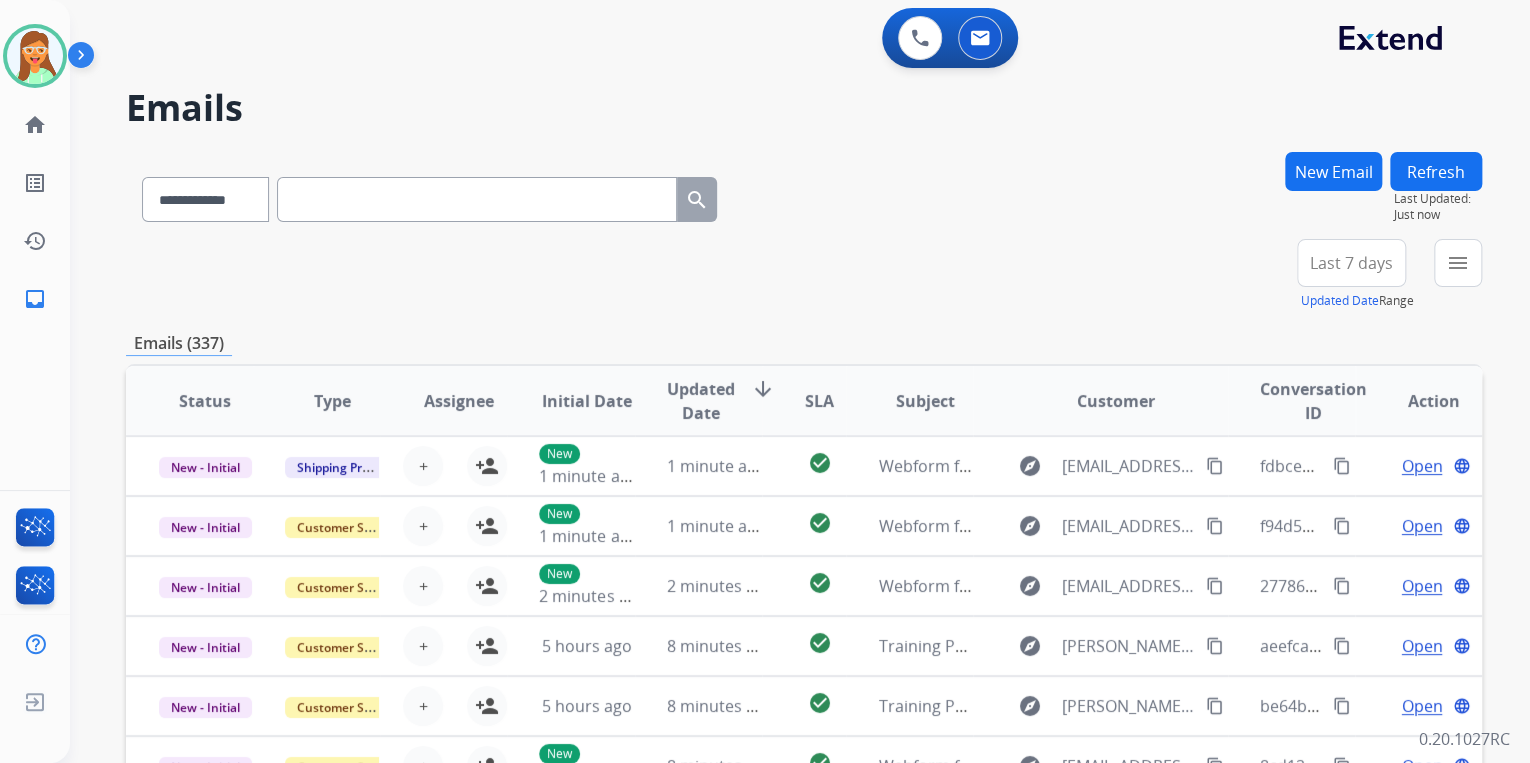 click on "New Email" at bounding box center (1333, 171) 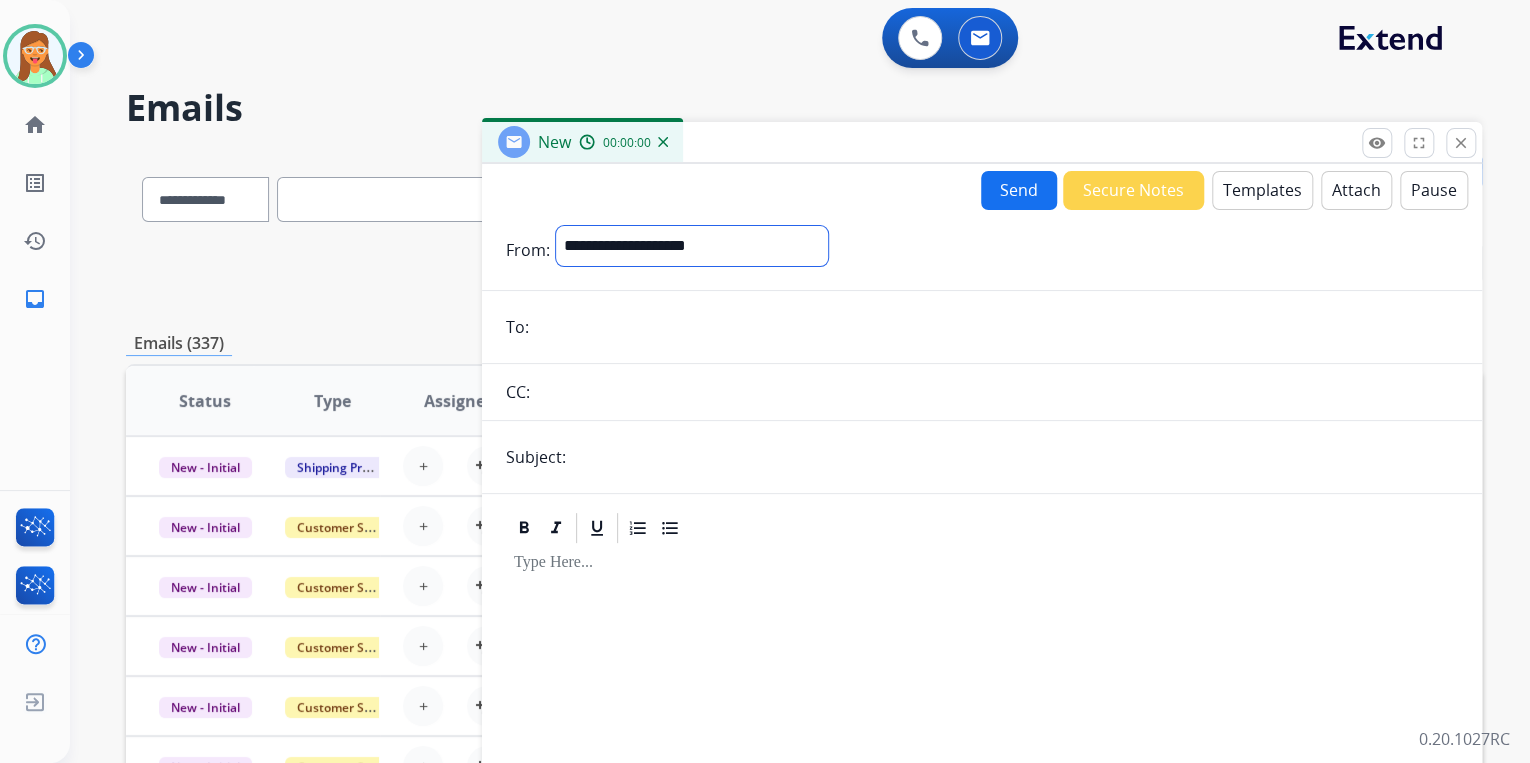 drag, startPoint x: 766, startPoint y: 246, endPoint x: 763, endPoint y: 264, distance: 18.248287 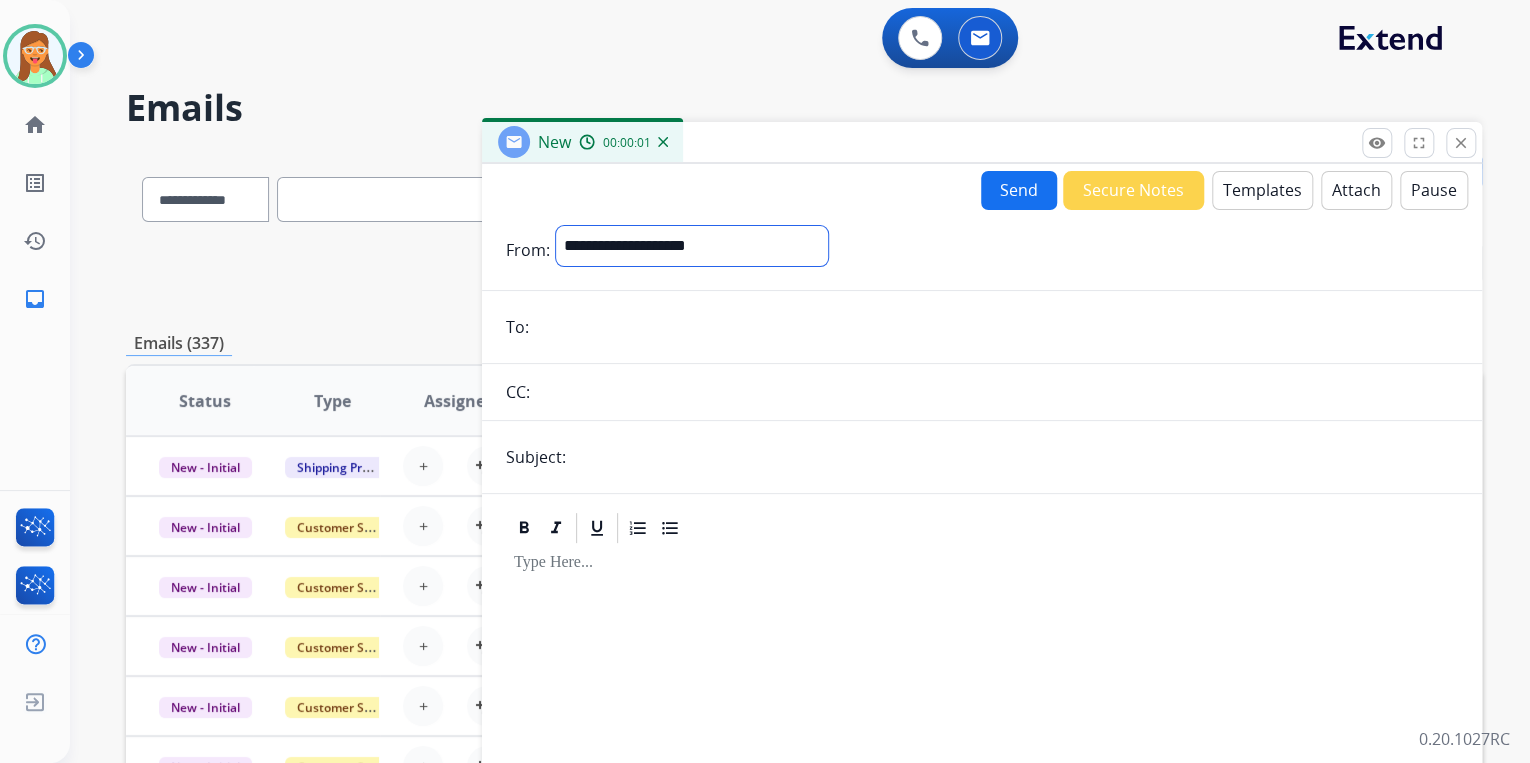 select on "**********" 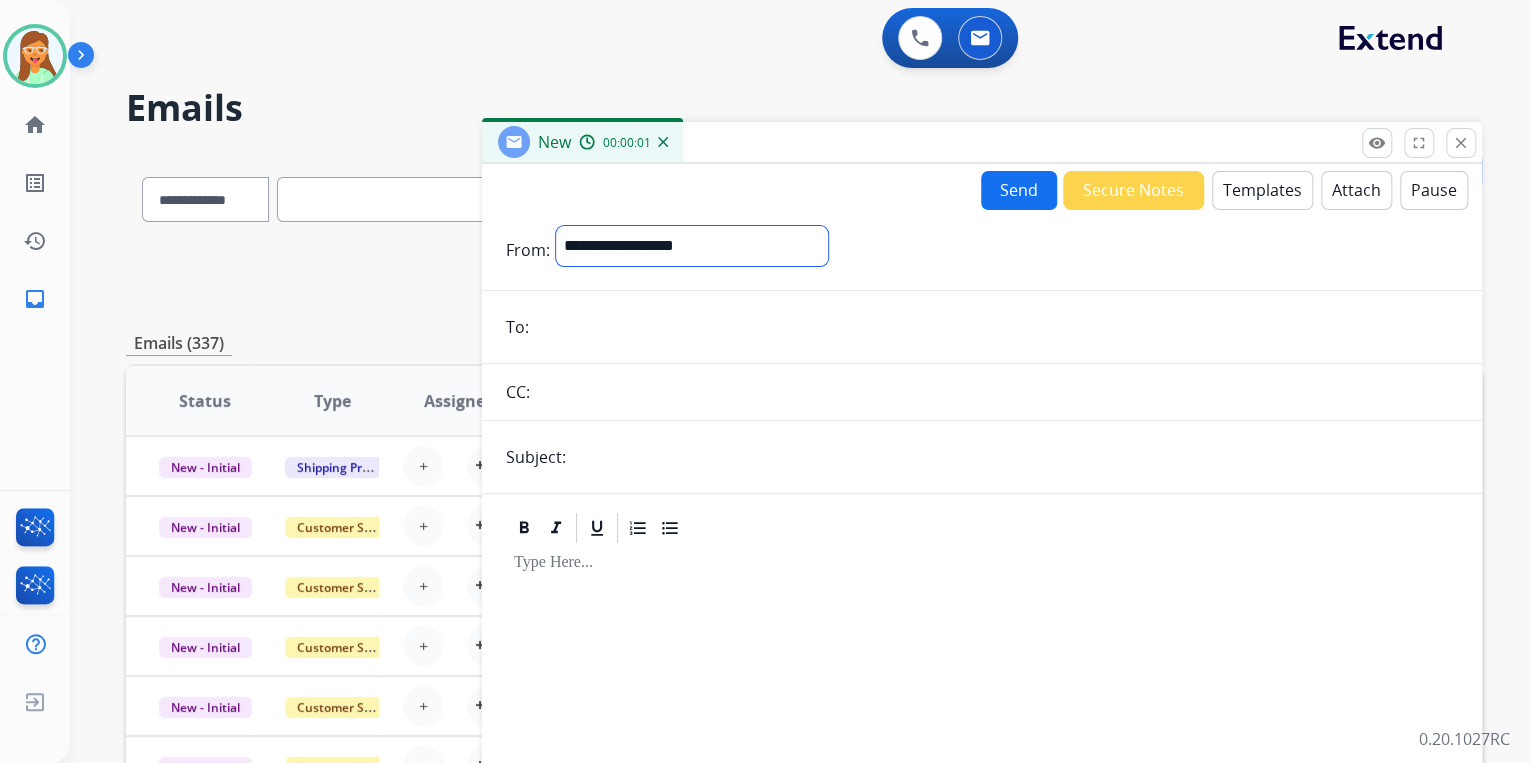 click on "**********" at bounding box center (692, 246) 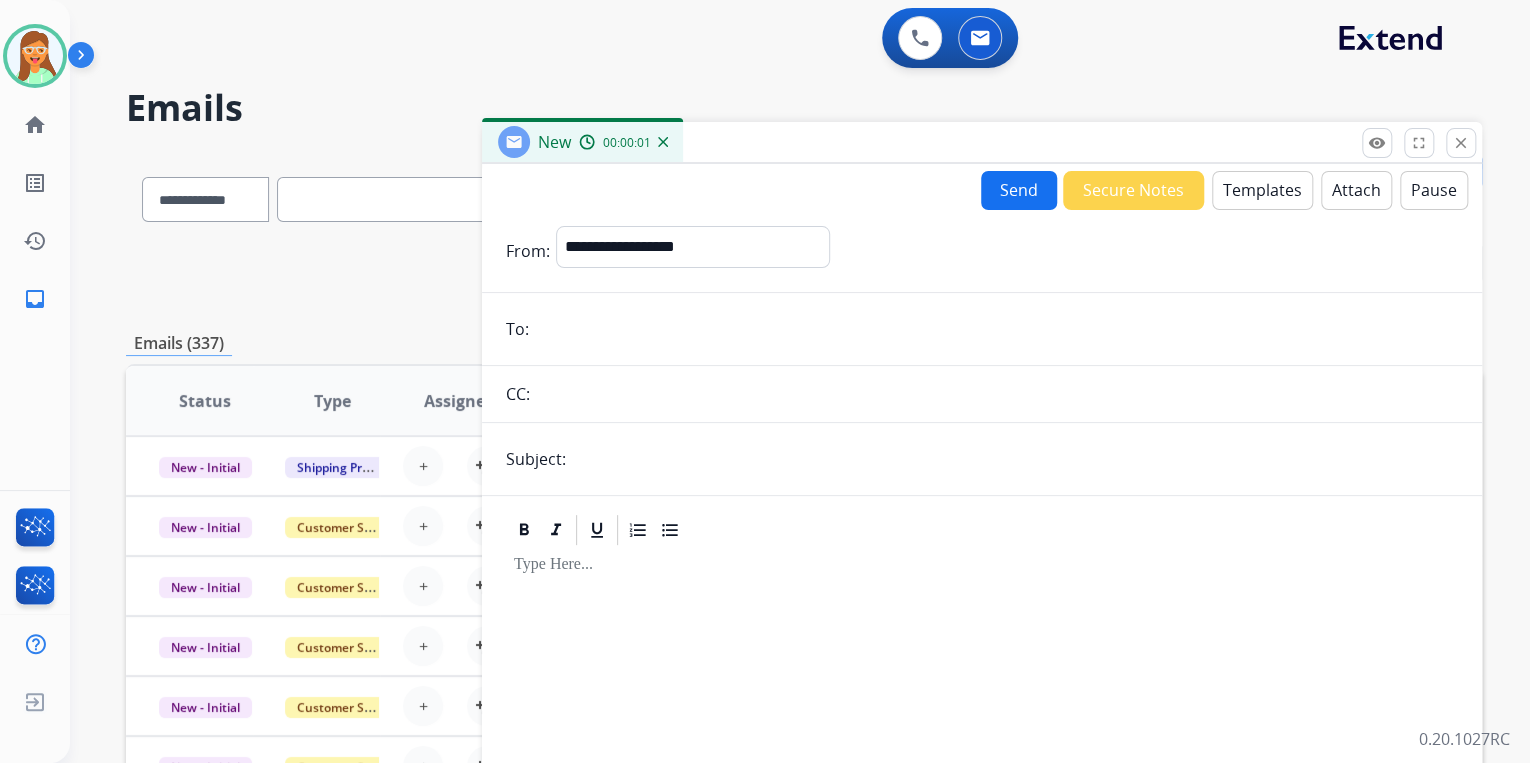 click at bounding box center (996, 329) 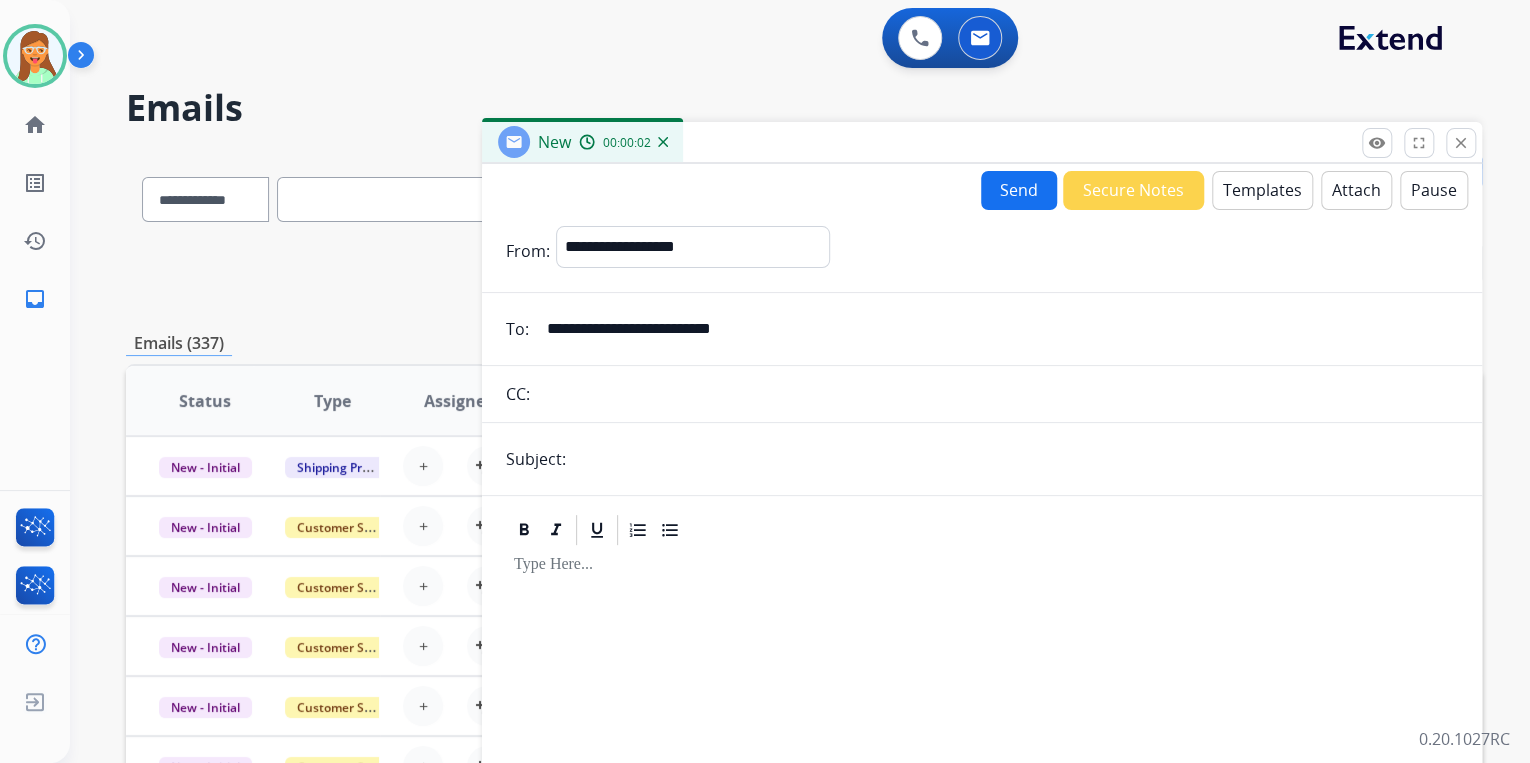 type on "**********" 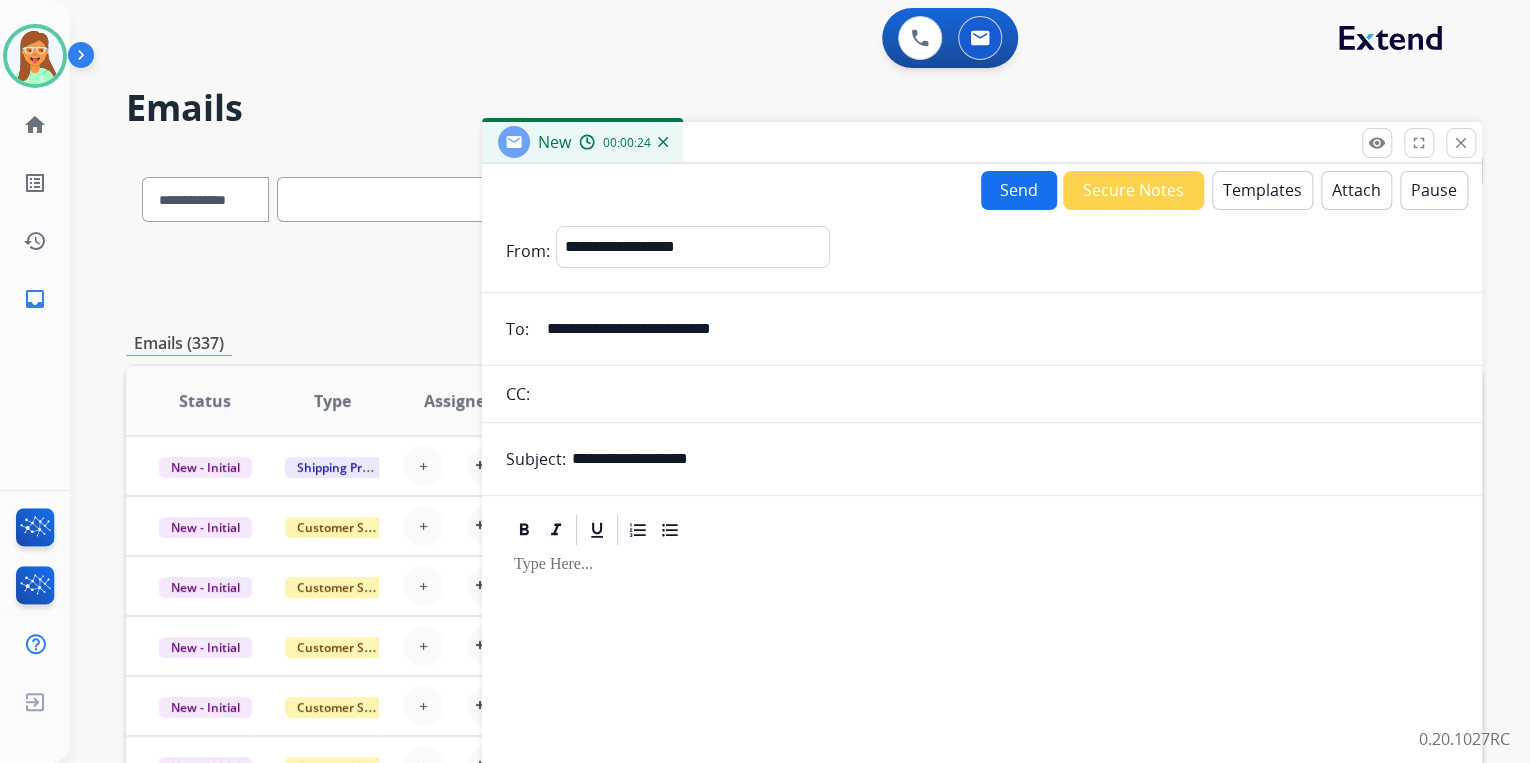 type on "**********" 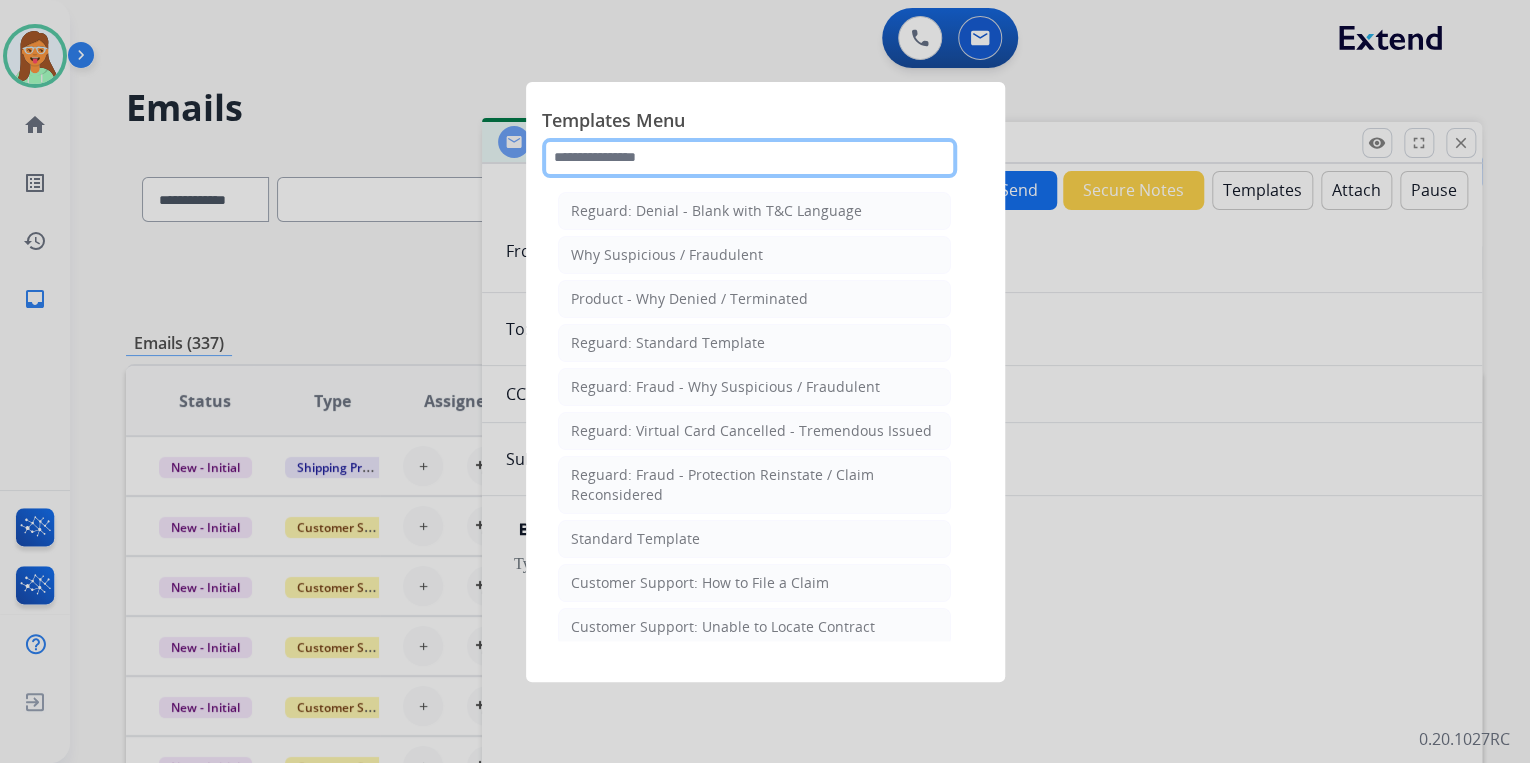 click 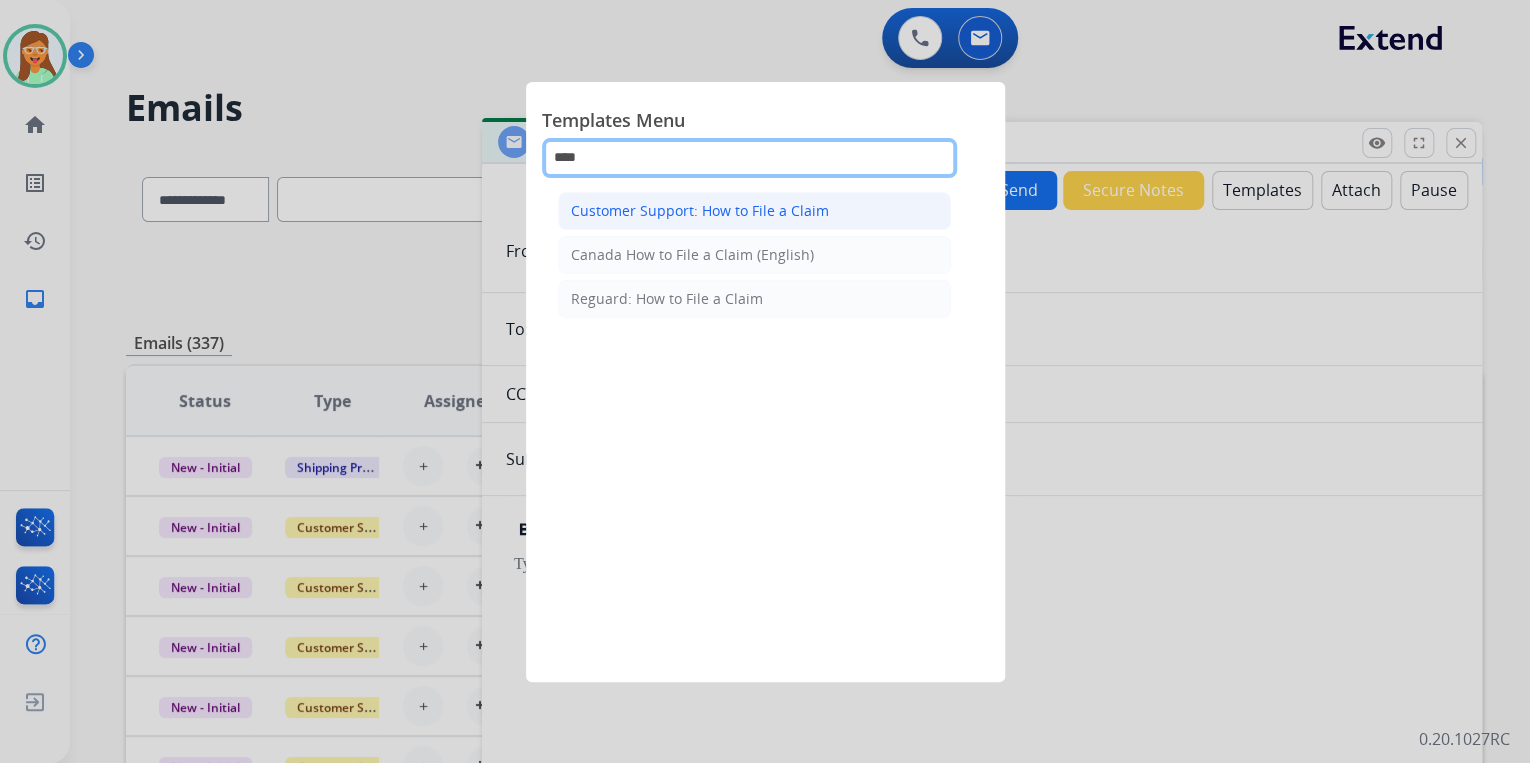 type on "****" 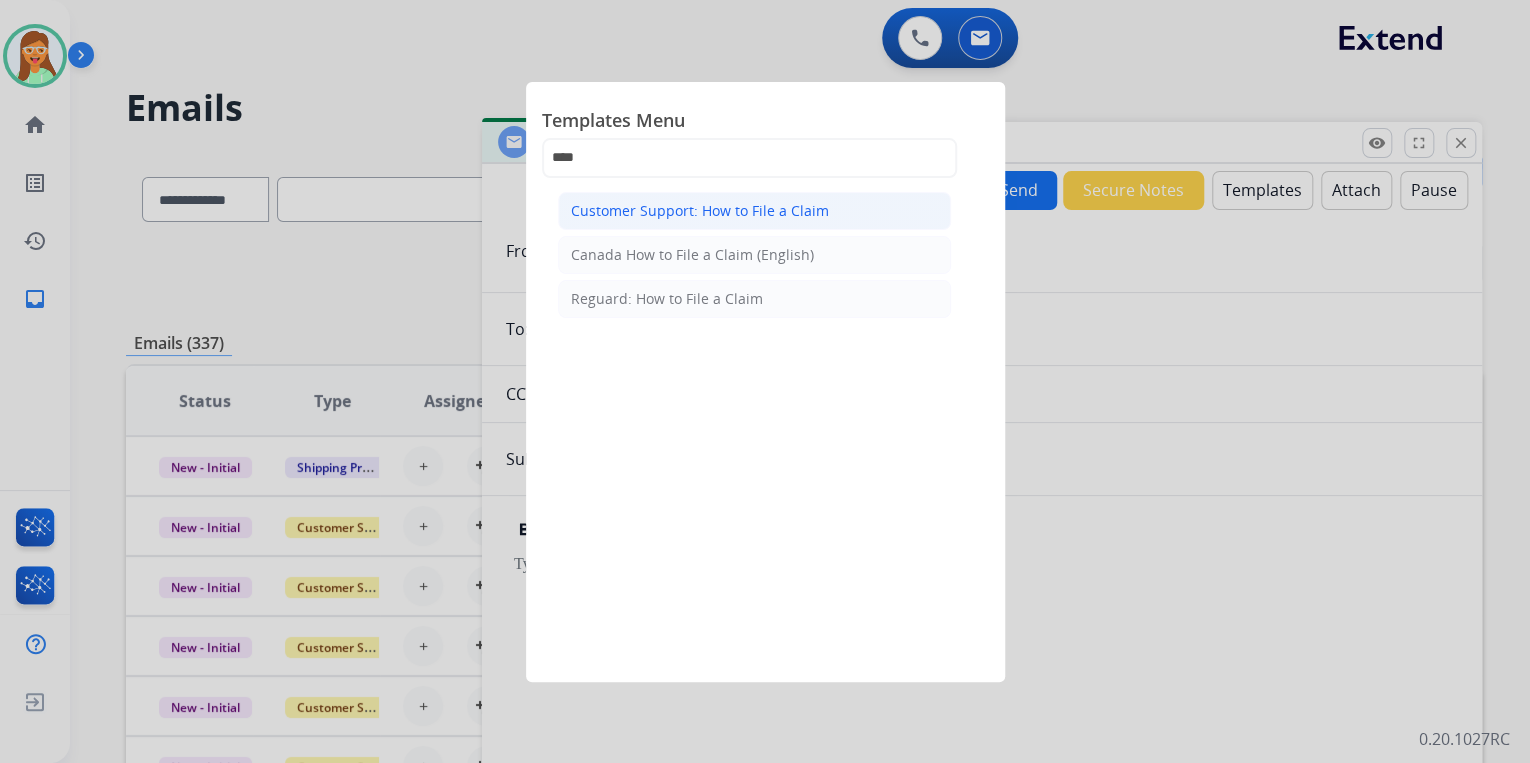 click on "Customer Support: How to File a Claim" 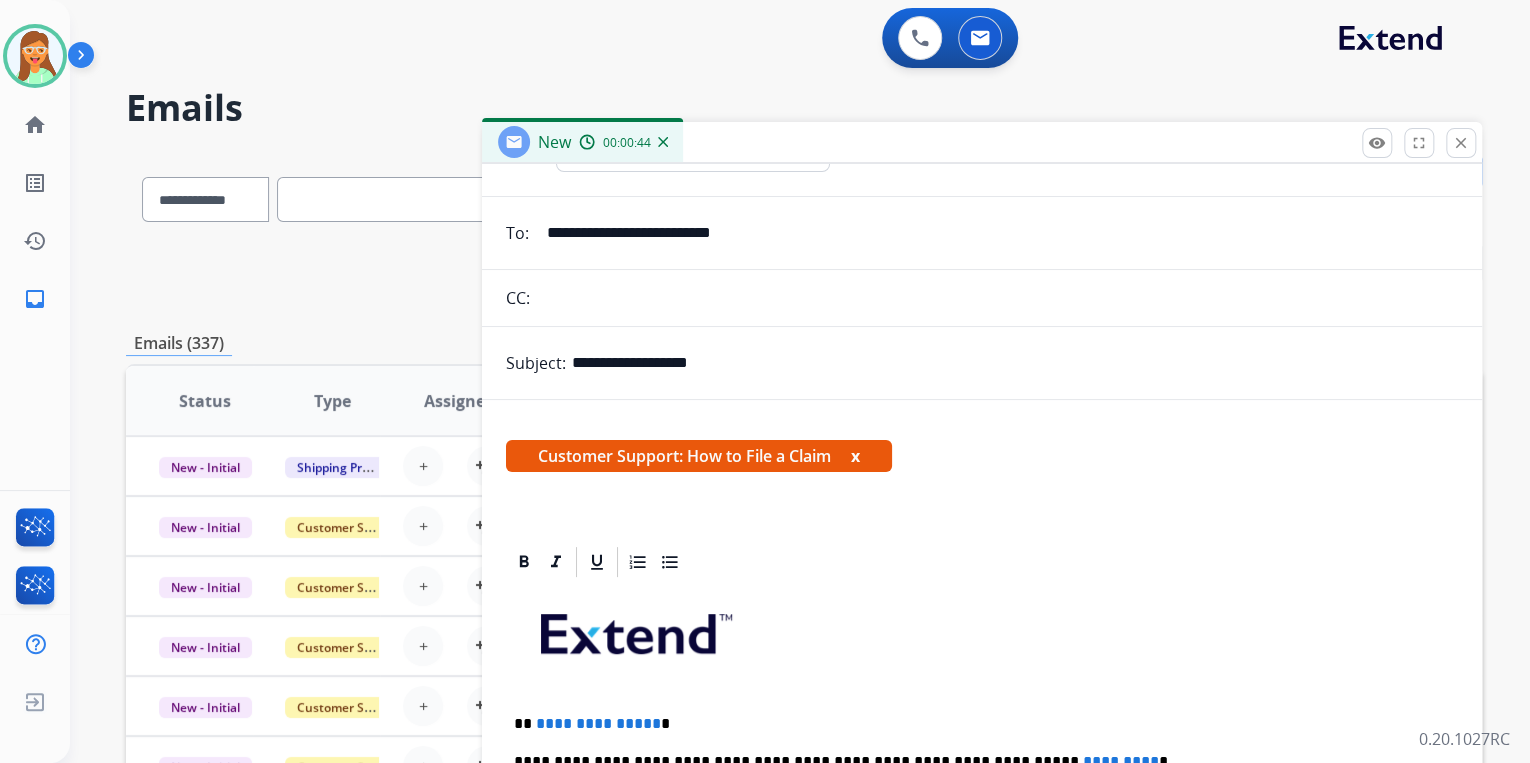 scroll, scrollTop: 320, scrollLeft: 0, axis: vertical 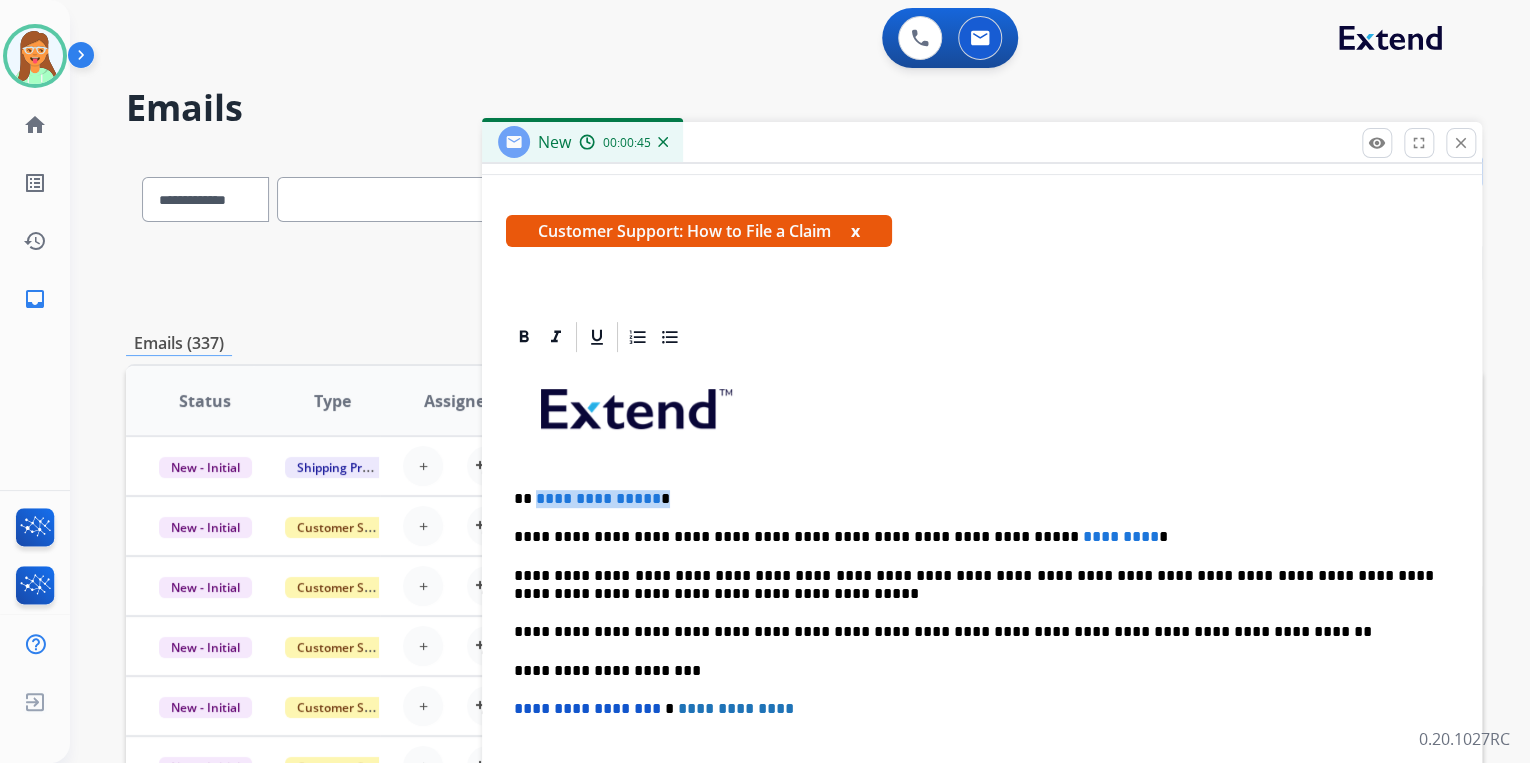 drag, startPoint x: 691, startPoint y: 486, endPoint x: 532, endPoint y: 484, distance: 159.01257 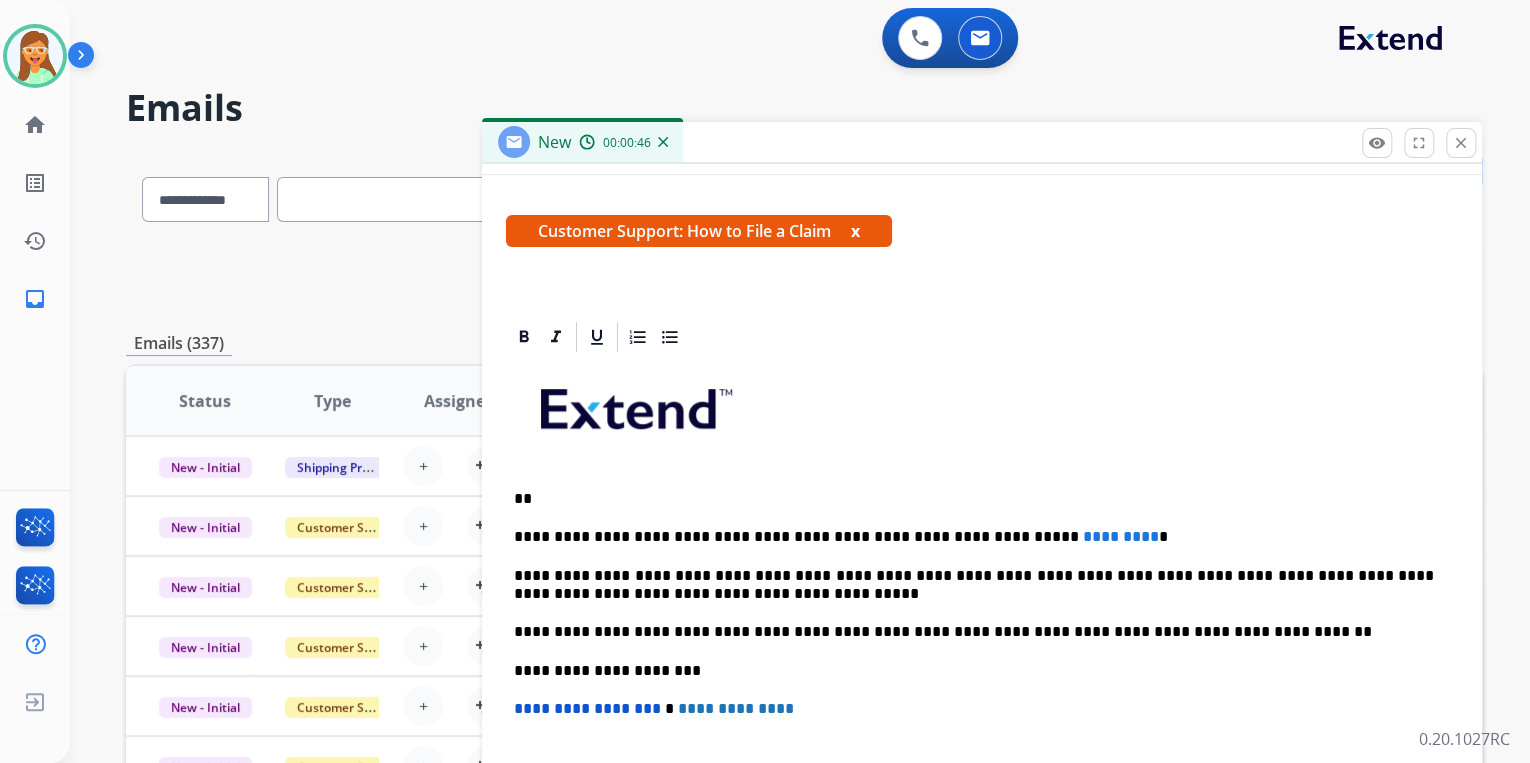 type 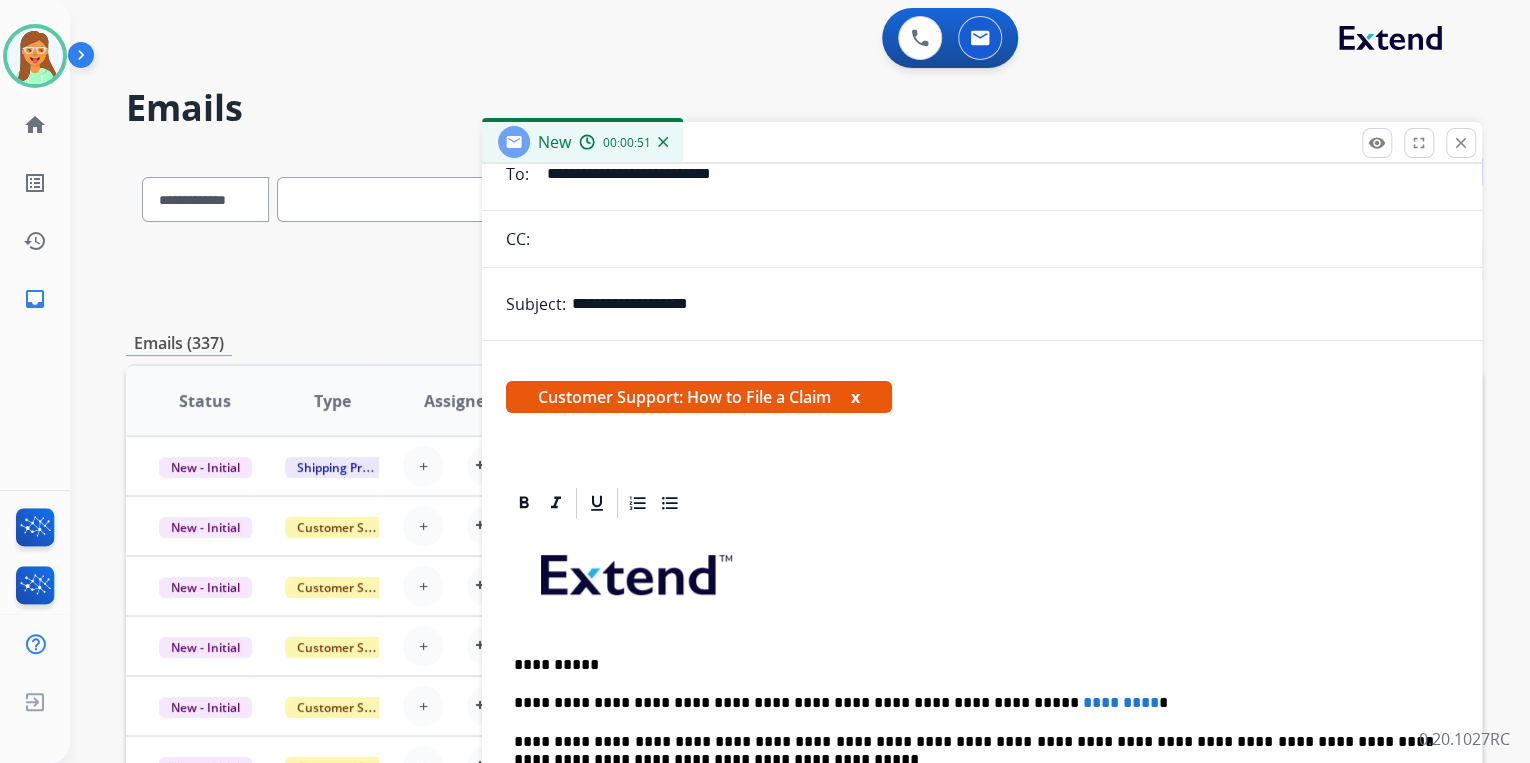 scroll, scrollTop: 0, scrollLeft: 0, axis: both 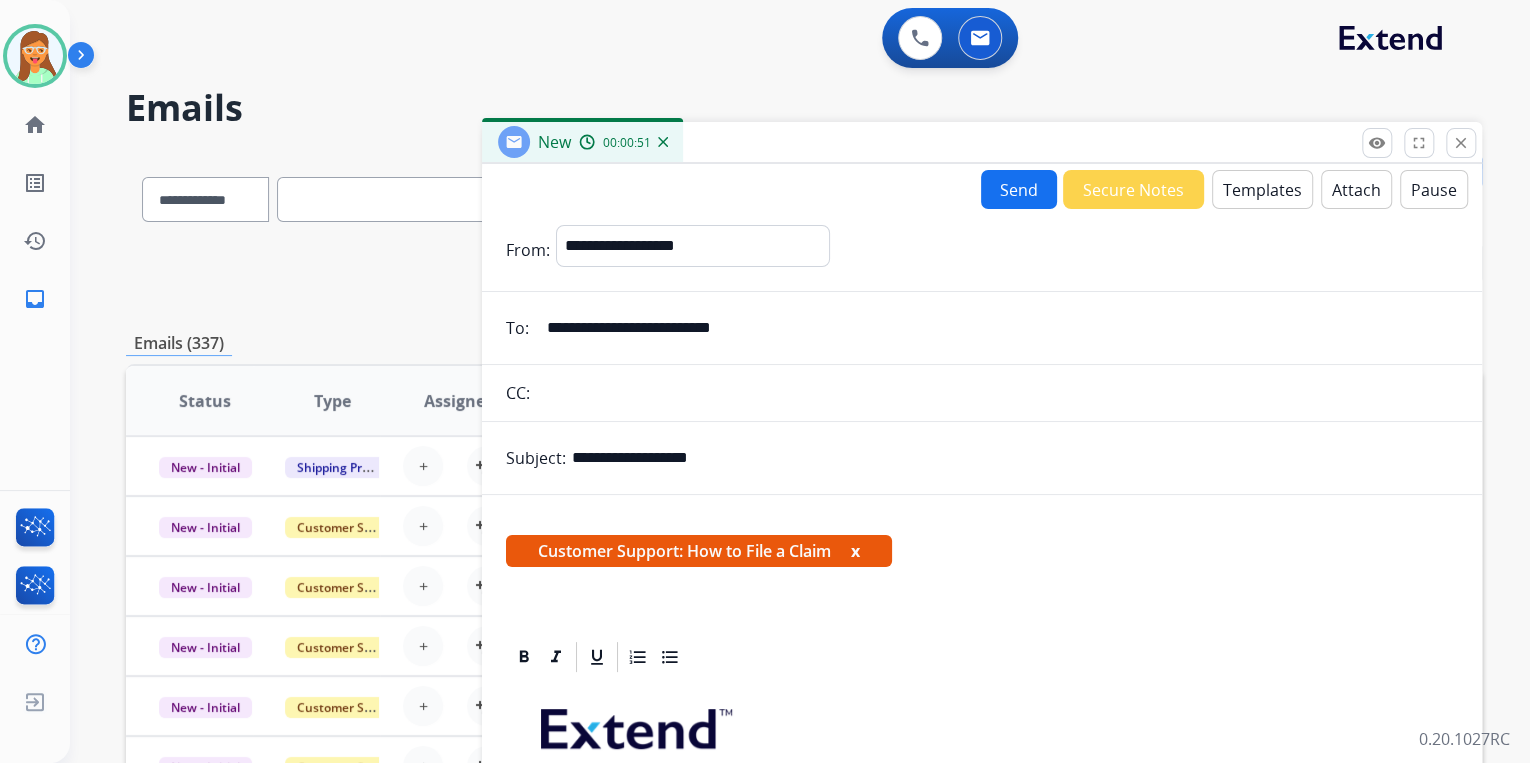 click on "Templates" at bounding box center (1262, 189) 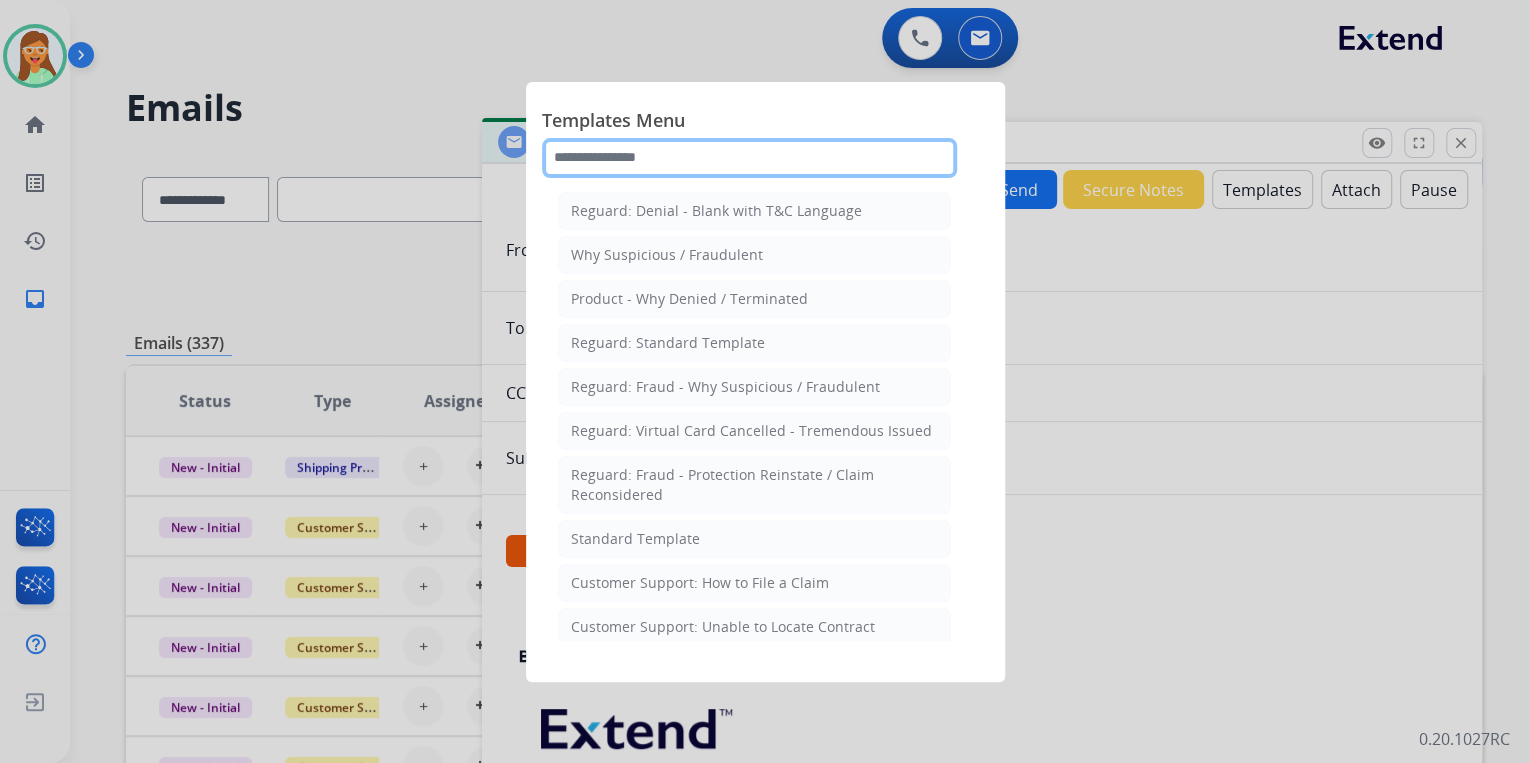 click 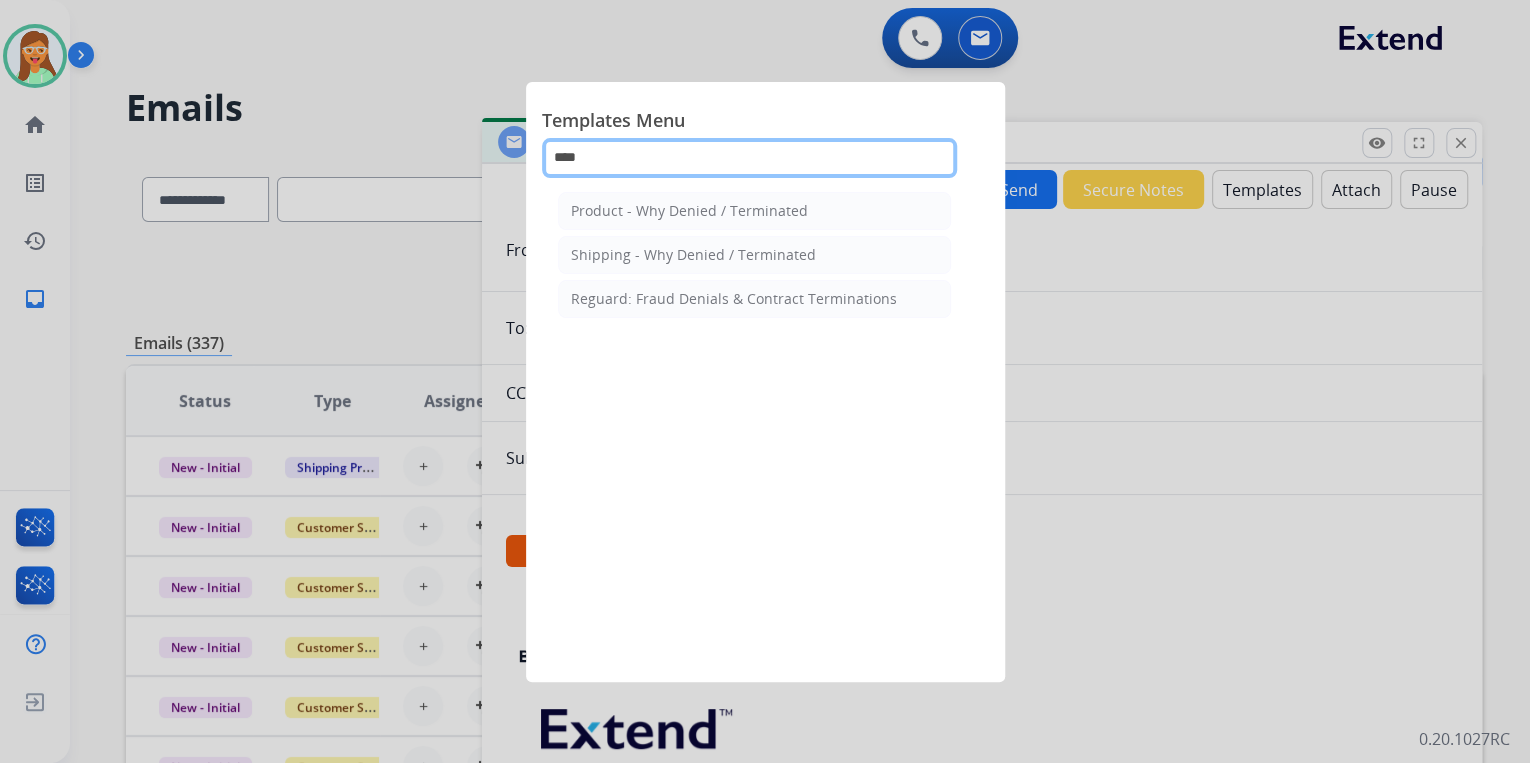 type on "*****" 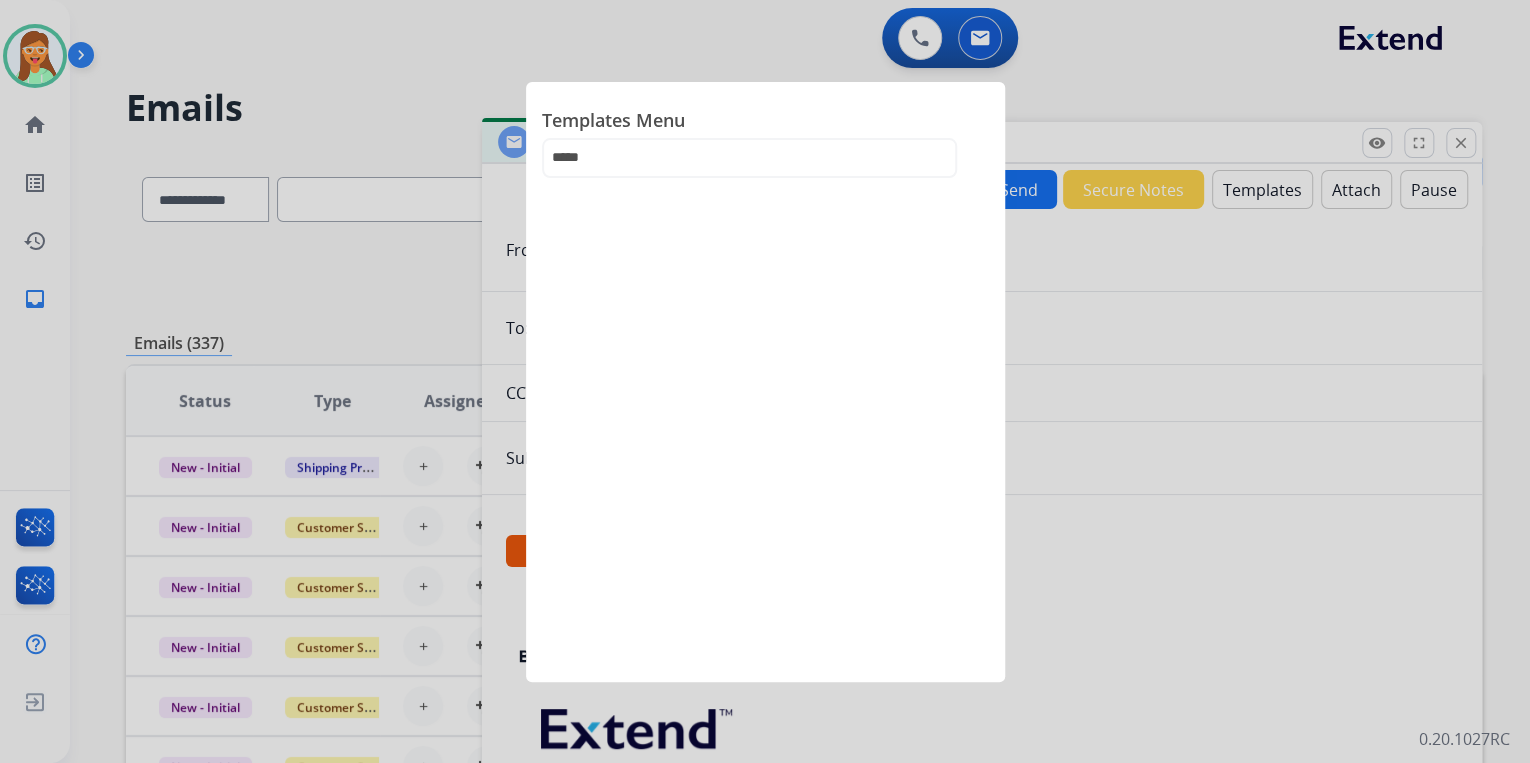 drag, startPoint x: 1241, startPoint y: 336, endPoint x: 1240, endPoint y: 198, distance: 138.00362 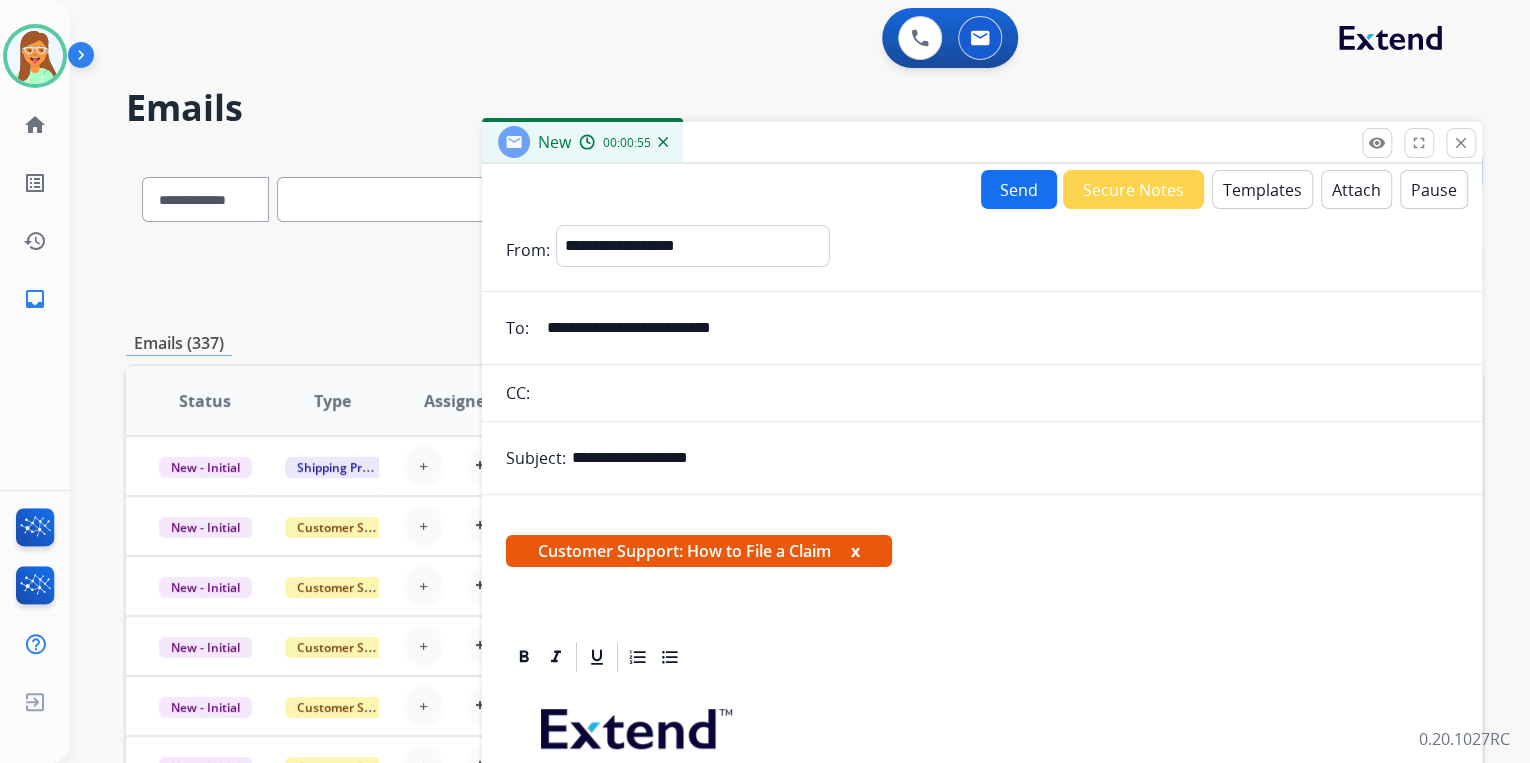 click on "Templates" at bounding box center (1262, 189) 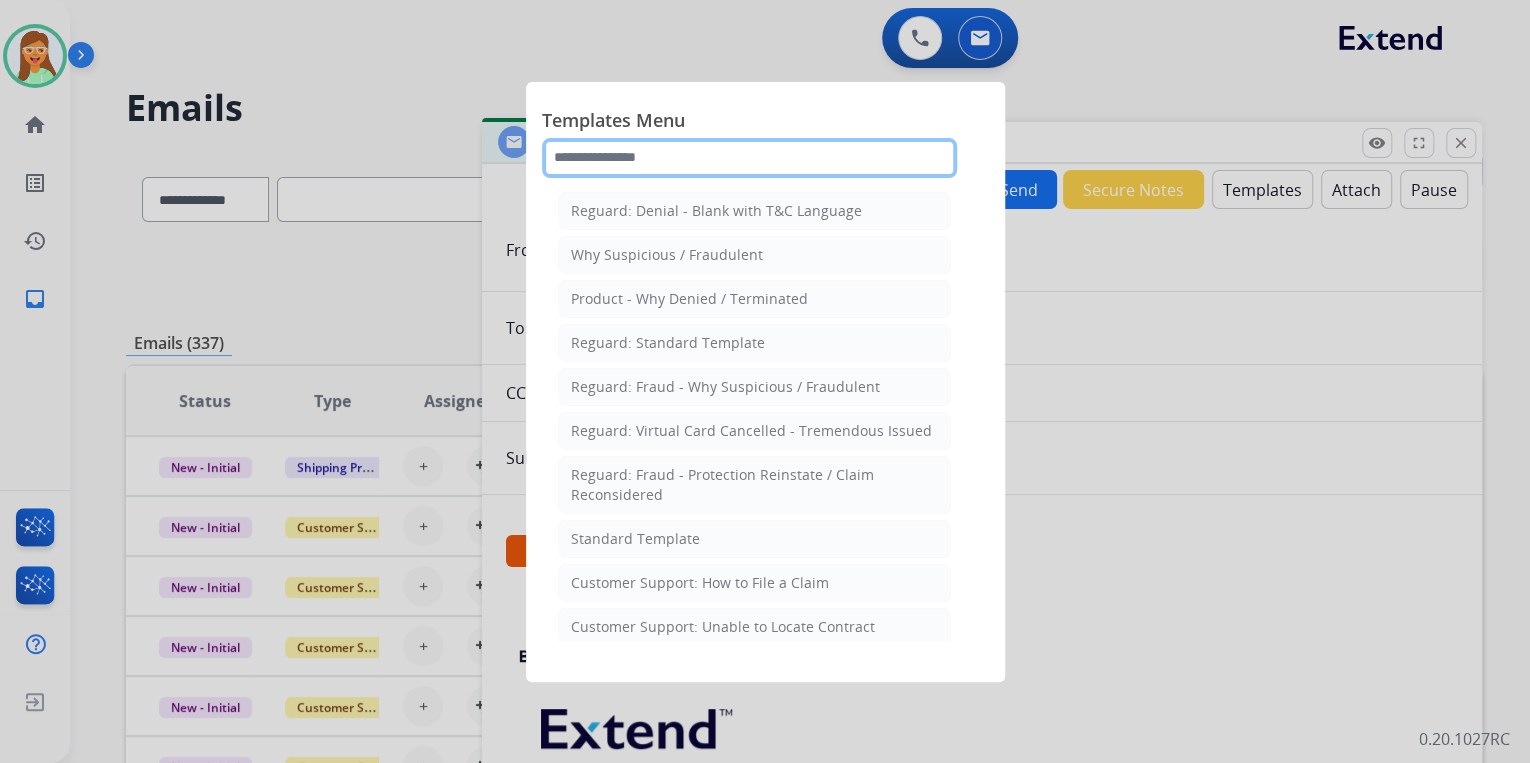 click 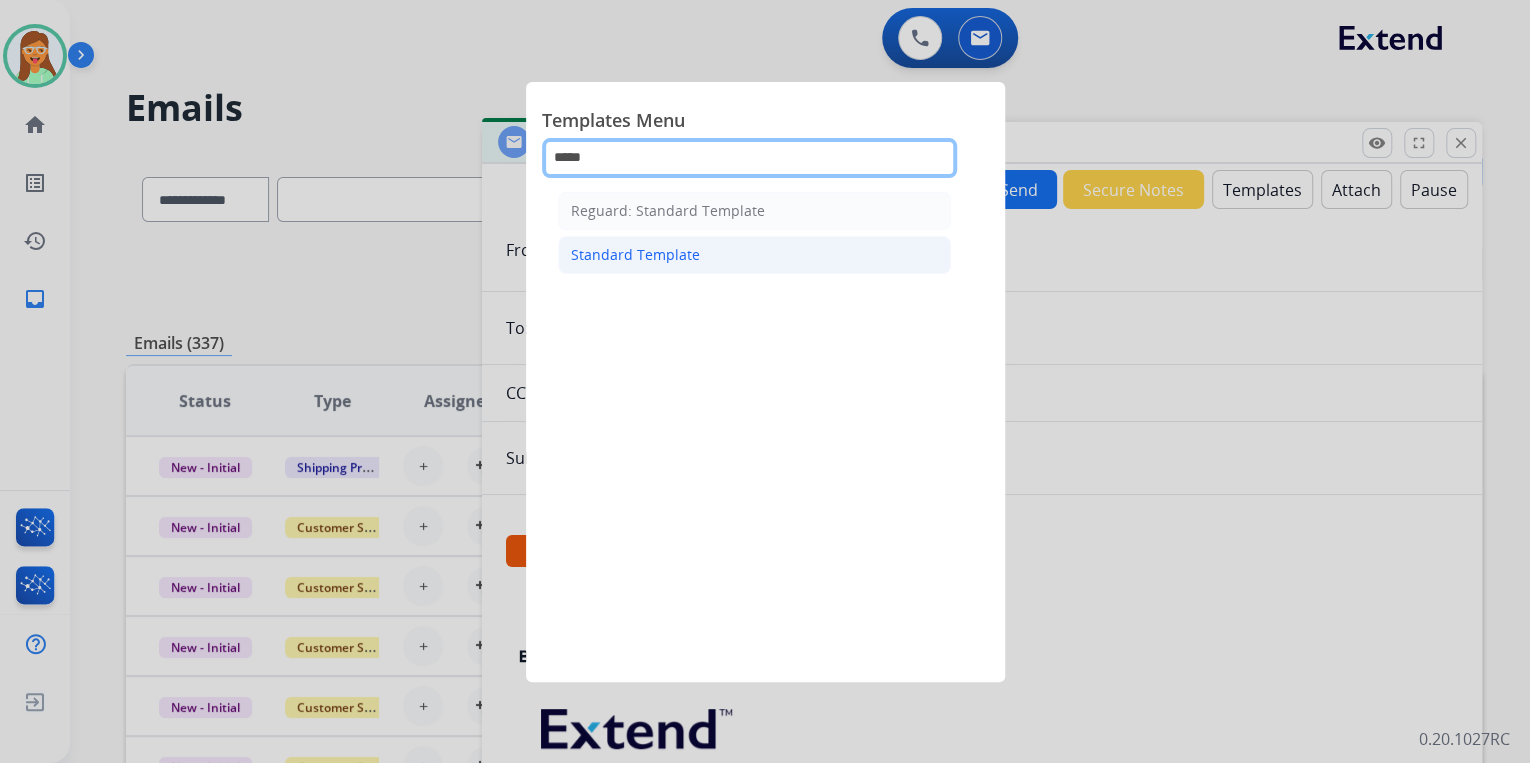type on "*****" 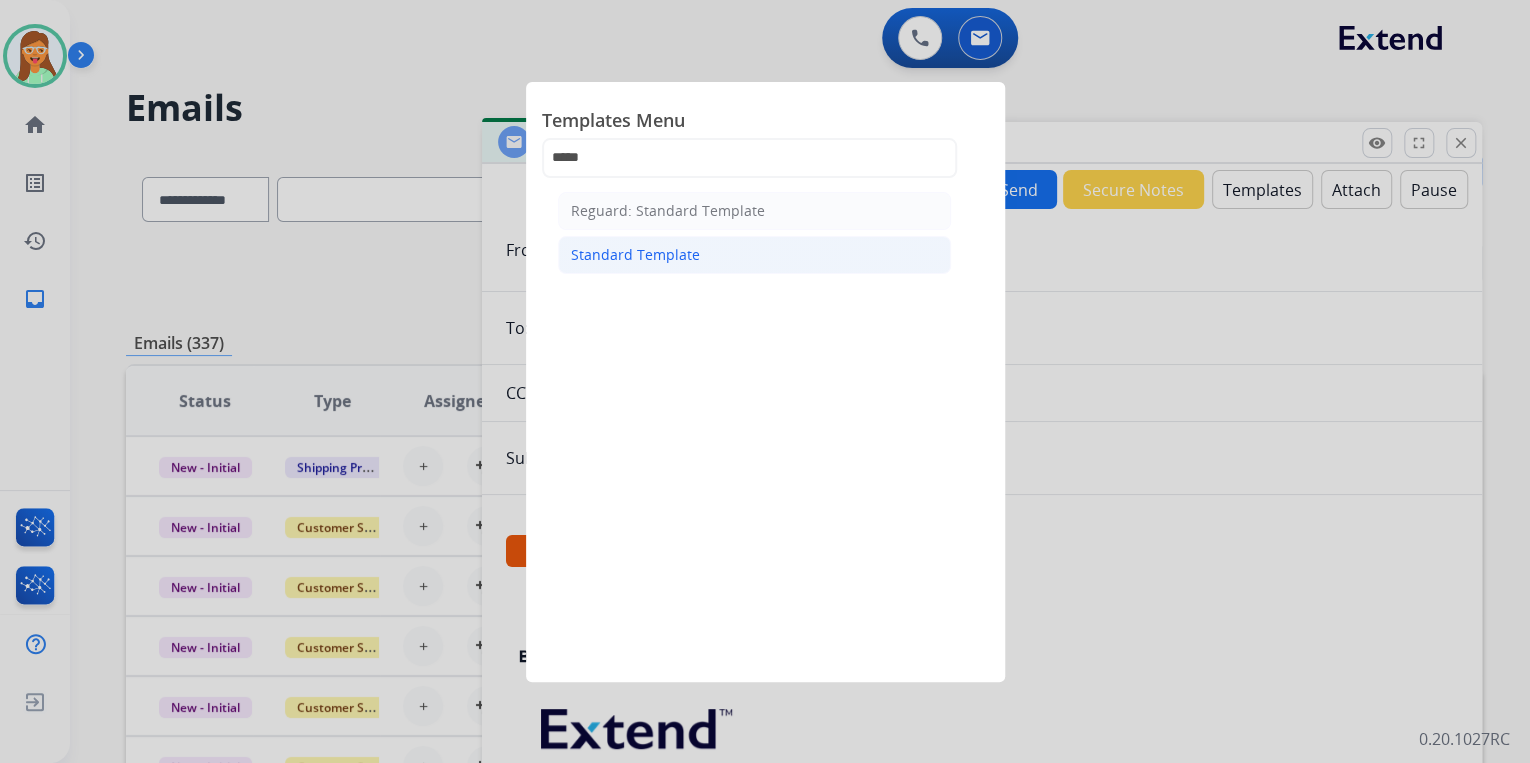 click on "Standard Template" 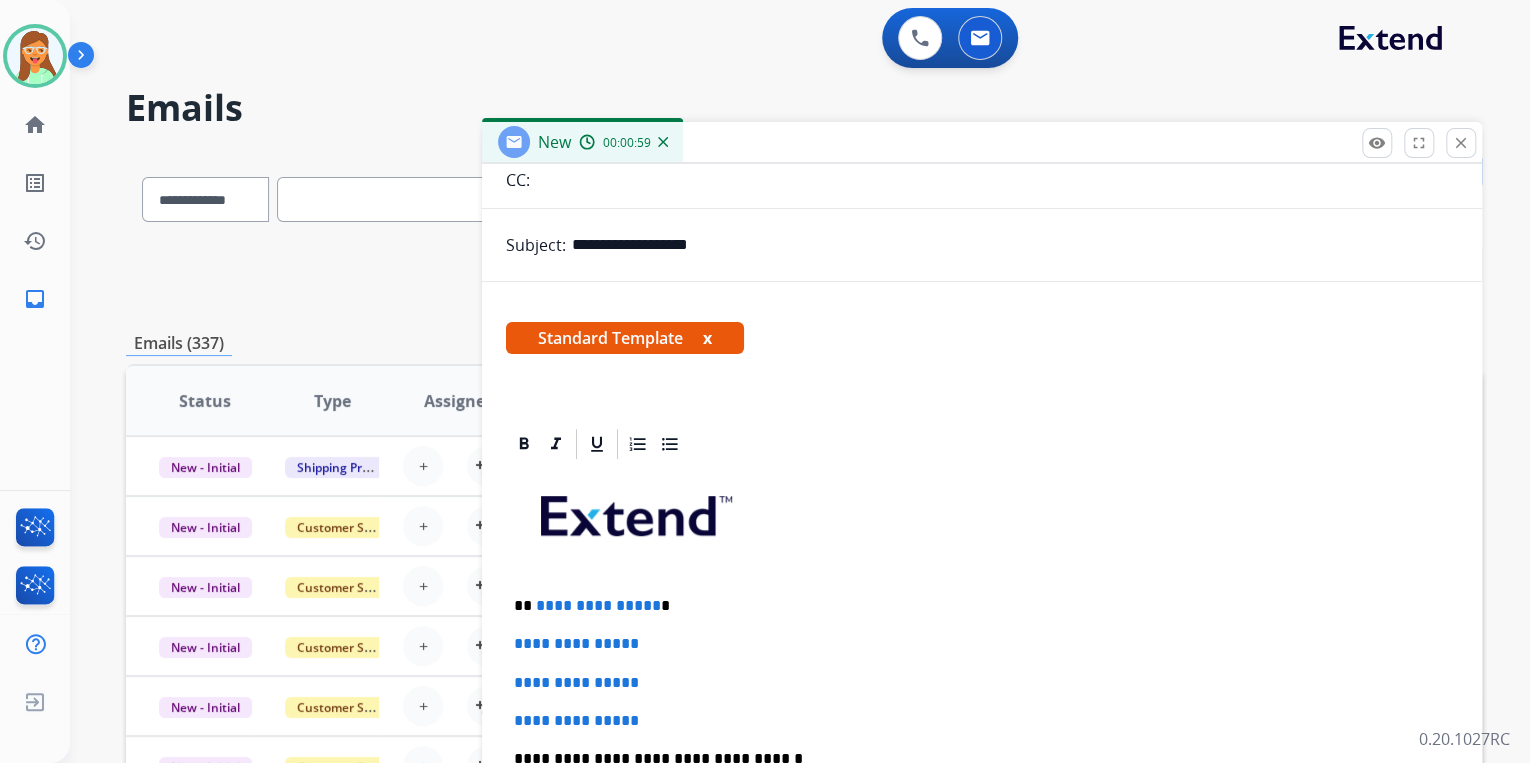 scroll, scrollTop: 460, scrollLeft: 0, axis: vertical 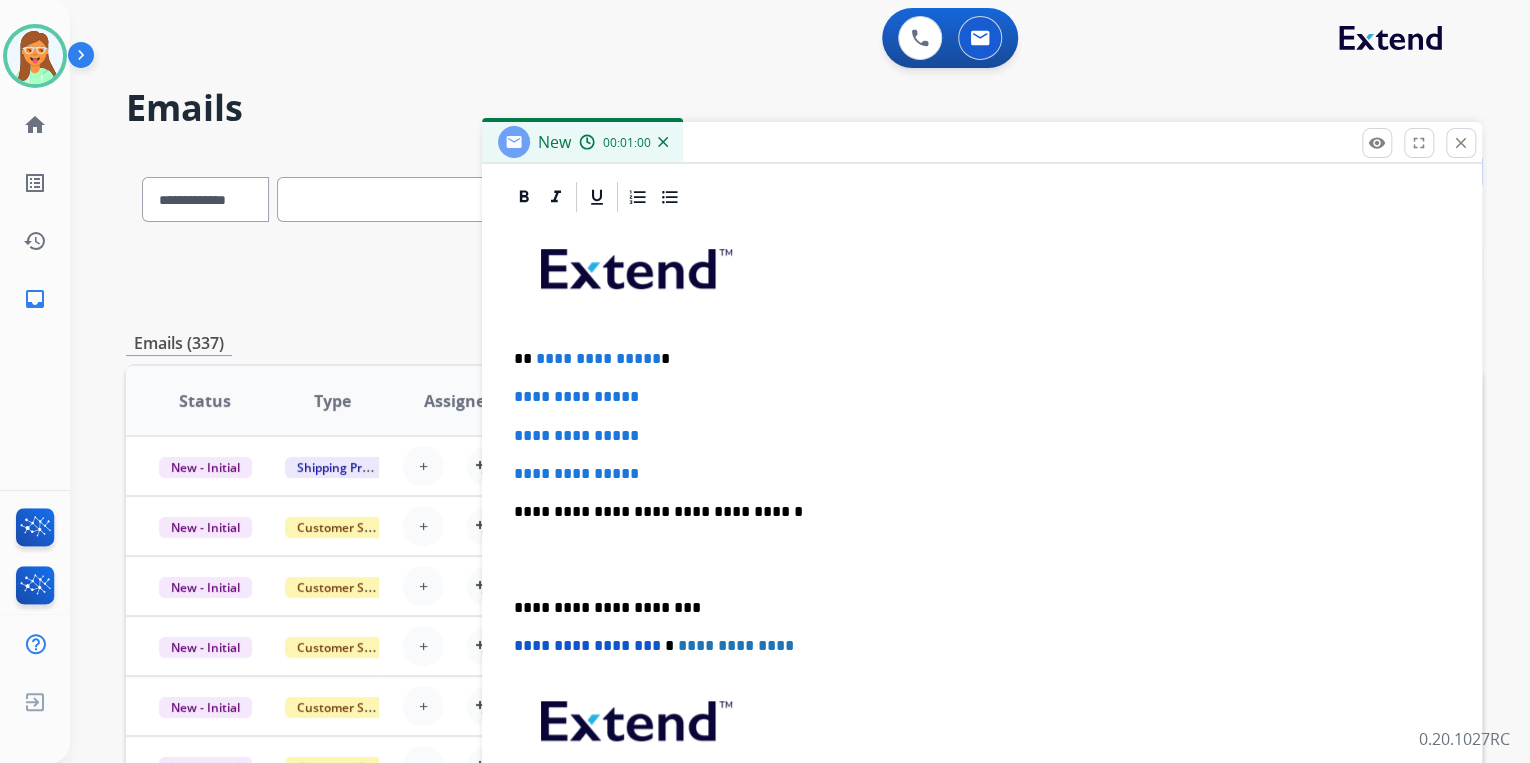 click on "**********" at bounding box center [576, 473] 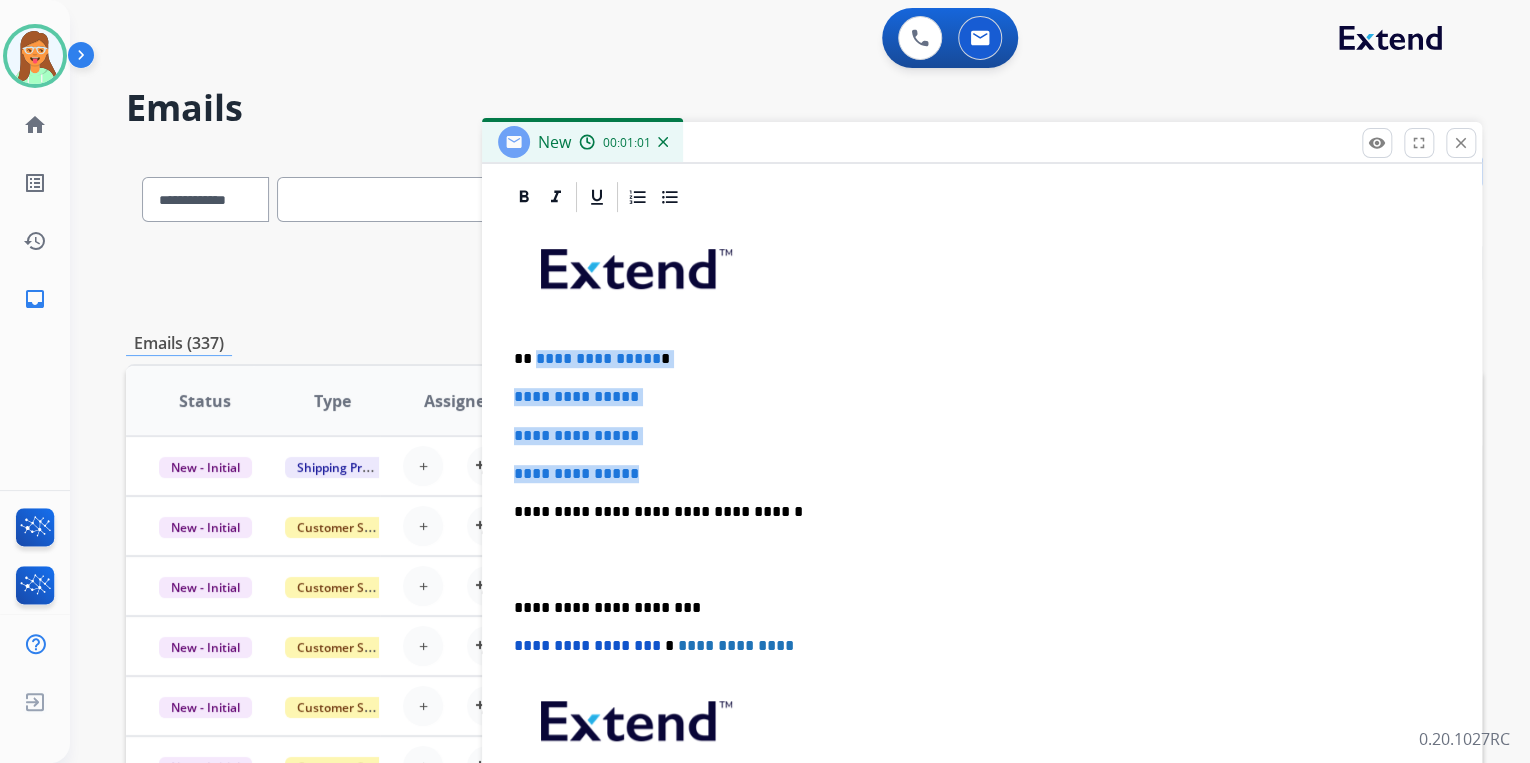 drag, startPoint x: 673, startPoint y: 470, endPoint x: 534, endPoint y: 335, distance: 193.7679 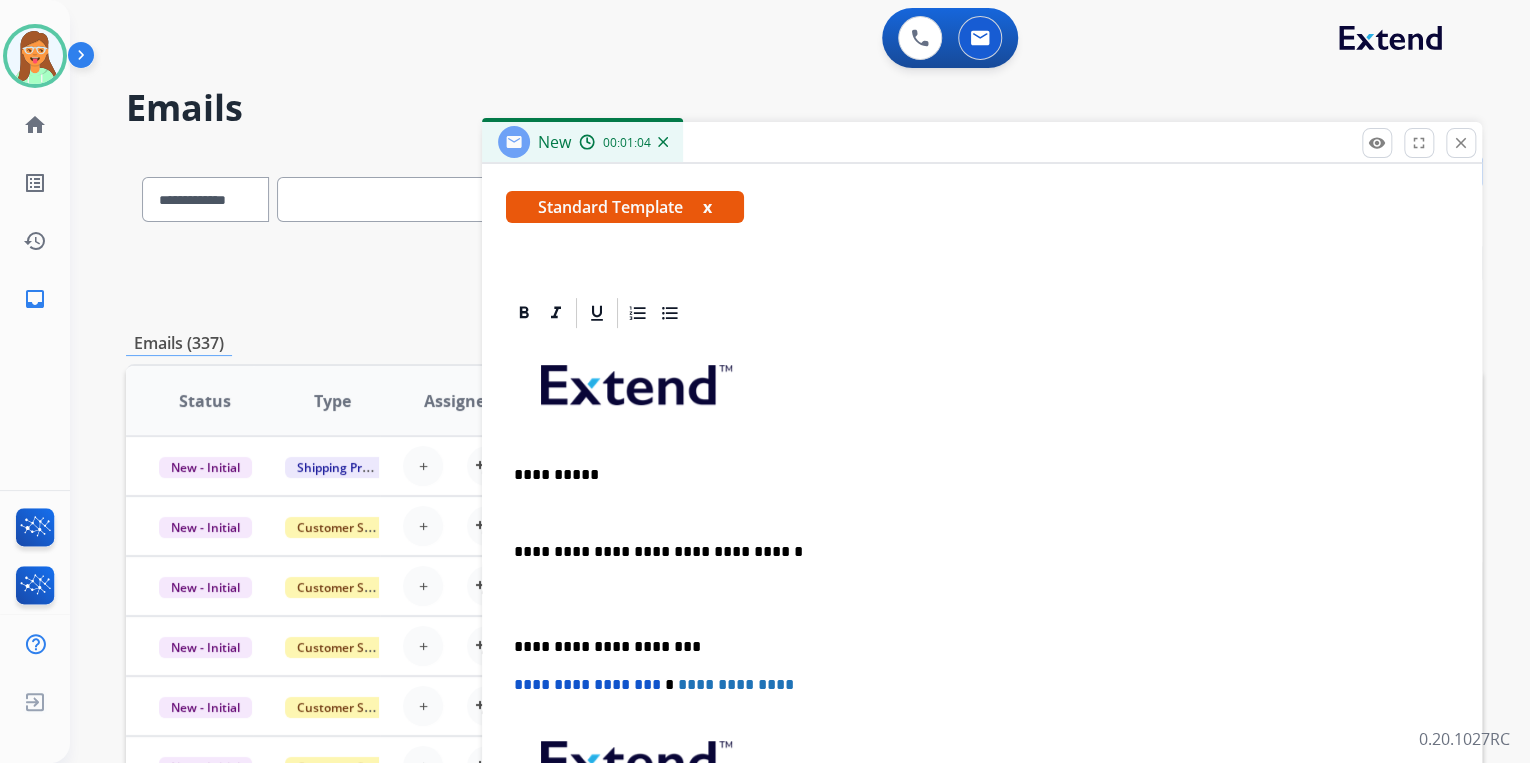scroll, scrollTop: 383, scrollLeft: 0, axis: vertical 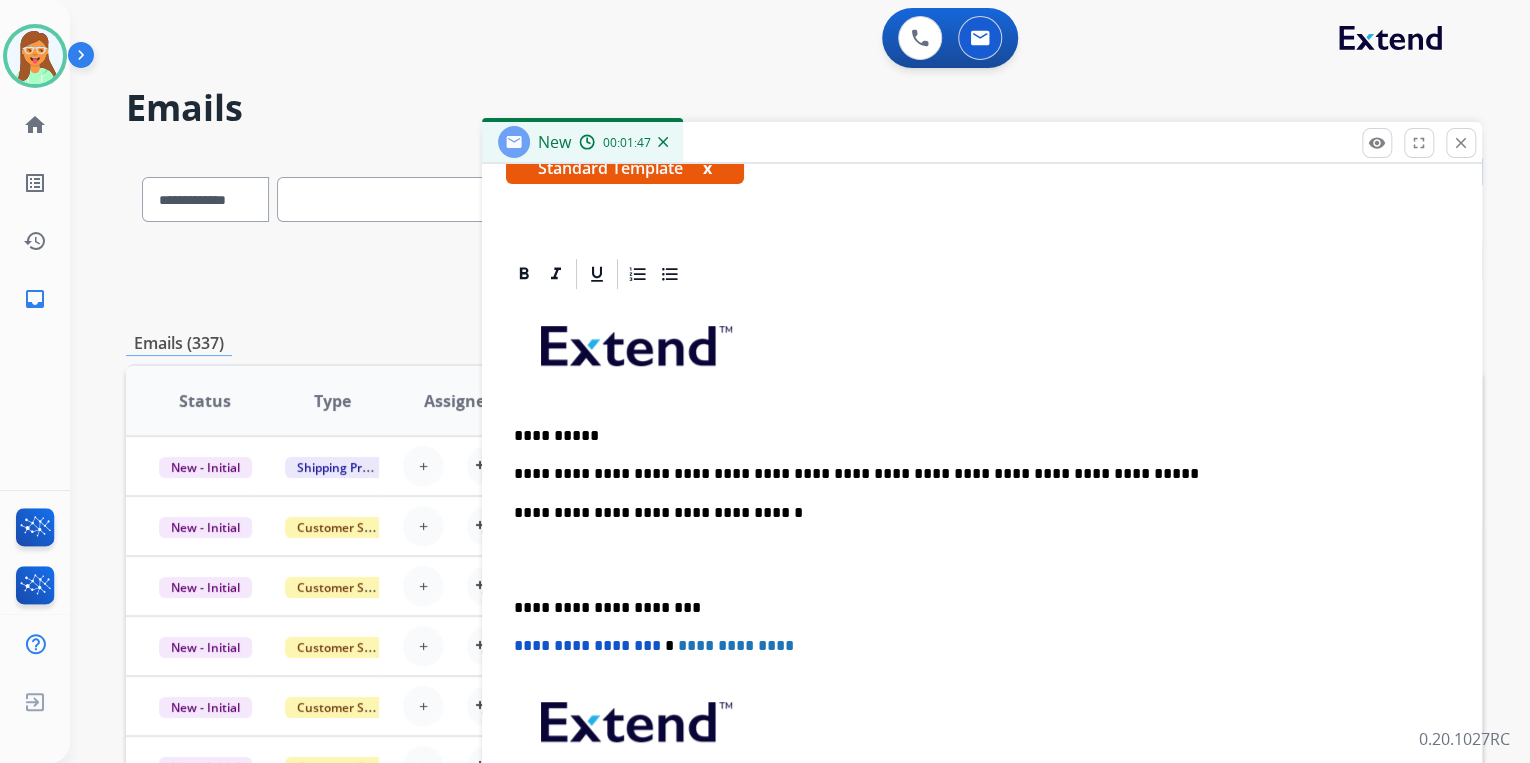 type 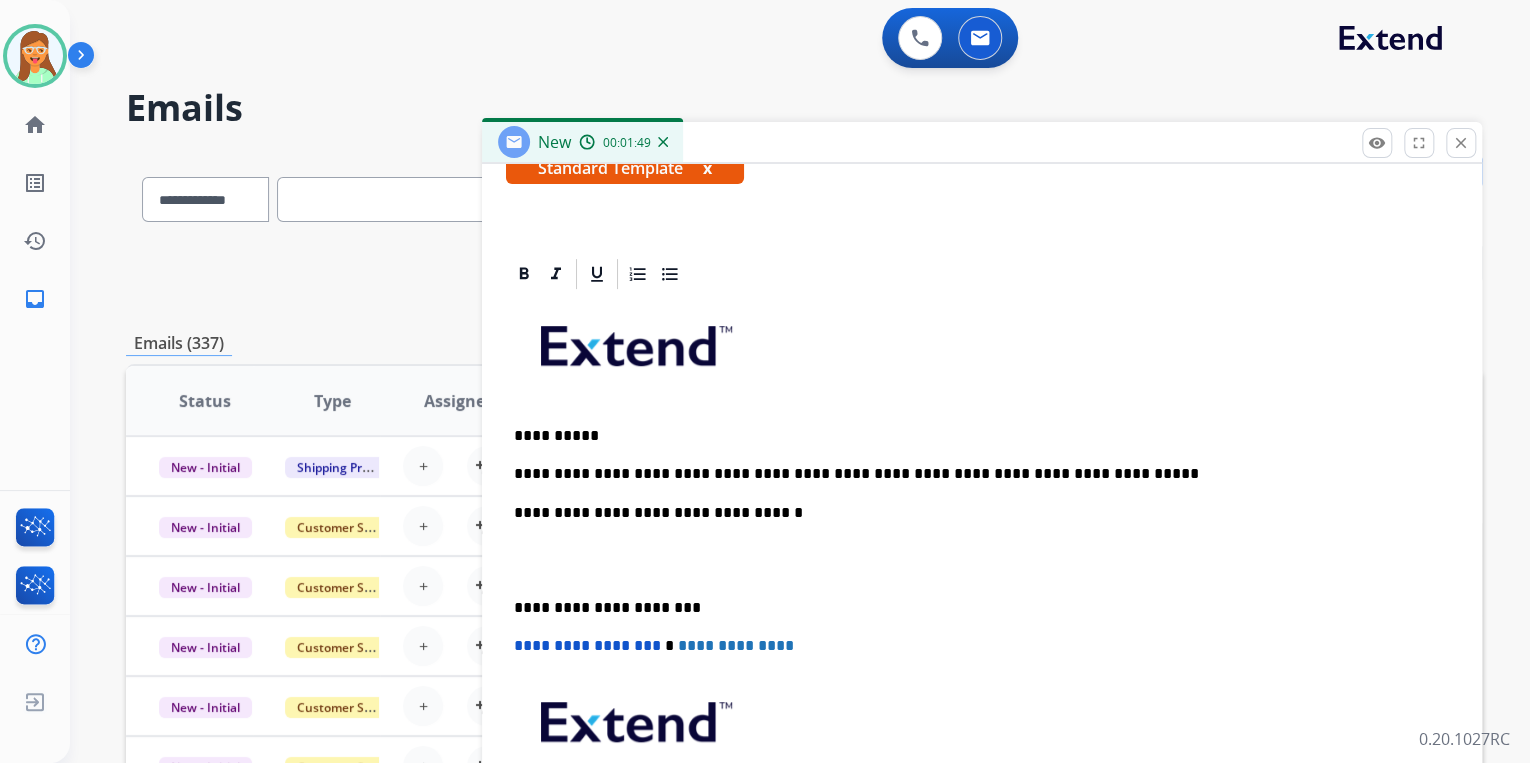 click on "**********" at bounding box center [974, 513] 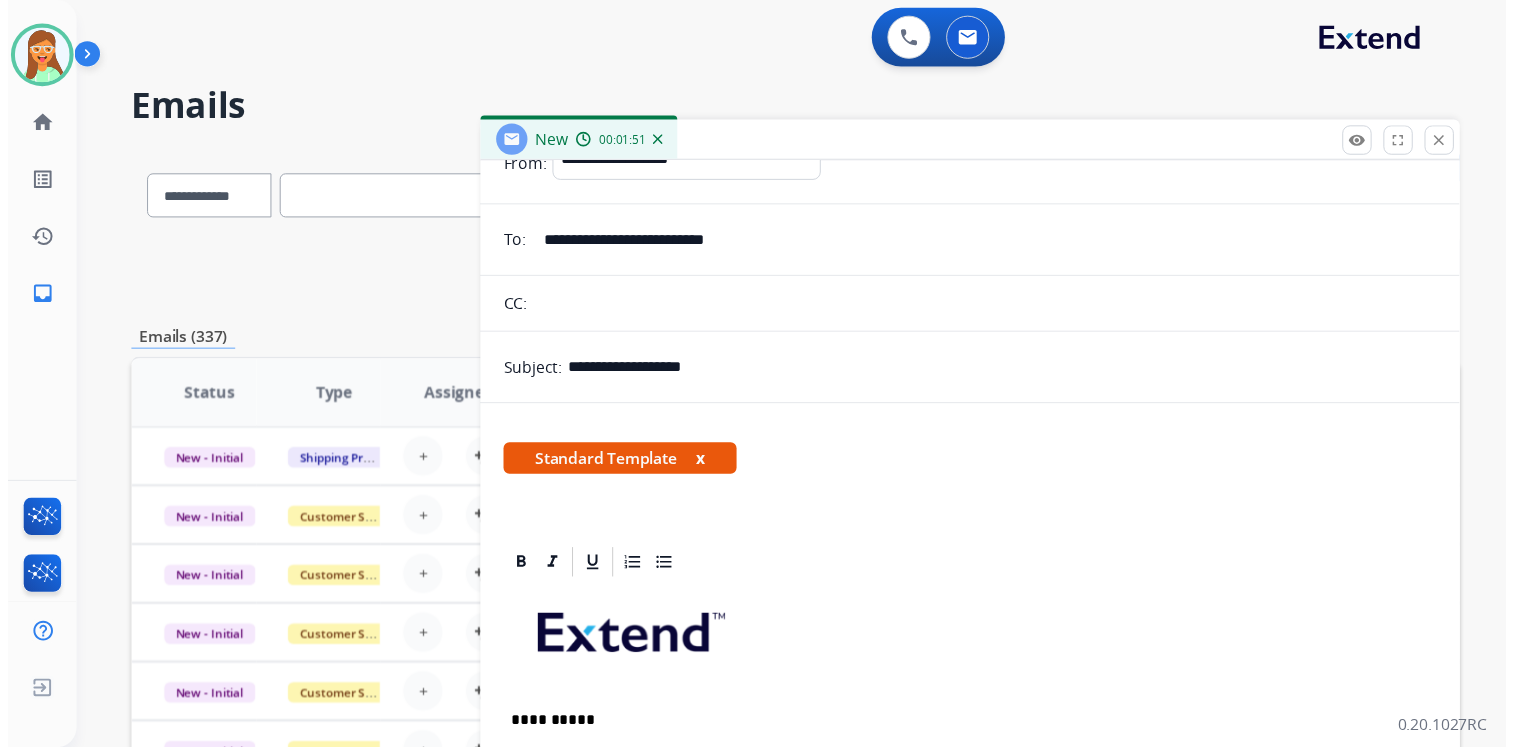 scroll, scrollTop: 0, scrollLeft: 0, axis: both 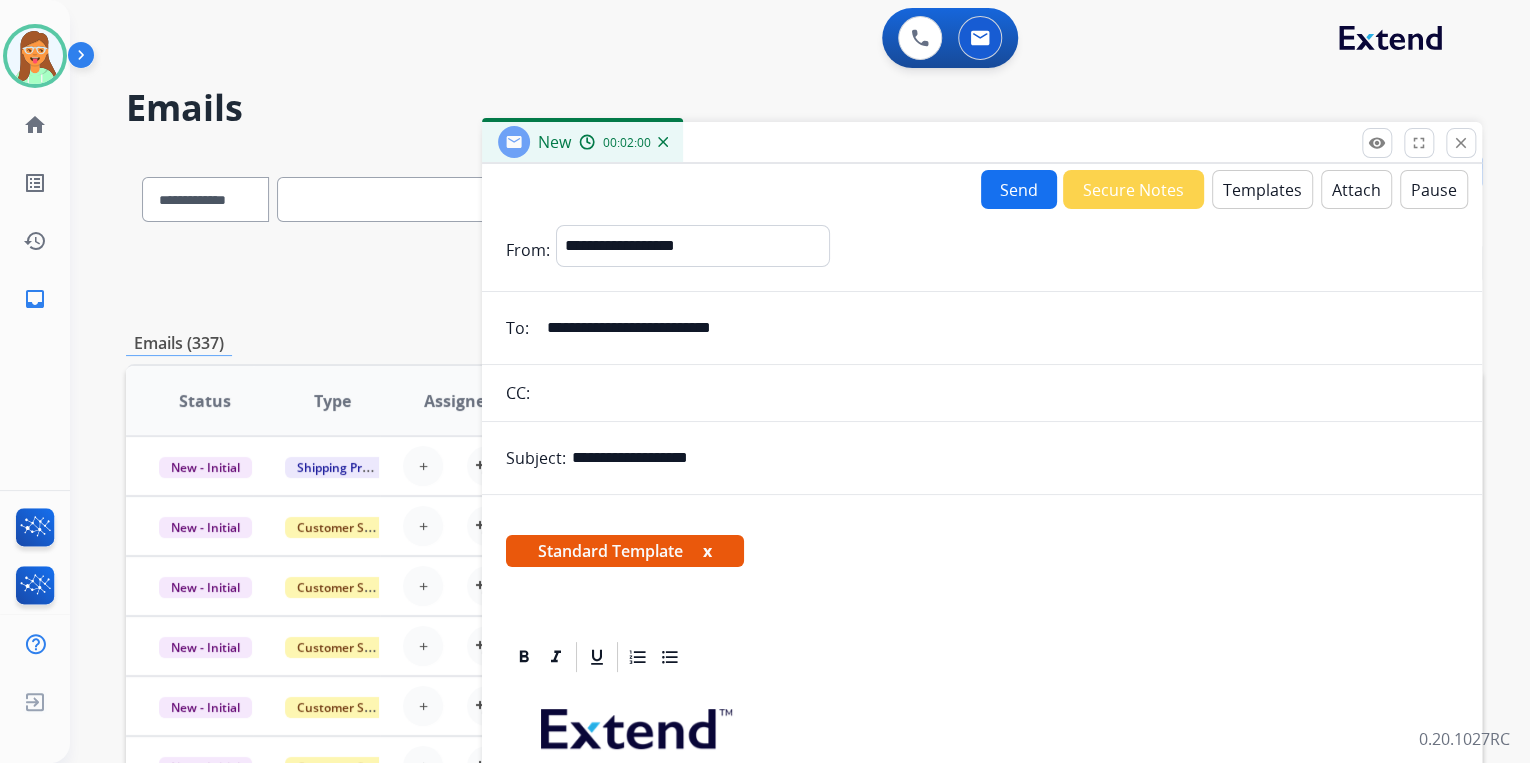 click on "Attach" at bounding box center (1356, 189) 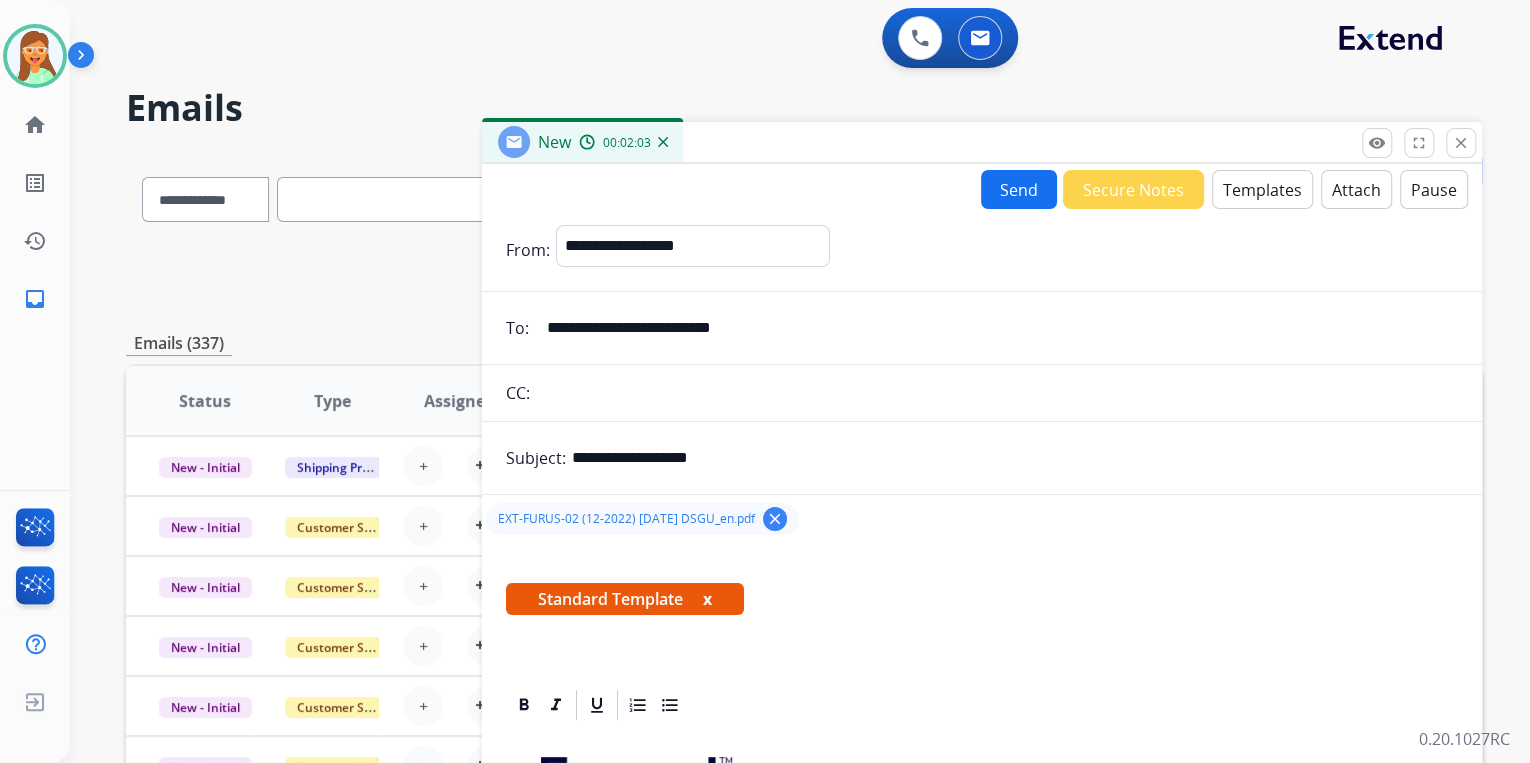click on "Send" at bounding box center [1019, 189] 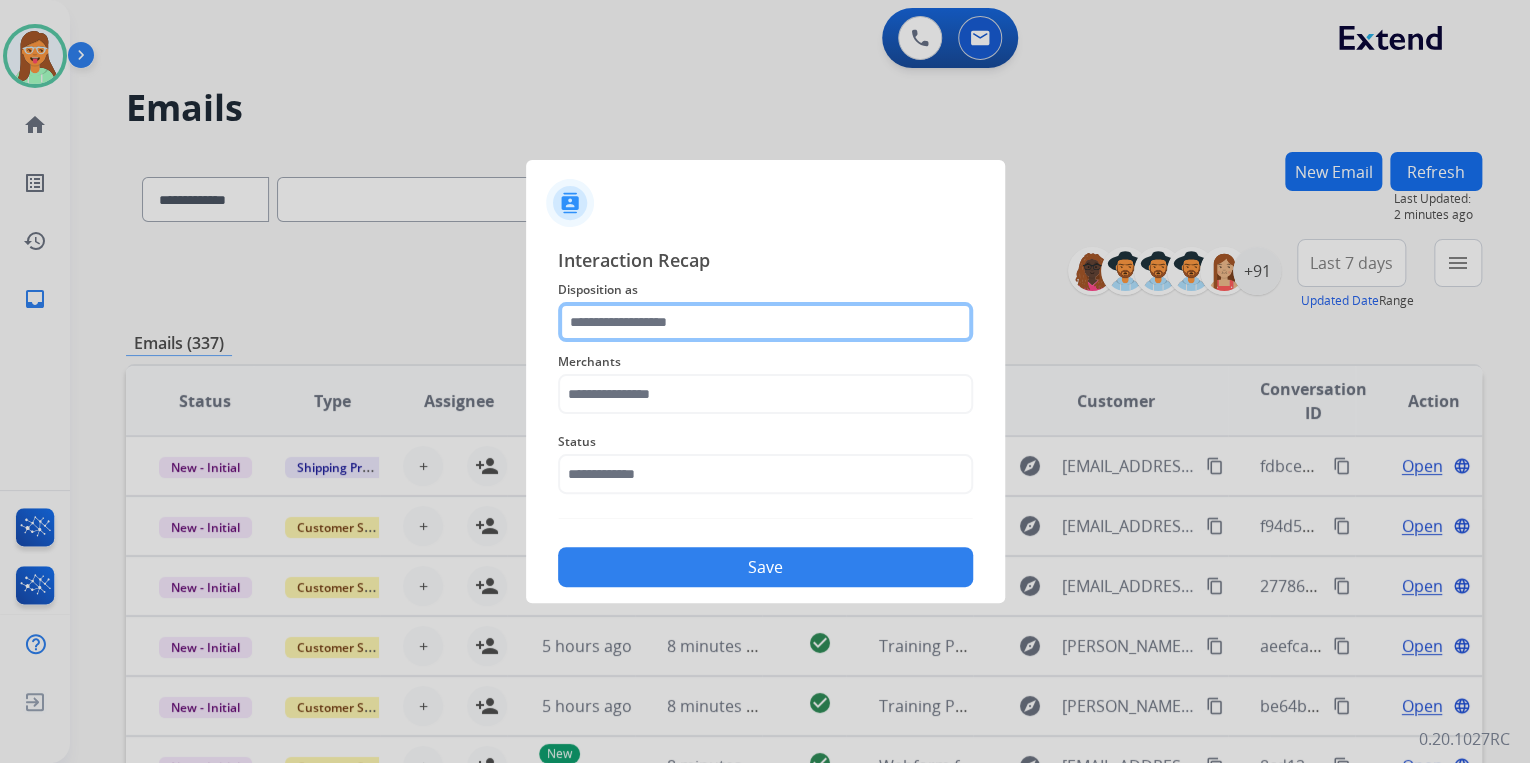 click 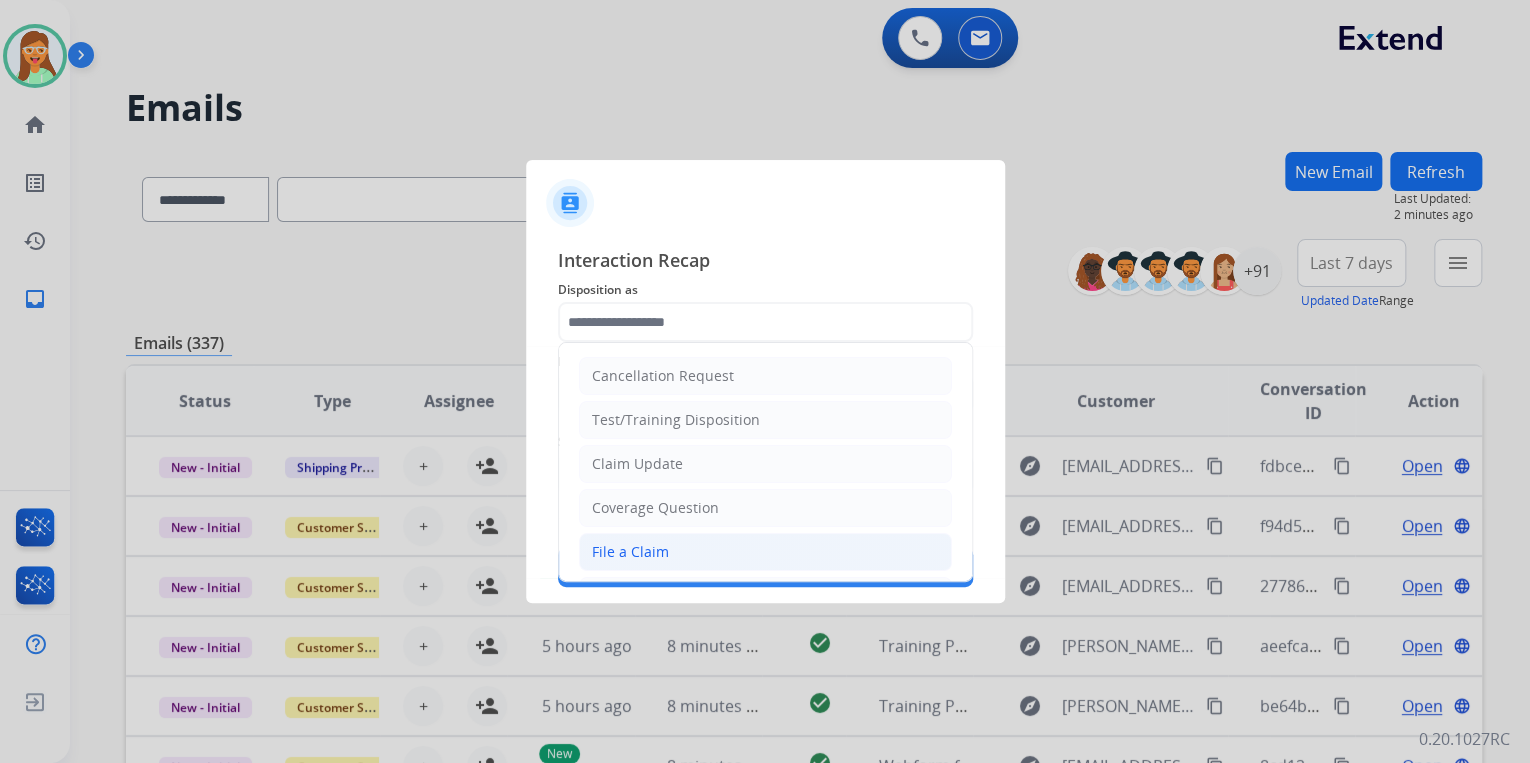 click on "File a Claim" 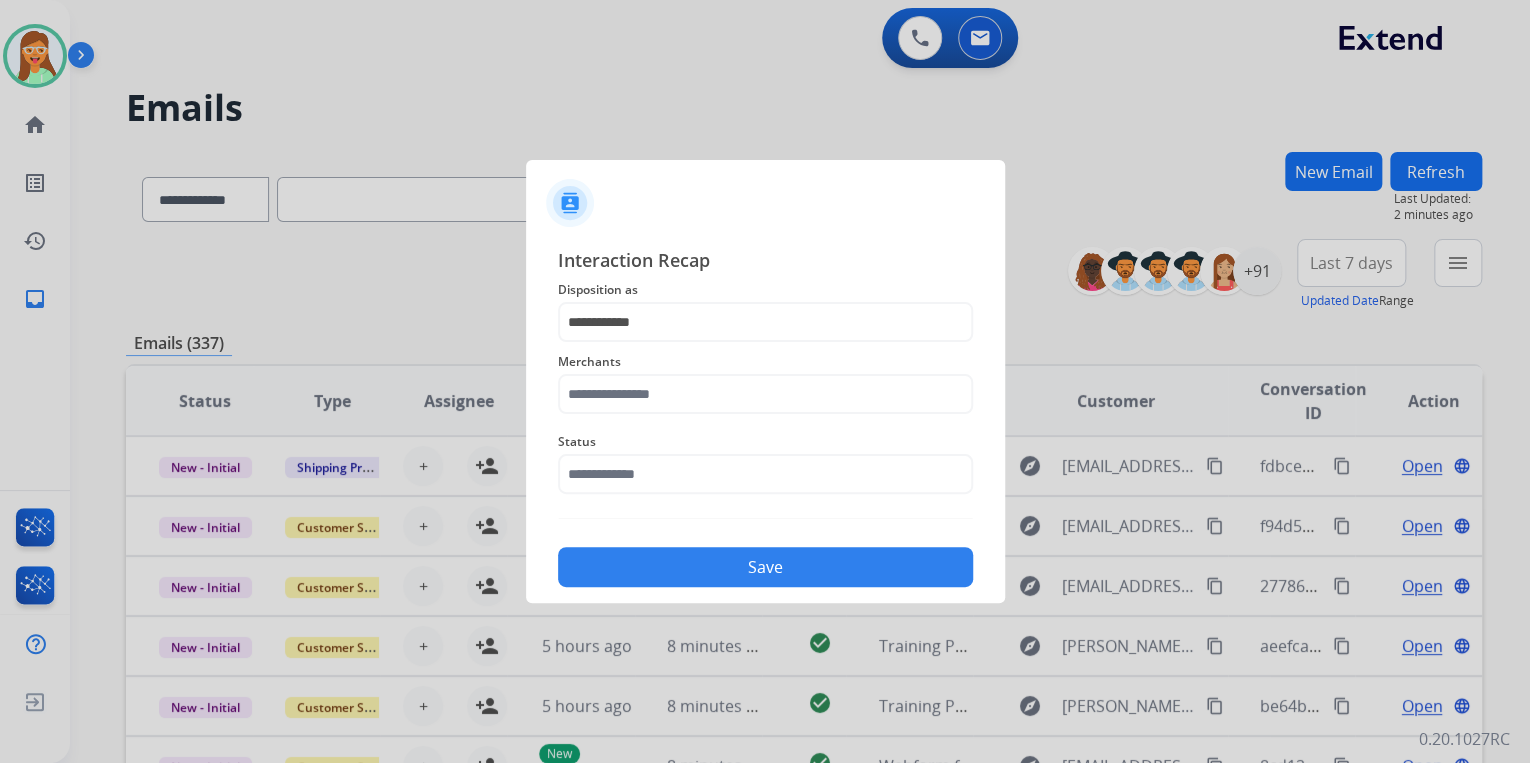 click on "Merchants" 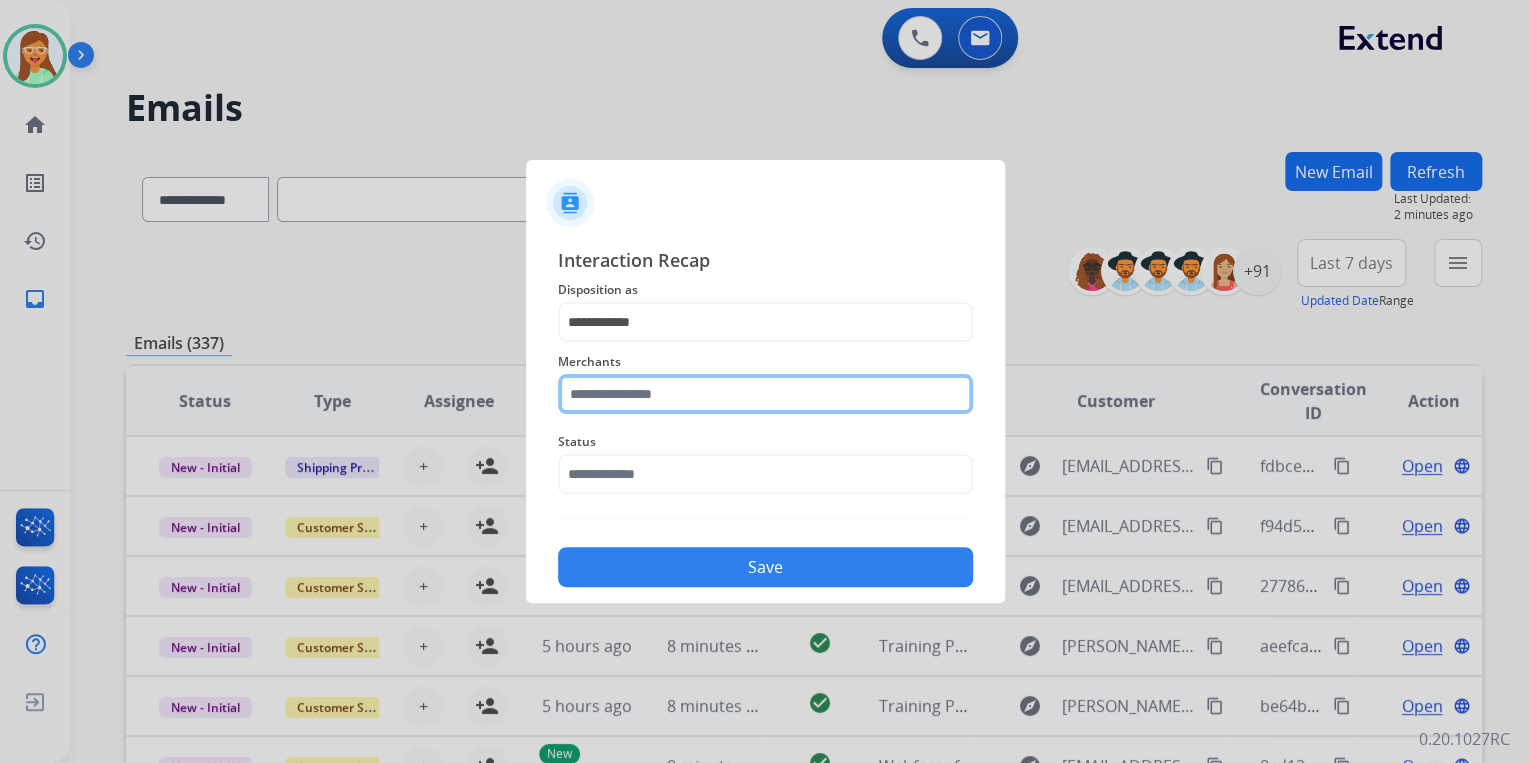 click 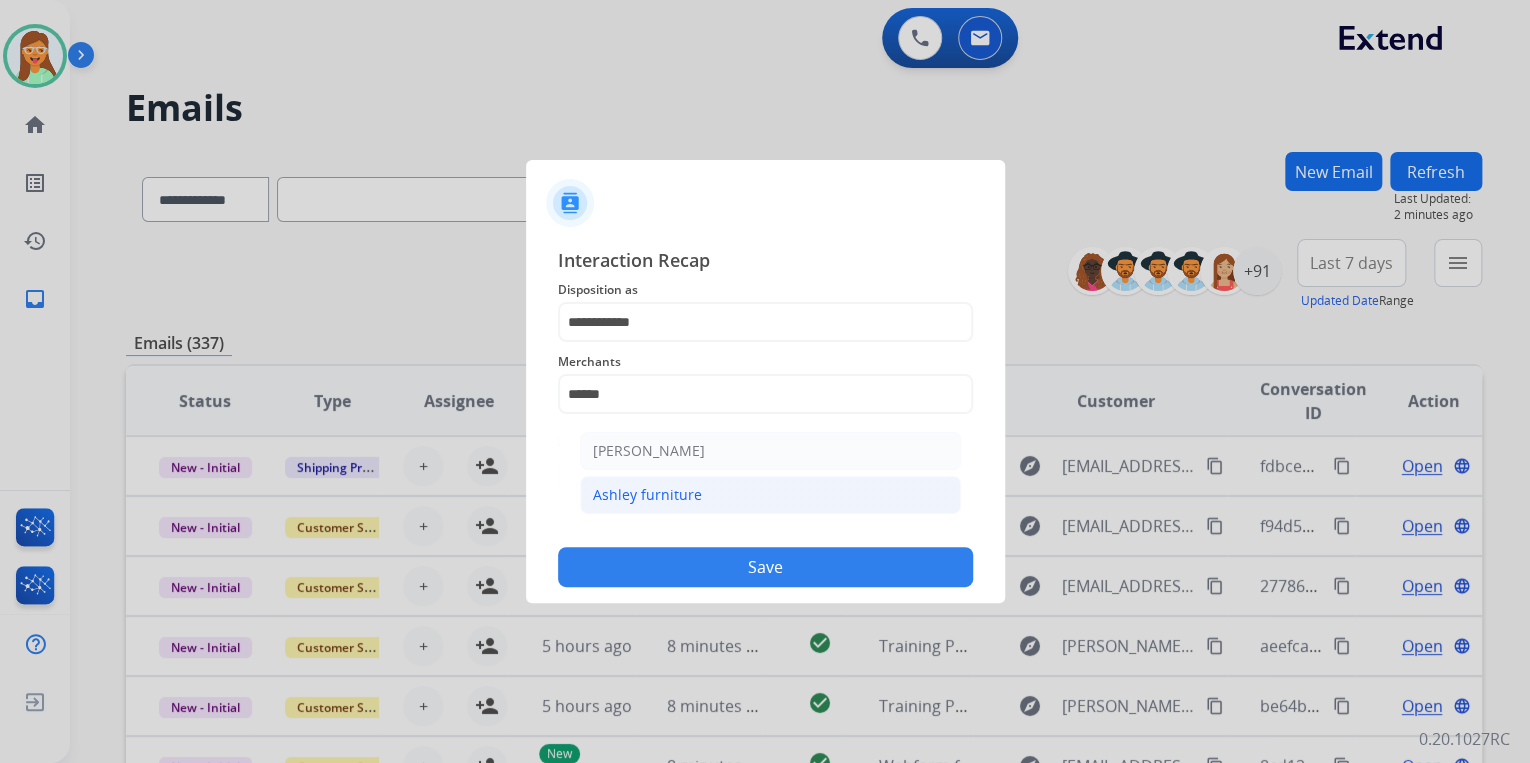 click on "Ashley furniture" 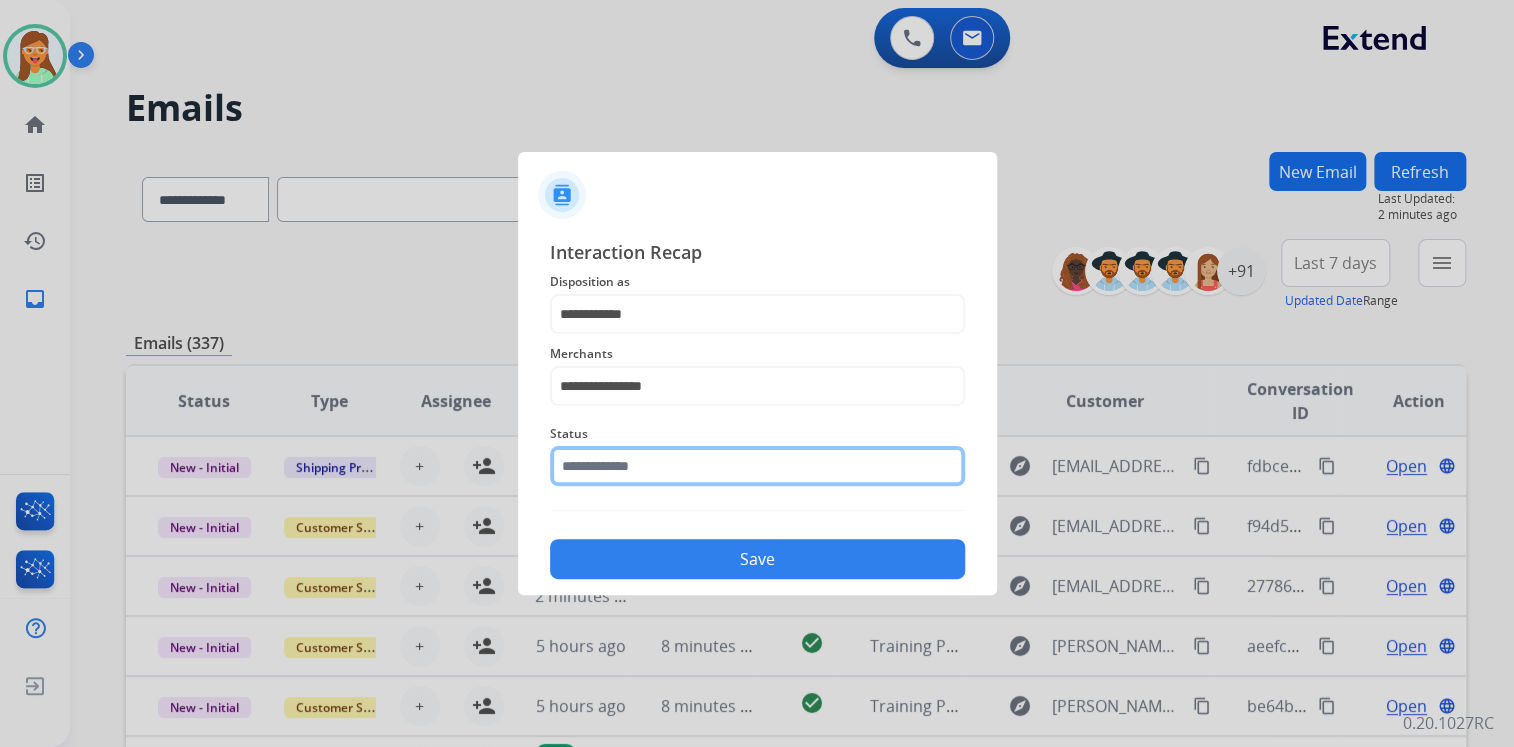 click on "Status" 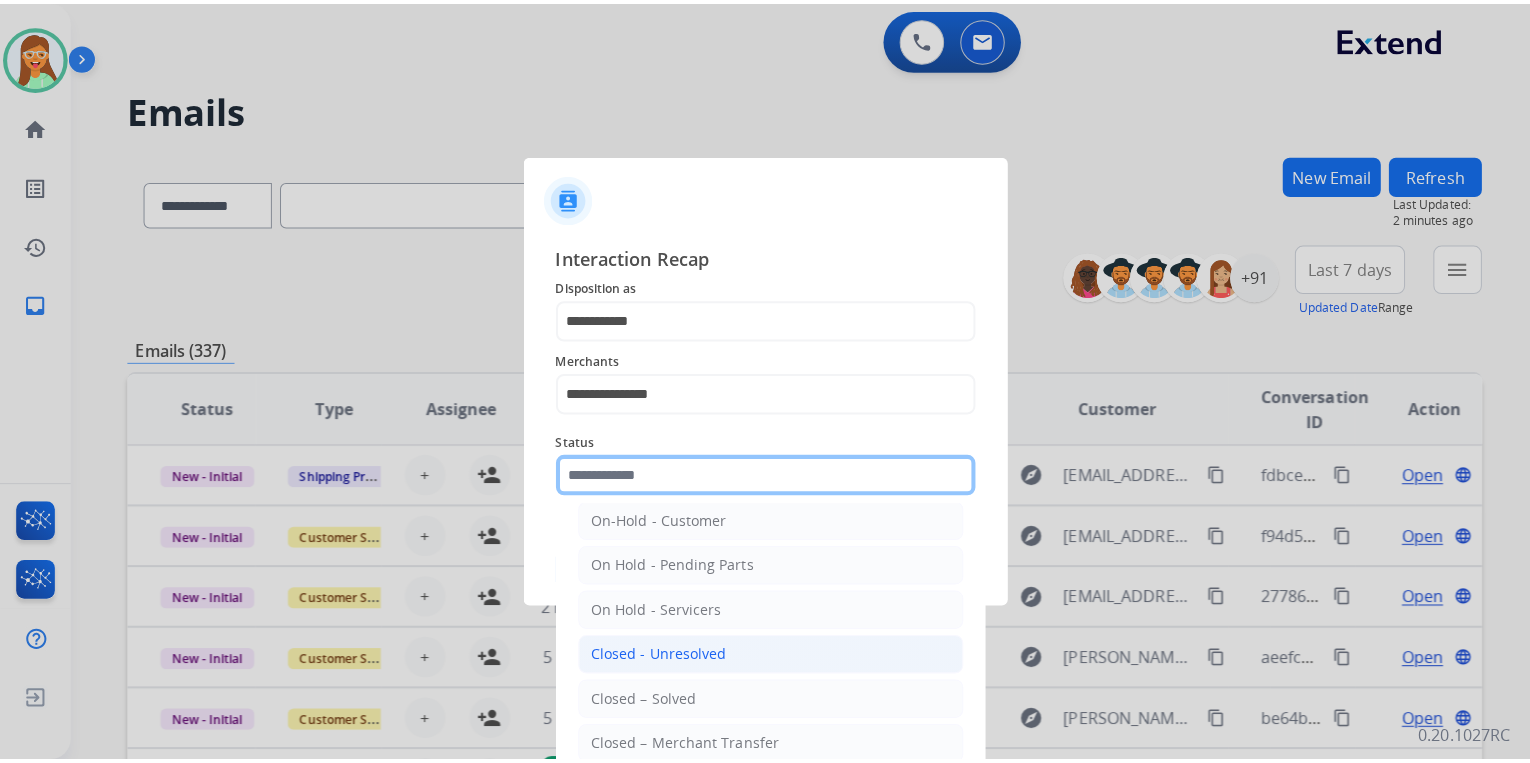 scroll, scrollTop: 116, scrollLeft: 0, axis: vertical 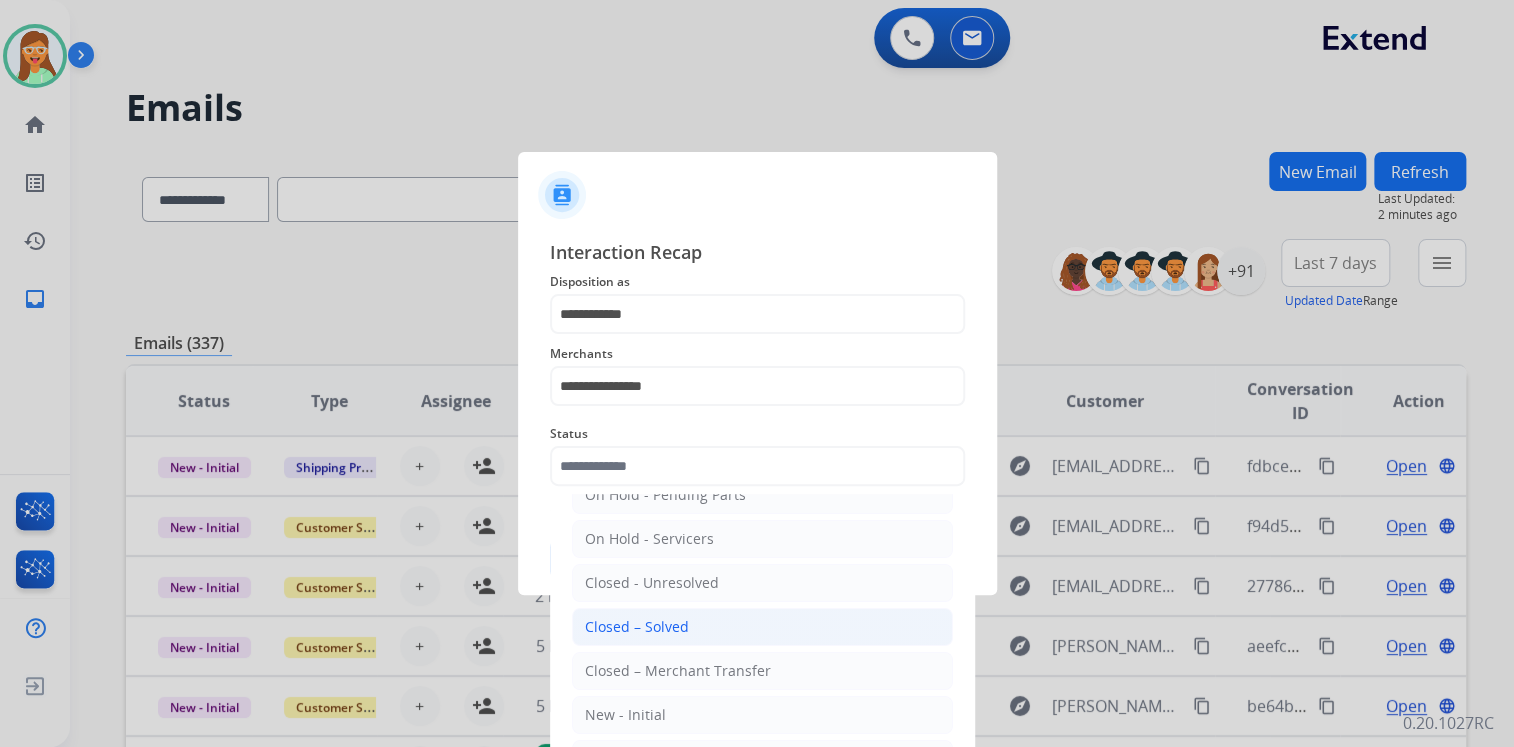 click on "Closed – Solved" 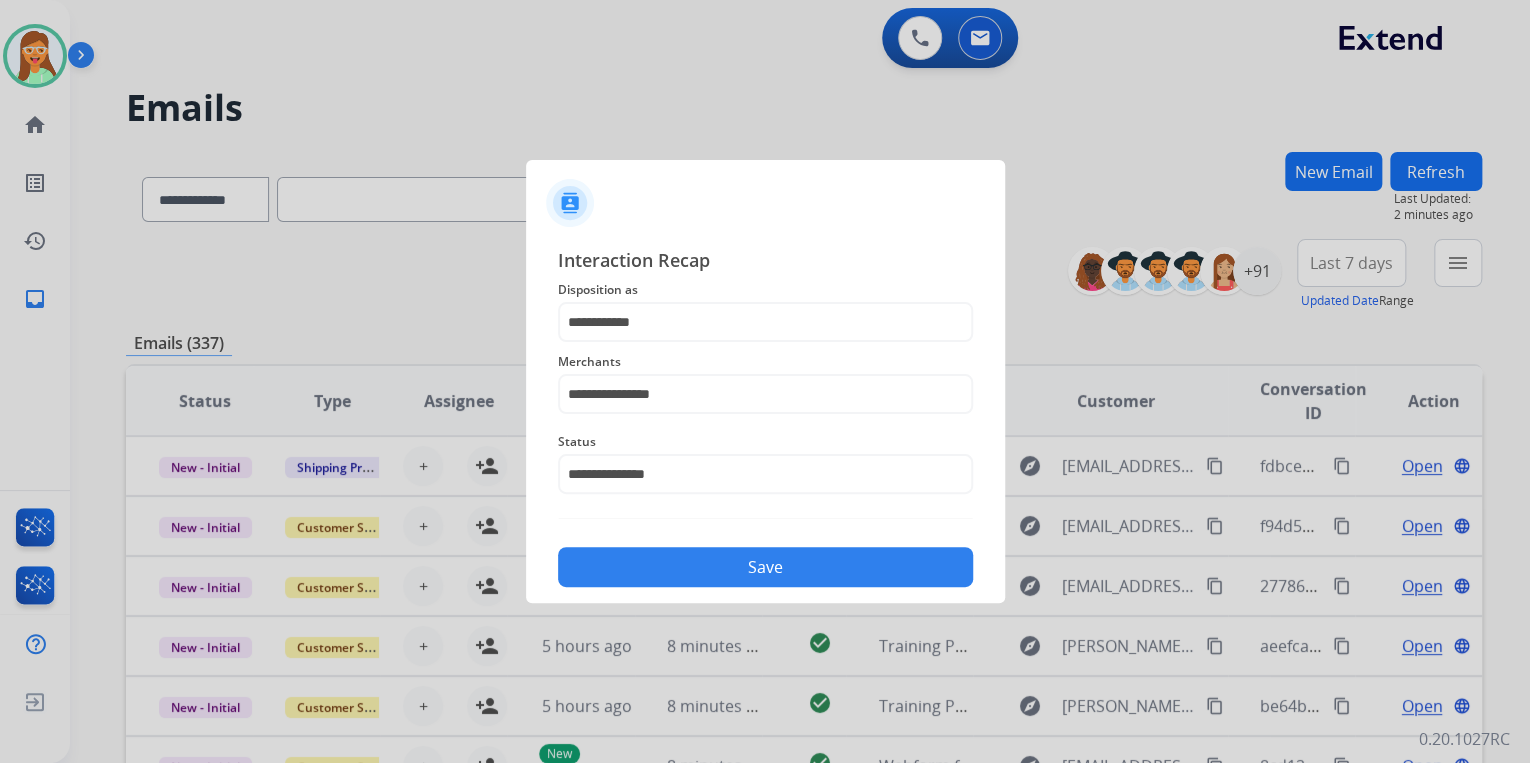 click on "Save" 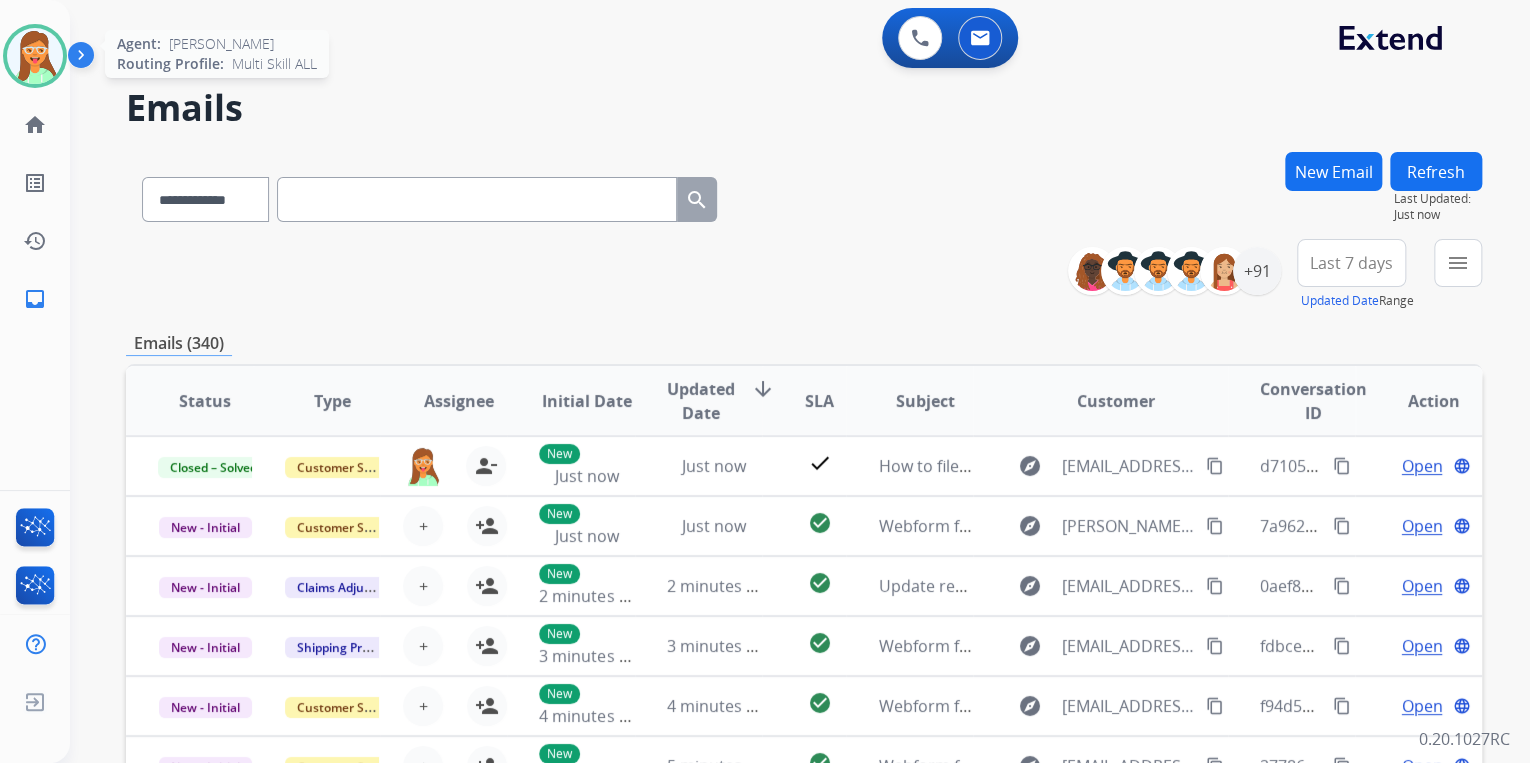 click at bounding box center (35, 56) 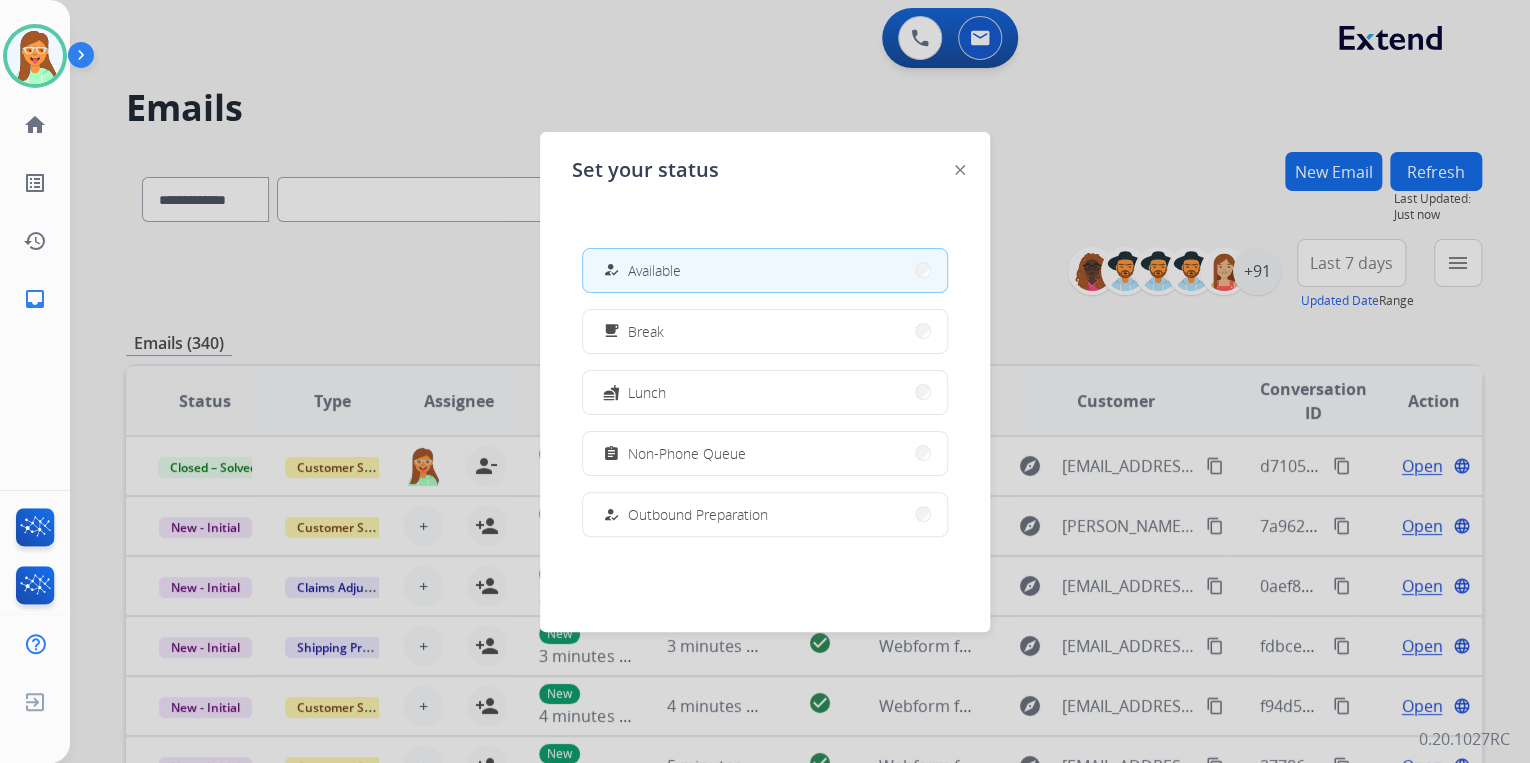 click at bounding box center (765, 381) 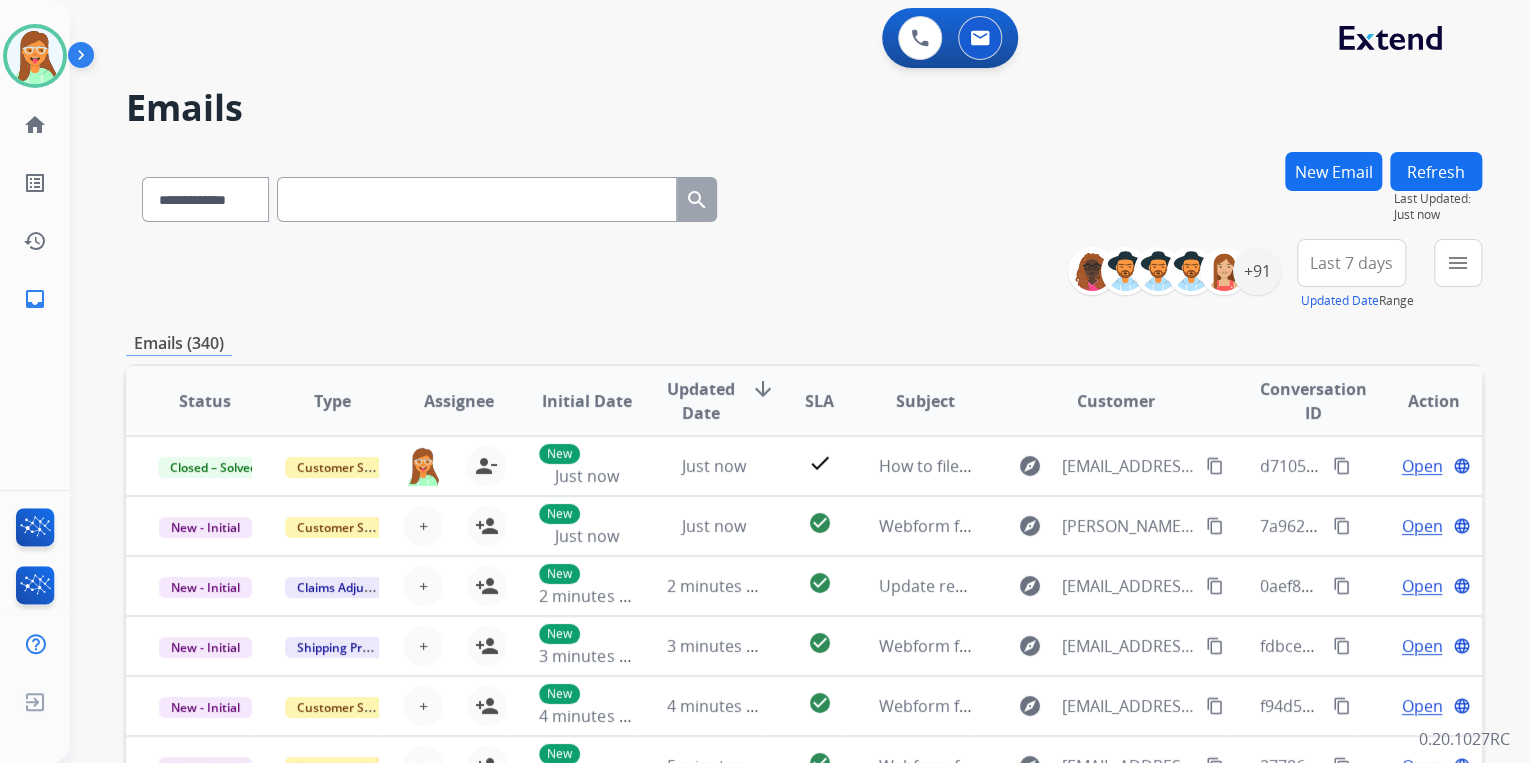 click on "**********" at bounding box center (776, 453) 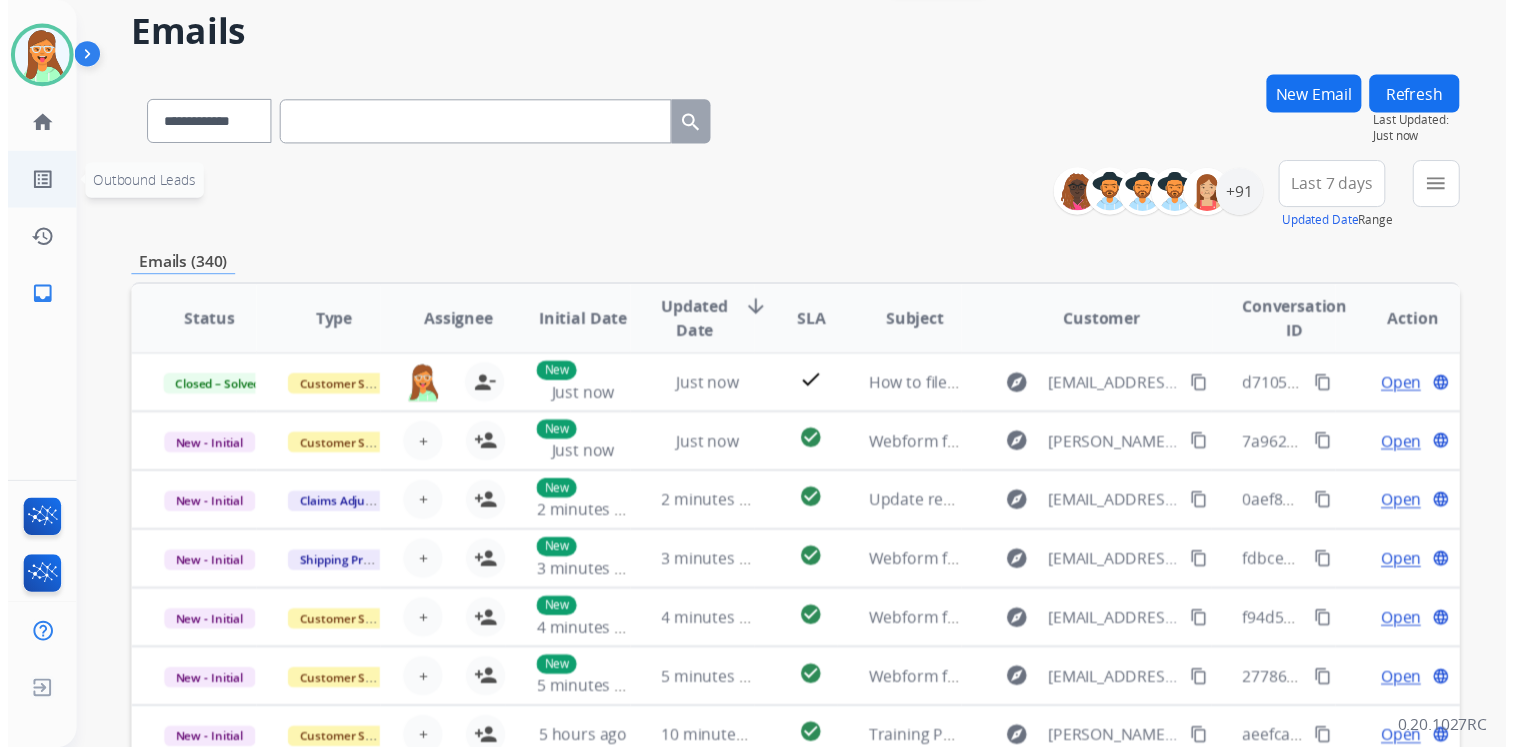 scroll, scrollTop: 0, scrollLeft: 0, axis: both 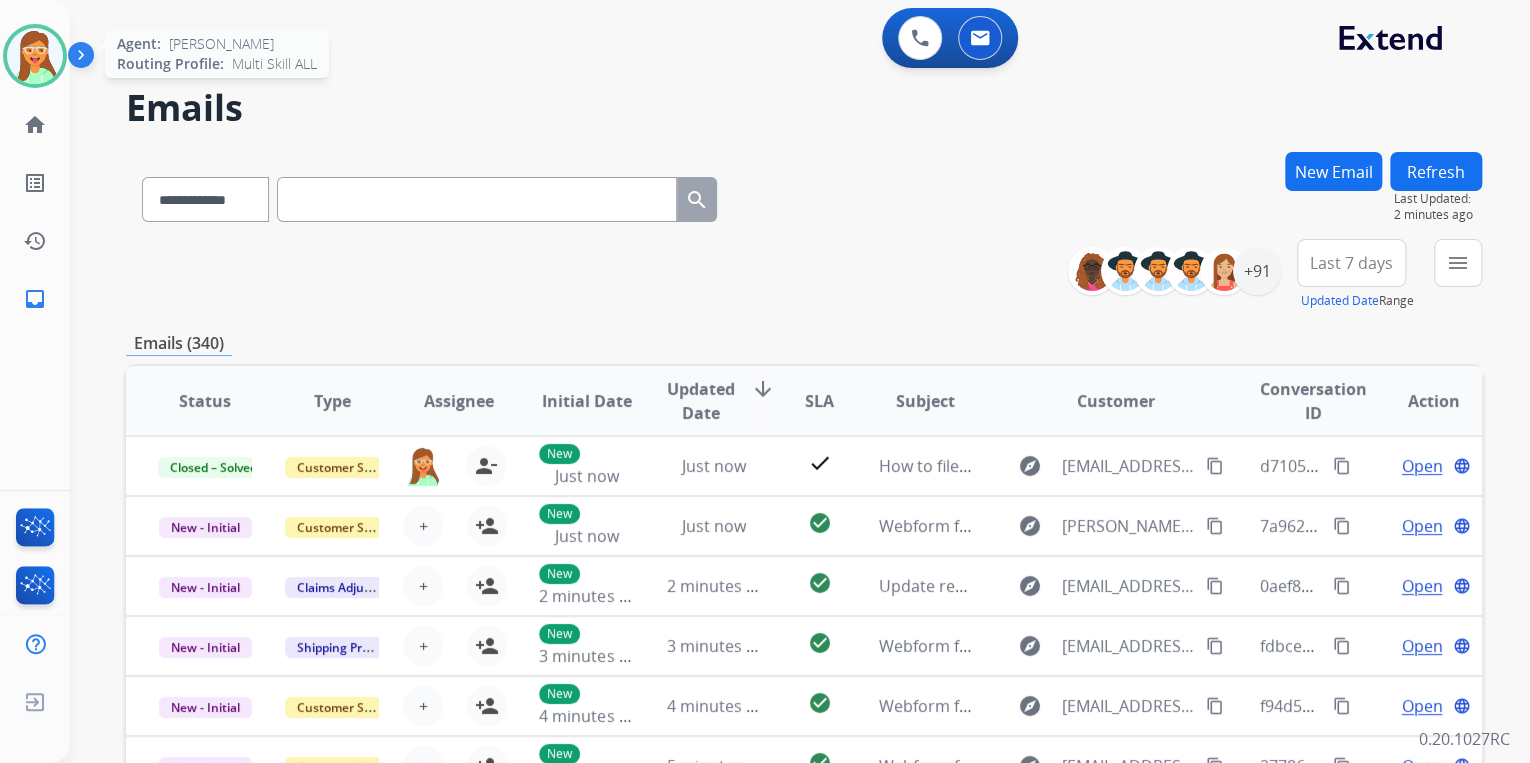 click at bounding box center [35, 56] 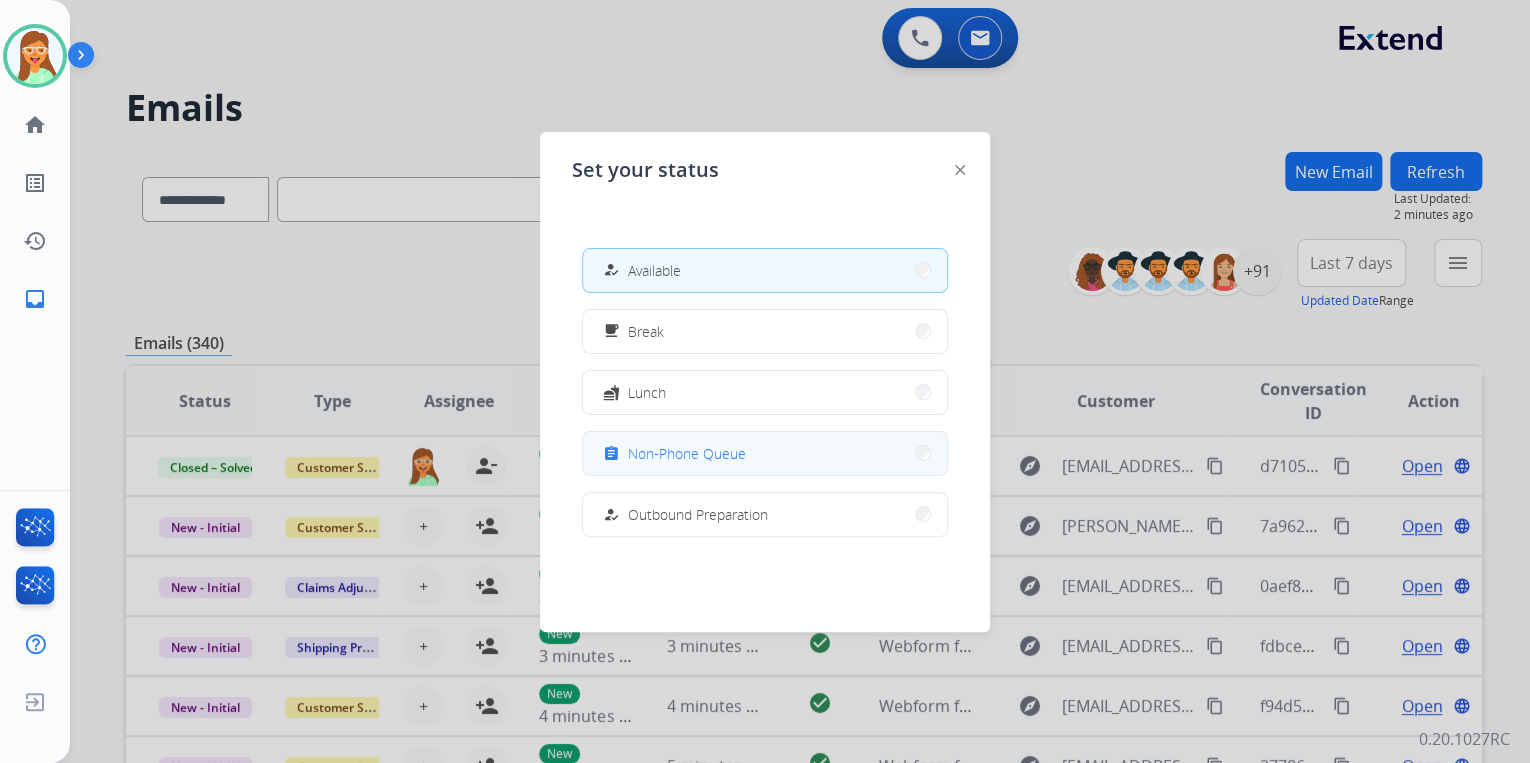 click on "Non-Phone Queue" at bounding box center [687, 453] 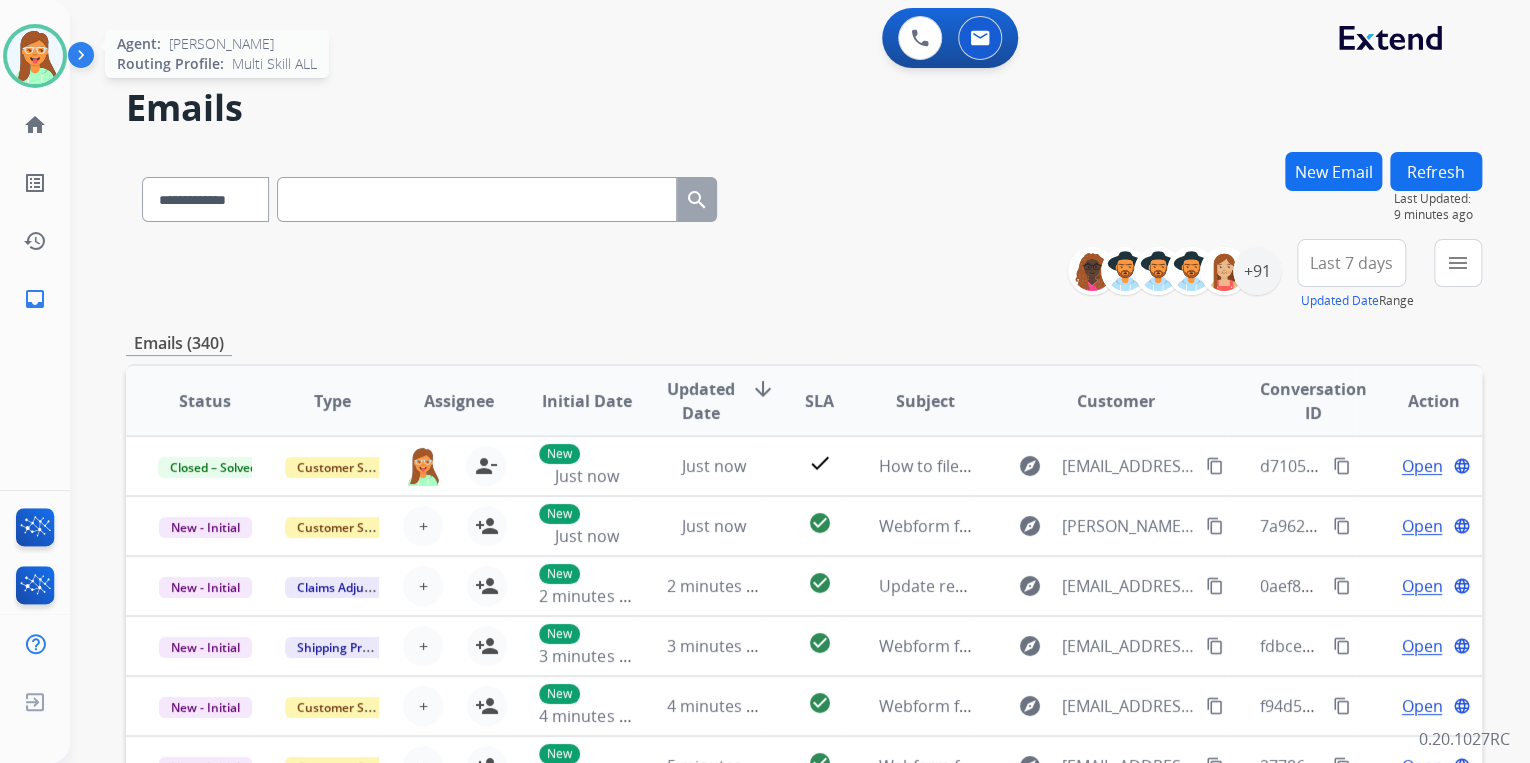 click at bounding box center (35, 56) 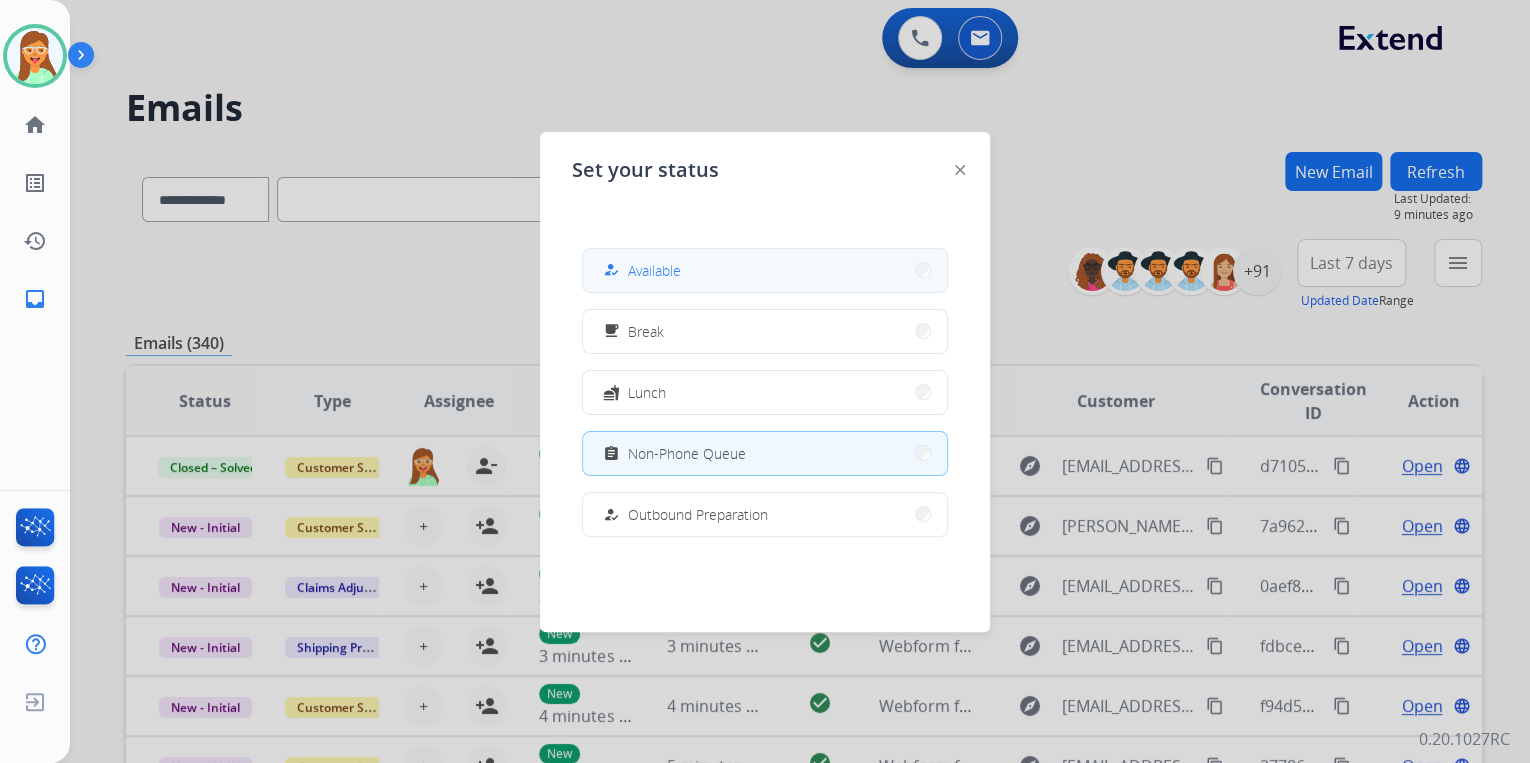 click on "how_to_reg Available" at bounding box center [765, 270] 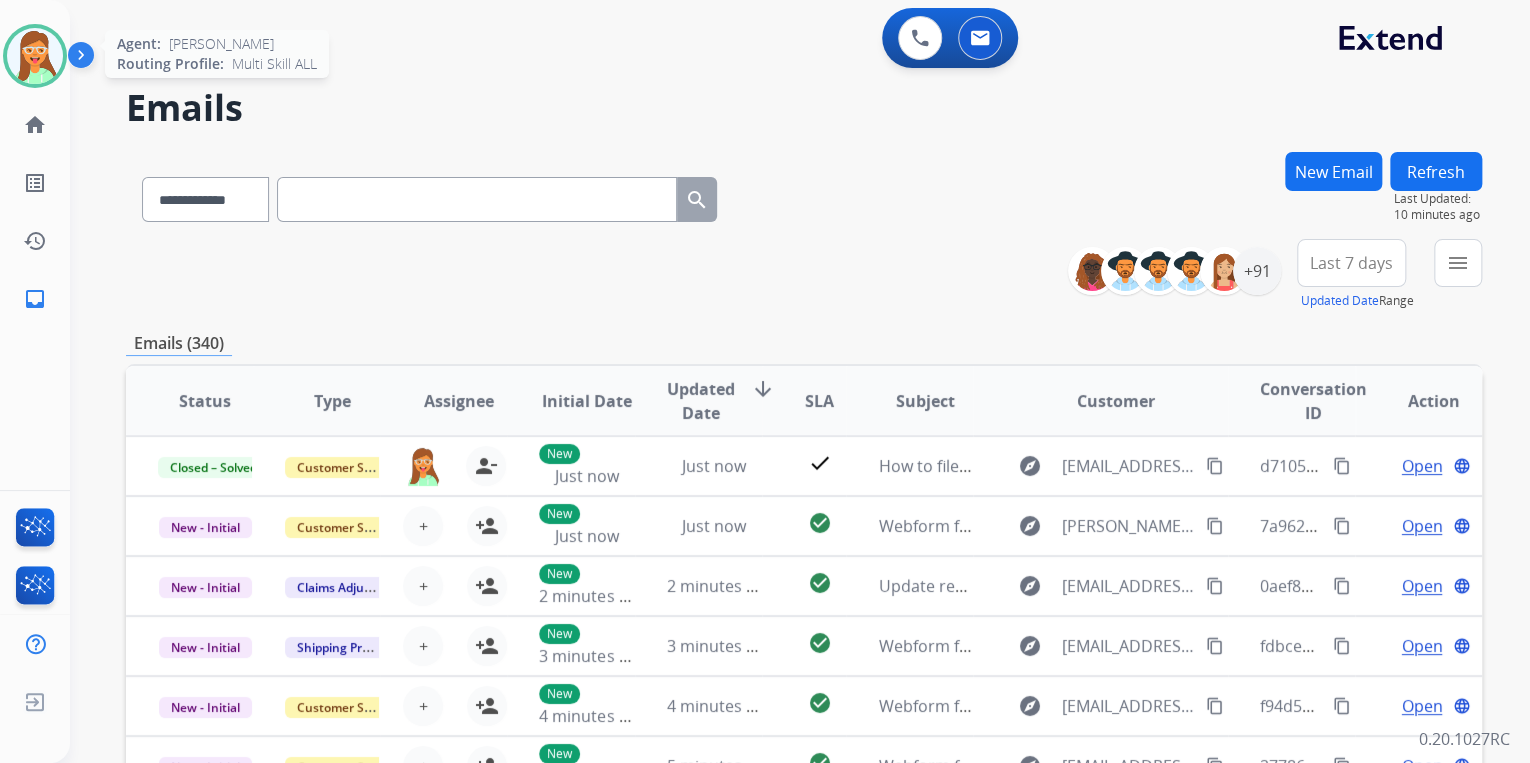 click at bounding box center [35, 56] 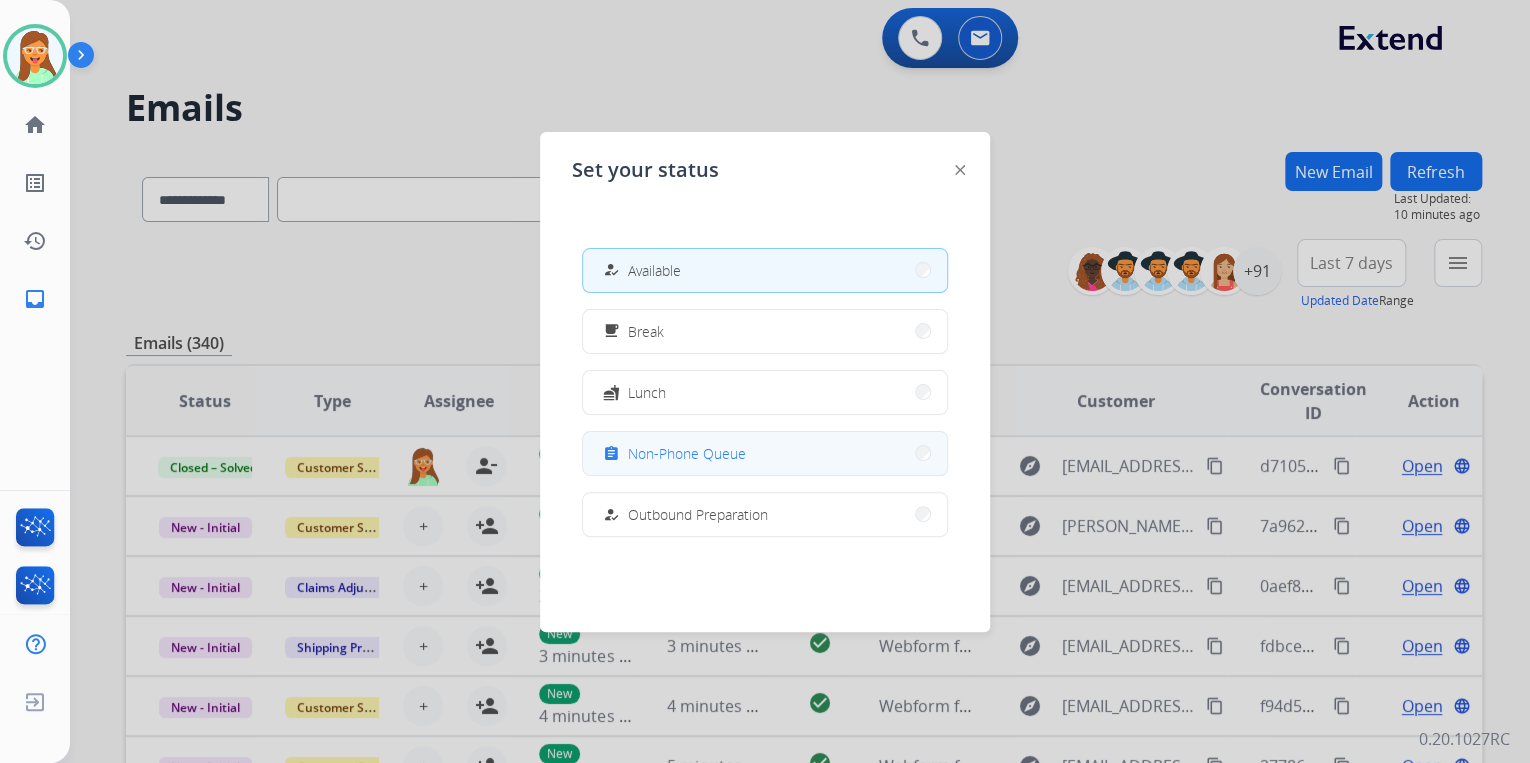 click on "assignment Non-Phone Queue" at bounding box center (765, 453) 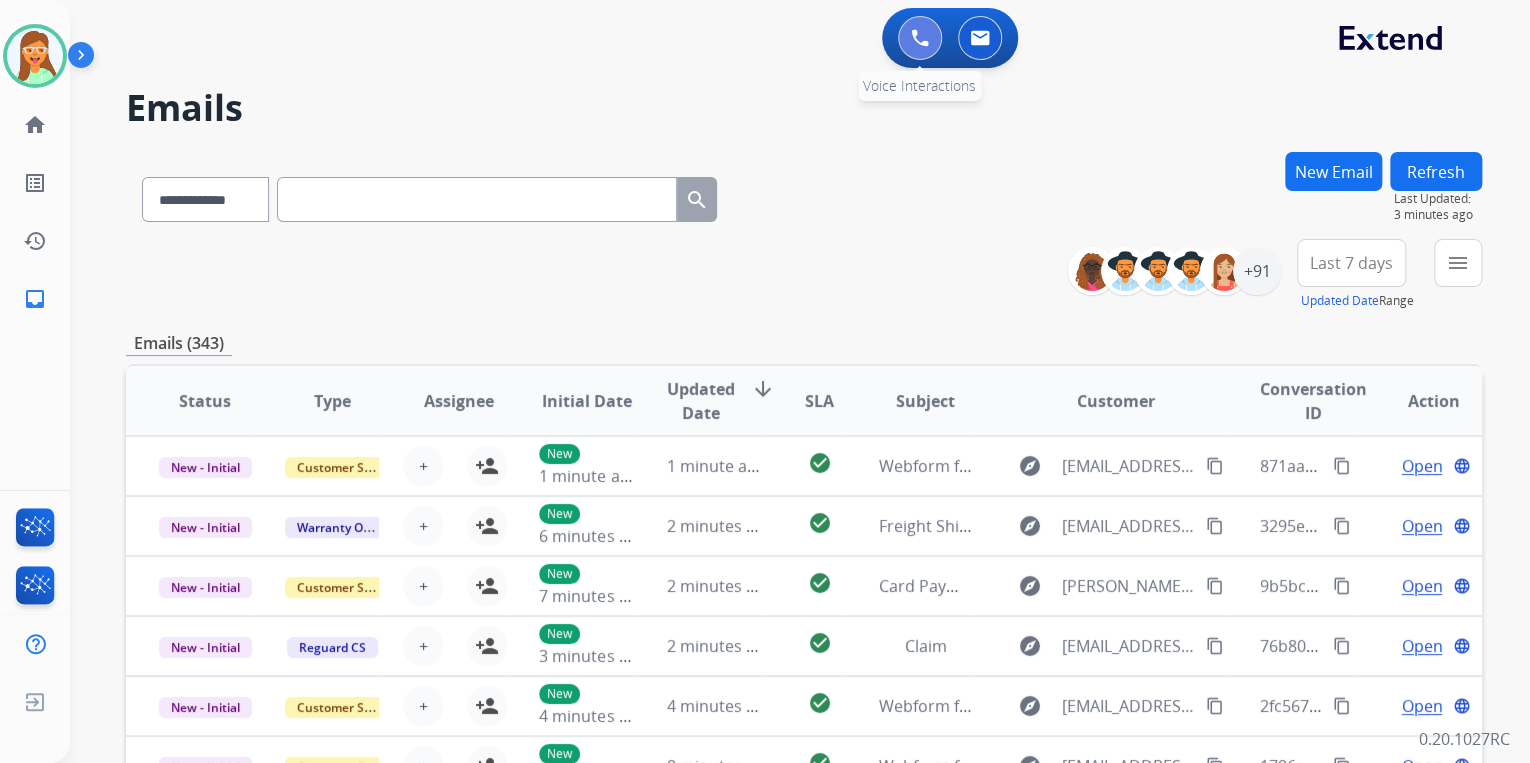 click at bounding box center [920, 38] 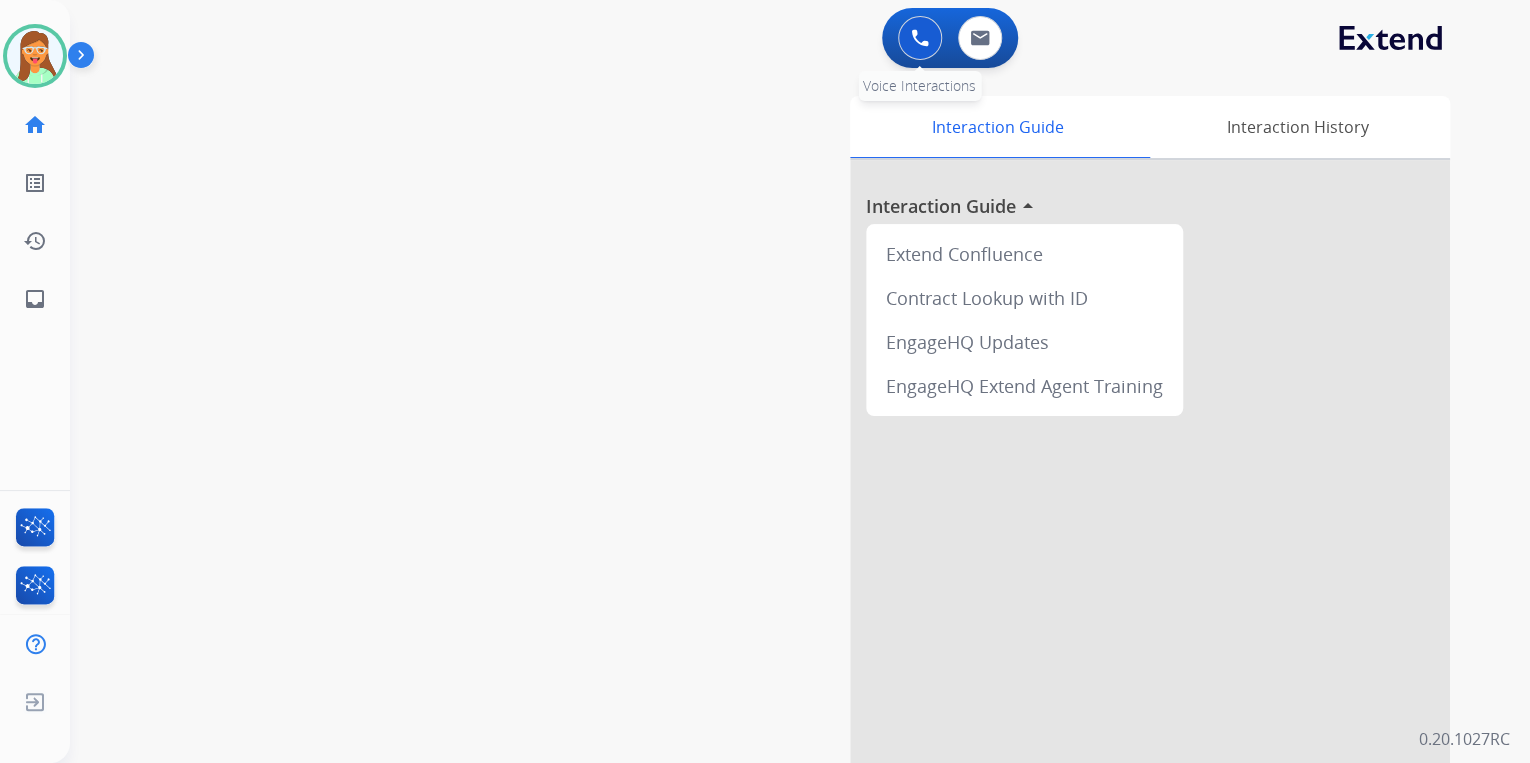 click at bounding box center [920, 38] 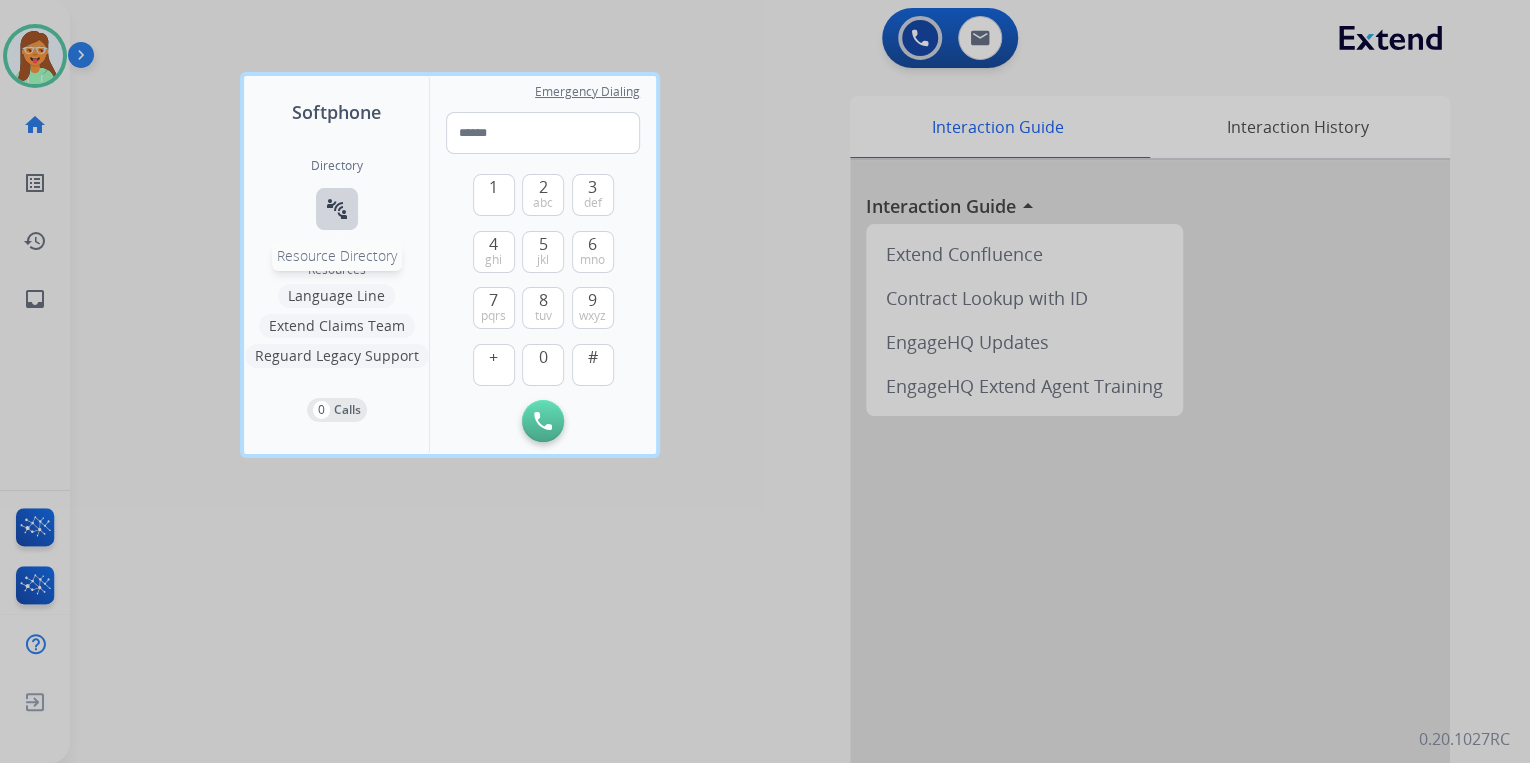 click on "connect_without_contact" at bounding box center (337, 209) 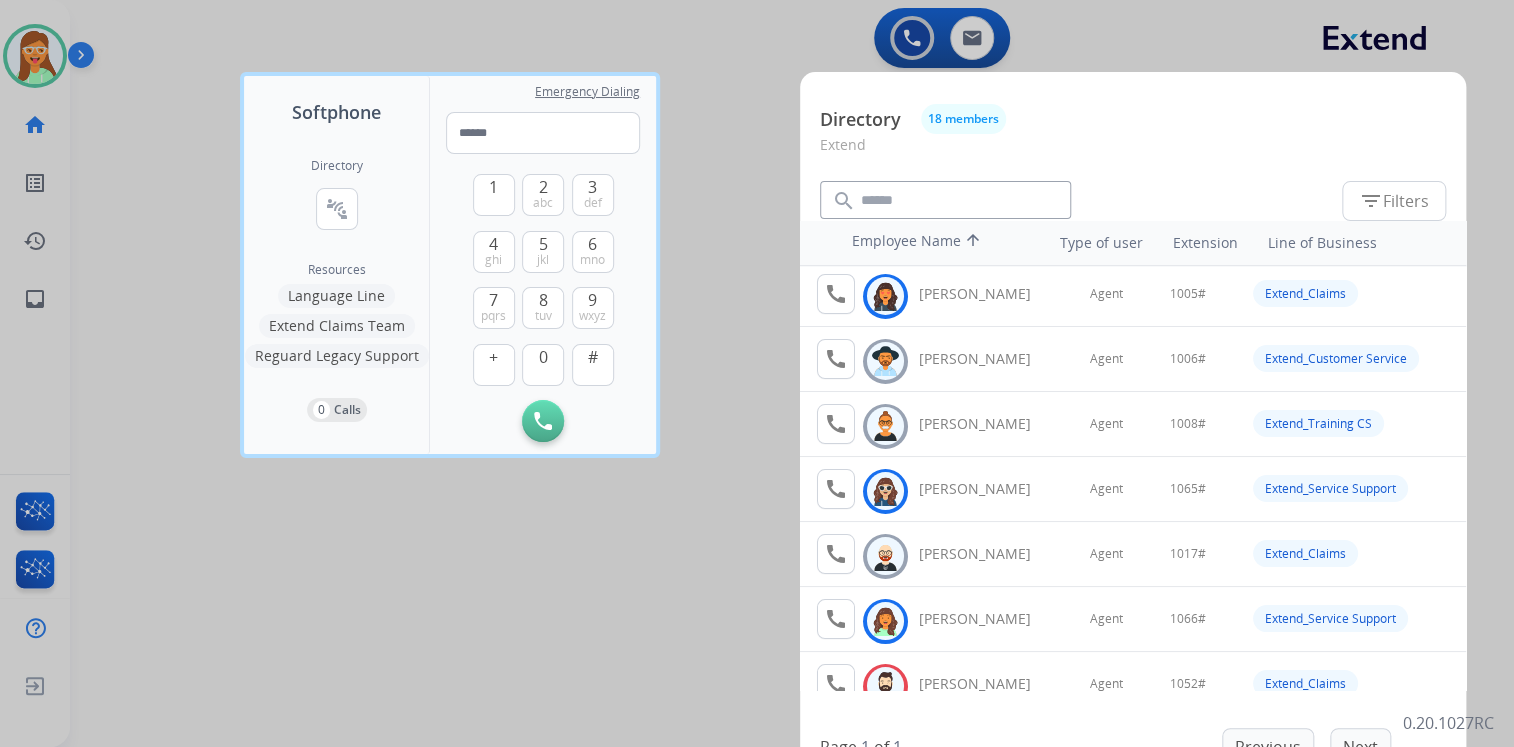 scroll, scrollTop: 0, scrollLeft: 0, axis: both 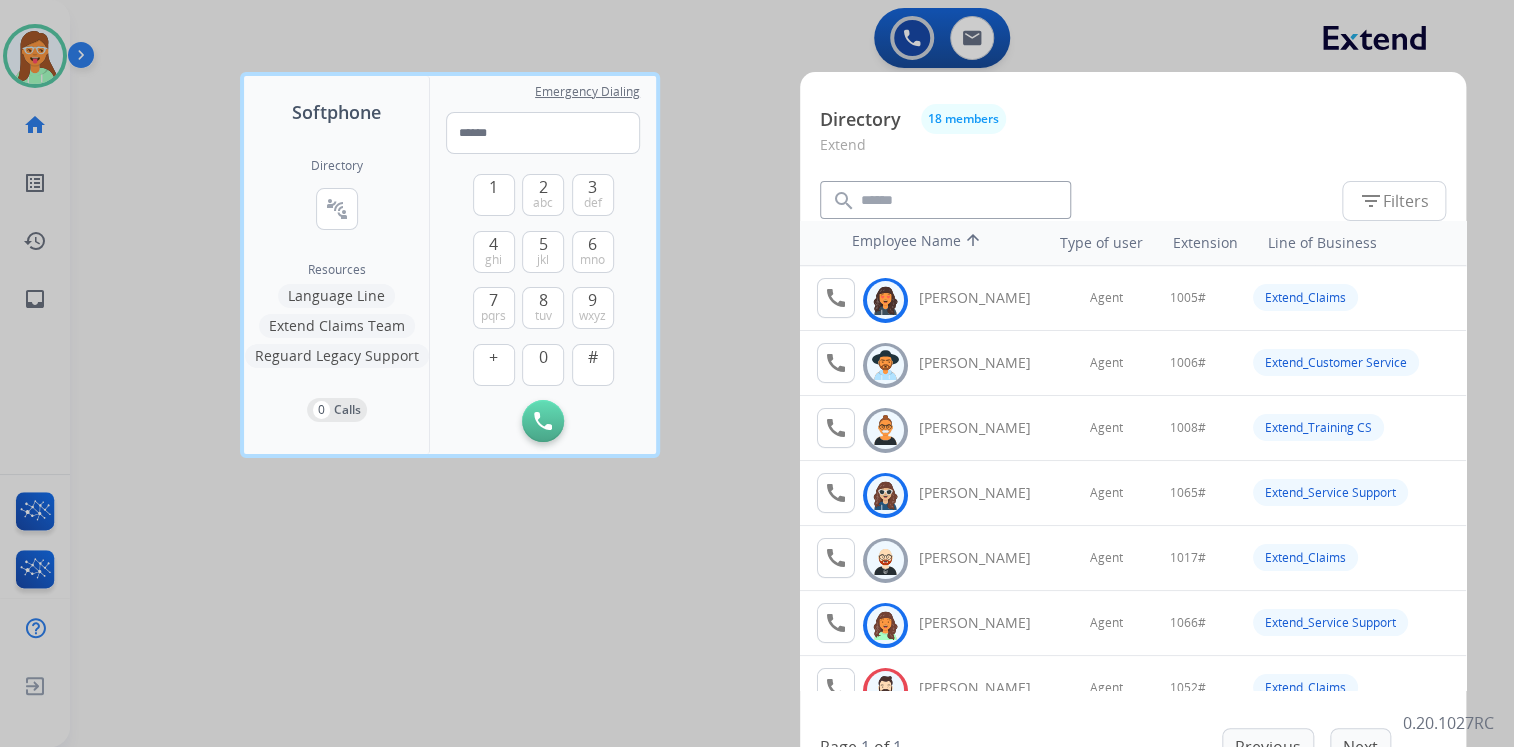 drag, startPoint x: 727, startPoint y: 56, endPoint x: 731, endPoint y: 38, distance: 18.439089 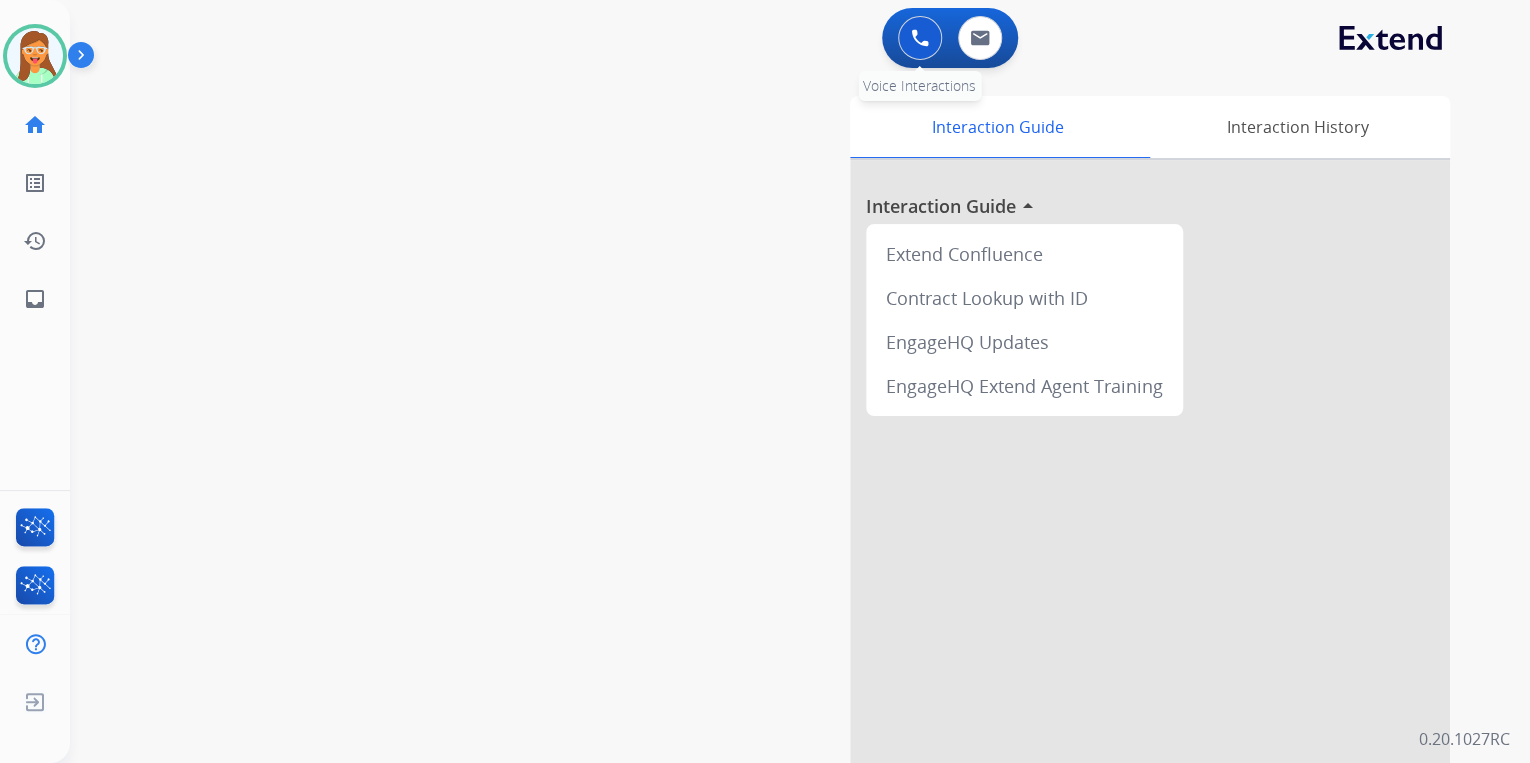 click at bounding box center [920, 38] 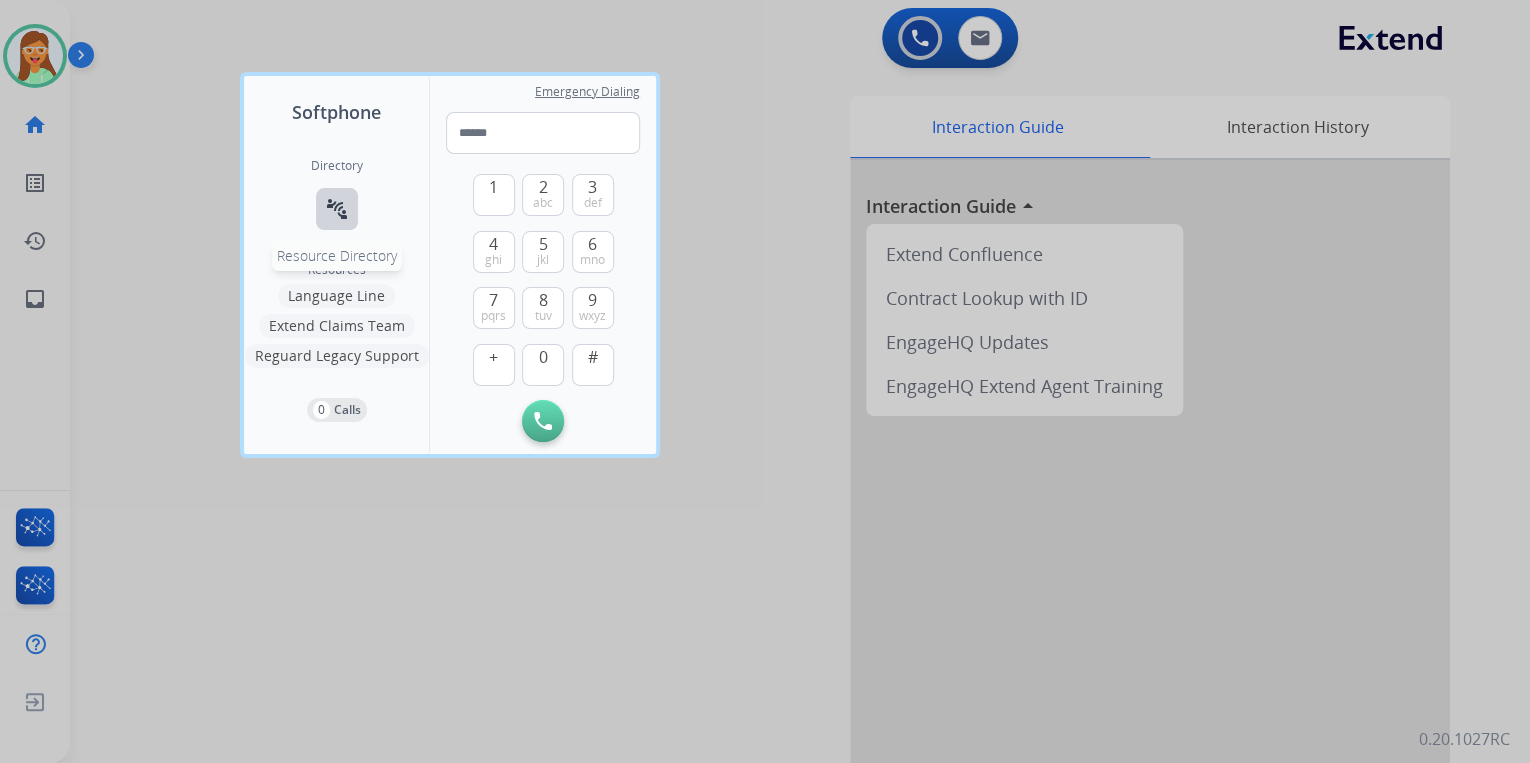 click on "connect_without_contact" at bounding box center [337, 209] 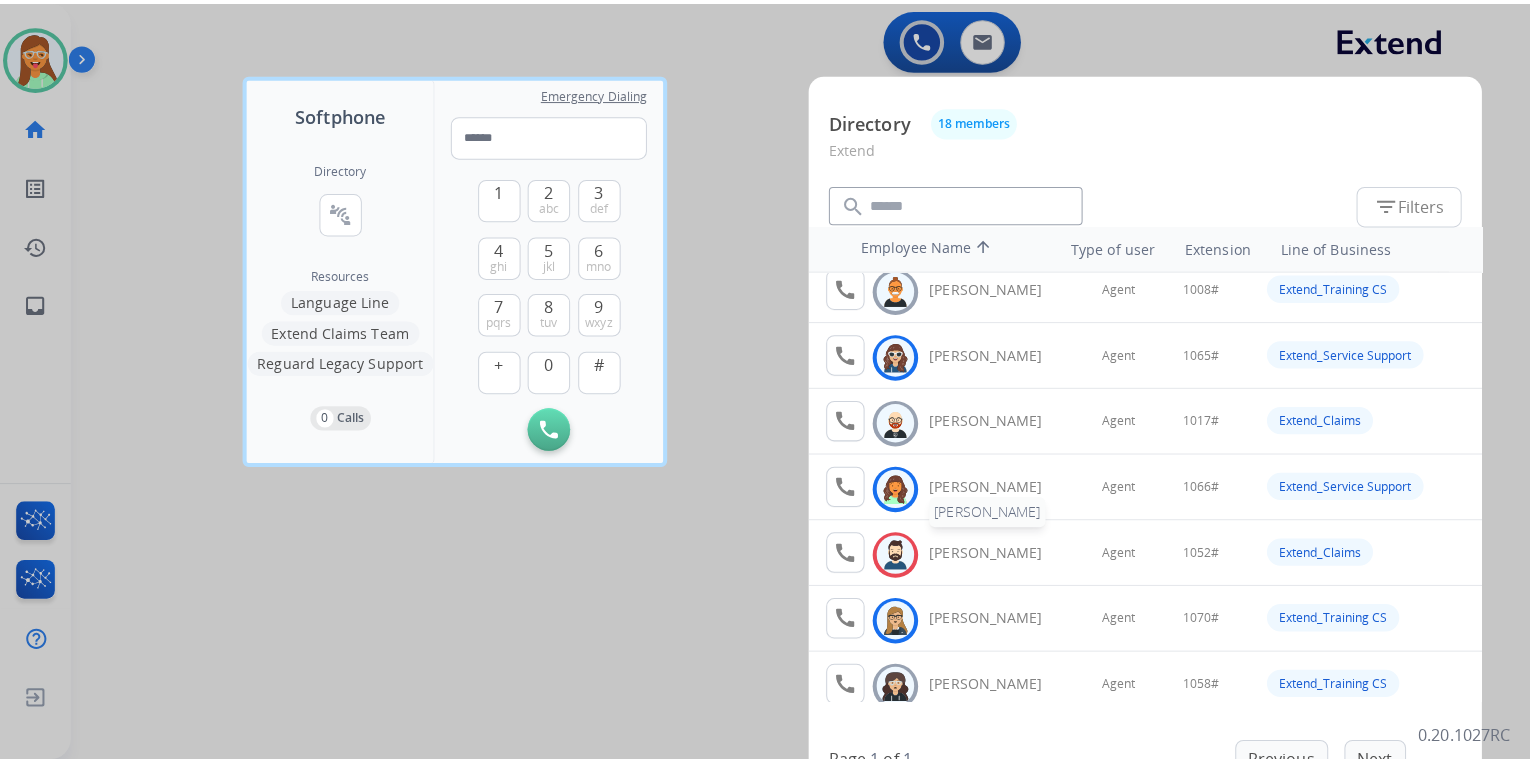 scroll, scrollTop: 0, scrollLeft: 0, axis: both 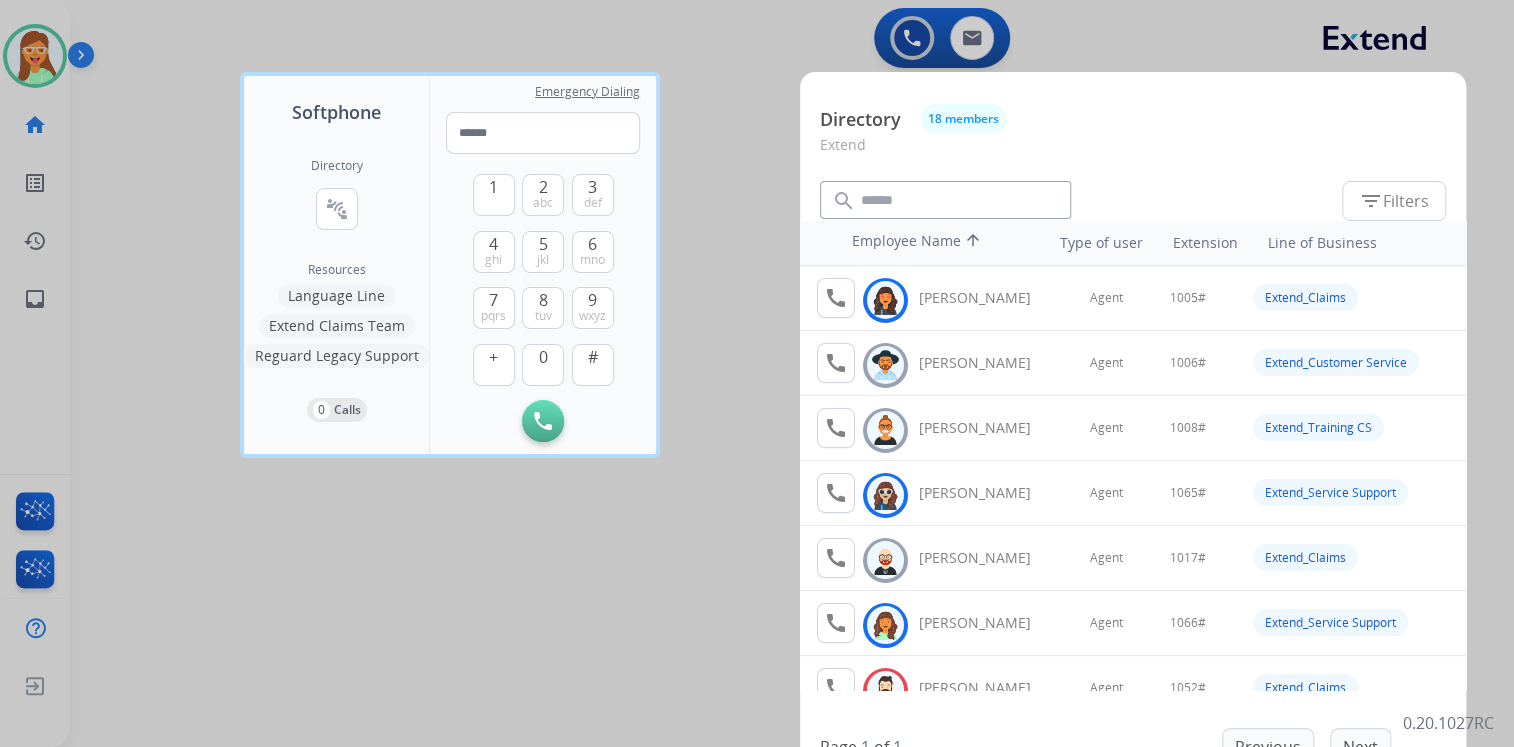 drag, startPoint x: 747, startPoint y: 31, endPoint x: 780, endPoint y: 4, distance: 42.638012 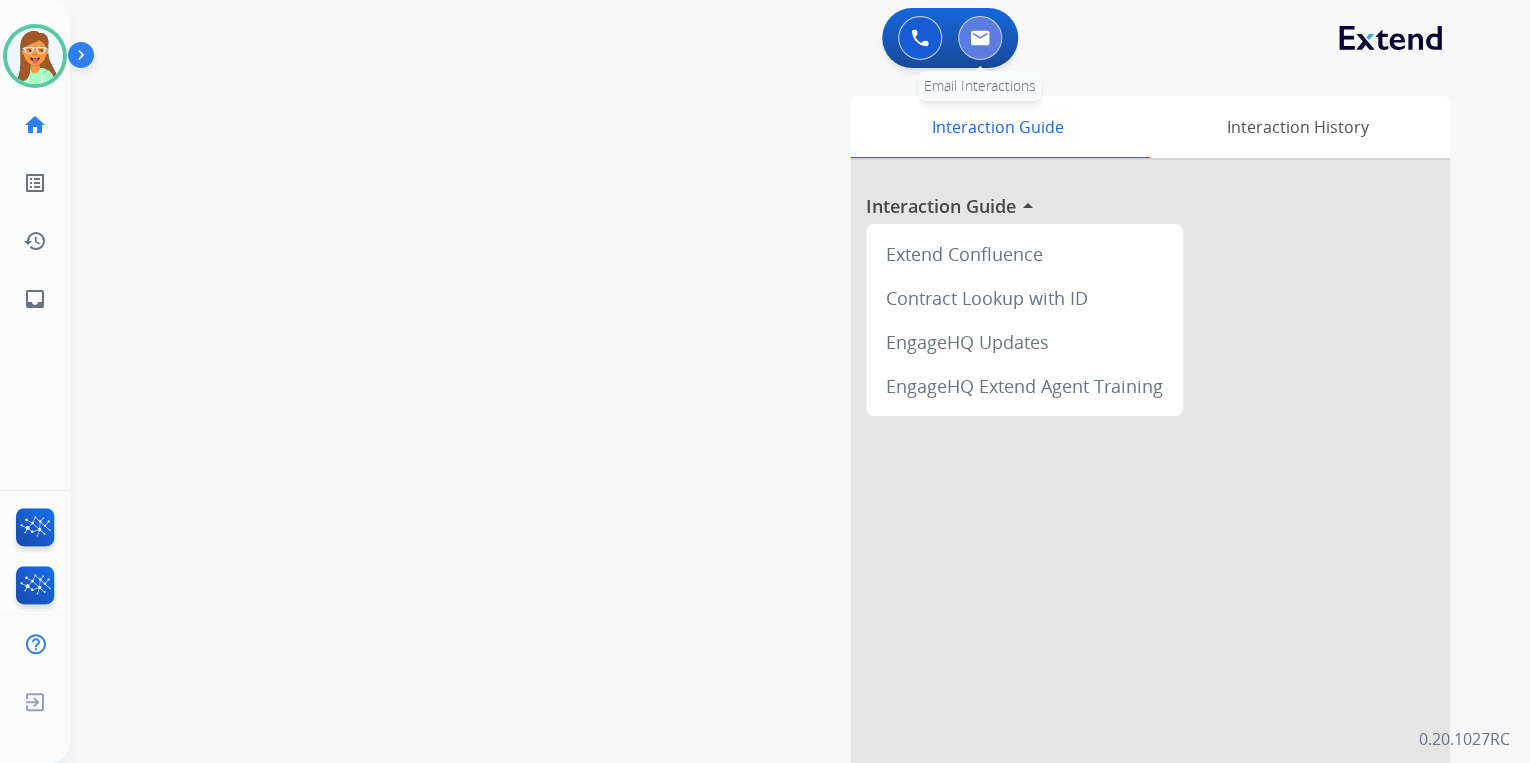 click at bounding box center (980, 38) 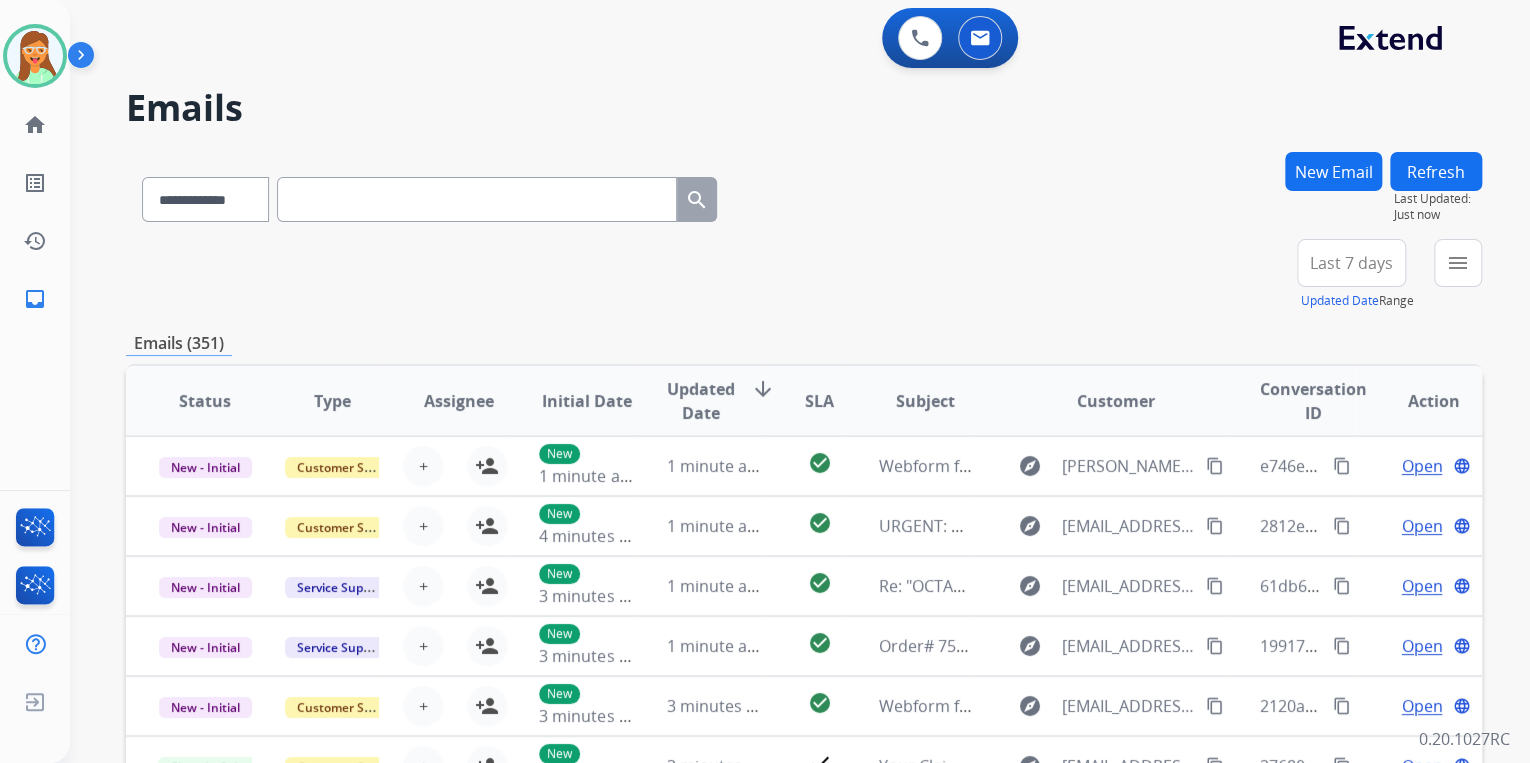 click on "New Email" at bounding box center [1333, 171] 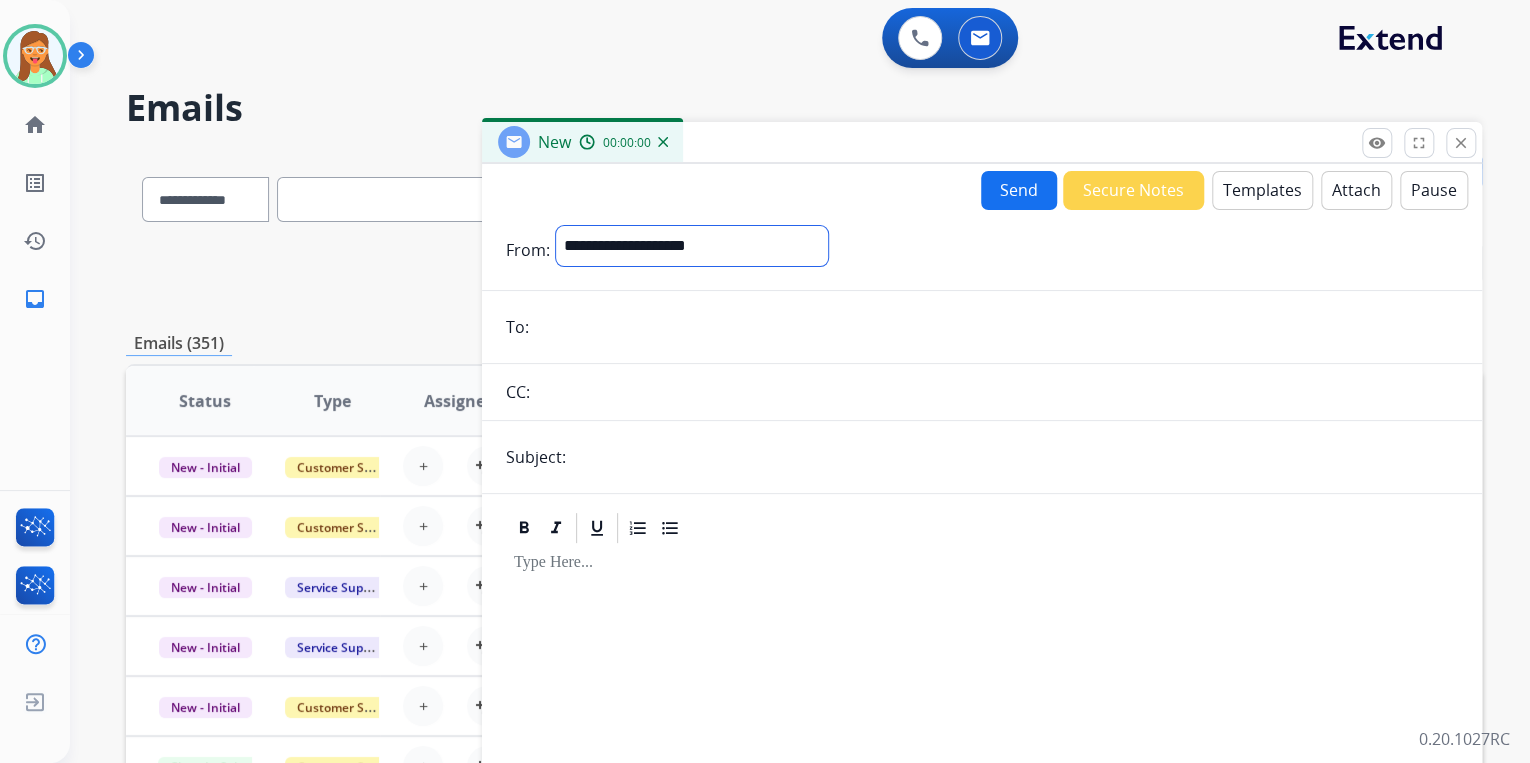 drag, startPoint x: 788, startPoint y: 231, endPoint x: 776, endPoint y: 258, distance: 29.546574 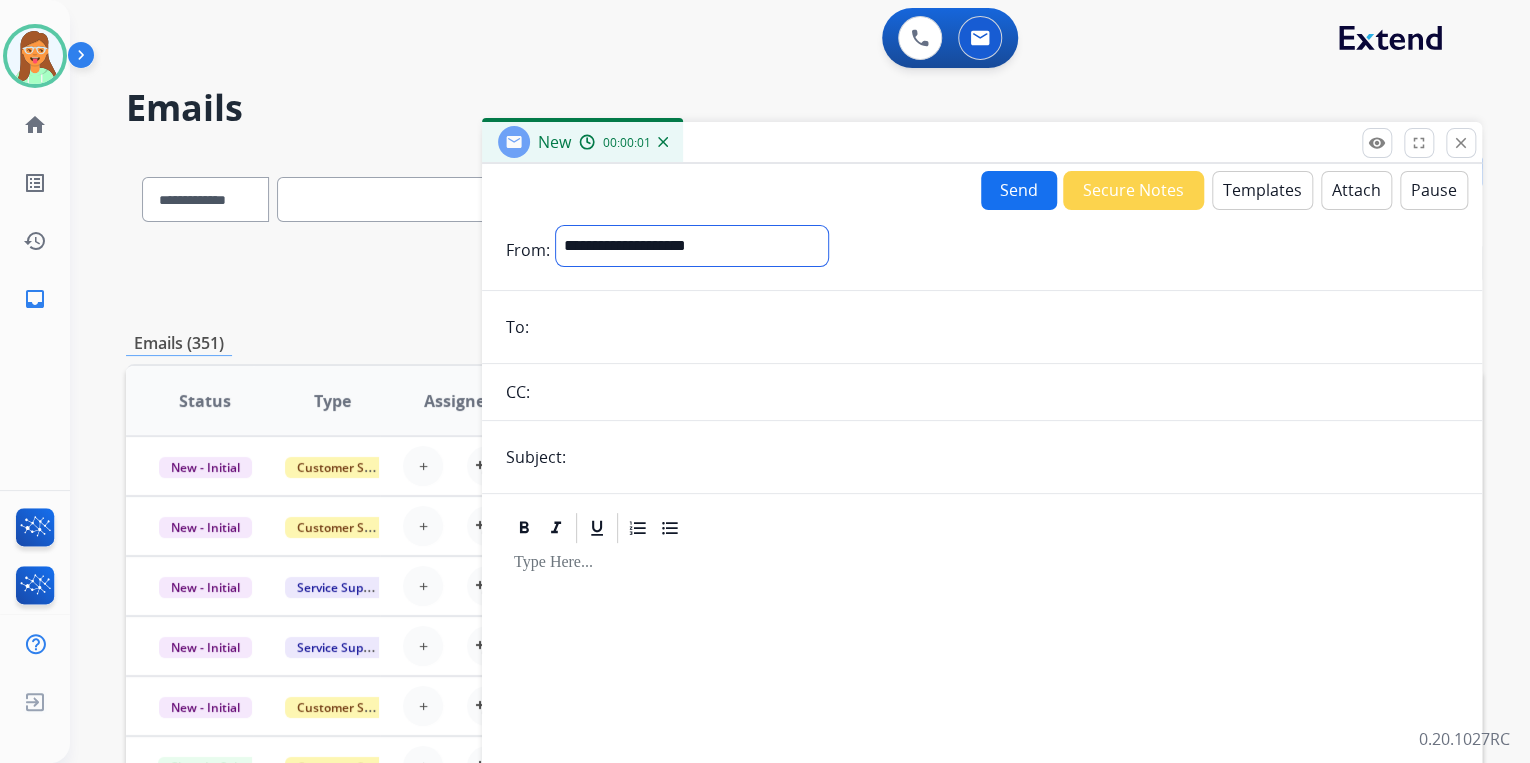 select on "**********" 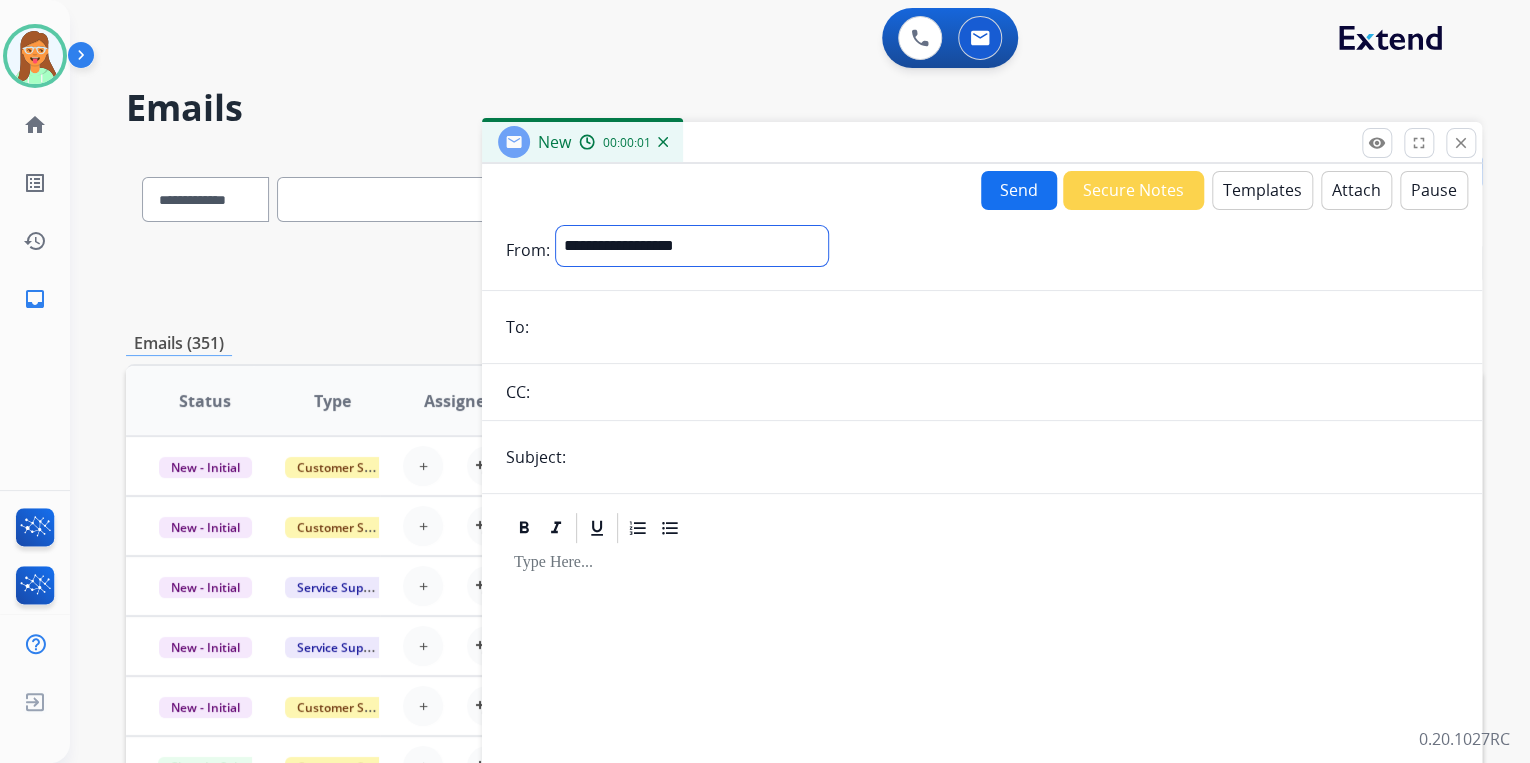 click on "**********" at bounding box center [692, 246] 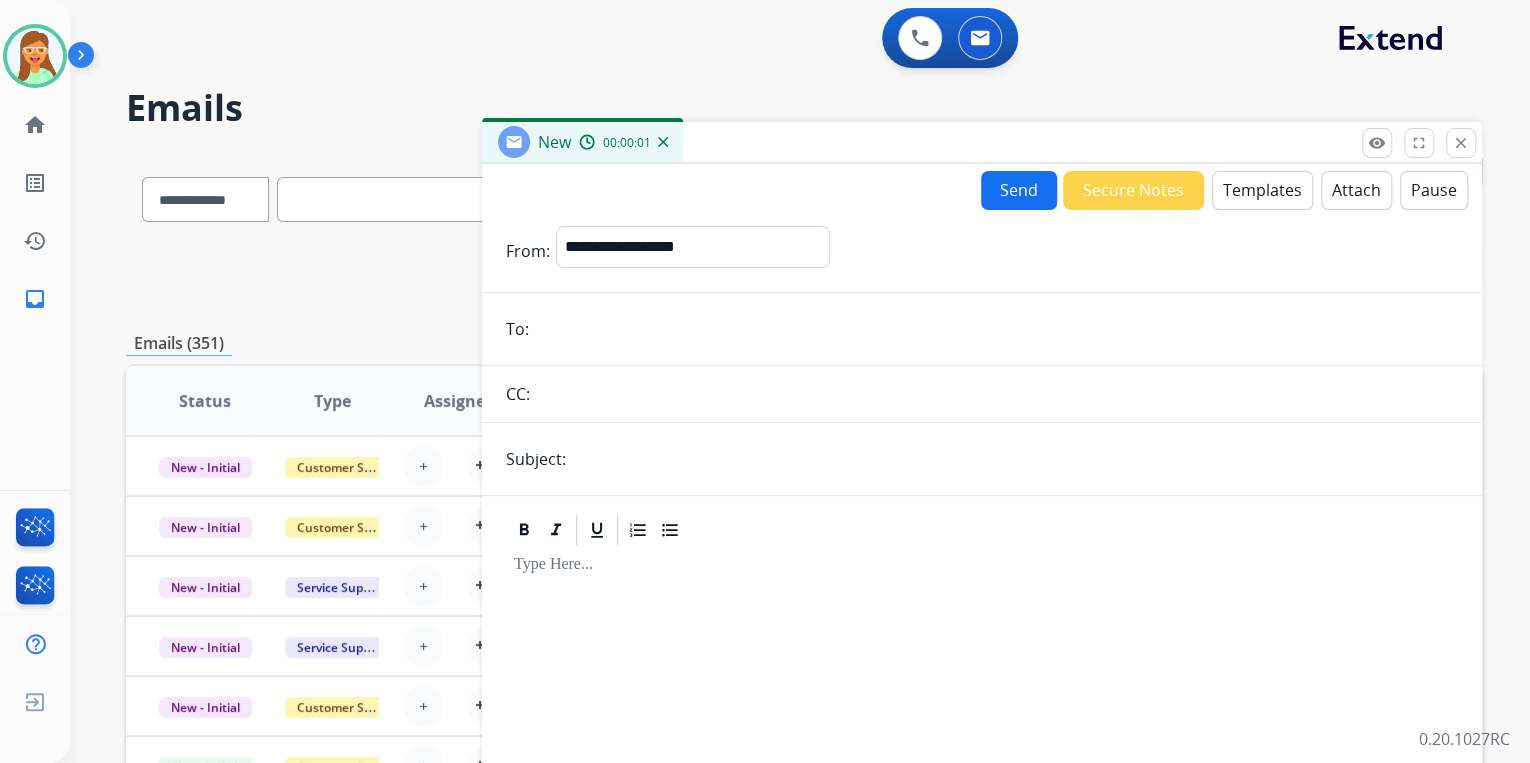 click at bounding box center [996, 329] 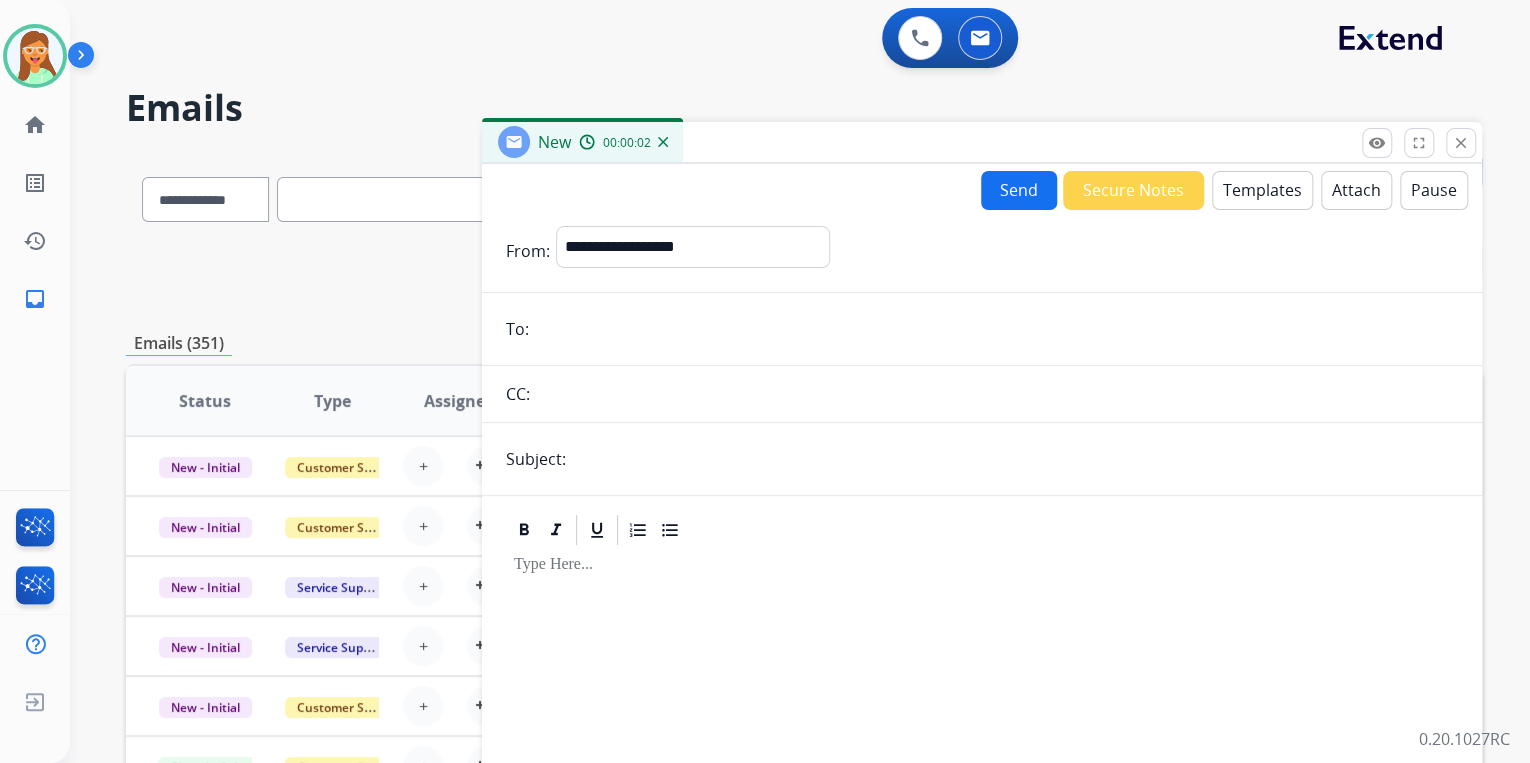 paste on "**********" 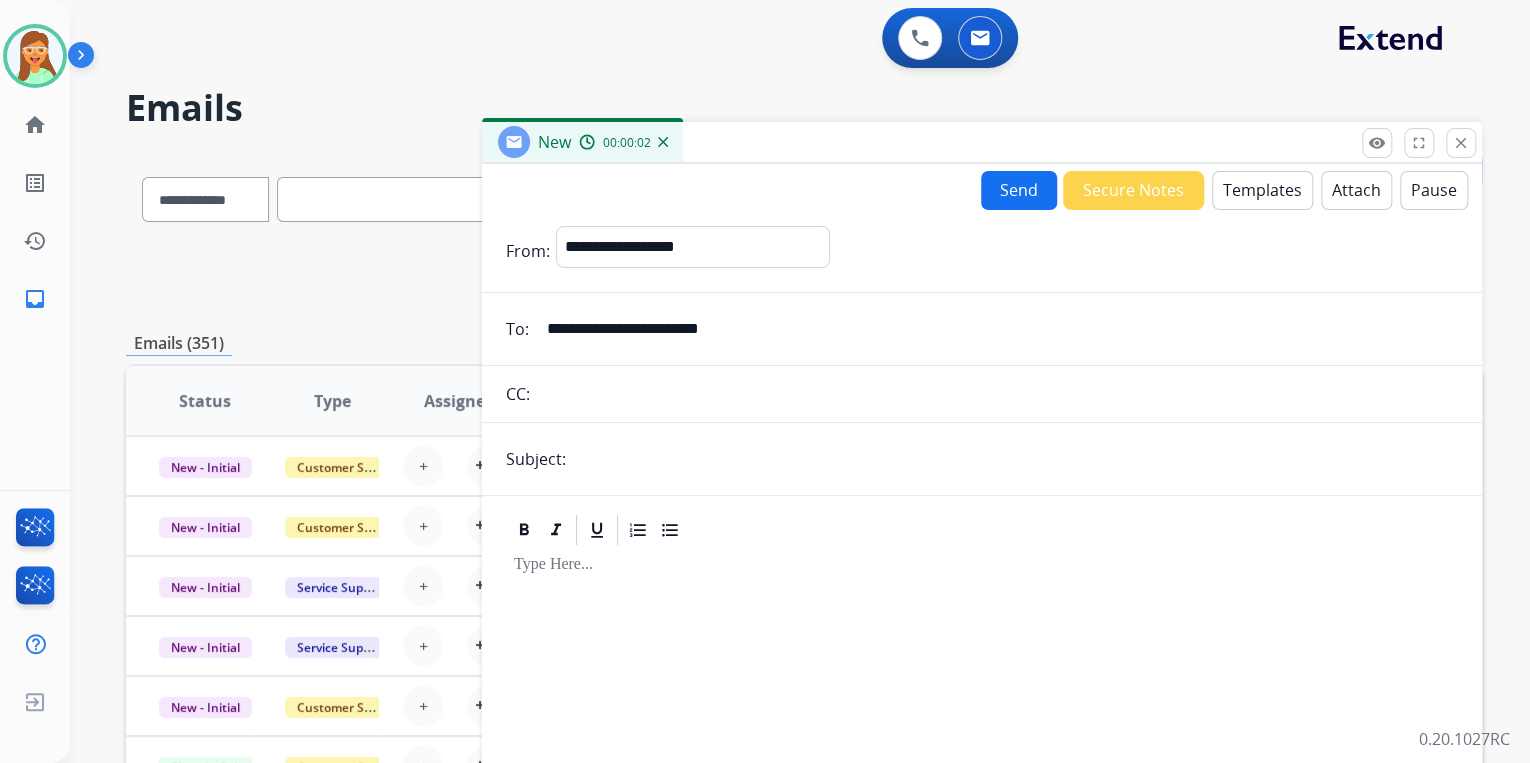 type on "**********" 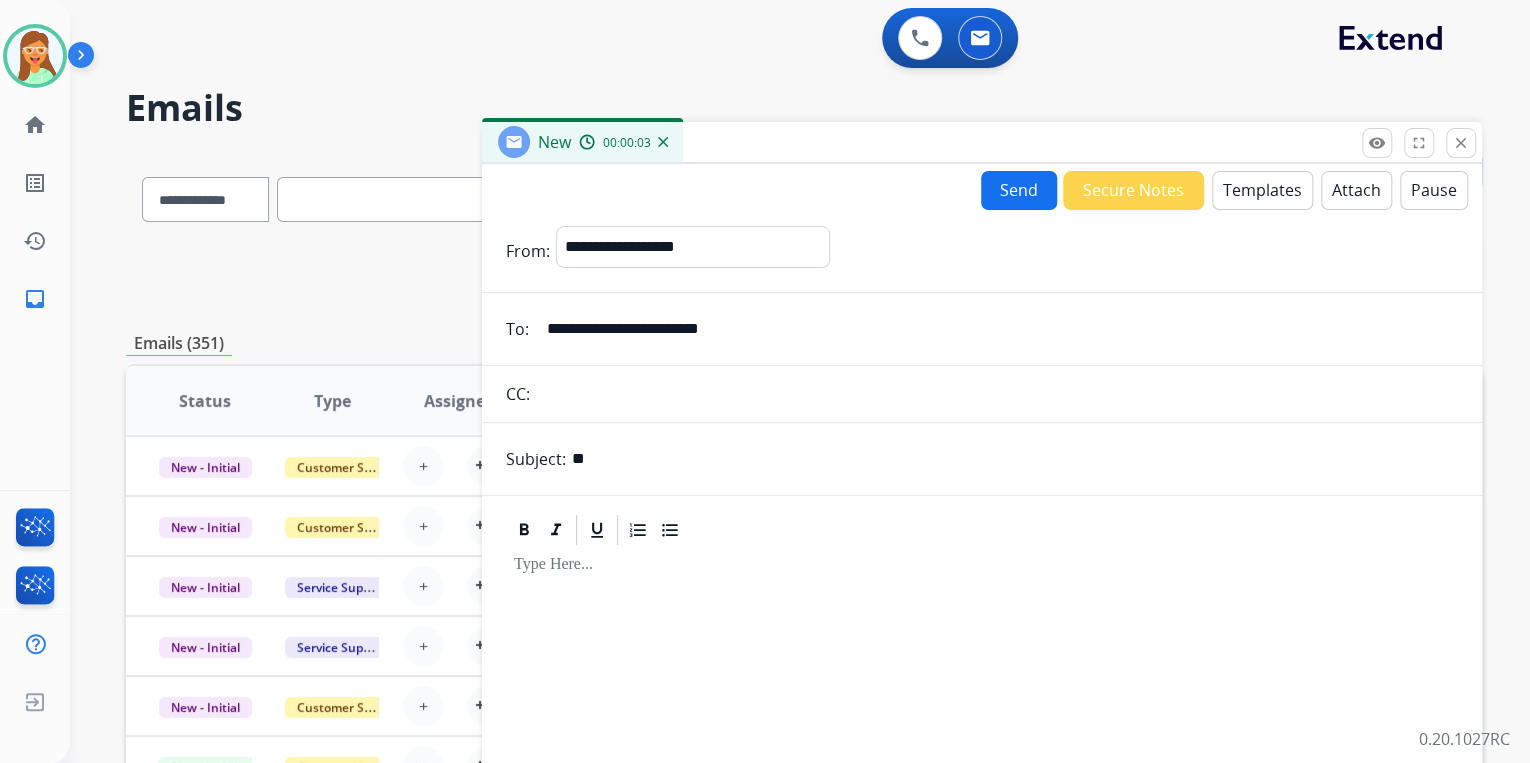 type on "*" 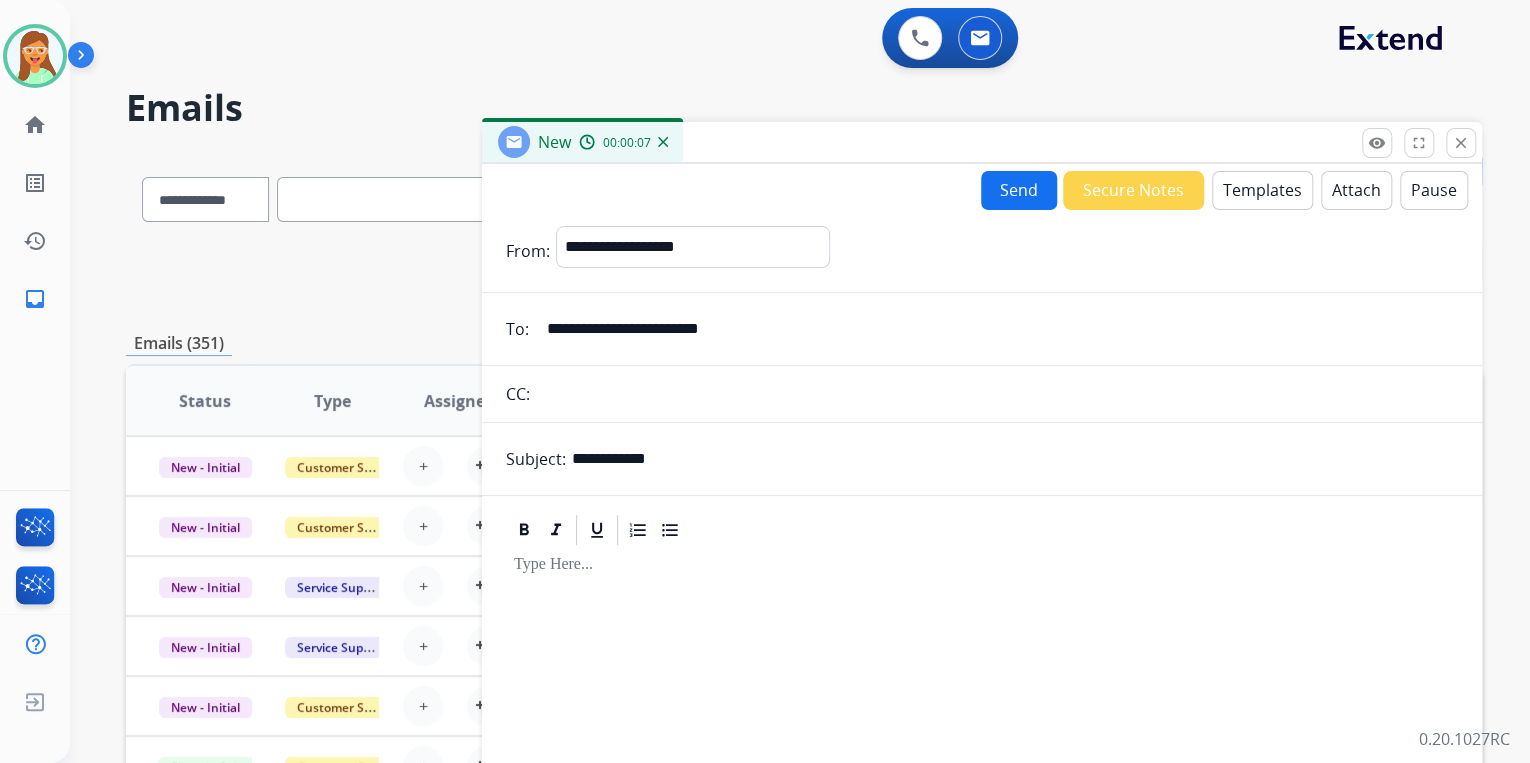 type on "**********" 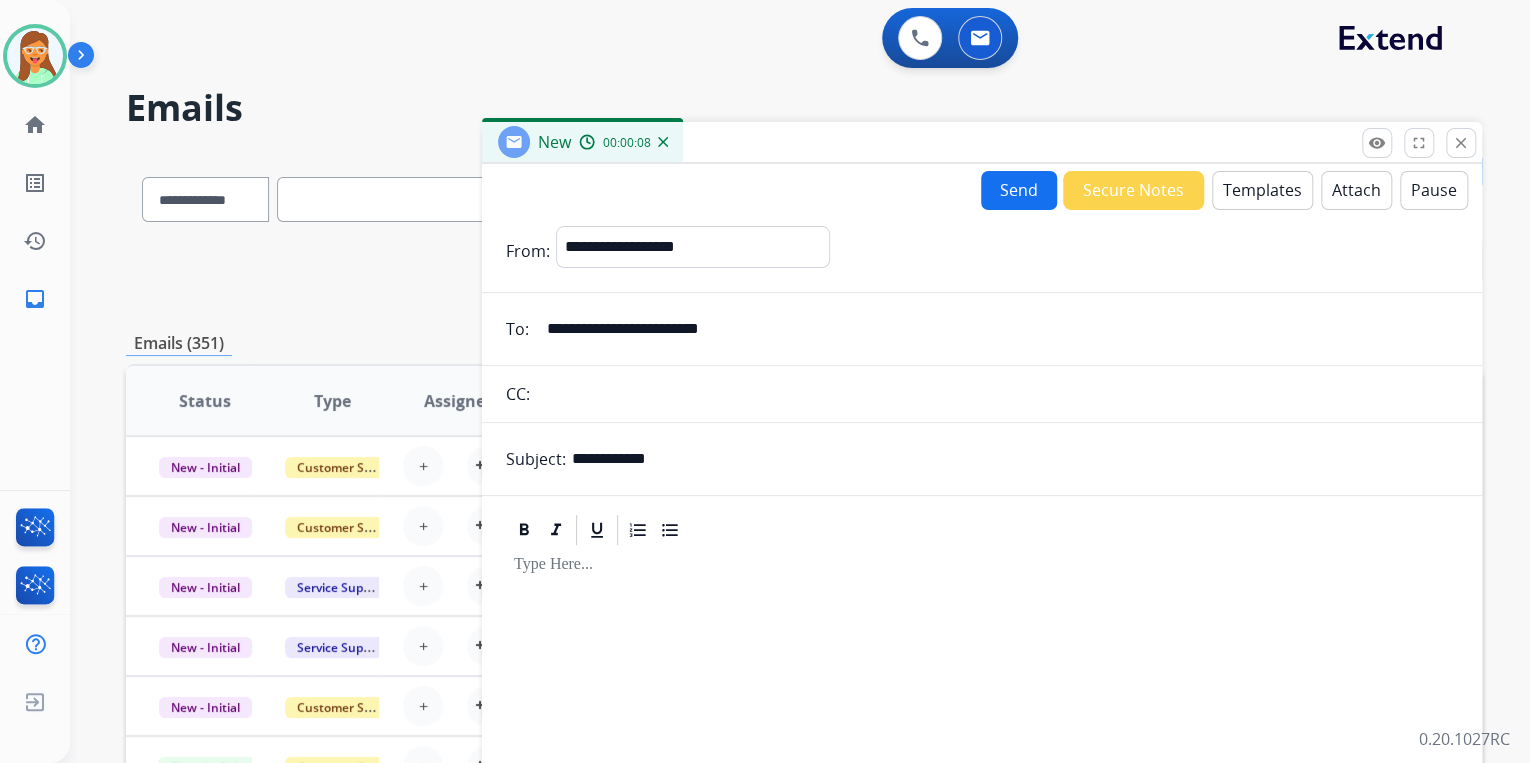 click on "Templates" at bounding box center (1262, 190) 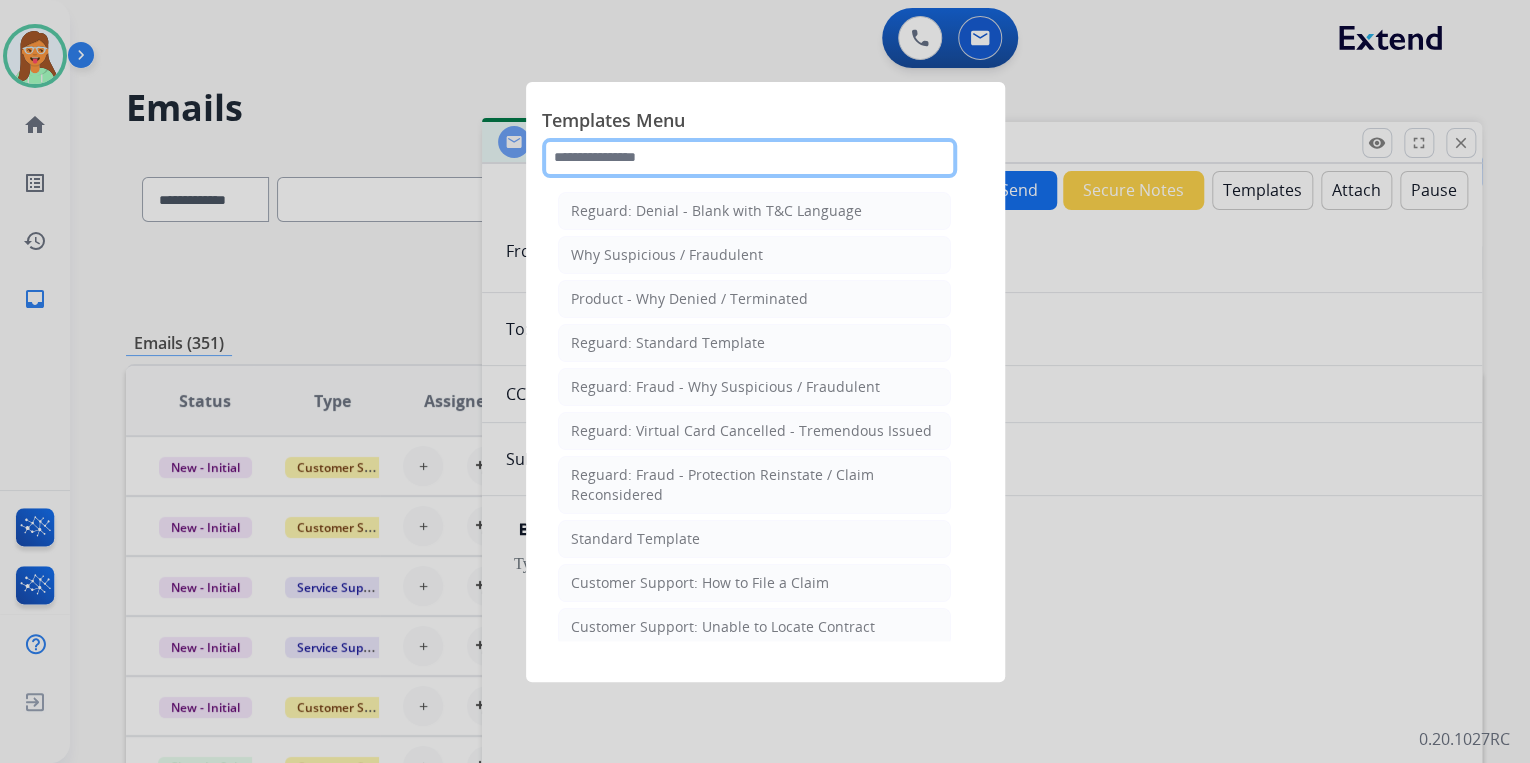 click 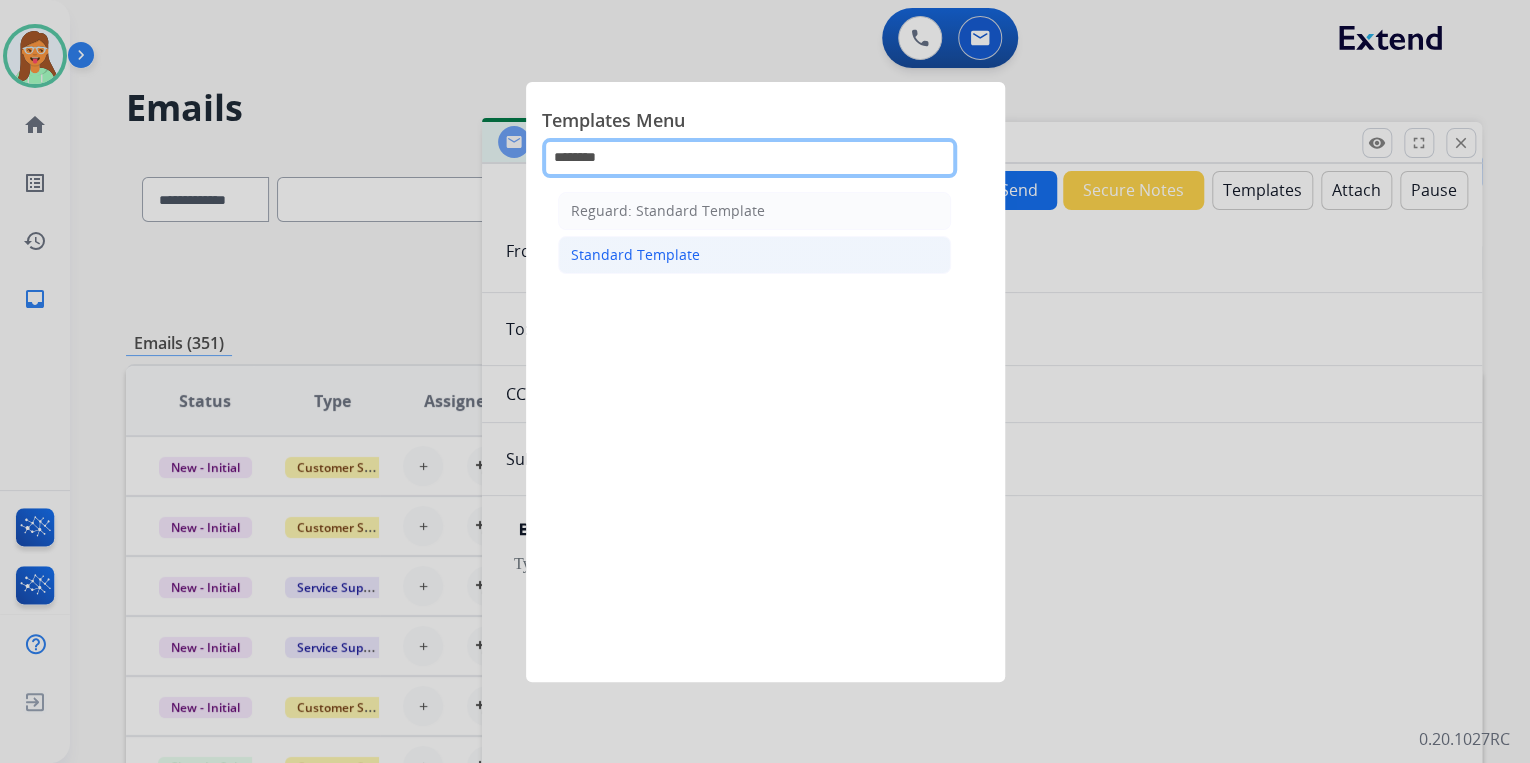 type on "********" 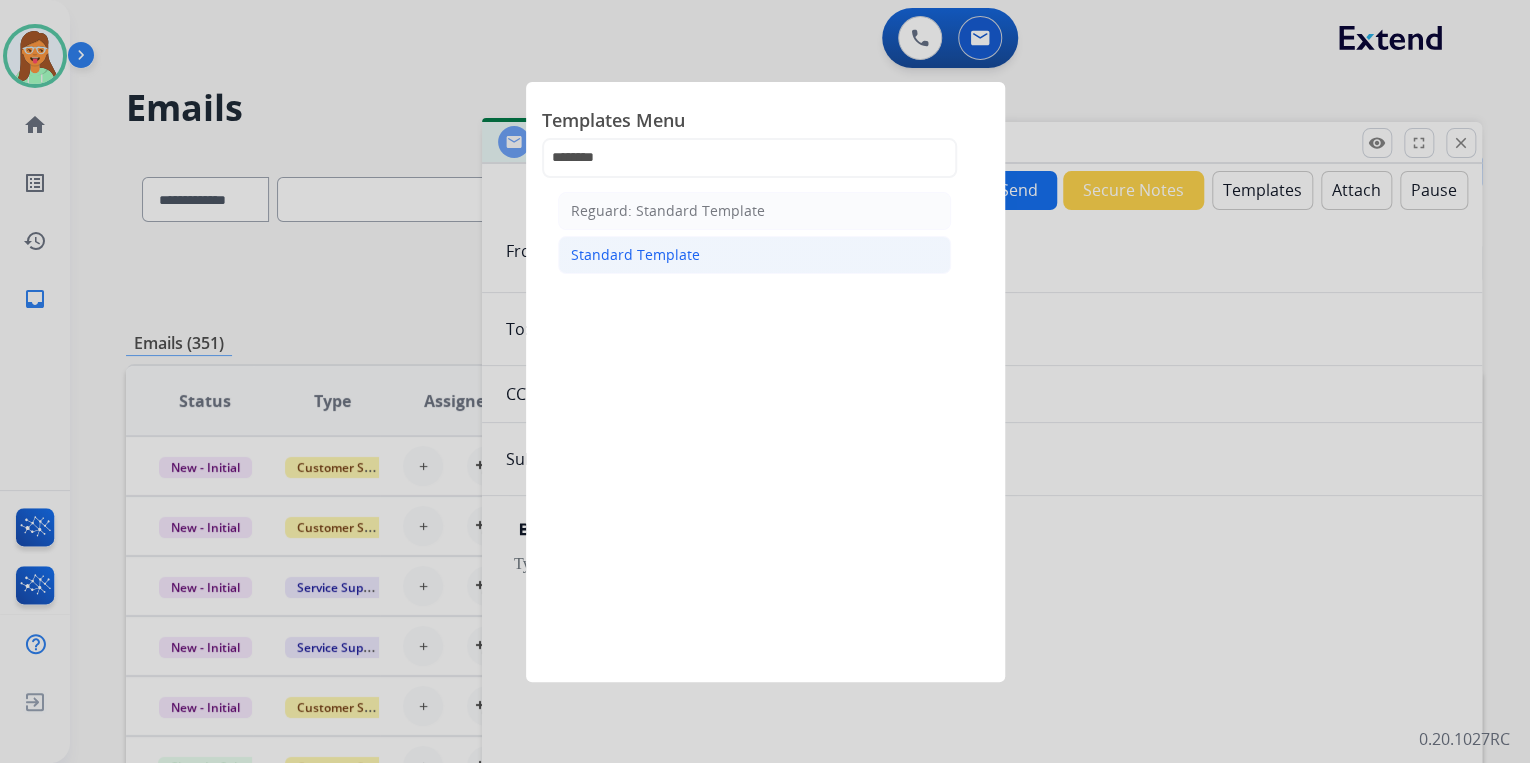 drag, startPoint x: 679, startPoint y: 250, endPoint x: 712, endPoint y: 353, distance: 108.157295 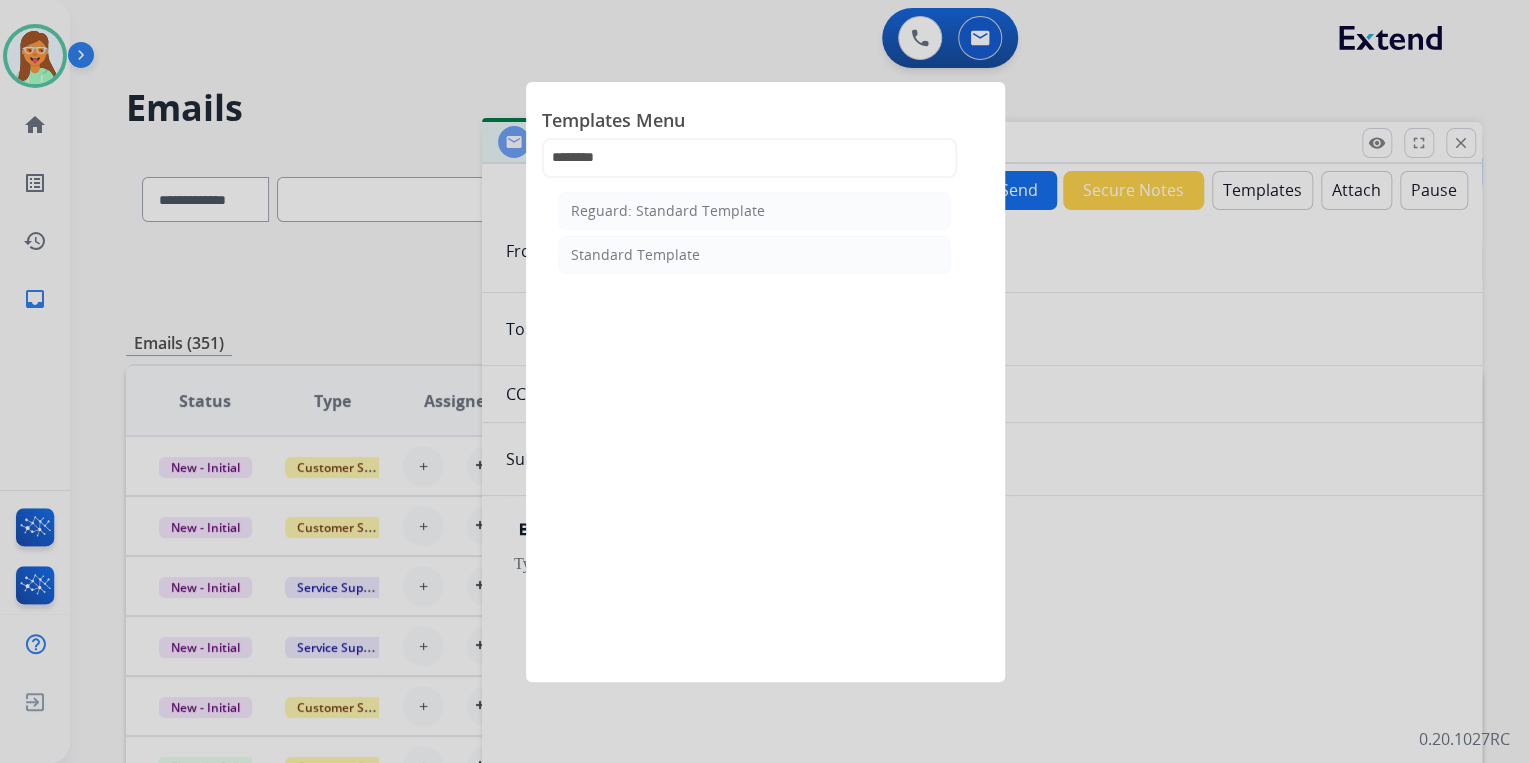 click on "Standard Template" 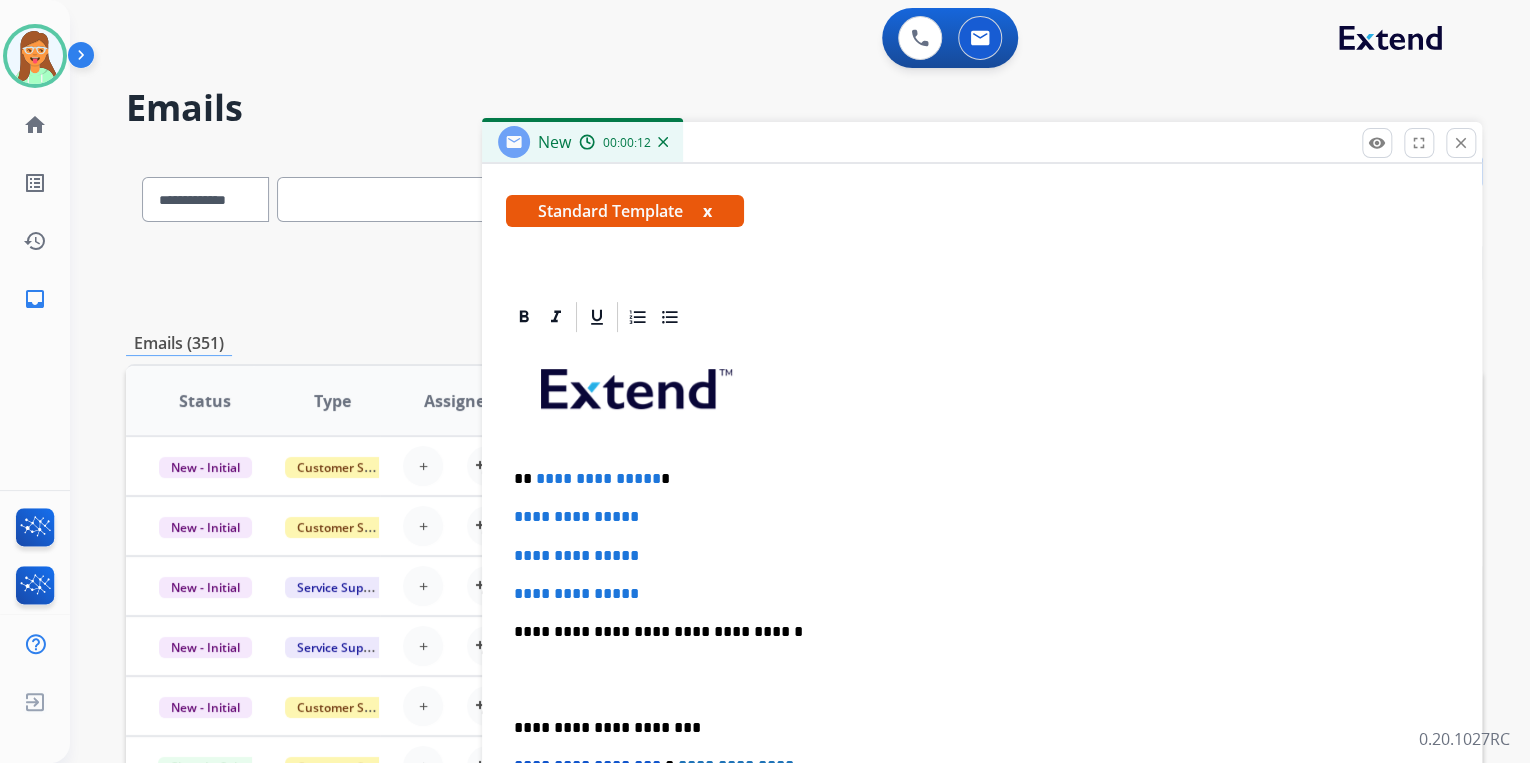 scroll, scrollTop: 400, scrollLeft: 0, axis: vertical 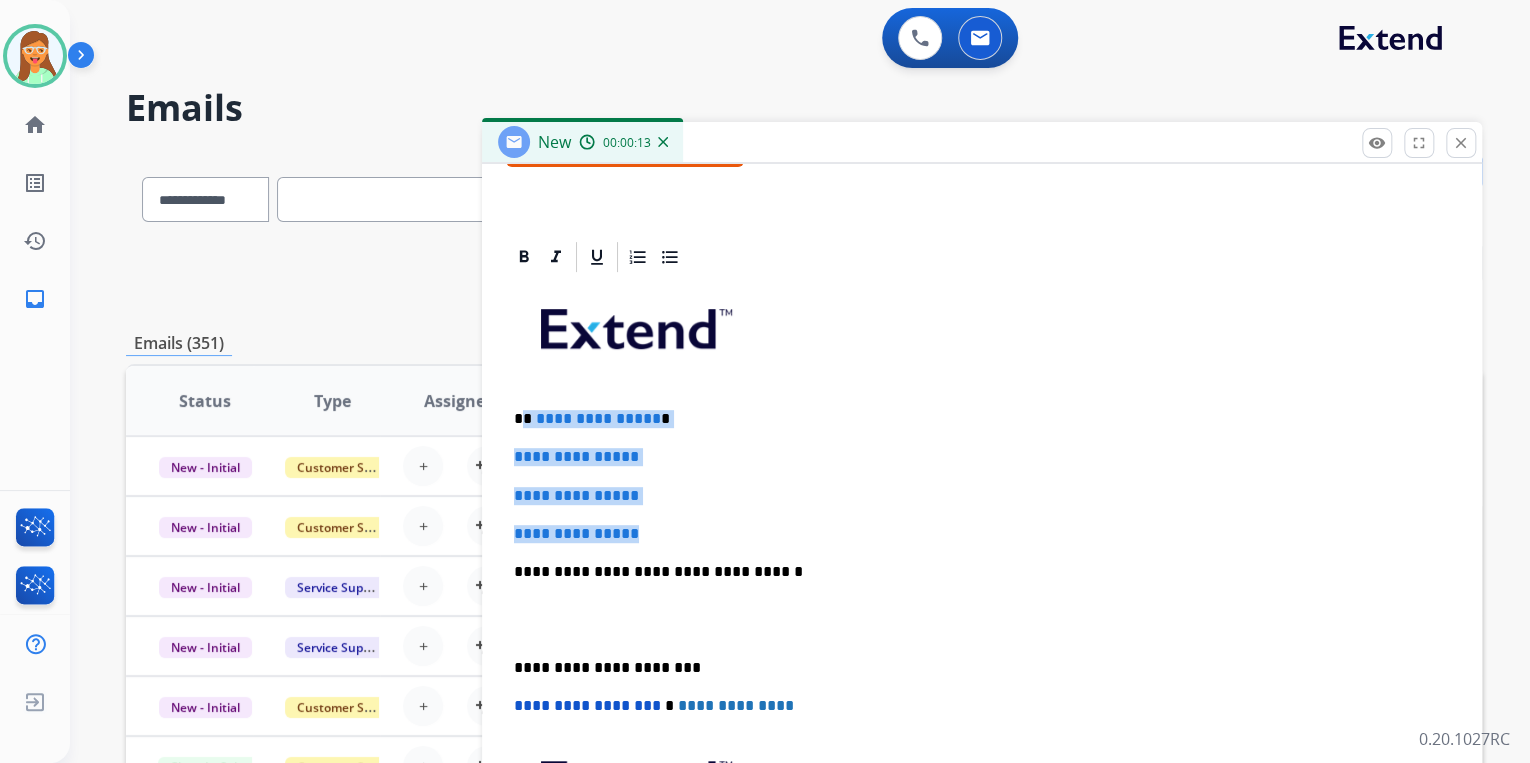 drag, startPoint x: 681, startPoint y: 538, endPoint x: 523, endPoint y: 412, distance: 202.0891 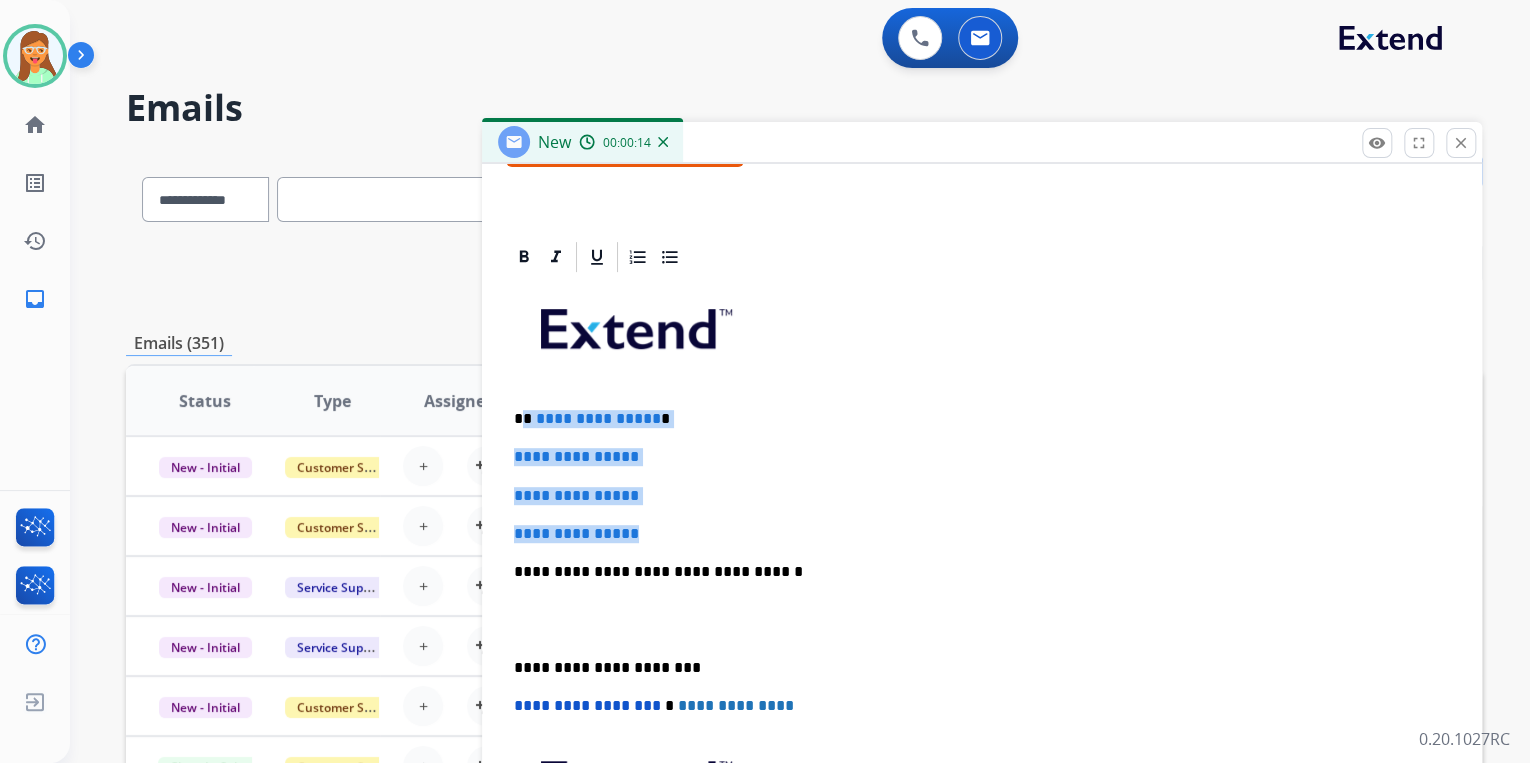 scroll, scrollTop: 344, scrollLeft: 0, axis: vertical 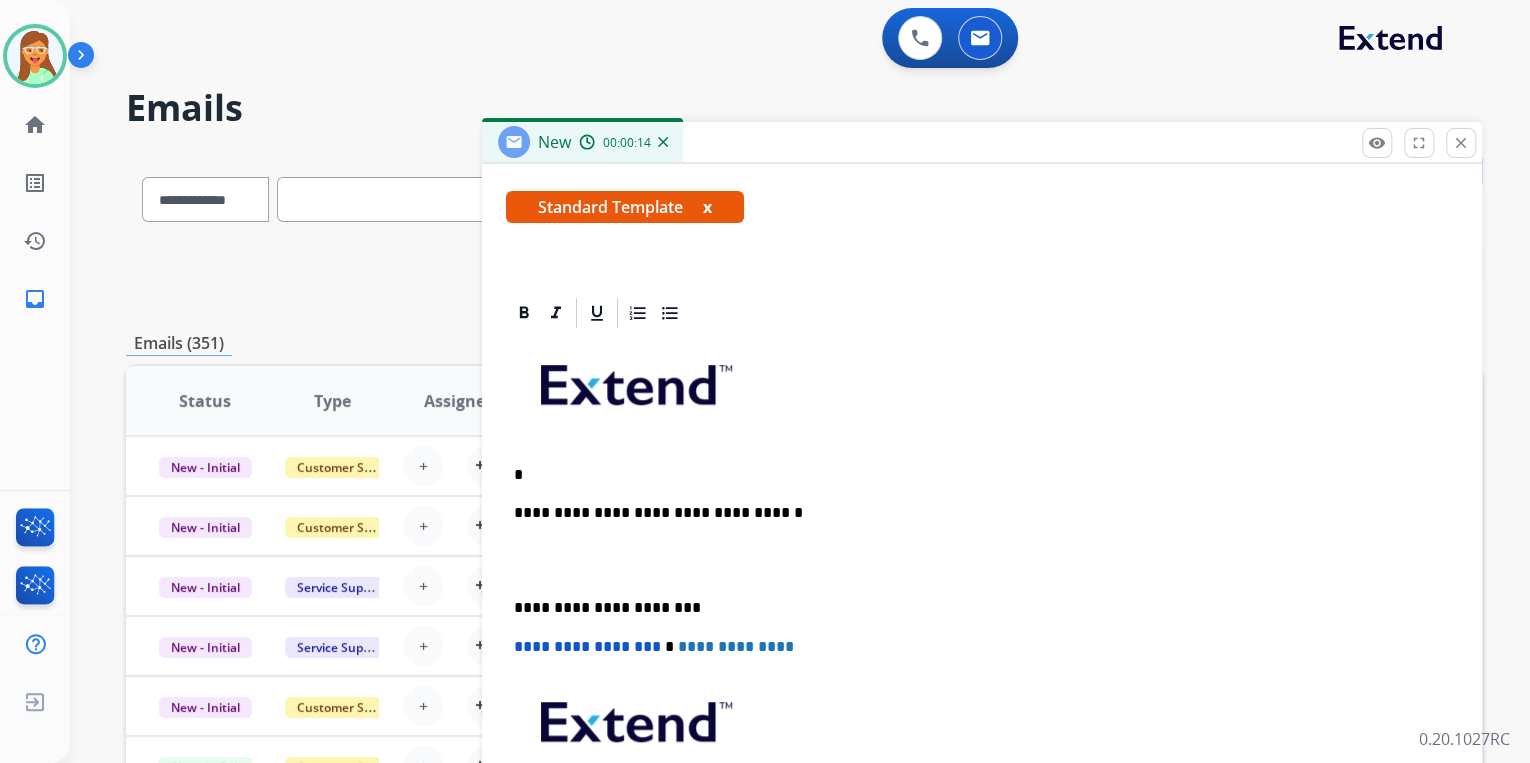 type 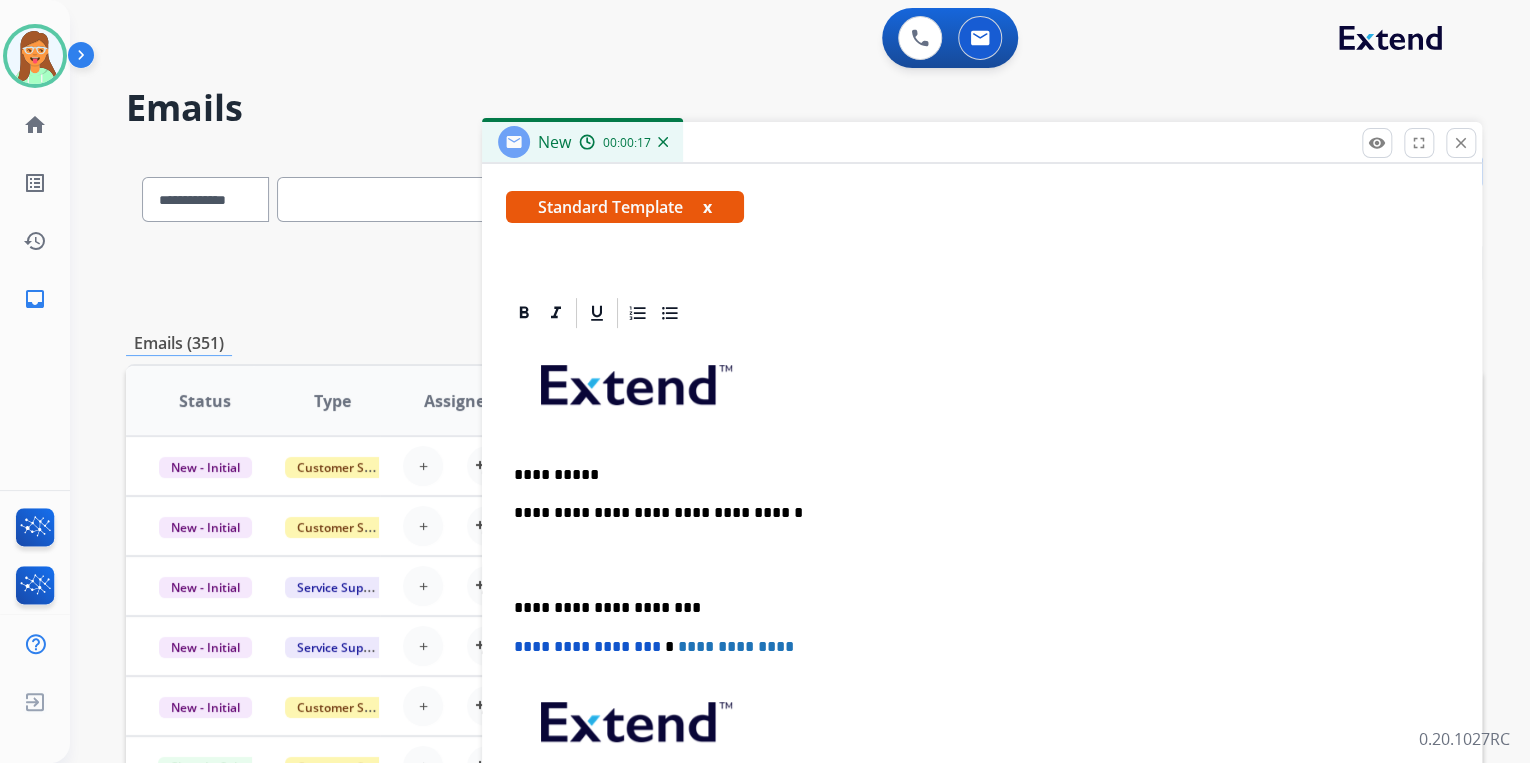 scroll, scrollTop: 383, scrollLeft: 0, axis: vertical 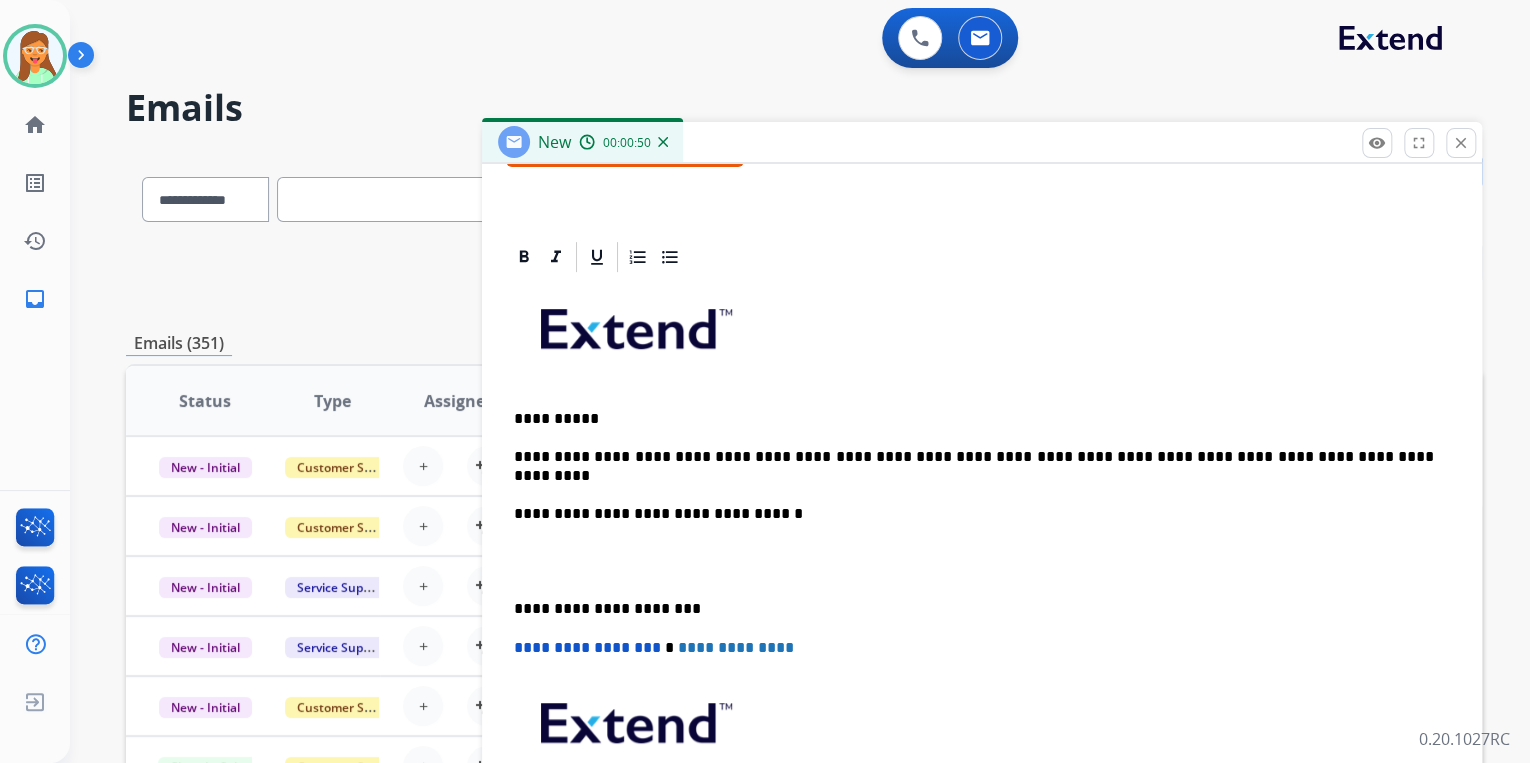 click on "**********" at bounding box center [974, 466] 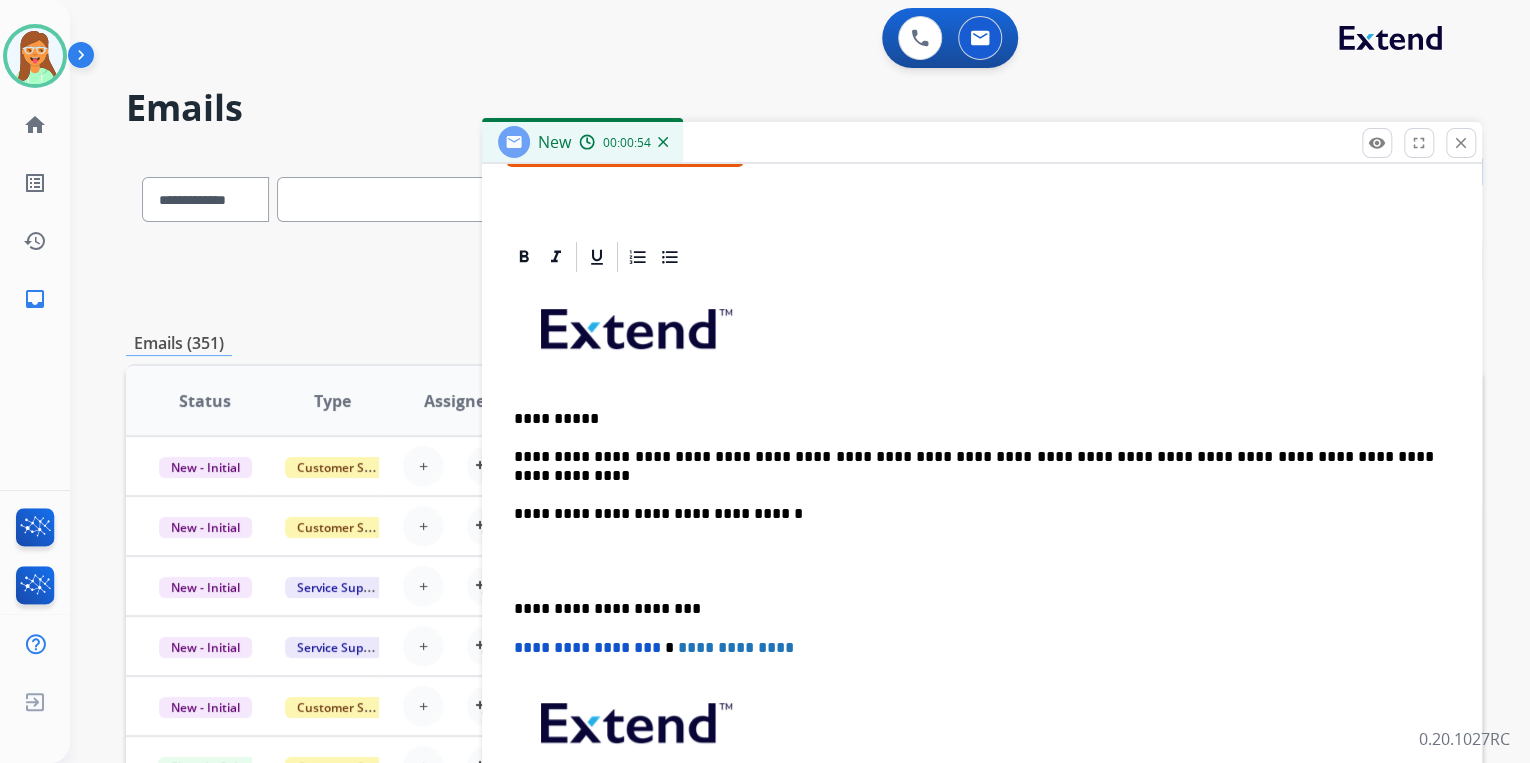 click on "**********" at bounding box center [982, 590] 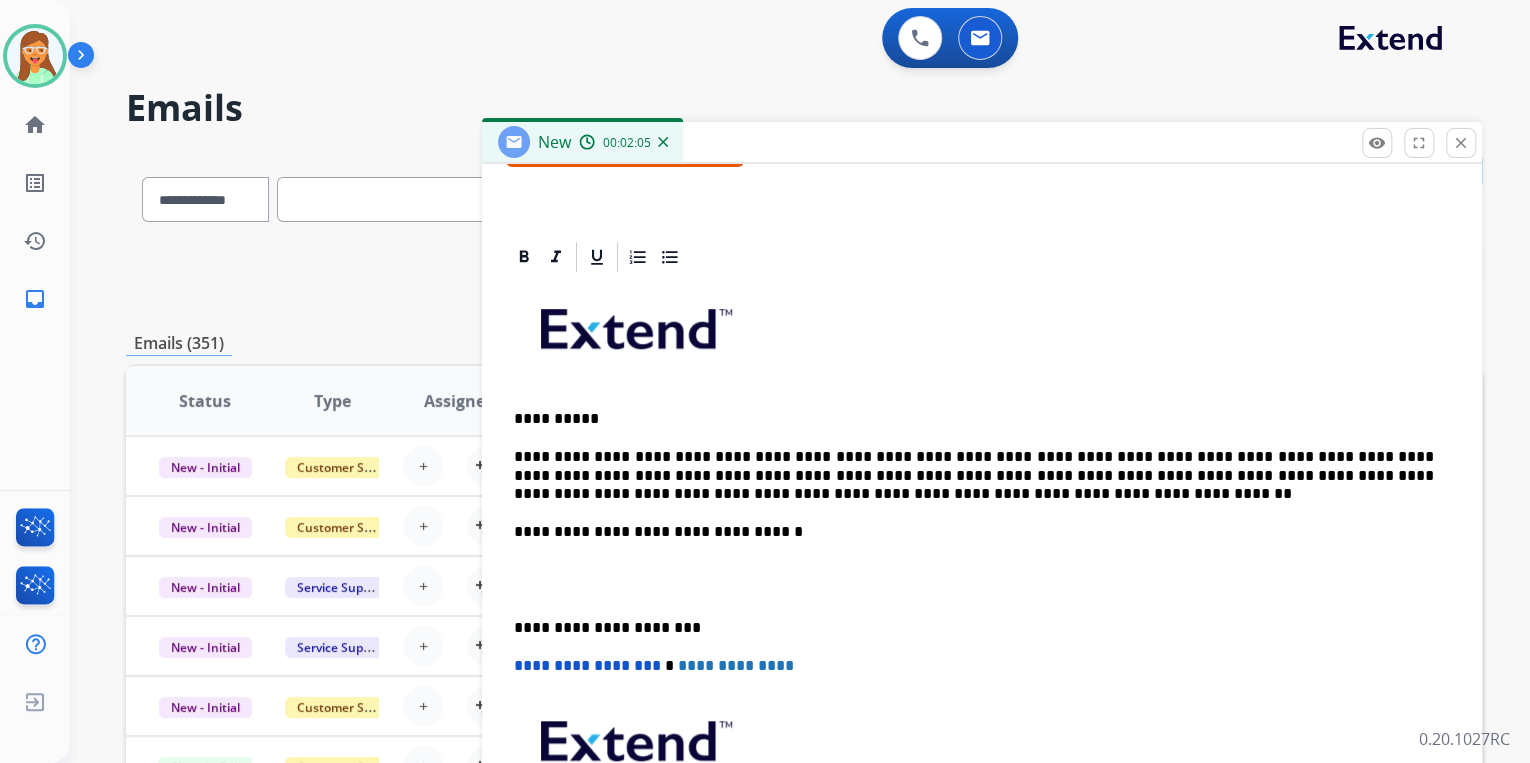 click on "**********" at bounding box center [974, 475] 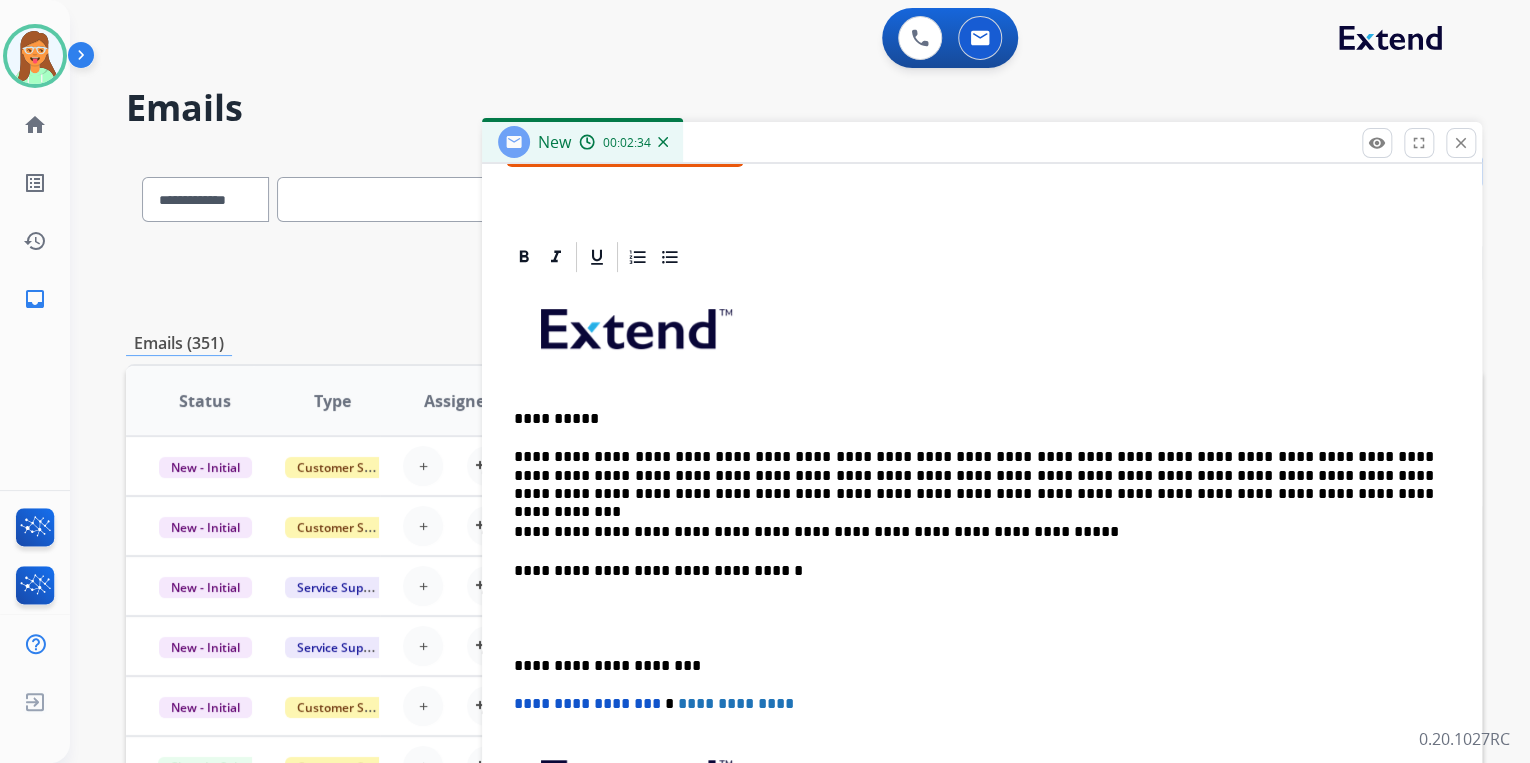 click on "**********" at bounding box center [974, 532] 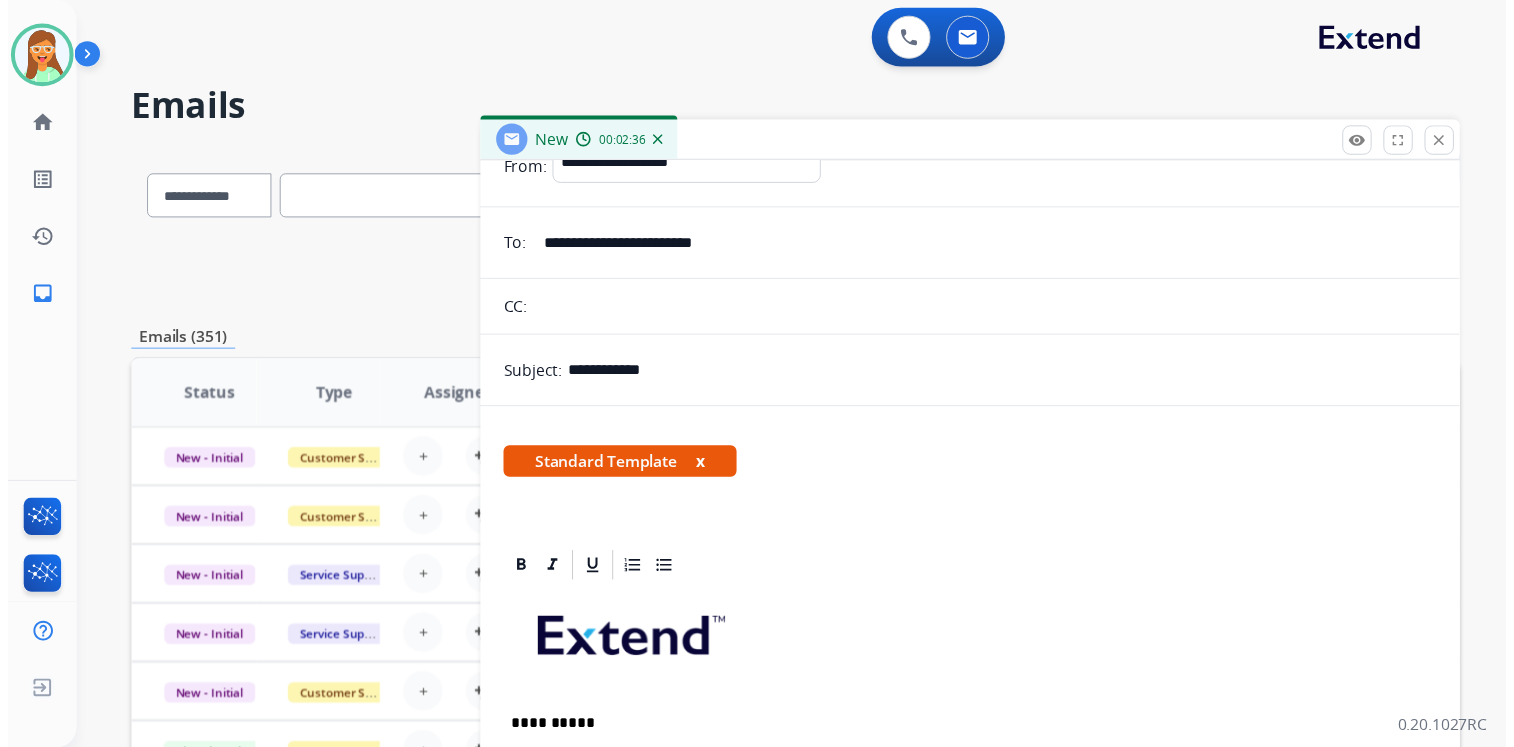 scroll, scrollTop: 0, scrollLeft: 0, axis: both 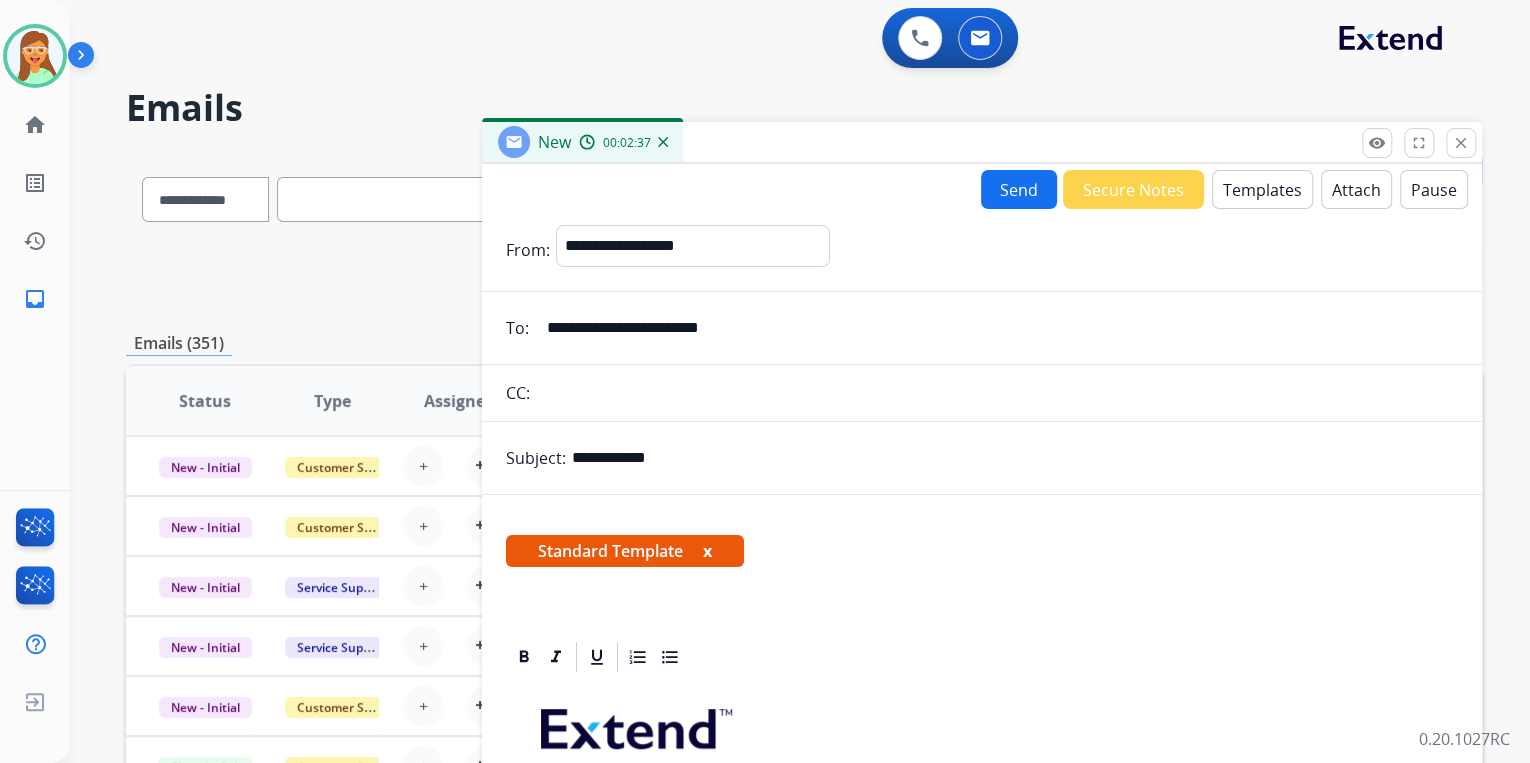 click on "Send" at bounding box center [1019, 189] 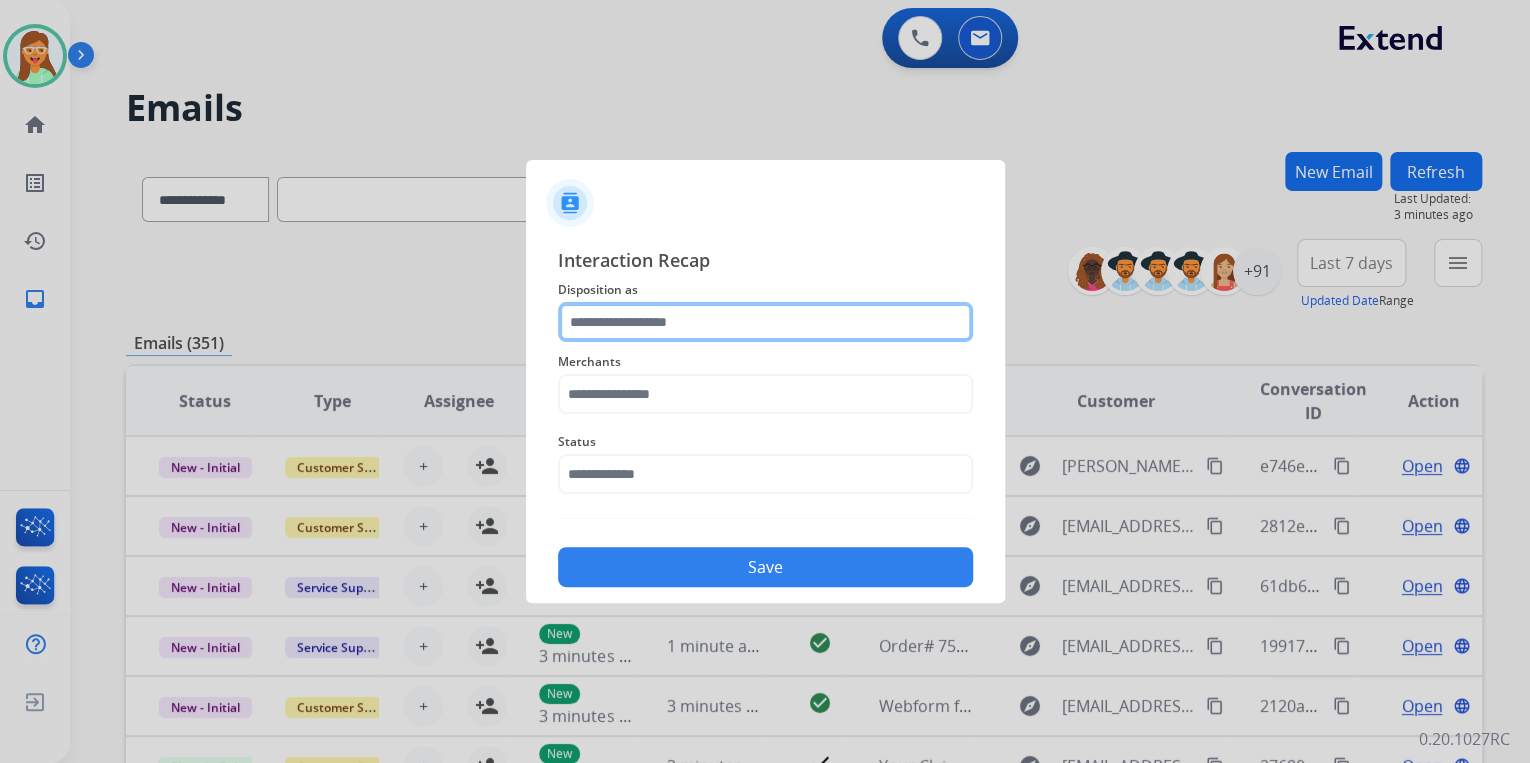 click 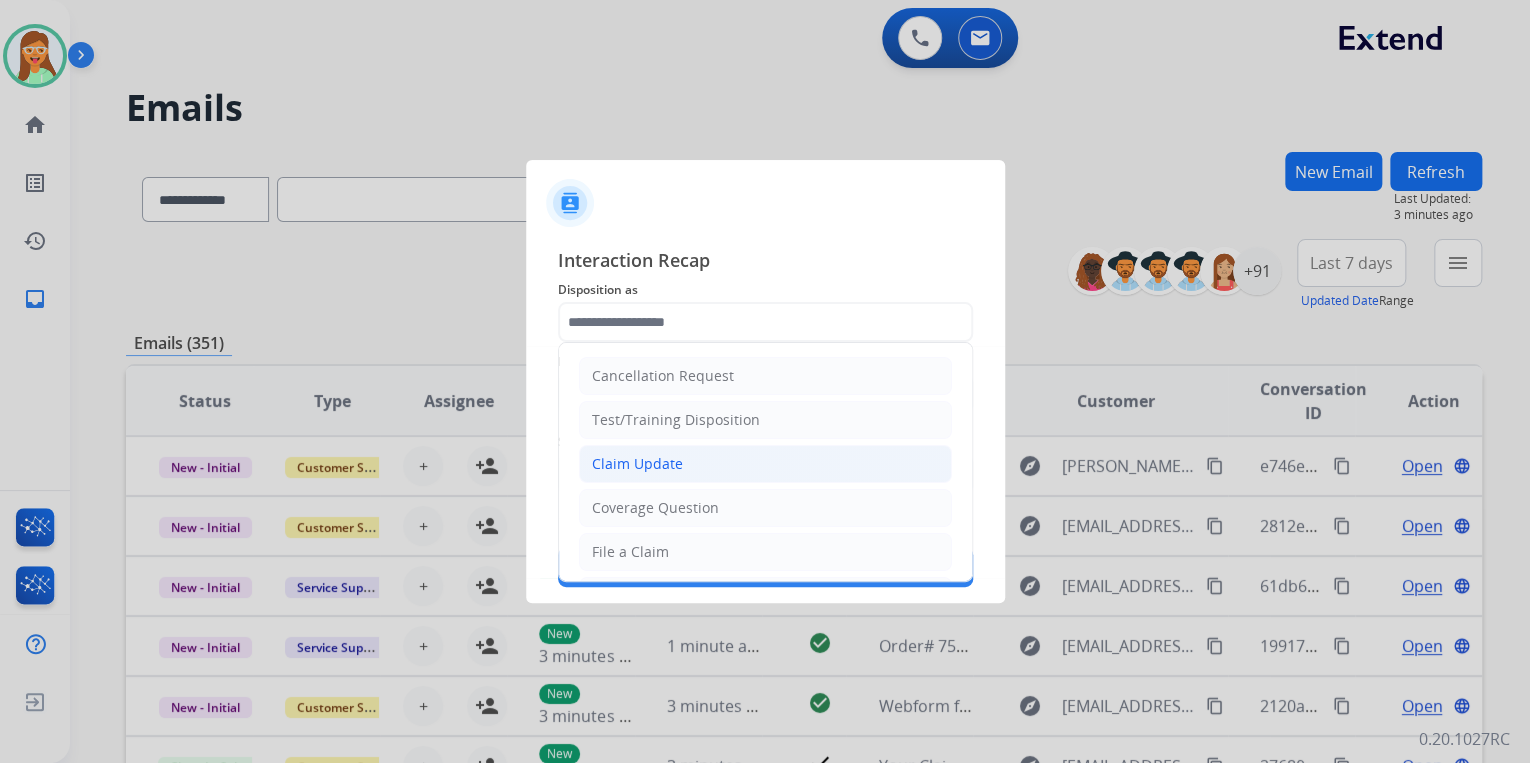 click on "Claim Update" 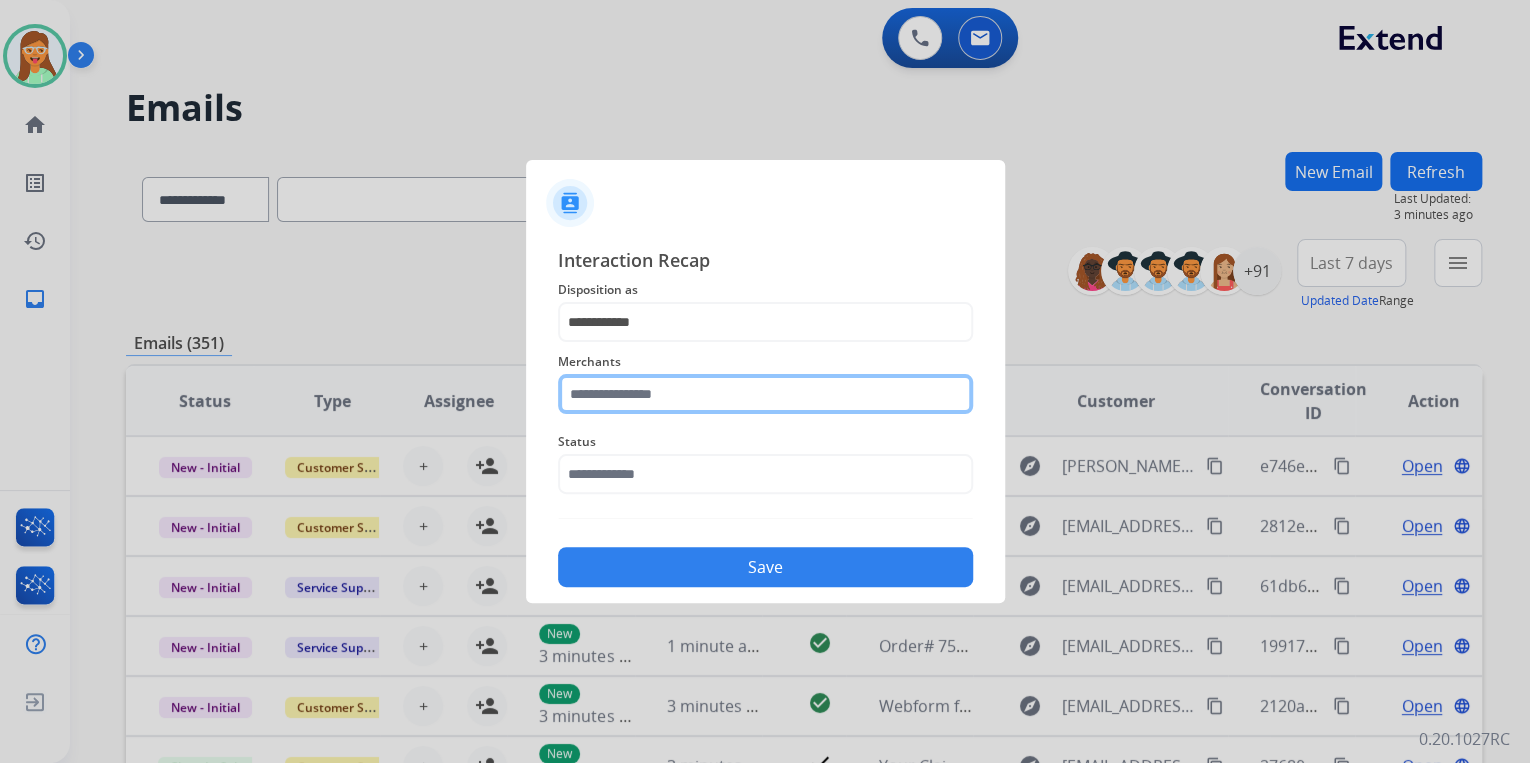 click 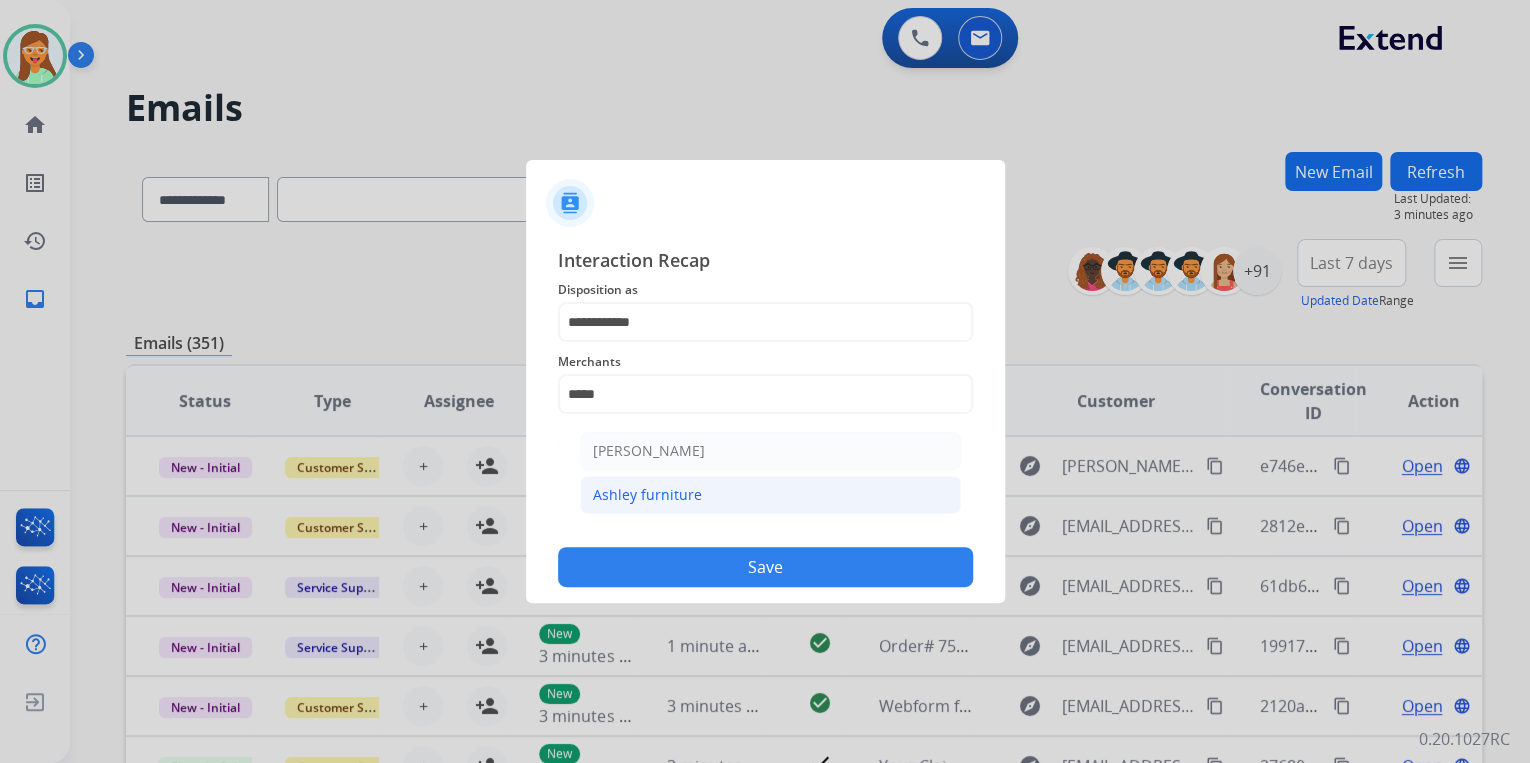 click on "Ashley furniture" 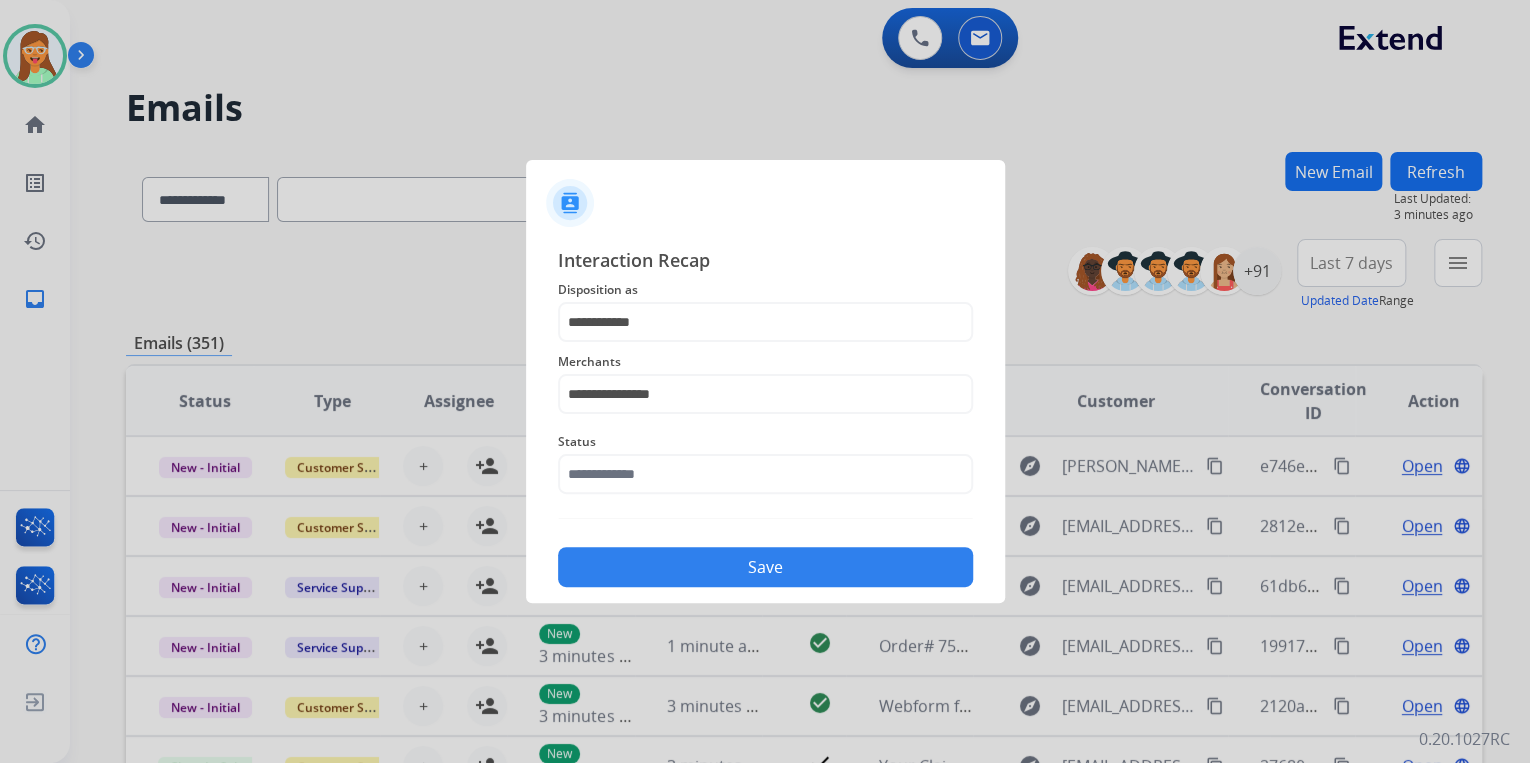 click on "Status" 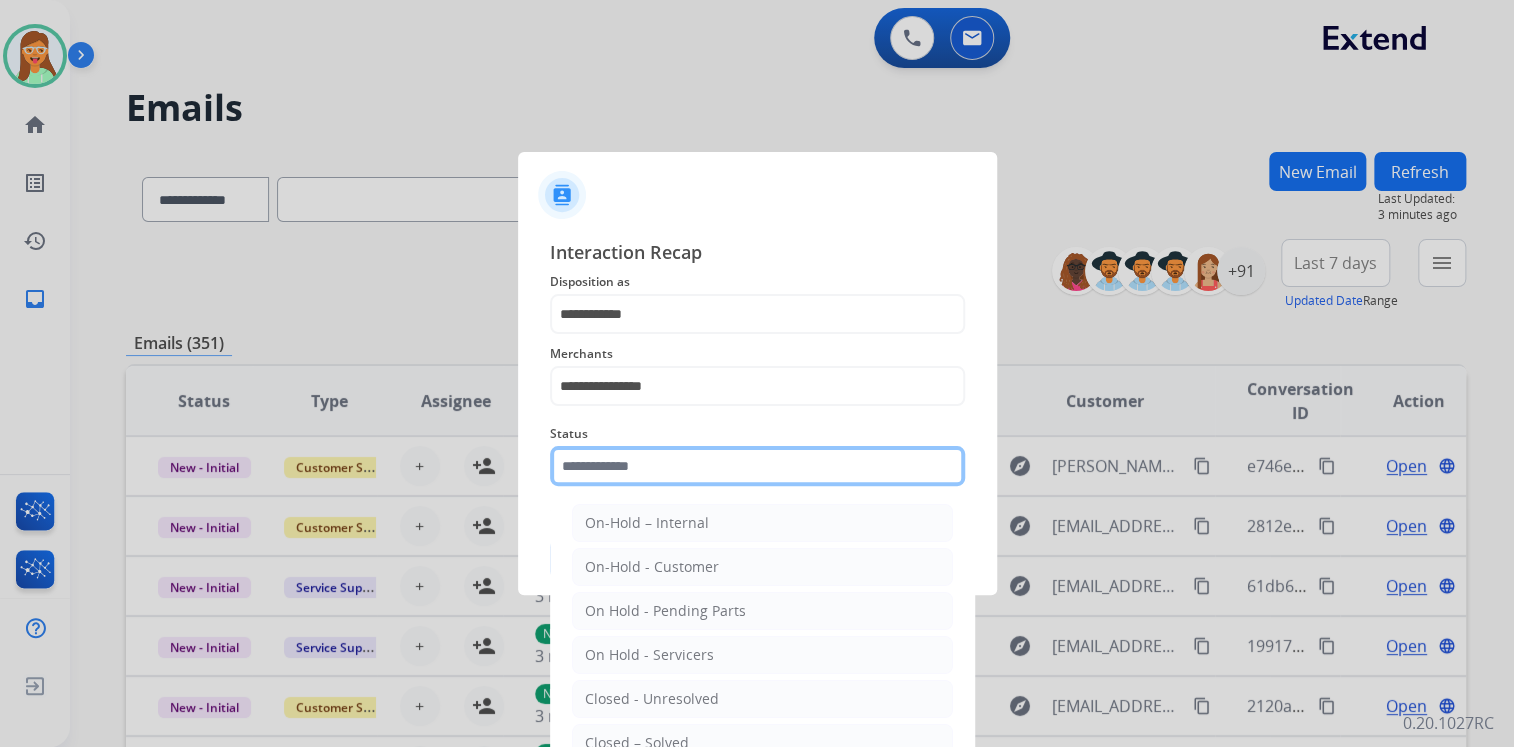 click 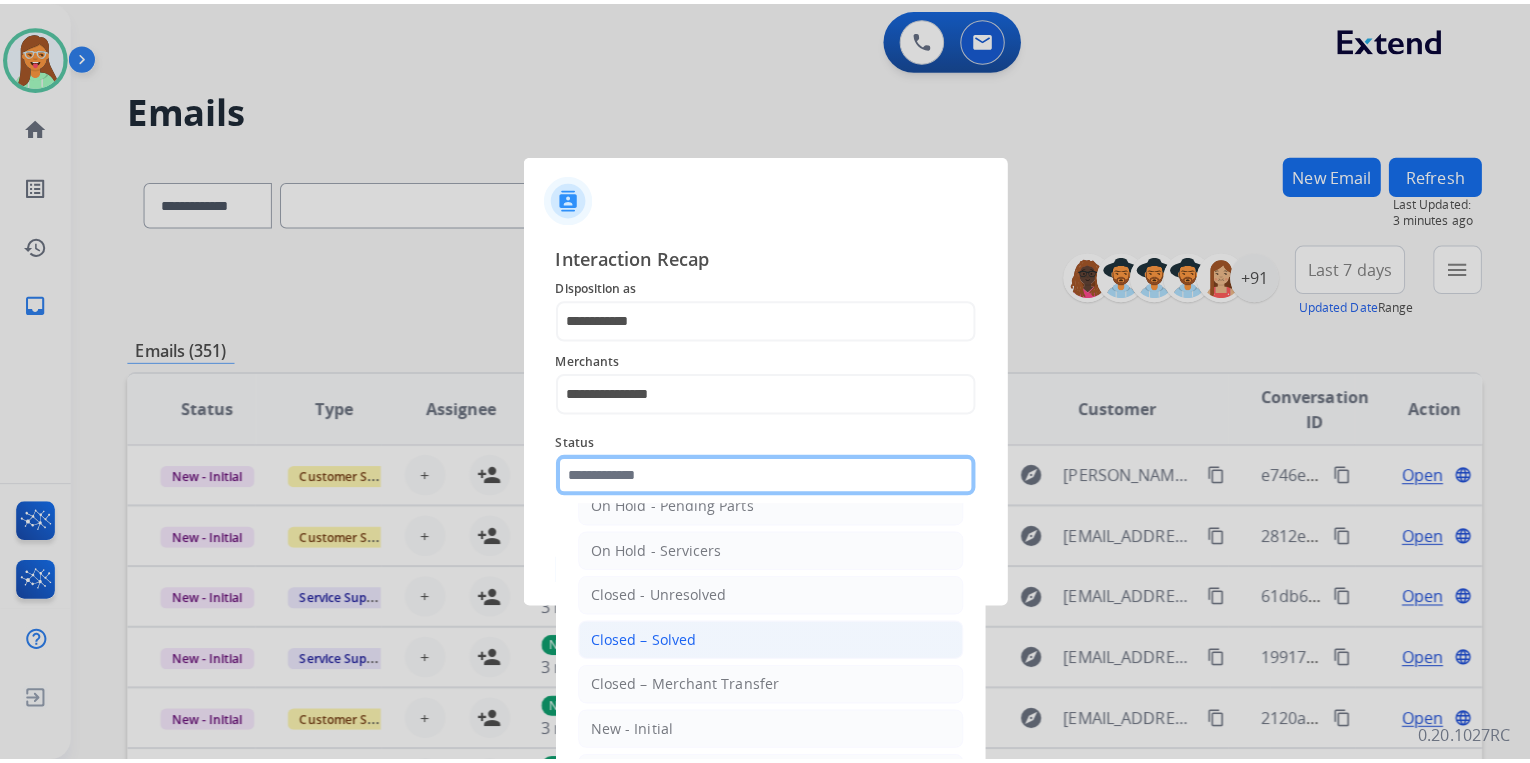 scroll, scrollTop: 116, scrollLeft: 0, axis: vertical 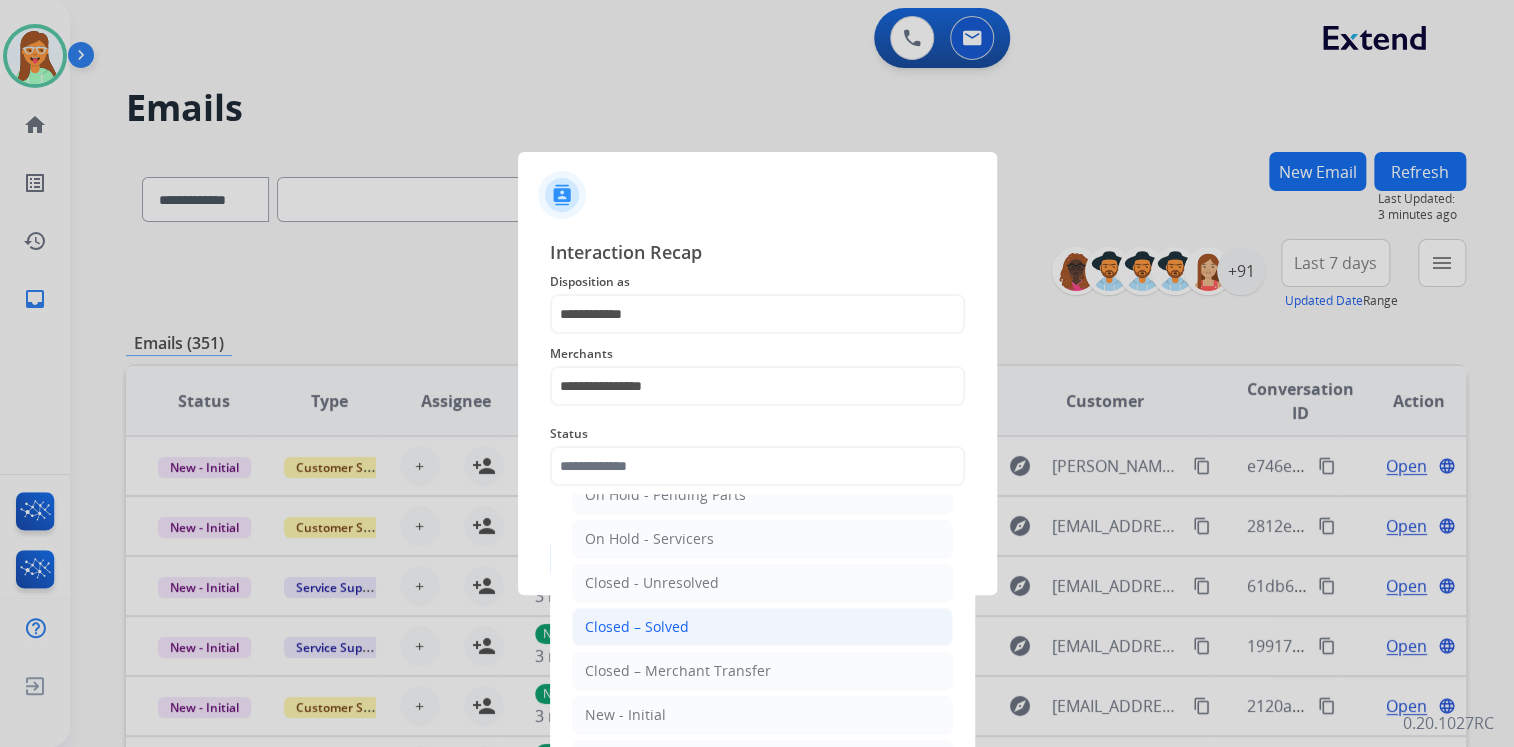 click on "Closed – Solved" 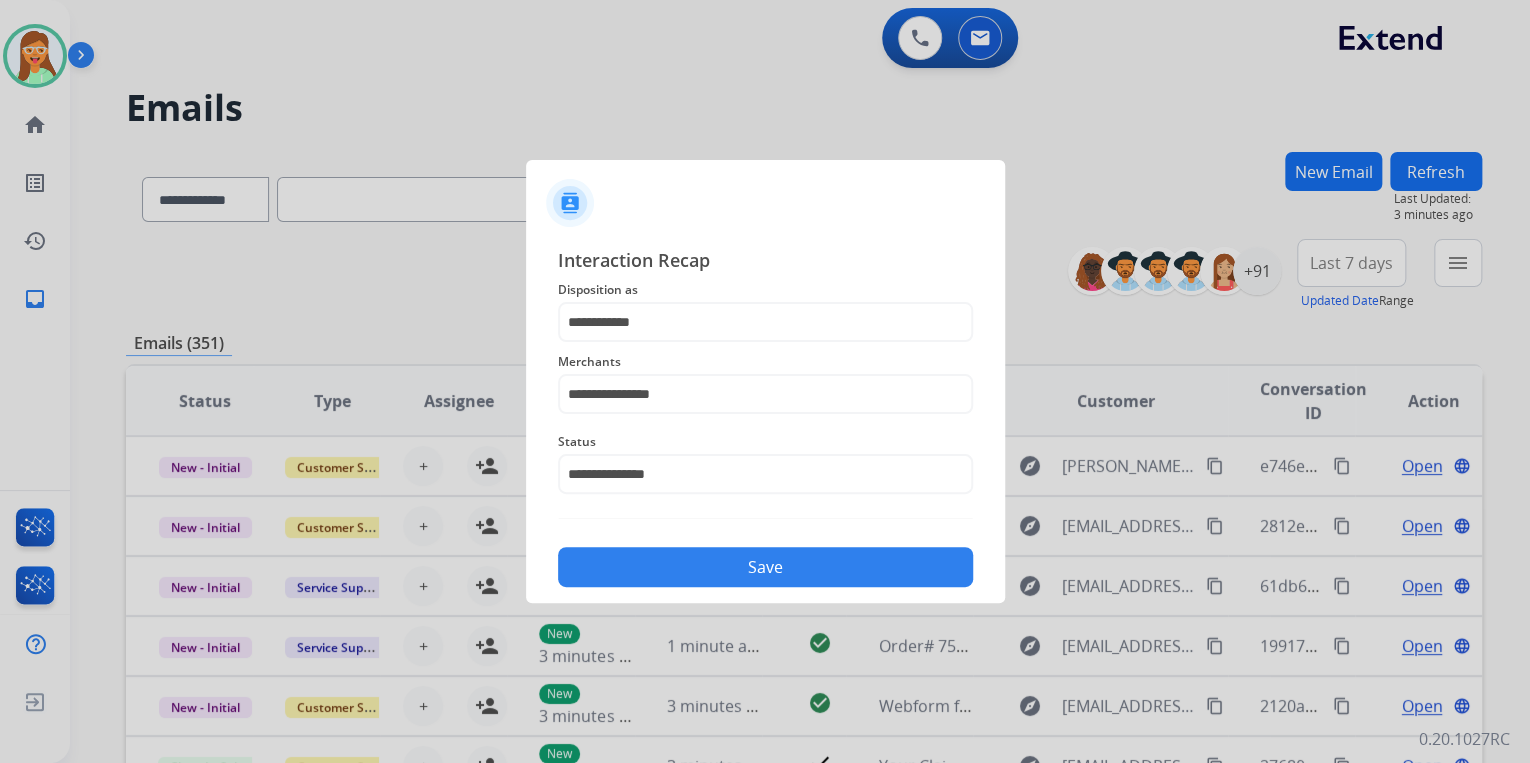 click on "Save" 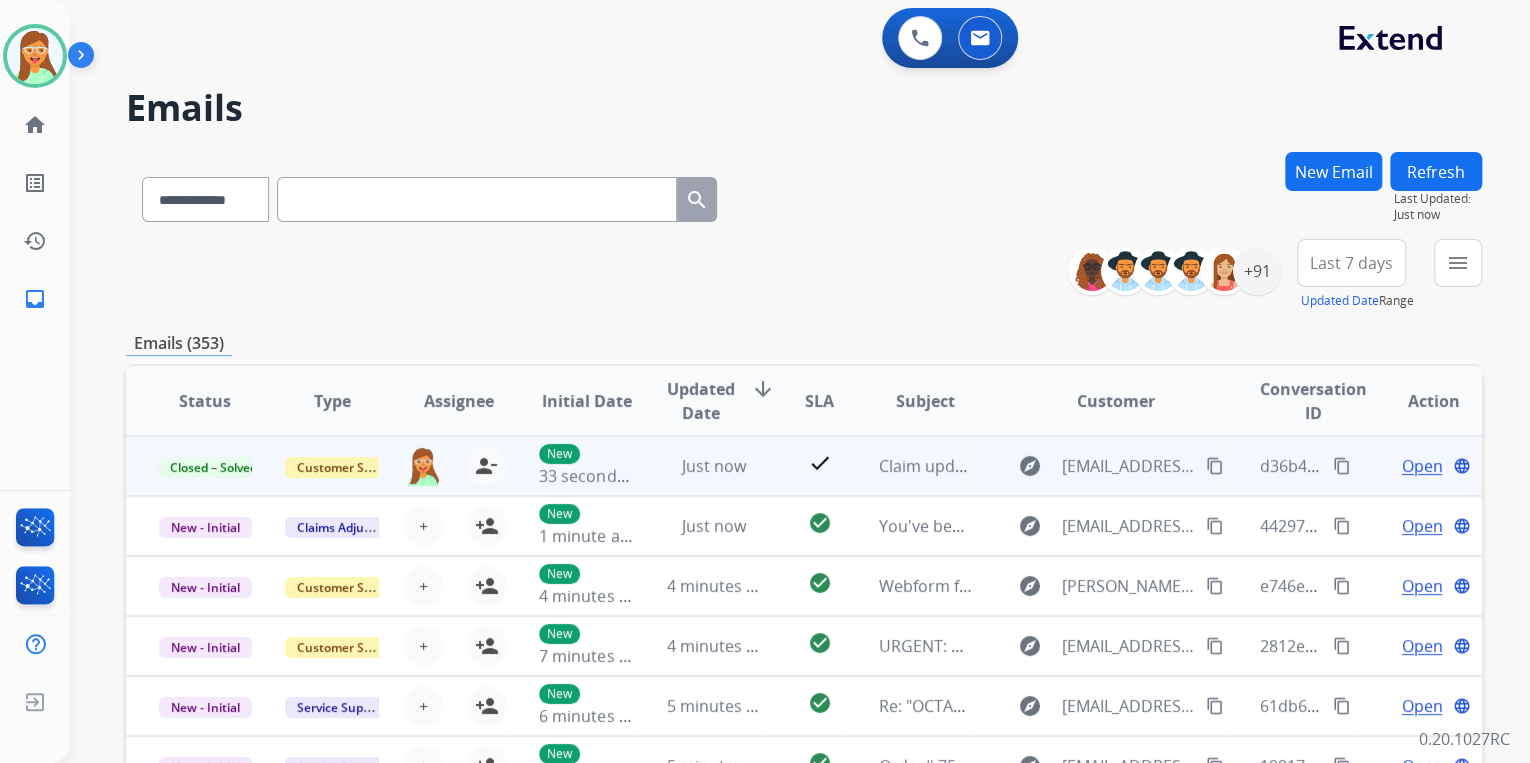 click on "content_copy" at bounding box center (1342, 466) 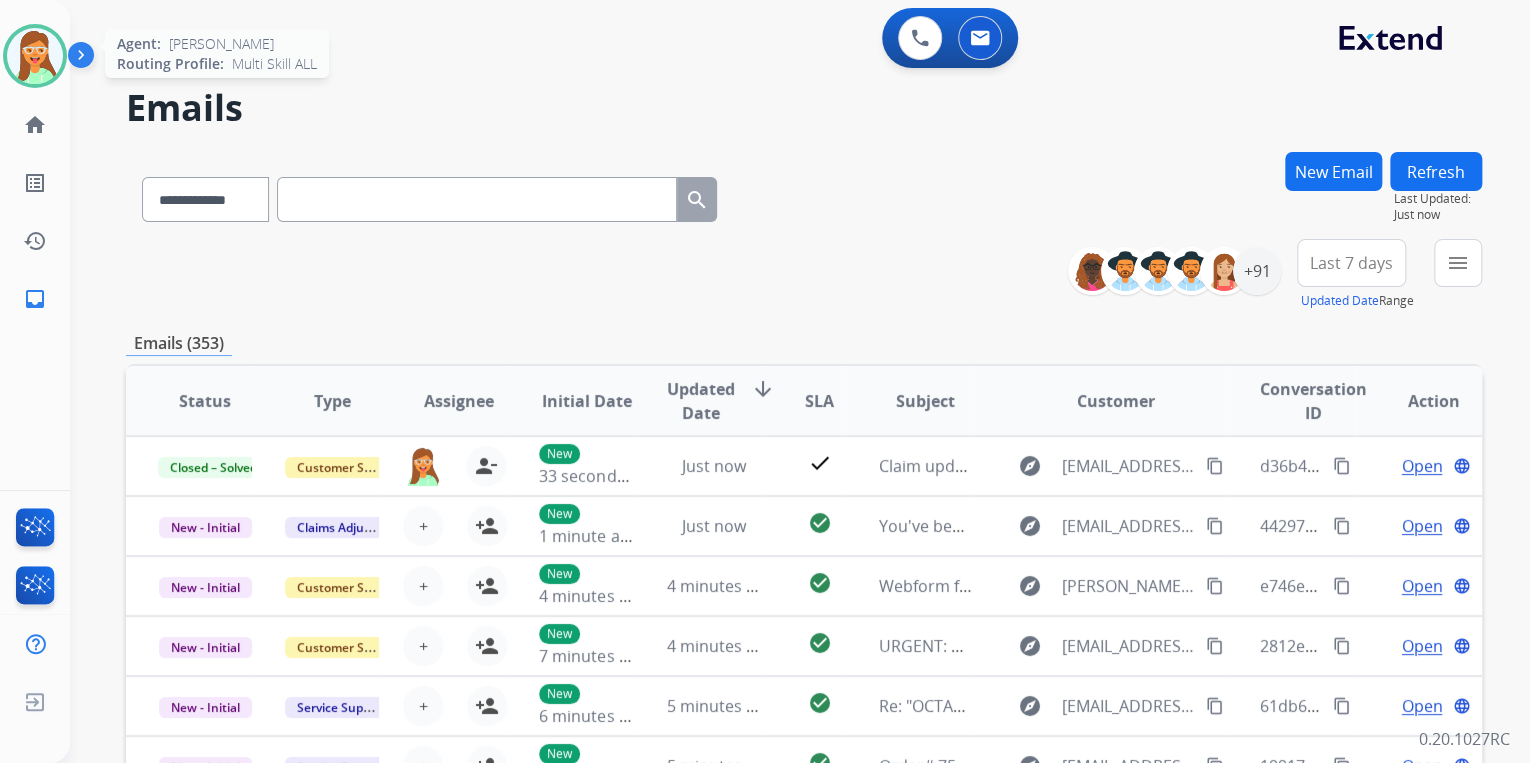 click at bounding box center (35, 56) 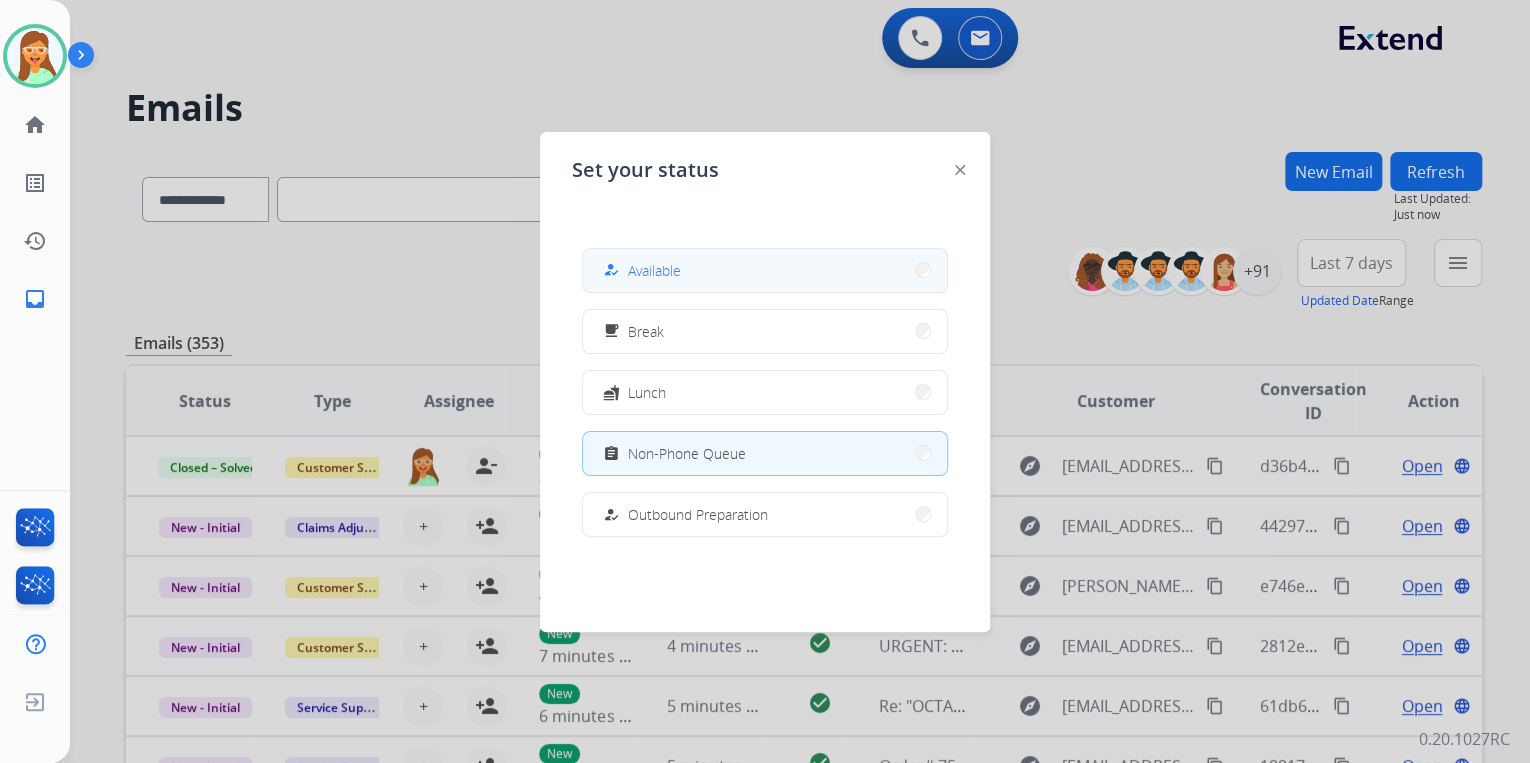 click on "Available" at bounding box center (654, 270) 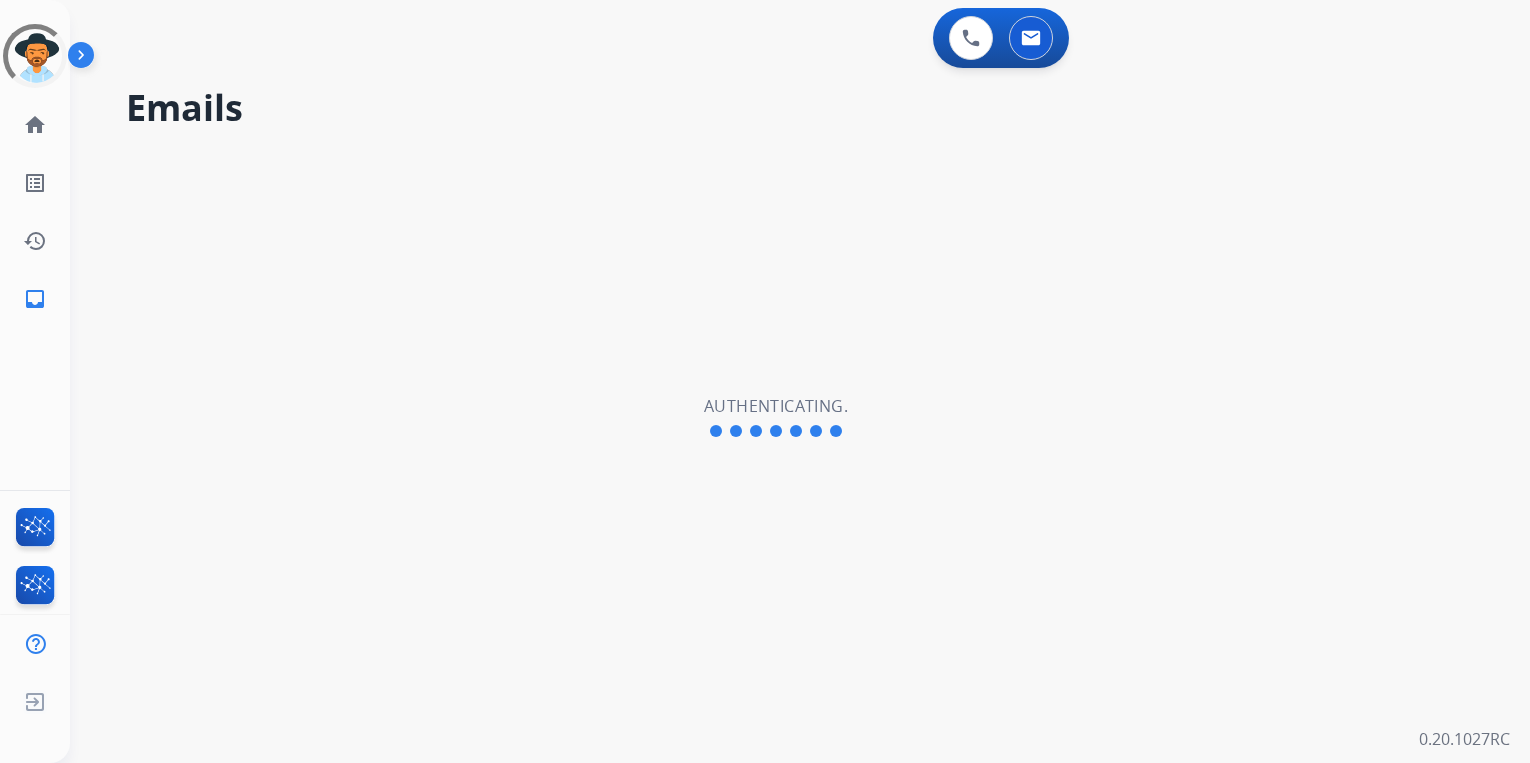 scroll, scrollTop: 0, scrollLeft: 0, axis: both 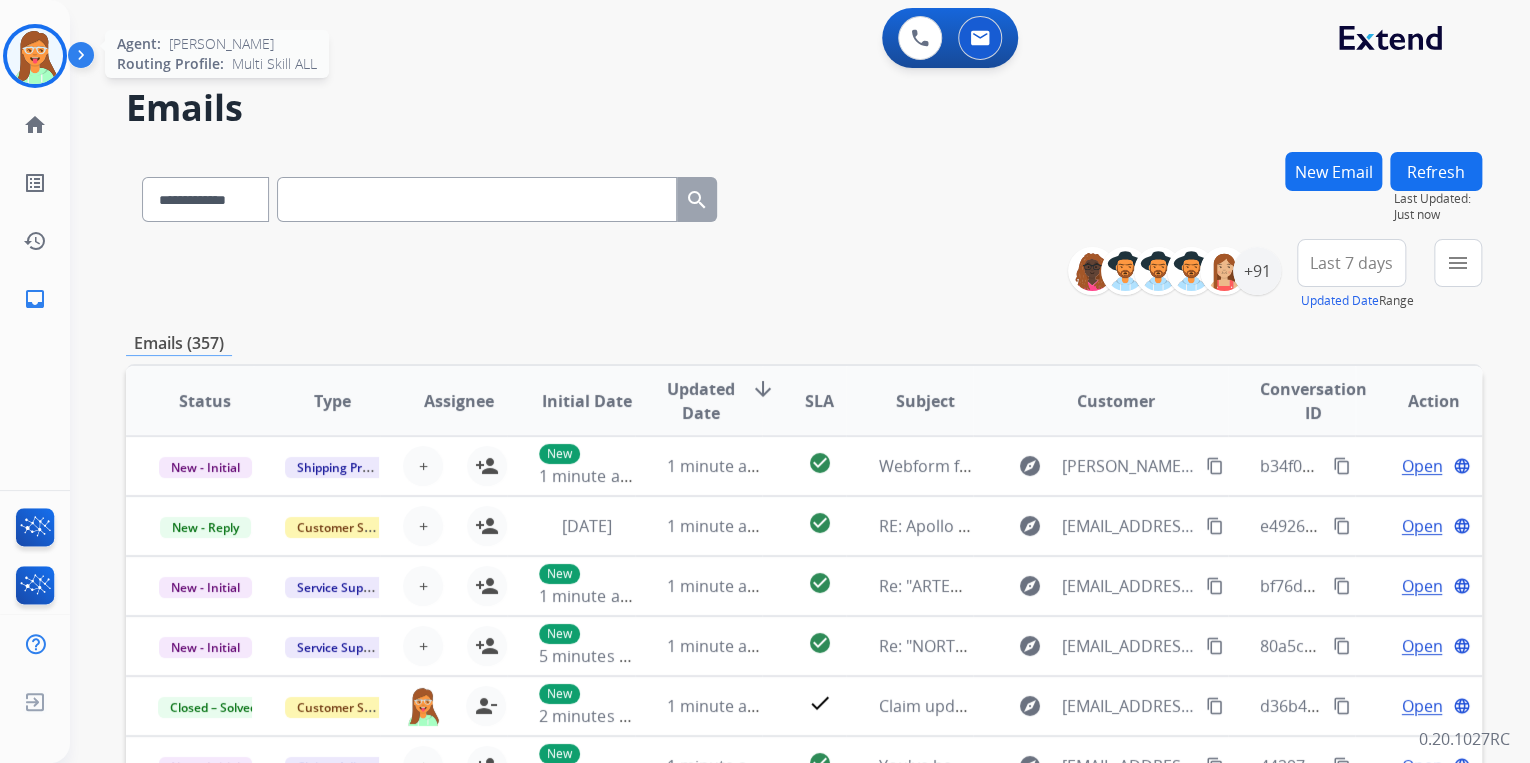 click at bounding box center (35, 56) 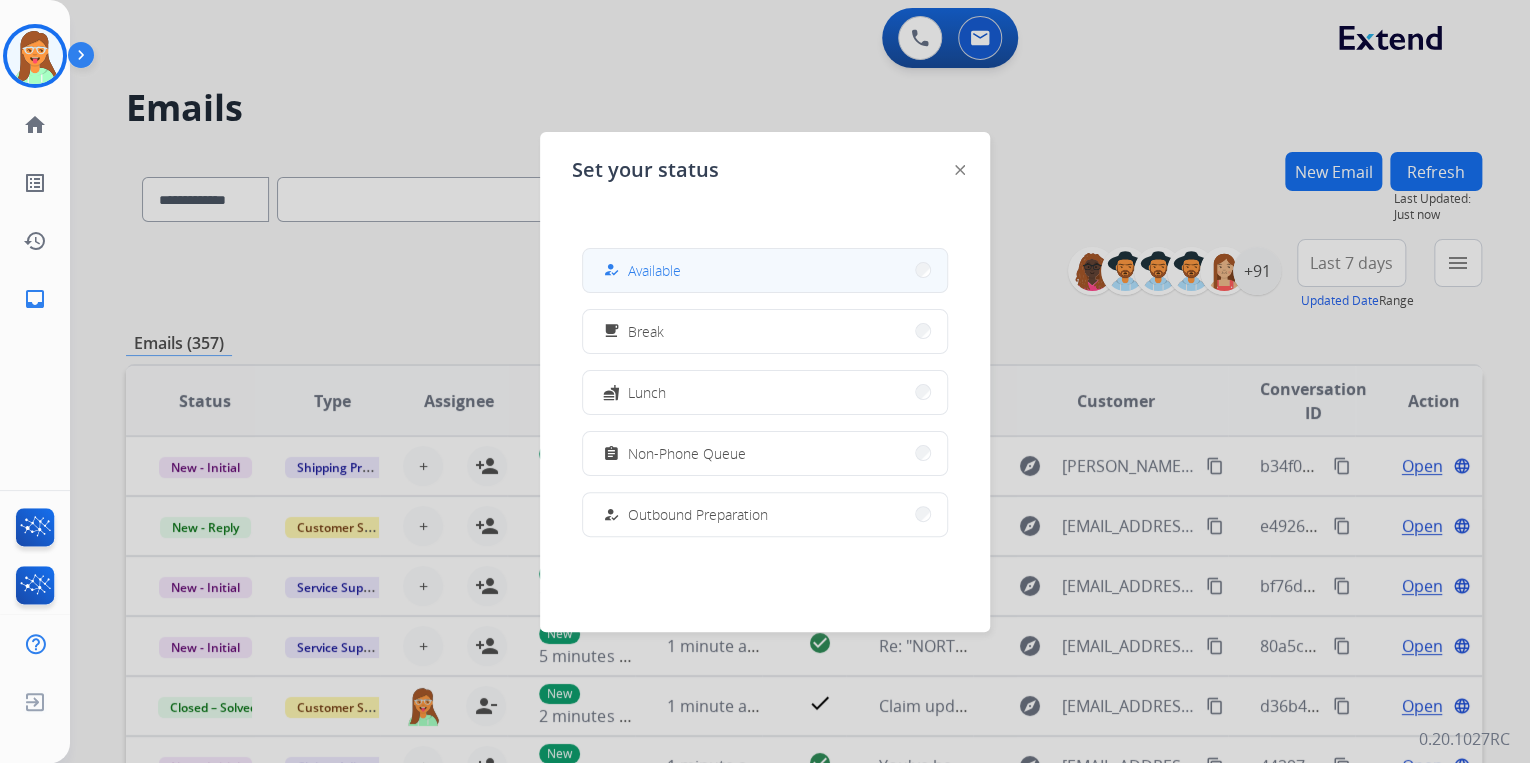 click on "how_to_reg Available" at bounding box center [765, 270] 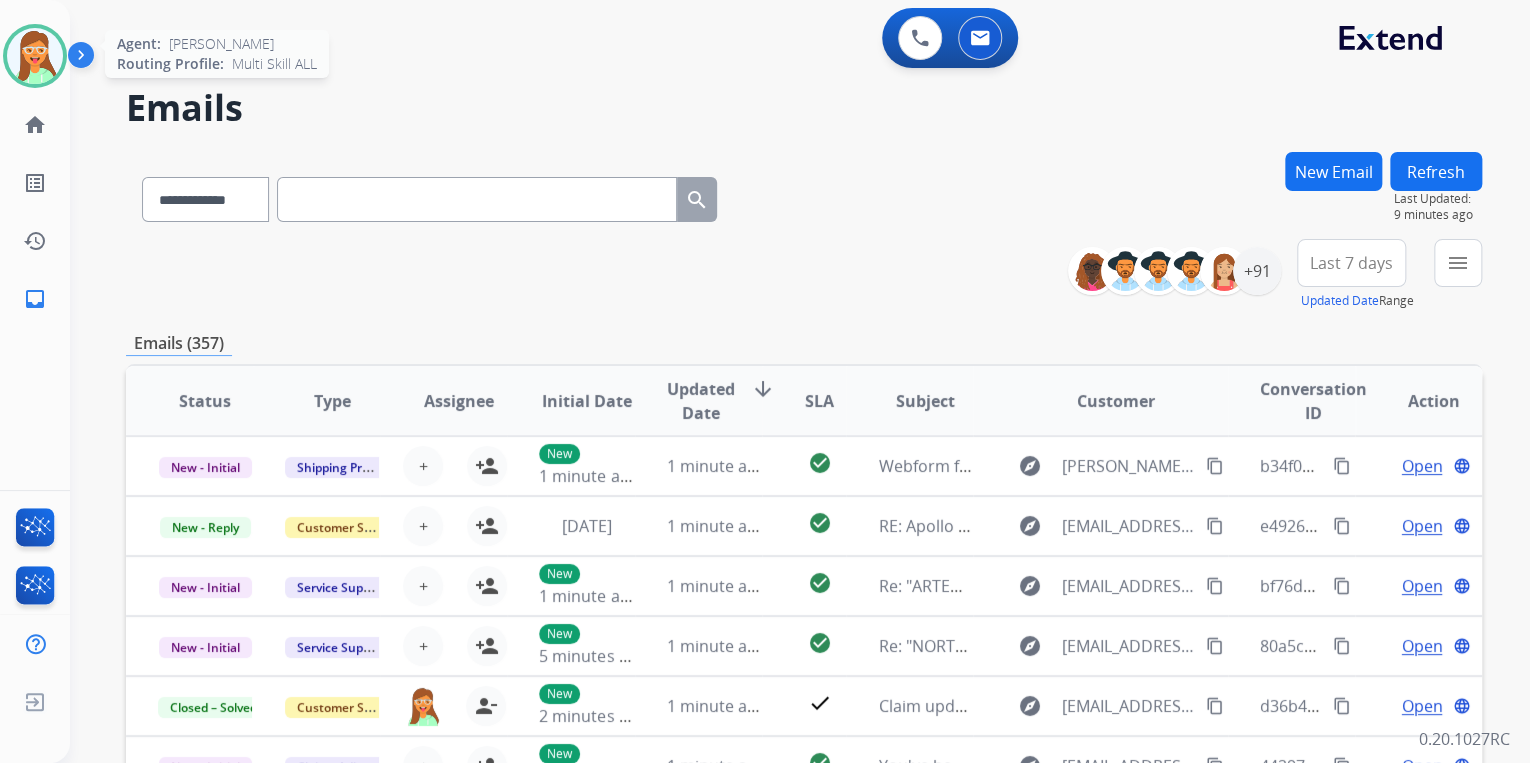 click at bounding box center (35, 56) 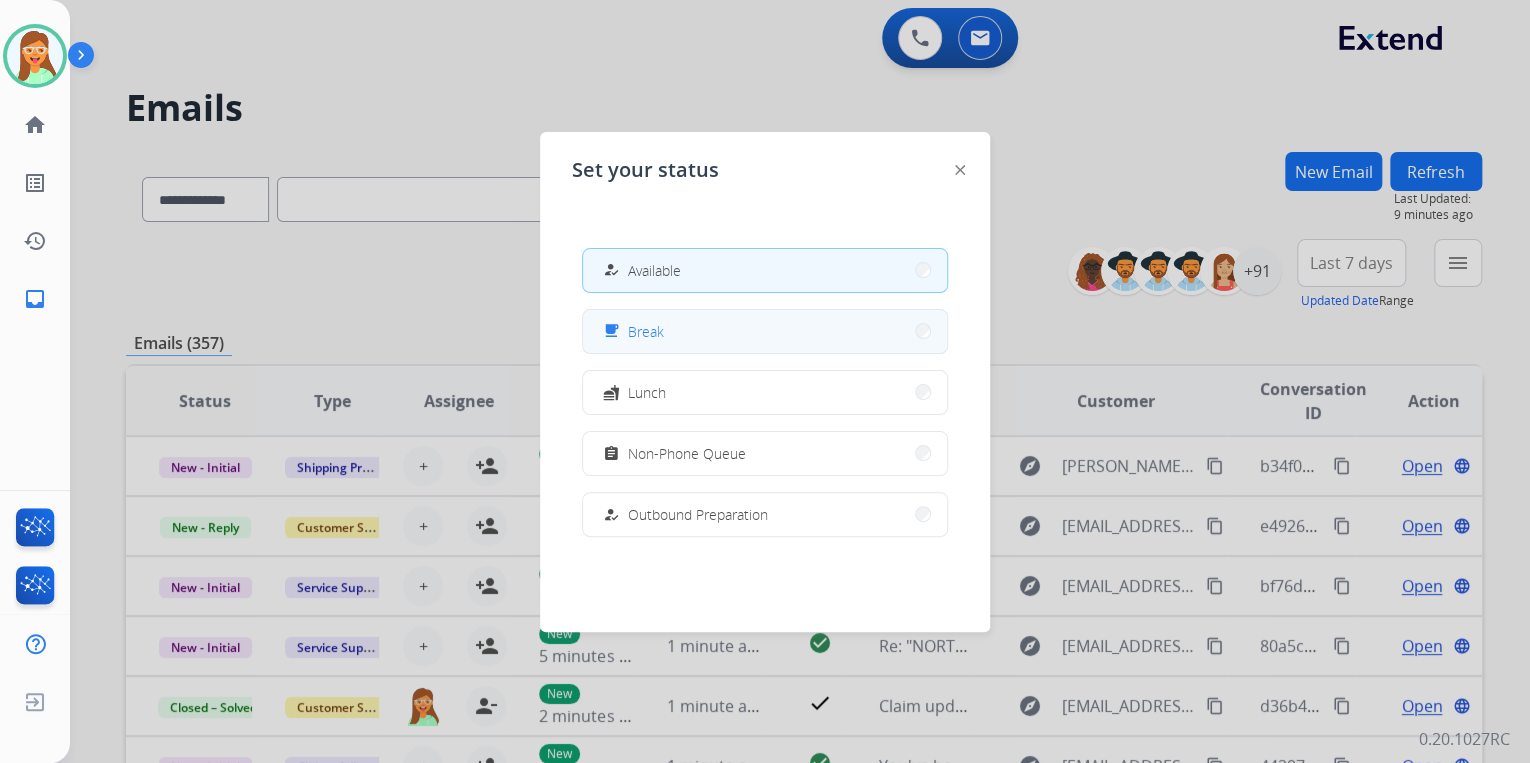 click on "free_breakfast Break" at bounding box center (765, 331) 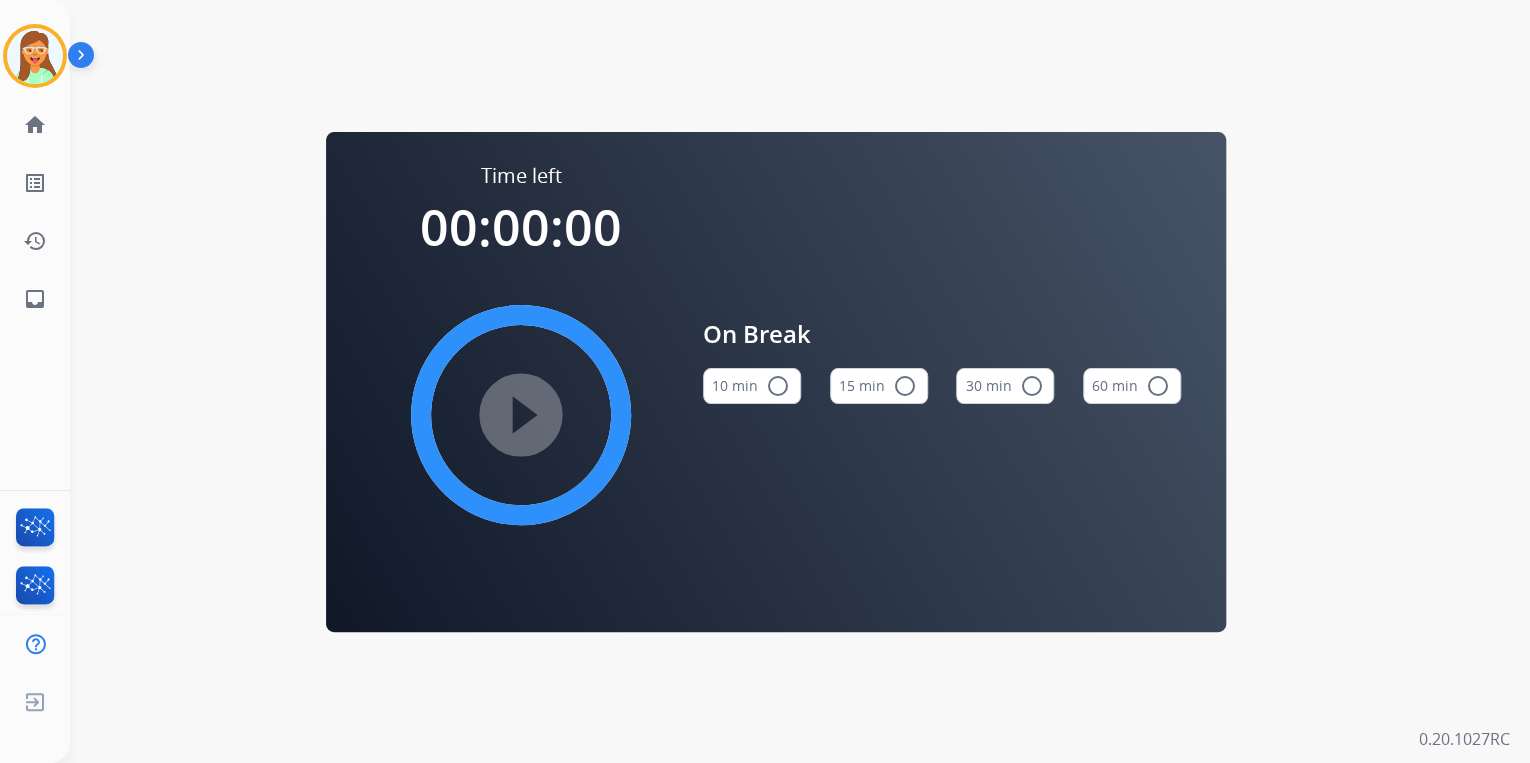 click on "15 min  radio_button_unchecked" at bounding box center (879, 386) 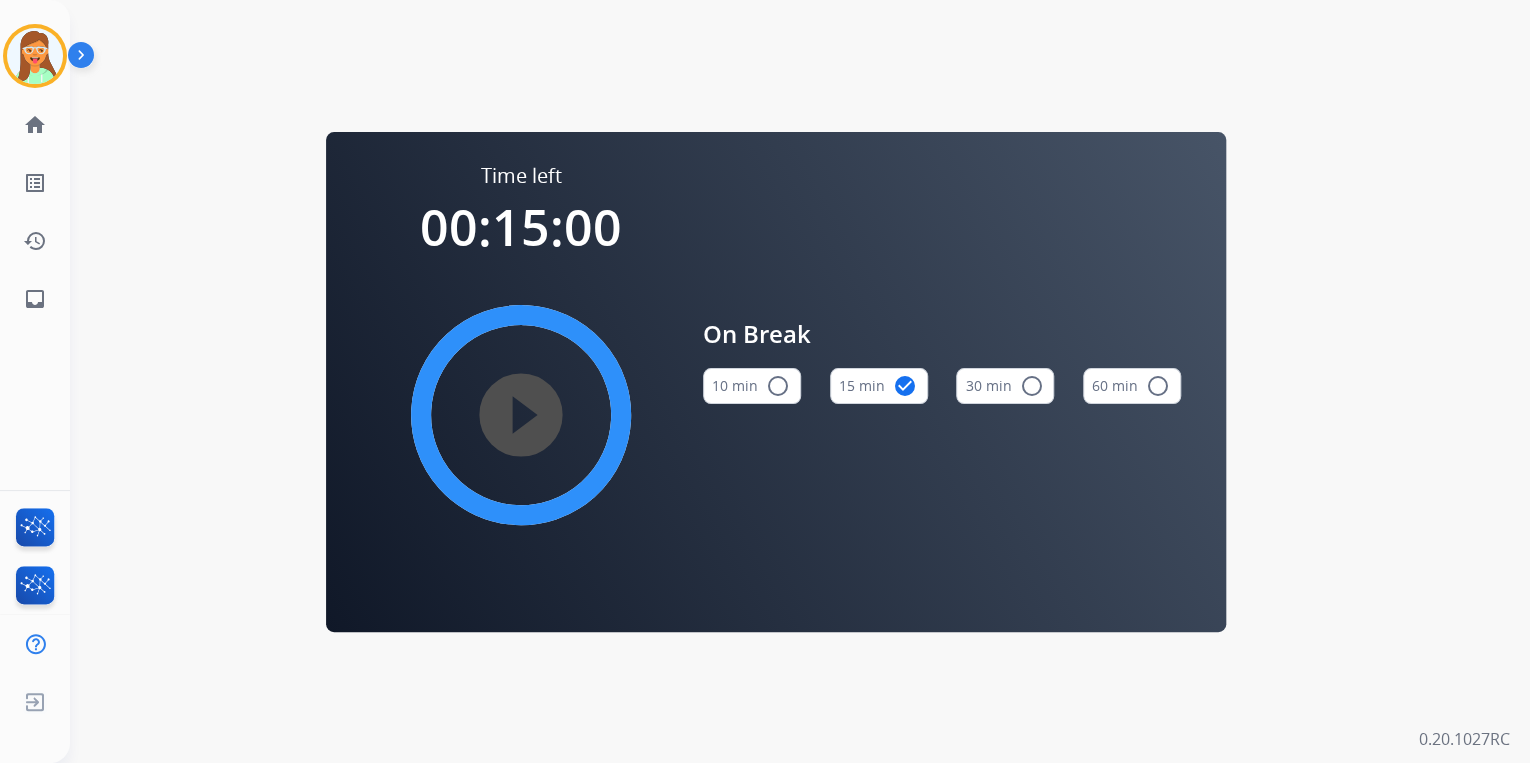 click on "10 min  radio_button_unchecked" at bounding box center (752, 386) 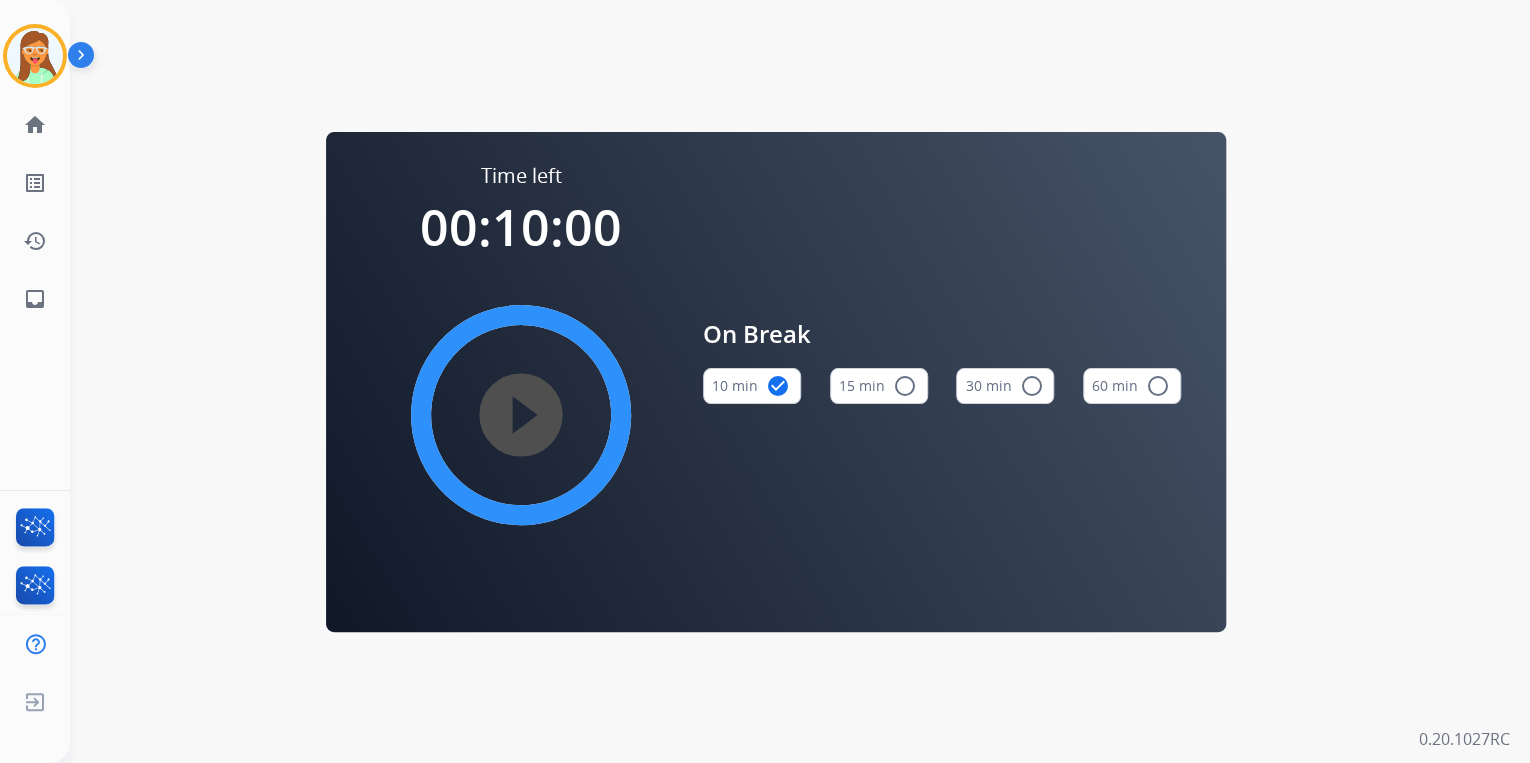 click on "play_circle_filled" at bounding box center (521, 415) 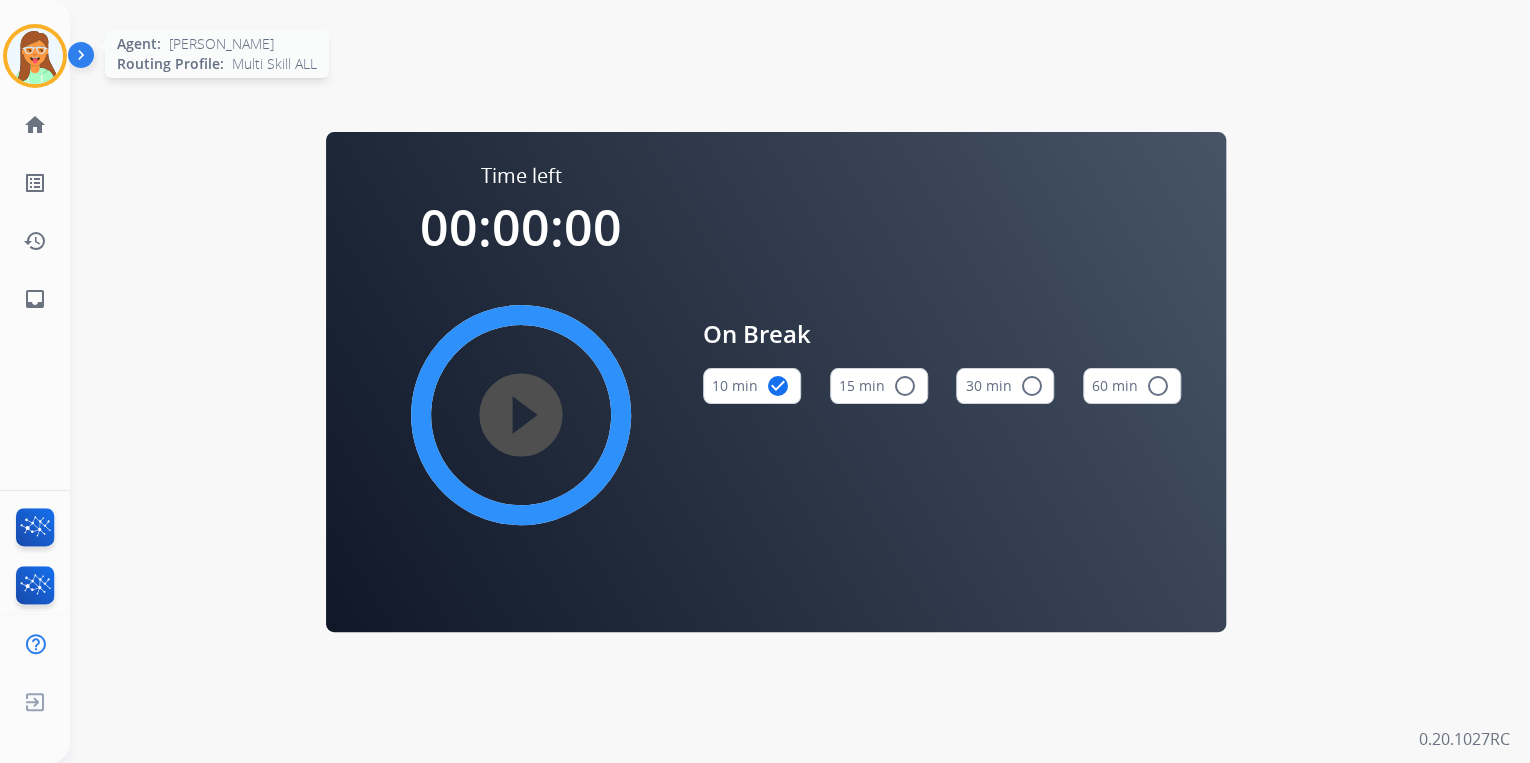 click at bounding box center [35, 56] 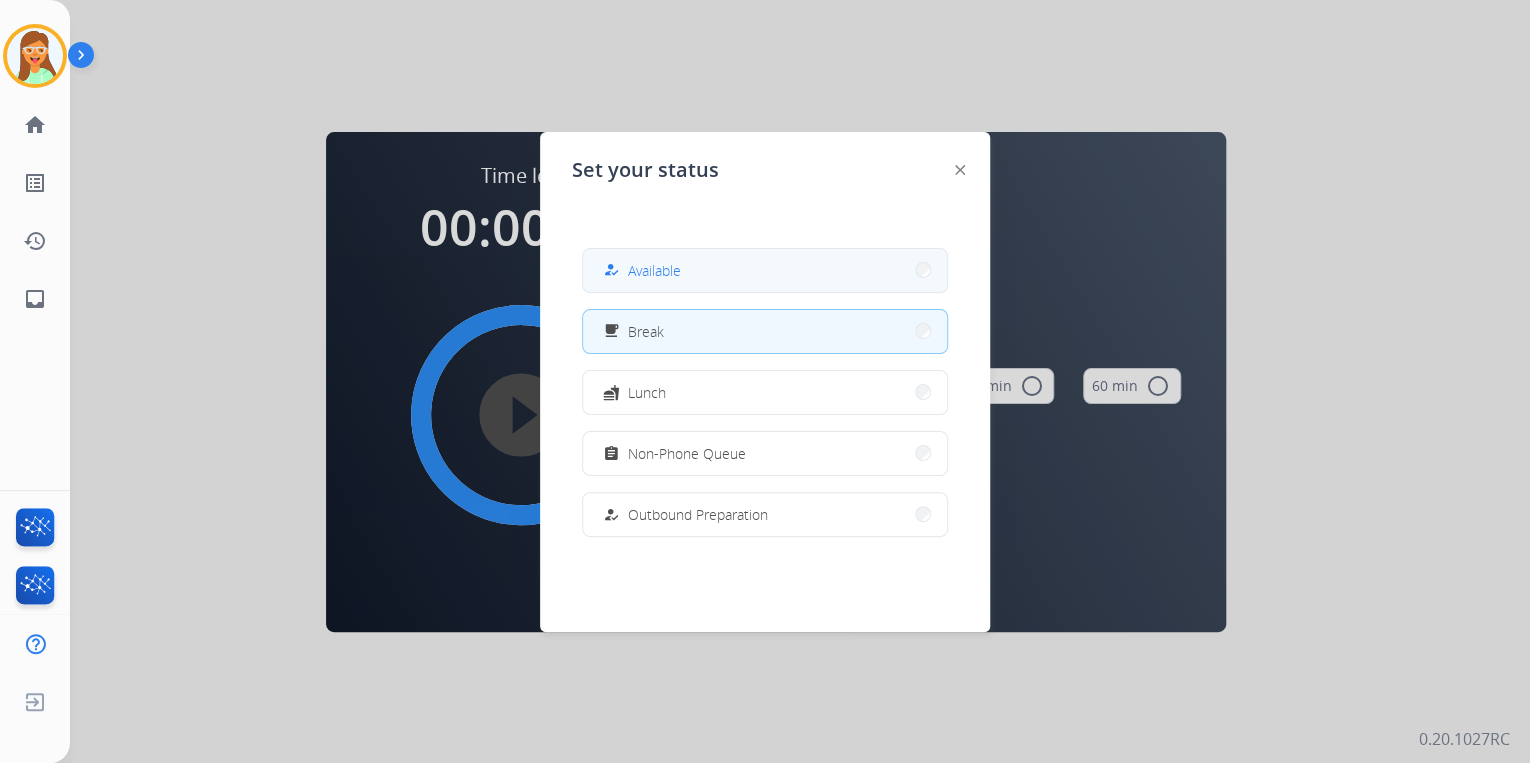 click on "how_to_reg Available" at bounding box center [640, 270] 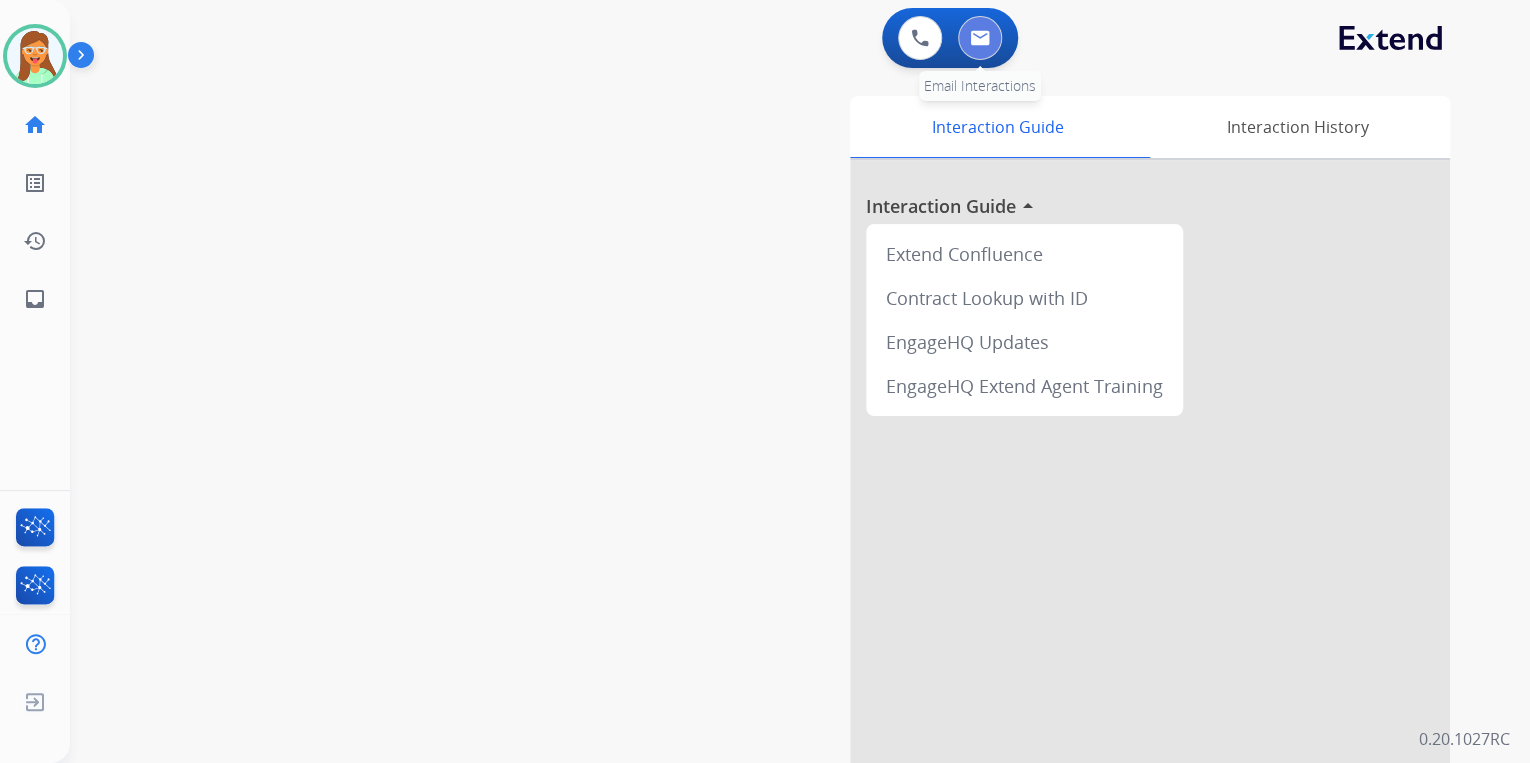 click at bounding box center [980, 38] 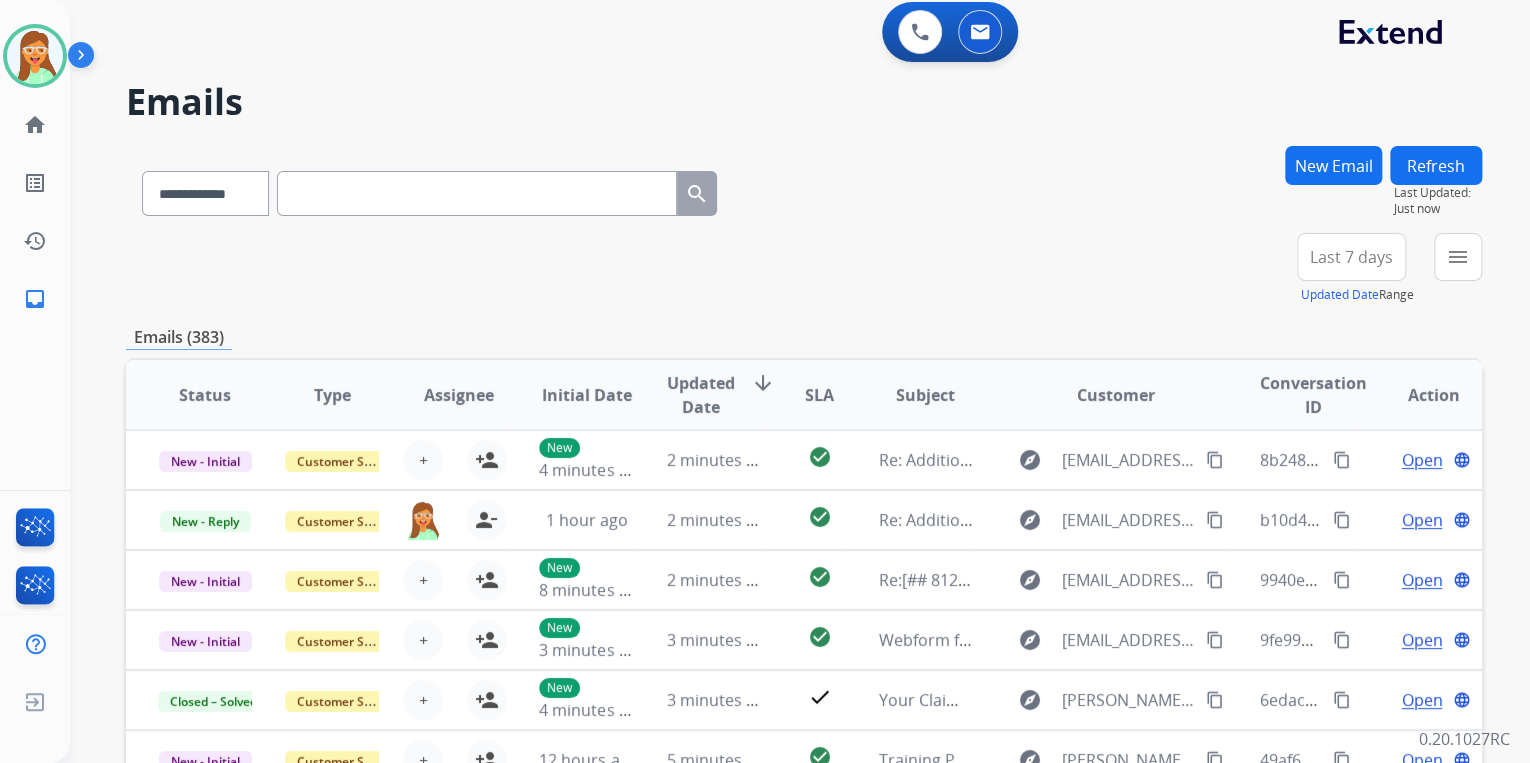 scroll, scrollTop: 0, scrollLeft: 0, axis: both 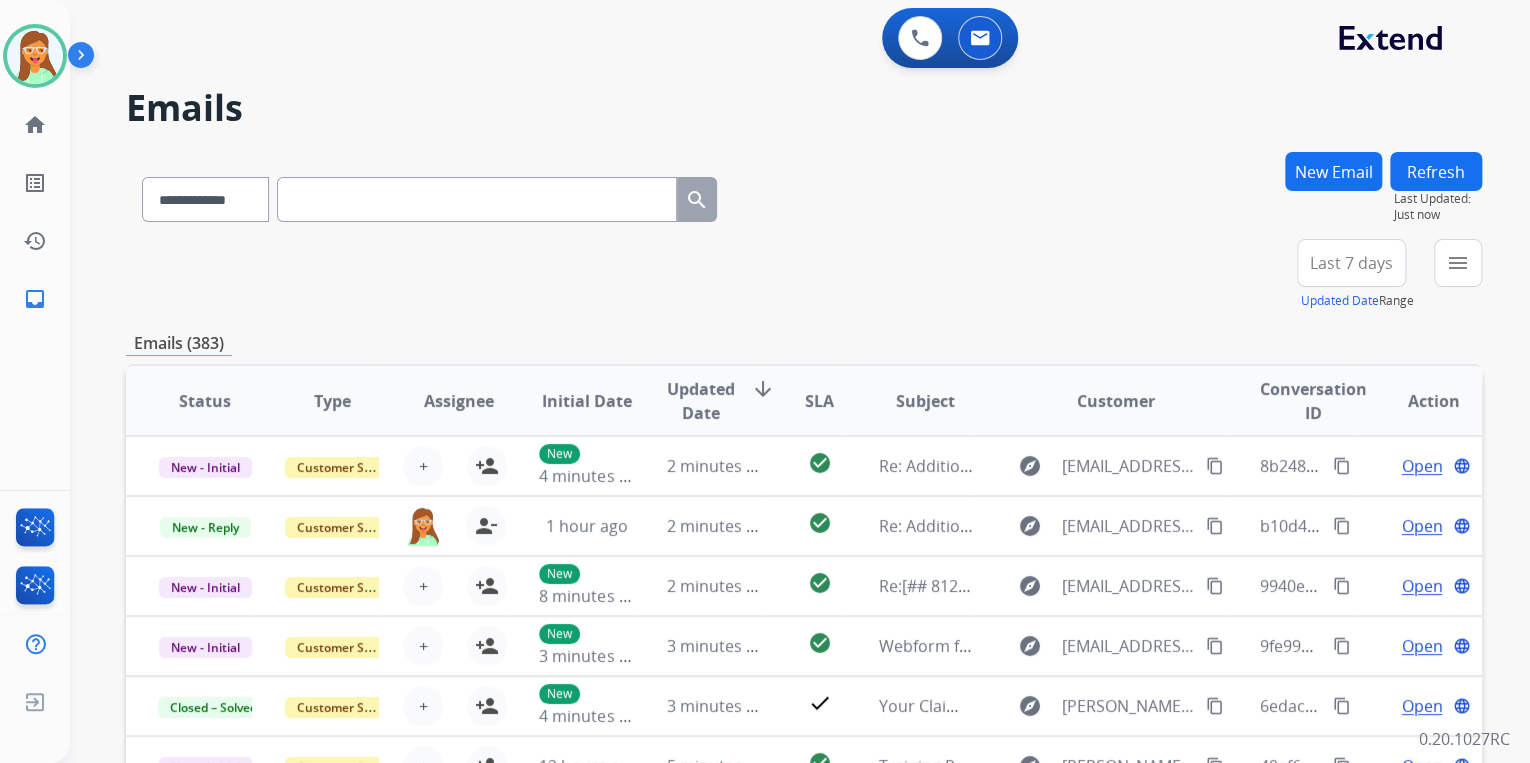 click on "**********" at bounding box center (804, 195) 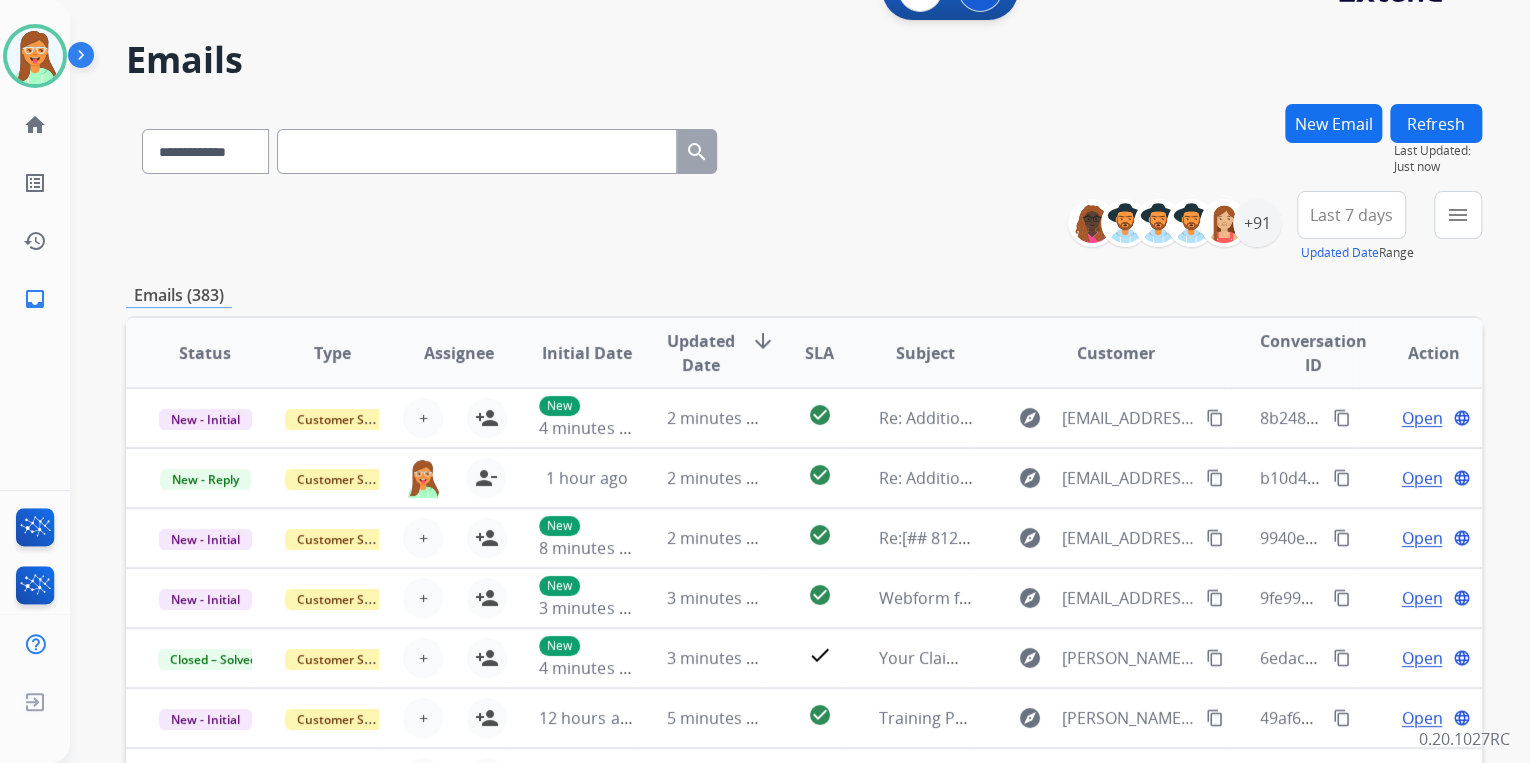 scroll, scrollTop: 0, scrollLeft: 0, axis: both 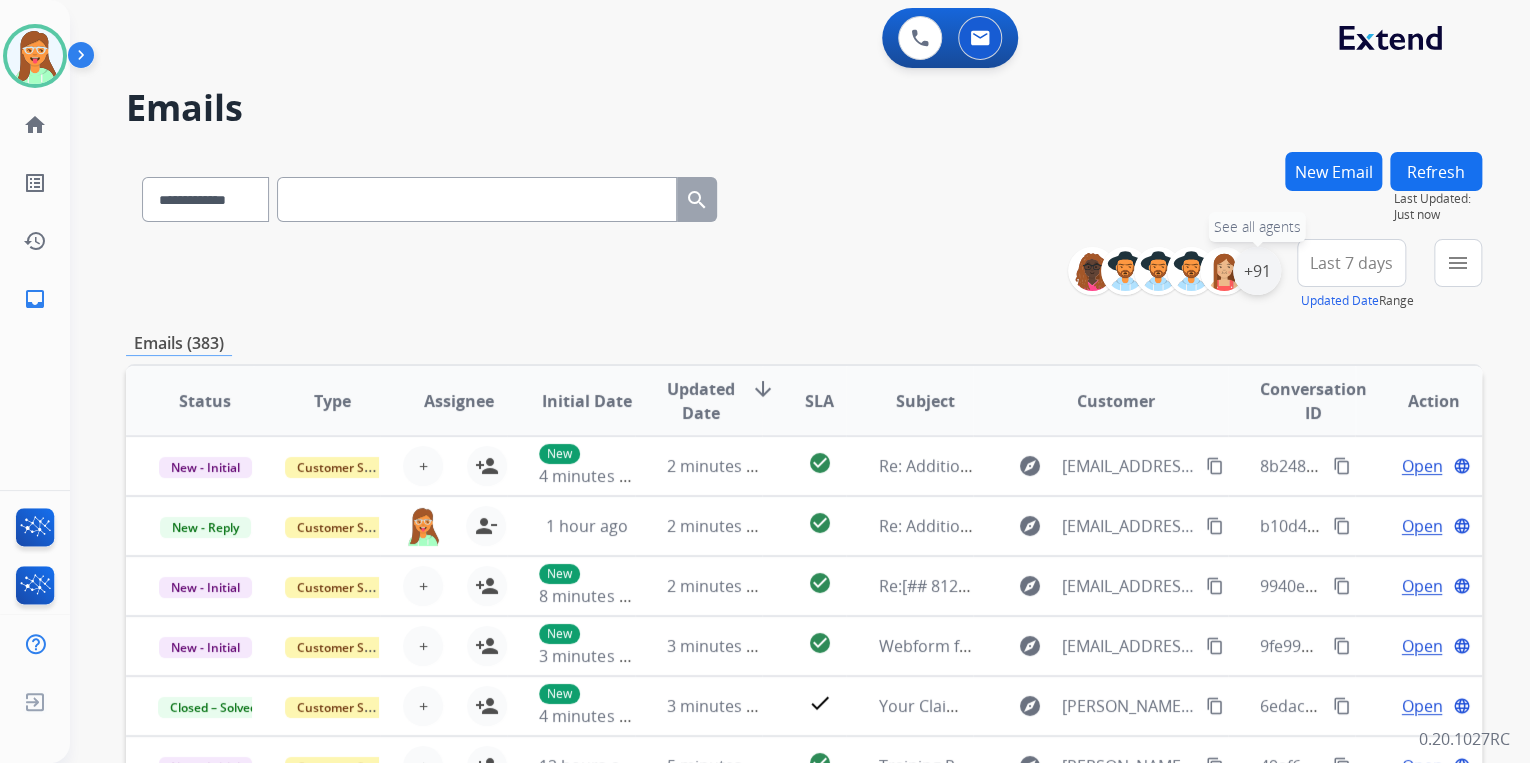 click on "+91" at bounding box center [1257, 271] 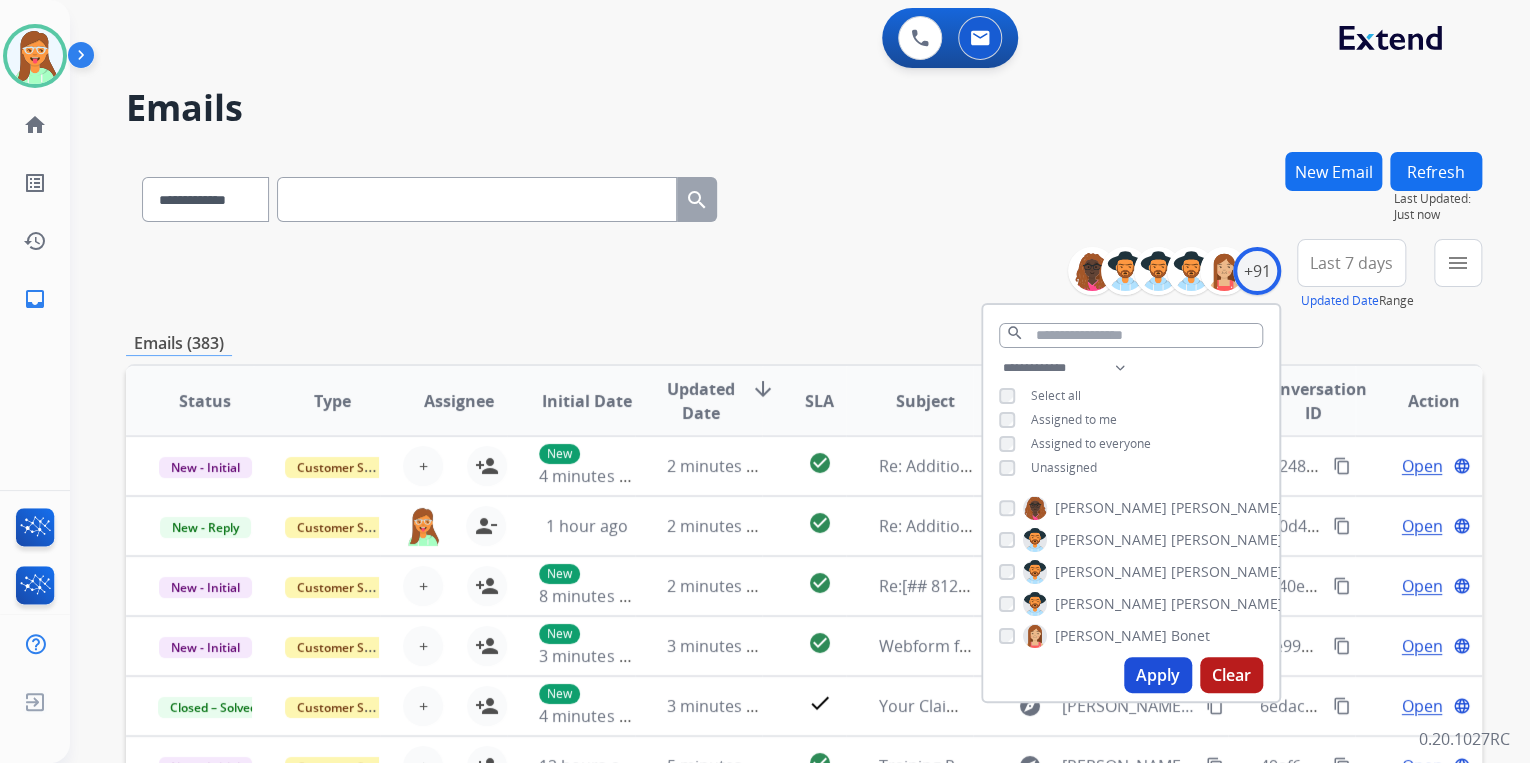 click on "Apply" at bounding box center (1158, 675) 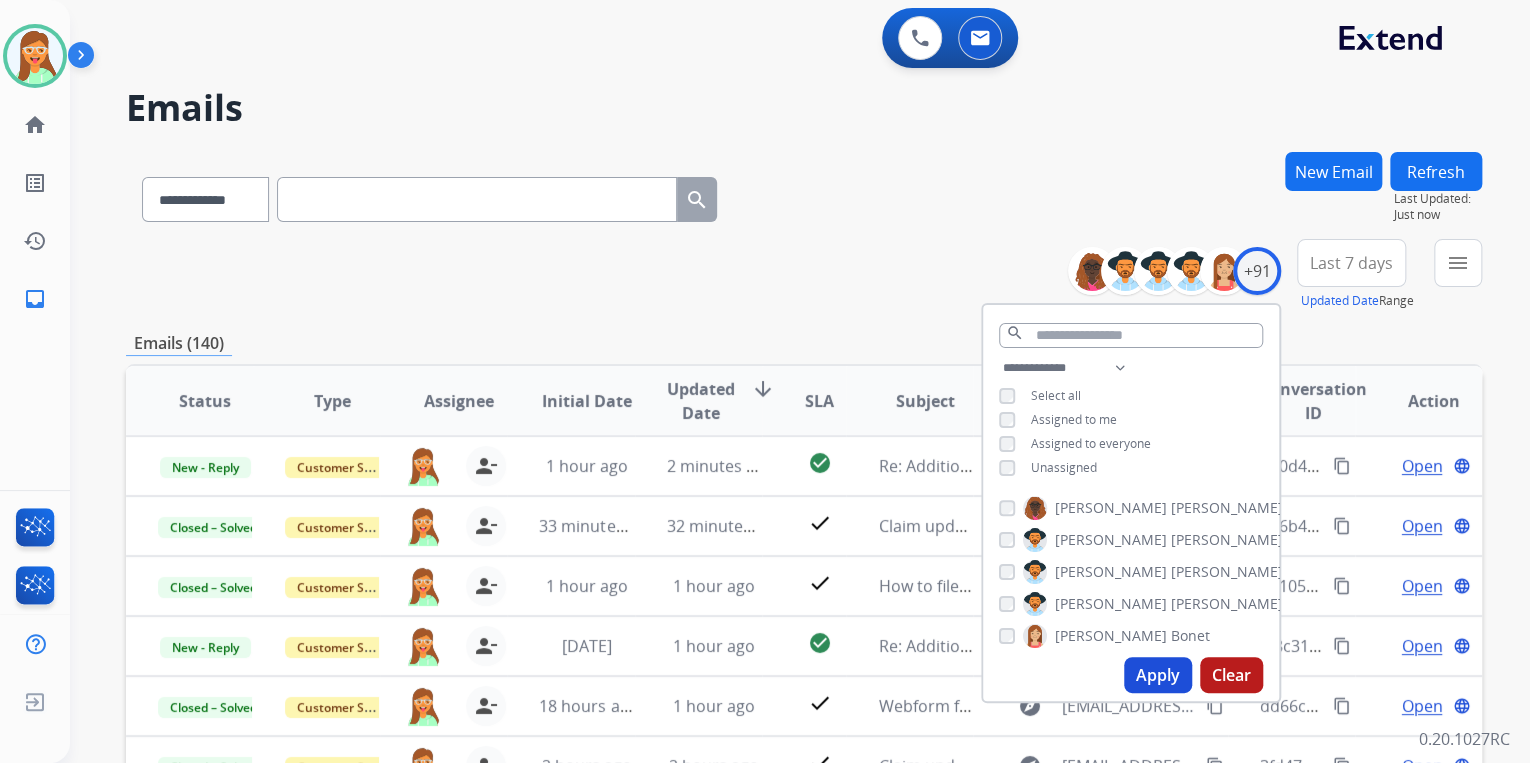 click on "**********" at bounding box center [804, 195] 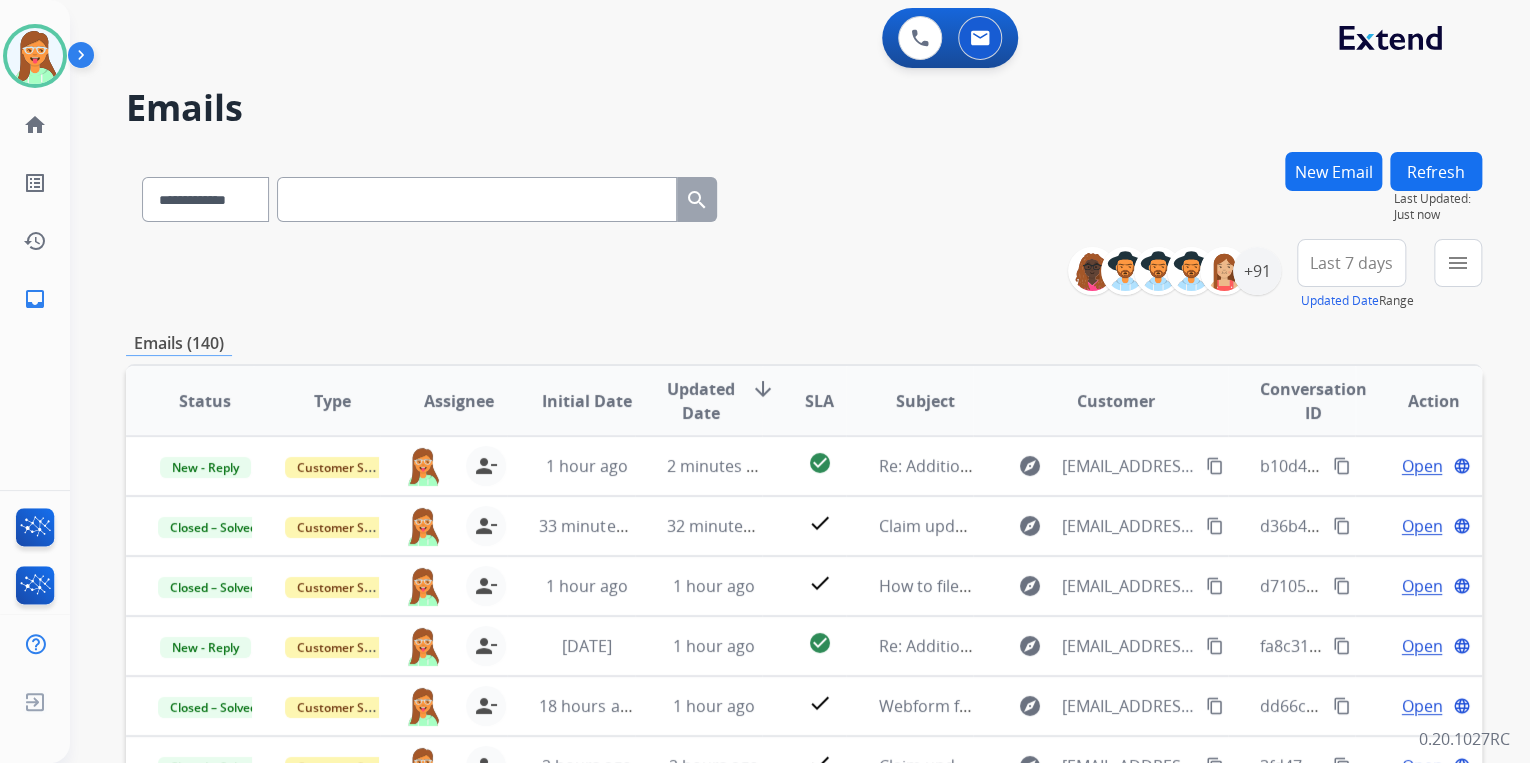 scroll, scrollTop: 160, scrollLeft: 0, axis: vertical 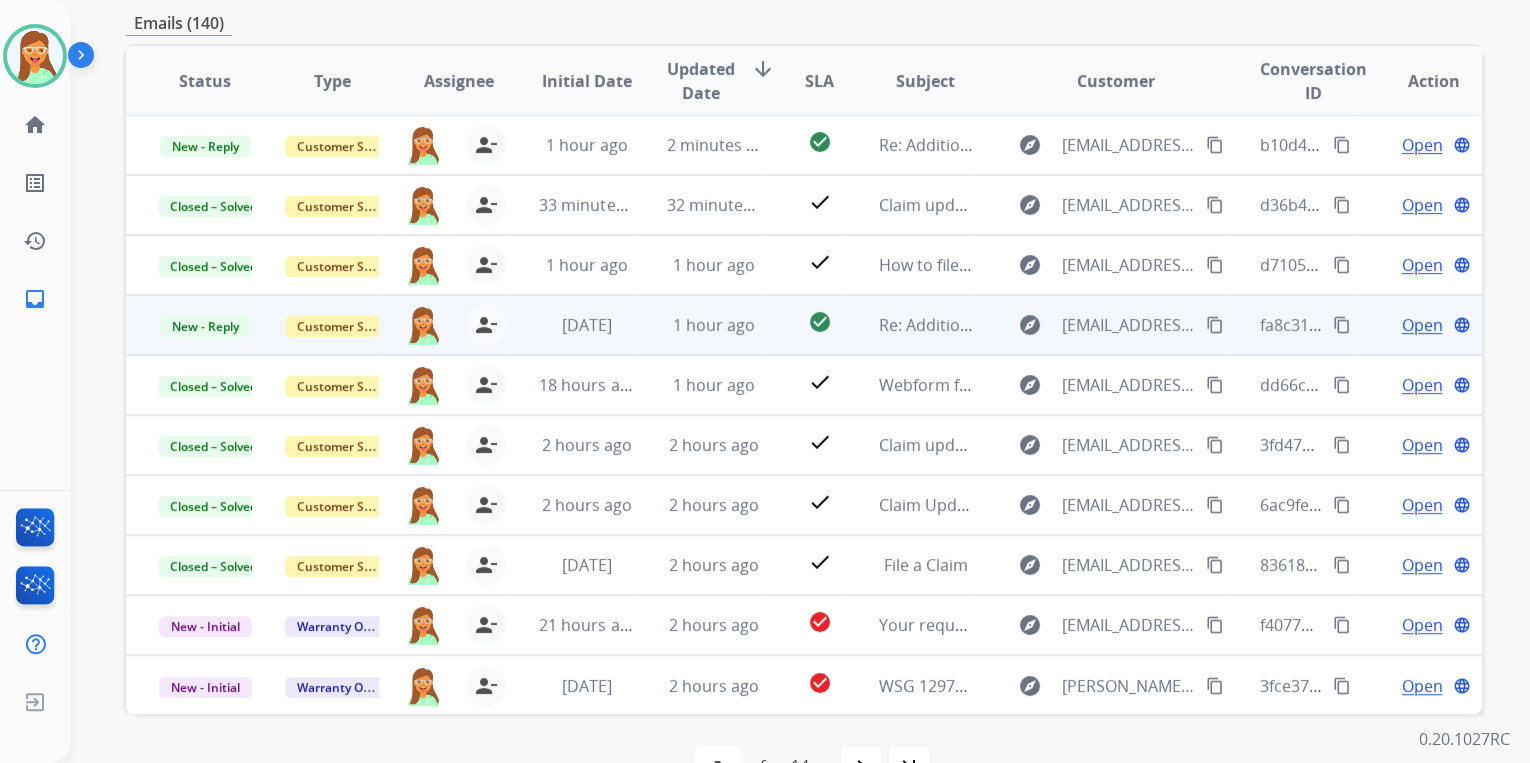 click on "Open" at bounding box center (1421, 325) 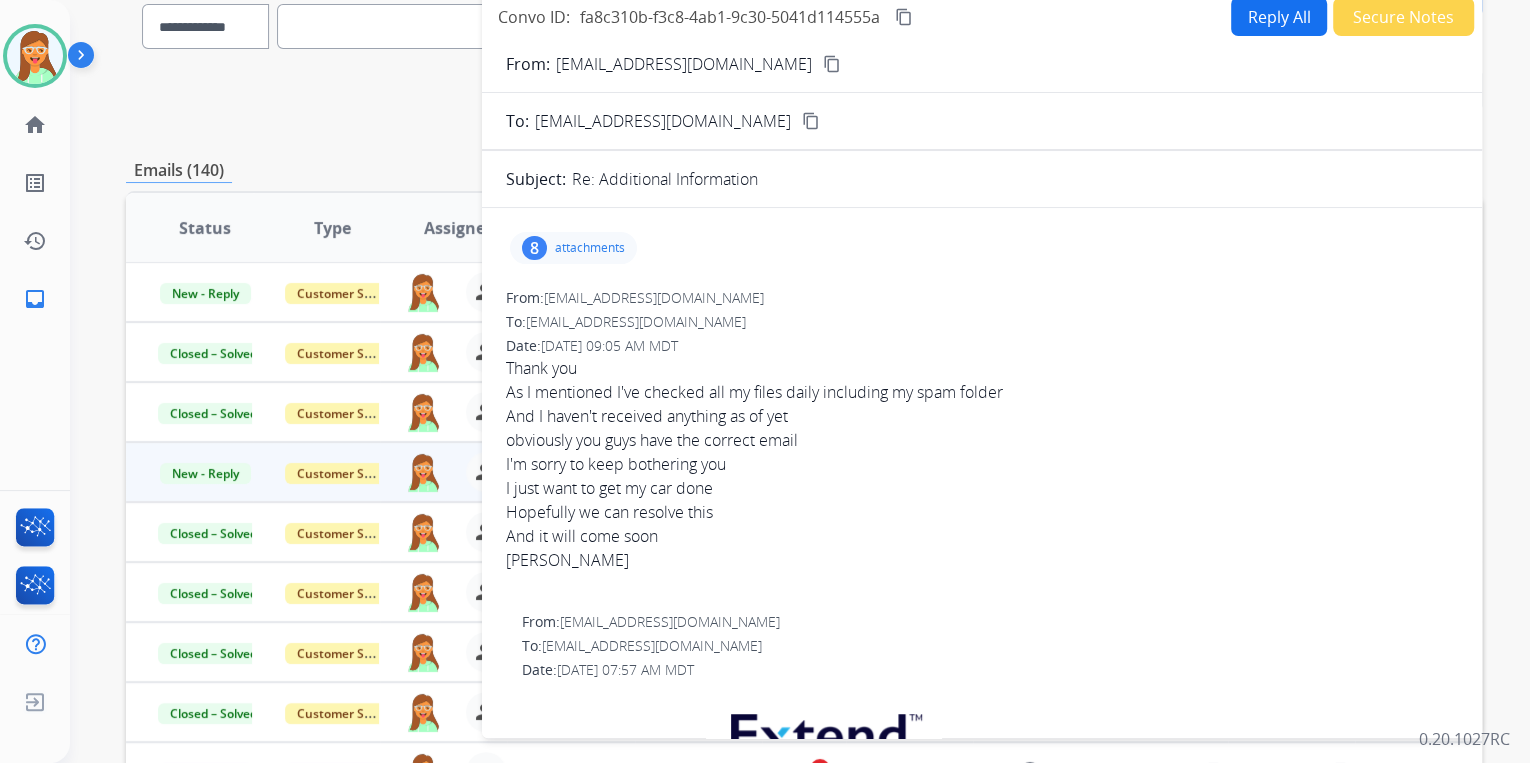 scroll, scrollTop: 0, scrollLeft: 0, axis: both 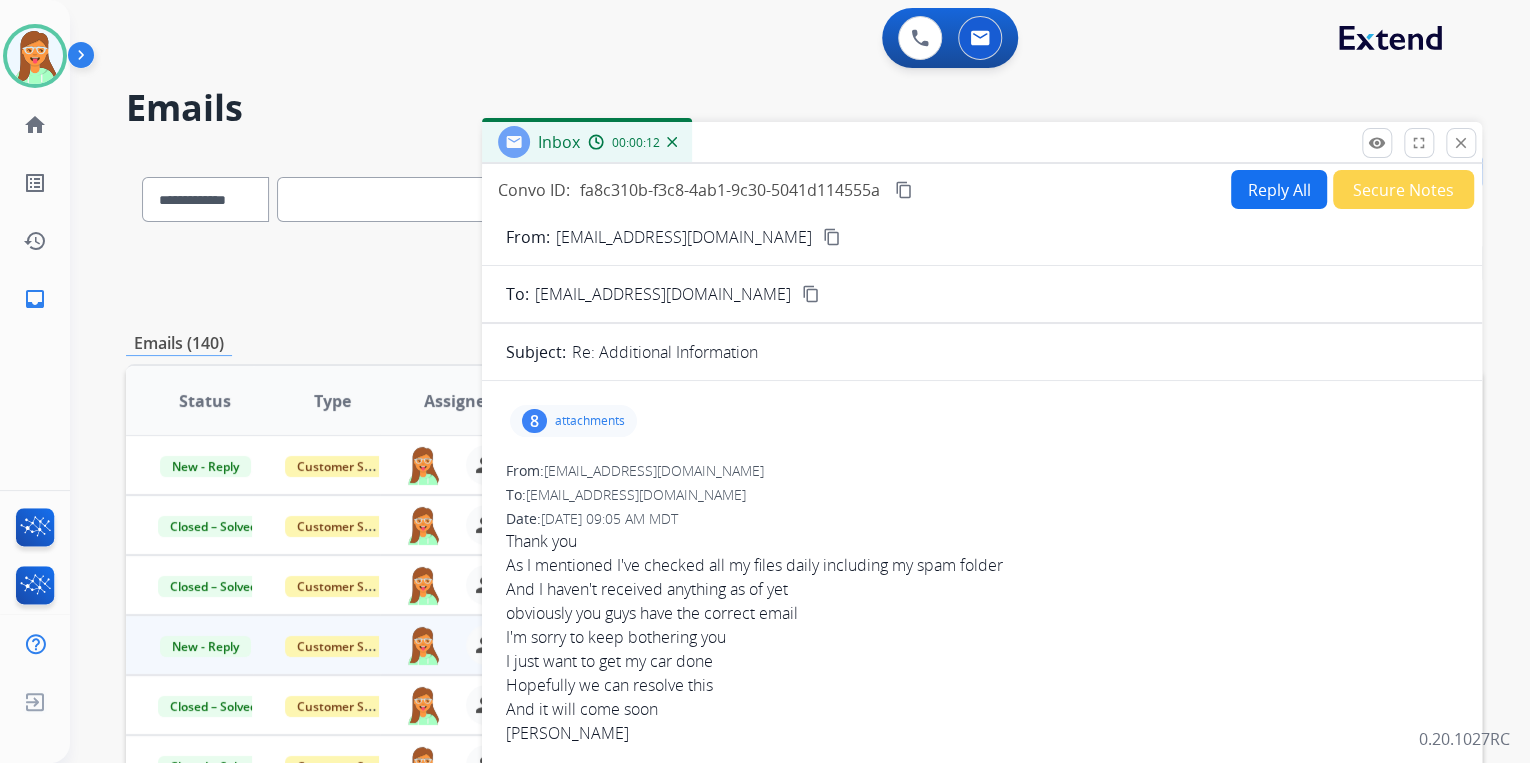 click on "content_copy" at bounding box center [904, 190] 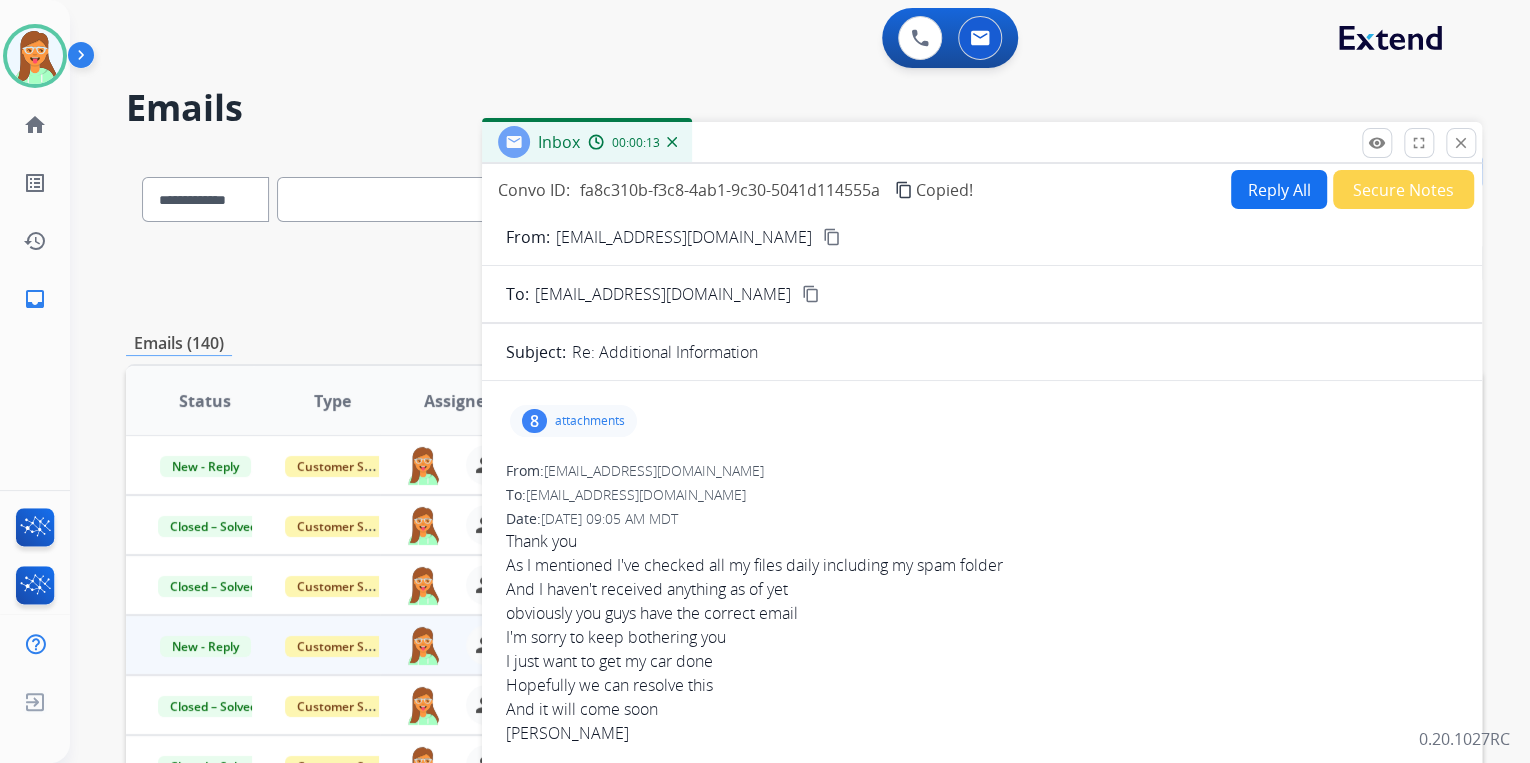 click on "content_copy" at bounding box center (832, 237) 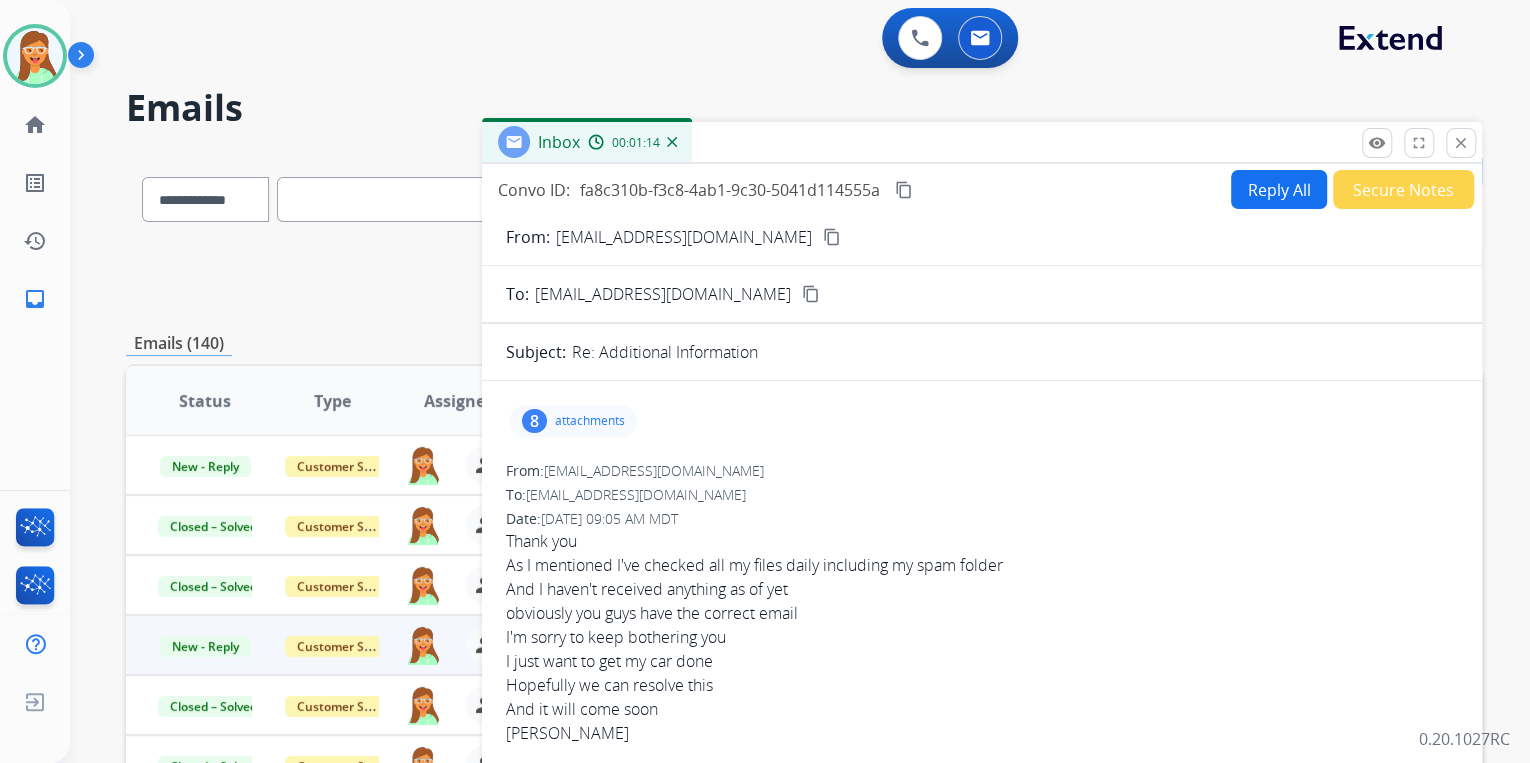 click on "Reply All" at bounding box center (1279, 189) 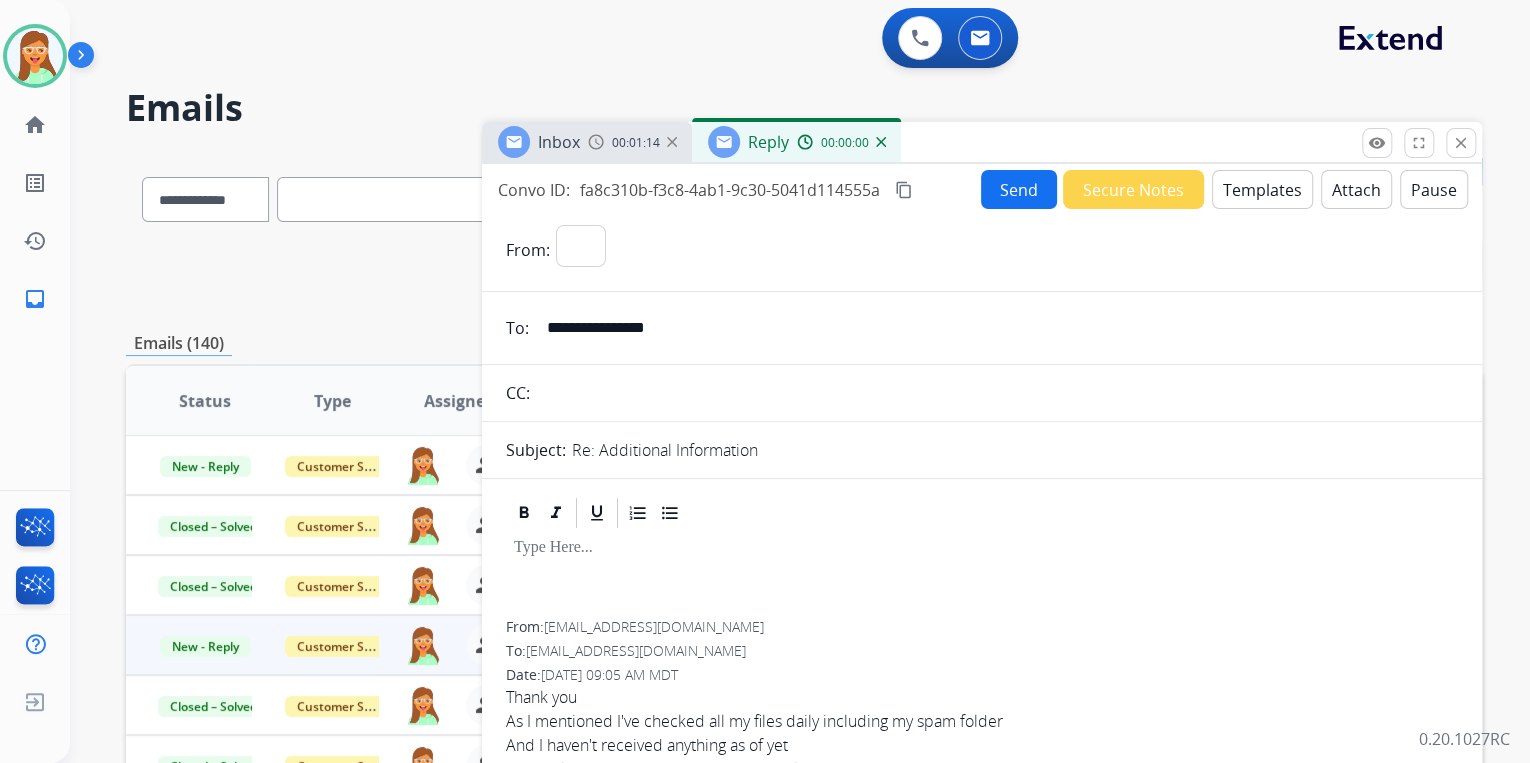click on "Templates" at bounding box center (1262, 189) 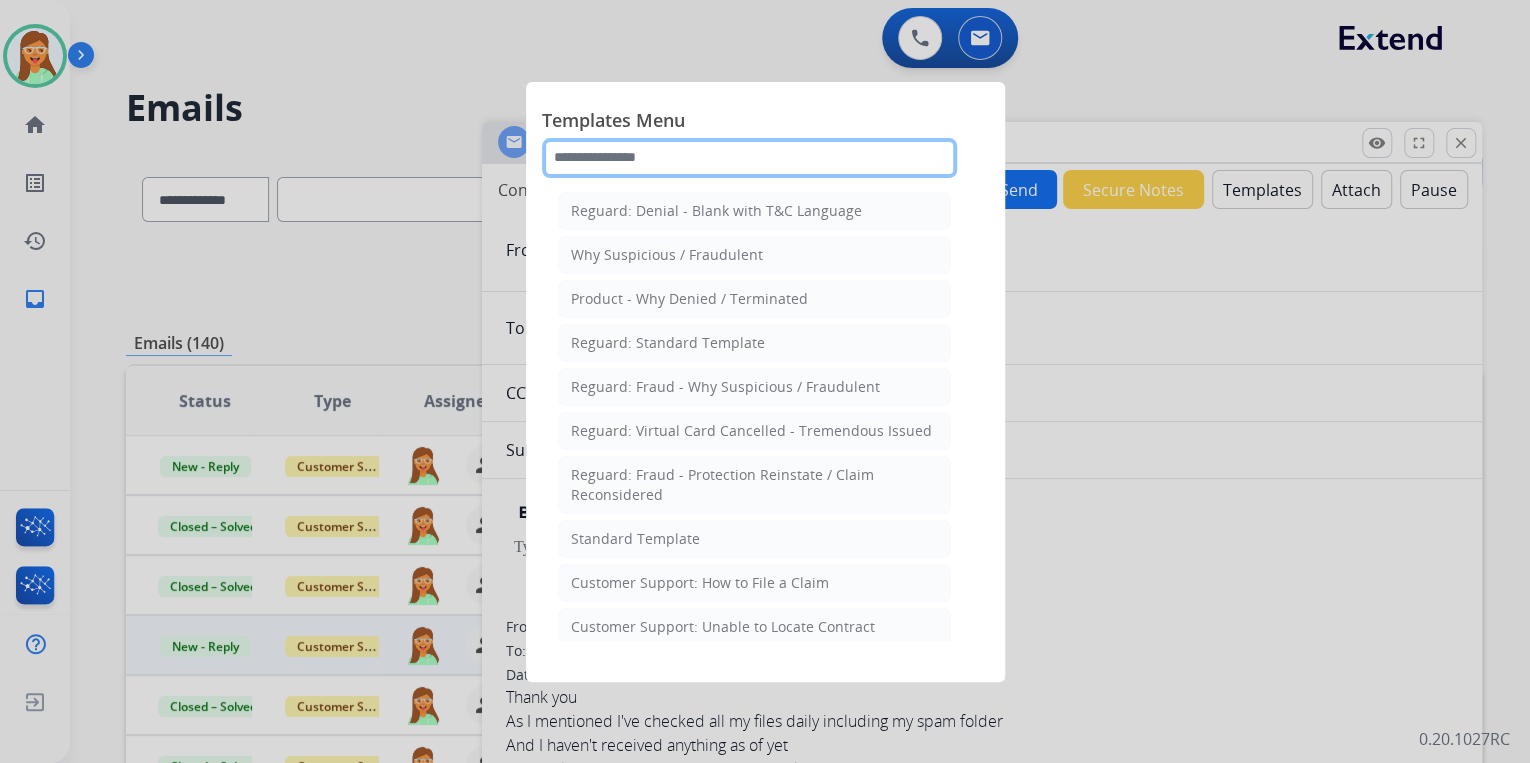 click 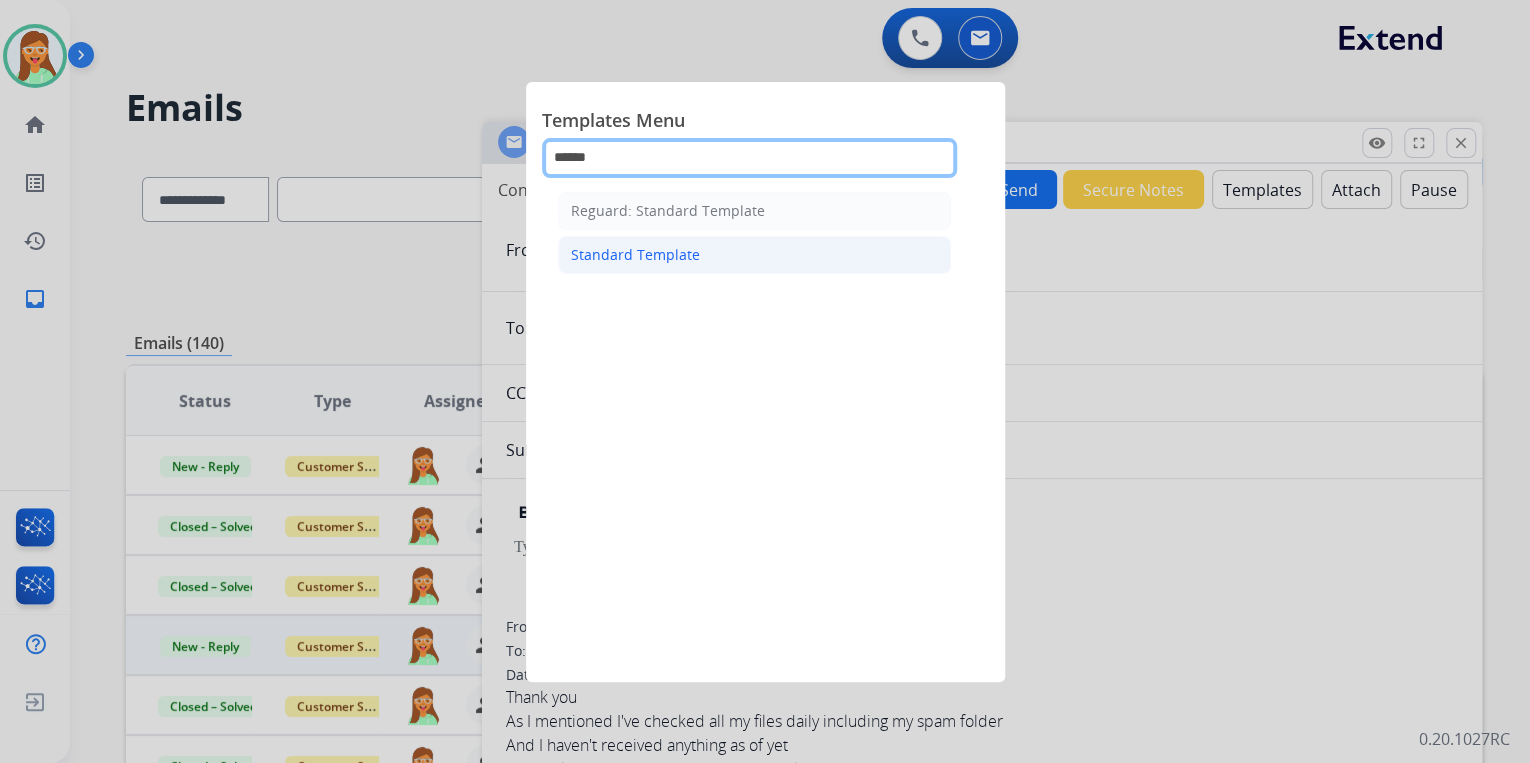 type on "******" 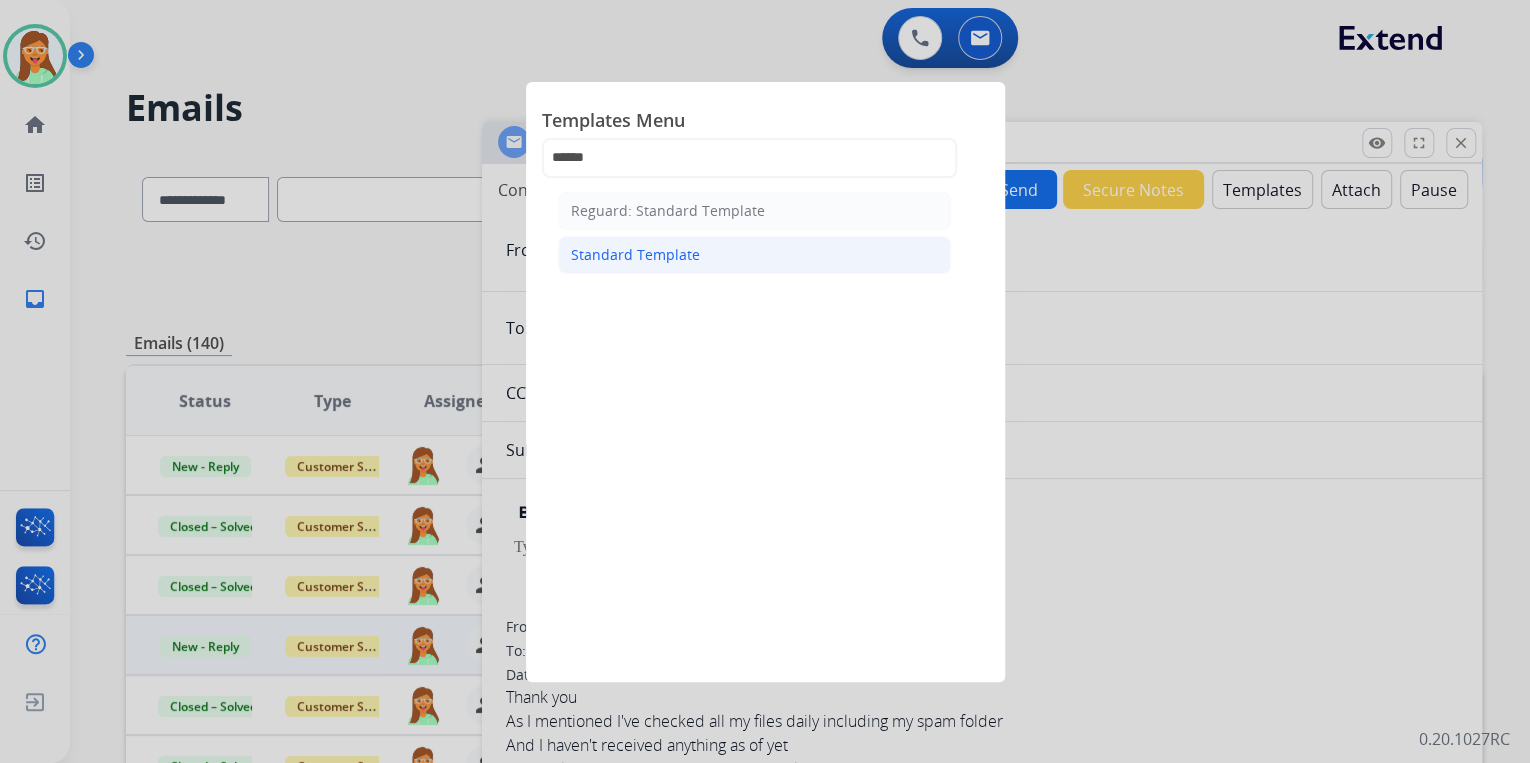 click on "Standard Template" 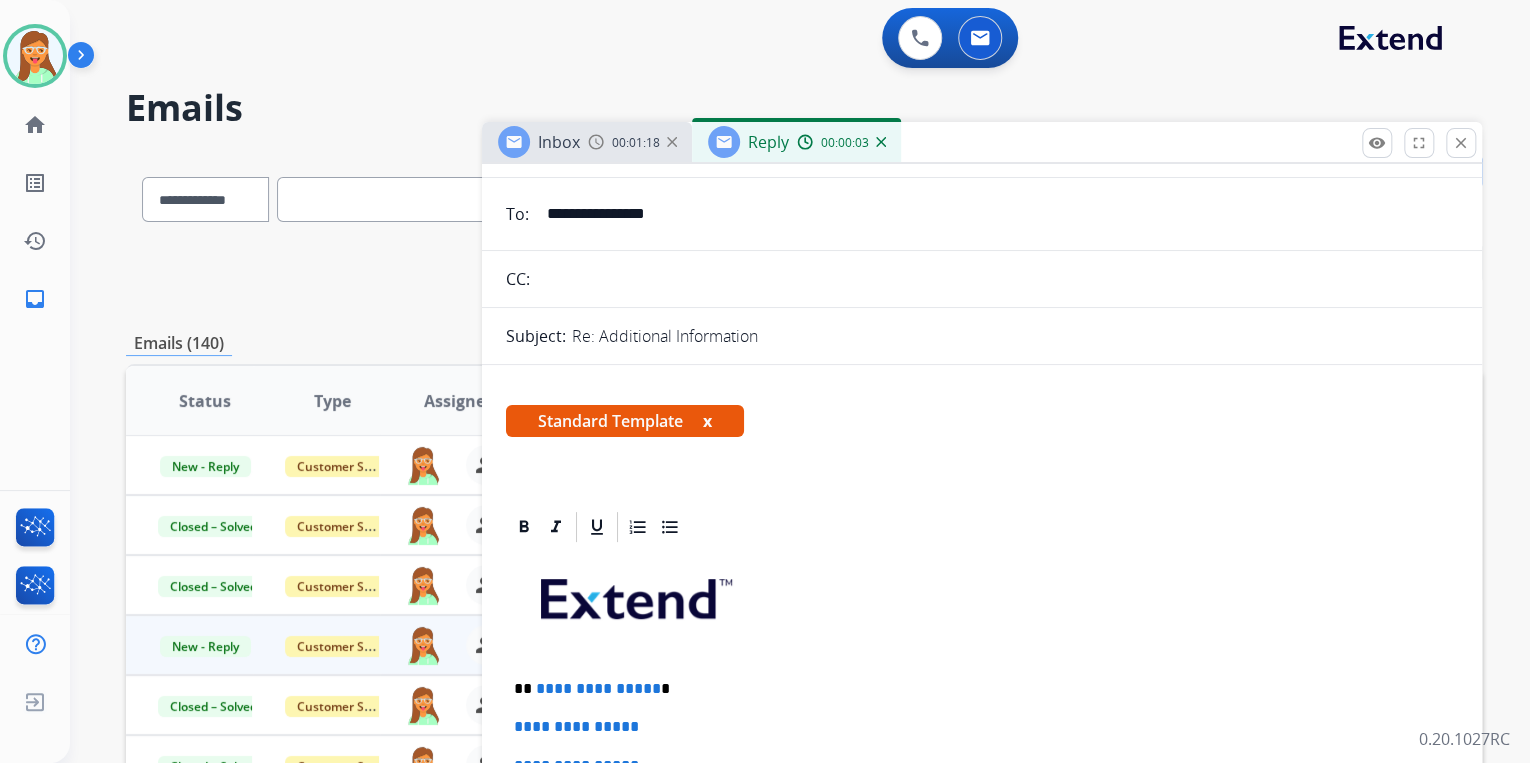 scroll, scrollTop: 320, scrollLeft: 0, axis: vertical 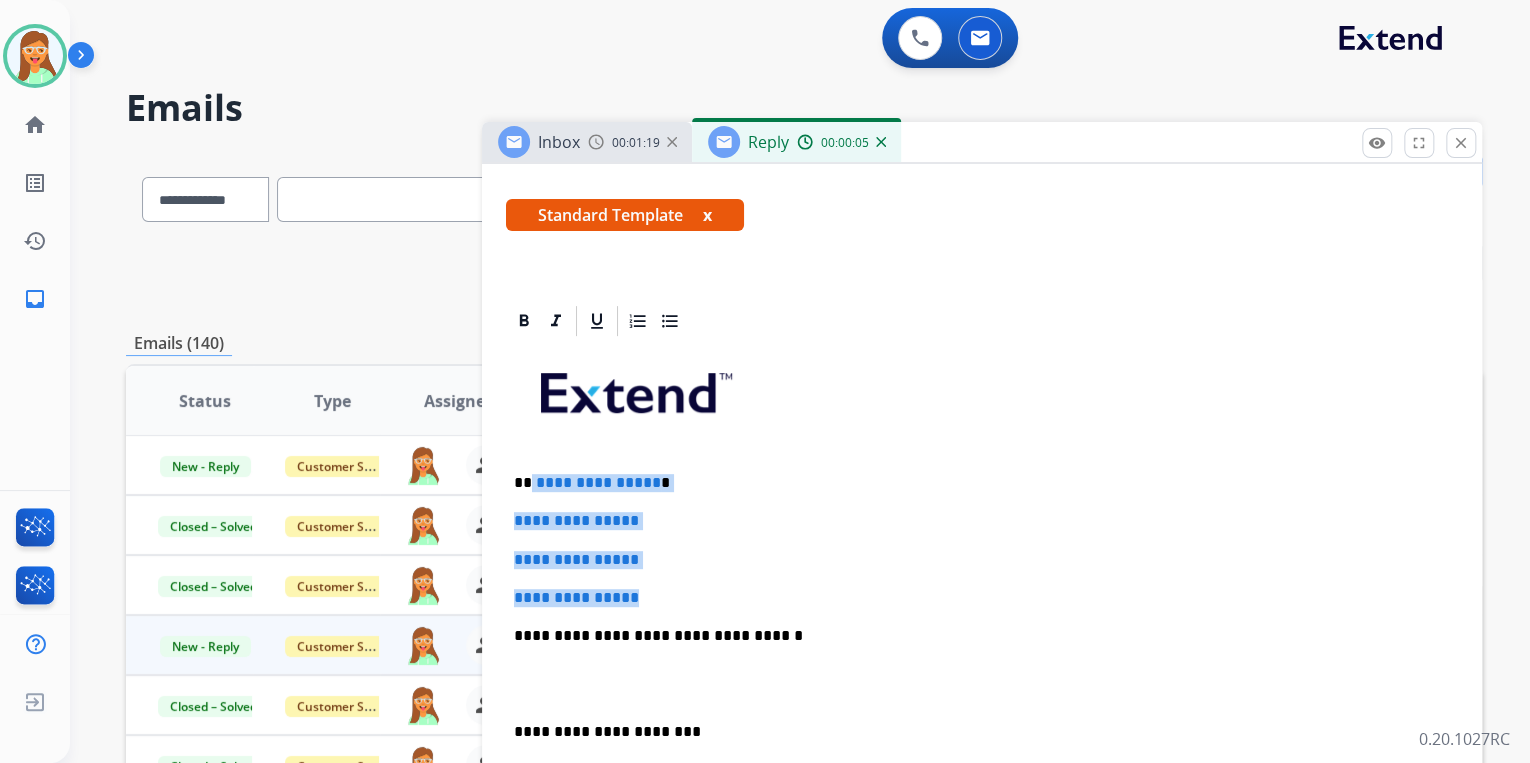 drag, startPoint x: 668, startPoint y: 596, endPoint x: 529, endPoint y: 474, distance: 184.94594 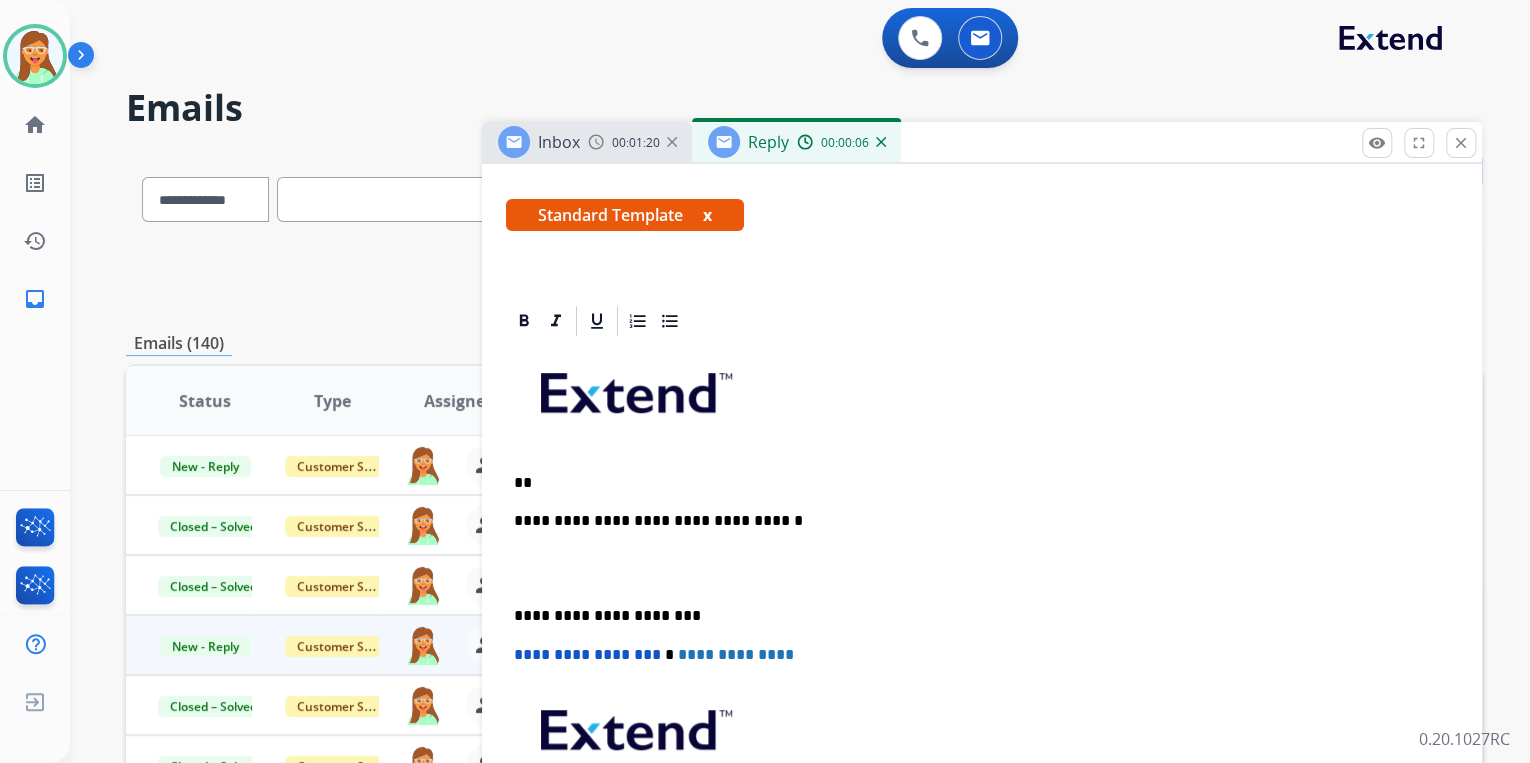 type 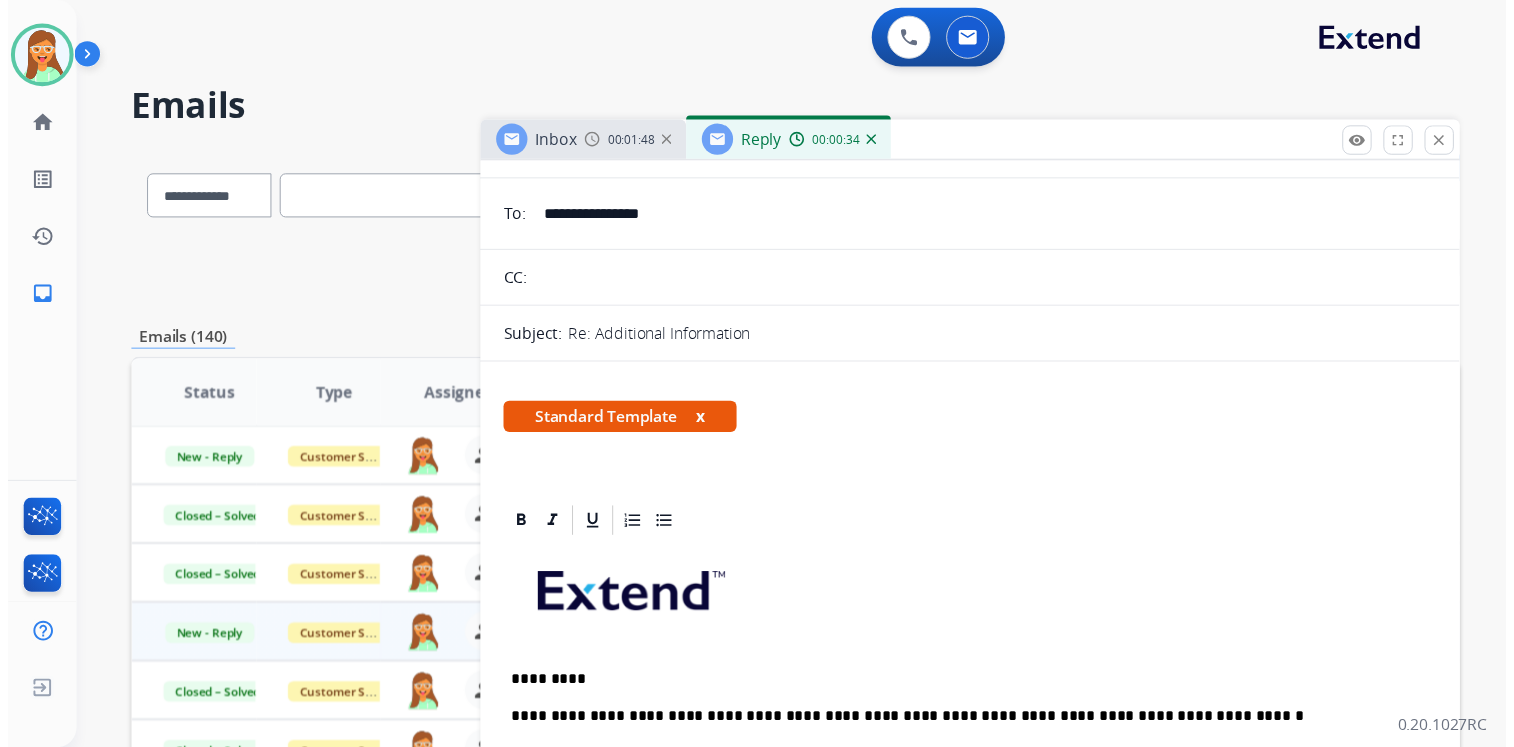 scroll, scrollTop: 0, scrollLeft: 0, axis: both 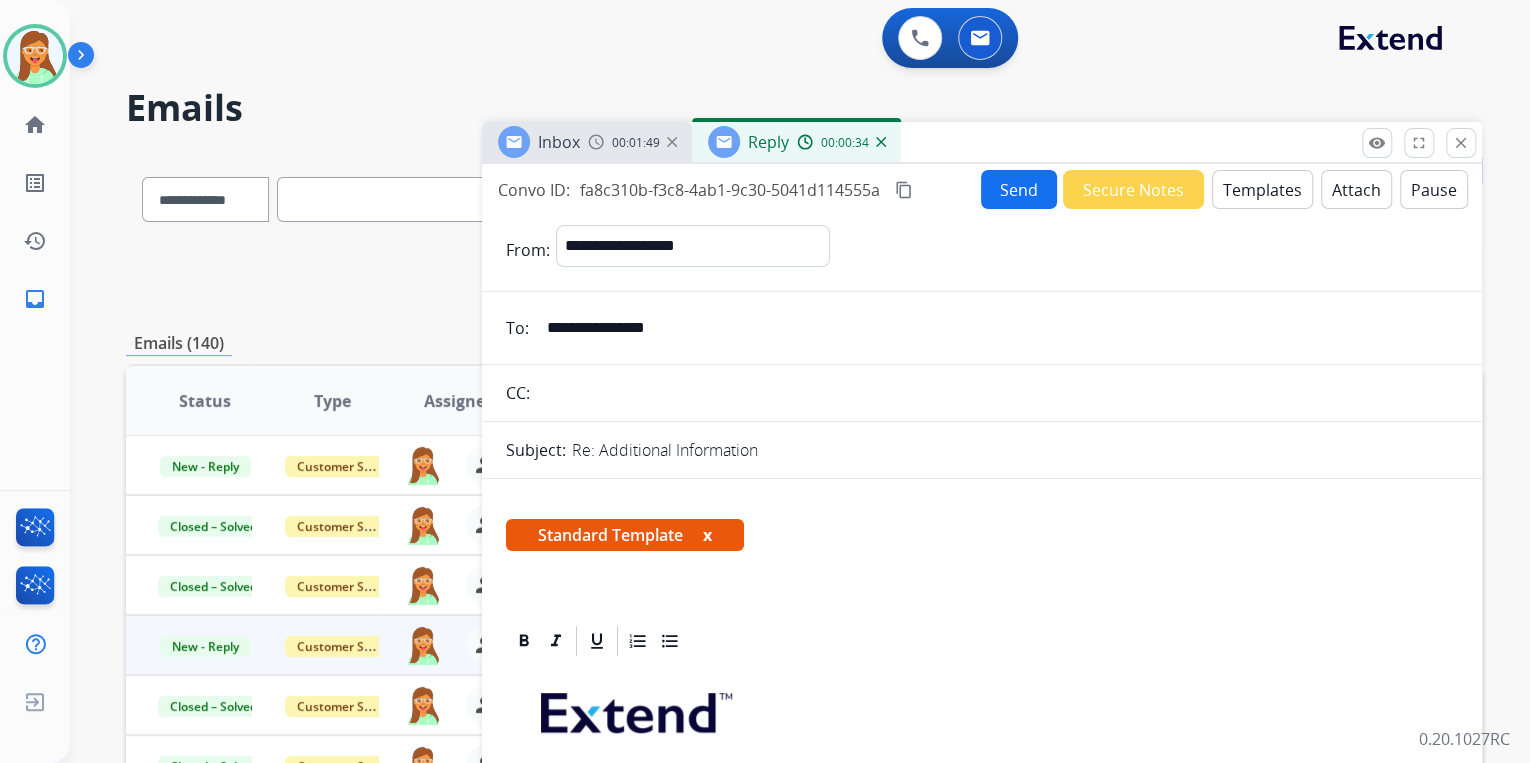 click on "Send" at bounding box center (1019, 189) 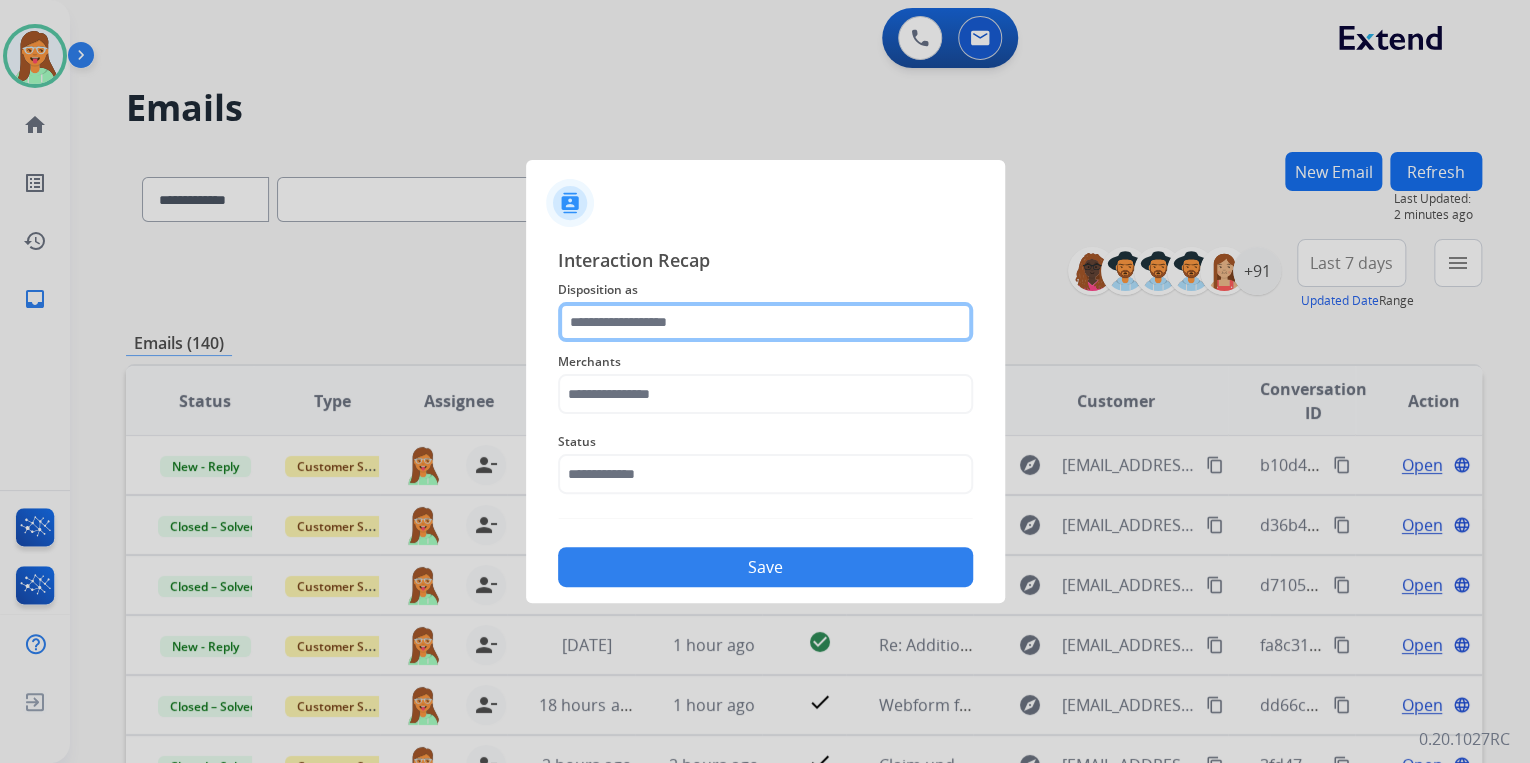 click 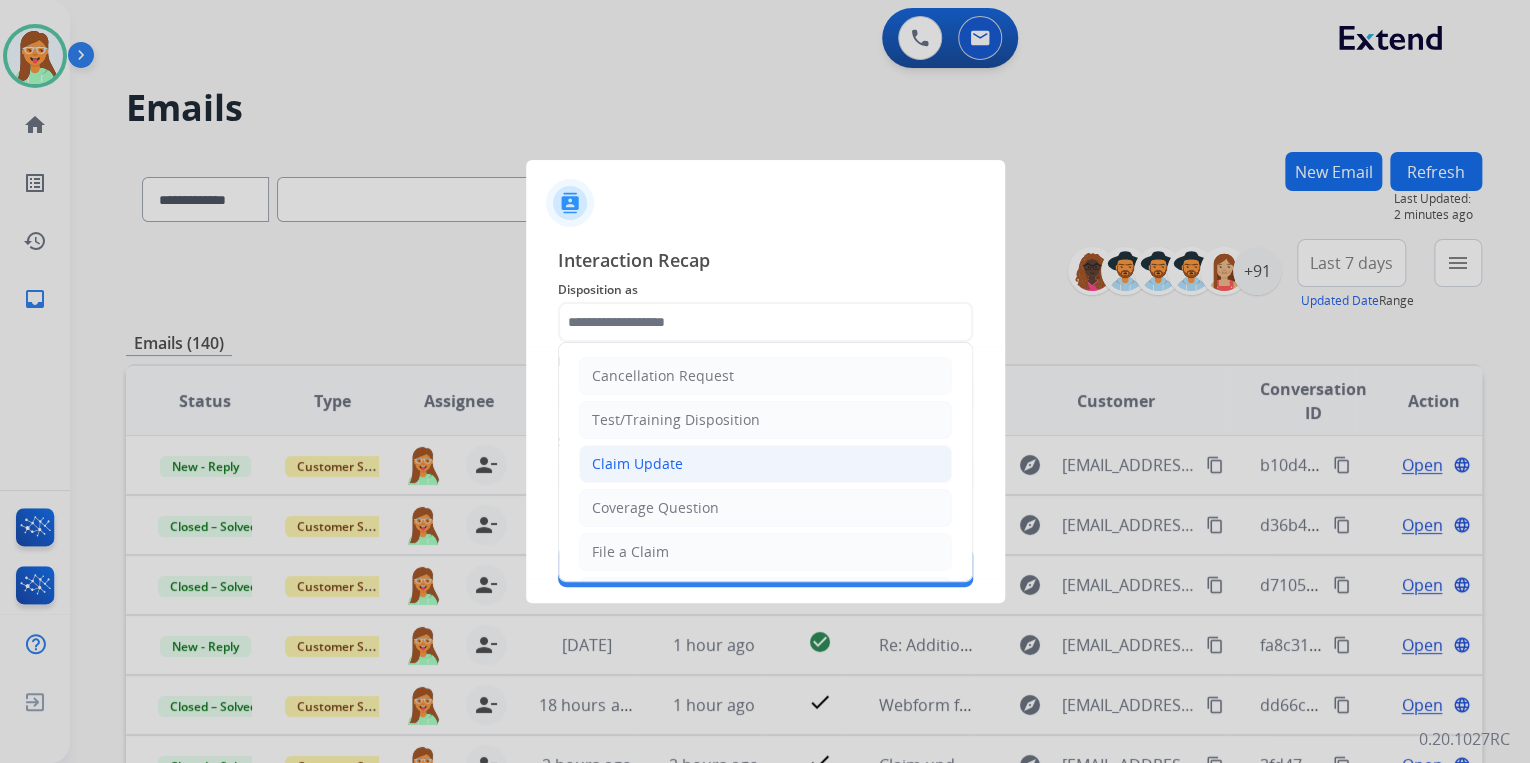 click on "Claim Update" 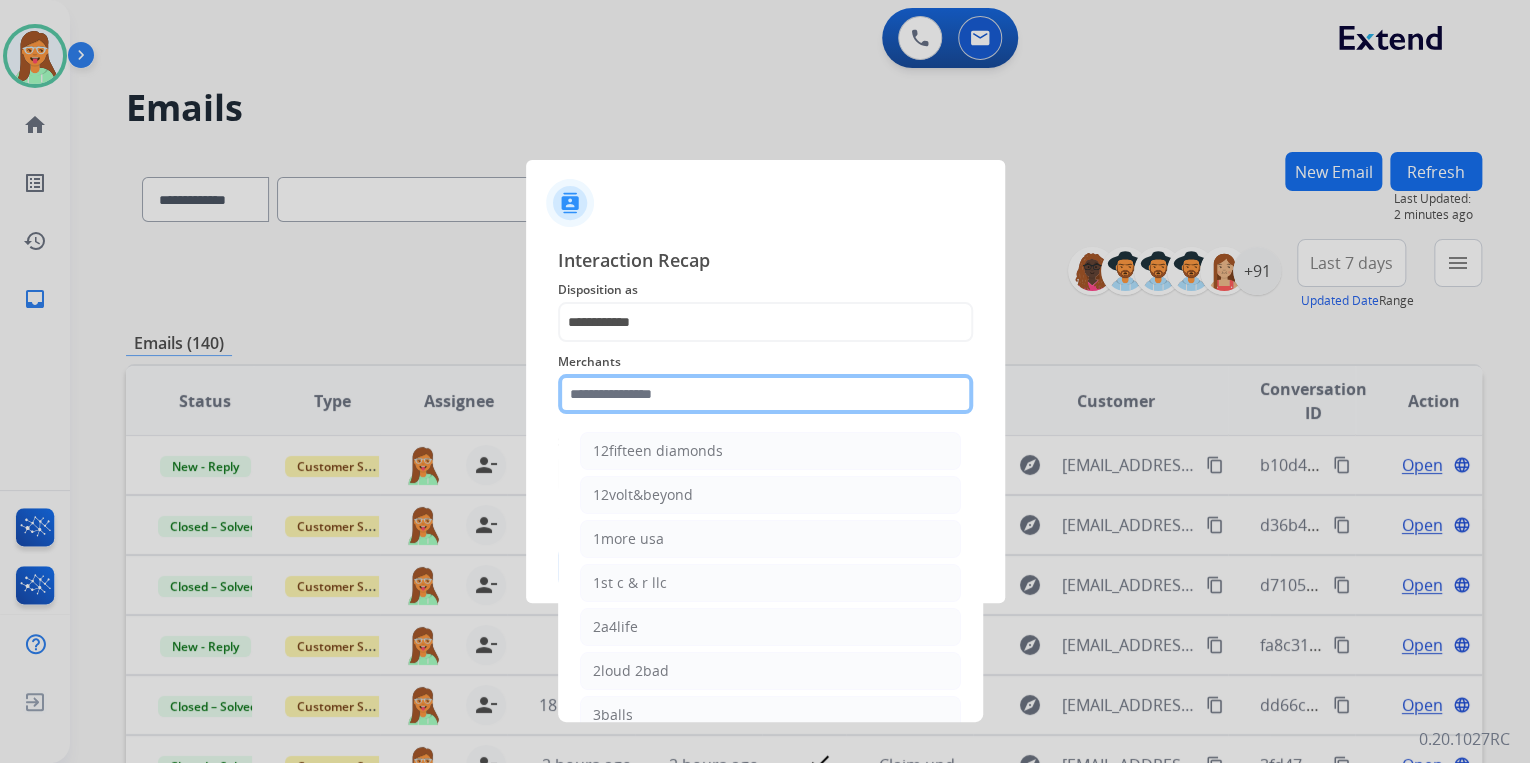 click 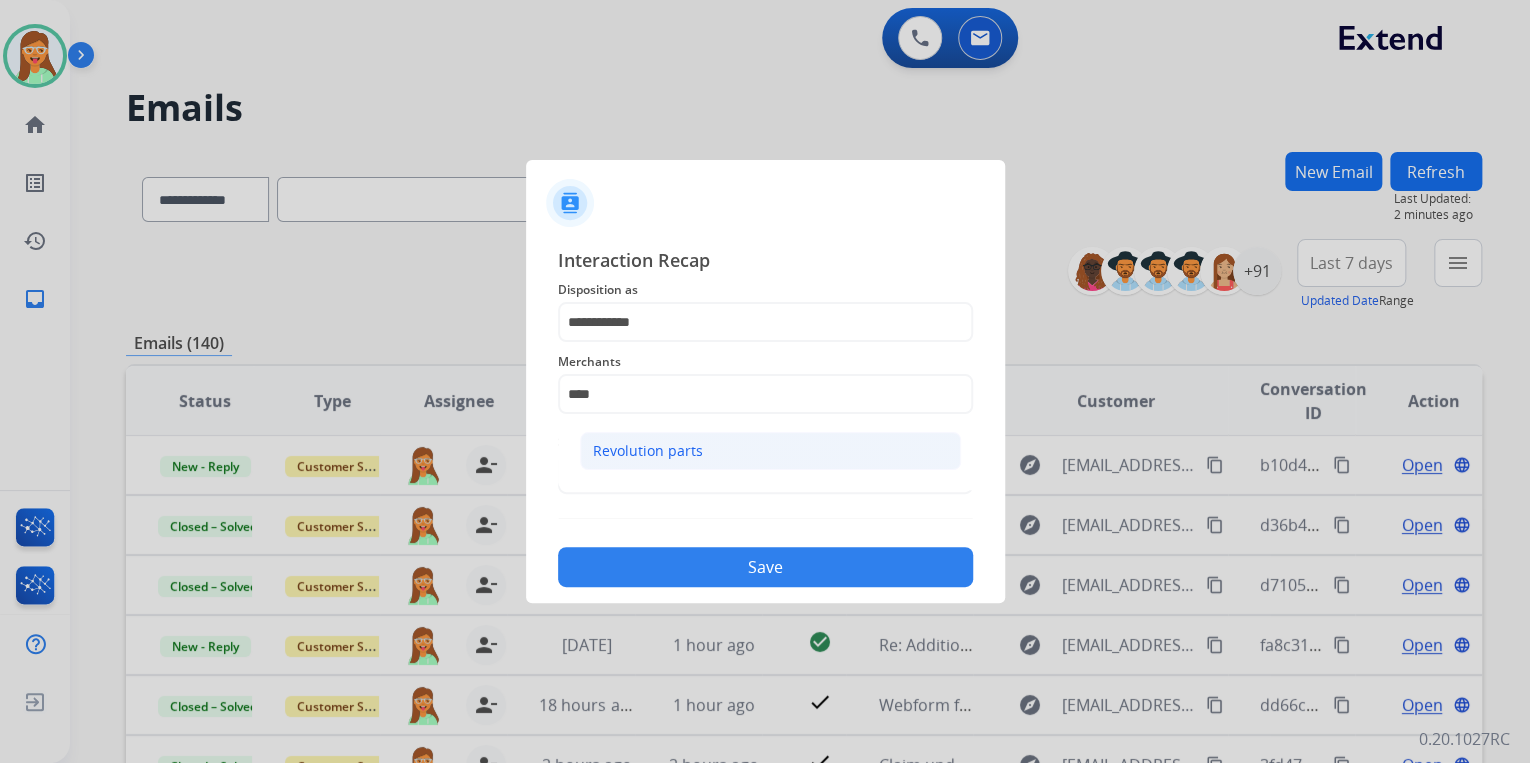 click on "Revolution parts" 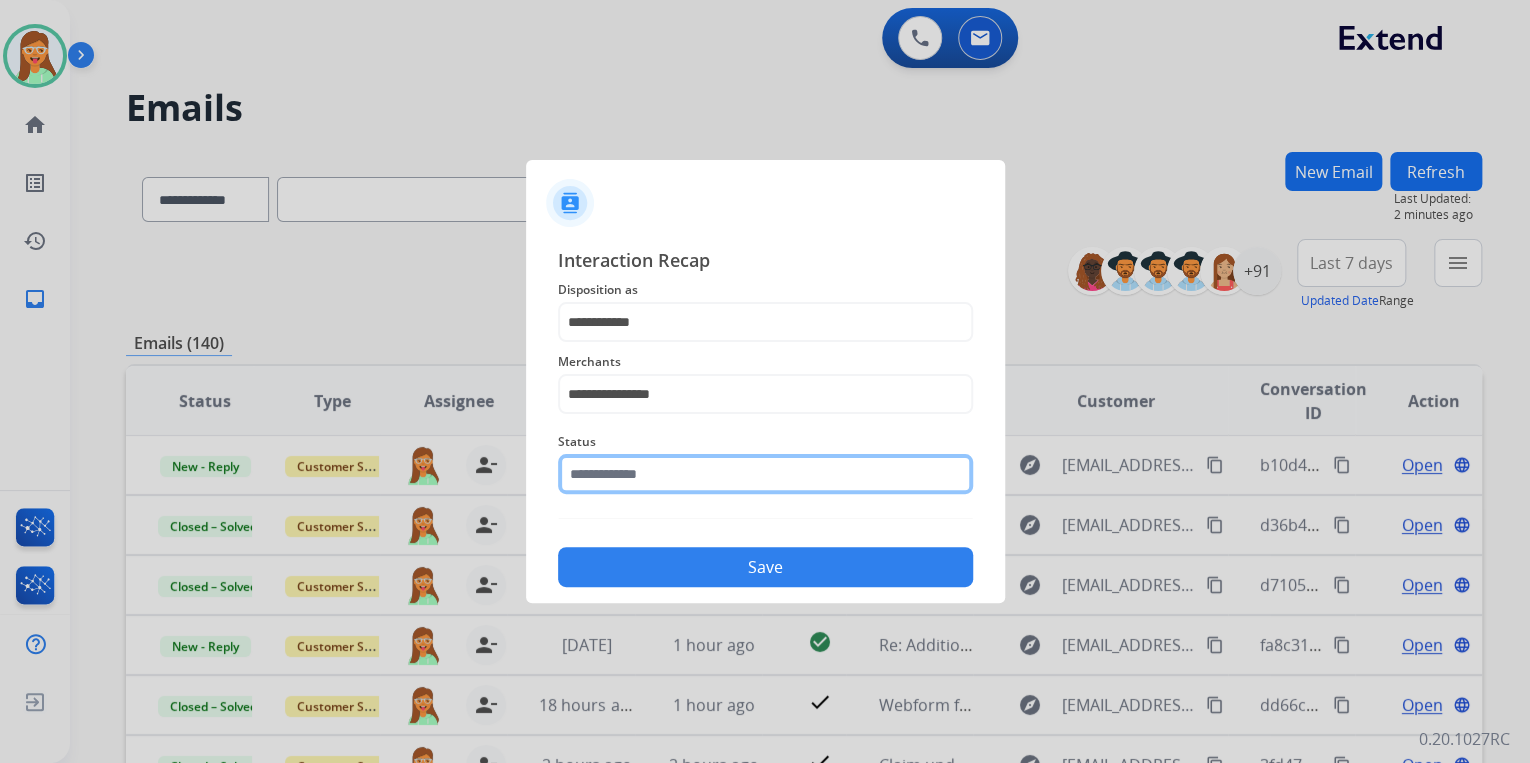 click 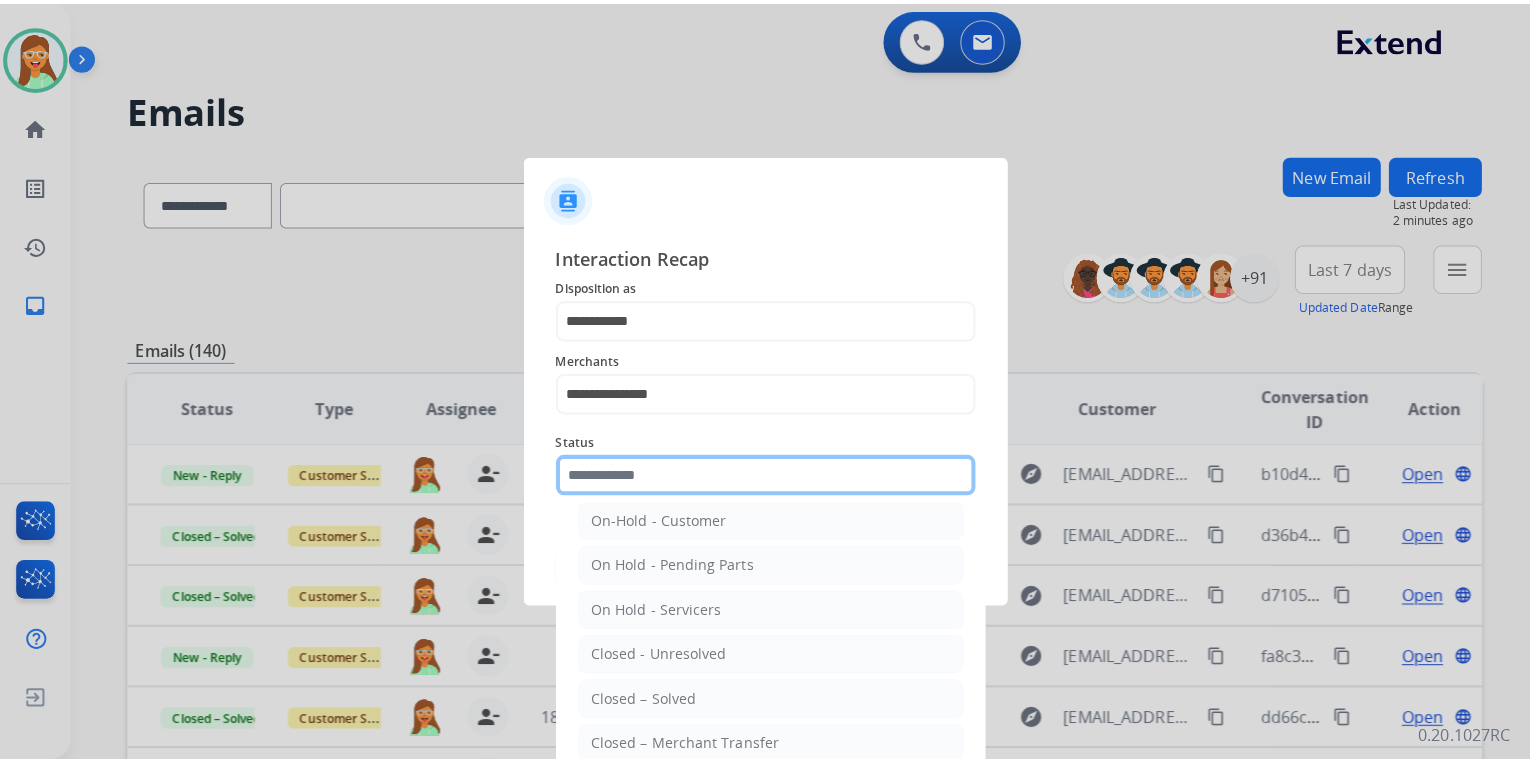 scroll, scrollTop: 116, scrollLeft: 0, axis: vertical 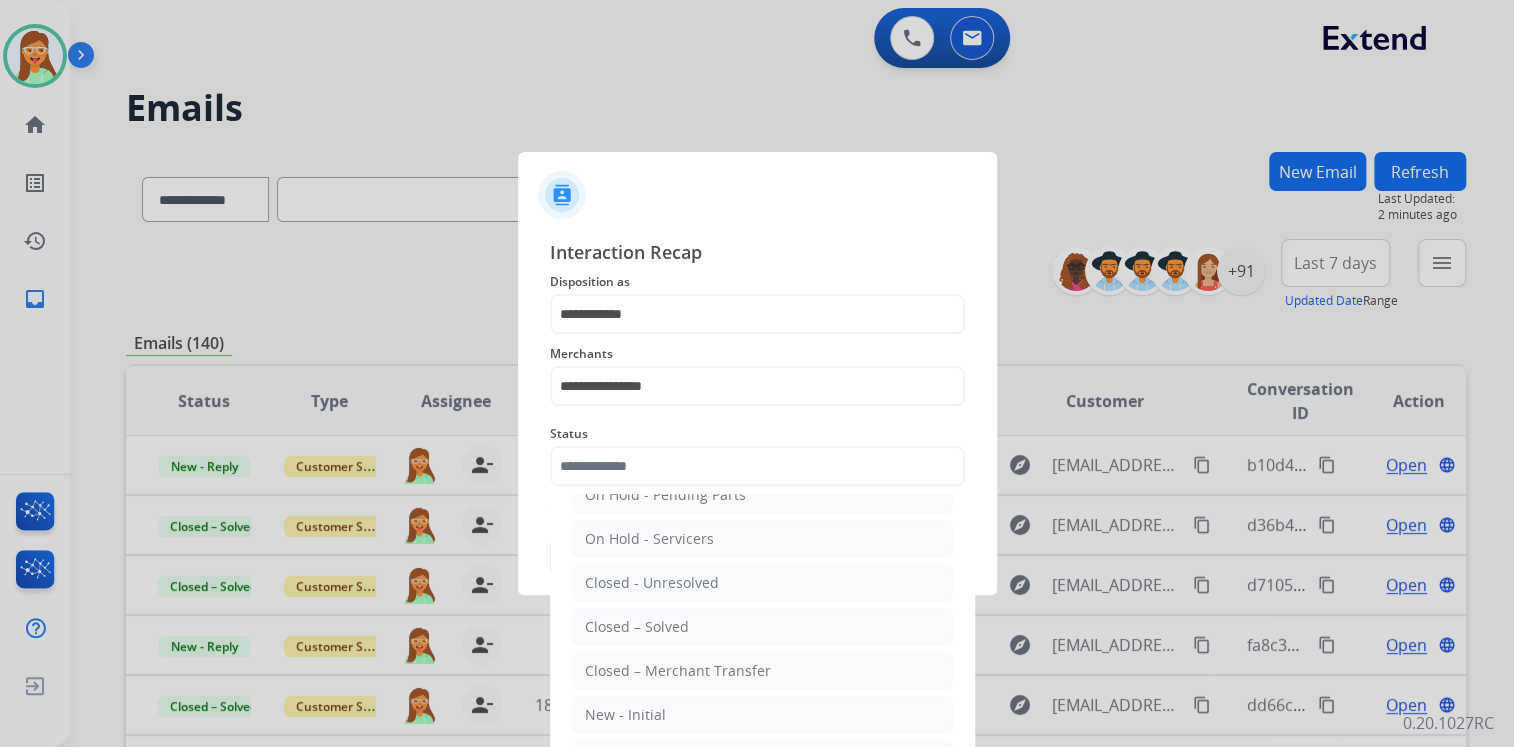 click on "Closed – Solved" 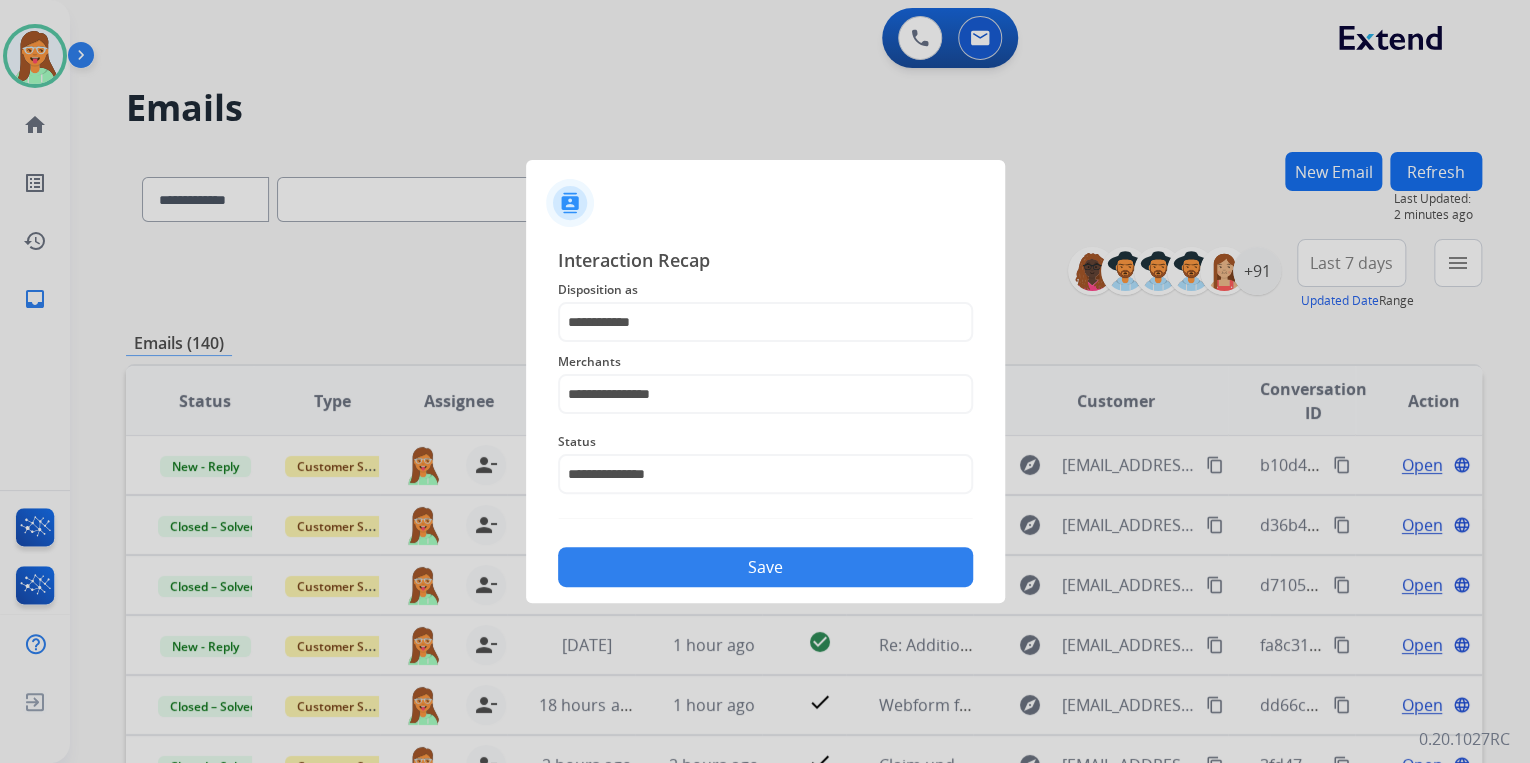 click on "Save" 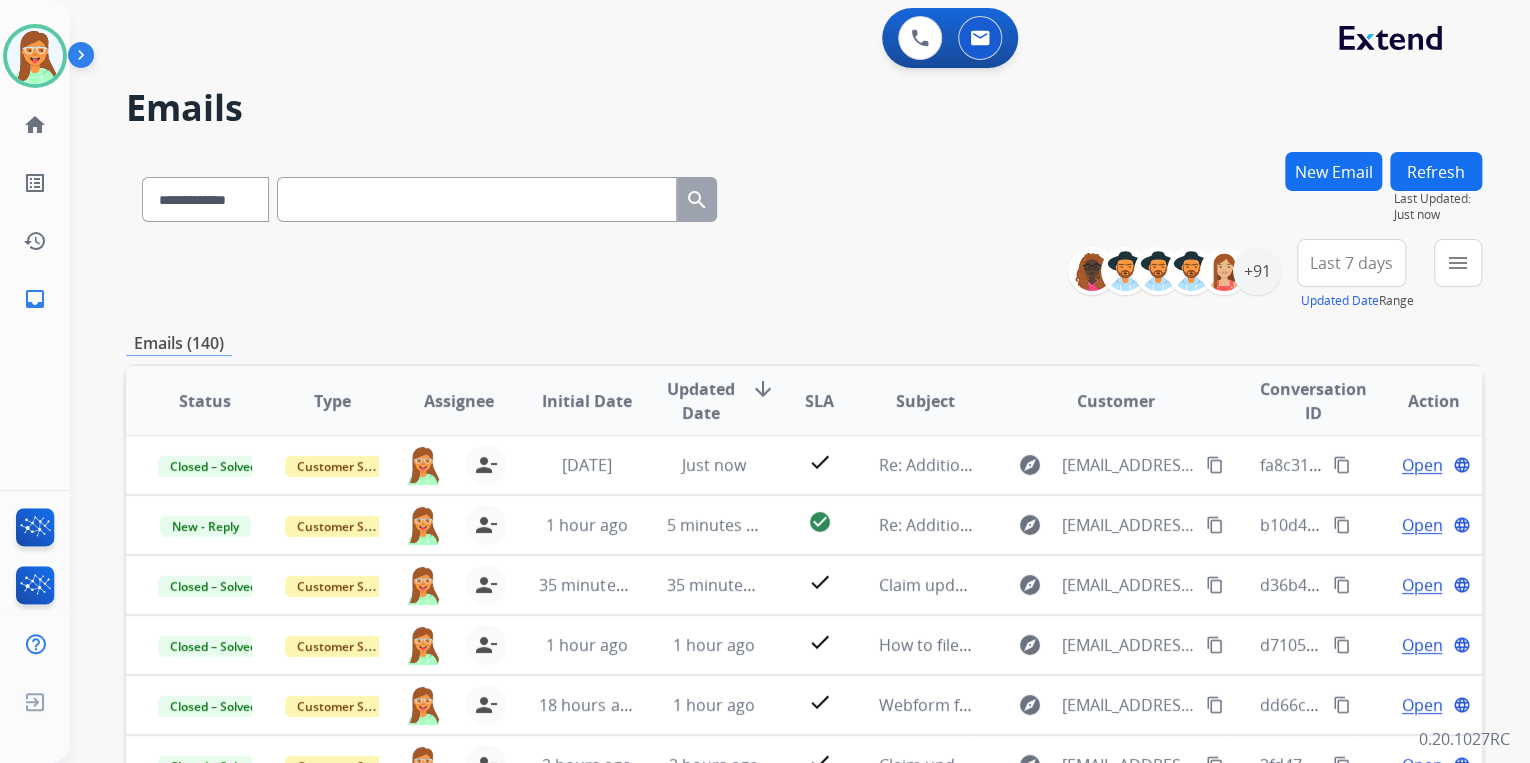 click on "**********" at bounding box center (804, 275) 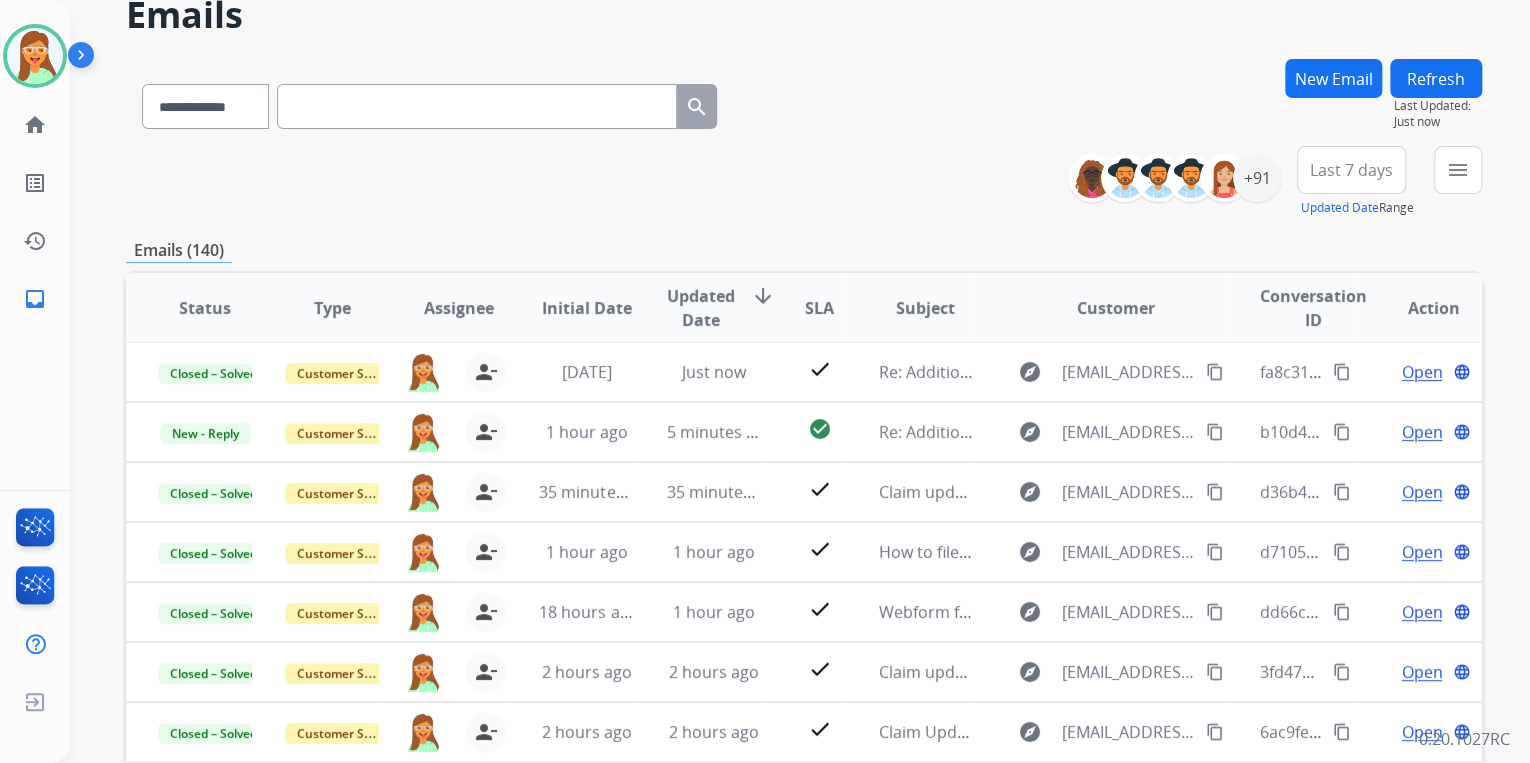 scroll, scrollTop: 240, scrollLeft: 0, axis: vertical 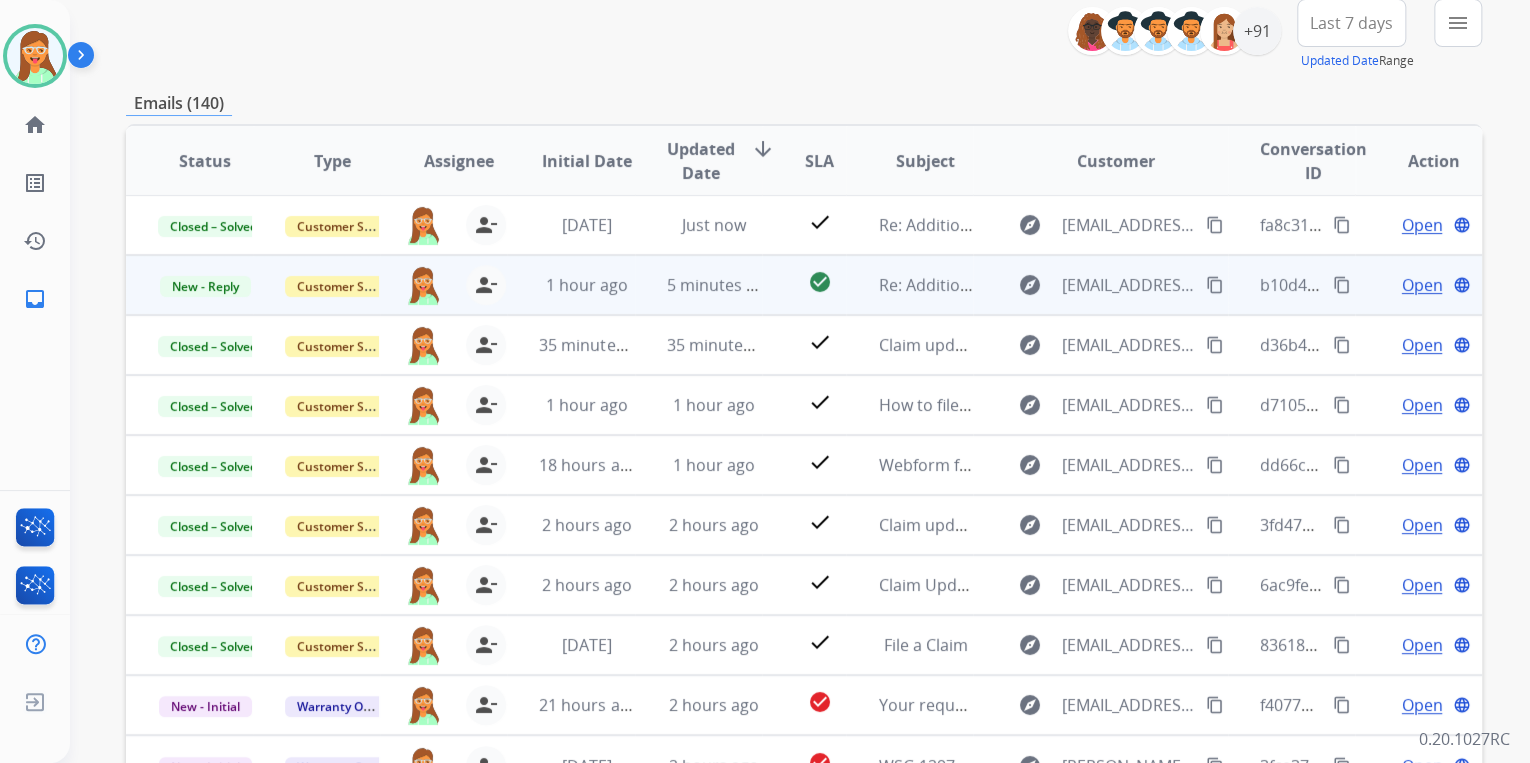 click on "Open" at bounding box center (1421, 285) 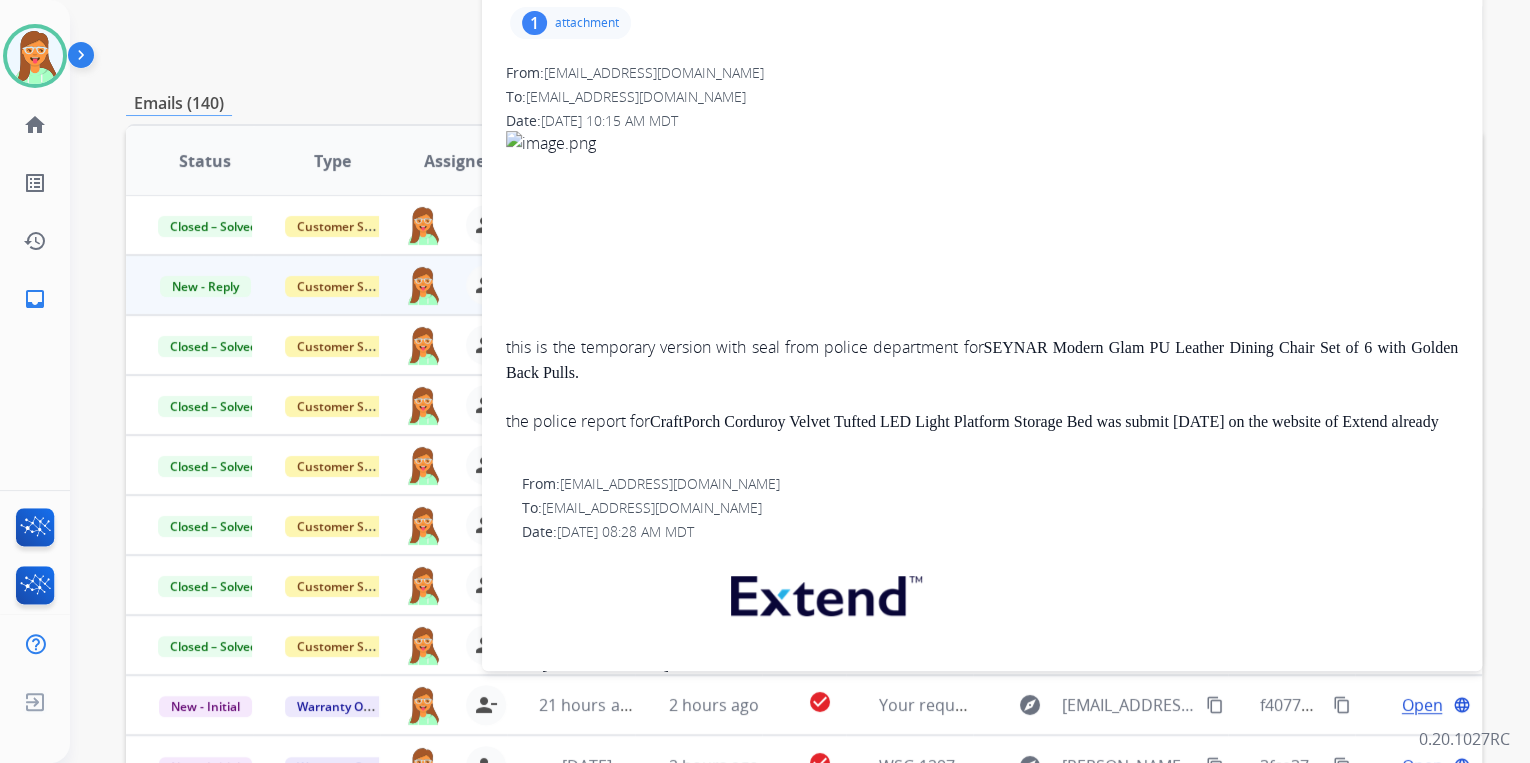 scroll, scrollTop: 160, scrollLeft: 0, axis: vertical 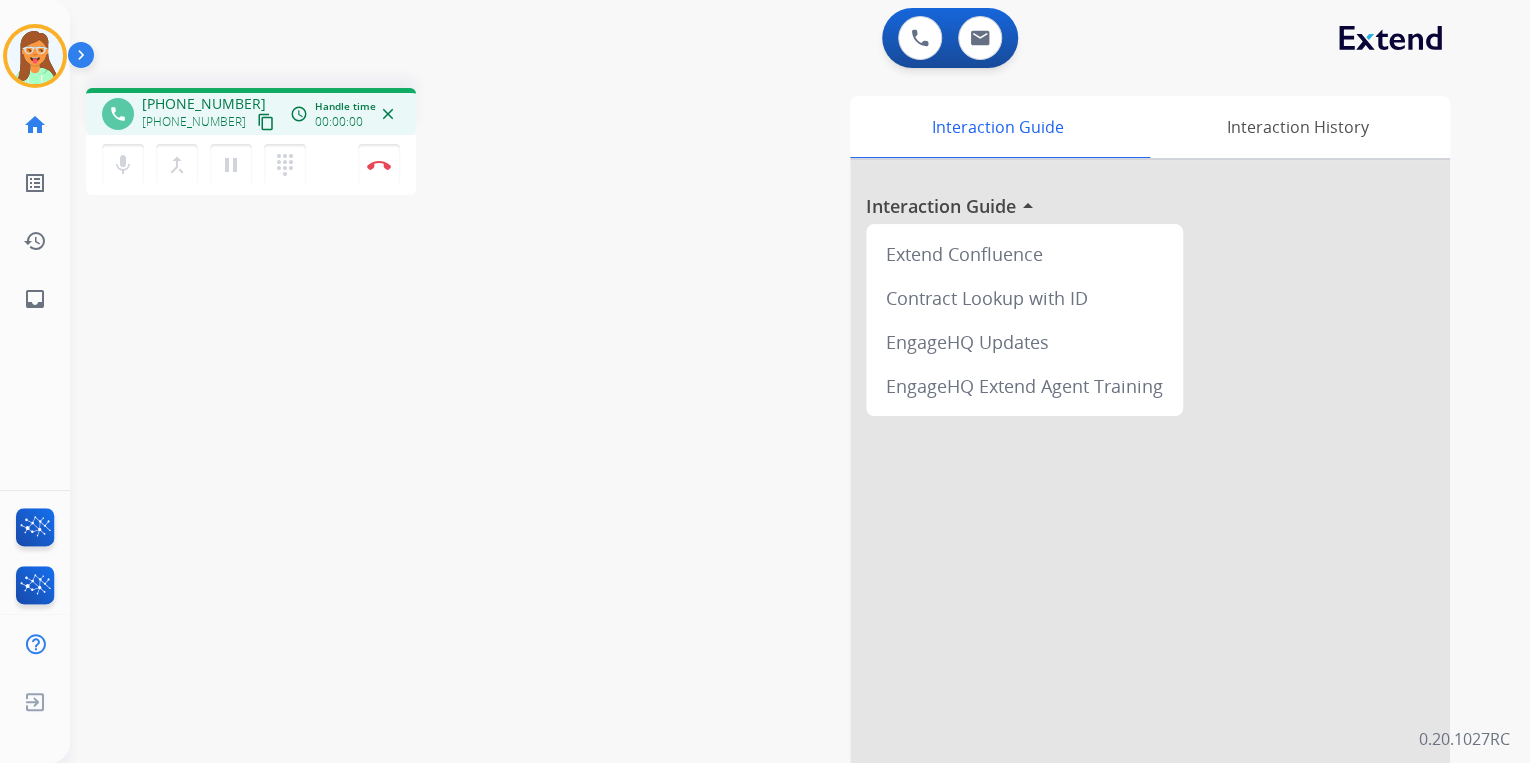 click on "content_copy" at bounding box center (266, 122) 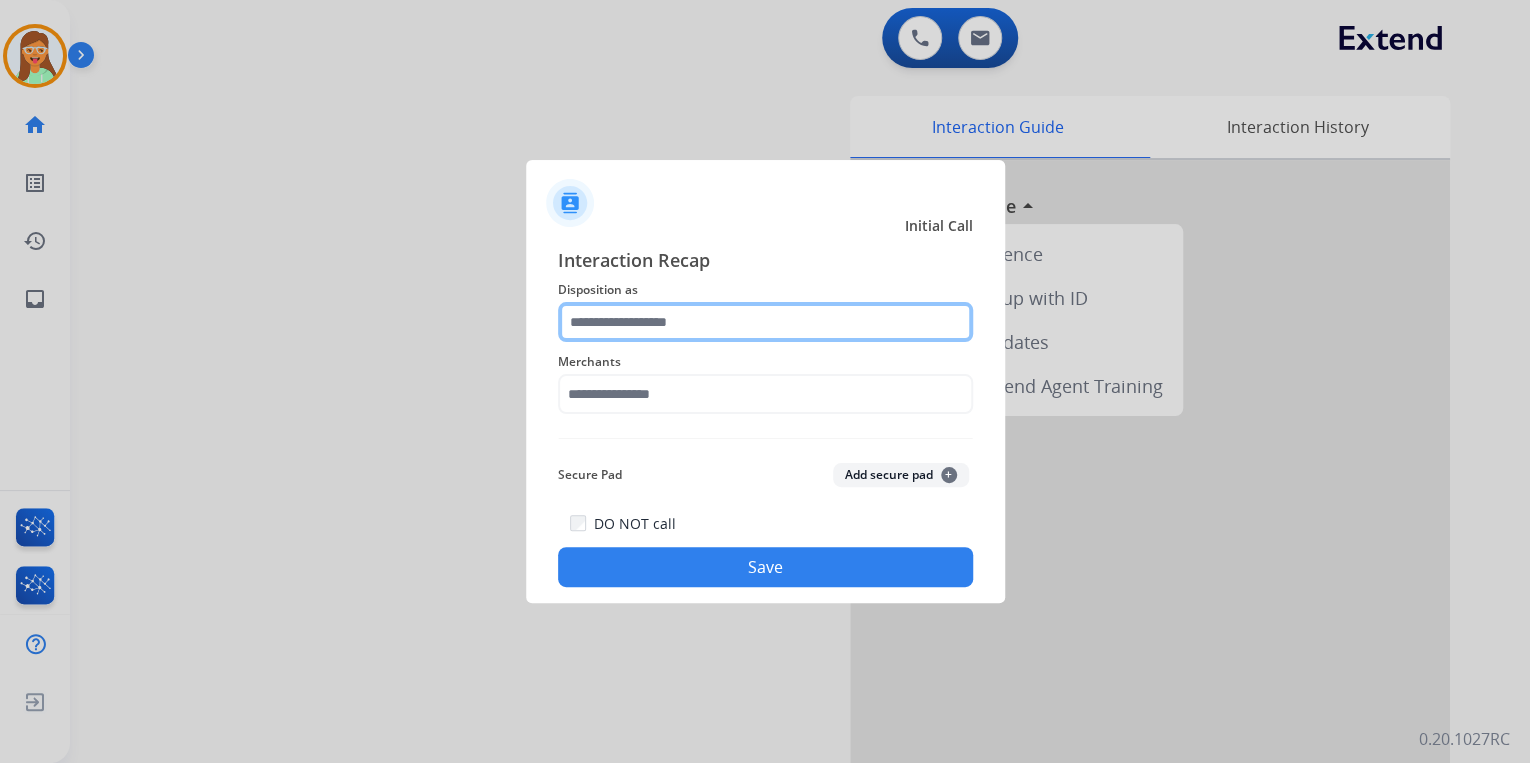 click 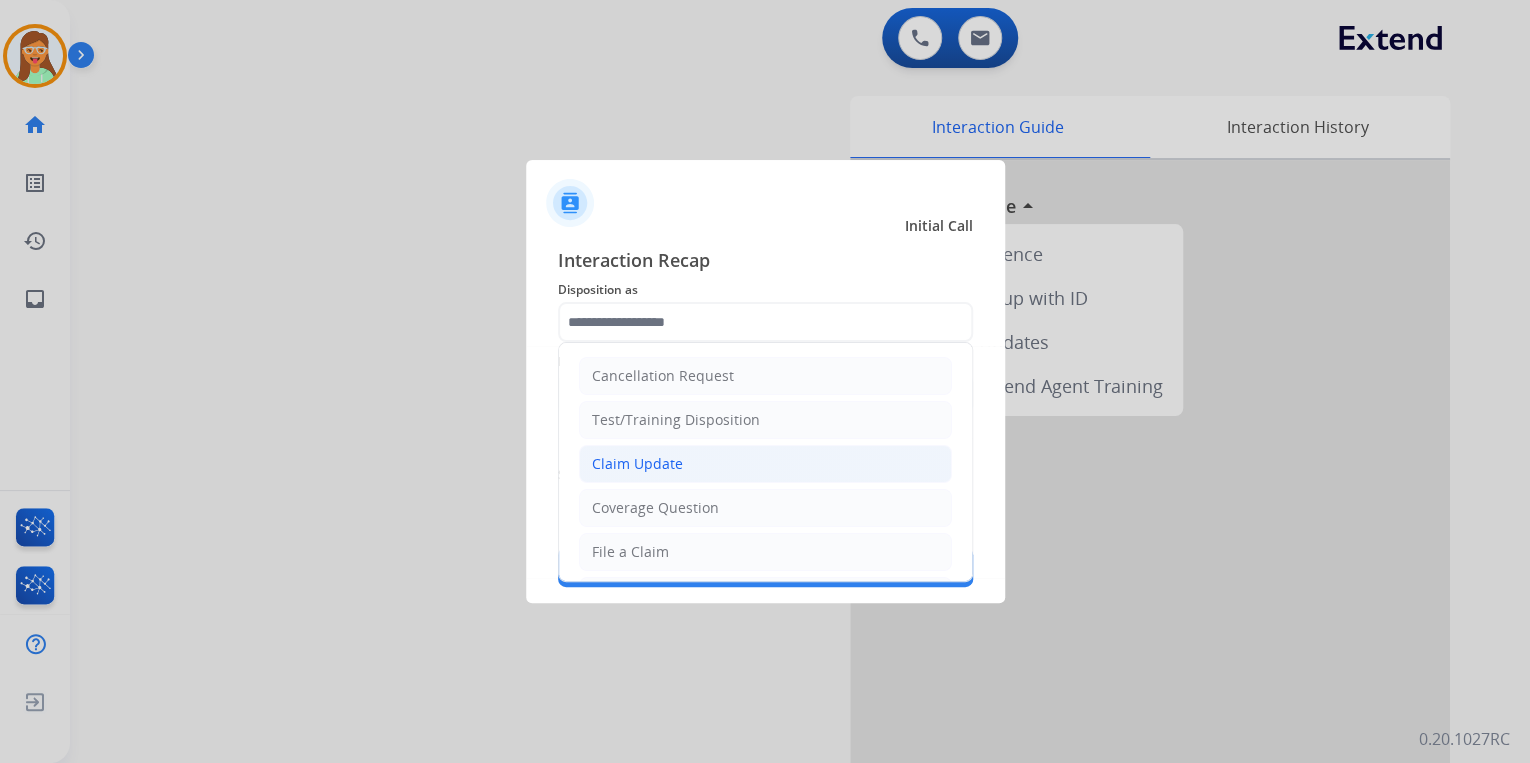 click on "Claim Update" 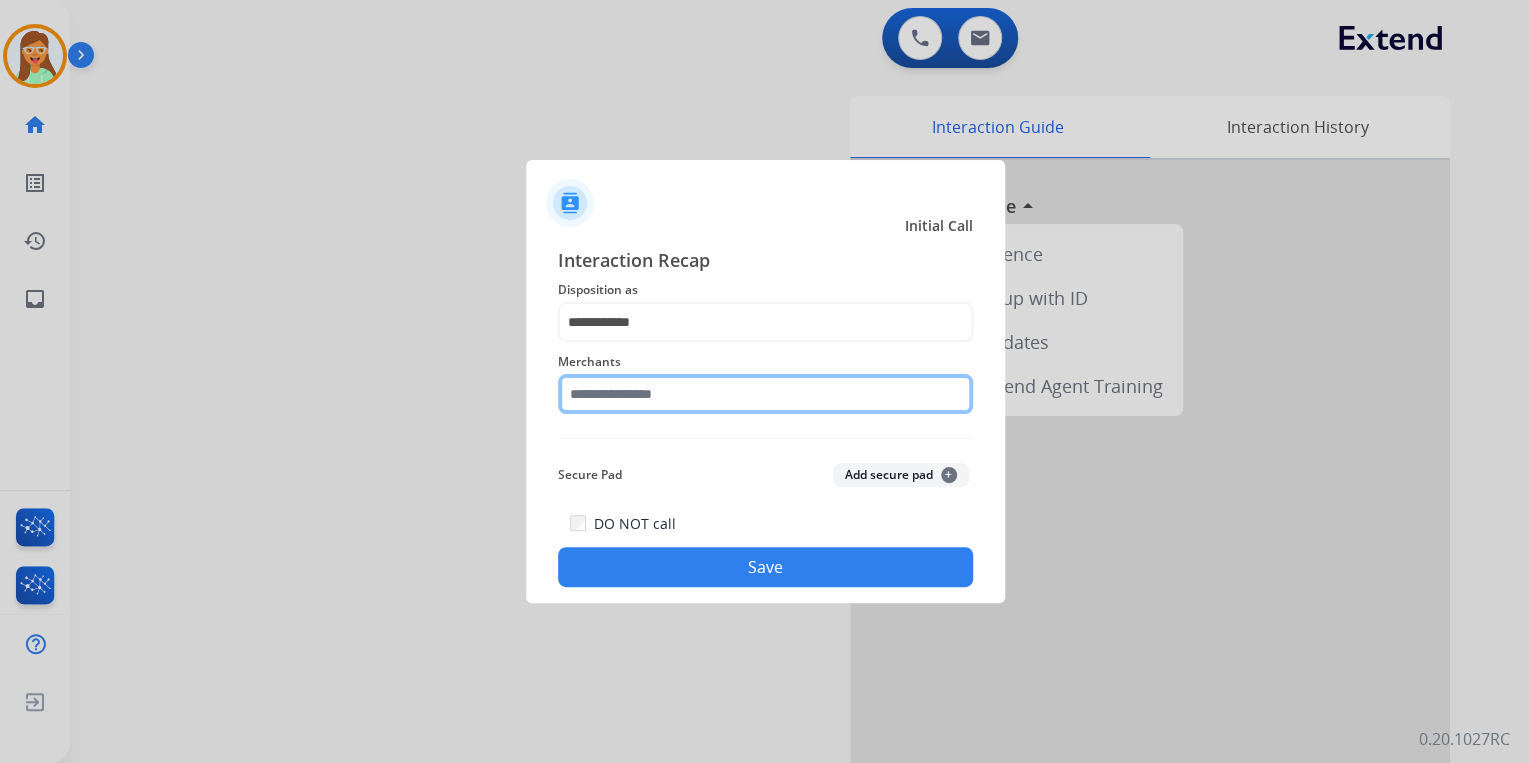 click 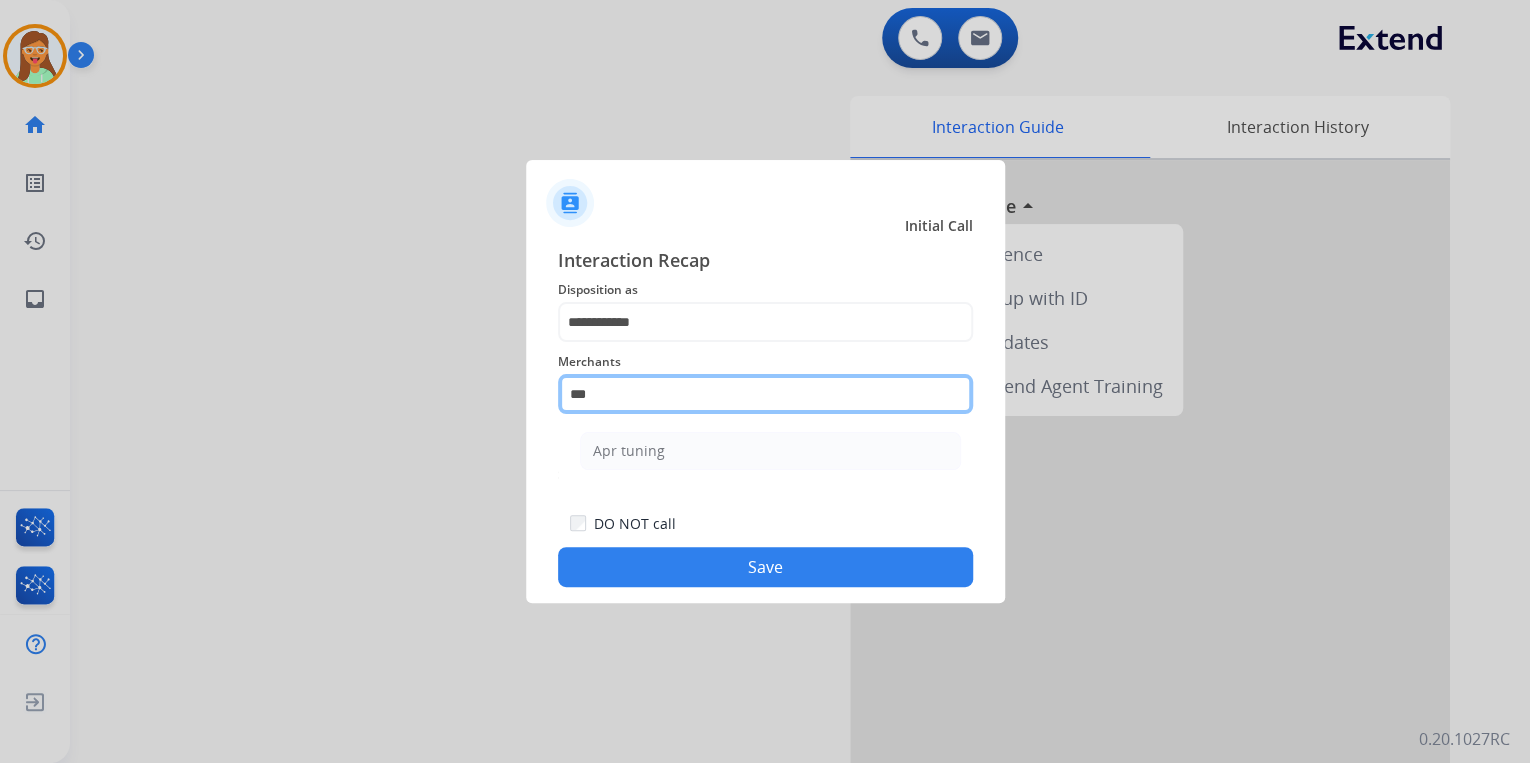 type on "**" 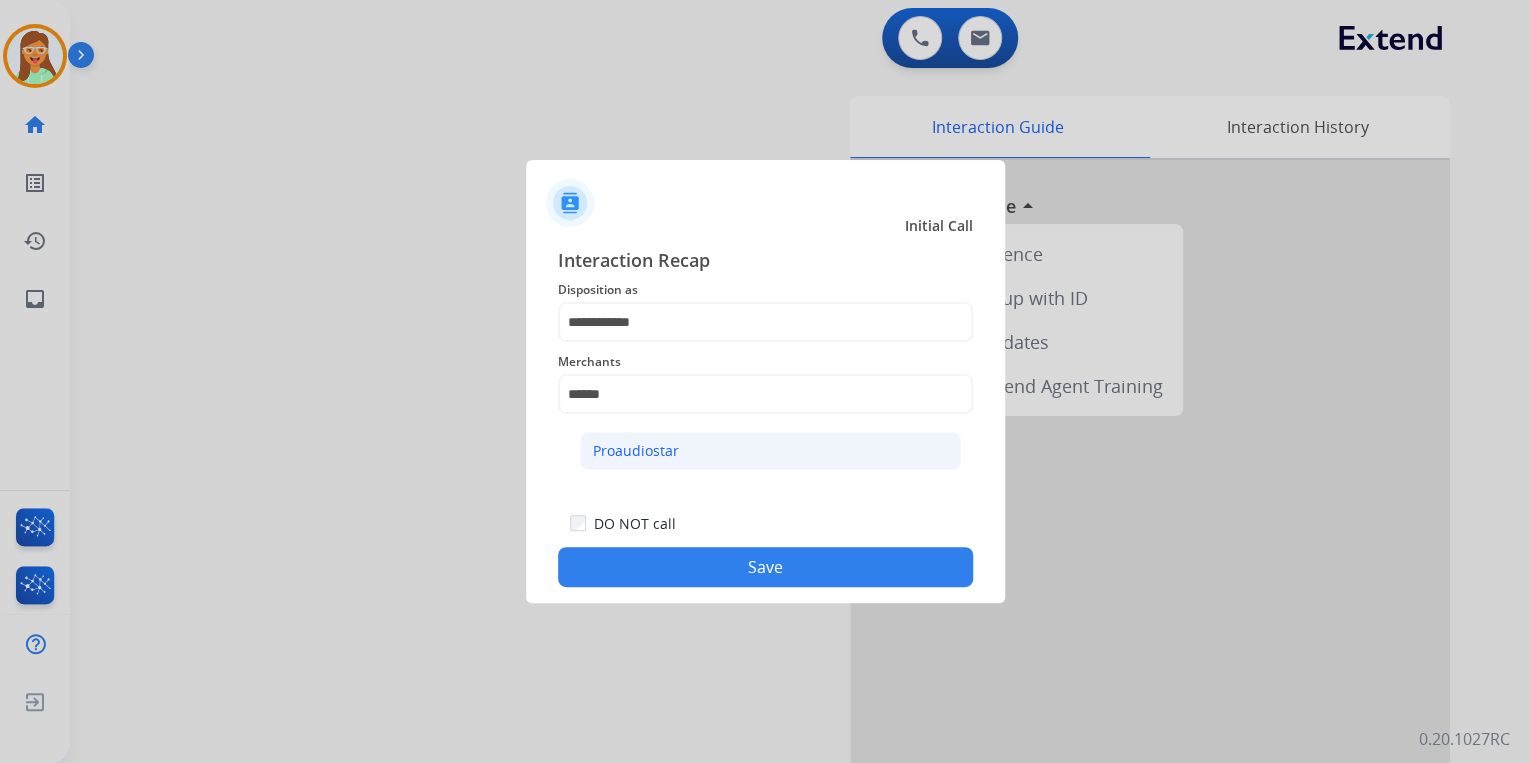 click on "Proaudiostar" 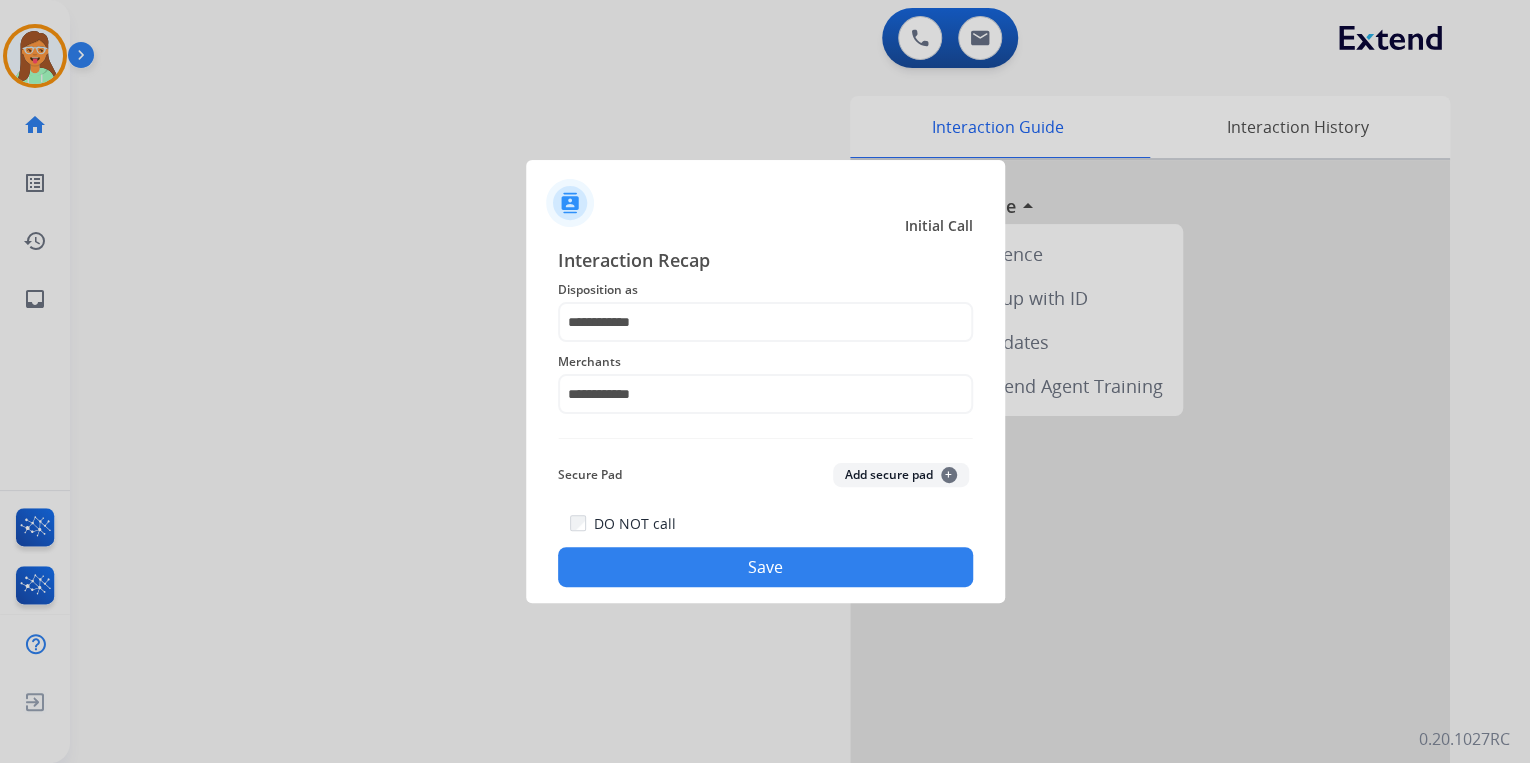click on "Save" 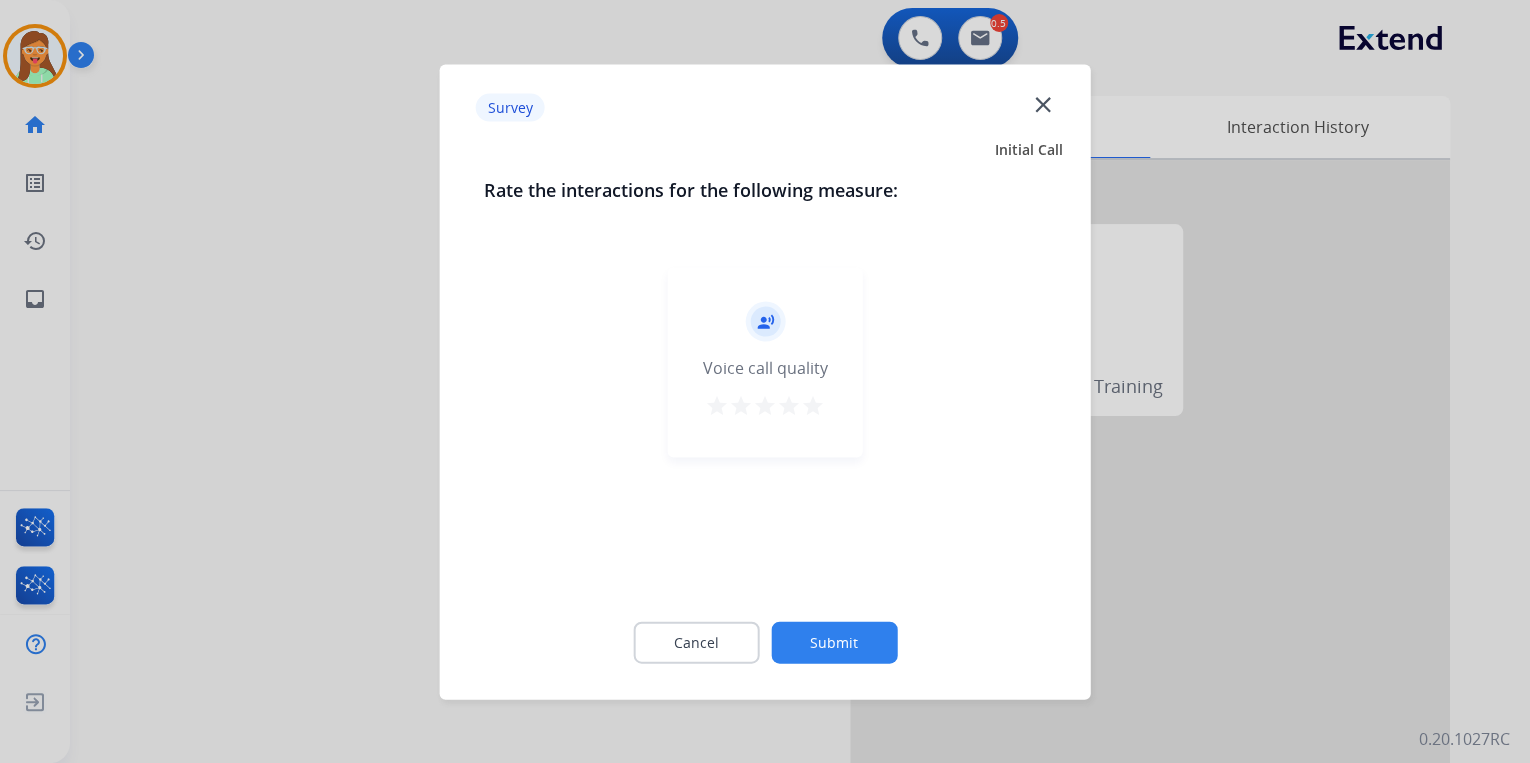 click on "star" at bounding box center [813, 405] 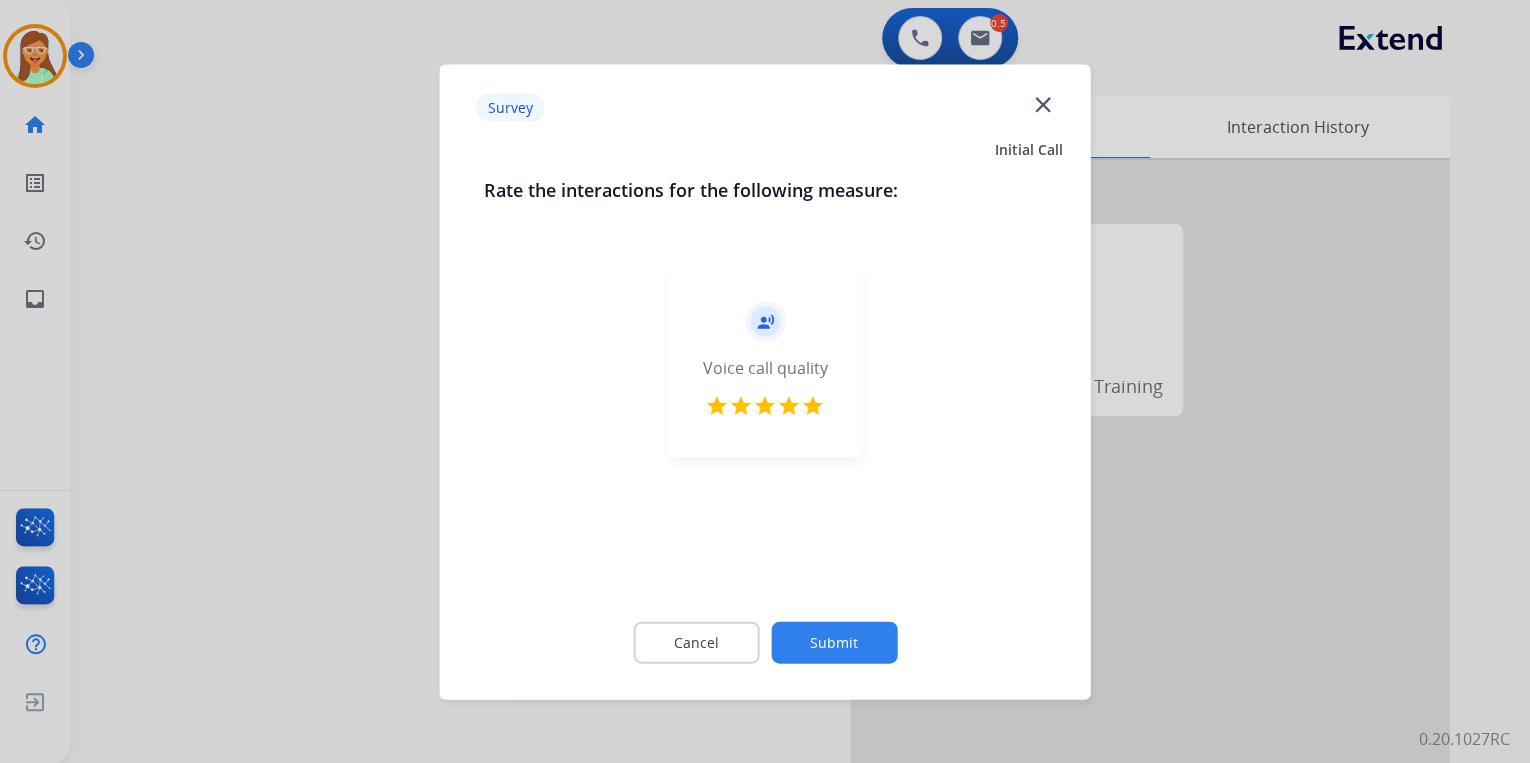 click on "Submit" 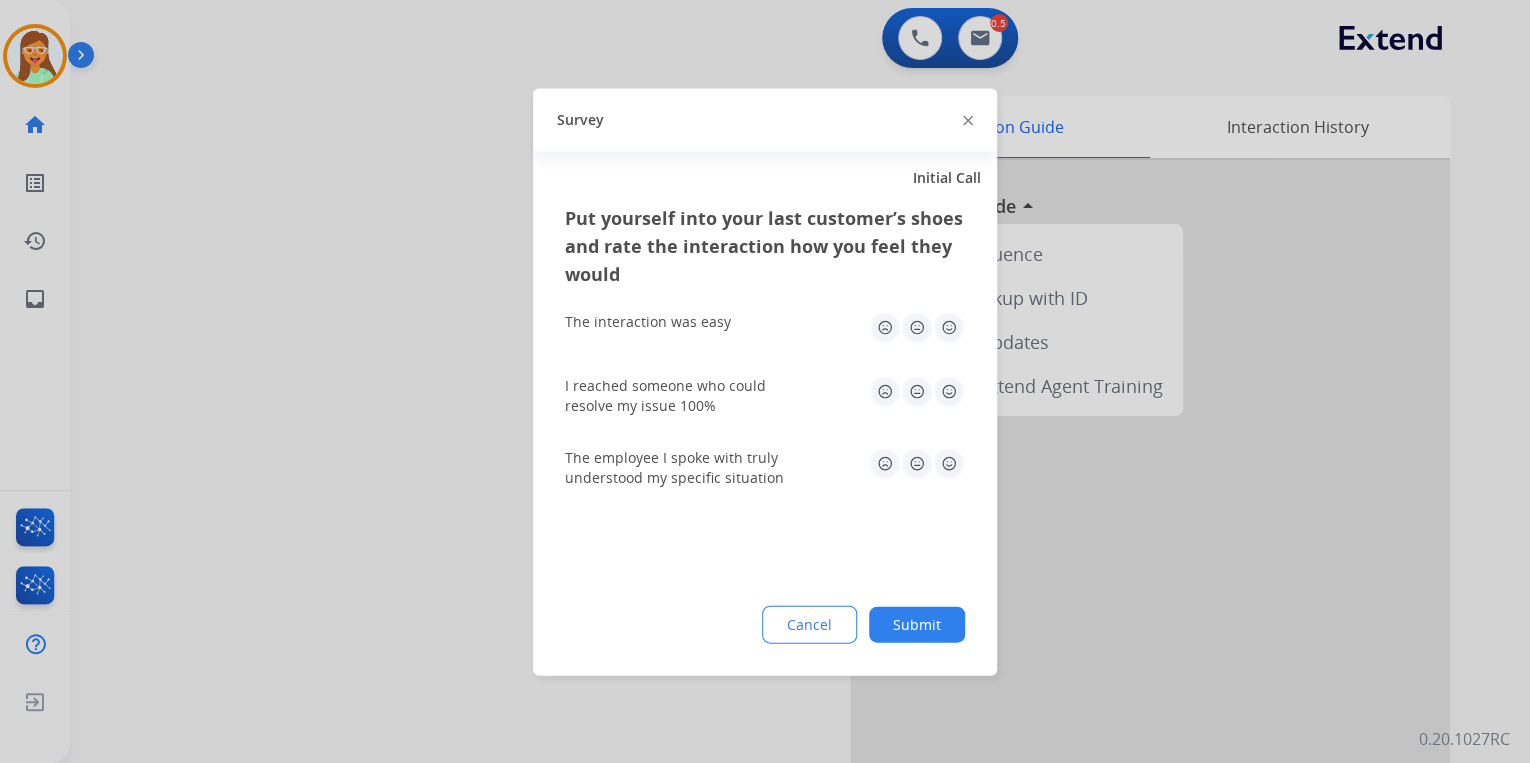 click on "Survey" 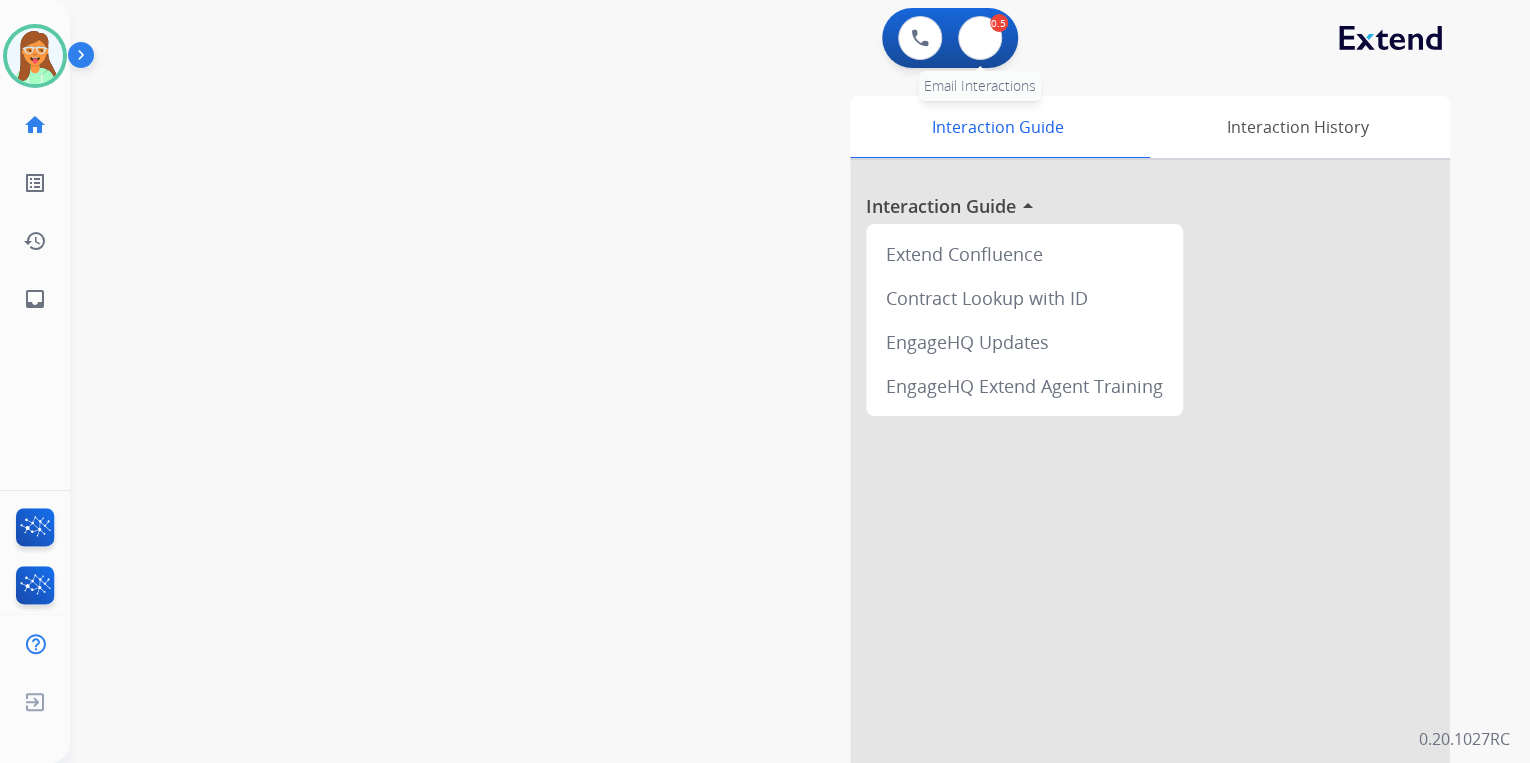 click on "0.5" at bounding box center [999, 23] 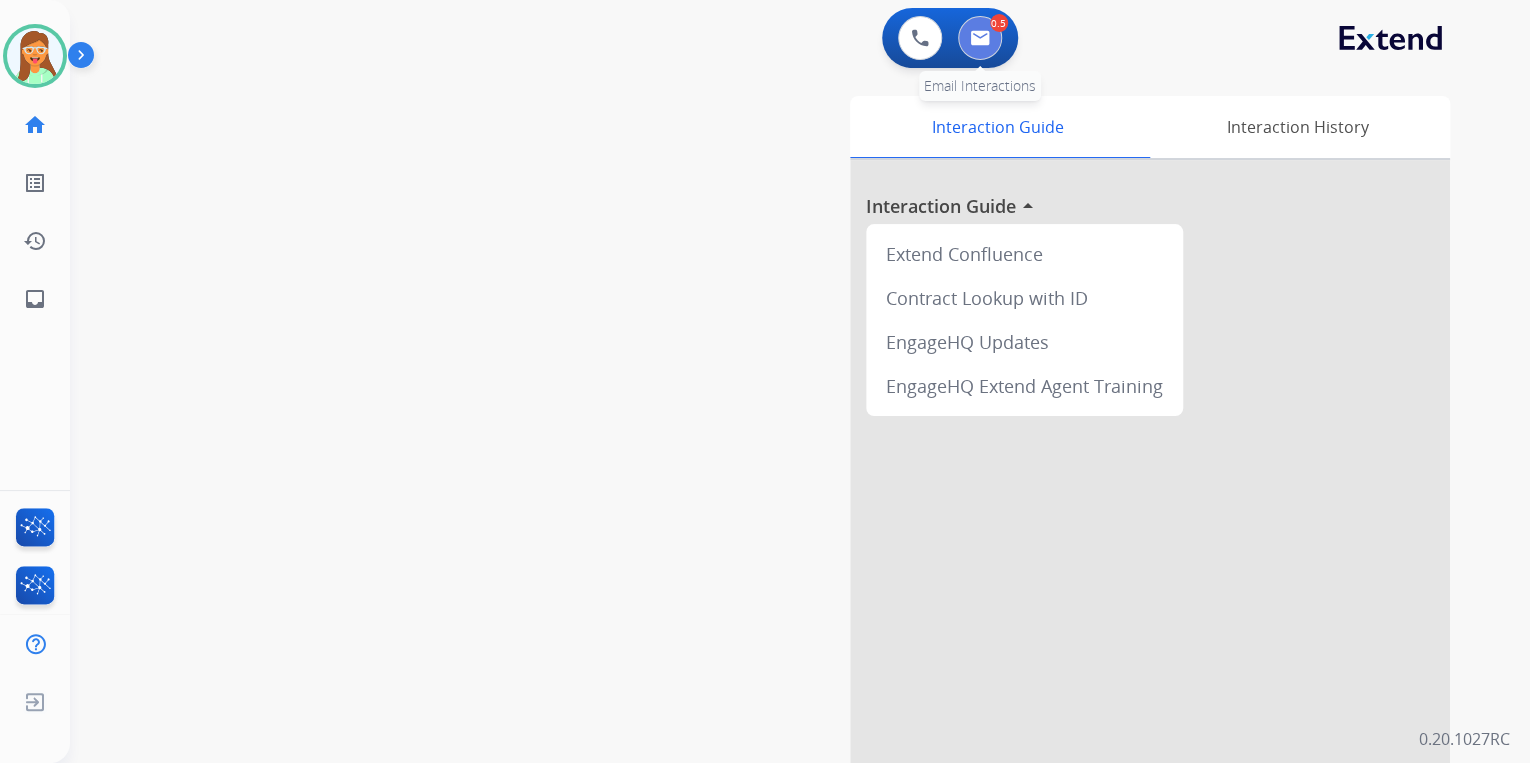 click at bounding box center (980, 38) 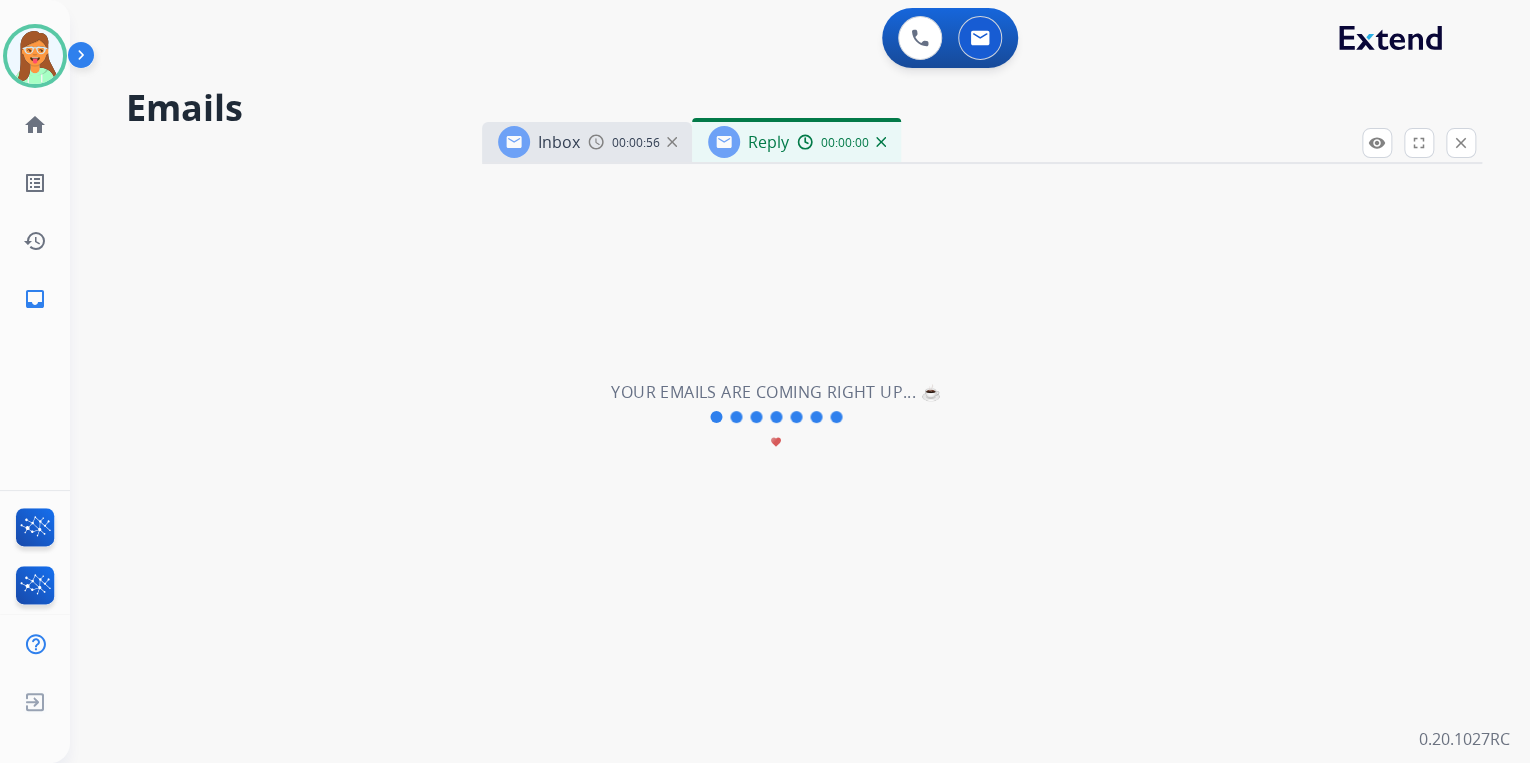 select on "**********" 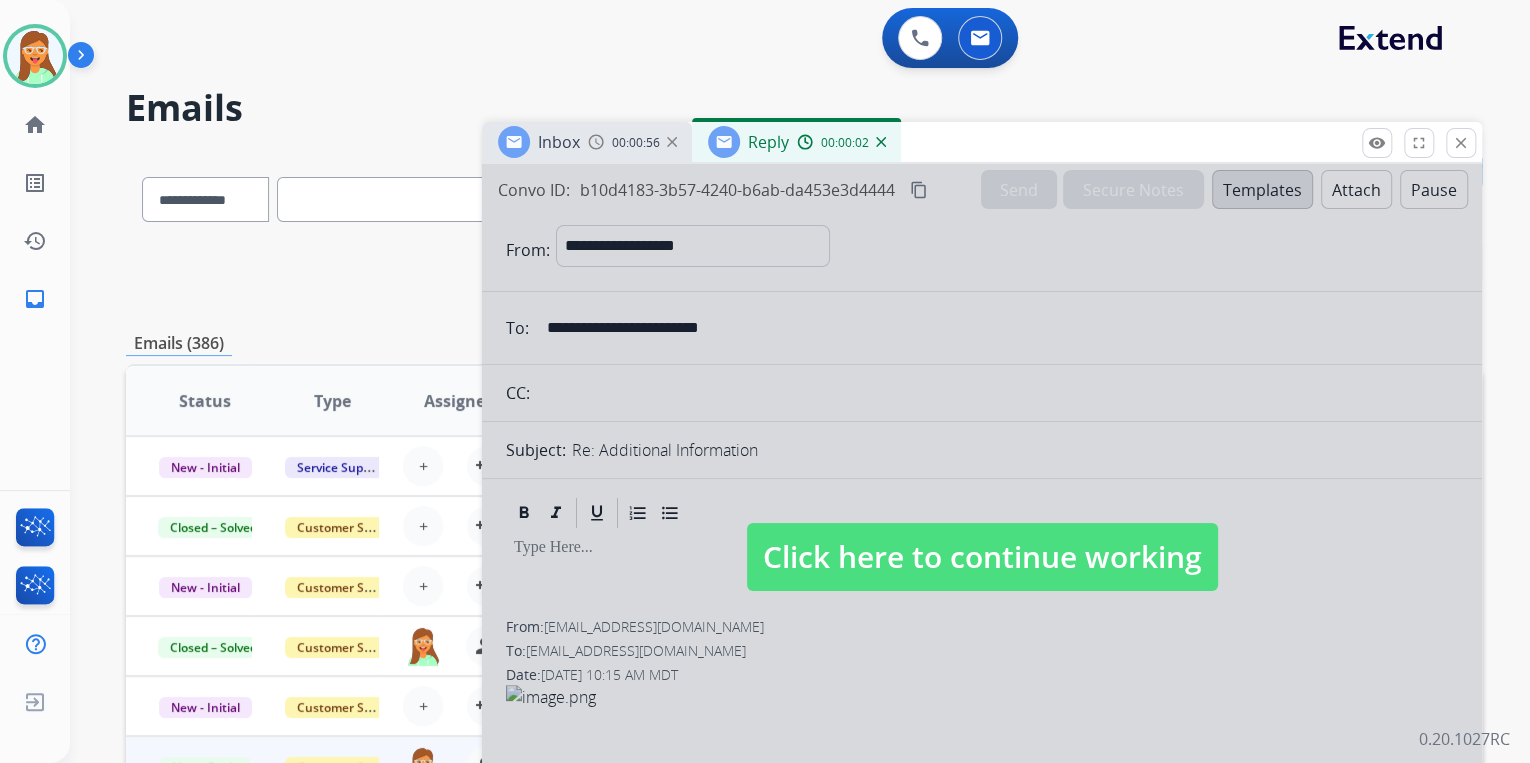 click on "Click here to continue working" at bounding box center (982, 557) 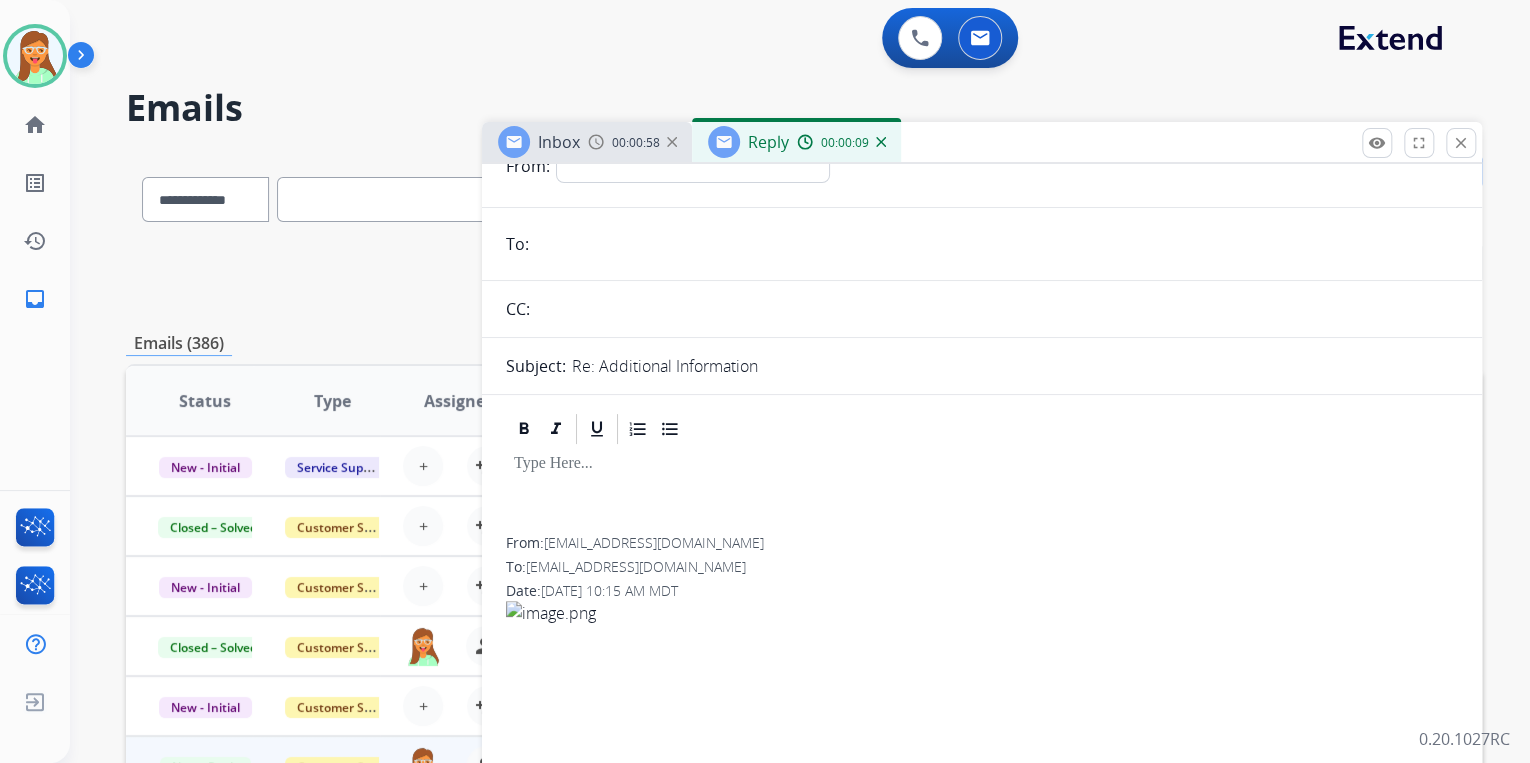 scroll, scrollTop: 0, scrollLeft: 0, axis: both 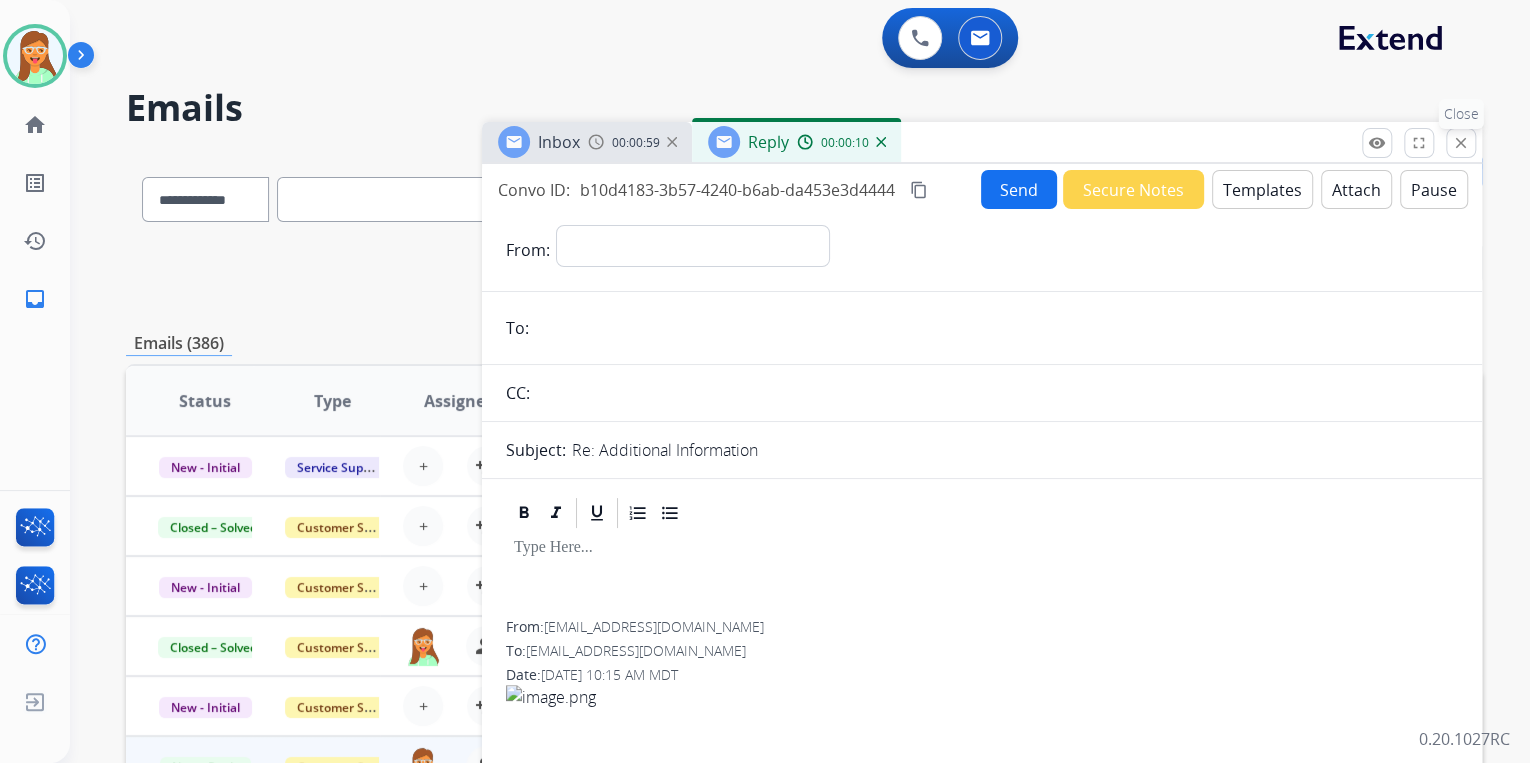 click on "close" at bounding box center (1461, 143) 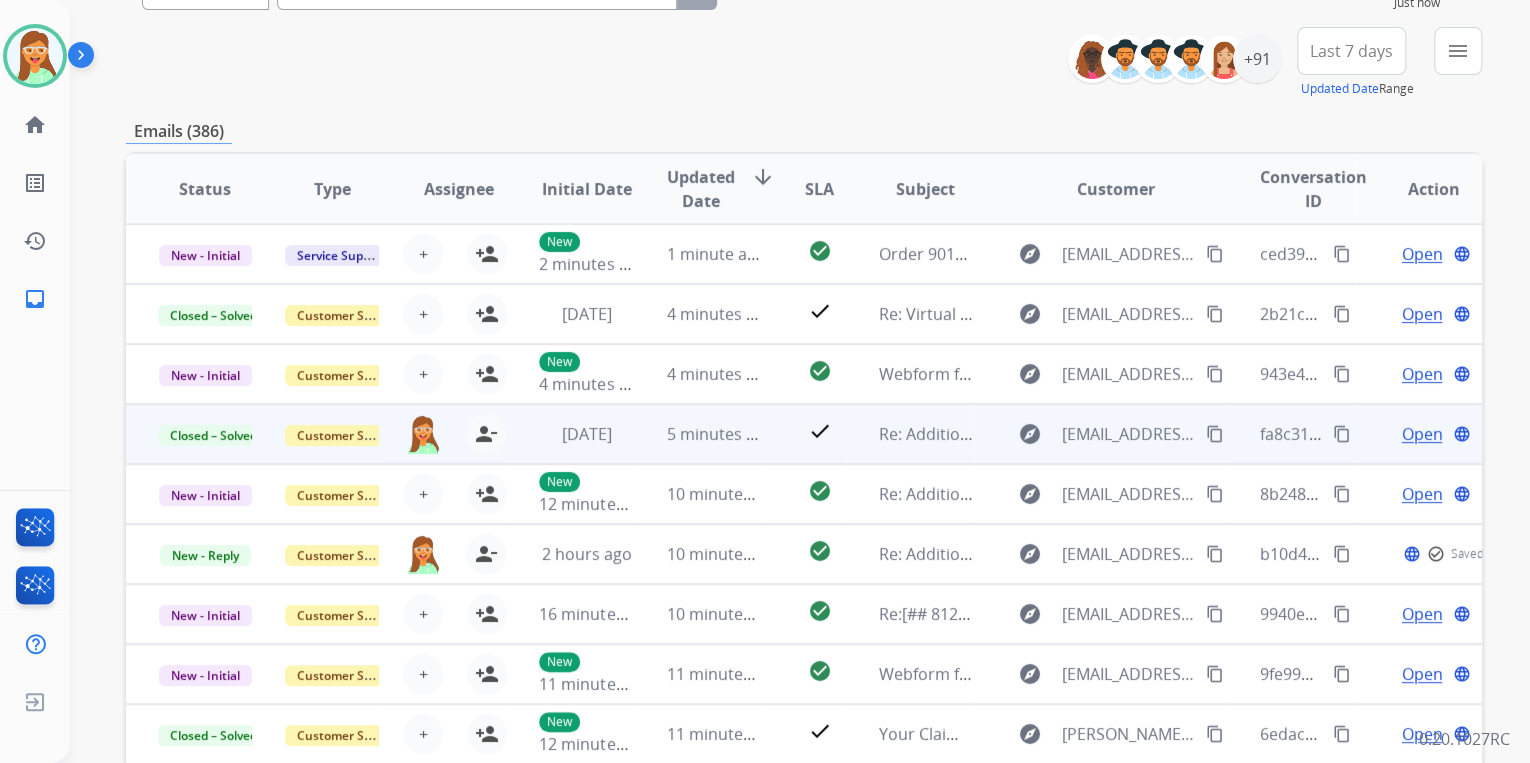 scroll, scrollTop: 320, scrollLeft: 0, axis: vertical 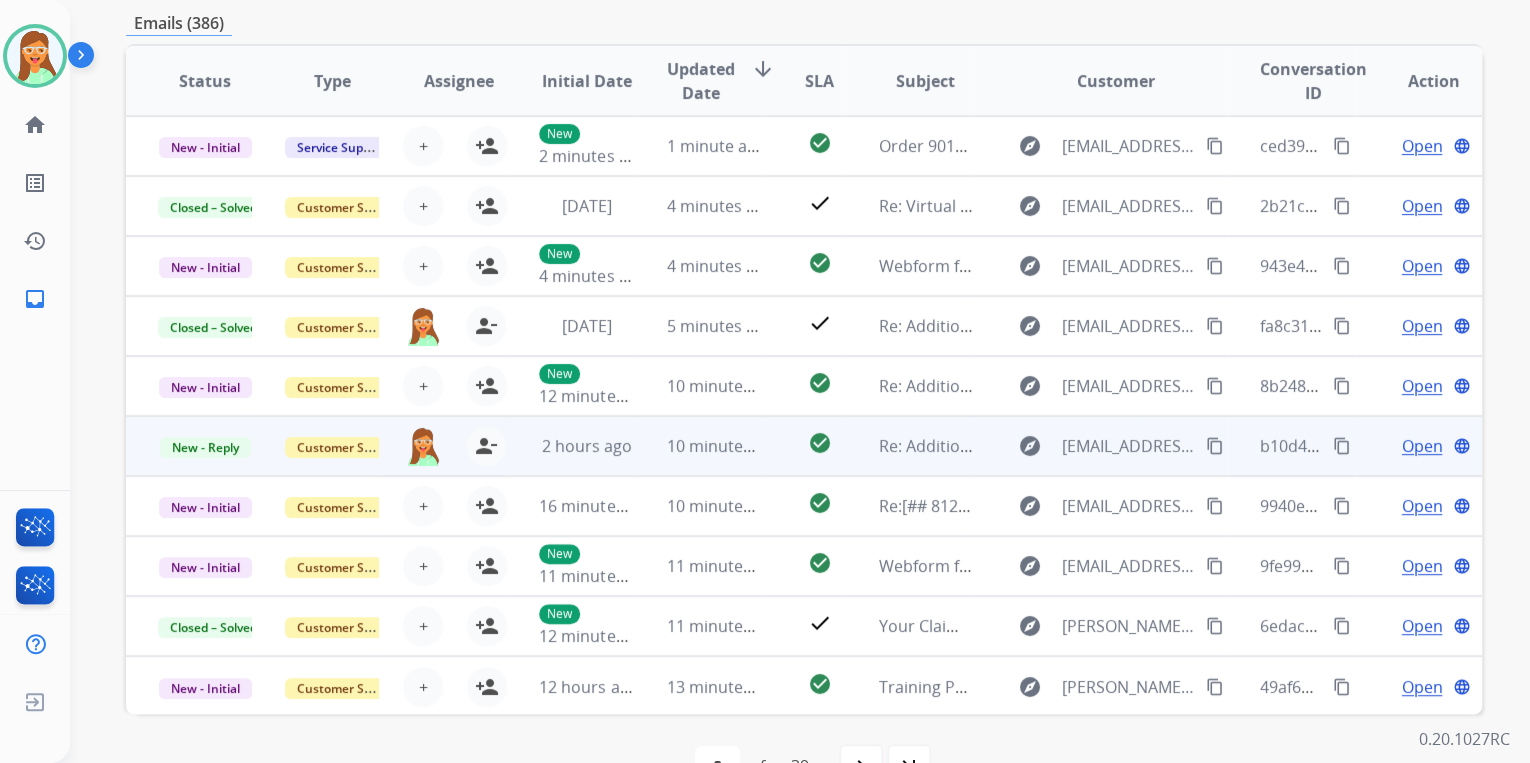 click on "Open" at bounding box center (1421, 446) 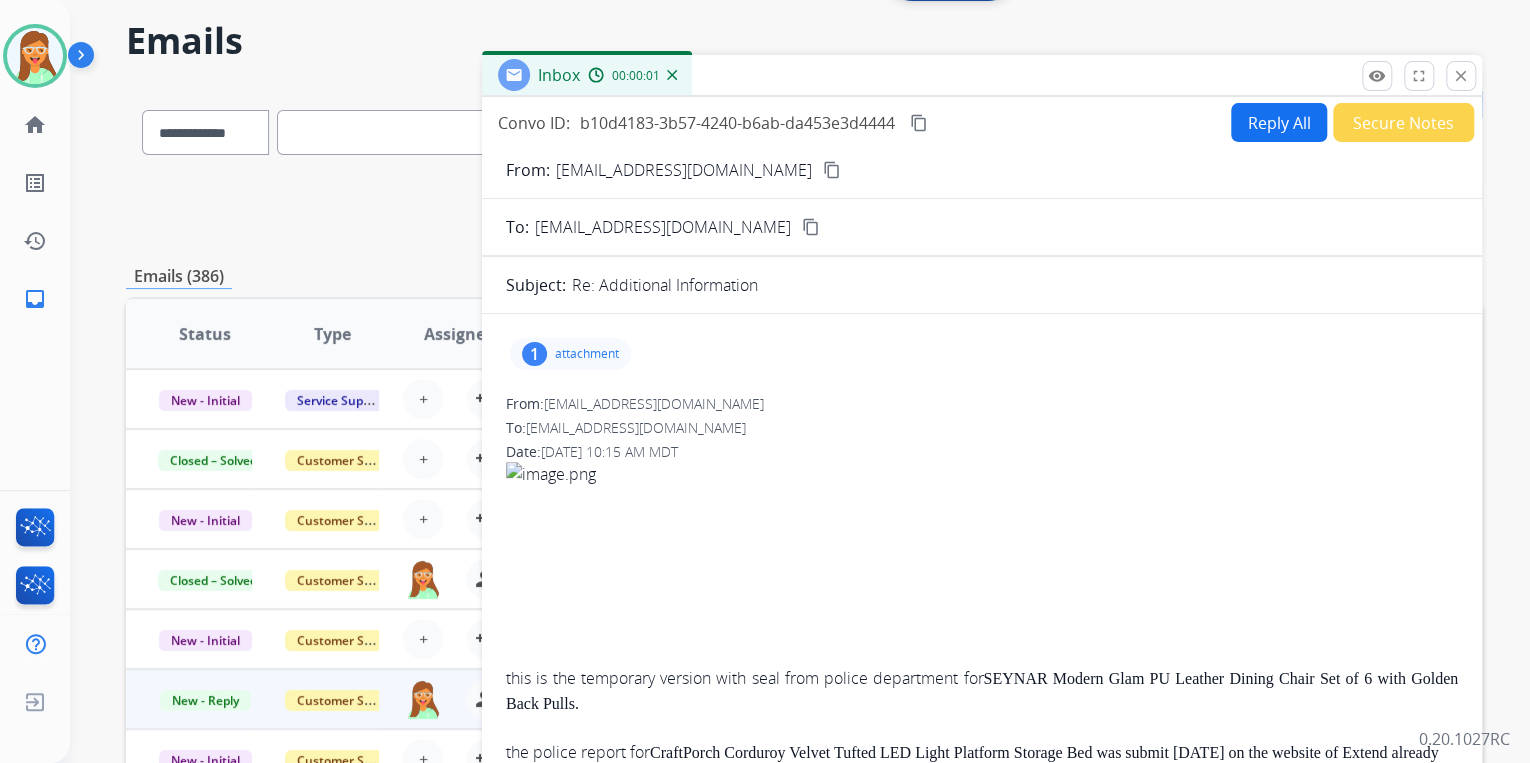 scroll, scrollTop: 0, scrollLeft: 0, axis: both 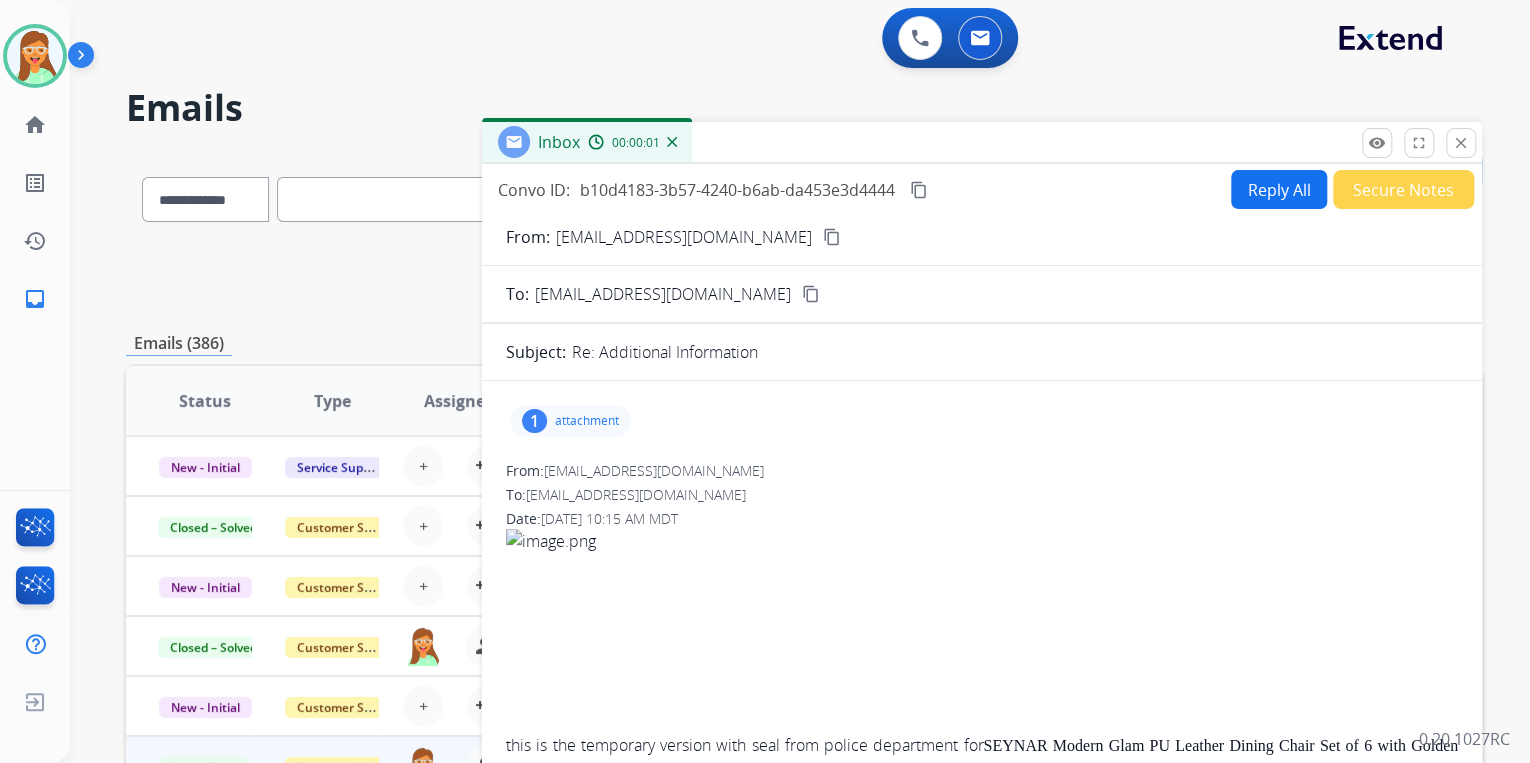click on "attachment" at bounding box center (587, 421) 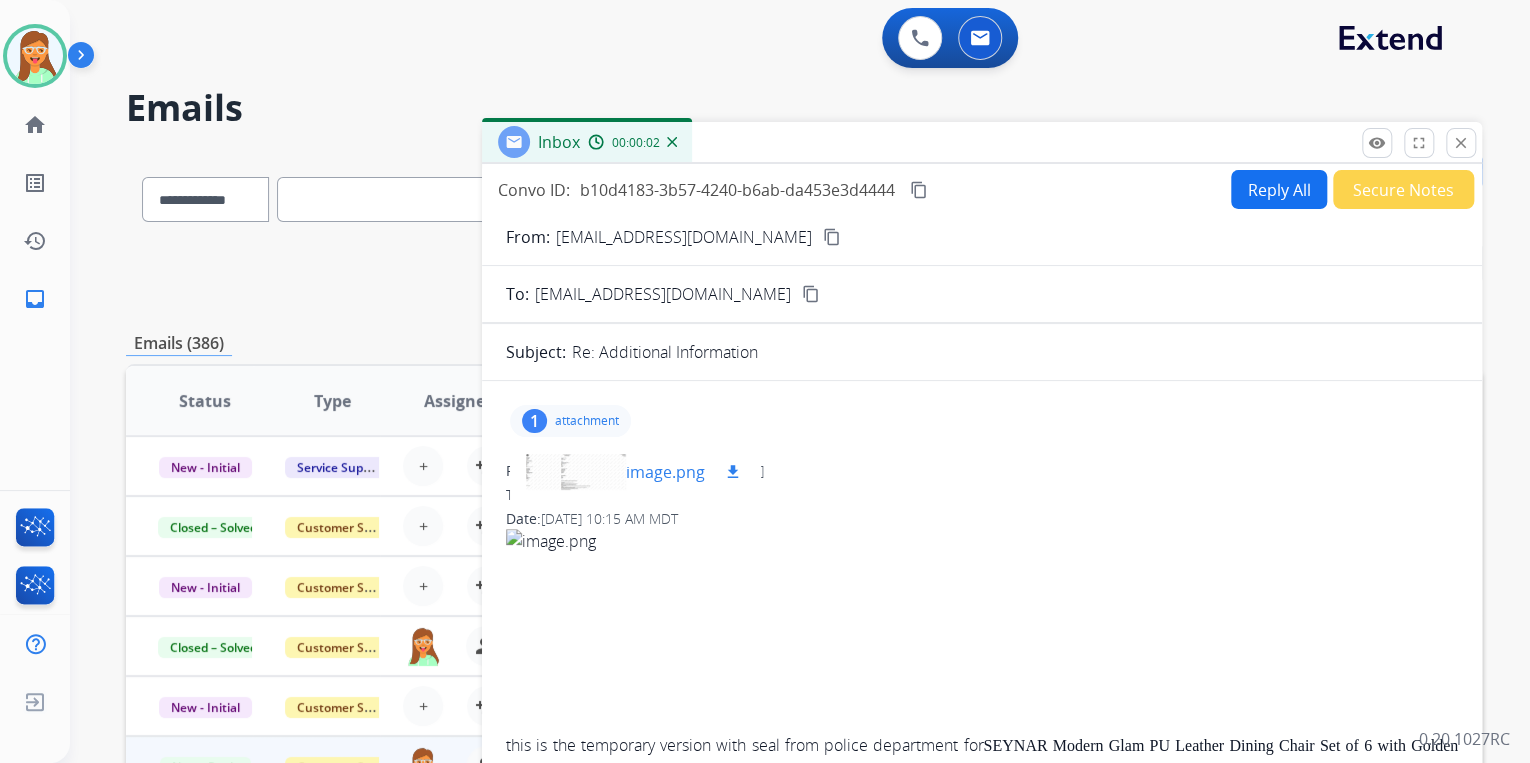 click at bounding box center (576, 472) 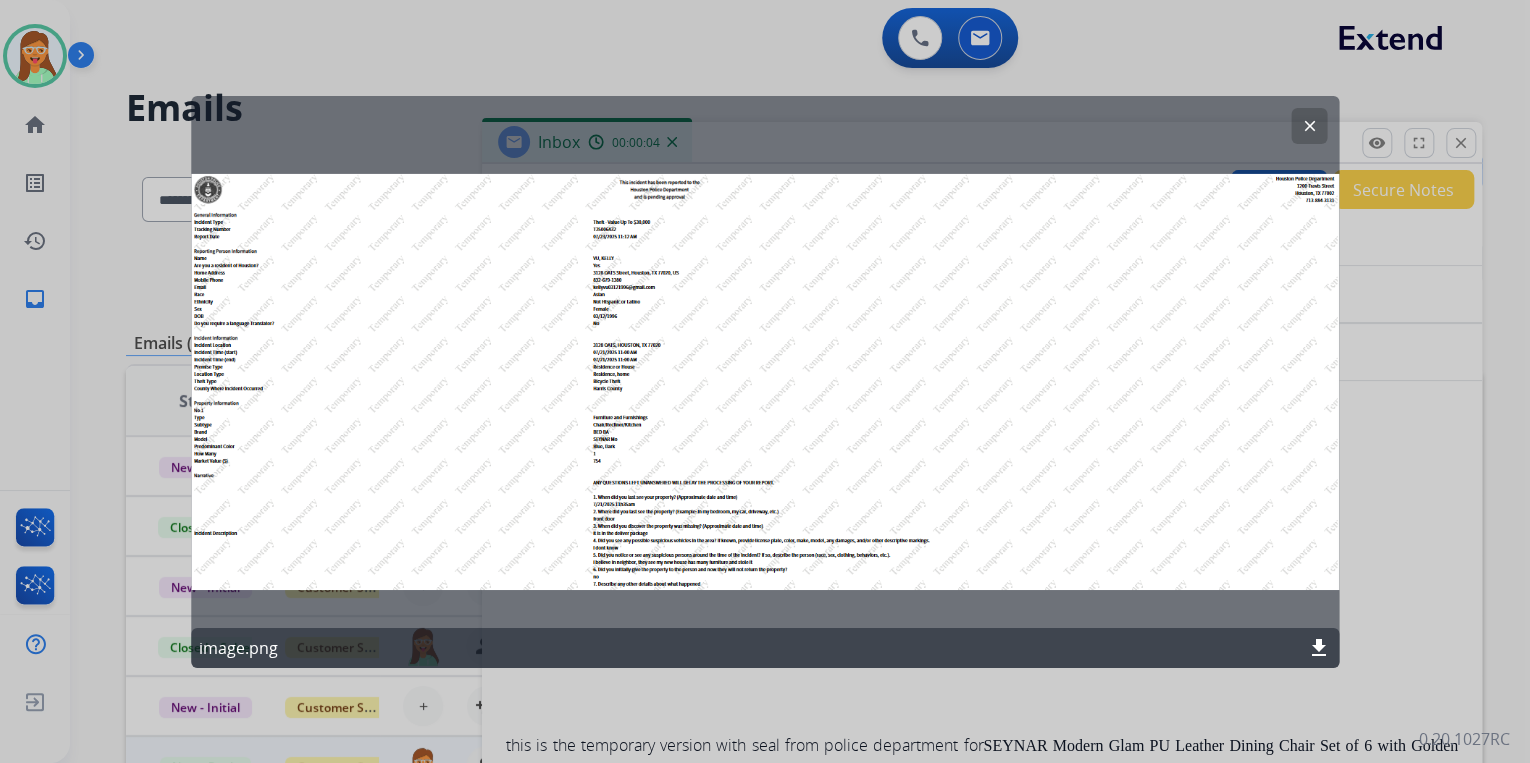 click on "clear" 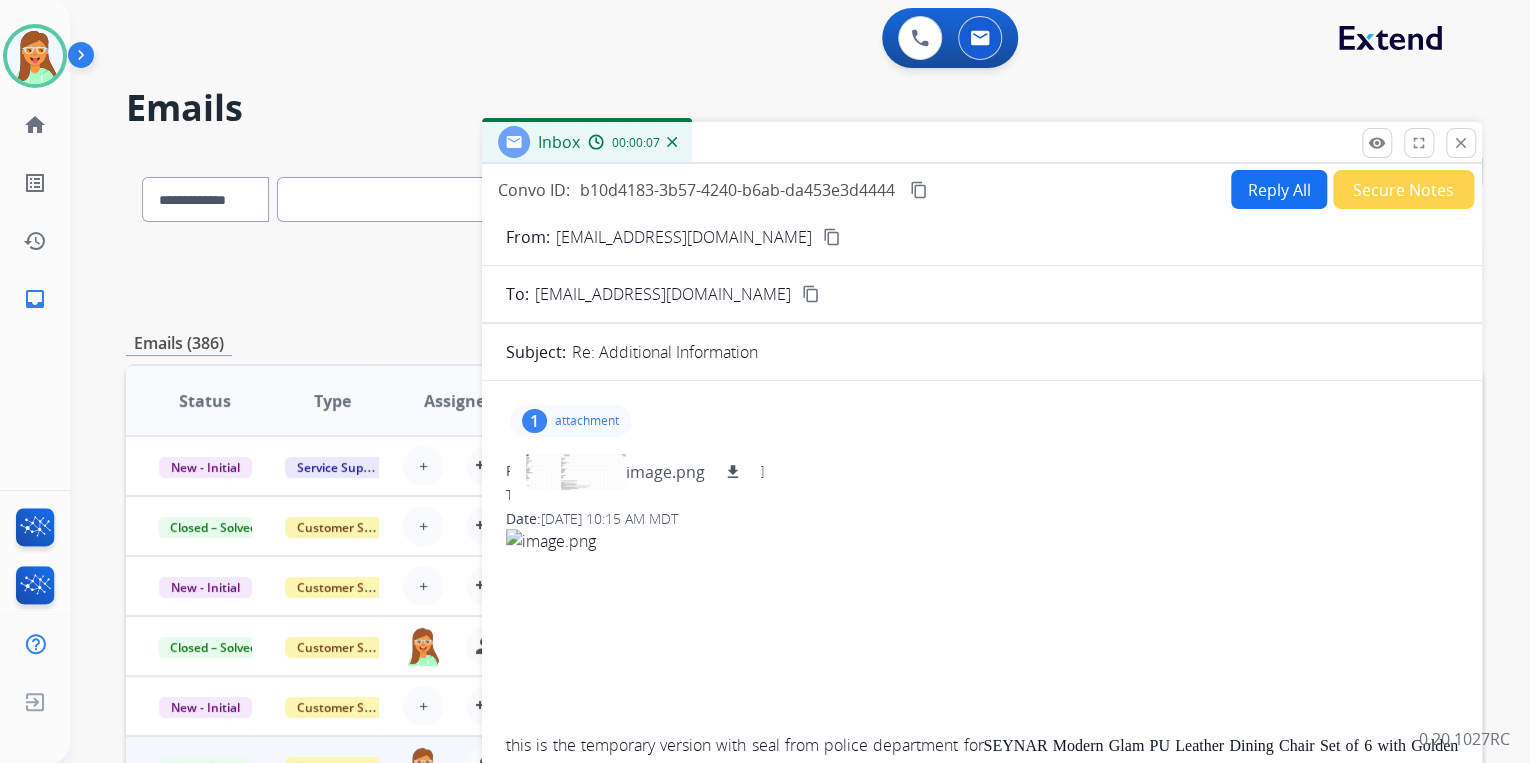 click on "attachment" at bounding box center (587, 421) 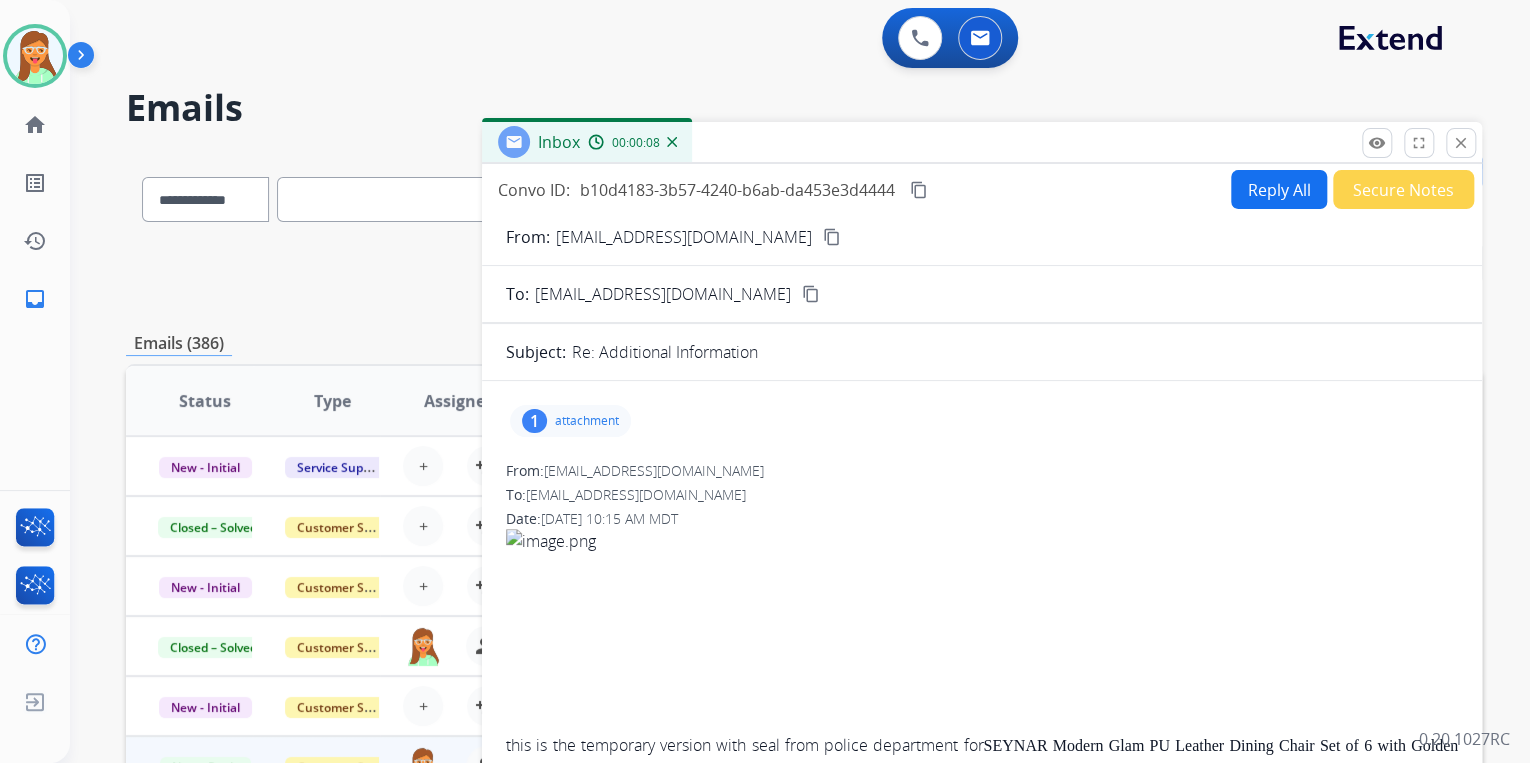 click on "attachment" at bounding box center [587, 421] 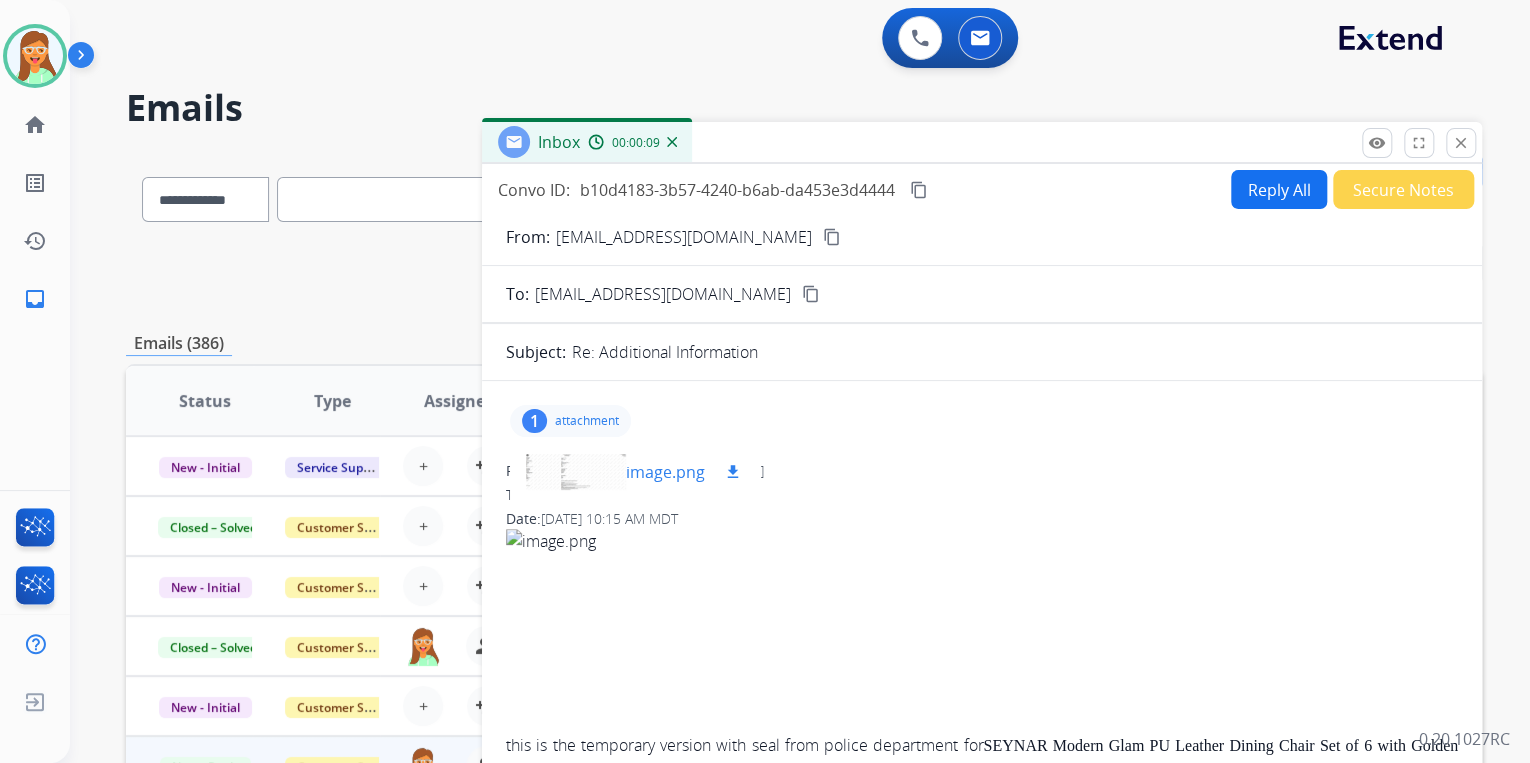 click on "download" at bounding box center [733, 472] 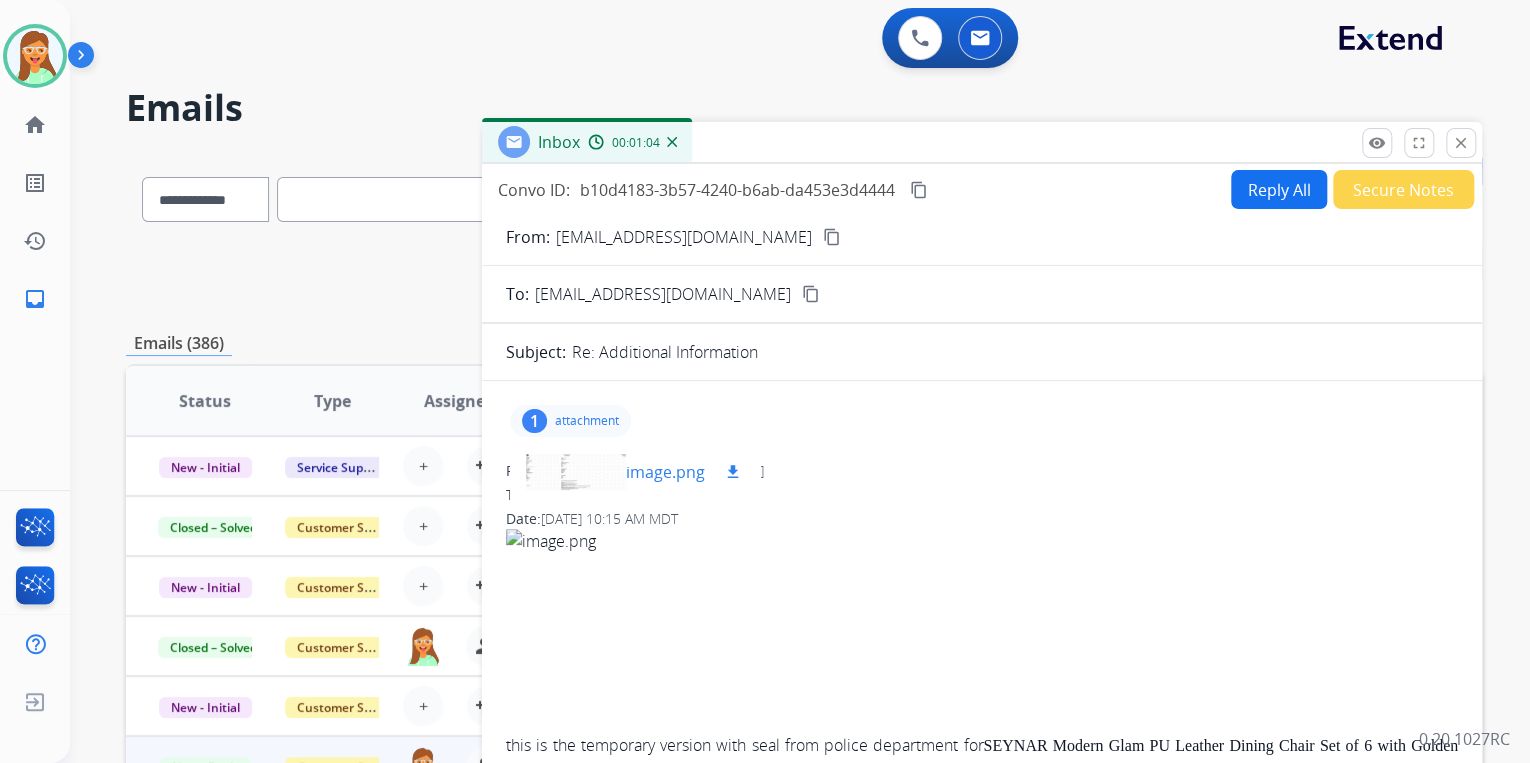 click at bounding box center (576, 472) 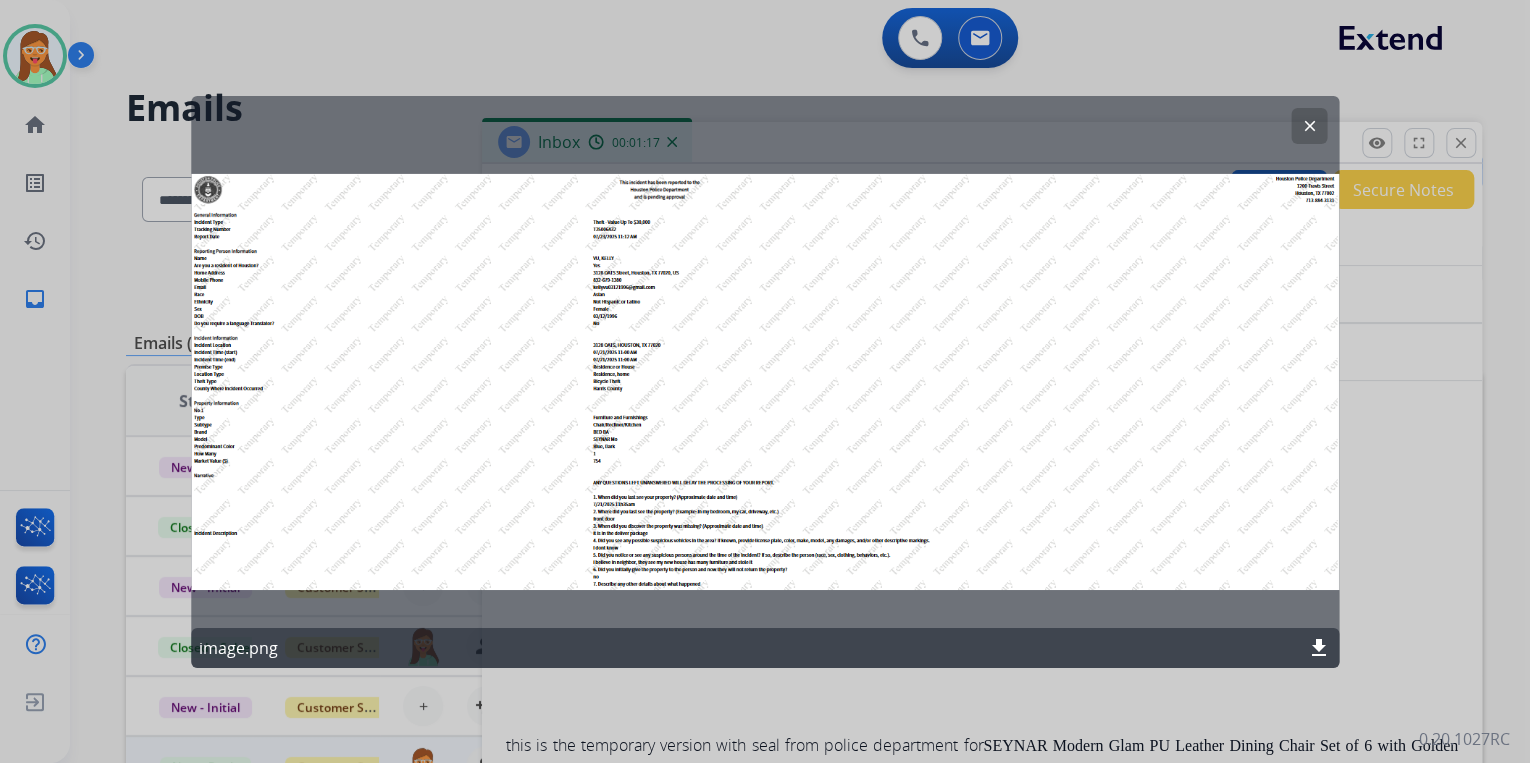 click on "clear image.png download" 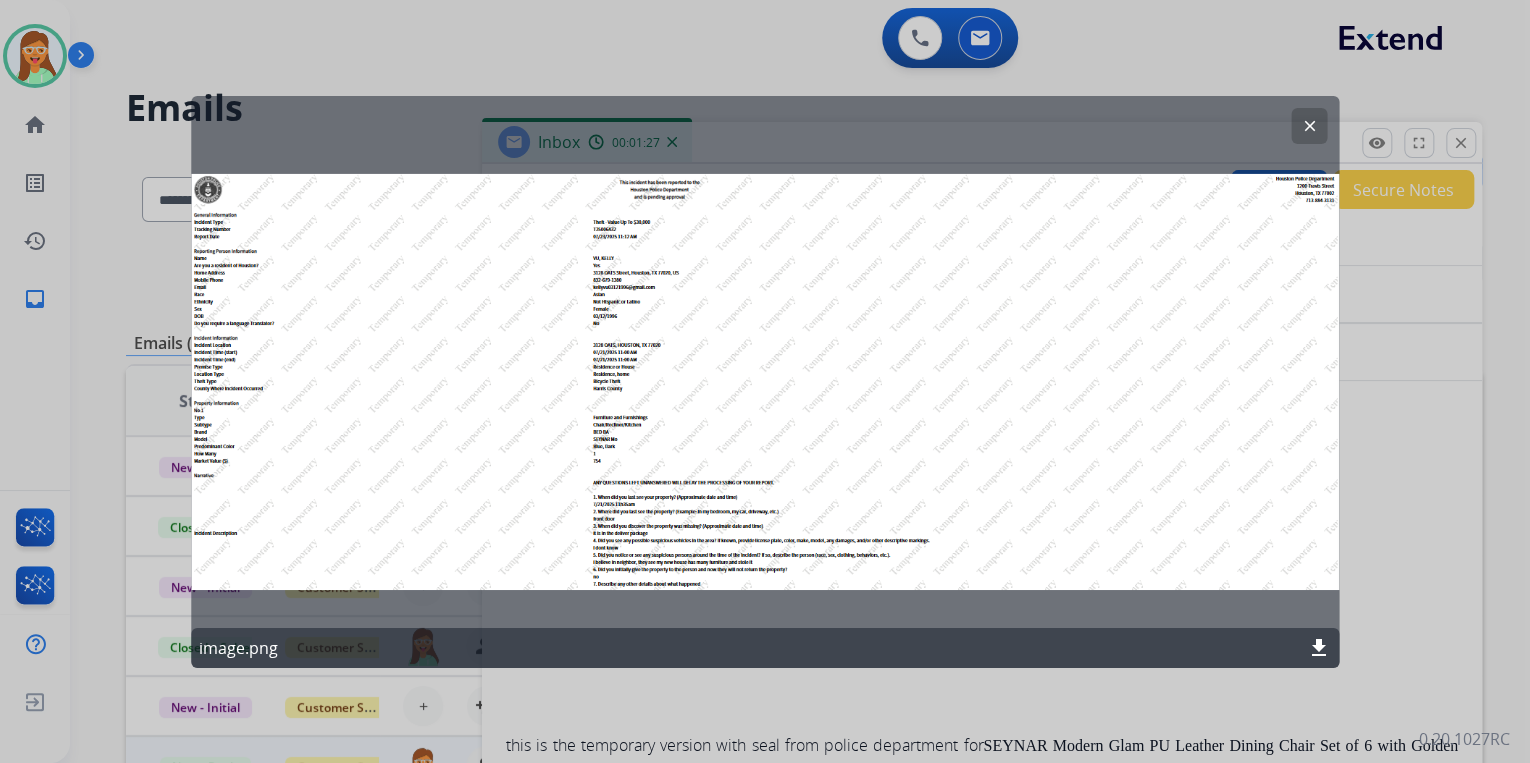 click on "clear" 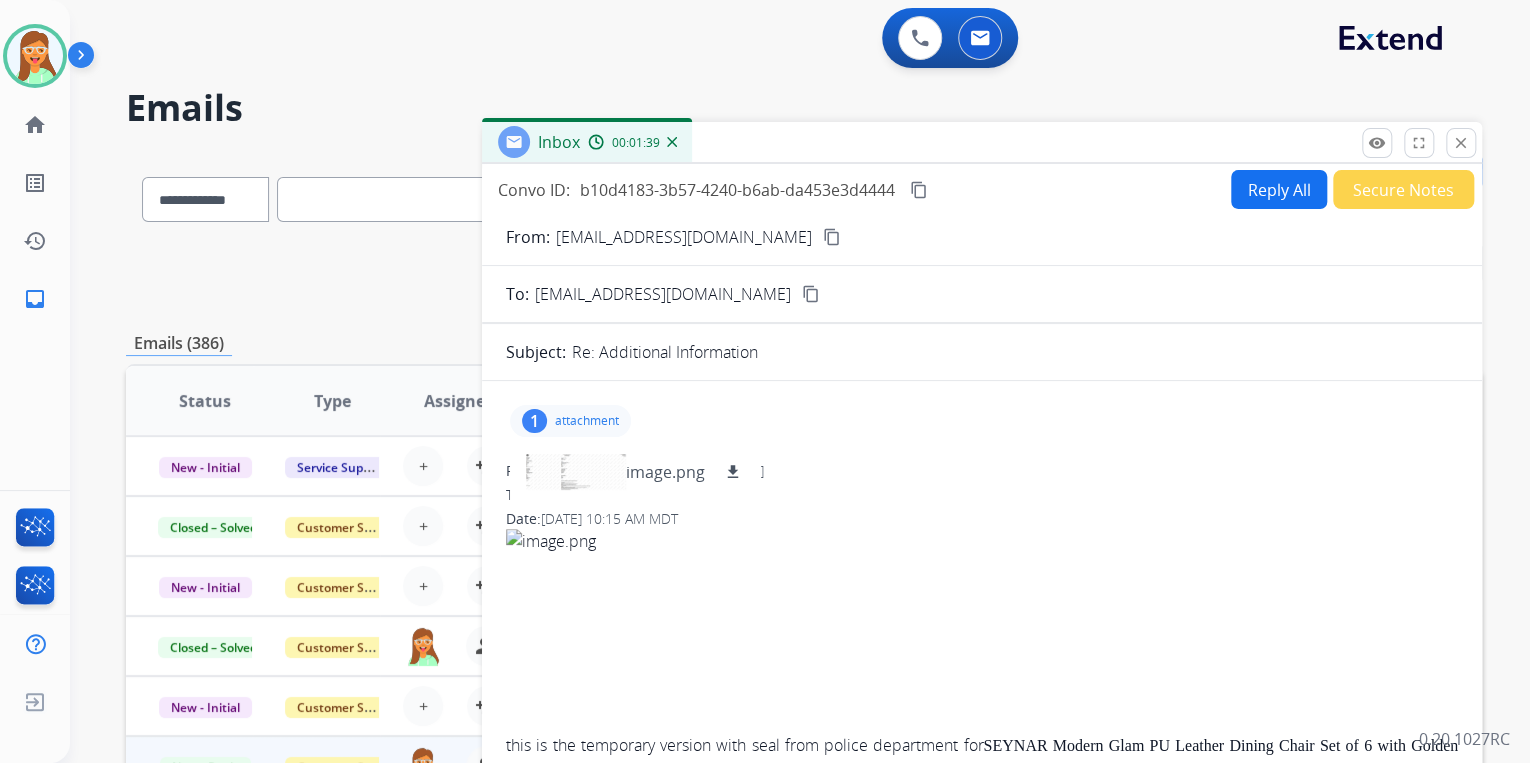 click on "attachment" at bounding box center [587, 421] 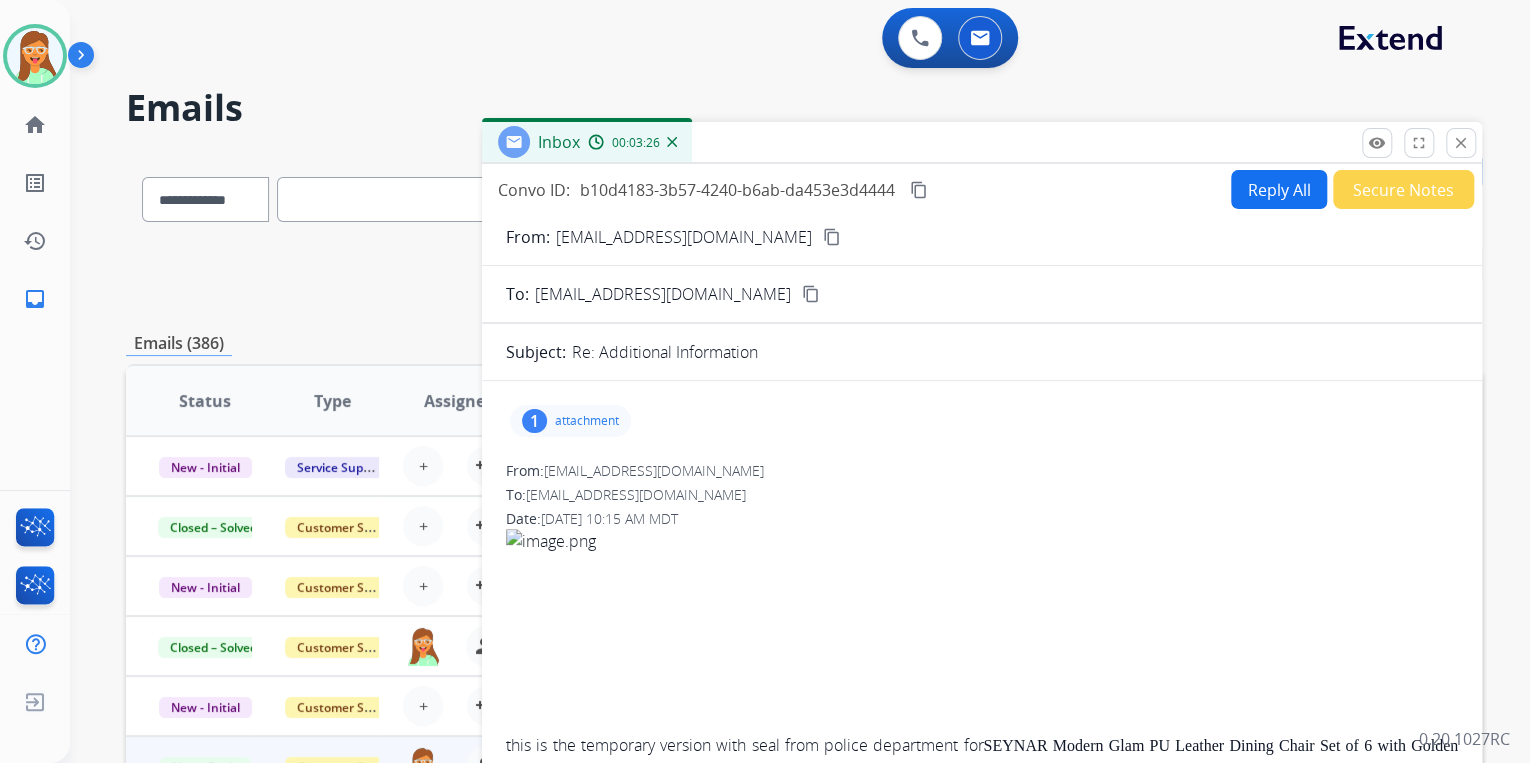 click on "From: kellyvu03121996@gmail.com content_copy To:  support@extend.com  content_copy Subject:  Re: Additional Information  1 attachment  From:  kellyvu03121996@gmail.com   To:  support@extend.com  Date:  07/23/2025 - 10:15 AM MDT this is the temporary version with seal from police department for   SEYNAR Modern Glam PU Leather Dining Chair Set of 6 with Golden Back Pulls. the police report for  CraftPorch Corduroy Velvet Tufted LED Light Platform Storage Bed was submit yesterday on the website of Extend already  From:  support@extend.com   To:  kellyvu03121996@gmail.com  Date:  07/23/2025 - 08:28 AM MDT Hi Kelly, Thank you for contacting Extend! After reviewing your claim, we need some additional information to proceed. Please provide a valid police report for items SEYNAR Modern Glam PU Leather Dining Chair Set of 6 with Golden Back Pulls and CraftPorch Corduroy Velvet Tufted LED Light Platform Storage Bed, as they state they were delivered. Thanks for being an Extend customer. Extend Customer Support" at bounding box center [982, 881] 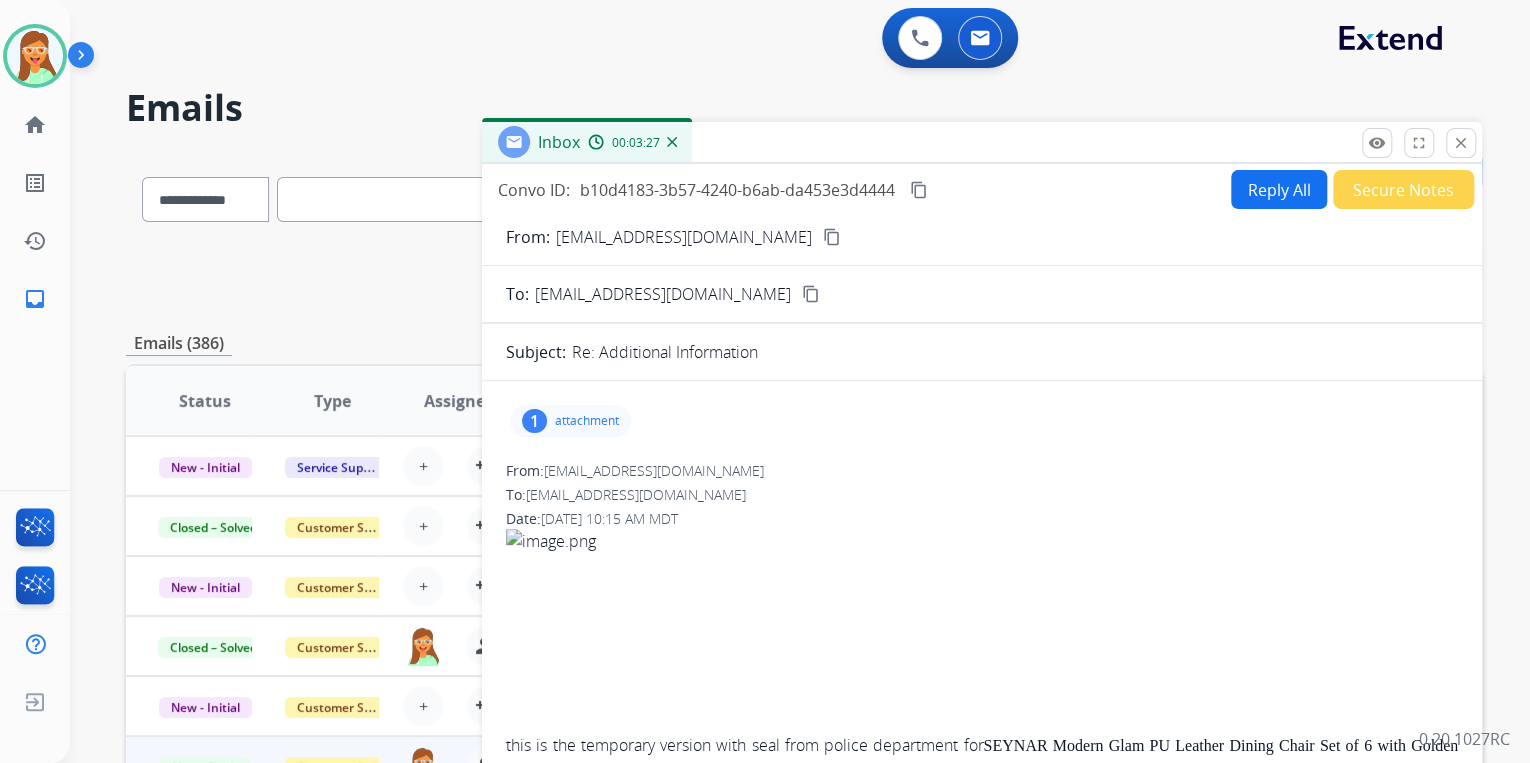 click on "Reply All" at bounding box center (1279, 189) 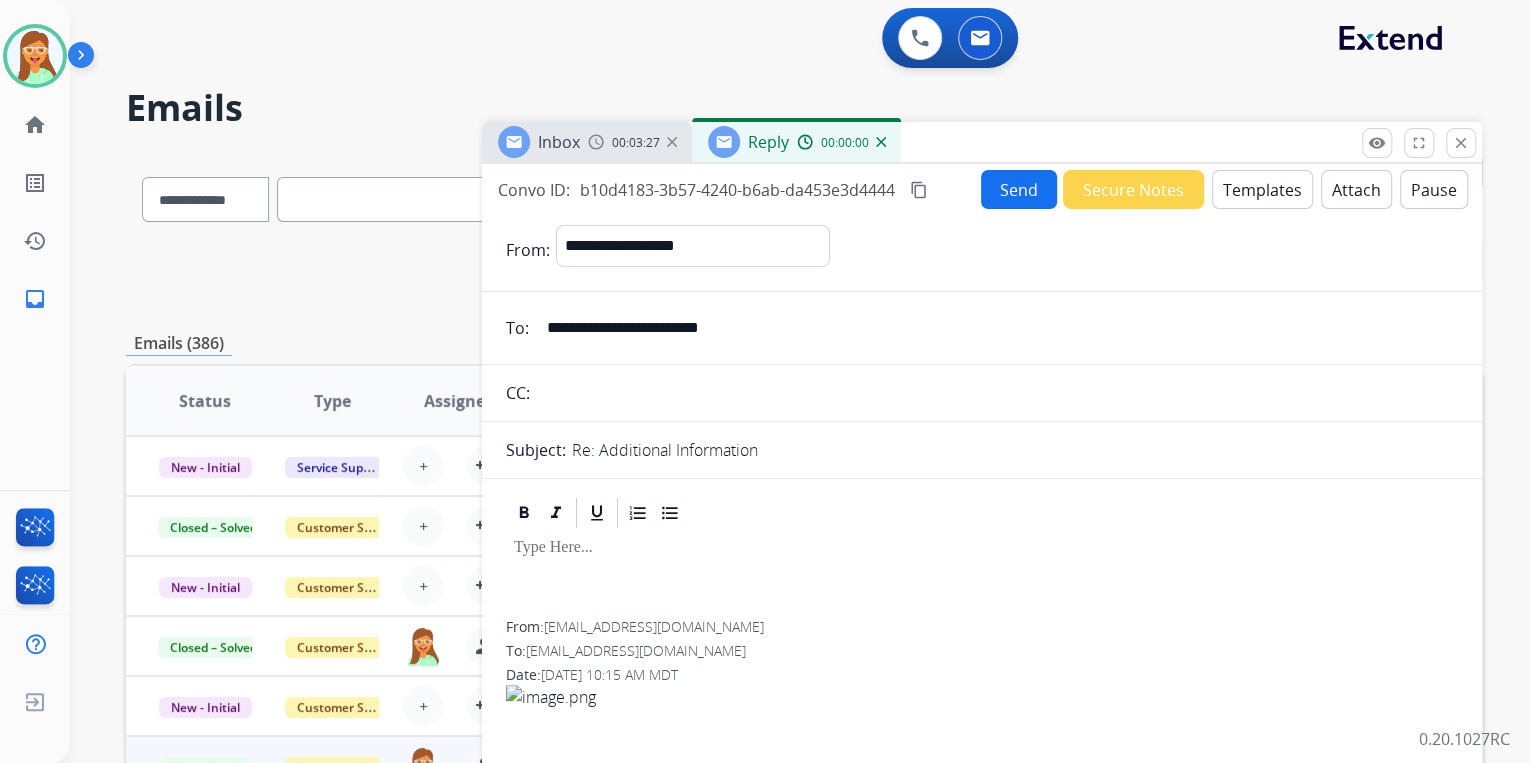 click on "Templates" at bounding box center [1262, 189] 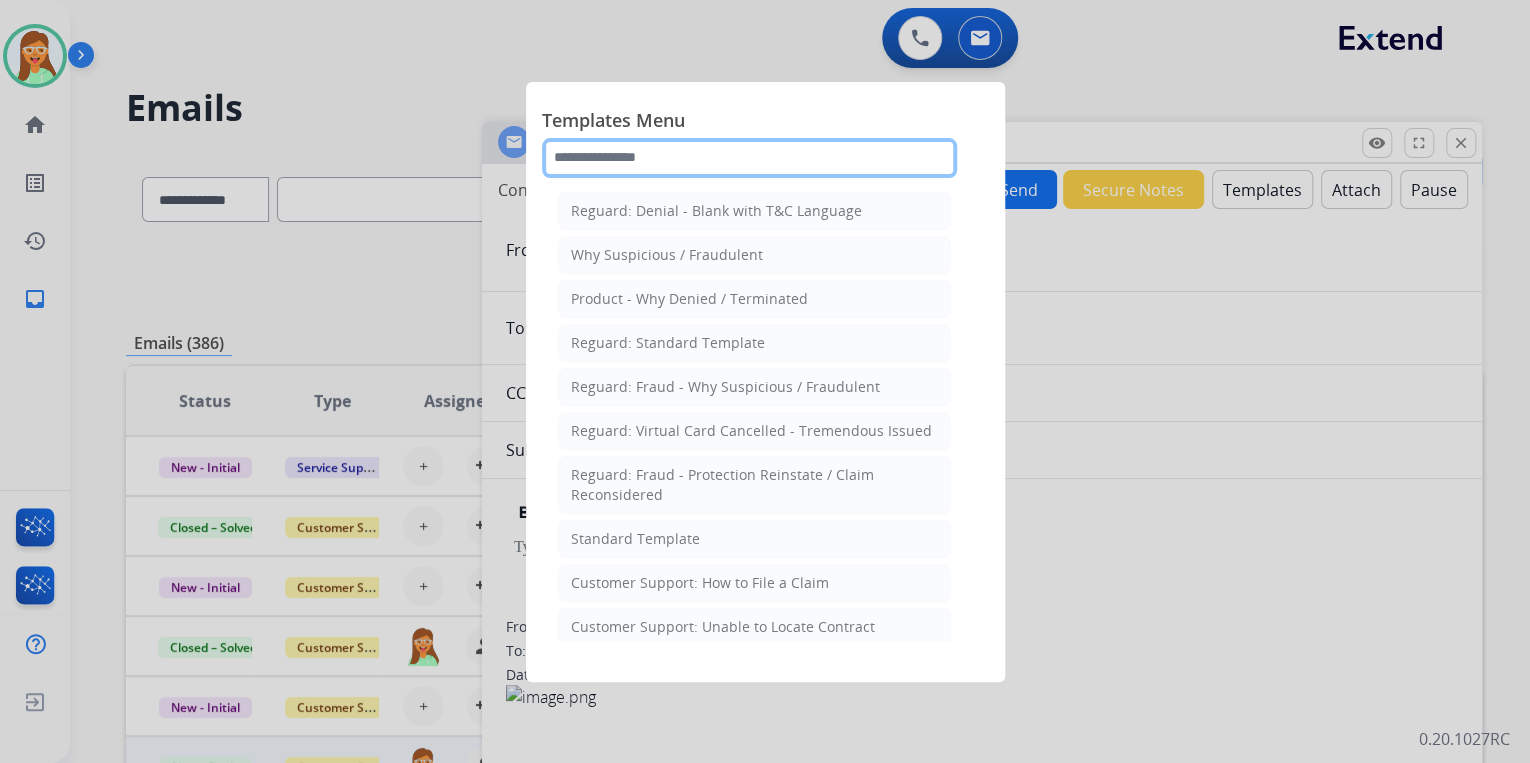 click 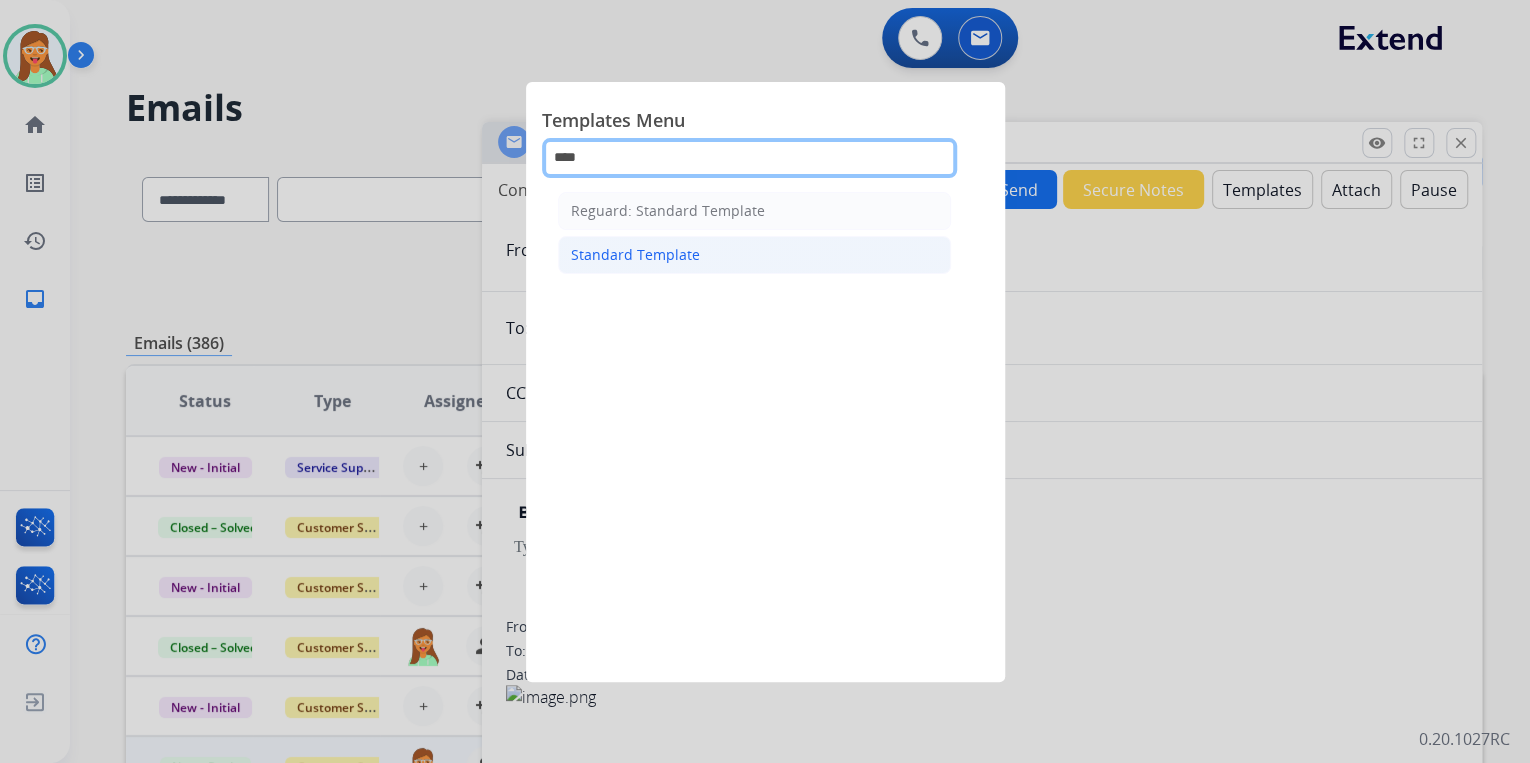 type on "****" 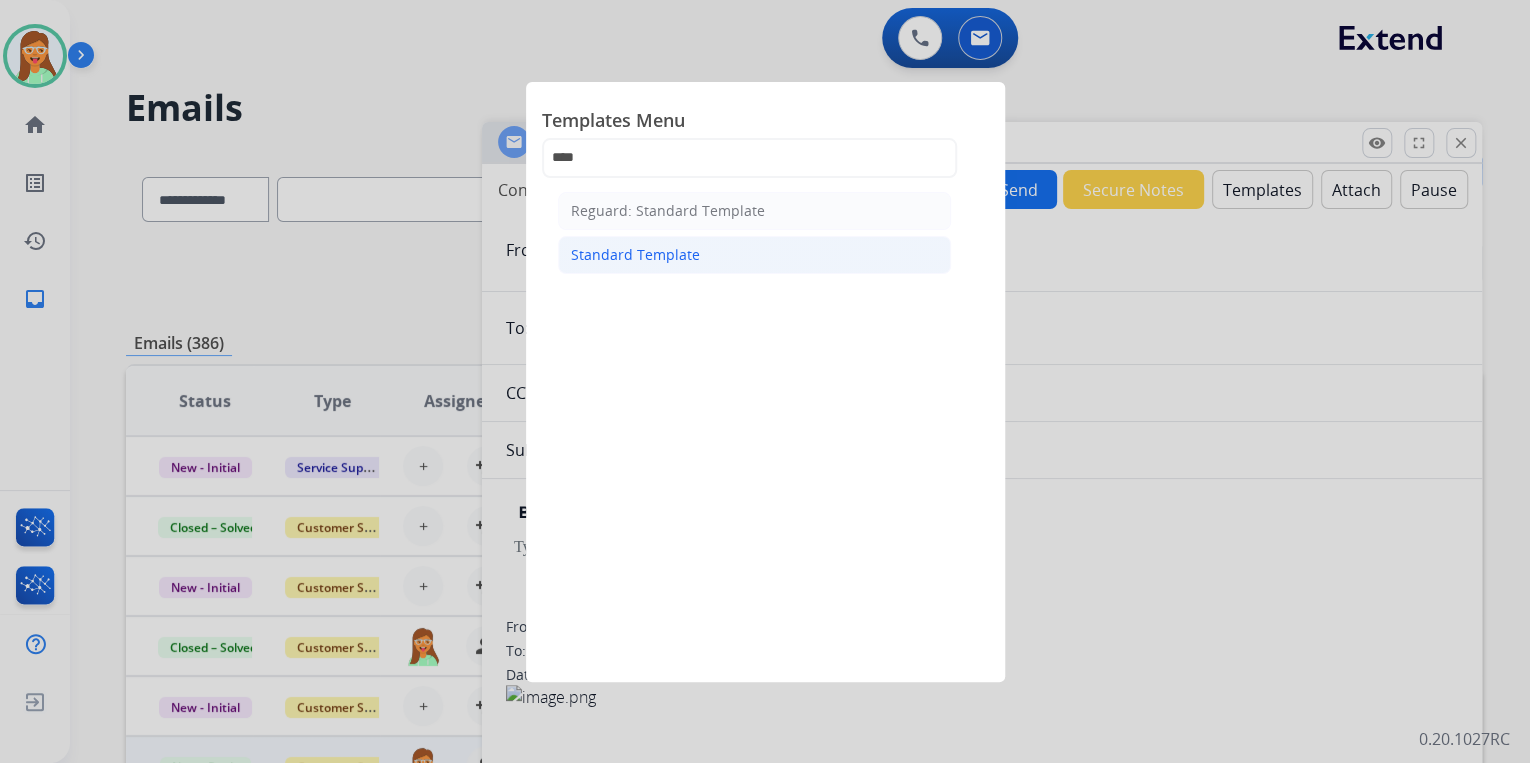 click on "Standard Template" 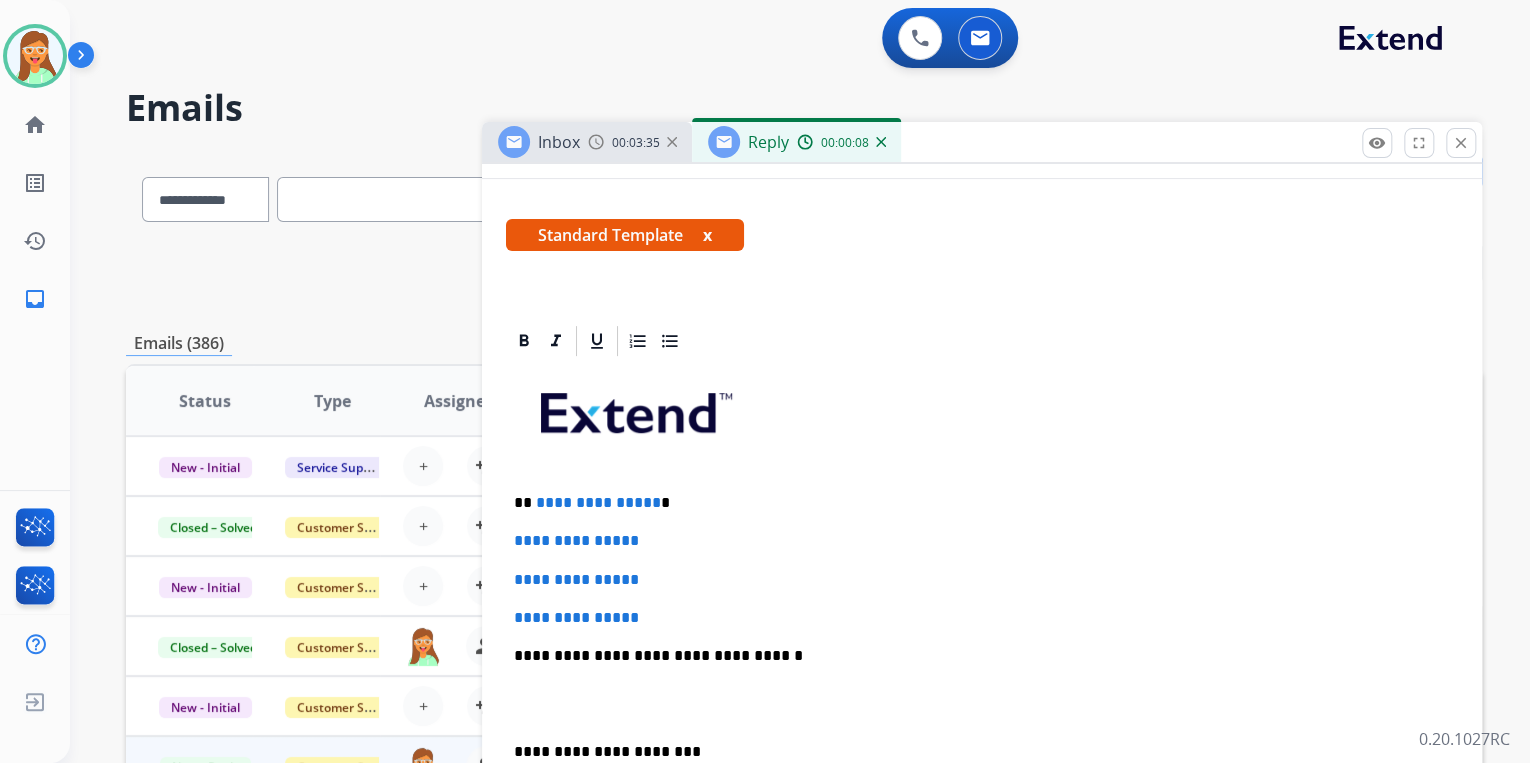 scroll, scrollTop: 400, scrollLeft: 0, axis: vertical 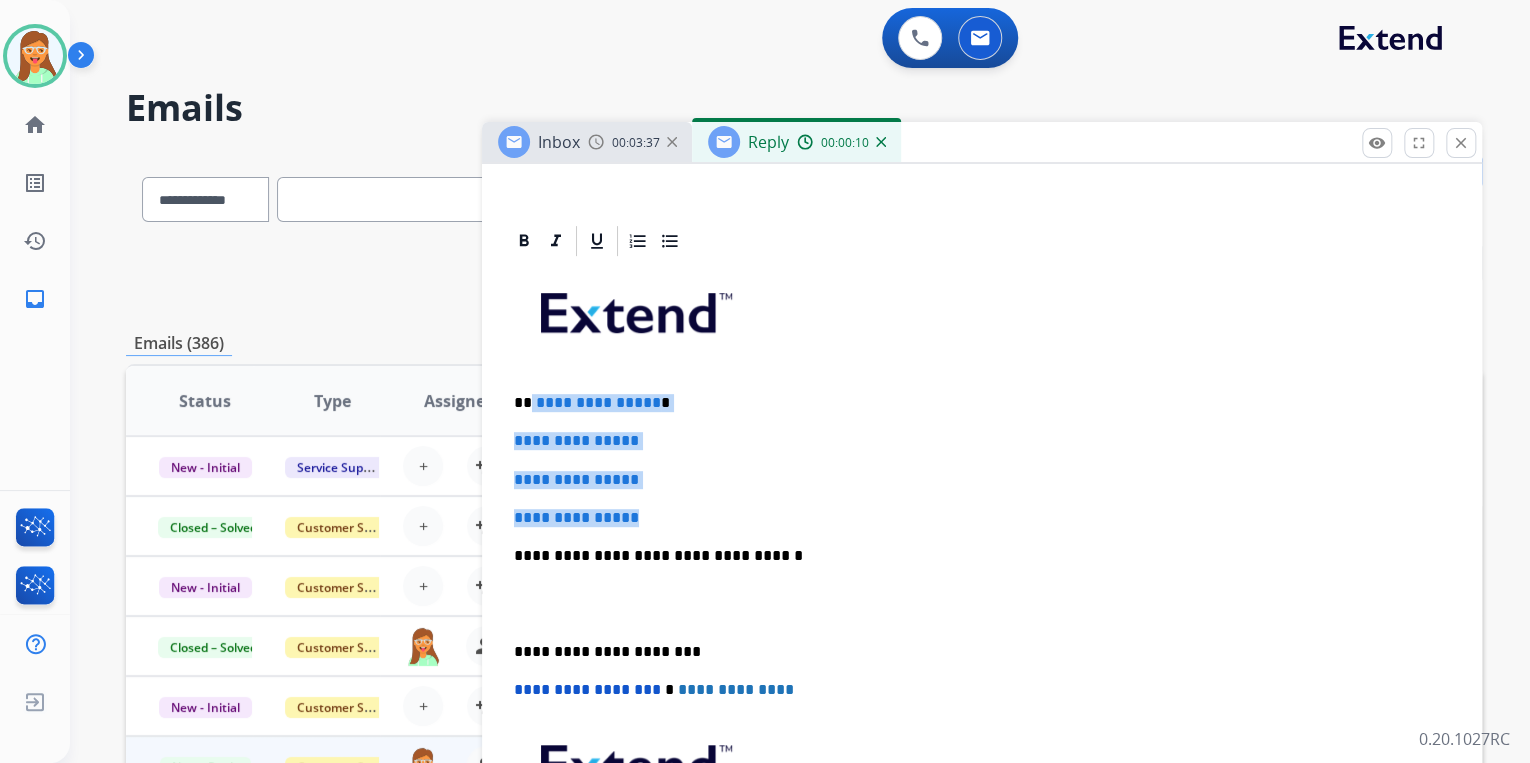 drag, startPoint x: 649, startPoint y: 507, endPoint x: 529, endPoint y: 394, distance: 164.83022 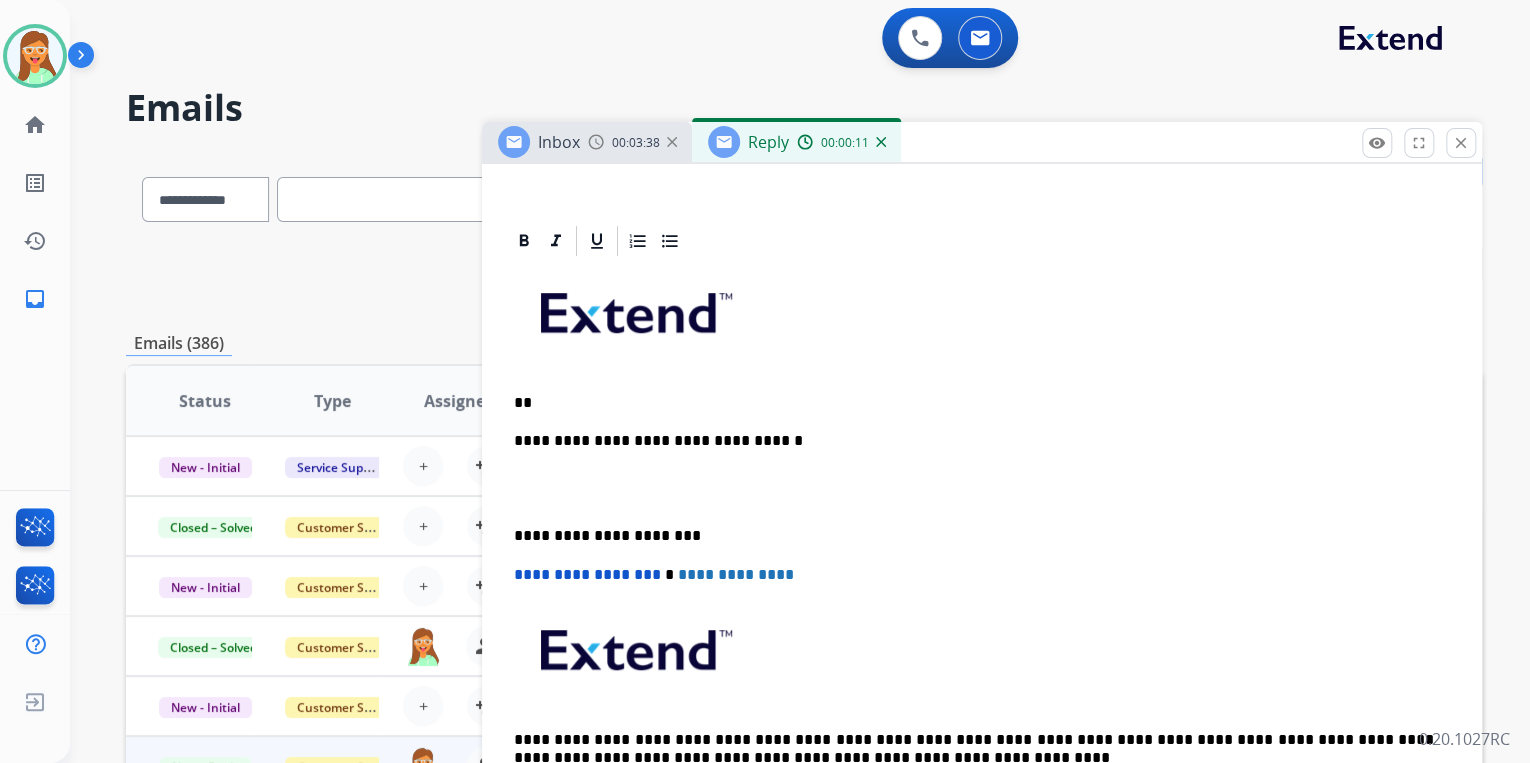 type 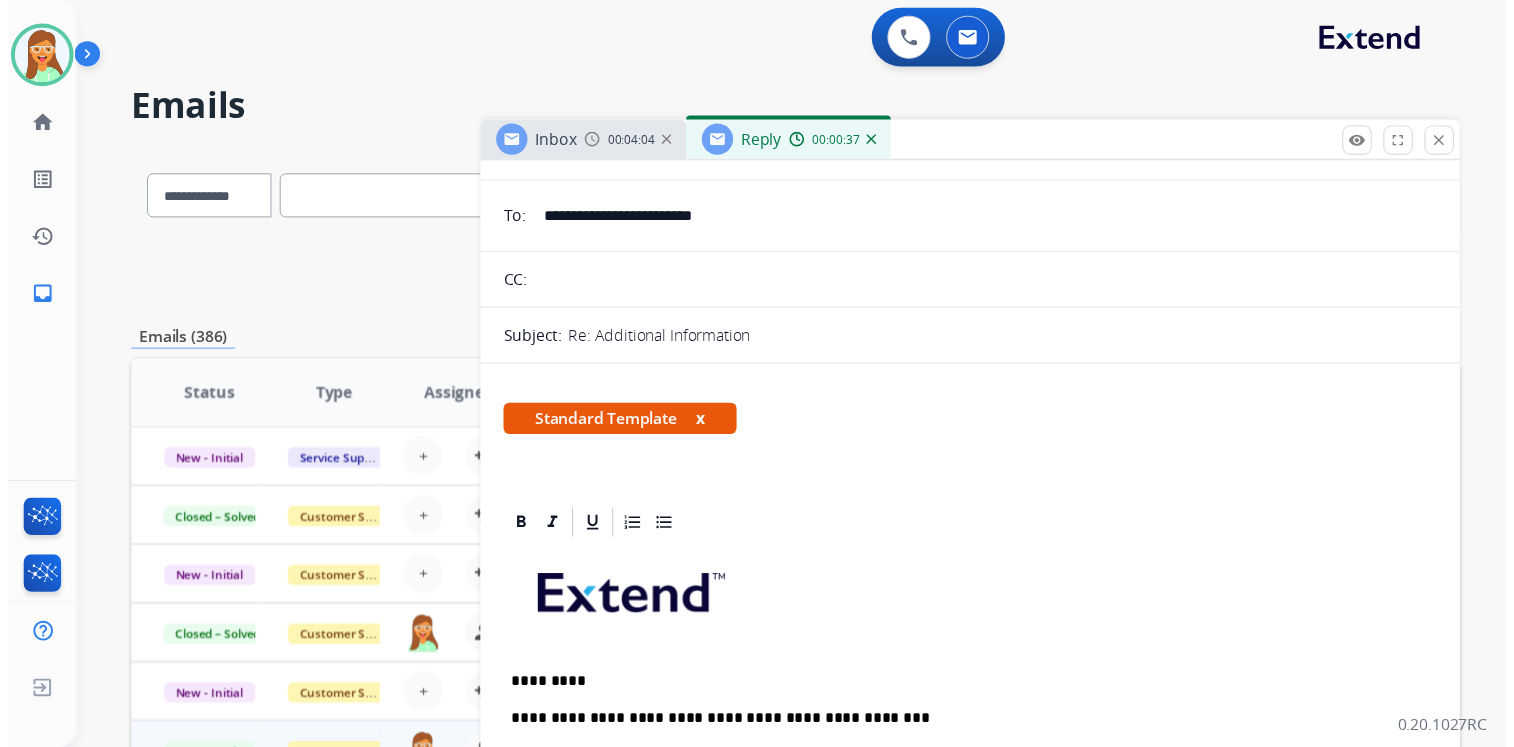 scroll, scrollTop: 0, scrollLeft: 0, axis: both 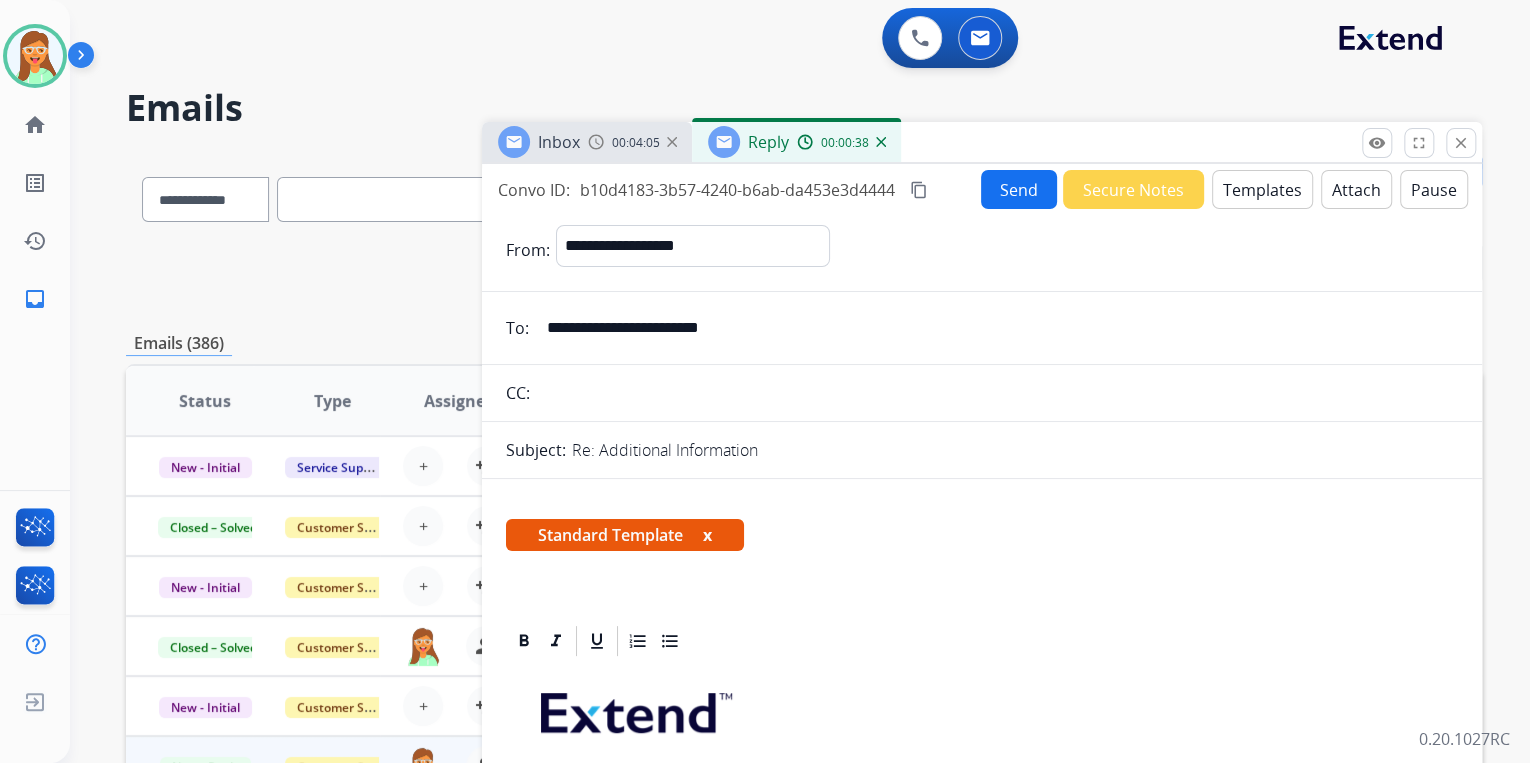 click on "Send" at bounding box center [1019, 189] 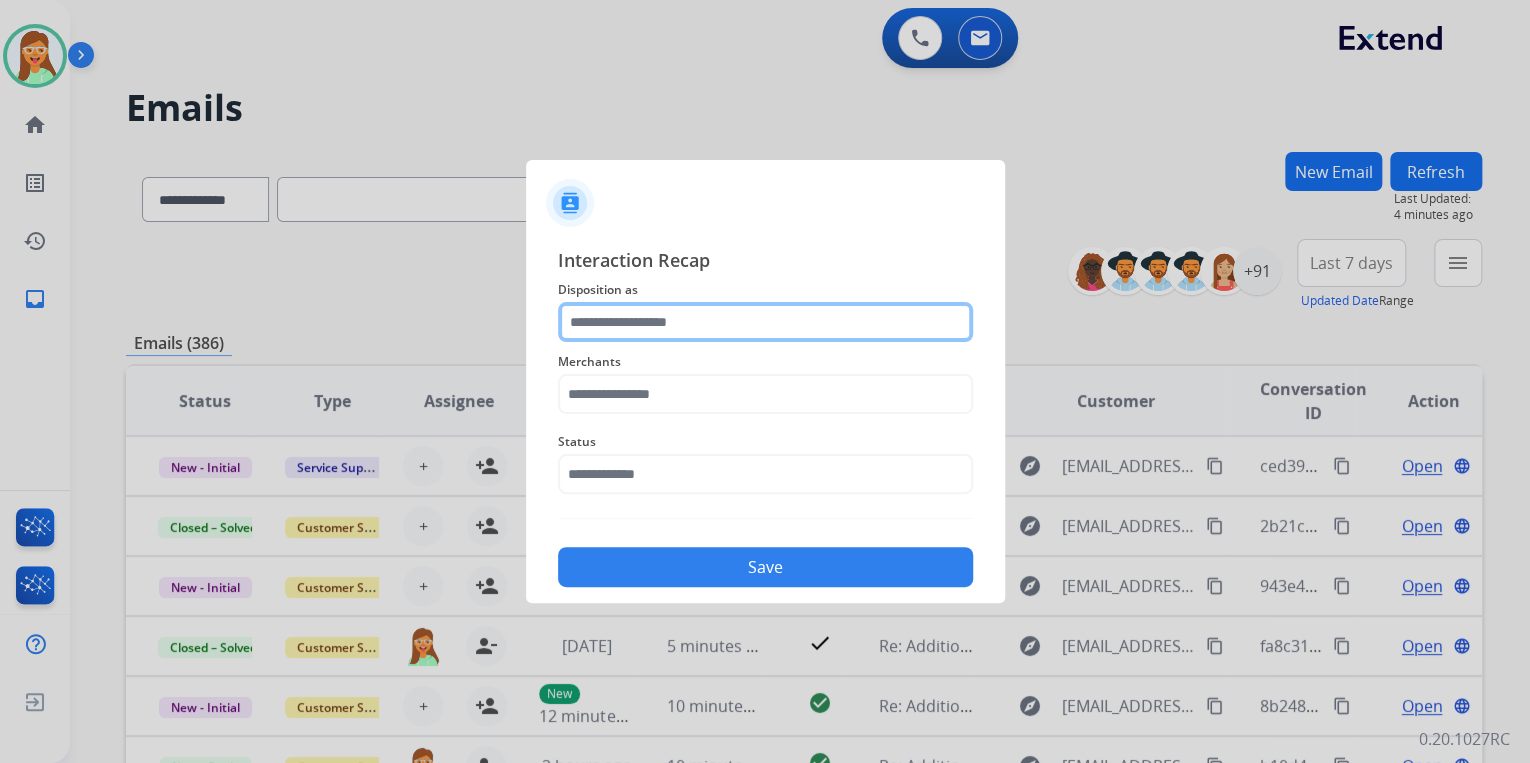 click 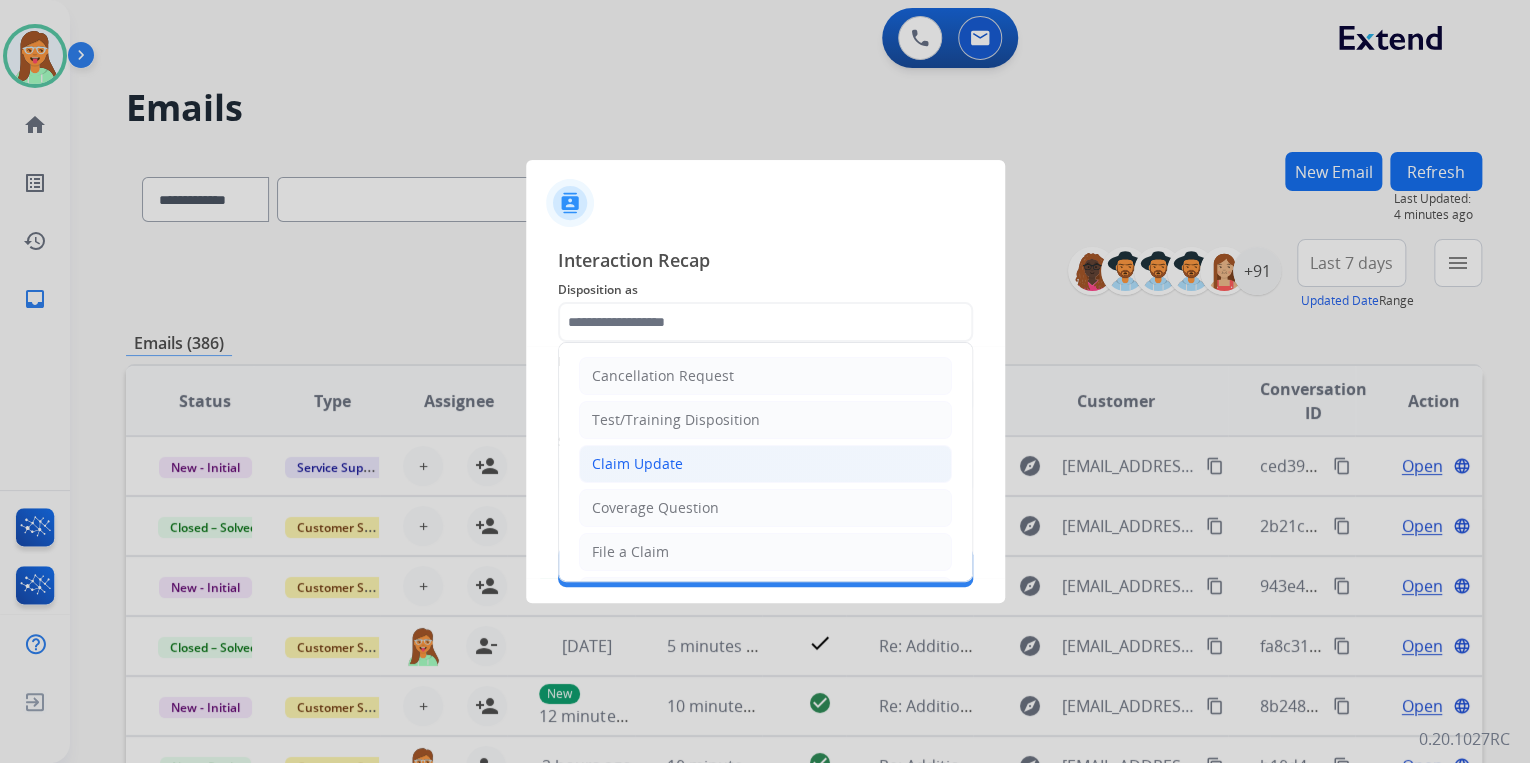 click on "Claim Update" 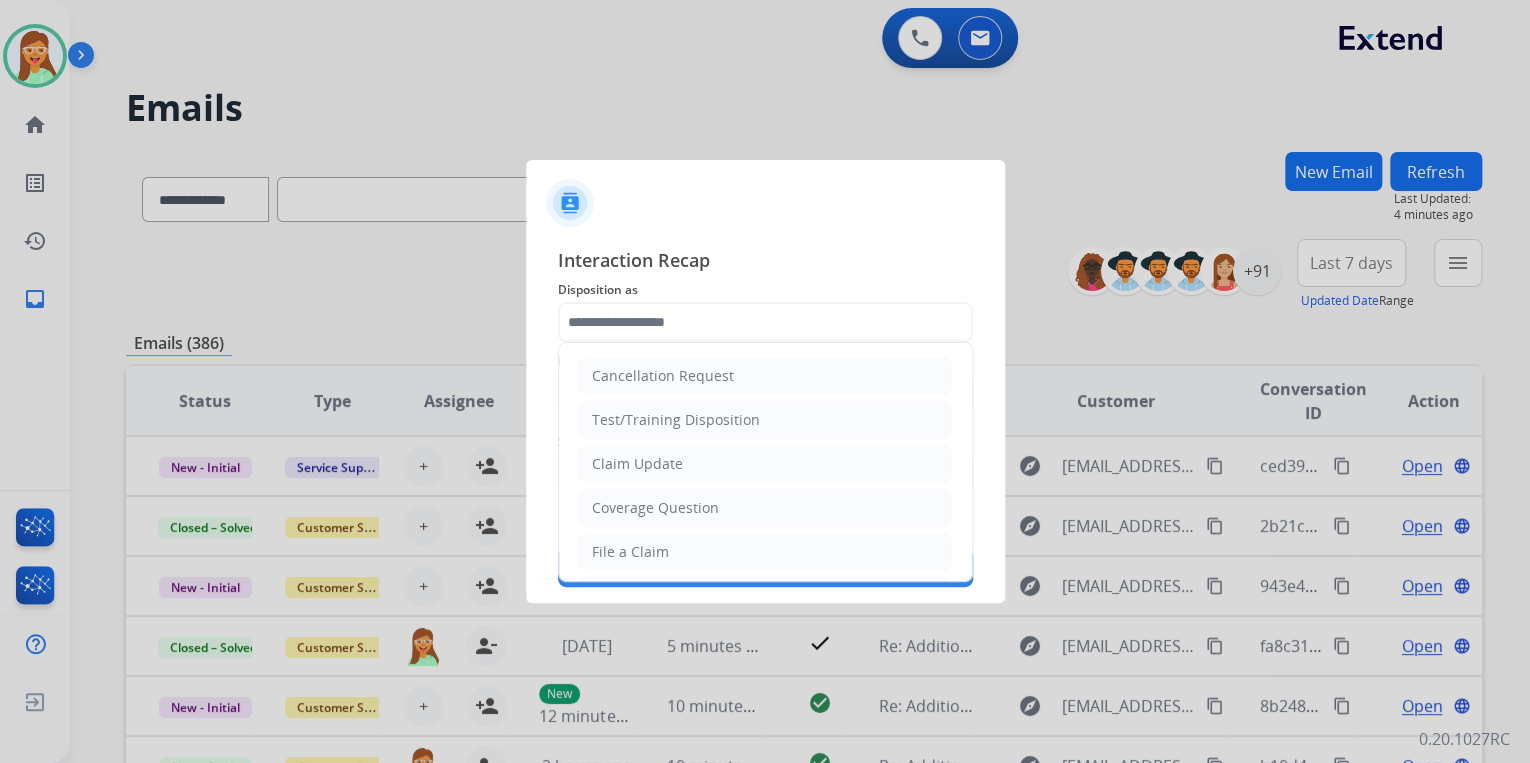 type on "**********" 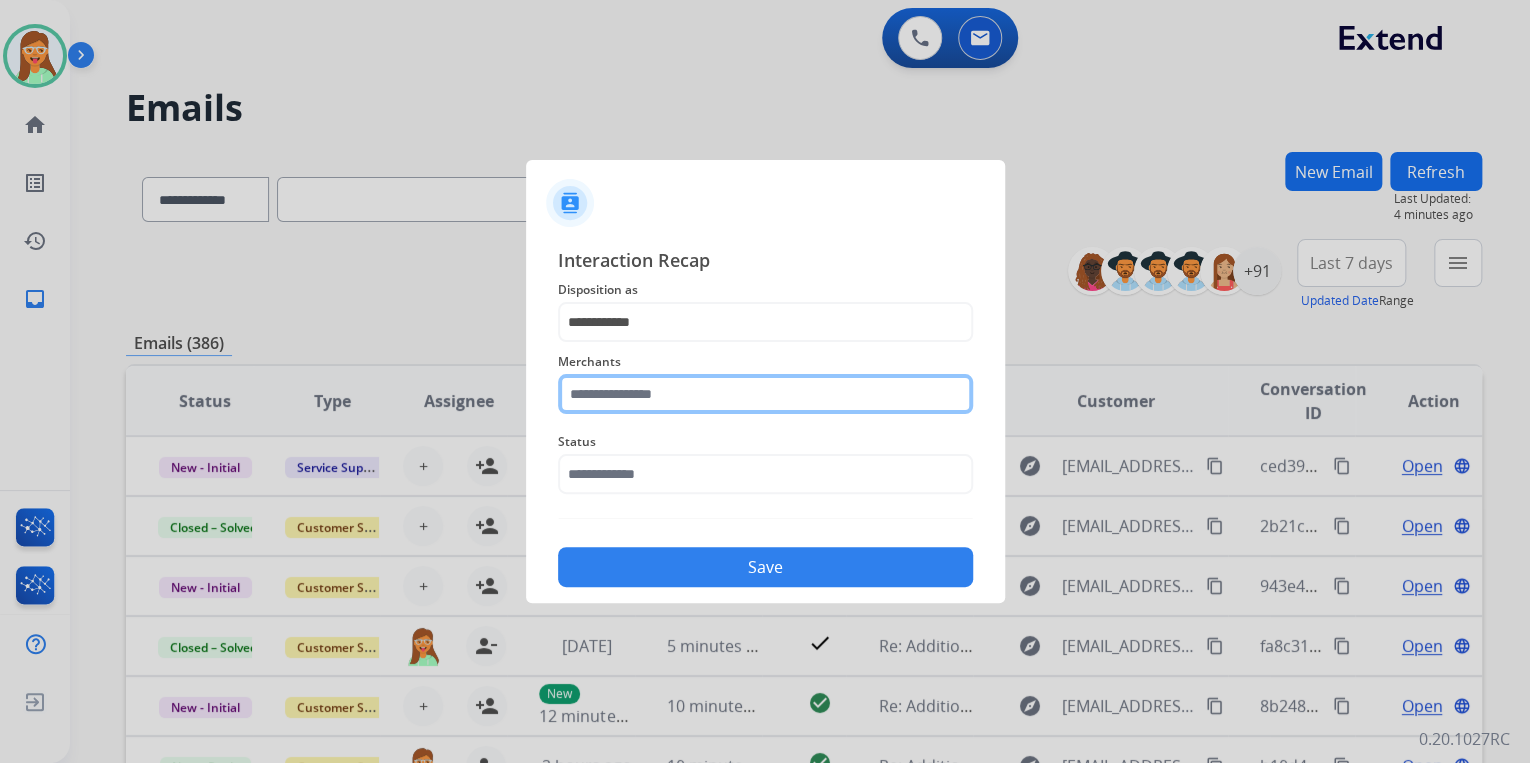 click 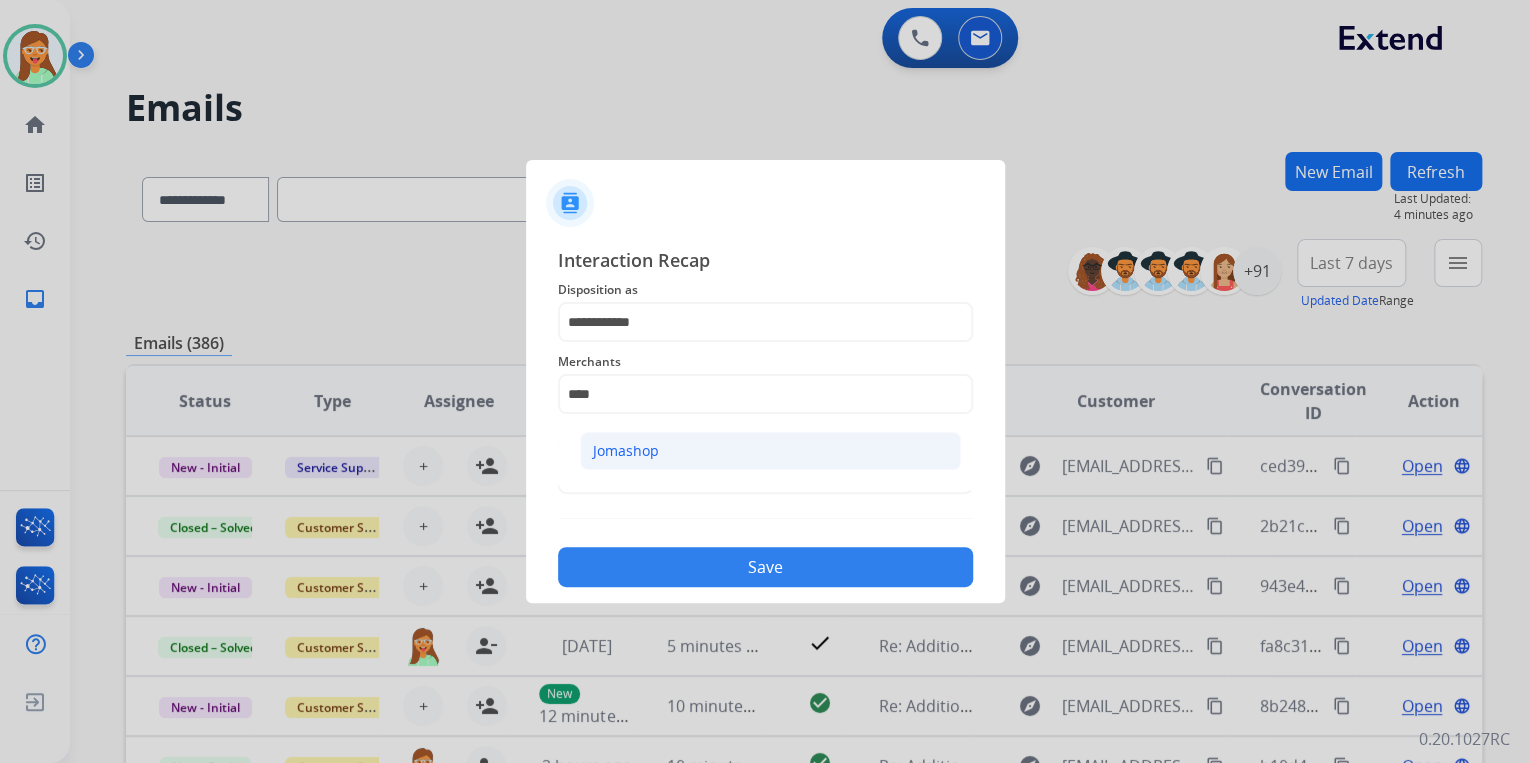 click on "Jomashop" 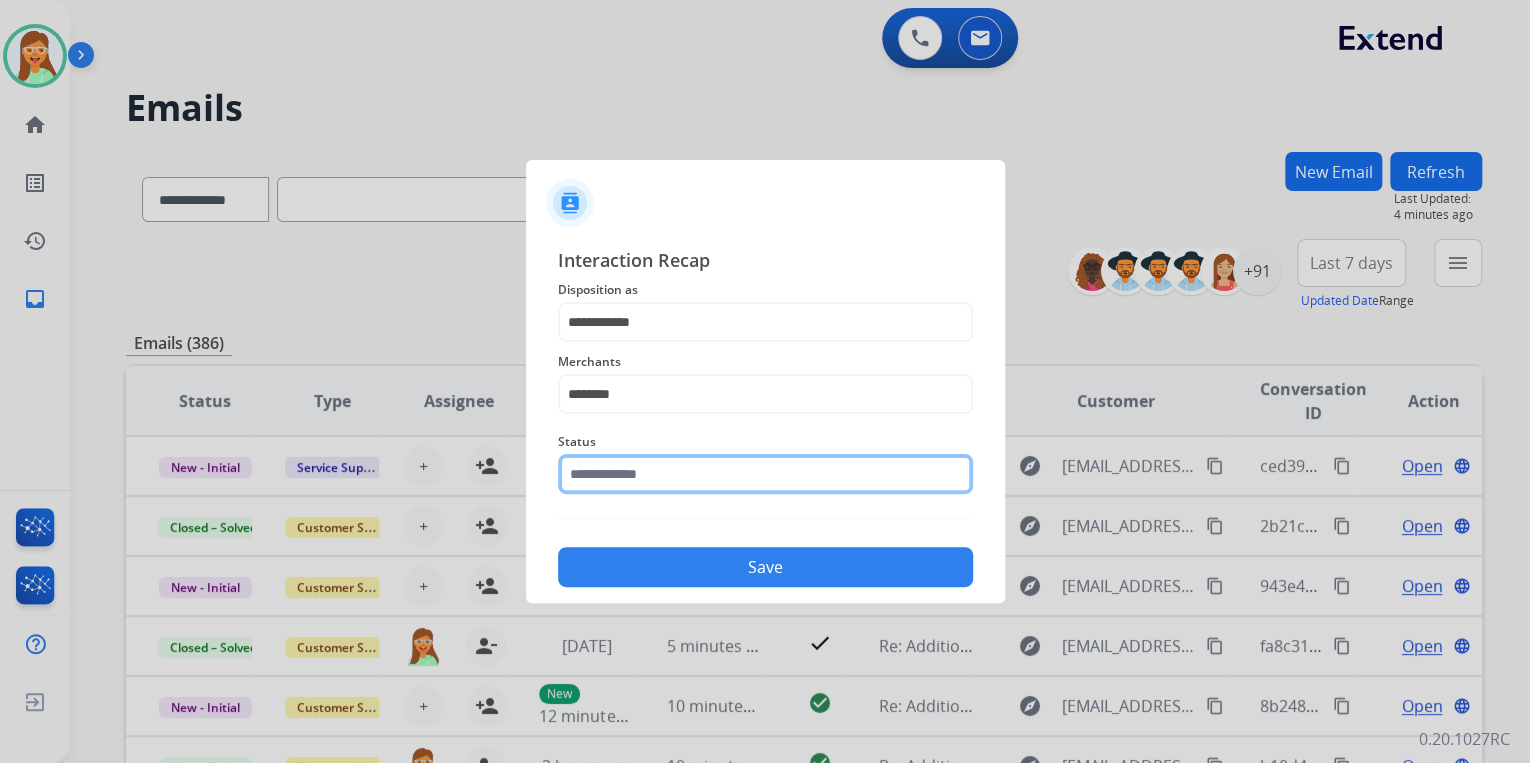 click 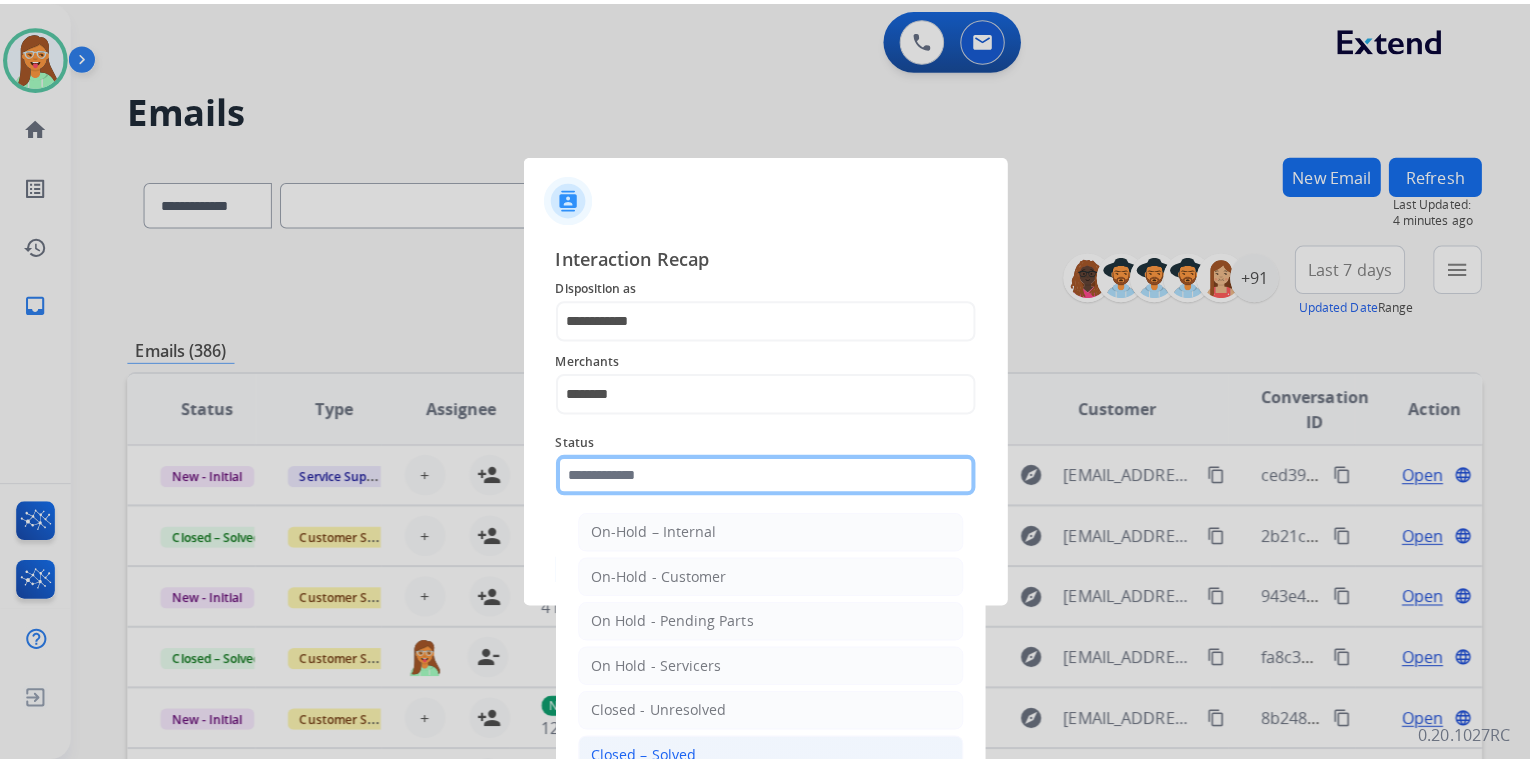 scroll, scrollTop: 116, scrollLeft: 0, axis: vertical 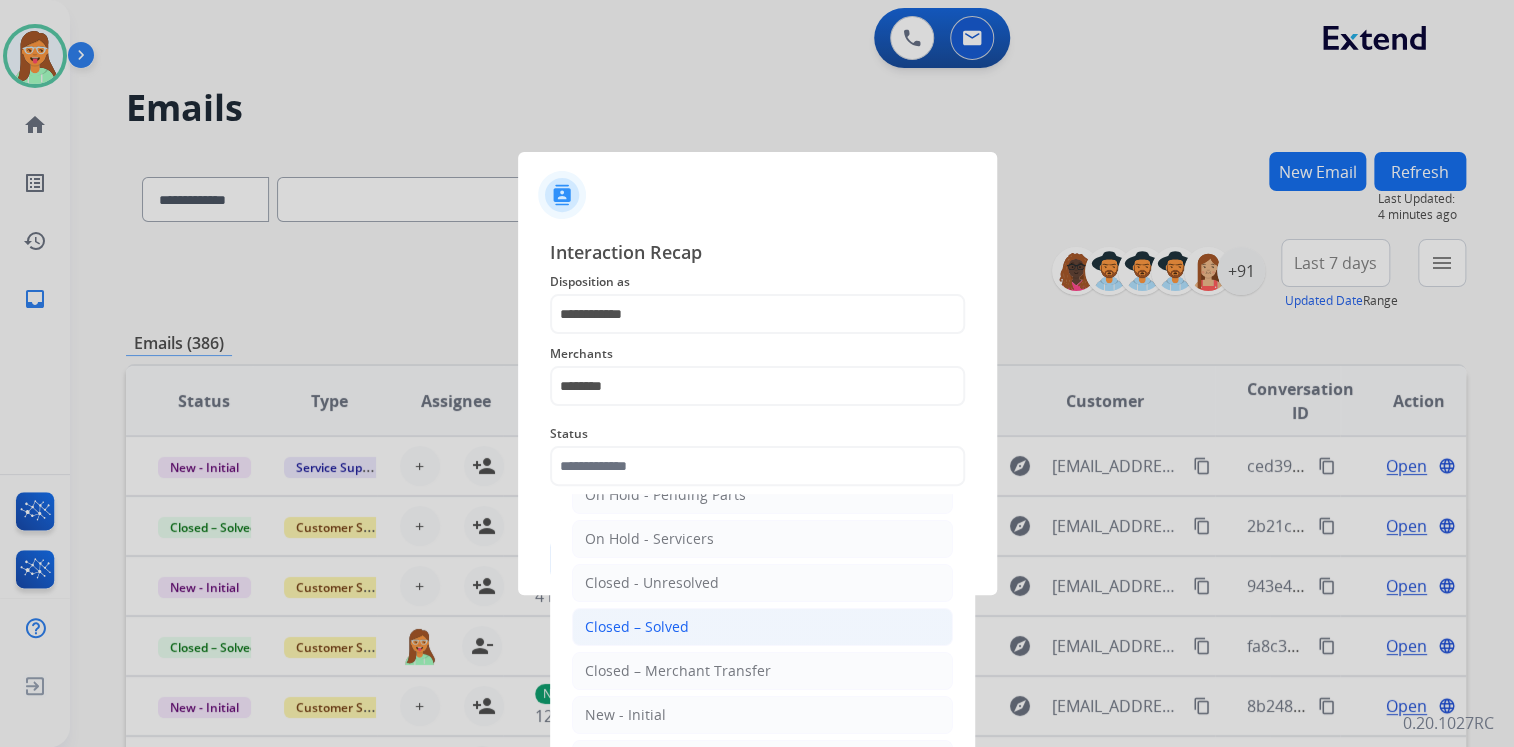 click on "Closed – Solved" 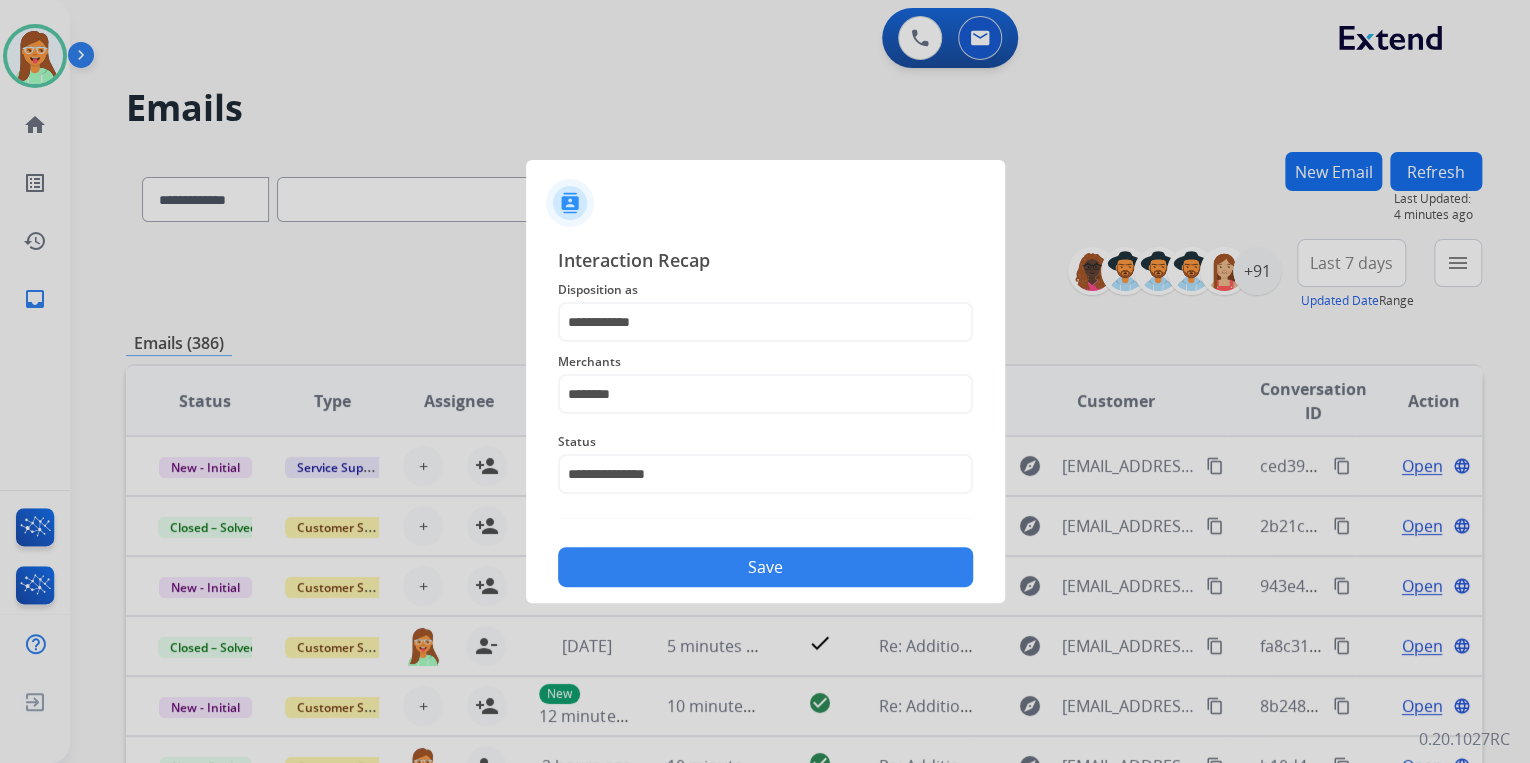 click on "Save" 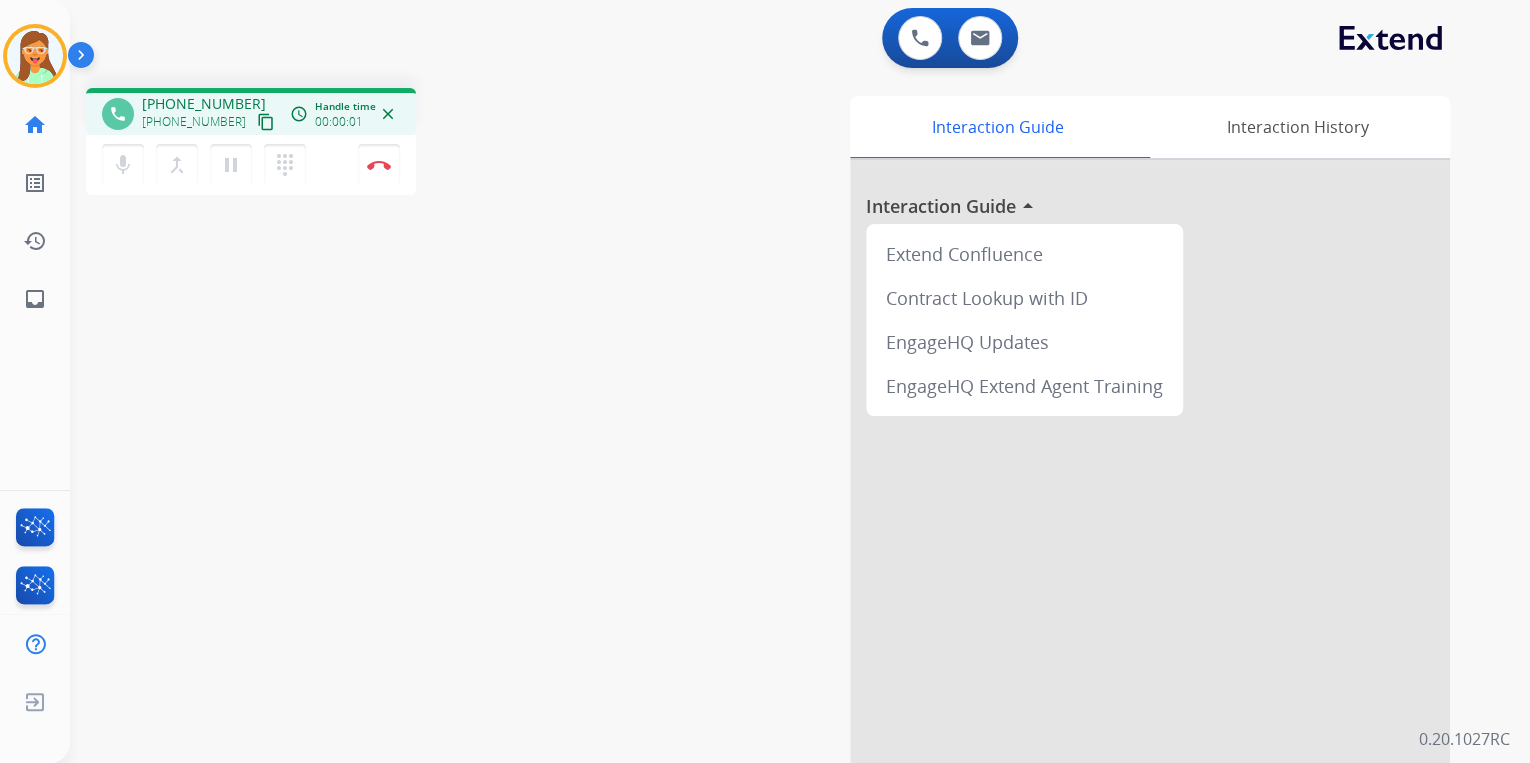click on "content_copy" at bounding box center (266, 122) 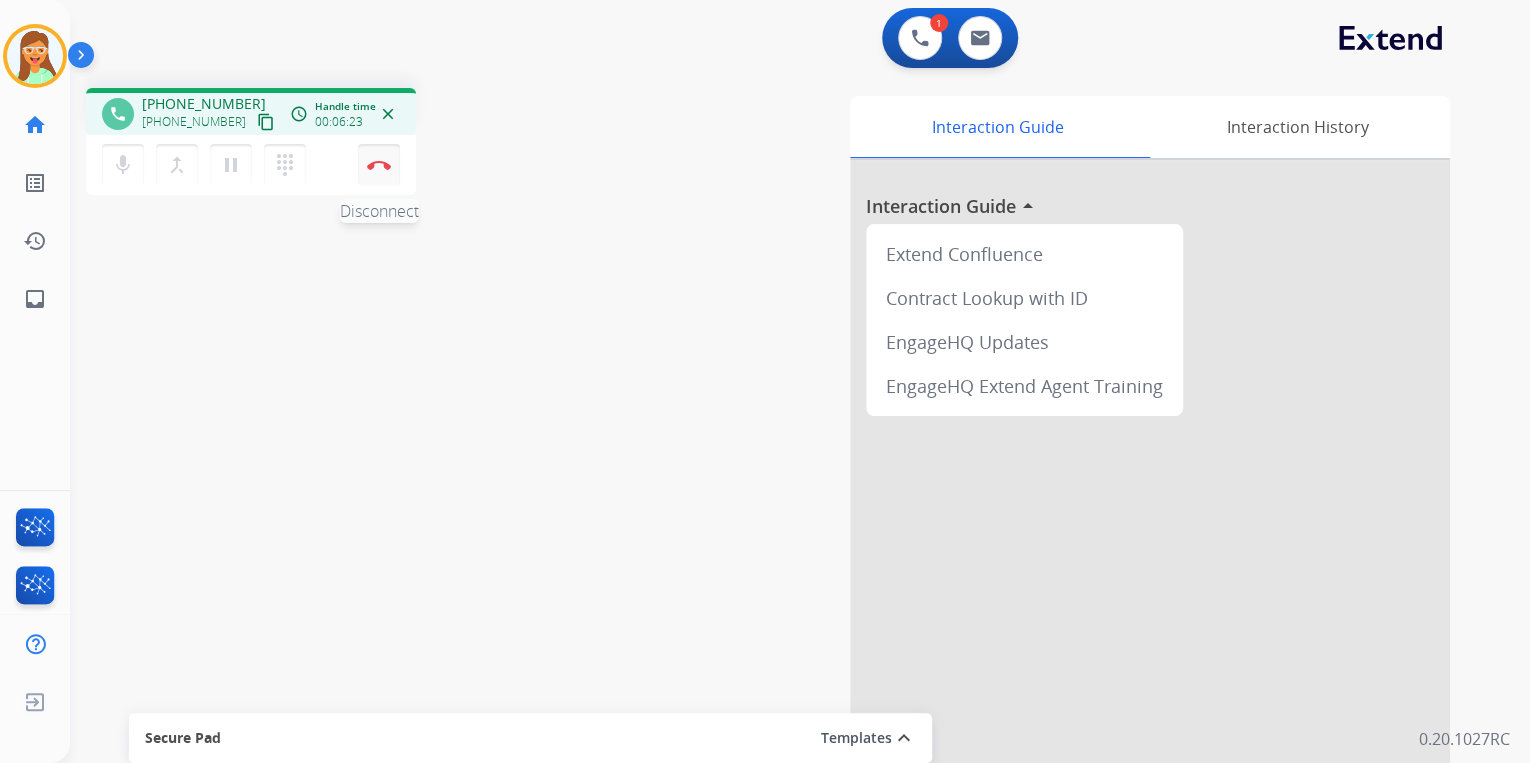 click at bounding box center (379, 165) 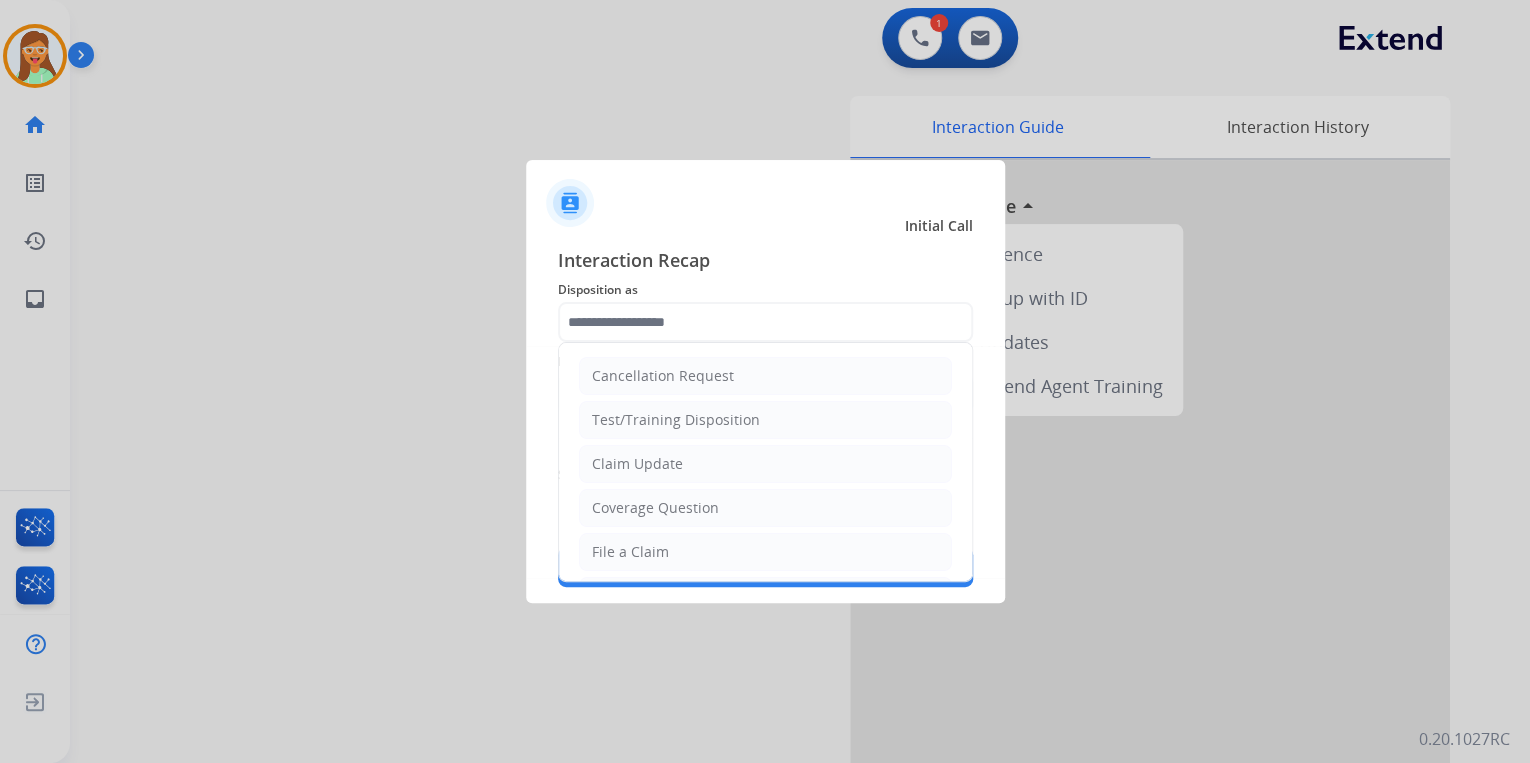 click 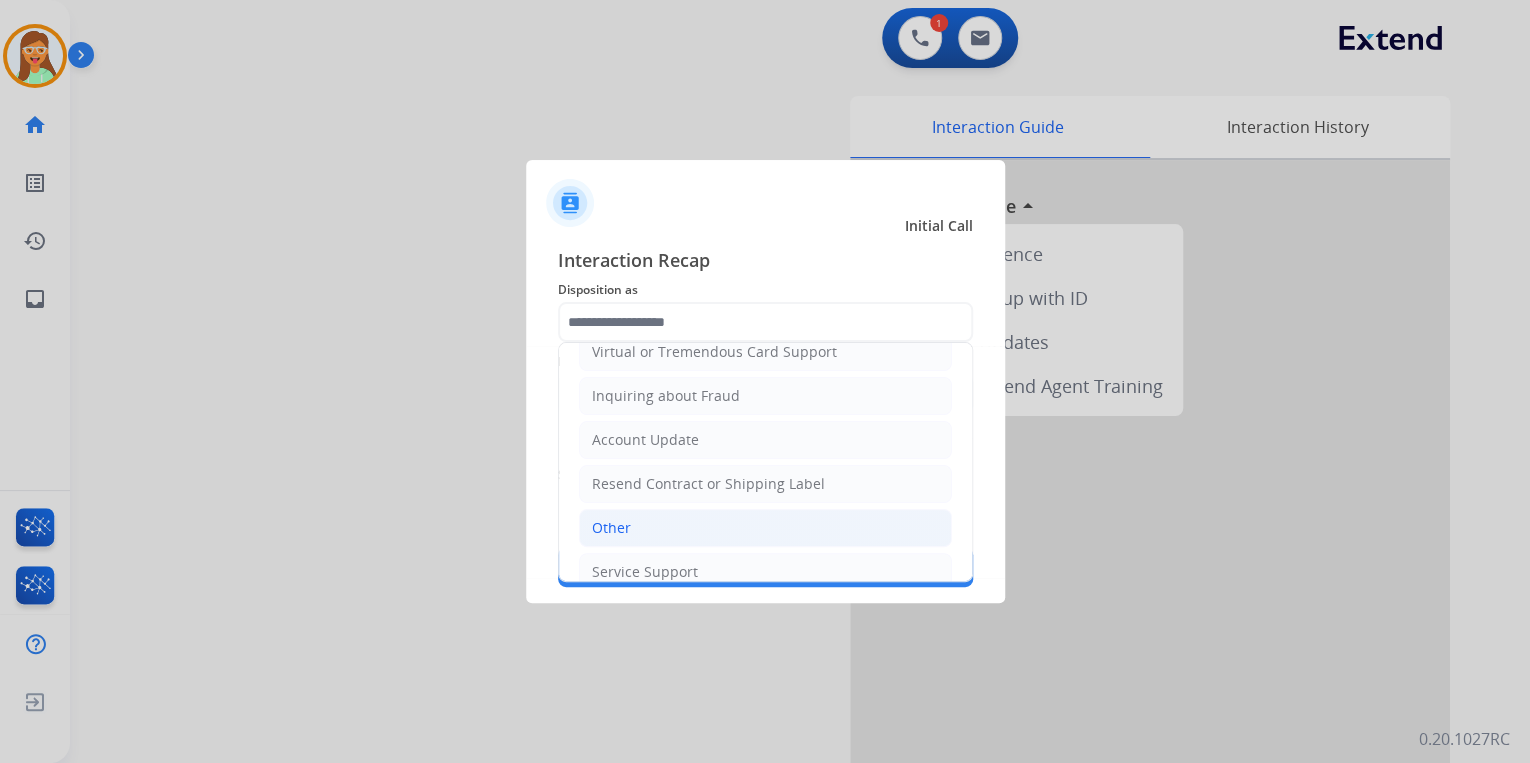 scroll, scrollTop: 306, scrollLeft: 0, axis: vertical 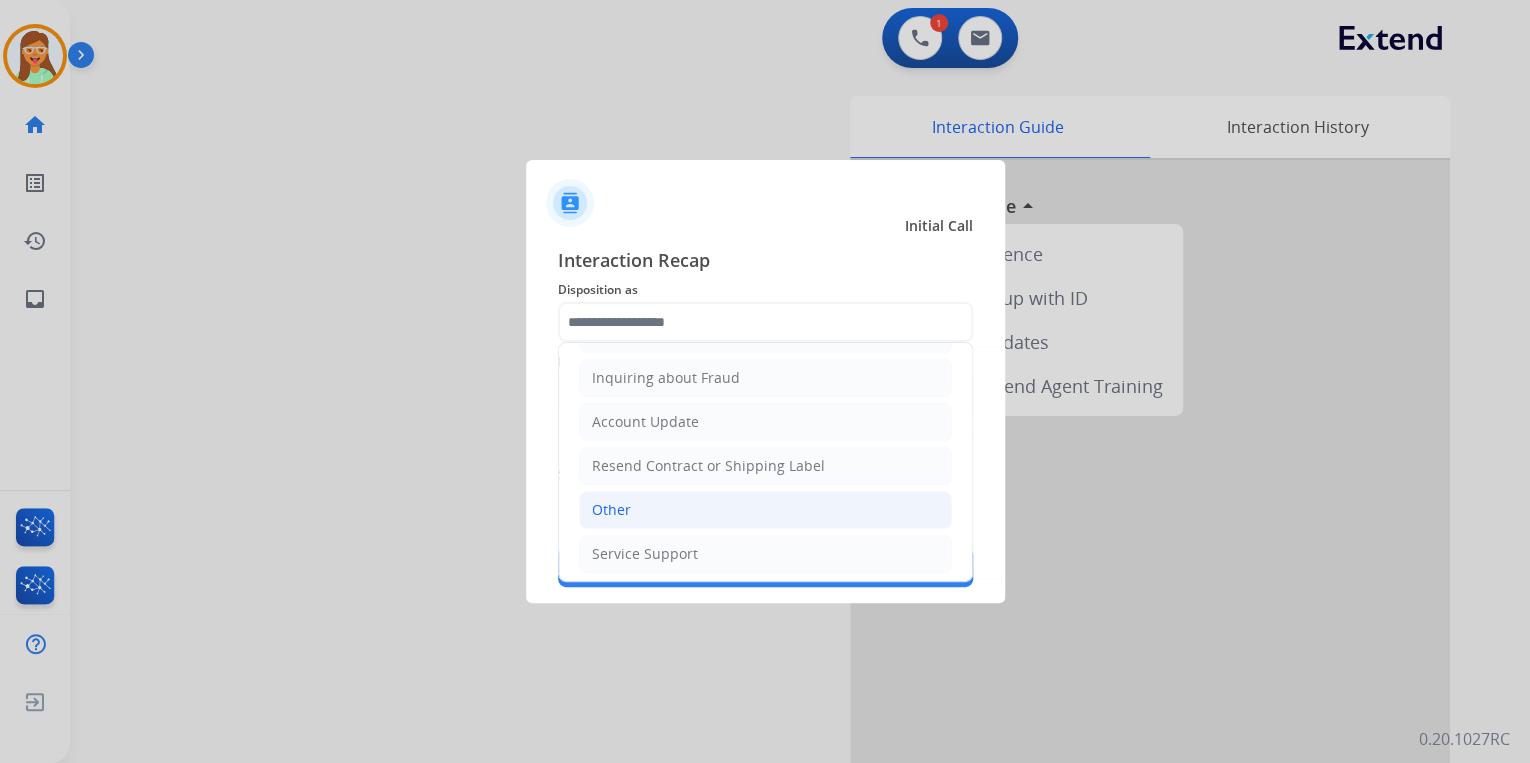 click on "Other" 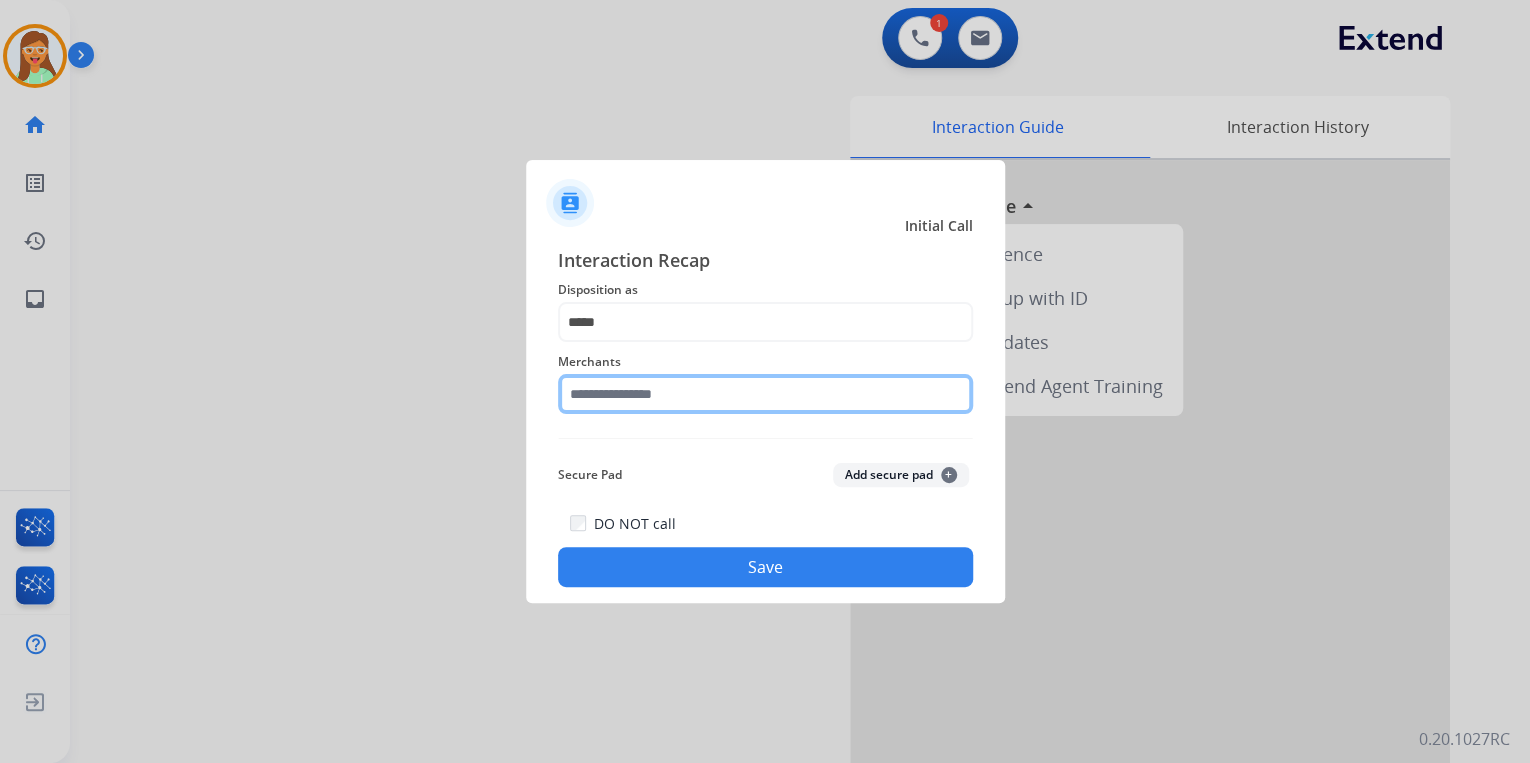click 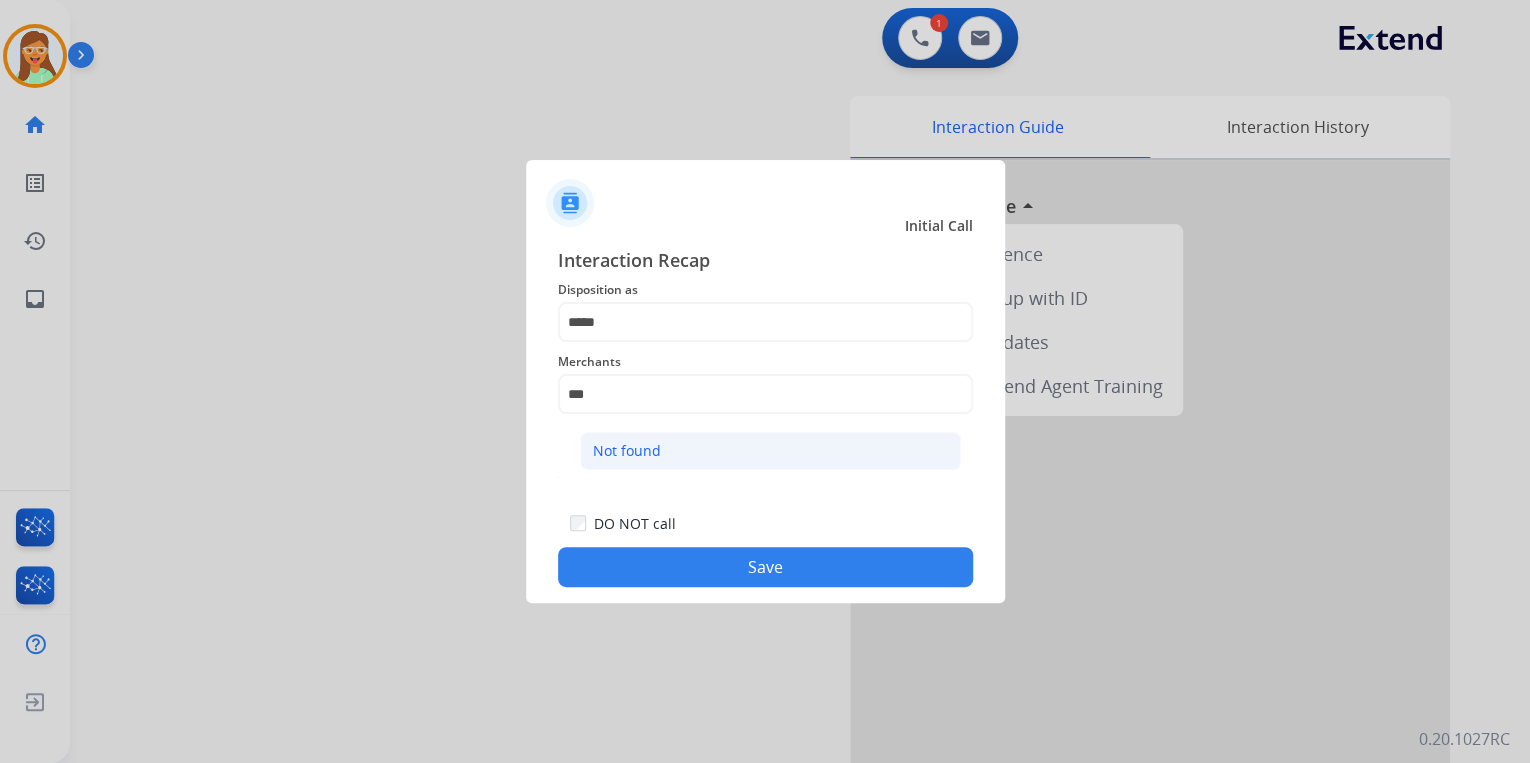 click on "Not found" 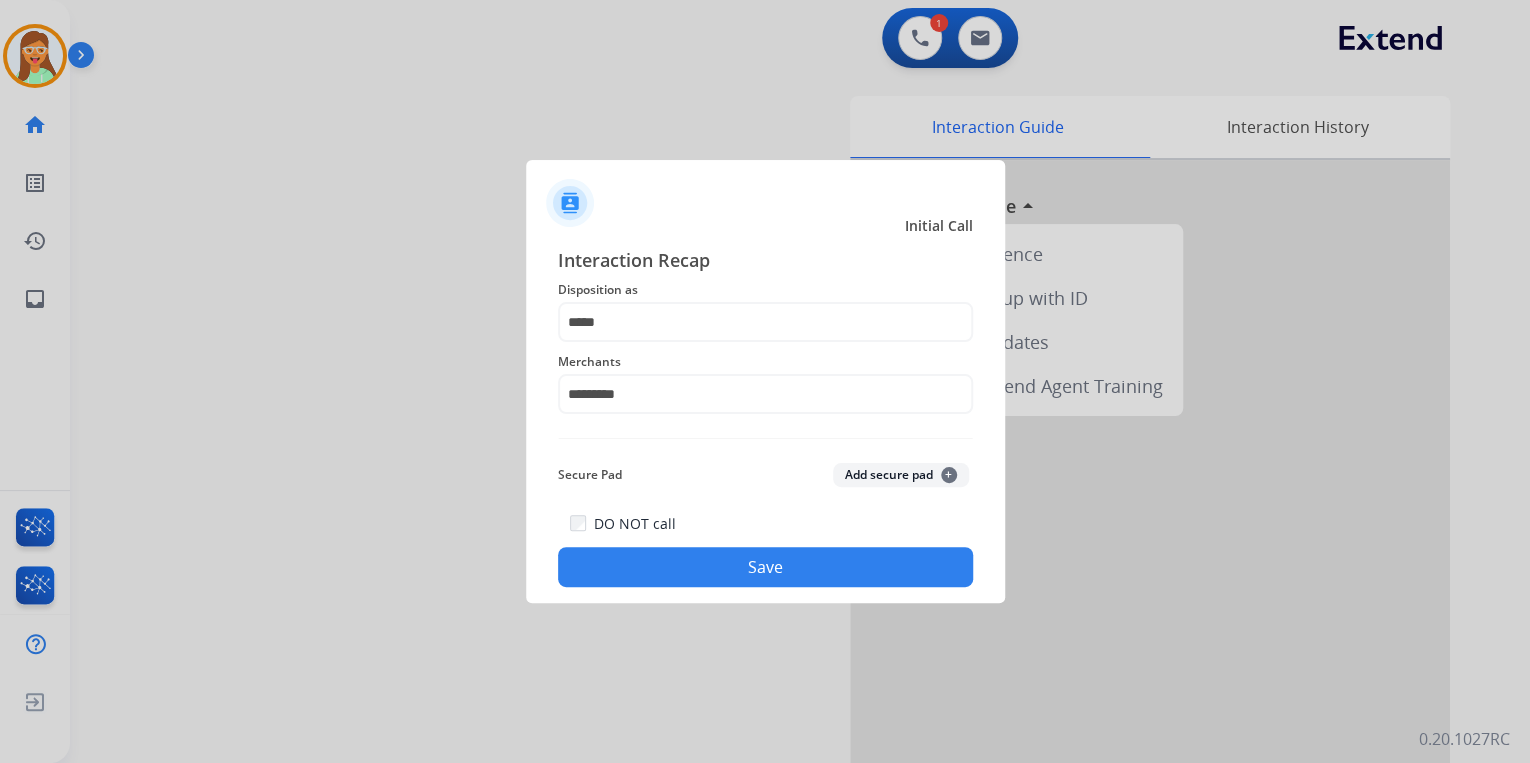 click on "Save" 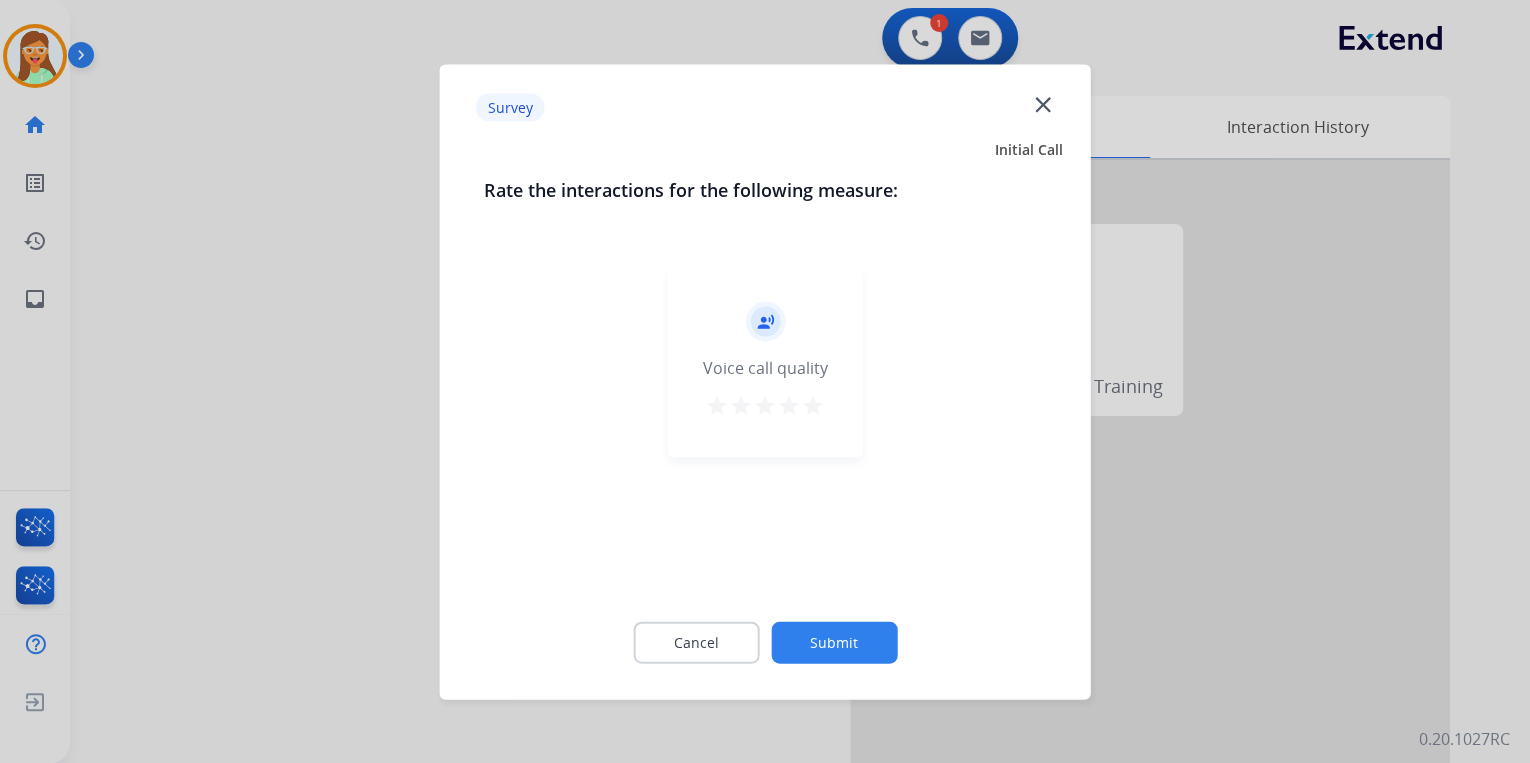 click on "star" at bounding box center (813, 405) 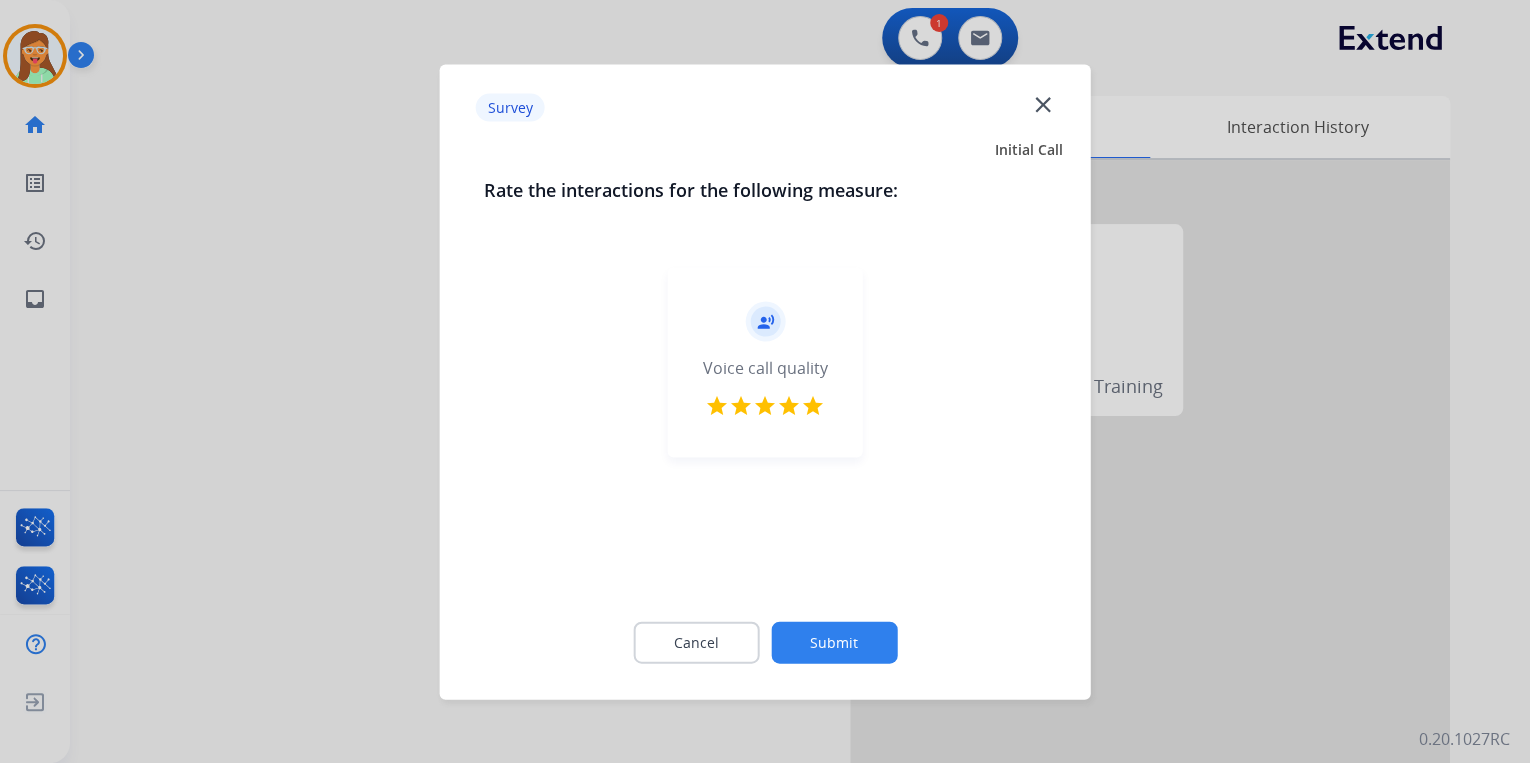 click on "Cancel Submit" 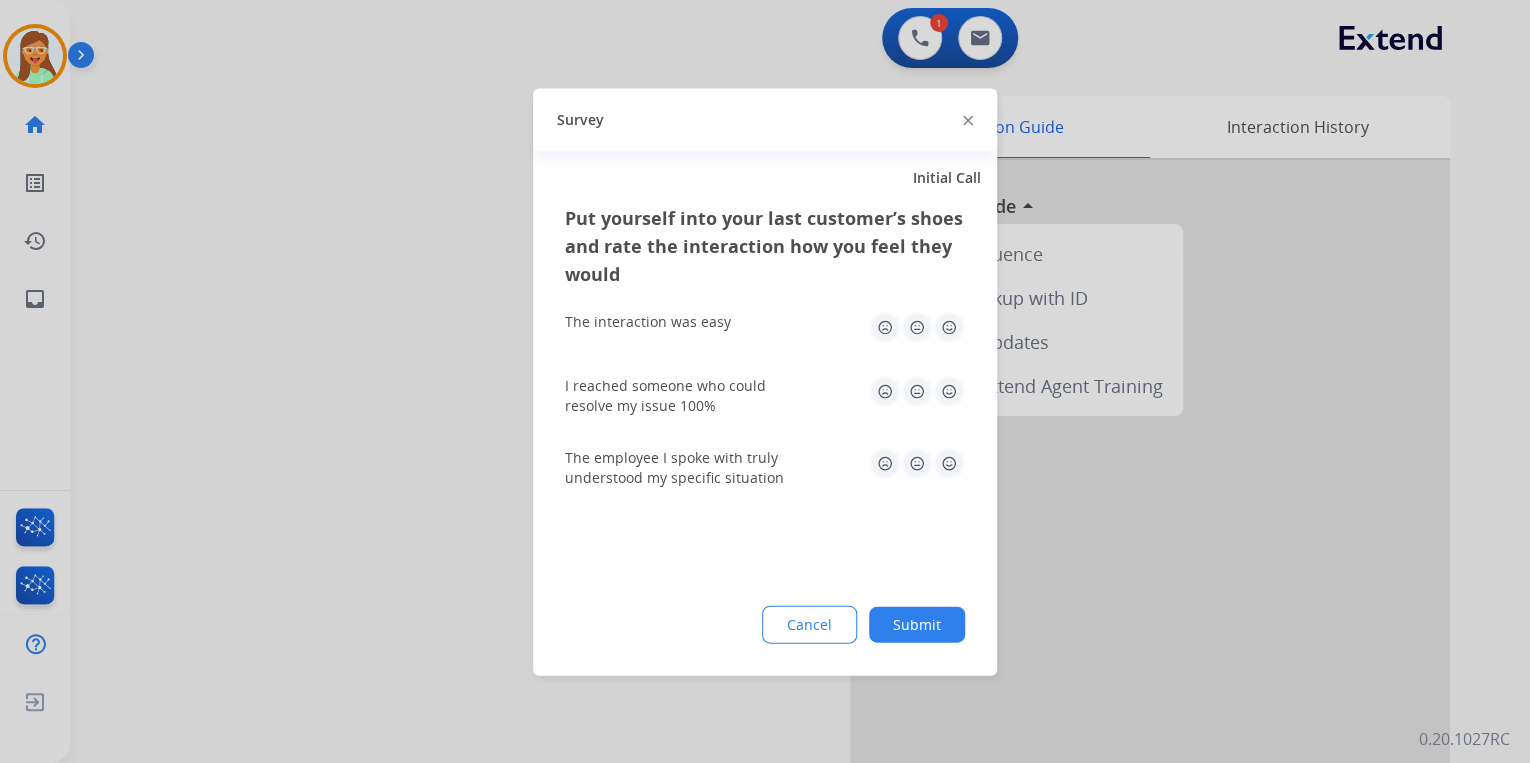 click 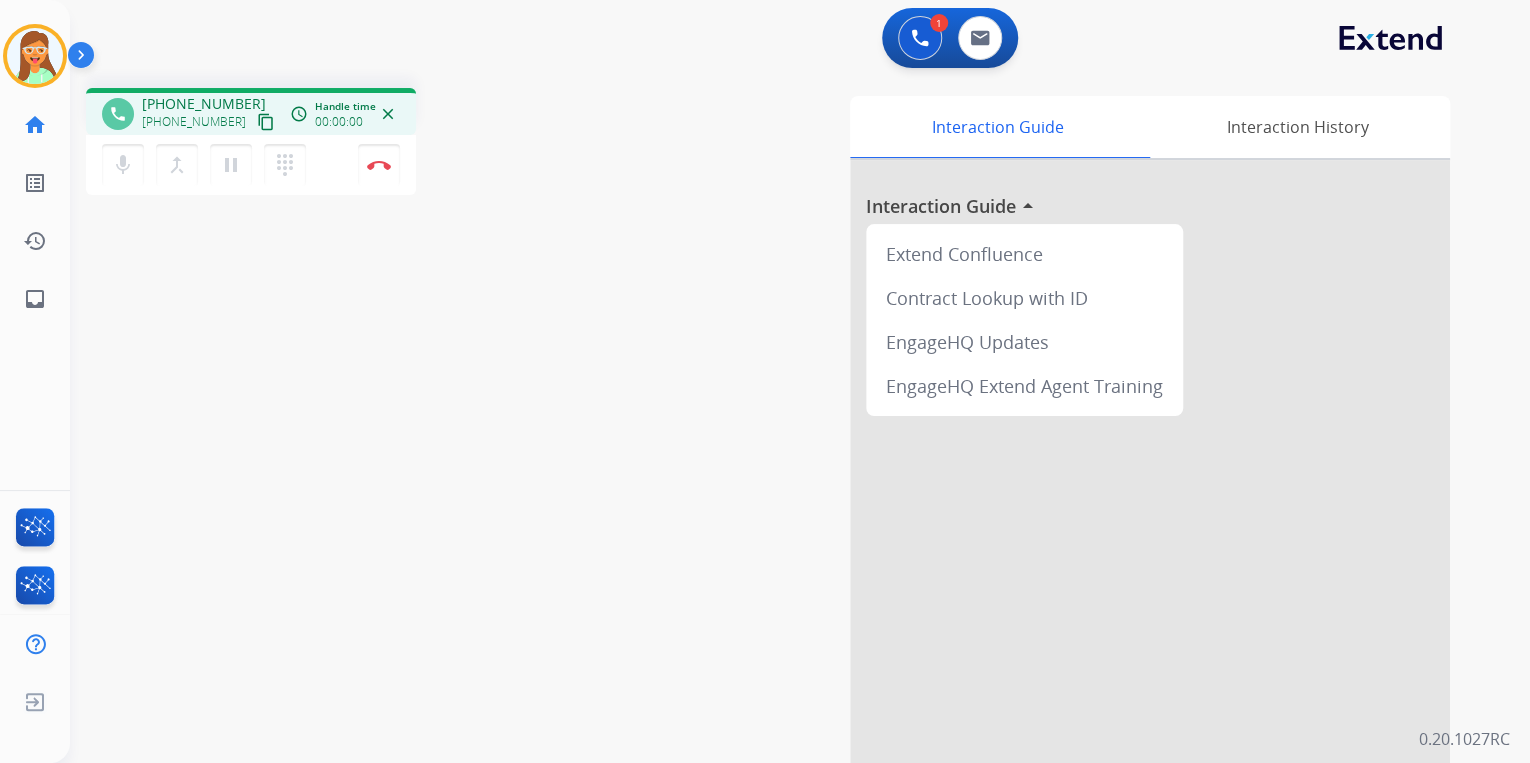 click on "content_copy" at bounding box center [266, 122] 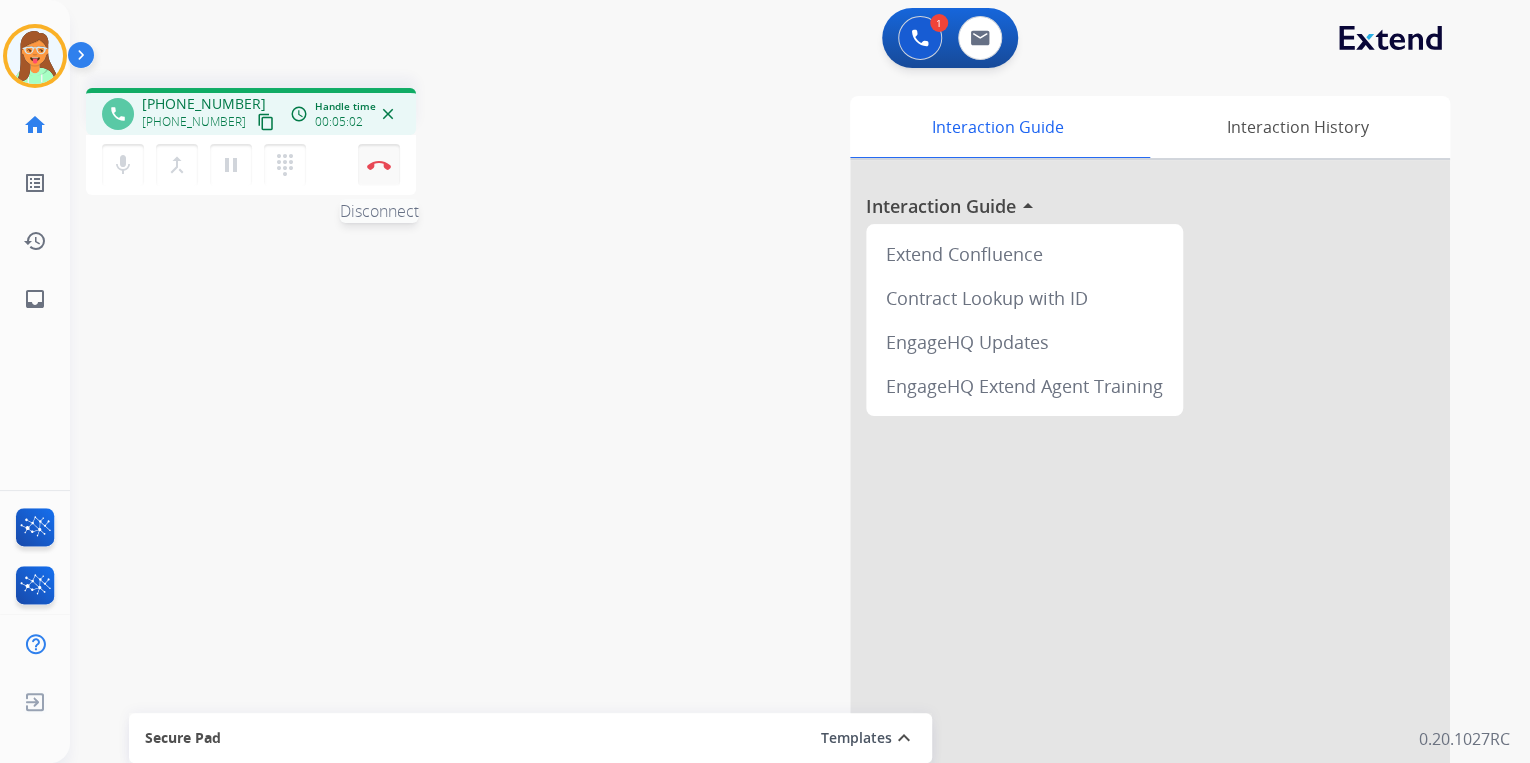 click at bounding box center (379, 165) 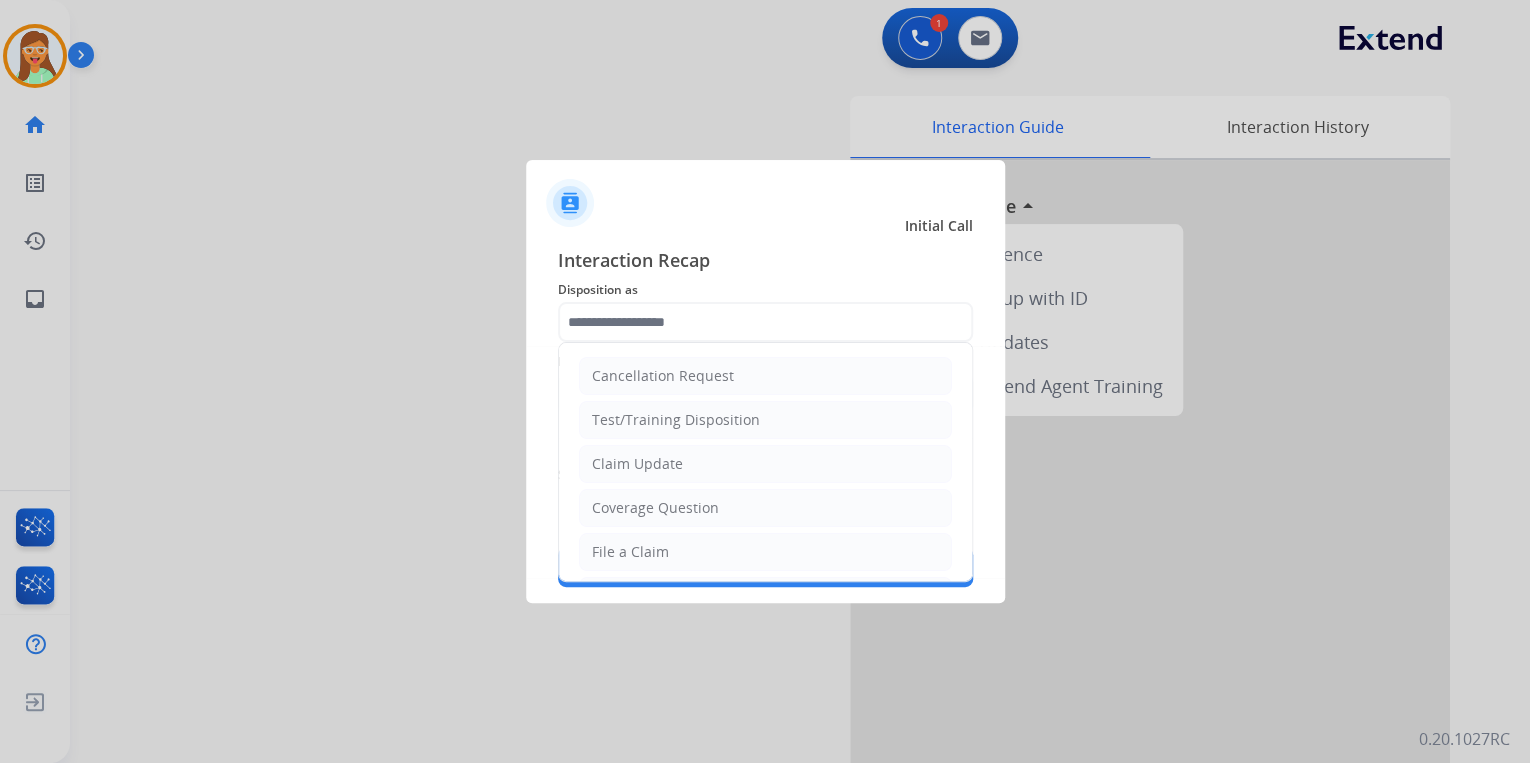click 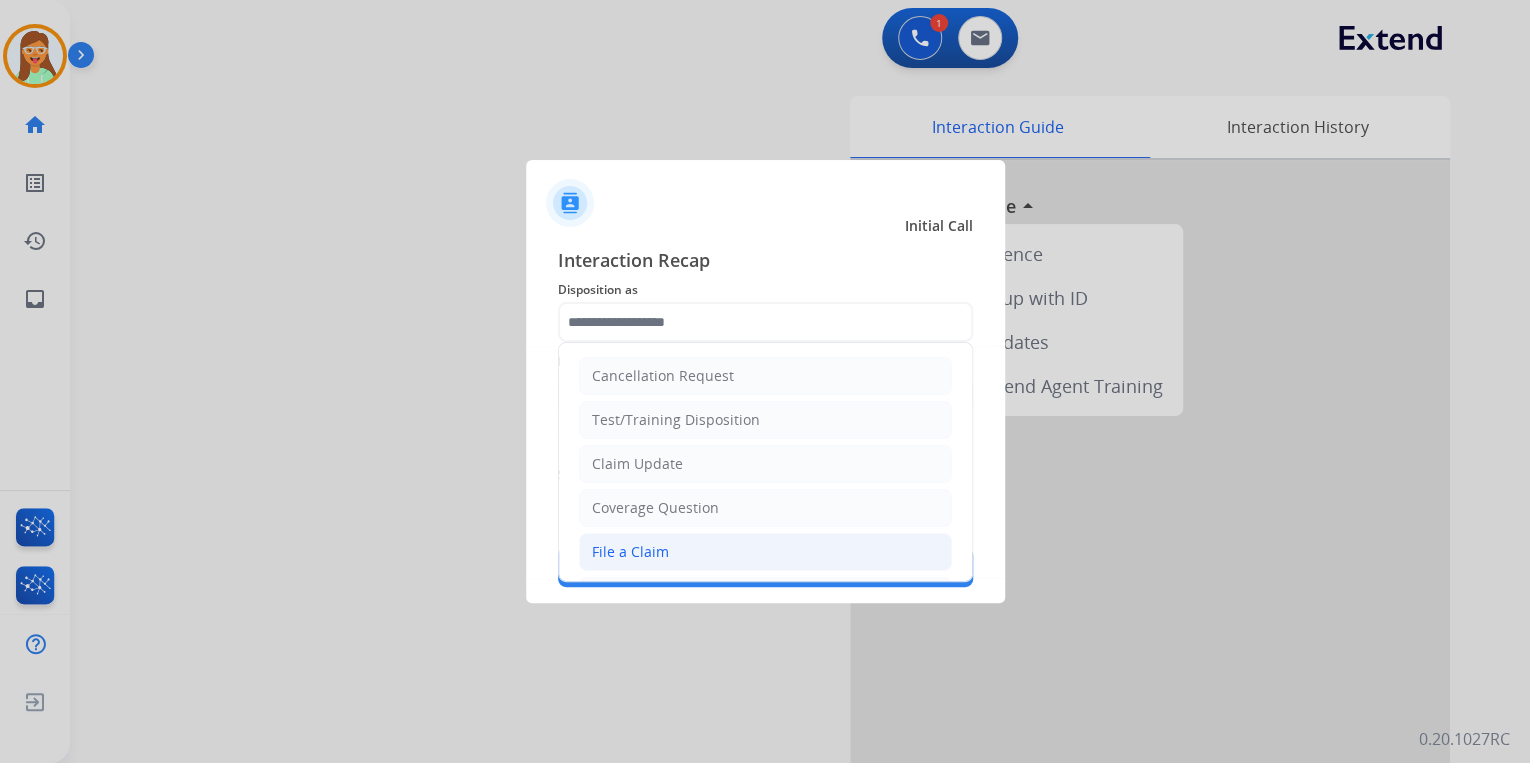 click on "File a Claim" 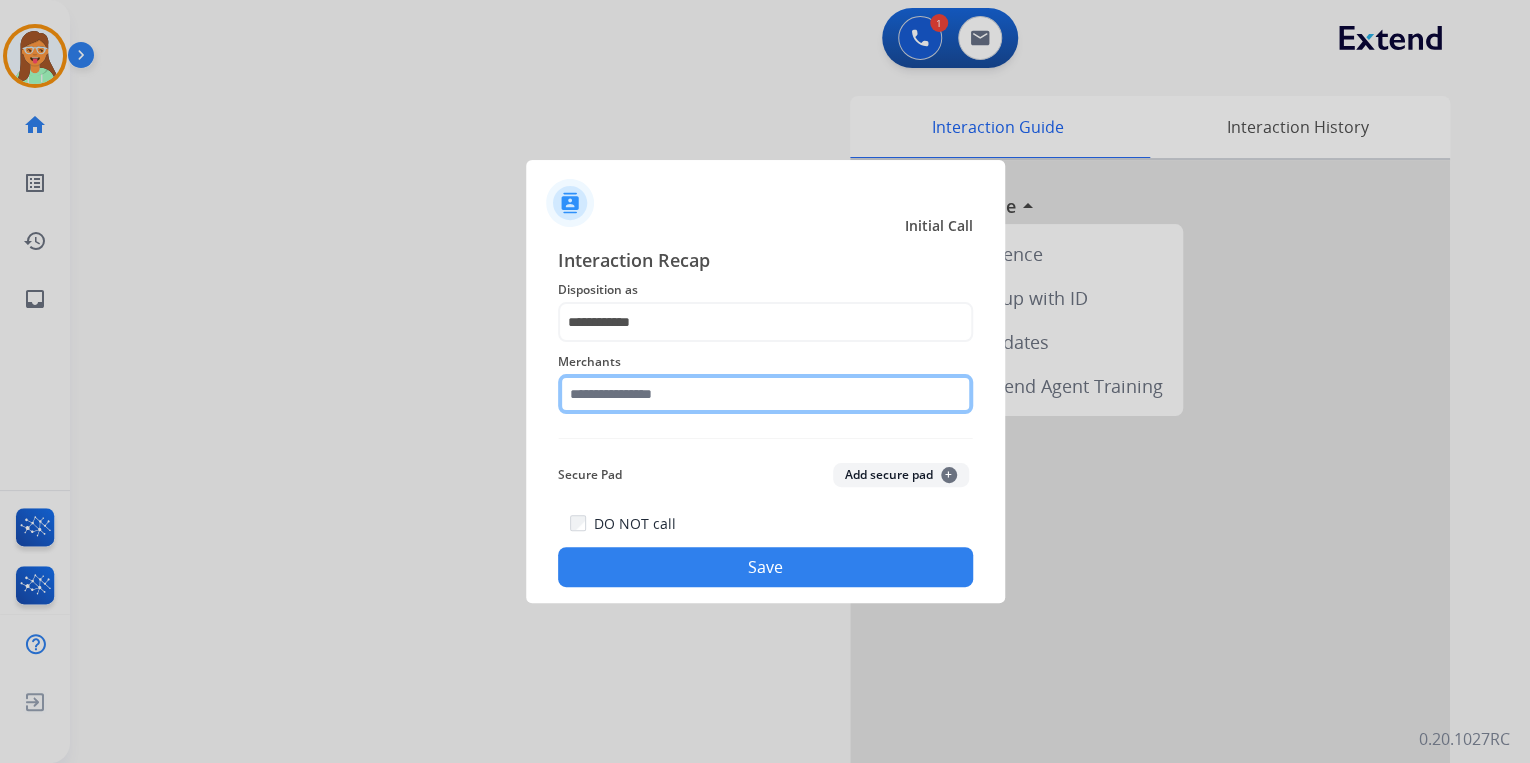 click 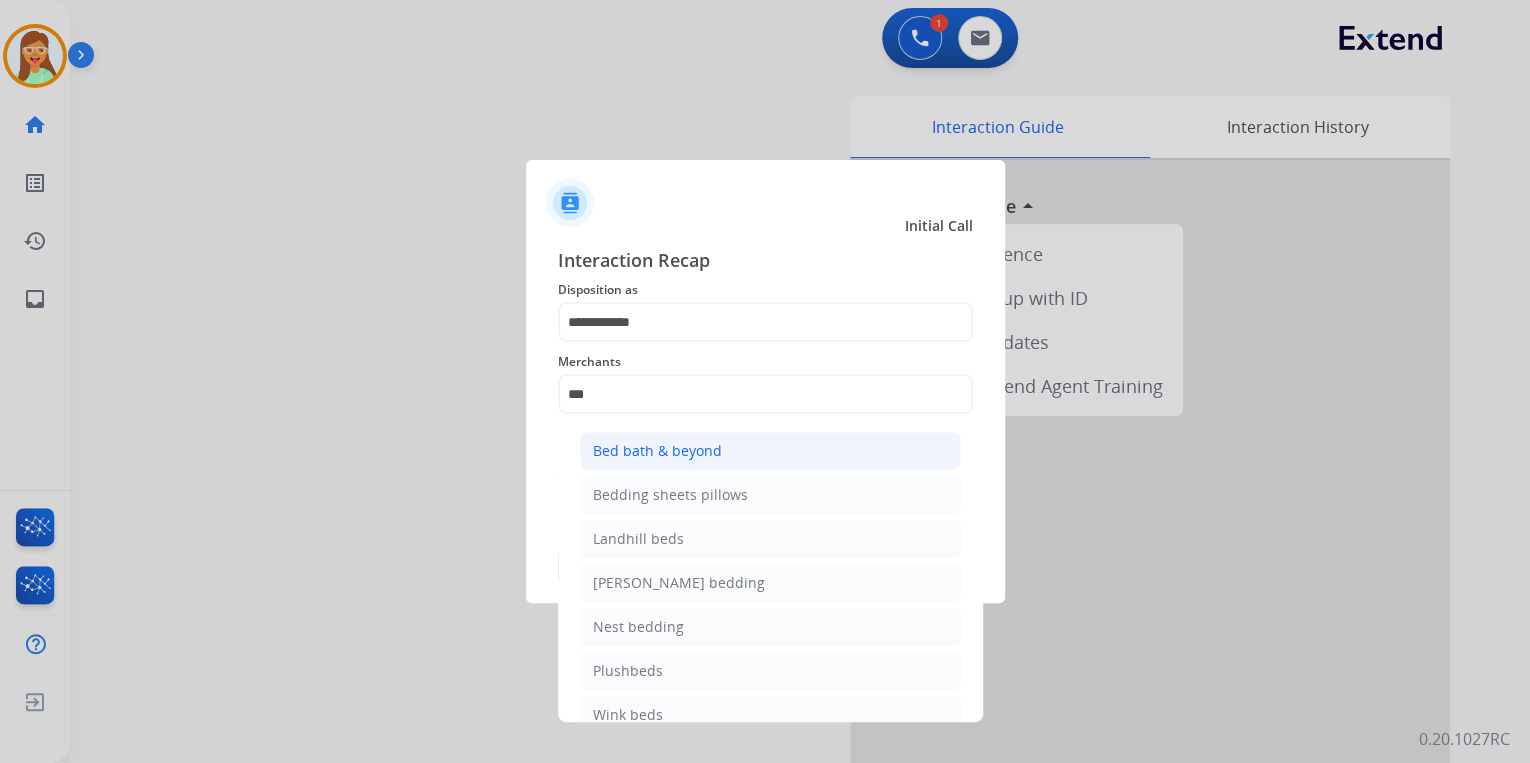 click on "Bed bath & beyond" 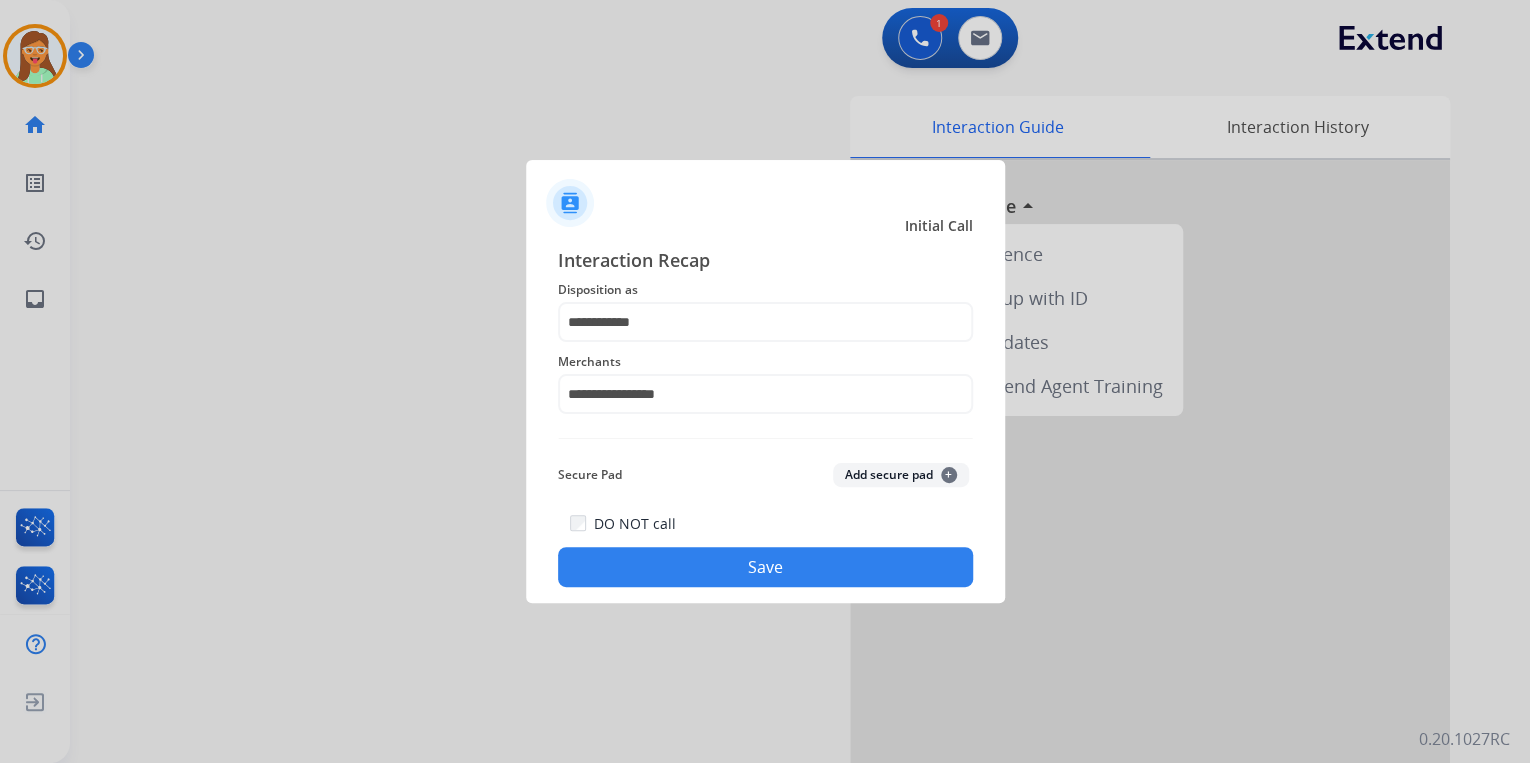 click on "Save" 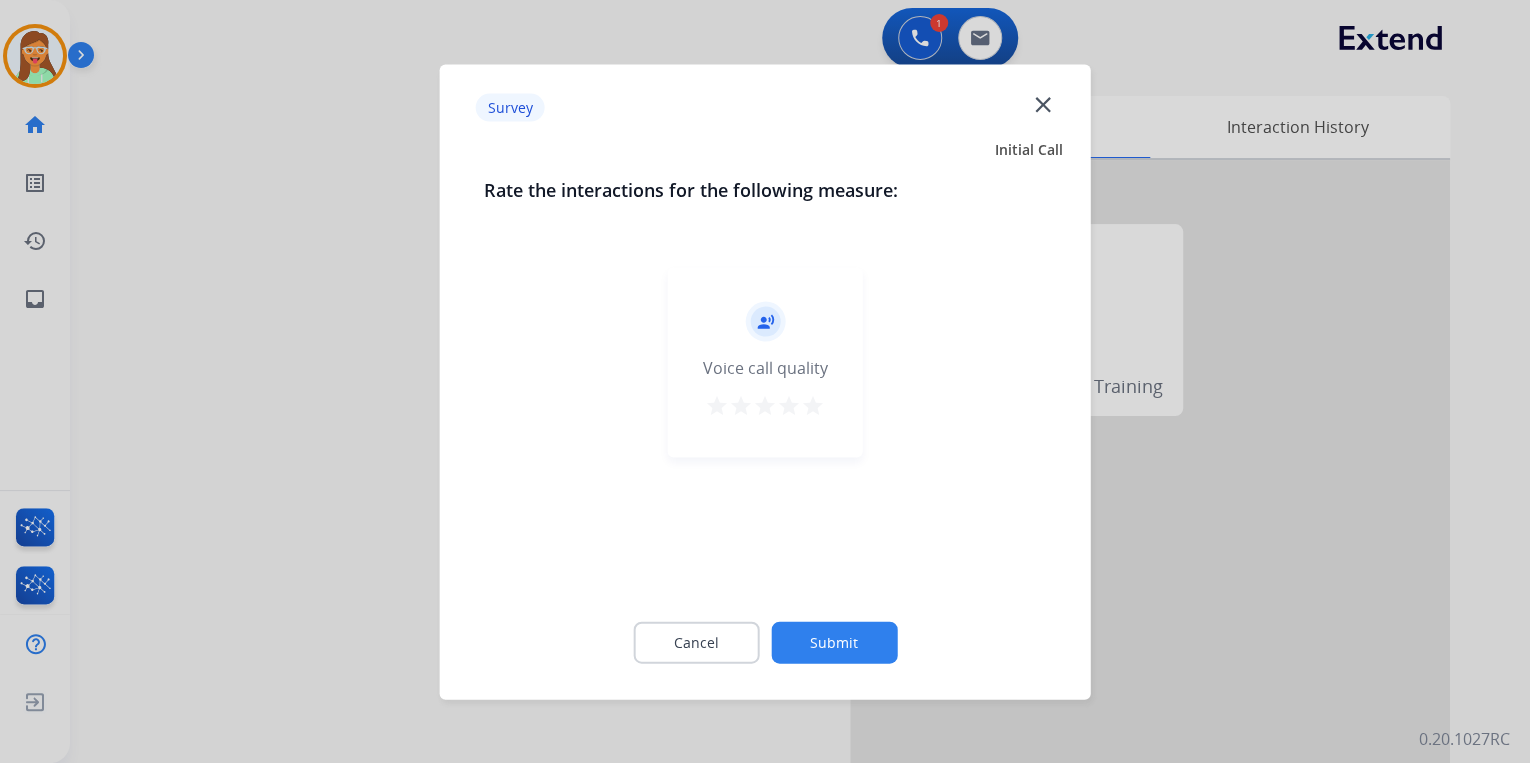 click on "star" at bounding box center (813, 405) 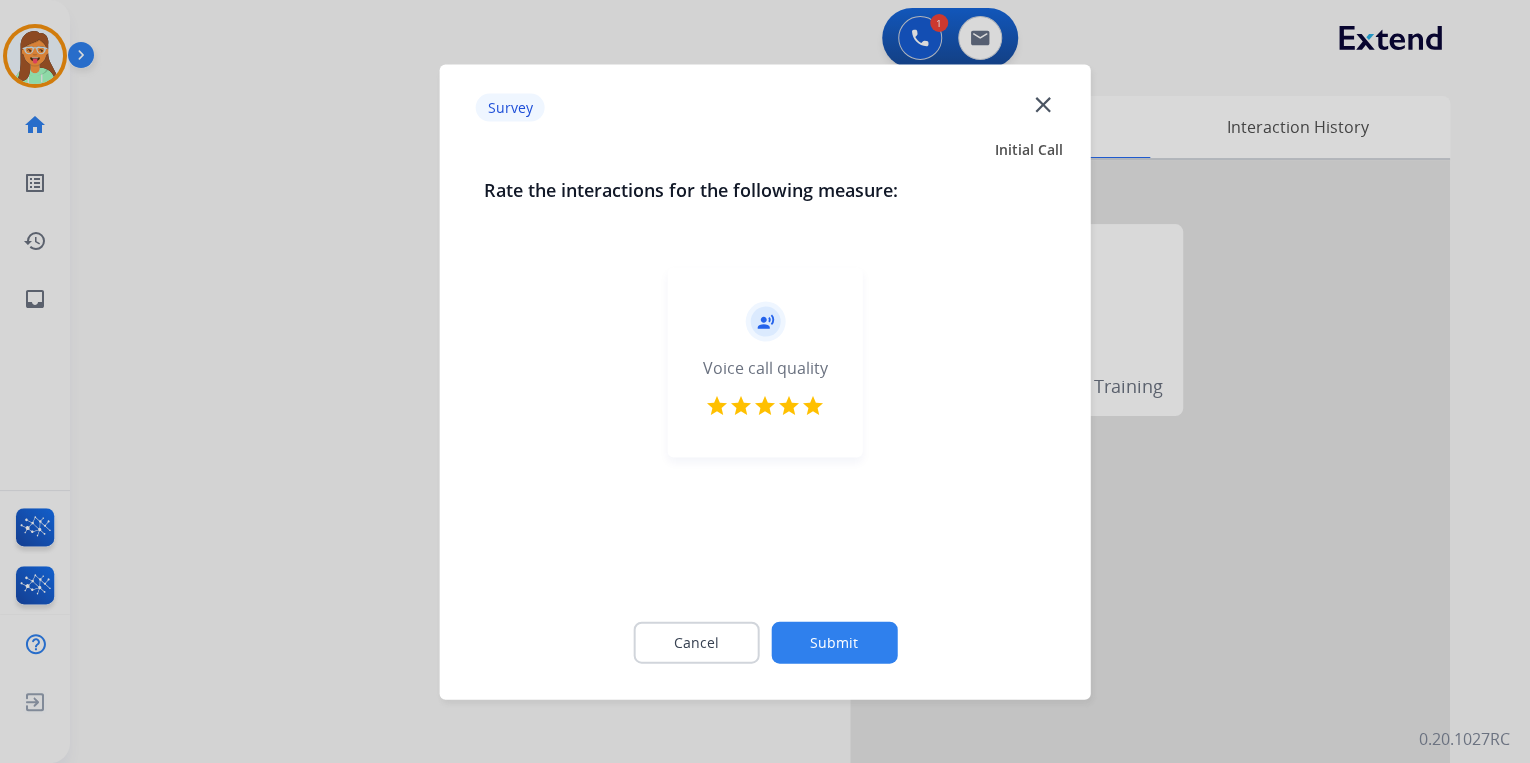 click on "Submit" 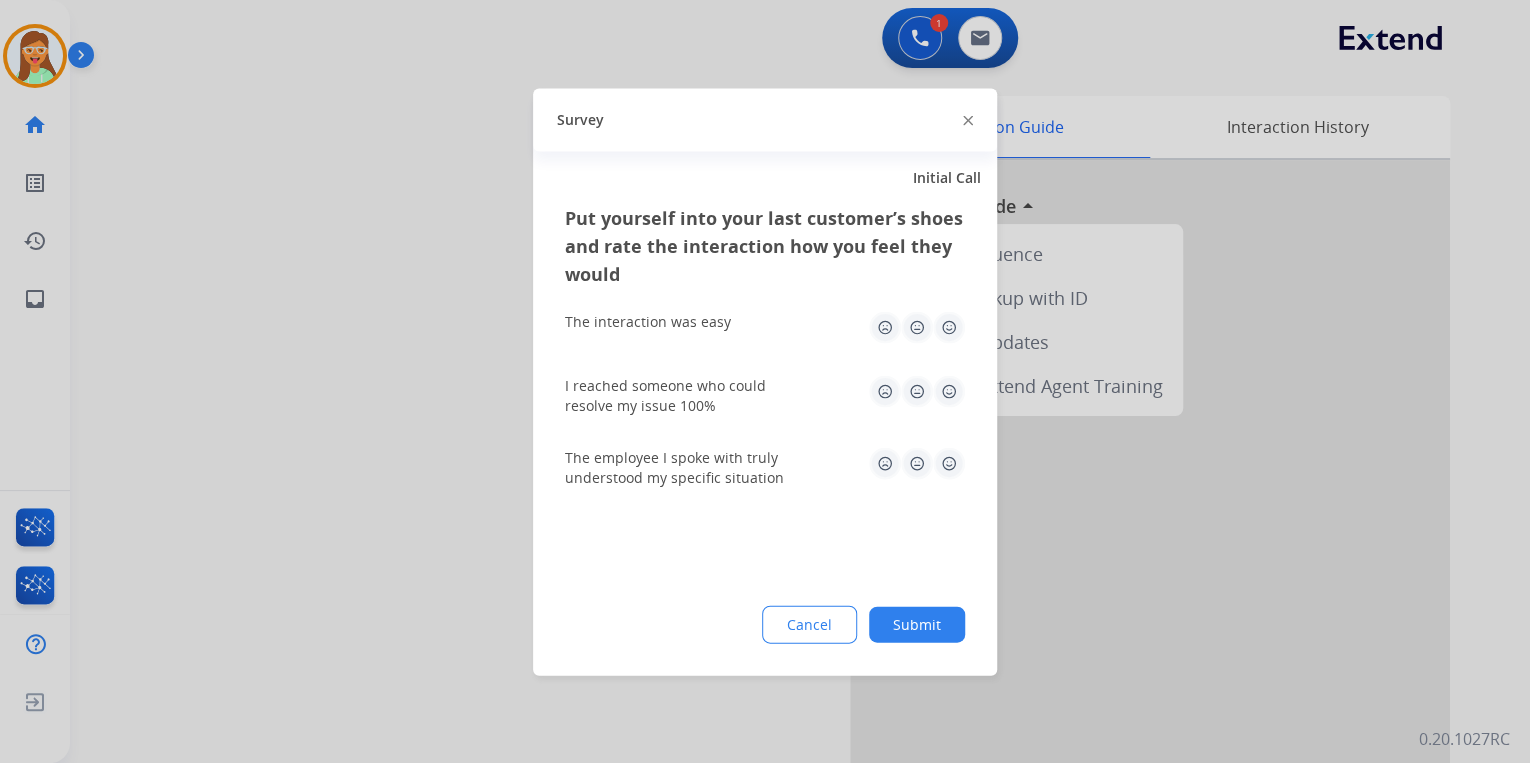 click 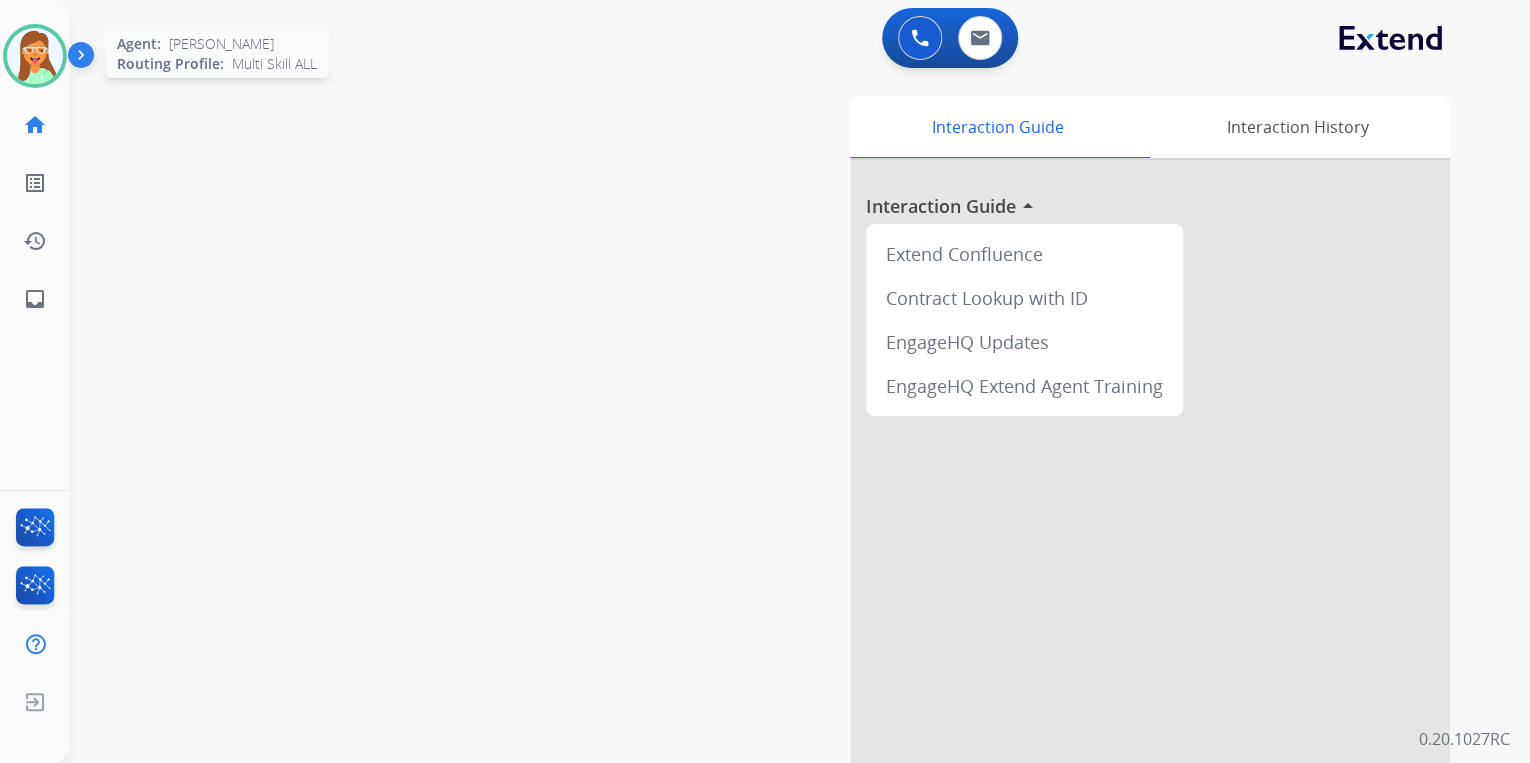 click at bounding box center (35, 56) 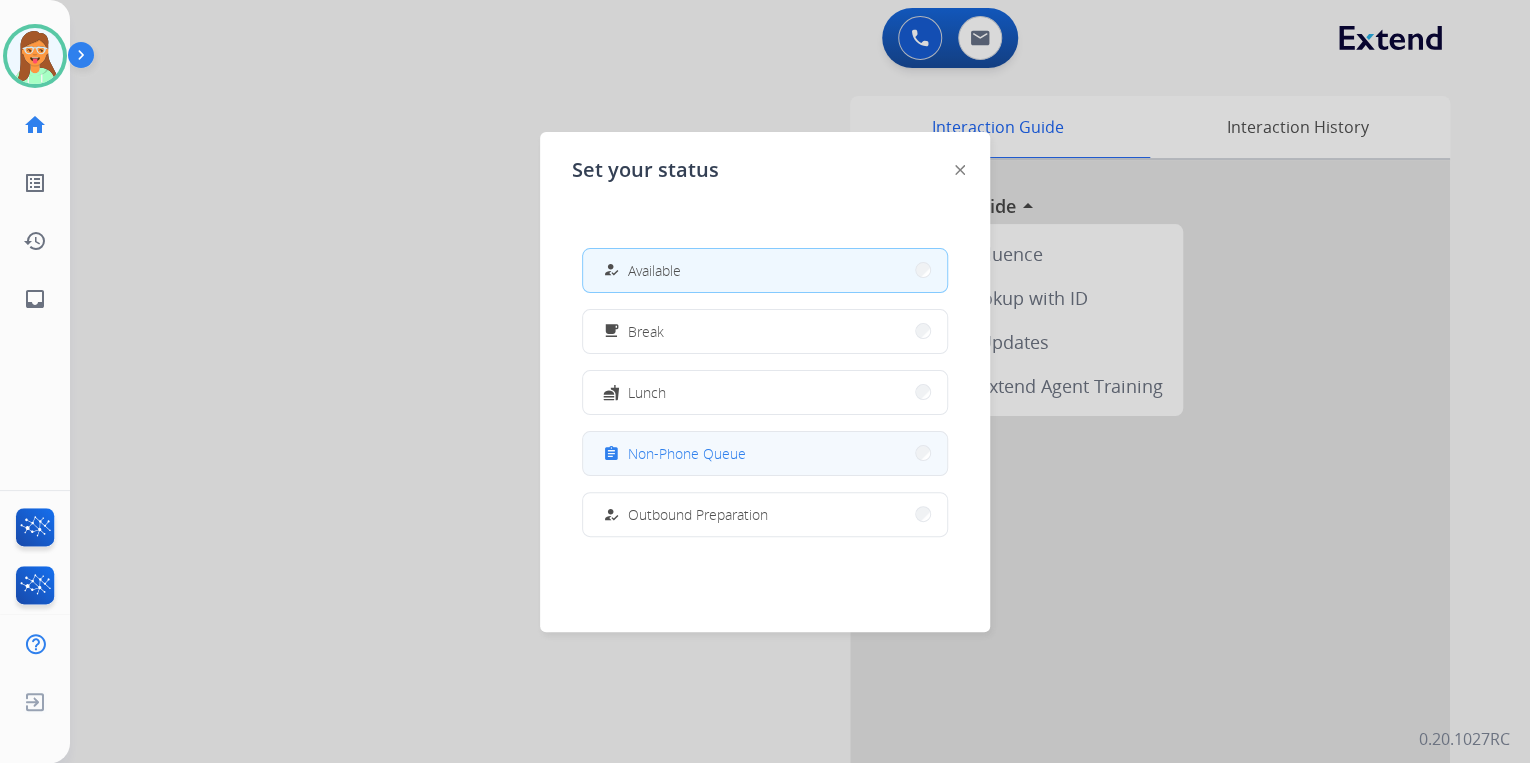 click on "assignment Non-Phone Queue" at bounding box center (765, 453) 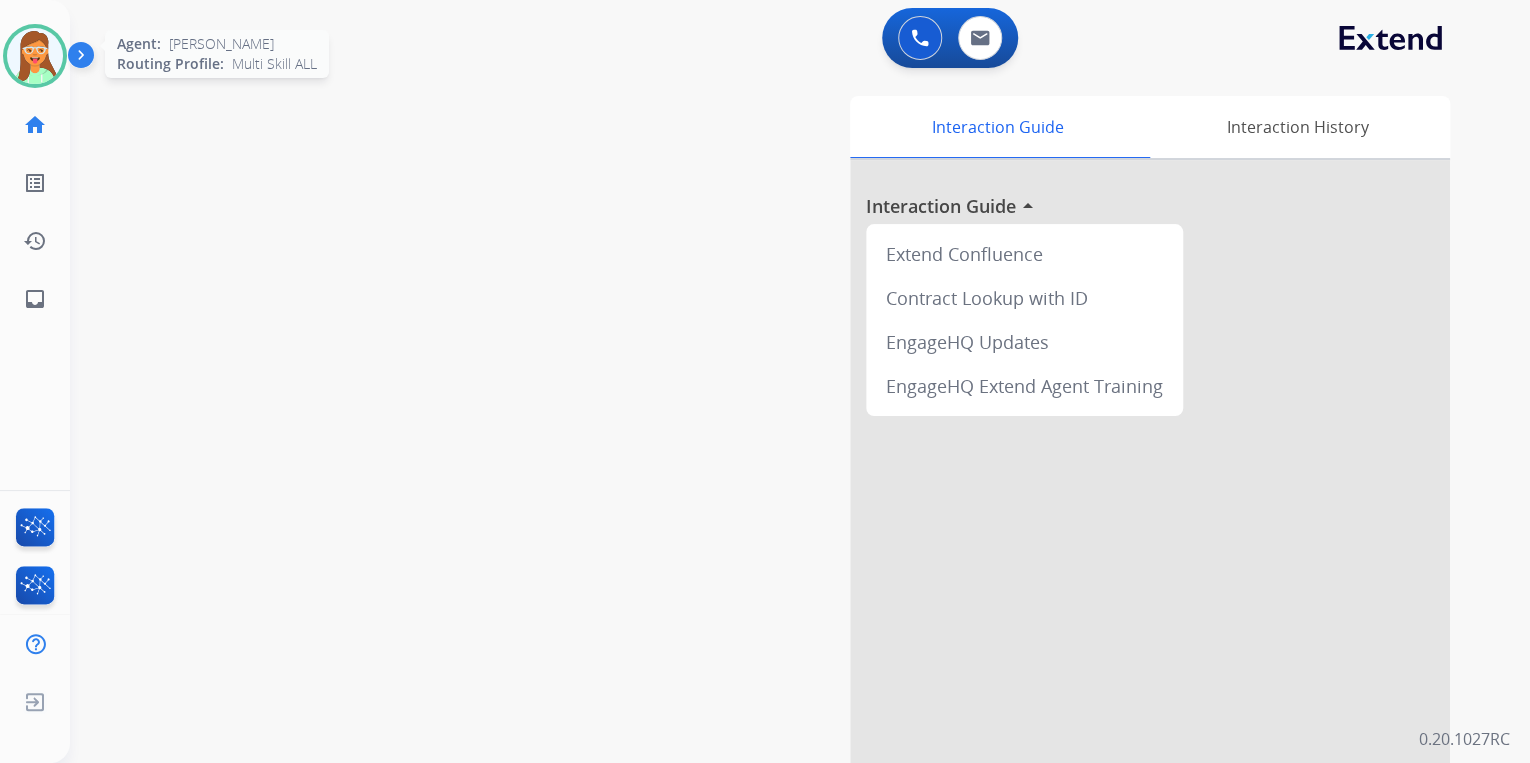 click at bounding box center [35, 56] 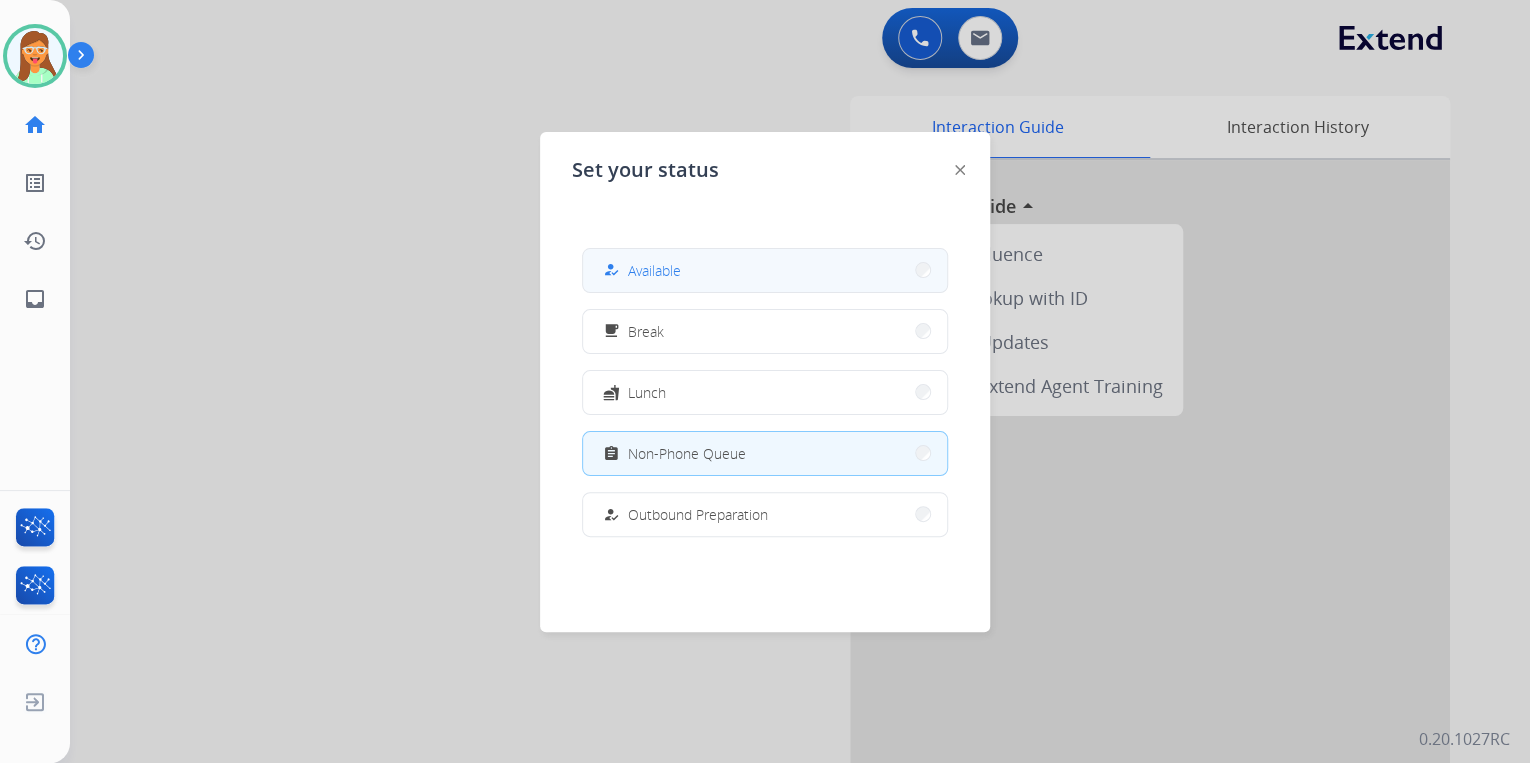 click on "how_to_reg Available" at bounding box center (765, 270) 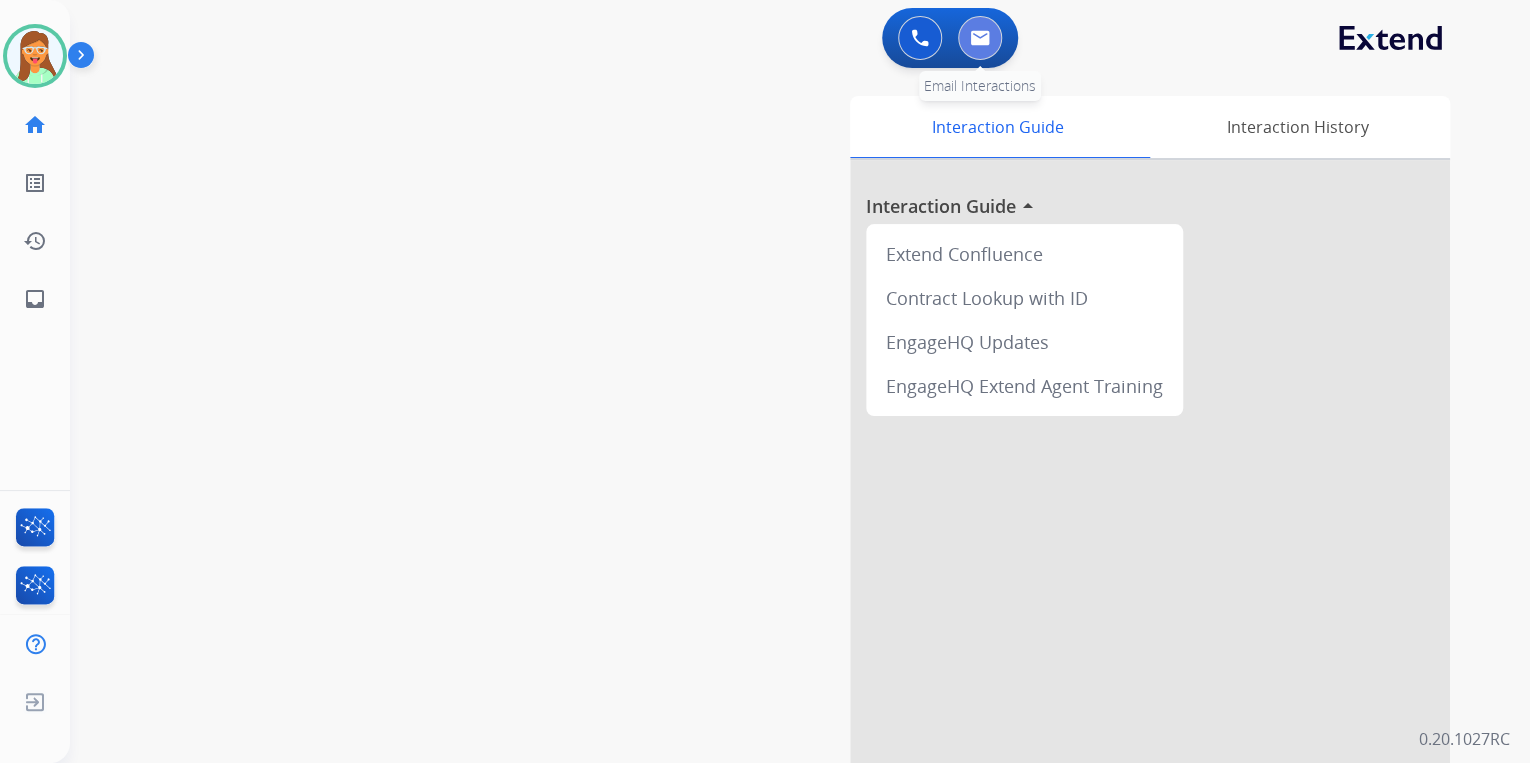 click on "0  Email Interactions" at bounding box center [980, 38] 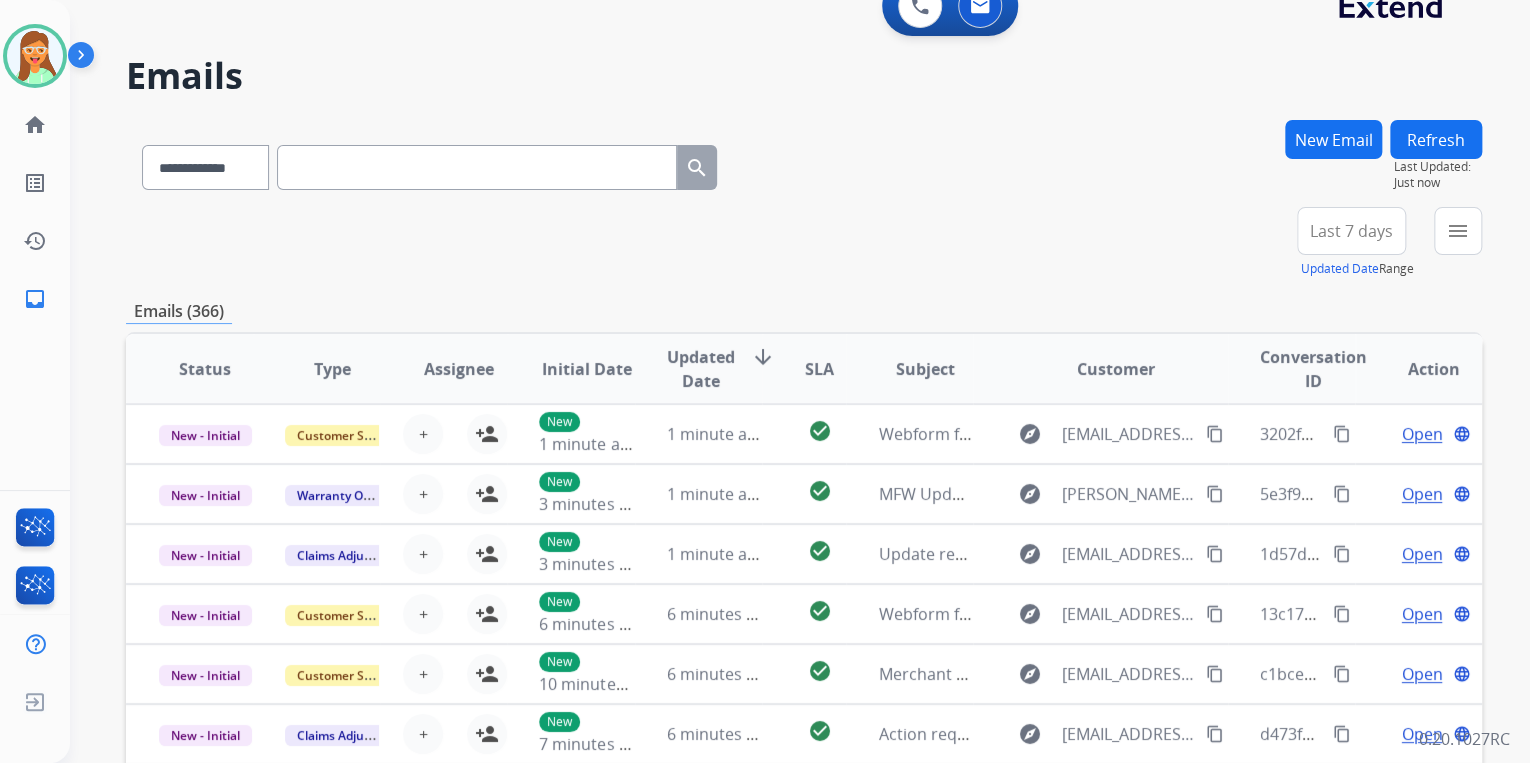 scroll, scrollTop: 0, scrollLeft: 0, axis: both 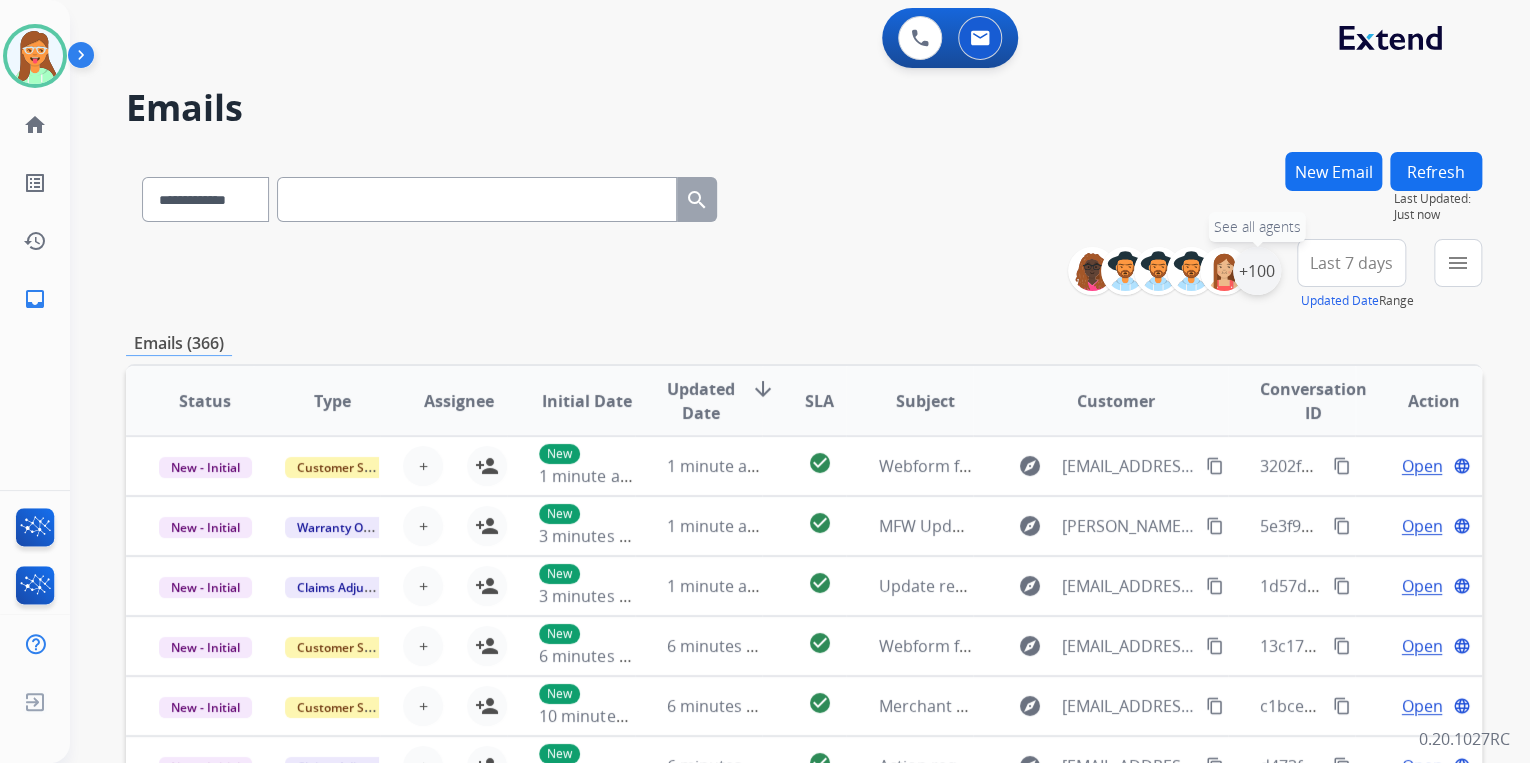 click on "+100" at bounding box center [1257, 271] 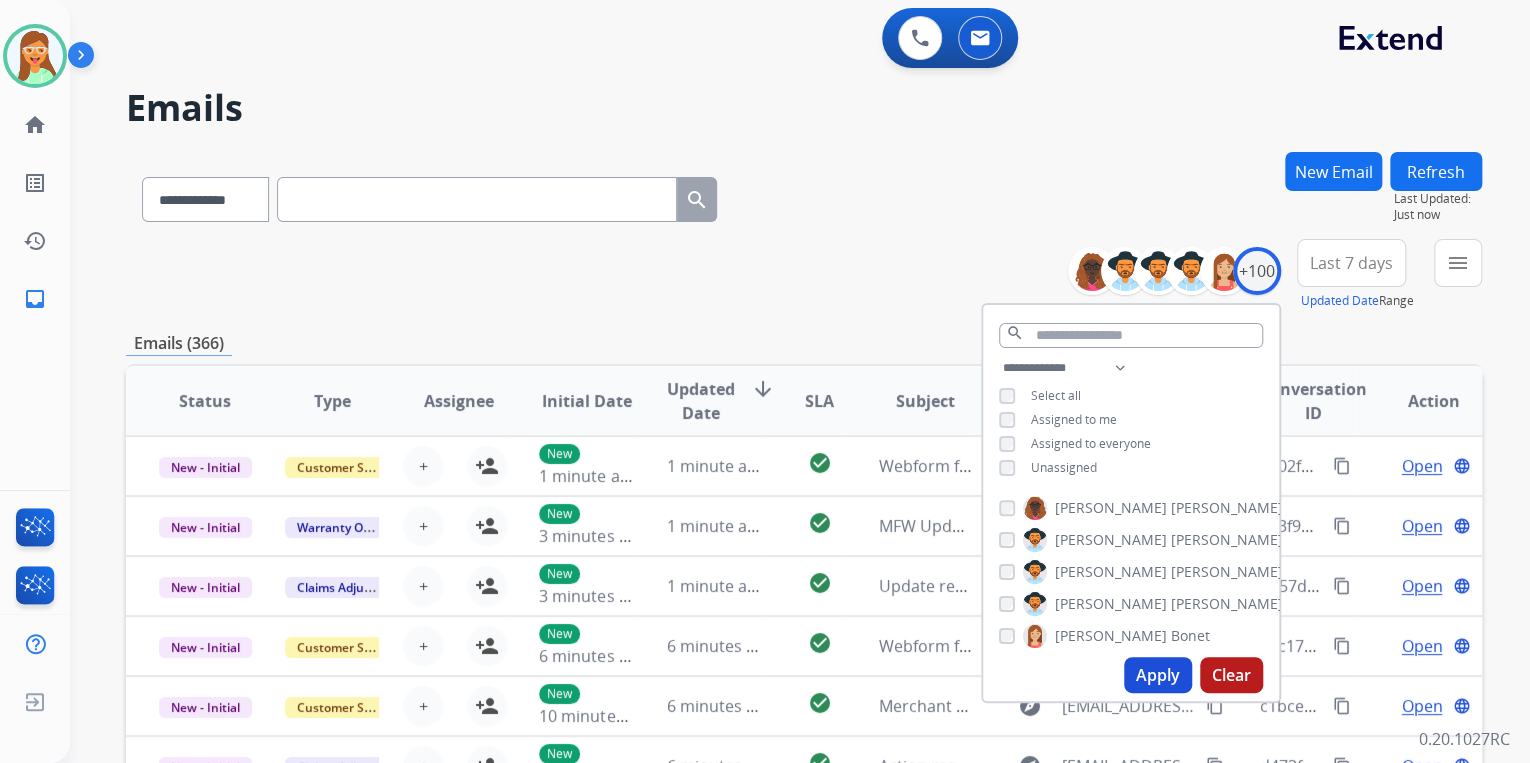 click on "Apply" at bounding box center (1158, 675) 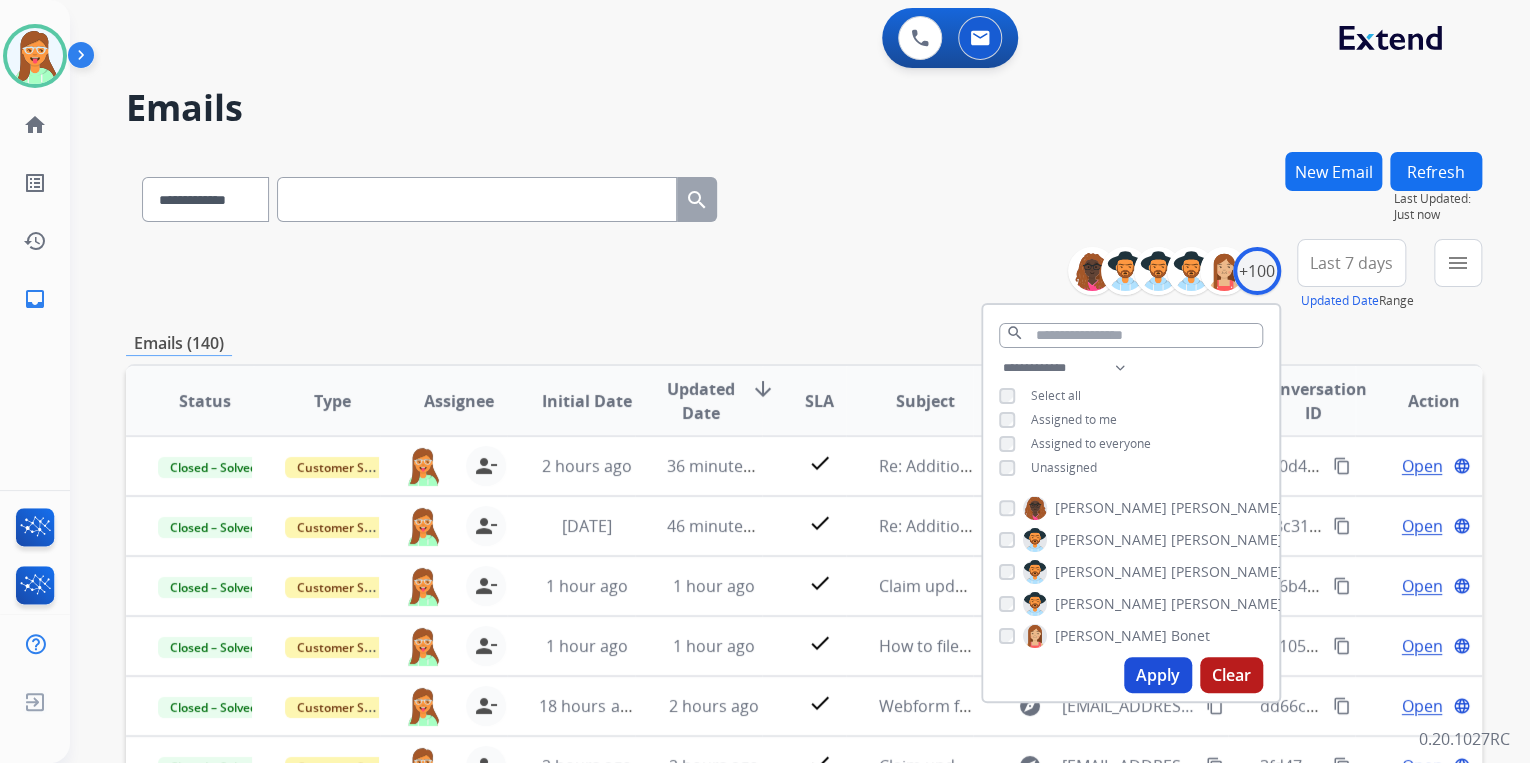click on "**********" at bounding box center [804, 195] 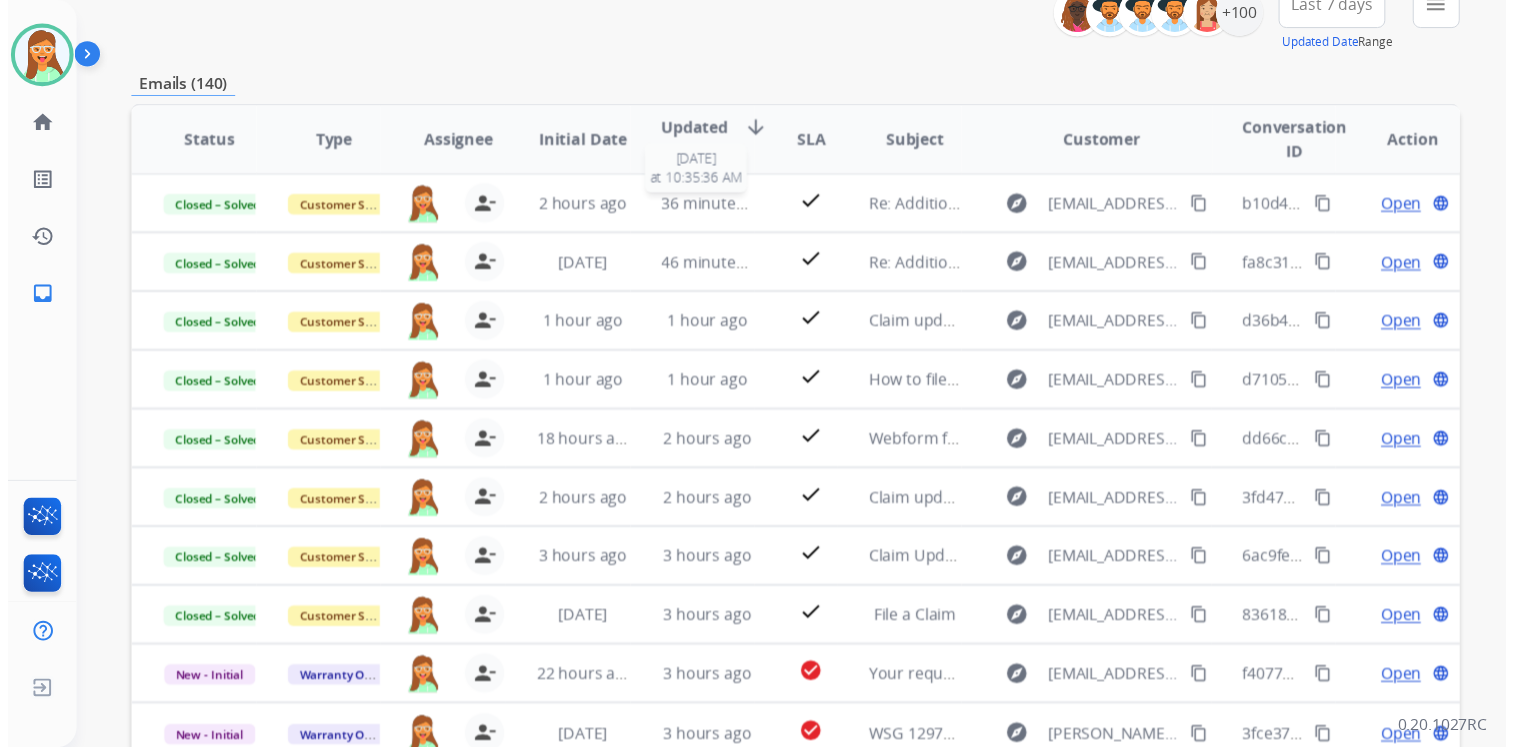 scroll, scrollTop: 0, scrollLeft: 0, axis: both 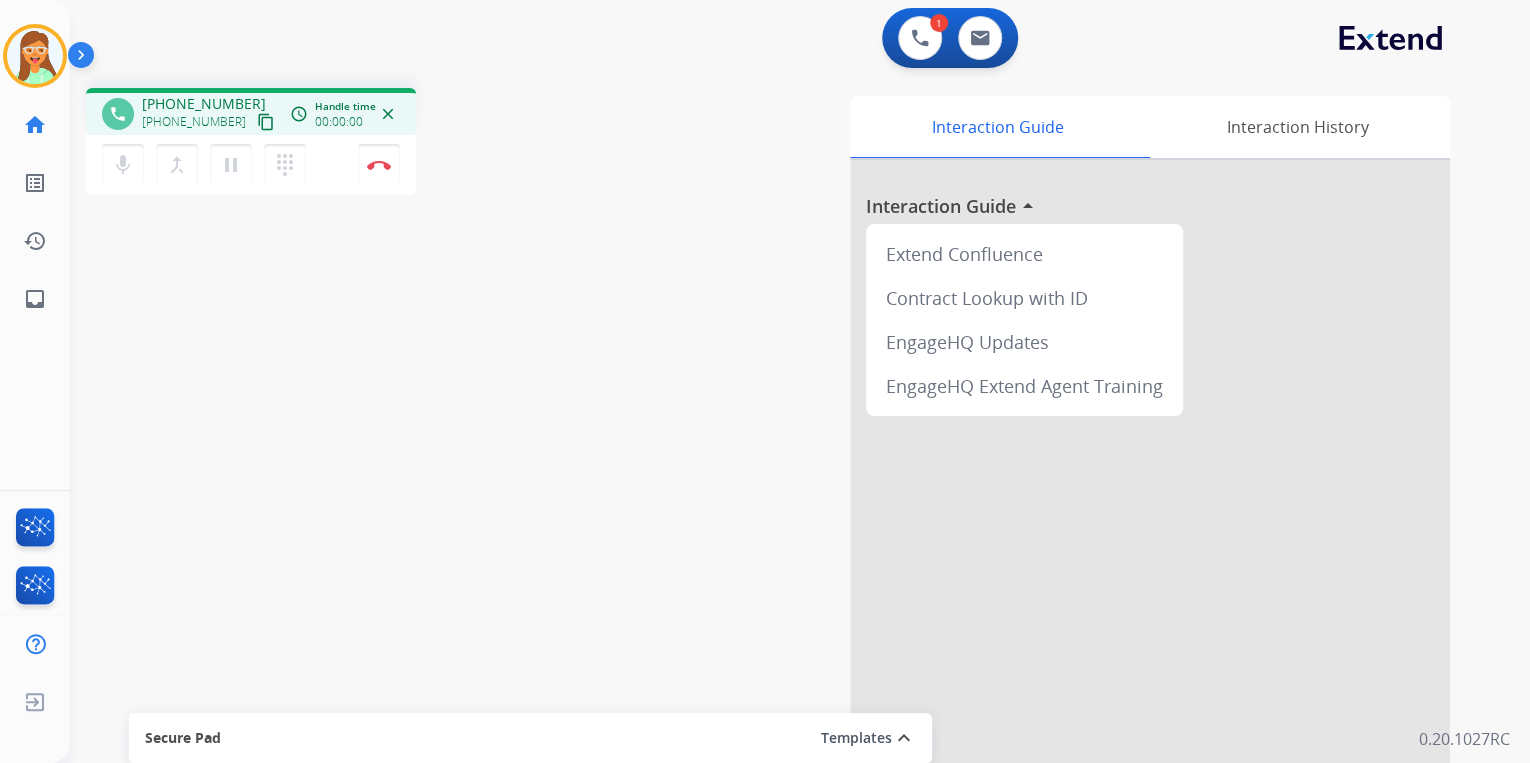 click on "content_copy" at bounding box center (266, 122) 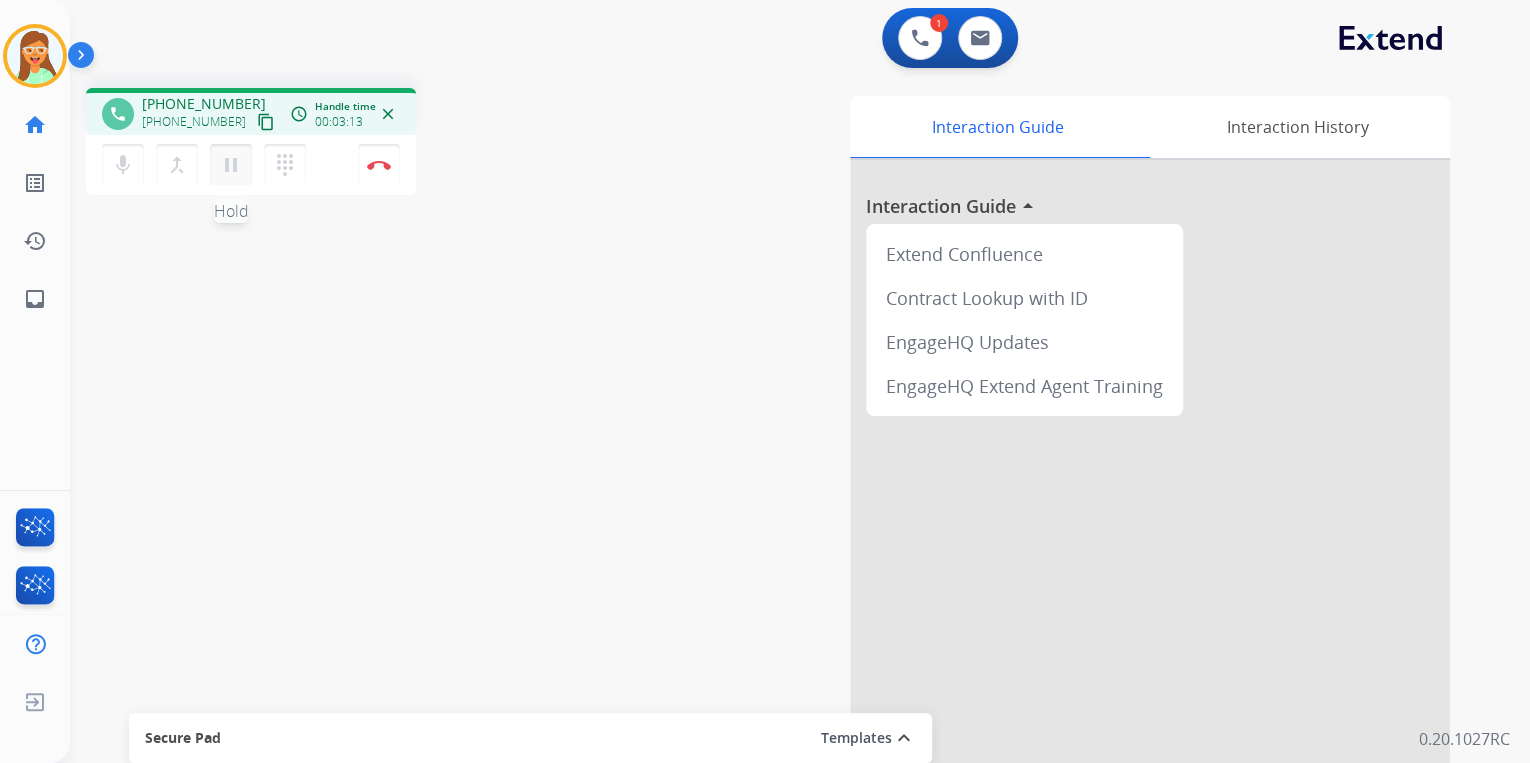 click on "pause" at bounding box center (231, 165) 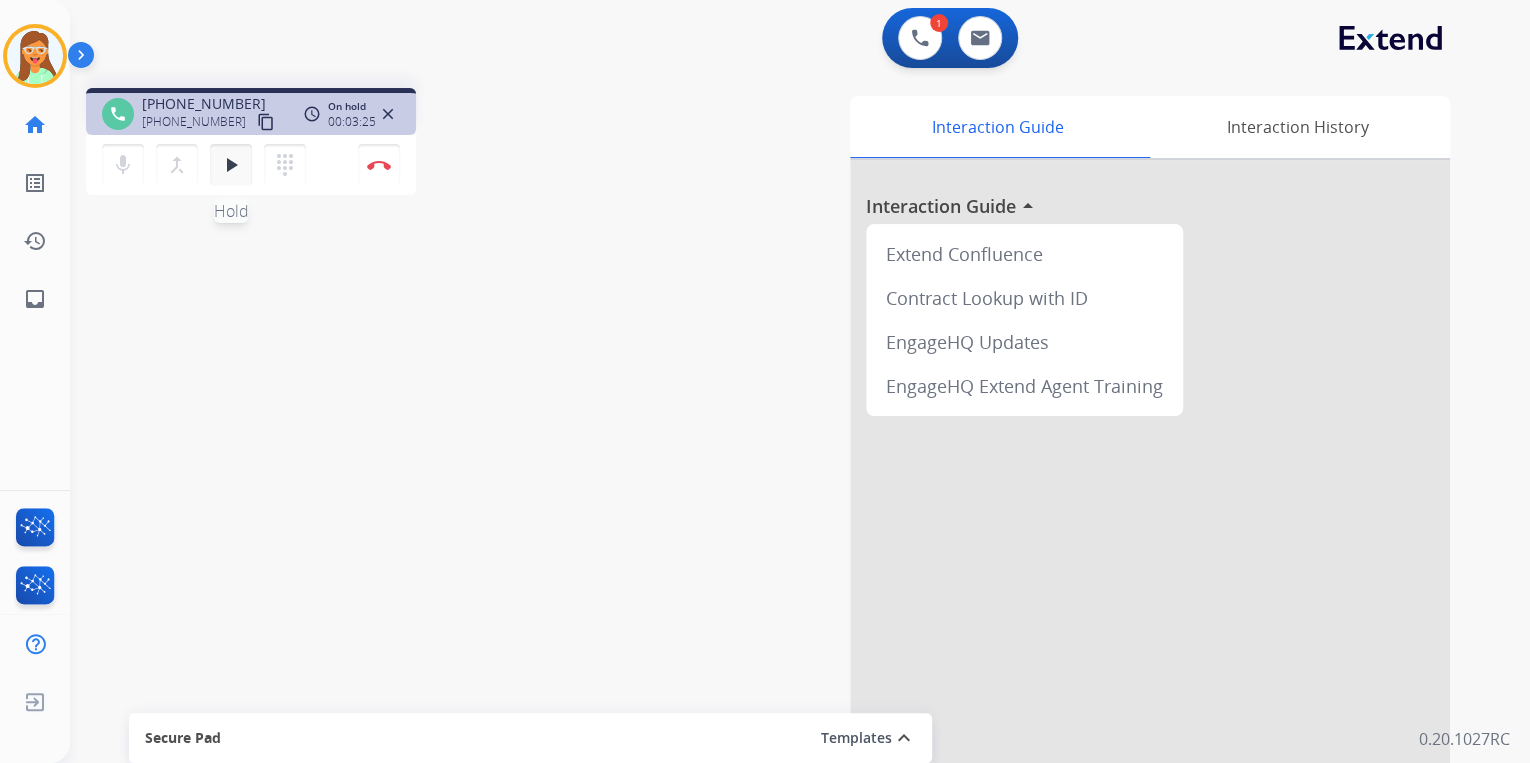 click on "play_arrow Hold" at bounding box center (231, 165) 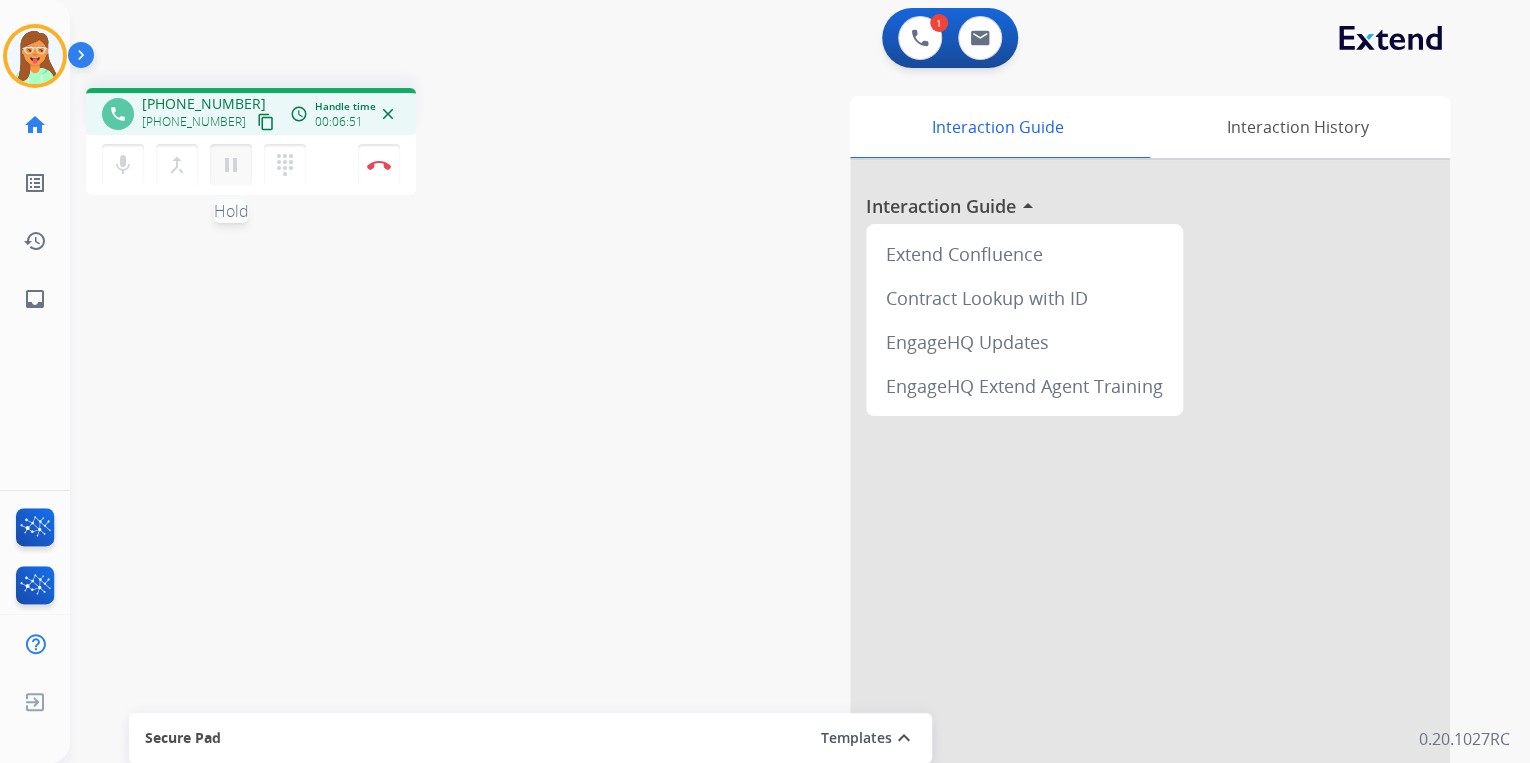 click on "pause" at bounding box center (231, 165) 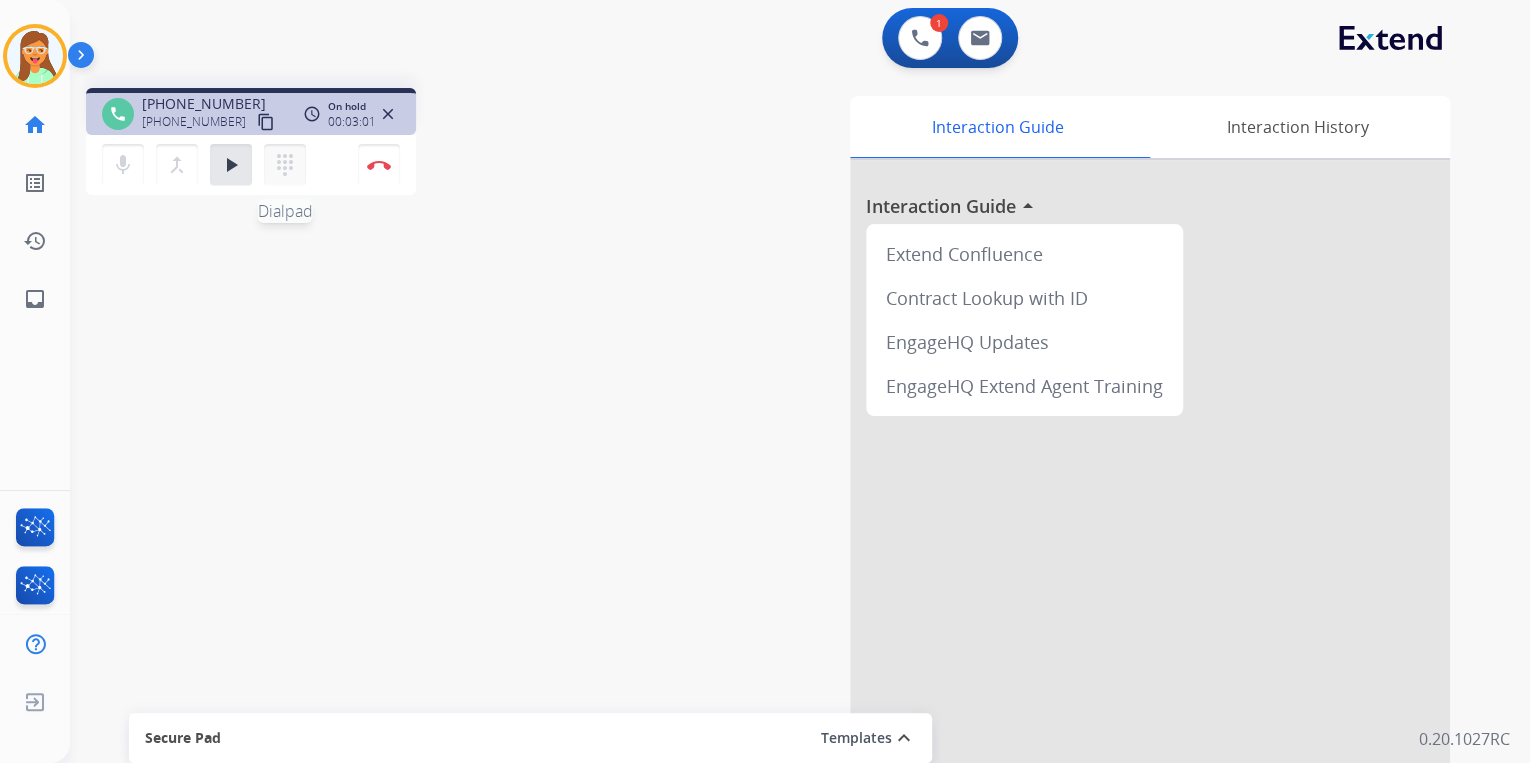 click on "dialpad" at bounding box center (285, 165) 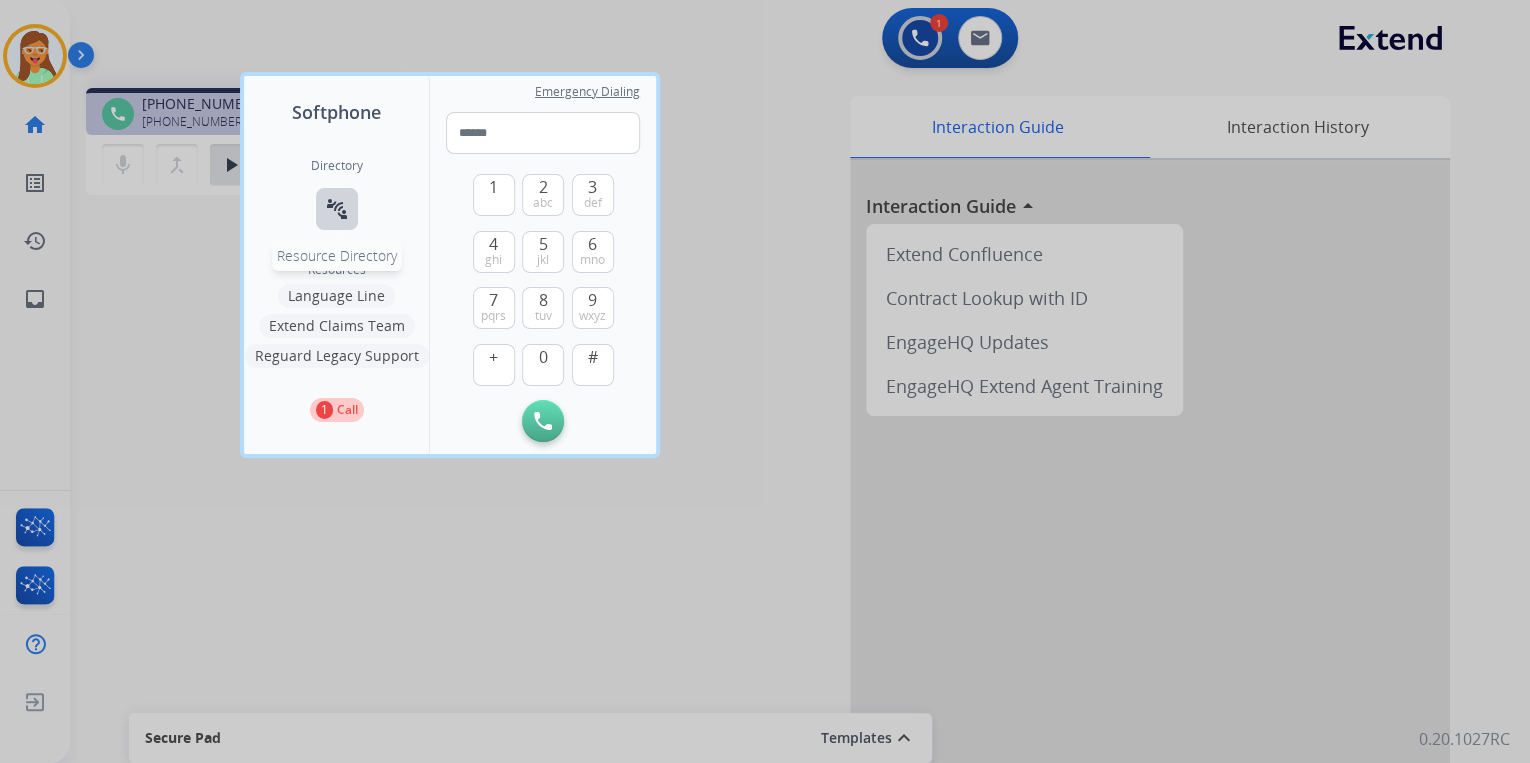 click on "connect_without_contact Resource Directory" at bounding box center (337, 209) 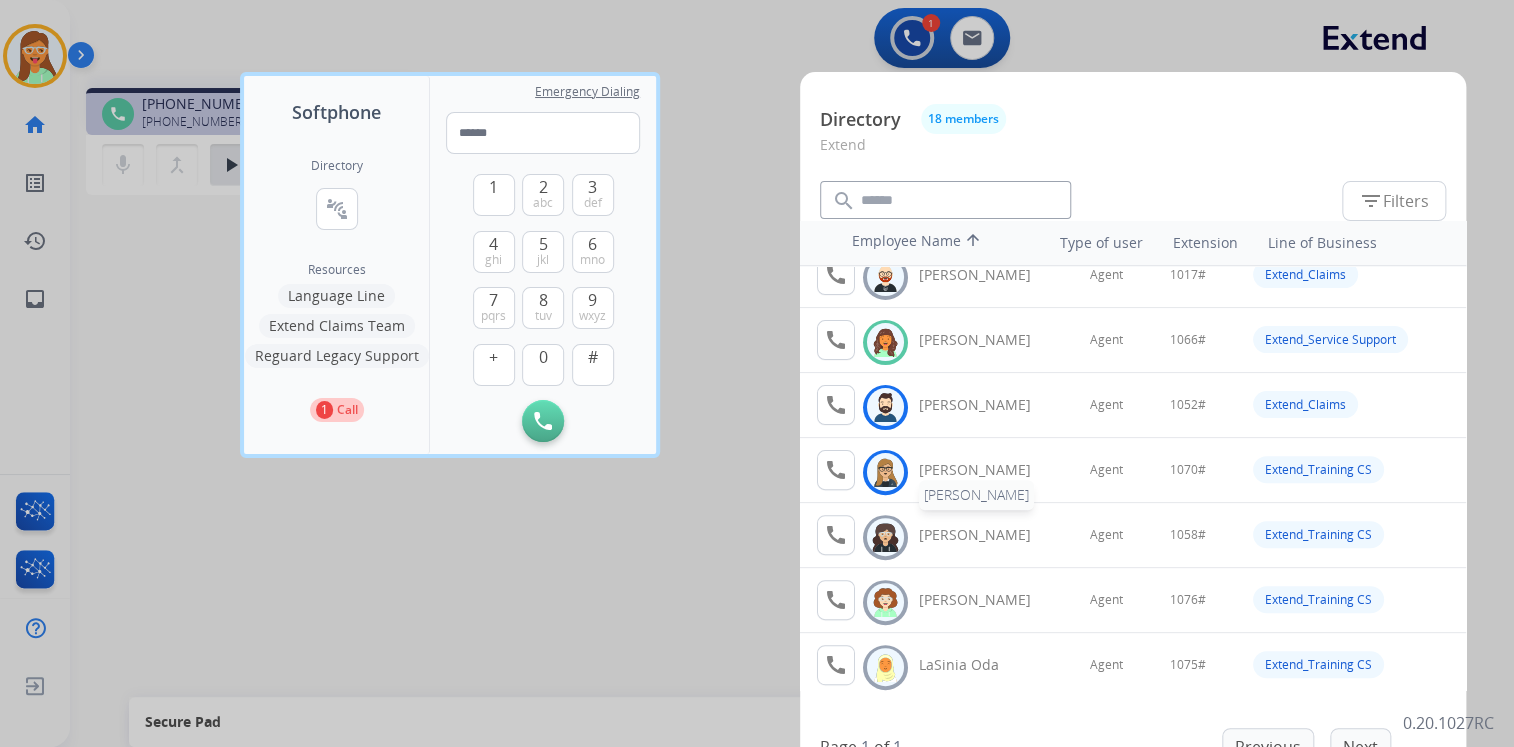 scroll, scrollTop: 320, scrollLeft: 0, axis: vertical 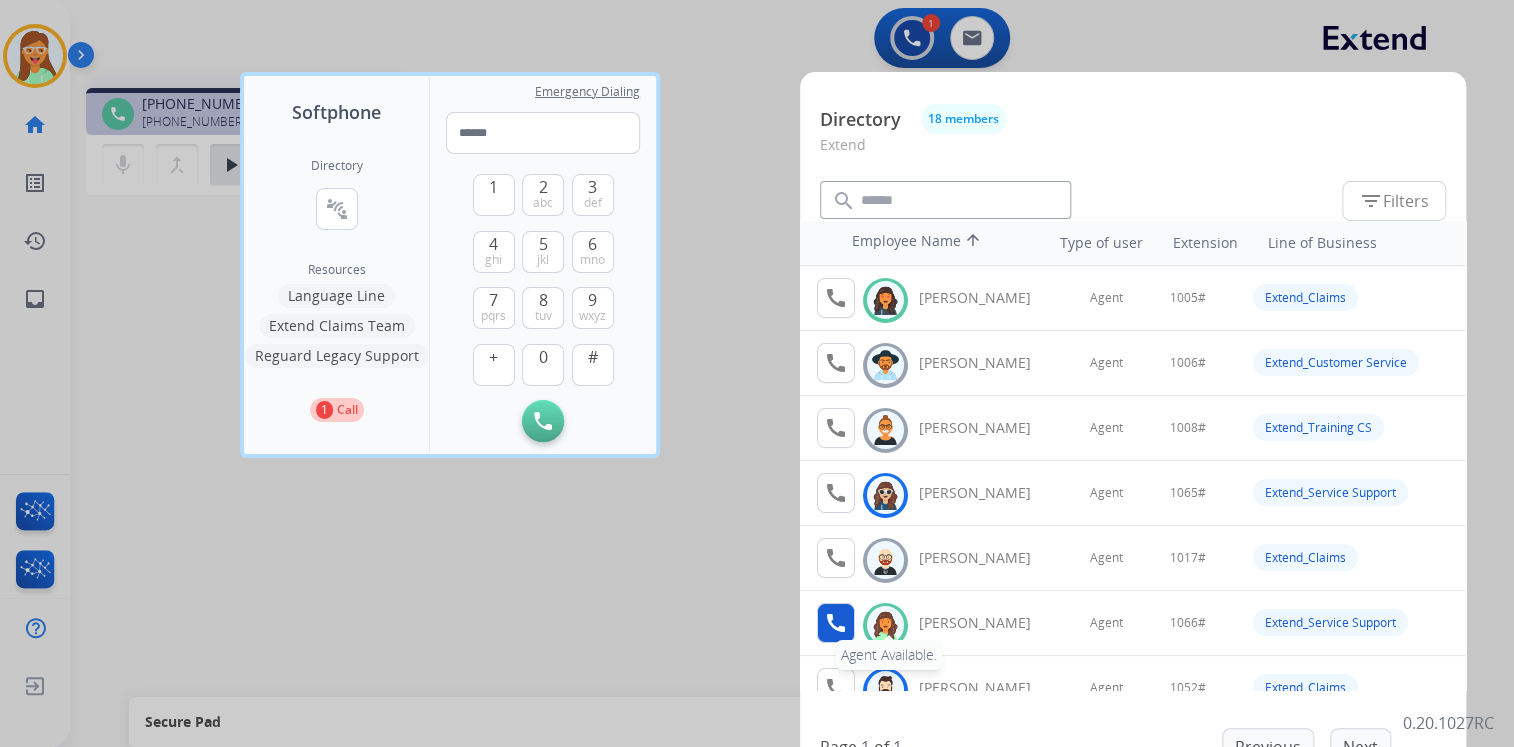 click on "call" at bounding box center [836, 623] 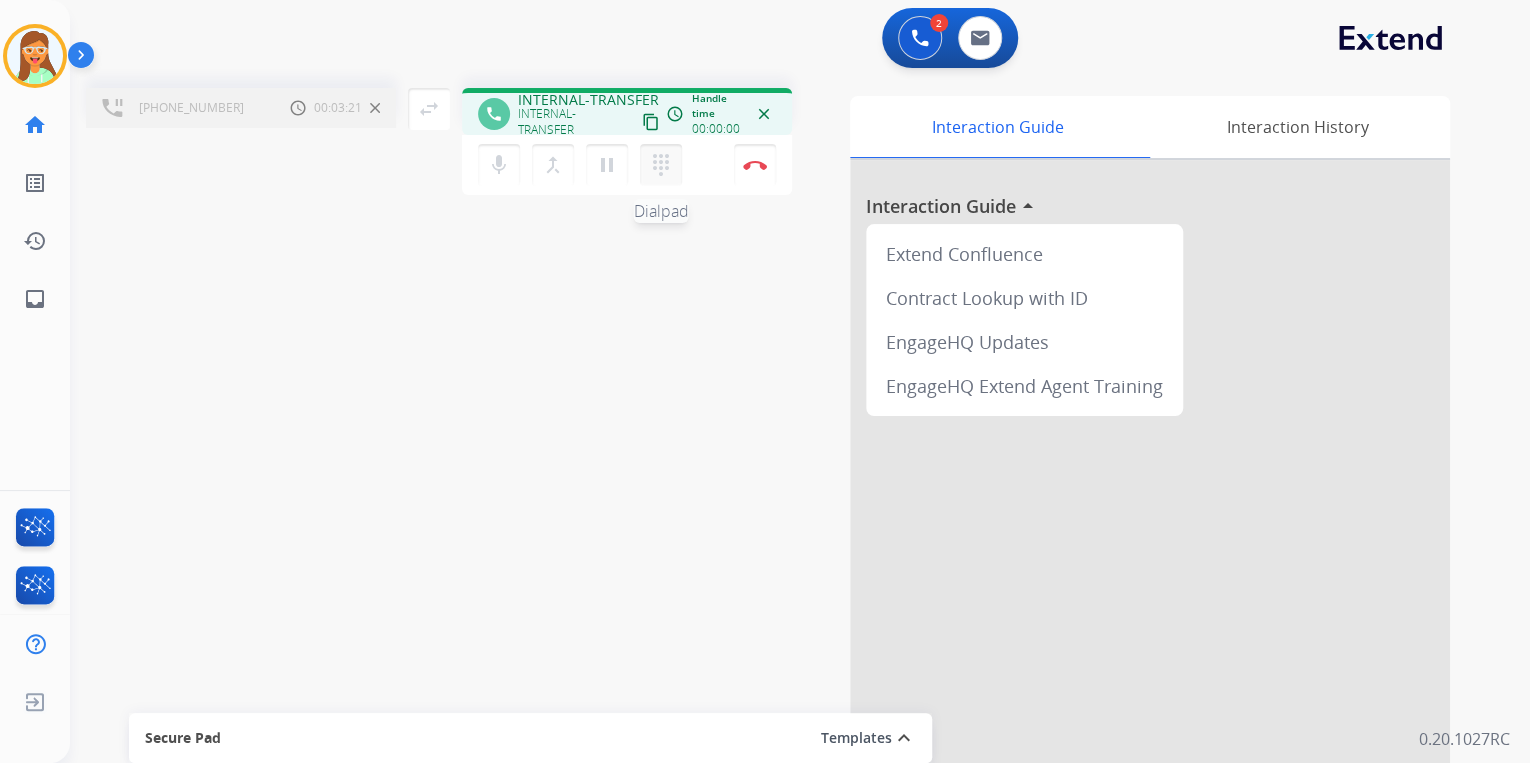 click on "dialpad" at bounding box center (661, 165) 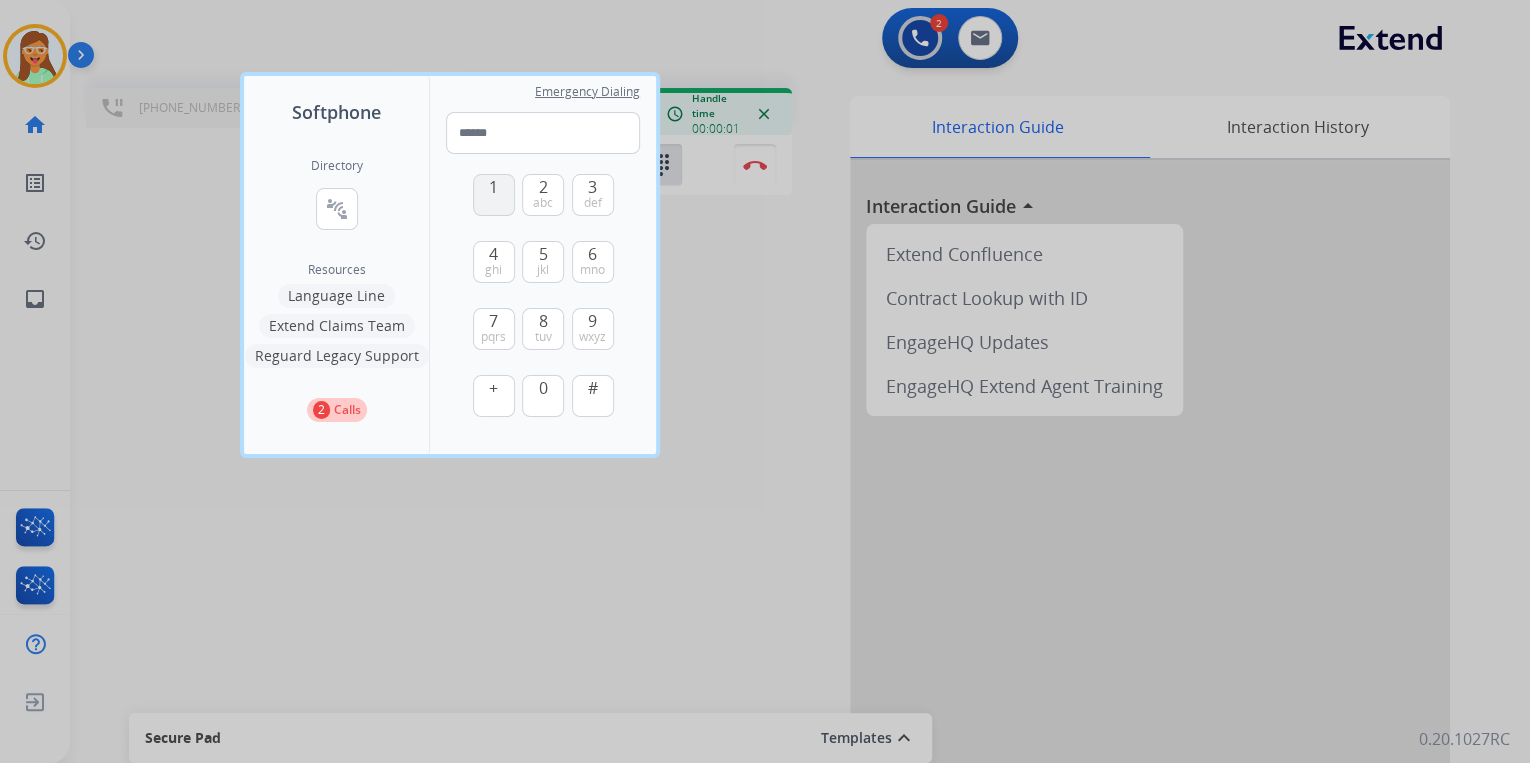 click on "1" at bounding box center (493, 187) 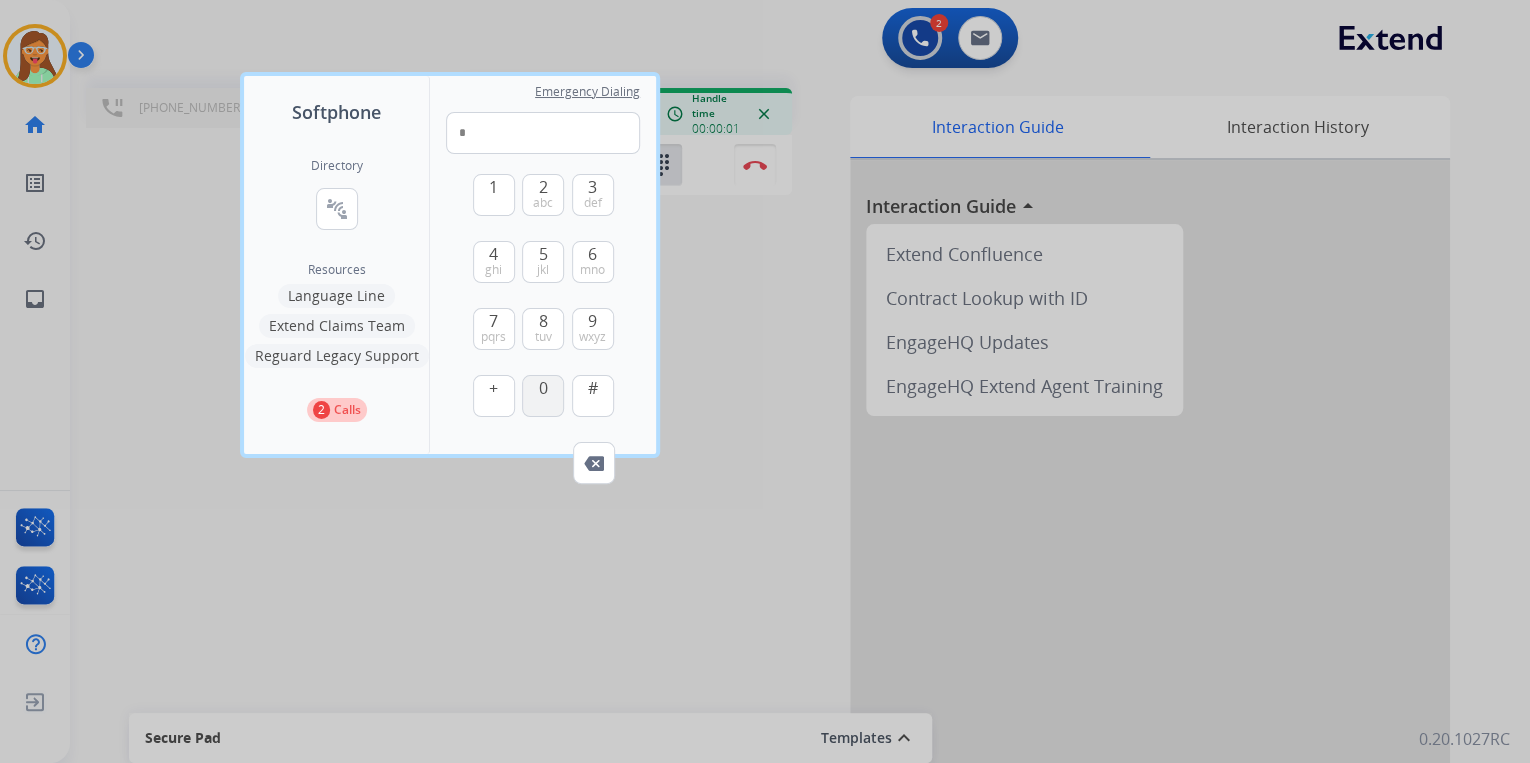 click on "0" at bounding box center (543, 388) 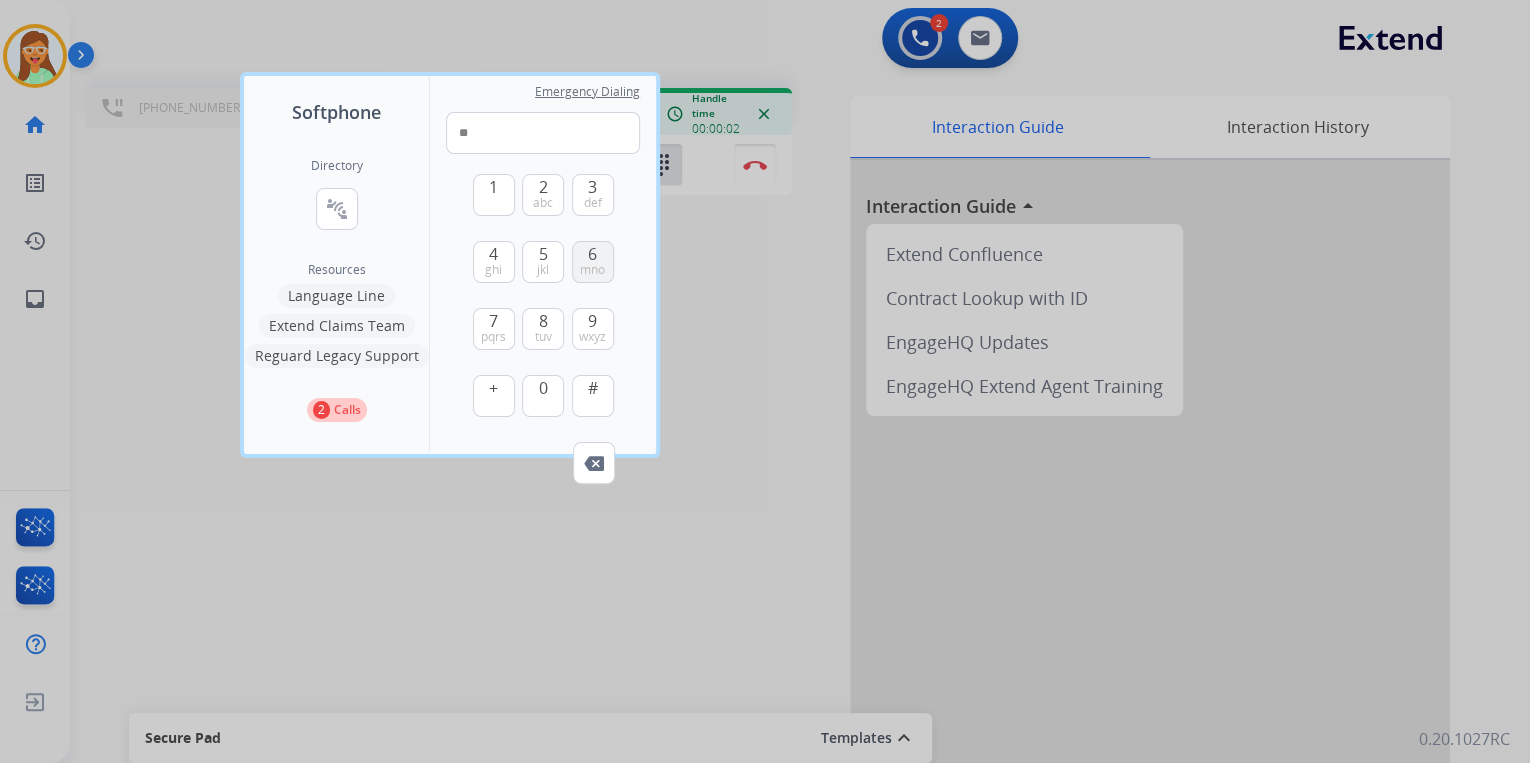 click on "6" at bounding box center (592, 254) 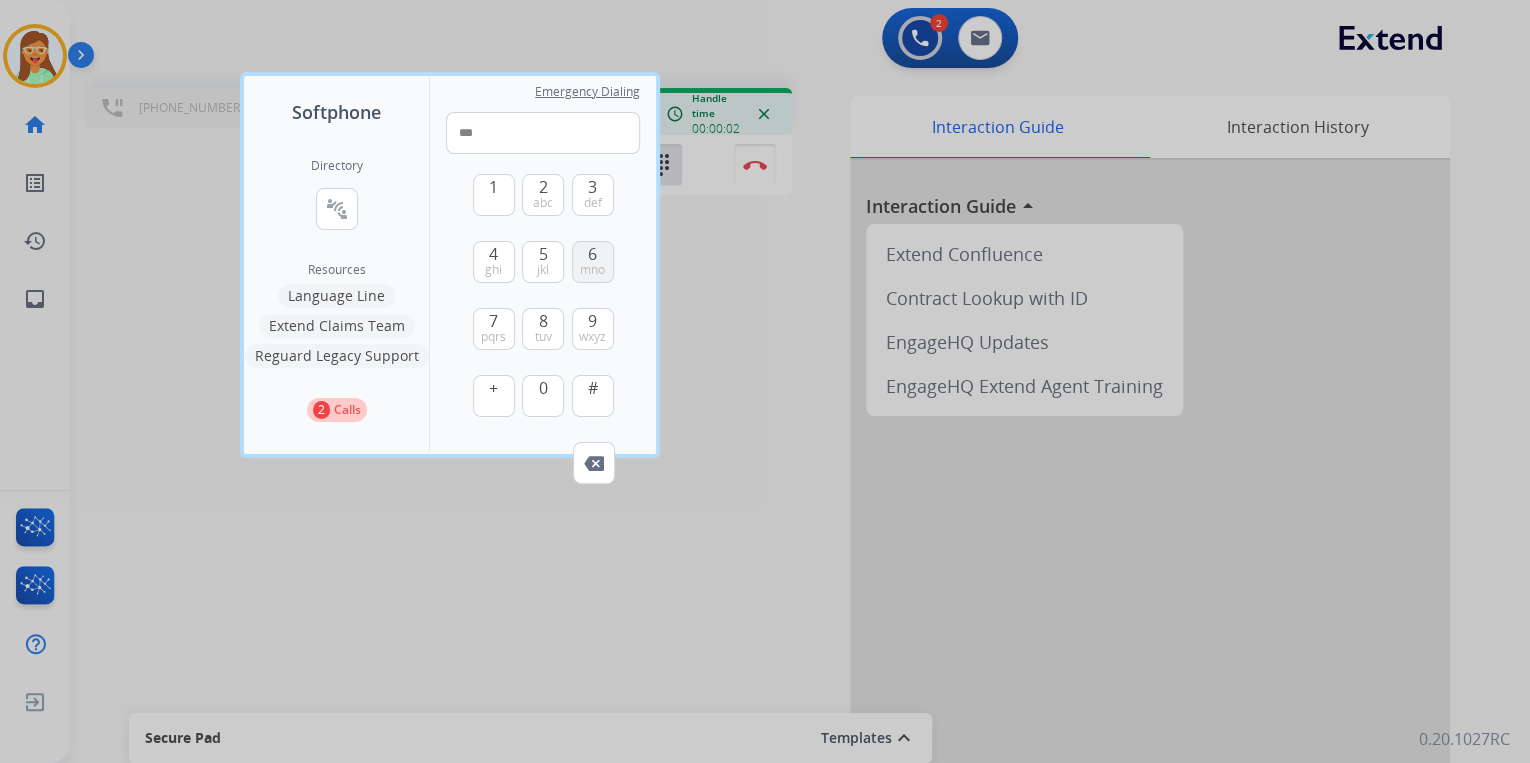 click on "6" at bounding box center [592, 254] 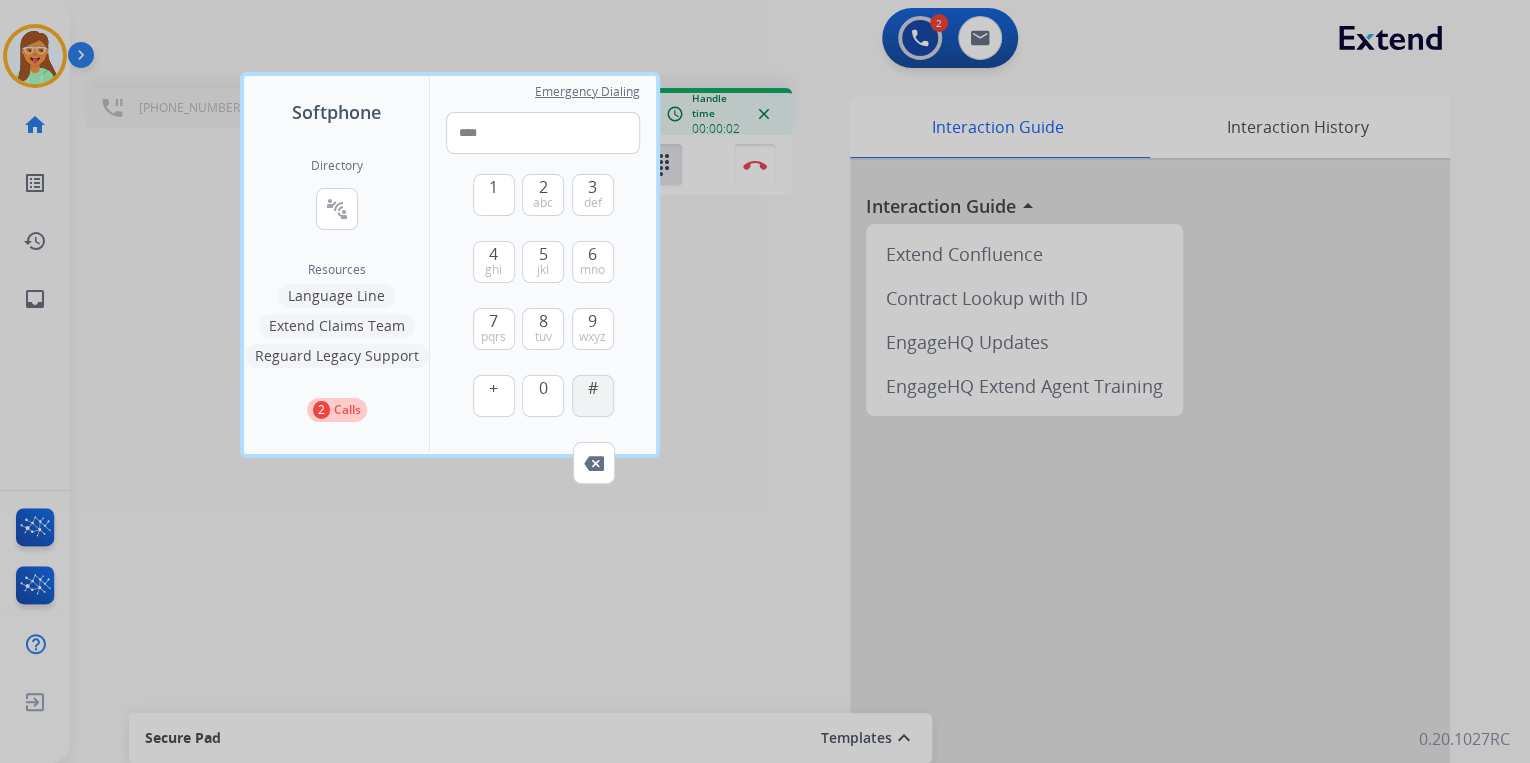 click on "#" at bounding box center (593, 396) 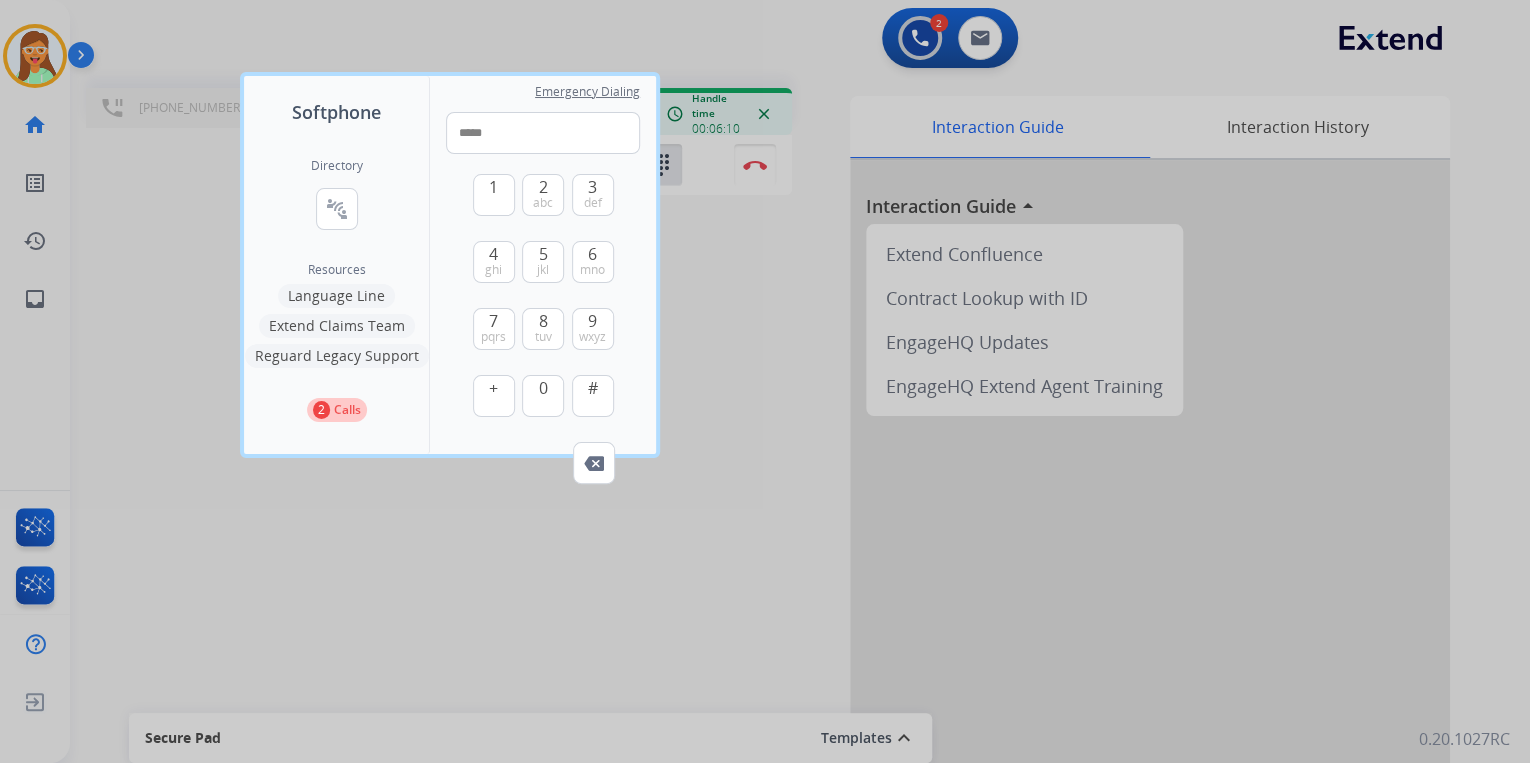 click at bounding box center [765, 381] 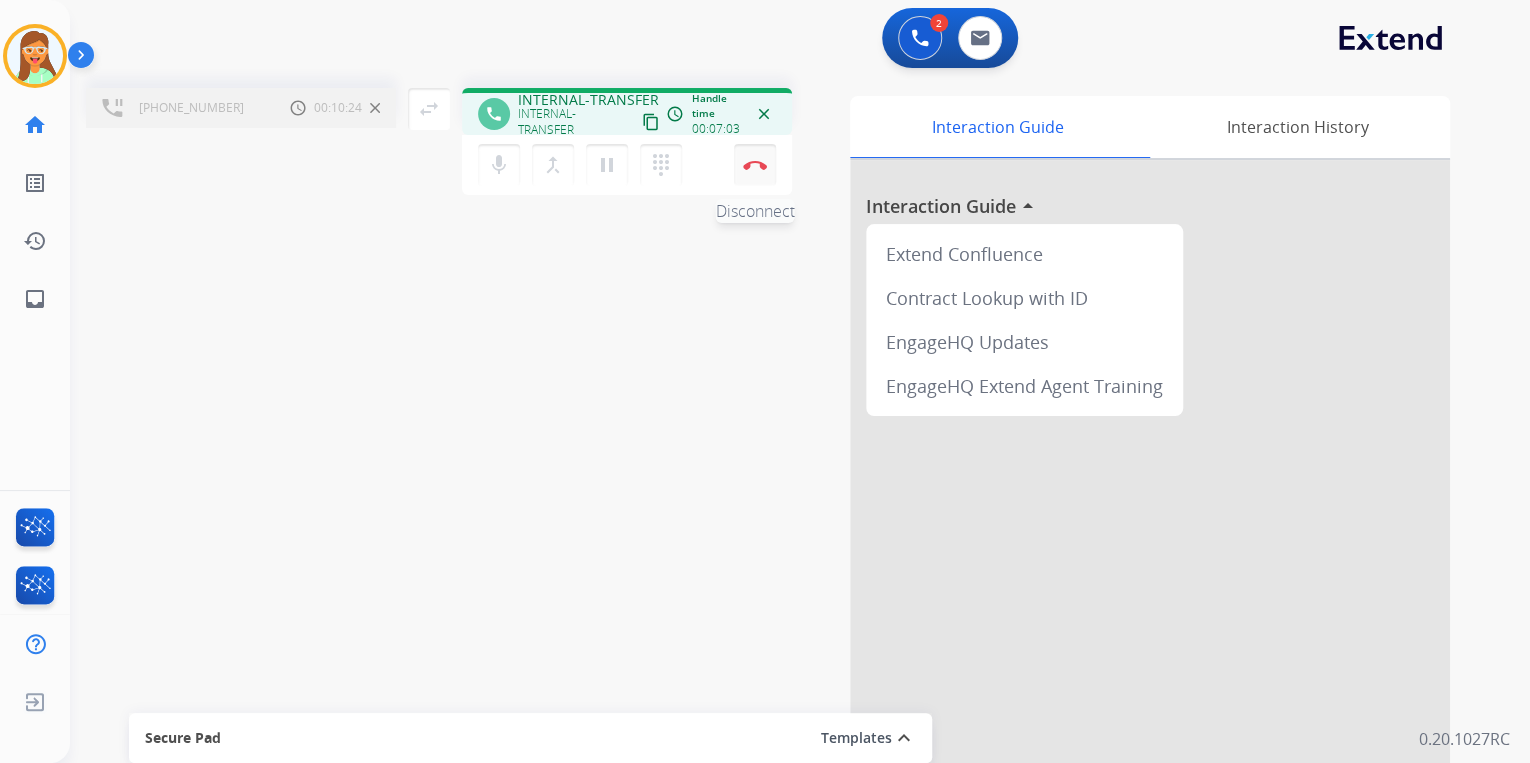 click on "Disconnect" at bounding box center (755, 165) 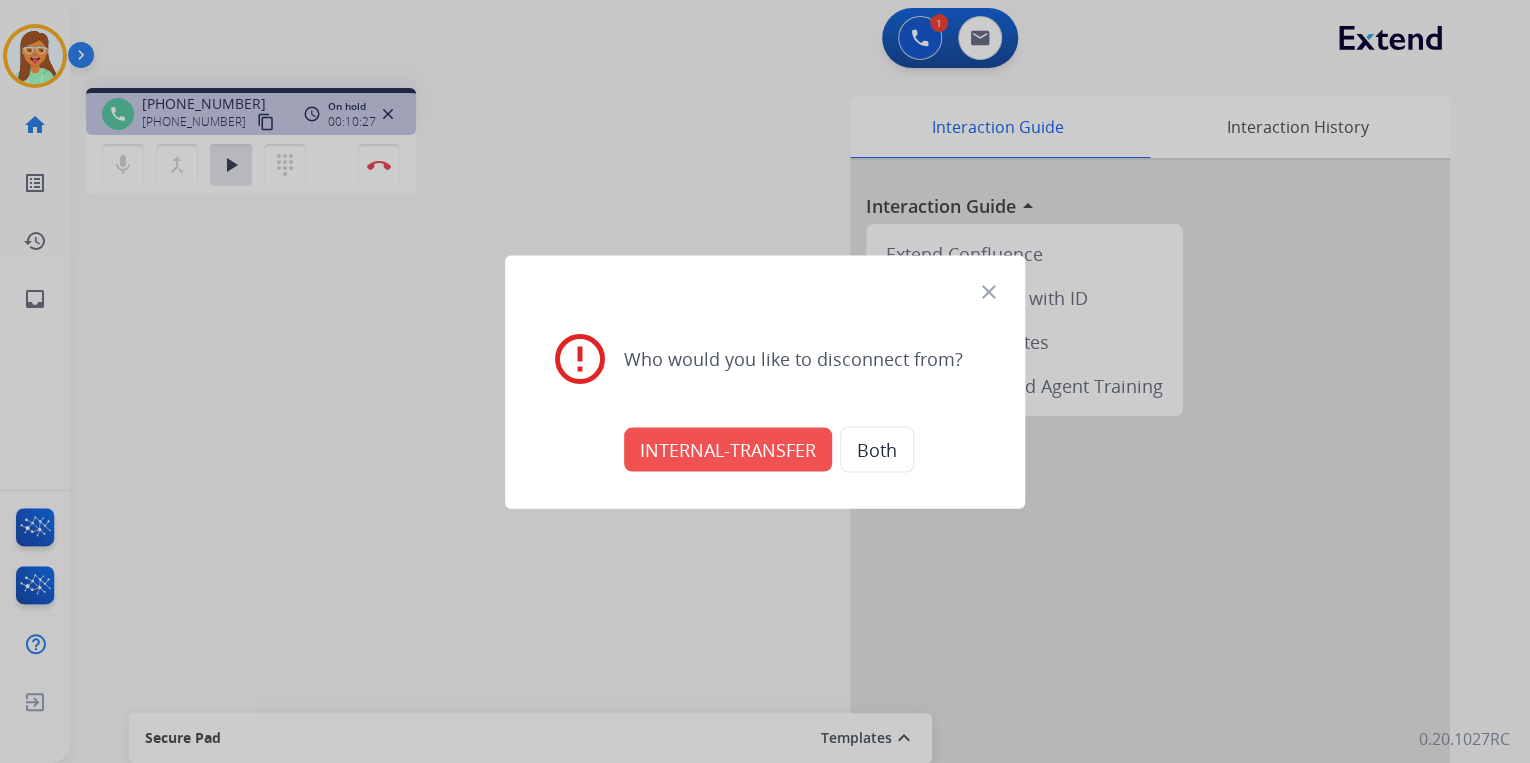 click on "close" at bounding box center [989, 291] 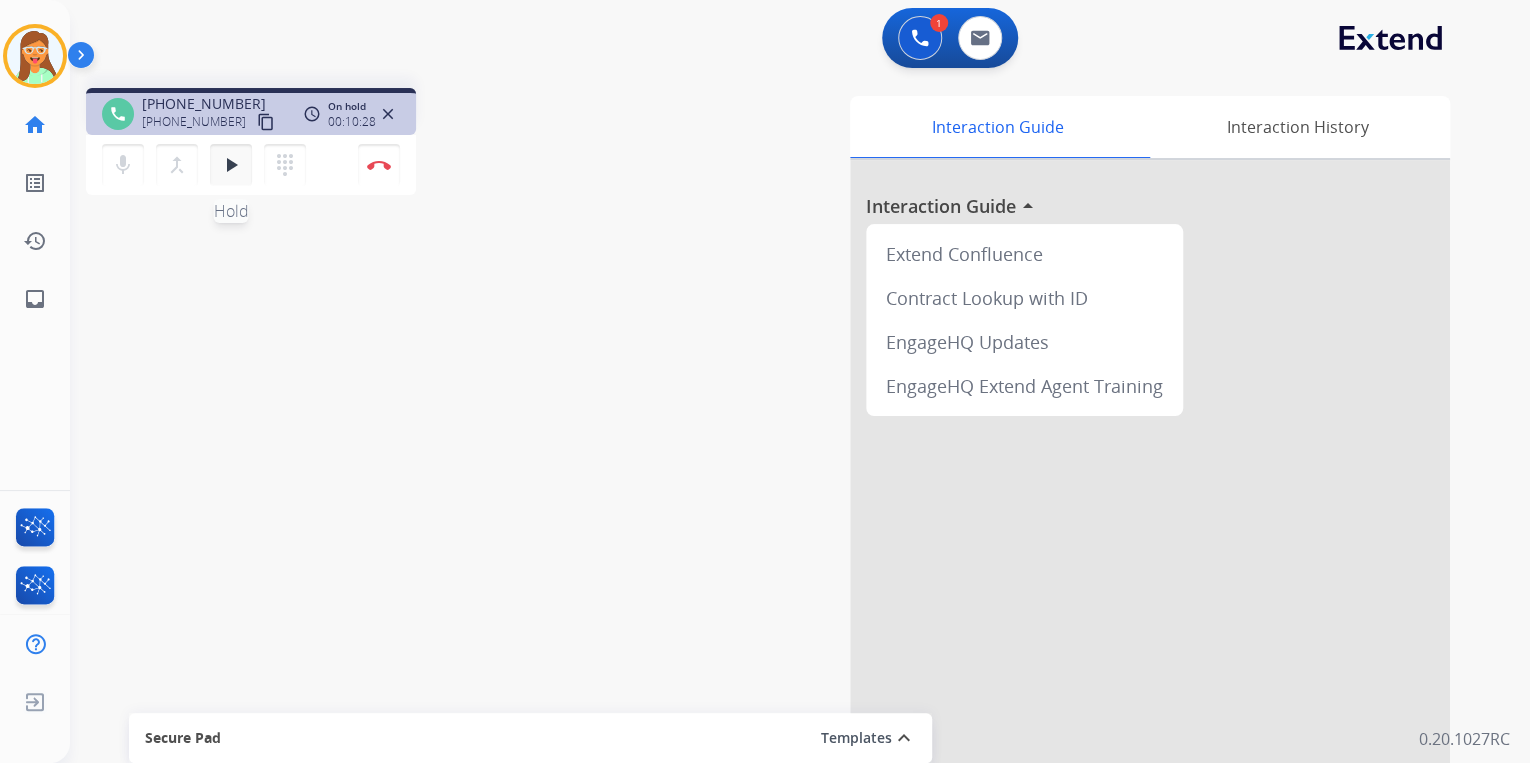 click on "play_arrow Hold" at bounding box center [231, 165] 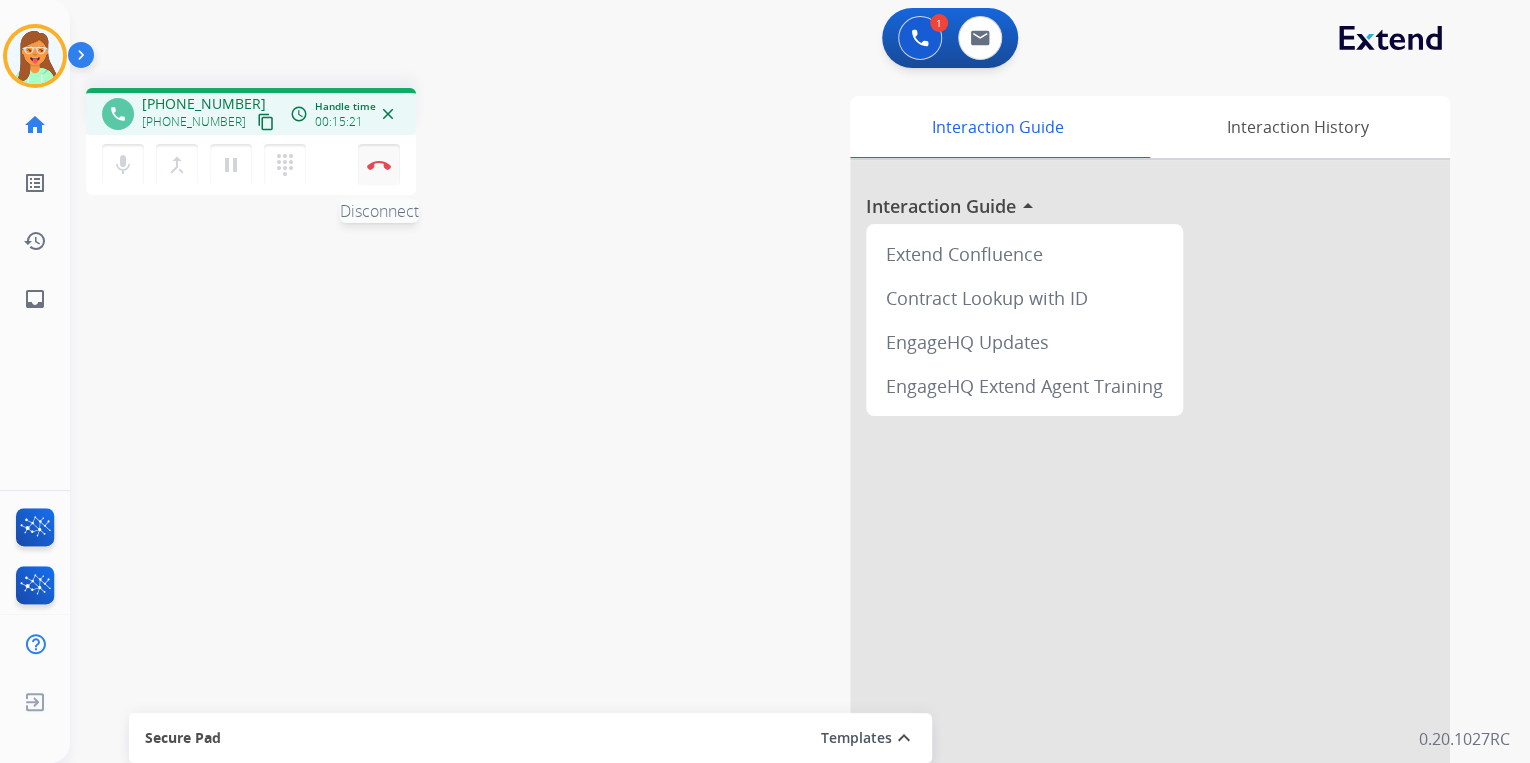 click at bounding box center [379, 165] 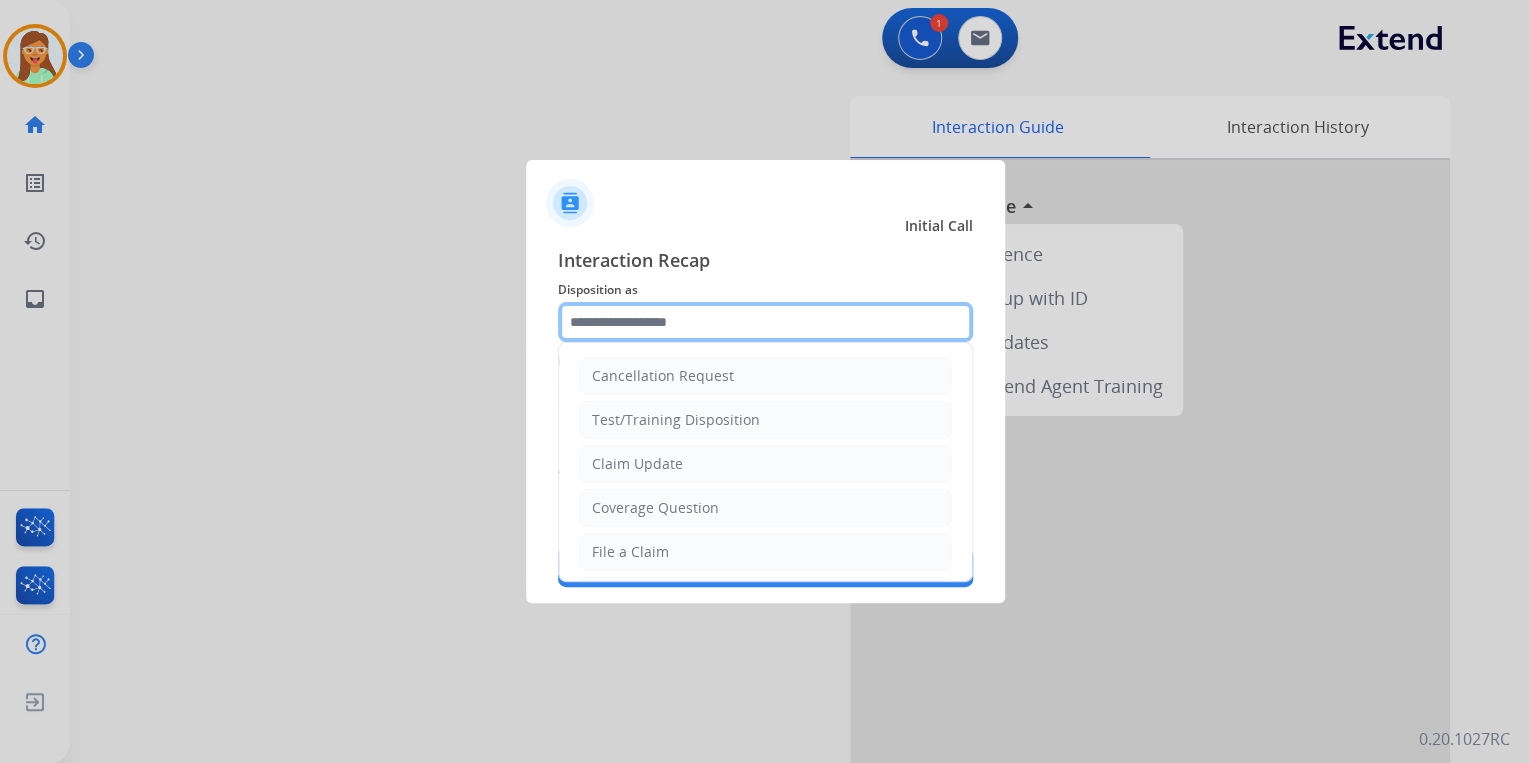 click 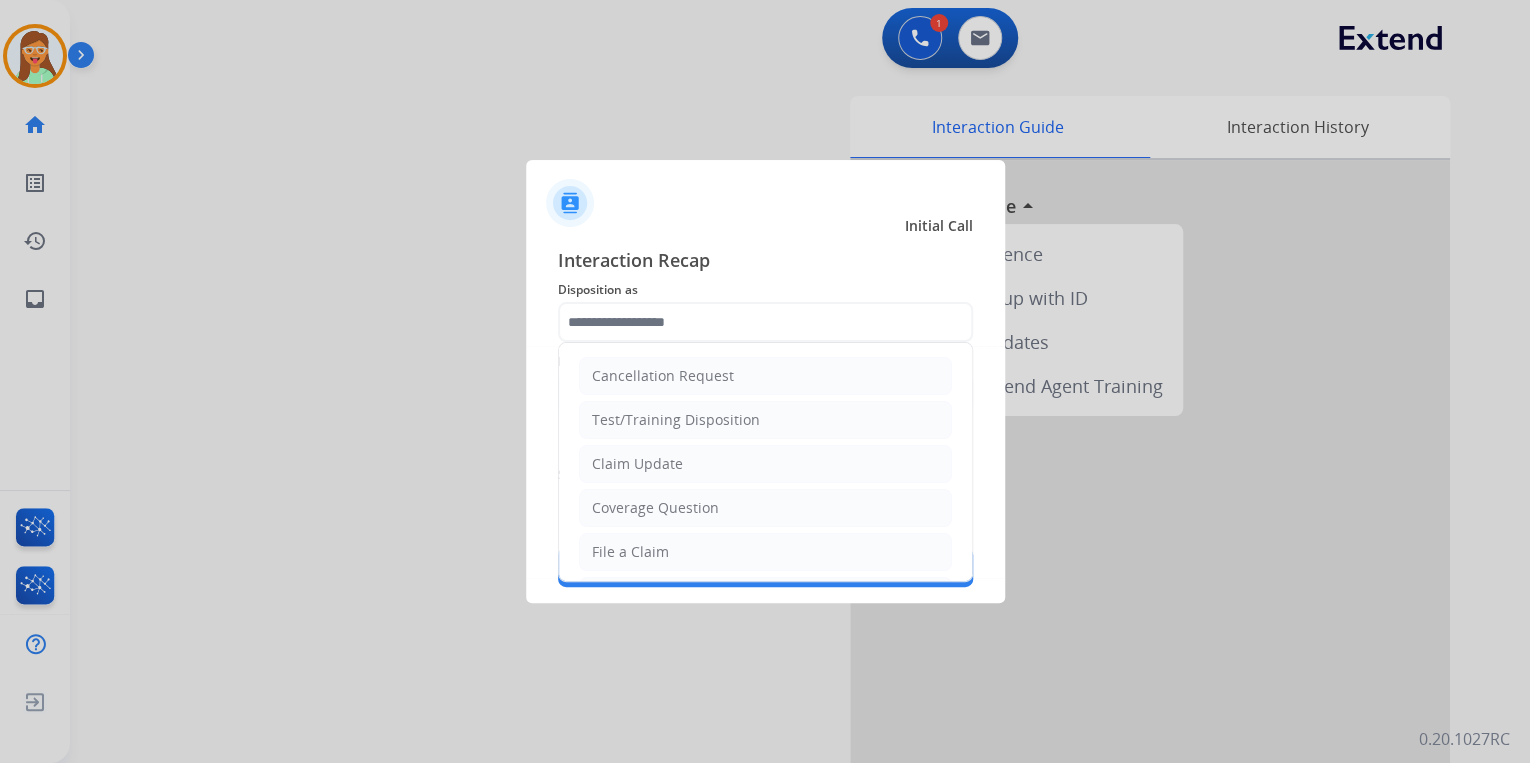 click on "Claim Update" 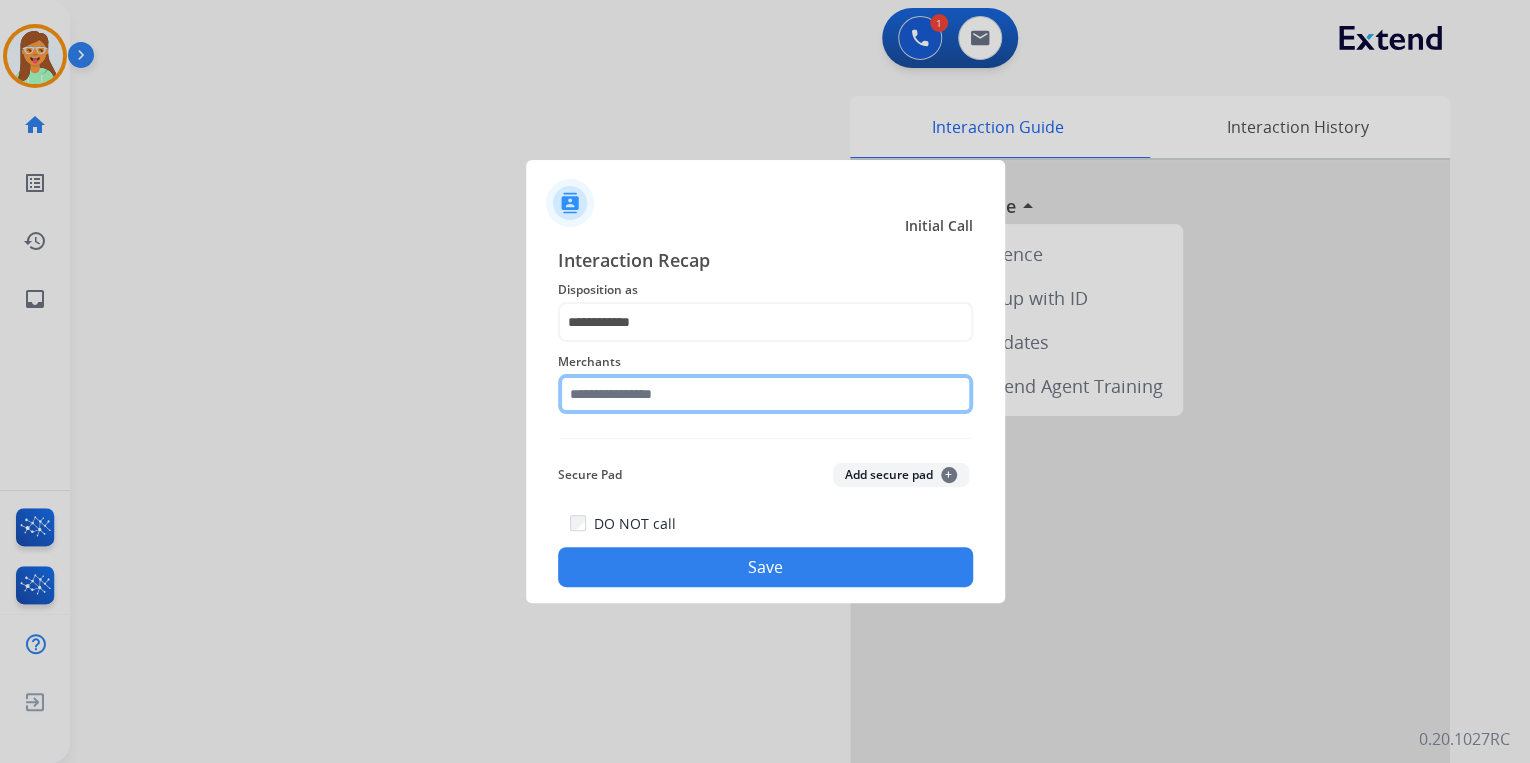 click 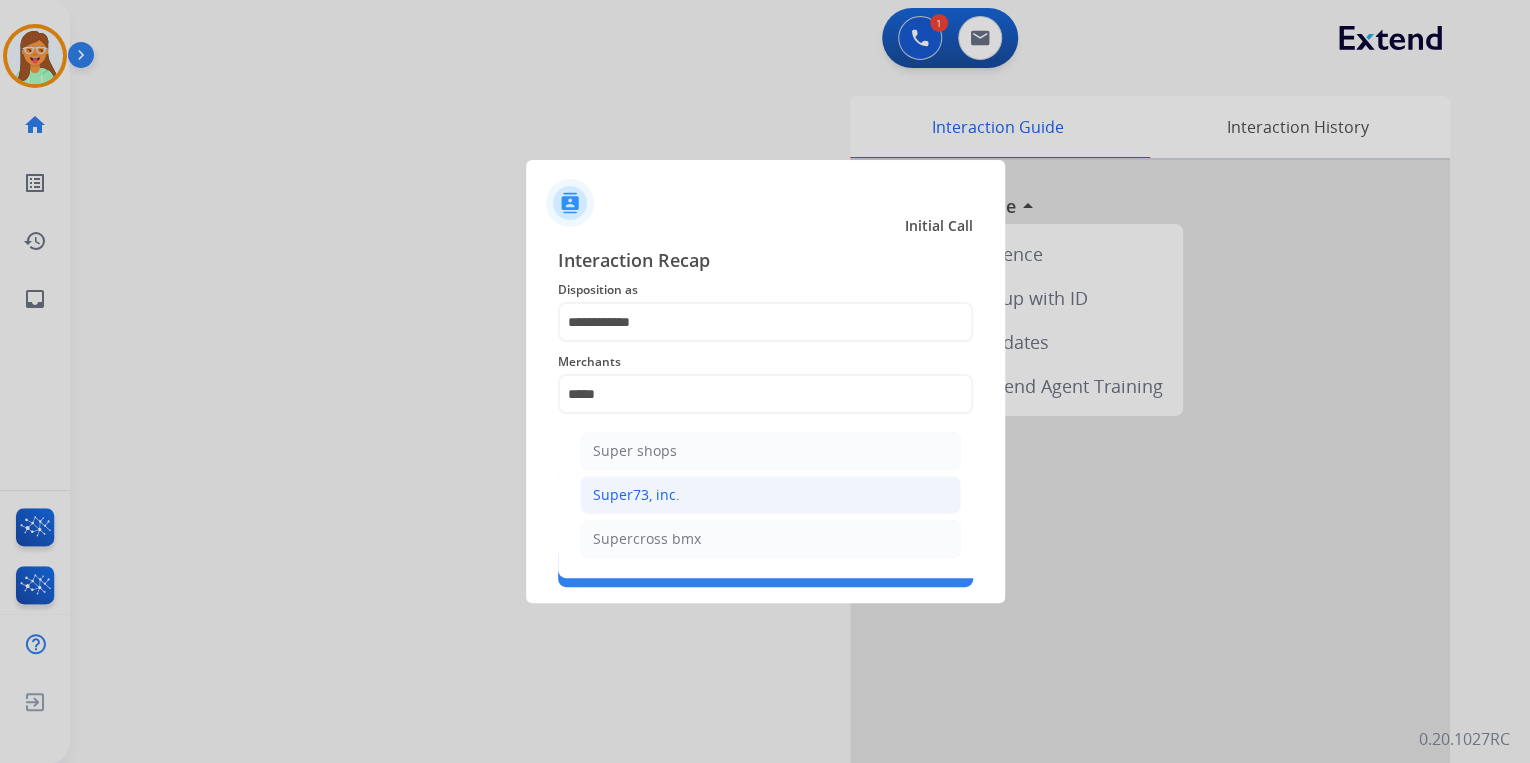 click on "Super73, inc." 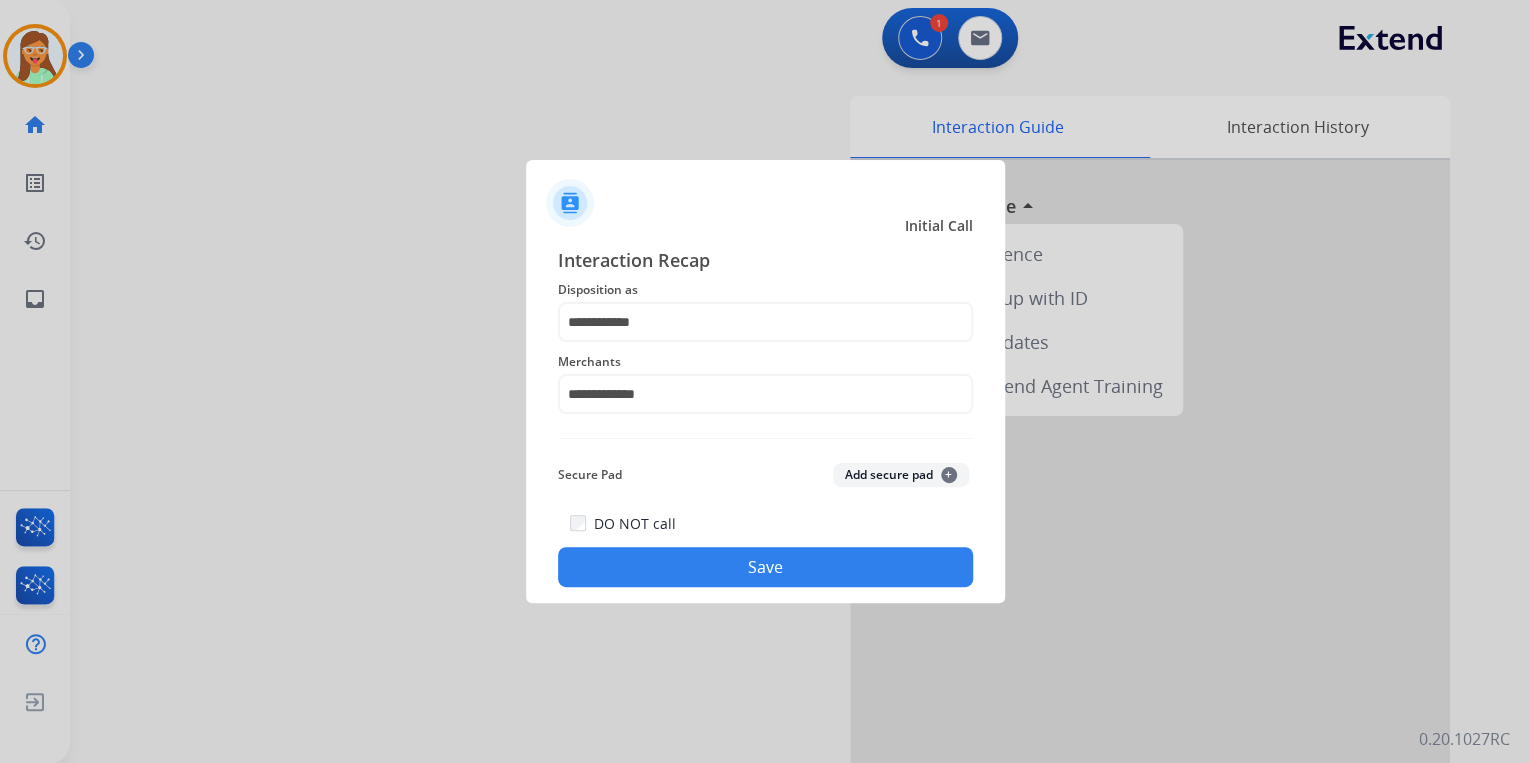 click on "Save" 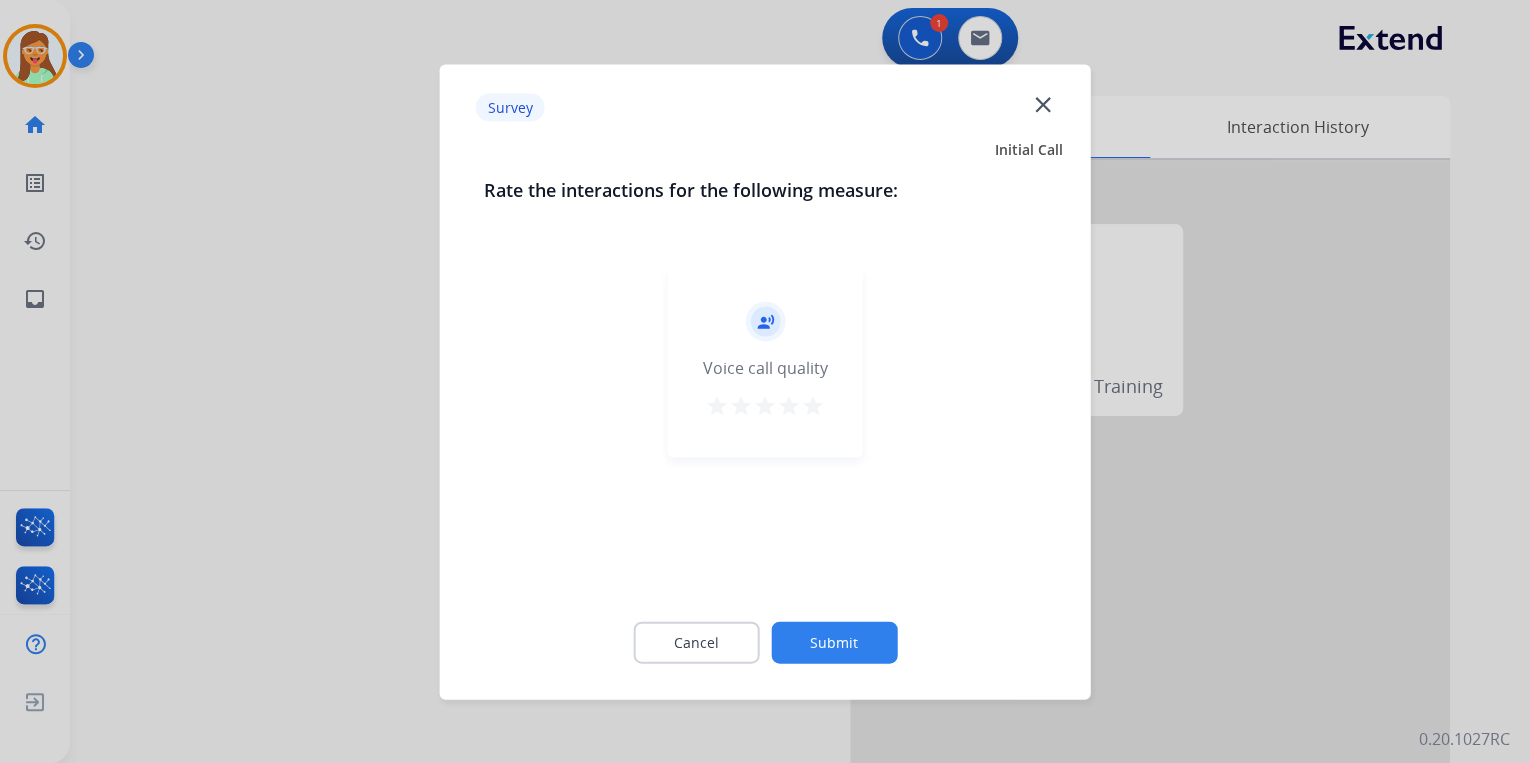 click on "star" at bounding box center [813, 405] 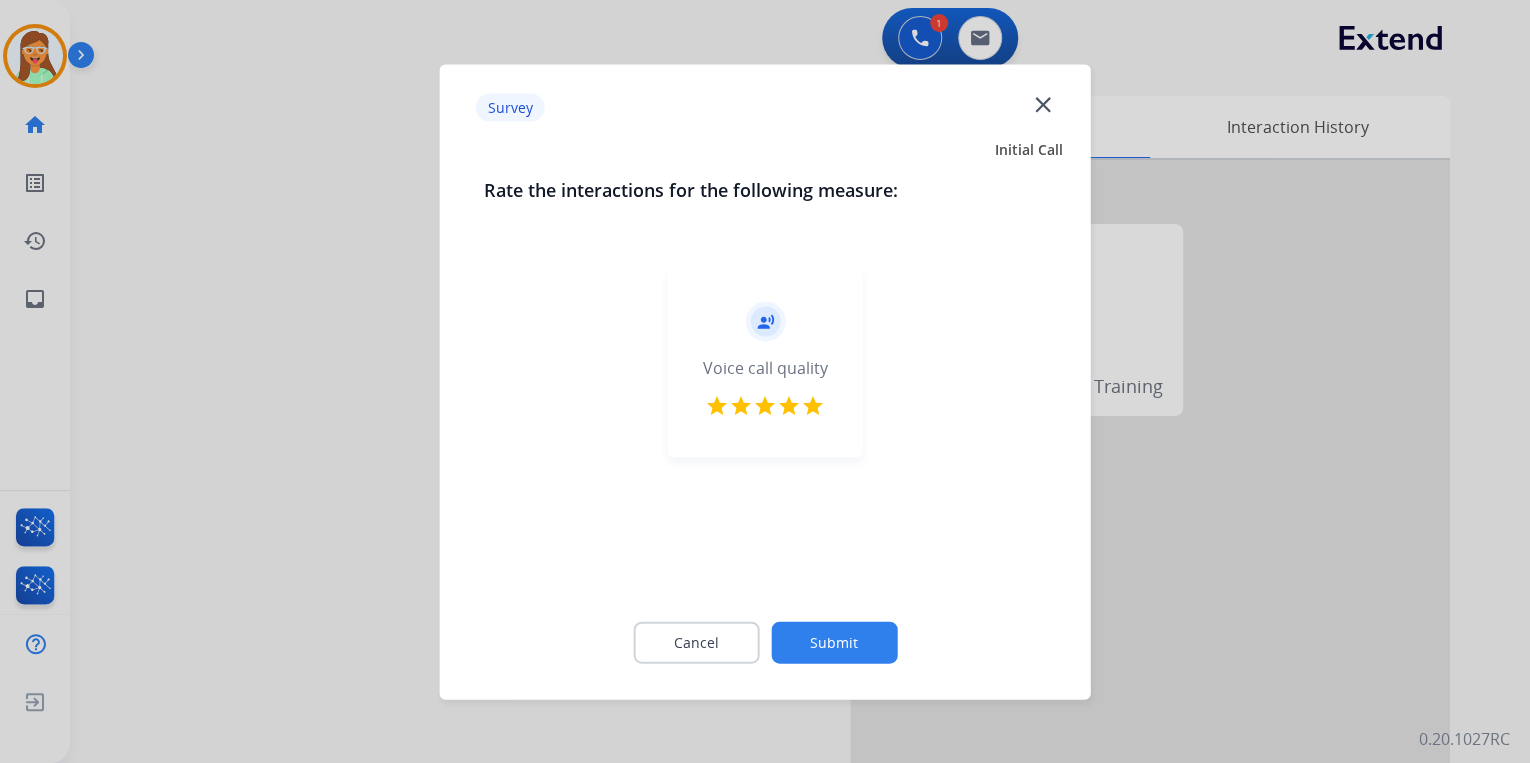 click on "Submit" 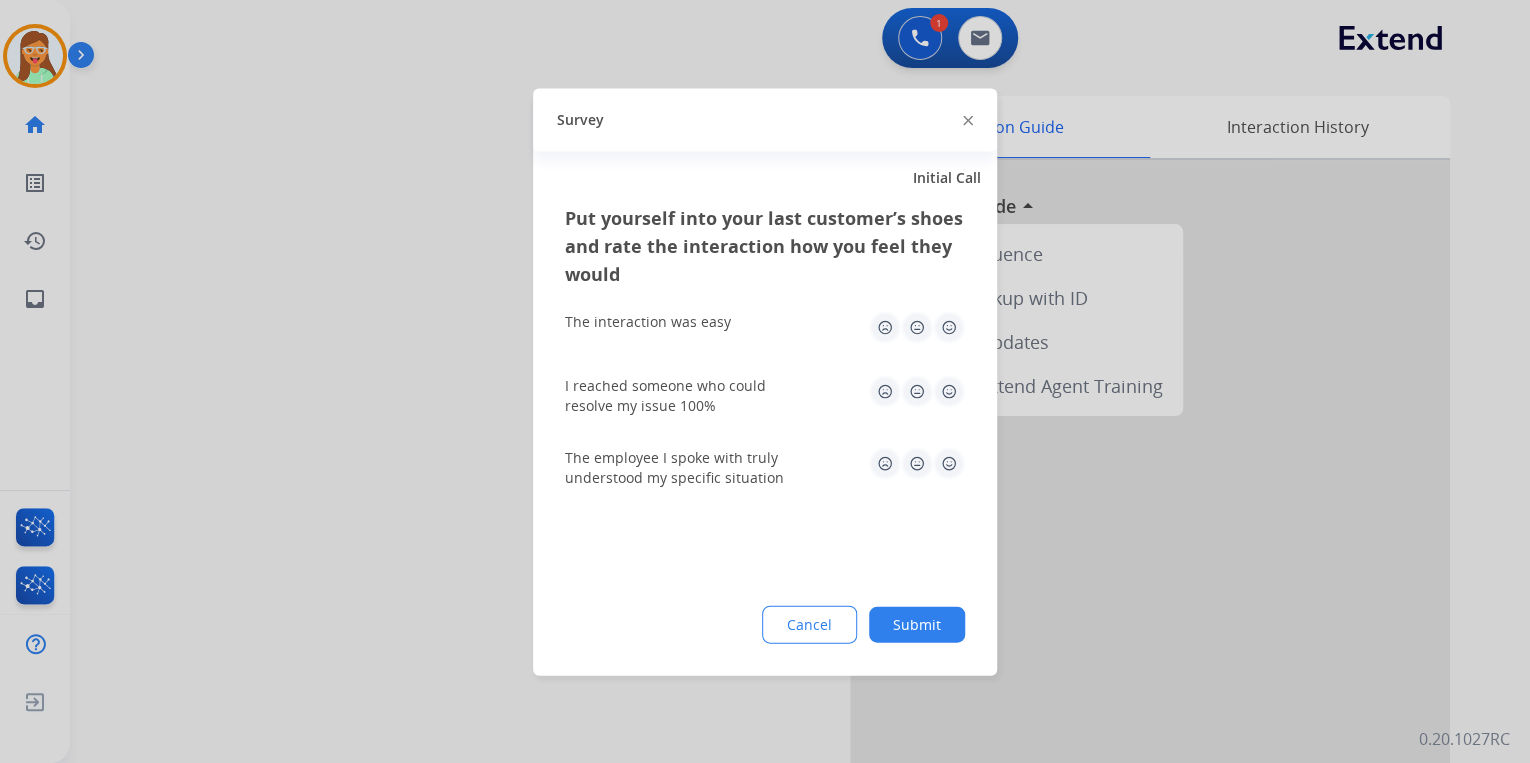 click 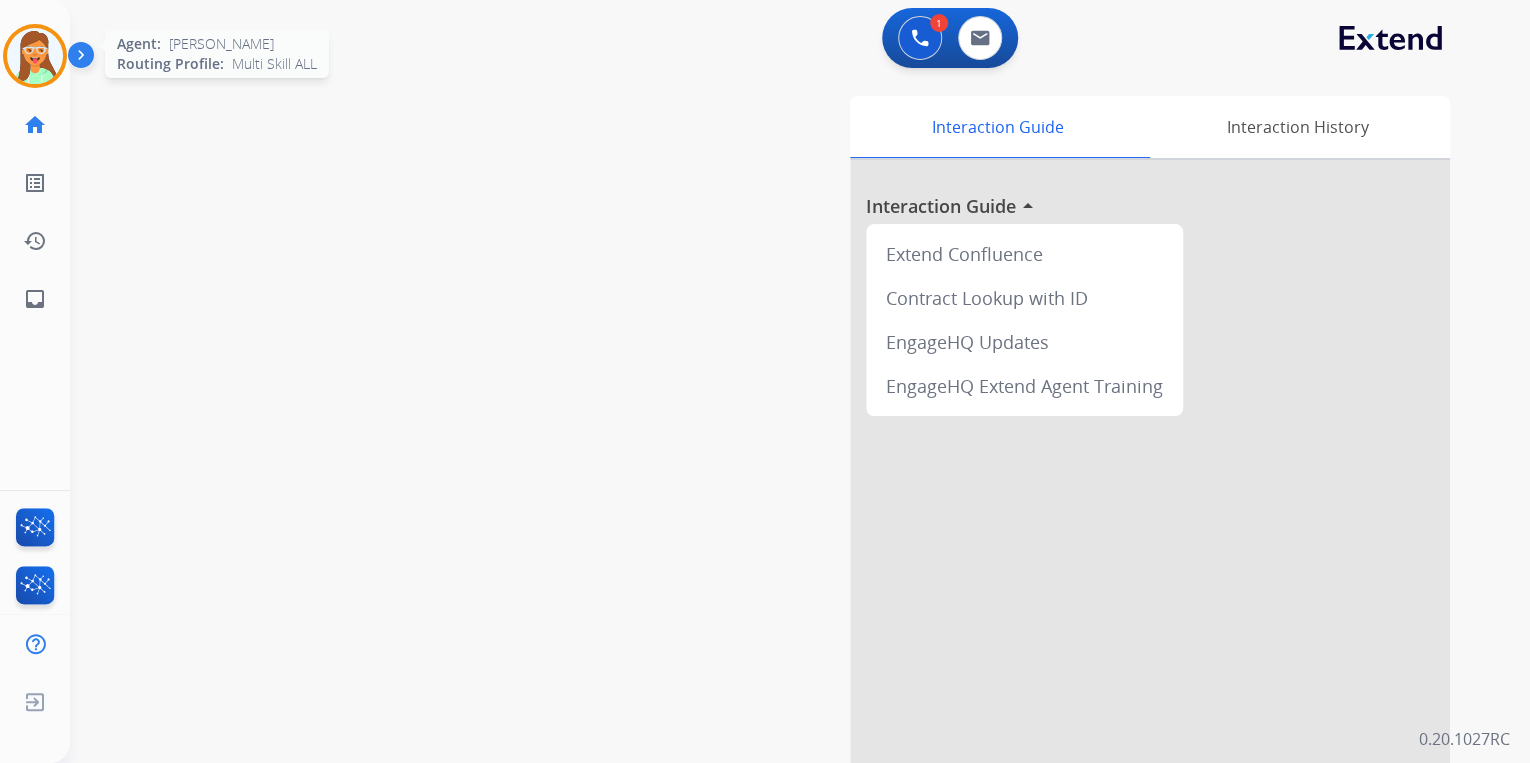 click at bounding box center [35, 56] 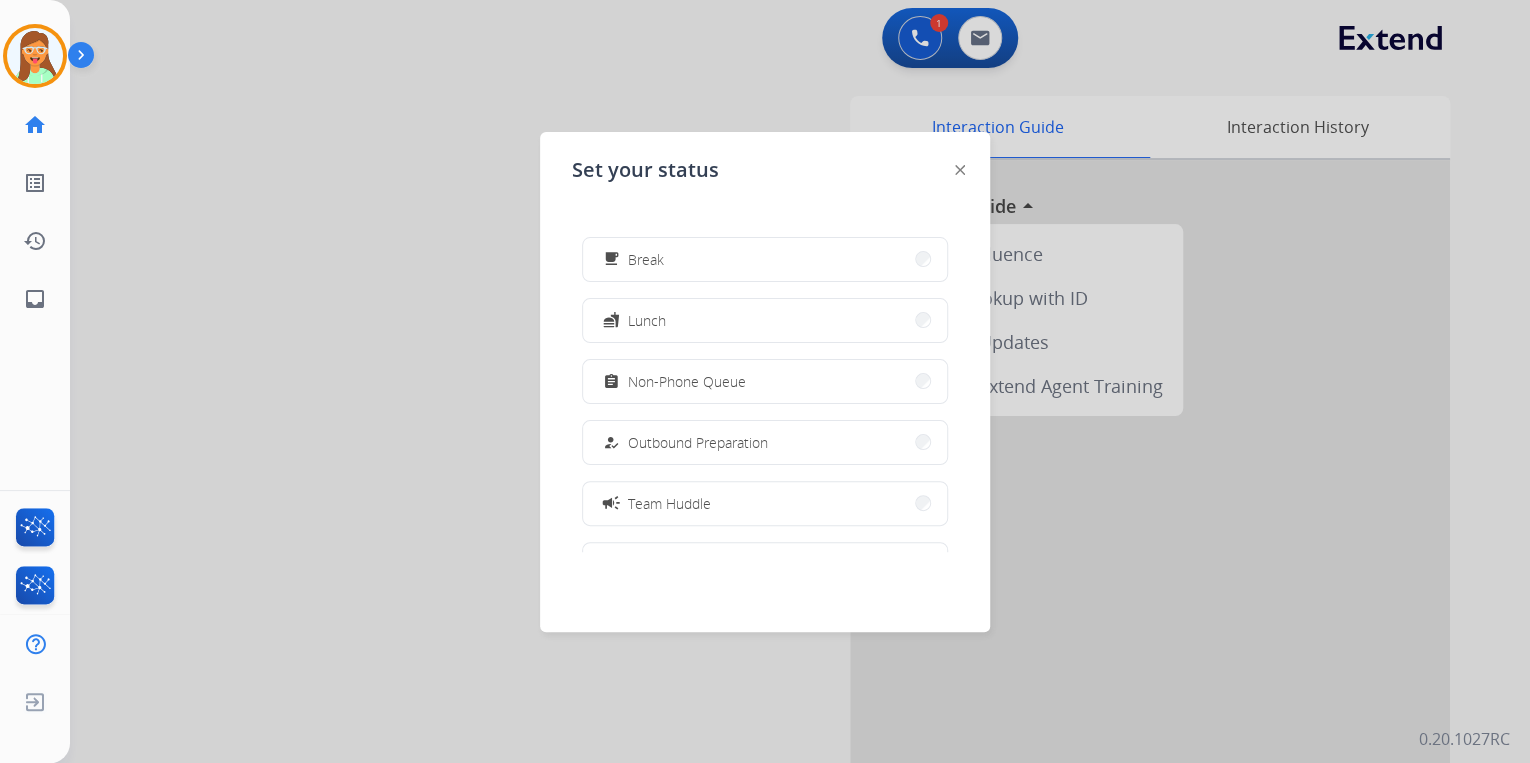 scroll, scrollTop: 0, scrollLeft: 0, axis: both 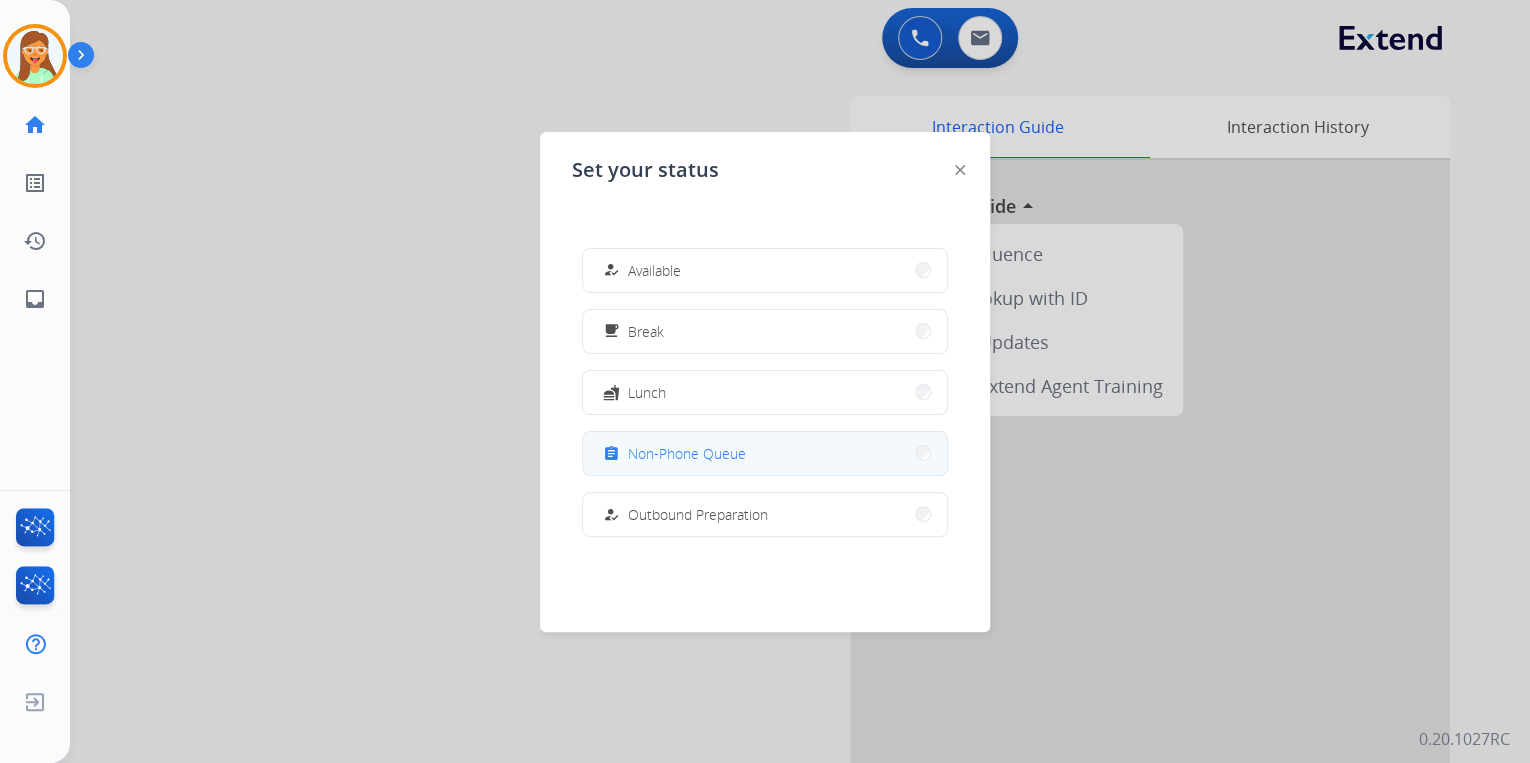 click on "assignment Non-Phone Queue" at bounding box center (765, 453) 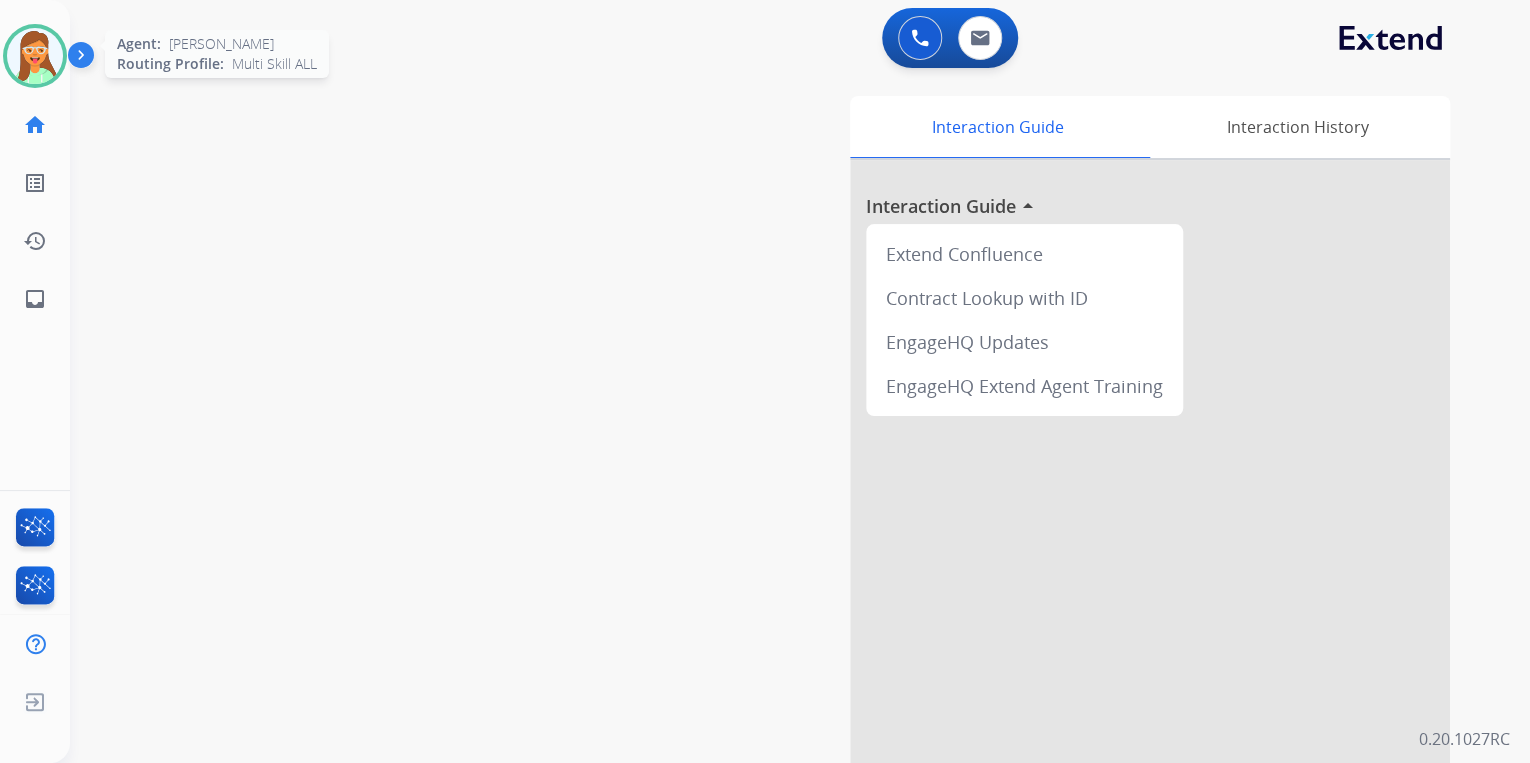 click at bounding box center (35, 56) 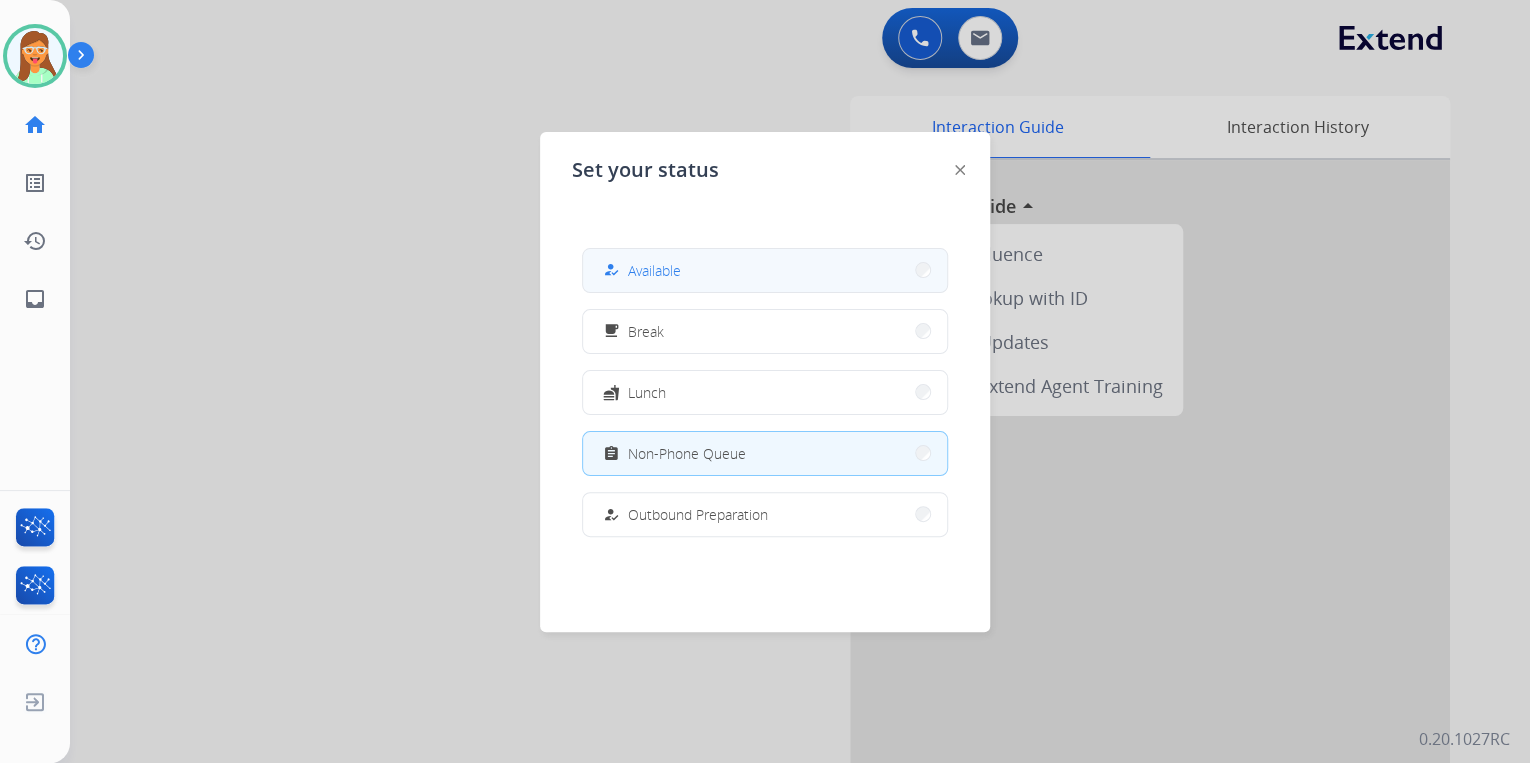 click on "how_to_reg Available" at bounding box center (765, 270) 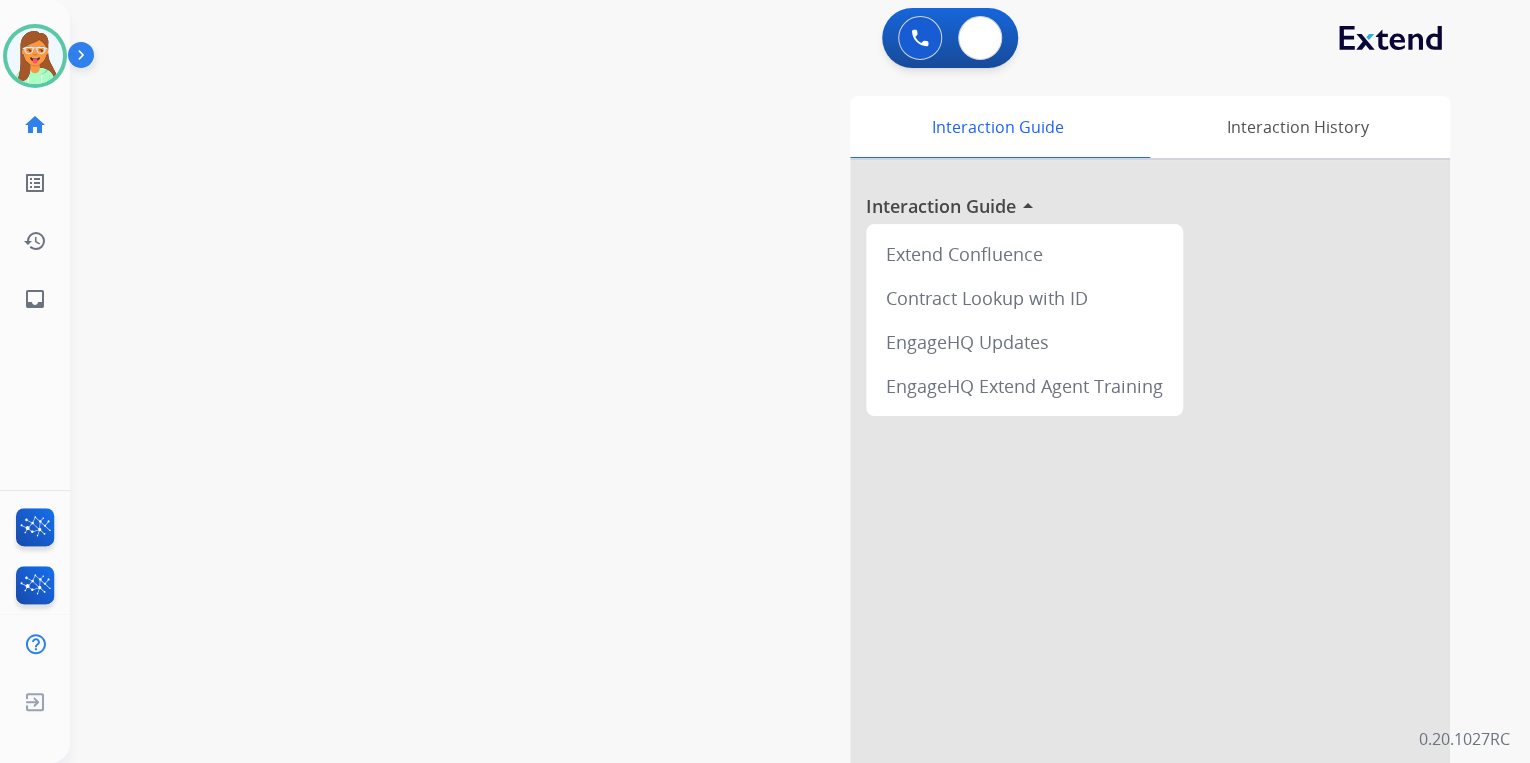 click on "0 Voice Interactions  0  Email Interactions" at bounding box center (950, 38) 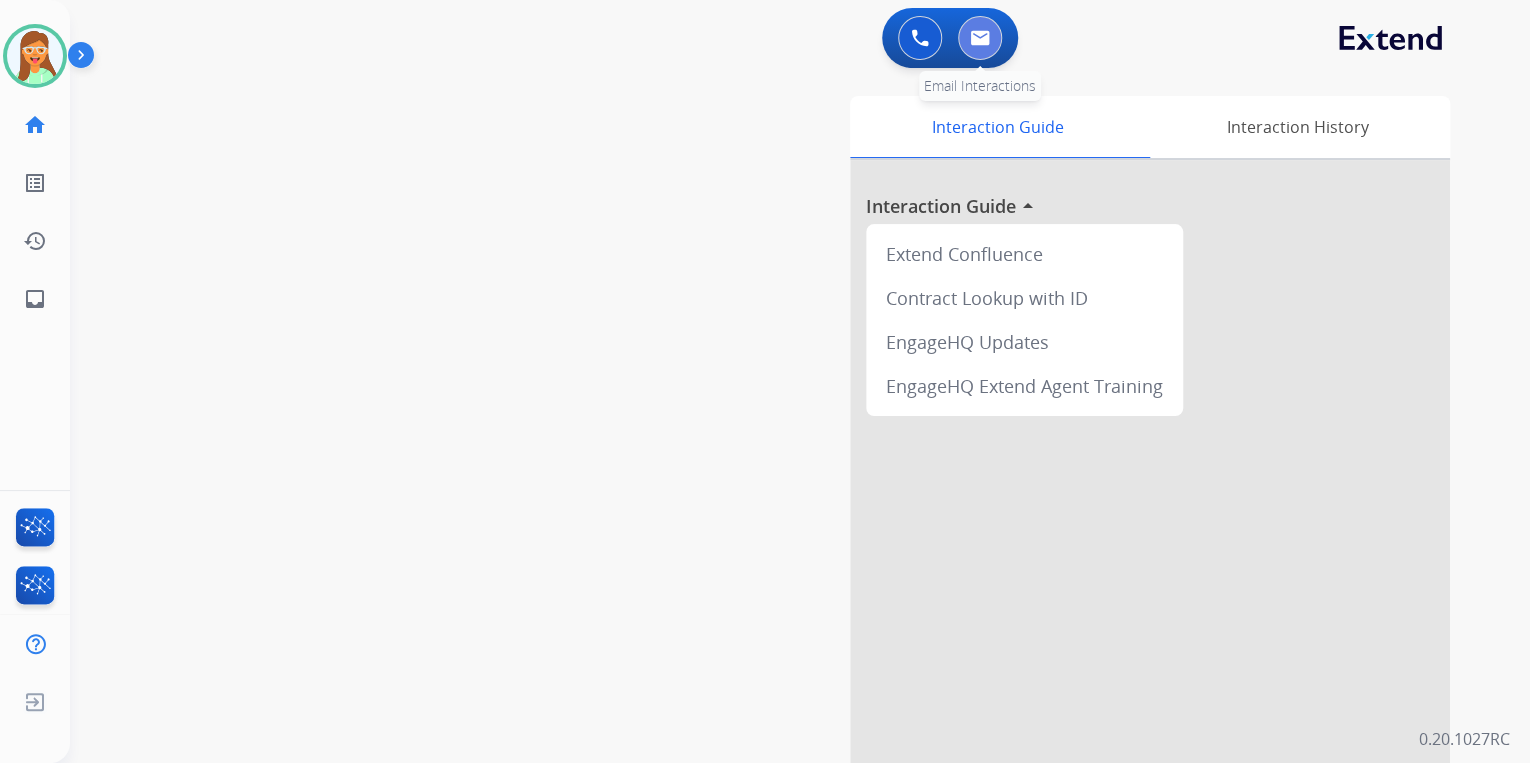 click at bounding box center (980, 38) 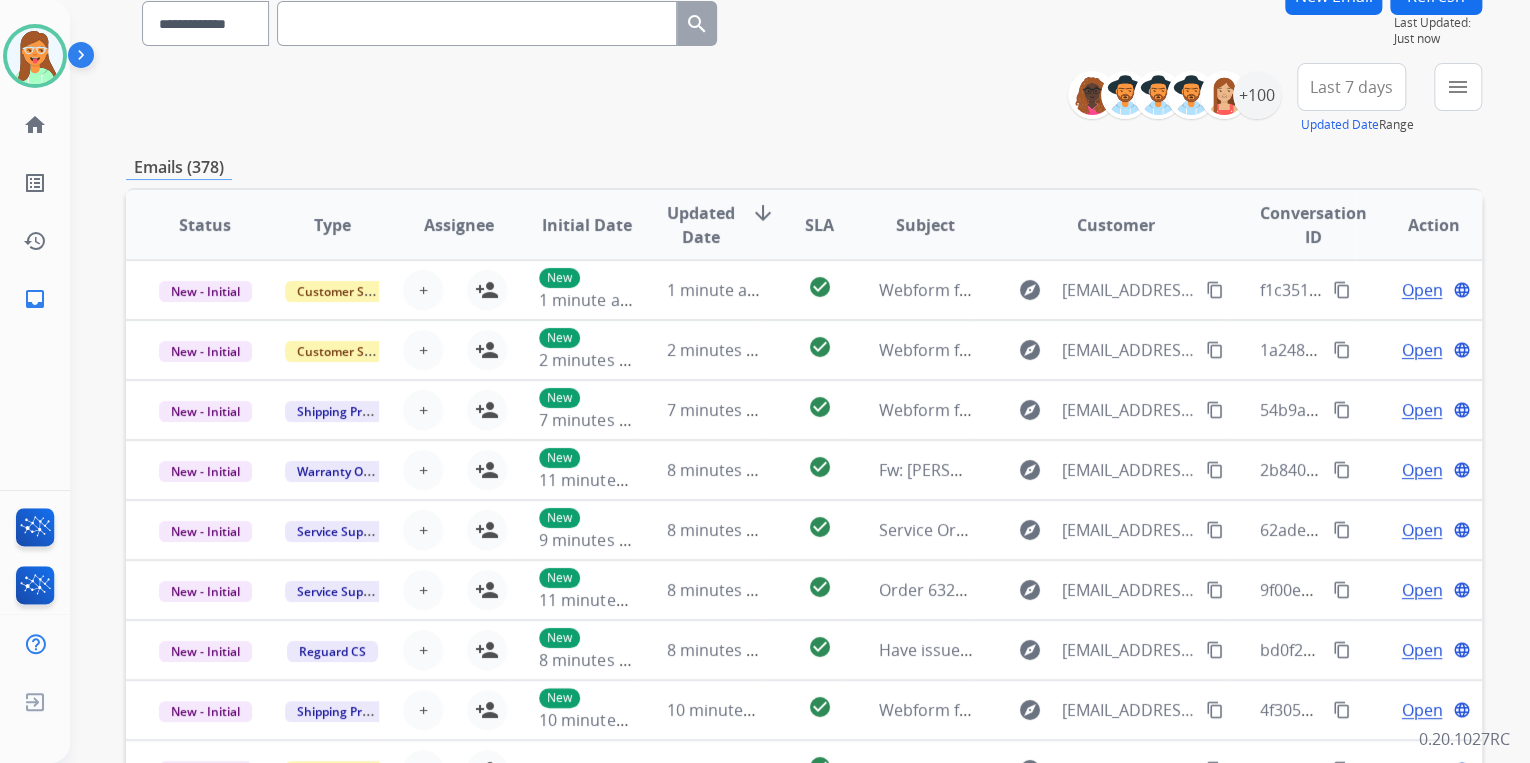 scroll, scrollTop: 0, scrollLeft: 0, axis: both 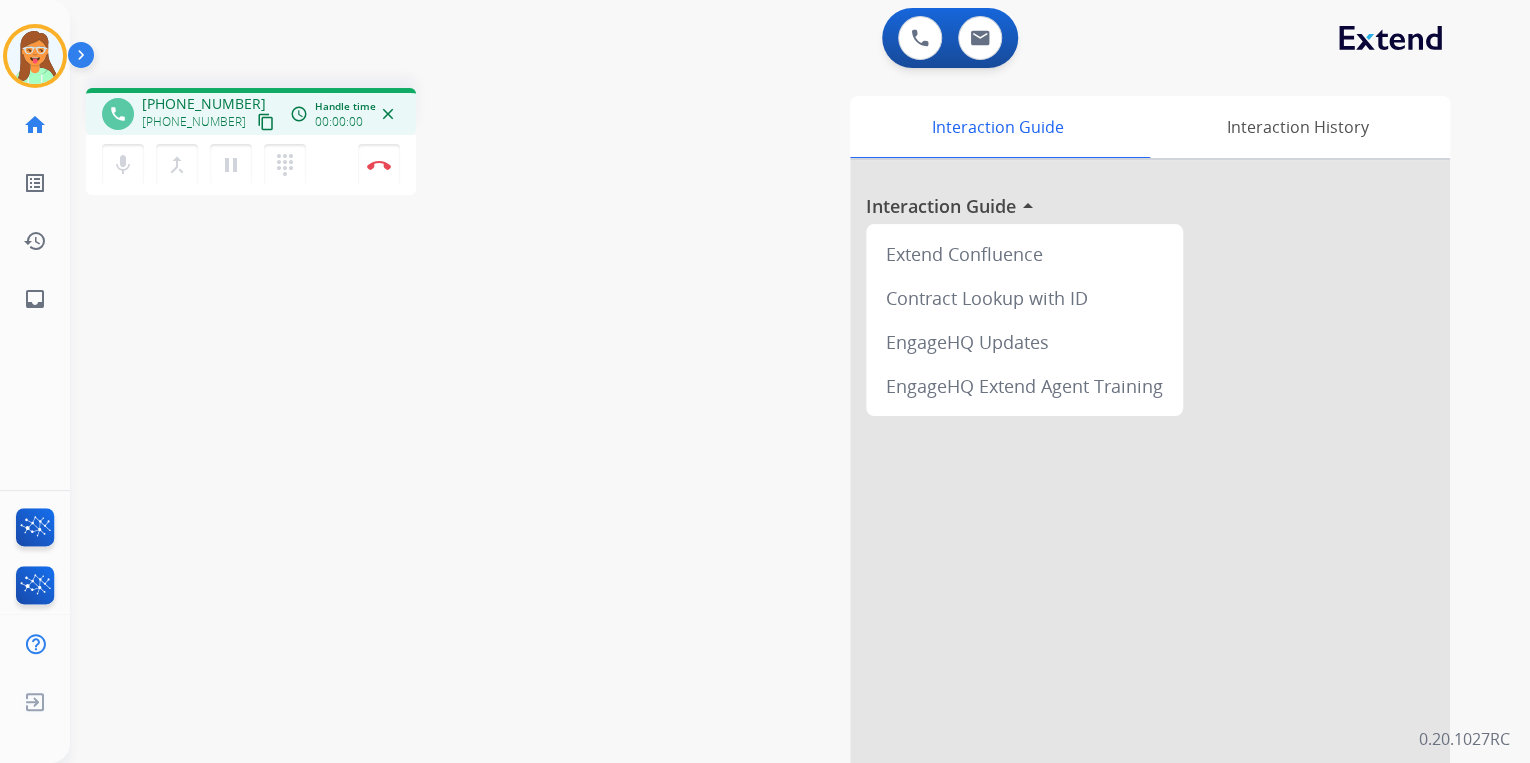 click on "content_copy" at bounding box center [266, 122] 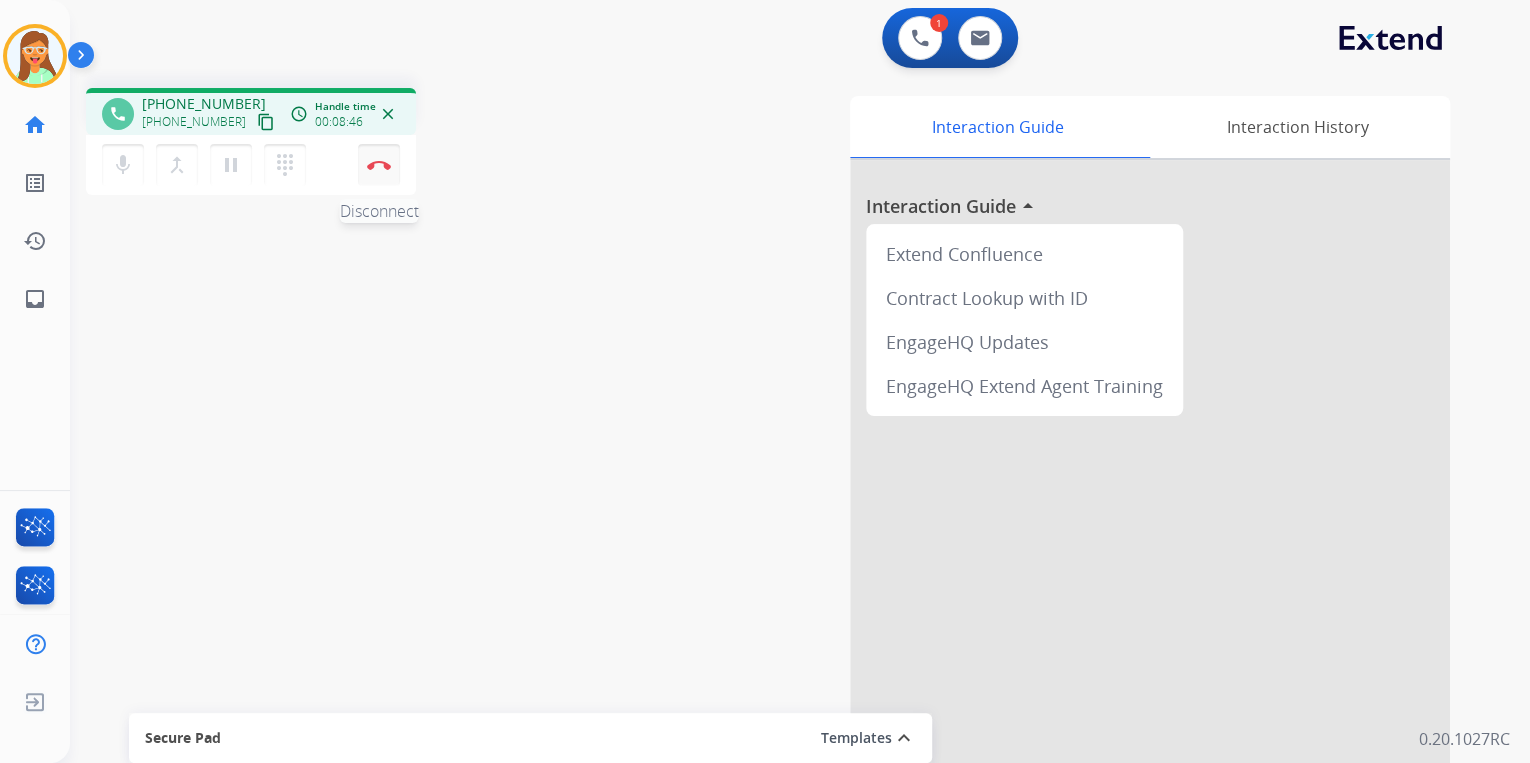 click at bounding box center [379, 165] 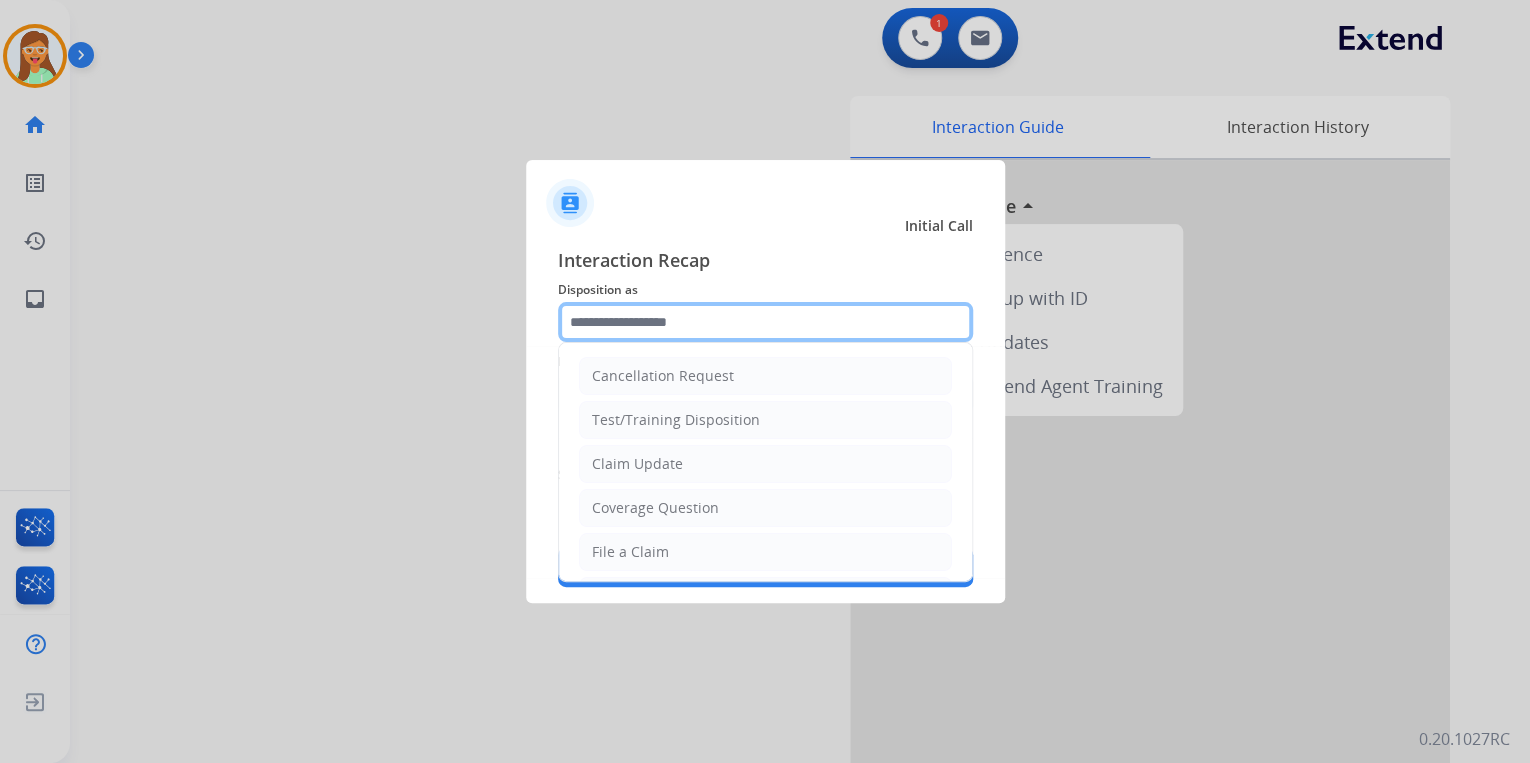 drag, startPoint x: 680, startPoint y: 326, endPoint x: 574, endPoint y: 188, distance: 174.01149 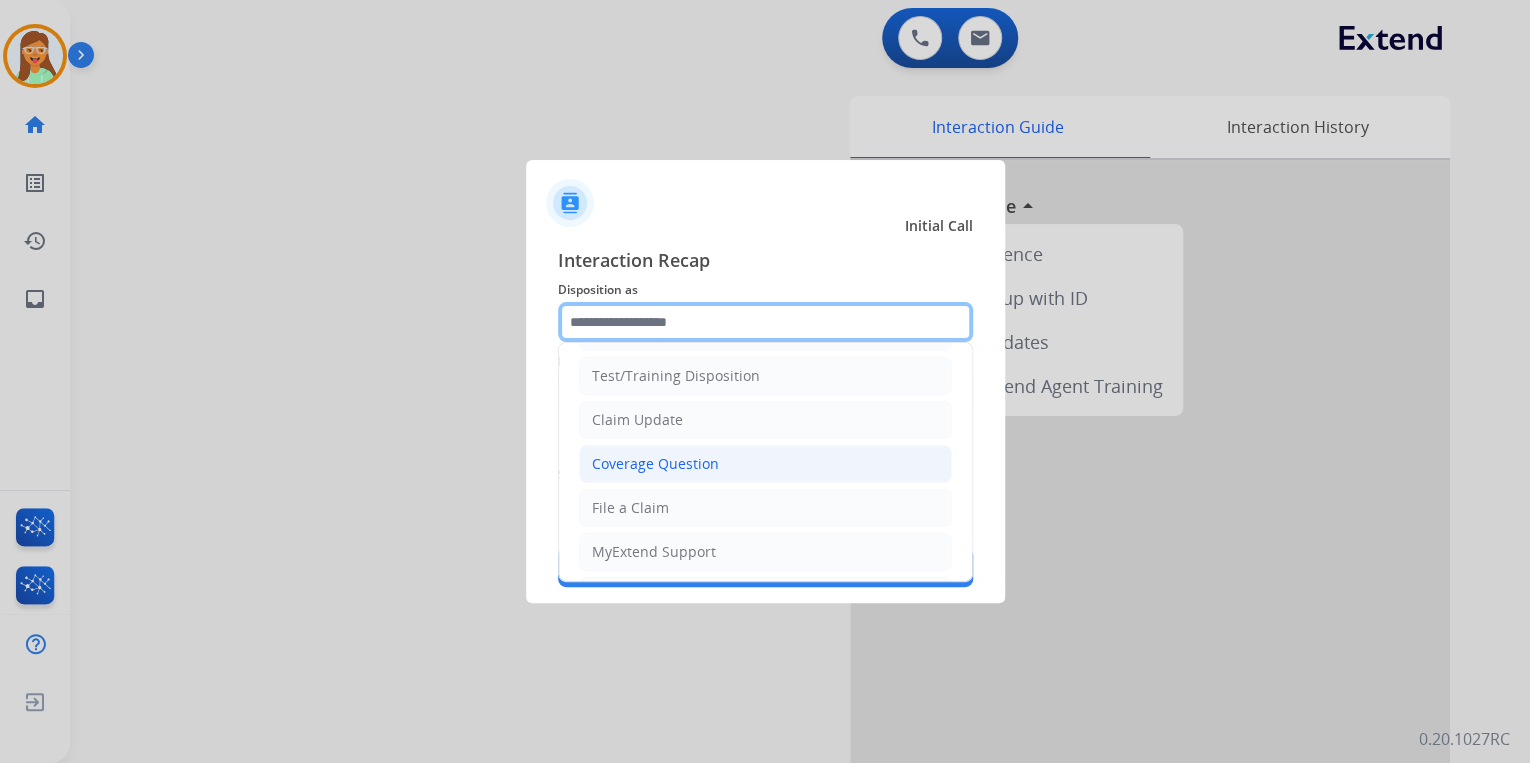 scroll, scrollTop: 80, scrollLeft: 0, axis: vertical 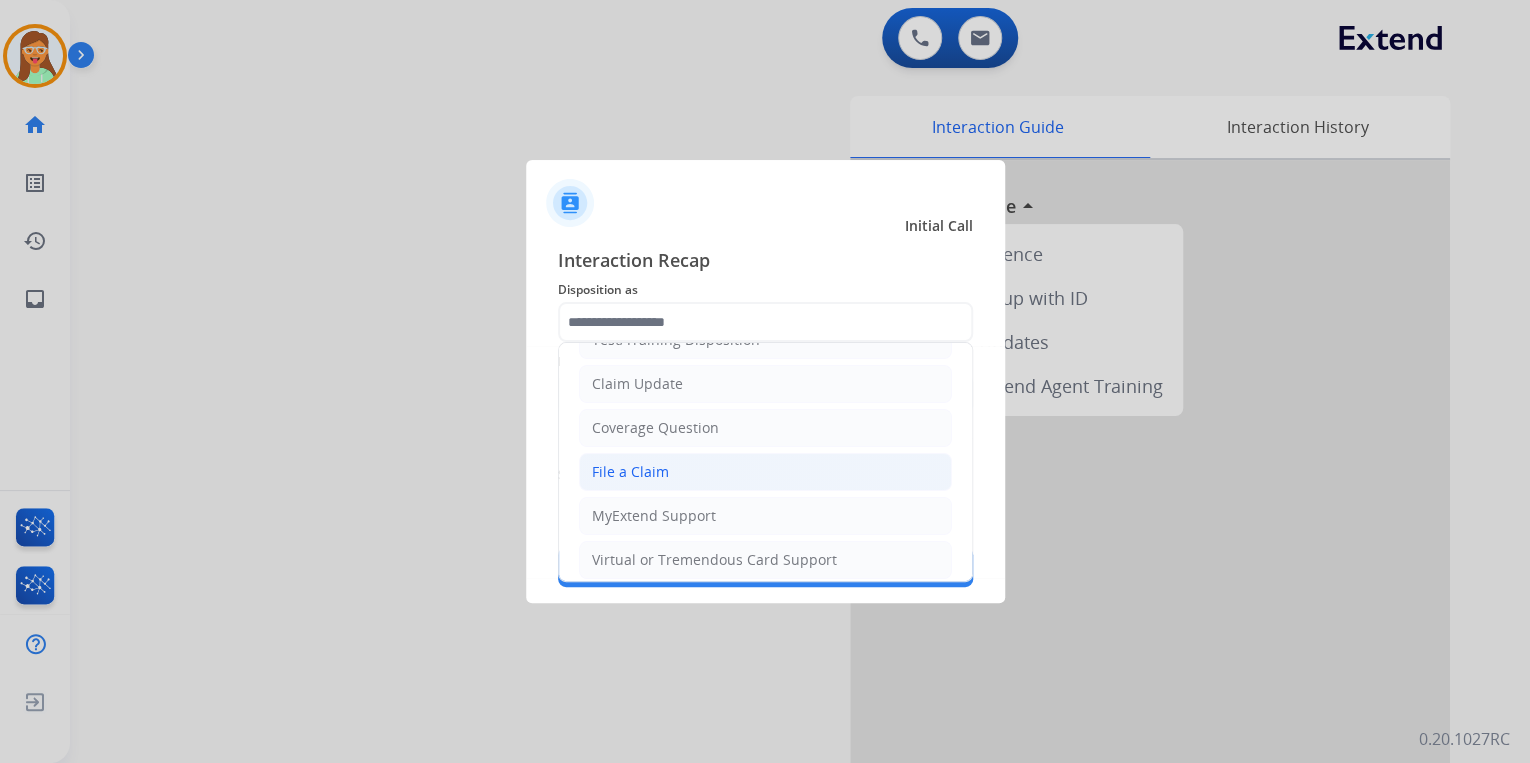 click on "File a Claim" 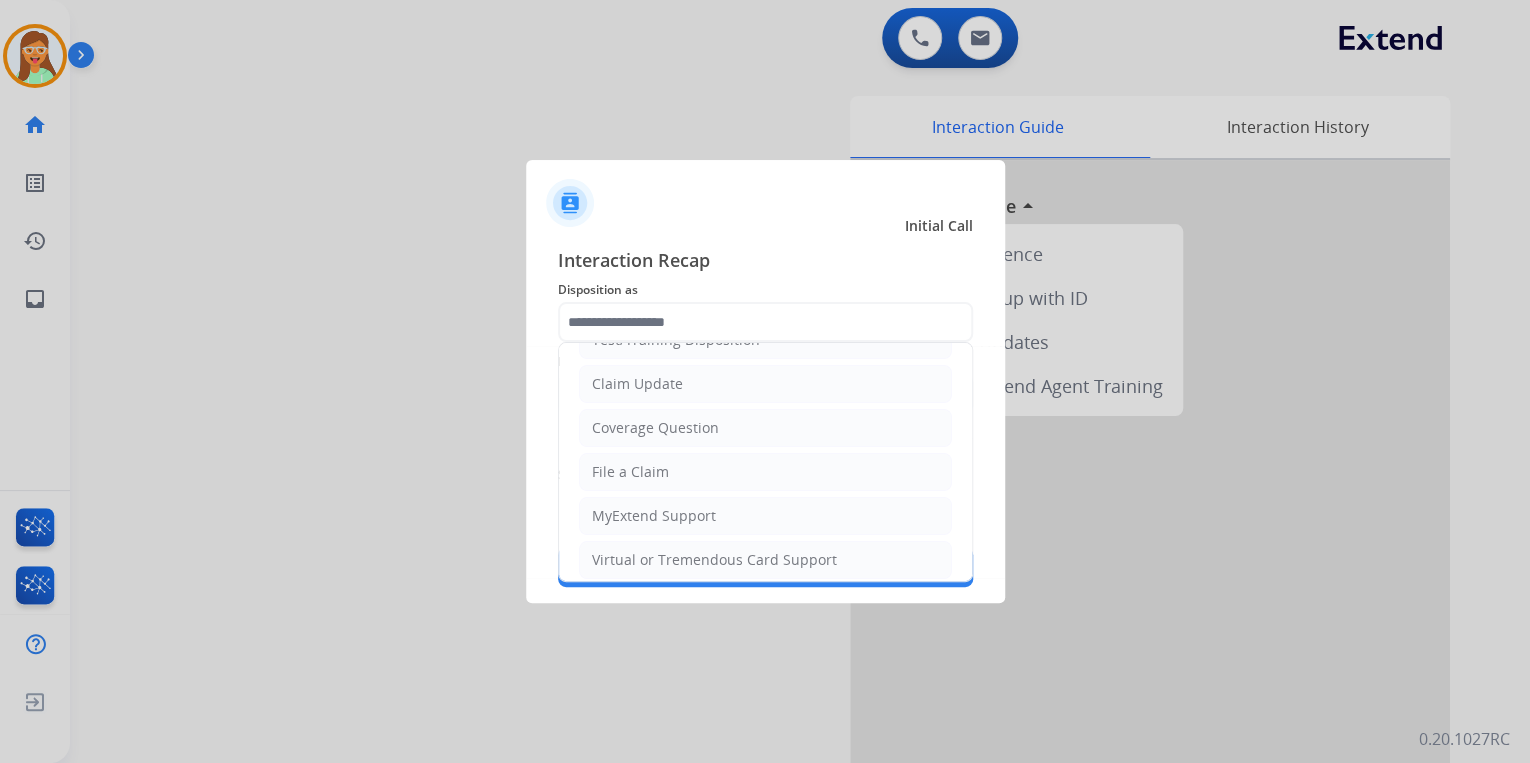 type on "**********" 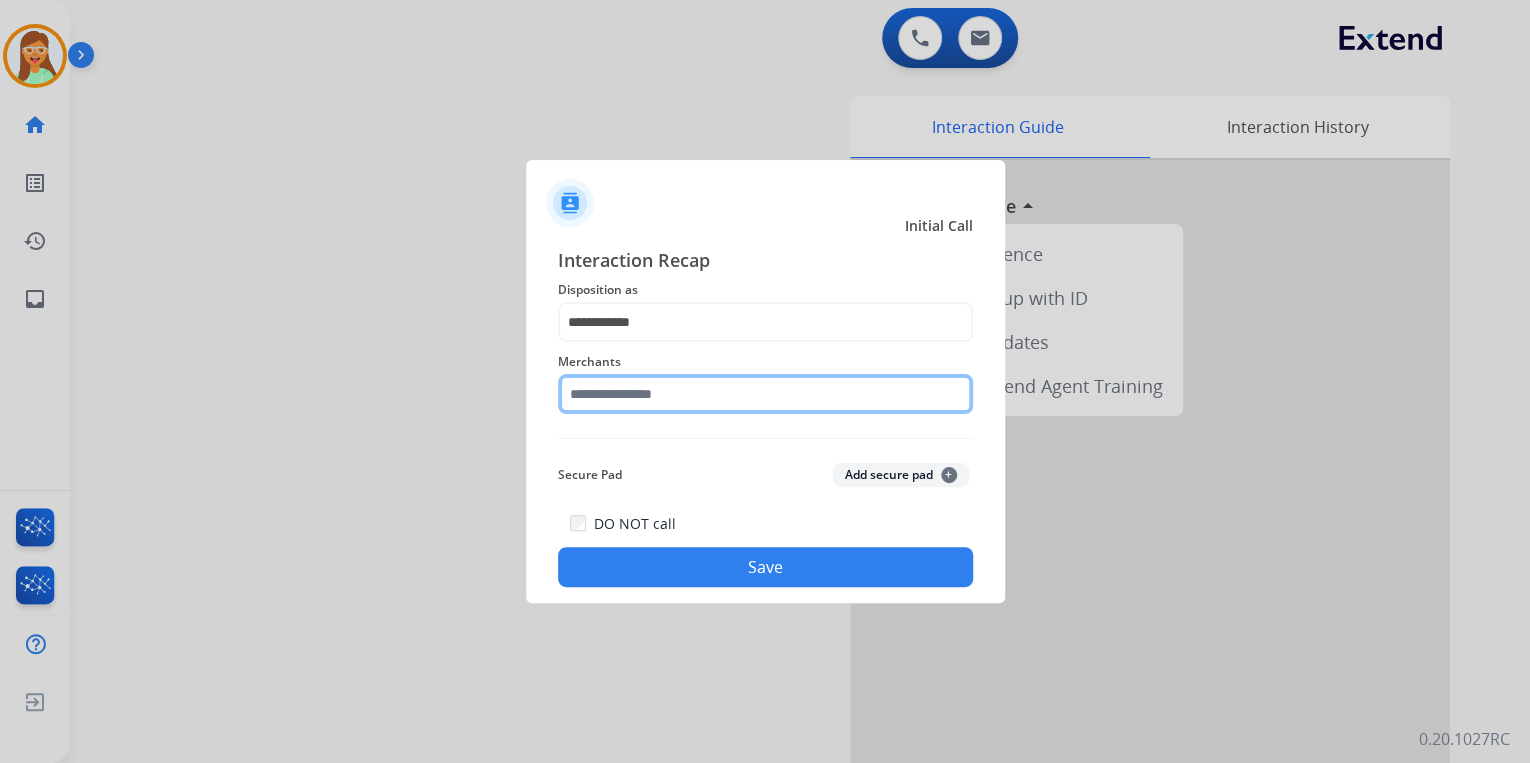 click 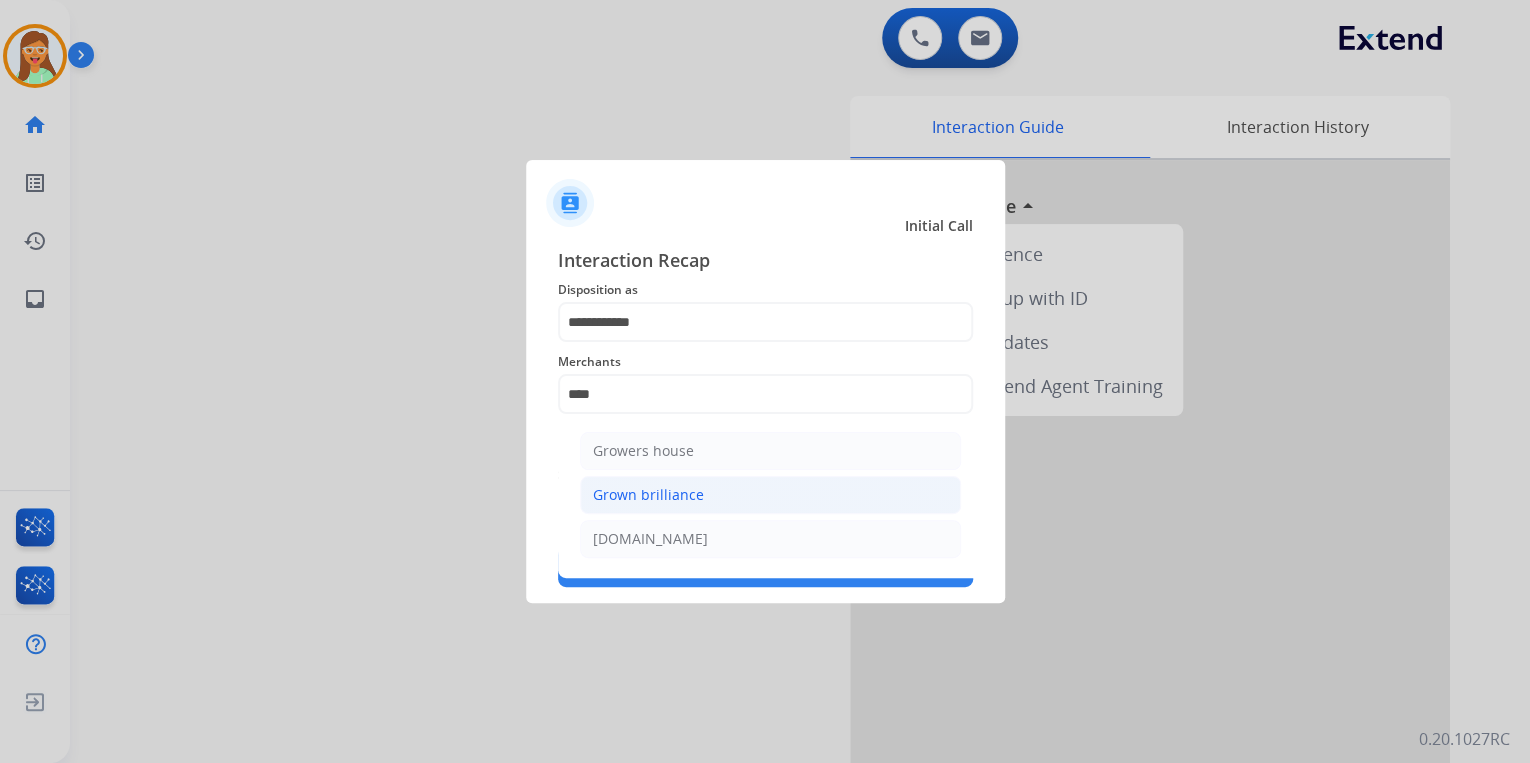 click on "Grown brilliance" 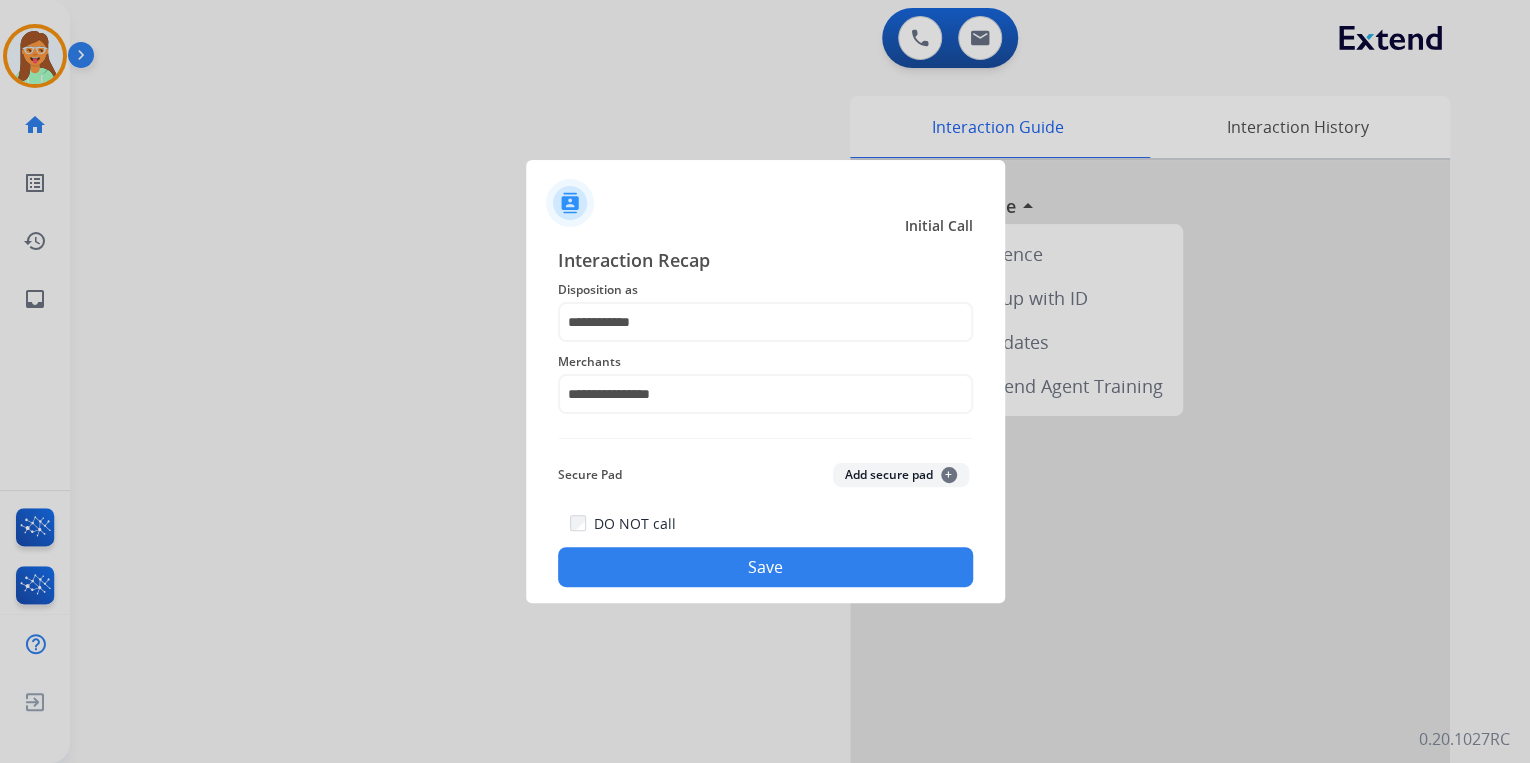 click on "Save" 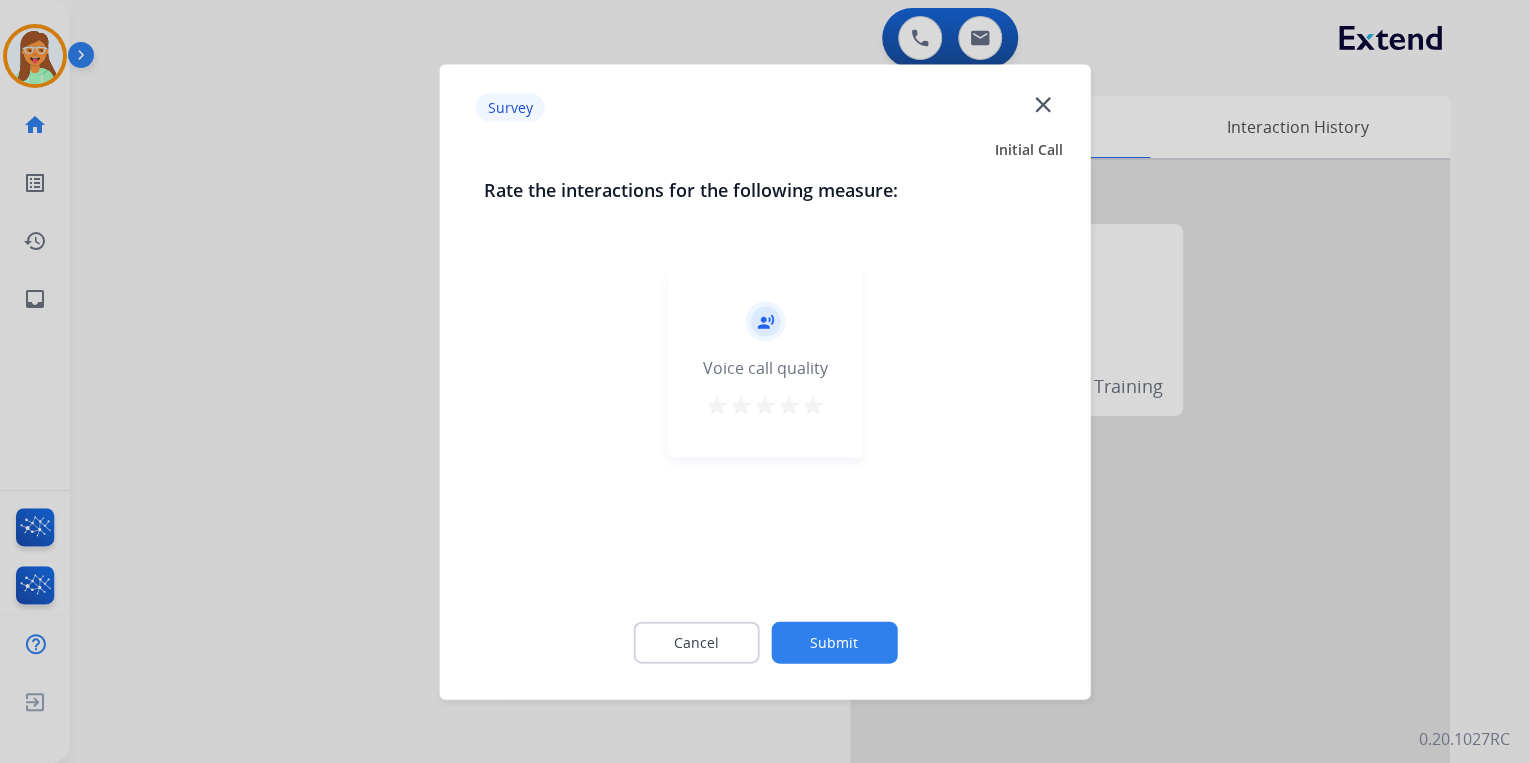 click on "star" at bounding box center [813, 405] 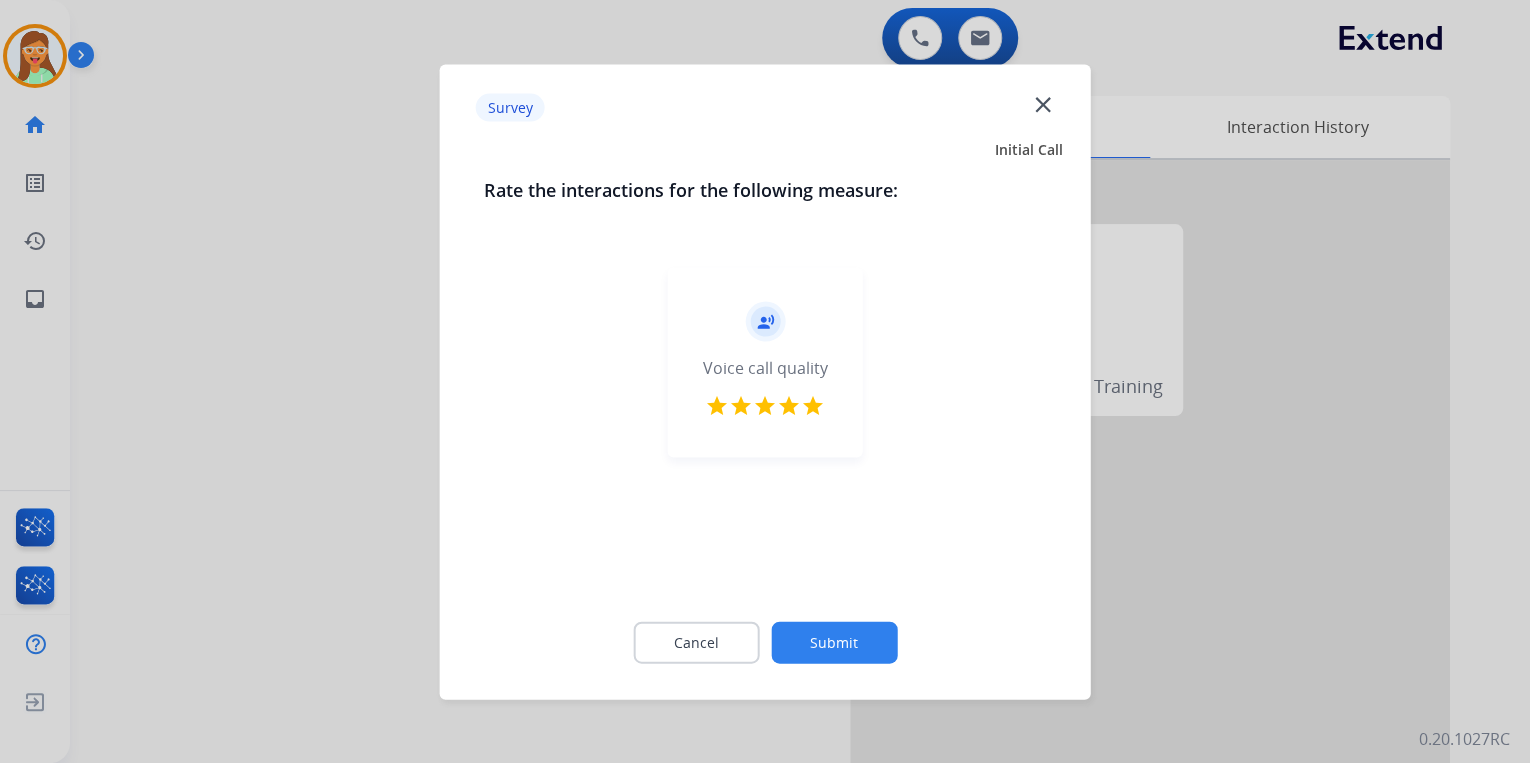 click on "Submit" 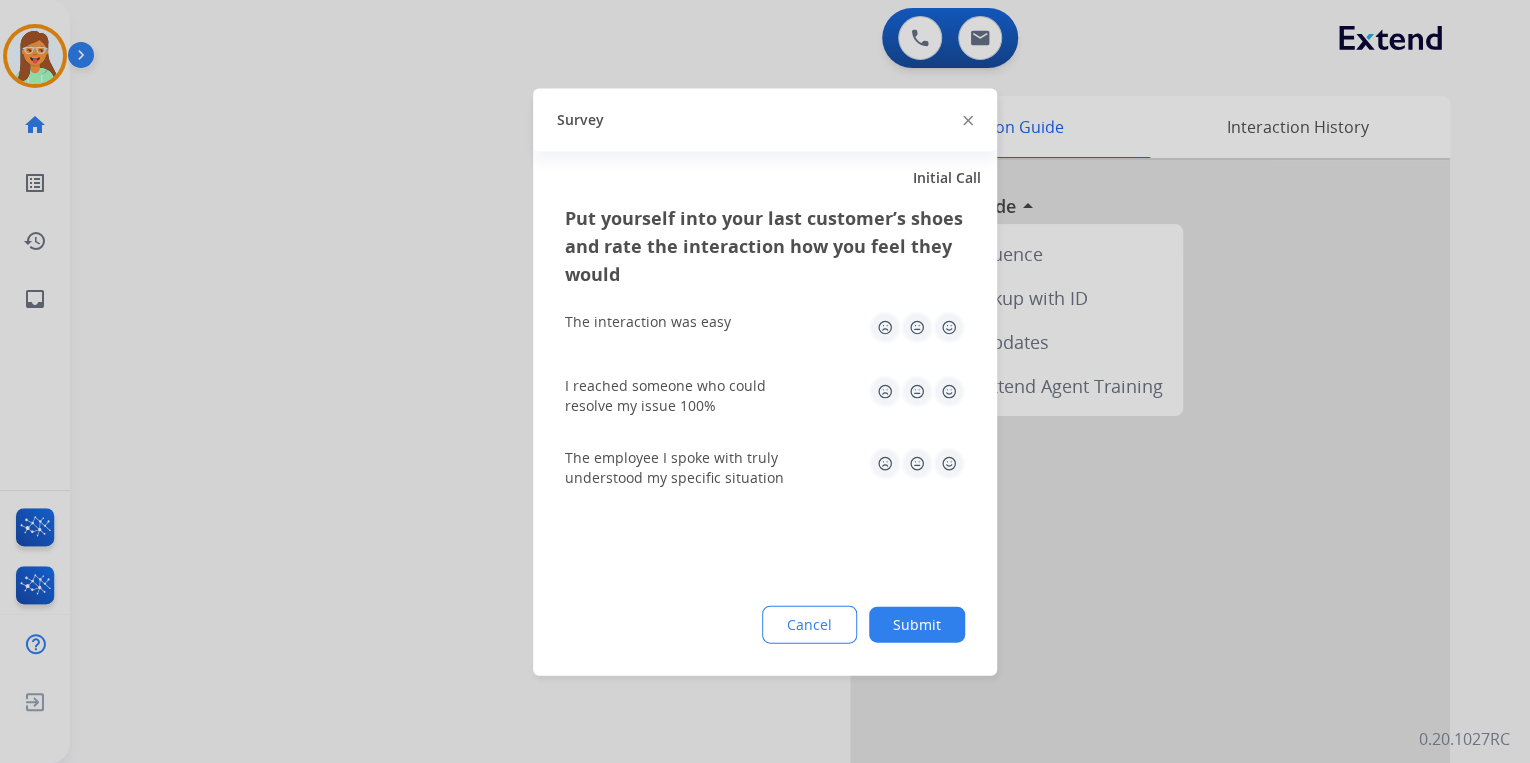 click 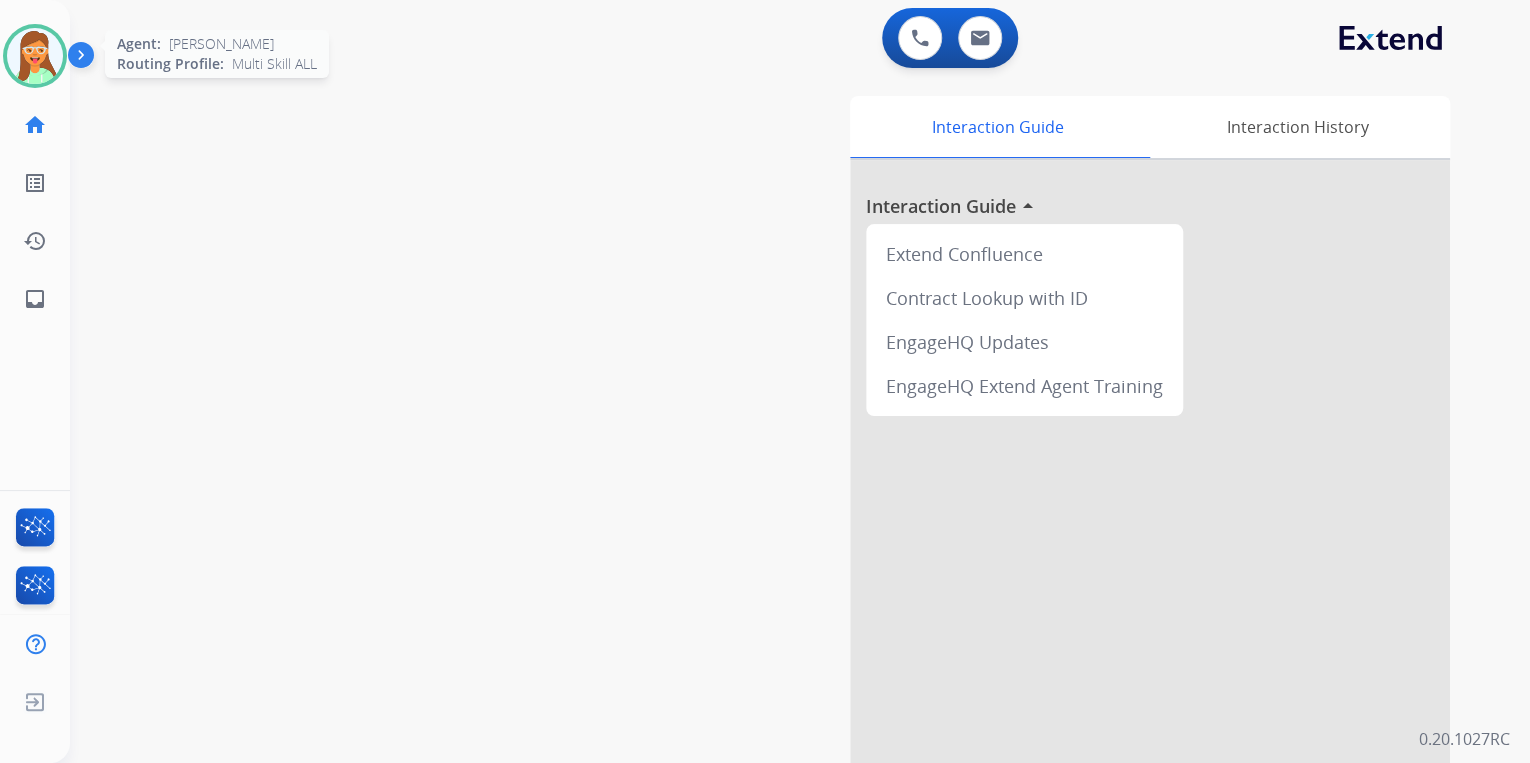 click at bounding box center [35, 56] 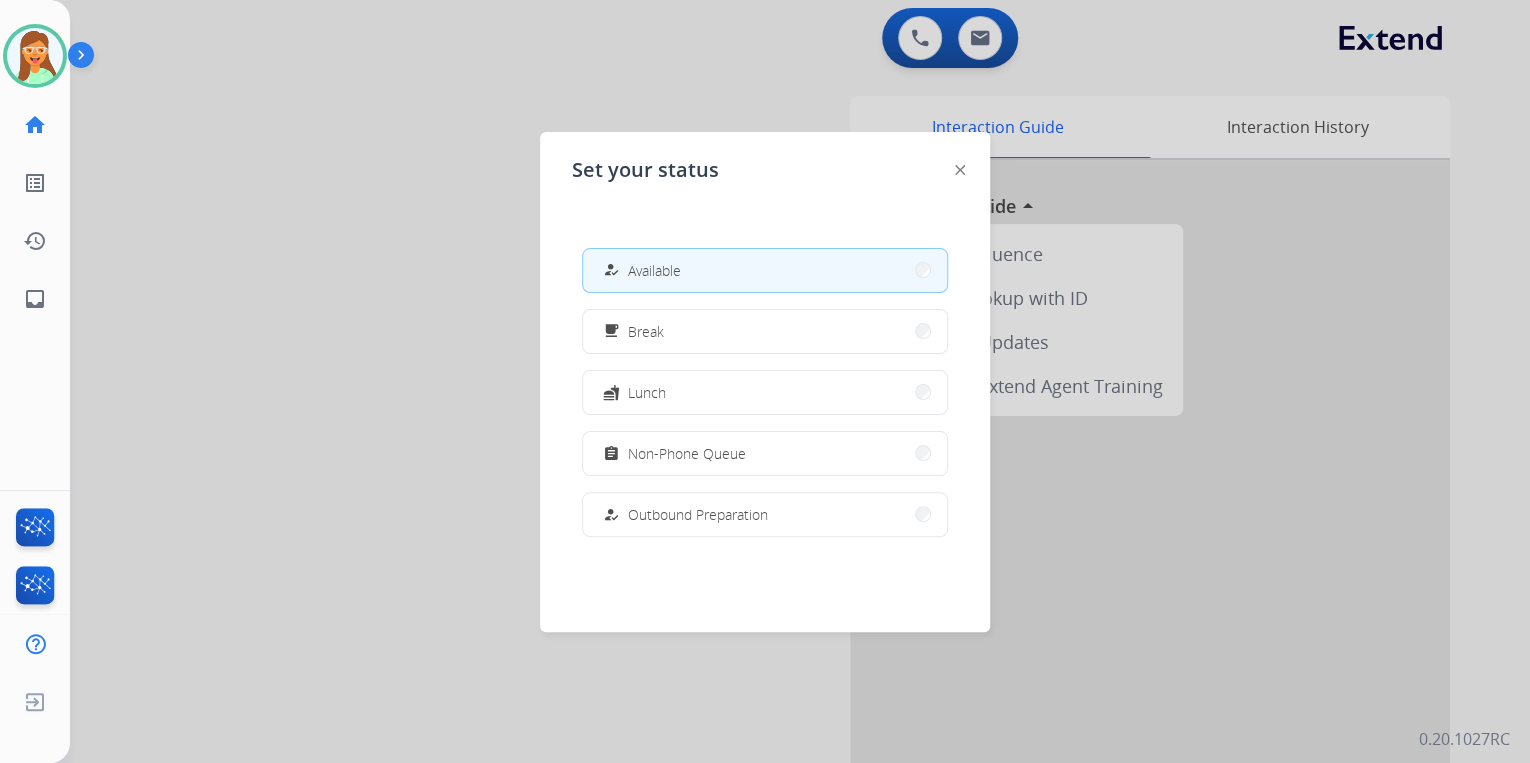 click at bounding box center (765, 381) 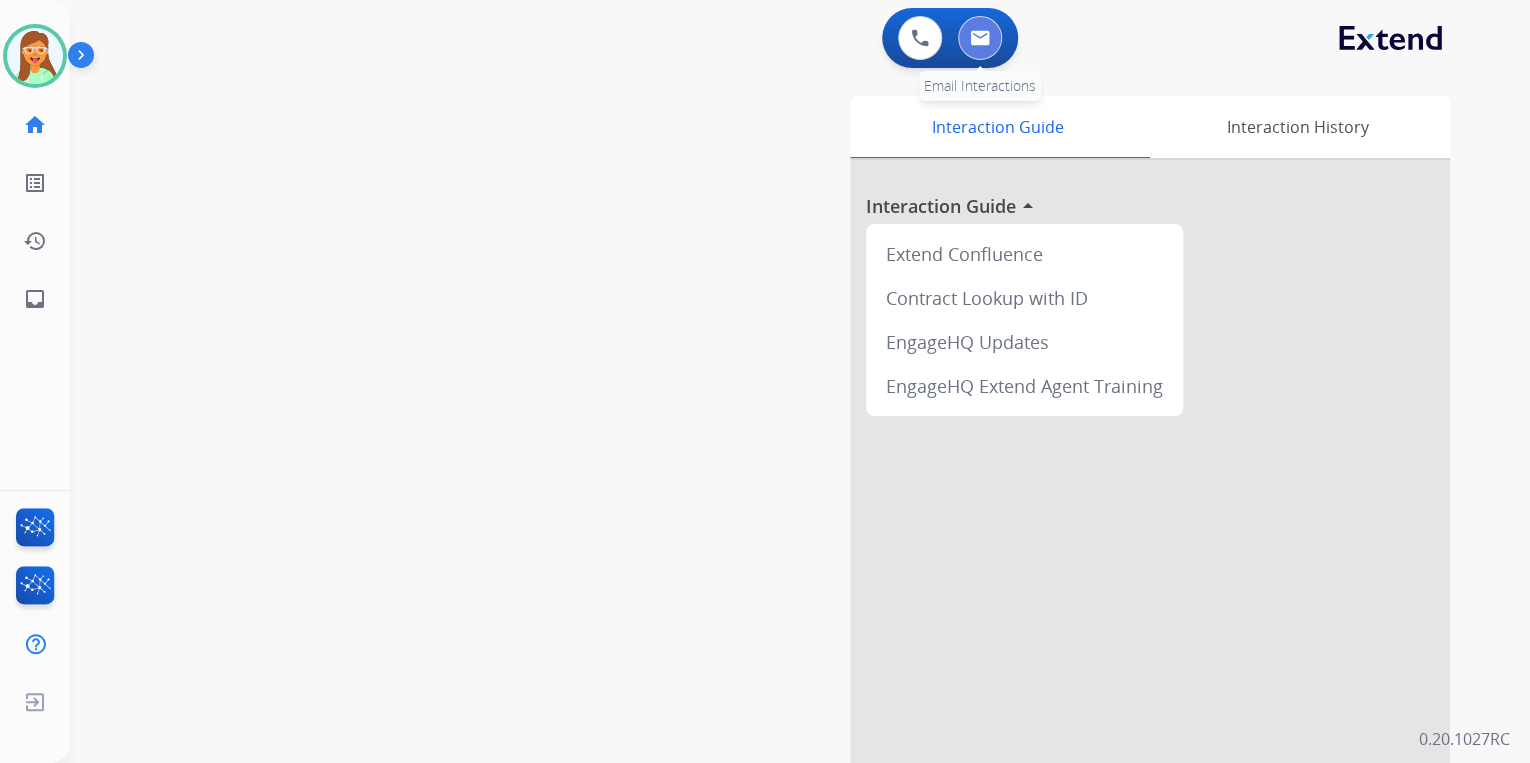 click at bounding box center (980, 38) 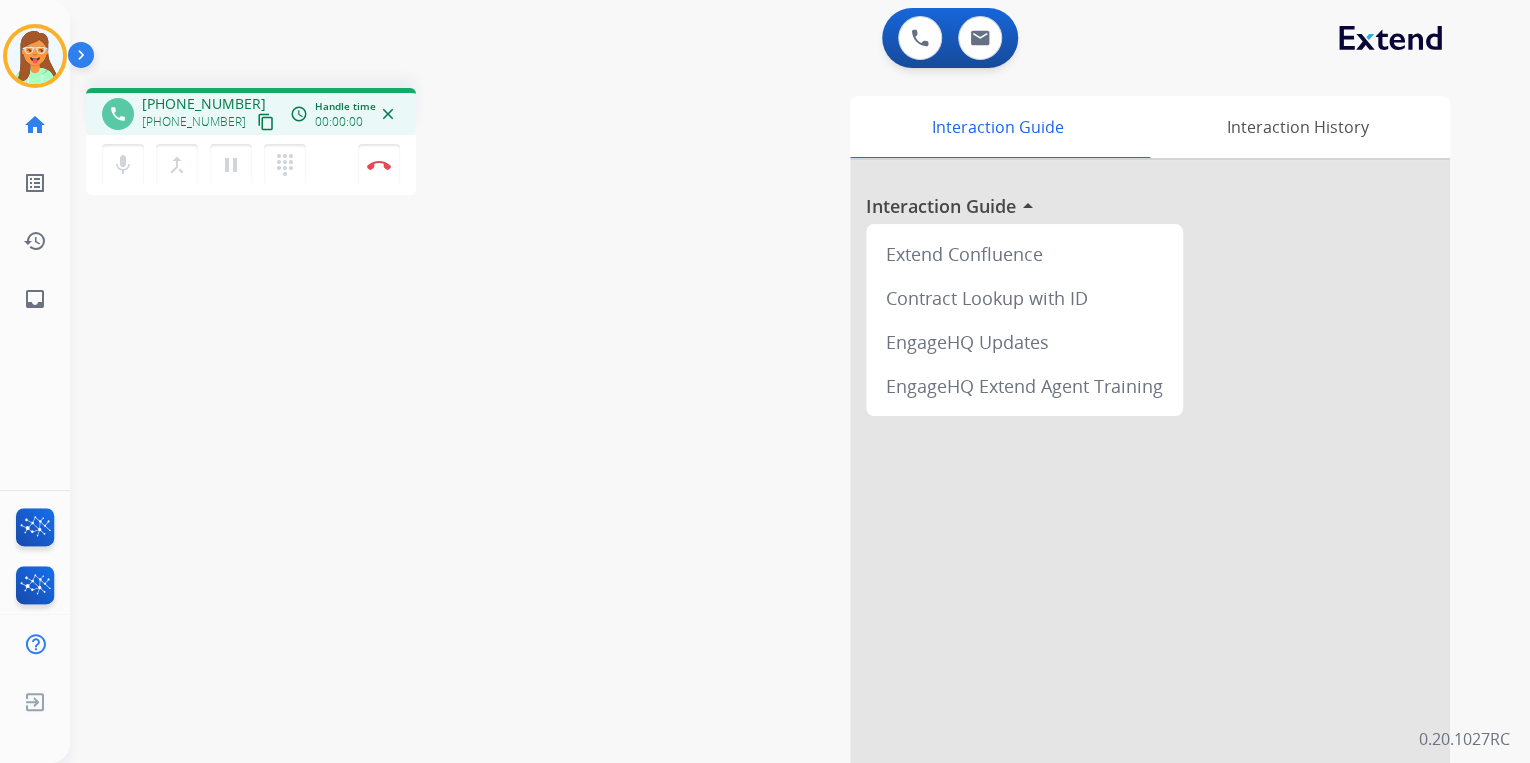 click on "content_copy" at bounding box center (266, 122) 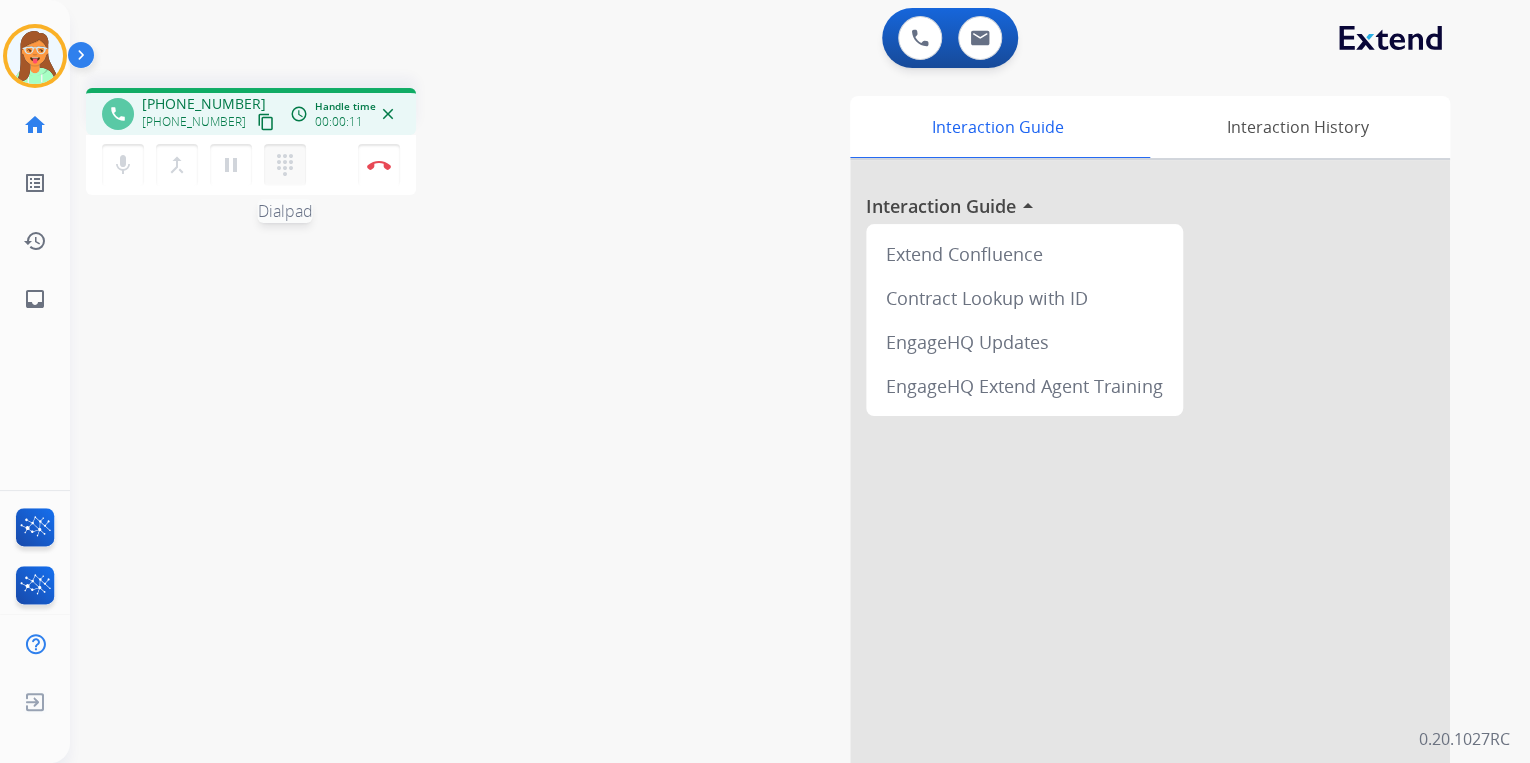 click on "dialpad Dialpad" at bounding box center [285, 165] 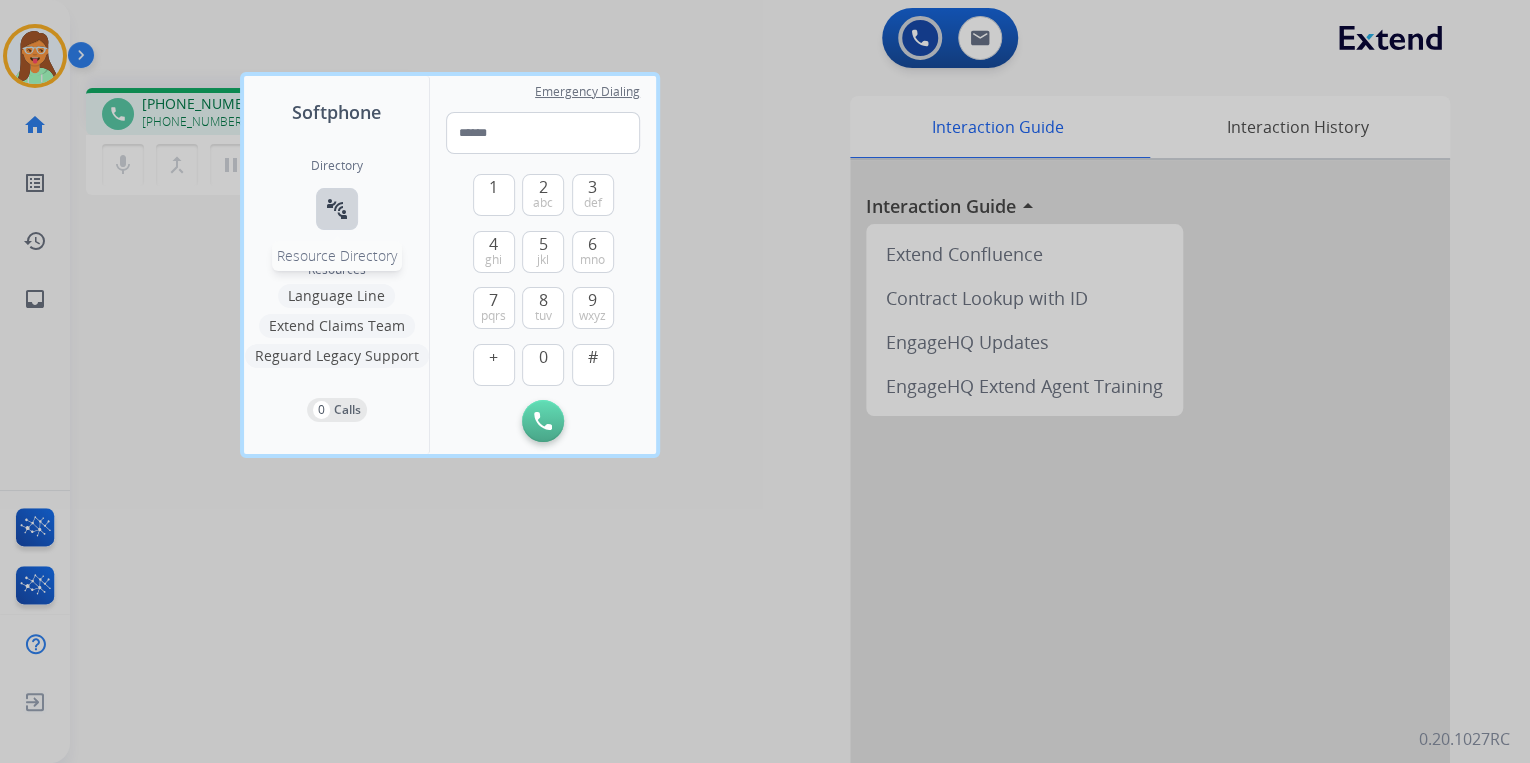 click on "connect_without_contact" at bounding box center [337, 209] 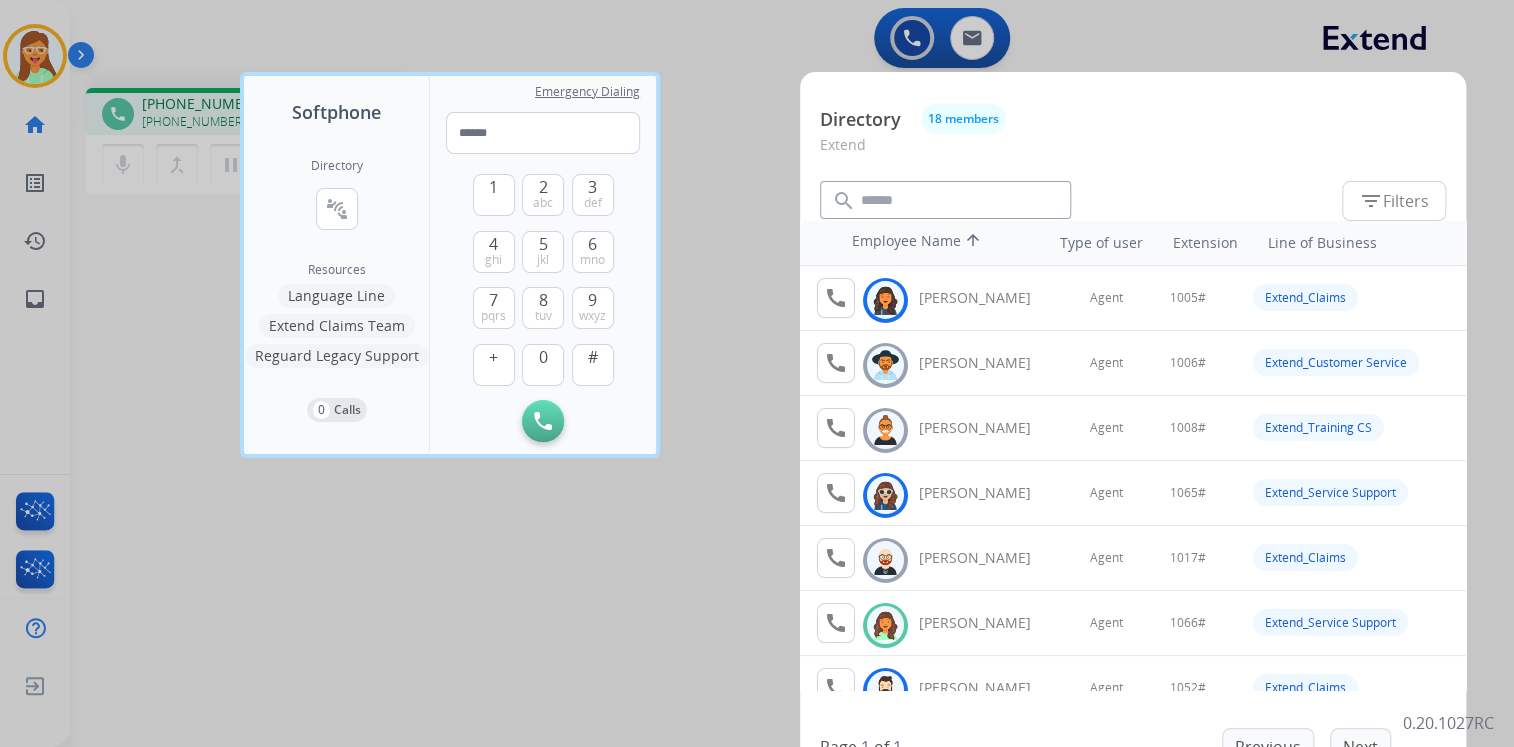 click on "Language Line" at bounding box center (336, 296) 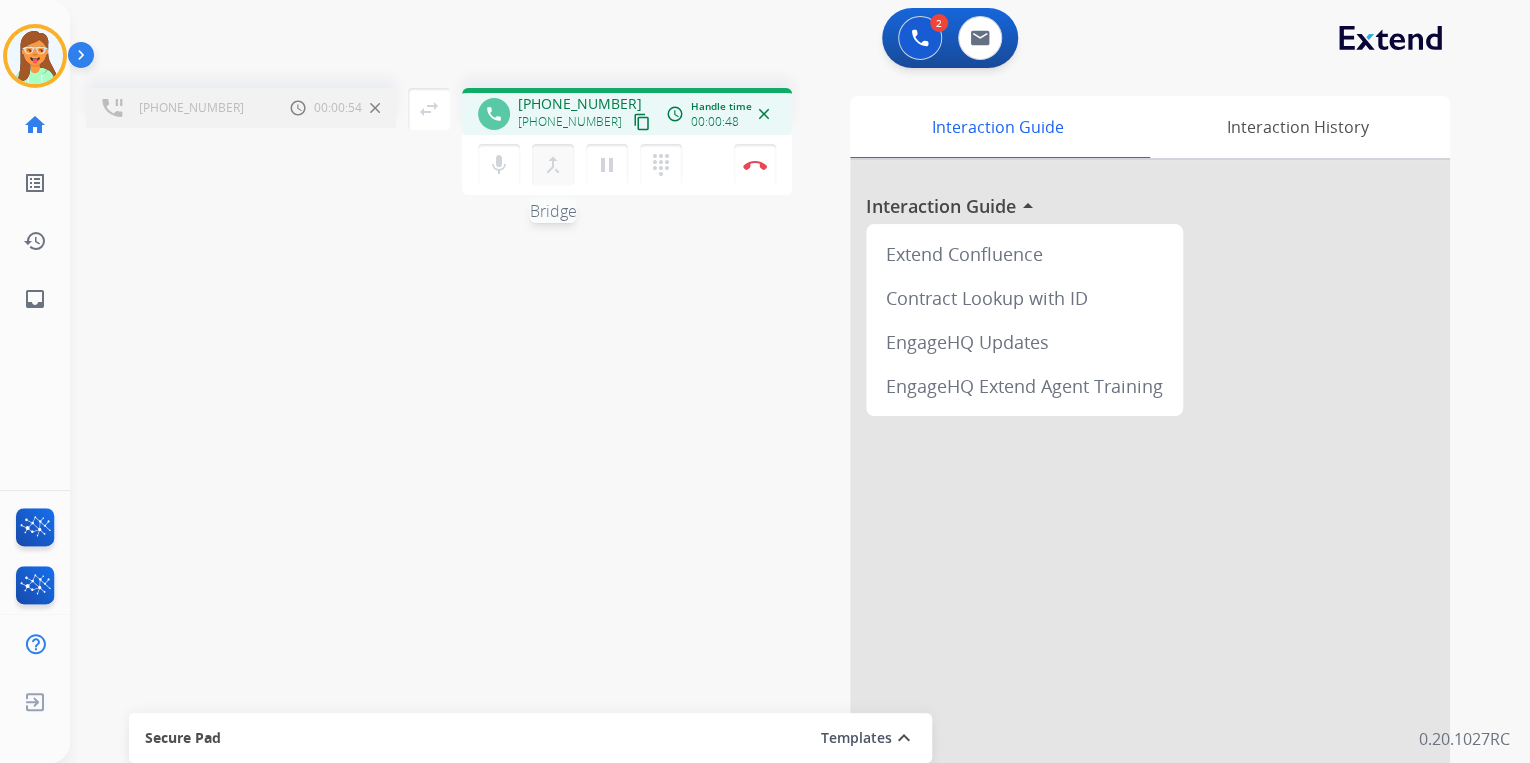 click on "merge_type Bridge" at bounding box center (553, 165) 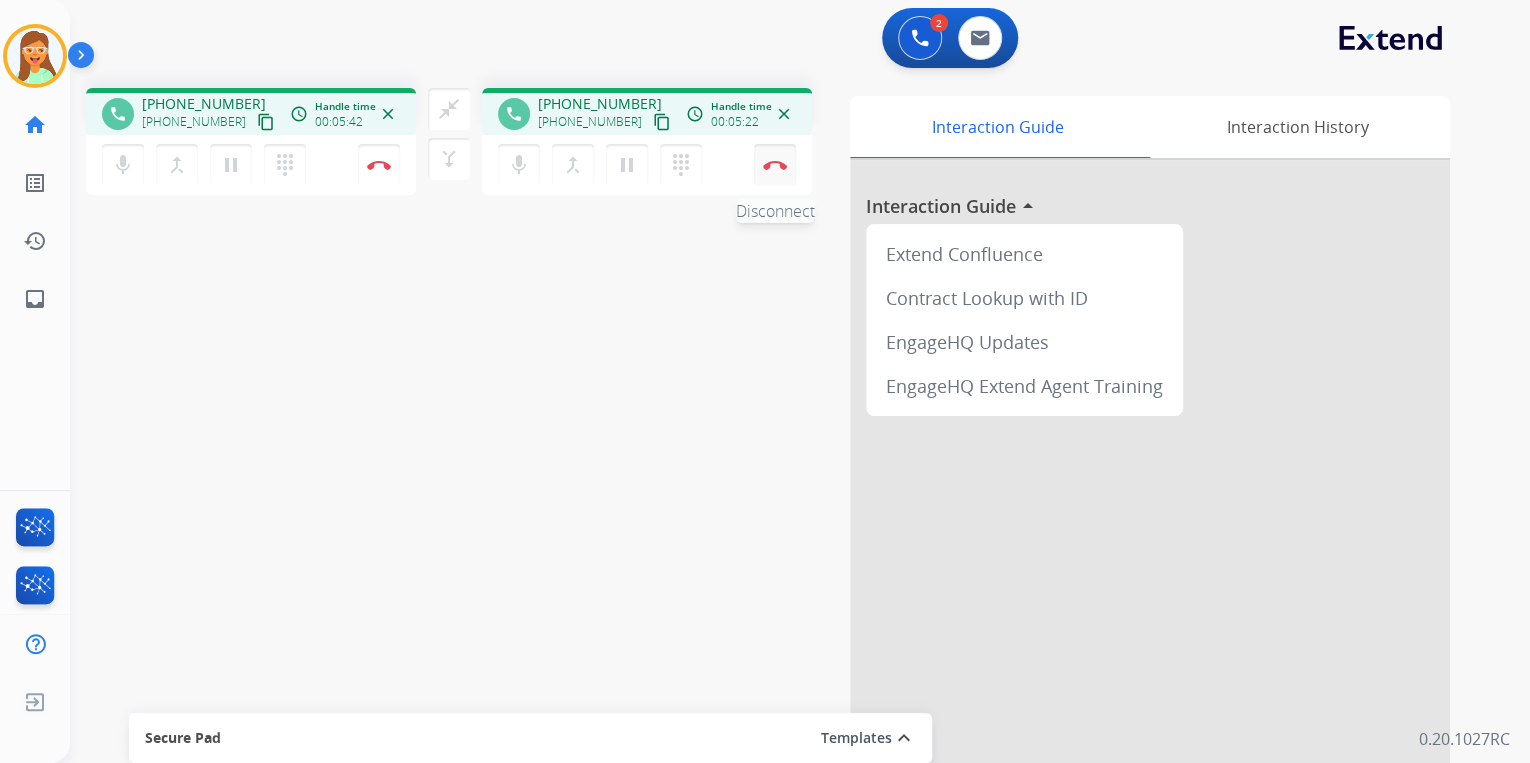 click on "Disconnect" at bounding box center [379, 165] 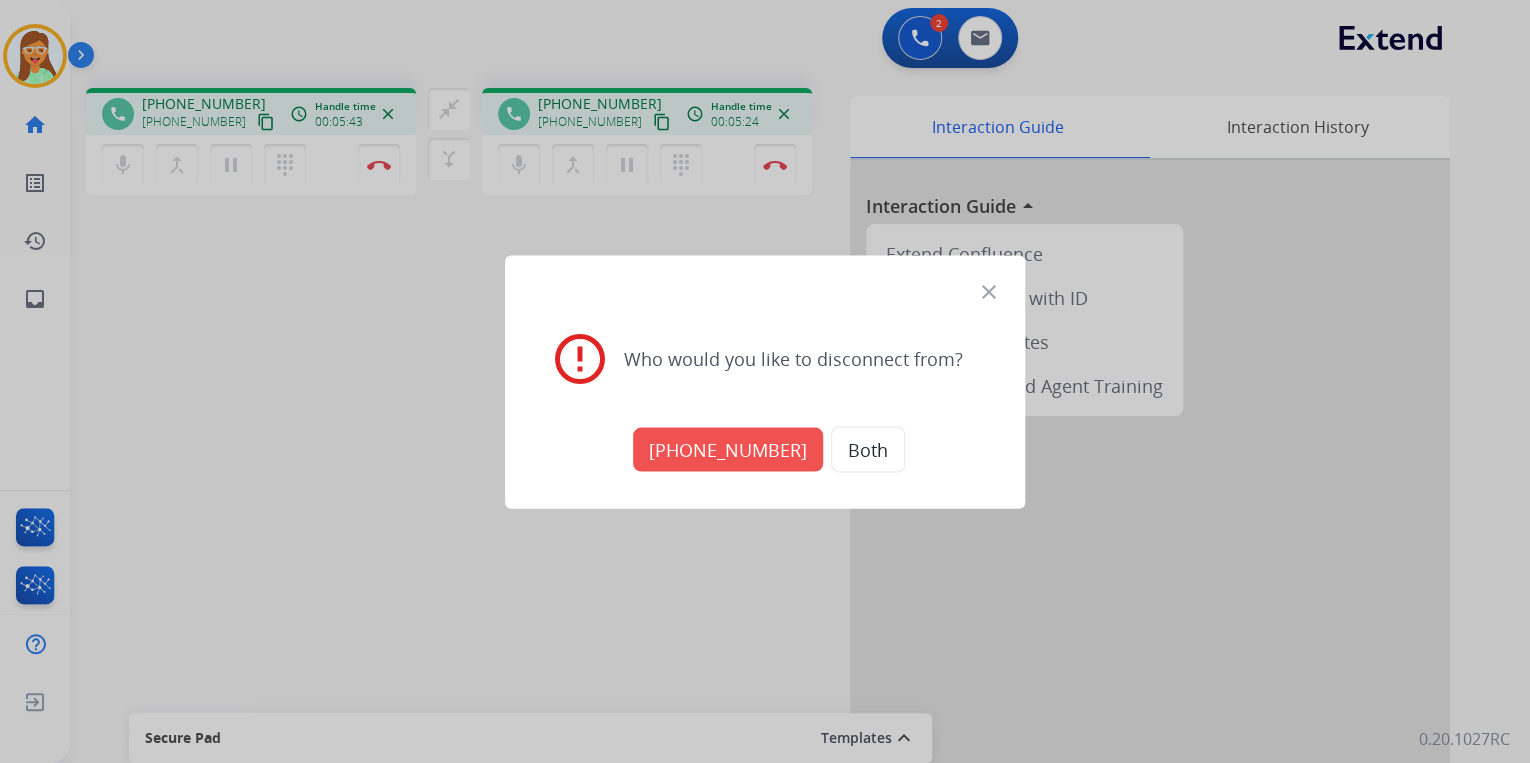 click on "+18005568467" at bounding box center (728, 449) 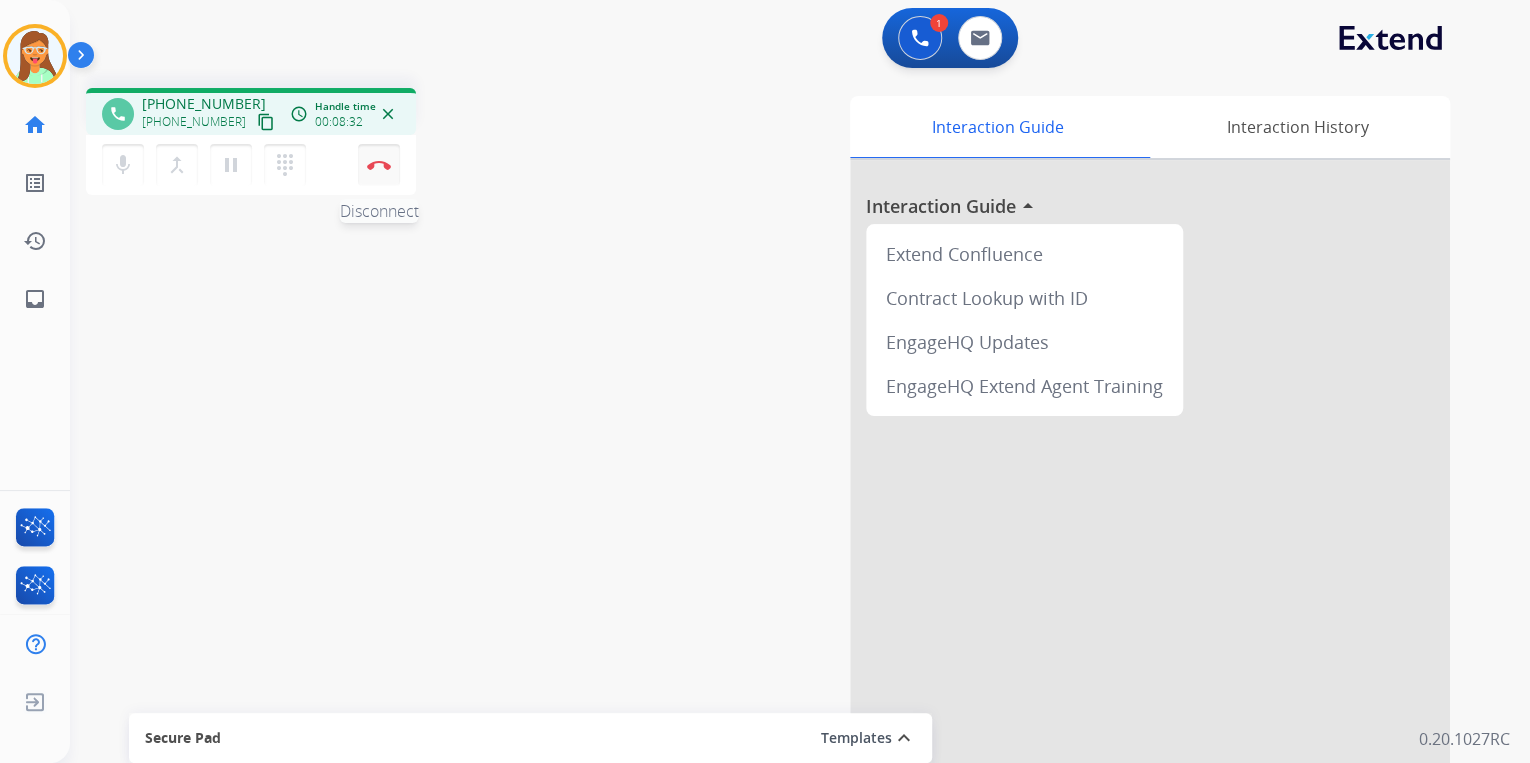 click at bounding box center [379, 165] 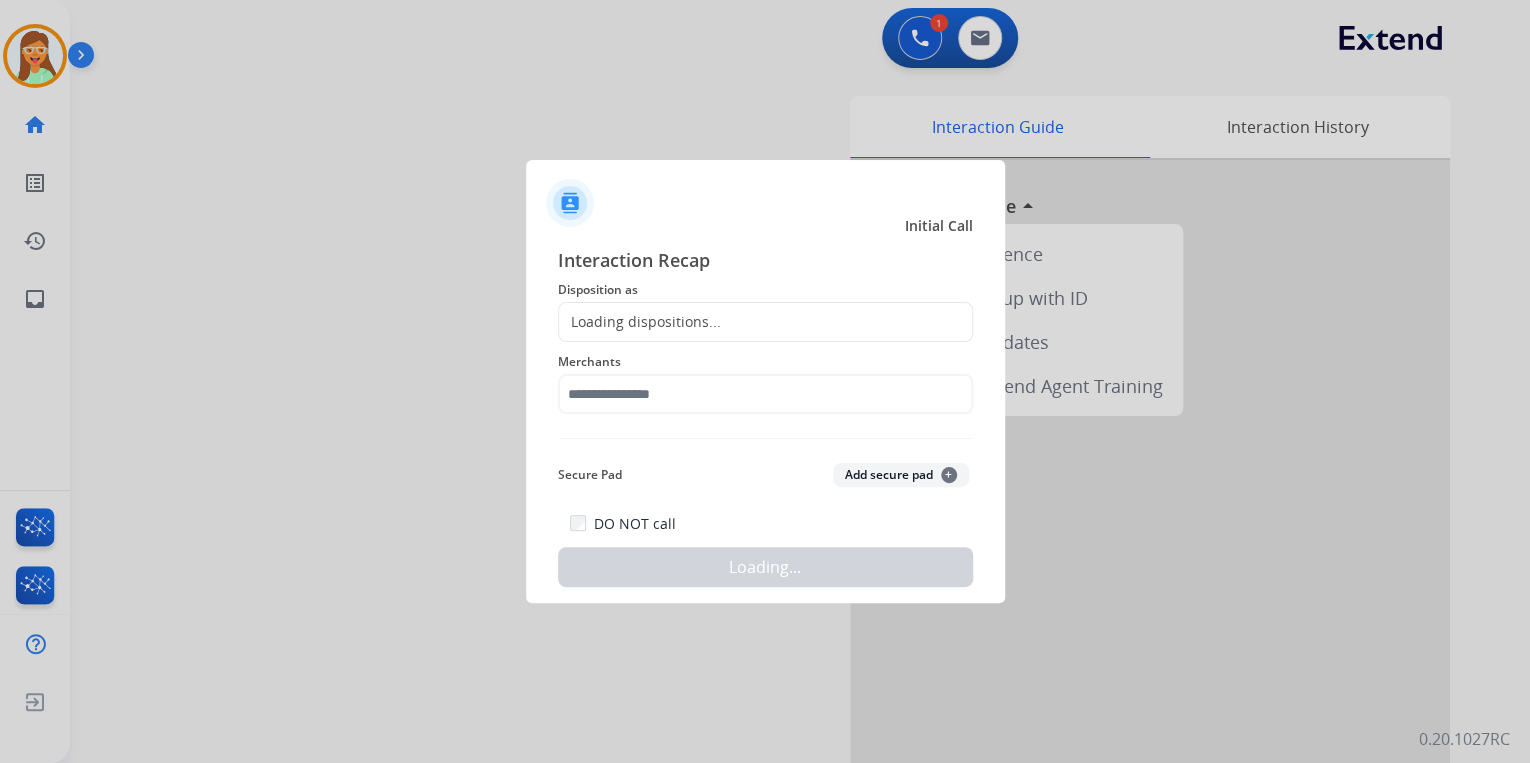 click on "Loading dispositions..." 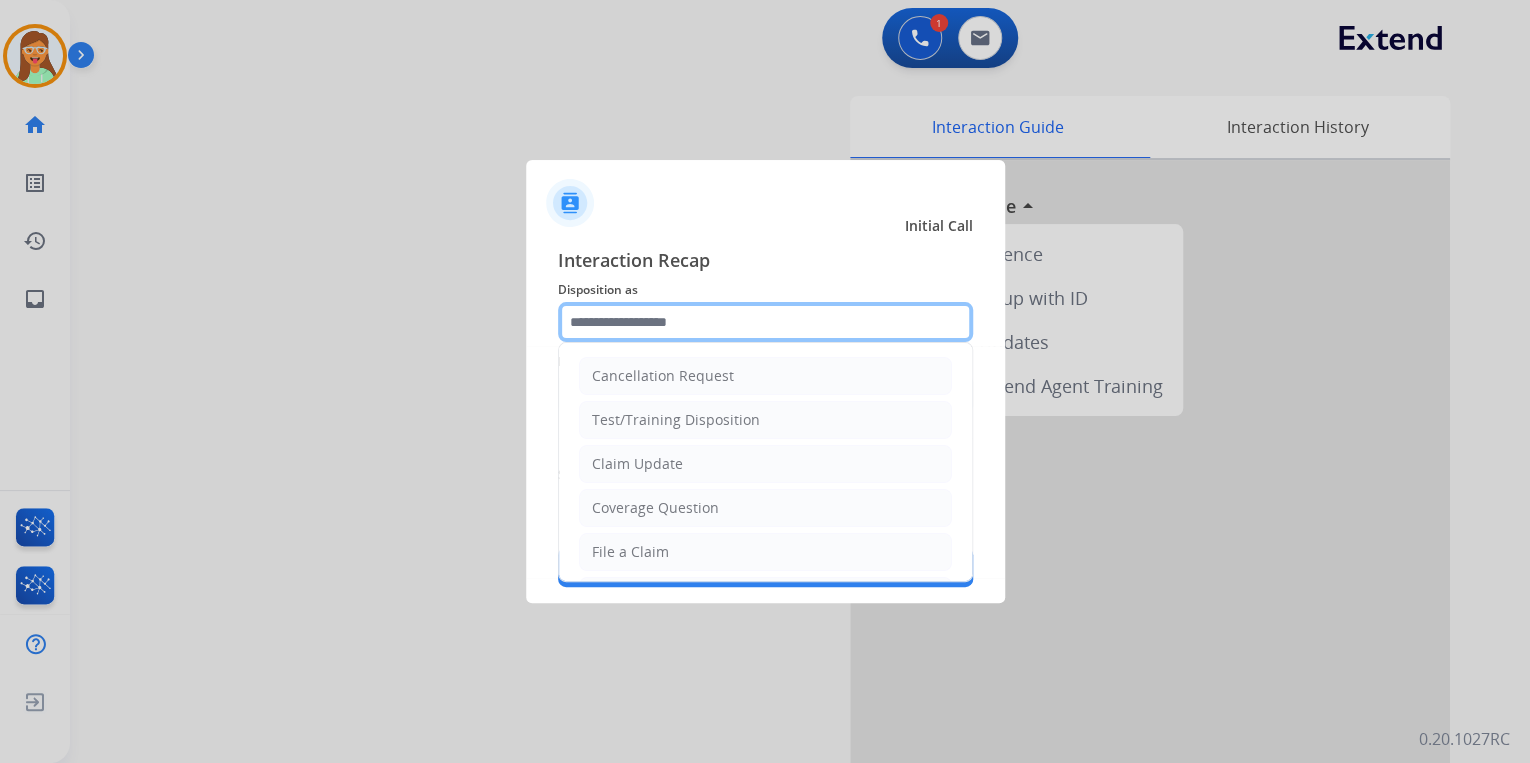 click 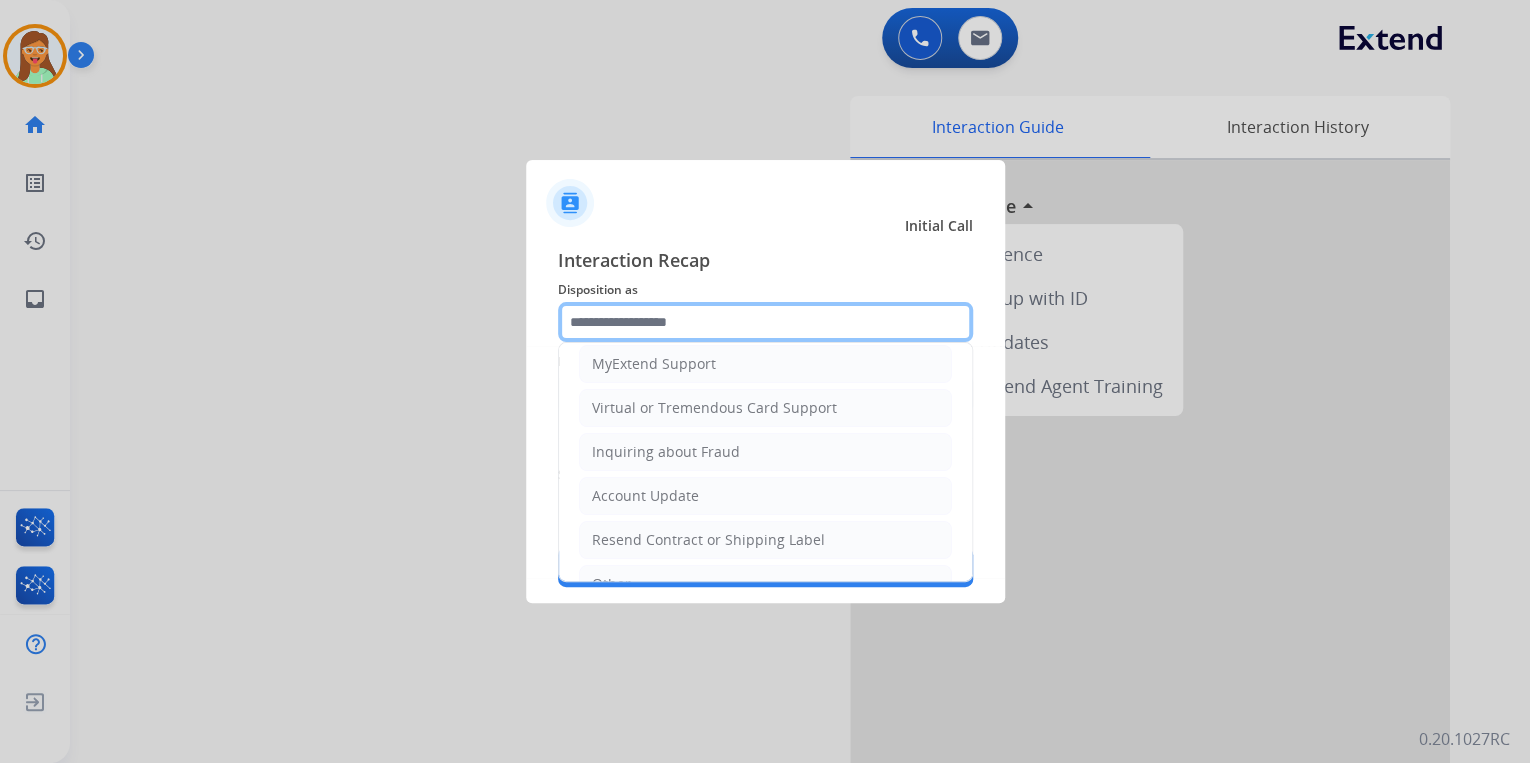 scroll, scrollTop: 240, scrollLeft: 0, axis: vertical 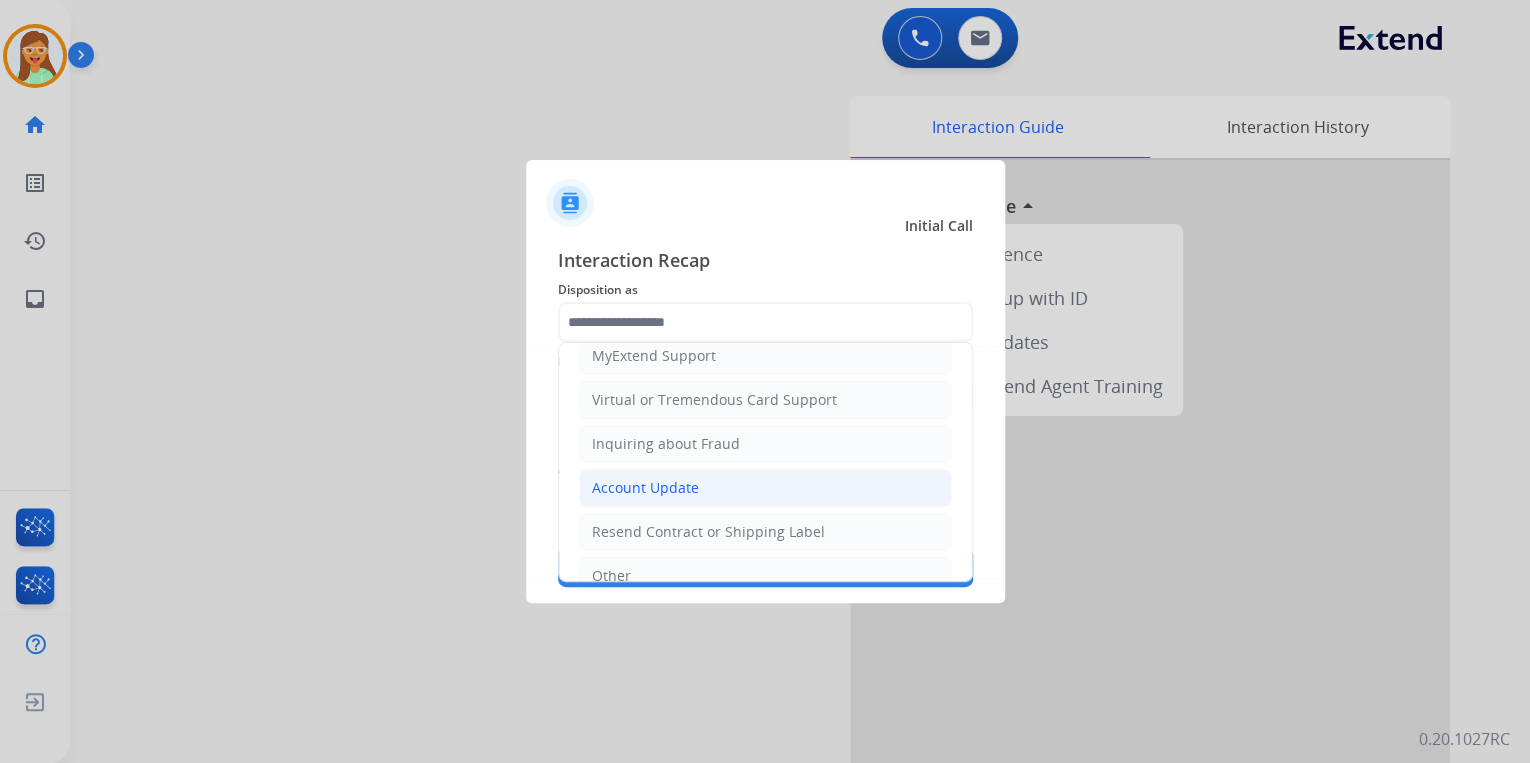 click on "Account Update" 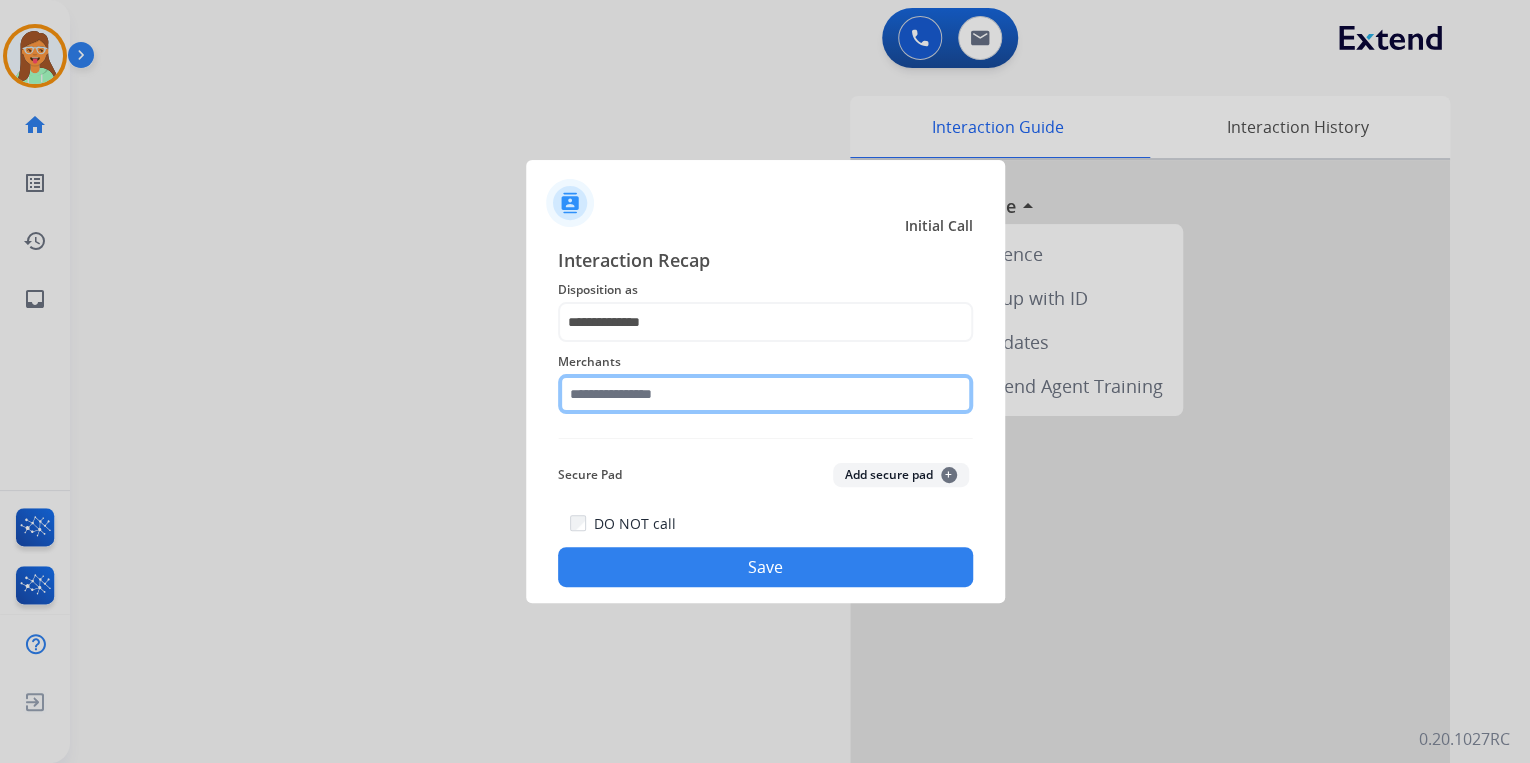click 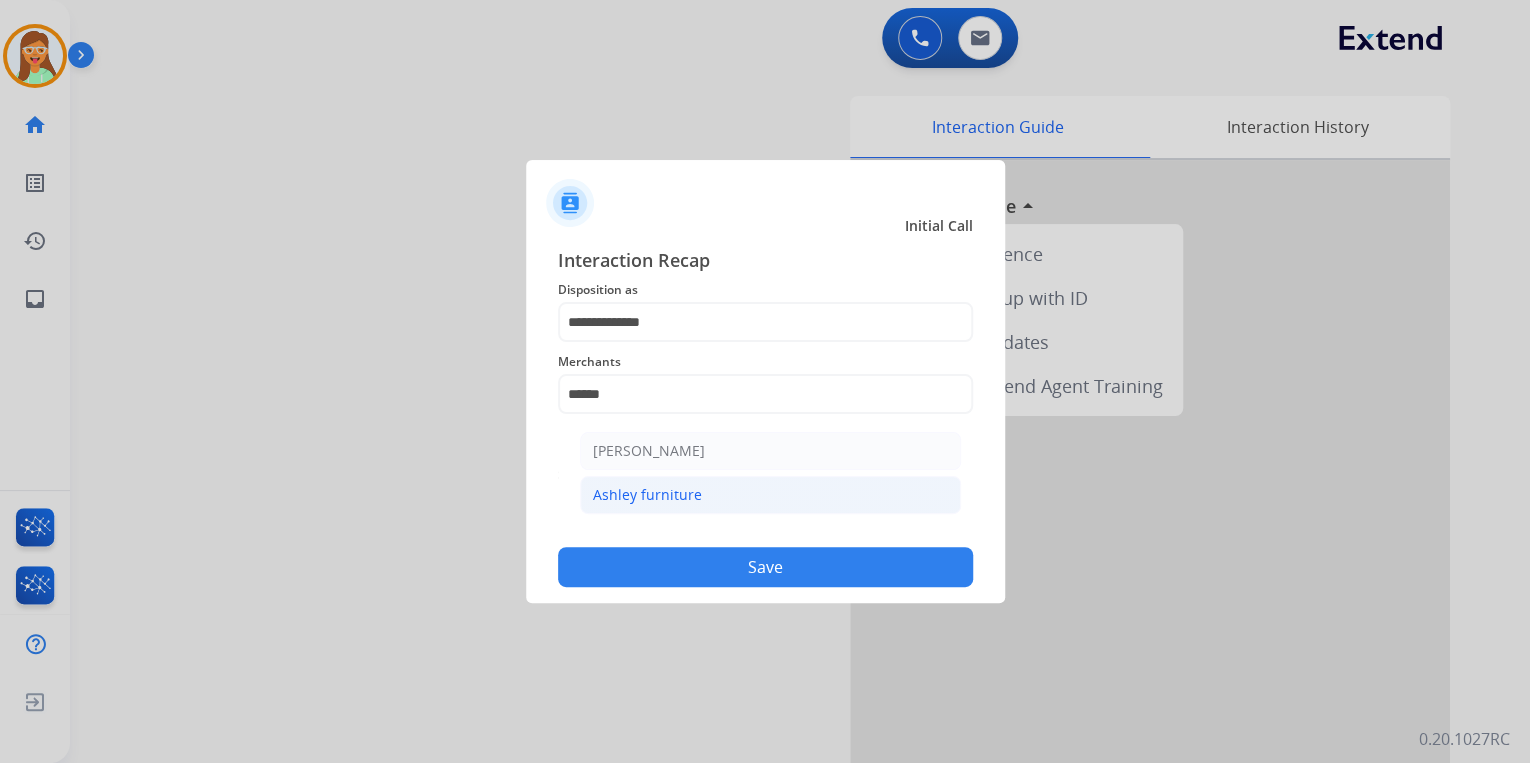click on "Ashley furniture" 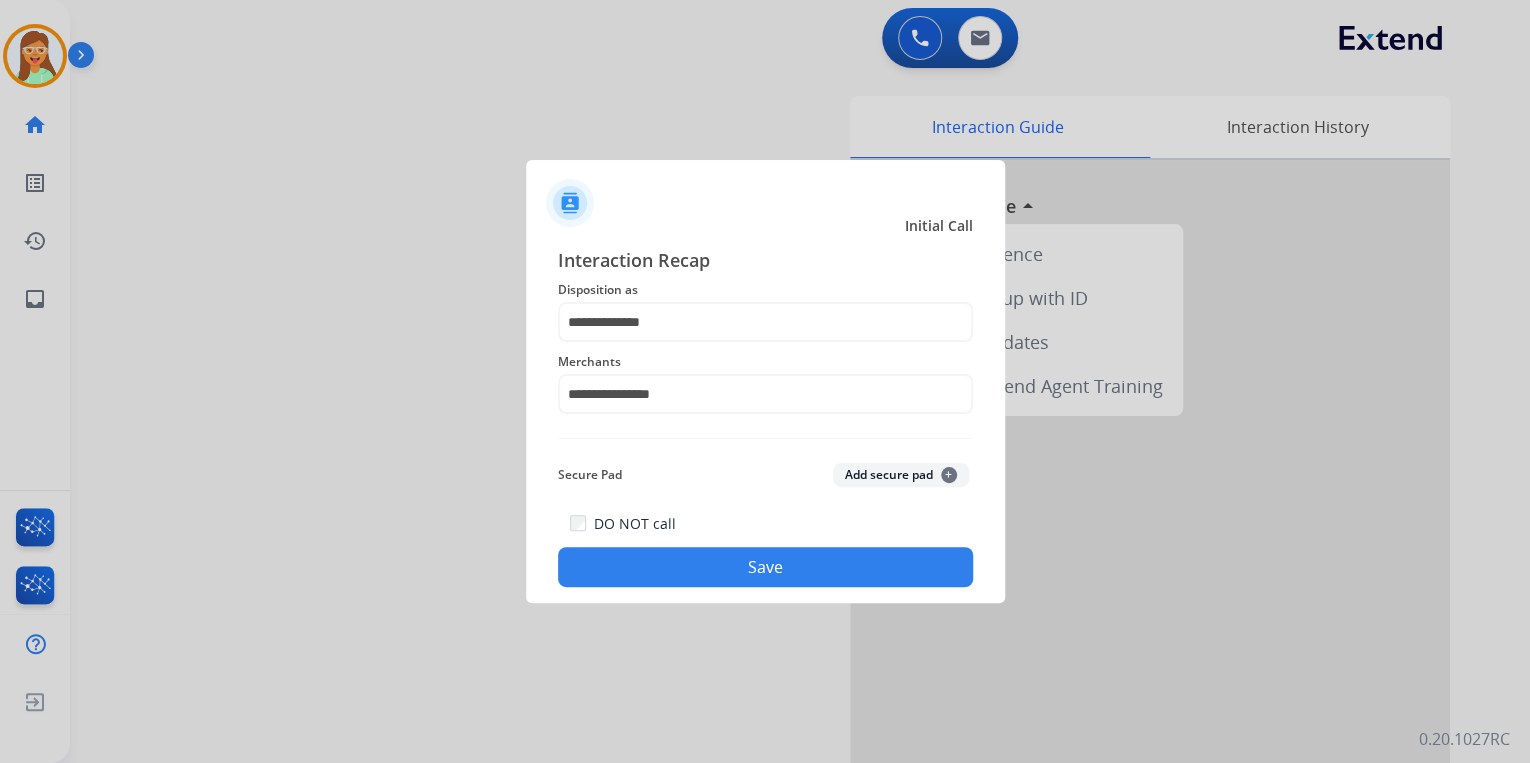 click on "Save" 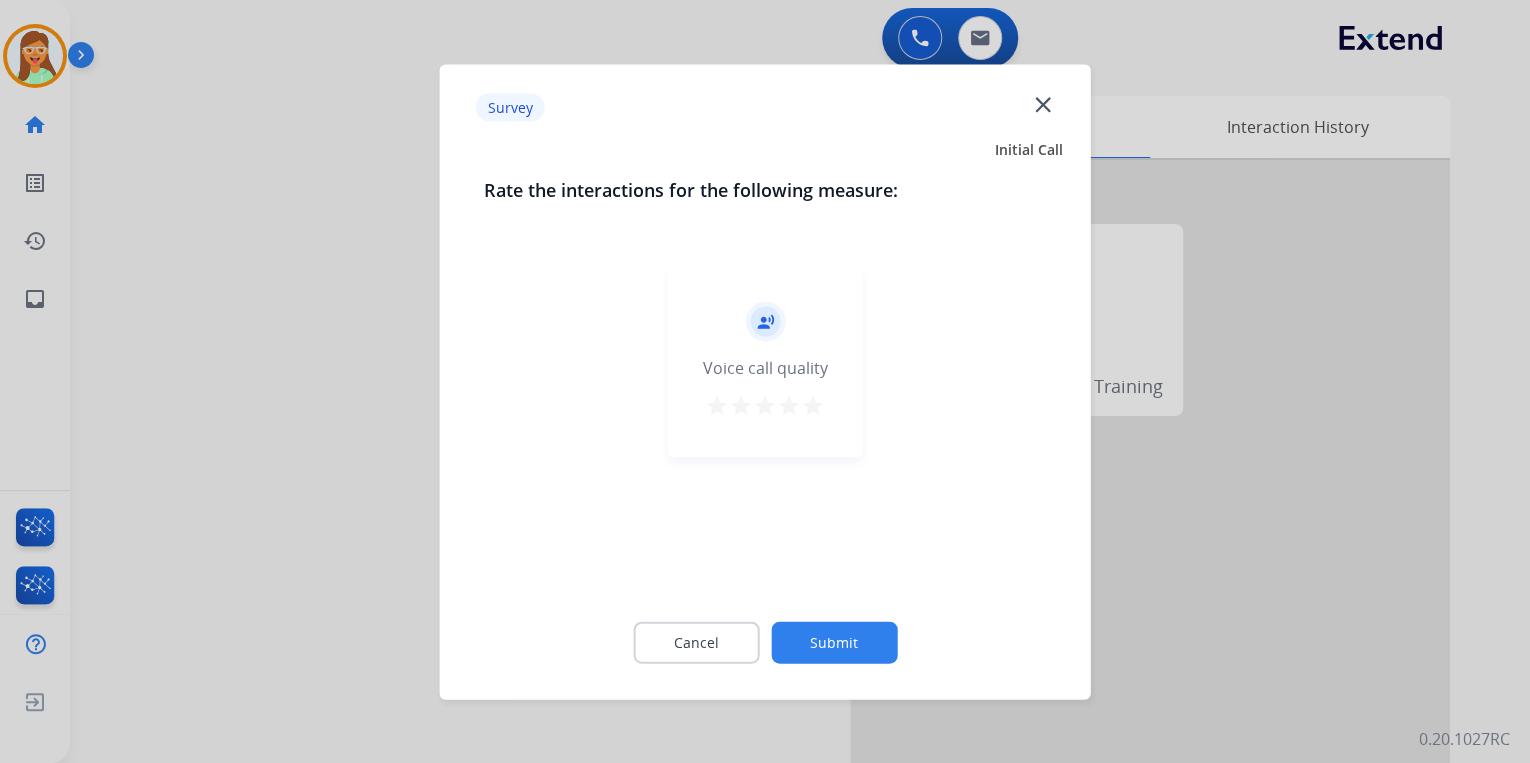 click on "star" at bounding box center (813, 408) 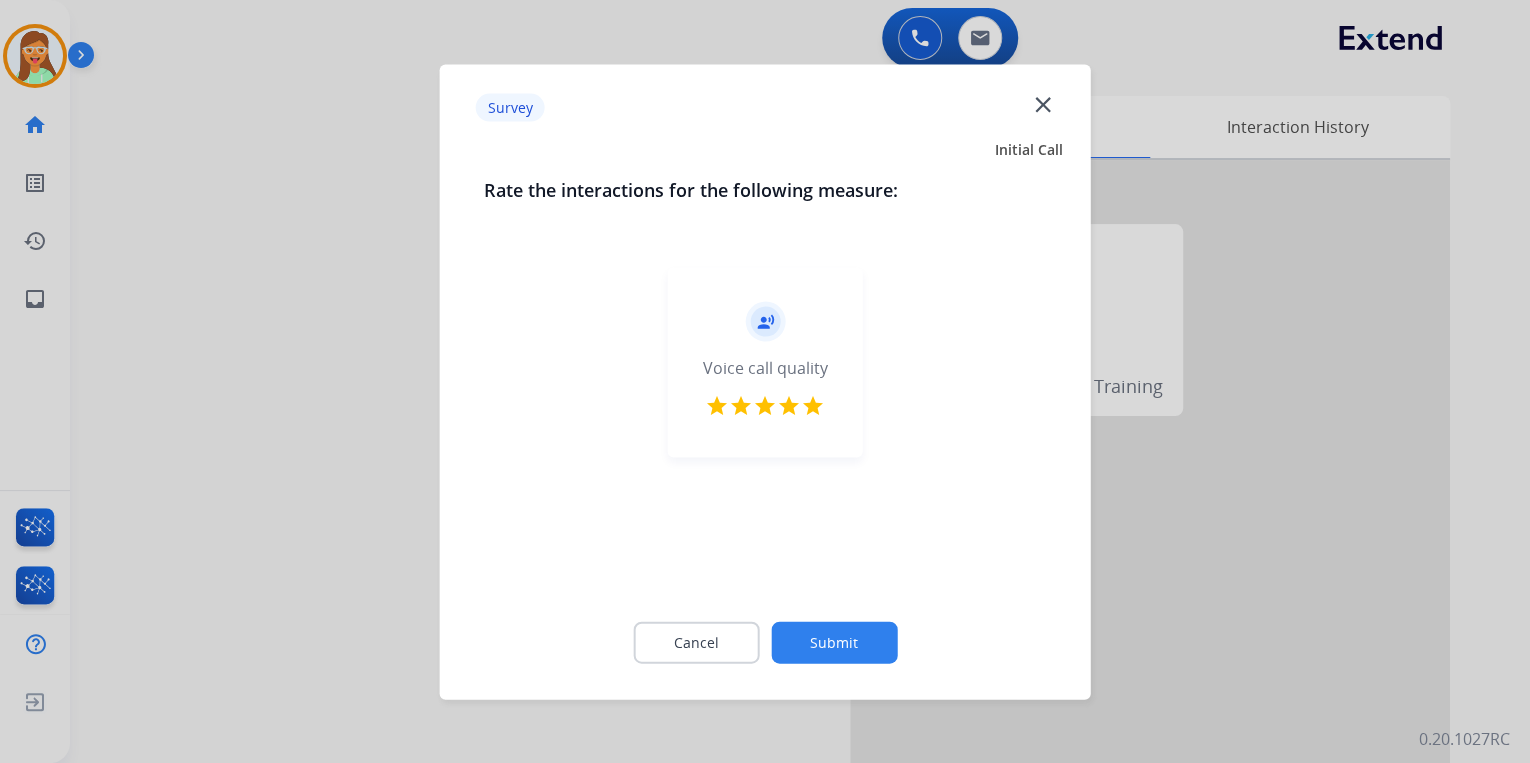 click on "Submit" 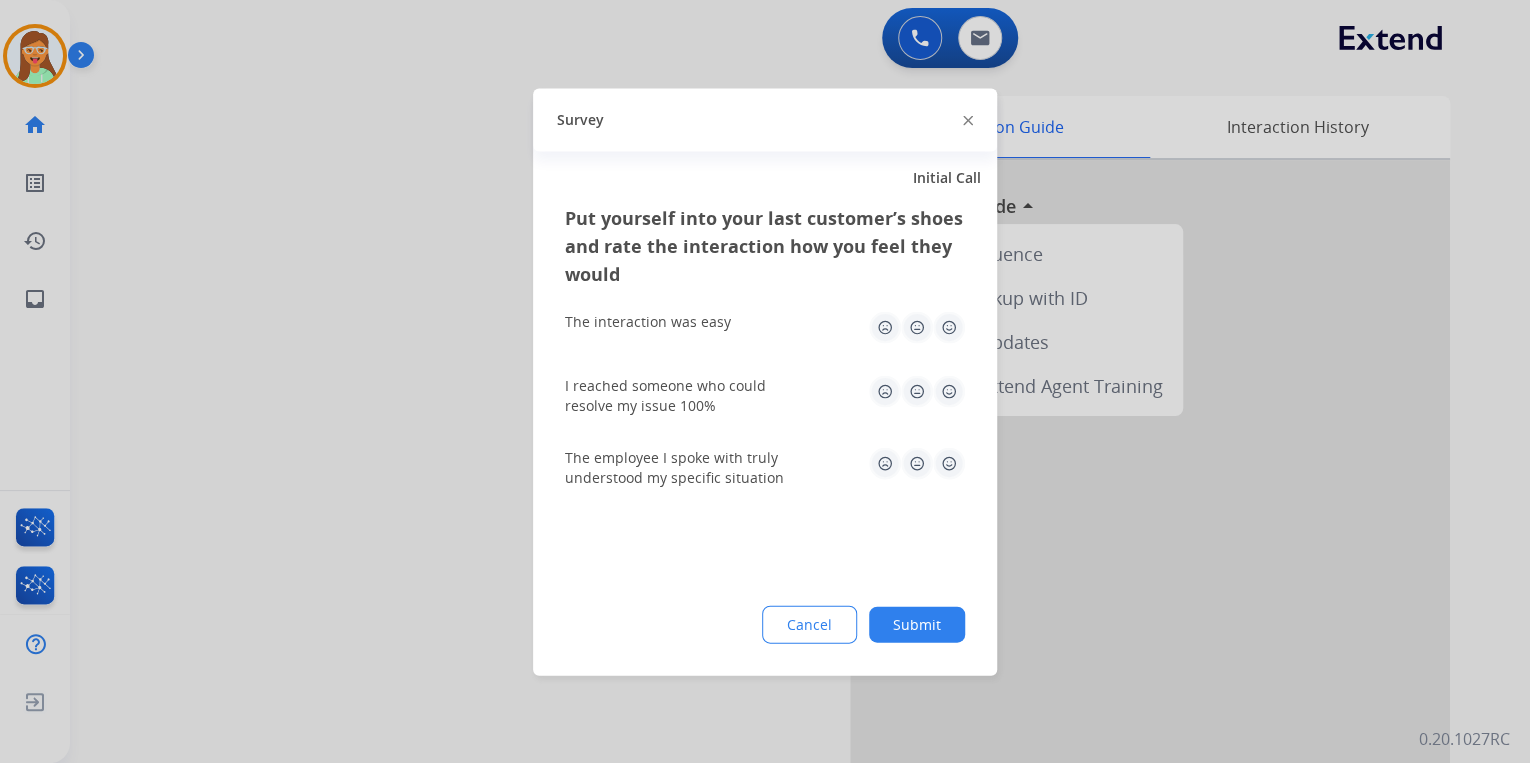 click 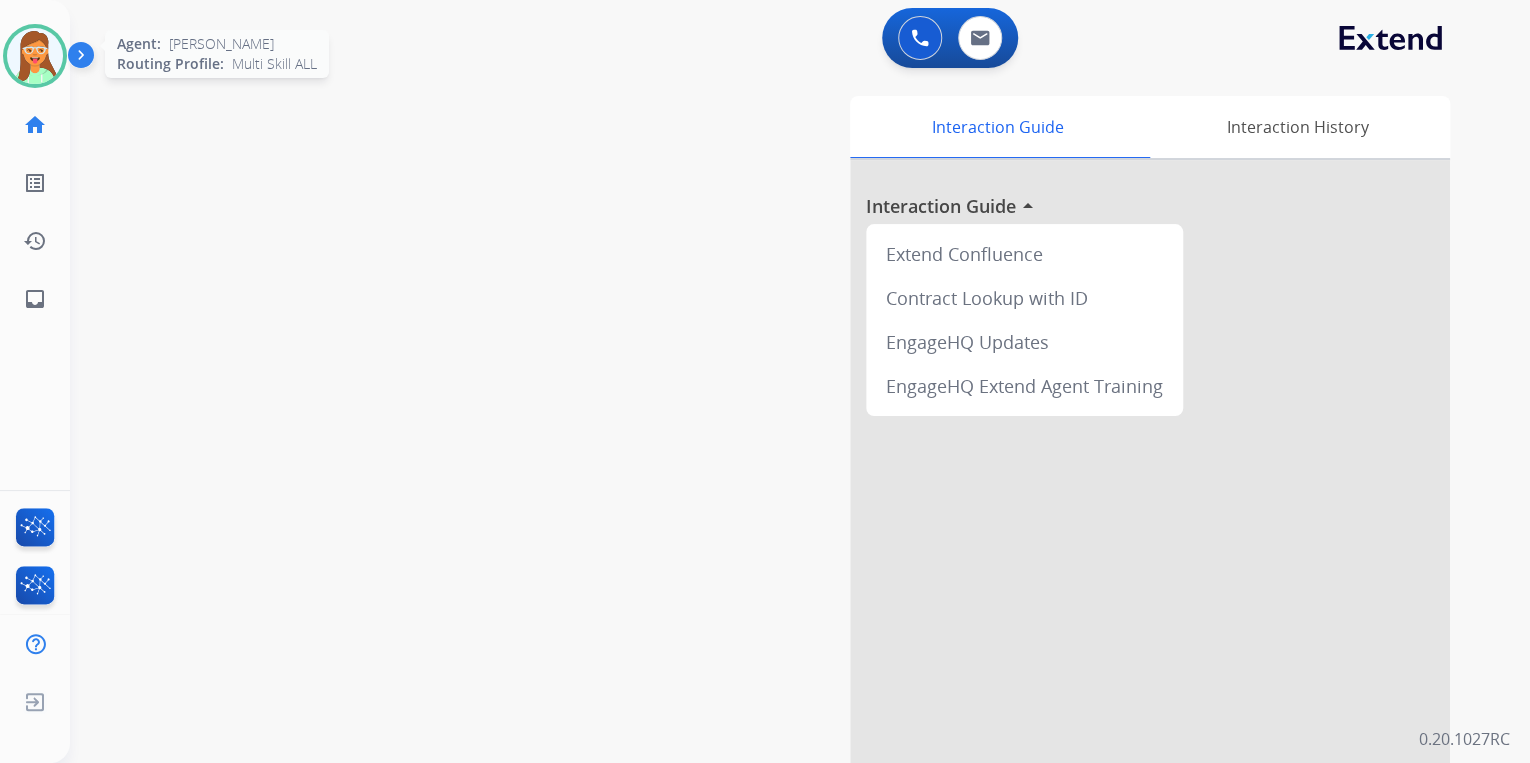 click at bounding box center [35, 56] 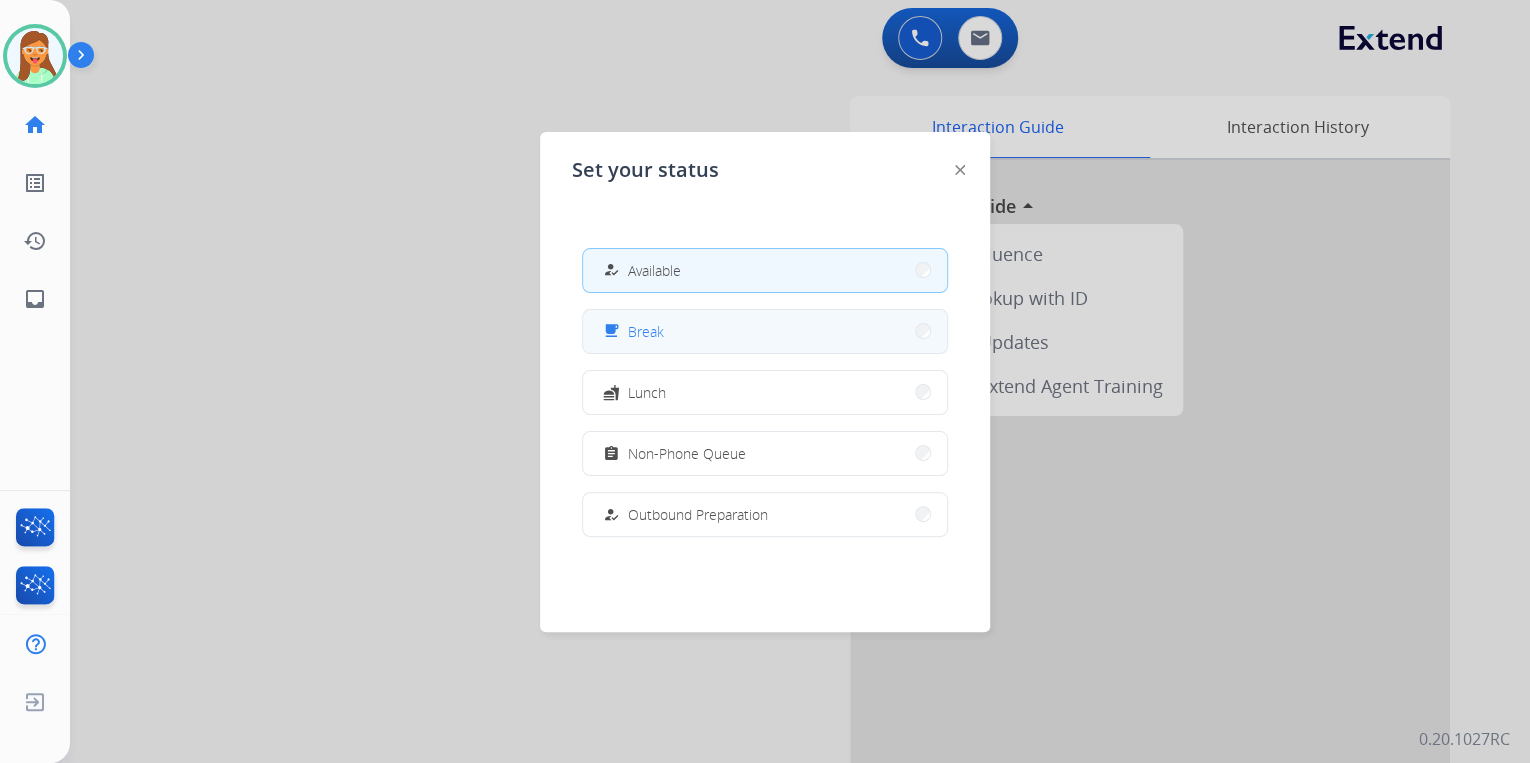 click on "free_breakfast Break" at bounding box center [765, 331] 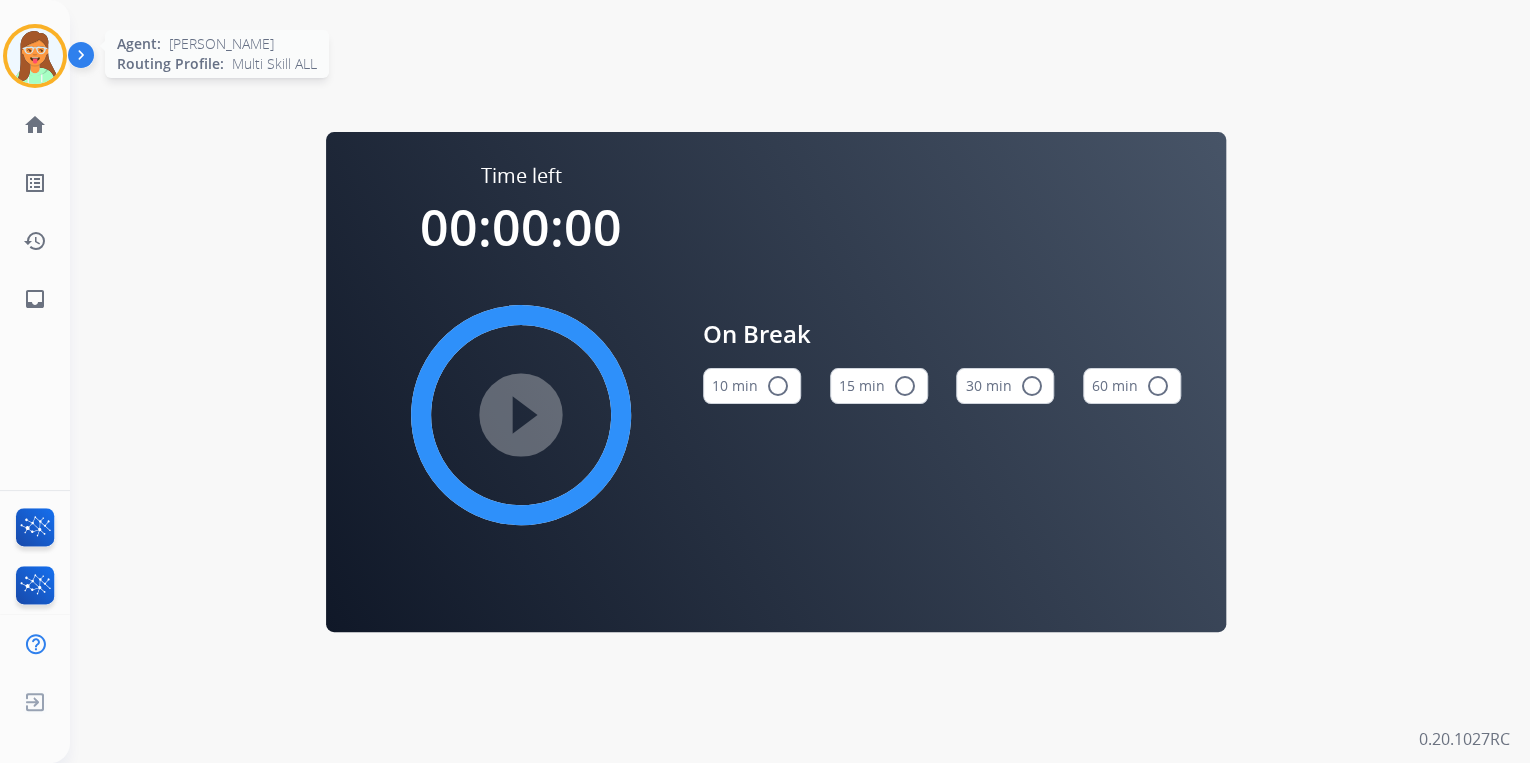 click at bounding box center (35, 56) 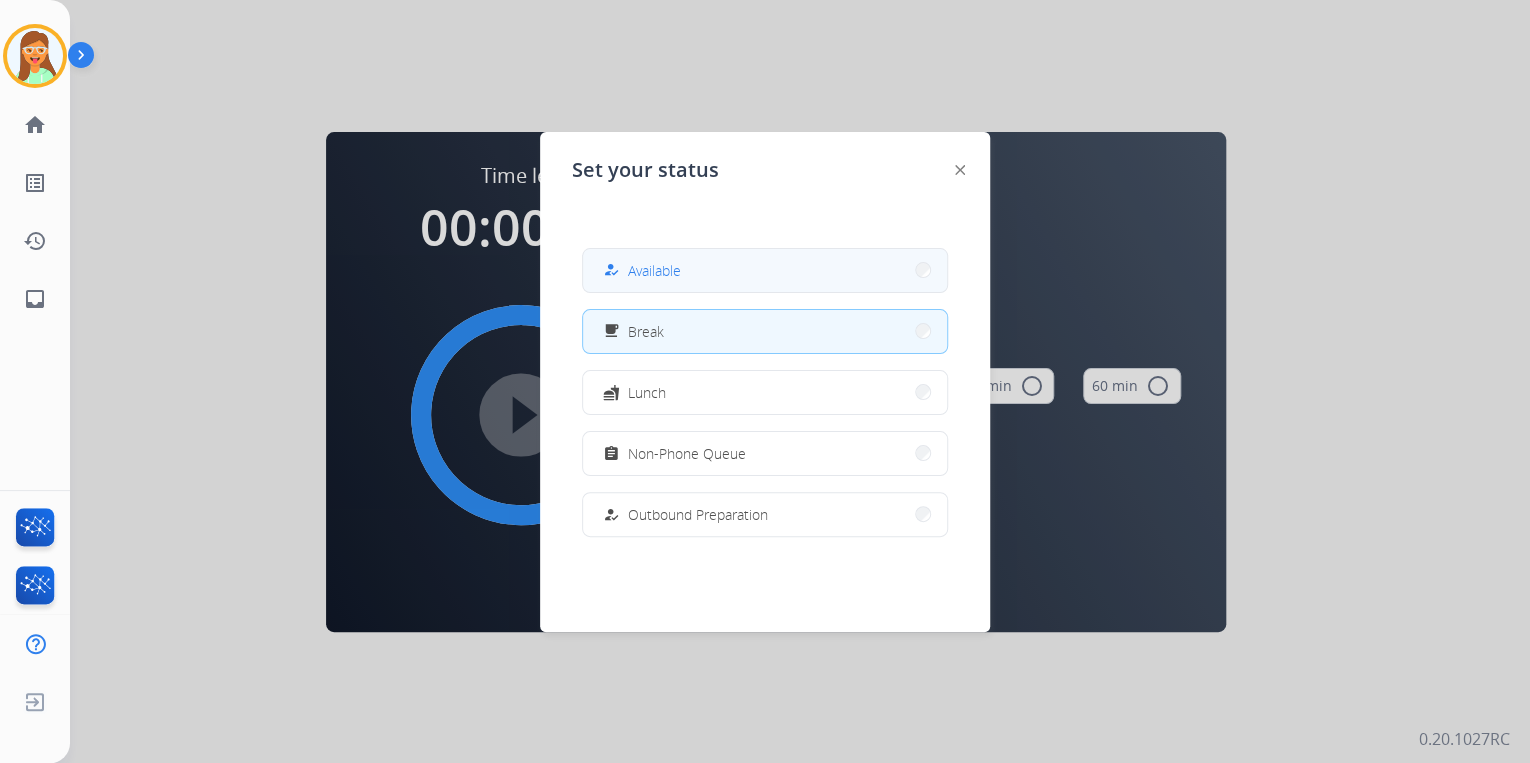 click on "Available" at bounding box center (654, 270) 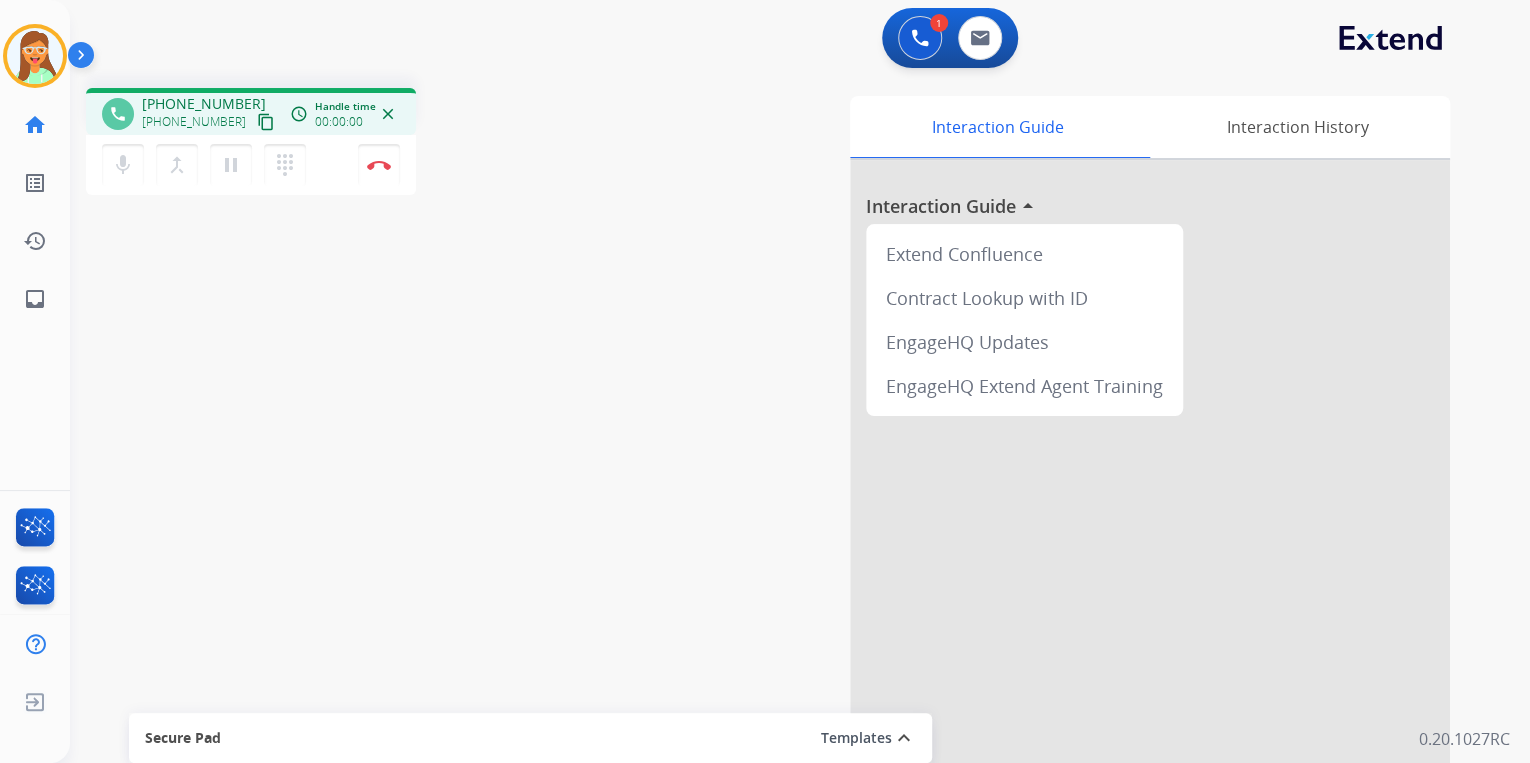 click on "content_copy" at bounding box center [266, 122] 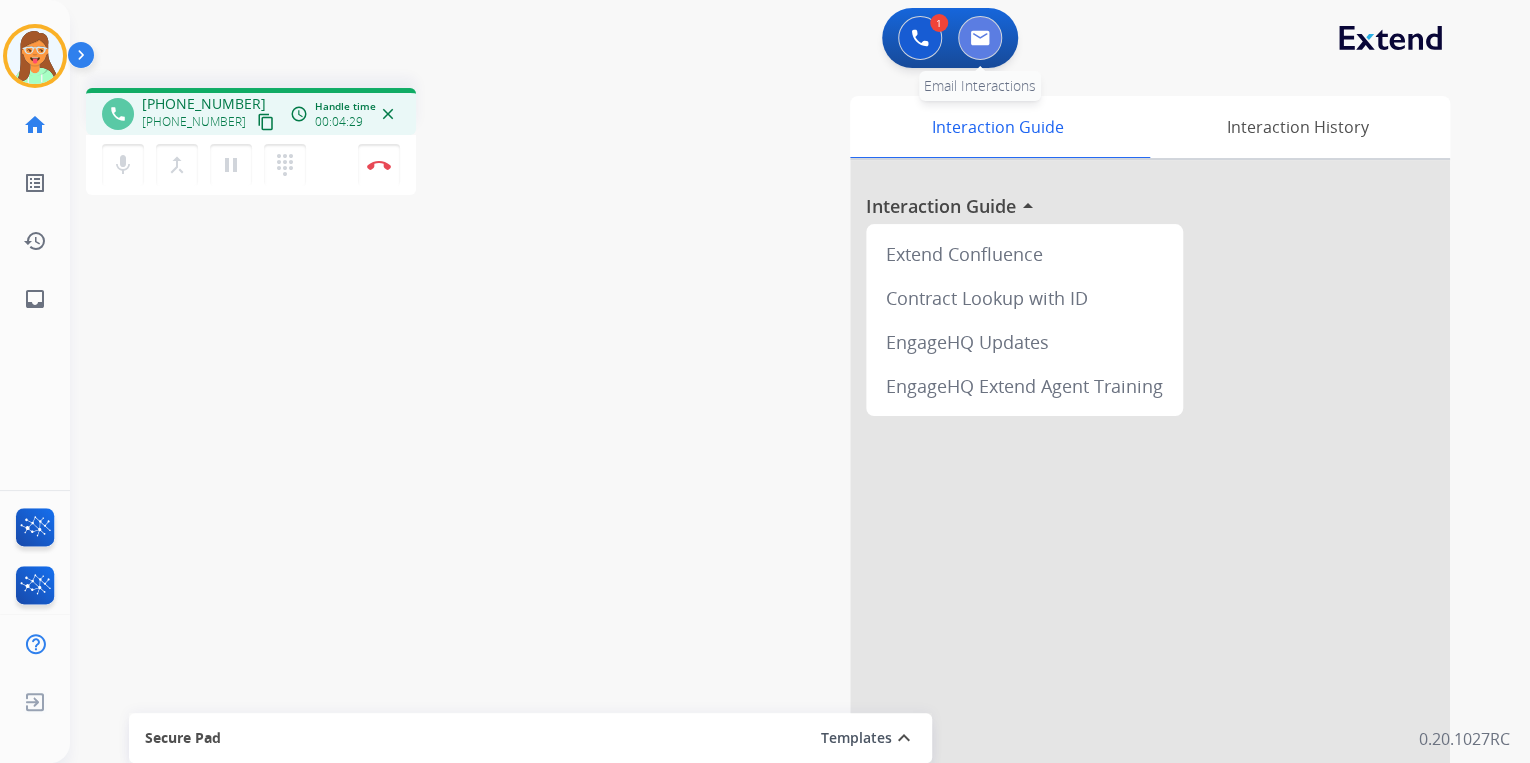 click at bounding box center [980, 38] 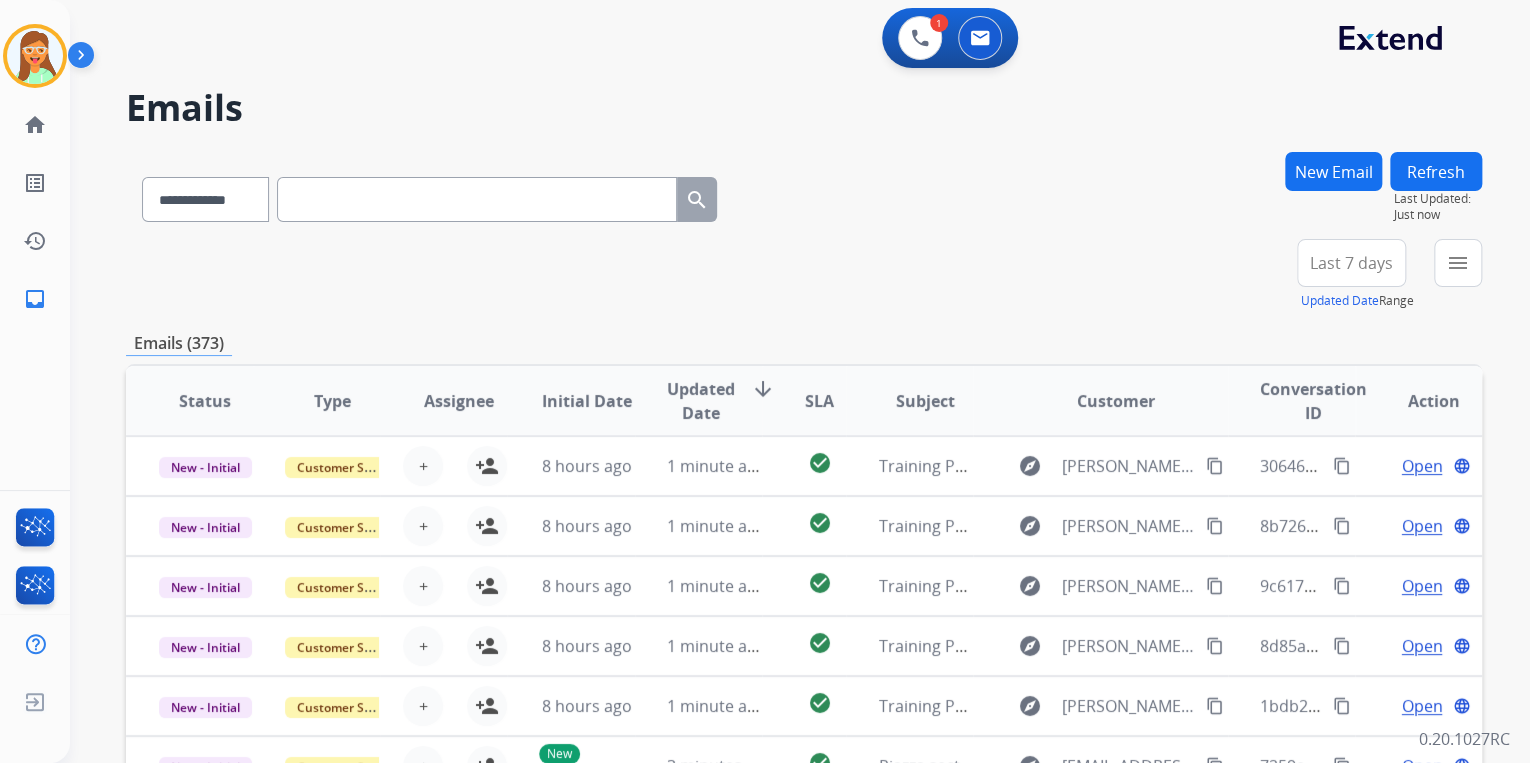 click at bounding box center [477, 199] 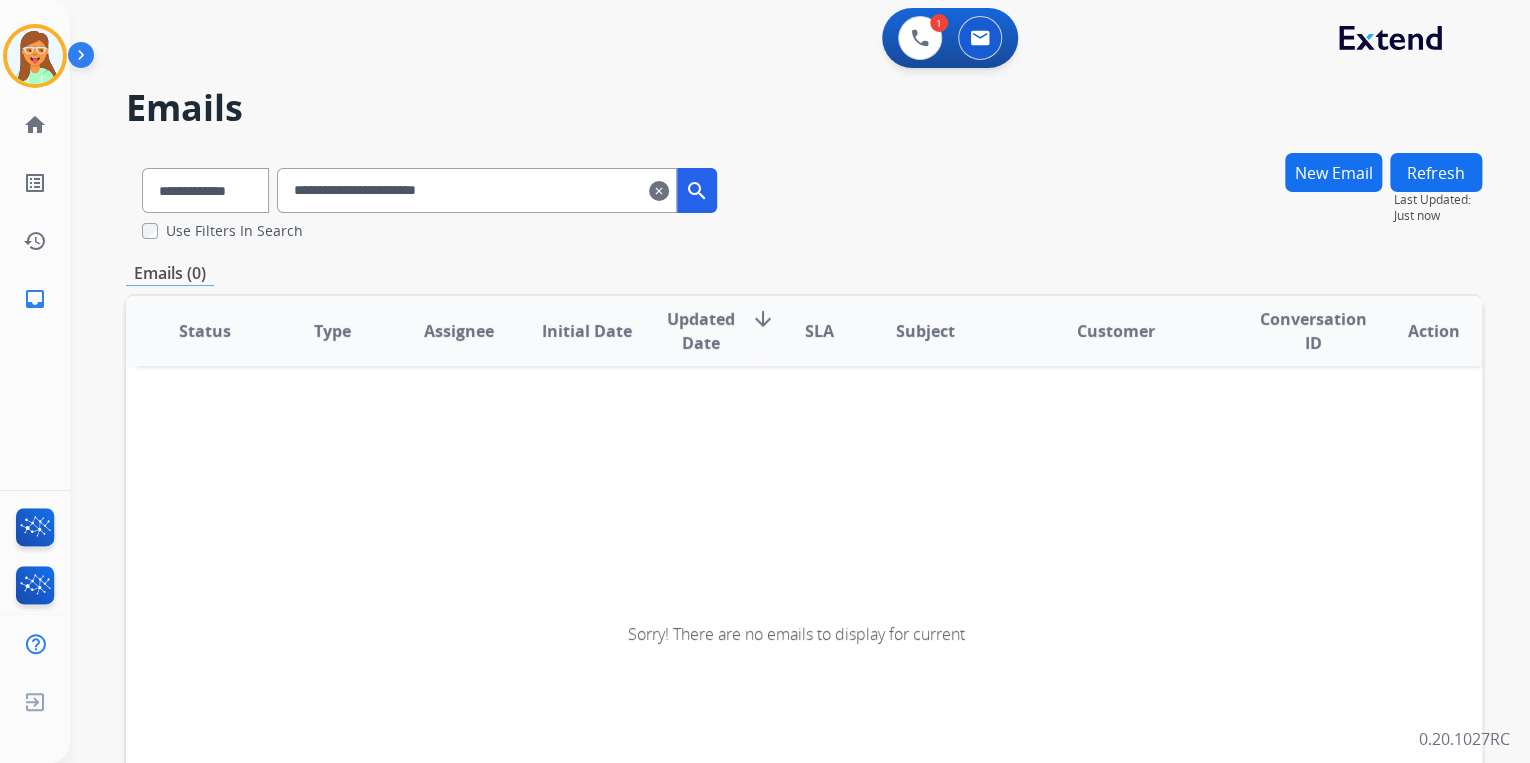click on "**********" at bounding box center [477, 190] 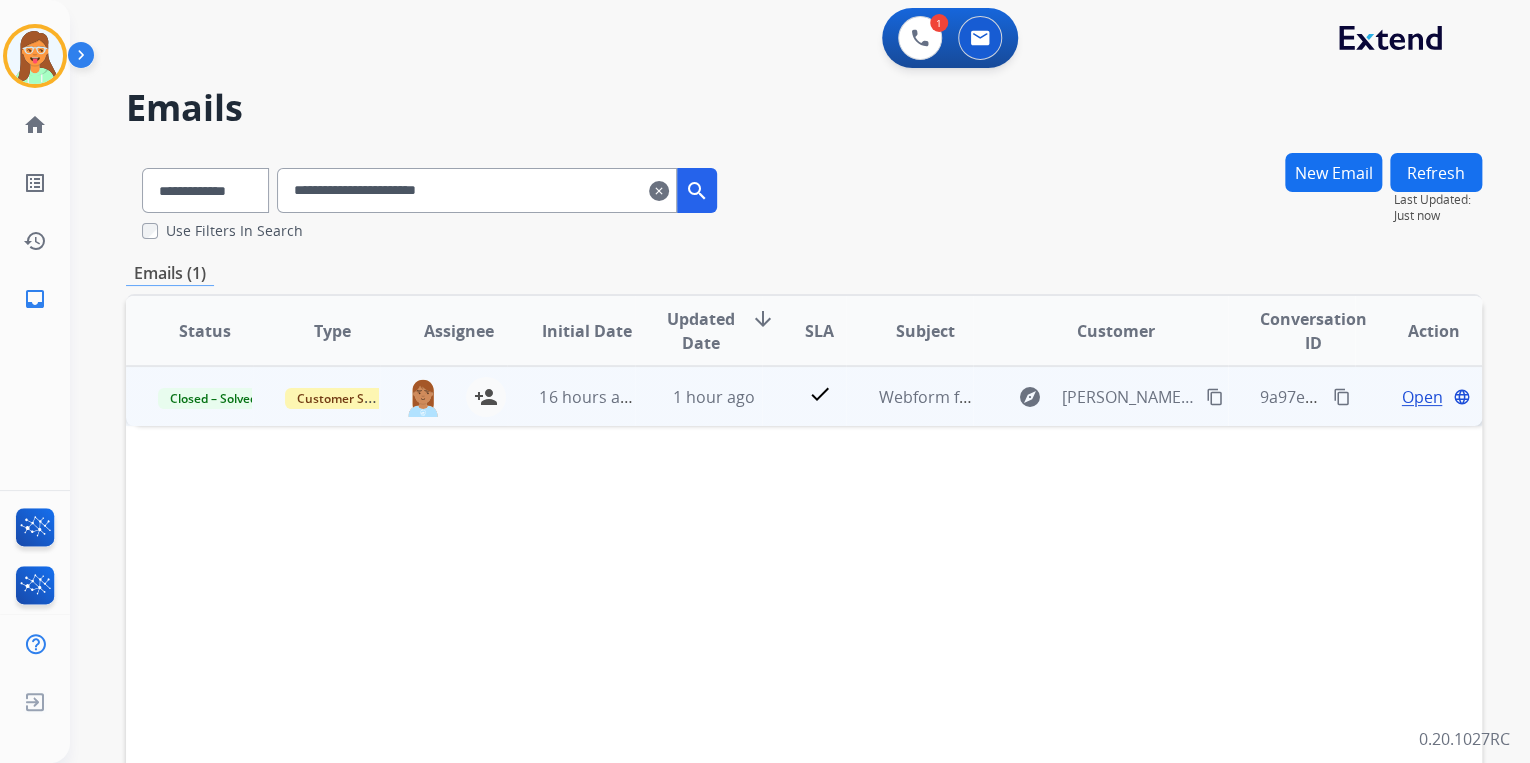 click on "Open" at bounding box center (1421, 397) 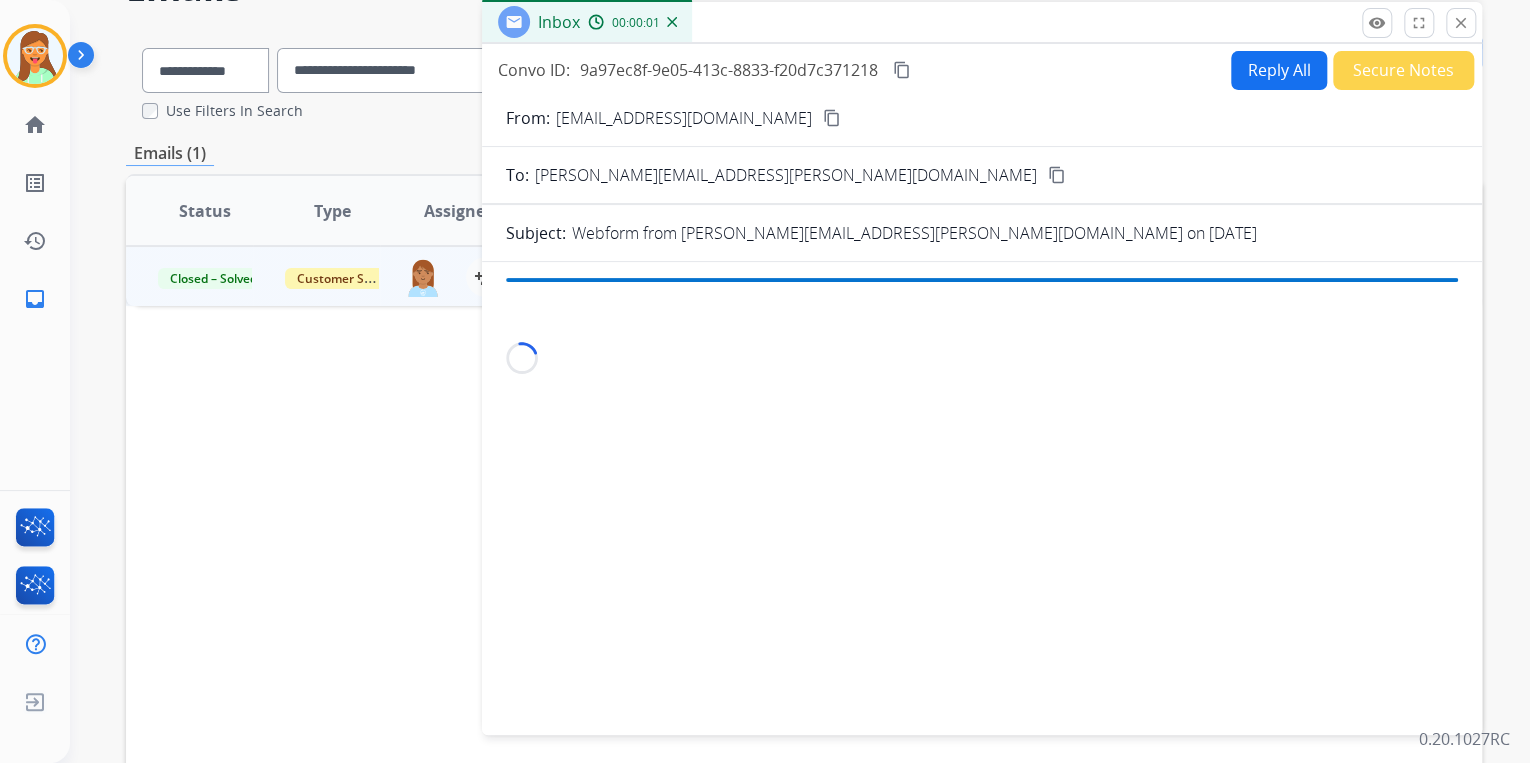 scroll, scrollTop: 160, scrollLeft: 0, axis: vertical 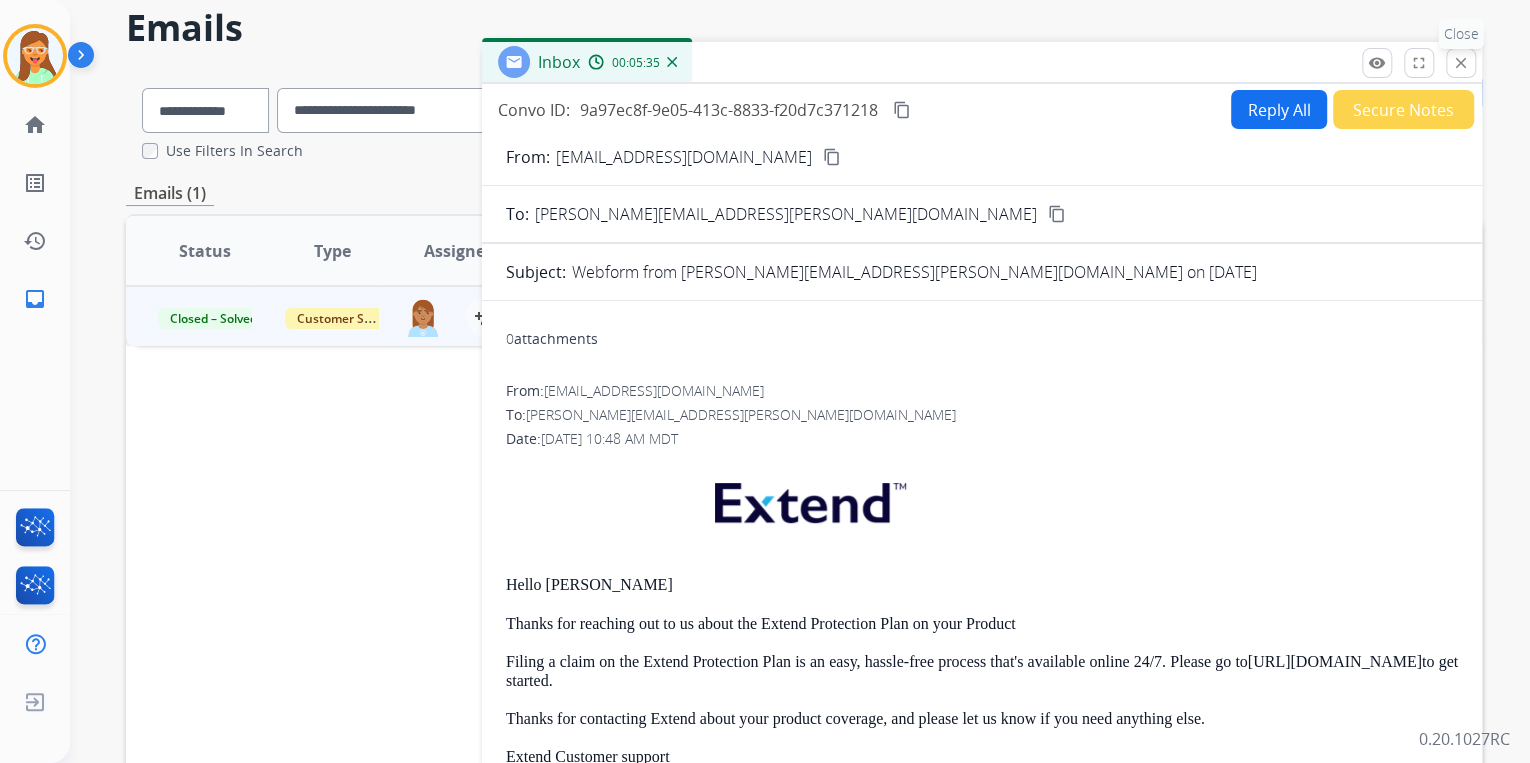 click on "close" at bounding box center [1461, 63] 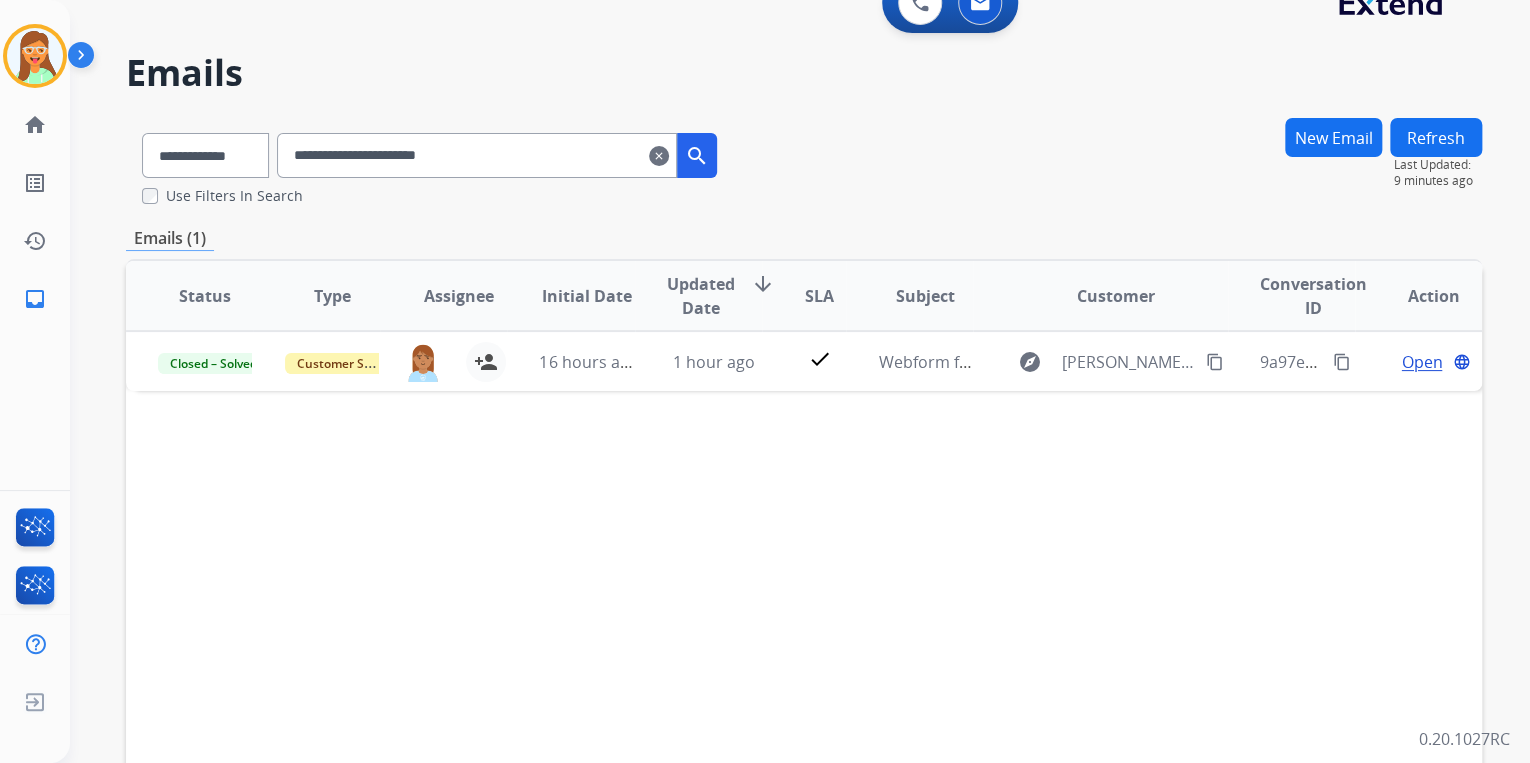 scroll, scrollTop: 0, scrollLeft: 0, axis: both 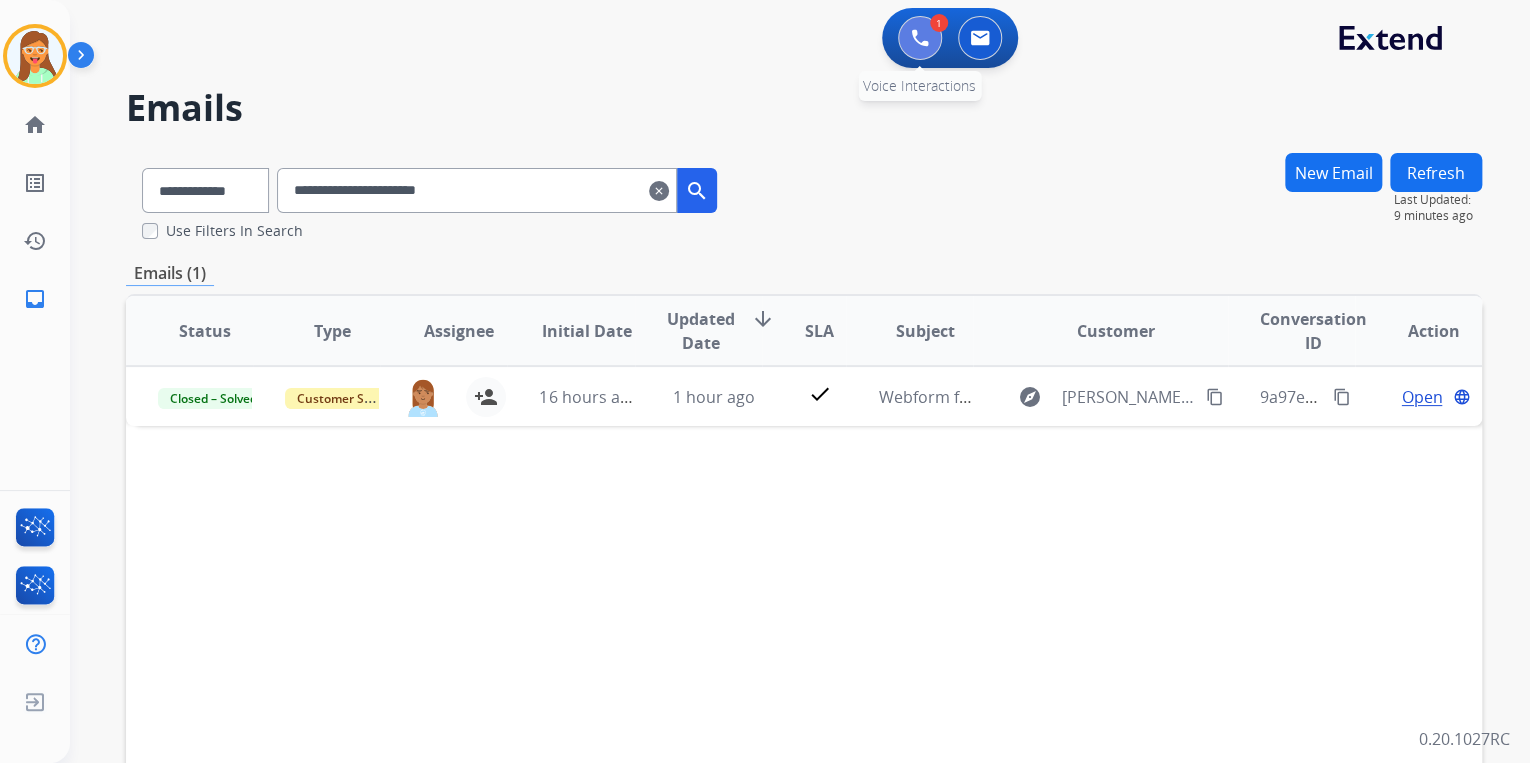 click at bounding box center [920, 38] 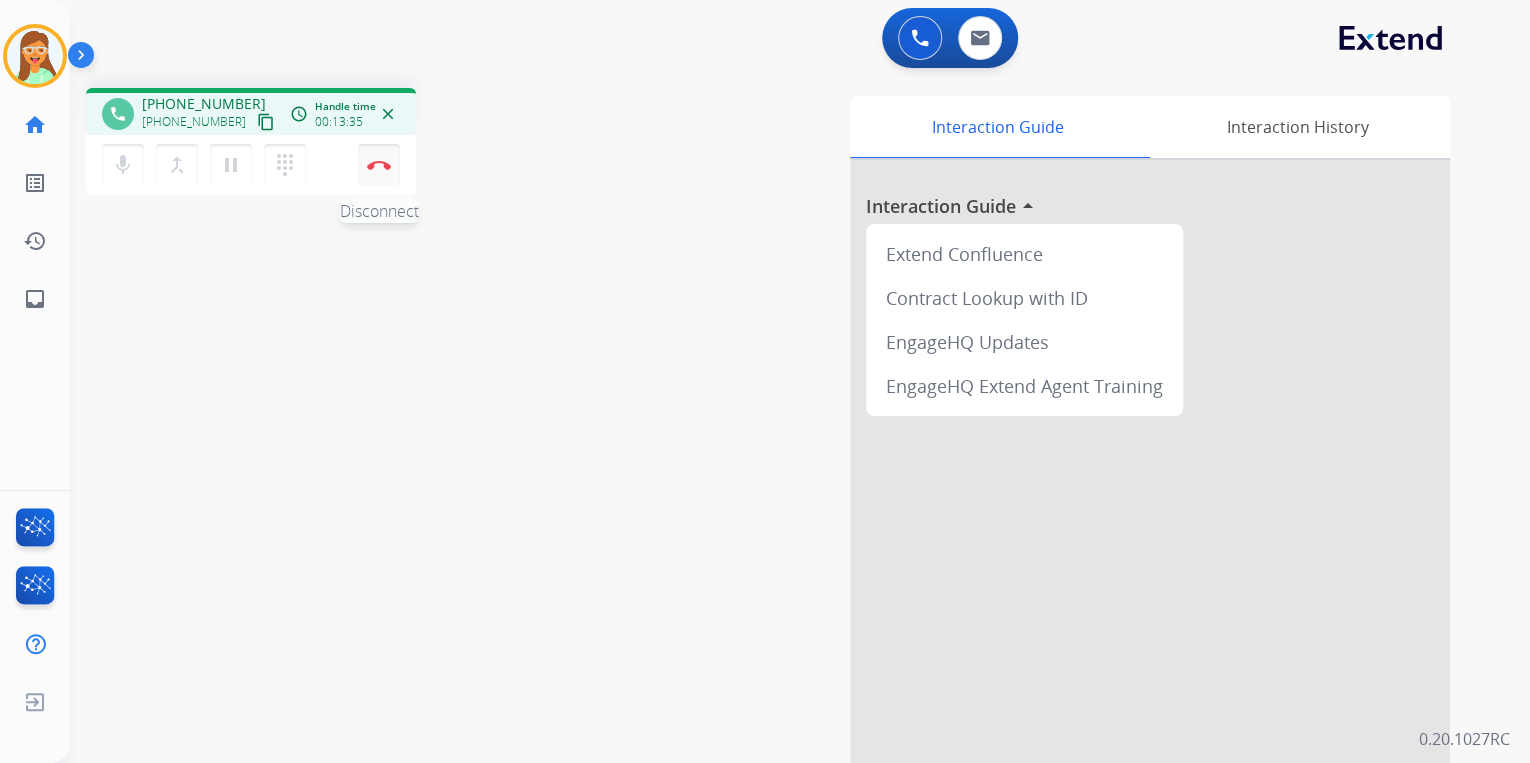 click at bounding box center [379, 165] 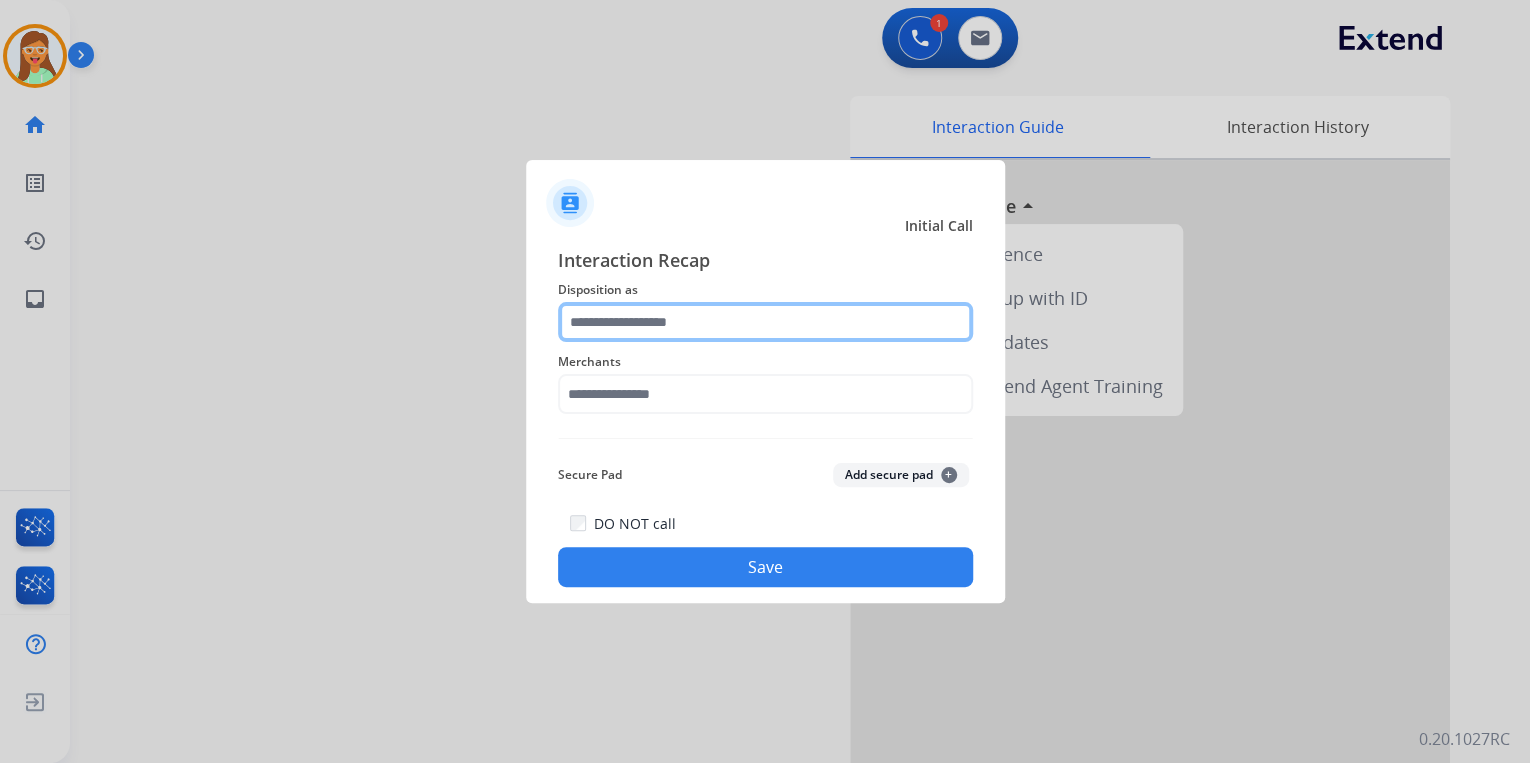 click 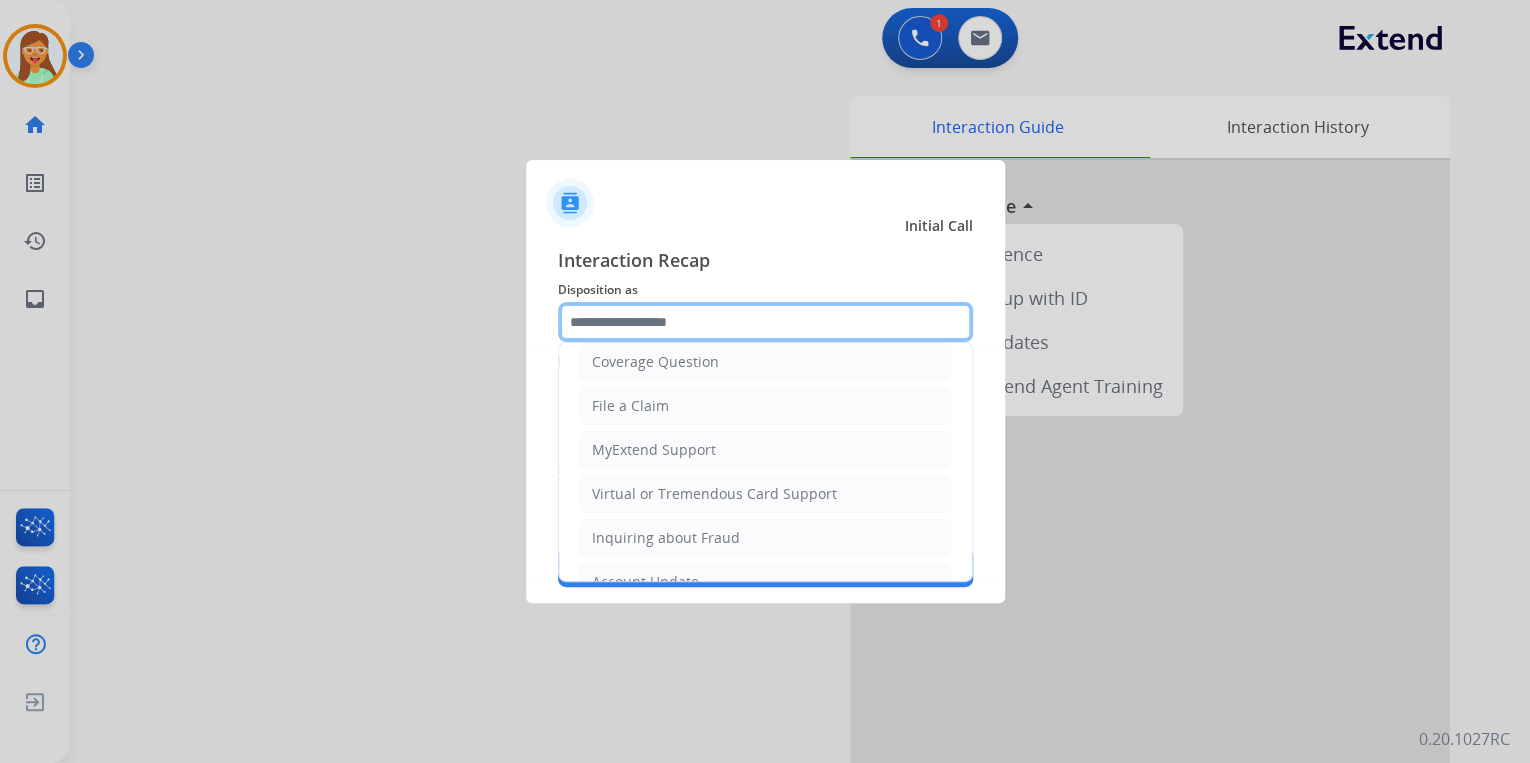 scroll, scrollTop: 160, scrollLeft: 0, axis: vertical 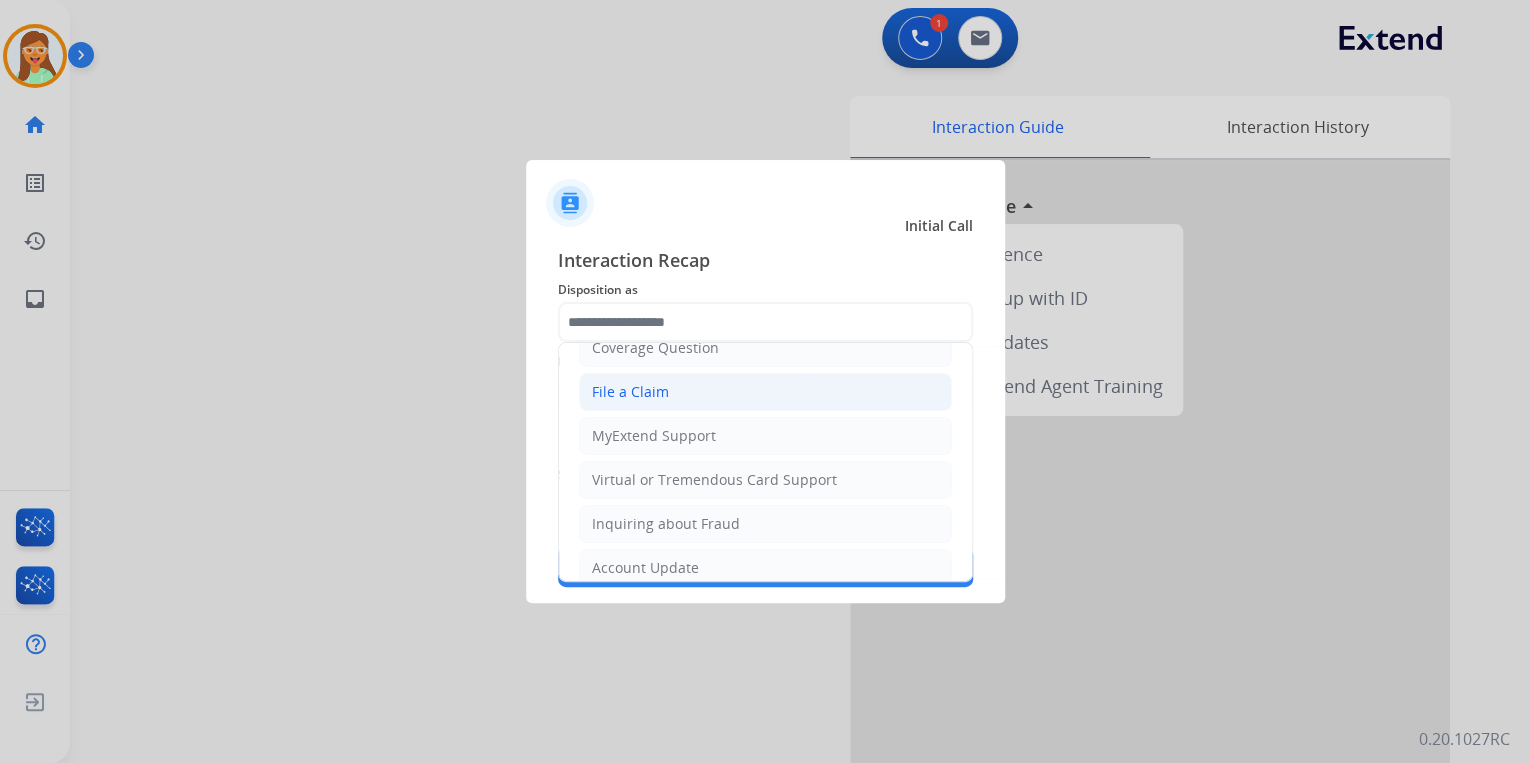 click on "File a Claim" 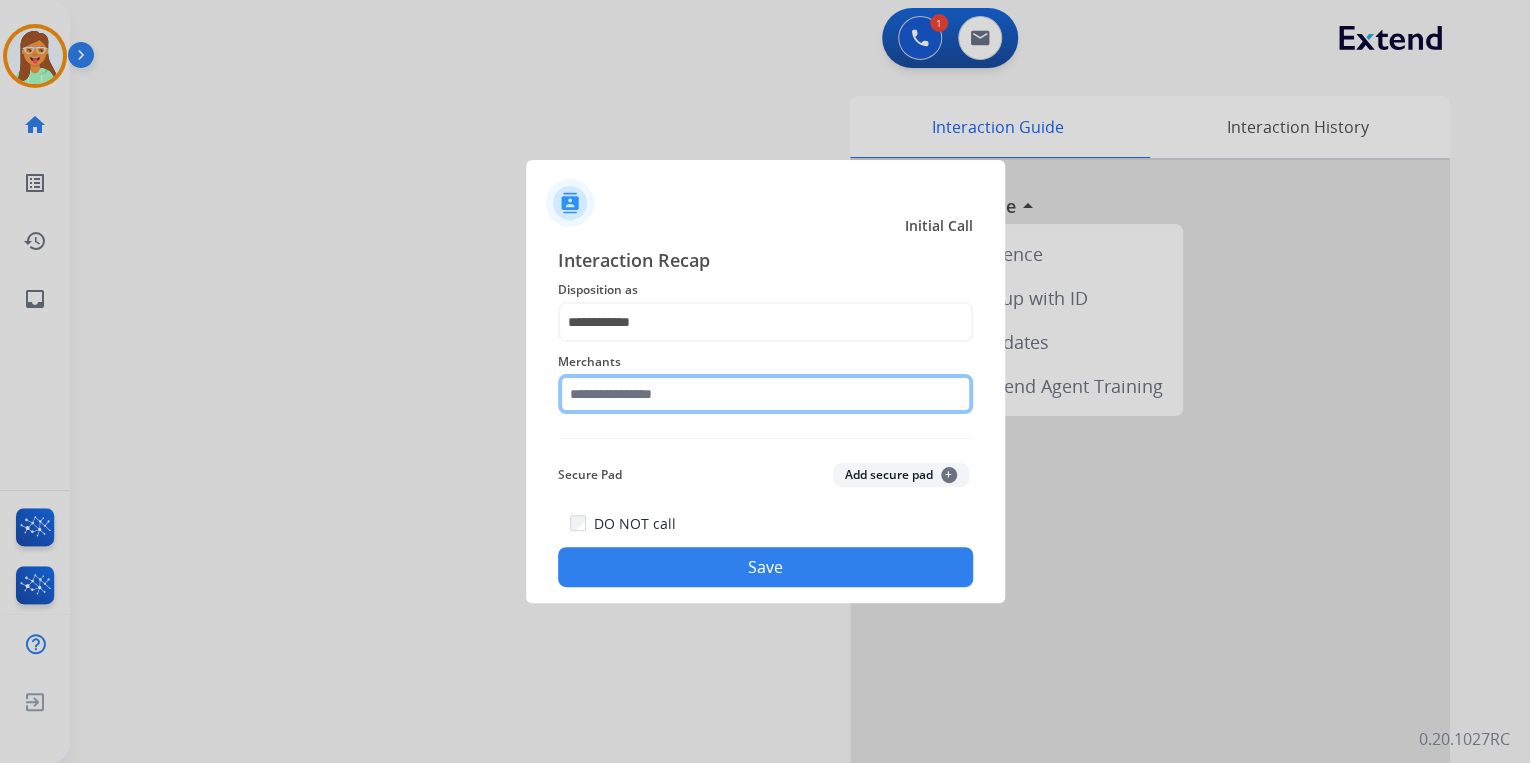 click 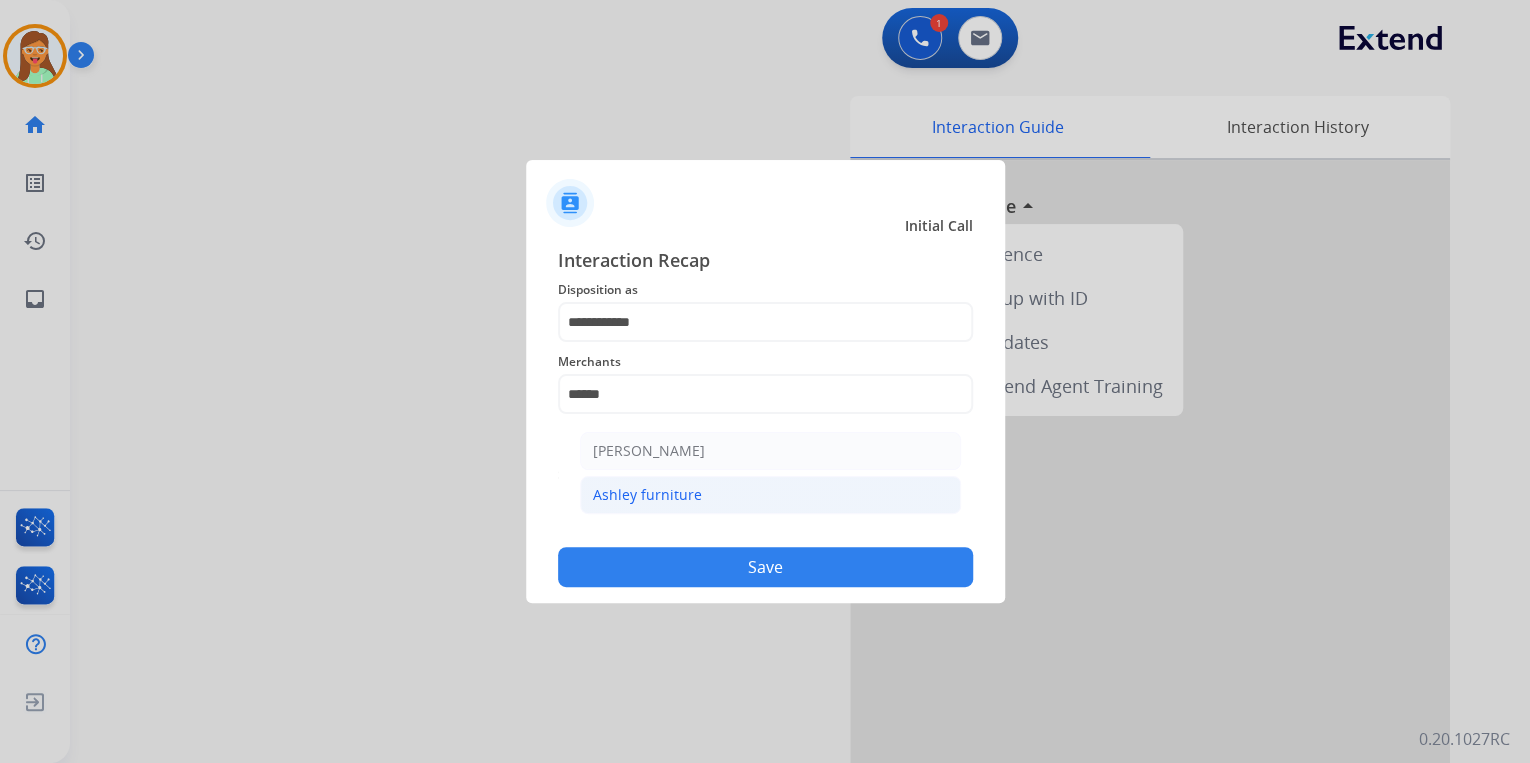 click on "Ashley furniture" 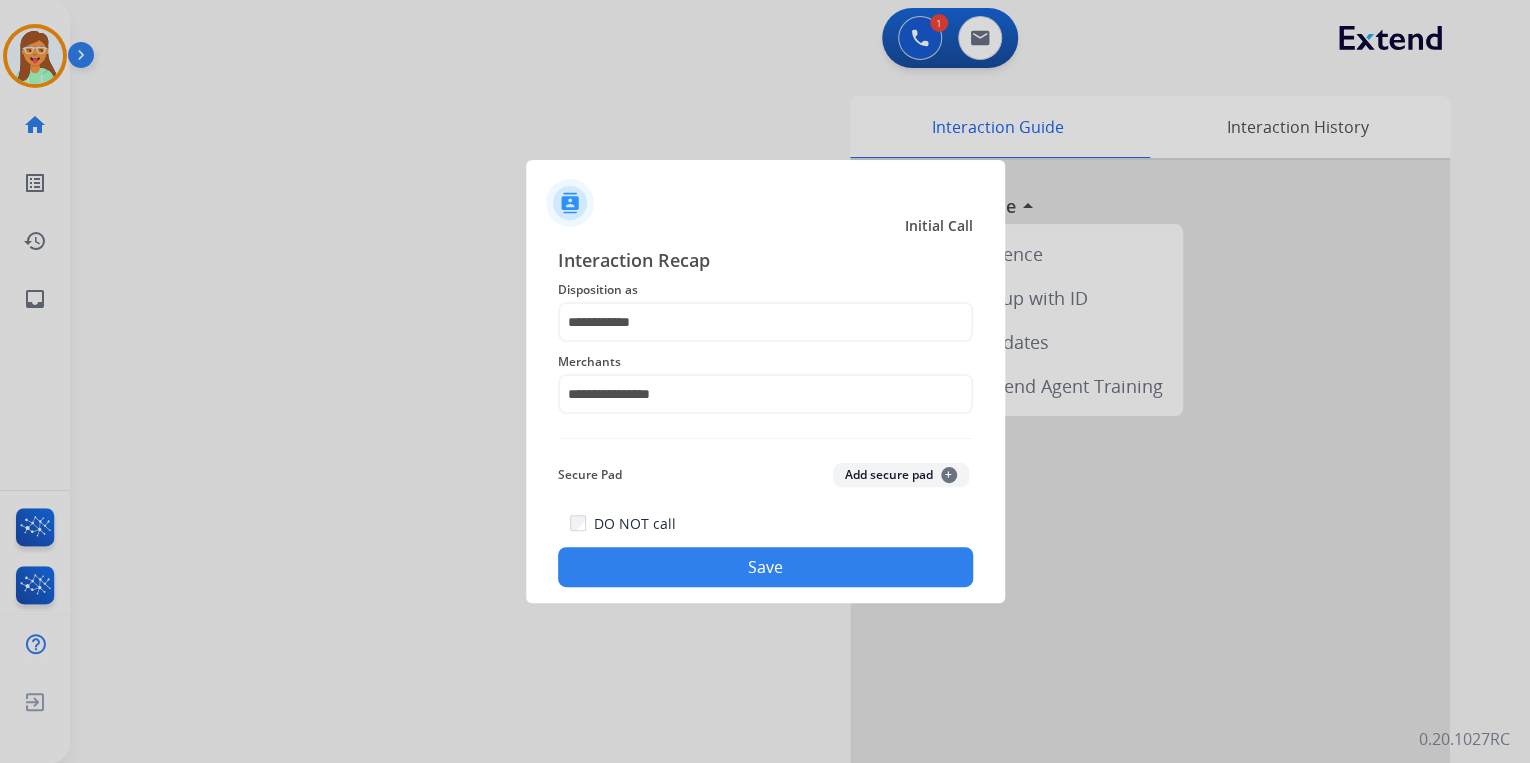 click on "Secure Pad  Add secure pad  +" 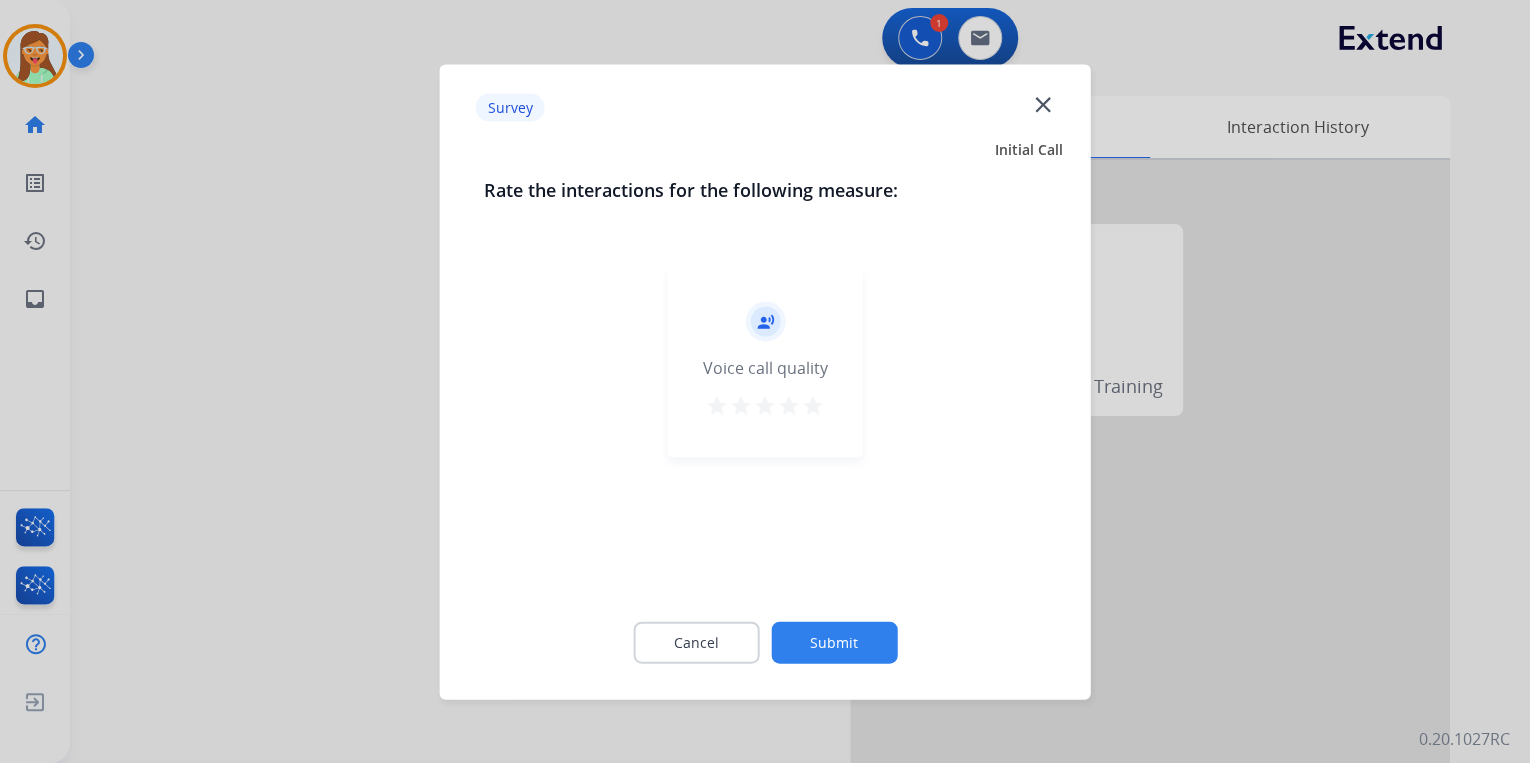 click on "star" at bounding box center (813, 405) 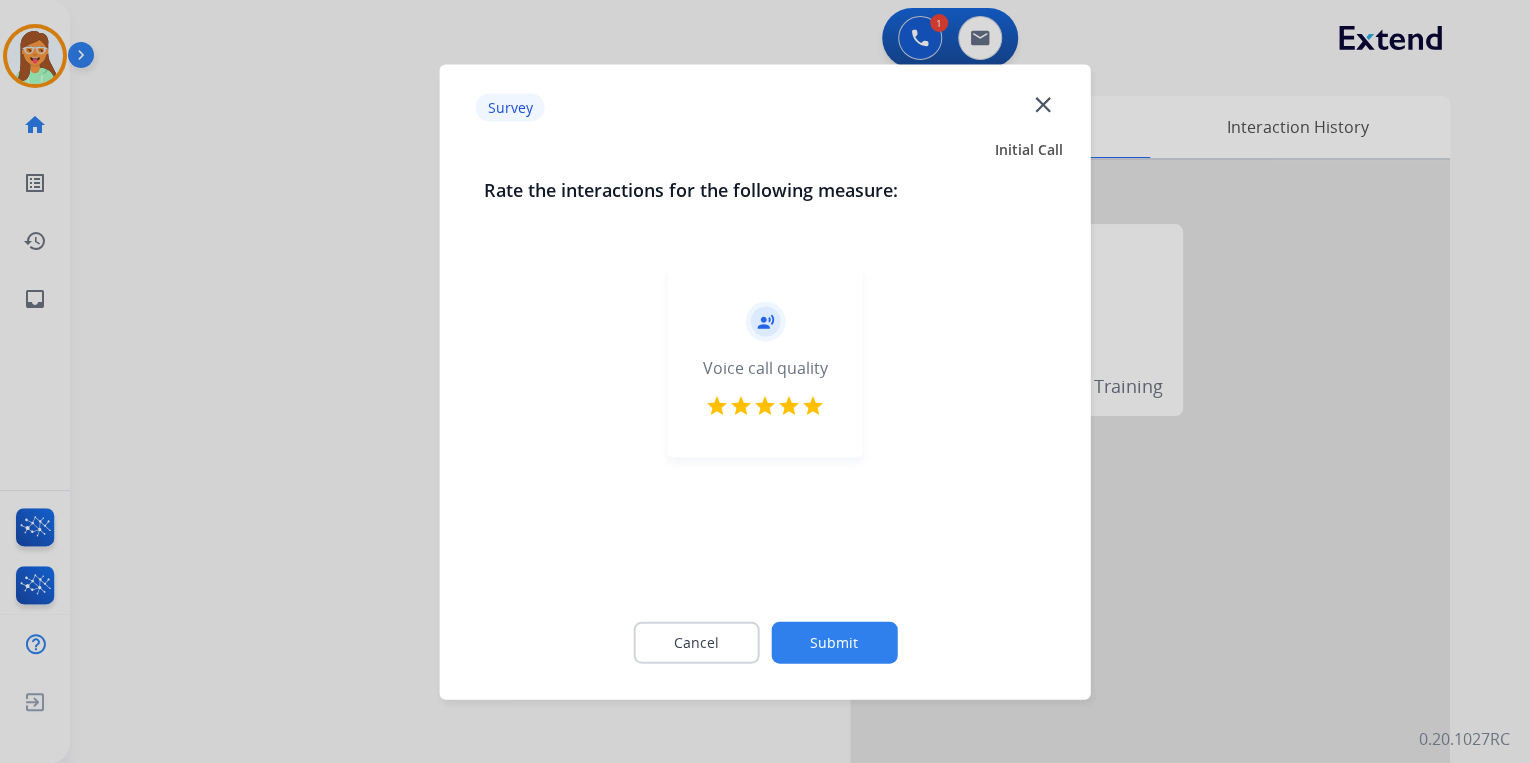 click on "Submit" 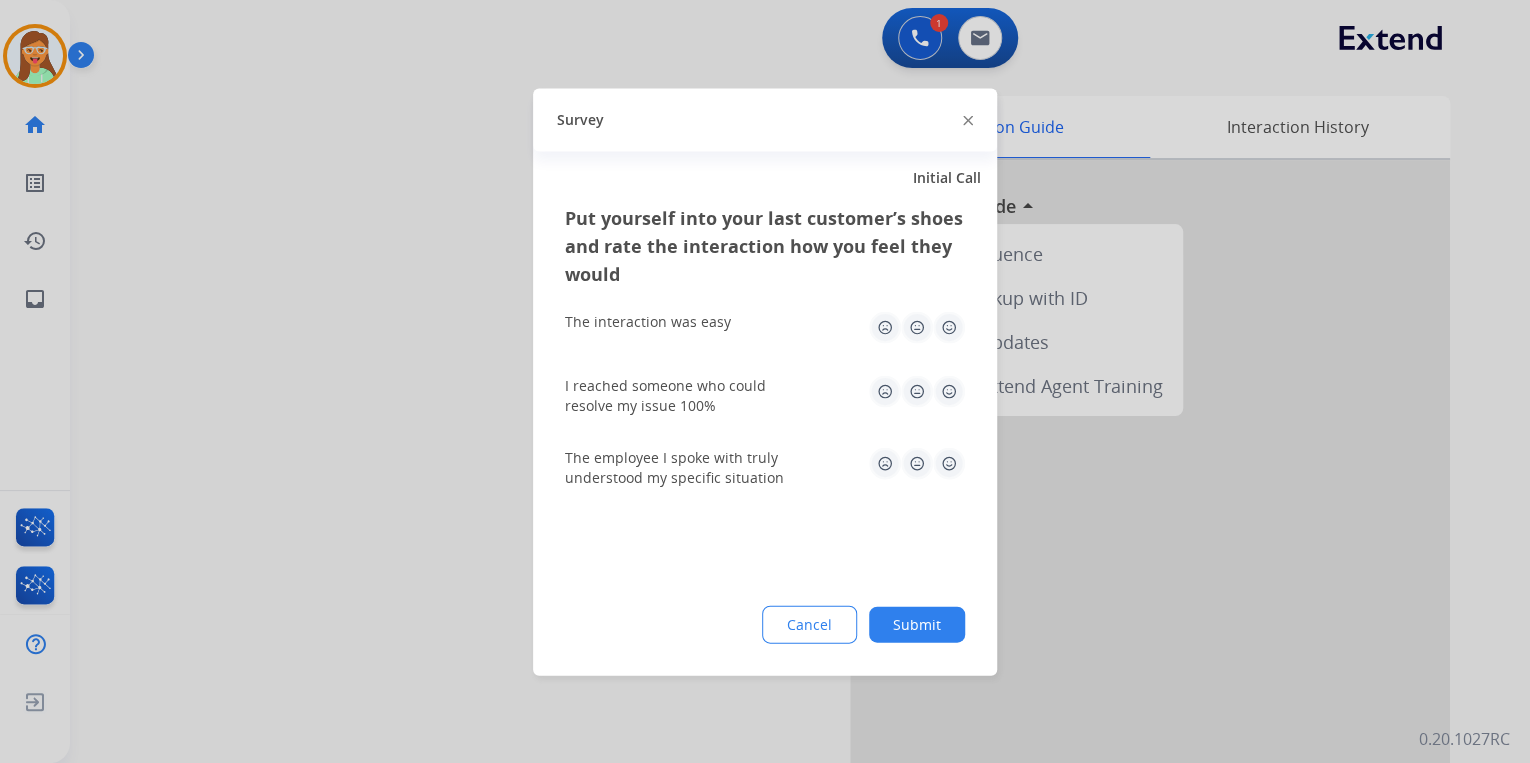 click 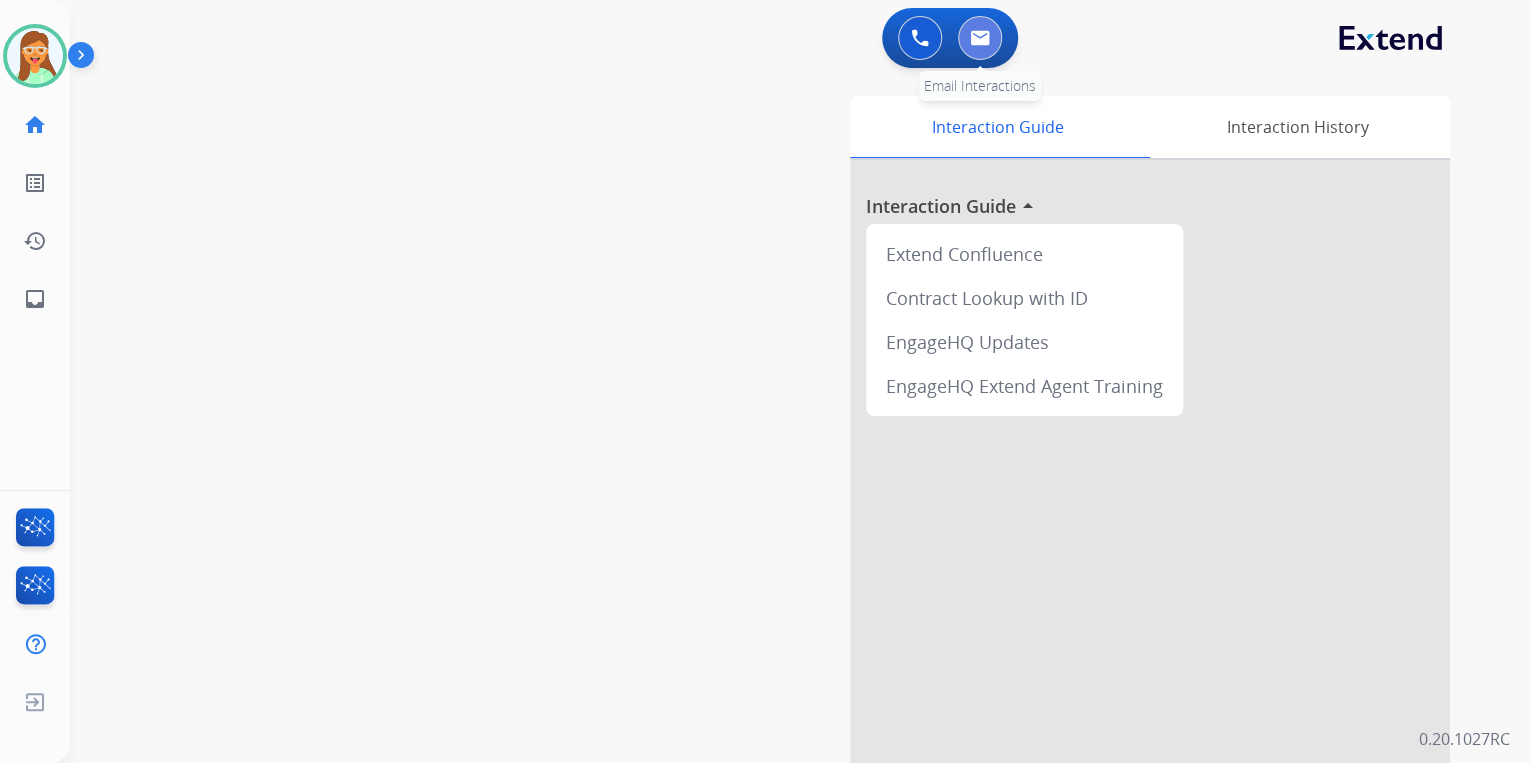 click at bounding box center [980, 38] 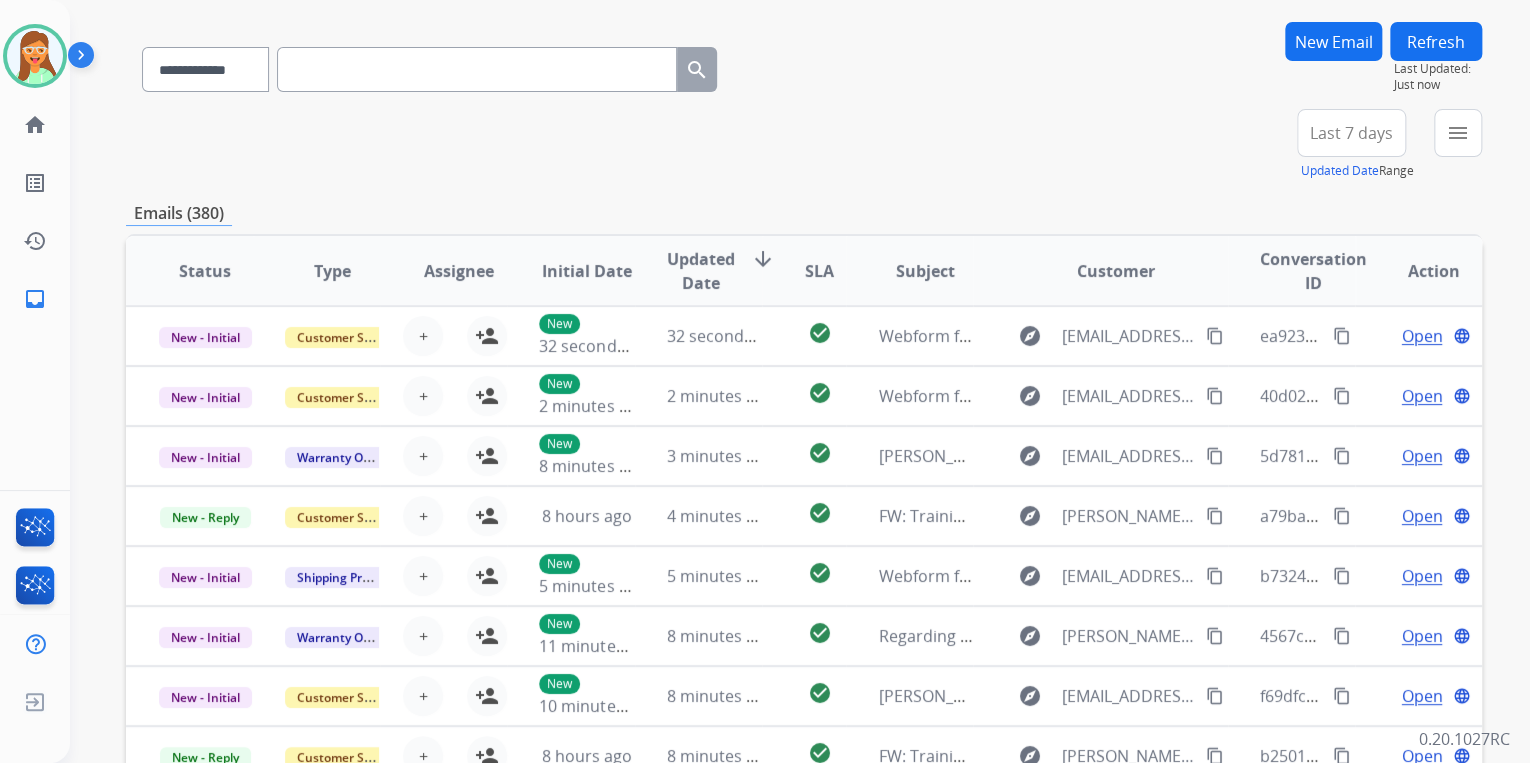 scroll, scrollTop: 320, scrollLeft: 0, axis: vertical 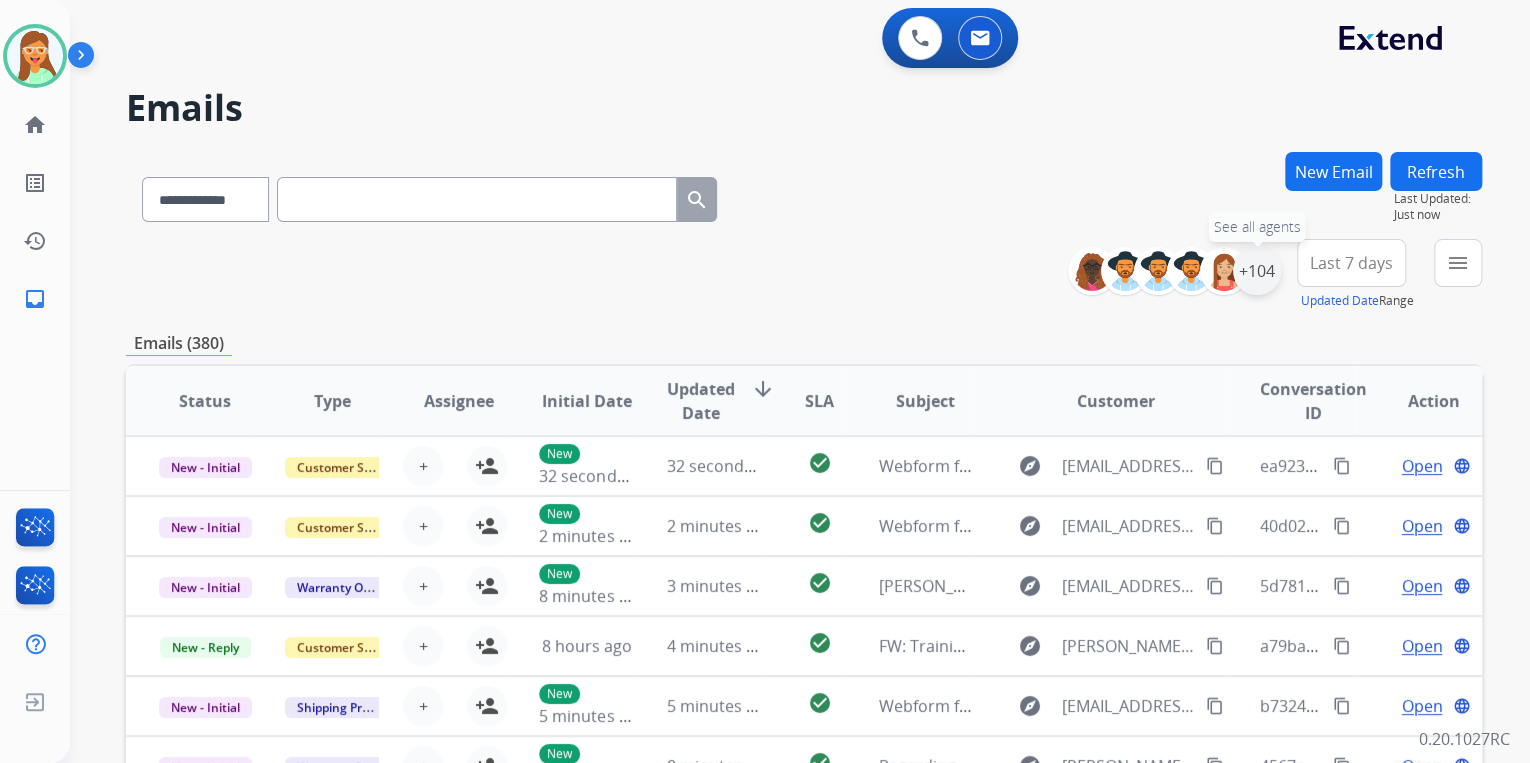click on "+104" at bounding box center [1257, 271] 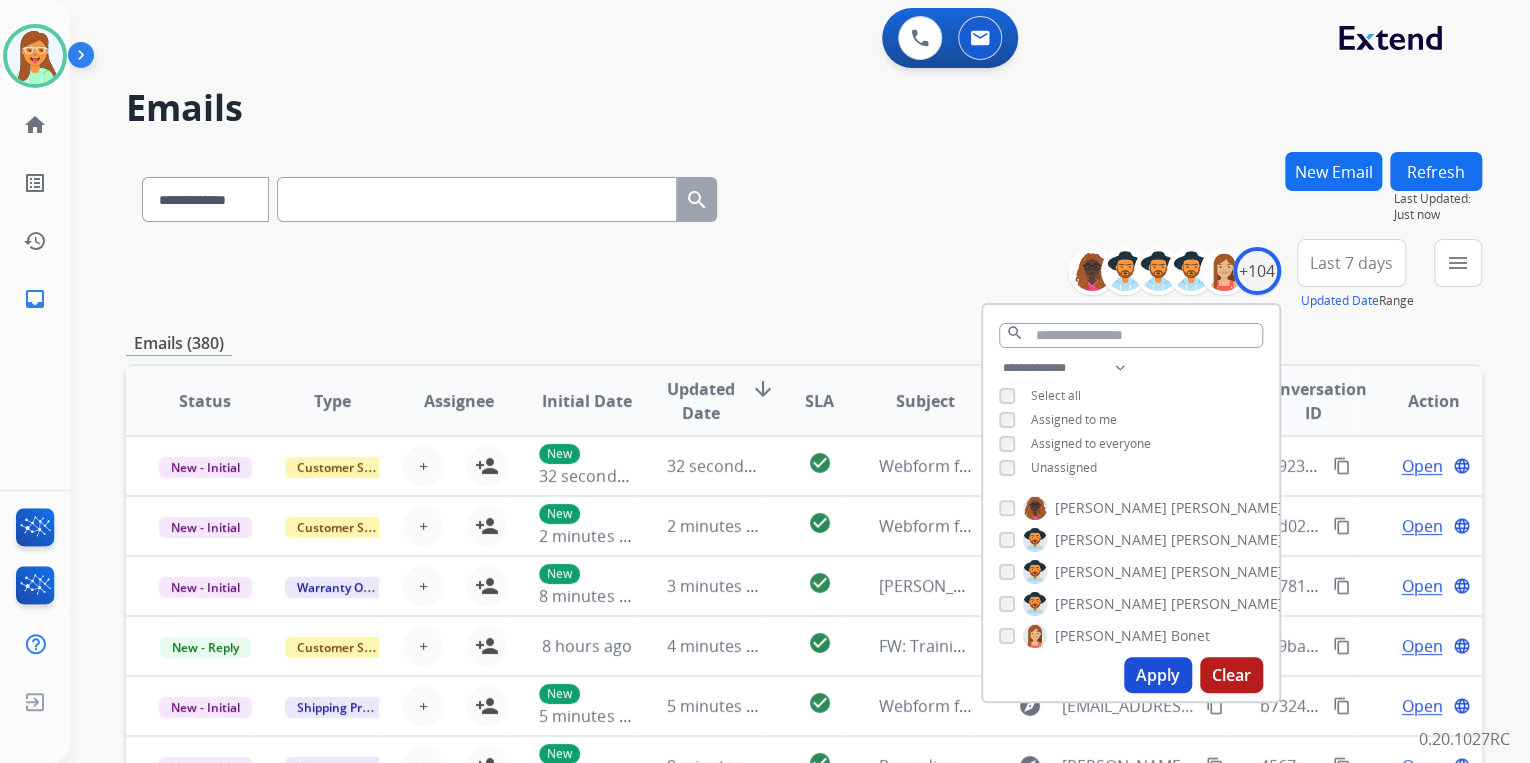 click on "Apply" at bounding box center [1158, 675] 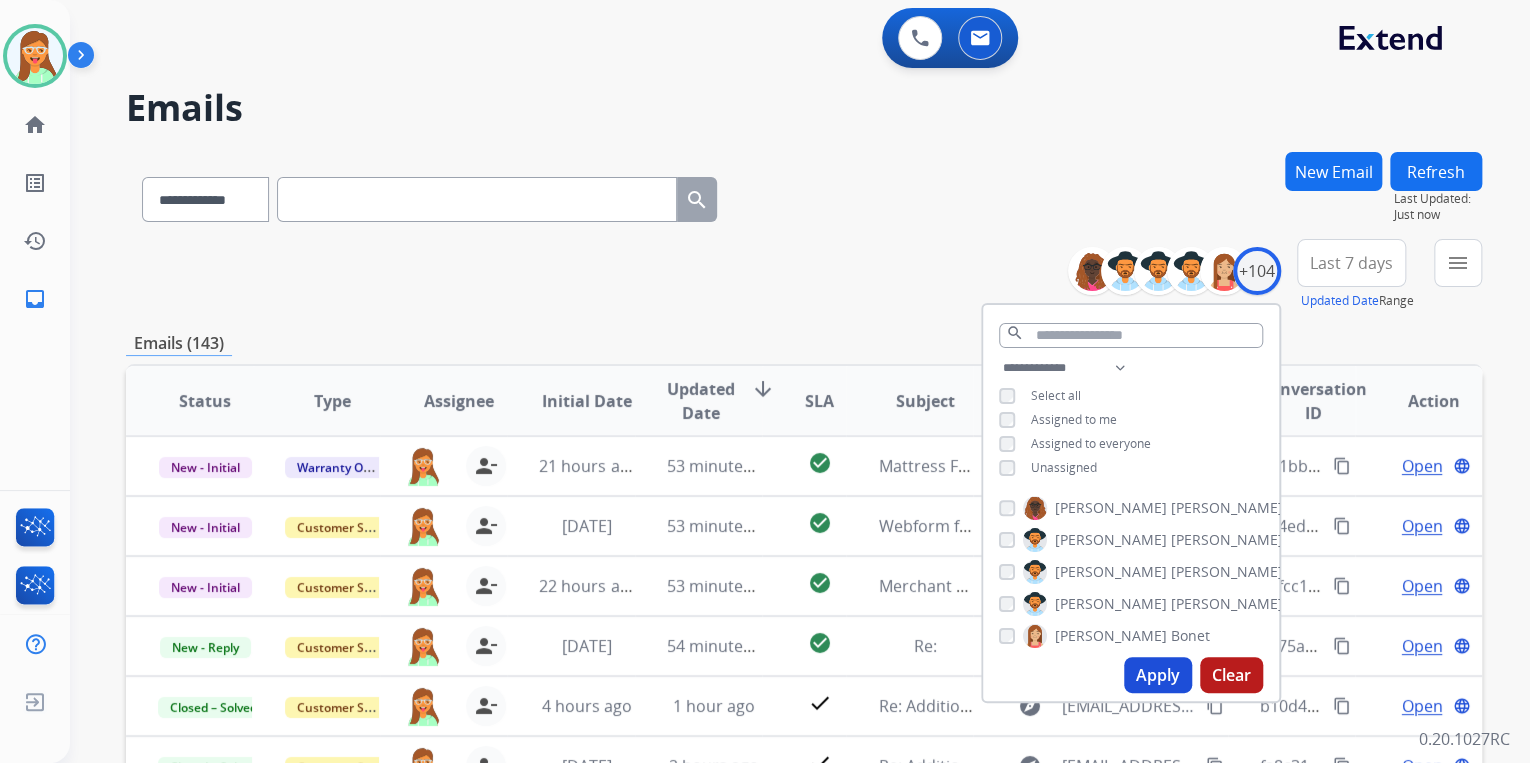 click on "**********" at bounding box center (804, 275) 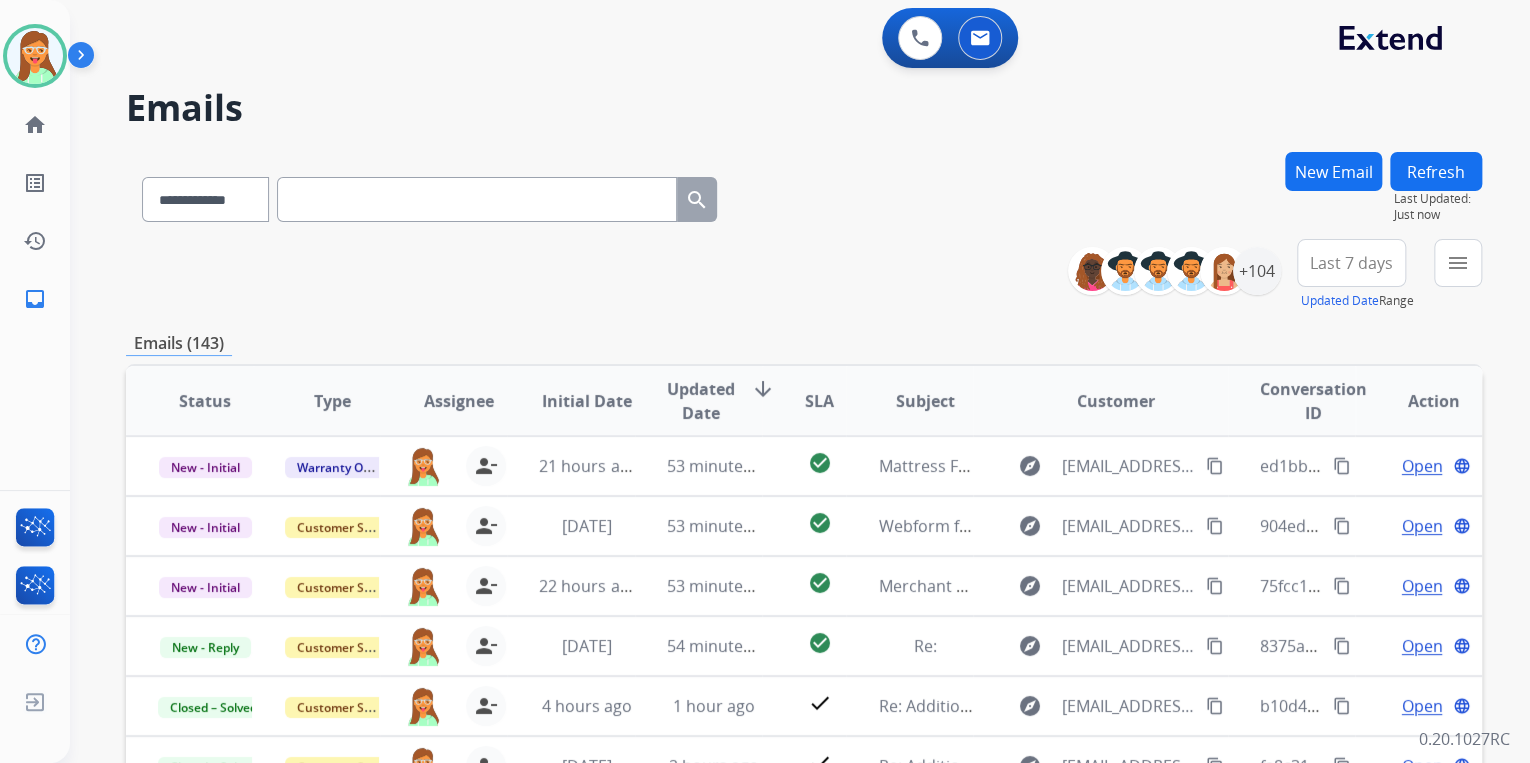 scroll, scrollTop: 240, scrollLeft: 0, axis: vertical 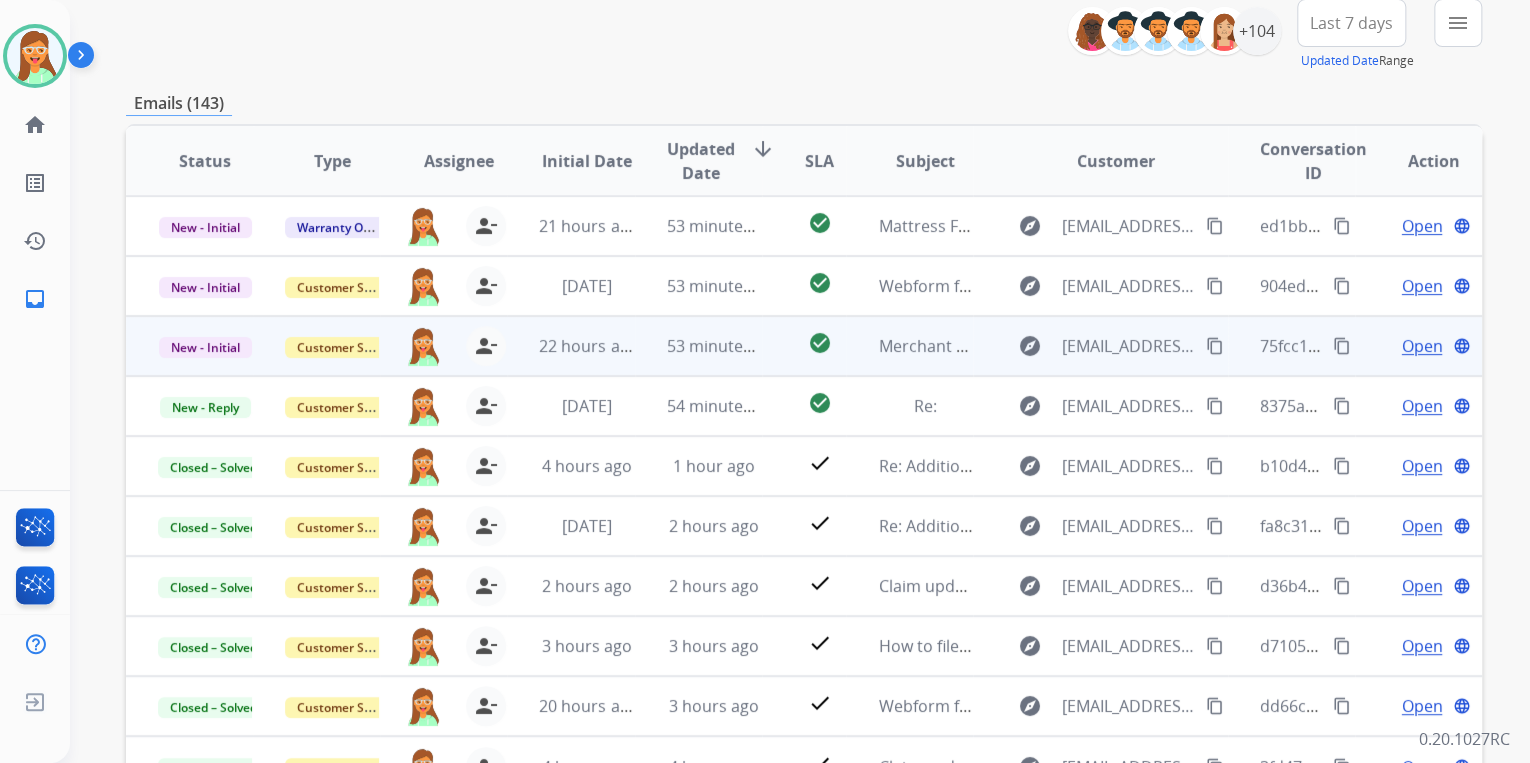 click on "Open" at bounding box center (1421, 346) 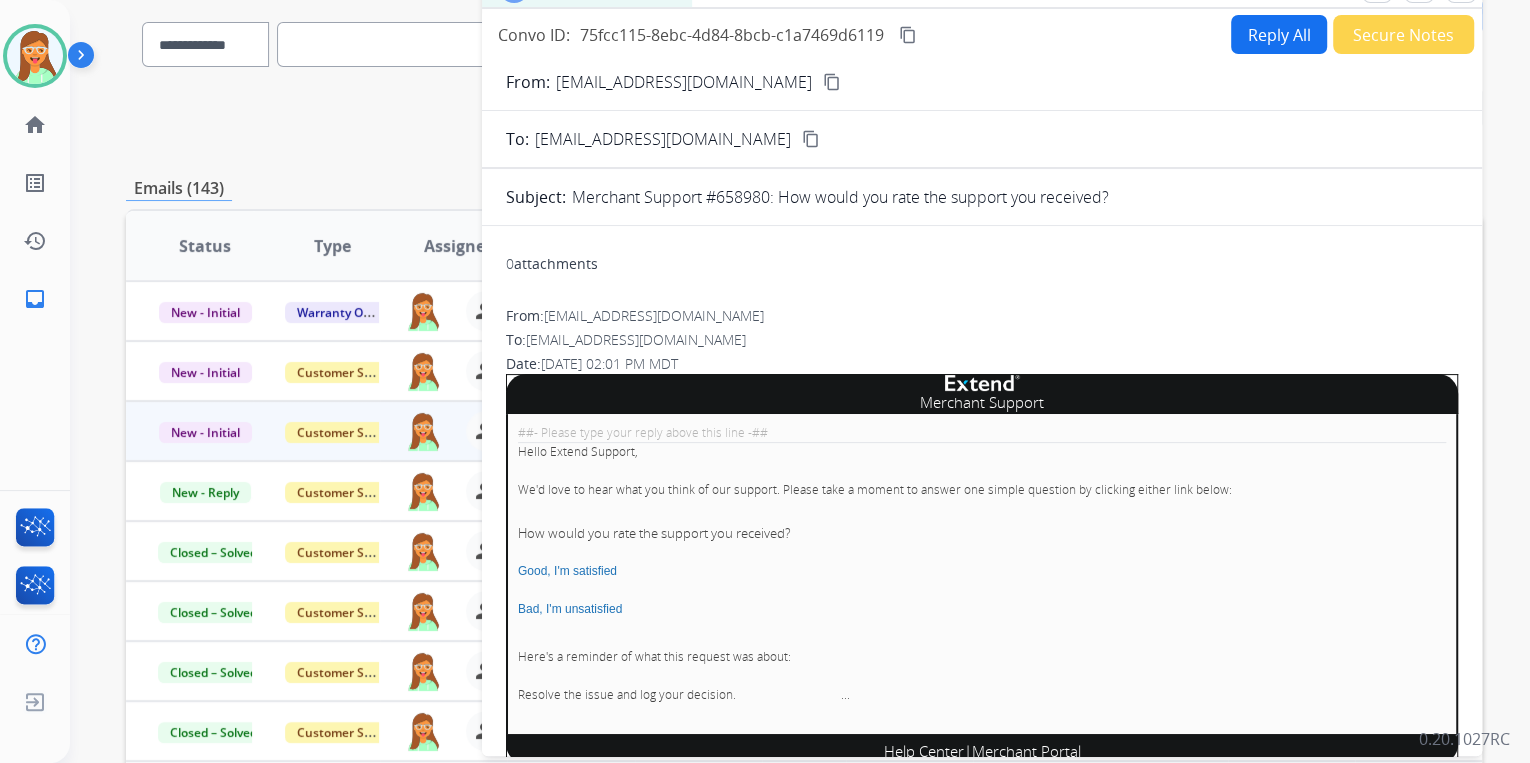 scroll, scrollTop: 0, scrollLeft: 0, axis: both 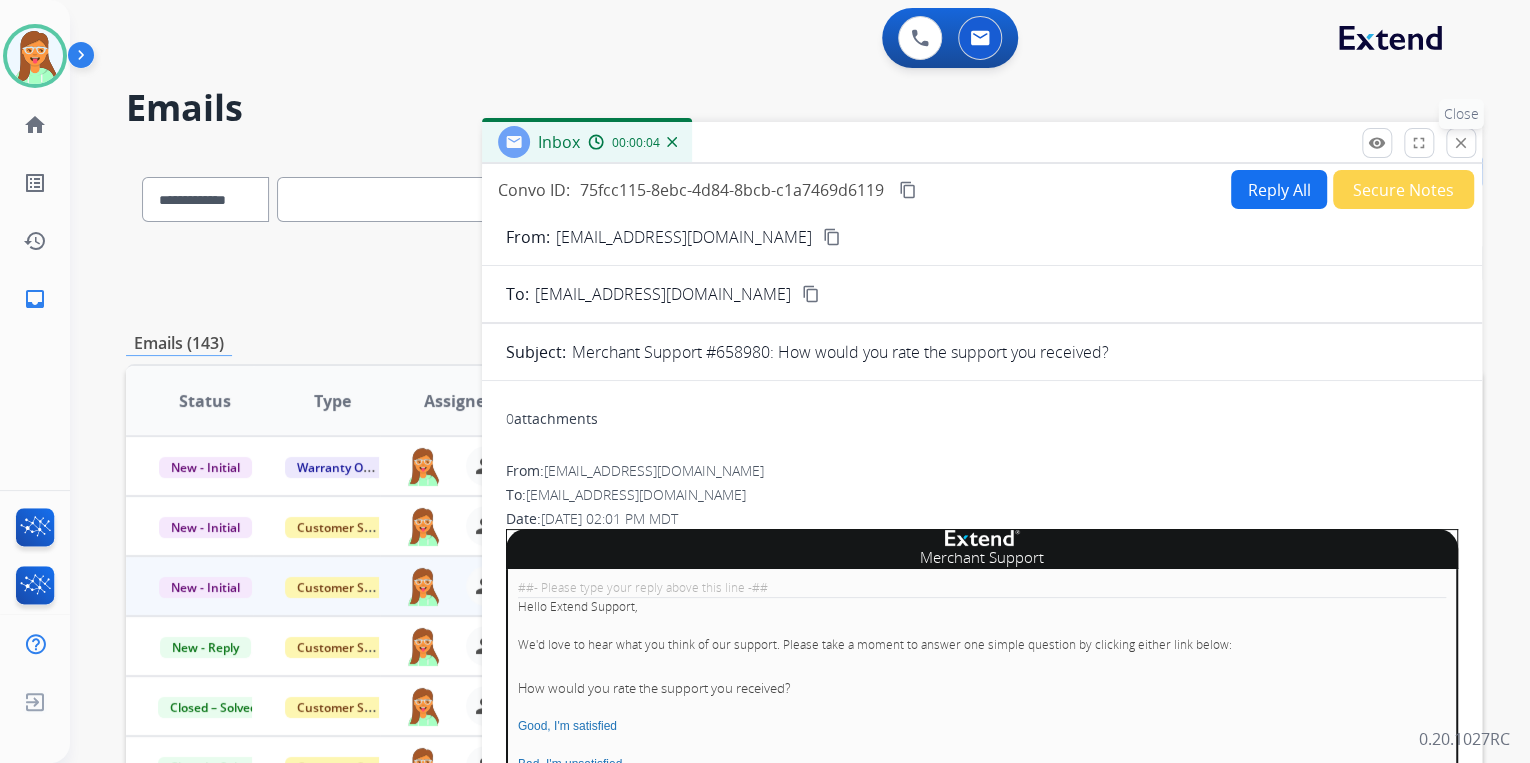 click on "close" at bounding box center [1461, 143] 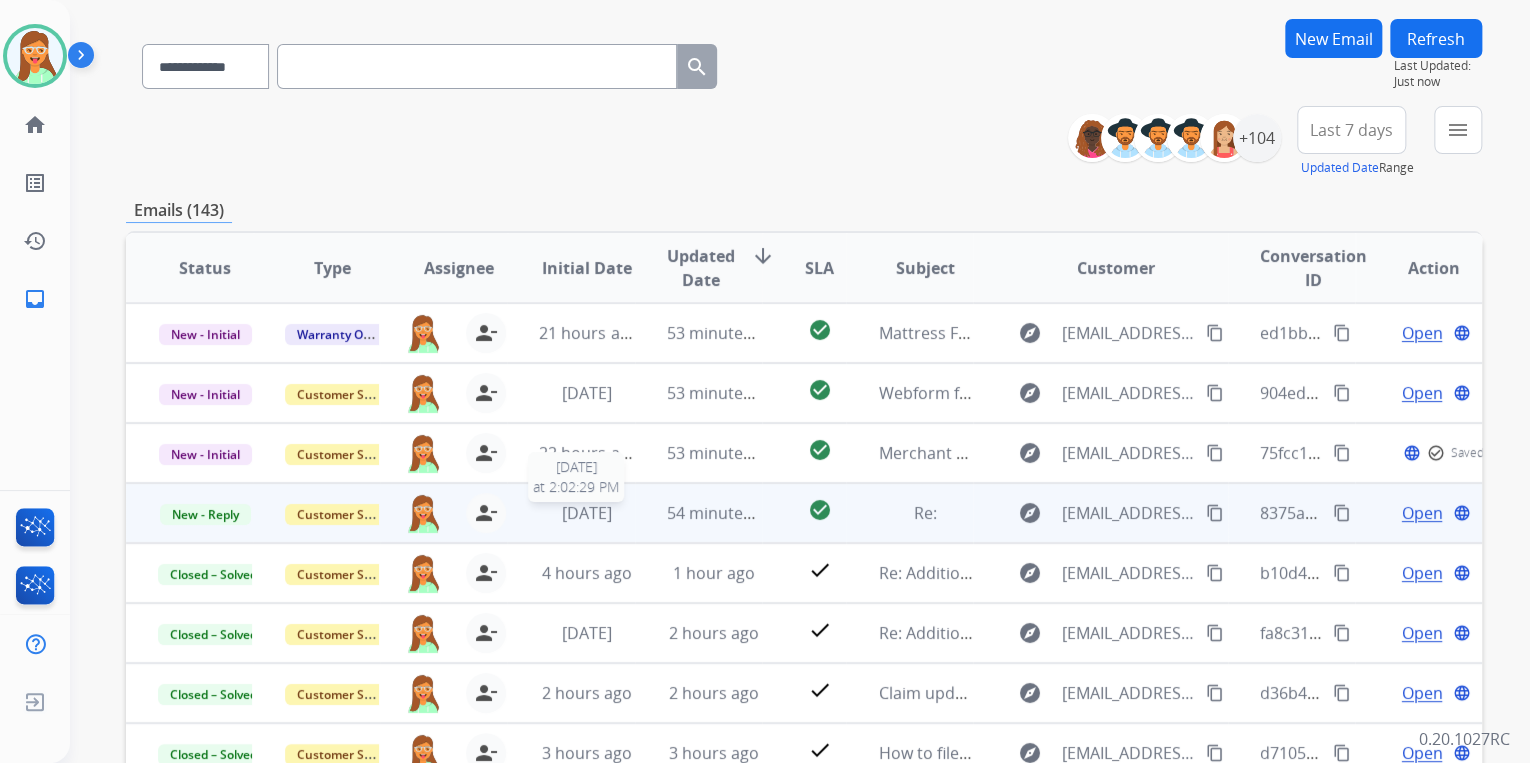 scroll, scrollTop: 320, scrollLeft: 0, axis: vertical 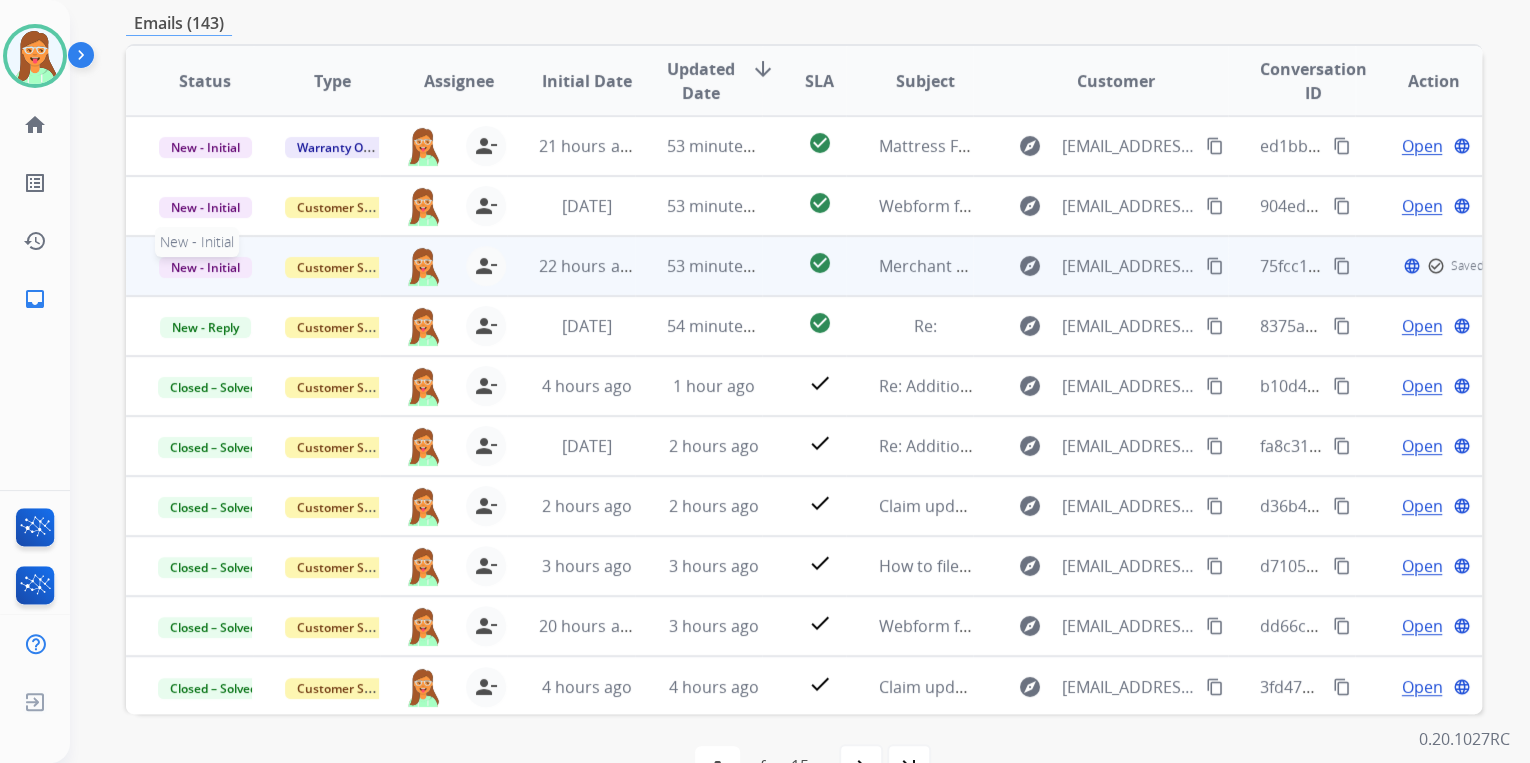 click on "New - Initial" at bounding box center [205, 267] 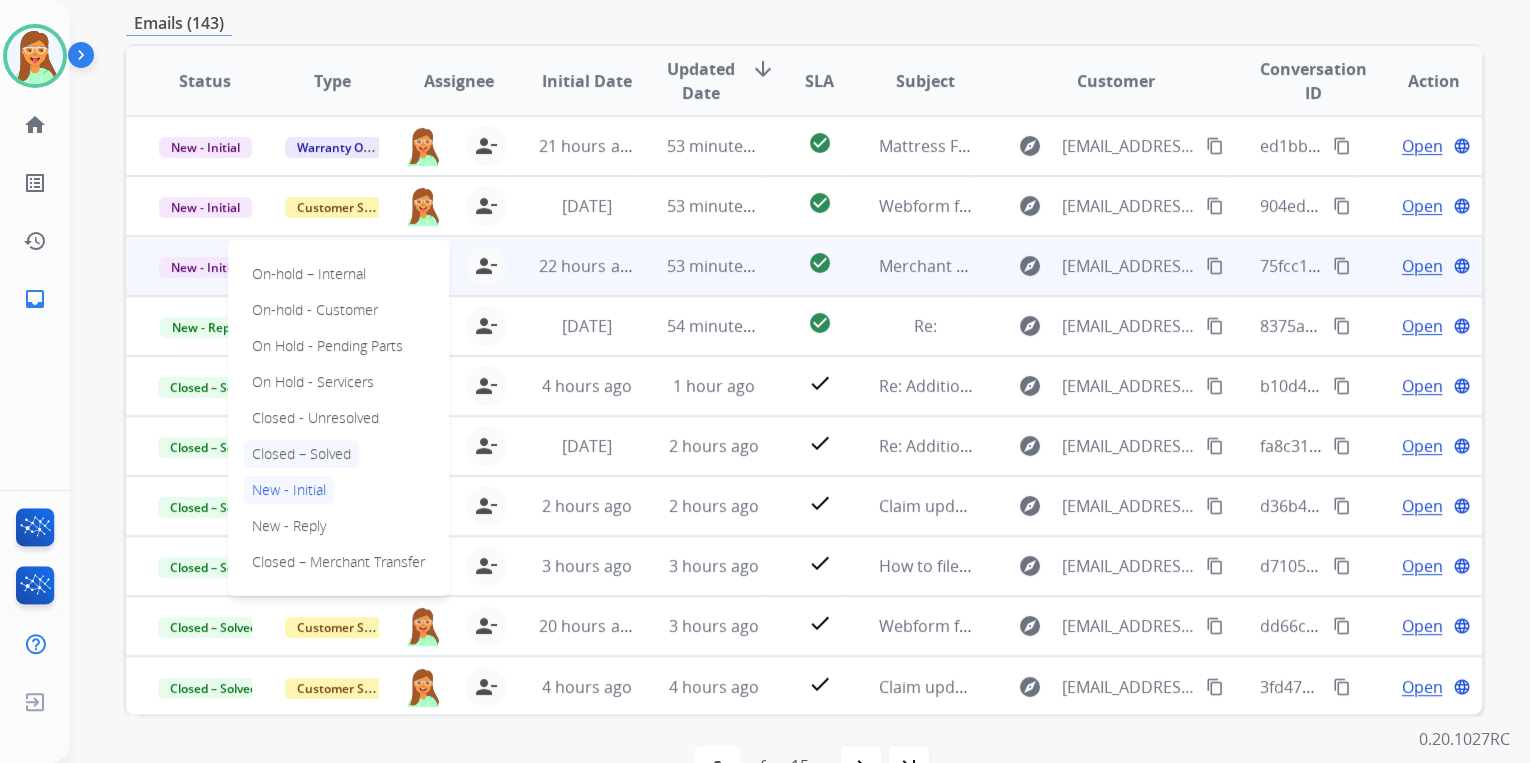 click on "Closed – Solved" at bounding box center (301, 454) 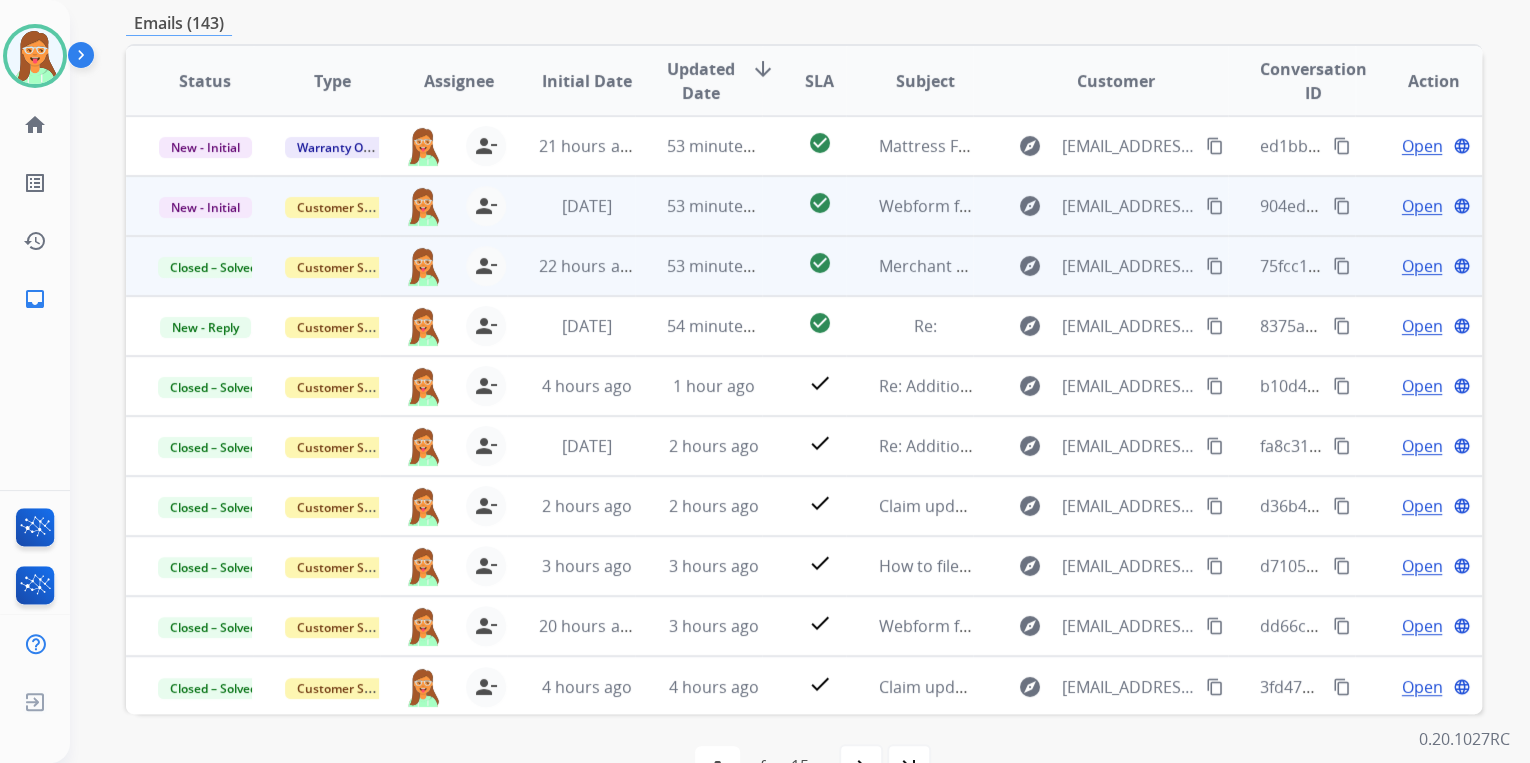 click on "Open" at bounding box center (1421, 206) 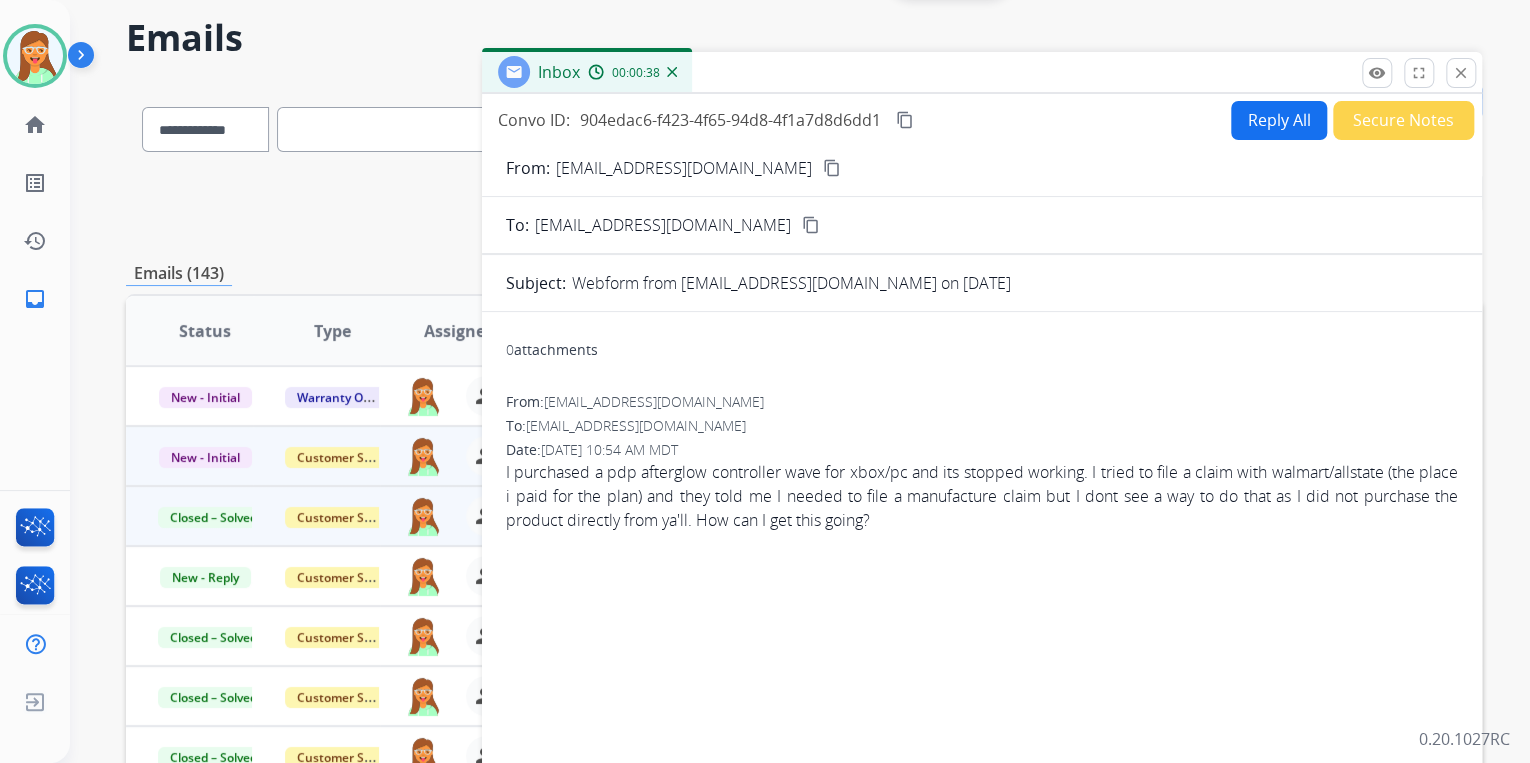 scroll, scrollTop: 0, scrollLeft: 0, axis: both 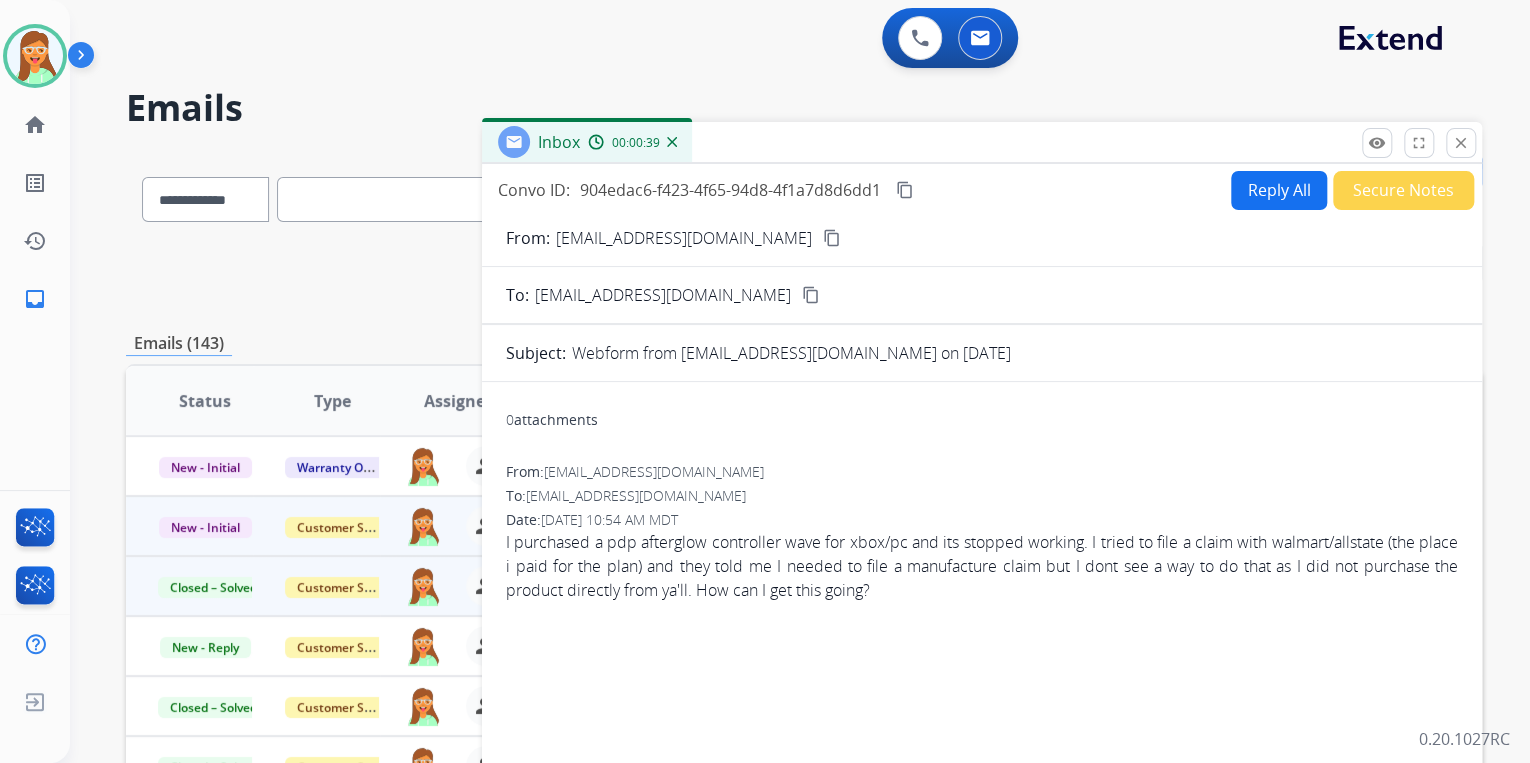 click on "content_copy" at bounding box center [832, 238] 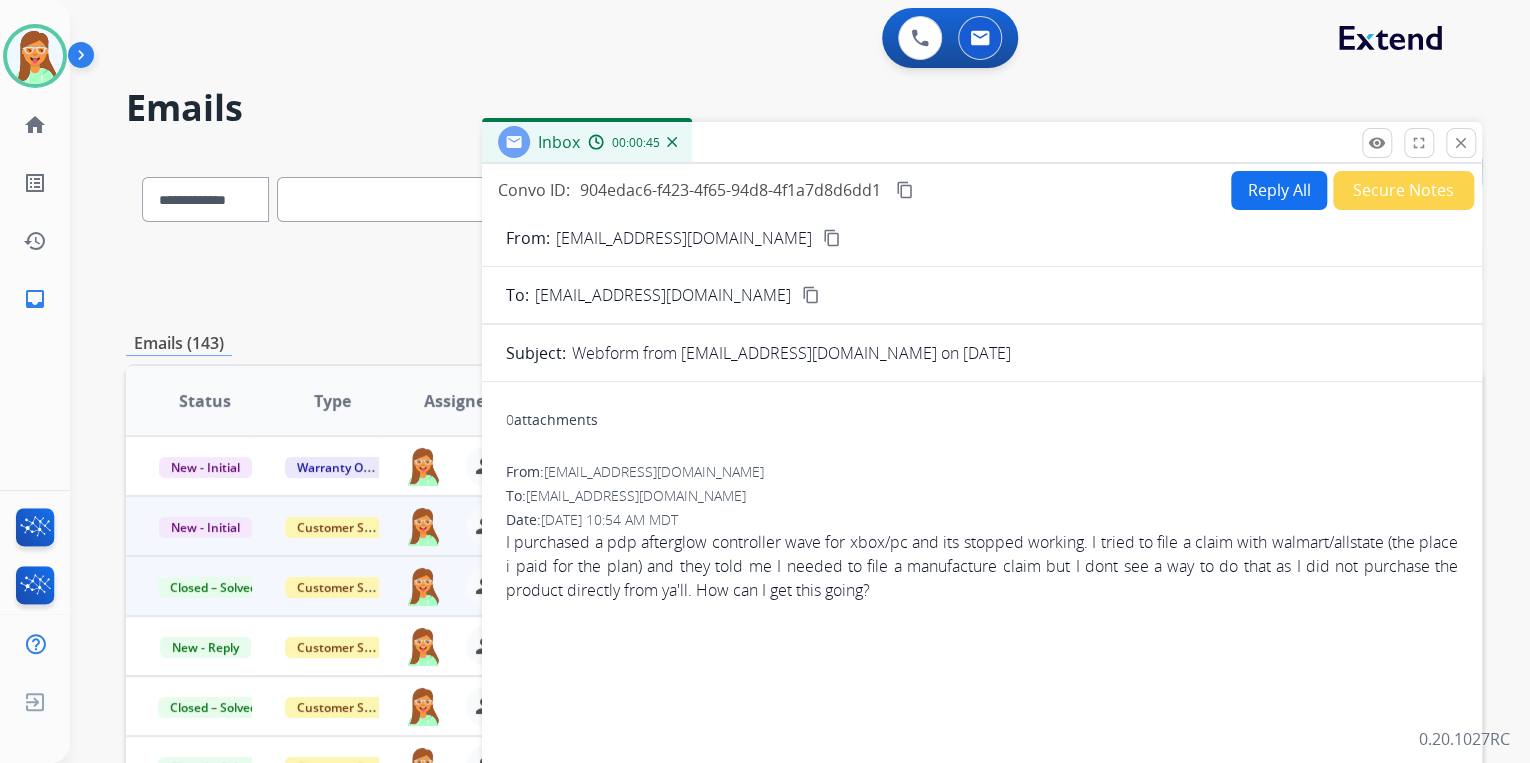 click on "Reply All" at bounding box center [1279, 190] 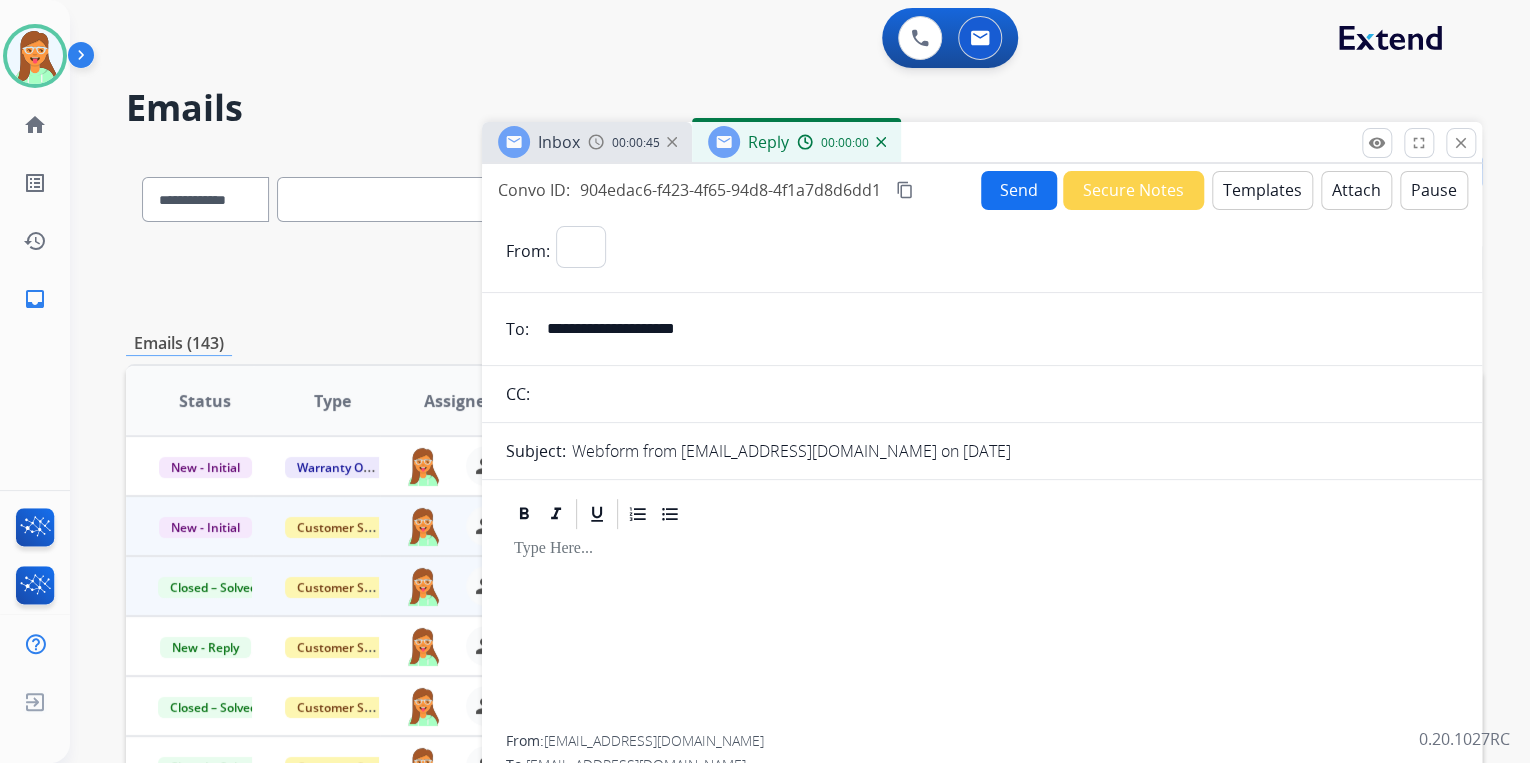 click on "Templates" at bounding box center [1262, 190] 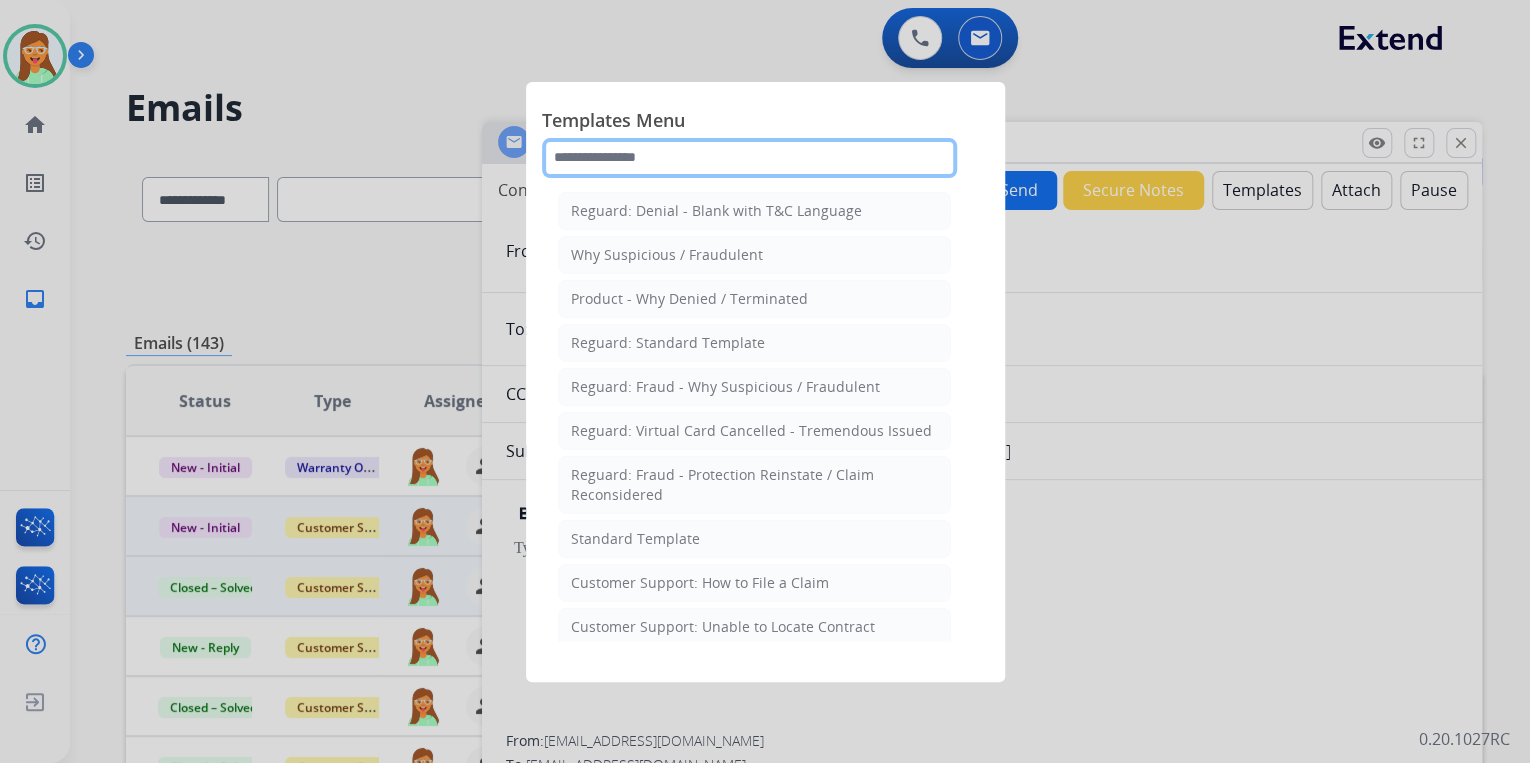 click 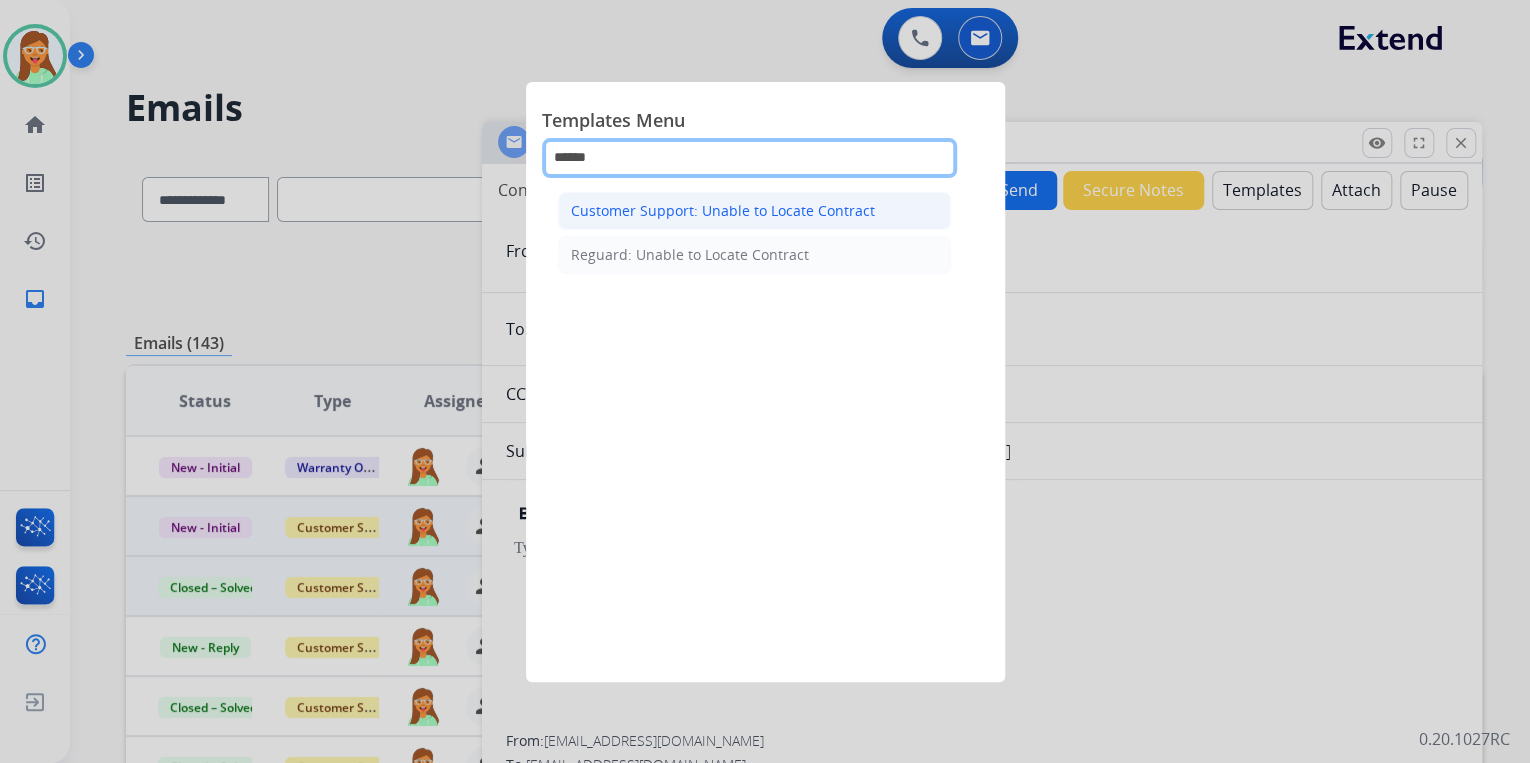 type on "******" 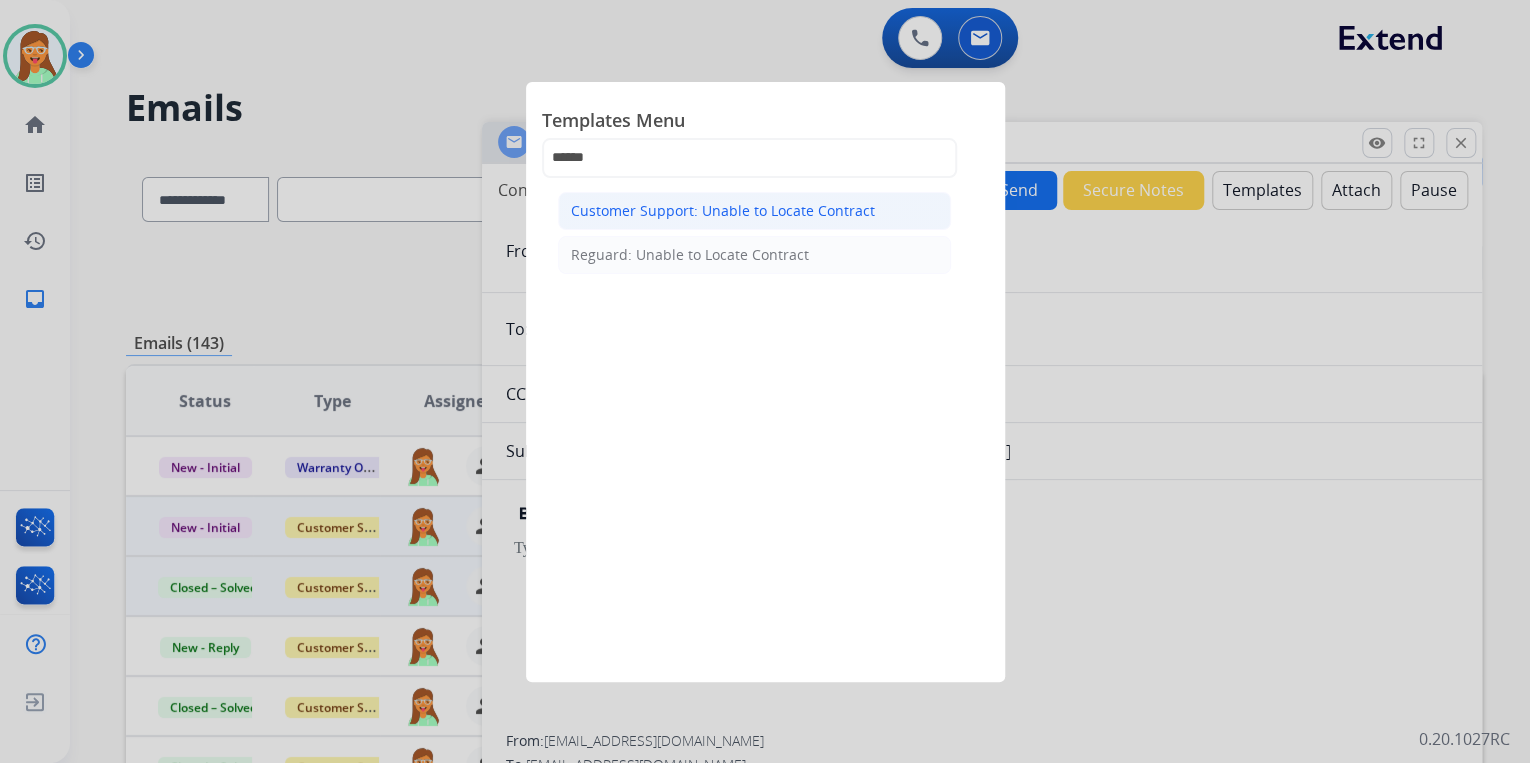 click on "Customer Support: Unable to Locate Contract" 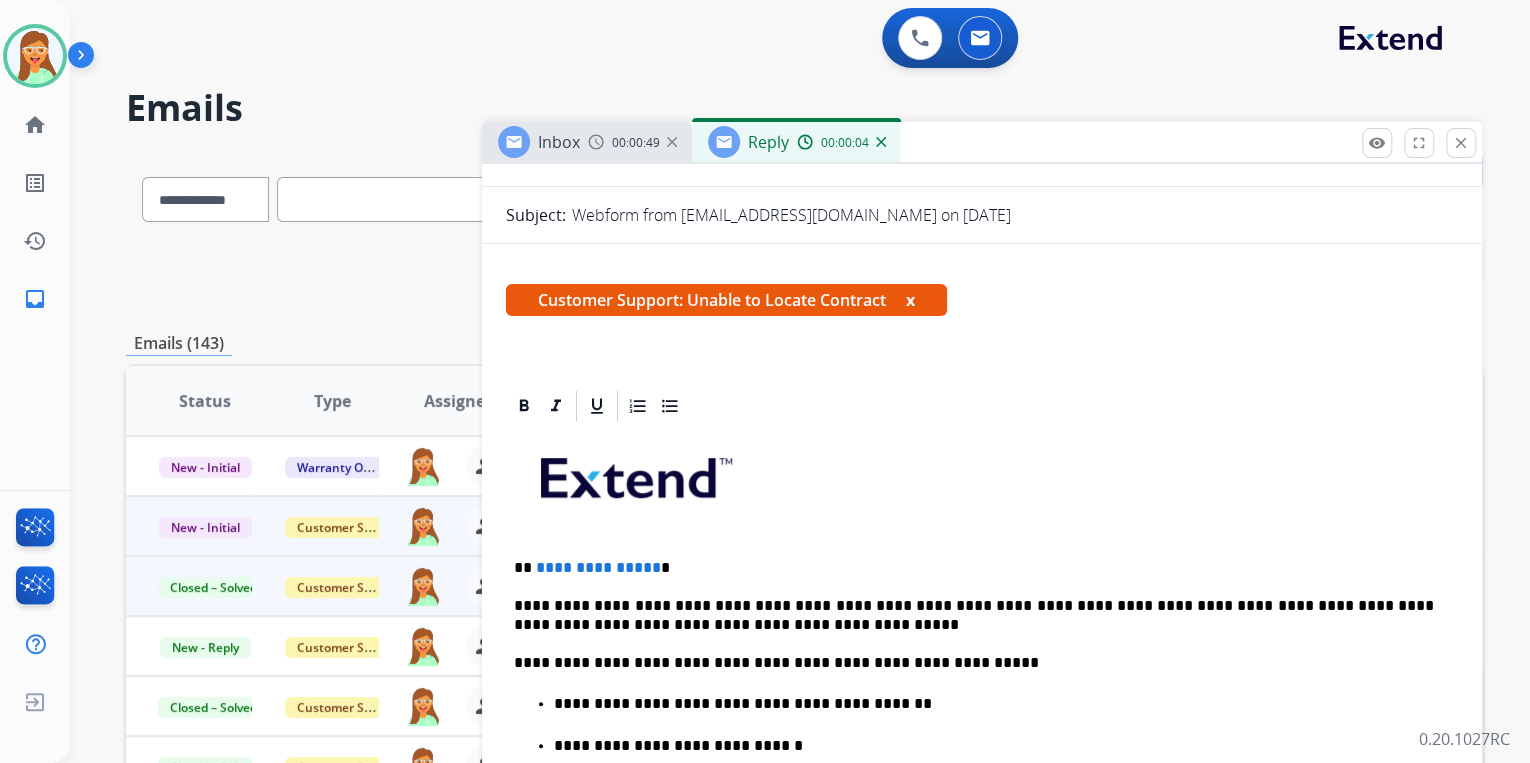 scroll, scrollTop: 480, scrollLeft: 0, axis: vertical 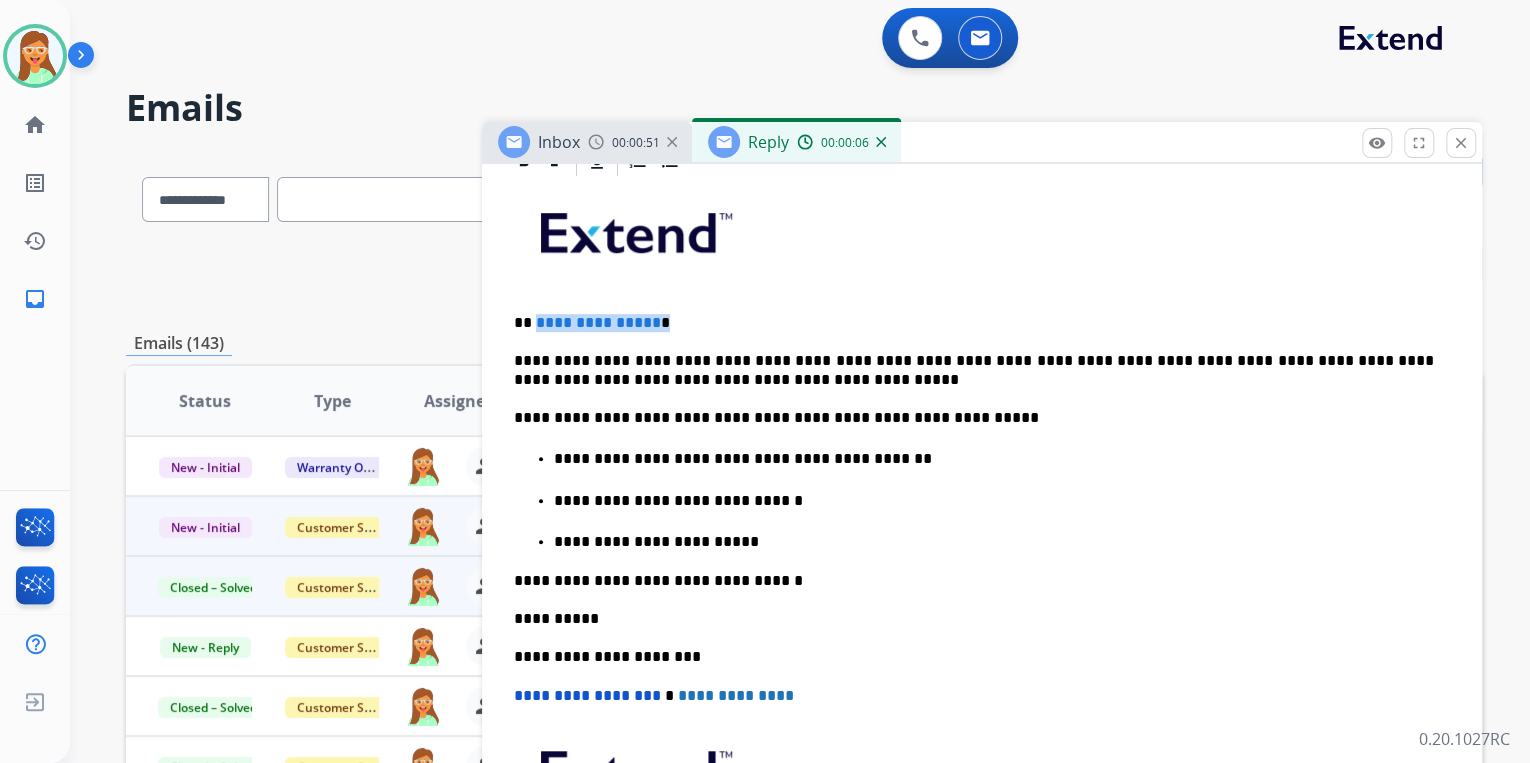 drag, startPoint x: 682, startPoint y: 326, endPoint x: 532, endPoint y: 304, distance: 151.60475 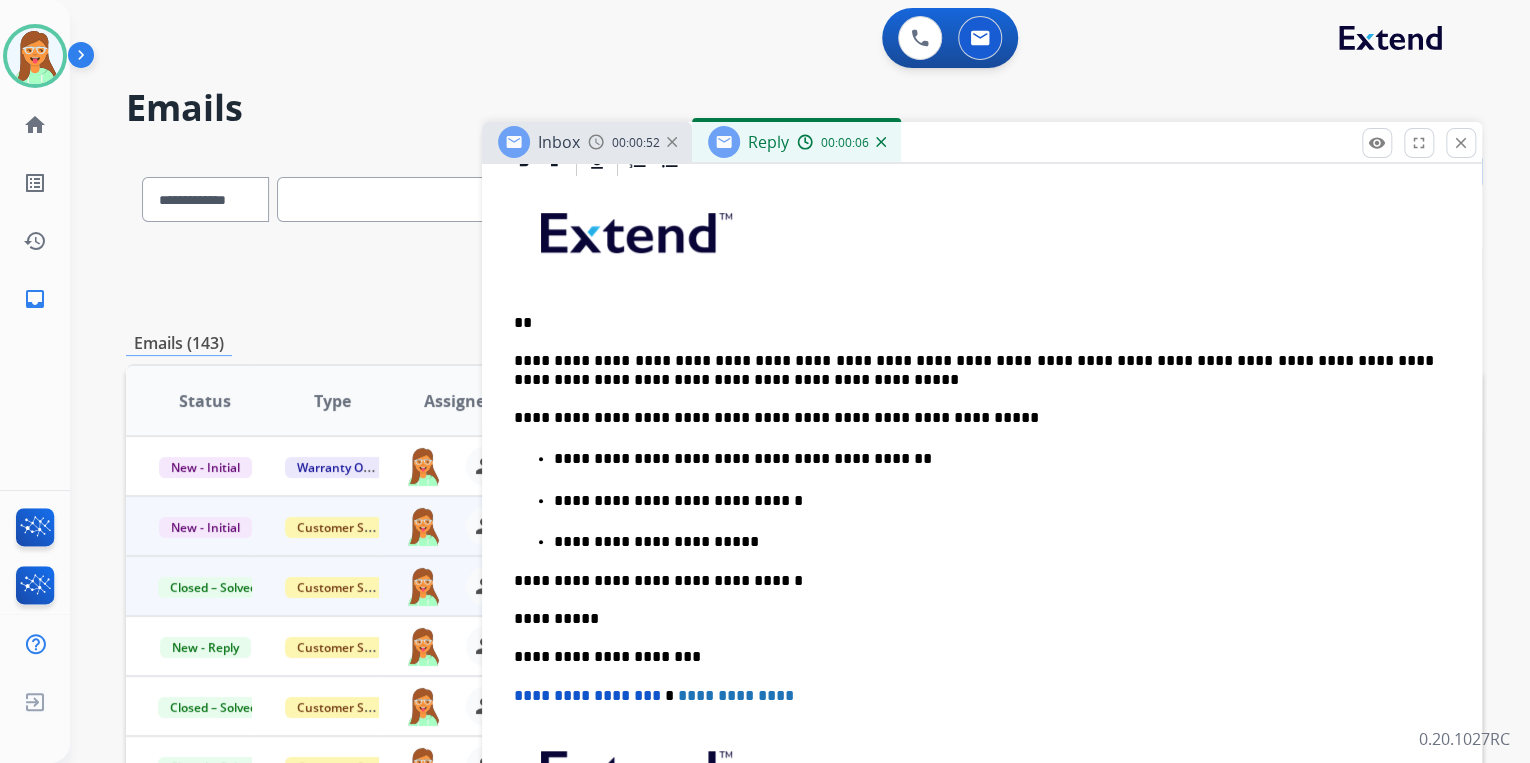 type 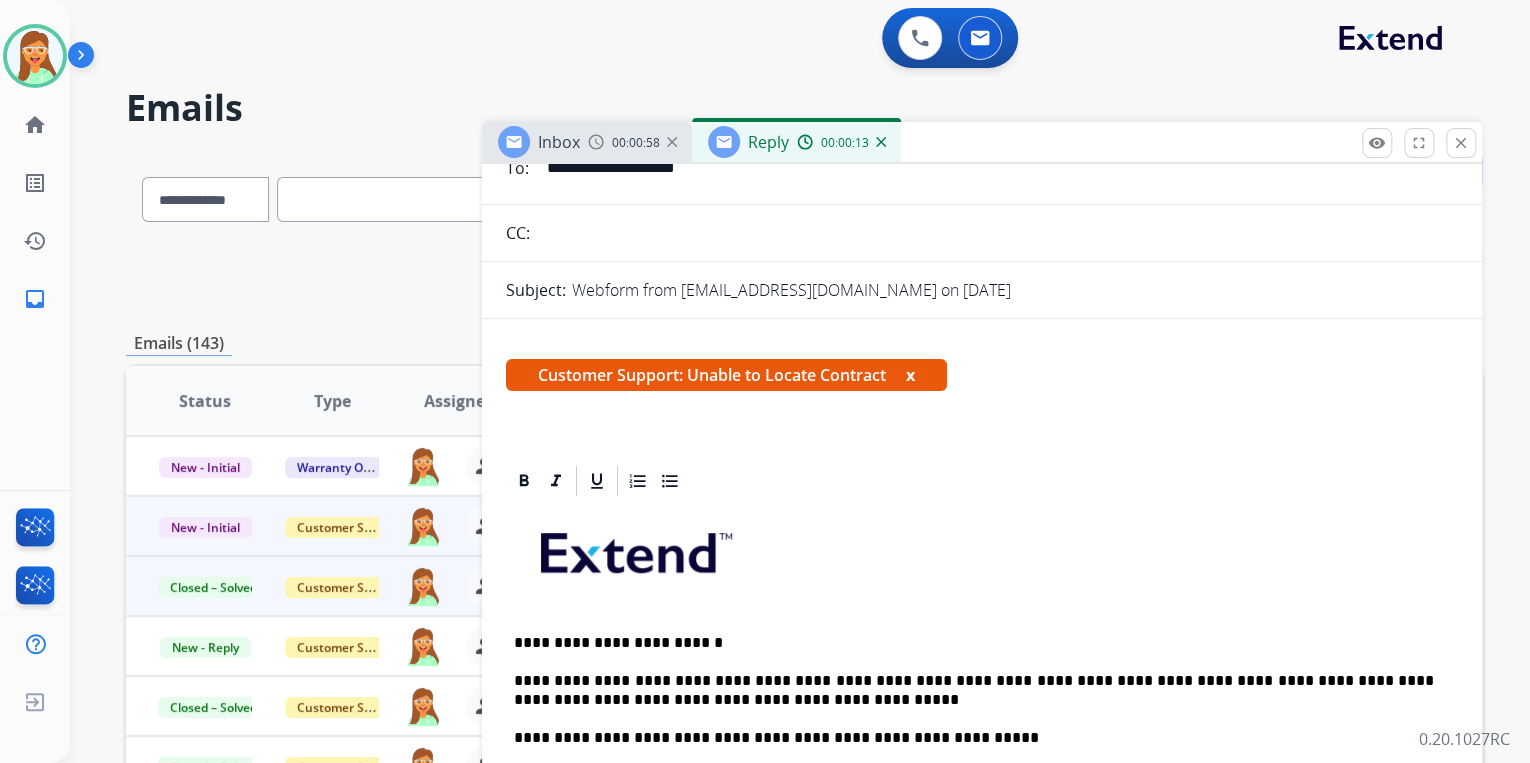 scroll, scrollTop: 0, scrollLeft: 0, axis: both 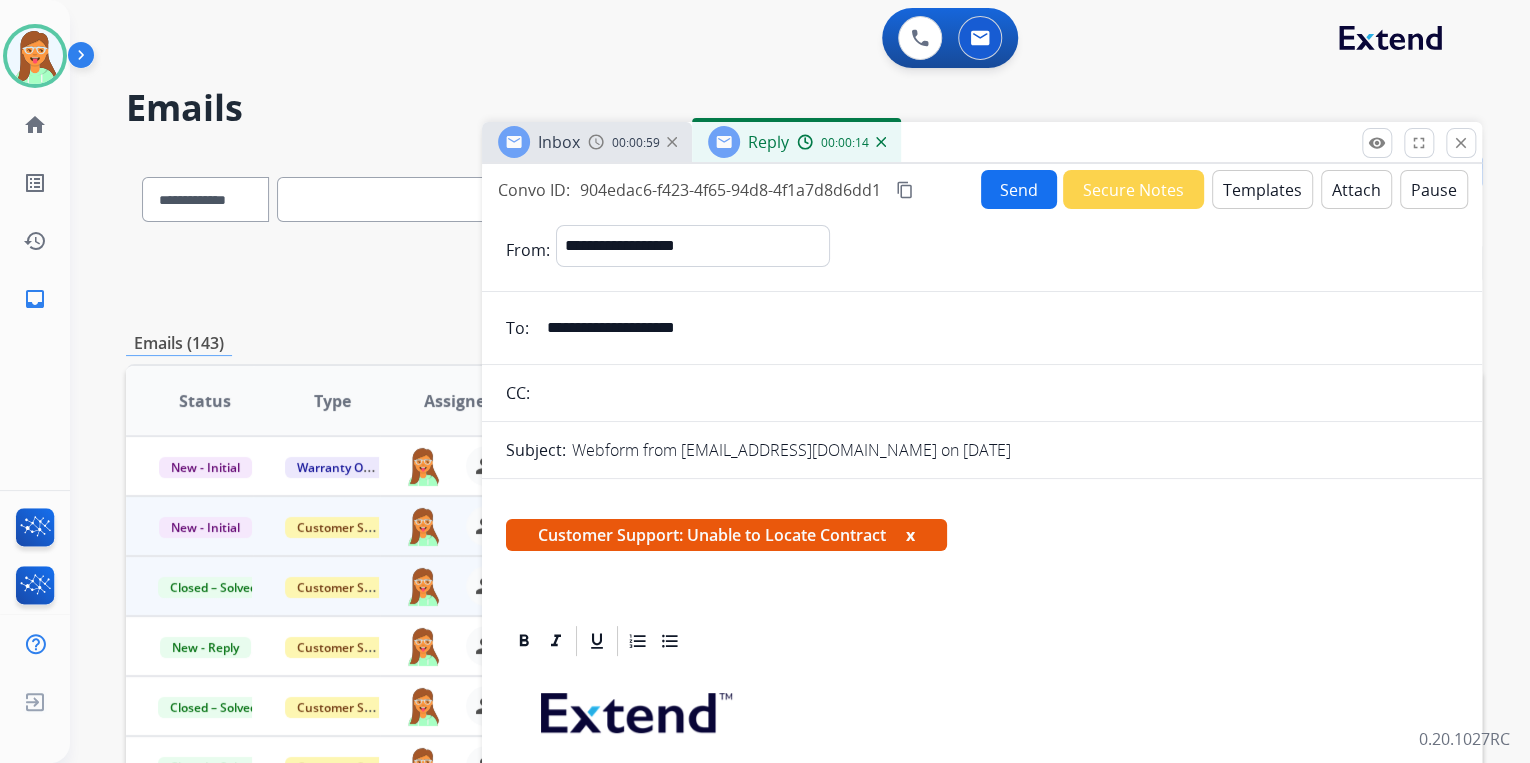 click on "Send" at bounding box center [1019, 189] 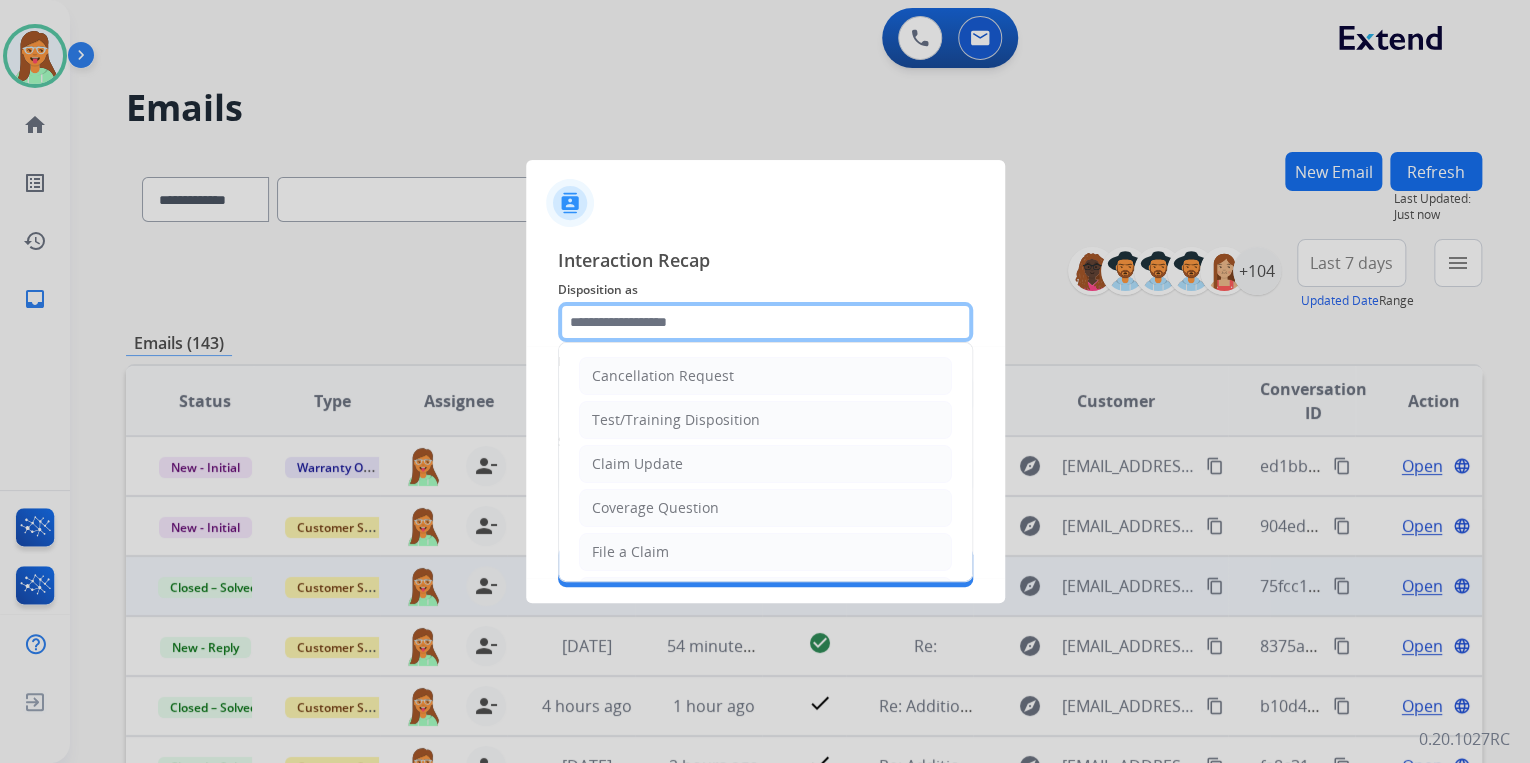 click 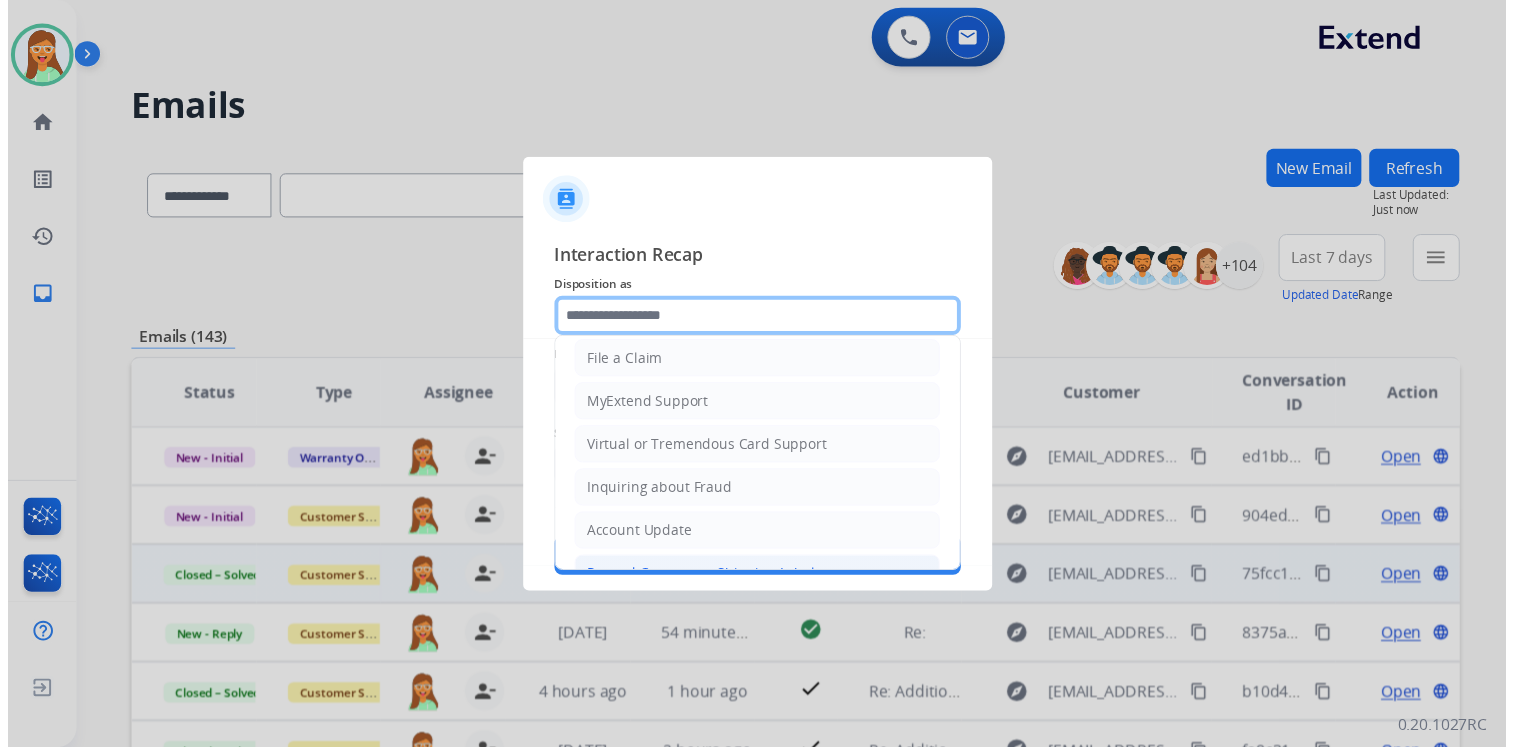 scroll, scrollTop: 306, scrollLeft: 0, axis: vertical 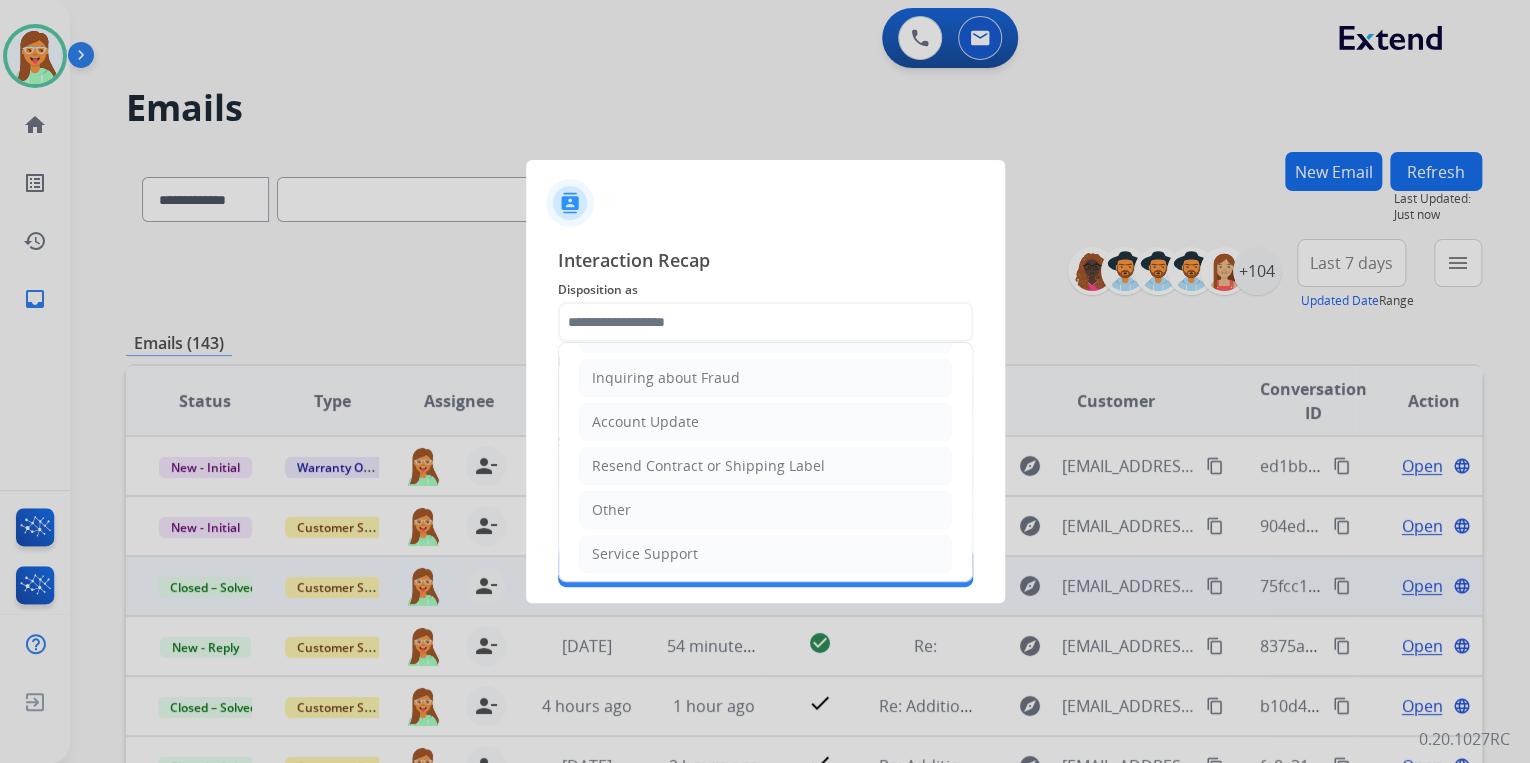 drag, startPoint x: 696, startPoint y: 511, endPoint x: 699, endPoint y: 428, distance: 83.0542 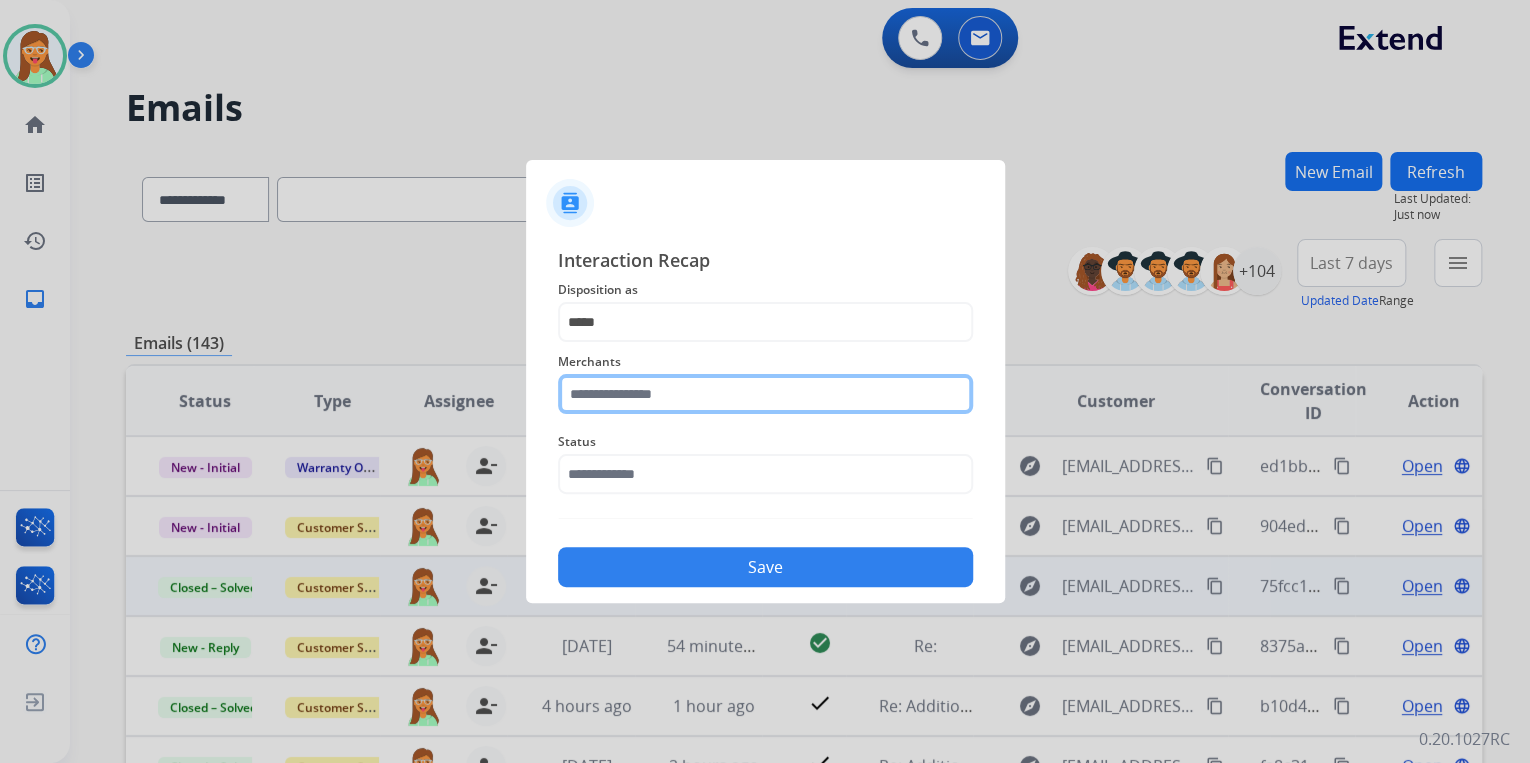 click 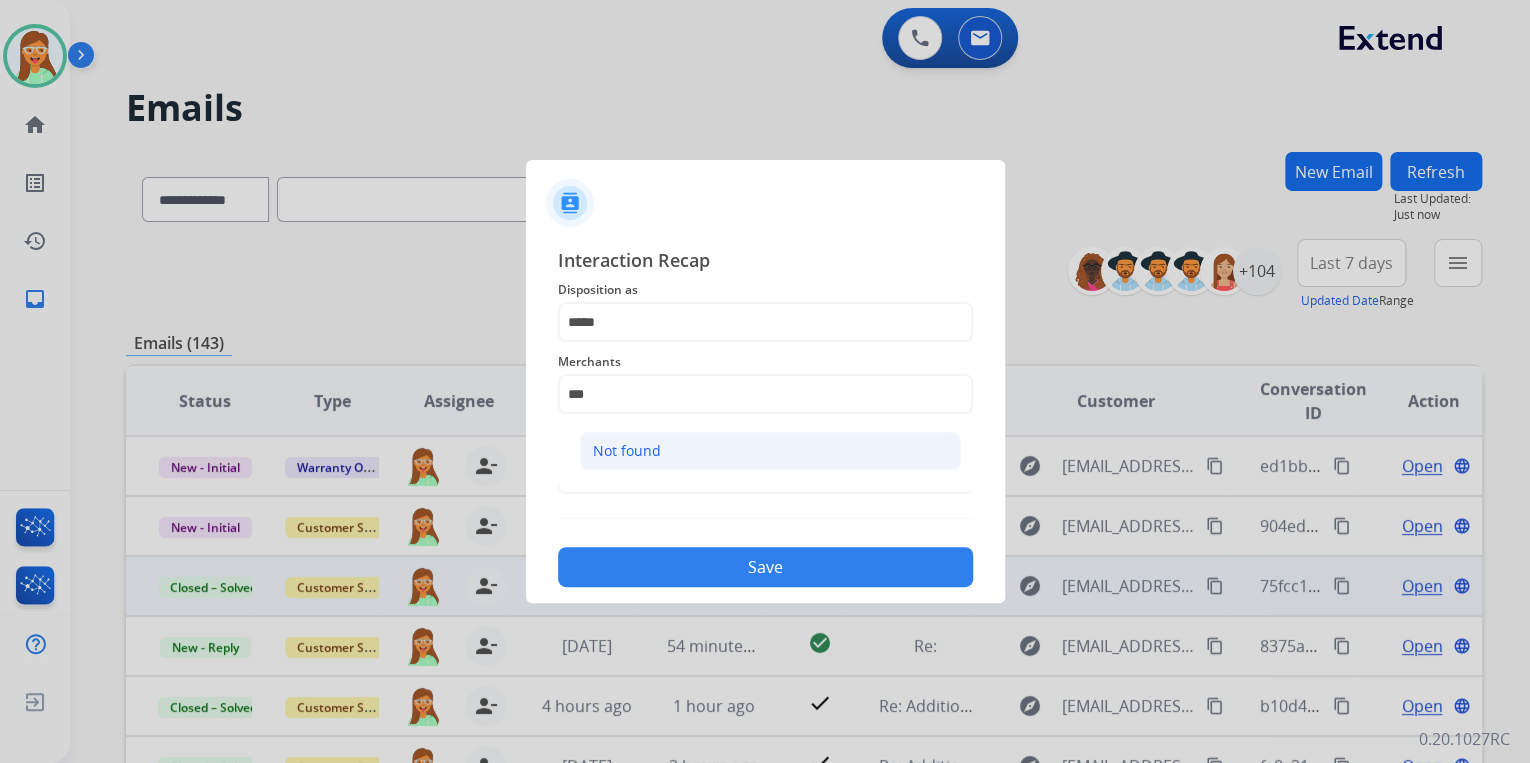 click on "Not found" 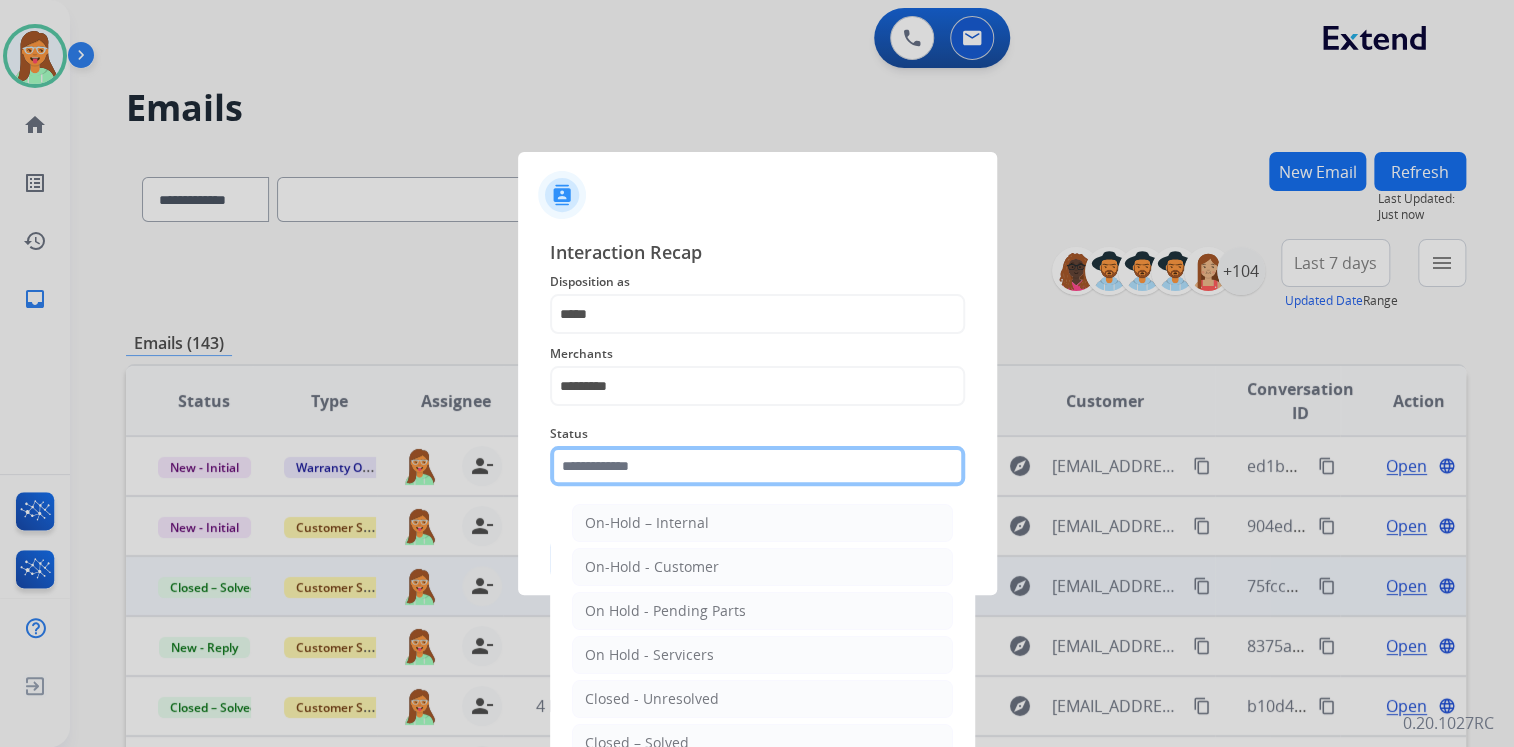 click 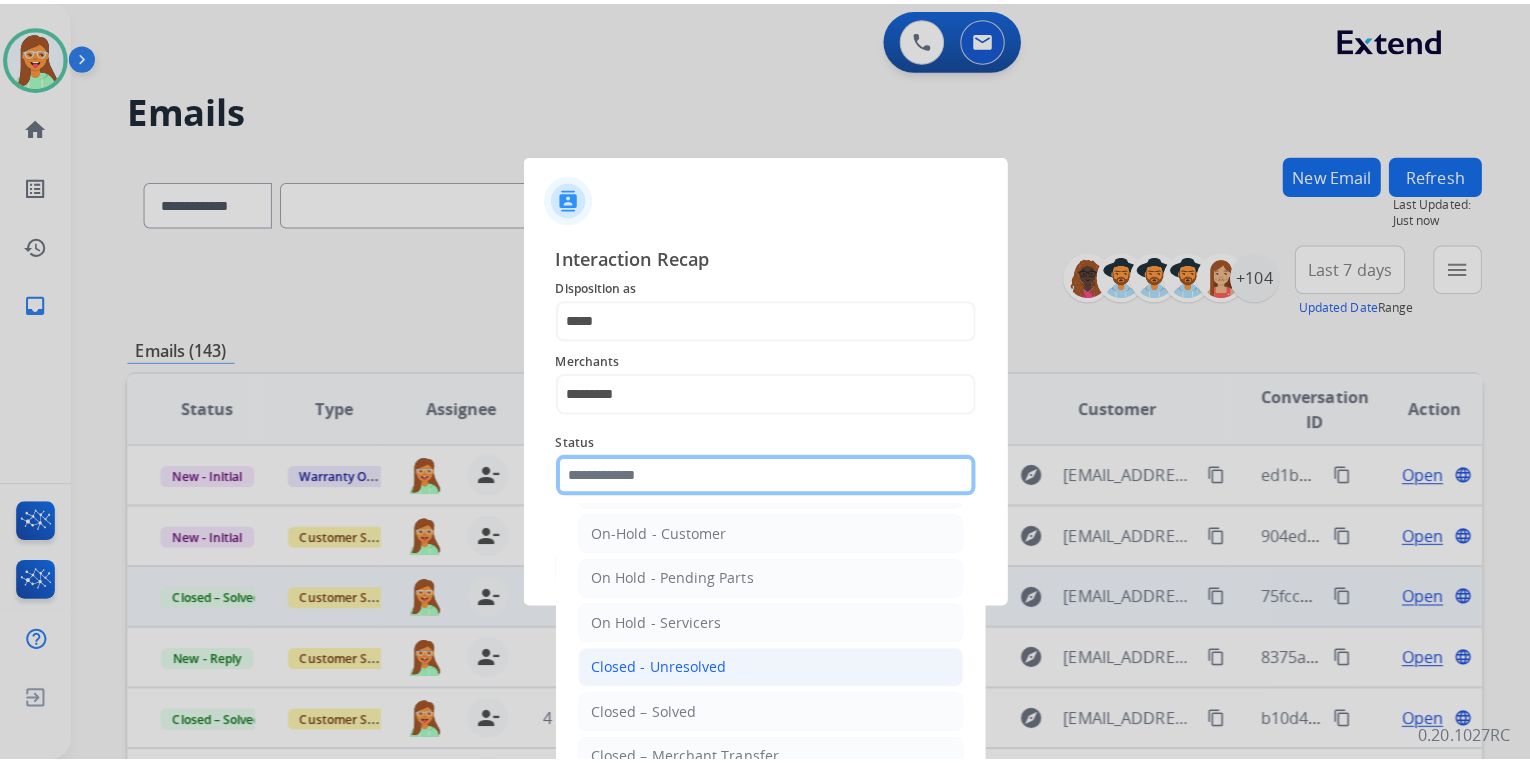 scroll, scrollTop: 116, scrollLeft: 0, axis: vertical 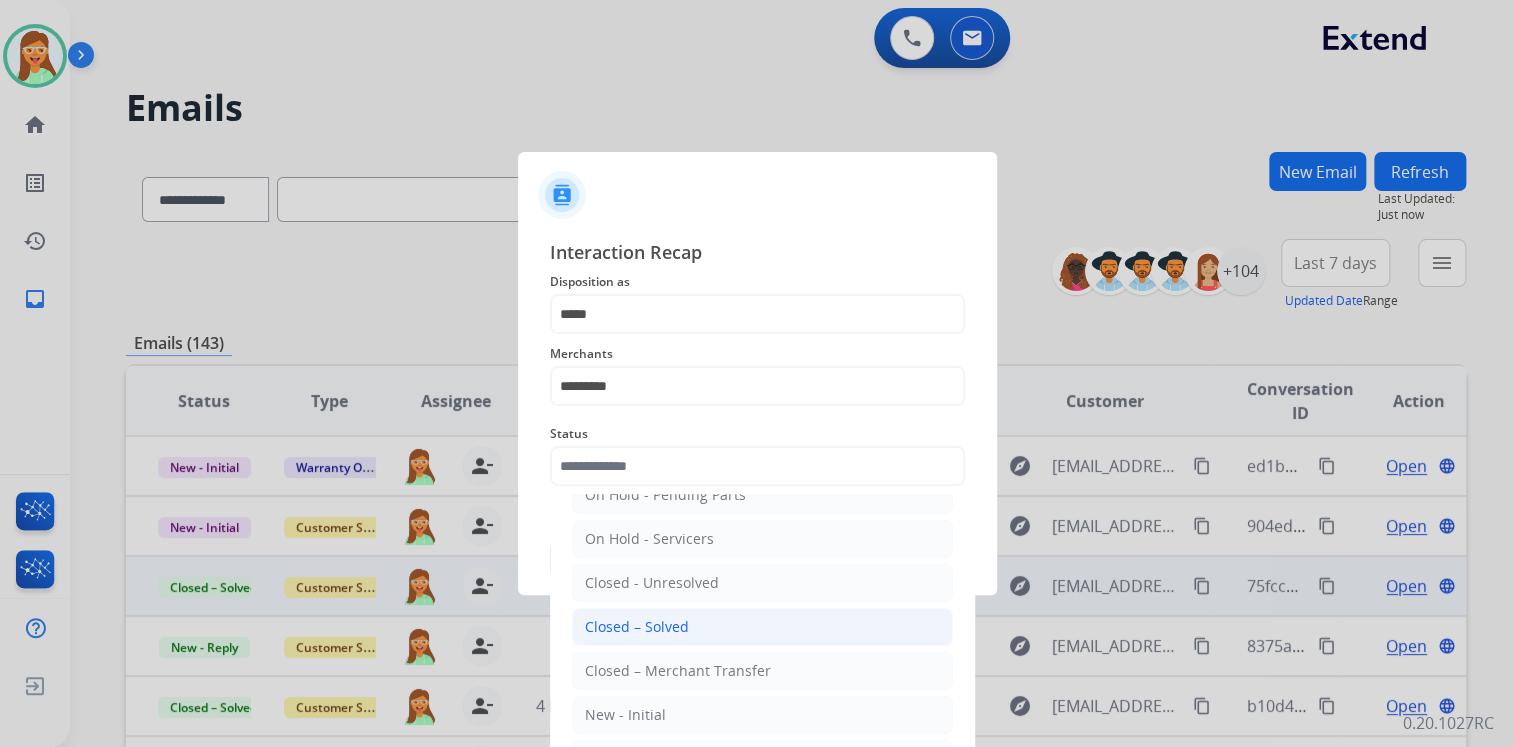 click on "Closed – Solved" 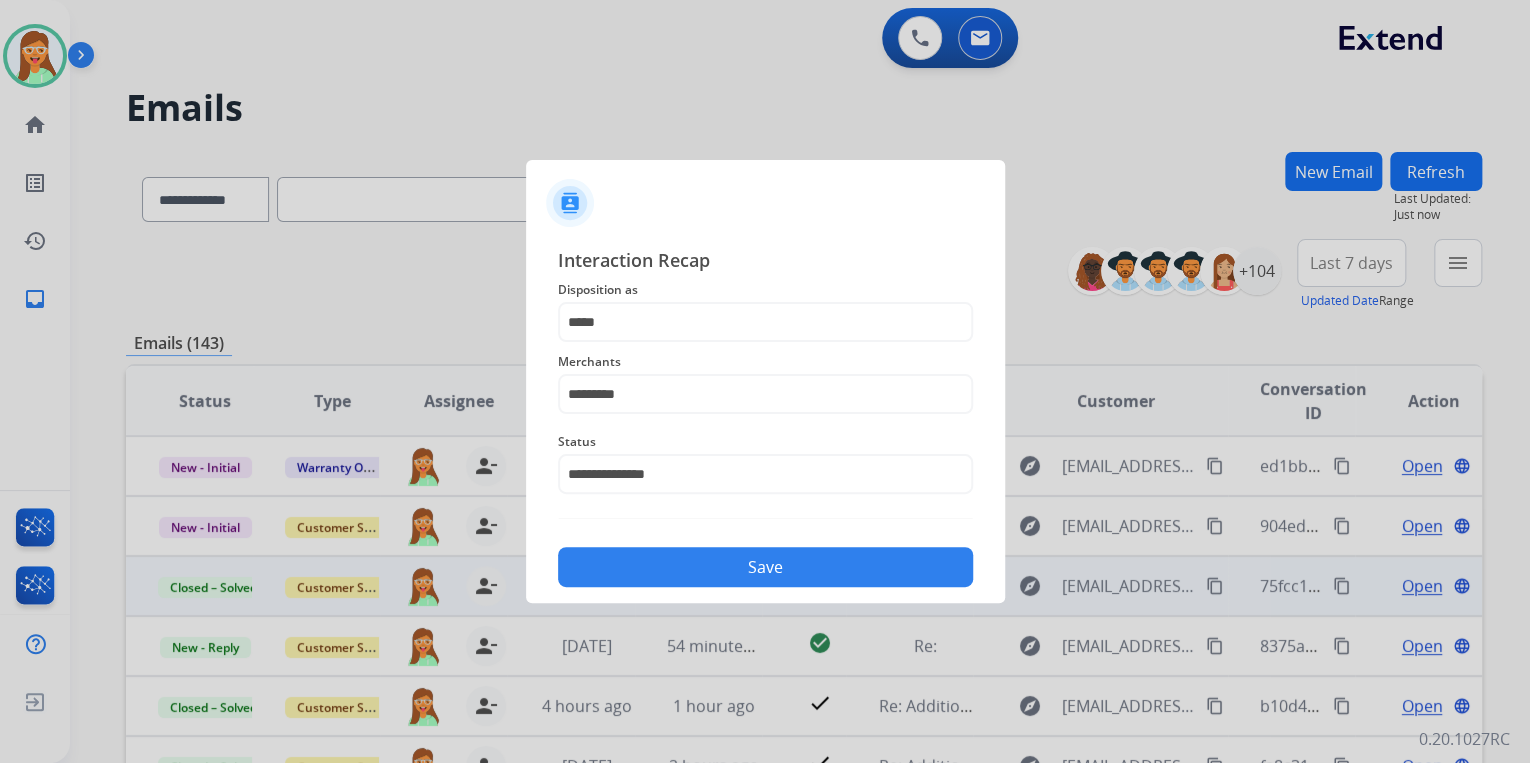 click on "Save" 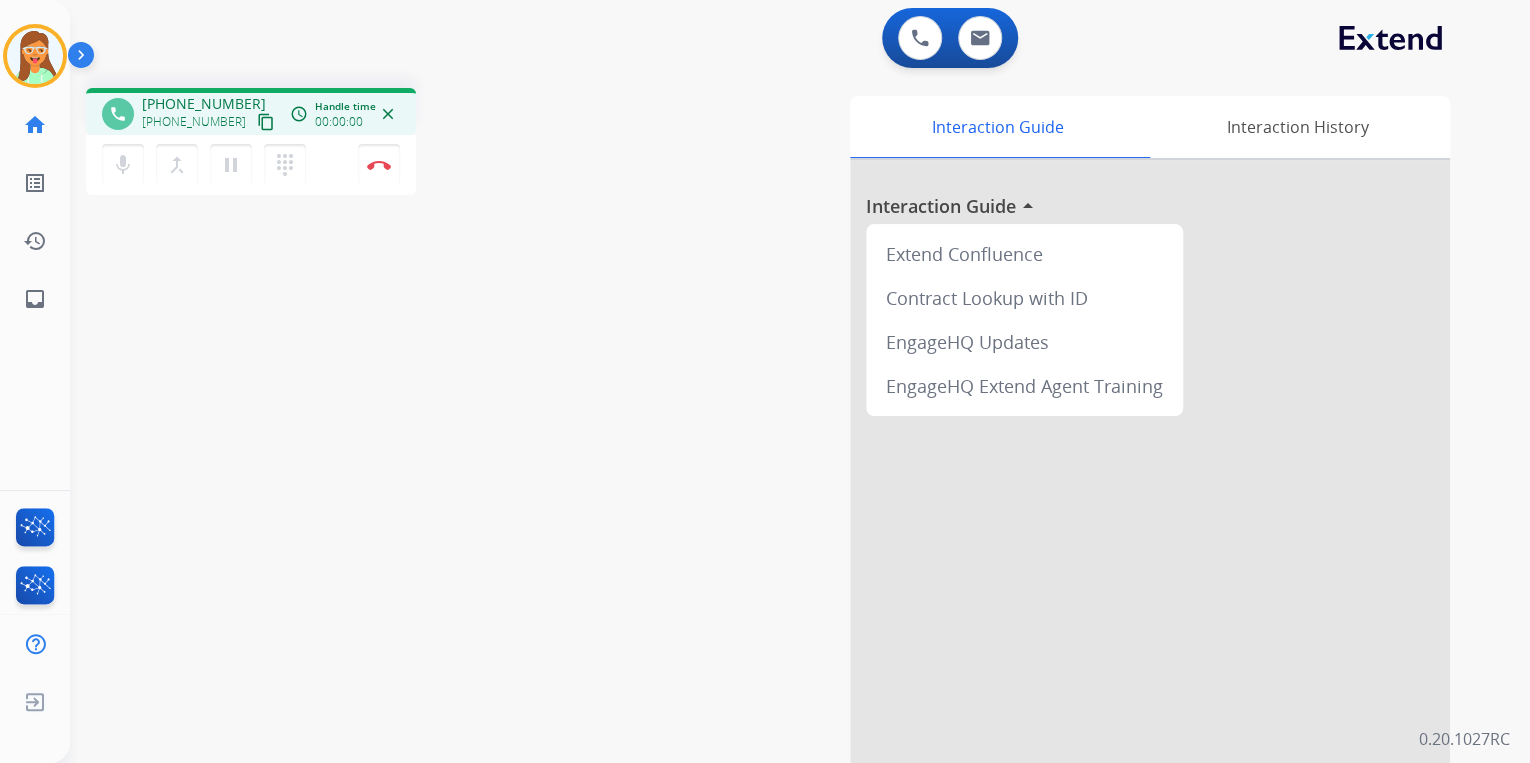 click on "content_copy" at bounding box center (266, 122) 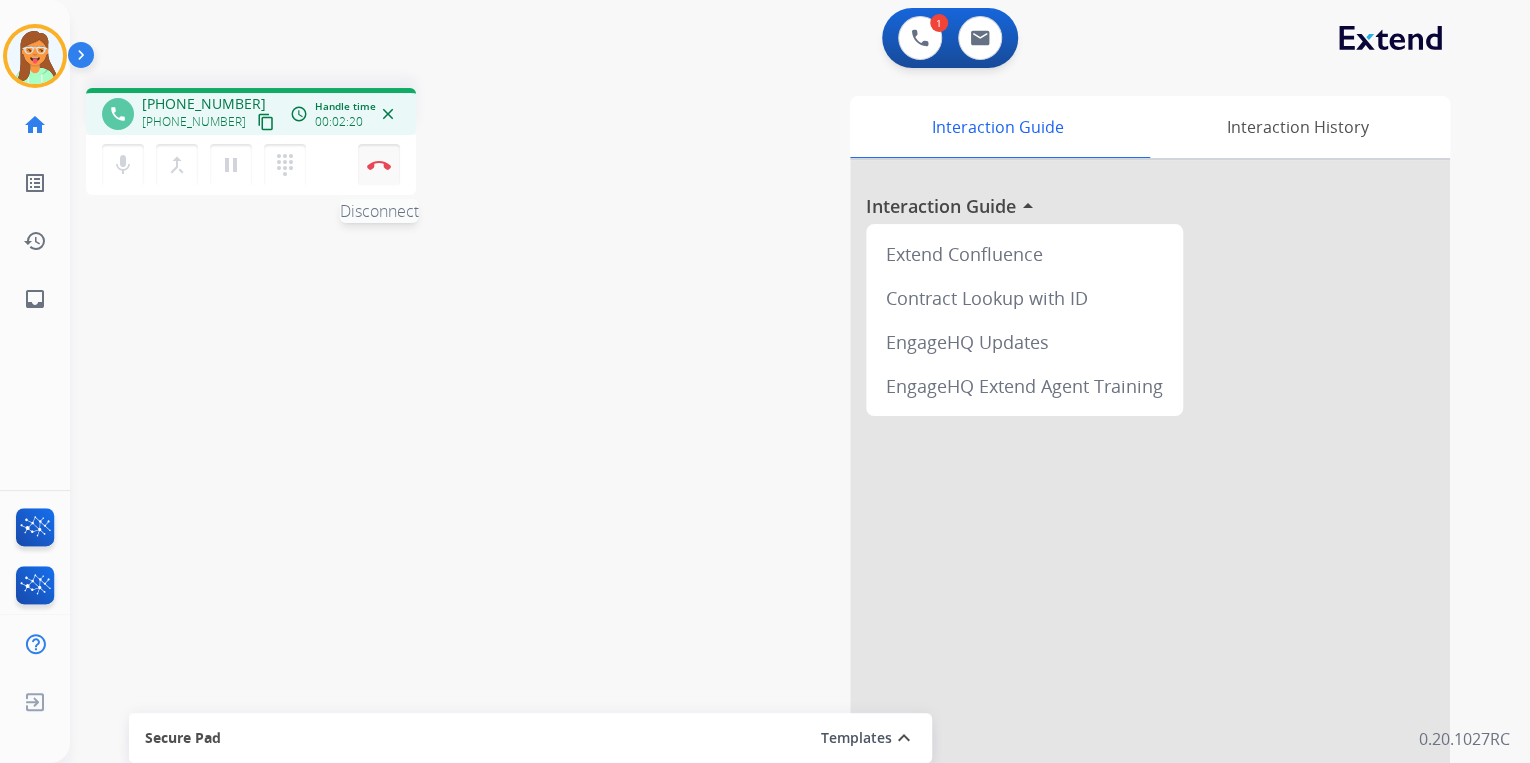 click on "Disconnect" at bounding box center [379, 165] 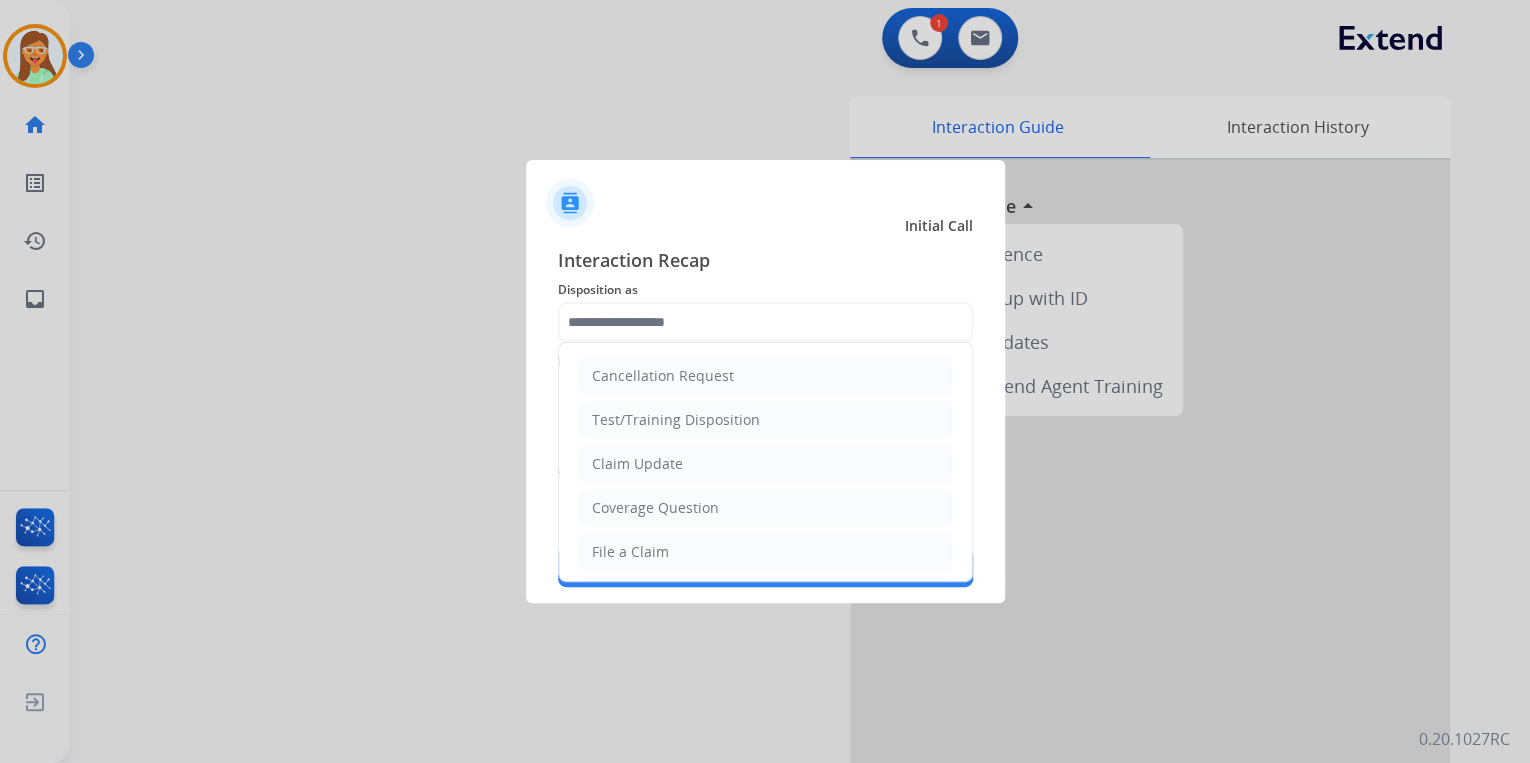click 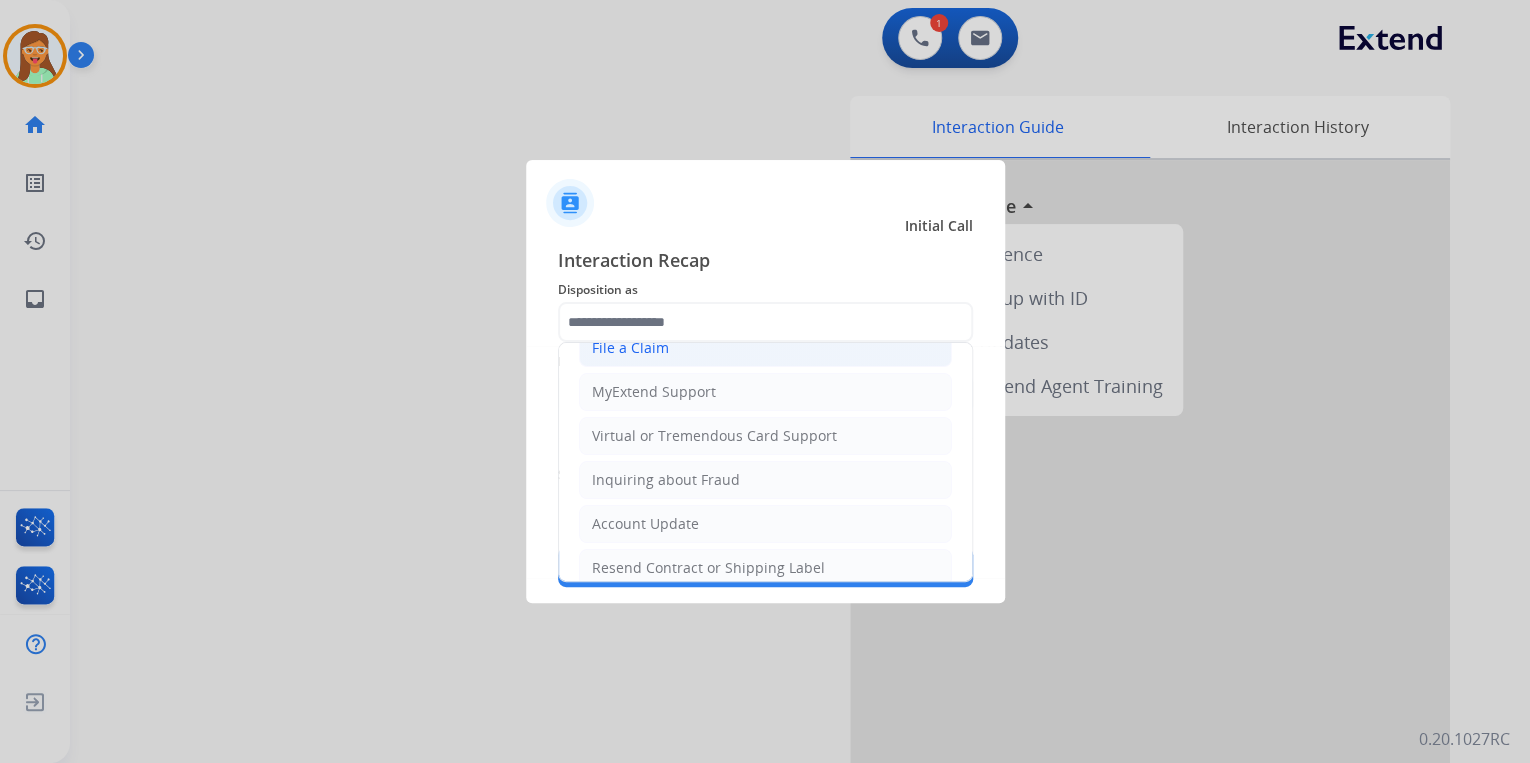 scroll, scrollTop: 240, scrollLeft: 0, axis: vertical 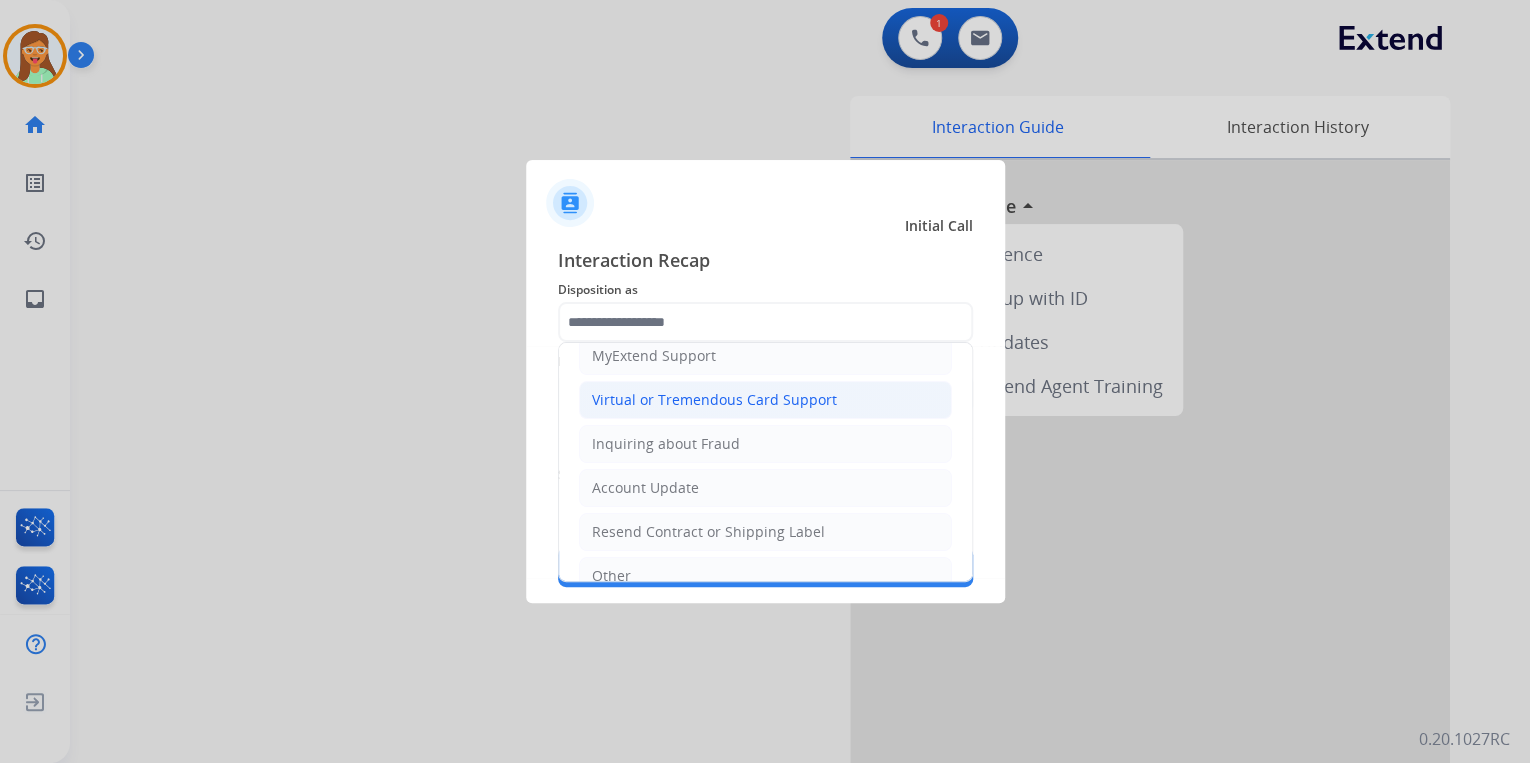 click on "Virtual or Tremendous Card Support" 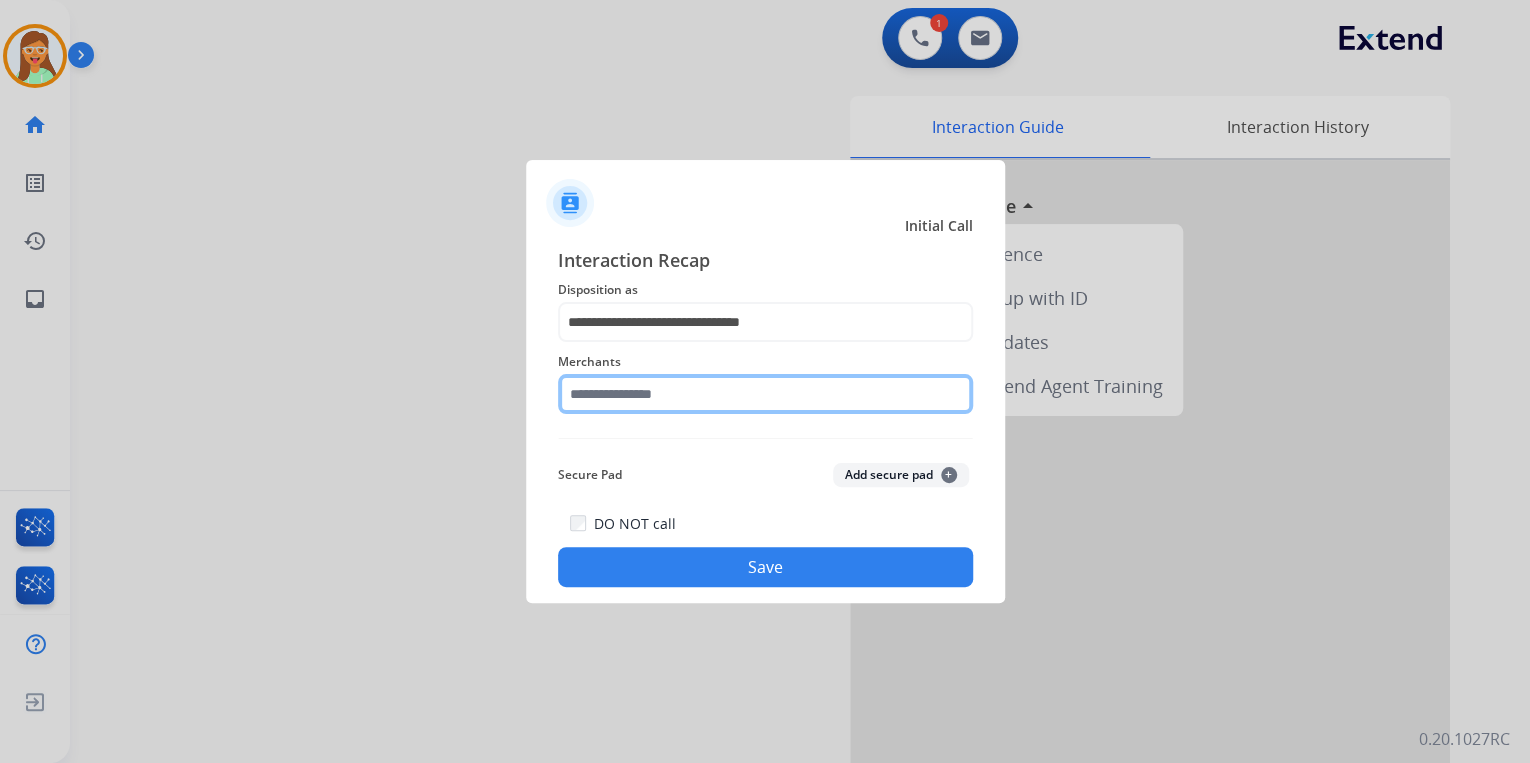 click 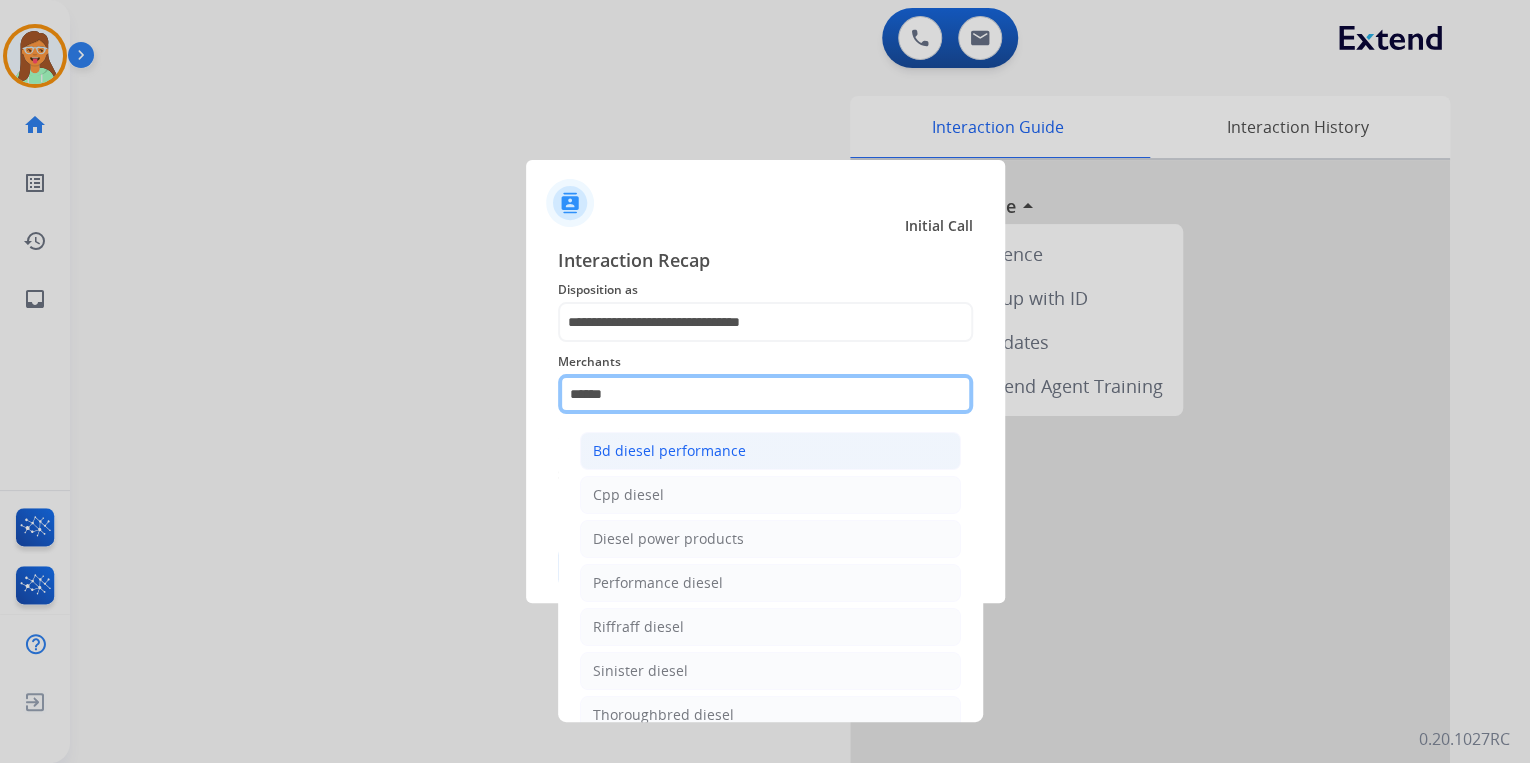 scroll, scrollTop: 28, scrollLeft: 0, axis: vertical 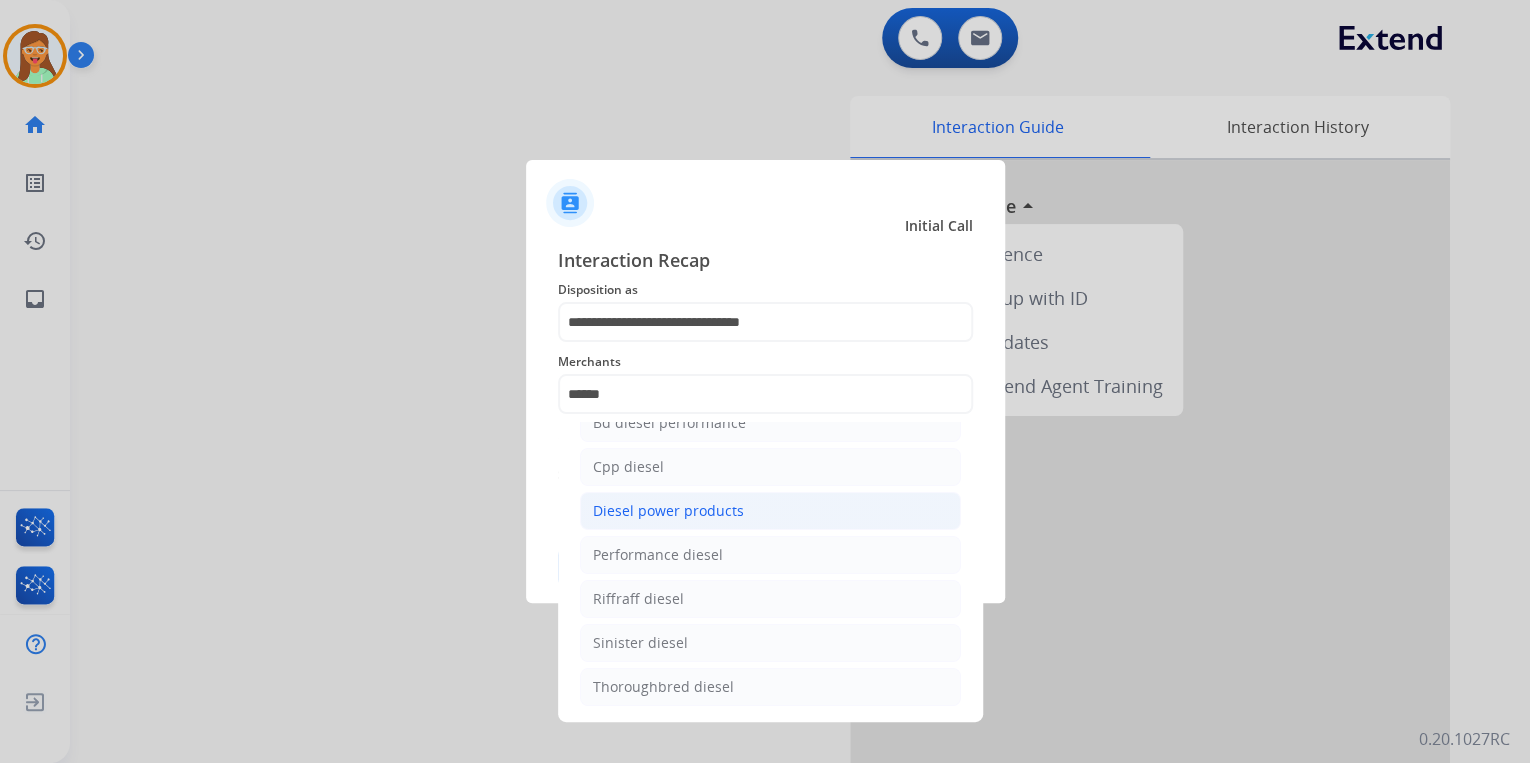 click on "Diesel power products" 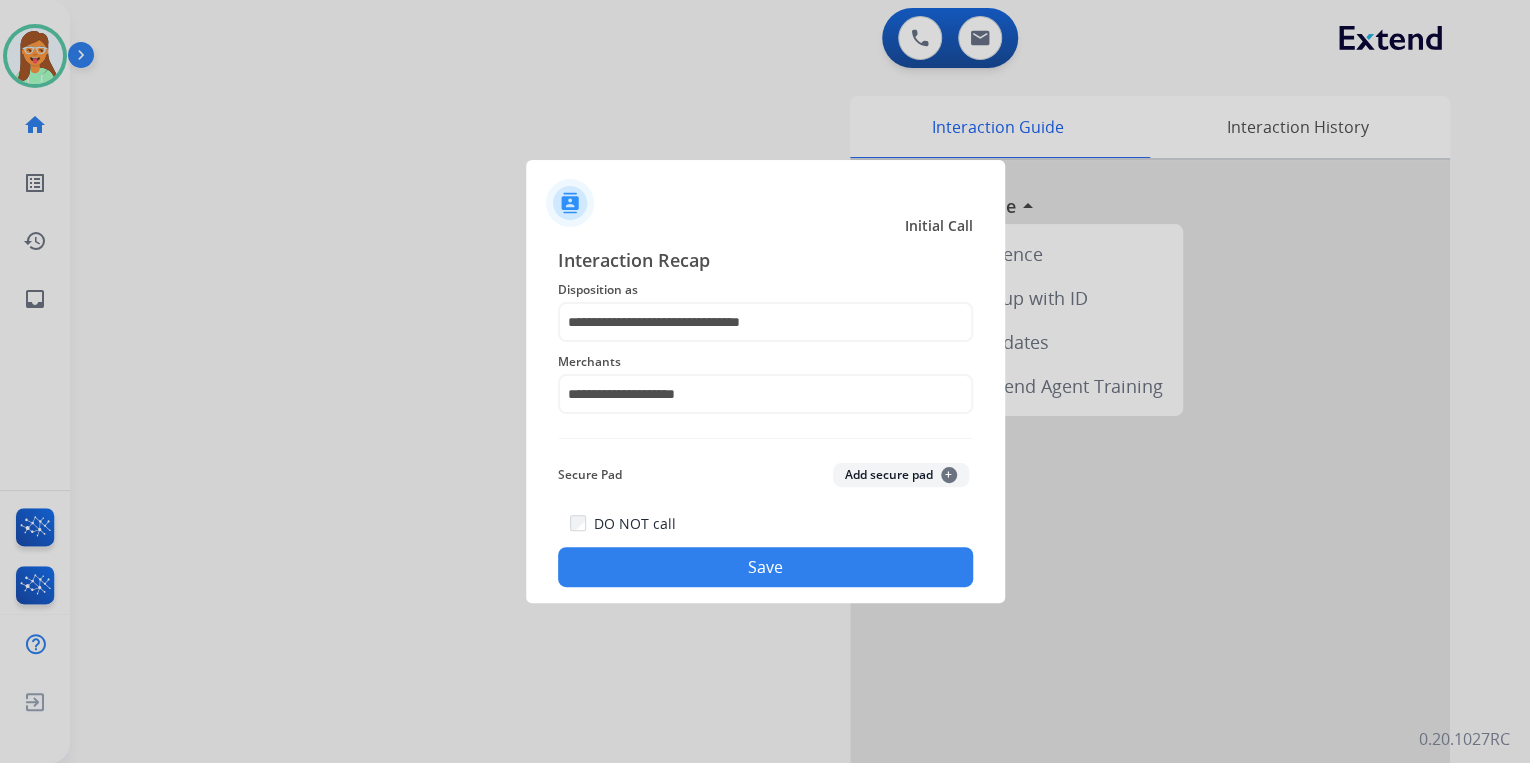 click on "Save" 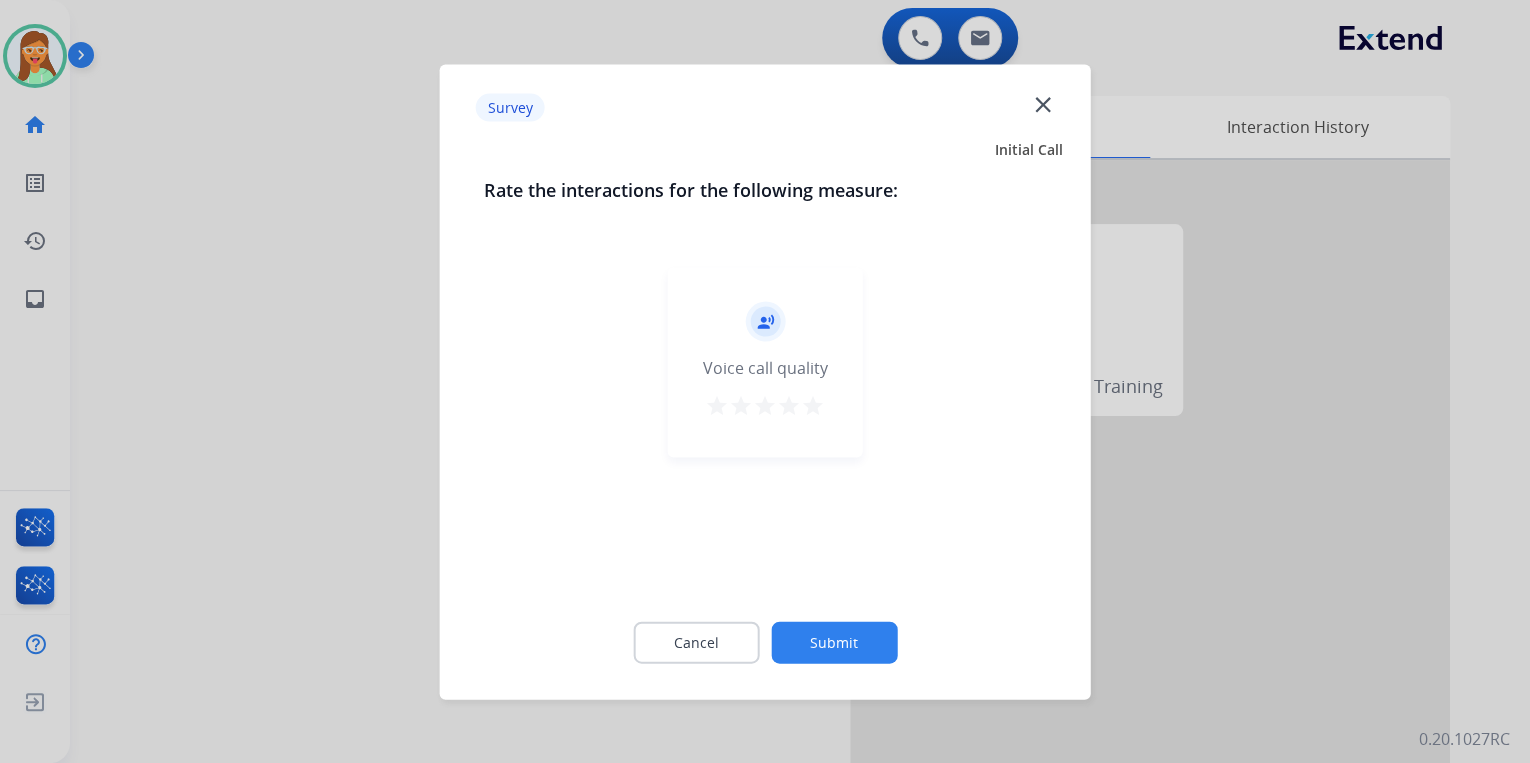 click on "star" at bounding box center (813, 408) 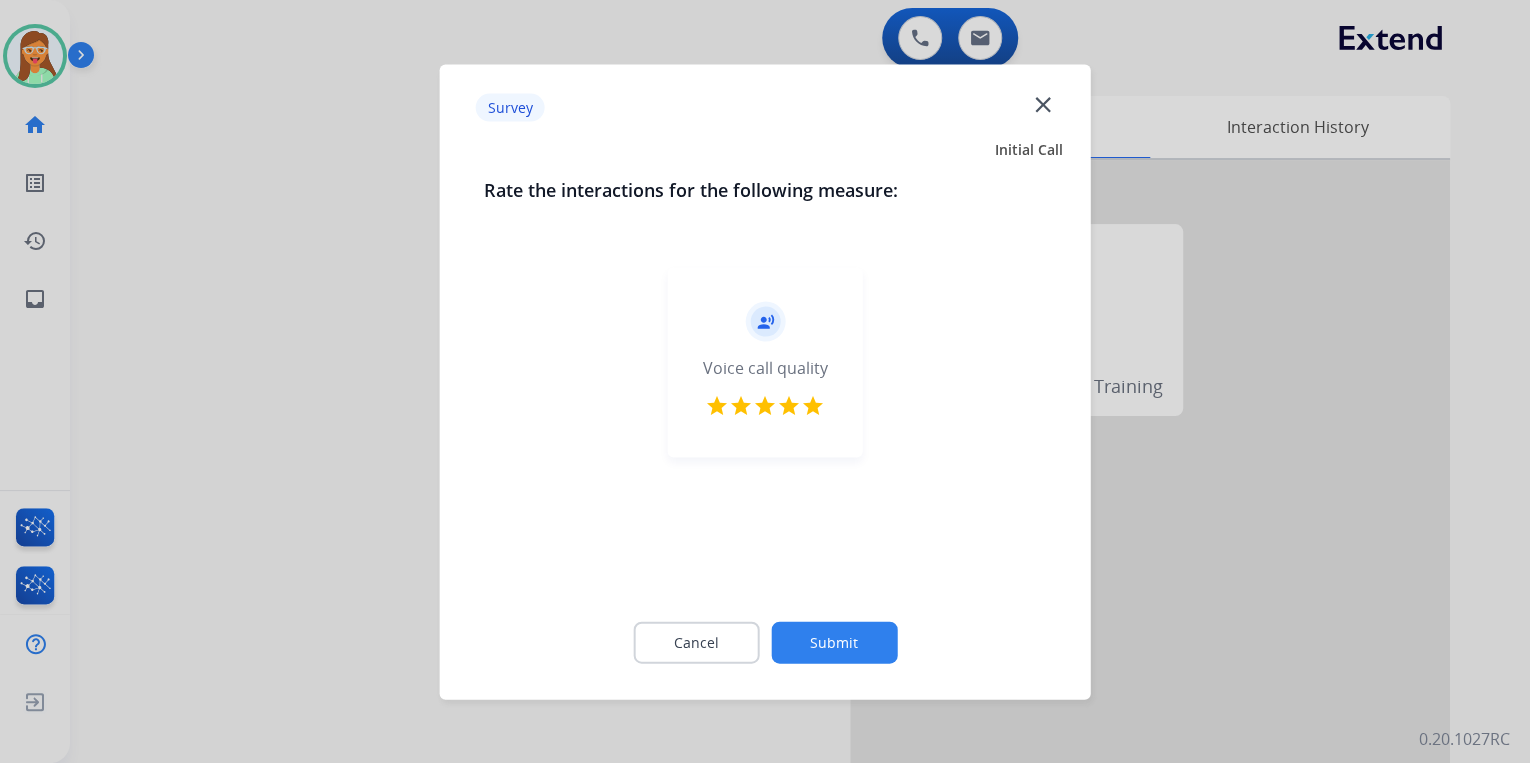 click on "Submit" 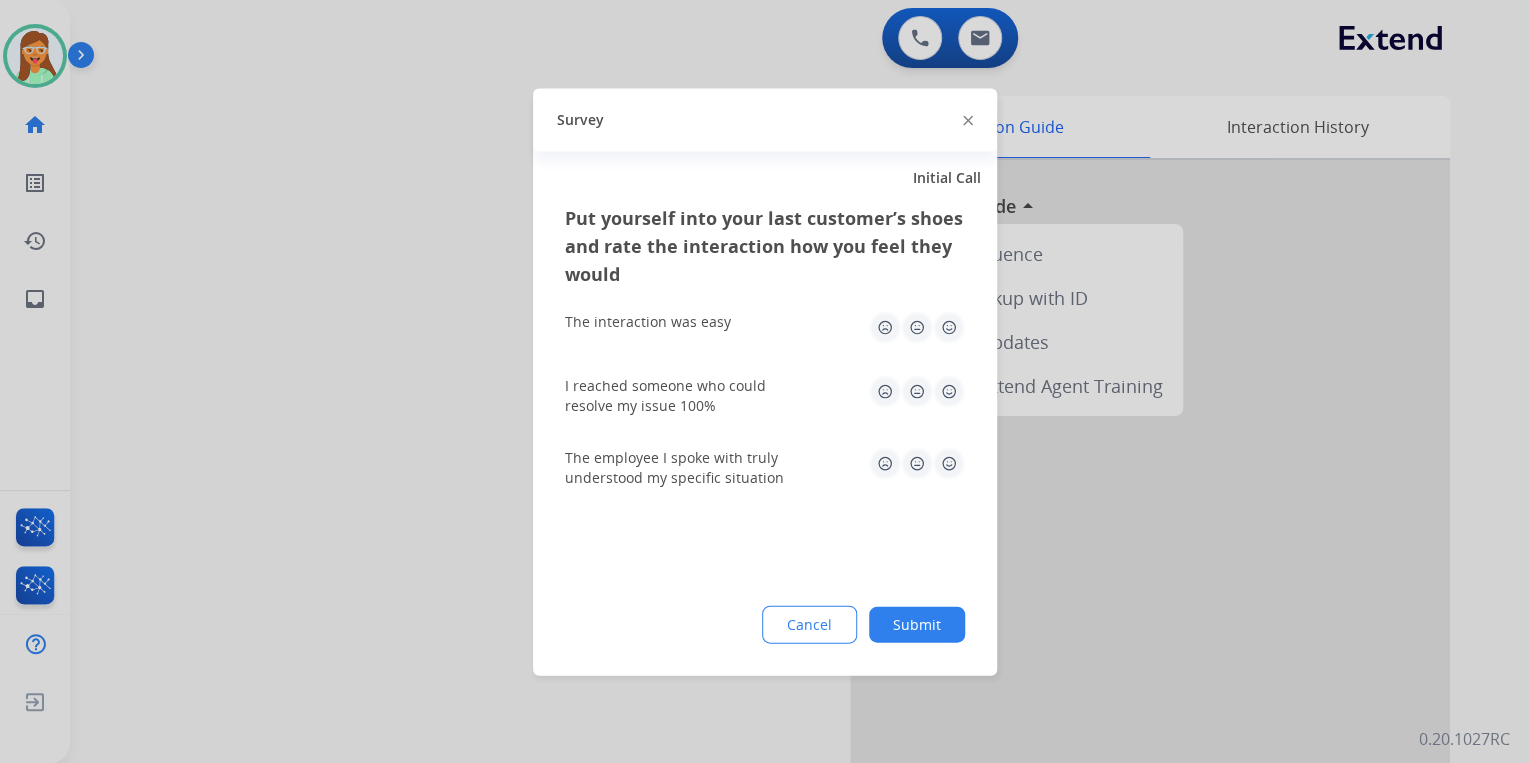 click 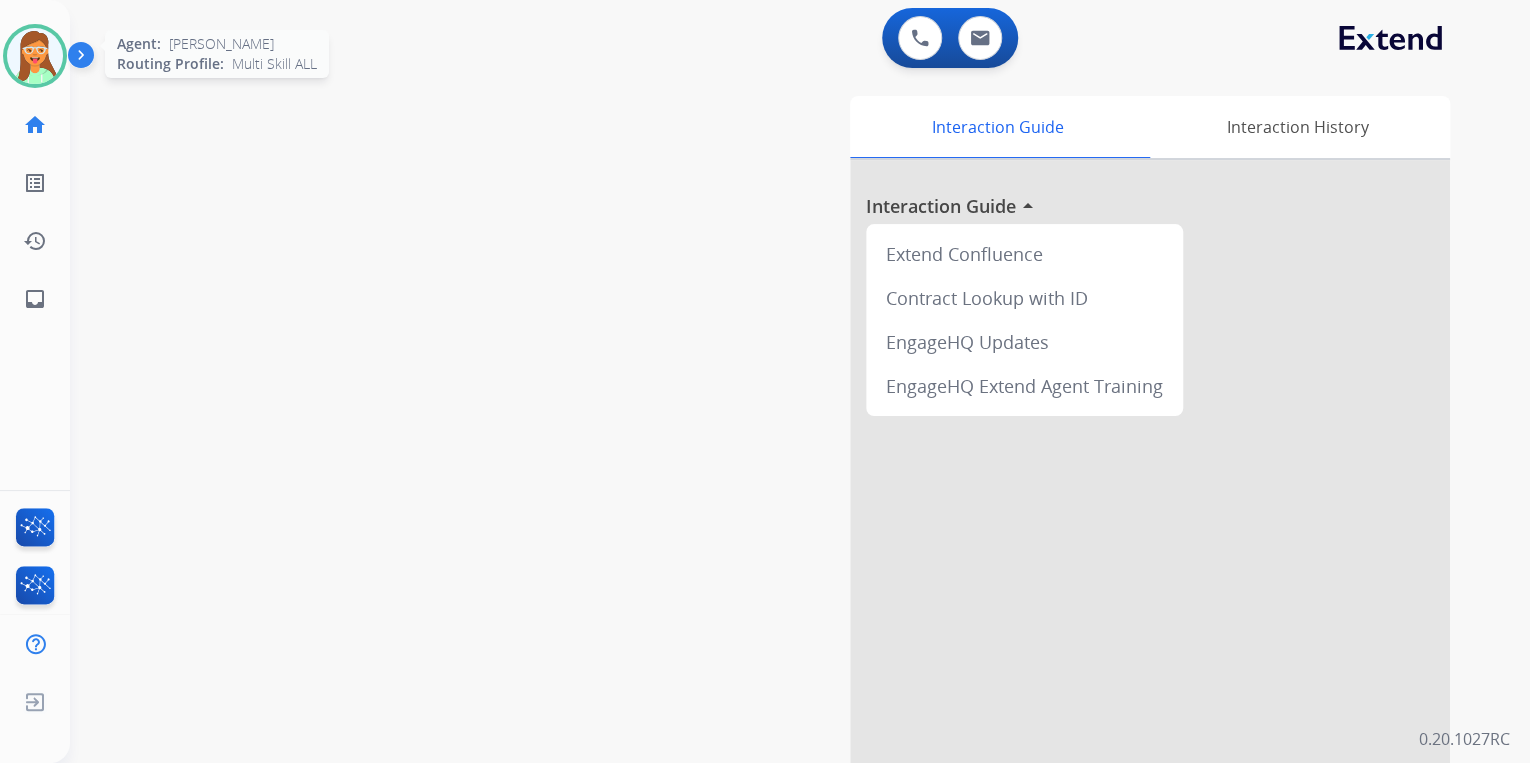 click at bounding box center [35, 56] 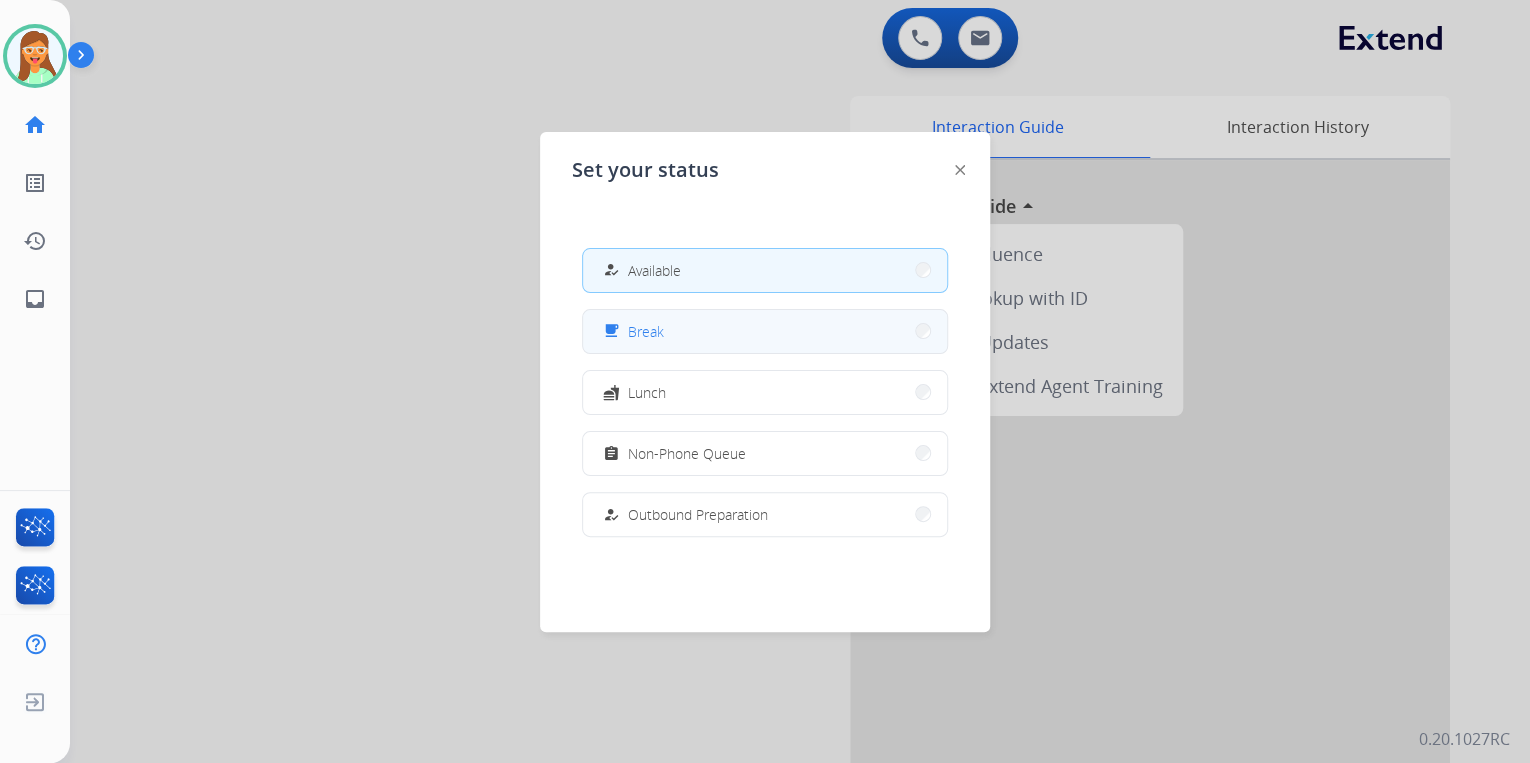 click on "free_breakfast Break" at bounding box center [765, 331] 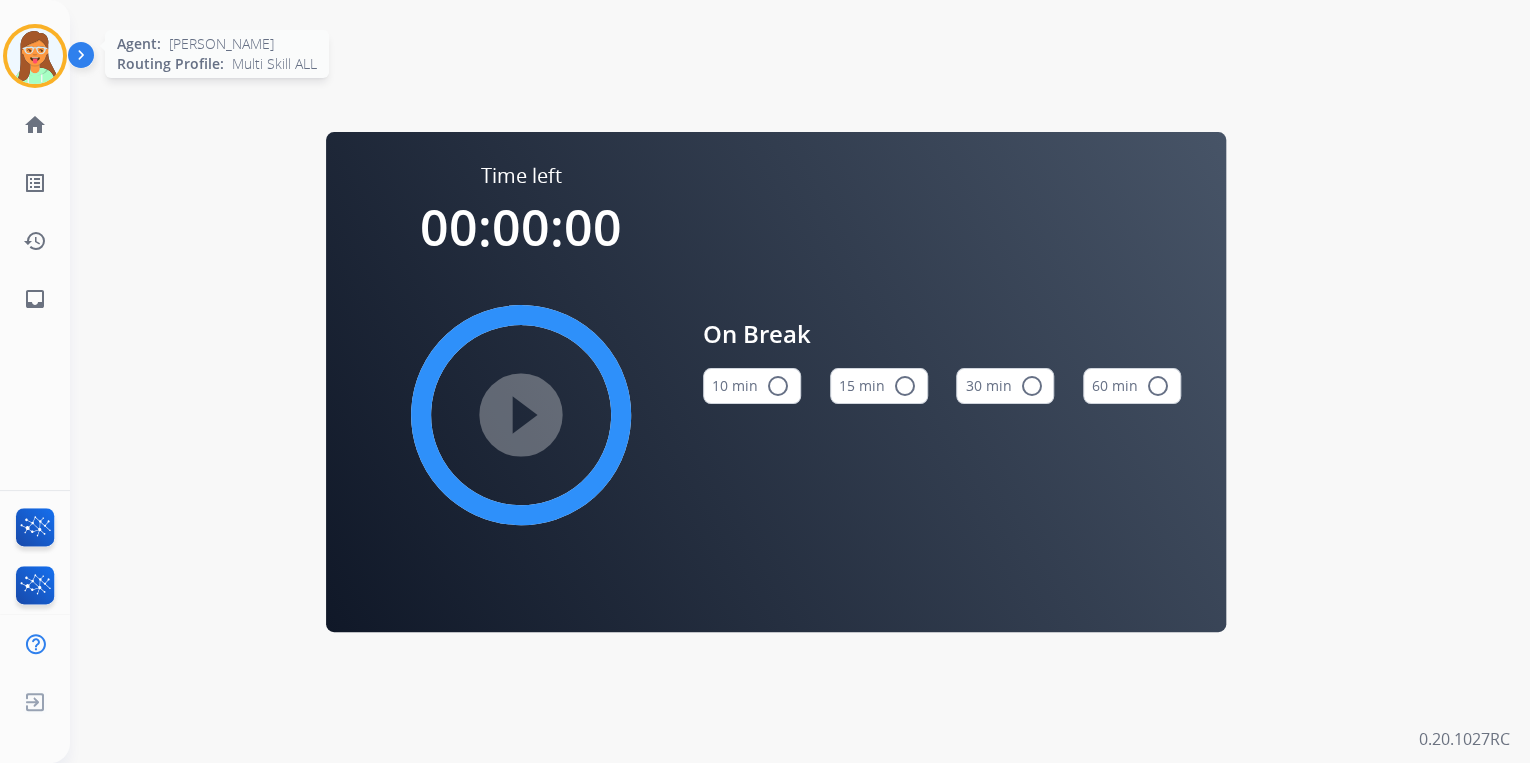 click at bounding box center [35, 56] 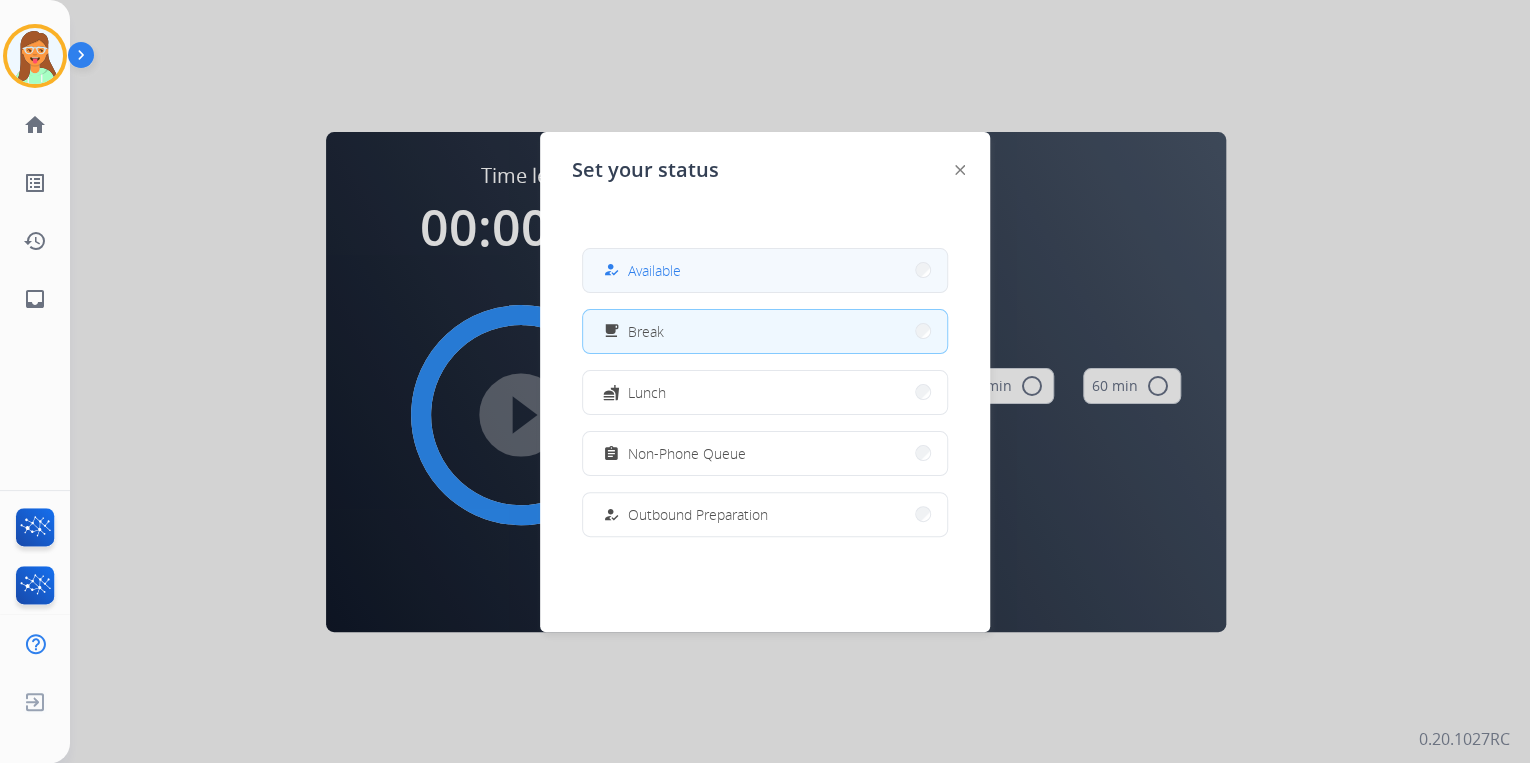 click on "how_to_reg Available" at bounding box center (765, 270) 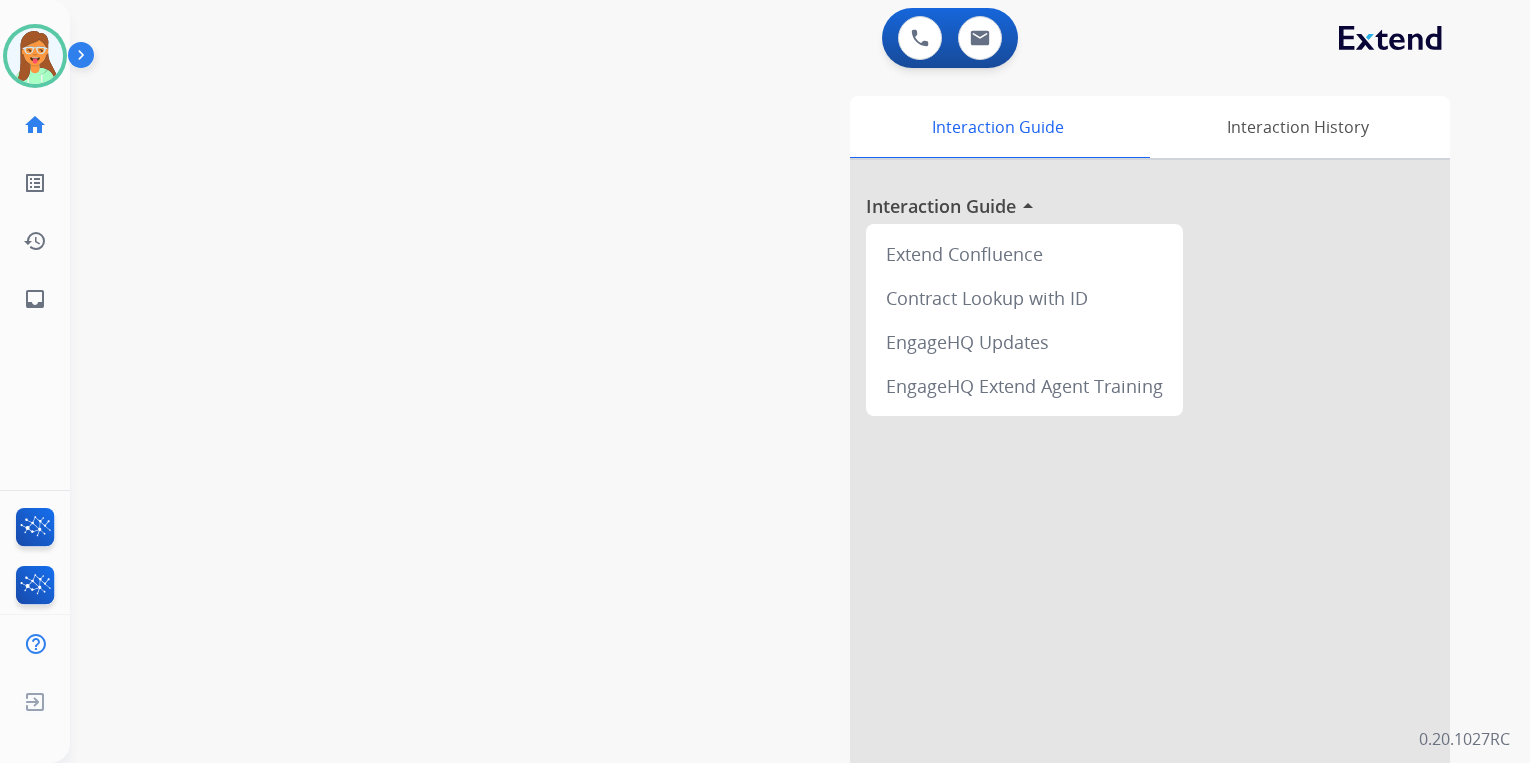 scroll, scrollTop: 0, scrollLeft: 0, axis: both 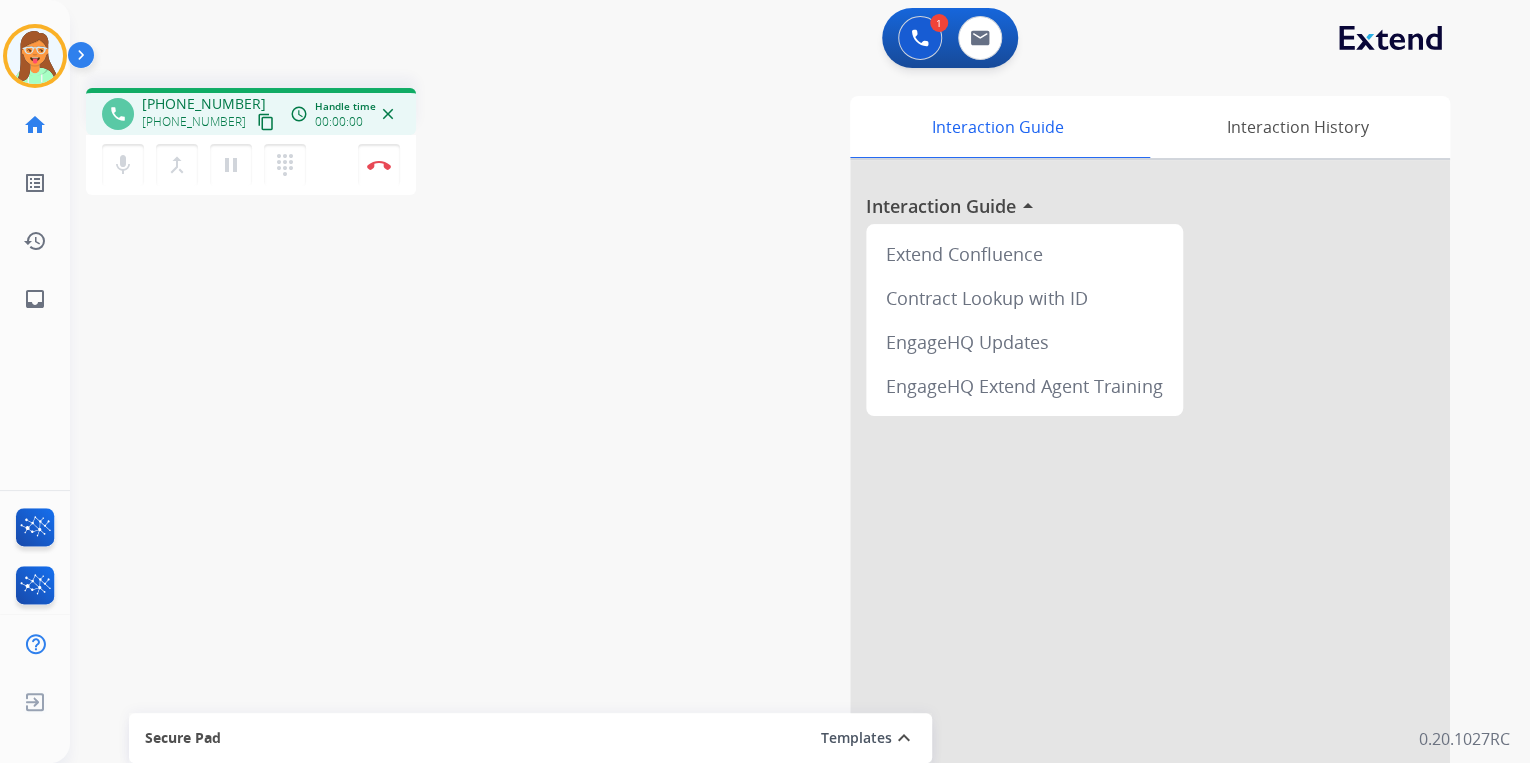 click on "content_copy" at bounding box center [266, 122] 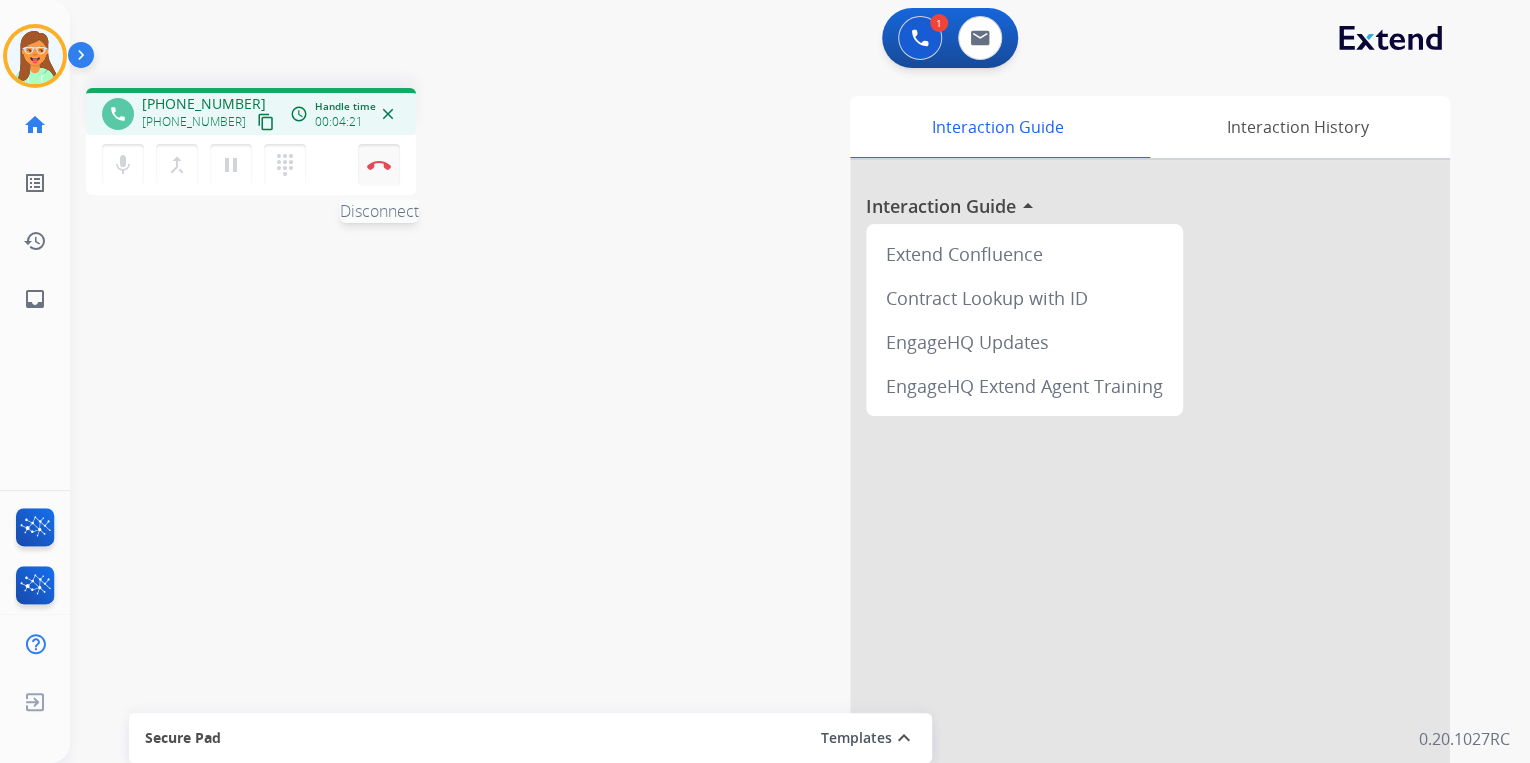 click at bounding box center (379, 165) 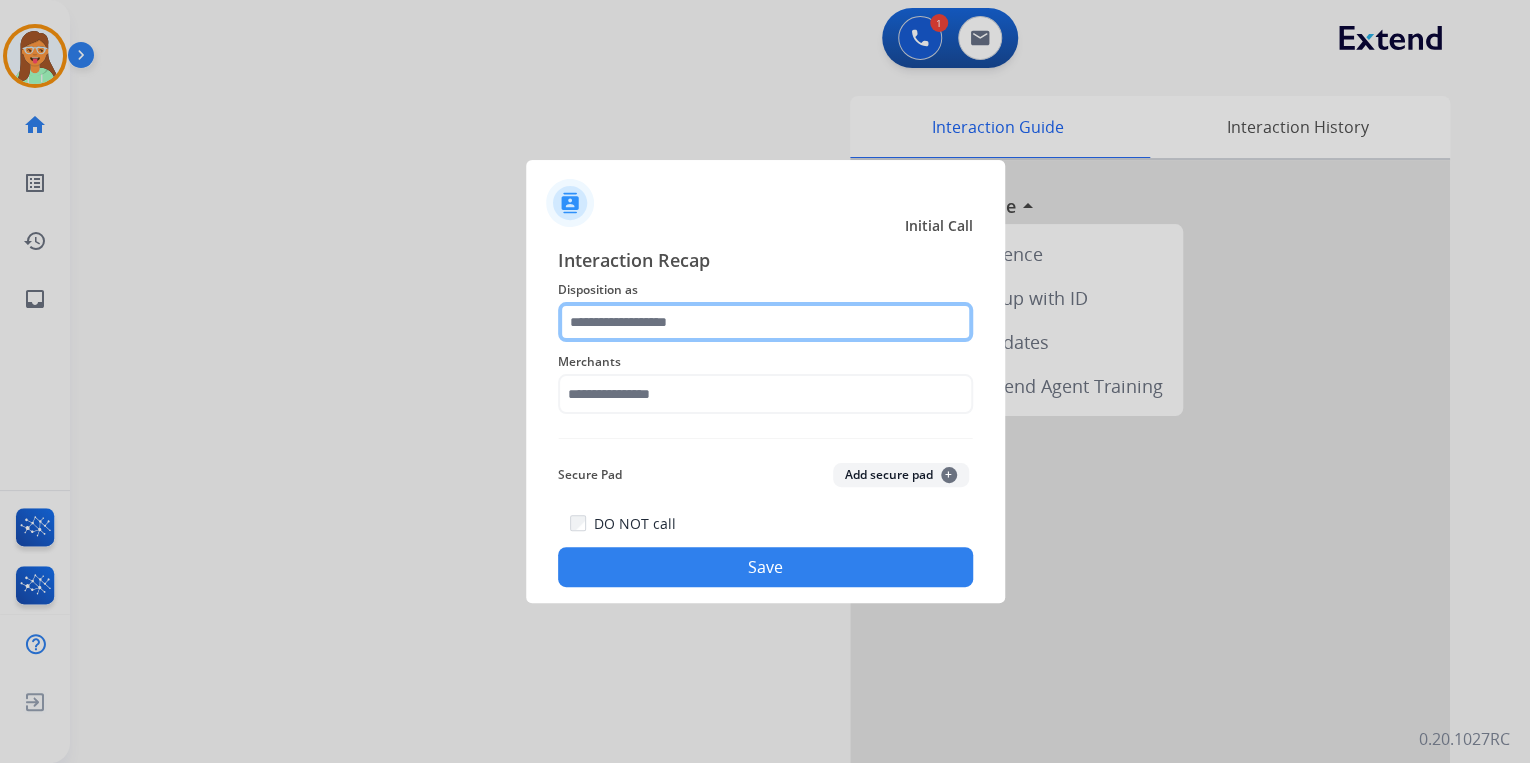 click 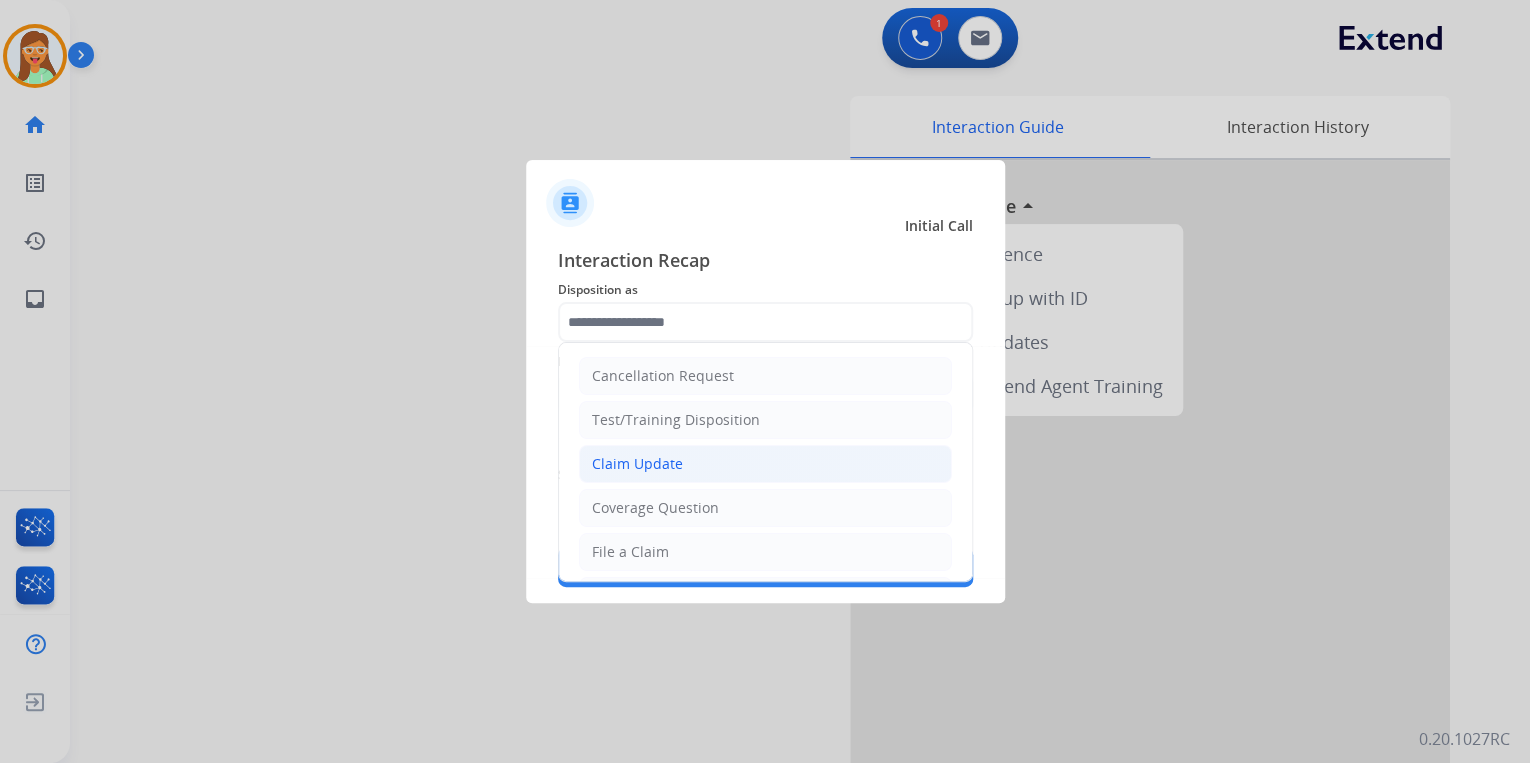 click on "Claim Update" 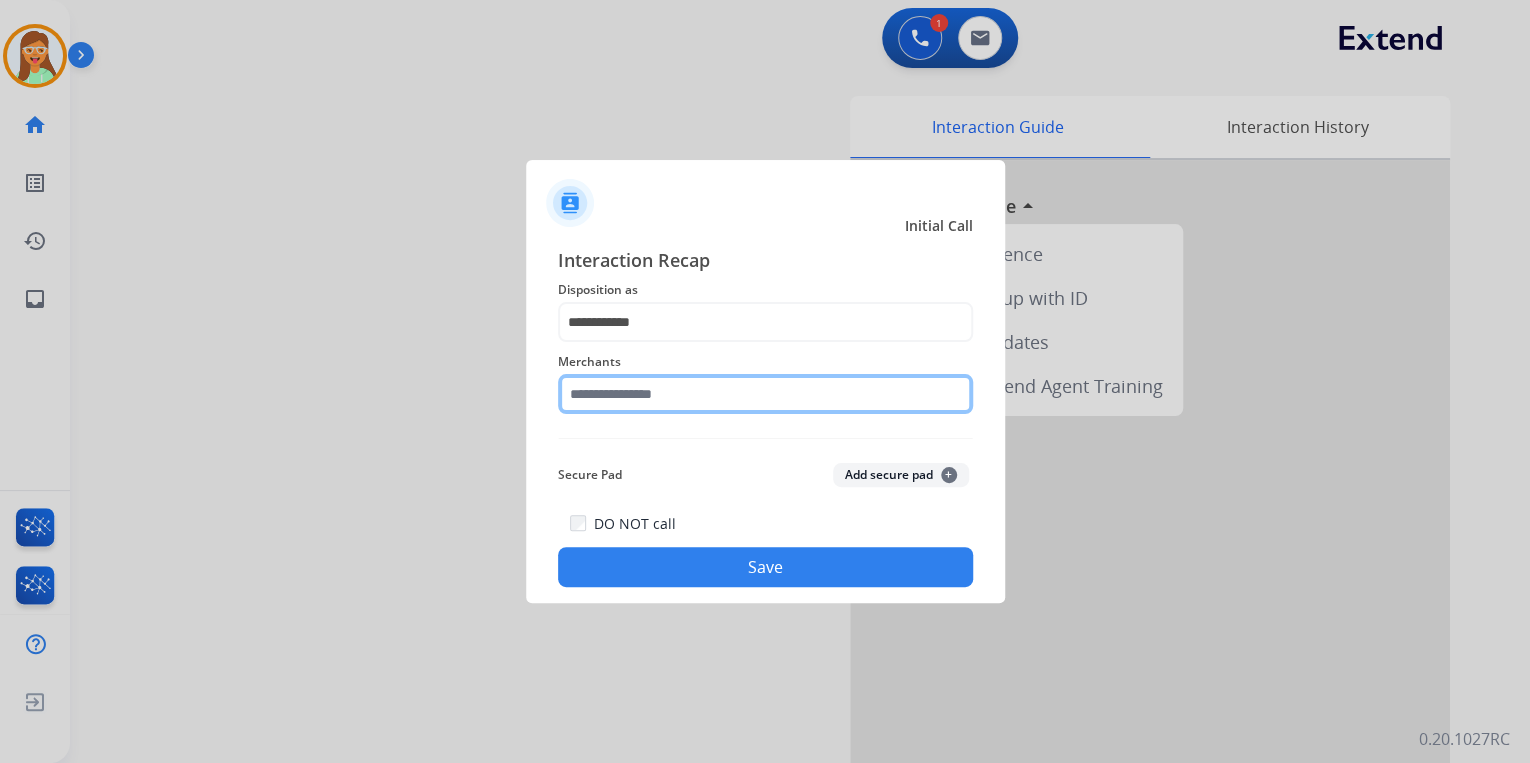 click 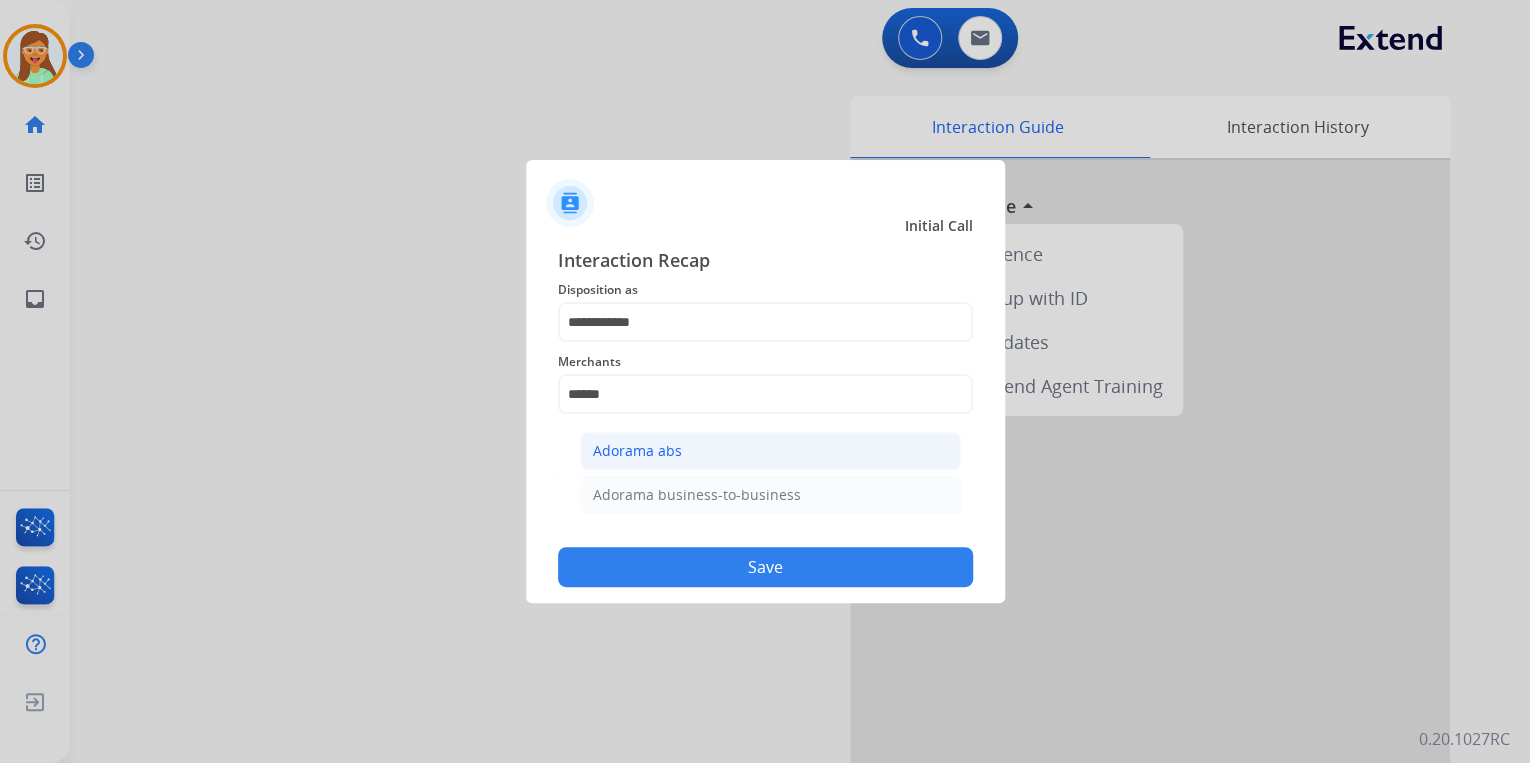 click on "Adorama abs" 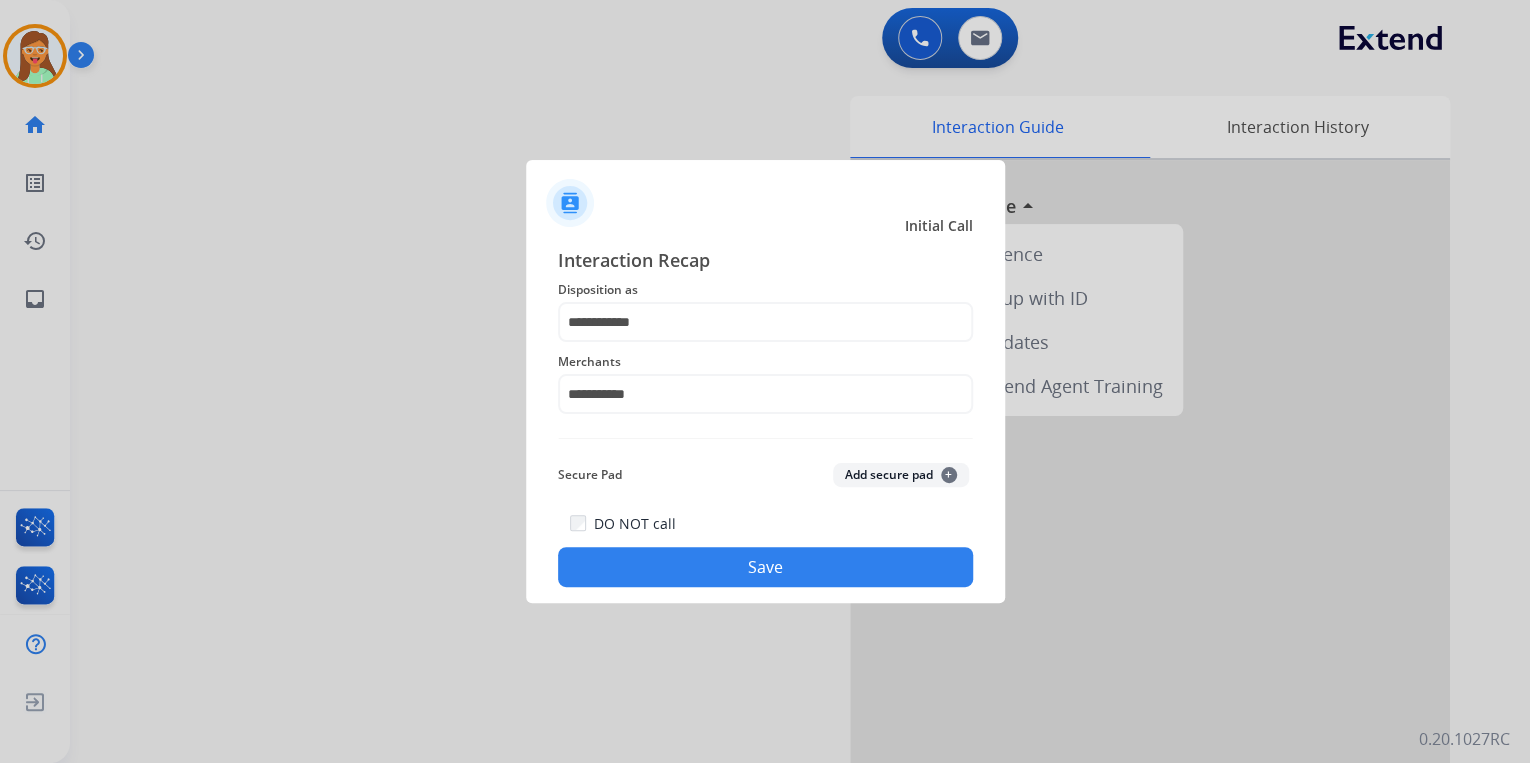 click on "Save" 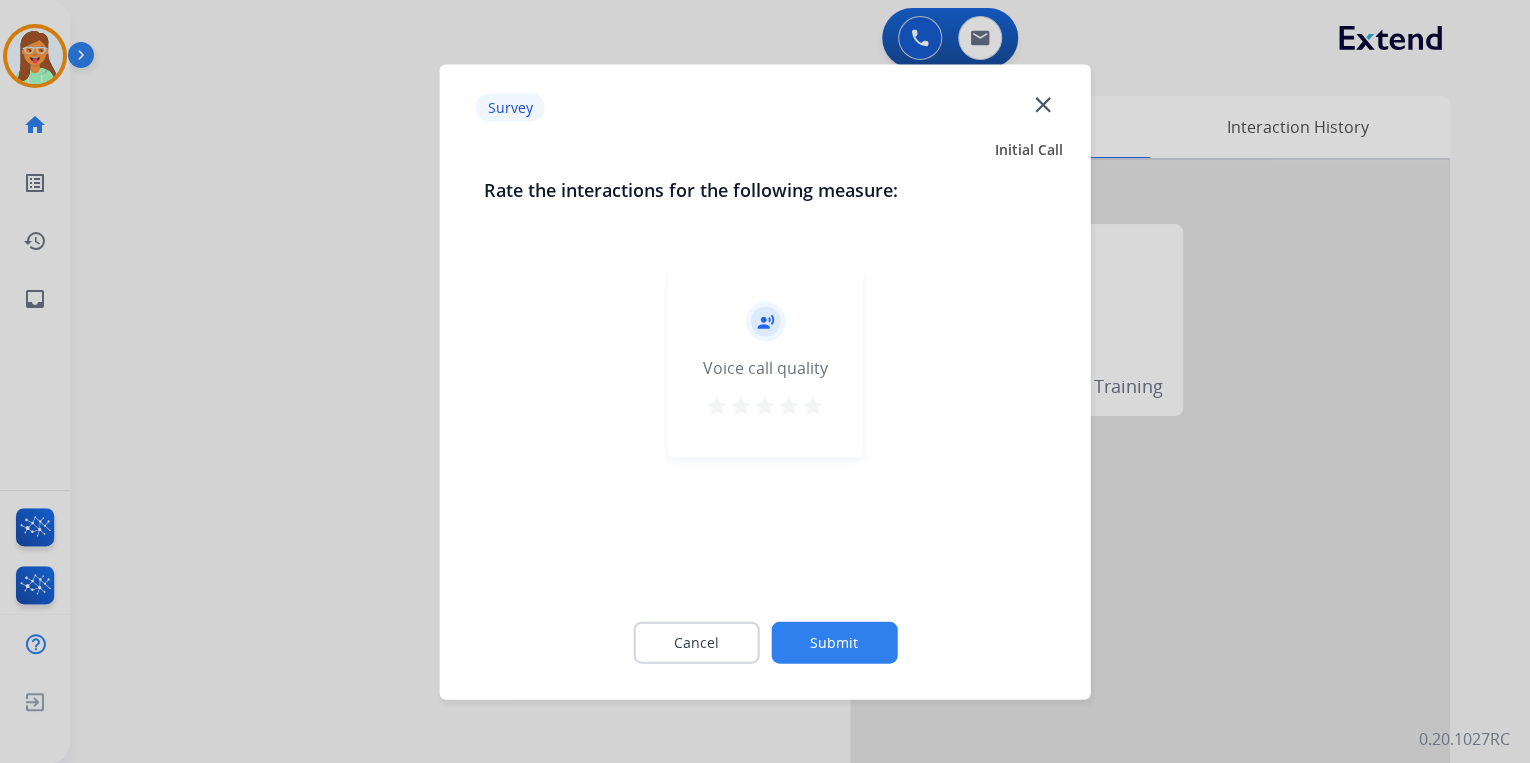 drag, startPoint x: 814, startPoint y: 404, endPoint x: 812, endPoint y: 420, distance: 16.124516 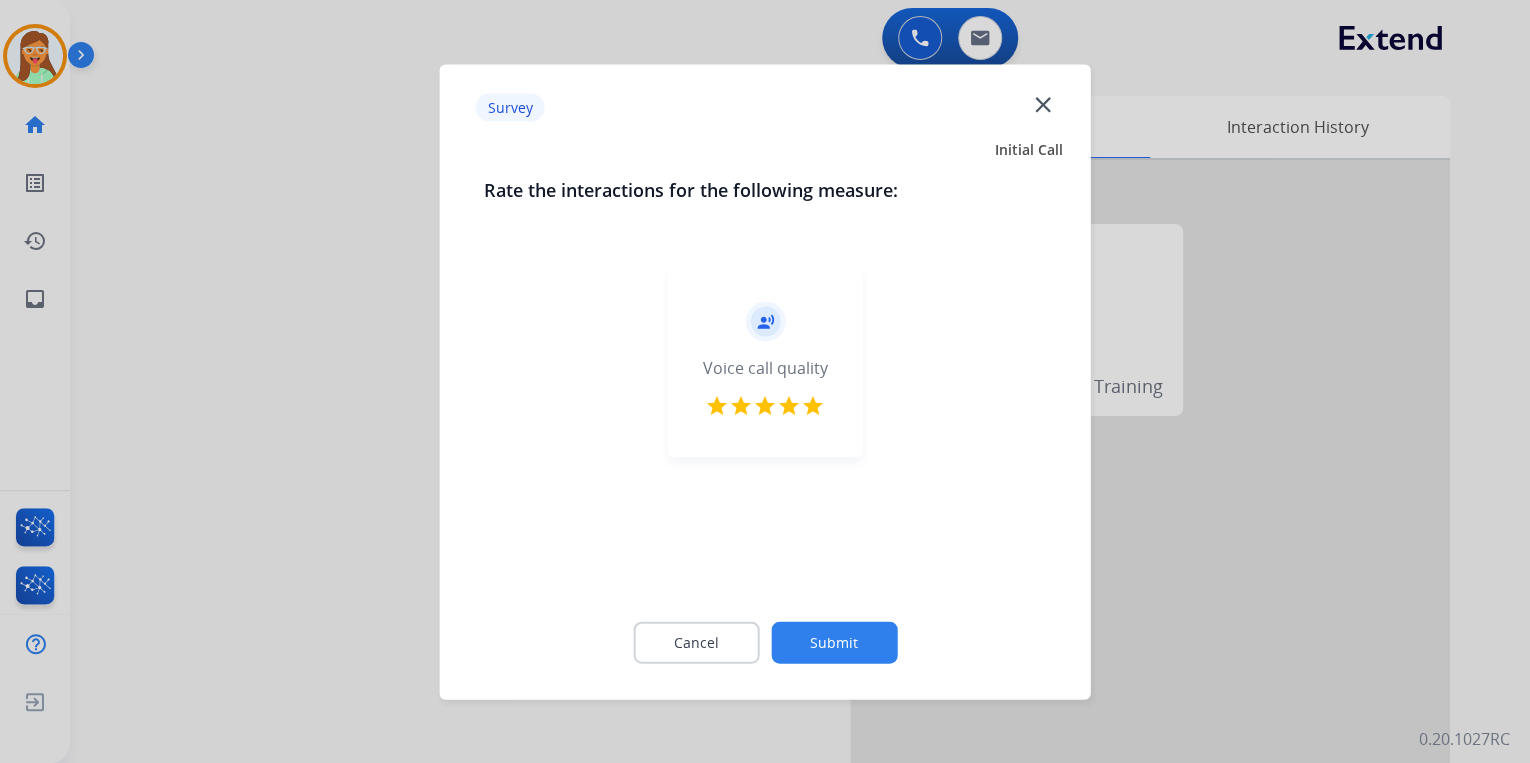 click on "Submit" 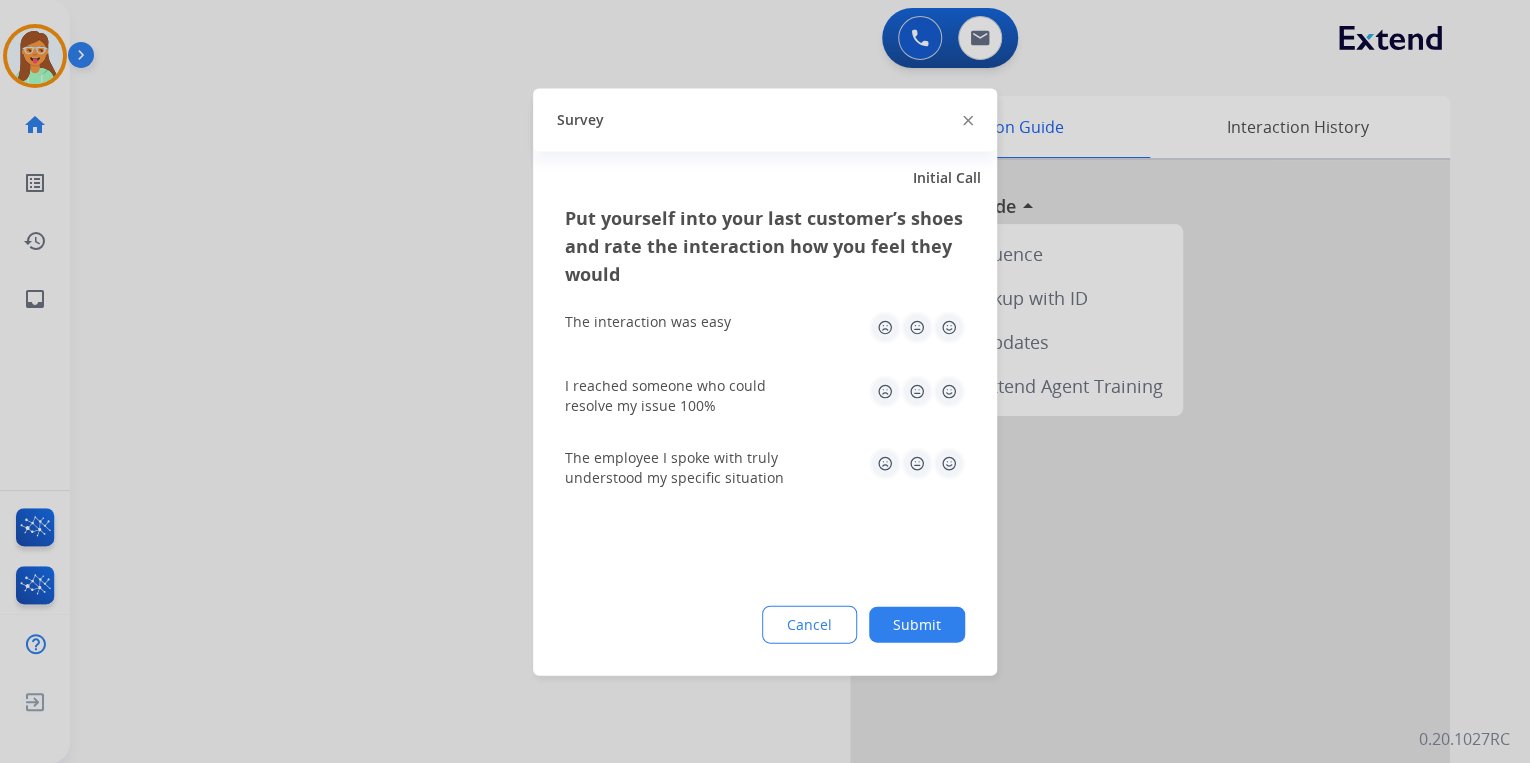 click 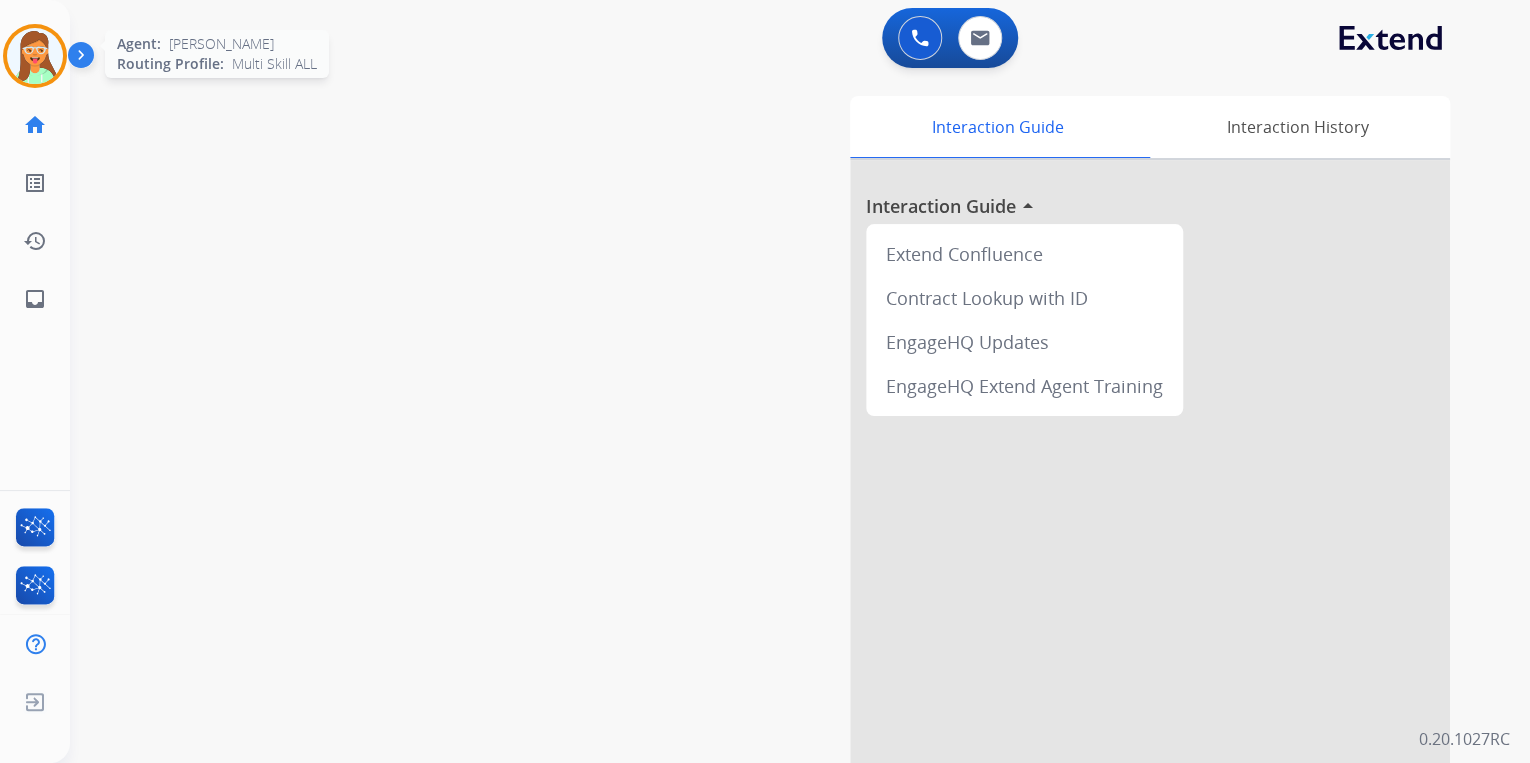 click at bounding box center (35, 56) 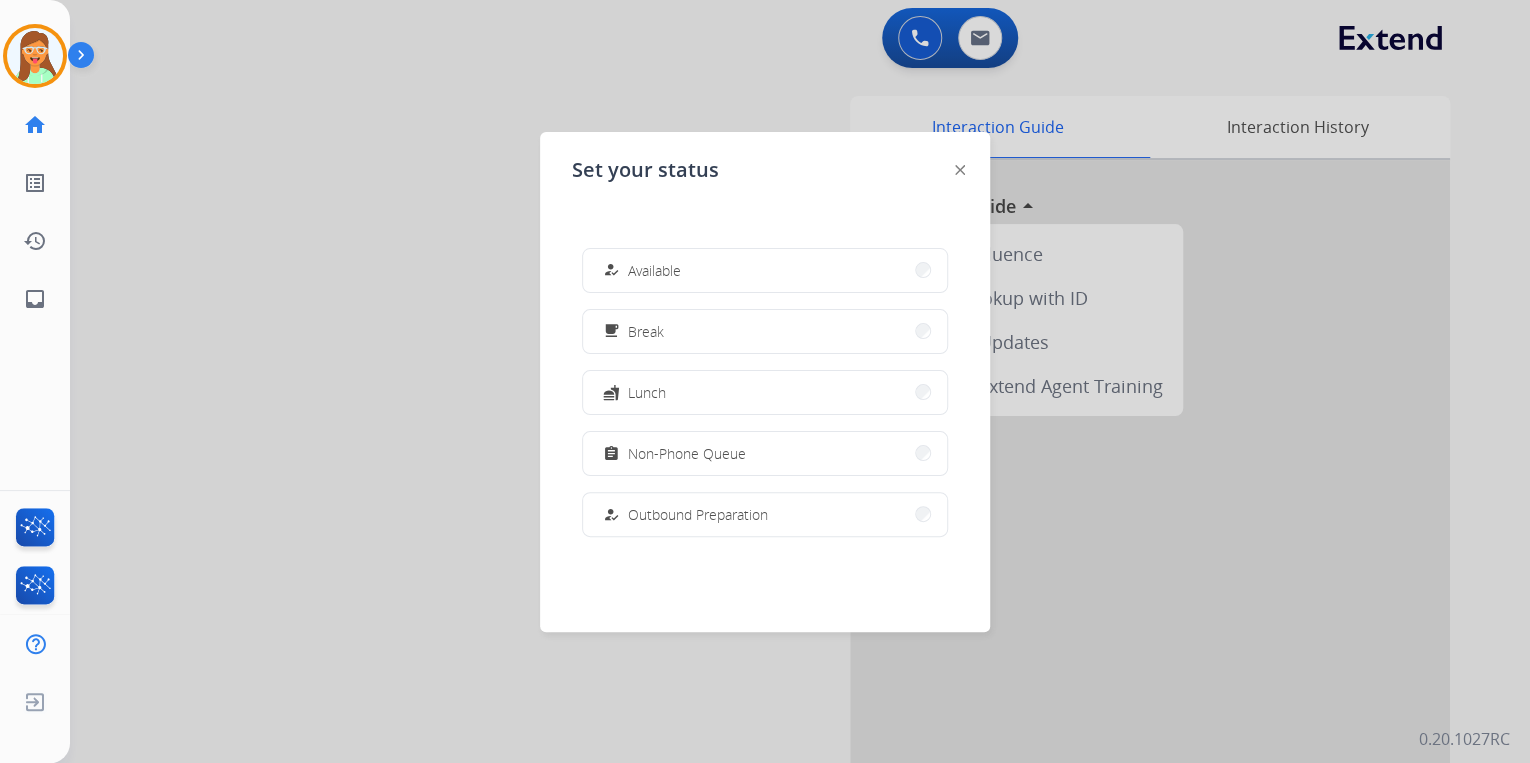 click on "assignment Non-Phone Queue" at bounding box center (765, 453) 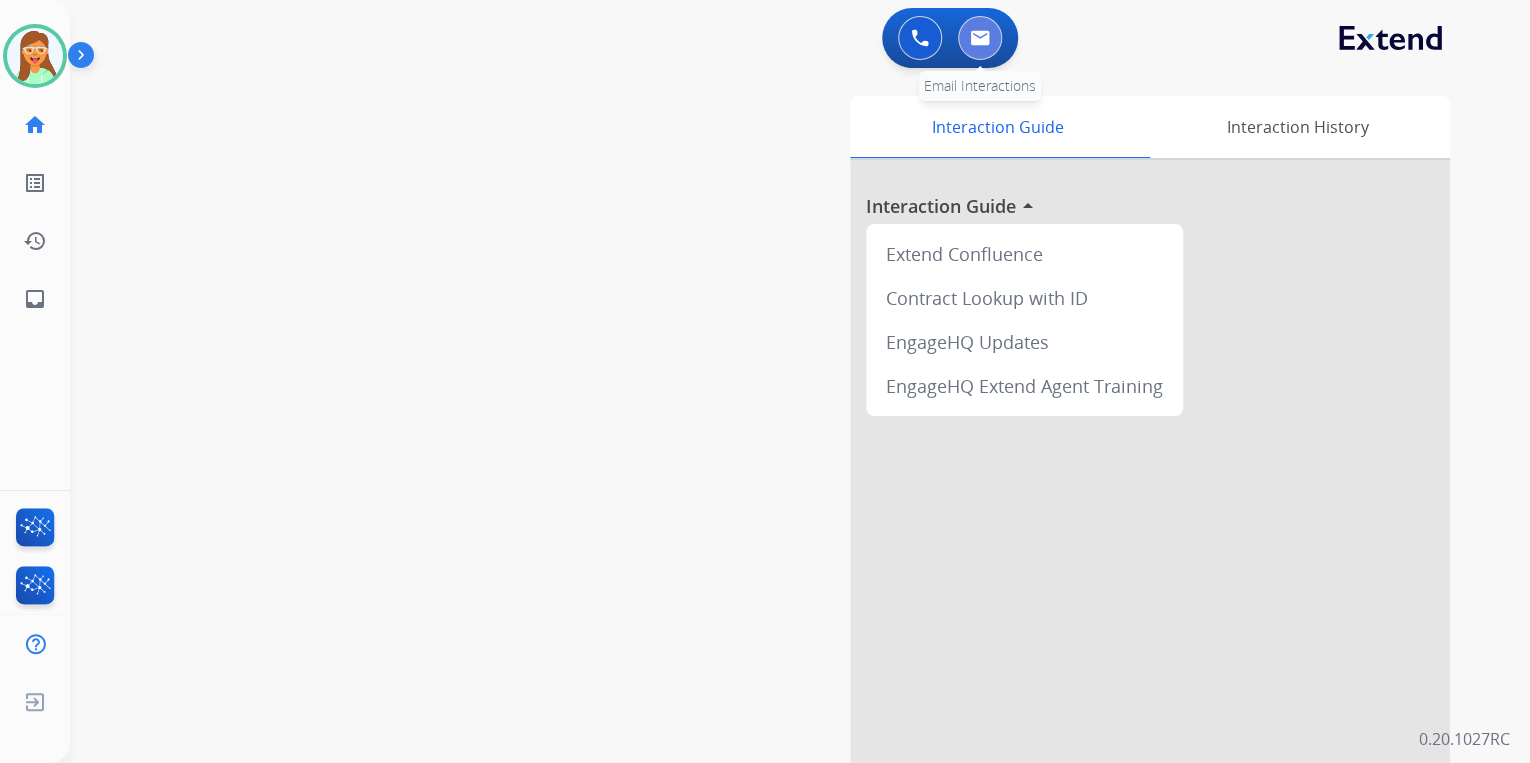 click at bounding box center (980, 38) 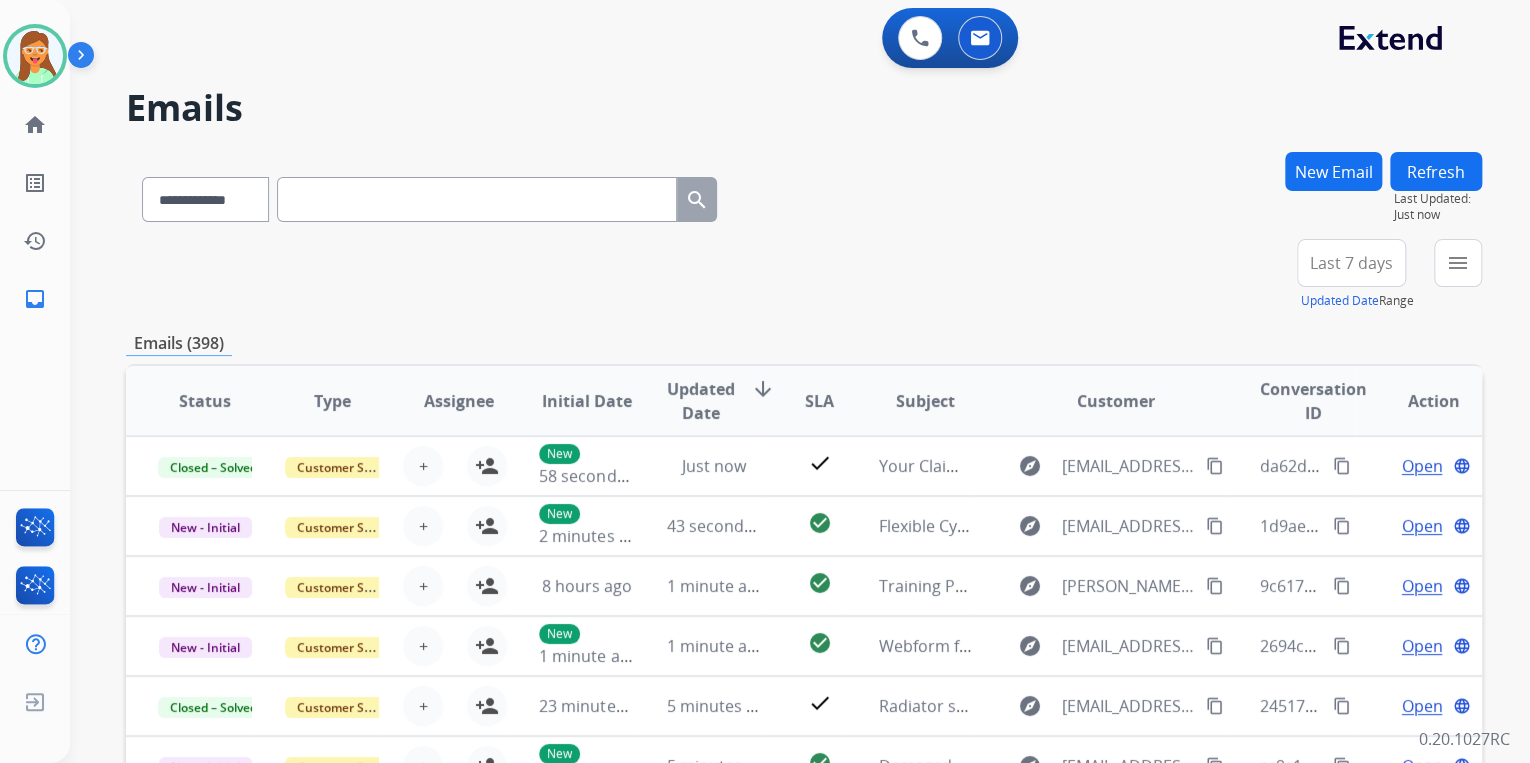 click on "New Email" at bounding box center (1333, 171) 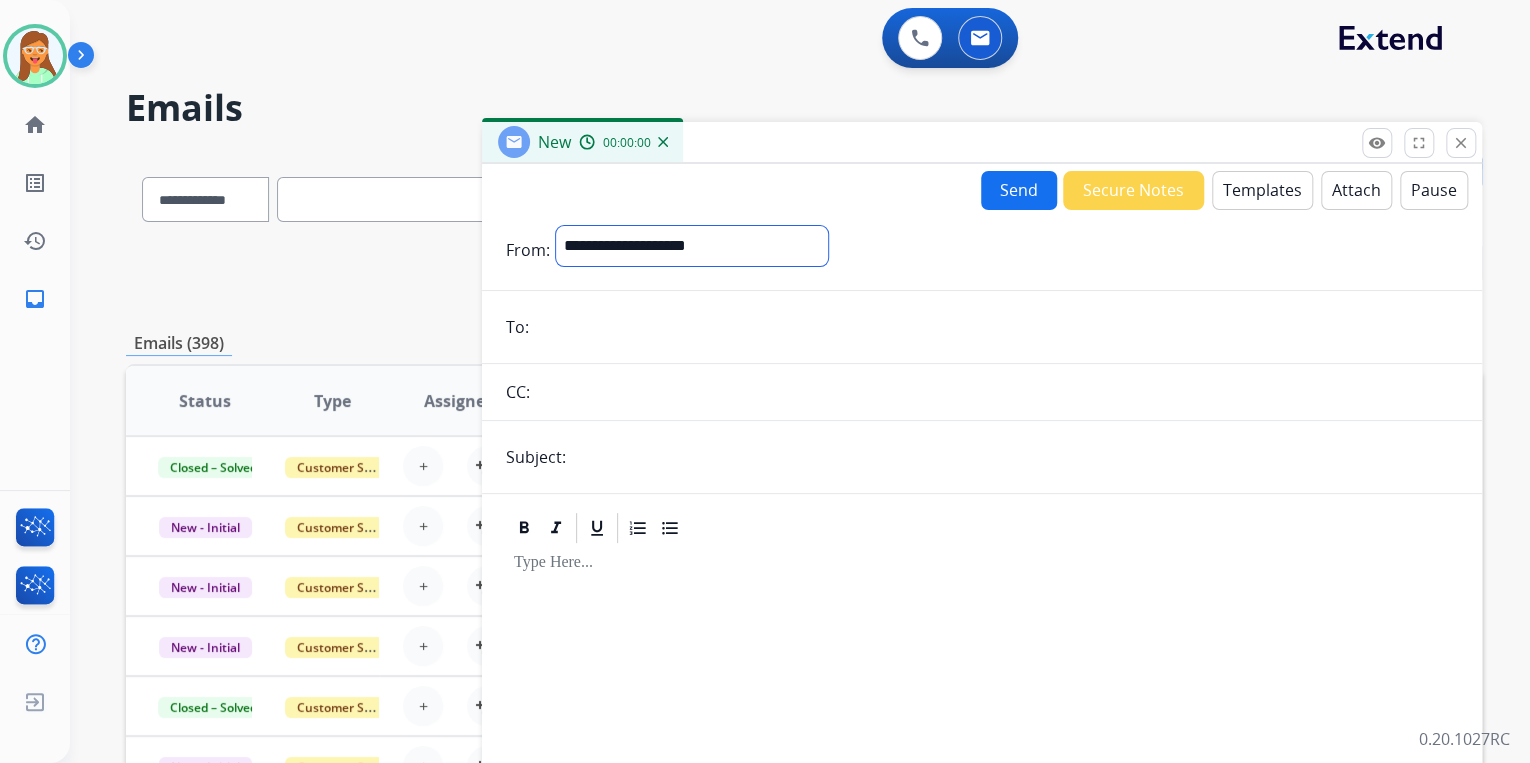 drag, startPoint x: 858, startPoint y: 241, endPoint x: 844, endPoint y: 254, distance: 19.104973 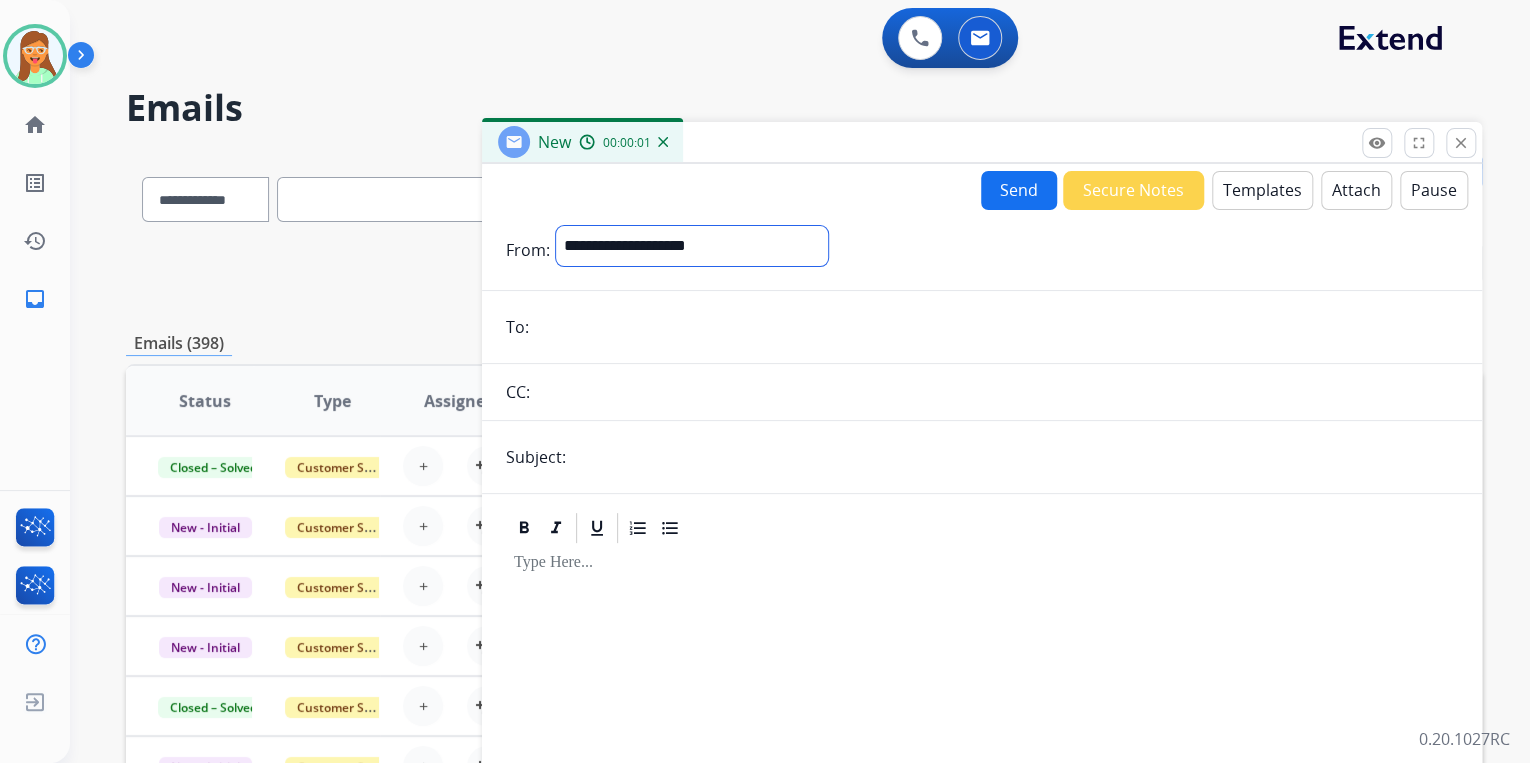 select on "**********" 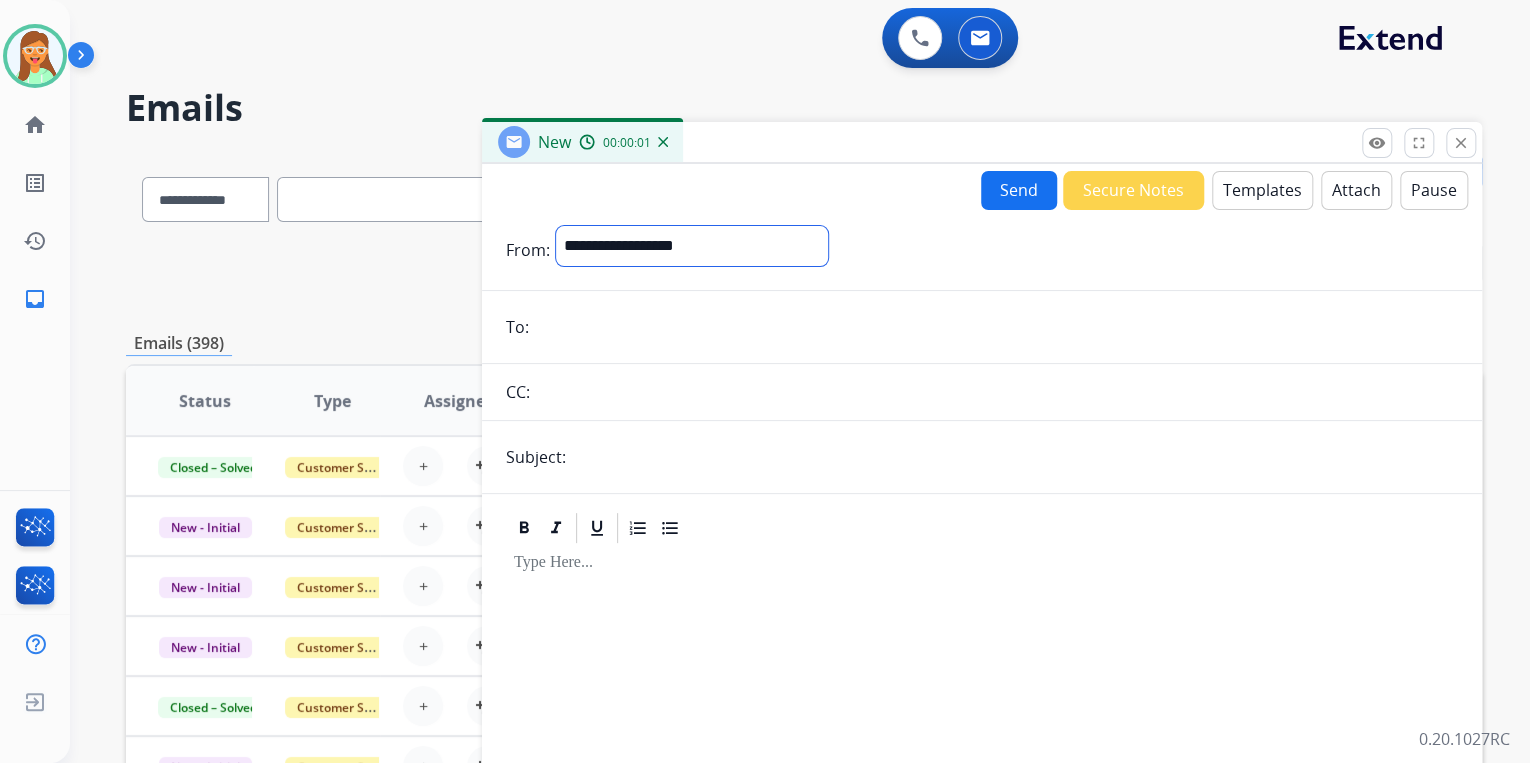 click on "**********" at bounding box center (692, 246) 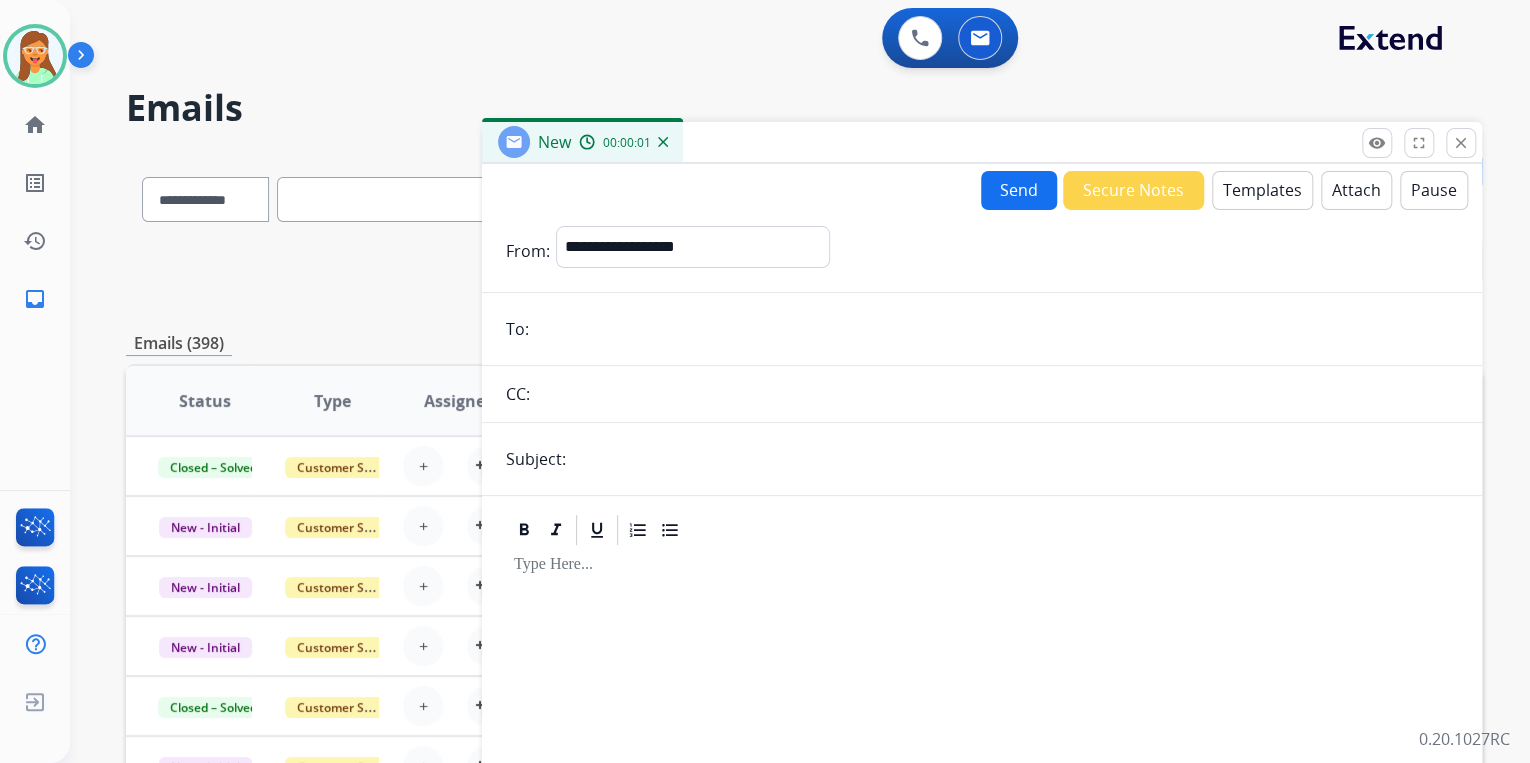 click at bounding box center [996, 329] 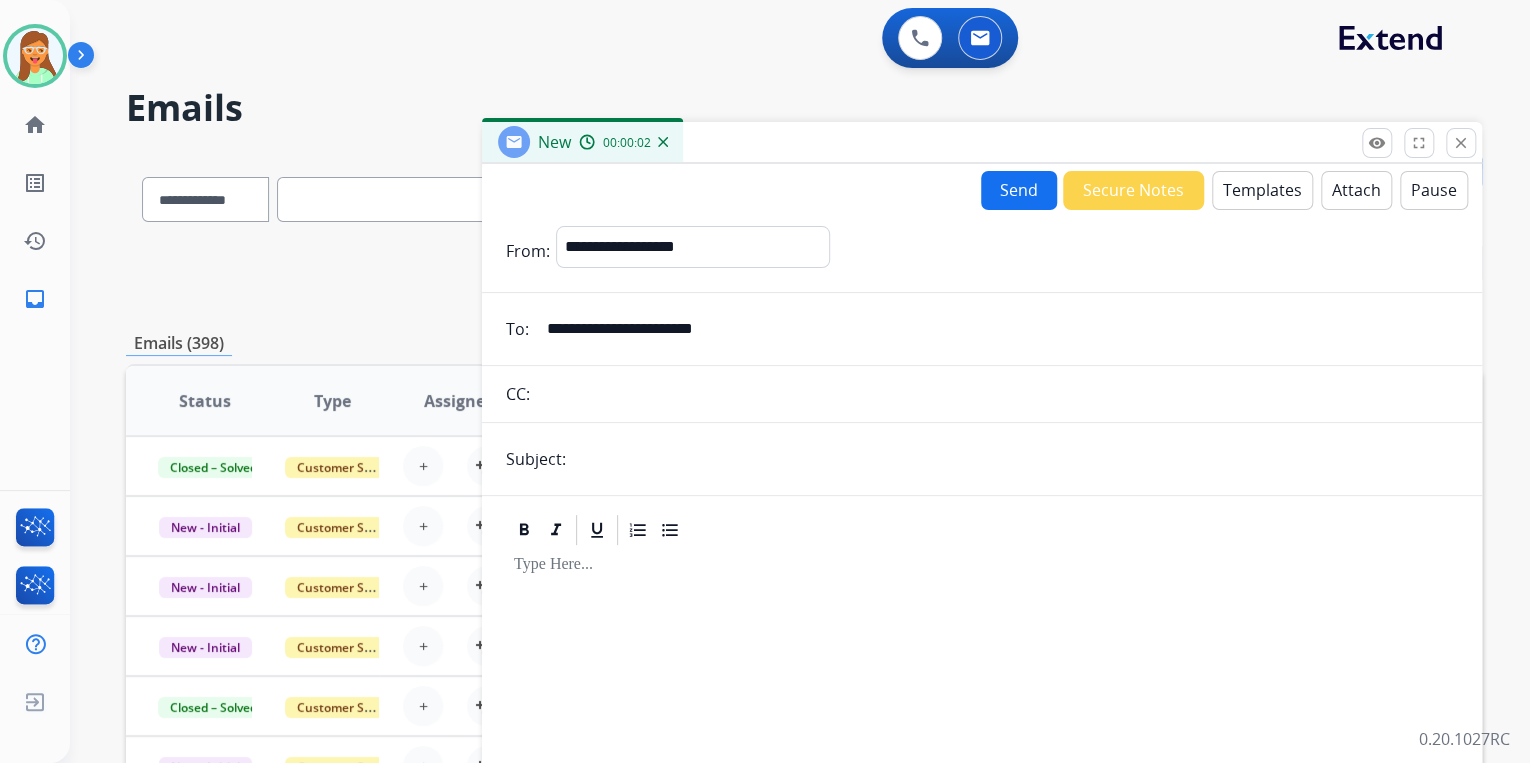 type on "**********" 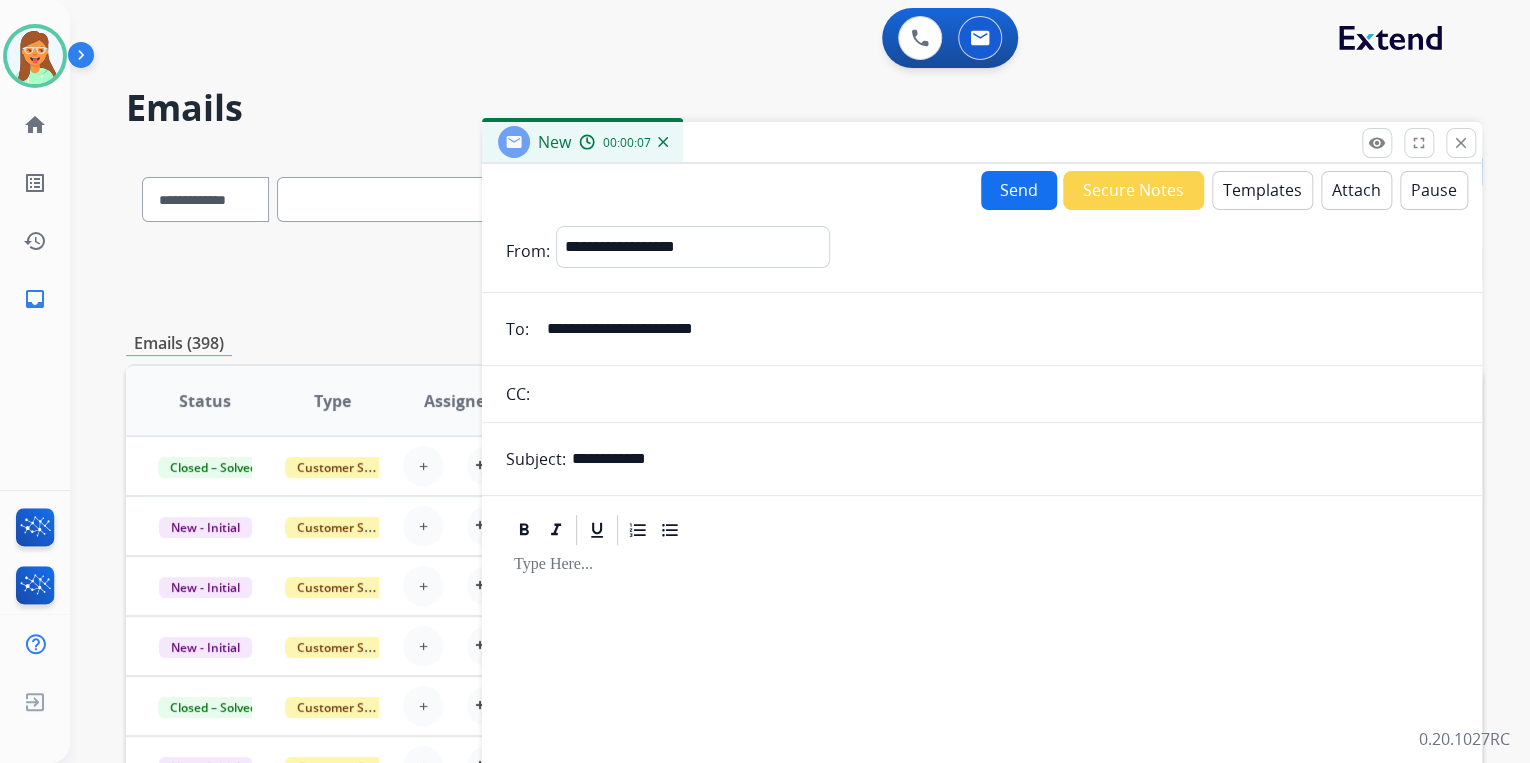 type on "**********" 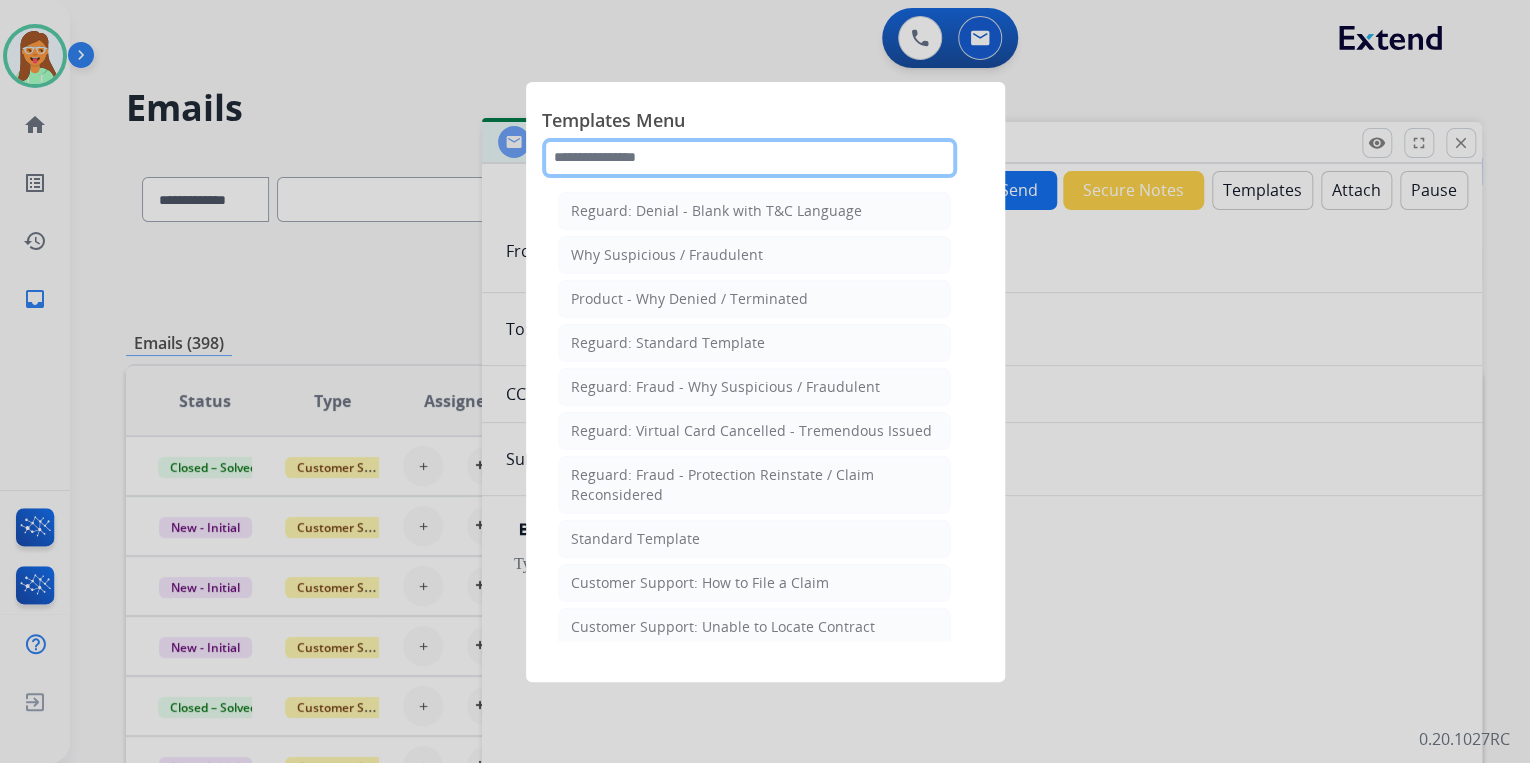 click 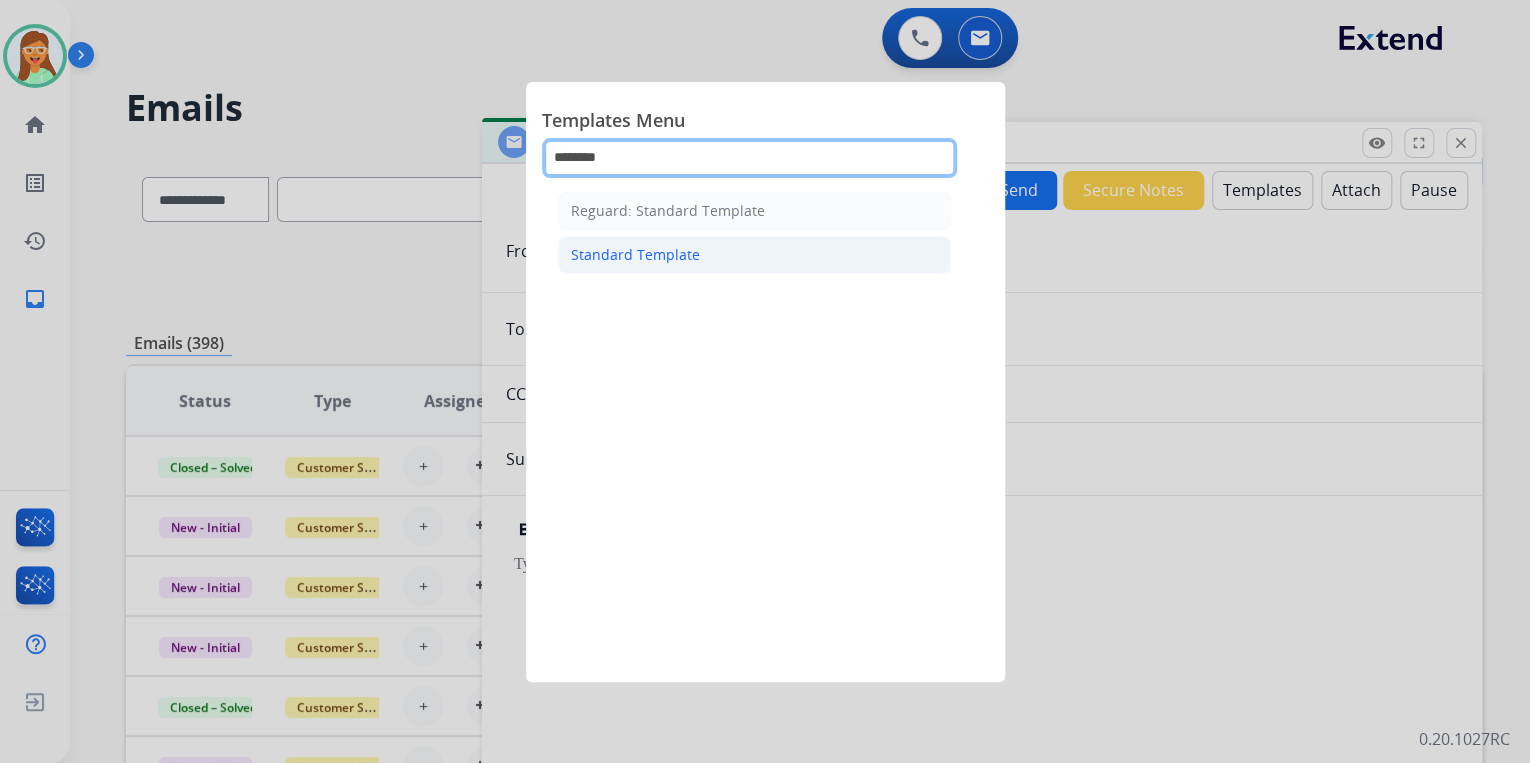 type on "********" 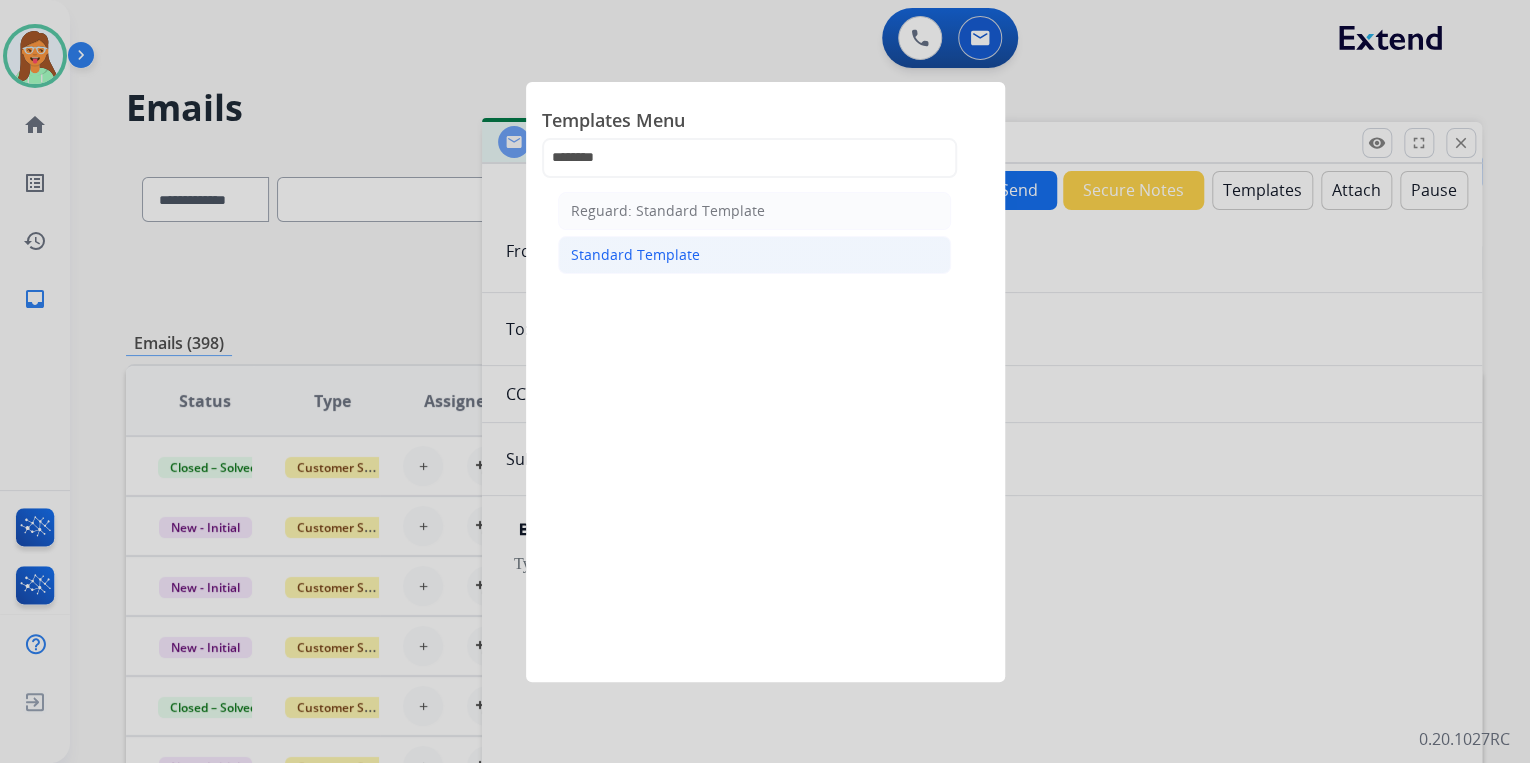 click on "Standard Template" 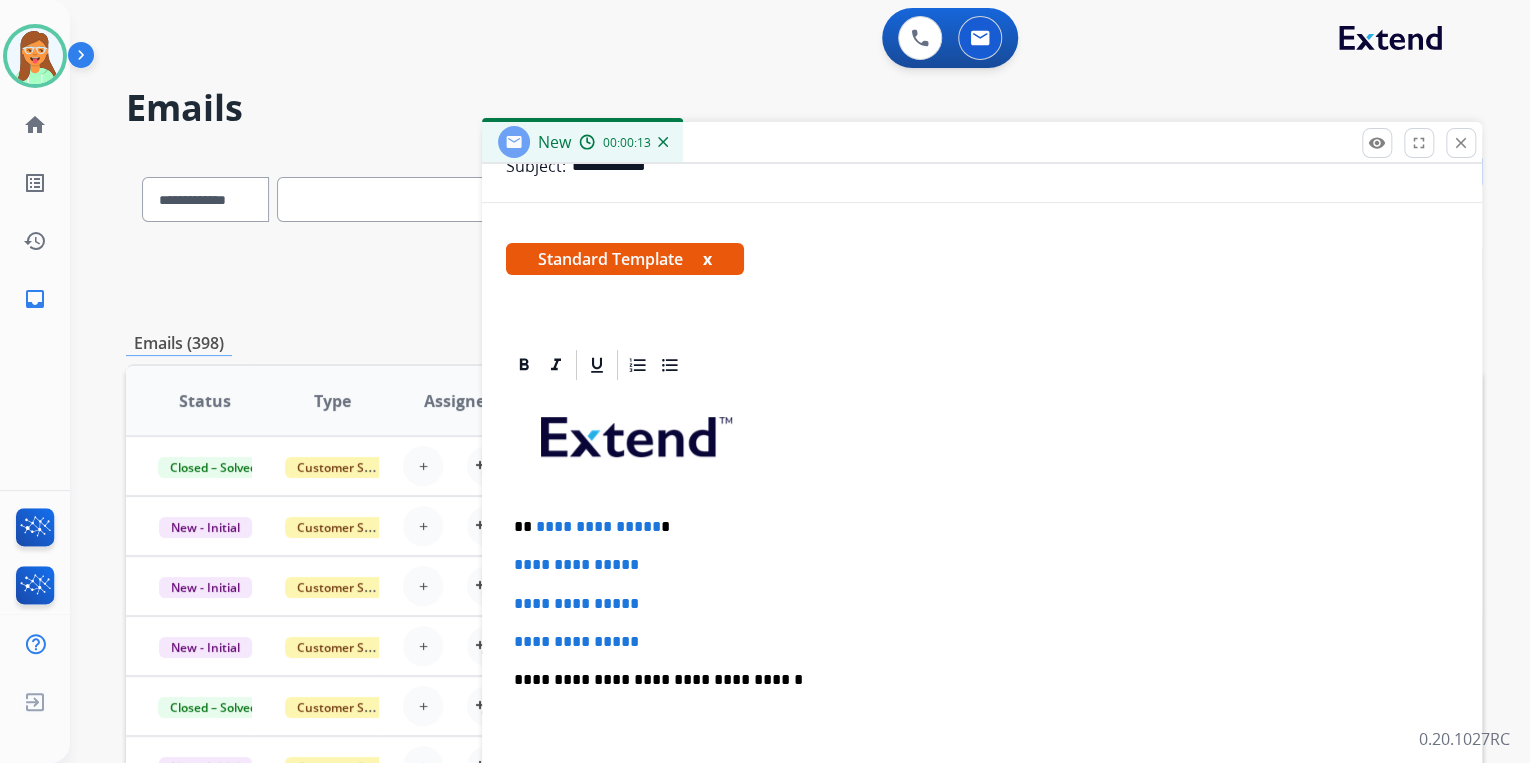 scroll, scrollTop: 320, scrollLeft: 0, axis: vertical 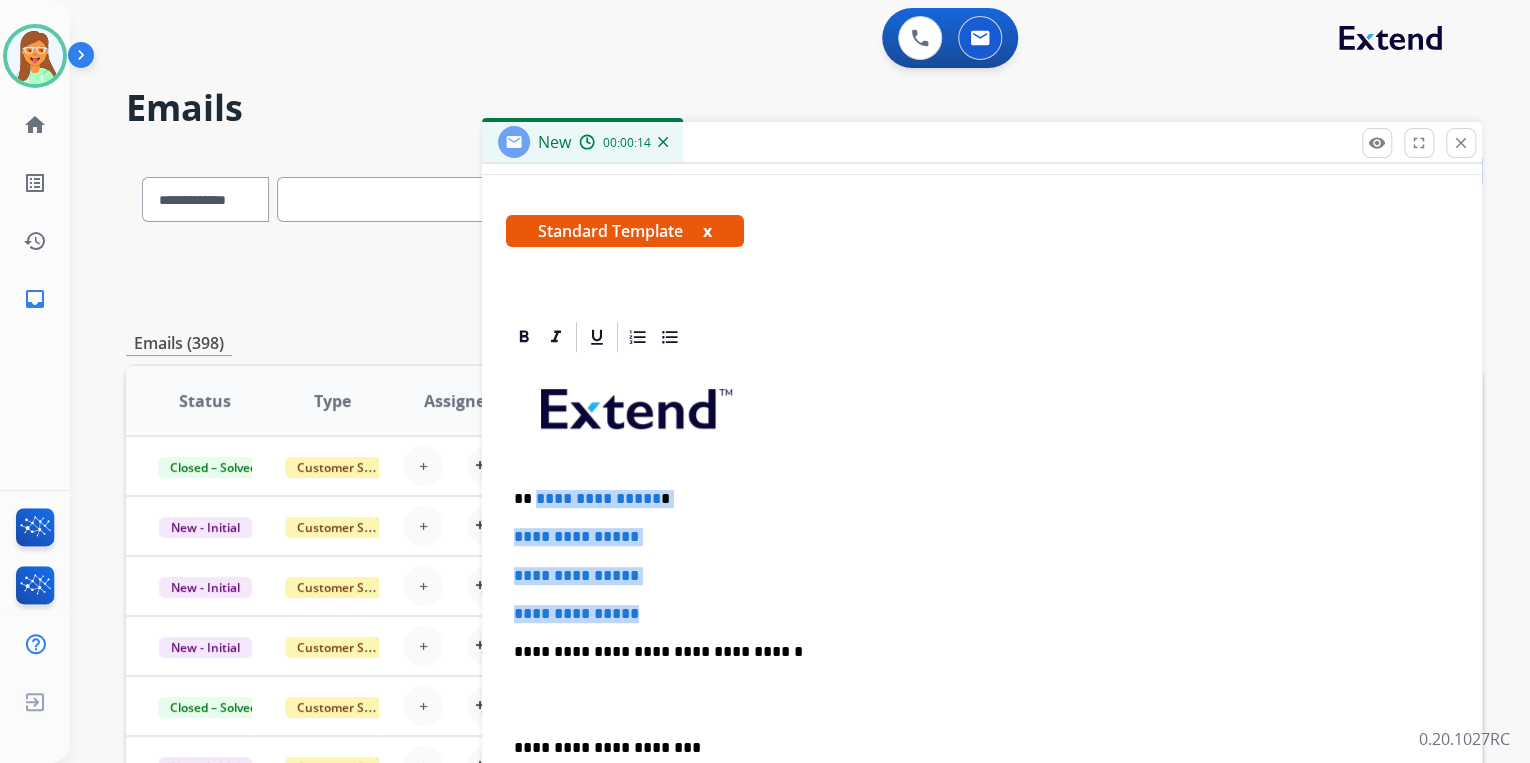 drag, startPoint x: 664, startPoint y: 596, endPoint x: 552, endPoint y: 473, distance: 166.35204 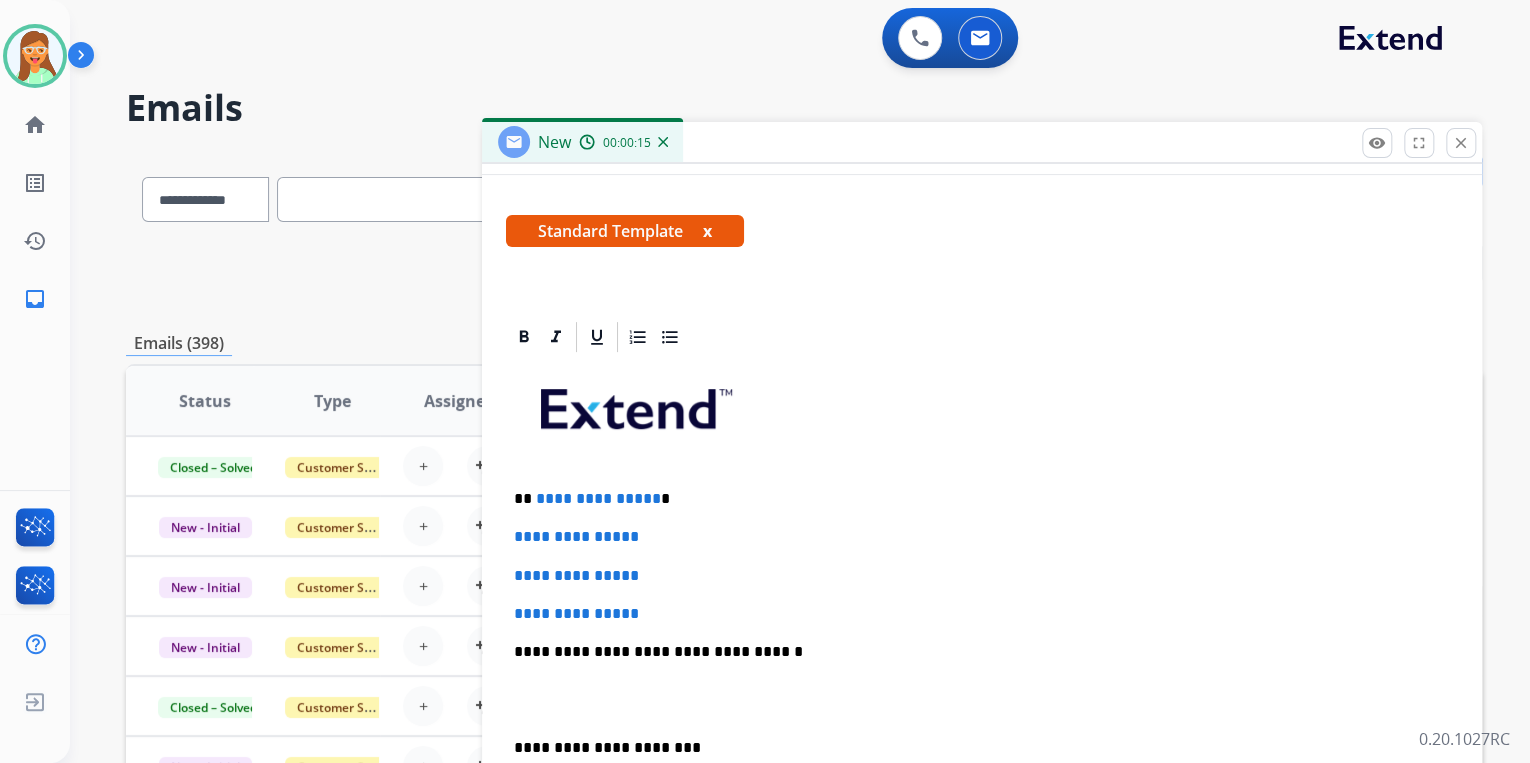 type 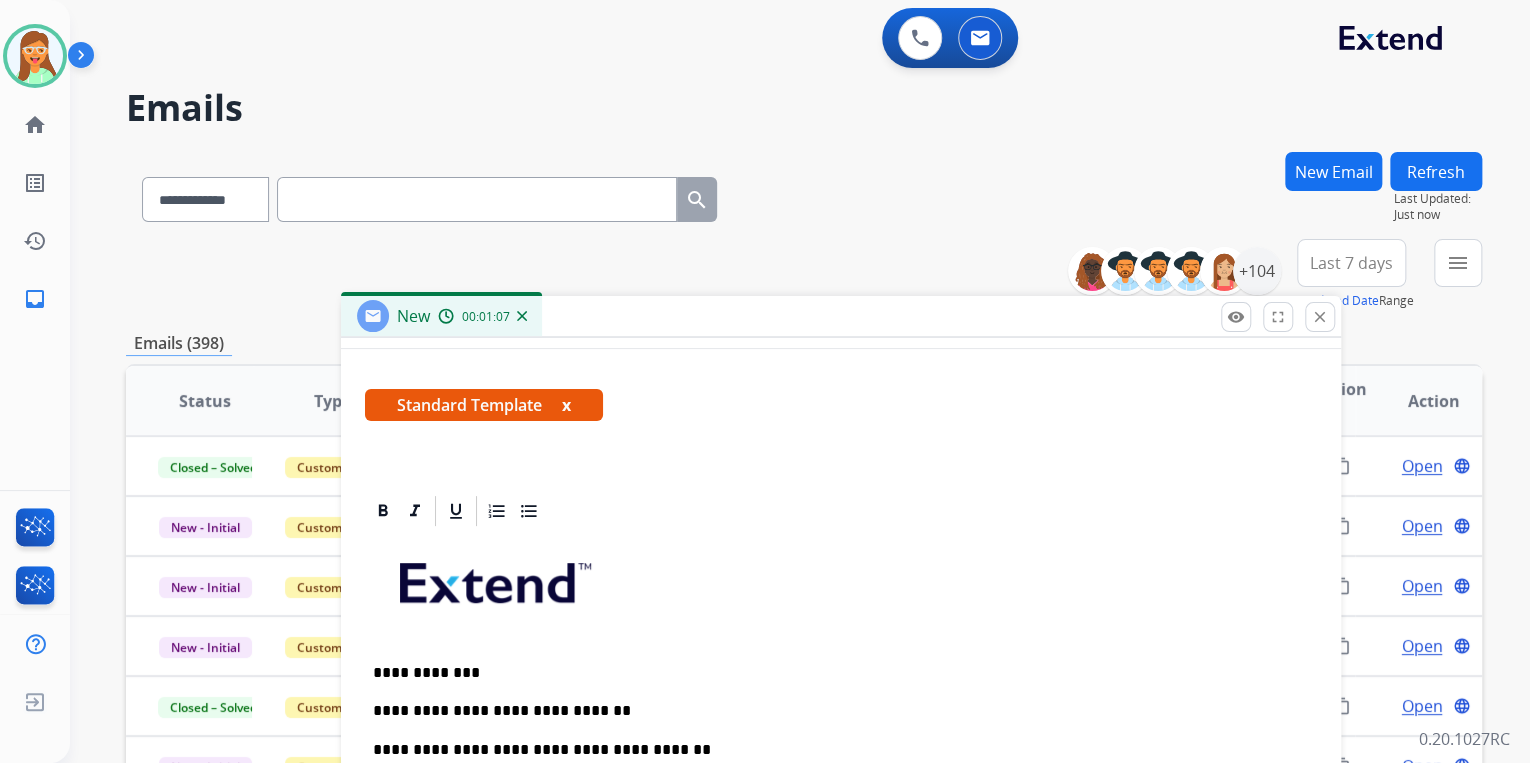 drag, startPoint x: 940, startPoint y: 259, endPoint x: 816, endPoint y: 374, distance: 169.1183 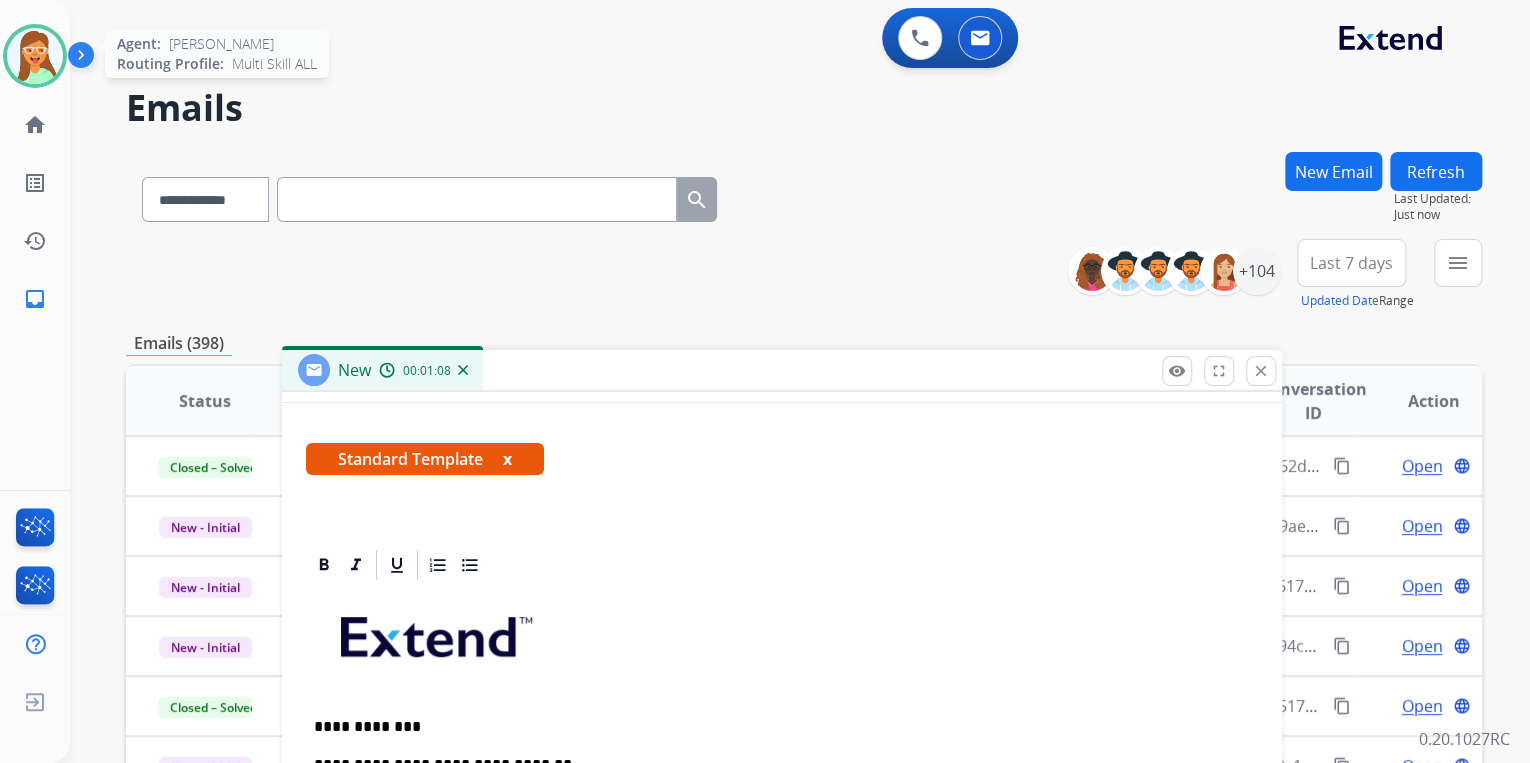 click at bounding box center [35, 56] 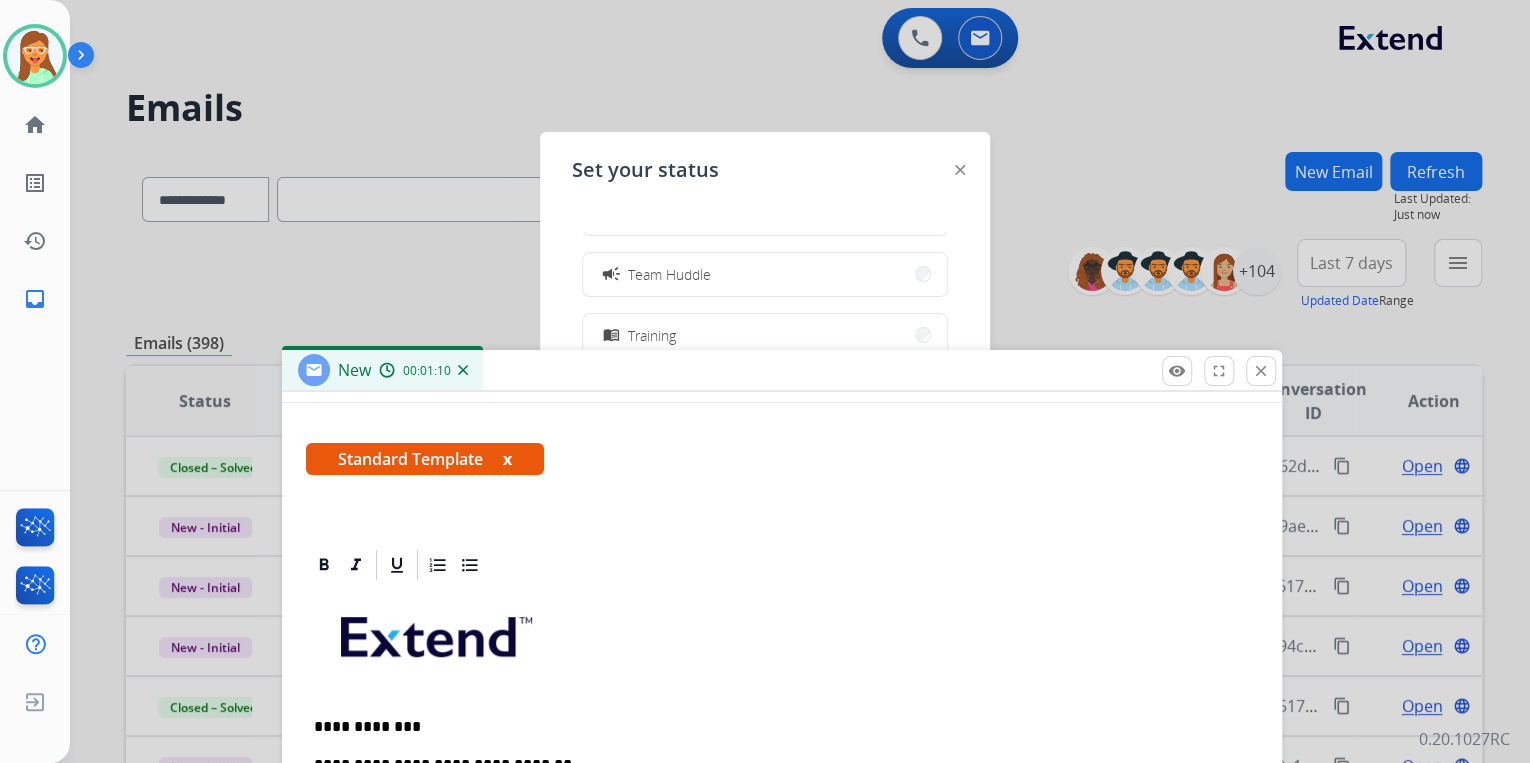 scroll, scrollTop: 320, scrollLeft: 0, axis: vertical 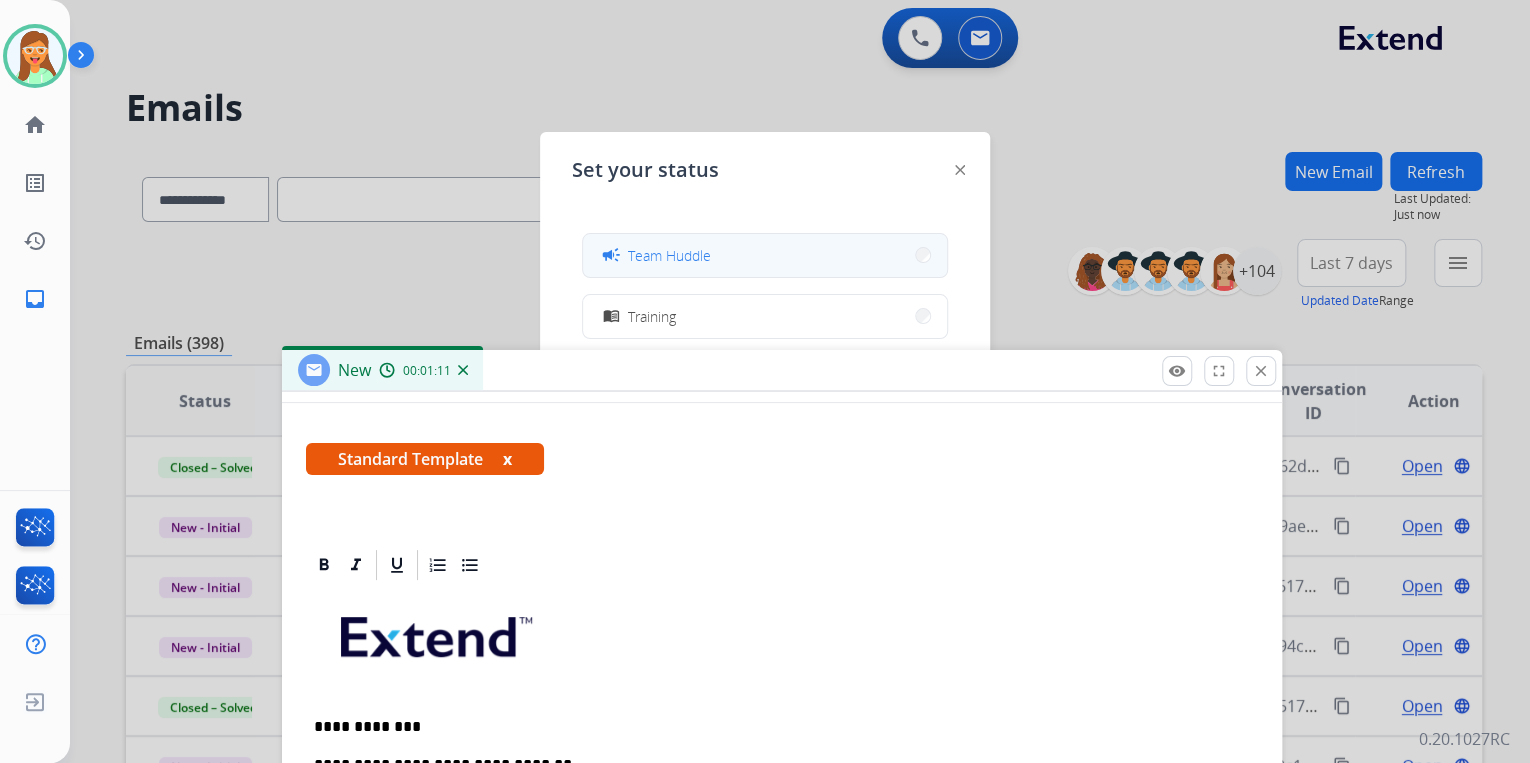 click on "Team Huddle" at bounding box center (669, 255) 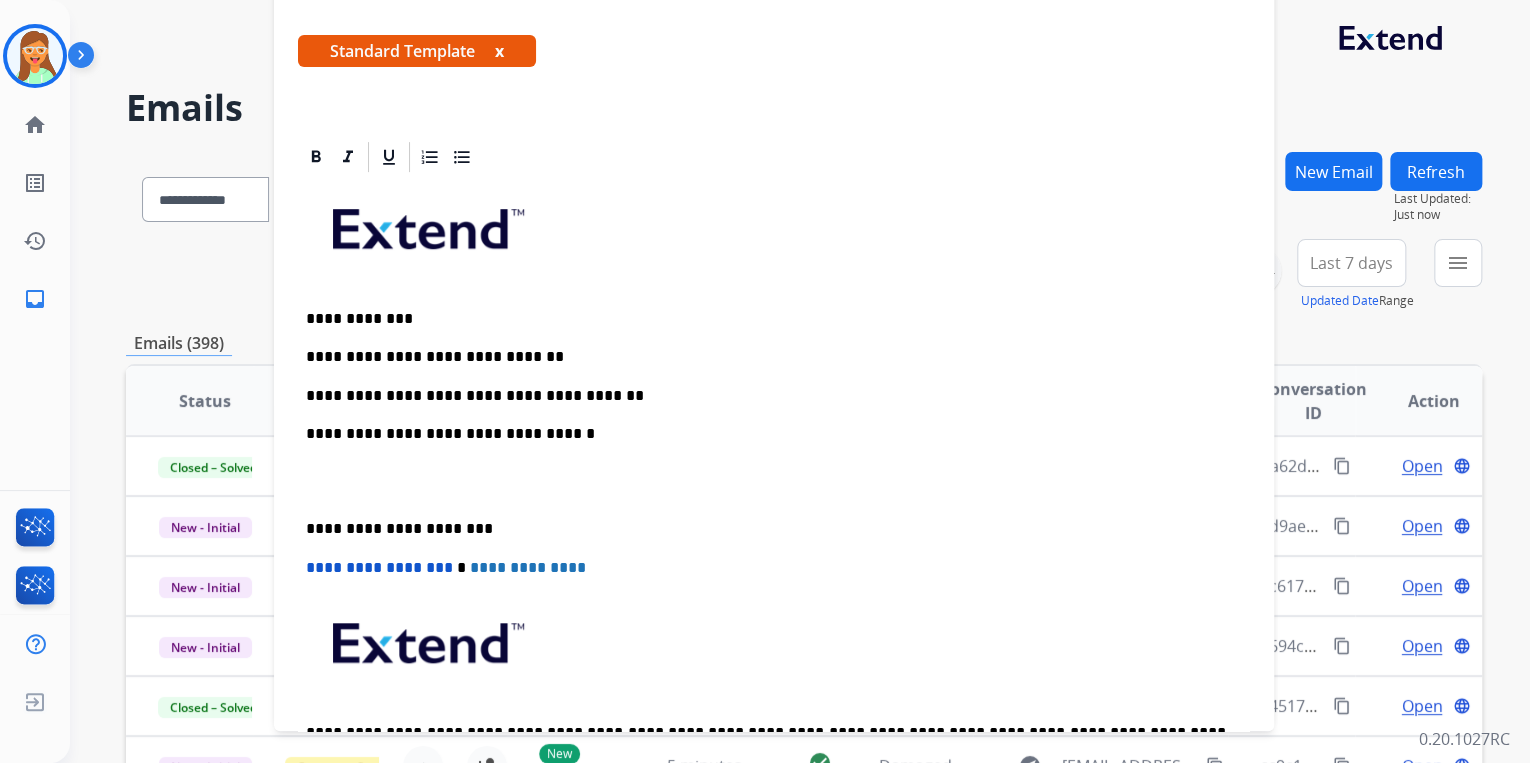 drag, startPoint x: 844, startPoint y: 368, endPoint x: 836, endPoint y: -40, distance: 408.07843 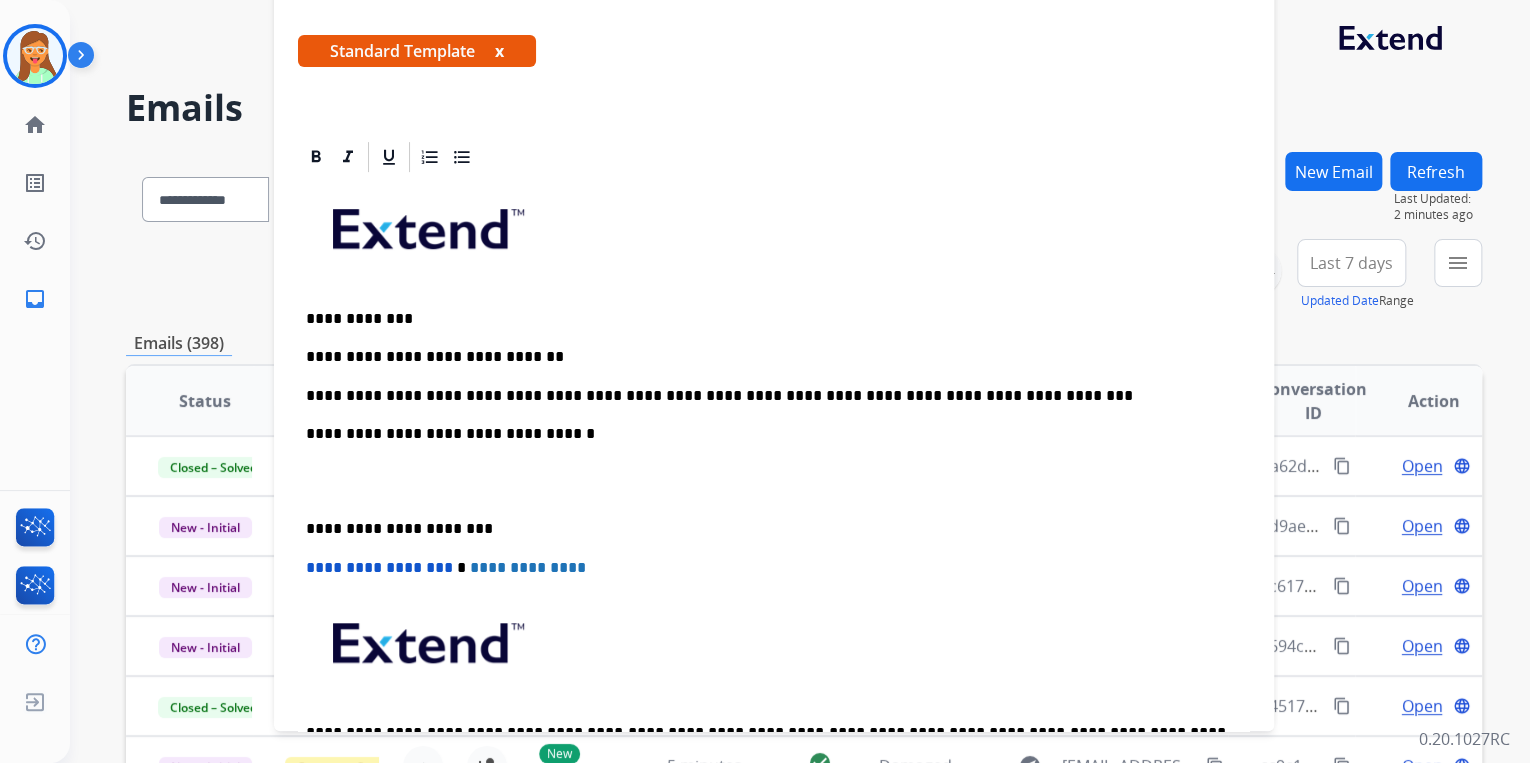 click on "**********" at bounding box center [774, 500] 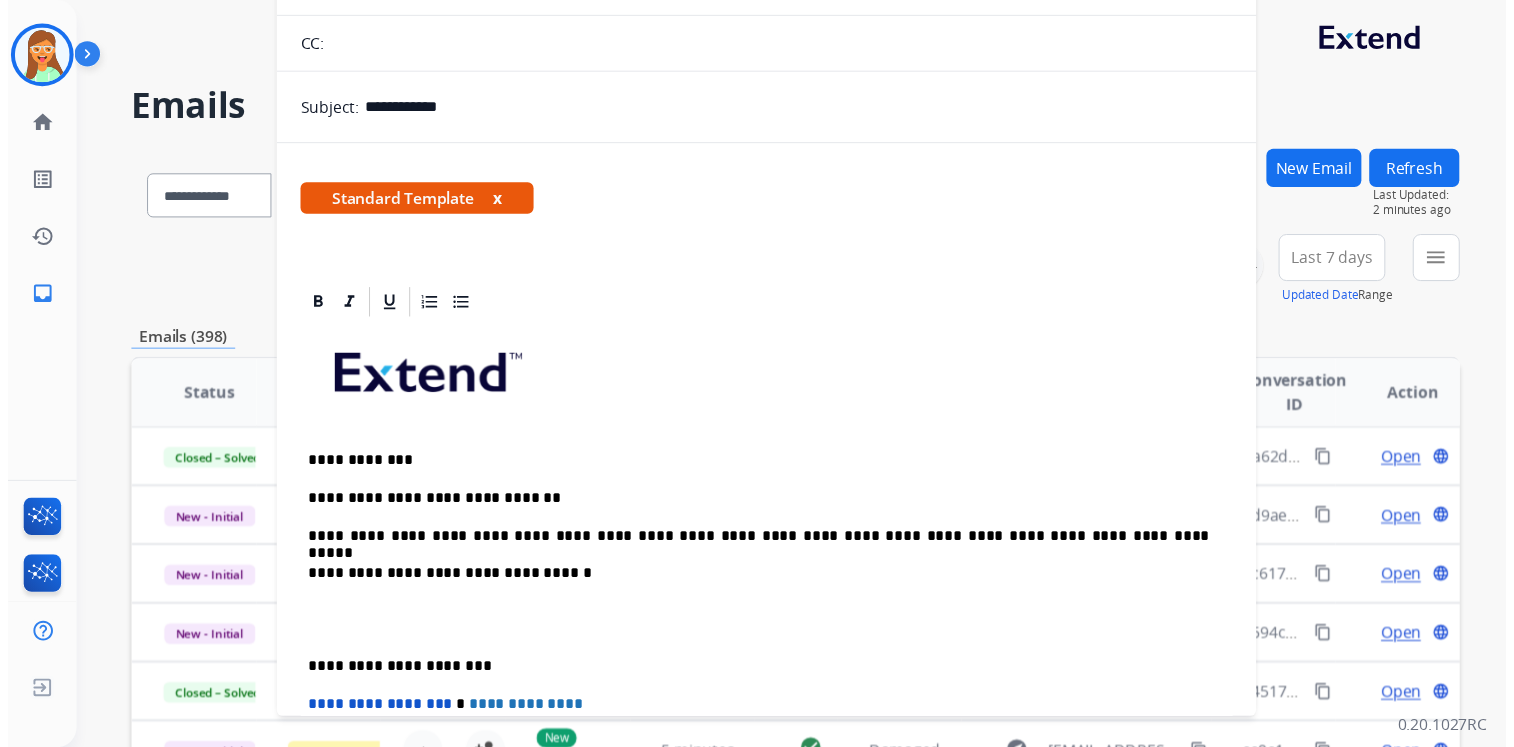 scroll, scrollTop: 0, scrollLeft: 0, axis: both 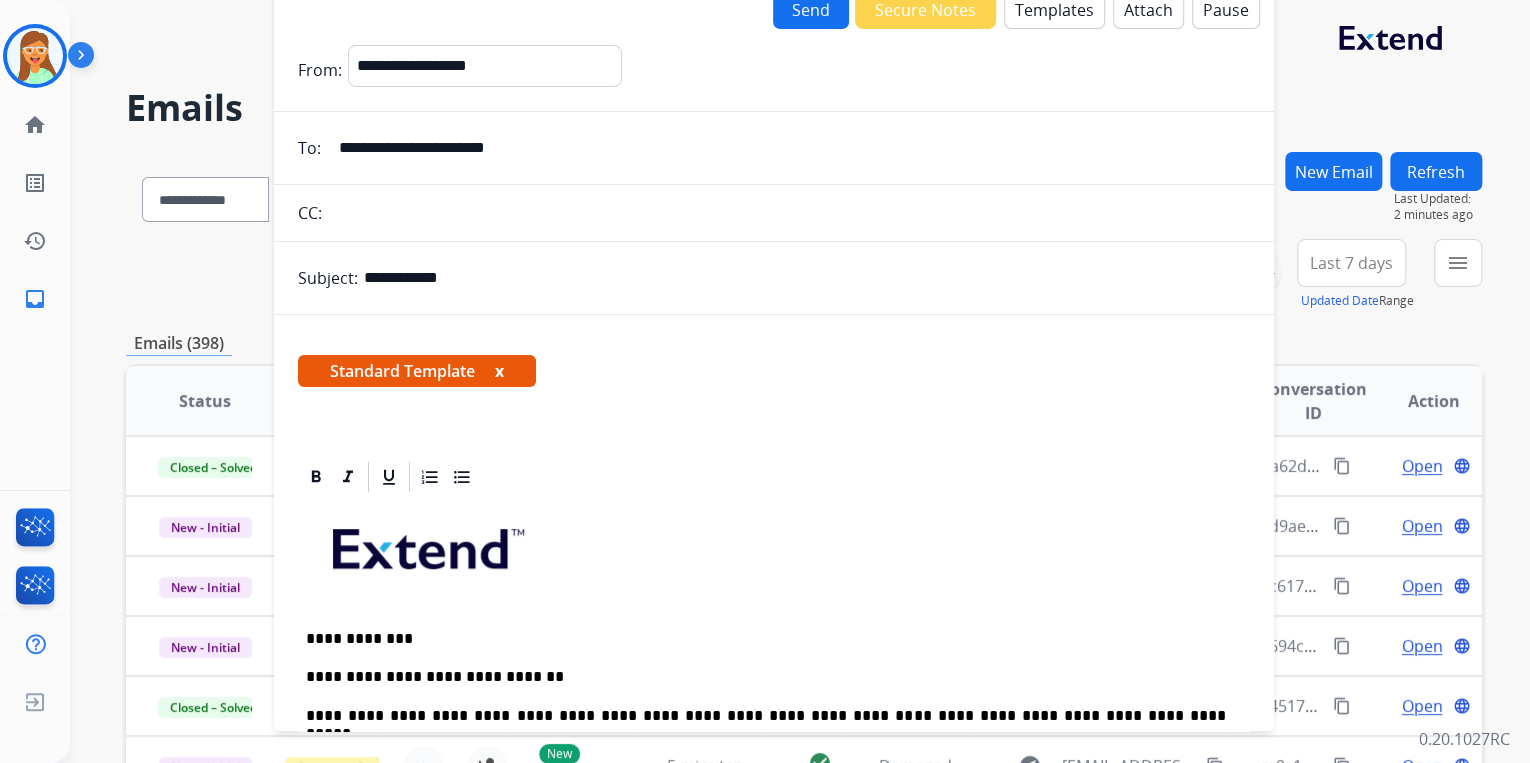 click on "Send" at bounding box center [811, 9] 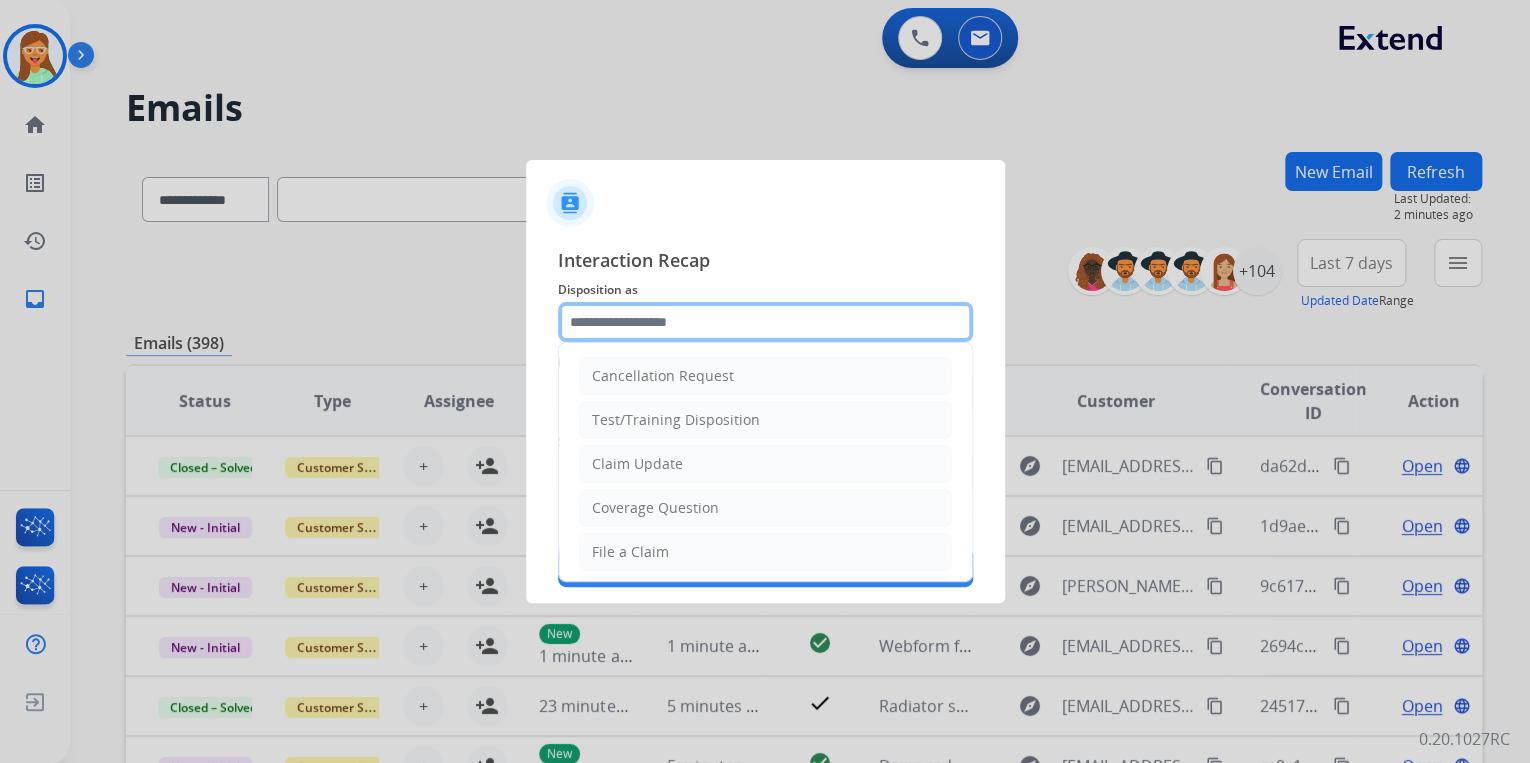 click 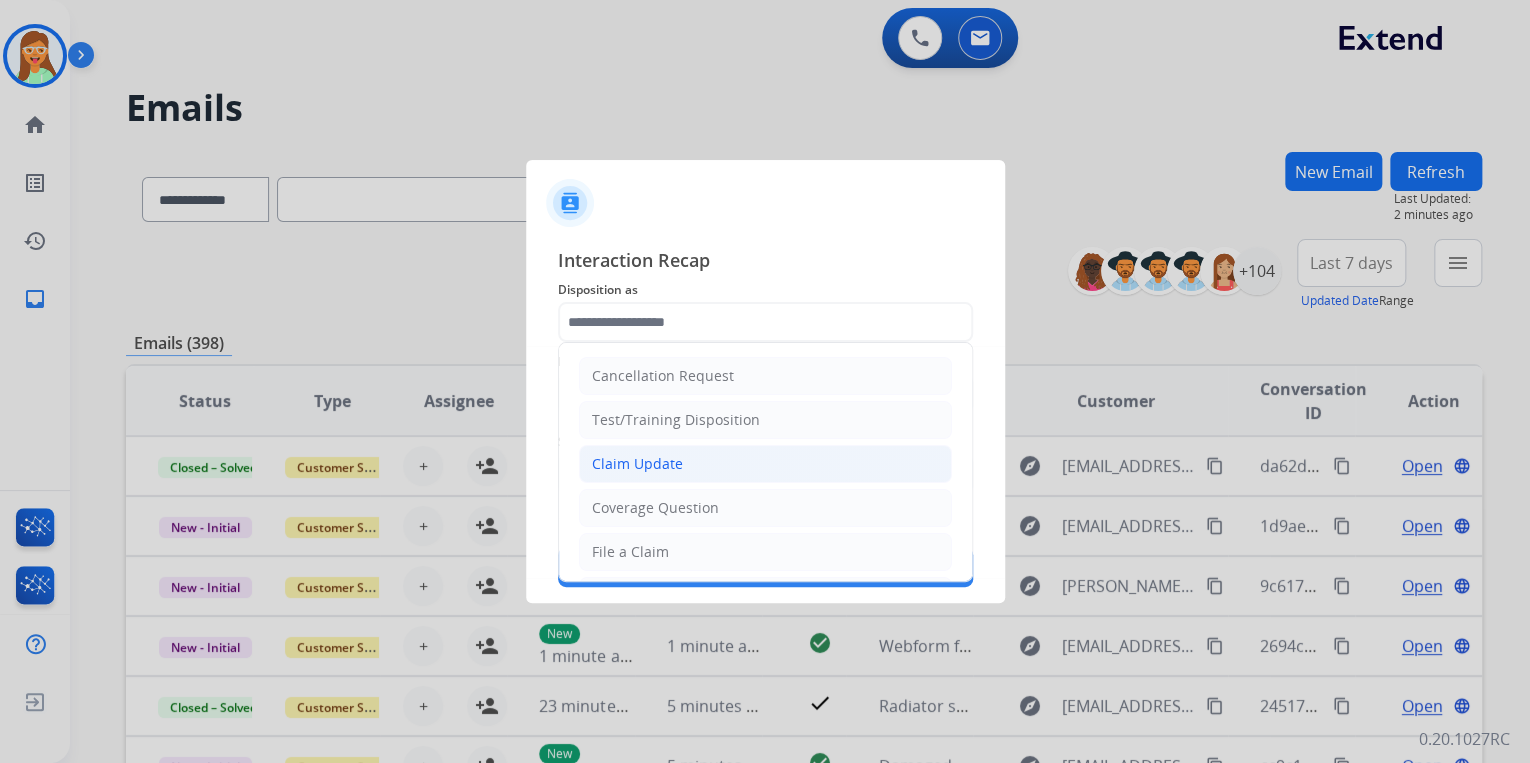 click on "Claim Update" 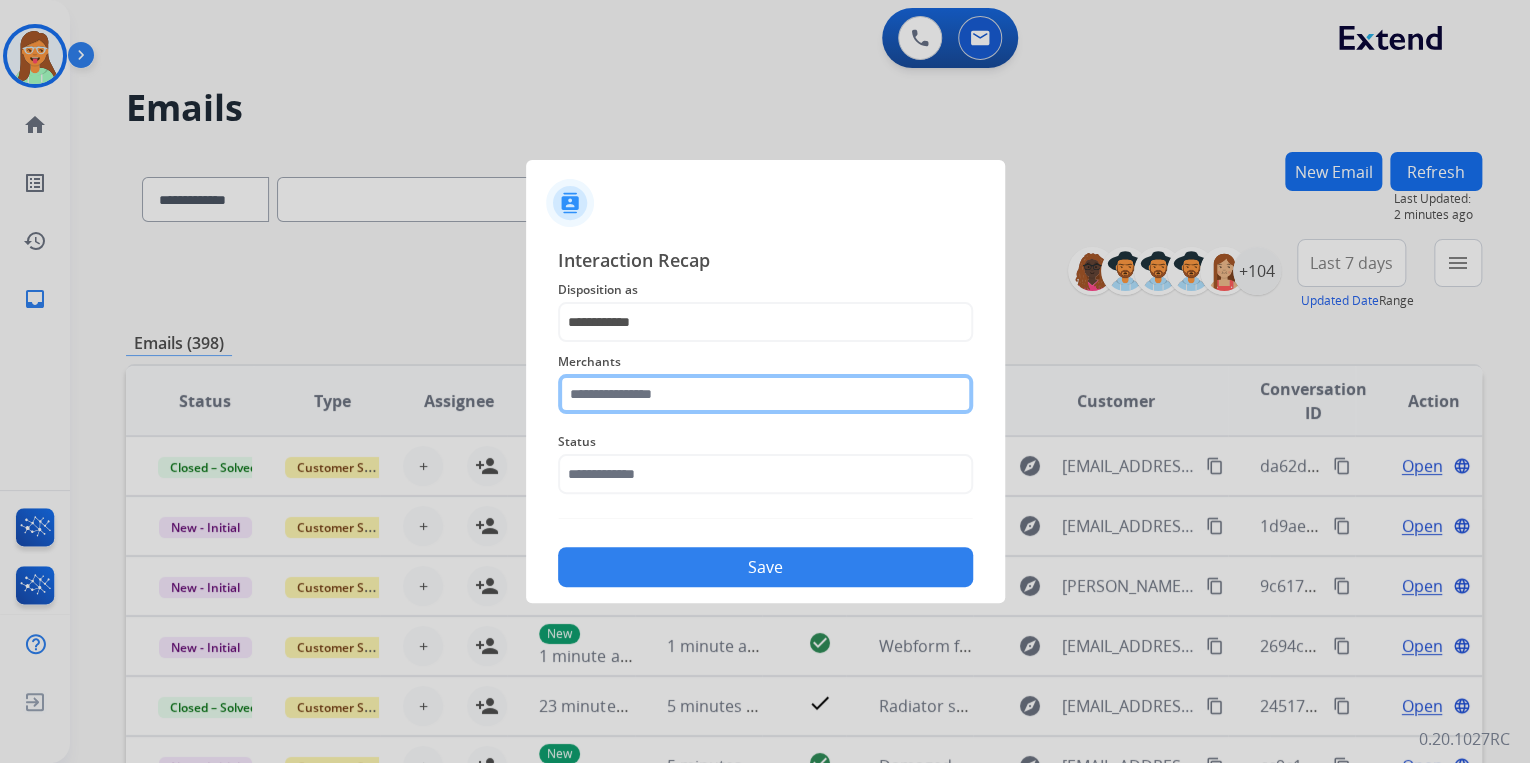 click 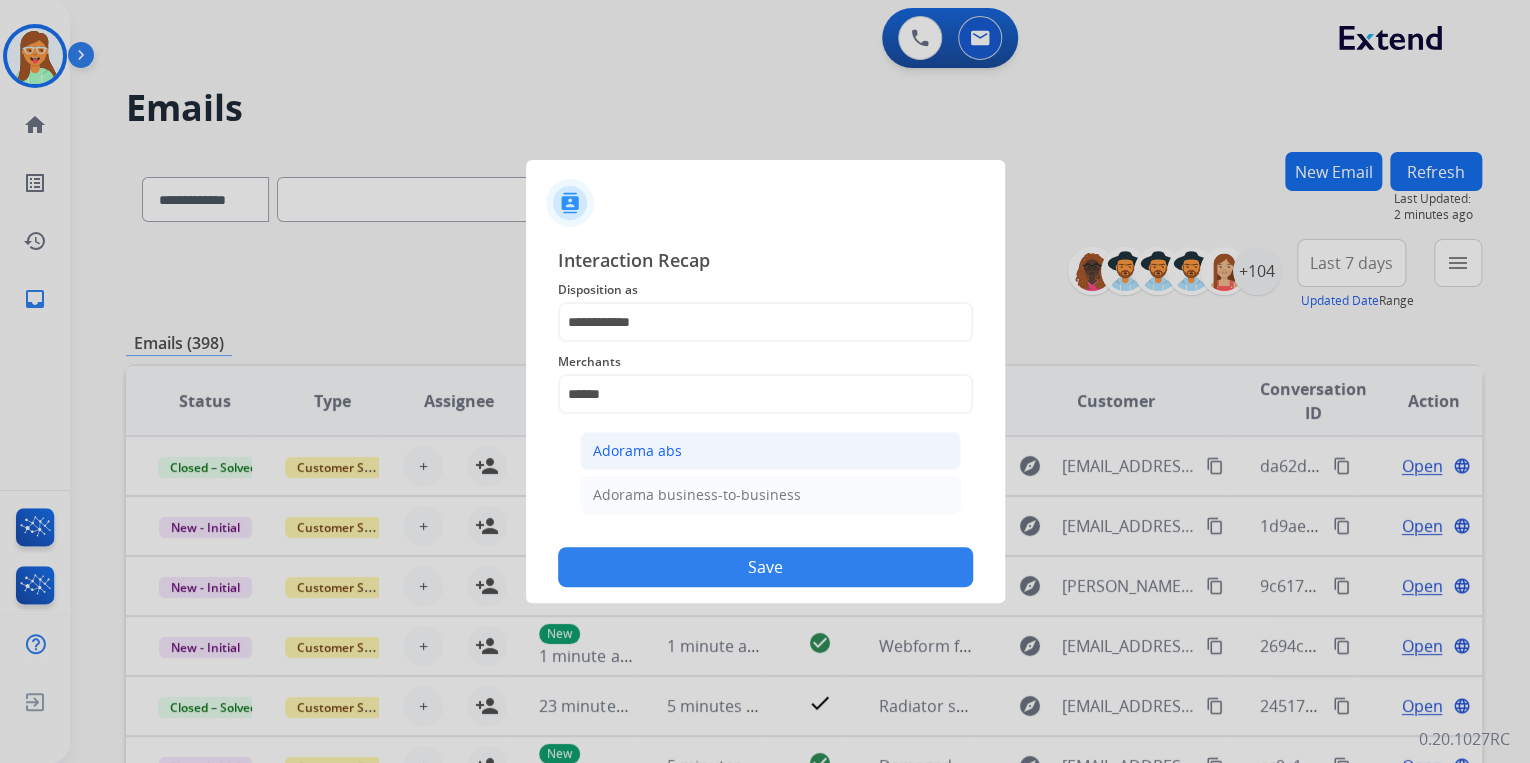 click on "Adorama abs" 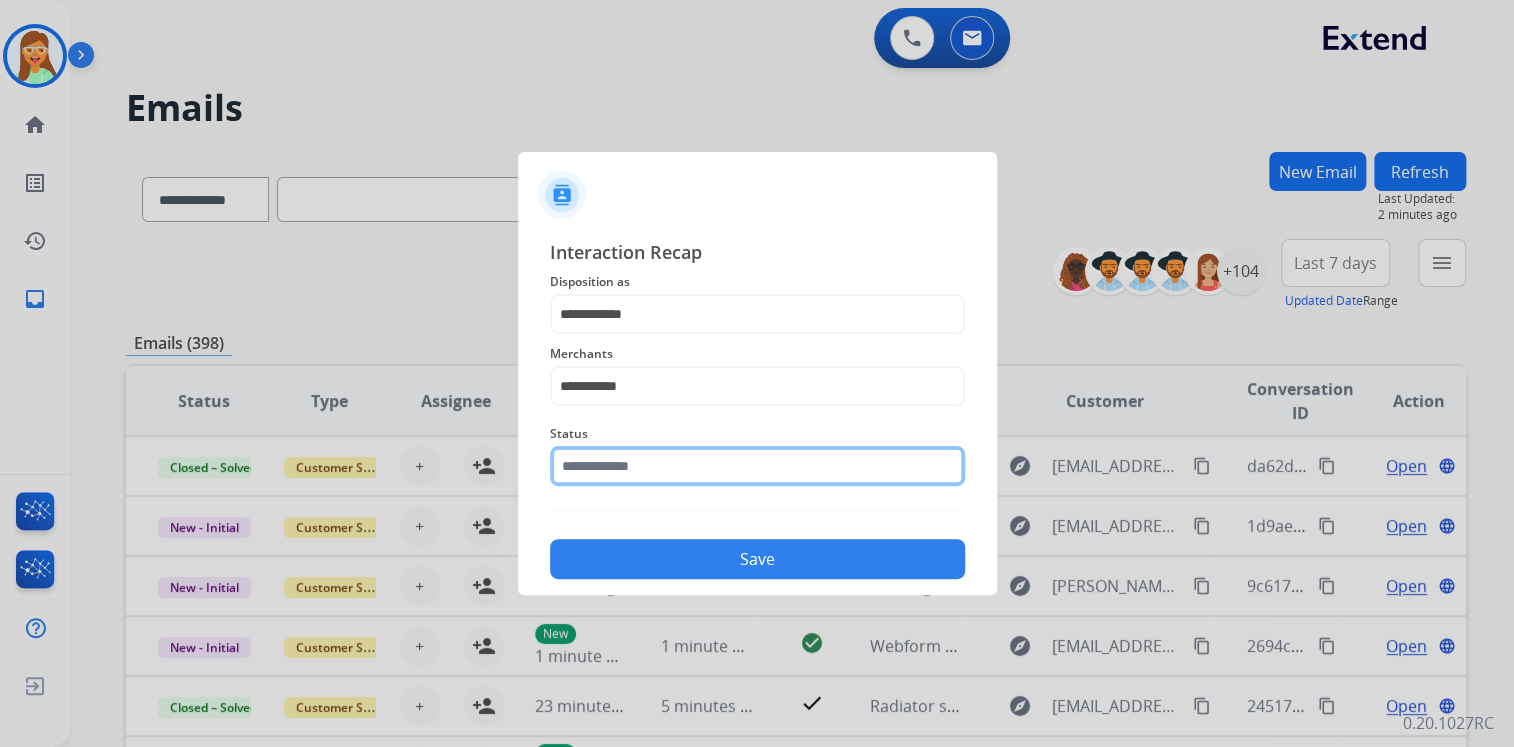 click 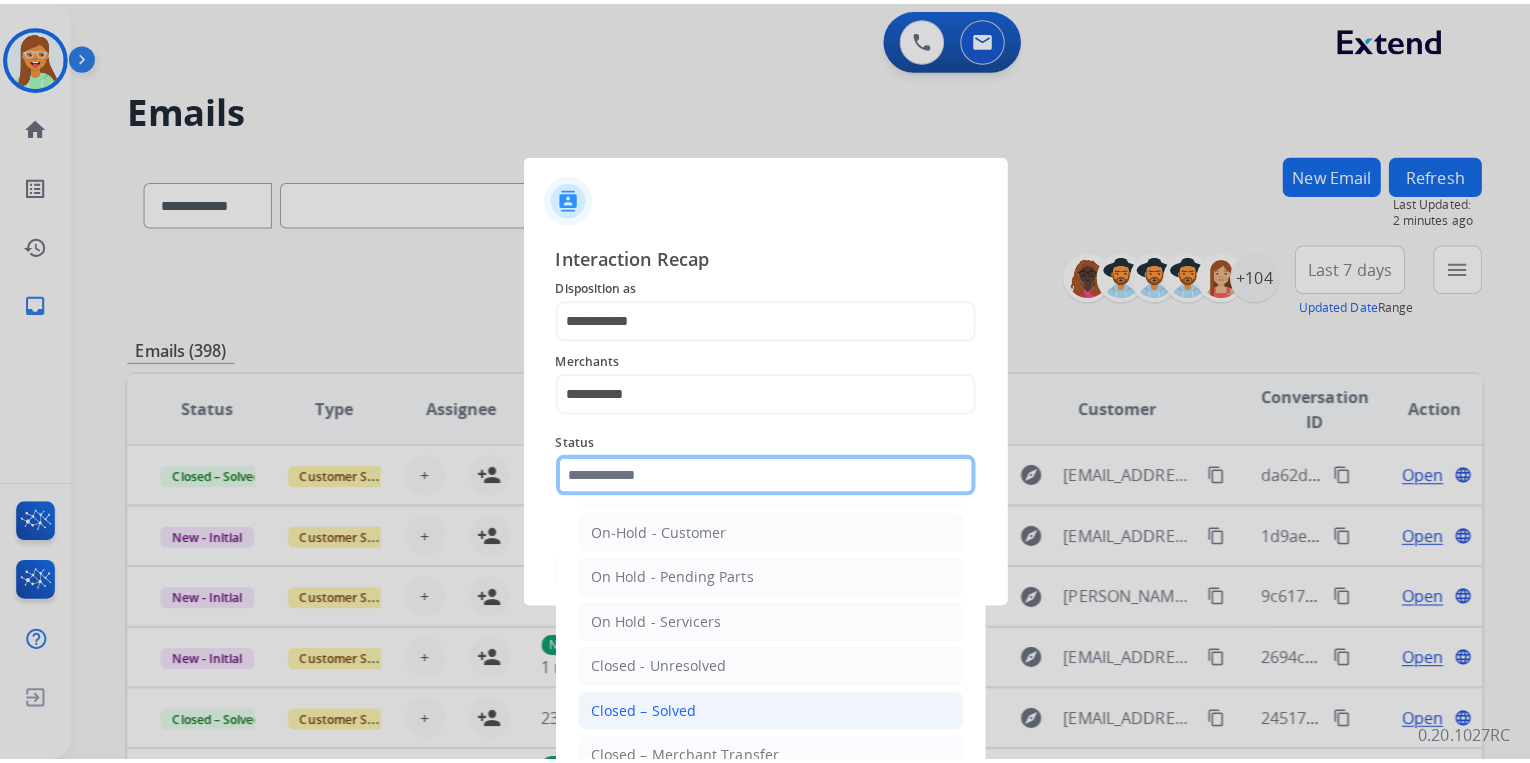 scroll, scrollTop: 116, scrollLeft: 0, axis: vertical 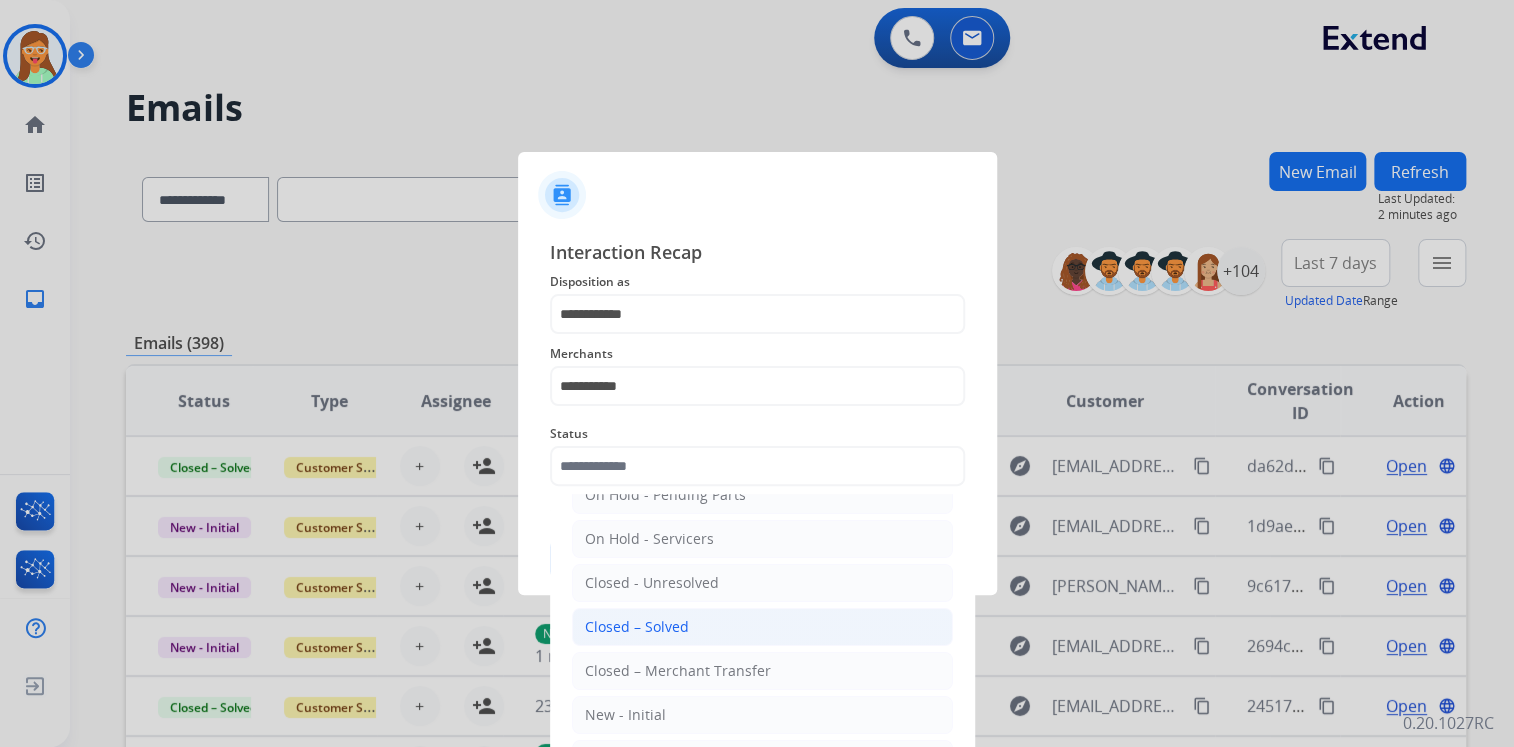 click on "Closed – Solved" 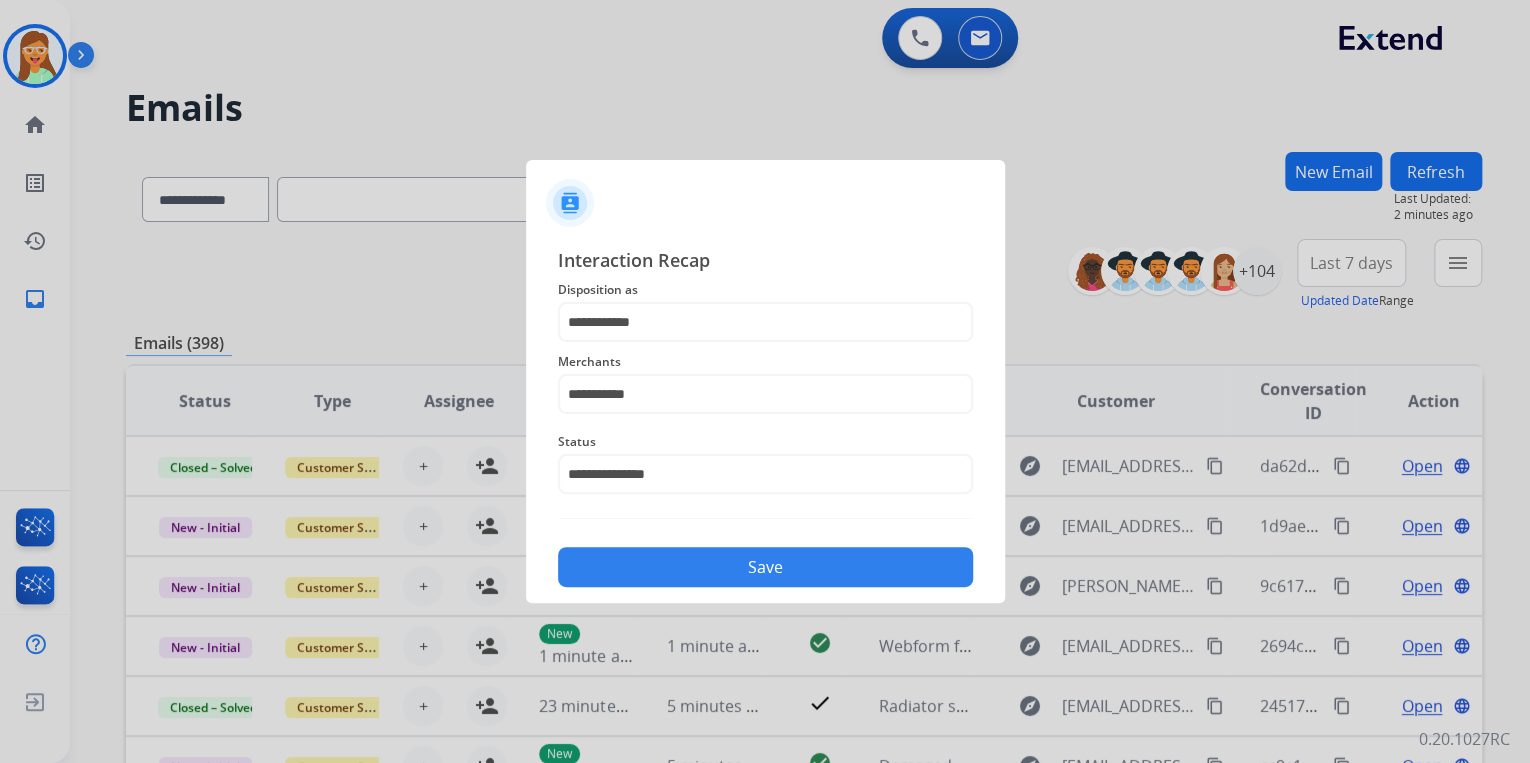 click on "Save" 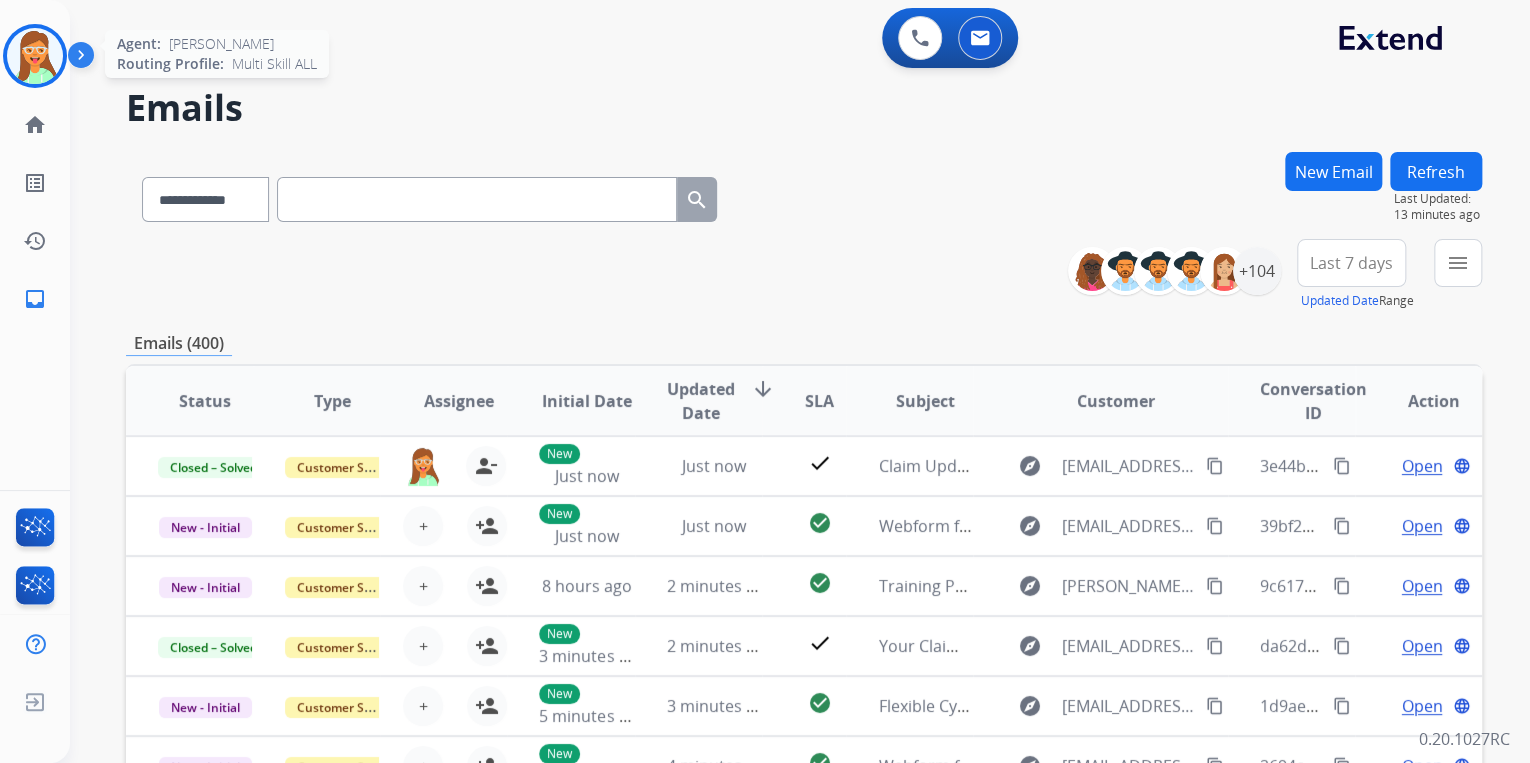 click at bounding box center [35, 56] 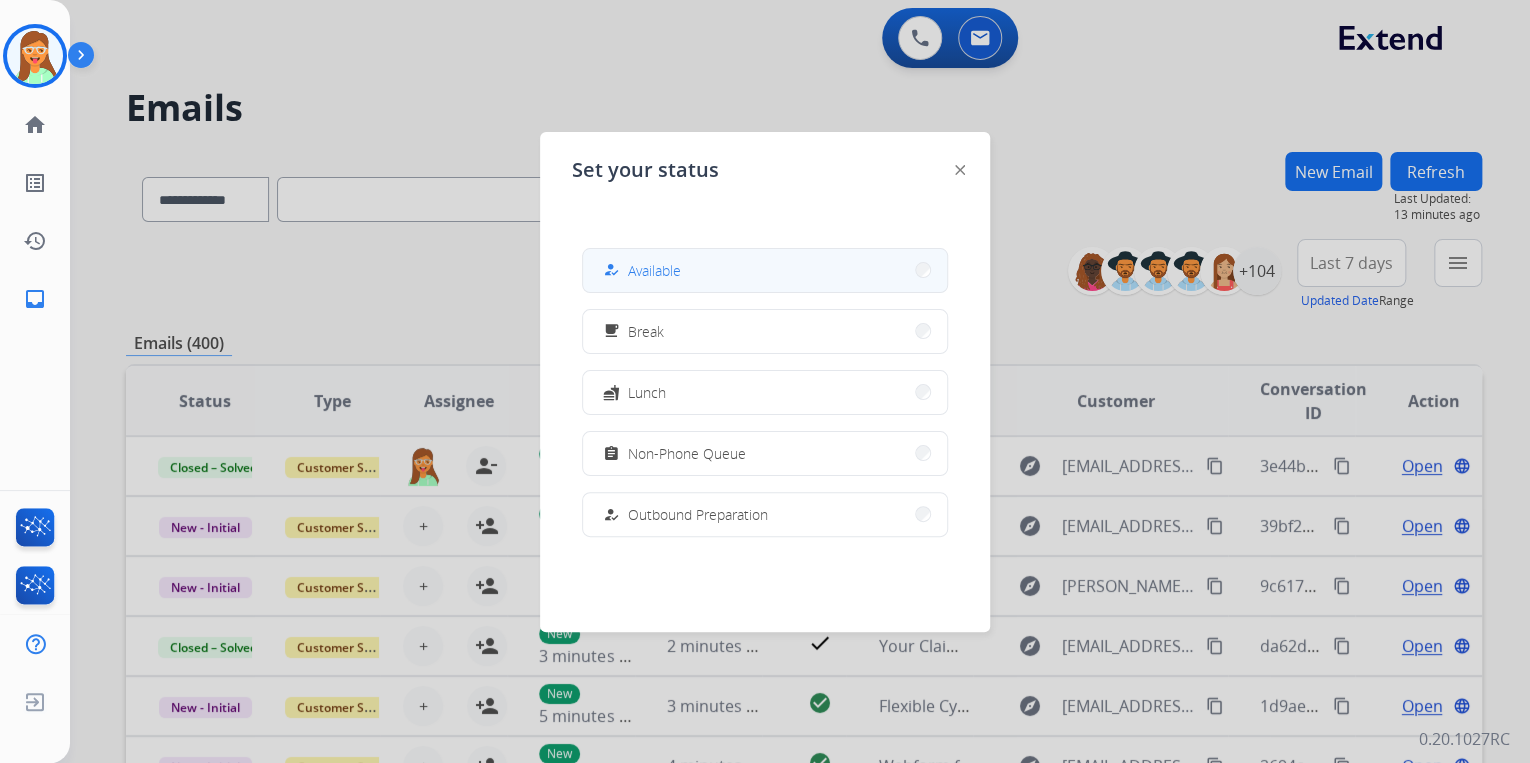 click on "how_to_reg Available" at bounding box center [765, 270] 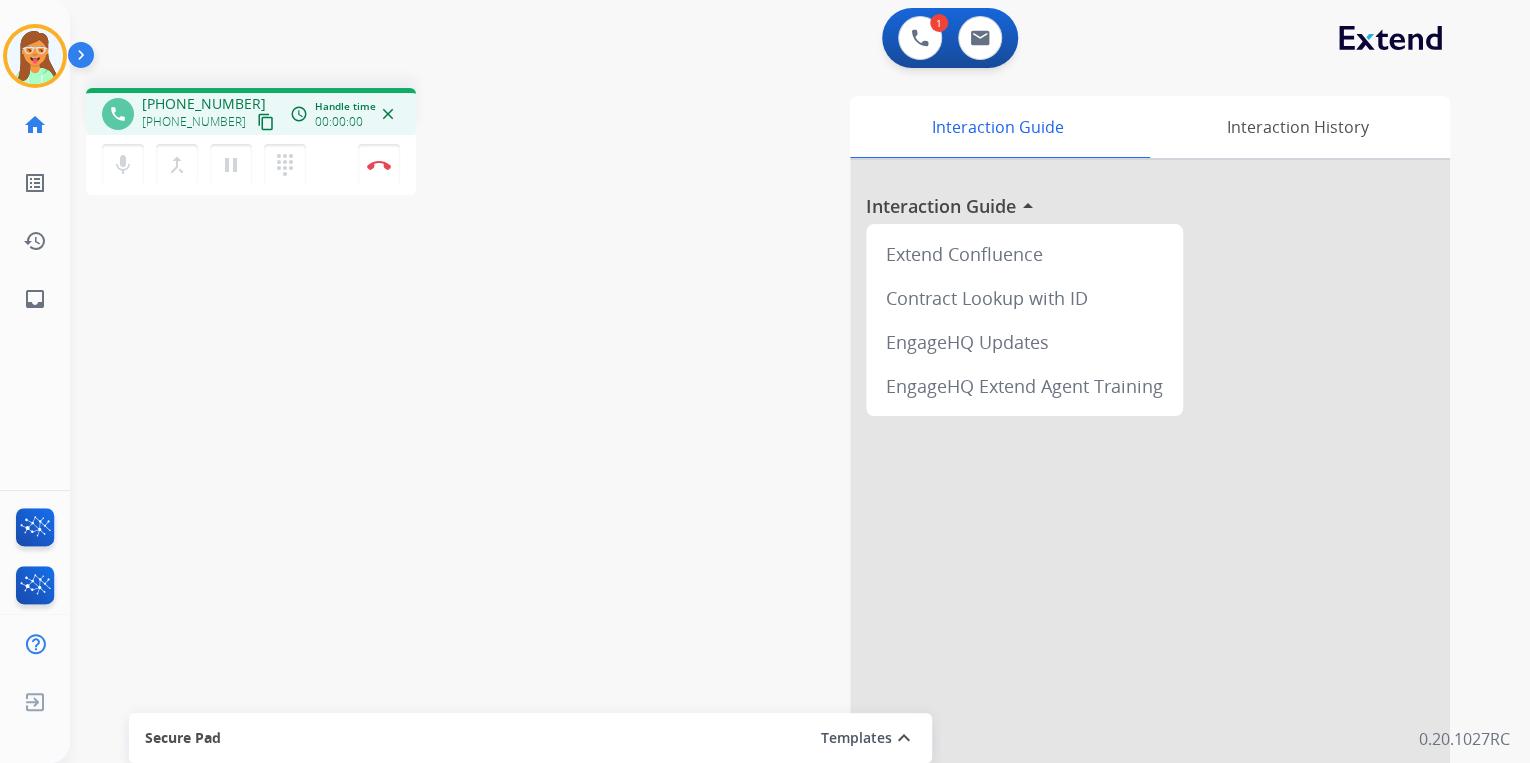 drag, startPoint x: 252, startPoint y: 123, endPoint x: 252, endPoint y: 96, distance: 27 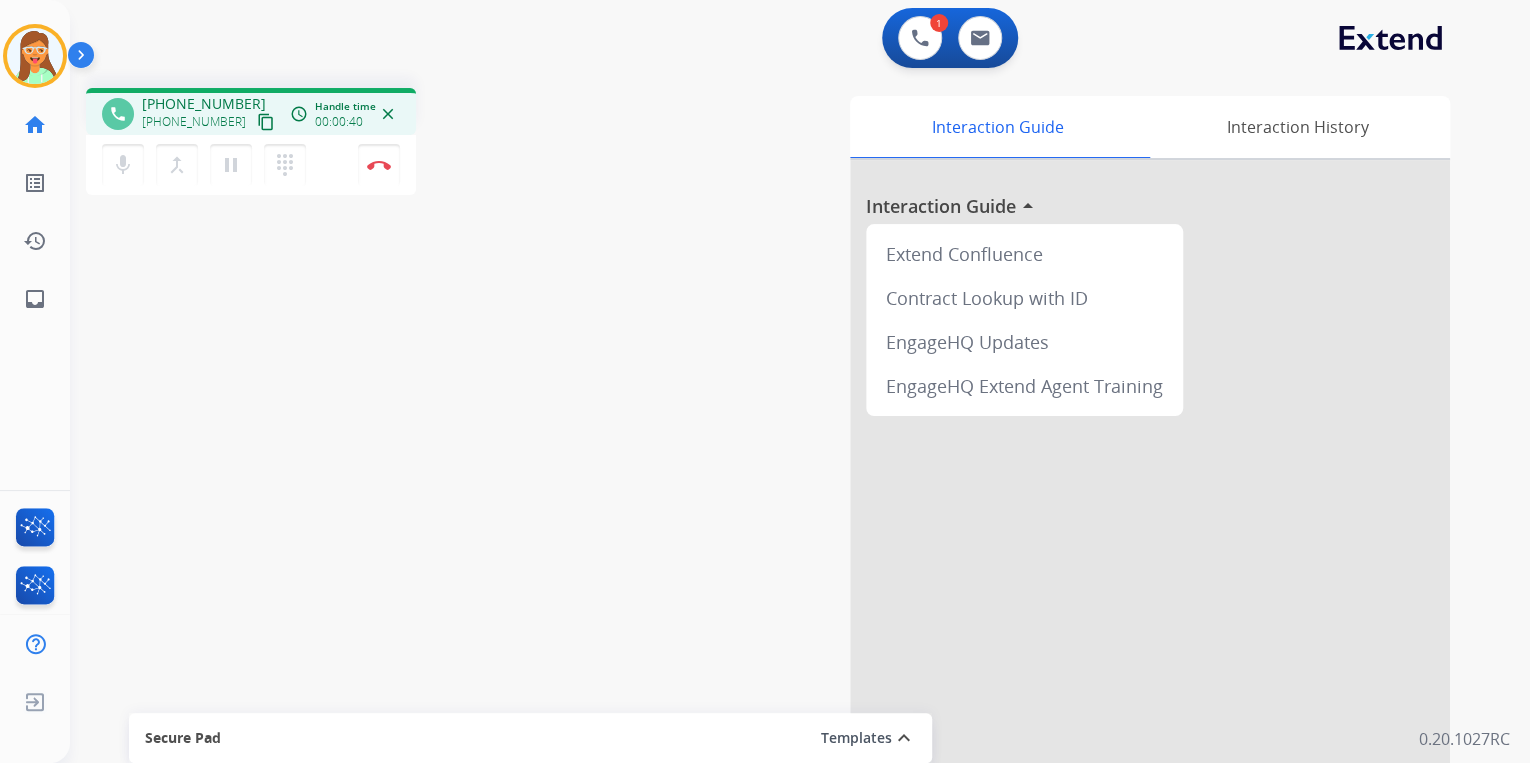 click on "content_copy" at bounding box center [266, 122] 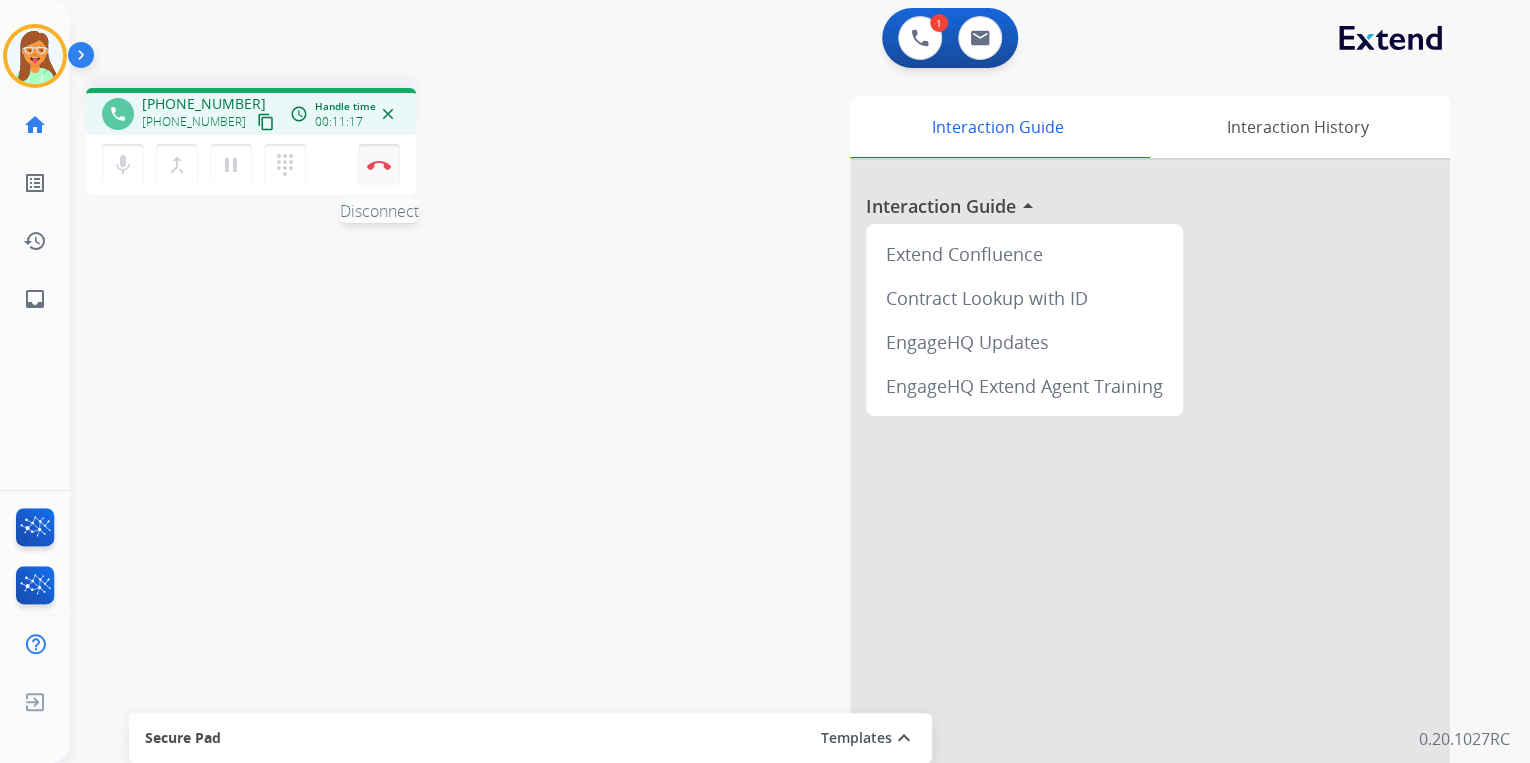 click at bounding box center (379, 165) 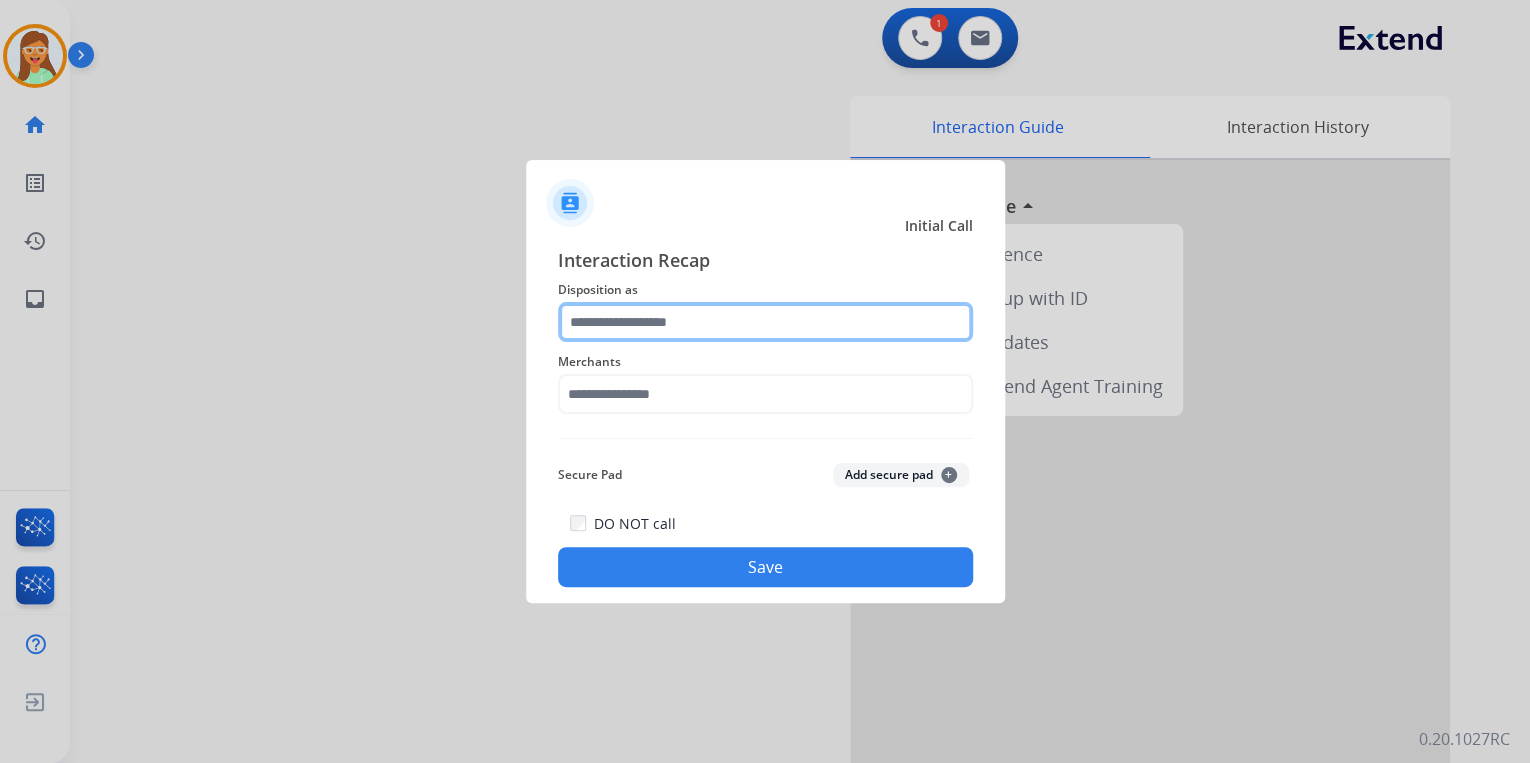 click 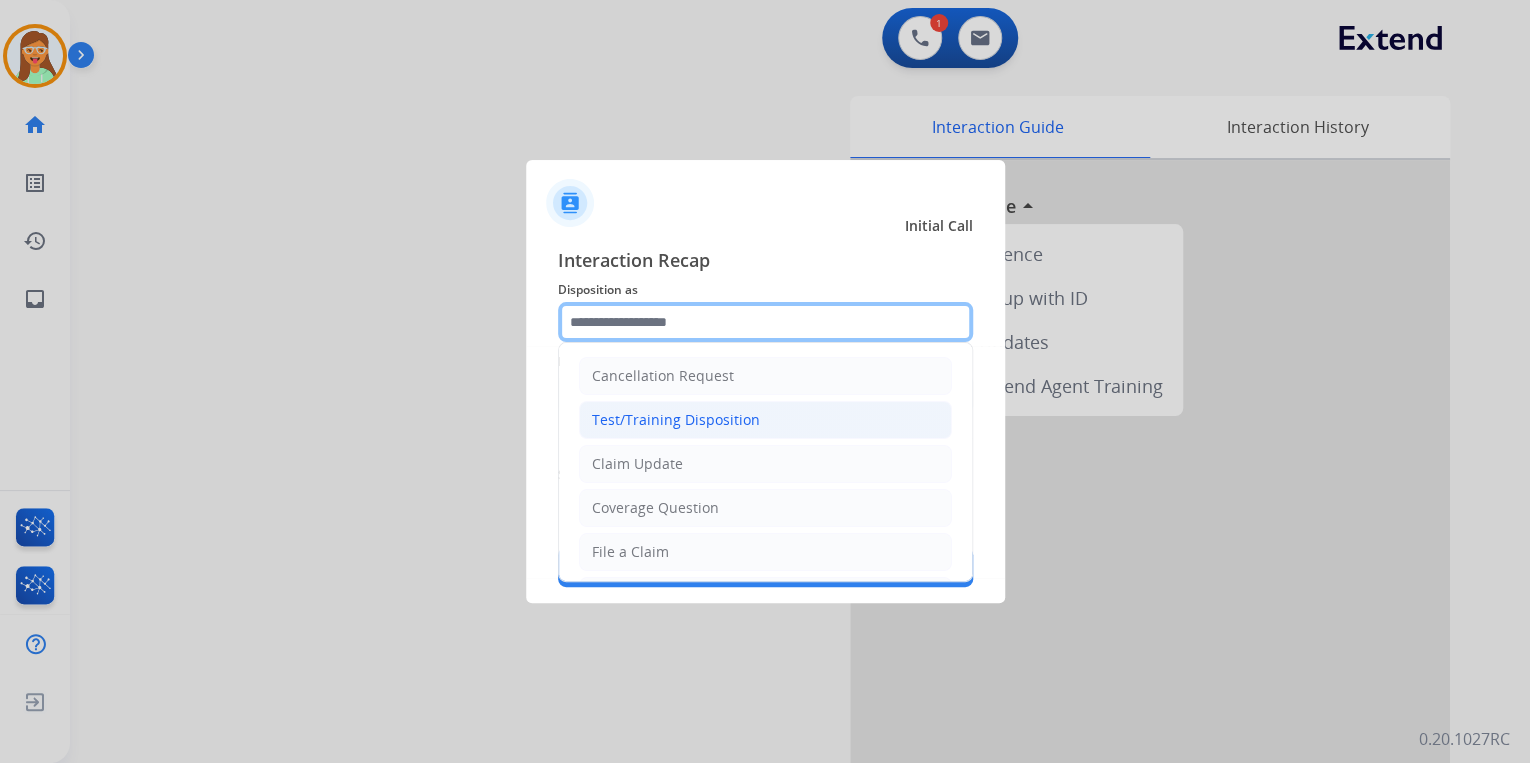 scroll, scrollTop: 80, scrollLeft: 0, axis: vertical 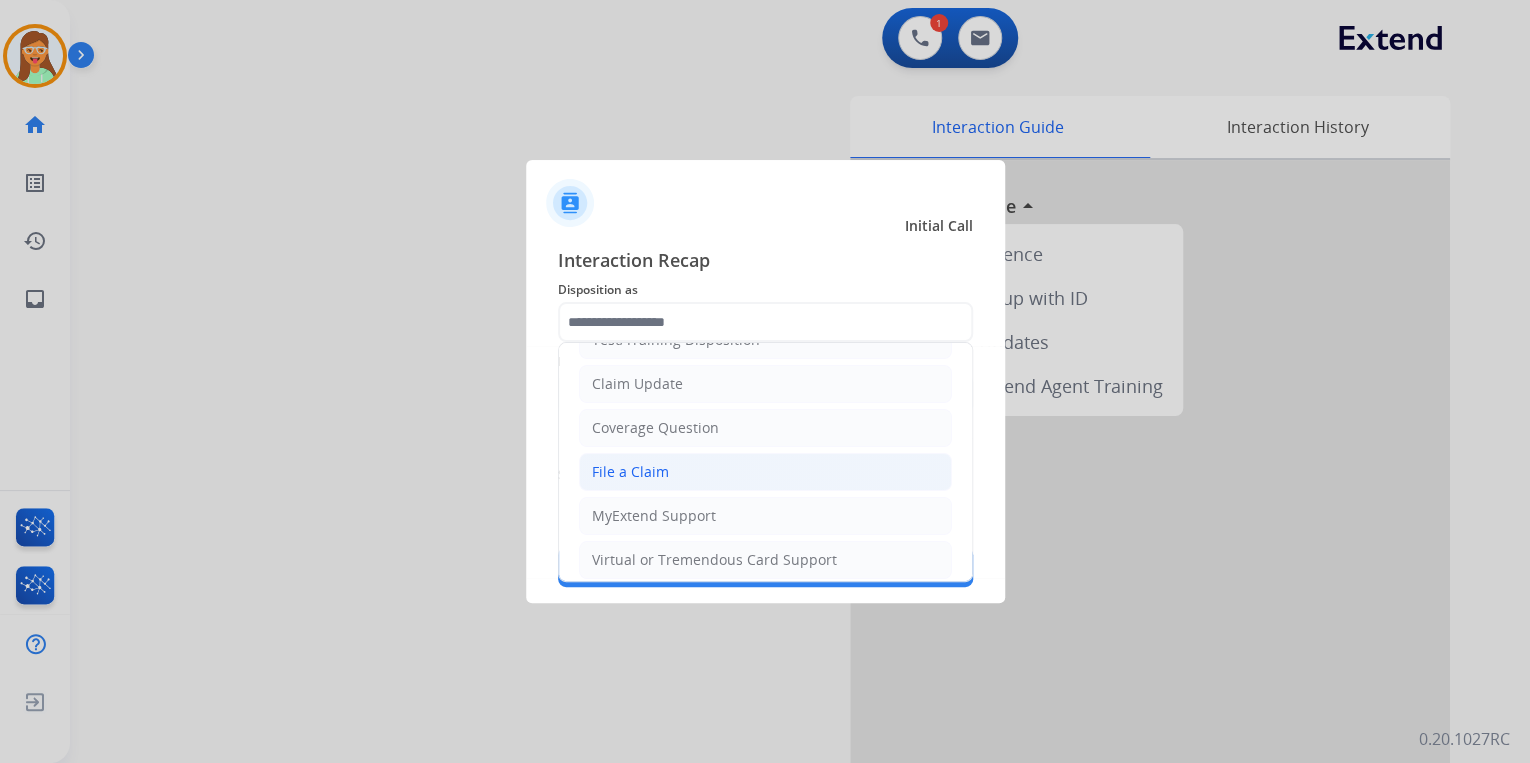click on "File a Claim" 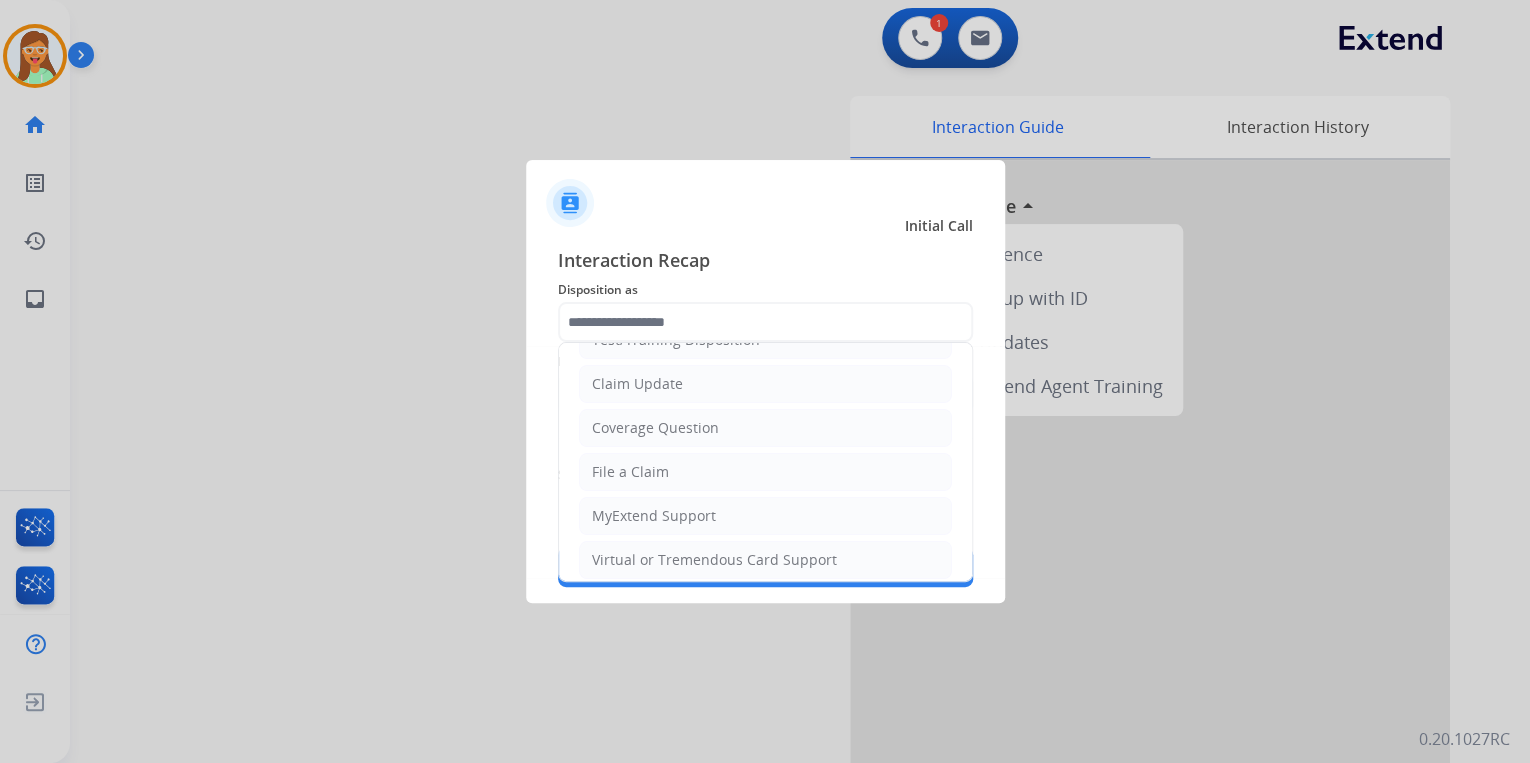 type on "**********" 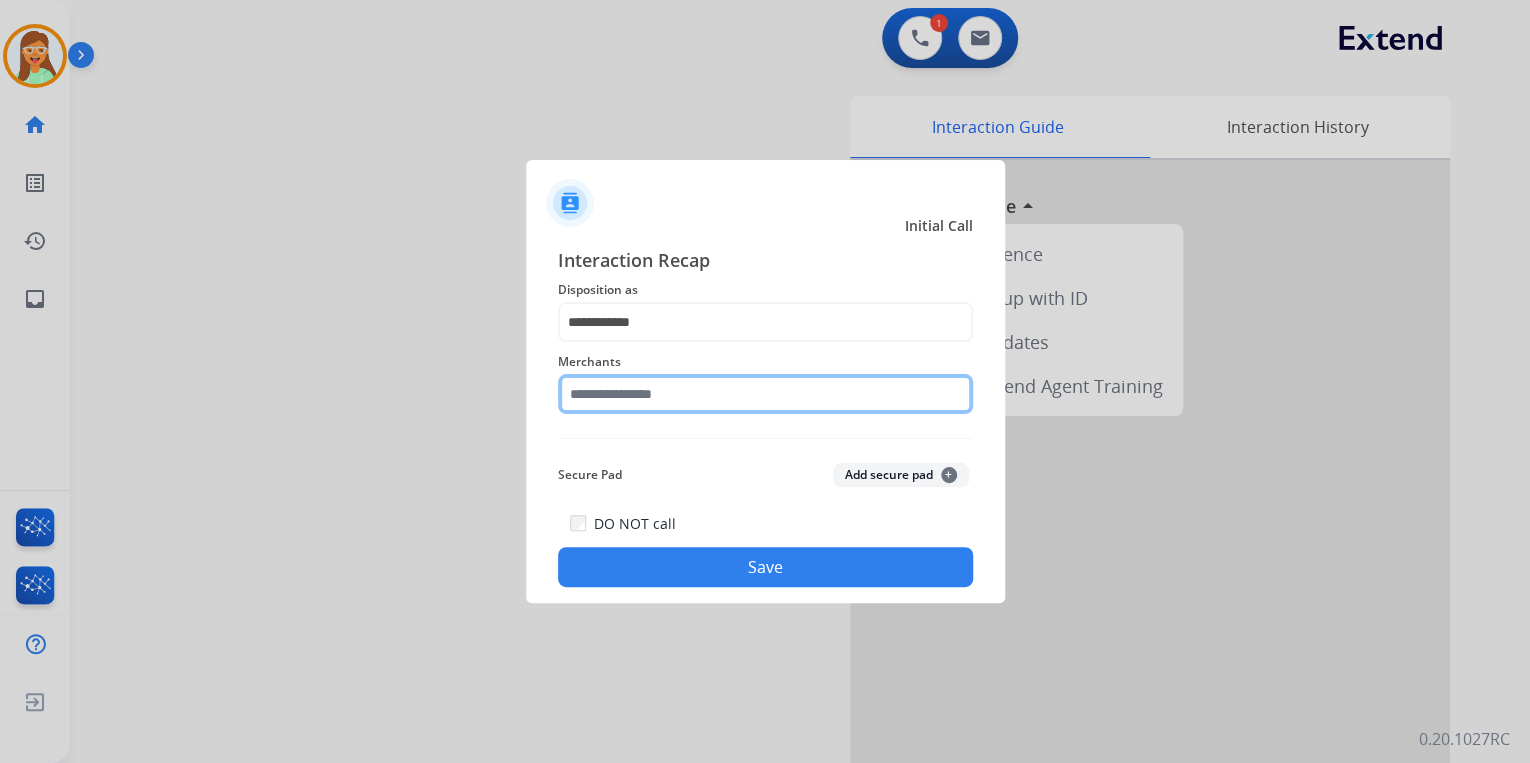click 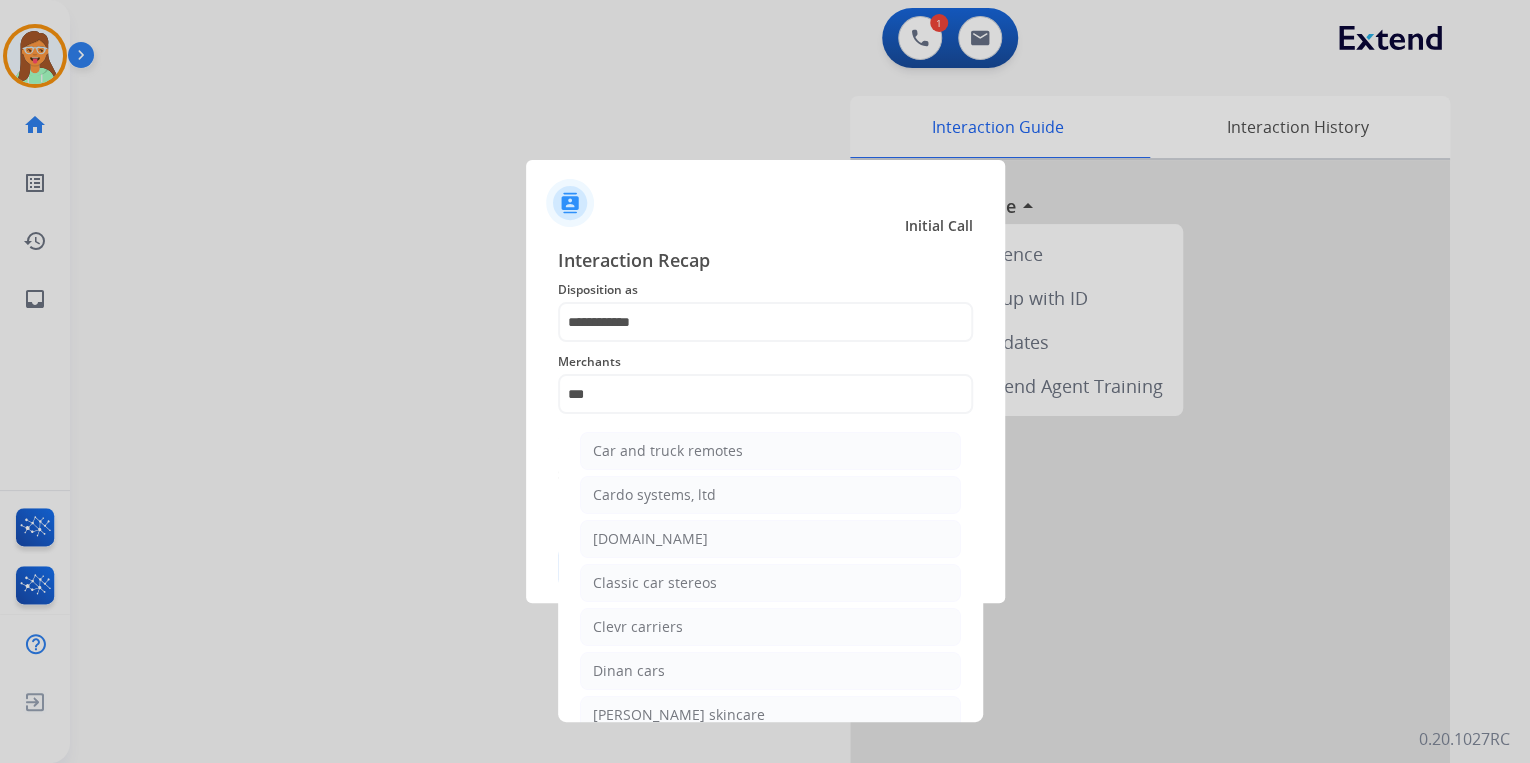 drag, startPoint x: 695, startPoint y: 547, endPoint x: 688, endPoint y: 483, distance: 64.381676 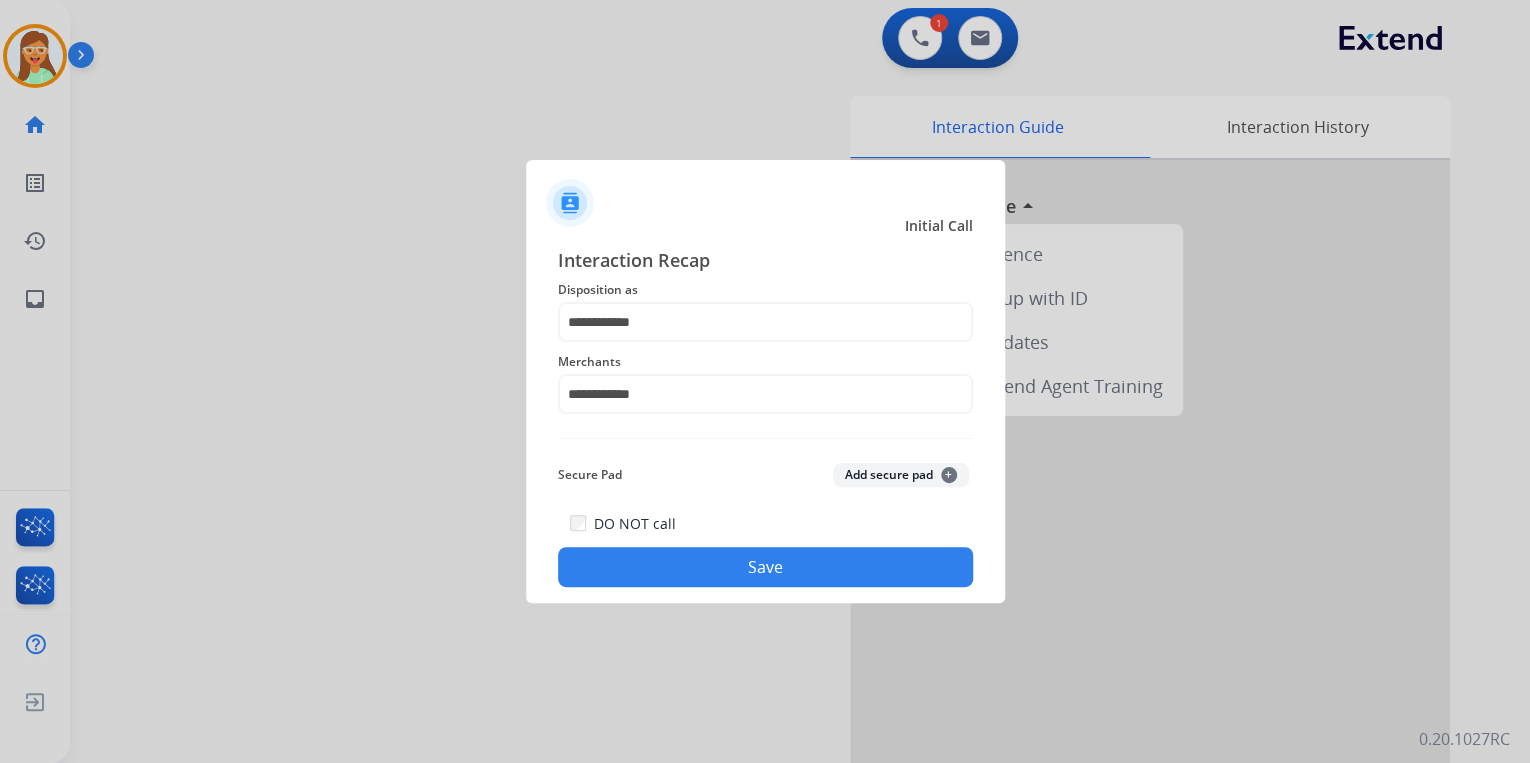 click on "Save" 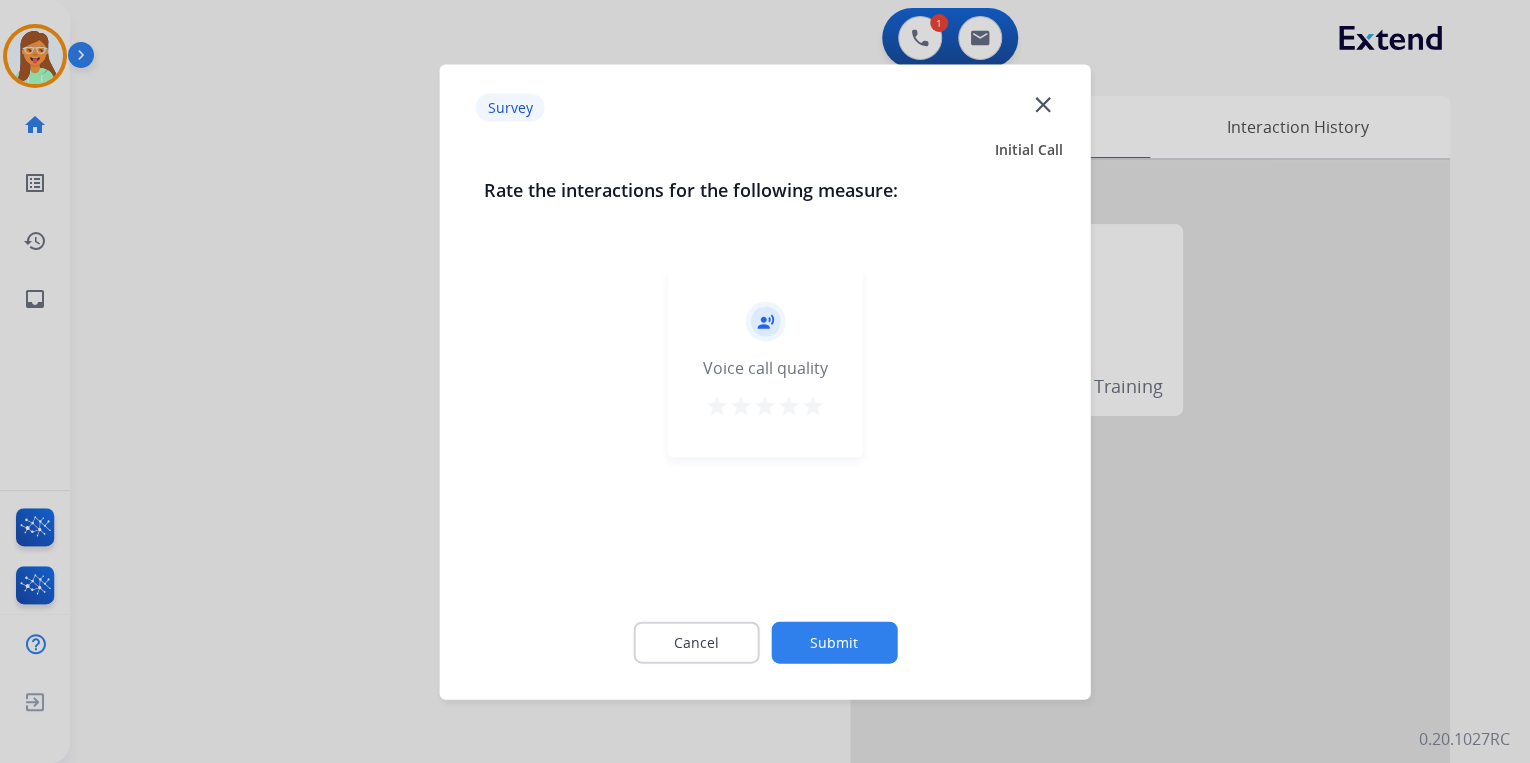click on "star" at bounding box center (813, 405) 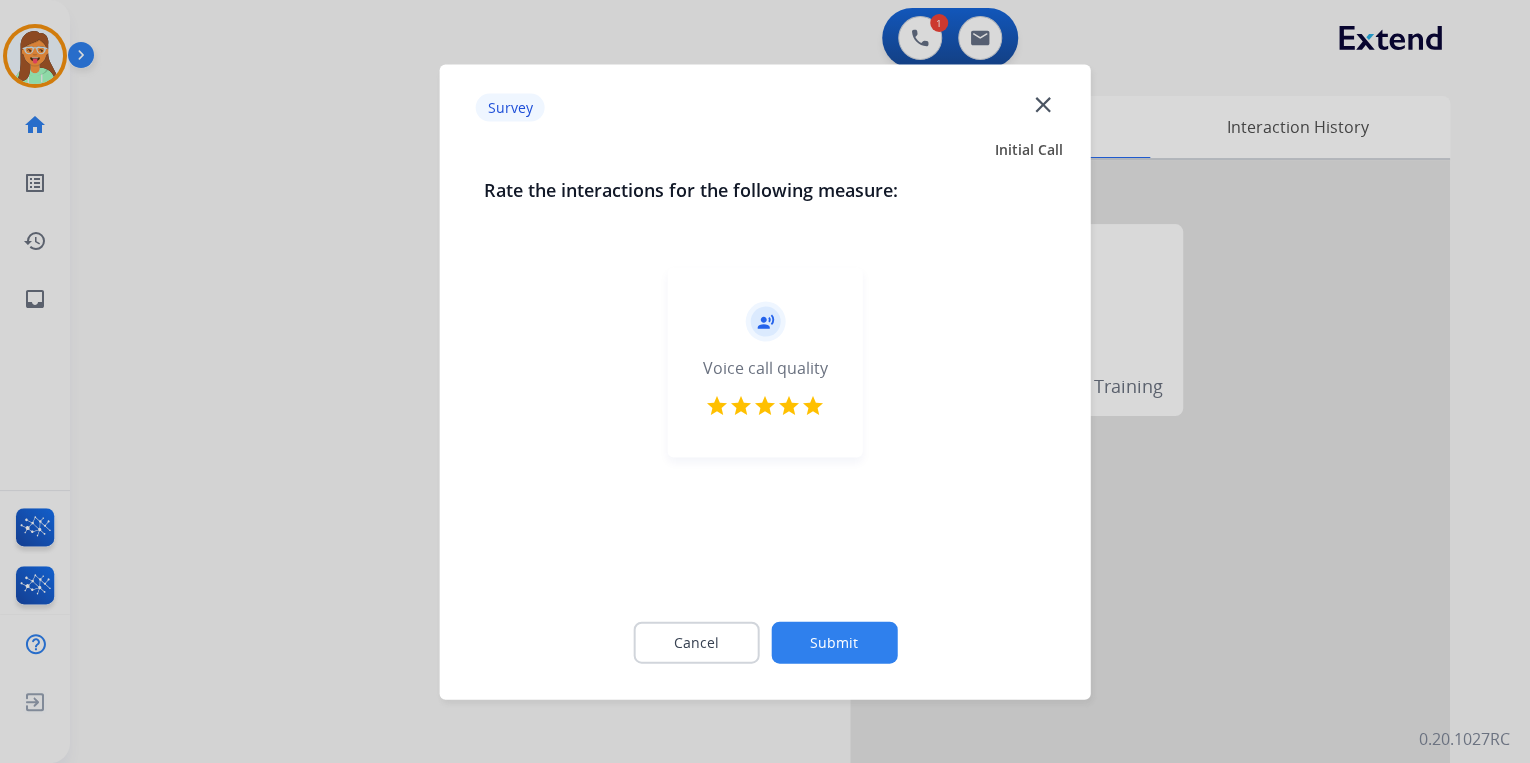 click on "Submit" 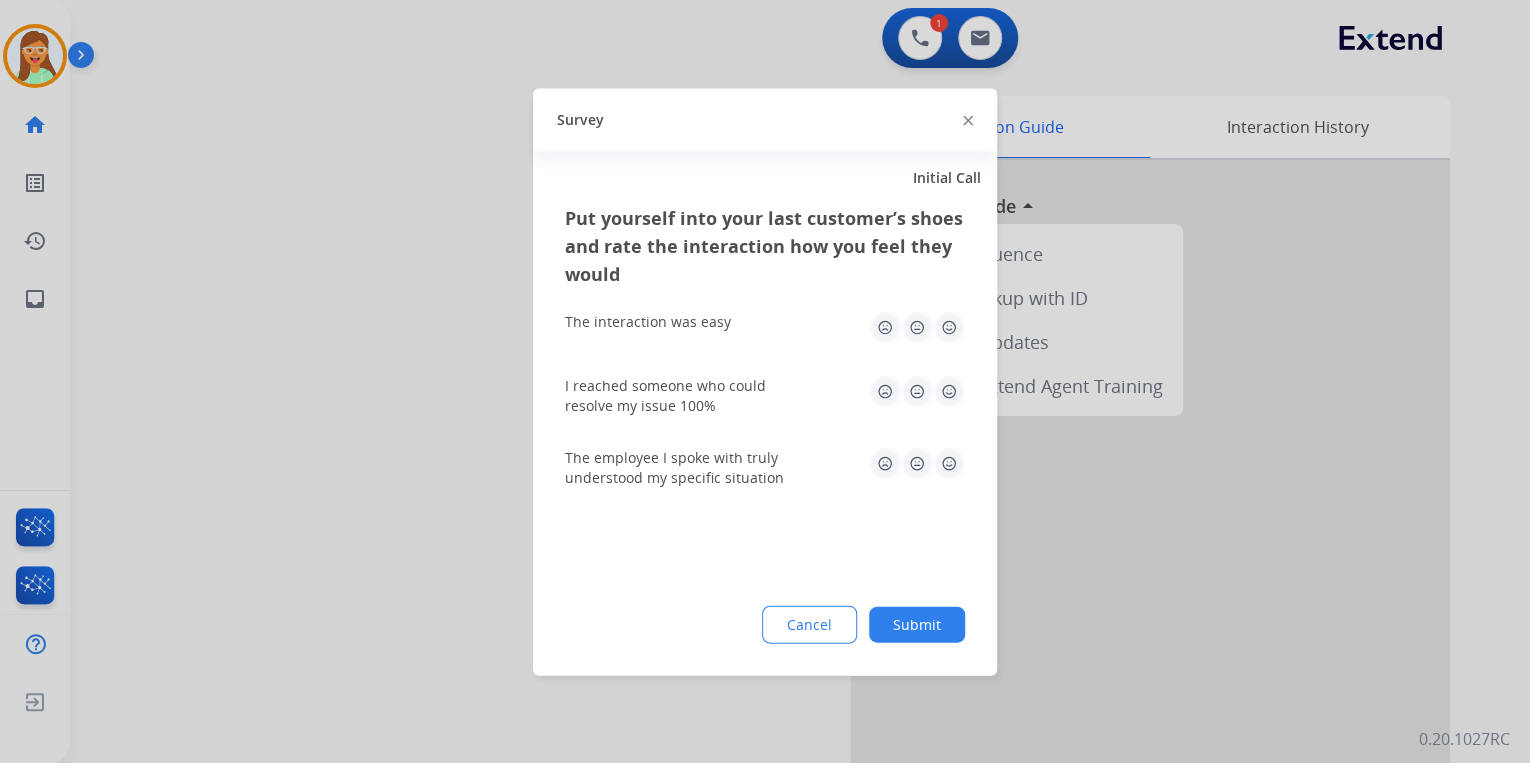 click 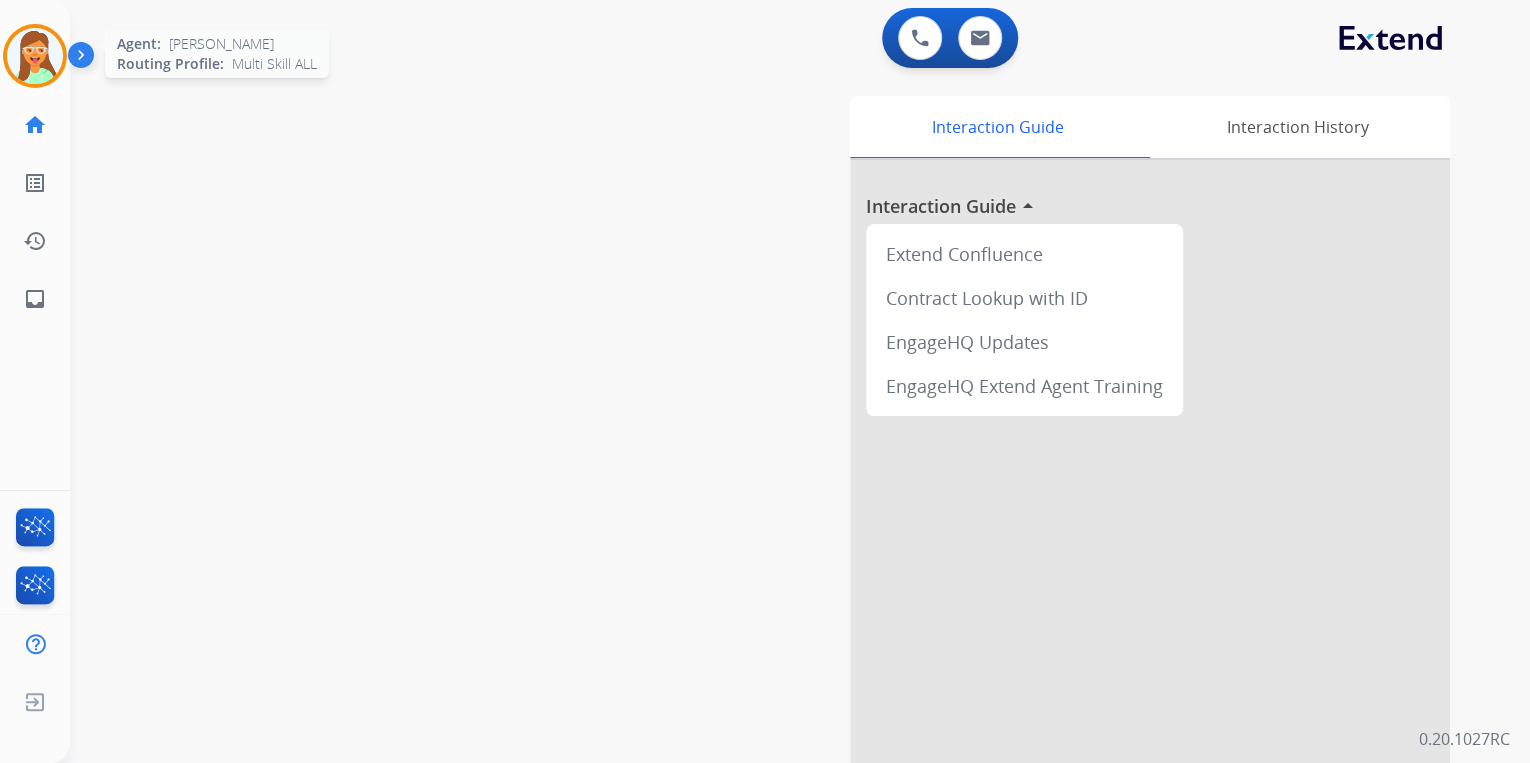 click at bounding box center [35, 56] 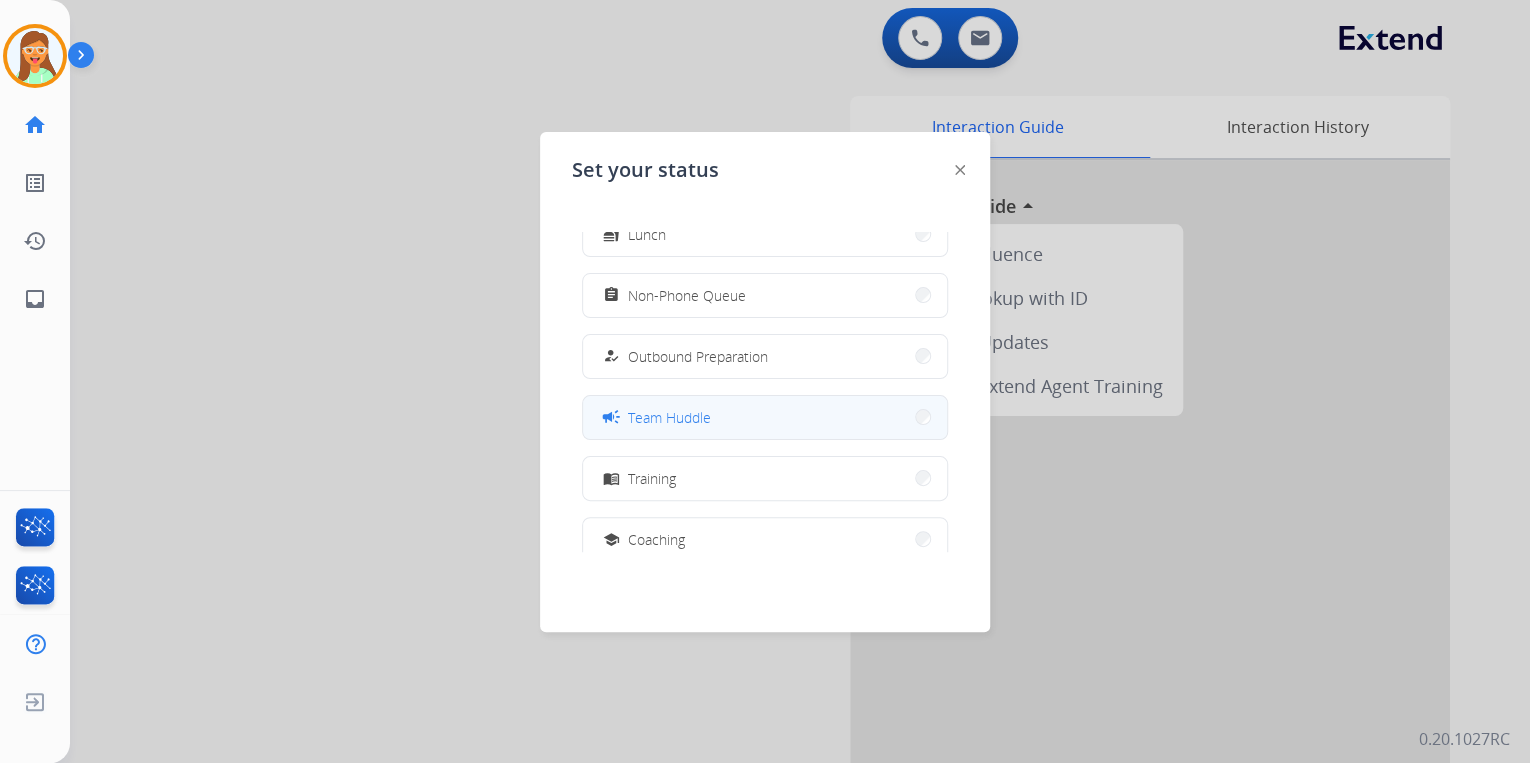 scroll, scrollTop: 160, scrollLeft: 0, axis: vertical 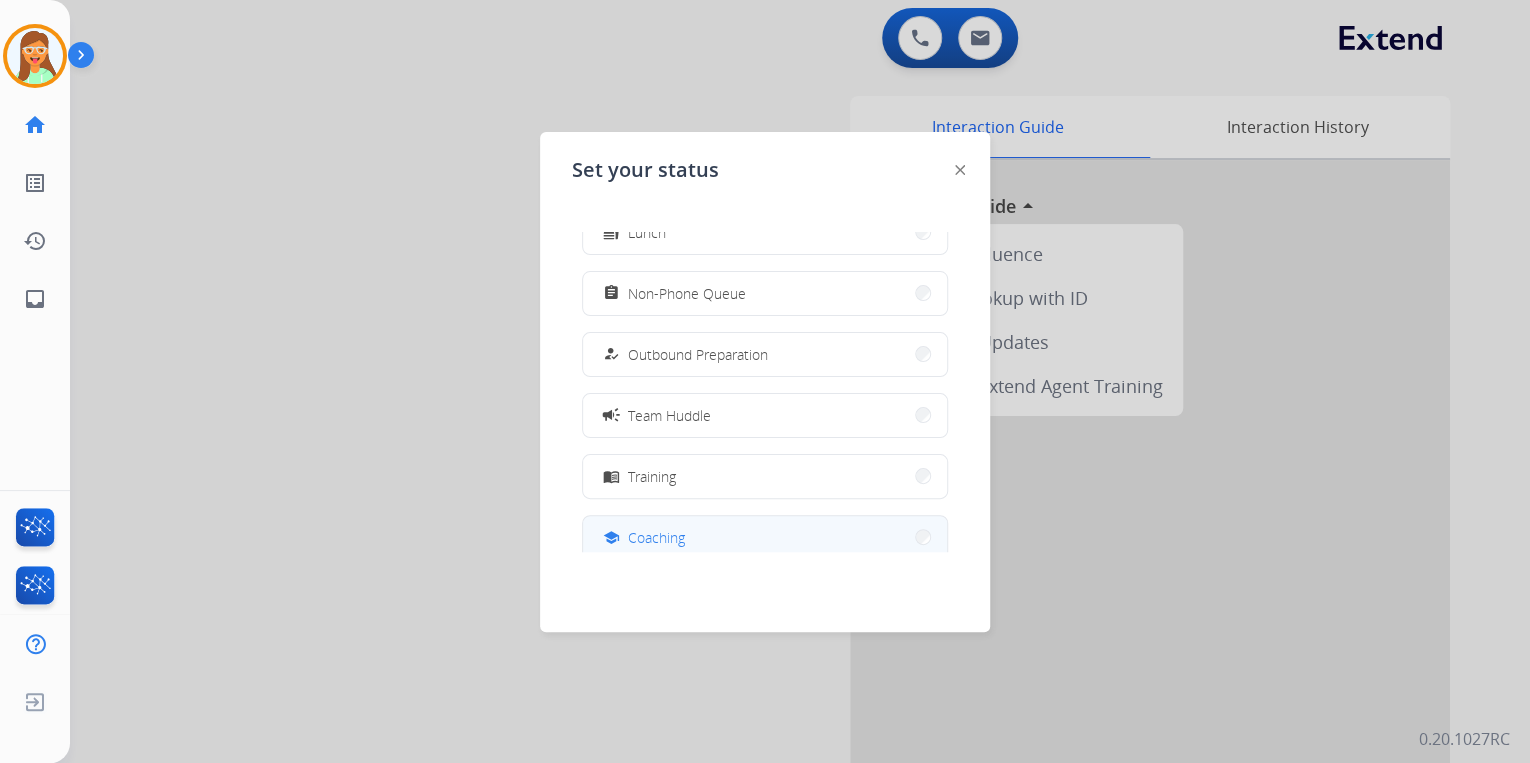 click on "school Coaching" at bounding box center (765, 537) 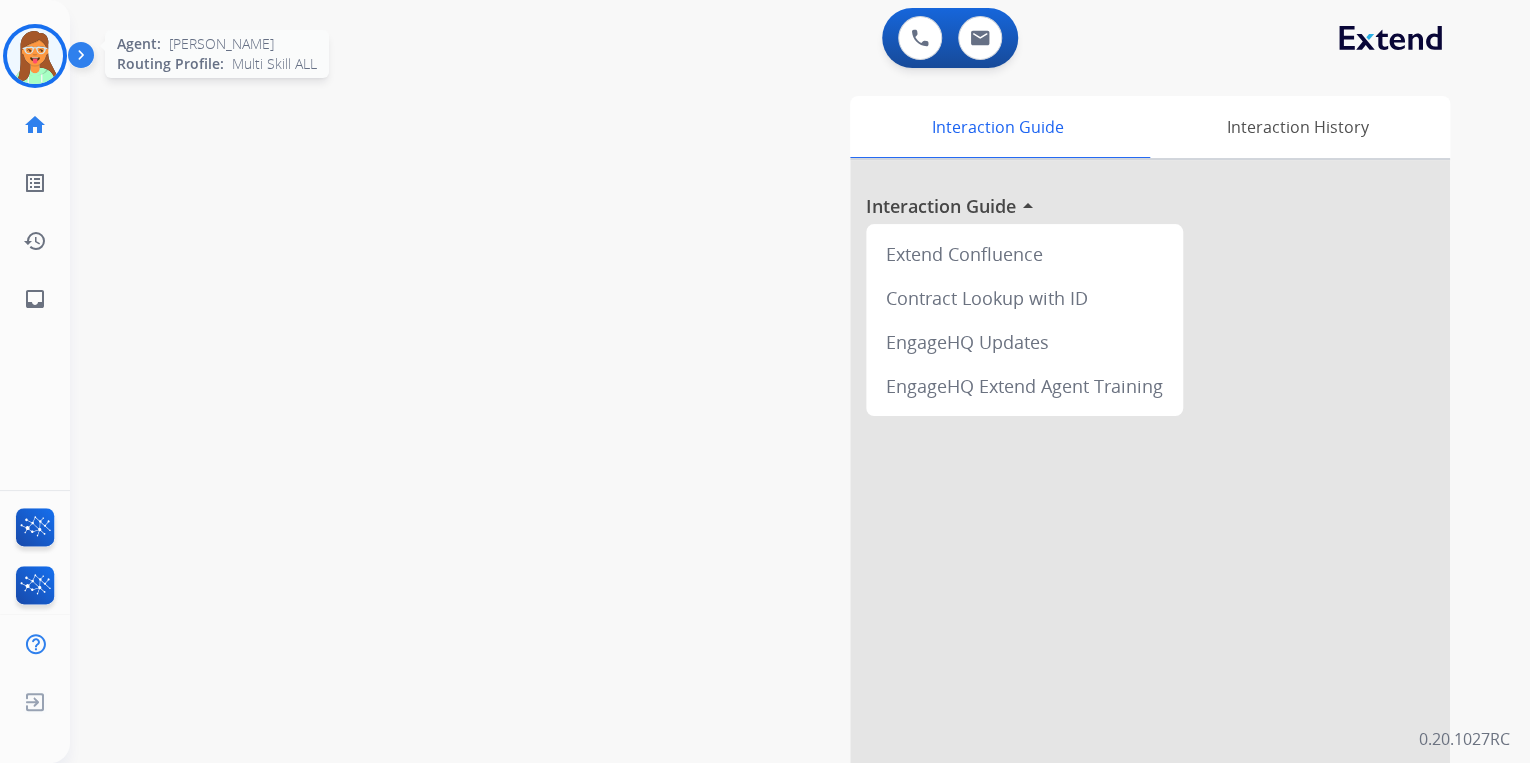 click at bounding box center (35, 56) 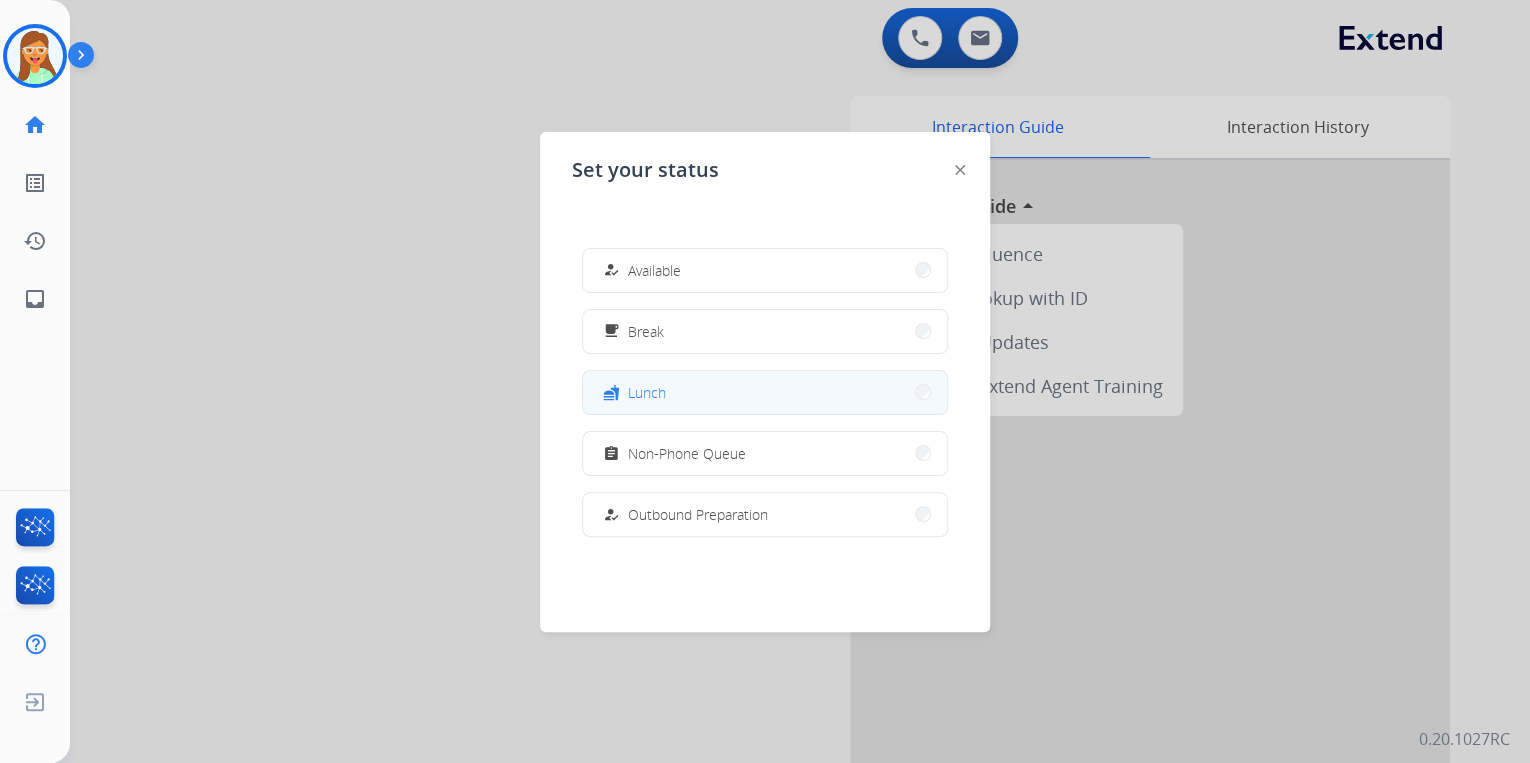 click on "fastfood Lunch" at bounding box center (765, 392) 